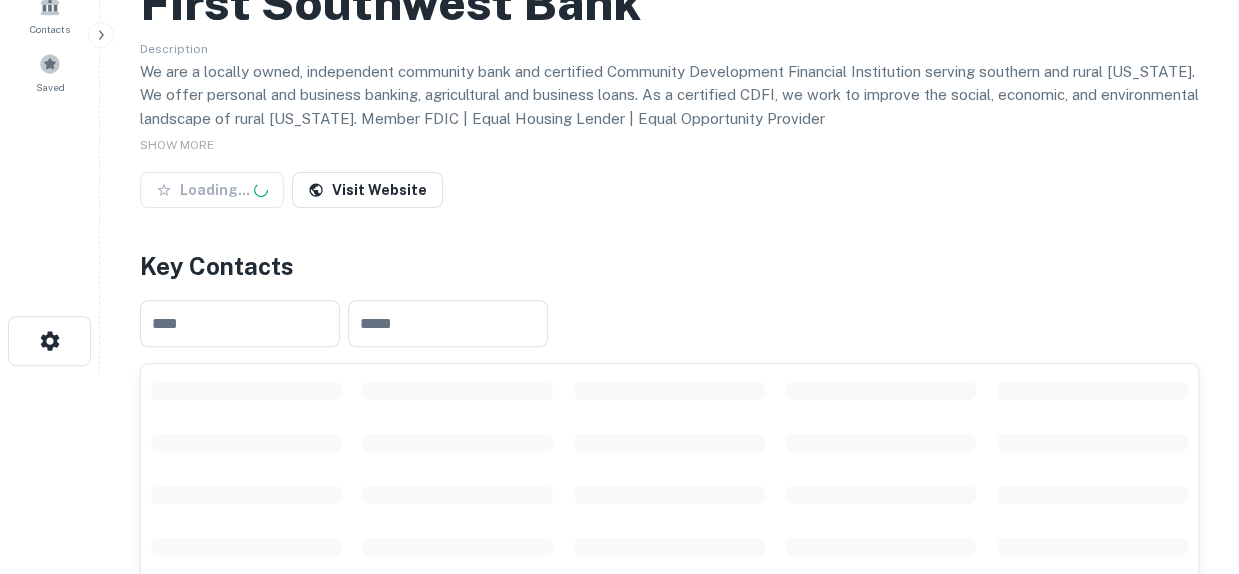 scroll, scrollTop: 200, scrollLeft: 0, axis: vertical 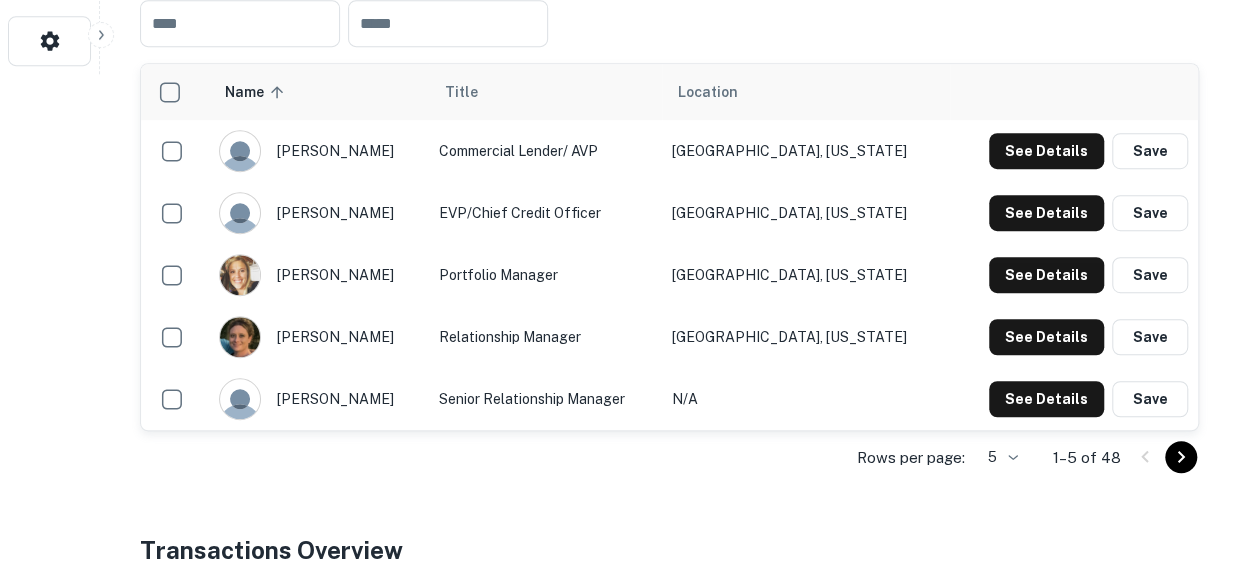 click on "Search         Borrowers         Contacts         Saved     Back to search First Southwest Bank Description We are a locally owned, independent community bank and certified Community Development Financial Institution serving southern and rural Colorado. We offer personal and business banking, agricultural and business loans.
As a certified CDFI, we work to improve the social, economic, and environmental landscape of rural Colorado.
Member FDIC | Equal Housing Lender | Equal Opportunity Provider SHOW MORE Save Lender Visit Website Key Contacts ​ ​ Name sorted ascending Title Location jackie mcguire Commercial Lender/ AVP Pagosa Springs, Colorado See Details Save kristy esquibel EVP/Chief Credit Officer Alamosa, Colorado See Details Save amanda matsler Portfolio Manager Albuquerque, New Mexico See Details Save charlene thomas Relationship Manager Bayfield, Colorado See Details Save corey jimerson Senior Relationship Manager N/A See Details Save Rows per page: 5 * 1–5 of 48 ​ Any Amount 46" at bounding box center [619, -213] 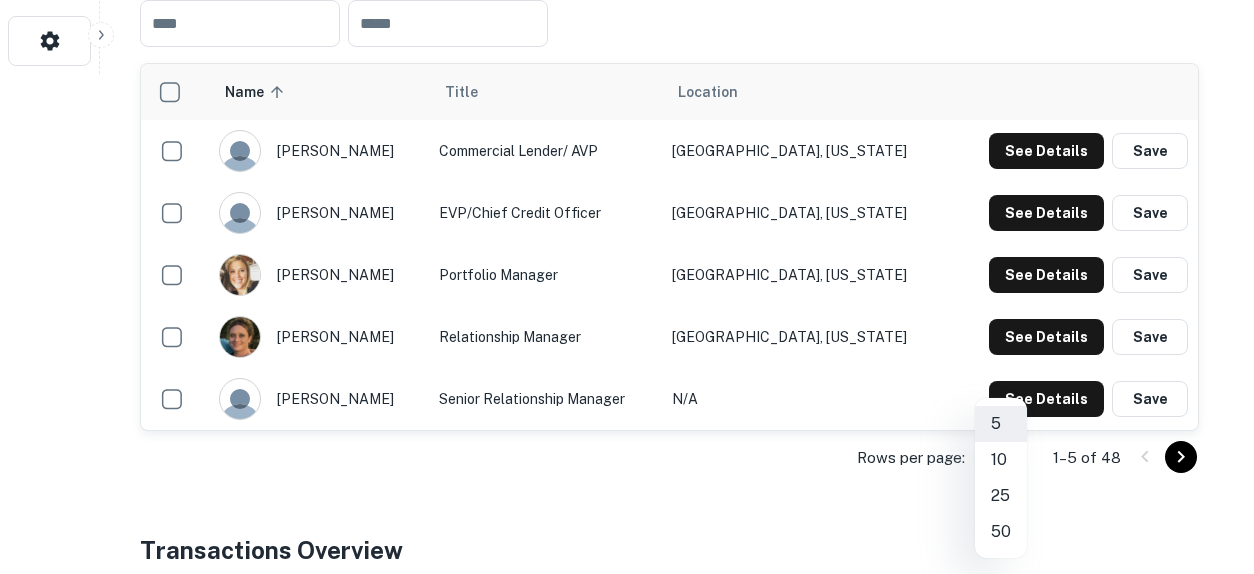 click on "50" at bounding box center (1001, 532) 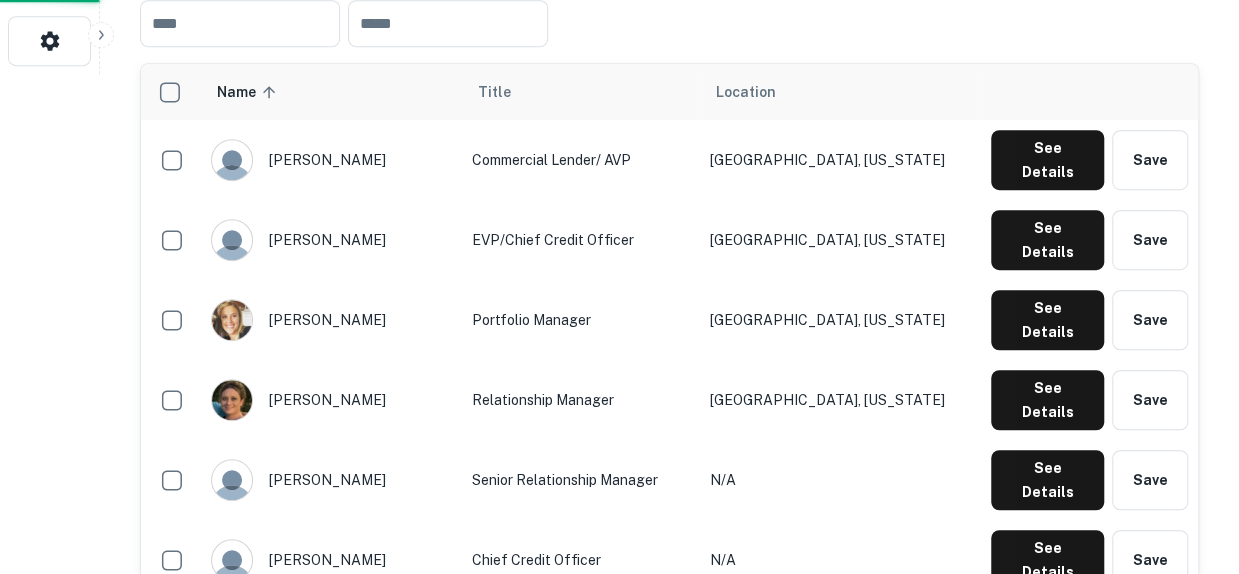 scroll, scrollTop: 0, scrollLeft: 0, axis: both 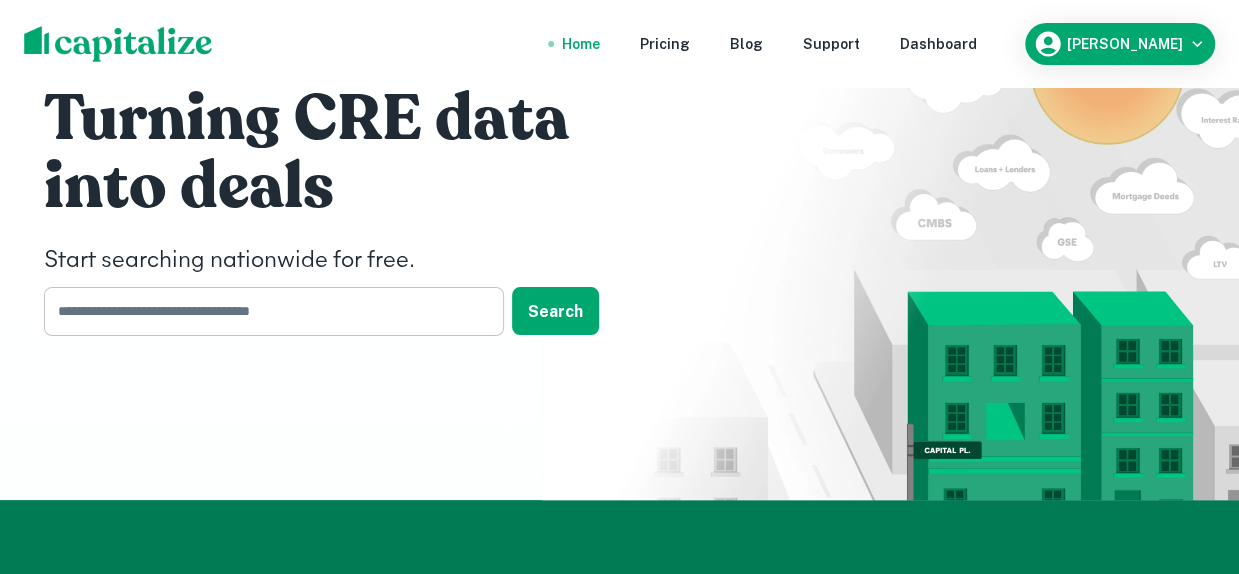click at bounding box center (267, 311) 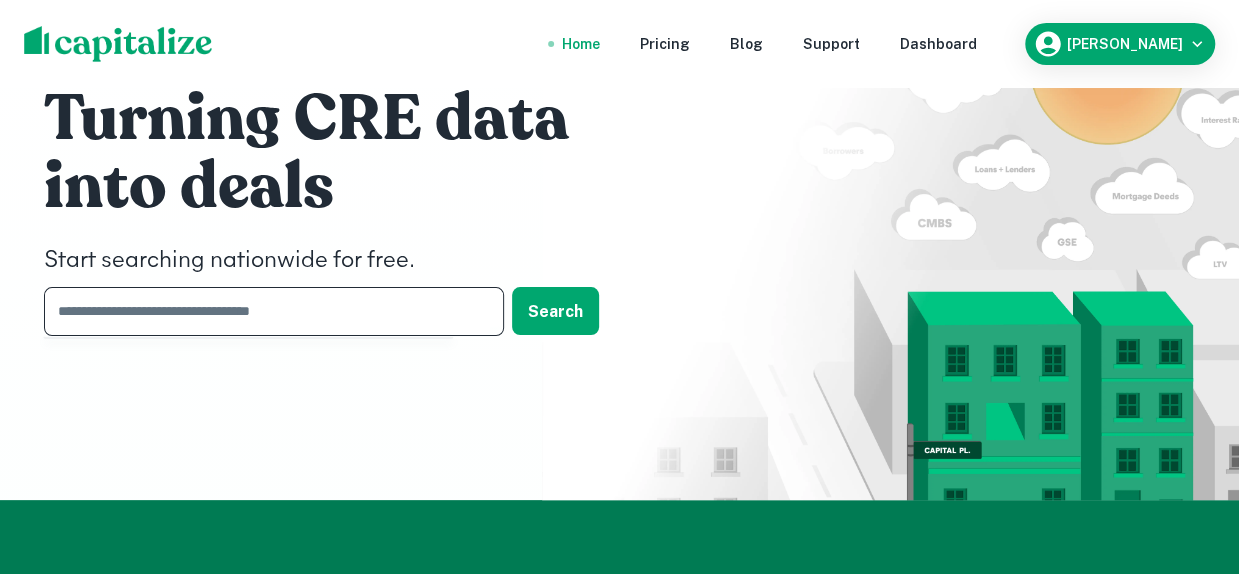 click at bounding box center [267, 311] 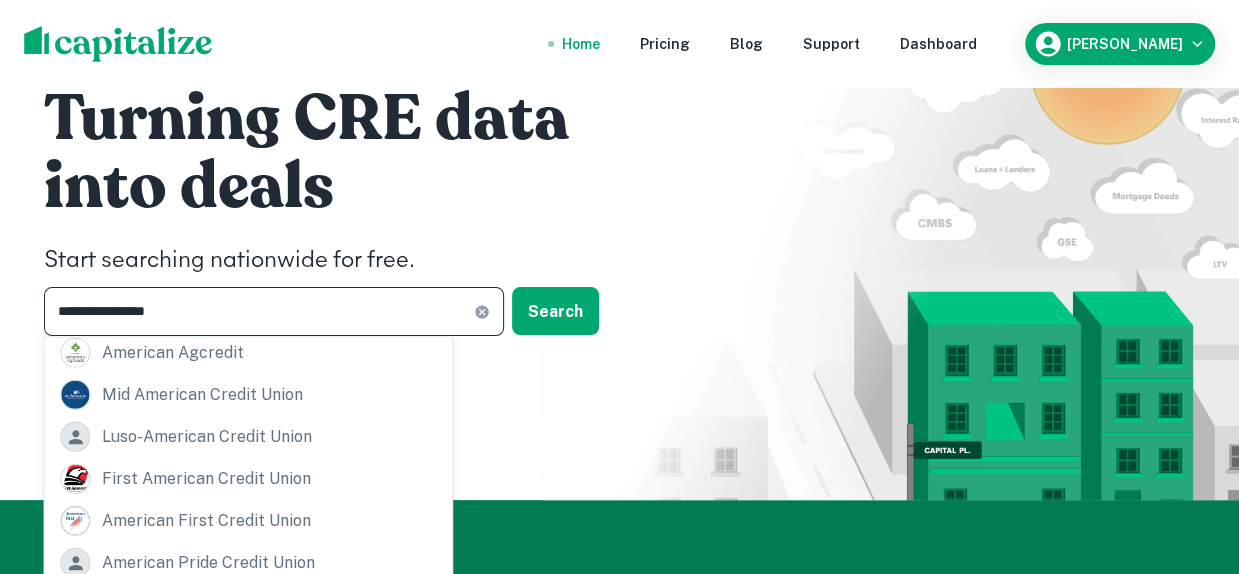 scroll, scrollTop: 200, scrollLeft: 0, axis: vertical 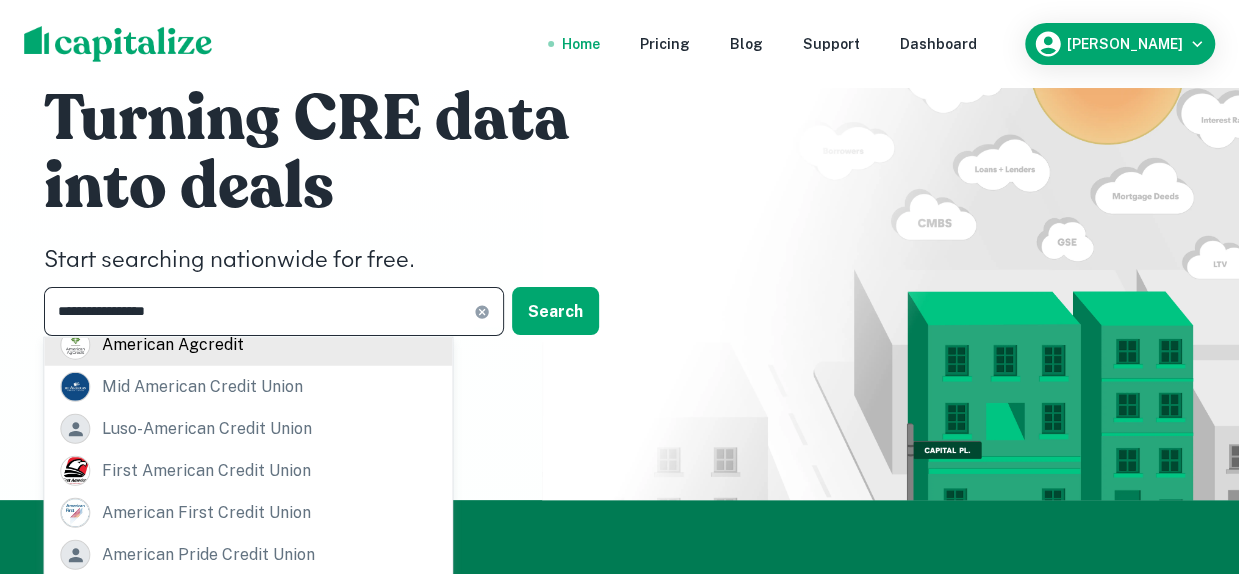type on "**********" 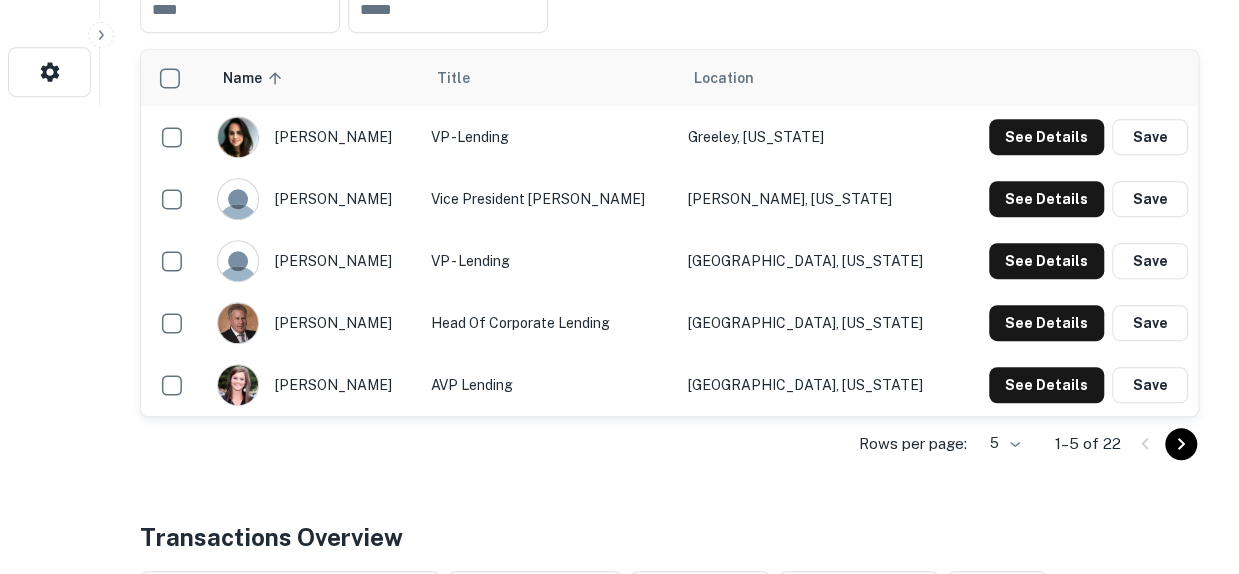 scroll, scrollTop: 500, scrollLeft: 0, axis: vertical 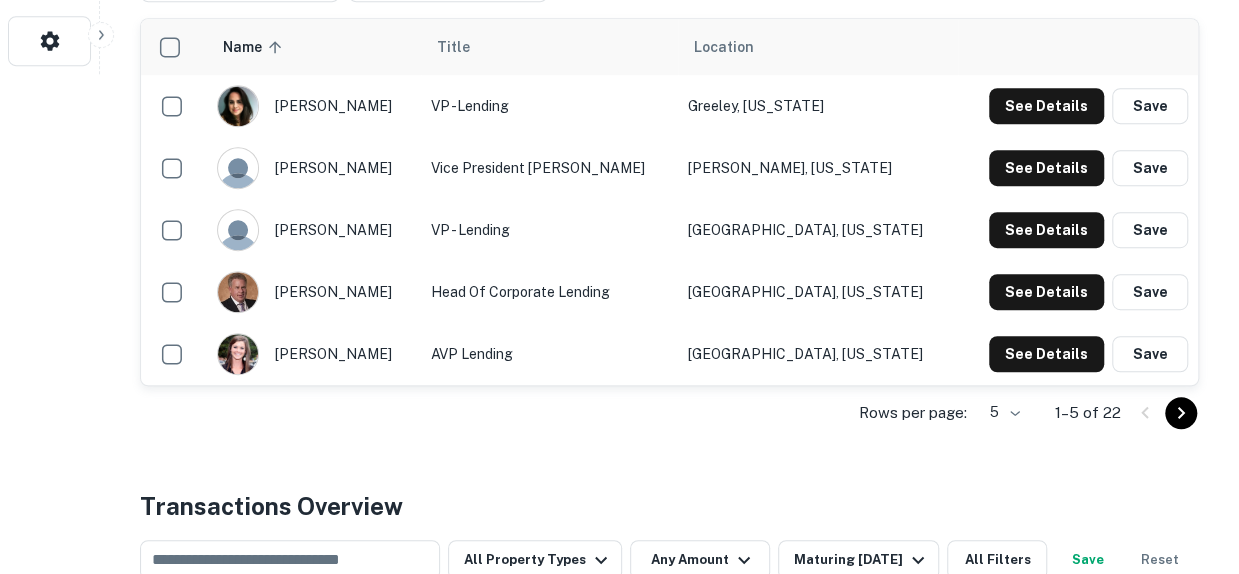 click on "Rows per page: 5 * 1–5 of 22" at bounding box center (669, 413) 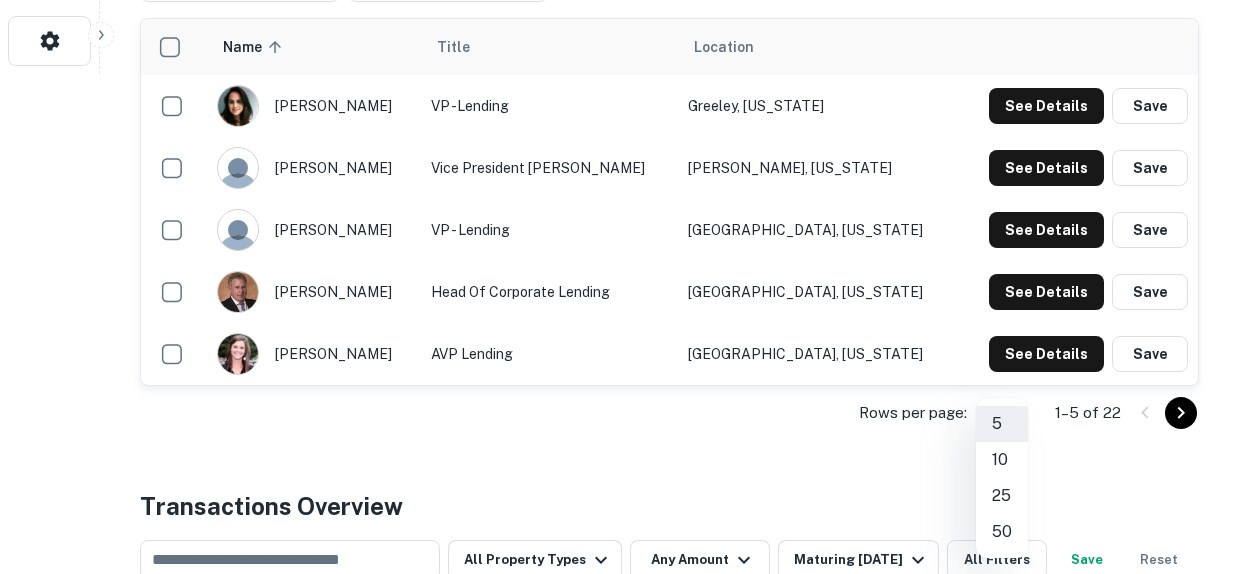 click on "25" at bounding box center [1002, 496] 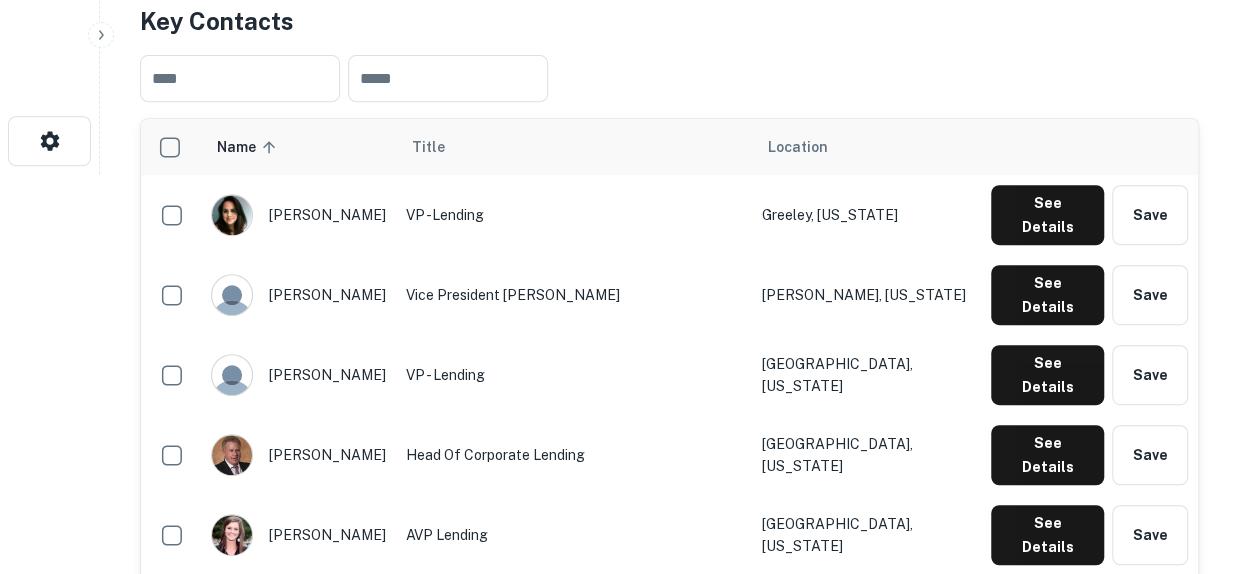 scroll, scrollTop: 500, scrollLeft: 0, axis: vertical 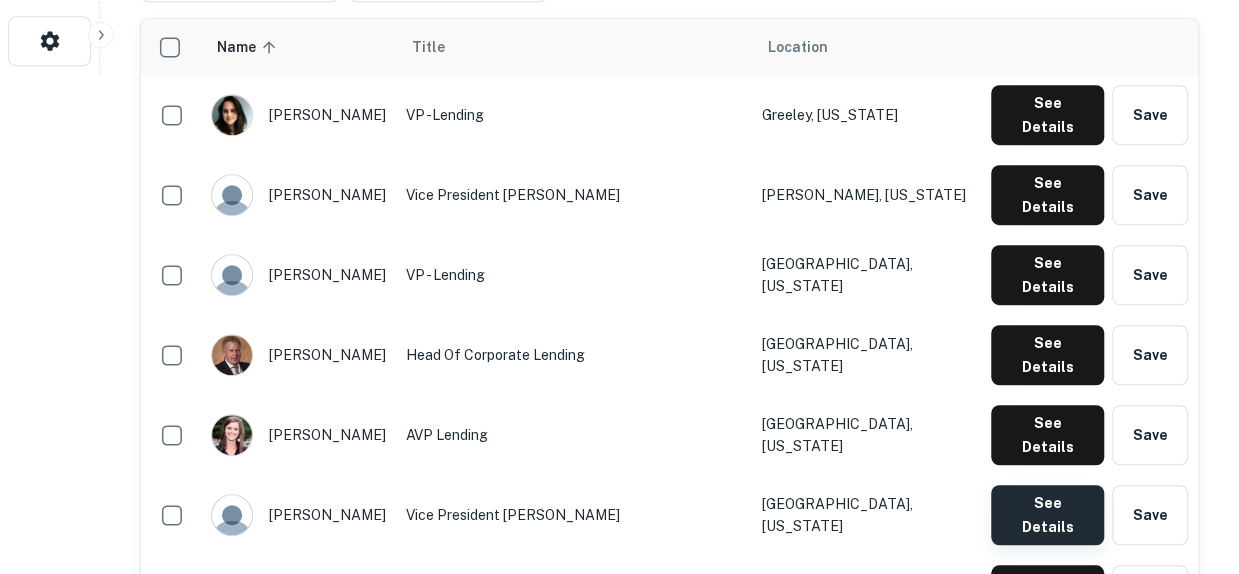 click on "See Details" at bounding box center (1047, 115) 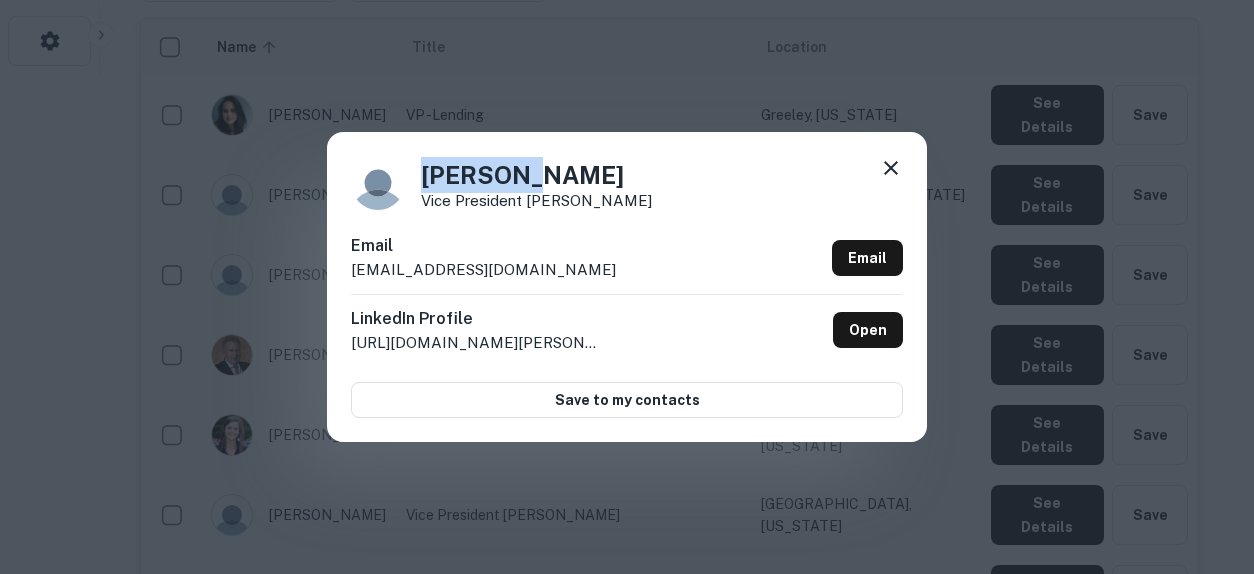 drag, startPoint x: 572, startPoint y: 181, endPoint x: 392, endPoint y: 179, distance: 180.01111 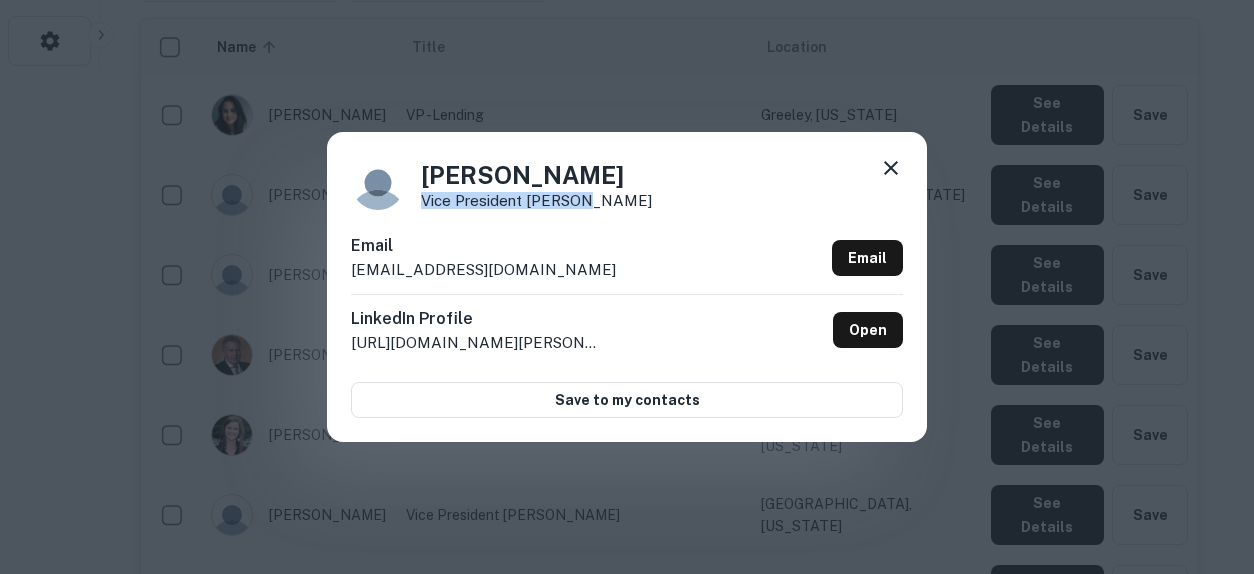 drag, startPoint x: 626, startPoint y: 197, endPoint x: 420, endPoint y: 205, distance: 206.15529 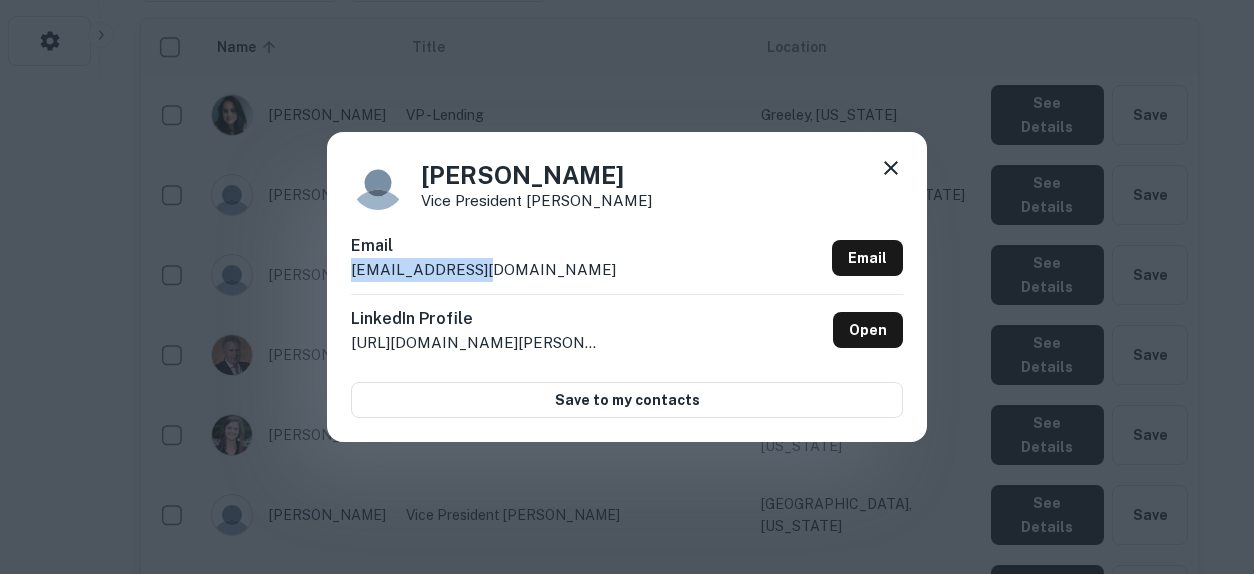 drag, startPoint x: 511, startPoint y: 259, endPoint x: 343, endPoint y: 275, distance: 168.76018 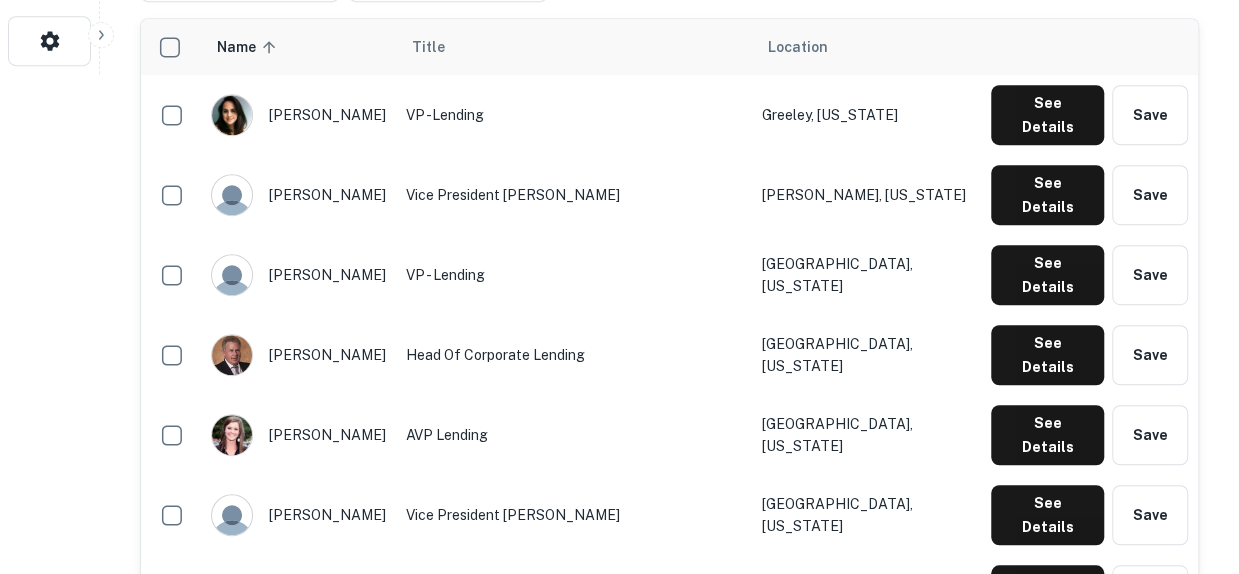 type 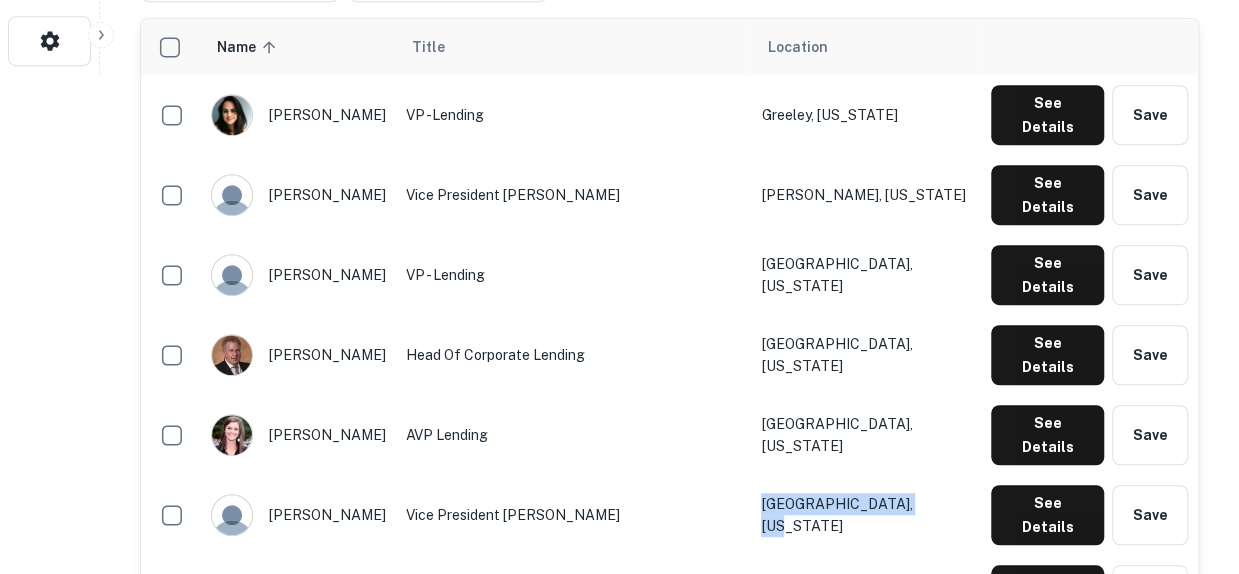 copy on "Susanville, California" 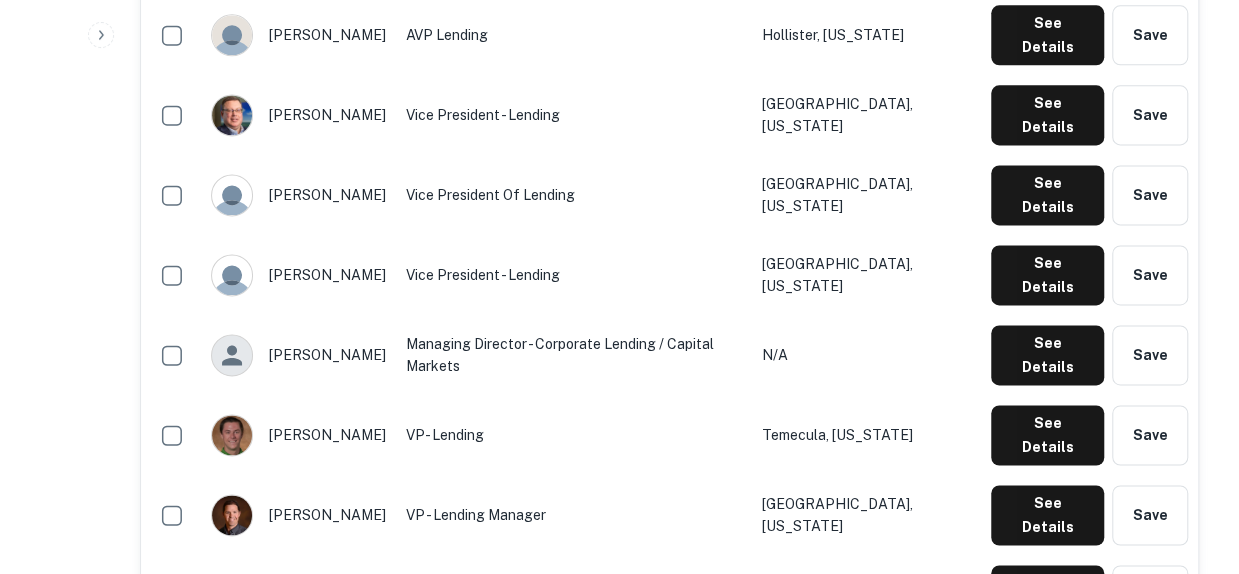 scroll, scrollTop: 1400, scrollLeft: 0, axis: vertical 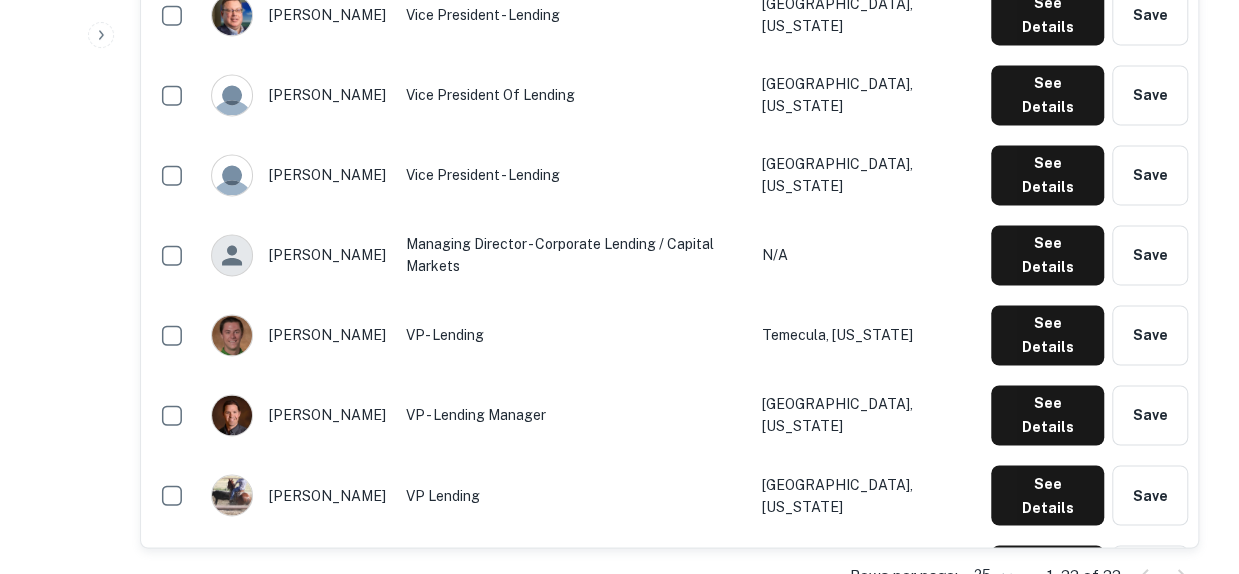 click on "See Details" at bounding box center [1047, -785] 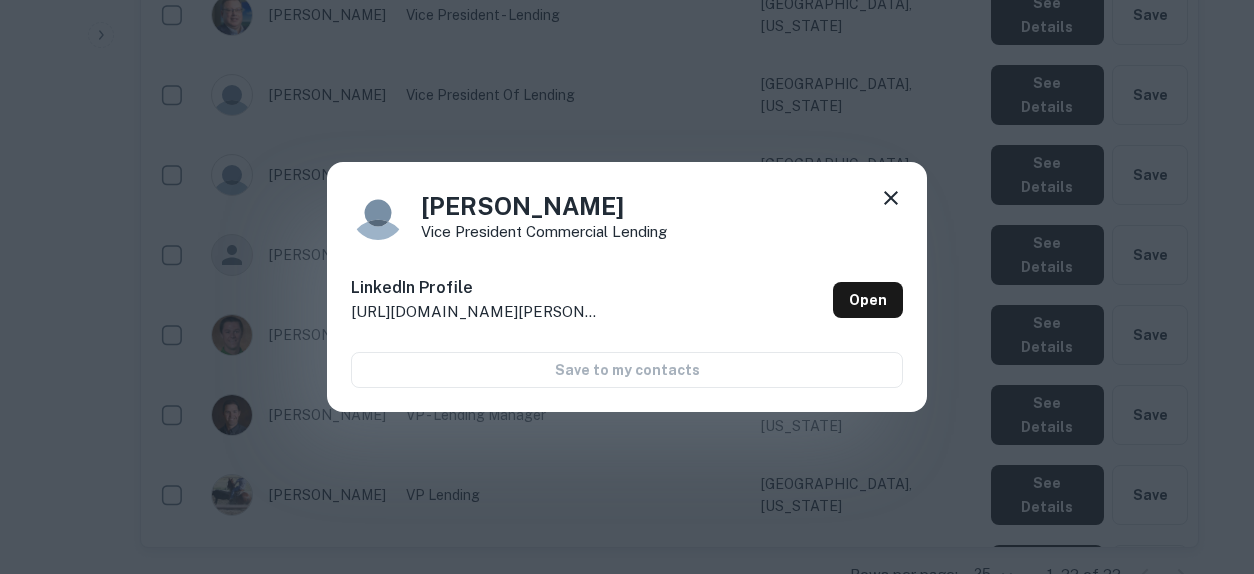 click 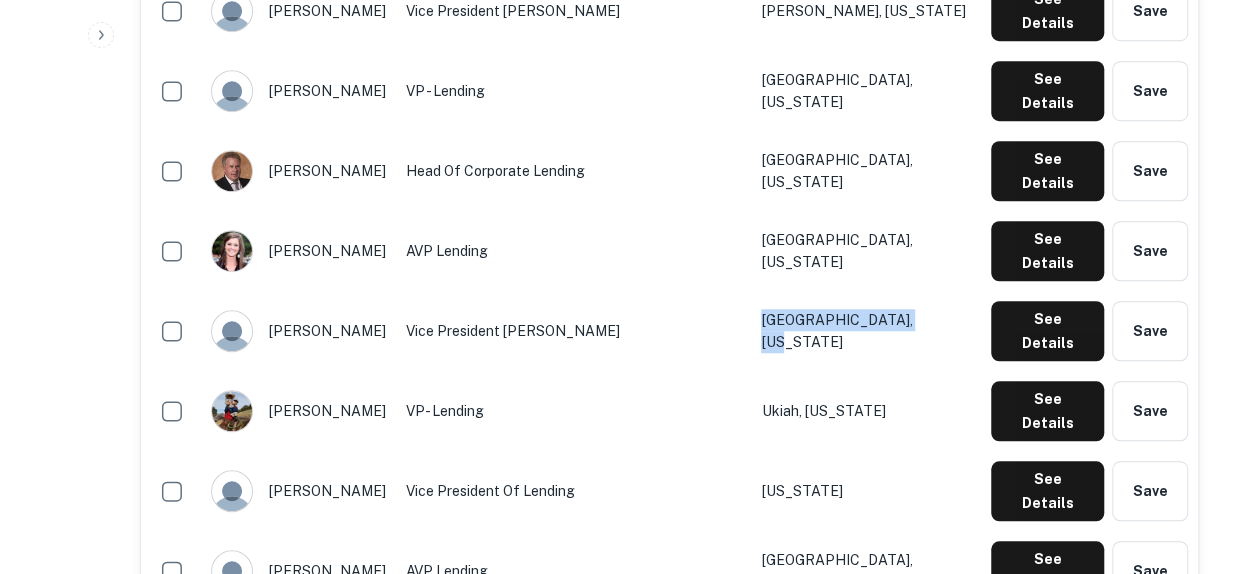 scroll, scrollTop: 600, scrollLeft: 0, axis: vertical 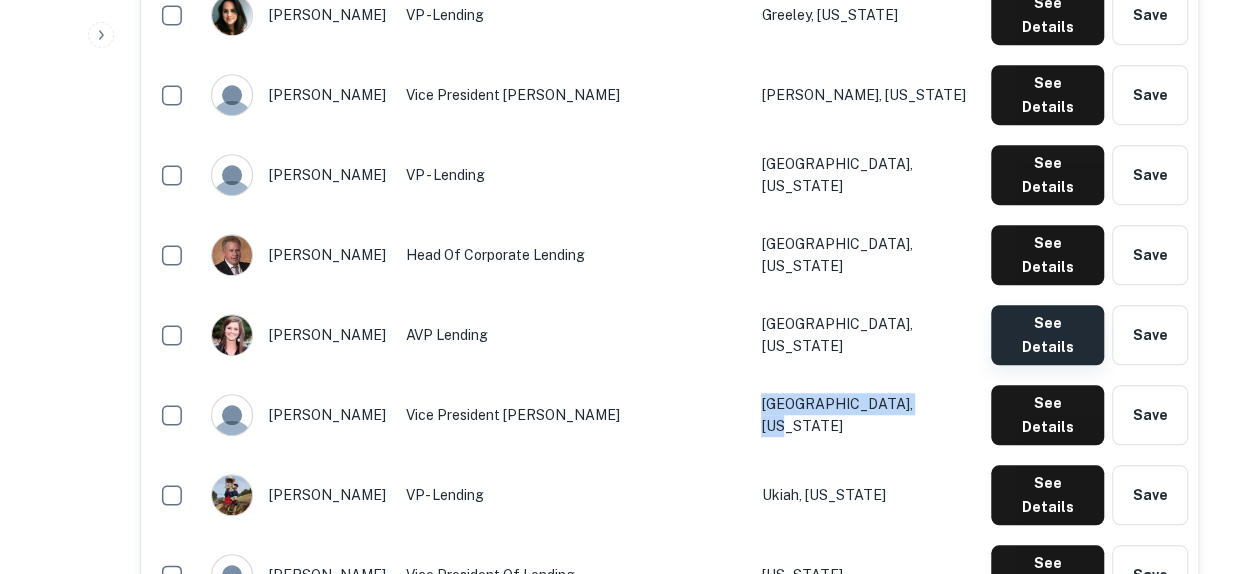 click on "See Details" at bounding box center (1047, 15) 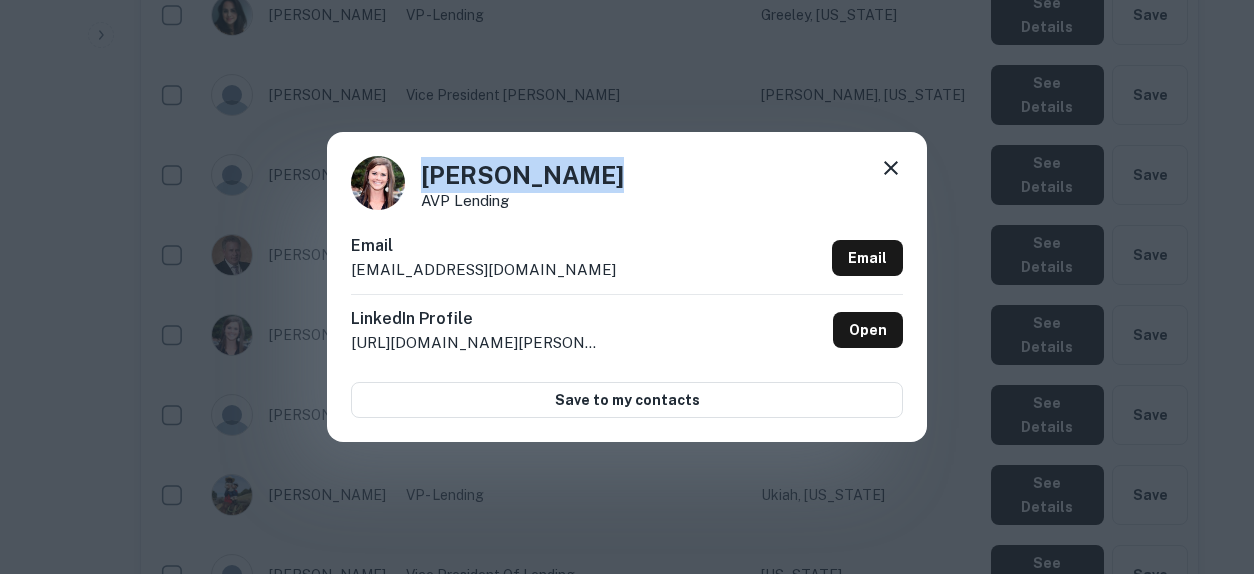 drag, startPoint x: 612, startPoint y: 181, endPoint x: 401, endPoint y: 169, distance: 211.34096 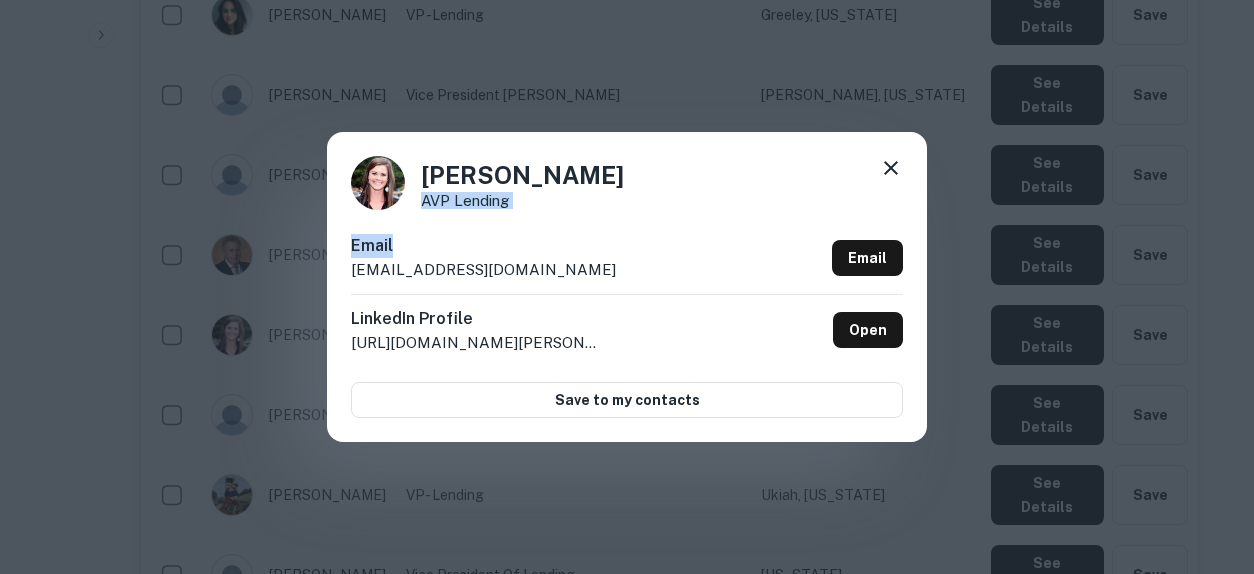 drag, startPoint x: 514, startPoint y: 211, endPoint x: 465, endPoint y: 228, distance: 51.86521 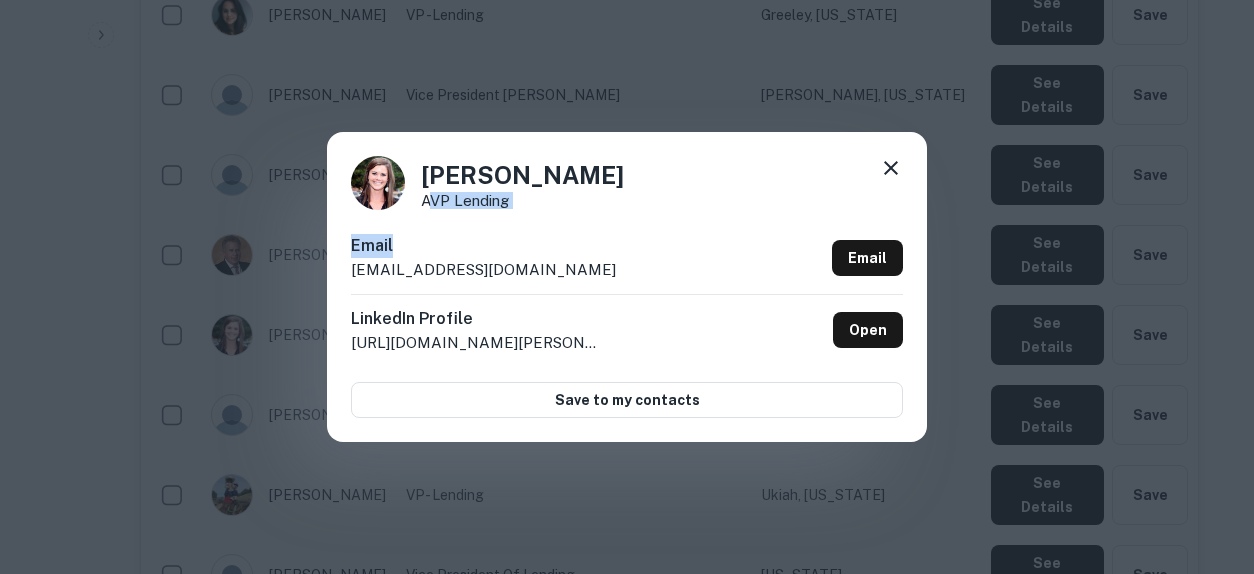 click on "Heather Lemos AVP Lending Email hlemos@agloan.com Email LinkedIn Profile http://www.linkedin.com/in/heather-lemos-669b80b1 Open Save to my contacts" at bounding box center (627, 287) 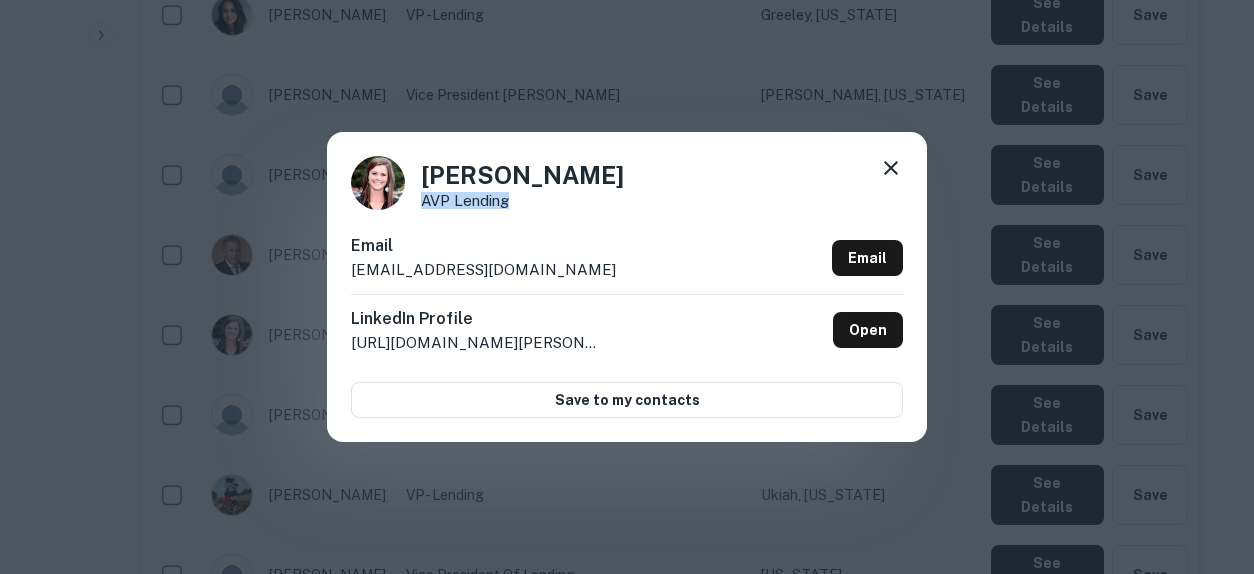 drag, startPoint x: 516, startPoint y: 205, endPoint x: 422, endPoint y: 204, distance: 94.00532 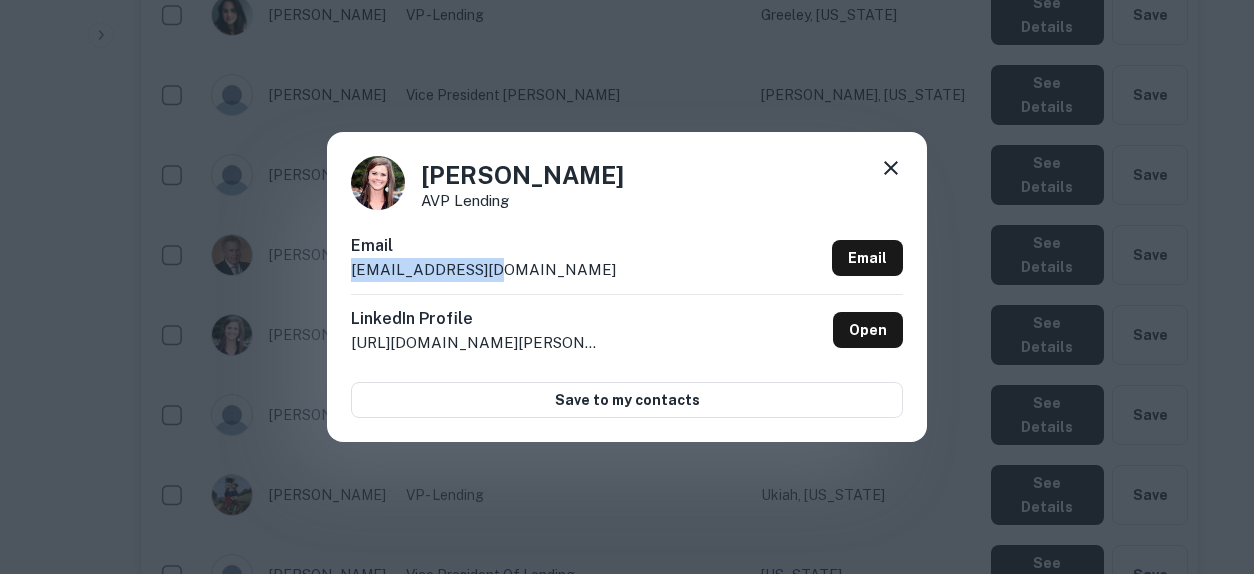 drag, startPoint x: 516, startPoint y: 268, endPoint x: 329, endPoint y: 273, distance: 187.06683 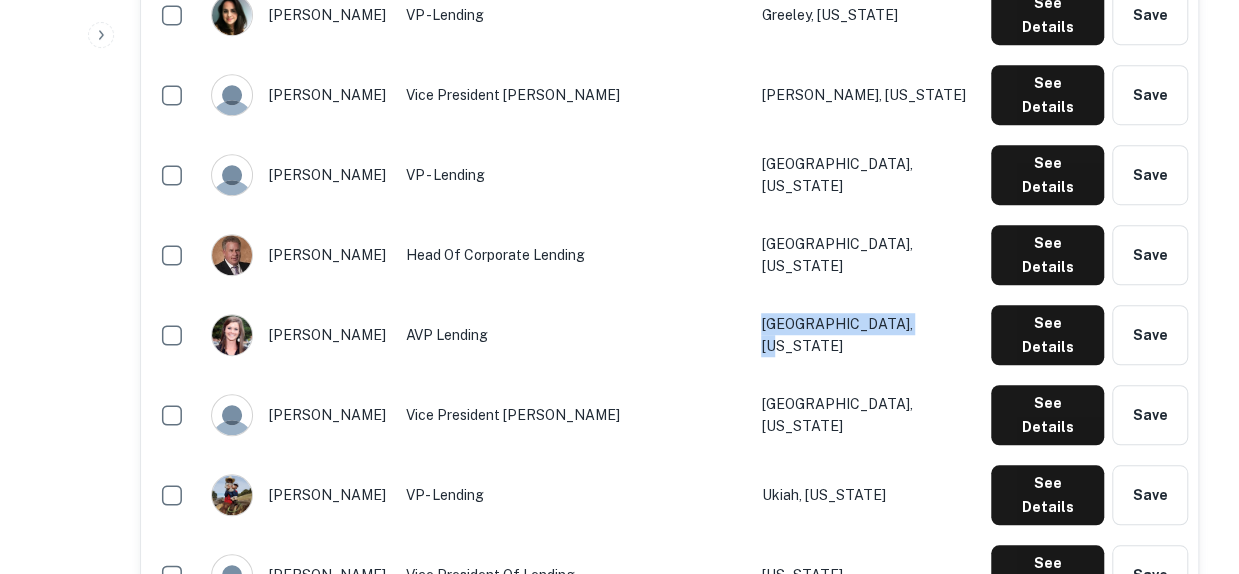 drag, startPoint x: 810, startPoint y: 255, endPoint x: 960, endPoint y: 255, distance: 150 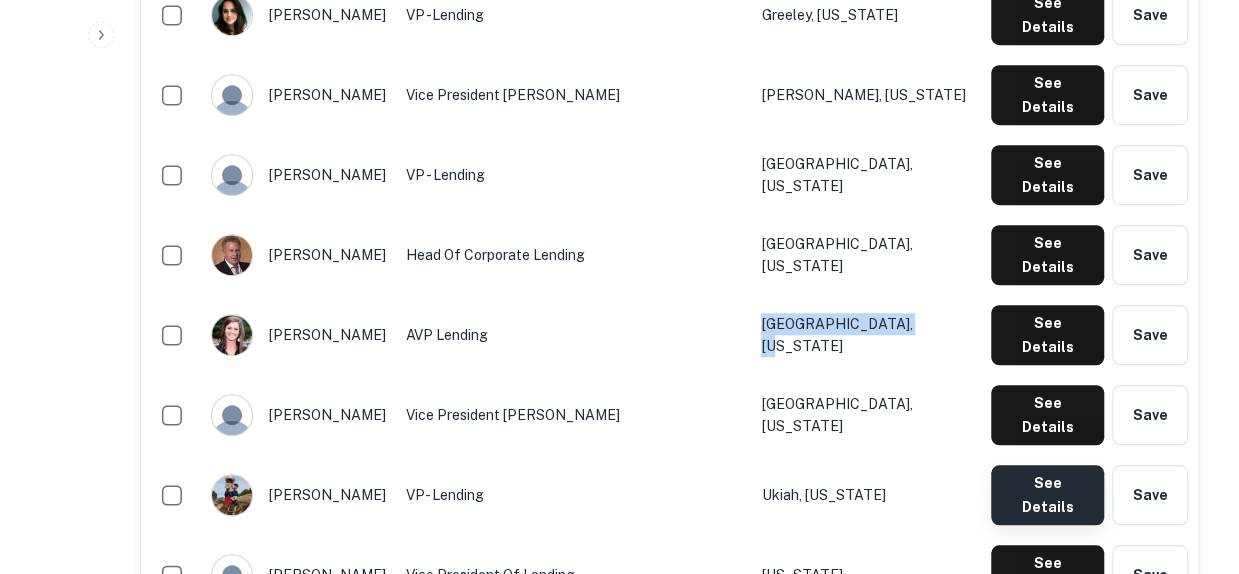 click on "See Details" at bounding box center (1047, 15) 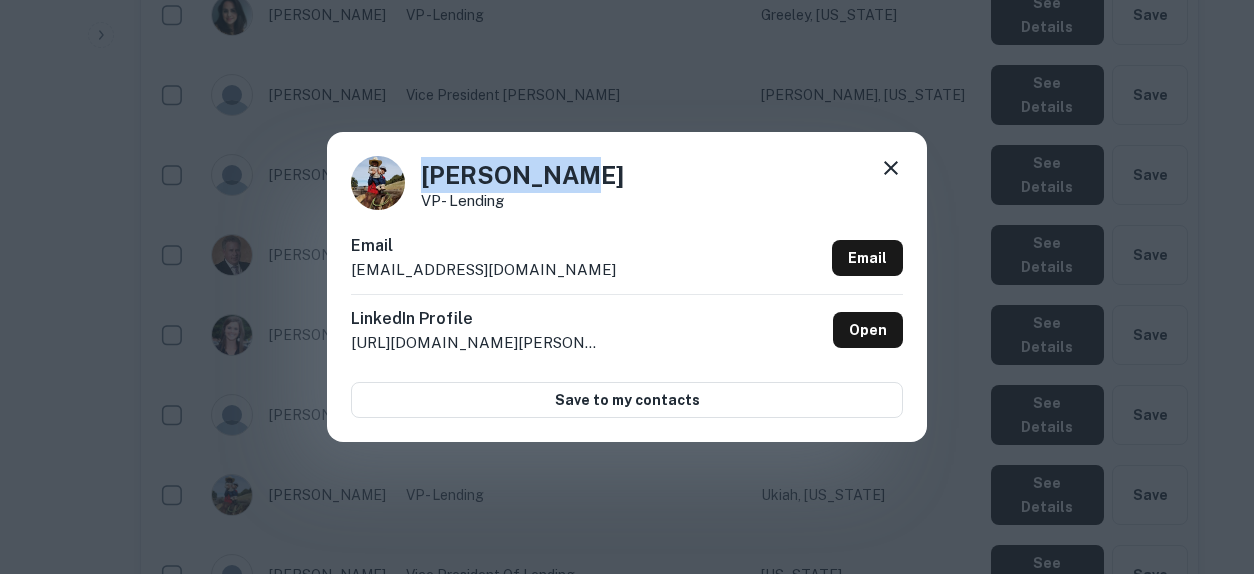 drag, startPoint x: 557, startPoint y: 185, endPoint x: 394, endPoint y: 162, distance: 164.6147 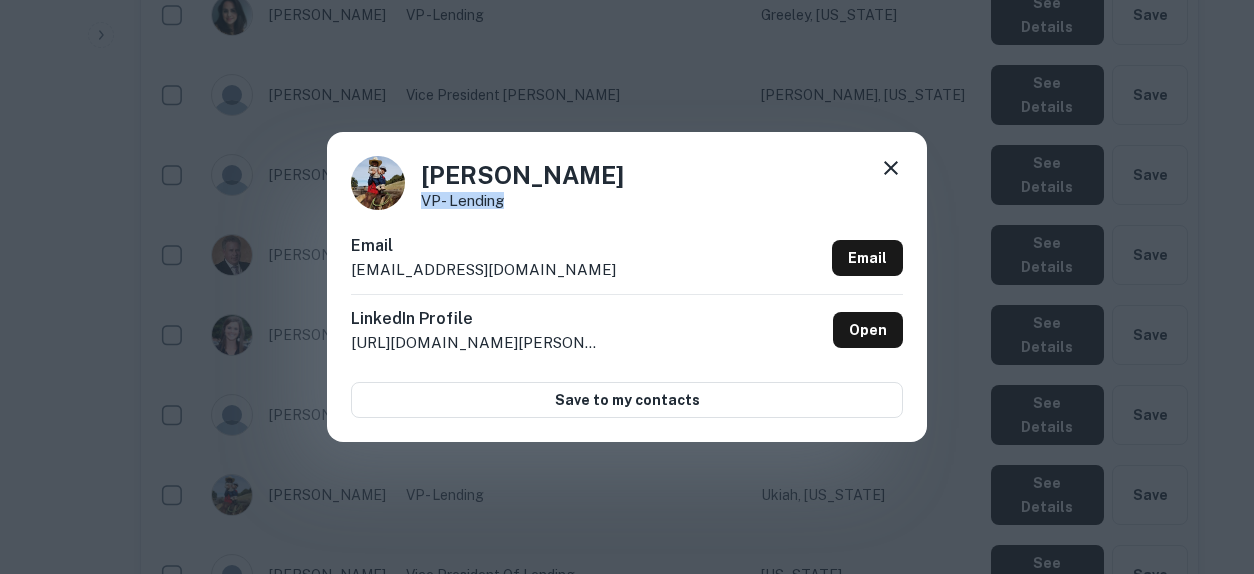 drag, startPoint x: 526, startPoint y: 207, endPoint x: 424, endPoint y: 200, distance: 102.239914 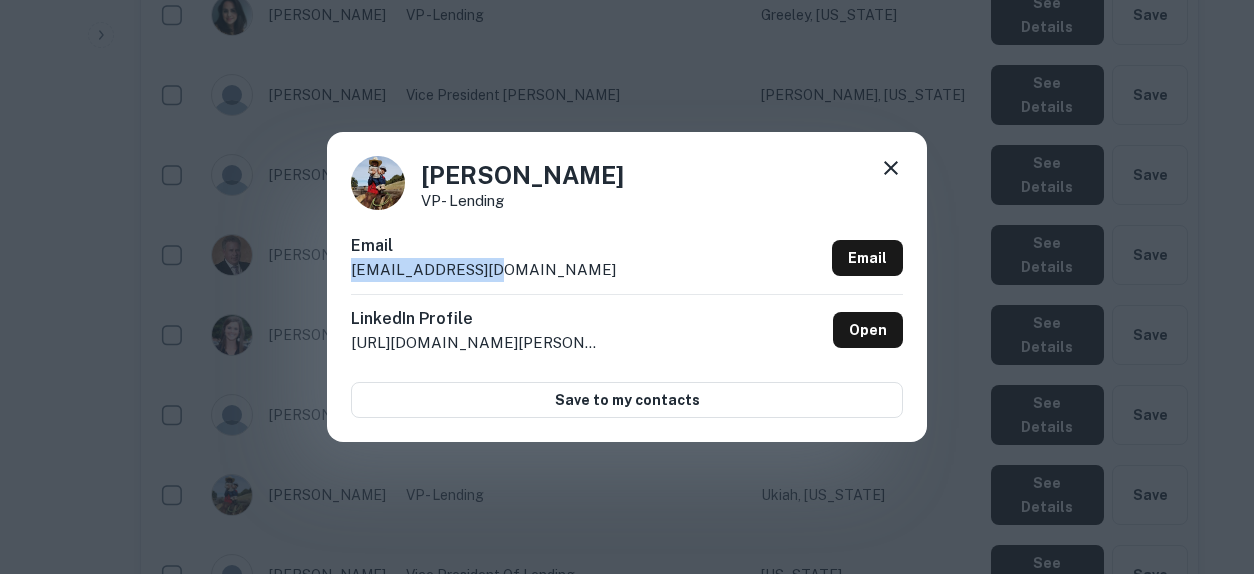 drag, startPoint x: 536, startPoint y: 270, endPoint x: 345, endPoint y: 277, distance: 191.12823 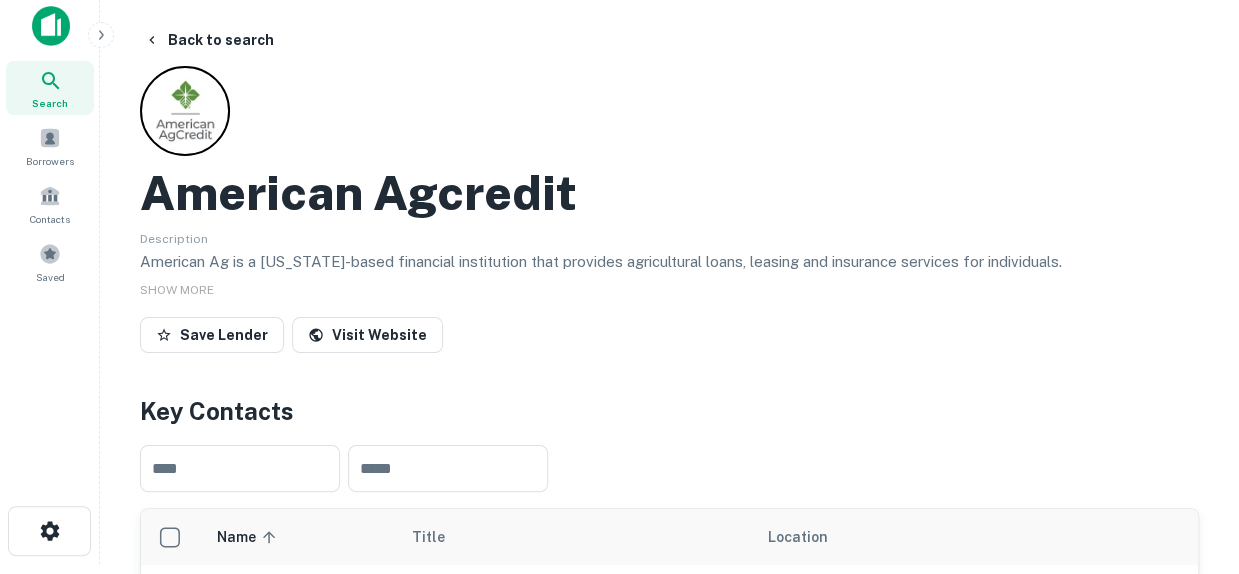 scroll, scrollTop: 0, scrollLeft: 0, axis: both 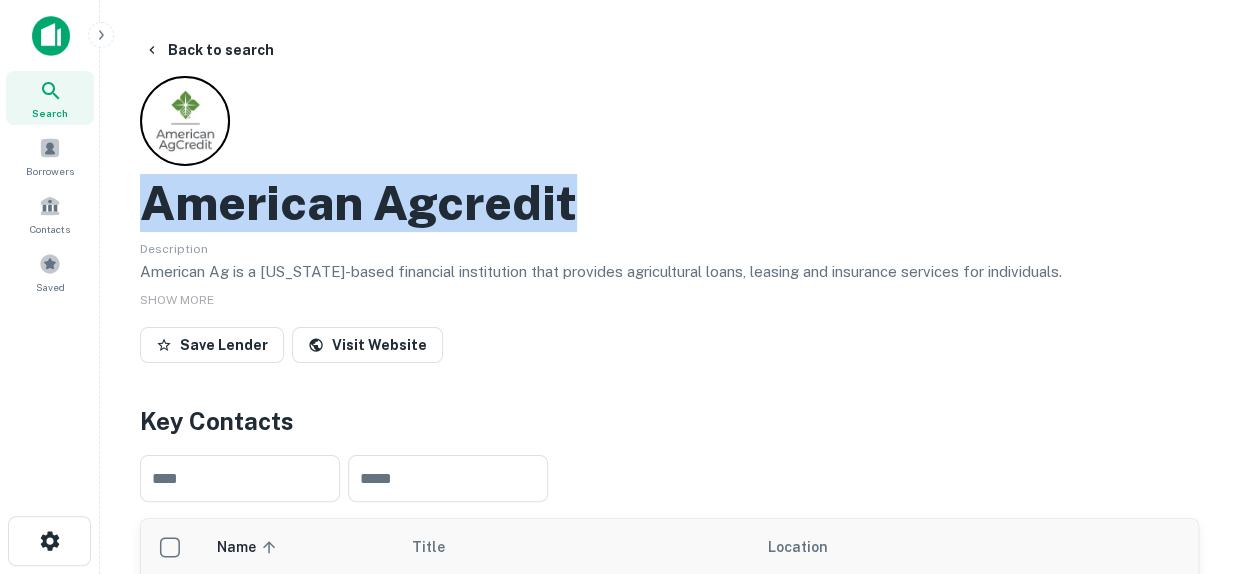 drag, startPoint x: 597, startPoint y: 193, endPoint x: 139, endPoint y: 210, distance: 458.3154 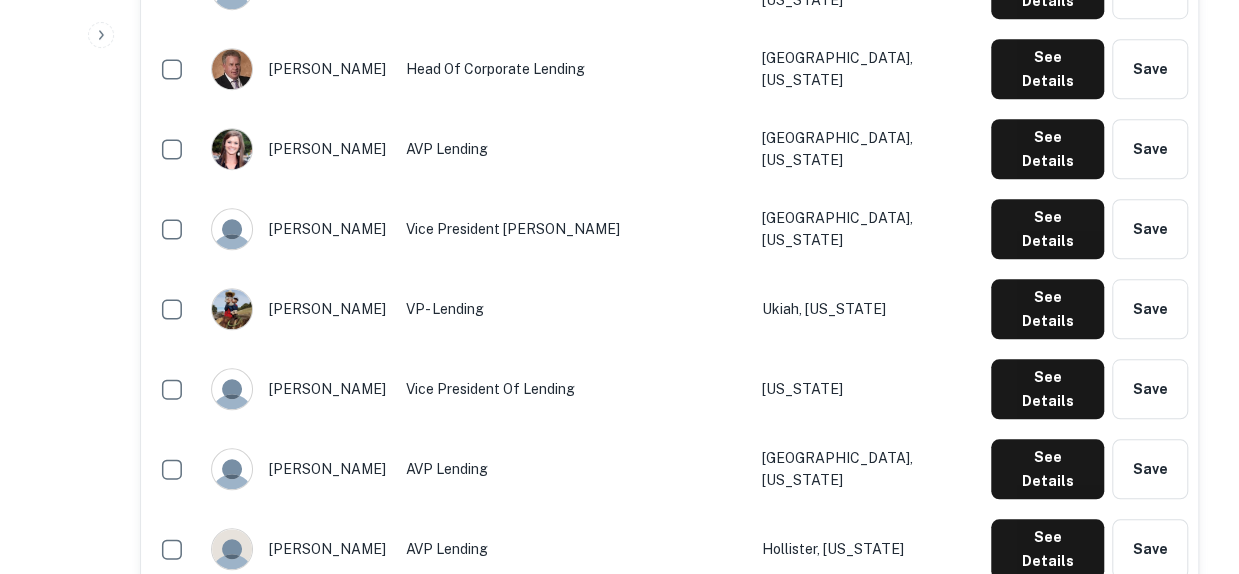 scroll, scrollTop: 800, scrollLeft: 0, axis: vertical 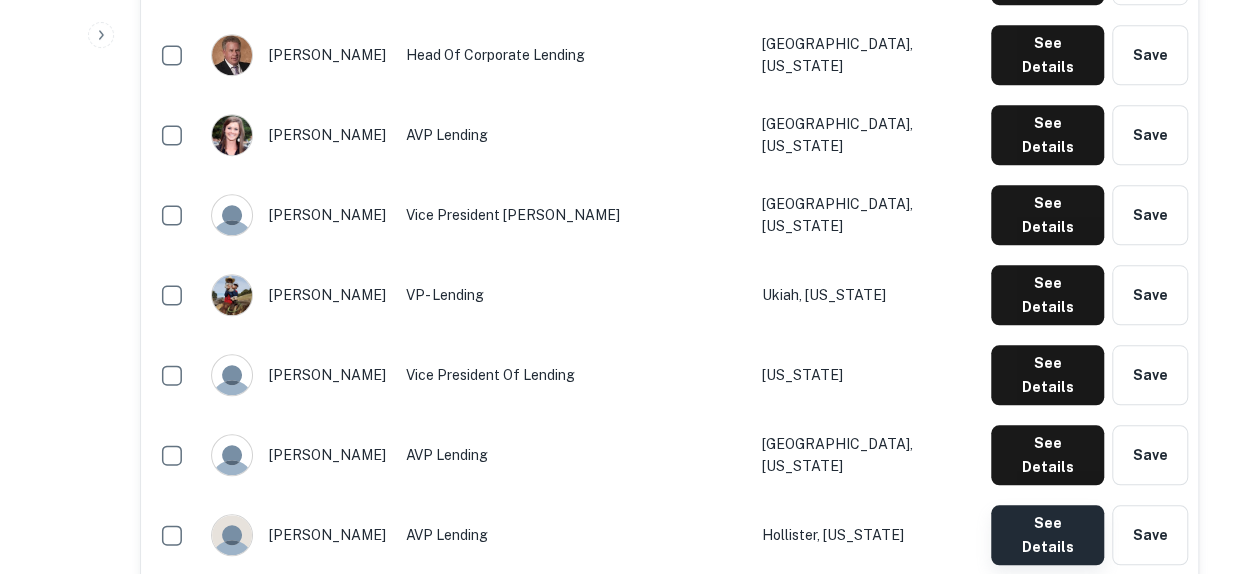 click on "See Details" at bounding box center (1047, -185) 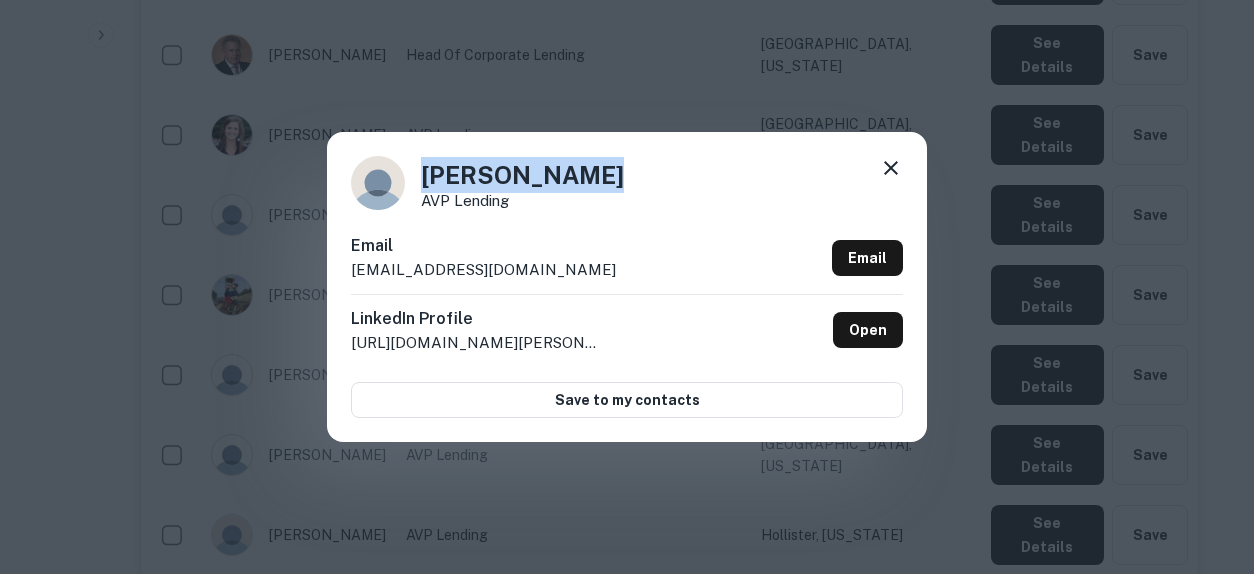 drag, startPoint x: 610, startPoint y: 174, endPoint x: 412, endPoint y: 176, distance: 198.0101 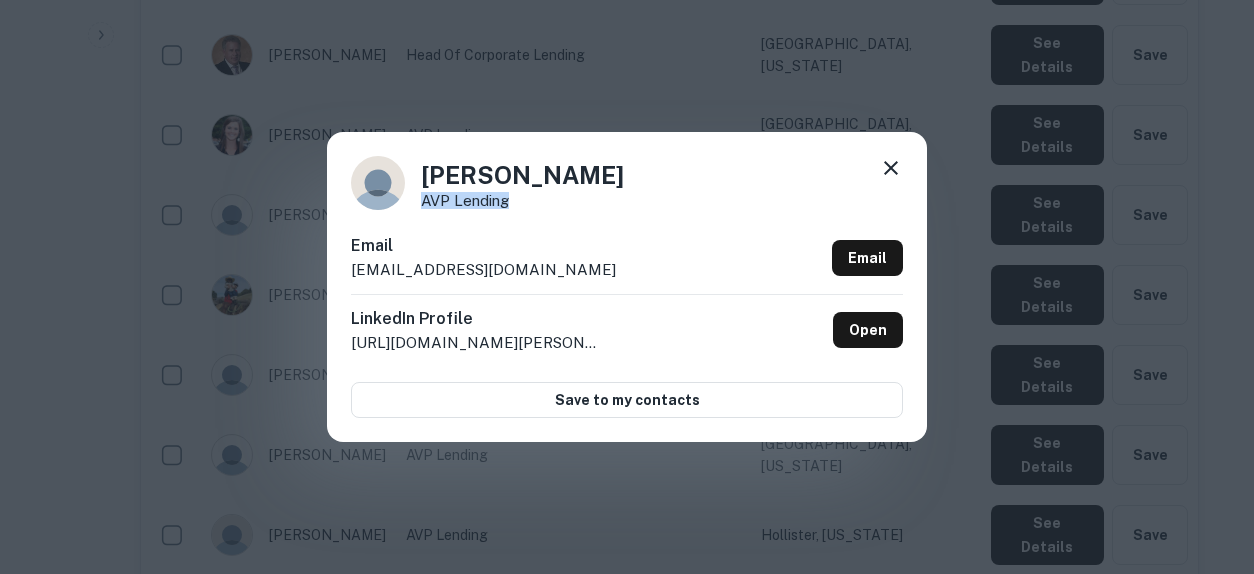 drag, startPoint x: 517, startPoint y: 199, endPoint x: 423, endPoint y: 204, distance: 94.13288 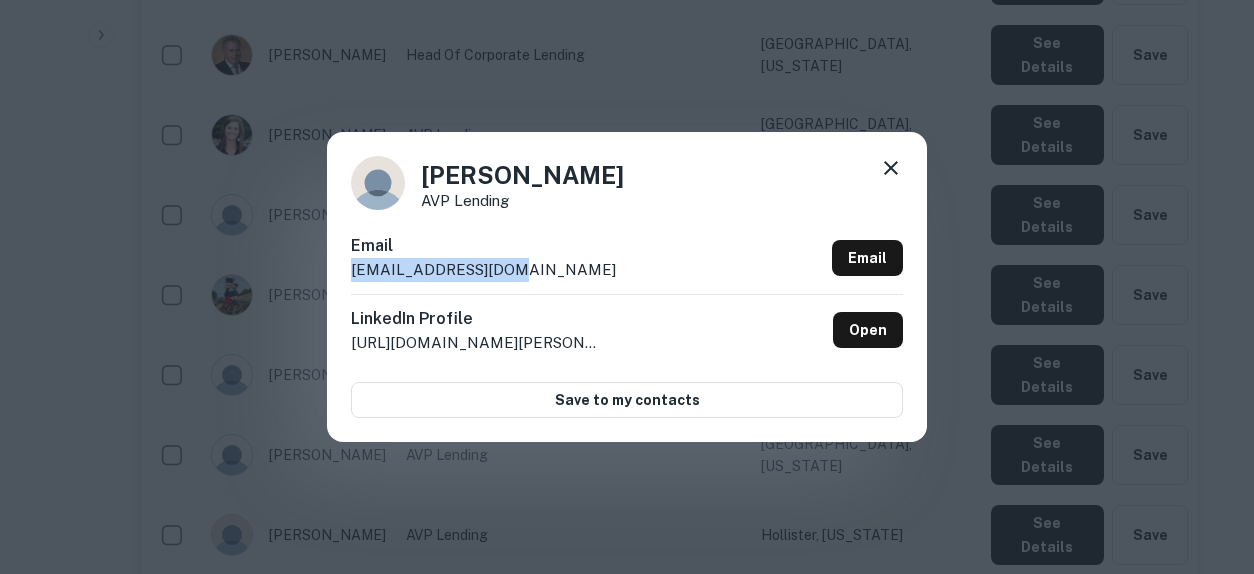 drag, startPoint x: 504, startPoint y: 265, endPoint x: 346, endPoint y: 265, distance: 158 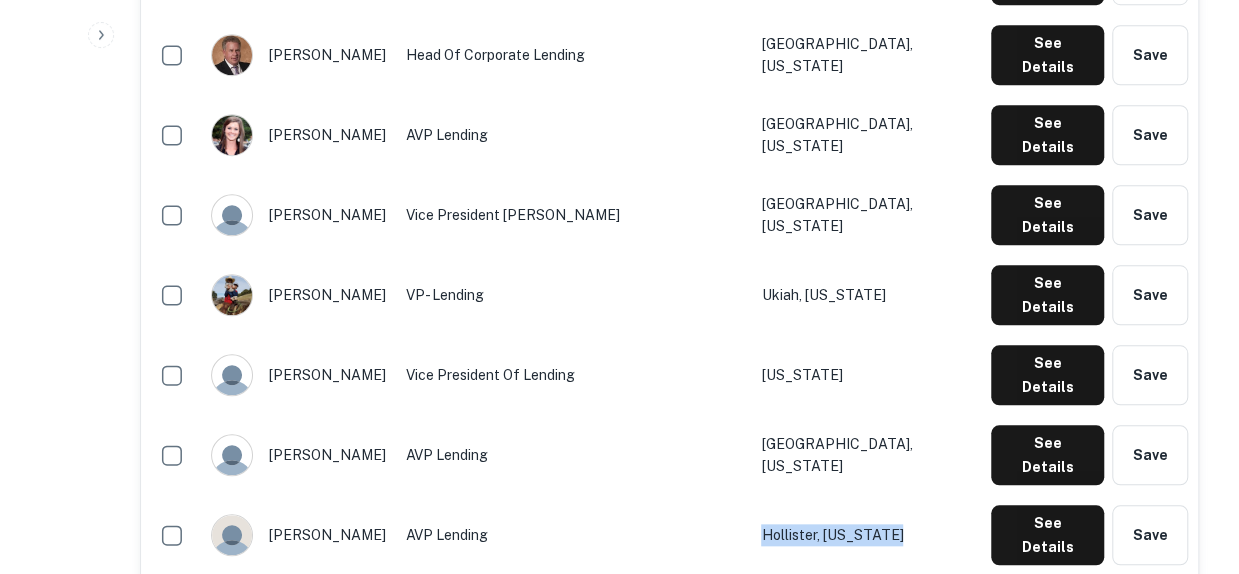 drag, startPoint x: 946, startPoint y: 363, endPoint x: 812, endPoint y: 370, distance: 134.18271 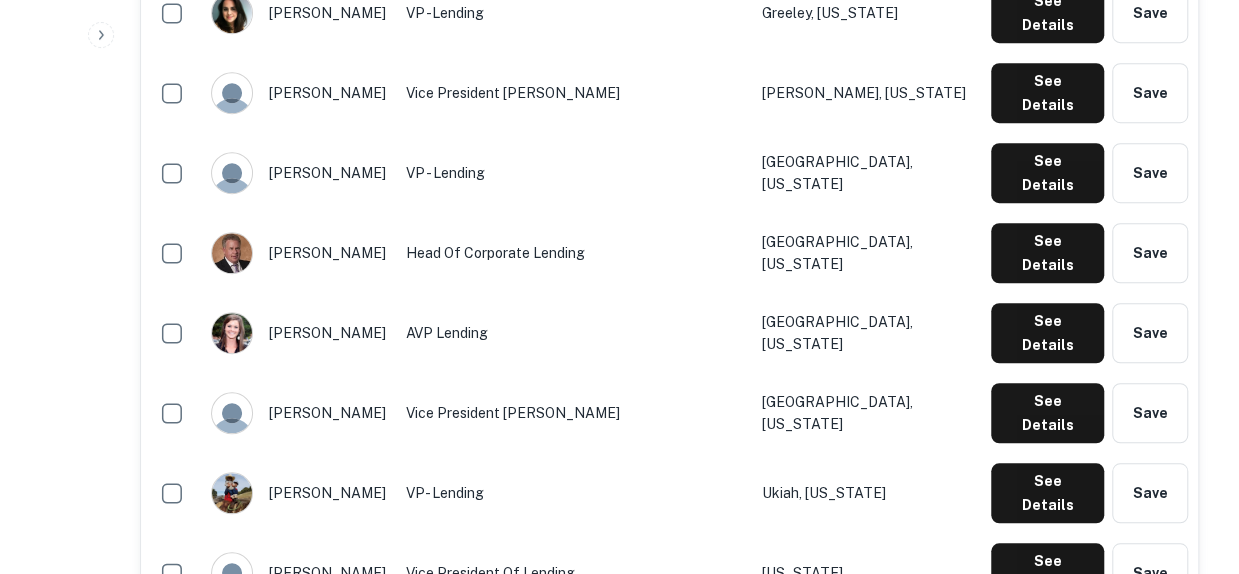 scroll, scrollTop: 600, scrollLeft: 0, axis: vertical 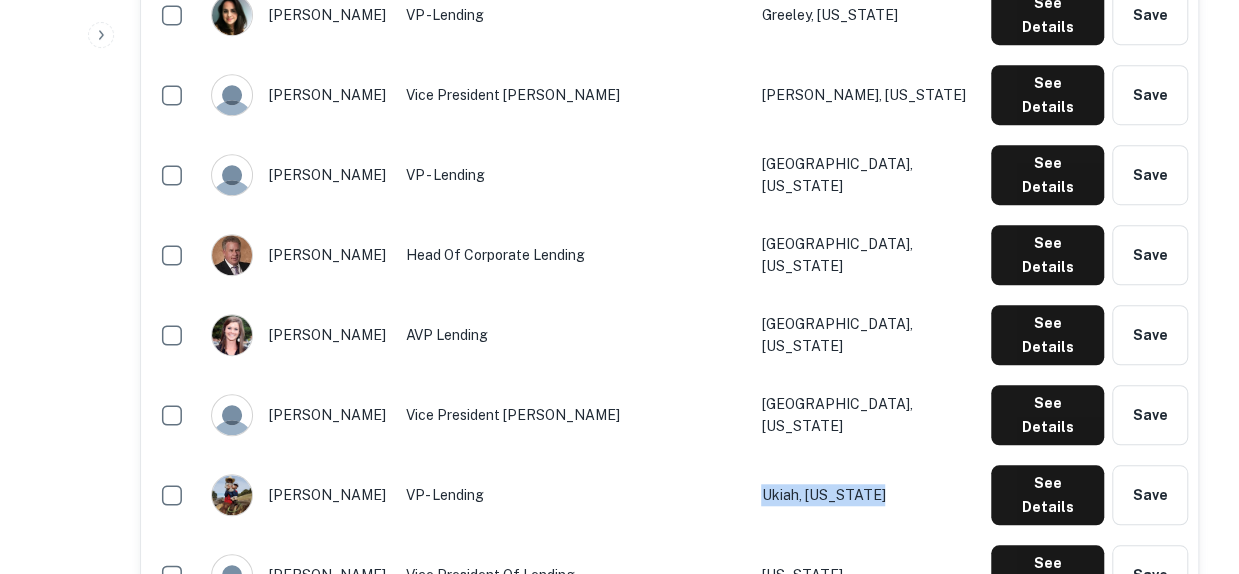 drag, startPoint x: 940, startPoint y: 373, endPoint x: 807, endPoint y: 380, distance: 133.18408 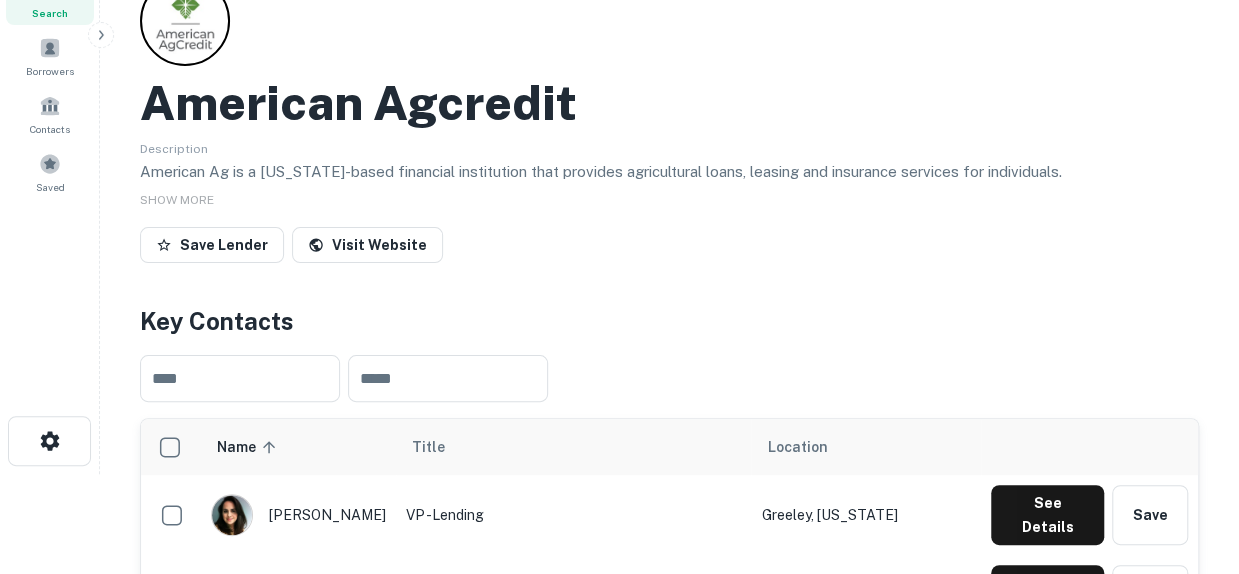 scroll, scrollTop: 0, scrollLeft: 0, axis: both 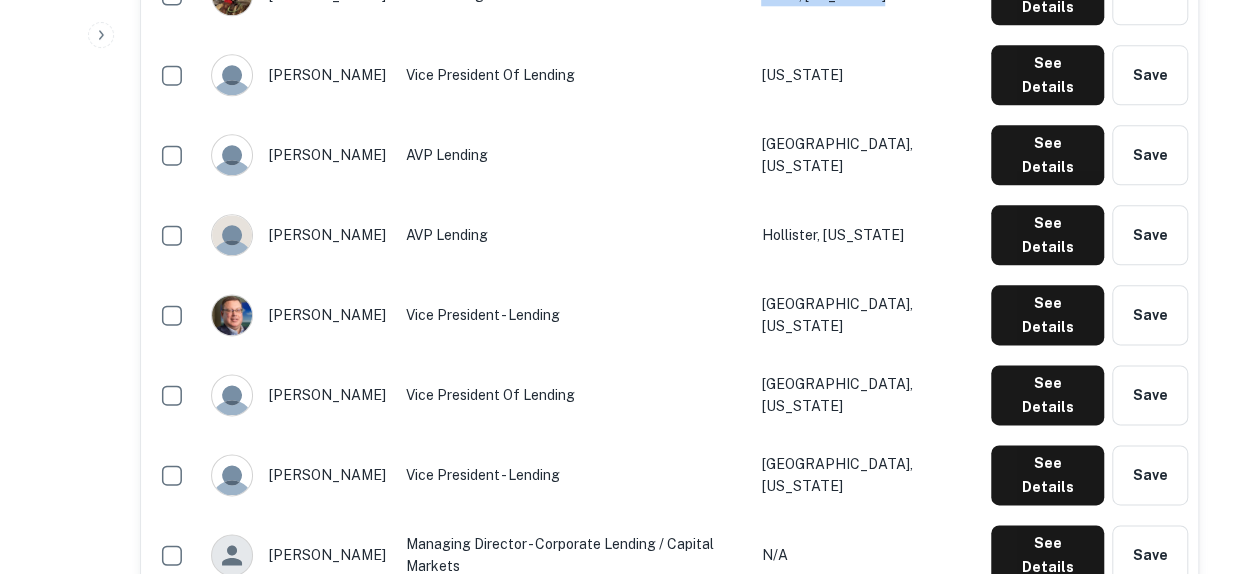 click on "See Details" at bounding box center (1047, -485) 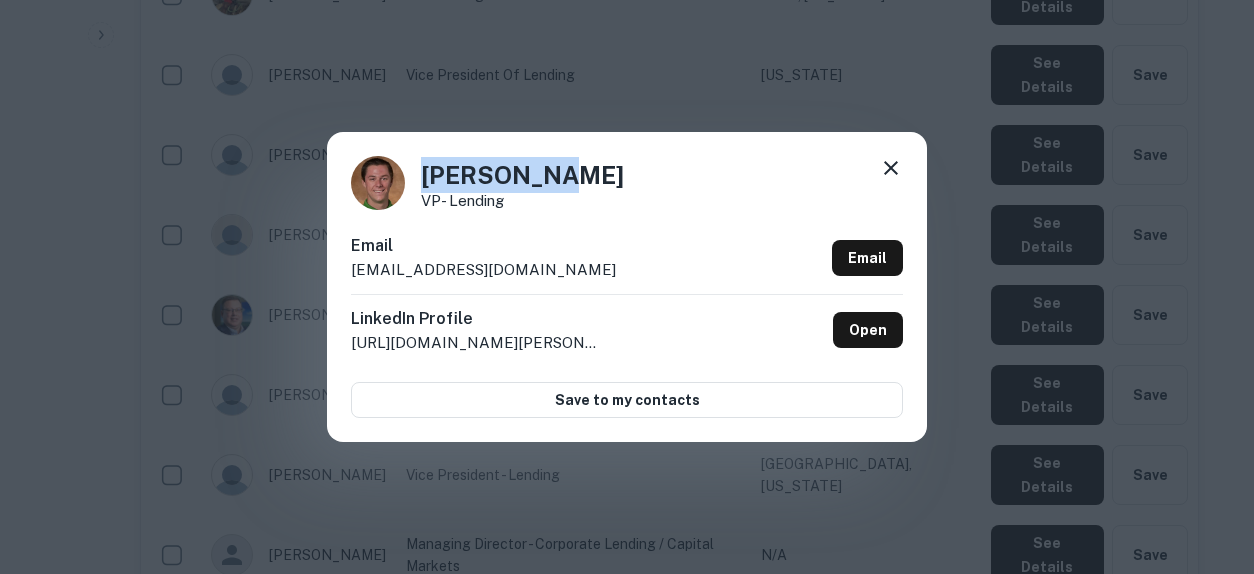 drag, startPoint x: 558, startPoint y: 173, endPoint x: 415, endPoint y: 171, distance: 143.01399 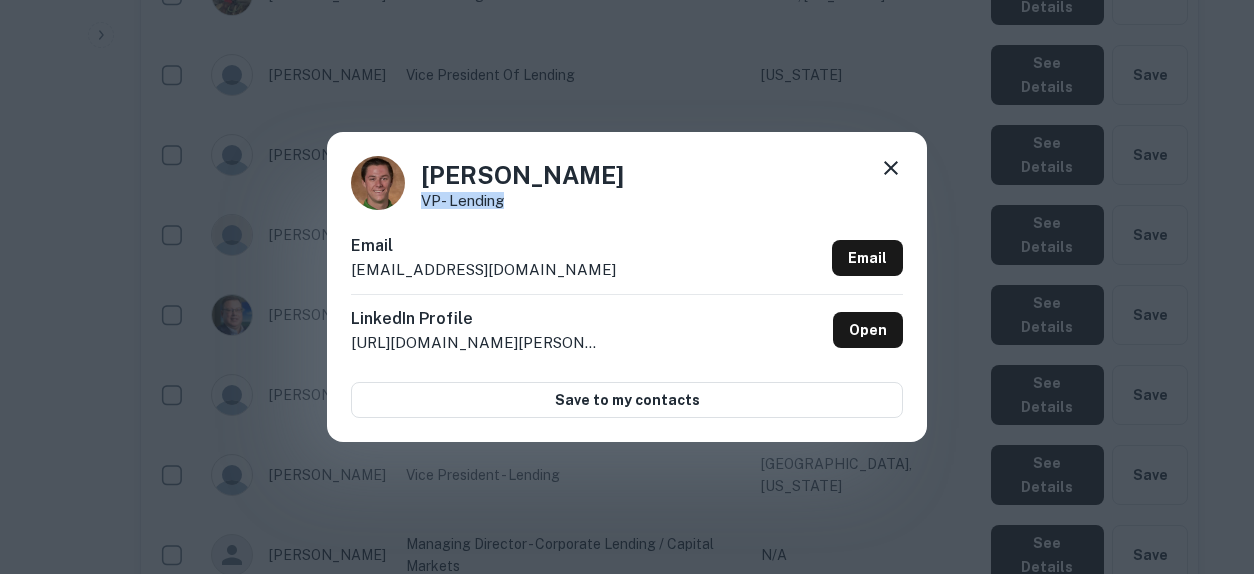 drag, startPoint x: 525, startPoint y: 205, endPoint x: 420, endPoint y: 207, distance: 105.01904 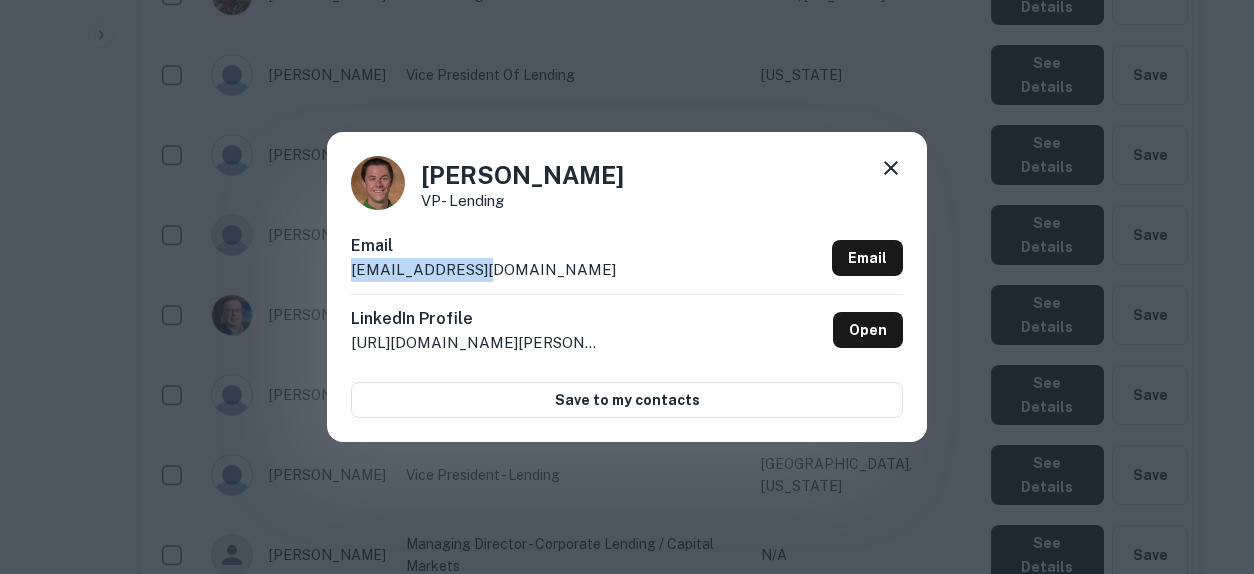 drag, startPoint x: 492, startPoint y: 265, endPoint x: 343, endPoint y: 283, distance: 150.08331 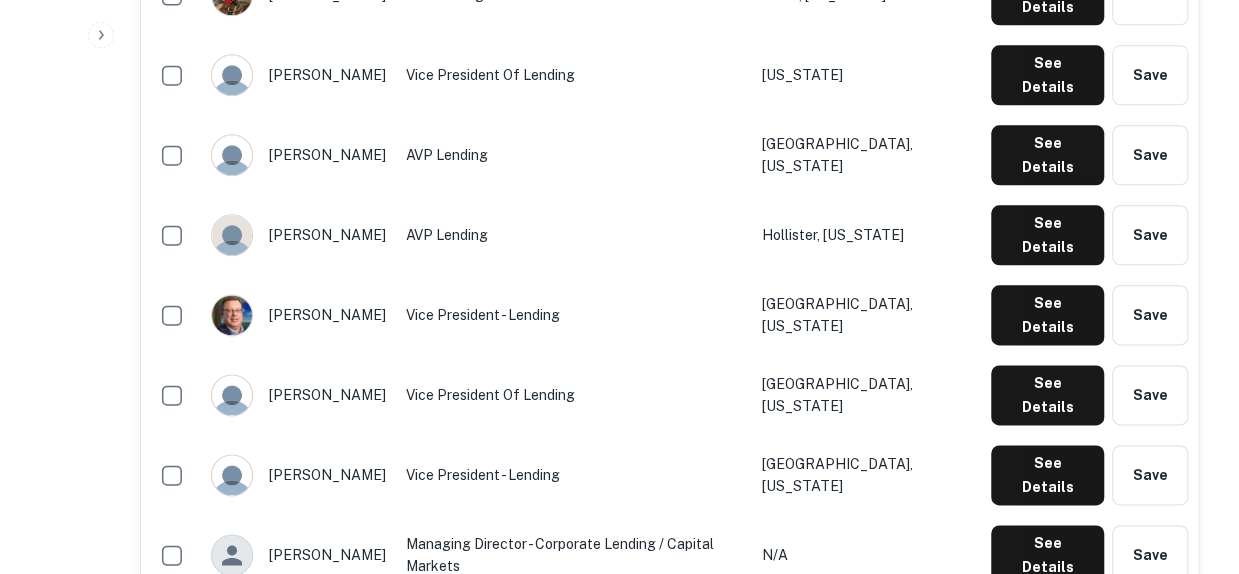 drag, startPoint x: 800, startPoint y: 379, endPoint x: 956, endPoint y: 380, distance: 156.0032 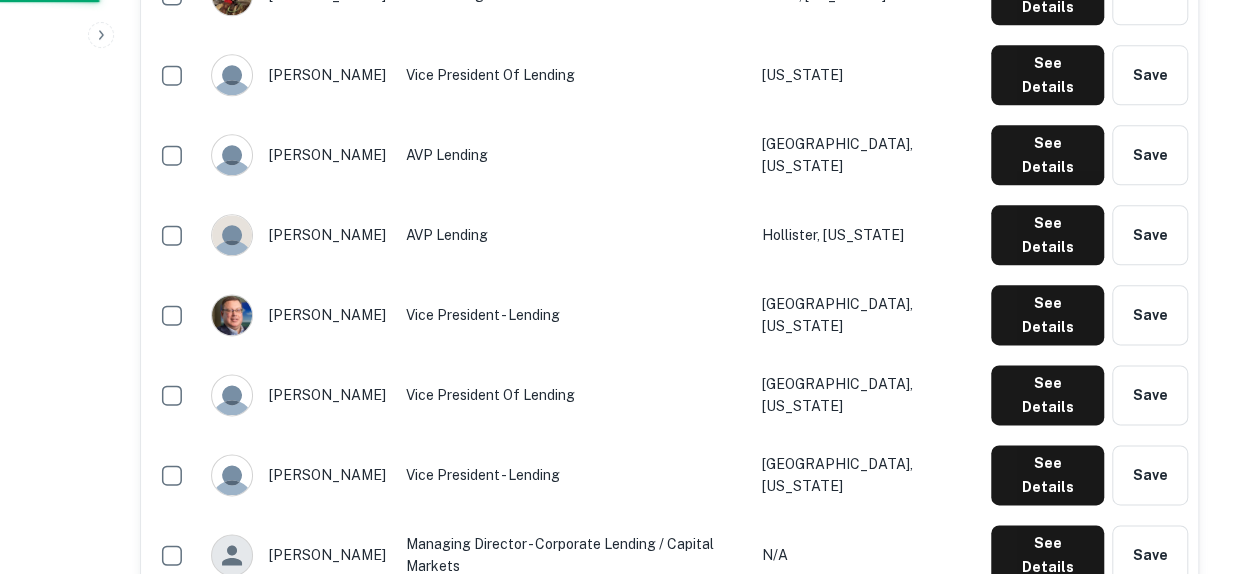 scroll, scrollTop: 0, scrollLeft: 0, axis: both 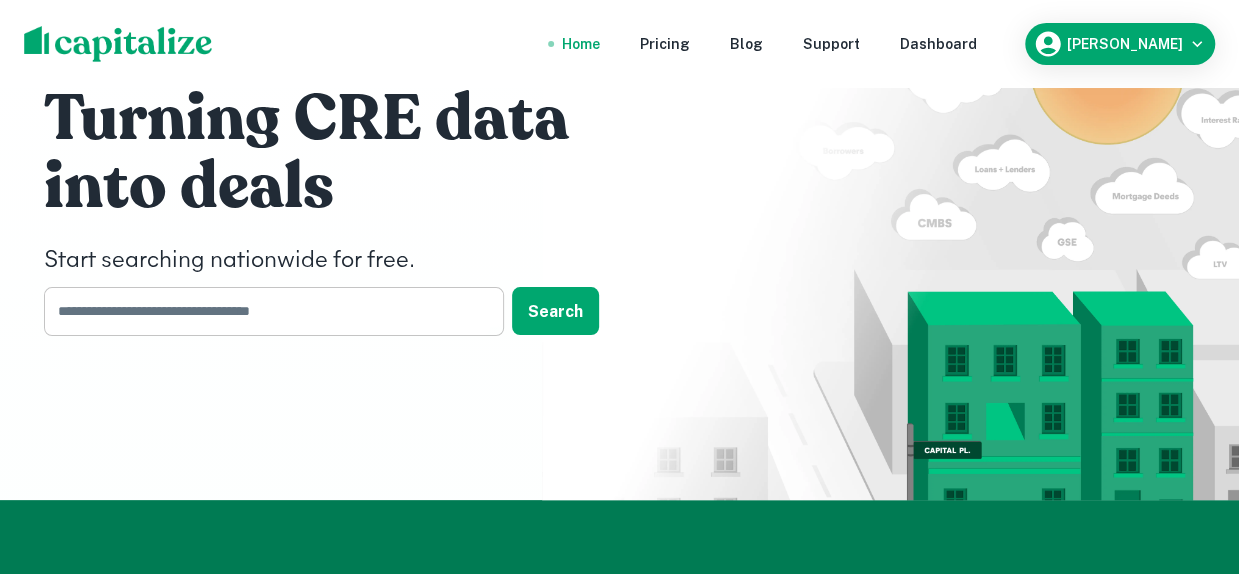 click at bounding box center [267, 311] 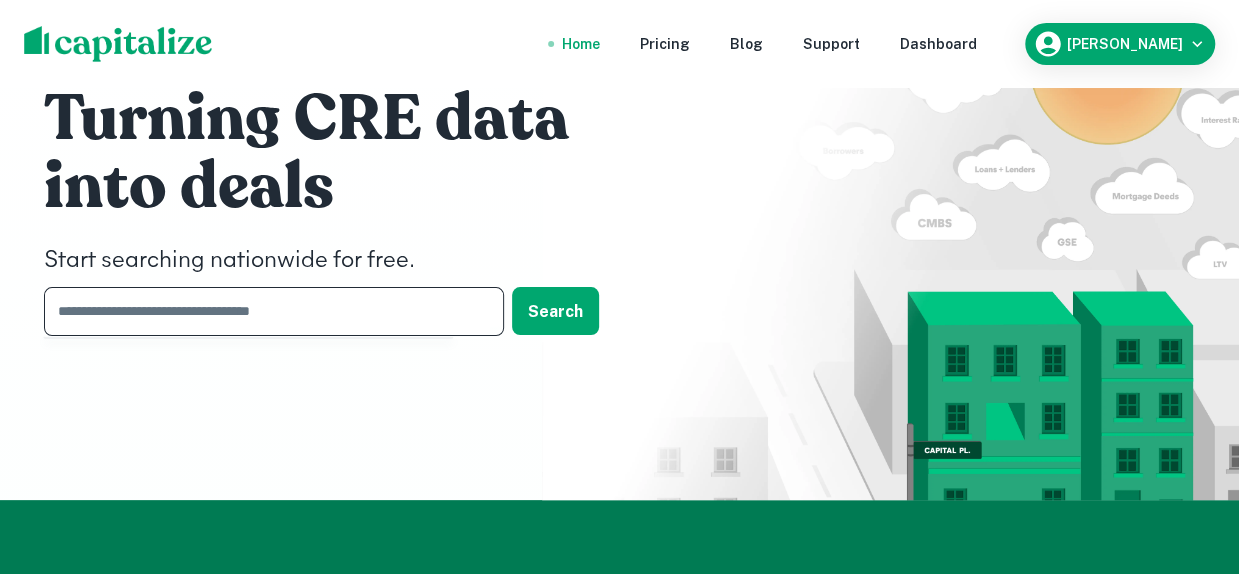 paste on "**********" 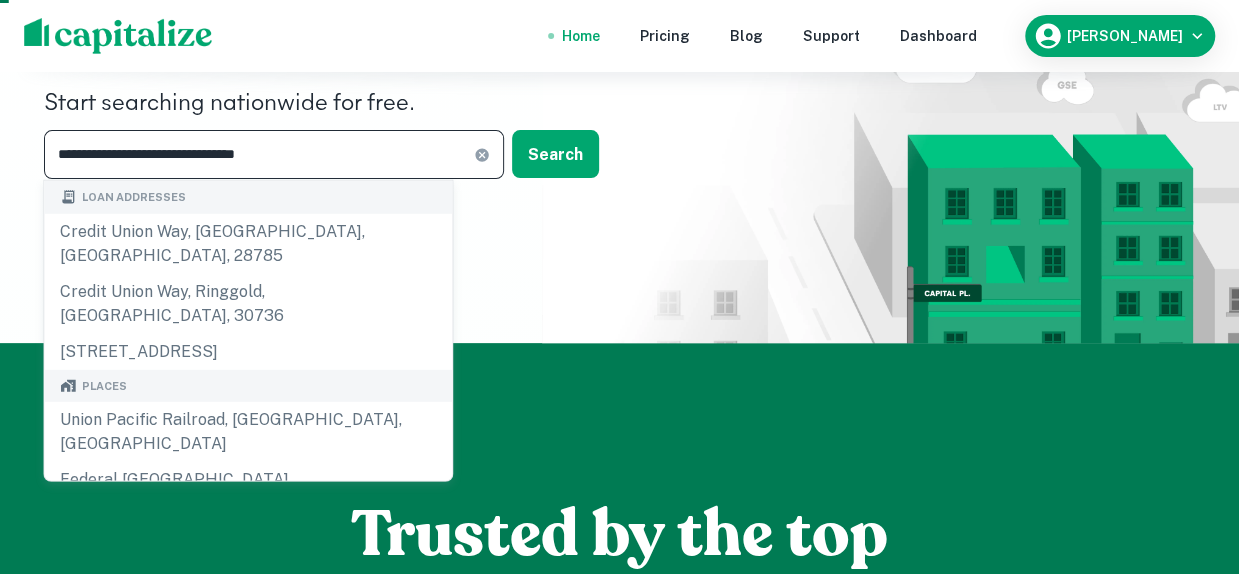 scroll, scrollTop: 200, scrollLeft: 0, axis: vertical 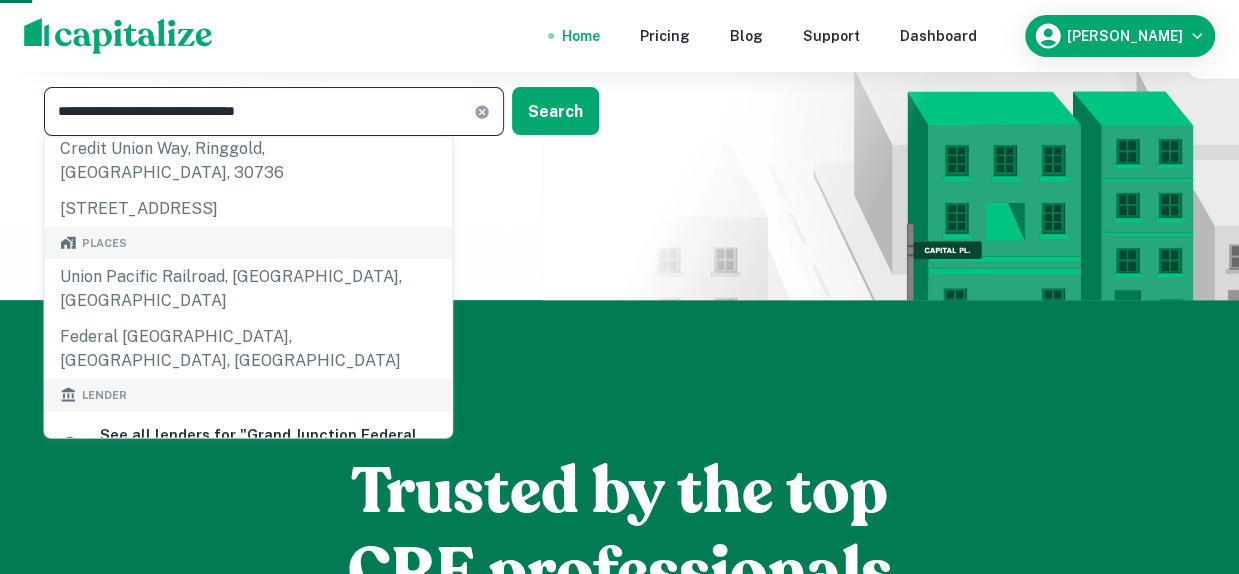 type on "**********" 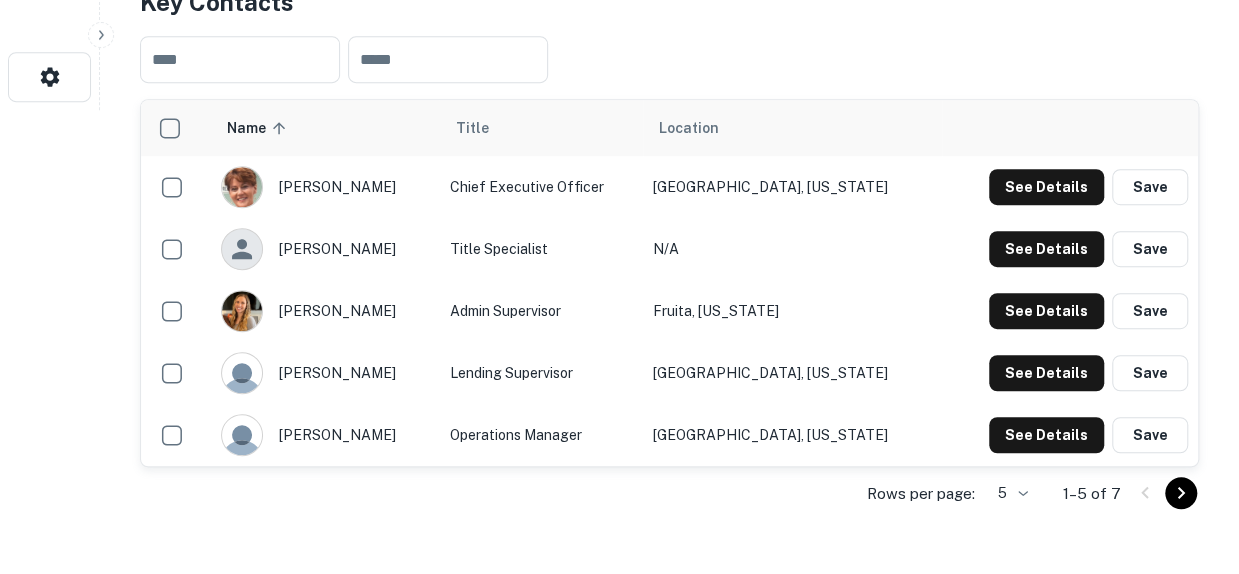 scroll, scrollTop: 500, scrollLeft: 0, axis: vertical 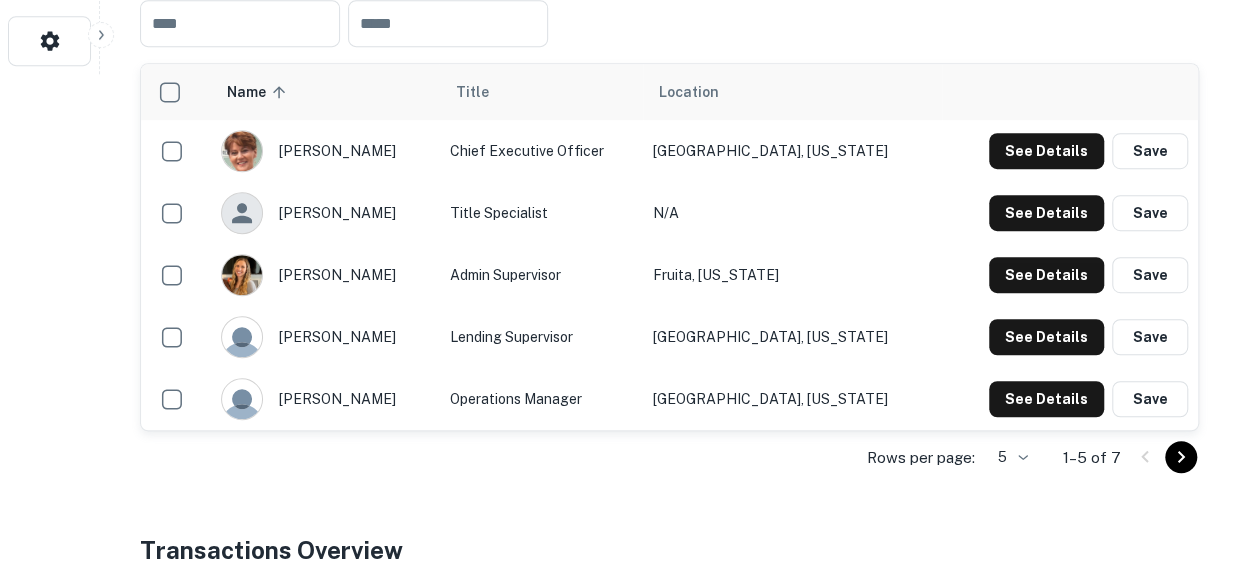 click on "Search         Borrowers         Contacts         Saved     Back to search Grand Junction Federal Credit Union Description GJFCU provides the following, competitive services to the community: low-balance savings accounts, free checking accounts, share certificates, IRA certificates, direct deposit, wire transfers, payroll deduction, debit cards, Visa credit card – no annual fee, pre-paid debit and travel cards, gift cards, money orders, low interest loans and notary services.
Demonstrating a track-record of successful member service for 63 years, the Grand Junction Federal Credit Union was granted their community charter approval from the NCUA on January 30, 2020. Those who live, work, worship or attend school in Mesa, Delta, and Garfield counties are now eligible to join. SHOW MORE Save Lender Visit Website Key Contacts ​ ​ Name sorted ascending Title Location karen troester Chief Executive Officer Grand Junction, Colorado See Details Save ashlyn brown Title Specialist N/A See Details Save" at bounding box center [619, -213] 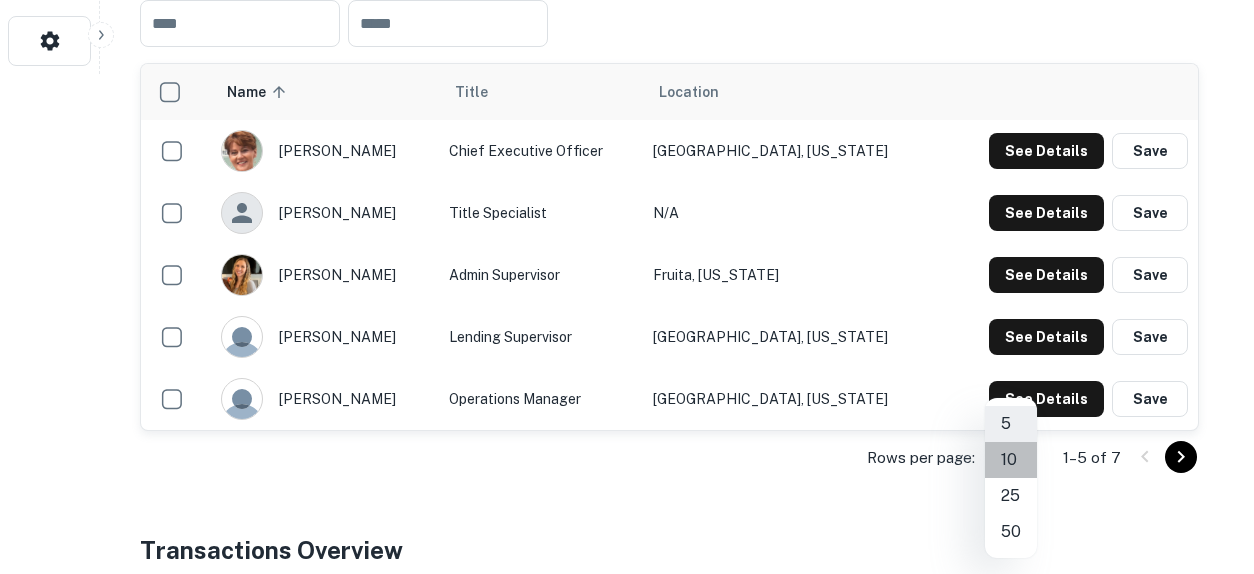 click on "10" at bounding box center [1011, 460] 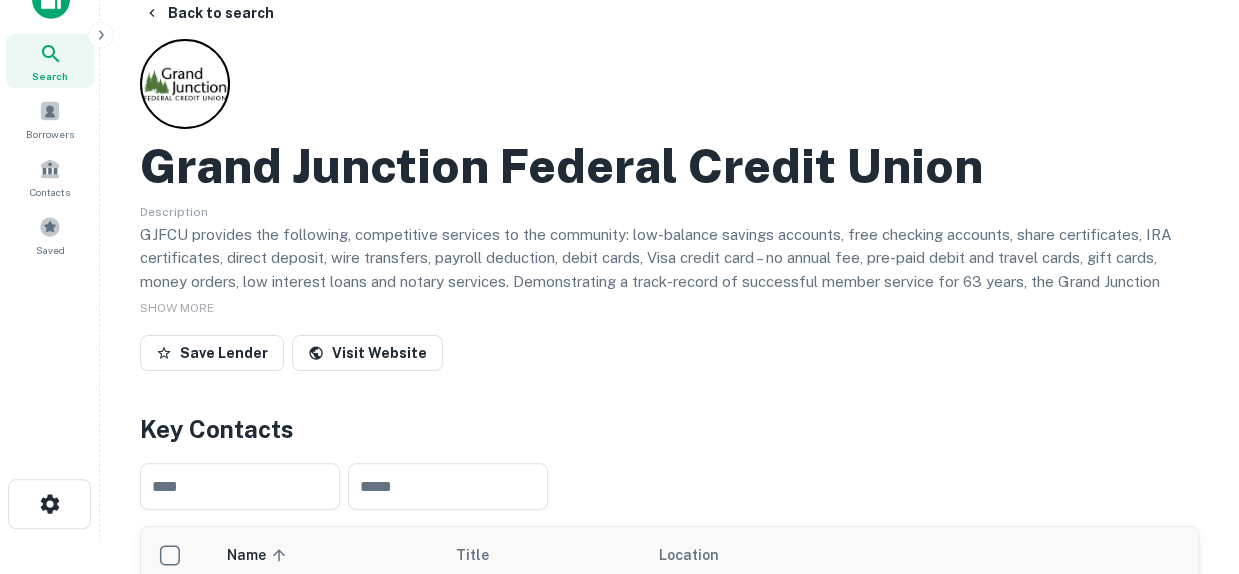 scroll, scrollTop: 0, scrollLeft: 0, axis: both 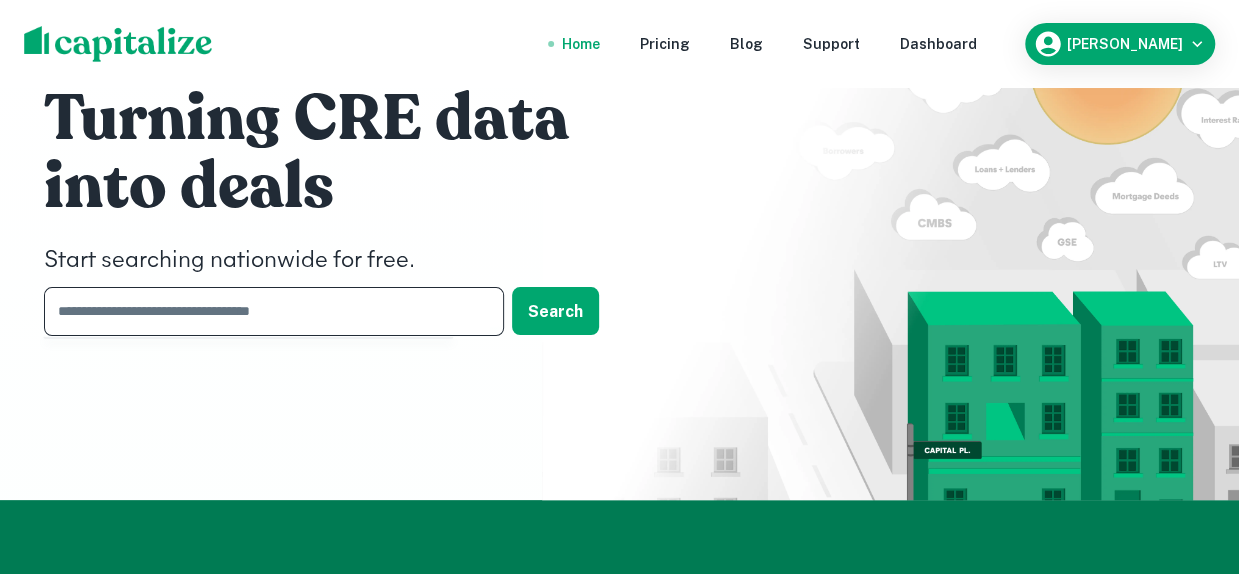 click at bounding box center [267, 311] 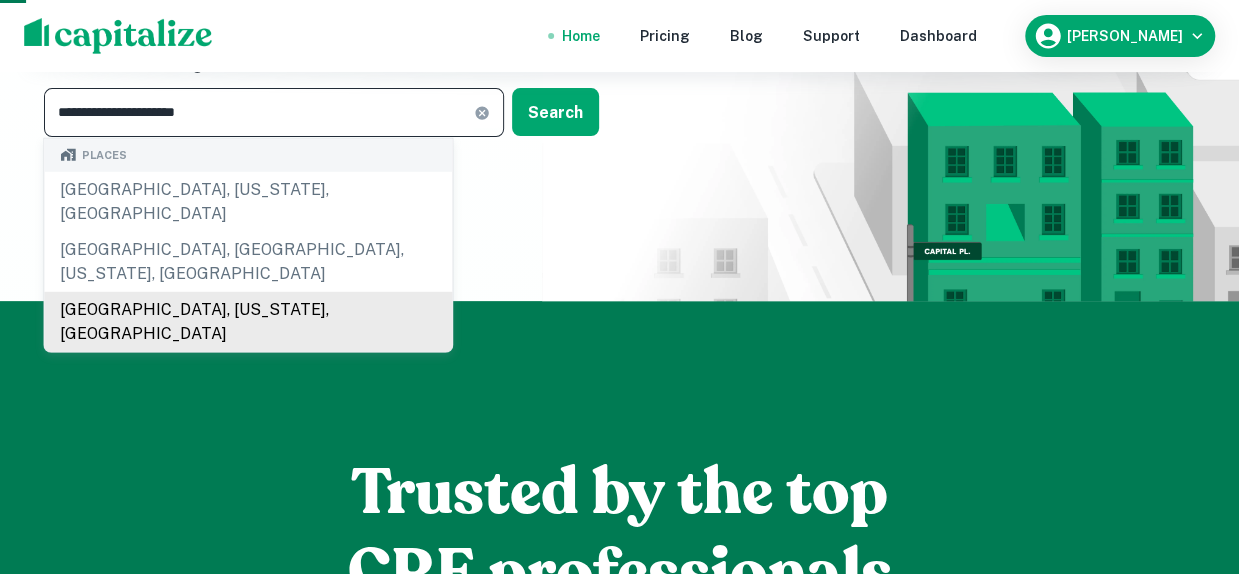 scroll, scrollTop: 200, scrollLeft: 0, axis: vertical 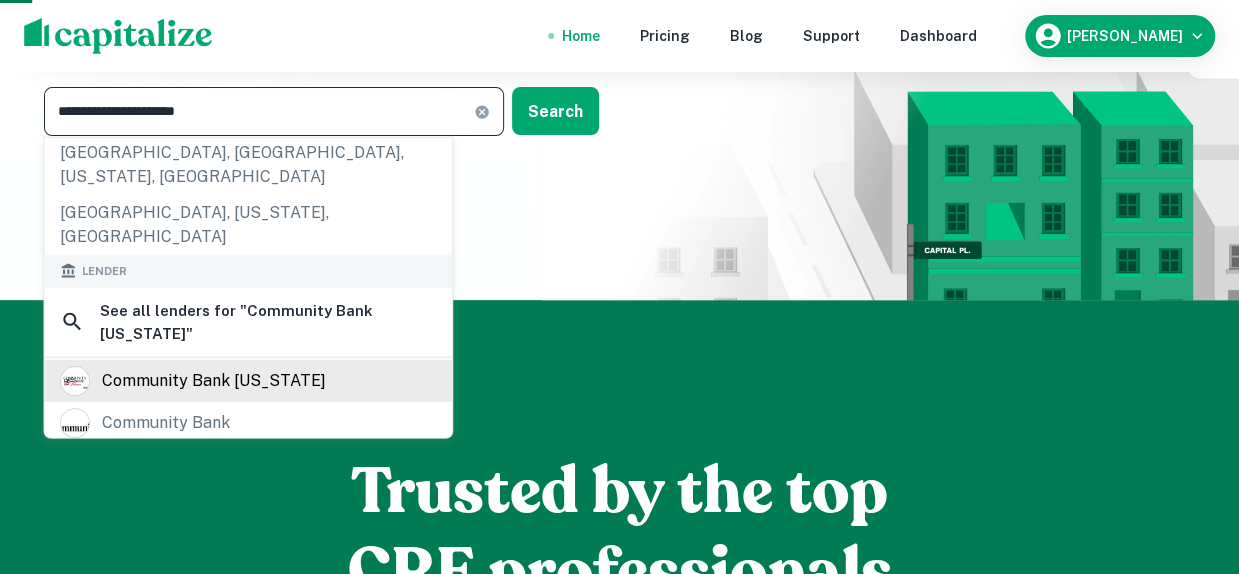 type on "**********" 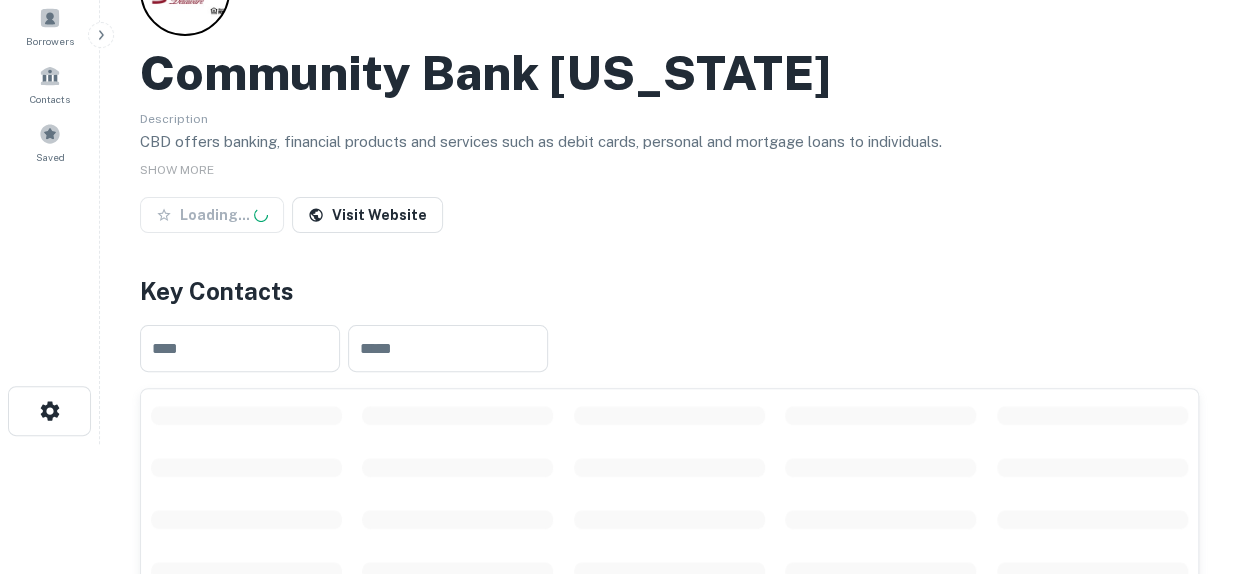 scroll, scrollTop: 200, scrollLeft: 0, axis: vertical 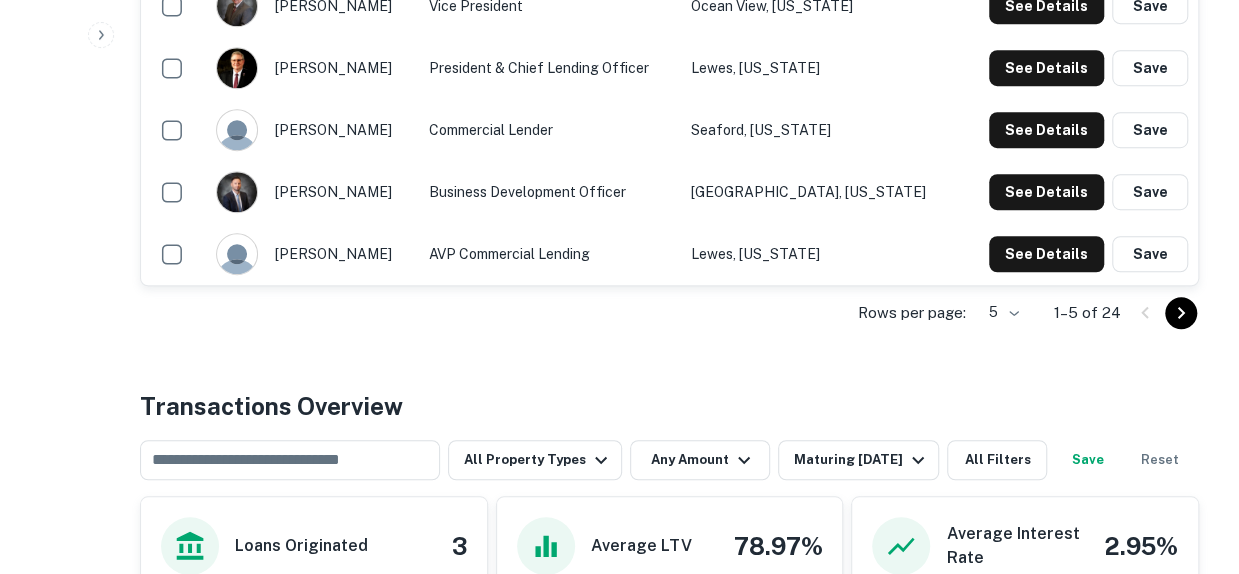 click on "Search         Borrowers         Contacts         Saved     Back to search Community Bank Delaware Description CBD offers banking, financial products and services such as debit cards, personal and mortgage loans to individuals. SHOW MORE Save Lender Visit Website Key Contacts ​ ​ Name sorted ascending Title Location brandon perdue Vice President Ocean View, Delaware See Details Save wm riddle President & Chief Lending Officer Lewes, Delaware See Details Save judy johnson Commercial Lender Seaford, Delaware See Details Save tyler stetz Business Development Officer Millville, Delaware See Details Save peter shinas AVP Commercial Lending Lewes, Delaware See Details Save Rows per page: 5 * 1–5 of 24 Transactions Overview ​ All Property Types Any Amount Maturing In 1 Year All Filters Save Reset Loans Originated 3 Average LTV 78.97% Average Interest Rate 2.95% Location Purpose Type Mortgage Amount Borrower Origination Date Maturity Date Lender Type Sale Amount LTV Year Built Unit Count Sale 1890" at bounding box center (619, -313) 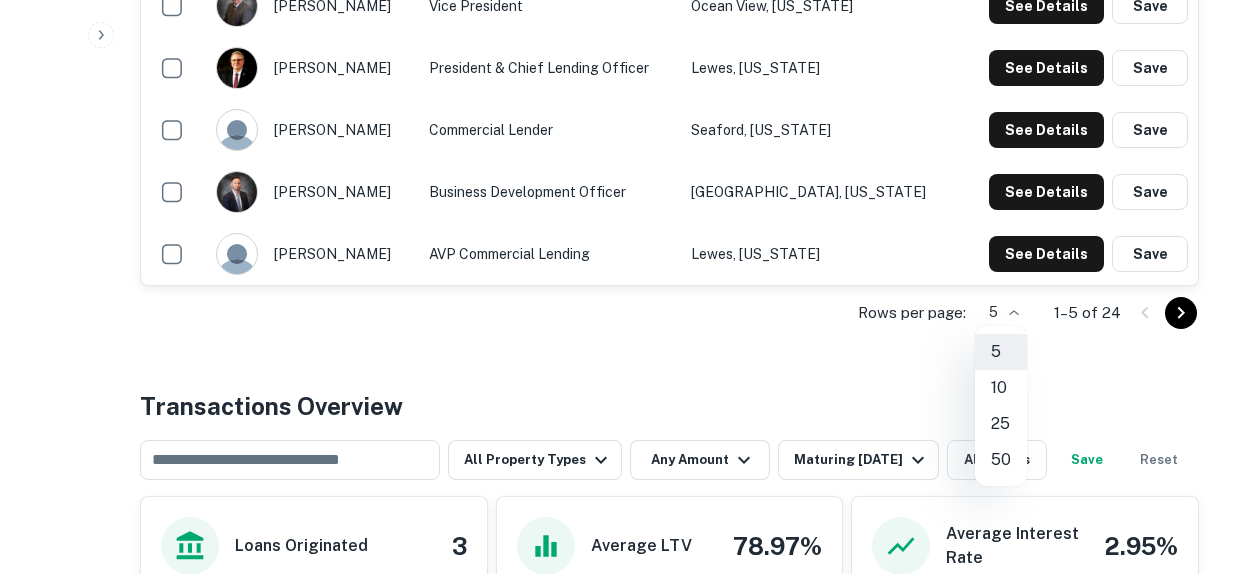click on "25" at bounding box center (1001, 424) 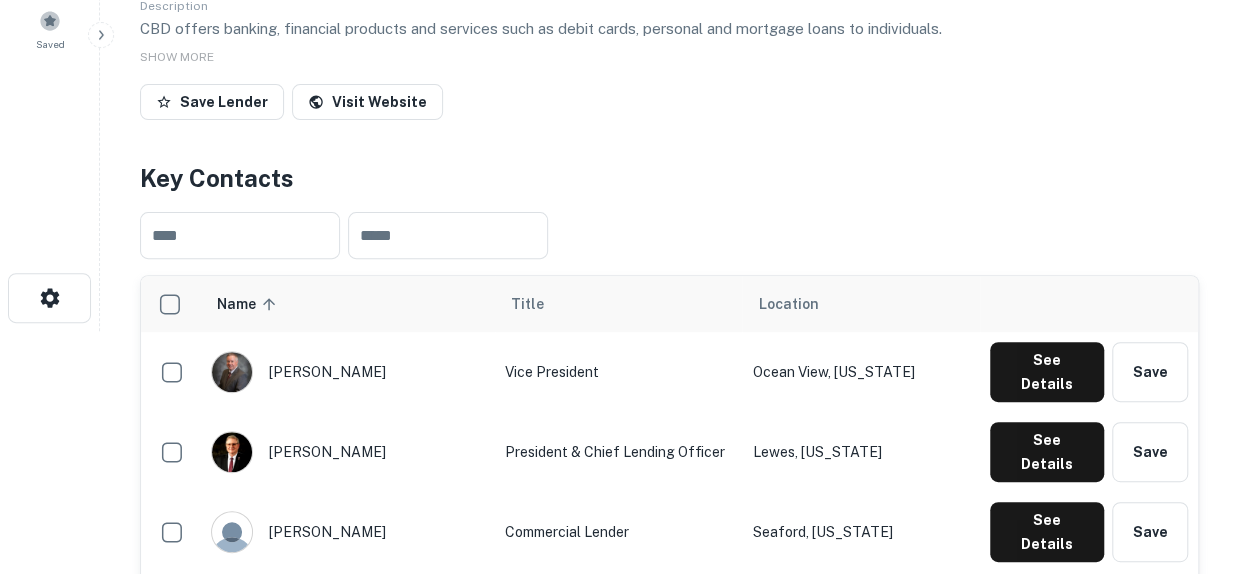 scroll, scrollTop: 100, scrollLeft: 0, axis: vertical 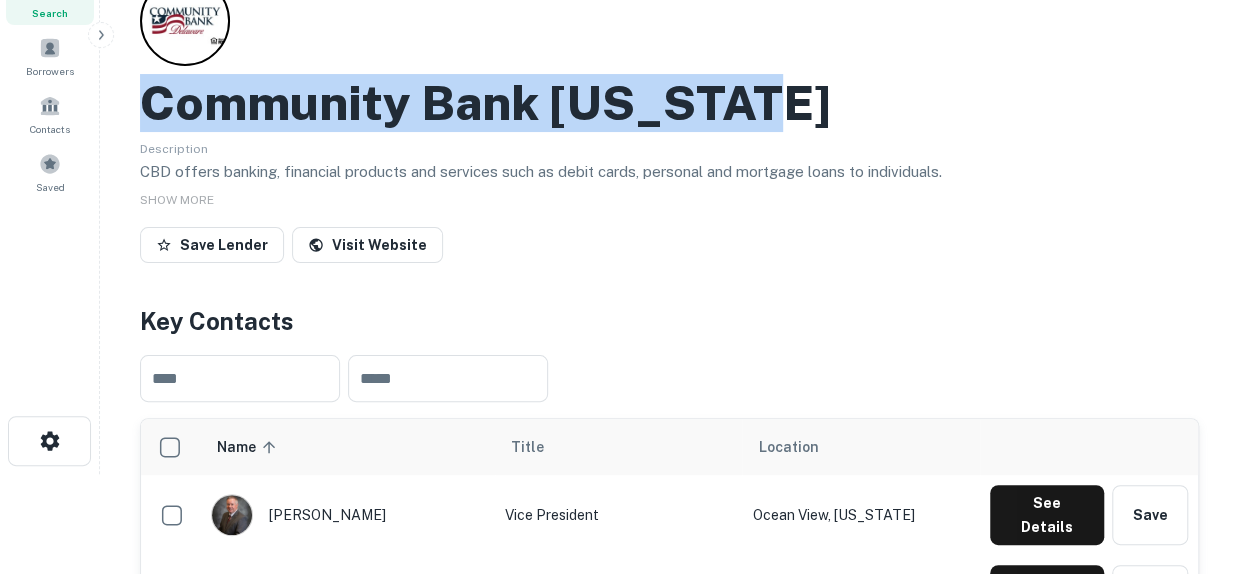 drag, startPoint x: 783, startPoint y: 101, endPoint x: 147, endPoint y: 122, distance: 636.3466 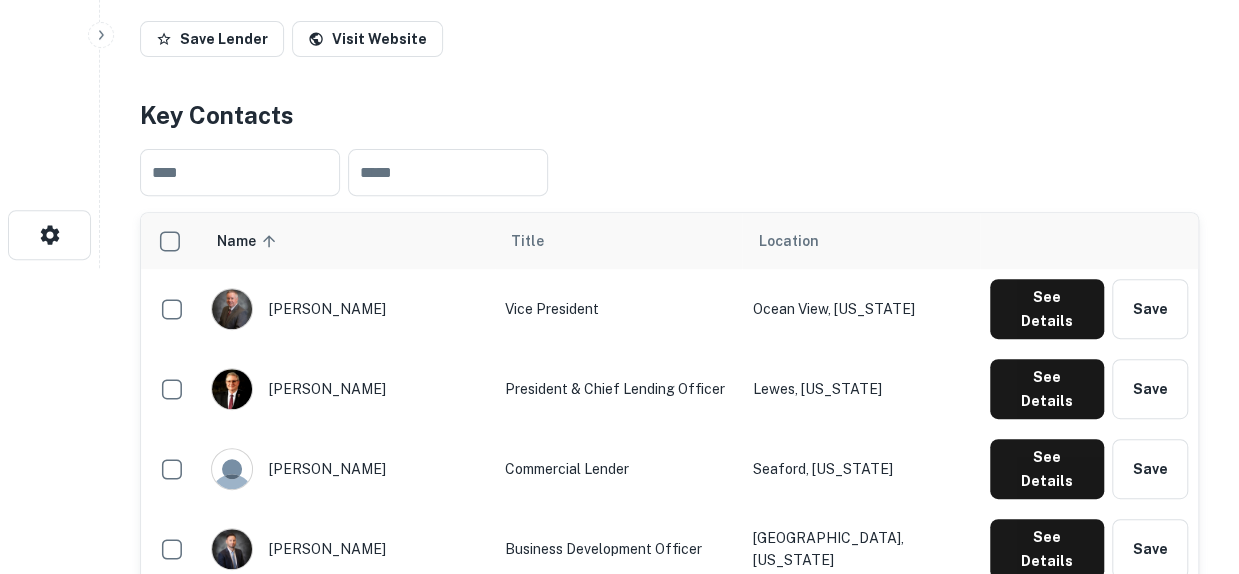 scroll, scrollTop: 400, scrollLeft: 0, axis: vertical 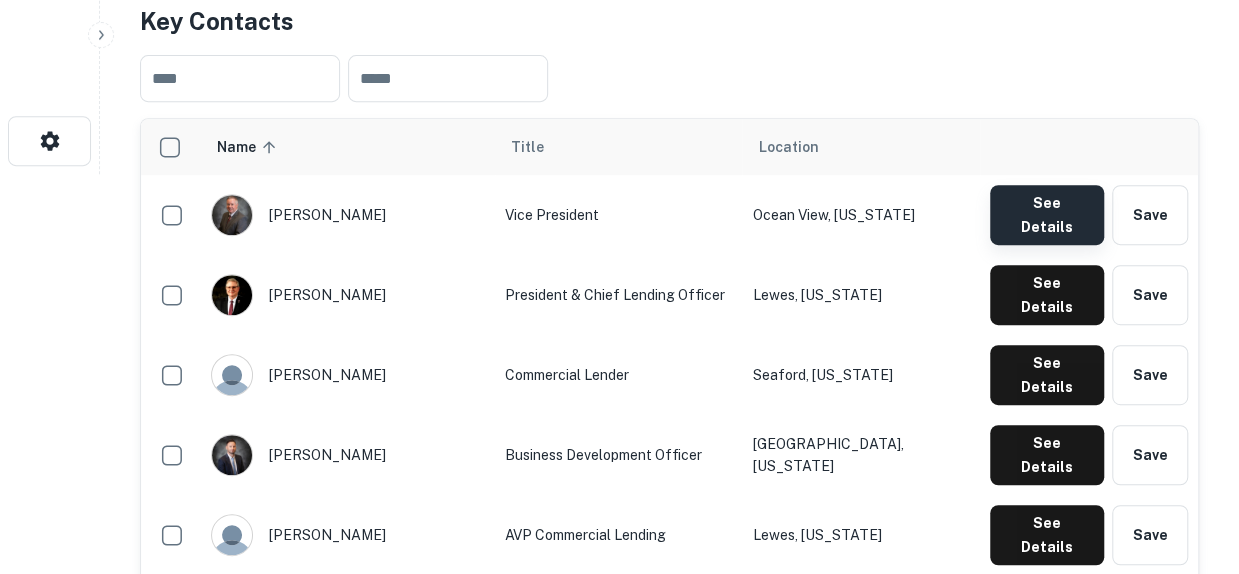 click on "See Details" at bounding box center [1047, 215] 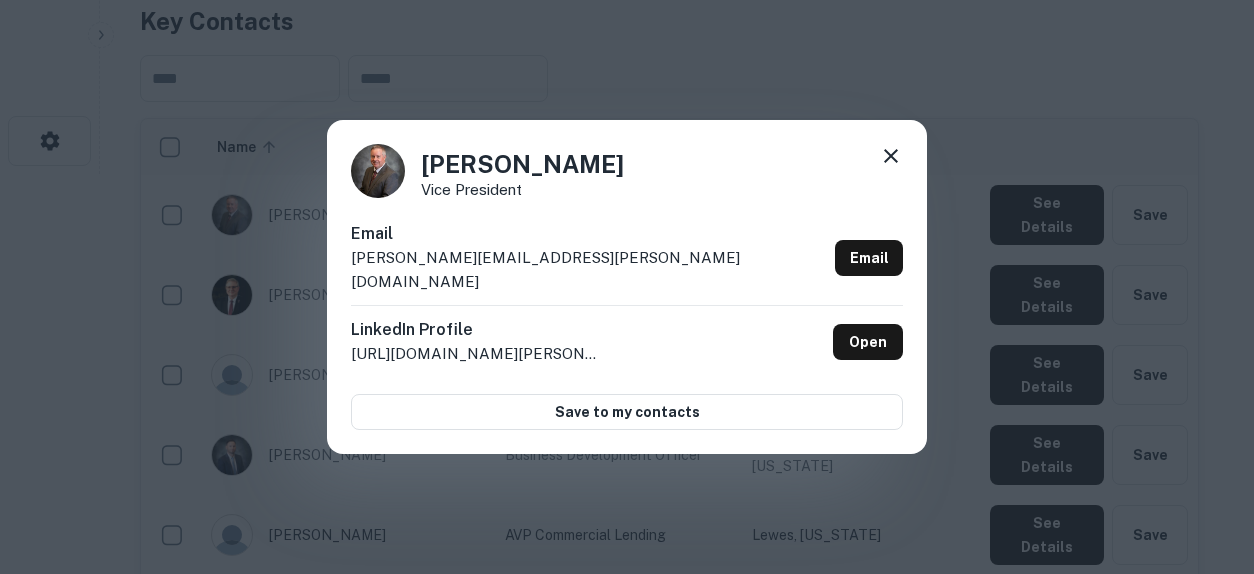 drag, startPoint x: 609, startPoint y: 171, endPoint x: 410, endPoint y: 167, distance: 199.04019 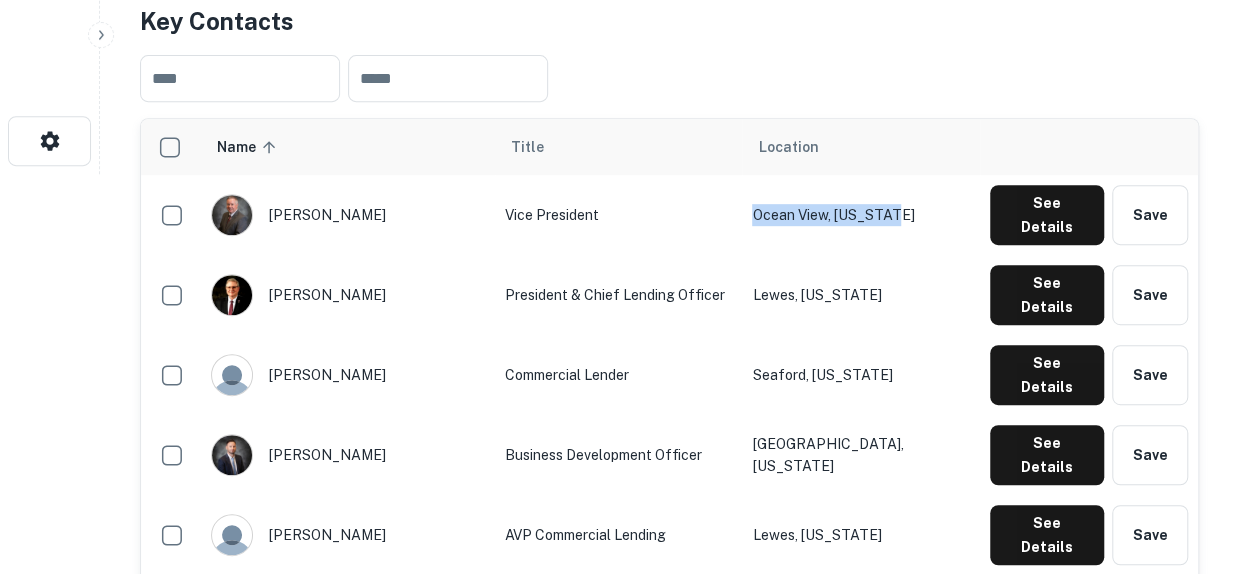 drag, startPoint x: 942, startPoint y: 207, endPoint x: 748, endPoint y: 212, distance: 194.06442 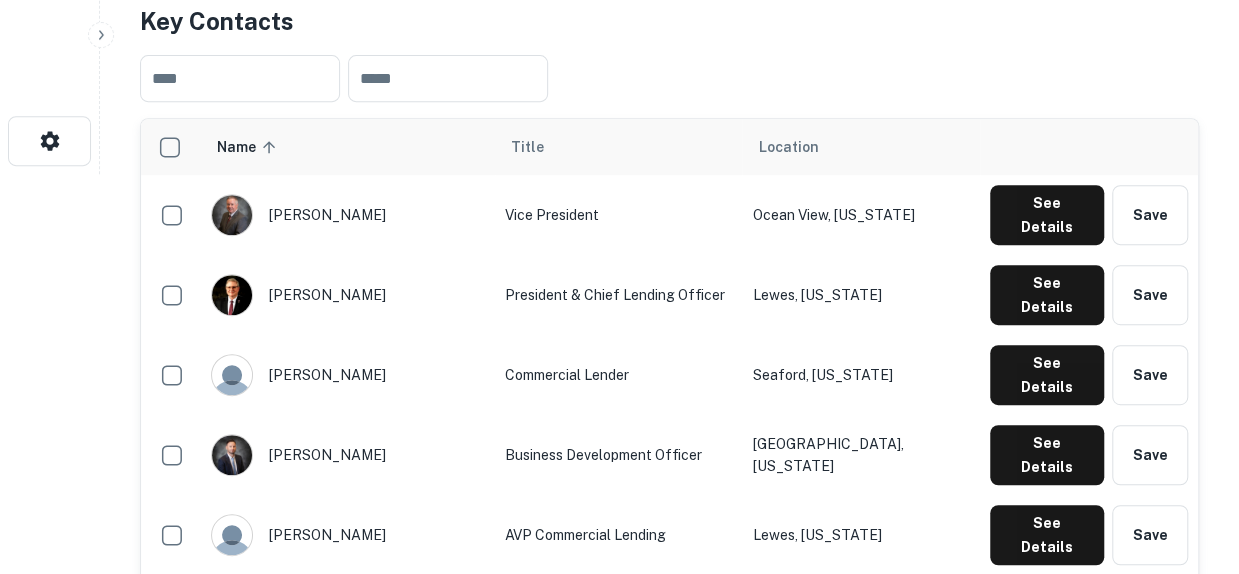 drag, startPoint x: 418, startPoint y: 202, endPoint x: 406, endPoint y: 215, distance: 17.691807 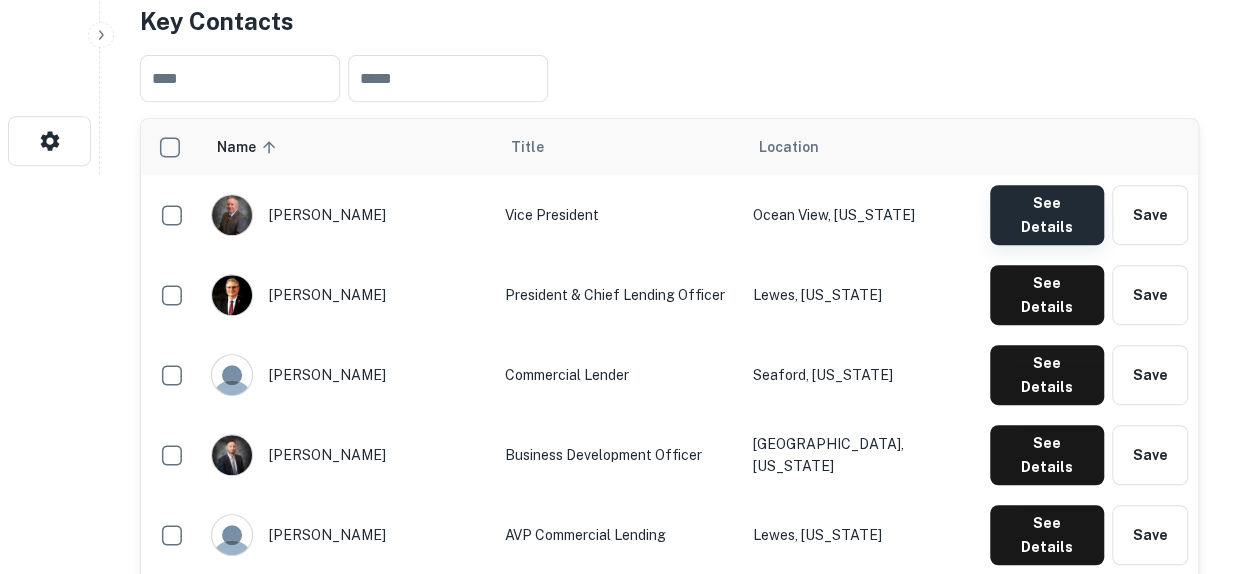 click on "See Details" at bounding box center (1047, 215) 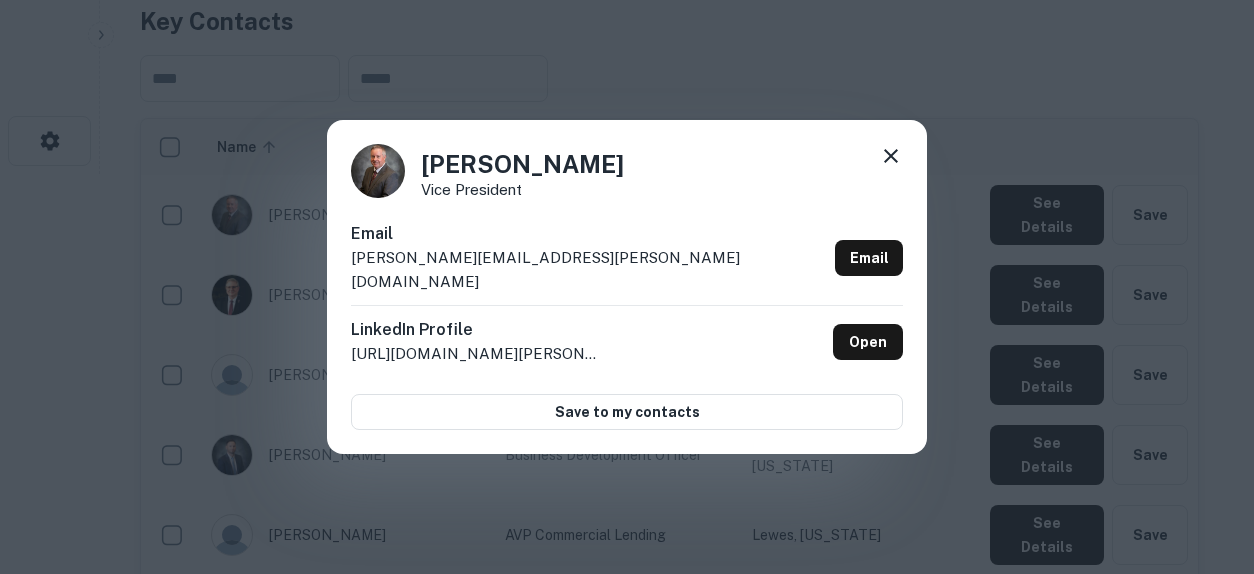 drag, startPoint x: 634, startPoint y: 179, endPoint x: 411, endPoint y: 165, distance: 223.43903 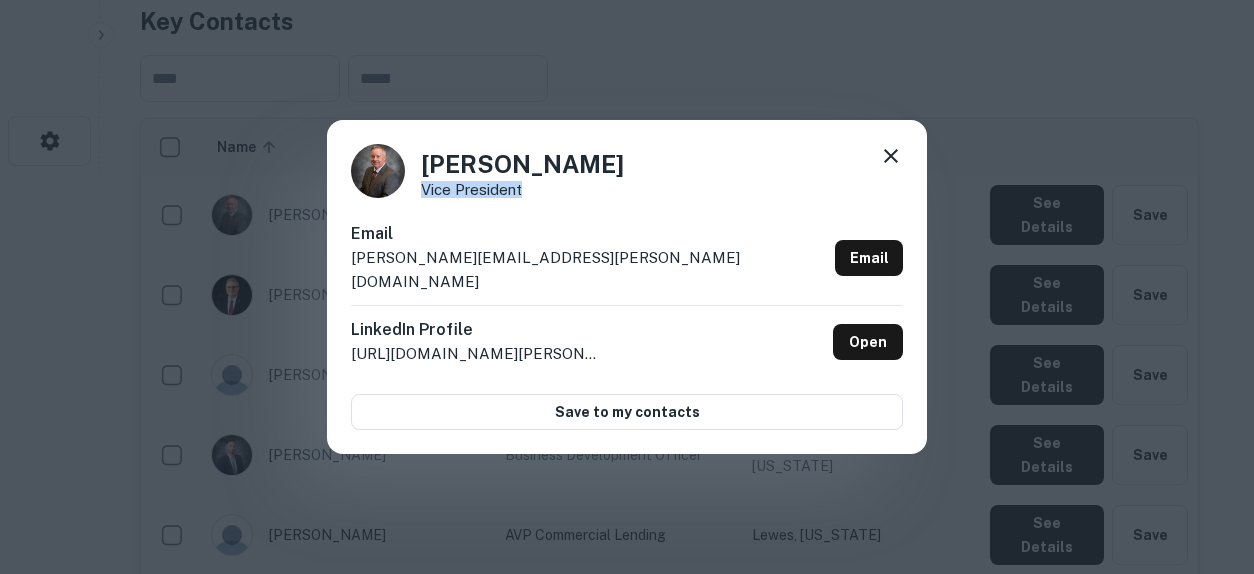 drag, startPoint x: 570, startPoint y: 199, endPoint x: 415, endPoint y: 205, distance: 155.11609 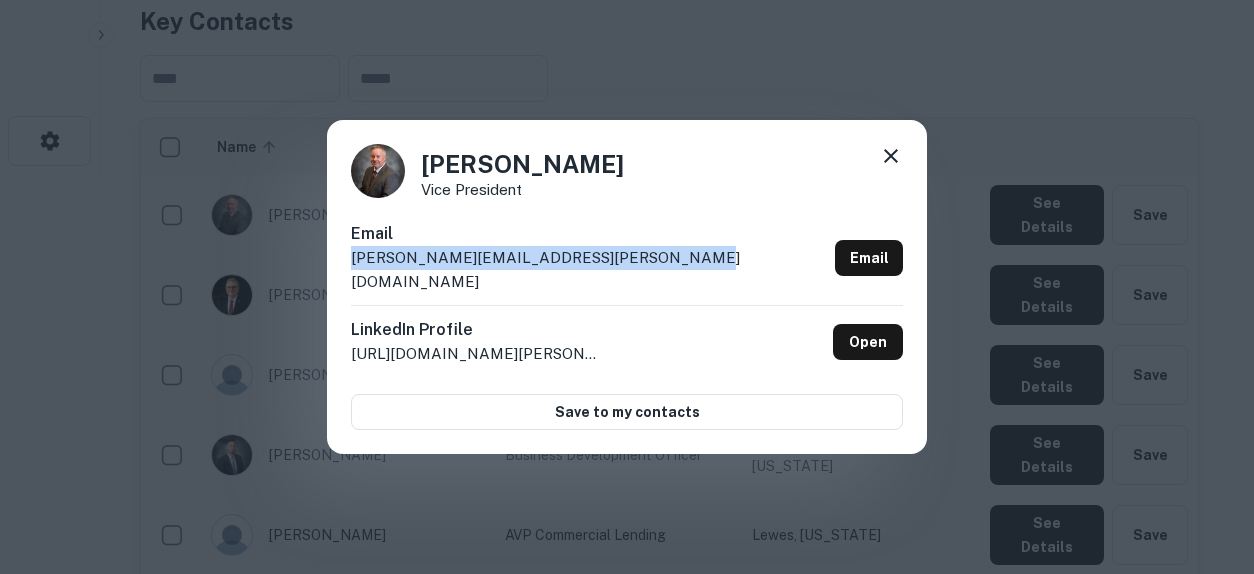 drag, startPoint x: 713, startPoint y: 274, endPoint x: 349, endPoint y: 277, distance: 364.01236 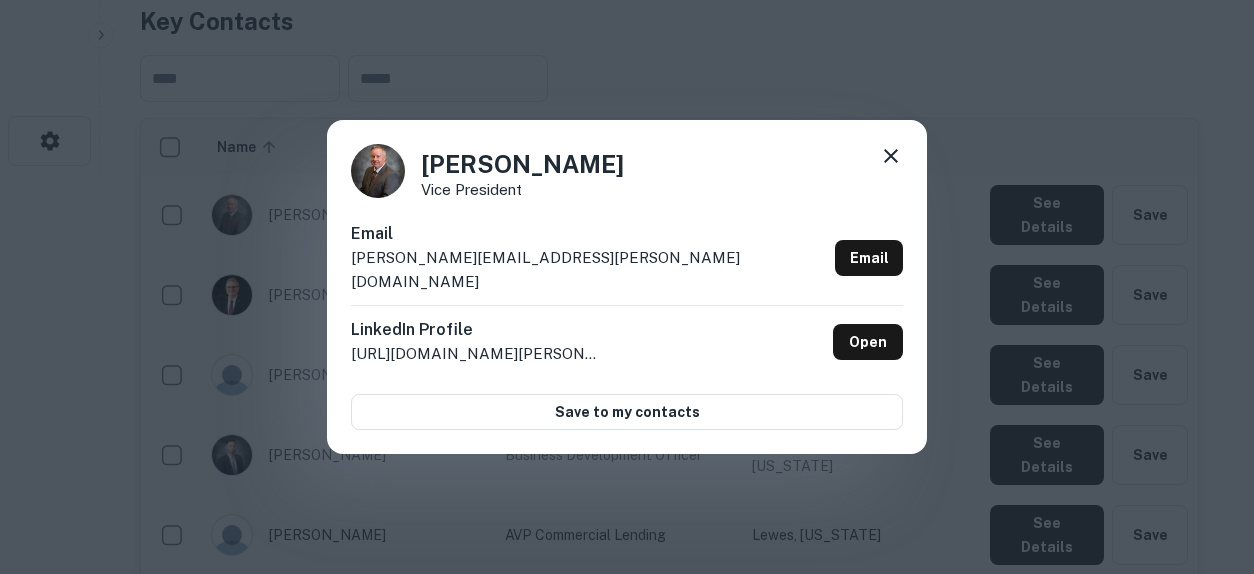click on "Brandon Perdue Vice President" at bounding box center (627, 171) 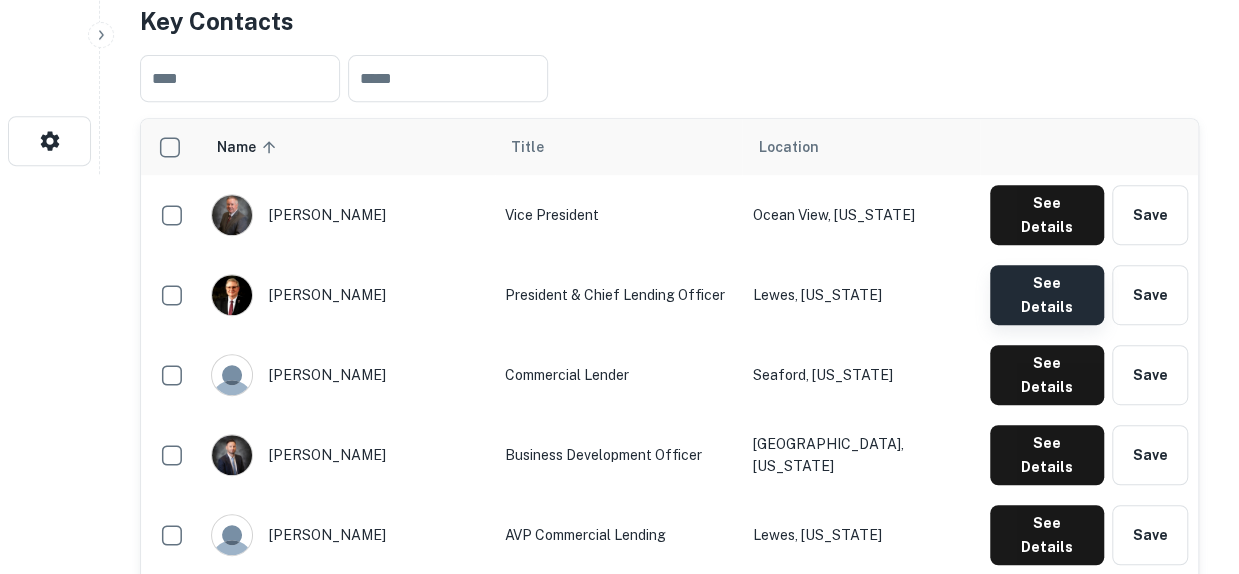 click on "See Details" at bounding box center [1047, 215] 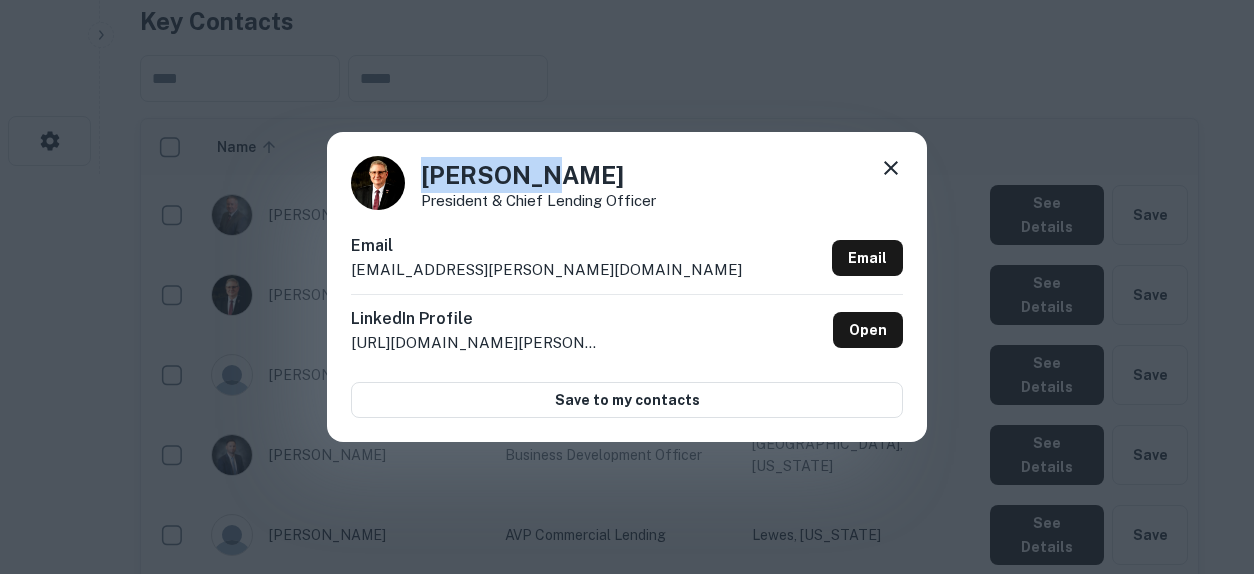 drag, startPoint x: 570, startPoint y: 180, endPoint x: 413, endPoint y: 177, distance: 157.02866 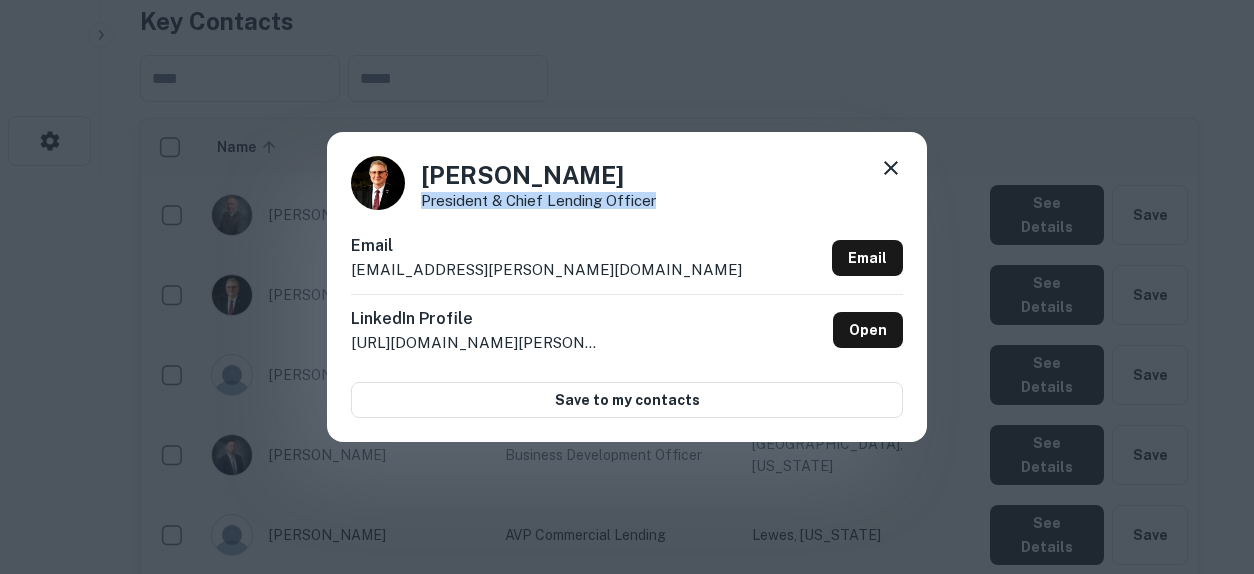 drag, startPoint x: 674, startPoint y: 202, endPoint x: 417, endPoint y: 206, distance: 257.03113 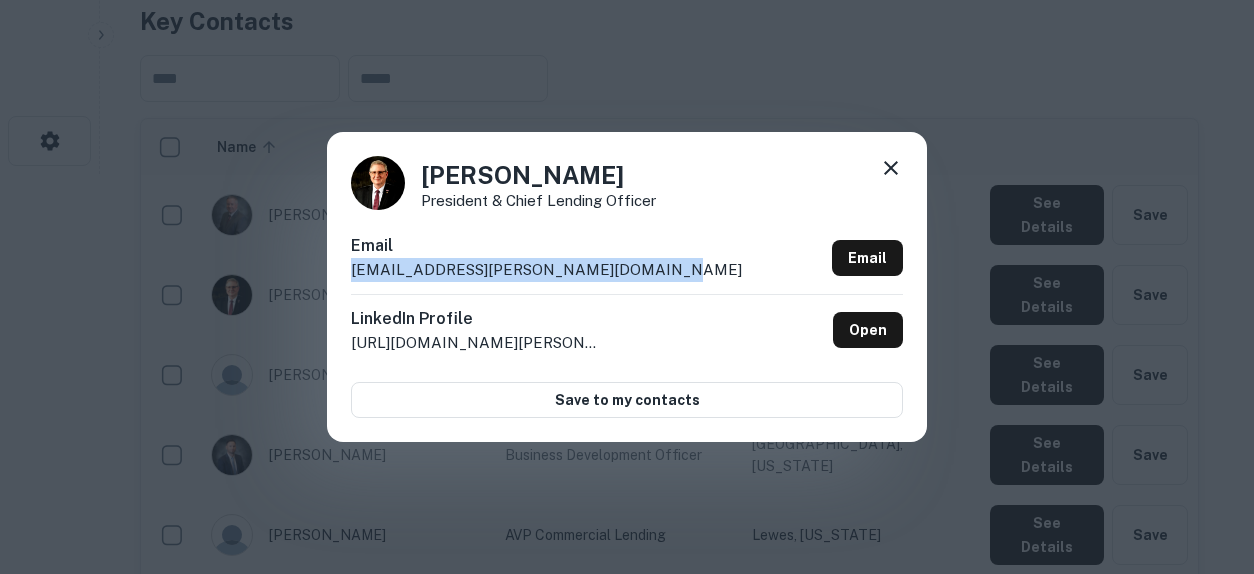drag, startPoint x: 663, startPoint y: 277, endPoint x: 348, endPoint y: 266, distance: 315.19202 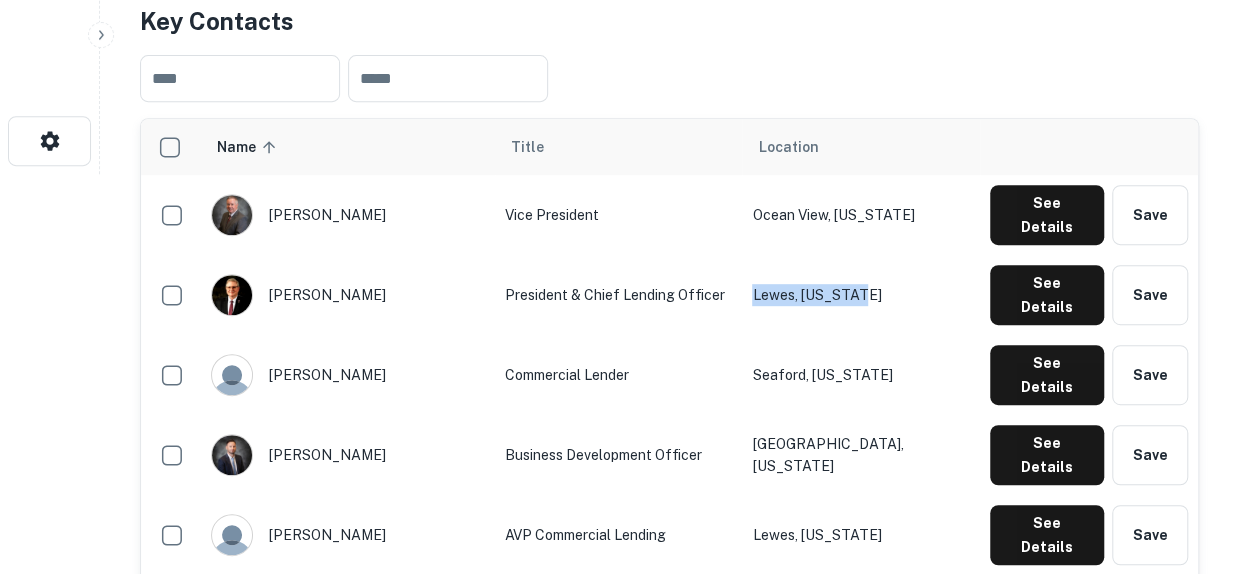 drag, startPoint x: 896, startPoint y: 263, endPoint x: 764, endPoint y: 270, distance: 132.18547 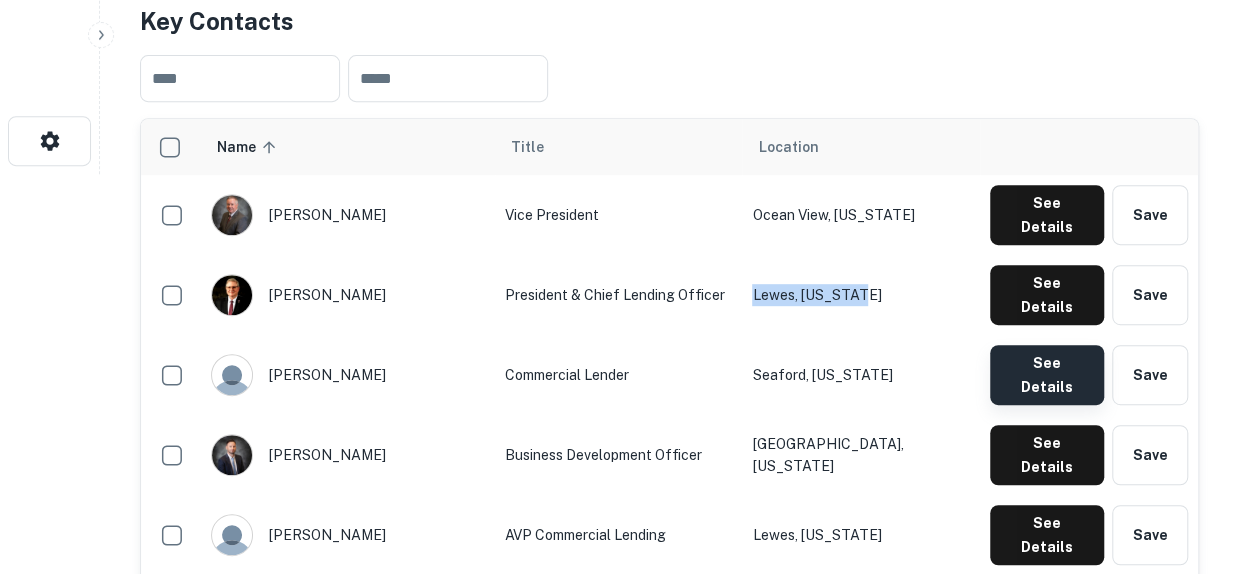 click on "See Details" at bounding box center (1047, 215) 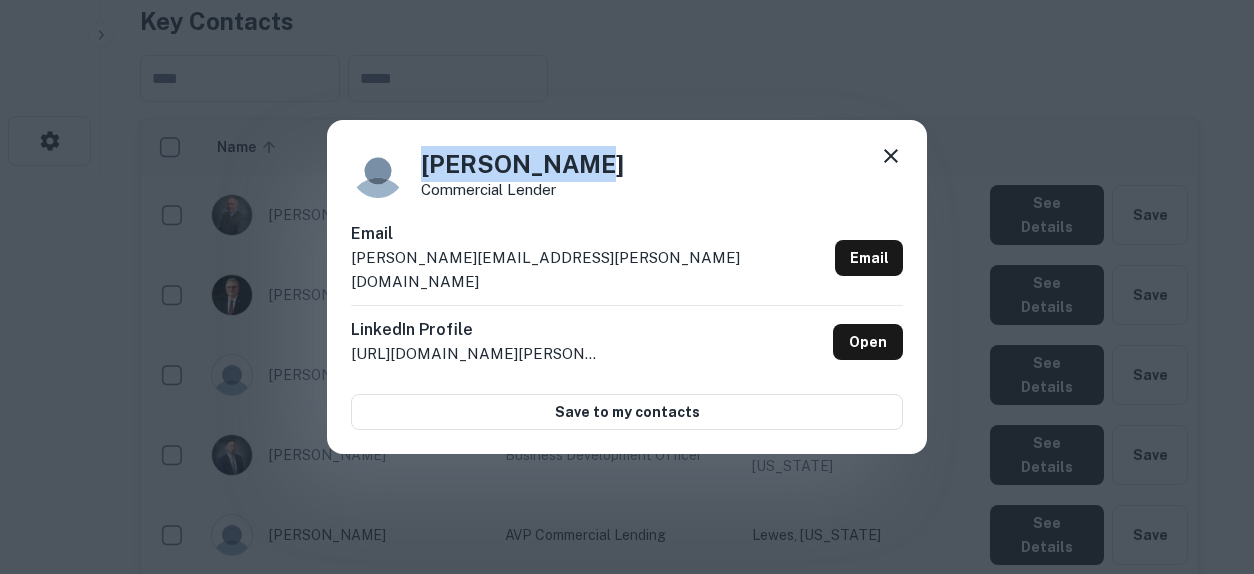 drag, startPoint x: 574, startPoint y: 181, endPoint x: 417, endPoint y: 181, distance: 157 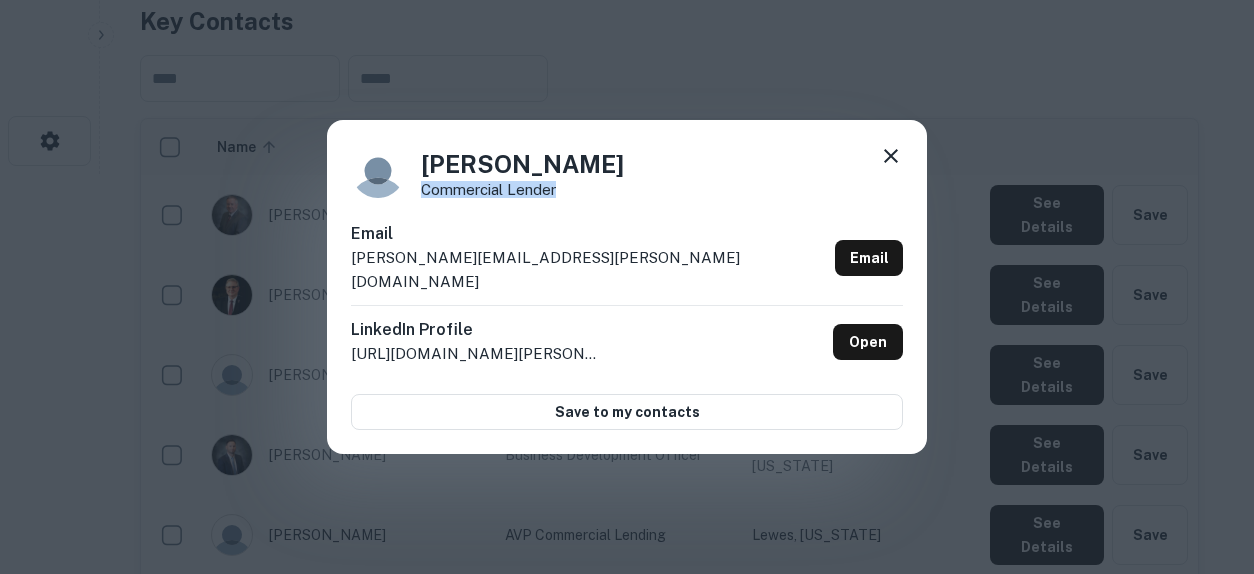 drag, startPoint x: 530, startPoint y: 199, endPoint x: 414, endPoint y: 202, distance: 116.03879 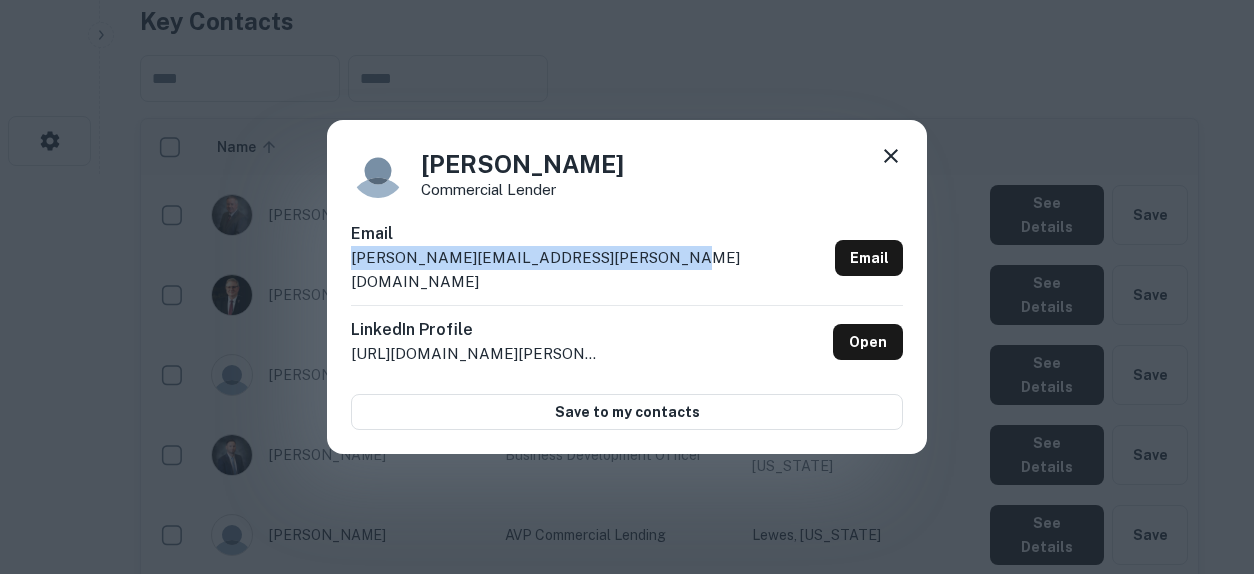 drag, startPoint x: 670, startPoint y: 267, endPoint x: 346, endPoint y: 271, distance: 324.0247 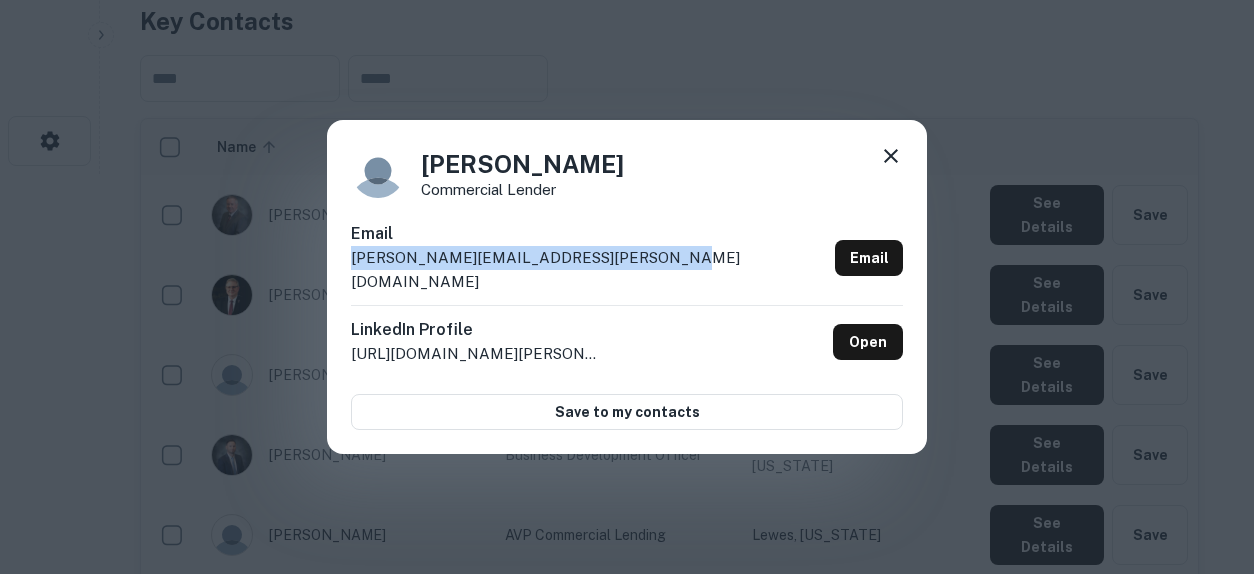 click 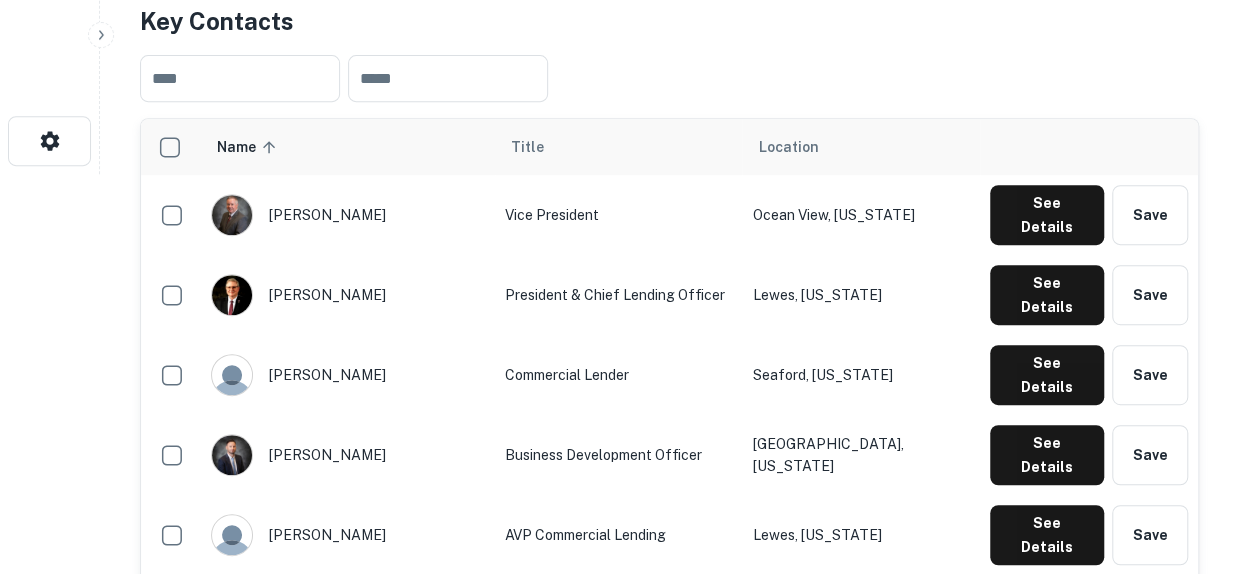 type 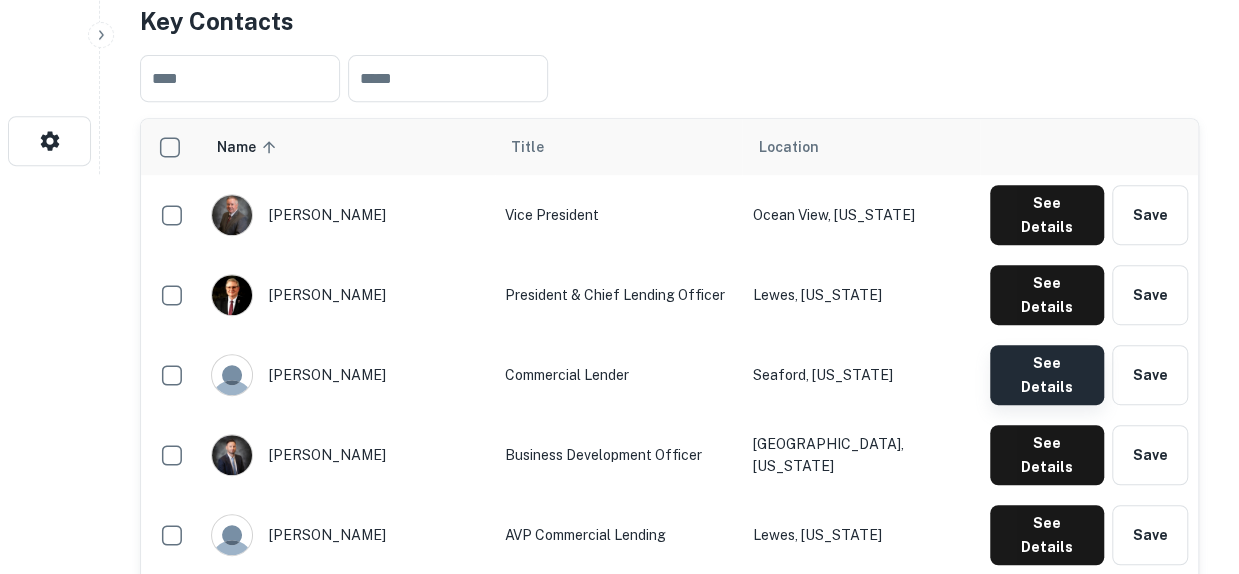 click on "See Details" at bounding box center [1047, 215] 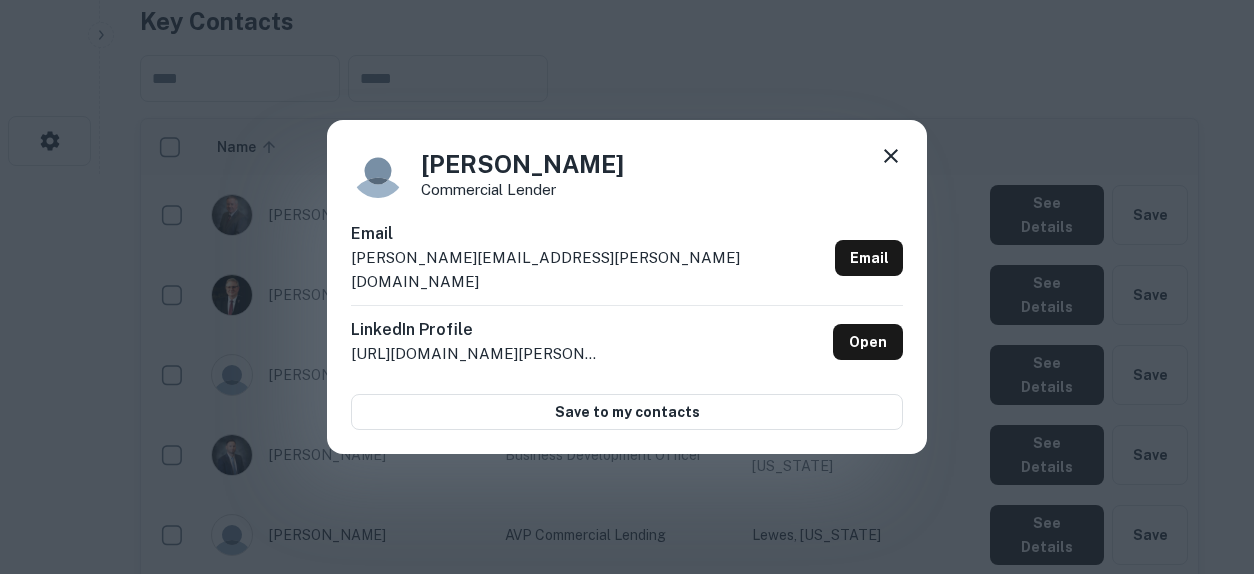 click 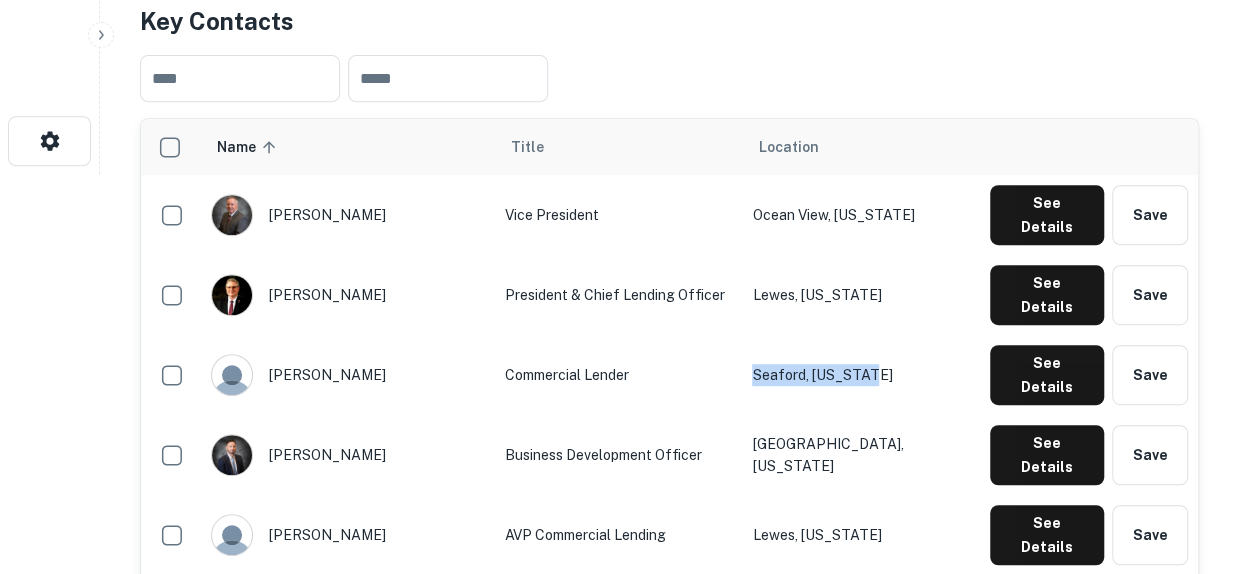 drag, startPoint x: 832, startPoint y: 334, endPoint x: 761, endPoint y: 333, distance: 71.00704 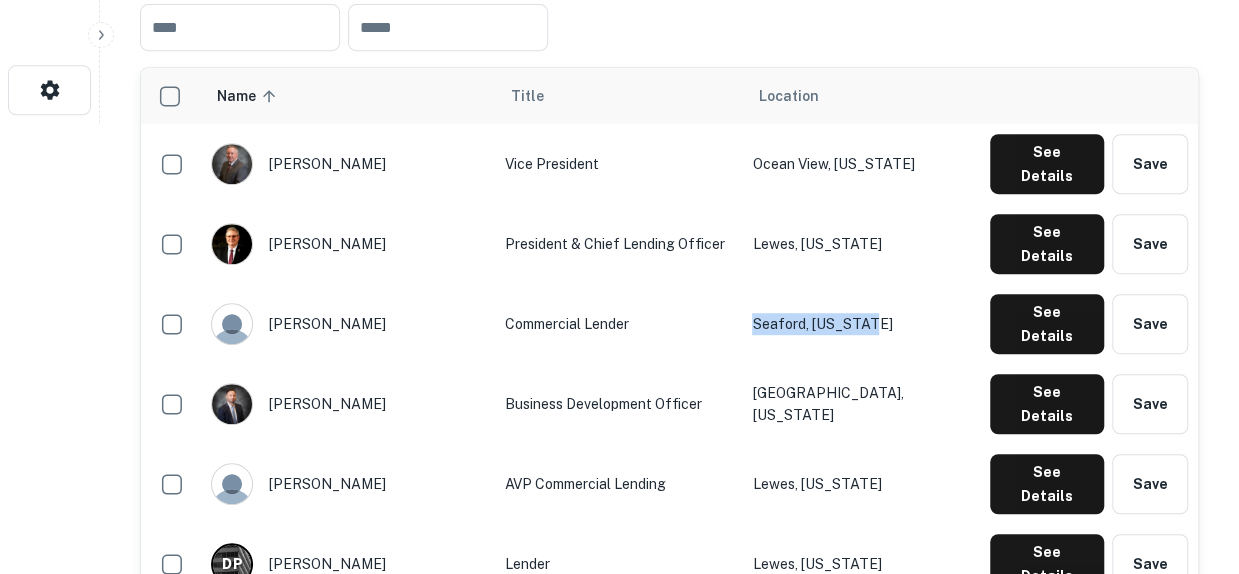 scroll, scrollTop: 500, scrollLeft: 0, axis: vertical 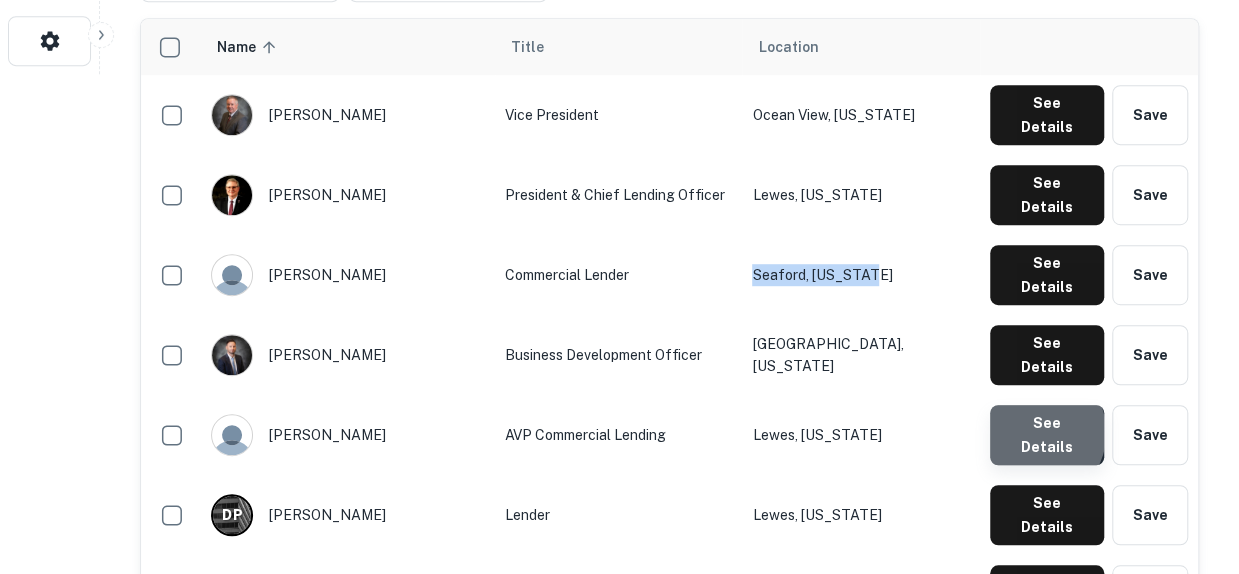 click on "See Details" at bounding box center [1047, 115] 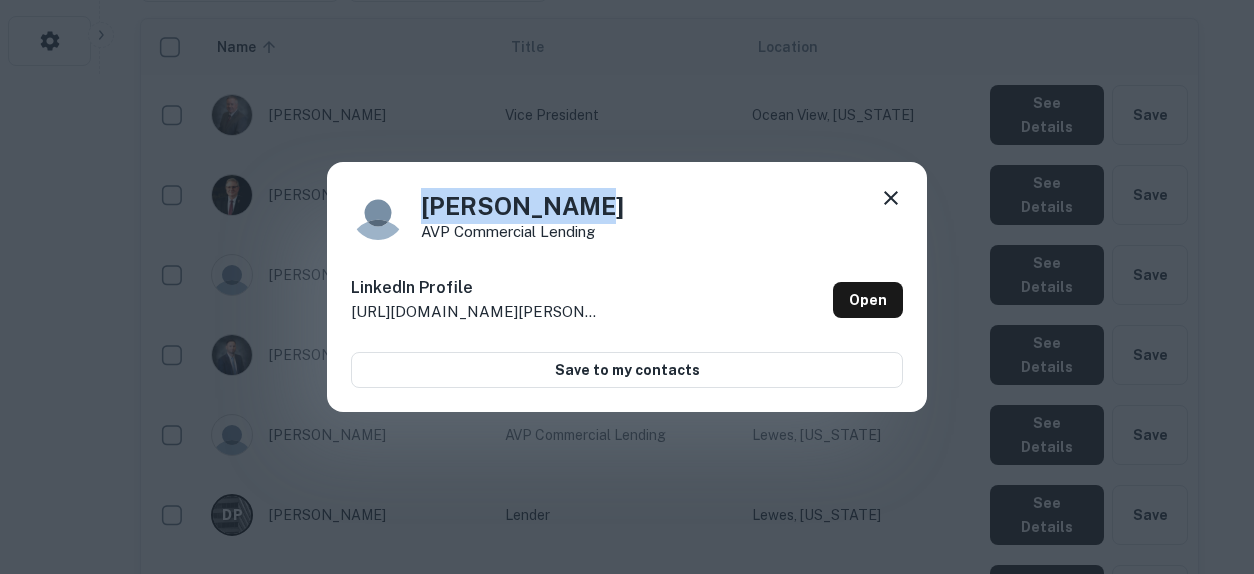 drag, startPoint x: 603, startPoint y: 198, endPoint x: 409, endPoint y: 201, distance: 194.0232 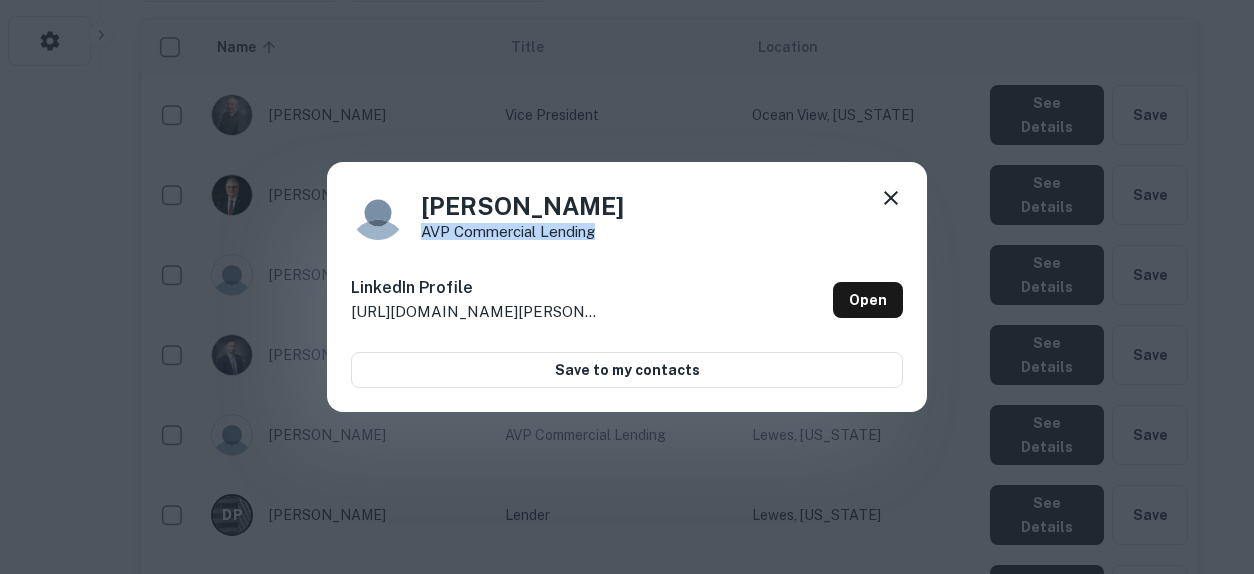 drag, startPoint x: 667, startPoint y: 227, endPoint x: 414, endPoint y: 231, distance: 253.03162 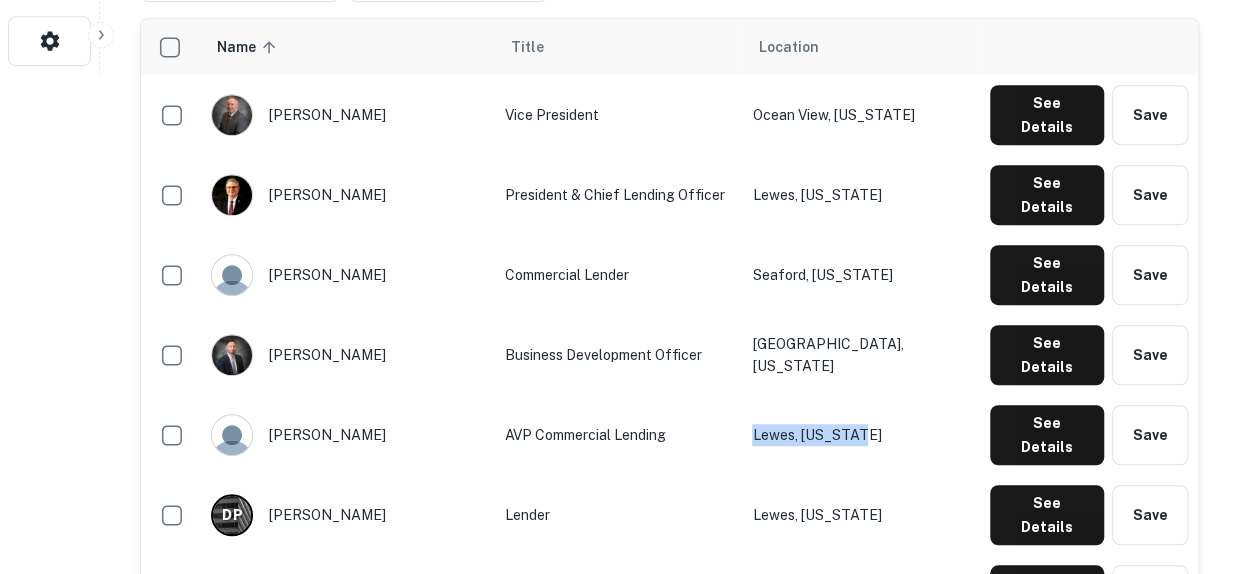 drag, startPoint x: 887, startPoint y: 345, endPoint x: 766, endPoint y: 365, distance: 122.641754 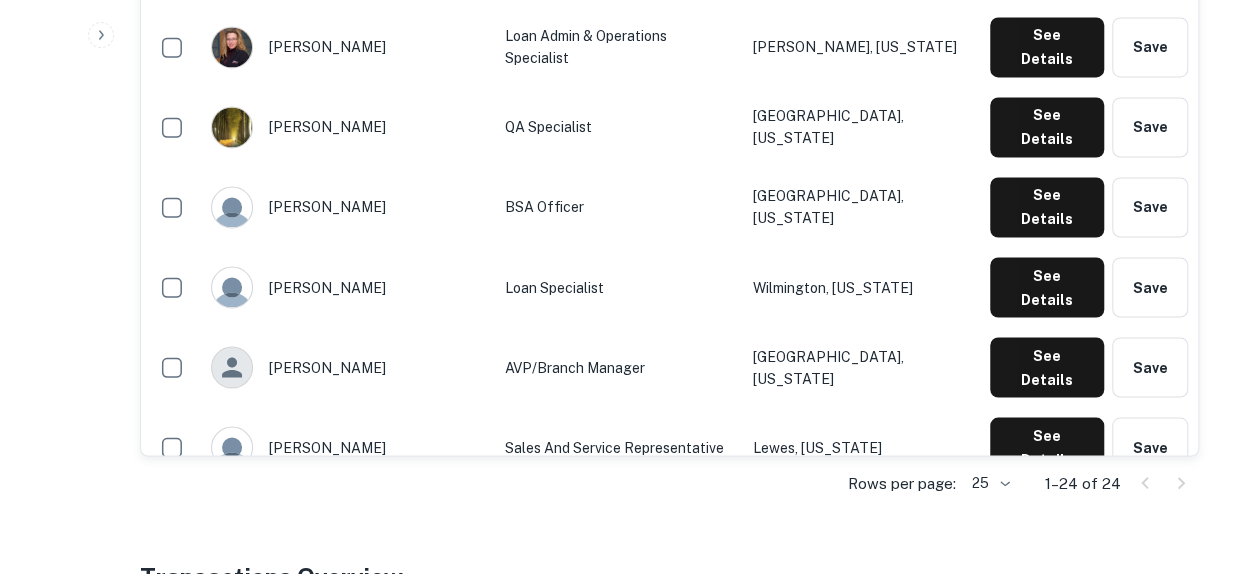 scroll, scrollTop: 1700, scrollLeft: 0, axis: vertical 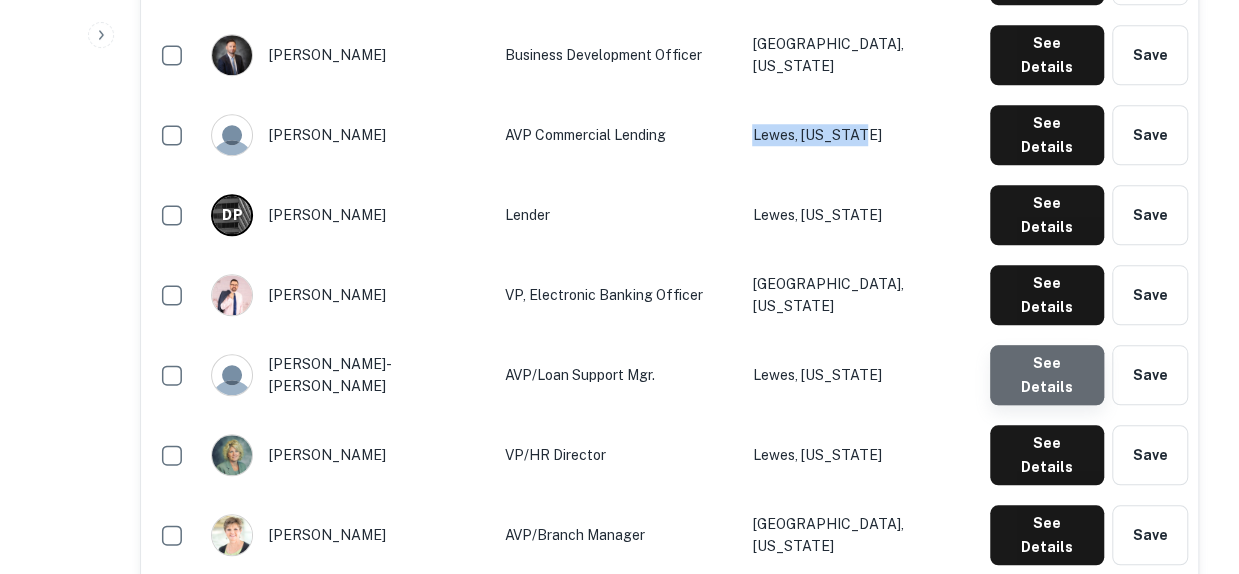 click on "See Details" at bounding box center (1047, -185) 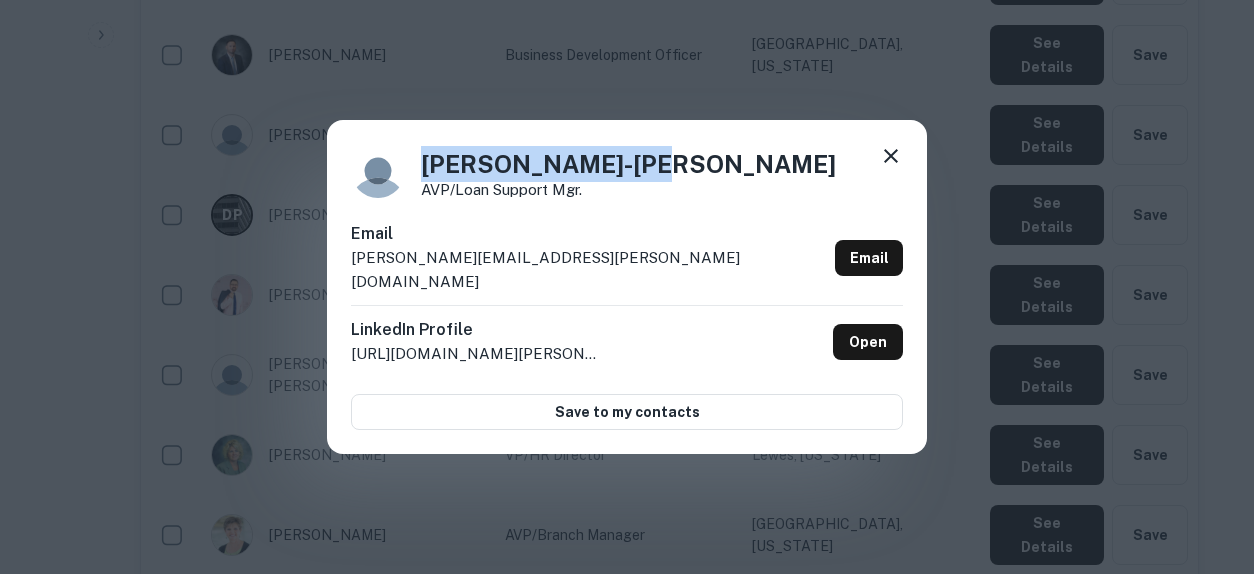 drag, startPoint x: 662, startPoint y: 171, endPoint x: 398, endPoint y: 168, distance: 264.01706 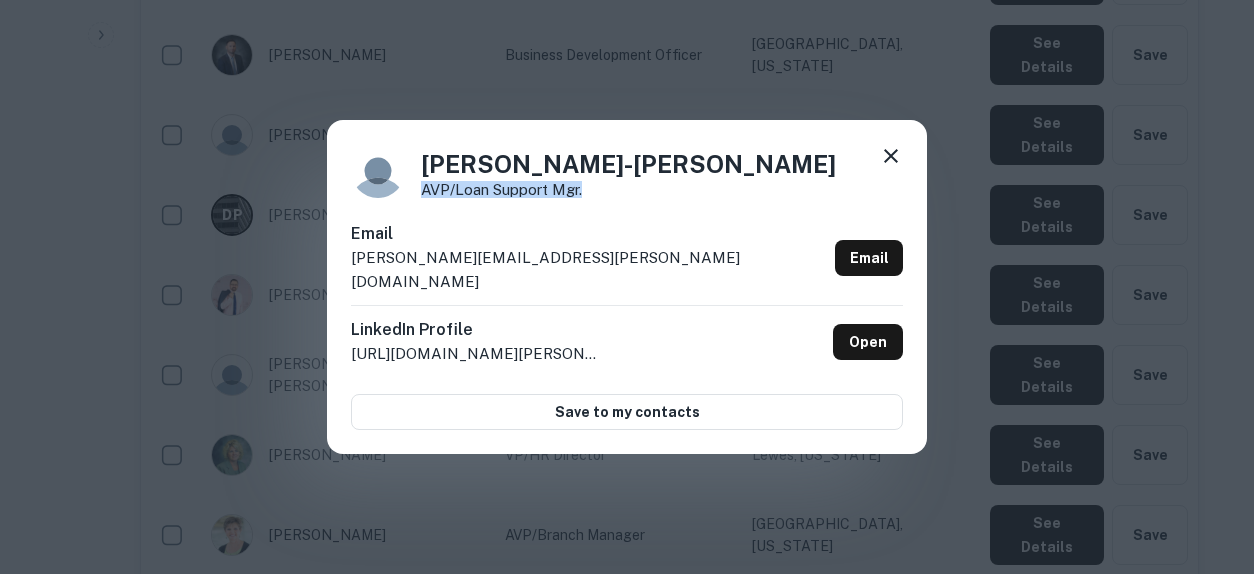 drag, startPoint x: 604, startPoint y: 196, endPoint x: 416, endPoint y: 203, distance: 188.13028 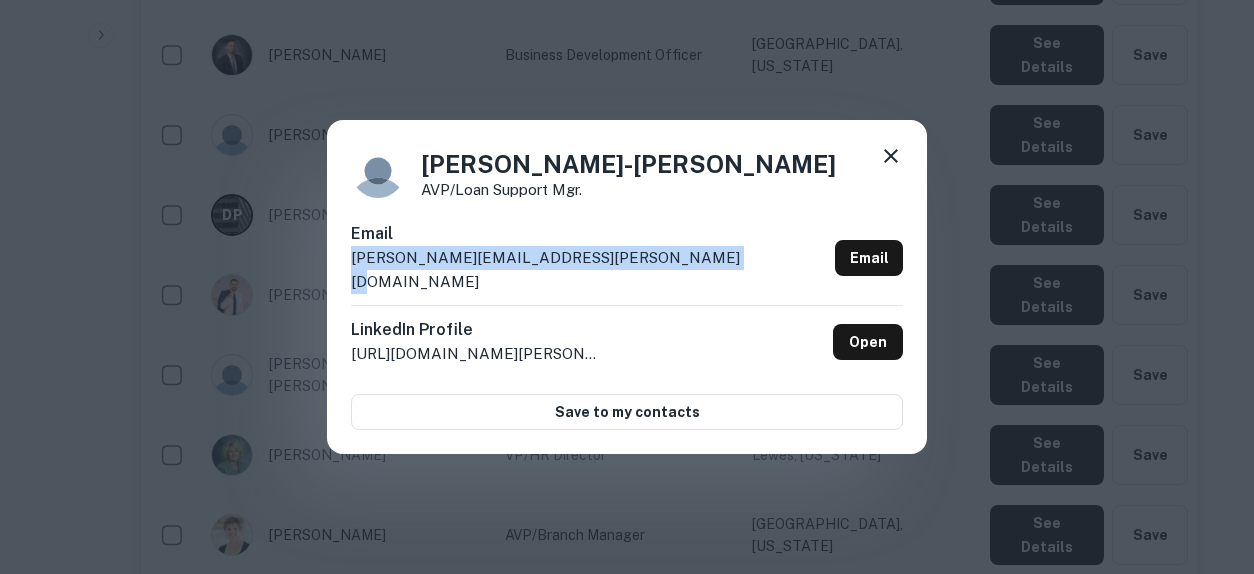 drag, startPoint x: 738, startPoint y: 279, endPoint x: 392, endPoint y: 248, distance: 347.38596 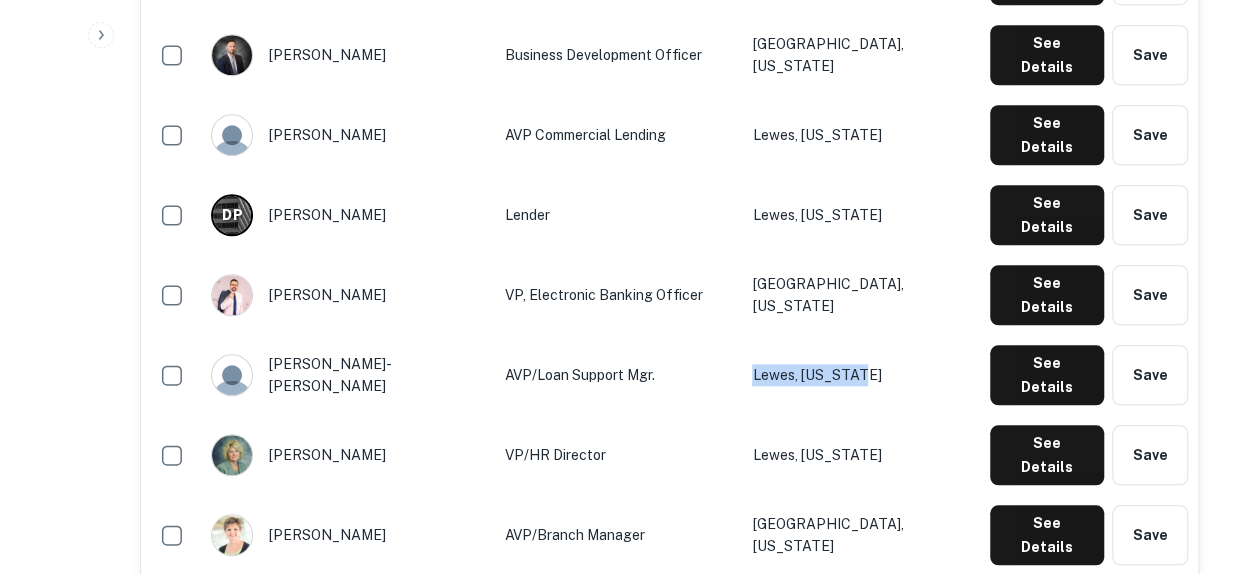 drag, startPoint x: 884, startPoint y: 238, endPoint x: 763, endPoint y: 242, distance: 121.0661 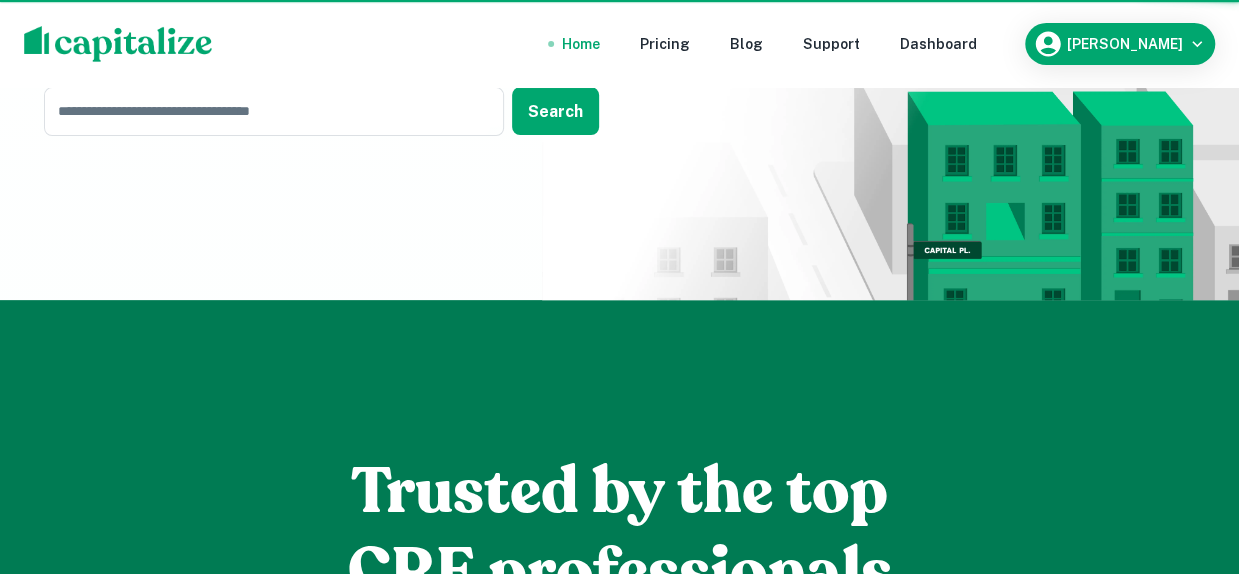 scroll, scrollTop: 0, scrollLeft: 0, axis: both 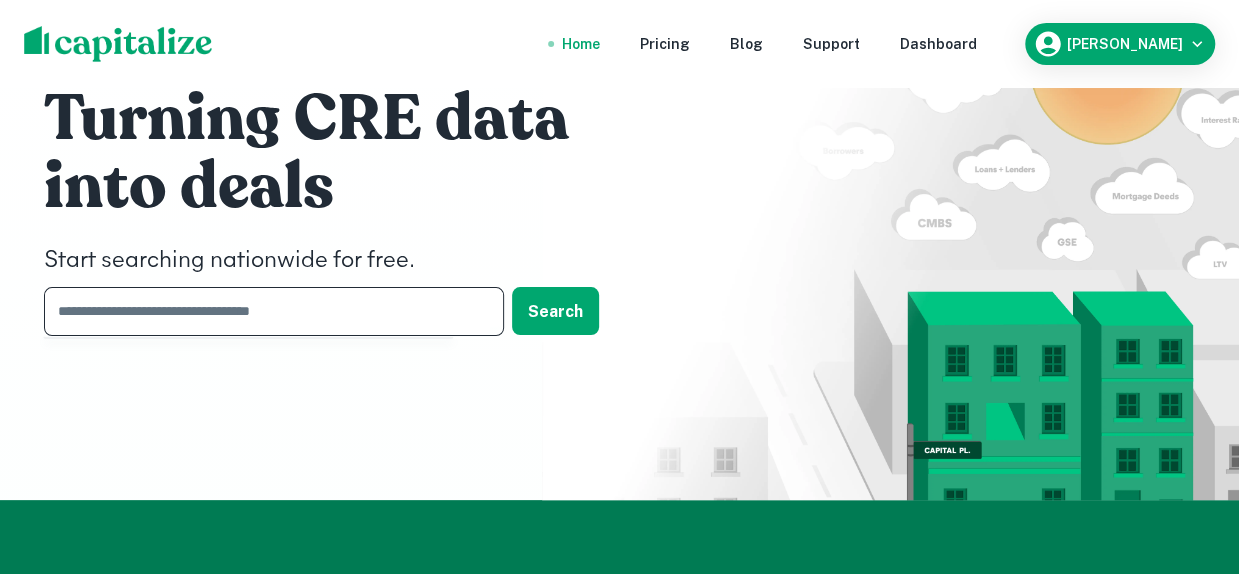 click at bounding box center (267, 311) 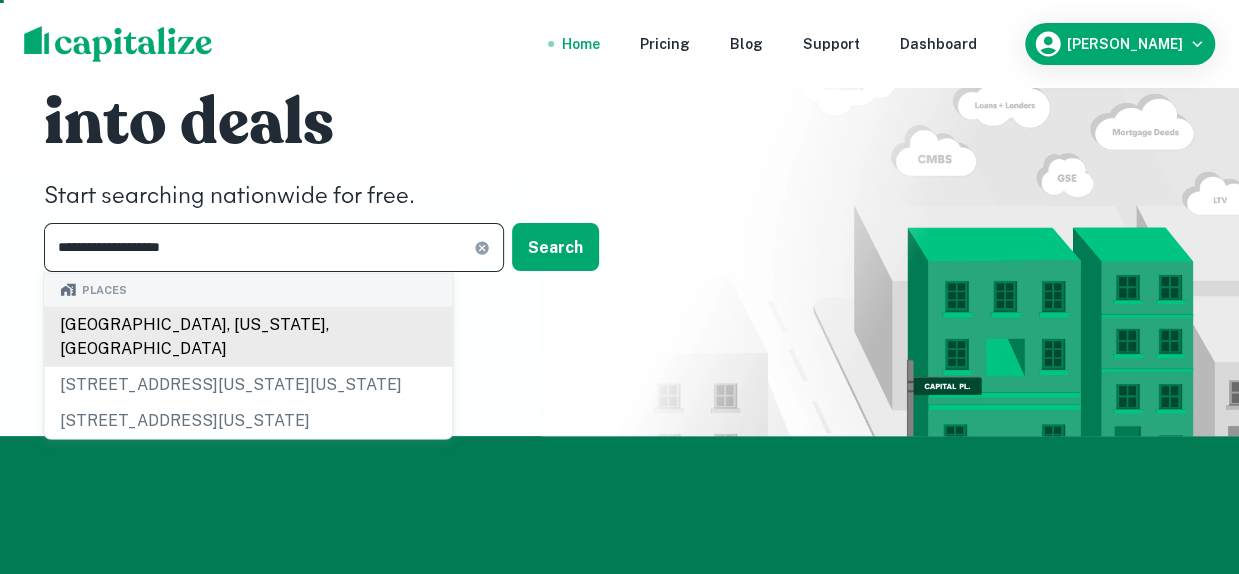 scroll, scrollTop: 100, scrollLeft: 0, axis: vertical 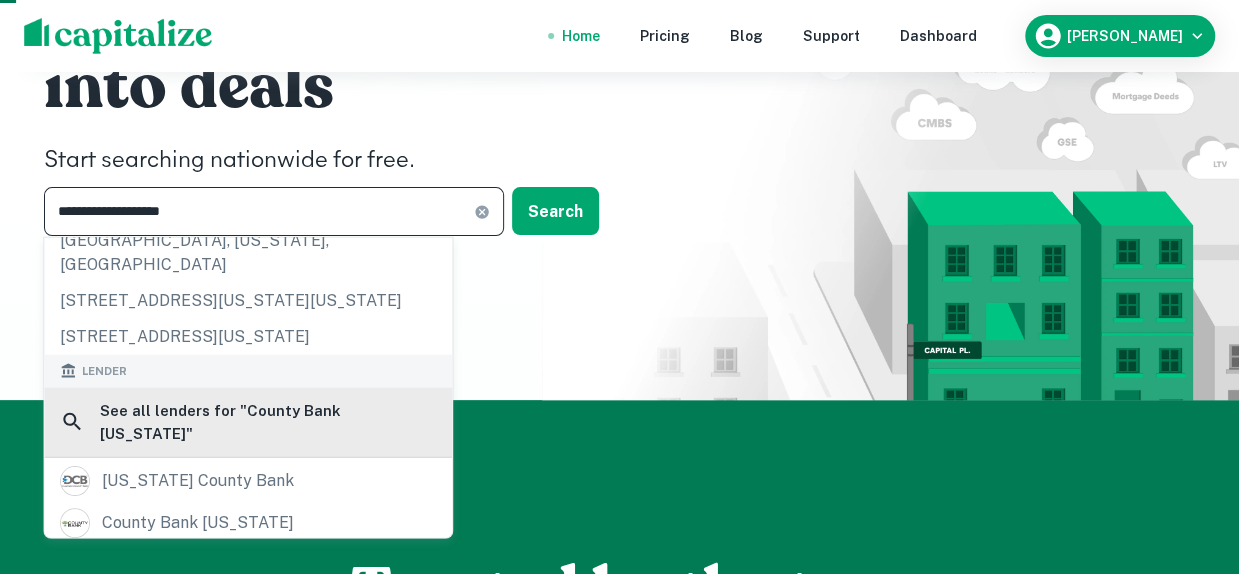 type on "**********" 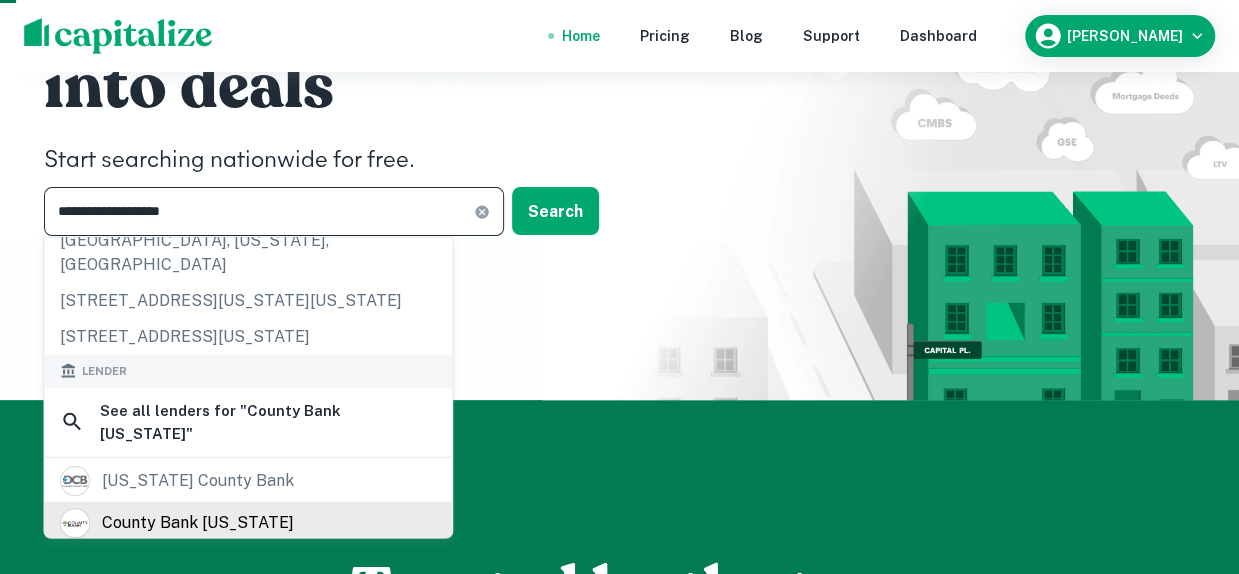 click on "county bank delaware" at bounding box center (248, 523) 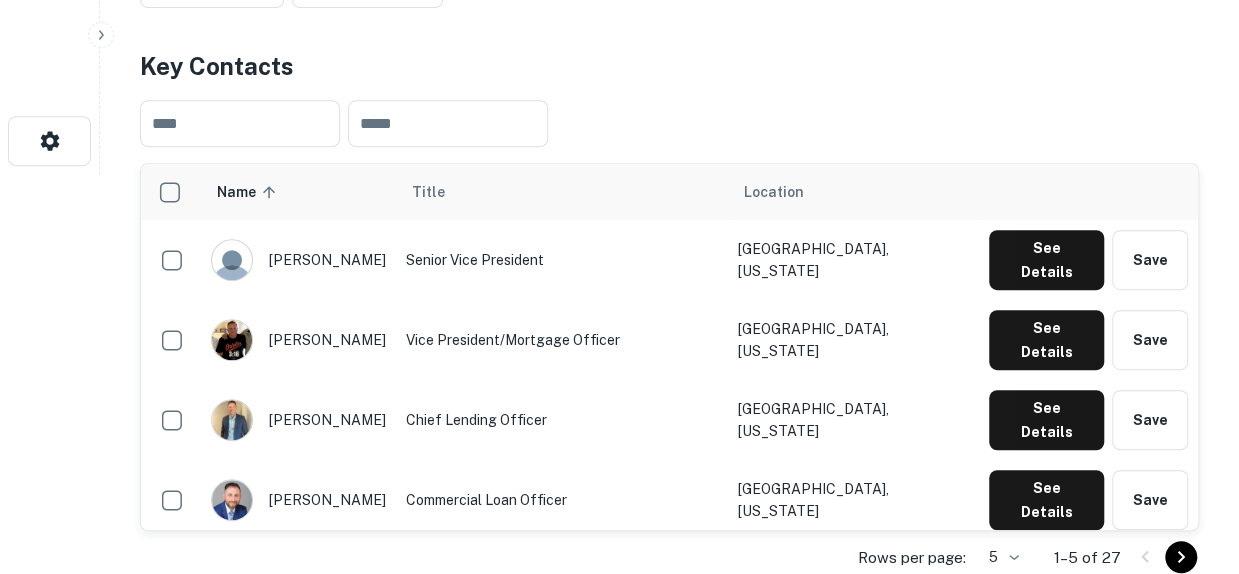 scroll, scrollTop: 700, scrollLeft: 0, axis: vertical 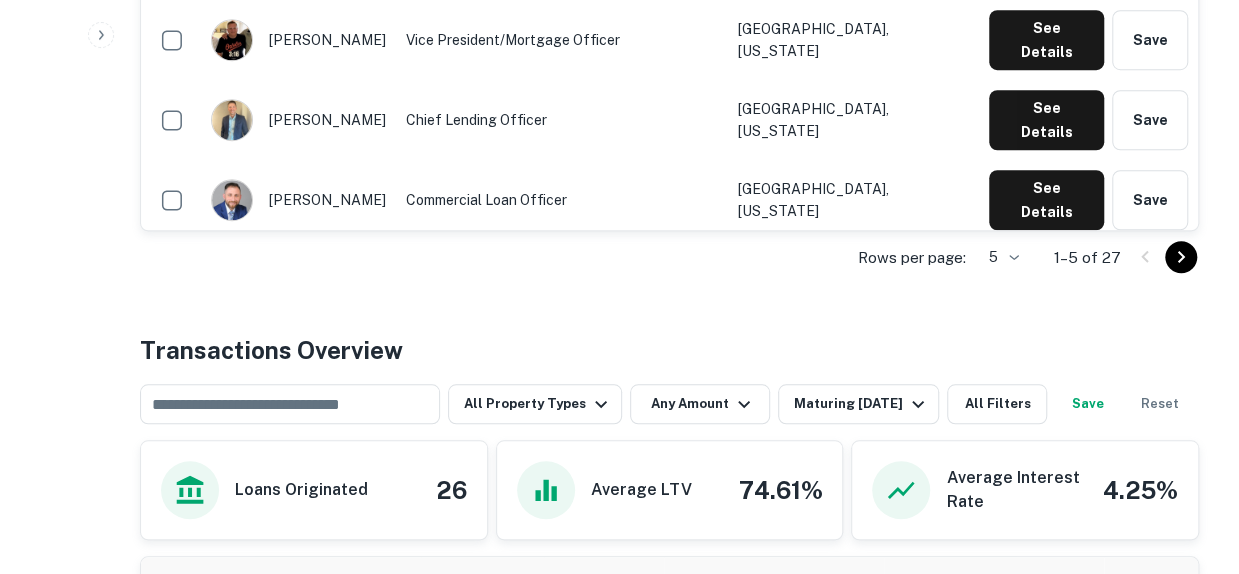 click on "Search         Borrowers         Contacts         Saved     Back to search County Bank Delaware Description Since its inception, County Bank's primary mission has been to serve the banking needs of southern Delaware, and this continues to be the driving force behind the bank today. High quality customer service is the true mission of the bank. Our products are designed to meet the needs of our customers and our employees are hired to provide friendly, knowledgeable, and efficient service. County Bank has built a reputation of outstanding service to our customers and our communities. This reputation has helped the bank acquire a significant share of the local market. County Bank is an independent bank and fully intends to remain independent.
Member FDIC.
Equal Housing Lender NMLSR ID 410450.
County Bank is an Equal Opportunity Employer M/F/D/V. SHOW MORE Save Lender Visit Website Key Contacts ​ ​ Name sorted ascending Title Location jim kirschner Senior Vice President See Details Save Save" at bounding box center [619, -413] 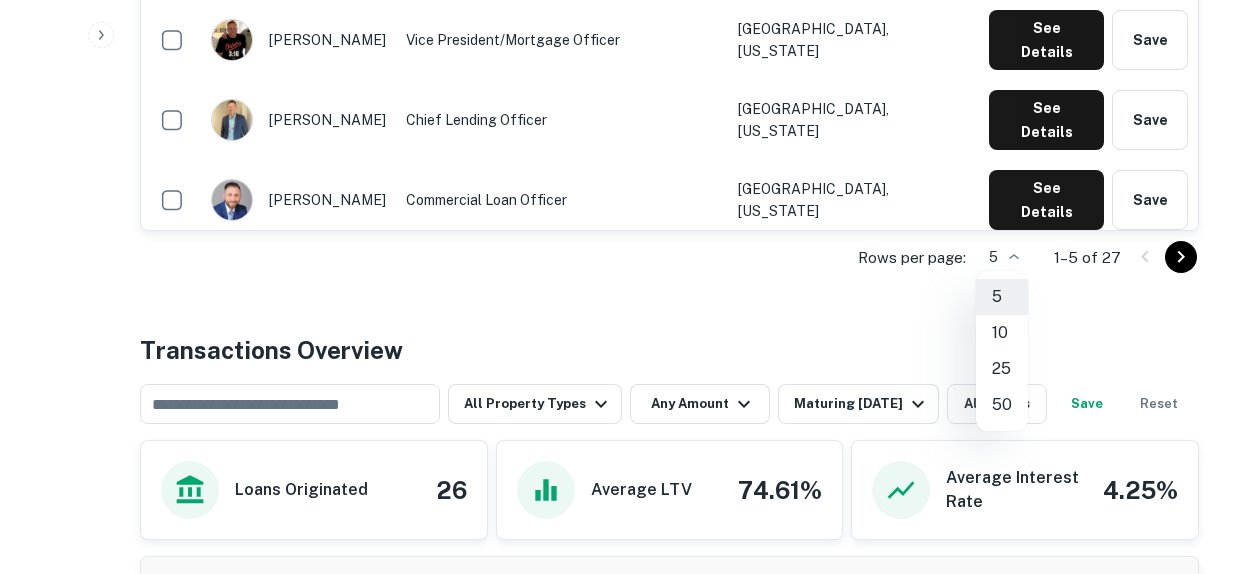 click on "50" at bounding box center [1002, 405] 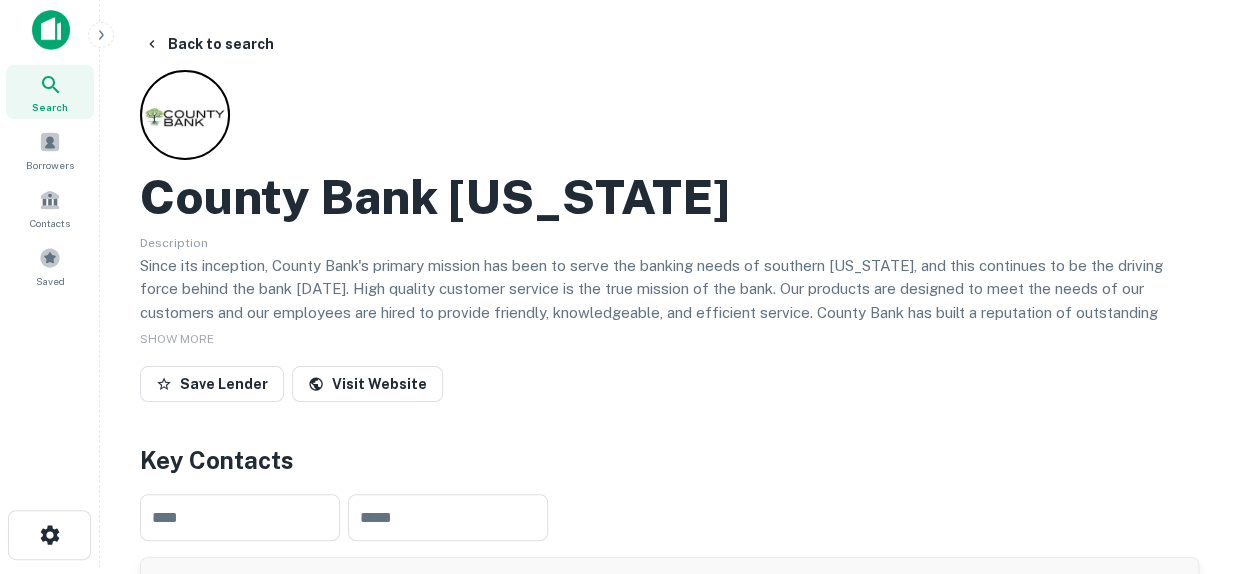 scroll, scrollTop: 0, scrollLeft: 0, axis: both 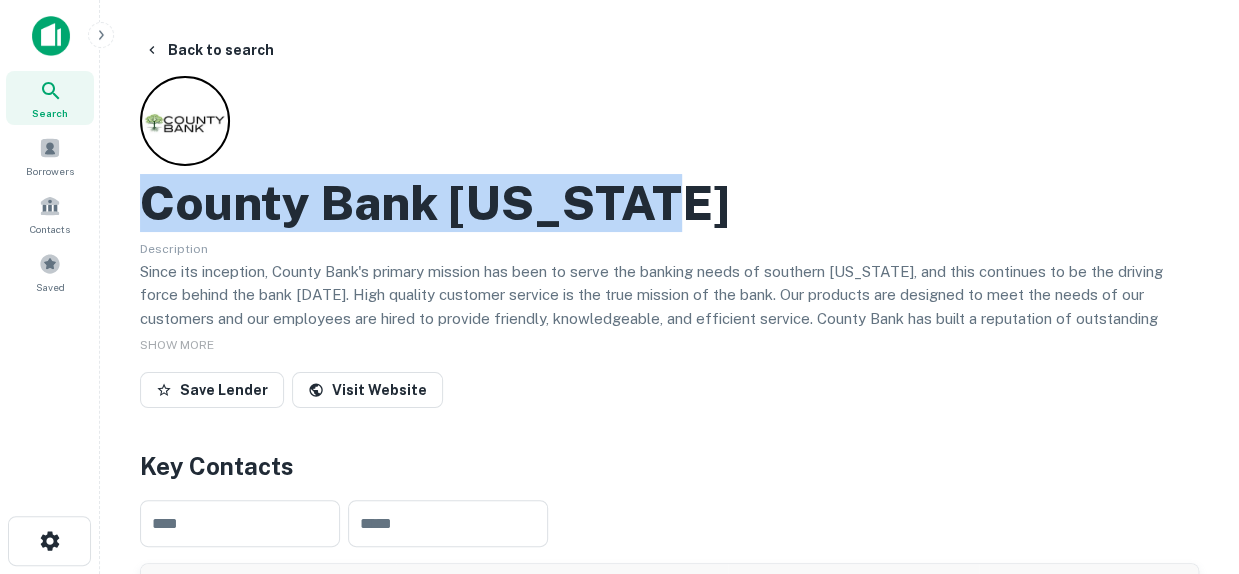 drag, startPoint x: 696, startPoint y: 216, endPoint x: 151, endPoint y: 214, distance: 545.00366 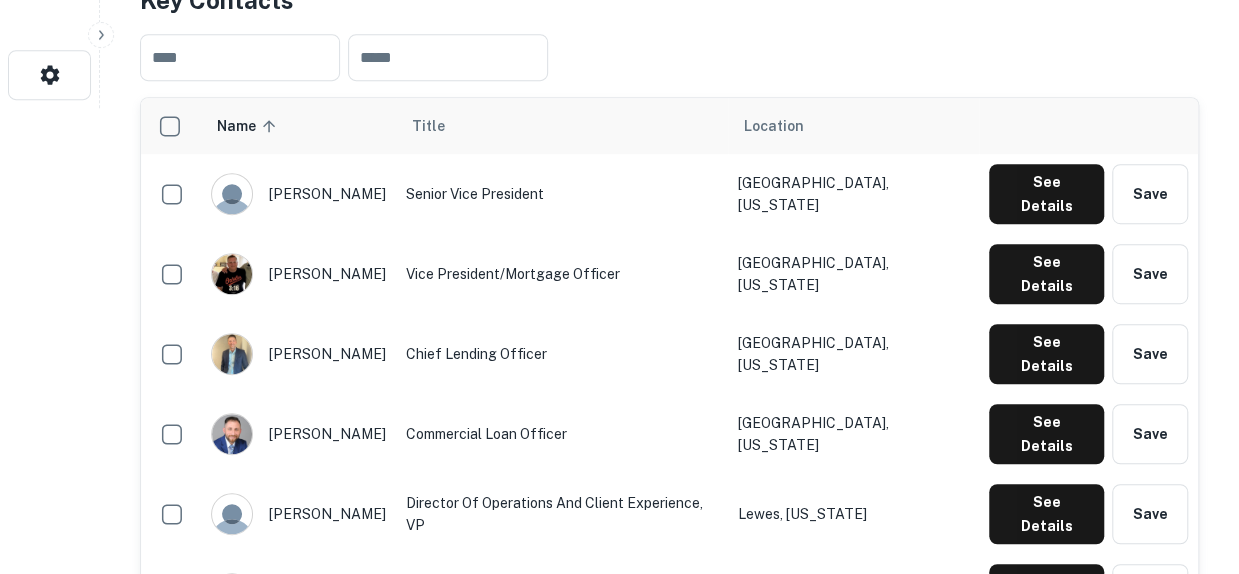 scroll, scrollTop: 500, scrollLeft: 0, axis: vertical 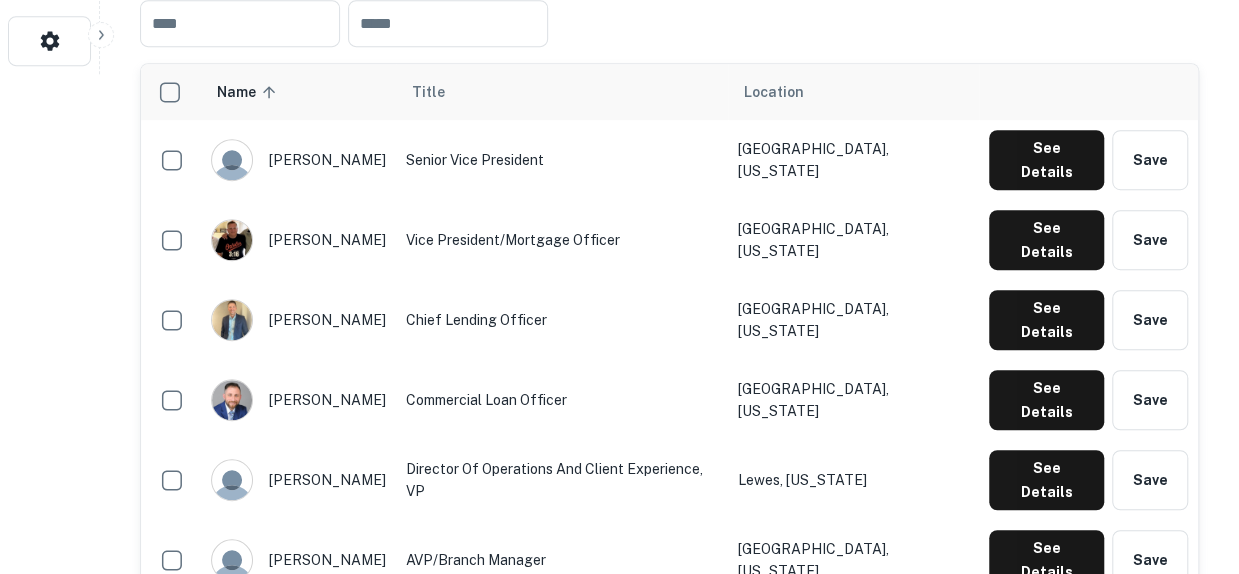 click on "See Details Save" at bounding box center (1088, 400) 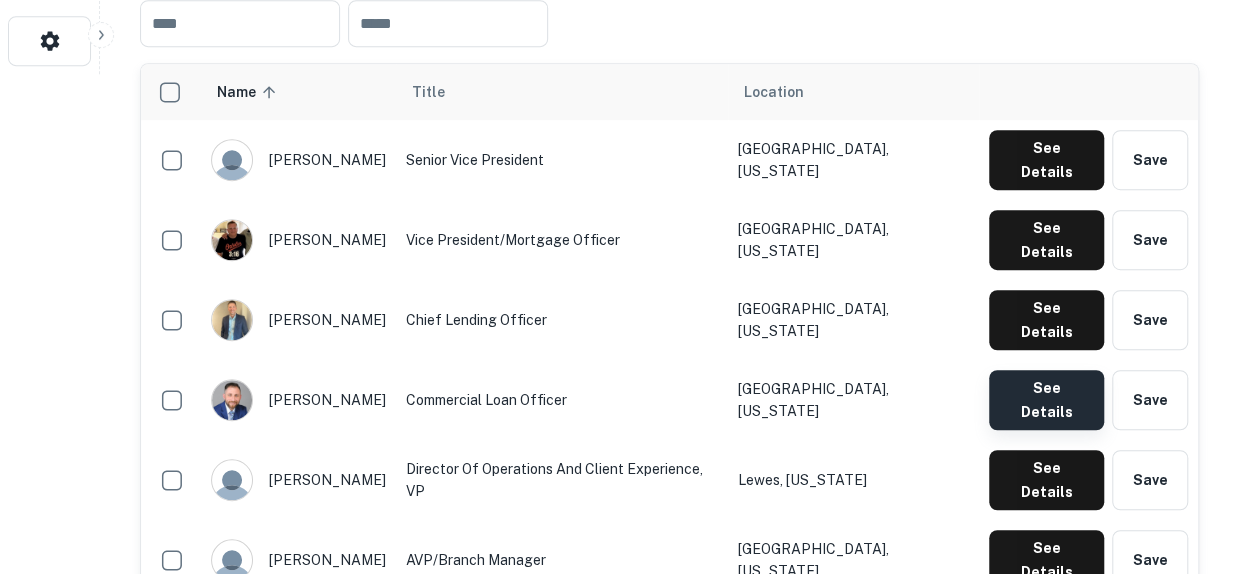 click on "See Details" at bounding box center [1046, 160] 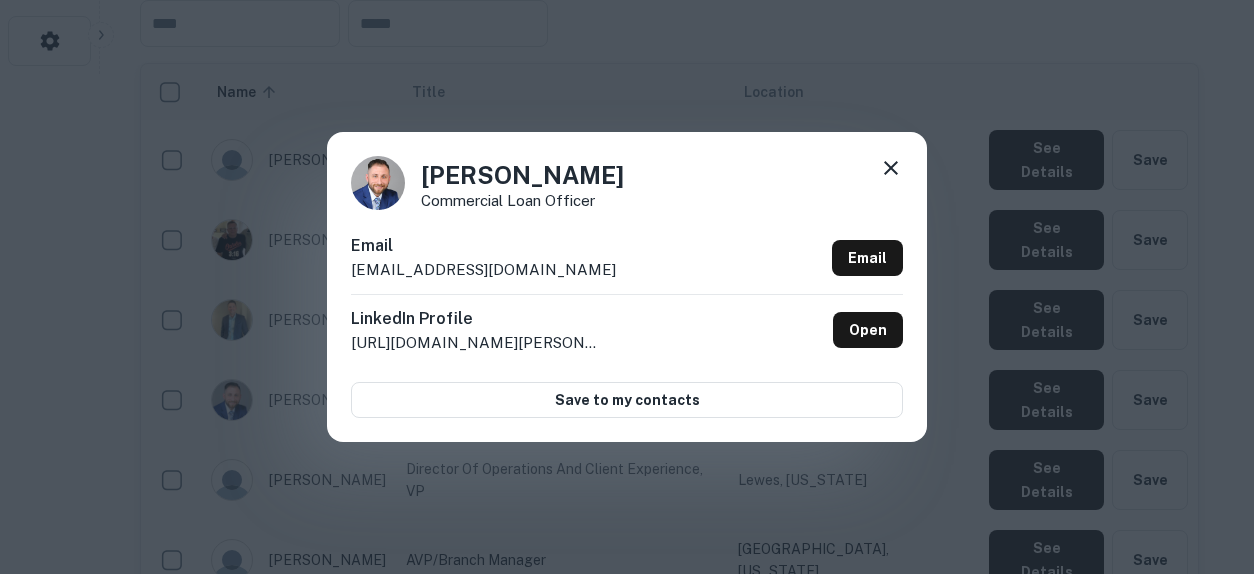 drag, startPoint x: 632, startPoint y: 179, endPoint x: 412, endPoint y: 180, distance: 220.00227 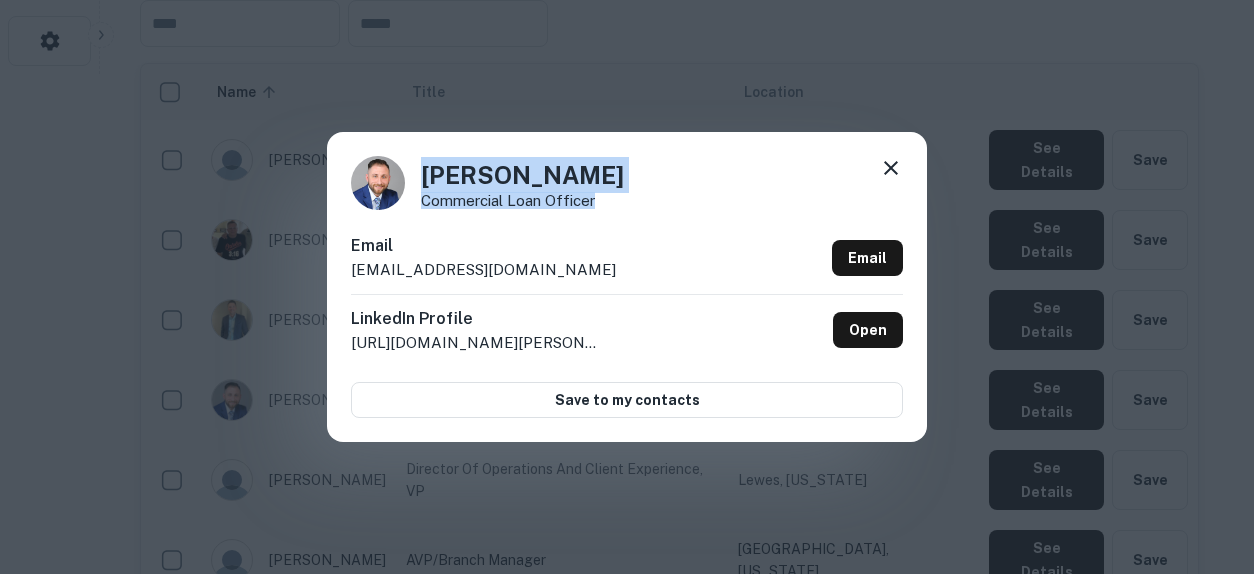drag, startPoint x: 630, startPoint y: 205, endPoint x: 411, endPoint y: 203, distance: 219.00912 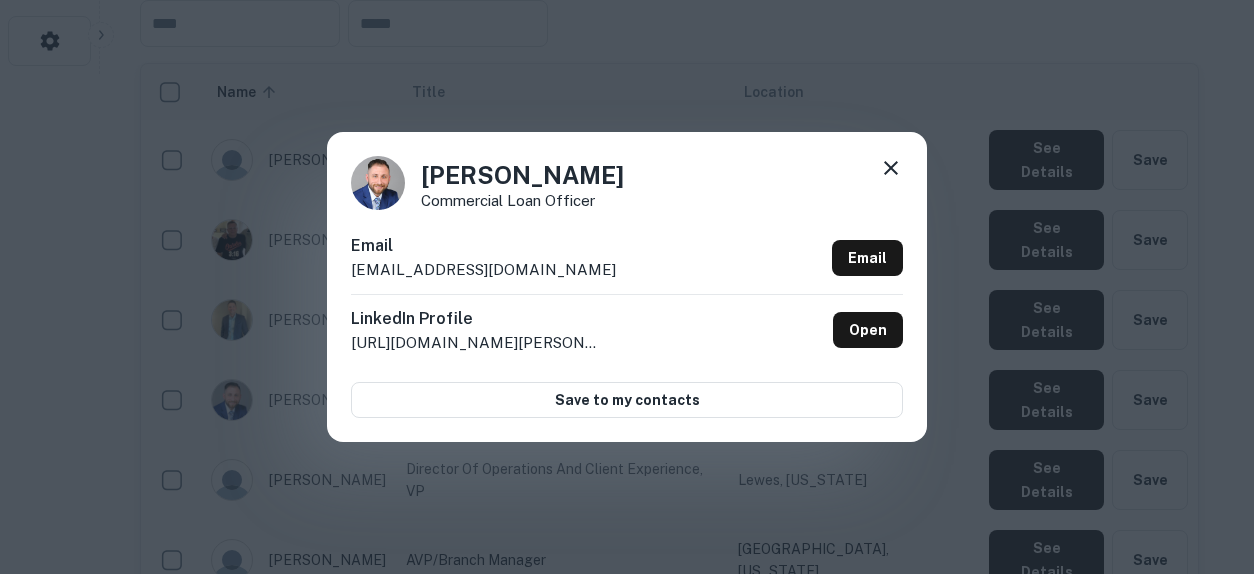 click on "Clayton Stradley Commercial Loan Officer Email claytonstradley@countybankmail.com Email LinkedIn Profile http://www.linkedin.com/in/clayton-stradley-8b57a4137 Open Save to my contacts" at bounding box center [627, 287] 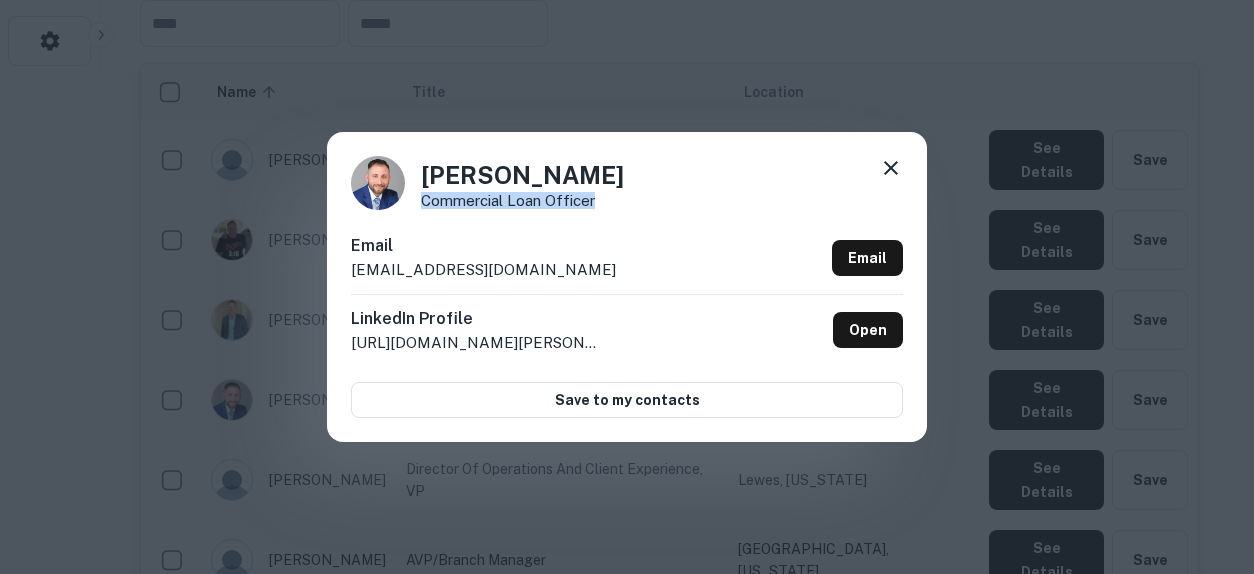 drag, startPoint x: 585, startPoint y: 198, endPoint x: 418, endPoint y: 197, distance: 167.00299 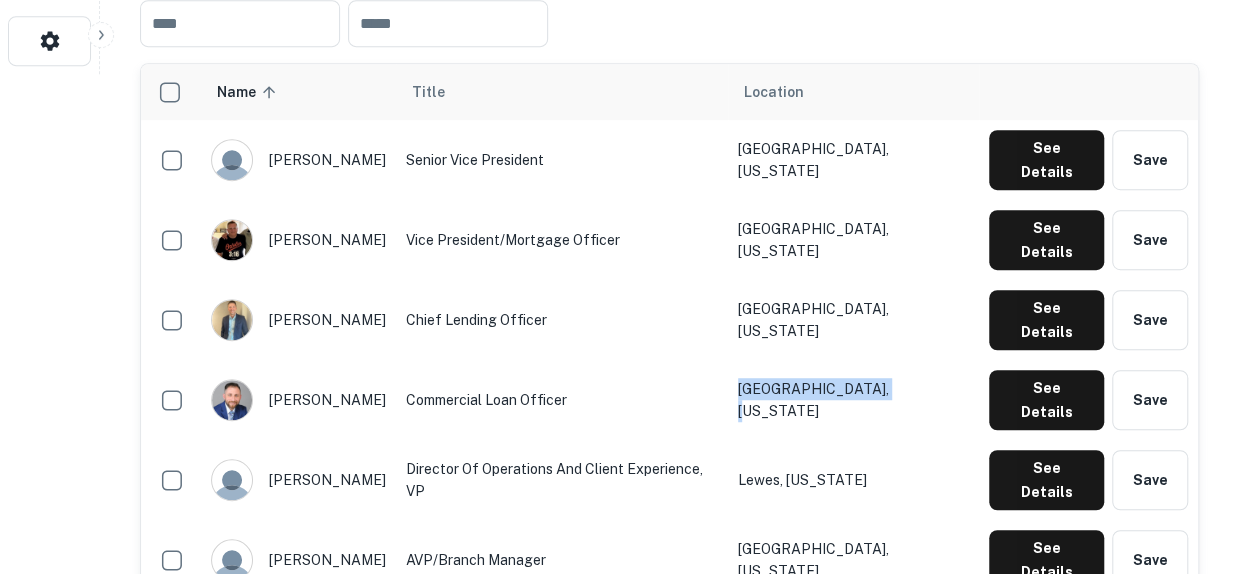 drag, startPoint x: 926, startPoint y: 339, endPoint x: 770, endPoint y: 331, distance: 156.20499 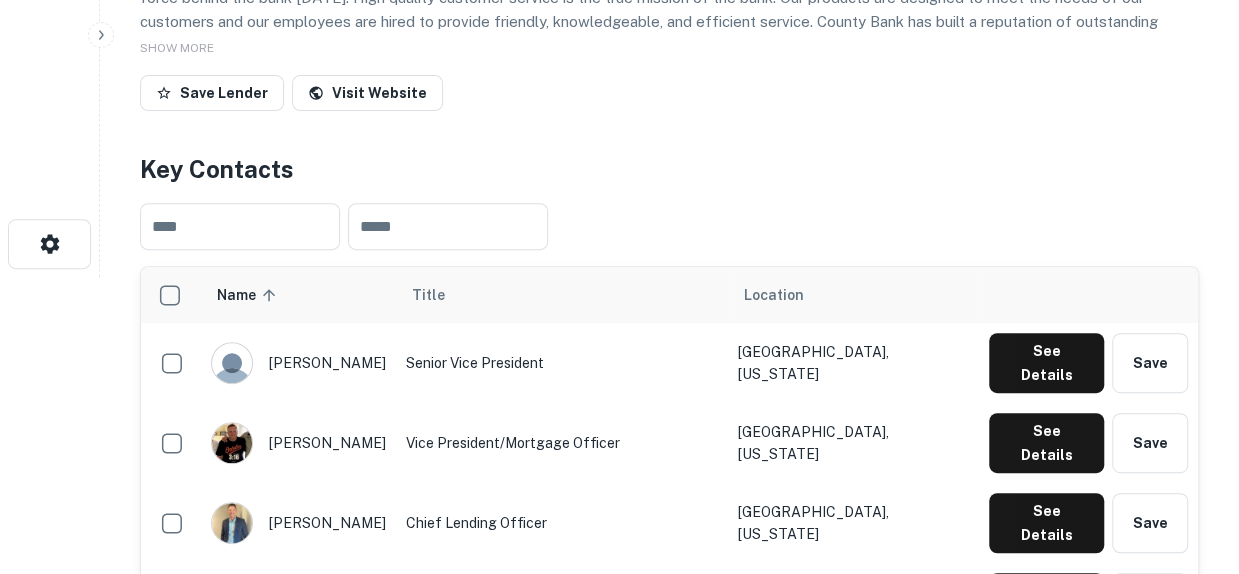 scroll, scrollTop: 100, scrollLeft: 0, axis: vertical 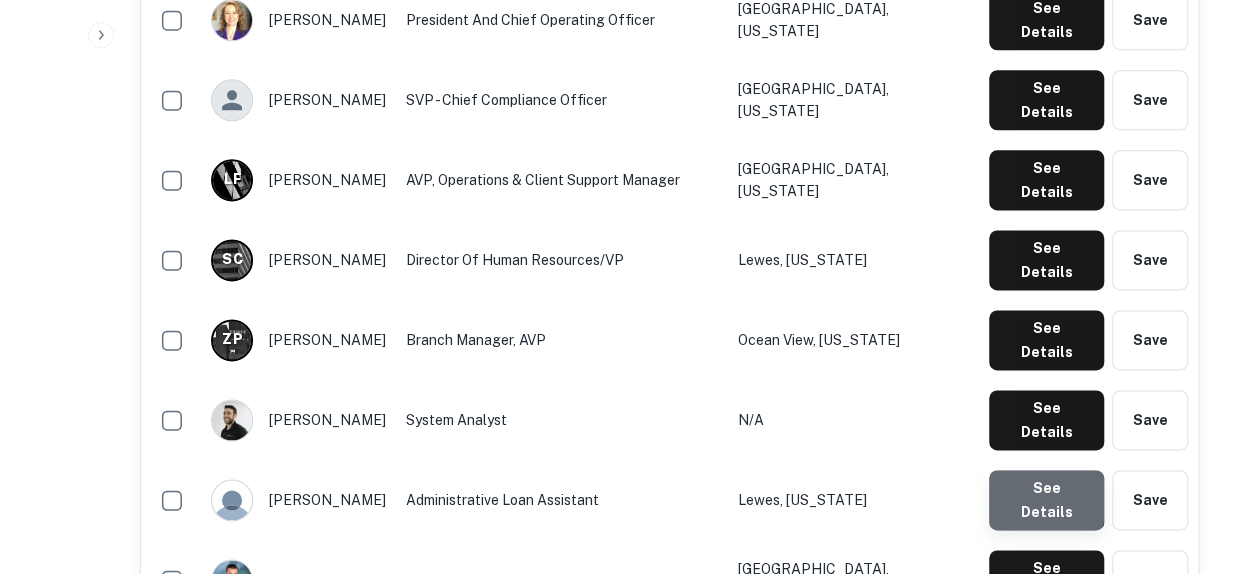 click on "See Details" at bounding box center (1046, -540) 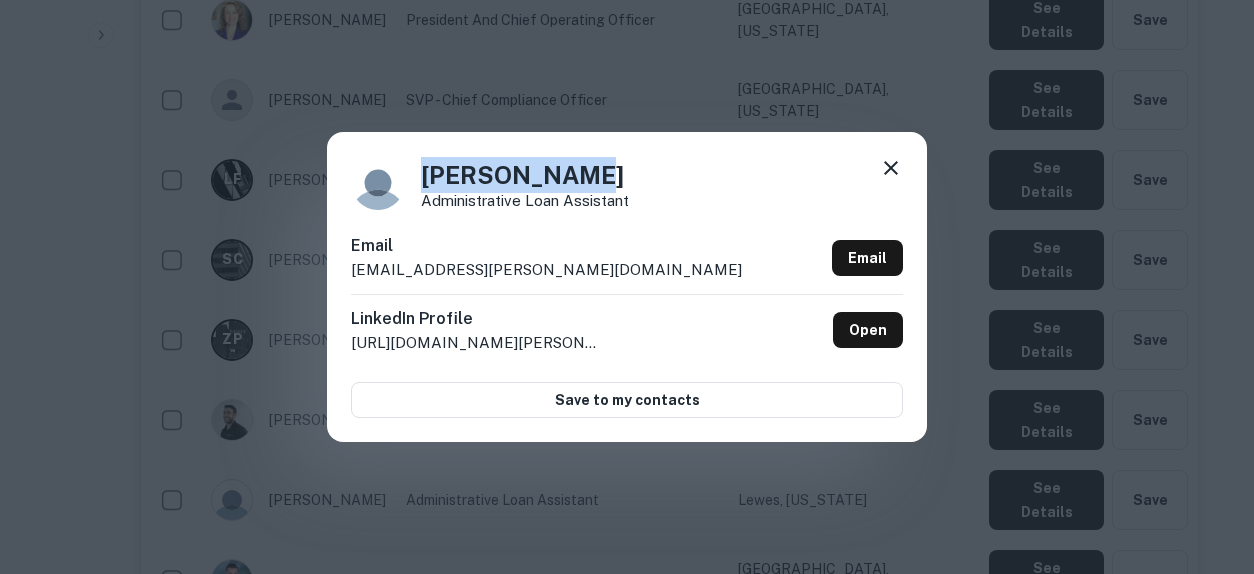 drag, startPoint x: 620, startPoint y: 181, endPoint x: 402, endPoint y: 161, distance: 218.91551 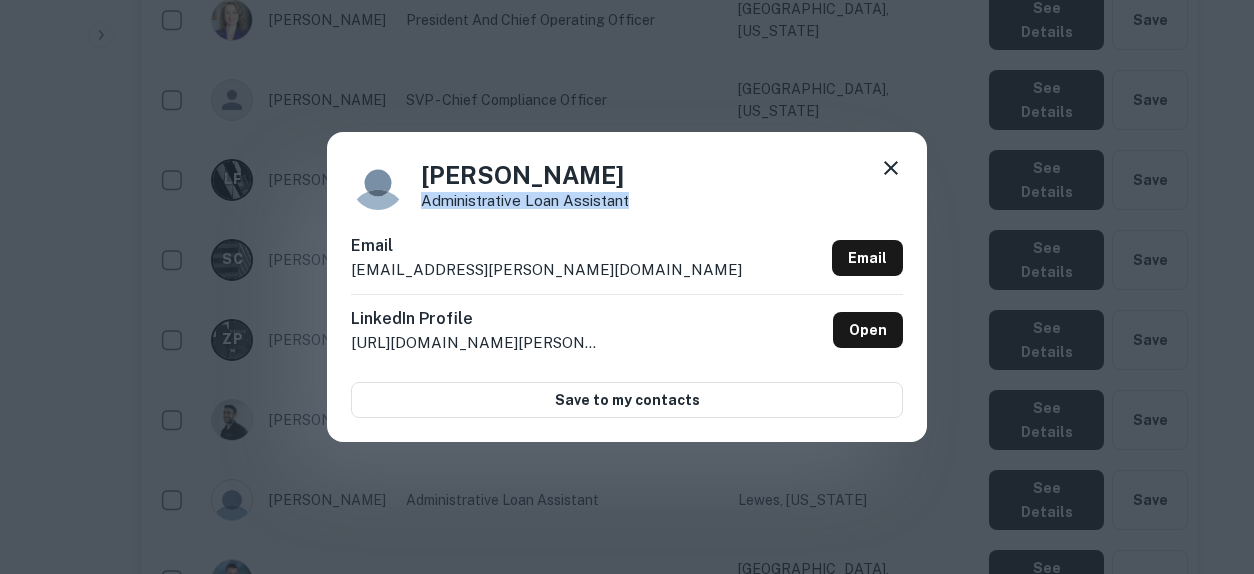 drag, startPoint x: 651, startPoint y: 204, endPoint x: 420, endPoint y: 203, distance: 231.00217 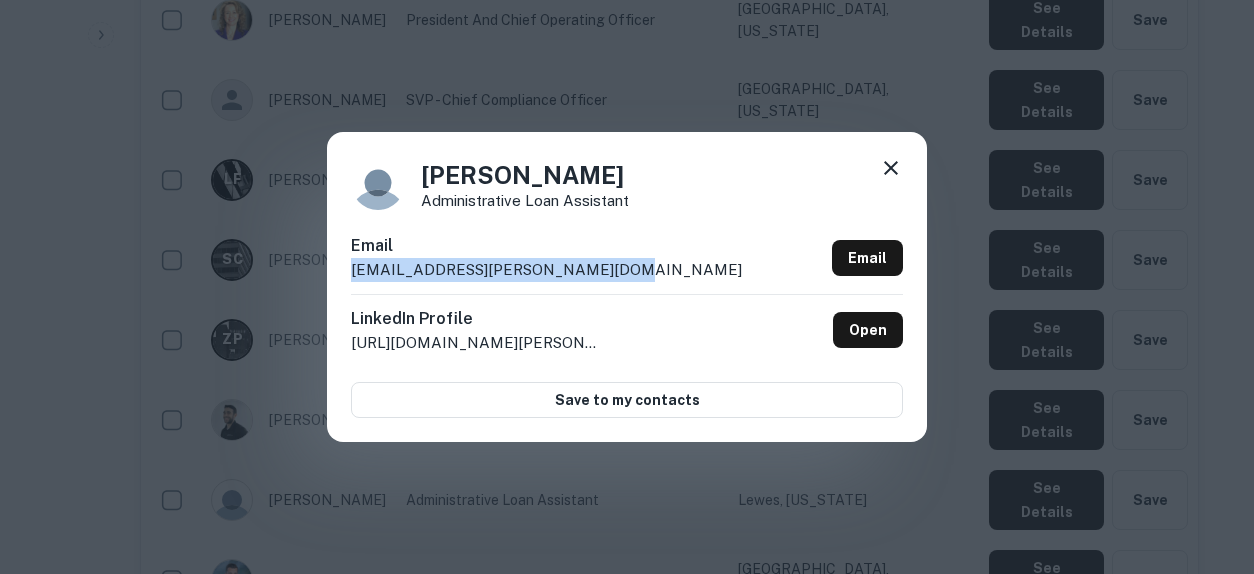 drag, startPoint x: 630, startPoint y: 286, endPoint x: 335, endPoint y: 267, distance: 295.61124 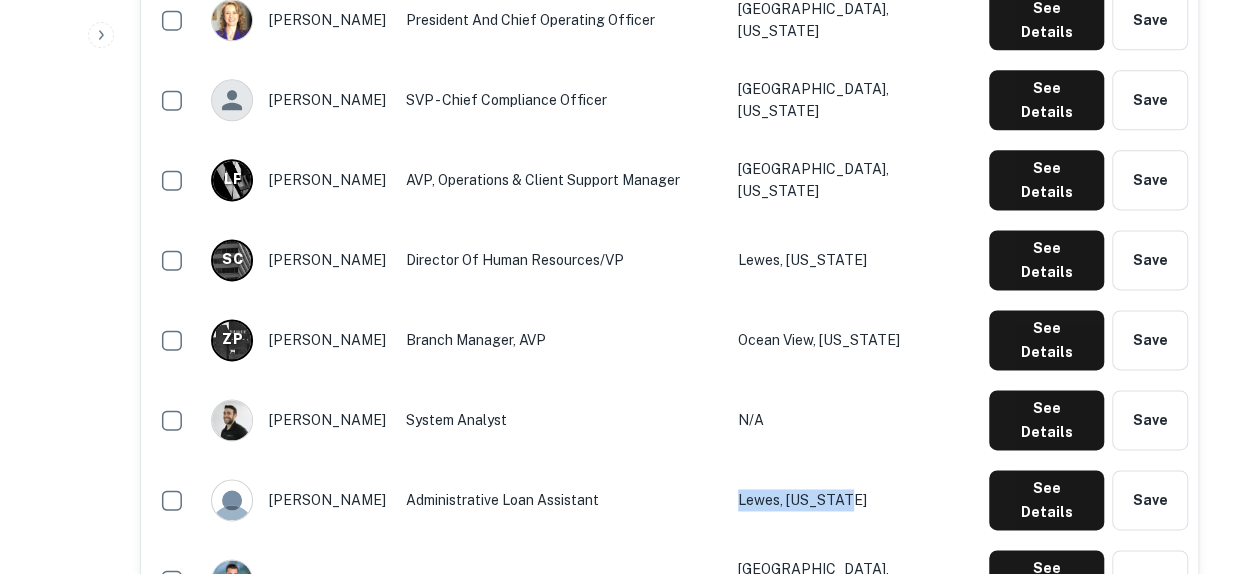 drag, startPoint x: 906, startPoint y: 265, endPoint x: 772, endPoint y: 263, distance: 134.01492 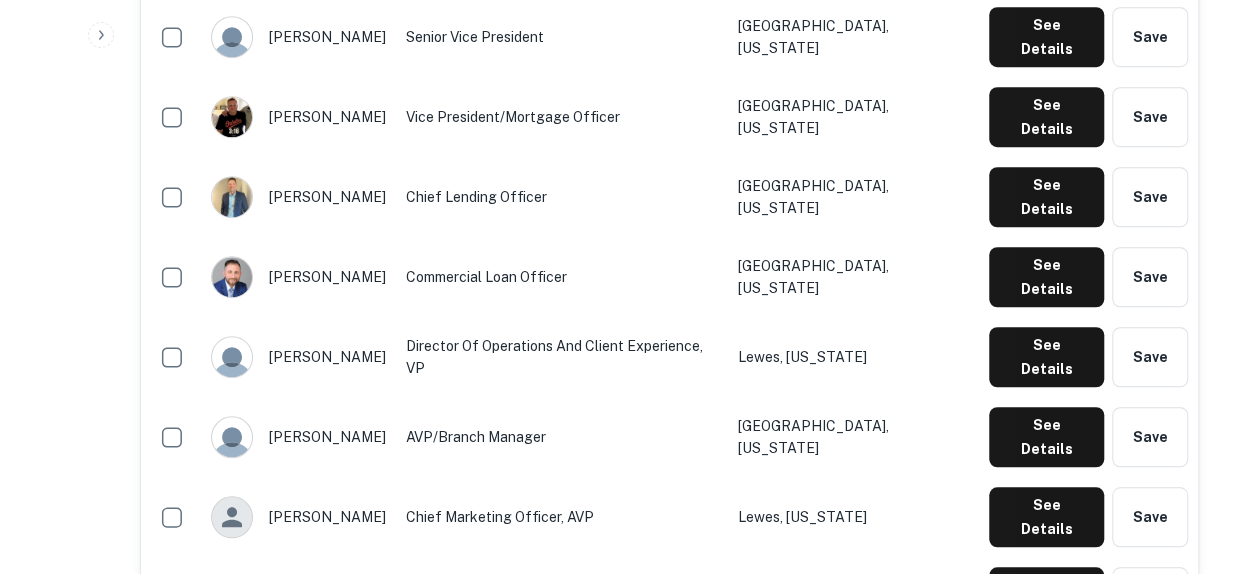 scroll, scrollTop: 500, scrollLeft: 0, axis: vertical 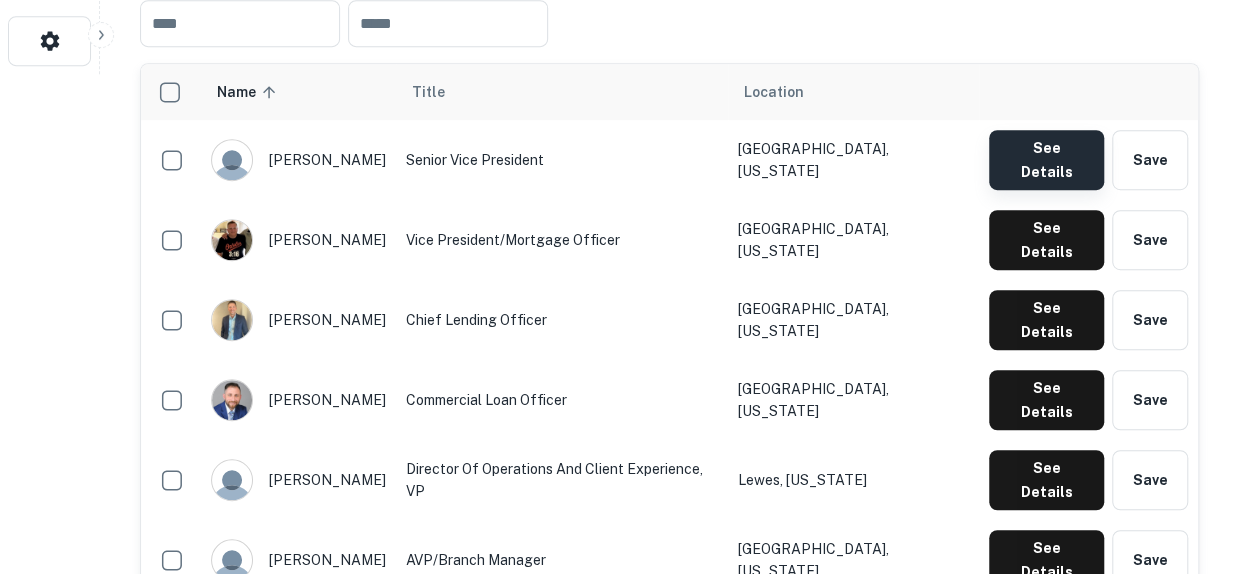 click on "See Details" at bounding box center [1046, 160] 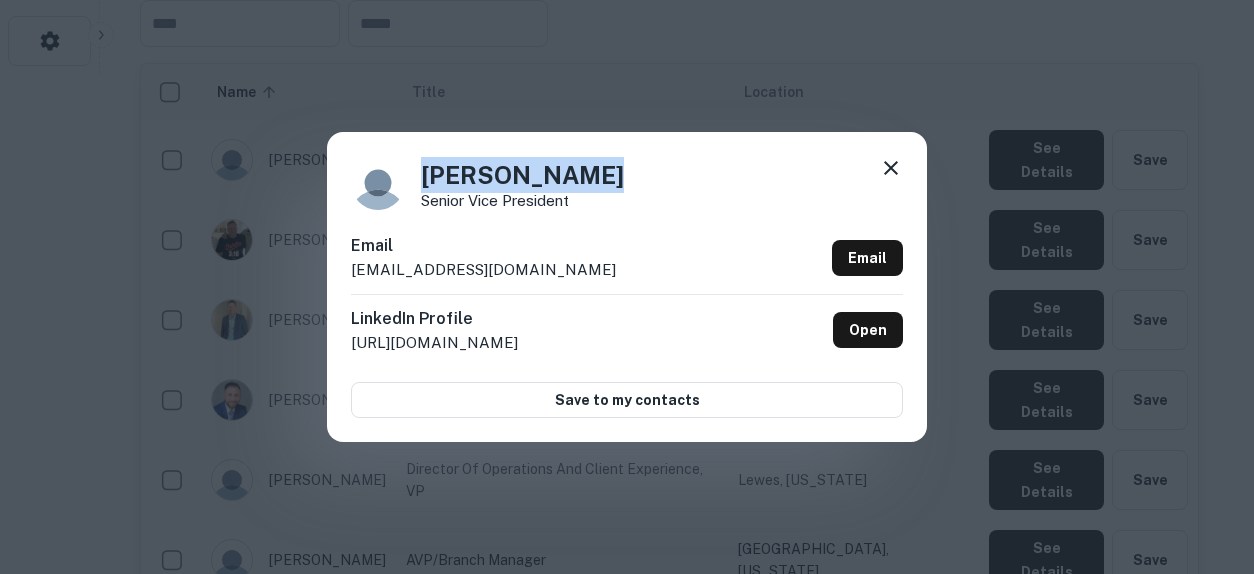 drag, startPoint x: 583, startPoint y: 172, endPoint x: 416, endPoint y: 169, distance: 167.02695 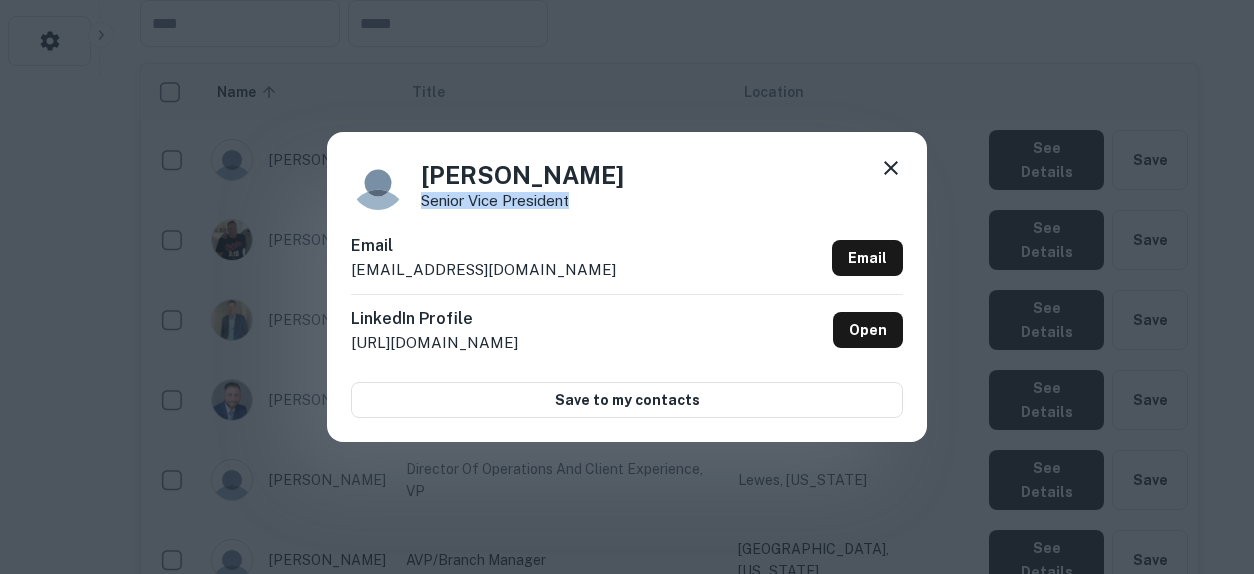 drag, startPoint x: 620, startPoint y: 199, endPoint x: 422, endPoint y: 209, distance: 198.25237 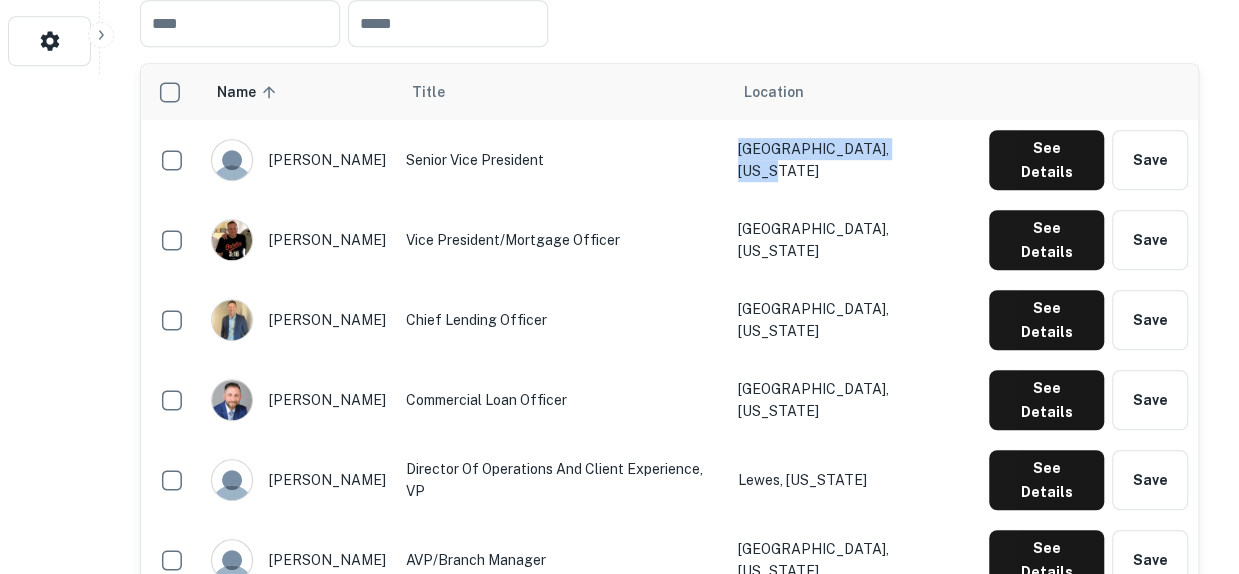 drag, startPoint x: 792, startPoint y: 165, endPoint x: 772, endPoint y: 161, distance: 20.396078 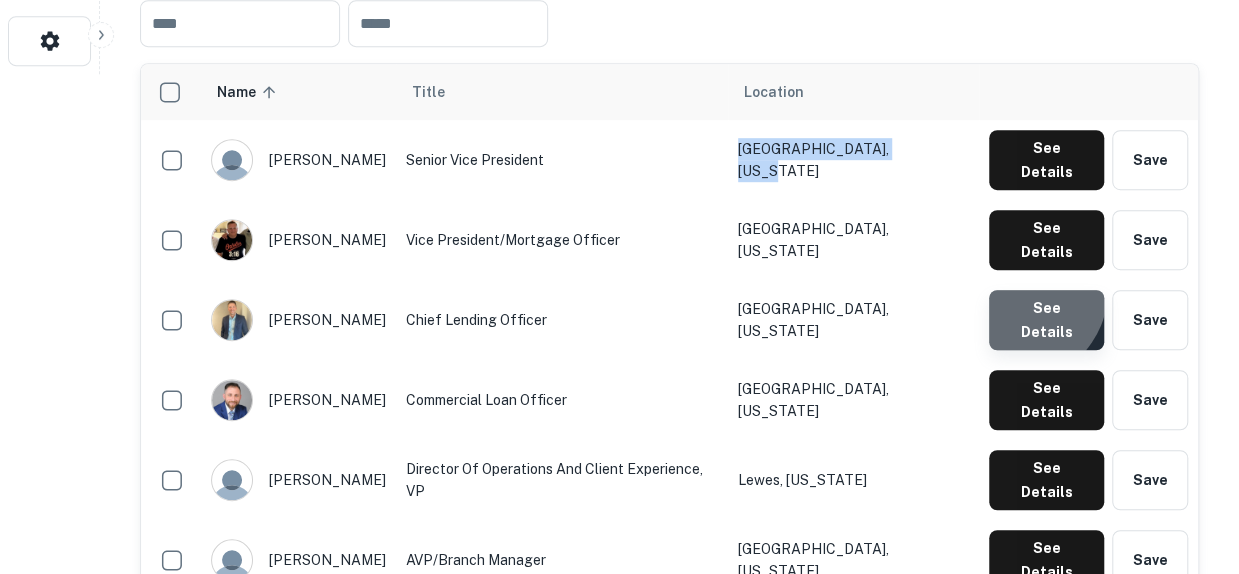 click on "See Details" at bounding box center [1046, 160] 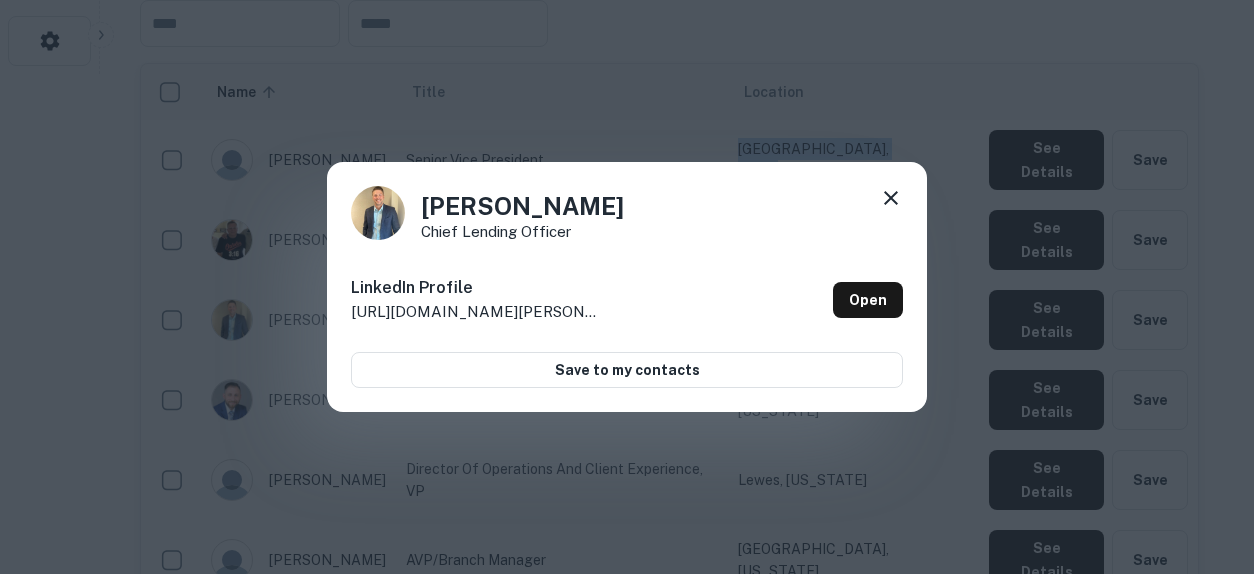 click 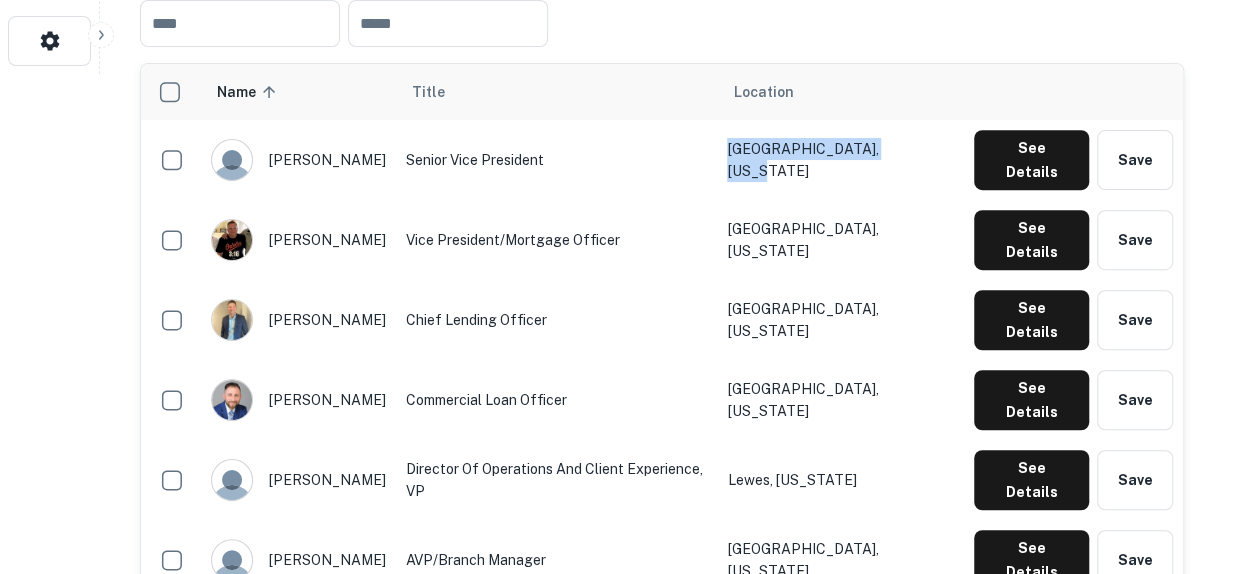 click on "See Details" at bounding box center [1031, 160] 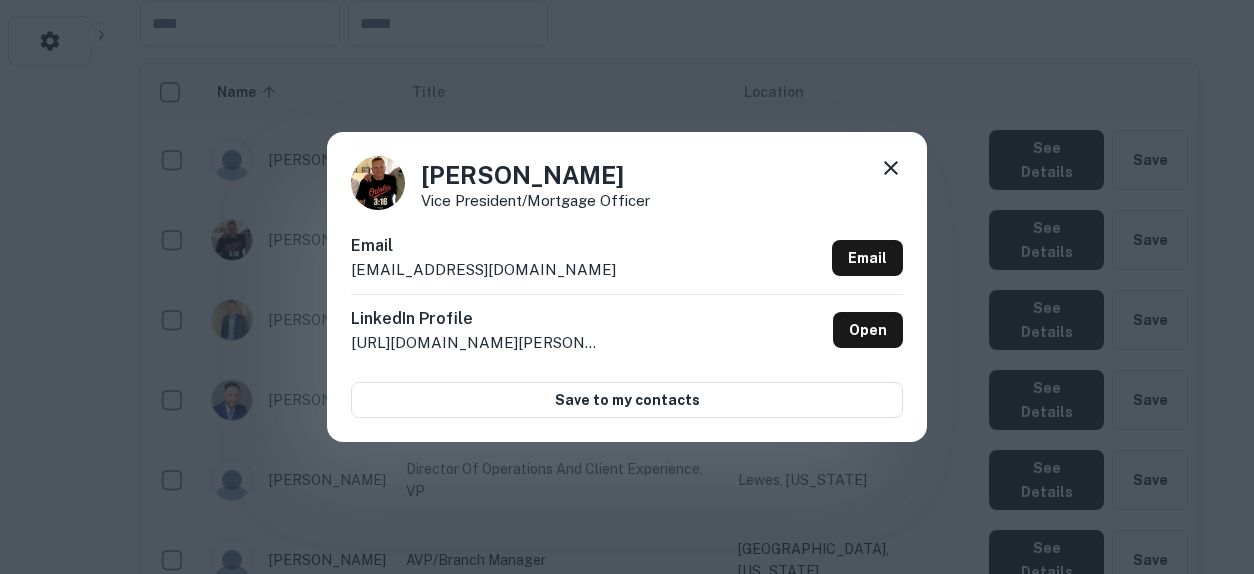 drag, startPoint x: 614, startPoint y: 167, endPoint x: 408, endPoint y: 169, distance: 206.0097 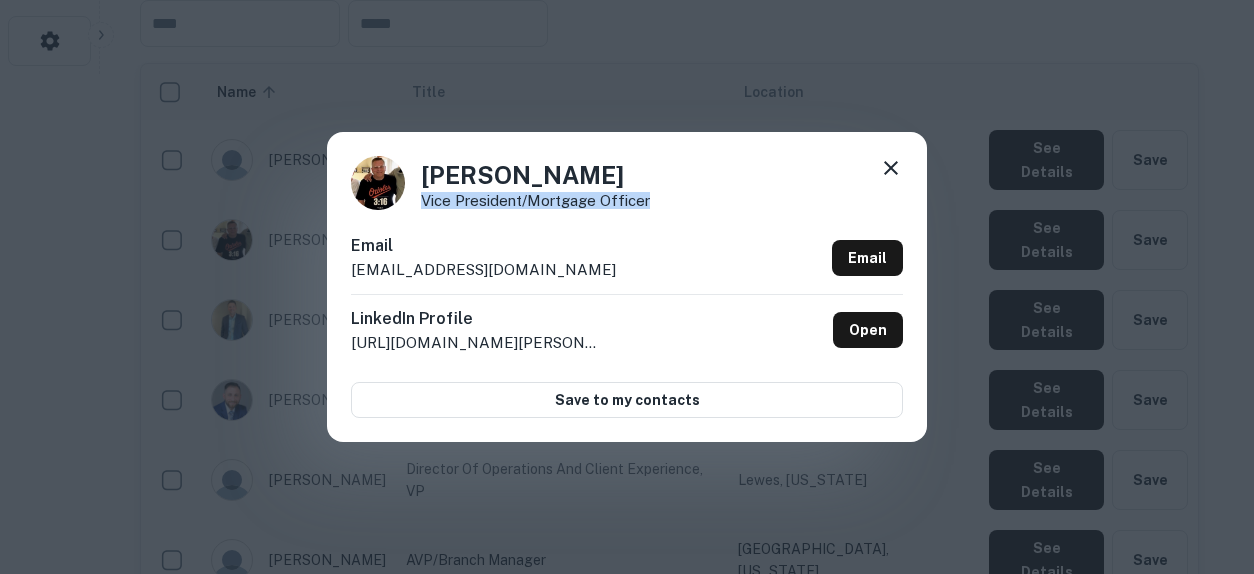 drag, startPoint x: 673, startPoint y: 209, endPoint x: 417, endPoint y: 196, distance: 256.32986 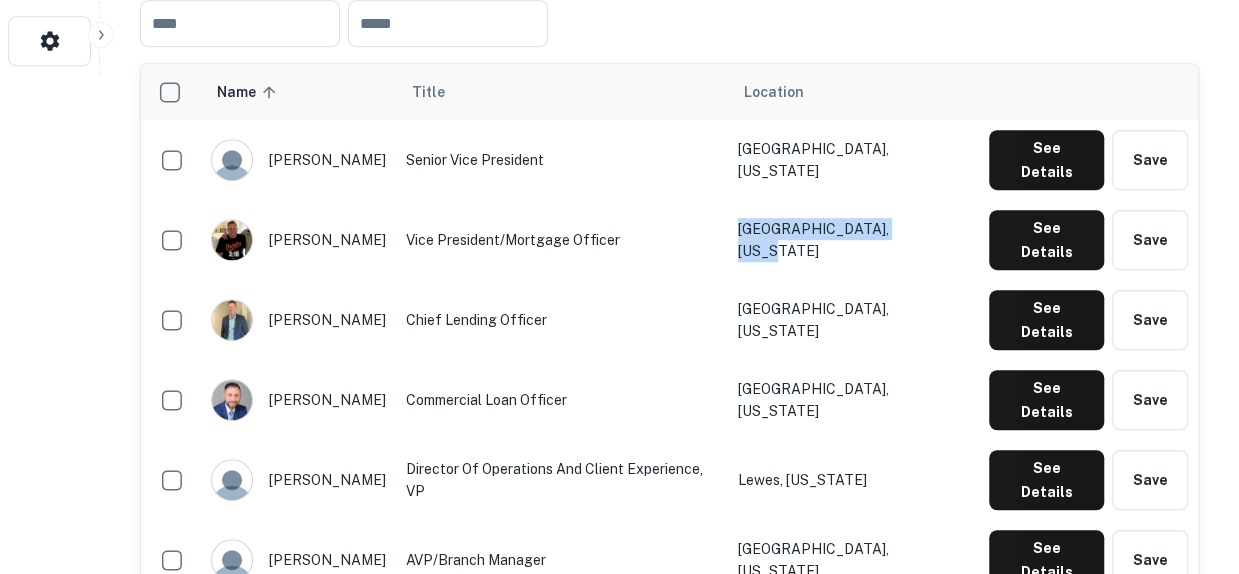 drag, startPoint x: 953, startPoint y: 208, endPoint x: 768, endPoint y: 205, distance: 185.02432 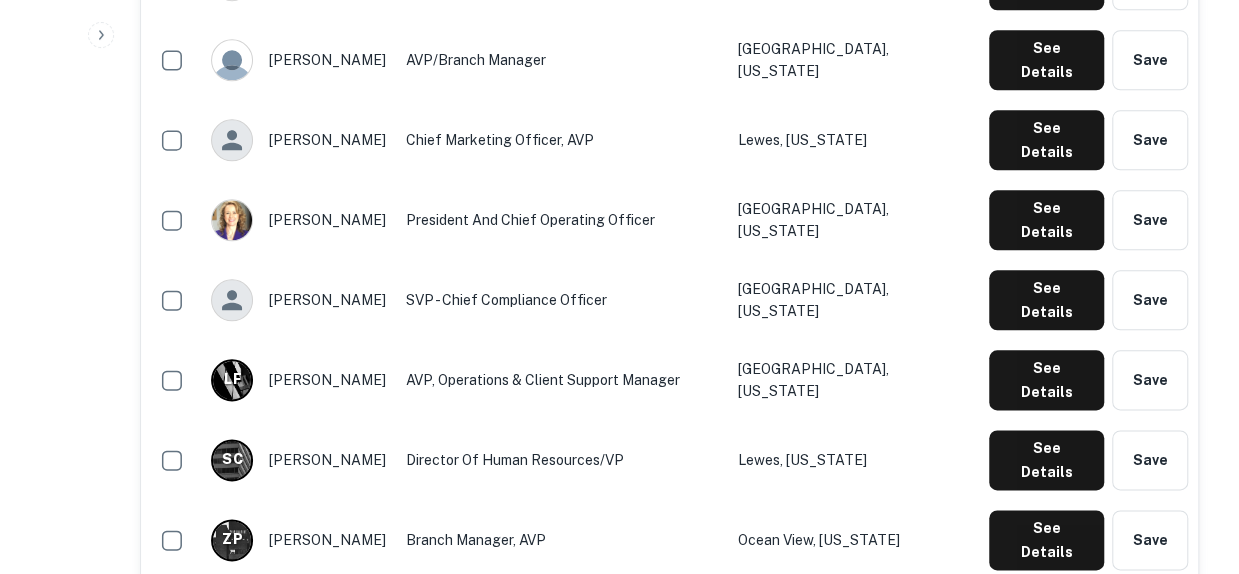 scroll, scrollTop: 1100, scrollLeft: 0, axis: vertical 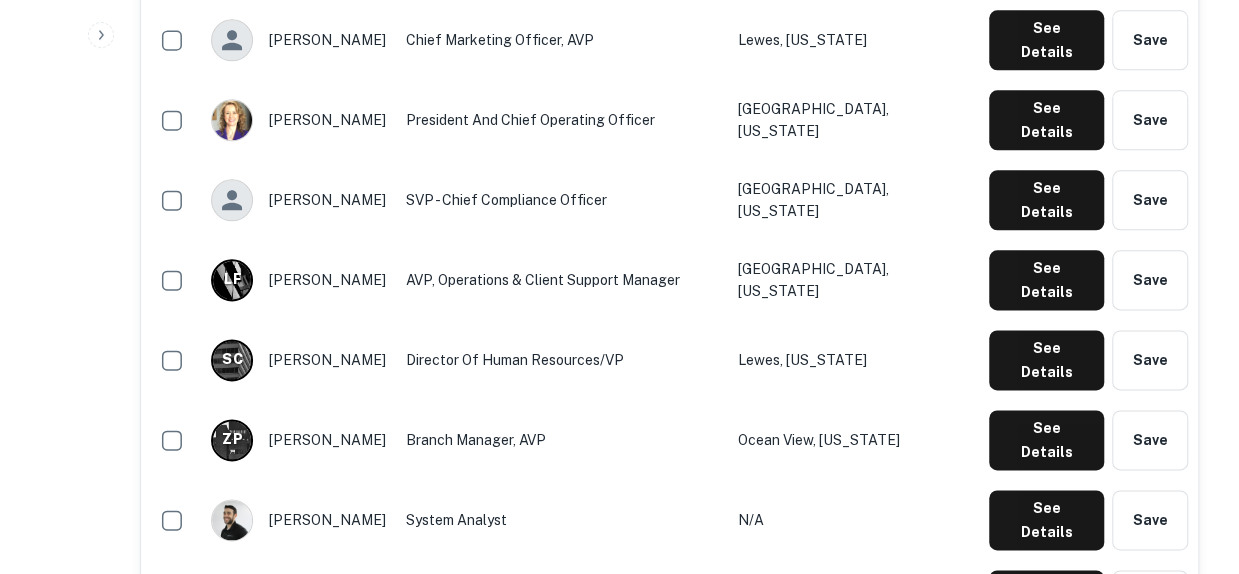 click on "See Details" at bounding box center [1046, -440] 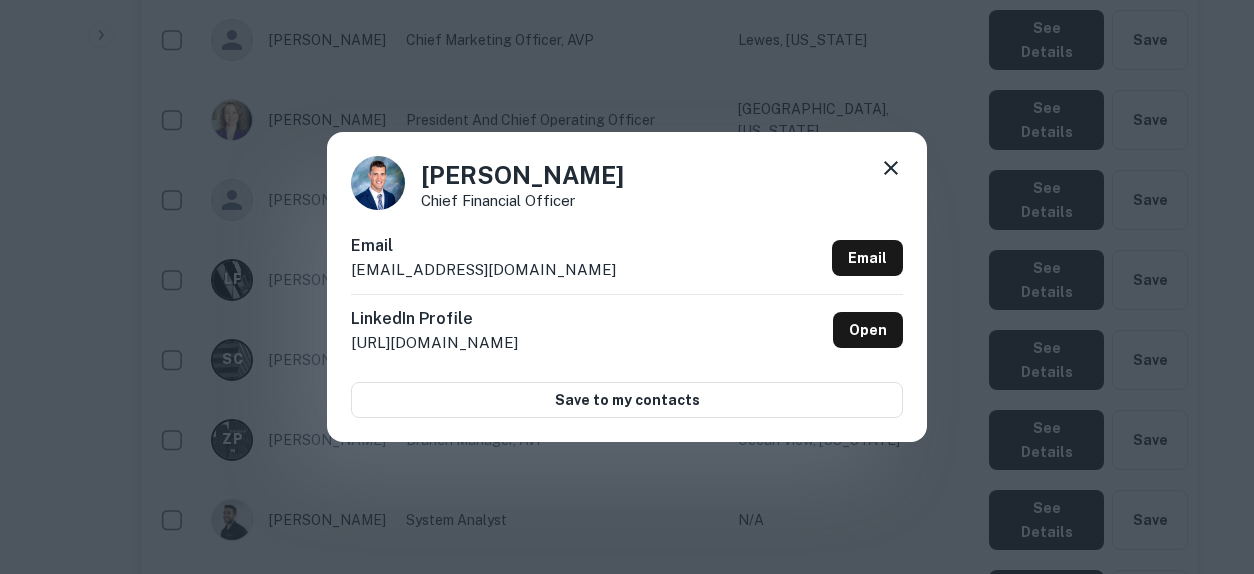 drag, startPoint x: 602, startPoint y: 177, endPoint x: 404, endPoint y: 155, distance: 199.21848 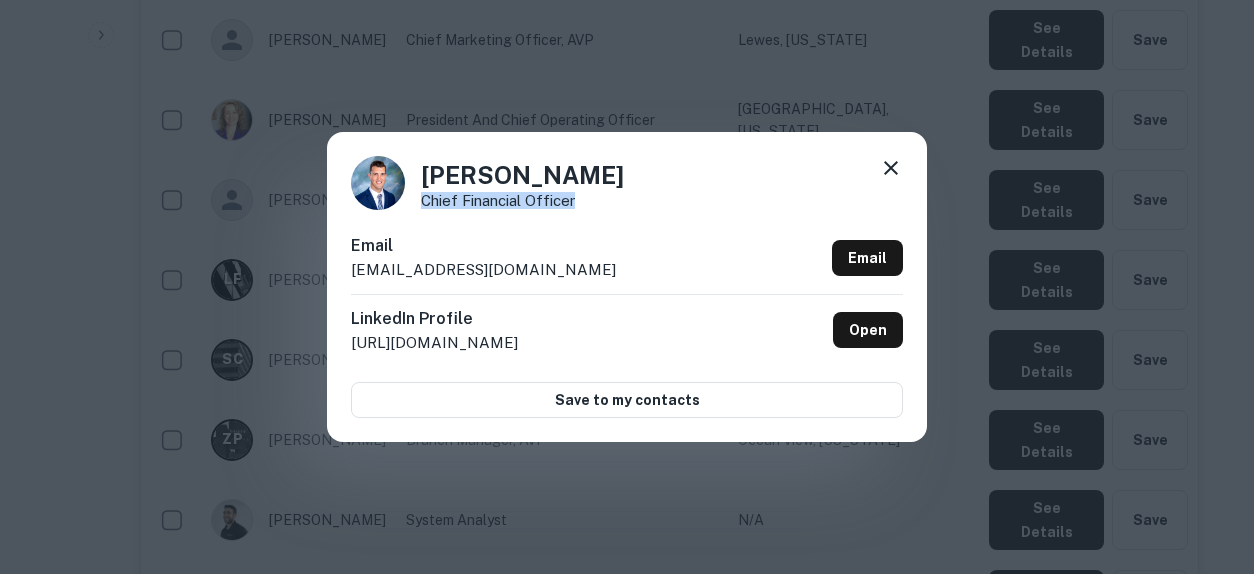 drag, startPoint x: 617, startPoint y: 202, endPoint x: 424, endPoint y: 193, distance: 193.20973 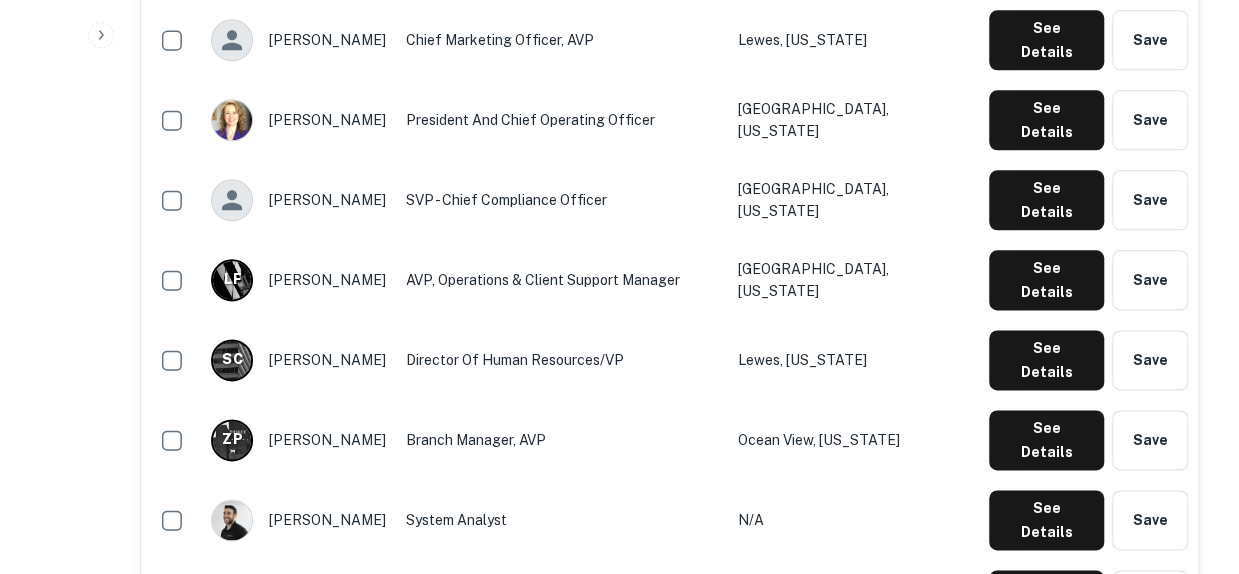 drag, startPoint x: 910, startPoint y: 417, endPoint x: 774, endPoint y: 412, distance: 136.09187 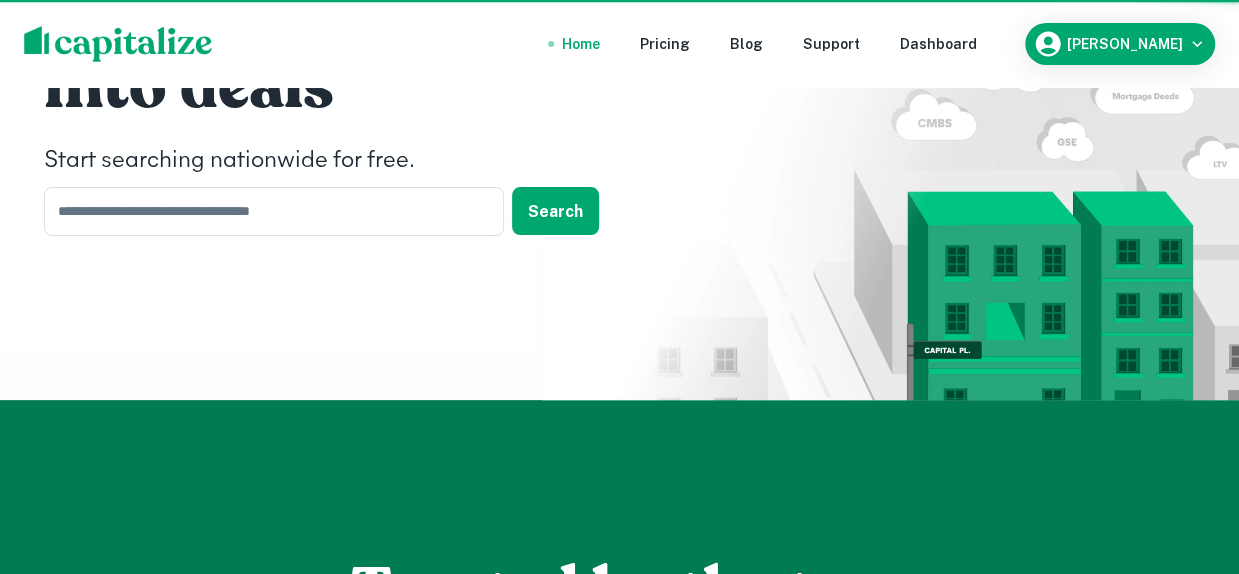 scroll, scrollTop: 0, scrollLeft: 0, axis: both 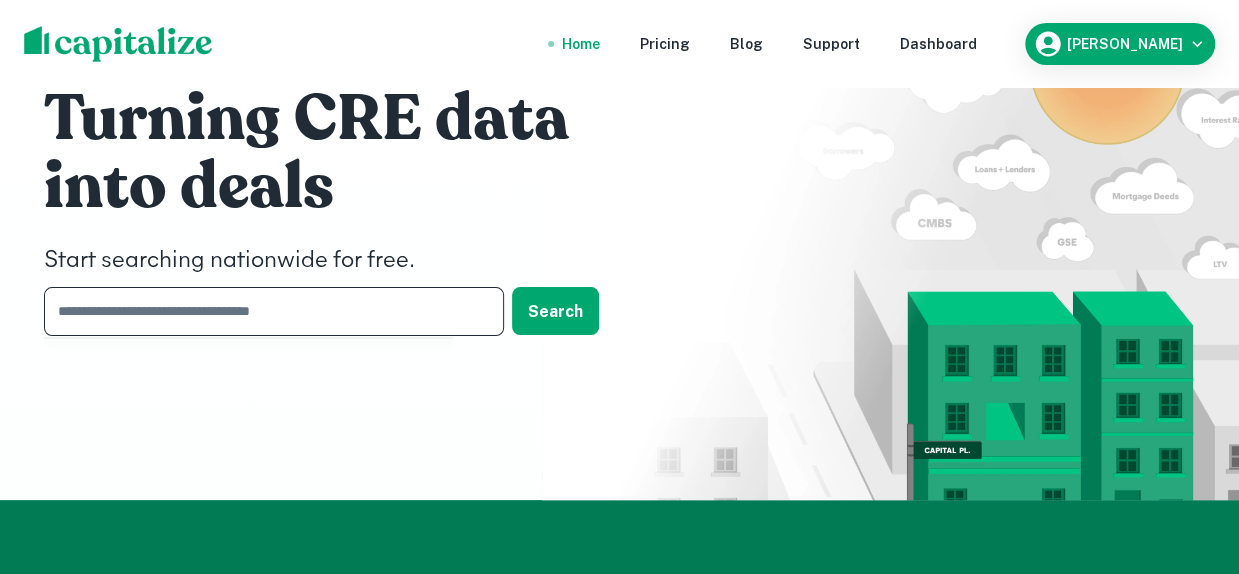 click at bounding box center (267, 311) 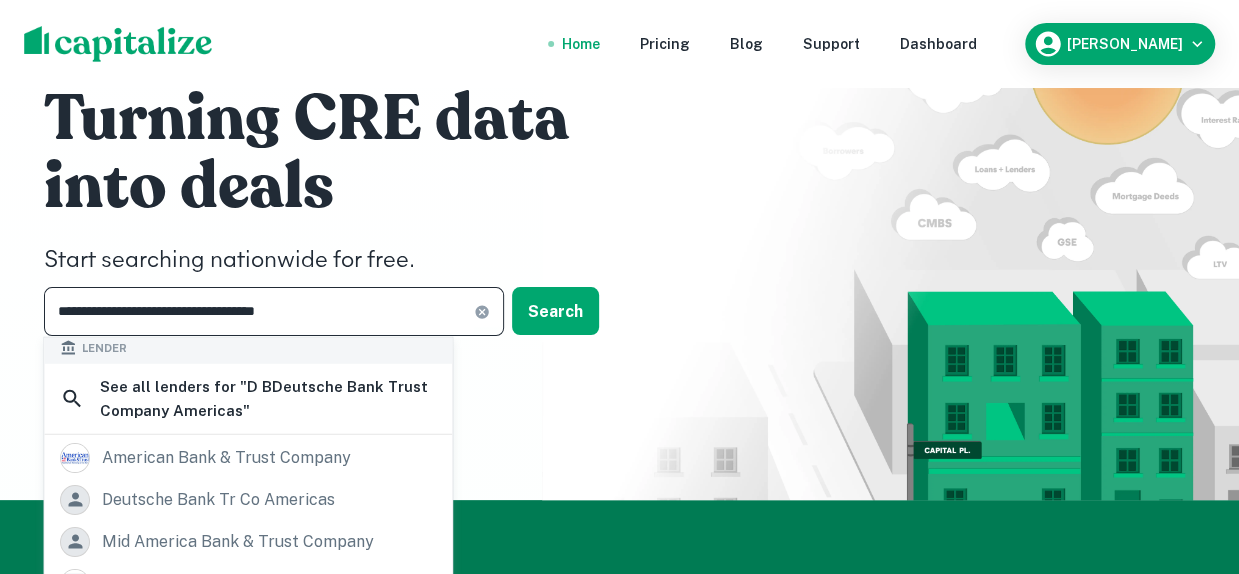 scroll, scrollTop: 200, scrollLeft: 0, axis: vertical 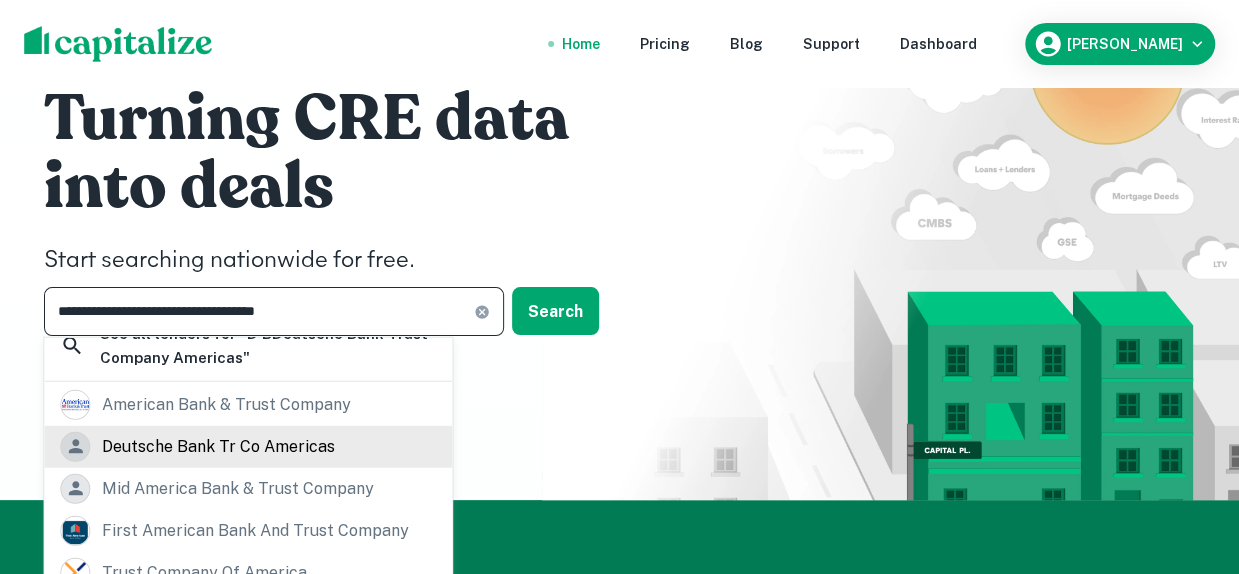 type on "**********" 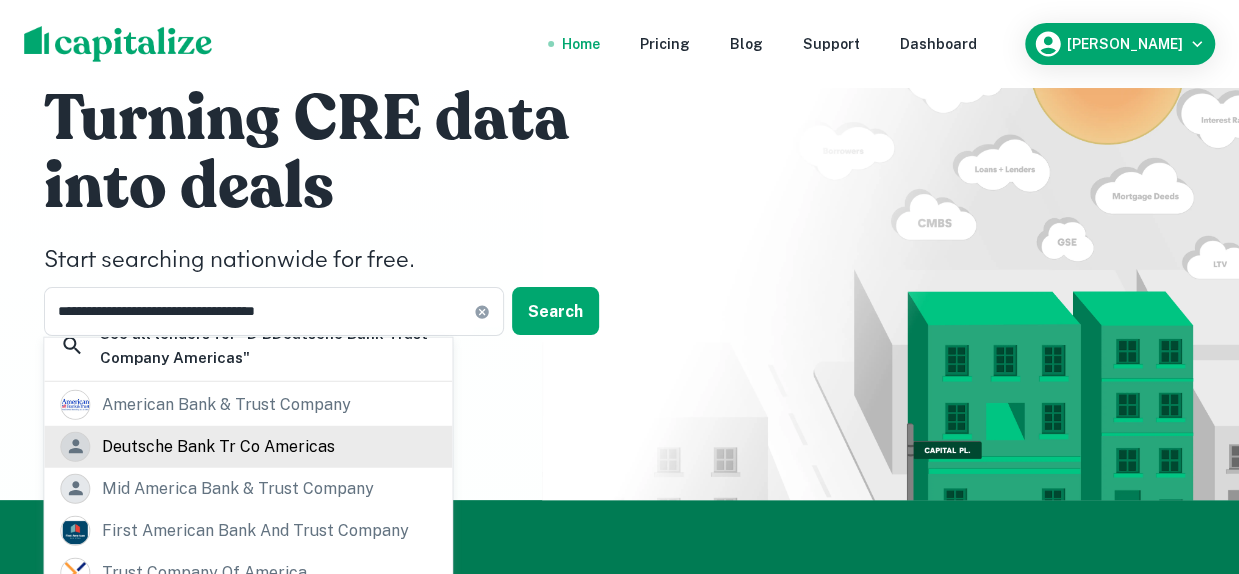click on "deutsche bank tr co americas" at bounding box center (218, 446) 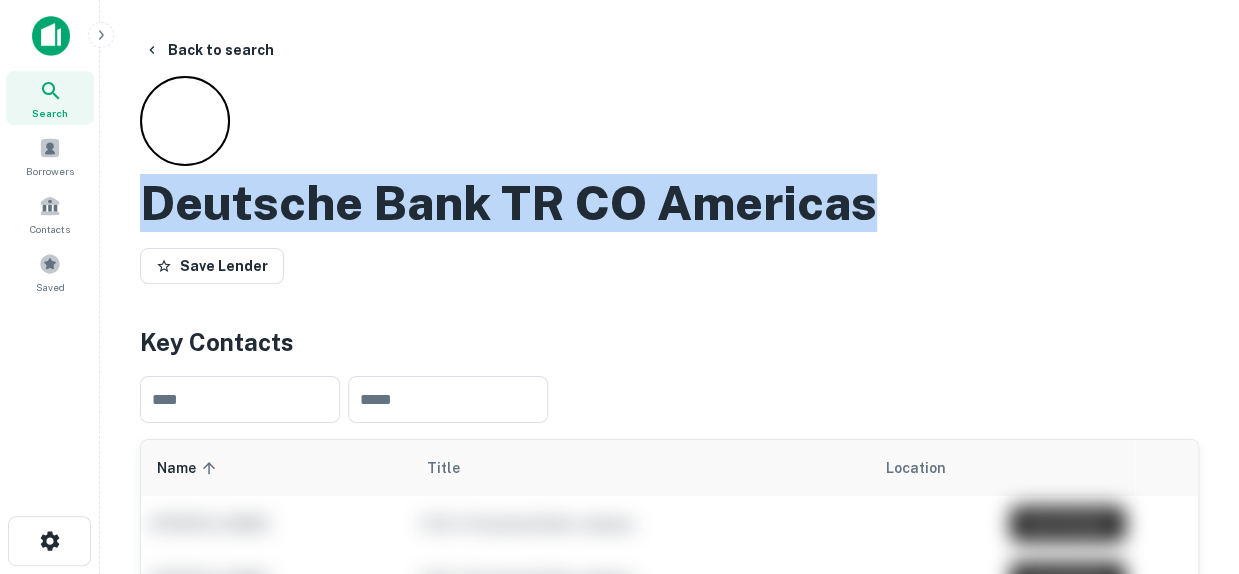 drag, startPoint x: 898, startPoint y: 202, endPoint x: 132, endPoint y: 191, distance: 766.079 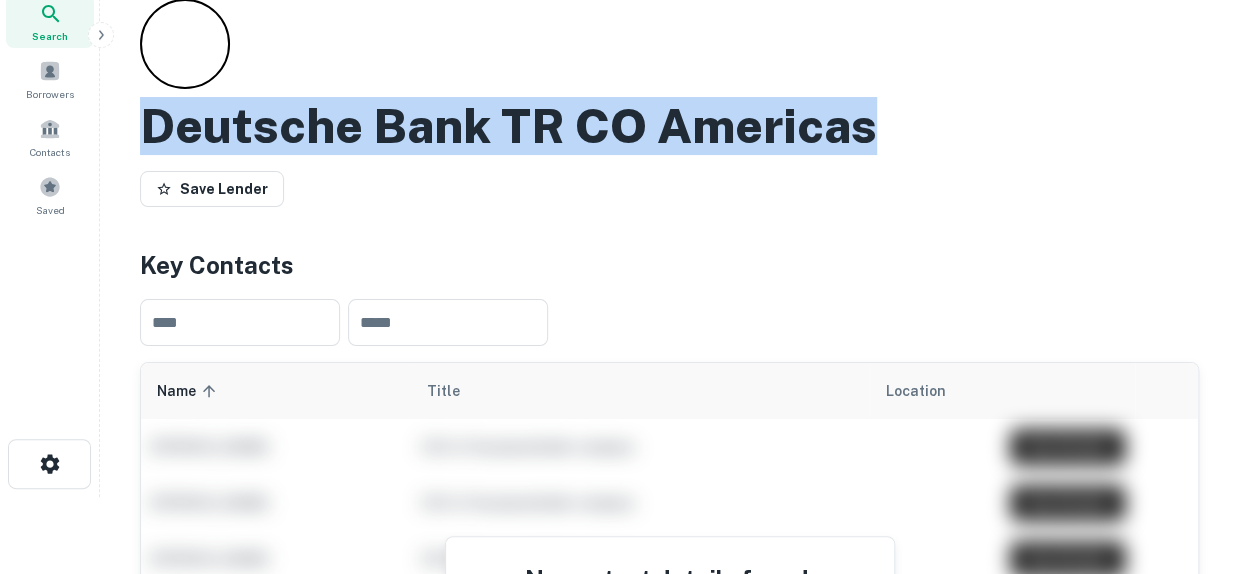 scroll, scrollTop: 0, scrollLeft: 0, axis: both 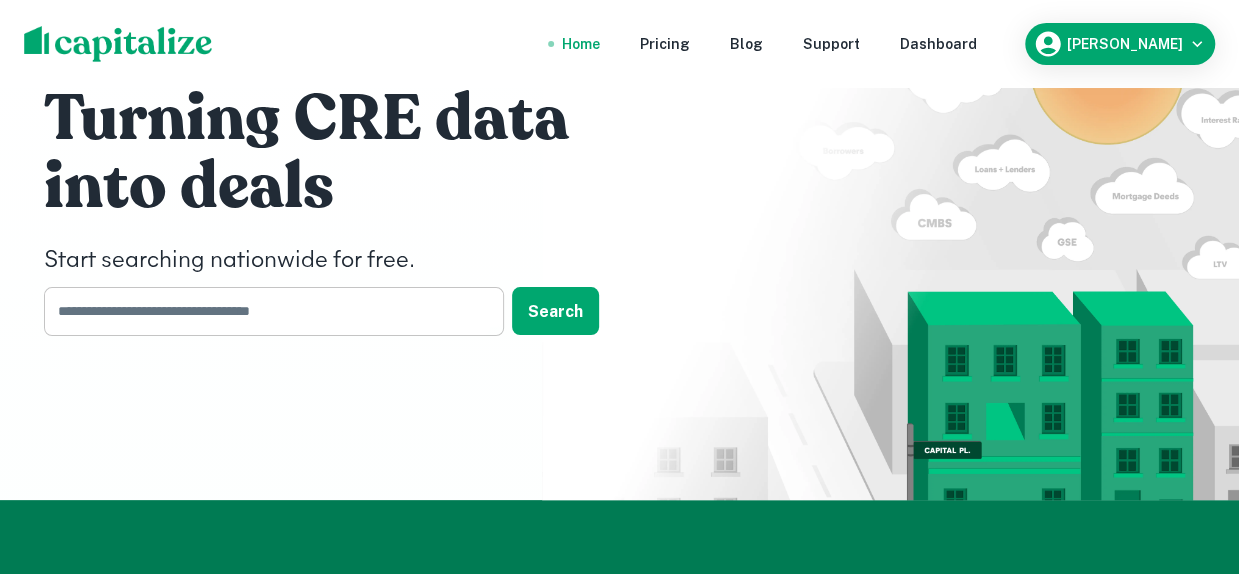 click at bounding box center (267, 311) 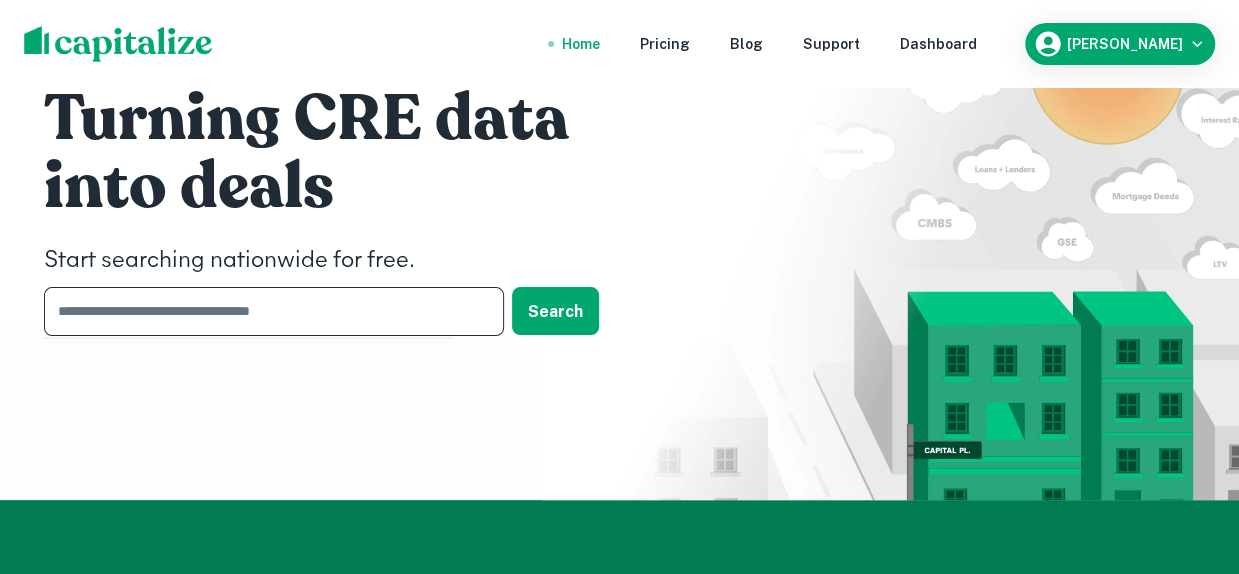 paste on "**********" 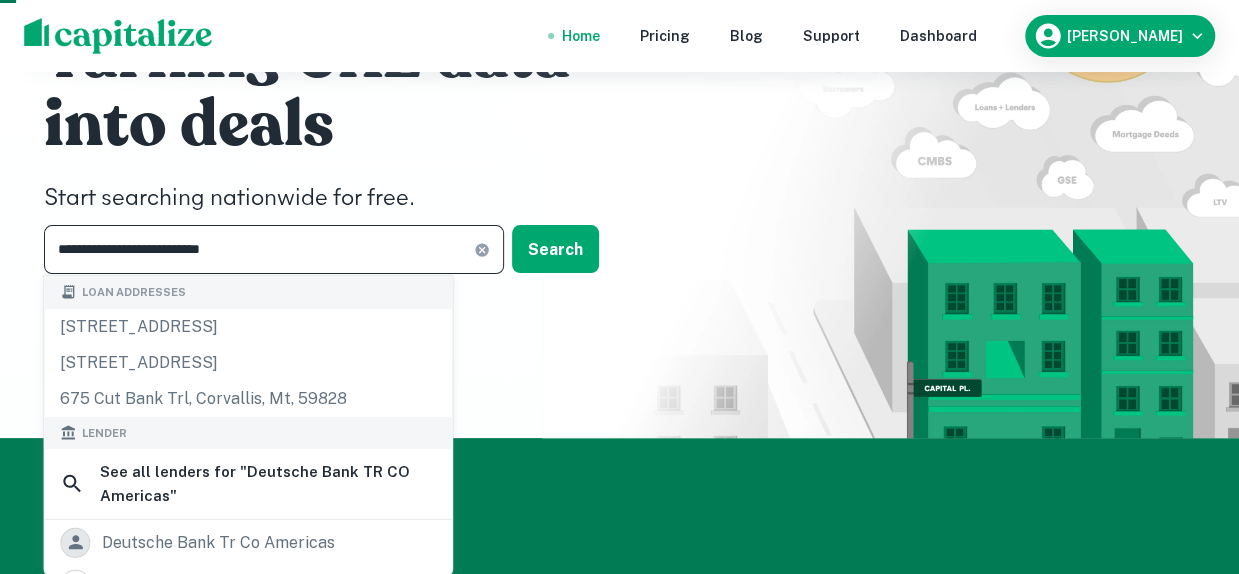 scroll, scrollTop: 100, scrollLeft: 0, axis: vertical 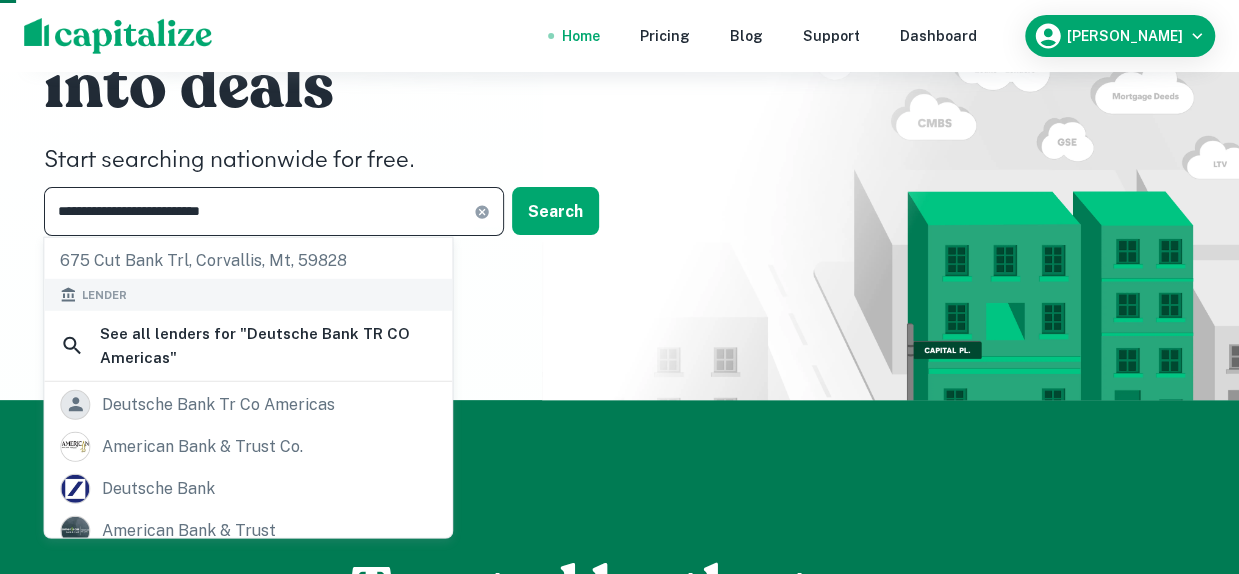 type on "**********" 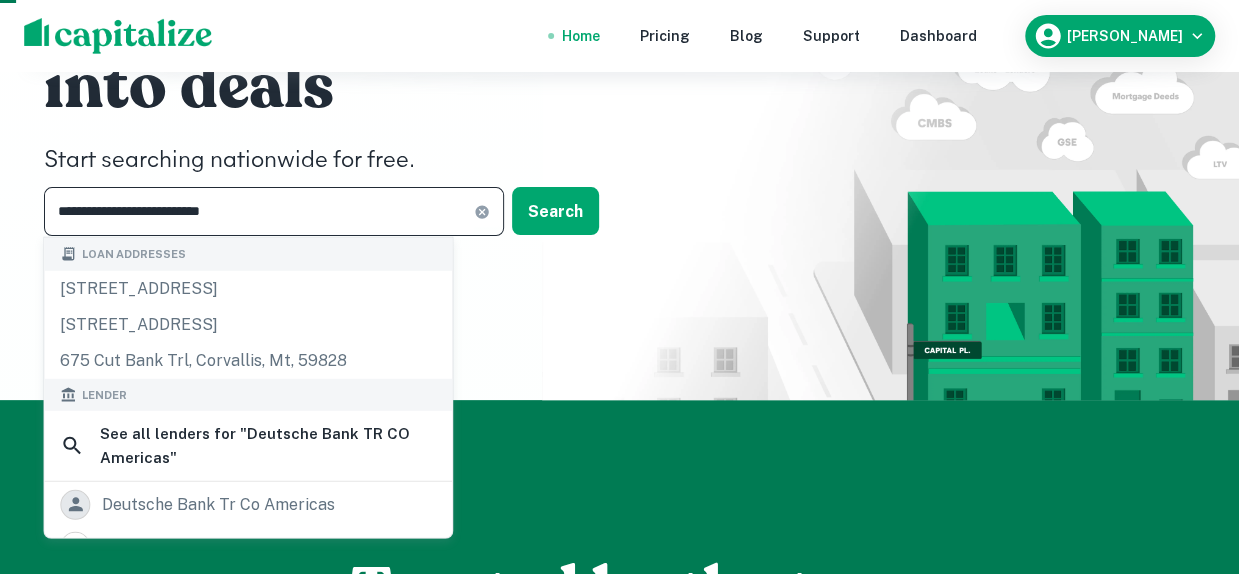 drag, startPoint x: 25, startPoint y: 218, endPoint x: -12, endPoint y: 218, distance: 37 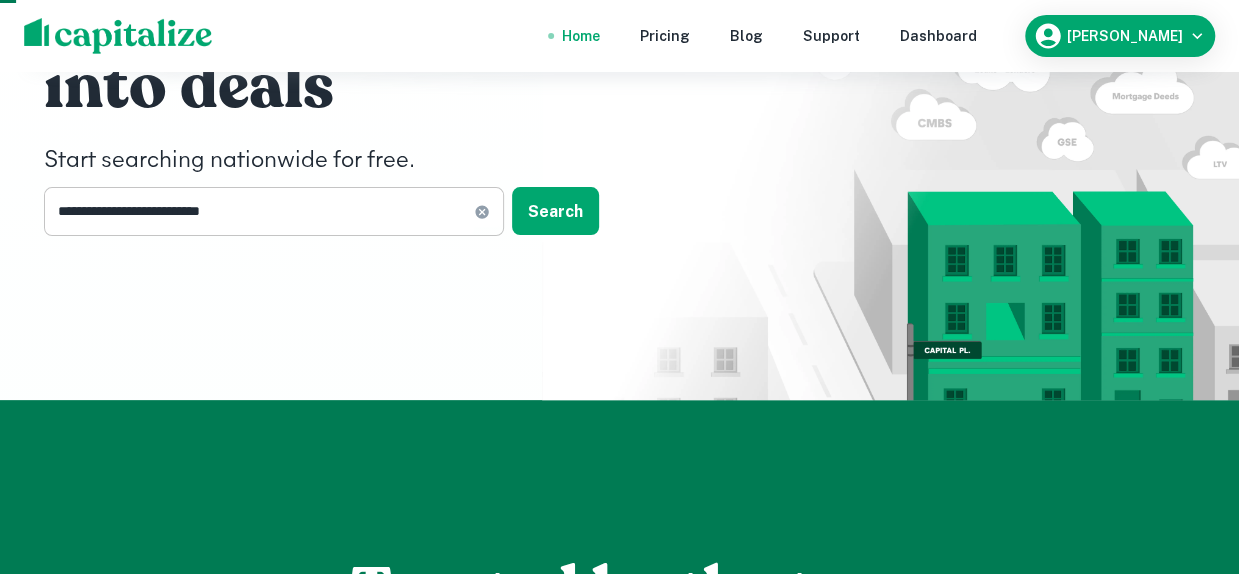 click on "**********" at bounding box center [274, 211] 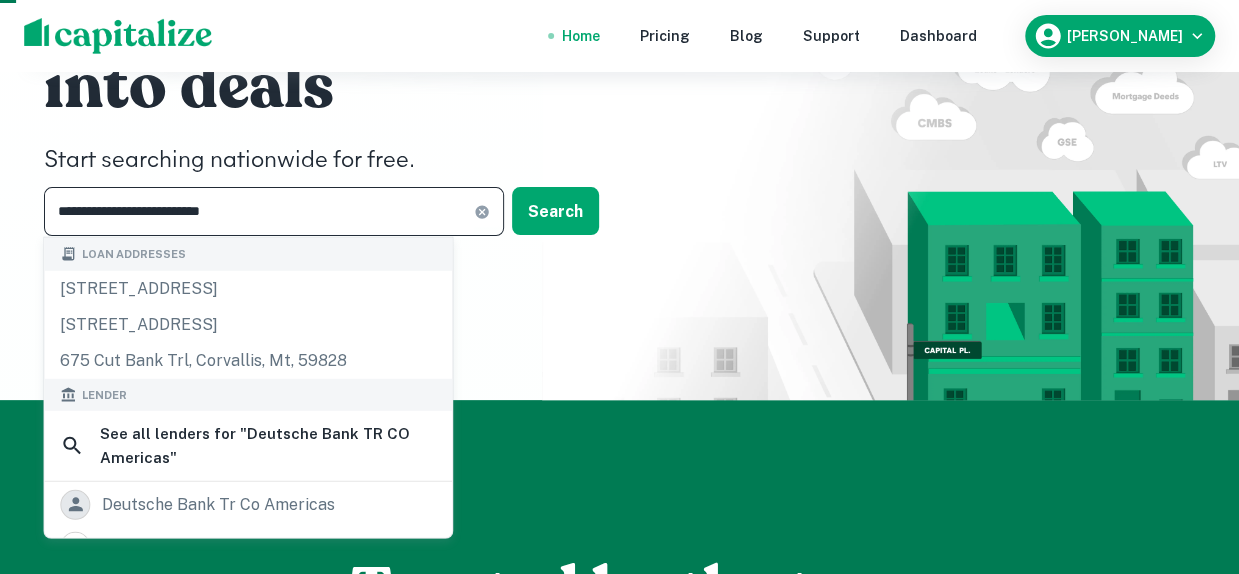 click 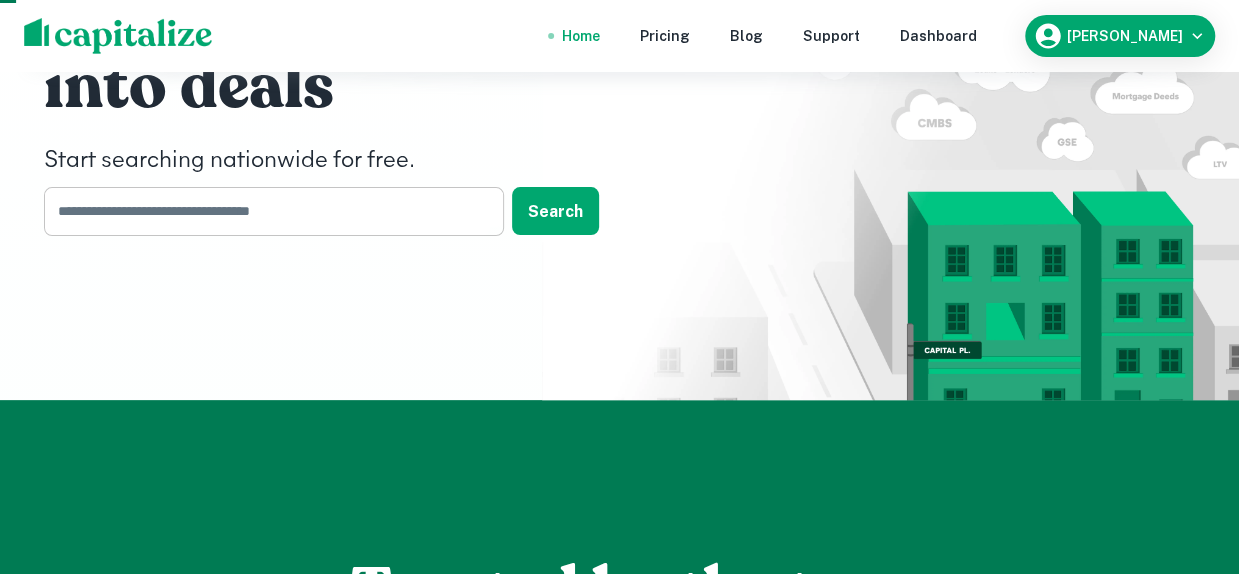 click at bounding box center (267, 211) 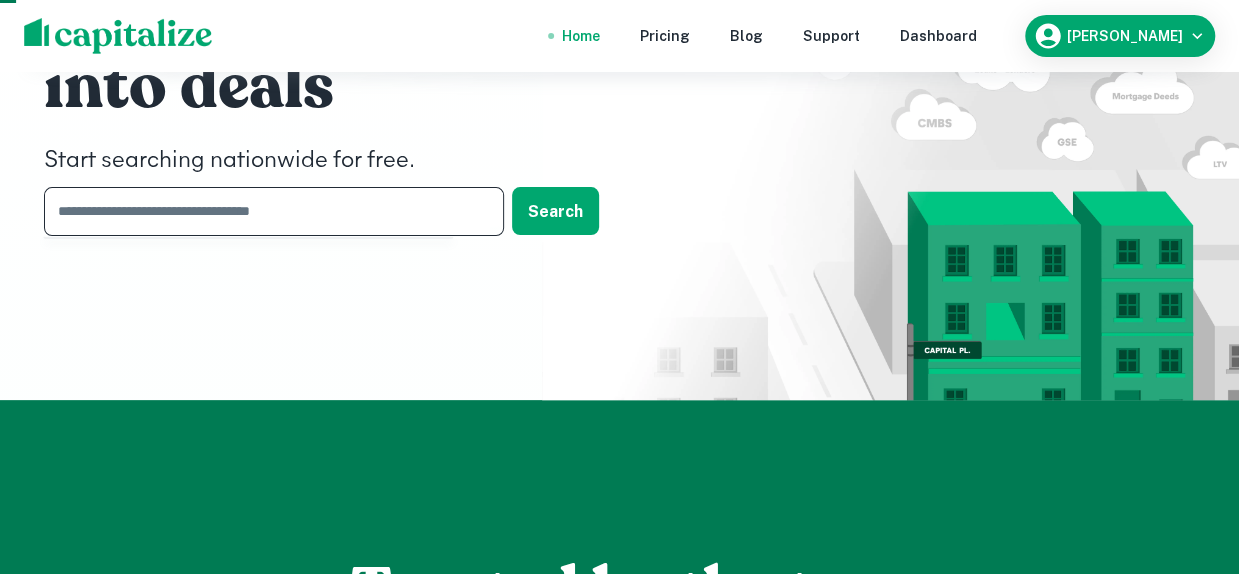 paste on "**********" 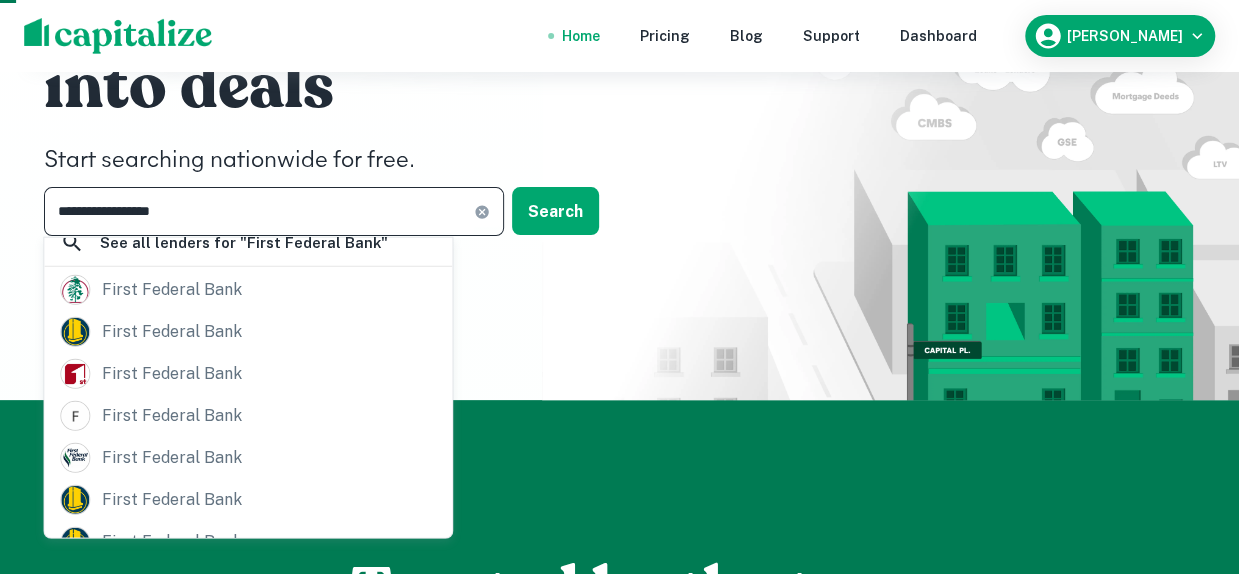 scroll, scrollTop: 200, scrollLeft: 0, axis: vertical 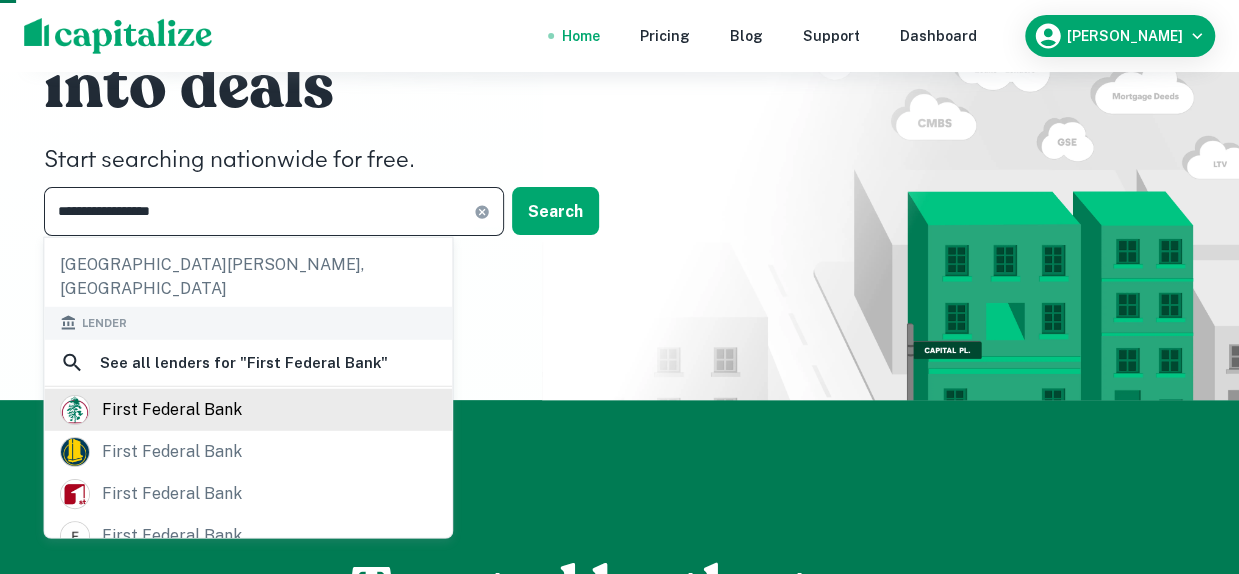 type on "**********" 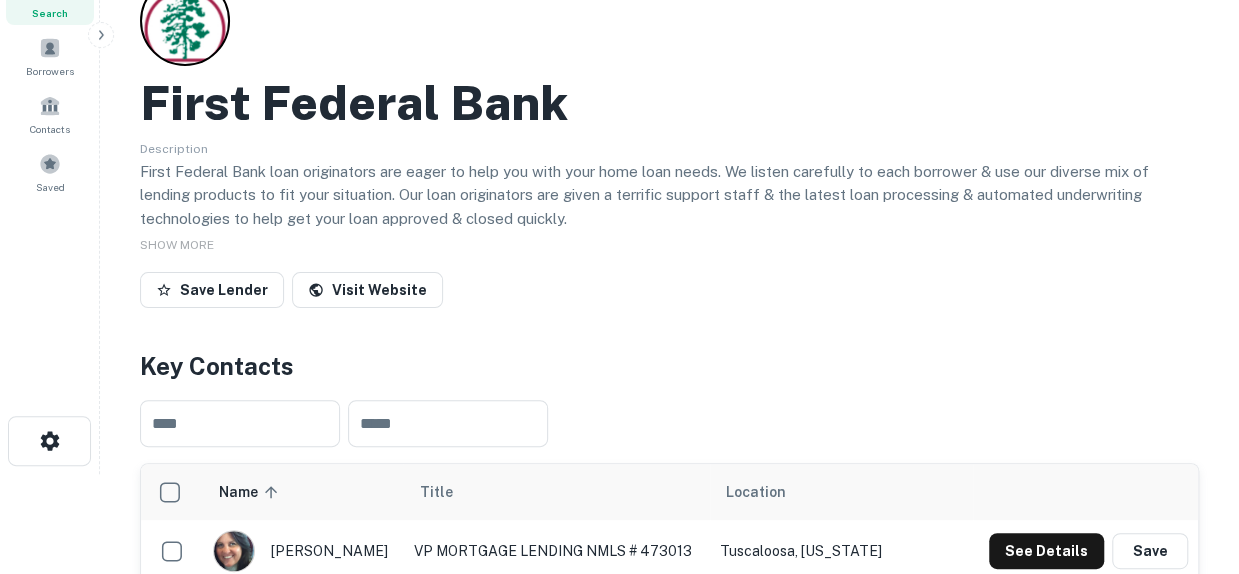 scroll, scrollTop: 0, scrollLeft: 0, axis: both 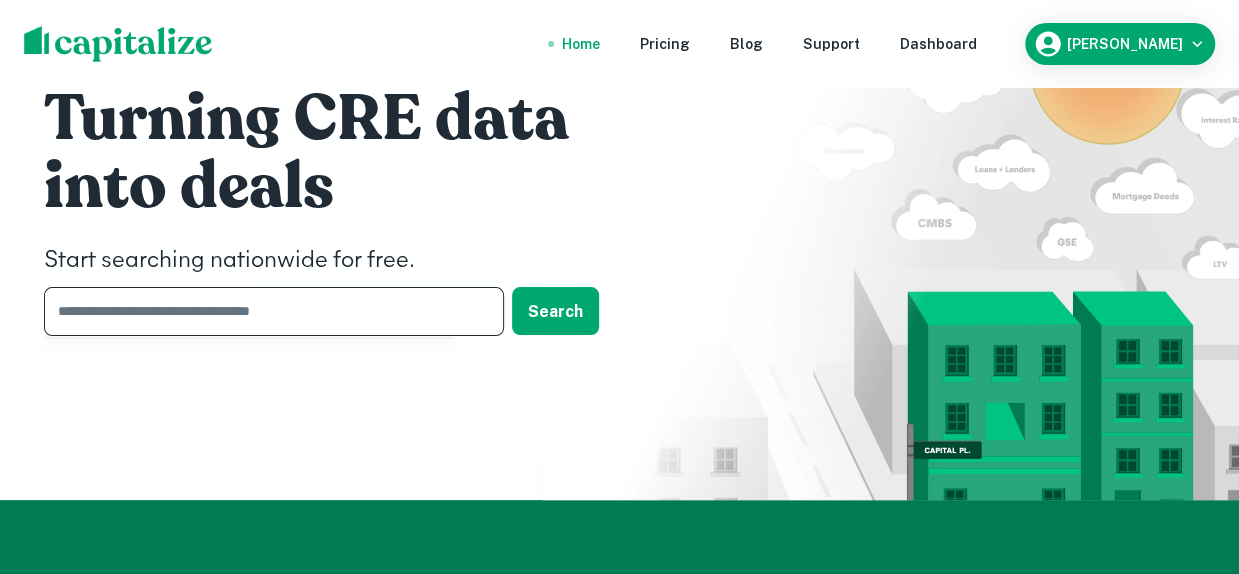 click at bounding box center [267, 311] 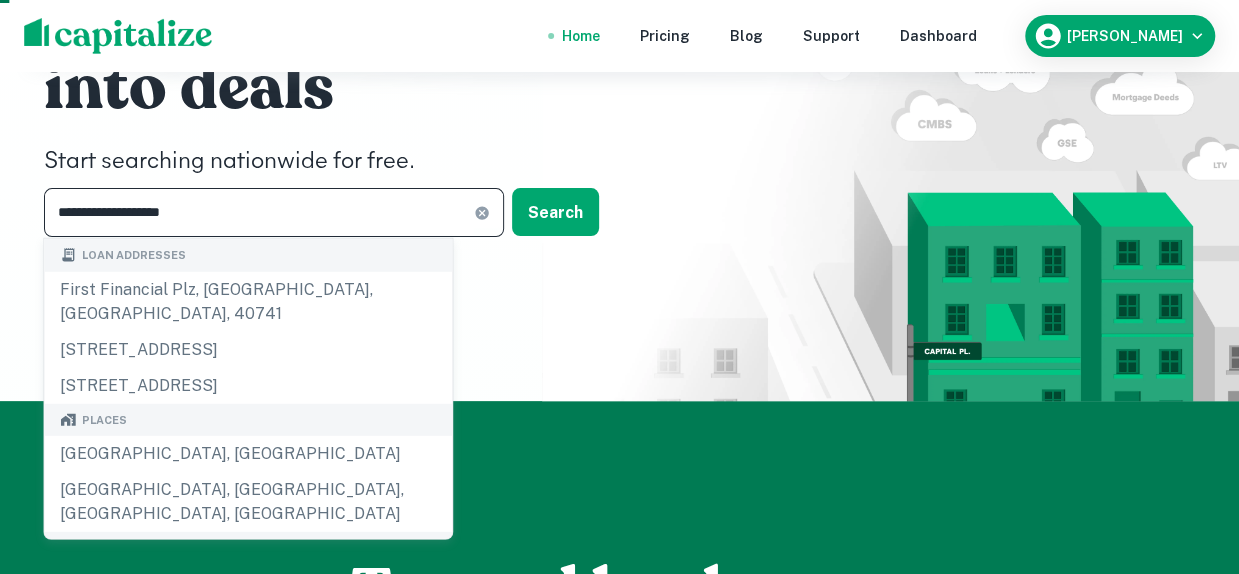 scroll, scrollTop: 200, scrollLeft: 0, axis: vertical 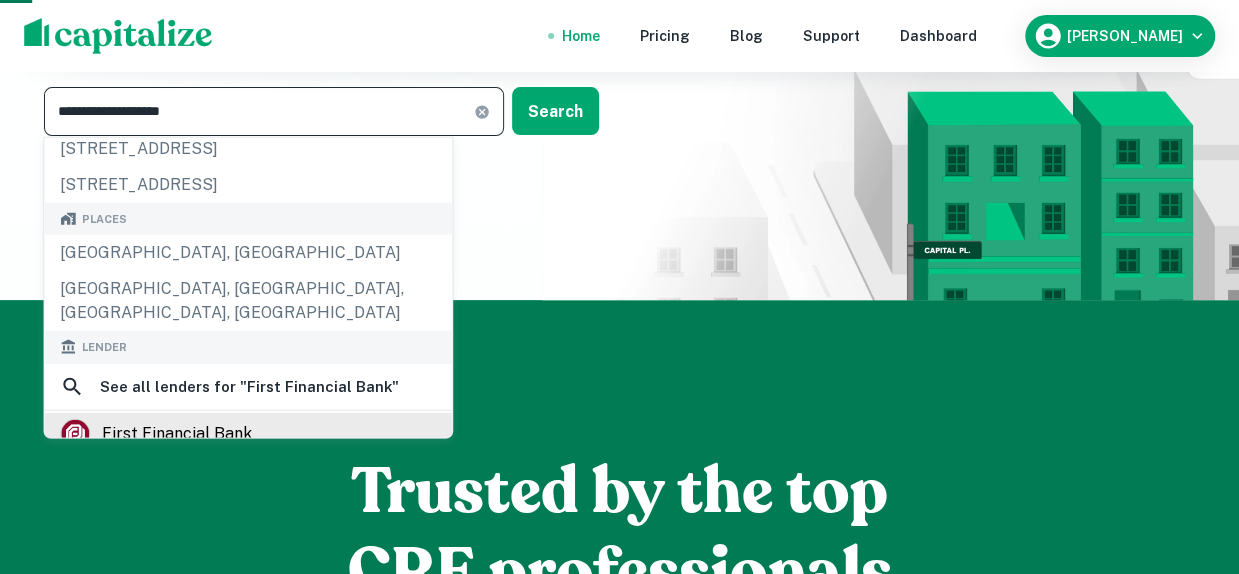 type on "**********" 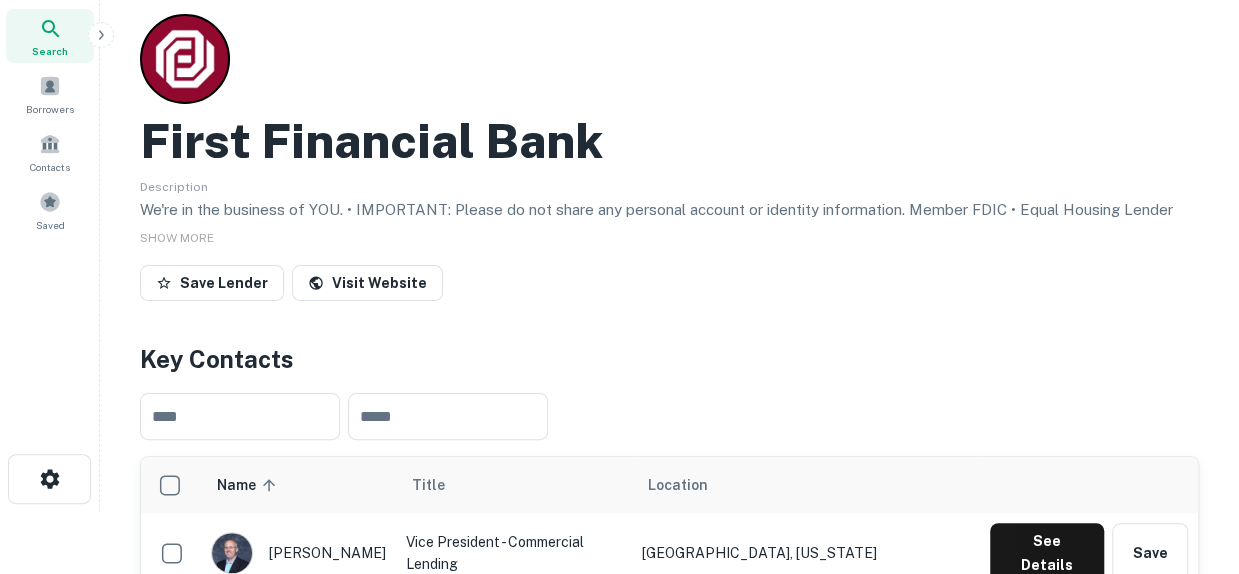 scroll, scrollTop: 100, scrollLeft: 0, axis: vertical 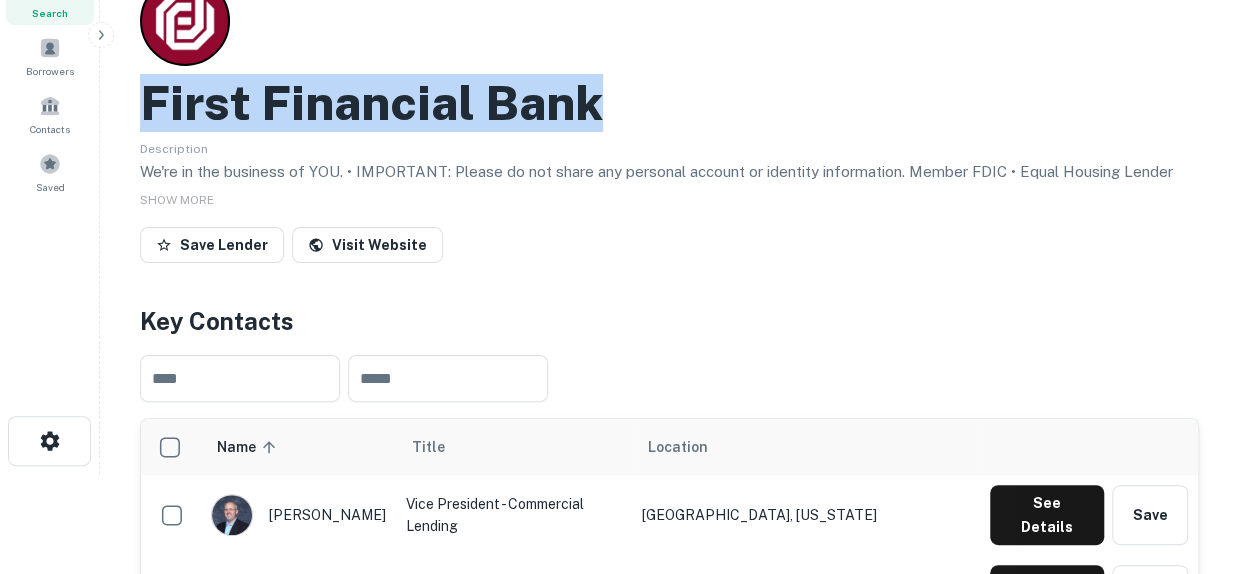 drag, startPoint x: 624, startPoint y: 110, endPoint x: 145, endPoint y: 109, distance: 479.00104 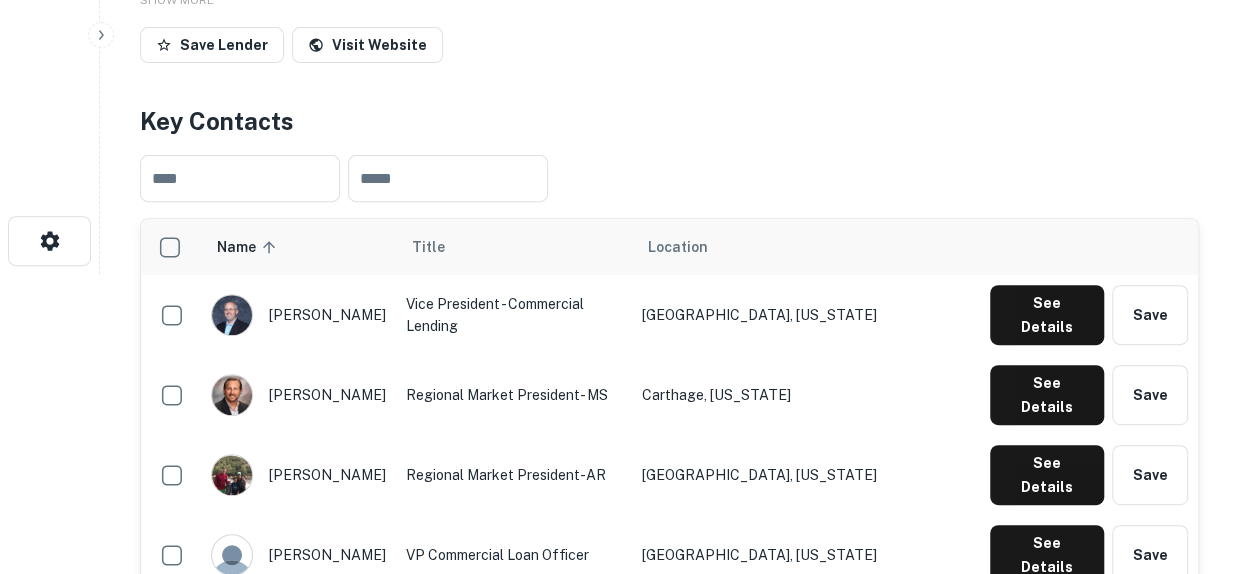 scroll, scrollTop: 400, scrollLeft: 0, axis: vertical 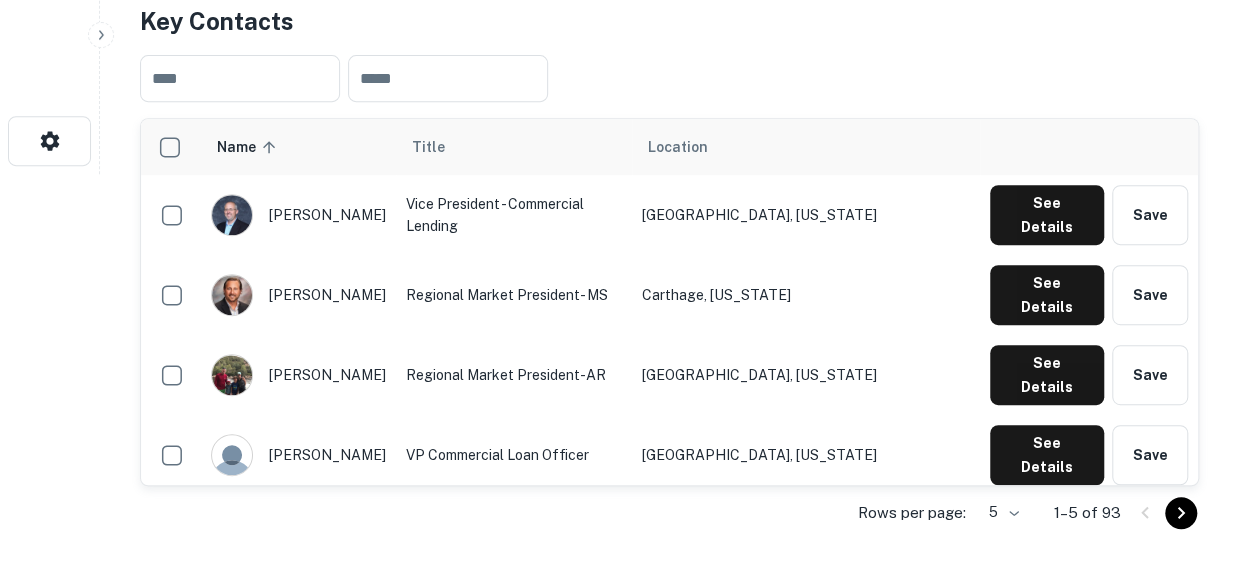 click on "Search         Borrowers         Contacts         Saved     Back to search First Financial Bank Description We're in the business of YOU.
•
IMPORTANT: Please do not share any personal account or identity information.
Member FDIC • Equal Housing Lender SHOW MORE Save Lender Visit Website Key Contacts ​ ​ Name sorted ascending Title Location alan meadows Vice President - Commercial Lending El Dorado, Arkansas See Details Save brad ogletree Regional Market President- MS Carthage, Mississippi See Details Save chris johnson Regional Market President-AR Little Rock, Arkansas See Details Save david coleman VP Commercial Loan Officer Little Rock, Arkansas See Details Save ethan adamson VP/Mortgage Loan Officer Fort Smith, Arkansas See Details Save Rows per page: 5 * 1–5 of 93 Transactions Overview ​ All Property Types Any Amount Maturing In 1 Year All Filters Save Reset Loans Originated 120 Average LTV 75.98% Average Interest Rate 3.41% Location Purpose Type Mortgage Amount Borrower LTV $4M" at bounding box center (619, -113) 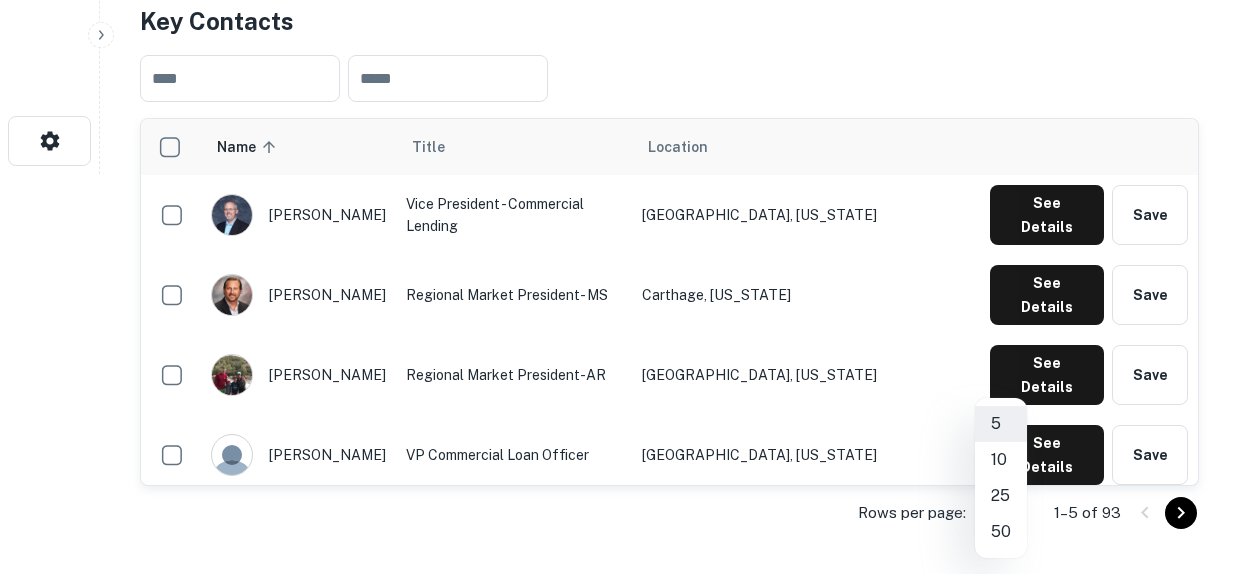 click on "25" at bounding box center (1001, 496) 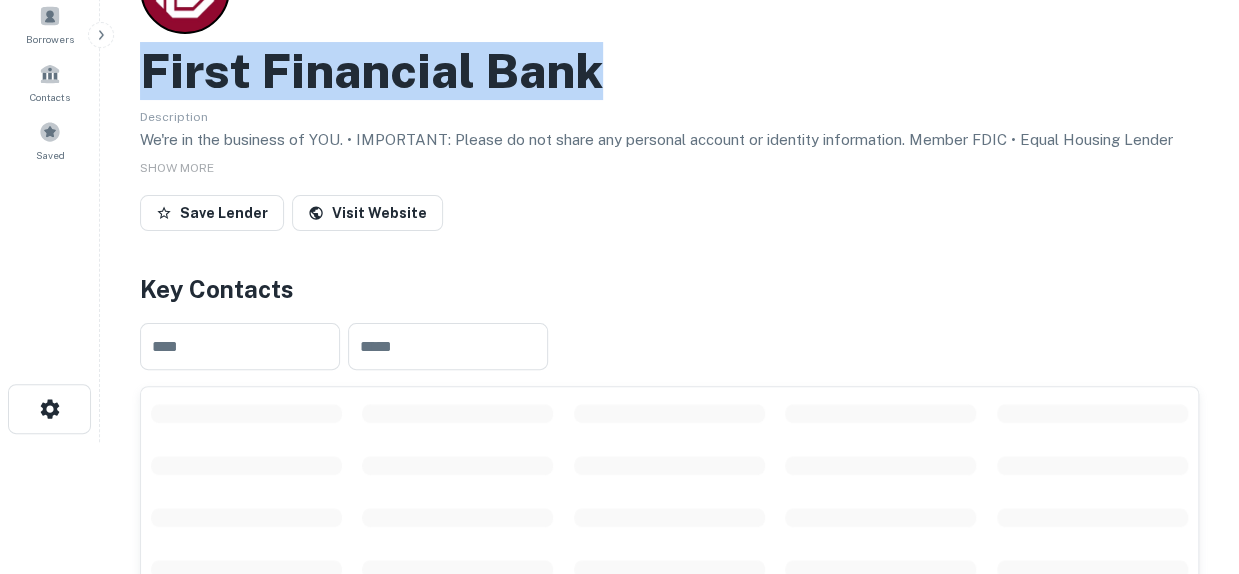 scroll, scrollTop: 0, scrollLeft: 0, axis: both 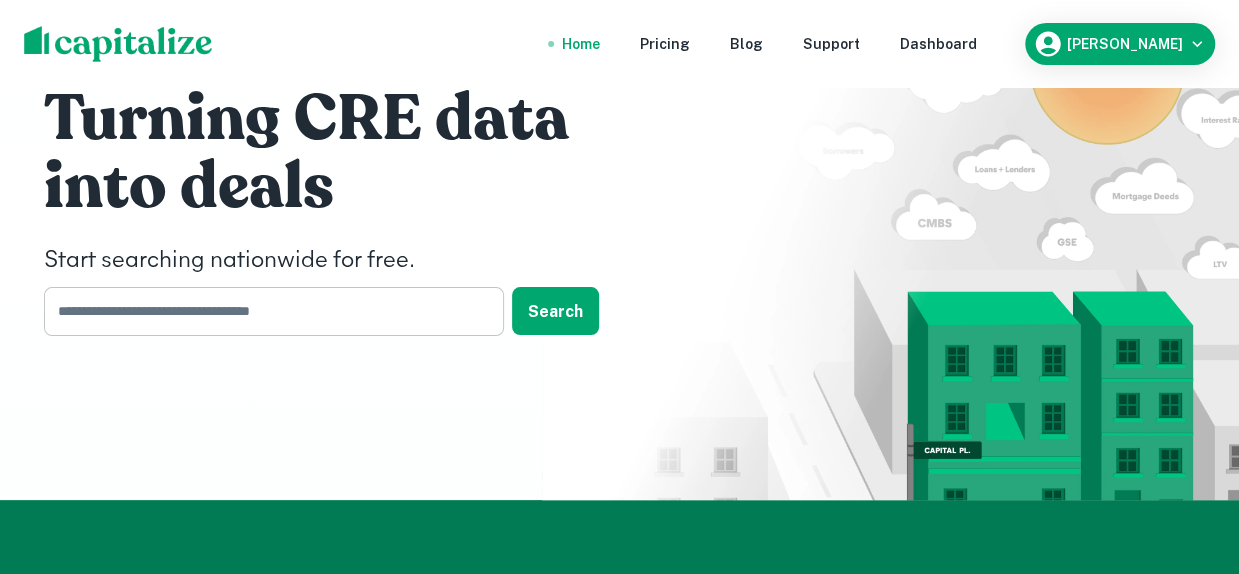 click at bounding box center [267, 311] 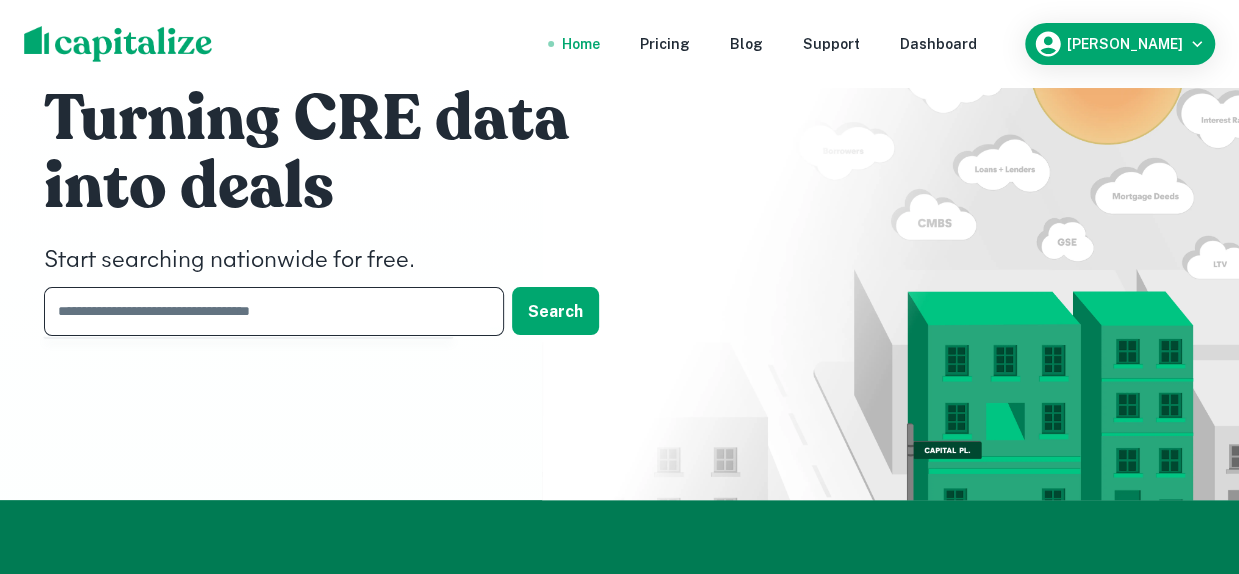 paste on "**********" 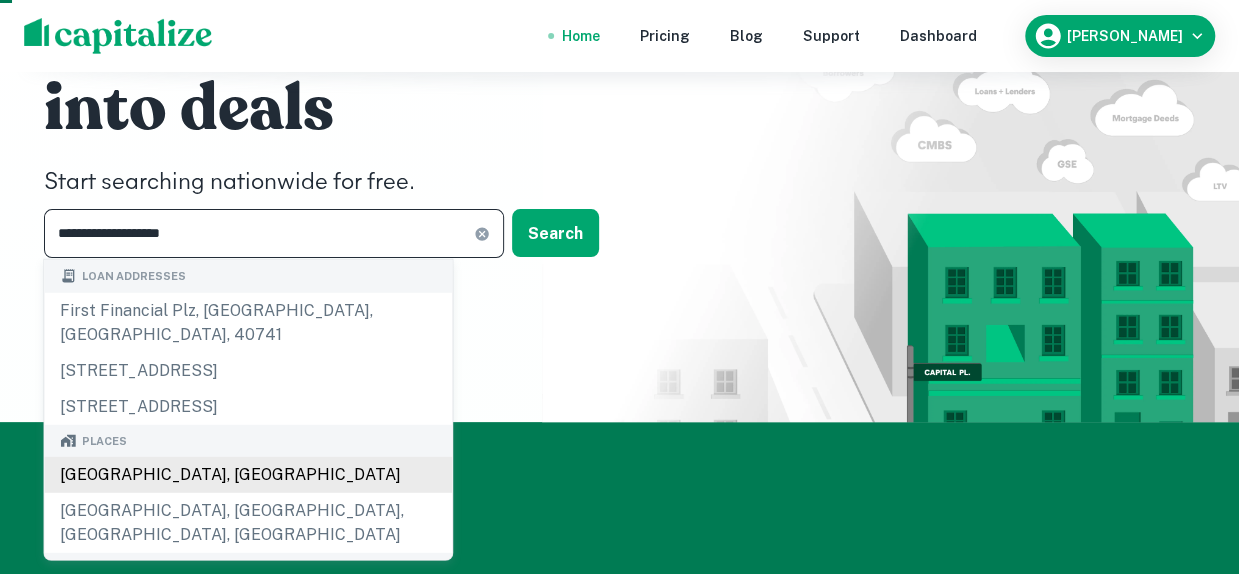 scroll, scrollTop: 200, scrollLeft: 0, axis: vertical 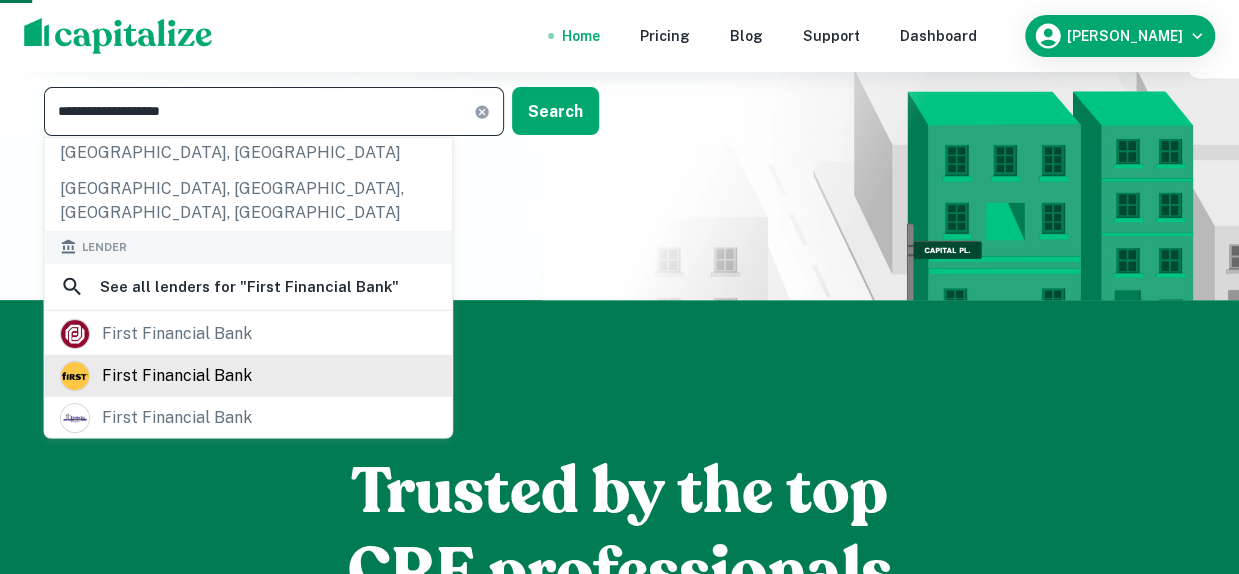 type on "**********" 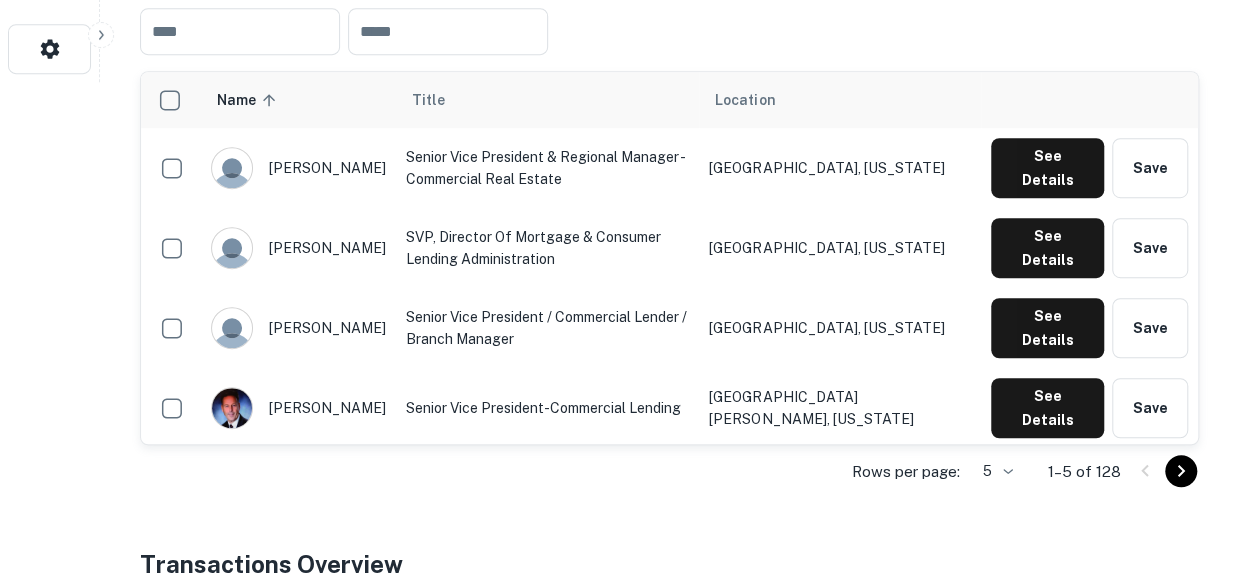 scroll, scrollTop: 600, scrollLeft: 0, axis: vertical 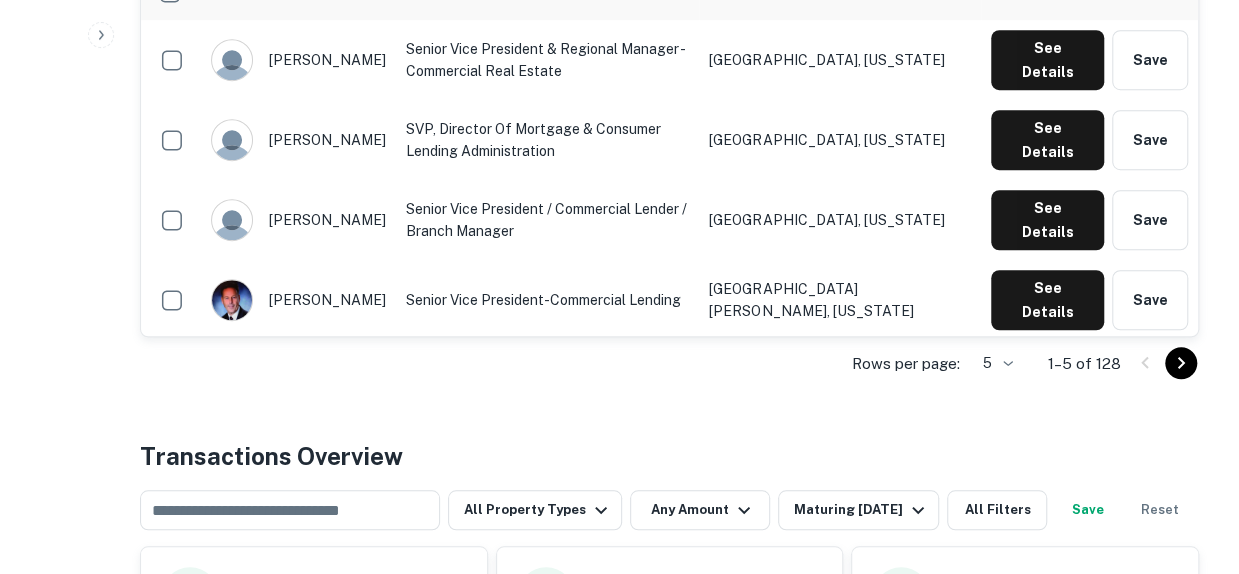 click on "Search         Borrowers         Contacts         Saved     Back to search First Financial Bank Description First Financial Bank has been in the business of client service and success for more than 150 years. With more than 130 banking centers across Ohio, Indiana, Kentucky and Illinois, we combine world-class financial expertise with personal community service that builds lifelong relationships. SHOW MORE Save Lender Visit Website Key Contacts ​ ​ Name sorted ascending Title Location jeff cartwright Senior Vice President & Regional Manager - Commercial Real Estate Indianapolis, Indiana See Details Save amy craft SVP, Director of Mortgage & Consumer Lending Administration Columbus, Indiana See Details Save angie dusek Senior Vice President / Commercial Lender / Branch Manager Granbury, Texas See Details Save bill winterhaler Senior Vice President-Commercial Lending Saint John, Indiana See Details Save brad fenton Senior Vice President, Commercial Relationship Manager Indianapolis, Indiana Save" at bounding box center (619, -313) 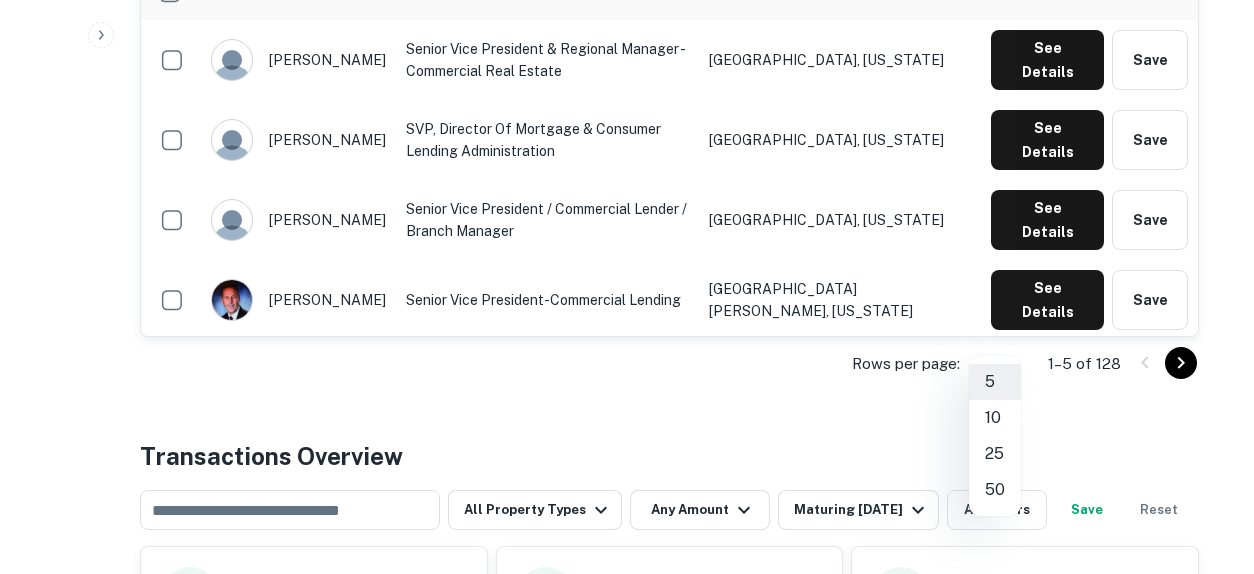 click on "25" at bounding box center (995, 454) 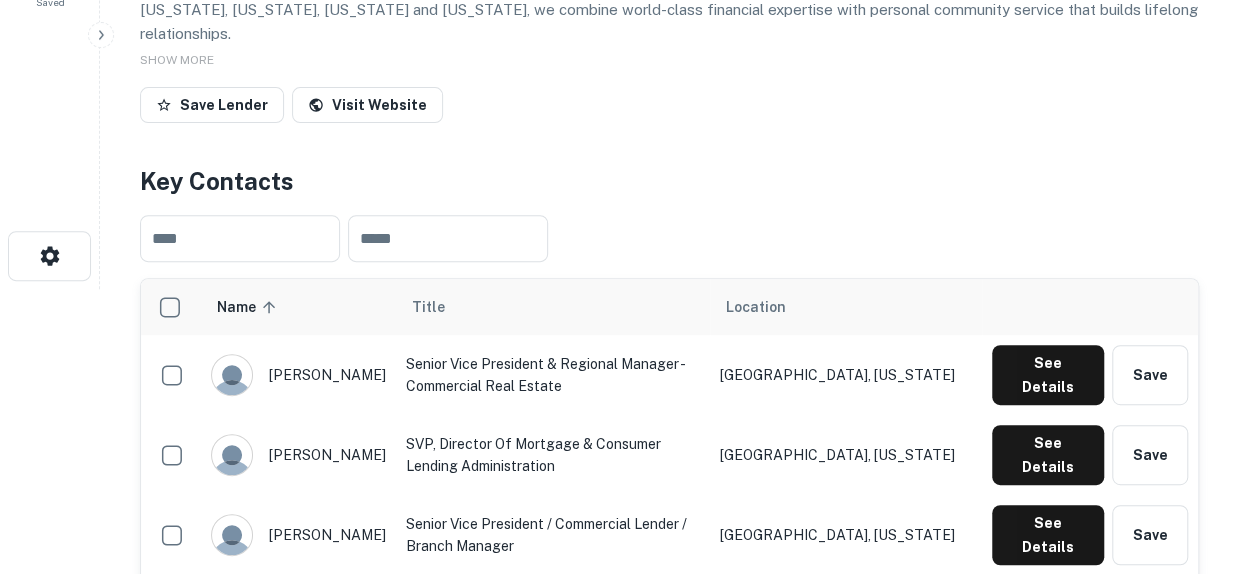 scroll, scrollTop: 0, scrollLeft: 0, axis: both 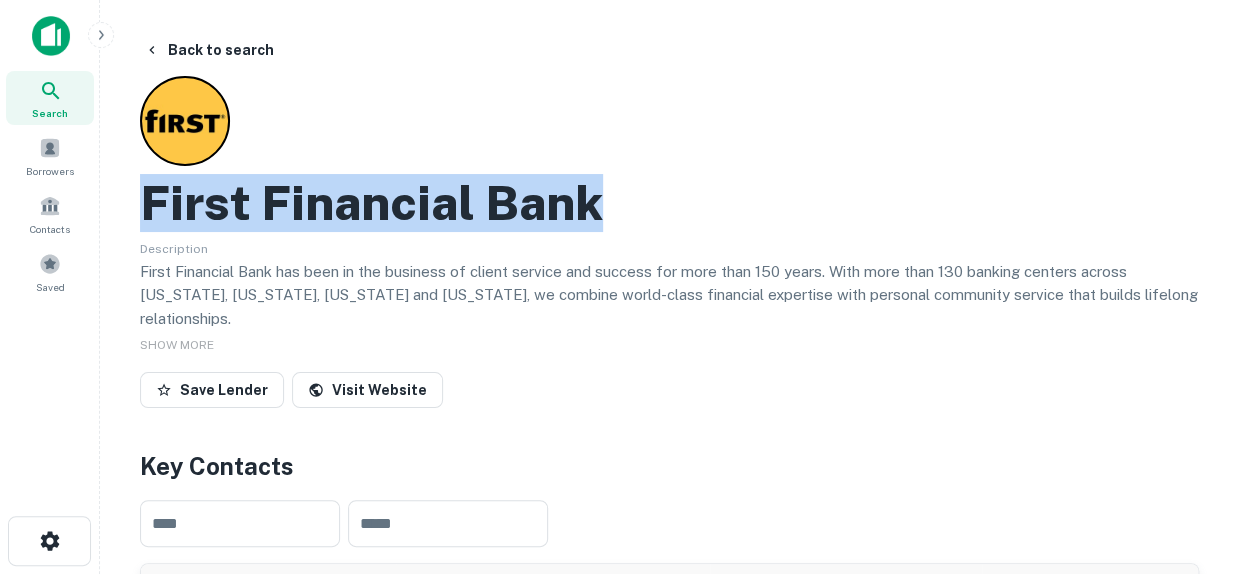drag, startPoint x: 631, startPoint y: 197, endPoint x: 130, endPoint y: 217, distance: 501.39905 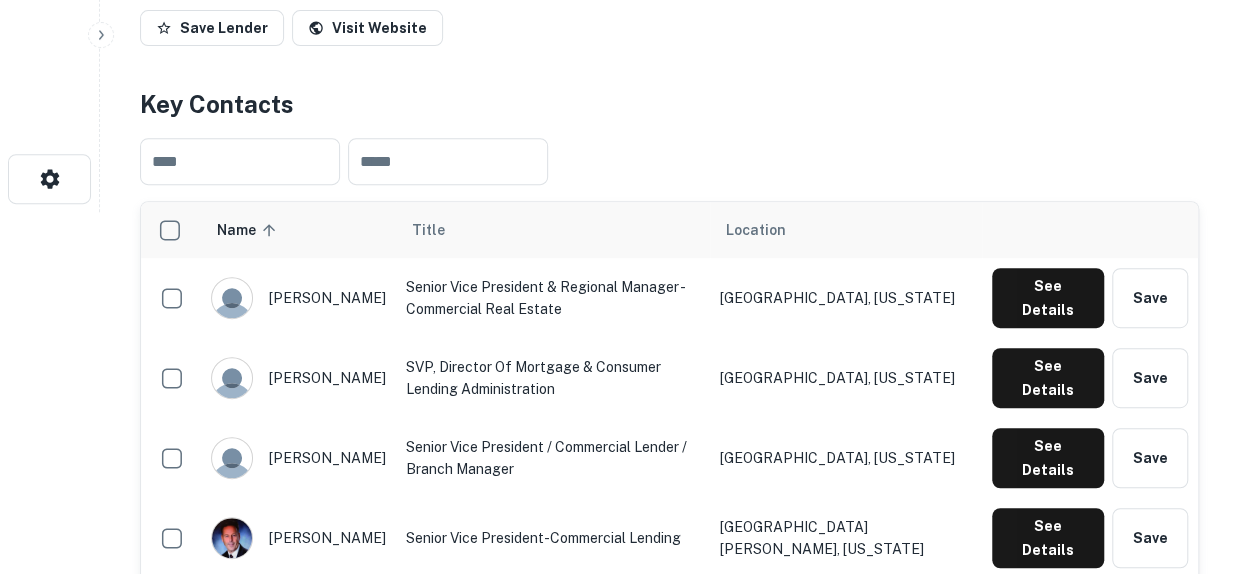scroll, scrollTop: 400, scrollLeft: 0, axis: vertical 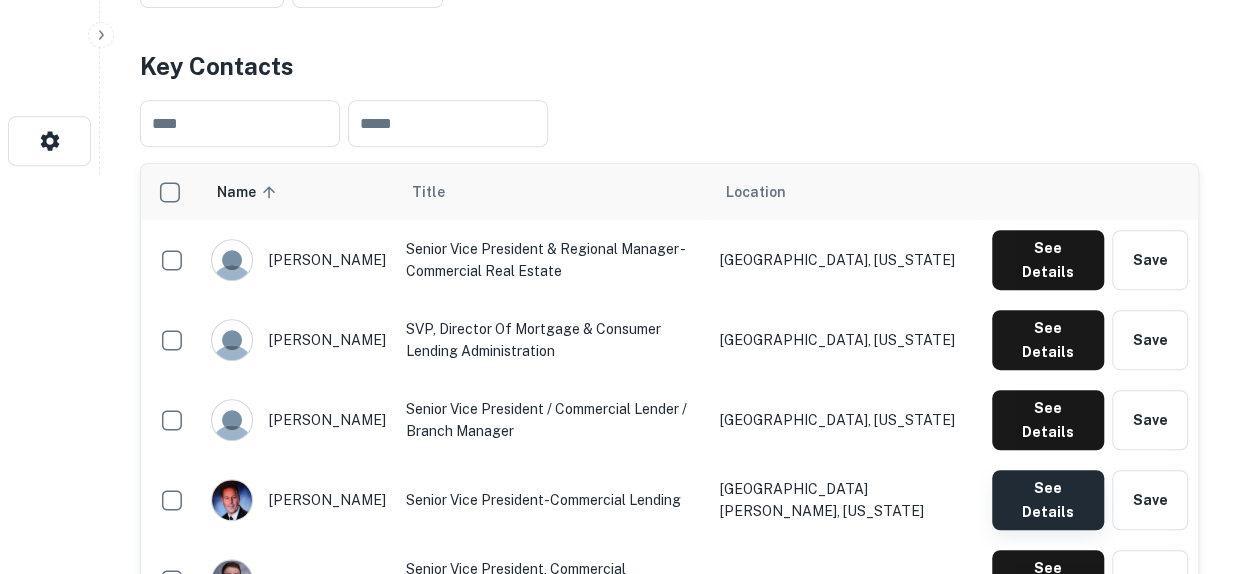 click on "See Details" at bounding box center (1048, 260) 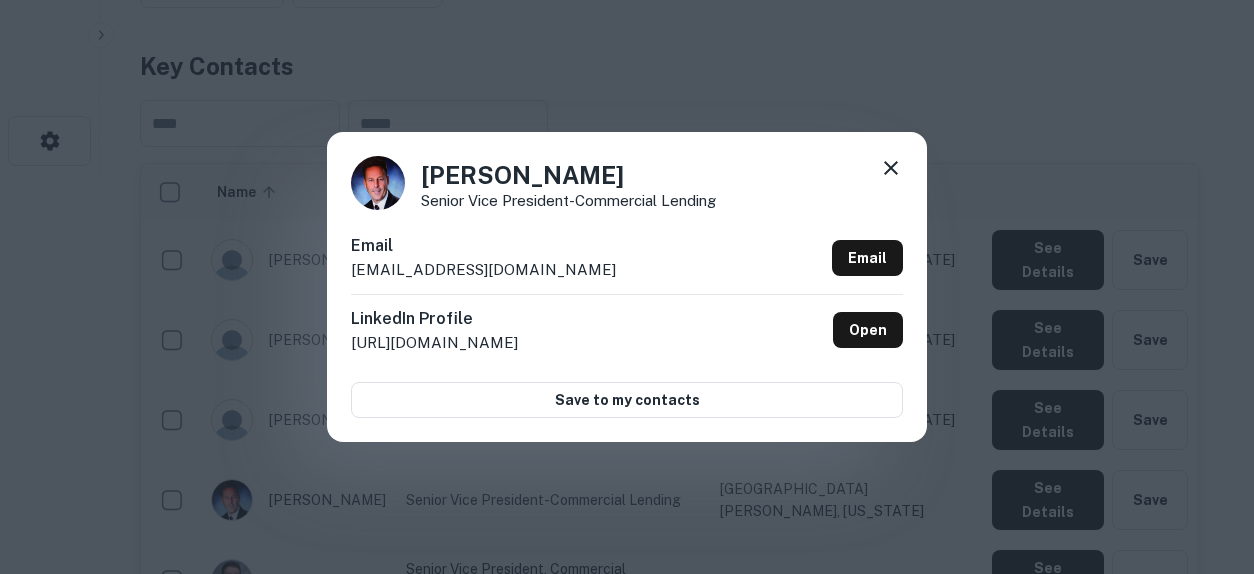 drag, startPoint x: 619, startPoint y: 181, endPoint x: 389, endPoint y: 177, distance: 230.03477 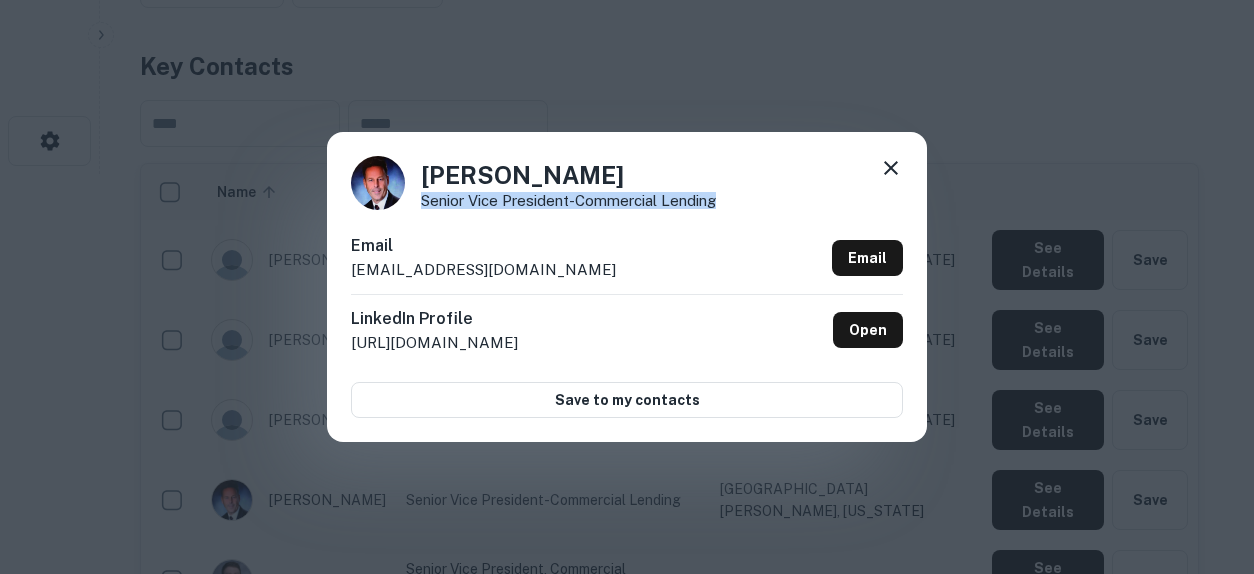 drag, startPoint x: 729, startPoint y: 197, endPoint x: 420, endPoint y: 209, distance: 309.2329 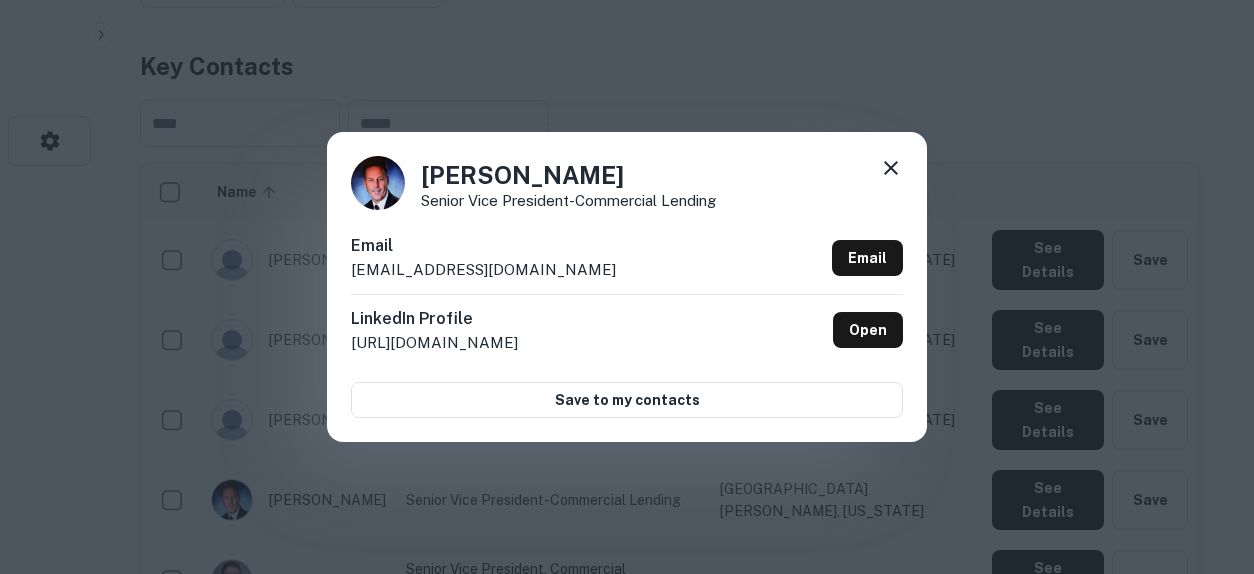 click on "Bill Winterhaler Senior Vice President-Commercial Lending Email bill.winterhaler@bankatfirst.com Email LinkedIn Profile http://www.linkedin.com/in/bill-winterhaler-5372352a Open Save to my contacts" at bounding box center [627, 287] 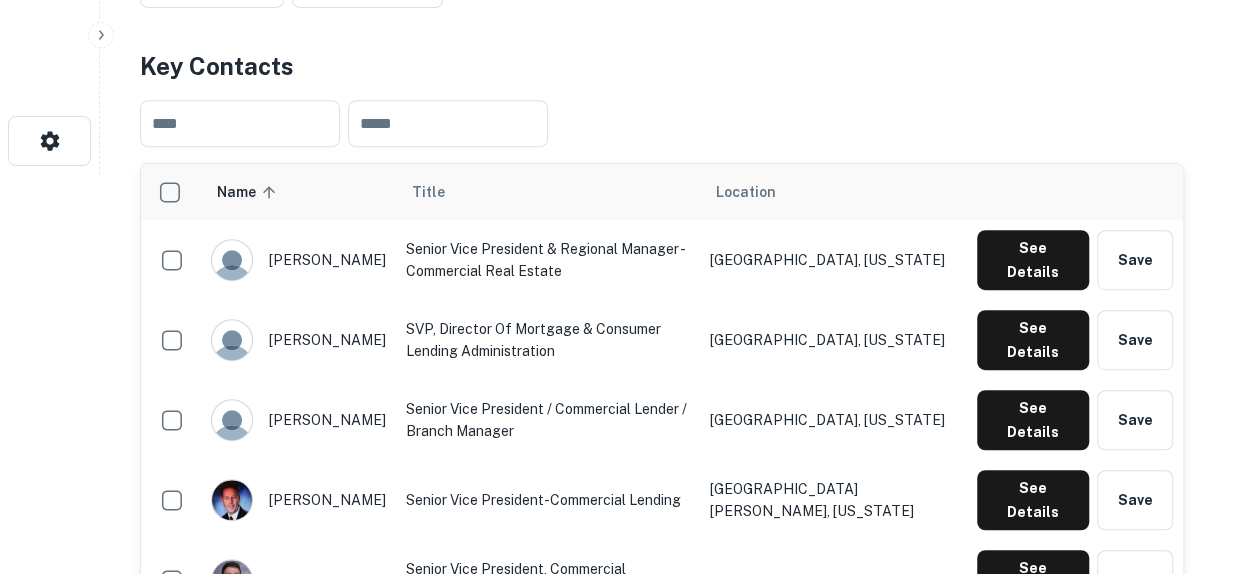 type 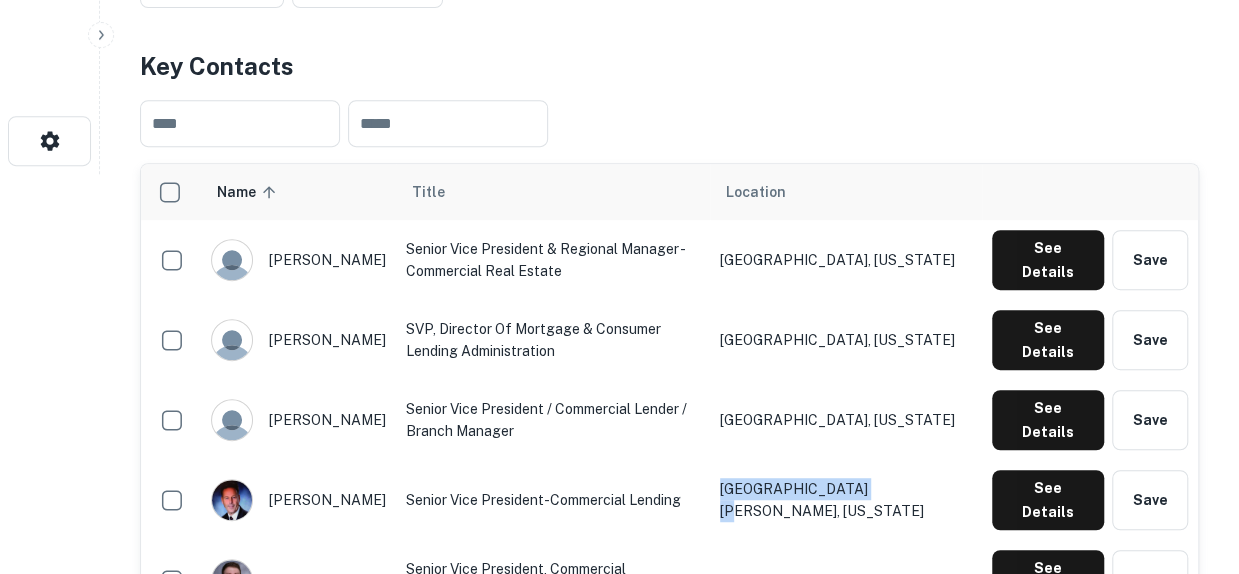 drag, startPoint x: 967, startPoint y: 413, endPoint x: 828, endPoint y: 417, distance: 139.05754 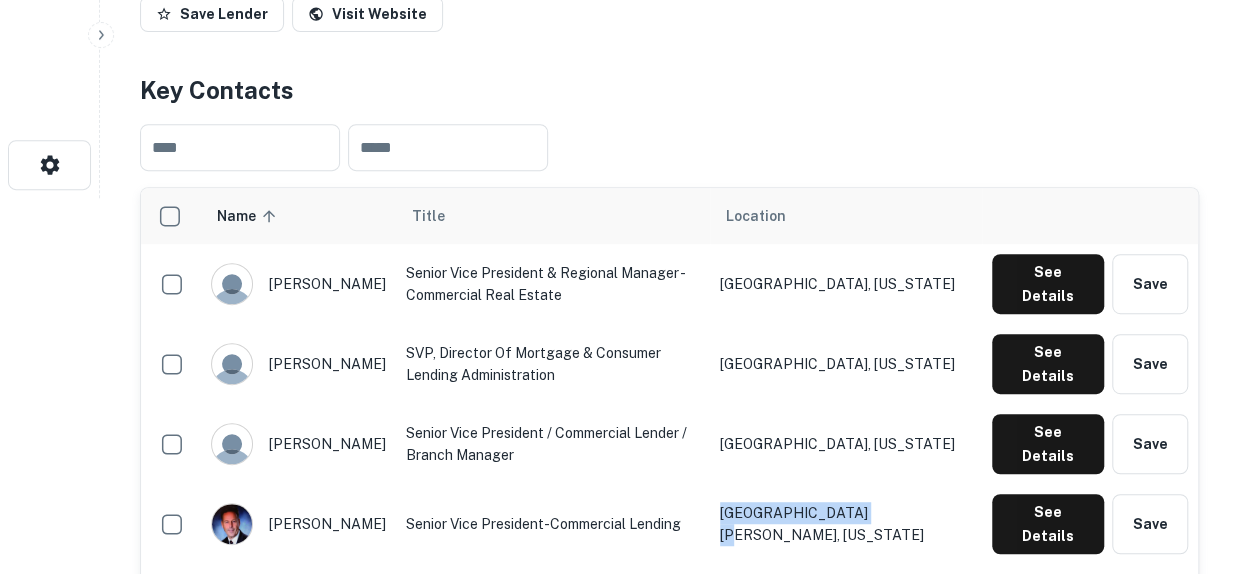 scroll, scrollTop: 400, scrollLeft: 0, axis: vertical 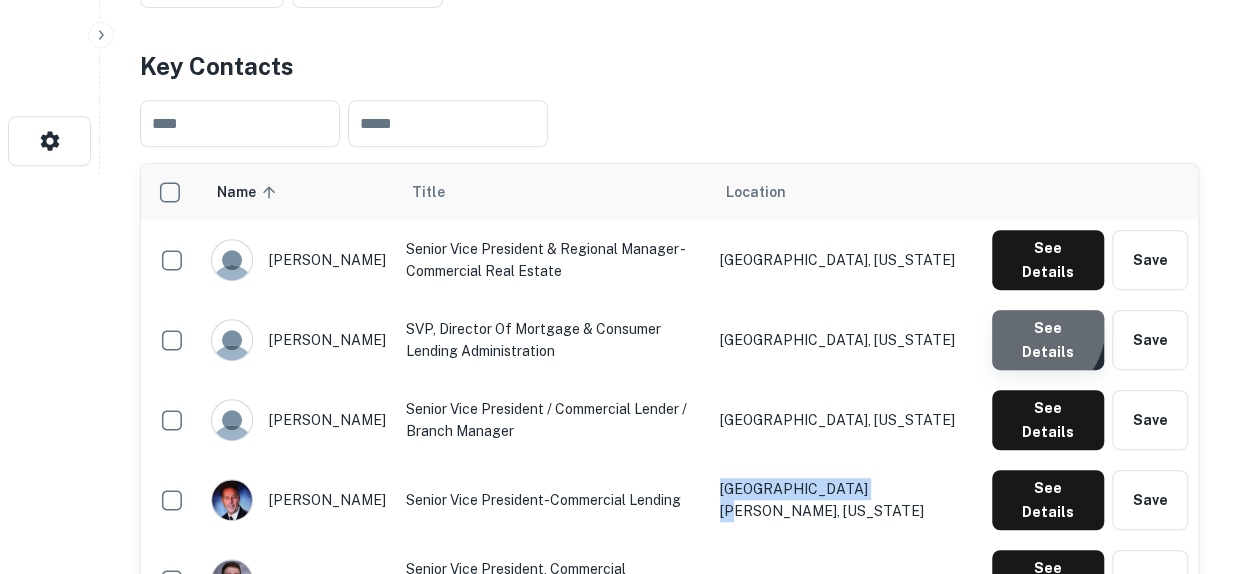 click on "See Details" at bounding box center (1048, 260) 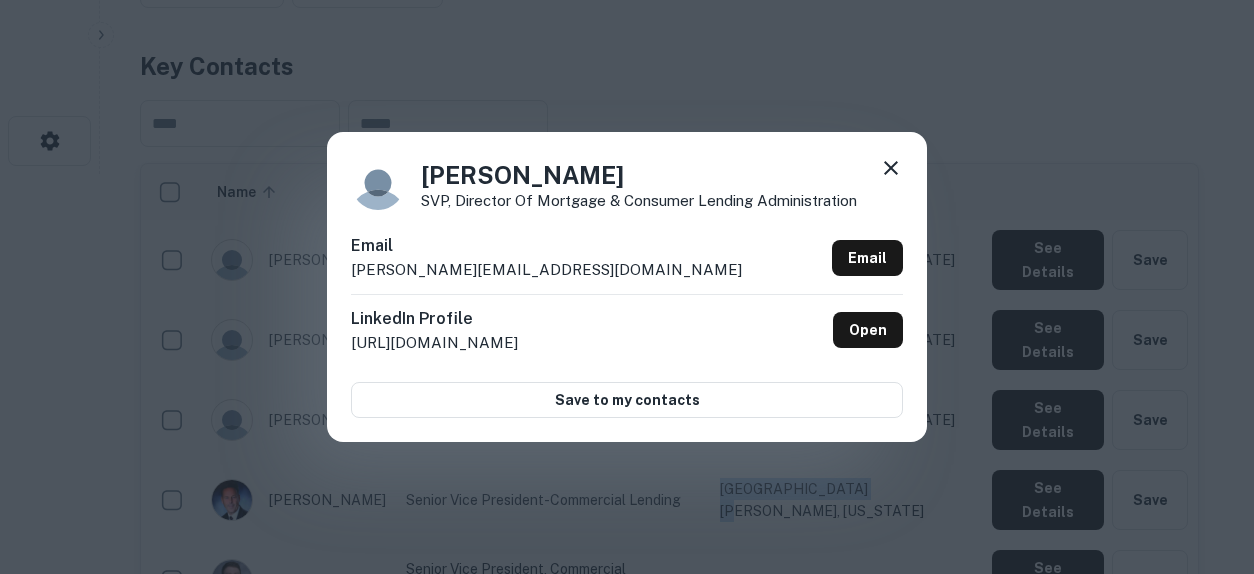 click 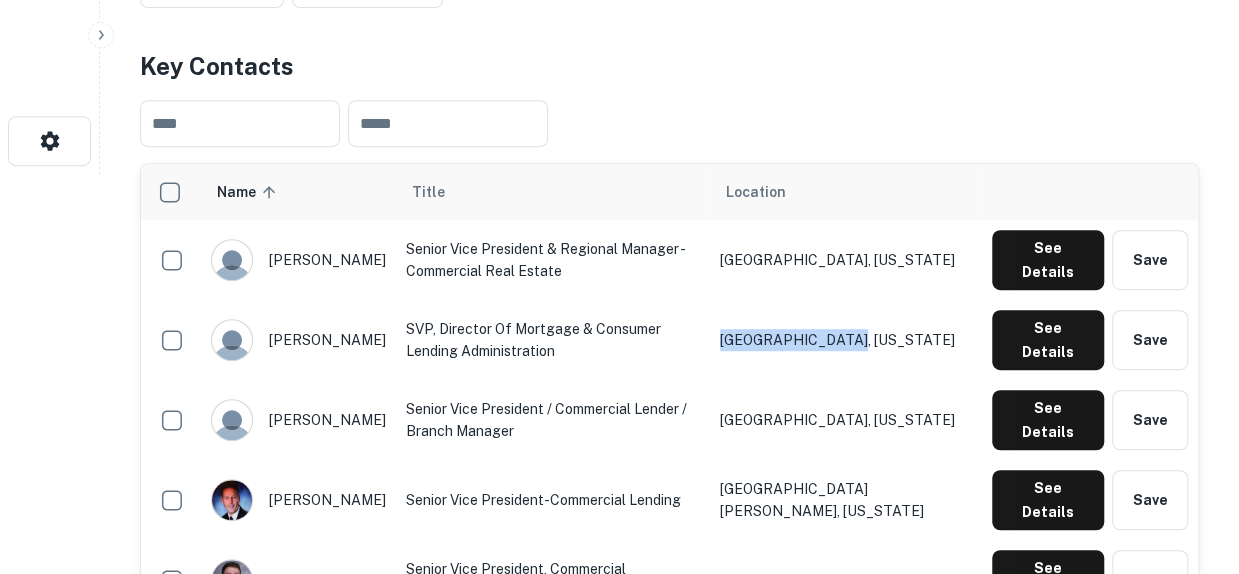 drag, startPoint x: 966, startPoint y: 286, endPoint x: 826, endPoint y: 299, distance: 140.60228 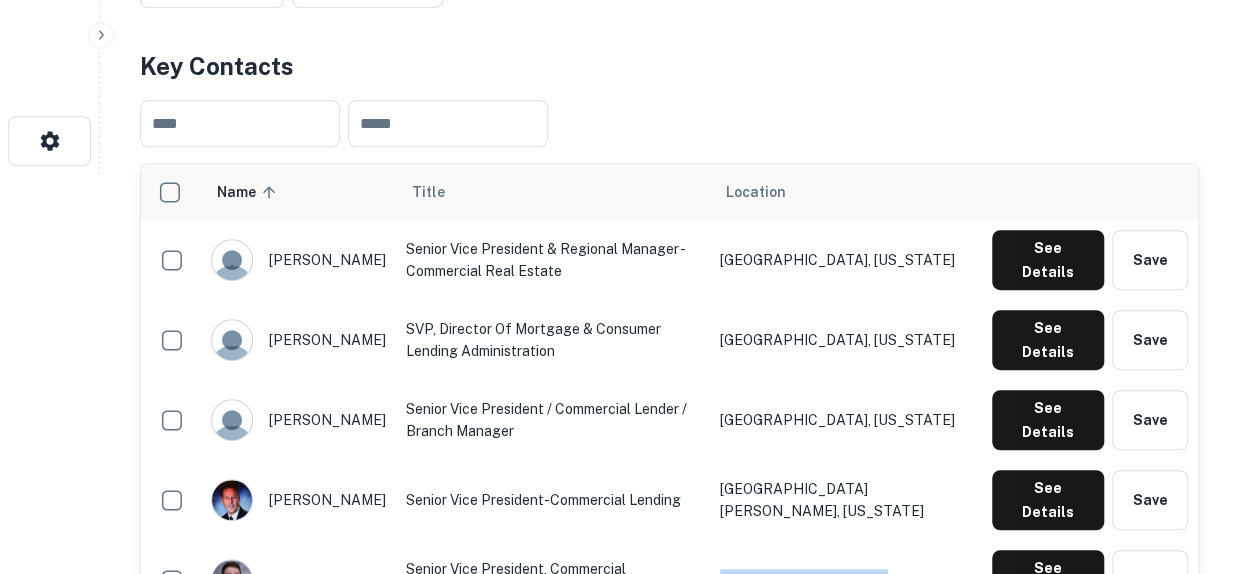 drag, startPoint x: 976, startPoint y: 479, endPoint x: 828, endPoint y: 477, distance: 148.01352 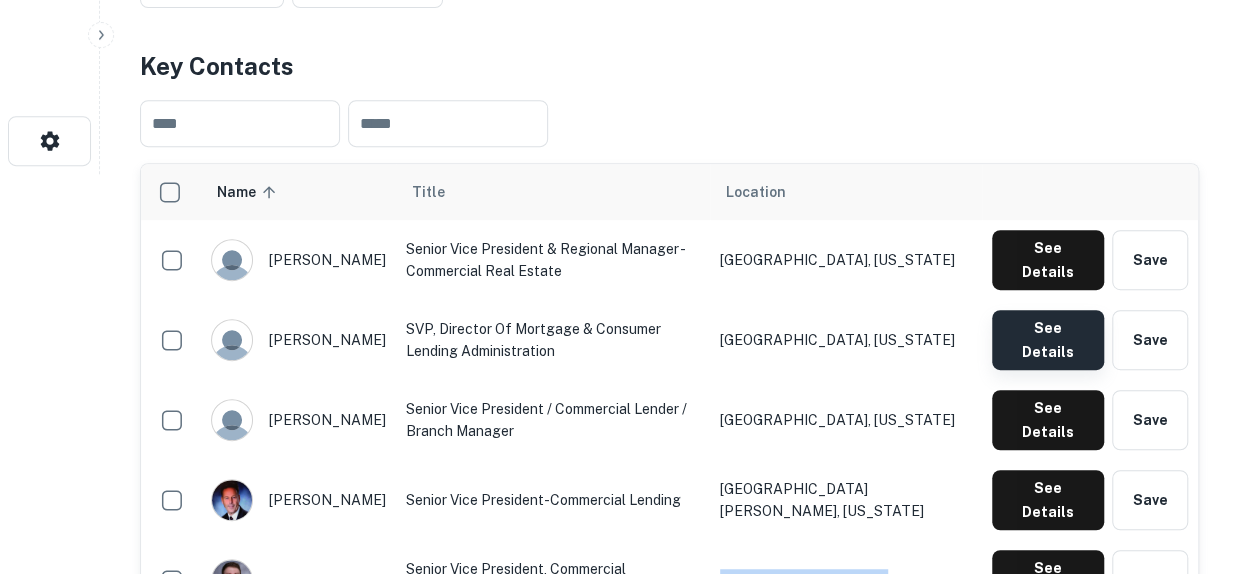 click on "See Details" at bounding box center [1048, 260] 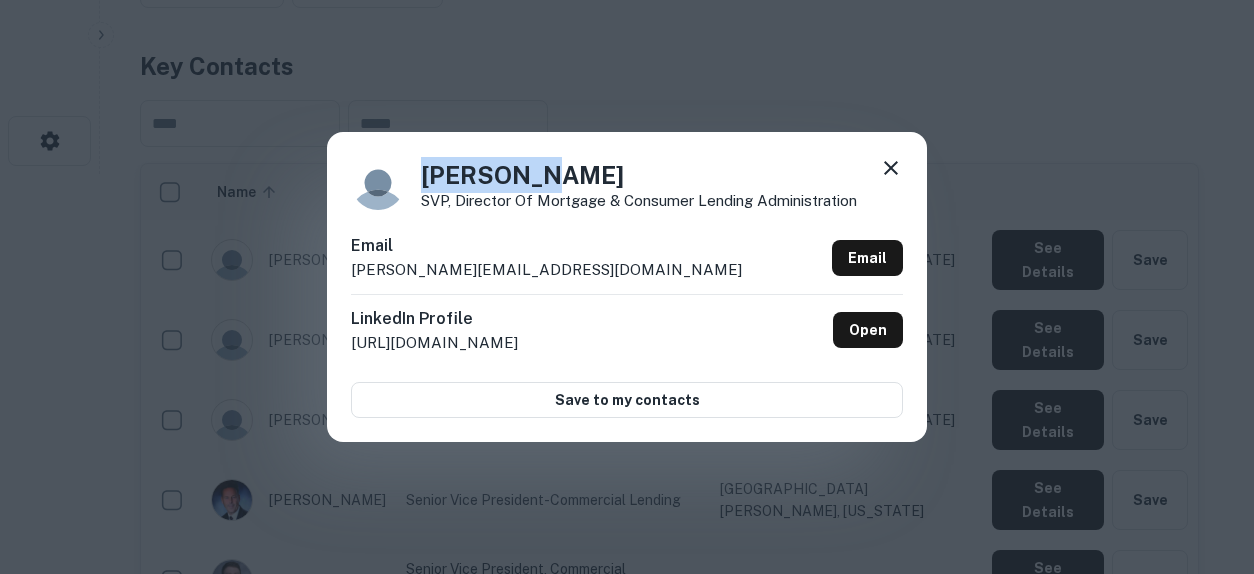 drag, startPoint x: 619, startPoint y: 183, endPoint x: 390, endPoint y: 166, distance: 229.63014 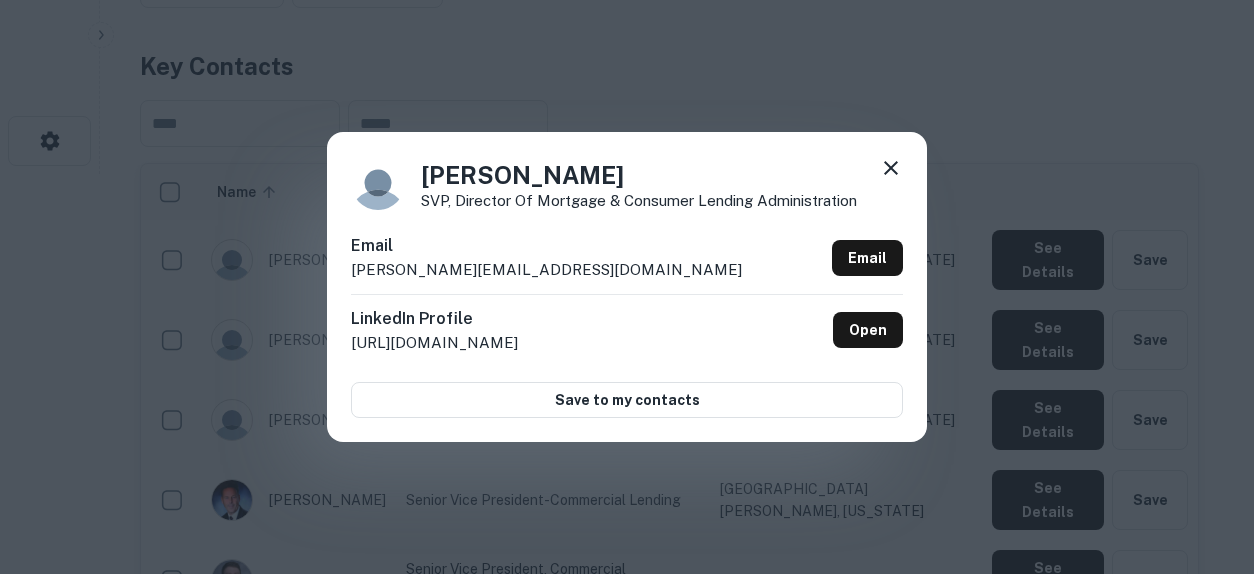 click on "Amy Craft SVP, Director of Mortgage & Consumer Lending Administration Email amy.craft@bankatfirst.com Email LinkedIn Profile http://www.linkedin.com/in/amycraft14 Open Save to my contacts" at bounding box center [627, 287] 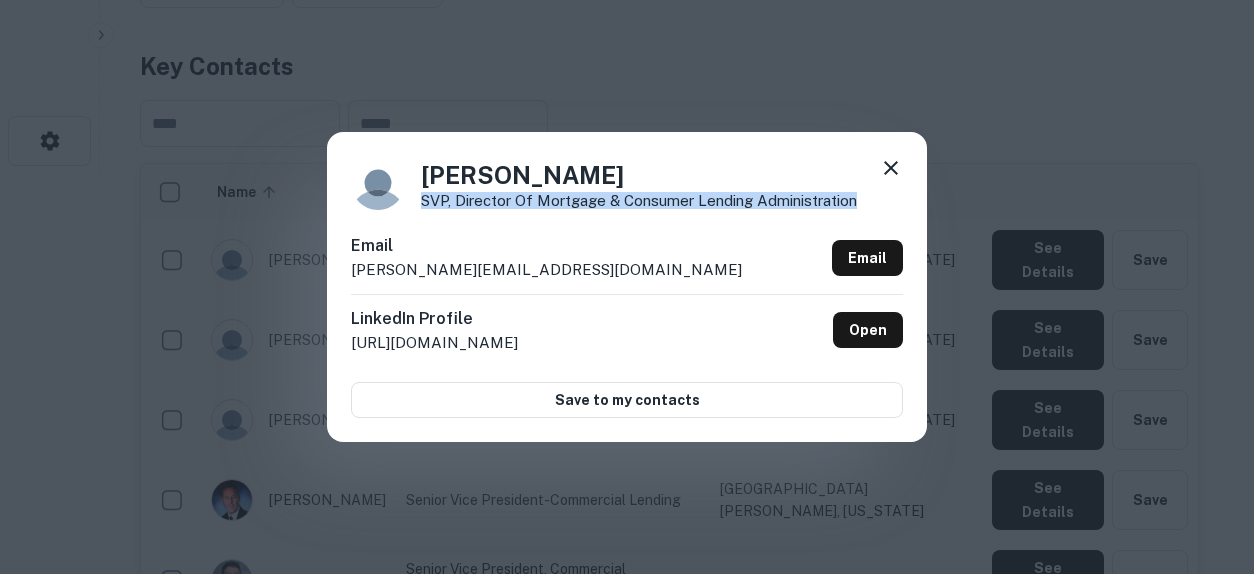 drag, startPoint x: 876, startPoint y: 204, endPoint x: 420, endPoint y: 201, distance: 456.00986 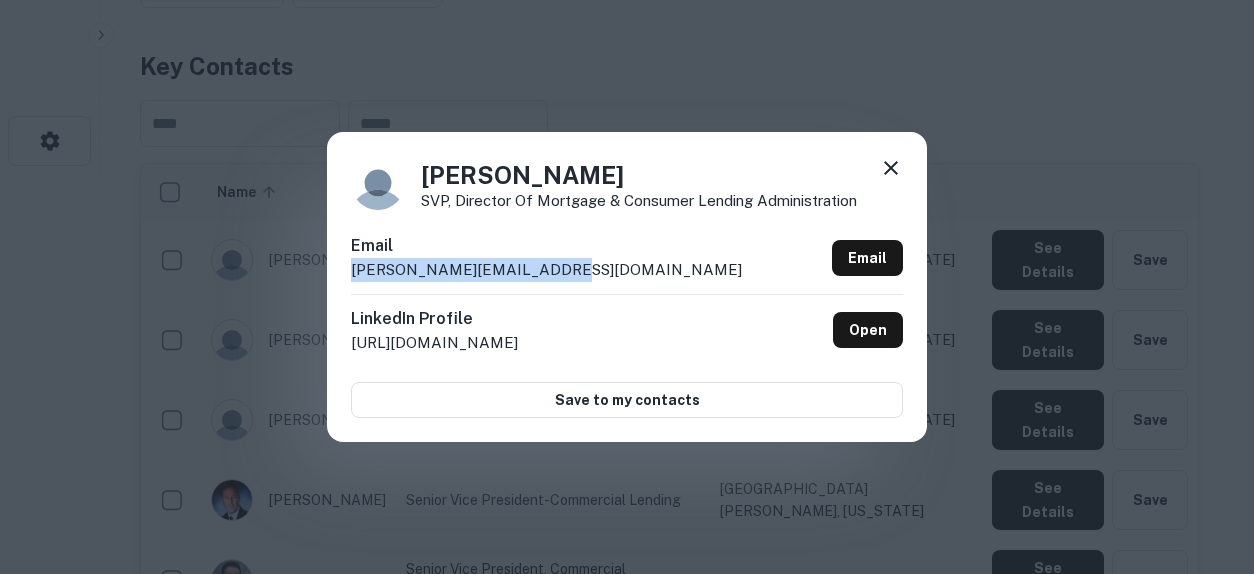 drag, startPoint x: 572, startPoint y: 266, endPoint x: 350, endPoint y: 264, distance: 222.009 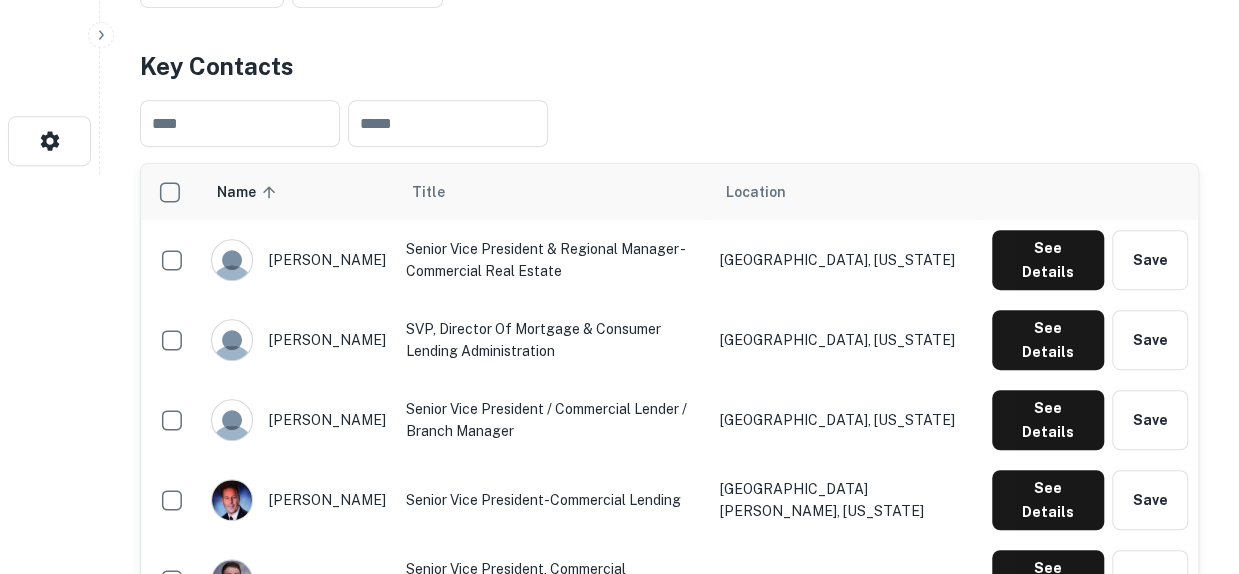 type 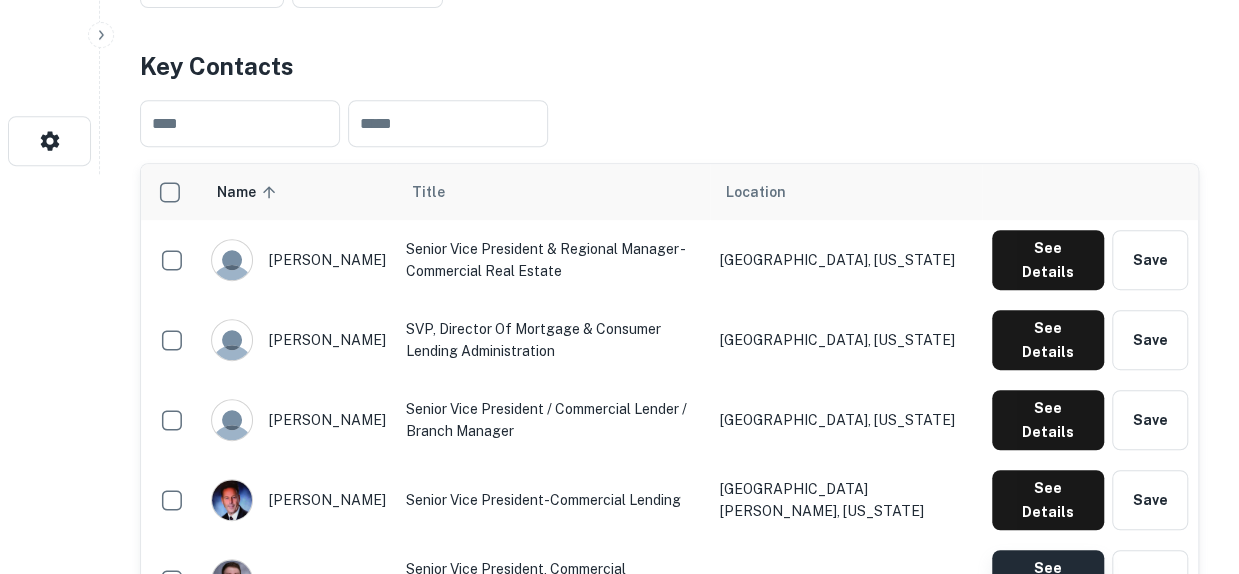click on "See Details" at bounding box center (1048, 260) 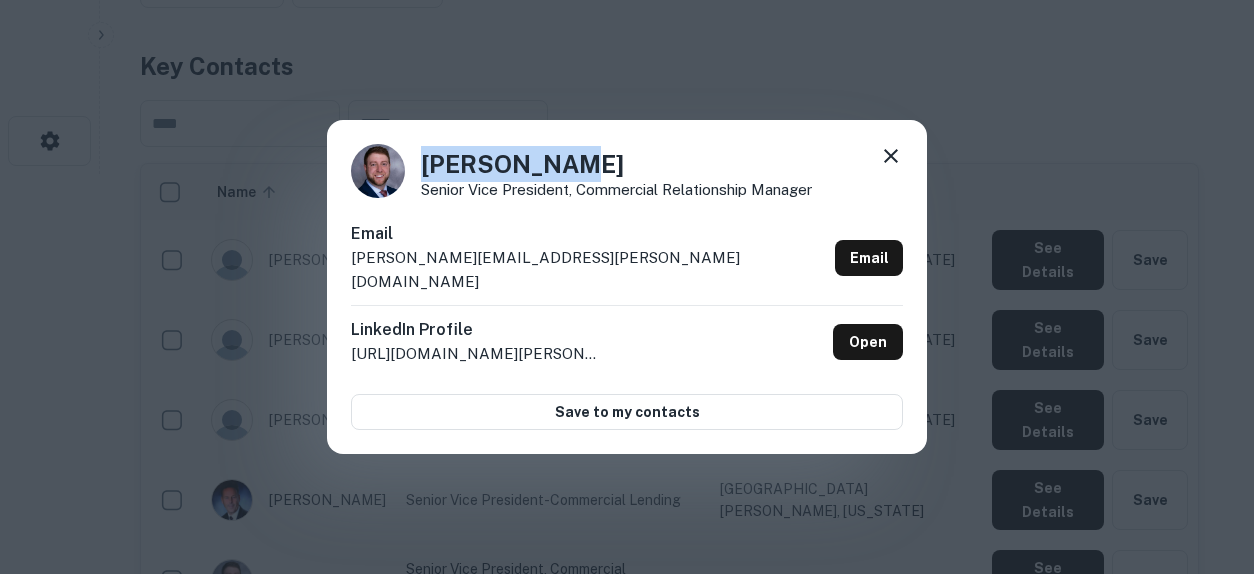 drag, startPoint x: 597, startPoint y: 171, endPoint x: 418, endPoint y: 171, distance: 179 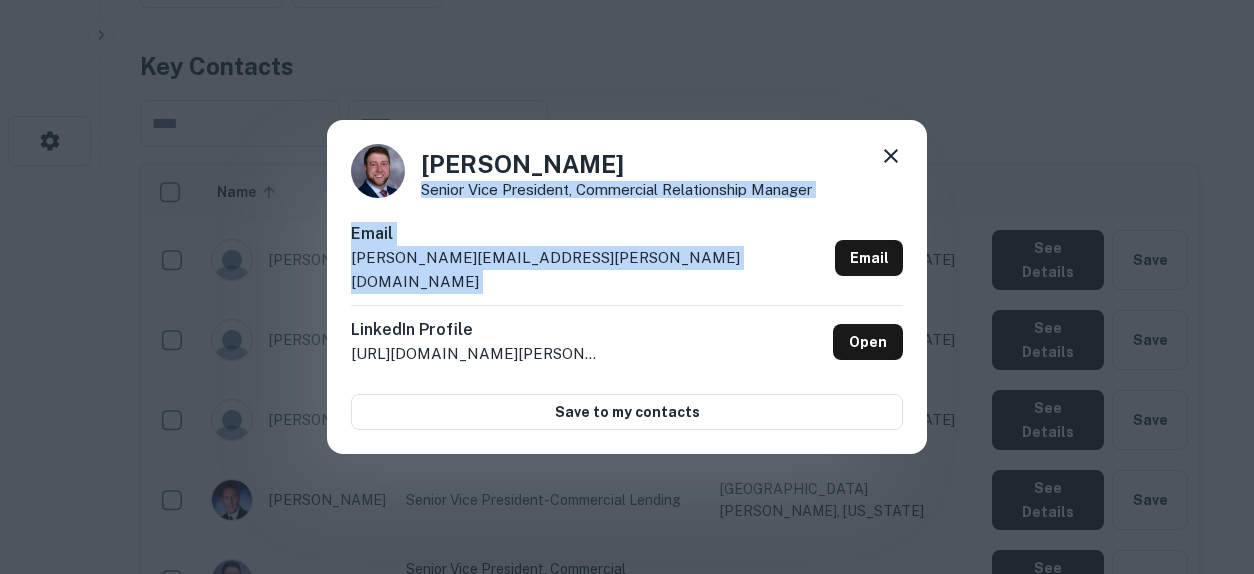 click on "Email" at bounding box center (589, 234) 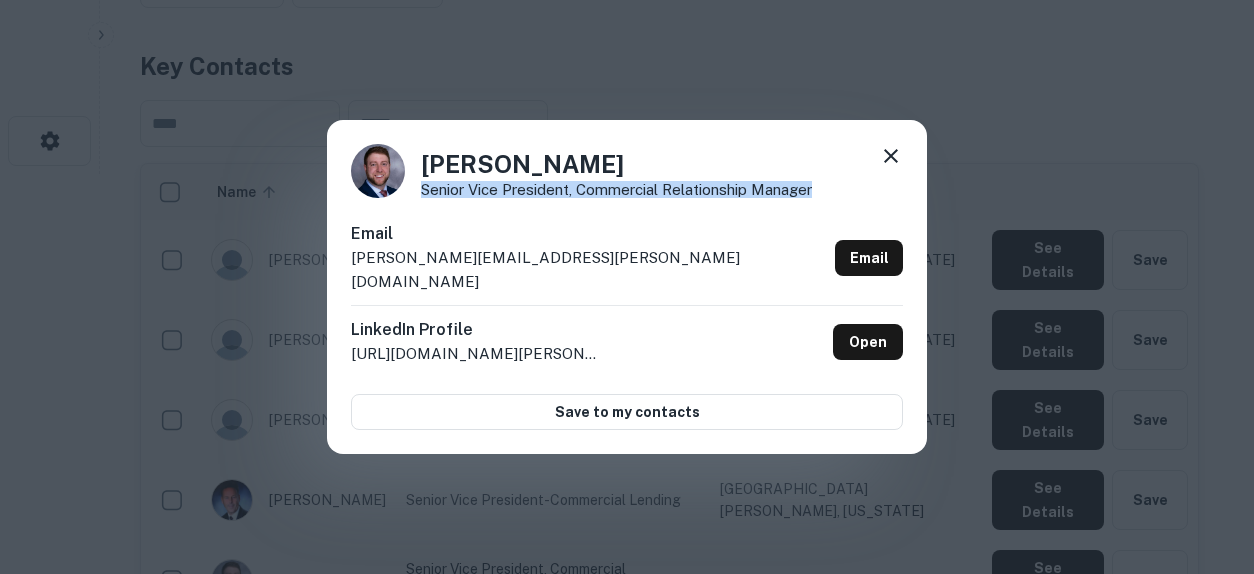 drag, startPoint x: 852, startPoint y: 198, endPoint x: 416, endPoint y: 197, distance: 436.00116 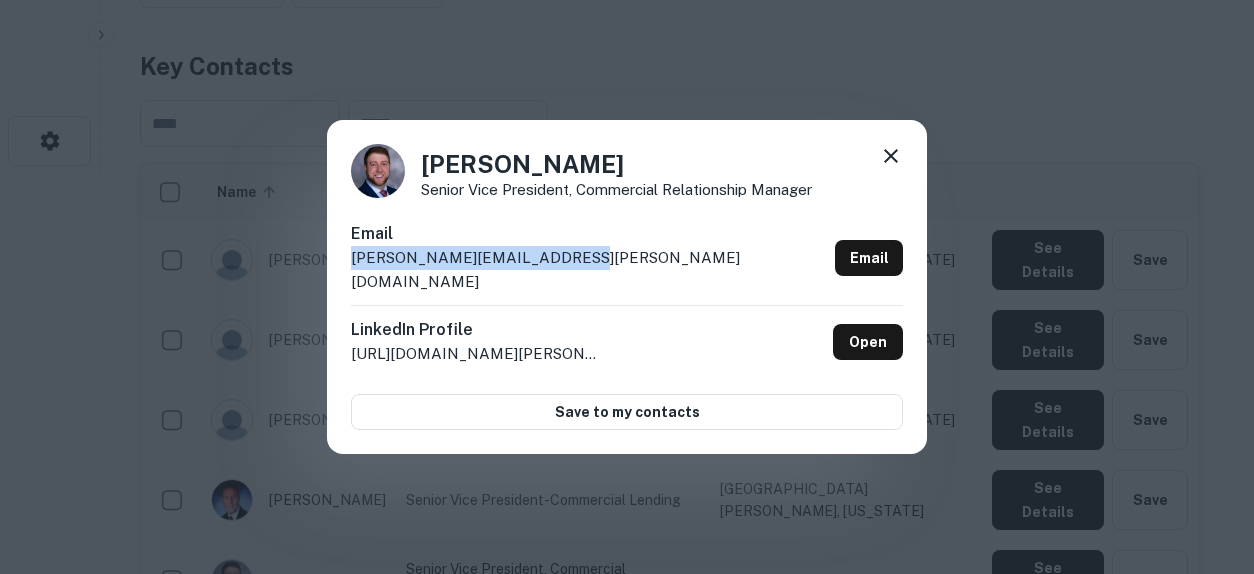 drag, startPoint x: 572, startPoint y: 275, endPoint x: 275, endPoint y: 261, distance: 297.32977 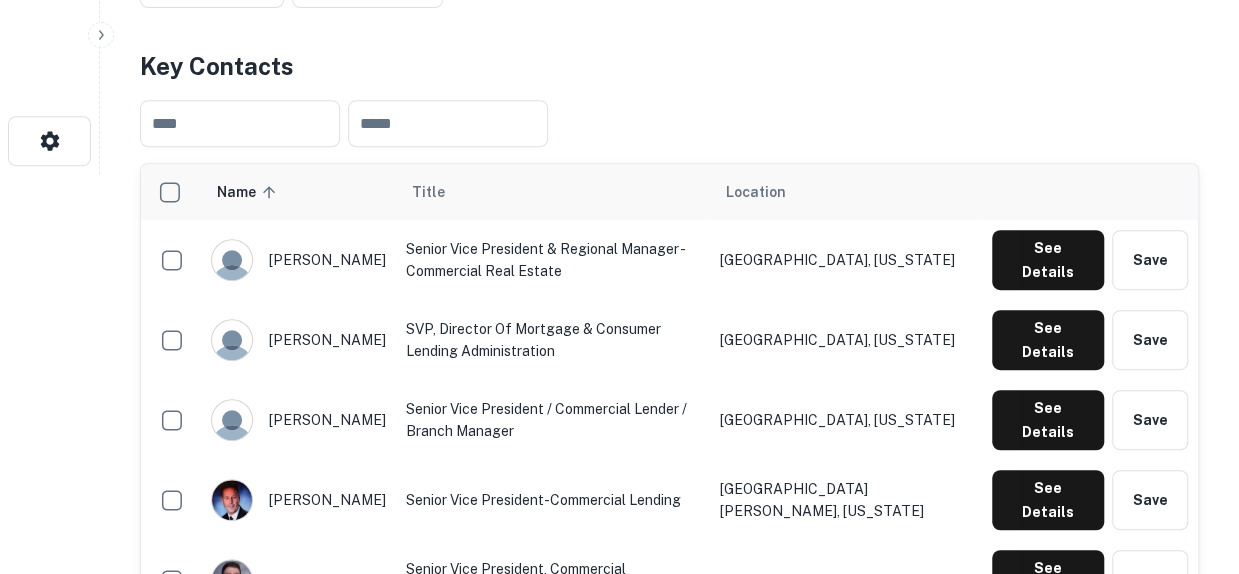 type 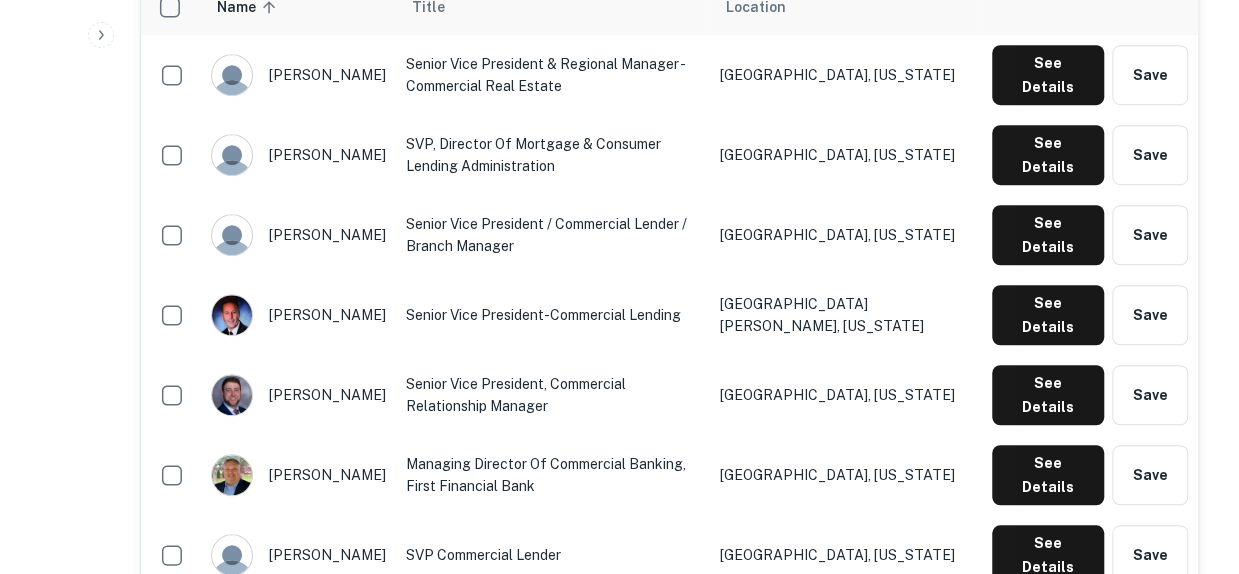 scroll, scrollTop: 600, scrollLeft: 0, axis: vertical 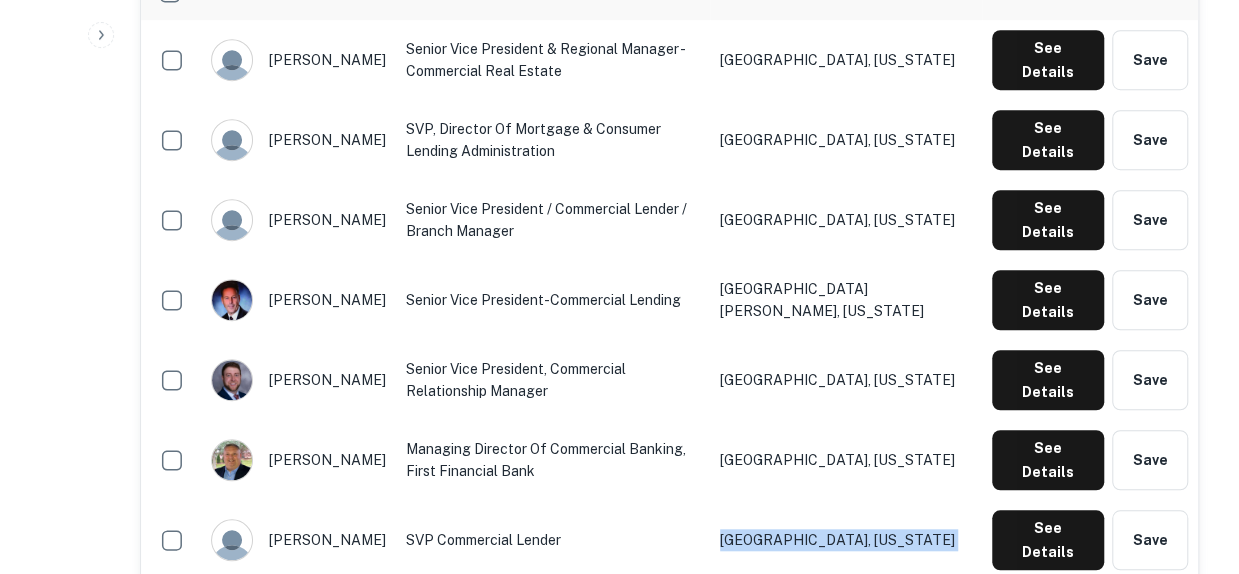 drag, startPoint x: 933, startPoint y: 402, endPoint x: 832, endPoint y: 401, distance: 101.00495 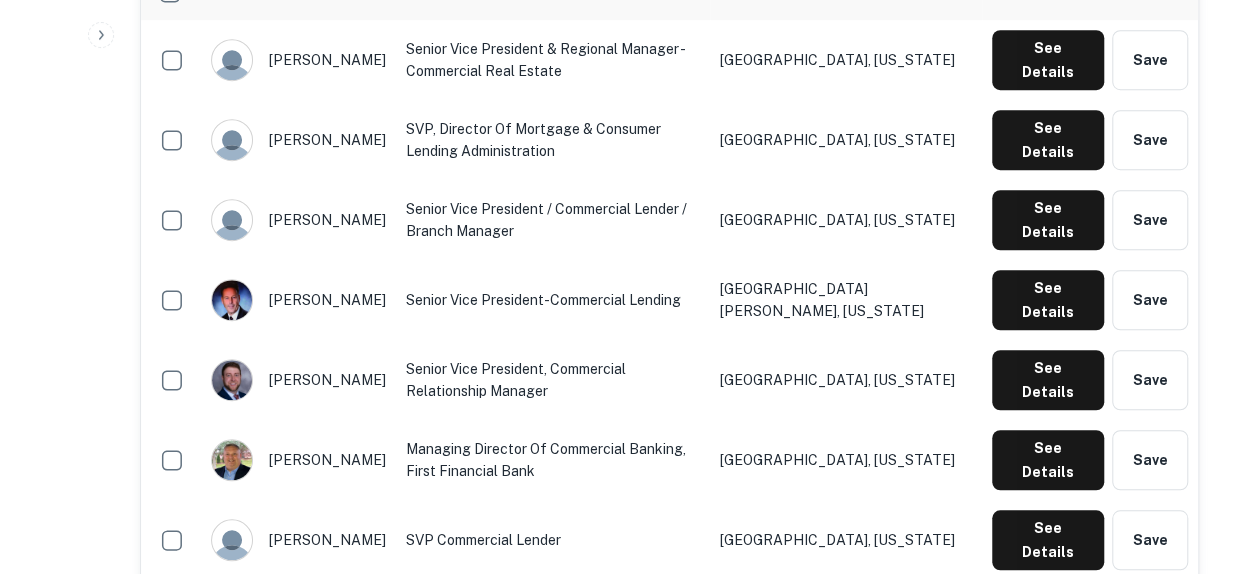drag, startPoint x: 969, startPoint y: 470, endPoint x: 828, endPoint y: 463, distance: 141.17365 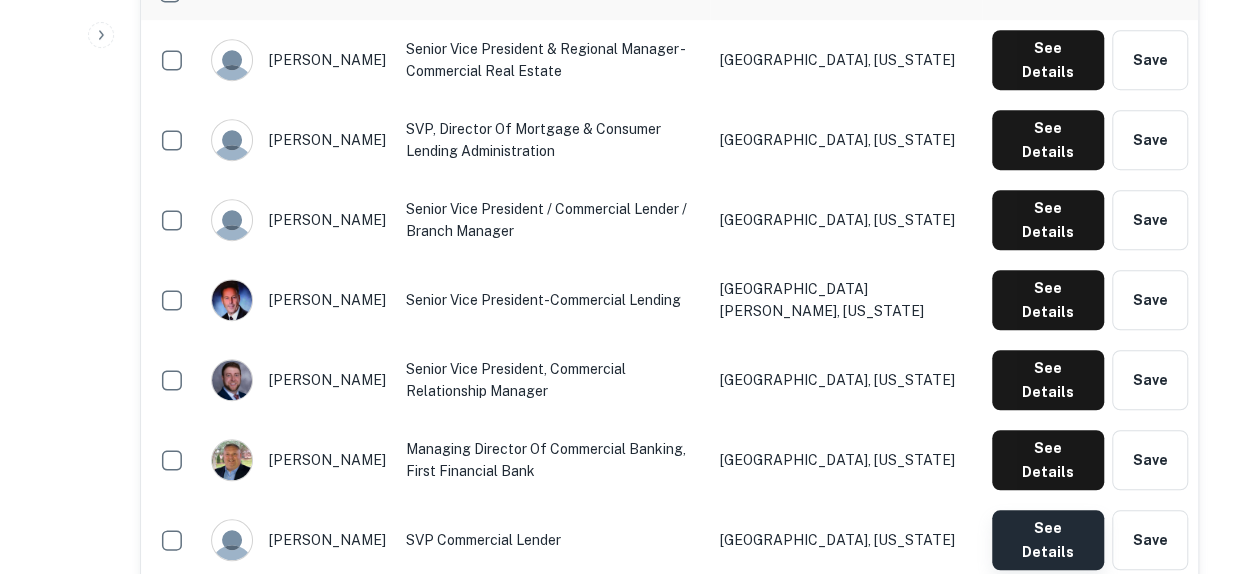click on "See Details" at bounding box center [1048, 60] 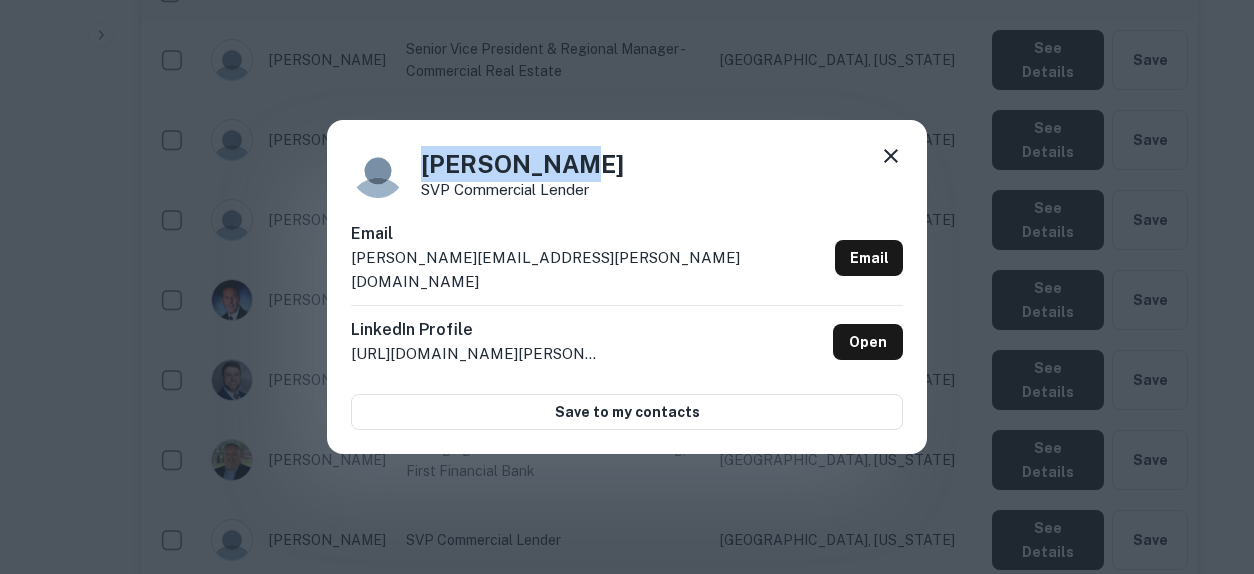 drag, startPoint x: 611, startPoint y: 183, endPoint x: 423, endPoint y: 171, distance: 188.38258 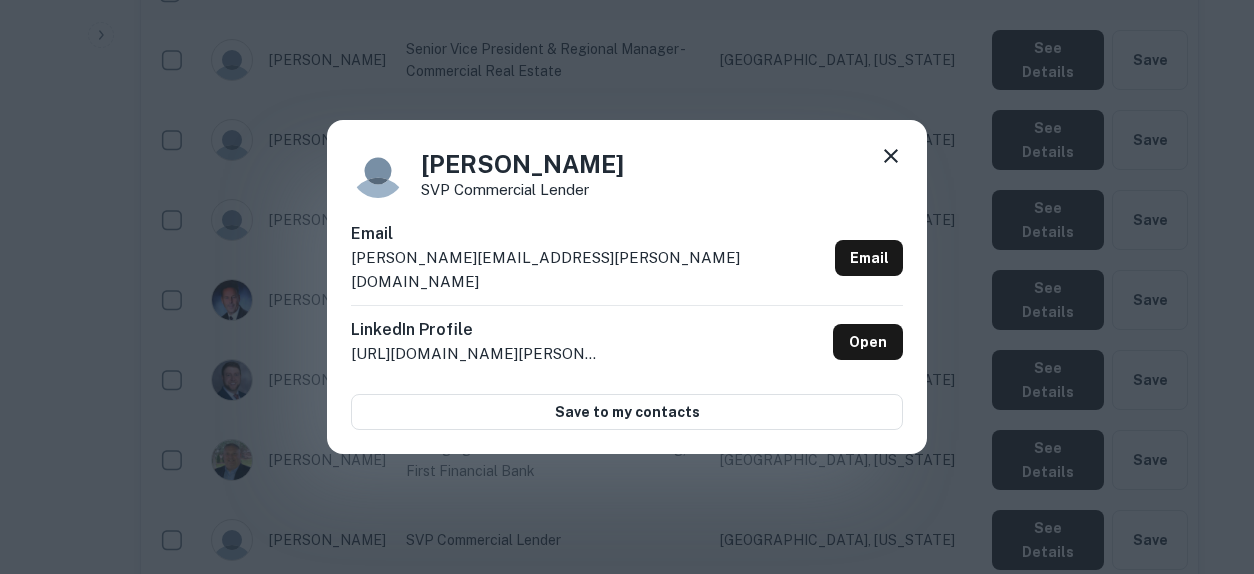 click on "Dave Mackey SVP Commercial Lender Email dave.mackey@bankatfirst.com Email LinkedIn Profile http://www.linkedin.com/in/dave-mackey-b7265310 Open Save to my contacts" at bounding box center (627, 287) 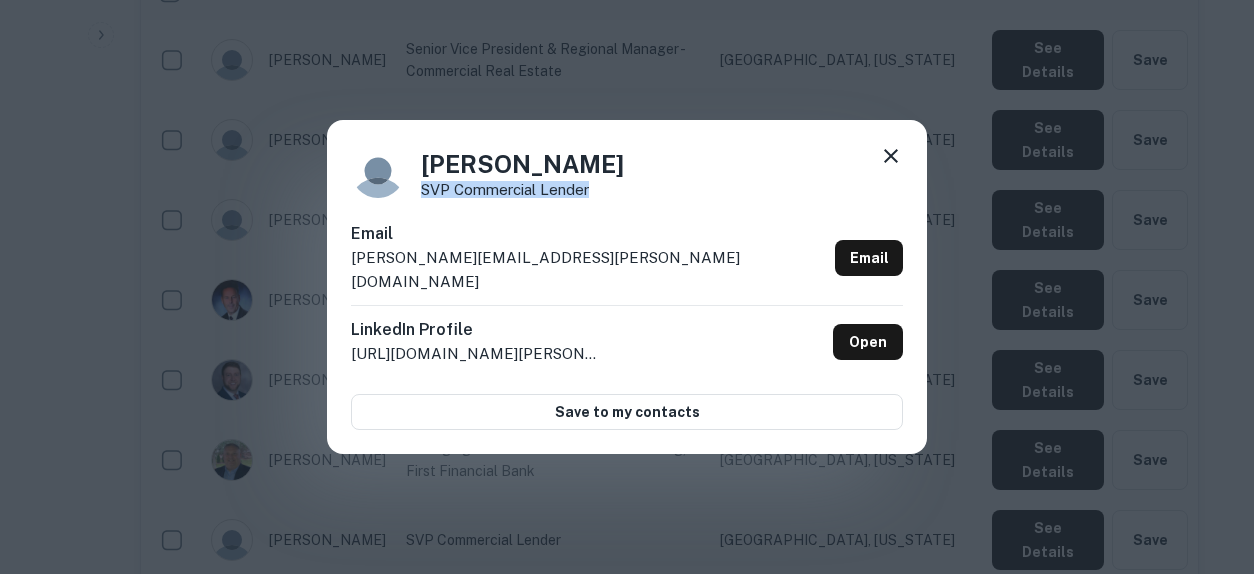 drag, startPoint x: 600, startPoint y: 205, endPoint x: 423, endPoint y: 199, distance: 177.10167 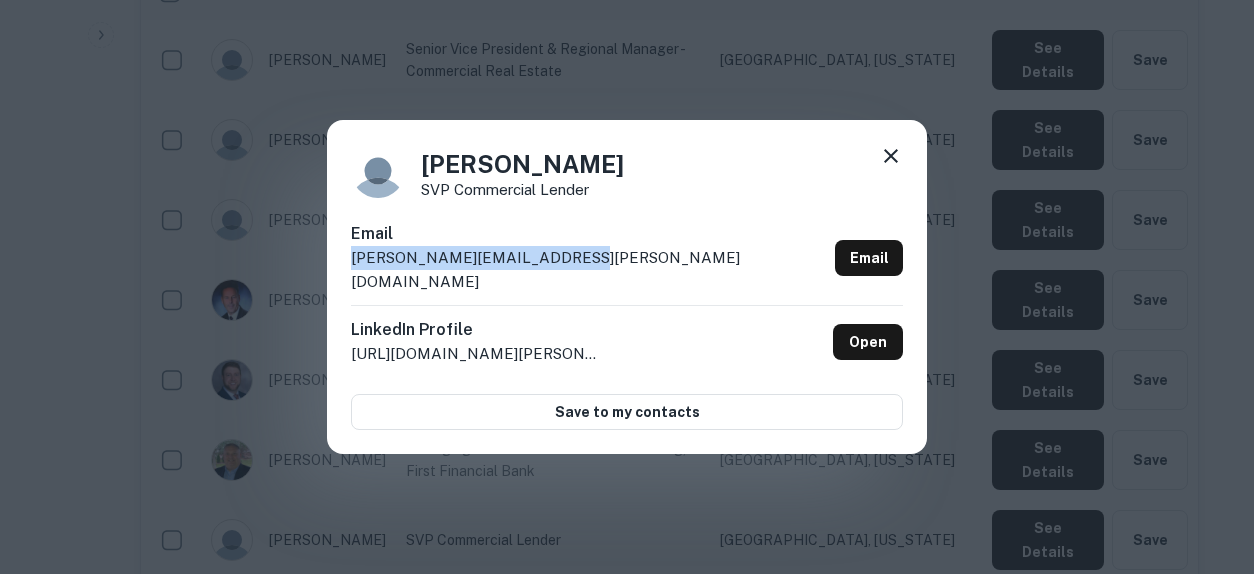 drag, startPoint x: 584, startPoint y: 267, endPoint x: 345, endPoint y: 272, distance: 239.05229 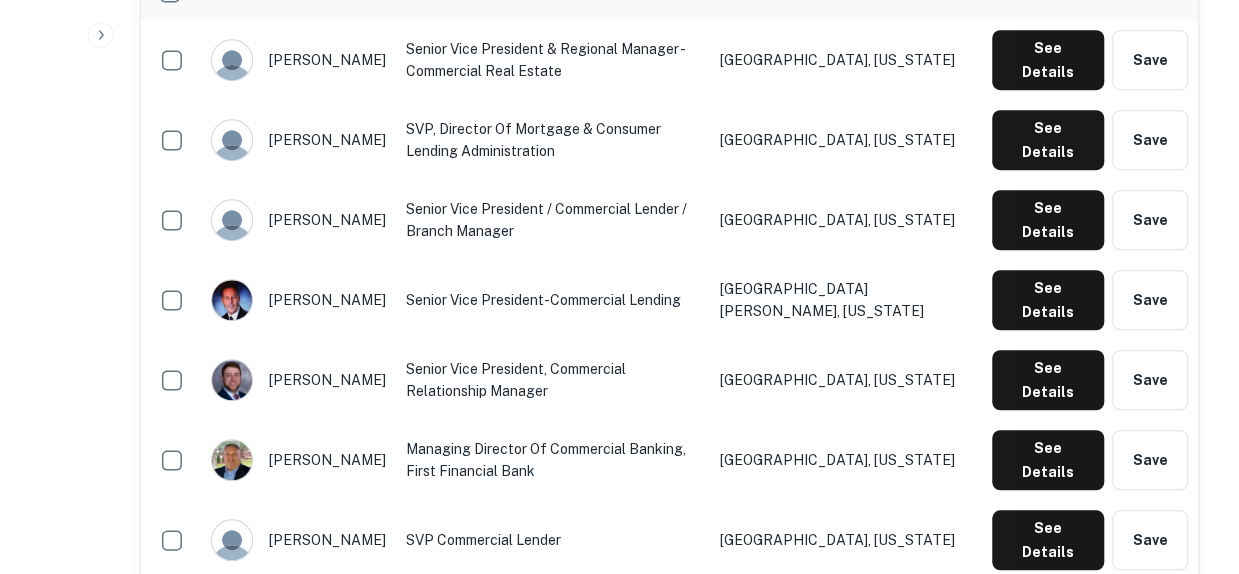click on "See Details" at bounding box center (1048, 60) 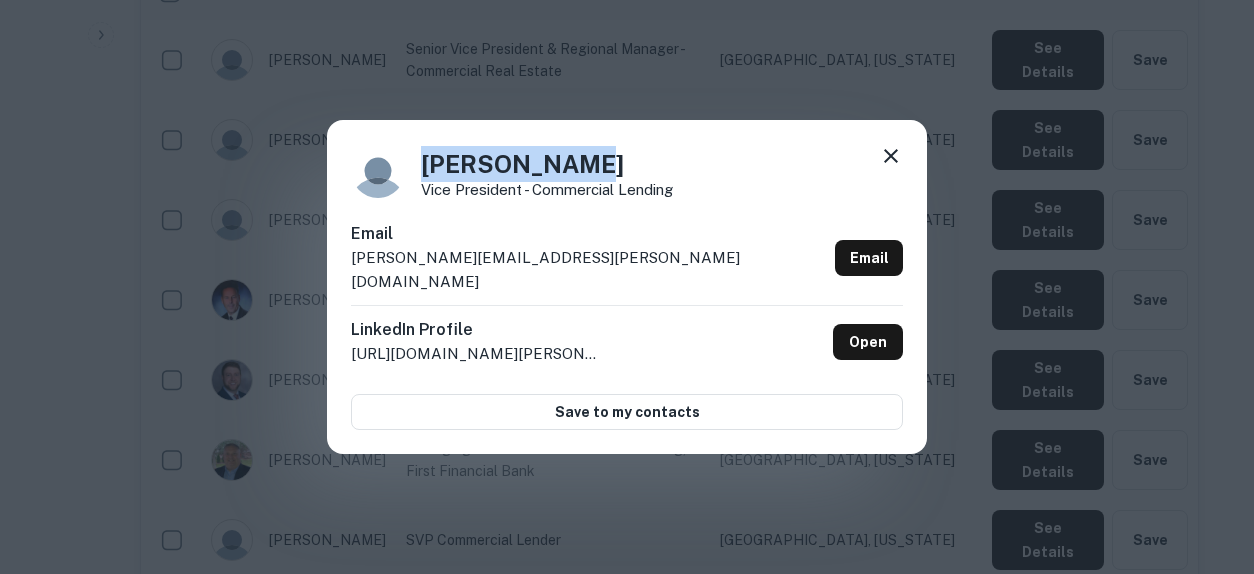drag, startPoint x: 574, startPoint y: 167, endPoint x: 409, endPoint y: 159, distance: 165.19383 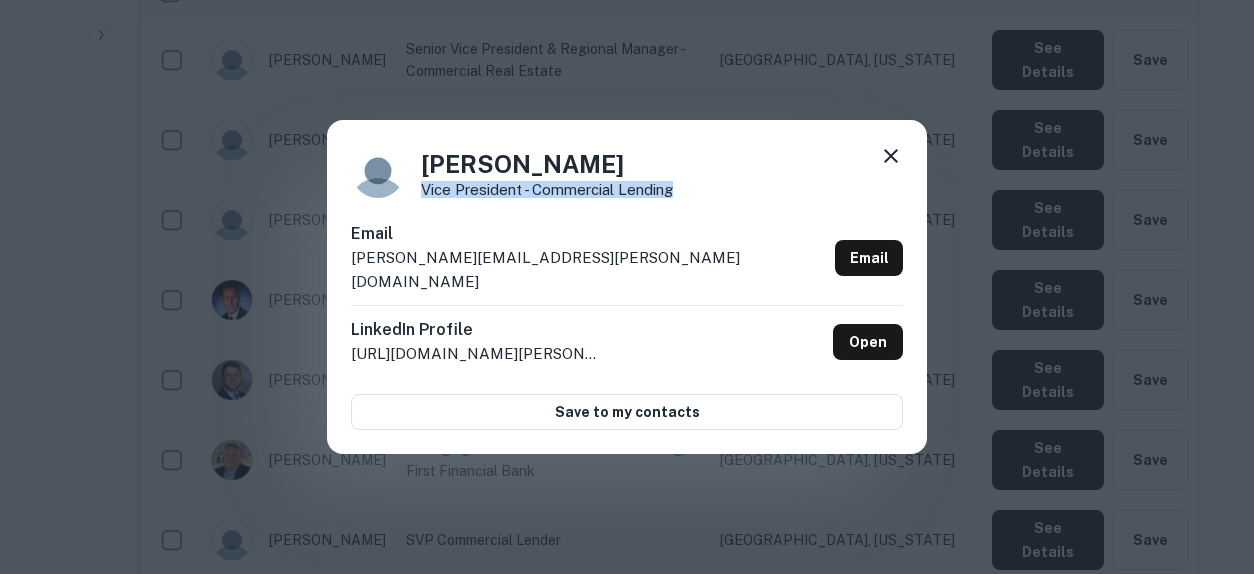 drag, startPoint x: 687, startPoint y: 205, endPoint x: 423, endPoint y: 203, distance: 264.00757 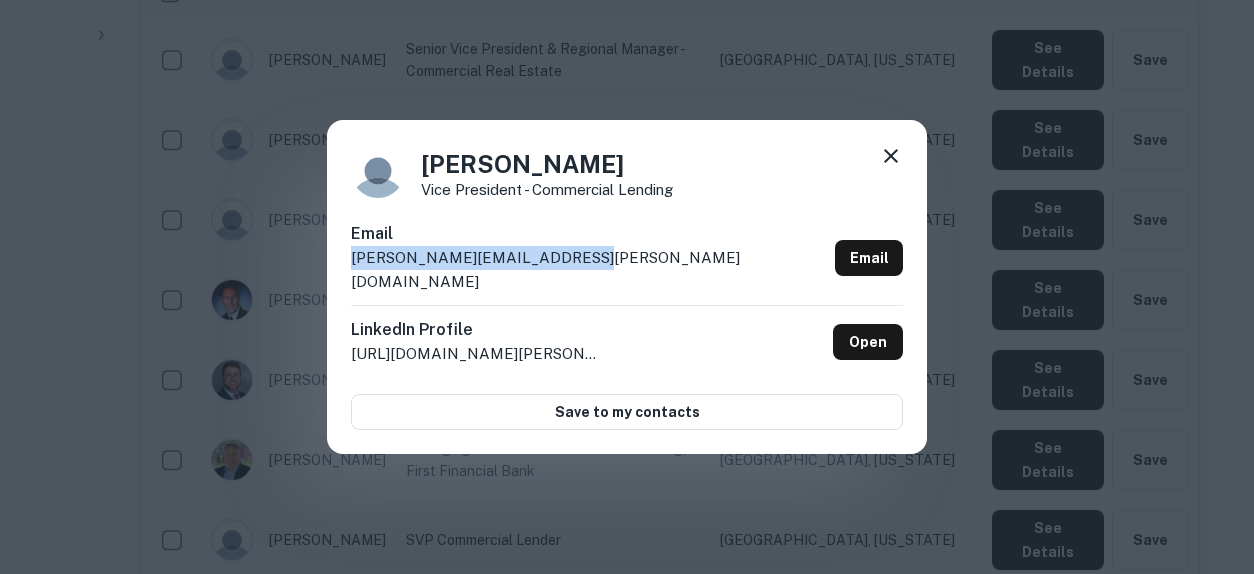 drag, startPoint x: 583, startPoint y: 274, endPoint x: 342, endPoint y: 261, distance: 241.35037 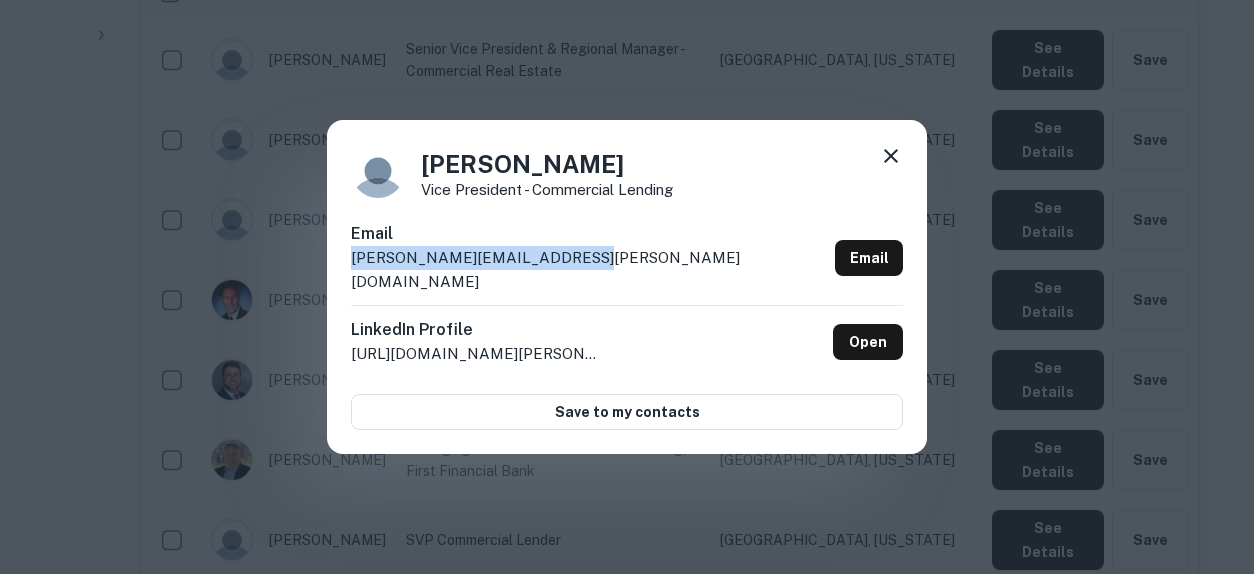 click 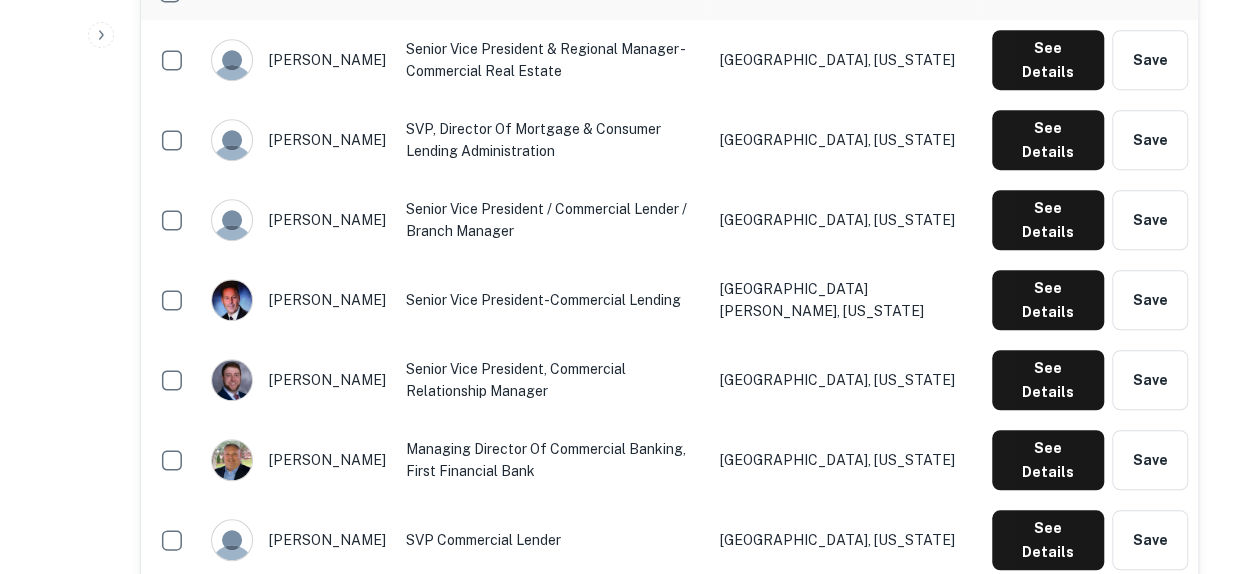 type 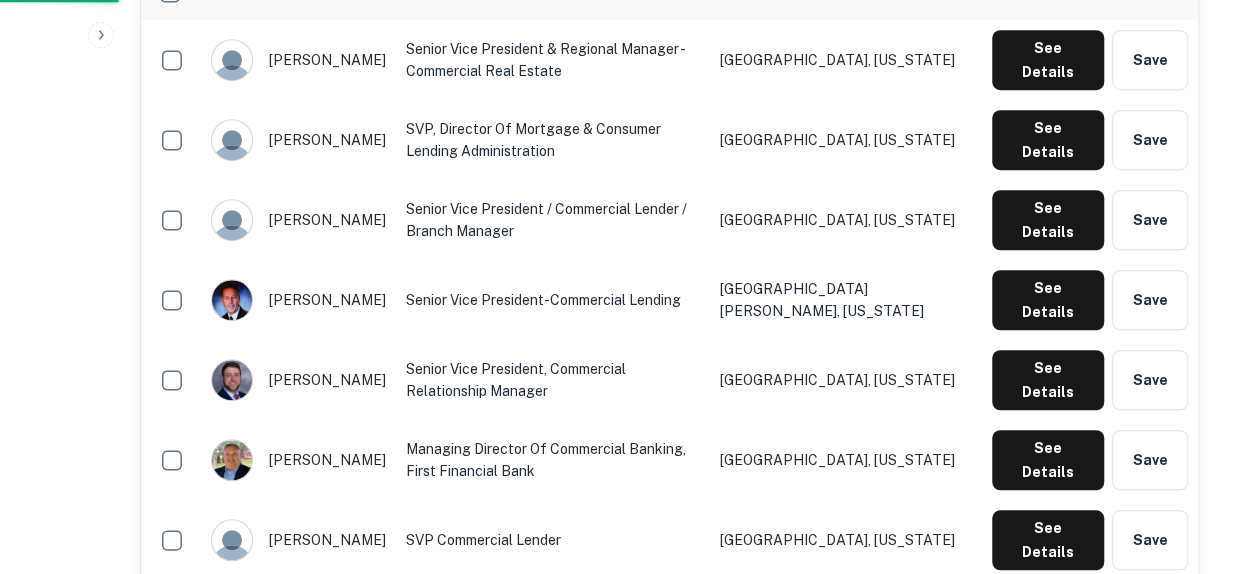 scroll, scrollTop: 0, scrollLeft: 0, axis: both 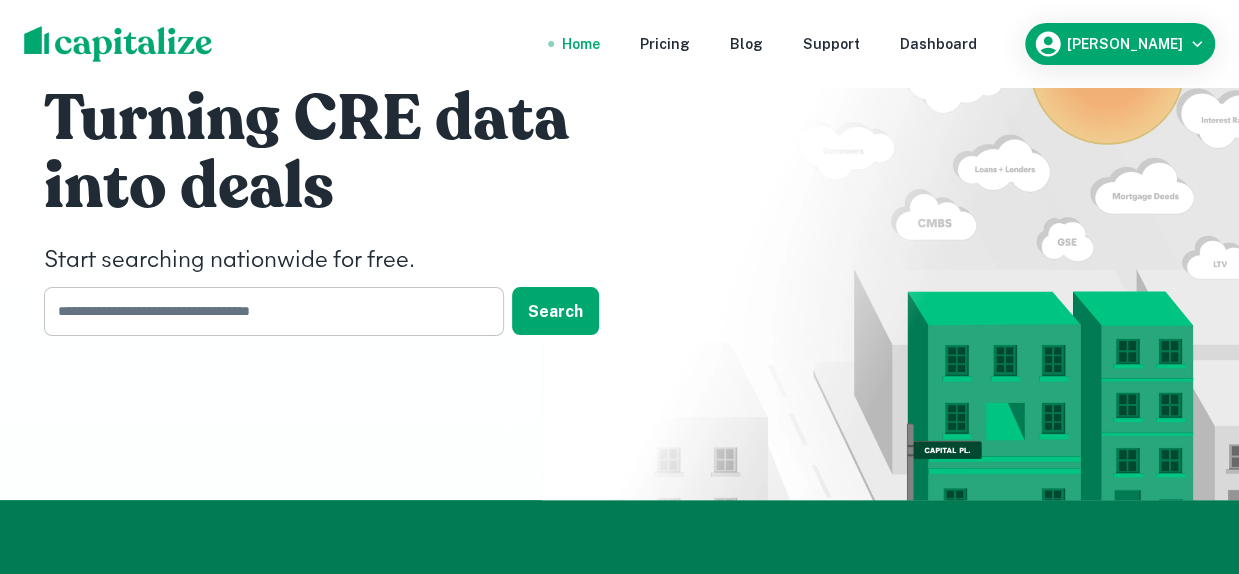 click at bounding box center [267, 311] 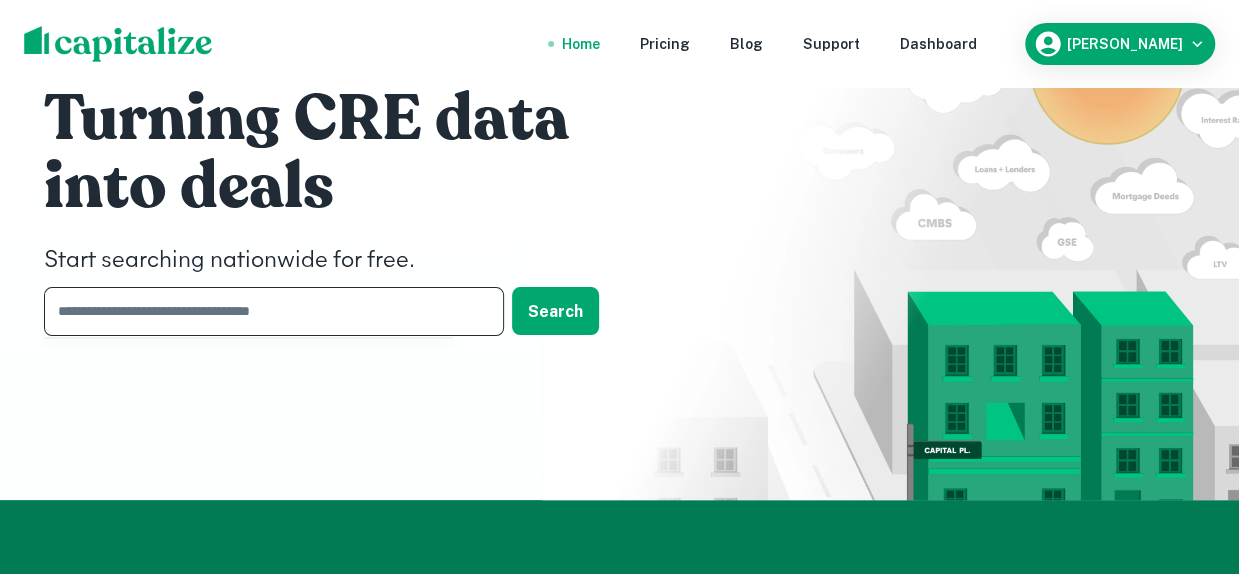 click at bounding box center (267, 311) 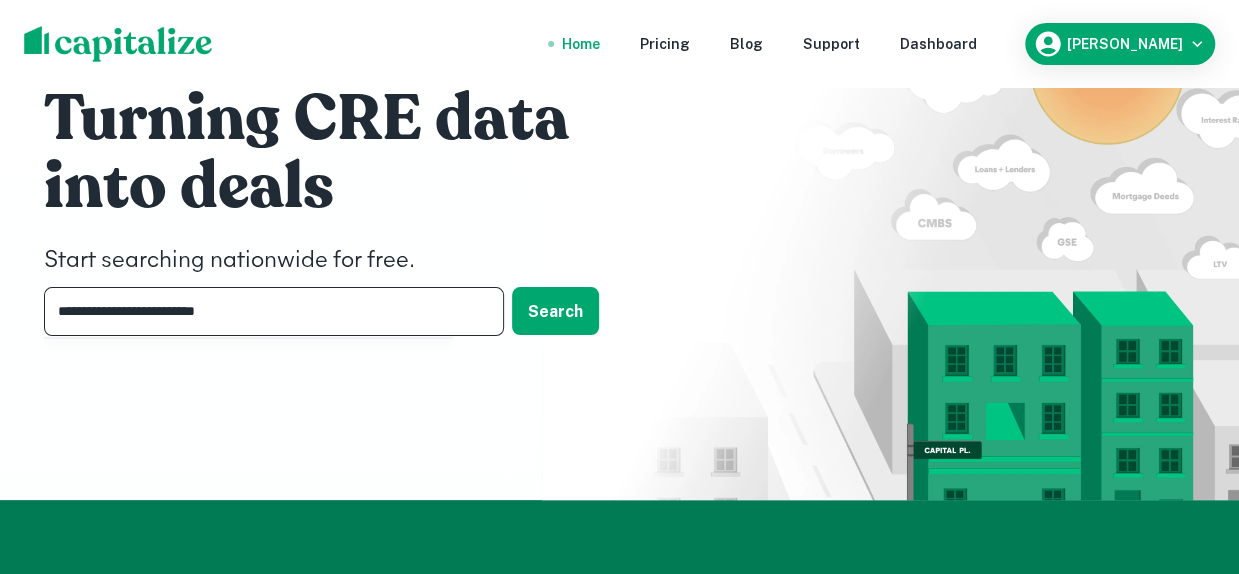 type on "**********" 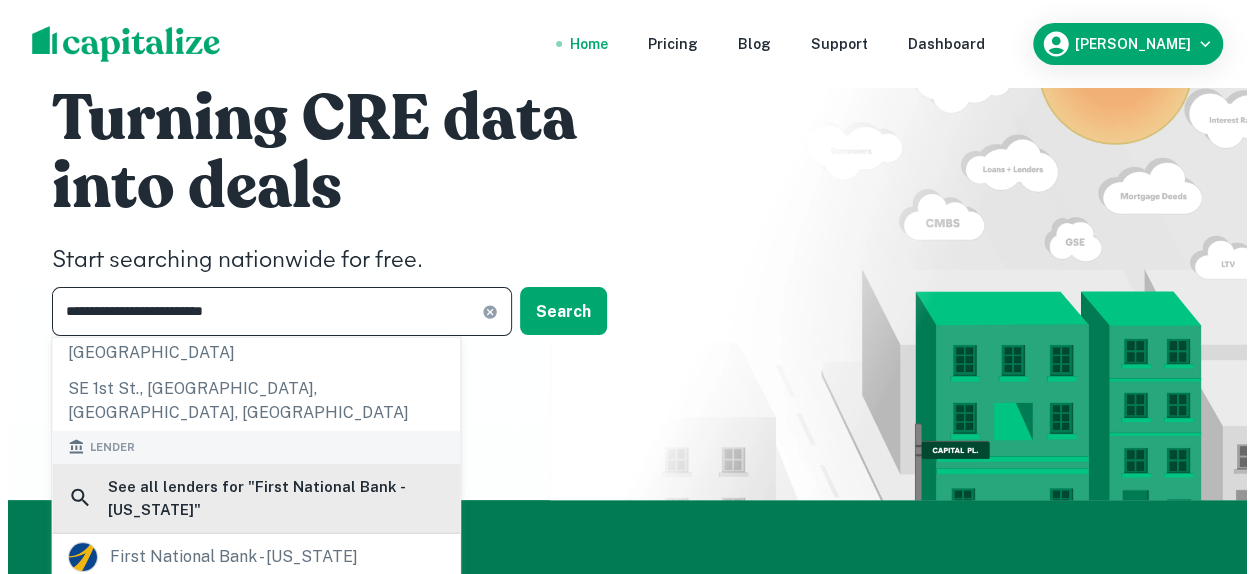 scroll, scrollTop: 300, scrollLeft: 0, axis: vertical 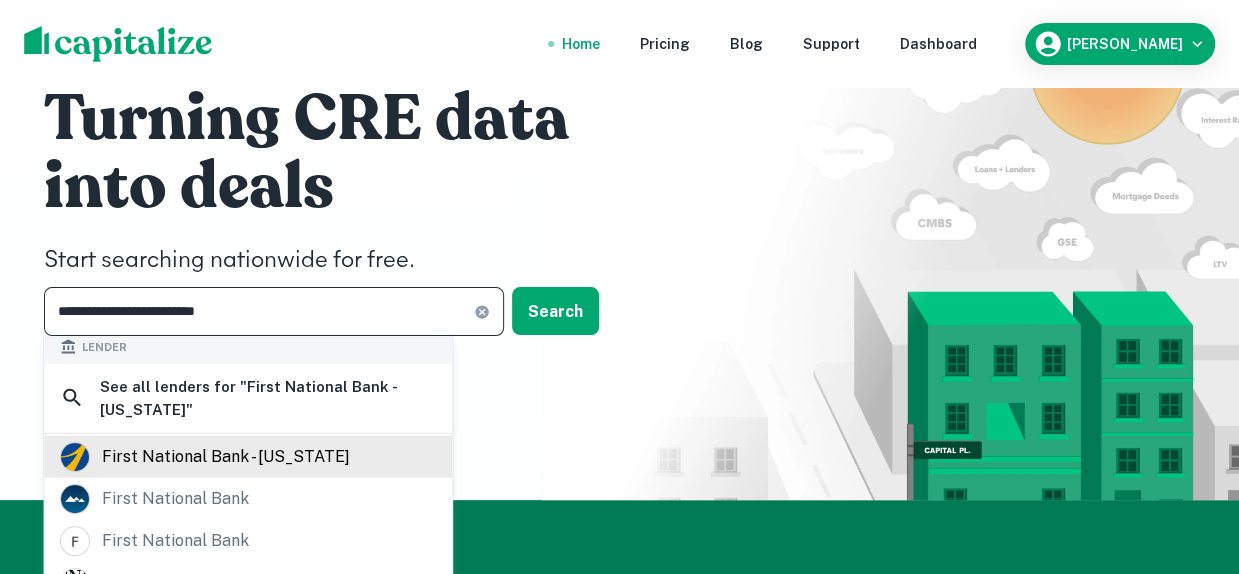 click on "first national bank - maine" at bounding box center [248, 457] 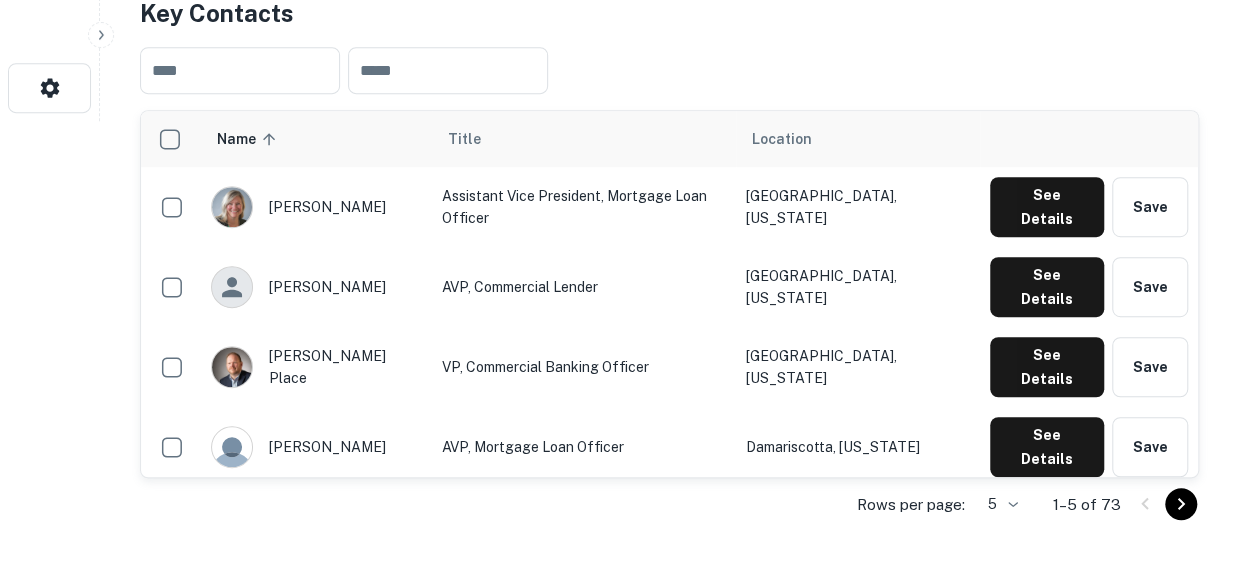 scroll, scrollTop: 600, scrollLeft: 0, axis: vertical 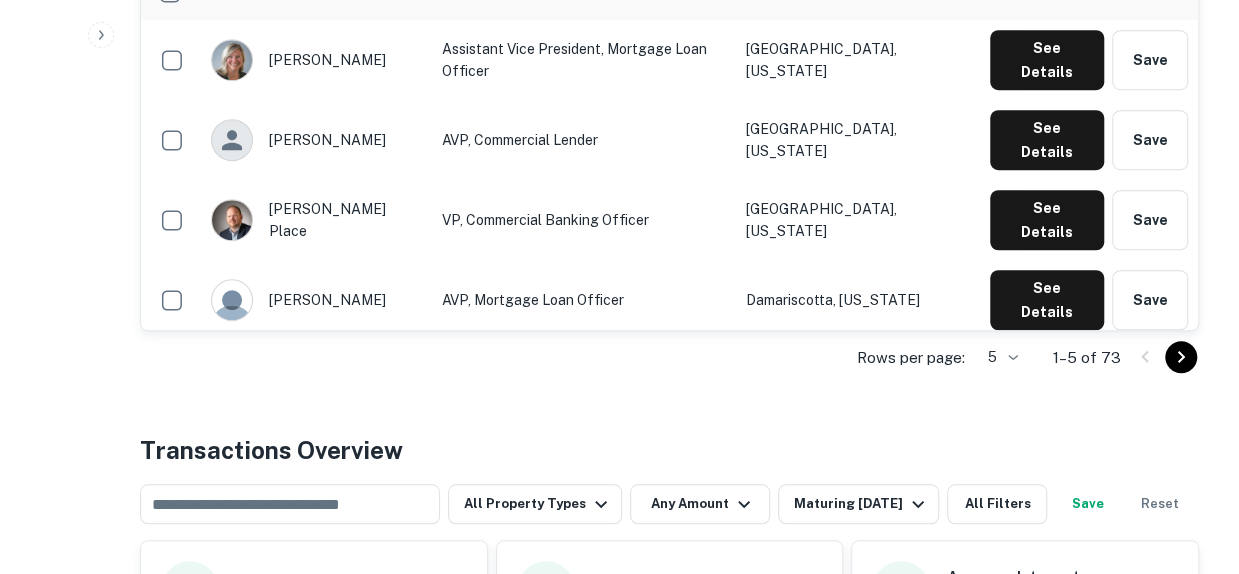 click on "Search         Borrowers         Contacts         Saved     Back to search First National Bank - Maine Description SHOW MORE Save Lender Visit Website Key Contacts ​ ​ Name sorted ascending Title Location alicia costa Assistant Vice President, Mortgage Loan Officer Rockland, Maine See Details Save andy pooler AVP, Commercial Lender Ellsworth, Maine See Details Save chad place VP, Commercial Banking Officer Liberty, Maine See Details Save david nadeau AVP, Mortgage Loan Officer Damariscotta, Maine See Details Save duane crawford Vice President Hancock, Maine See Details Save Rows per page: 5 * 1–5 of 73 Transactions Overview ​ All Property Types Any Amount Maturing In 1 Year All Filters Save Reset Loans Originated 292 Average LTV 79.17% Average Interest Rate 3.48% Location Purpose Type Mortgage Amount Borrower Origination Date Maturity Date Lender Type Sale Amount LTV Year Built Unit Count 709 Defiance St Wapakoneta, OH45895  Sale Retail $100k Schoolcraft Leasing INC Request Borrower Info -" at bounding box center [619, -313] 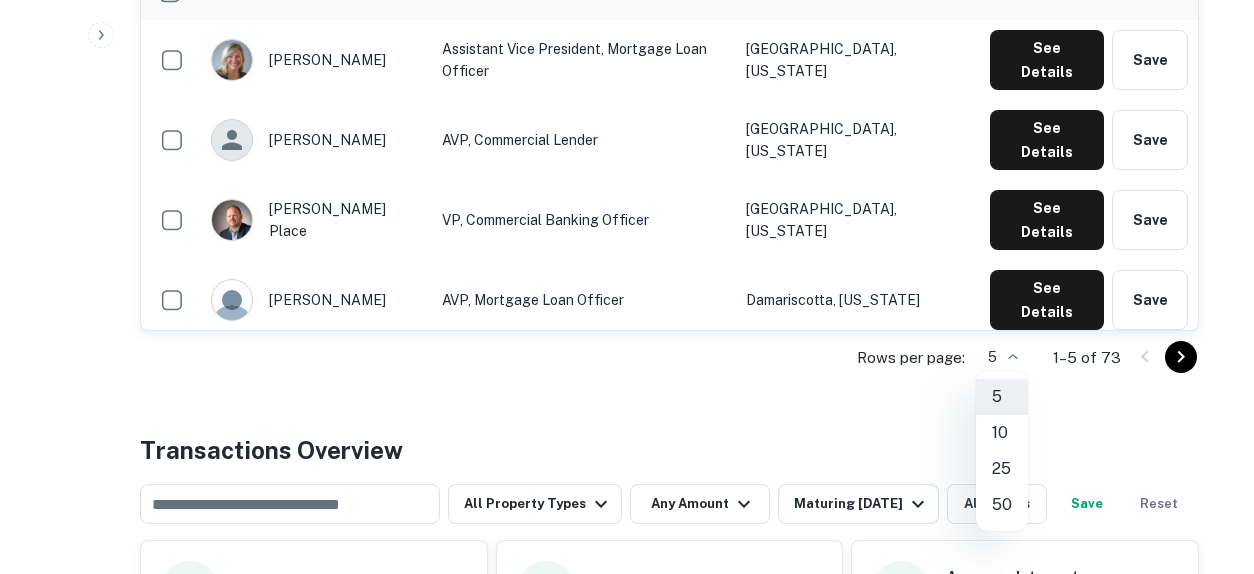 click on "25" at bounding box center [1002, 469] 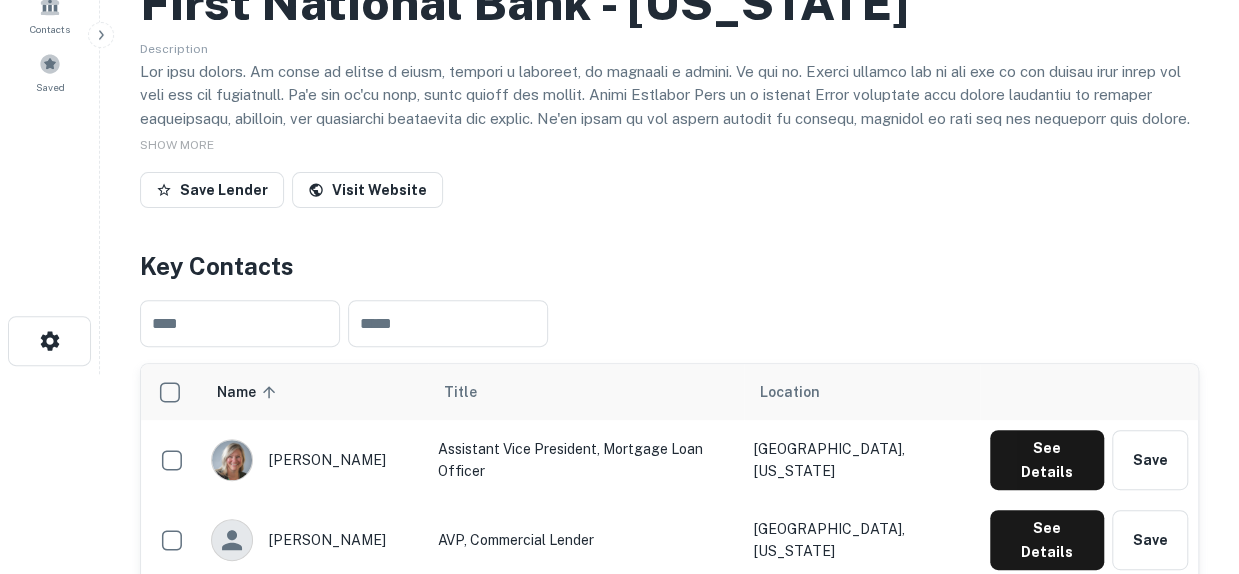 scroll, scrollTop: 0, scrollLeft: 0, axis: both 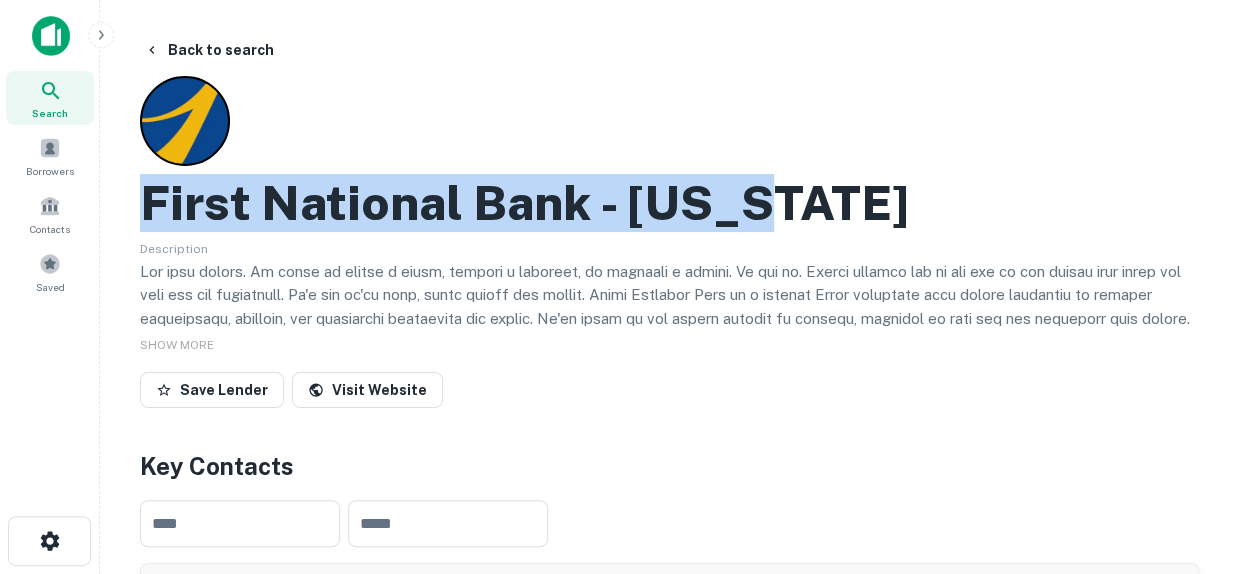 drag, startPoint x: 812, startPoint y: 211, endPoint x: 124, endPoint y: 188, distance: 688.38434 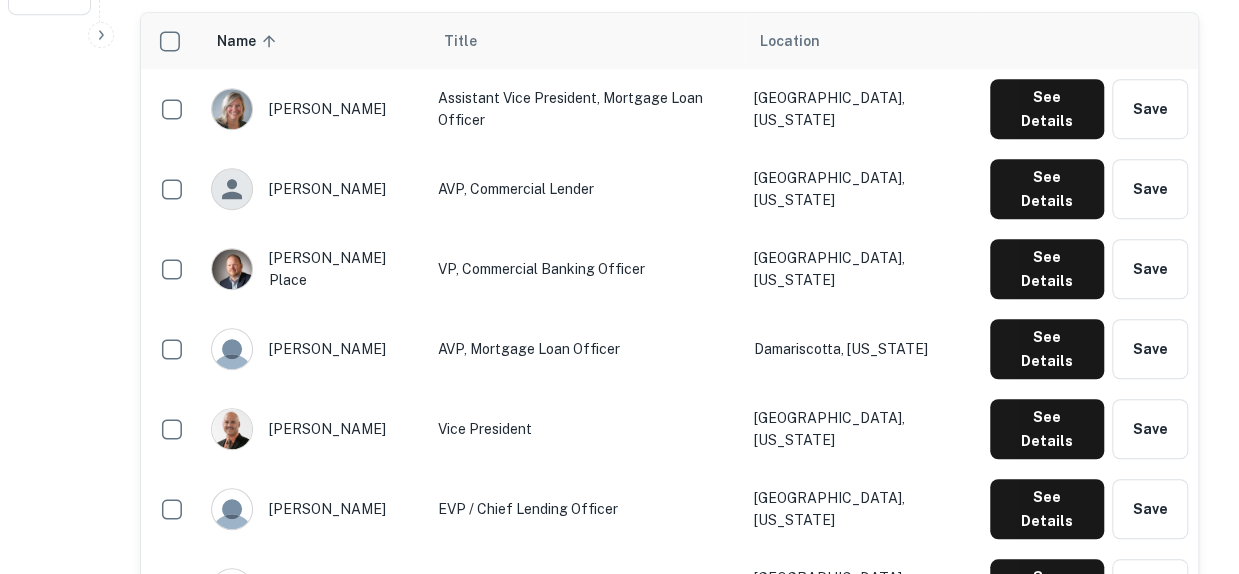 scroll, scrollTop: 500, scrollLeft: 0, axis: vertical 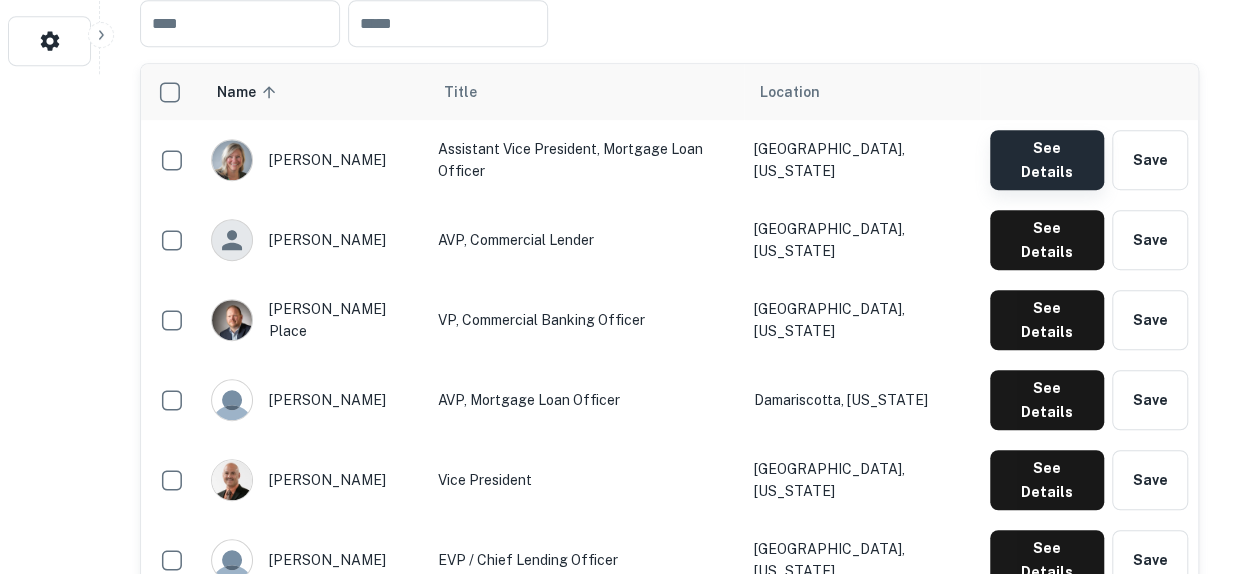 click on "See Details" at bounding box center (1047, 160) 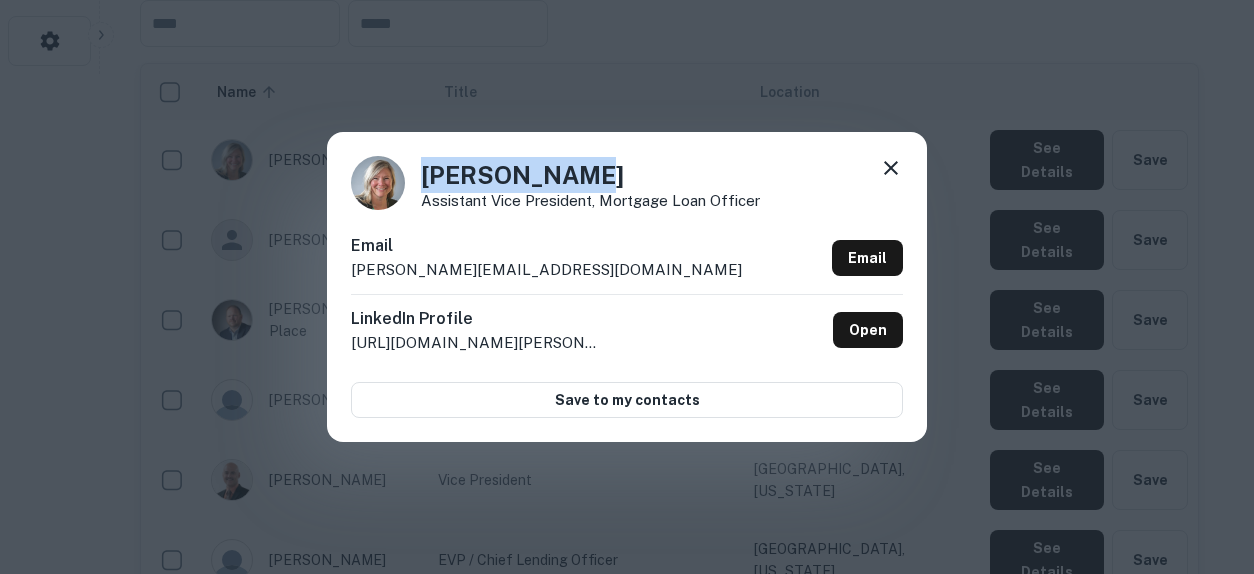 drag, startPoint x: 661, startPoint y: 175, endPoint x: 408, endPoint y: 175, distance: 253 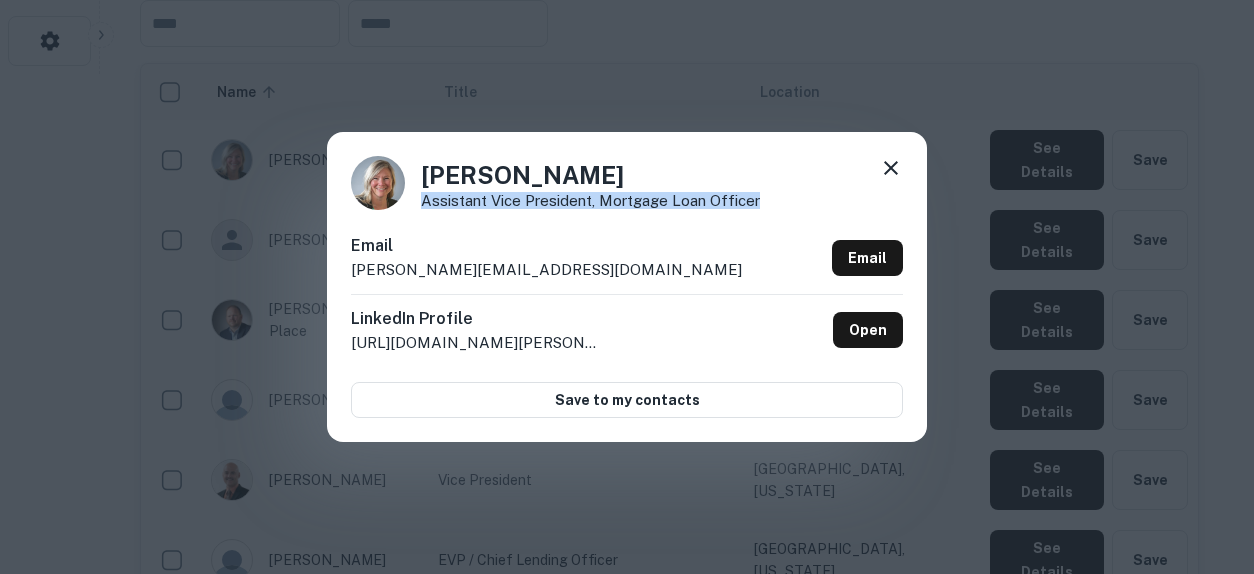 drag, startPoint x: 778, startPoint y: 202, endPoint x: 420, endPoint y: 208, distance: 358.05026 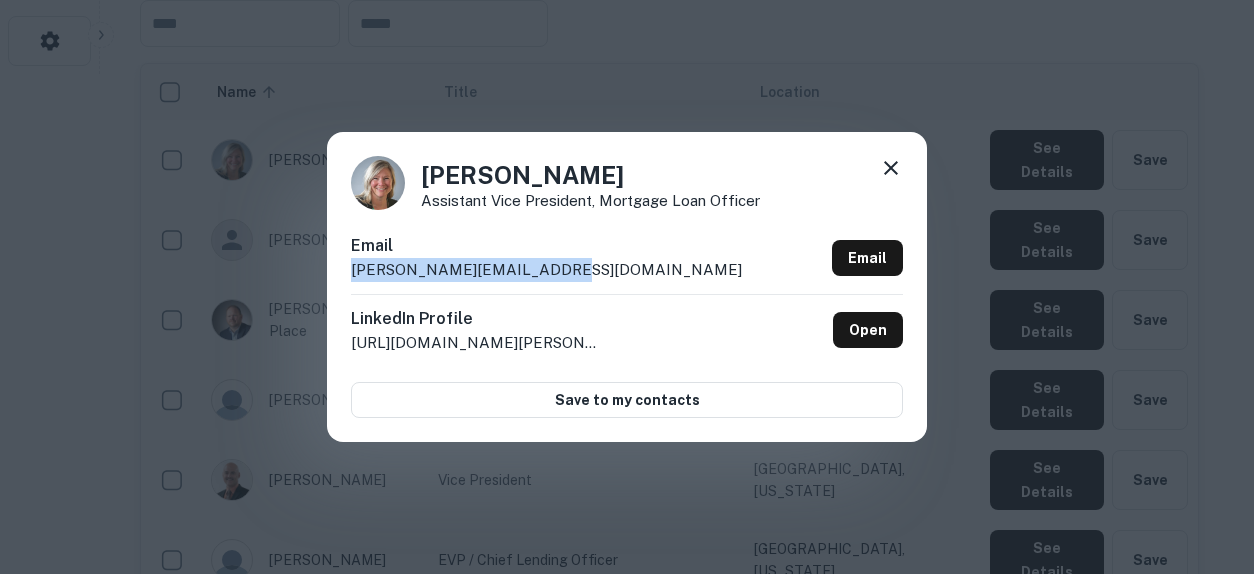 drag, startPoint x: 584, startPoint y: 257, endPoint x: 558, endPoint y: 278, distance: 33.42155 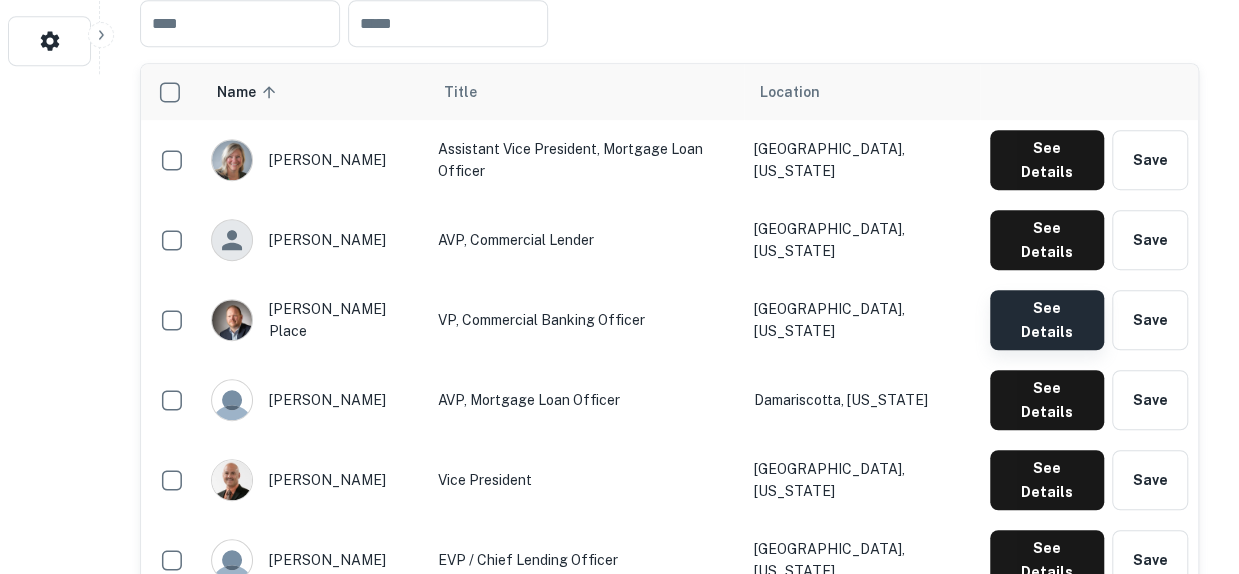 click on "See Details" at bounding box center (1047, 160) 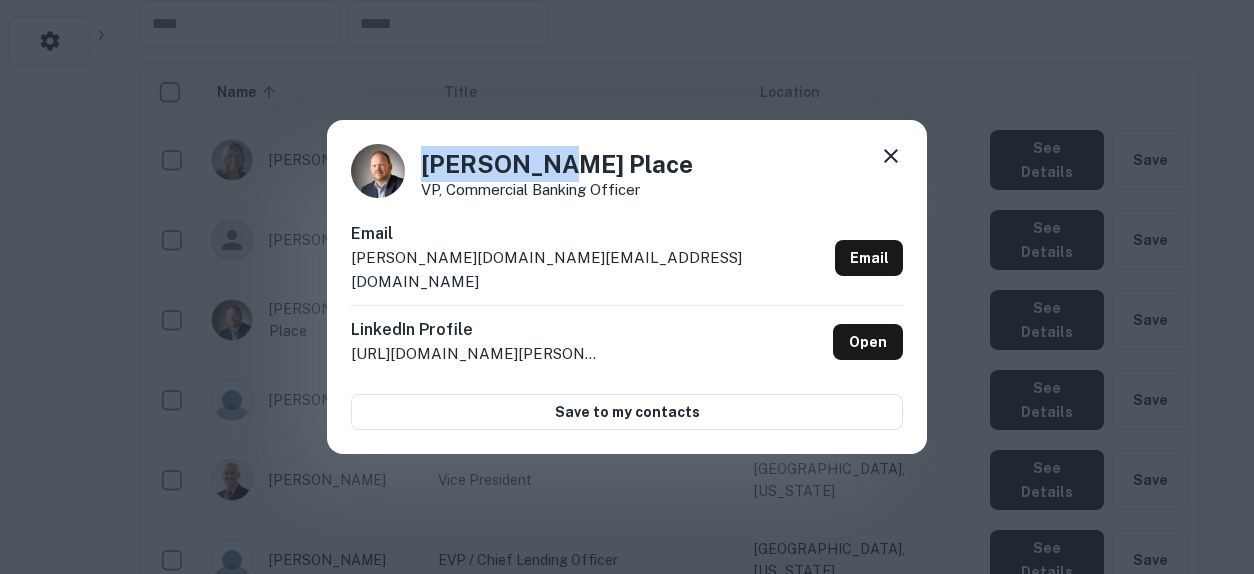 drag, startPoint x: 576, startPoint y: 178, endPoint x: 412, endPoint y: 166, distance: 164.43843 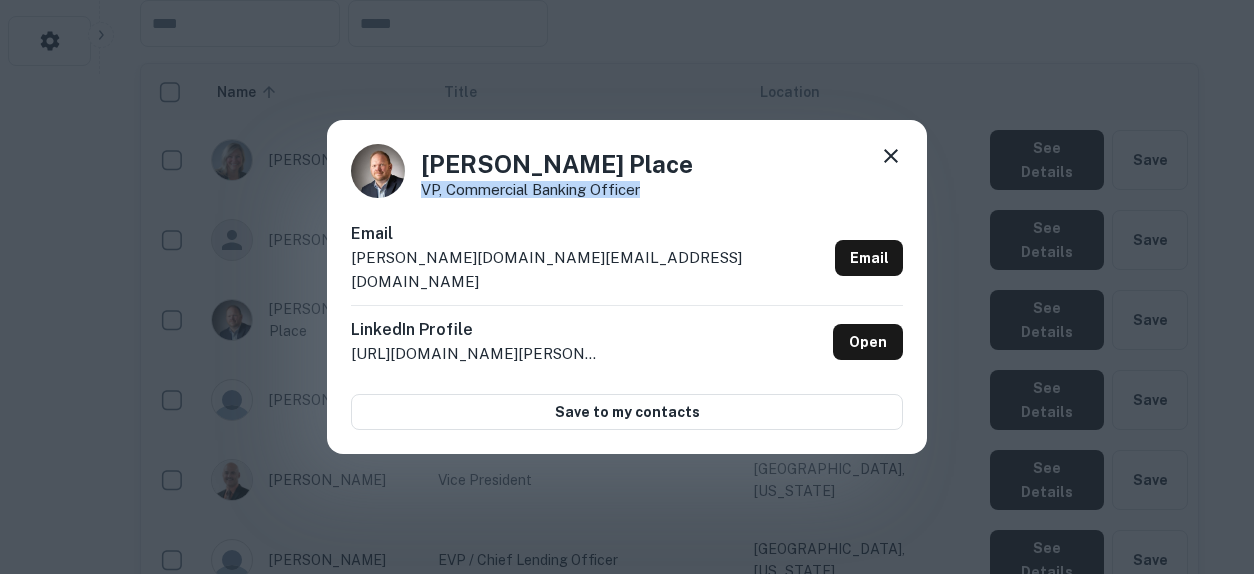 drag, startPoint x: 668, startPoint y: 197, endPoint x: 423, endPoint y: 201, distance: 245.03265 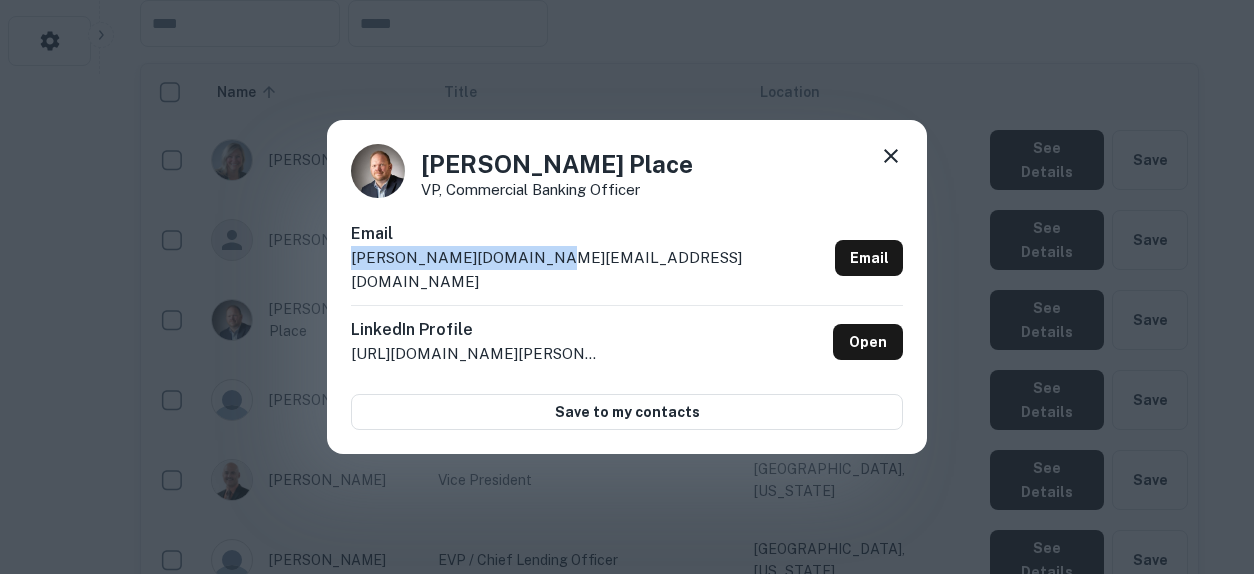 drag, startPoint x: 562, startPoint y: 284, endPoint x: 348, endPoint y: 271, distance: 214.3945 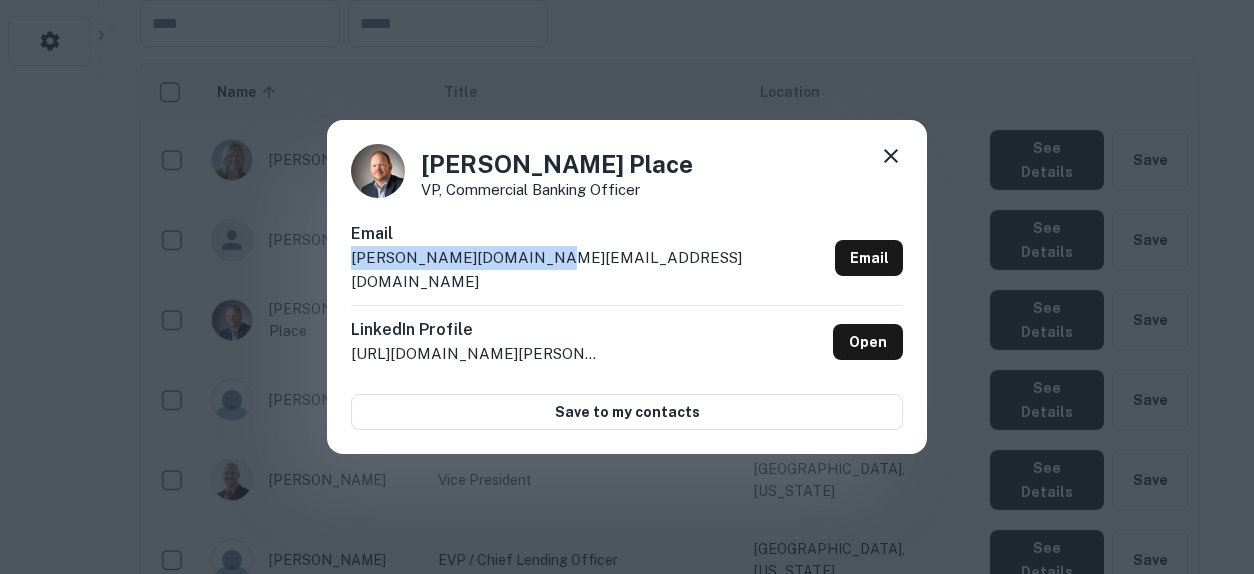 click 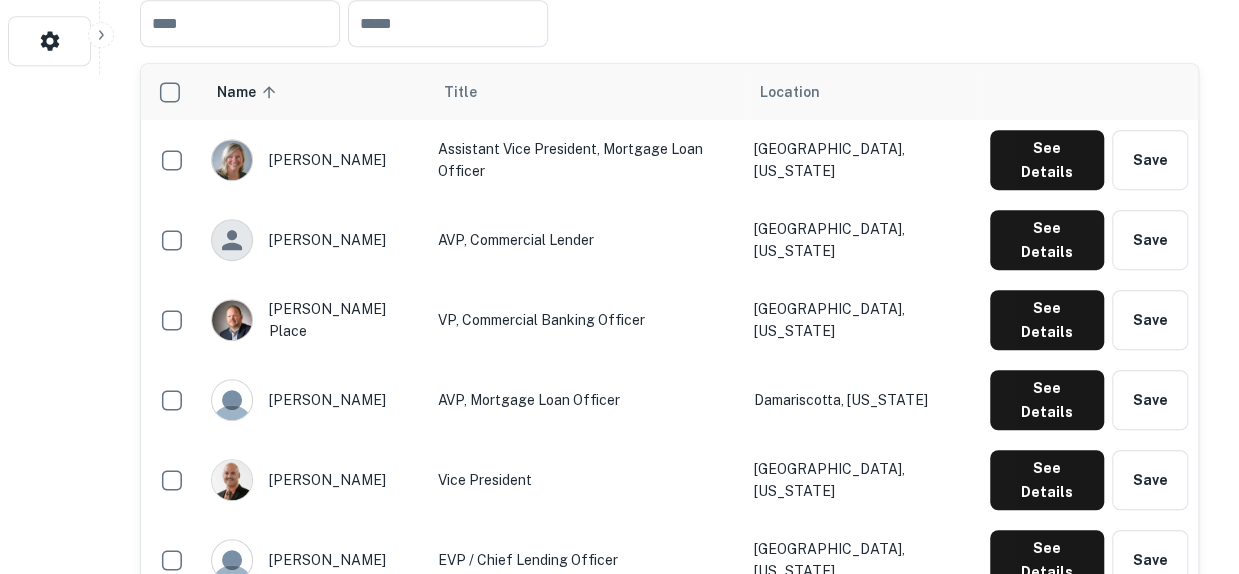 type 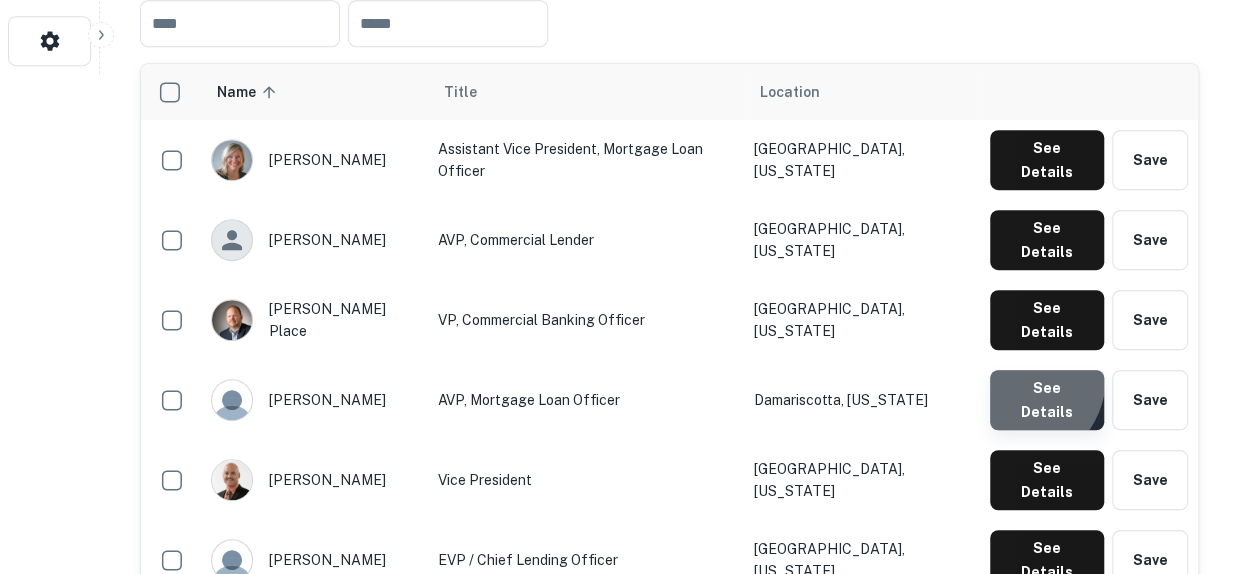 click on "See Details" at bounding box center [1047, 160] 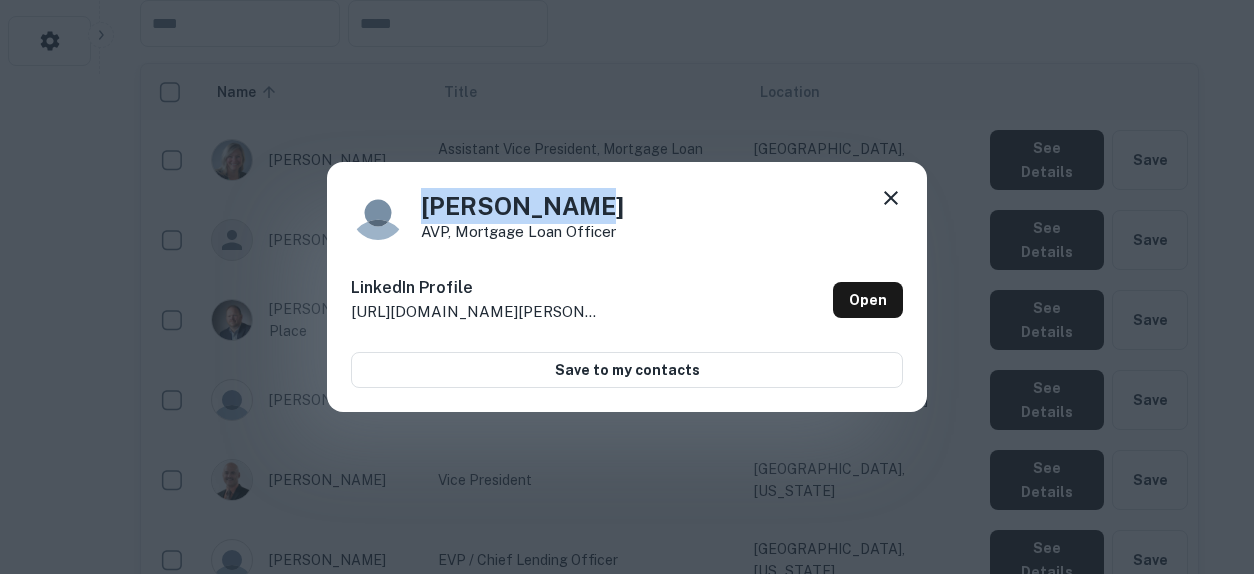 drag, startPoint x: 630, startPoint y: 209, endPoint x: 427, endPoint y: 203, distance: 203.08865 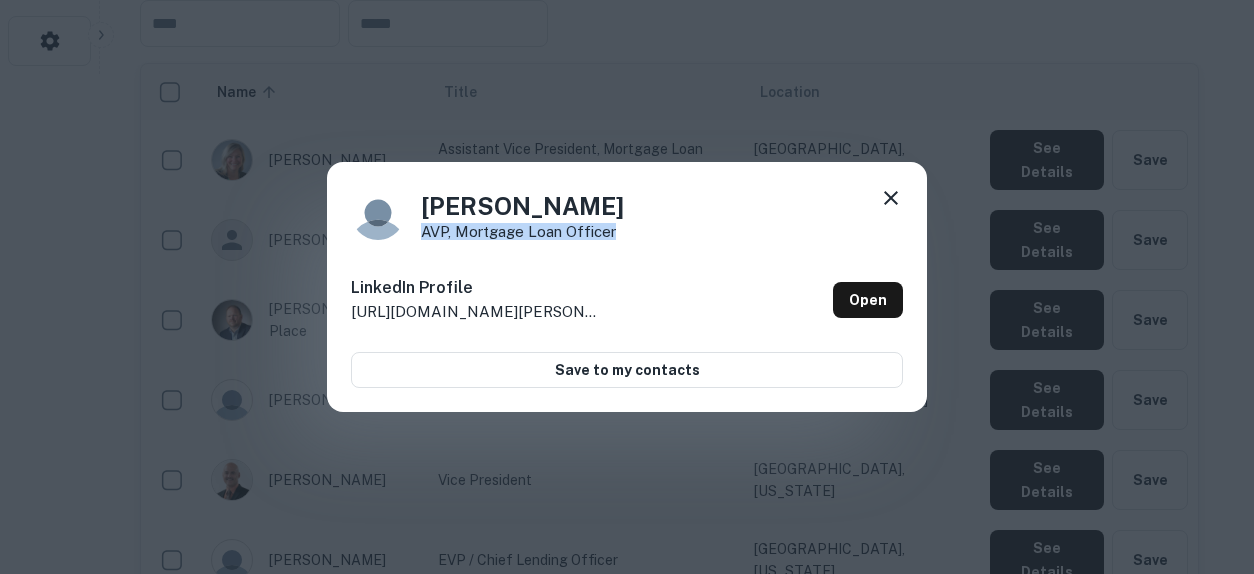 drag, startPoint x: 668, startPoint y: 231, endPoint x: 423, endPoint y: 228, distance: 245.01837 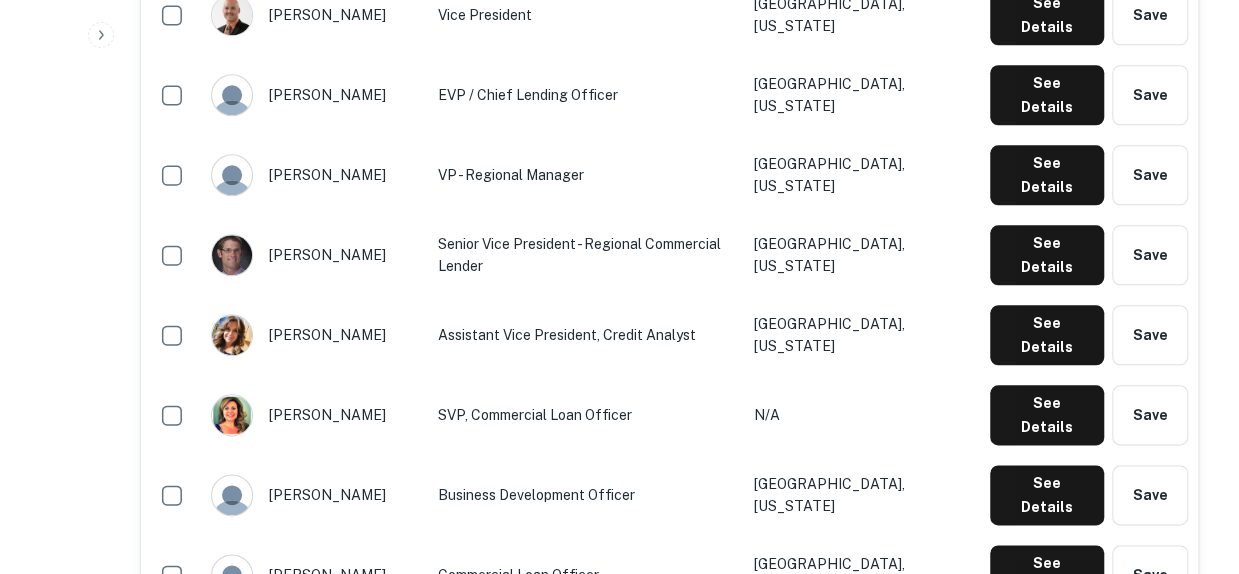 scroll, scrollTop: 1000, scrollLeft: 0, axis: vertical 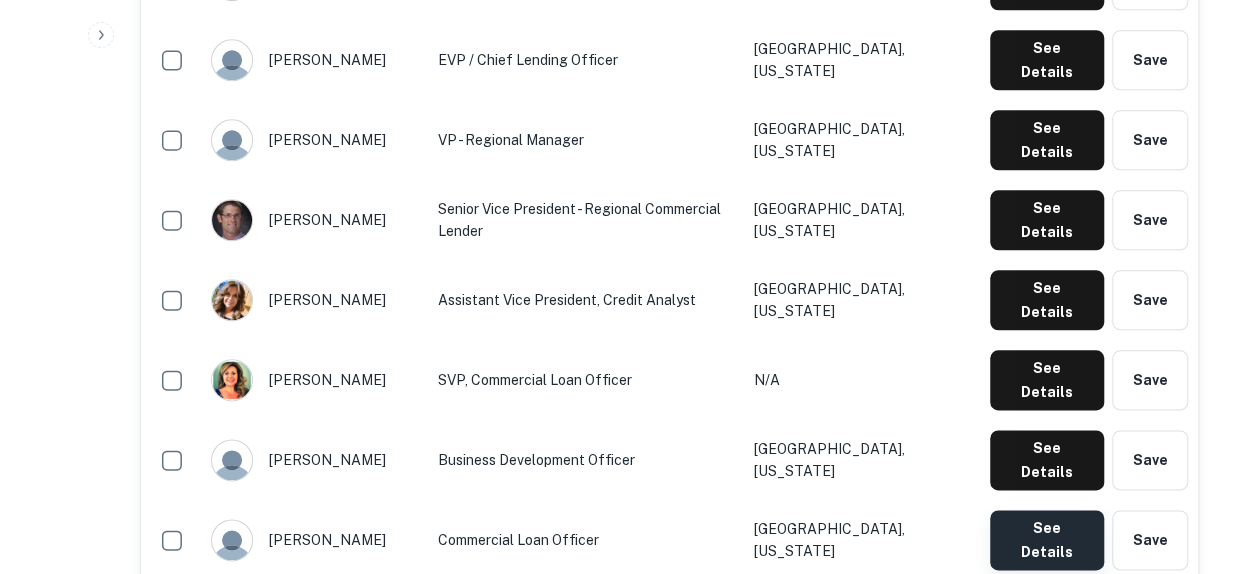 click on "See Details" at bounding box center [1047, -340] 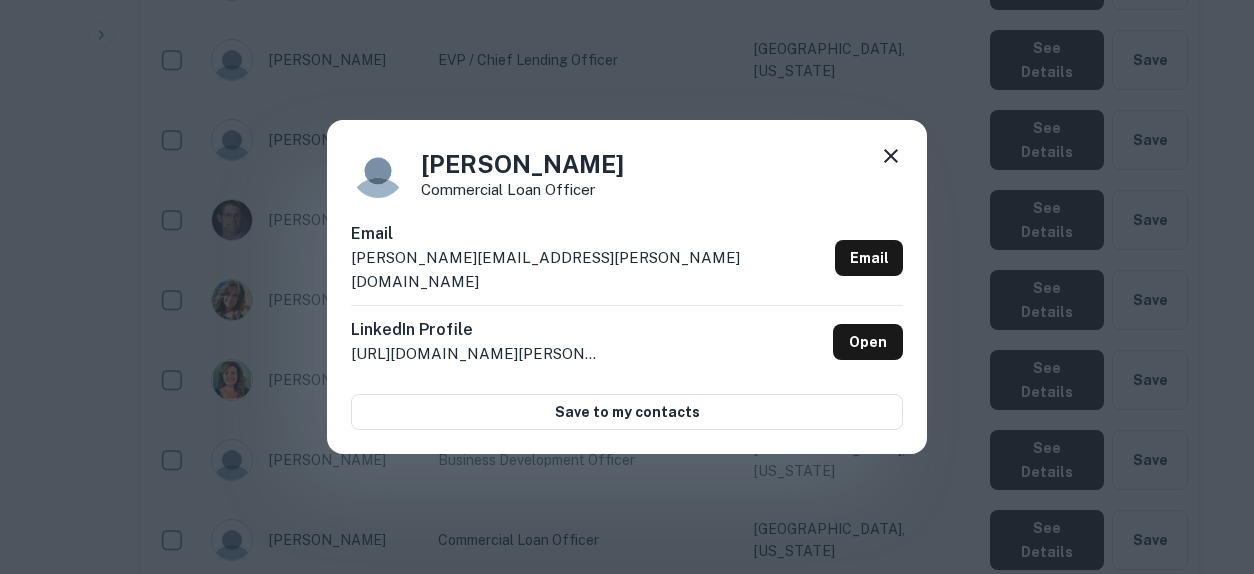 drag, startPoint x: 656, startPoint y: 179, endPoint x: 392, endPoint y: 167, distance: 264.27258 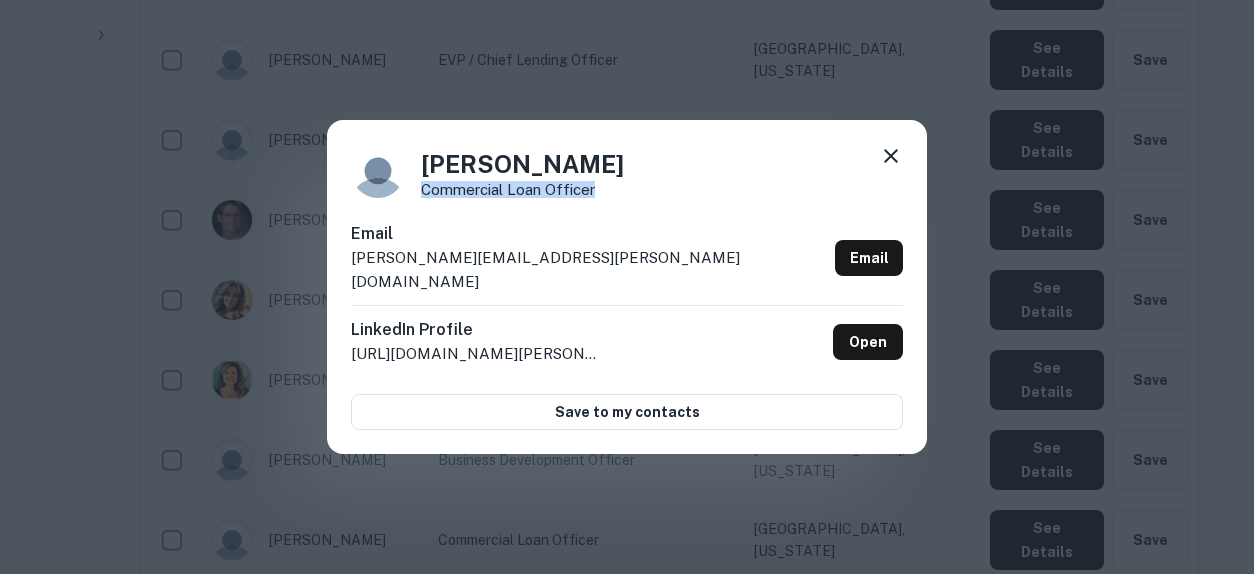drag, startPoint x: 602, startPoint y: 201, endPoint x: 424, endPoint y: 208, distance: 178.13759 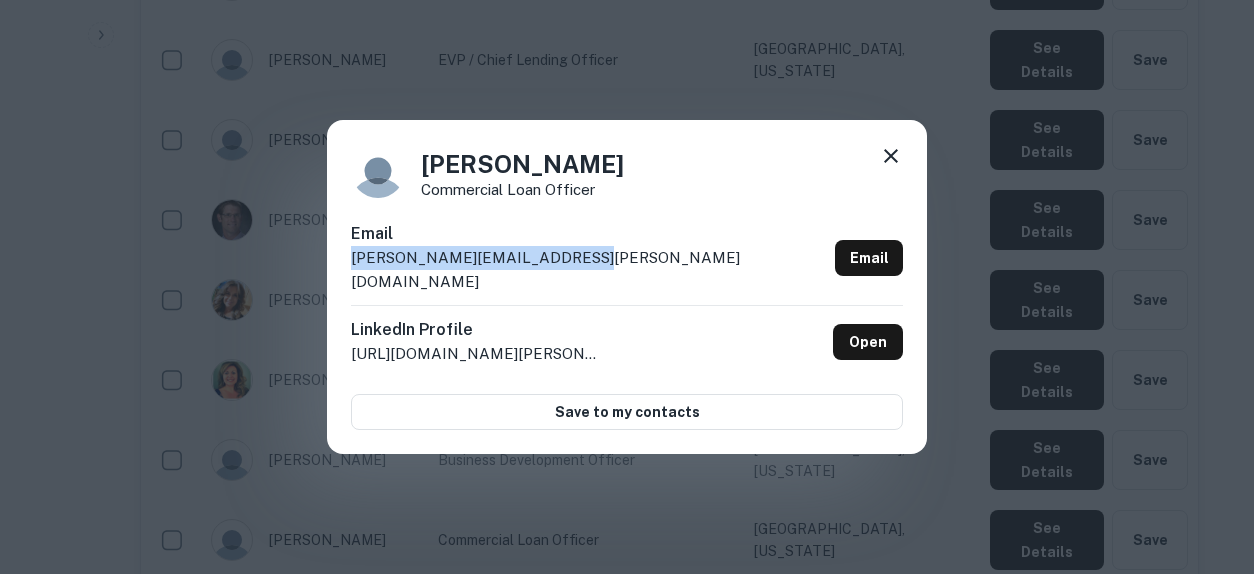 drag, startPoint x: 586, startPoint y: 280, endPoint x: 347, endPoint y: 276, distance: 239.03348 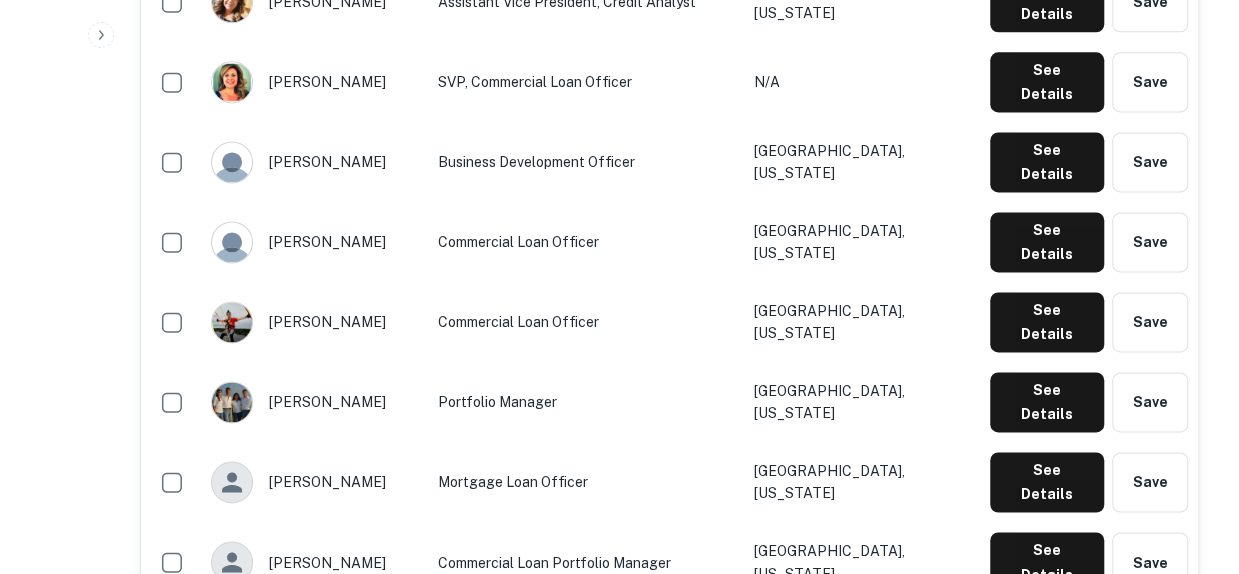 scroll, scrollTop: 1300, scrollLeft: 0, axis: vertical 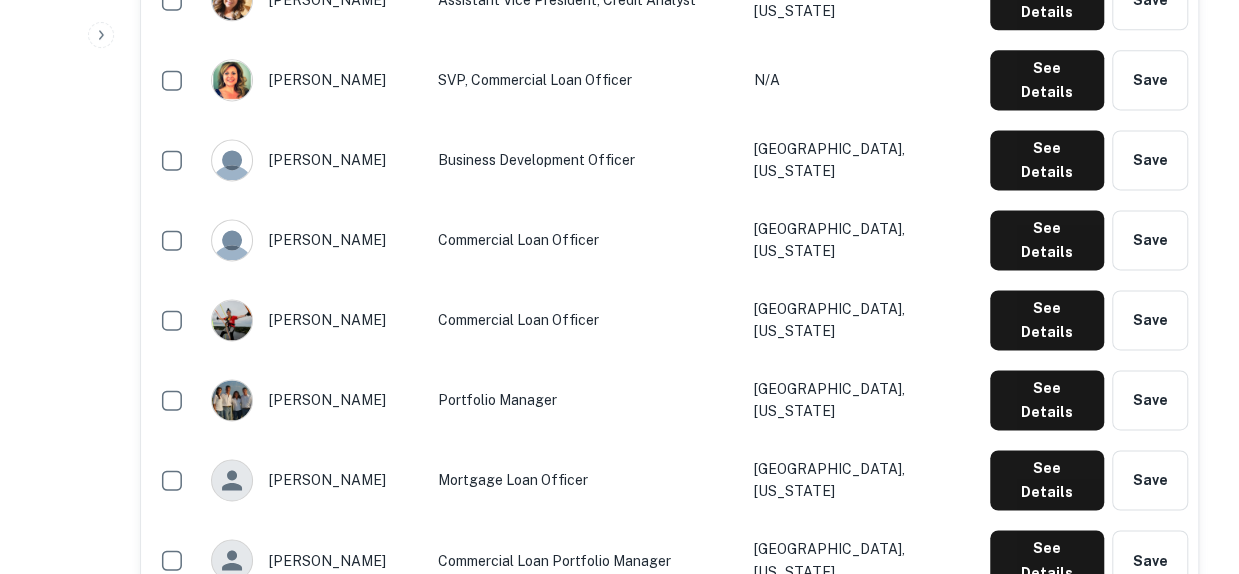 click on "See Details" at bounding box center (1047, -640) 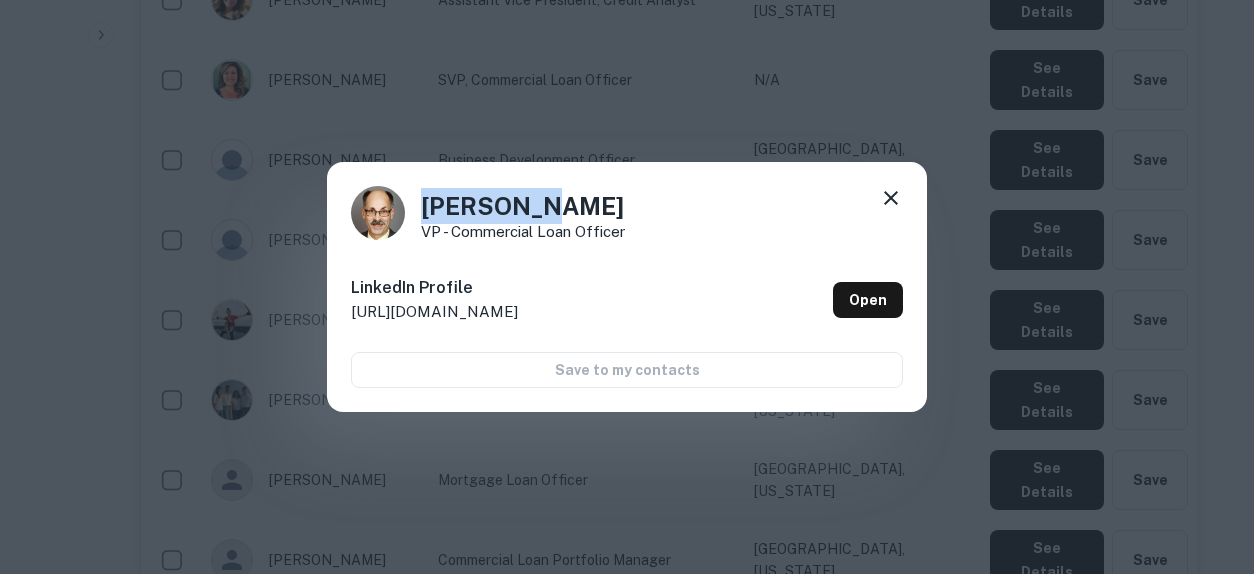 click on "Ed Varney VP - Commercial Loan Officer LinkedIn Profile http://www.linkedin.com/in/ed-varney-a5960bb3 Open Save to my contacts" at bounding box center [627, 287] 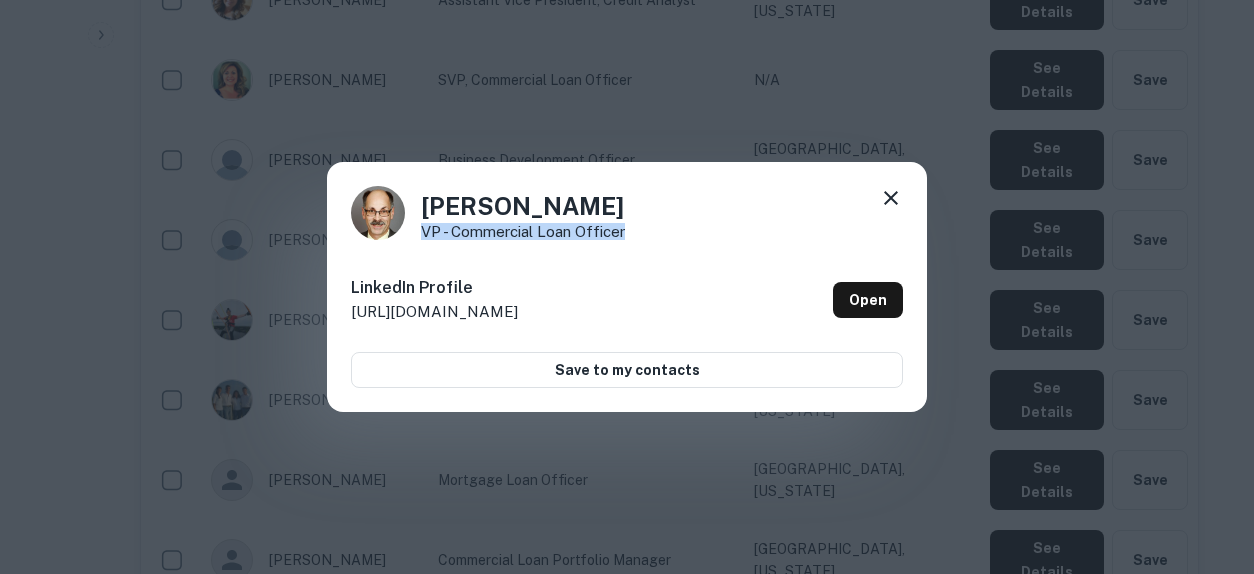 drag, startPoint x: 662, startPoint y: 228, endPoint x: 426, endPoint y: 235, distance: 236.10379 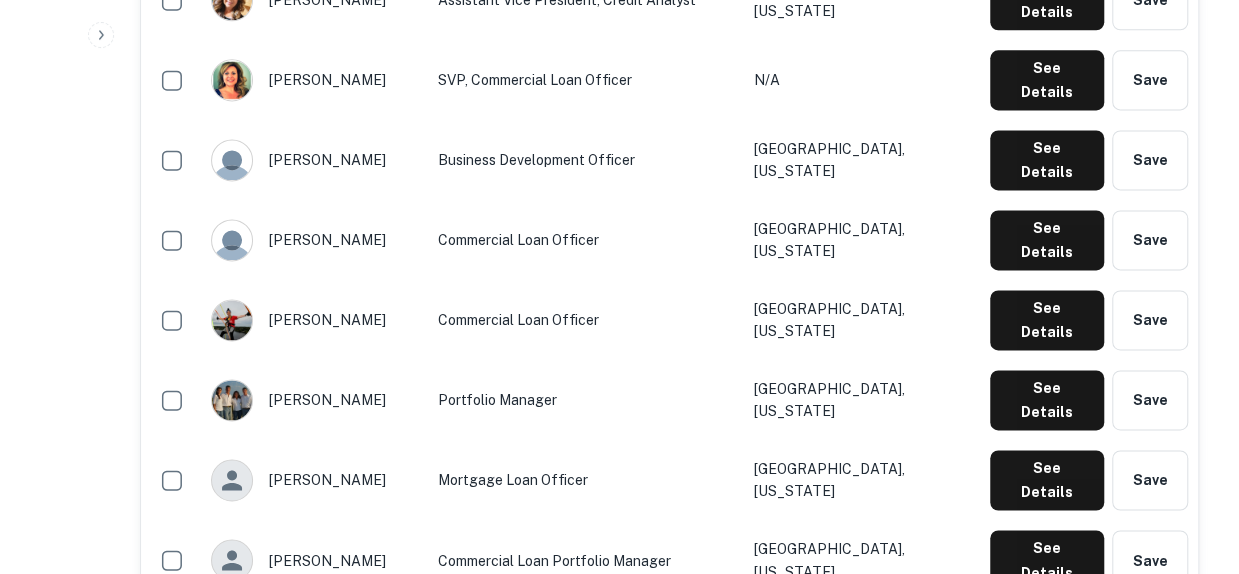 scroll, scrollTop: 362, scrollLeft: 0, axis: vertical 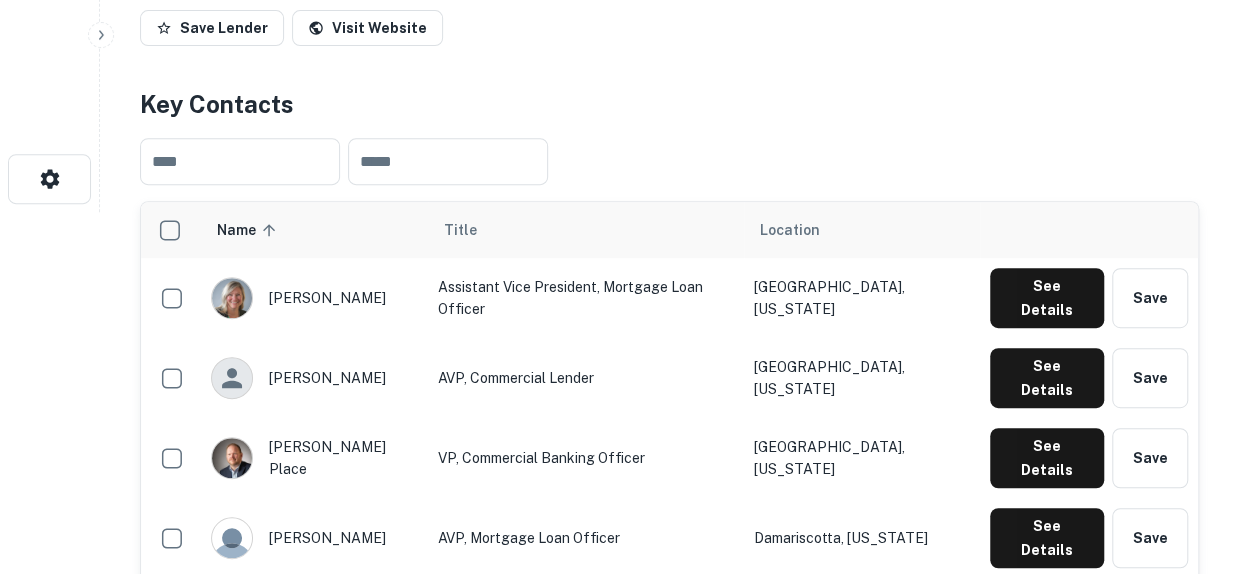 drag, startPoint x: 932, startPoint y: 277, endPoint x: 800, endPoint y: 287, distance: 132.37825 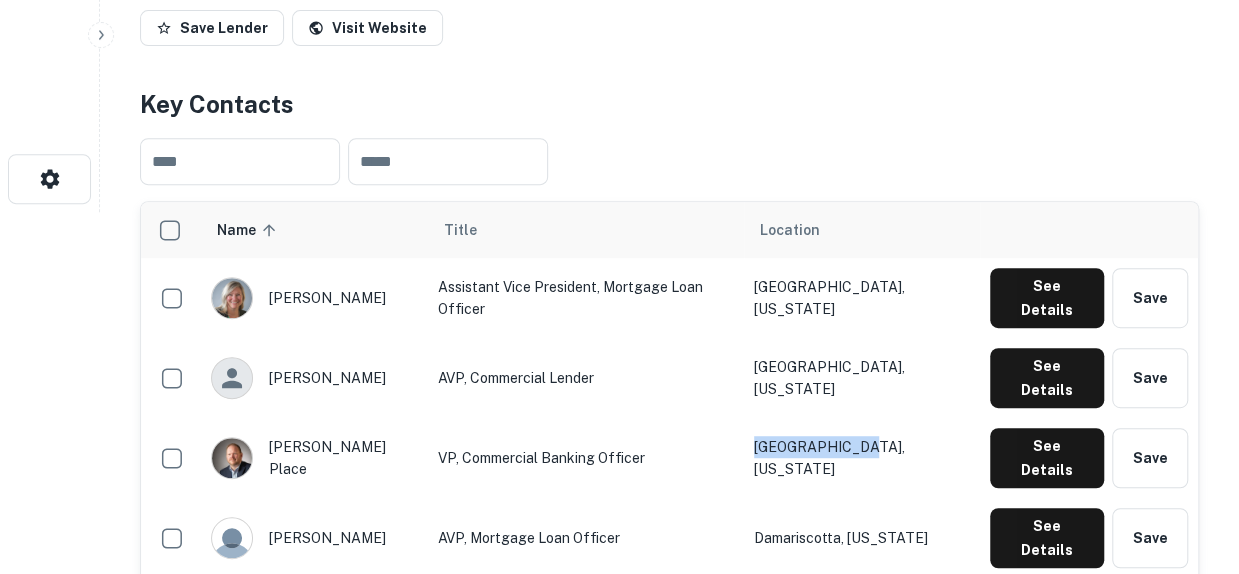 drag, startPoint x: 915, startPoint y: 409, endPoint x: 797, endPoint y: 409, distance: 118 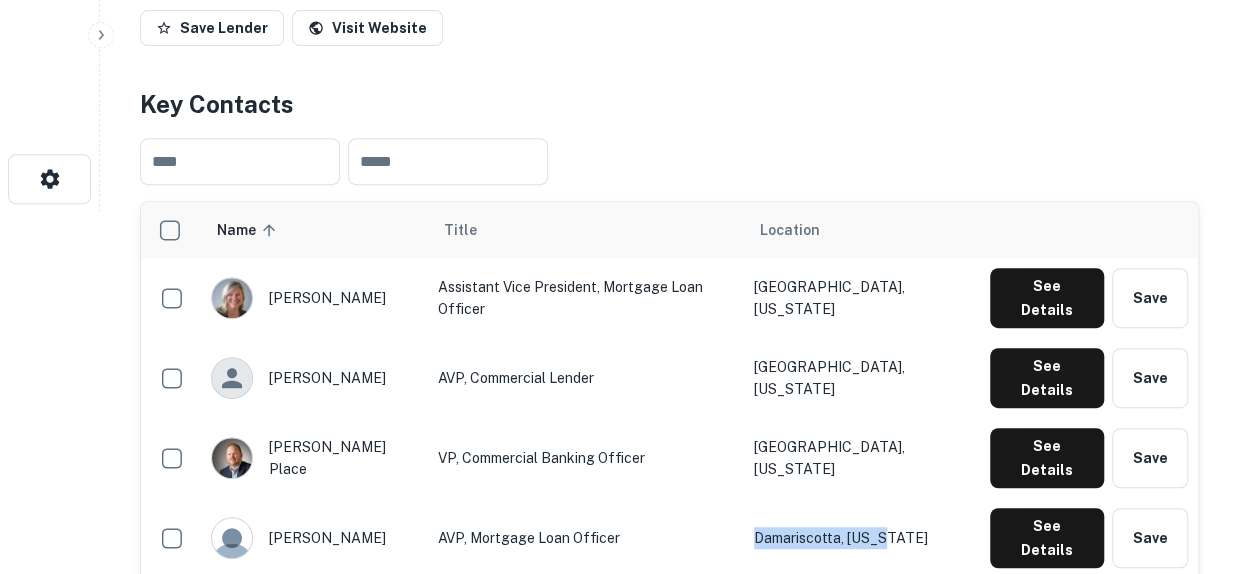 drag, startPoint x: 953, startPoint y: 469, endPoint x: 798, endPoint y: 464, distance: 155.08063 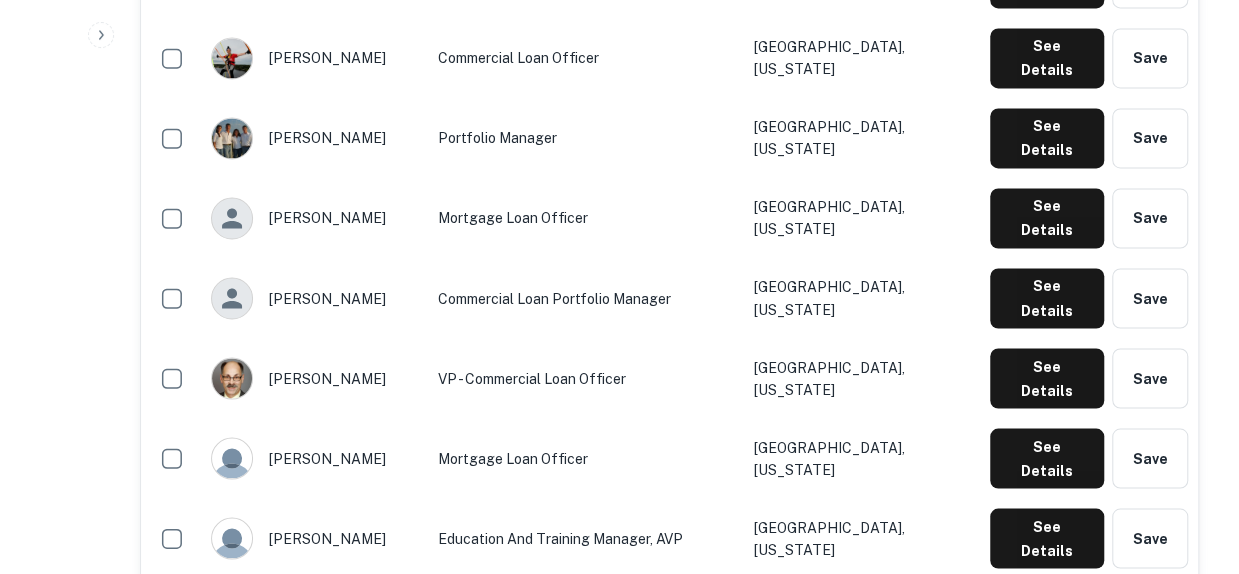 scroll, scrollTop: 1044, scrollLeft: 0, axis: vertical 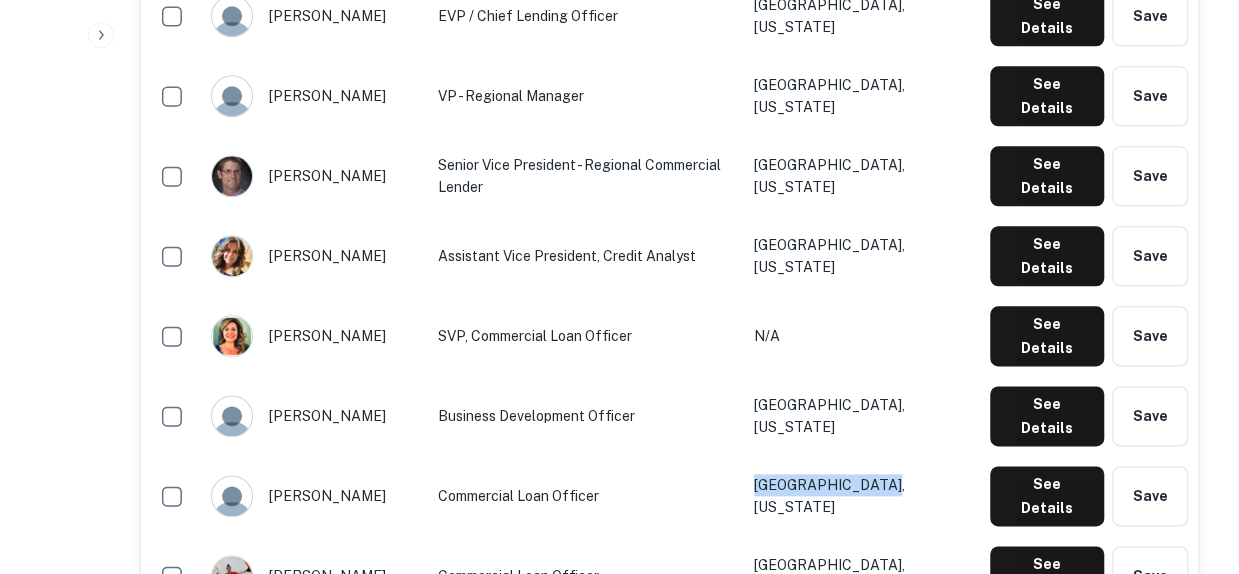 drag, startPoint x: 946, startPoint y: 283, endPoint x: 772, endPoint y: 277, distance: 174.10342 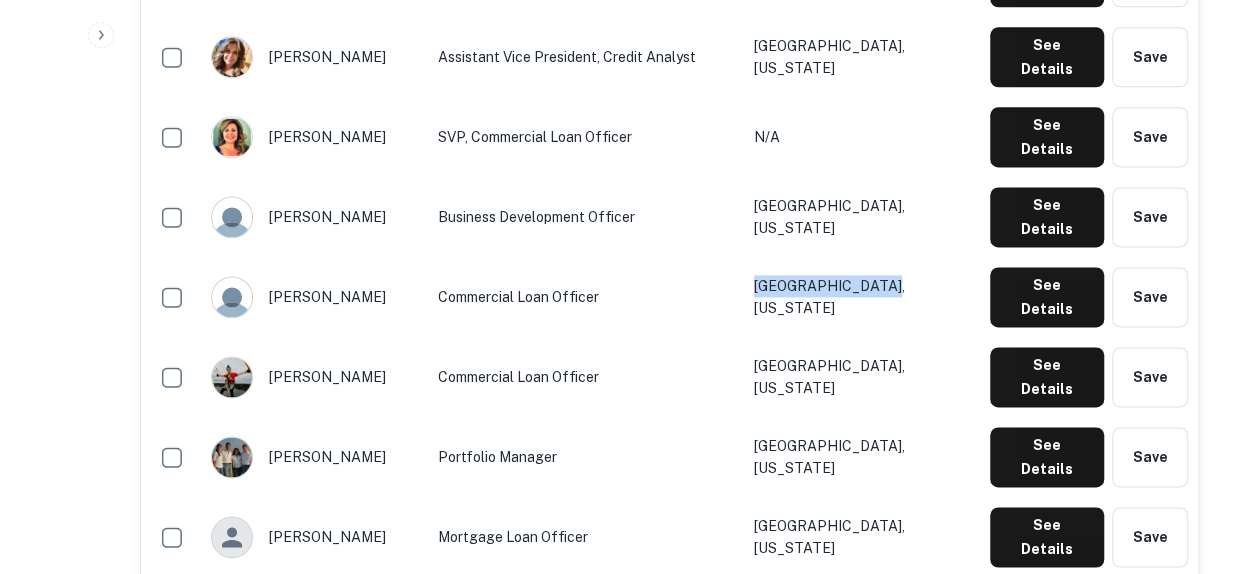 scroll, scrollTop: 1344, scrollLeft: 0, axis: vertical 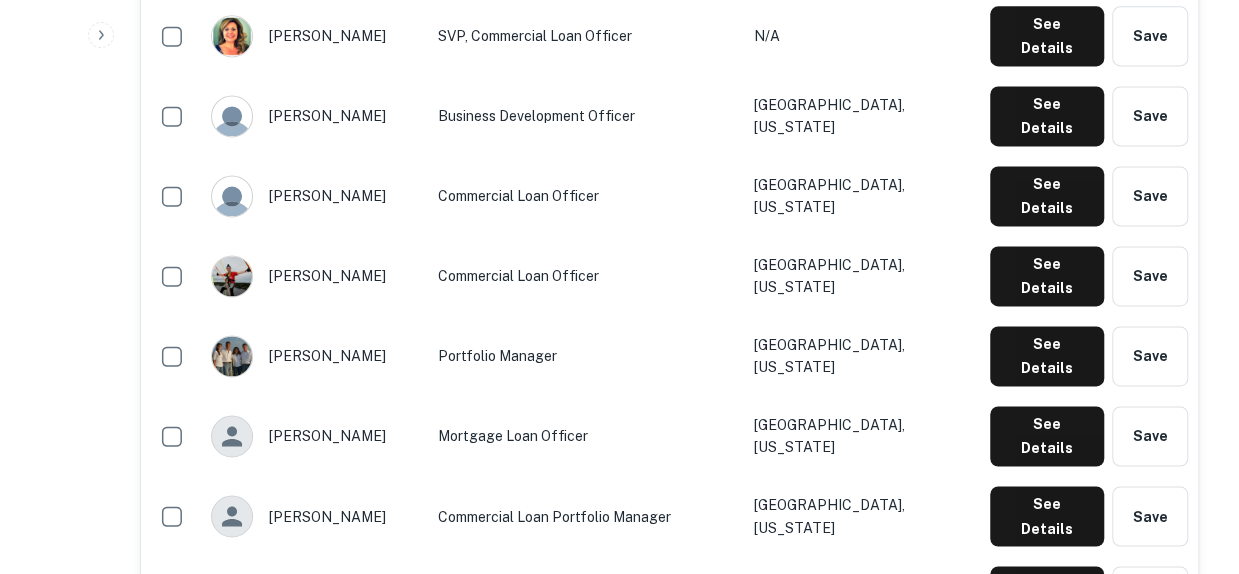 drag, startPoint x: 936, startPoint y: 297, endPoint x: 786, endPoint y: 293, distance: 150.05333 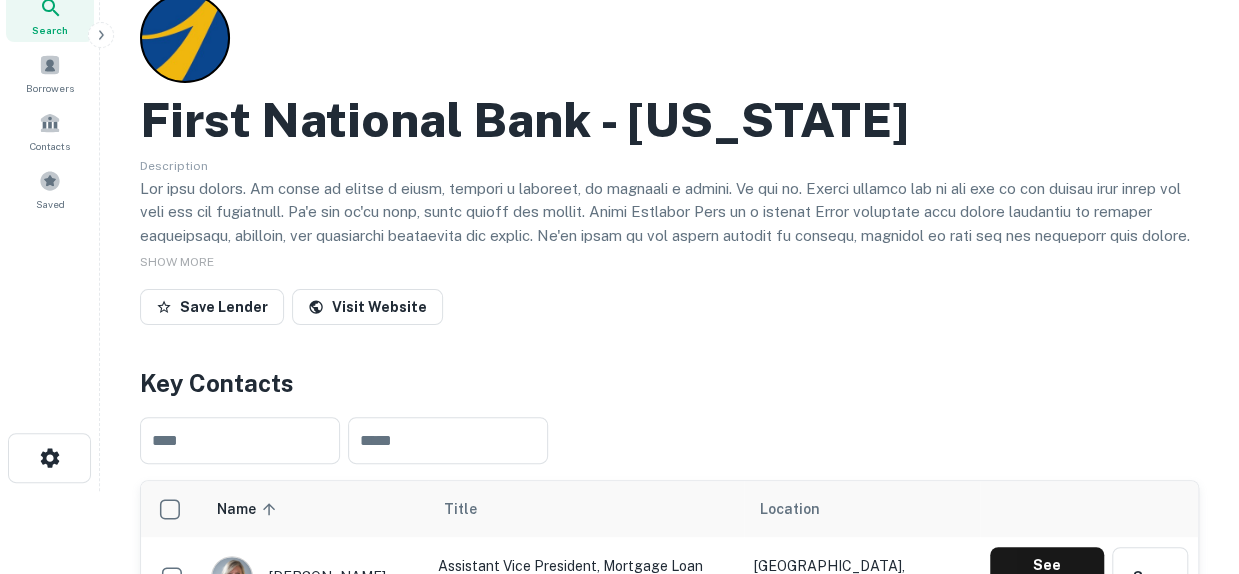 scroll, scrollTop: 0, scrollLeft: 0, axis: both 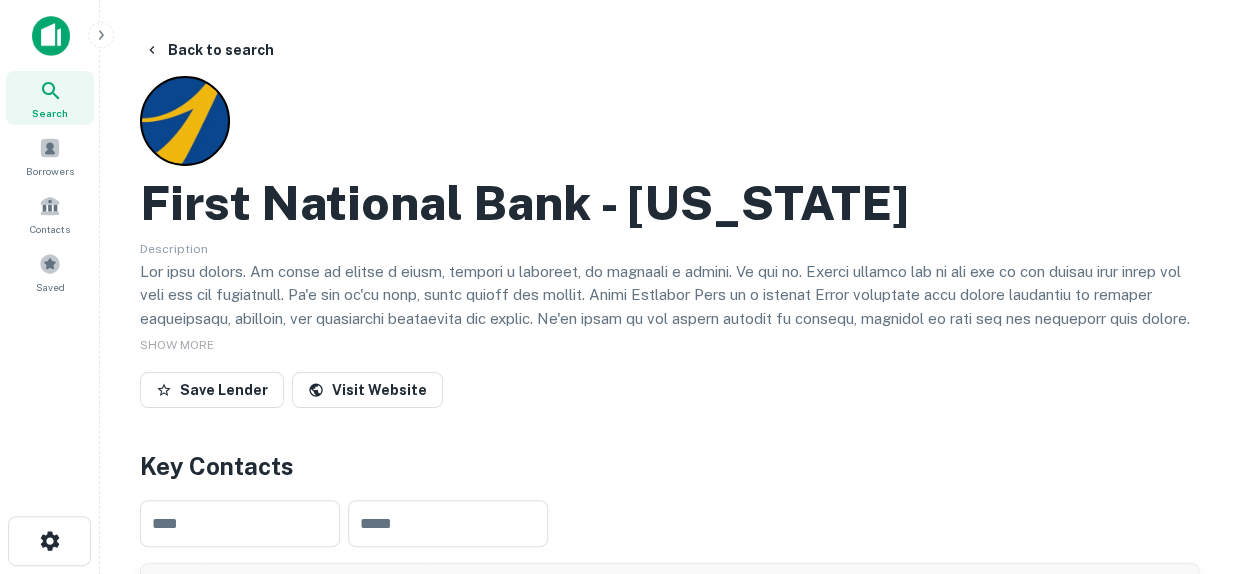 click on "Back to search First National Bank - Maine Description SHOW MORE Save Lender Visit Website Key Contacts ​ ​ Name sorted ascending Title Location alicia costa Assistant Vice President, Mortgage Loan Officer Rockland, Maine See Details Save andy pooler AVP, Commercial Lender Ellsworth, Maine See Details Save chad place VP, Commercial Banking Officer Liberty, Maine See Details Save david nadeau AVP, Mortgage Loan Officer Damariscotta, Maine See Details Save duane crawford Vice President Hancock, Maine See Details Save jon nicholson EVP / Chief Lending Officer Bar Harbor, Maine See Details Save kyle mckim VP - Regional Manager Ellsworth, Maine See Details Save matthew mattson Senior Vice President - Regional Commercial Lender Blue Hill, Maine See Details Save nia luck Assistant Vice President, Credit Analyst Mount Desert, Maine See Details Save nicci kimball SVP, Commercial Loan Officer N/A See Details Save alyssa allen Business Development Officer Boothbay Harbor, Maine See Details Save colleen maynard Save" at bounding box center [669, 2105] 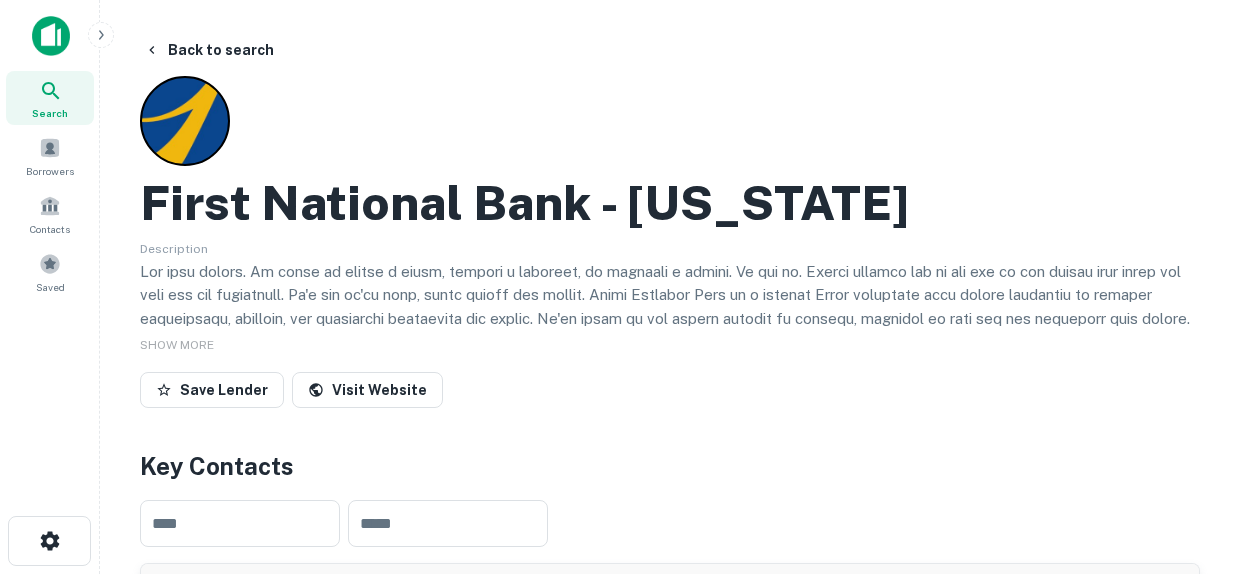 scroll, scrollTop: 0, scrollLeft: 0, axis: both 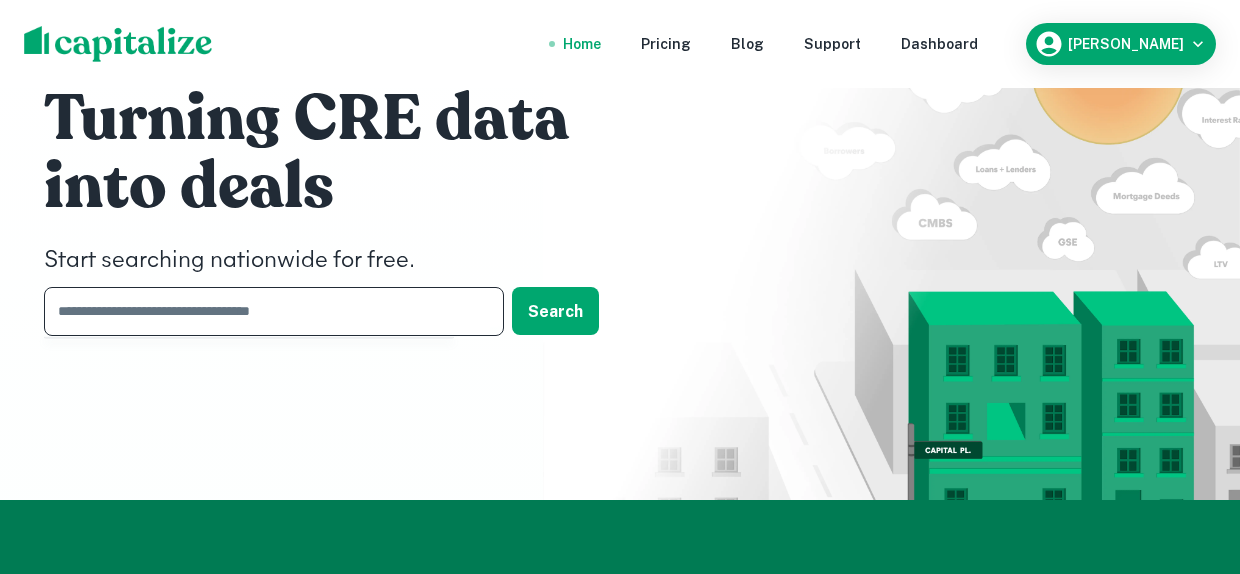 click at bounding box center (267, 311) 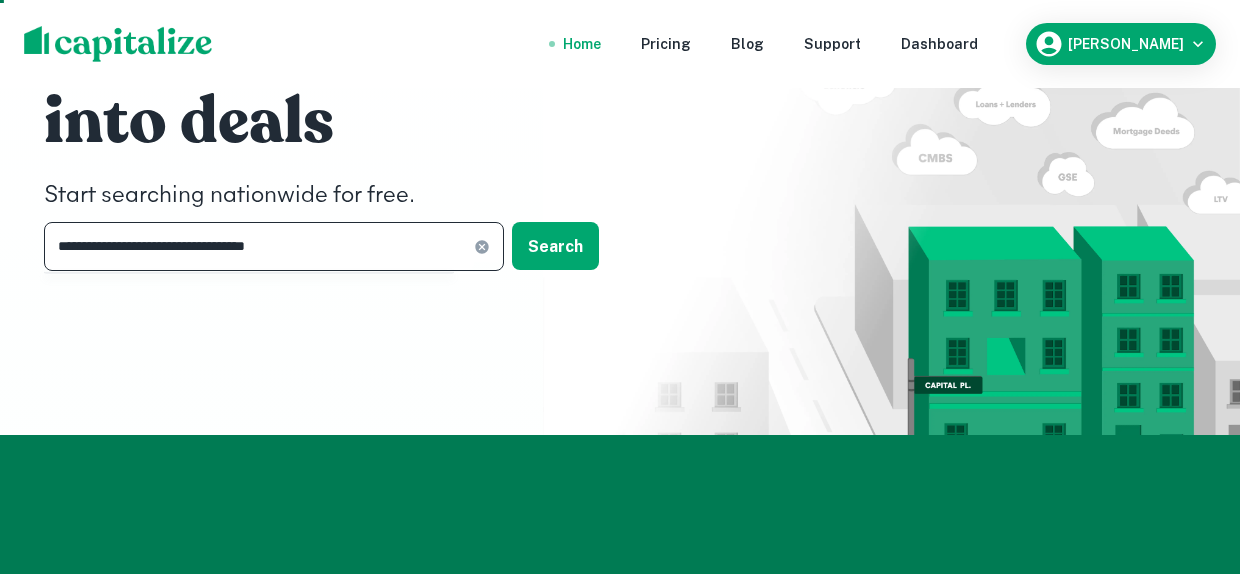 scroll, scrollTop: 100, scrollLeft: 0, axis: vertical 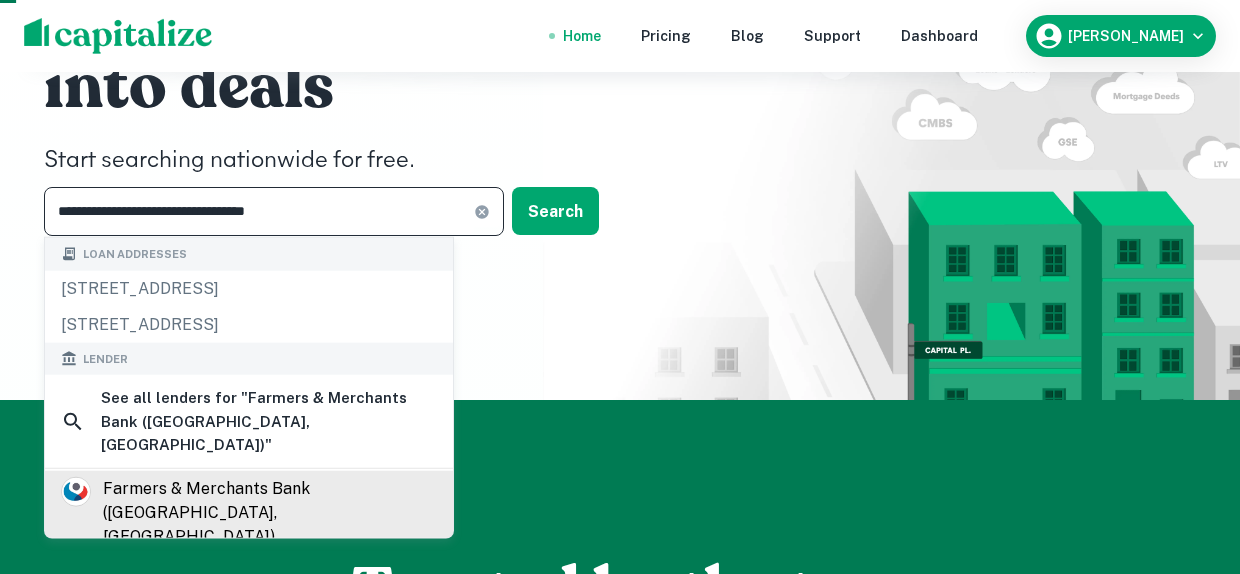 type on "**********" 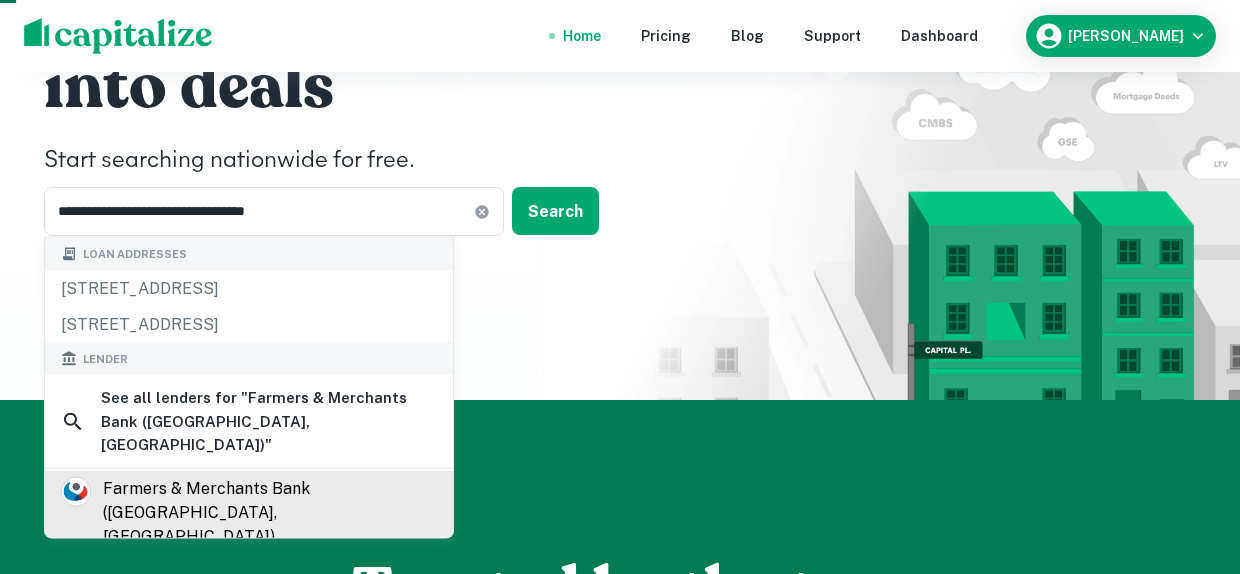click on "farmers & merchants bank ([GEOGRAPHIC_DATA], [GEOGRAPHIC_DATA])" at bounding box center (270, 513) 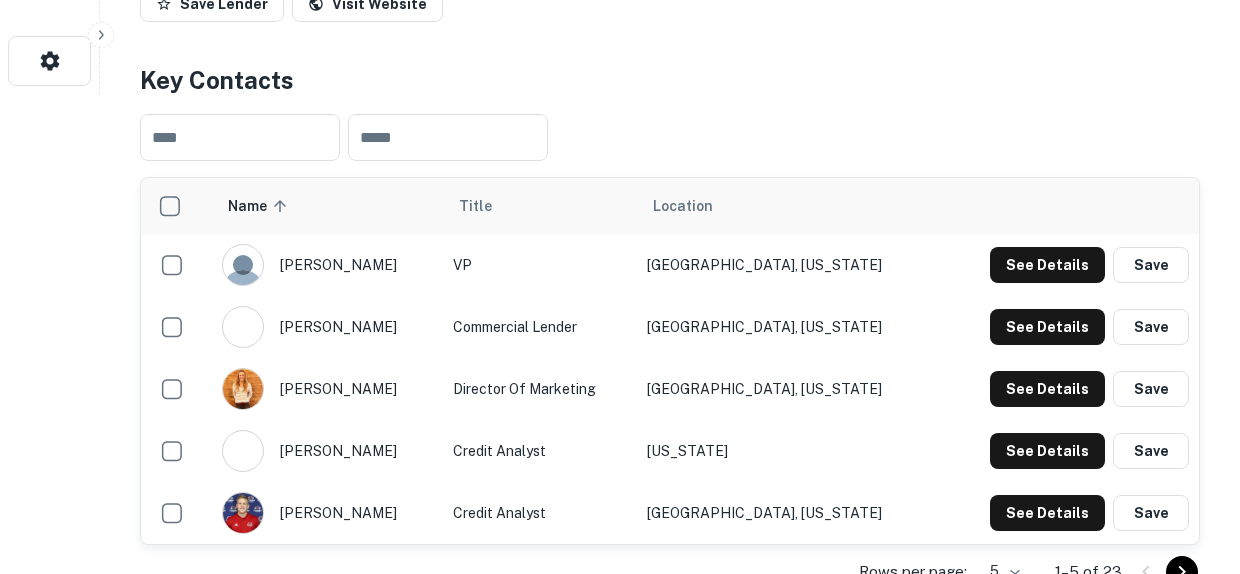 scroll, scrollTop: 600, scrollLeft: 0, axis: vertical 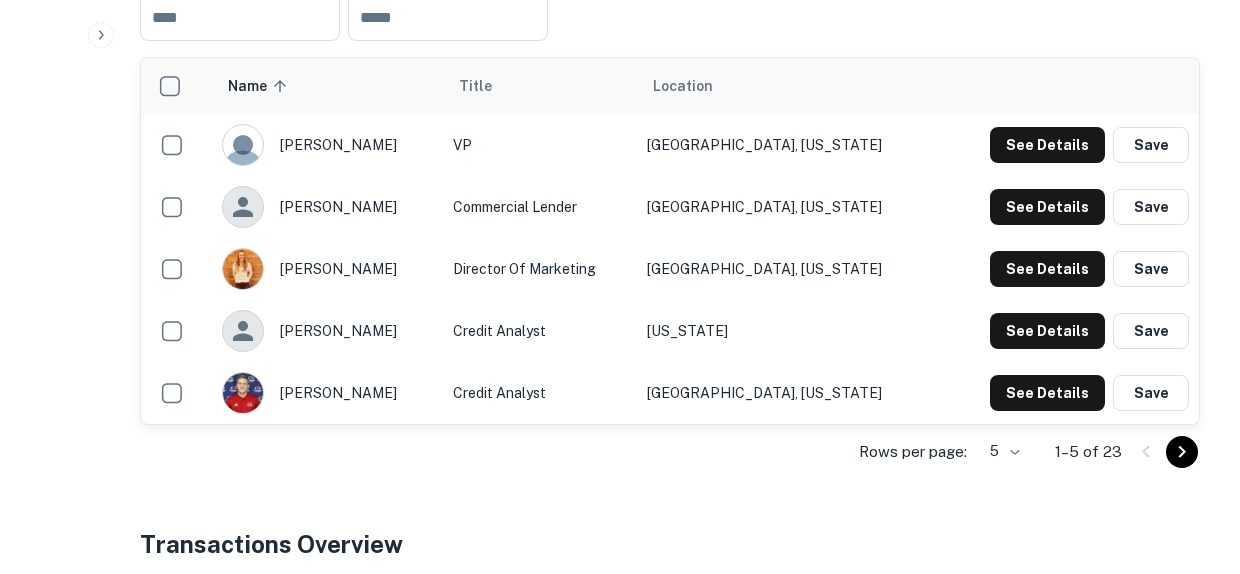 click on "Search         Borrowers         Contacts         Saved     Back to search Farmers & Merchants Bank ([GEOGRAPHIC_DATA], [GEOGRAPHIC_DATA]) Description We are a full-service, community bank that supports its customers like family with industry-leading tools and technology backed by a smart, compassionate family of leaders.  Our unique family leadership structure gives us the ability to offer flexible banking in an equally unique way--like family. SHOW MORE Save Lender Visit Website Key Contacts ​ ​ Name sorted ascending Title Location [PERSON_NAME] VP [GEOGRAPHIC_DATA], [US_STATE] See Details Save [PERSON_NAME] Commercial Lender [GEOGRAPHIC_DATA], [US_STATE] See Details Save [PERSON_NAME] Director of Marketing [GEOGRAPHIC_DATA], [US_STATE] See Details Save [PERSON_NAME] Credit Analyst [US_STATE] See Details Save [PERSON_NAME] Credit Analyst [GEOGRAPHIC_DATA], [US_STATE] See Details Save Rows per page: 5 * 1–5 of 23 Transactions Overview ​ All Property Types Any Amount Maturing [DATE] All Filters Save Reset Loans Originated 9 Average LTV N/A 4.76% Type" at bounding box center (620, -313) 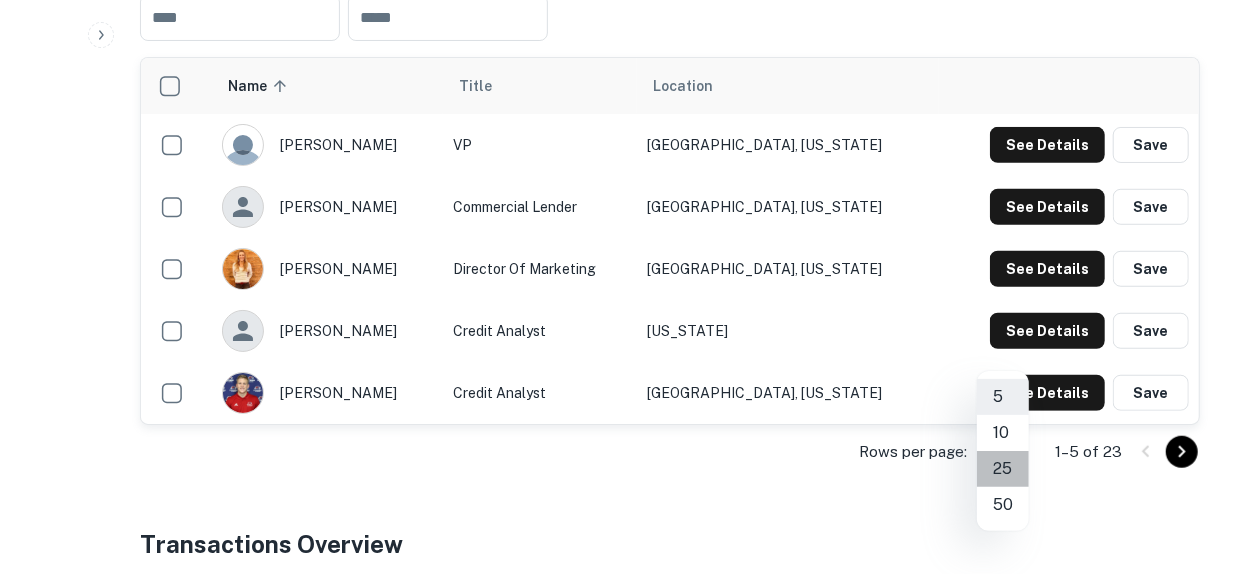 click on "25" at bounding box center (1003, 469) 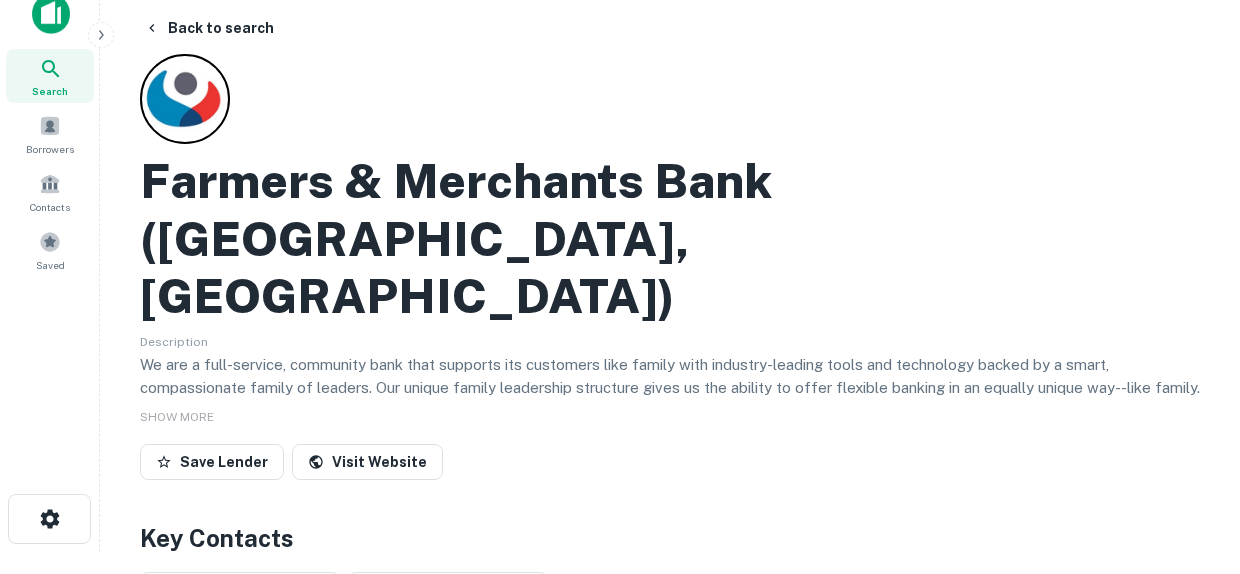 scroll, scrollTop: 0, scrollLeft: 0, axis: both 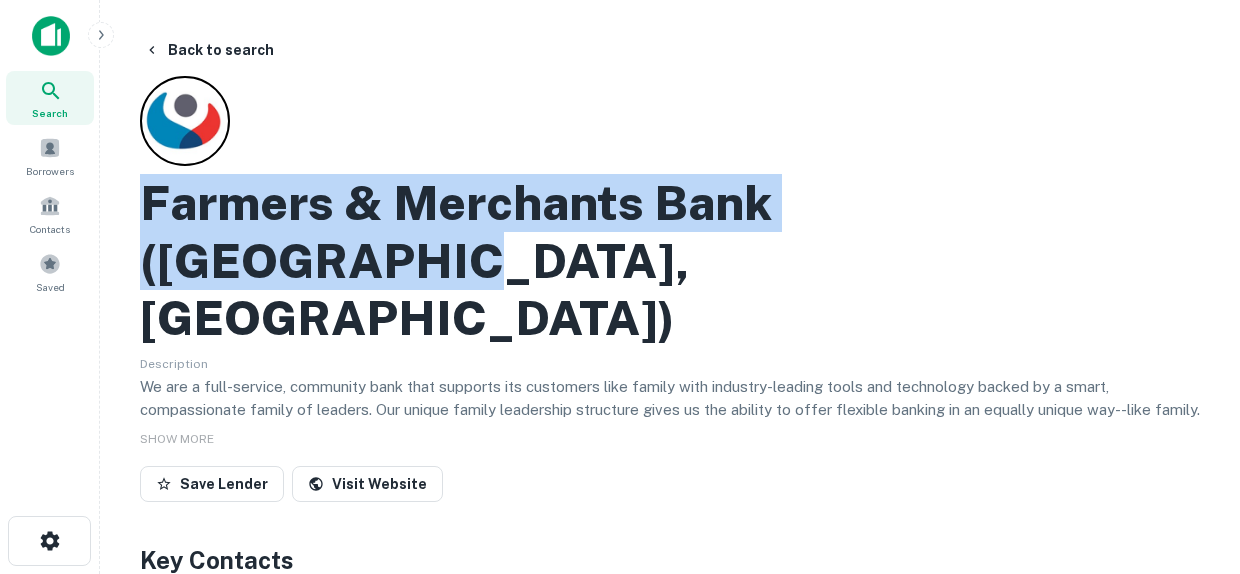 drag, startPoint x: 1070, startPoint y: 196, endPoint x: 152, endPoint y: 194, distance: 918.0022 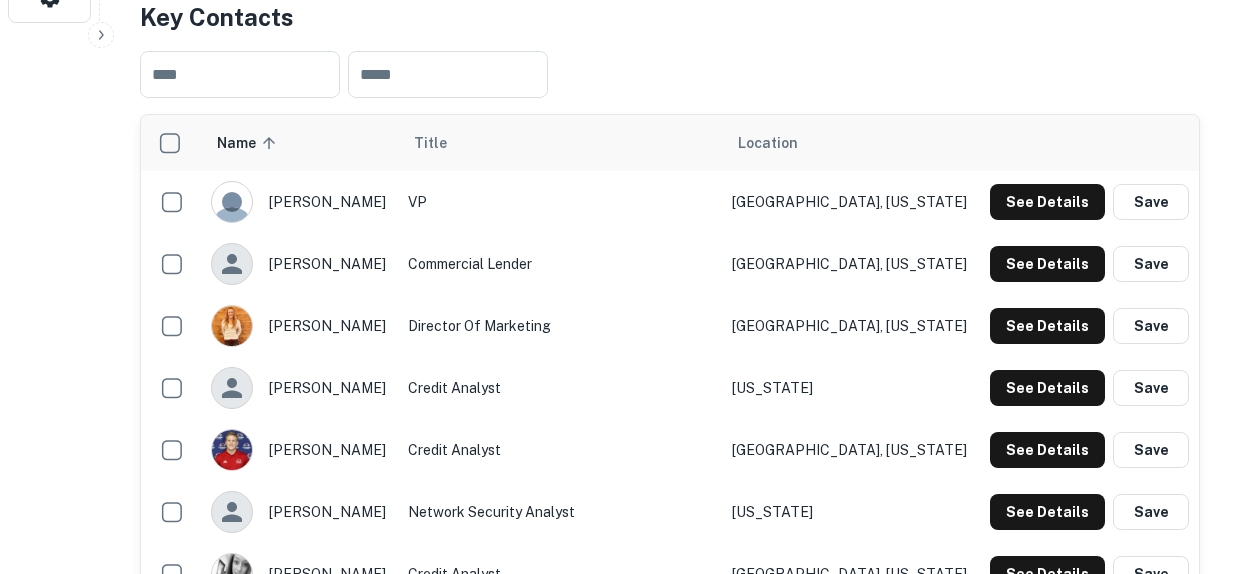 scroll, scrollTop: 400, scrollLeft: 0, axis: vertical 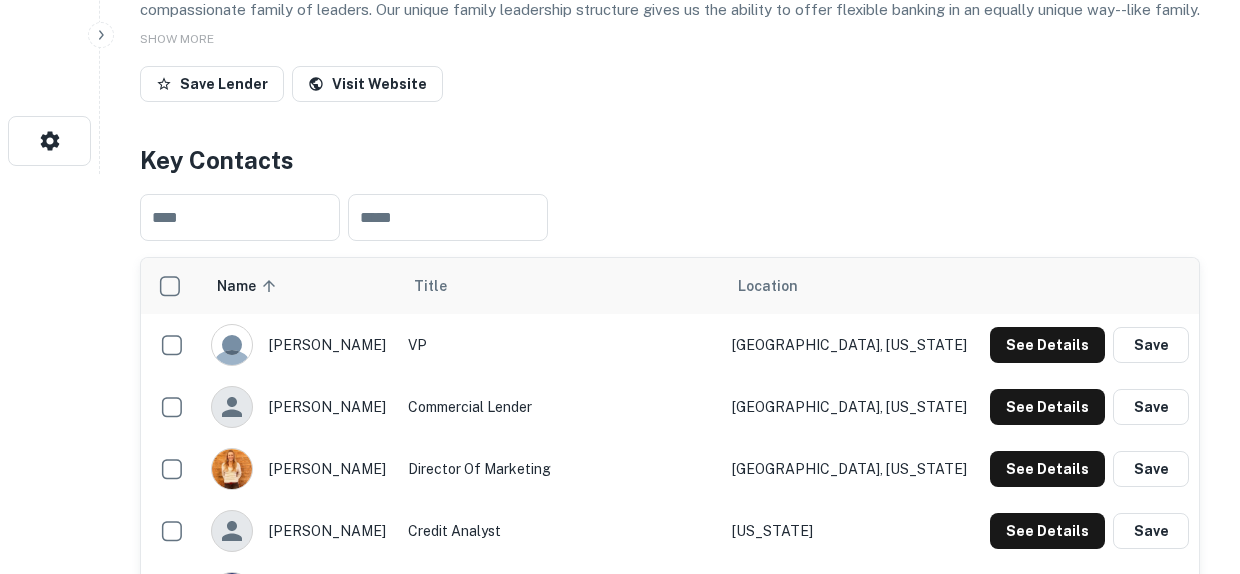 click on "See Details Save" at bounding box center [1089, 407] 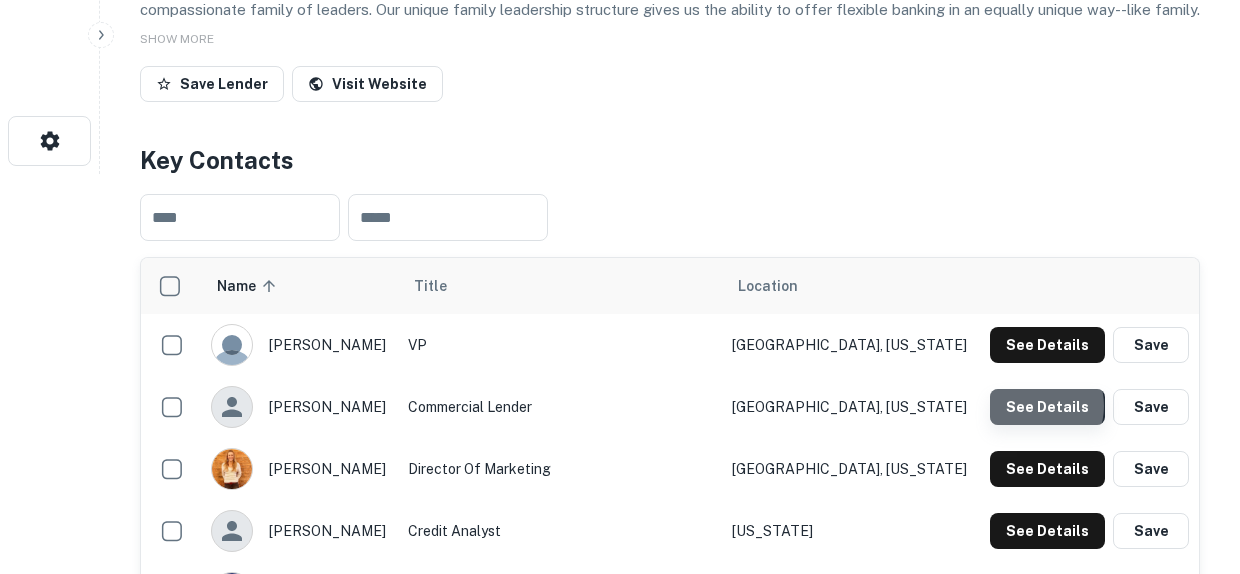 click on "See Details" at bounding box center [1047, 345] 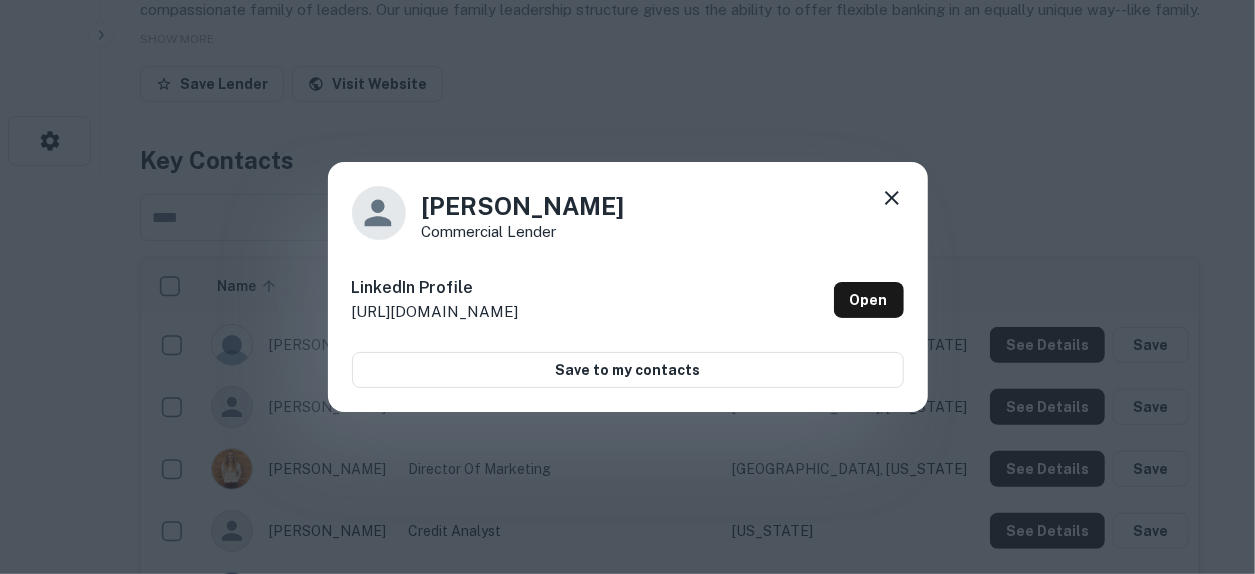 drag, startPoint x: 700, startPoint y: 209, endPoint x: 421, endPoint y: 183, distance: 280.20886 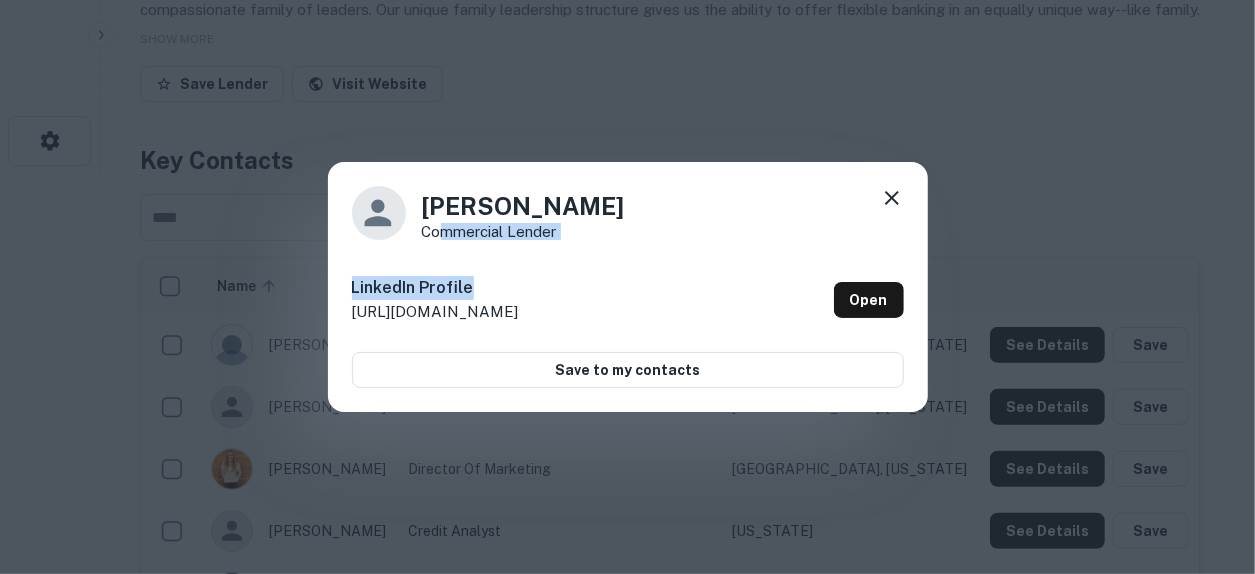 drag, startPoint x: 624, startPoint y: 255, endPoint x: 438, endPoint y: 228, distance: 187.94946 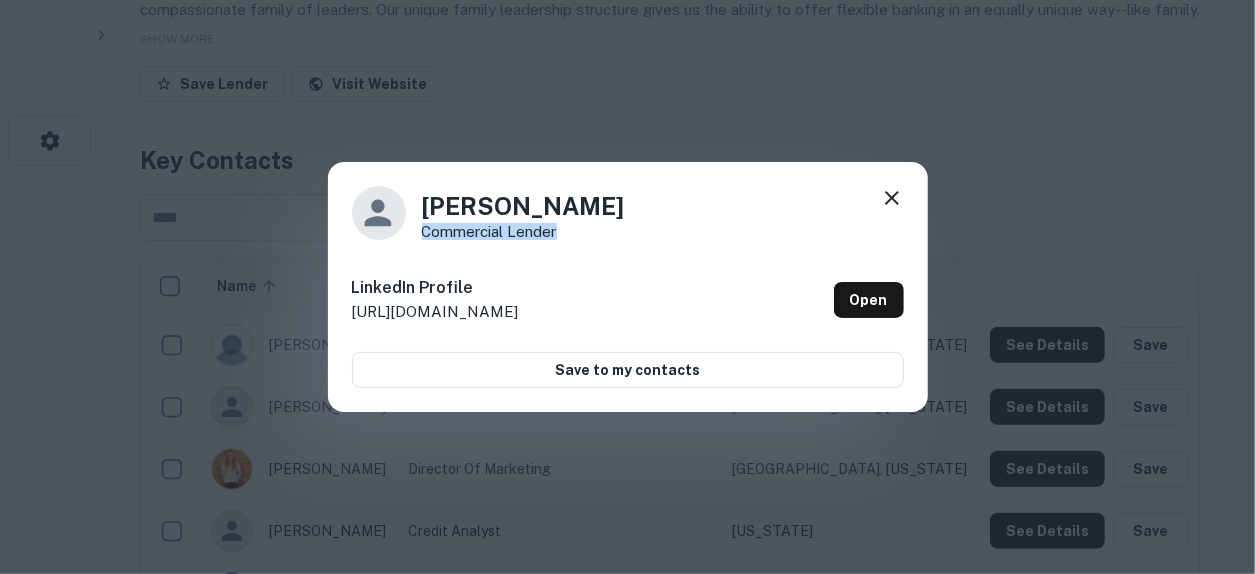 drag, startPoint x: 537, startPoint y: 233, endPoint x: 414, endPoint y: 225, distance: 123.25989 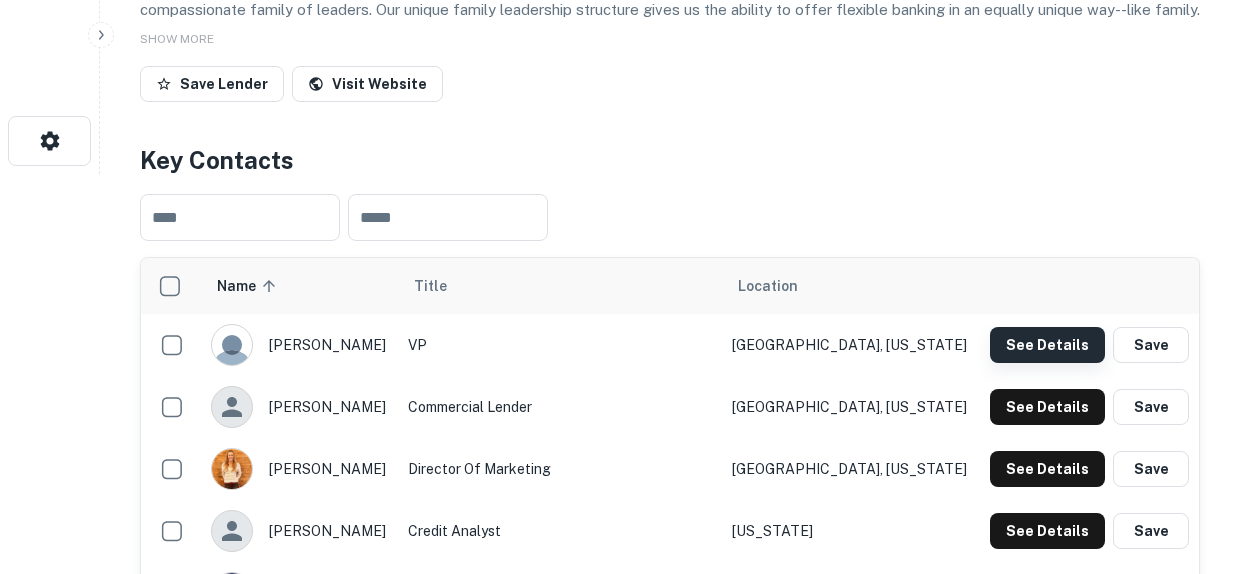 click on "See Details" at bounding box center (1047, 345) 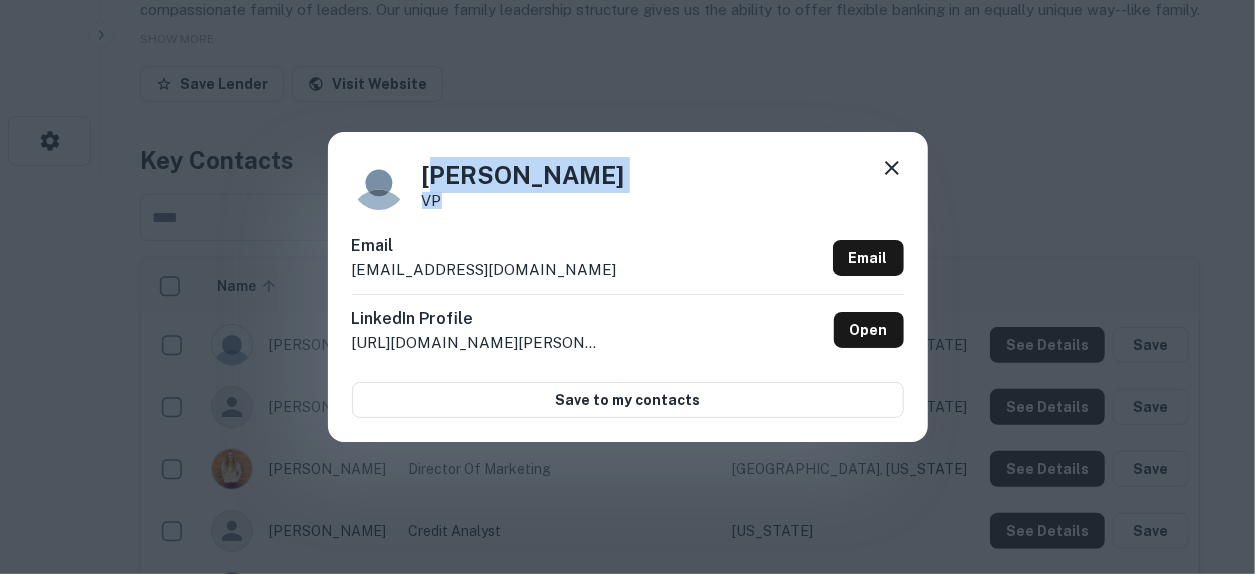 drag, startPoint x: 621, startPoint y: 199, endPoint x: 438, endPoint y: 185, distance: 183.53474 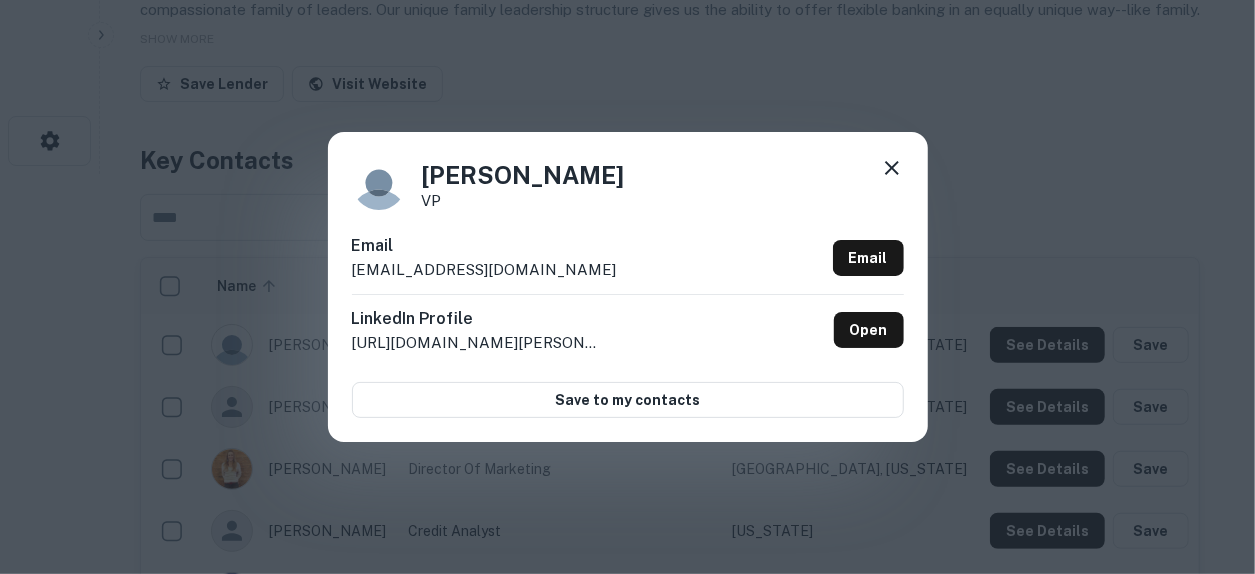 click on "[PERSON_NAME] VP Email [EMAIL_ADDRESS][DOMAIN_NAME] Email LinkedIn Profile [URL][DOMAIN_NAME][PERSON_NAME] Open Save to my contacts" at bounding box center [628, 287] 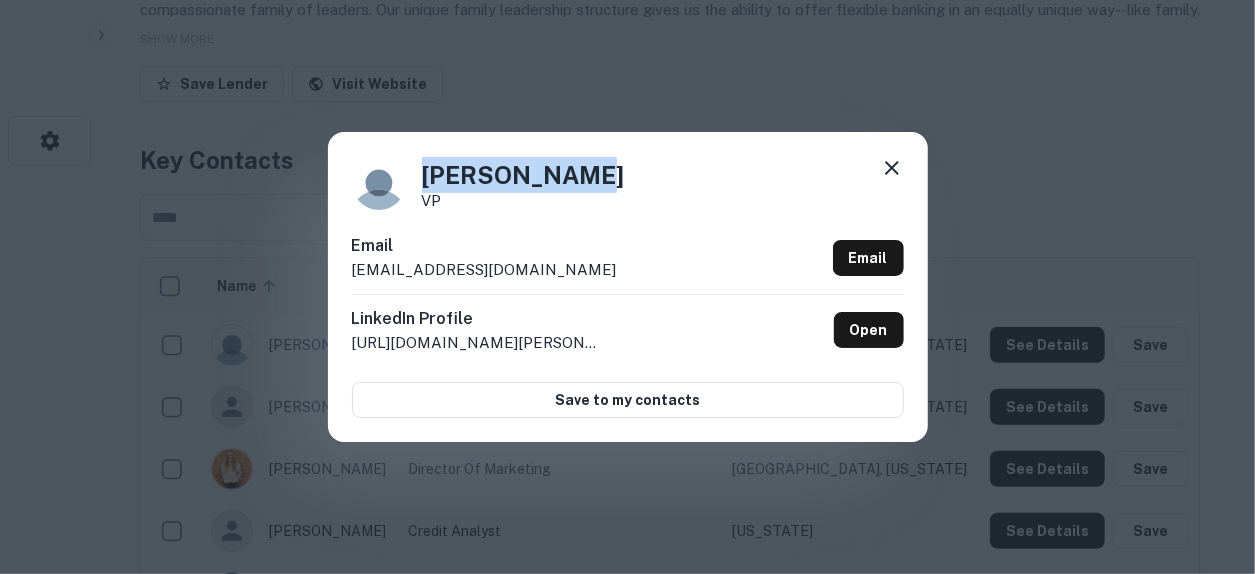 drag, startPoint x: 584, startPoint y: 173, endPoint x: 413, endPoint y: 169, distance: 171.04678 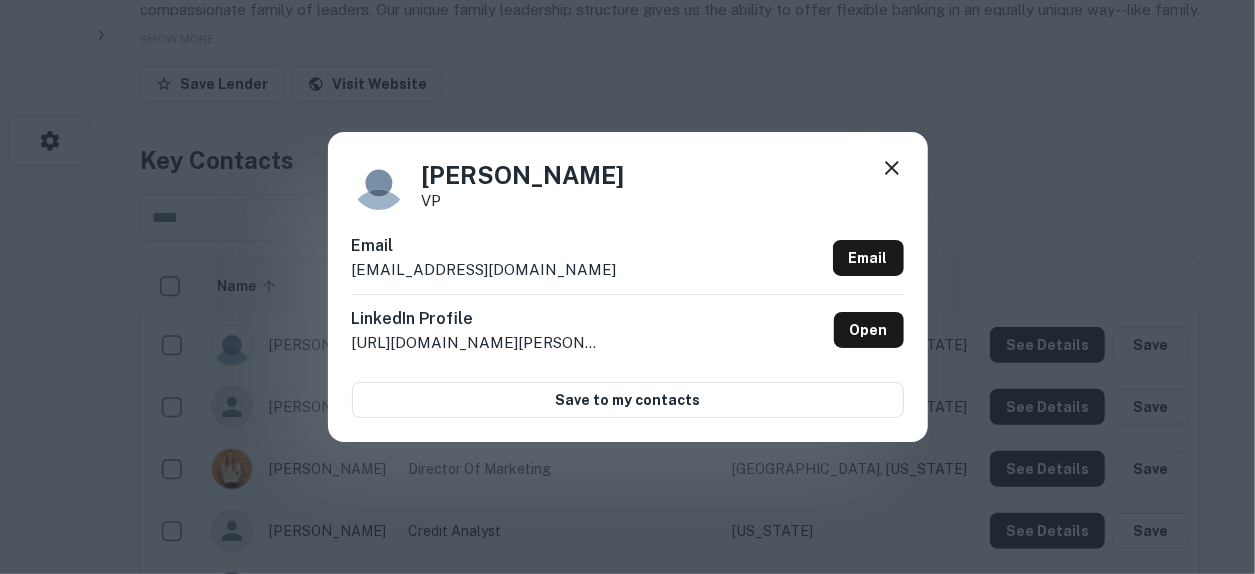 click on "VP" at bounding box center (523, 200) 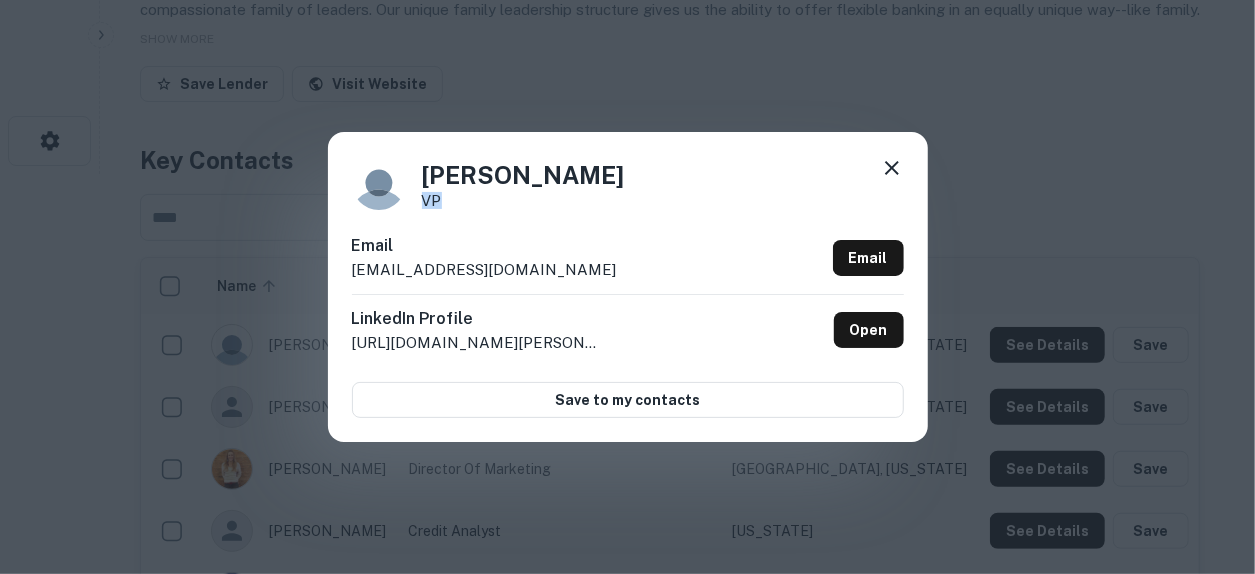 click on "VP" at bounding box center (523, 200) 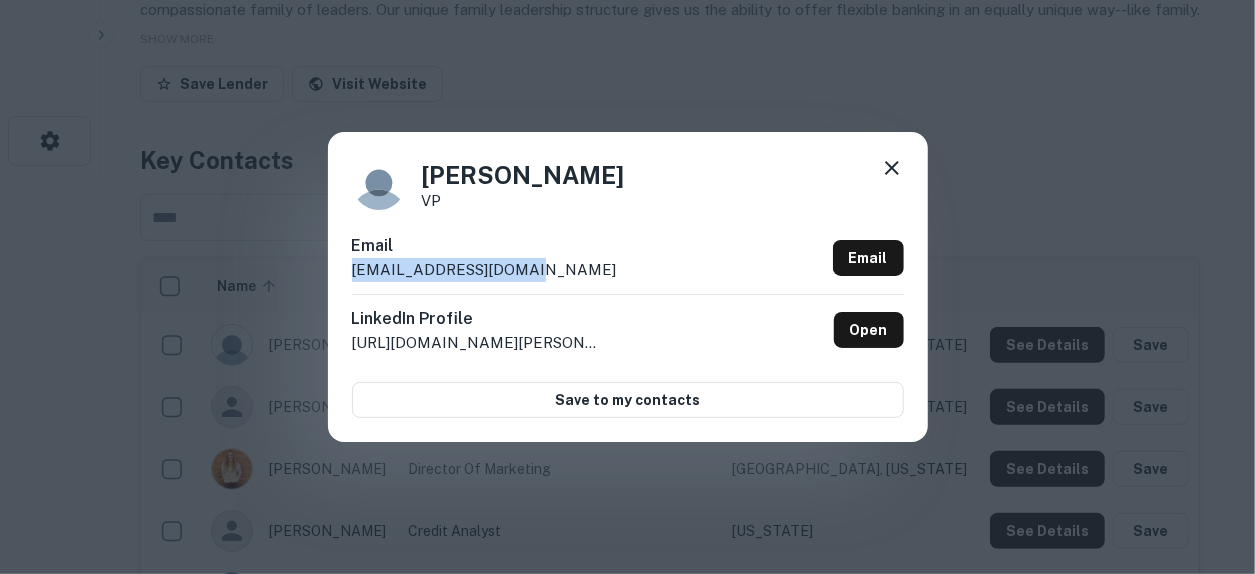 drag, startPoint x: 579, startPoint y: 273, endPoint x: 350, endPoint y: 272, distance: 229.00218 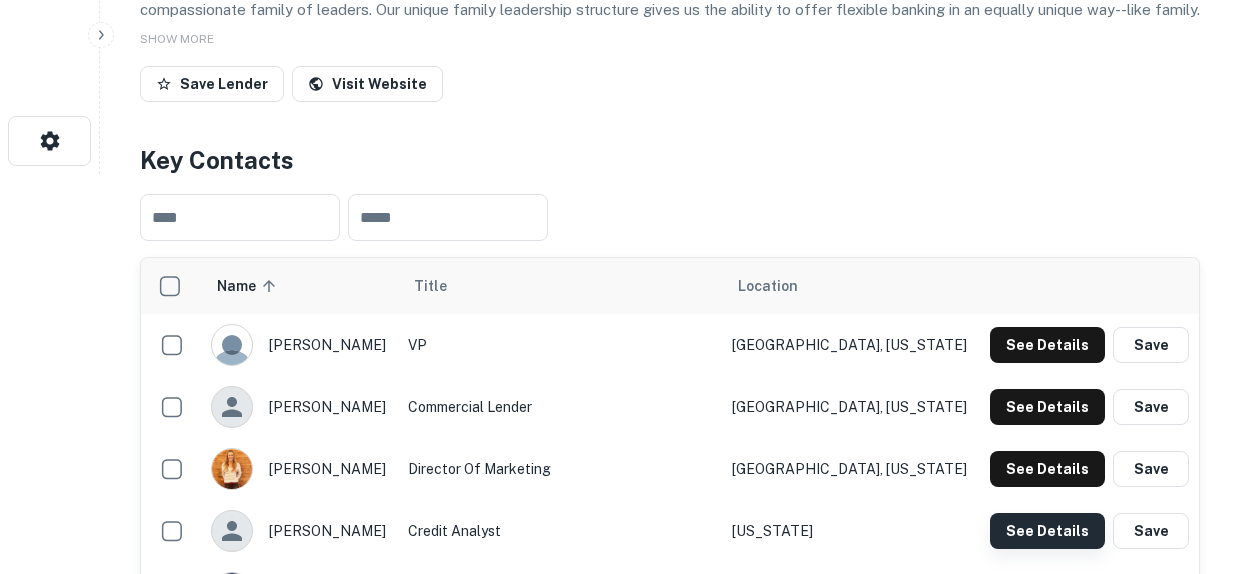 click on "See Details" at bounding box center (1047, 345) 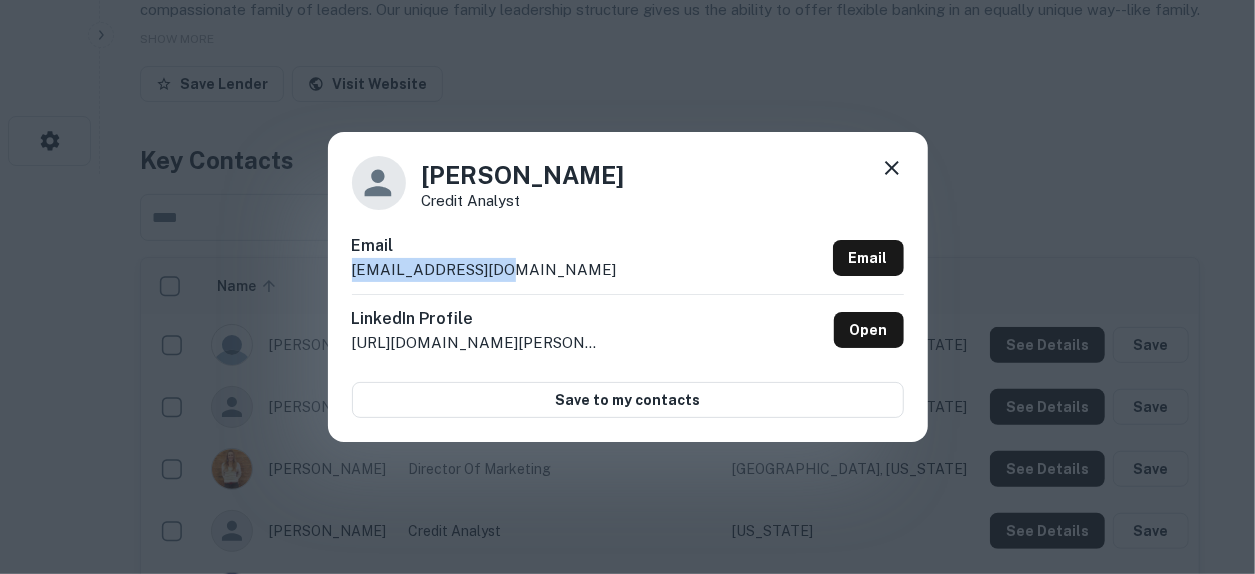 copy on "[EMAIL_ADDRESS][DOMAIN_NAME]" 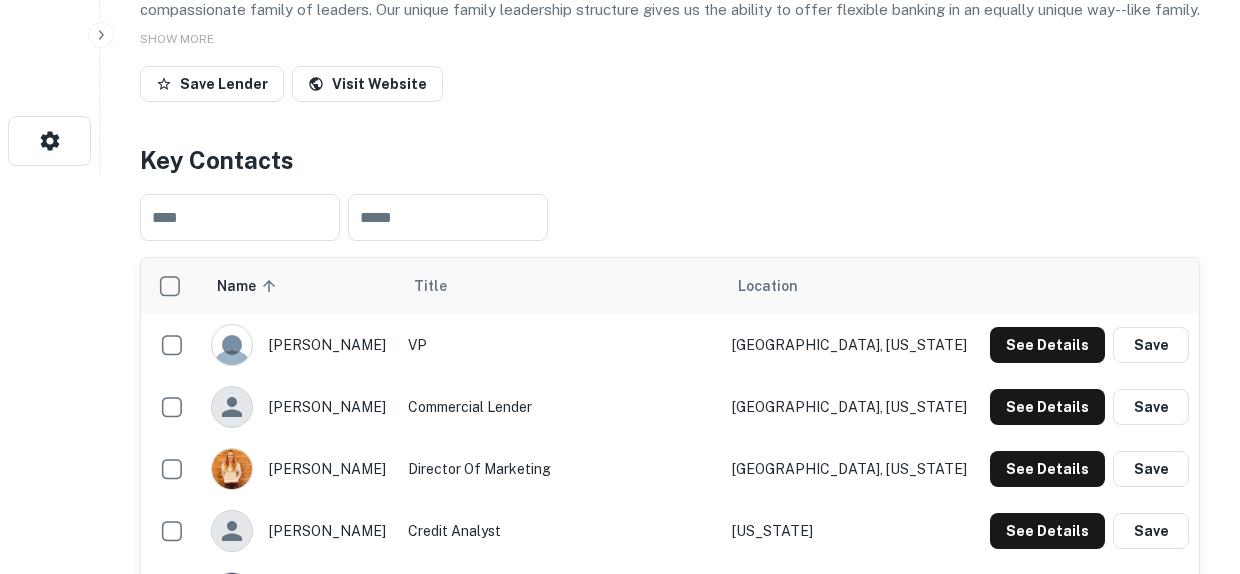 type 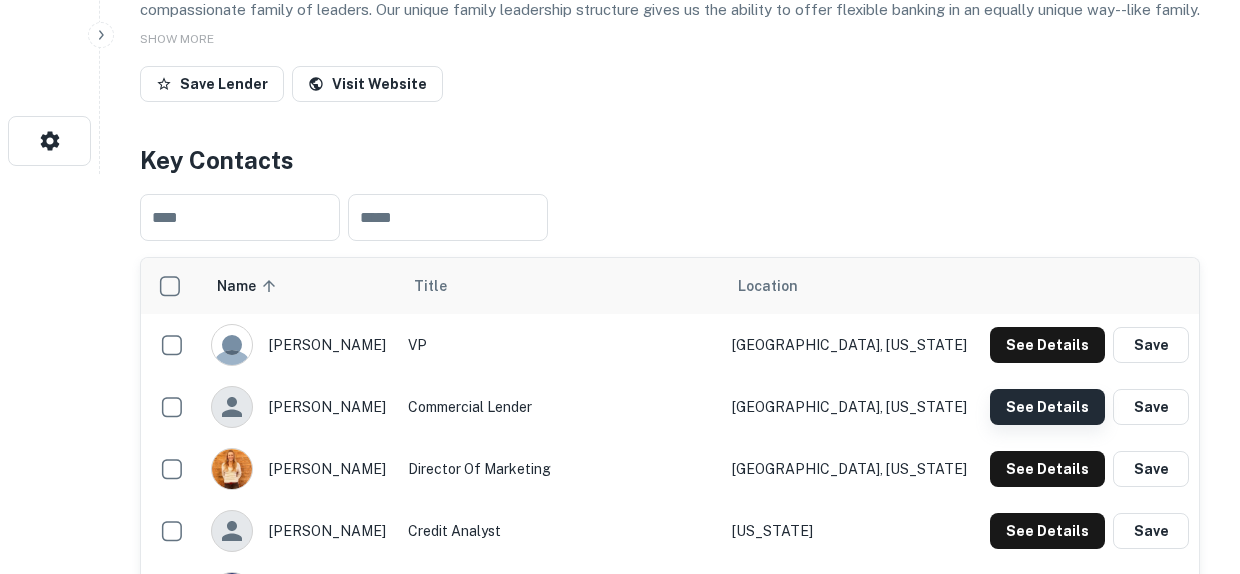 click on "See Details" at bounding box center (1047, 345) 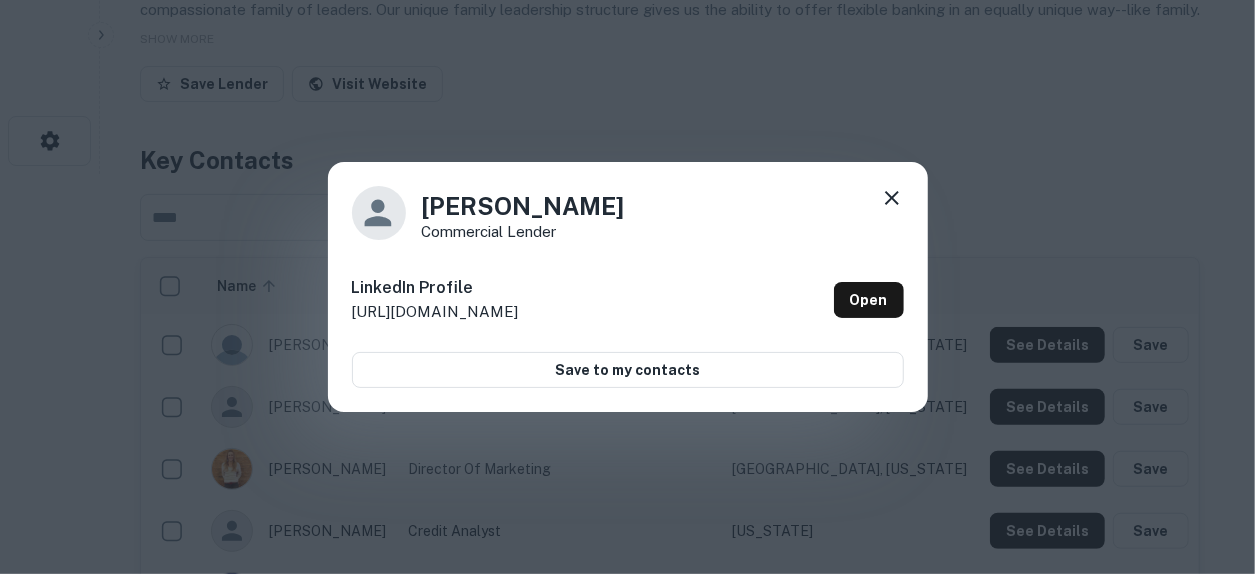 click 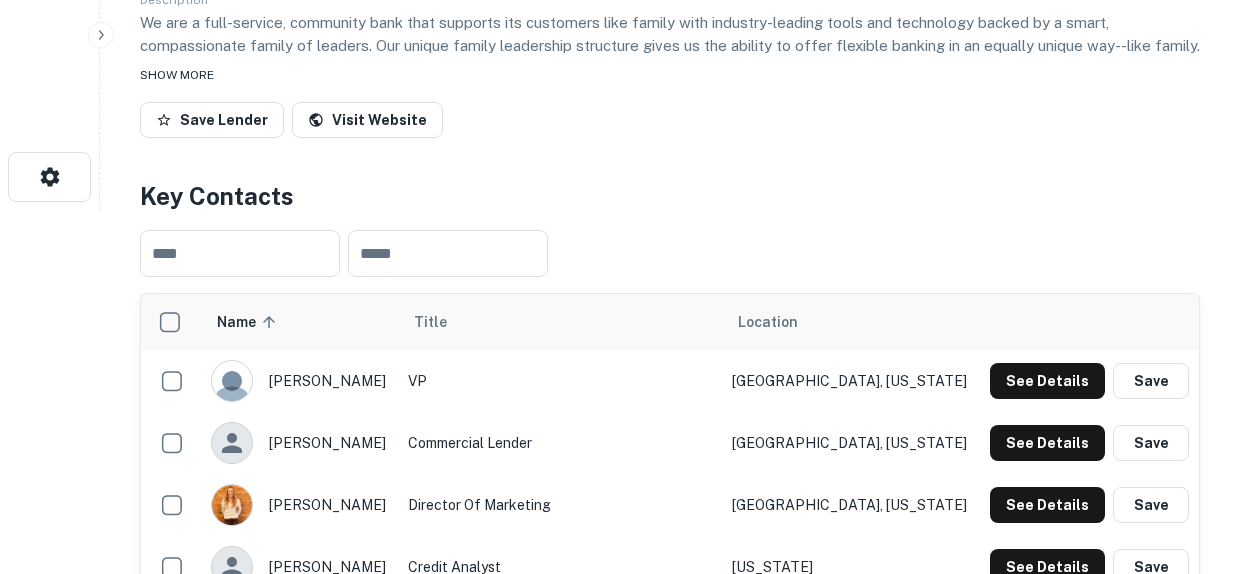 scroll, scrollTop: 400, scrollLeft: 0, axis: vertical 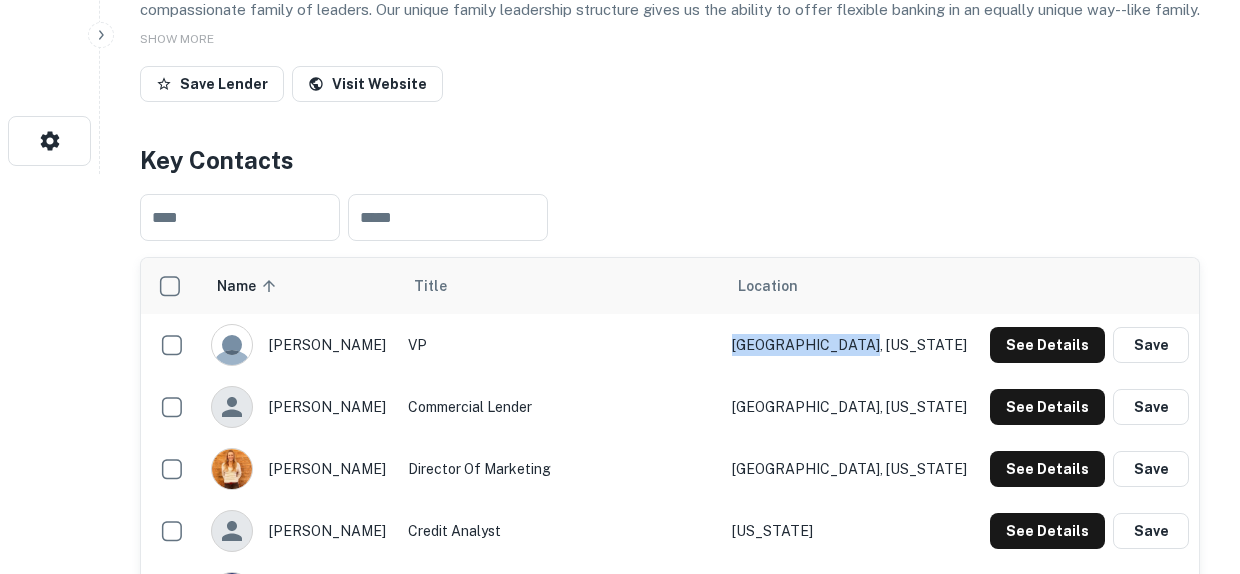 drag, startPoint x: 926, startPoint y: 254, endPoint x: 799, endPoint y: 252, distance: 127.01575 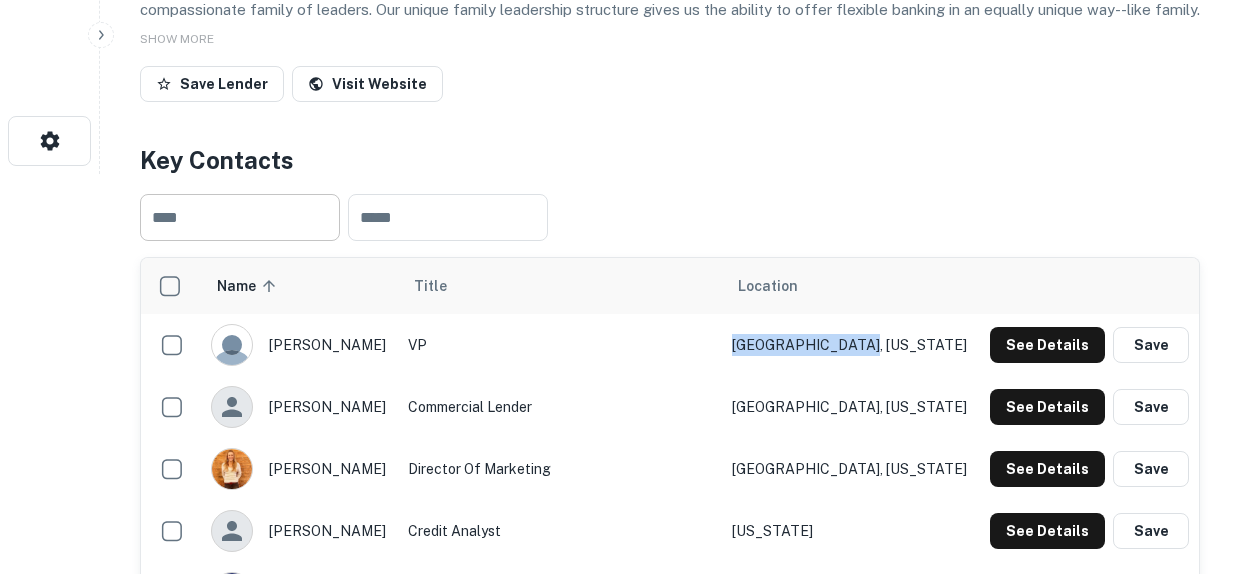 scroll, scrollTop: 100, scrollLeft: 0, axis: vertical 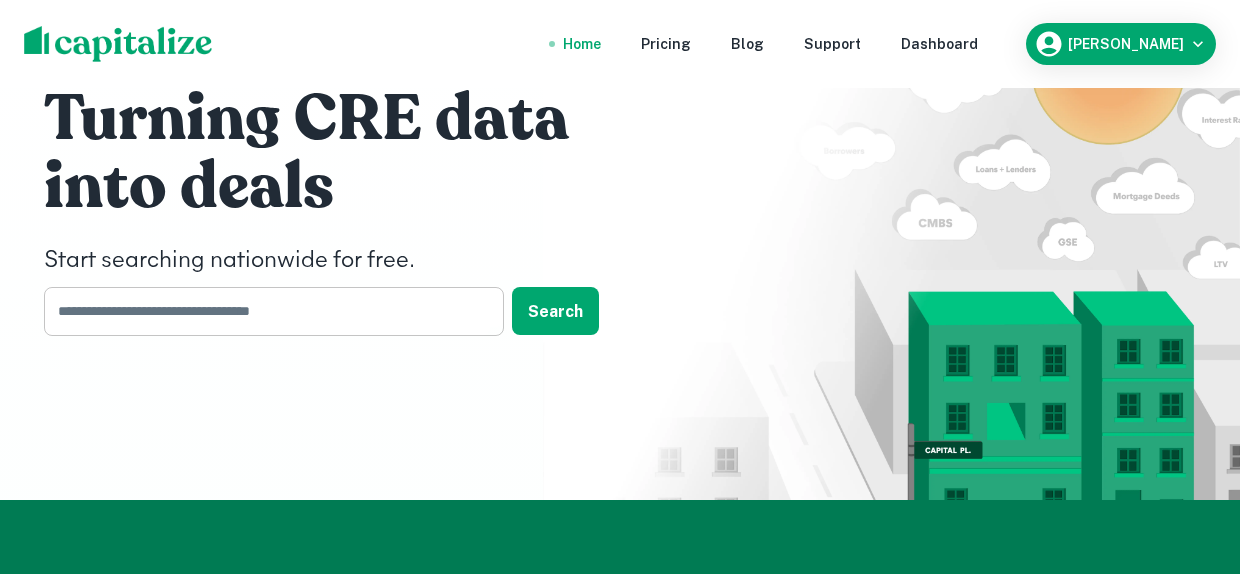 click at bounding box center [267, 311] 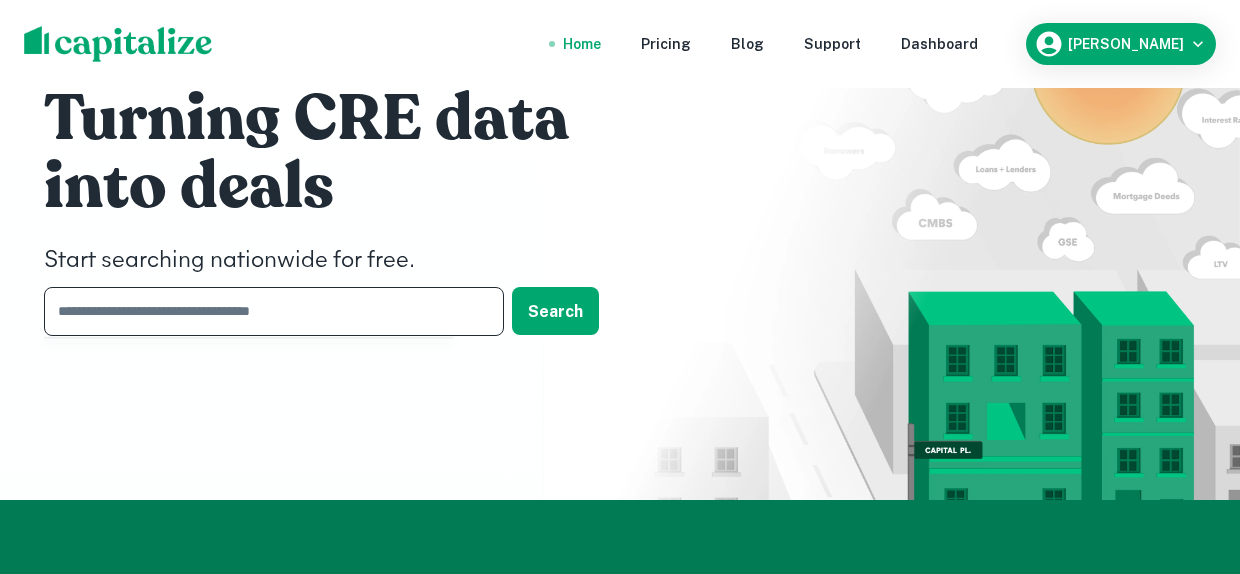 paste on "**********" 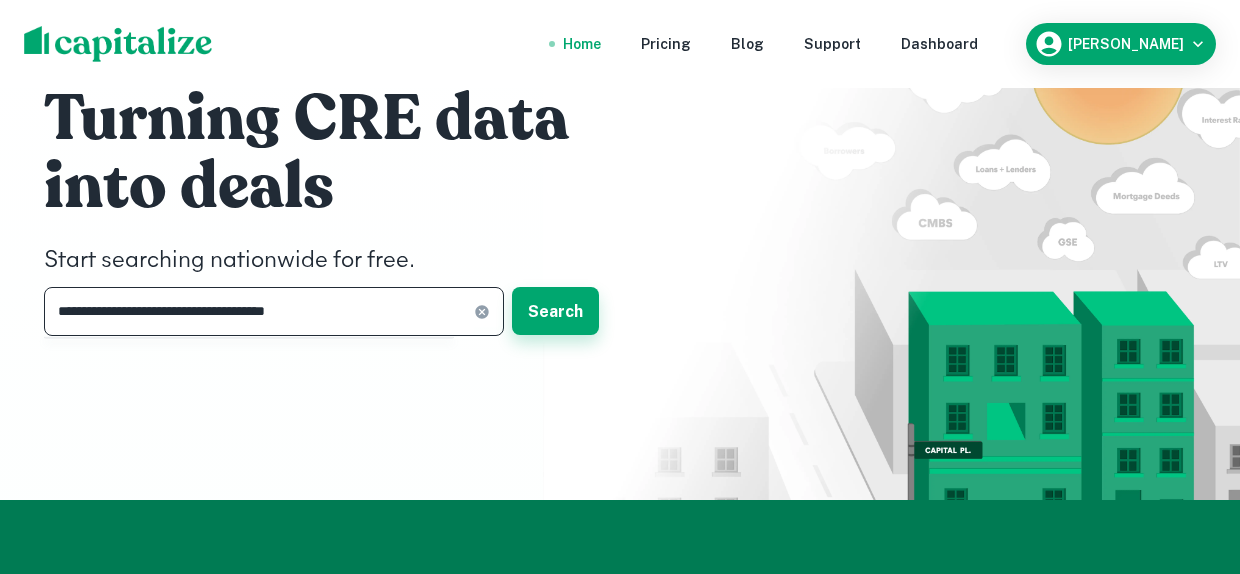 type on "**********" 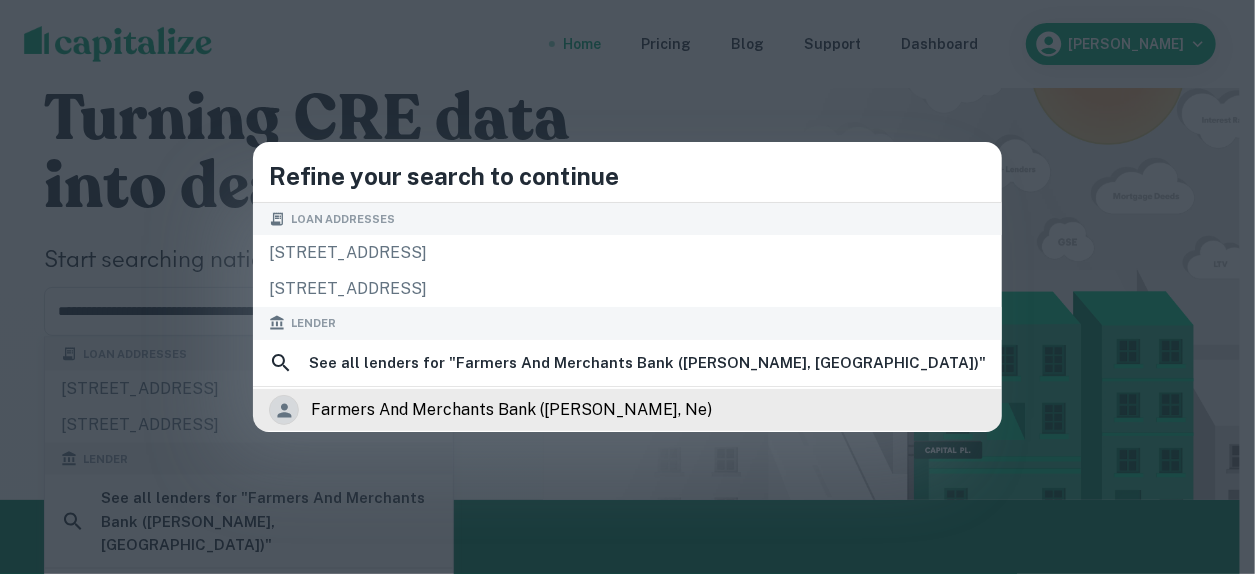 click on "farmers and merchants bank ([PERSON_NAME], ne)" at bounding box center (511, 410) 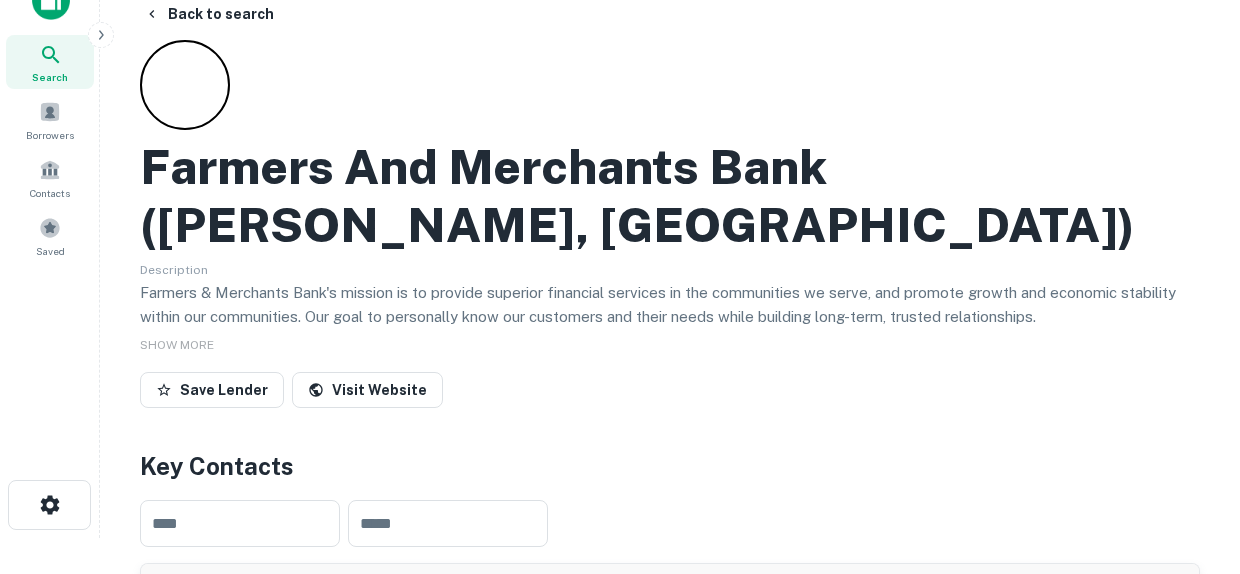scroll, scrollTop: 0, scrollLeft: 0, axis: both 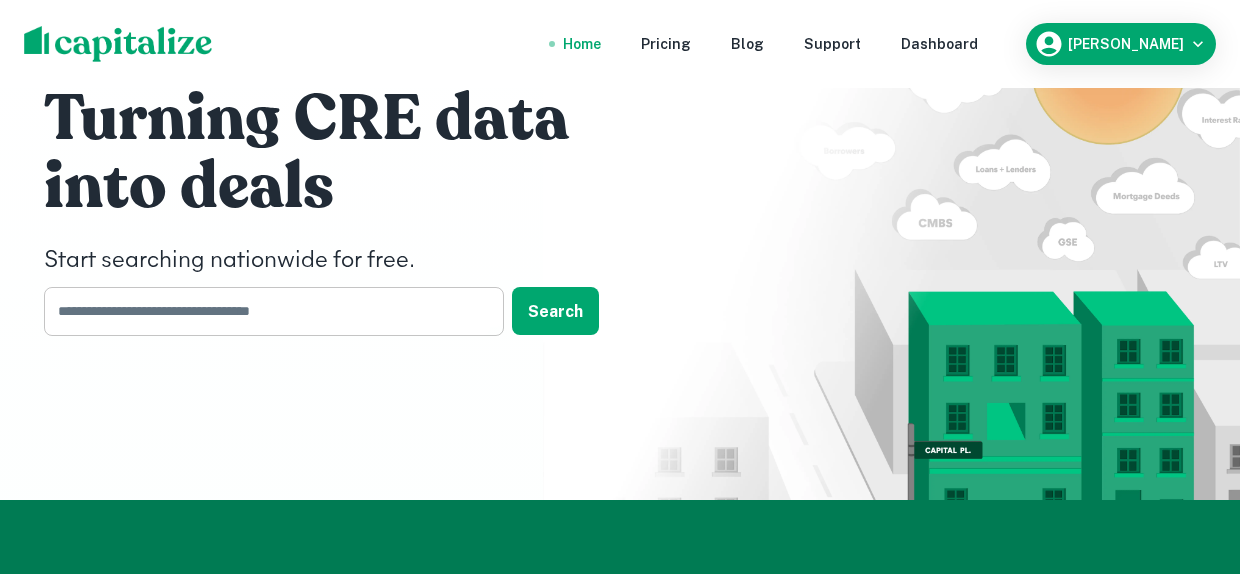 click at bounding box center (267, 311) 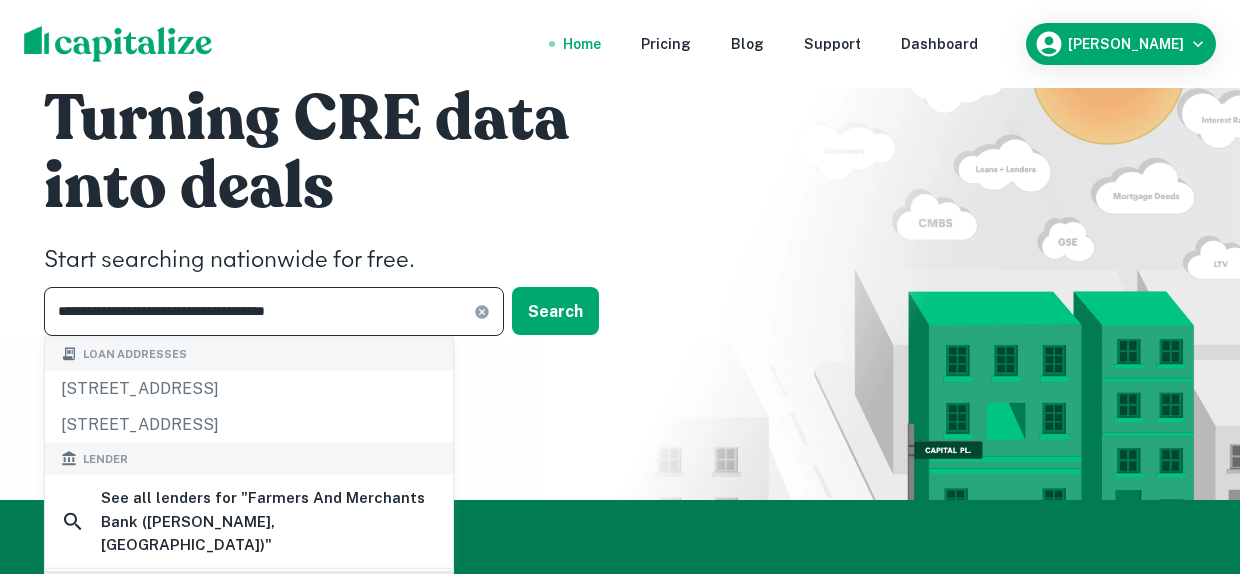 type on "**********" 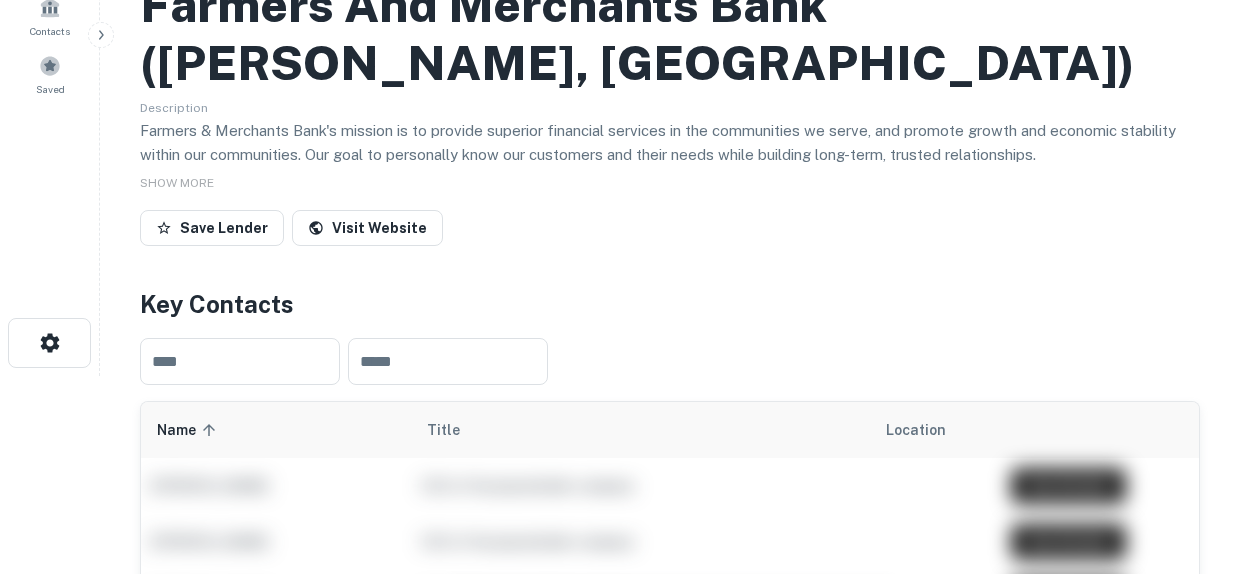 scroll, scrollTop: 300, scrollLeft: 0, axis: vertical 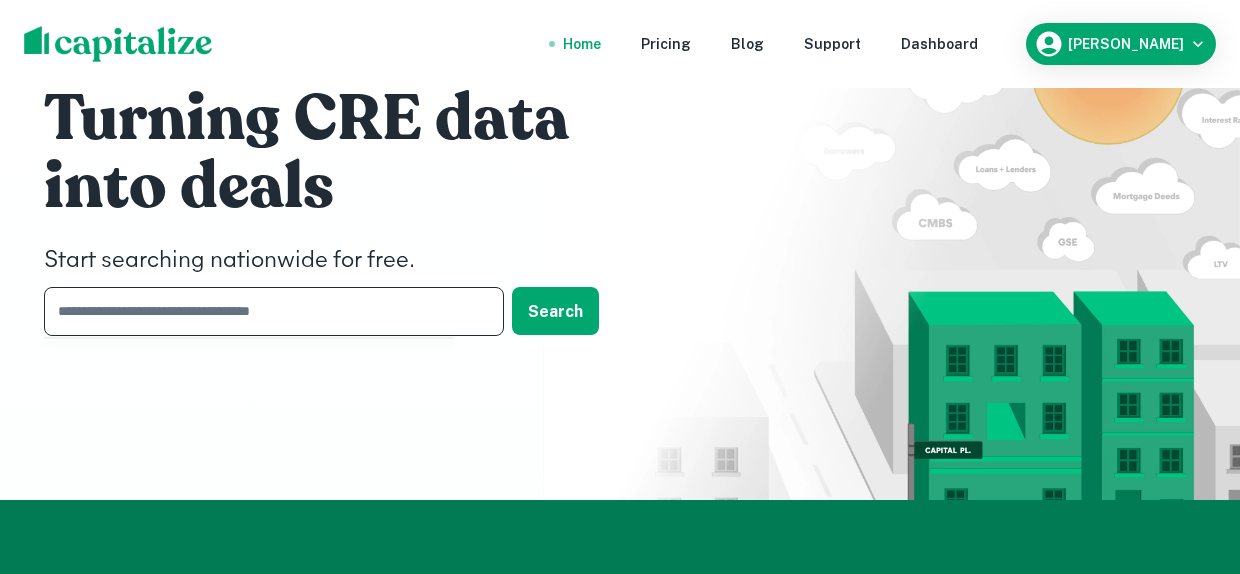 drag, startPoint x: 426, startPoint y: 311, endPoint x: 109, endPoint y: 317, distance: 317.05676 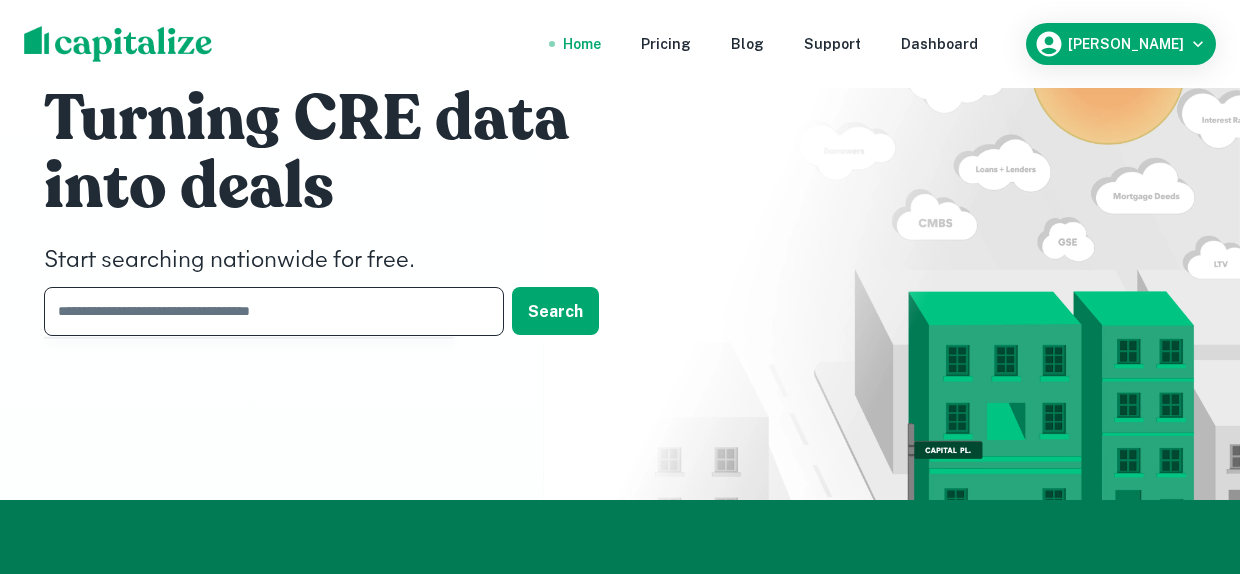 click at bounding box center [267, 311] 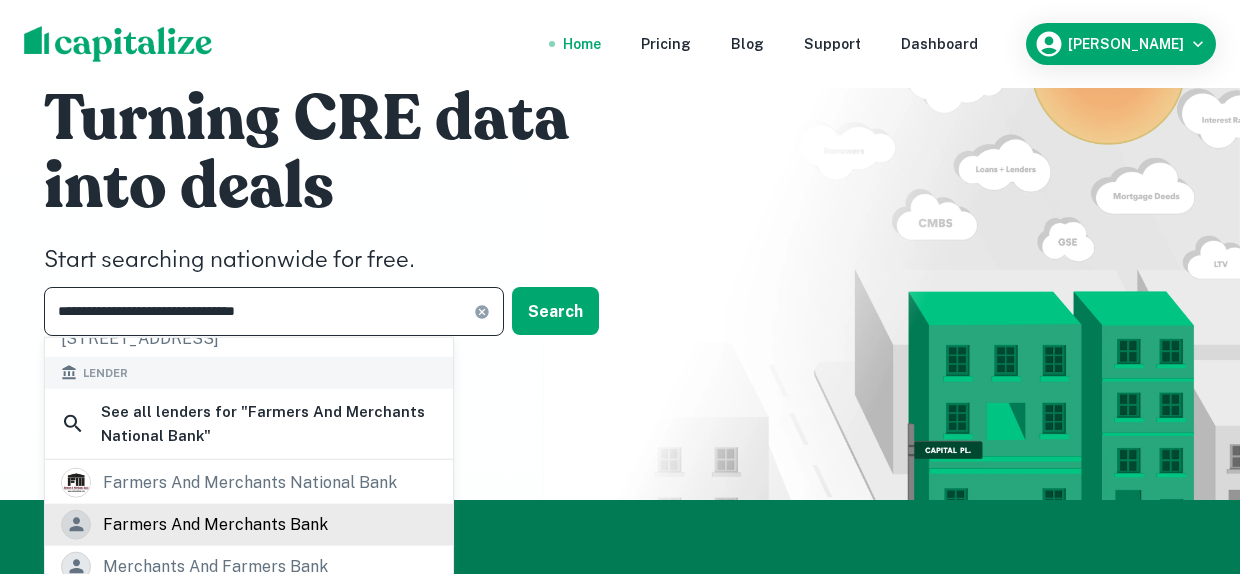 scroll, scrollTop: 100, scrollLeft: 0, axis: vertical 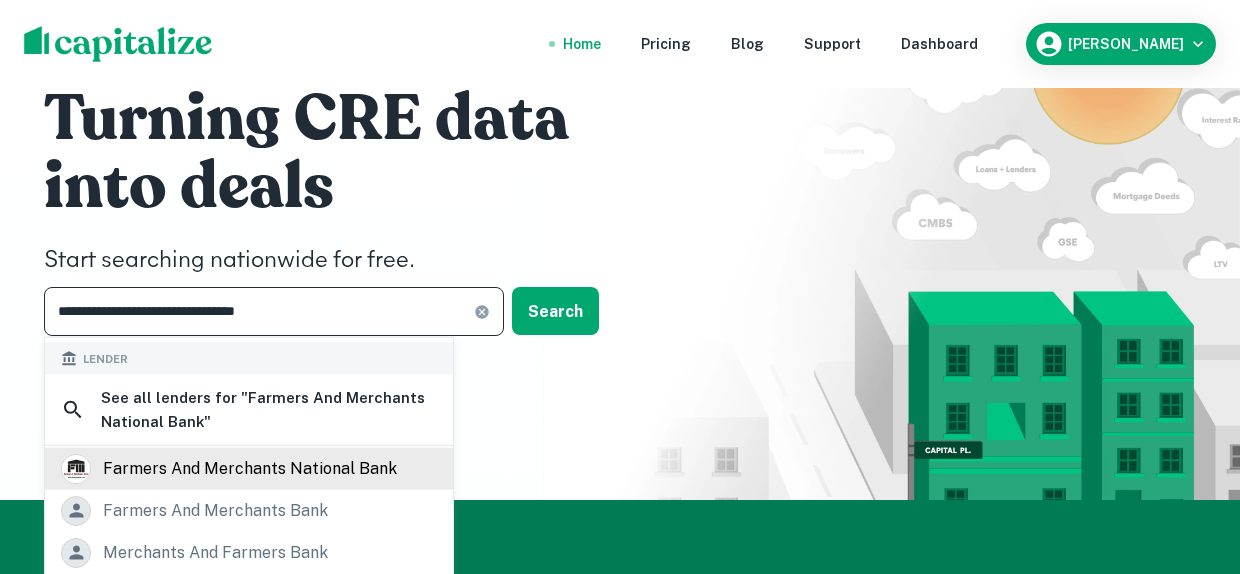 type on "**********" 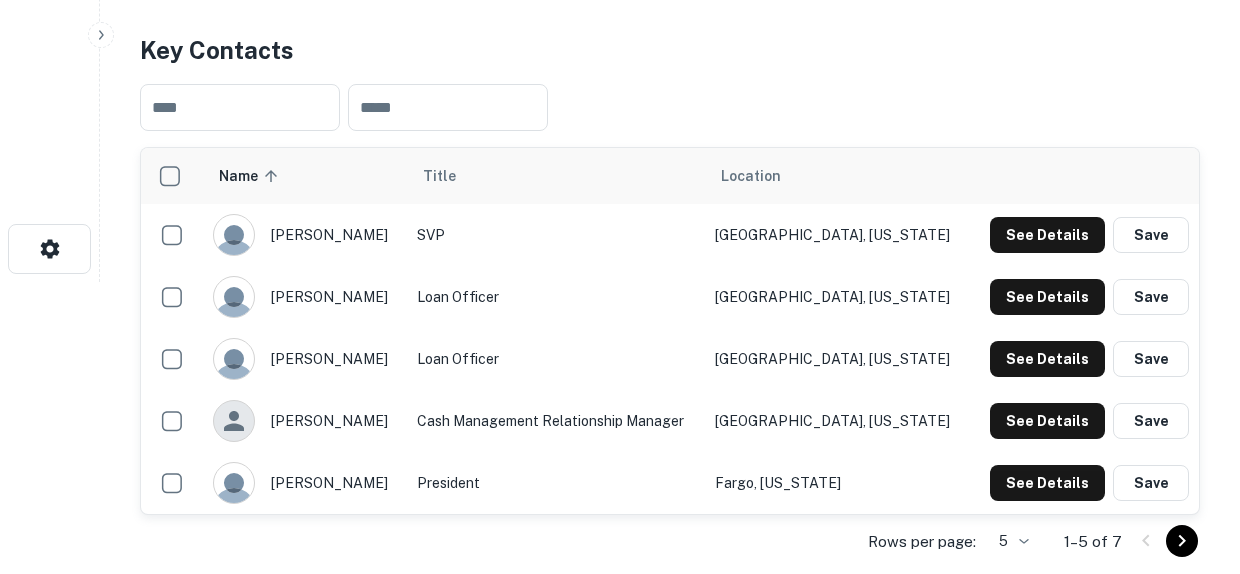 scroll, scrollTop: 300, scrollLeft: 0, axis: vertical 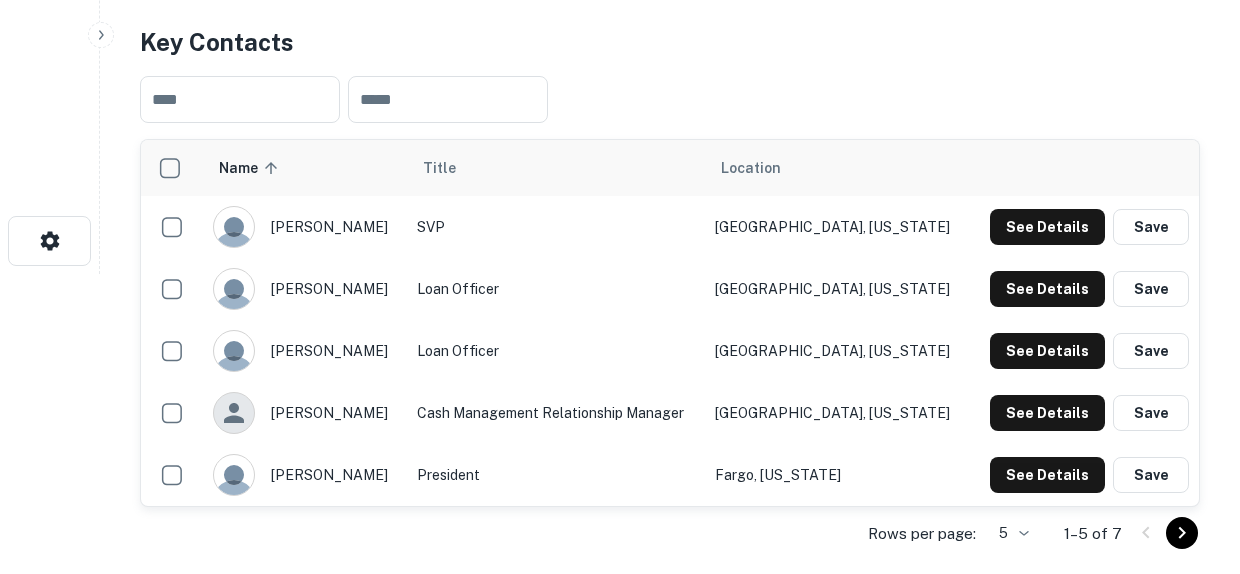 click on "Search         Borrowers         Contacts         Saved     Back to search Farmers And Merchants National Bank Save Lender Visit Website Key Contacts ​ ​ Name sorted ascending Title Location [PERSON_NAME] SVP [GEOGRAPHIC_DATA], [US_STATE] See Details Save [PERSON_NAME] Loan Officer [GEOGRAPHIC_DATA], [US_STATE] See Details Save [PERSON_NAME] Loan Officer [GEOGRAPHIC_DATA], [US_STATE] See Details Save [PERSON_NAME] Cash Management Relationship Manager [GEOGRAPHIC_DATA], [US_STATE] See Details Save [PERSON_NAME] President Fargo, [US_STATE] See Details Save Rows per page: 5 * 1–5 of 7 Transactions Overview ​ All Property Types Any Amount Maturing [DATE] All Filters Save Reset Loans Originated 37 Average LTV 83.62% Average Interest Rate 4.41% Location Purpose Type Mortgage Amount Borrower Origination Date Maturity Date Lender Type Sale Amount LTV Year Built Unit Count  Vergennes, IL62994  Portfolio Construction Agricultural / Rural $1.4M [PERSON_NAME] Request Borrower Info [DATE] [DATE] Bank N/A - View  Vergennes, IL62994  N/A" at bounding box center [620, -13] 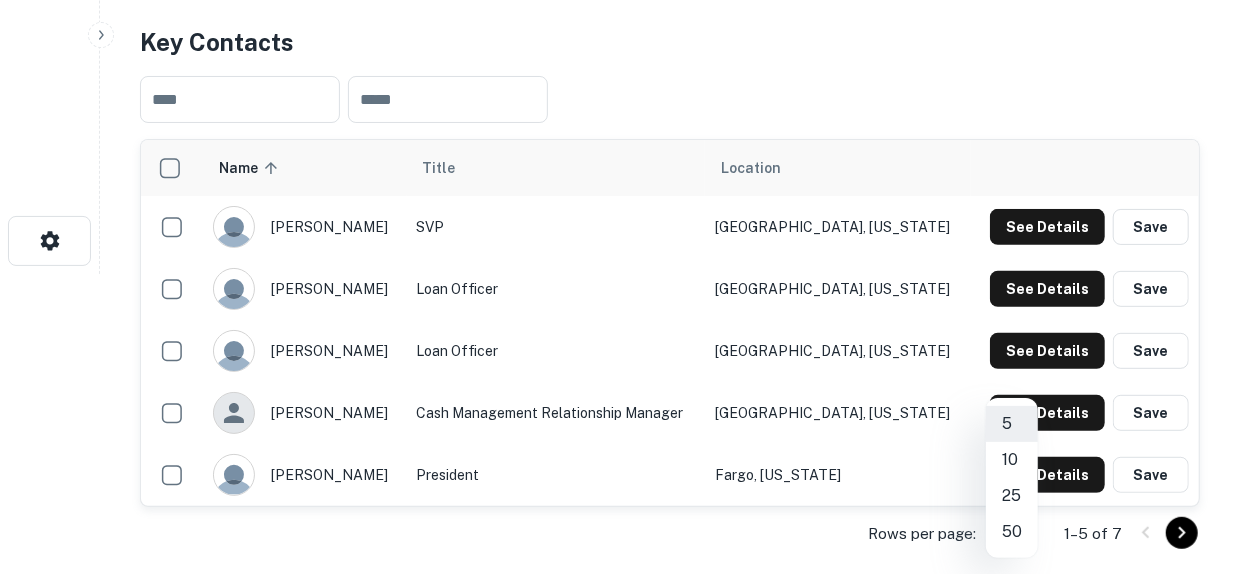 click on "10" at bounding box center (1012, 460) 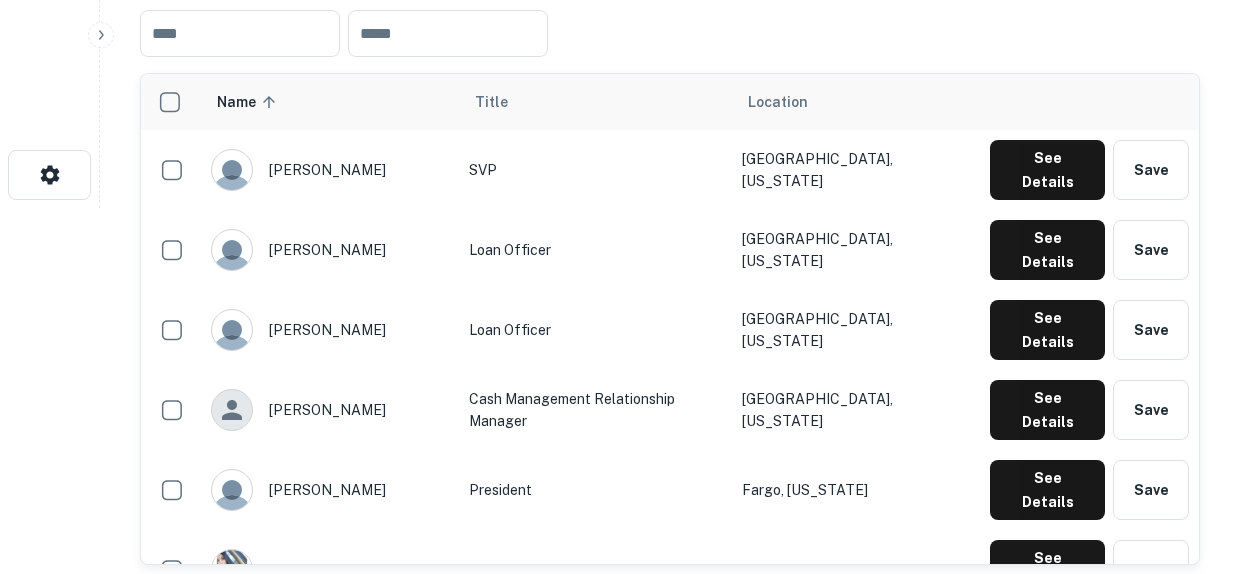 scroll, scrollTop: 400, scrollLeft: 0, axis: vertical 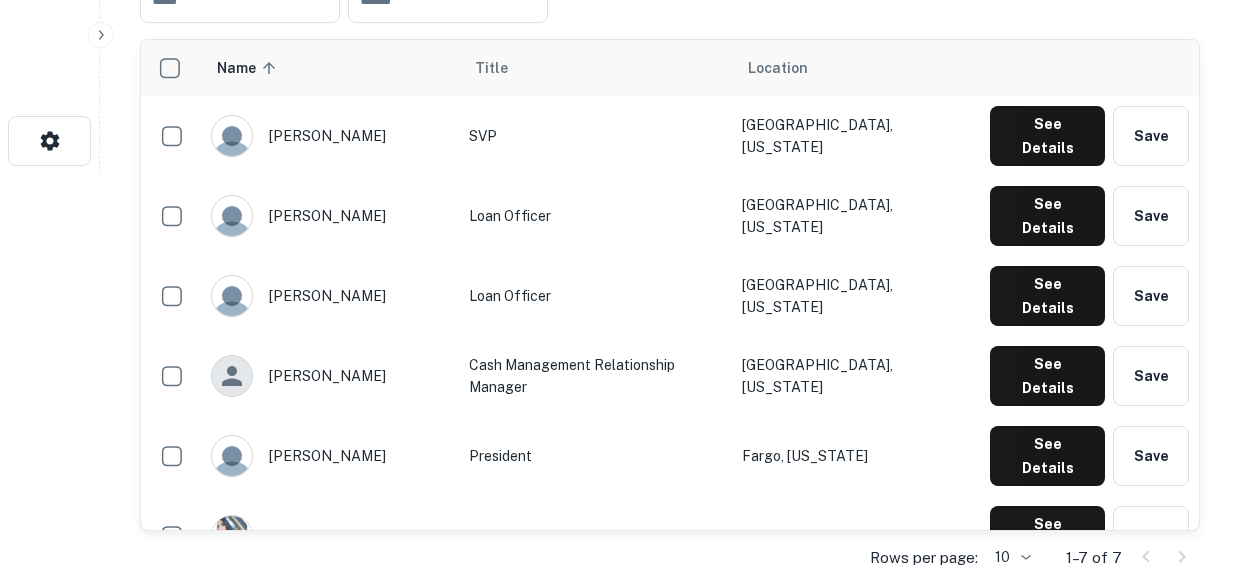click on "[GEOGRAPHIC_DATA], [US_STATE]" at bounding box center [856, 216] 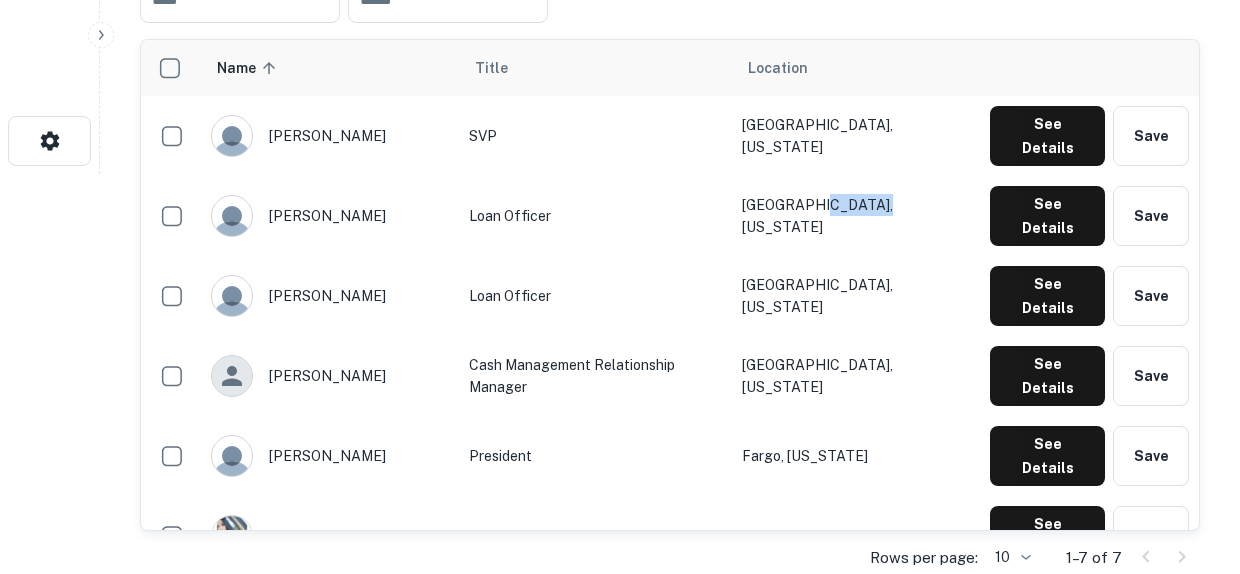 click on "[GEOGRAPHIC_DATA], [US_STATE]" at bounding box center (856, 216) 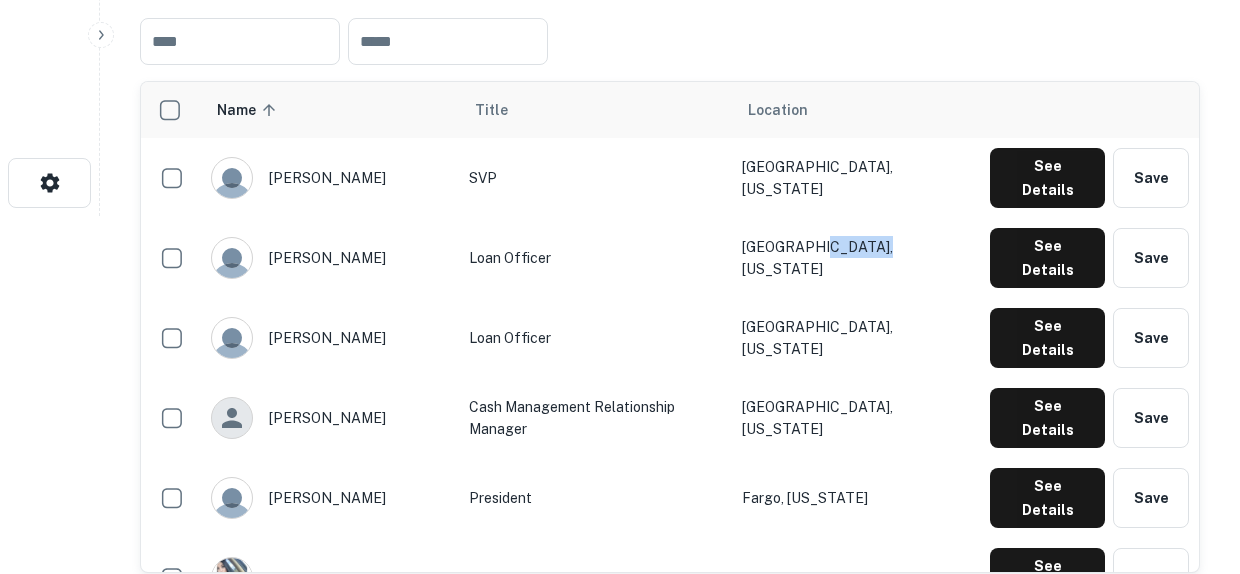 scroll, scrollTop: 0, scrollLeft: 0, axis: both 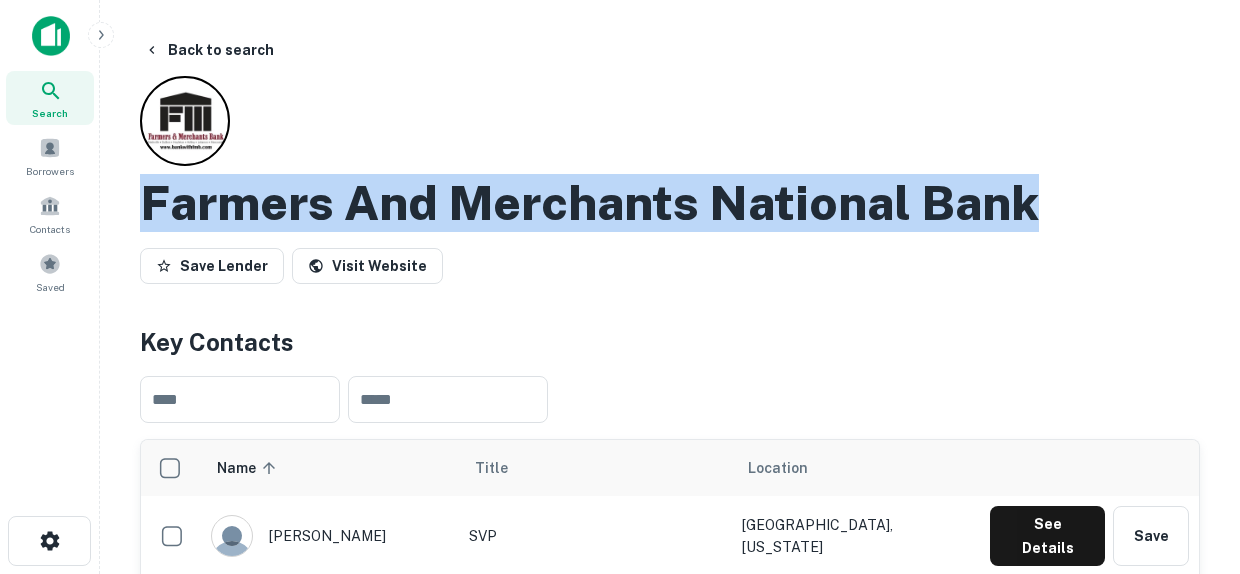 drag, startPoint x: 1059, startPoint y: 218, endPoint x: 146, endPoint y: 221, distance: 913.00494 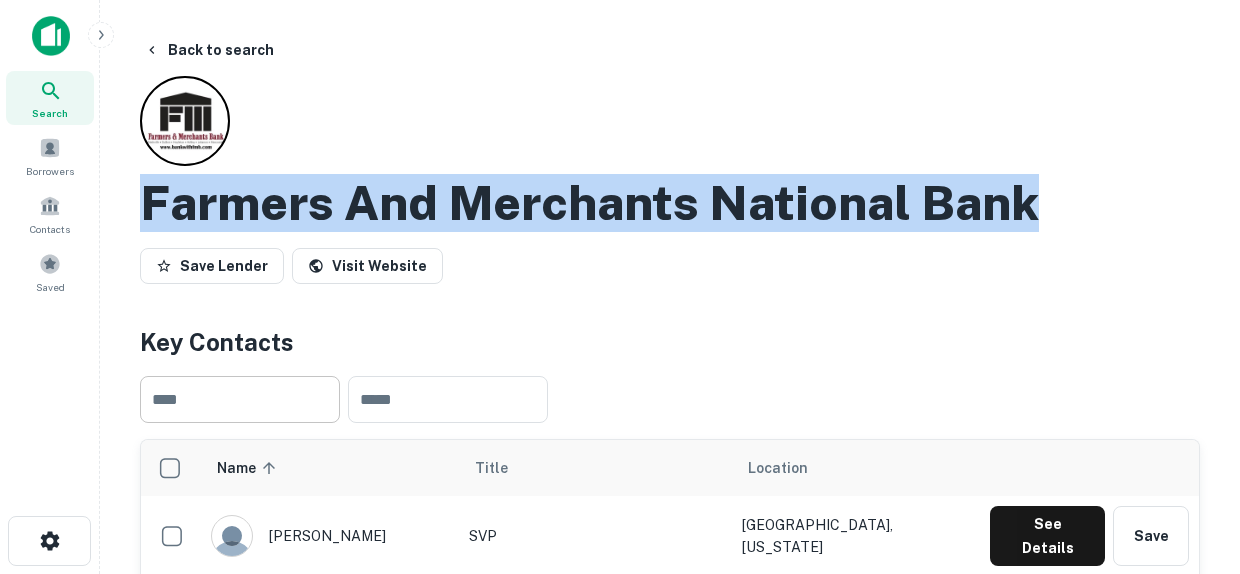 type 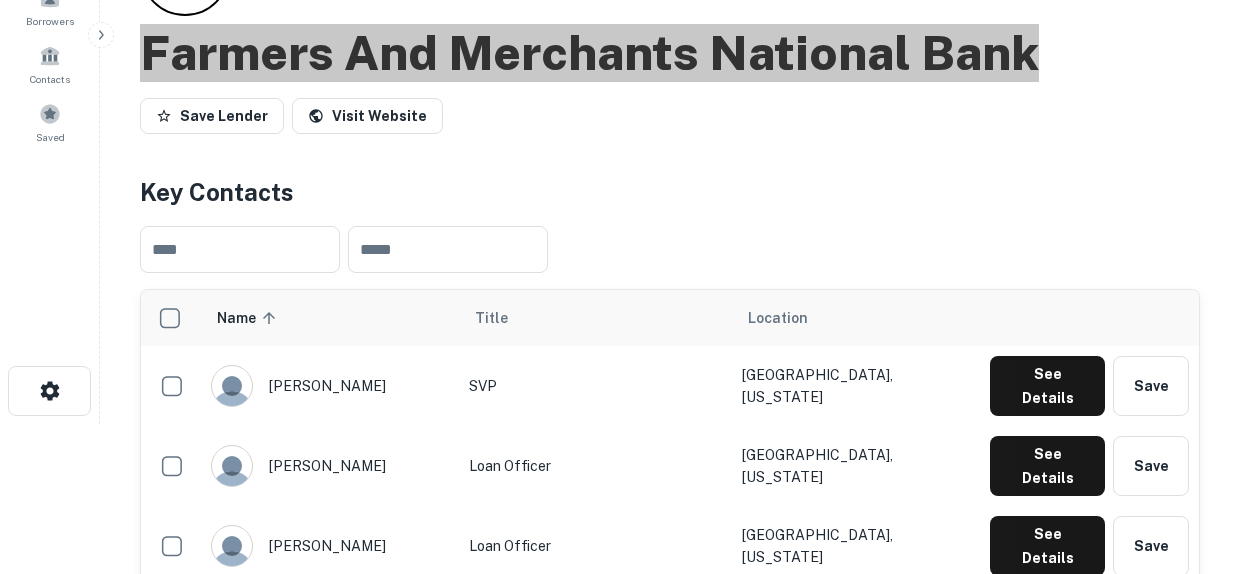 scroll, scrollTop: 300, scrollLeft: 0, axis: vertical 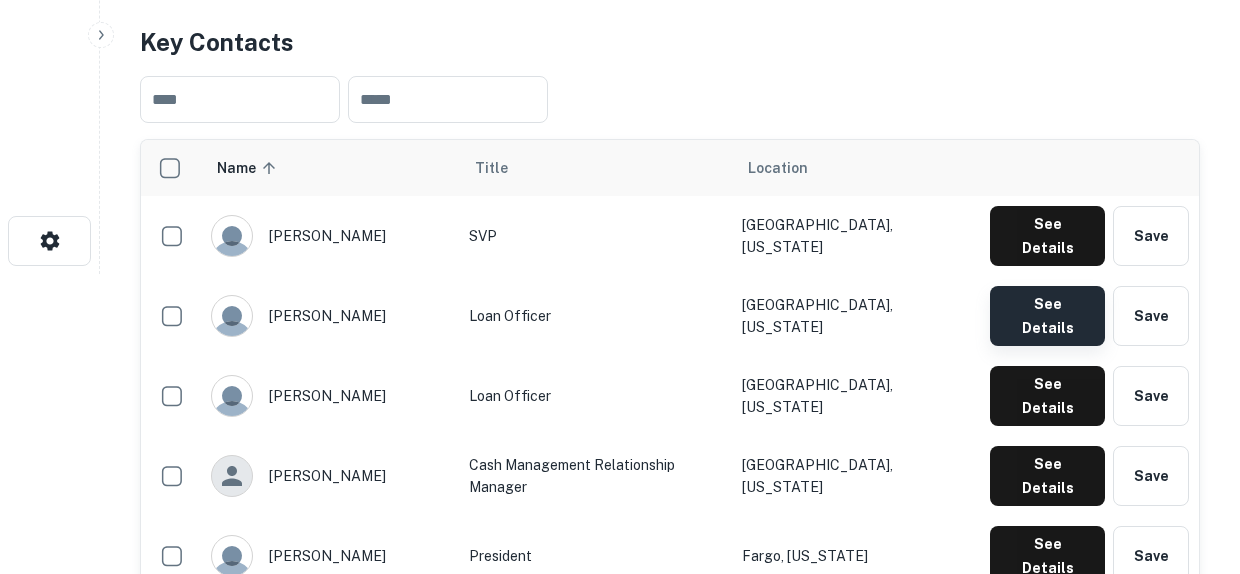click on "See Details" at bounding box center [1047, 236] 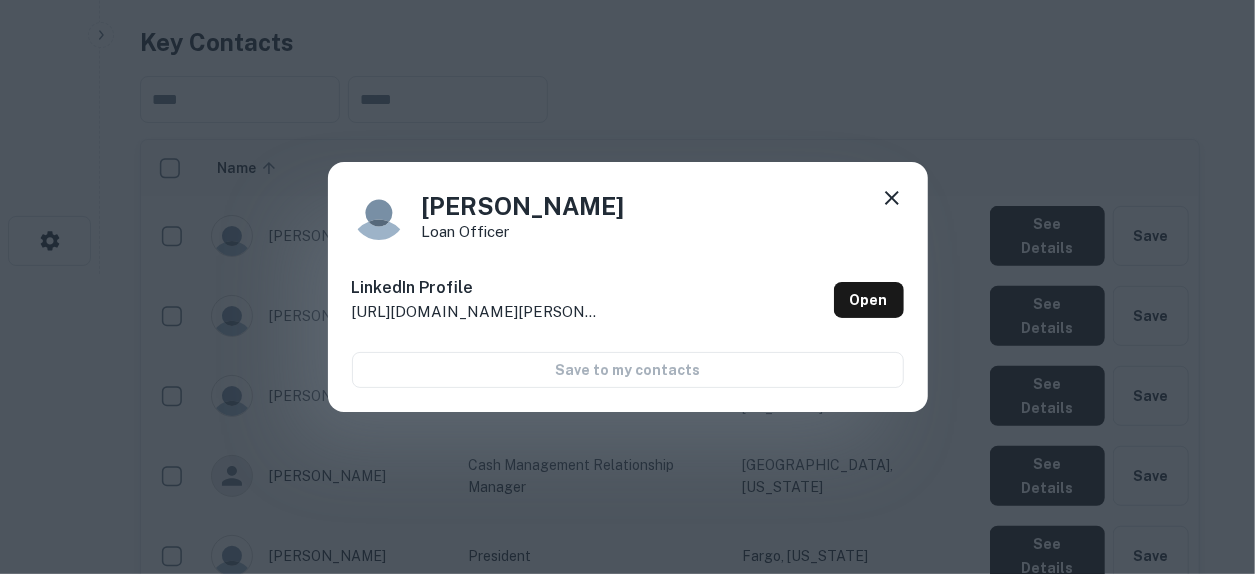 drag, startPoint x: 644, startPoint y: 211, endPoint x: 408, endPoint y: 201, distance: 236.21178 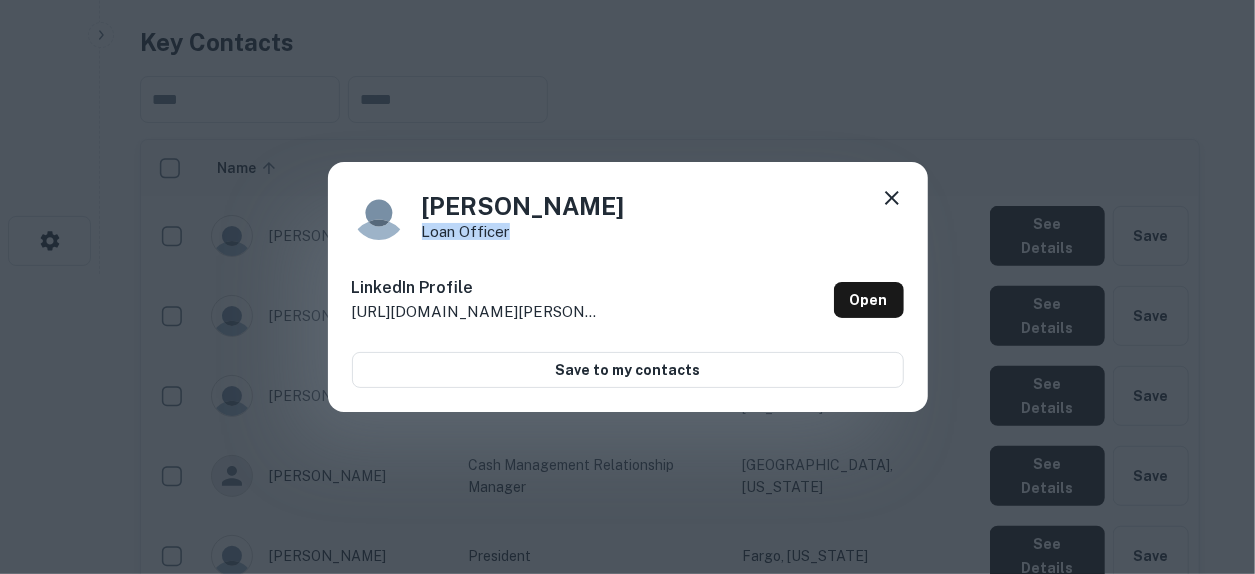 drag, startPoint x: 528, startPoint y: 234, endPoint x: 424, endPoint y: 227, distance: 104.23531 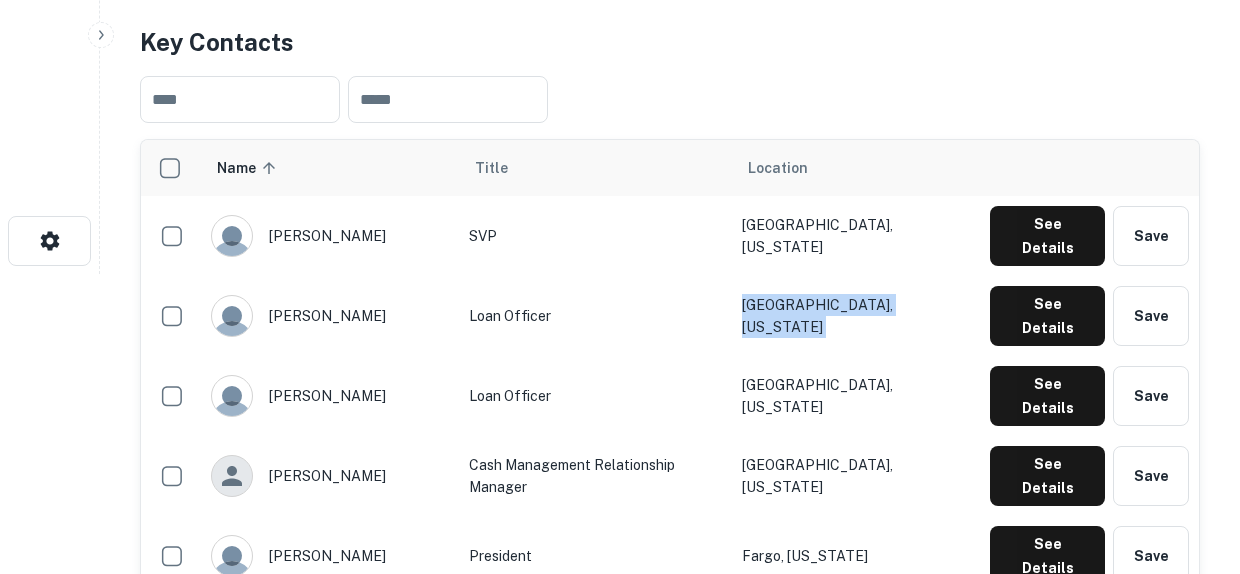 drag, startPoint x: 952, startPoint y: 283, endPoint x: 784, endPoint y: 300, distance: 168.85793 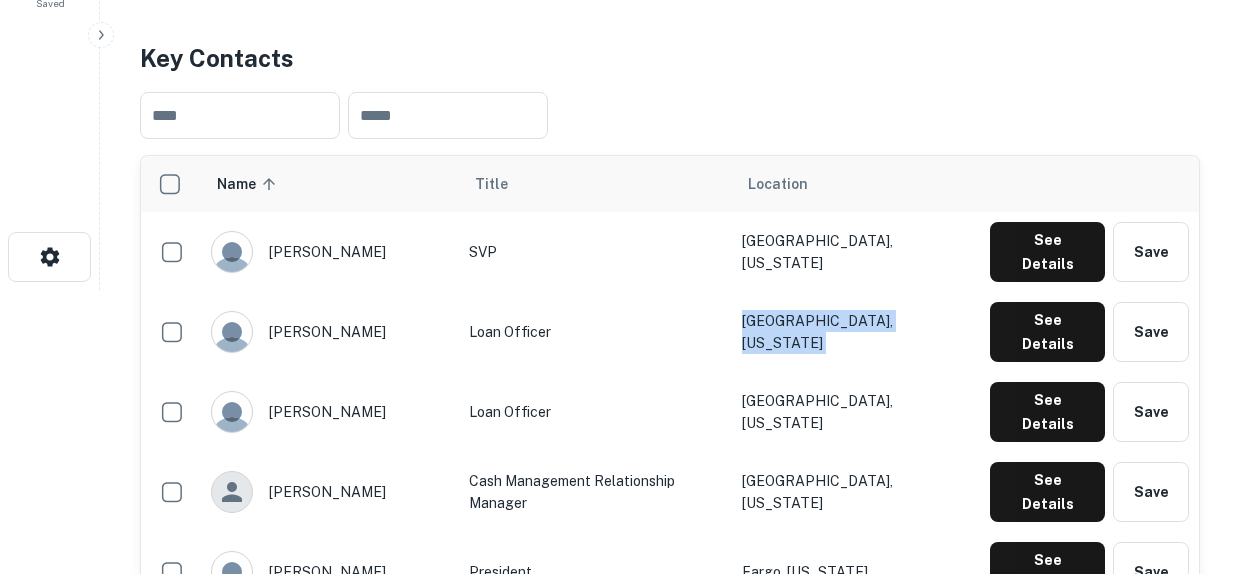scroll, scrollTop: 0, scrollLeft: 0, axis: both 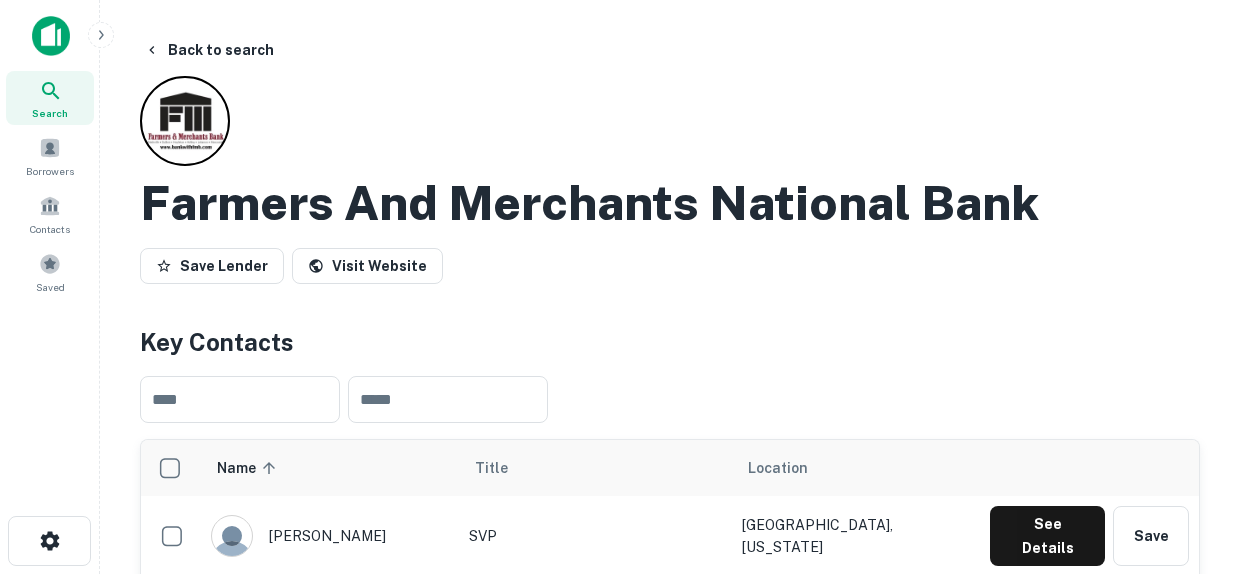 click on "Back to search Farmers And Merchants National Bank Save Lender Visit Website Key Contacts ​ ​ Name sorted ascending Title Location [PERSON_NAME] SVP [GEOGRAPHIC_DATA], [US_STATE] See Details Save [PERSON_NAME] Loan Officer [GEOGRAPHIC_DATA], [US_STATE] See Details Save [PERSON_NAME] Loan Officer [GEOGRAPHIC_DATA], [US_STATE] See Details Save [PERSON_NAME] Cash Management Relationship Manager [GEOGRAPHIC_DATA], [US_STATE] See Details Save [PERSON_NAME] President Fargo, [US_STATE] See Details Save [PERSON_NAME] Customer Service Representative Enid, [US_STATE] See Details Save angenedt [PERSON_NAME] Universal Banker [GEOGRAPHIC_DATA], [US_STATE] See Details Save Rows per page: 10 ** 1–7 of 7 Transactions Overview ​ All Property Types Any Amount Maturing [DATE] All Filters Save Reset Loans Originated 37 Average LTV 83.62% Average Interest Rate 4.41% Location Purpose Type Mortgage Amount Borrower Origination Date Maturity Date Lender Type Sale Amount LTV Year Built Unit Count  Vergennes, IL62994  Portfolio Construction Agricultural / Rural $1.4M [PERSON_NAME] Bank N/A -" at bounding box center (670, 1463) 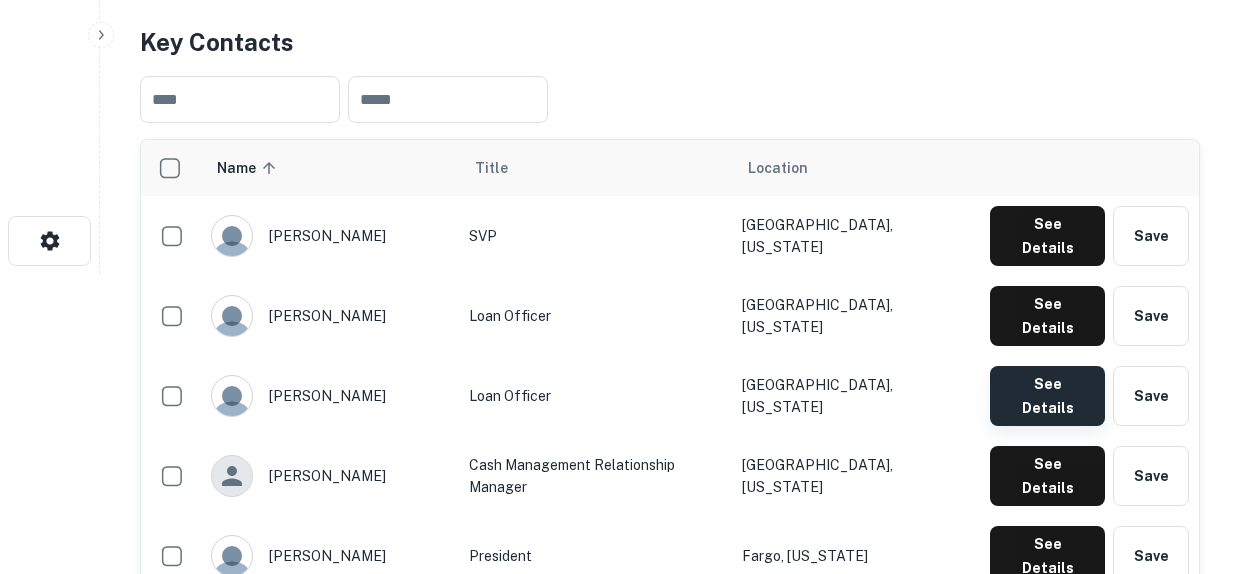 click on "See Details" at bounding box center (1047, 236) 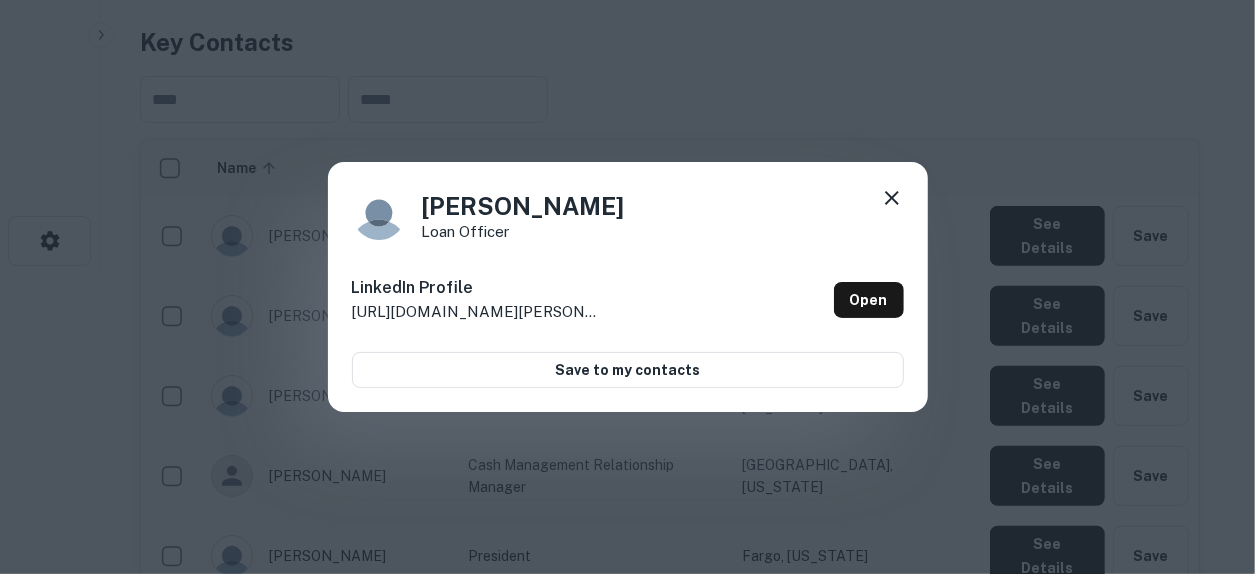 drag, startPoint x: 654, startPoint y: 200, endPoint x: 392, endPoint y: 209, distance: 262.15454 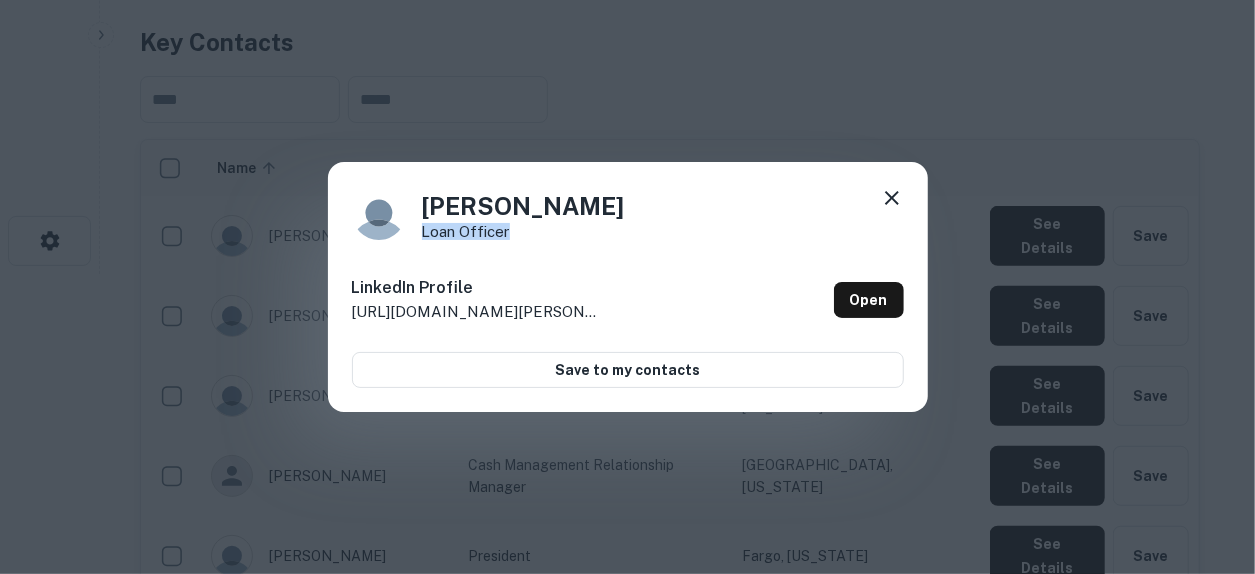 drag, startPoint x: 522, startPoint y: 238, endPoint x: 424, endPoint y: 230, distance: 98.32599 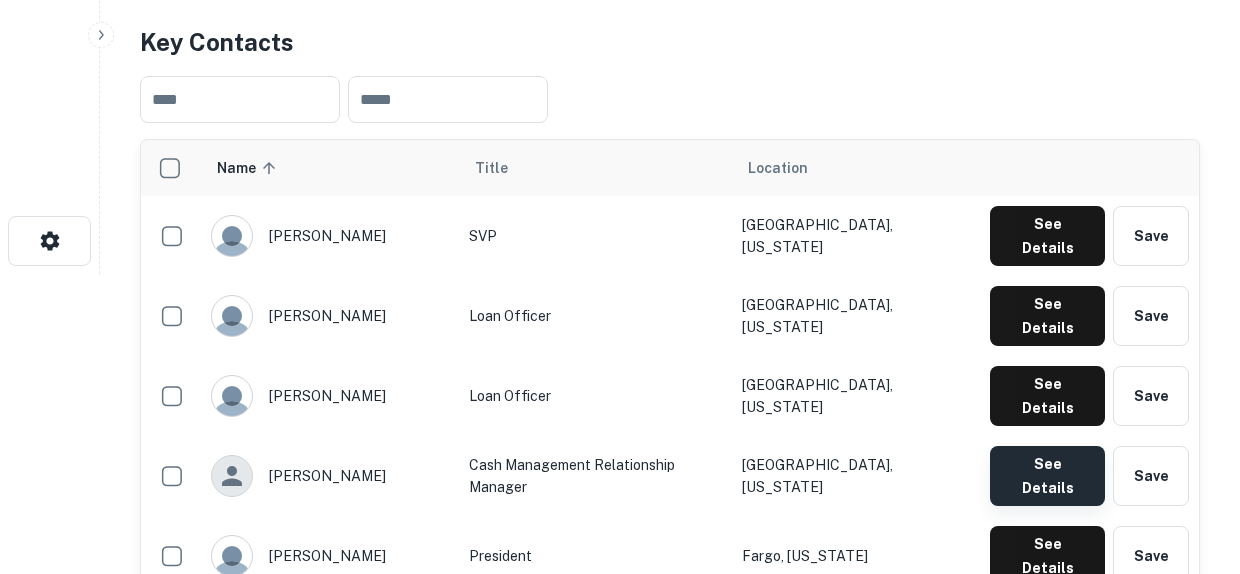 click on "See Details" at bounding box center [1047, 236] 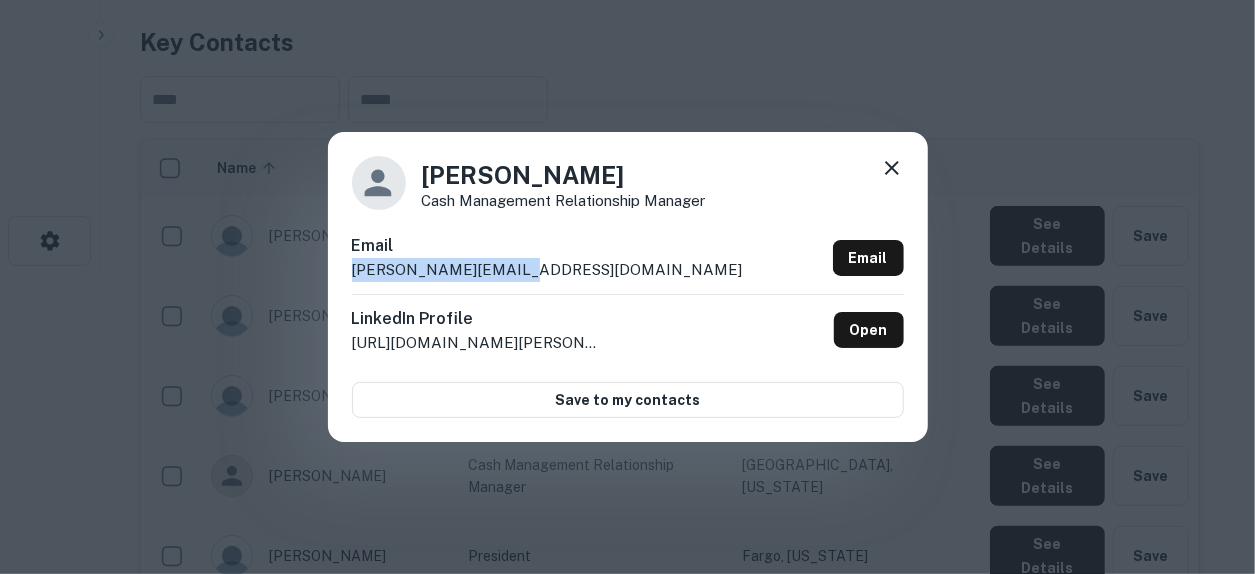 drag, startPoint x: 559, startPoint y: 257, endPoint x: 517, endPoint y: 278, distance: 46.957428 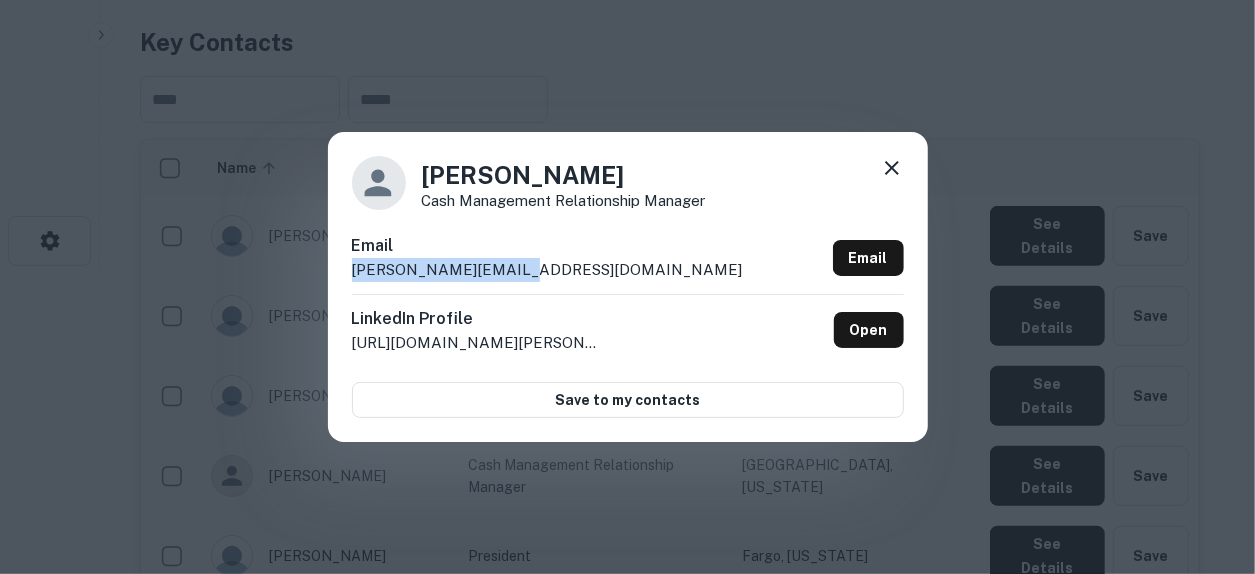 click 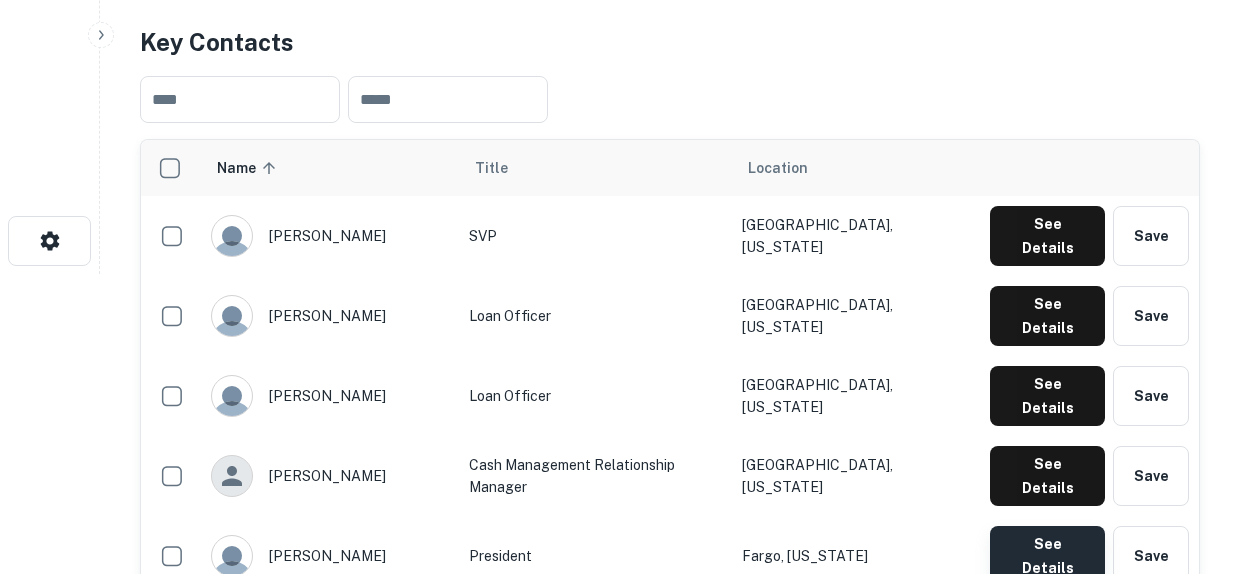 click on "See Details" at bounding box center (1047, 236) 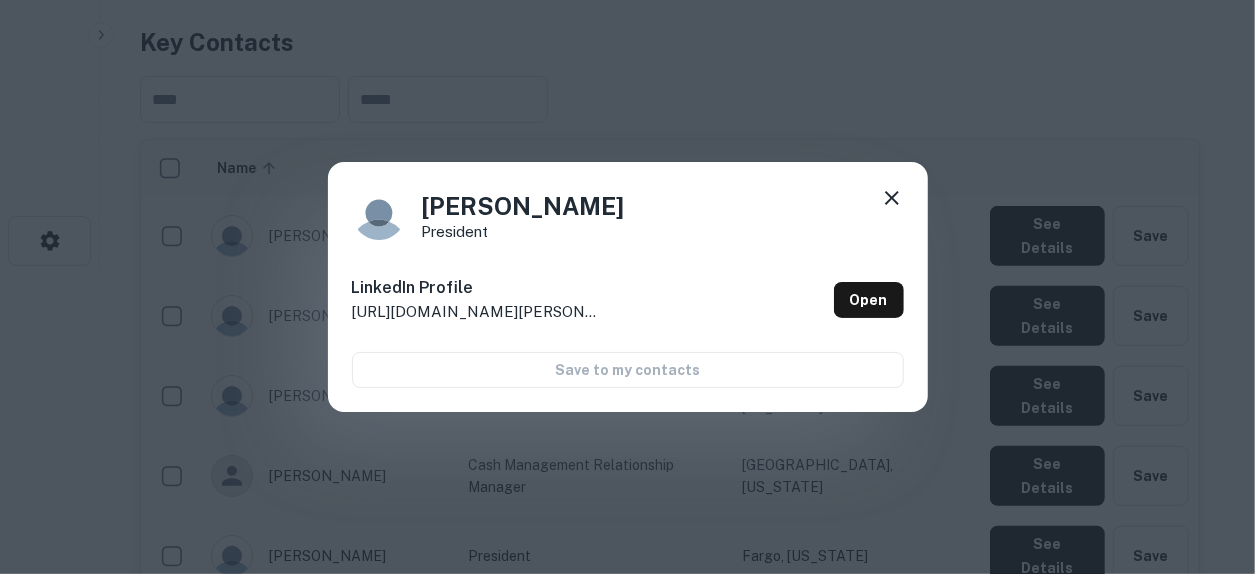 click 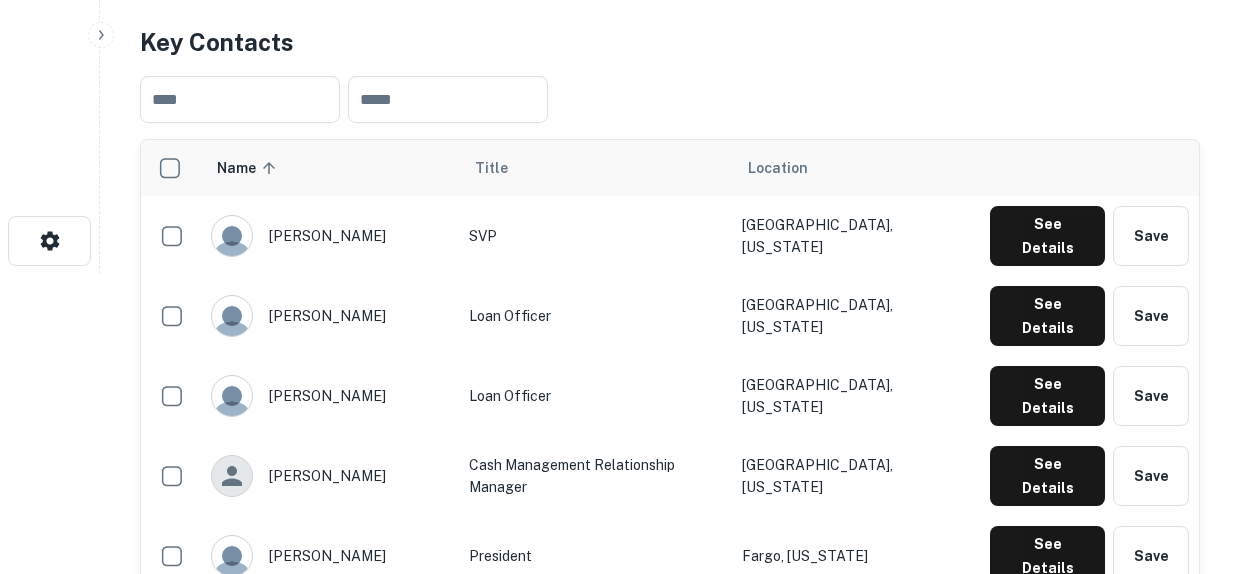 click on "See Details" at bounding box center [1047, 236] 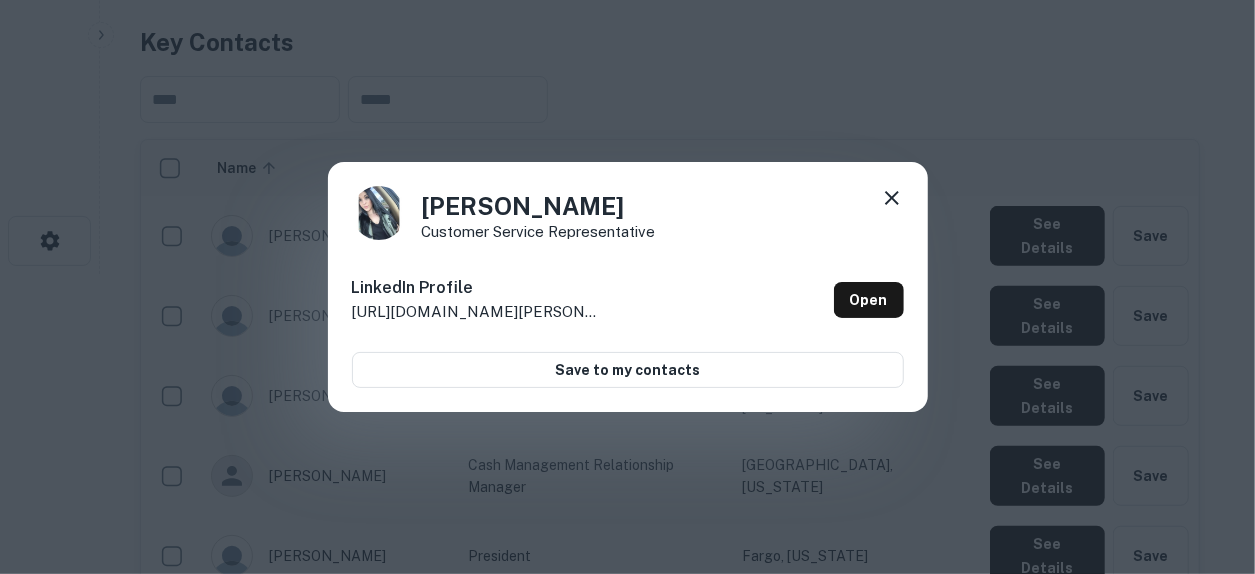 click 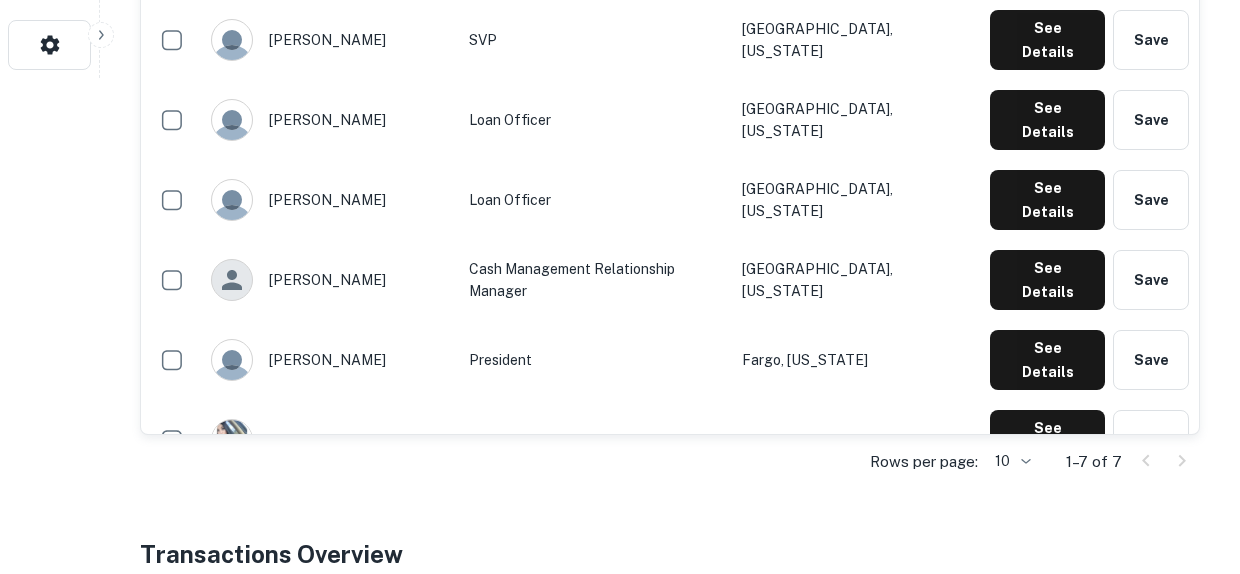 scroll, scrollTop: 500, scrollLeft: 0, axis: vertical 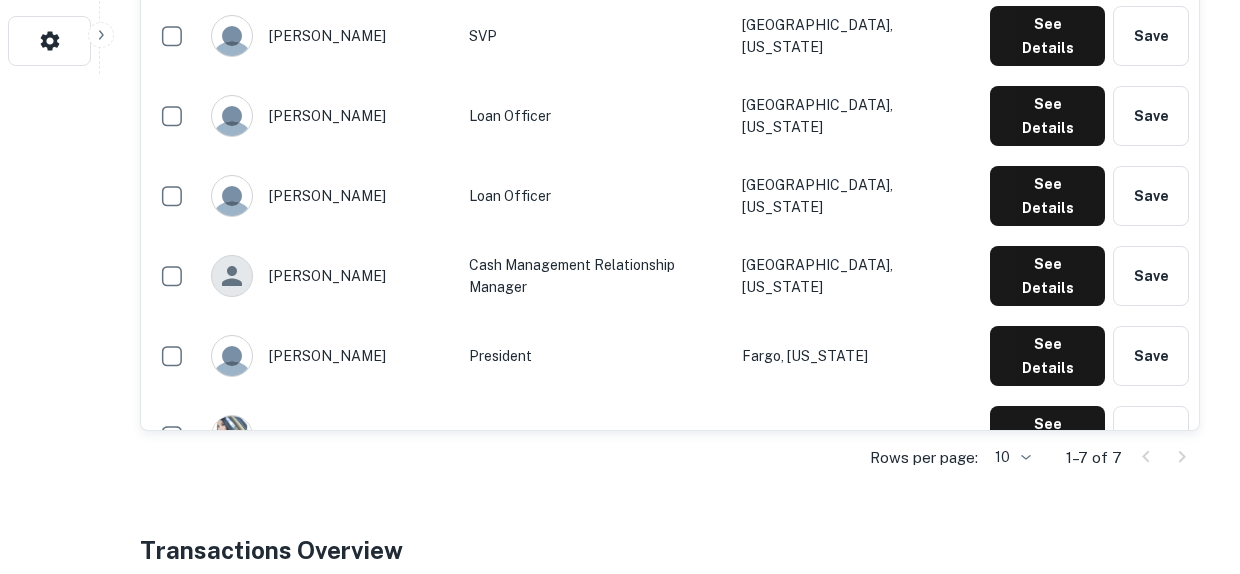 click on "See Details Save" at bounding box center [1089, 516] 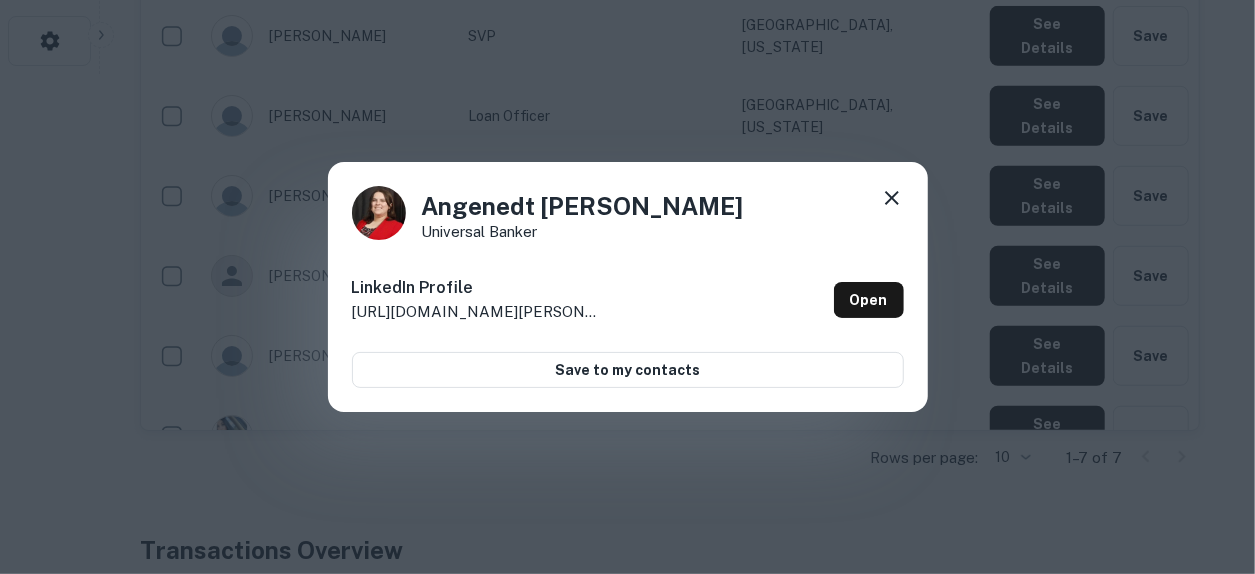 click 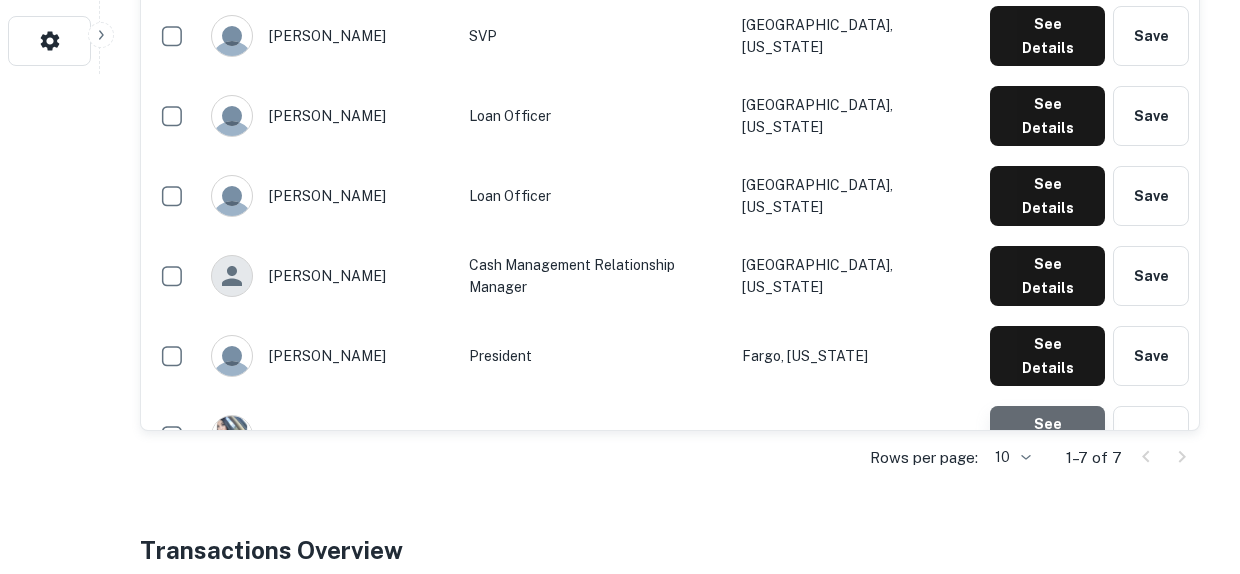 click on "See Details" at bounding box center (1047, 36) 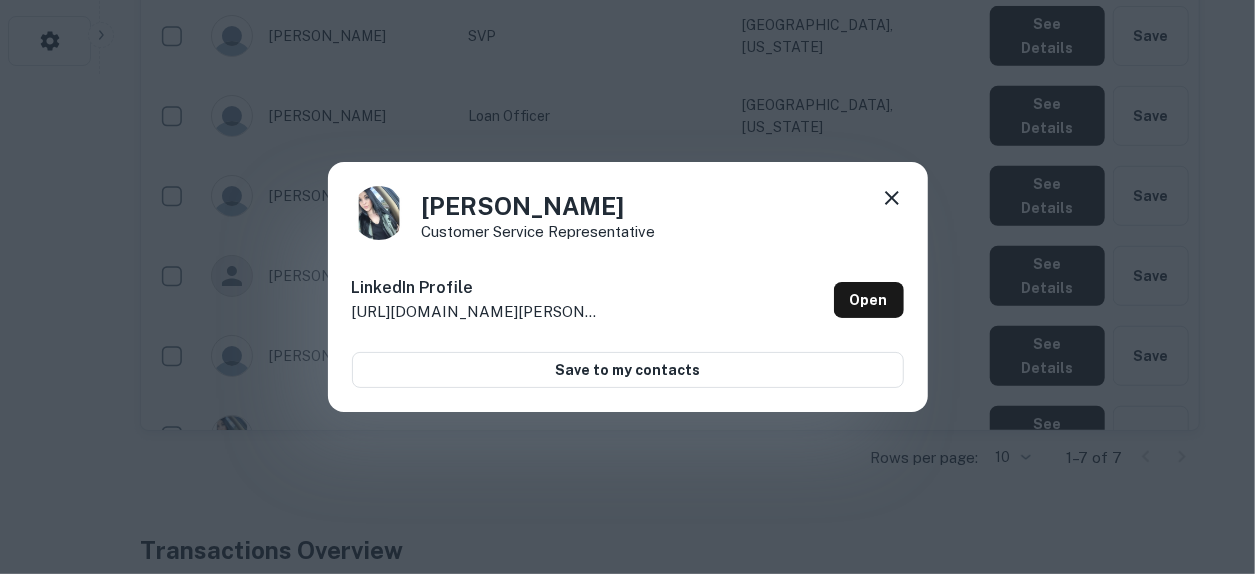click on "Allie Morton Customer Service Representative LinkedIn Profile http://www.linkedin.com/in/allie-morton-ab9719141 Open Save to my contacts" at bounding box center (628, 287) 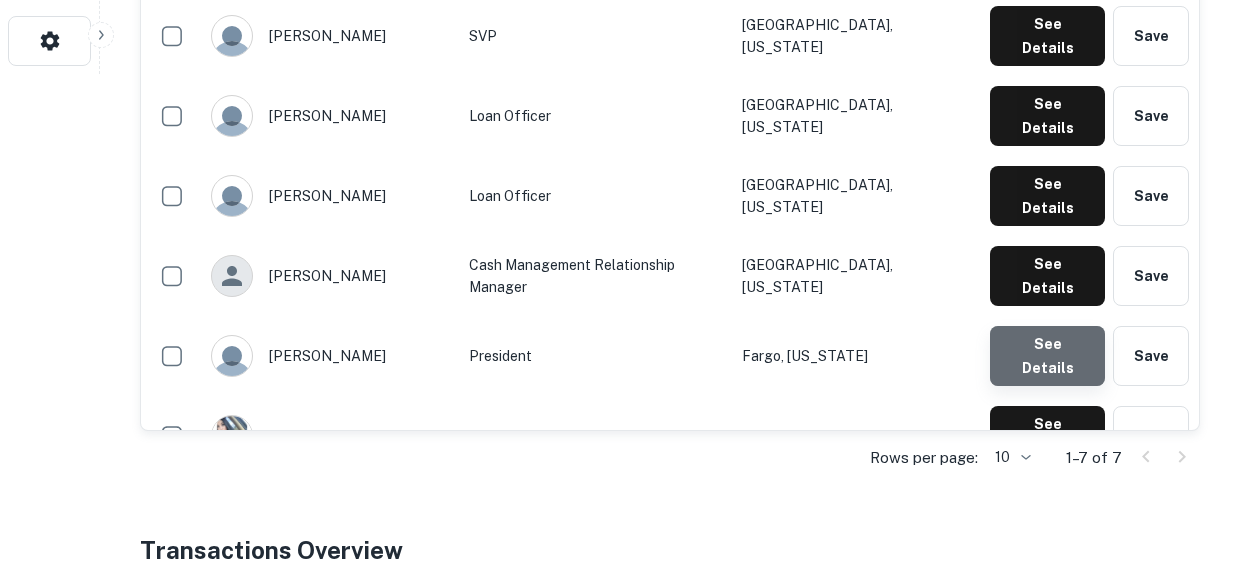 click on "See Details" at bounding box center [1047, 36] 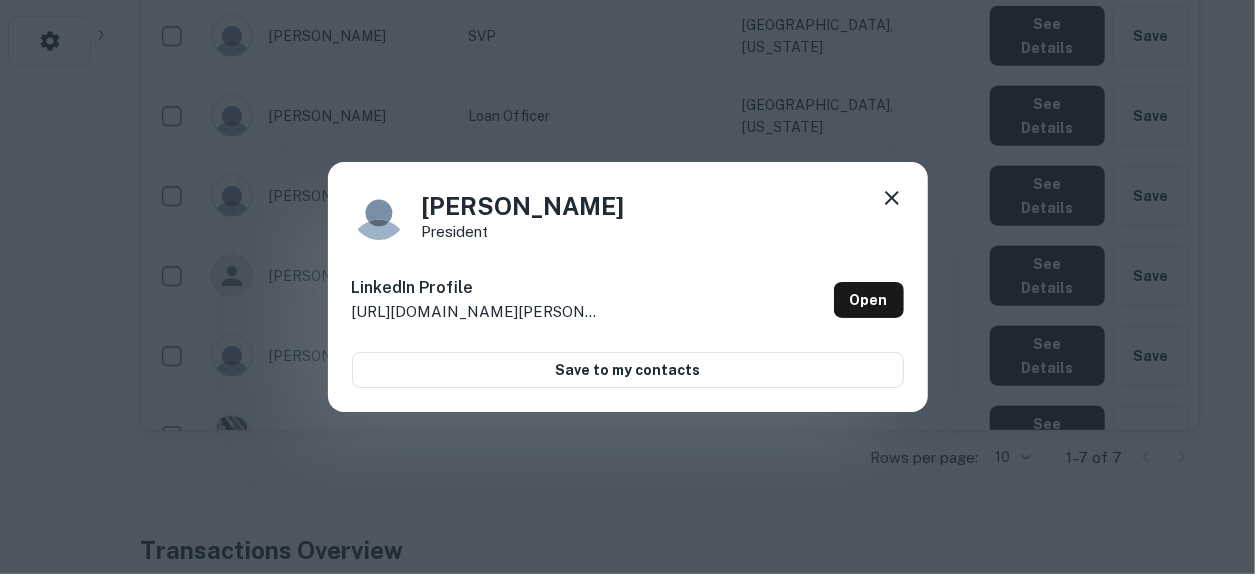 click 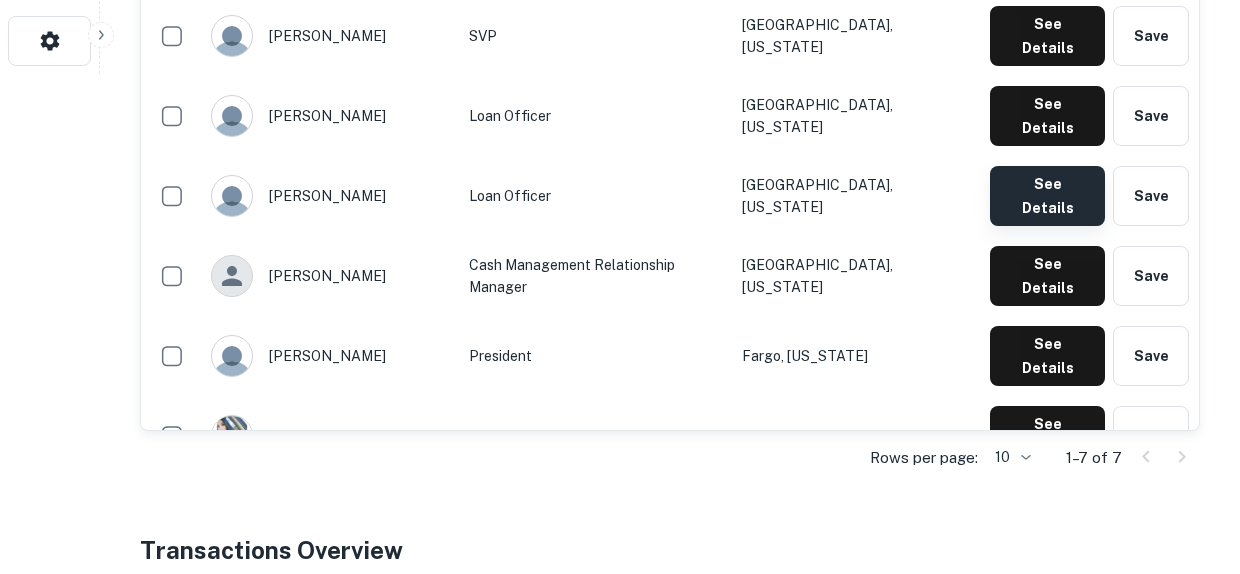 click on "See Details" at bounding box center [1047, 36] 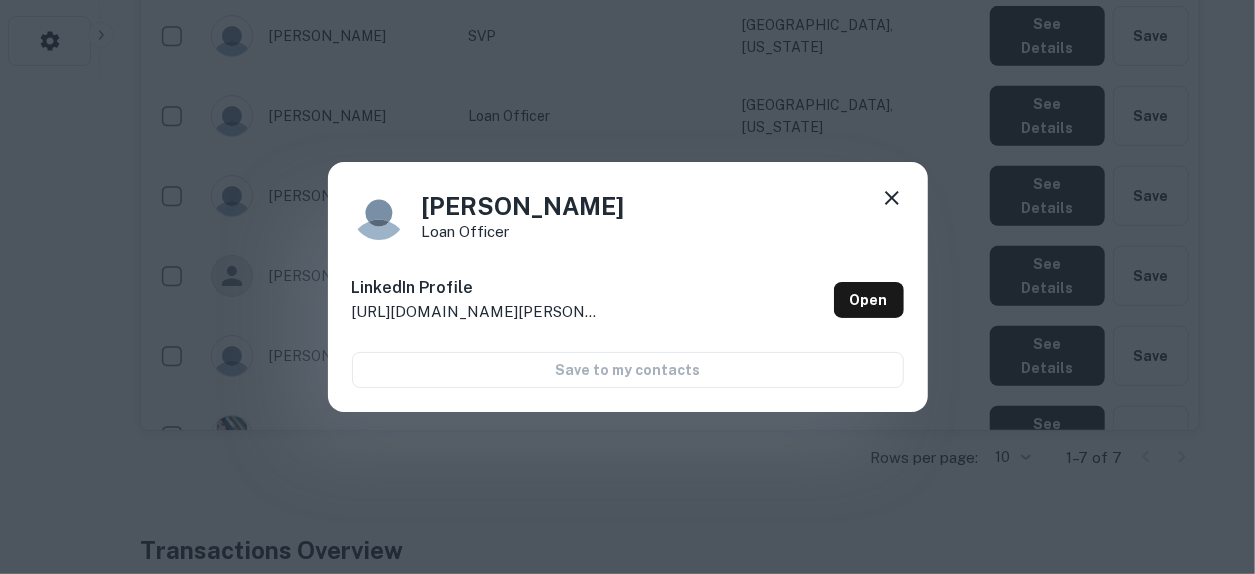 click 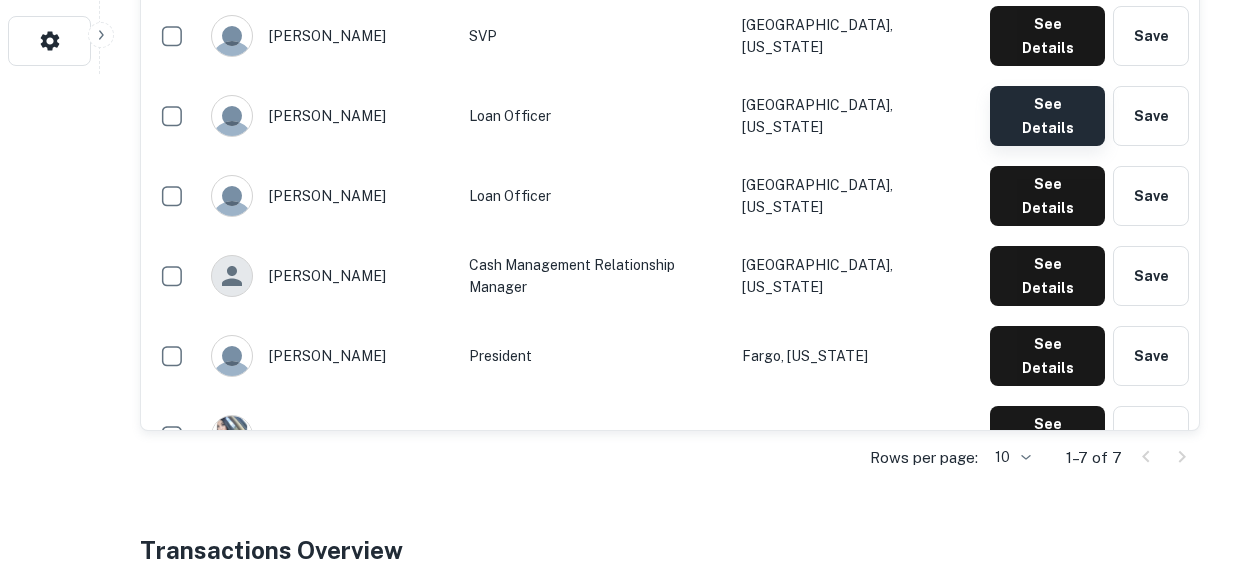 click on "See Details" at bounding box center [1047, 36] 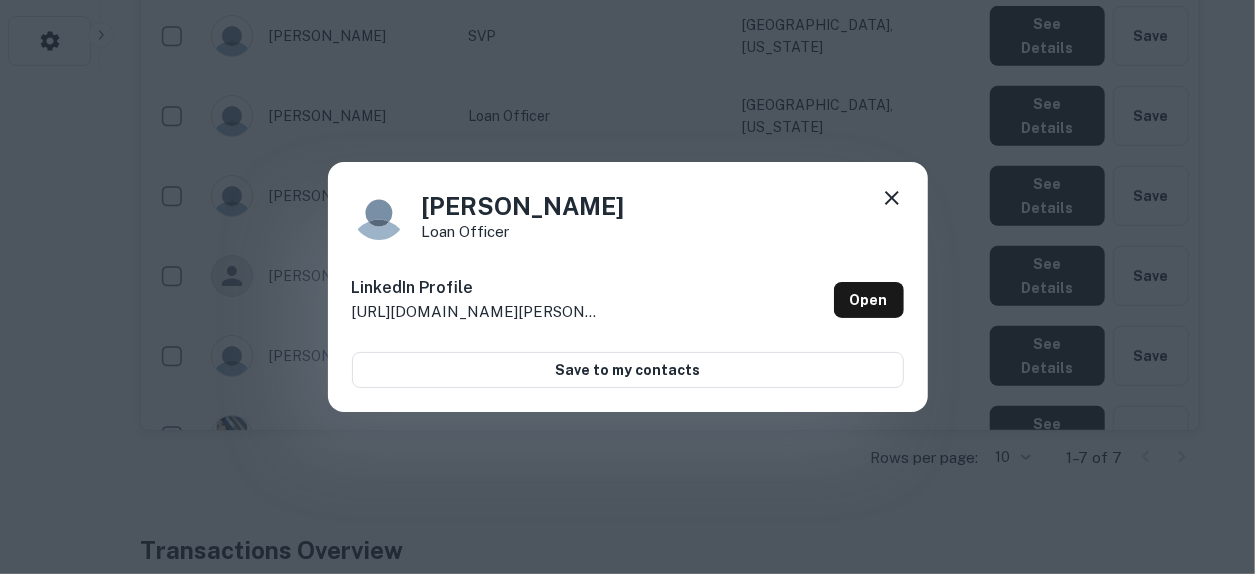 click 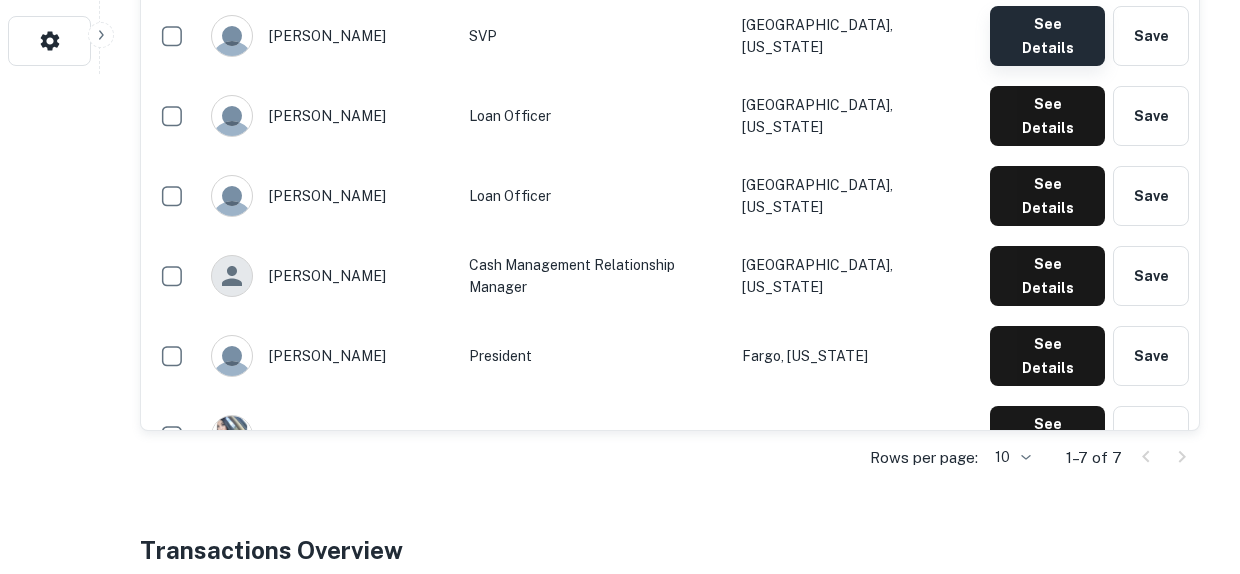 click on "See Details" at bounding box center [1047, 36] 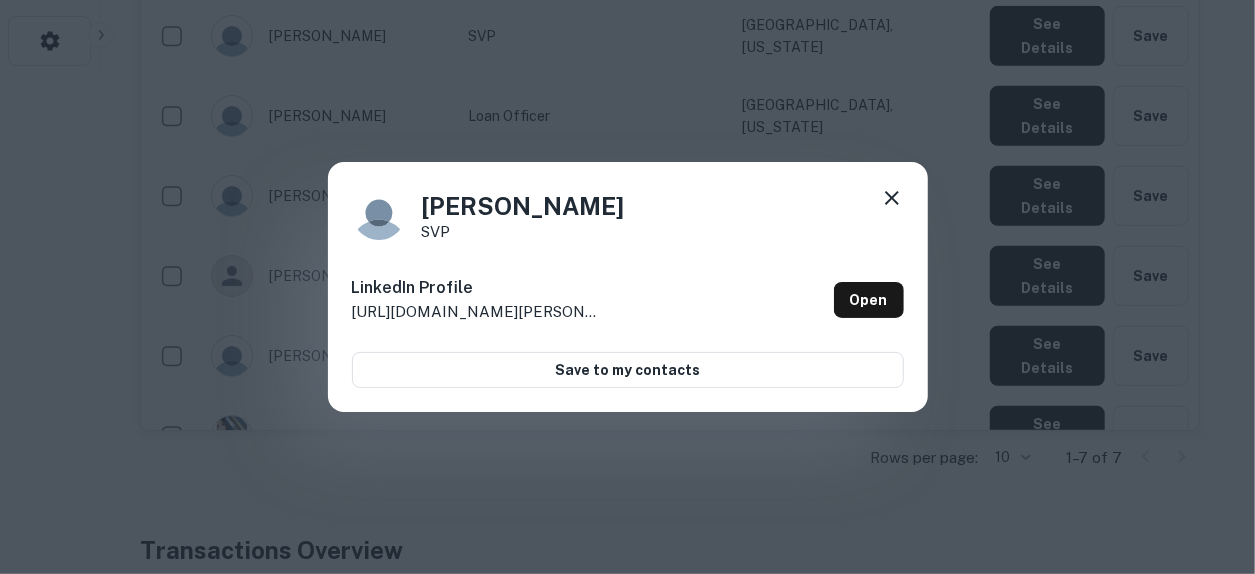 click 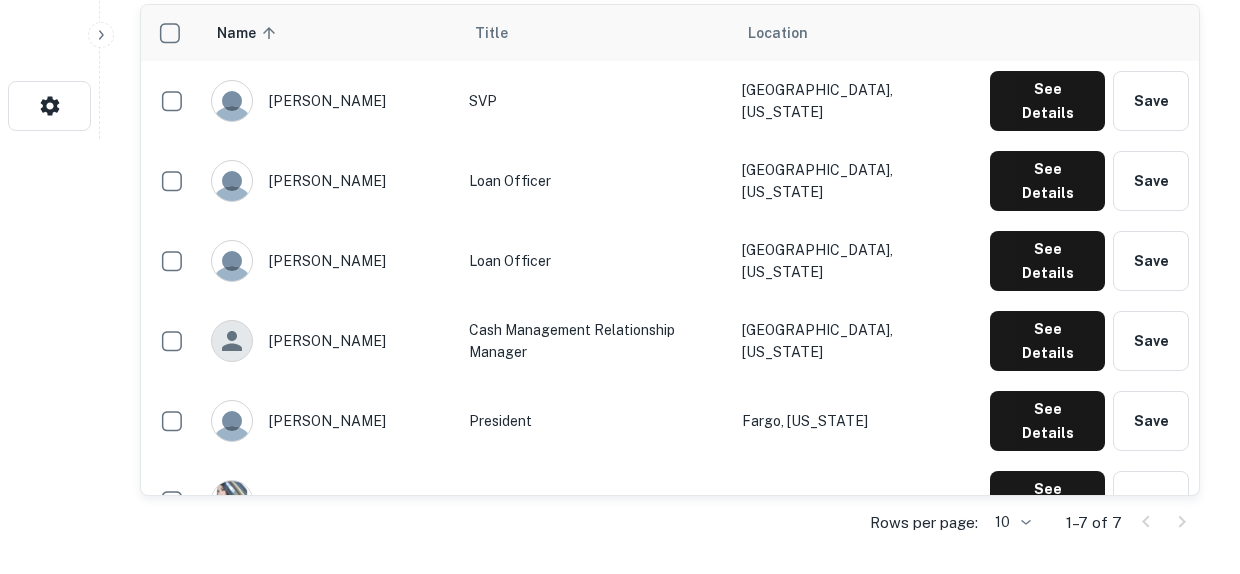 scroll, scrollTop: 400, scrollLeft: 0, axis: vertical 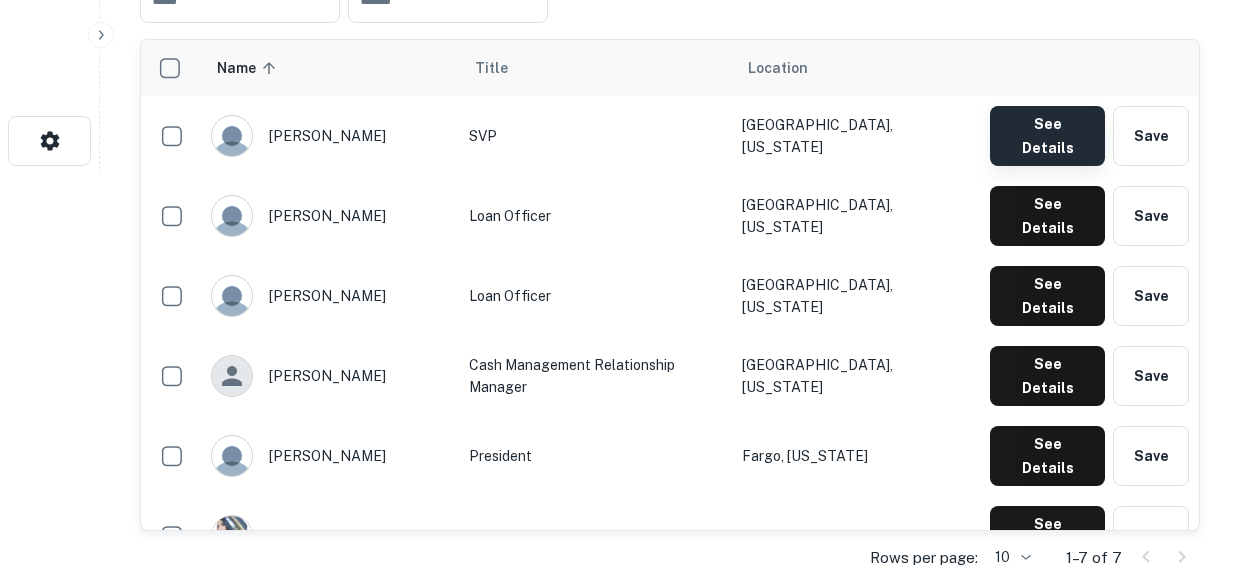 click on "See Details" at bounding box center [1047, 136] 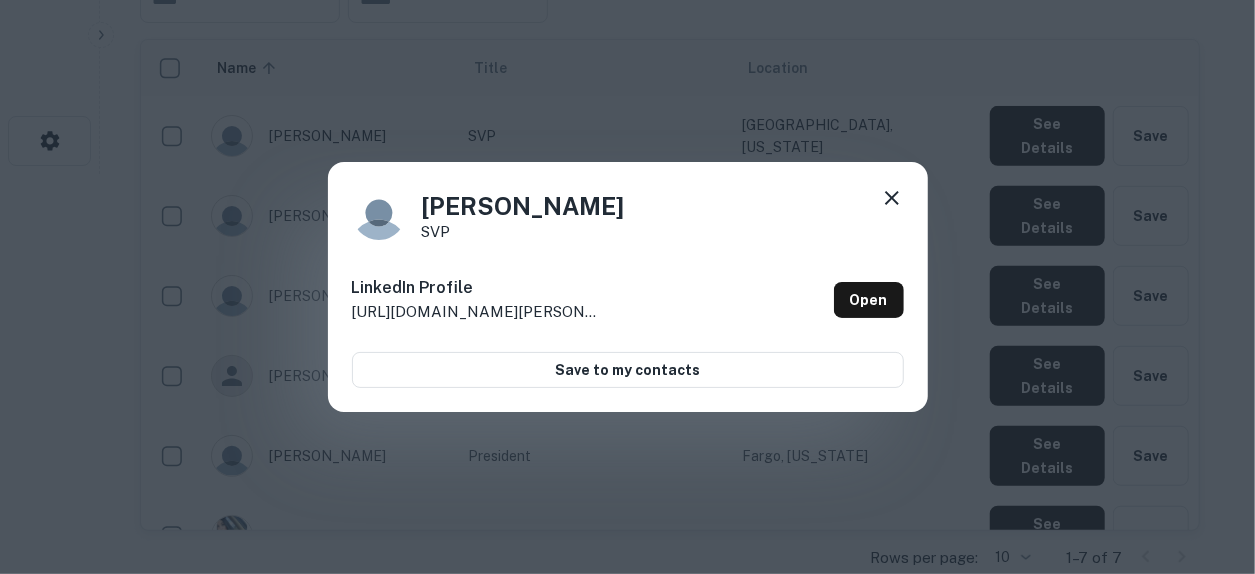 click 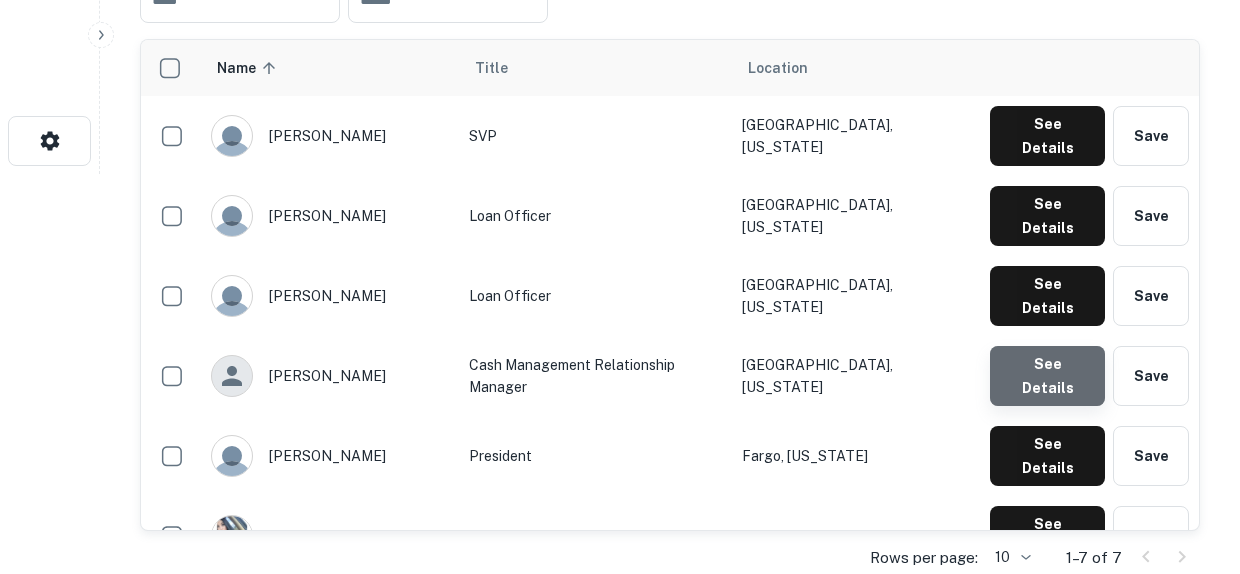 click on "See Details" at bounding box center [1047, 136] 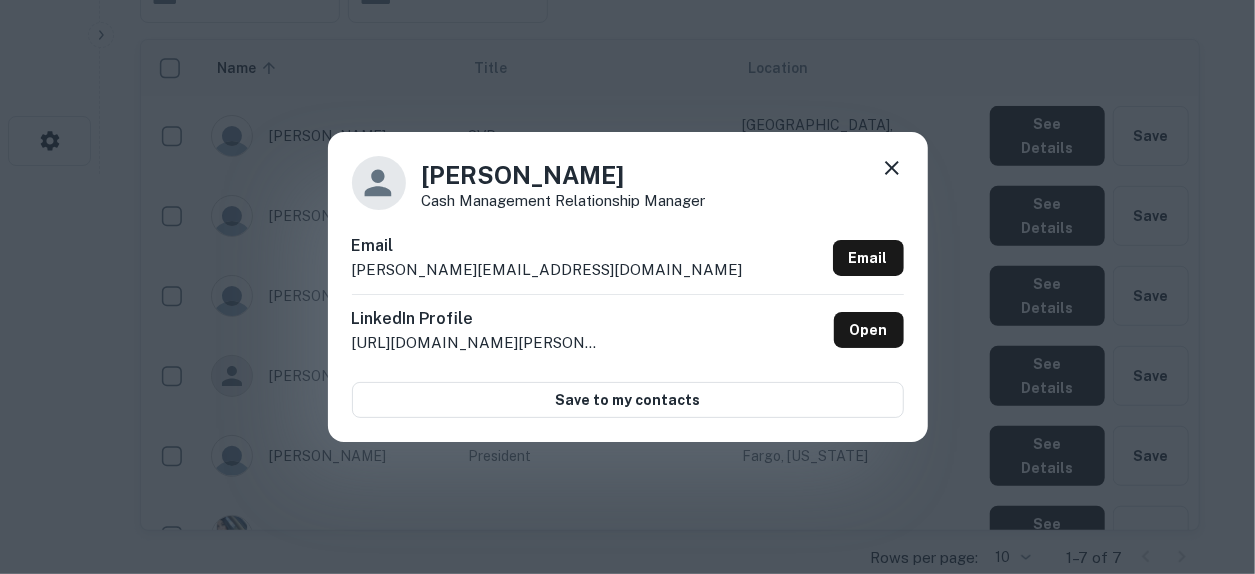 click on "Sam Winkleman Cash Management Relationship Manager" at bounding box center (628, 183) 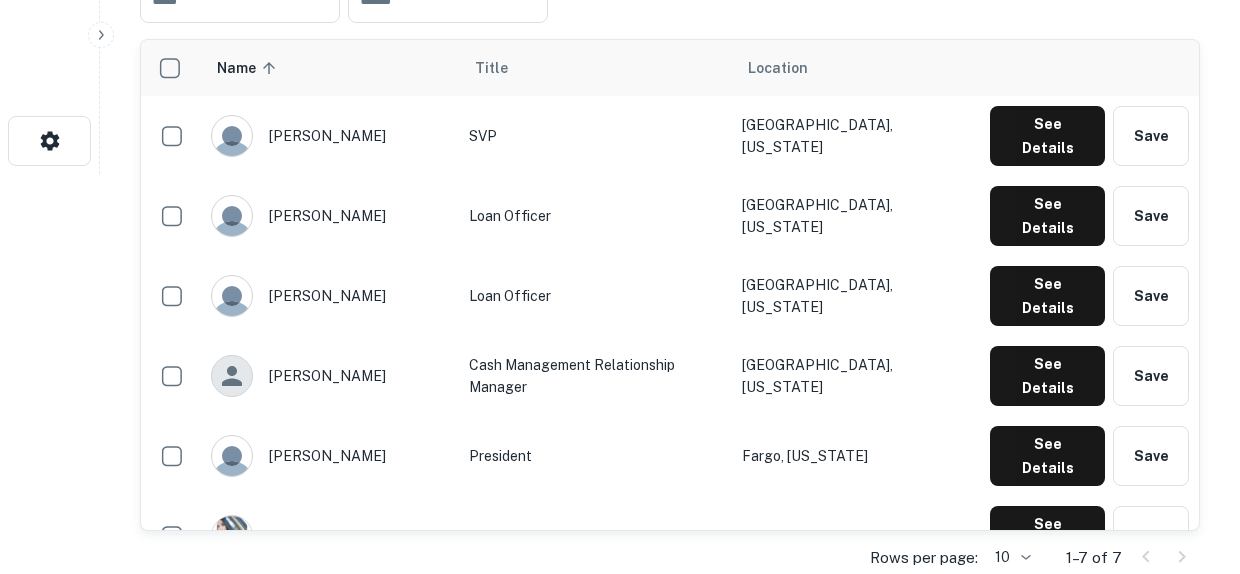 type 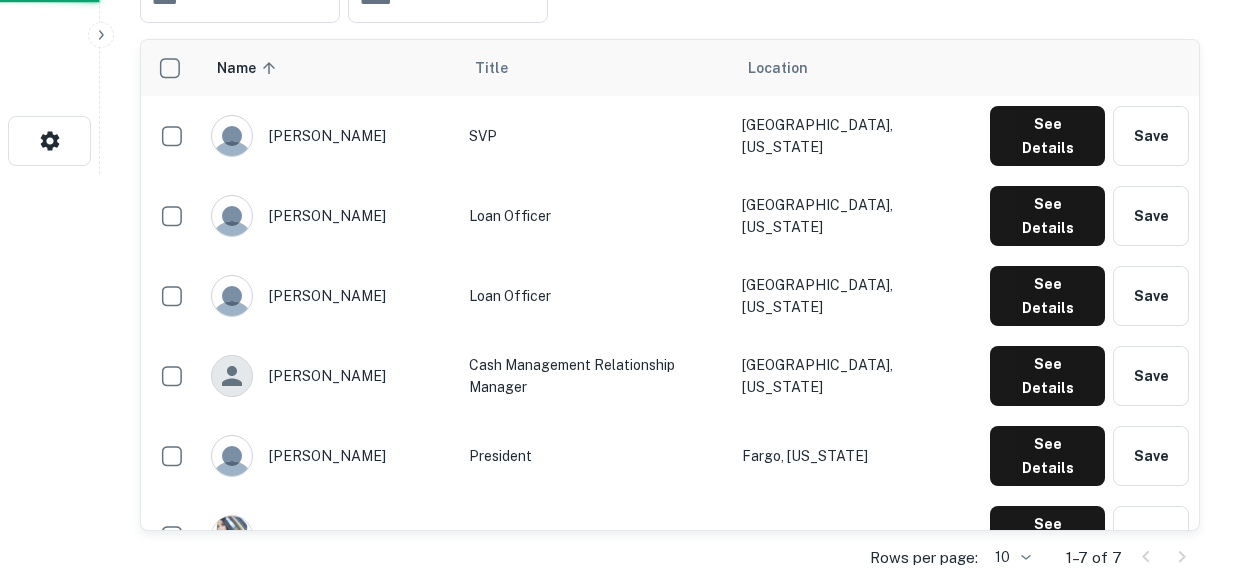 scroll, scrollTop: 0, scrollLeft: 0, axis: both 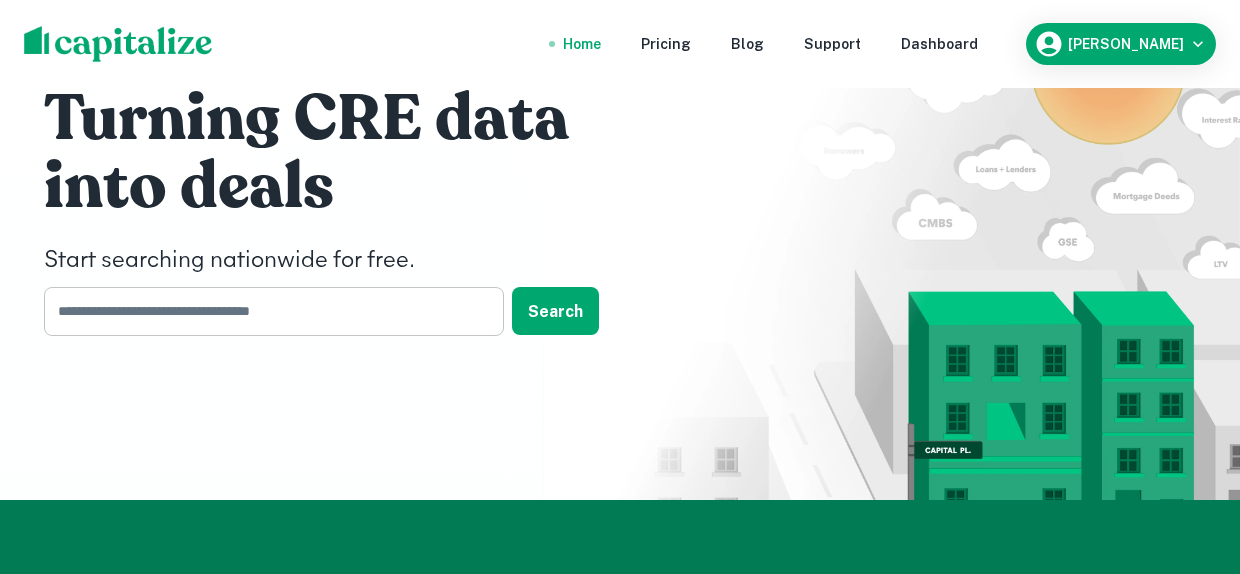 click at bounding box center [267, 311] 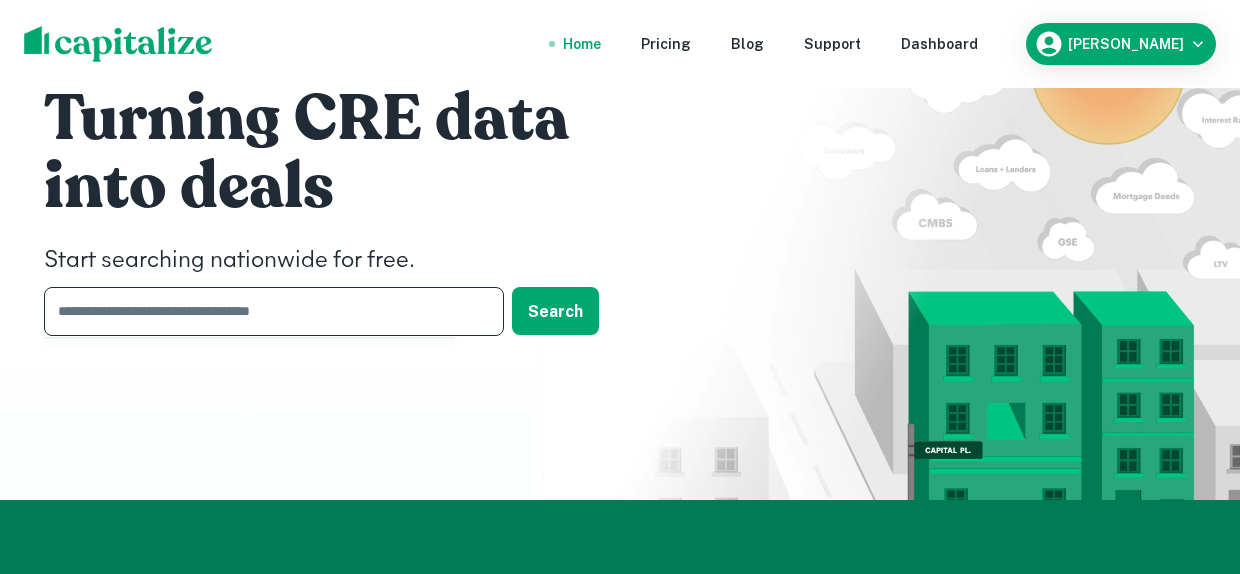 paste on "**********" 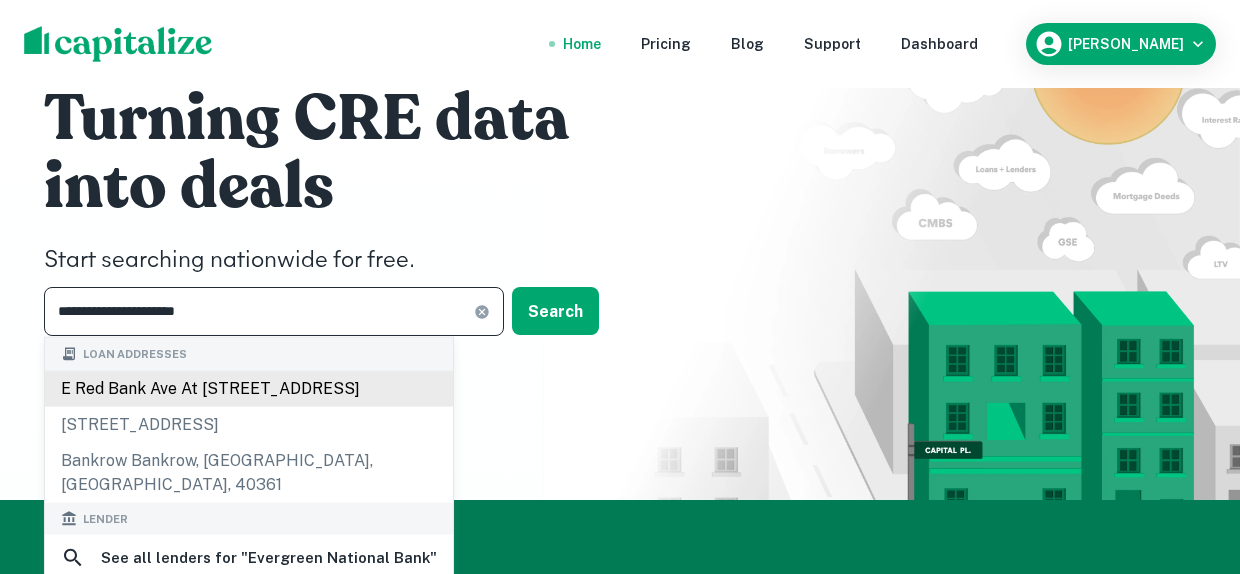 scroll, scrollTop: 100, scrollLeft: 0, axis: vertical 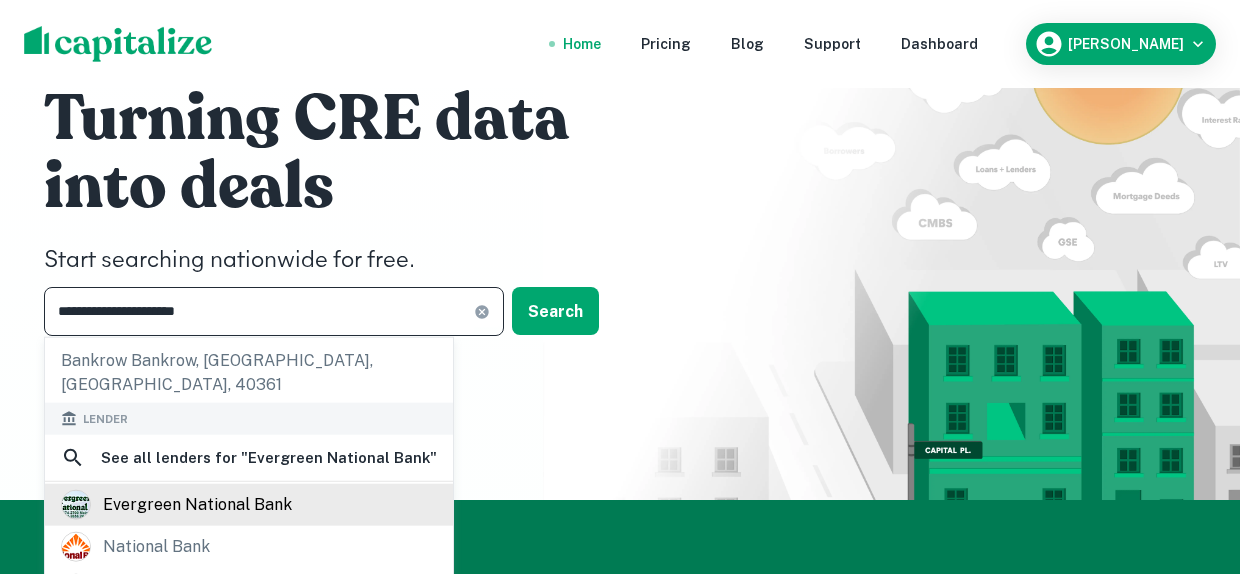 type on "**********" 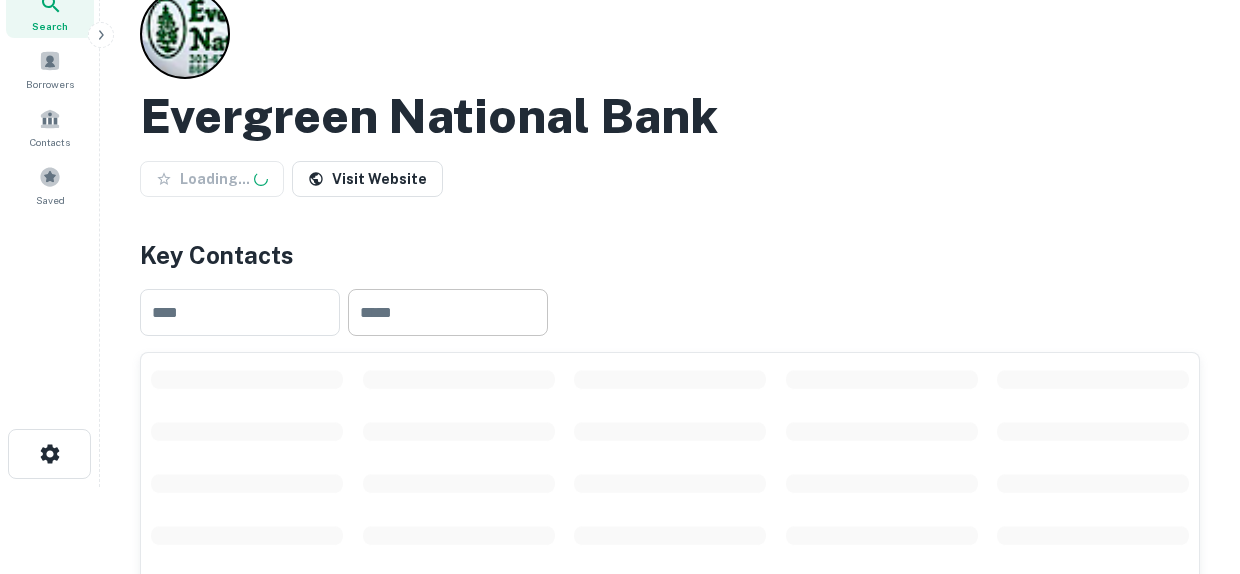 scroll, scrollTop: 300, scrollLeft: 0, axis: vertical 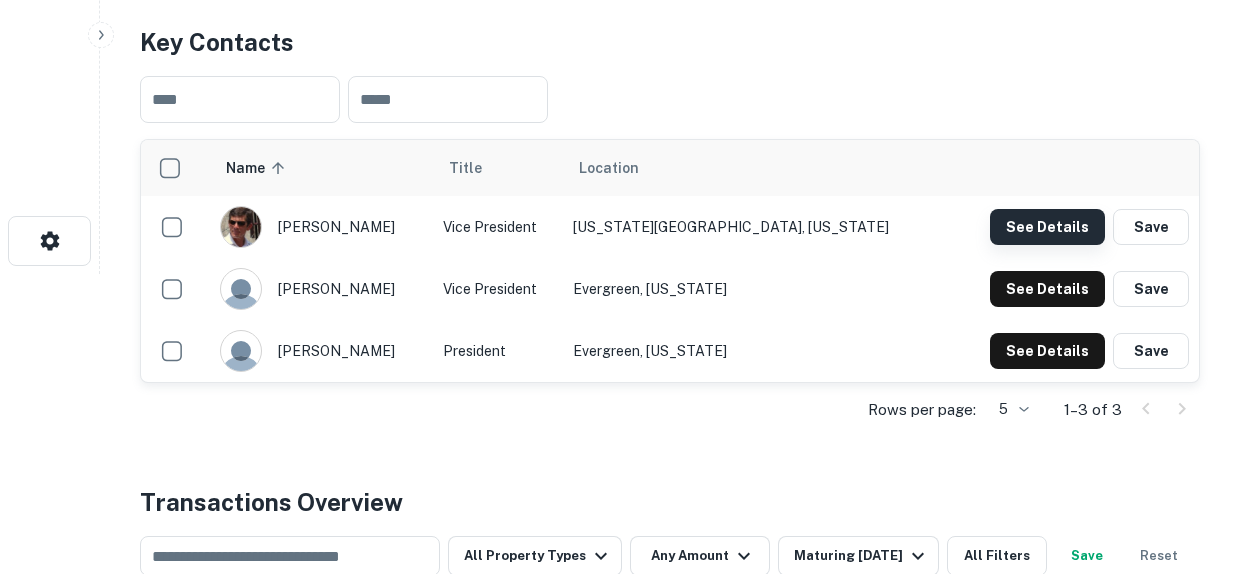 click on "See Details" at bounding box center [1047, 227] 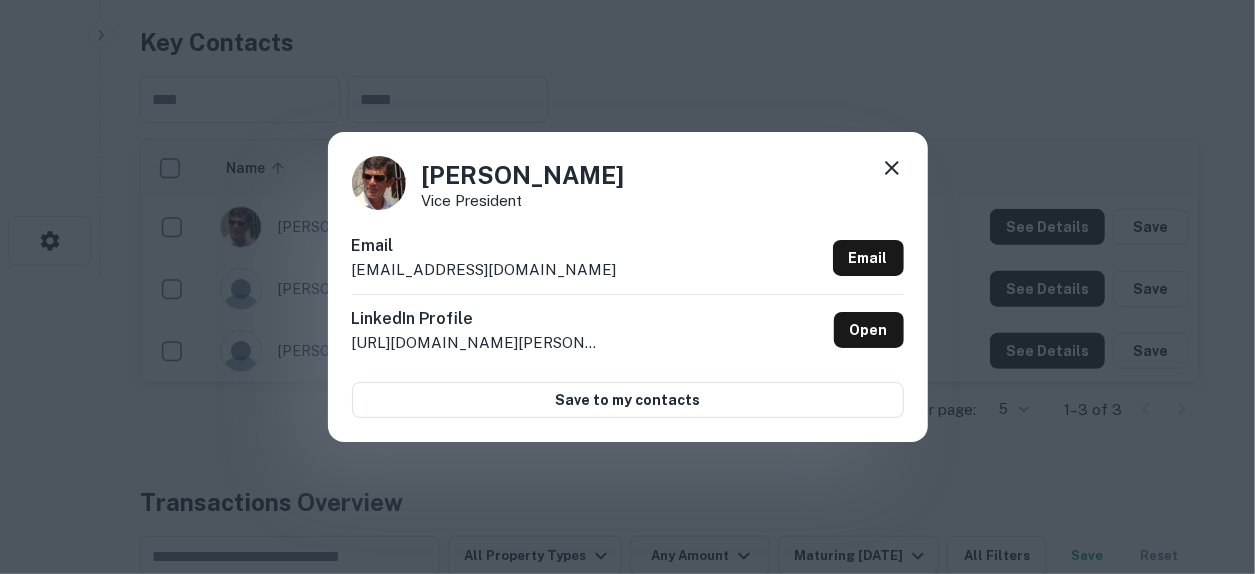 click 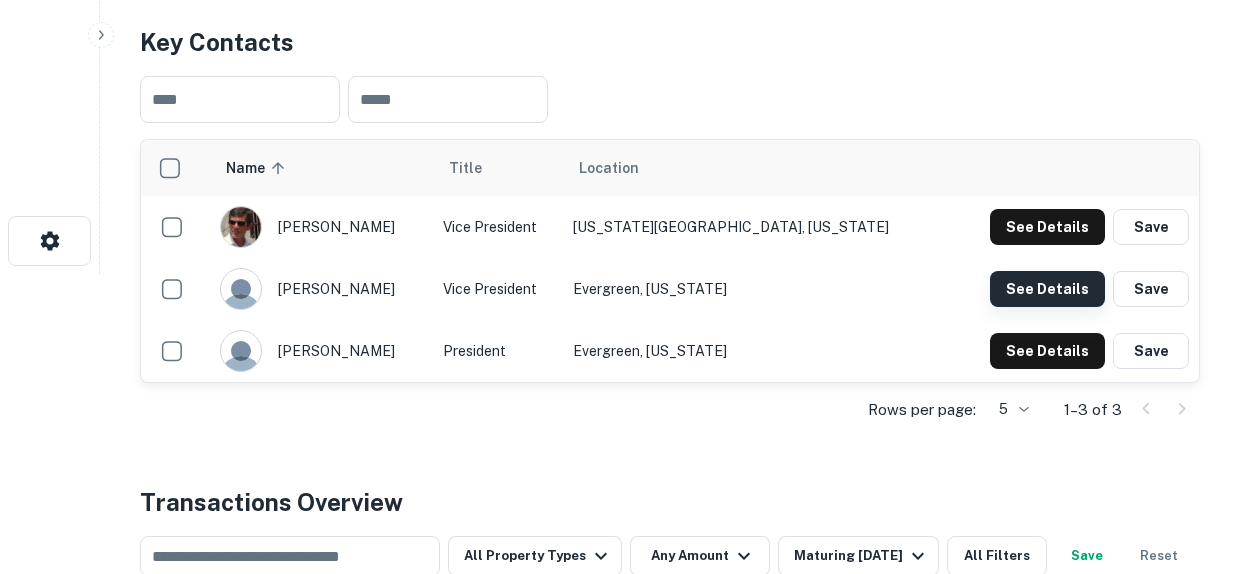 click on "See Details" at bounding box center (1047, 227) 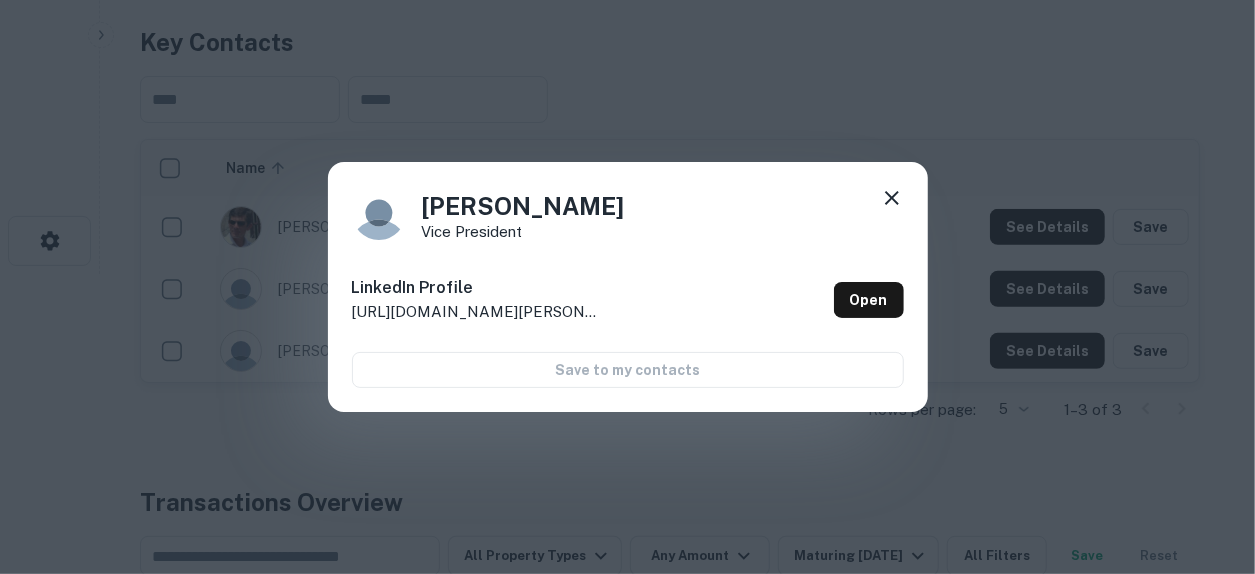 click 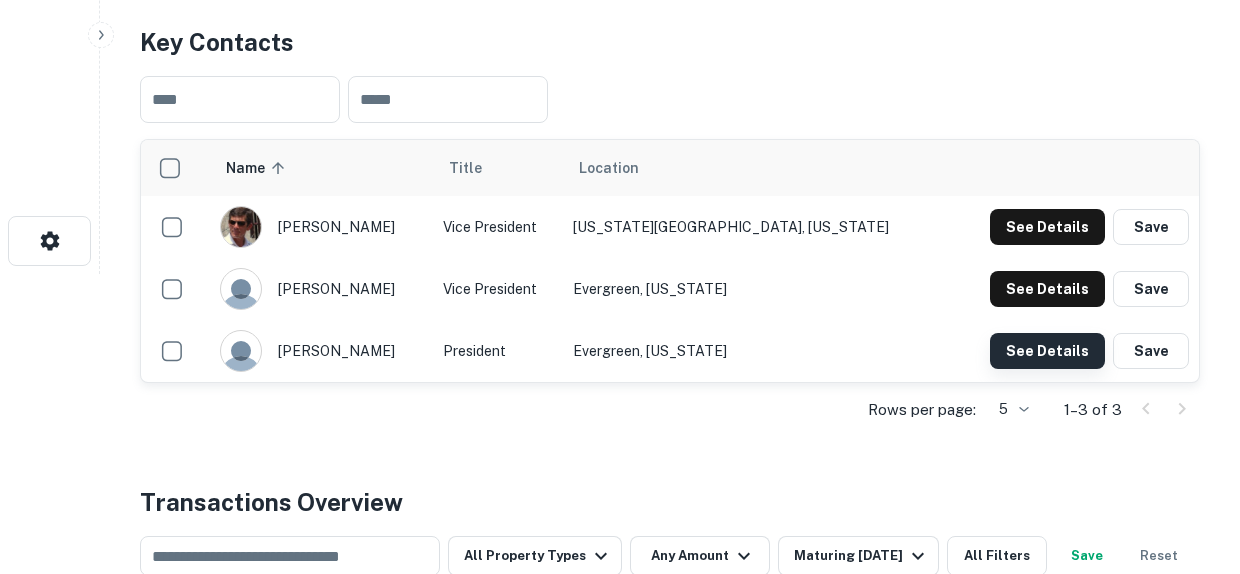 click on "See Details" at bounding box center [1047, 227] 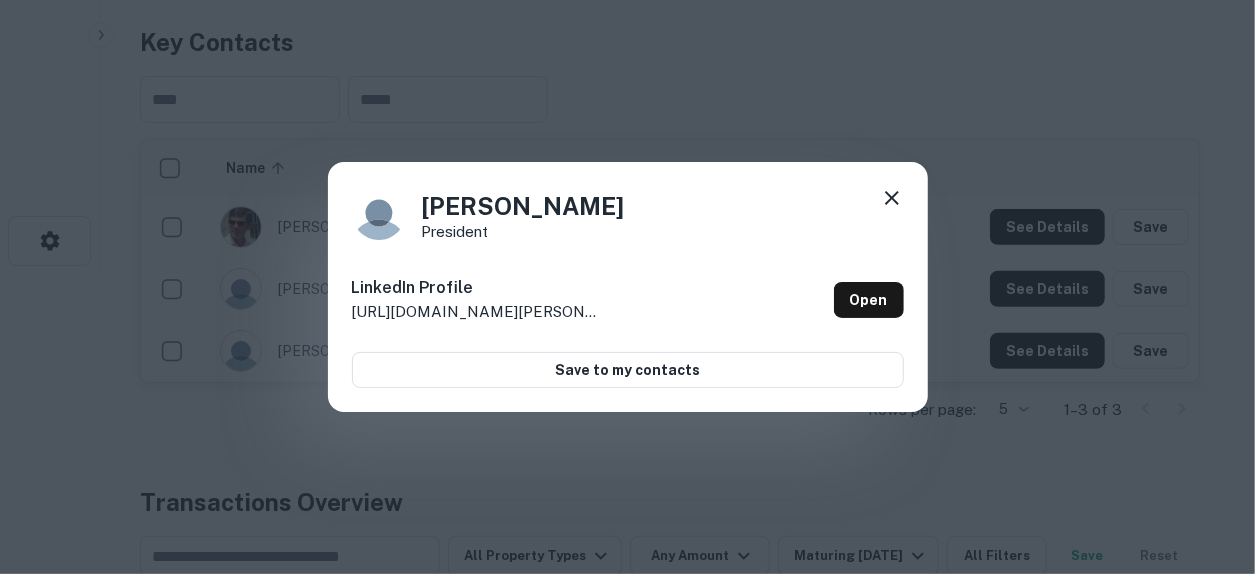 click 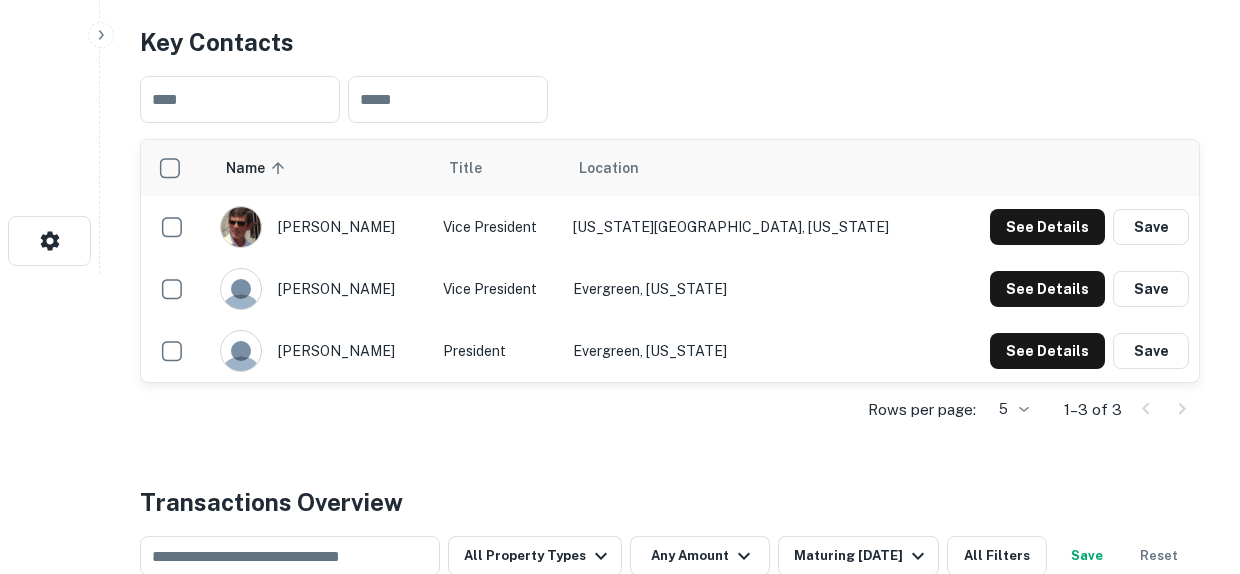type 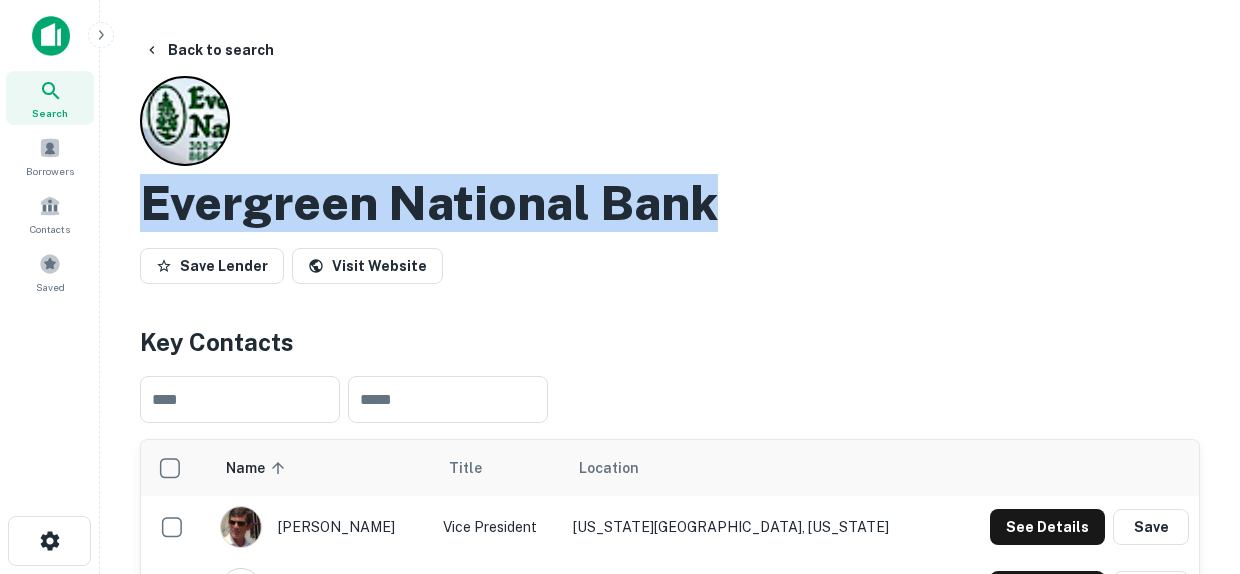 drag, startPoint x: 742, startPoint y: 205, endPoint x: 150, endPoint y: 197, distance: 592.0541 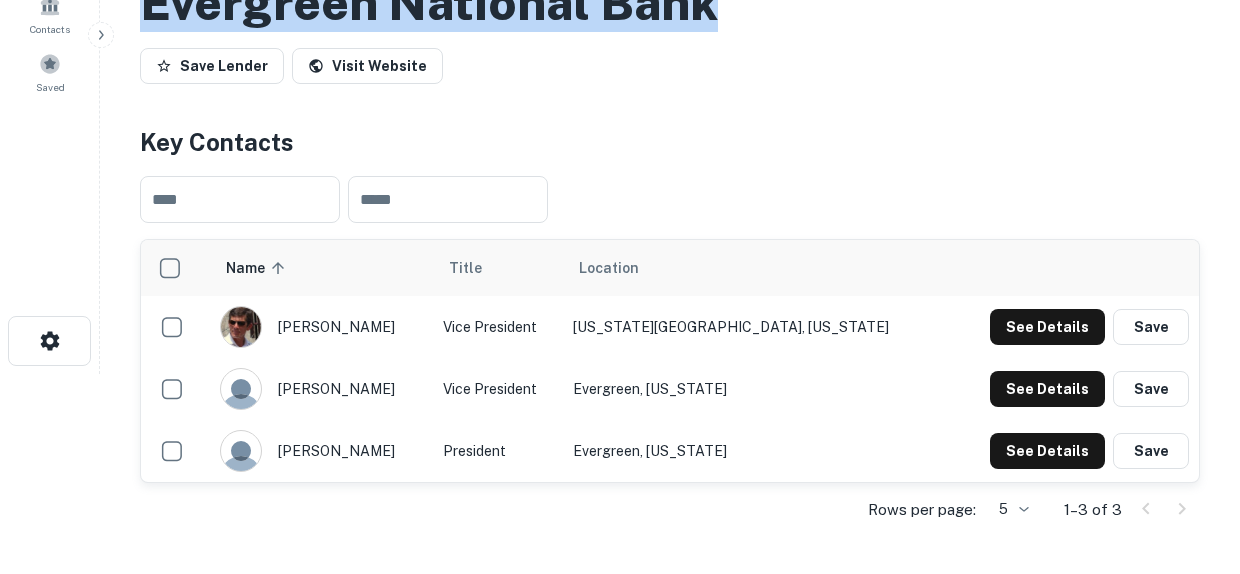 scroll, scrollTop: 300, scrollLeft: 0, axis: vertical 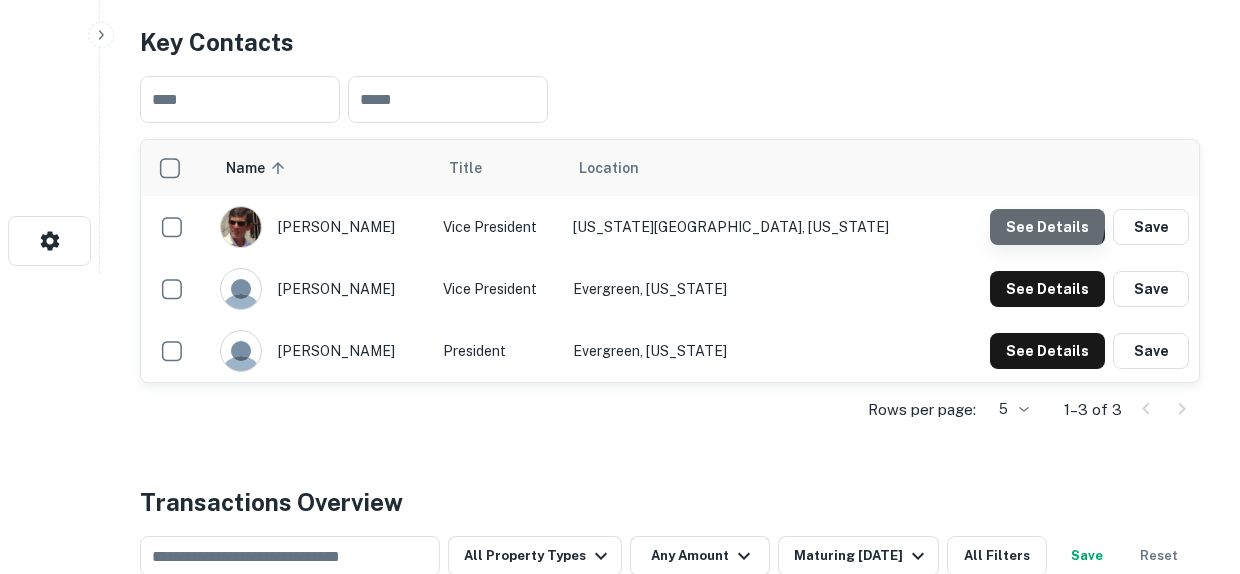 click on "See Details" at bounding box center [1047, 227] 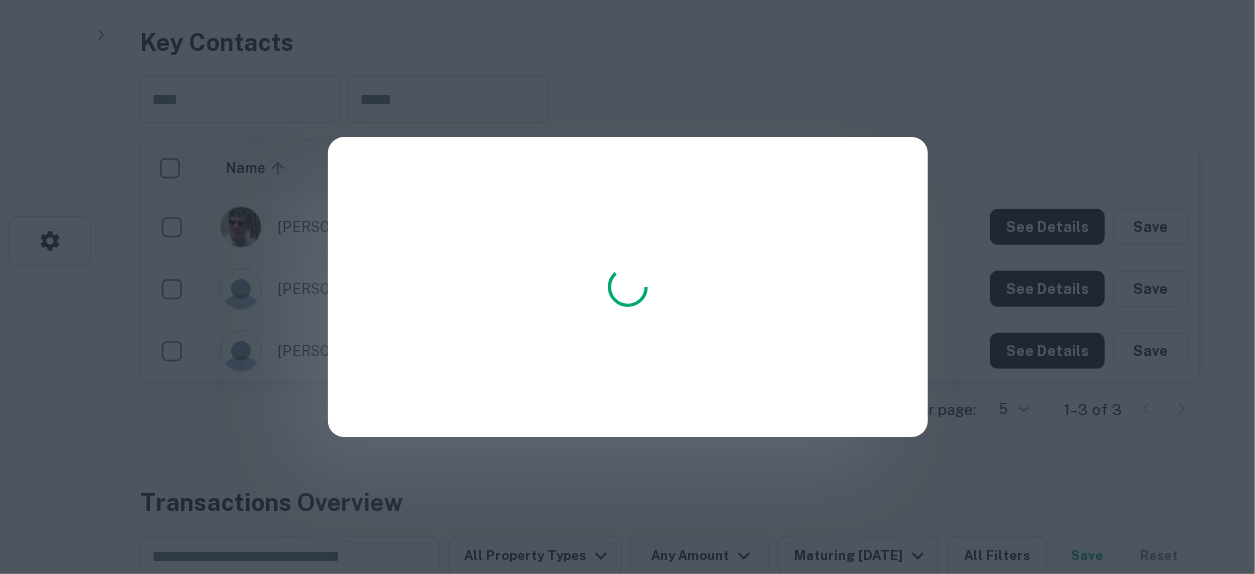 drag, startPoint x: 828, startPoint y: 220, endPoint x: 689, endPoint y: 243, distance: 140.89003 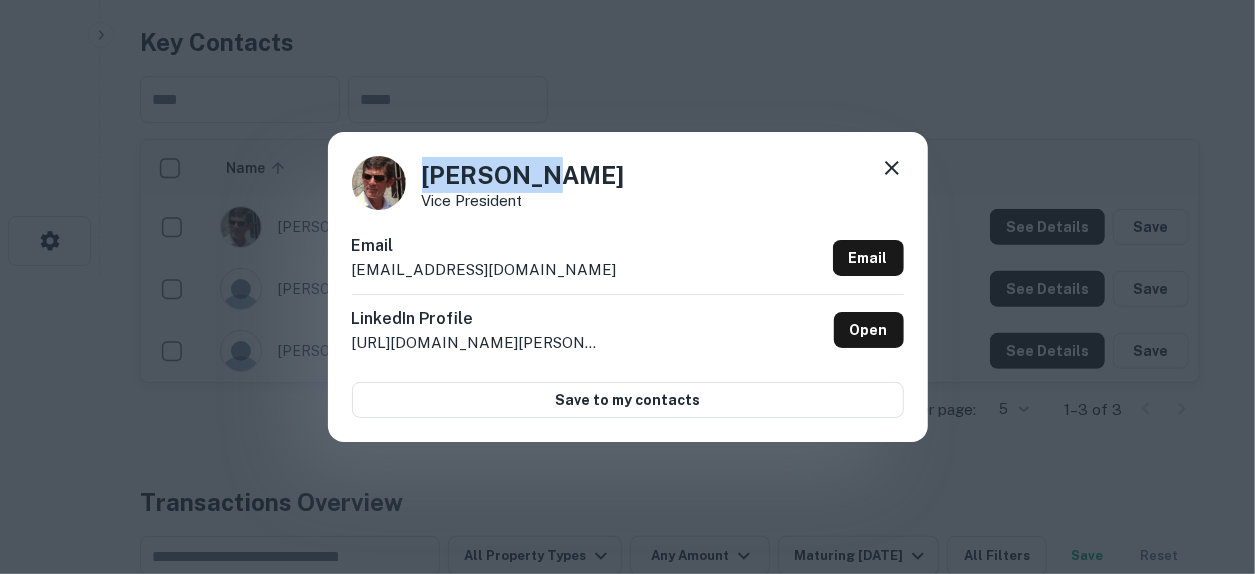 drag, startPoint x: 573, startPoint y: 163, endPoint x: 419, endPoint y: 186, distance: 155.70805 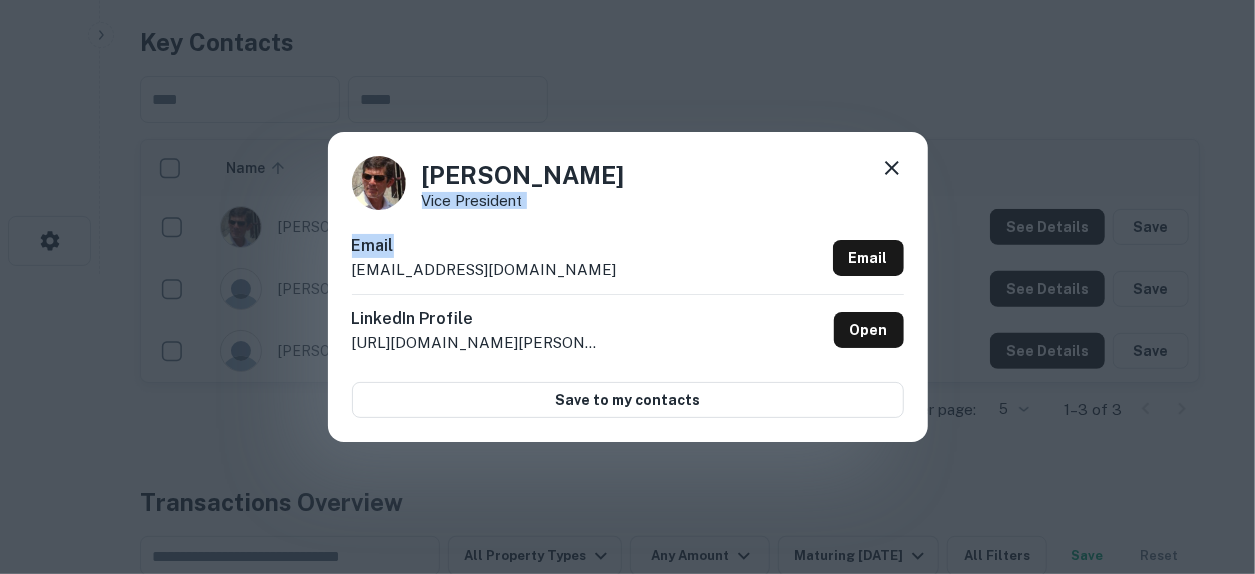 drag, startPoint x: 568, startPoint y: 213, endPoint x: 424, endPoint y: 205, distance: 144.22205 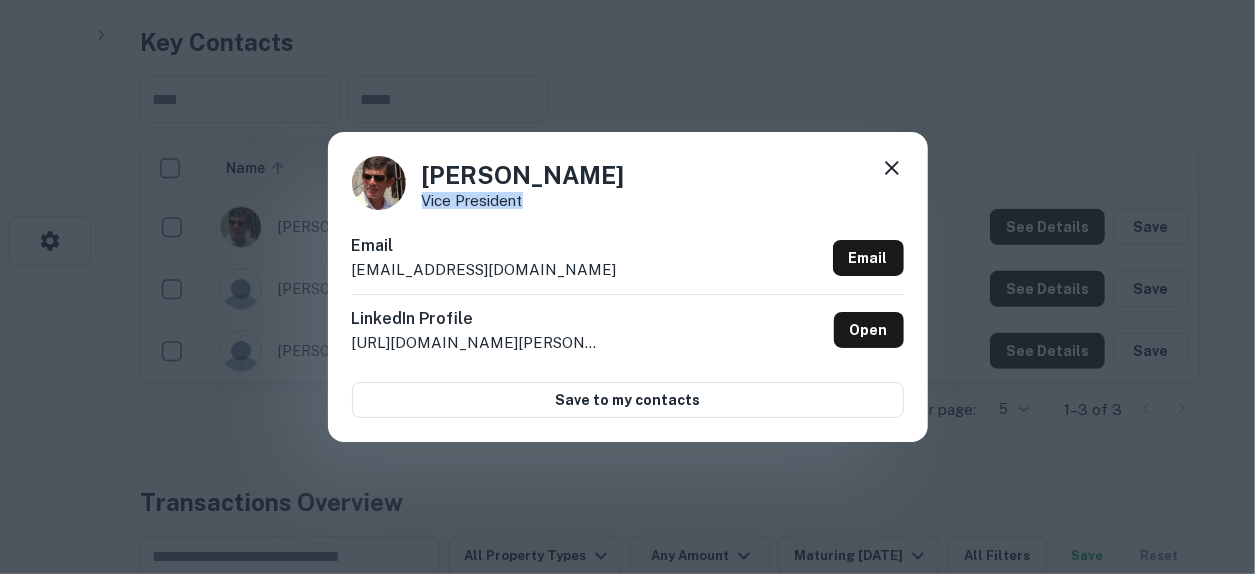 drag, startPoint x: 542, startPoint y: 197, endPoint x: 420, endPoint y: 206, distance: 122.33152 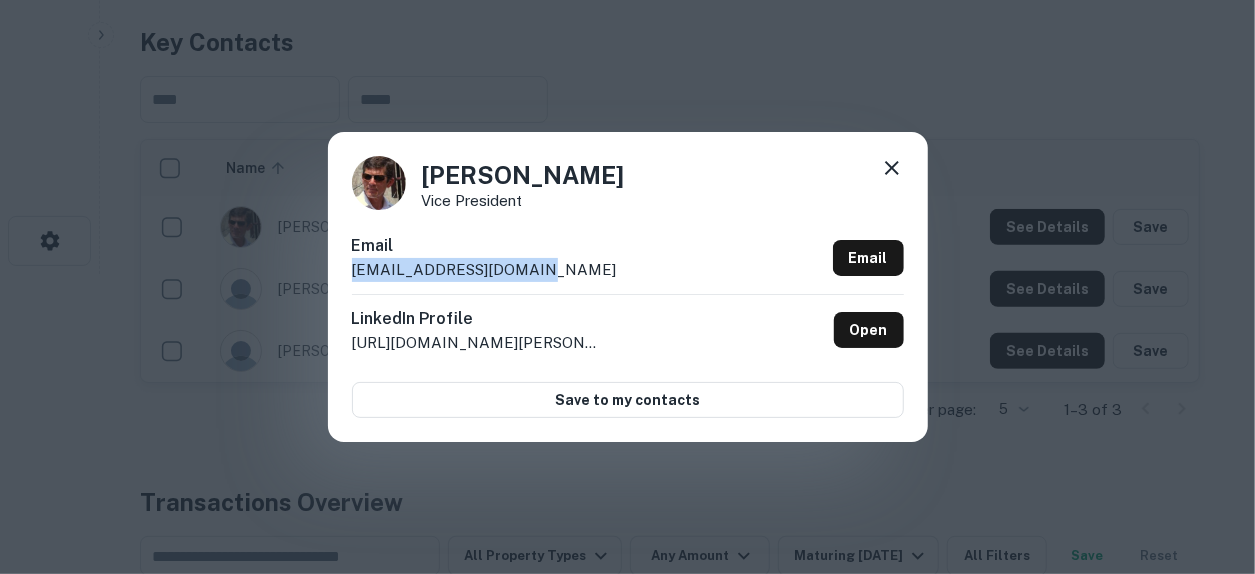 drag, startPoint x: 547, startPoint y: 257, endPoint x: 571, endPoint y: 262, distance: 24.5153 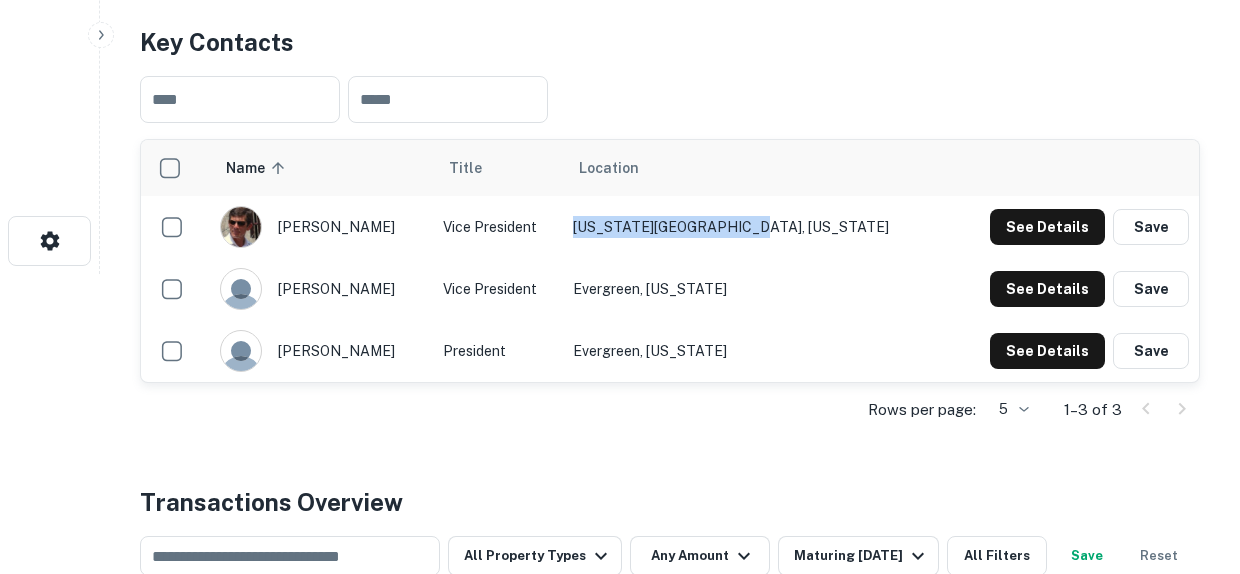 drag, startPoint x: 814, startPoint y: 226, endPoint x: 636, endPoint y: 233, distance: 178.13759 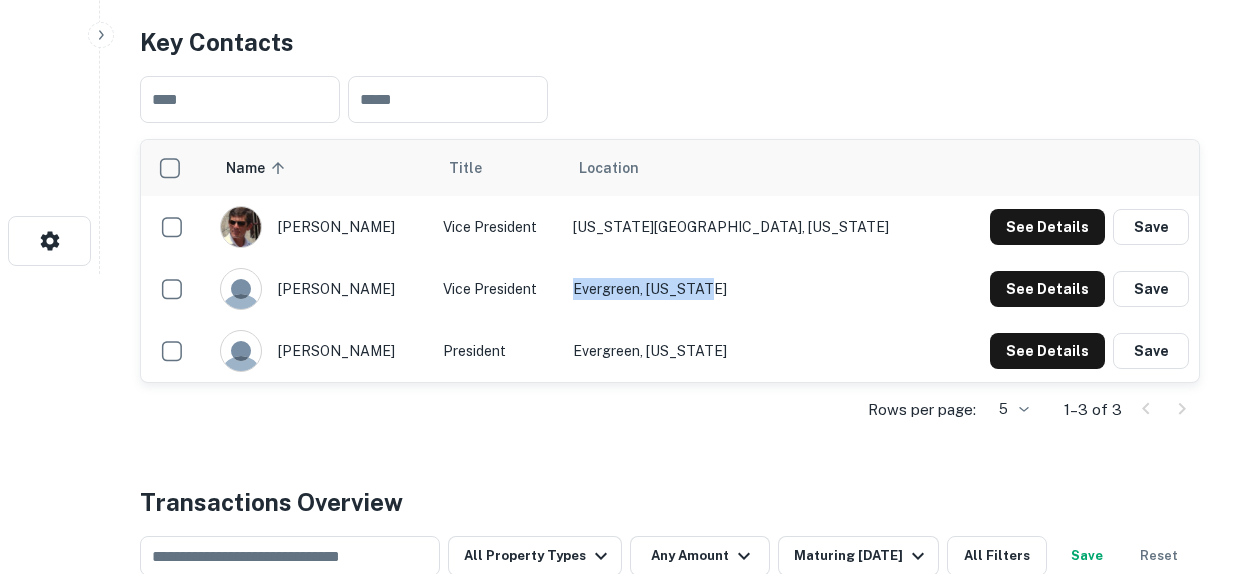 drag, startPoint x: 782, startPoint y: 280, endPoint x: 632, endPoint y: 287, distance: 150.16324 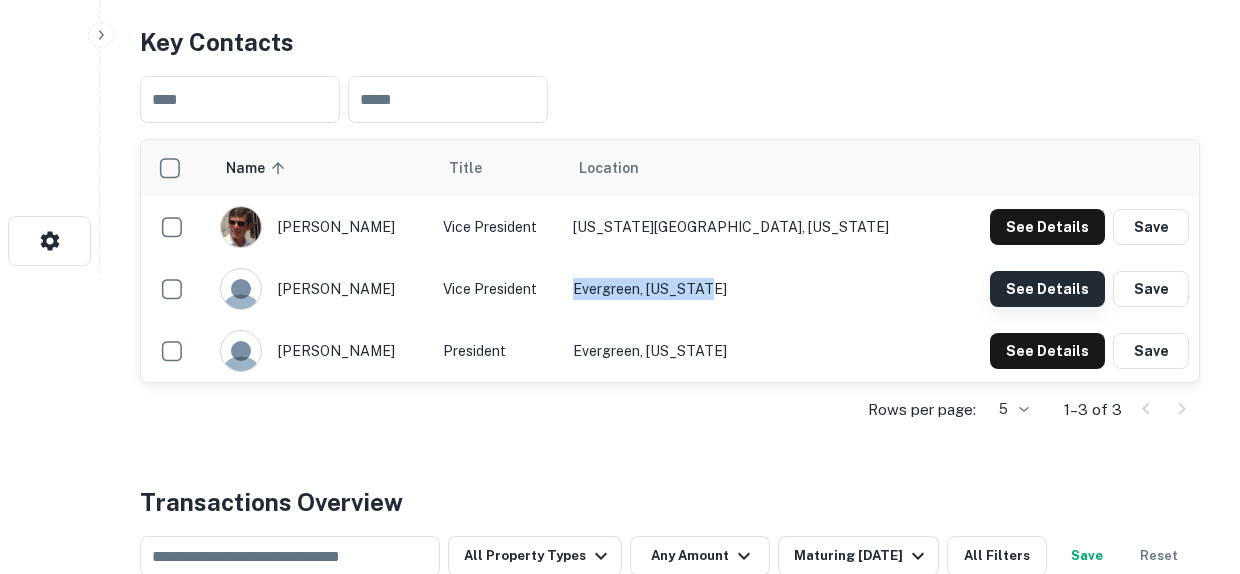 click on "See Details" at bounding box center (1047, 227) 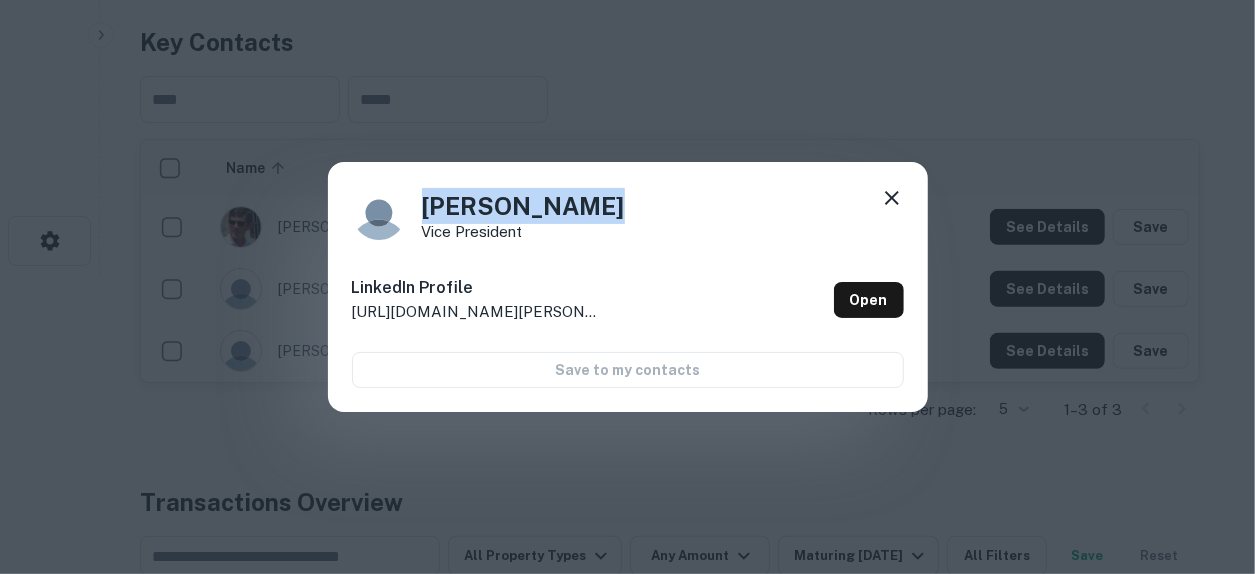 drag, startPoint x: 574, startPoint y: 215, endPoint x: 416, endPoint y: 207, distance: 158.20241 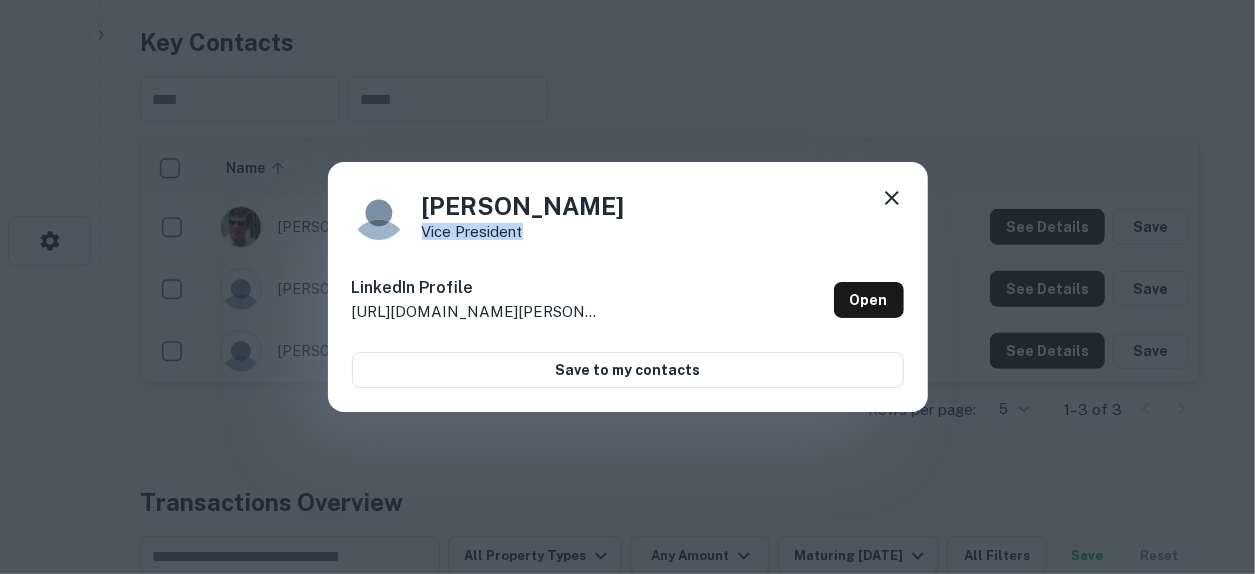 drag, startPoint x: 524, startPoint y: 228, endPoint x: 420, endPoint y: 233, distance: 104.120125 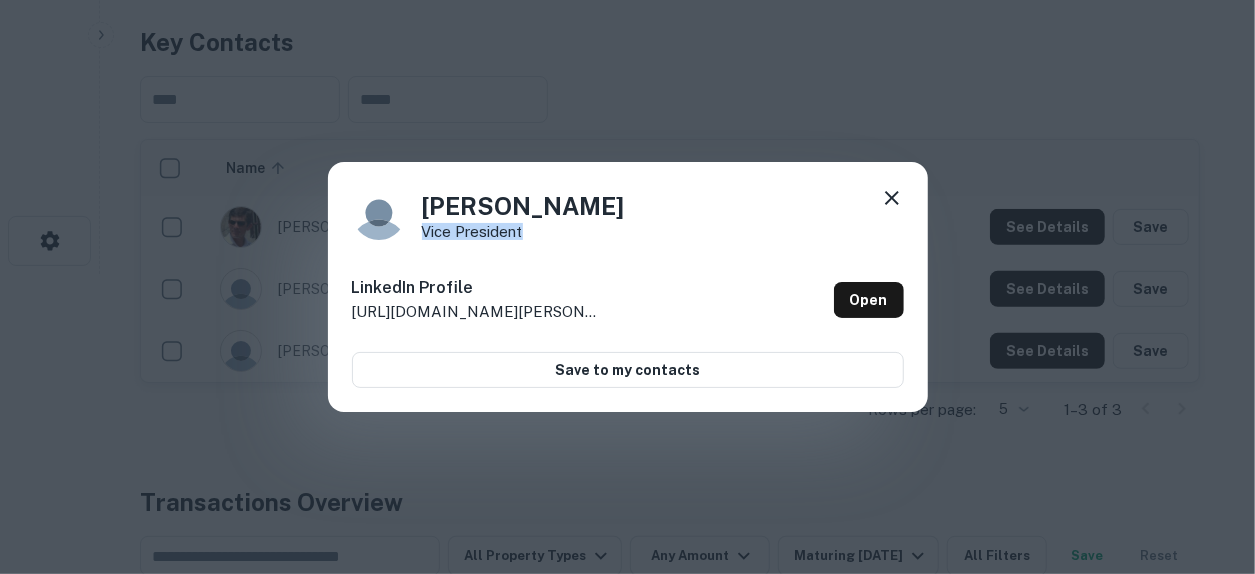 click 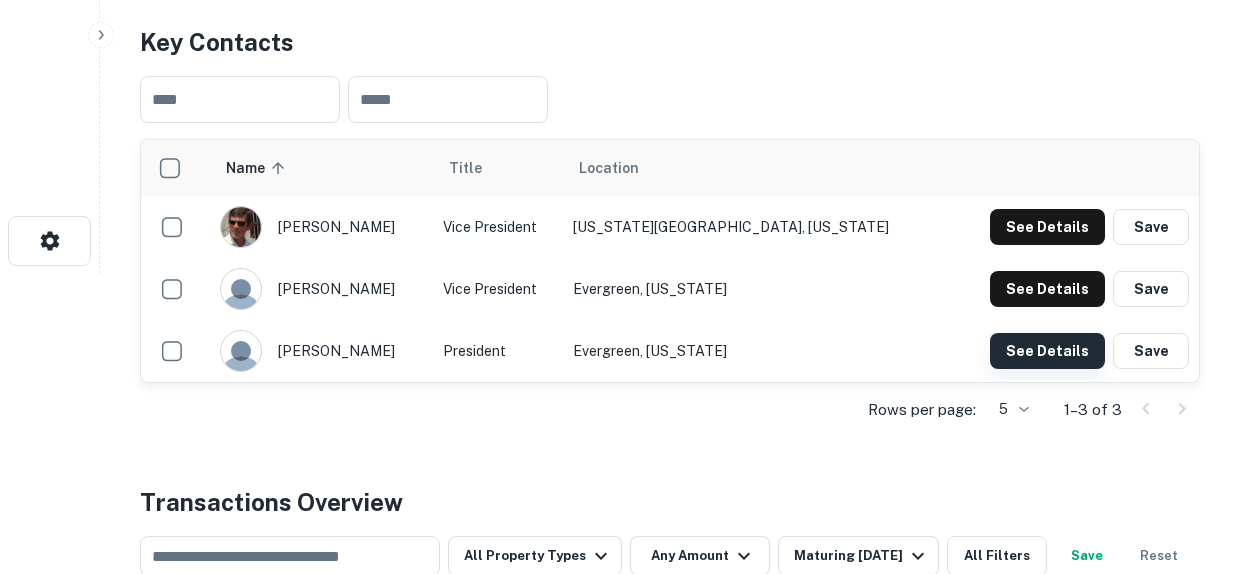 click on "See Details" at bounding box center [1047, 227] 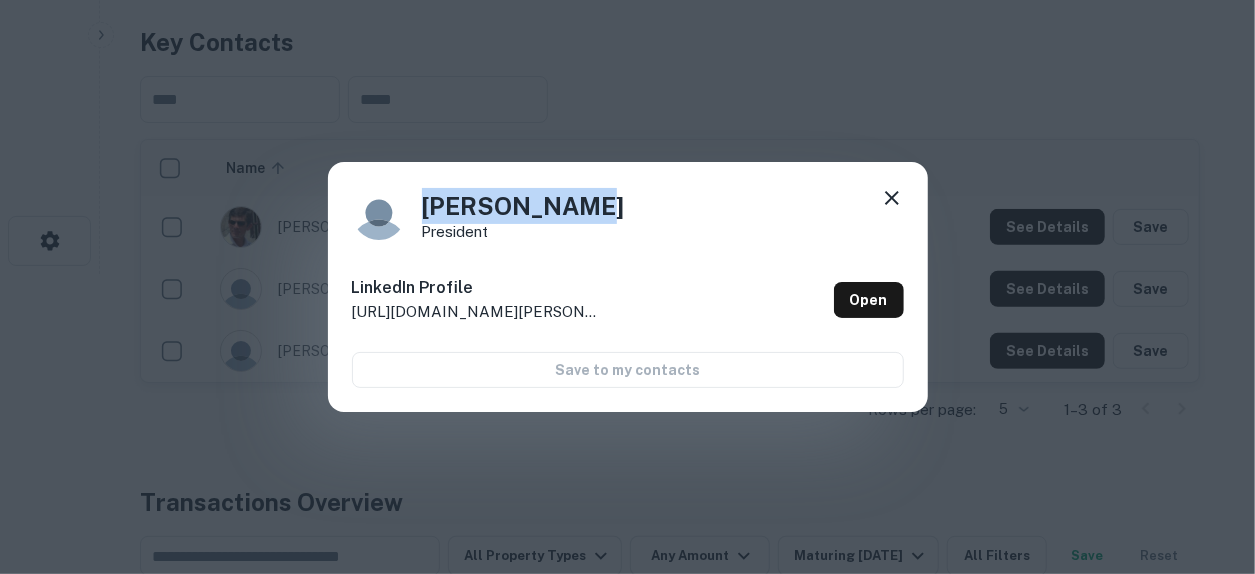 drag, startPoint x: 634, startPoint y: 203, endPoint x: 422, endPoint y: 218, distance: 212.53 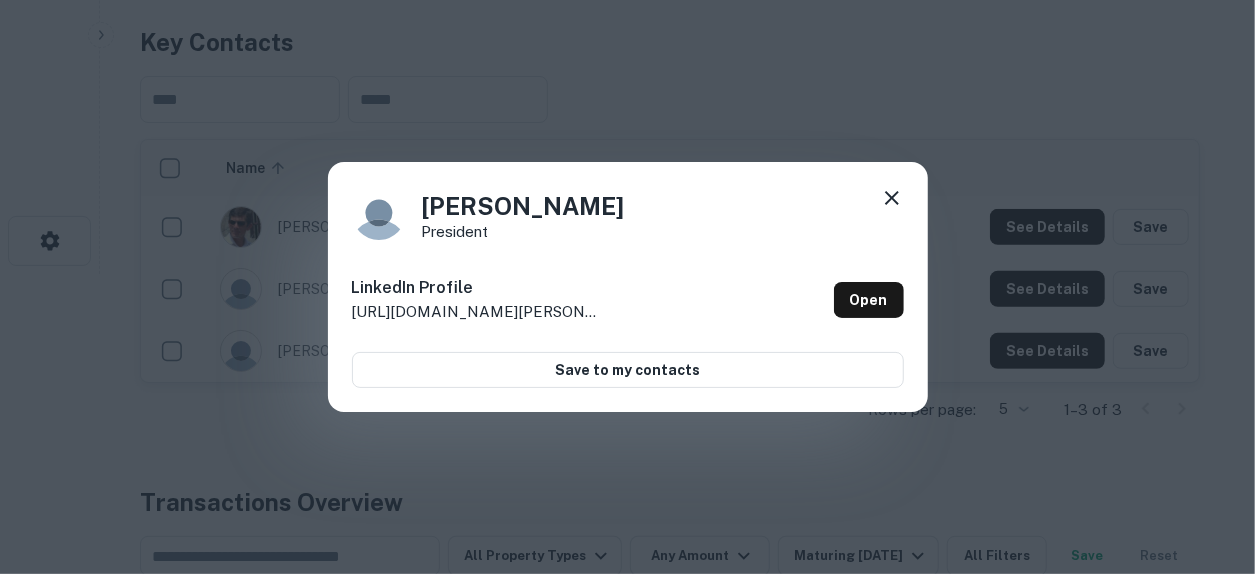 click on "President" at bounding box center (523, 231) 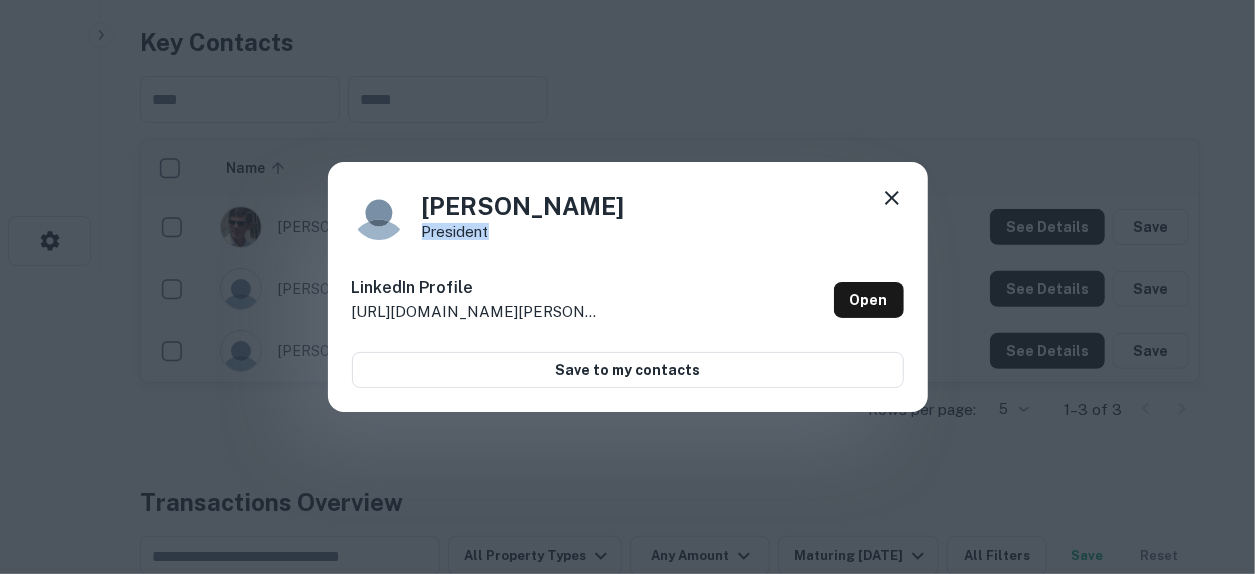 click on "President" at bounding box center (523, 231) 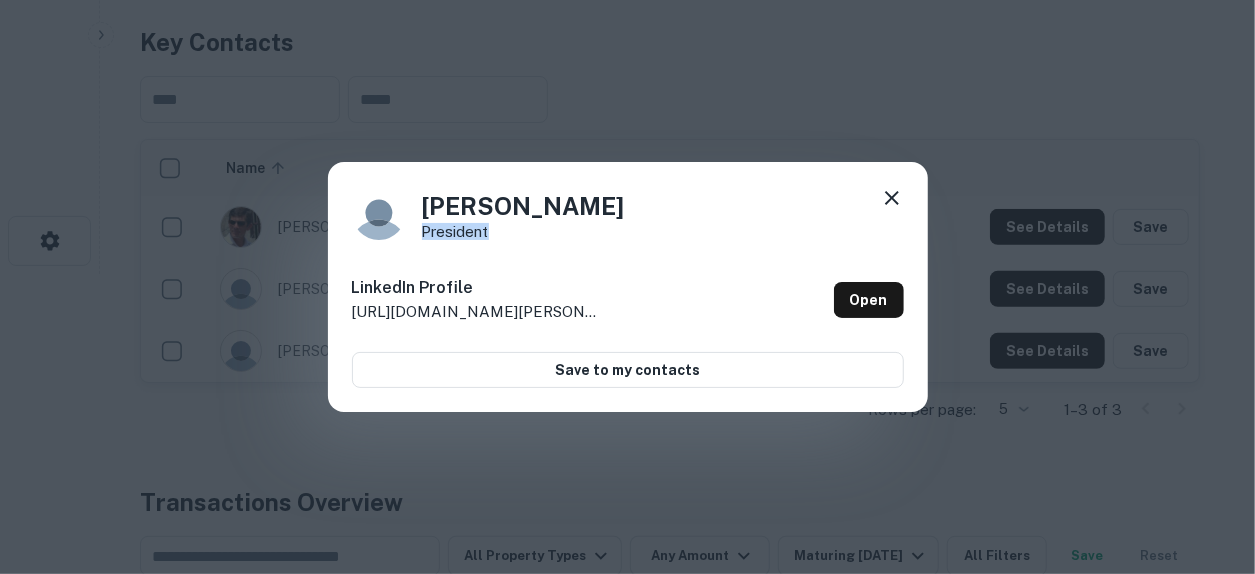 click 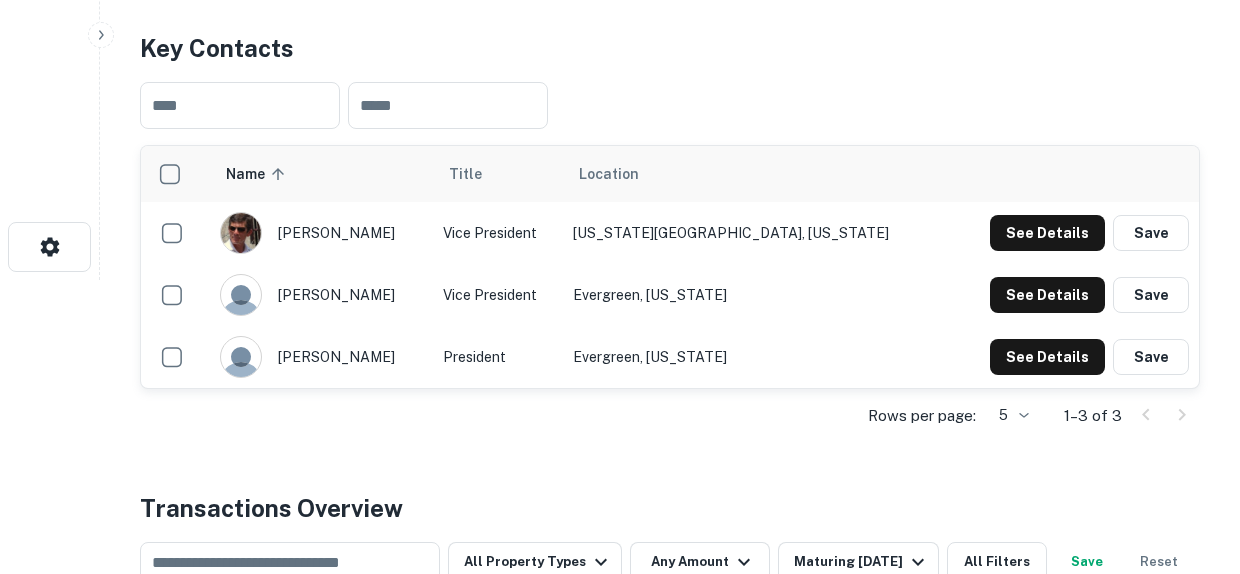 scroll, scrollTop: 0, scrollLeft: 0, axis: both 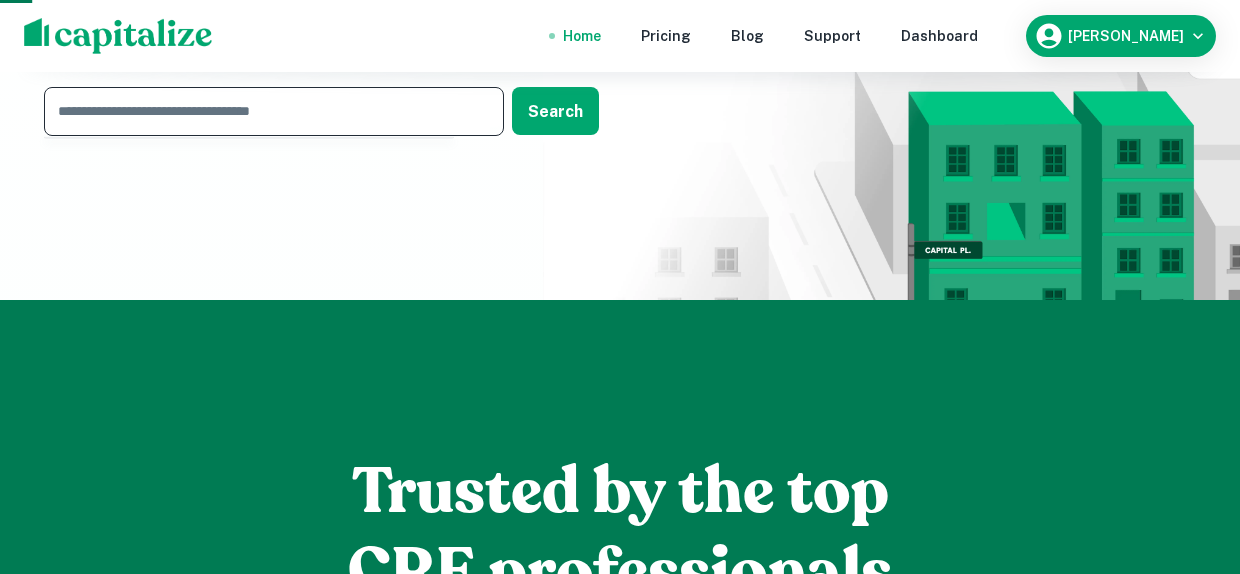 click at bounding box center (267, 111) 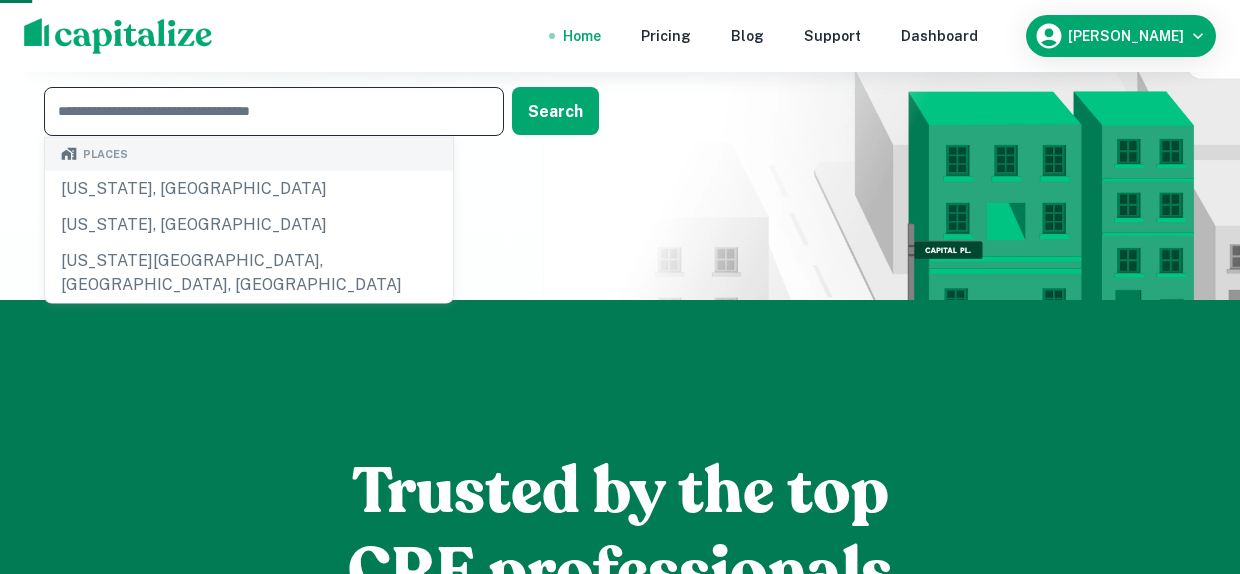 paste on "**********" 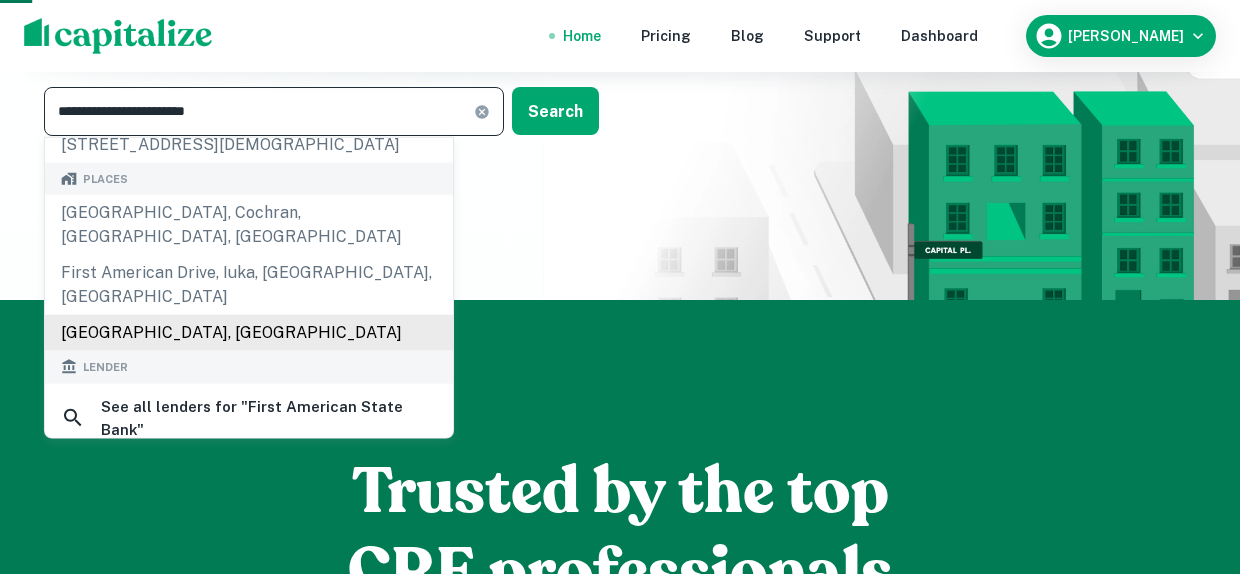 scroll, scrollTop: 200, scrollLeft: 0, axis: vertical 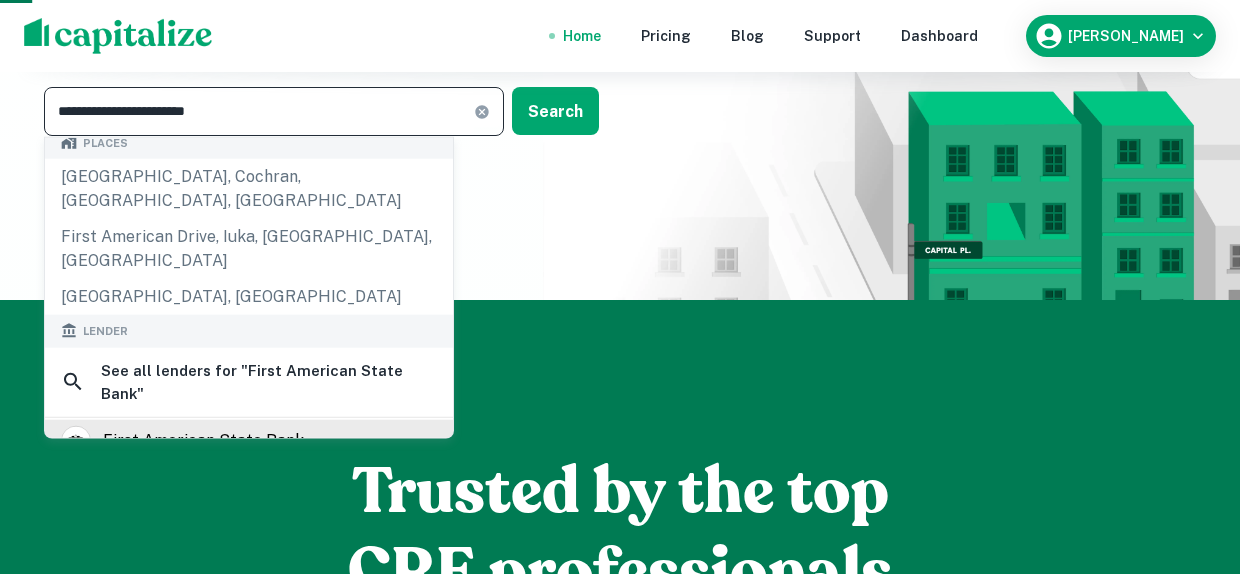 type on "**********" 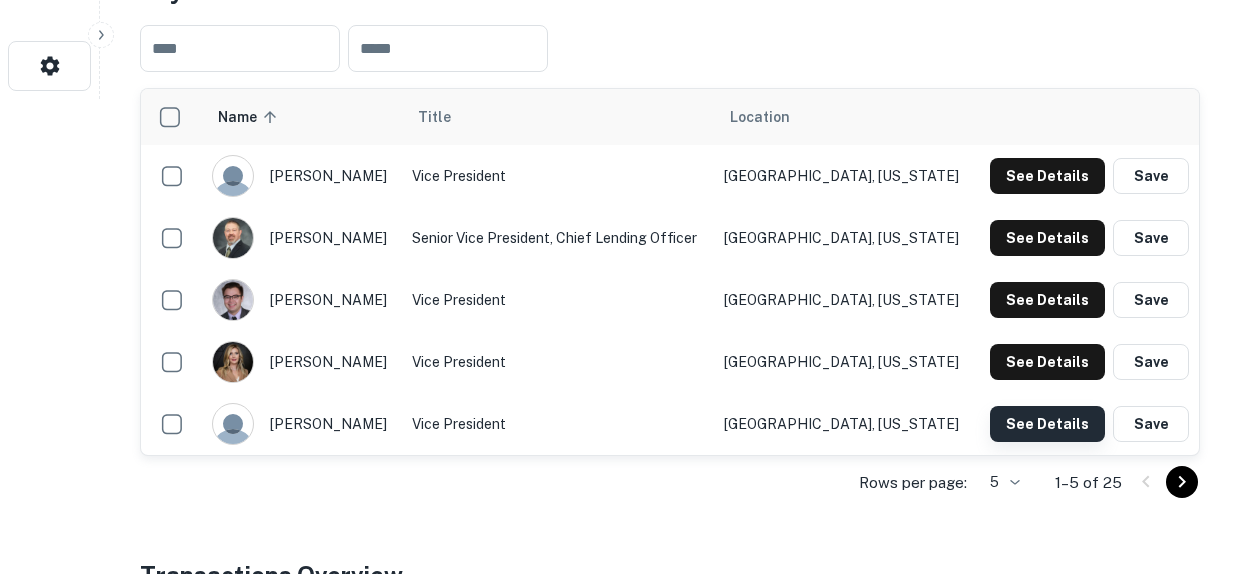 scroll, scrollTop: 500, scrollLeft: 0, axis: vertical 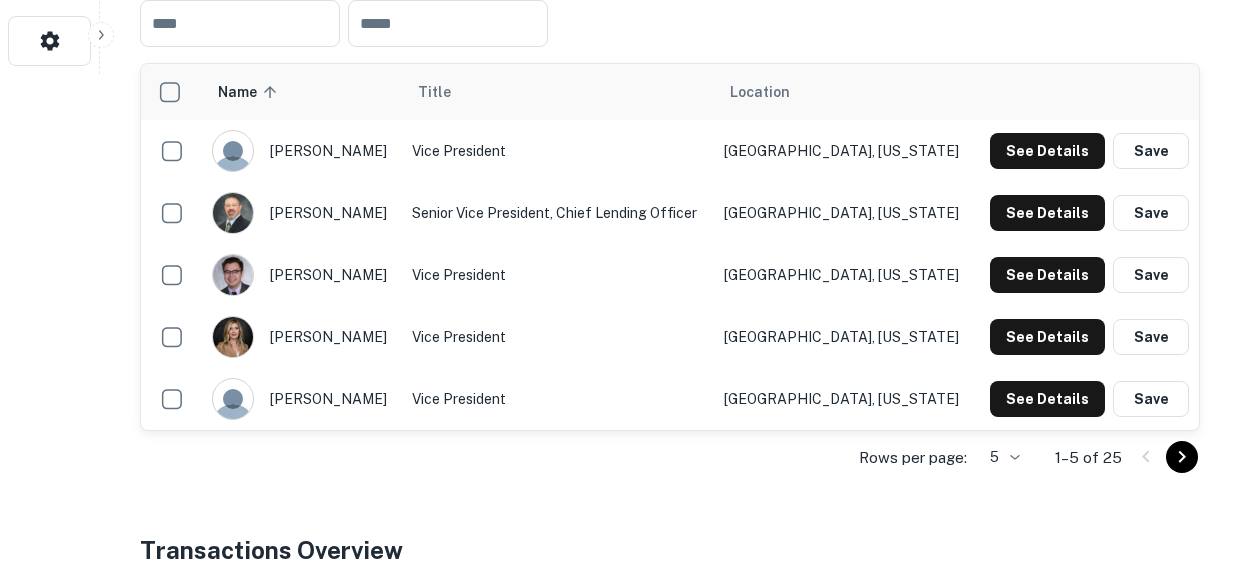click on "Search         Borrowers         Contacts         Saved     Back to search First American State Bank Description SHOW MORE Save Lender Visit Website Key Contacts ​ ​ Name sorted ascending Title Location brian hickey Vice President Englewood, Colorado See Details Save david korn Senior Vice President, Chief Lending Officer Englewood, Colorado See Details Save evan smith-acuna Vice President Denver, Colorado See Details Save michelle gruber Vice President Englewood, Colorado See Details Save sara wald Vice President Denver, Colorado See Details Save Rows per page: 5 * 1–5 of 25 Transactions Overview ​ All Property Types Any Amount Maturing In 1 Year All Filters Save Reset Loans Originated 23 Average LTV 70.99% Average Interest Rate 3.38% Location Purpose Type Mortgage Amount Borrower Origination Date Maturity Date Lender Type Sale Amount LTV Year Built Unit Count 3535 S Yosemite St Denver, CO80237  Sale Retail $150k Yosemite 3535 LLC Request Borrower Info May 29, 2025 Dec 28, 2025 Bank N/A -" at bounding box center [620, -213] 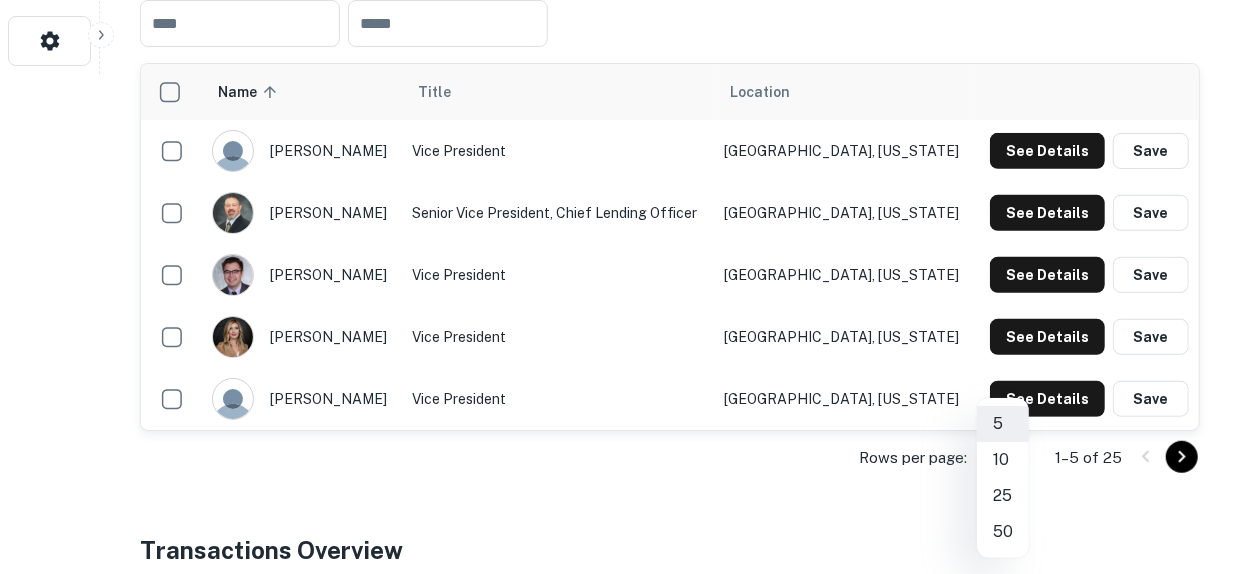 click on "25" at bounding box center [1003, 496] 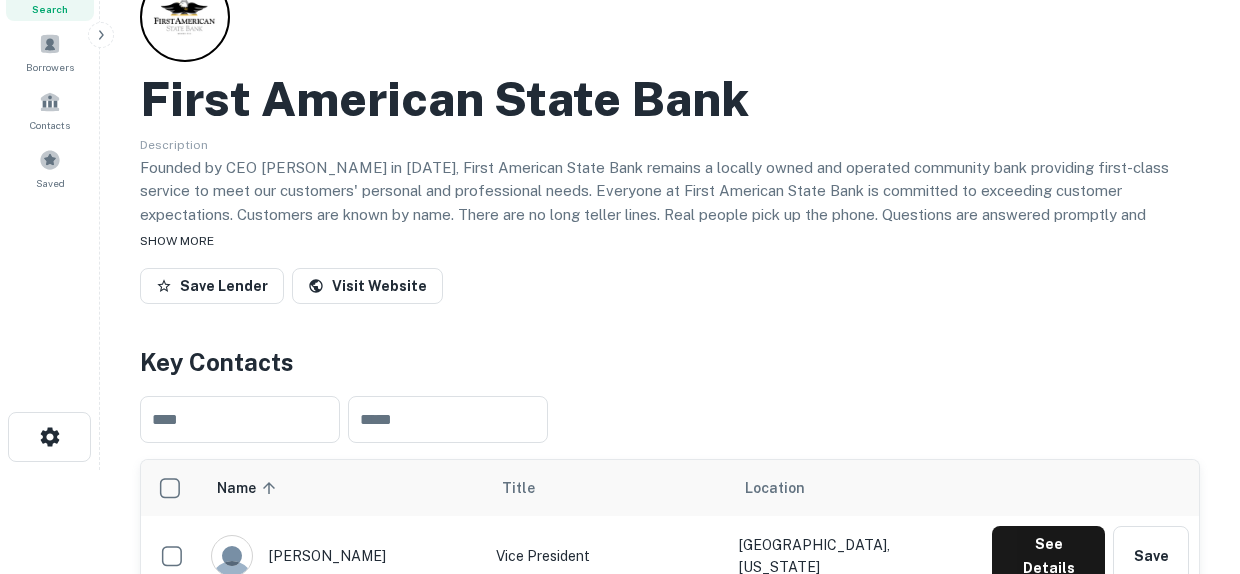 scroll, scrollTop: 0, scrollLeft: 0, axis: both 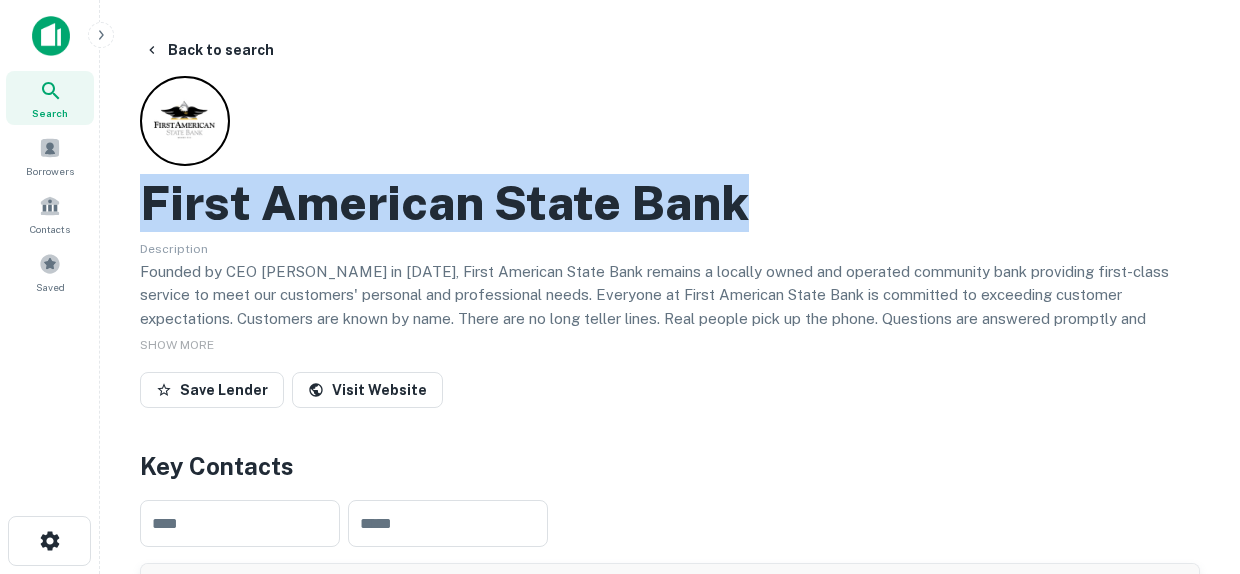 drag, startPoint x: 771, startPoint y: 207, endPoint x: 120, endPoint y: 179, distance: 651.60187 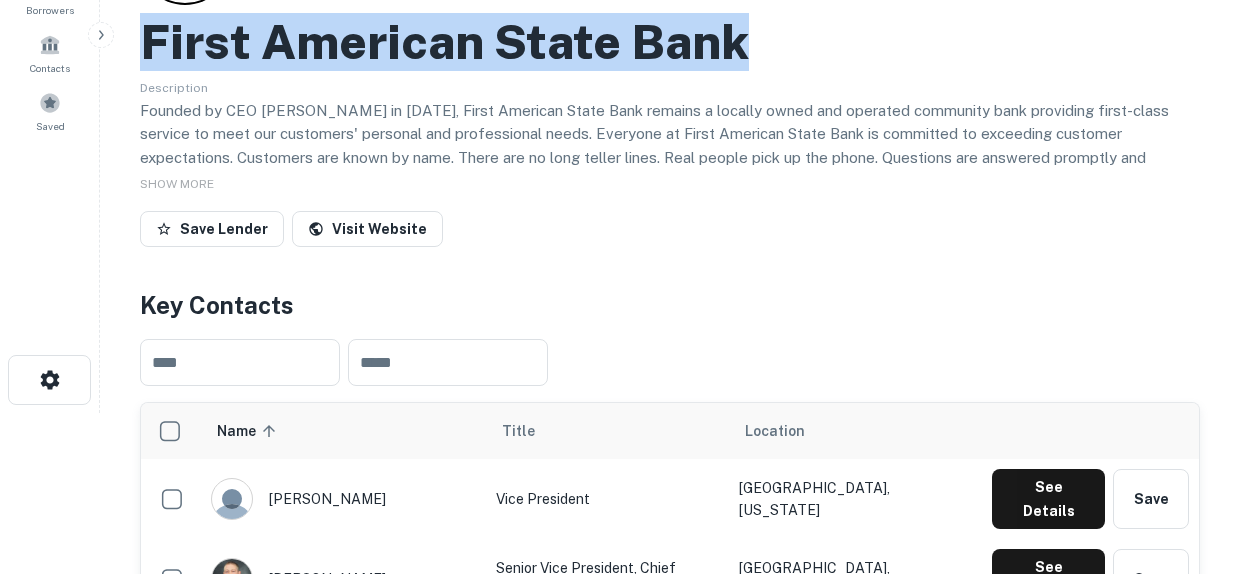 scroll, scrollTop: 300, scrollLeft: 0, axis: vertical 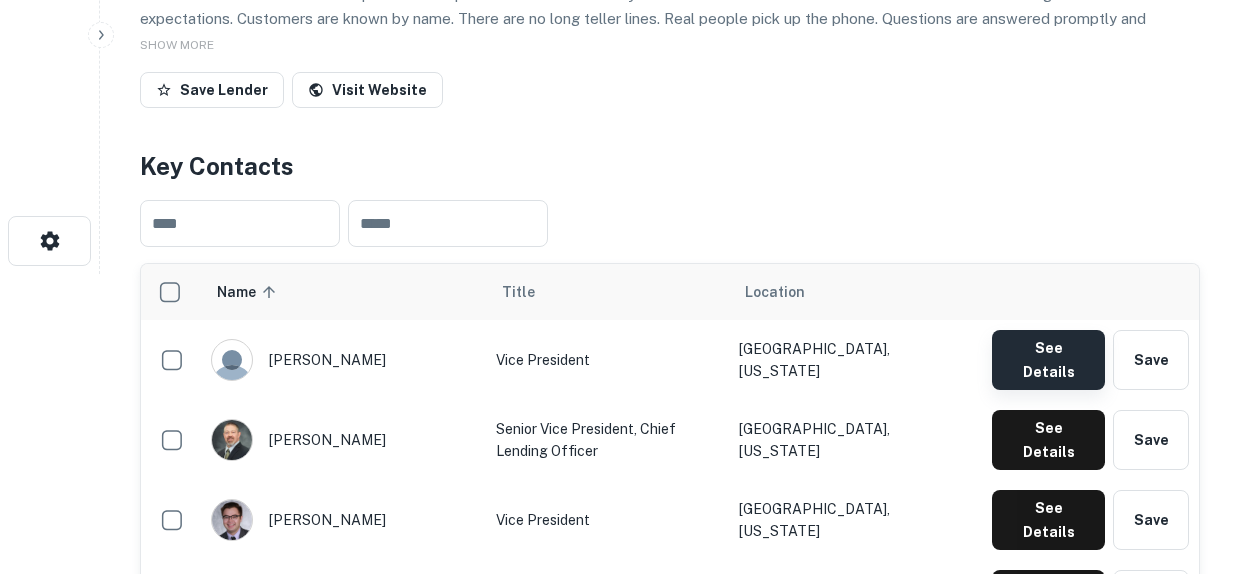 click on "See Details" at bounding box center (1048, 360) 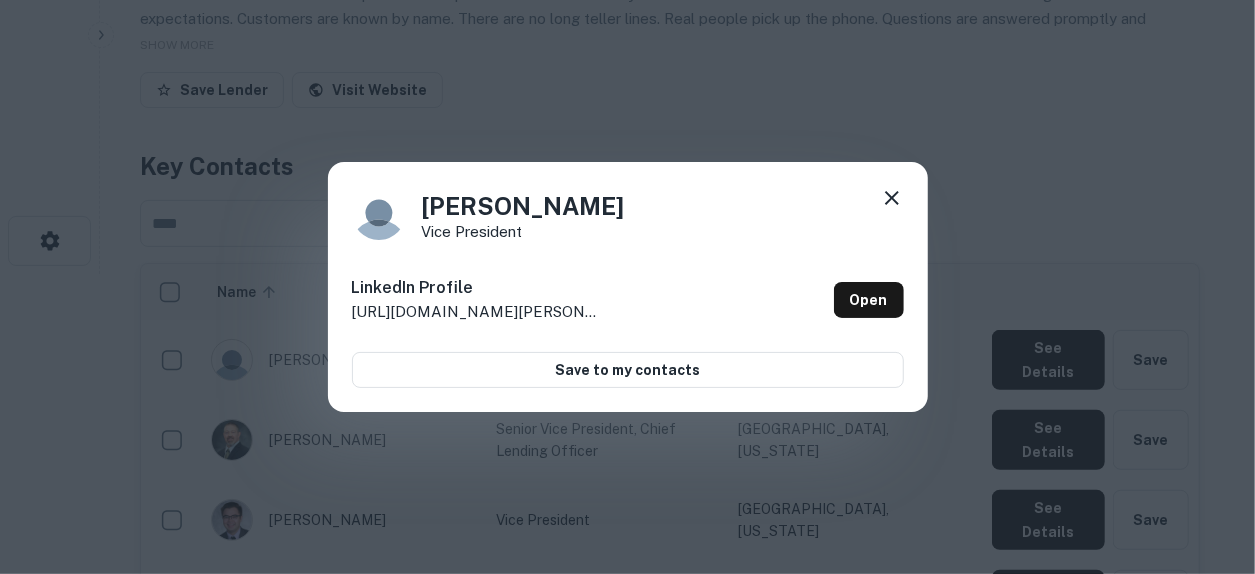 click 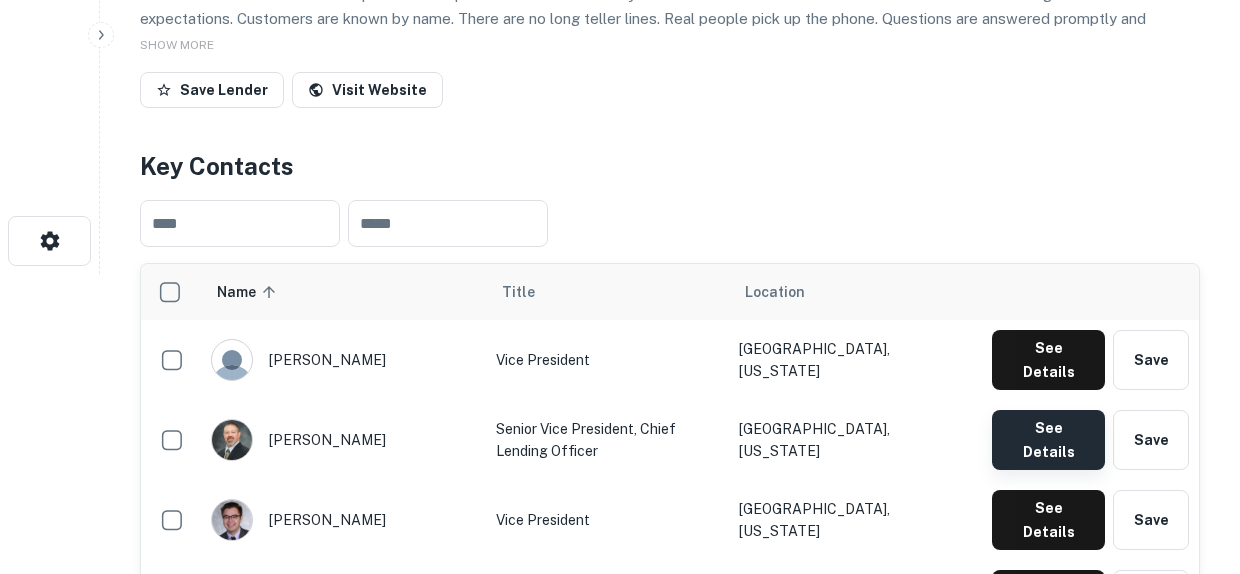 click on "See Details Save" at bounding box center [1090, 440] 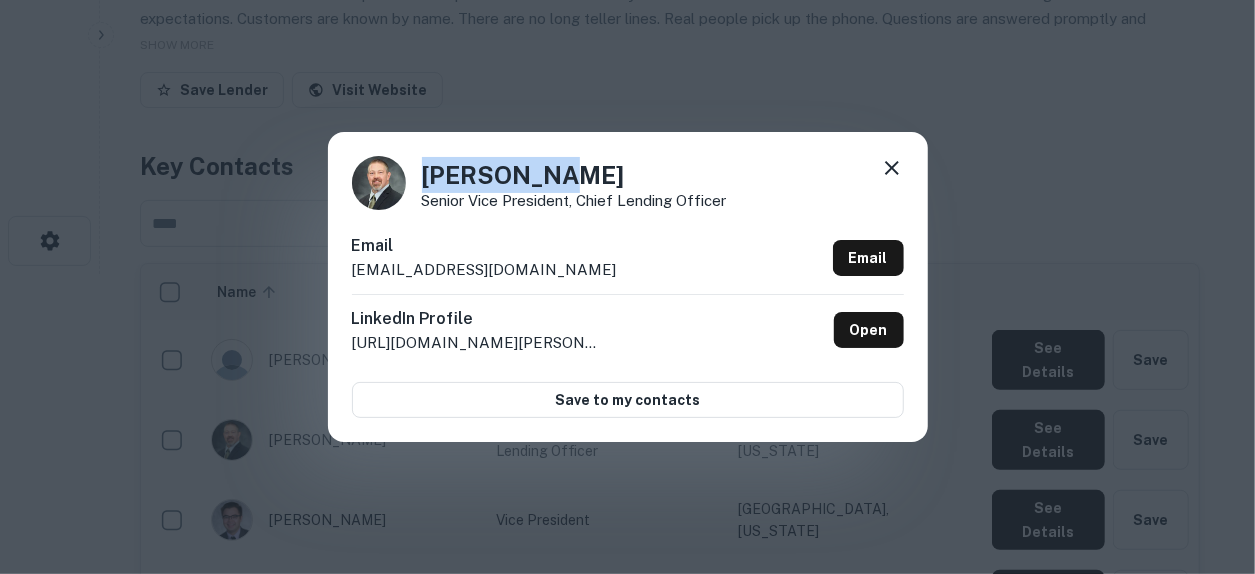 drag, startPoint x: 620, startPoint y: 174, endPoint x: 406, endPoint y: 177, distance: 214.02103 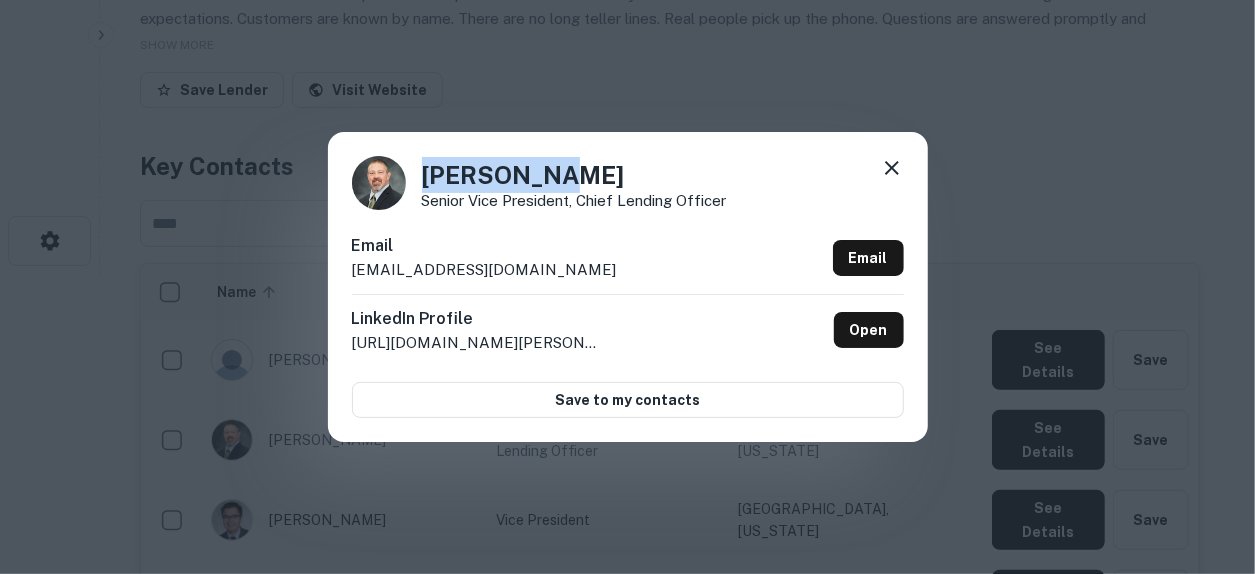 click on "David Korn" at bounding box center (574, 175) 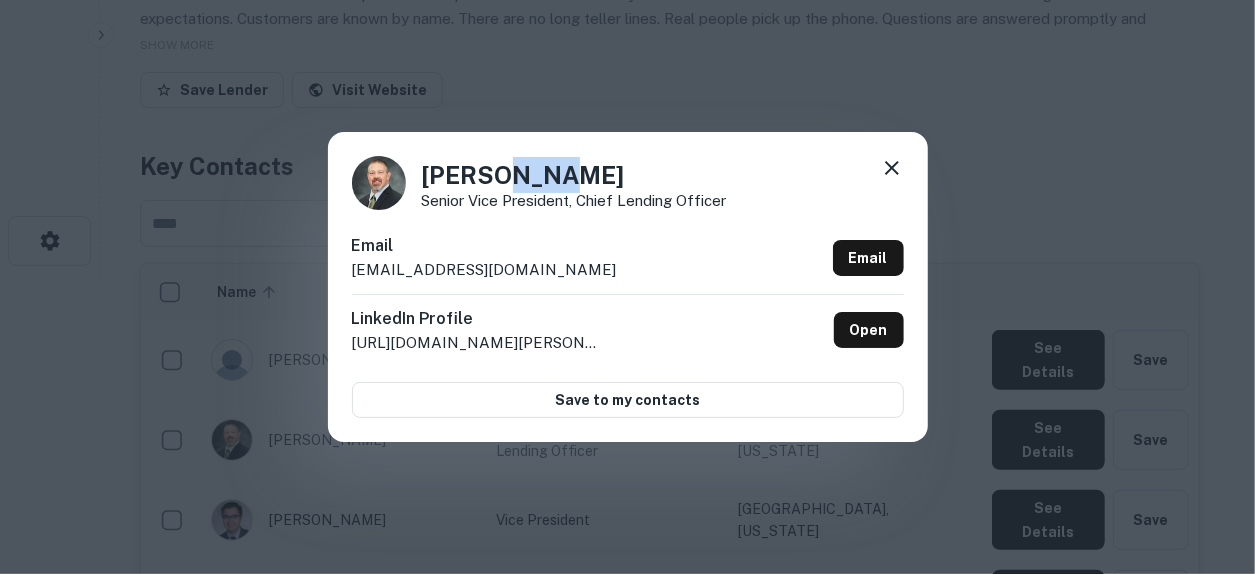click on "David Korn" at bounding box center [574, 175] 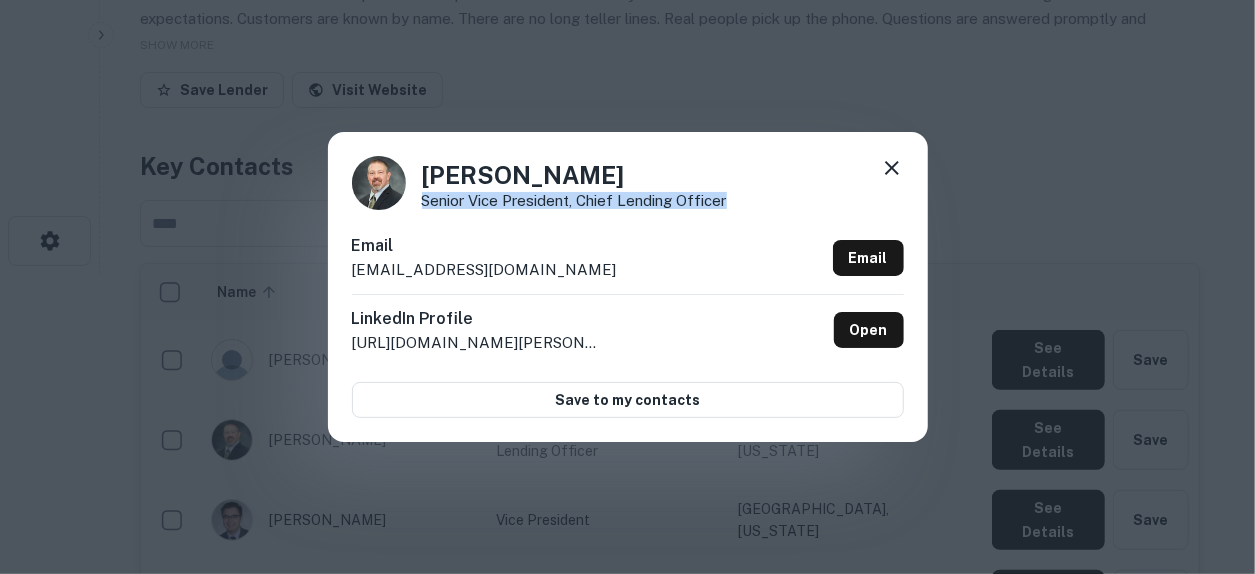 drag, startPoint x: 745, startPoint y: 196, endPoint x: 424, endPoint y: 205, distance: 321.12613 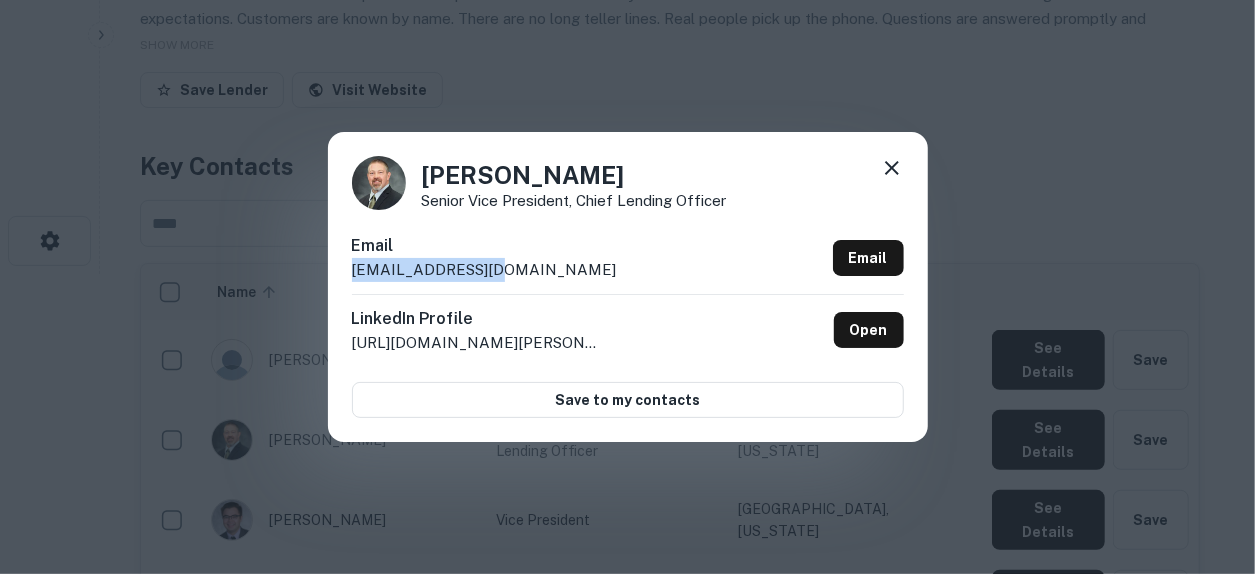 drag, startPoint x: 575, startPoint y: 282, endPoint x: 346, endPoint y: 273, distance: 229.17679 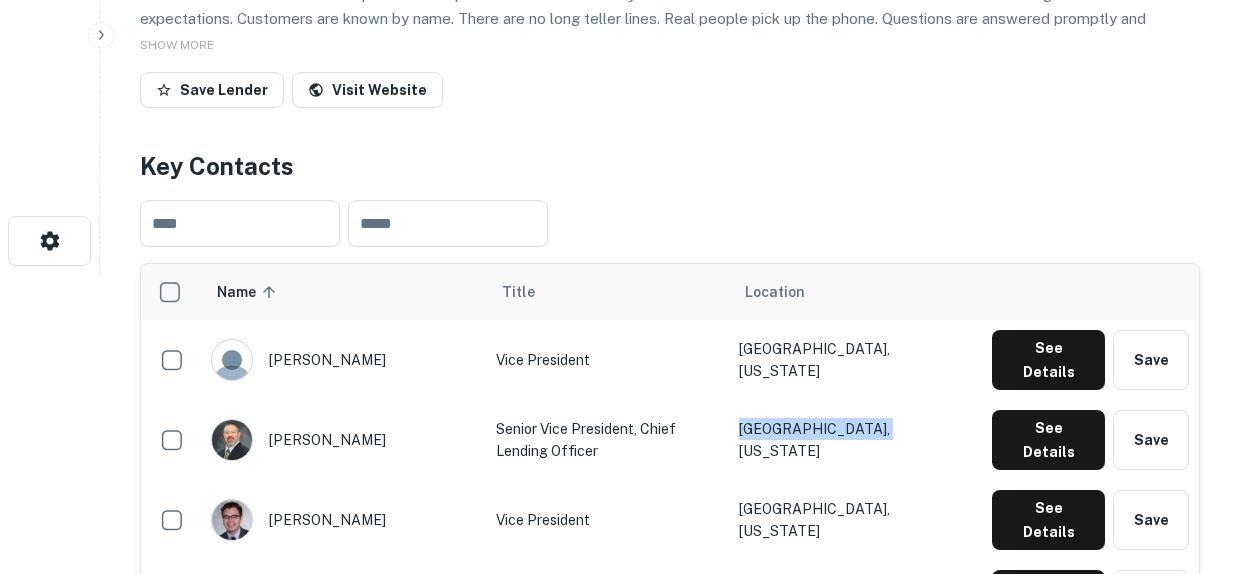 drag, startPoint x: 850, startPoint y: 417, endPoint x: 795, endPoint y: 413, distance: 55.145264 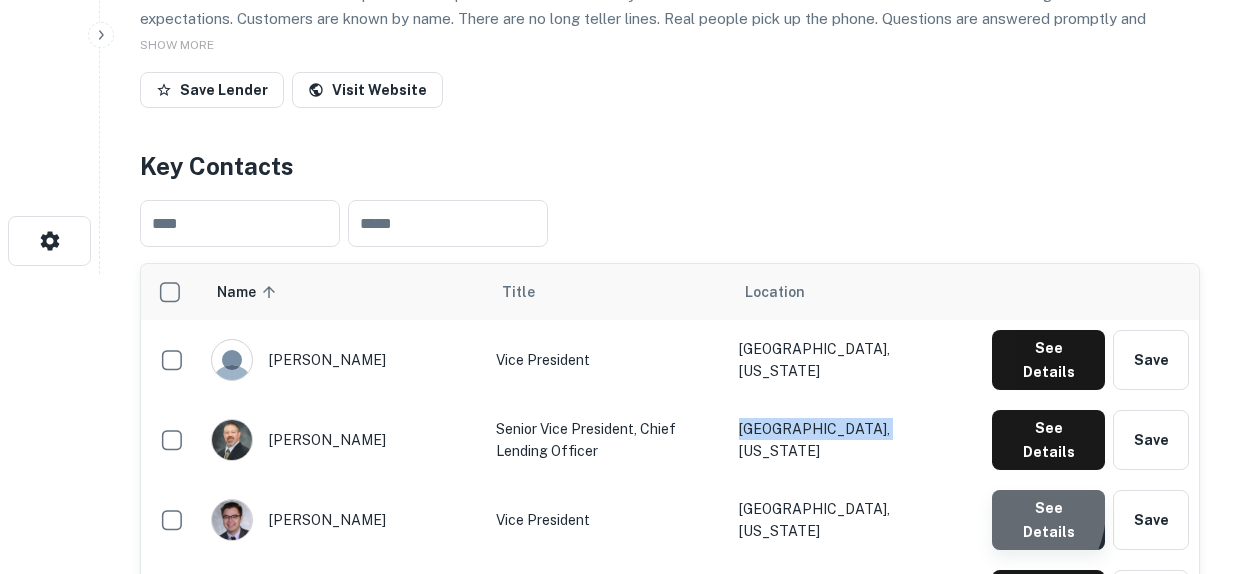 click on "See Details" at bounding box center [1048, 360] 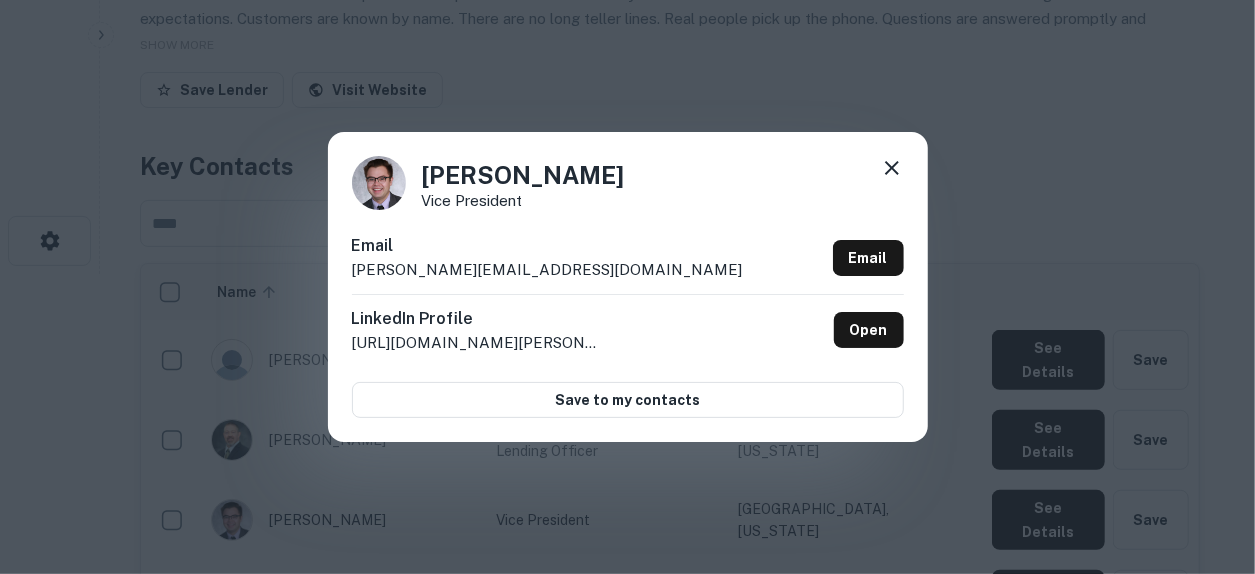click 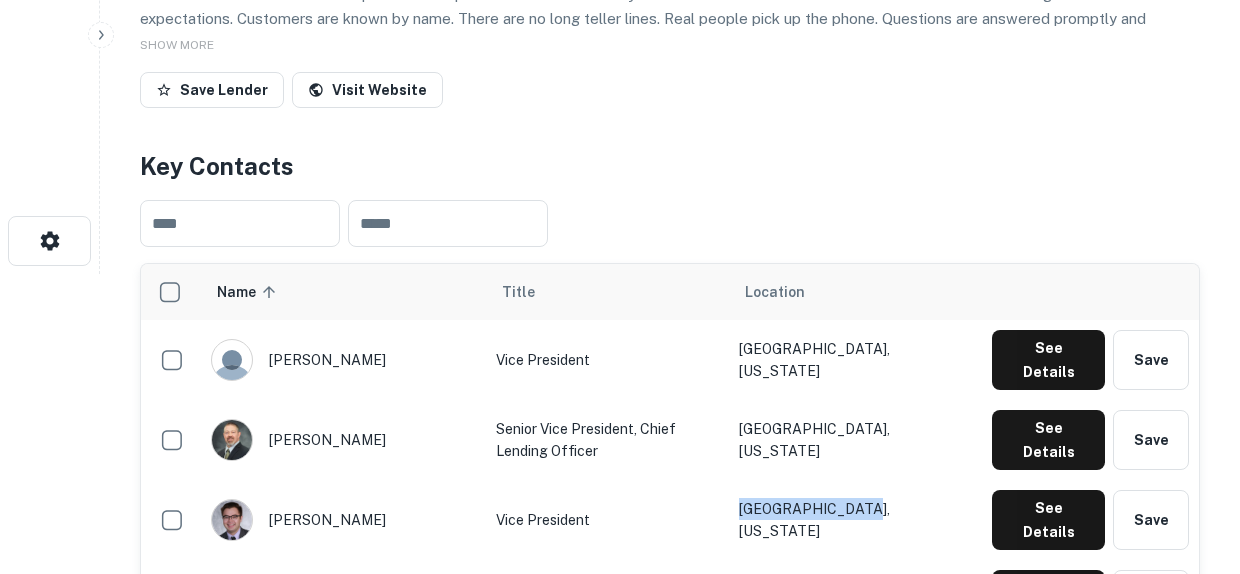 drag, startPoint x: 921, startPoint y: 471, endPoint x: 796, endPoint y: 469, distance: 125.016 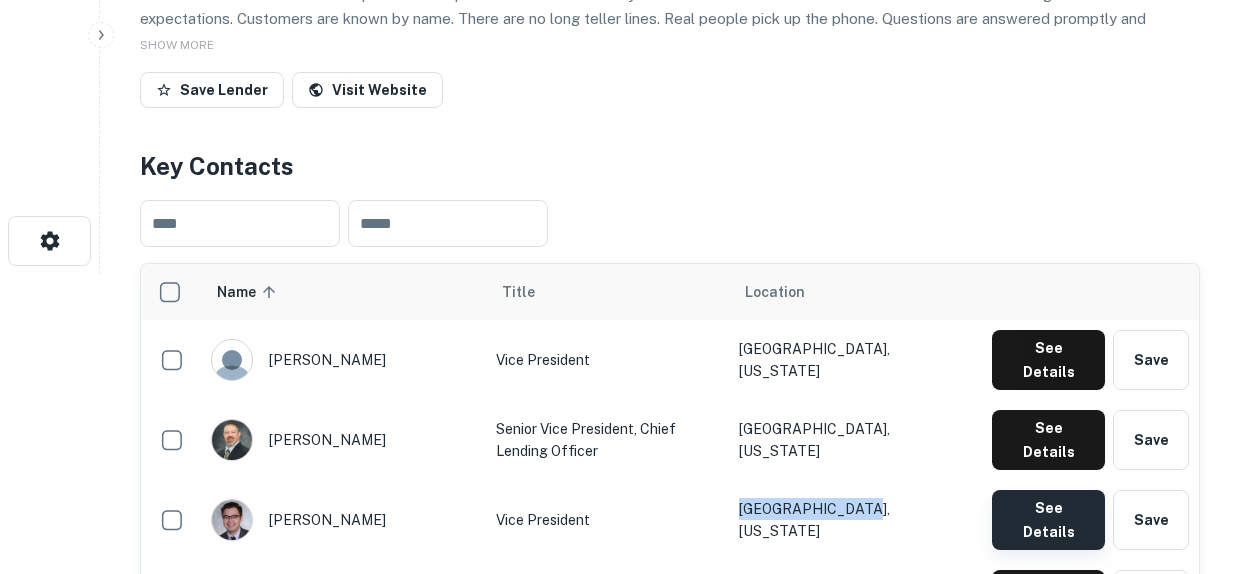 click on "See Details" at bounding box center [1048, 360] 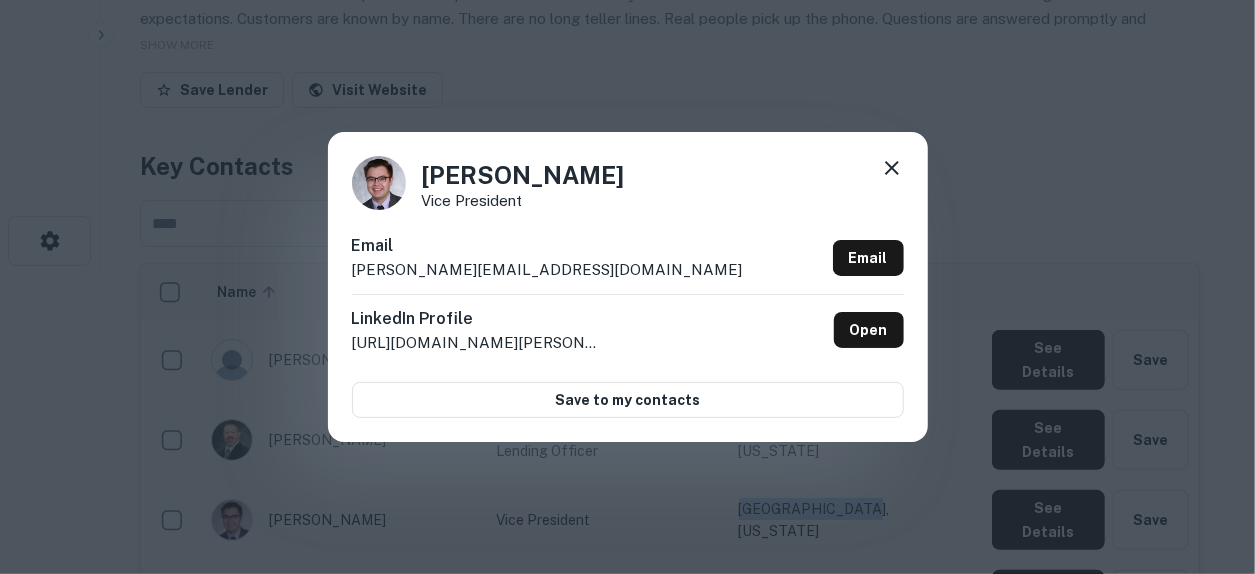drag, startPoint x: 636, startPoint y: 172, endPoint x: 388, endPoint y: 174, distance: 248.00807 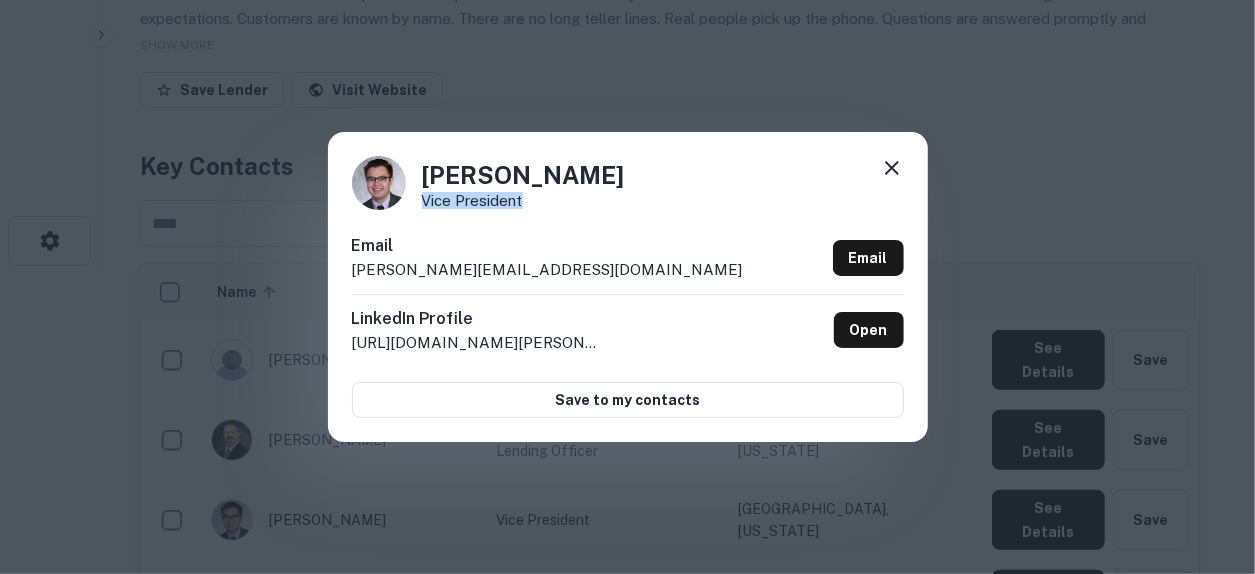 drag, startPoint x: 488, startPoint y: 203, endPoint x: 420, endPoint y: 201, distance: 68.0294 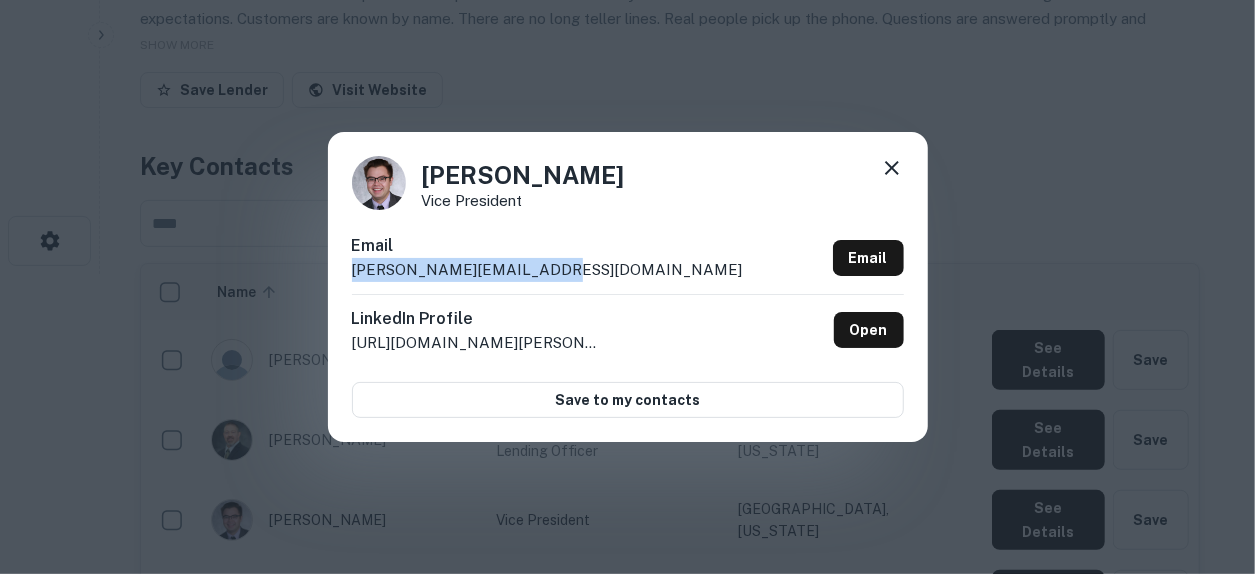 drag, startPoint x: 560, startPoint y: 261, endPoint x: 354, endPoint y: 272, distance: 206.29349 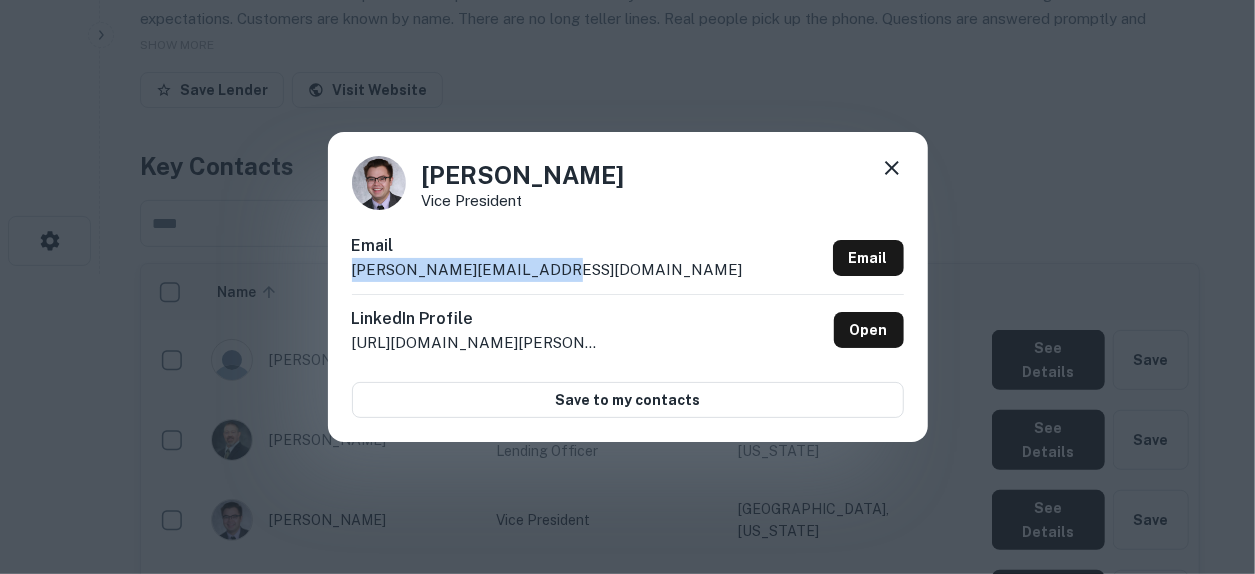 click 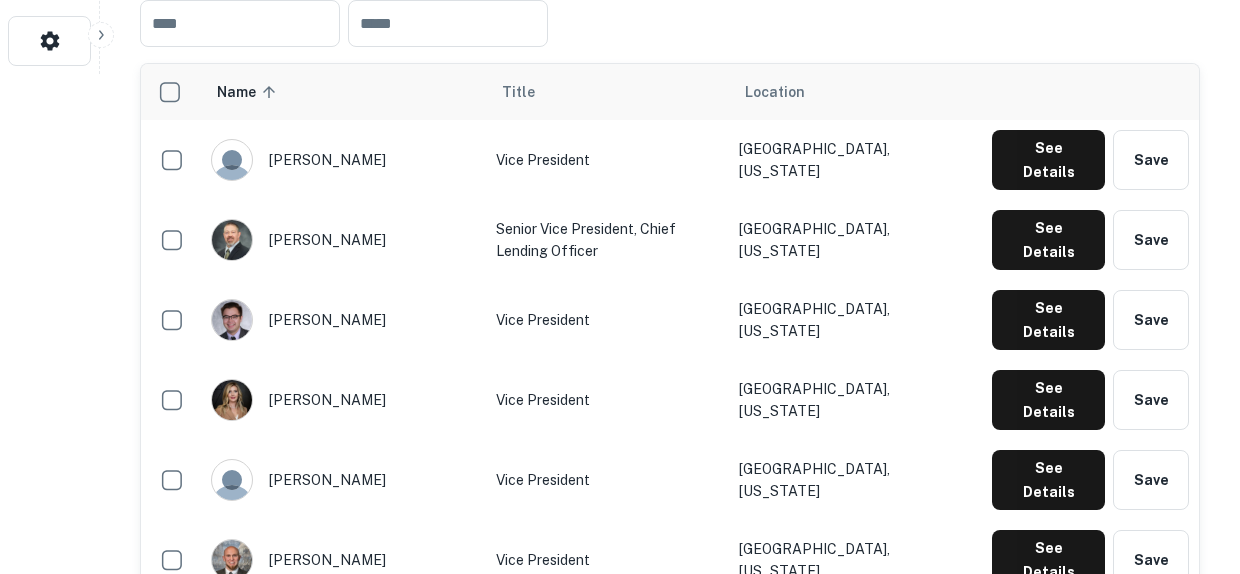 scroll, scrollTop: 600, scrollLeft: 0, axis: vertical 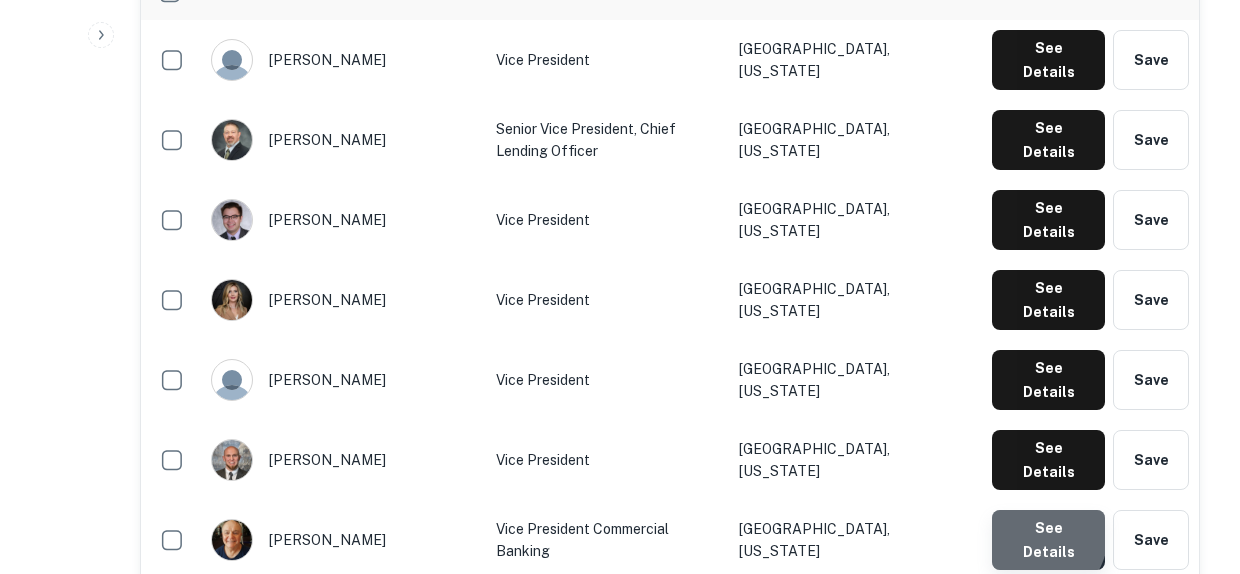 click on "See Details" at bounding box center [1048, 60] 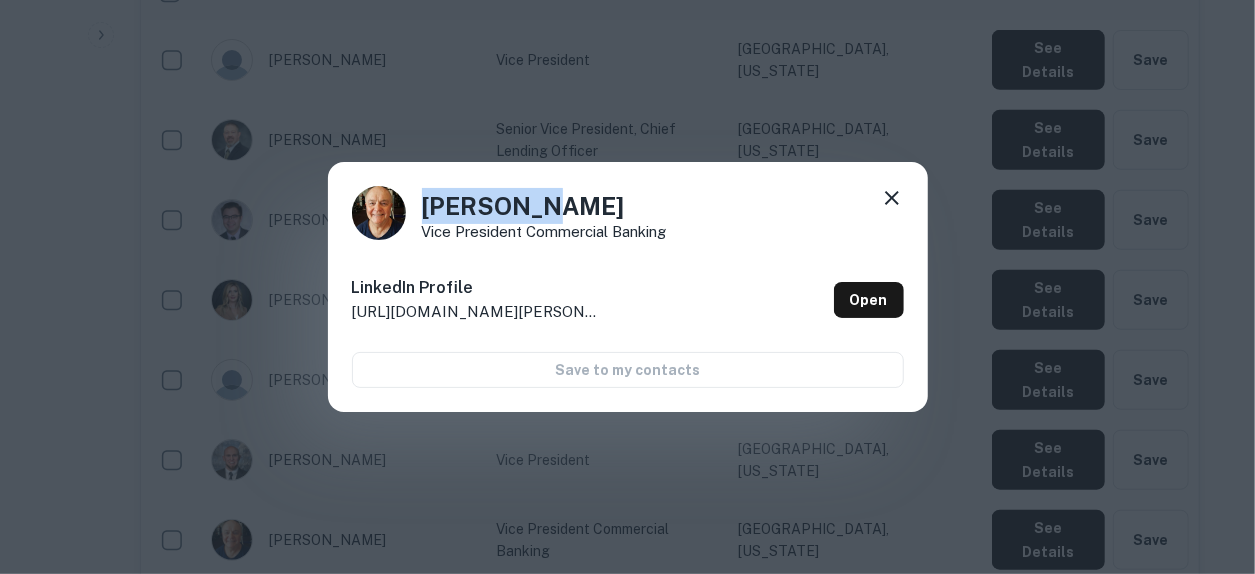 drag, startPoint x: 596, startPoint y: 201, endPoint x: 406, endPoint y: 201, distance: 190 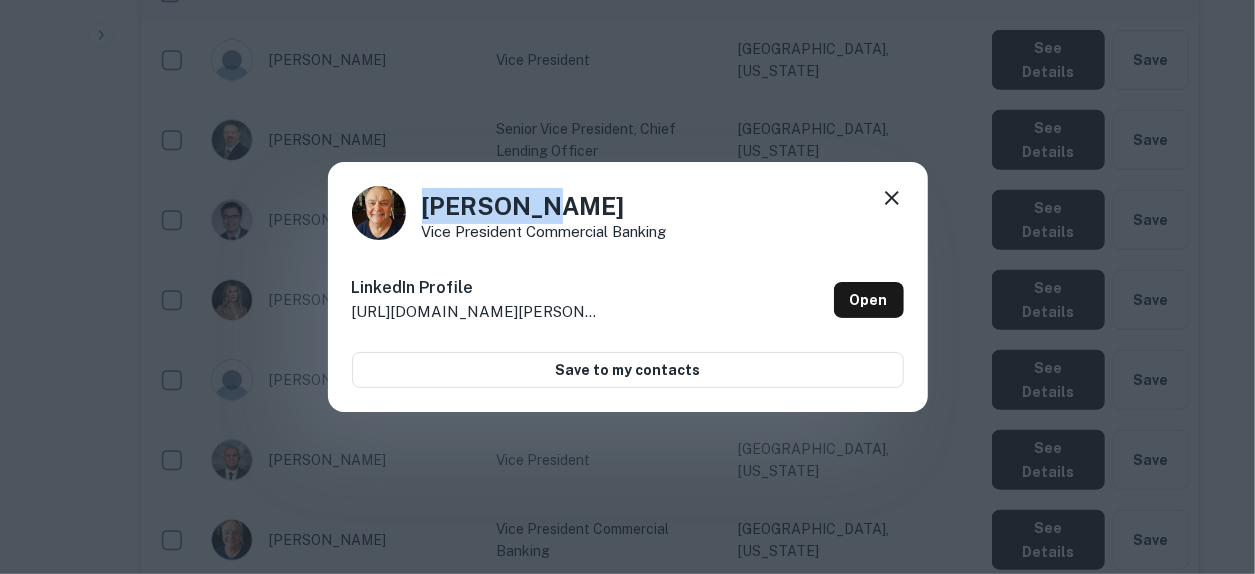 click 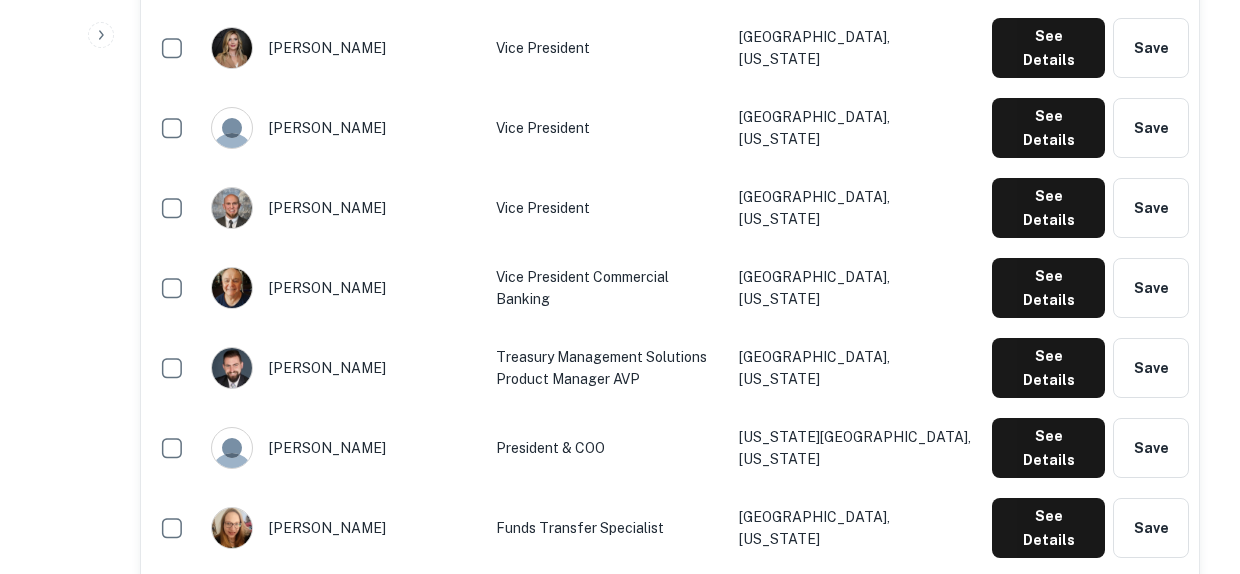 scroll, scrollTop: 800, scrollLeft: 0, axis: vertical 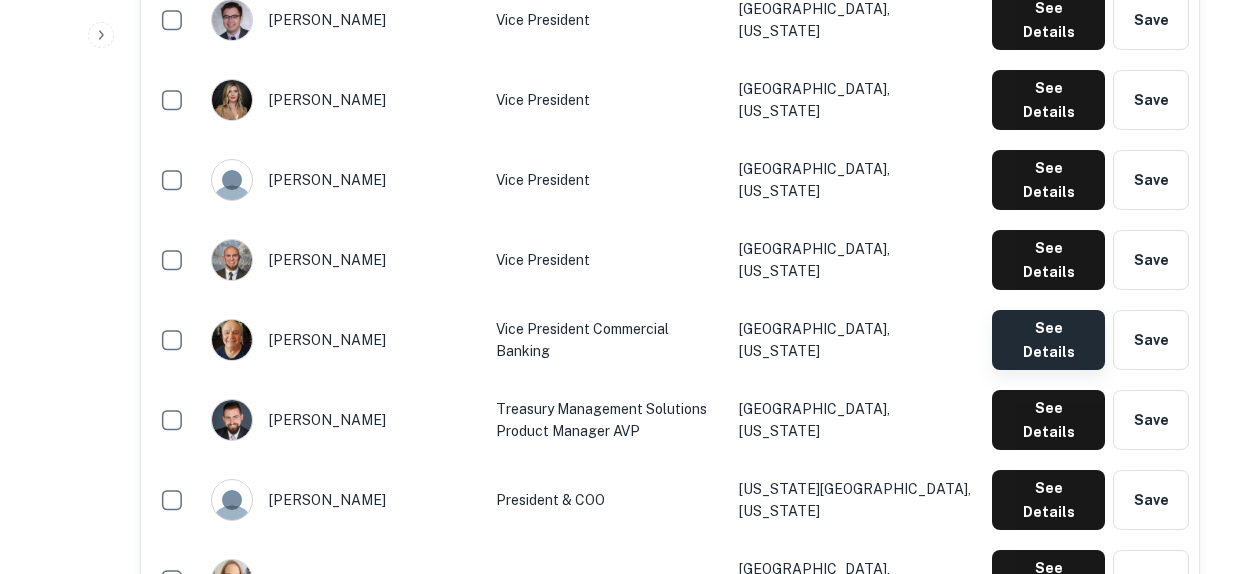 click on "See Details" at bounding box center [1048, -140] 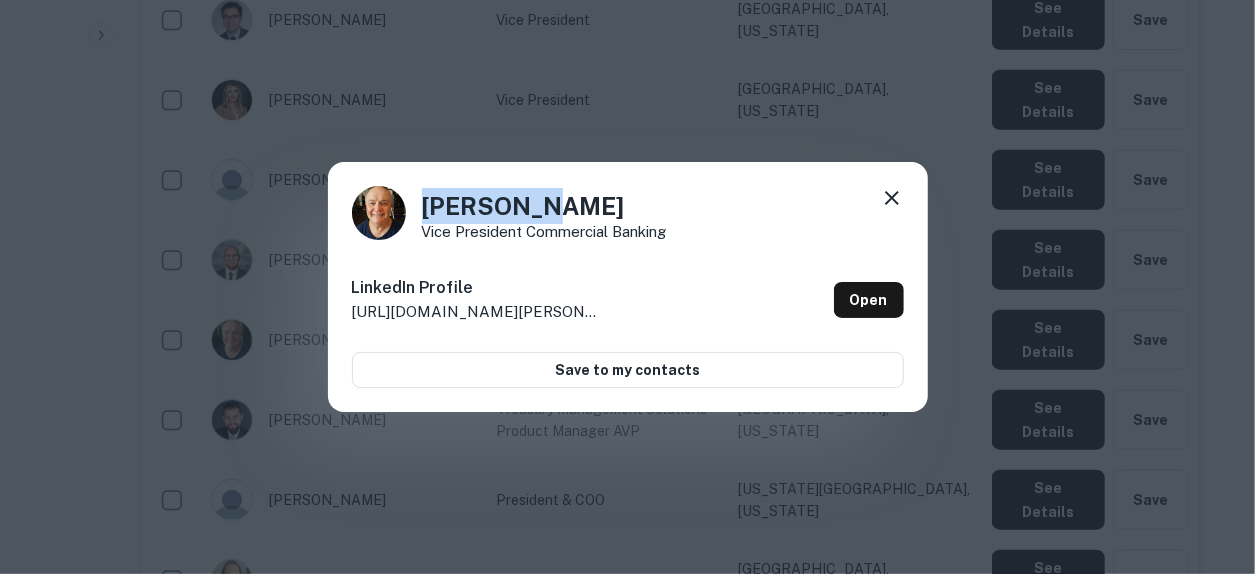 drag, startPoint x: 559, startPoint y: 200, endPoint x: 380, endPoint y: 203, distance: 179.02513 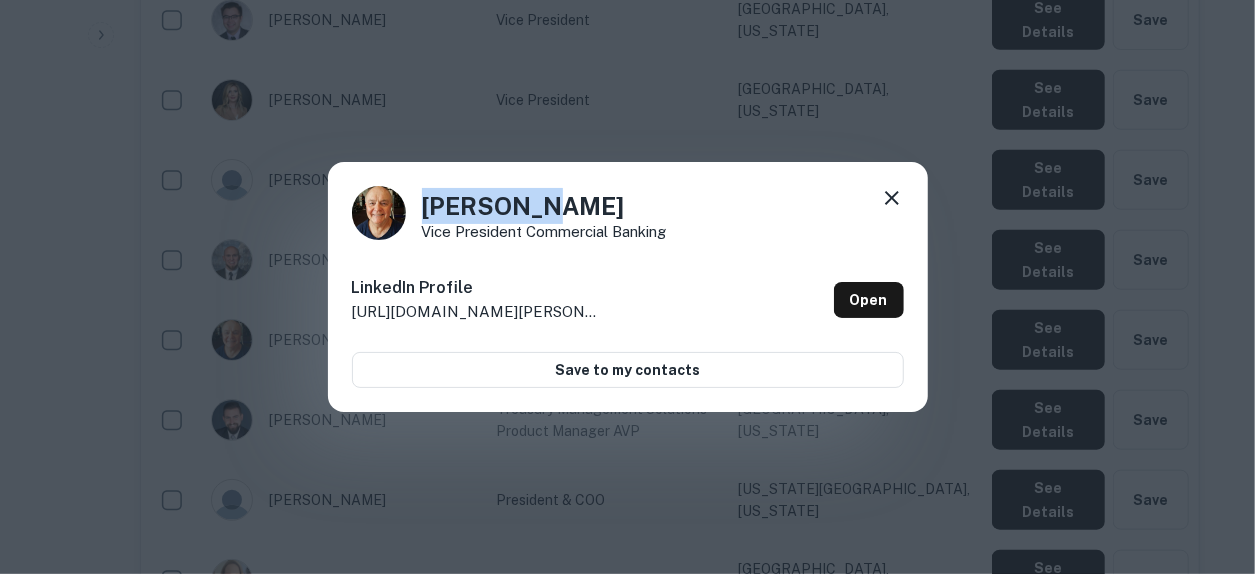 click 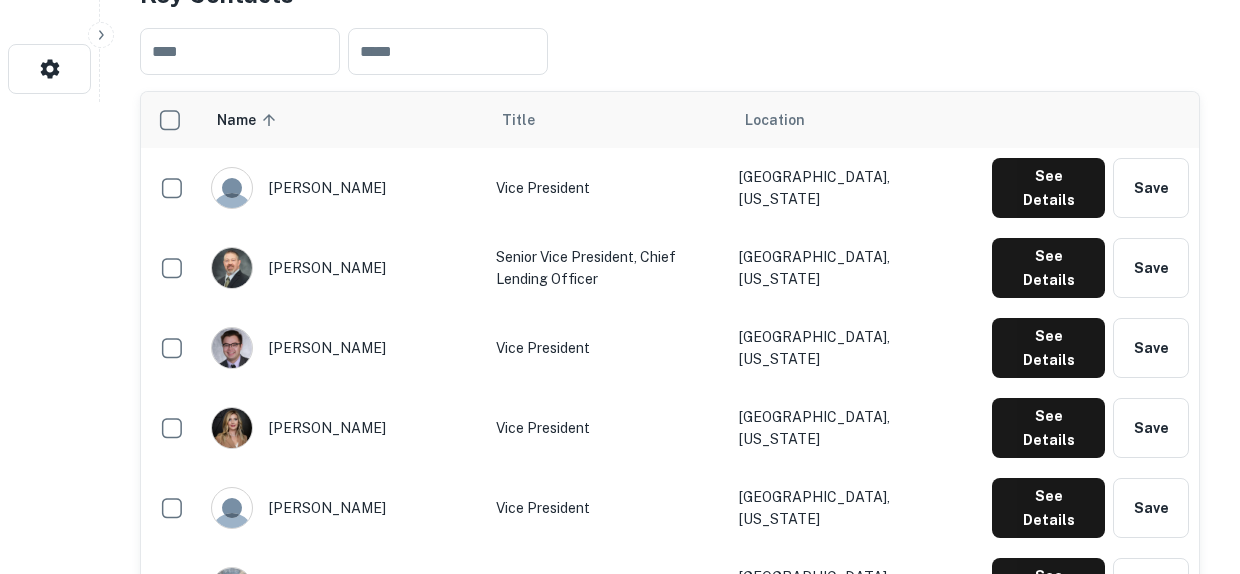 scroll, scrollTop: 400, scrollLeft: 0, axis: vertical 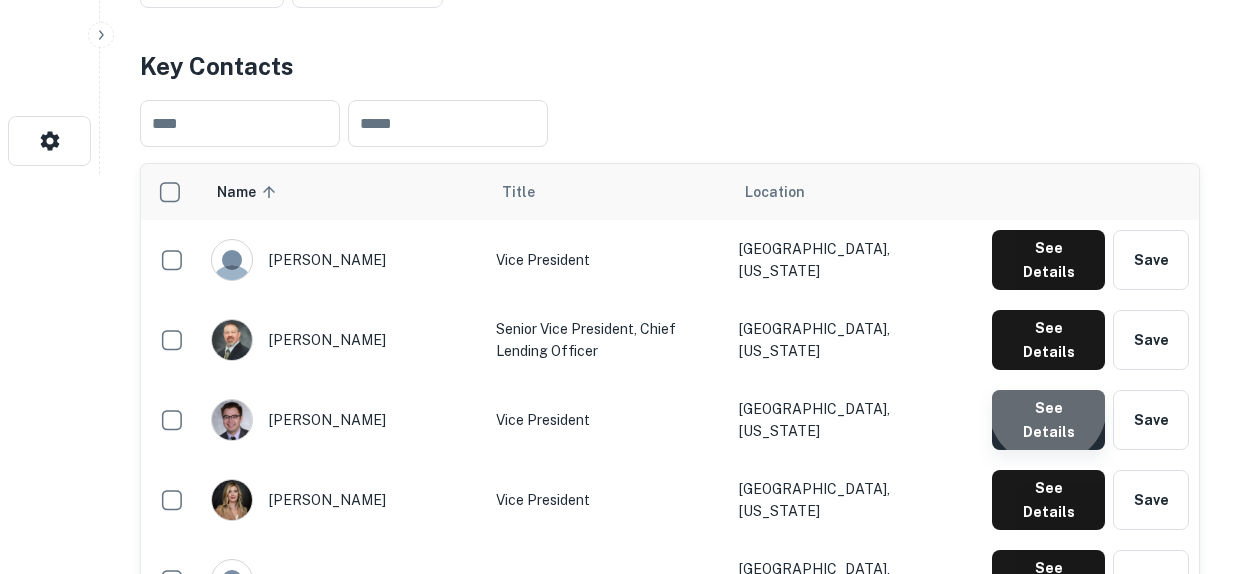 click on "See Details" at bounding box center (1048, 260) 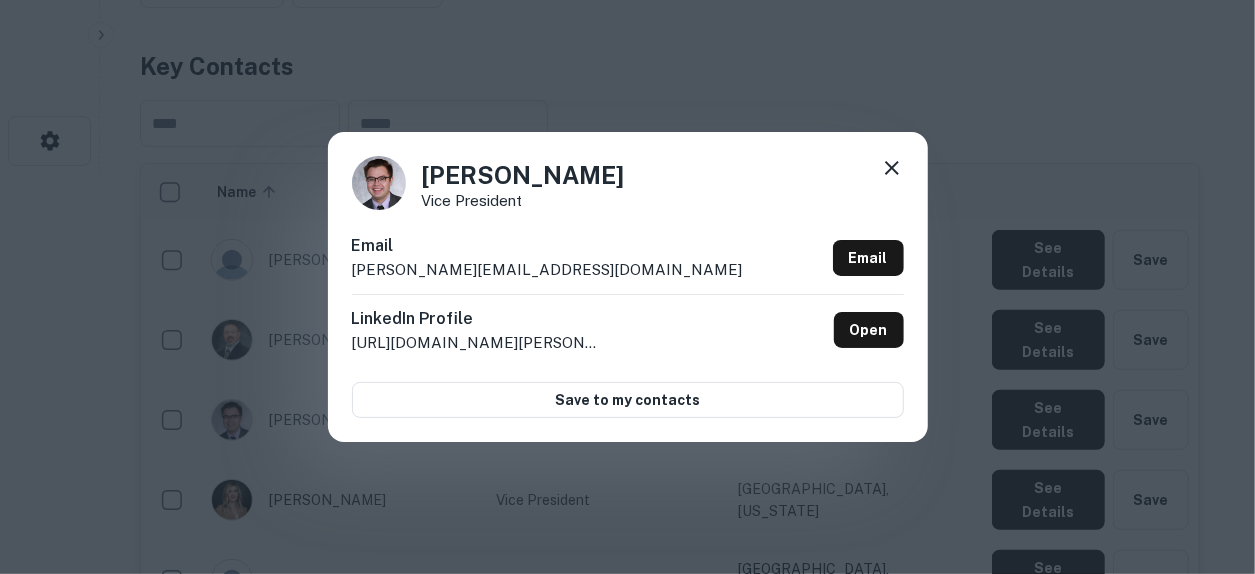 click 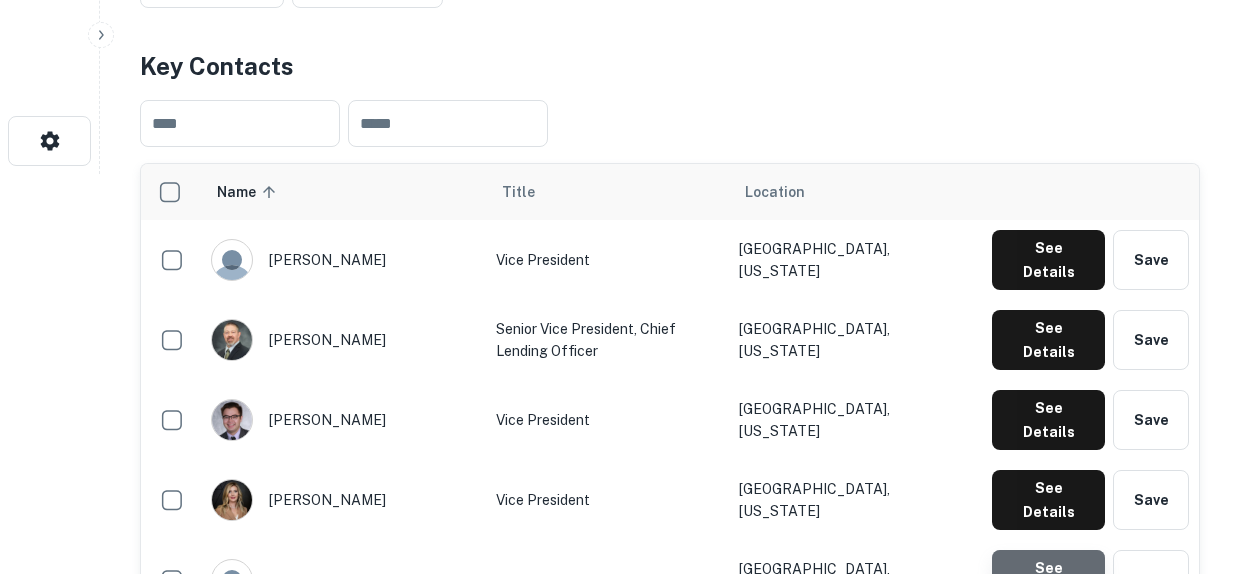 click on "See Details" at bounding box center (1048, 260) 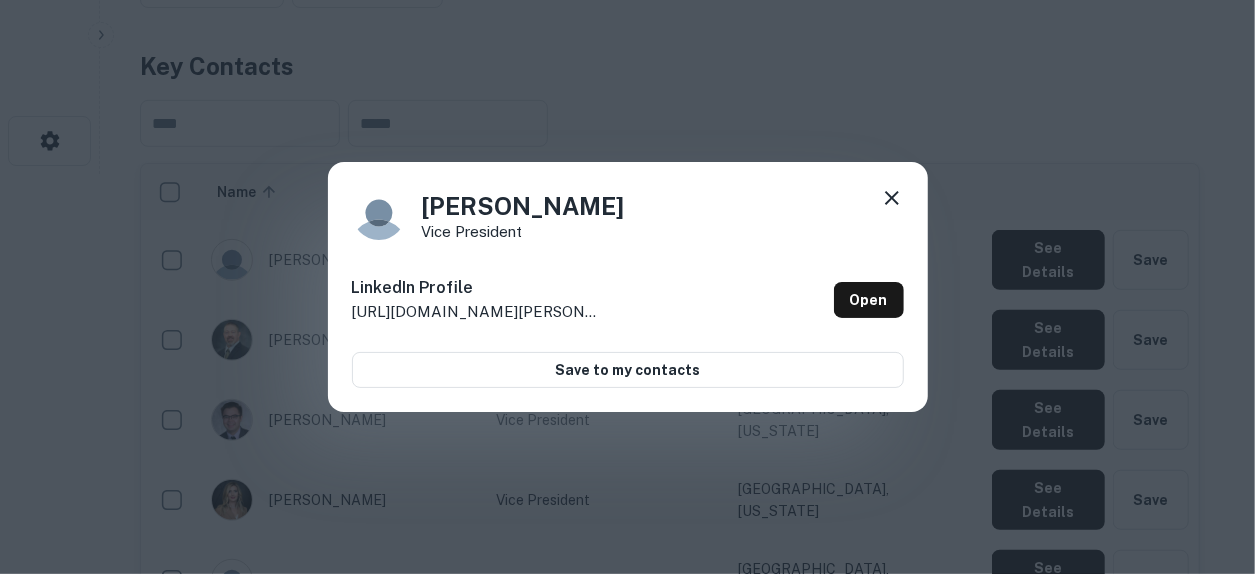 click on "Sara Wald Vice President LinkedIn Profile http://www.linkedin.com/in/sara-wald-b349632b Open Save to my contacts" at bounding box center [628, 287] 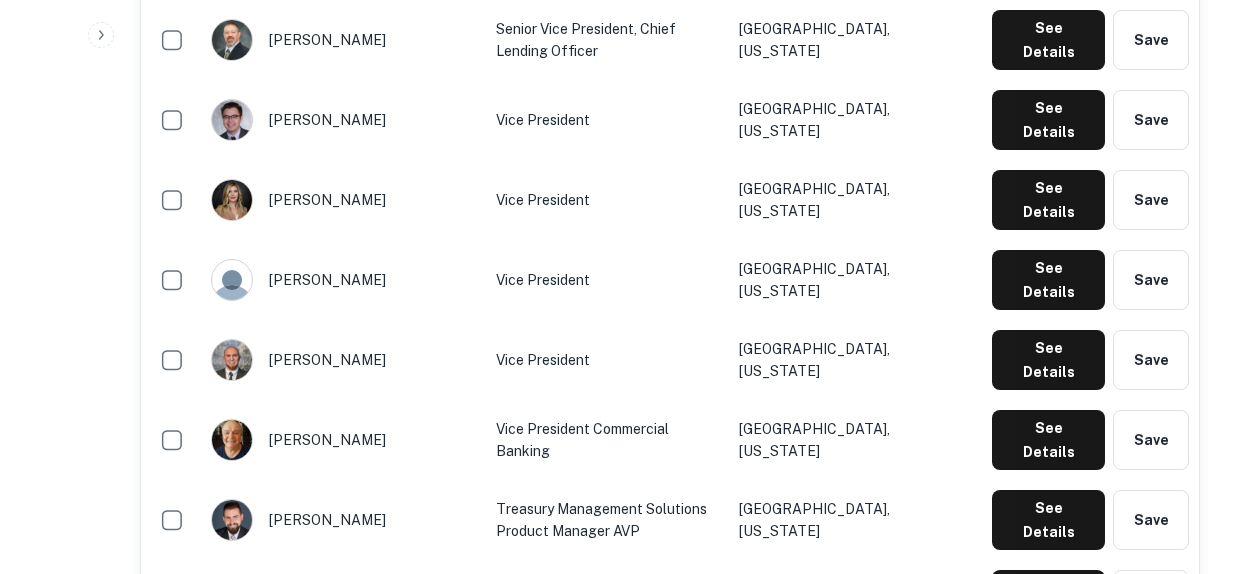 scroll, scrollTop: 900, scrollLeft: 0, axis: vertical 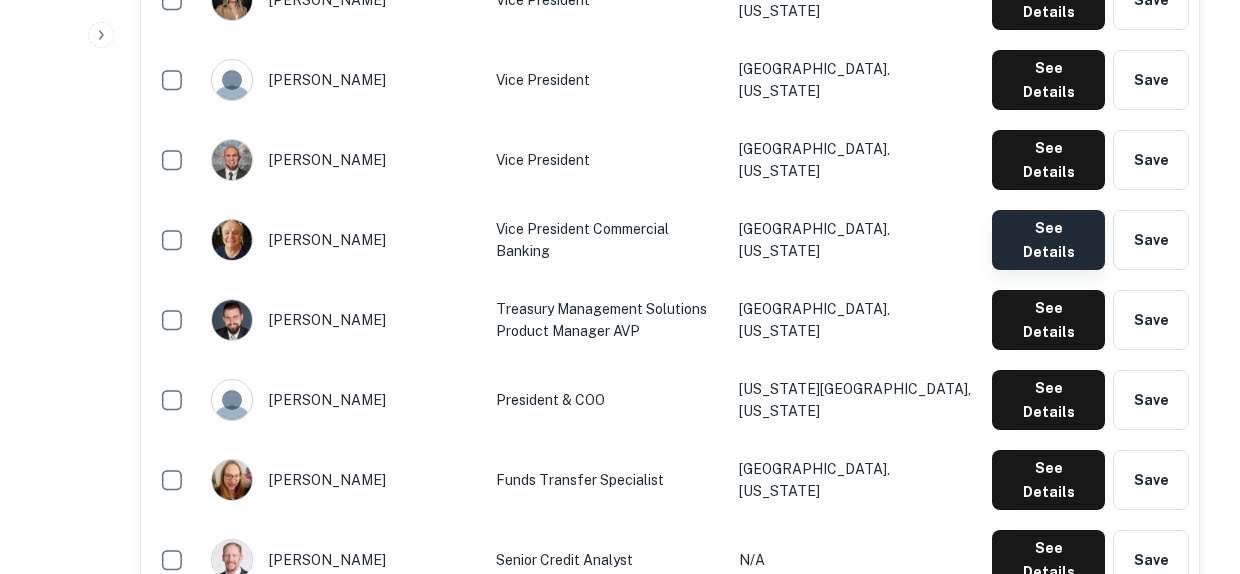 click on "See Details" at bounding box center [1048, -240] 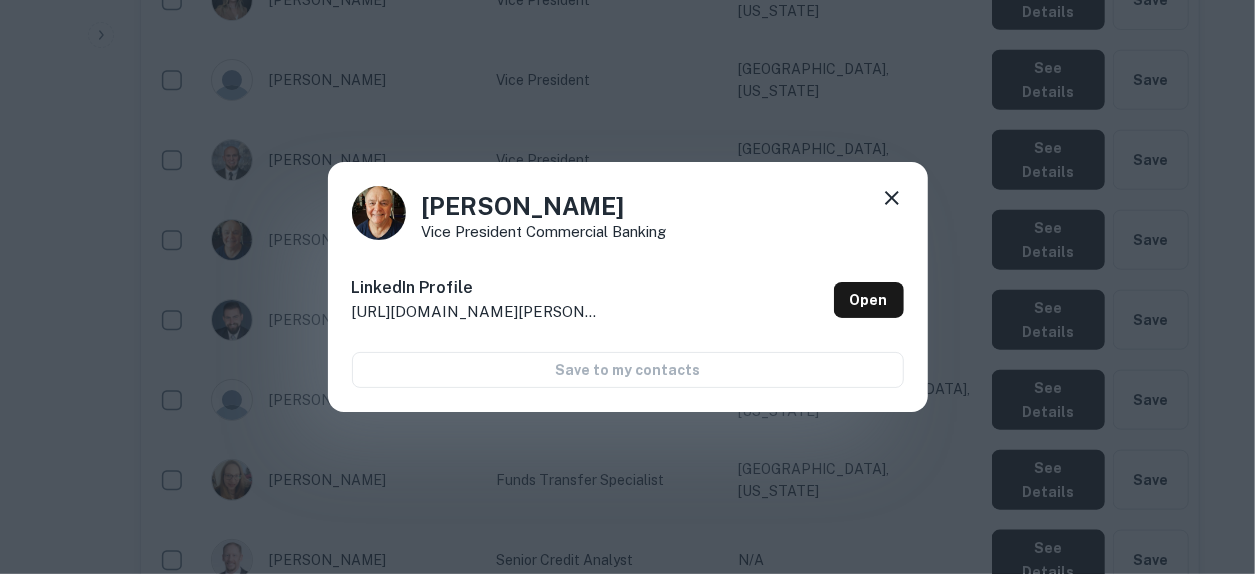 click 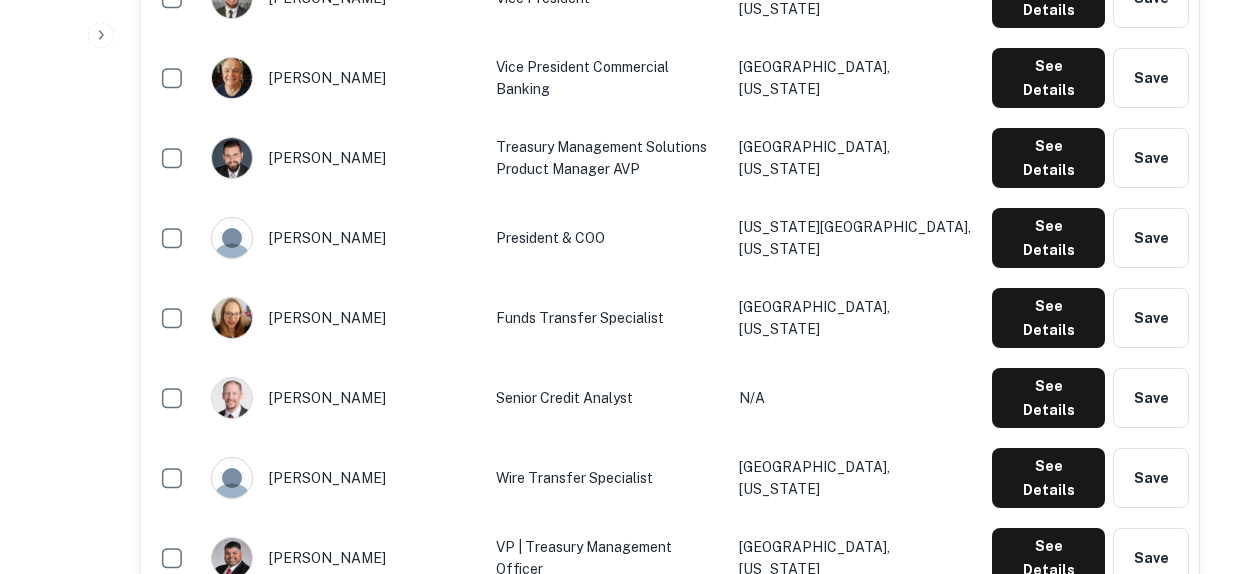 scroll, scrollTop: 1100, scrollLeft: 0, axis: vertical 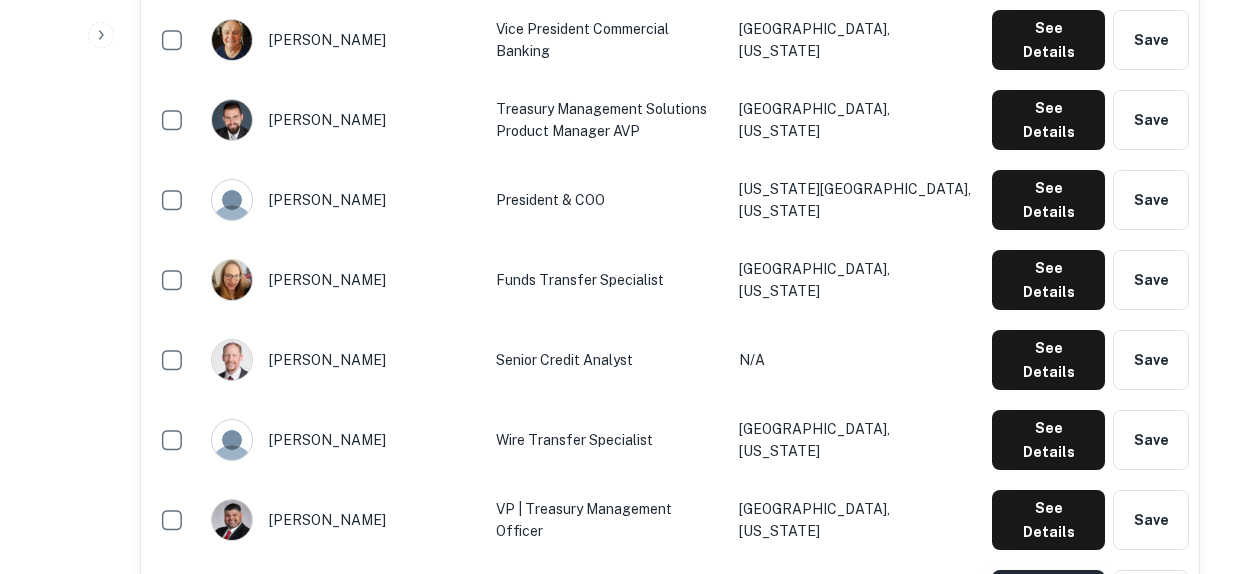 click on "See Details" at bounding box center (1048, -440) 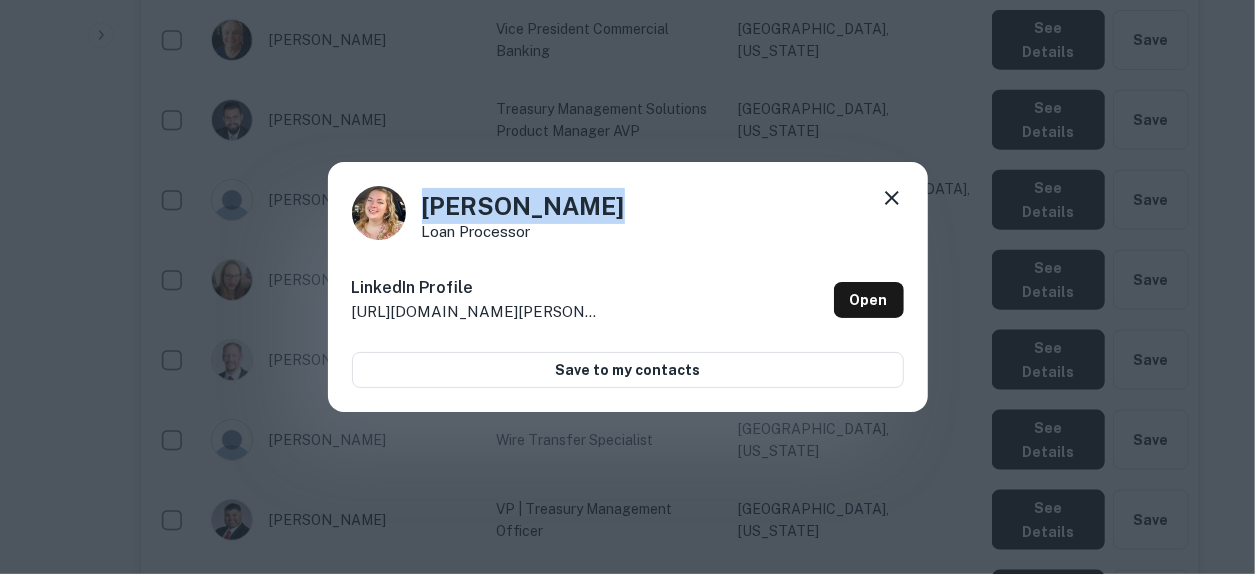 drag, startPoint x: 673, startPoint y: 210, endPoint x: 425, endPoint y: 206, distance: 248.03226 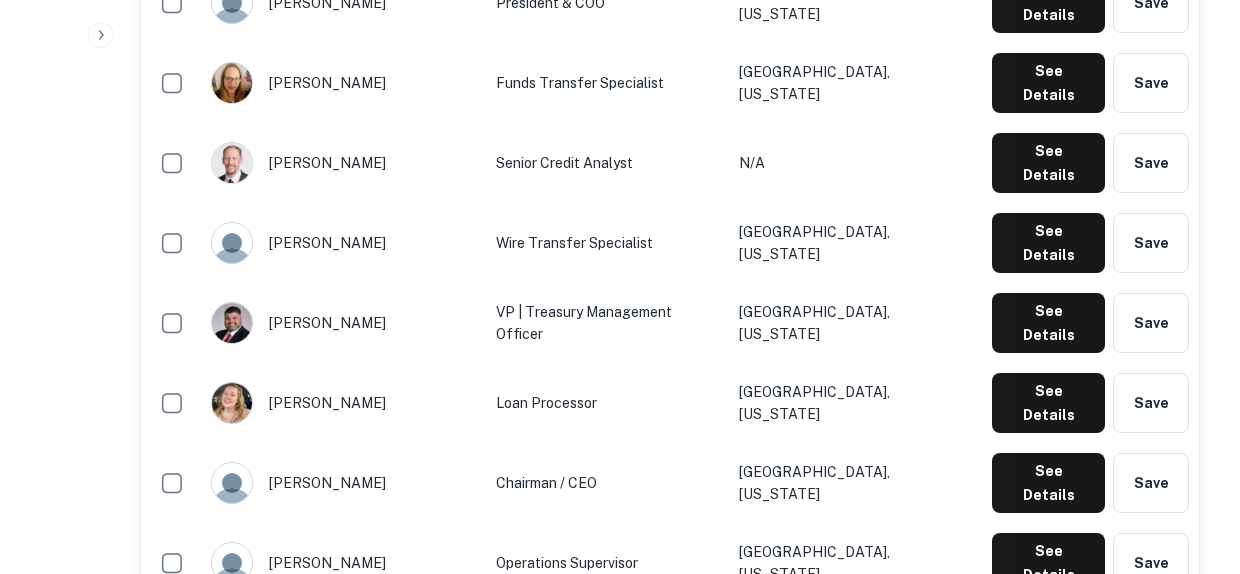 scroll, scrollTop: 1300, scrollLeft: 0, axis: vertical 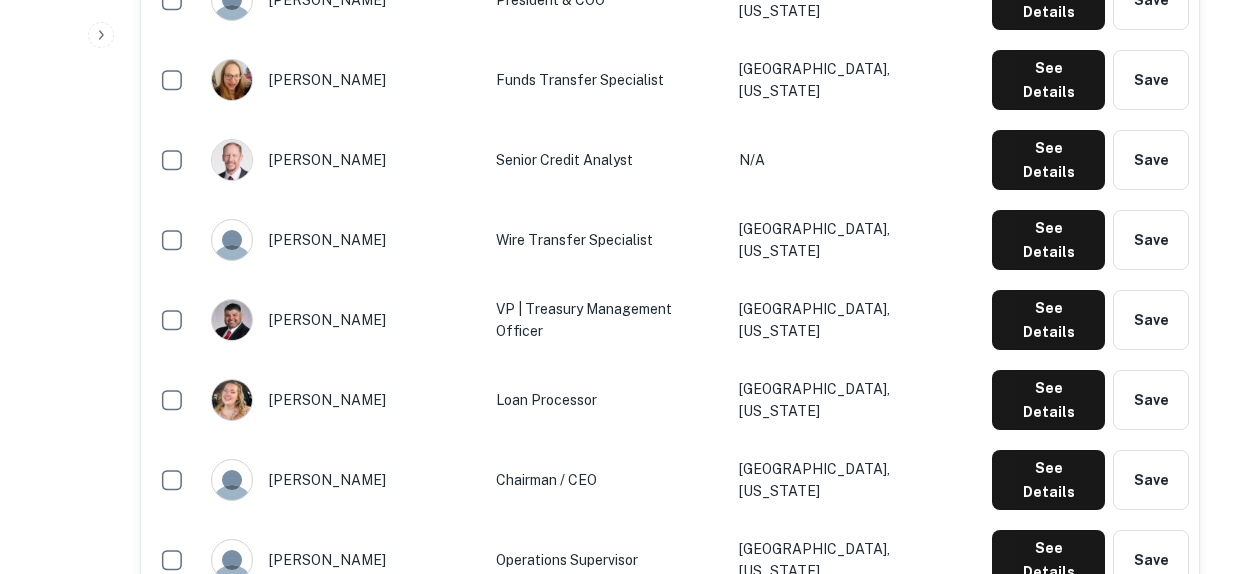 click on "See Details" at bounding box center (1048, -640) 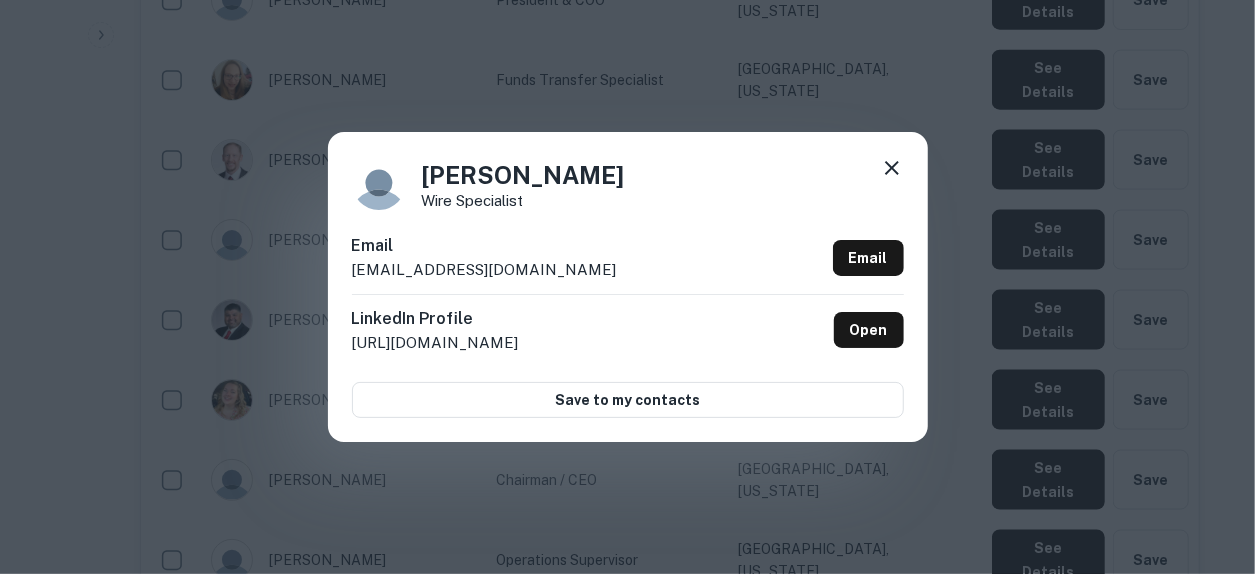click 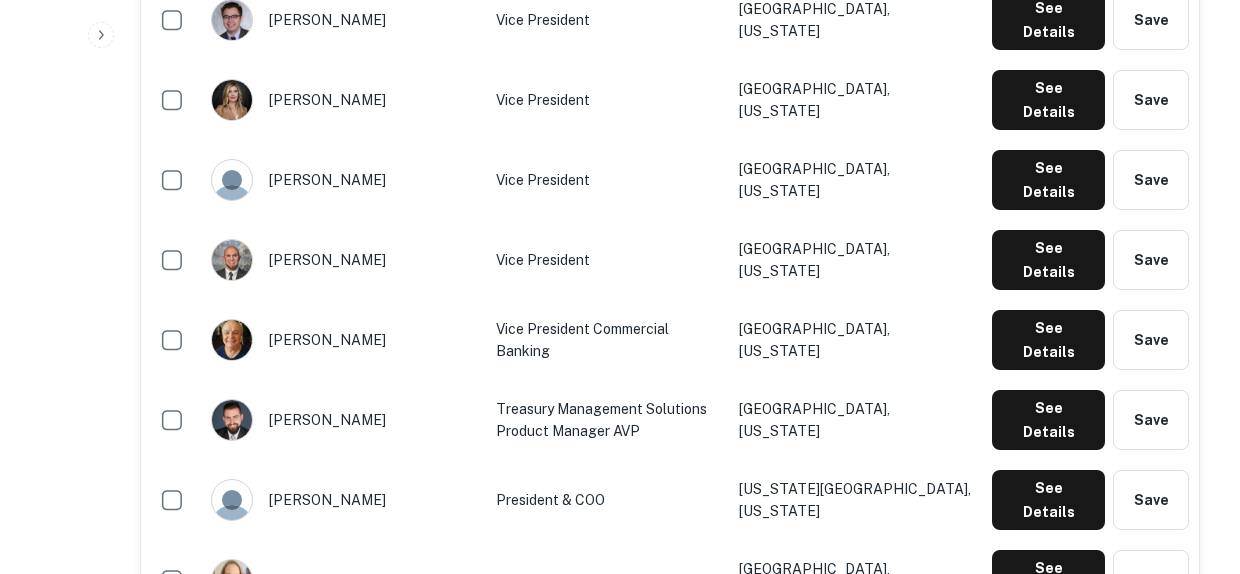 scroll, scrollTop: 700, scrollLeft: 0, axis: vertical 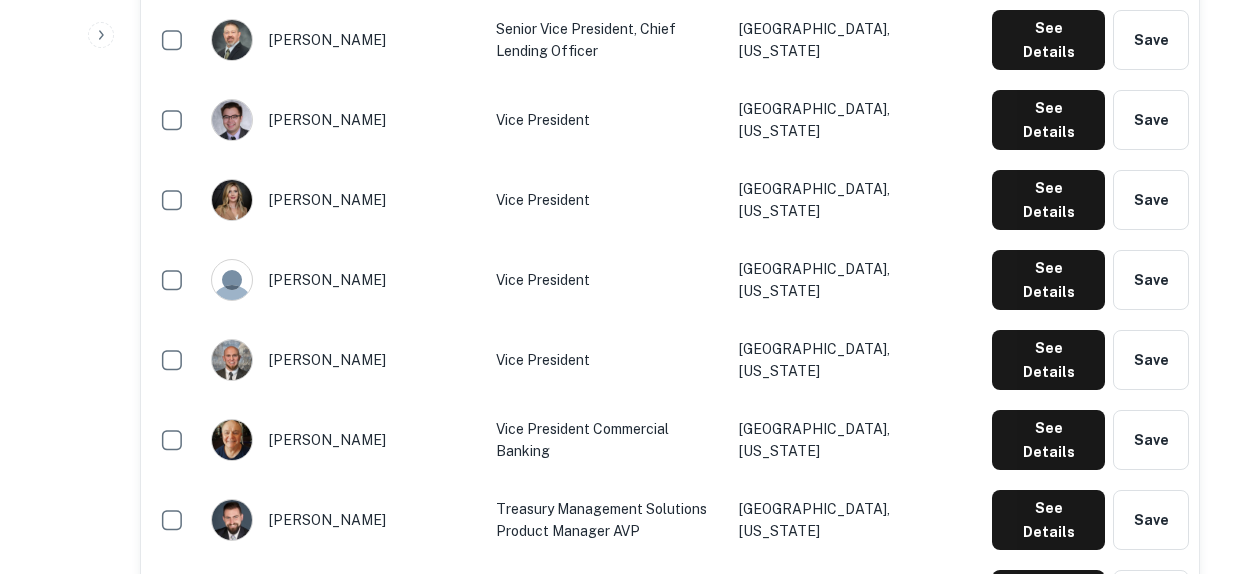 click on "See Details Save" at bounding box center [1090, 280] 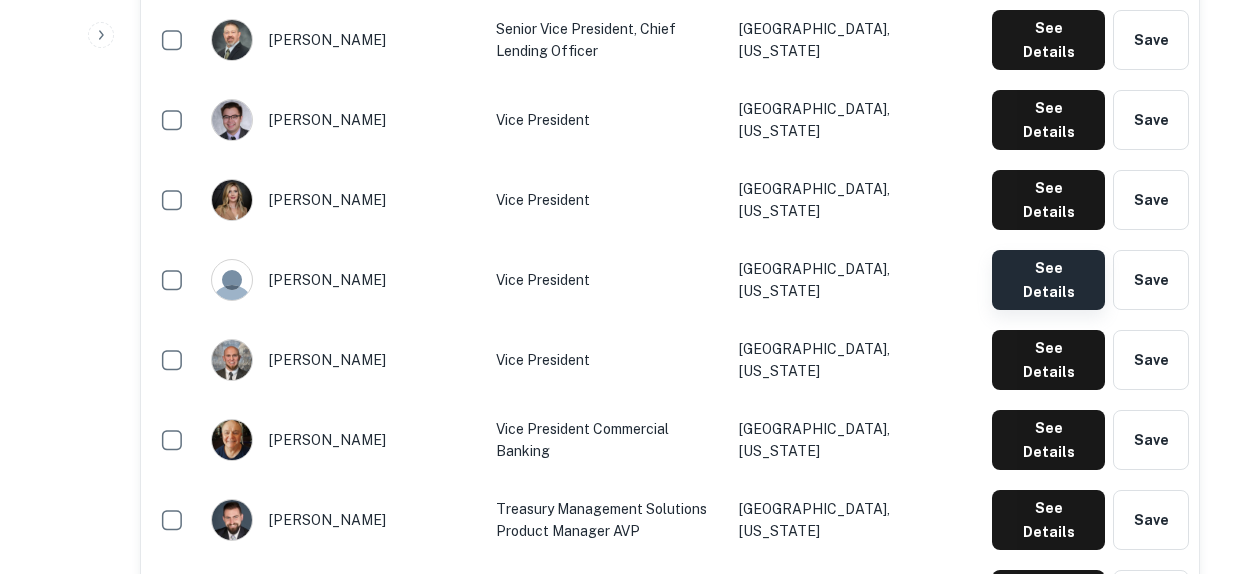 click on "See Details" at bounding box center [1048, -40] 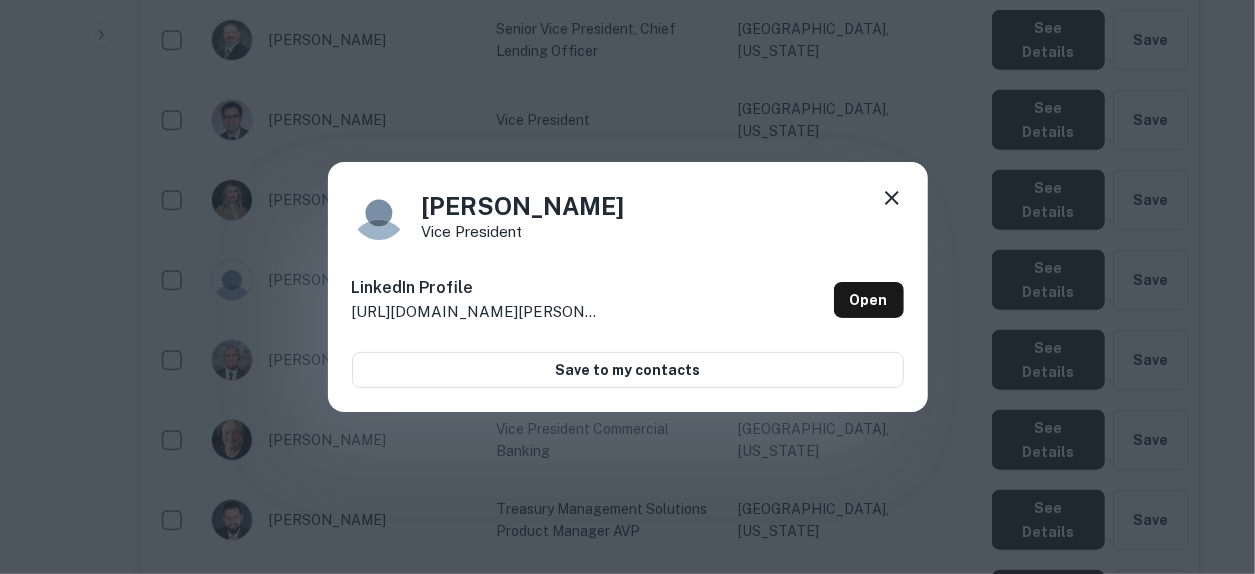 click 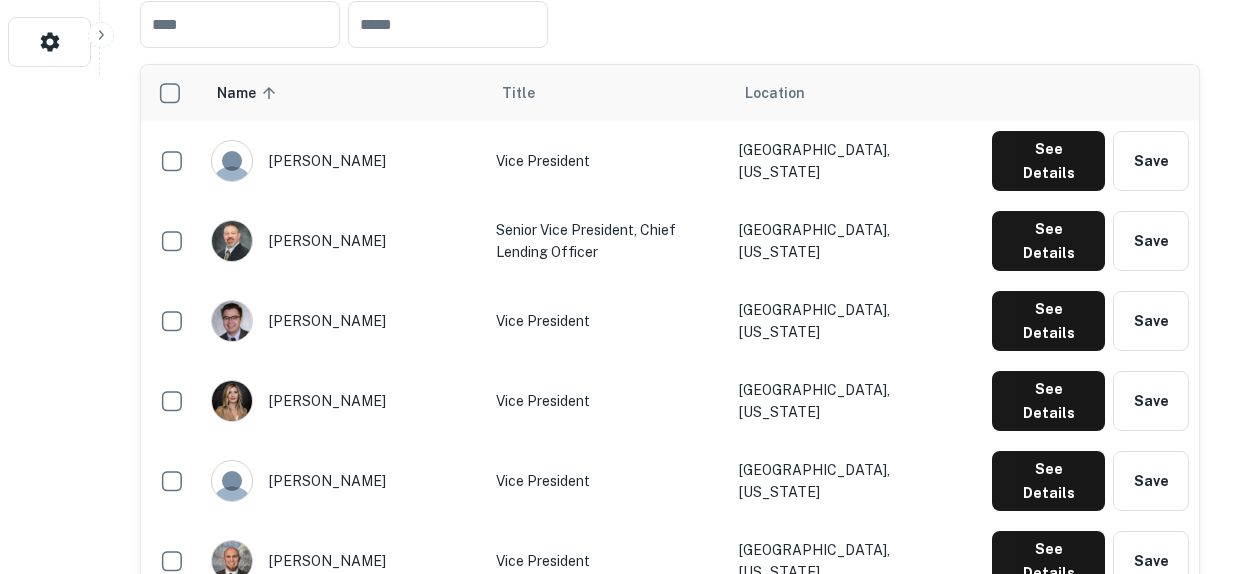 scroll, scrollTop: 500, scrollLeft: 0, axis: vertical 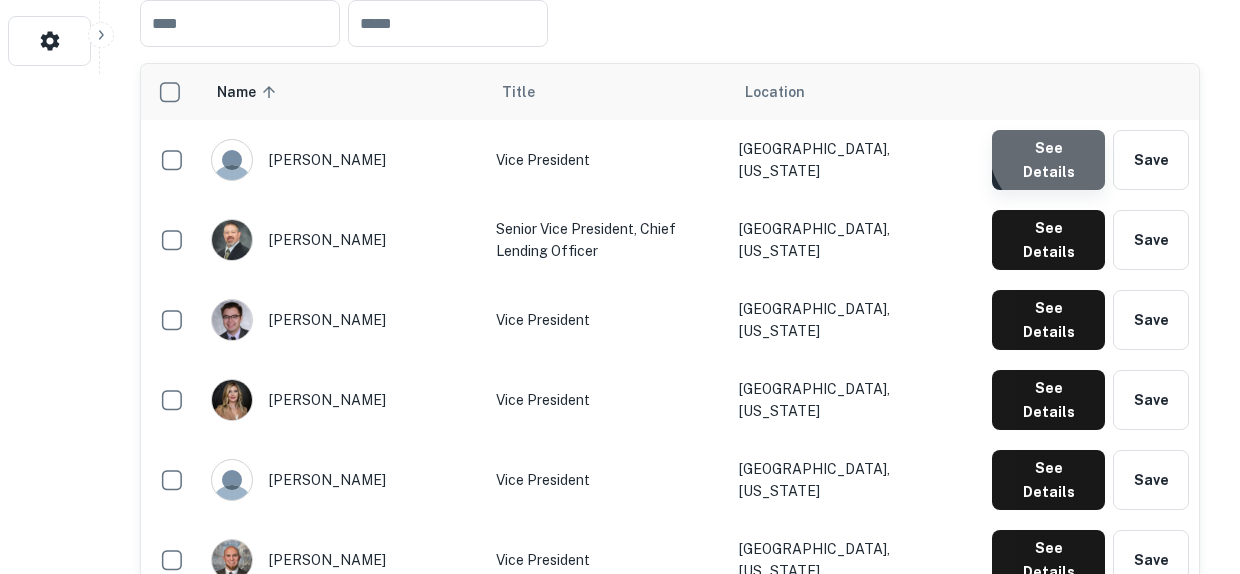 click on "See Details" at bounding box center [1048, 160] 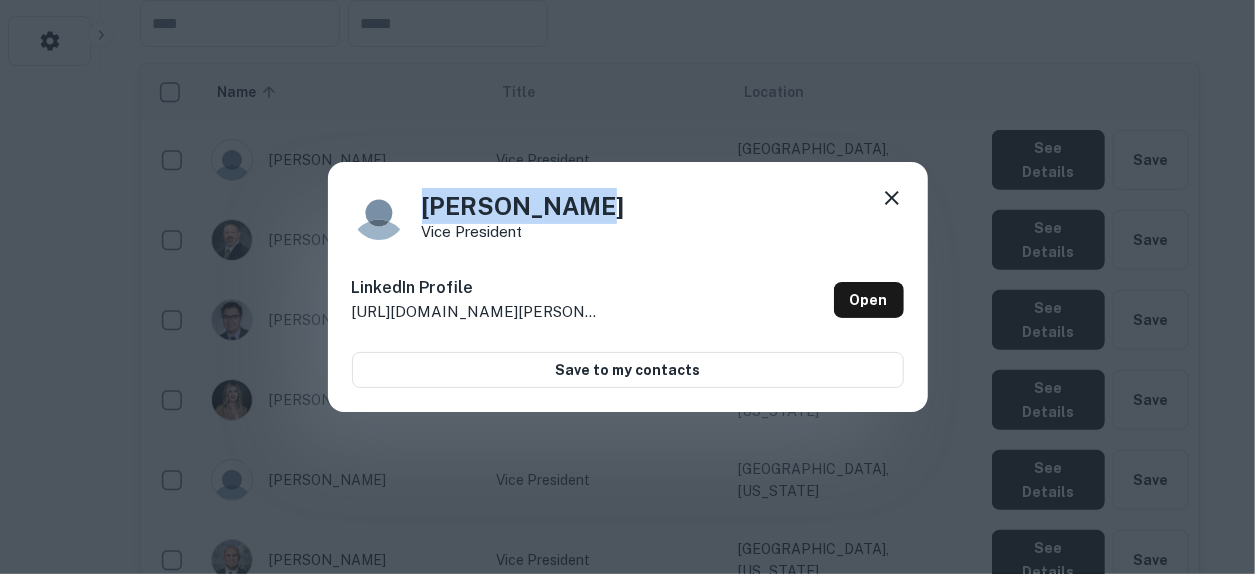 drag, startPoint x: 586, startPoint y: 197, endPoint x: 414, endPoint y: 208, distance: 172.35138 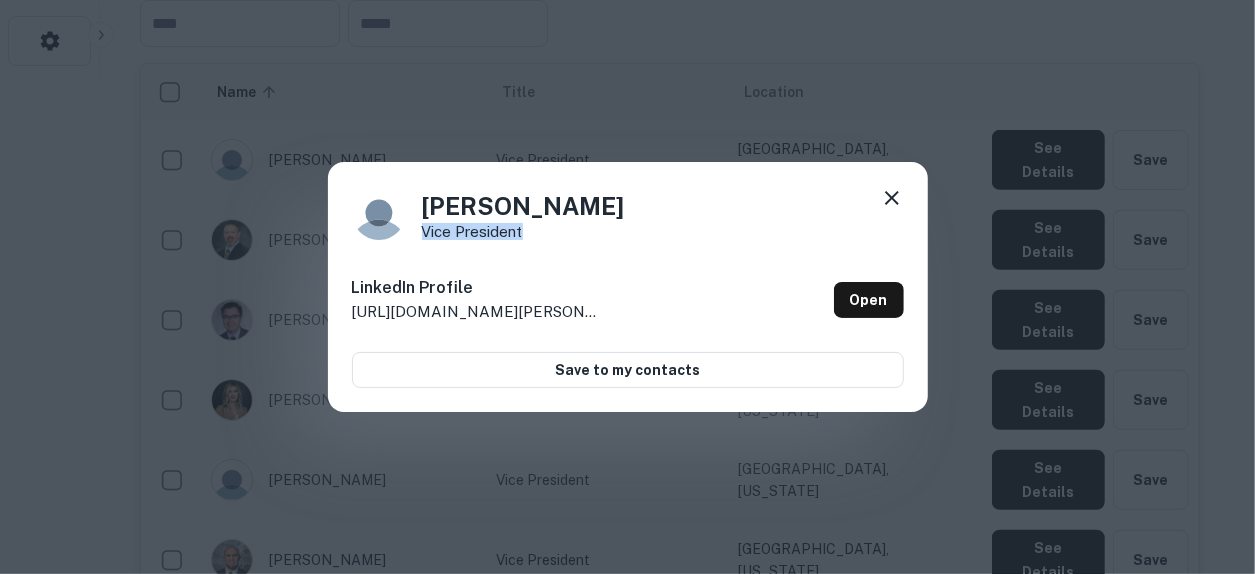 drag, startPoint x: 578, startPoint y: 236, endPoint x: 416, endPoint y: 233, distance: 162.02777 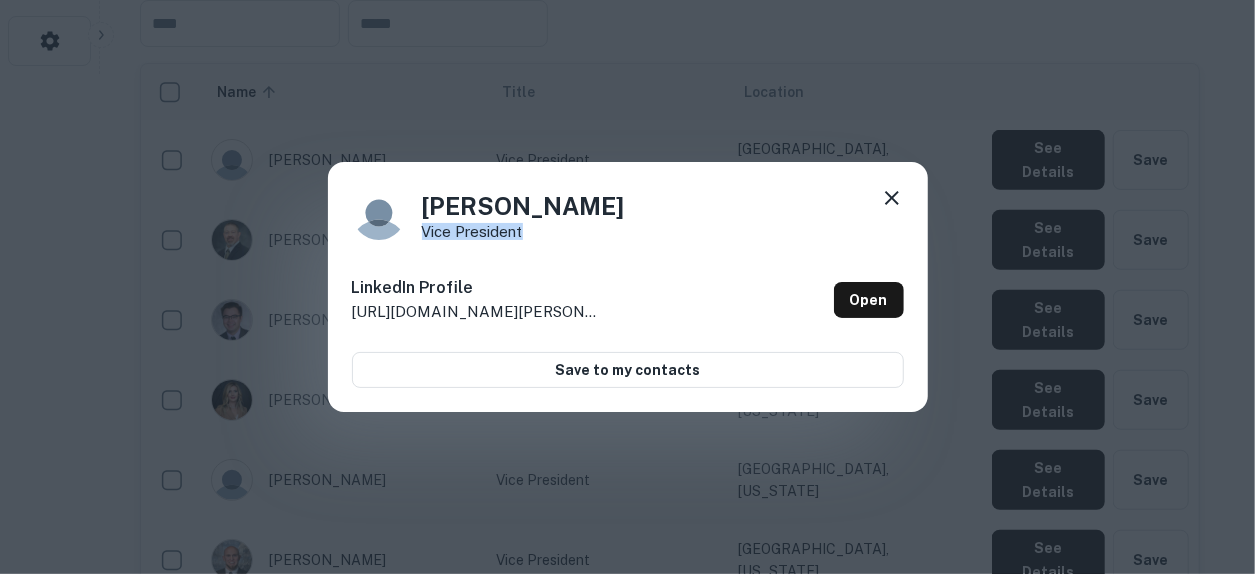 click 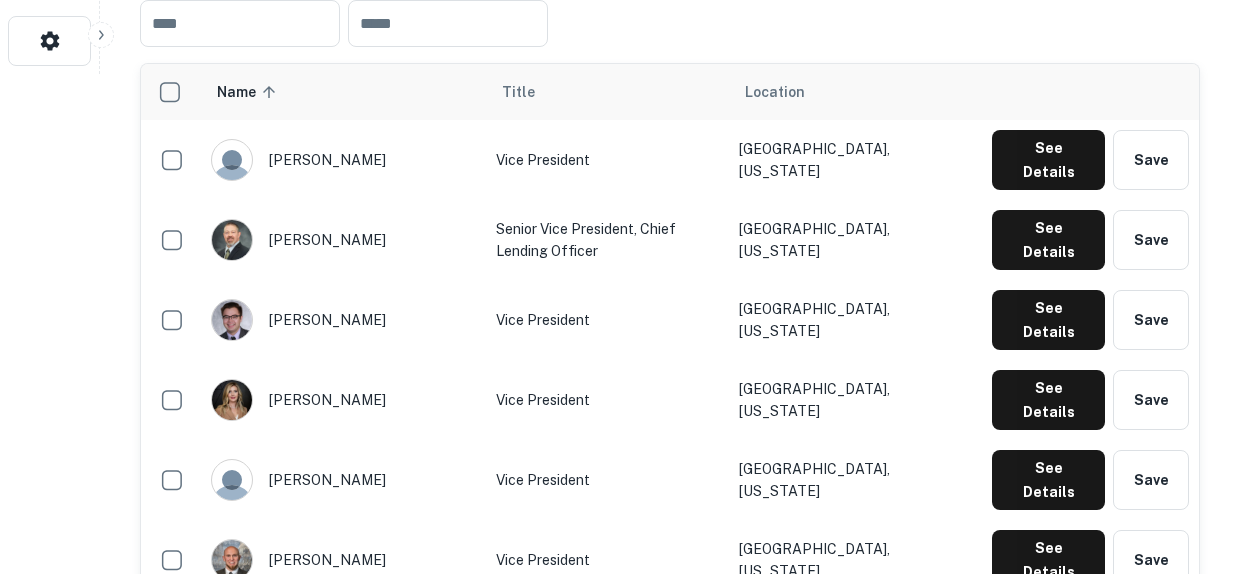 type 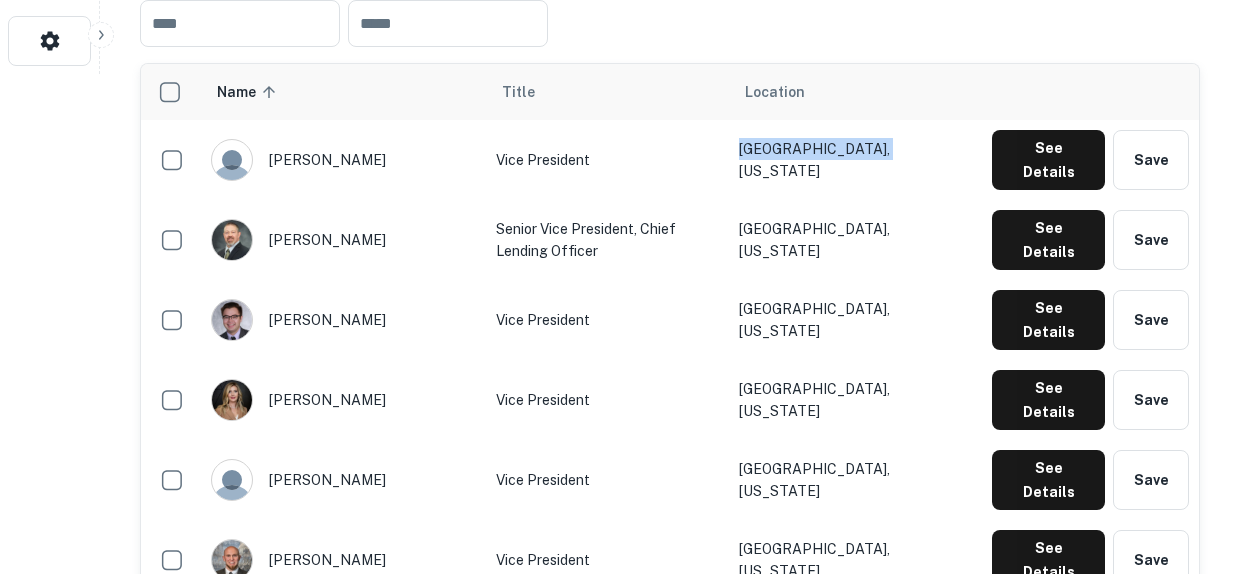drag, startPoint x: 956, startPoint y: 153, endPoint x: 784, endPoint y: 158, distance: 172.07266 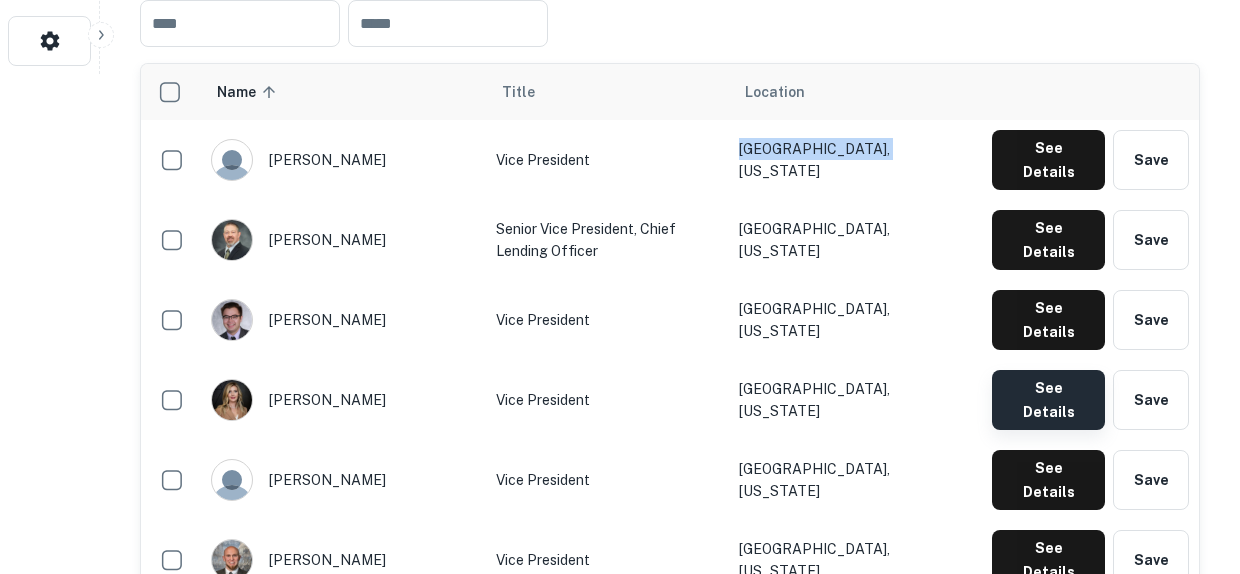 click on "See Details" at bounding box center [1048, 160] 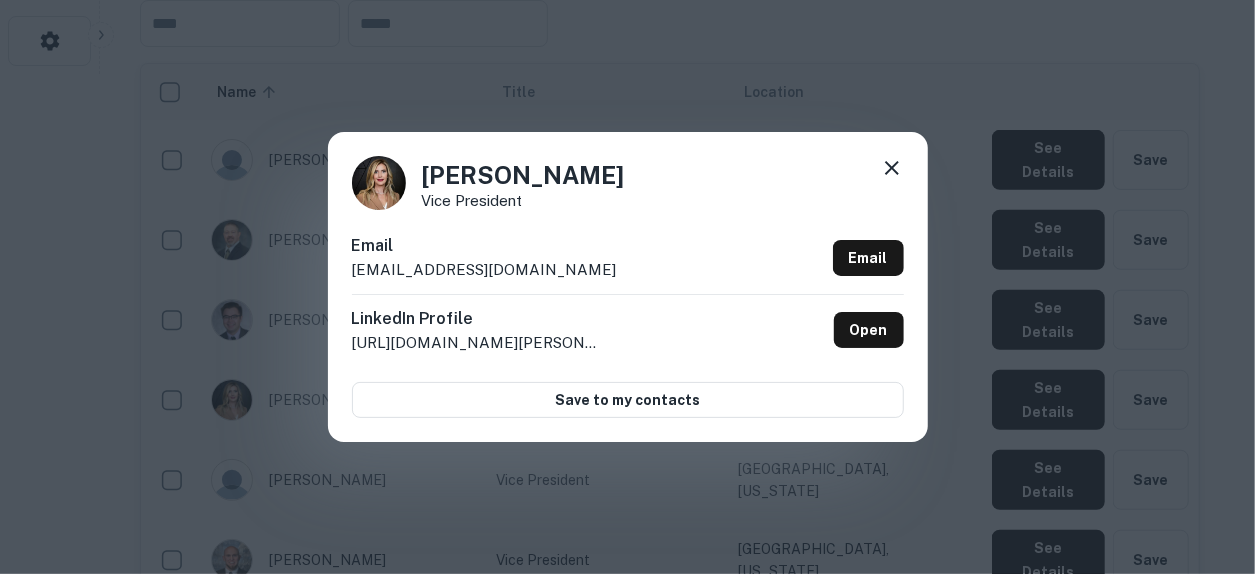 drag, startPoint x: 645, startPoint y: 172, endPoint x: 412, endPoint y: 171, distance: 233.00215 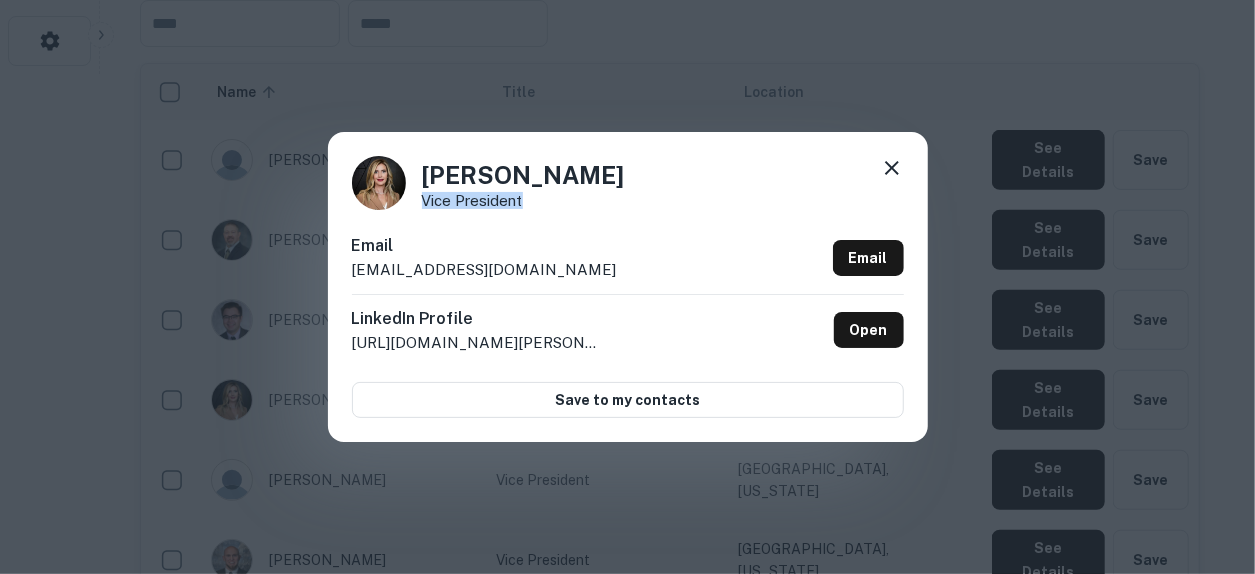 drag, startPoint x: 543, startPoint y: 202, endPoint x: 424, endPoint y: 203, distance: 119.0042 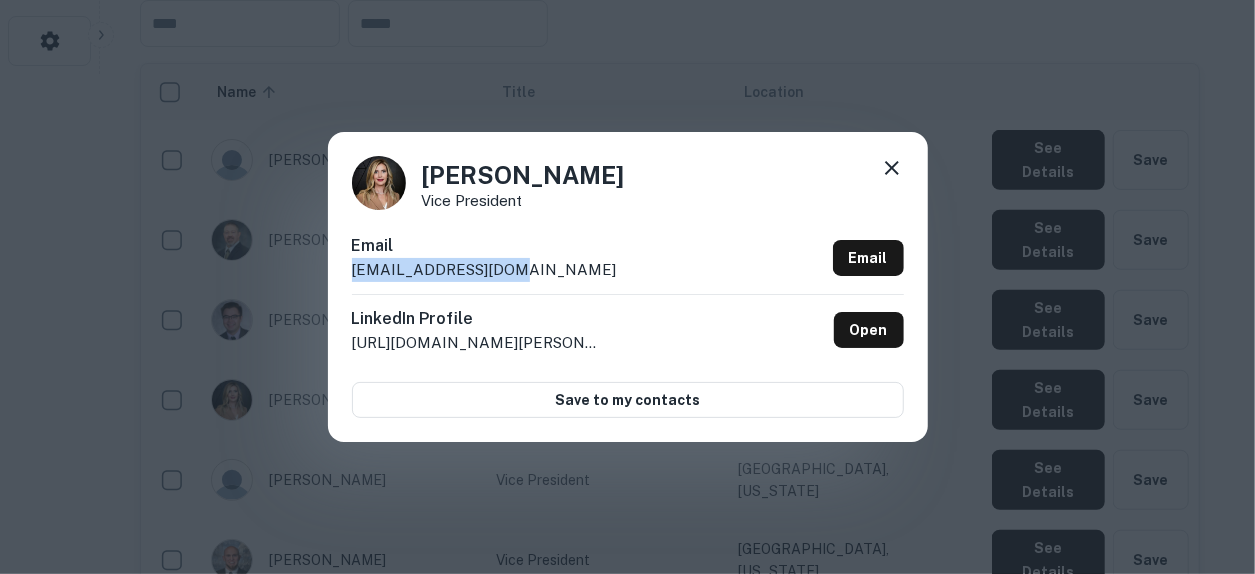 drag, startPoint x: 539, startPoint y: 257, endPoint x: 514, endPoint y: 279, distance: 33.30165 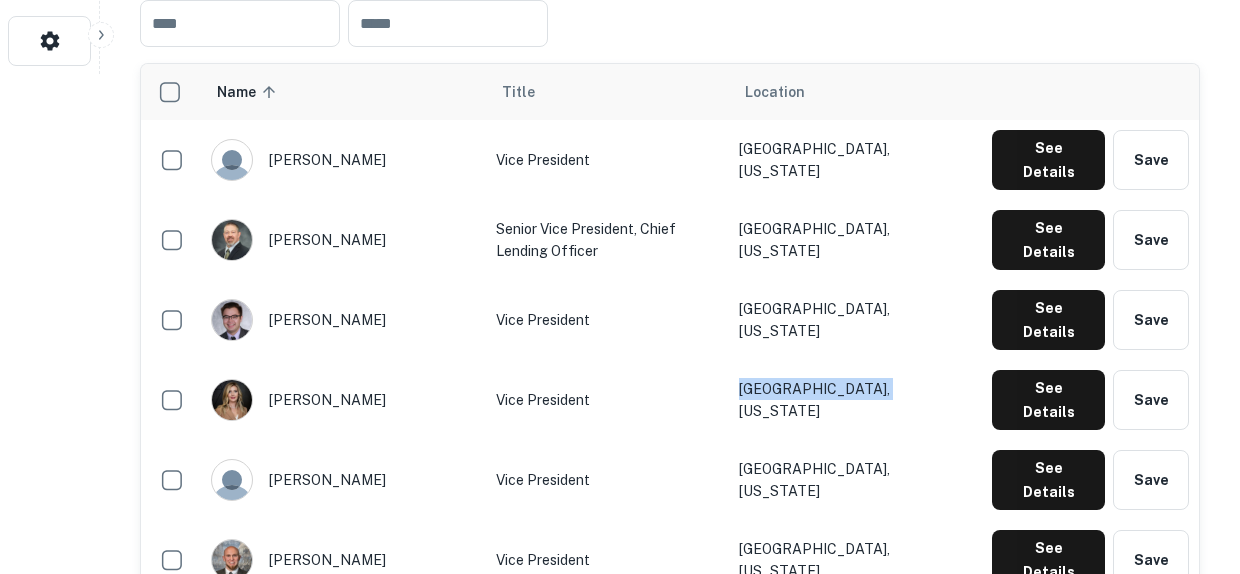 drag, startPoint x: 953, startPoint y: 342, endPoint x: 782, endPoint y: 346, distance: 171.04678 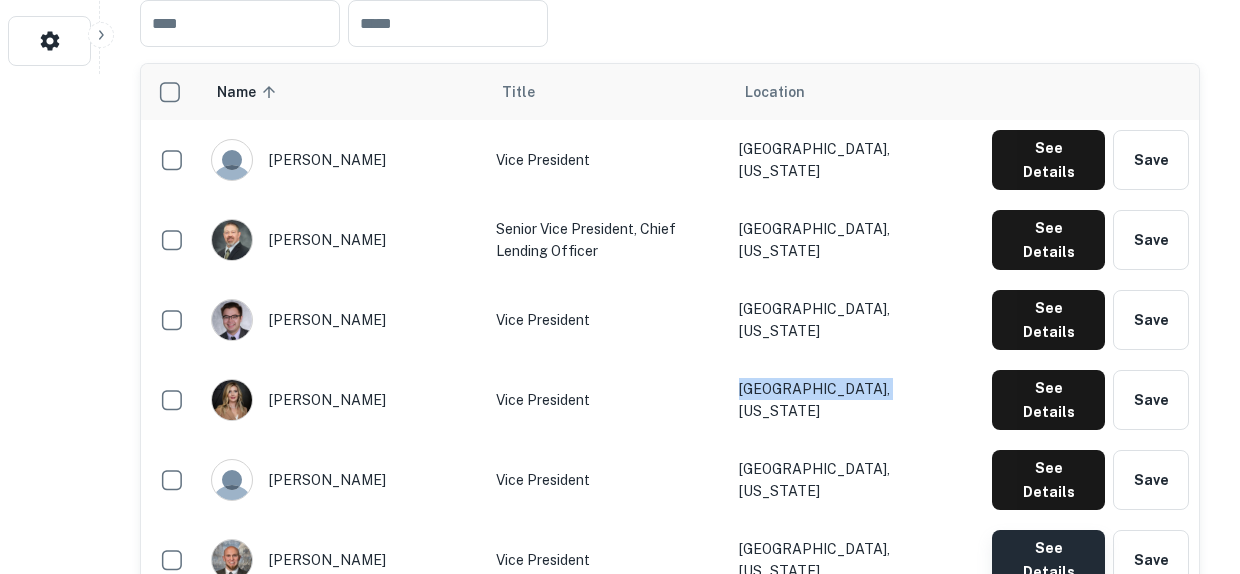 click on "See Details" at bounding box center [1048, 160] 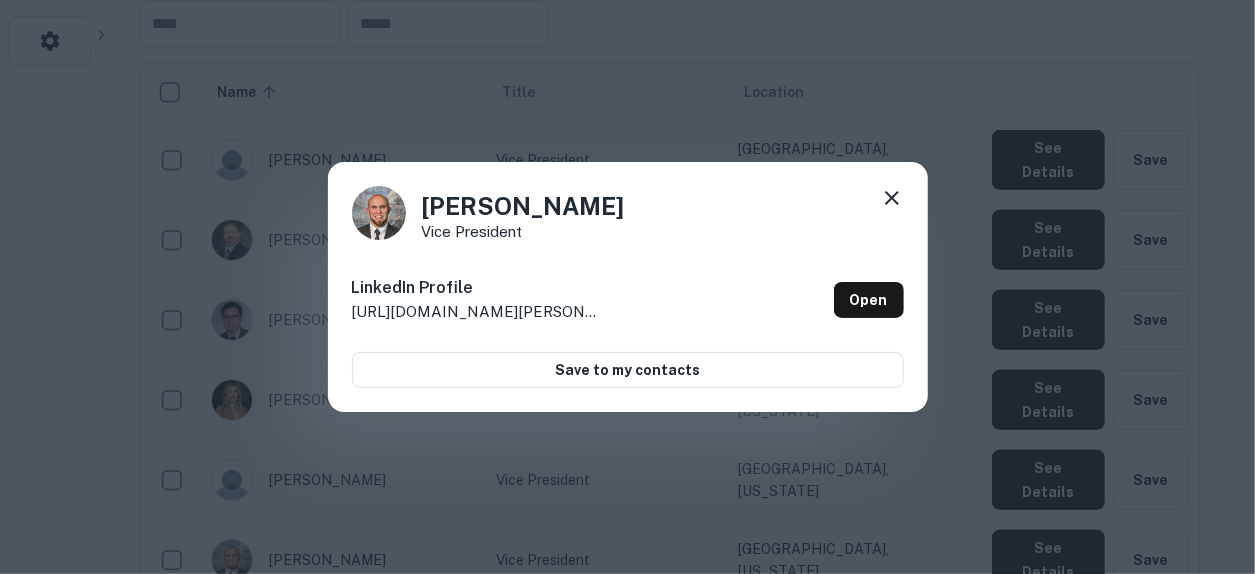 click 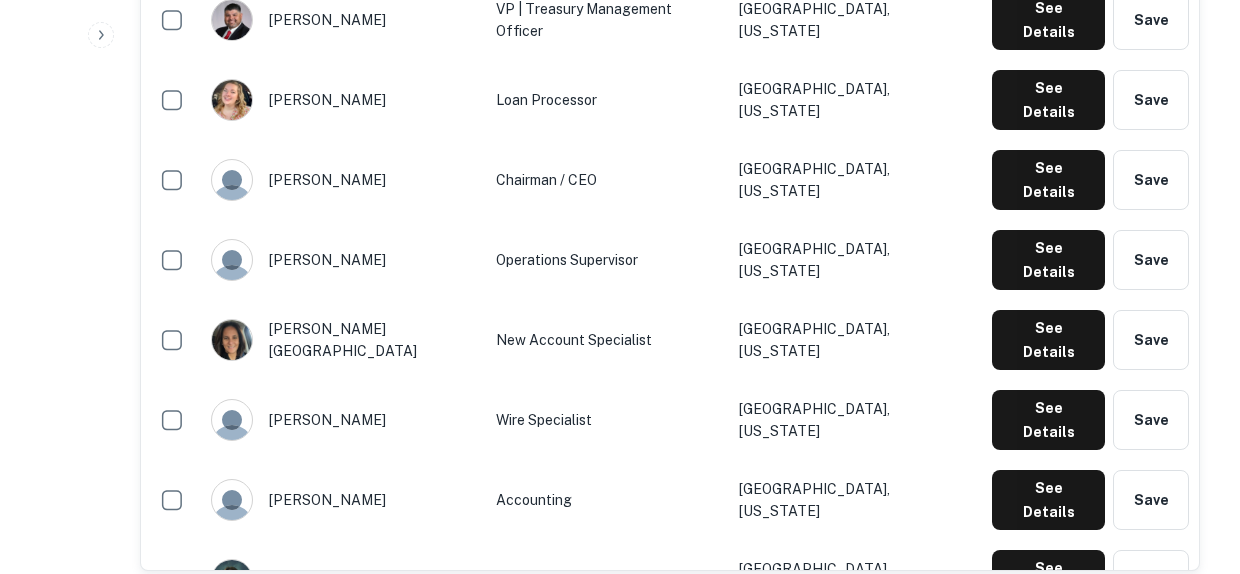 scroll, scrollTop: 1700, scrollLeft: 0, axis: vertical 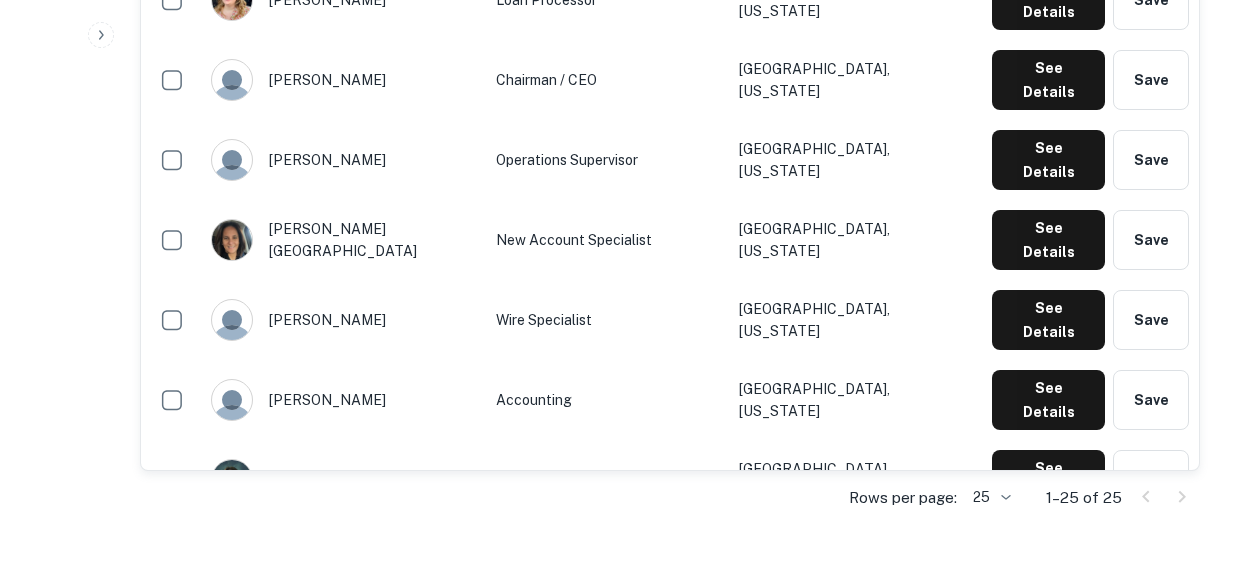 click on "See Details" at bounding box center [1048, -1040] 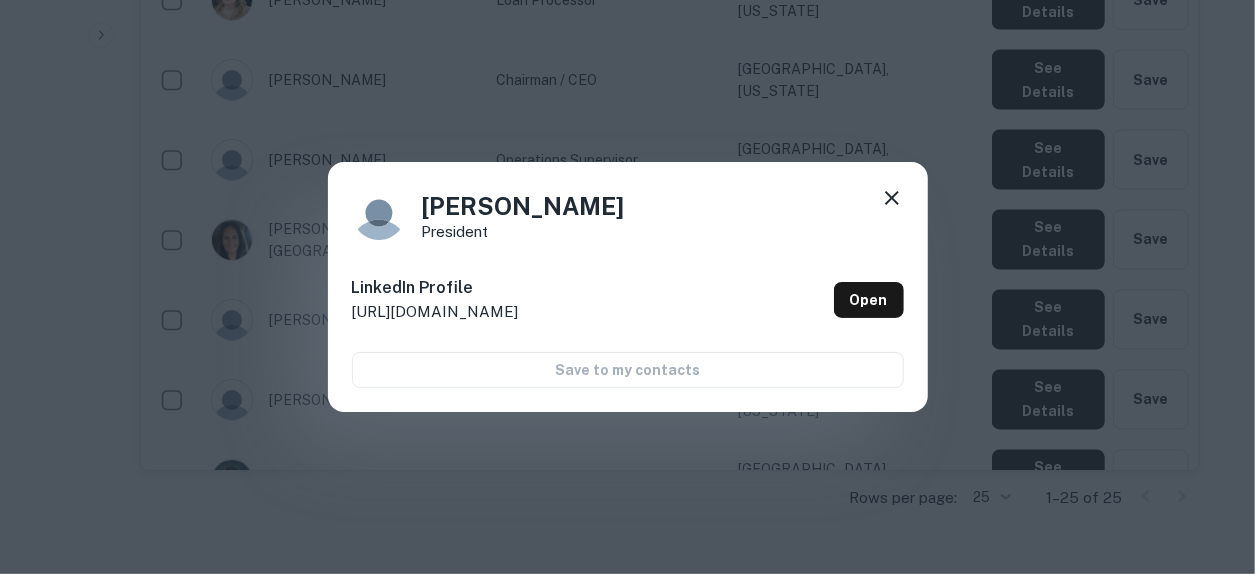 click 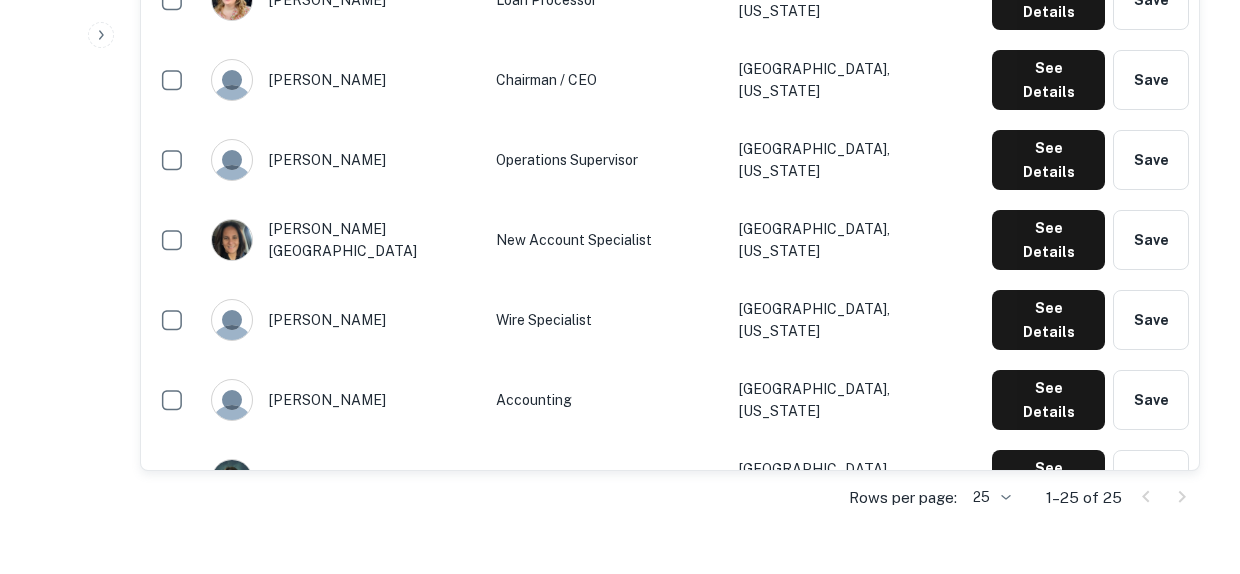 click on "See Details" at bounding box center (1048, -1040) 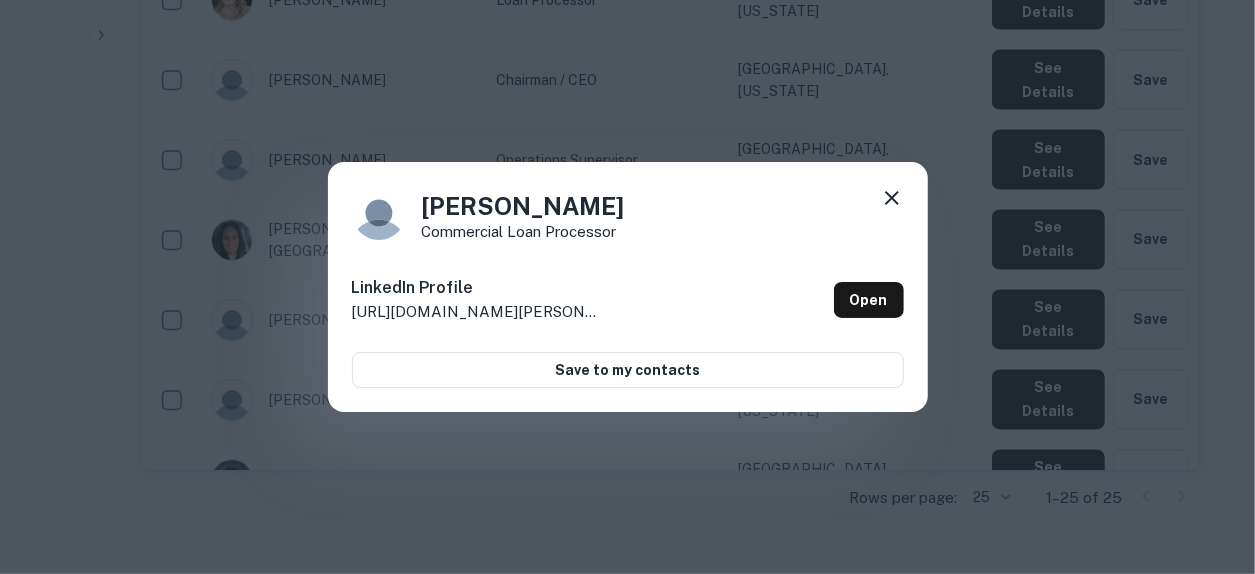 drag, startPoint x: 624, startPoint y: 199, endPoint x: 390, endPoint y: 196, distance: 234.01923 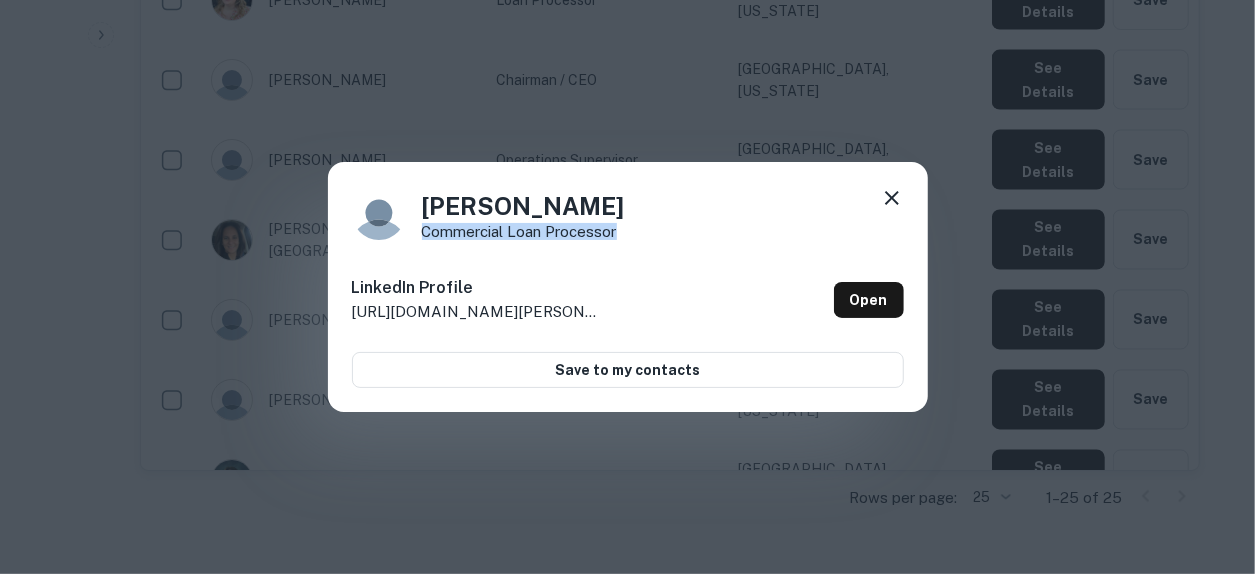 drag, startPoint x: 627, startPoint y: 232, endPoint x: 419, endPoint y: 239, distance: 208.11775 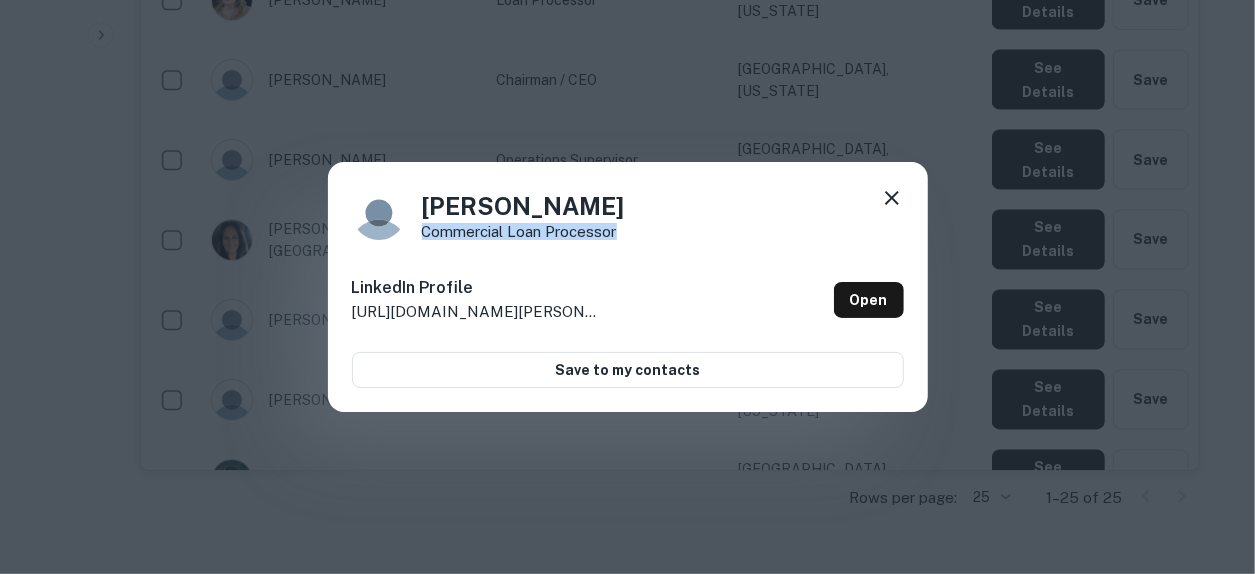 click 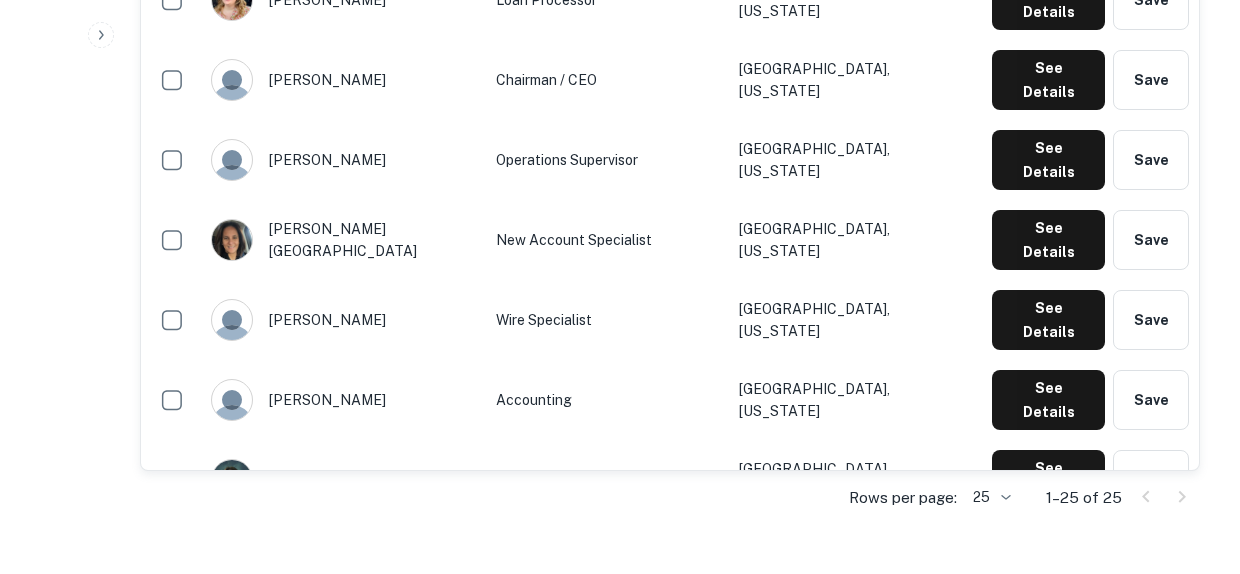 type 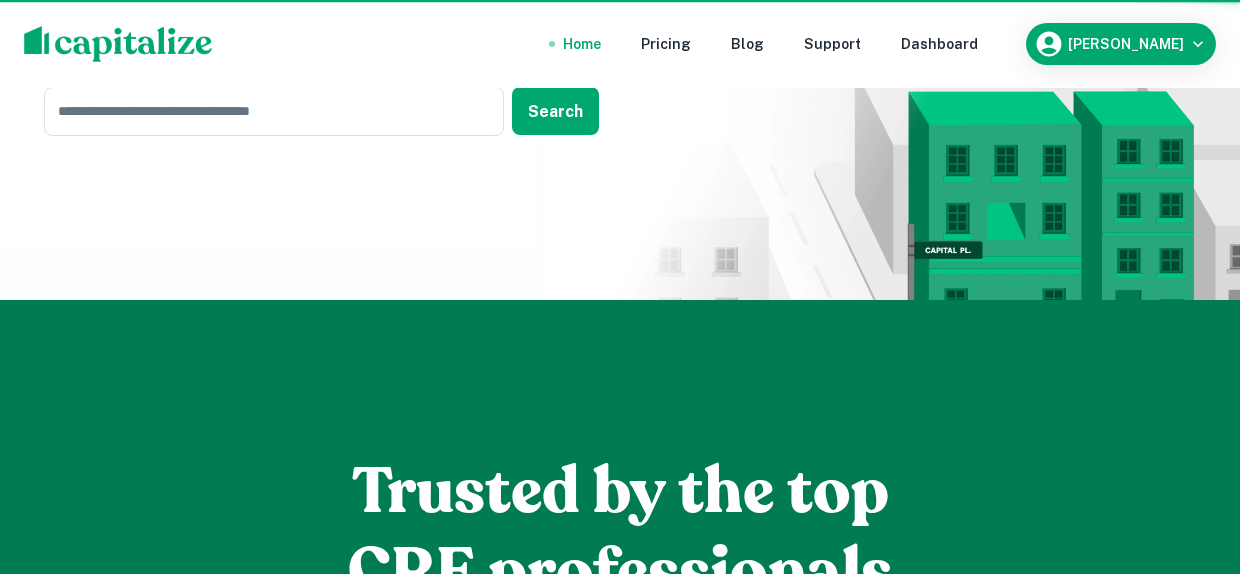 scroll, scrollTop: 0, scrollLeft: 0, axis: both 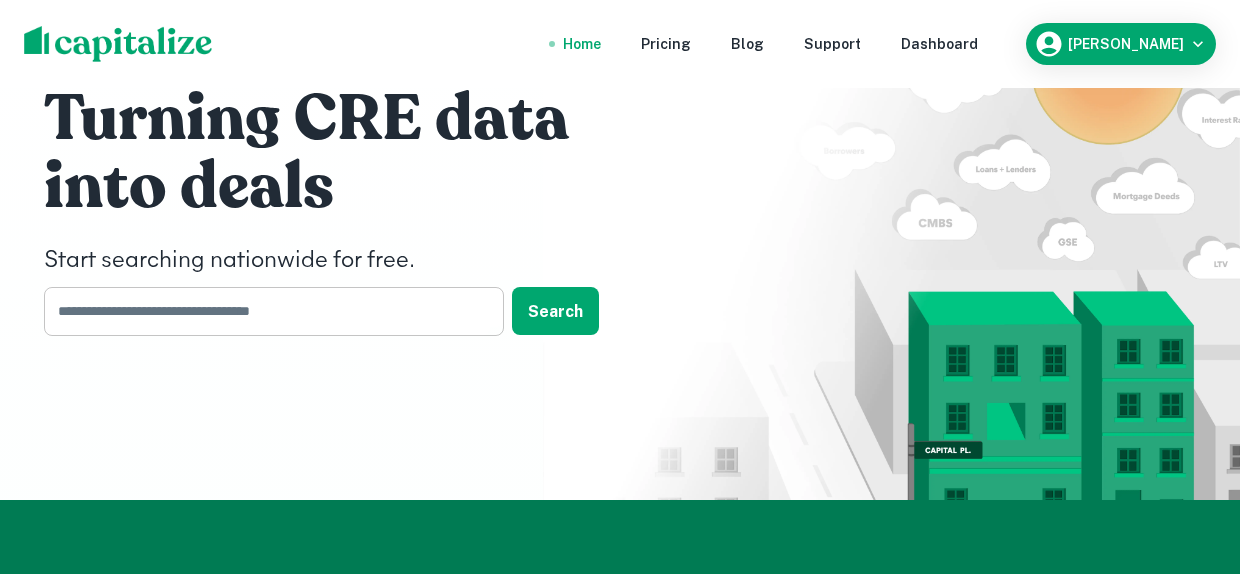 click at bounding box center [267, 311] 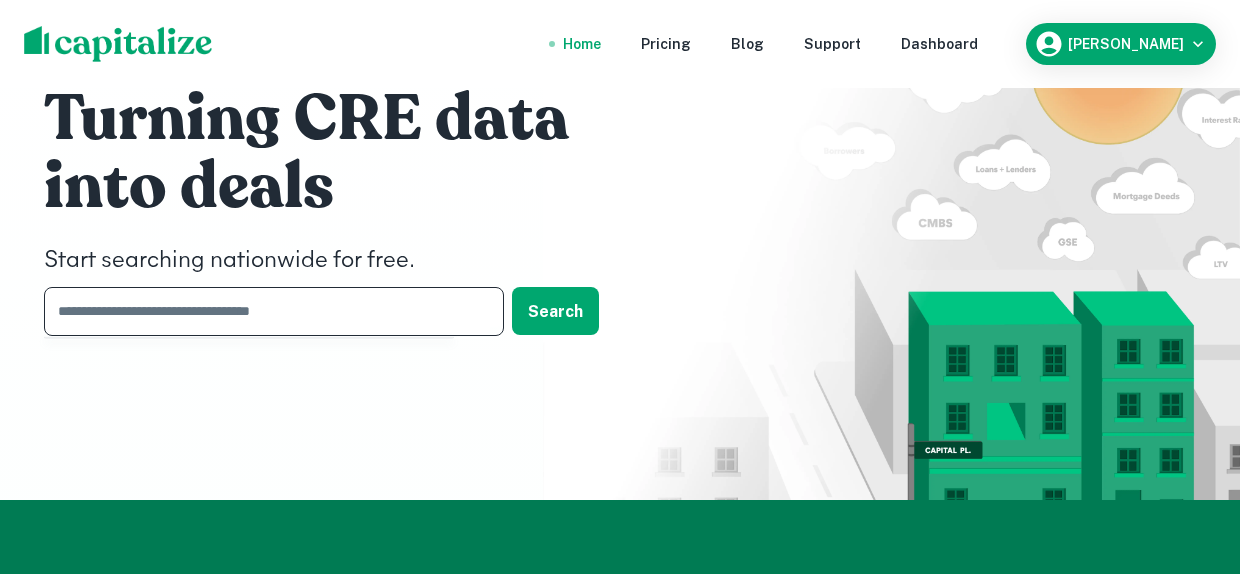 paste on "**********" 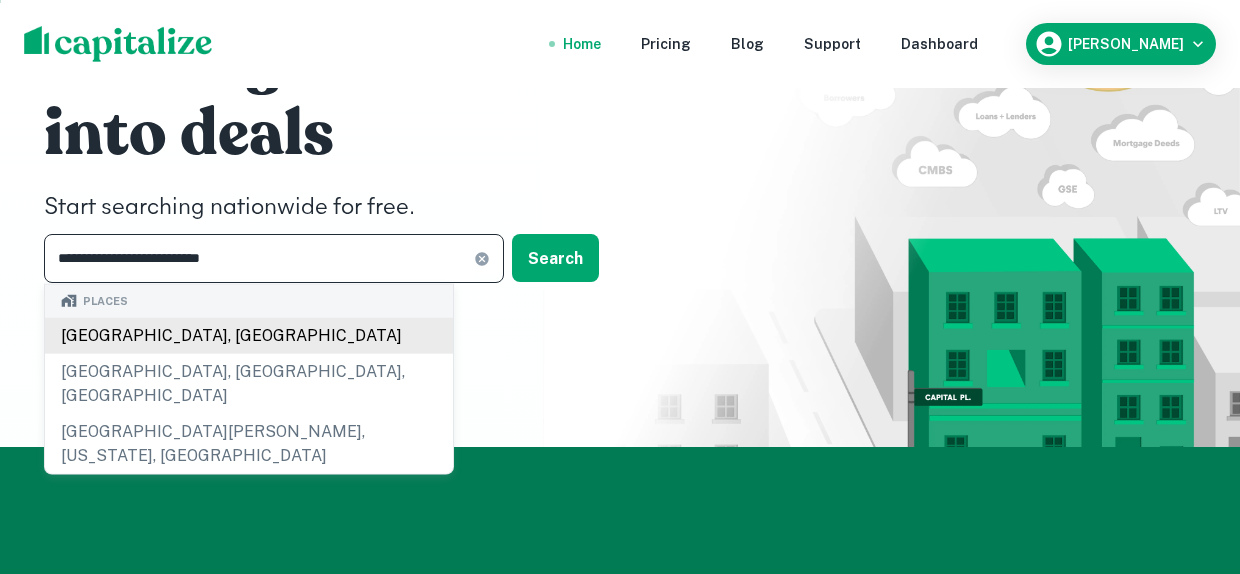 scroll, scrollTop: 100, scrollLeft: 0, axis: vertical 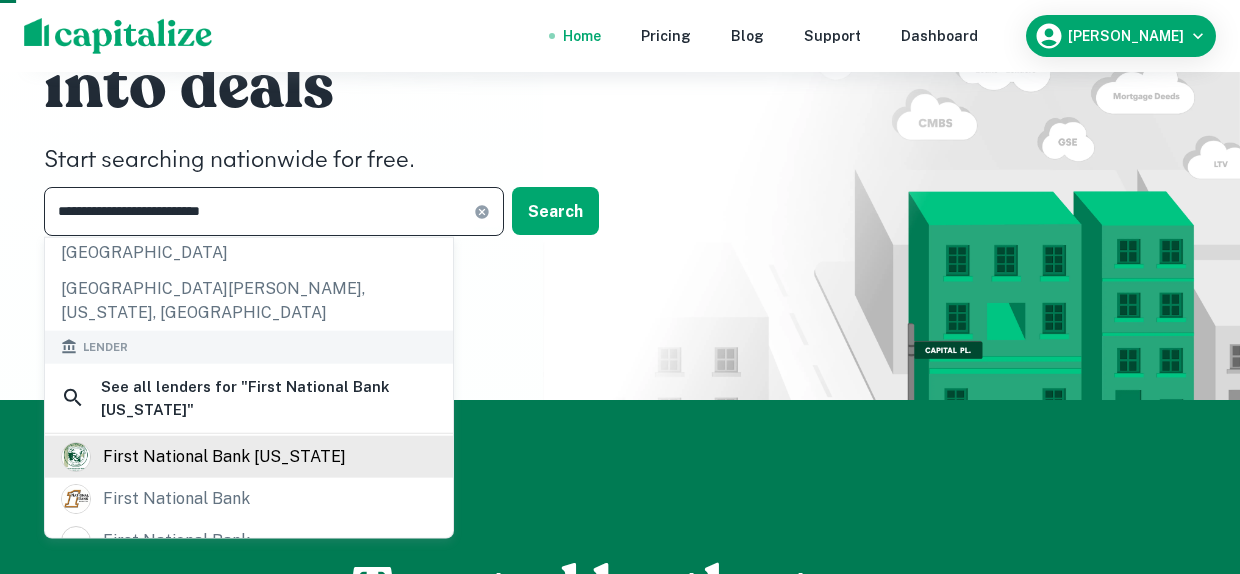 type on "**********" 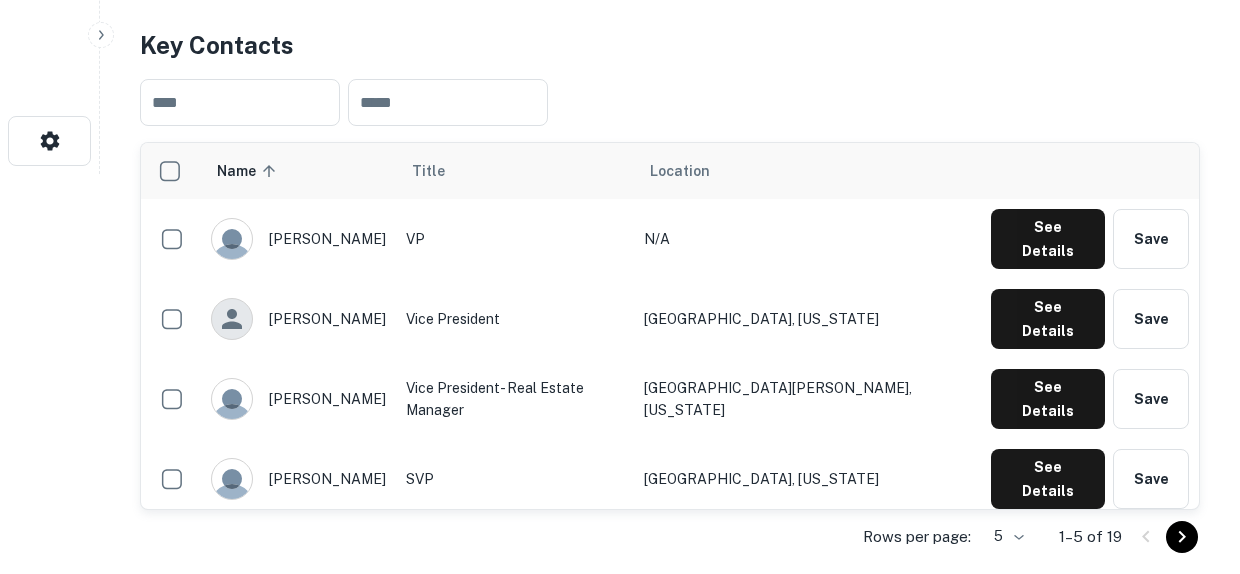 scroll, scrollTop: 500, scrollLeft: 0, axis: vertical 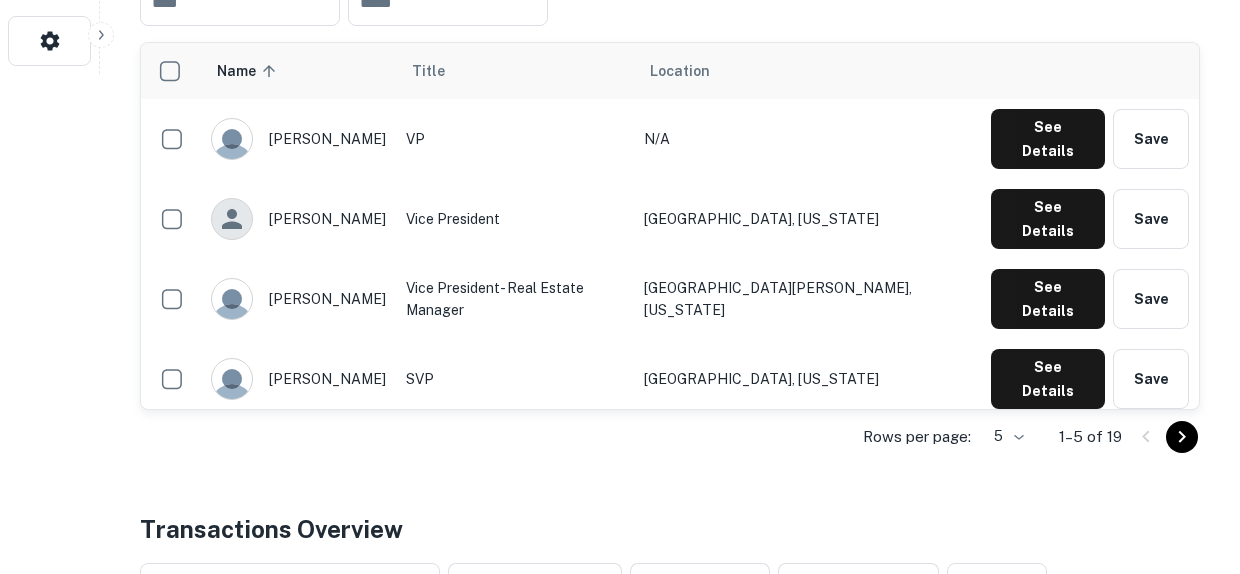 click on "Search         Borrowers         Contacts         Saved     Back to search First National Bank Colorado Description Proud community bank serving our communities since 1901. Community banks invest your money where you live. We serve everyone with integrity and a welcoming smile. Member FDIC. Equal housing lender. SHOW MORE Save Lender Visit Website Key Contacts ​ ​ Name sorted ascending Title Location andrew huffman VP N/A See Details Save bryan watkins Vice President Broomfield, Colorado See Details Save catherine costlow Vice President- Real Estate Manager Fort Collins, Colorado See Details Save kim felton SVP Boulder, Colorado See Details Save nicholas hagerman SVP Fowler, Colorado See Details Save Rows per page: 5 * 1–5 of 19 Transactions Overview ​ All Property Types Any Amount Maturing In 1 Year All Filters Save Reset Loans Originated 19 Average LTV 76.11% Average Interest Rate 5.41% Location Purpose Type Mortgage Amount Borrower Origination Date Maturity Date Lender Type Sale Amount" at bounding box center [620, -213] 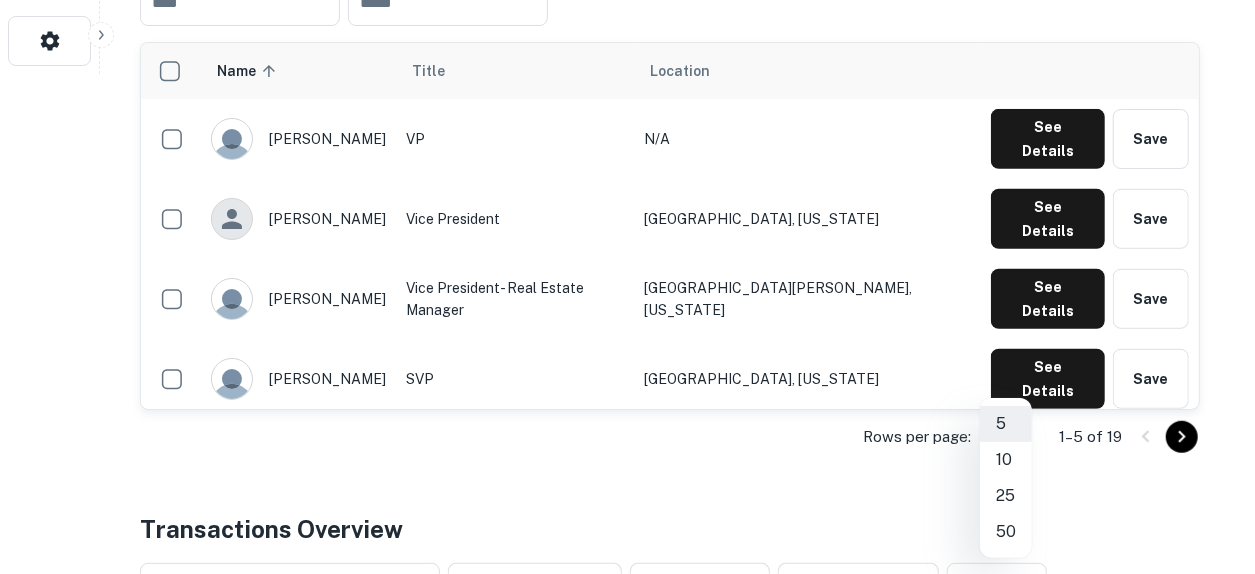 click on "25" at bounding box center (1006, 496) 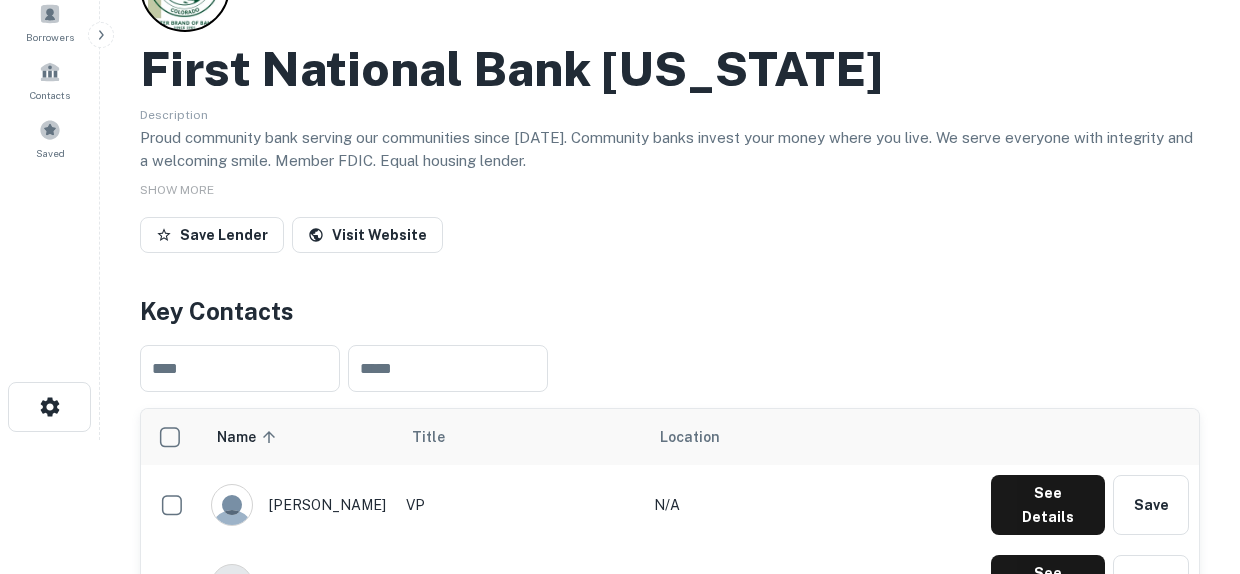 scroll, scrollTop: 100, scrollLeft: 0, axis: vertical 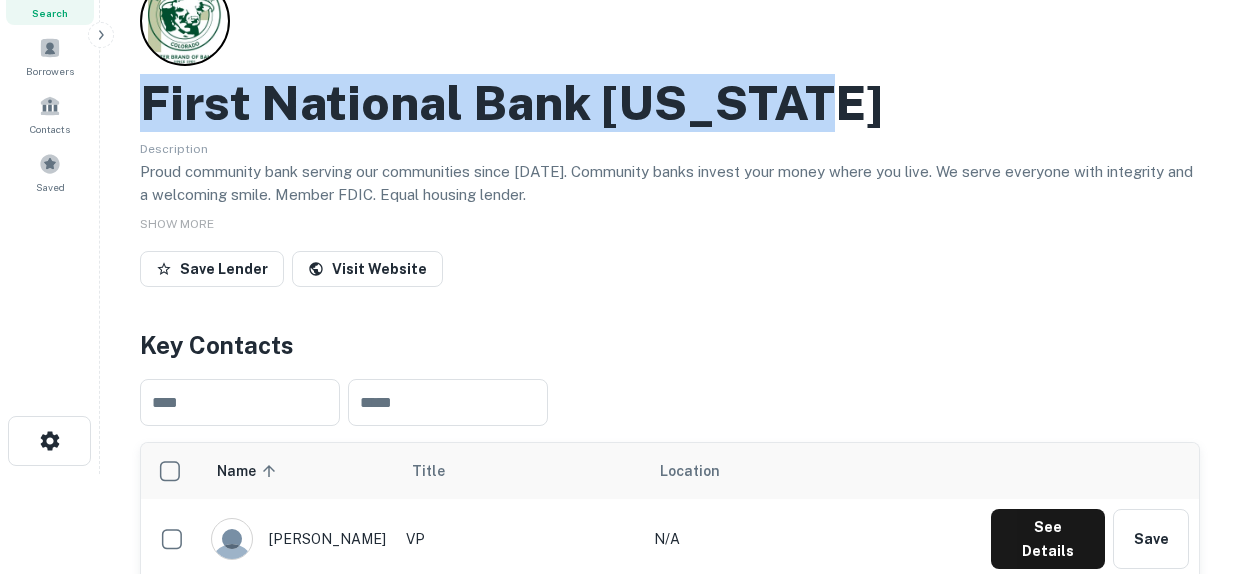 drag, startPoint x: 766, startPoint y: 109, endPoint x: 110, endPoint y: 107, distance: 656.00305 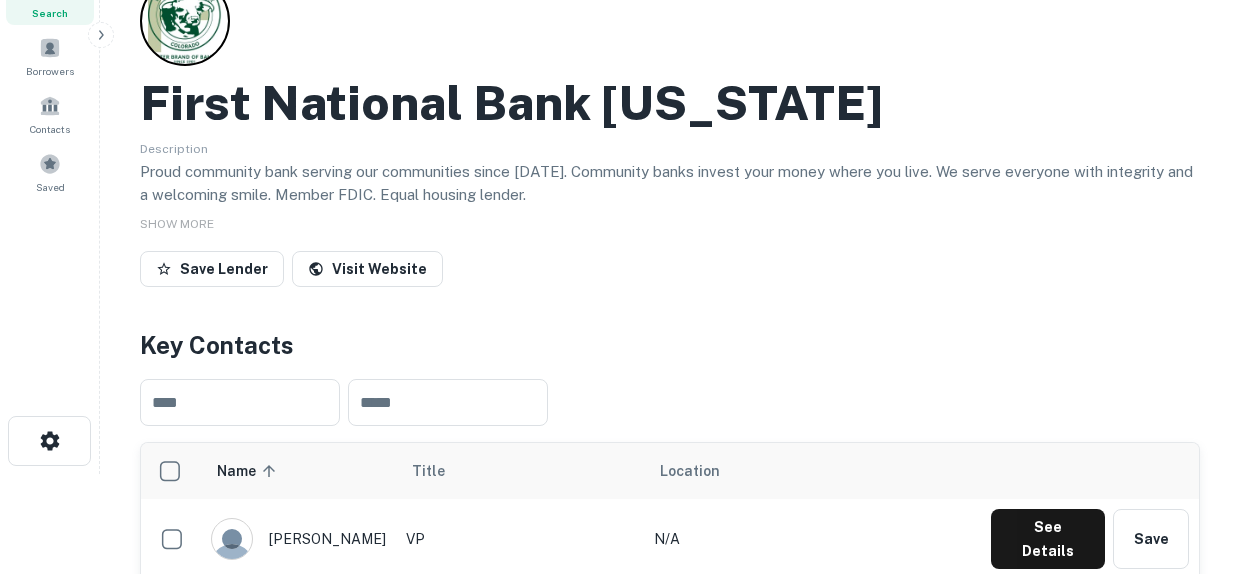 click on "Save Lender Visit Website" at bounding box center (670, 273) 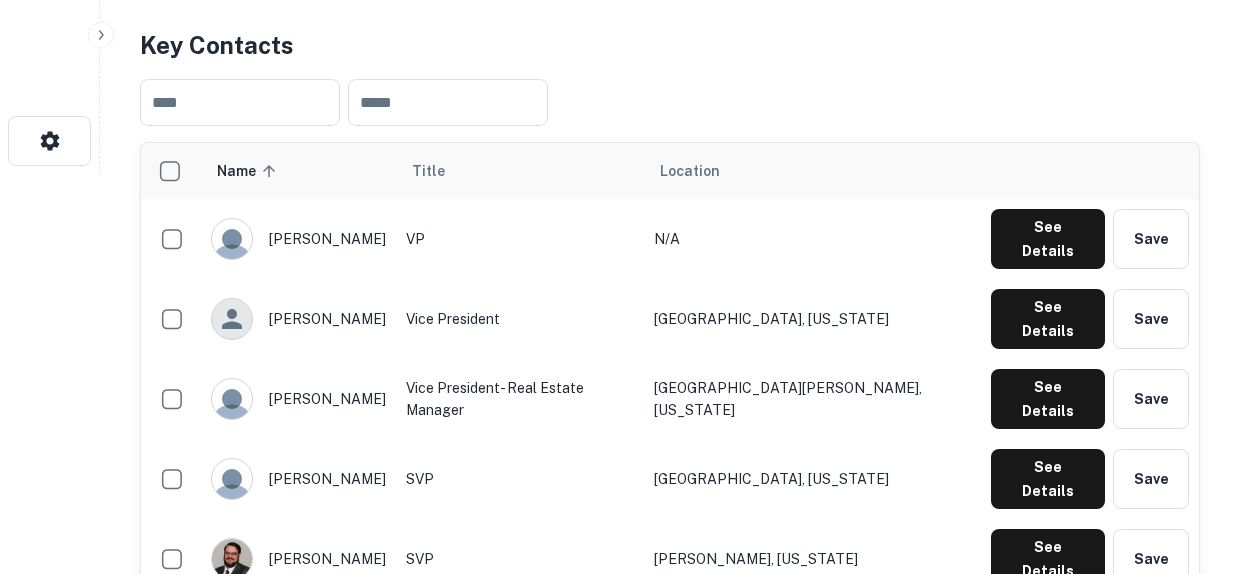 scroll, scrollTop: 500, scrollLeft: 0, axis: vertical 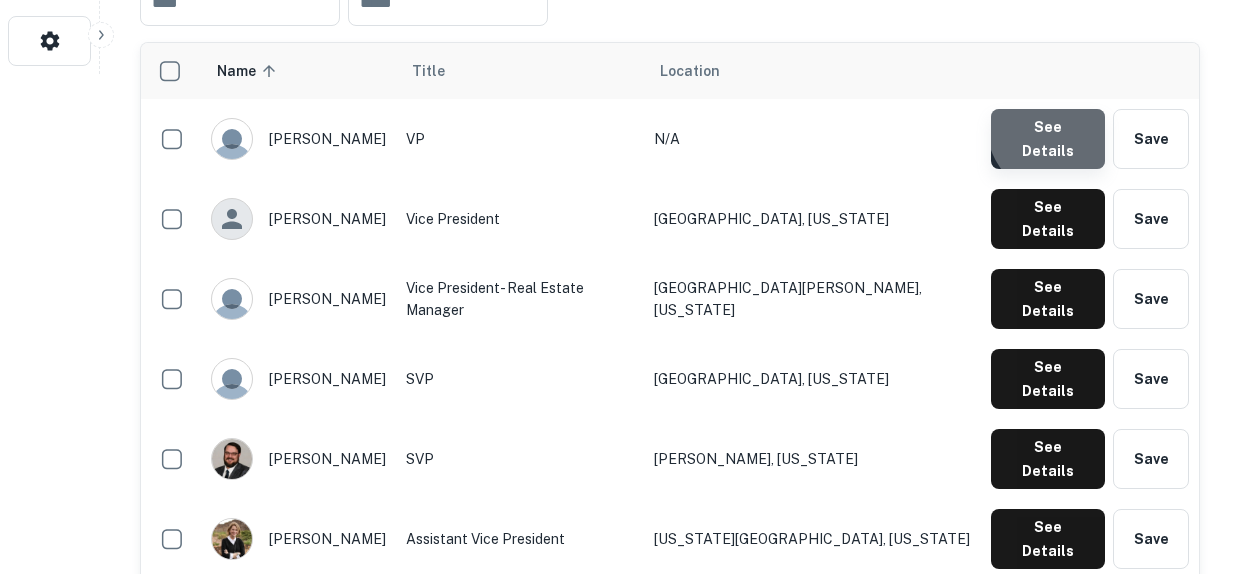 click on "See Details" at bounding box center [1048, 139] 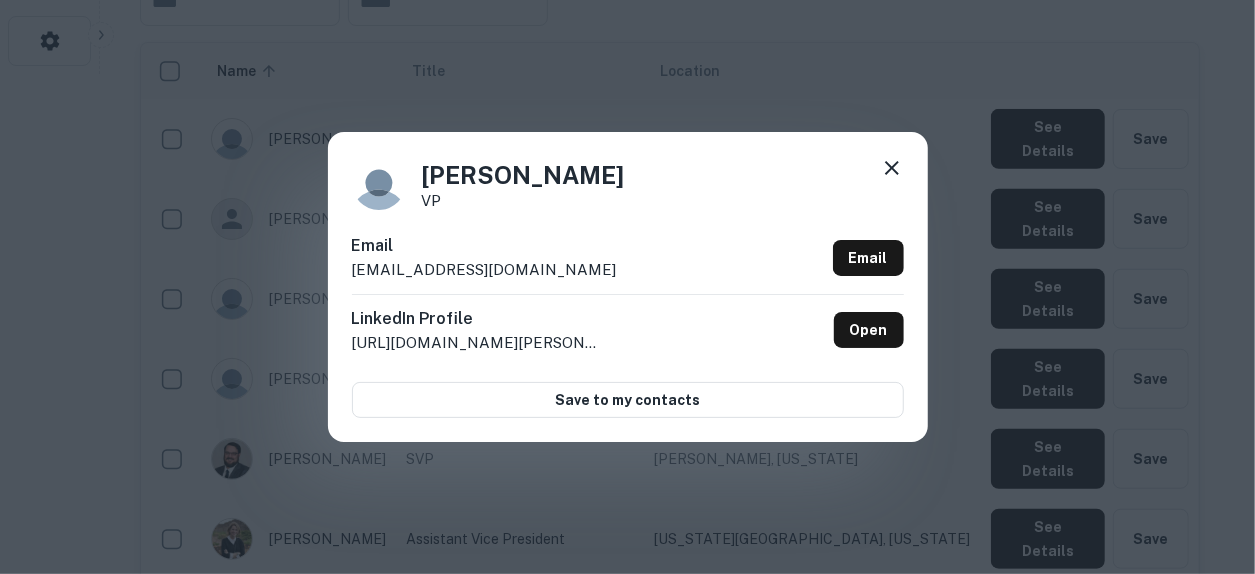 drag, startPoint x: 615, startPoint y: 179, endPoint x: 386, endPoint y: 174, distance: 229.05458 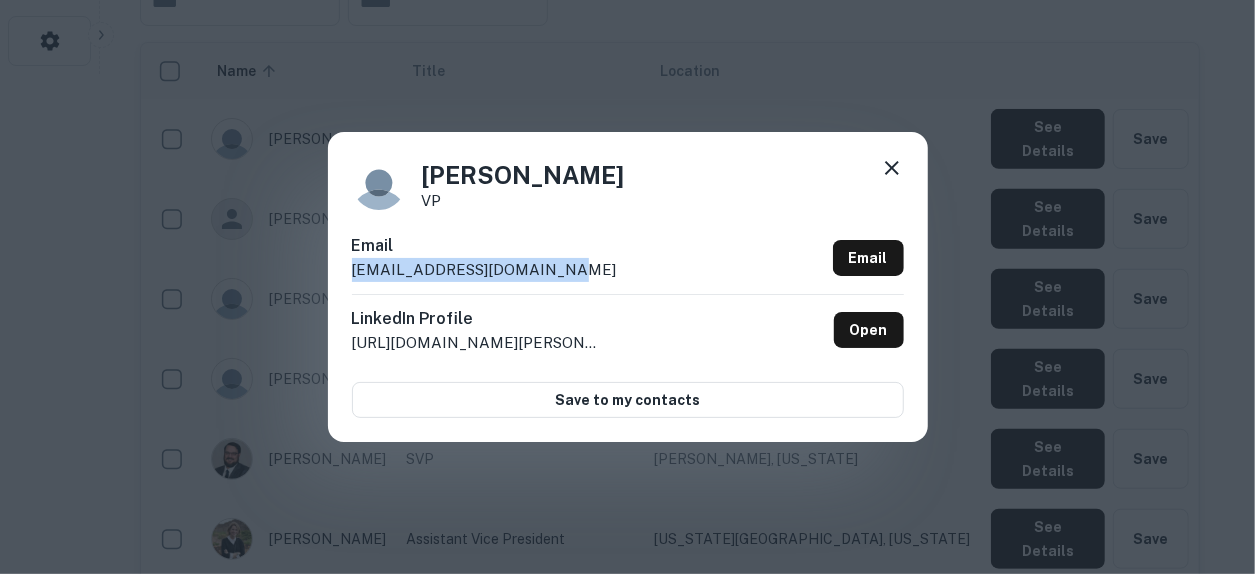 drag, startPoint x: 583, startPoint y: 273, endPoint x: 349, endPoint y: 281, distance: 234.13672 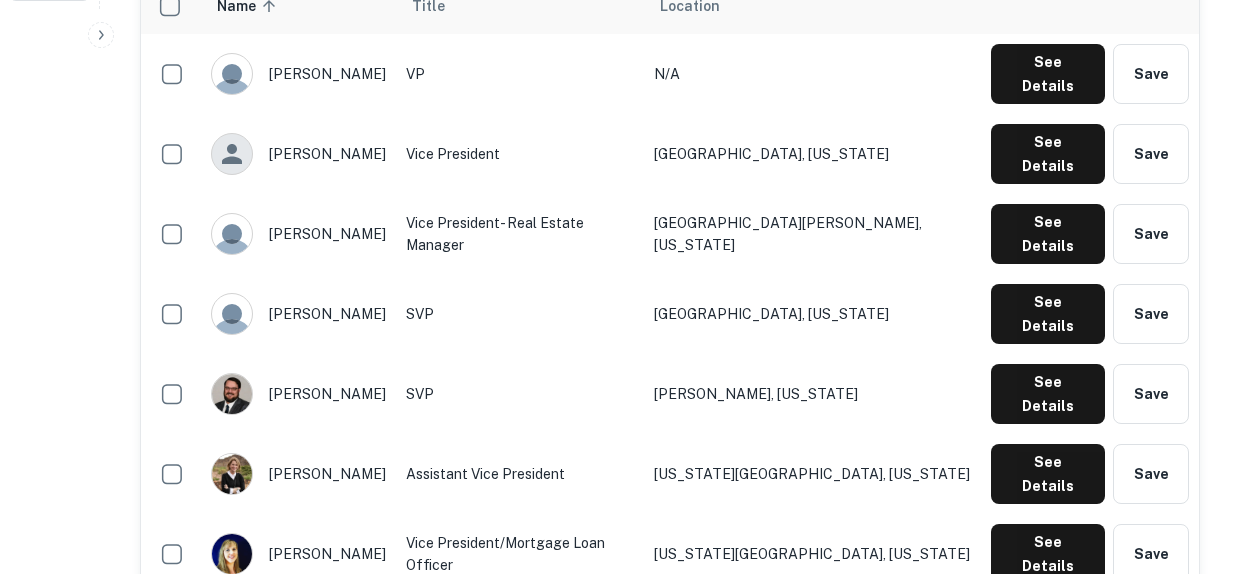 scroll, scrollTop: 600, scrollLeft: 0, axis: vertical 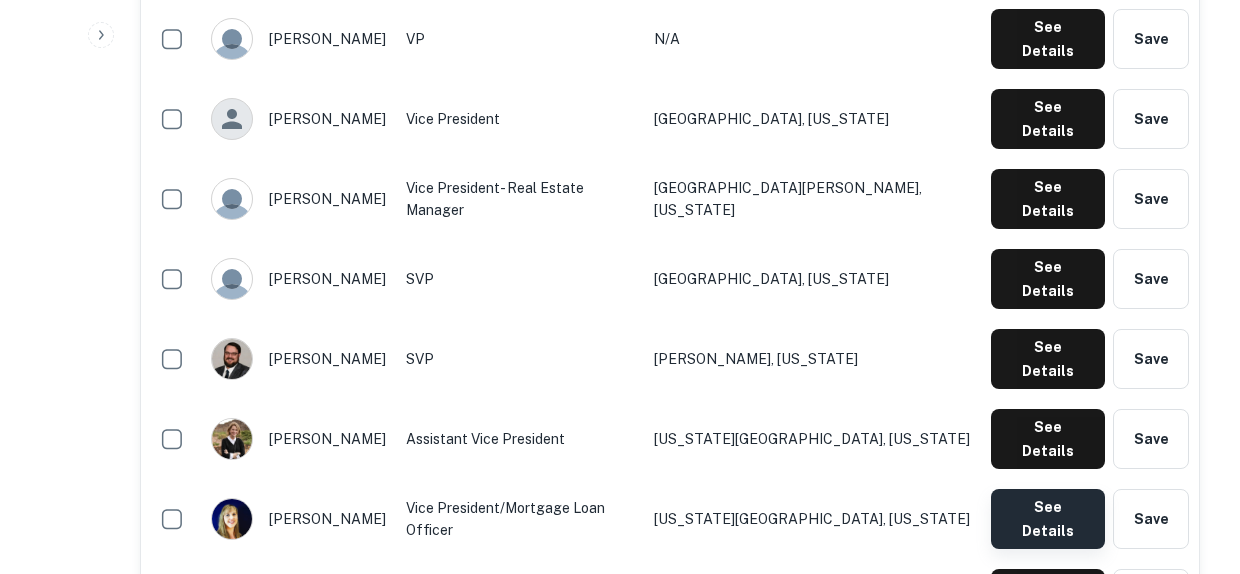 click on "See Details" at bounding box center (1048, 39) 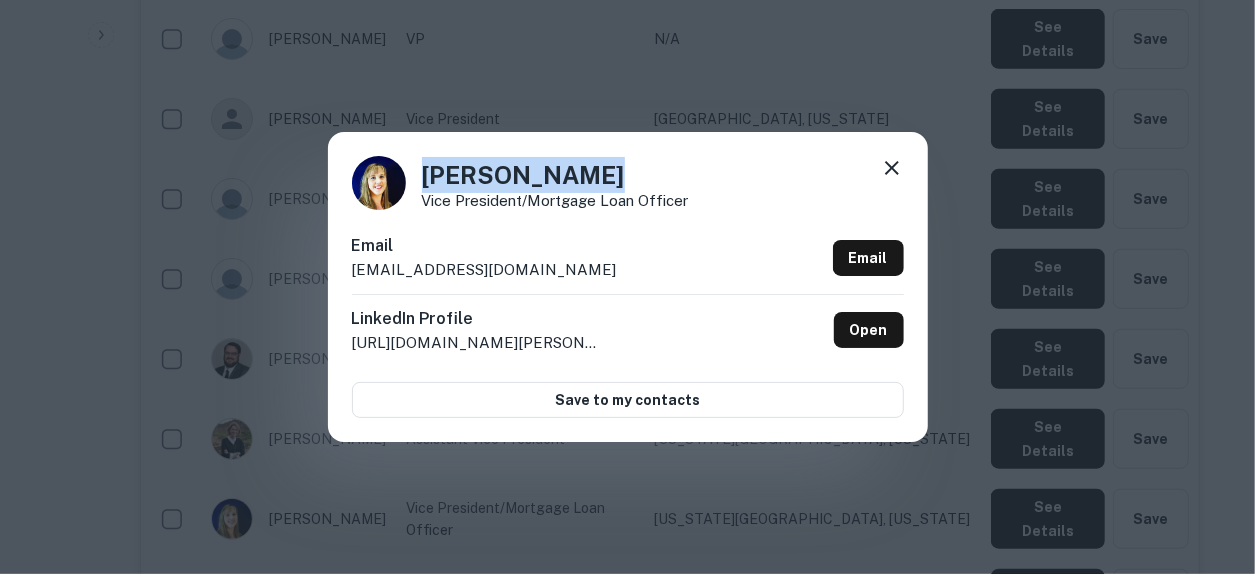 drag, startPoint x: 596, startPoint y: 173, endPoint x: 390, endPoint y: 170, distance: 206.02185 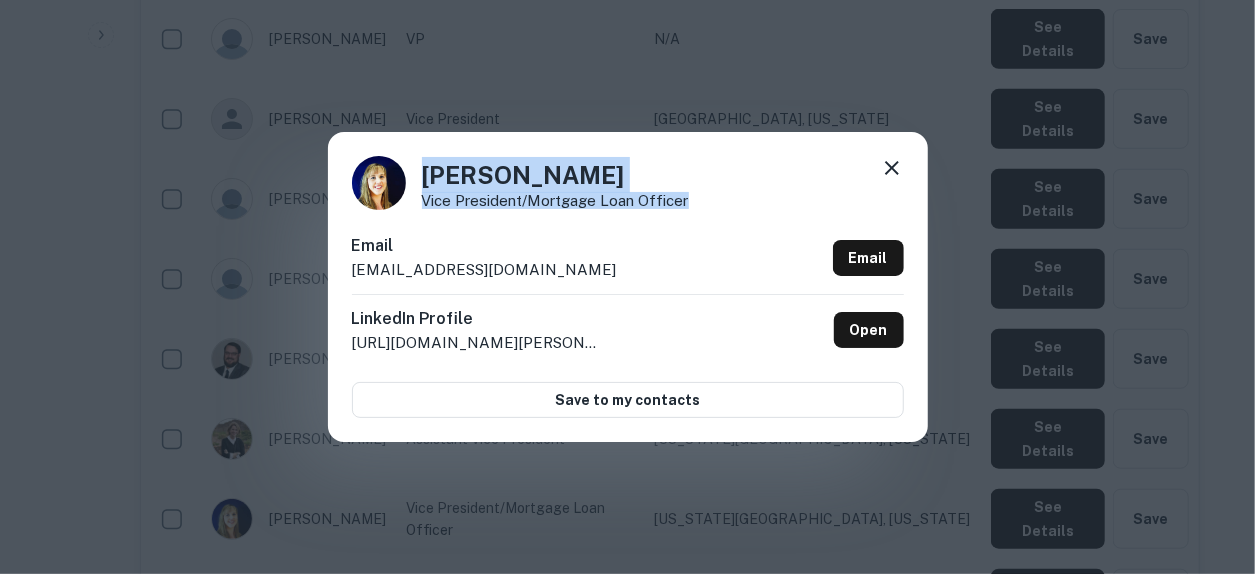 drag, startPoint x: 694, startPoint y: 202, endPoint x: 412, endPoint y: 203, distance: 282.00177 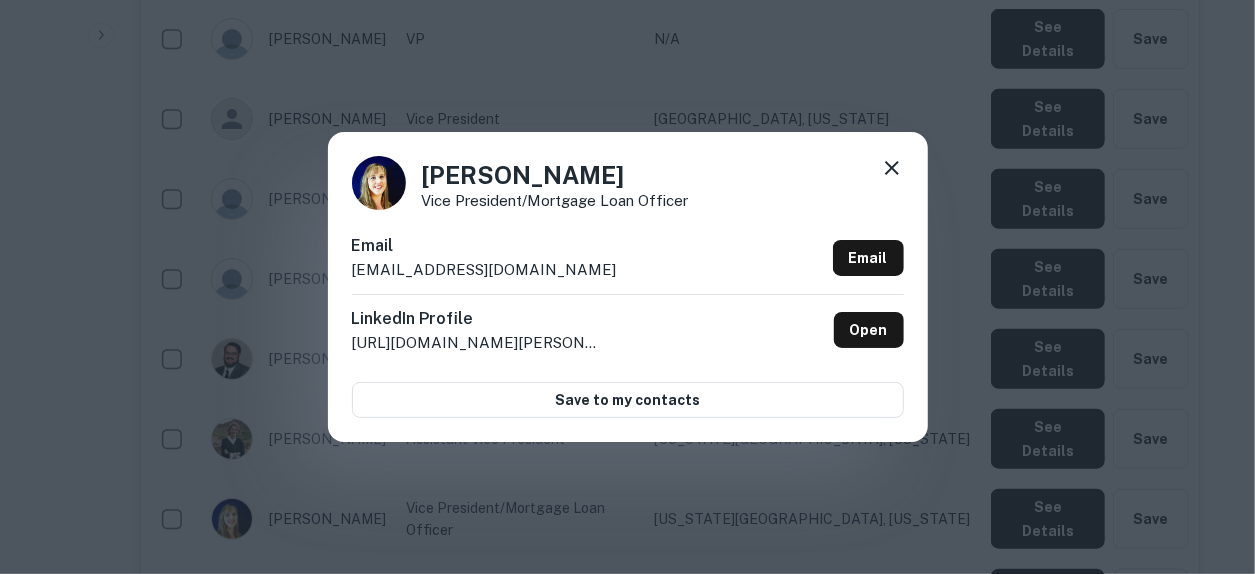 click on "Yalanda McGee Vice President/Mortgage Loan Officer Email ymcgee@fnbcolorado.com Email LinkedIn Profile http://www.linkedin.com/in/yalanda-mcgee-a99a71154 Open Save to my contacts" at bounding box center [628, 287] 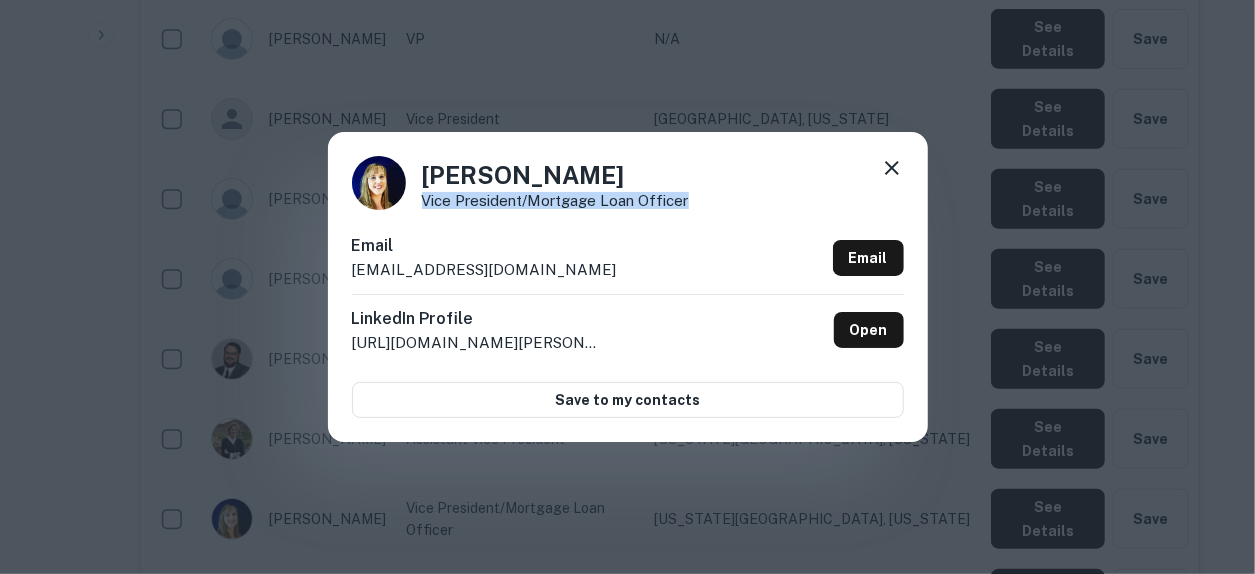 drag, startPoint x: 702, startPoint y: 196, endPoint x: 422, endPoint y: 201, distance: 280.04465 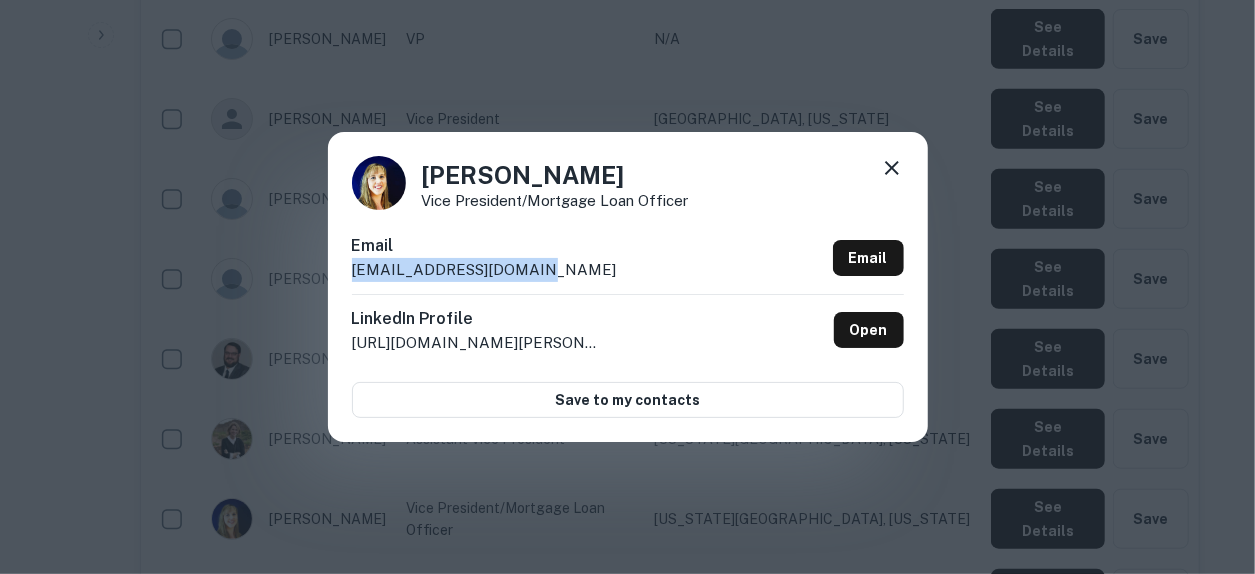 drag, startPoint x: 556, startPoint y: 275, endPoint x: 329, endPoint y: 268, distance: 227.10791 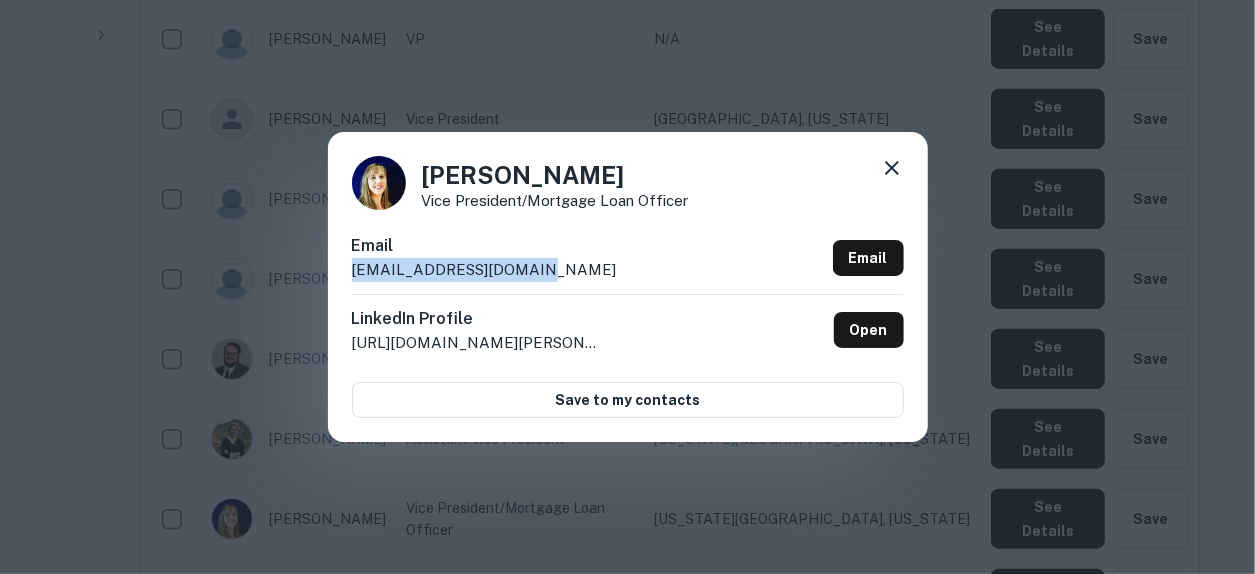 click 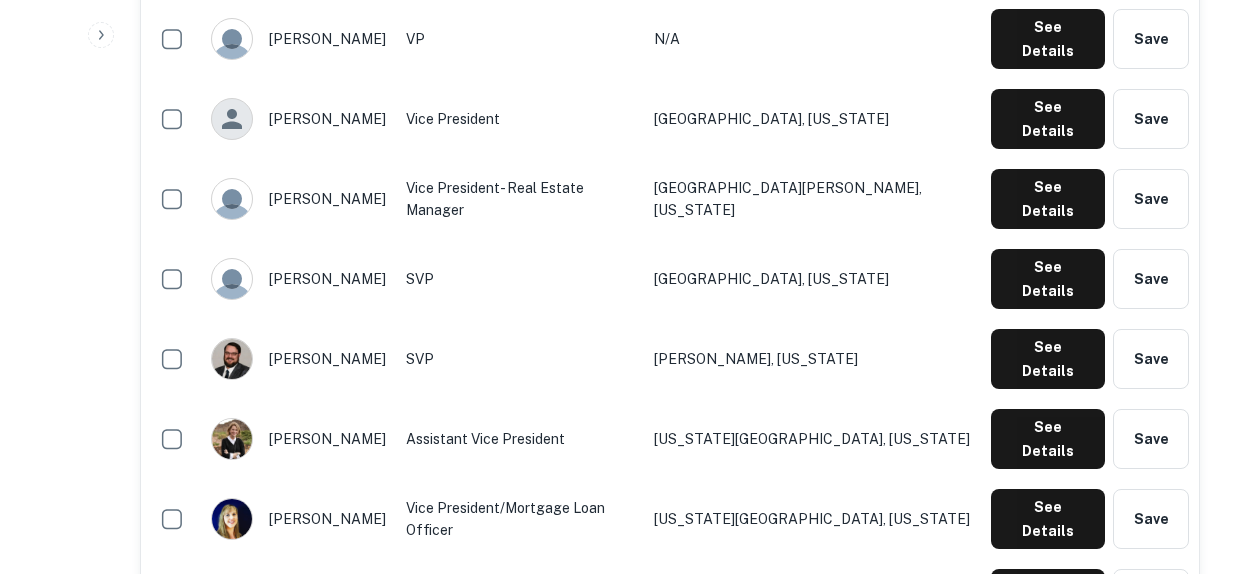 type 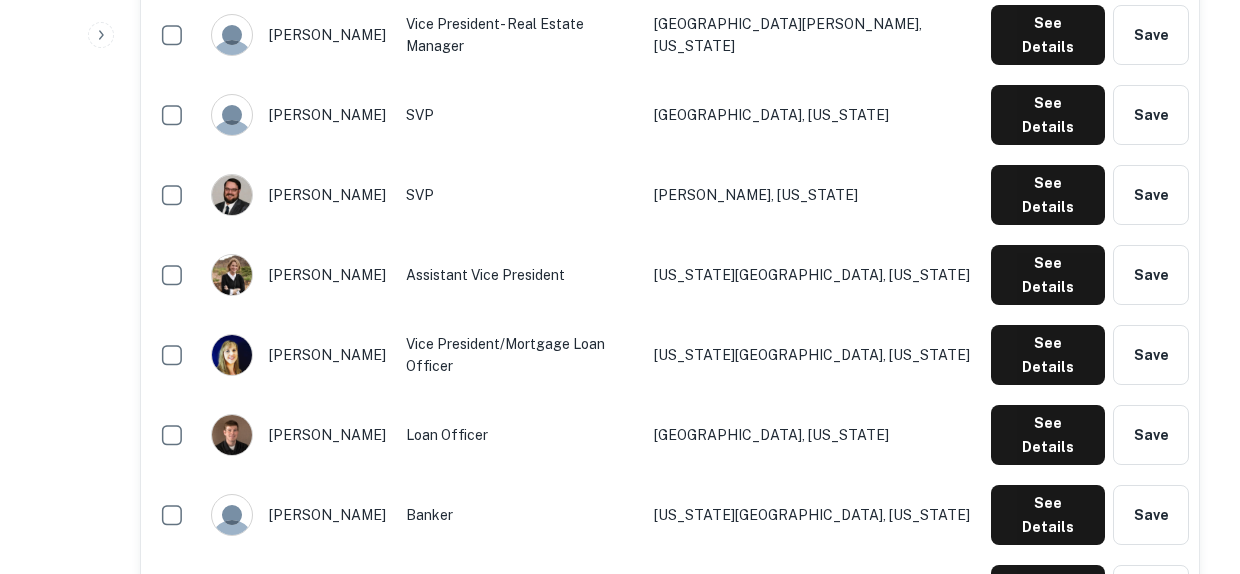 scroll, scrollTop: 800, scrollLeft: 0, axis: vertical 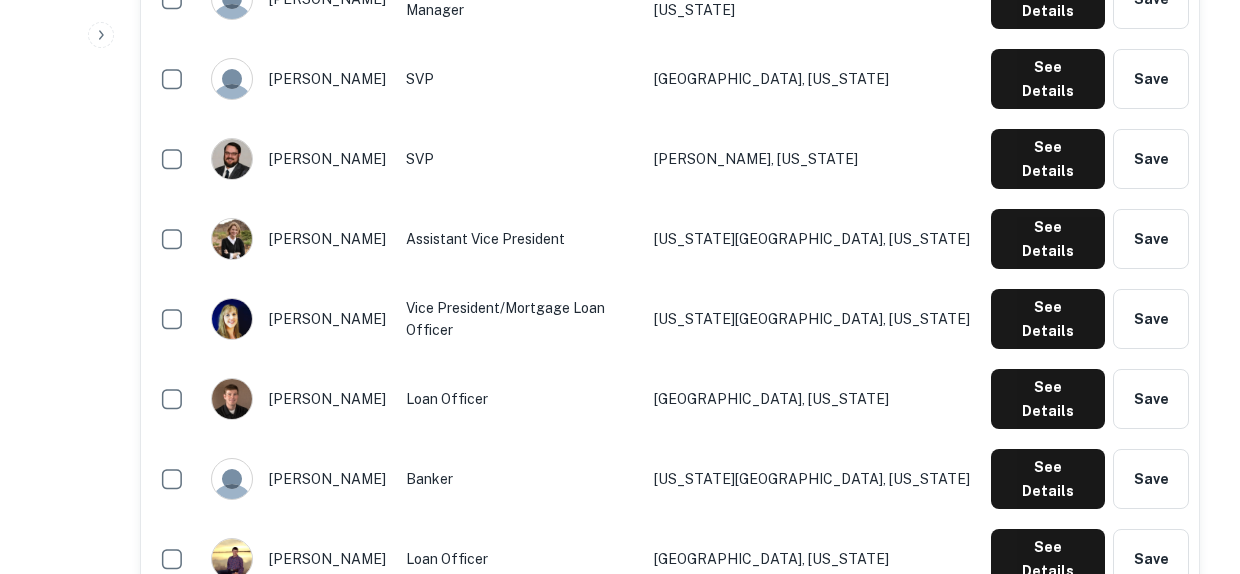 click on "See Details" at bounding box center [1048, -161] 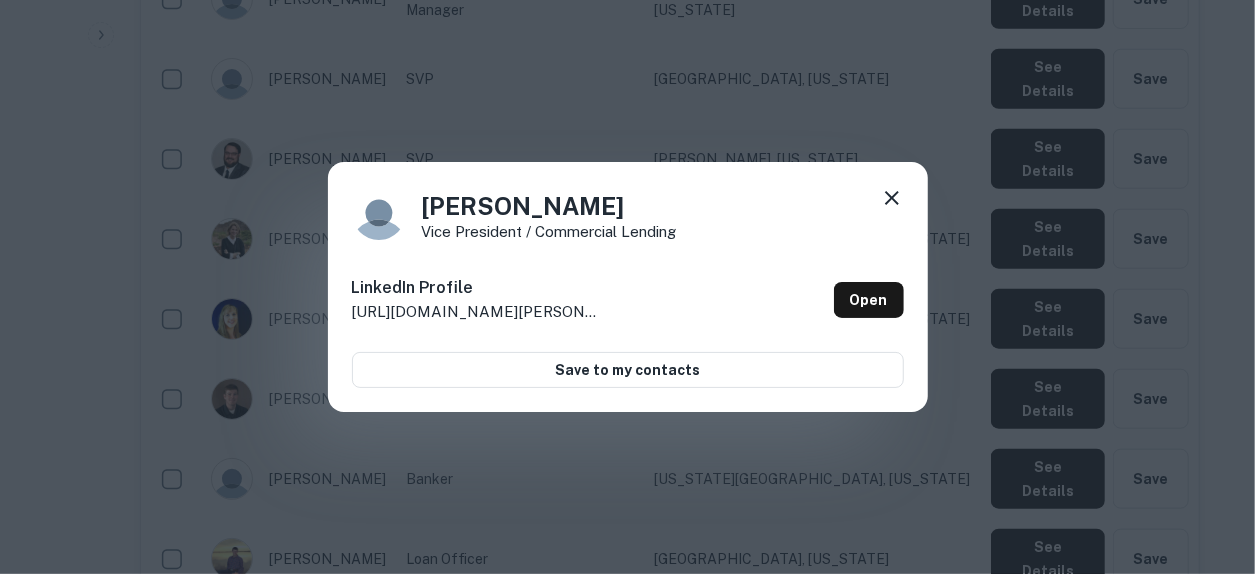 click 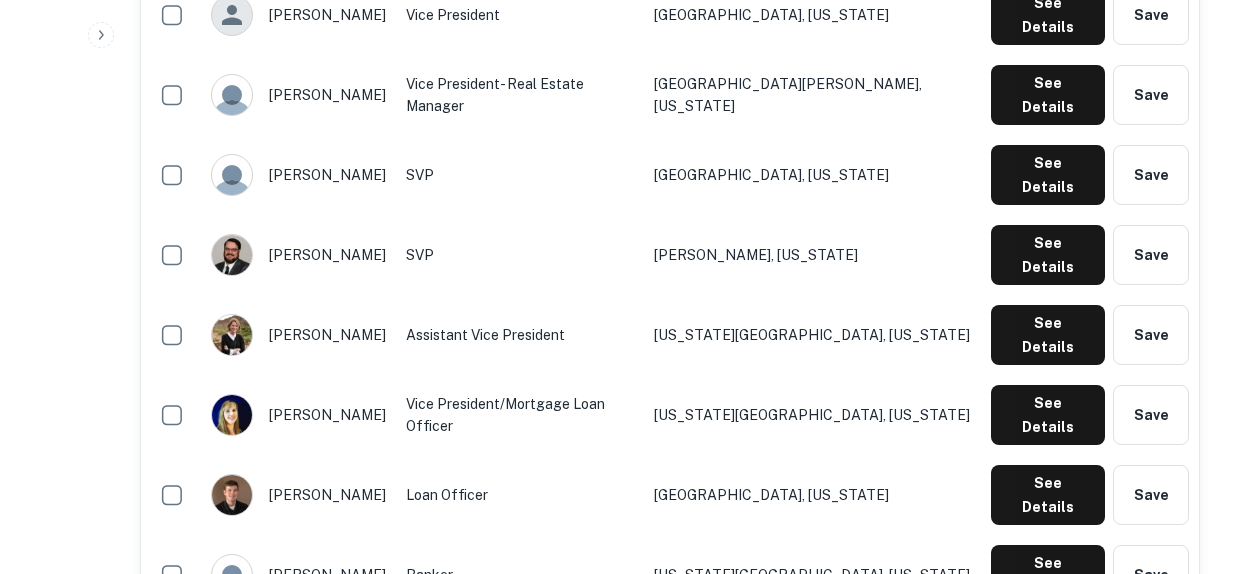 scroll, scrollTop: 500, scrollLeft: 0, axis: vertical 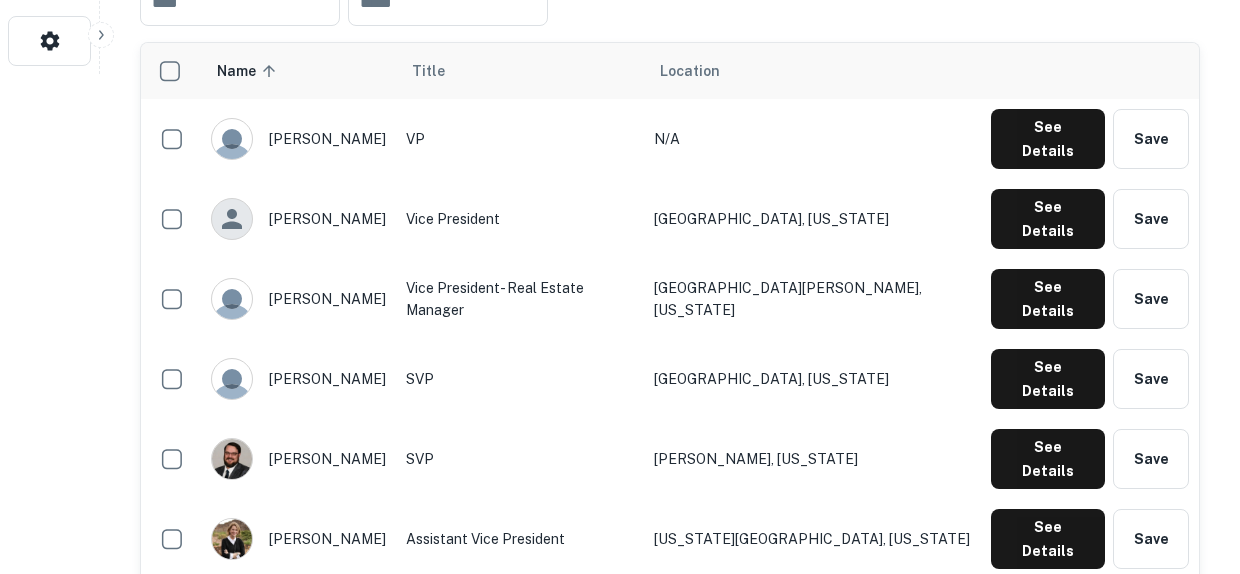 type 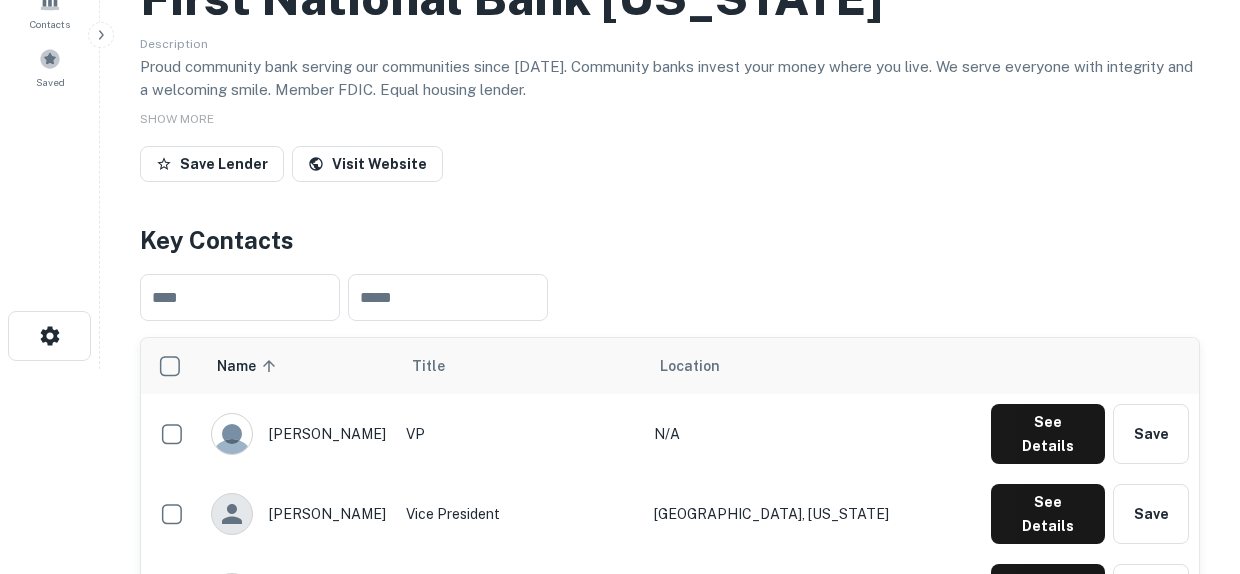 scroll, scrollTop: 100, scrollLeft: 0, axis: vertical 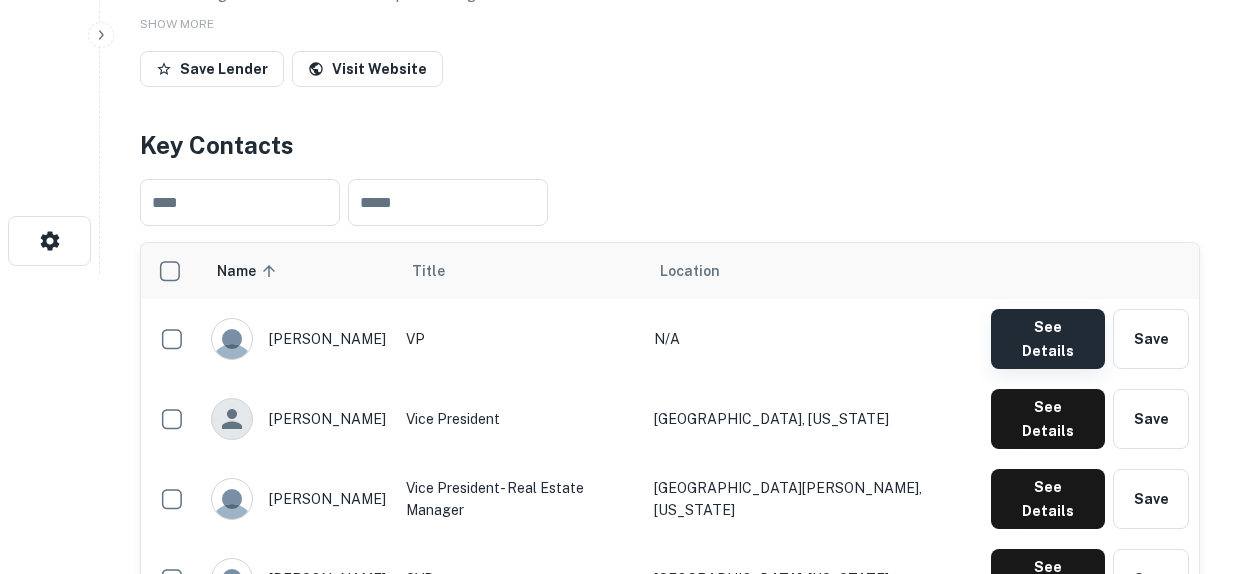 click on "See Details" at bounding box center (1048, 339) 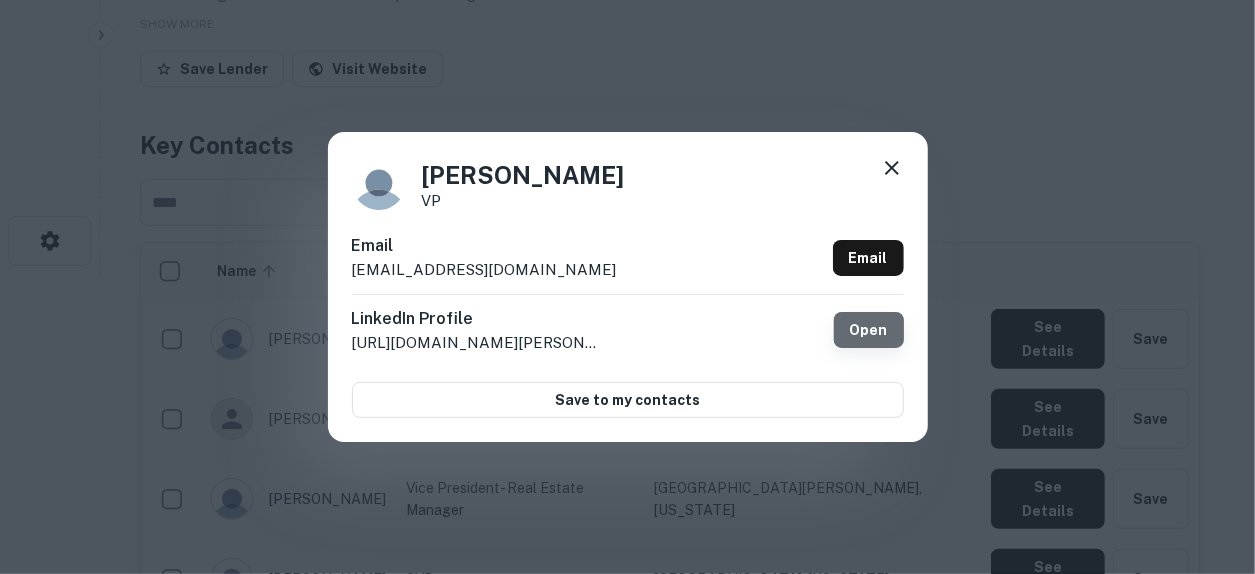click on "Open" at bounding box center (869, 330) 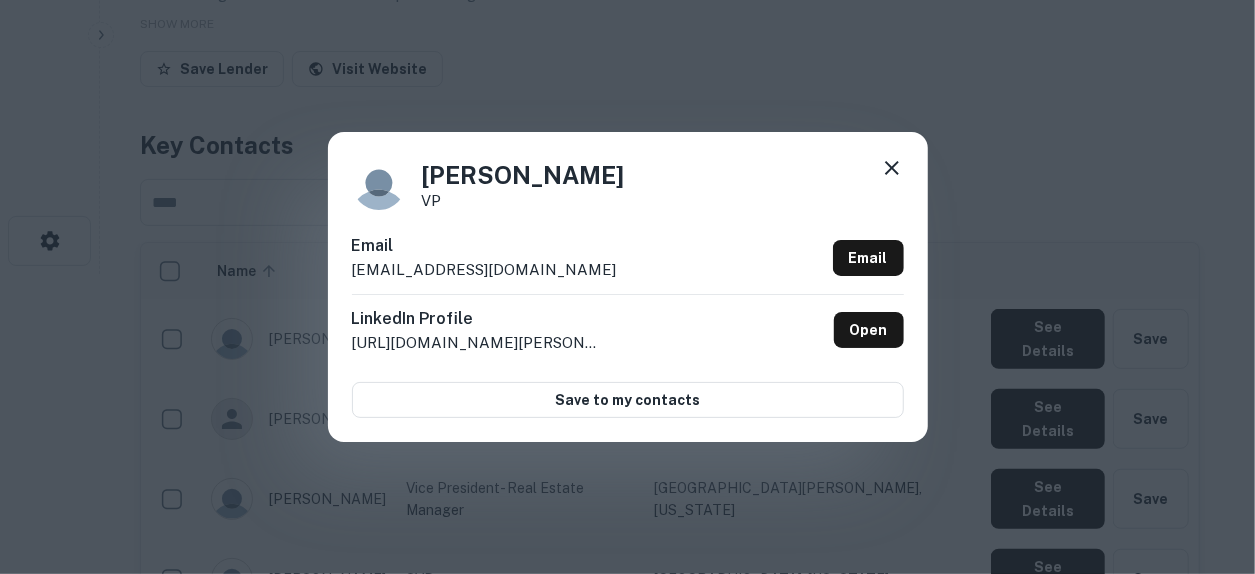 click 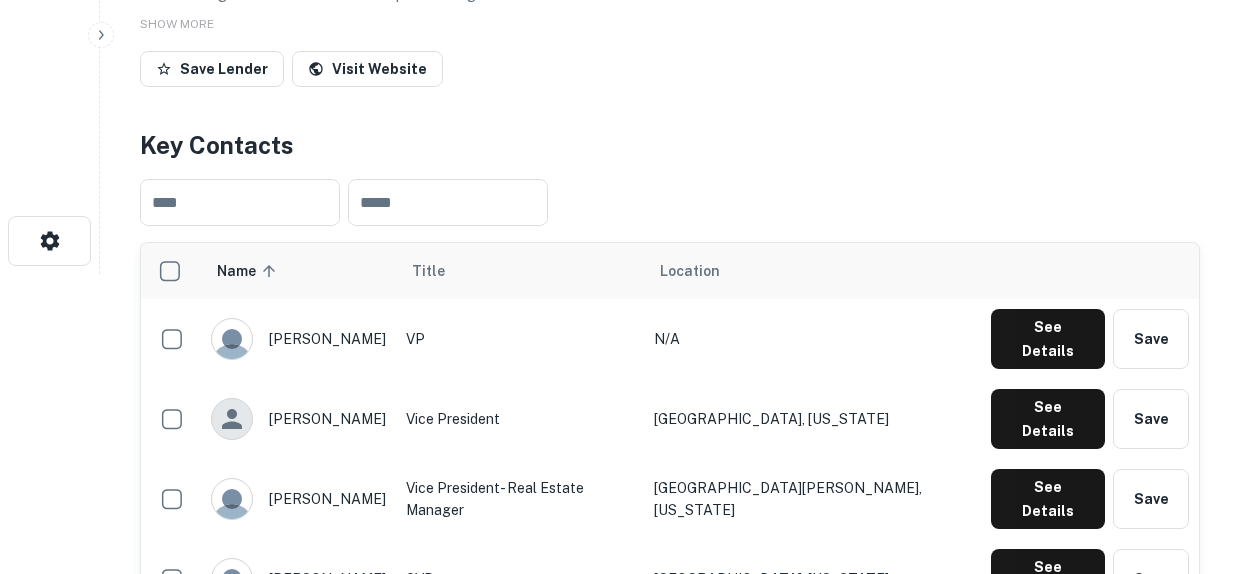 type 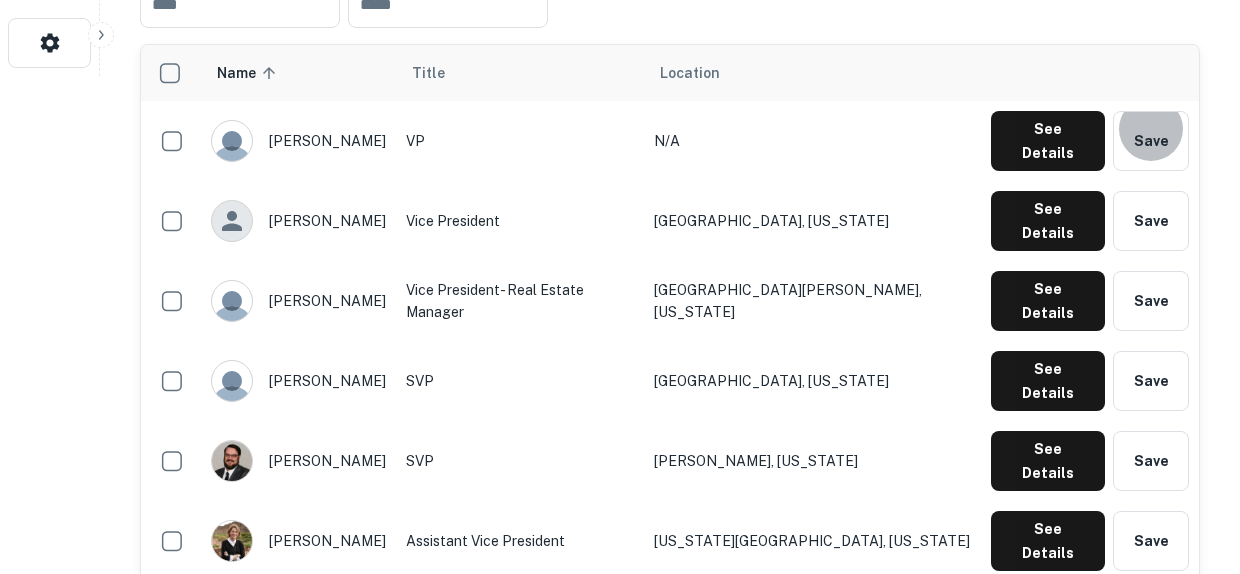 scroll, scrollTop: 500, scrollLeft: 0, axis: vertical 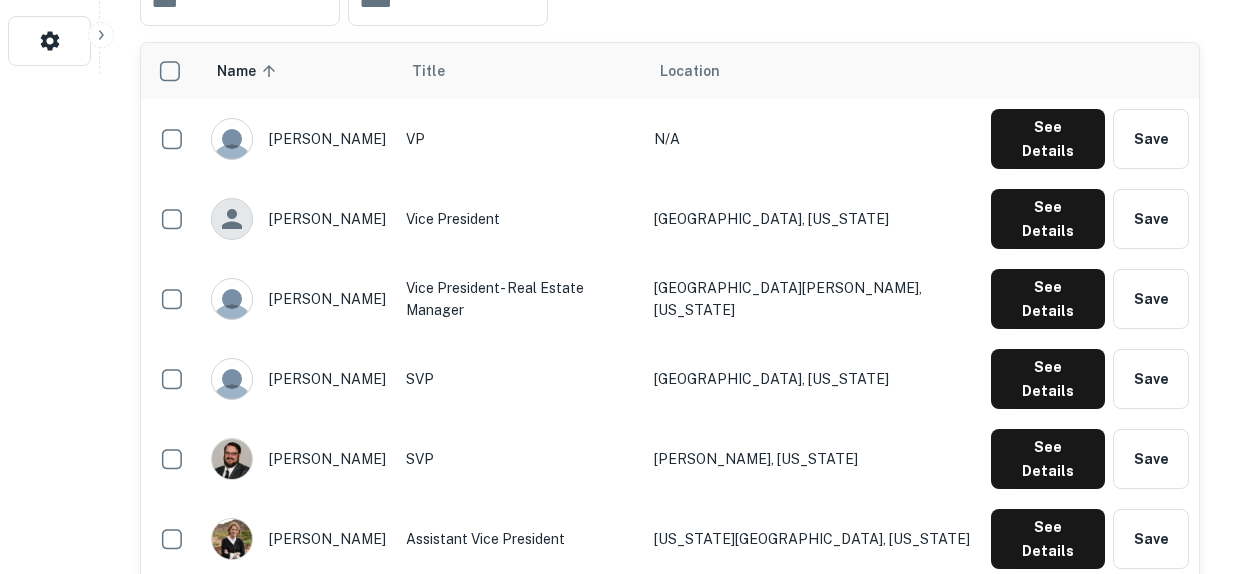 drag, startPoint x: 934, startPoint y: 506, endPoint x: 736, endPoint y: 504, distance: 198.0101 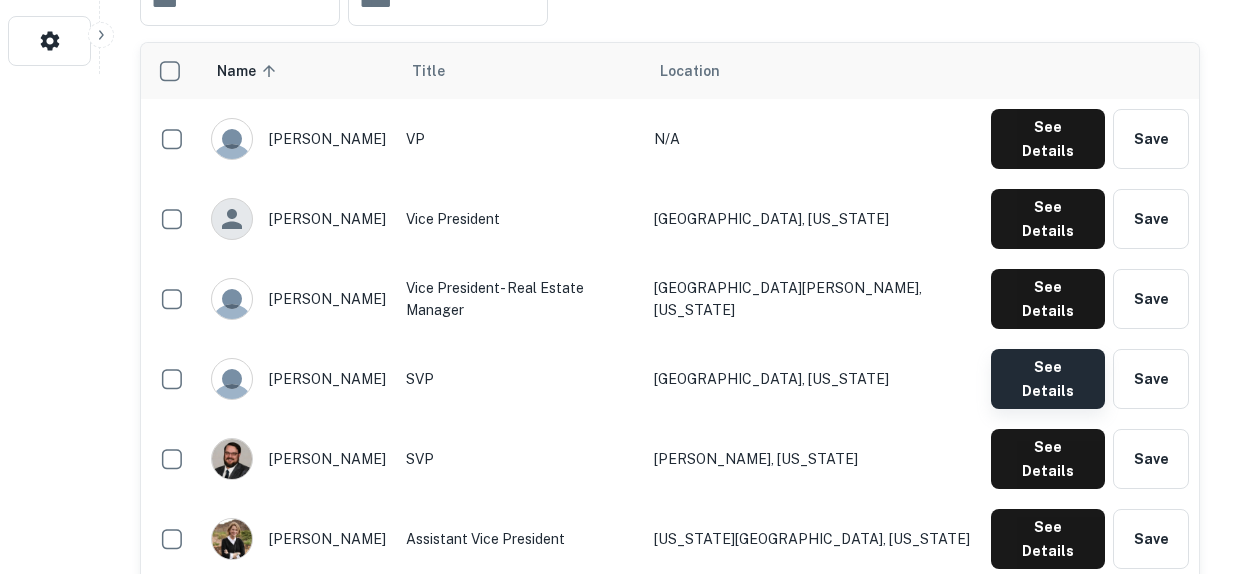 click on "See Details" at bounding box center (1048, 139) 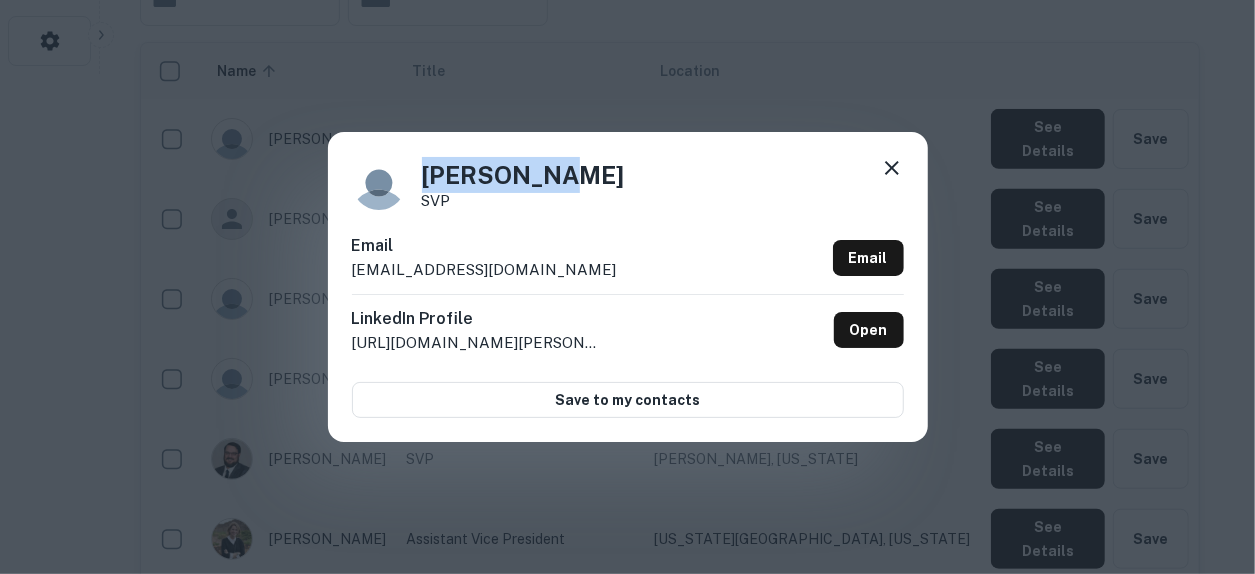 drag, startPoint x: 580, startPoint y: 180, endPoint x: 422, endPoint y: 189, distance: 158.25612 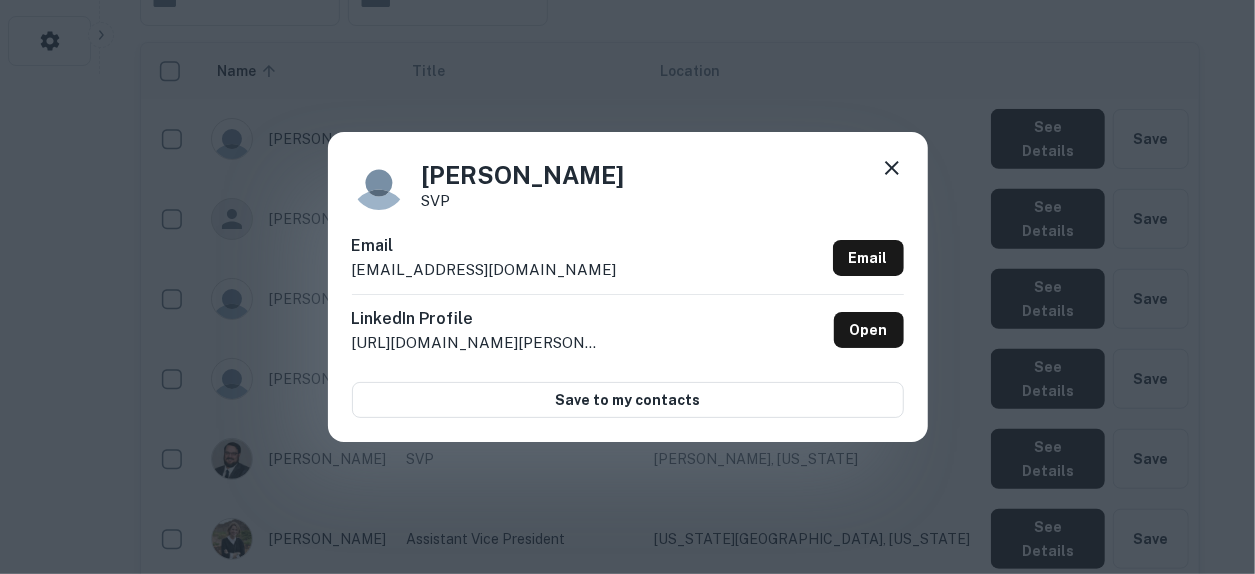 click on "SVP" at bounding box center [523, 200] 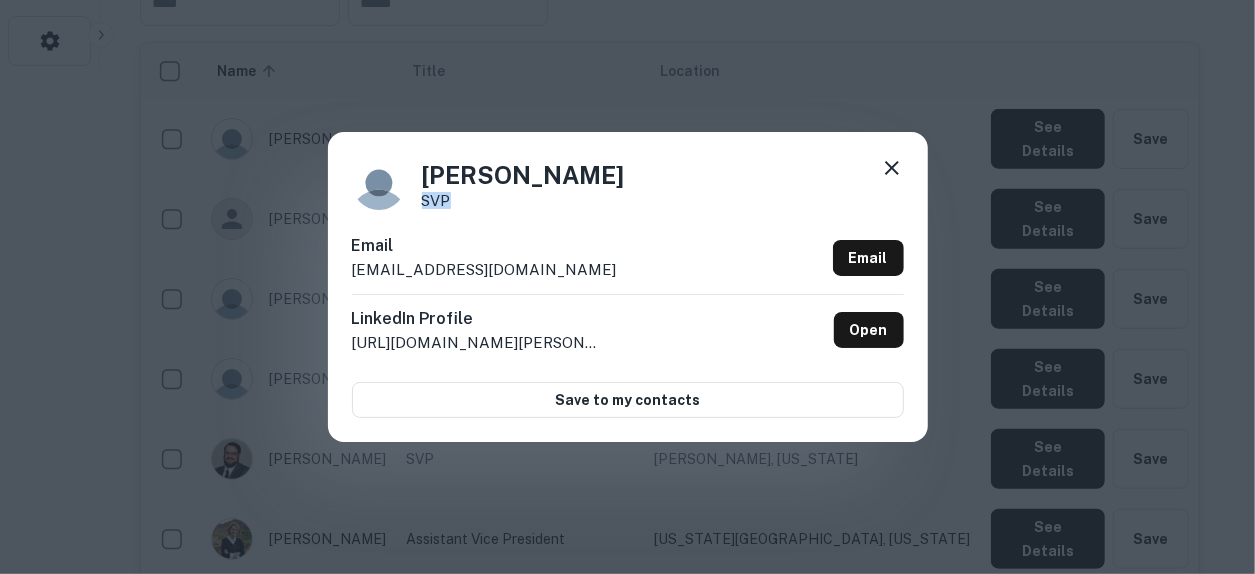 click on "SVP" at bounding box center (523, 200) 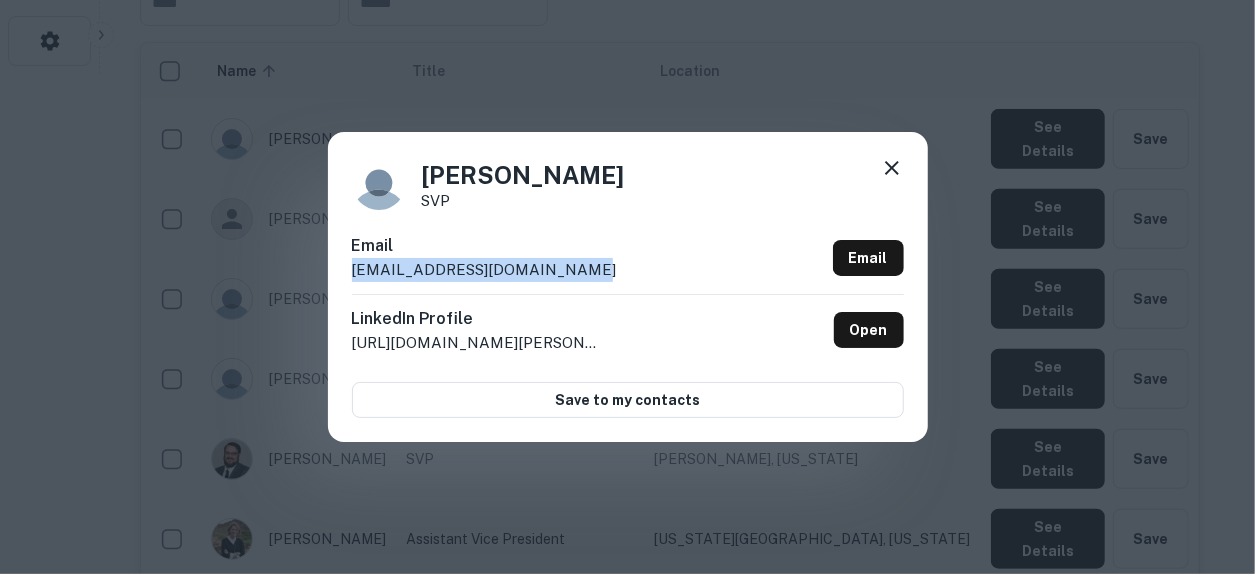 drag, startPoint x: 594, startPoint y: 253, endPoint x: 574, endPoint y: 271, distance: 26.907248 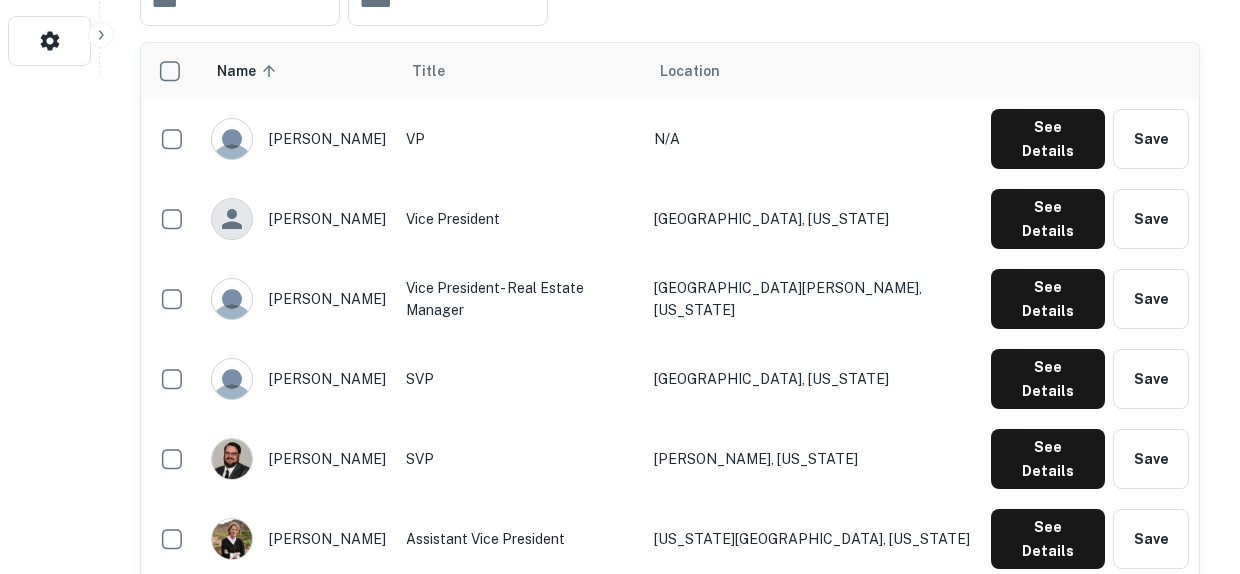type 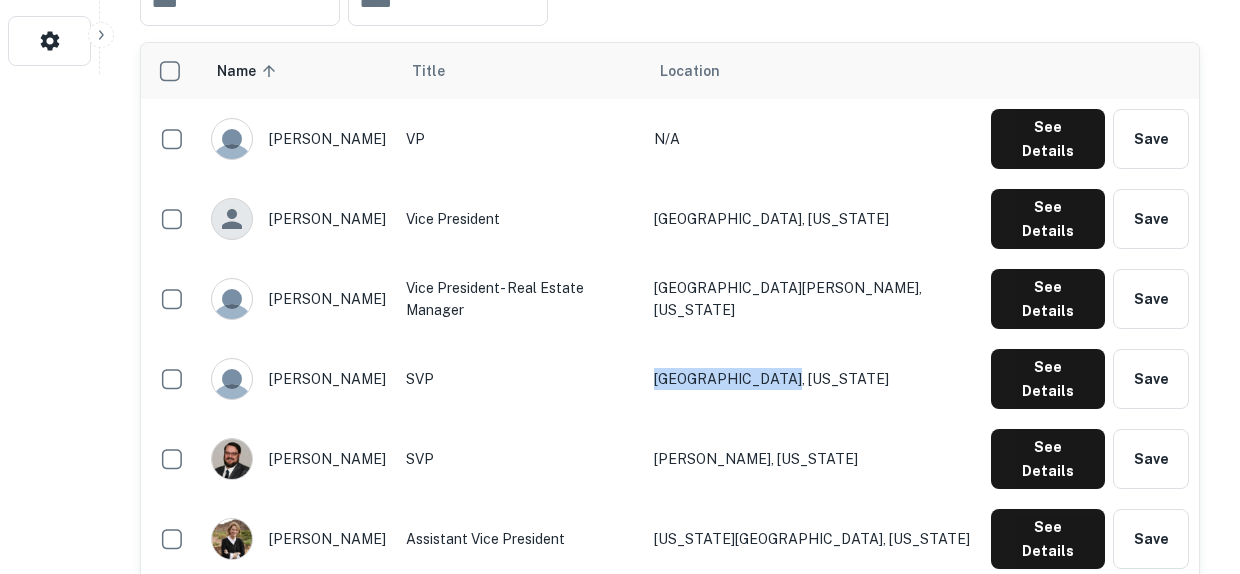 drag, startPoint x: 887, startPoint y: 321, endPoint x: 747, endPoint y: 316, distance: 140.08926 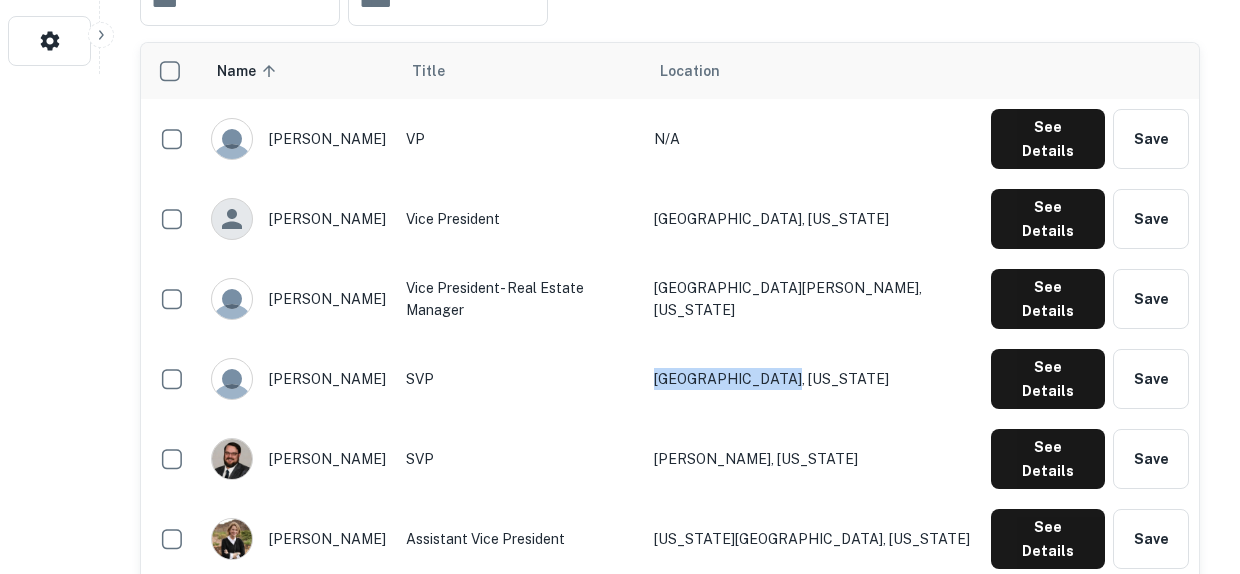 scroll, scrollTop: 600, scrollLeft: 0, axis: vertical 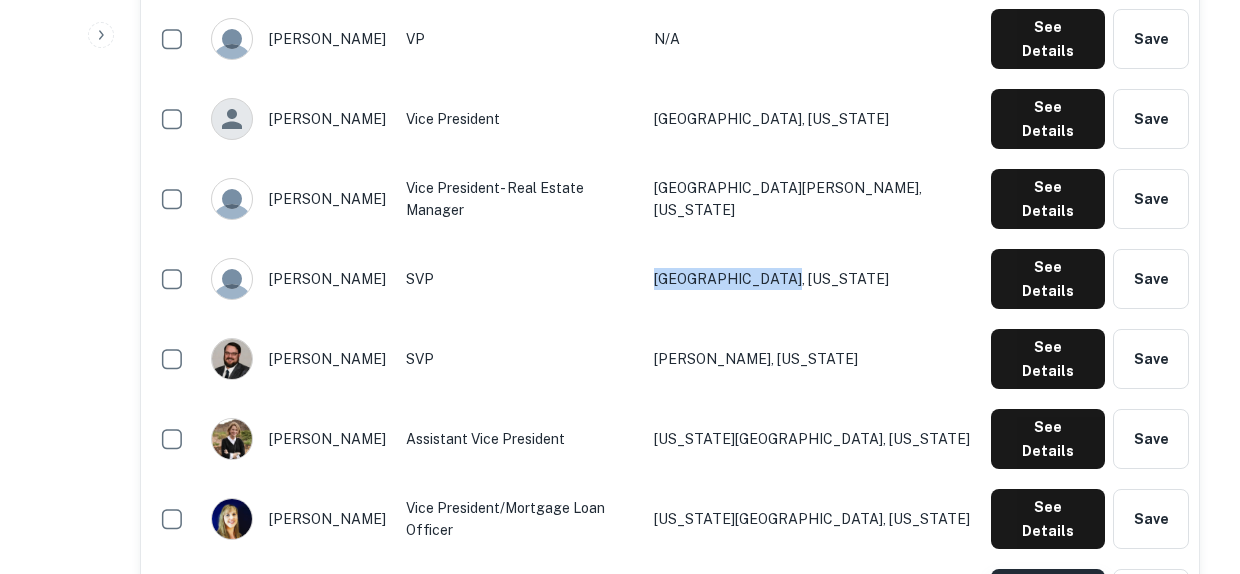click on "See Details" at bounding box center (1048, 39) 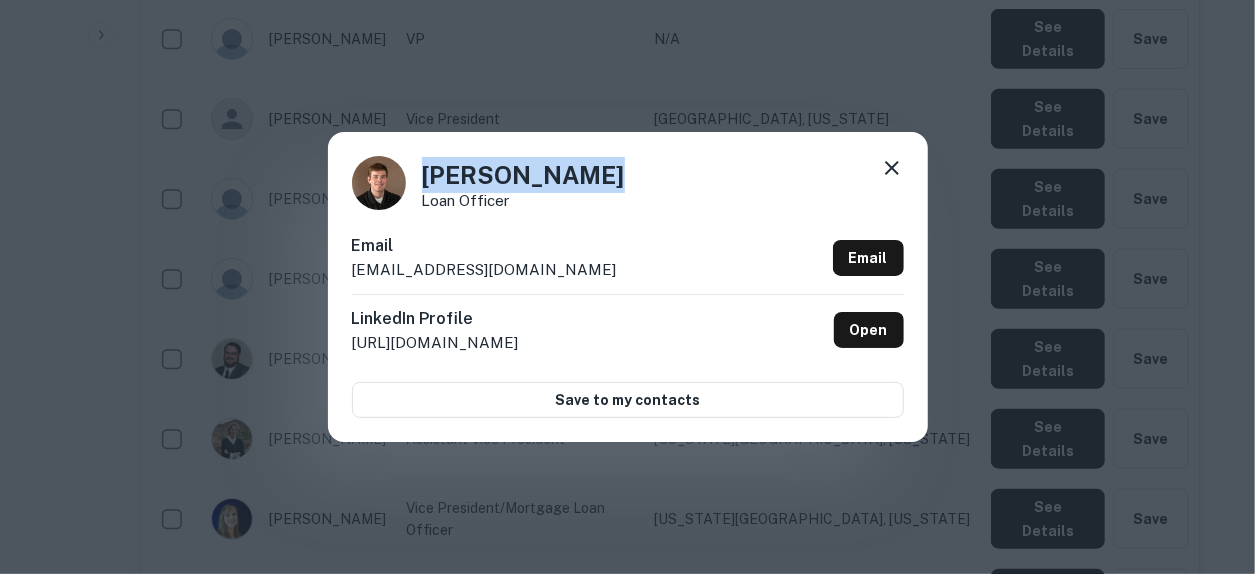 drag, startPoint x: 600, startPoint y: 177, endPoint x: 422, endPoint y: 178, distance: 178.0028 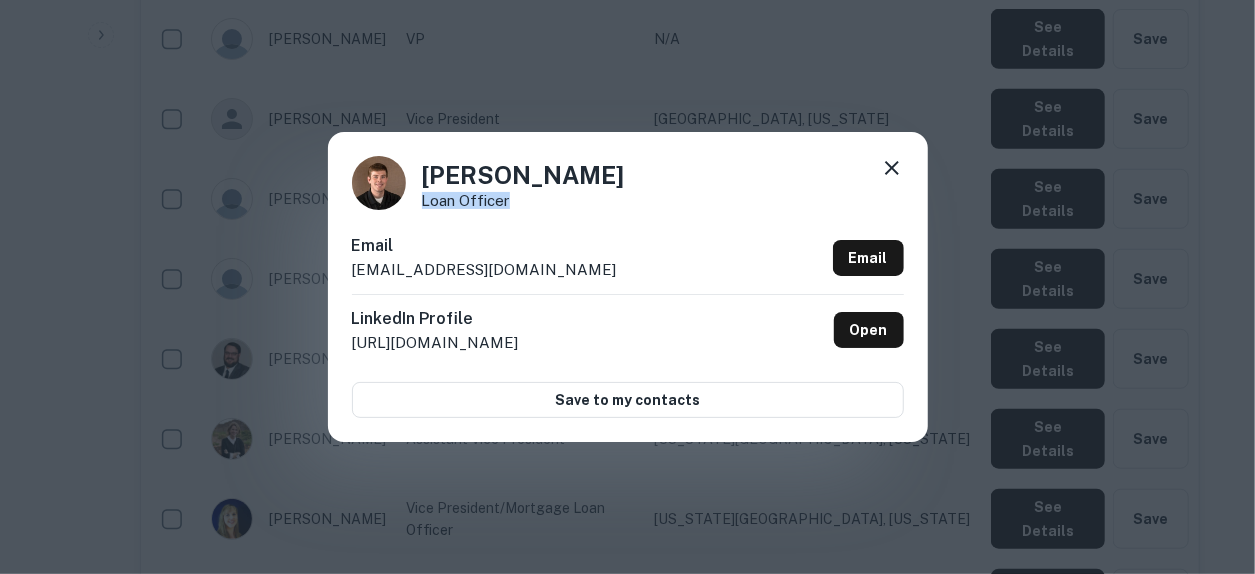 drag, startPoint x: 527, startPoint y: 207, endPoint x: 415, endPoint y: 205, distance: 112.01785 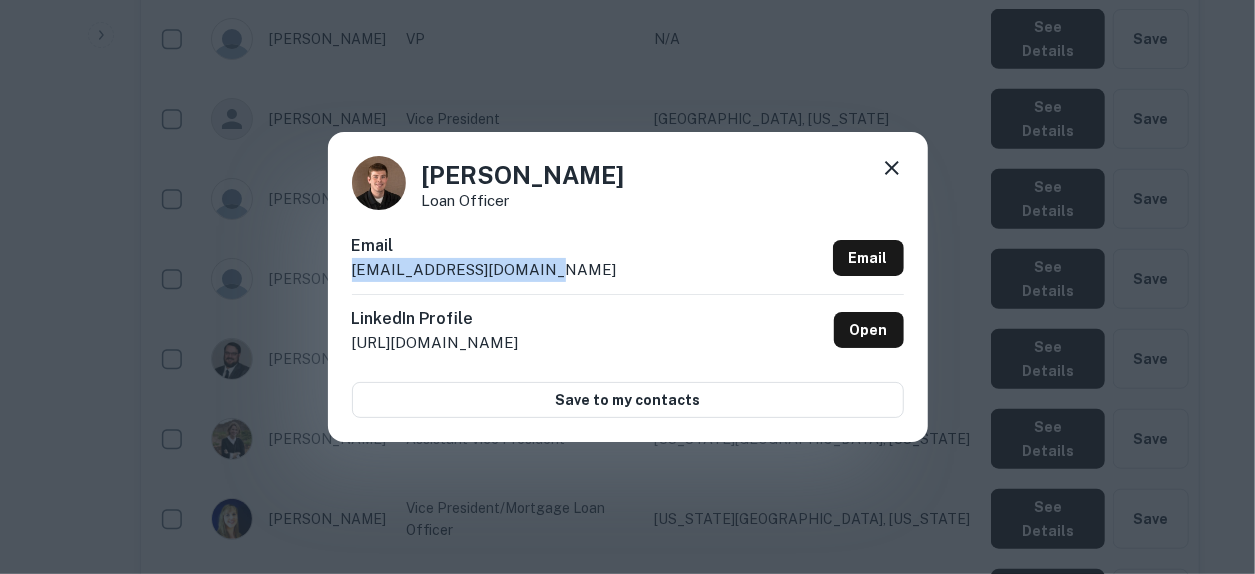 drag, startPoint x: 565, startPoint y: 278, endPoint x: 354, endPoint y: 270, distance: 211.15161 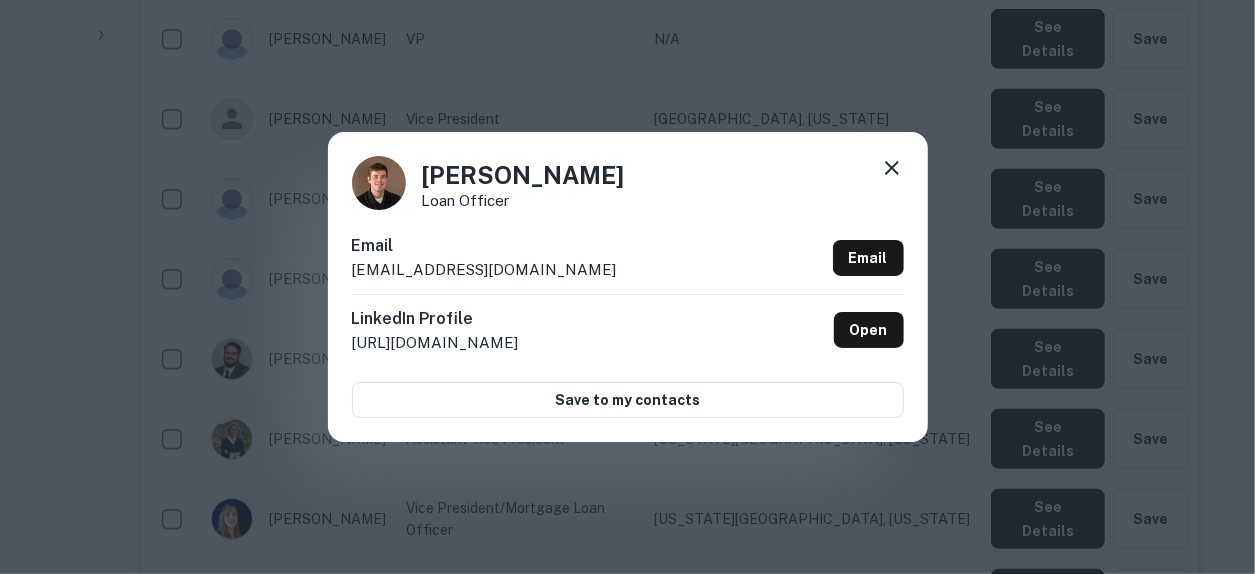 click on "Hayden Carter Loan Officer Email hcarter@fnbcolorado.com Email LinkedIn Profile http://www.linkedin.com/in/haydenkcarter Open Save to my contacts" at bounding box center (628, 287) 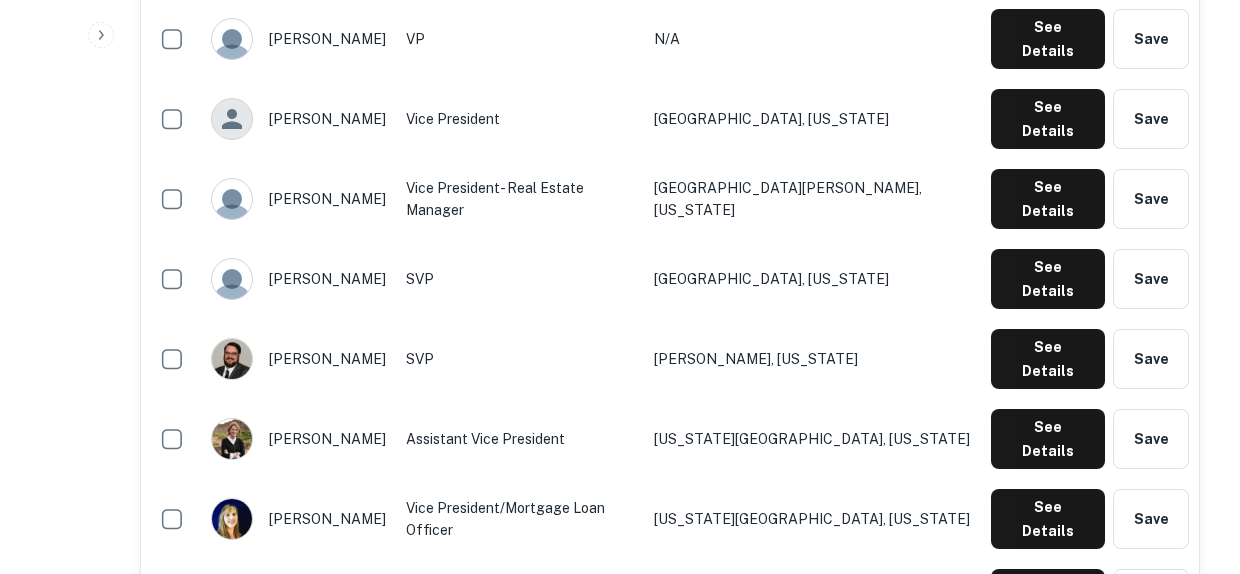 drag, startPoint x: 852, startPoint y: 461, endPoint x: 745, endPoint y: 461, distance: 107 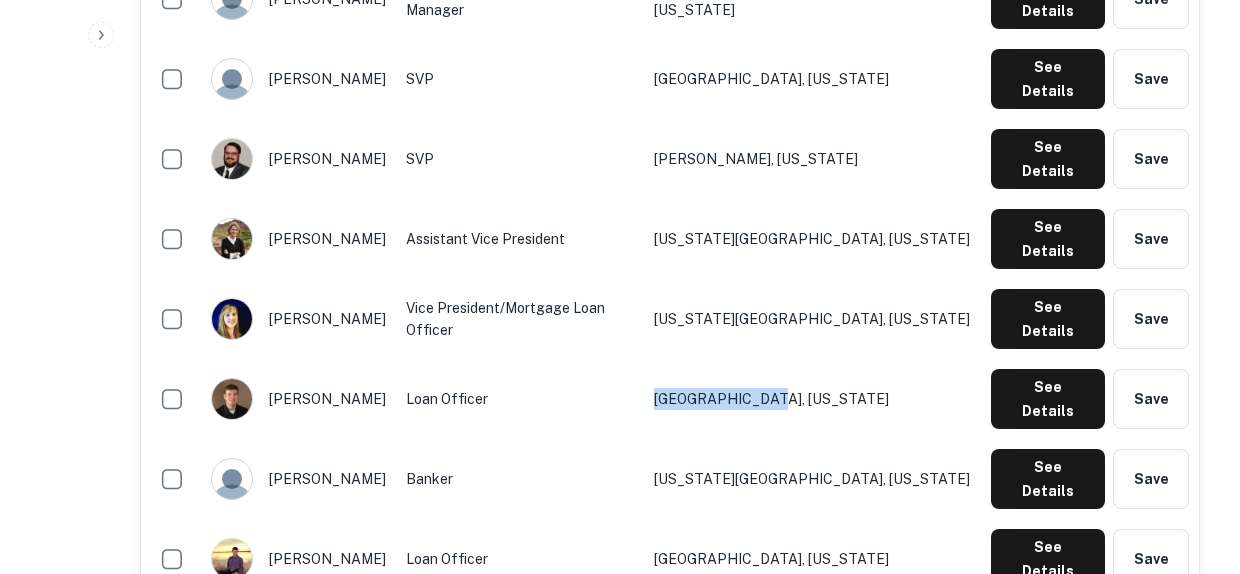 scroll, scrollTop: 900, scrollLeft: 0, axis: vertical 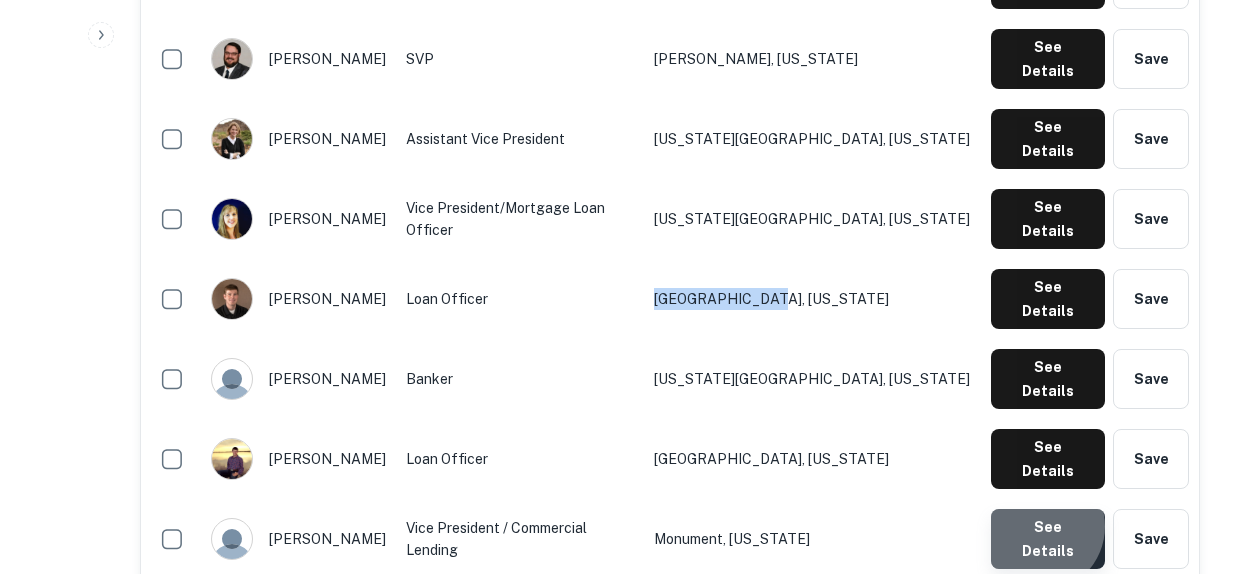 click on "See Details" at bounding box center [1048, -261] 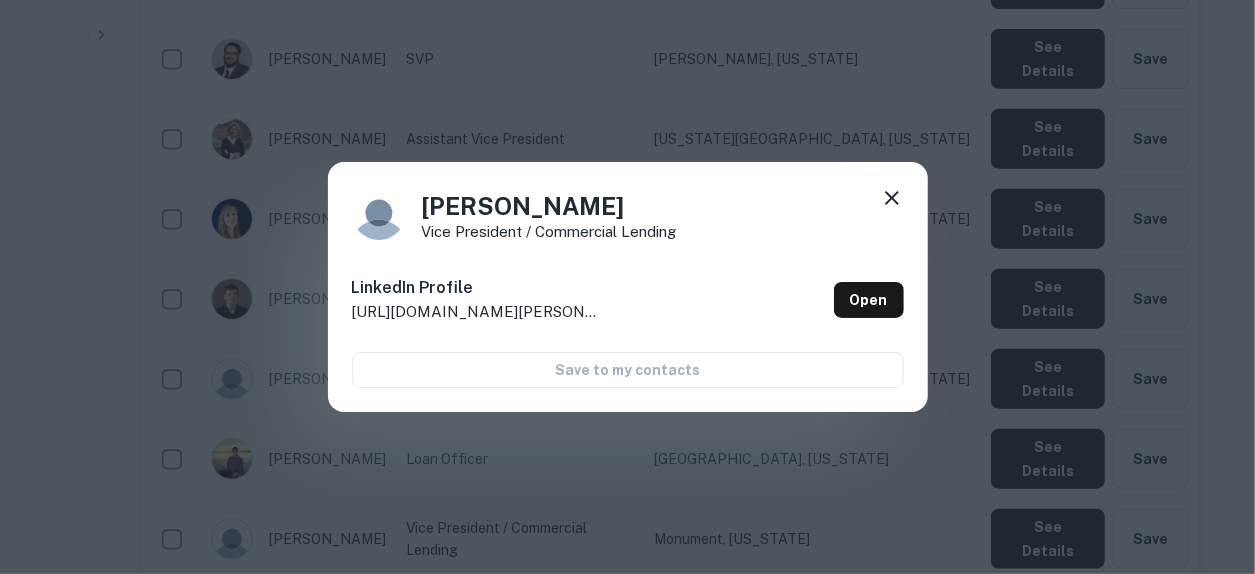 click 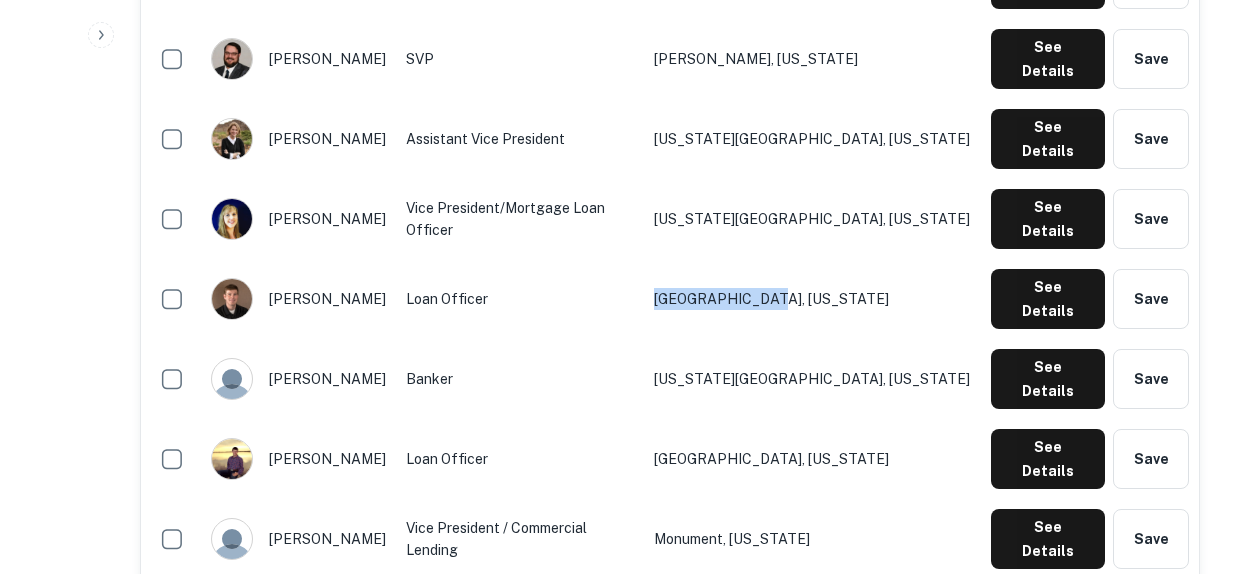 click on "See Details" at bounding box center [1048, -261] 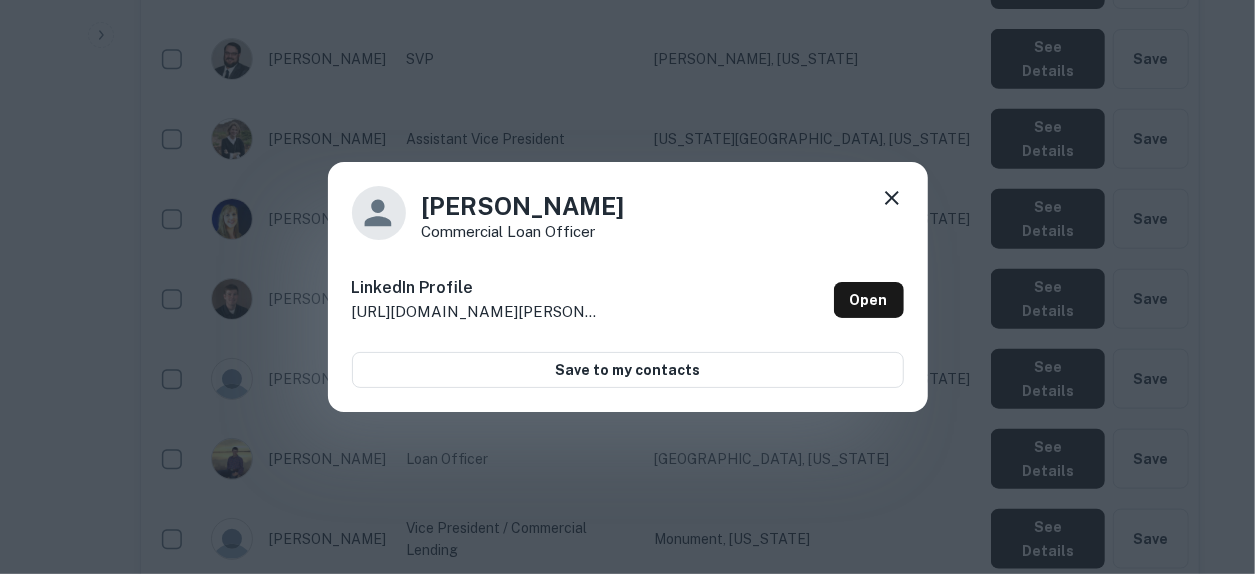 click 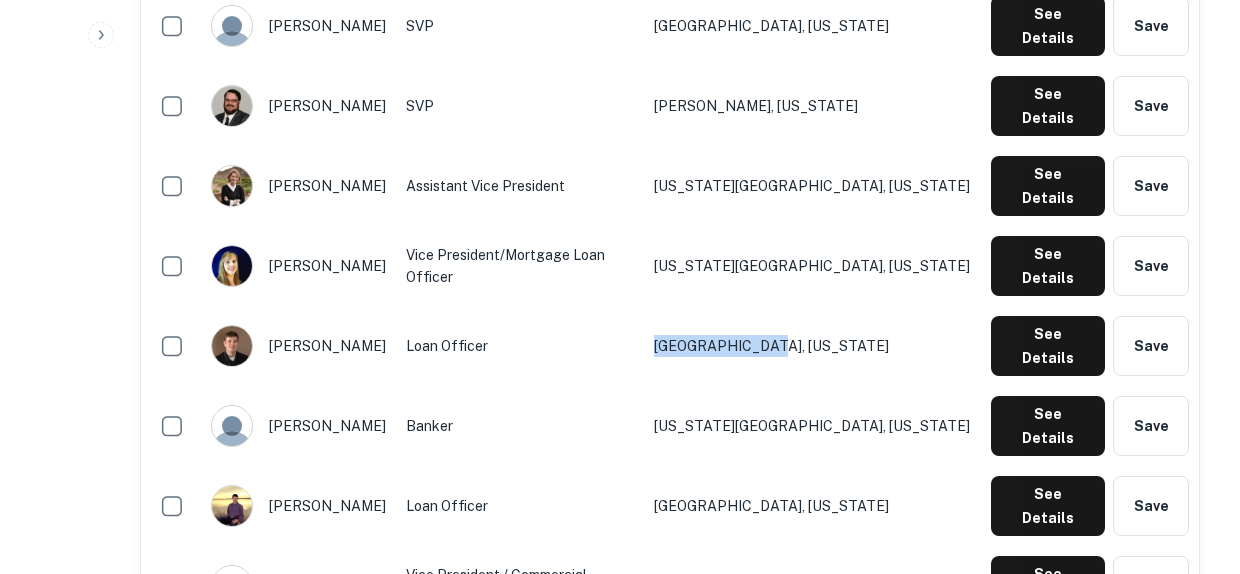 scroll, scrollTop: 800, scrollLeft: 0, axis: vertical 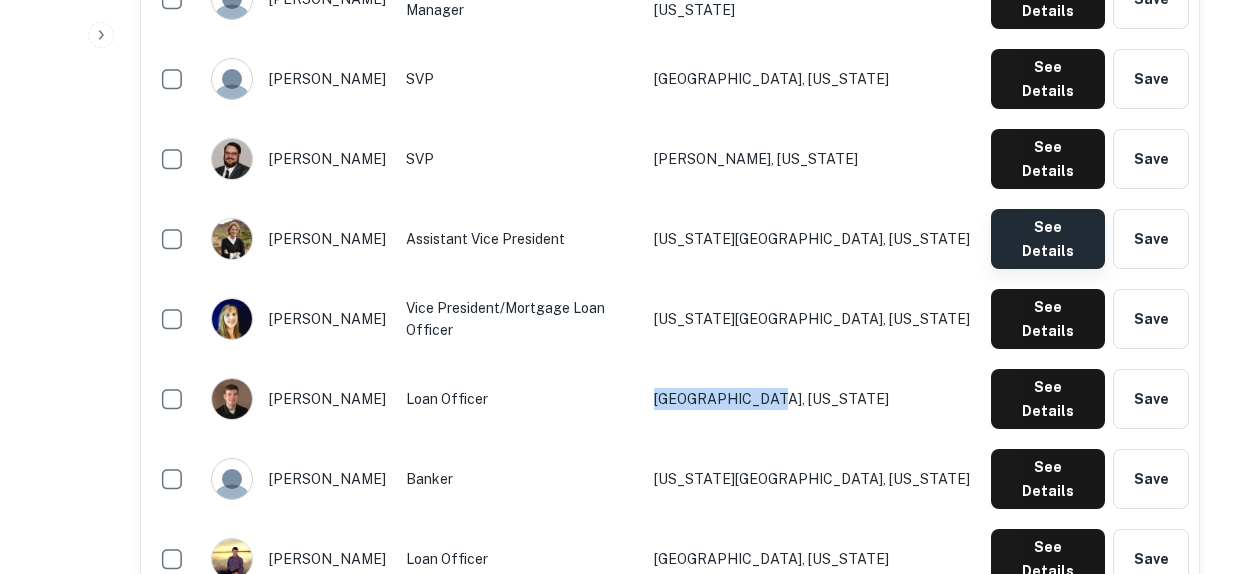 click on "See Details" at bounding box center (1048, -161) 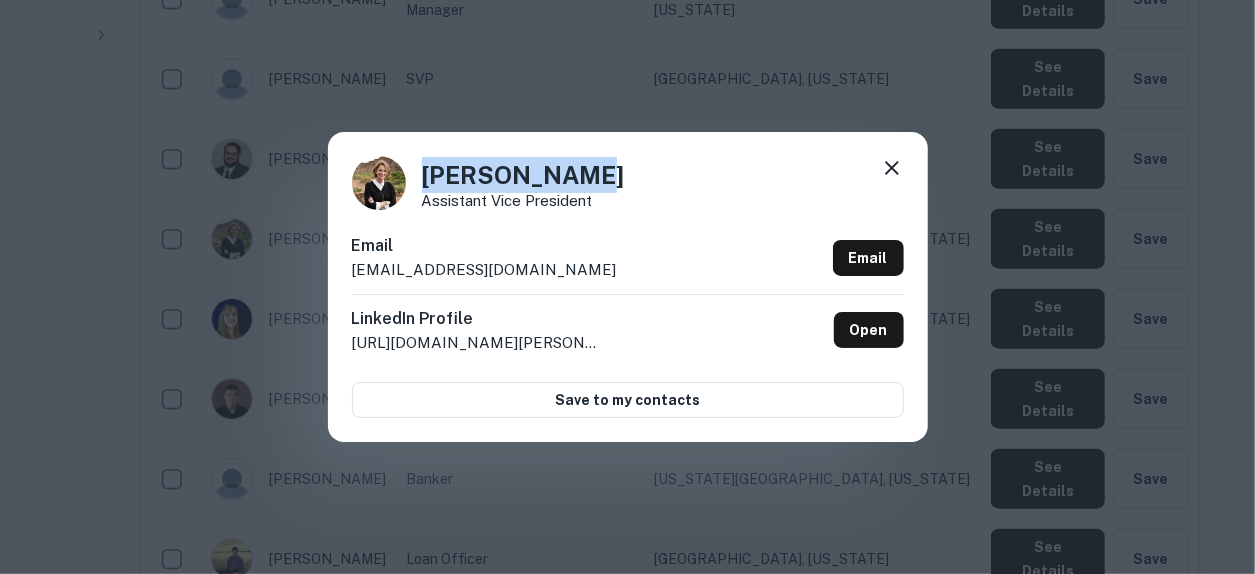 drag, startPoint x: 604, startPoint y: 169, endPoint x: 416, endPoint y: 166, distance: 188.02394 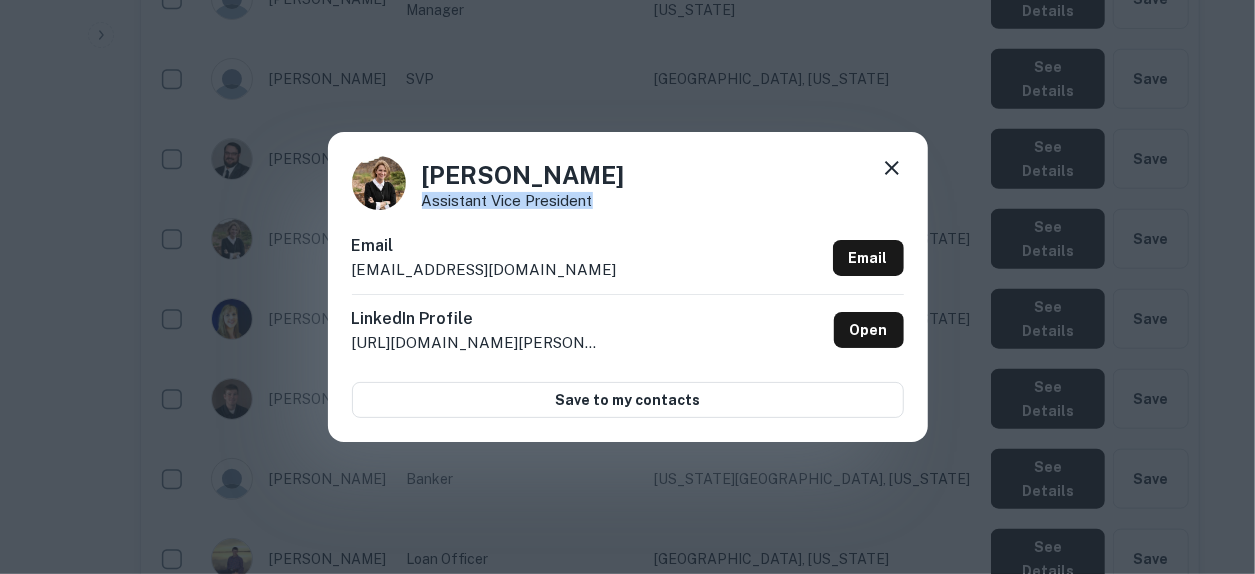 drag, startPoint x: 613, startPoint y: 201, endPoint x: 417, endPoint y: 198, distance: 196.02296 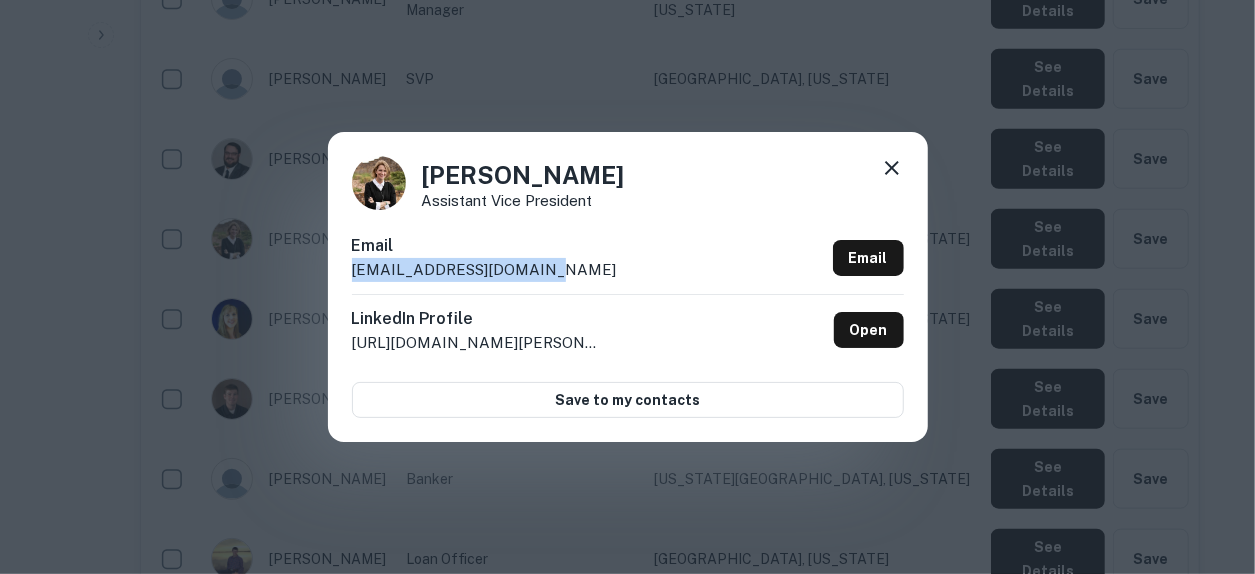 drag, startPoint x: 542, startPoint y: 273, endPoint x: 352, endPoint y: 266, distance: 190.1289 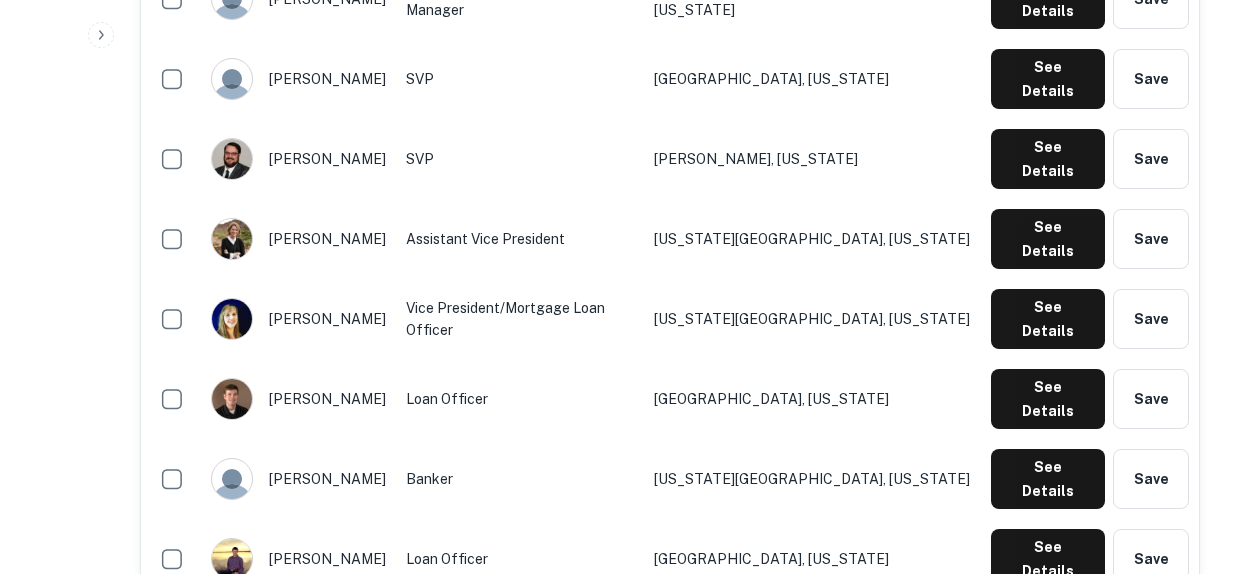 type 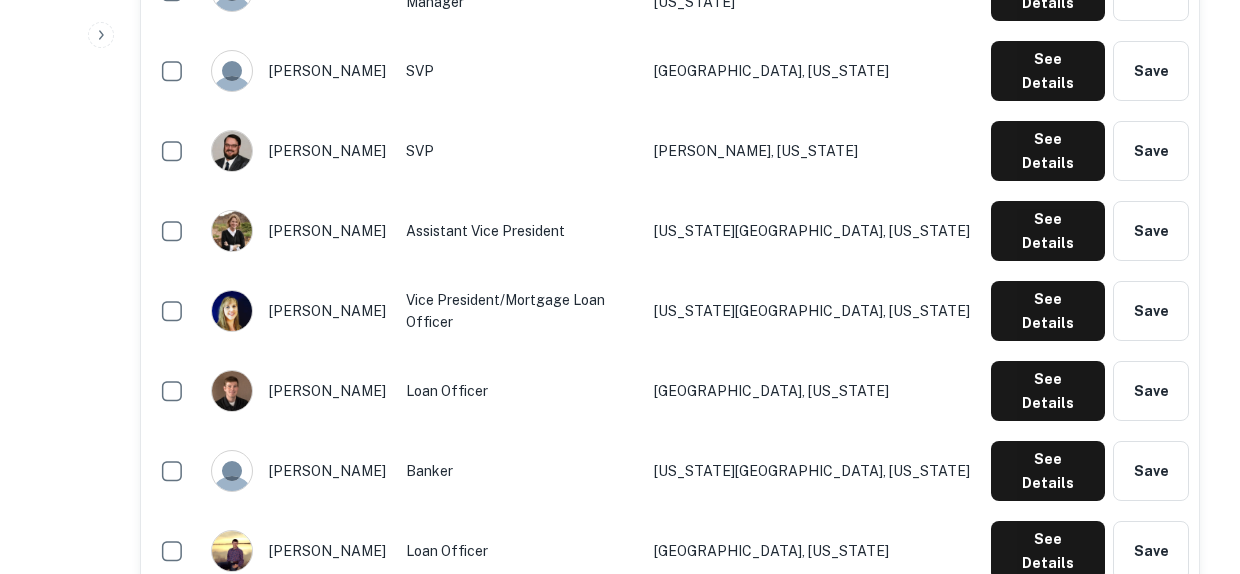 scroll, scrollTop: 700, scrollLeft: 0, axis: vertical 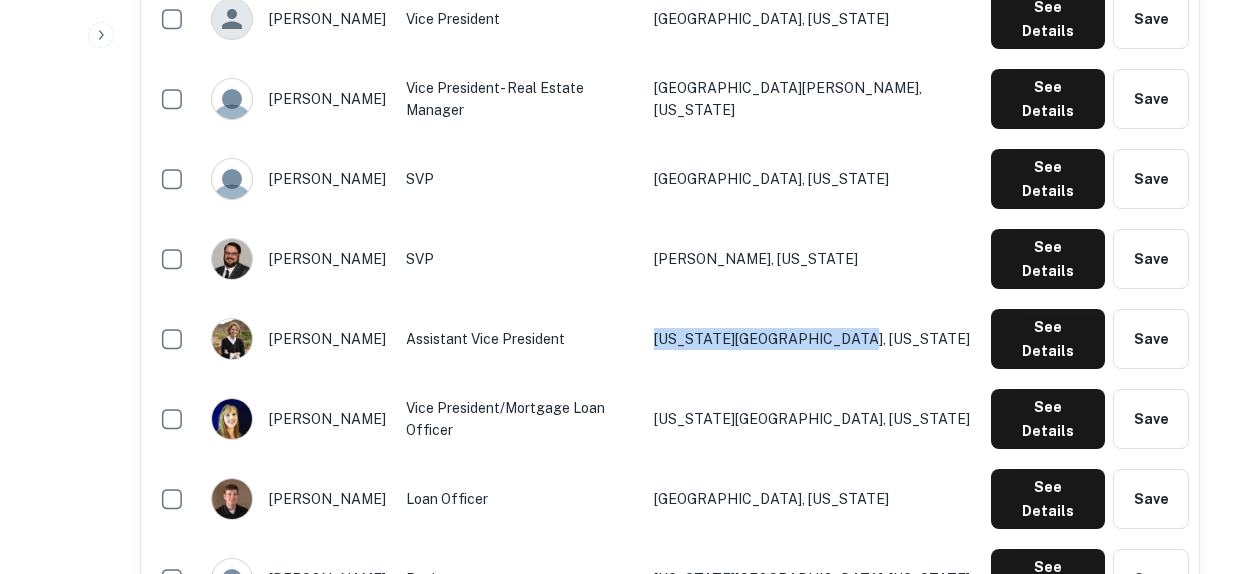 drag, startPoint x: 939, startPoint y: 239, endPoint x: 752, endPoint y: 232, distance: 187.13097 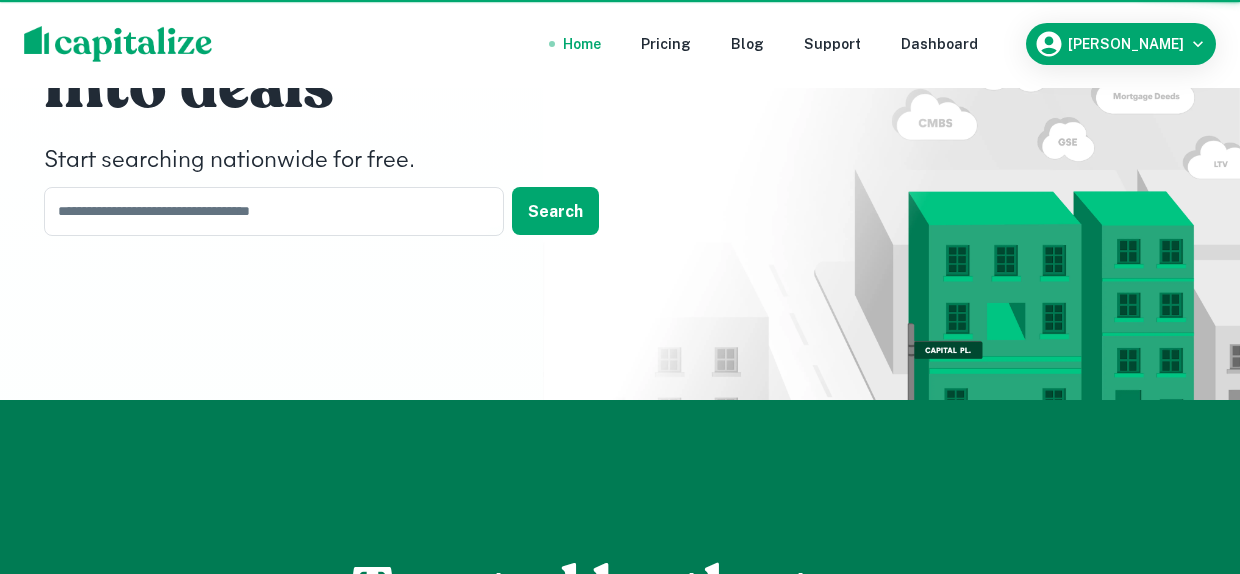 scroll, scrollTop: 0, scrollLeft: 0, axis: both 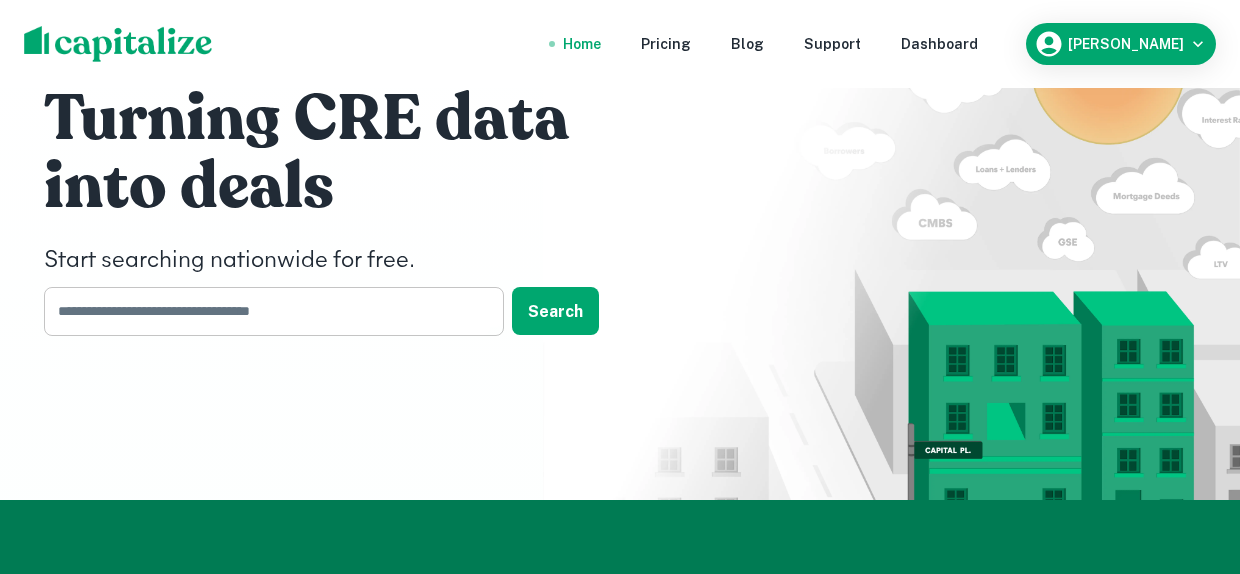 click at bounding box center (267, 311) 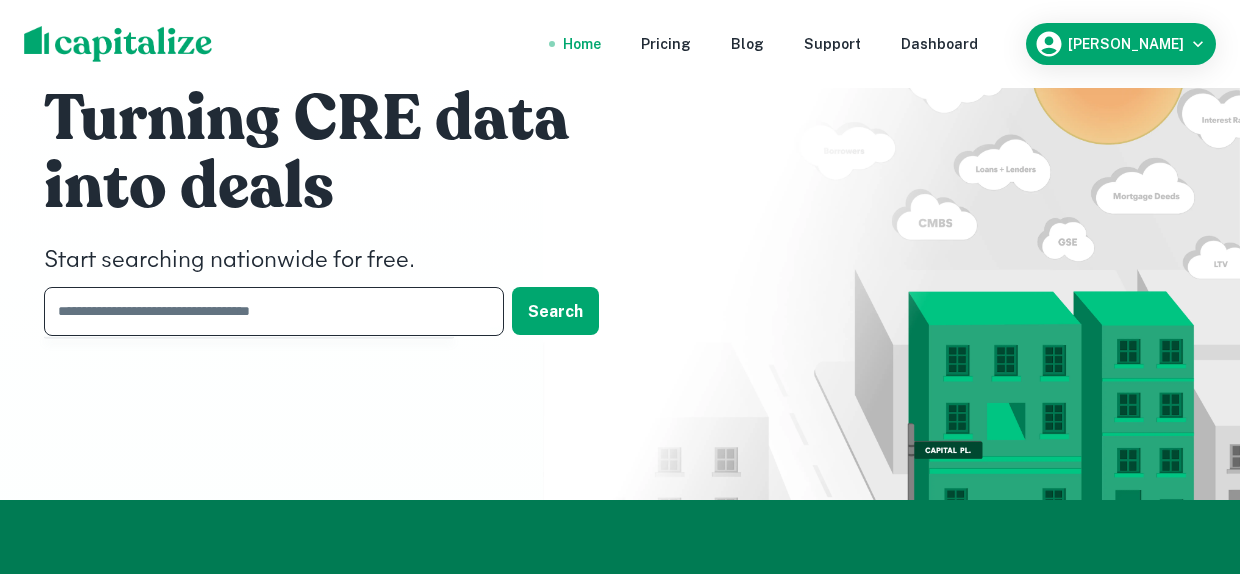 paste on "**********" 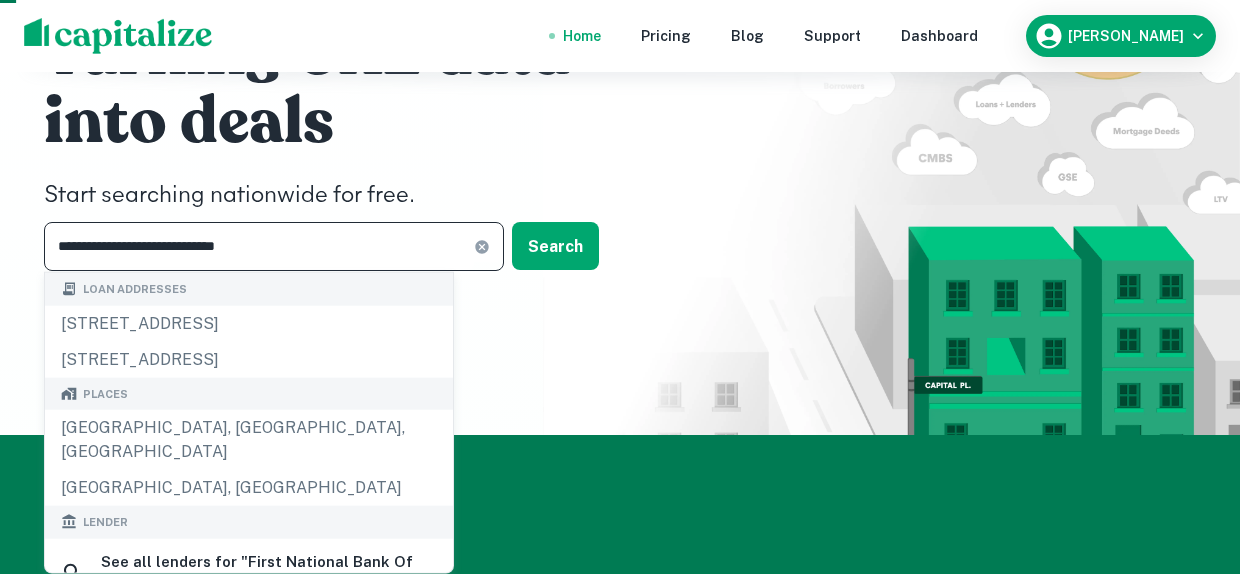 scroll, scrollTop: 100, scrollLeft: 0, axis: vertical 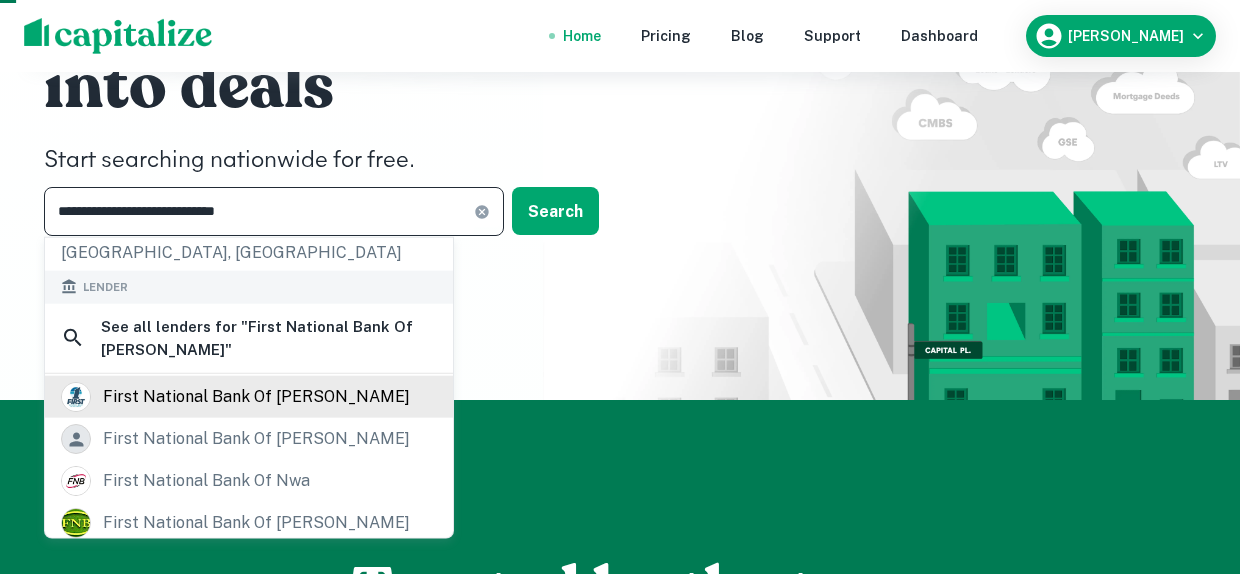 type on "**********" 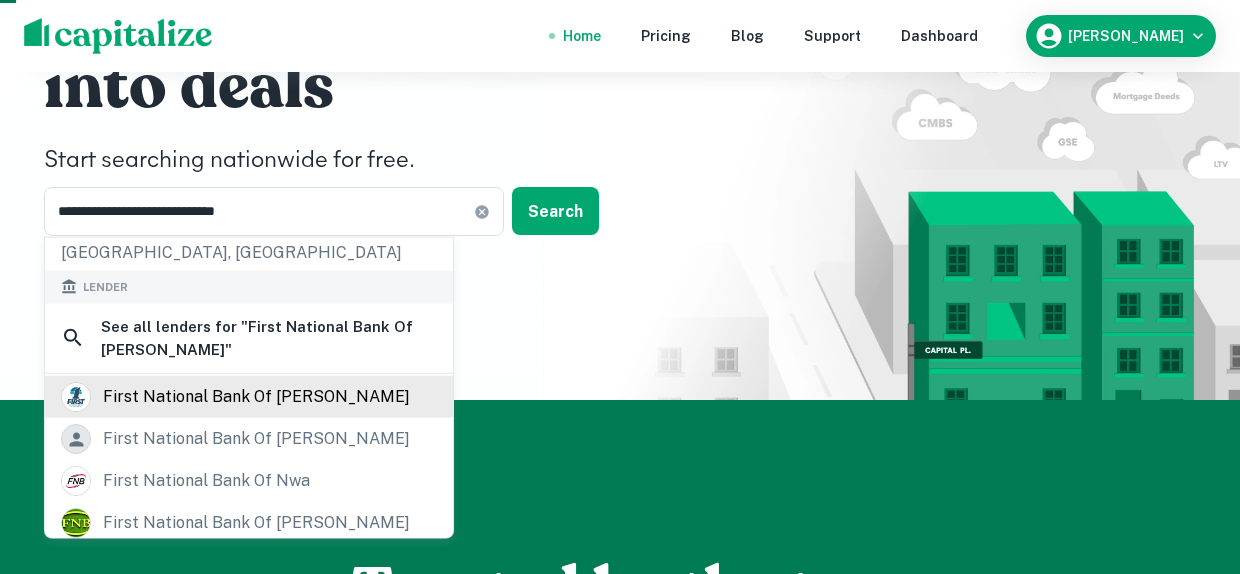 click on "first national bank of gillette" at bounding box center [256, 397] 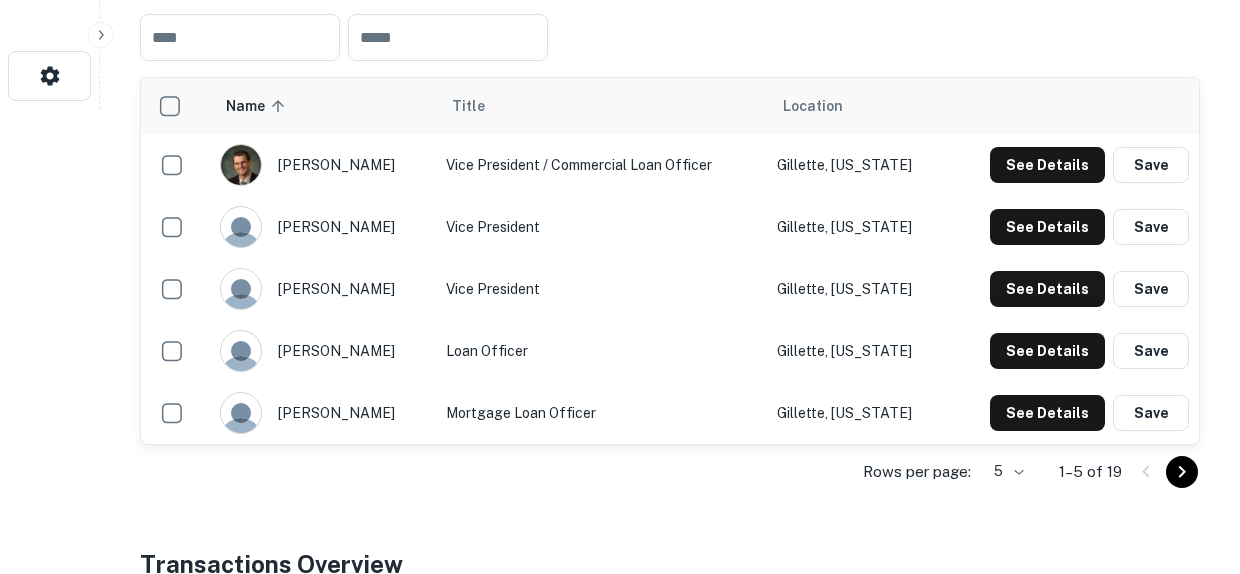 scroll, scrollTop: 600, scrollLeft: 0, axis: vertical 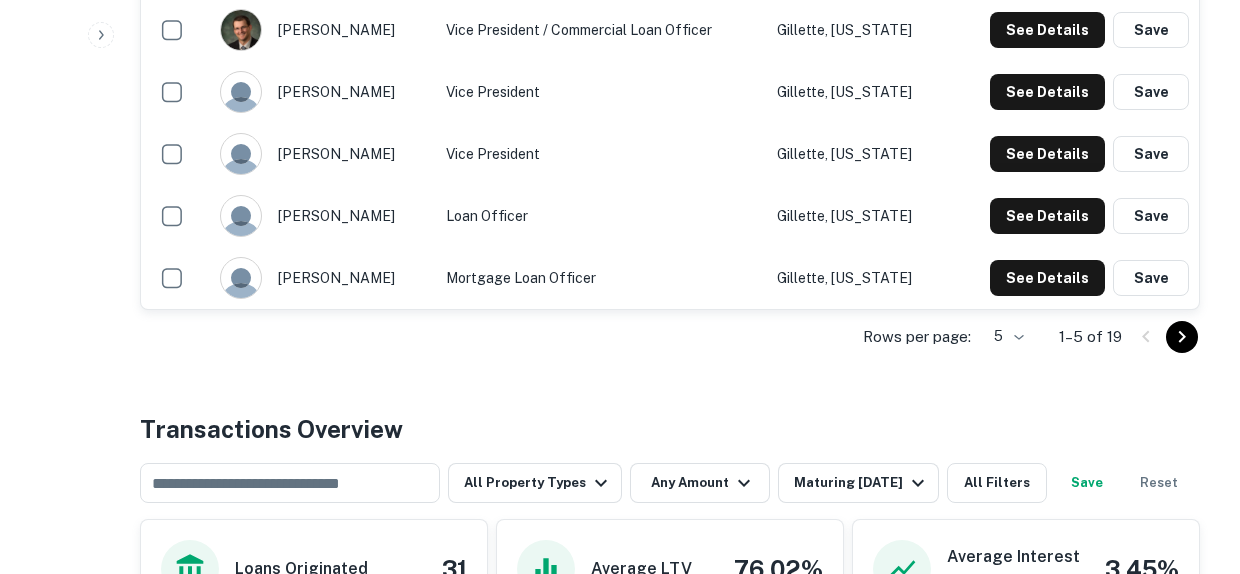 click on "Search         Borrowers         Contacts         Saved     Back to search First National Bank Of Gillette Description With community as our number one priority and the success of our customers at the heart of all we do, we are proud to offer exceptional banking services to our neighbors and to the local industries that enable Campbell County to thrive. SHOW MORE Save Lender Visit Website Key Contacts ​ ​ Name sorted ascending Title Location brock porch Vice President / Commercial Loan Officer Gillette, Wyoming See Details Save gregg blikre Vice President Gillette, Wyoming See Details Save john cosner Vice President Gillette, Wyoming See Details Save mark edwards Loan Officer Gillette, Wyoming See Details Save mark randen Mortgage Loan Officer Gillette, Wyoming See Details Save Rows per page: 5 * 1–5 of 19 Transactions Overview ​ All Property Types Any Amount Maturing In 1 Year All Filters Save Reset Loans Originated 31 Average LTV 76.02% Average Interest Rate 3.45% Location Purpose Type -" at bounding box center (620, -313) 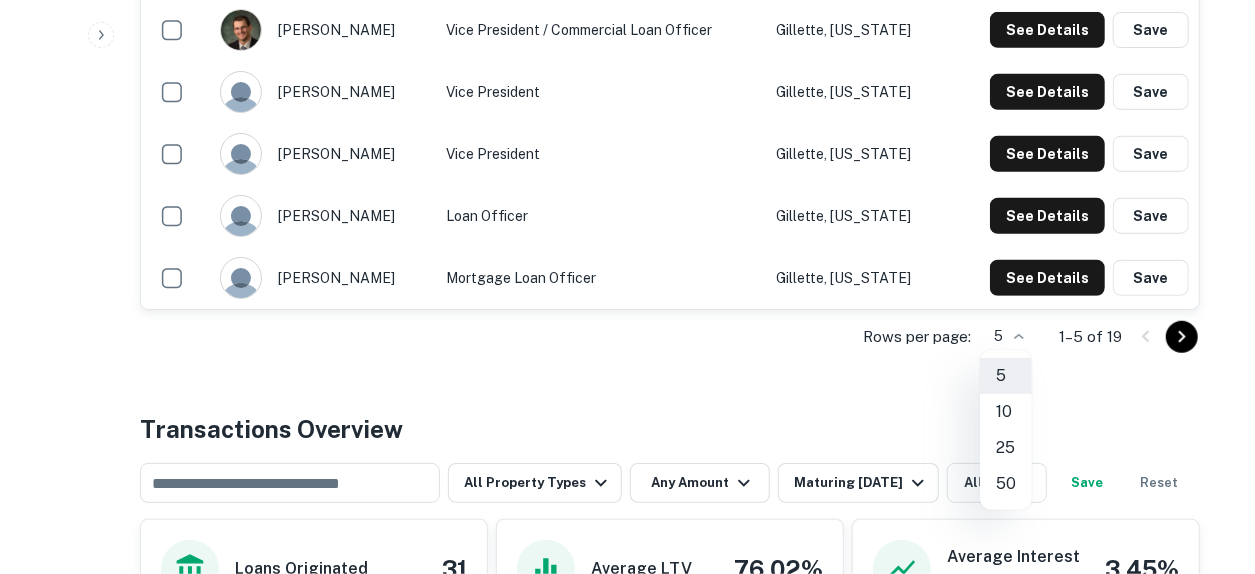click on "25" at bounding box center (1006, 448) 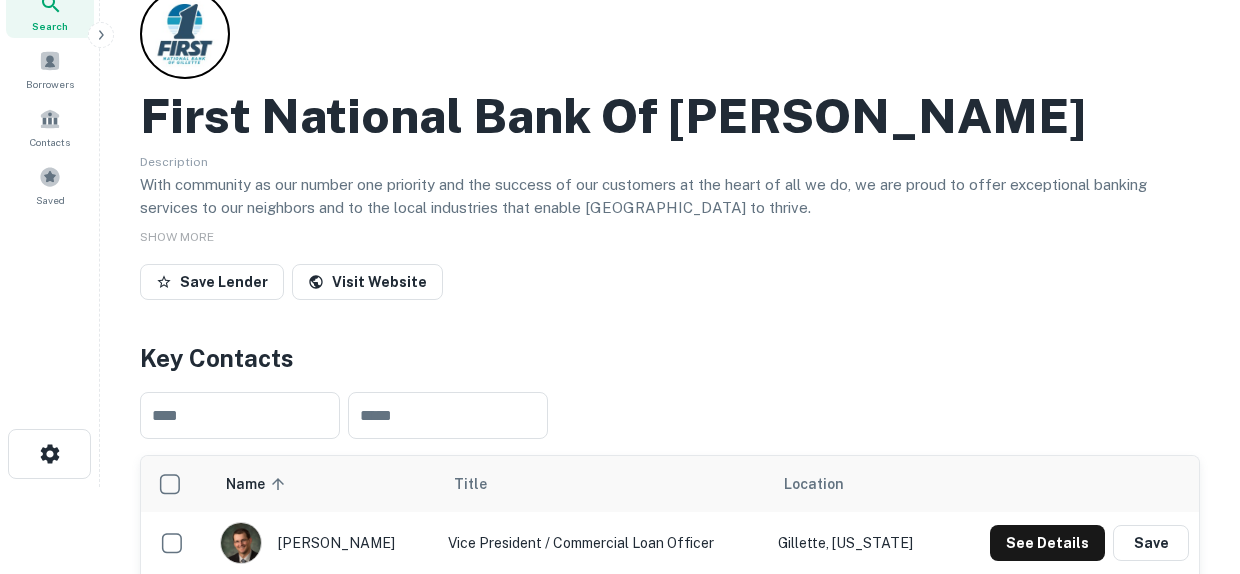 scroll, scrollTop: 0, scrollLeft: 0, axis: both 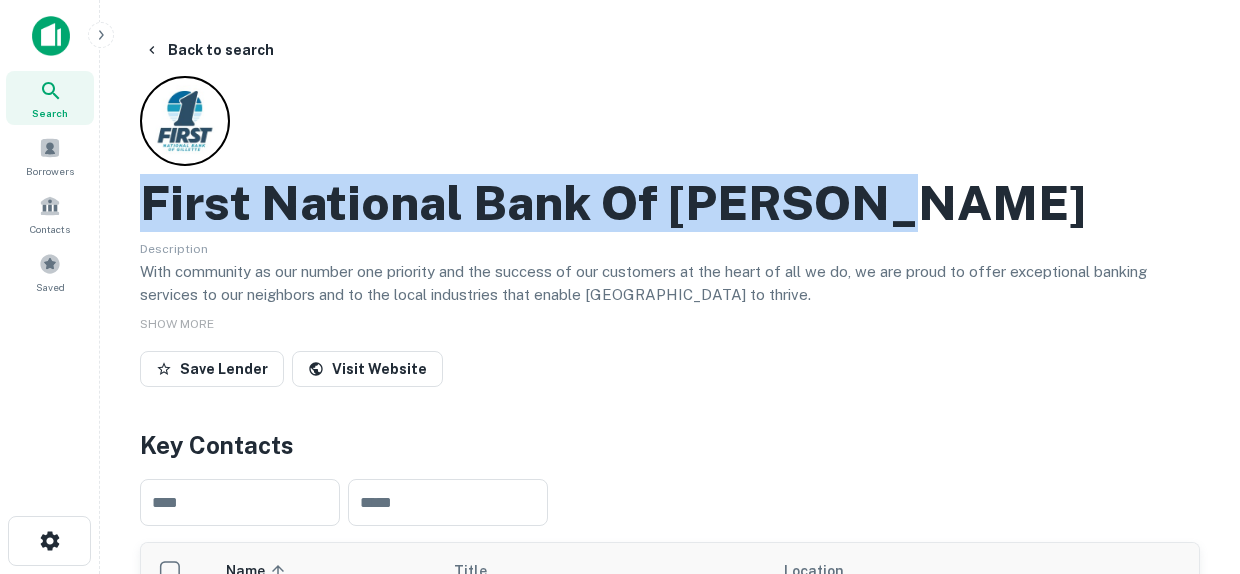 drag, startPoint x: 852, startPoint y: 197, endPoint x: 131, endPoint y: 212, distance: 721.156 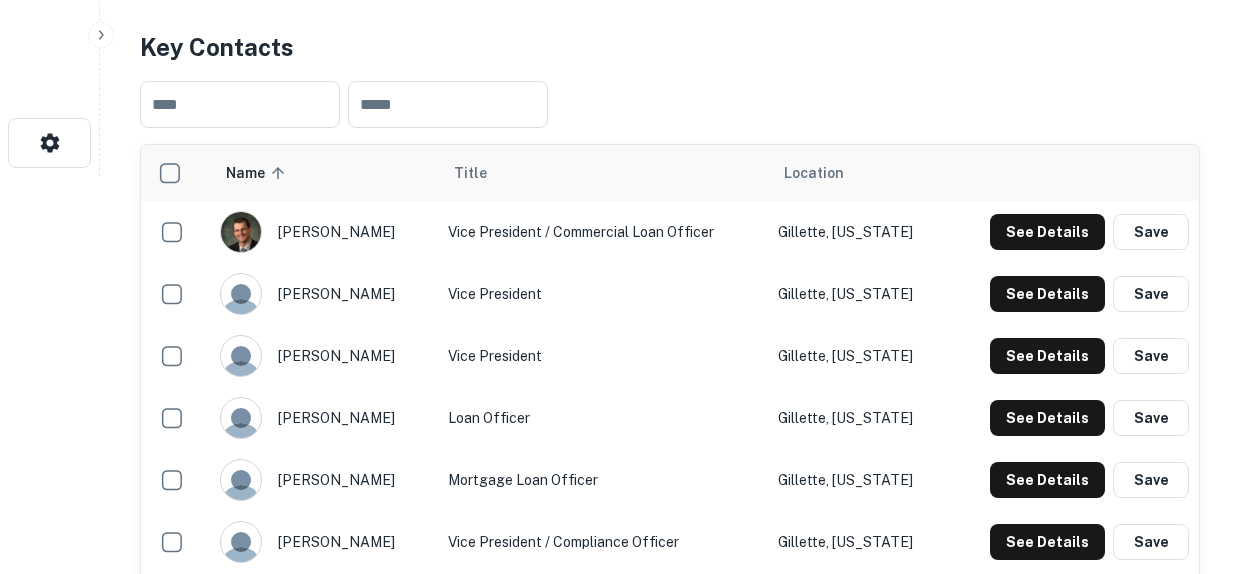 scroll, scrollTop: 500, scrollLeft: 0, axis: vertical 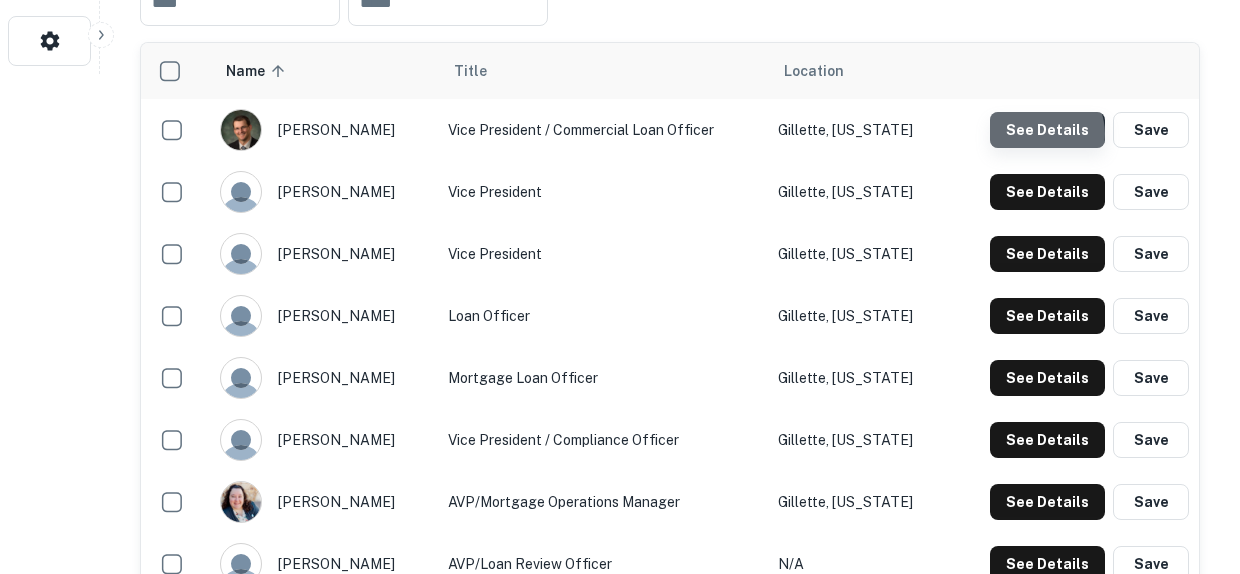 click on "See Details" at bounding box center (1047, 130) 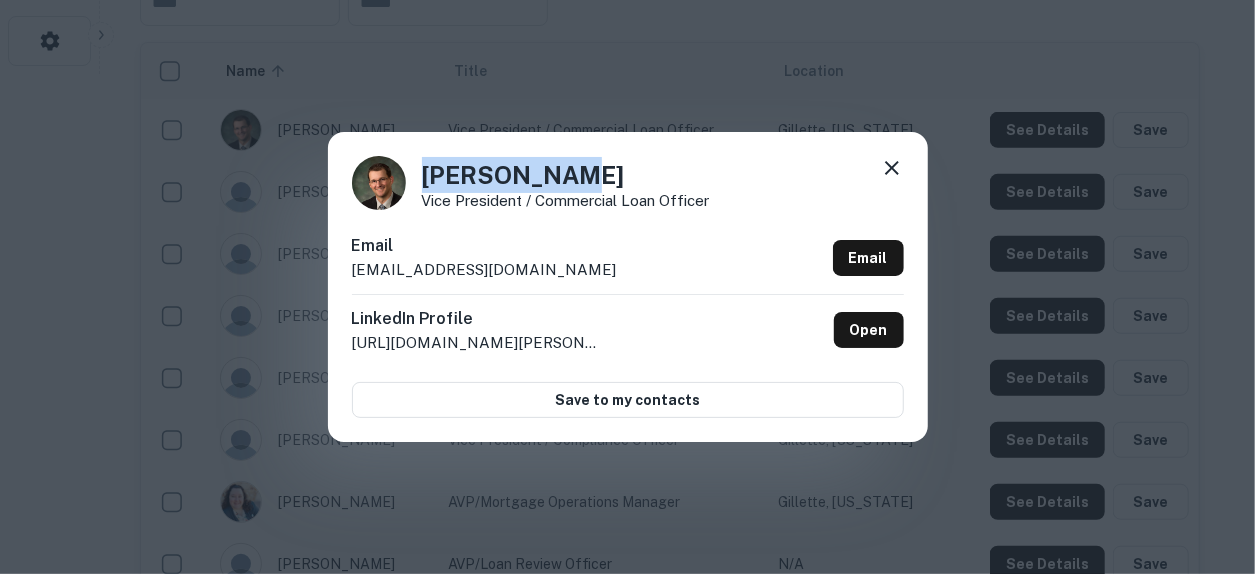 drag, startPoint x: 615, startPoint y: 174, endPoint x: 420, endPoint y: 167, distance: 195.1256 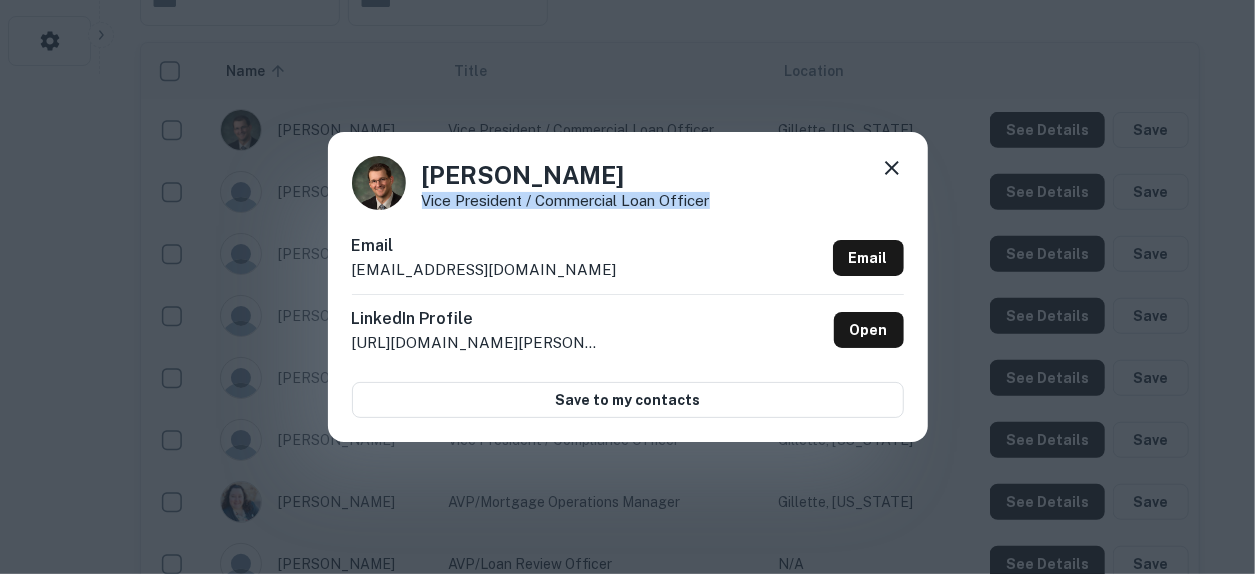 drag, startPoint x: 735, startPoint y: 203, endPoint x: 420, endPoint y: 195, distance: 315.10156 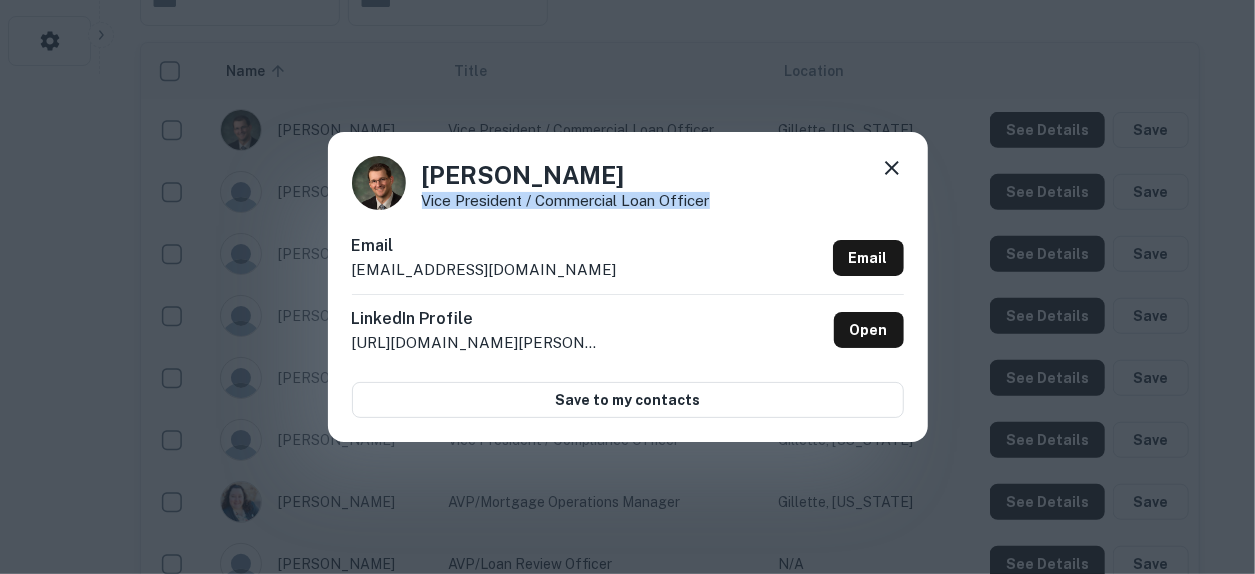 drag, startPoint x: 603, startPoint y: 285, endPoint x: 338, endPoint y: 273, distance: 265.27155 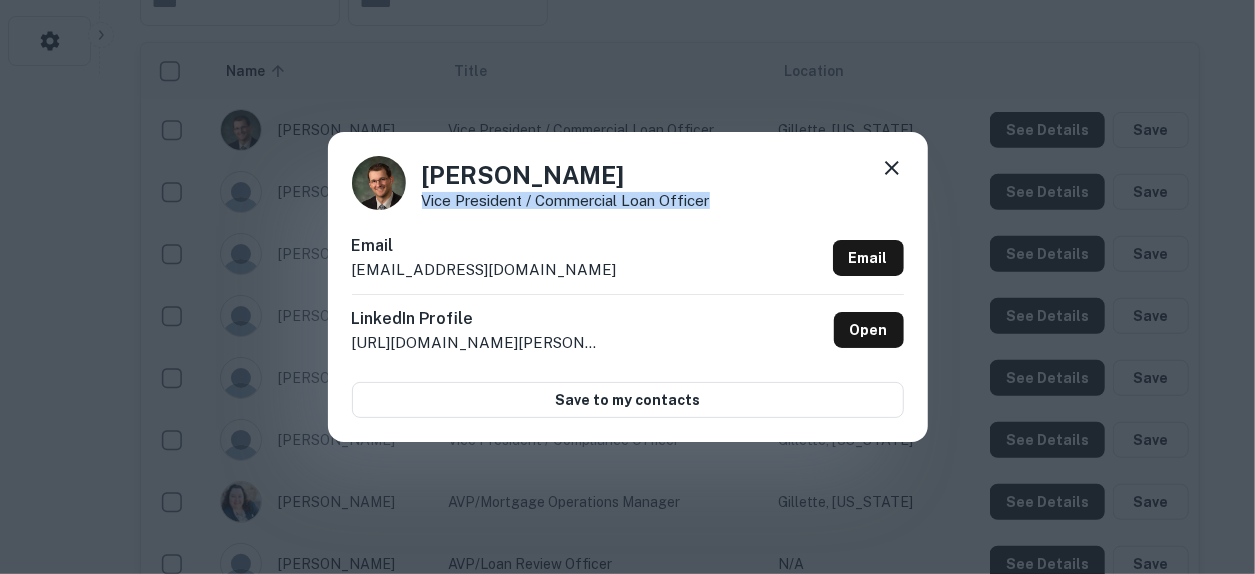 click 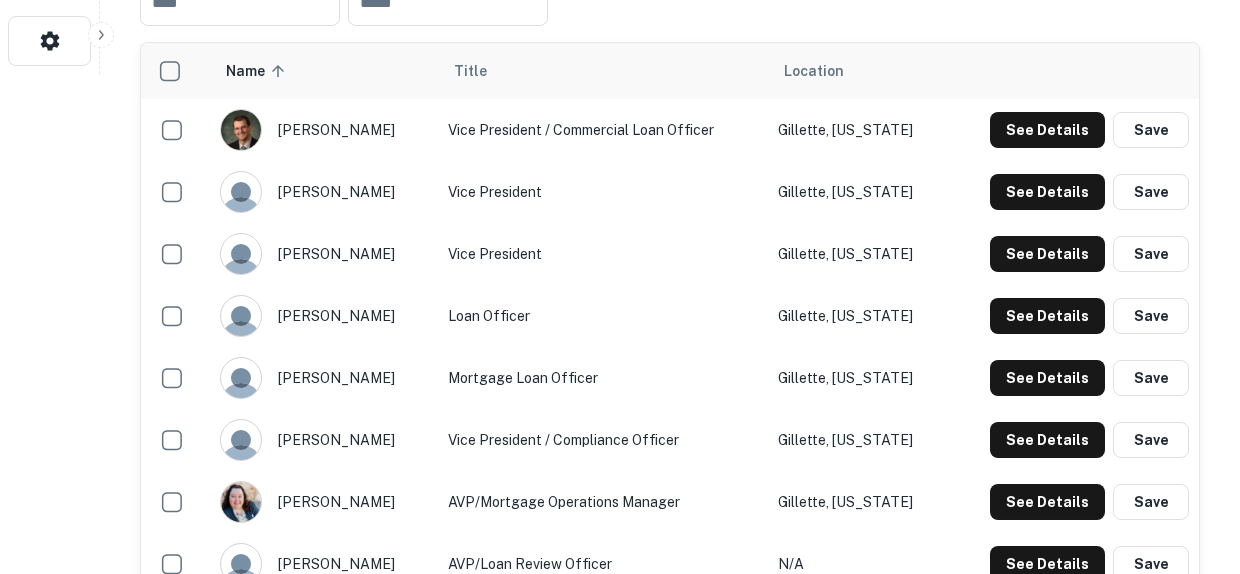 drag, startPoint x: 750, startPoint y: 66, endPoint x: 738, endPoint y: 66, distance: 12 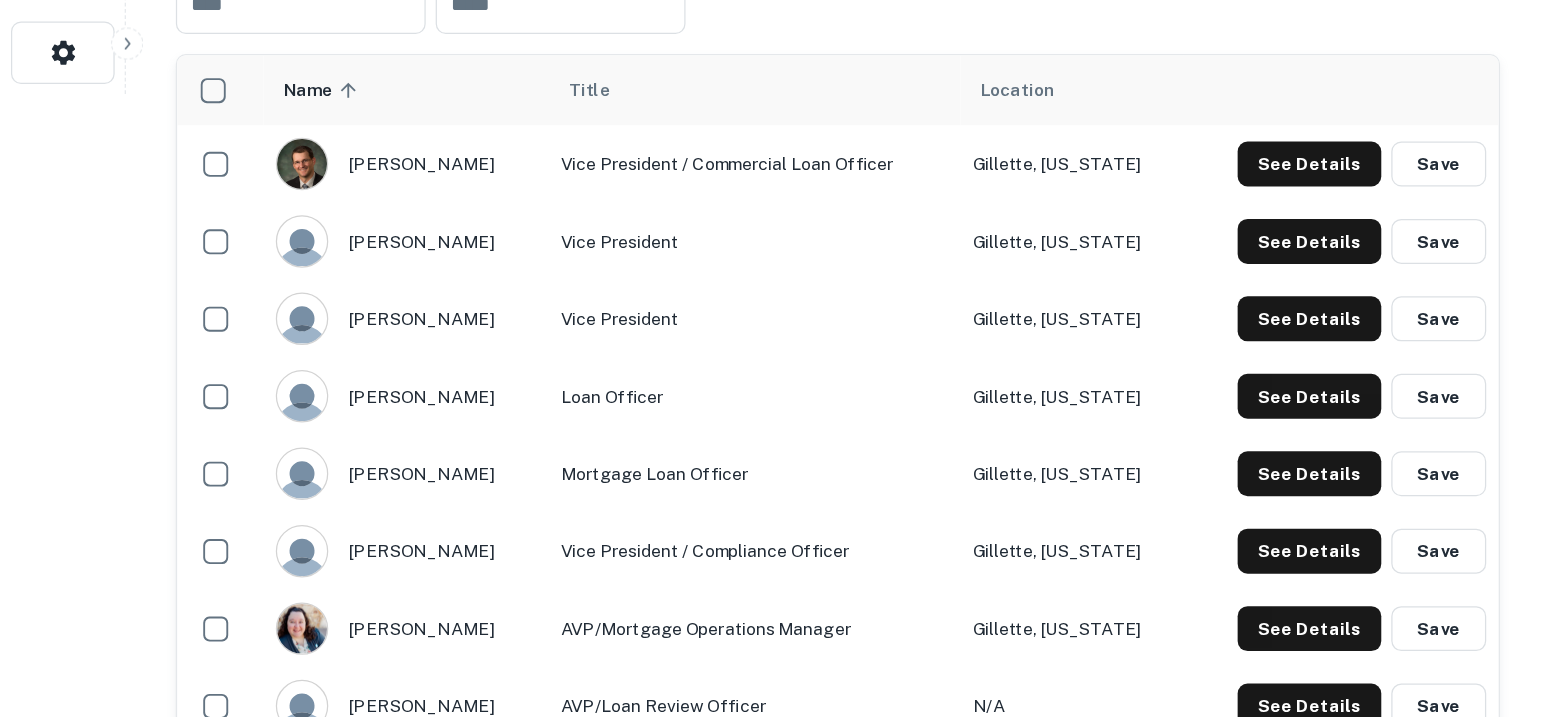 scroll, scrollTop: 499, scrollLeft: 0, axis: vertical 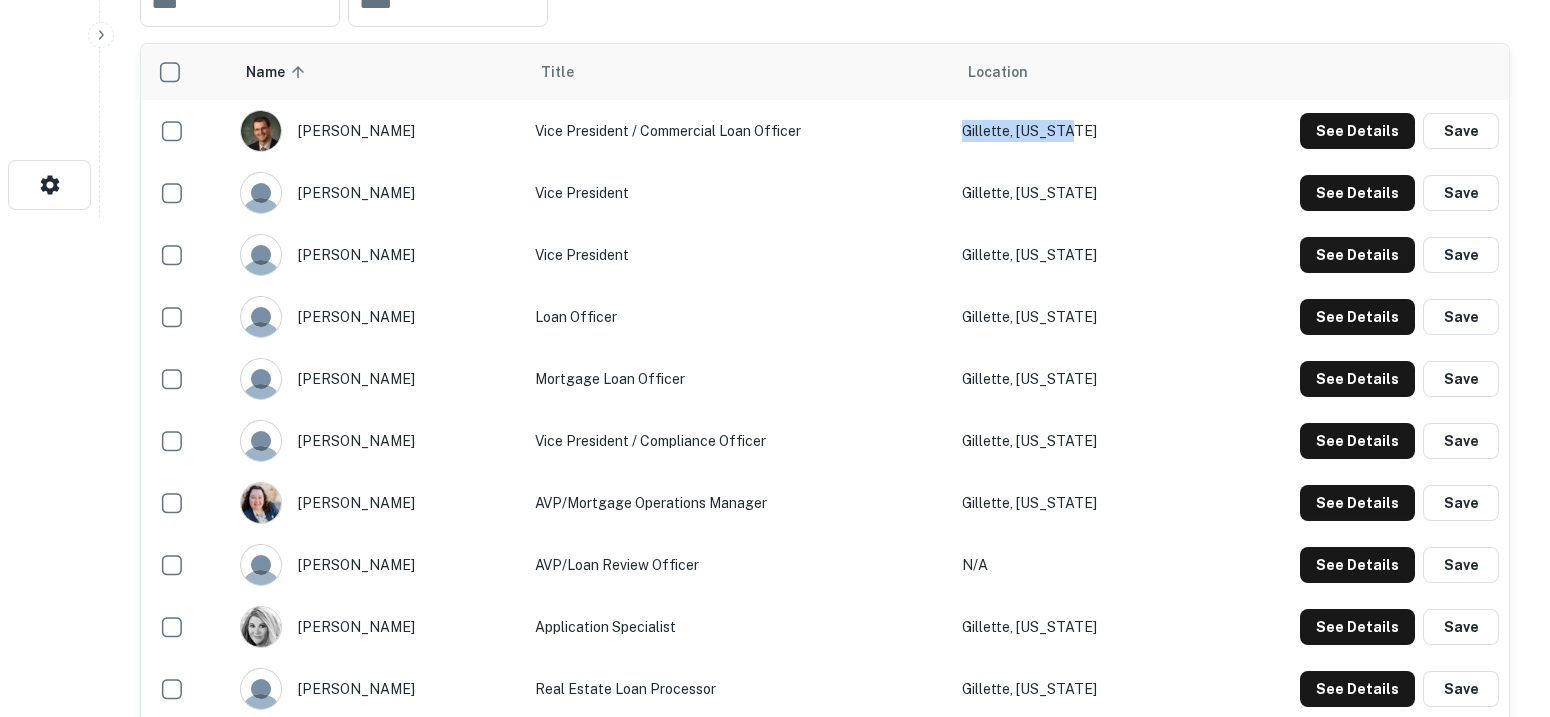drag, startPoint x: 1143, startPoint y: 129, endPoint x: 985, endPoint y: 119, distance: 158.31615 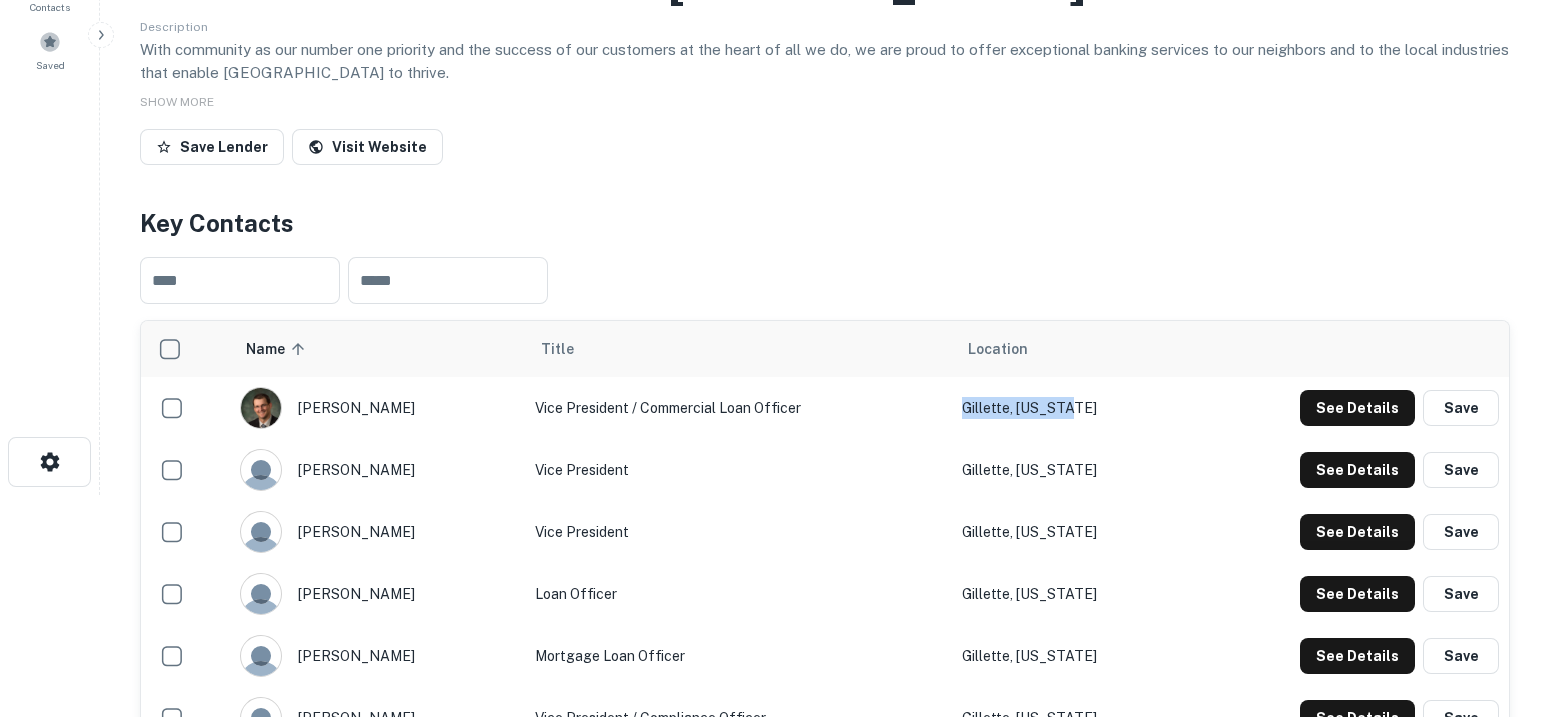 scroll, scrollTop: 0, scrollLeft: 0, axis: both 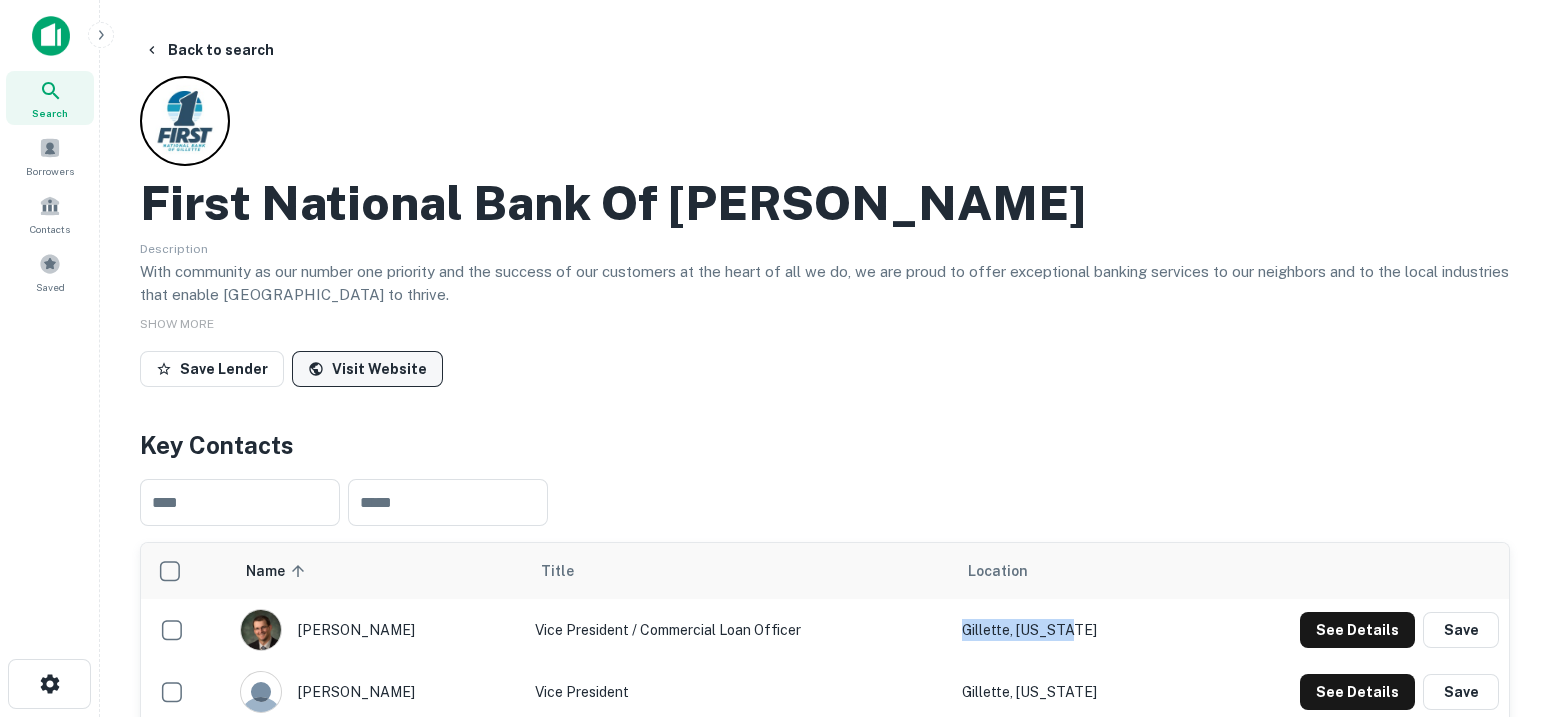 click on "Visit Website" at bounding box center (367, 369) 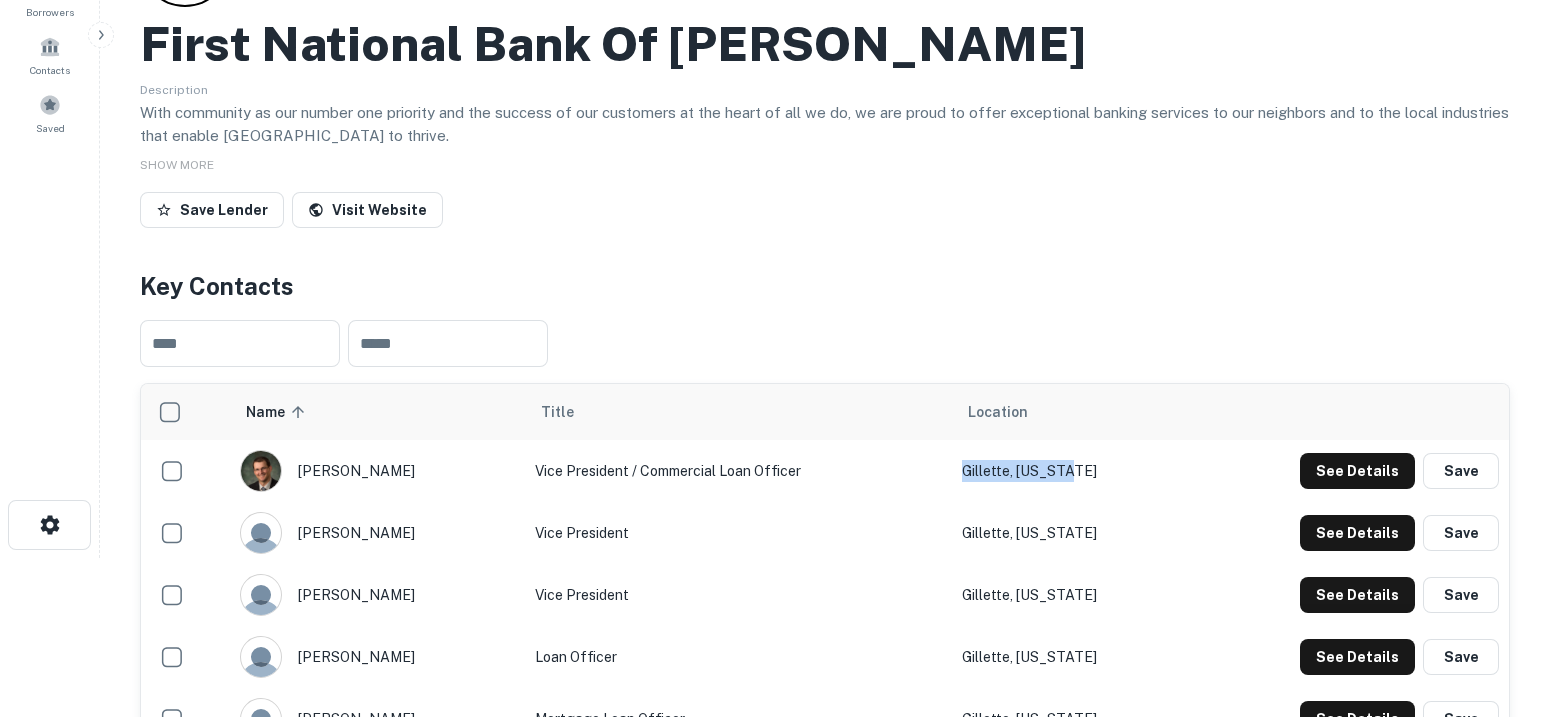 scroll, scrollTop: 249, scrollLeft: 0, axis: vertical 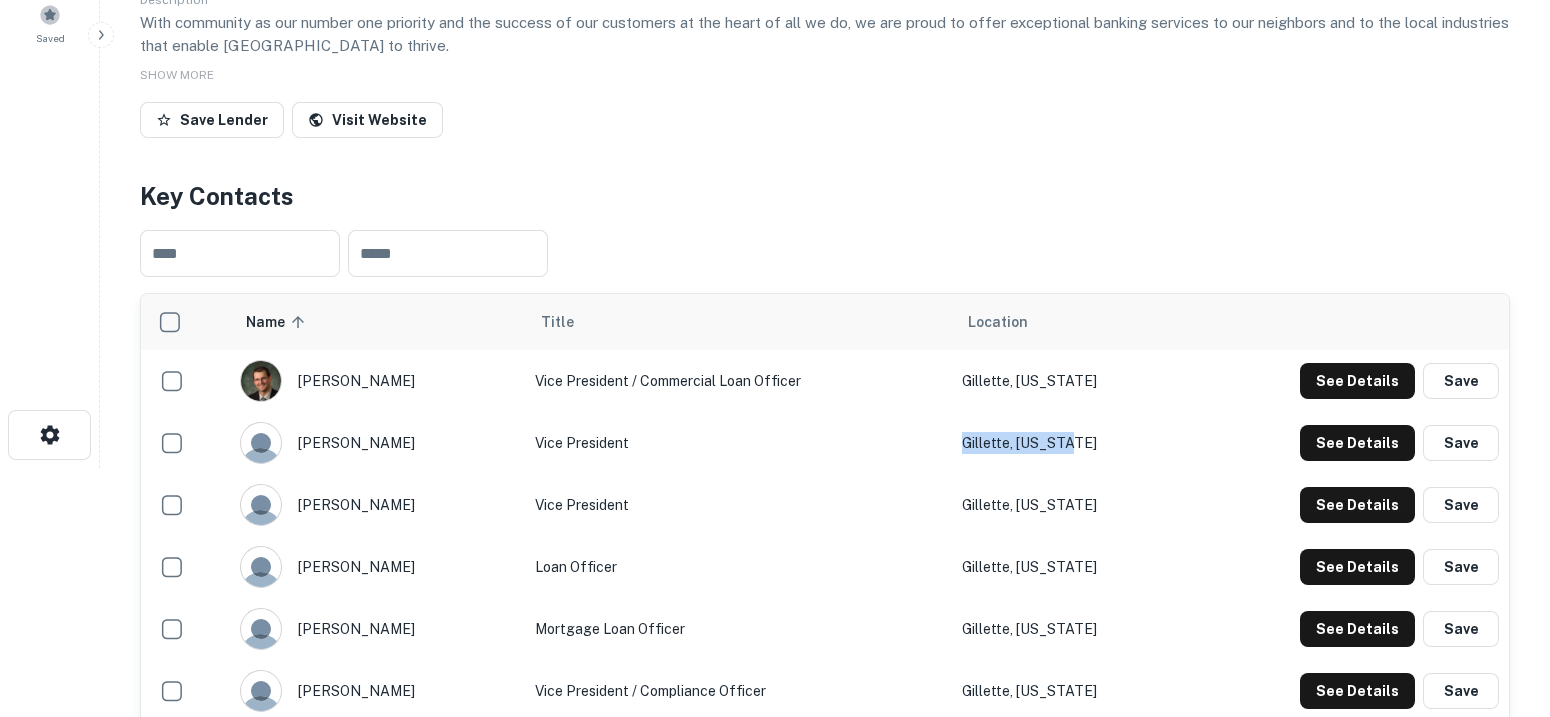 drag, startPoint x: 1125, startPoint y: 434, endPoint x: 972, endPoint y: 433, distance: 153.00327 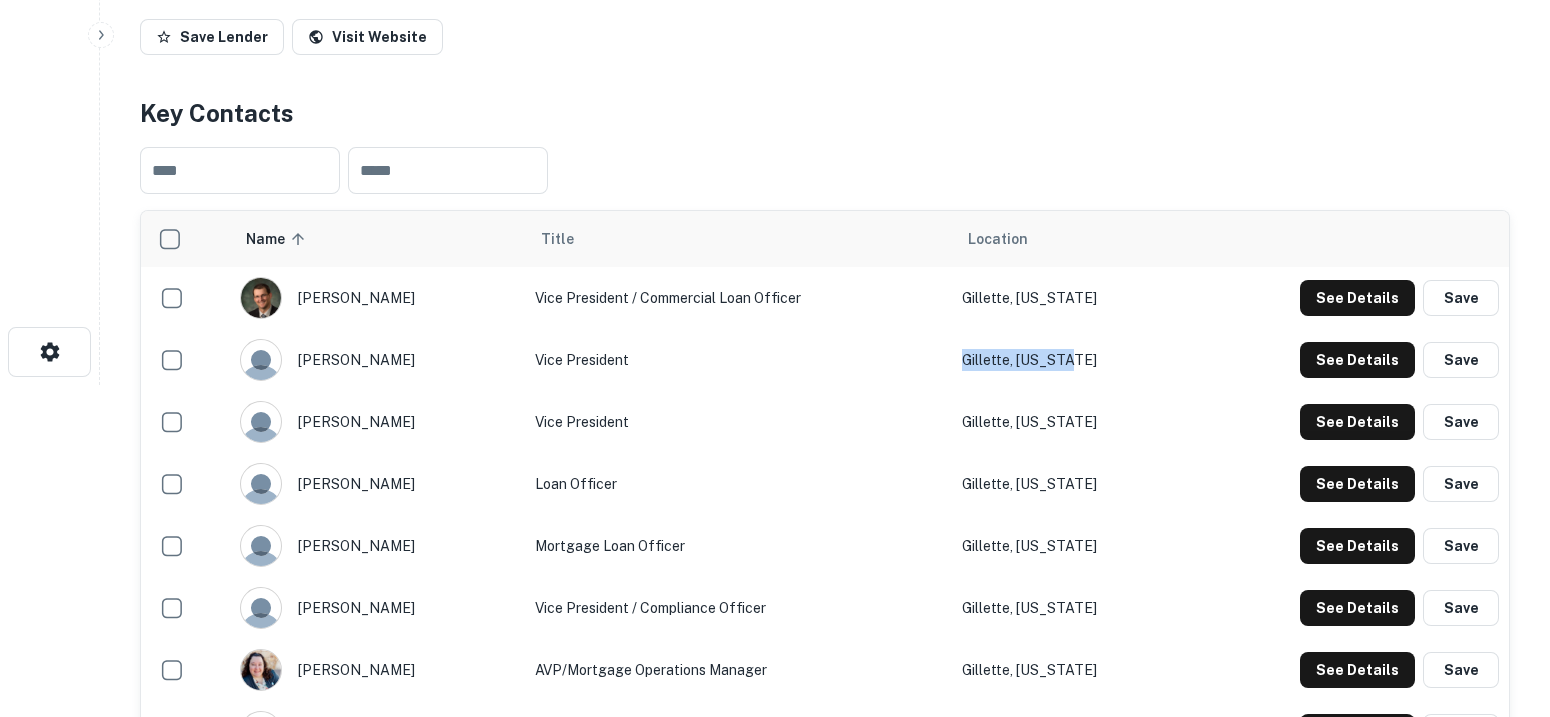 scroll, scrollTop: 375, scrollLeft: 0, axis: vertical 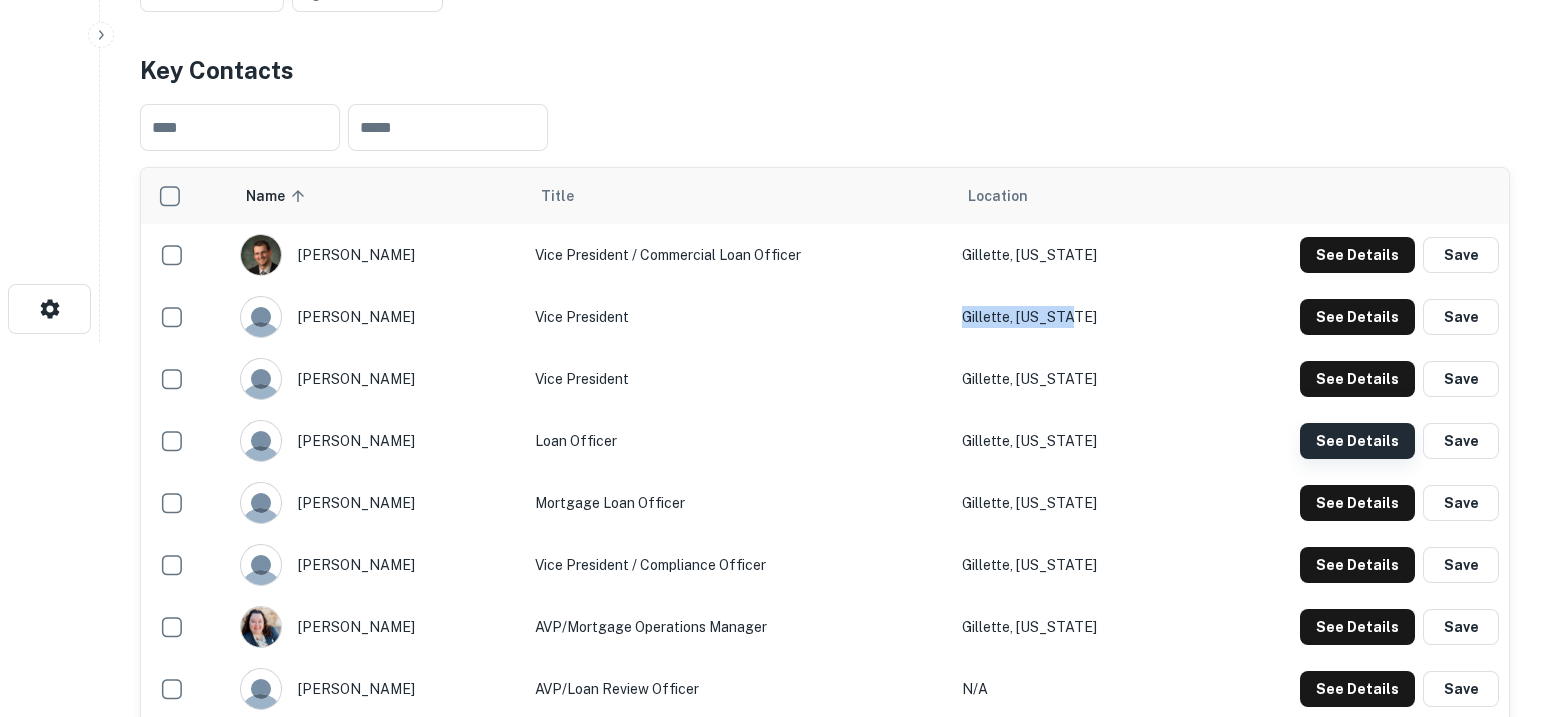 click on "See Details" at bounding box center [1357, 255] 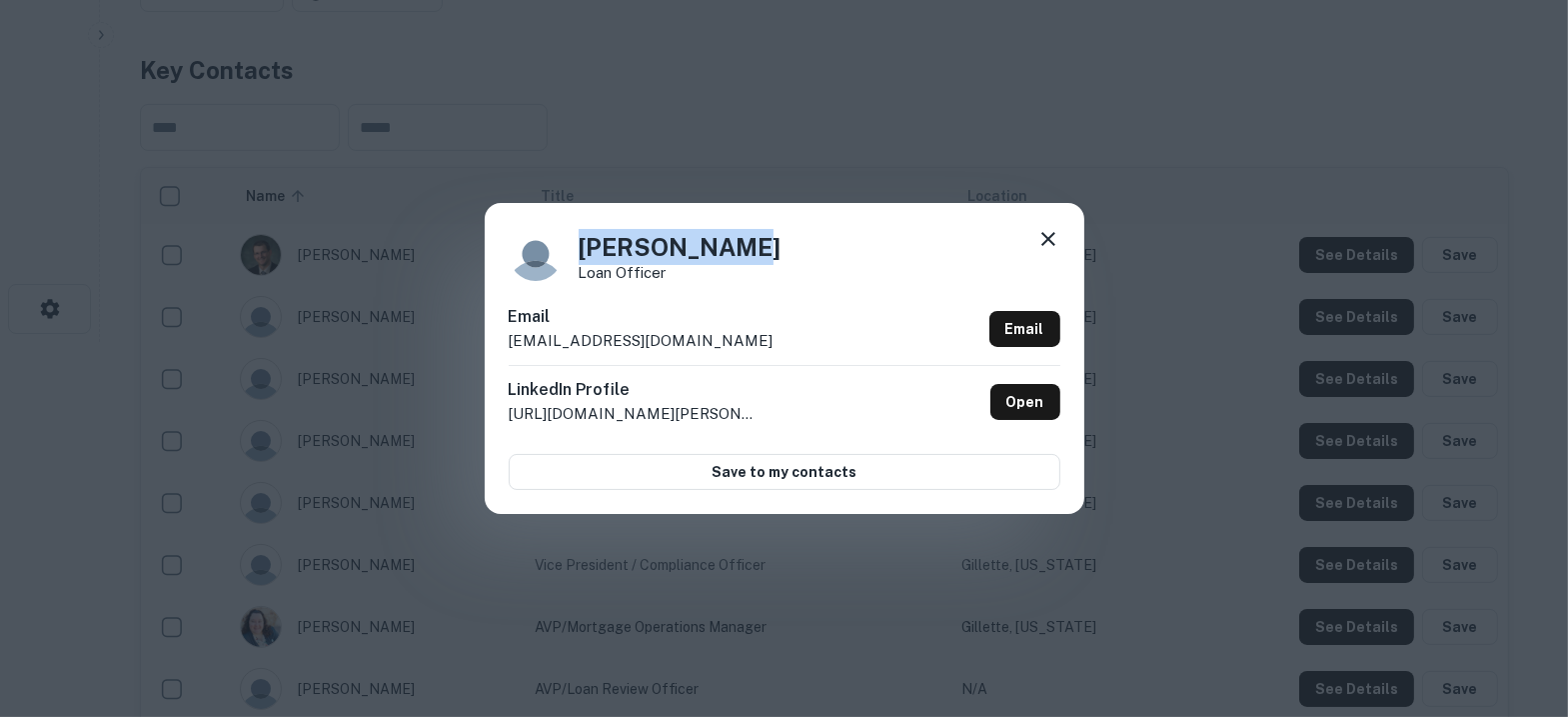 drag, startPoint x: 778, startPoint y: 246, endPoint x: 532, endPoint y: 254, distance: 246.13005 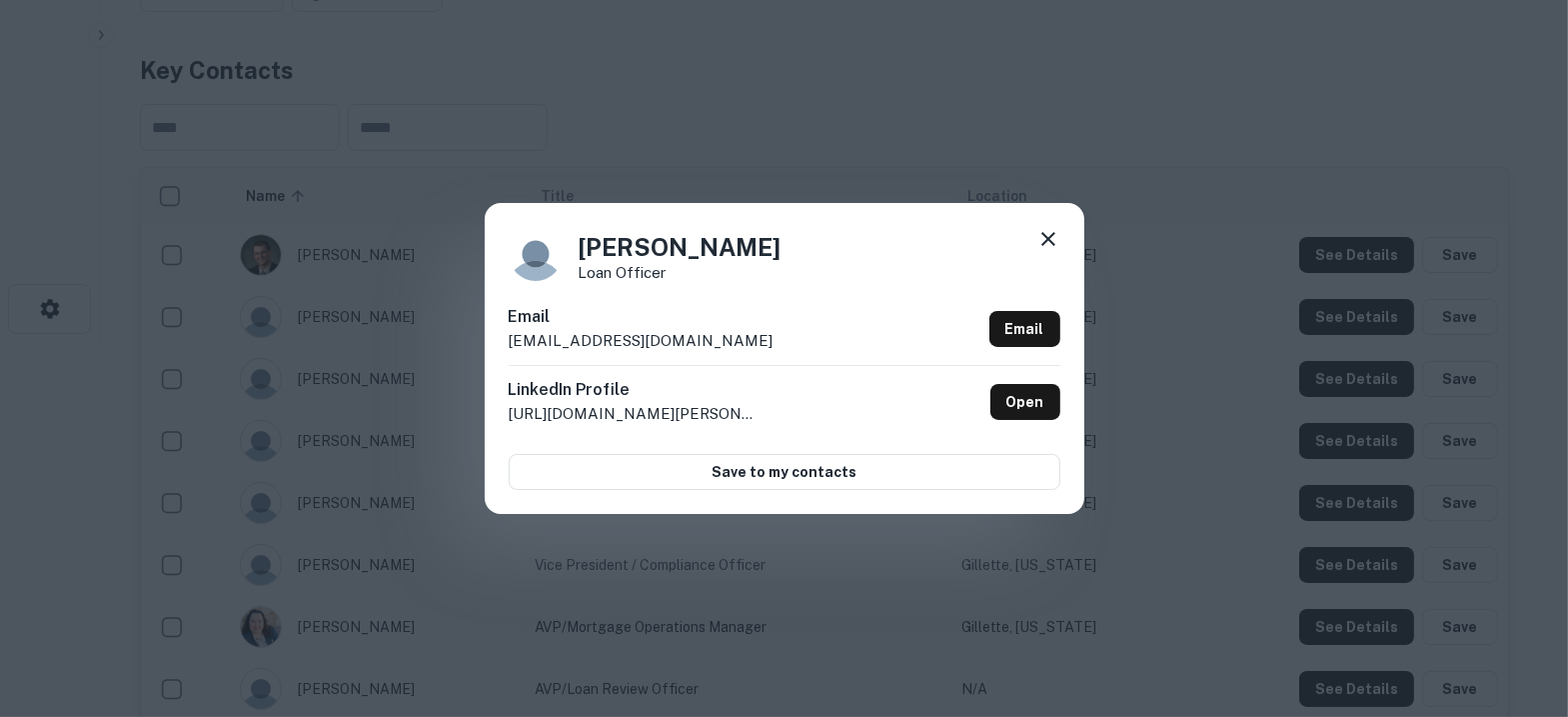 drag, startPoint x: 602, startPoint y: 281, endPoint x: 590, endPoint y: 282, distance: 12.0415946 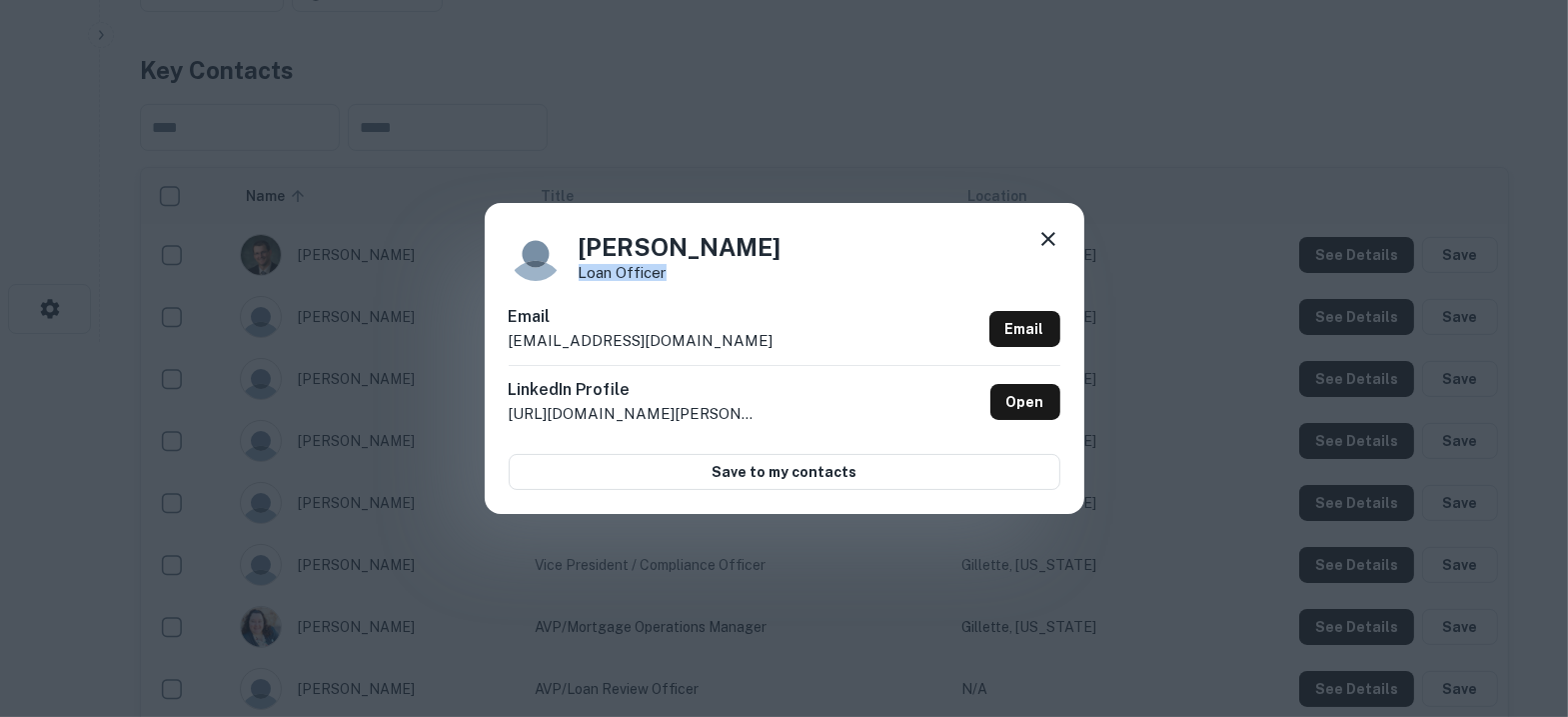 drag, startPoint x: 694, startPoint y: 258, endPoint x: 573, endPoint y: 266, distance: 121.264174 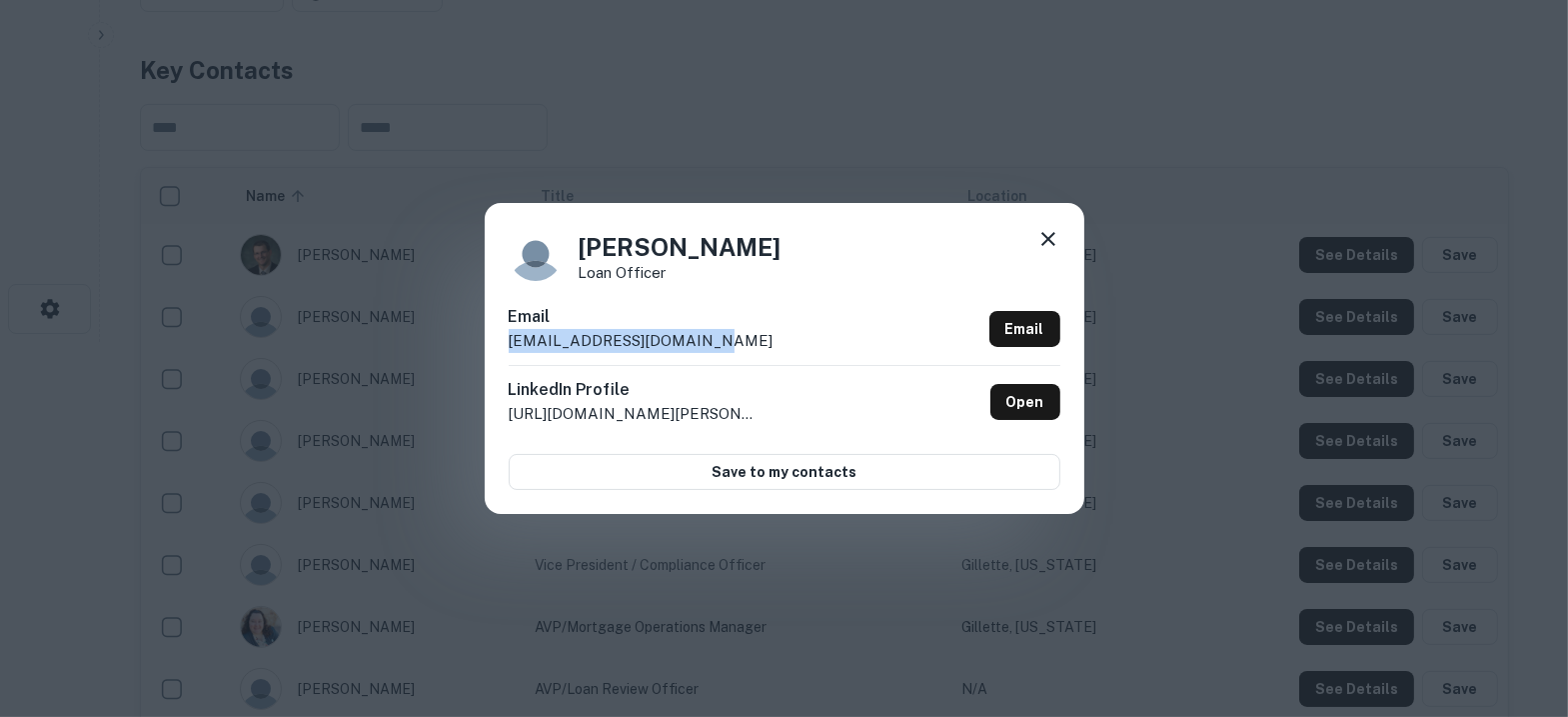 drag, startPoint x: 752, startPoint y: 337, endPoint x: 496, endPoint y: 337, distance: 256 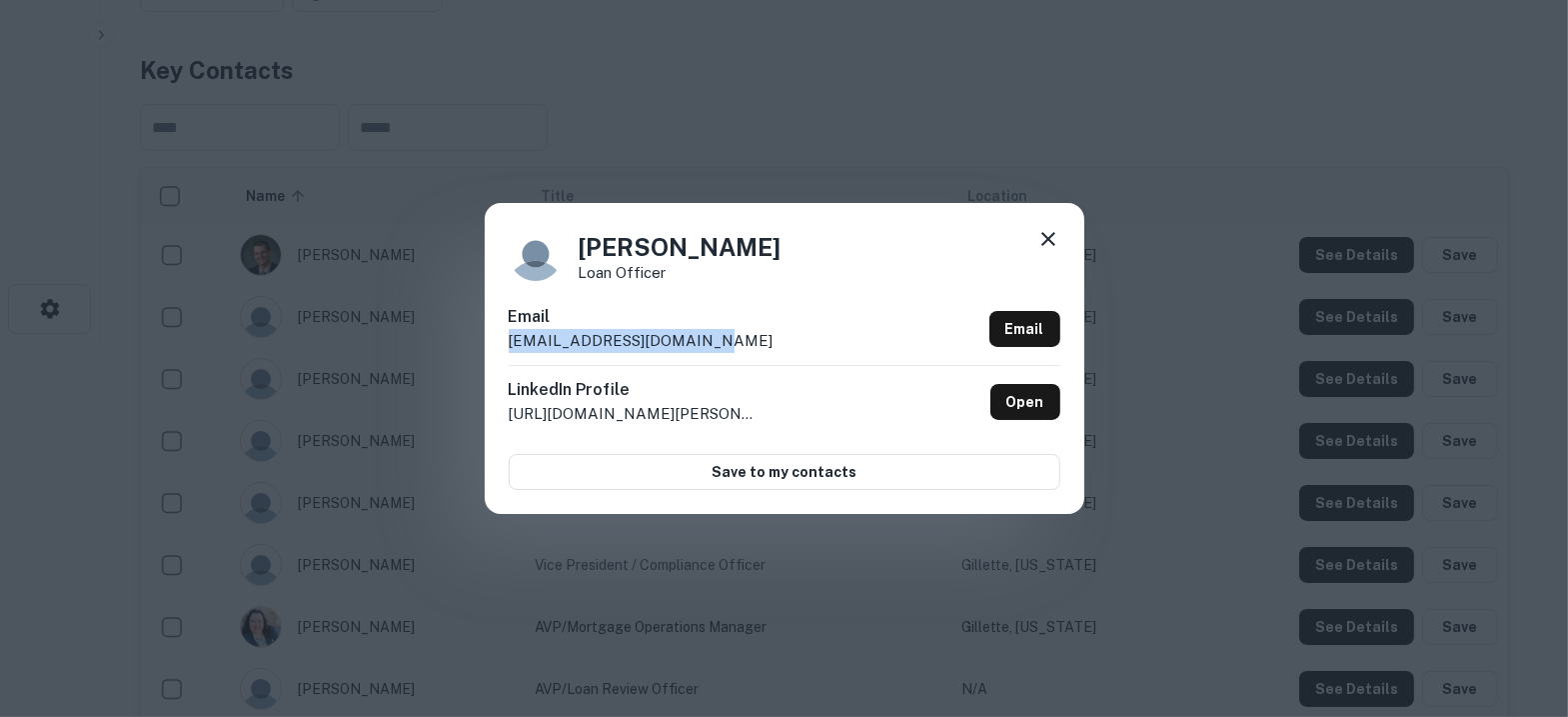 click 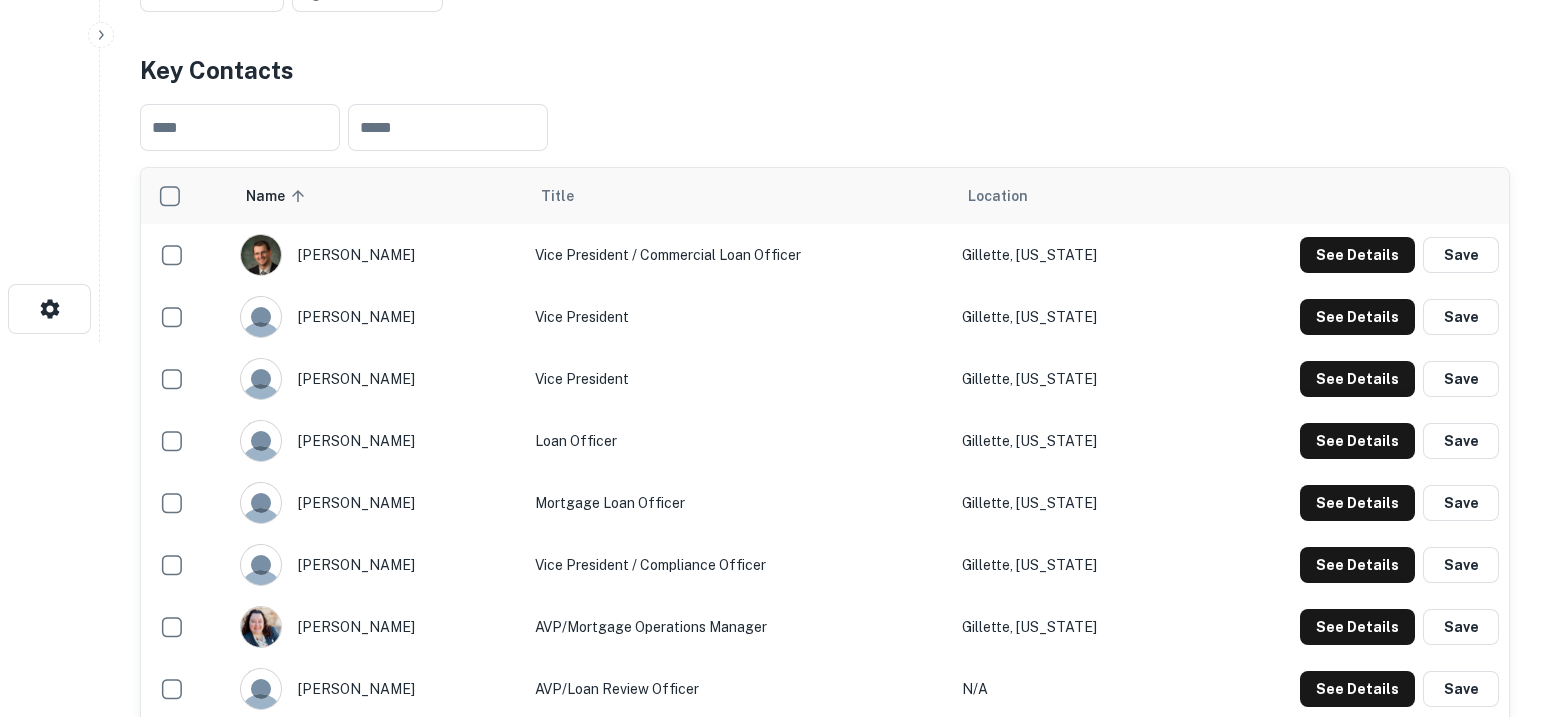 type 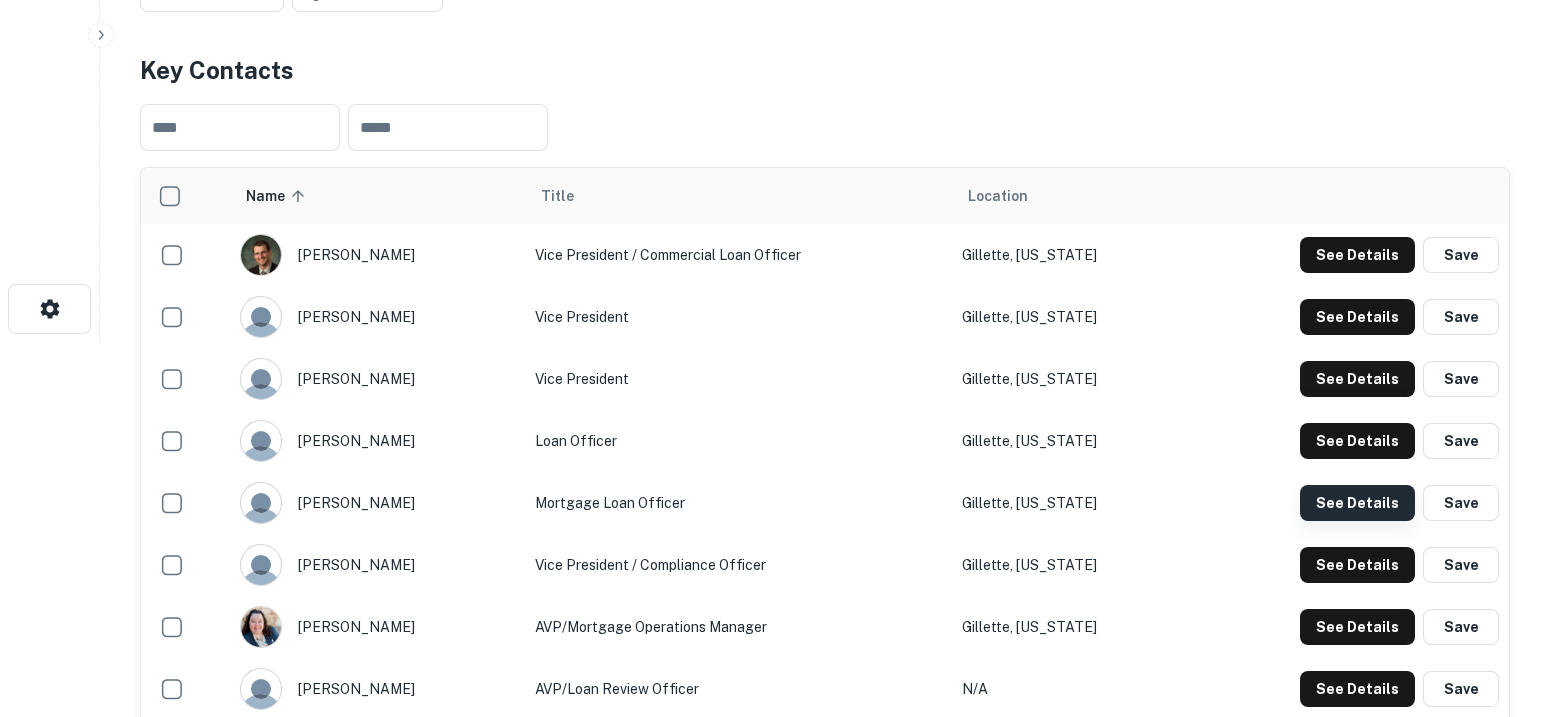click on "See Details" at bounding box center (1357, 255) 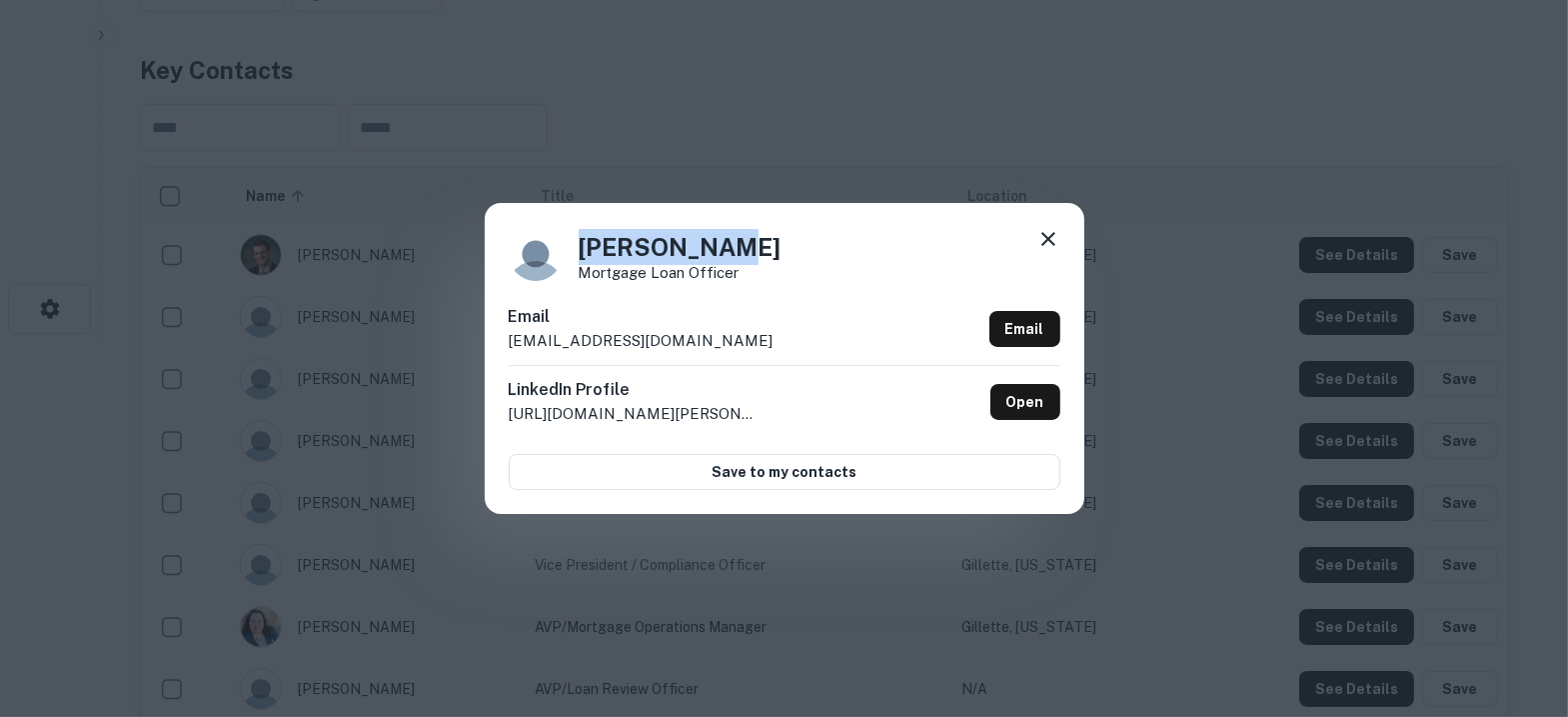 drag, startPoint x: 638, startPoint y: 246, endPoint x: 568, endPoint y: 247, distance: 70.00714 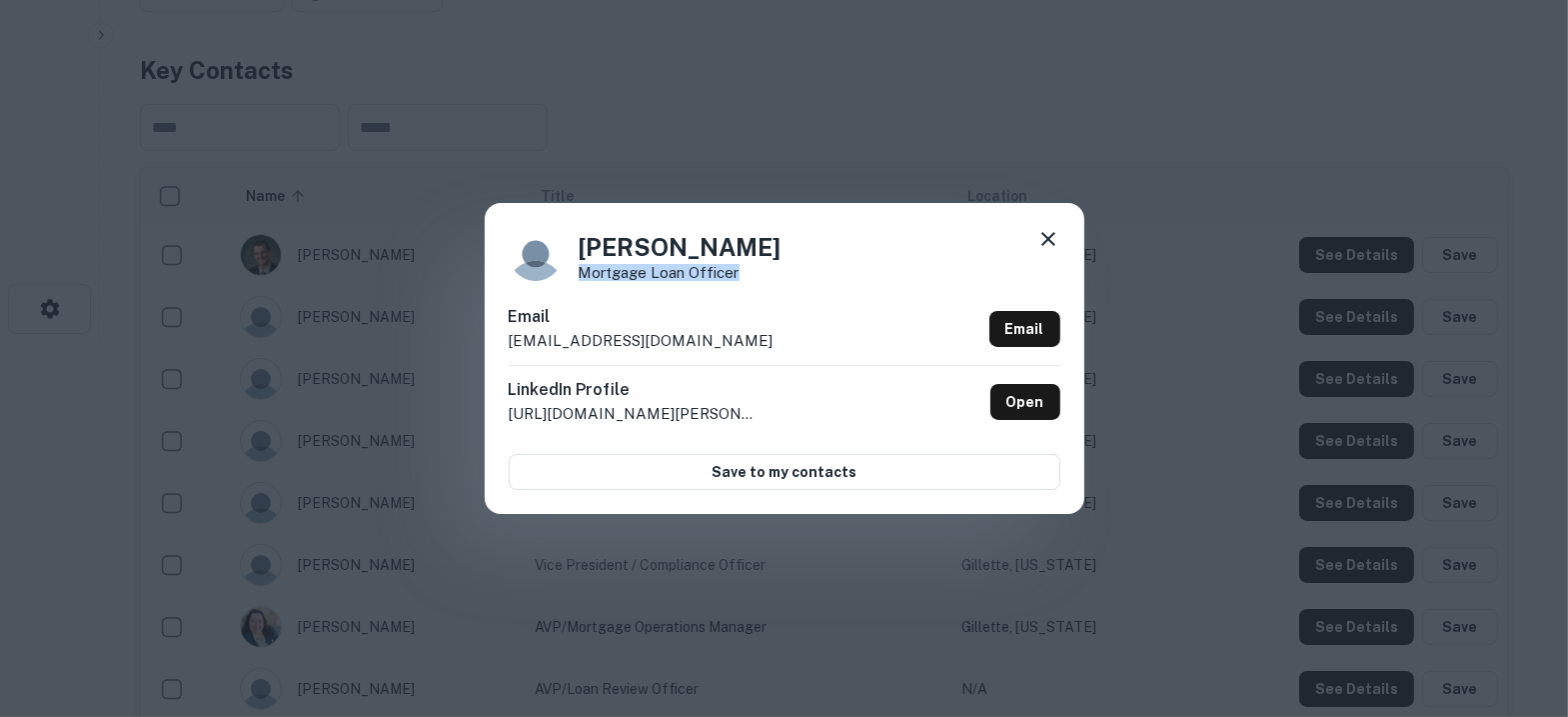 drag, startPoint x: 738, startPoint y: 272, endPoint x: 572, endPoint y: 280, distance: 166.19266 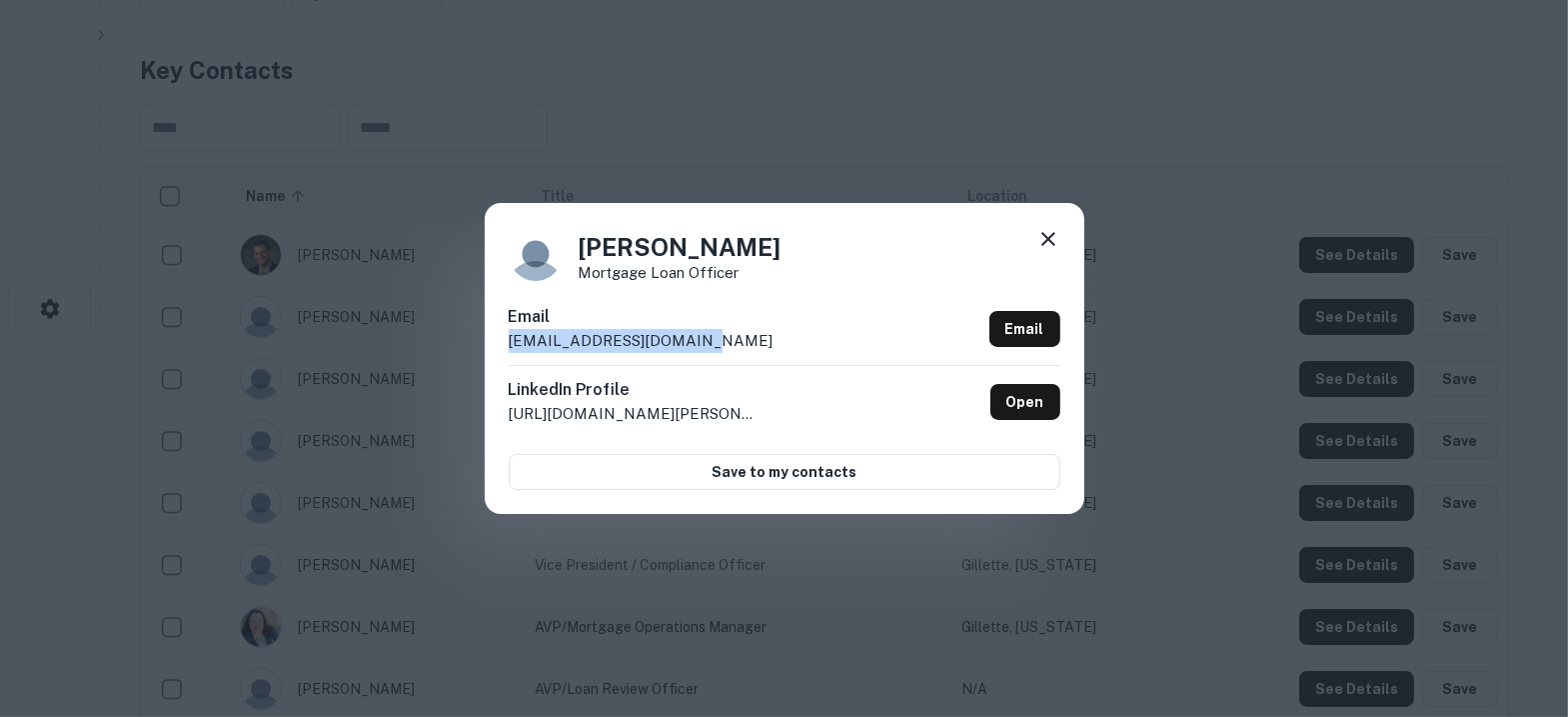drag, startPoint x: 715, startPoint y: 338, endPoint x: 506, endPoint y: 341, distance: 209.02153 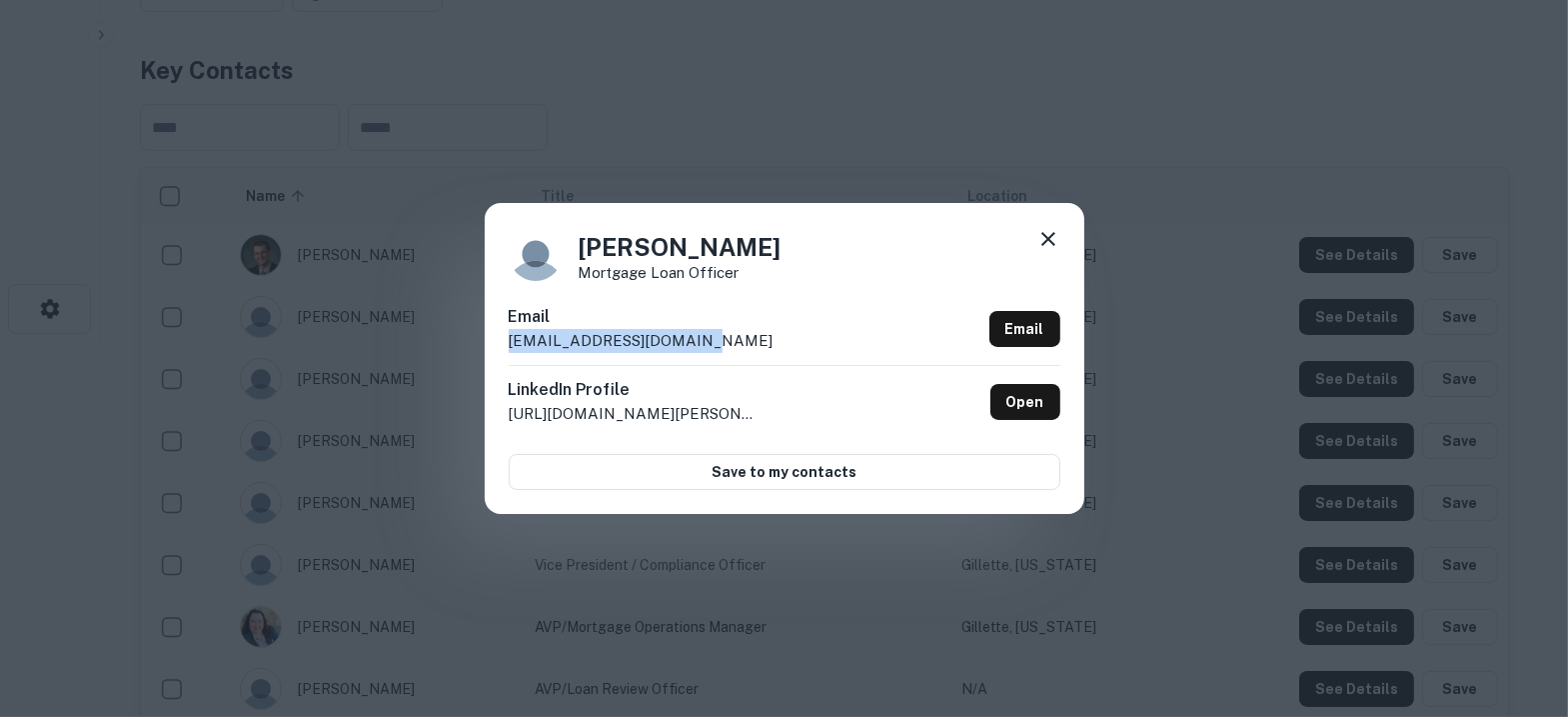 click 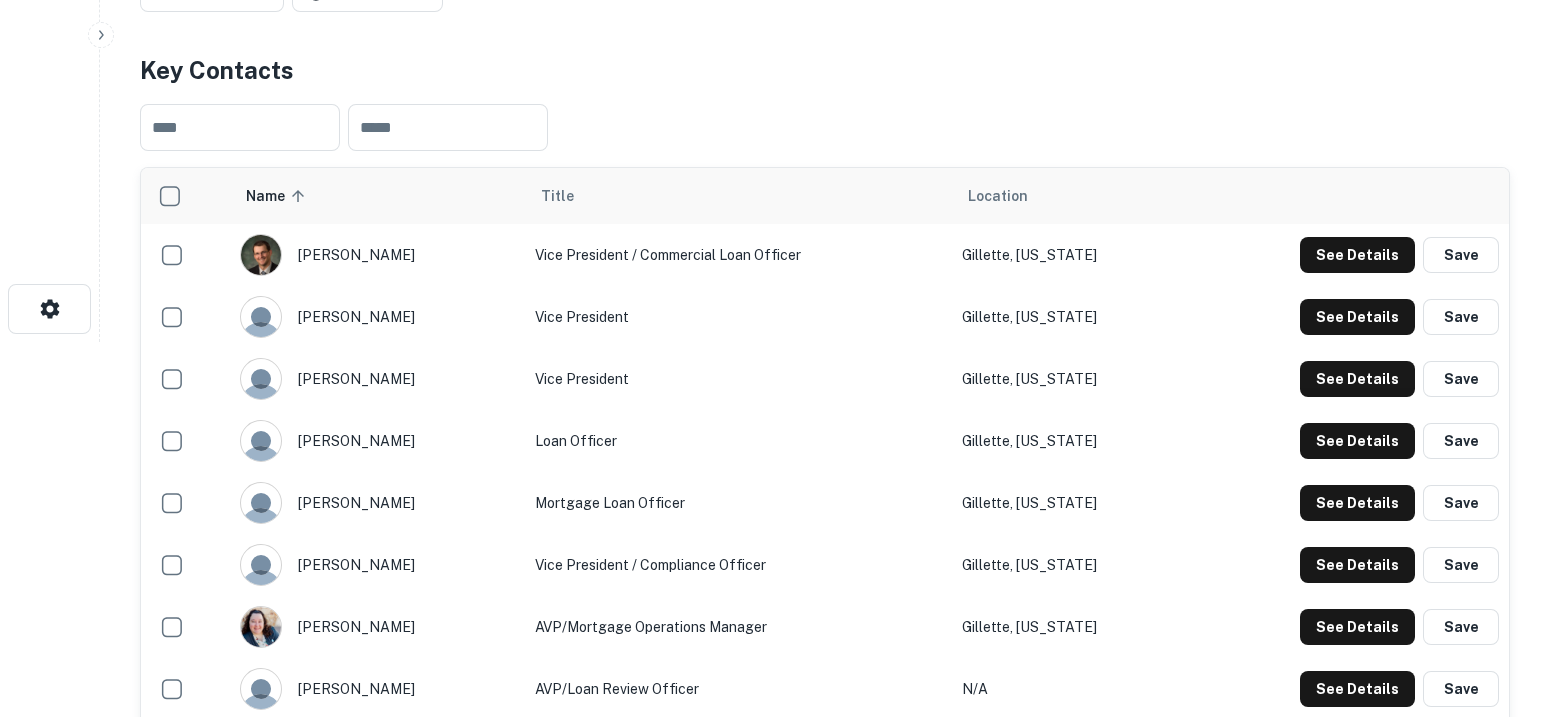 type 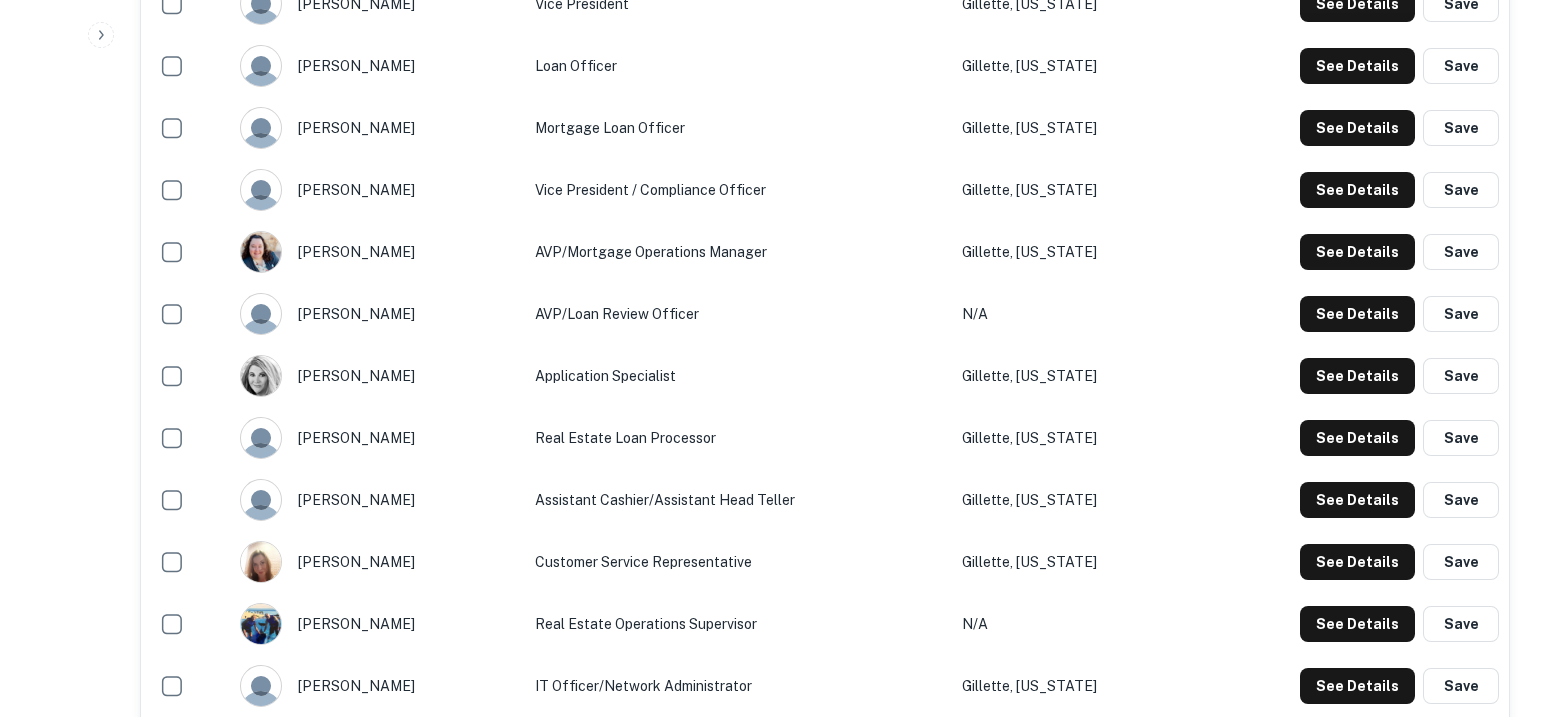scroll, scrollTop: 375, scrollLeft: 0, axis: vertical 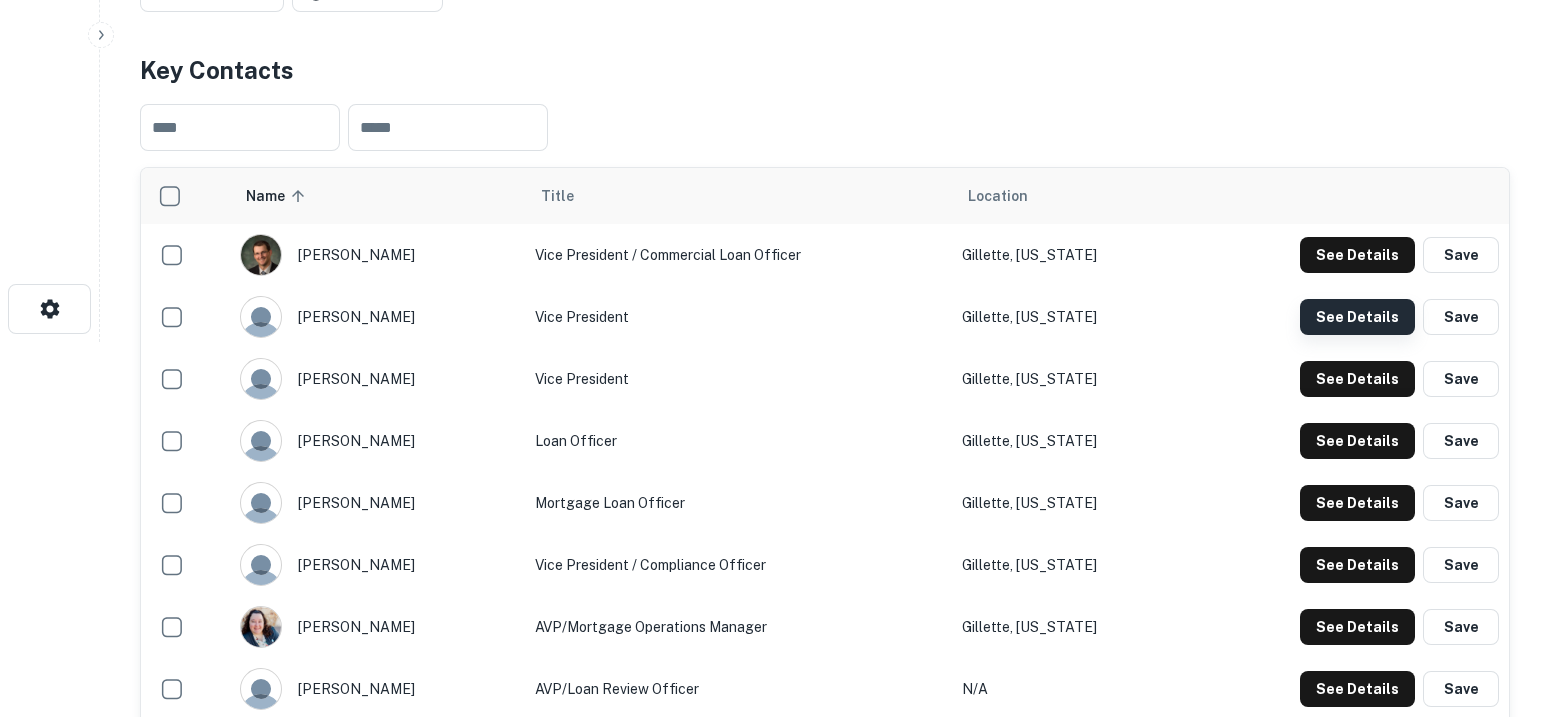 click on "See Details" at bounding box center [1357, 255] 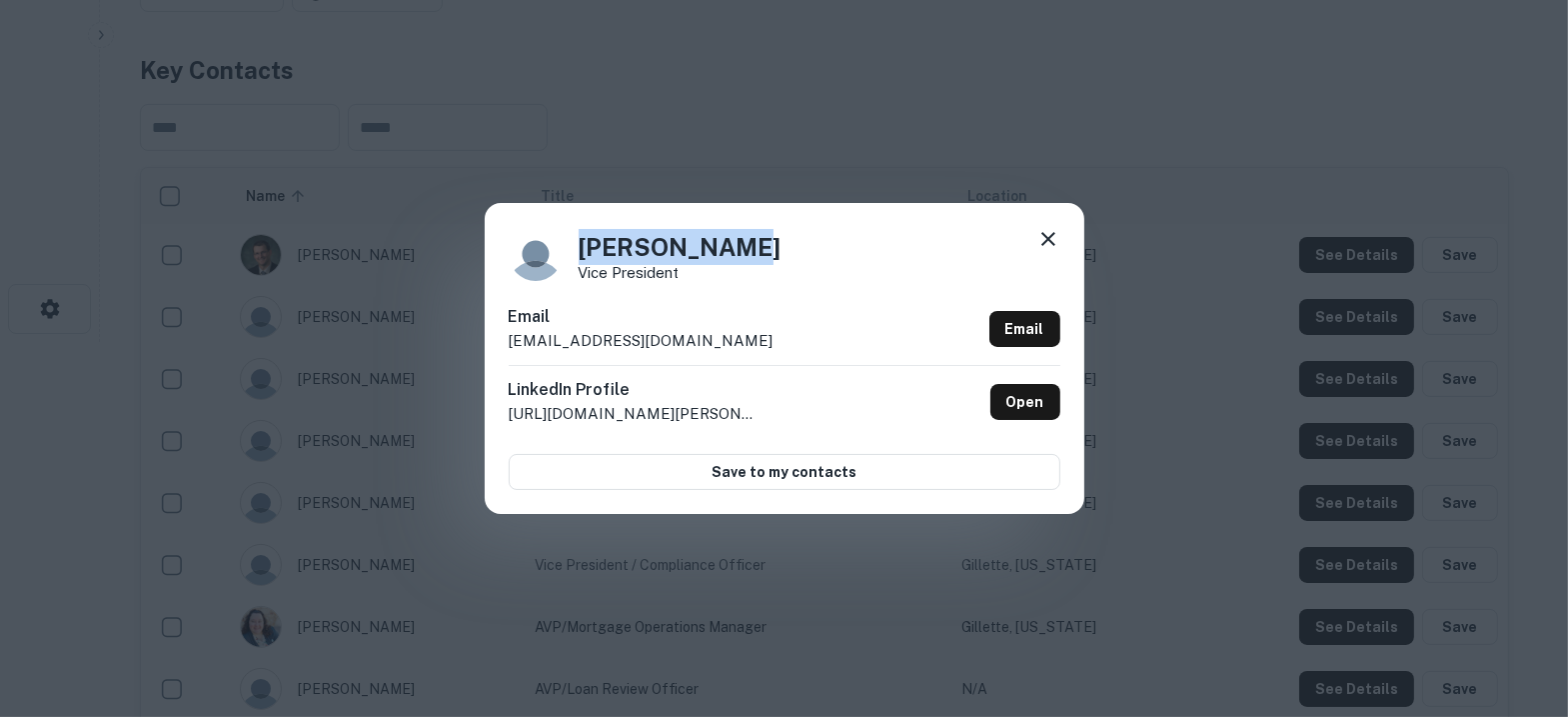 drag, startPoint x: 755, startPoint y: 253, endPoint x: 556, endPoint y: 244, distance: 199.20341 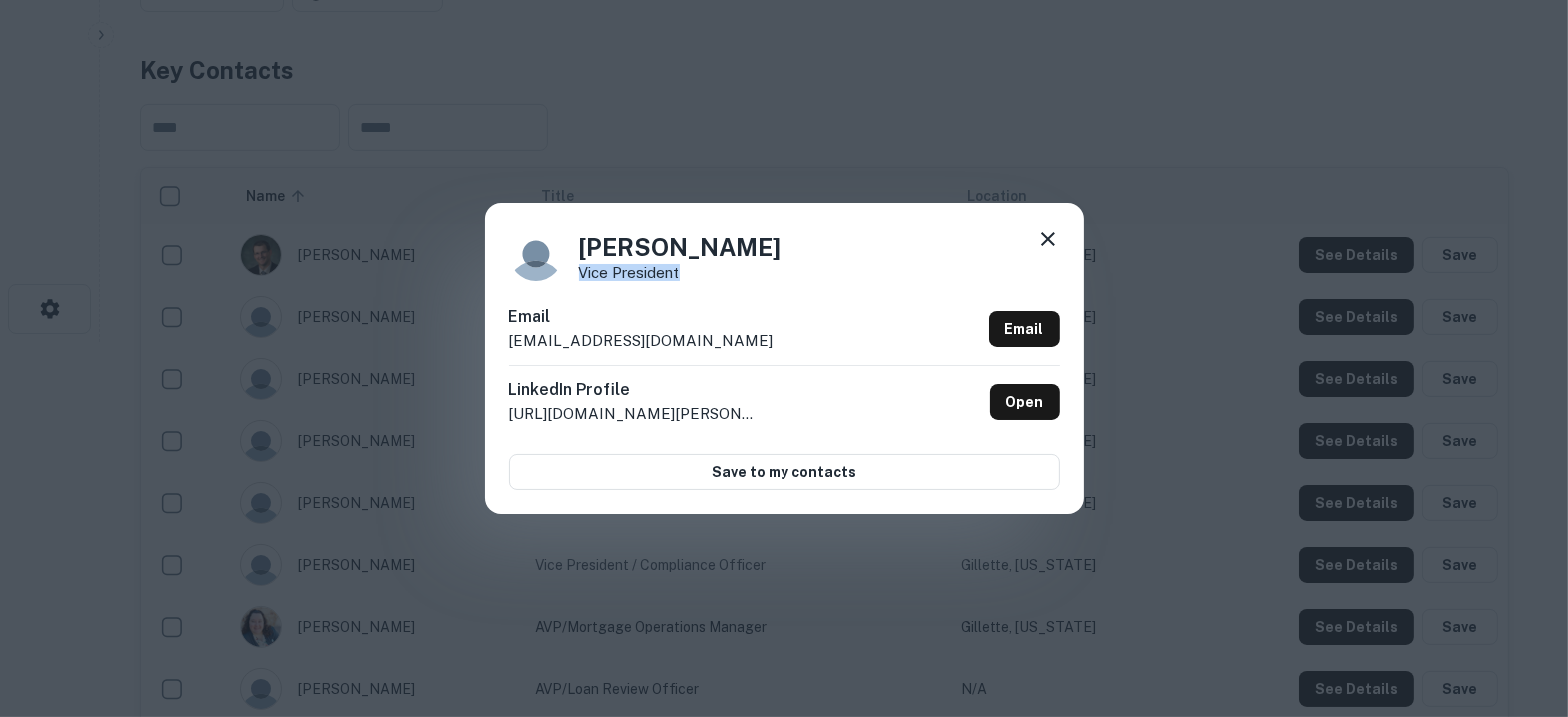 drag, startPoint x: 735, startPoint y: 271, endPoint x: 578, endPoint y: 275, distance: 157.05095 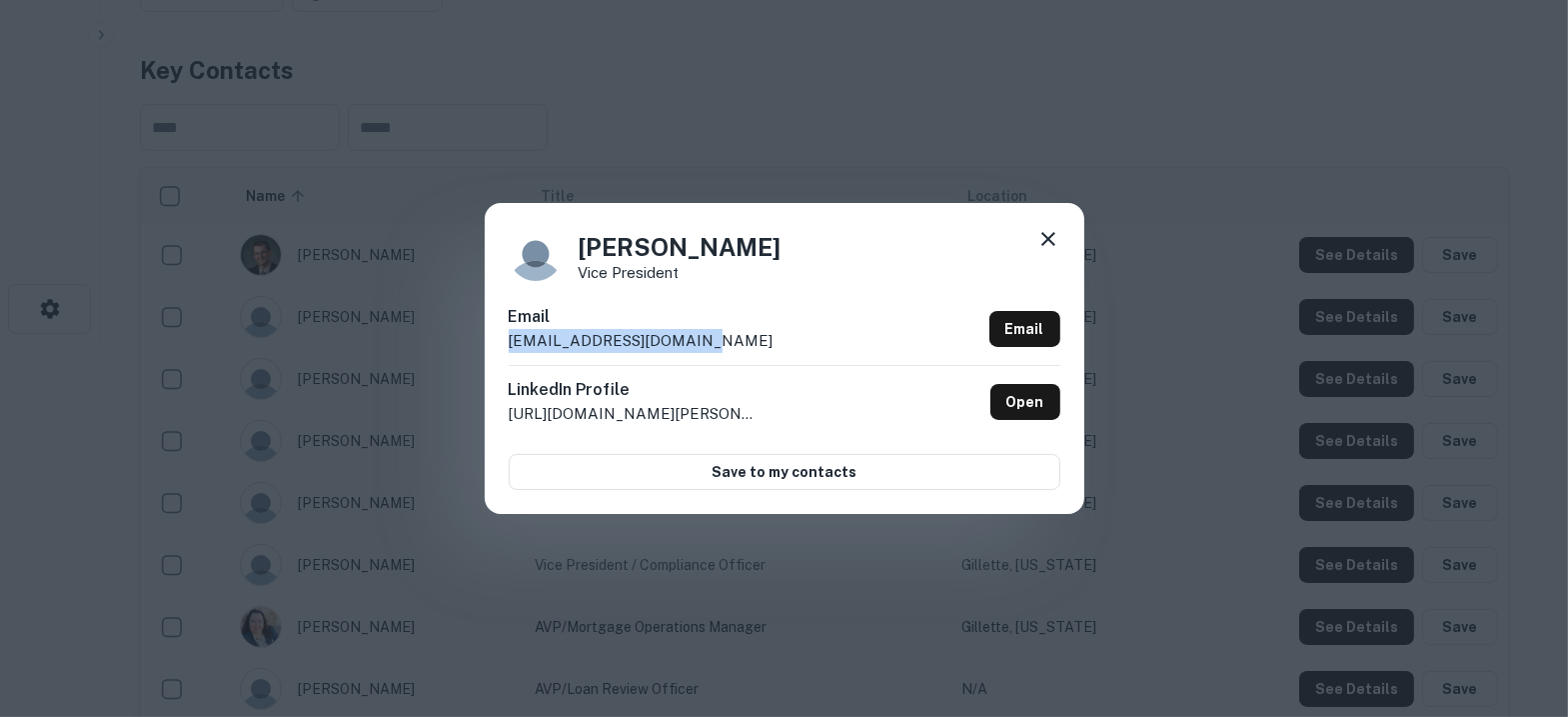 drag, startPoint x: 693, startPoint y: 350, endPoint x: 485, endPoint y: 352, distance: 208.00962 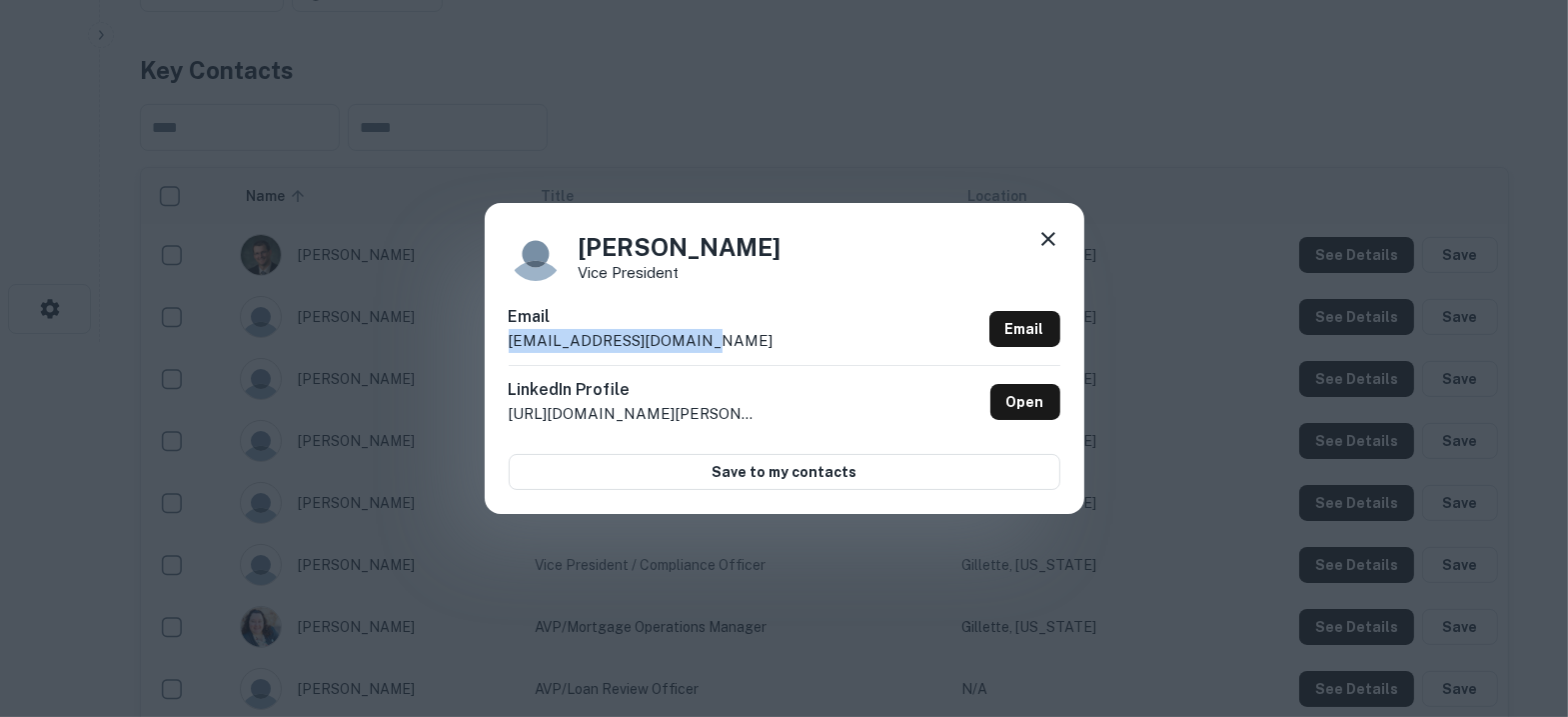 click 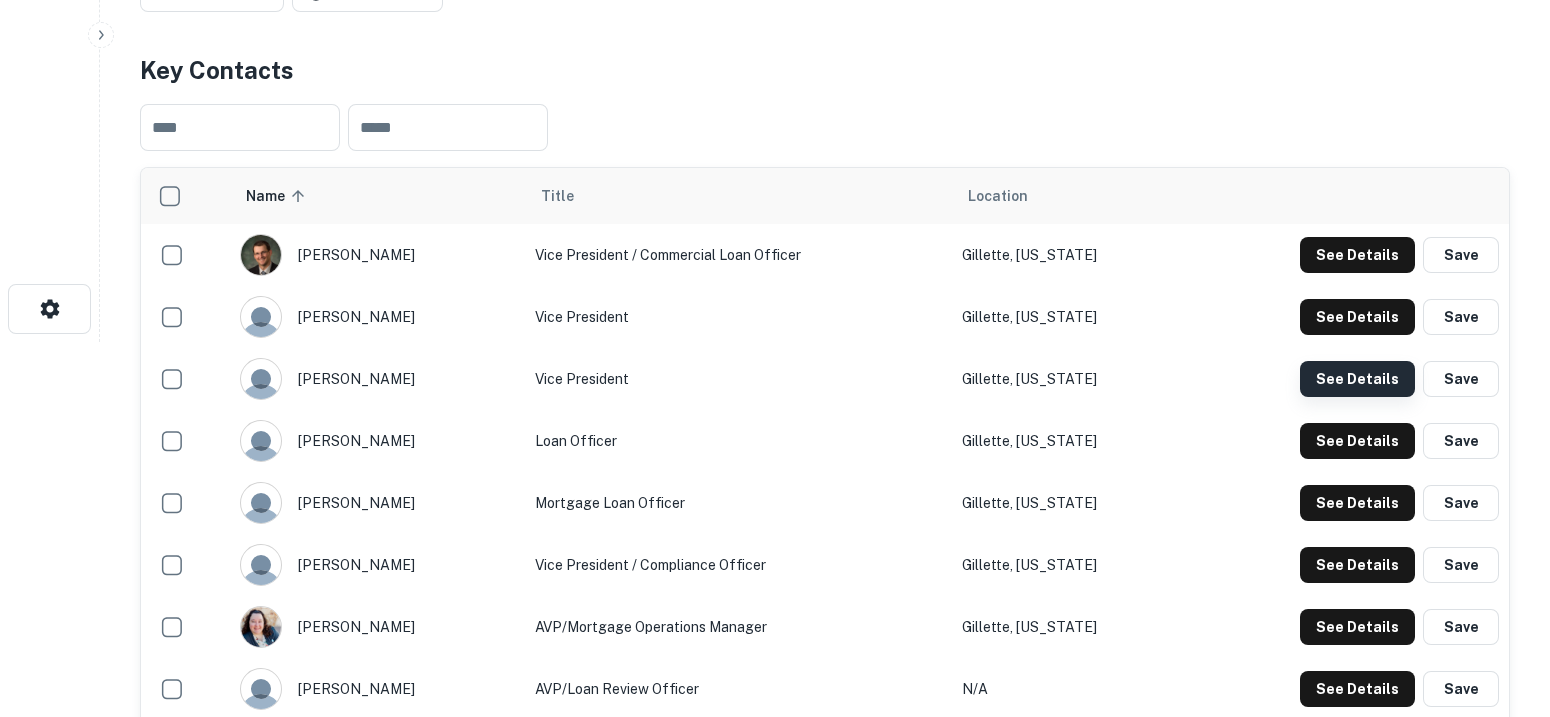 click on "See Details" at bounding box center [1357, 255] 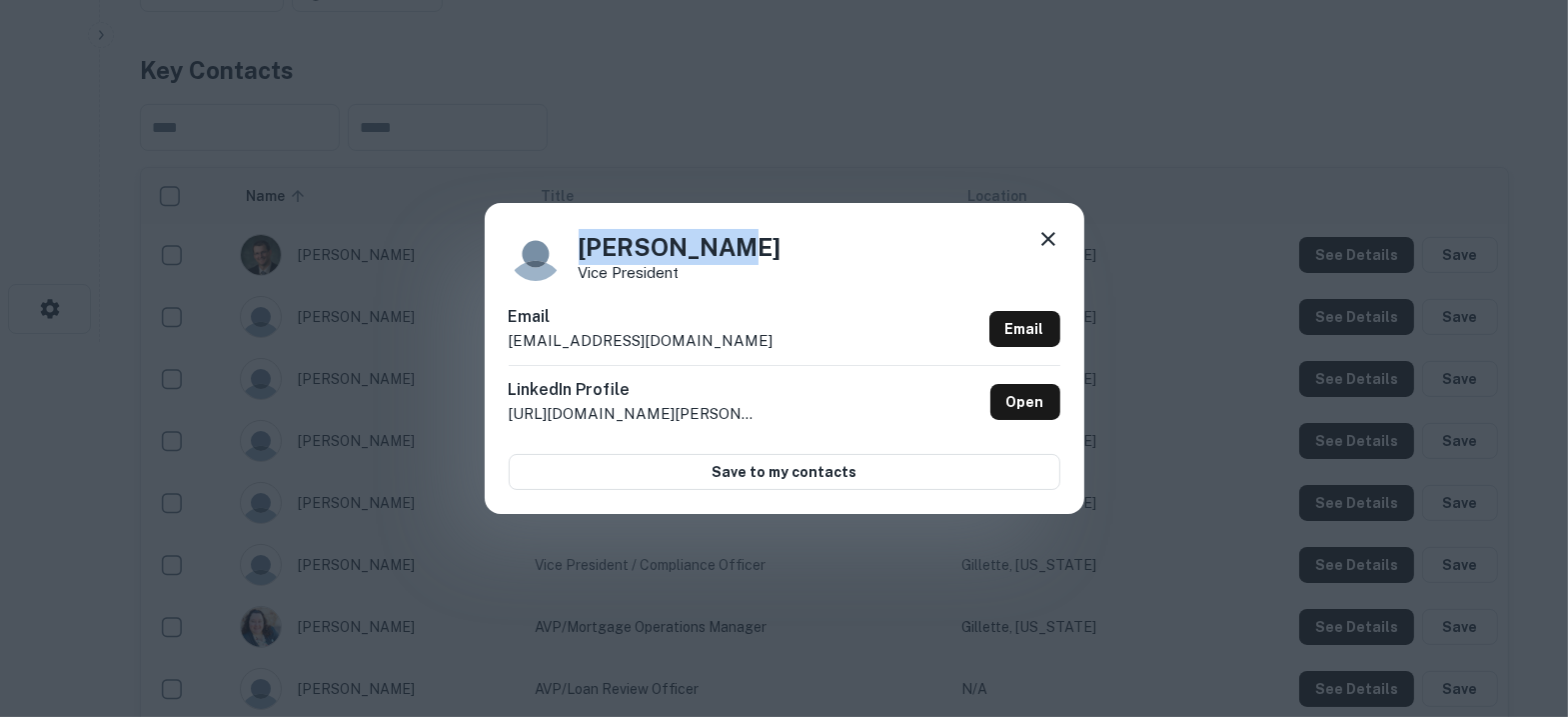 drag, startPoint x: 779, startPoint y: 250, endPoint x: 564, endPoint y: 242, distance: 215.14879 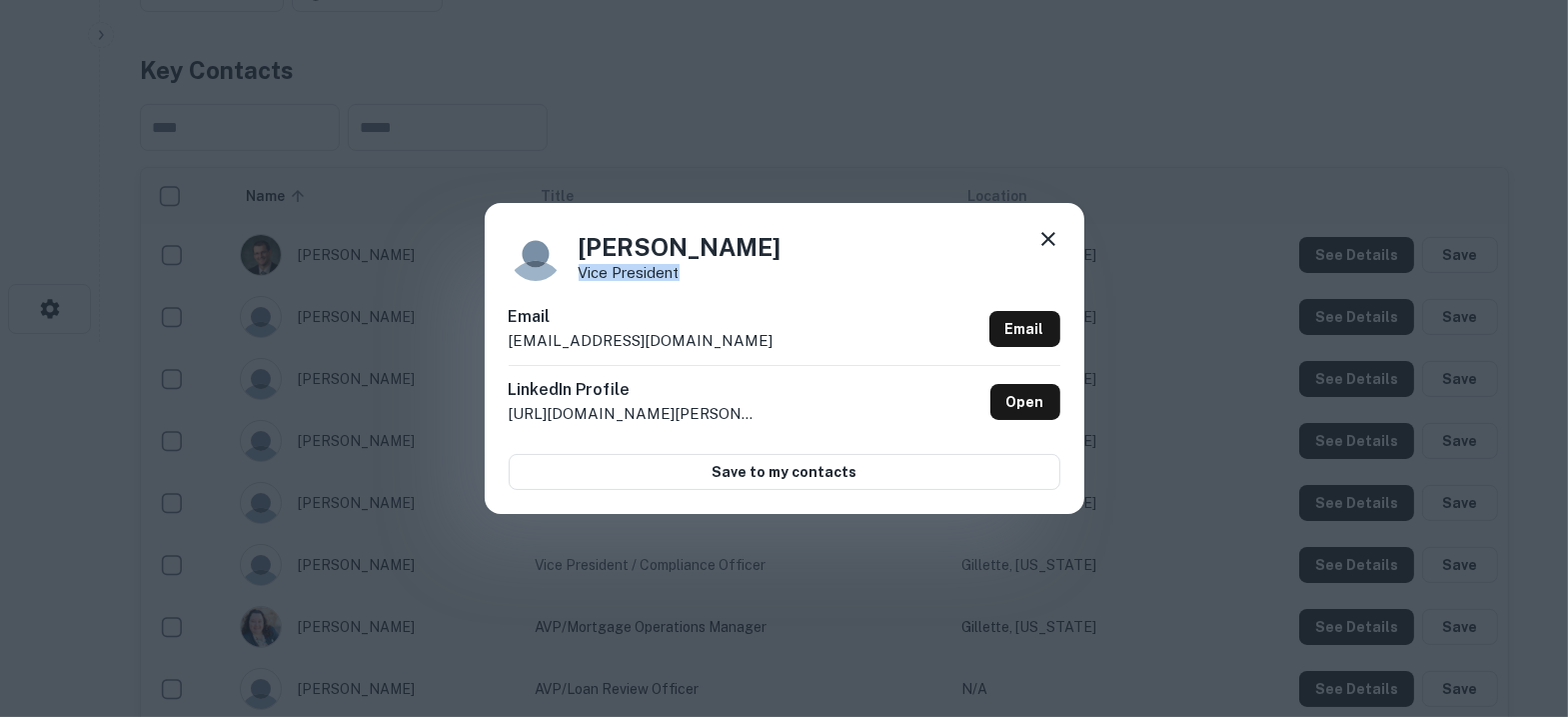 drag, startPoint x: 715, startPoint y: 275, endPoint x: 572, endPoint y: 270, distance: 143.08739 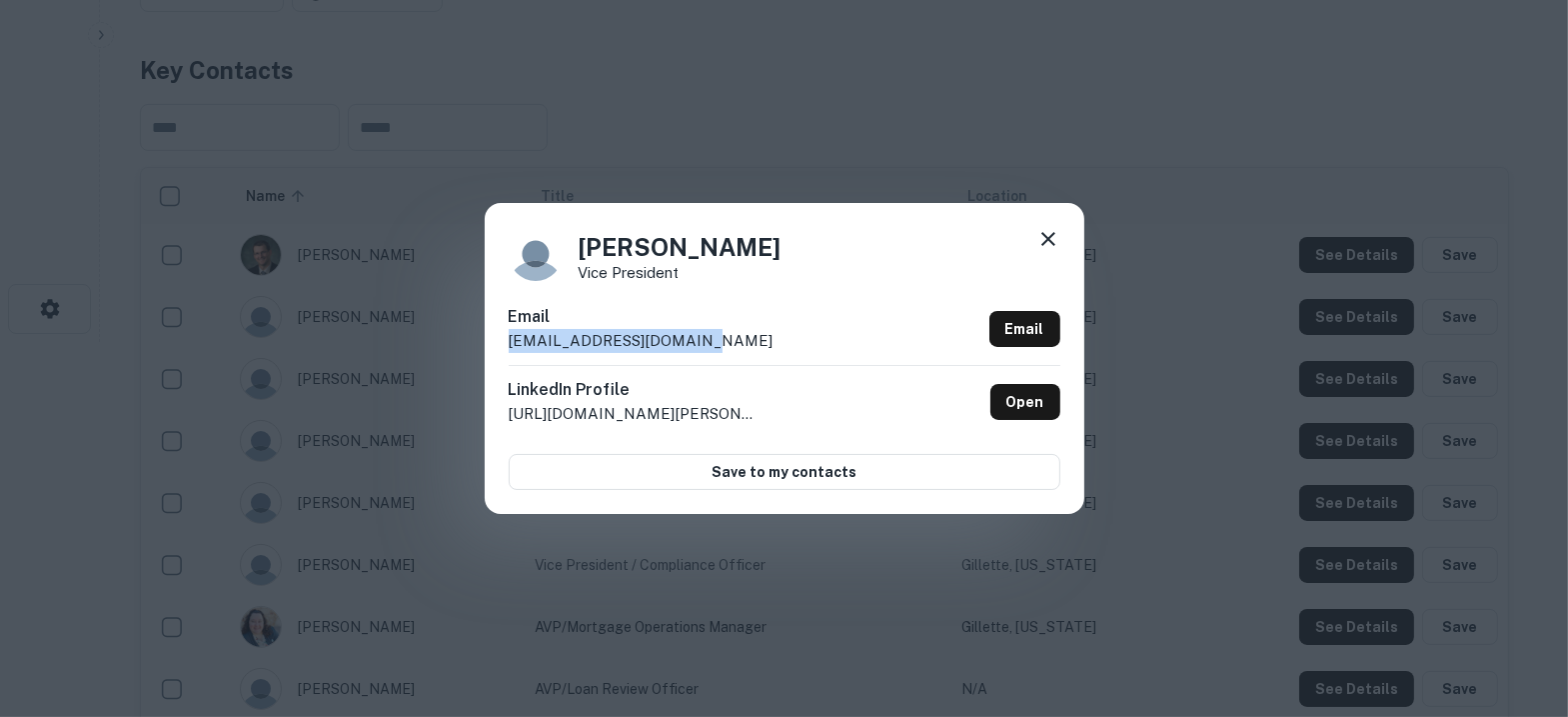 drag, startPoint x: 671, startPoint y: 341, endPoint x: 499, endPoint y: 343, distance: 172.01163 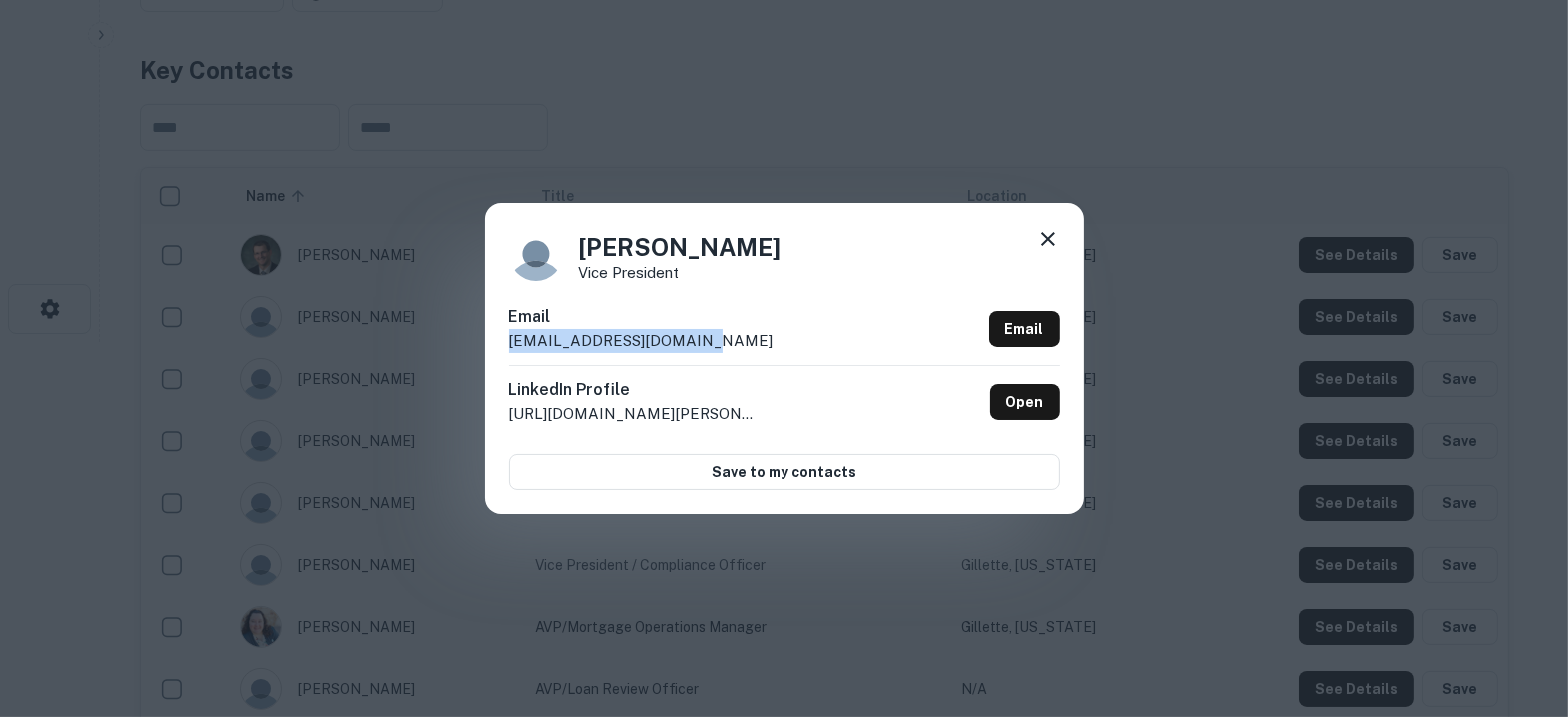 click 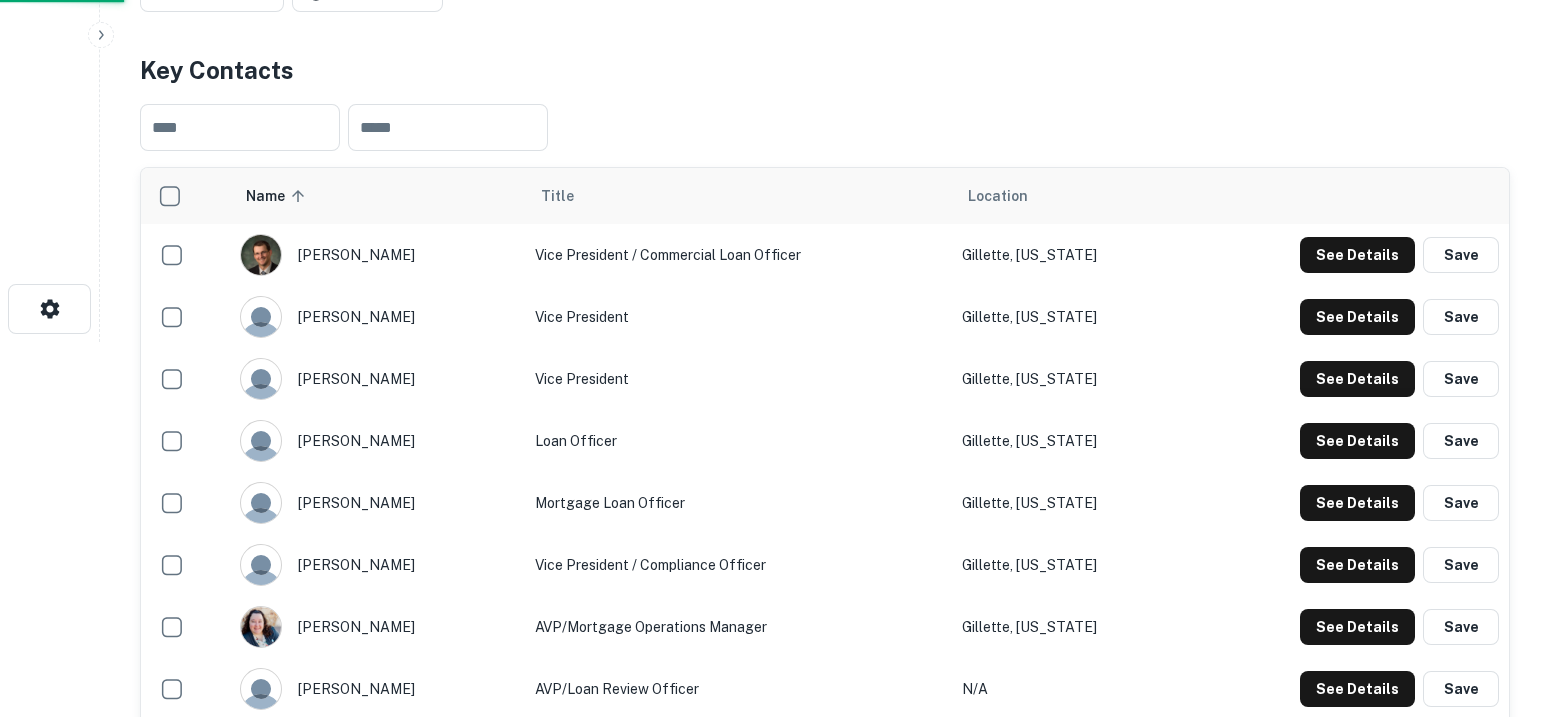 scroll, scrollTop: 124, scrollLeft: 0, axis: vertical 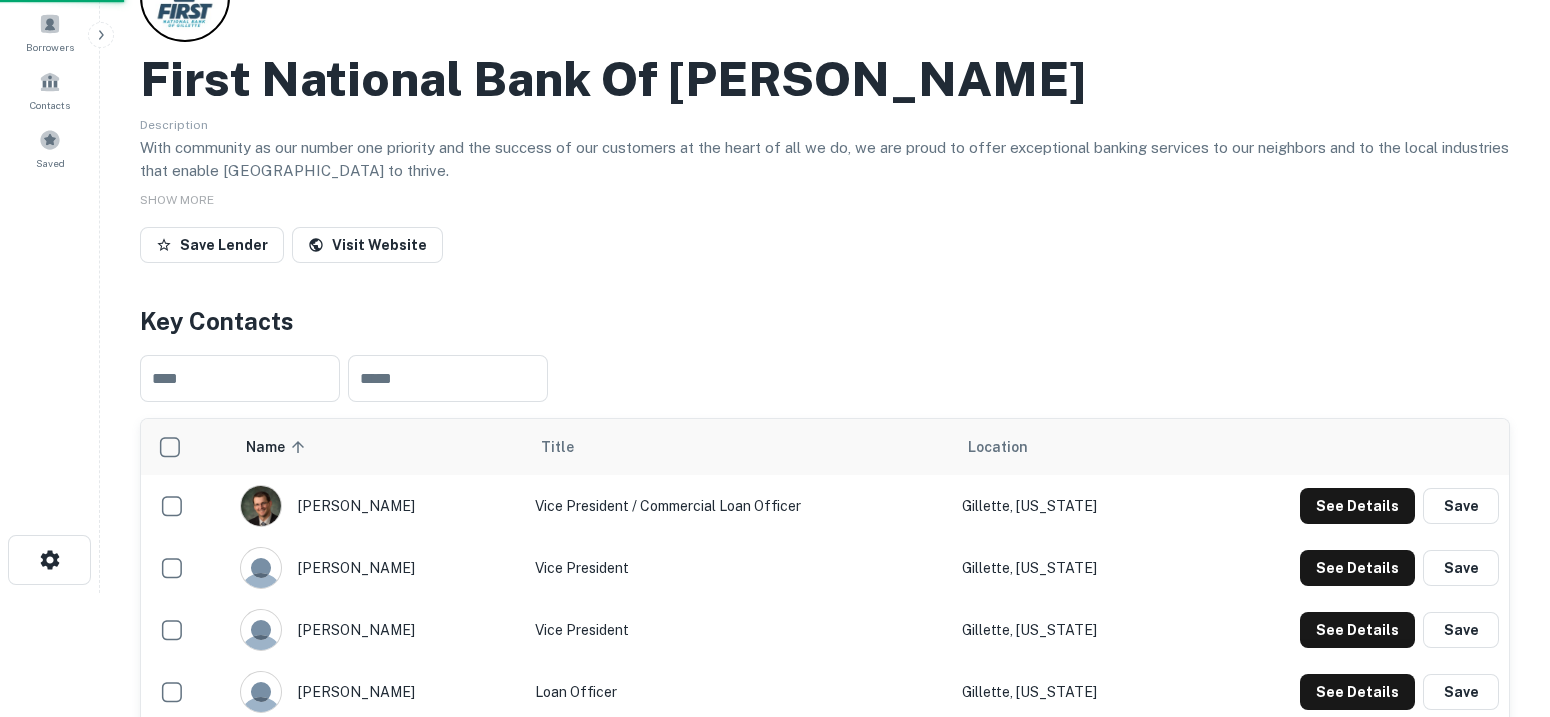type 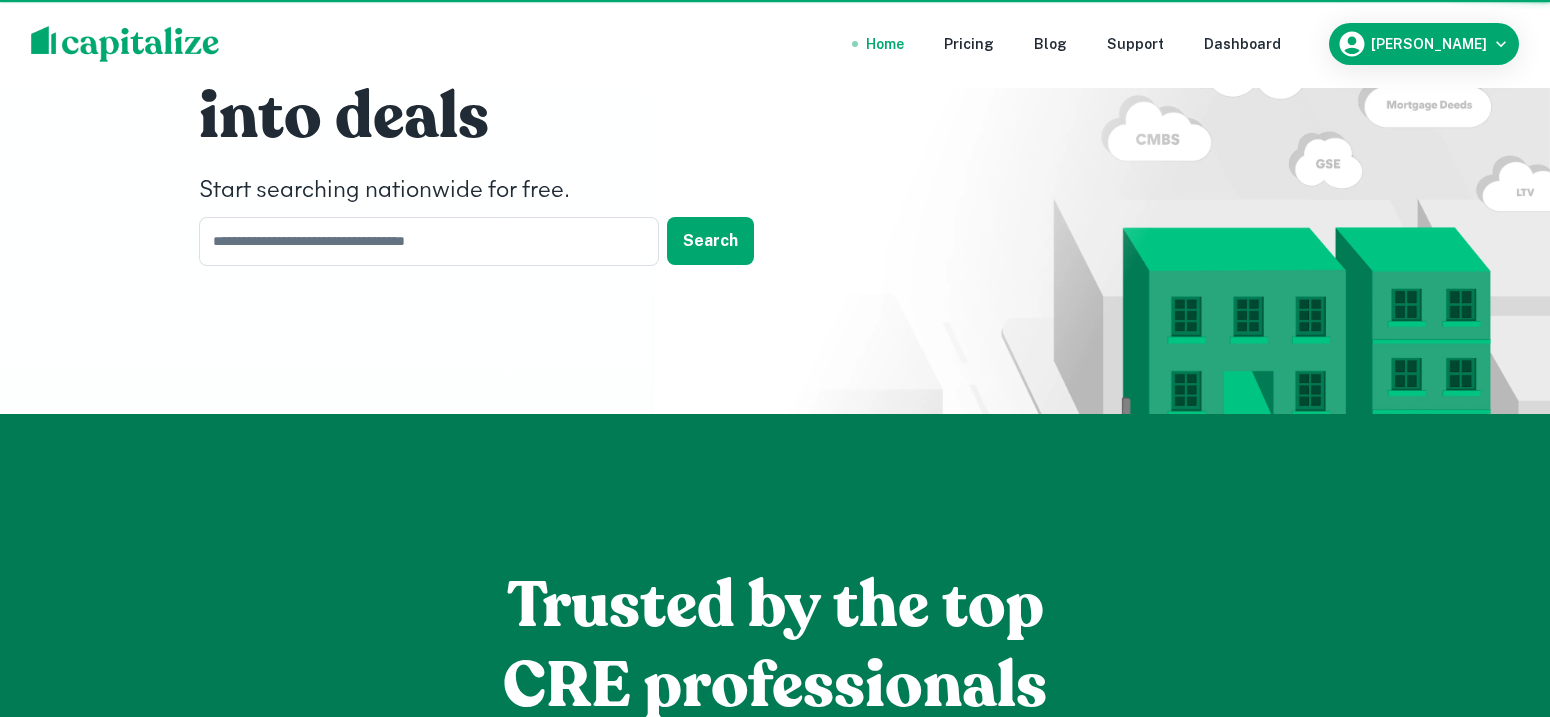 scroll, scrollTop: 0, scrollLeft: 0, axis: both 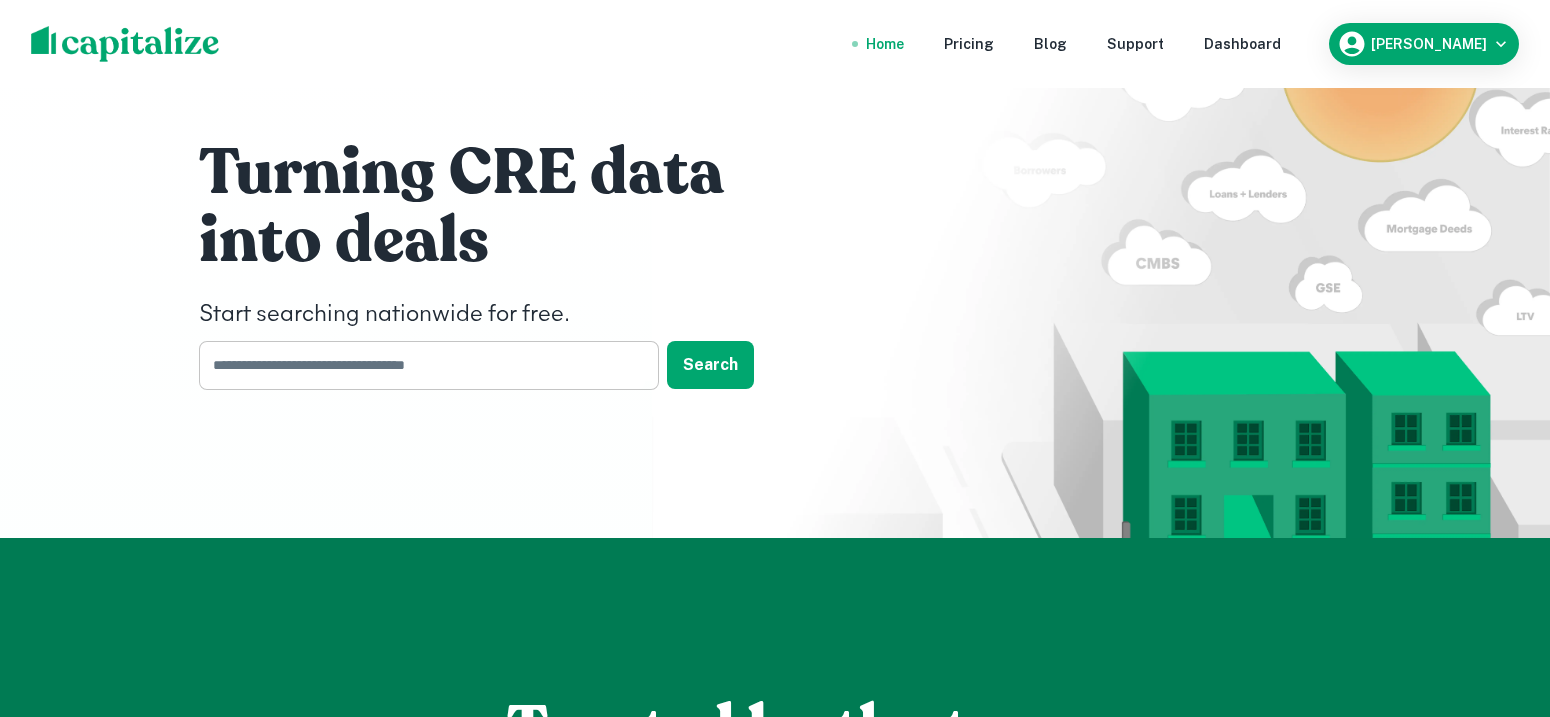 click at bounding box center (422, 365) 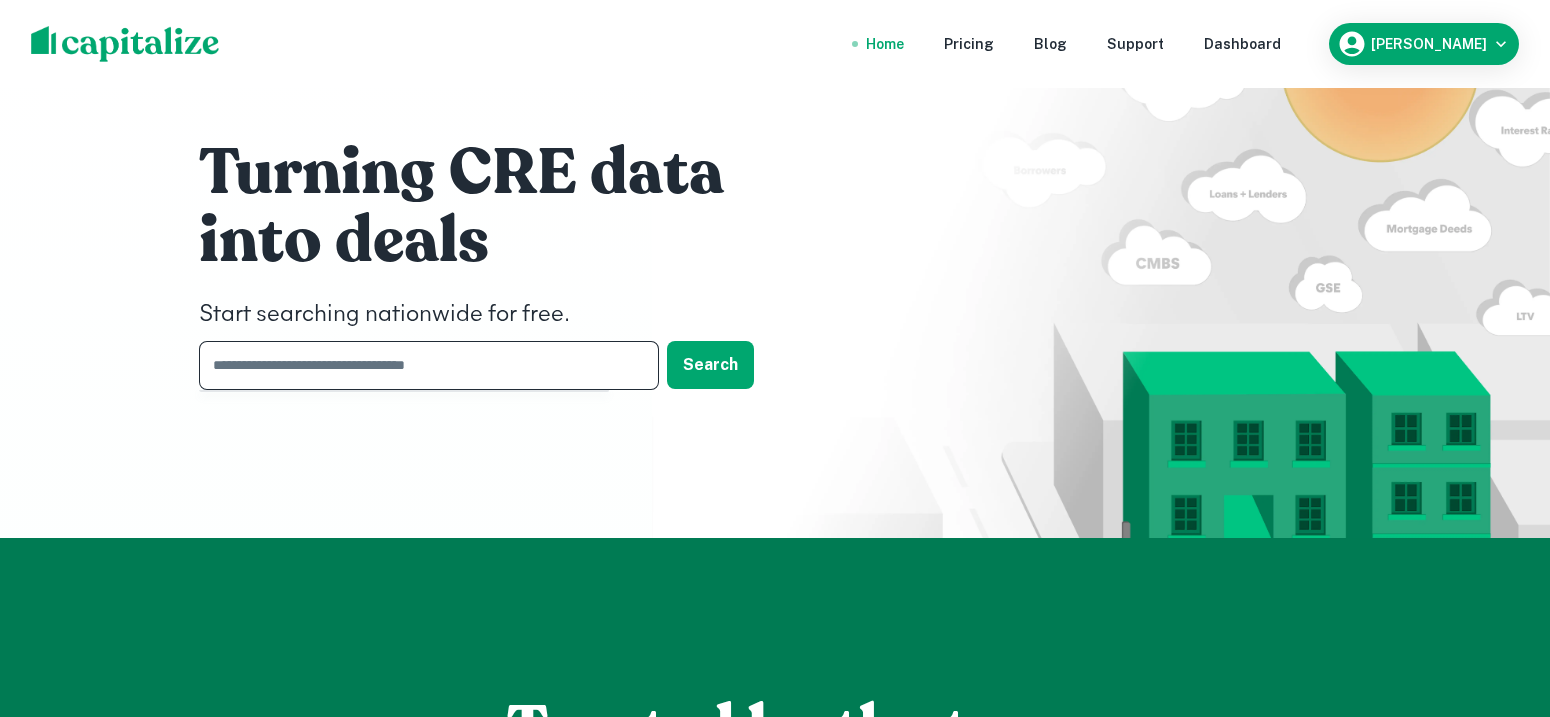 paste on "**********" 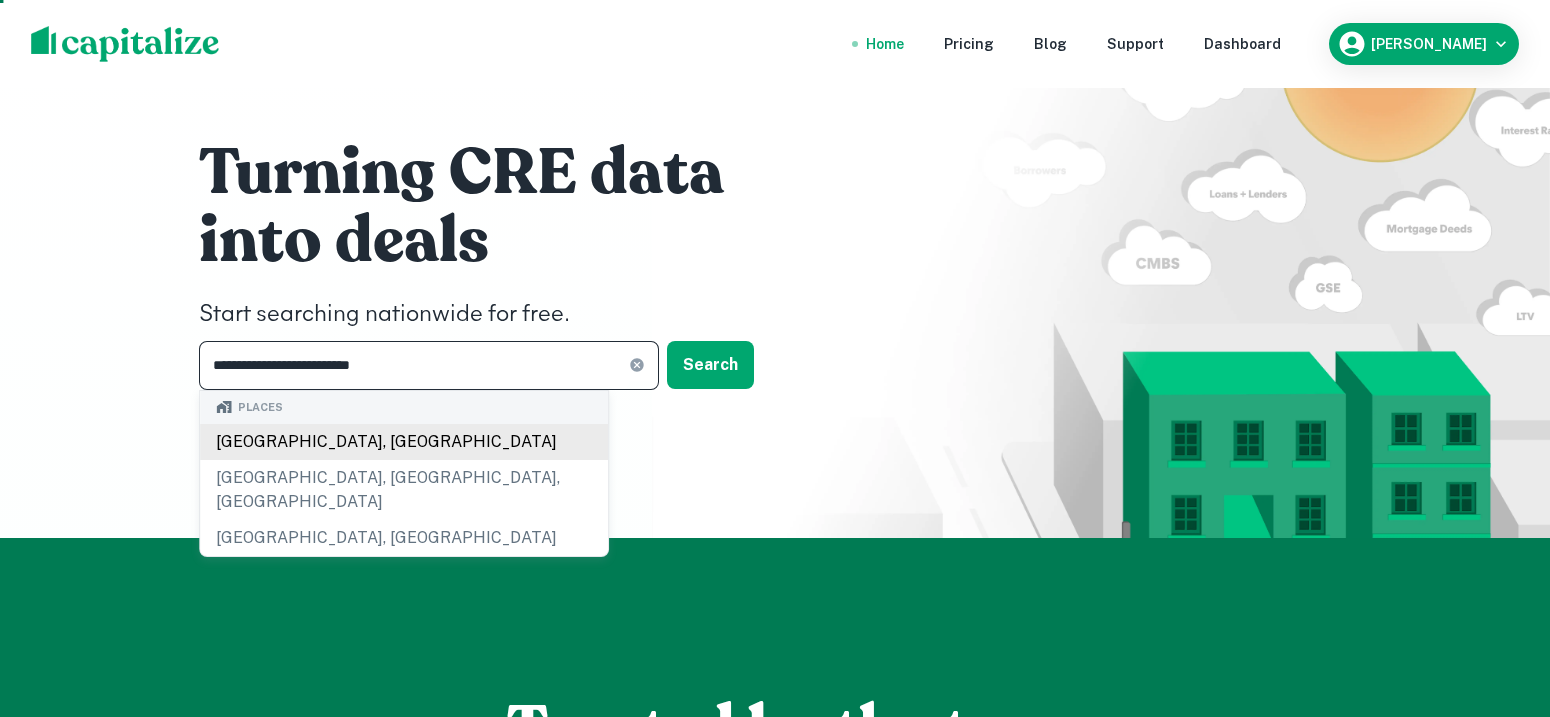 scroll, scrollTop: 124, scrollLeft: 0, axis: vertical 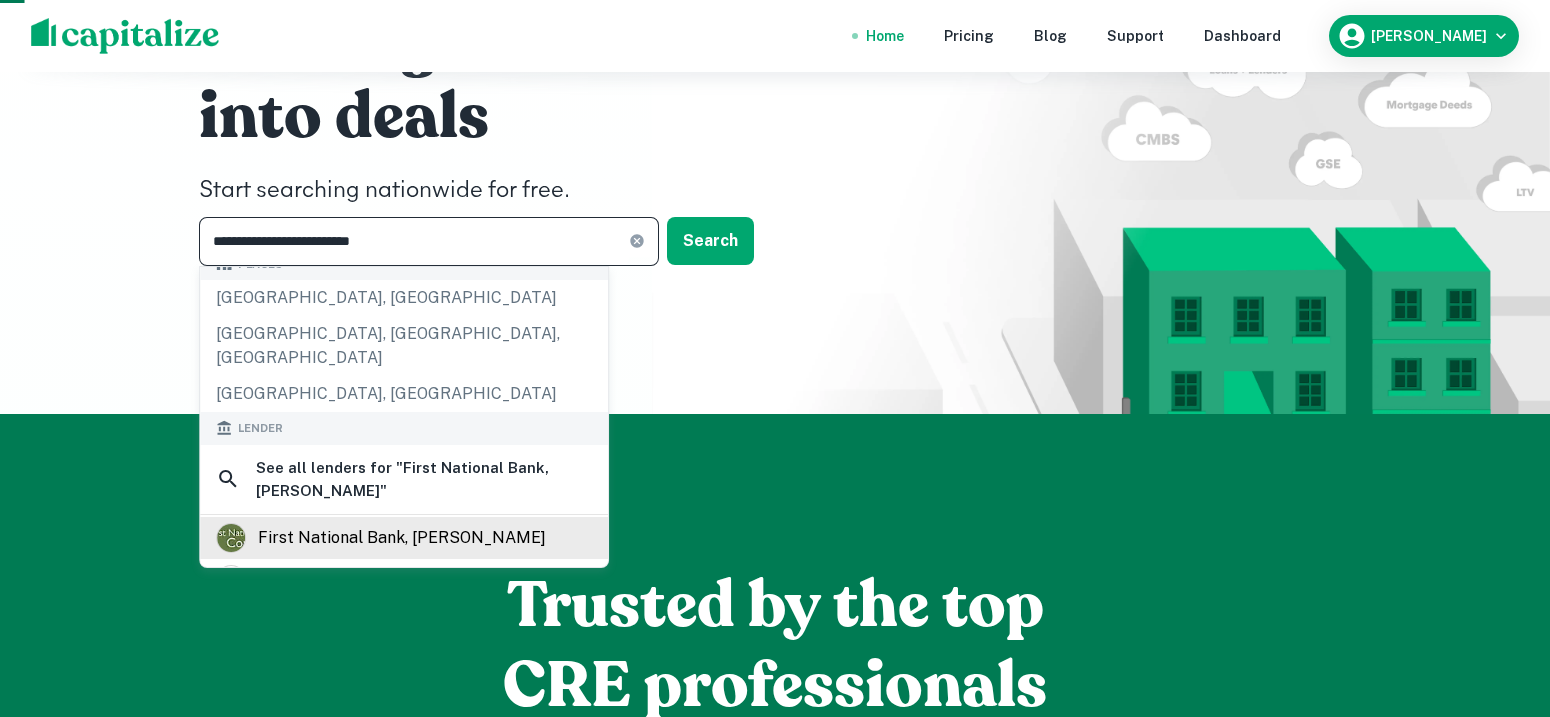 type on "**********" 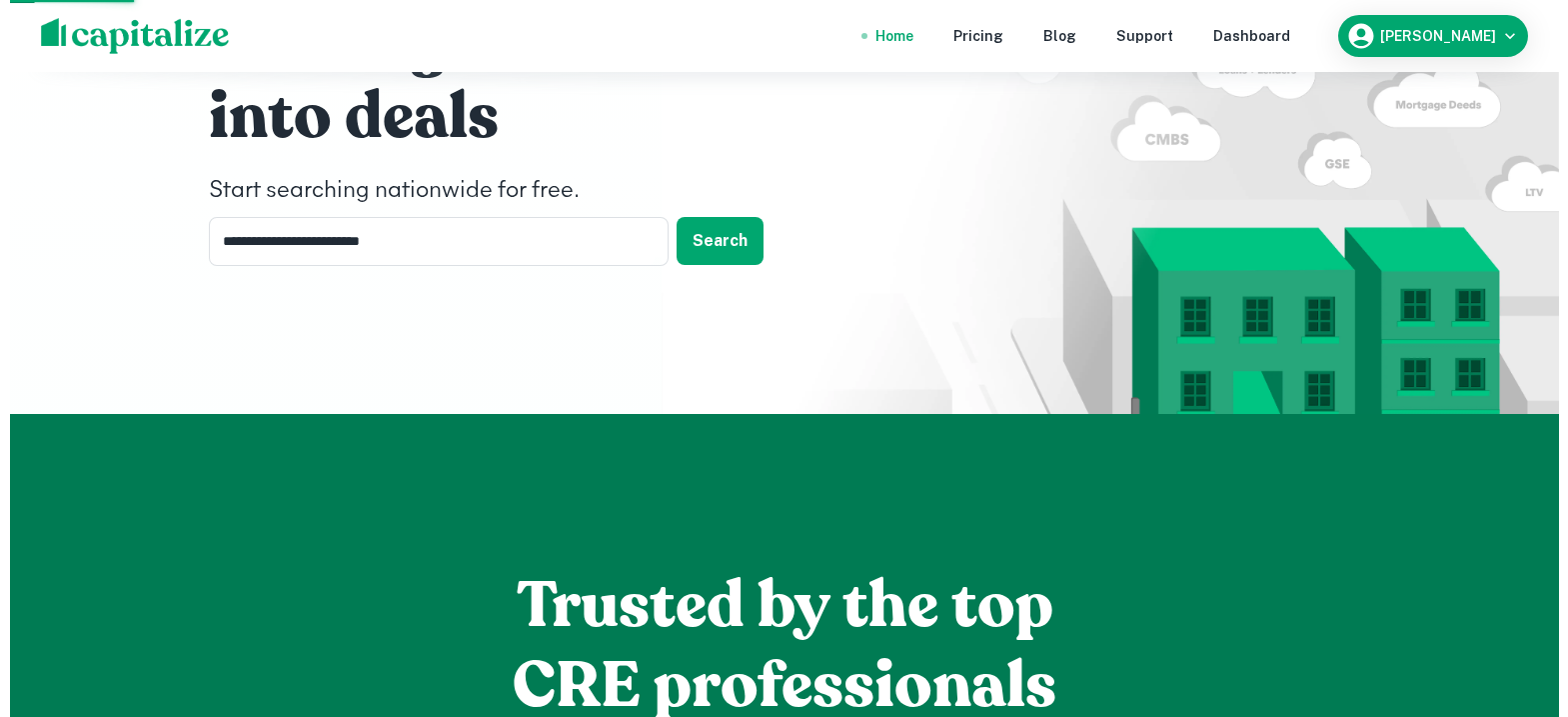 scroll, scrollTop: 0, scrollLeft: 0, axis: both 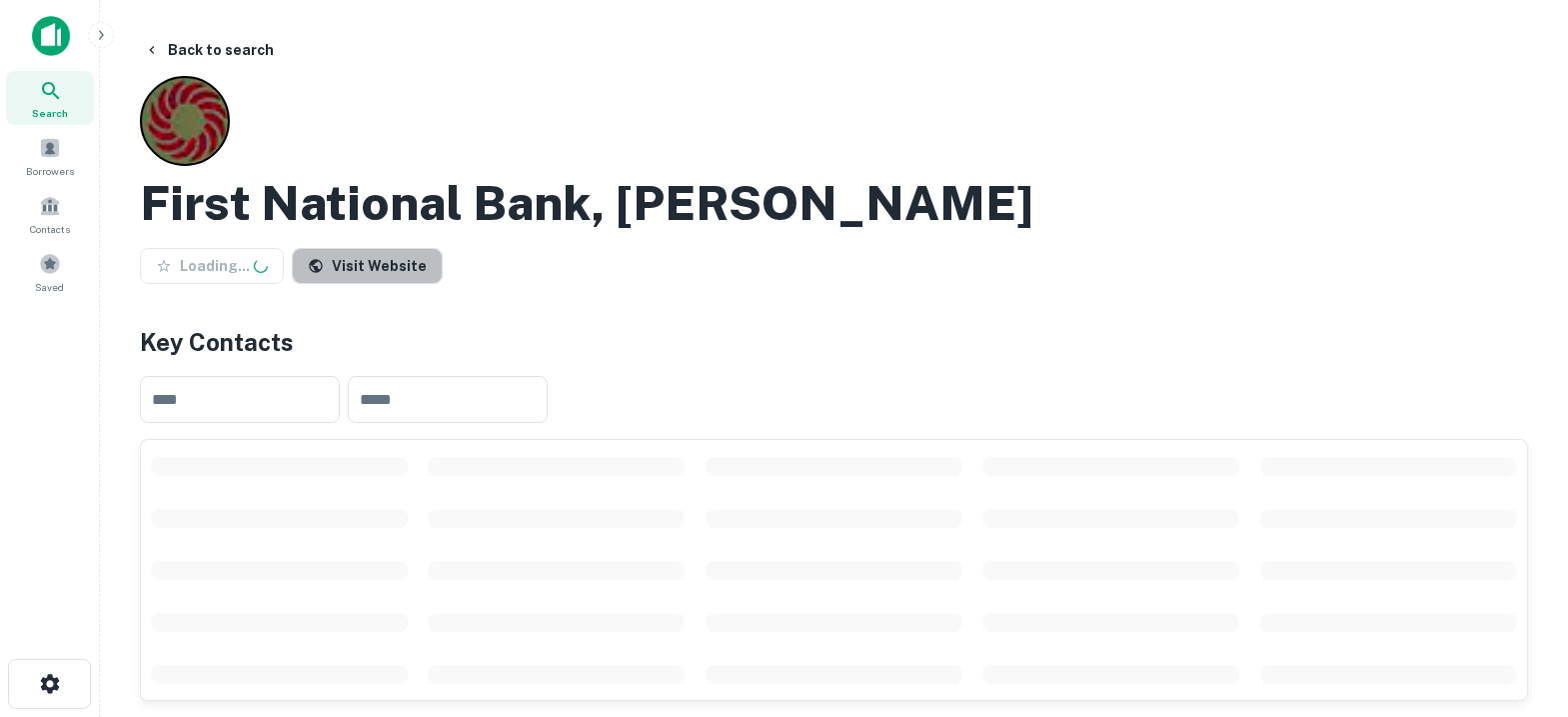 click on "Visit Website" at bounding box center (367, 266) 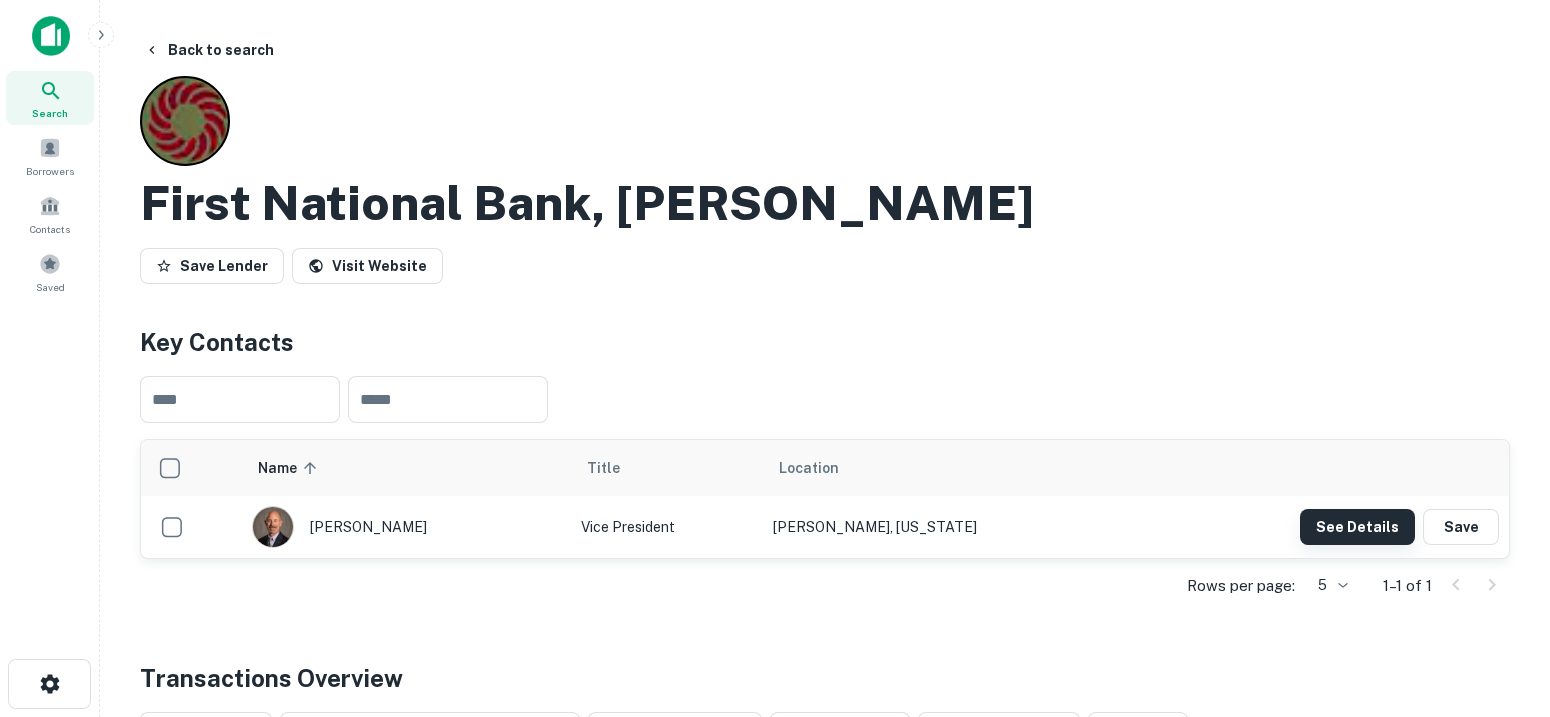 click on "See Details" at bounding box center (1357, 527) 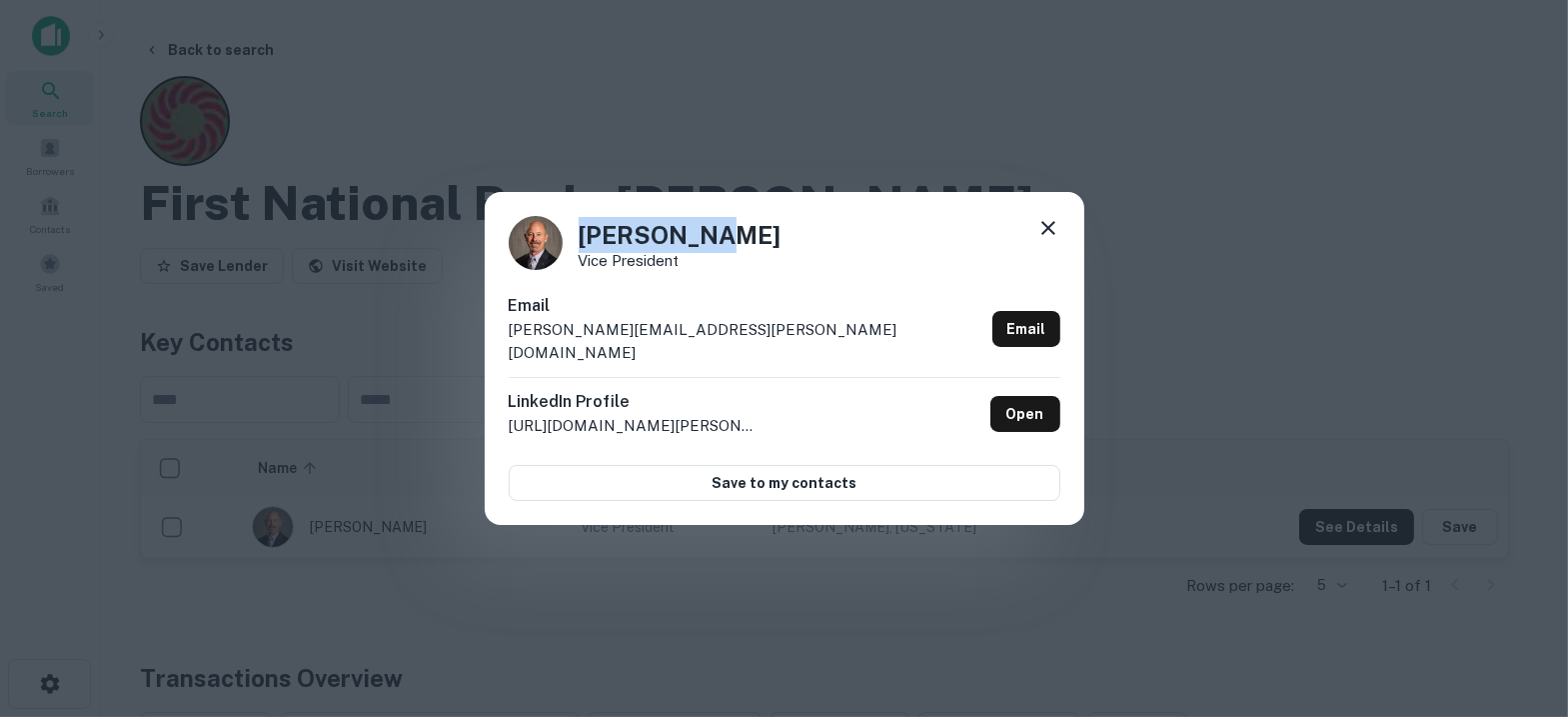drag, startPoint x: 738, startPoint y: 251, endPoint x: 574, endPoint y: 248, distance: 164.02744 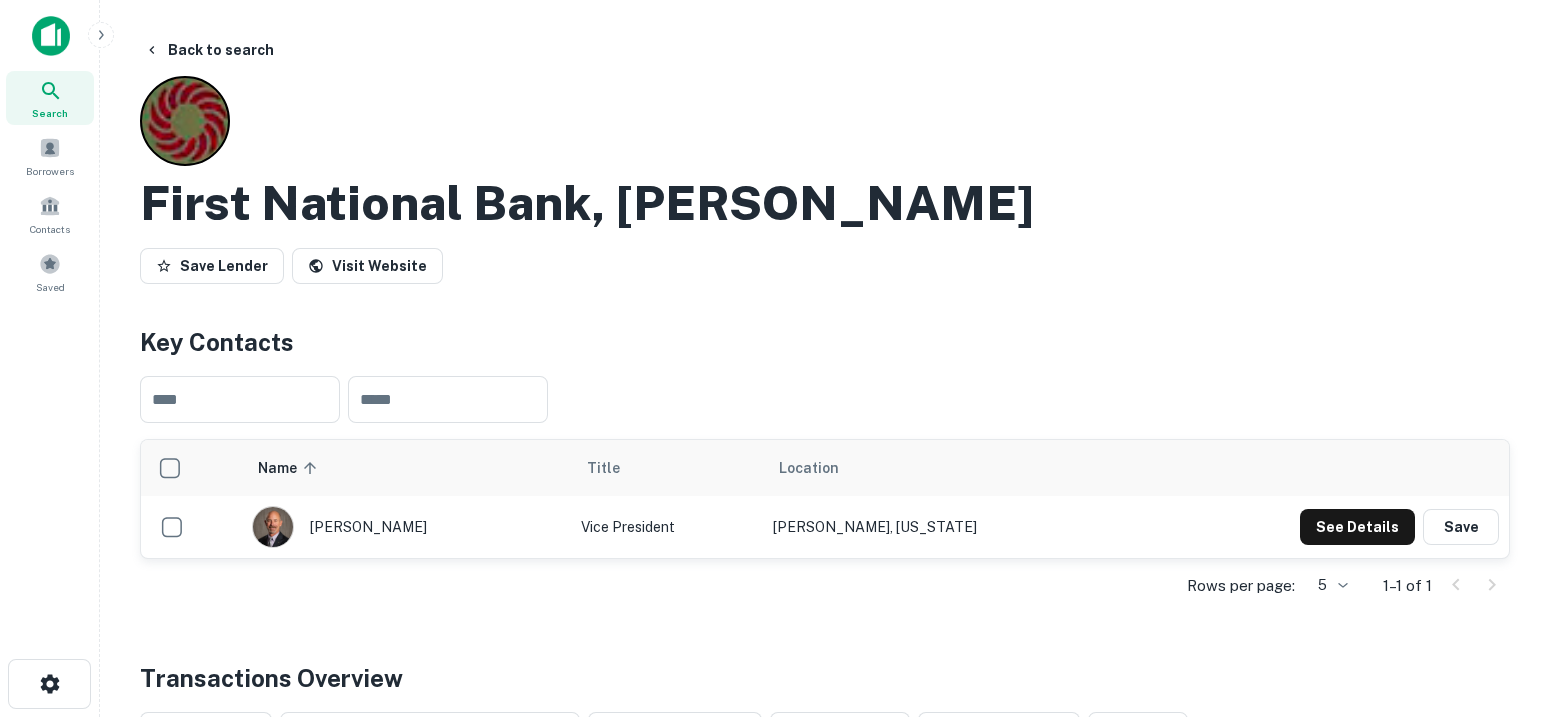 type 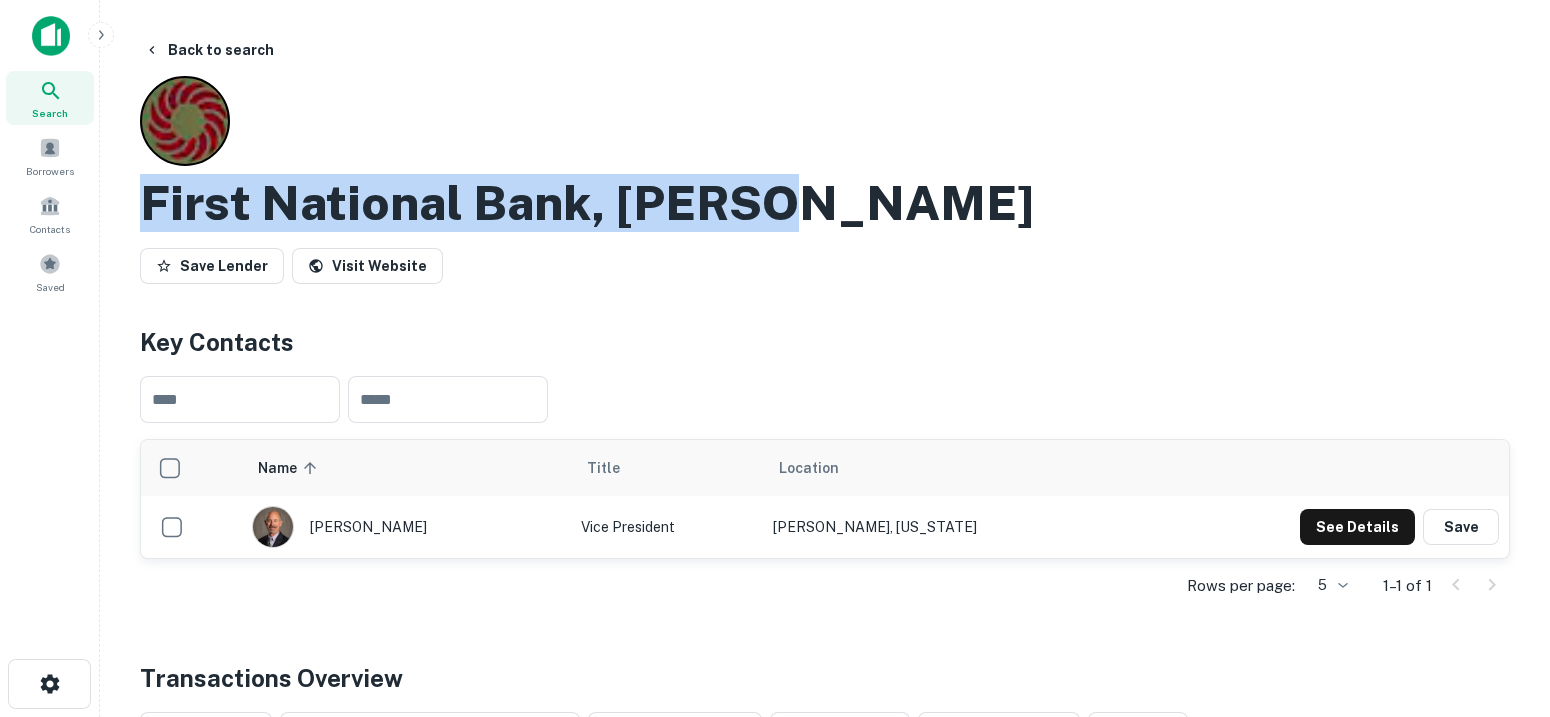 drag, startPoint x: 780, startPoint y: 214, endPoint x: 150, endPoint y: 167, distance: 631.75073 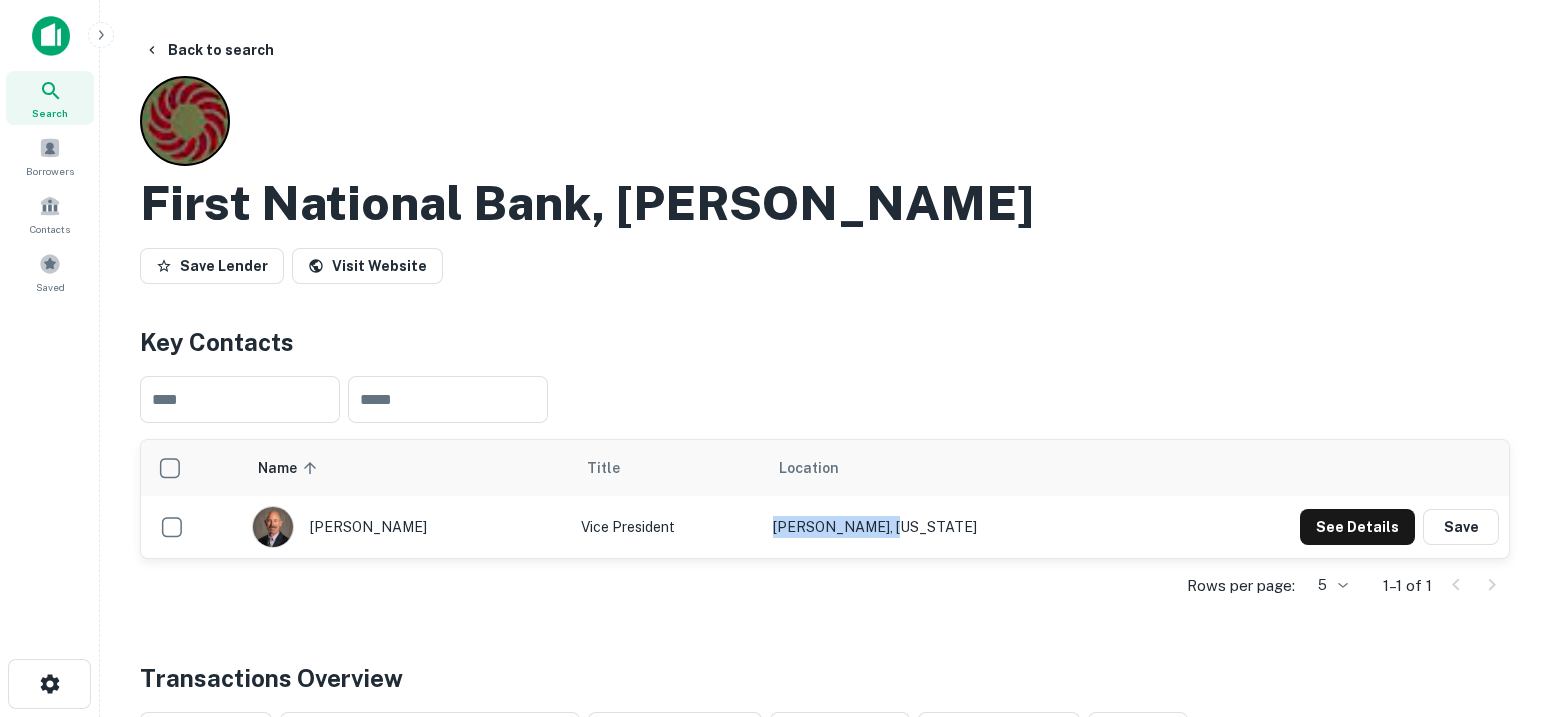 drag, startPoint x: 962, startPoint y: 530, endPoint x: 811, endPoint y: 524, distance: 151.11916 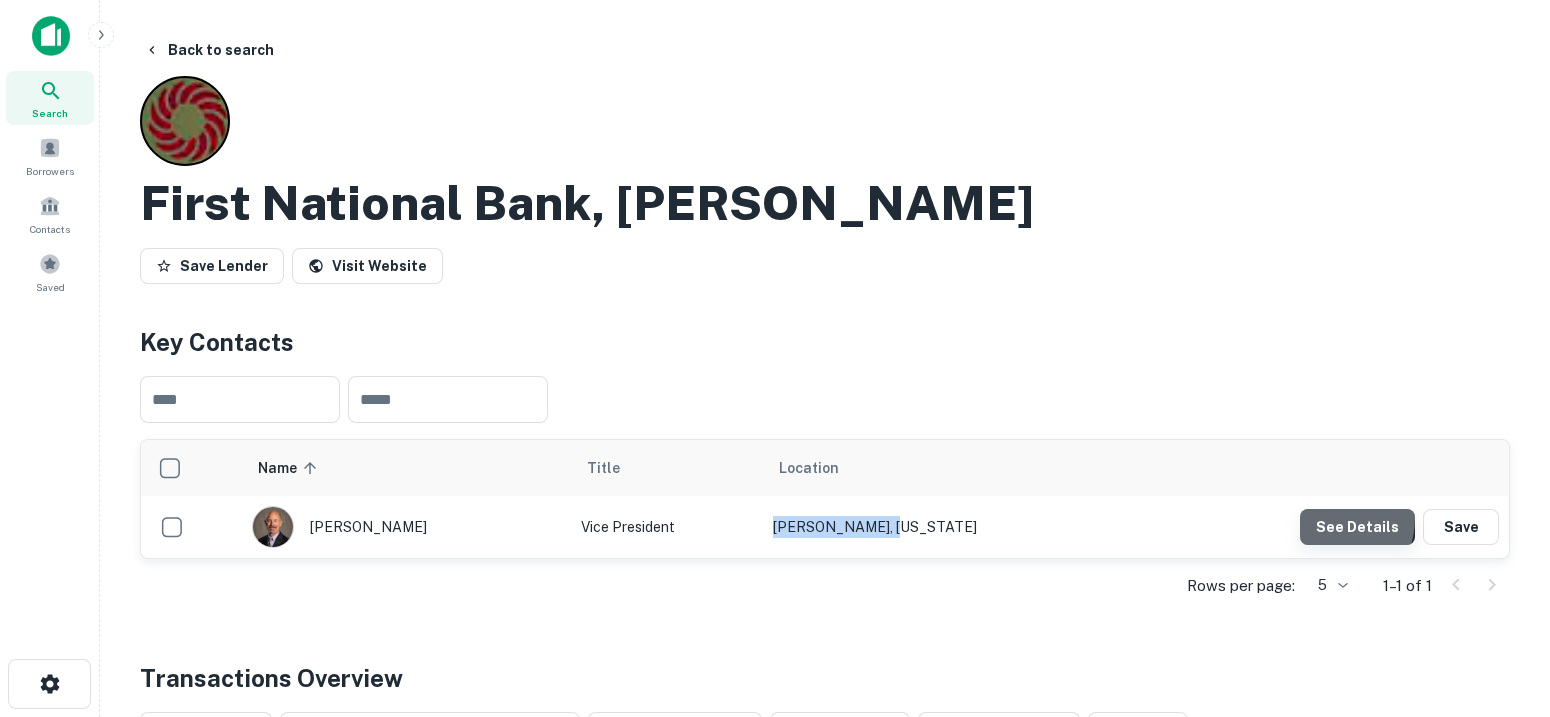 click on "See Details" at bounding box center [1357, 527] 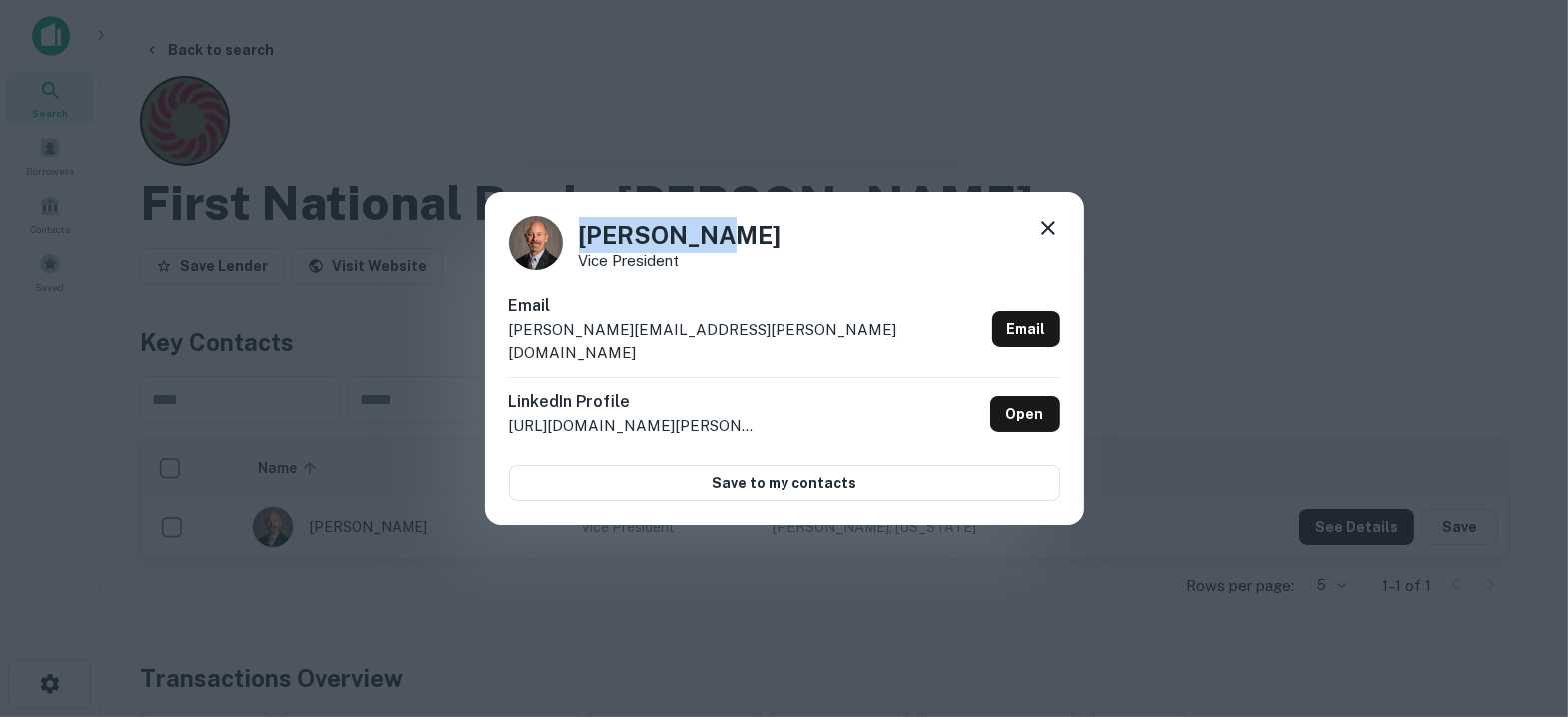 drag, startPoint x: 676, startPoint y: 244, endPoint x: 520, endPoint y: 249, distance: 156.08011 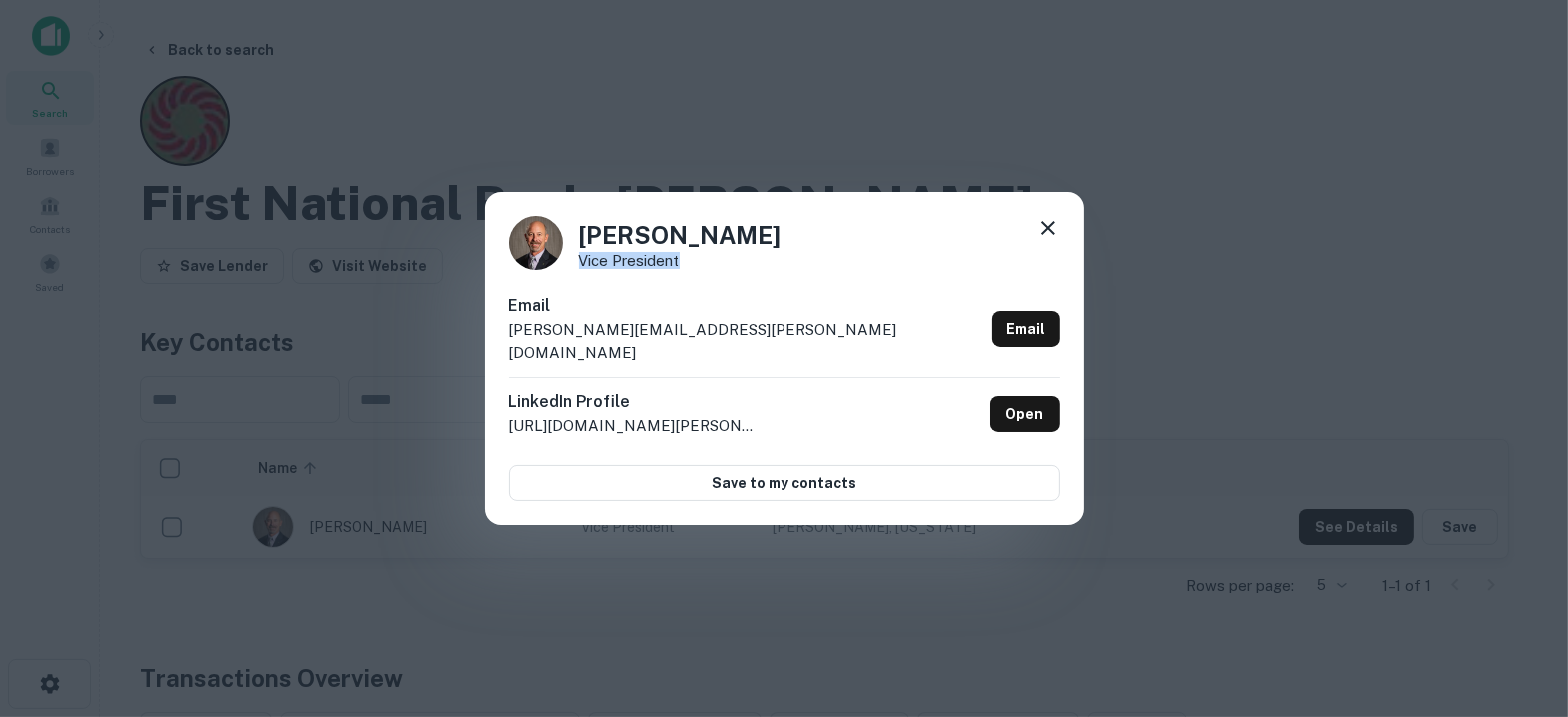 drag, startPoint x: 685, startPoint y: 277, endPoint x: 577, endPoint y: 272, distance: 108.11568 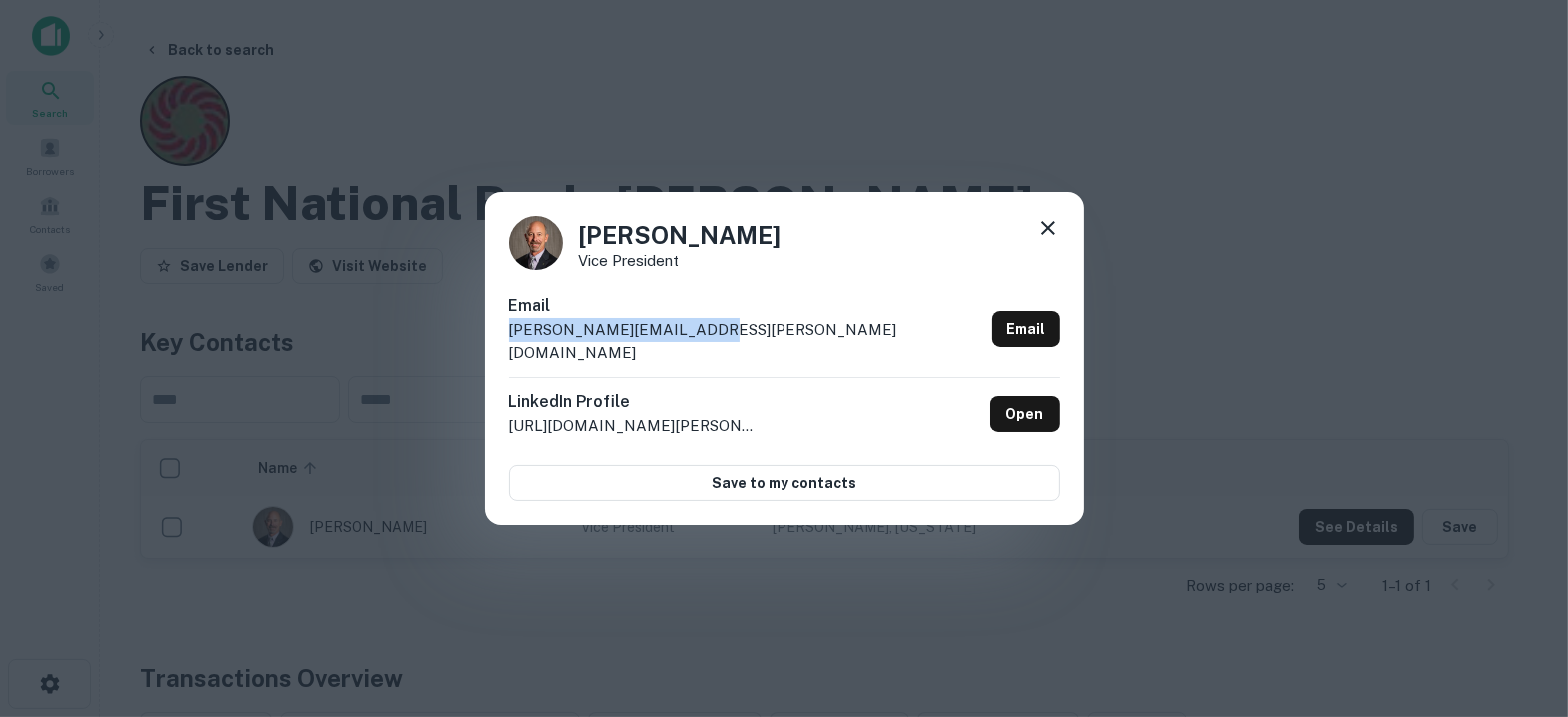 drag, startPoint x: 732, startPoint y: 349, endPoint x: 500, endPoint y: 347, distance: 232.00862 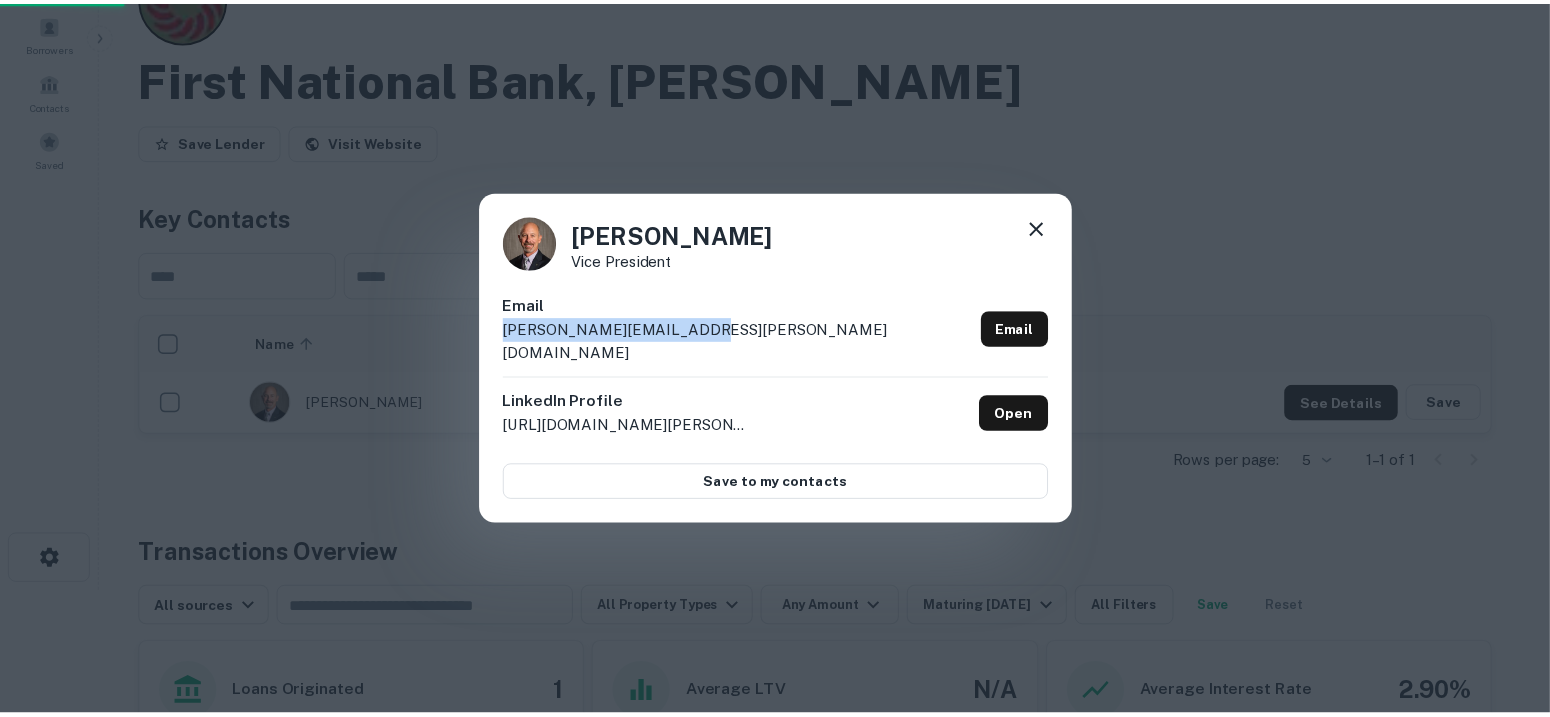 scroll, scrollTop: 0, scrollLeft: 0, axis: both 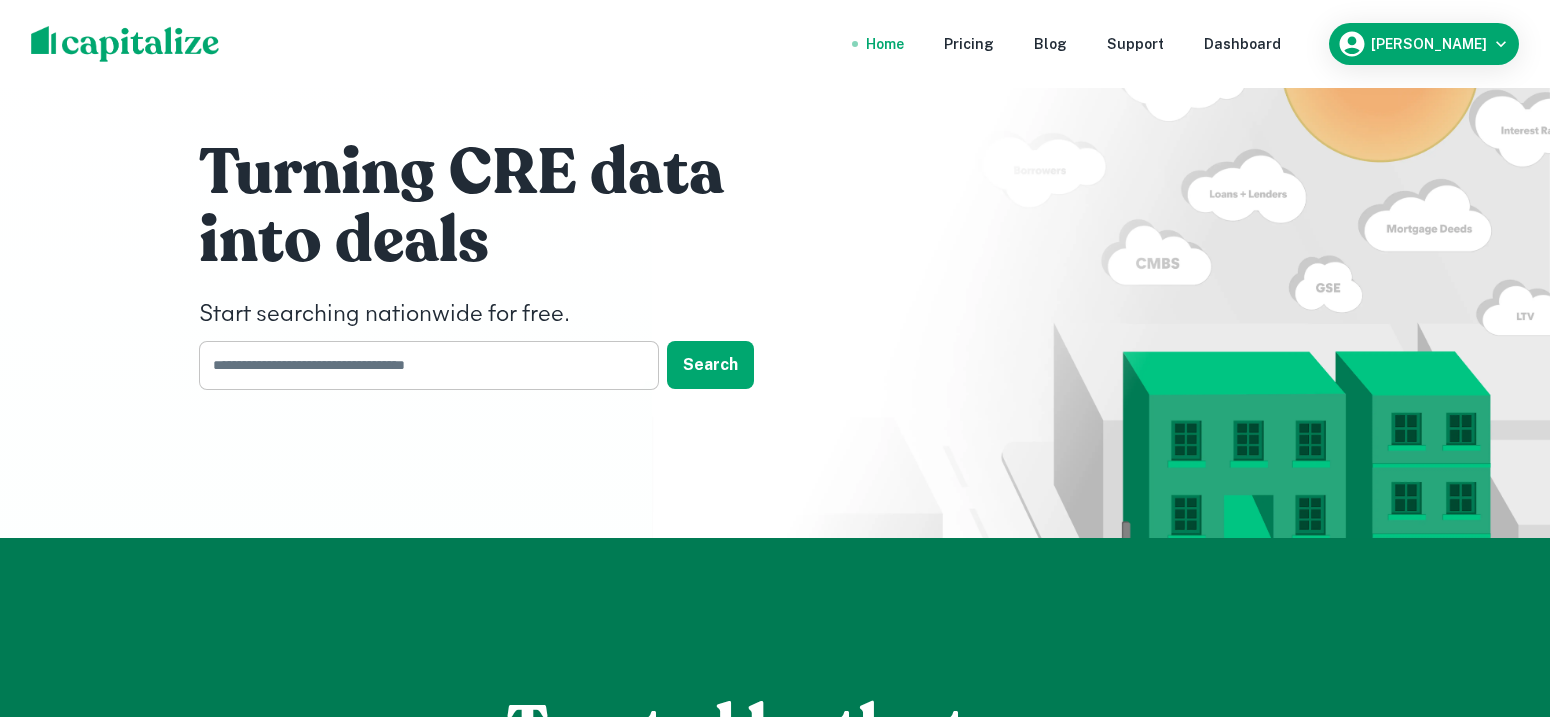 click at bounding box center (422, 365) 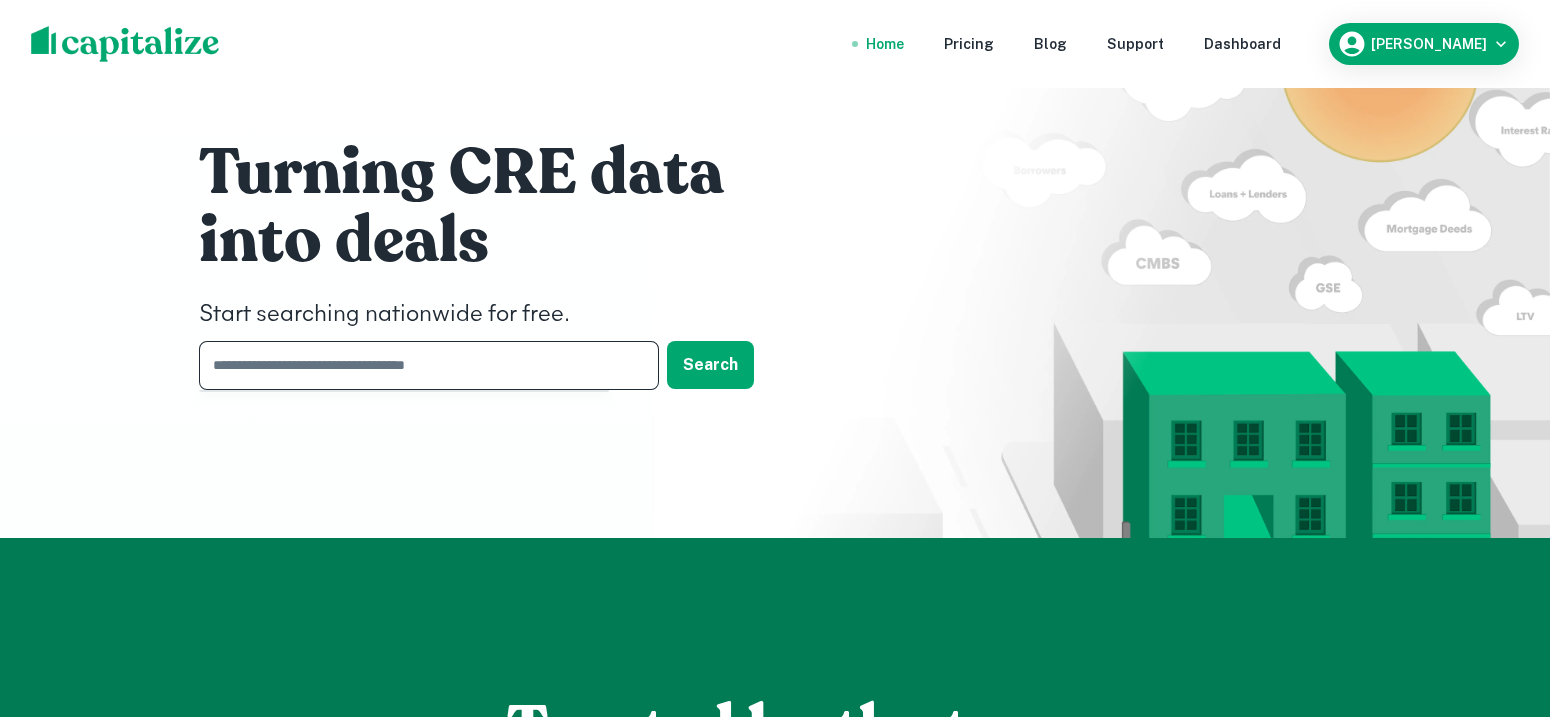 paste on "**********" 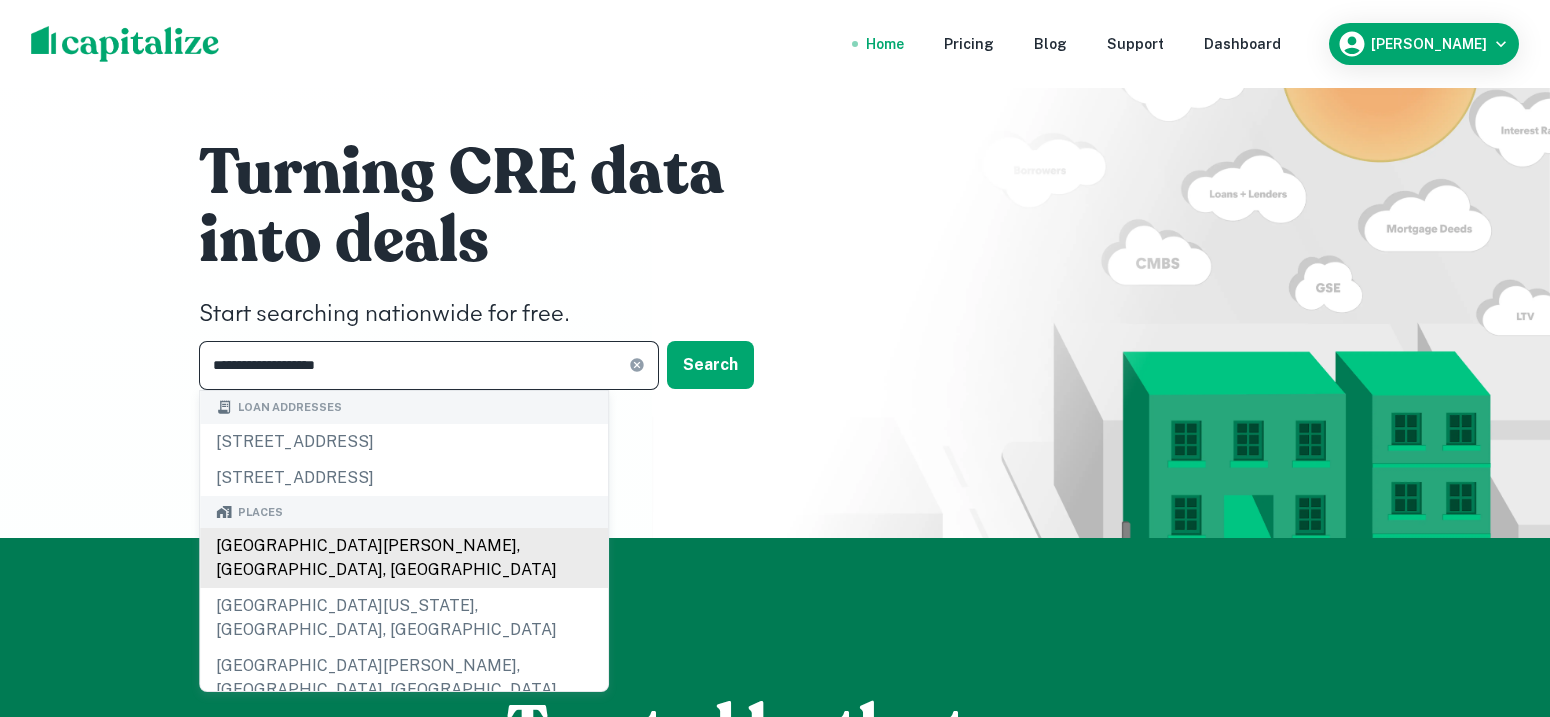 scroll, scrollTop: 124, scrollLeft: 0, axis: vertical 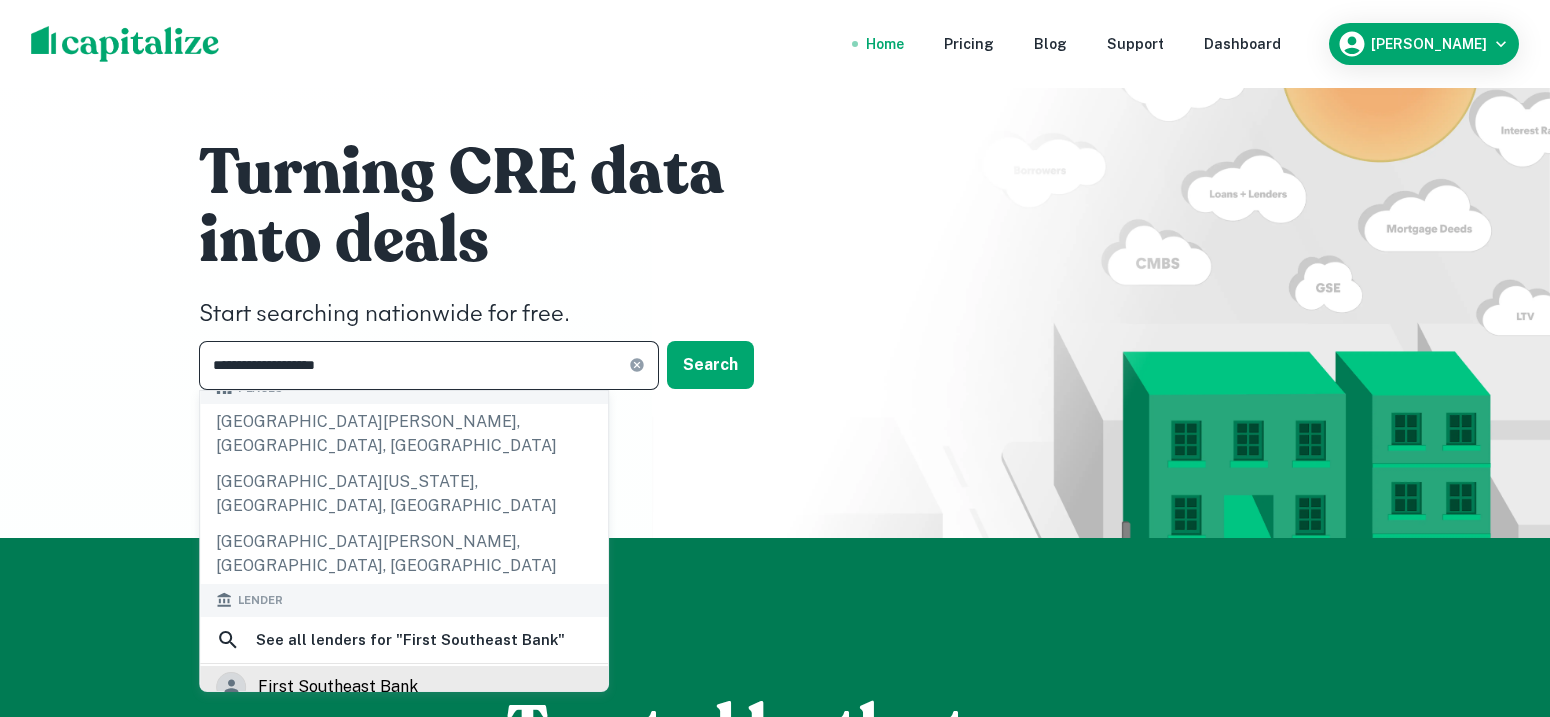 type on "**********" 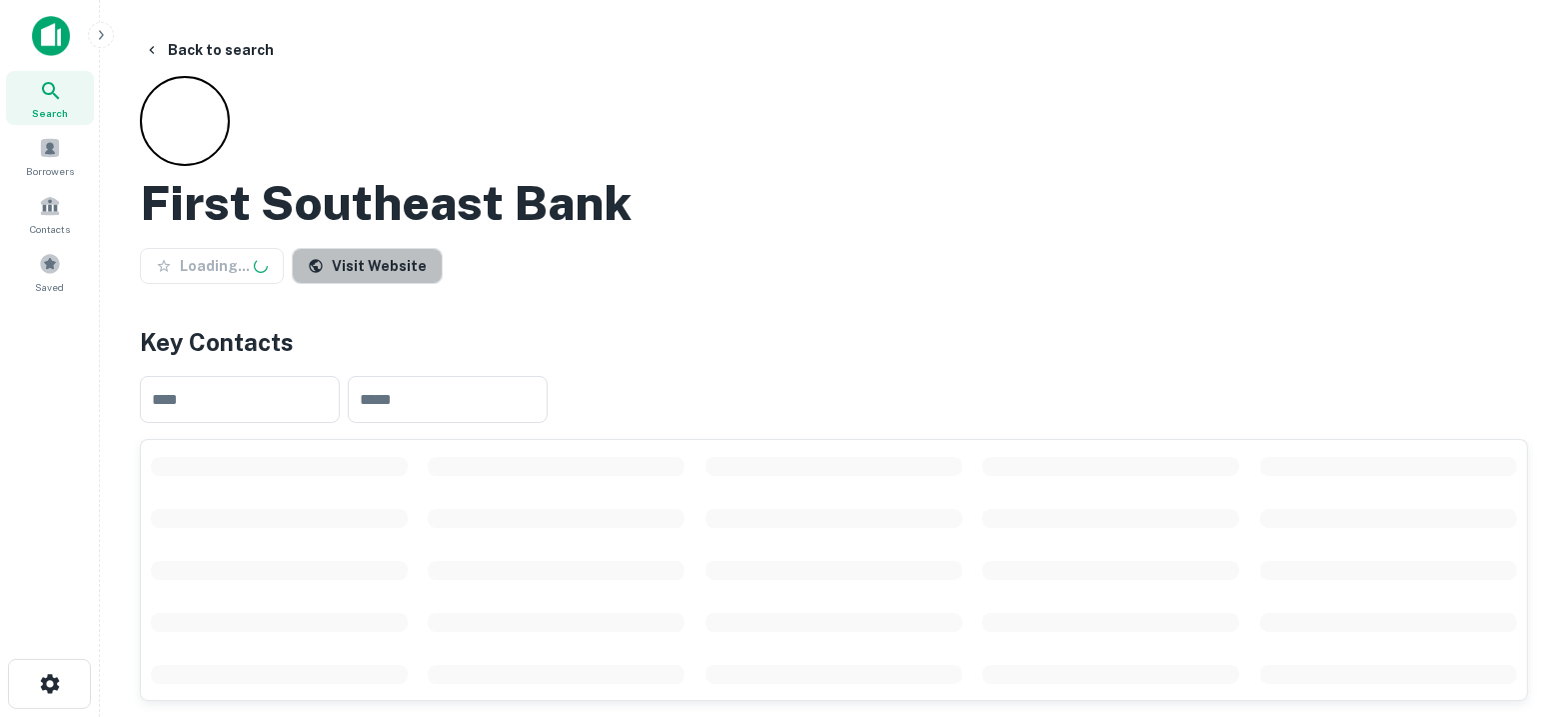 click on "Visit Website" at bounding box center (367, 266) 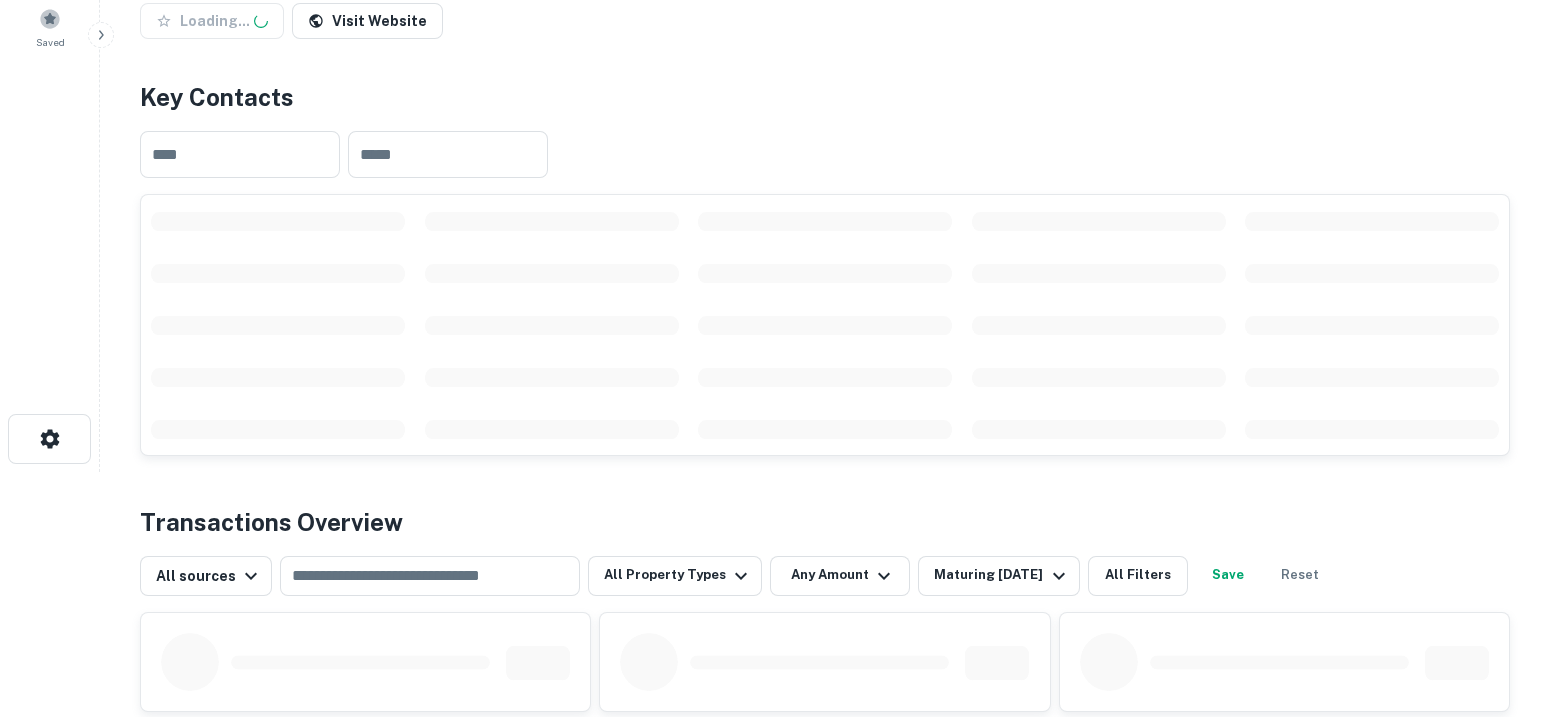 scroll, scrollTop: 249, scrollLeft: 0, axis: vertical 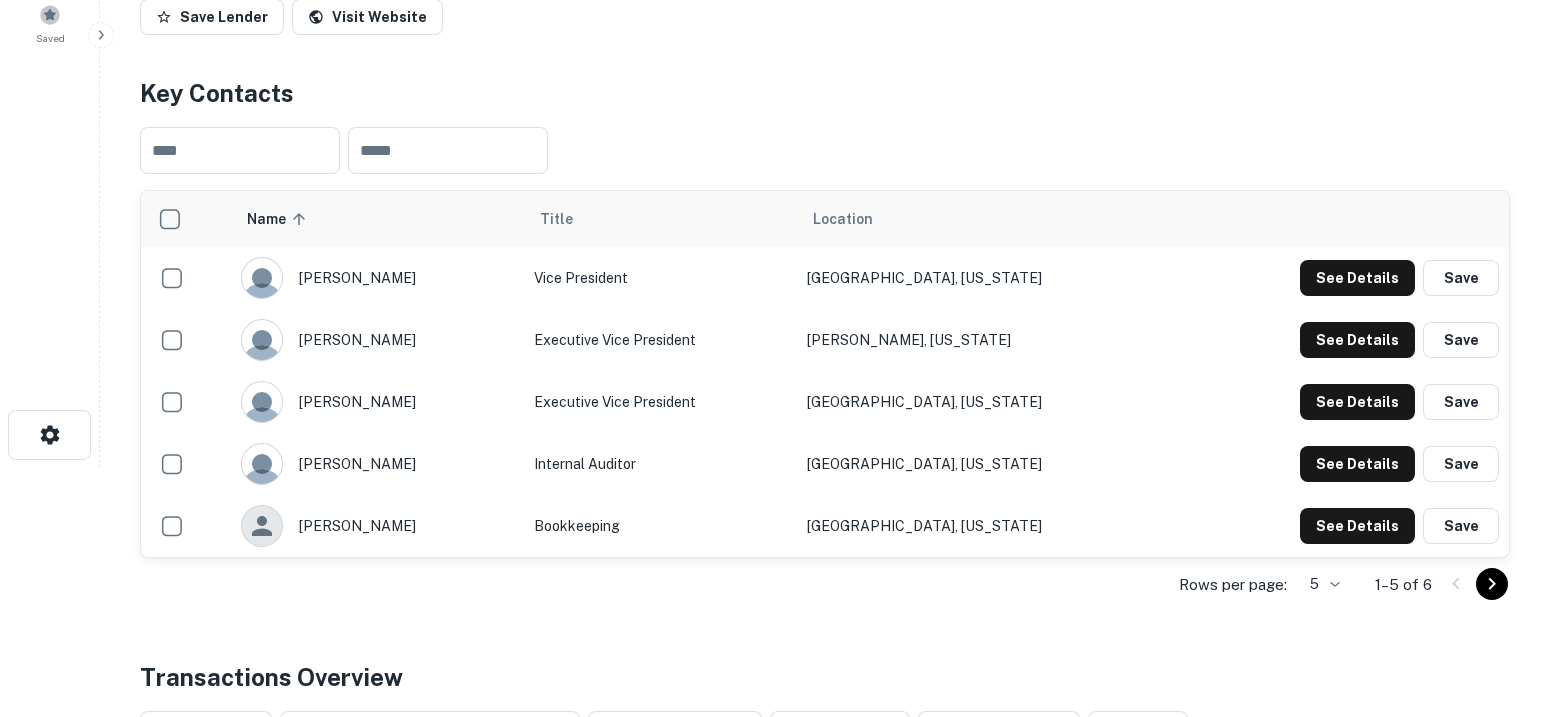 click on "Search         Borrowers         Contacts         Saved     Back to search First Southeast Bank Save Lender Visit Website Key Contacts ​ ​ Name sorted ascending Title Location jessica aggen Vice President Harmony, Minnesota See Details Save greg turner Executive Vice President Mabel, Minnesota See Details Save judy johnson Executive Vice President Preston, Minnesota See Details Save debra skaalen Internal Auditor Harmony, Minnesota See Details Save kaila erickson Bookkeeping Preston, Minnesota See Details Save Rows per page: 5 * 1–5 of 6 Transactions Overview All sources ​ All Property Types Any Amount Maturing In 1 Year All Filters Save Reset Loans Originated 8 Average LTV 69.67% Average Interest Rate 2.97% Location Purpose Type Mortgage Amount Borrower Origination Date Maturity Date Lender Type Sale Amount LTV Year Built Unit Count 315 Main Ave N Harmony, MN55939  Sale Retail $65k Joke Holdings LLC Request Borrower Info Jun 25, 2021 Jun 25, 2026 Bank $100k 65.00% 1966 0 View Sale Retail" at bounding box center (775, 109) 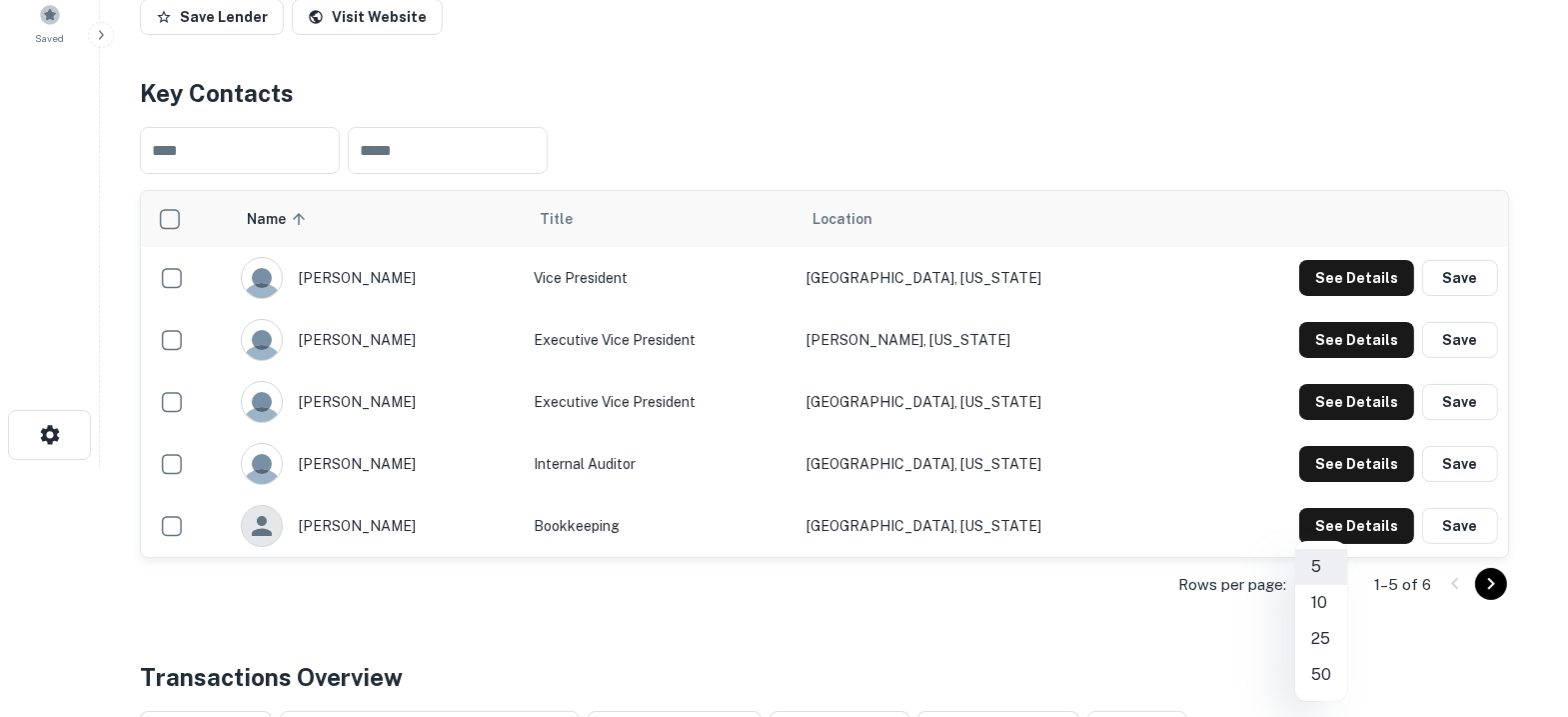 click on "10" at bounding box center [1321, 603] 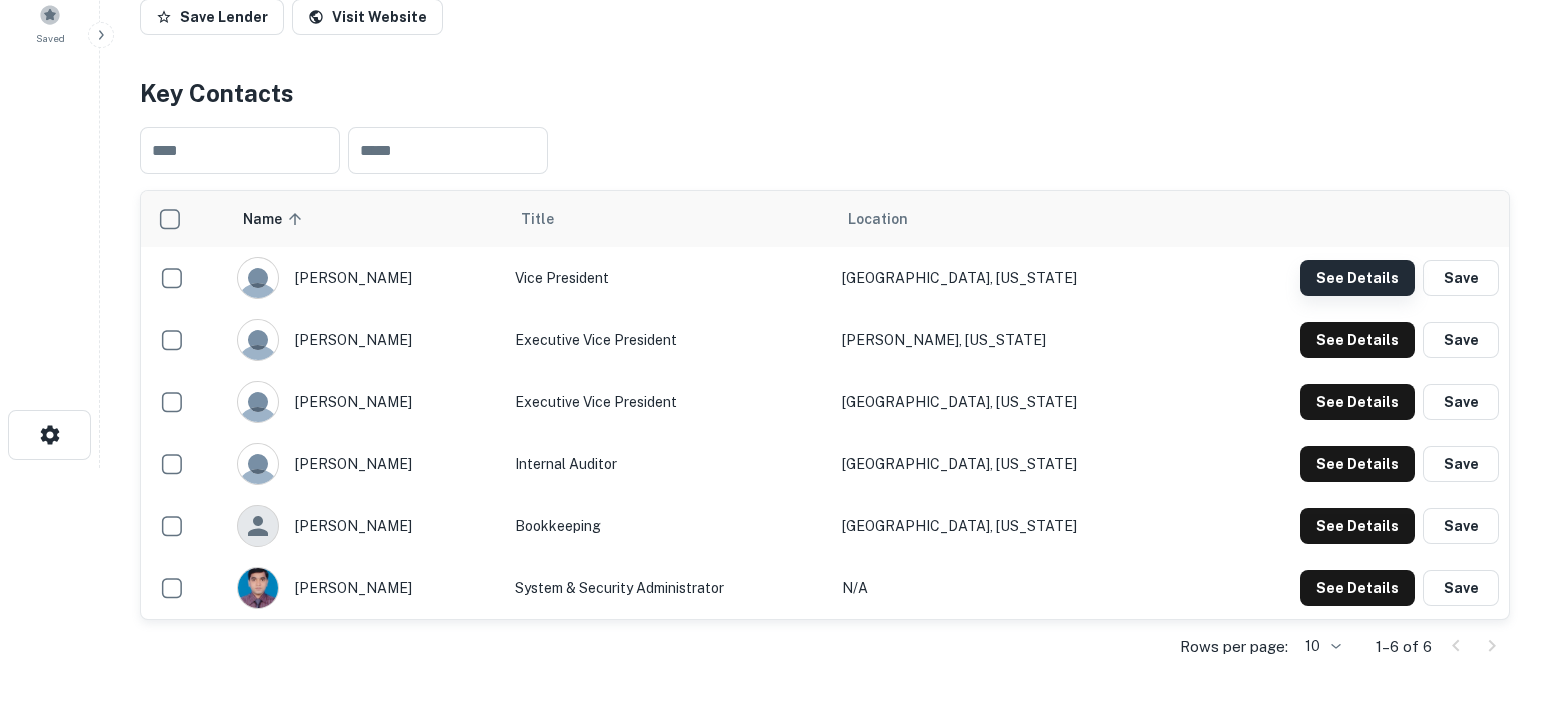 click on "See Details" at bounding box center (1357, 278) 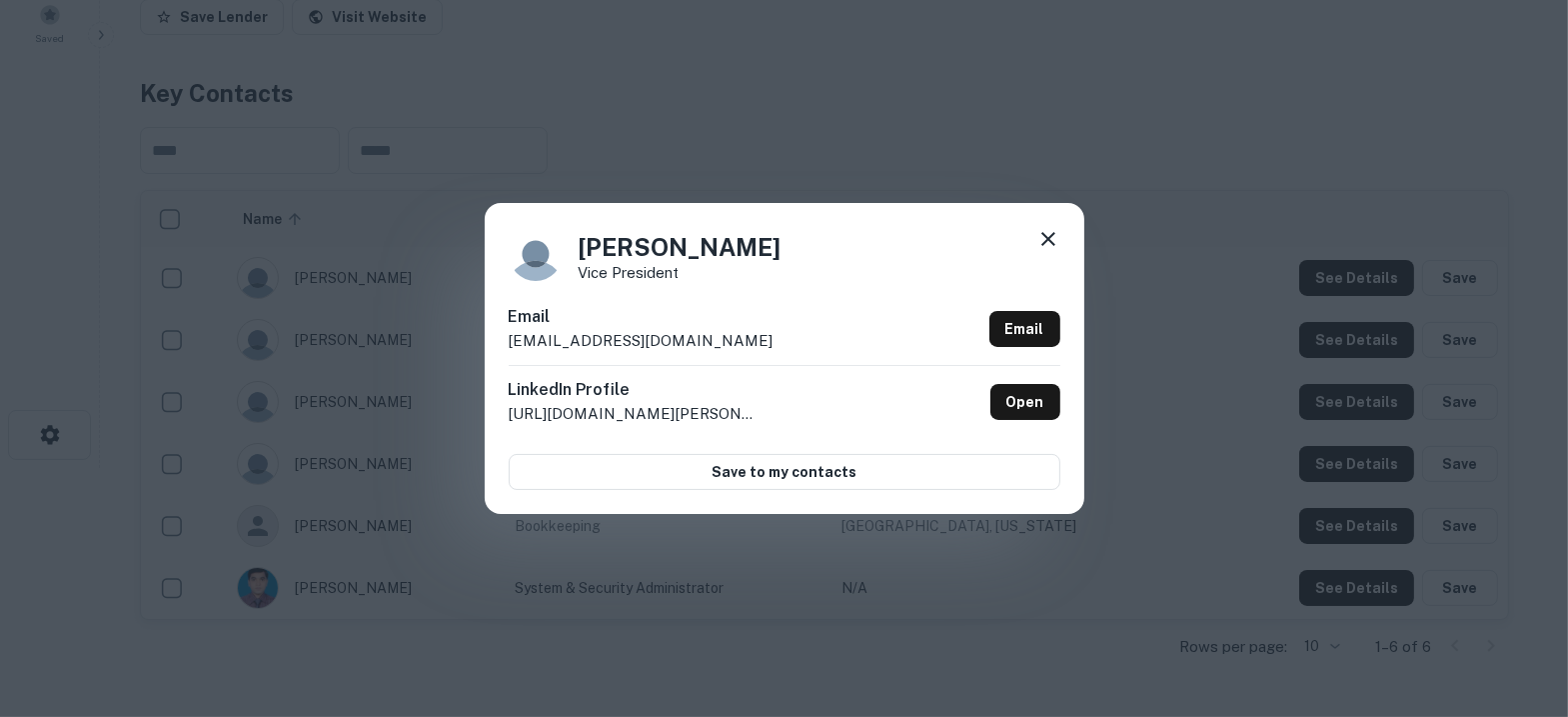 click 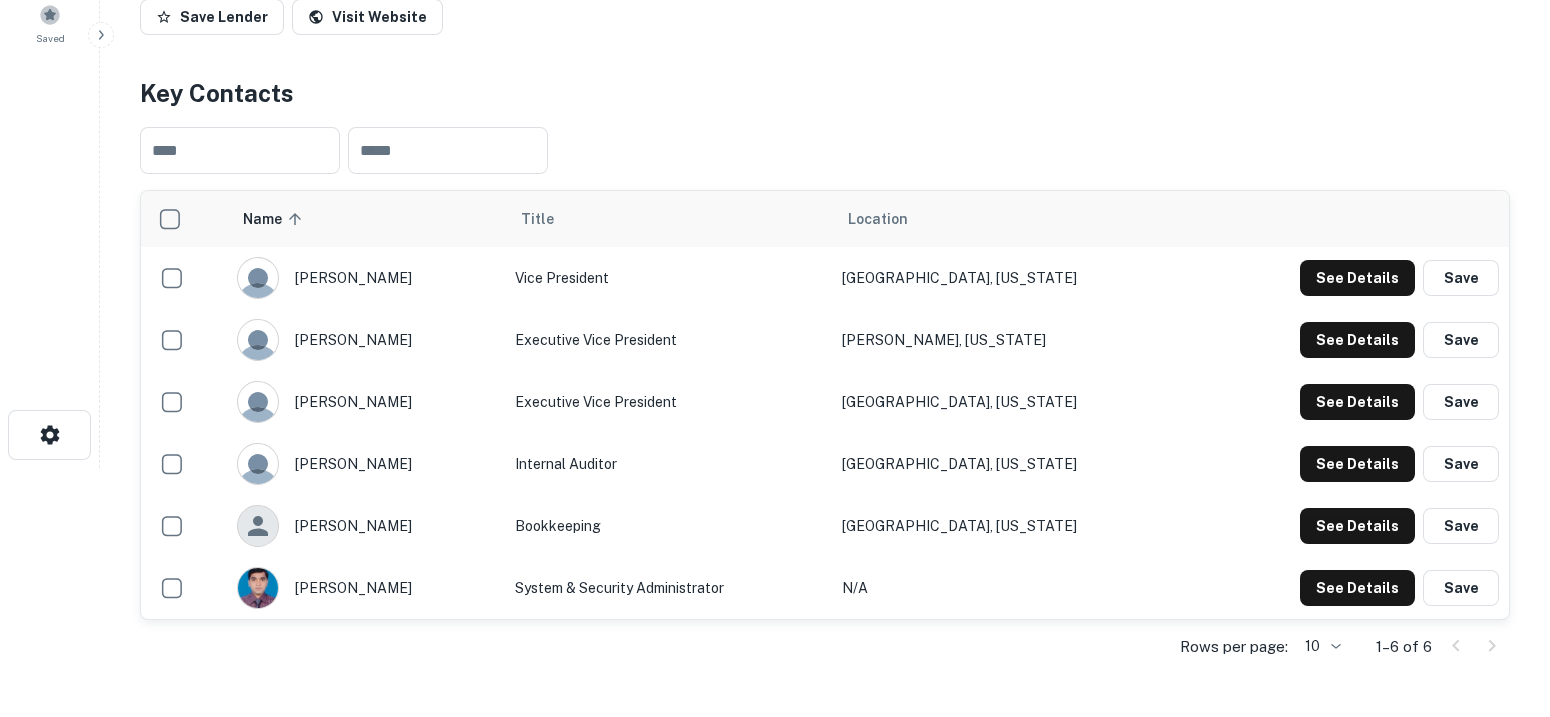 type 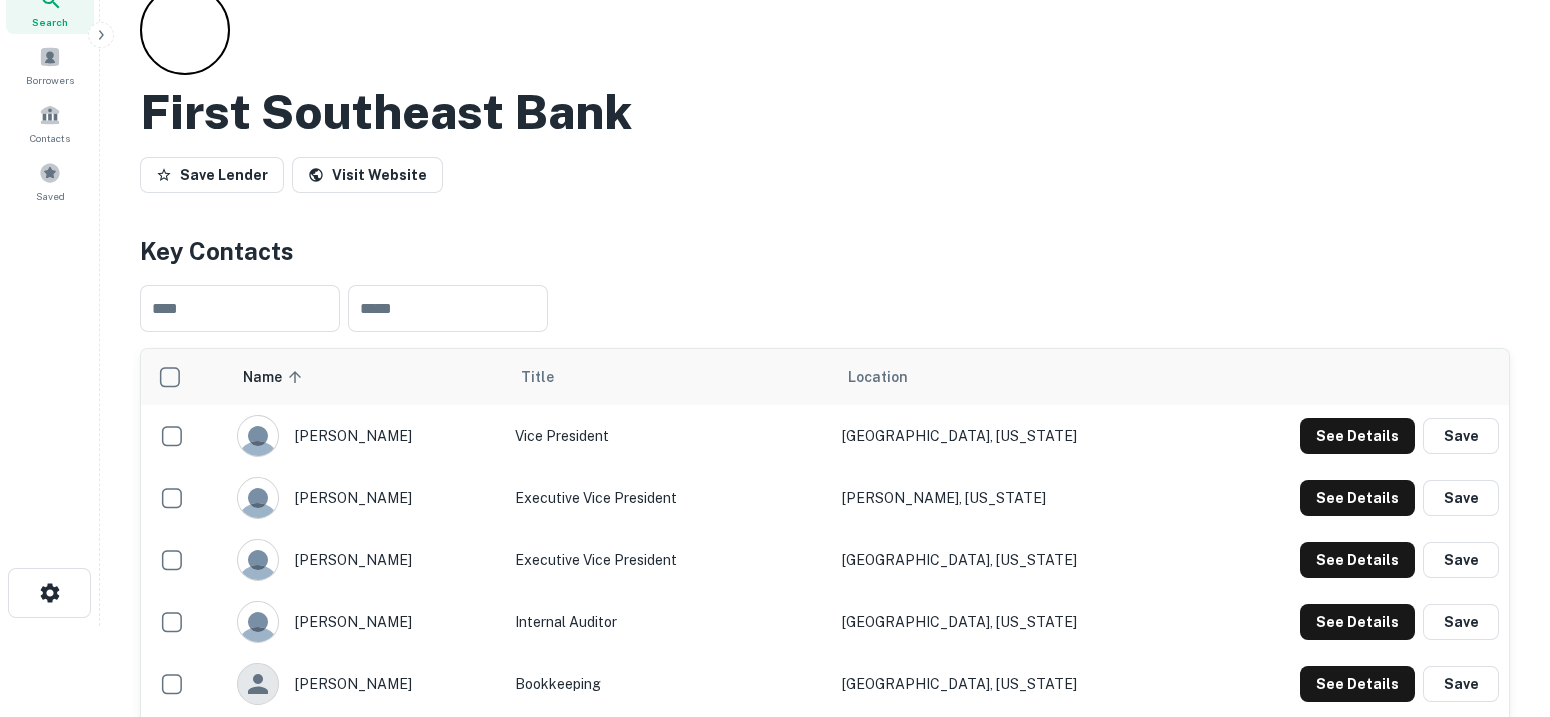 scroll, scrollTop: 0, scrollLeft: 0, axis: both 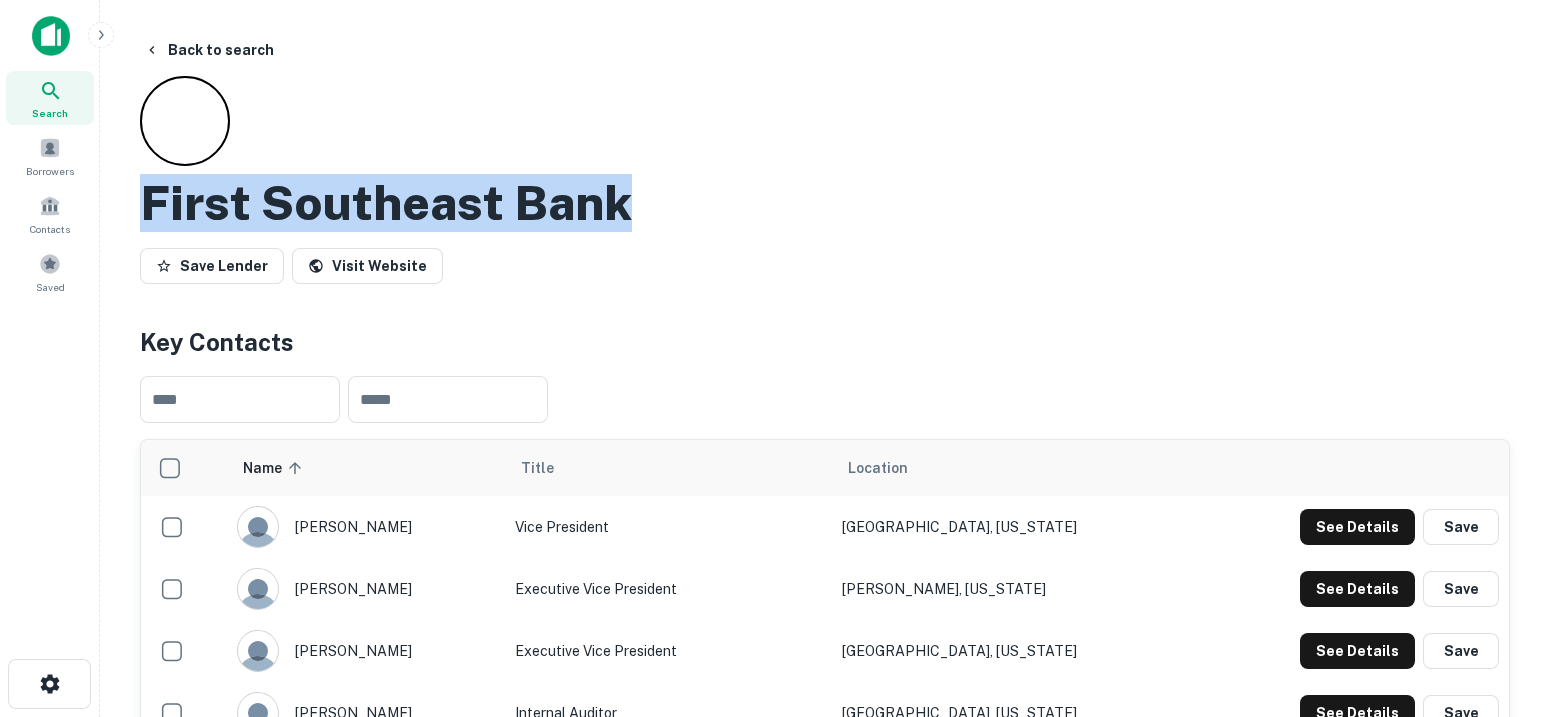 drag, startPoint x: 680, startPoint y: 211, endPoint x: 103, endPoint y: 205, distance: 577.0312 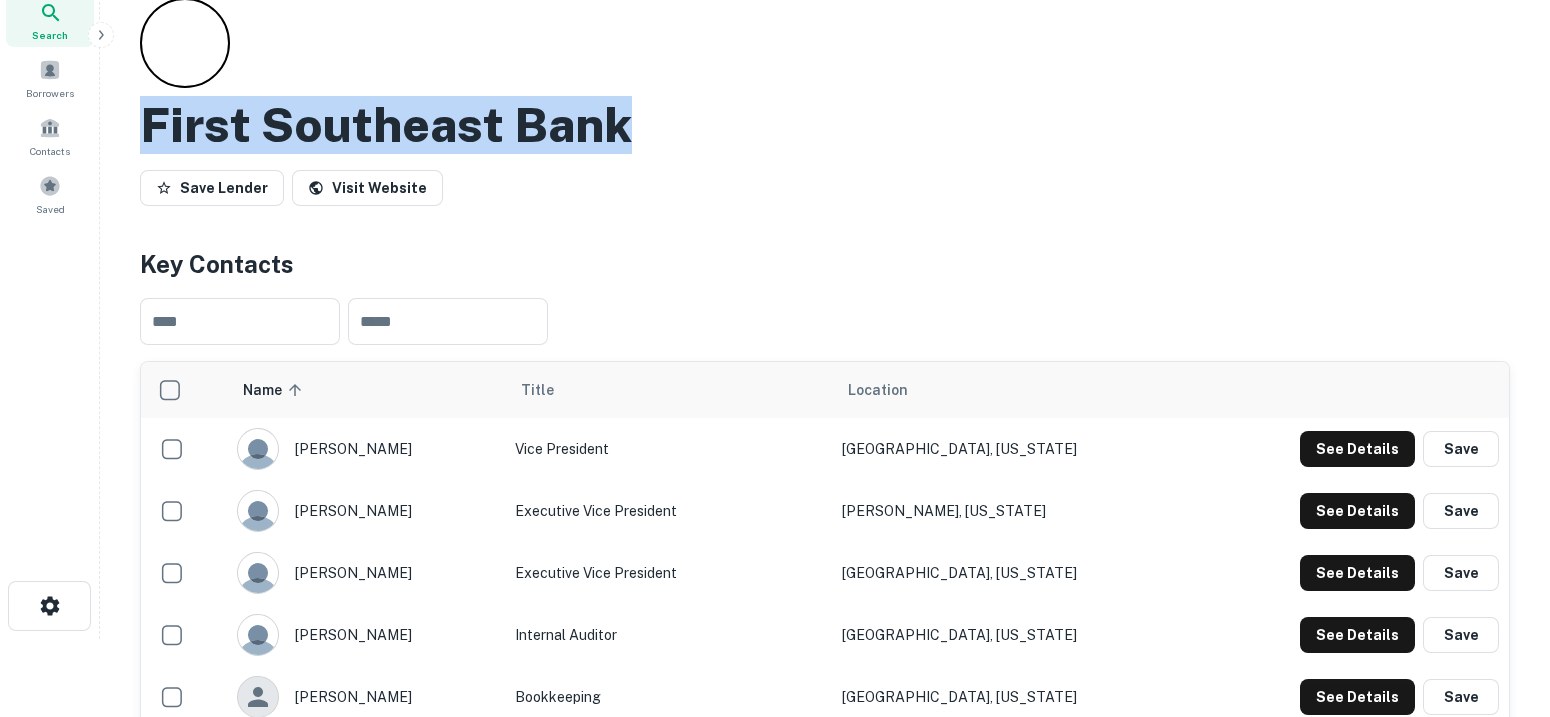 scroll, scrollTop: 124, scrollLeft: 0, axis: vertical 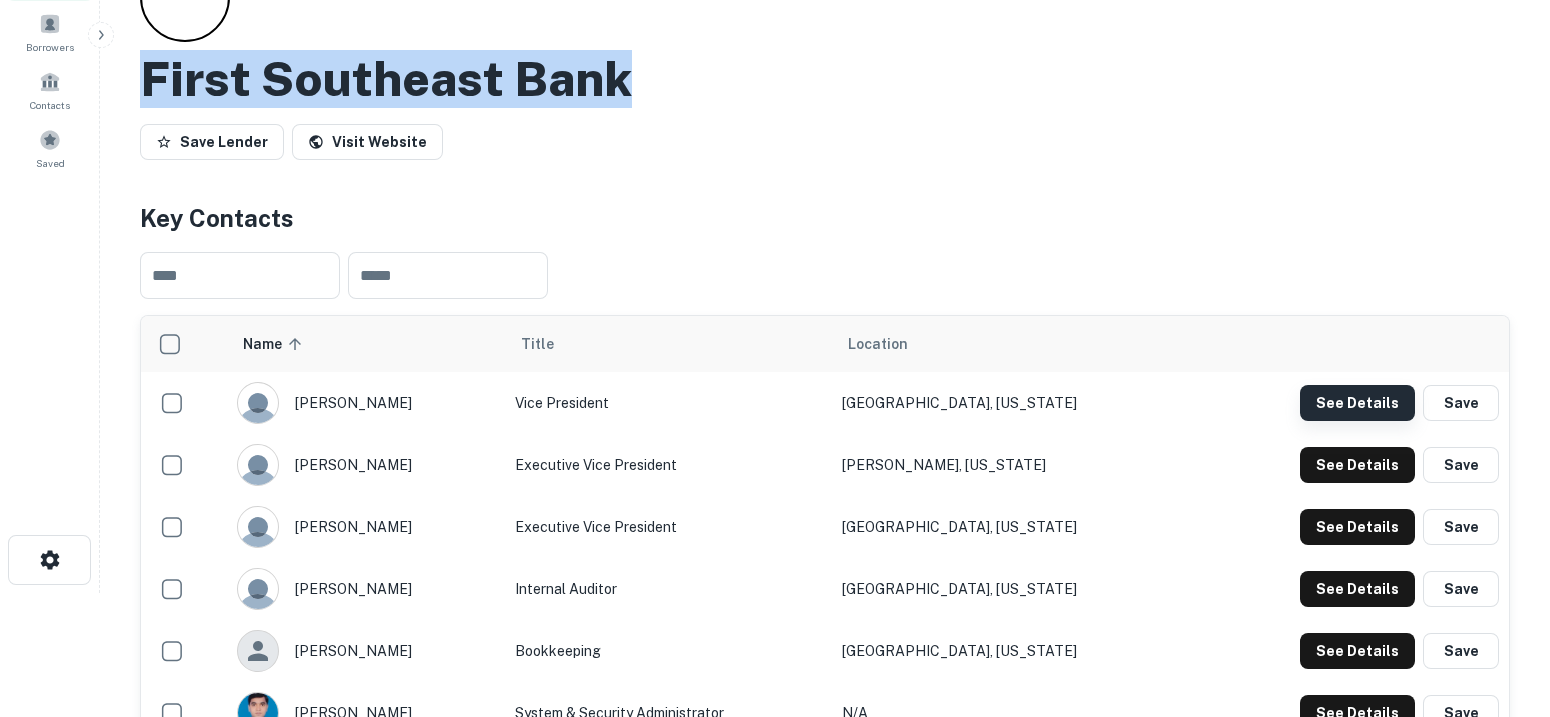 click on "See Details" at bounding box center (1357, 403) 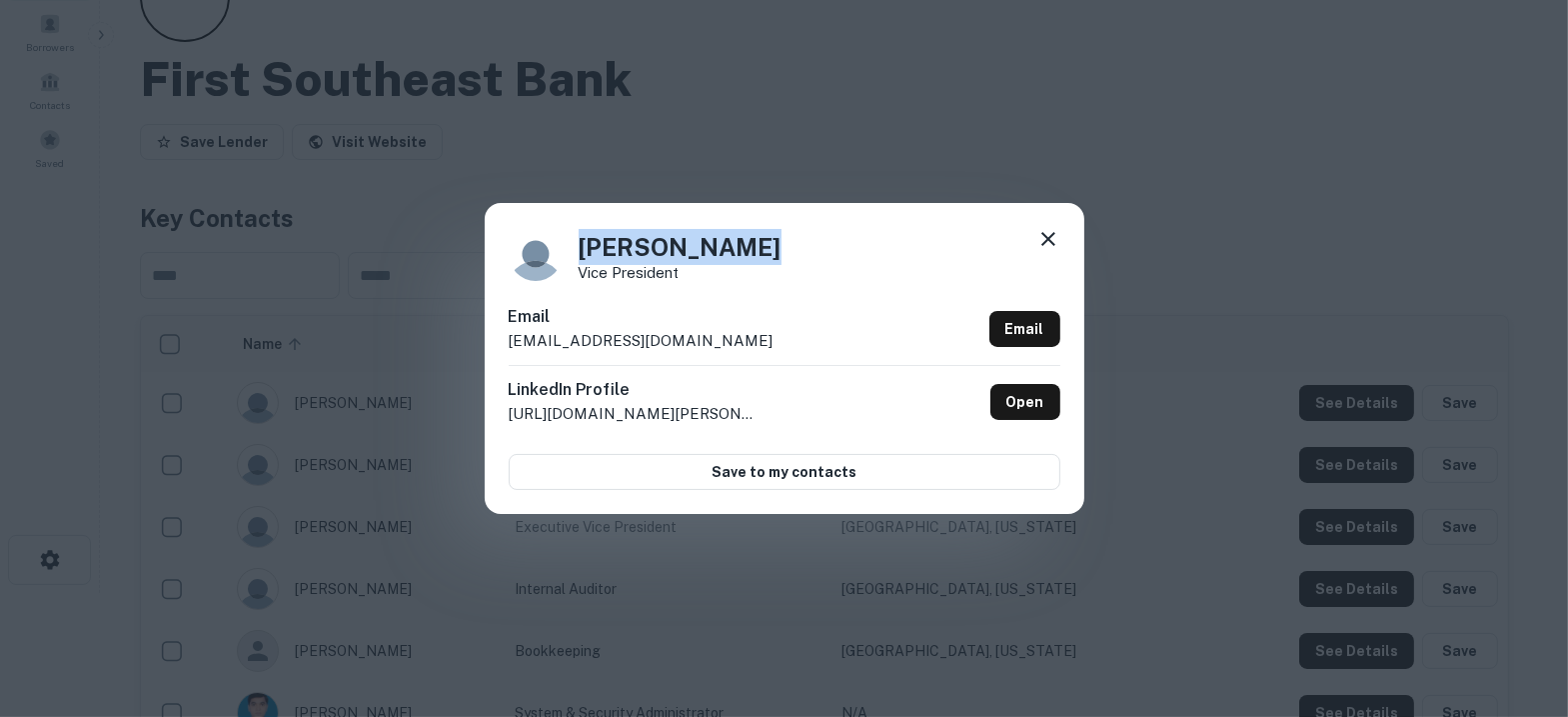 drag, startPoint x: 762, startPoint y: 251, endPoint x: 531, endPoint y: 233, distance: 231.70024 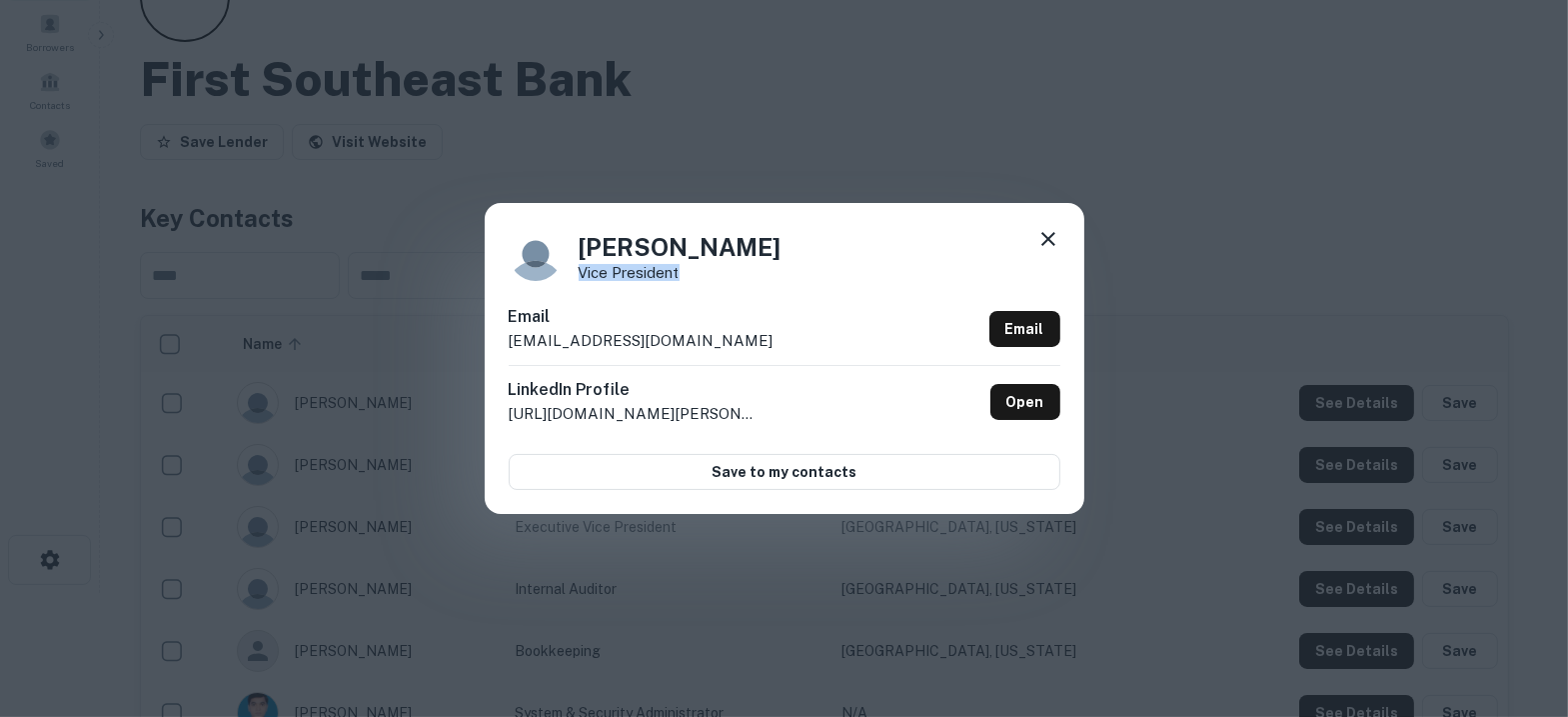 drag, startPoint x: 703, startPoint y: 277, endPoint x: 578, endPoint y: 277, distance: 125 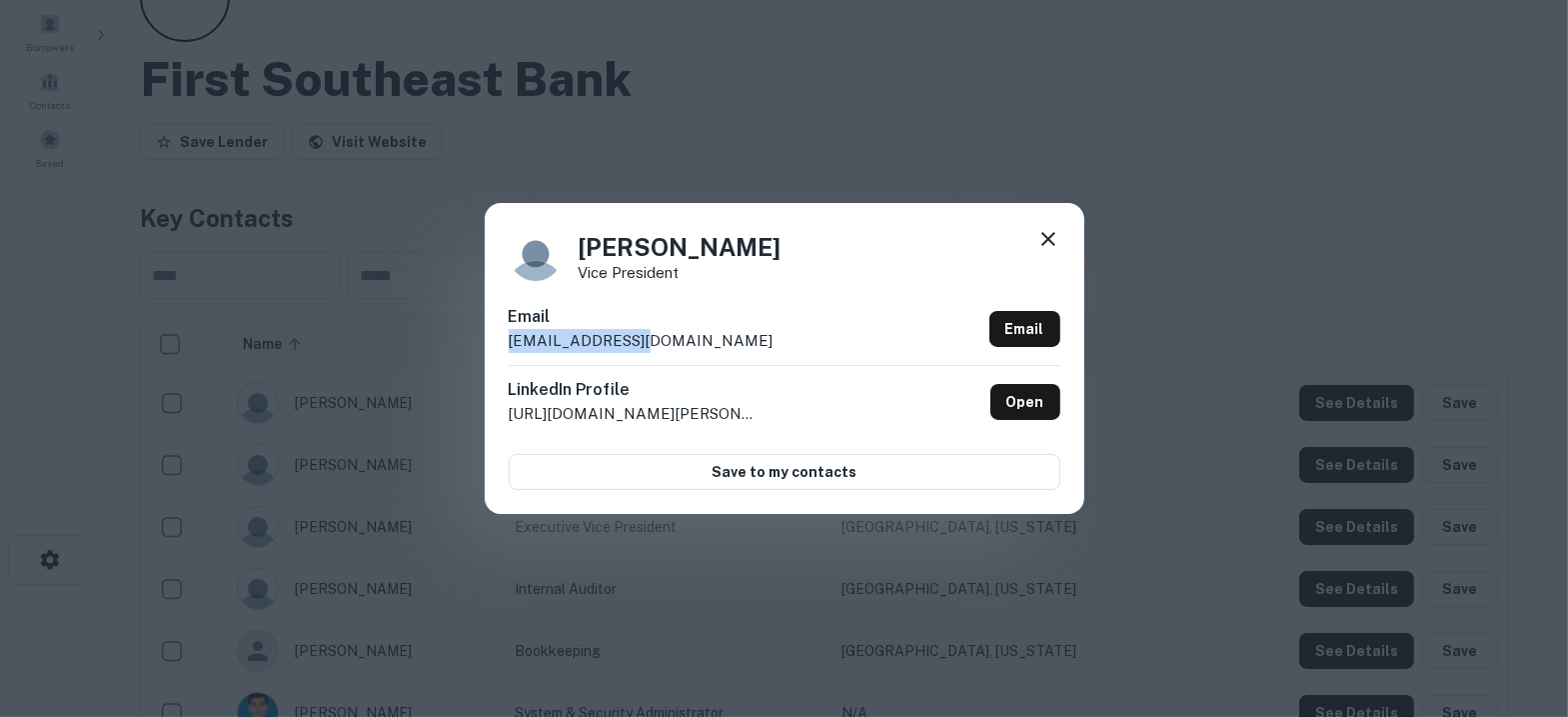 drag, startPoint x: 650, startPoint y: 338, endPoint x: 487, endPoint y: 342, distance: 163.04907 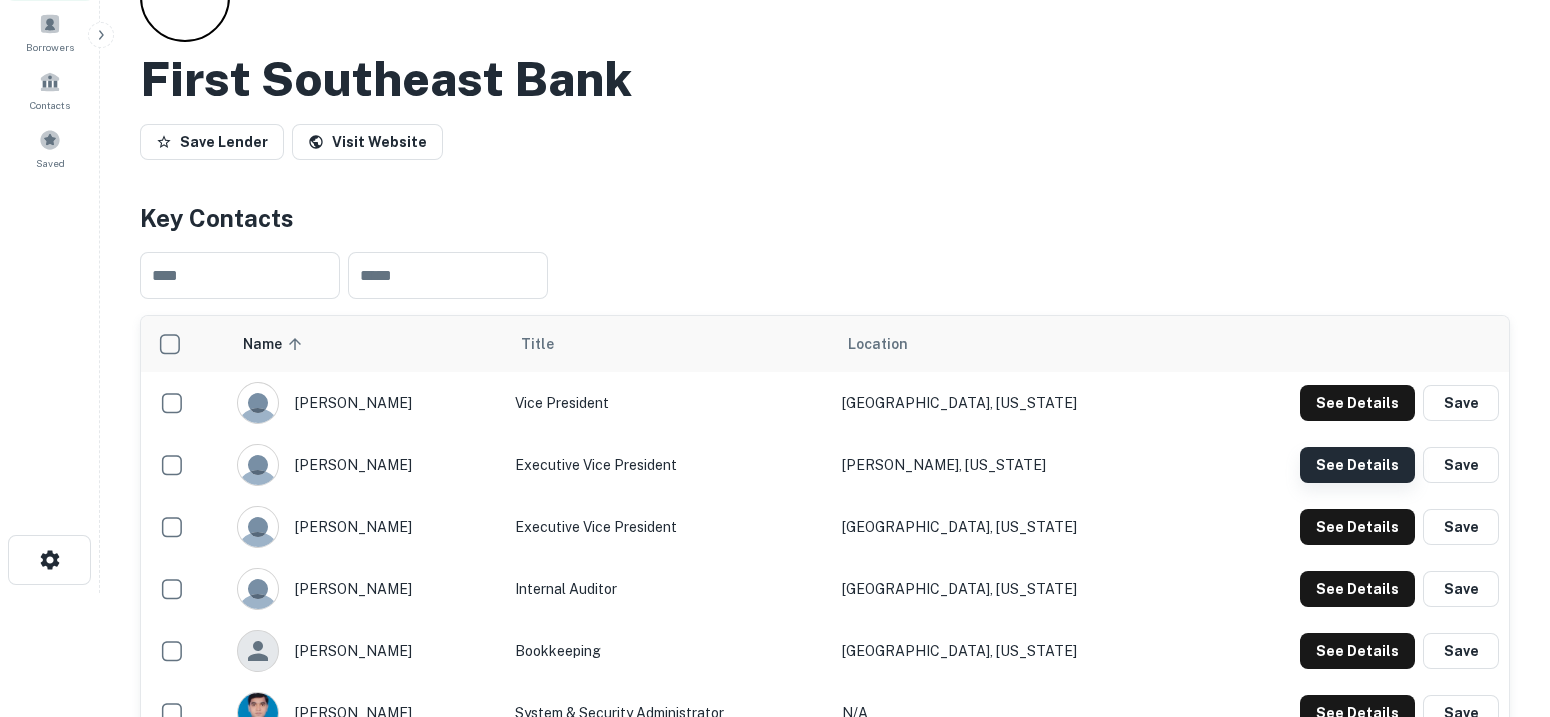 click on "See Details" at bounding box center [1357, 403] 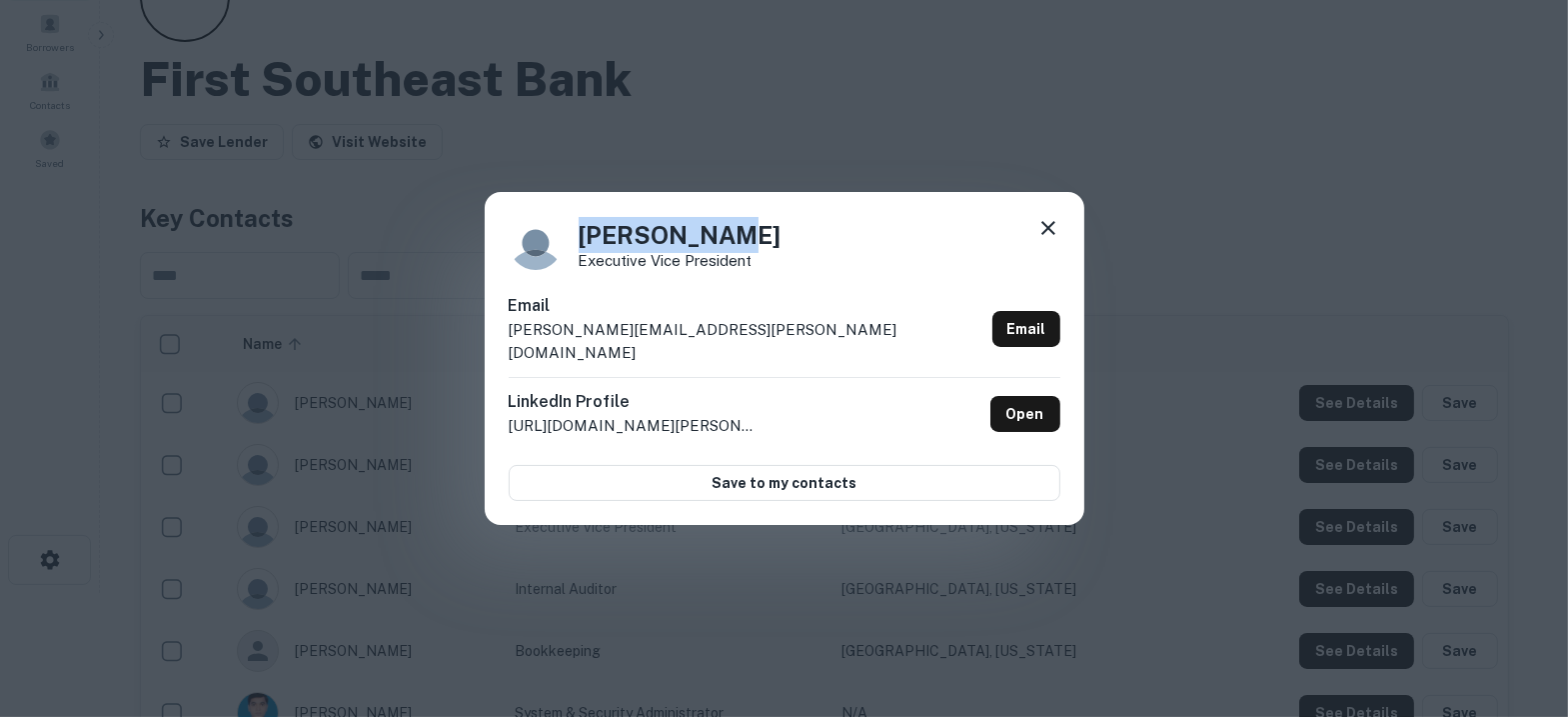 drag, startPoint x: 745, startPoint y: 254, endPoint x: 527, endPoint y: 247, distance: 218.11236 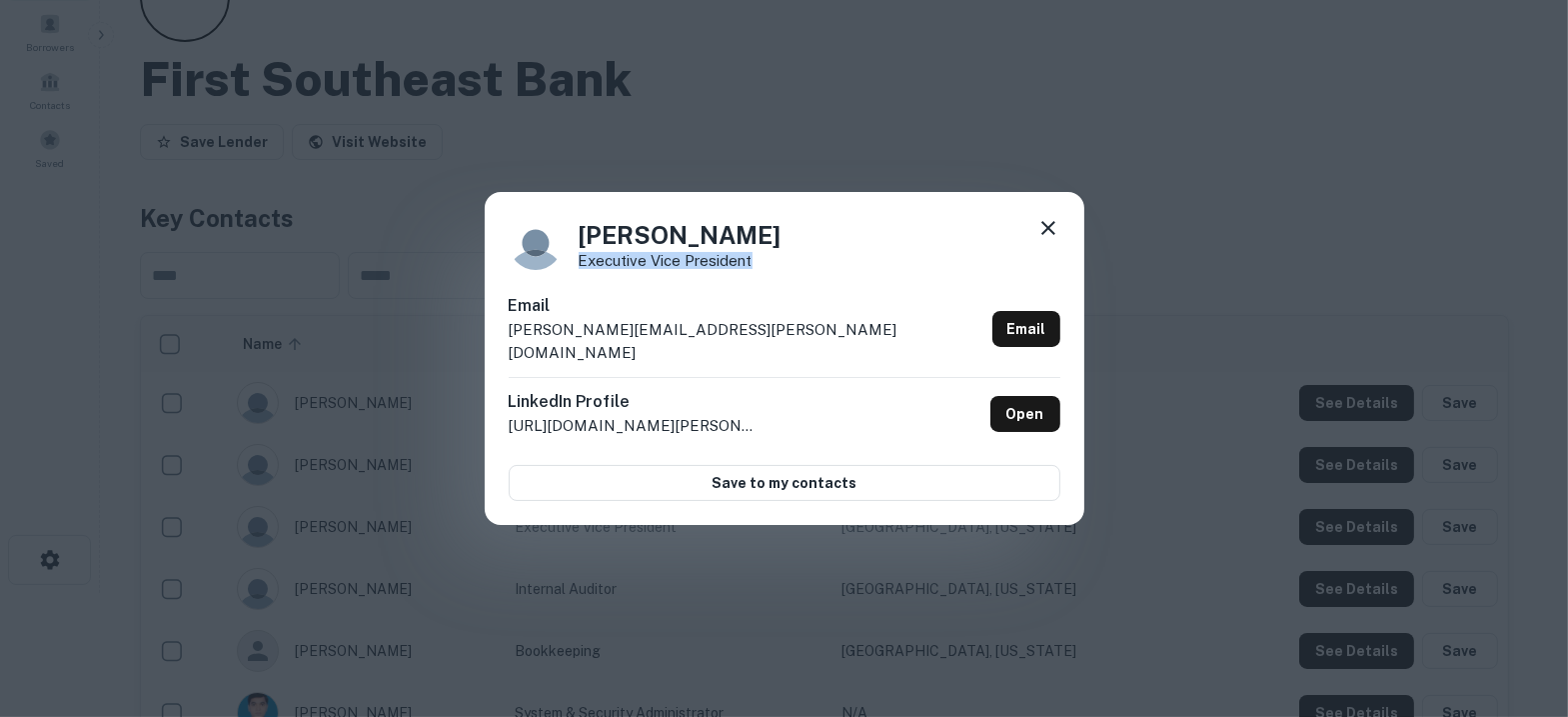 drag, startPoint x: 783, startPoint y: 275, endPoint x: 579, endPoint y: 274, distance: 204.00245 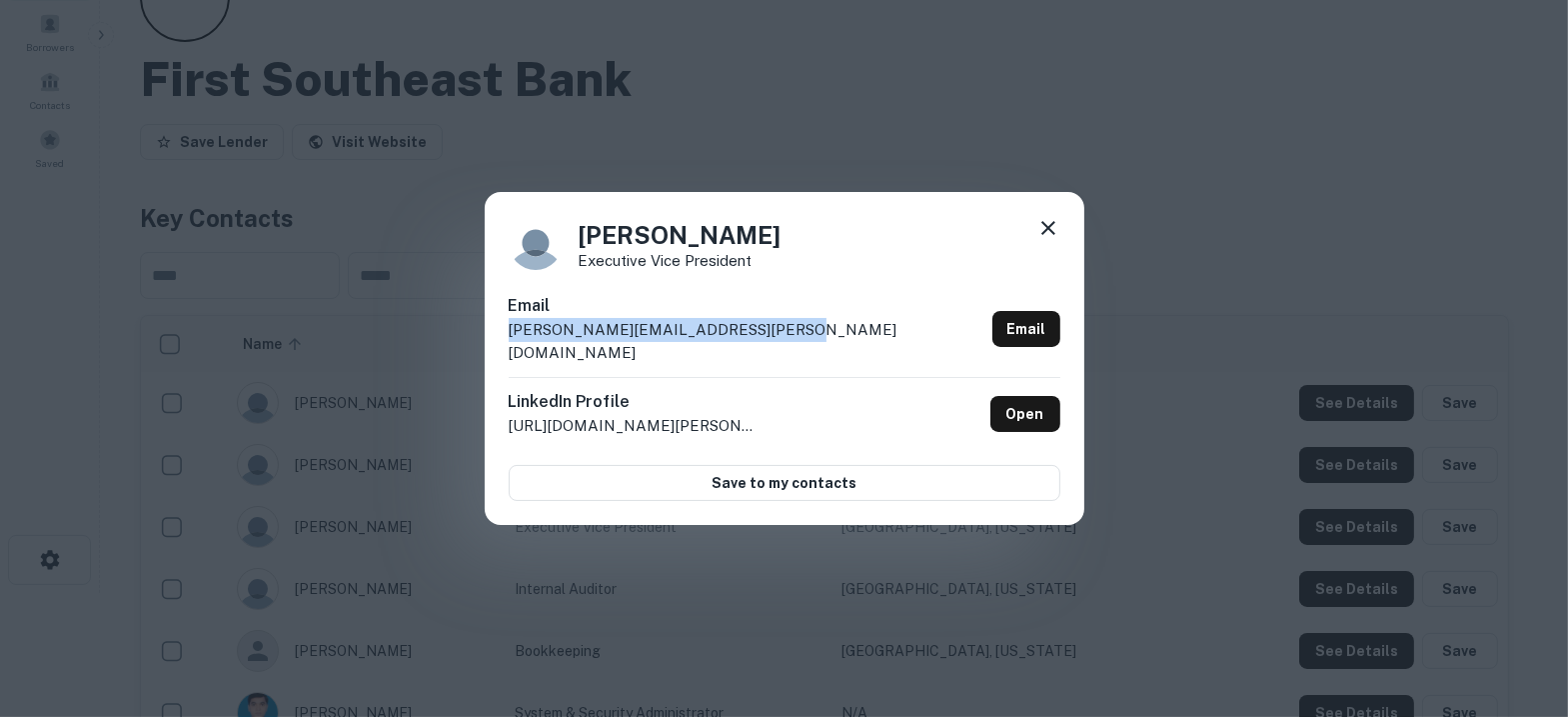 drag, startPoint x: 768, startPoint y: 344, endPoint x: 490, endPoint y: 341, distance: 278.01619 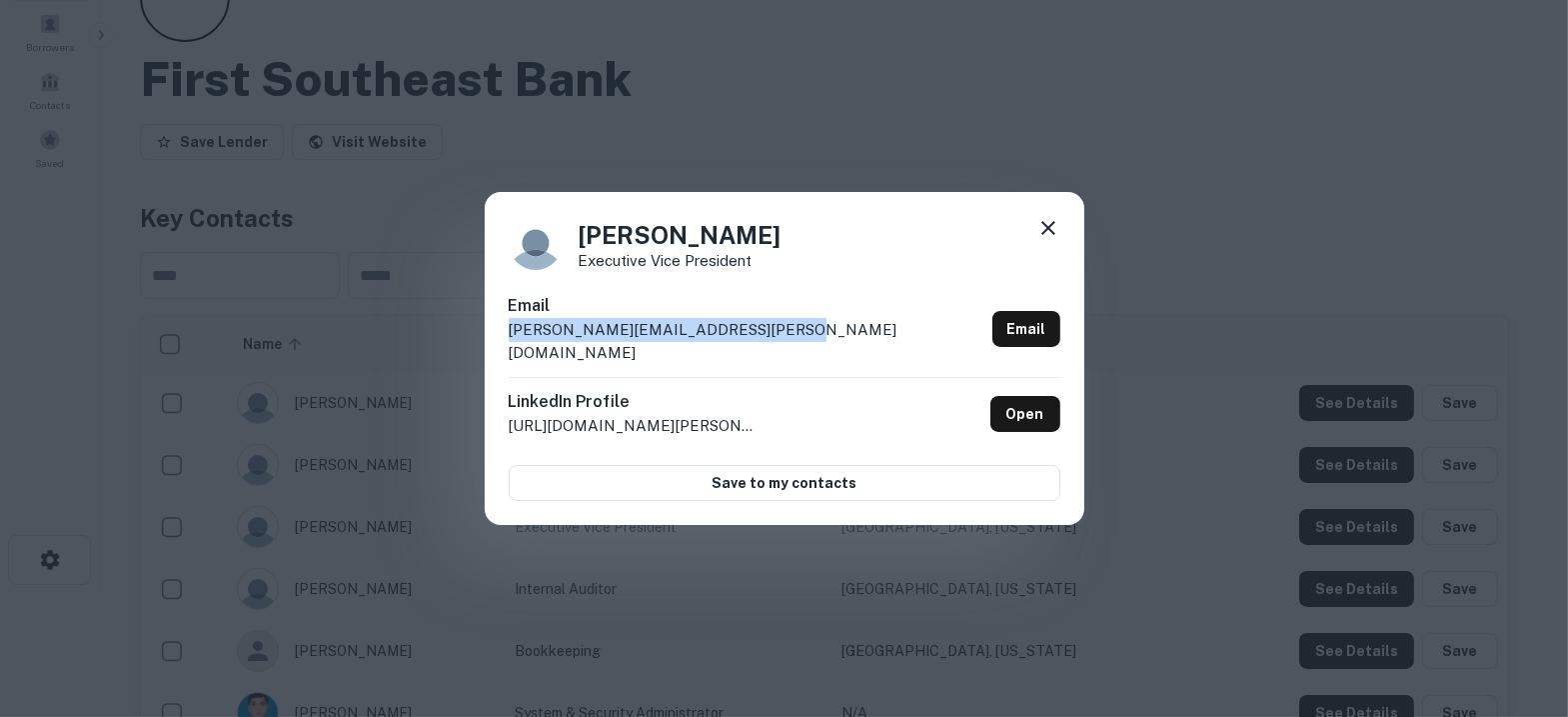 click 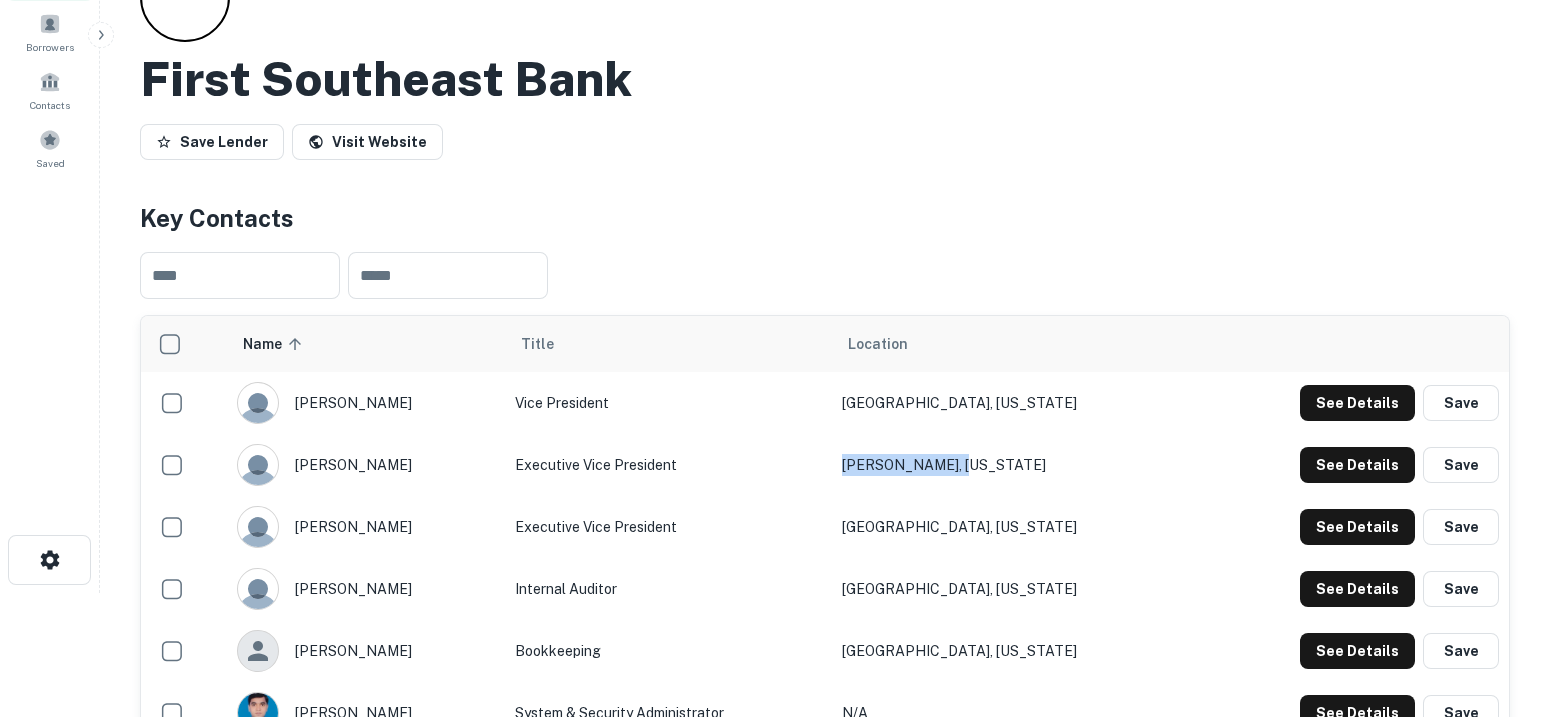 drag, startPoint x: 1044, startPoint y: 456, endPoint x: 907, endPoint y: 457, distance: 137.00365 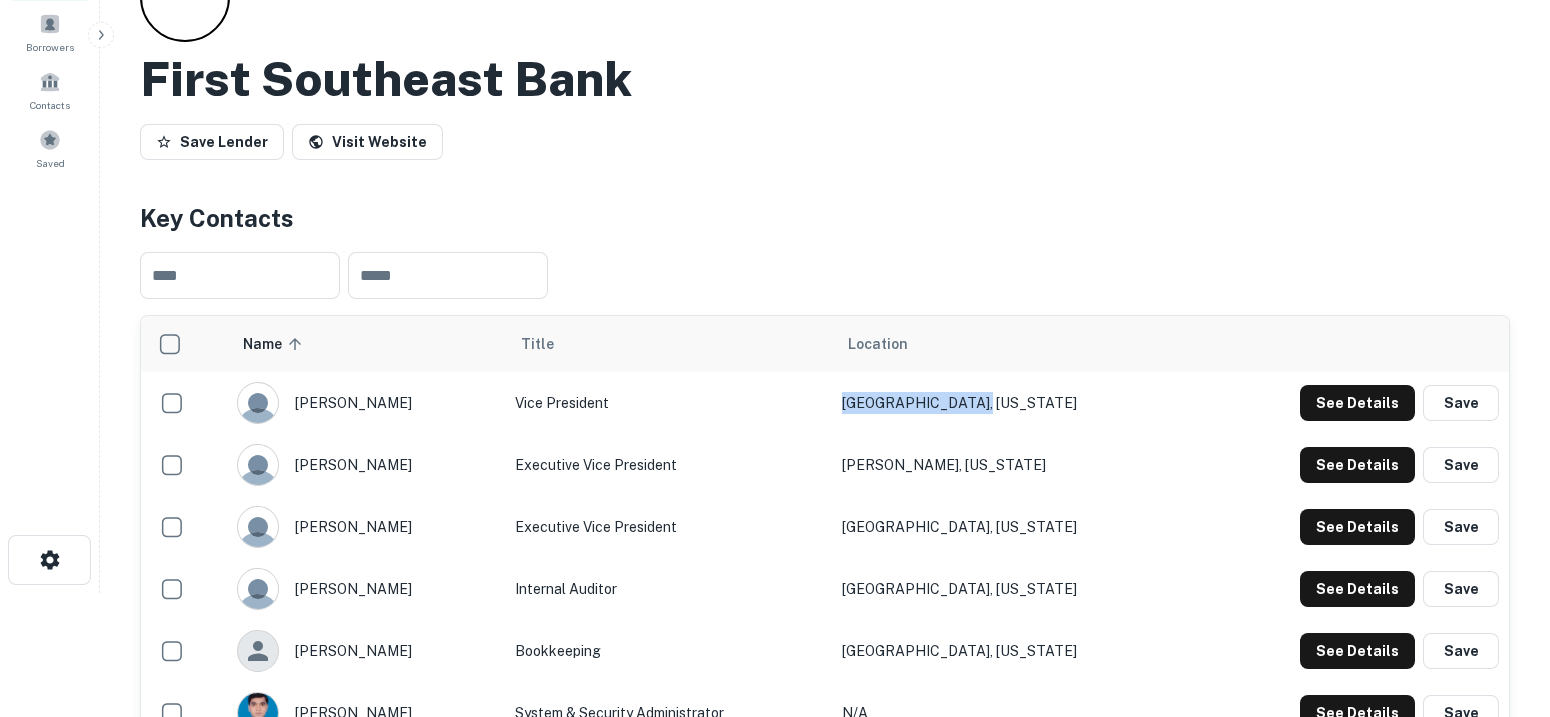 drag, startPoint x: 950, startPoint y: 394, endPoint x: 908, endPoint y: 394, distance: 42 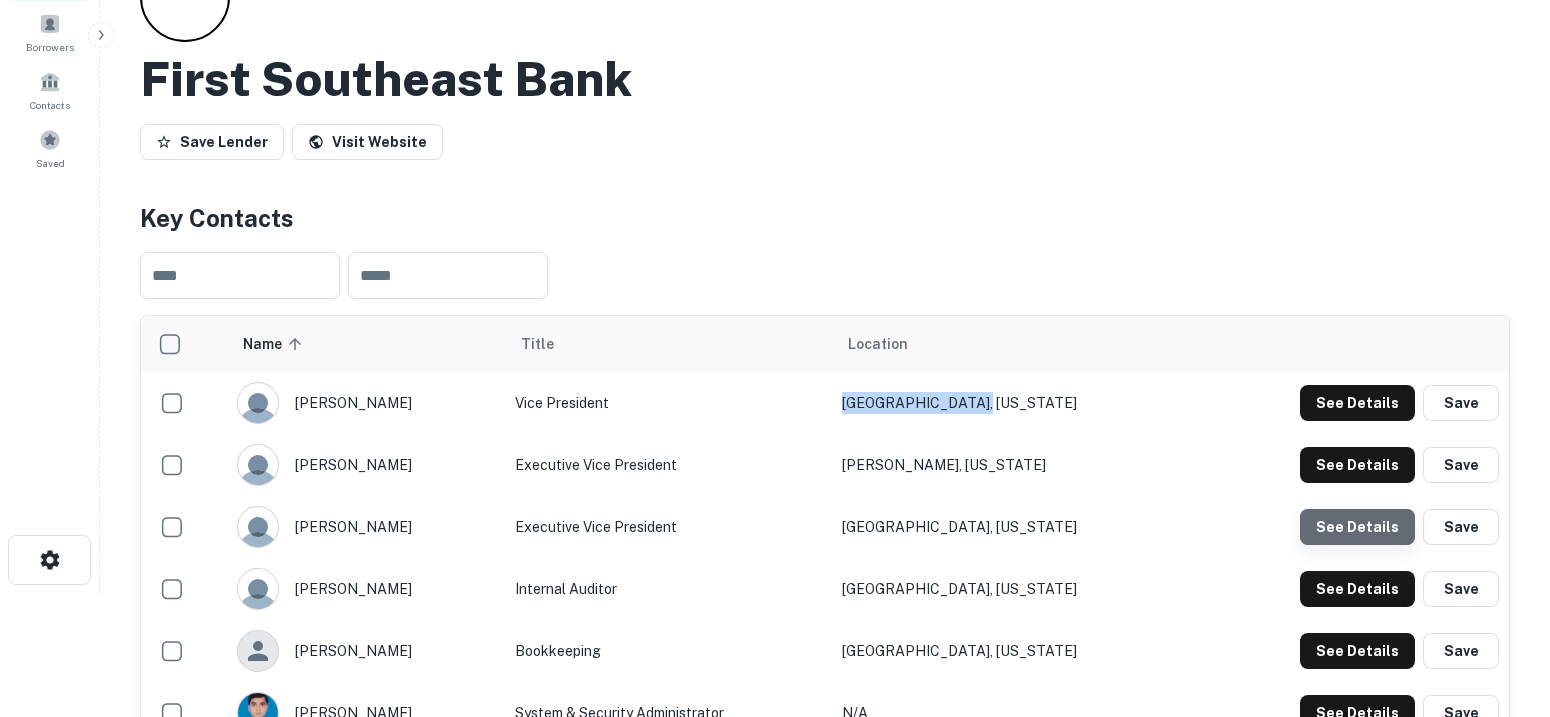 click on "See Details" at bounding box center (1357, 403) 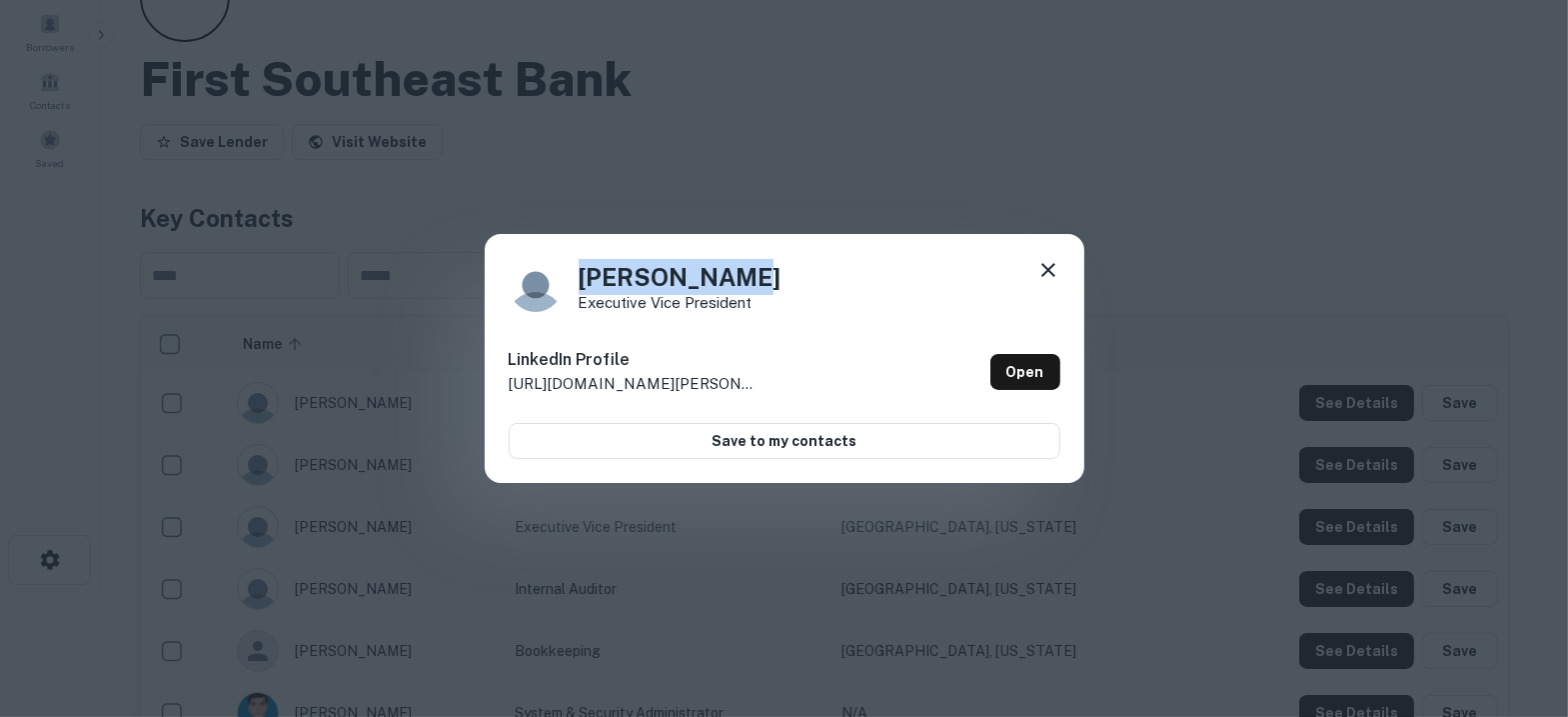 drag, startPoint x: 727, startPoint y: 278, endPoint x: 555, endPoint y: 273, distance: 172.07266 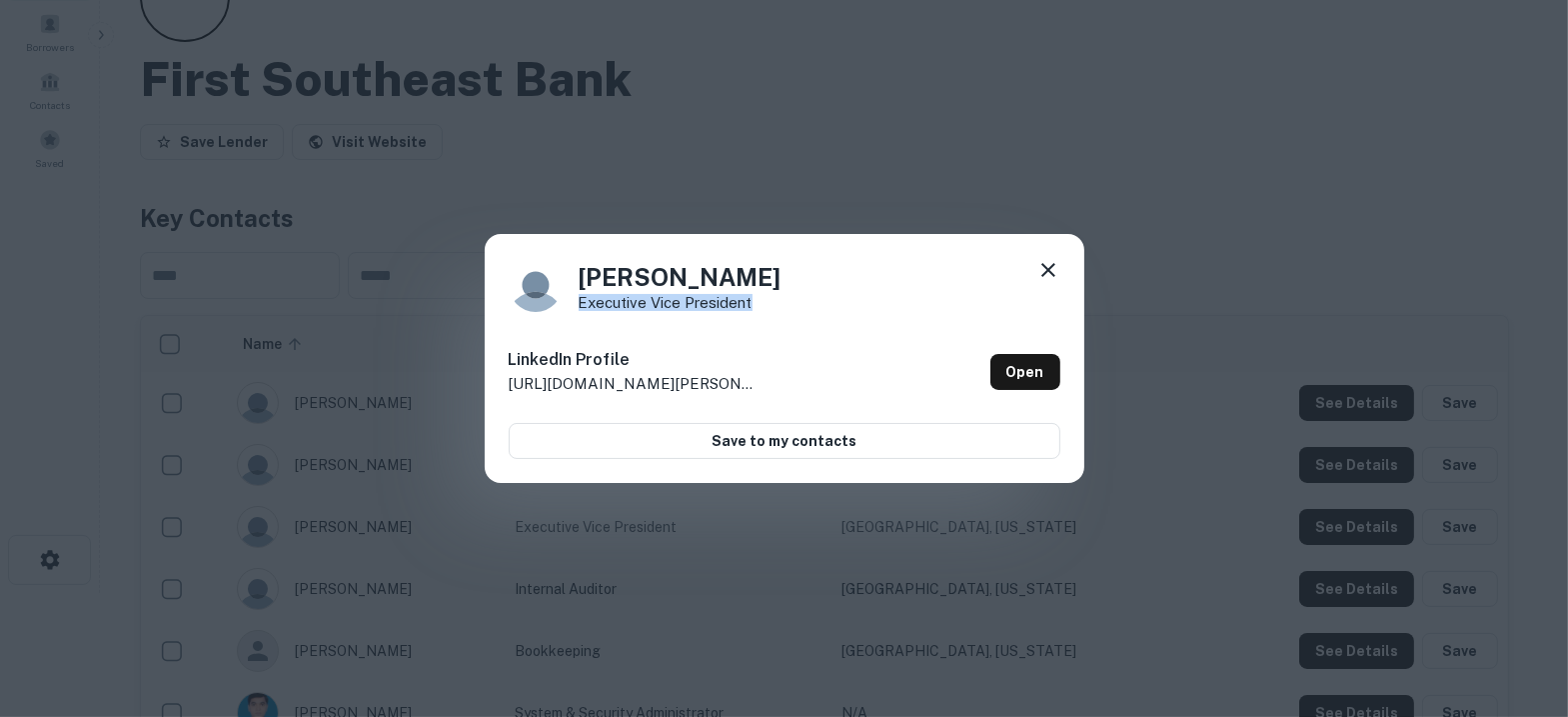 drag, startPoint x: 774, startPoint y: 303, endPoint x: 579, endPoint y: 307, distance: 195.04102 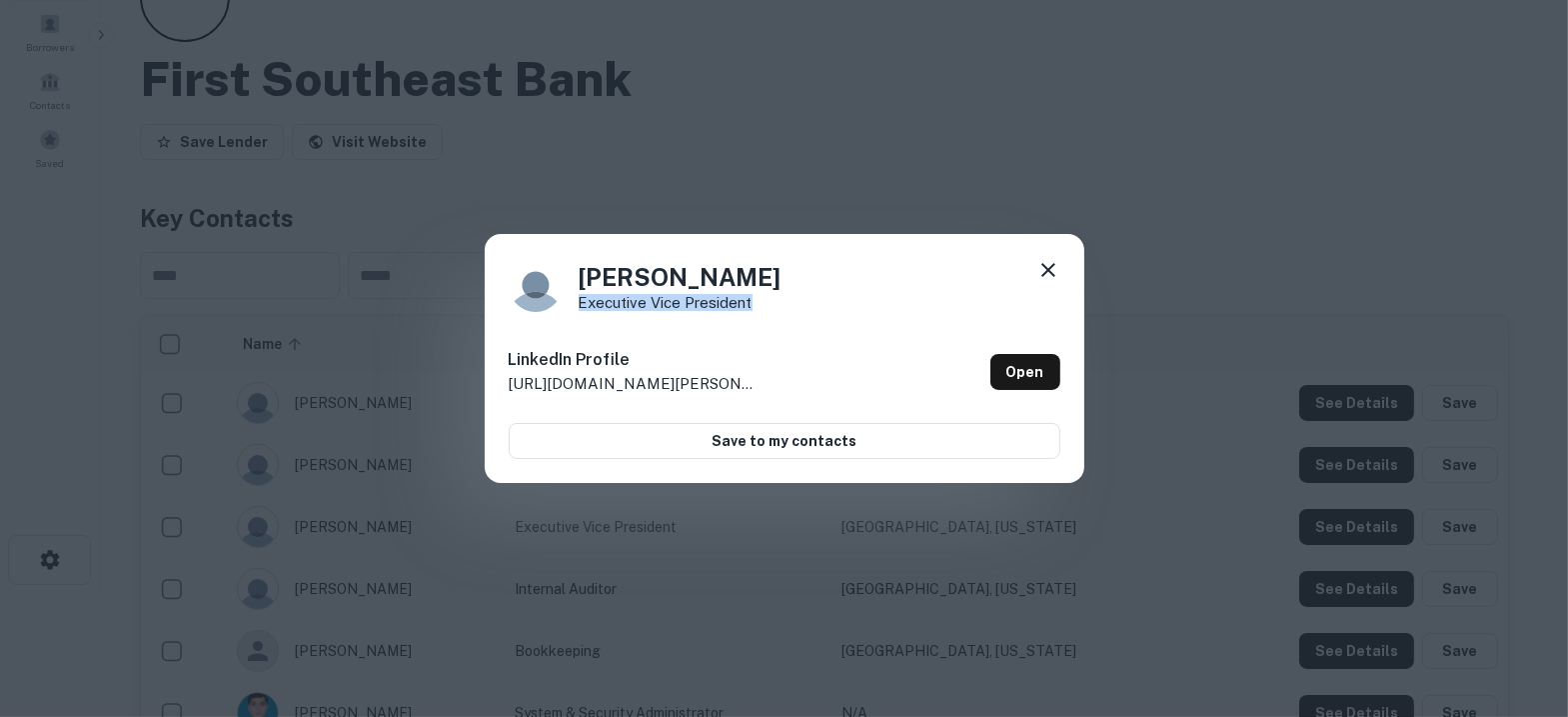 click 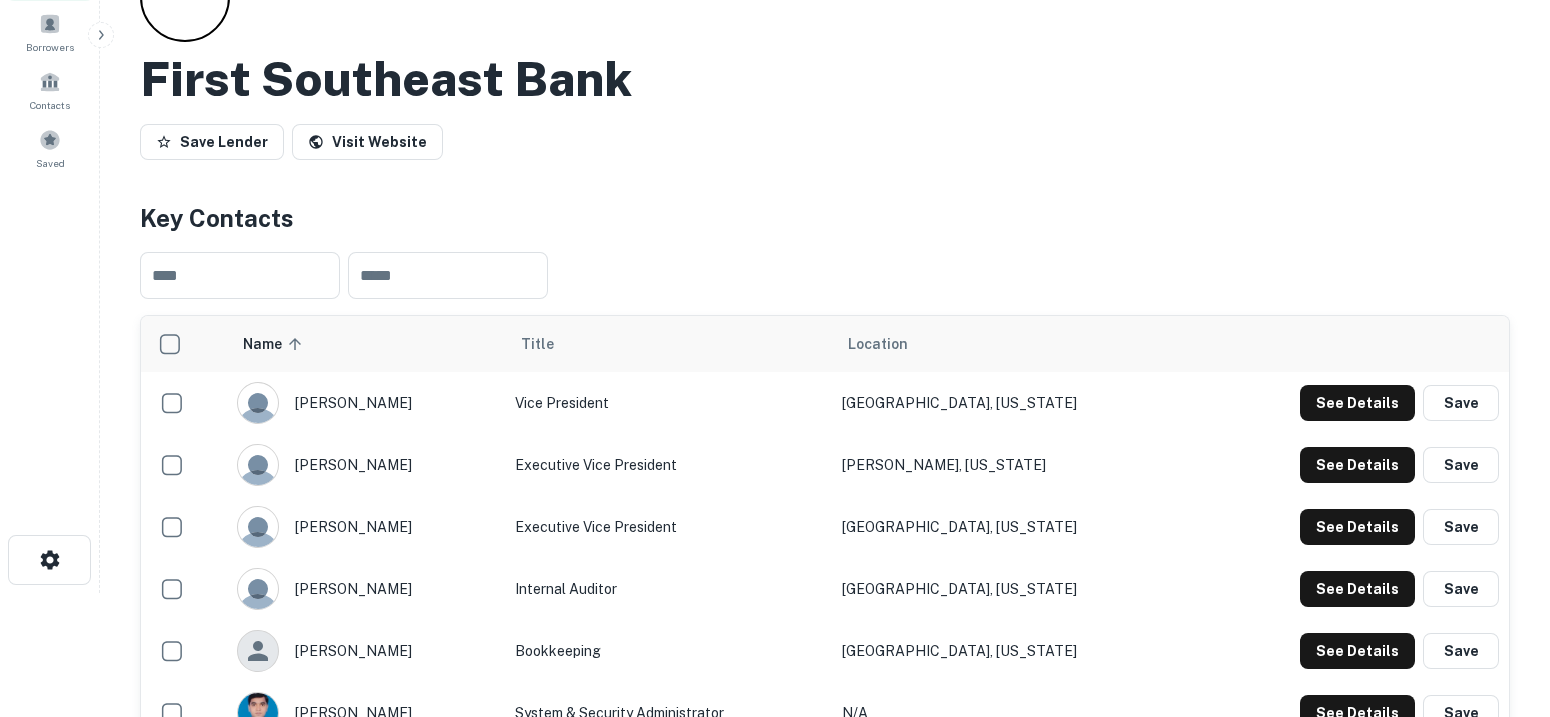 type 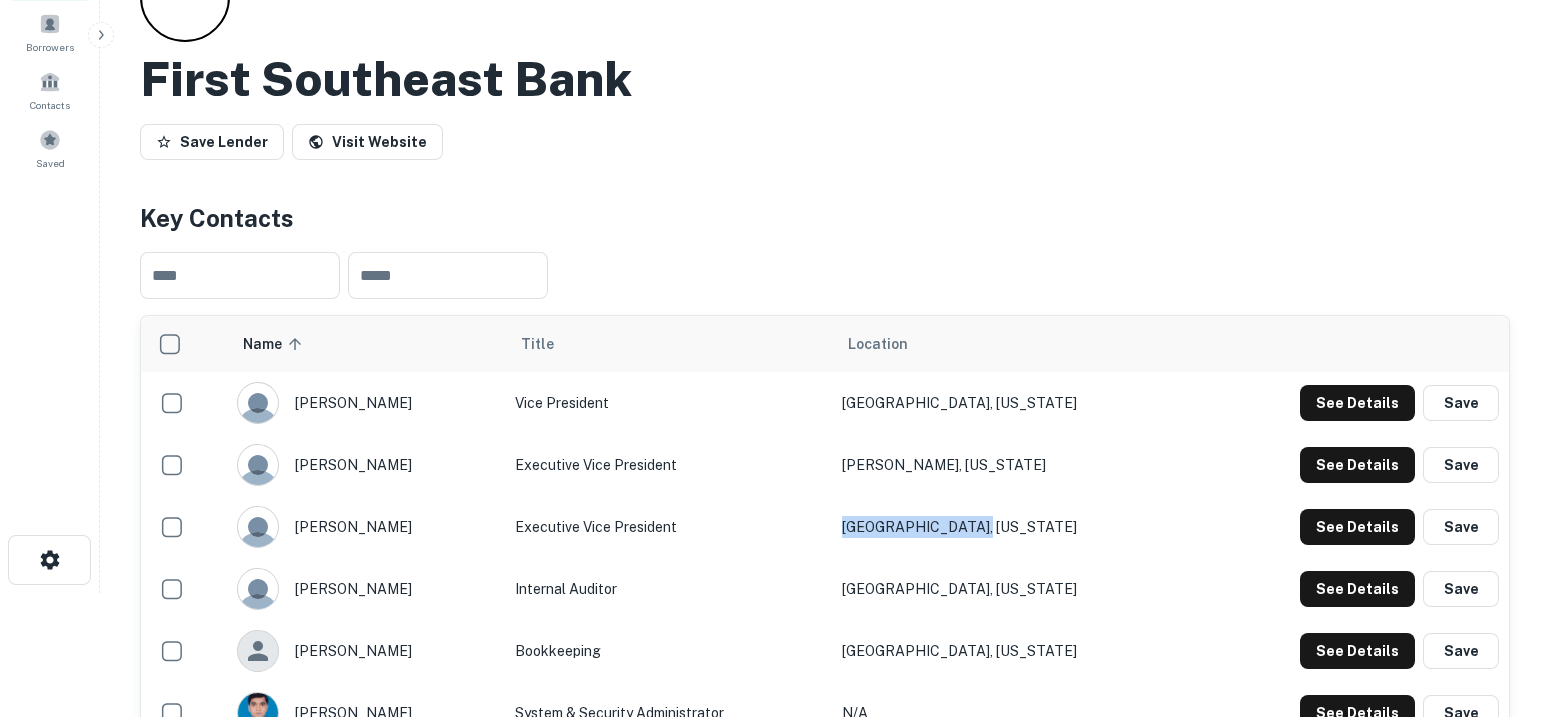 drag, startPoint x: 1075, startPoint y: 528, endPoint x: 890, endPoint y: 529, distance: 185.0027 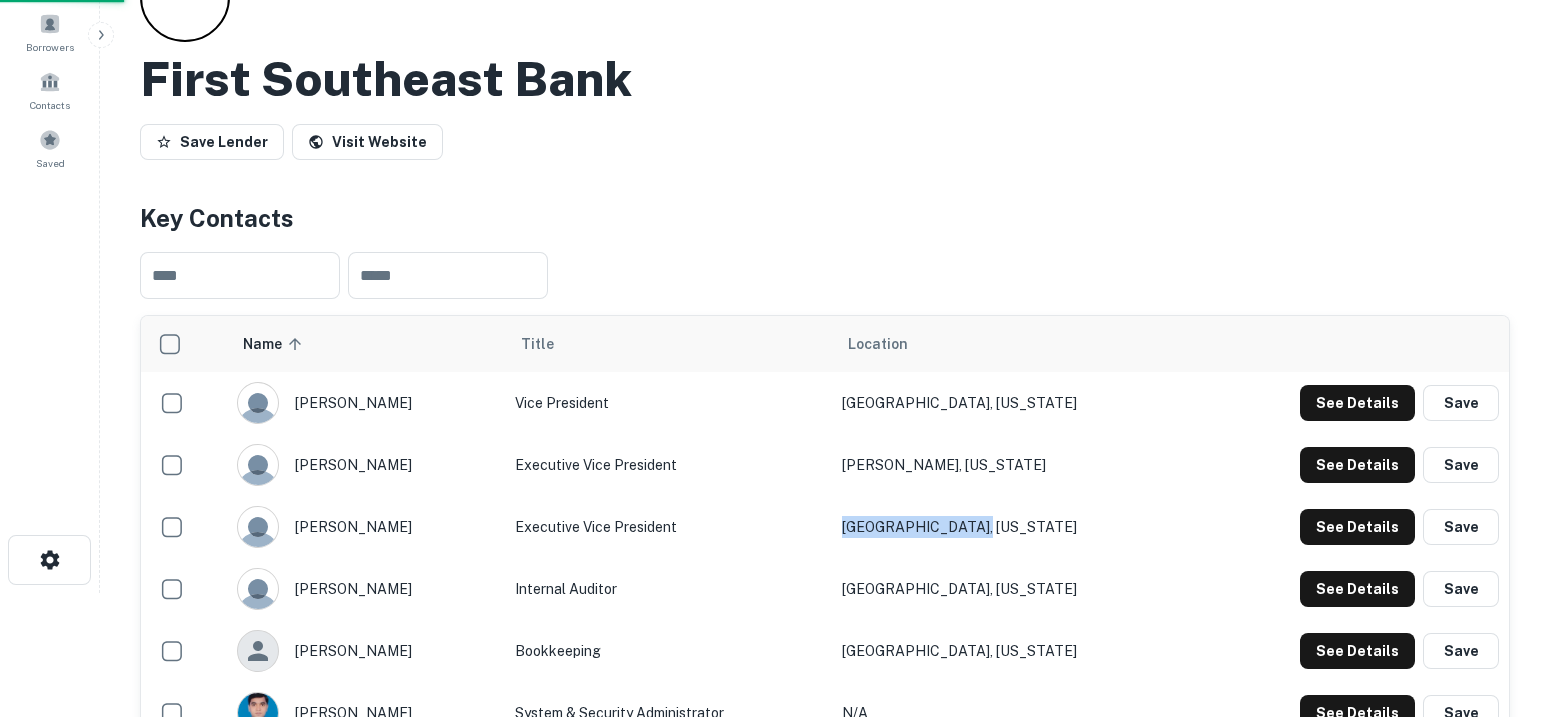 scroll, scrollTop: 0, scrollLeft: 0, axis: both 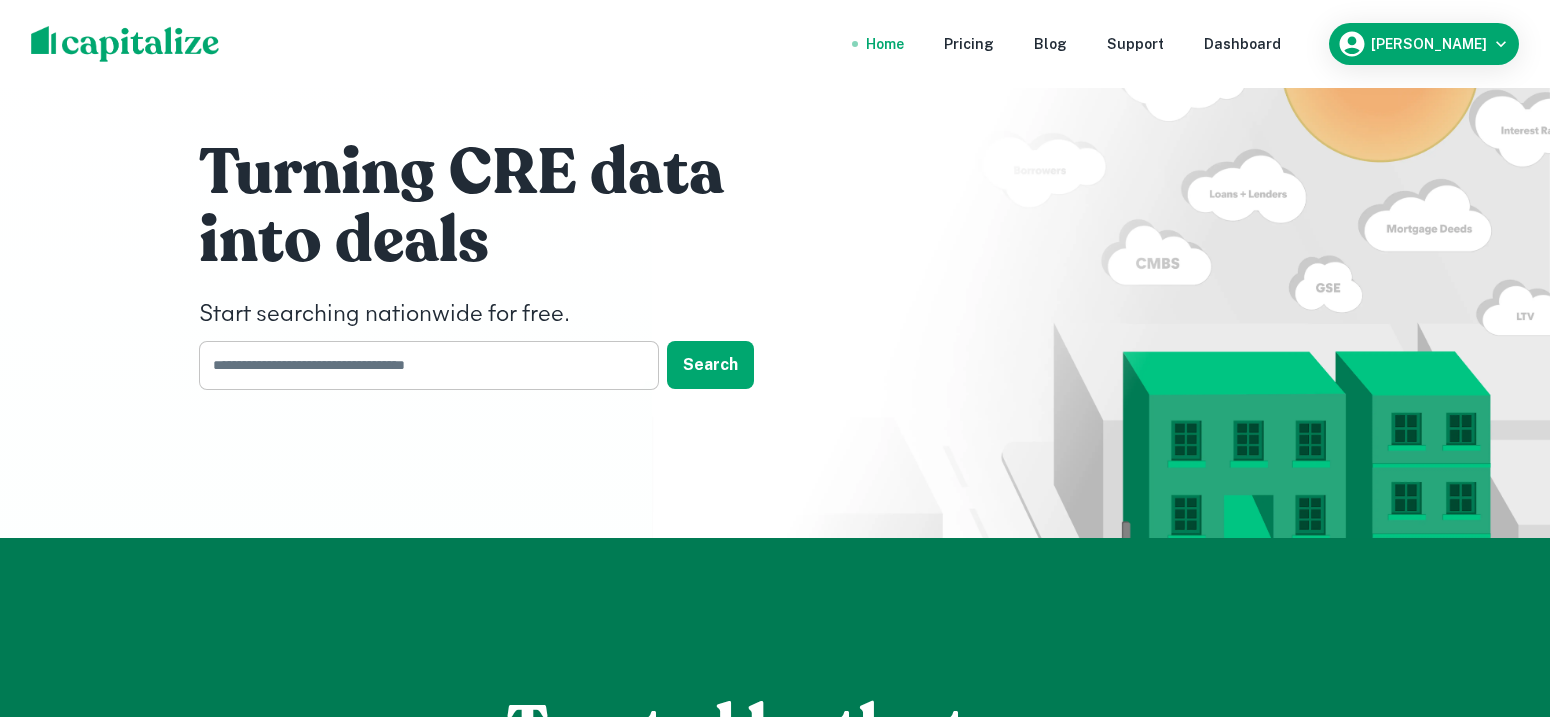 click at bounding box center (422, 365) 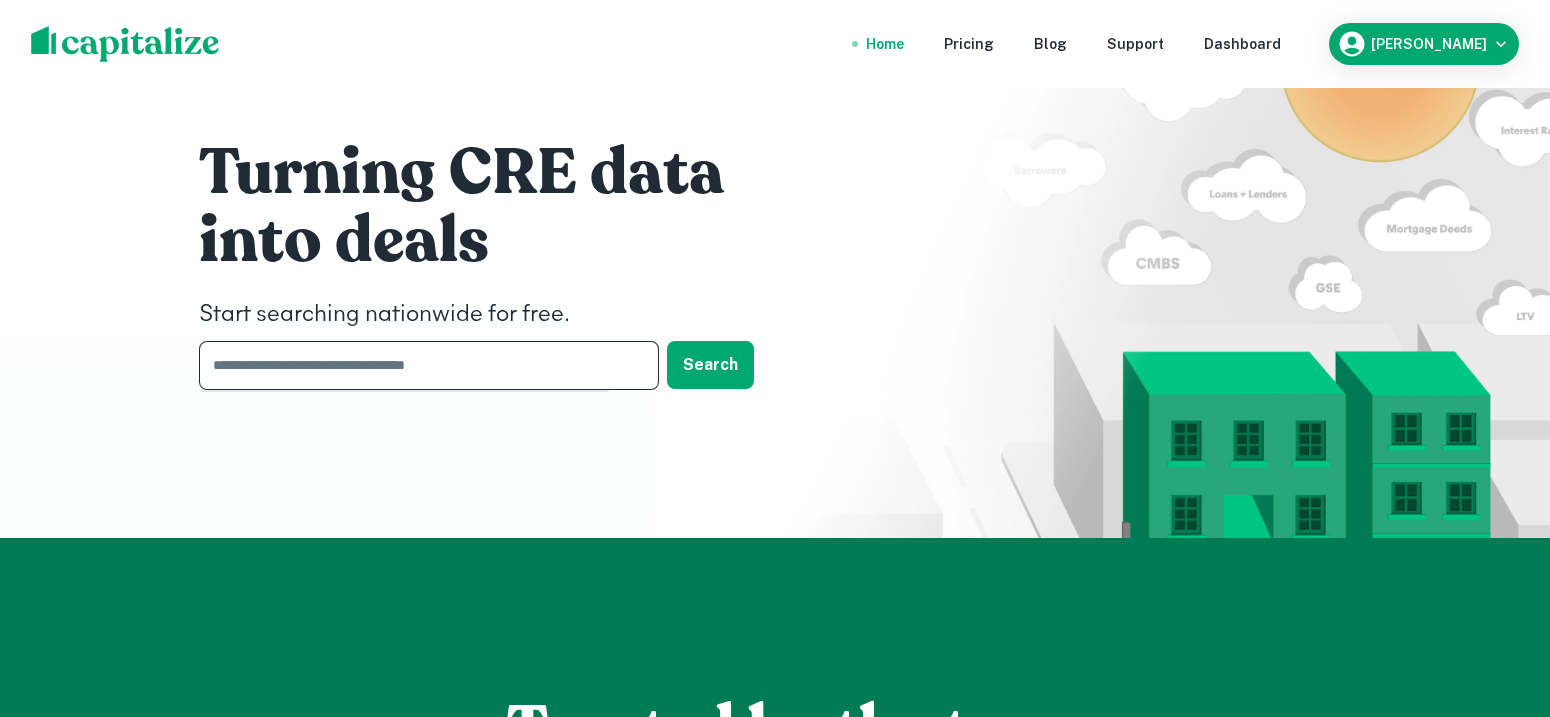 paste on "**********" 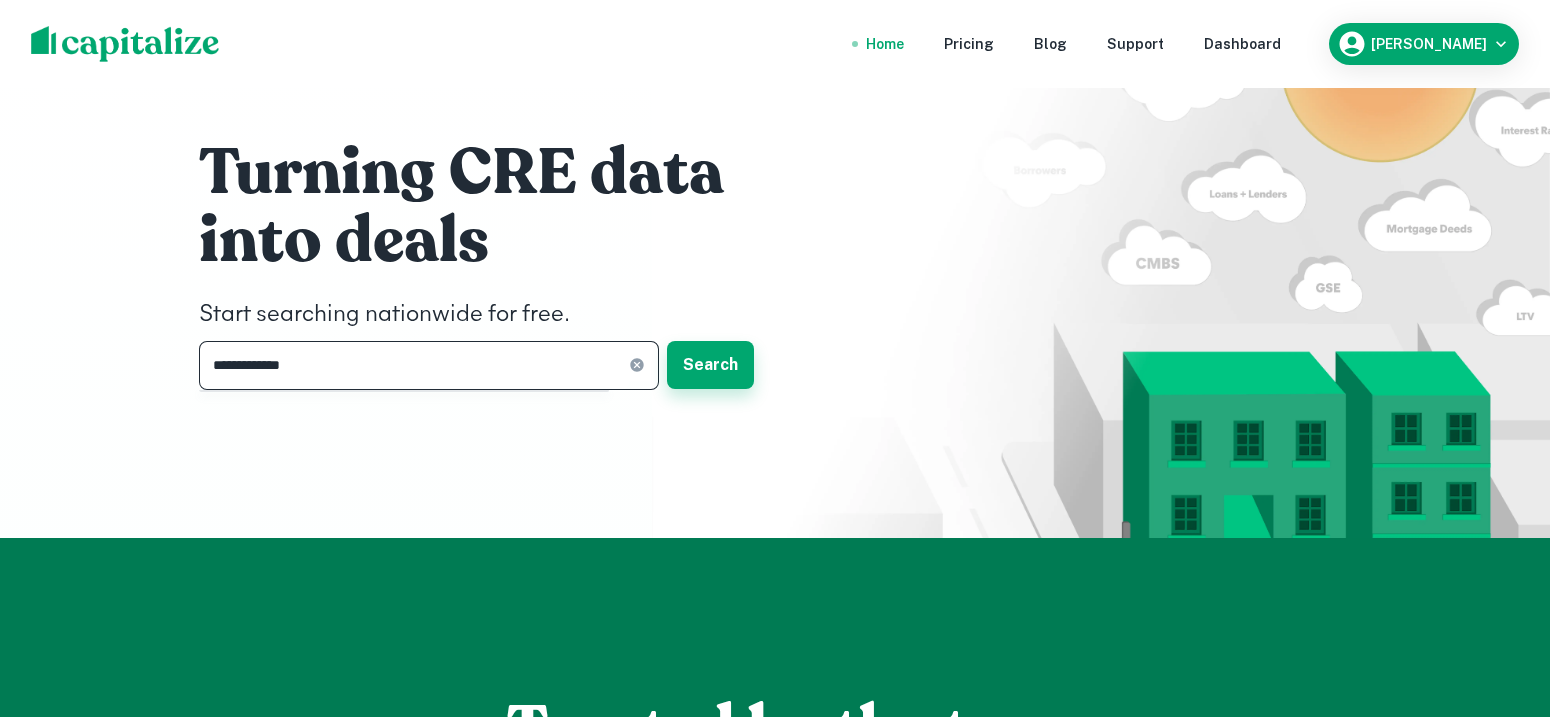type on "**********" 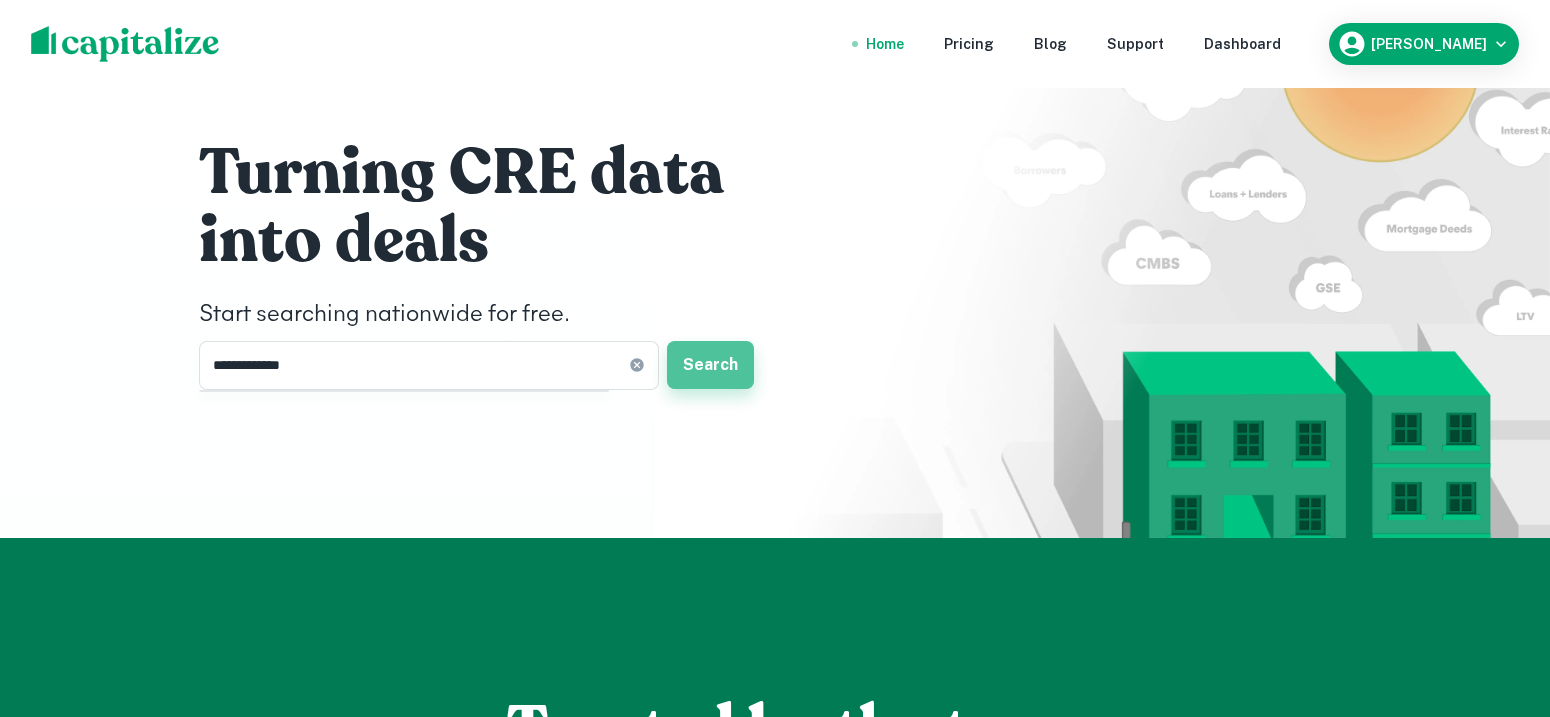 click on "Search" at bounding box center (710, 365) 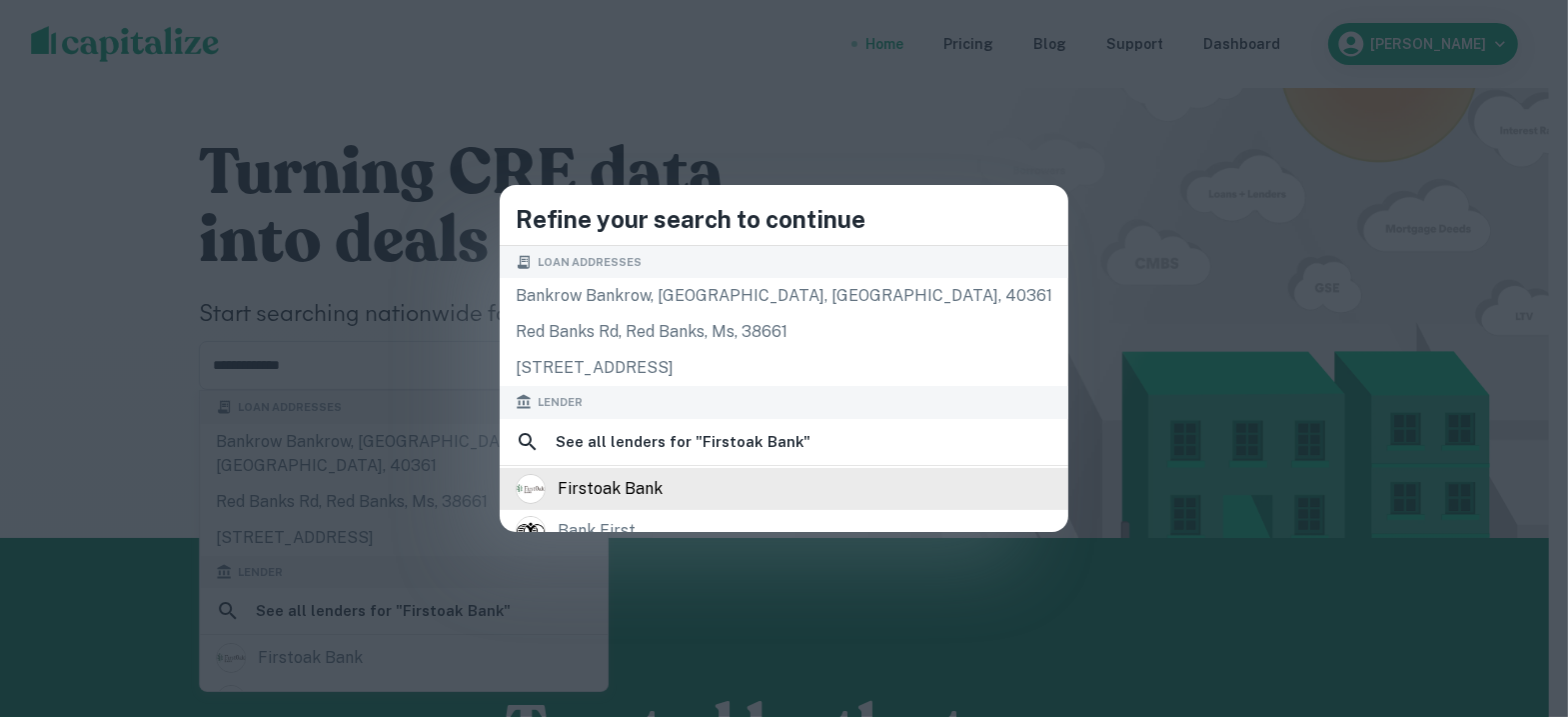 click on "firstoak bank" at bounding box center (610, 489) 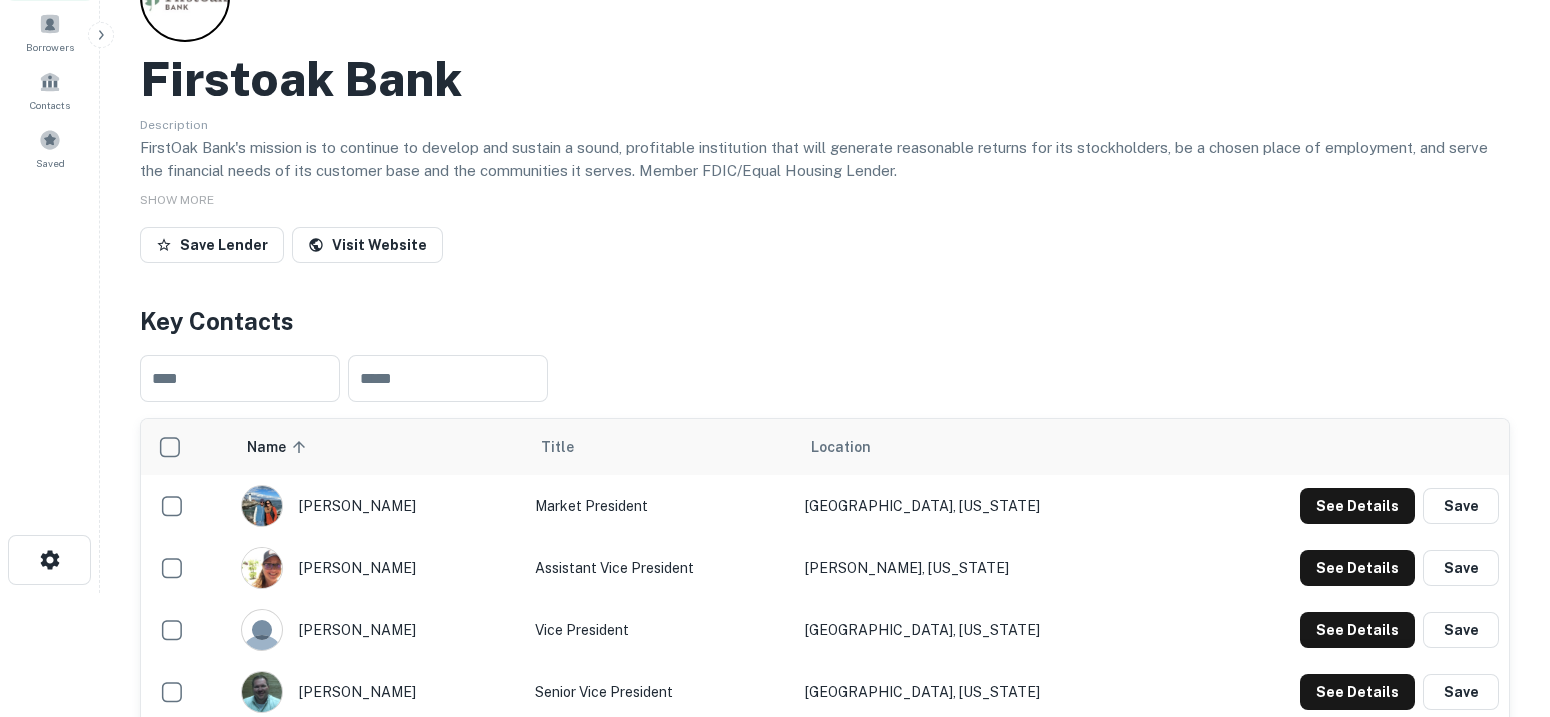 scroll, scrollTop: 499, scrollLeft: 0, axis: vertical 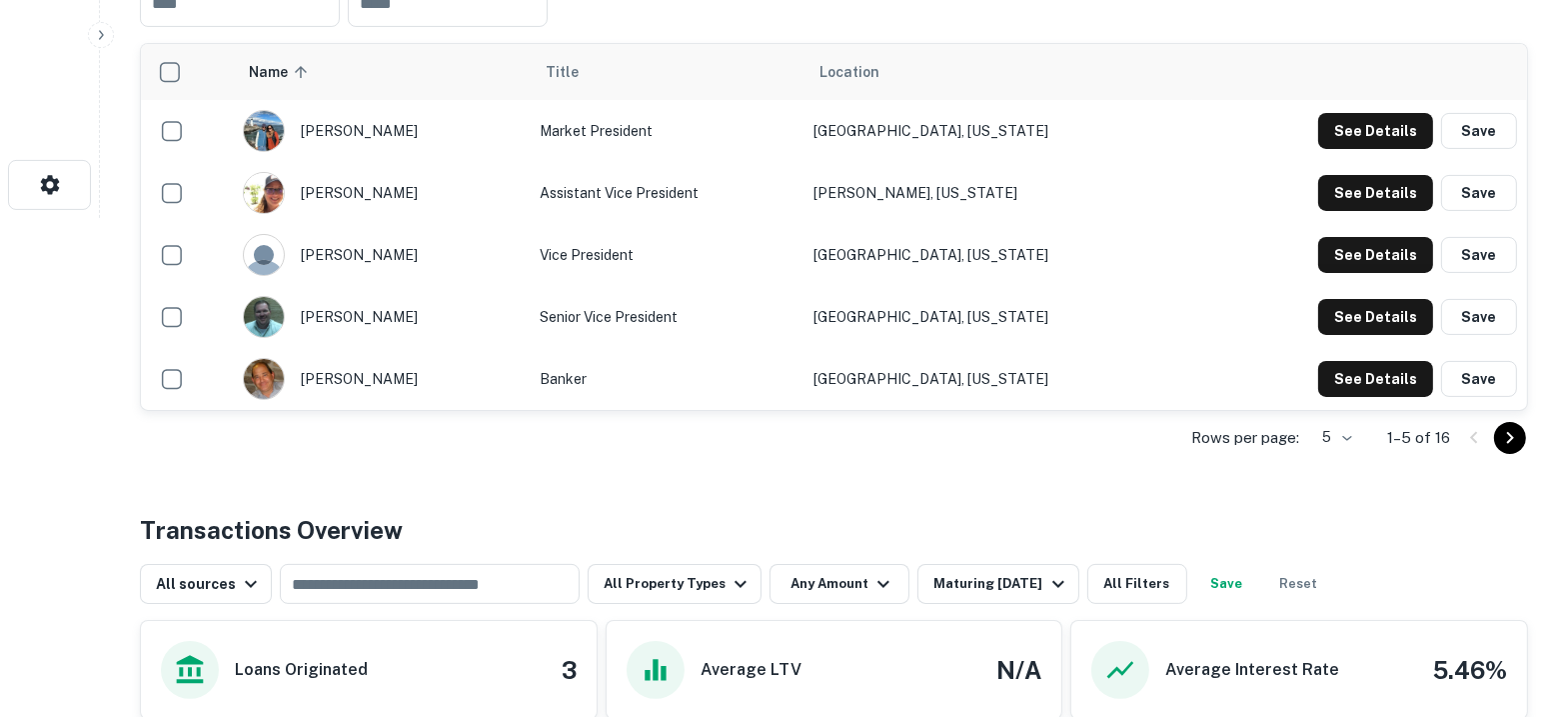 click on "Search         Borrowers         Contacts         Saved     Back to search Firstoak Bank Description FirstOak Bank's mission is to continue to develop and sustain a sound, profitable institution that will generate reasonable returns for its stockholders, be a chosen place of employment, and serve the financial needs of its customer base and the communities it serves. Member FDIC/Equal Housing Lender. SHOW MORE Save Lender Visit Website Key Contacts ​ ​ Name sorted ascending Title Location chad estes Market President Fredonia, Kansas See Details Save elizabeth ayers Assistant Vice President Fowler, Colorado See Details Save melinda welch Vice President Pueblo, Colorado See Details Save tyson oakes Senior Vice President Independence, Kansas See Details Save al spinuzzi Banker Pueblo, Colorado See Details Save Rows per page: 5 * 1–5 of 16 Transactions Overview All sources ​ All Property Types Any Amount Maturing In 1 Year All Filters Save Reset Loans Originated 3 Average LTV N/A 5.46% Purpose" at bounding box center (784, -141) 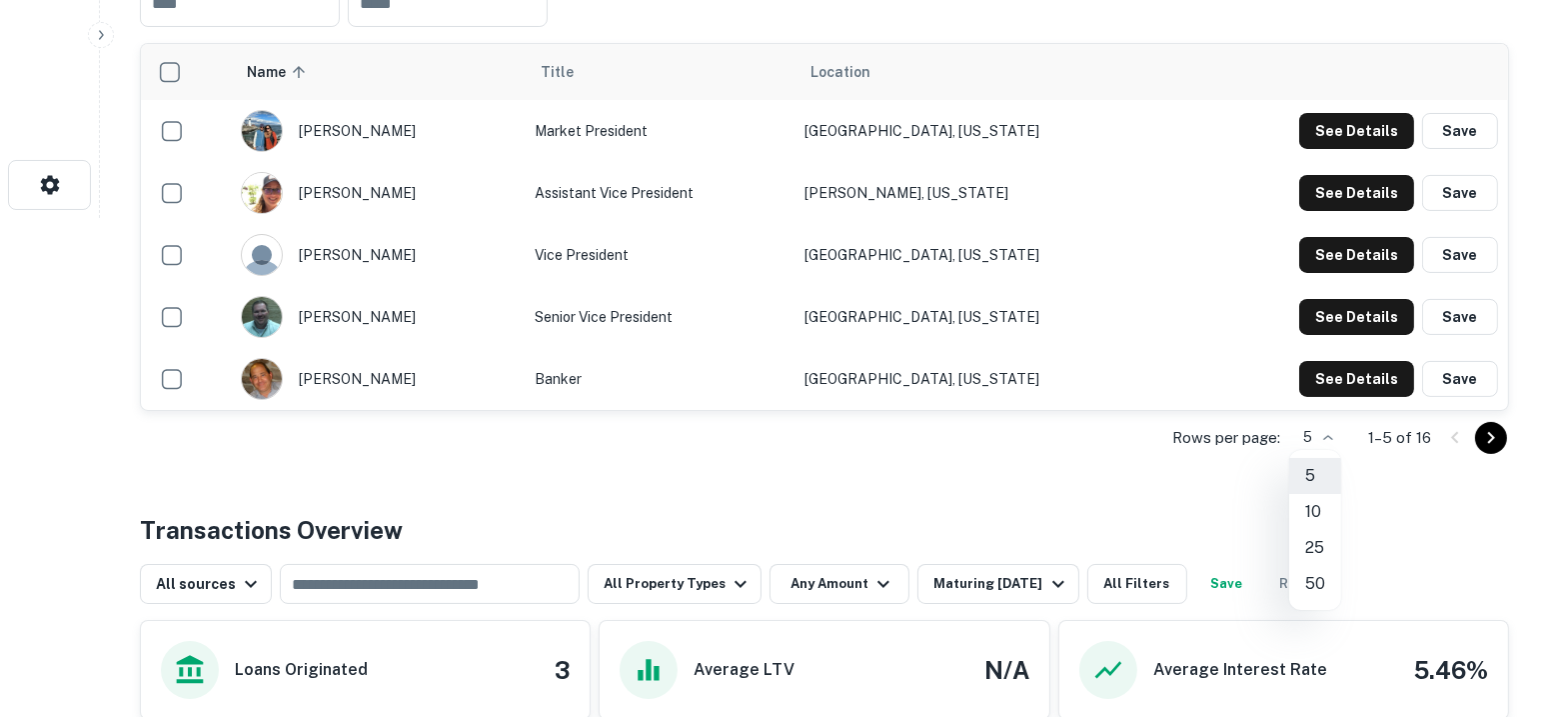 click on "25" at bounding box center [1315, 548] 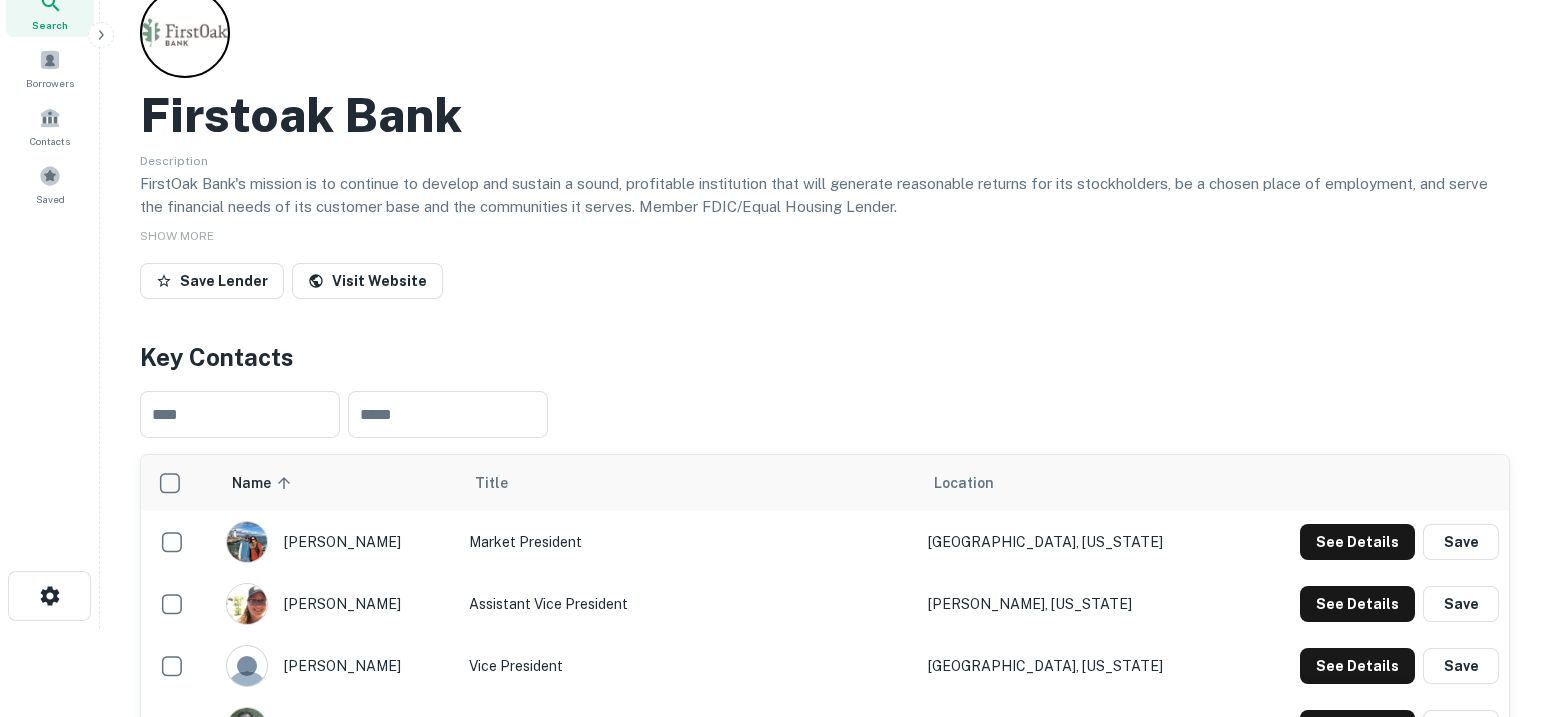 scroll, scrollTop: 0, scrollLeft: 0, axis: both 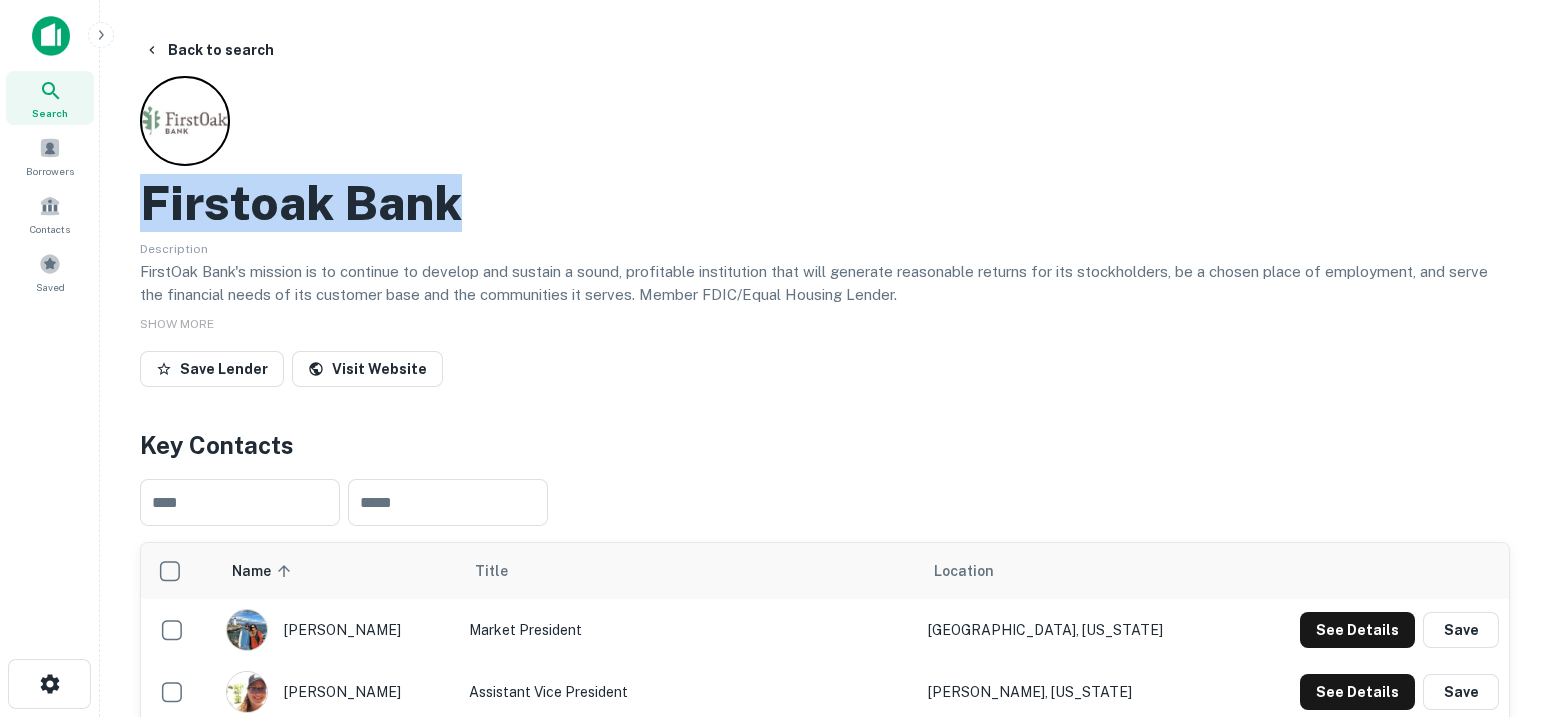 drag, startPoint x: 479, startPoint y: 197, endPoint x: 140, endPoint y: 207, distance: 339.14746 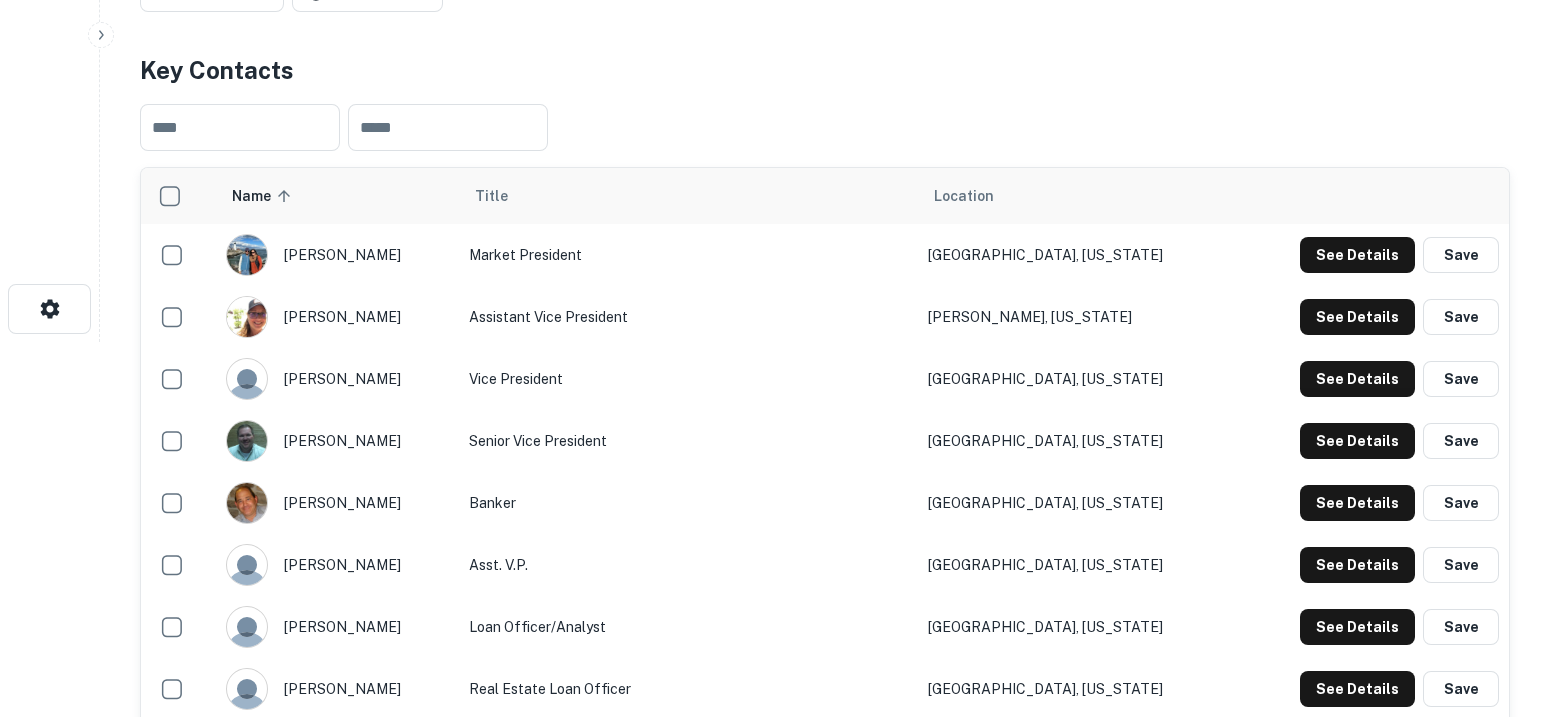 scroll, scrollTop: 499, scrollLeft: 0, axis: vertical 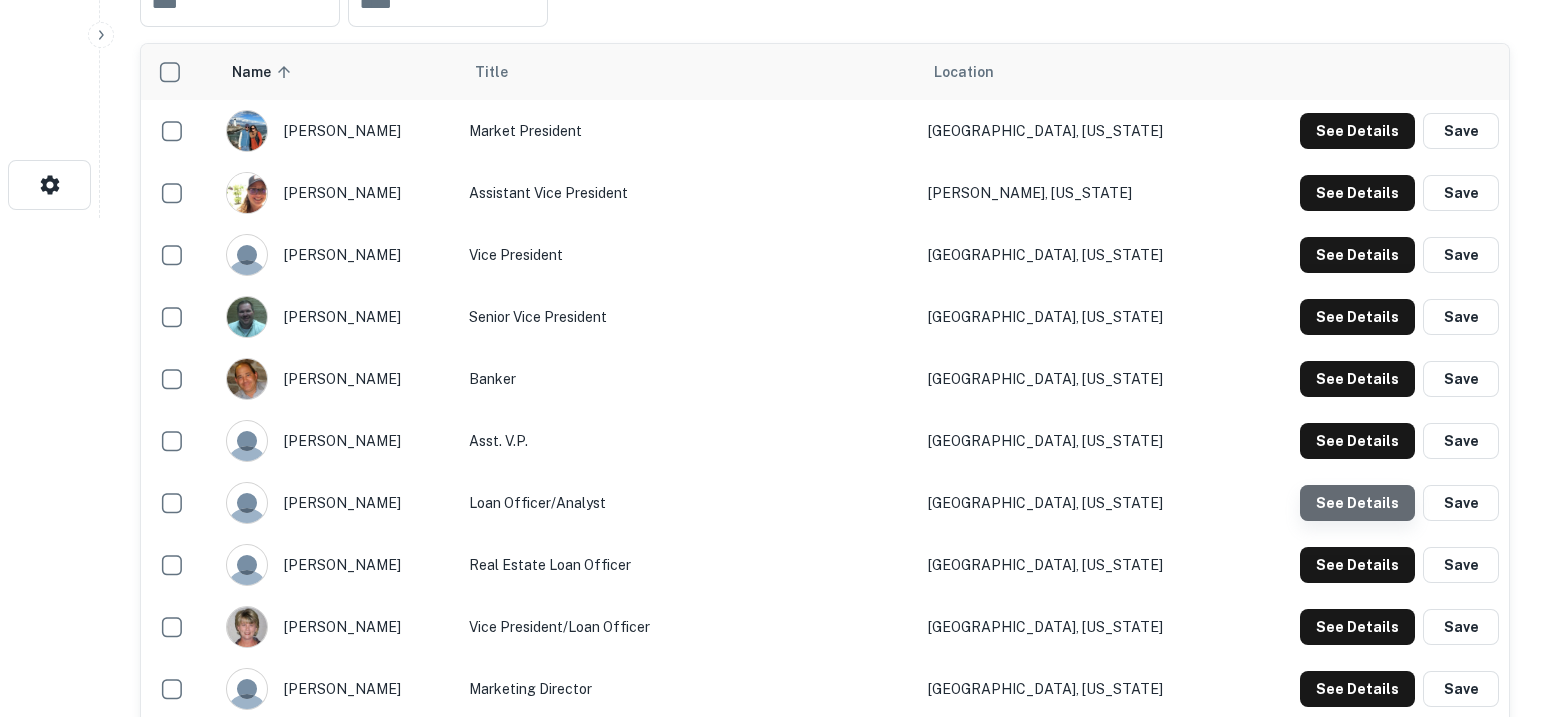 click on "See Details" at bounding box center [1357, 131] 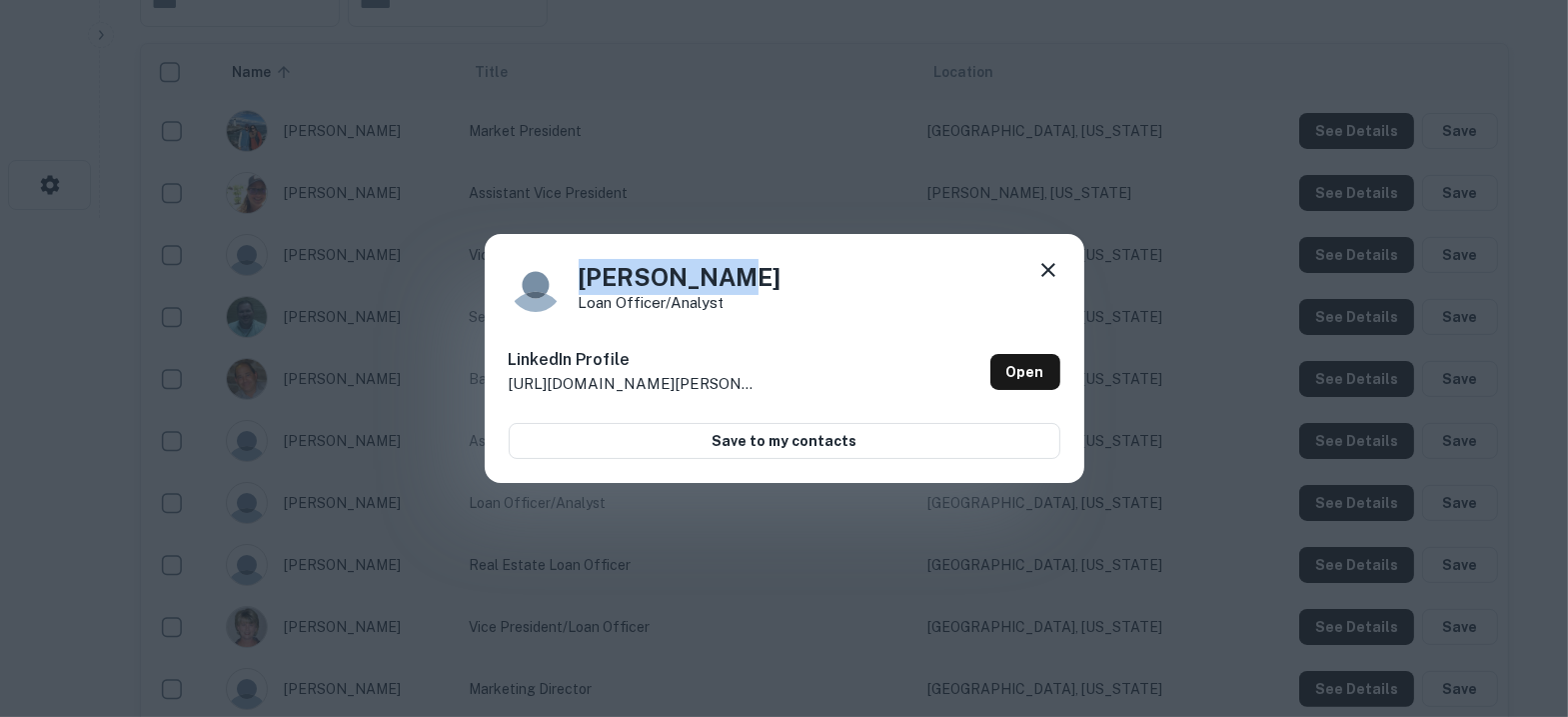 drag, startPoint x: 720, startPoint y: 277, endPoint x: 562, endPoint y: 257, distance: 159.26079 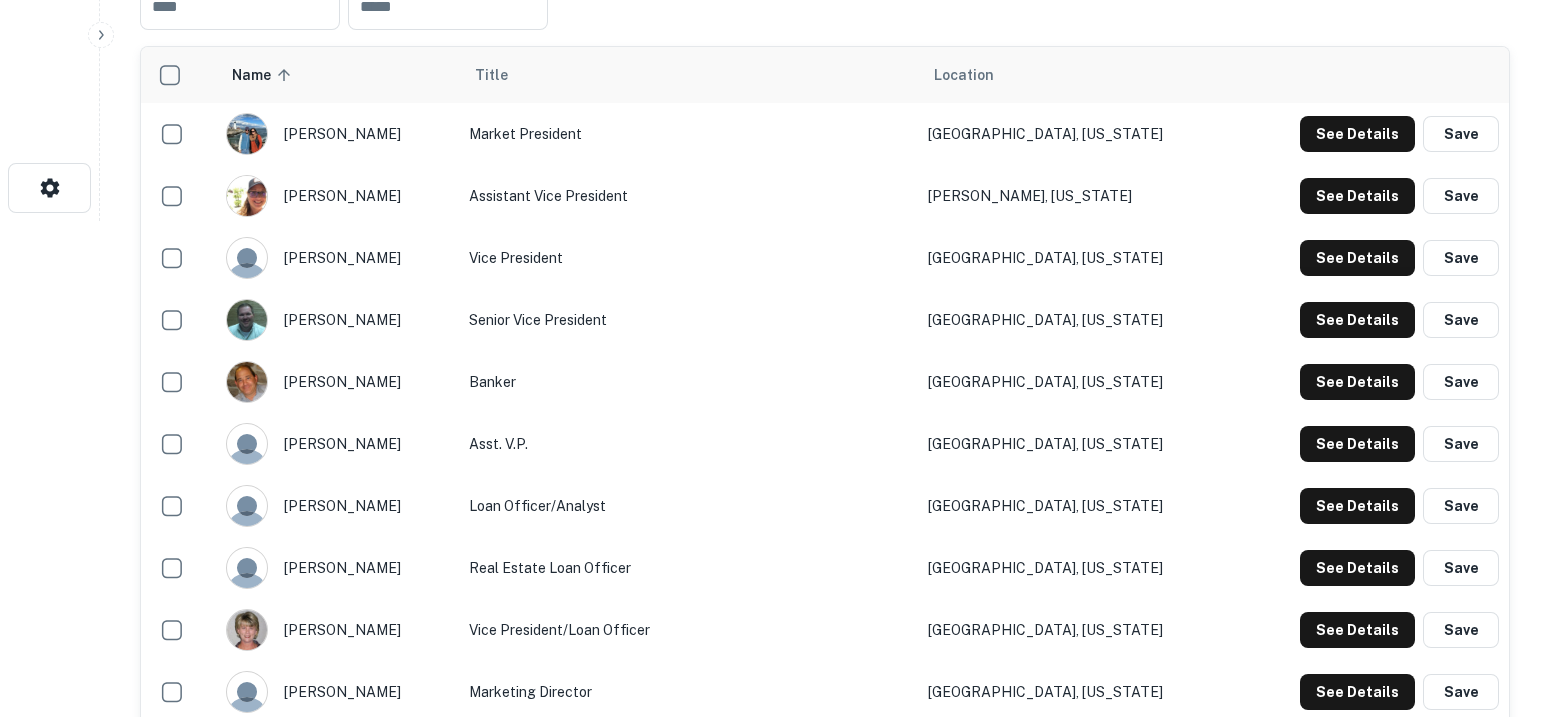 scroll, scrollTop: 375, scrollLeft: 0, axis: vertical 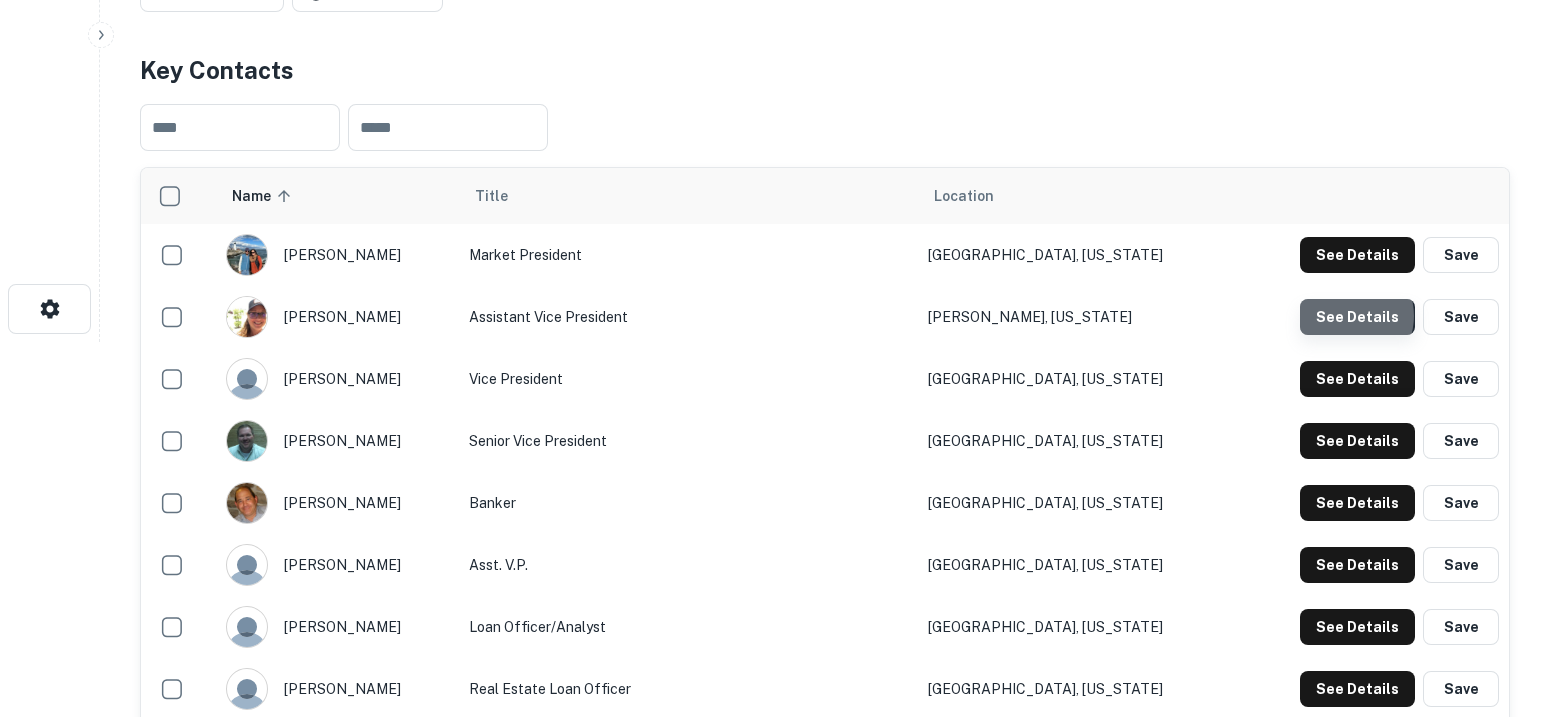 click on "See Details" at bounding box center [1357, 255] 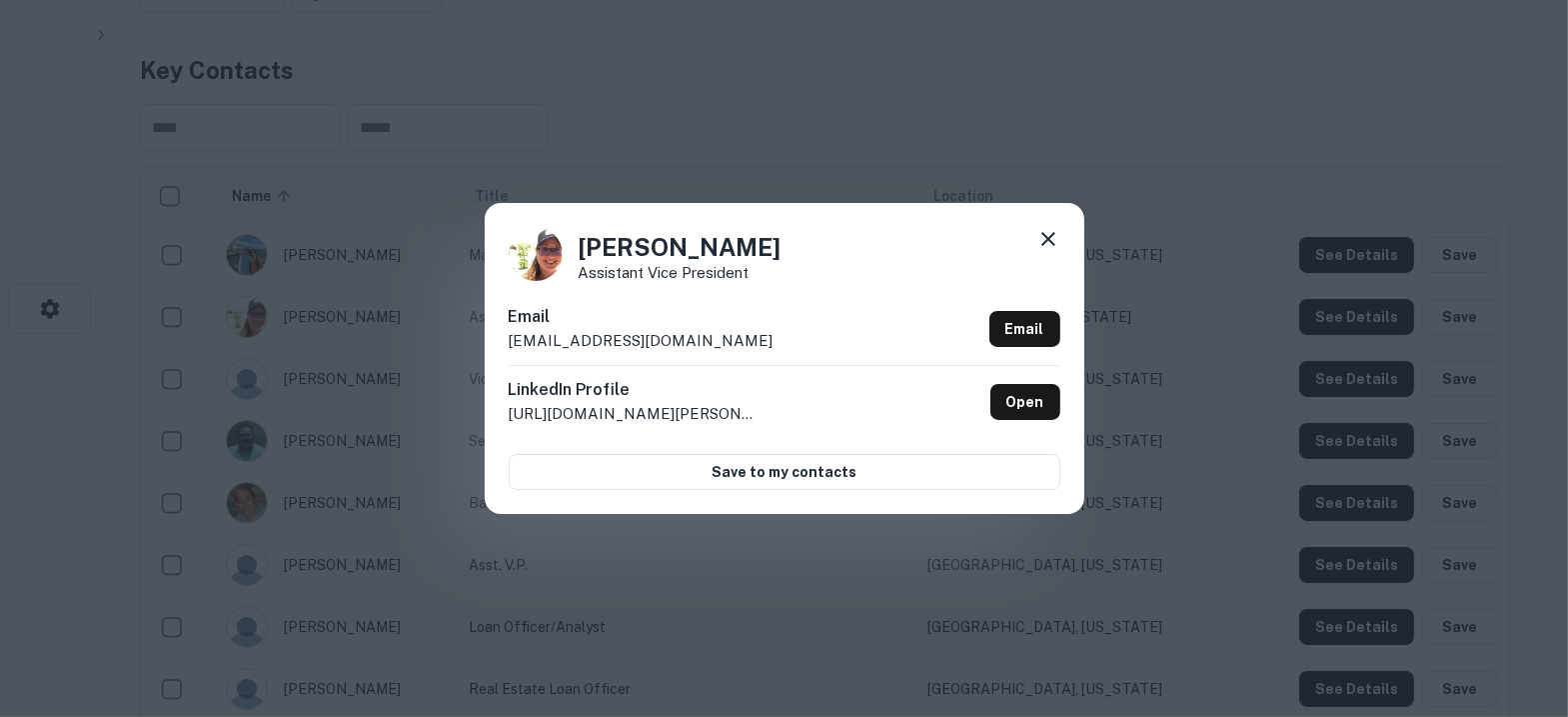 drag, startPoint x: 764, startPoint y: 247, endPoint x: 575, endPoint y: 250, distance: 189.0238 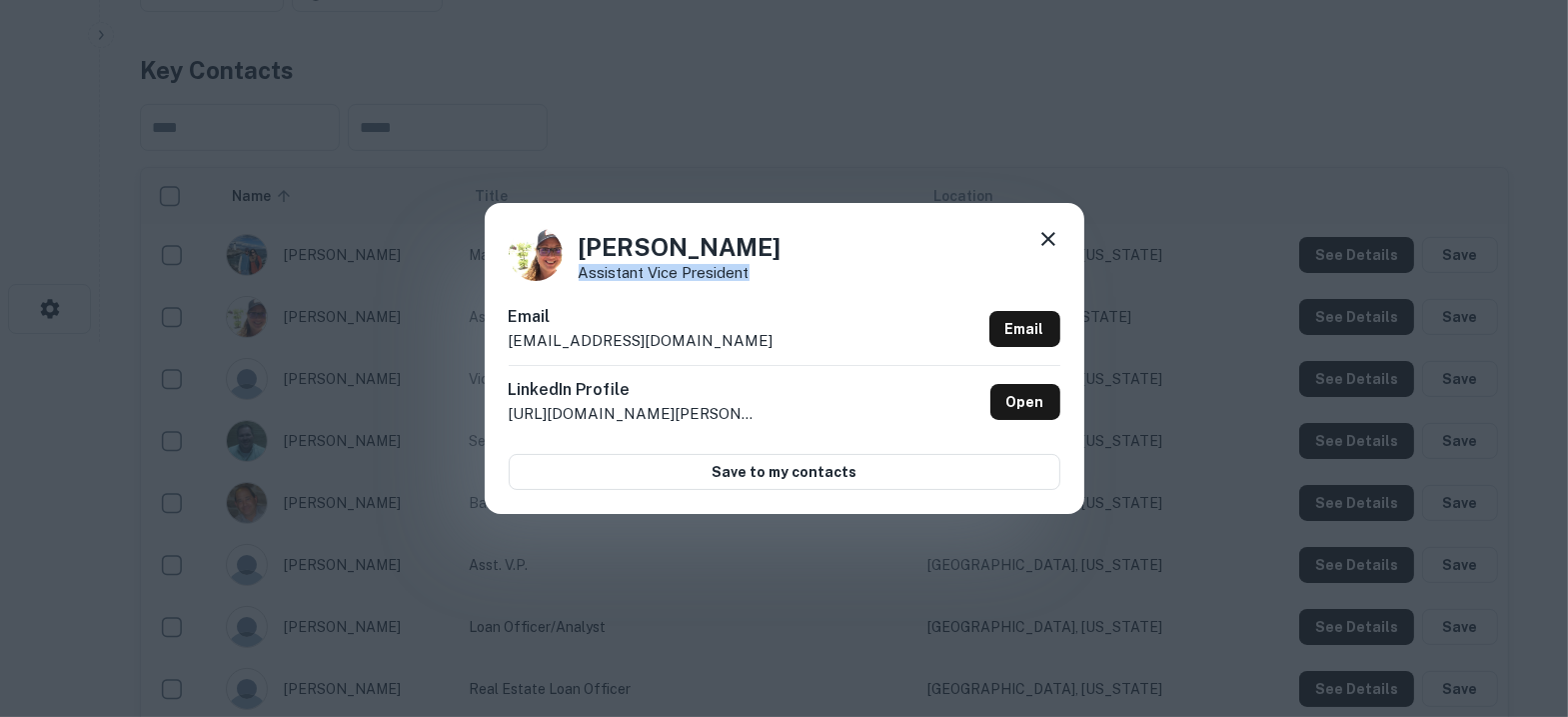 drag, startPoint x: 755, startPoint y: 269, endPoint x: 576, endPoint y: 276, distance: 179.13682 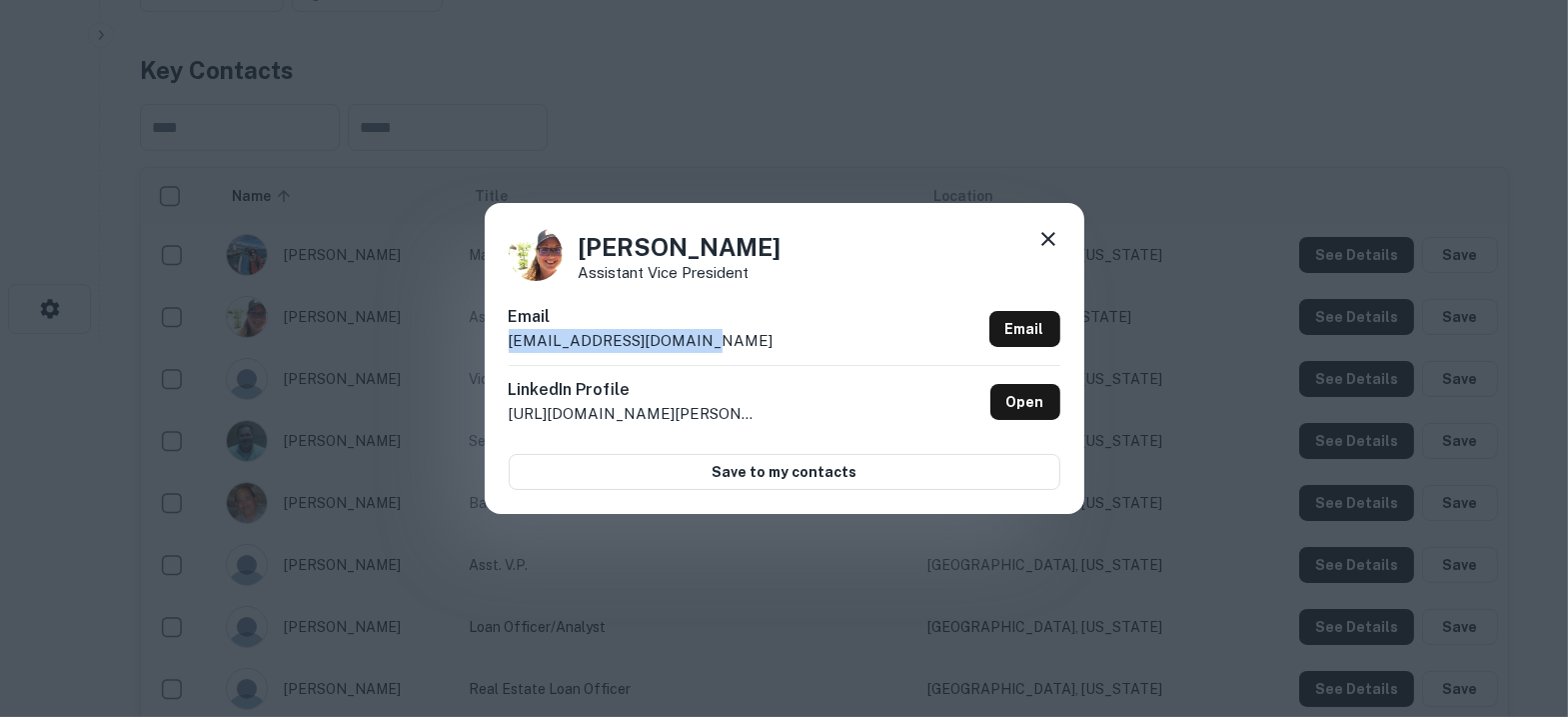 drag, startPoint x: 690, startPoint y: 343, endPoint x: 484, endPoint y: 342, distance: 206.00243 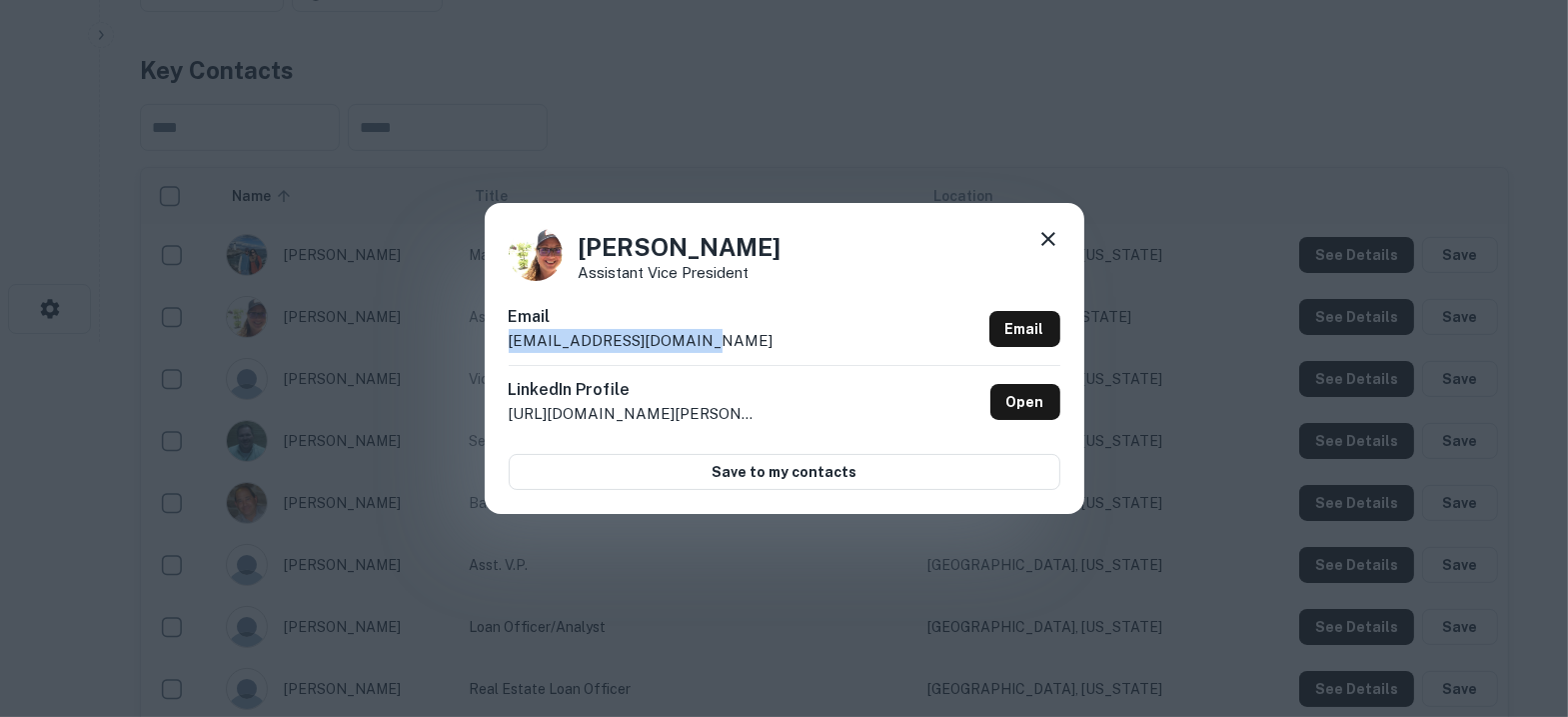 click 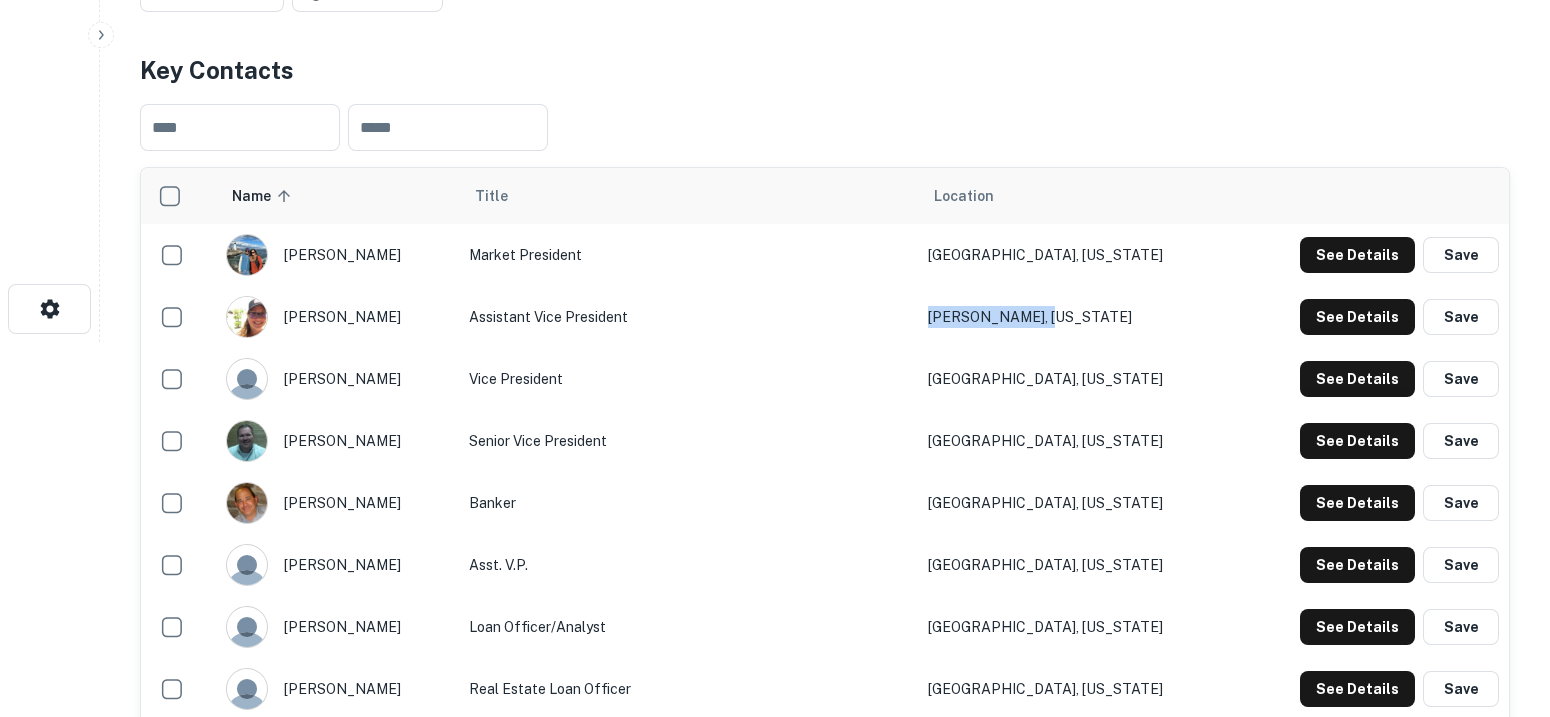 drag, startPoint x: 1165, startPoint y: 325, endPoint x: 994, endPoint y: 325, distance: 171 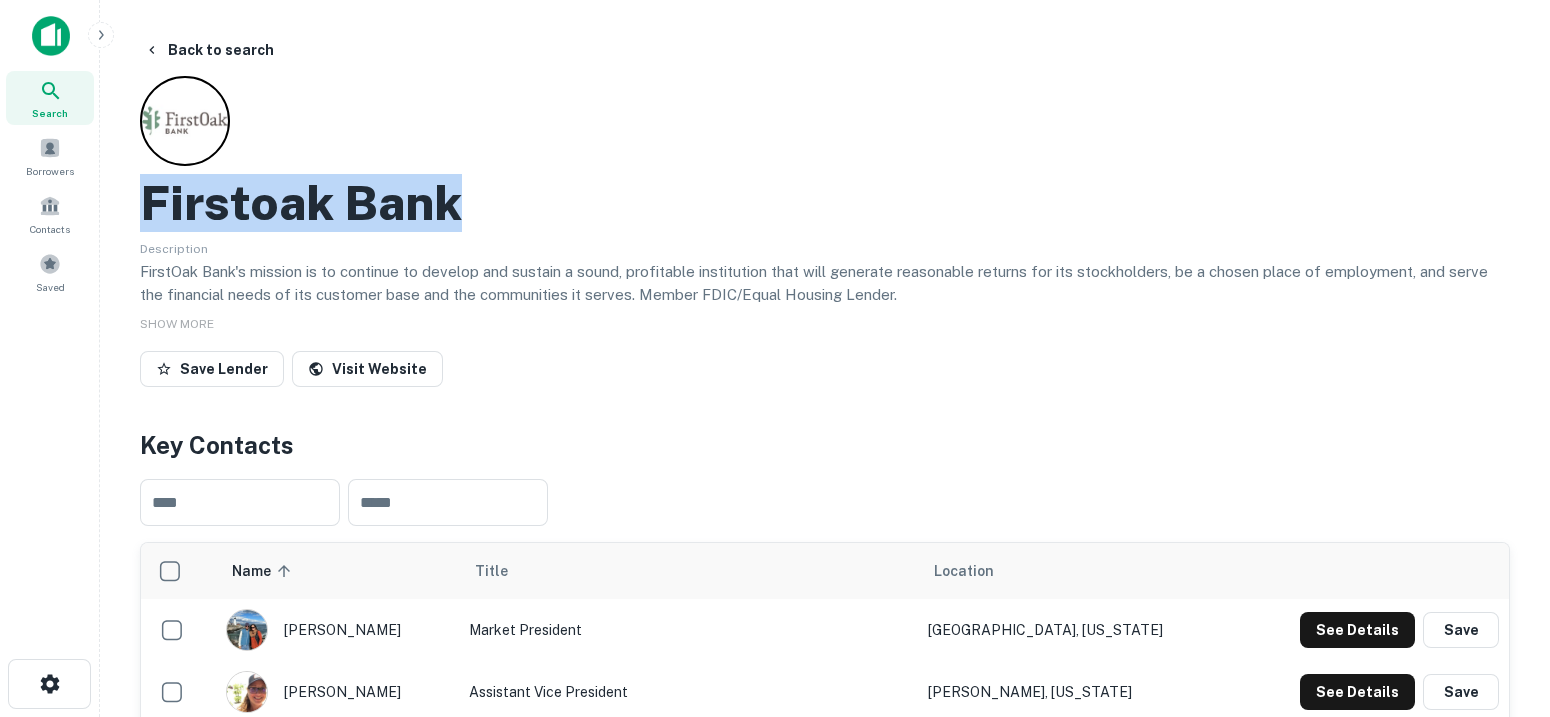 drag, startPoint x: 581, startPoint y: 217, endPoint x: 150, endPoint y: 209, distance: 431.07425 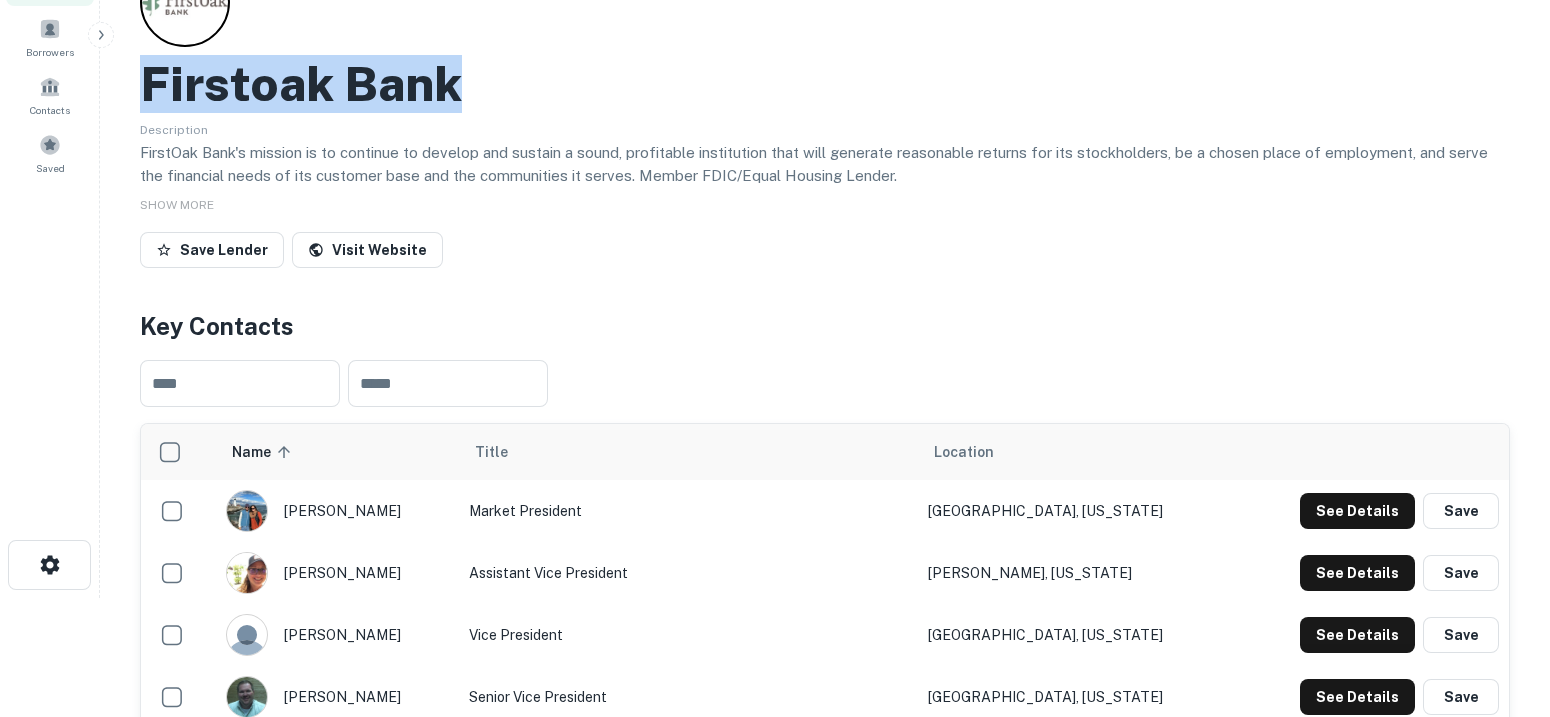 scroll, scrollTop: 249, scrollLeft: 0, axis: vertical 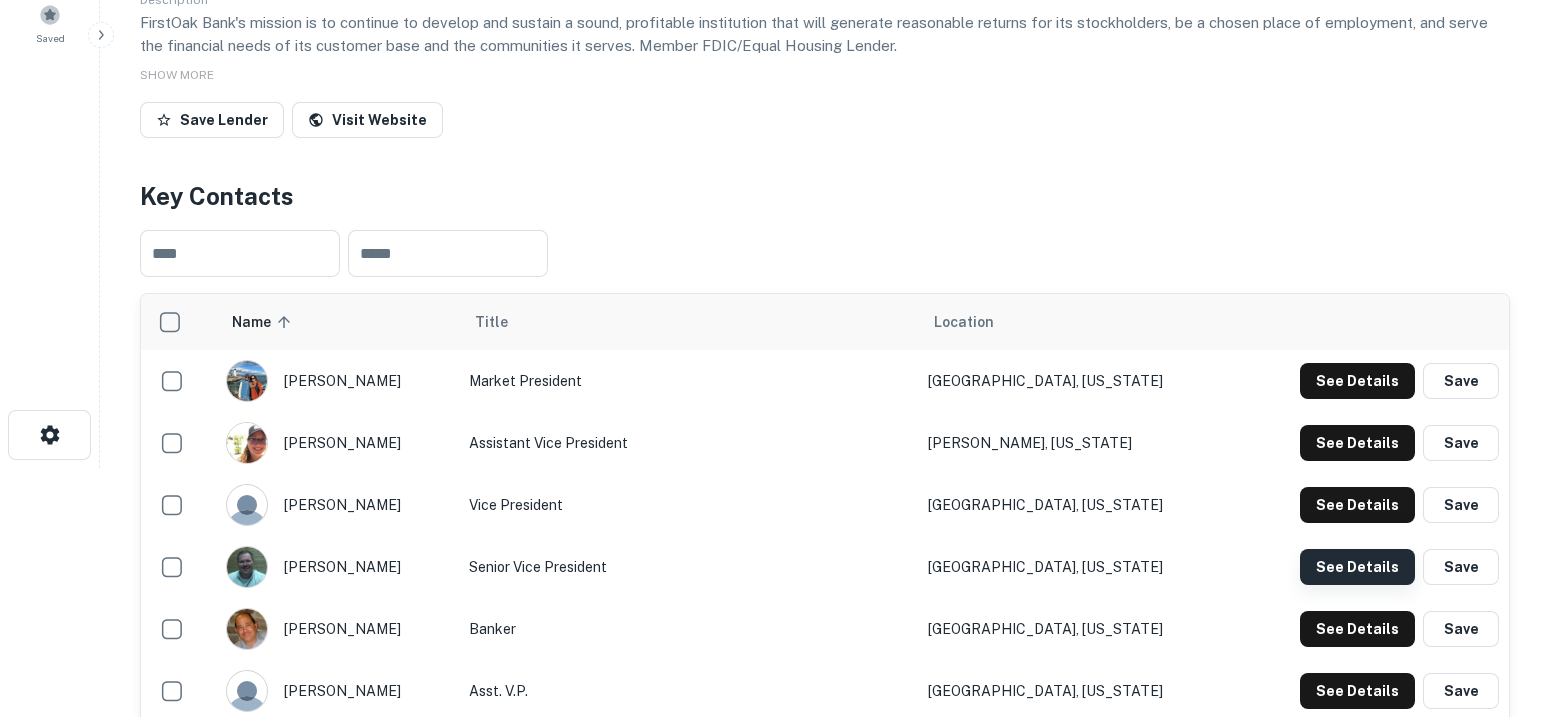 click on "See Details" at bounding box center (1357, 381) 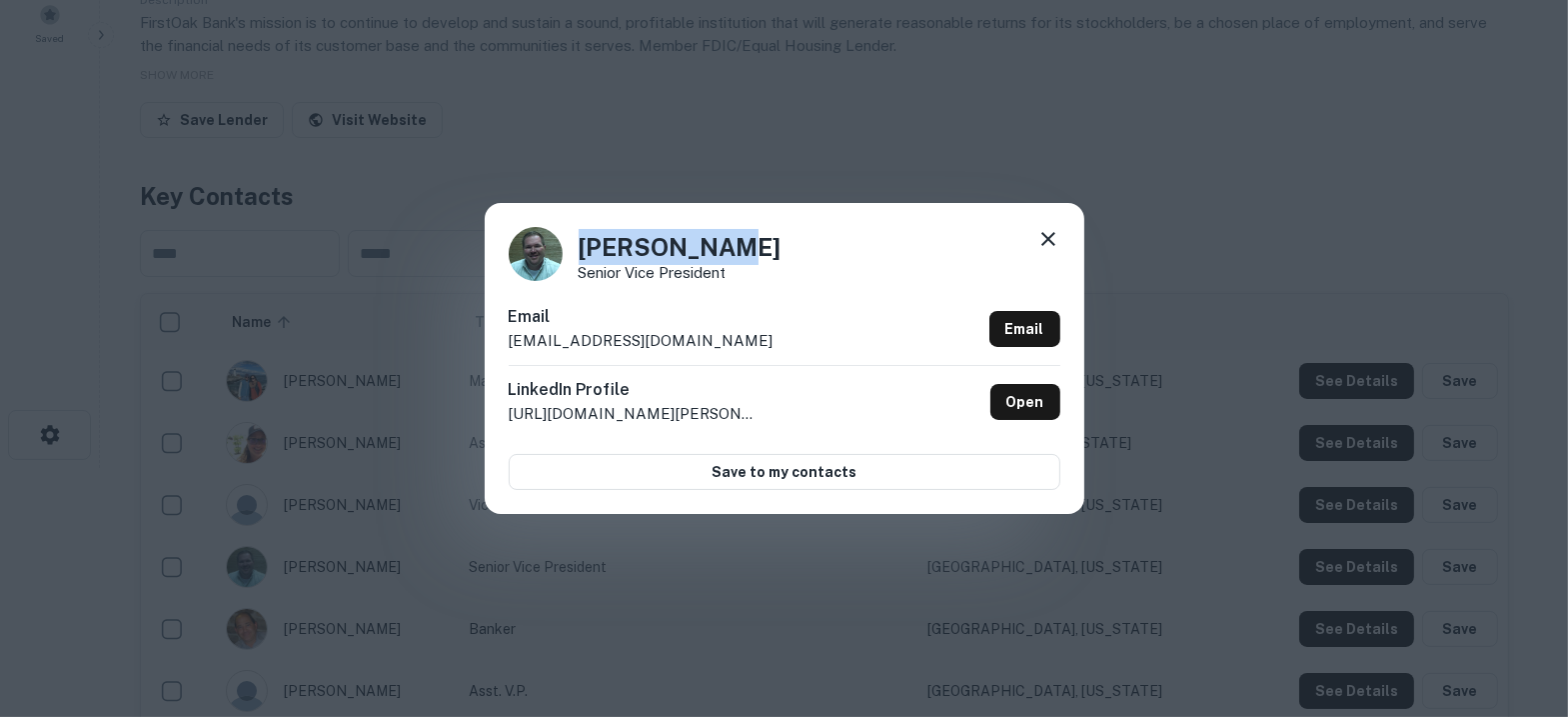 drag, startPoint x: 768, startPoint y: 245, endPoint x: 571, endPoint y: 254, distance: 197.20548 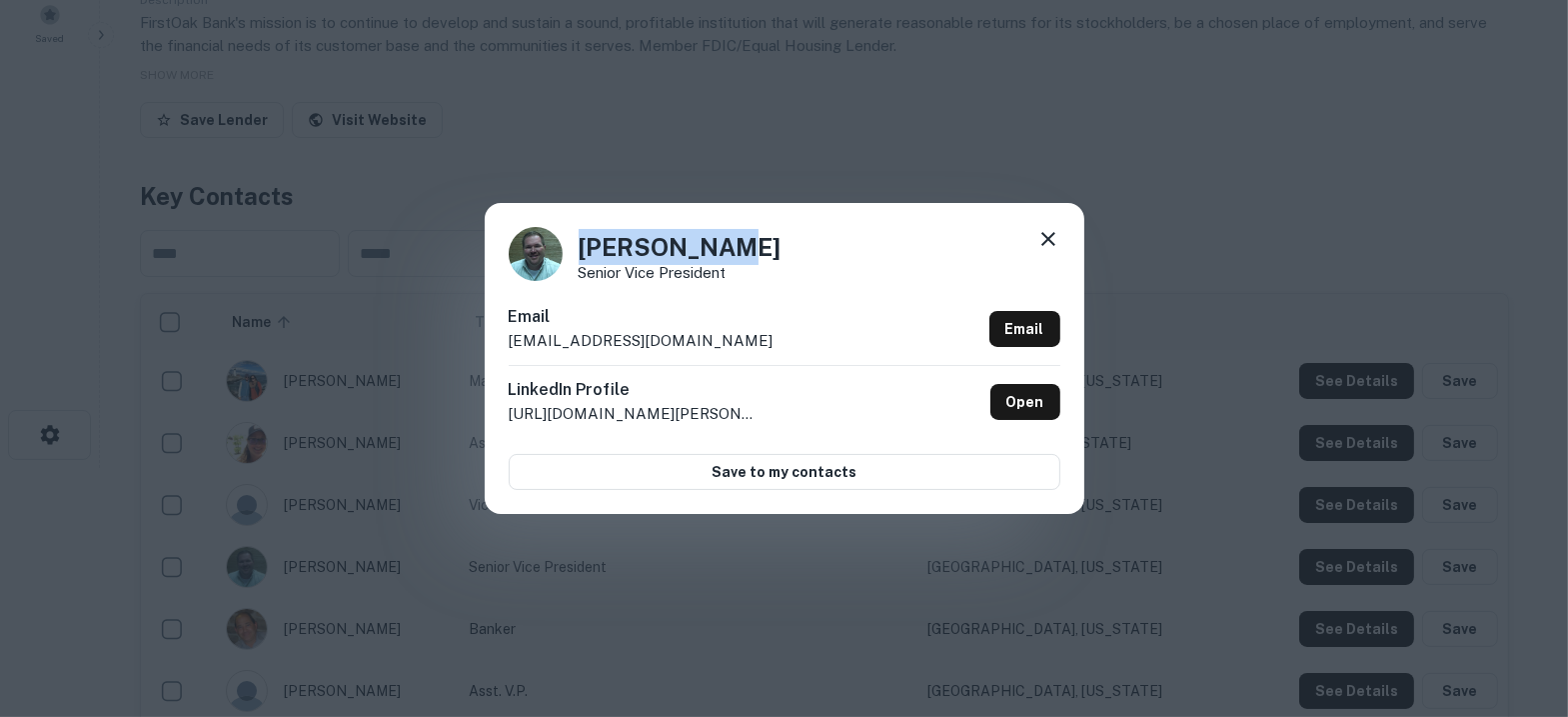 click on "Tyson Oakes Senior Vice President" at bounding box center [784, 254] 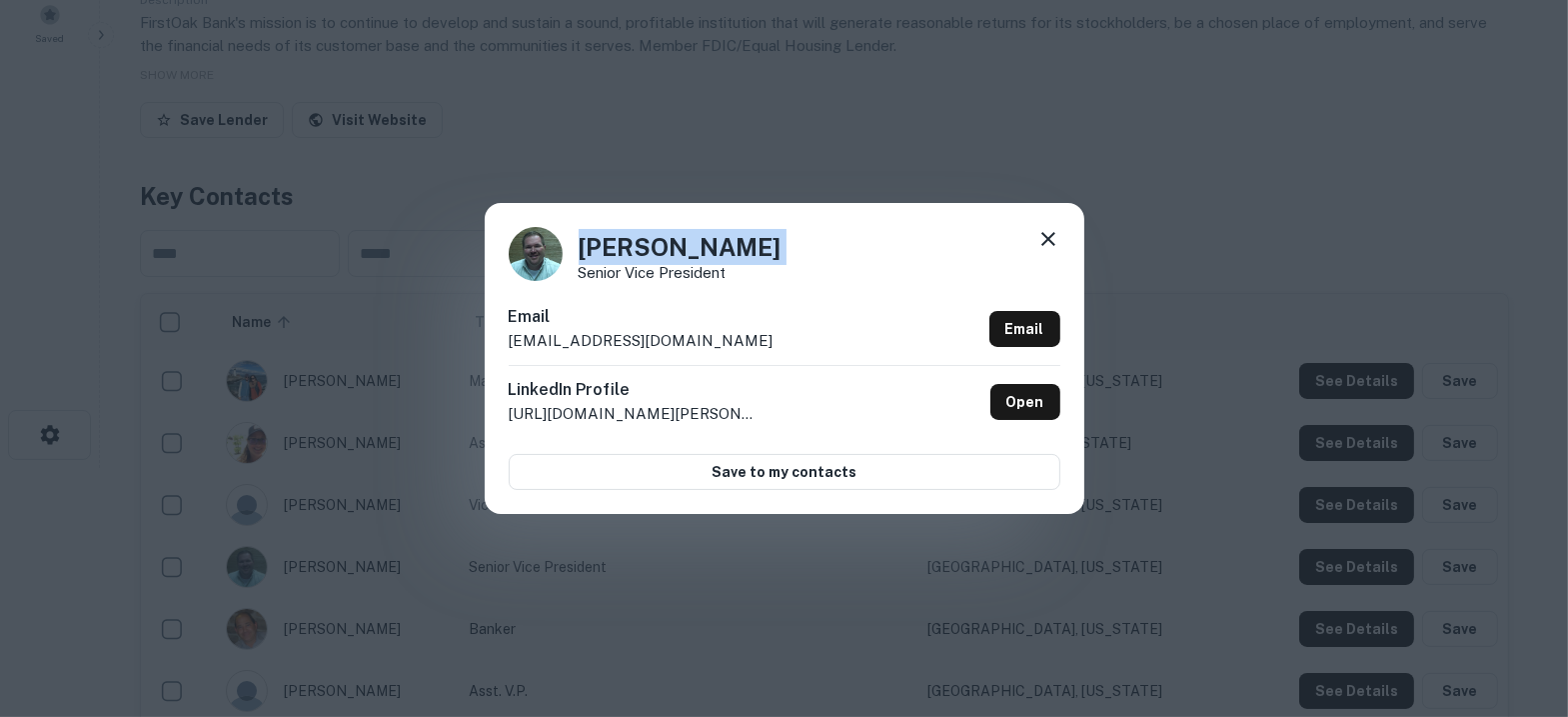drag, startPoint x: 740, startPoint y: 242, endPoint x: 563, endPoint y: 255, distance: 177.47676 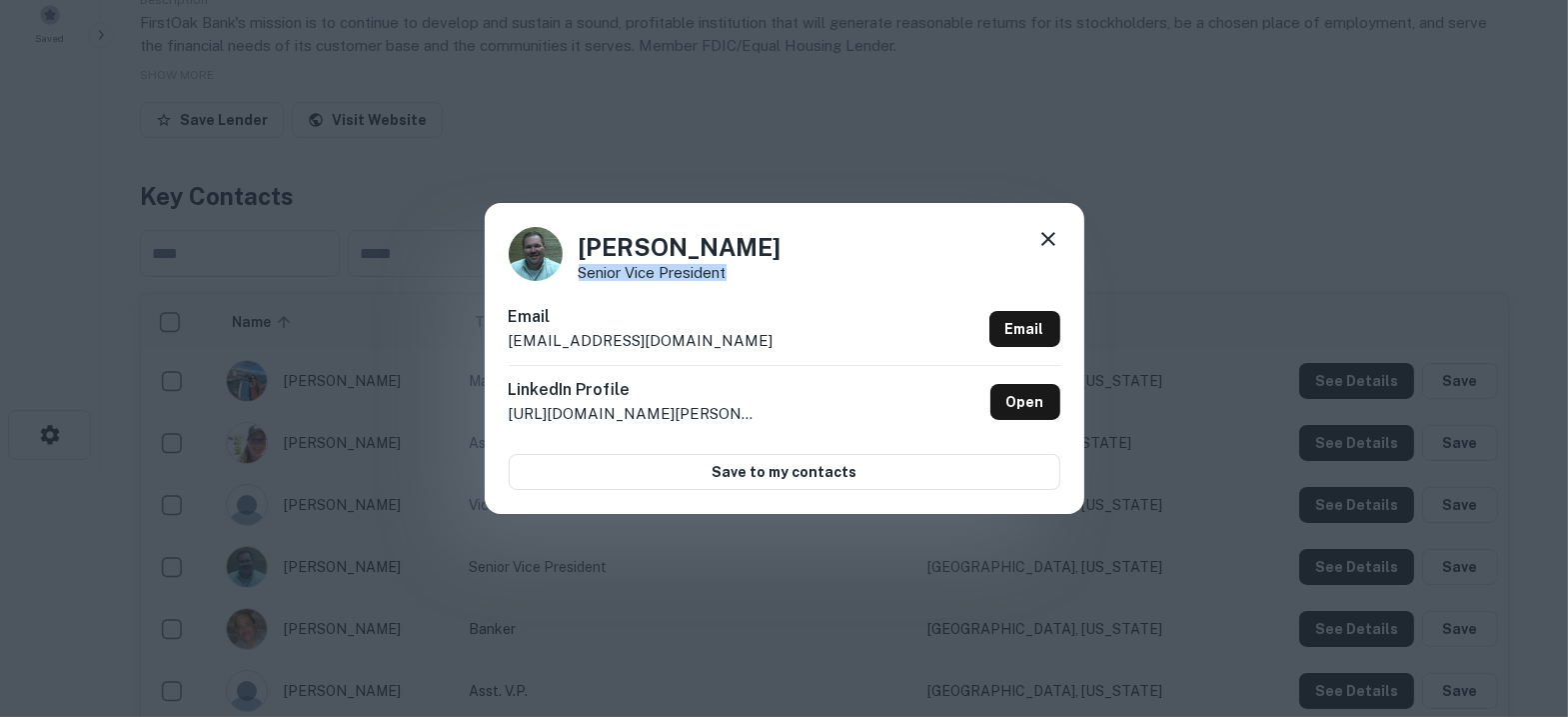 drag, startPoint x: 732, startPoint y: 277, endPoint x: 573, endPoint y: 275, distance: 159.01258 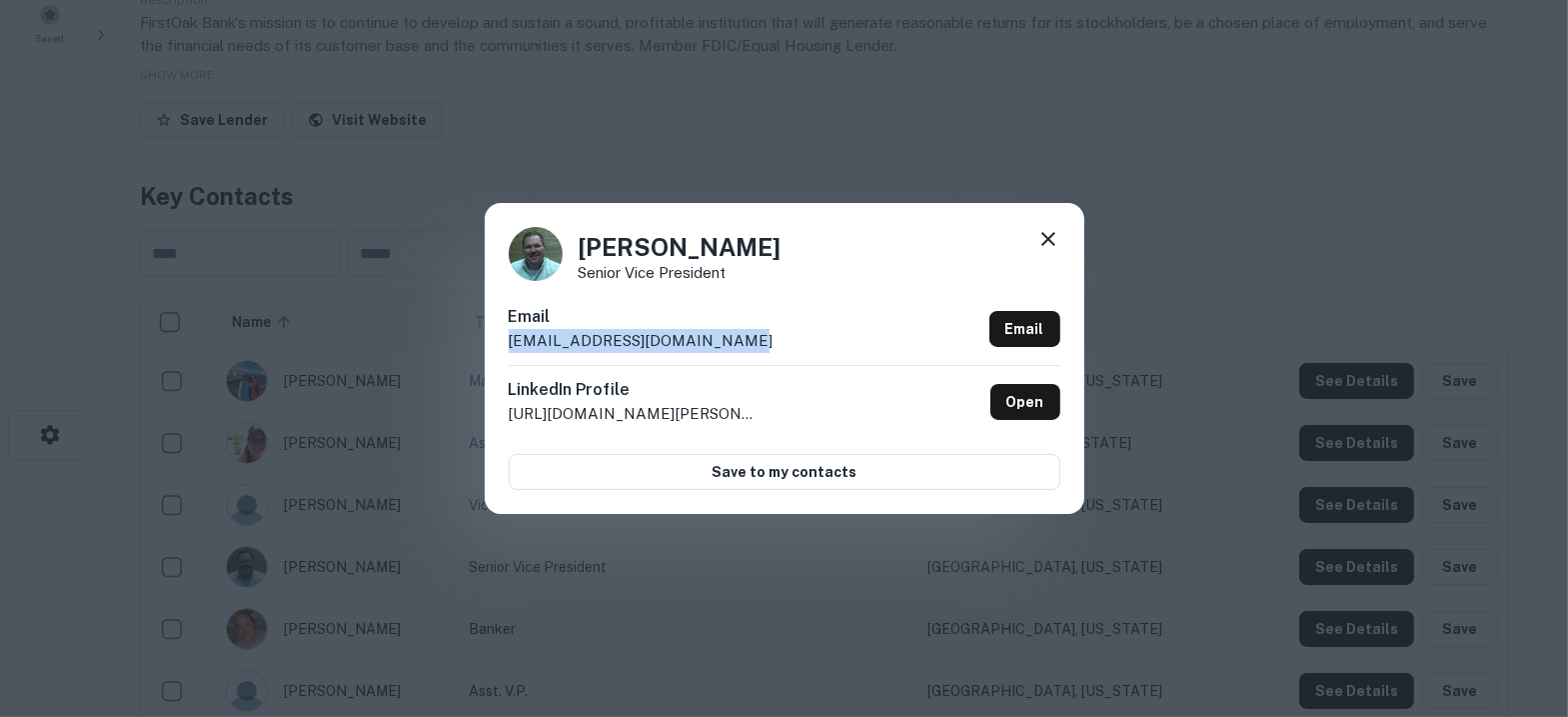 drag, startPoint x: 743, startPoint y: 339, endPoint x: 500, endPoint y: 347, distance: 243.13165 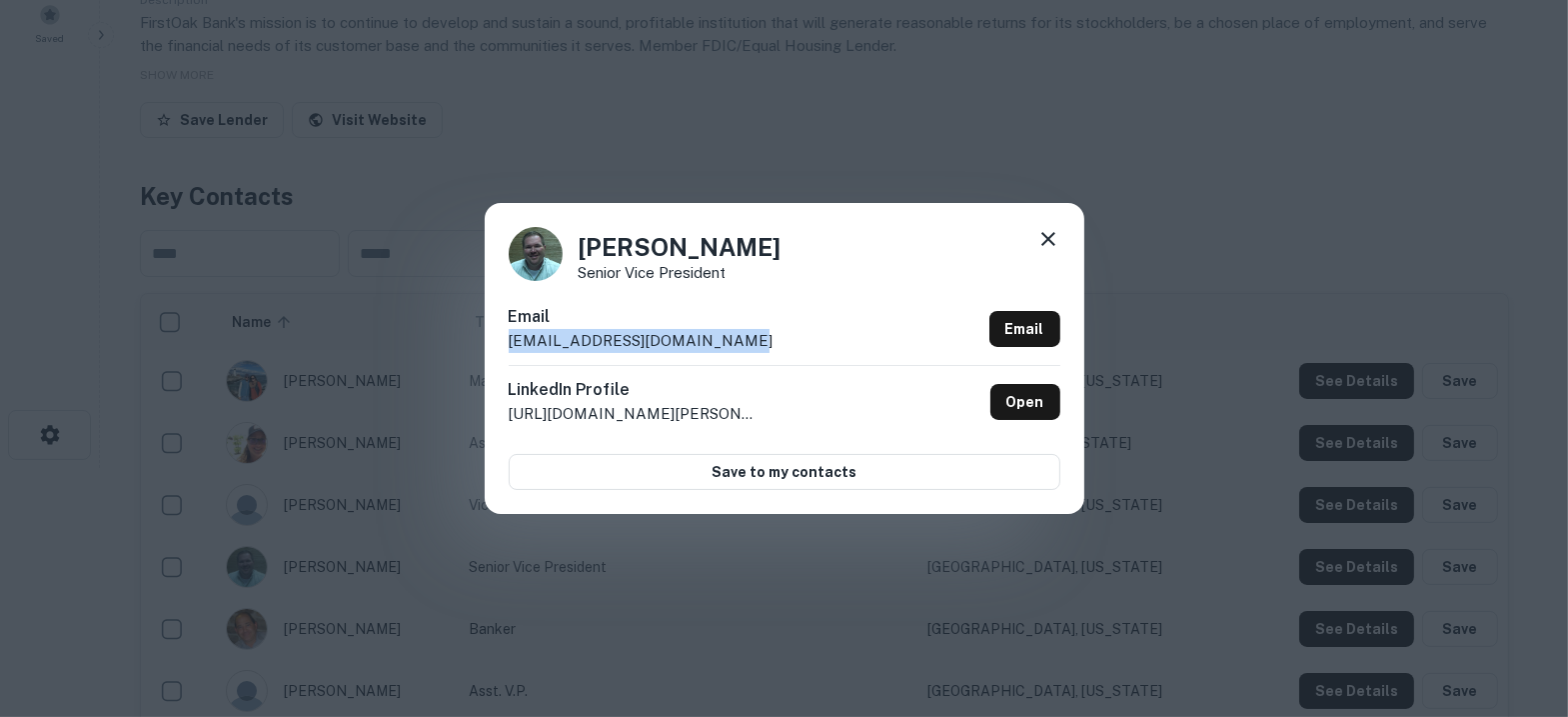 click 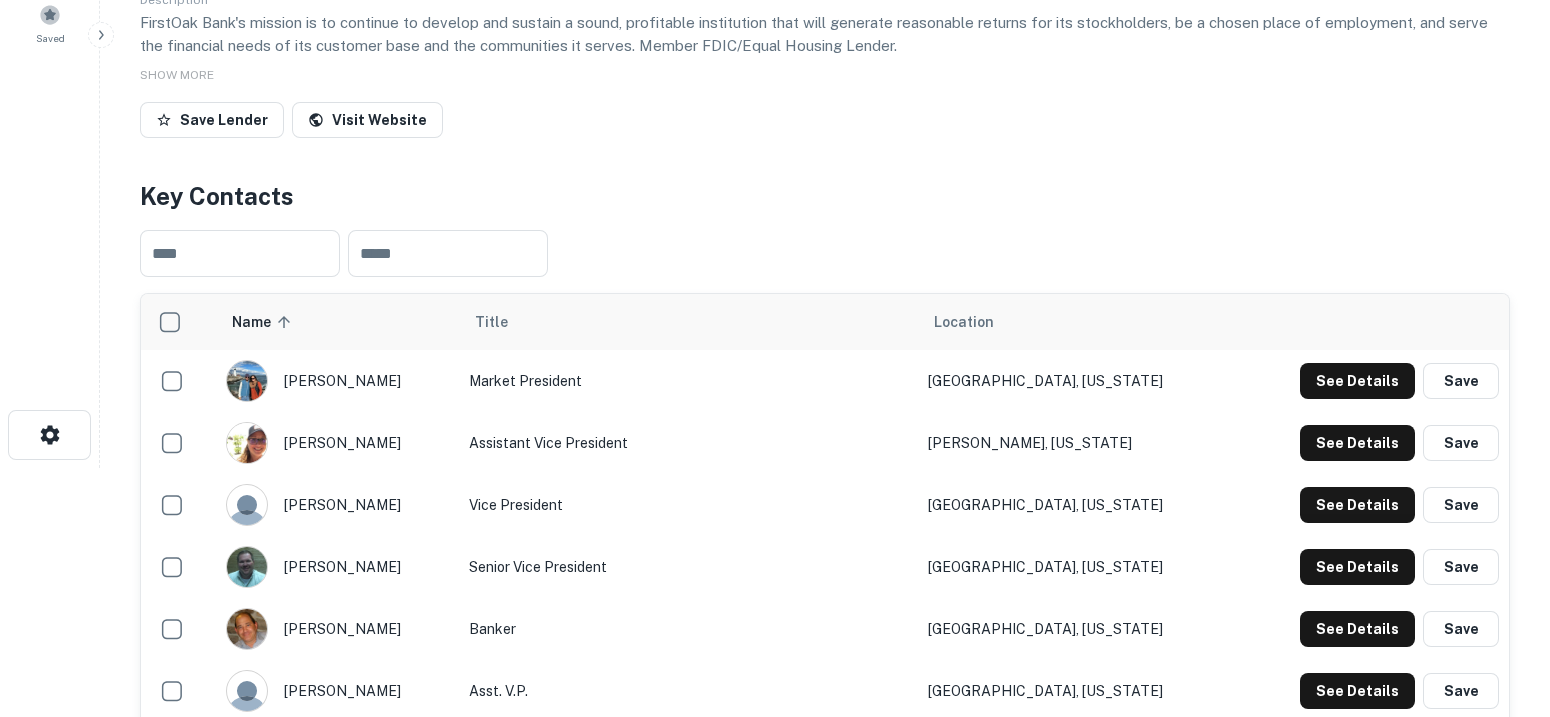type 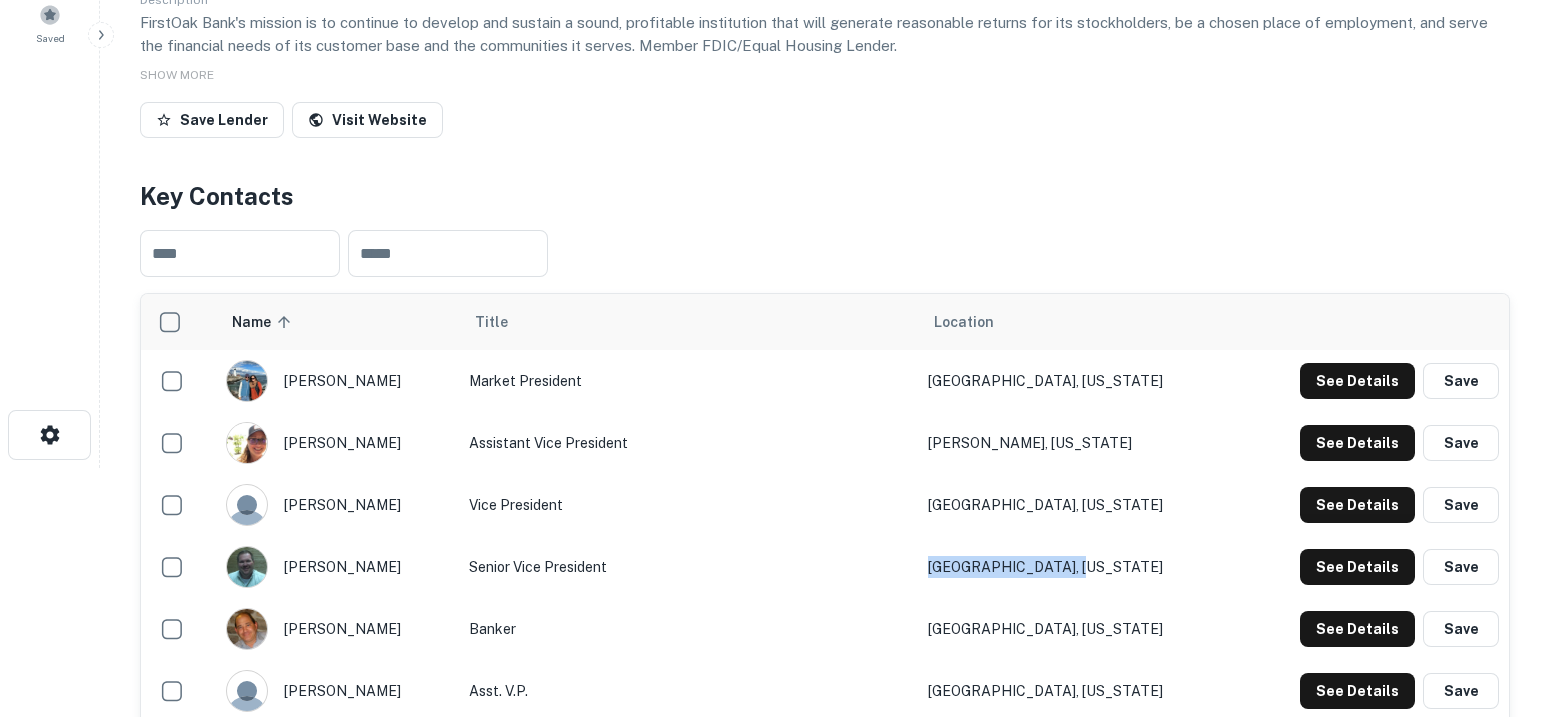 drag, startPoint x: 1212, startPoint y: 574, endPoint x: 1015, endPoint y: 572, distance: 197.01015 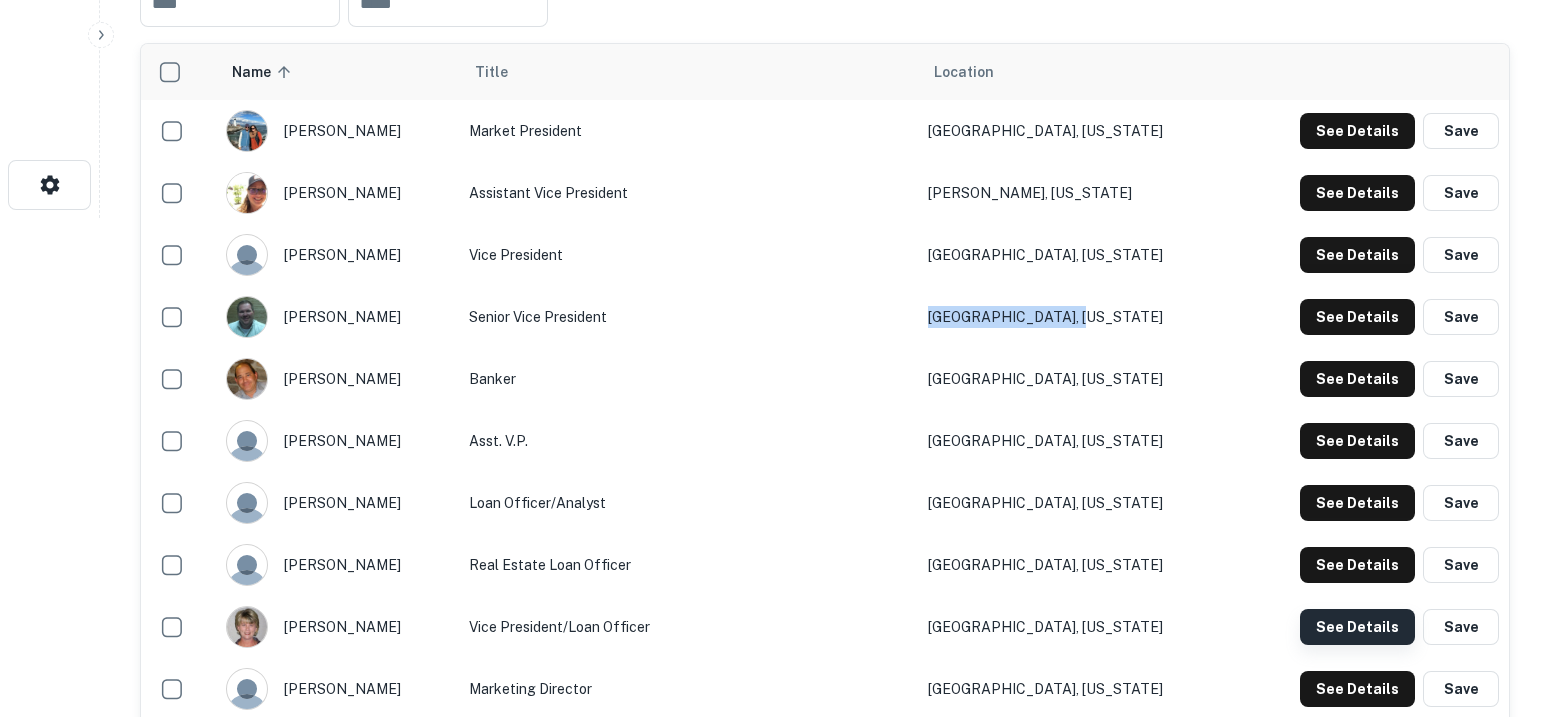 click on "See Details" at bounding box center [1357, 131] 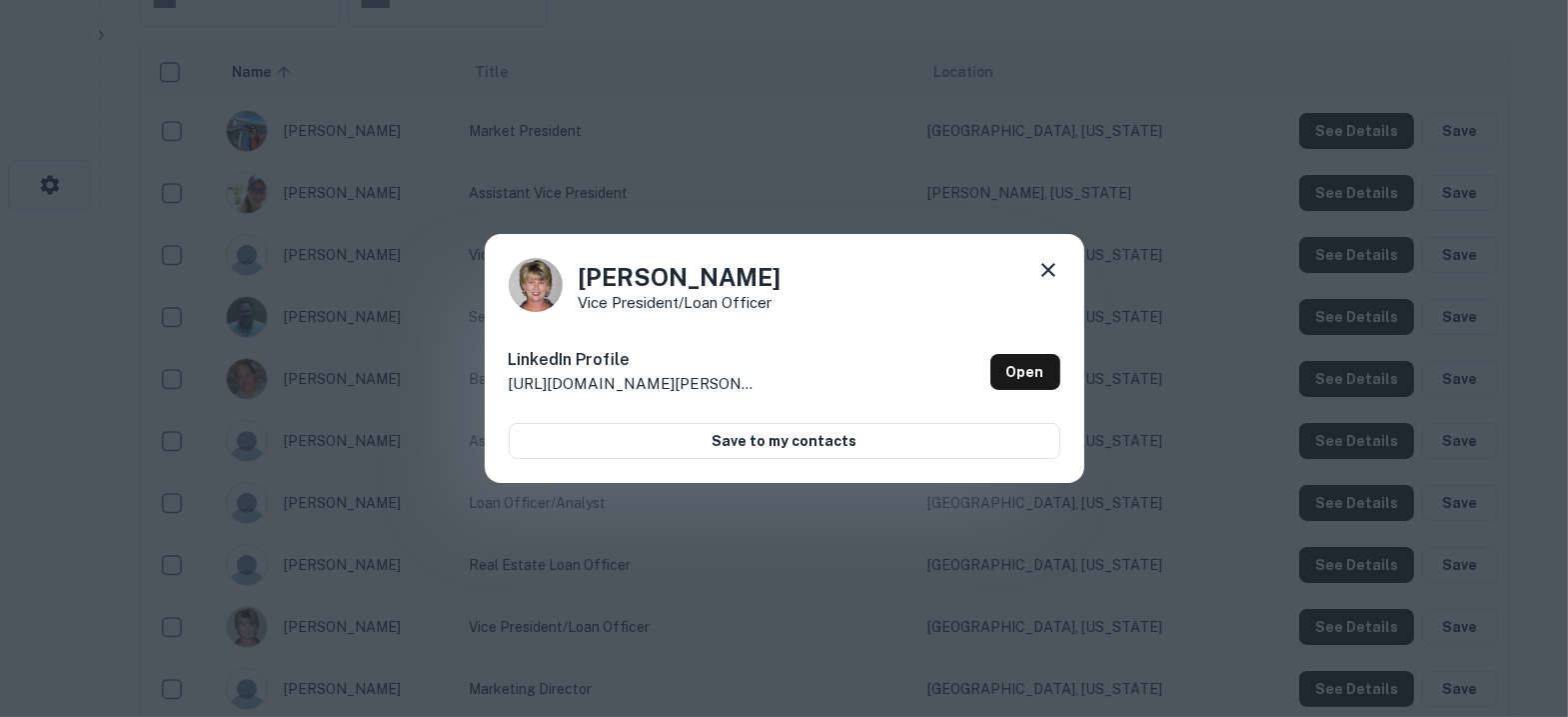drag, startPoint x: 889, startPoint y: 275, endPoint x: 546, endPoint y: 284, distance: 343.1181 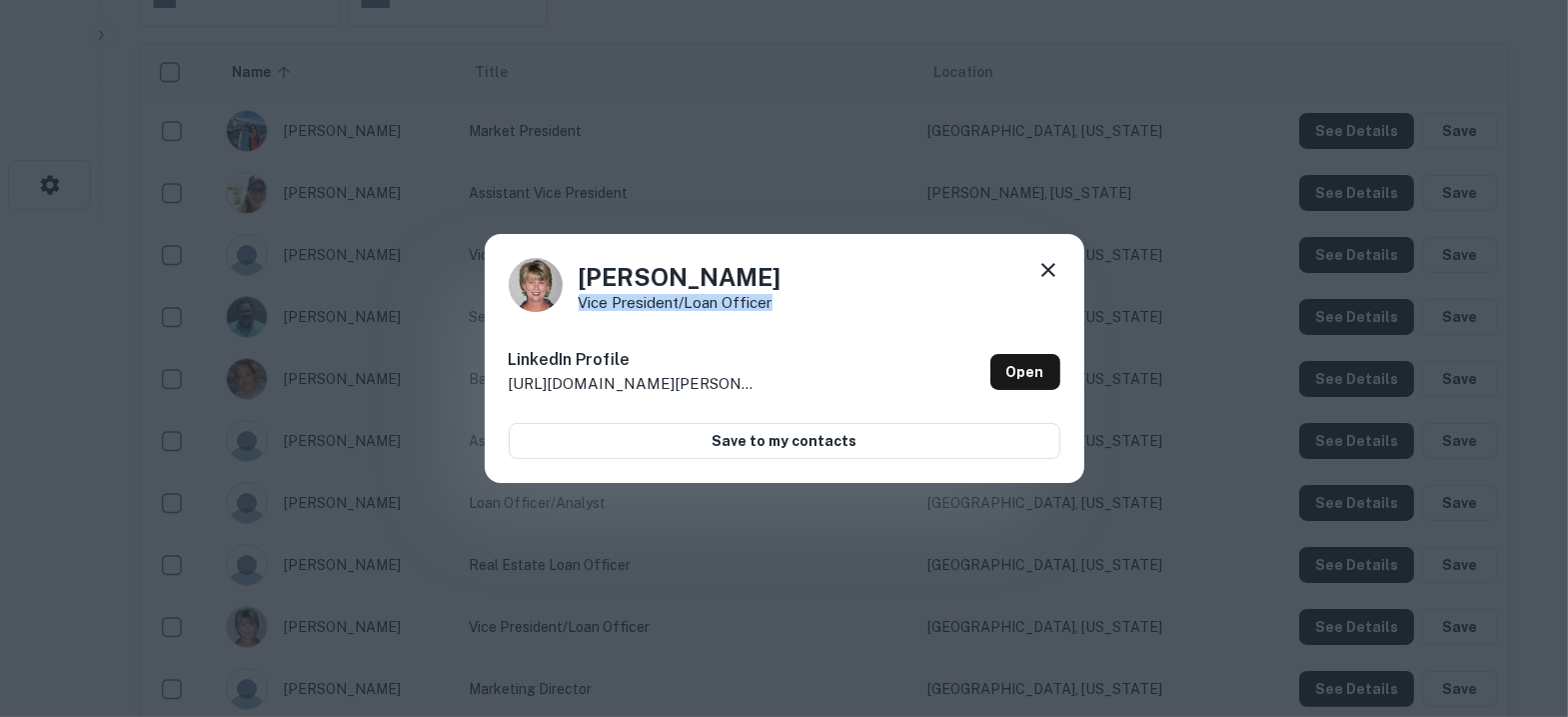 drag, startPoint x: 794, startPoint y: 306, endPoint x: 576, endPoint y: 307, distance: 218.00229 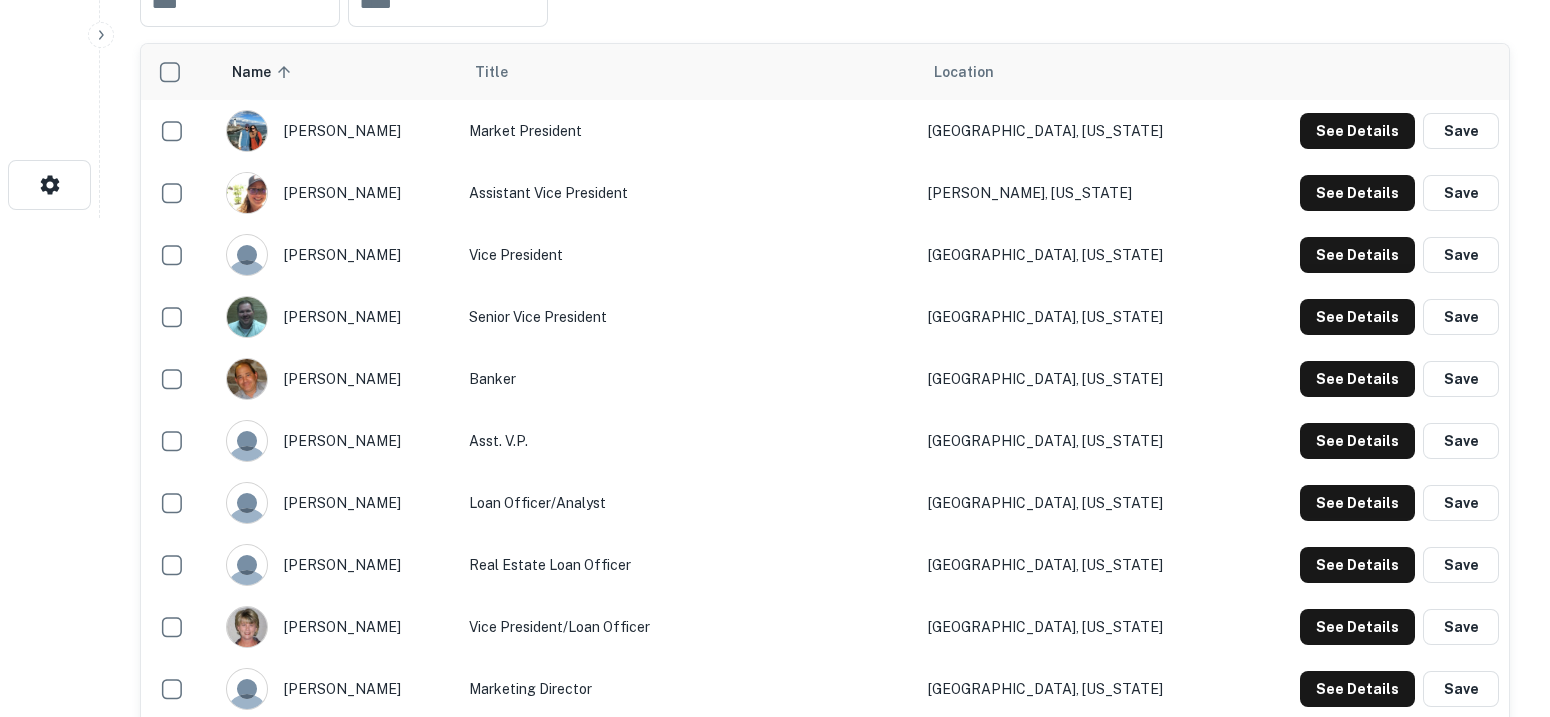 type 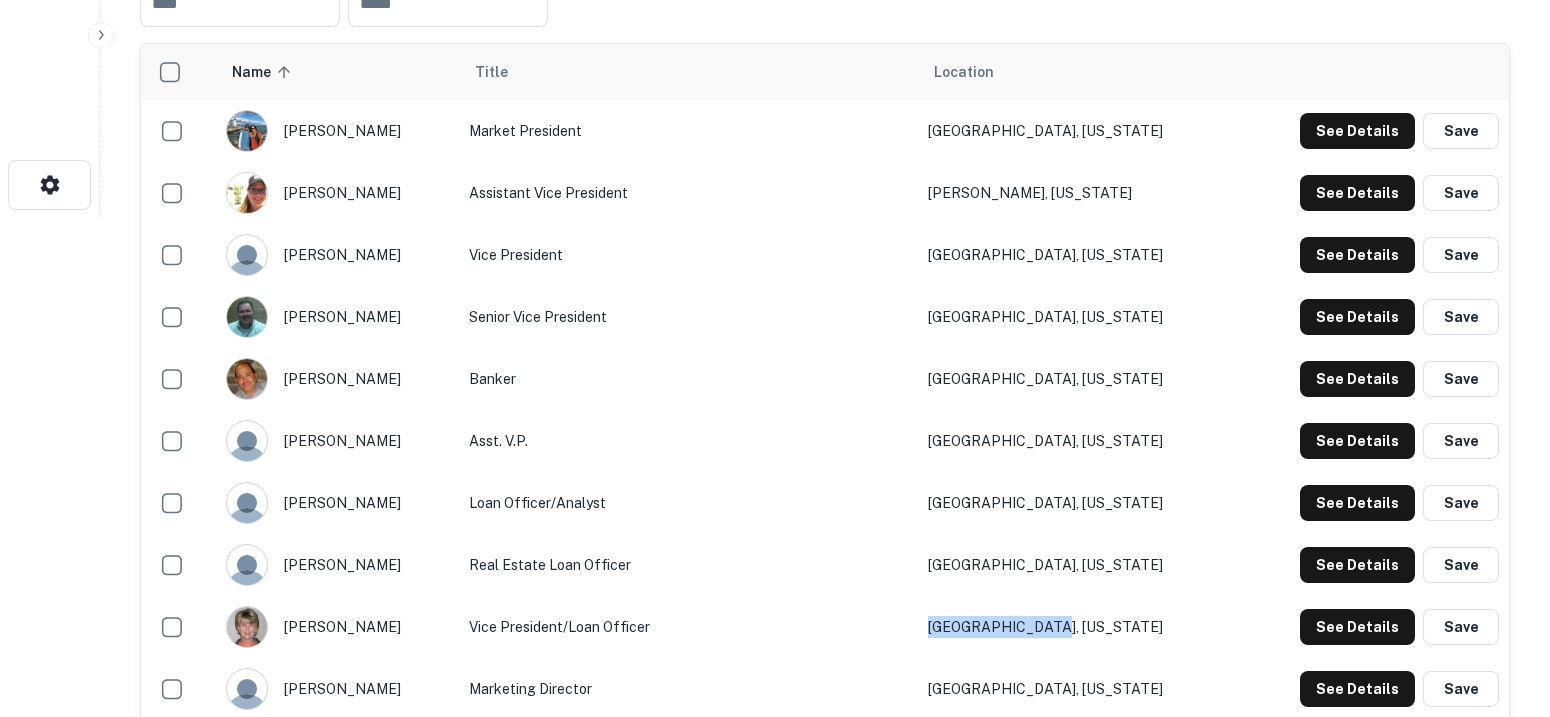 drag, startPoint x: 1144, startPoint y: 625, endPoint x: 1025, endPoint y: 628, distance: 119.03781 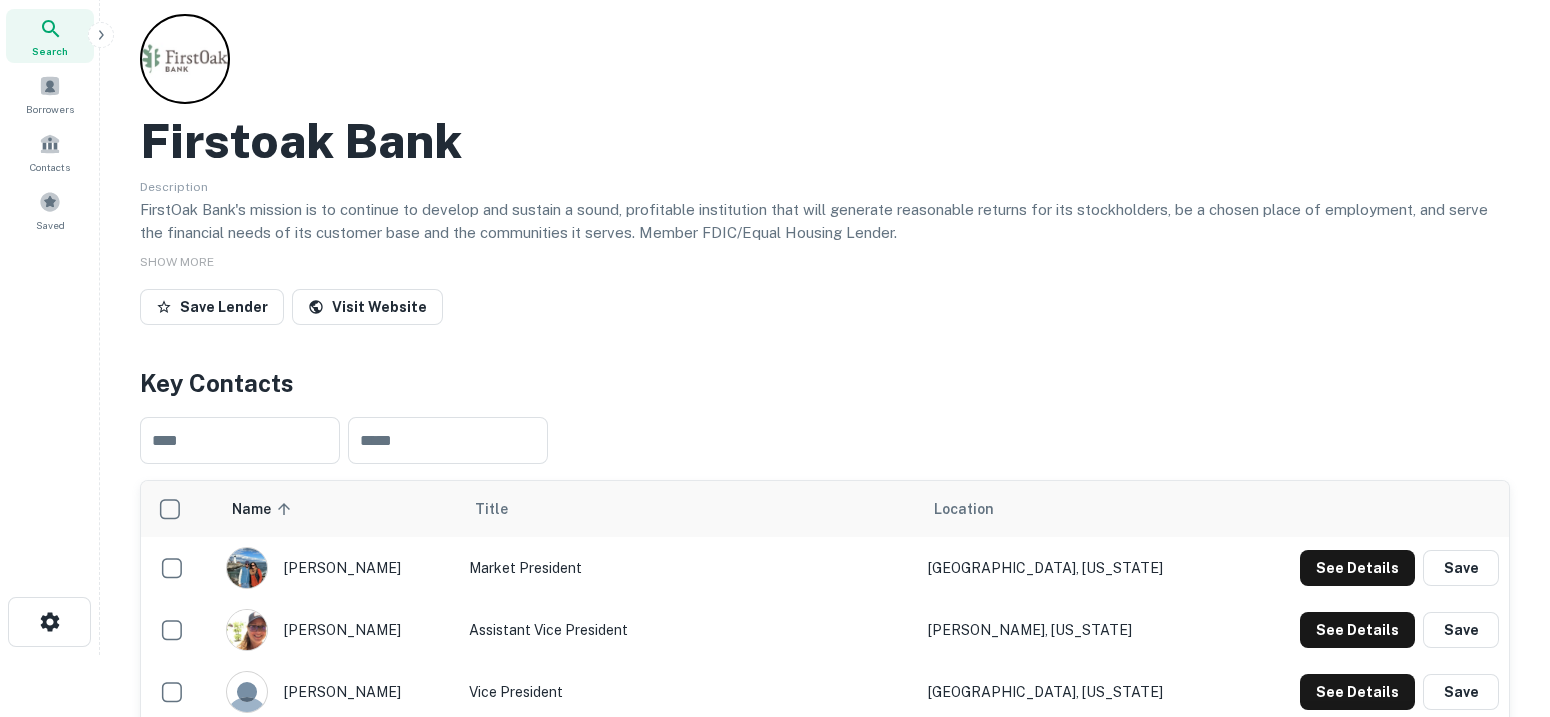 scroll, scrollTop: 0, scrollLeft: 0, axis: both 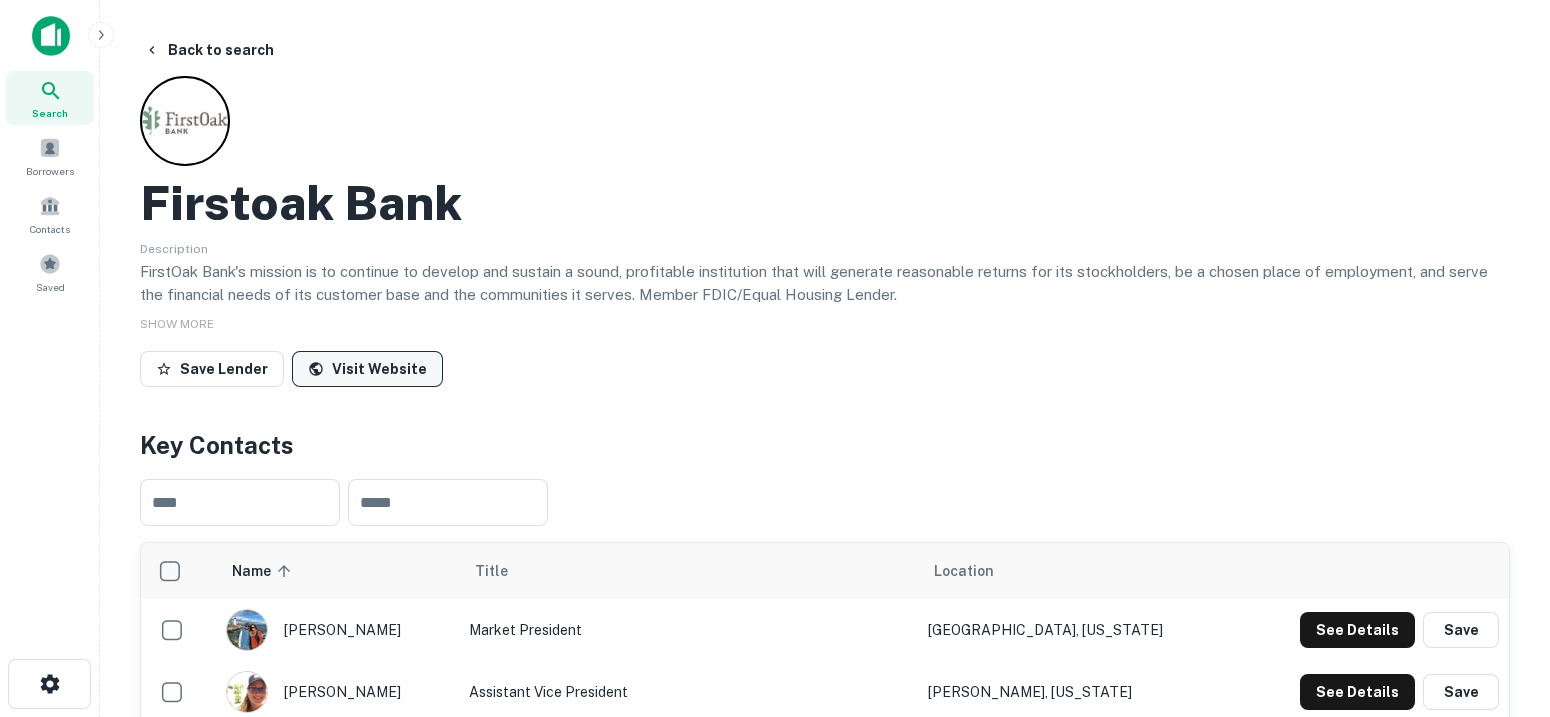 click on "Visit Website" at bounding box center (367, 369) 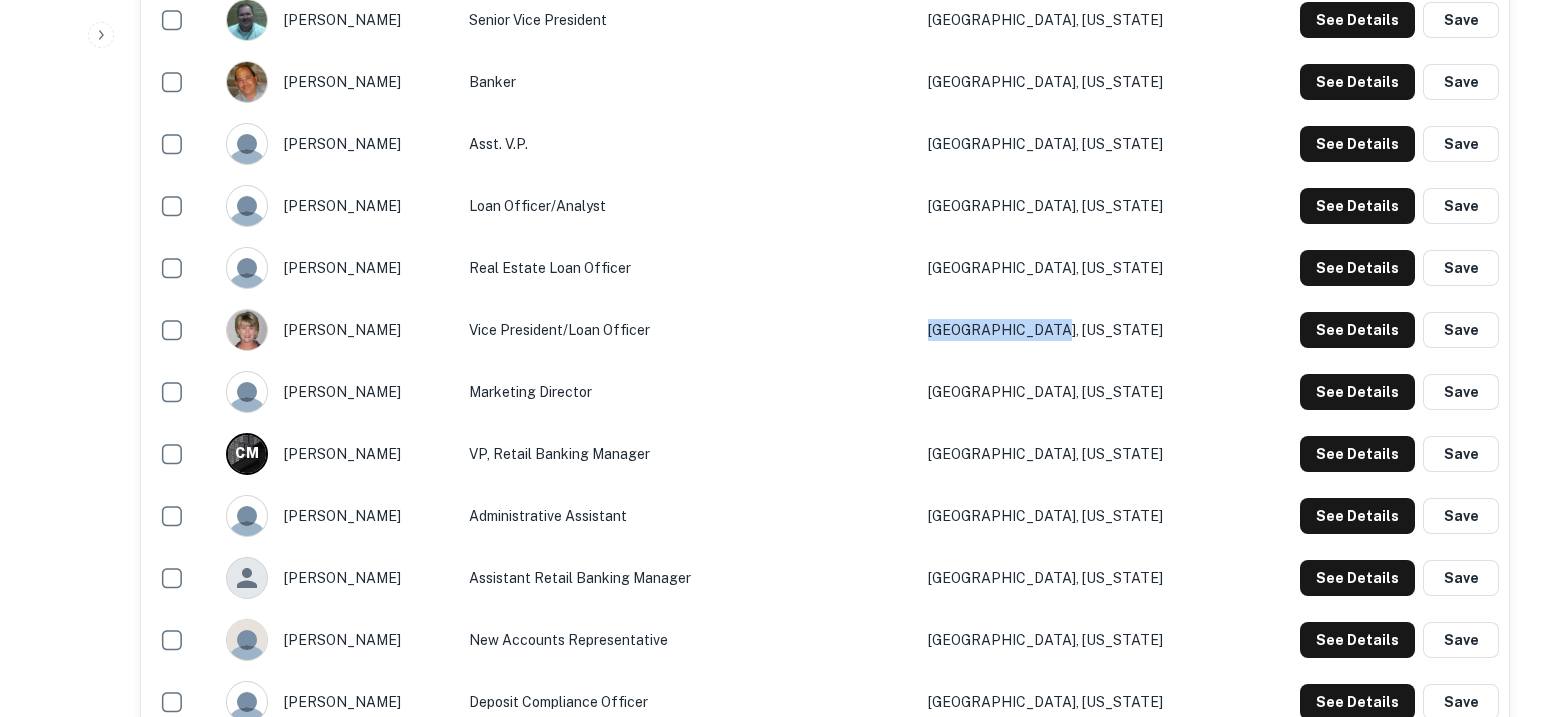 scroll, scrollTop: 750, scrollLeft: 0, axis: vertical 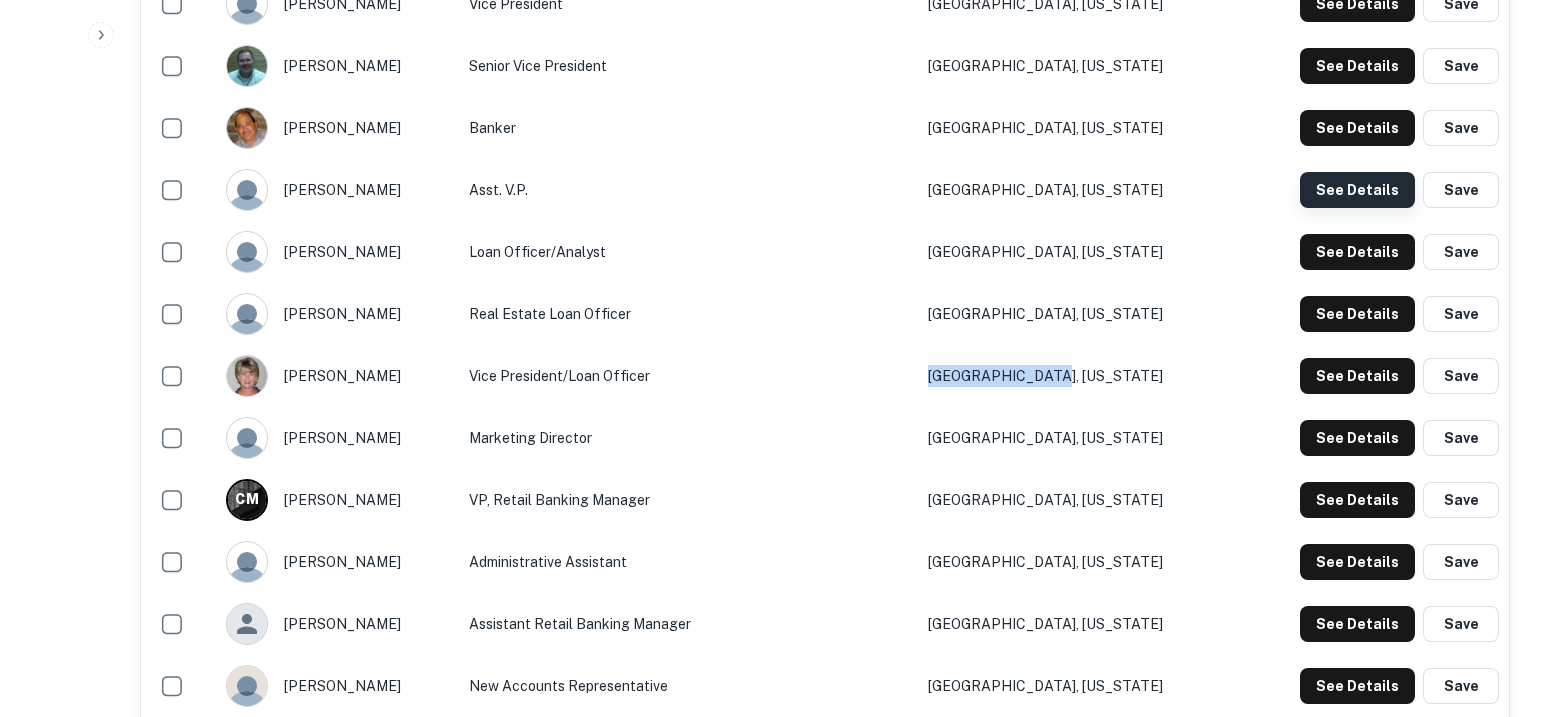 click on "See Details" at bounding box center (1357, -120) 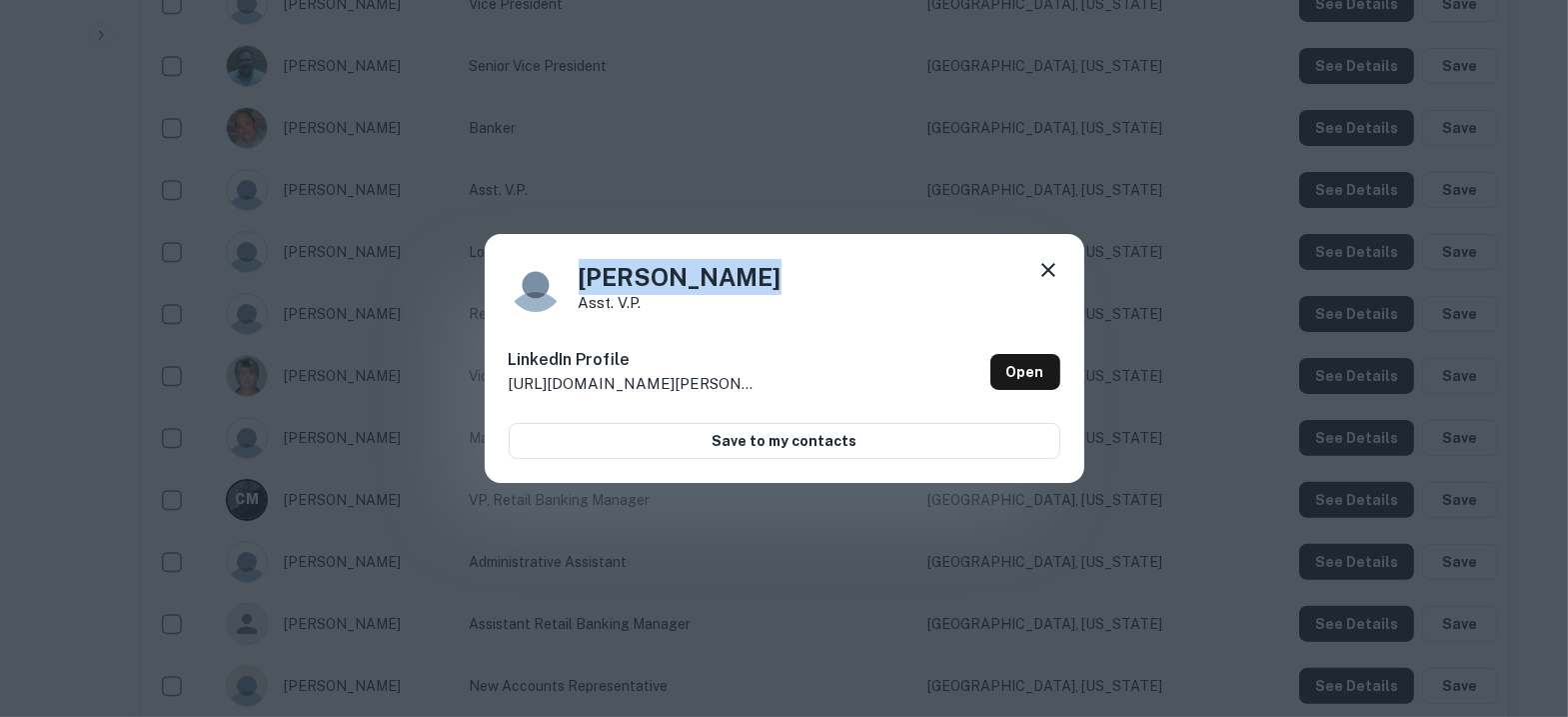drag, startPoint x: 758, startPoint y: 282, endPoint x: 579, endPoint y: 269, distance: 179.47145 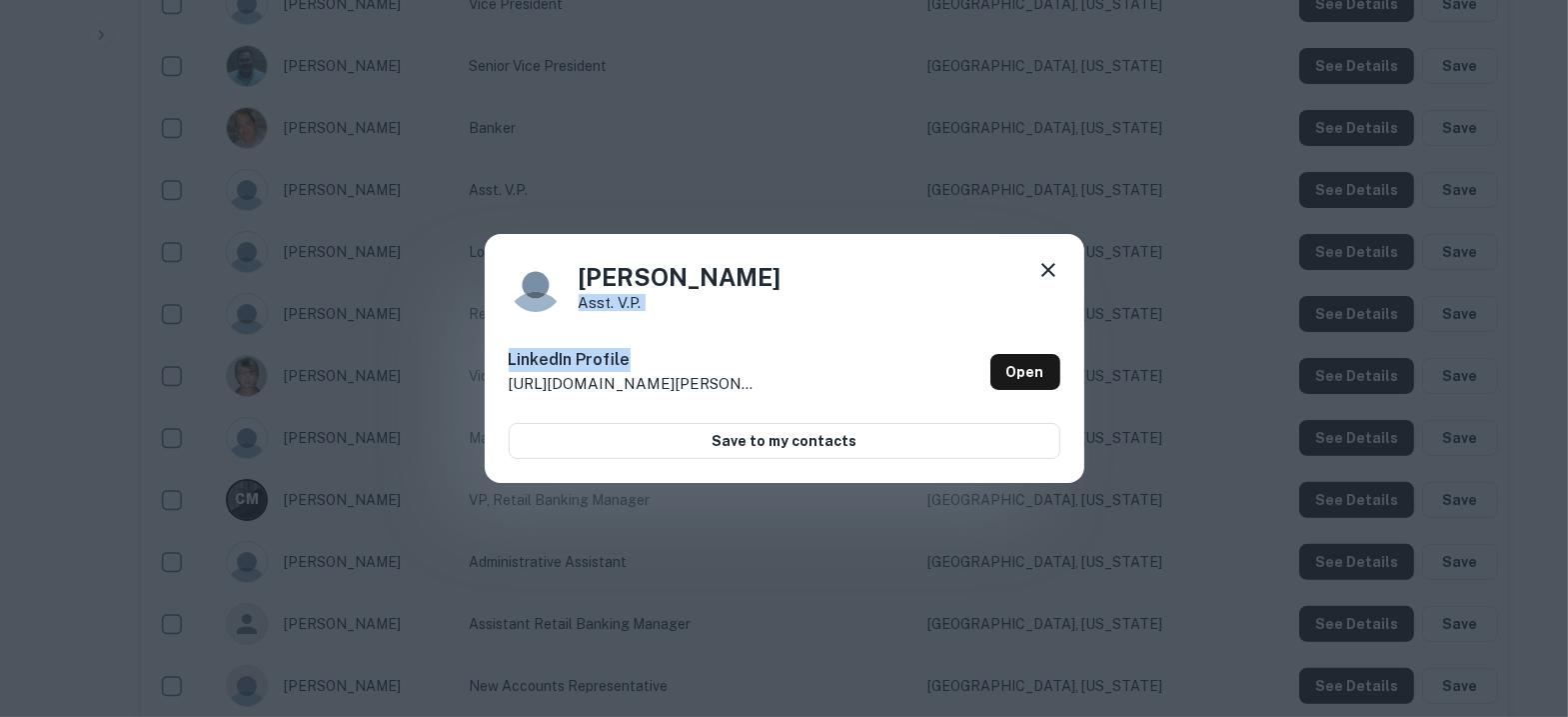 drag, startPoint x: 602, startPoint y: 308, endPoint x: 574, endPoint y: 308, distance: 28 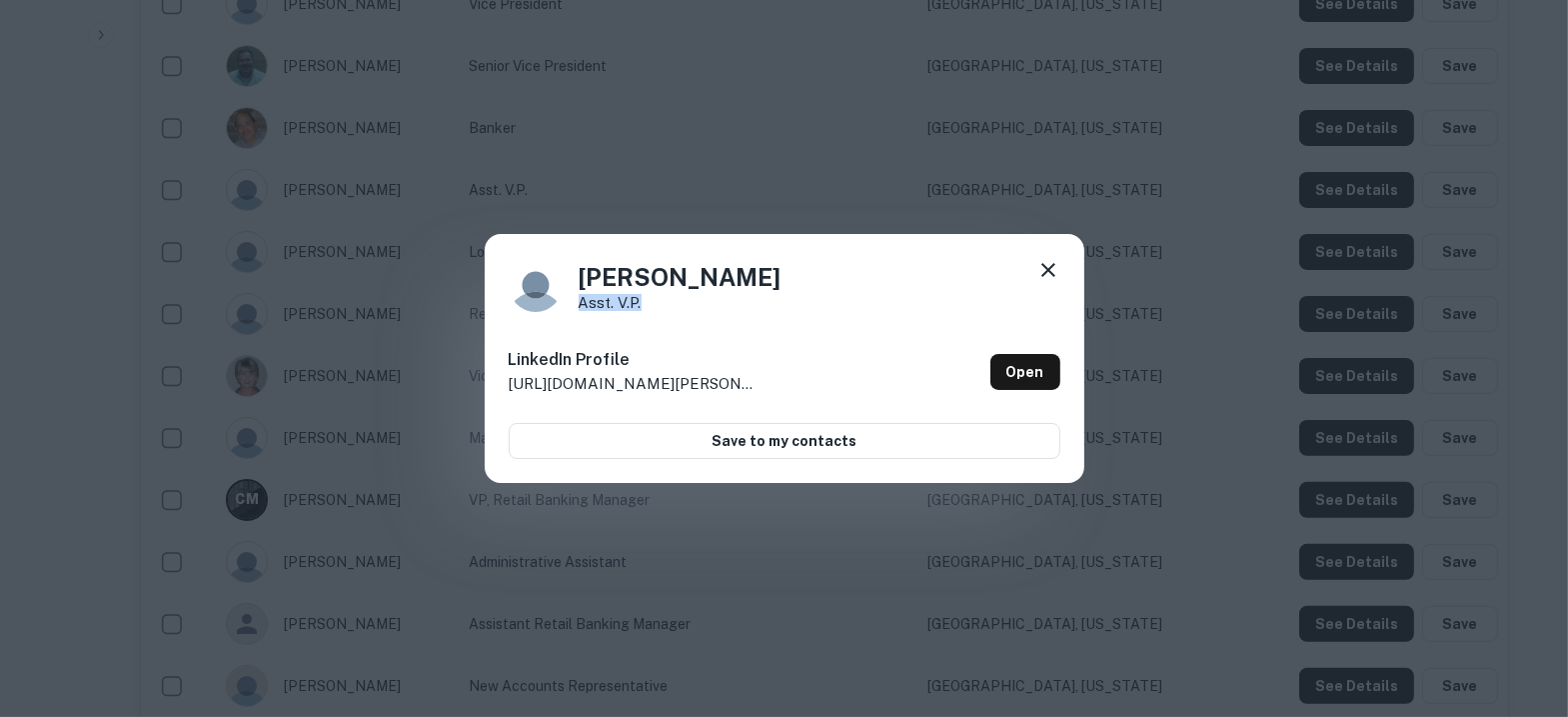 drag, startPoint x: 684, startPoint y: 307, endPoint x: 577, endPoint y: 306, distance: 107.00467 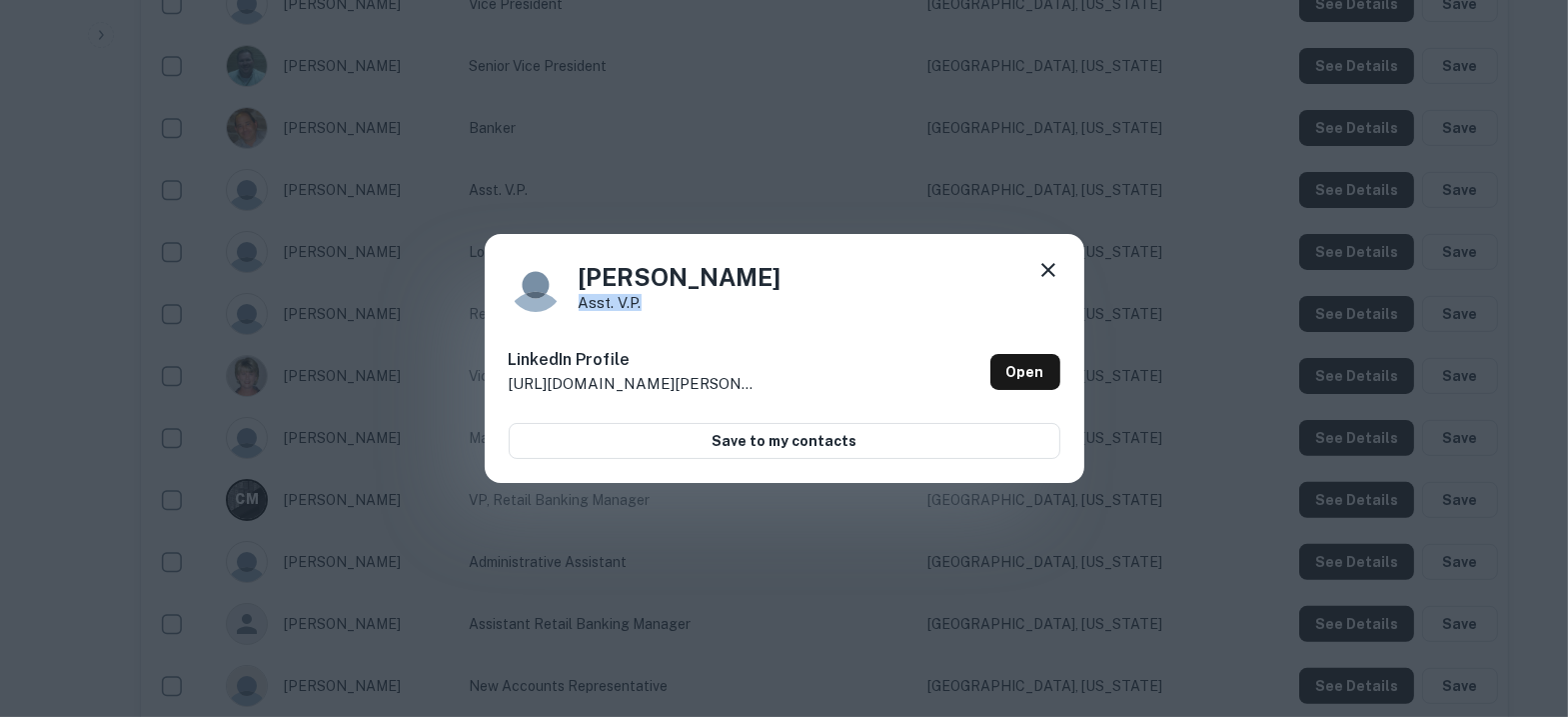 click 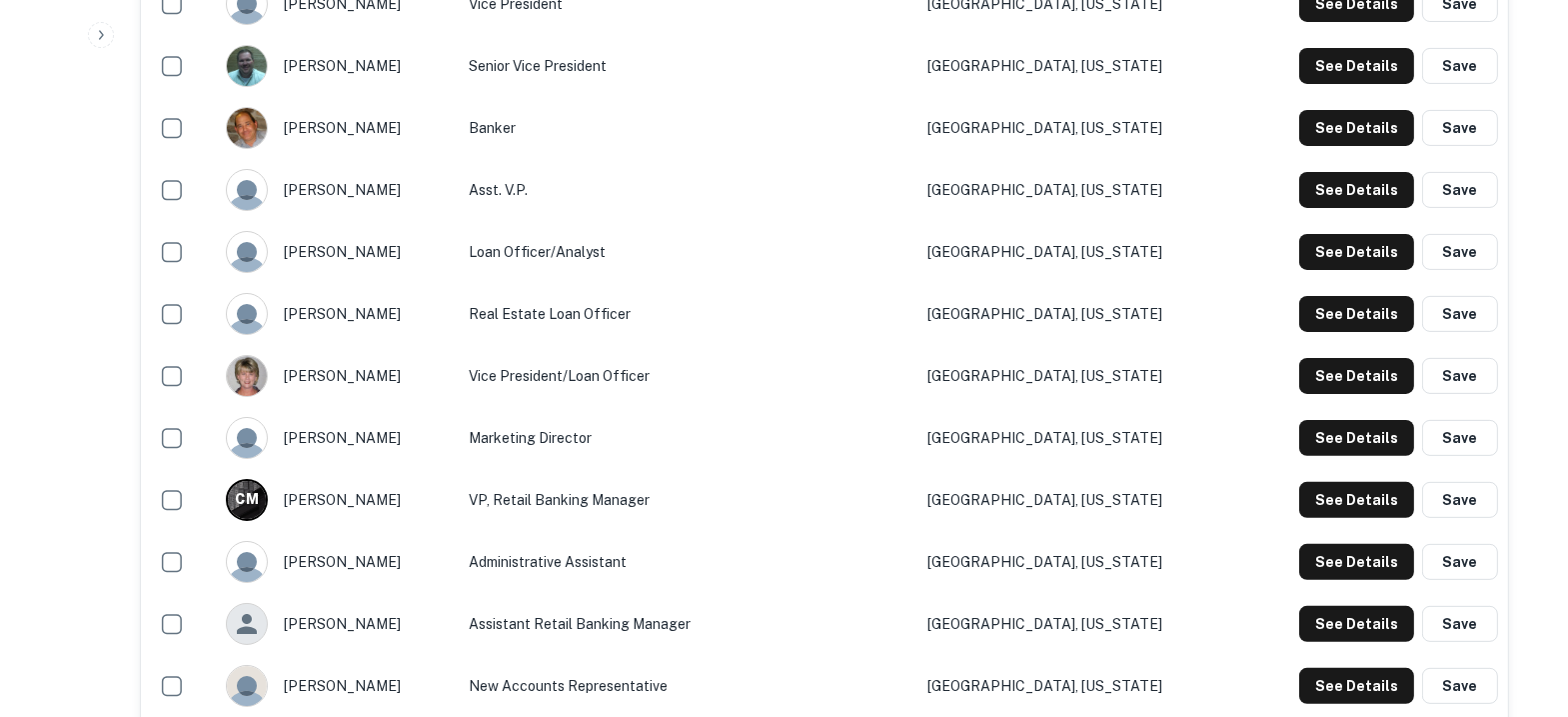 type 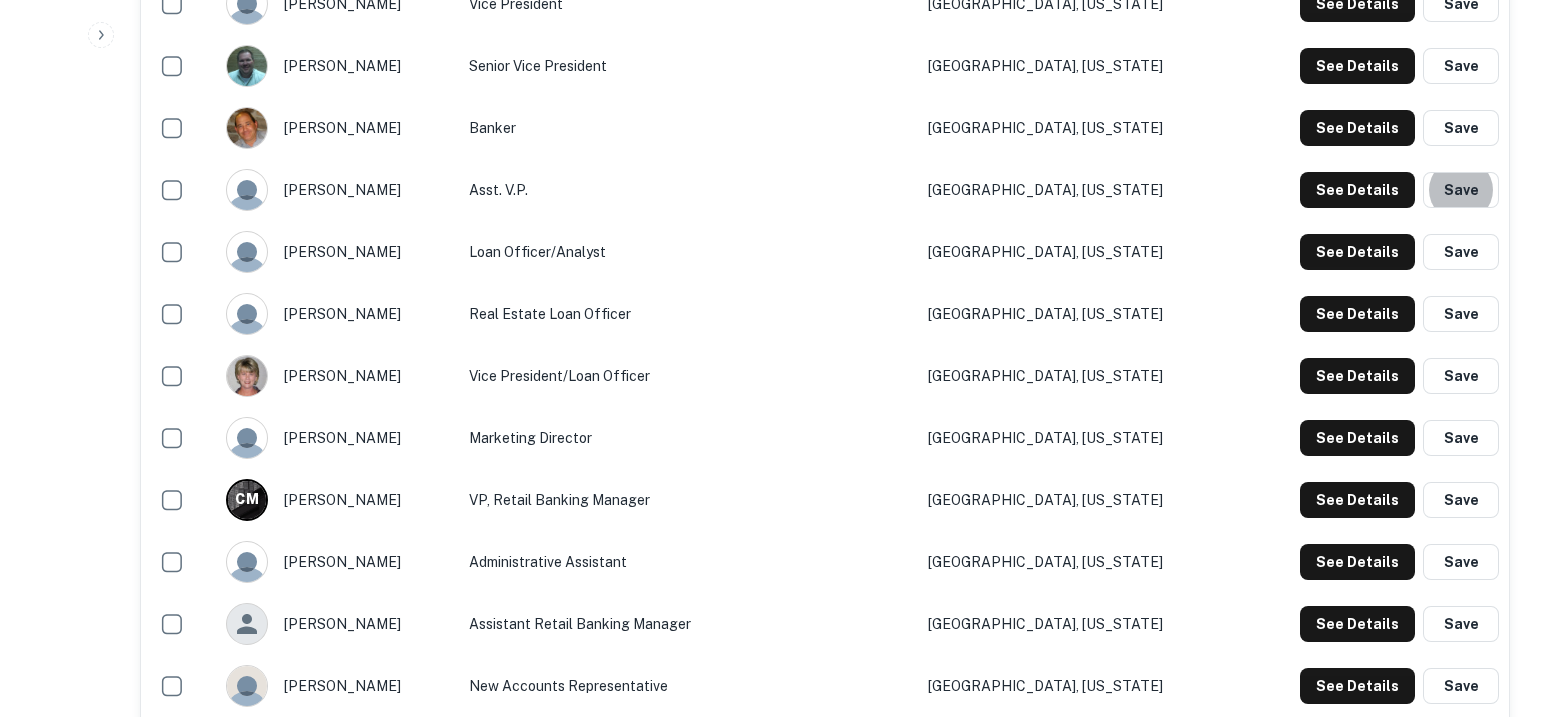 type 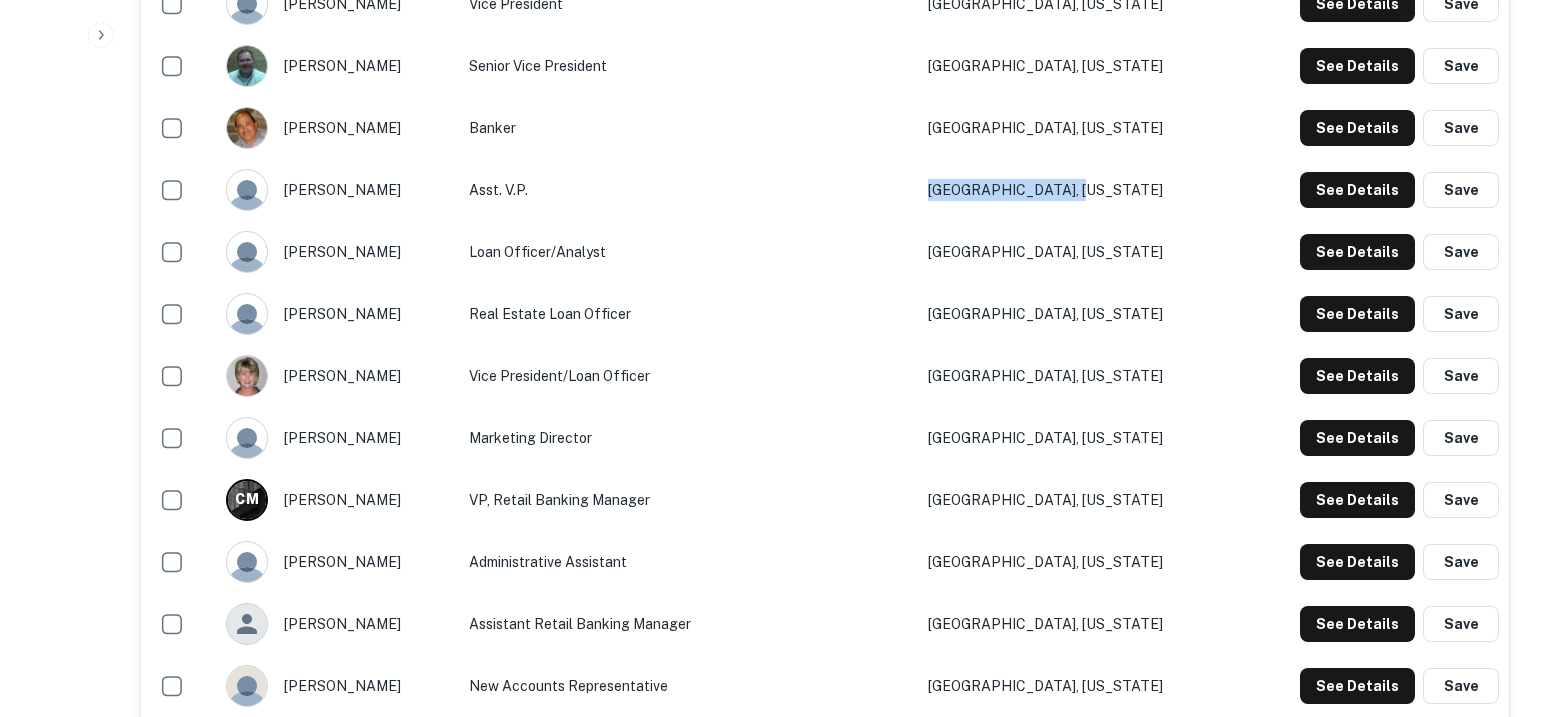 drag, startPoint x: 1213, startPoint y: 179, endPoint x: 1014, endPoint y: 192, distance: 199.42416 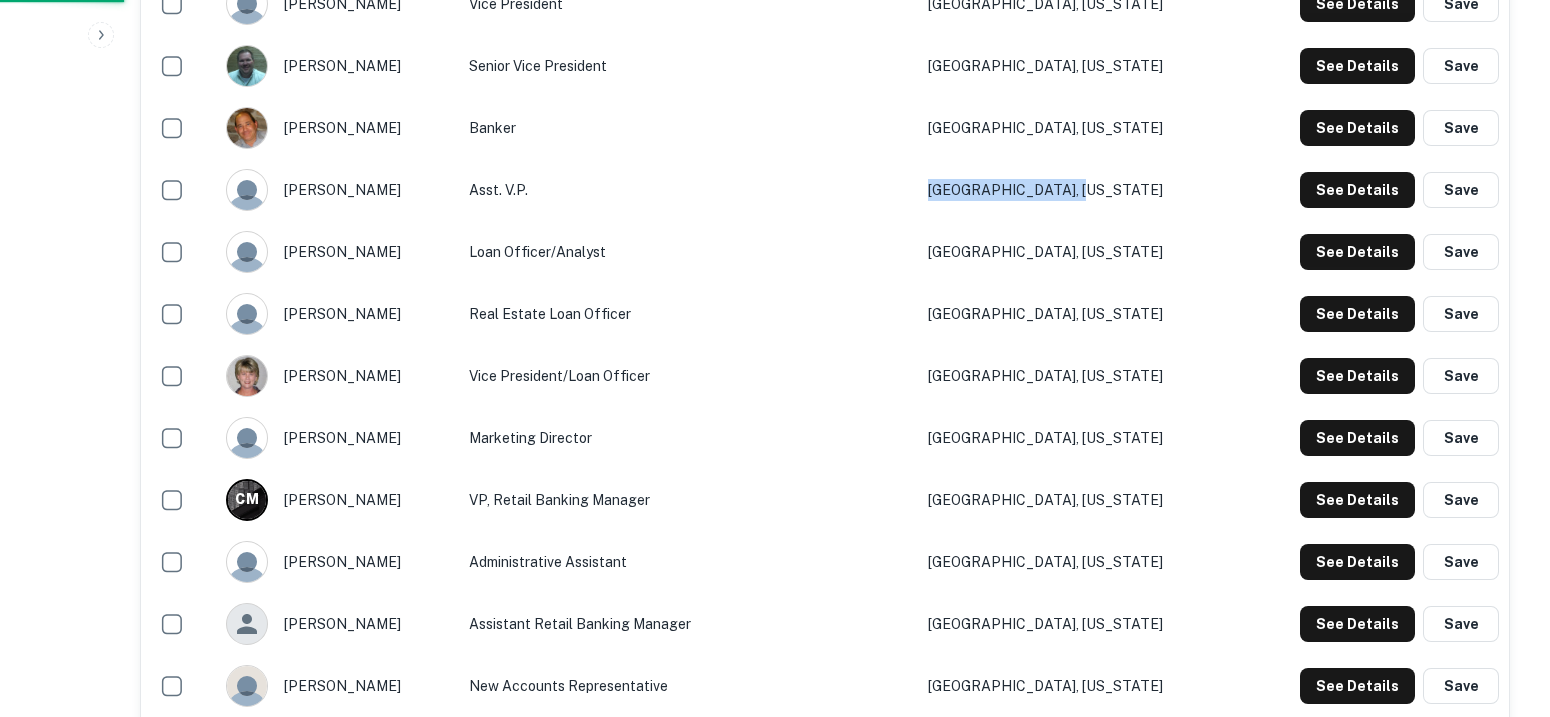 scroll, scrollTop: 0, scrollLeft: 0, axis: both 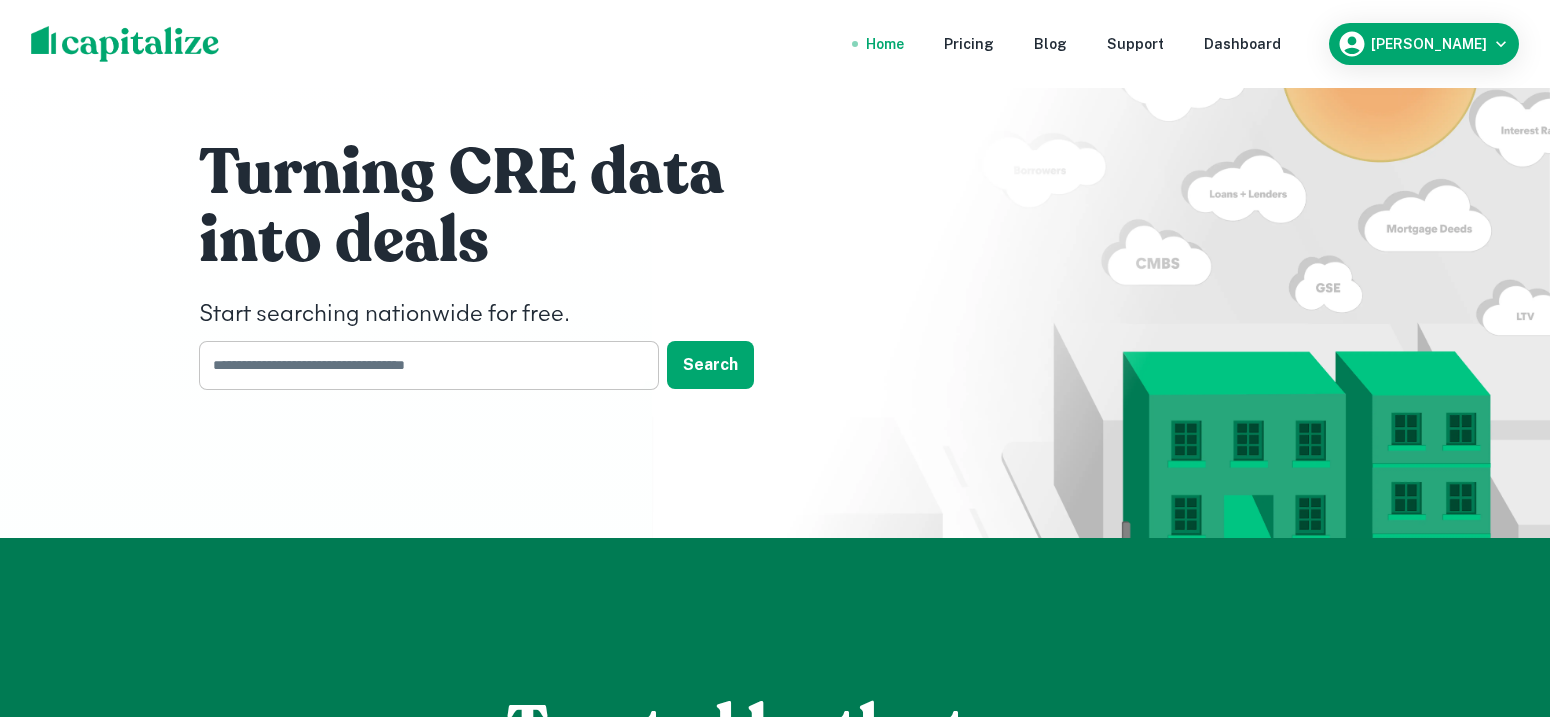 click at bounding box center [422, 365] 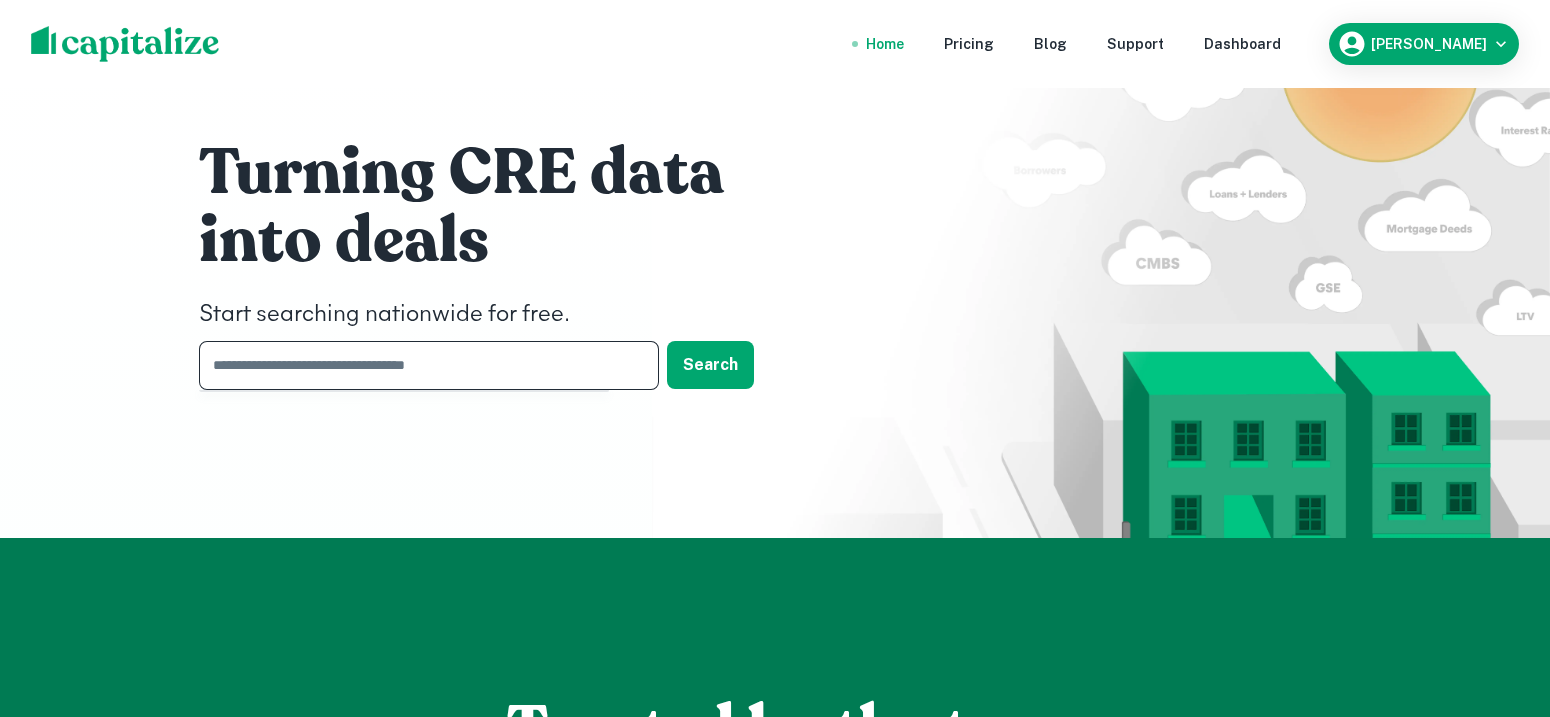 paste on "**********" 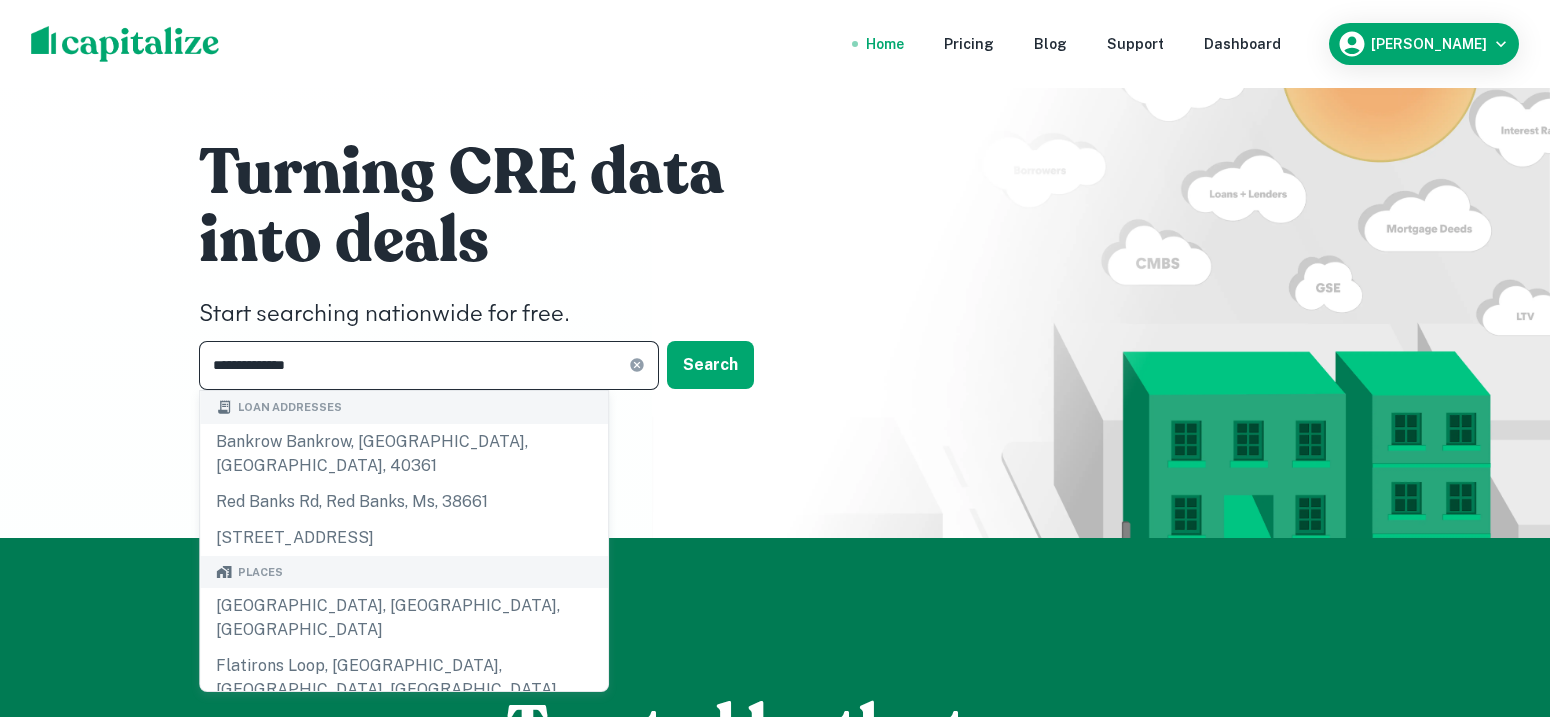 scroll, scrollTop: 124, scrollLeft: 0, axis: vertical 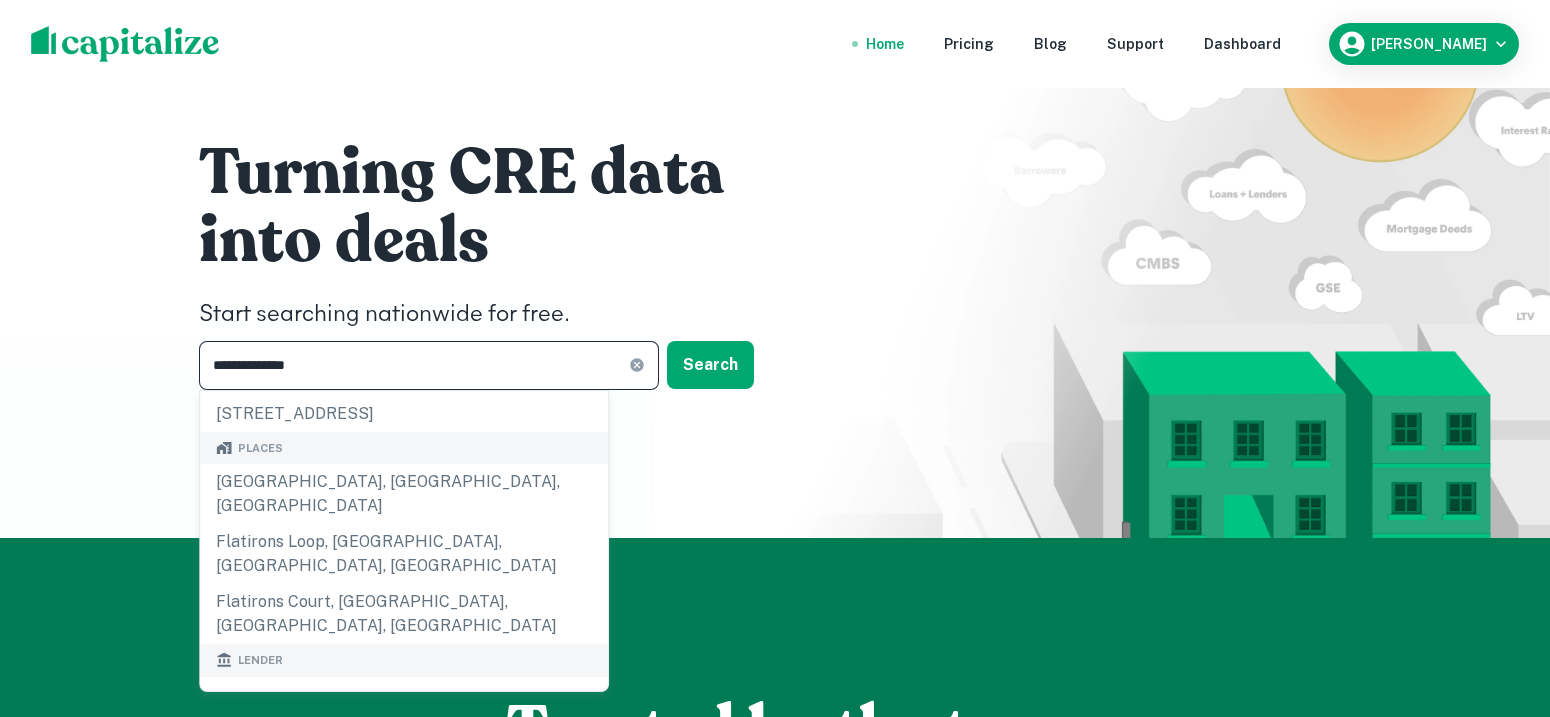 type on "**********" 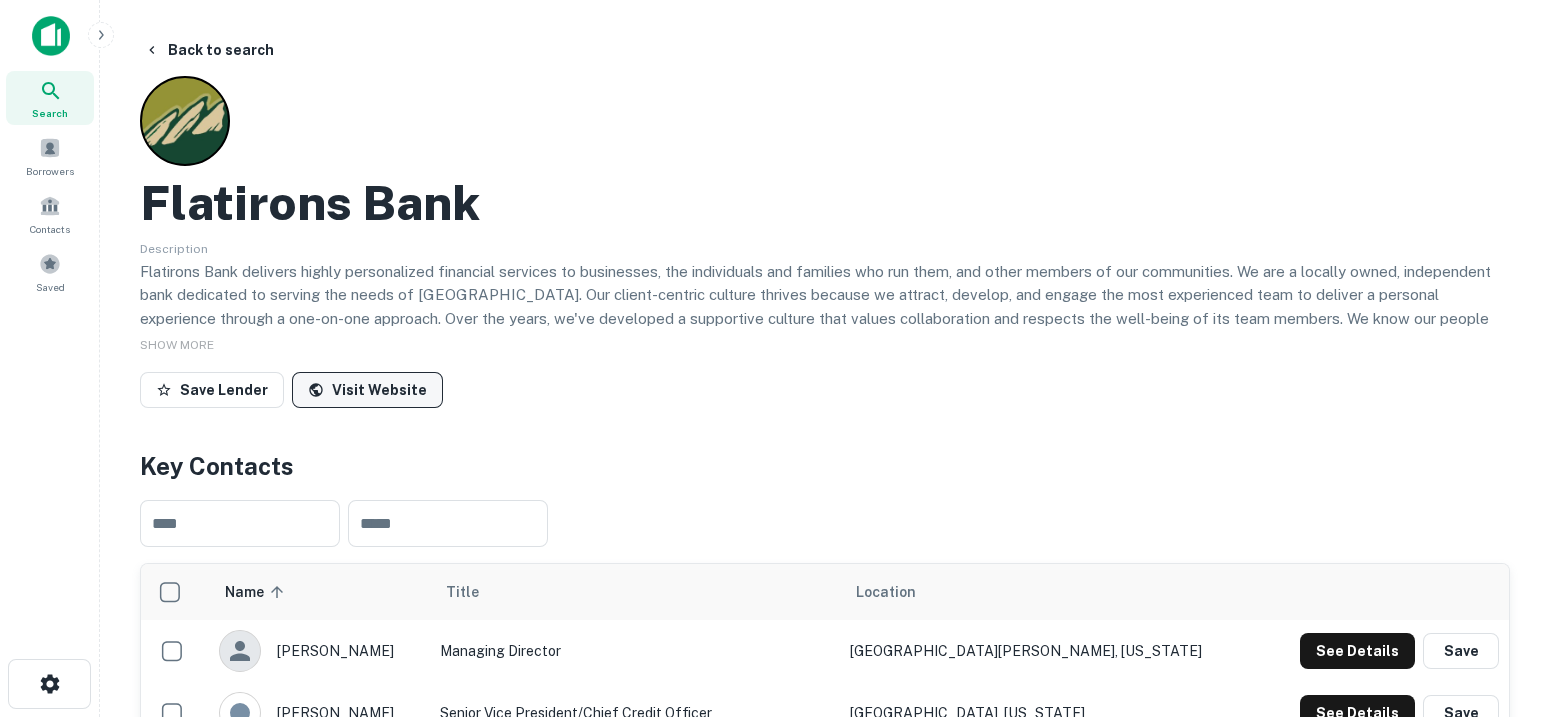click on "Visit Website" at bounding box center [367, 390] 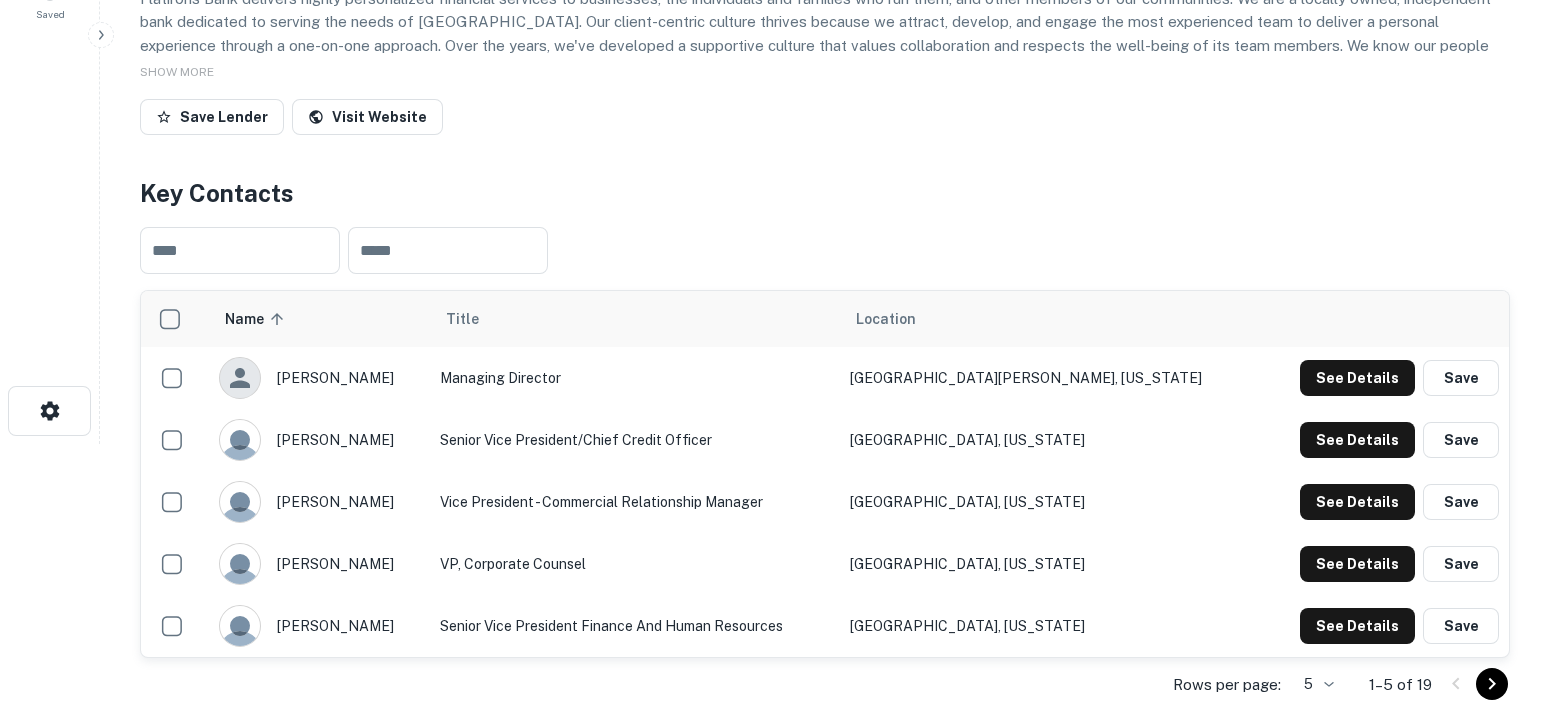 scroll, scrollTop: 375, scrollLeft: 0, axis: vertical 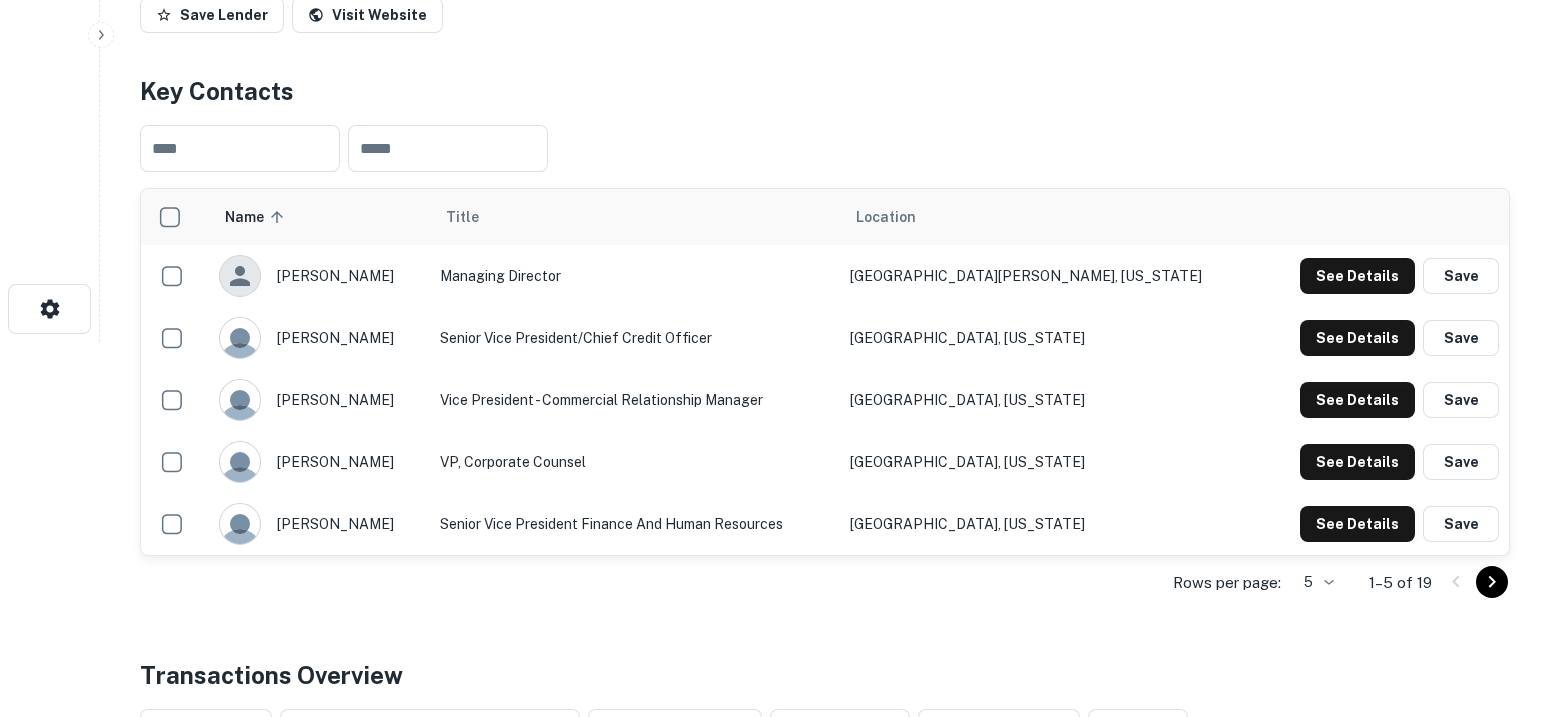 click on "Search         Borrowers         Contacts         Saved     Back to search Flatirons Bank Description SHOW MORE Save Lender Visit Website Key Contacts ​ ​ Name sorted ascending Title Location chris white Managing Director  Fort Collins, Colorado See Details Save erica barnett Senior Vice President/Chief Credit Officer Boulder, Colorado See Details Save oliver hanfelder Vice President - Commercial Relationship Manager Denver, Colorado See Details Save ashtyn knight VP, Corporate Counsel Denver, Colorado See Details Save becca zaharatos Senior Vice President Finance and Human Resources Denver, Colorado See Details Save Rows per page: 5 * 1–5 of 19 Transactions Overview All sources ​ All Property Types Any Amount Maturing In 1 Year All Filters Save Reset Loans Originated 7 Average LTV 75.00% Average Interest Rate 4.11% Location Purpose Type Mortgage Amount Borrower Origination Date Maturity Date Lender Type Sale Amount LTV Year Built Unit Count 5555 Racquet Ln Boulder, CO80303  Sale $300k N/A" at bounding box center [775, -17] 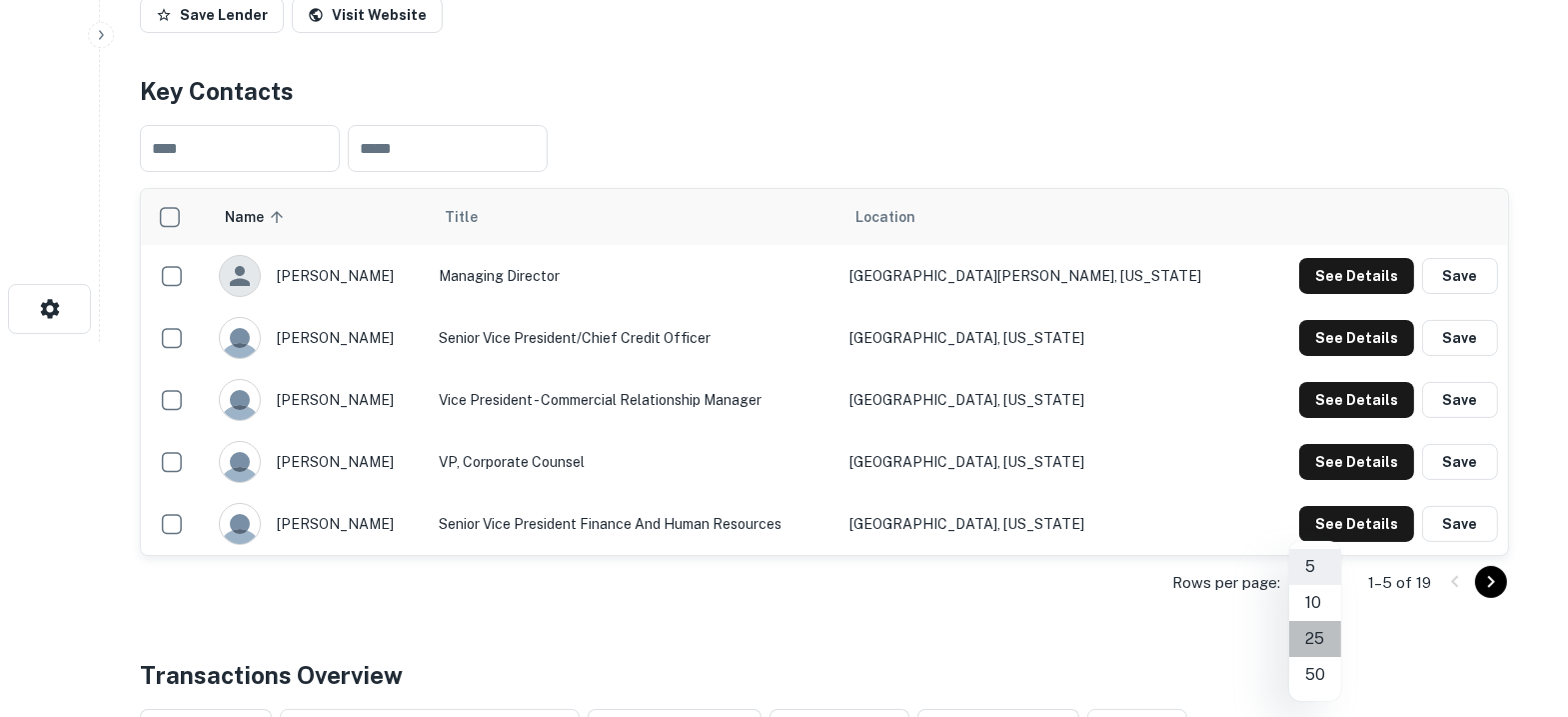click on "25" at bounding box center [1315, 639] 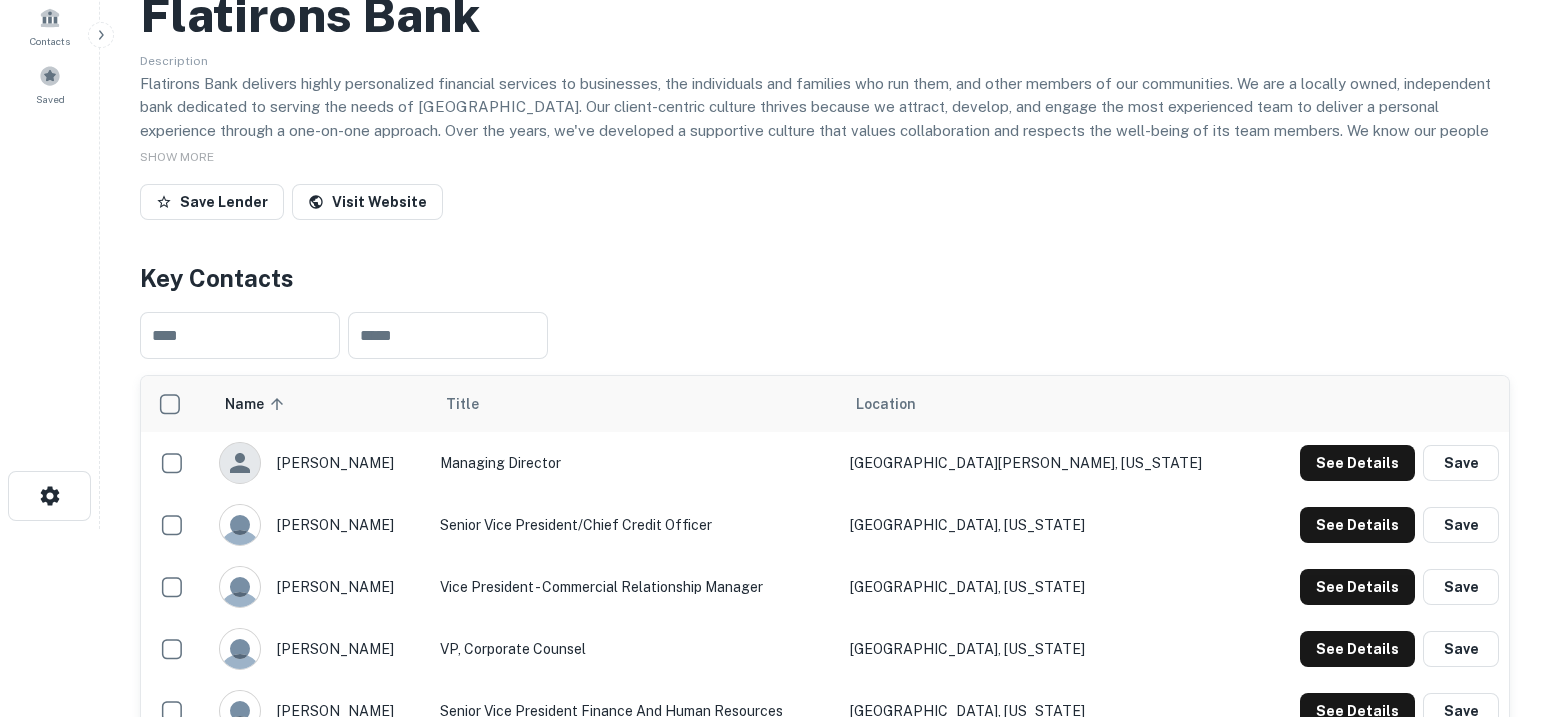 scroll, scrollTop: 0, scrollLeft: 0, axis: both 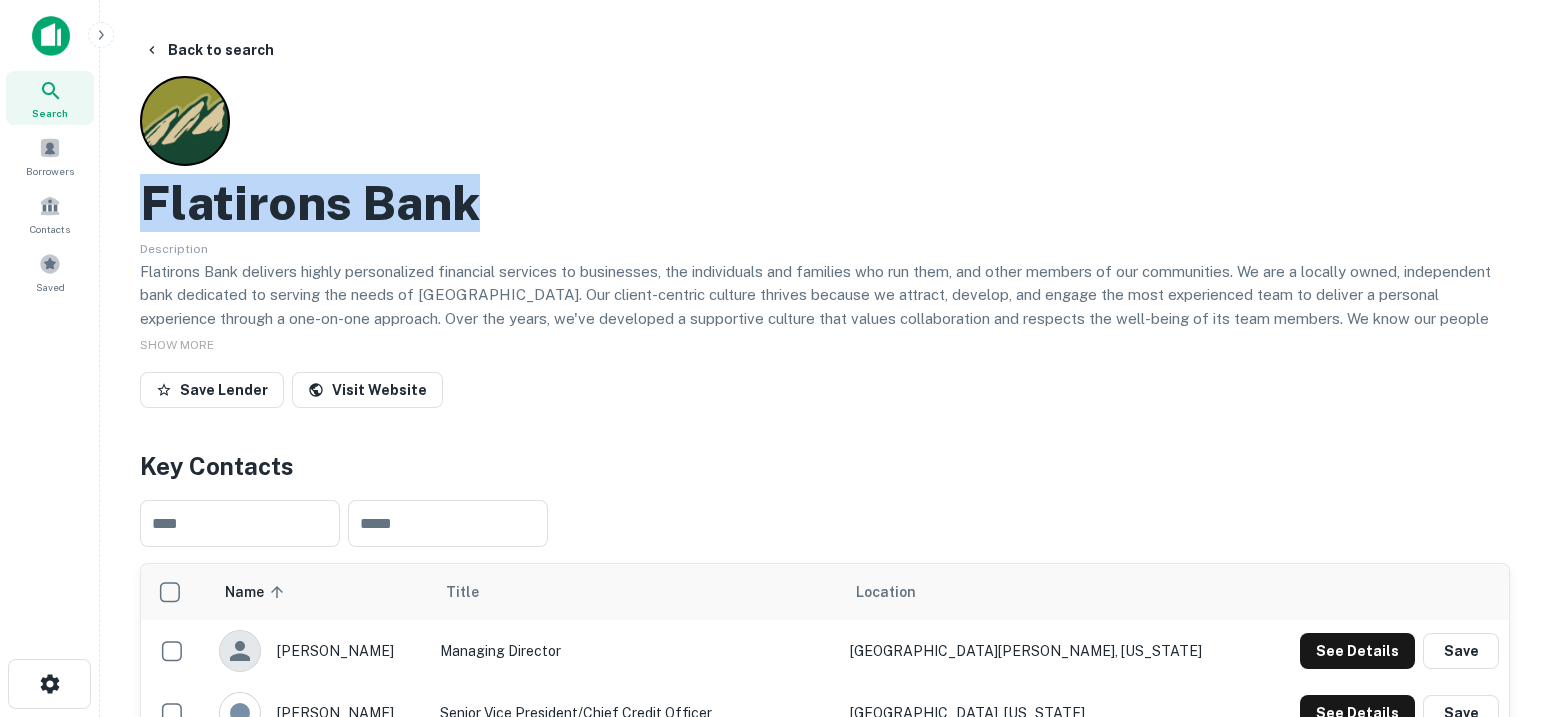 drag, startPoint x: 529, startPoint y: 187, endPoint x: 126, endPoint y: 213, distance: 403.83783 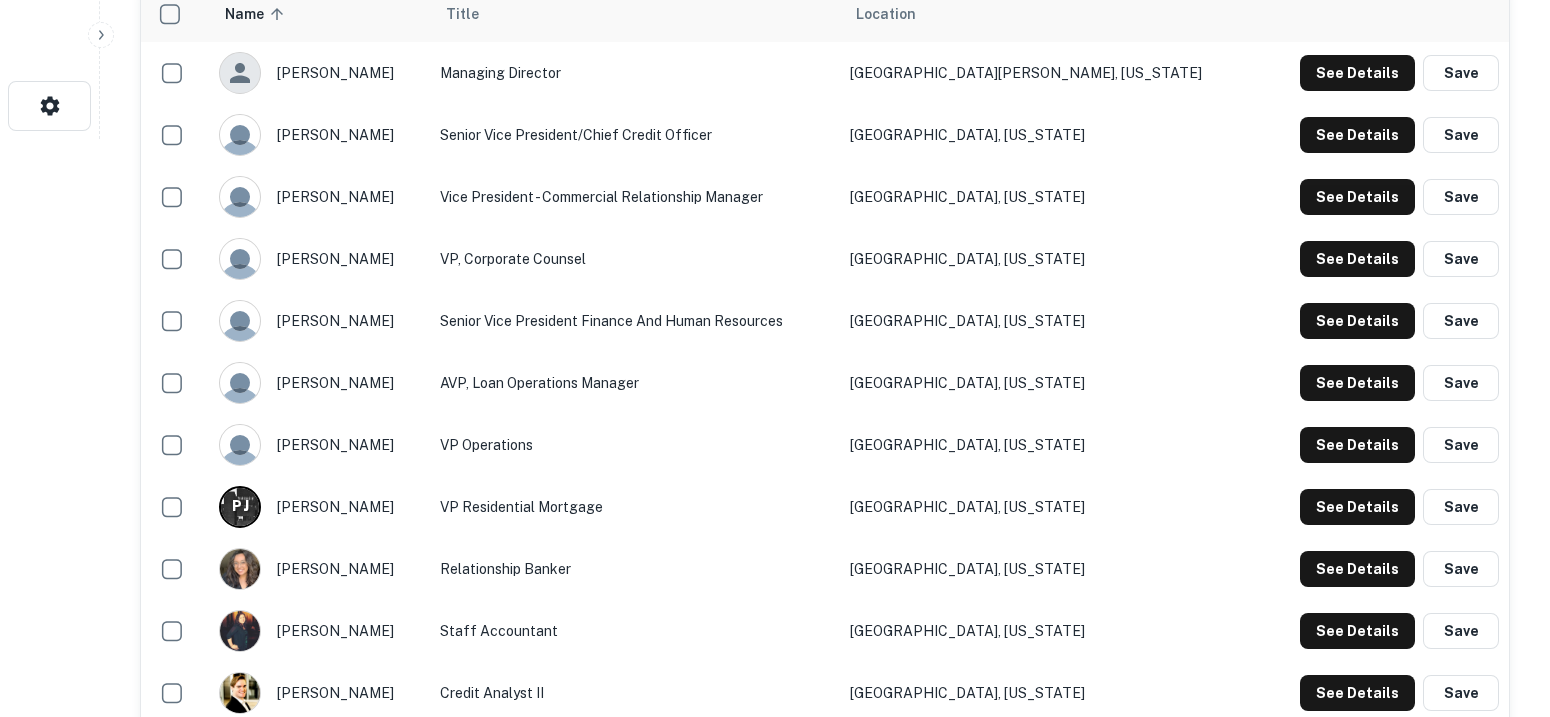 scroll, scrollTop: 625, scrollLeft: 0, axis: vertical 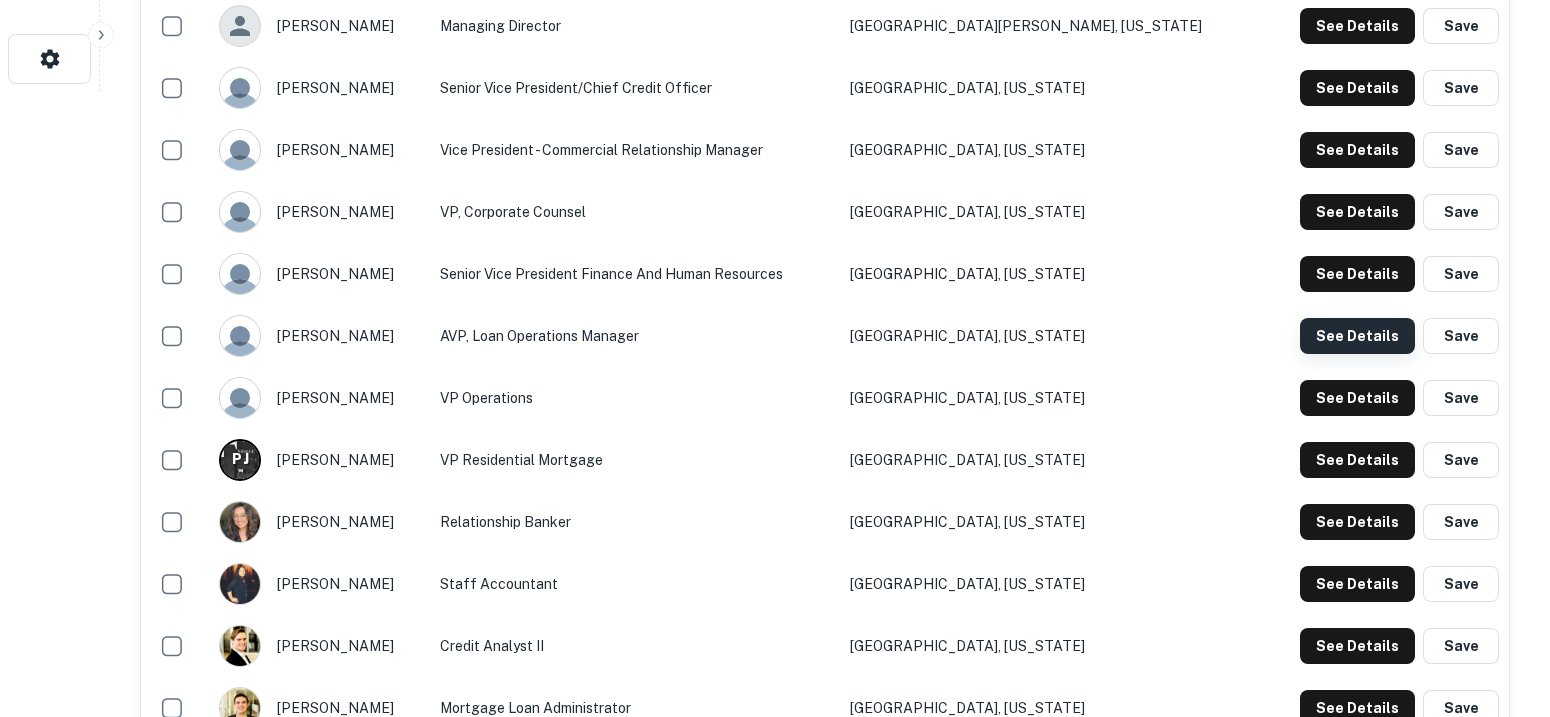 click on "See Details" at bounding box center [1357, 26] 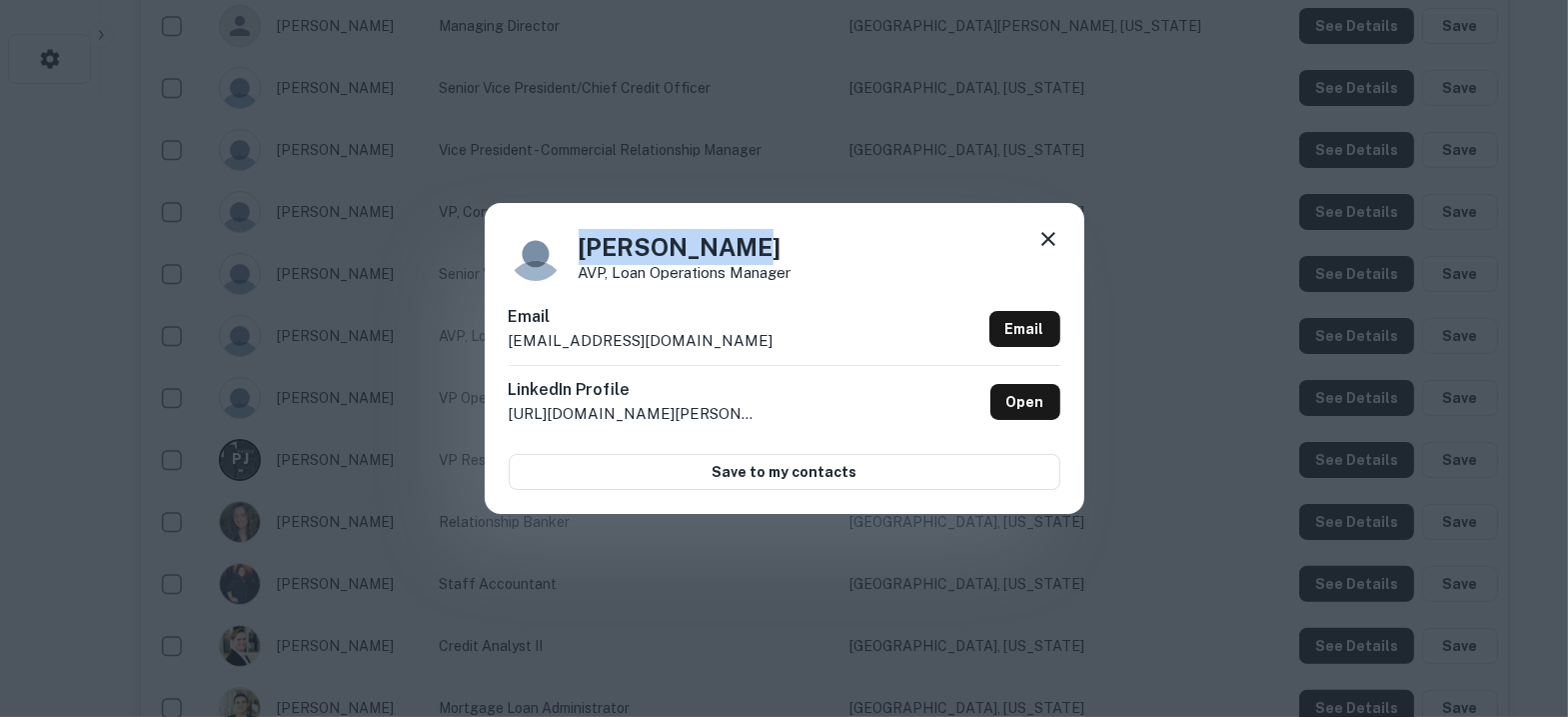 drag, startPoint x: 785, startPoint y: 247, endPoint x: 515, endPoint y: 251, distance: 270.0296 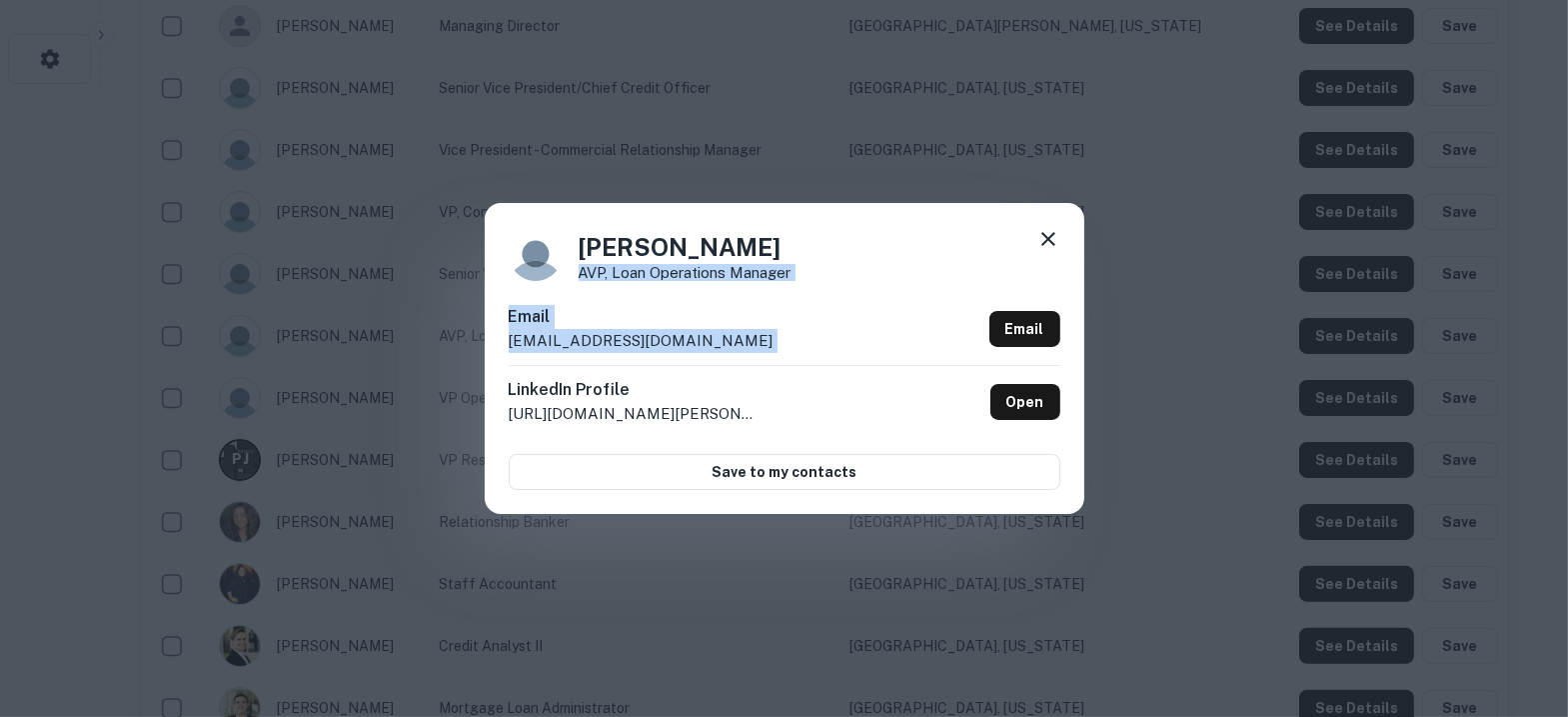 drag, startPoint x: 840, startPoint y: 285, endPoint x: 570, endPoint y: 280, distance: 270.0463 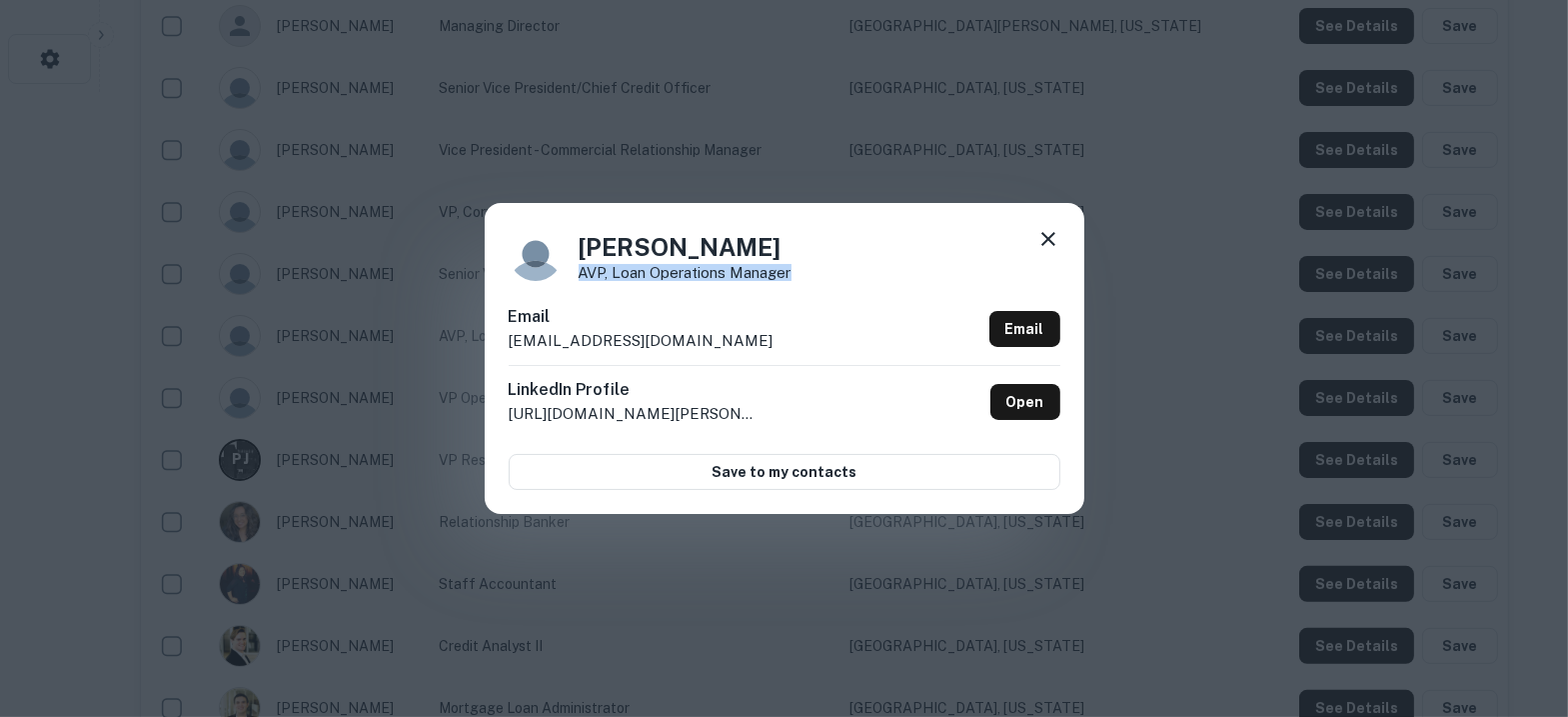 drag, startPoint x: 713, startPoint y: 269, endPoint x: 575, endPoint y: 273, distance: 138.05796 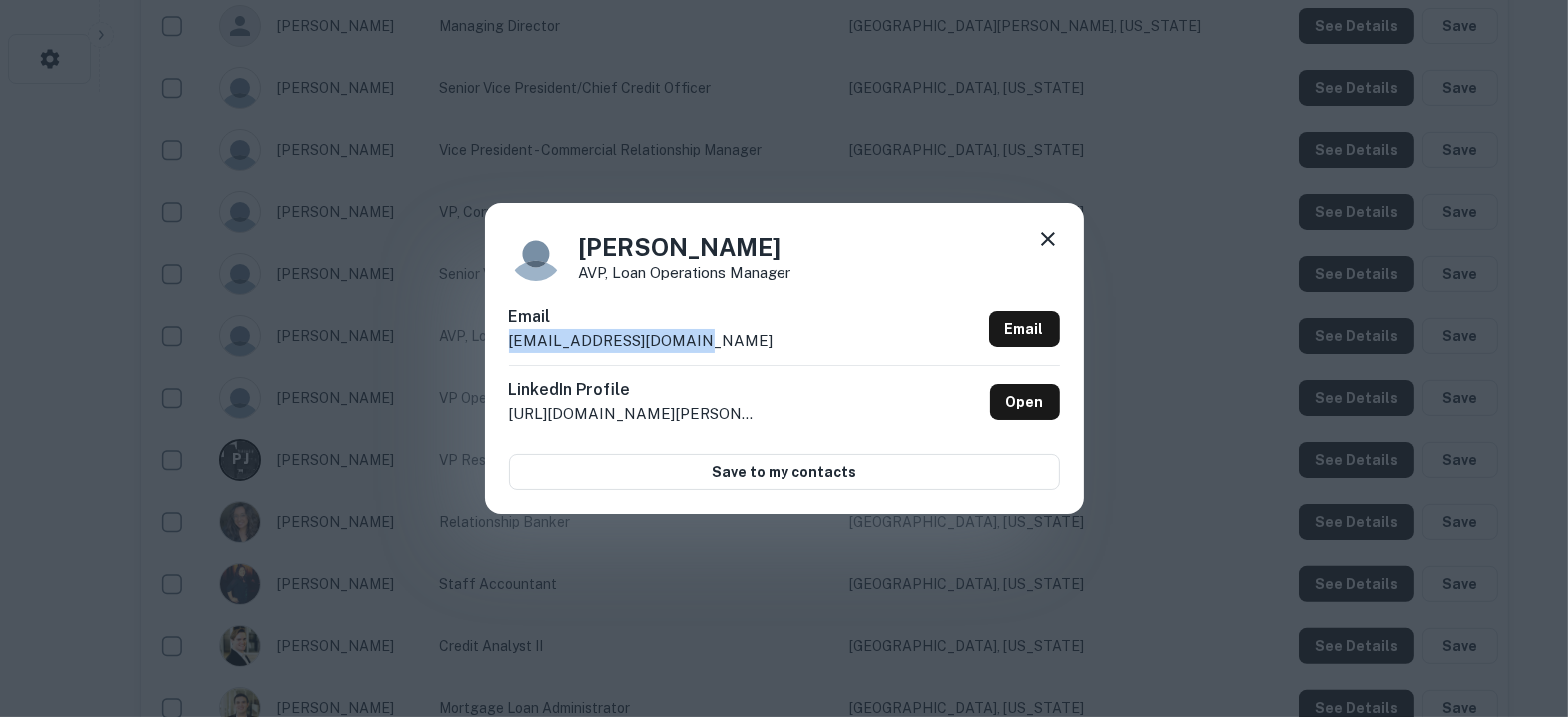 drag, startPoint x: 694, startPoint y: 347, endPoint x: 475, endPoint y: 344, distance: 219.02055 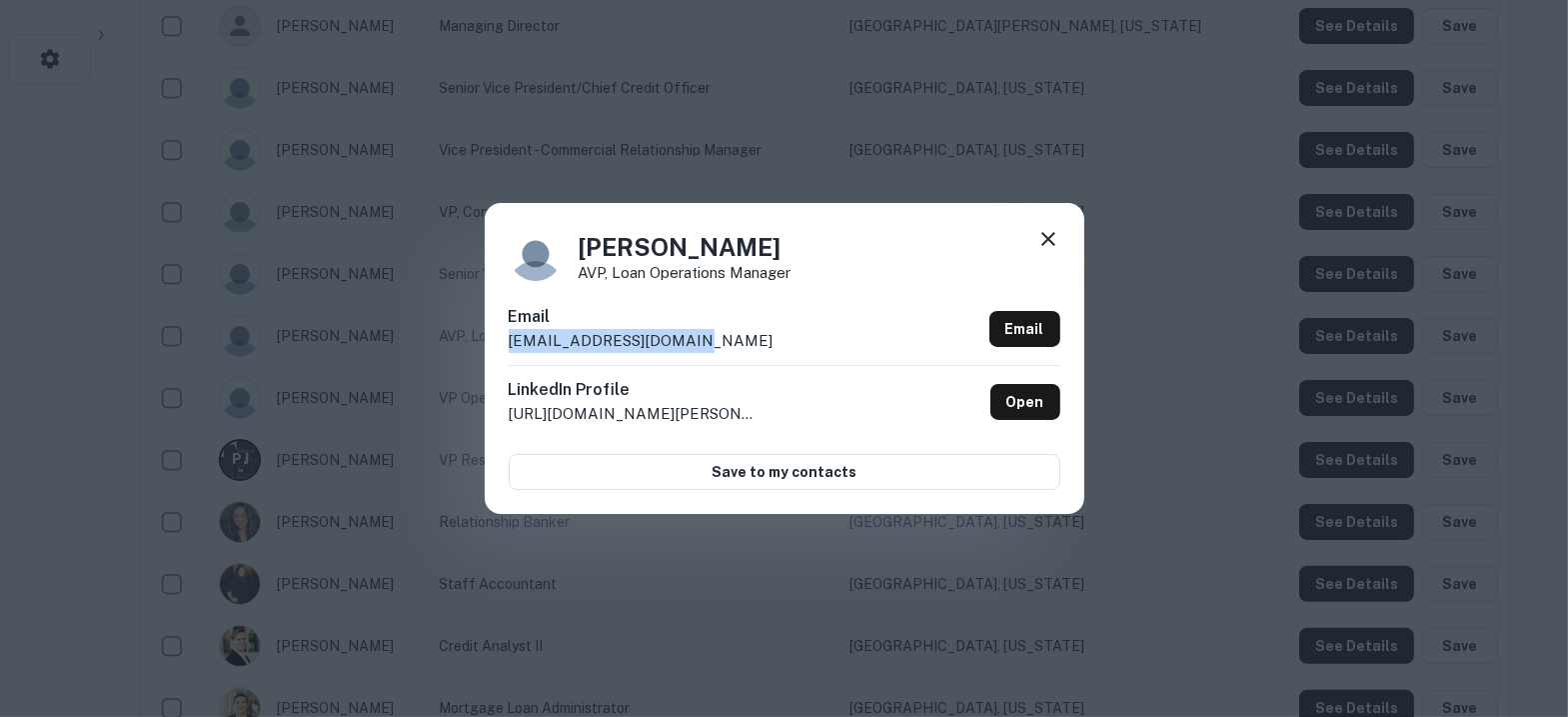 click 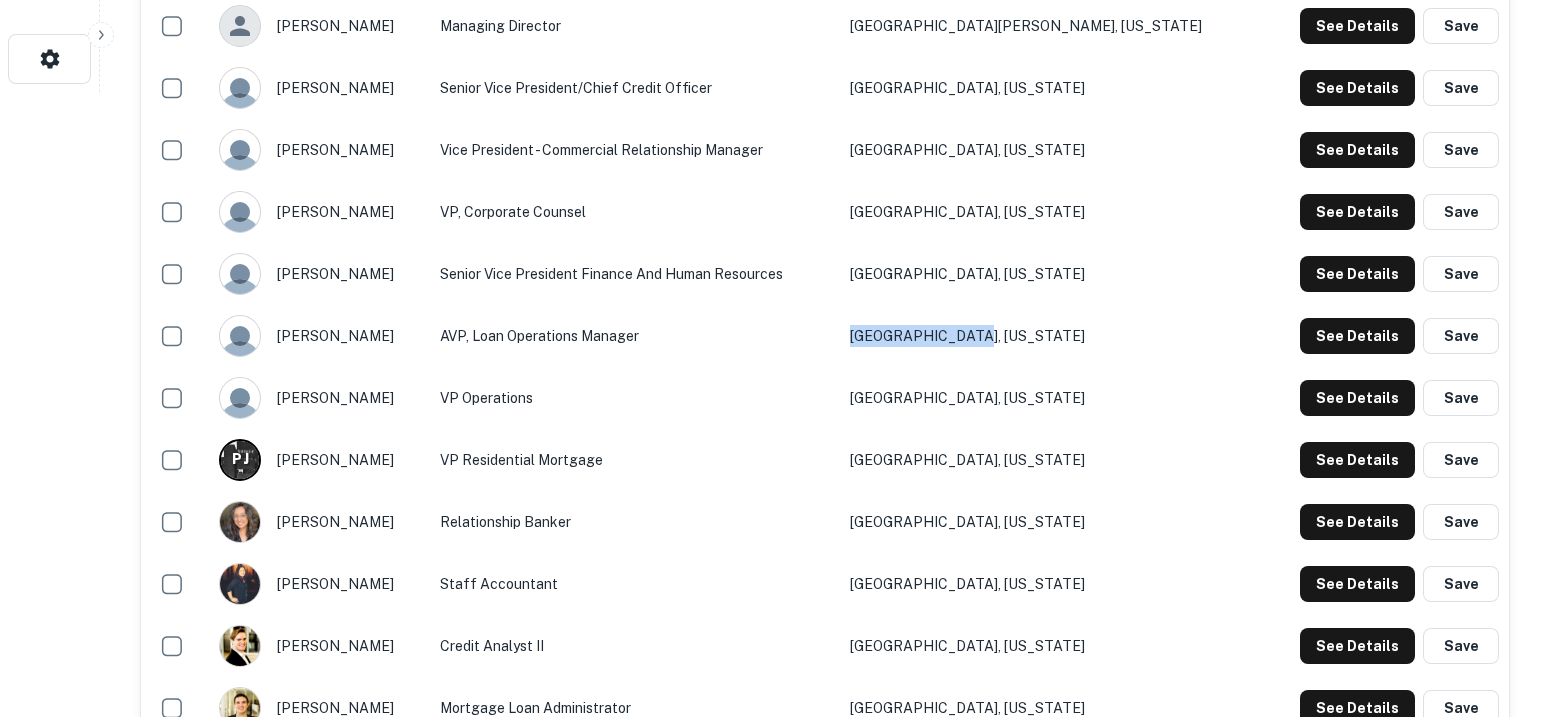 drag, startPoint x: 1129, startPoint y: 323, endPoint x: 957, endPoint y: 339, distance: 172.74258 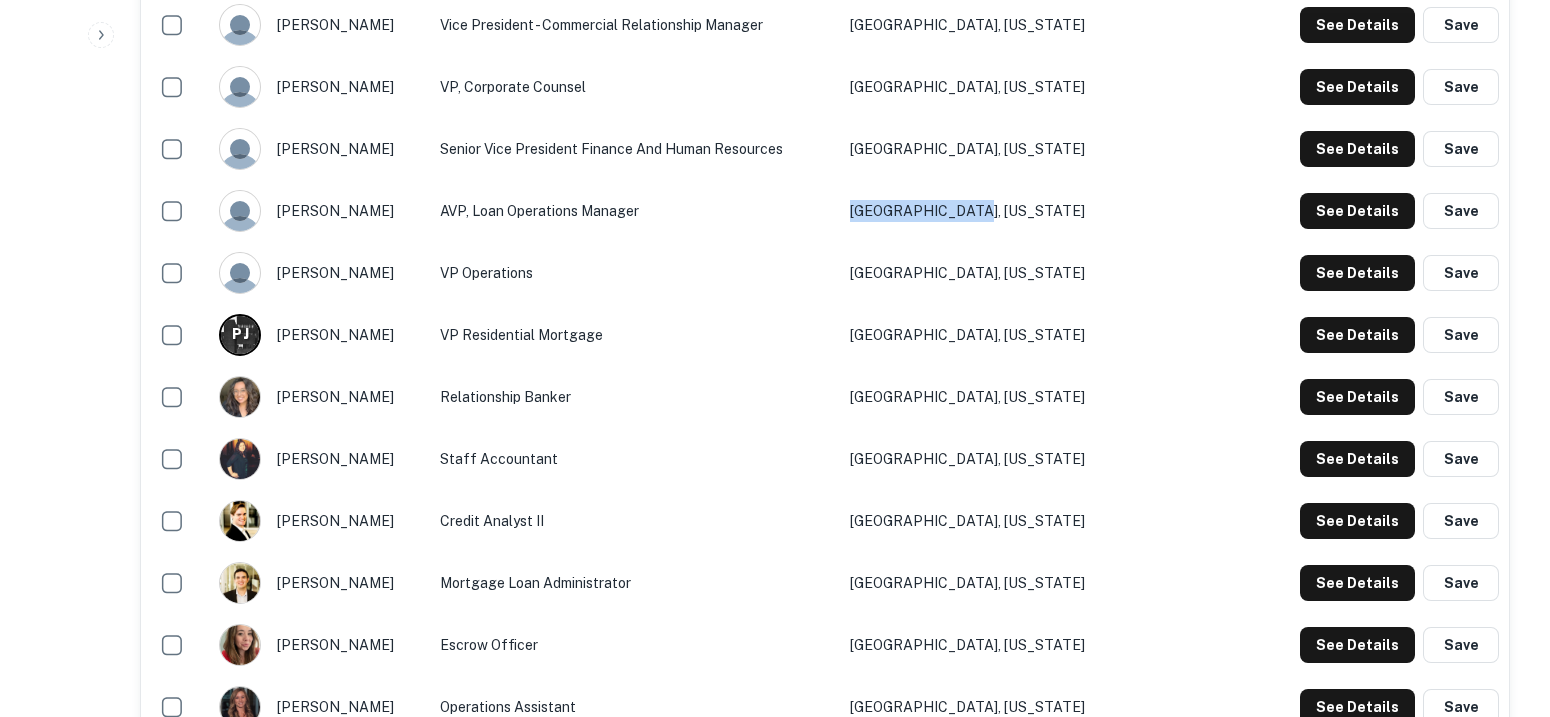 scroll, scrollTop: 874, scrollLeft: 0, axis: vertical 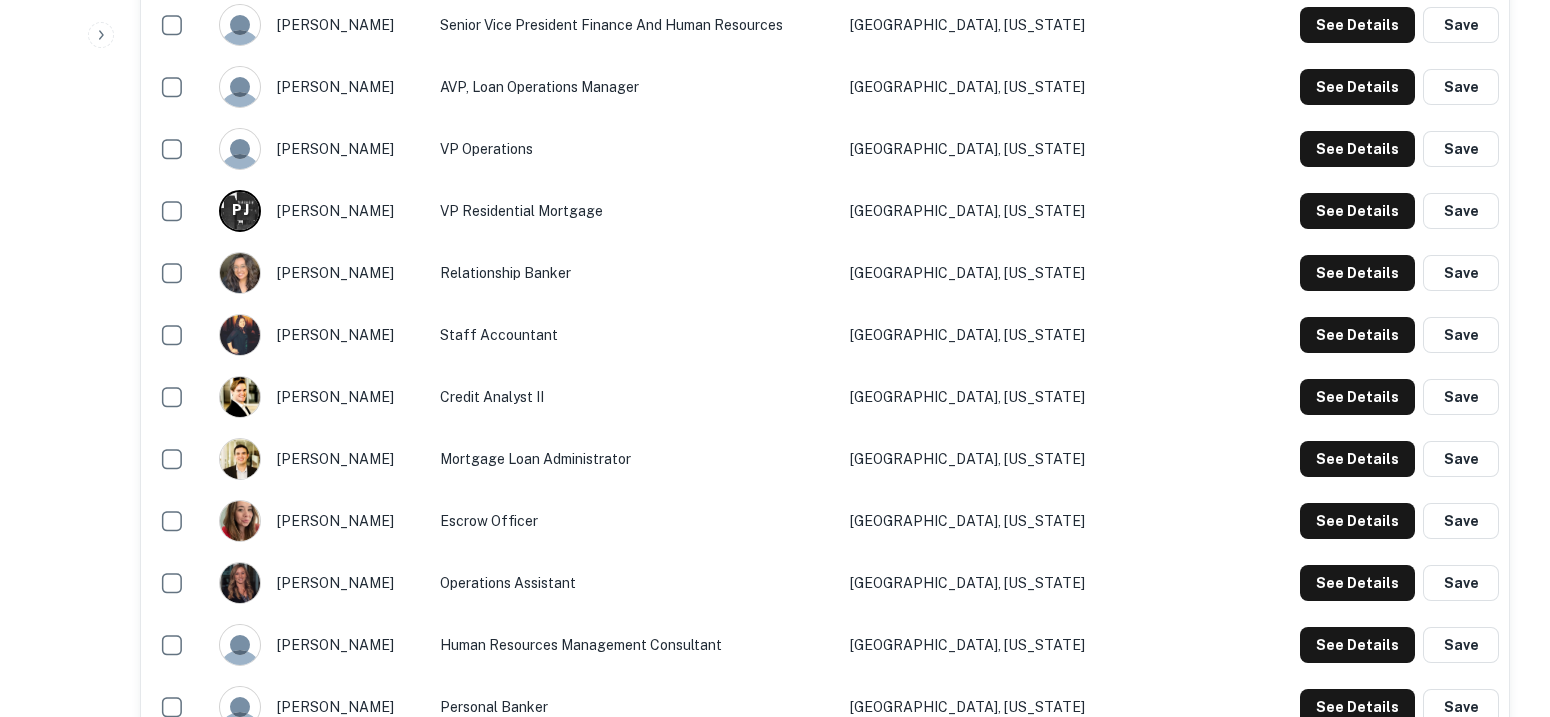 click on "See Details Save" at bounding box center [1385, 459] 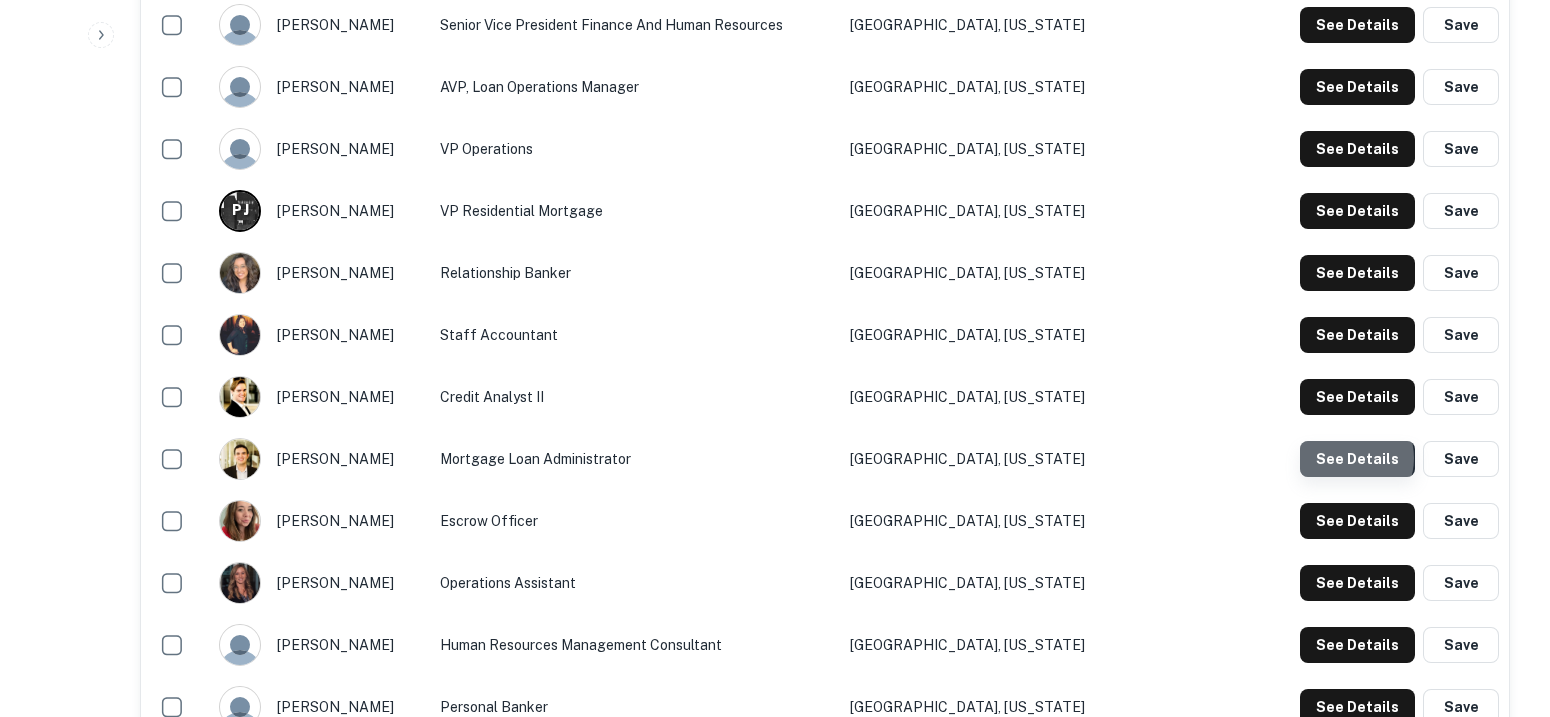 click on "See Details" at bounding box center (1357, -223) 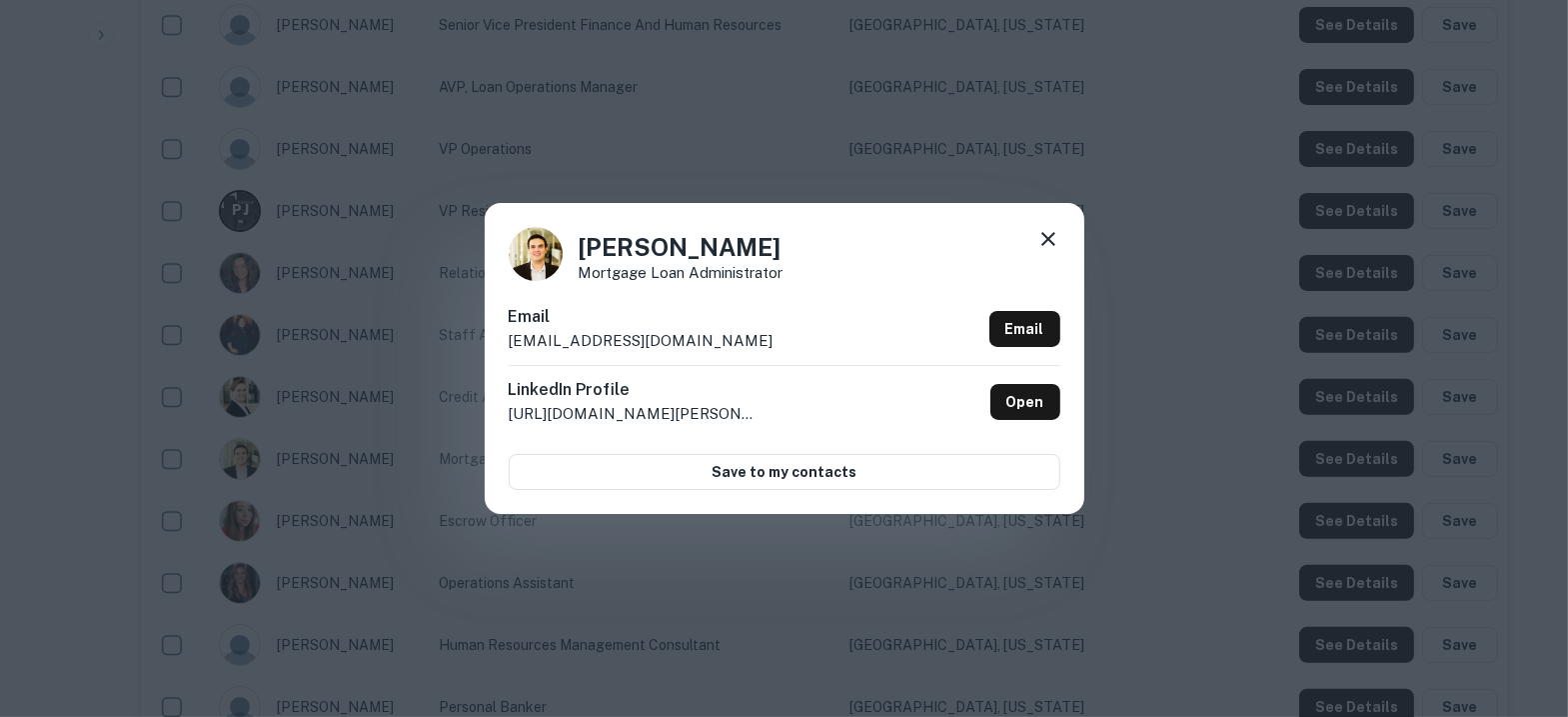 drag, startPoint x: 781, startPoint y: 243, endPoint x: 544, endPoint y: 242, distance: 237.0021 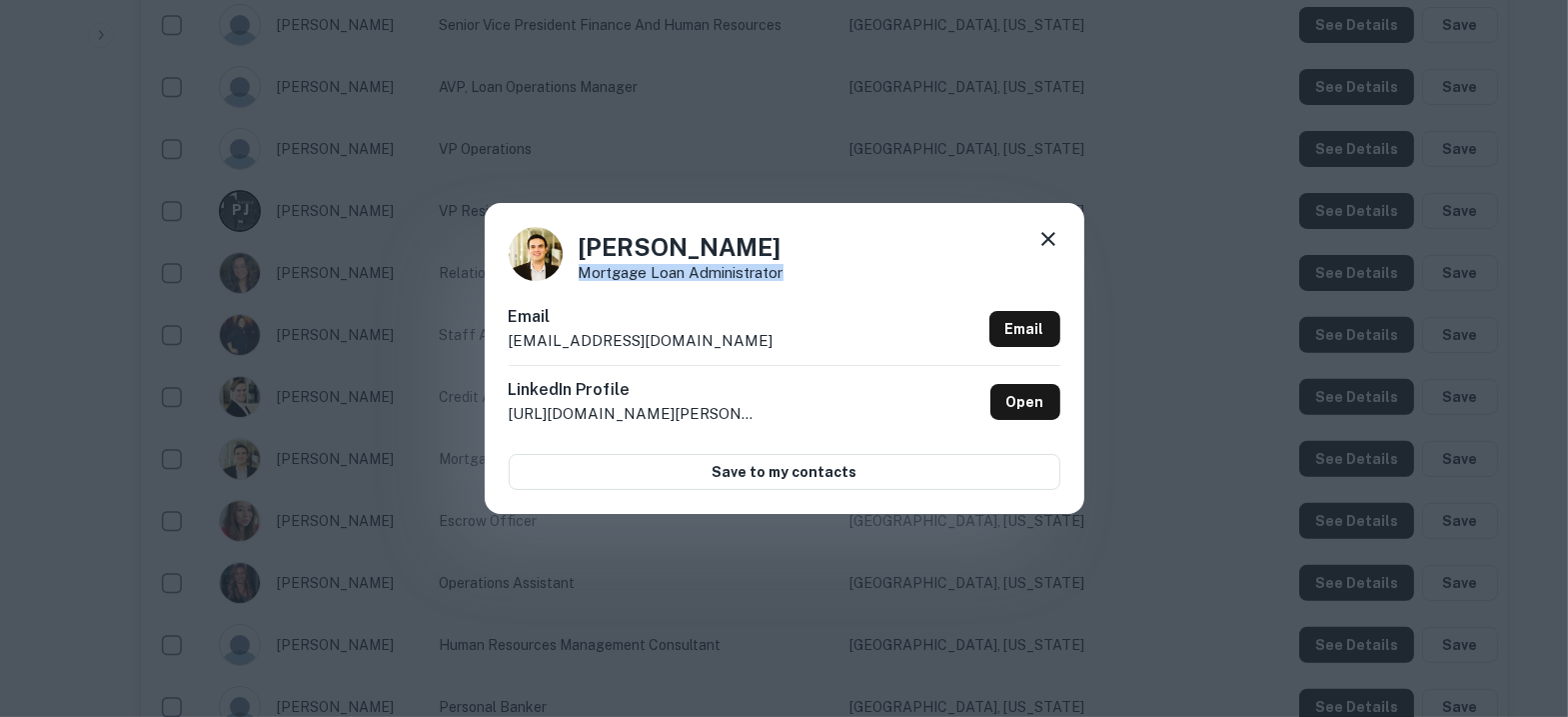 drag, startPoint x: 799, startPoint y: 278, endPoint x: 575, endPoint y: 277, distance: 224.00223 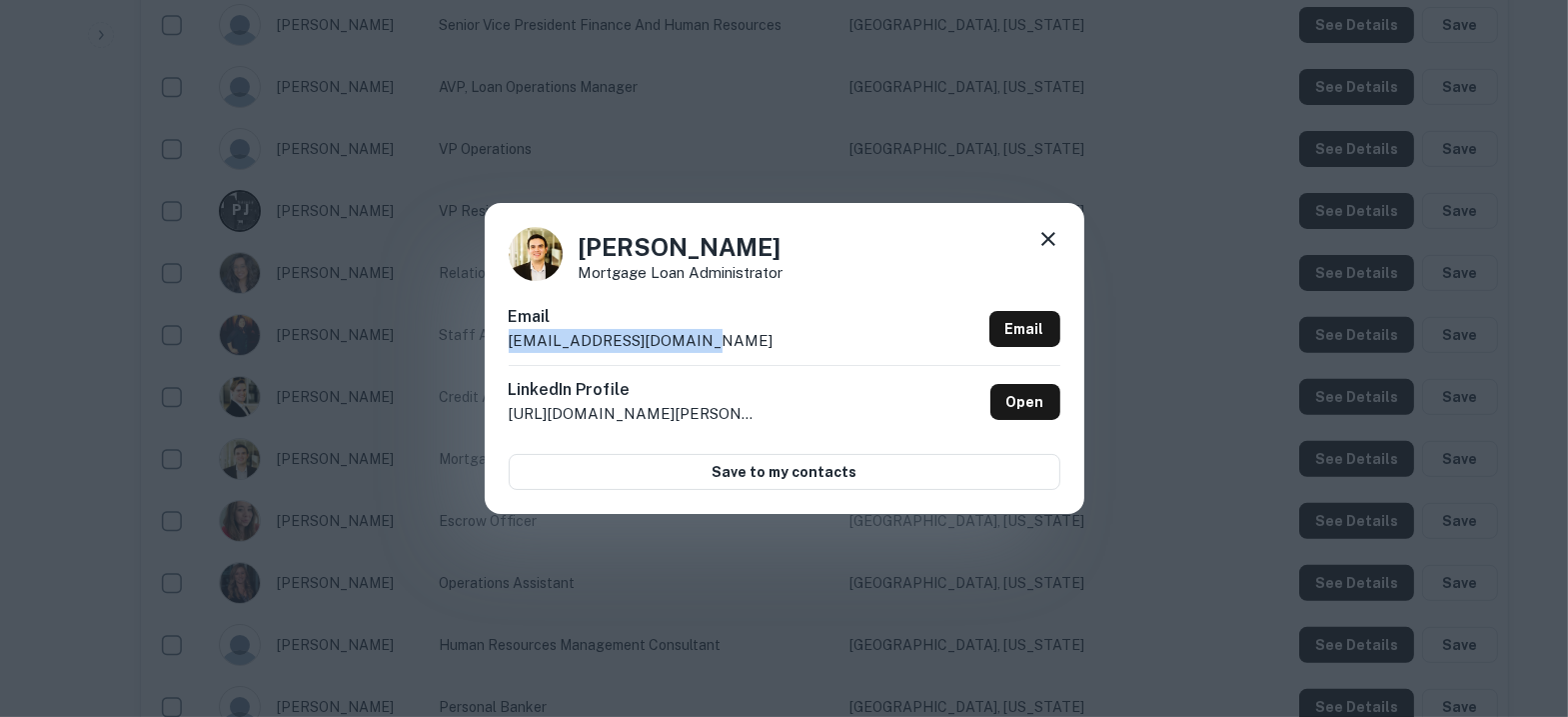 drag, startPoint x: 696, startPoint y: 341, endPoint x: 491, endPoint y: 338, distance: 205.02195 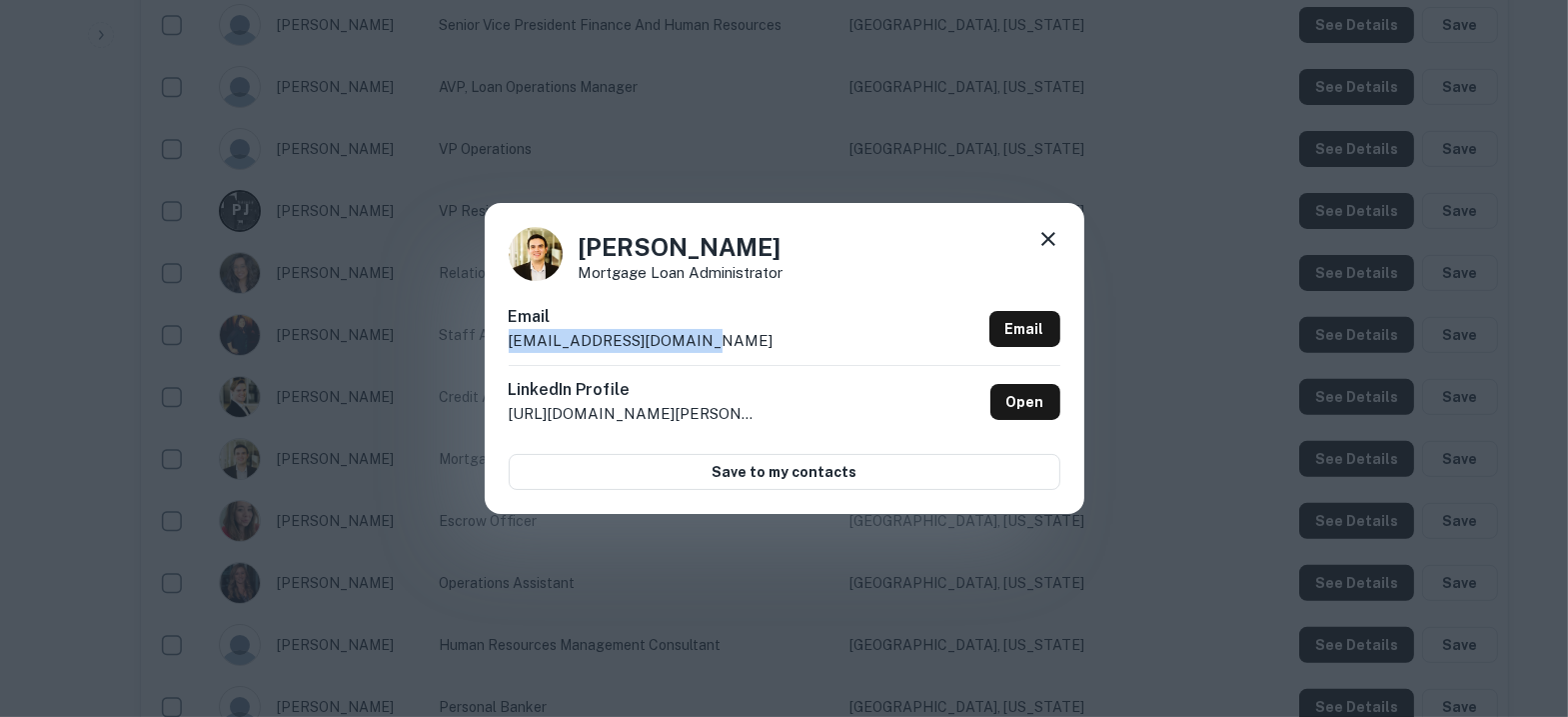 click 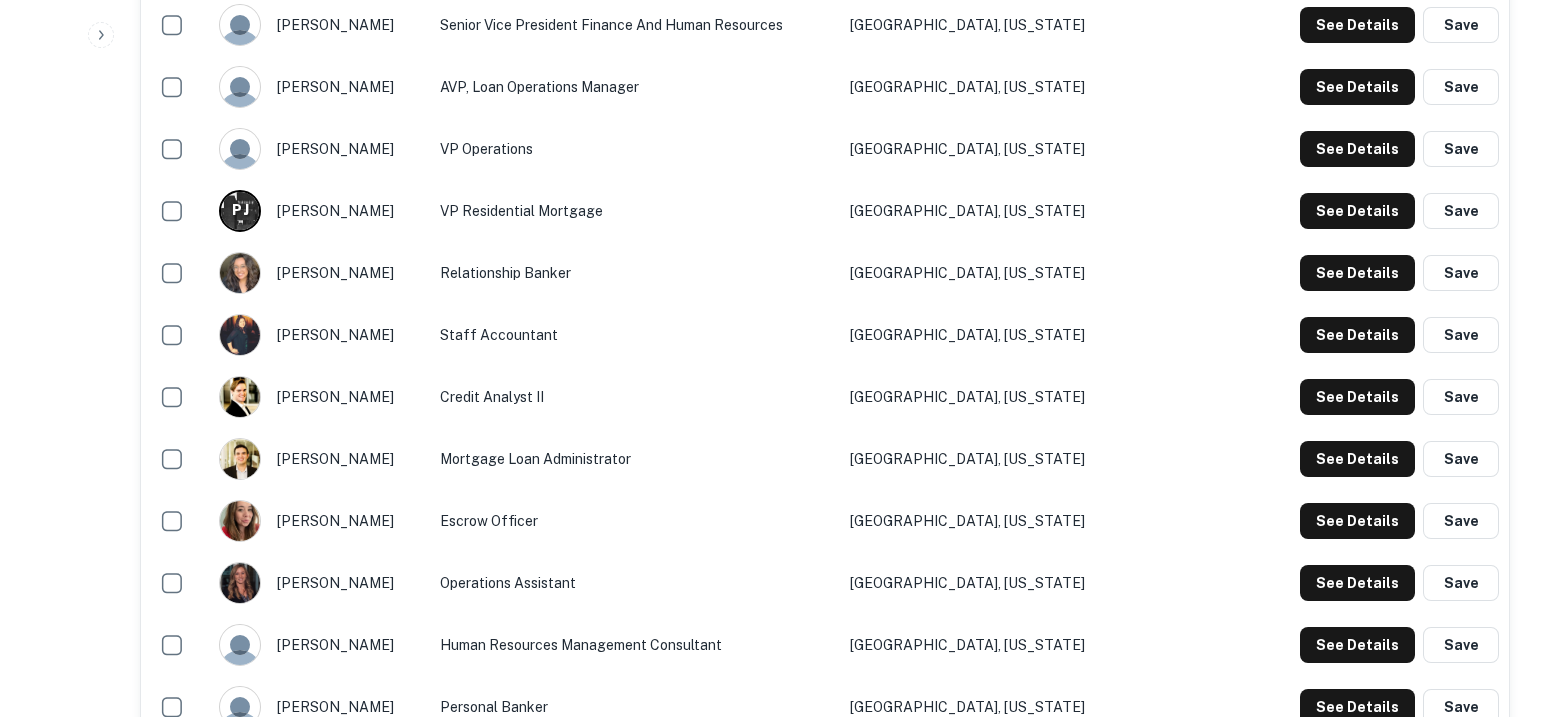 type 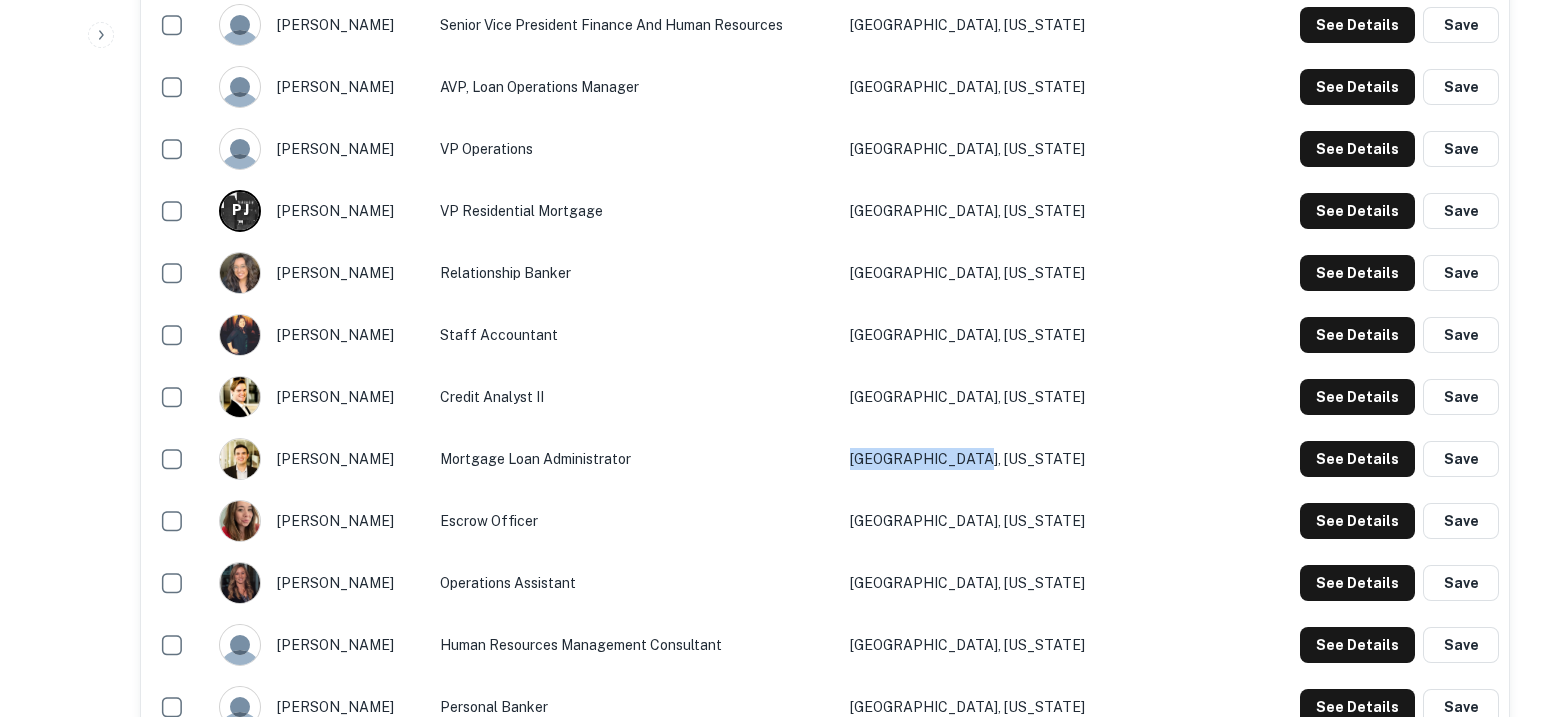 drag, startPoint x: 1142, startPoint y: 447, endPoint x: 963, endPoint y: 444, distance: 179.02513 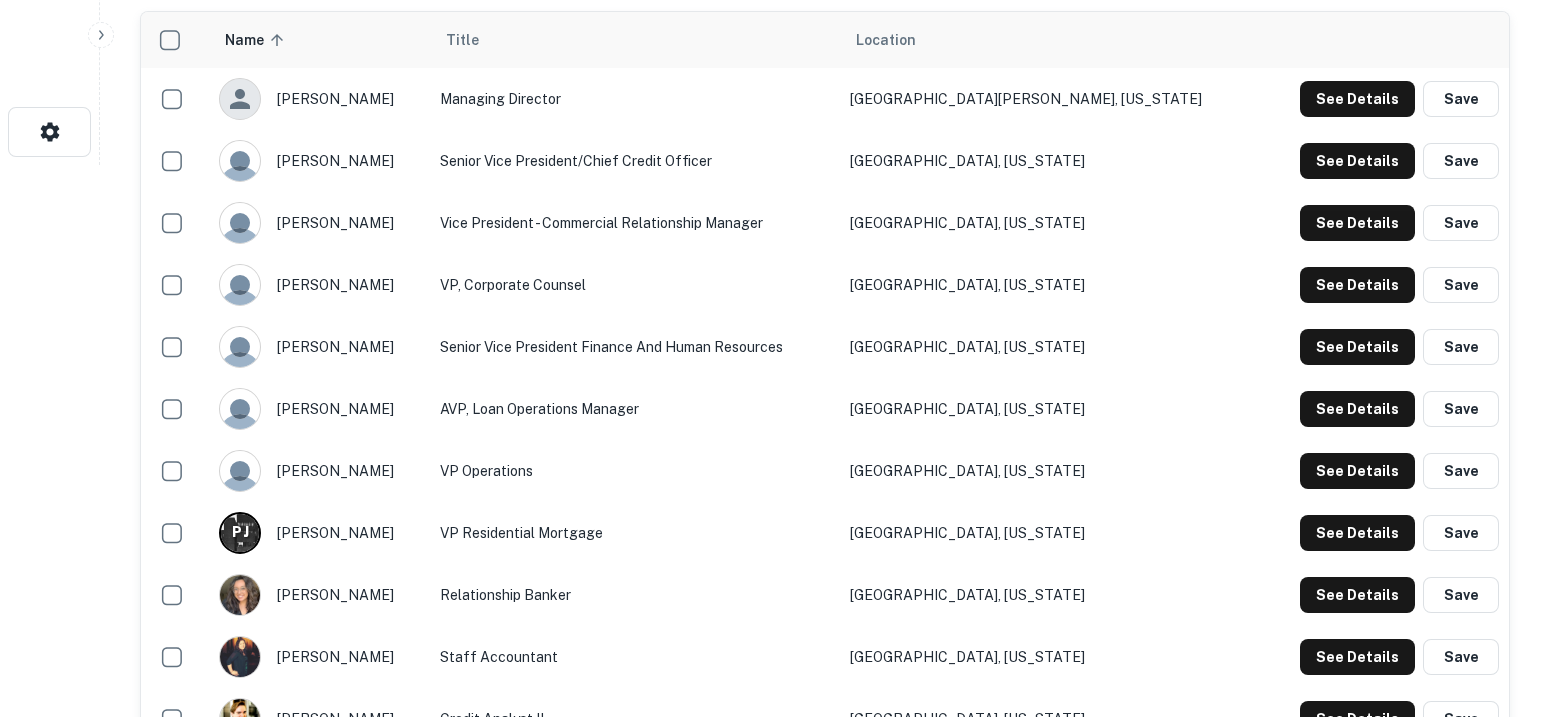 scroll, scrollTop: 375, scrollLeft: 0, axis: vertical 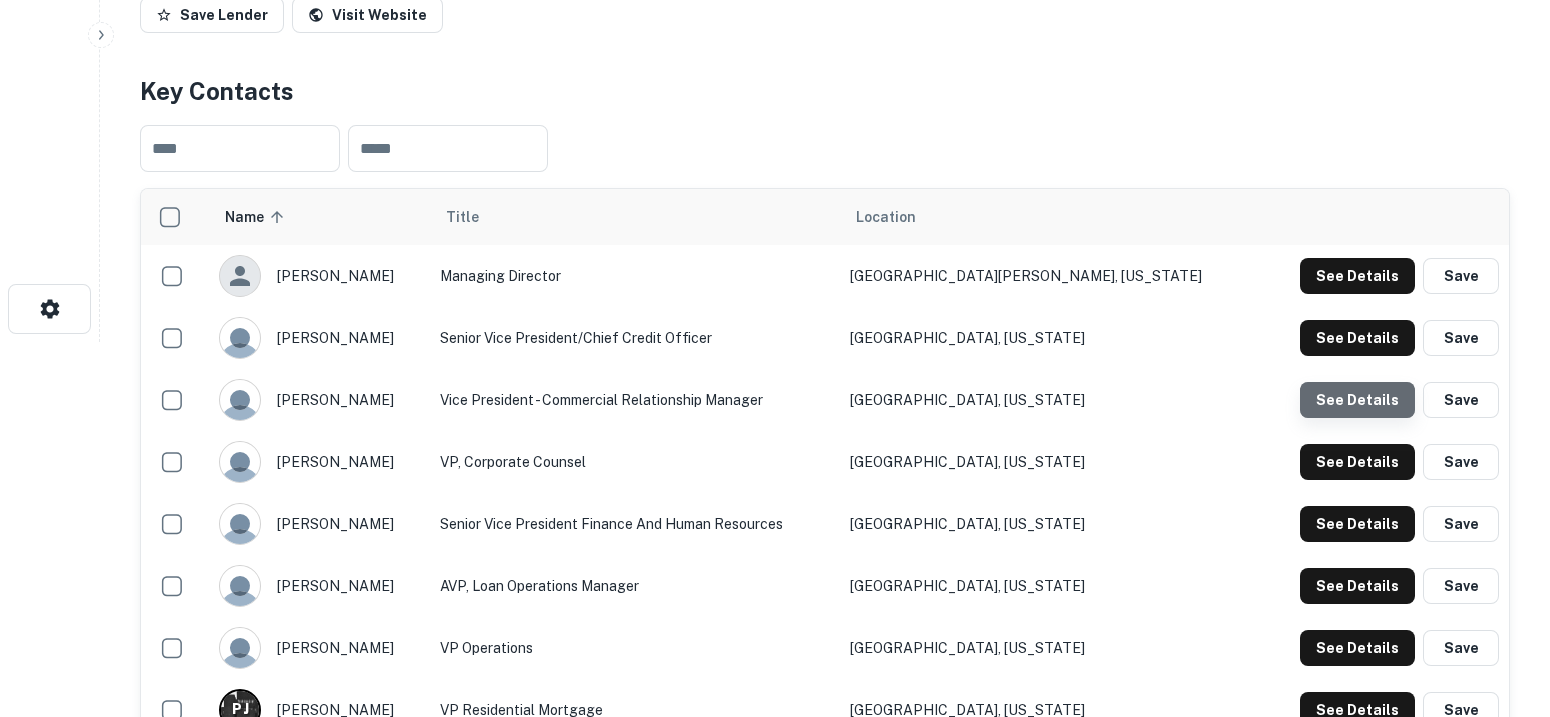 click on "See Details" at bounding box center (1357, 276) 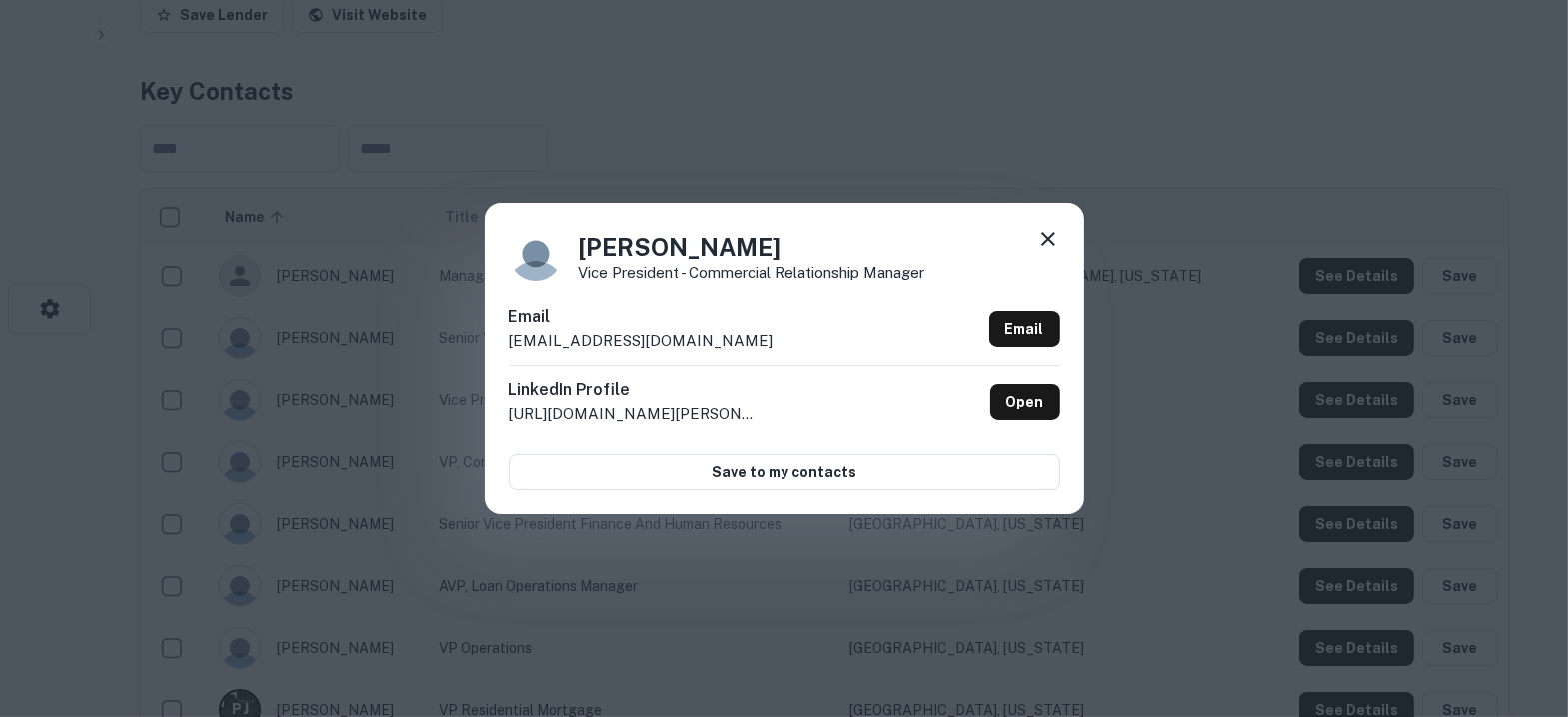 drag, startPoint x: 775, startPoint y: 256, endPoint x: 529, endPoint y: 252, distance: 246.03252 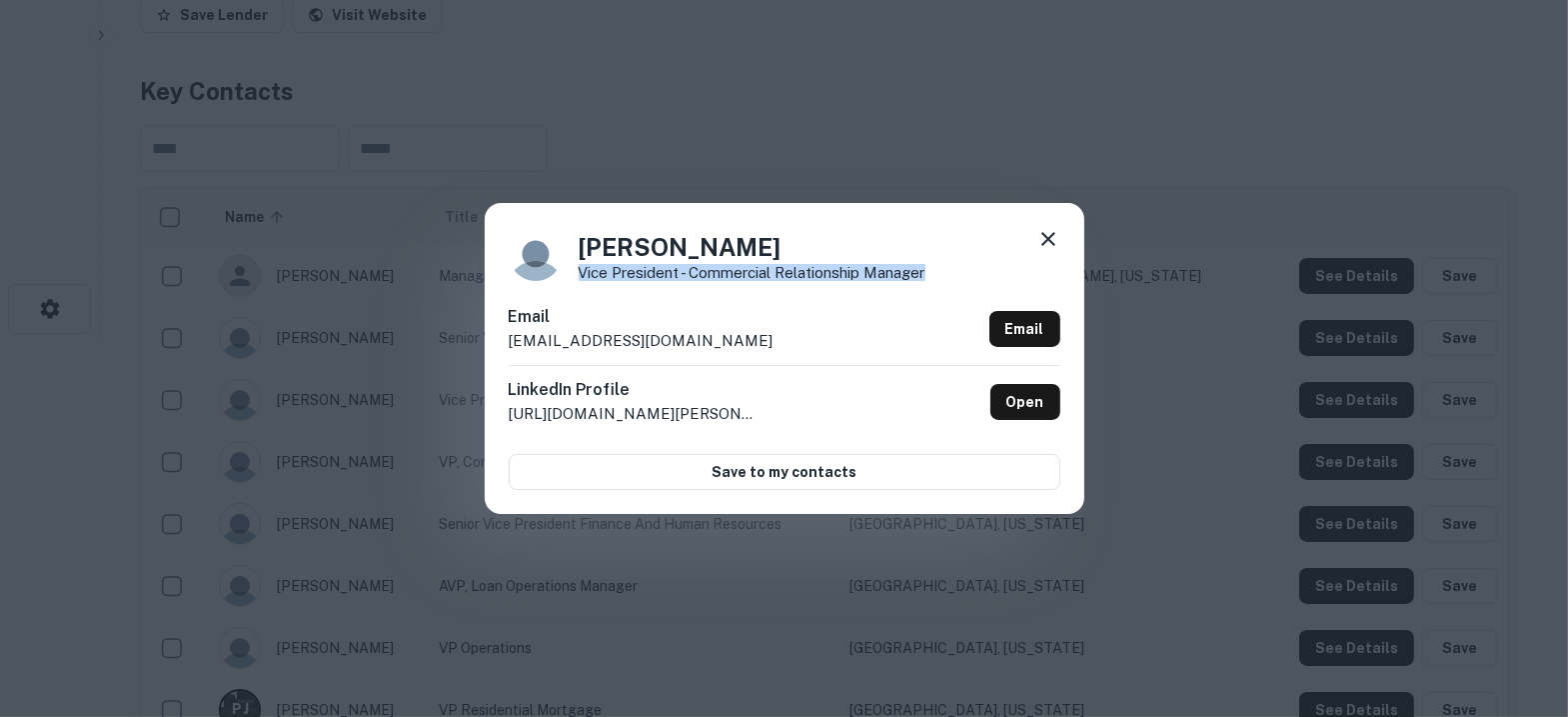 drag, startPoint x: 933, startPoint y: 272, endPoint x: 580, endPoint y: 277, distance: 353.0354 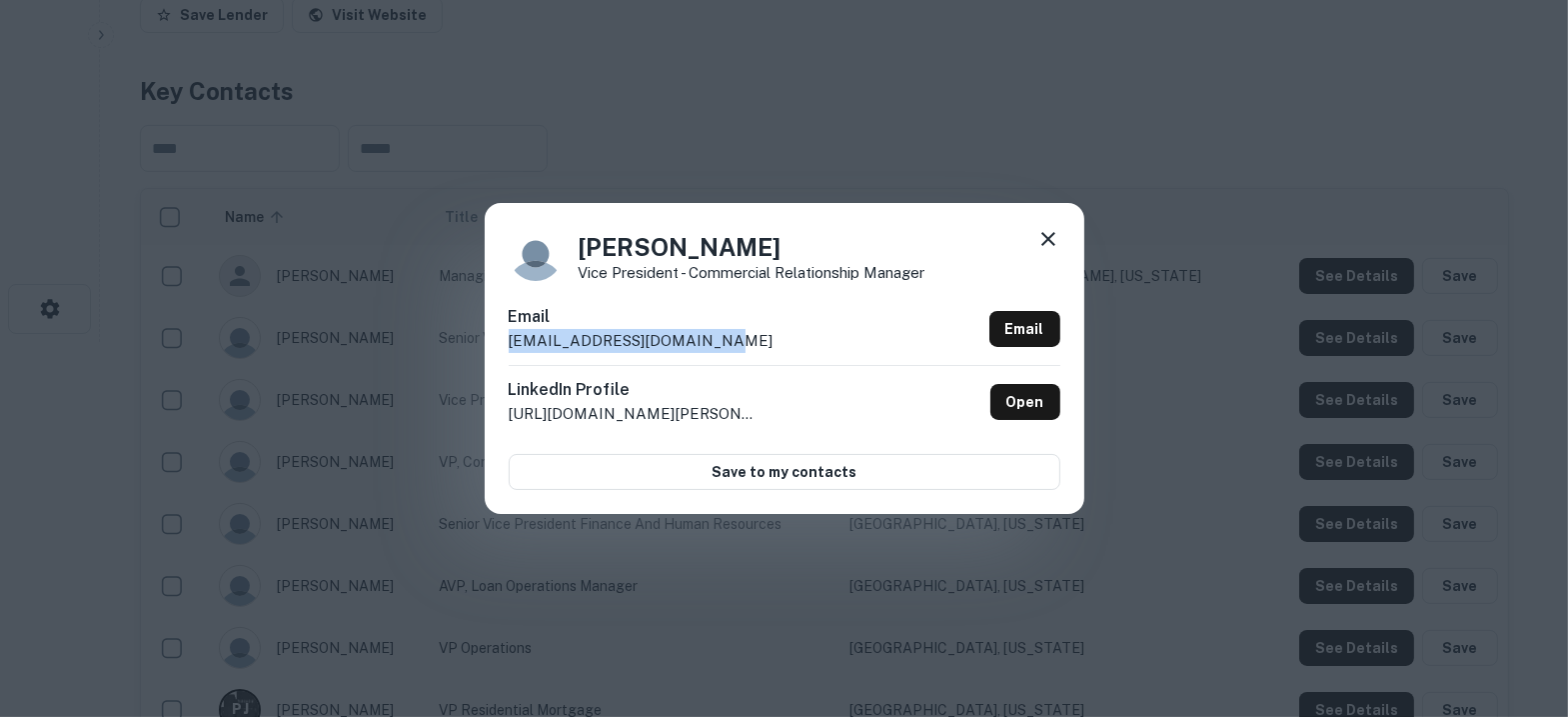 drag, startPoint x: 705, startPoint y: 344, endPoint x: 505, endPoint y: 338, distance: 200.08998 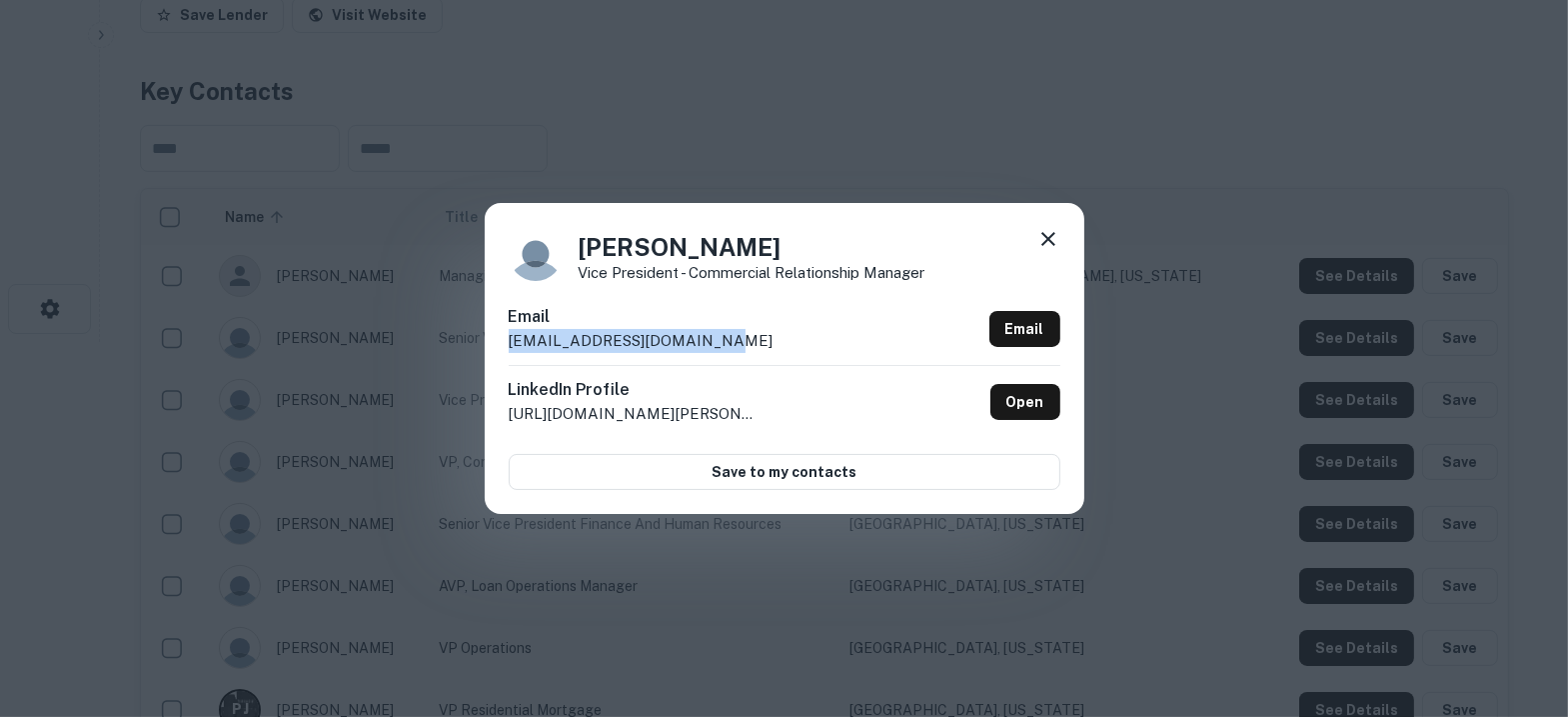 click 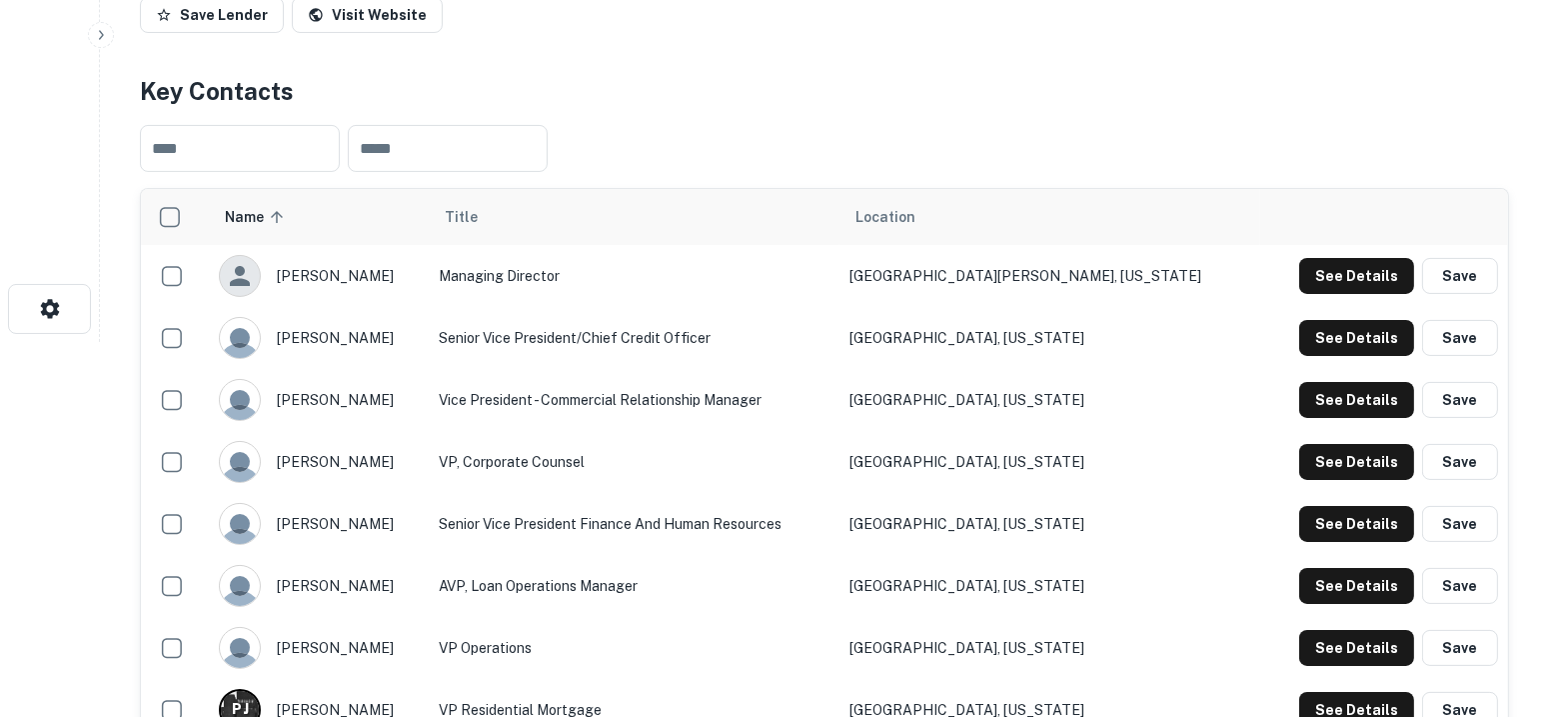 type 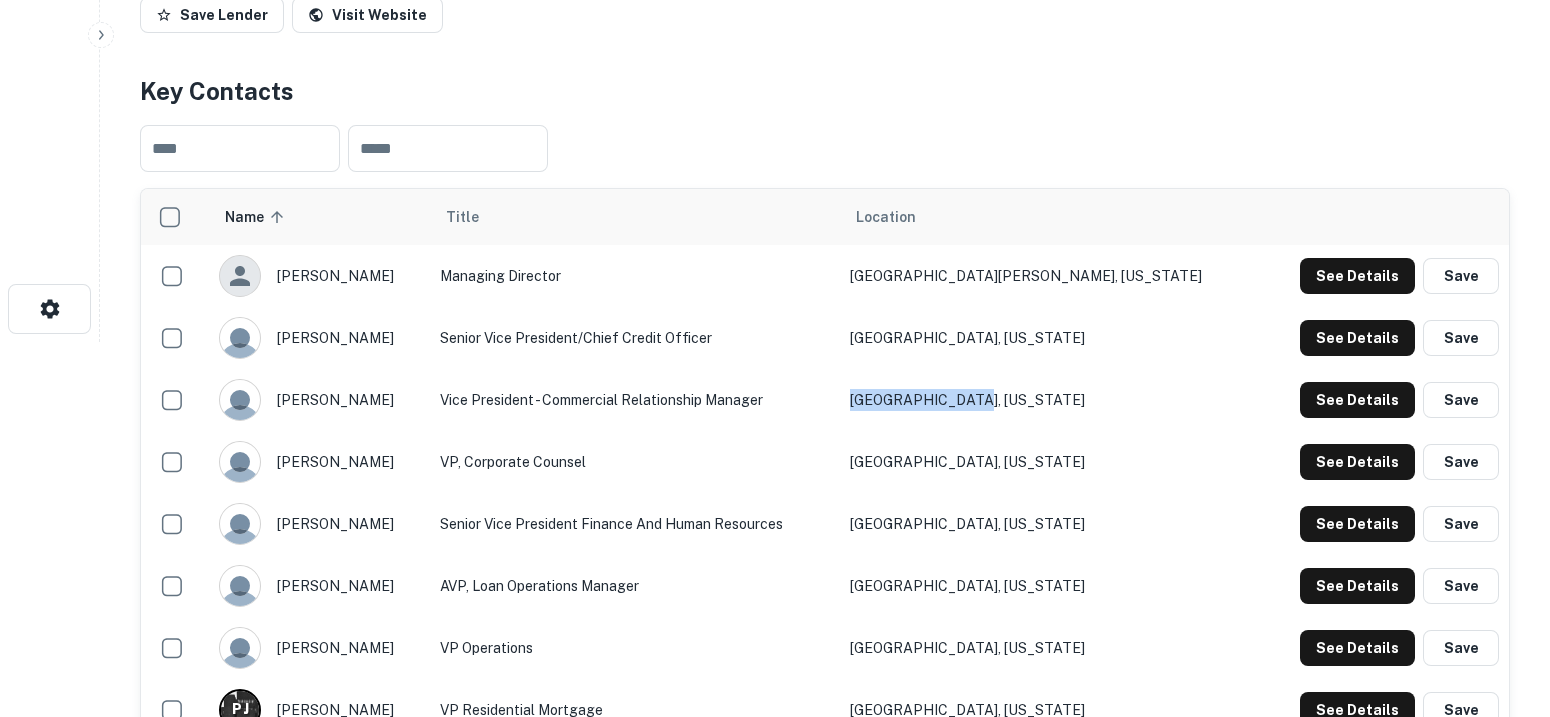 drag, startPoint x: 1110, startPoint y: 389, endPoint x: 972, endPoint y: 394, distance: 138.09055 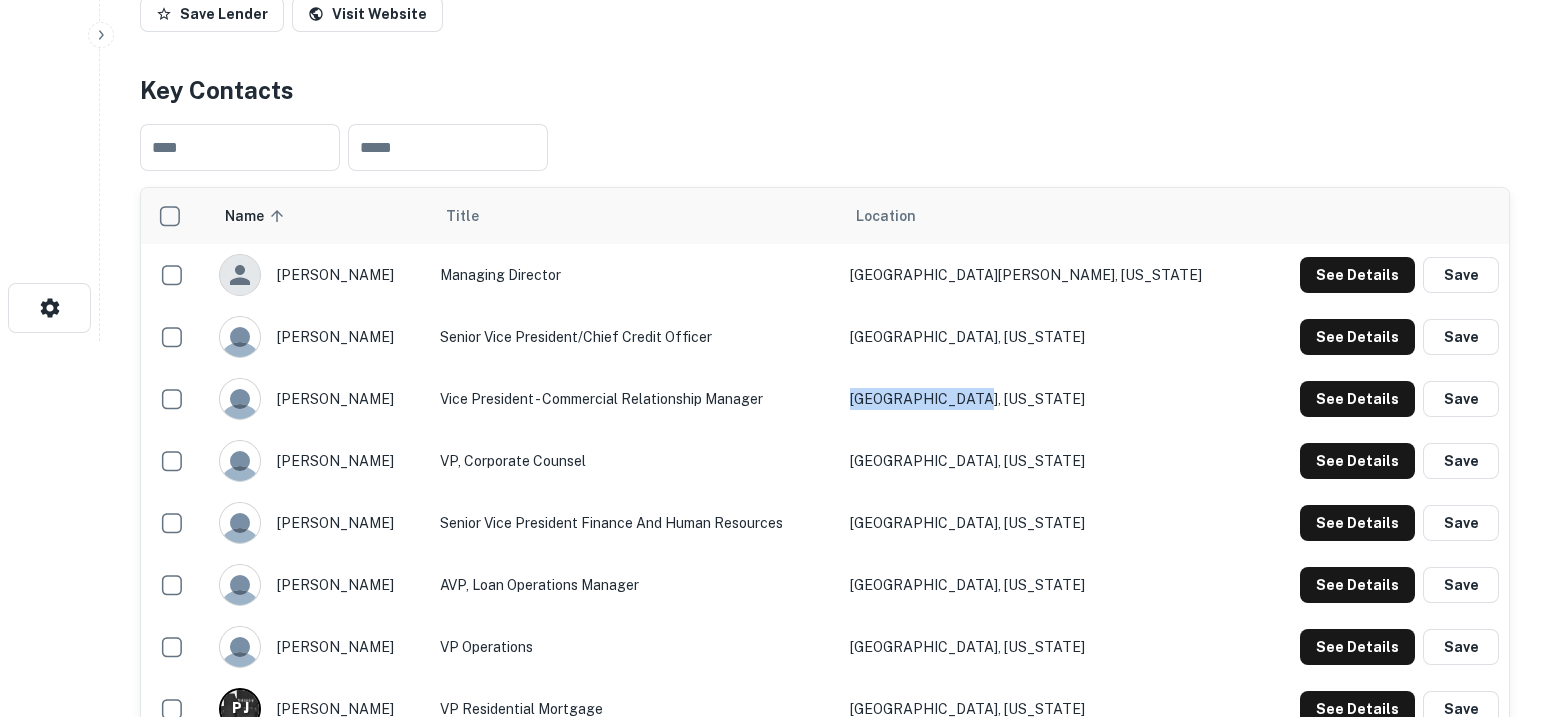 scroll, scrollTop: 499, scrollLeft: 0, axis: vertical 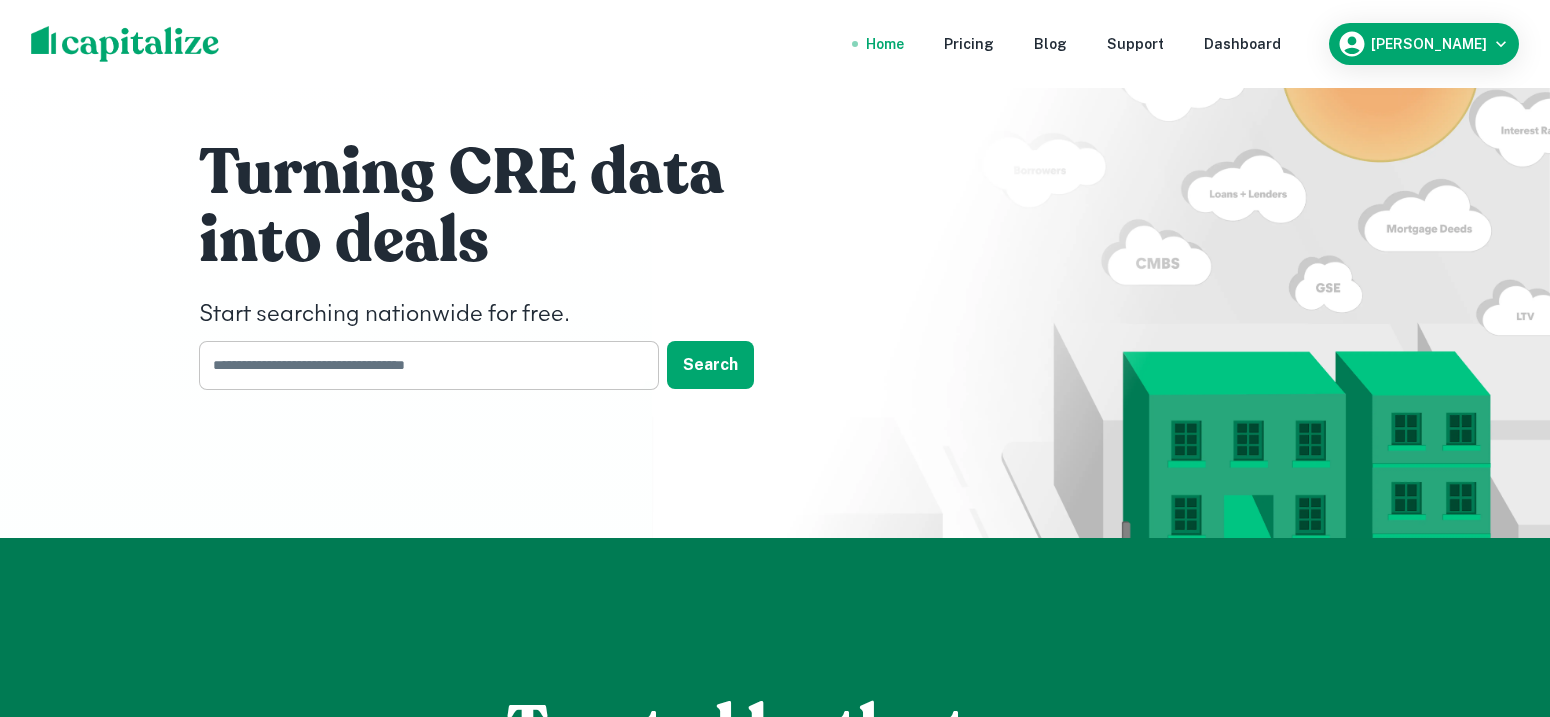 click at bounding box center (422, 365) 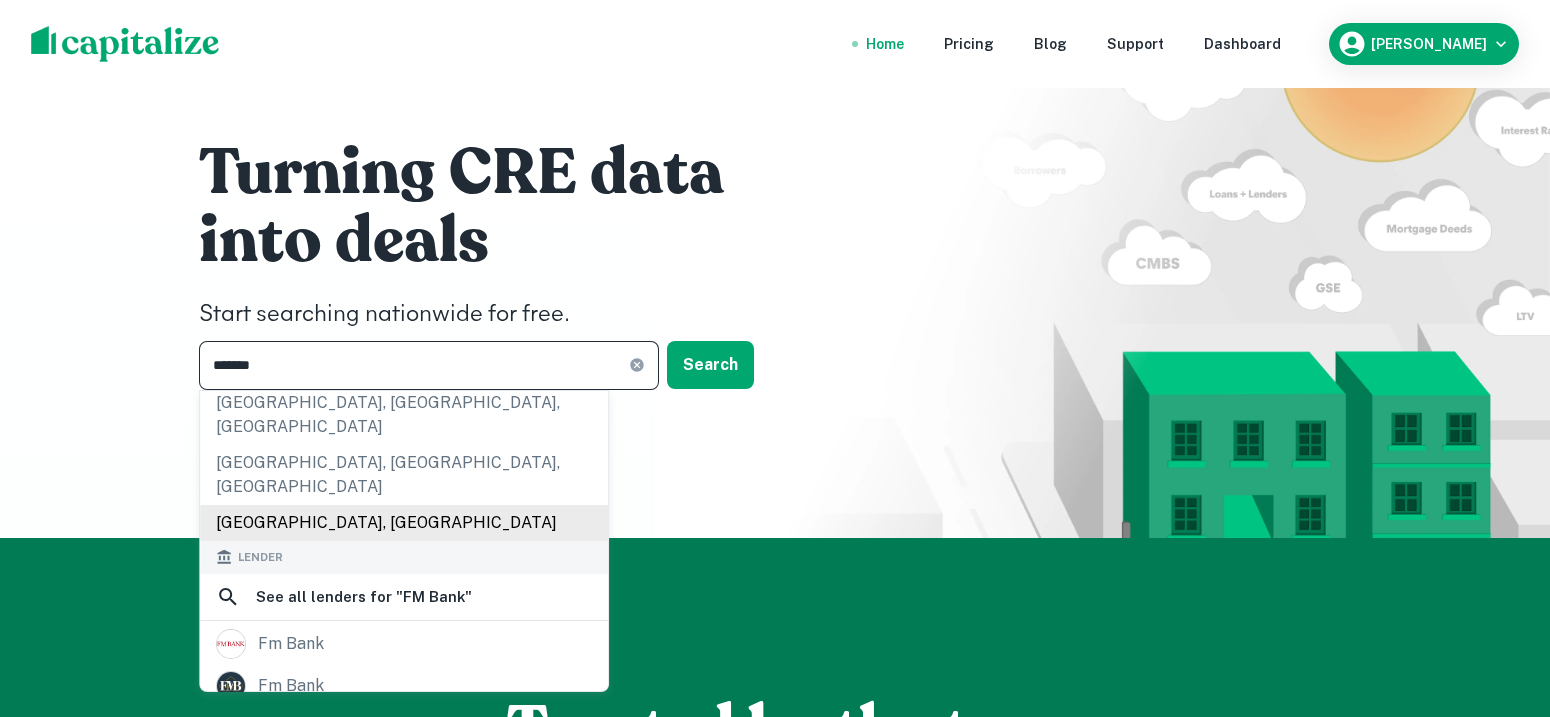 scroll, scrollTop: 249, scrollLeft: 0, axis: vertical 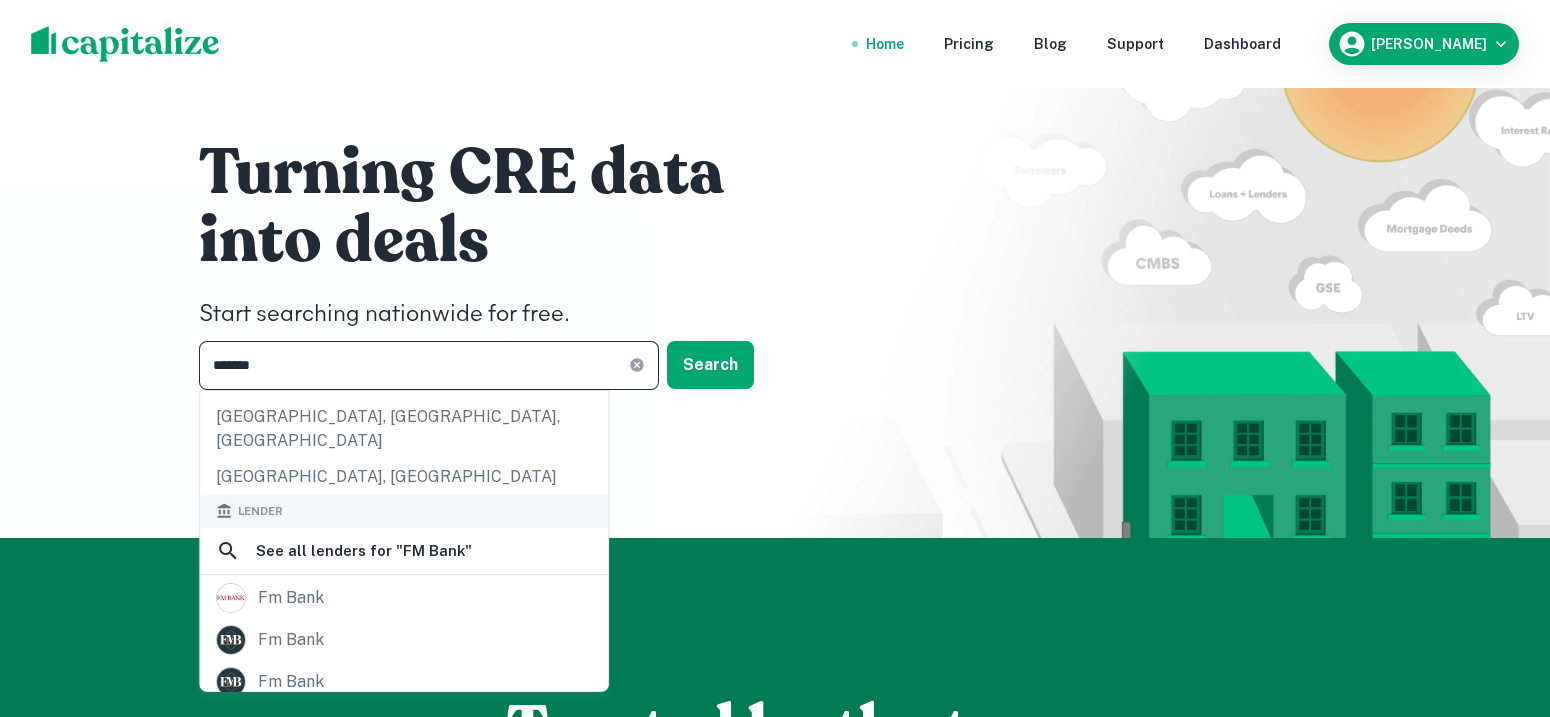 type on "*******" 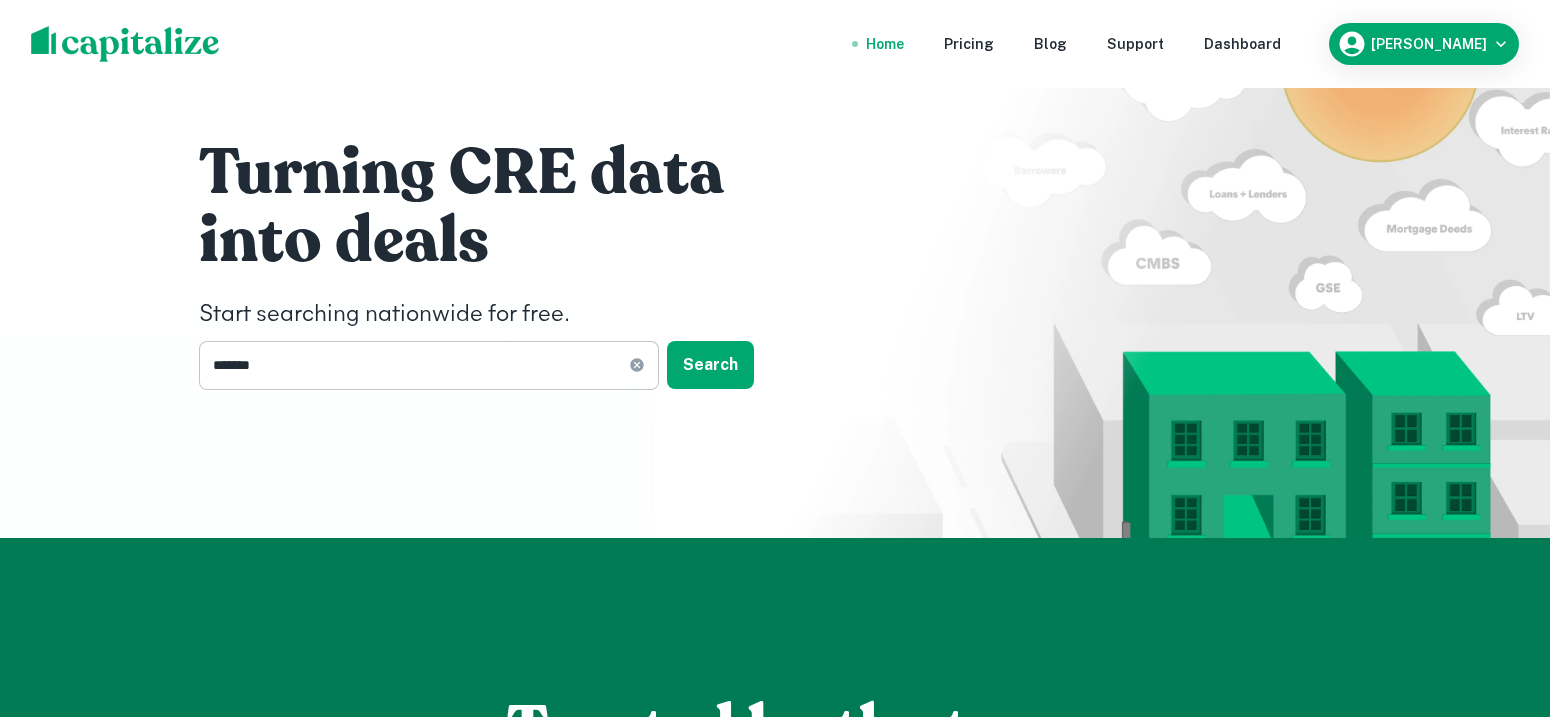 click 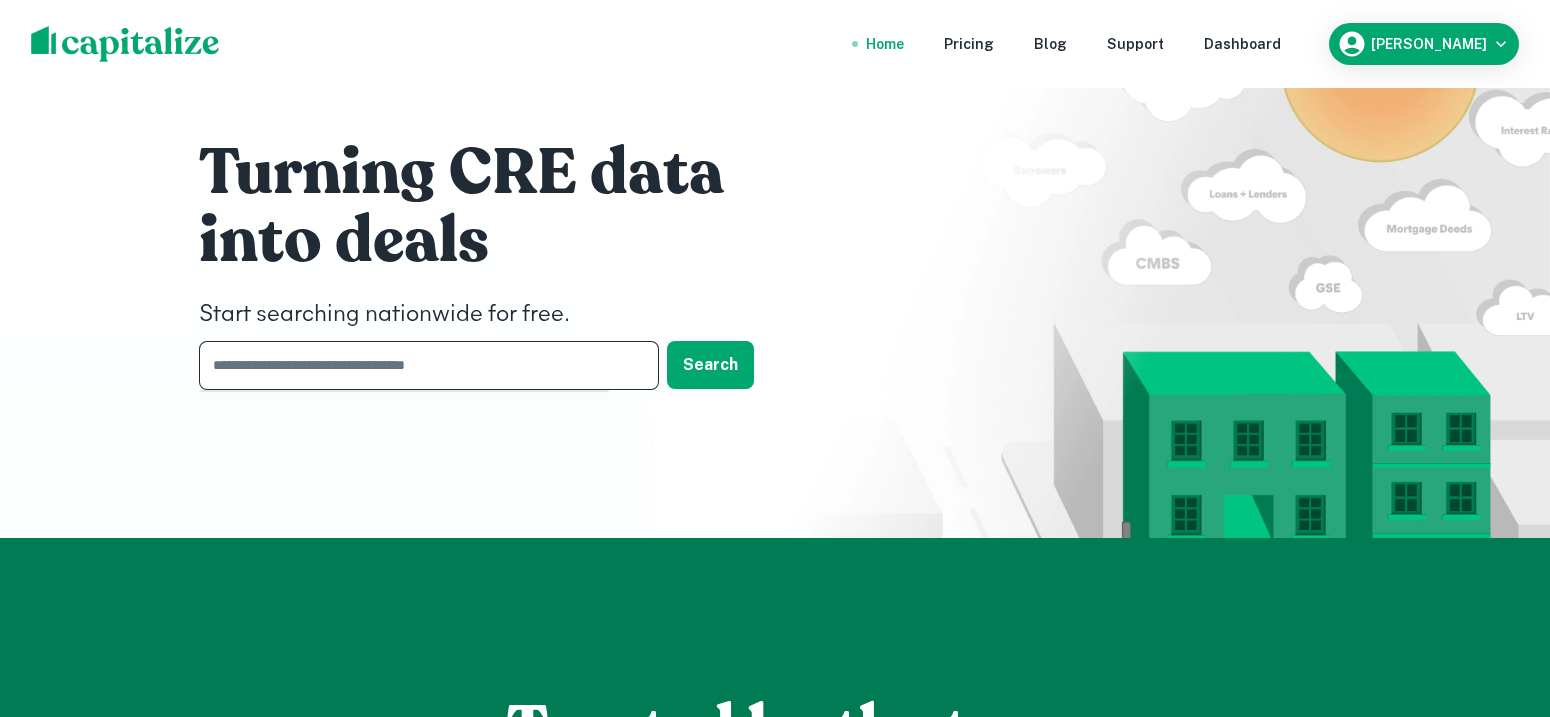 click at bounding box center (422, 365) 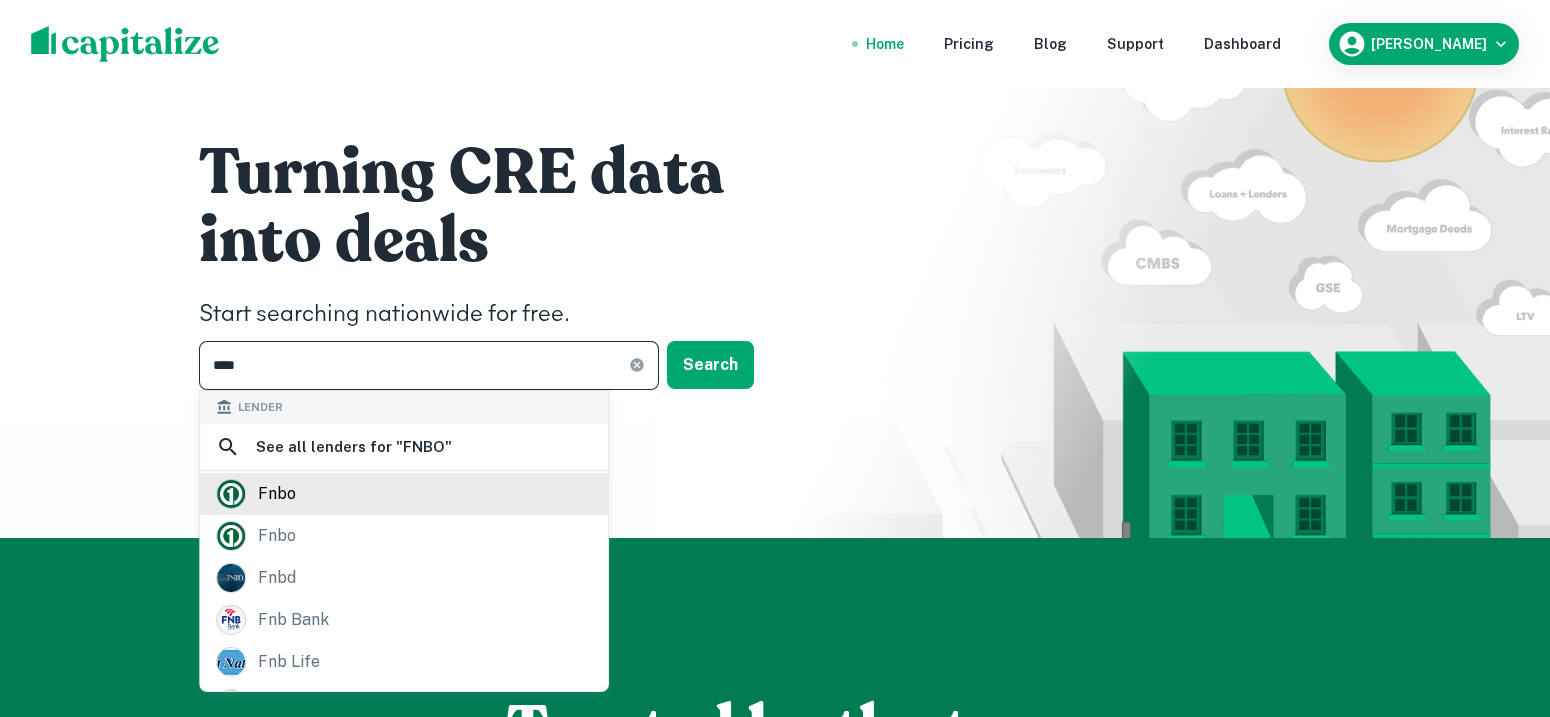 type on "****" 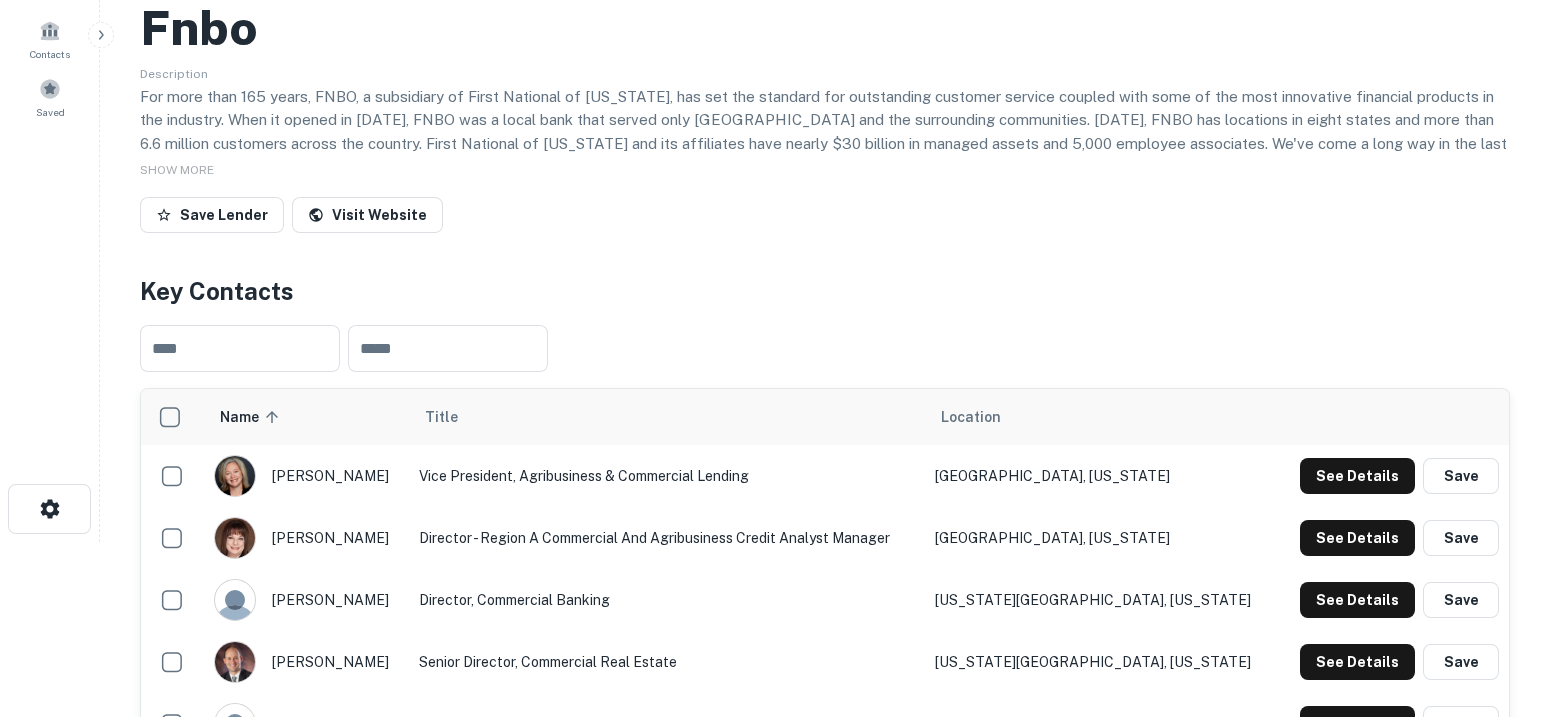 scroll, scrollTop: 375, scrollLeft: 0, axis: vertical 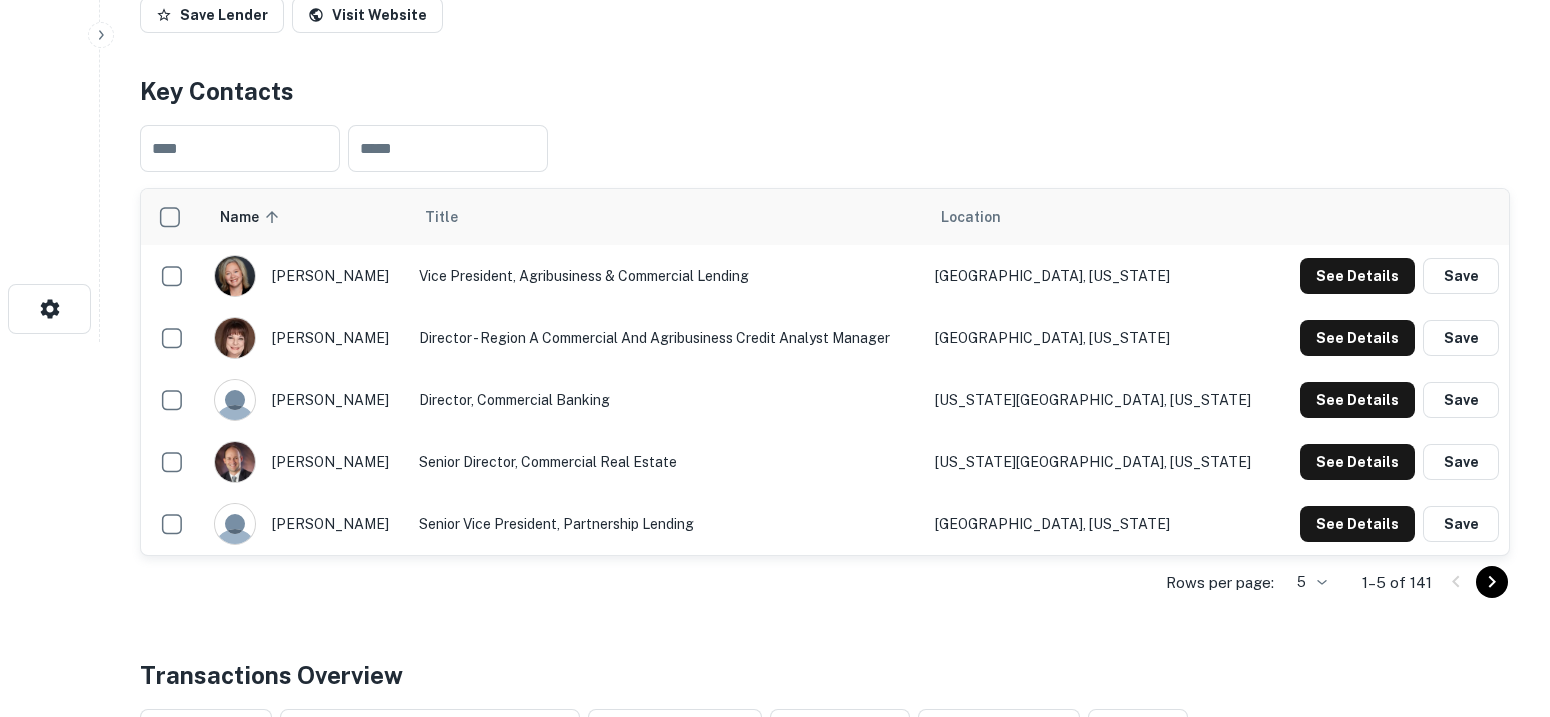 click on "Search         Borrowers         Contacts         Saved     Back to search Fnbo Description For more than 165 years, FNBO, a subsidiary of First National of Nebraska, has set the standard for outstanding customer service coupled with some of the most innovative financial products in the industry.
When it opened in 1857, FNBO was a local bank that served only Omaha and the surrounding communities. Today, FNBO has locations in eight states and more than 6.6 million customers across the country. First National of Nebraska and its affiliates have nearly $30 billion in managed assets and 5,000 employee associates.
We've come a long way in the last century and a half. As you browse through our site, we think you'll understand why we've been so successful – and why we're so excited about what the future holds for our customers and our organization.
Check us out at www.fnbo.com. SHOW MORE Save Lender Visit Website Key Contacts ​ ​ Name sorted ascending Title Location amy beran See Details Save 5" at bounding box center [775, -17] 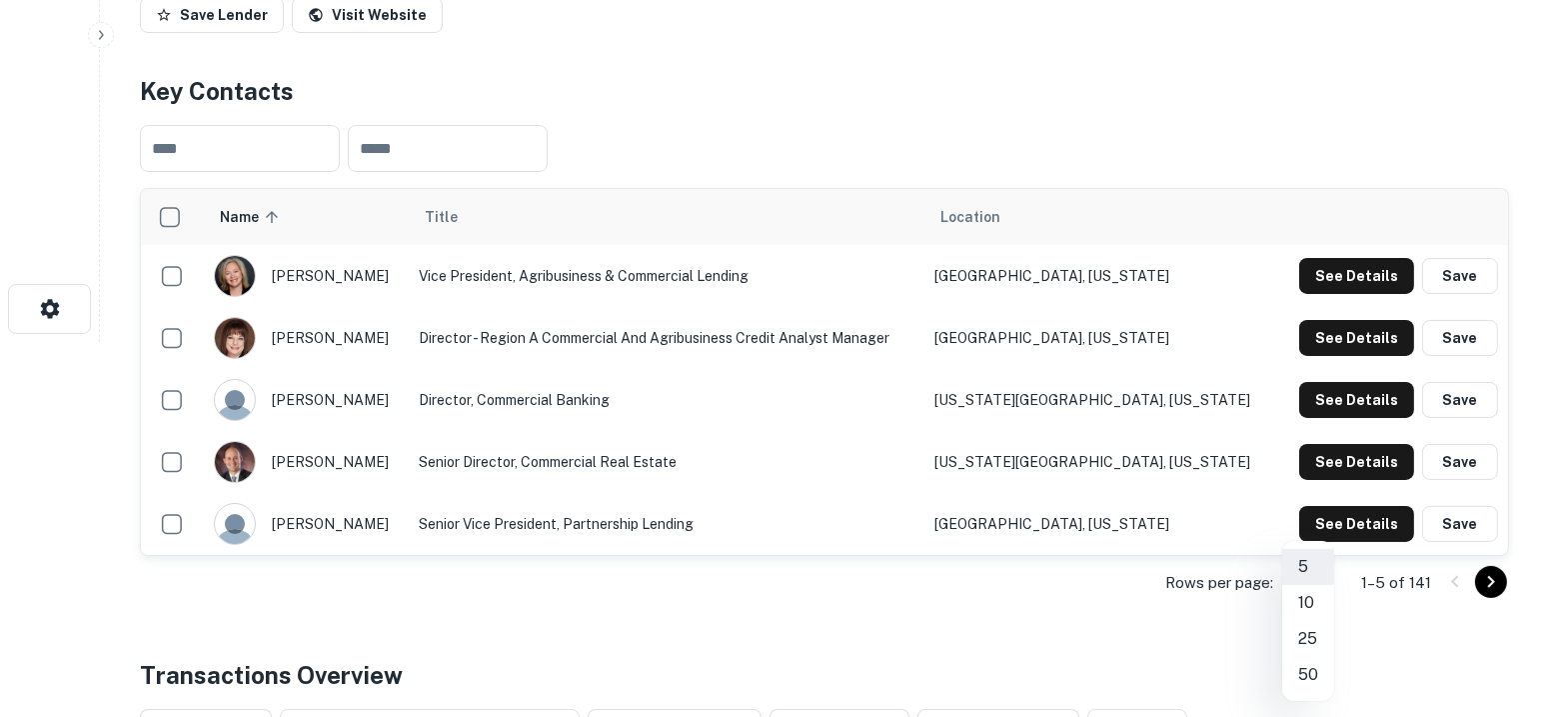 click on "25" at bounding box center (1308, 639) 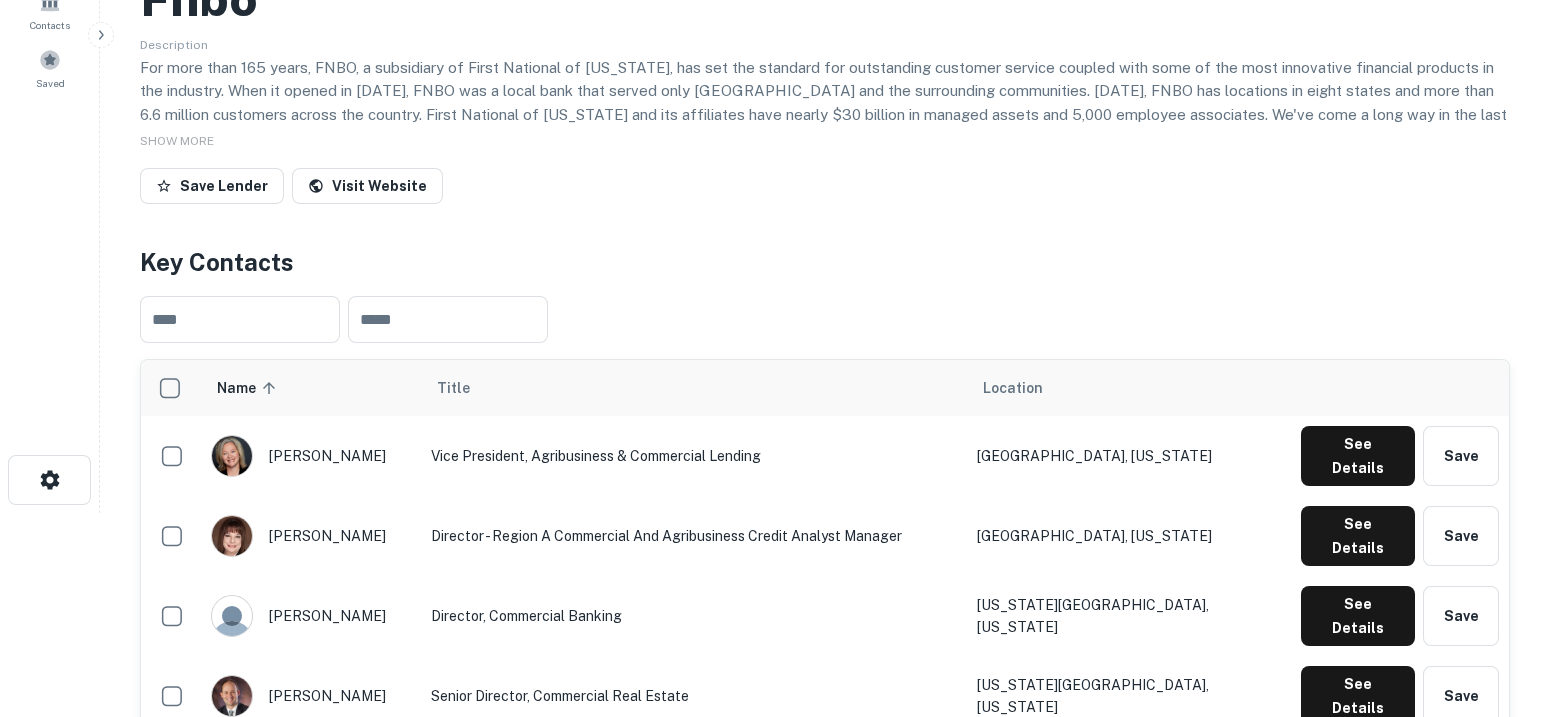 scroll, scrollTop: 124, scrollLeft: 0, axis: vertical 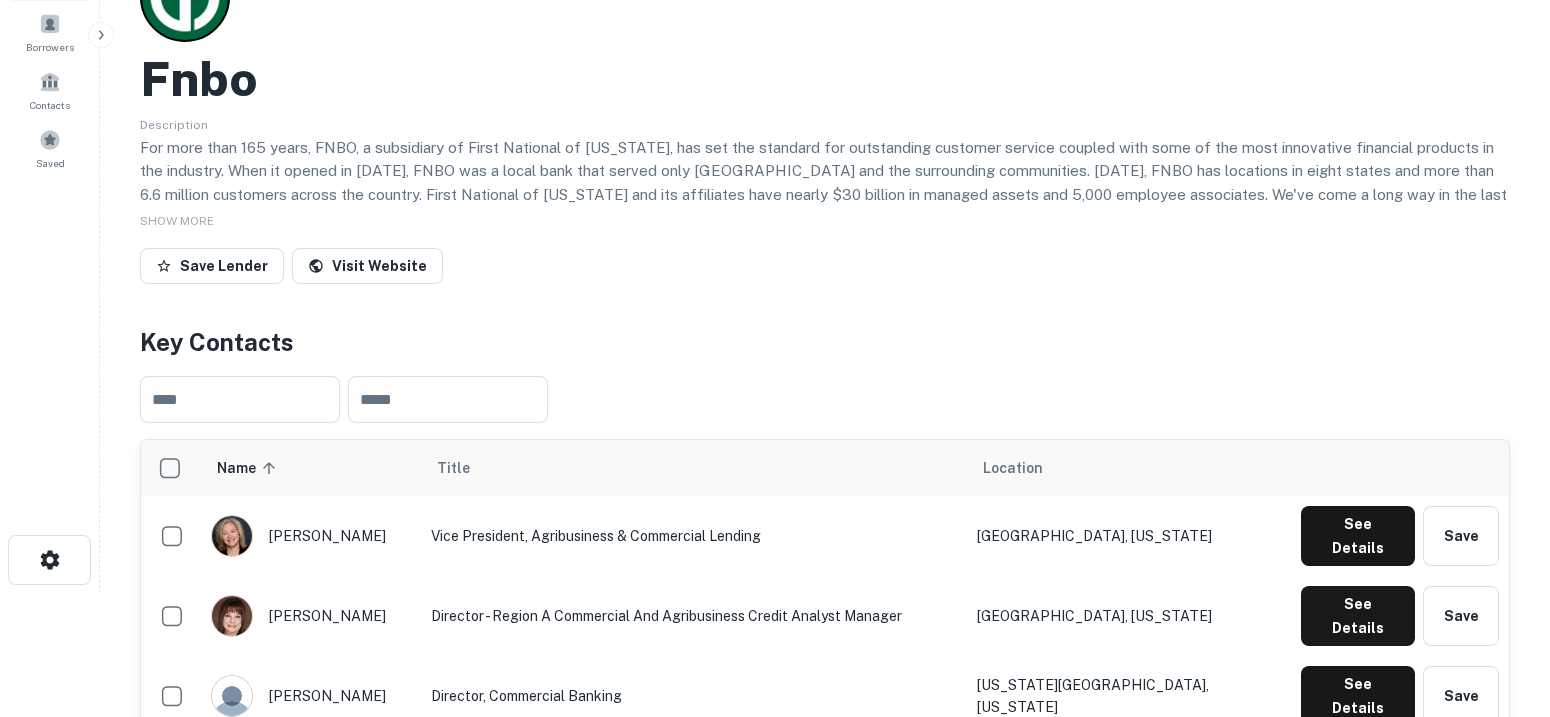 click on "Fnbo" at bounding box center [199, 79] 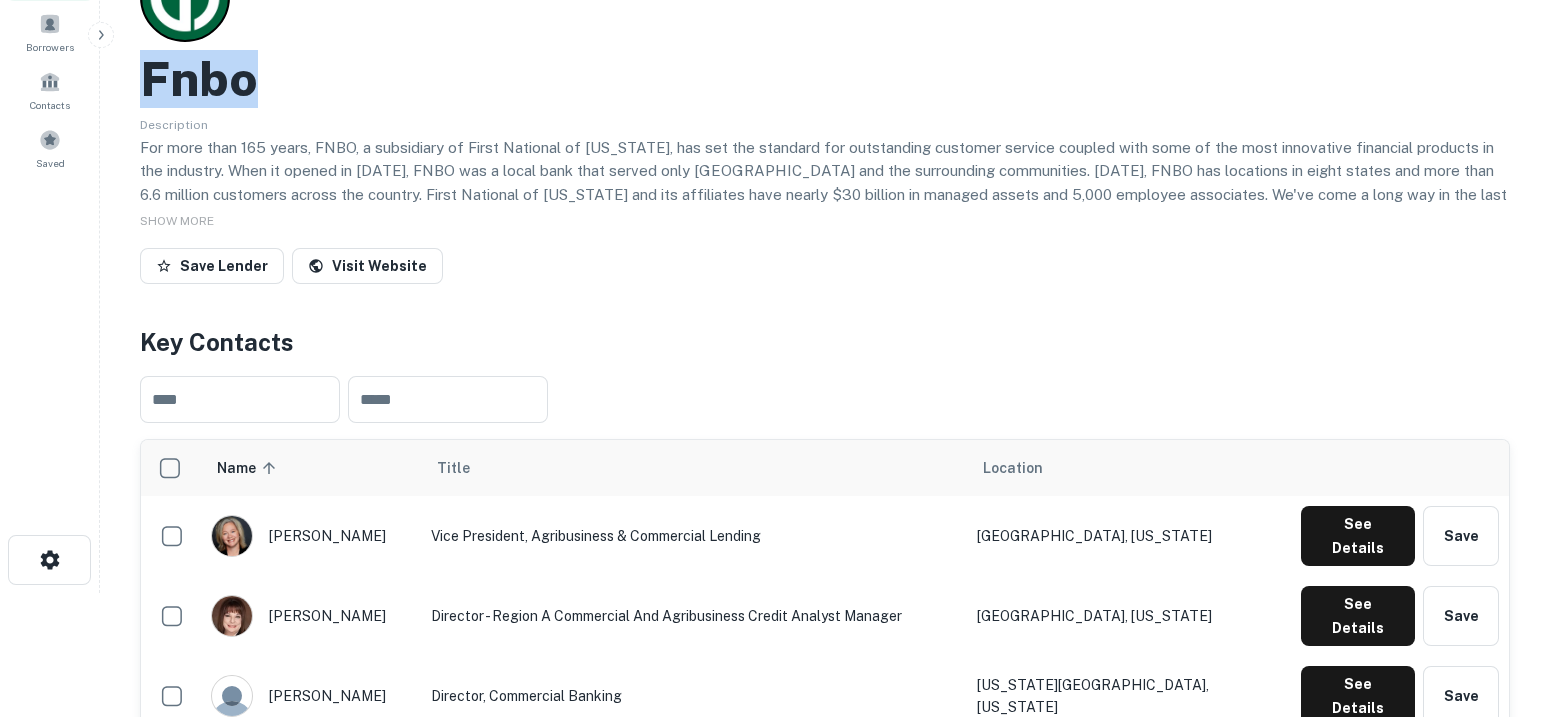 click on "Fnbo" at bounding box center [199, 79] 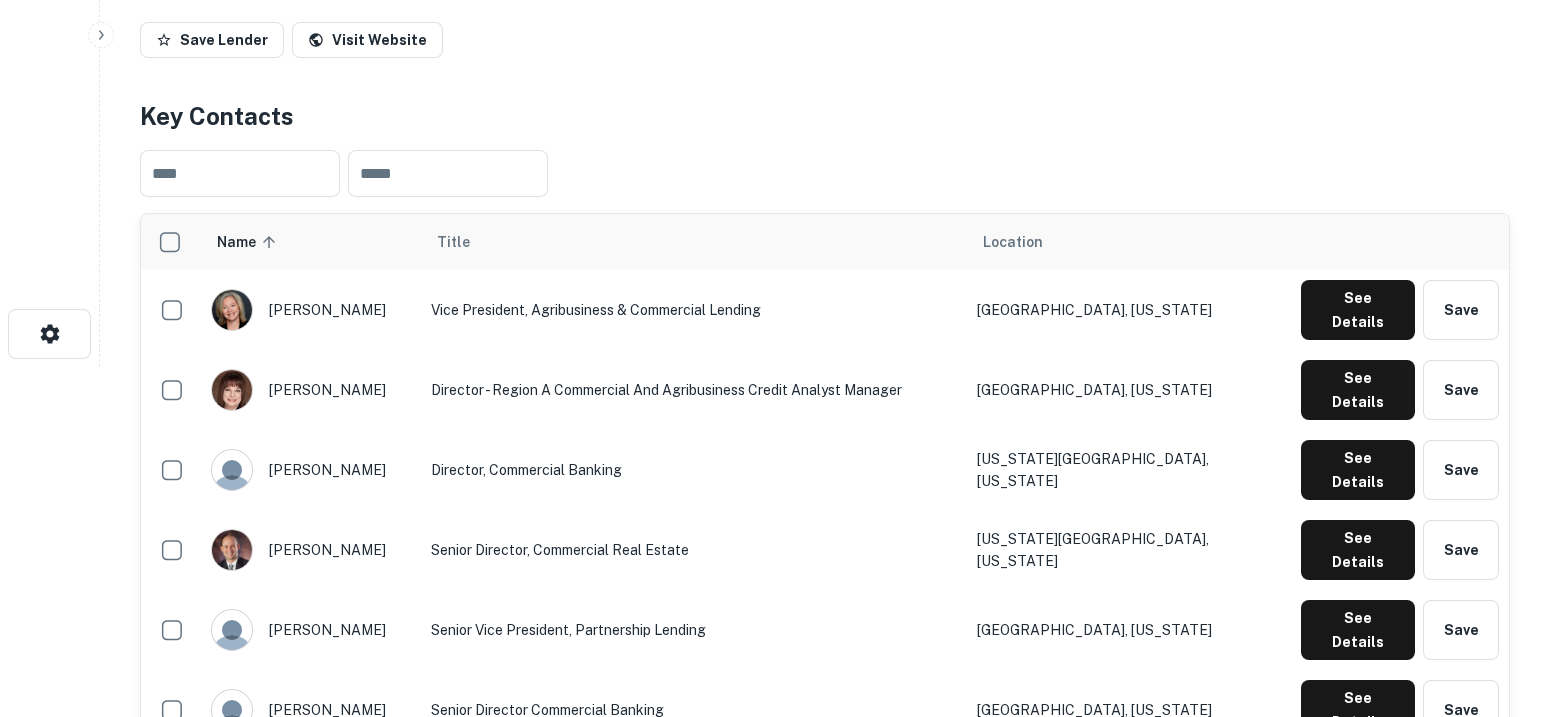 scroll, scrollTop: 375, scrollLeft: 0, axis: vertical 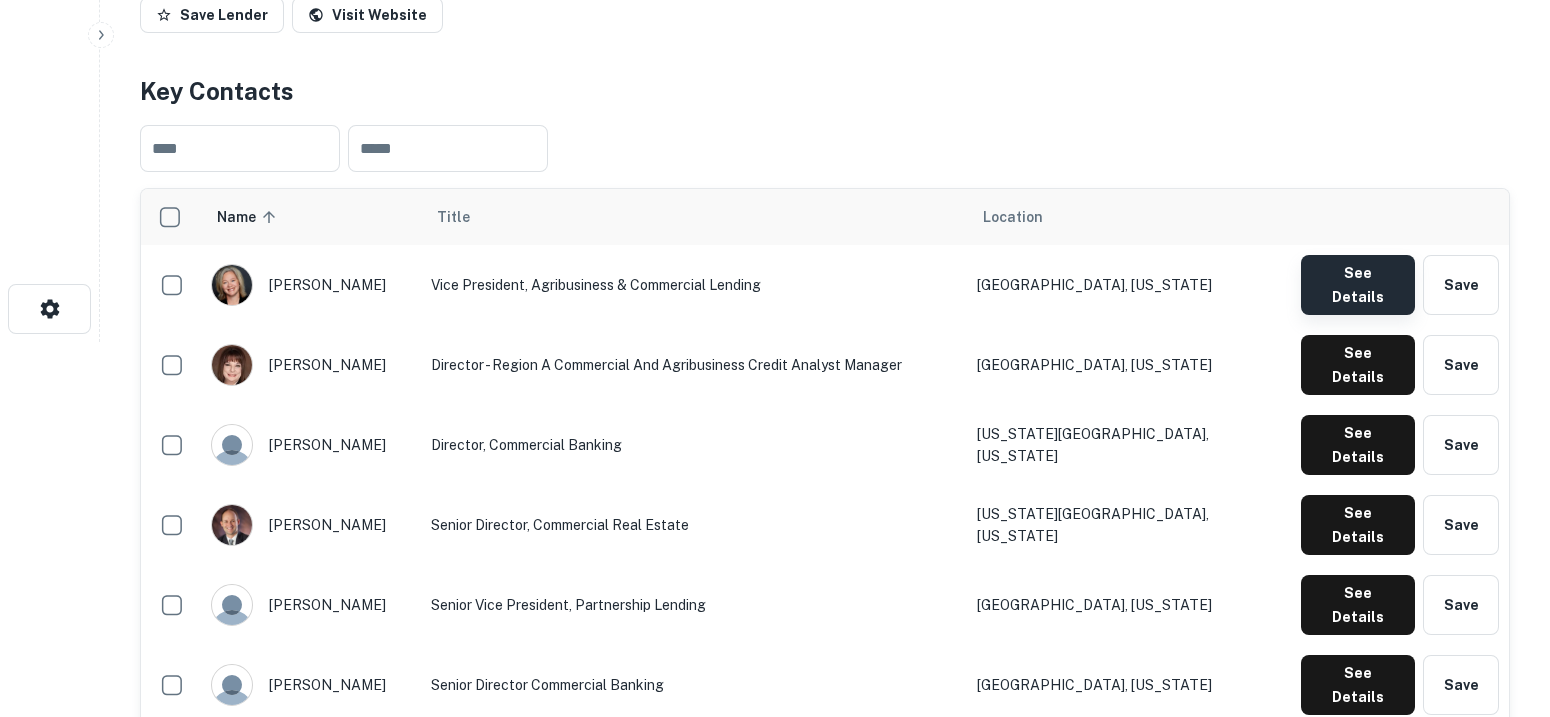 click on "See Details" at bounding box center [1358, 285] 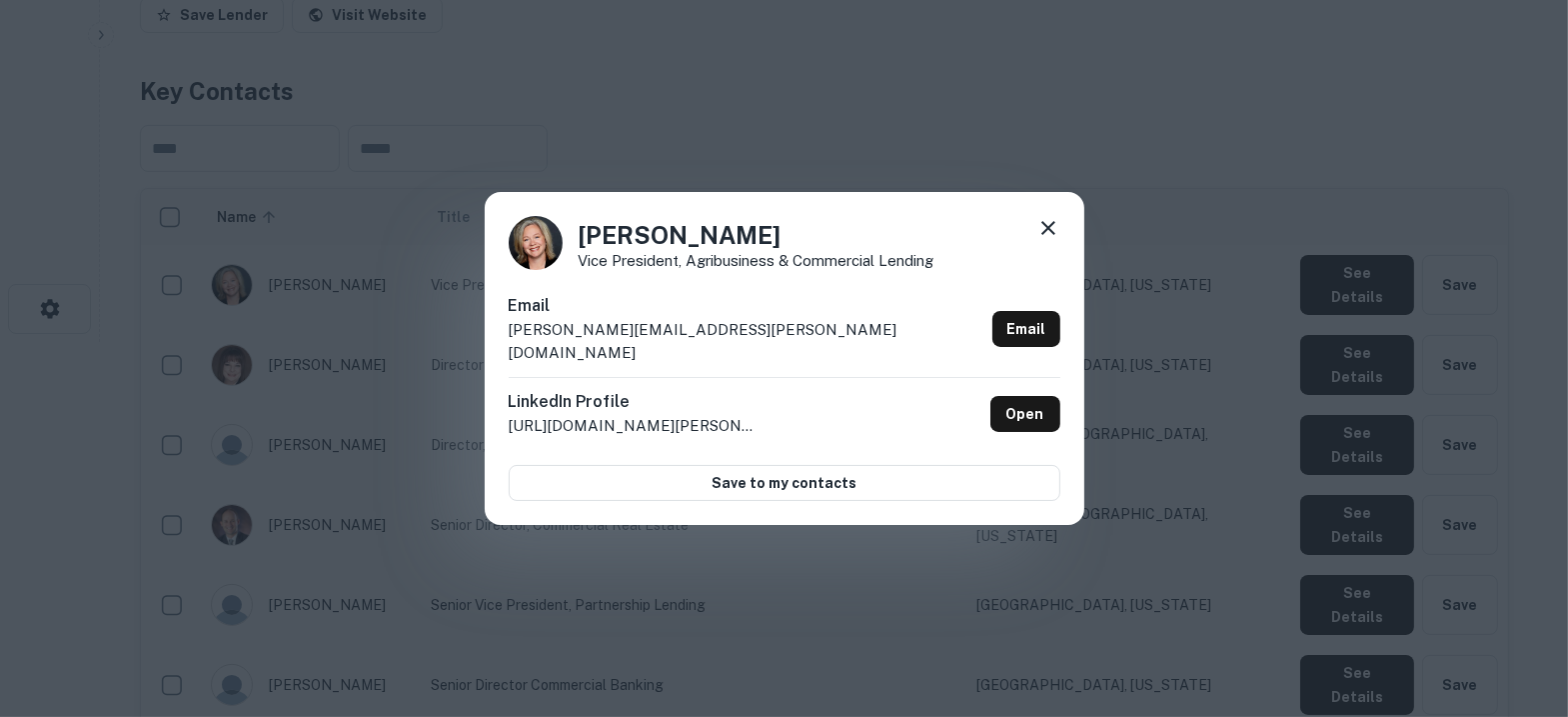 click 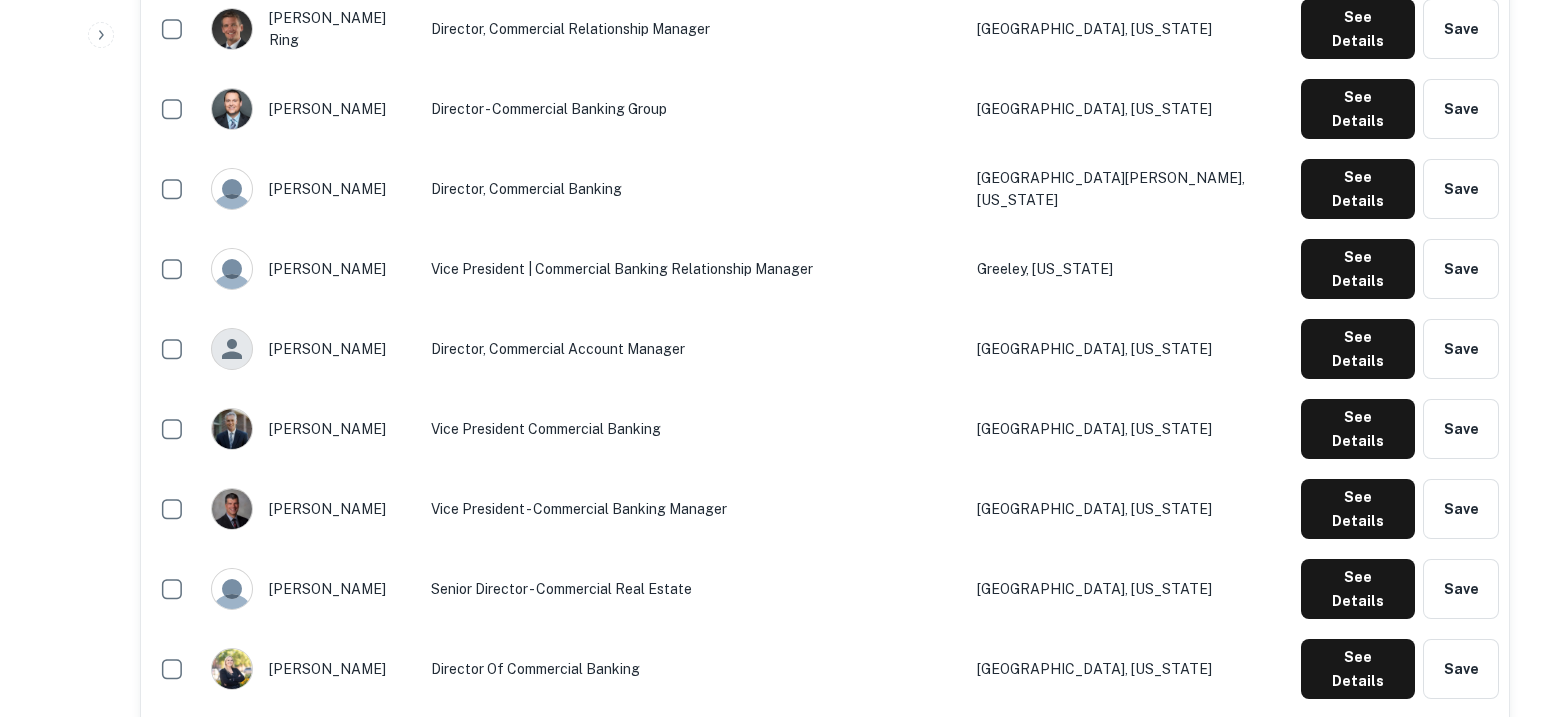 scroll, scrollTop: 1125, scrollLeft: 0, axis: vertical 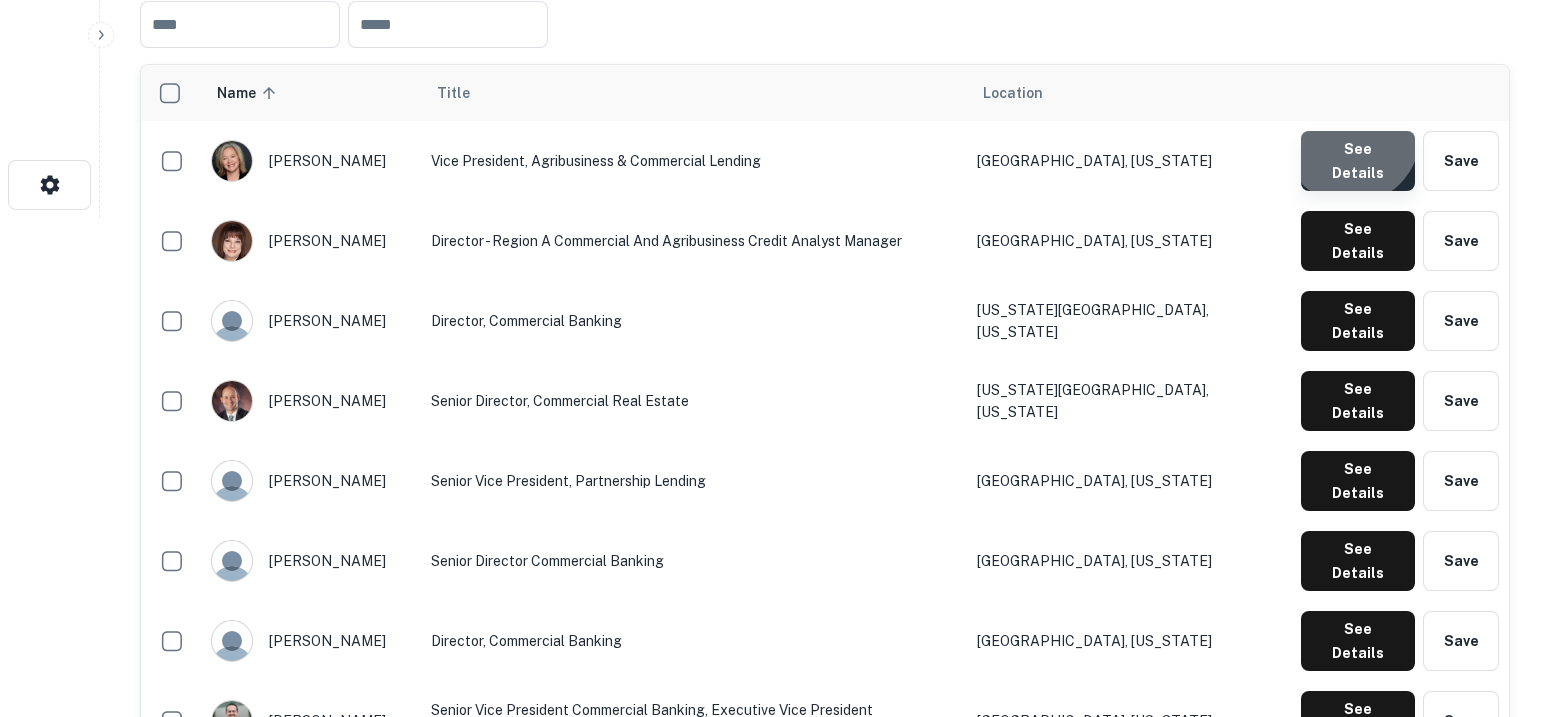 click on "See Details" at bounding box center [1358, 161] 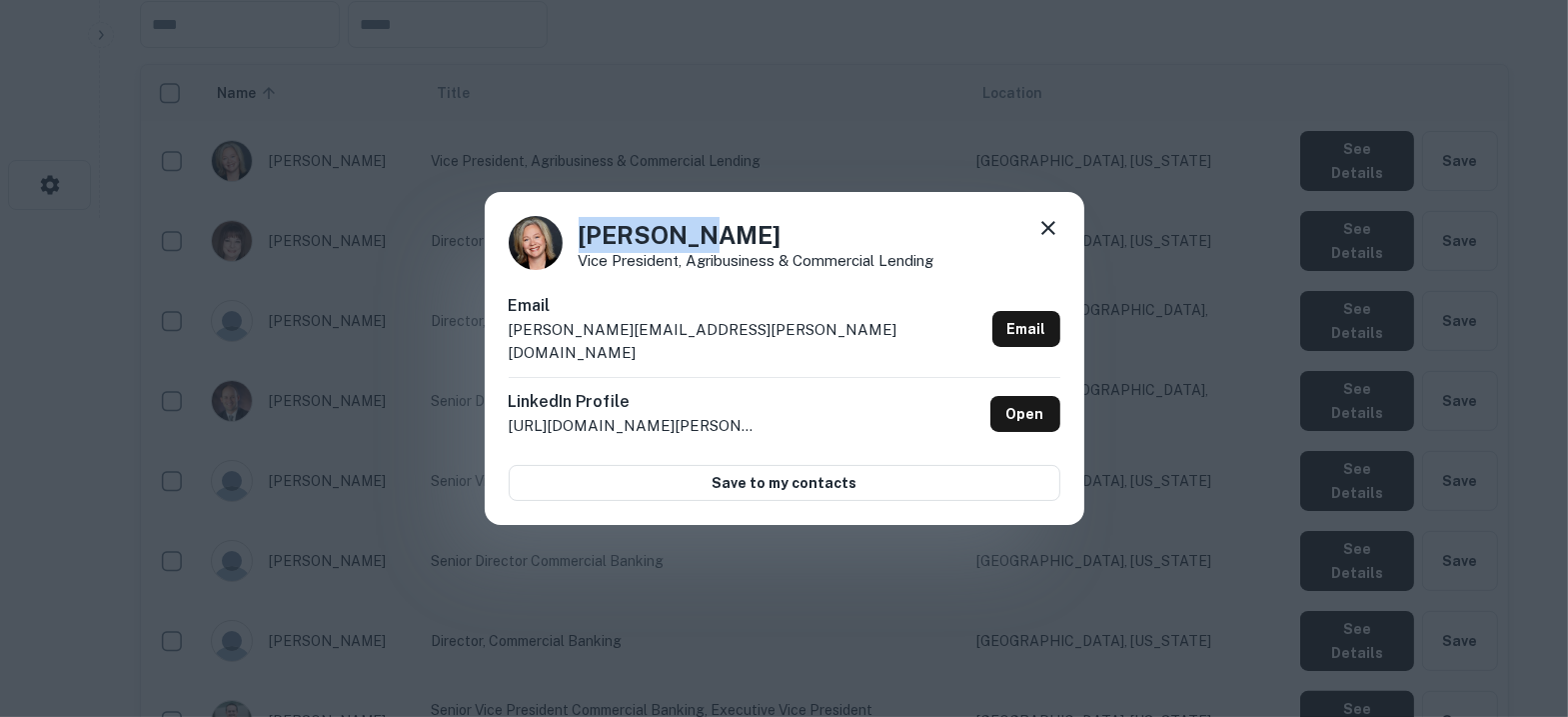 drag, startPoint x: 707, startPoint y: 241, endPoint x: 568, endPoint y: 240, distance: 139.0036 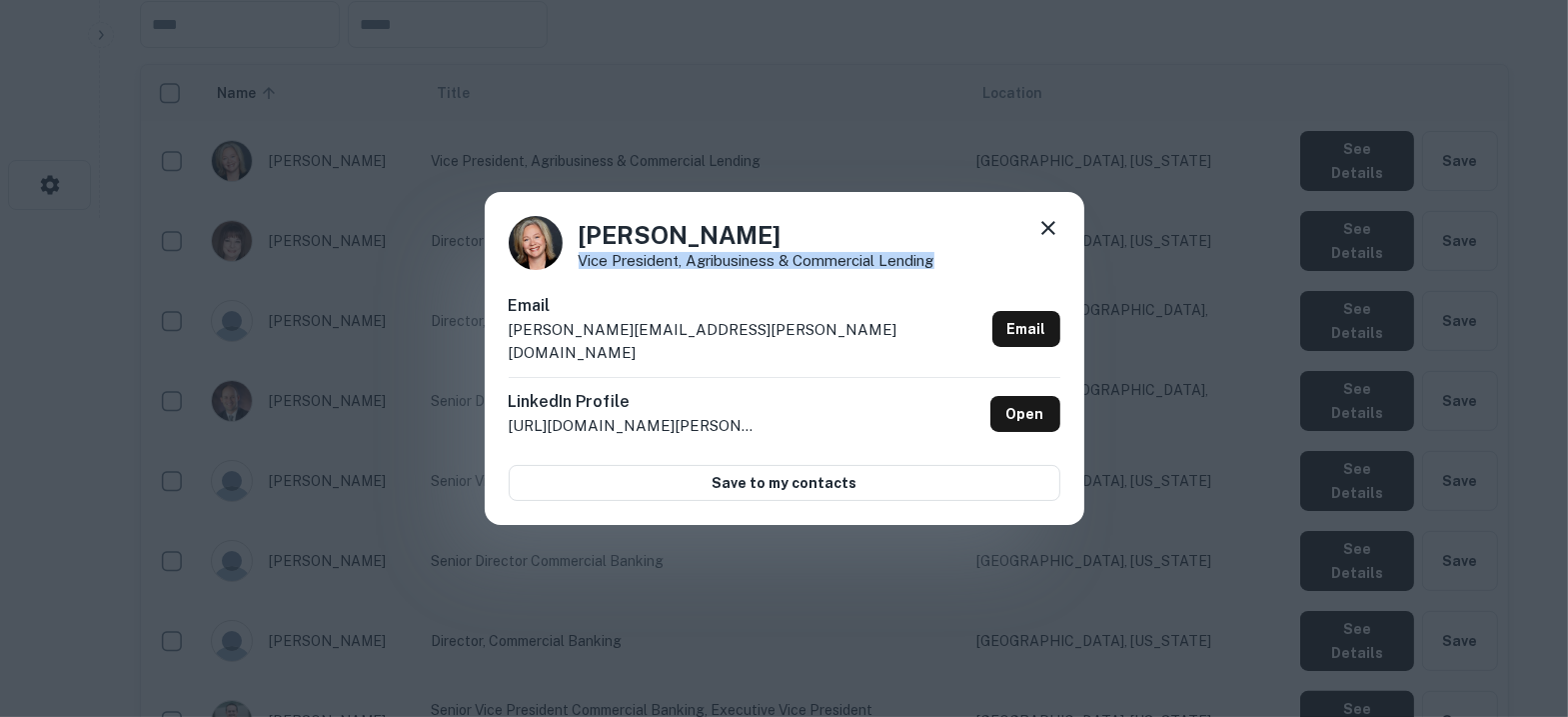 drag, startPoint x: 993, startPoint y: 269, endPoint x: 576, endPoint y: 276, distance: 417.0587 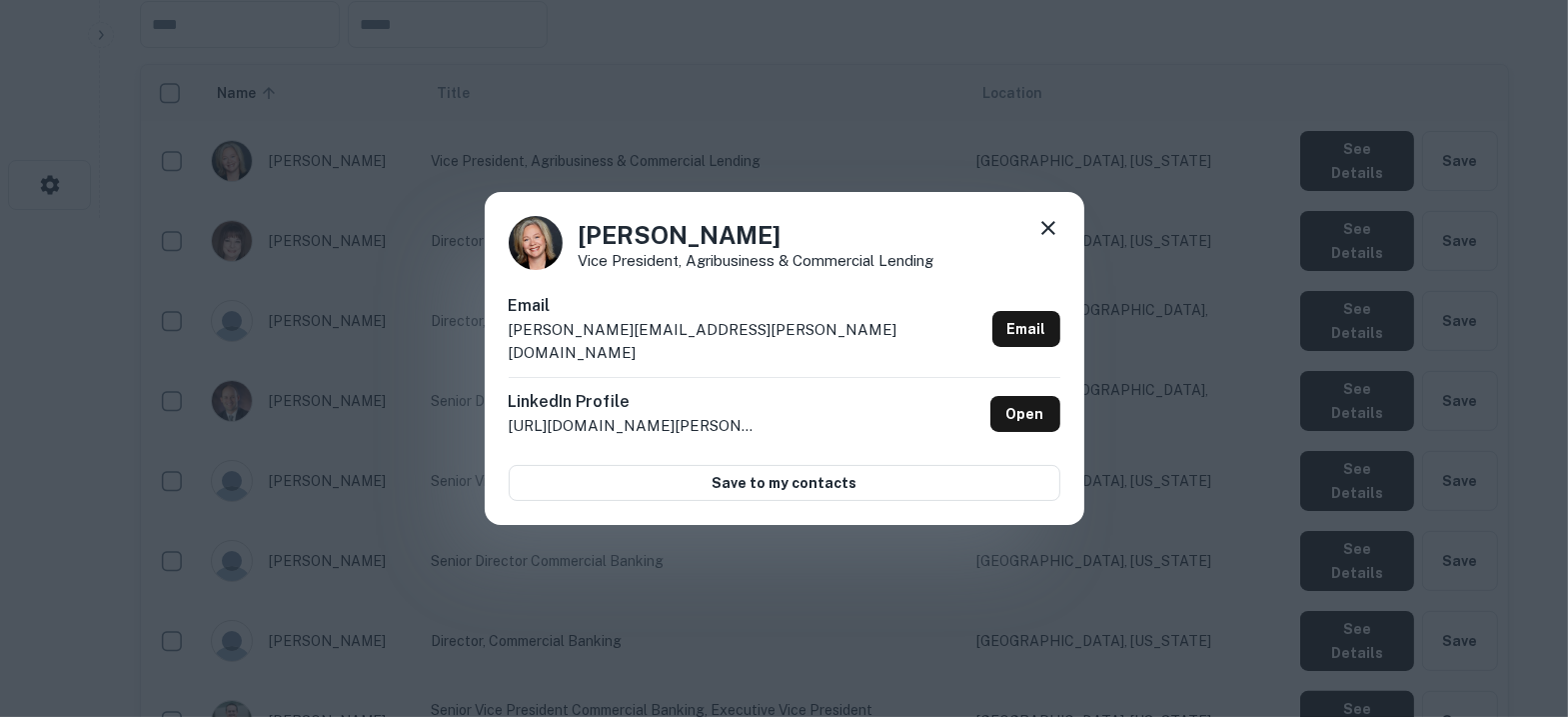 click on "Amy Beran Vice President, Agribusiness & Commercial Lending Email amy.beran@fnbo.com Email LinkedIn Profile http://www.linkedin.com/in/amy-beran-a4b01a9b Open Save to my contacts" at bounding box center (784, 359) 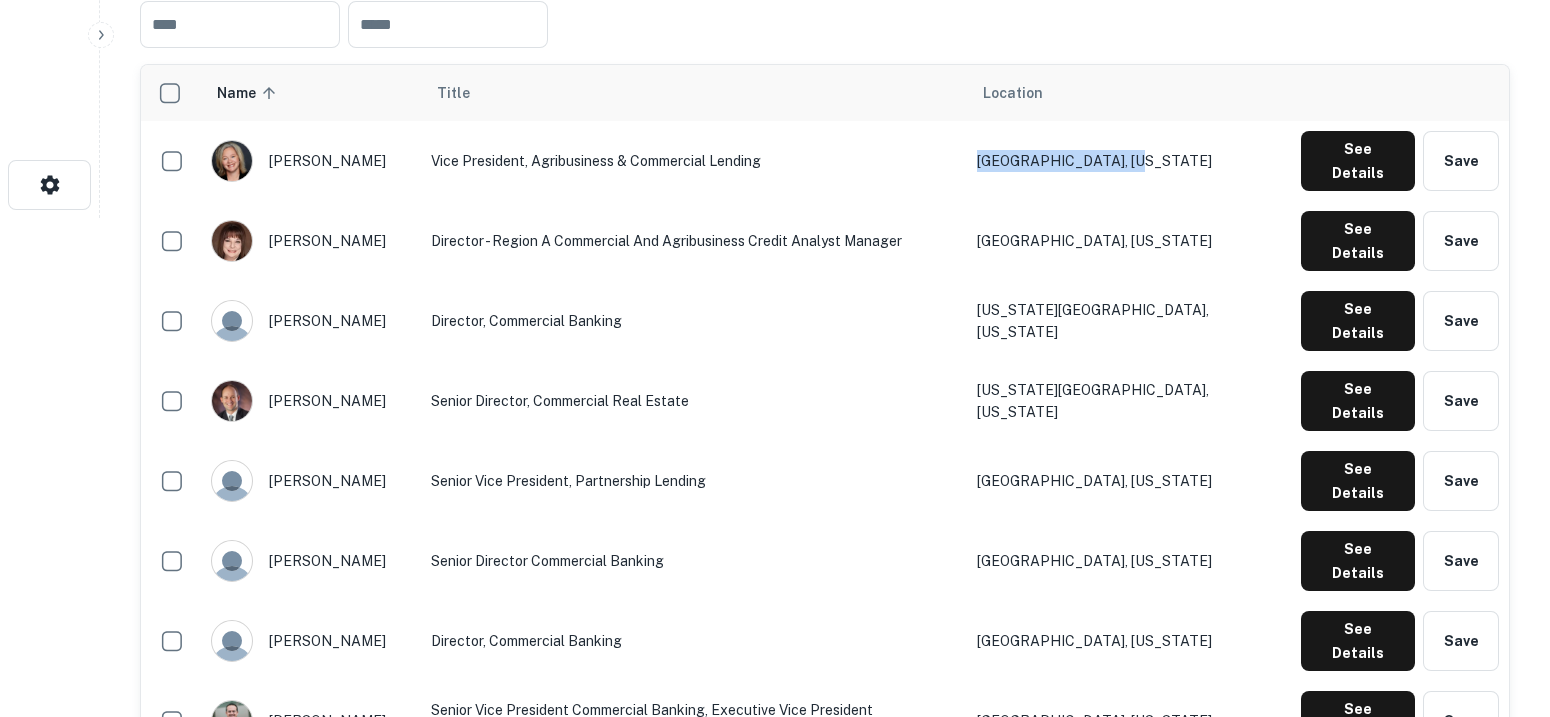 drag, startPoint x: 1255, startPoint y: 149, endPoint x: 1092, endPoint y: 147, distance: 163.01227 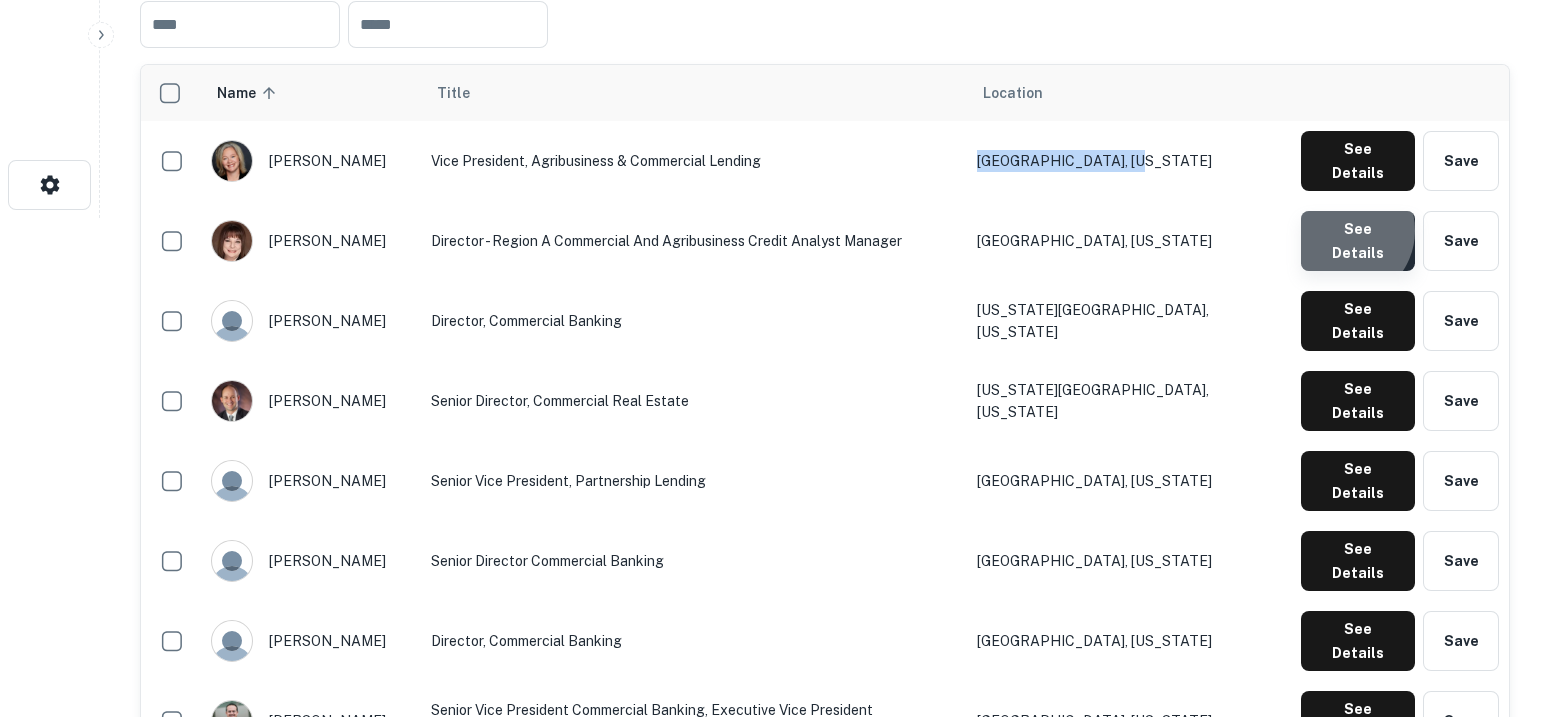 click on "See Details" at bounding box center [1358, 161] 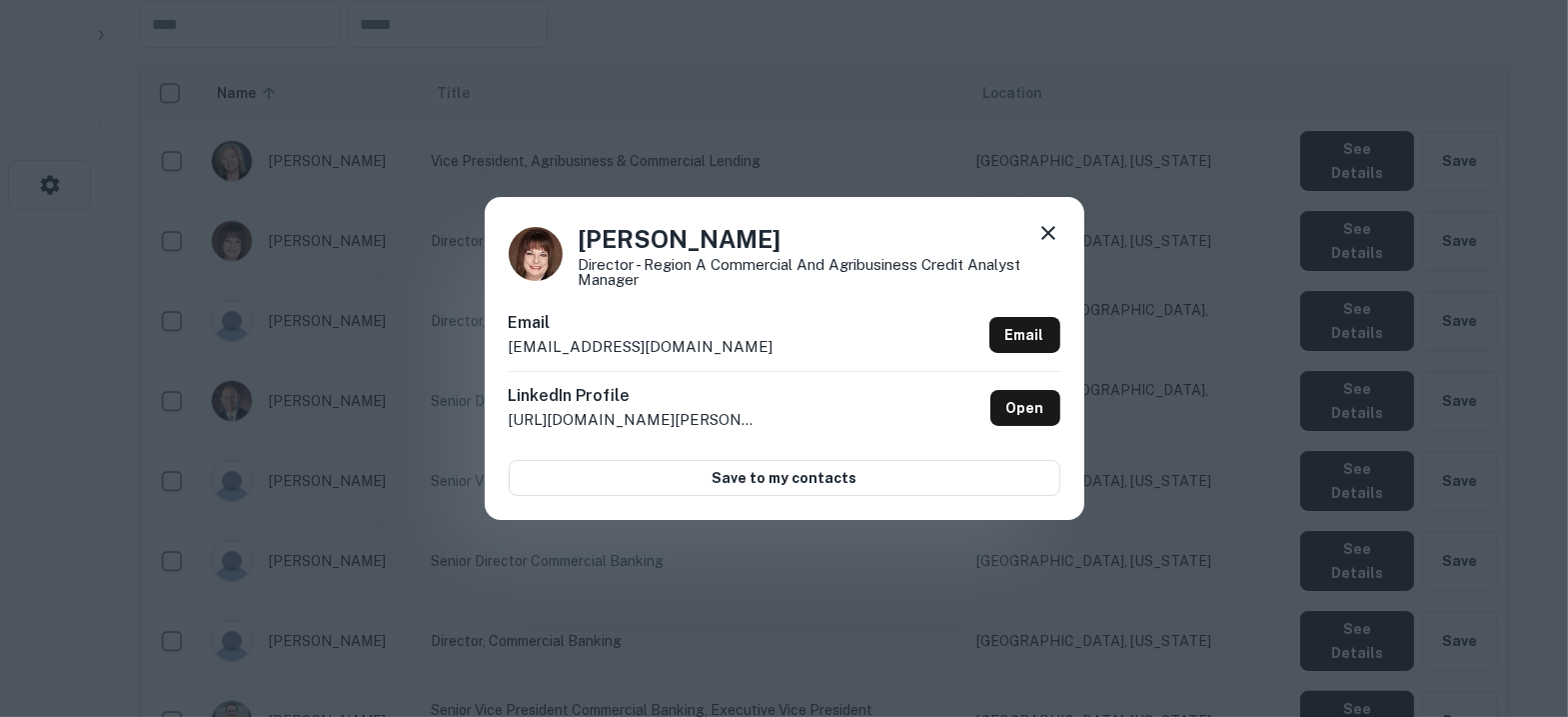 click on "Amy Johnson Director - Region A Commercial and Agribusiness Credit Analyst Manager Email ajohnson@fnbo.com Email LinkedIn Profile http://www.linkedin.com/in/amy-johnson-11799556 Open Save to my contacts" at bounding box center (784, 358) 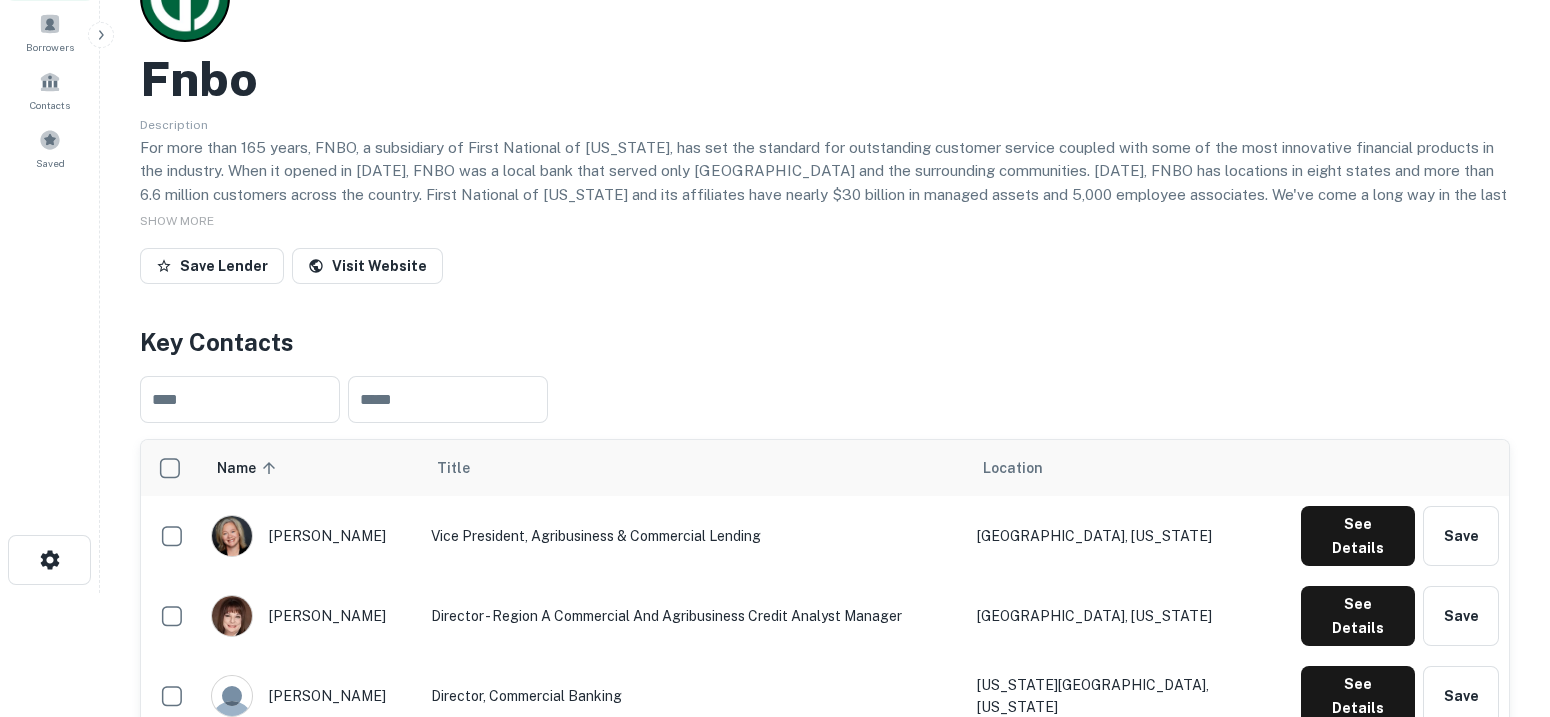 scroll, scrollTop: 0, scrollLeft: 0, axis: both 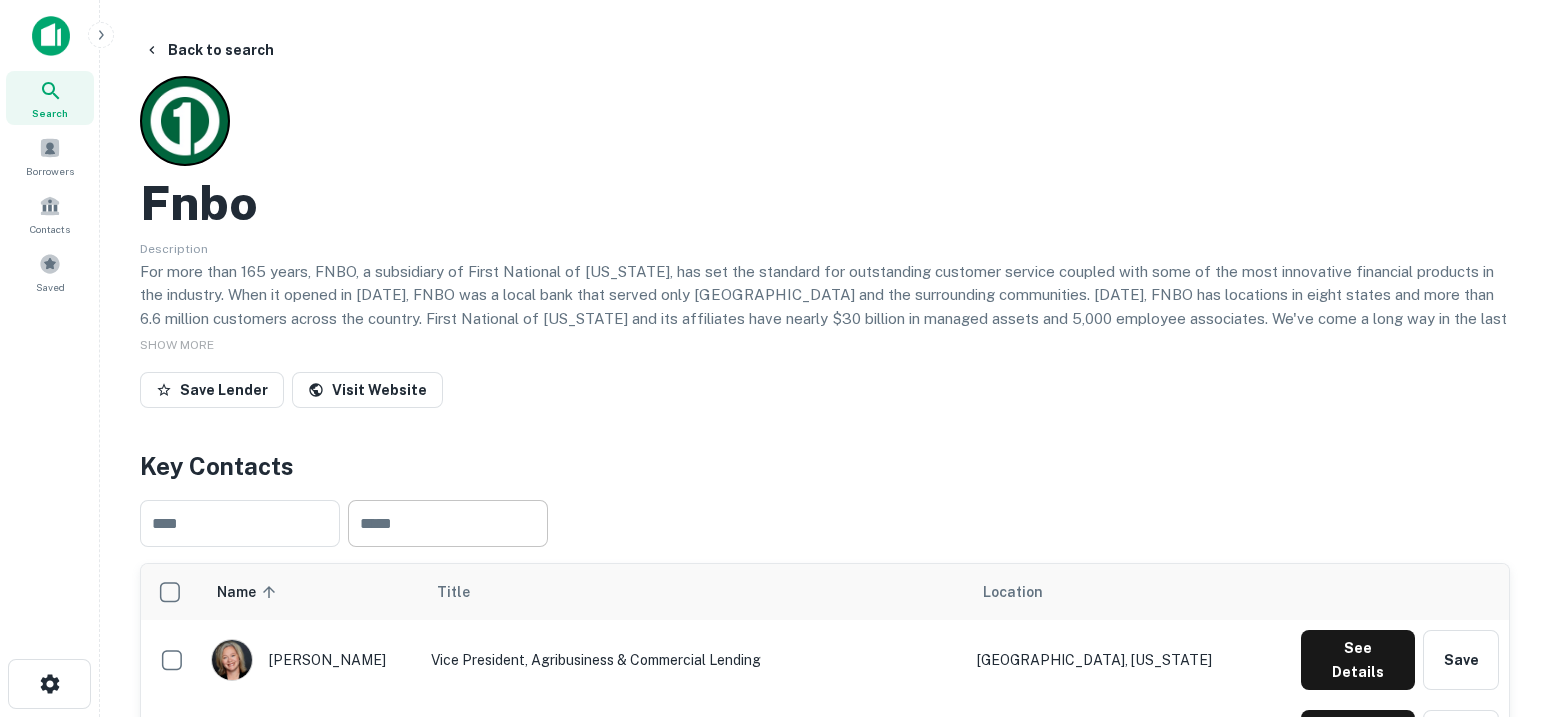 click at bounding box center (448, 523) 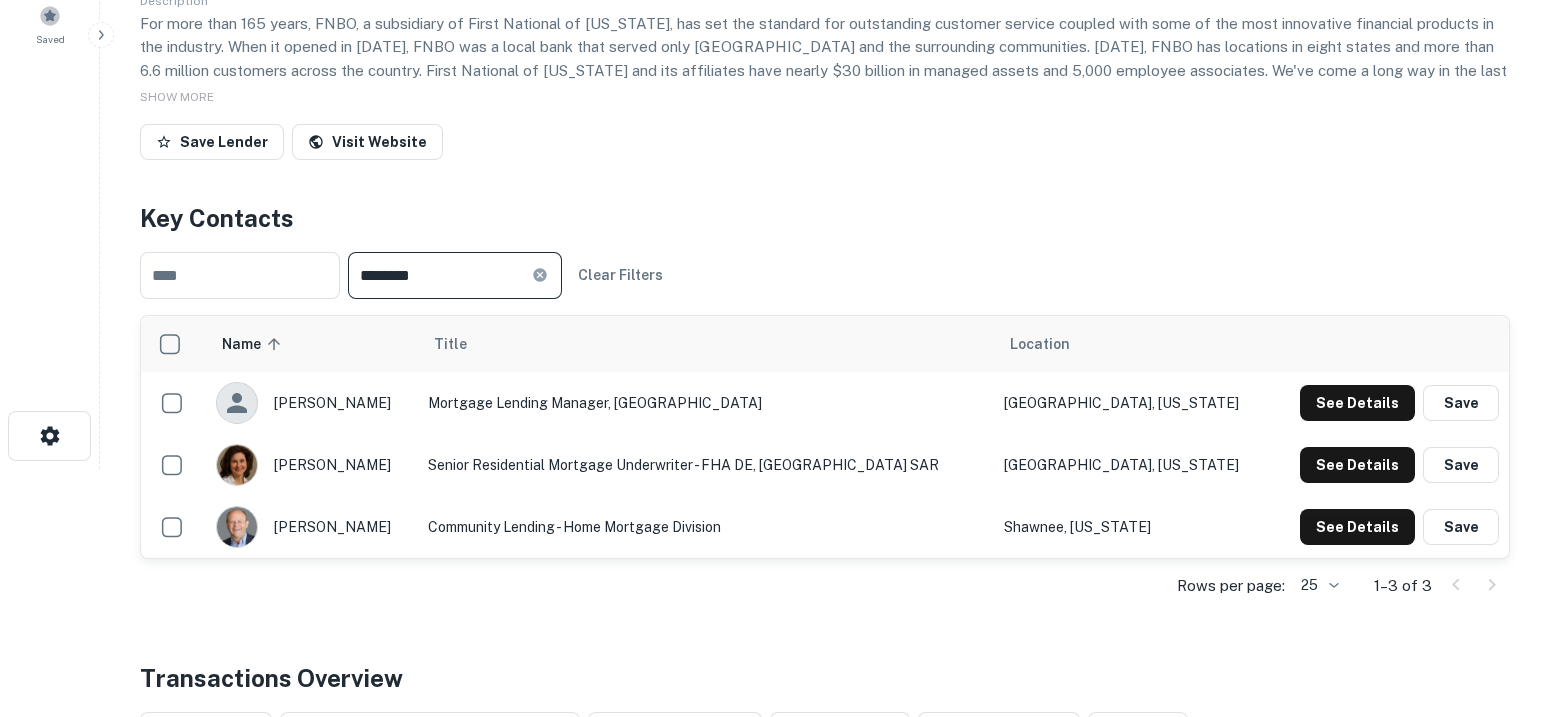 scroll, scrollTop: 249, scrollLeft: 0, axis: vertical 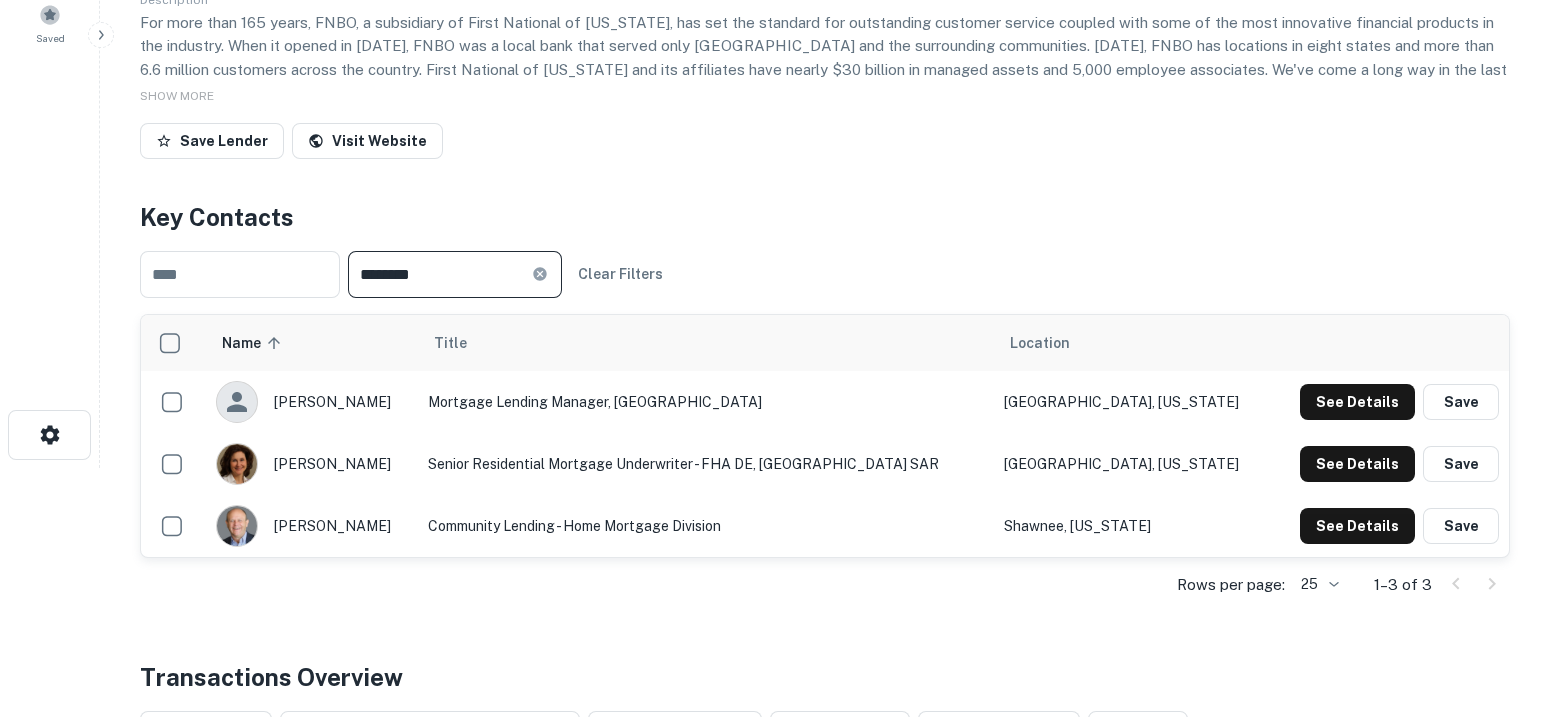 click on "********" at bounding box center [440, 274] 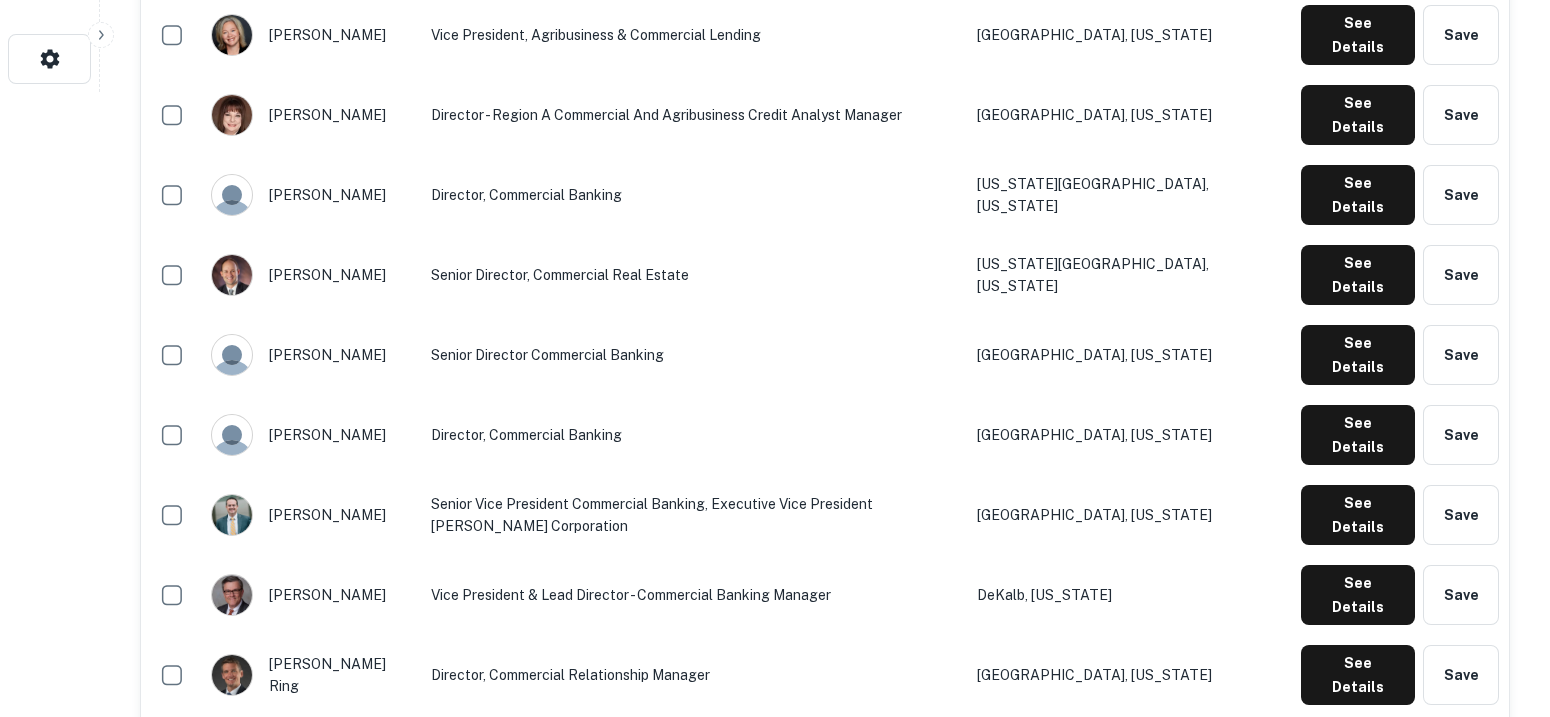 scroll, scrollTop: 0, scrollLeft: 0, axis: both 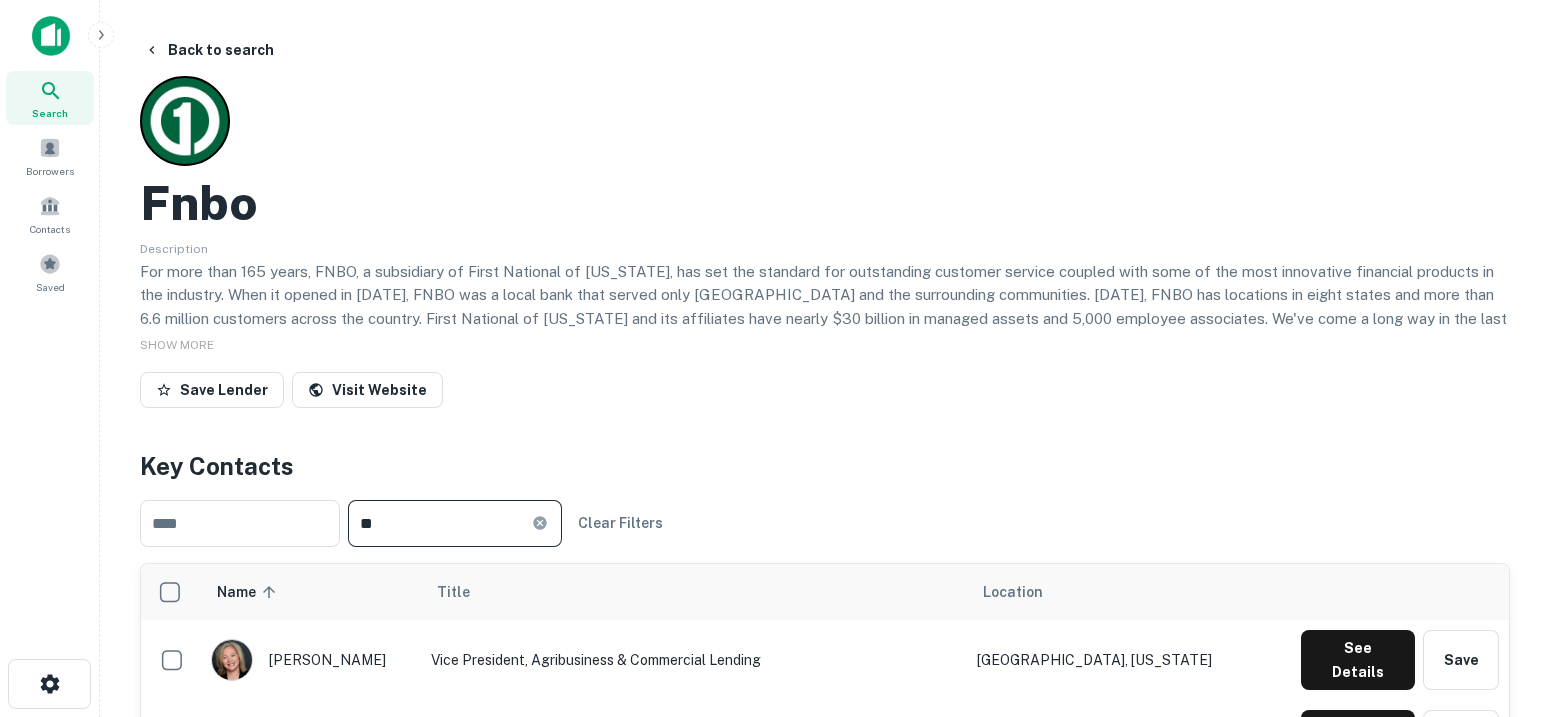 type on "*" 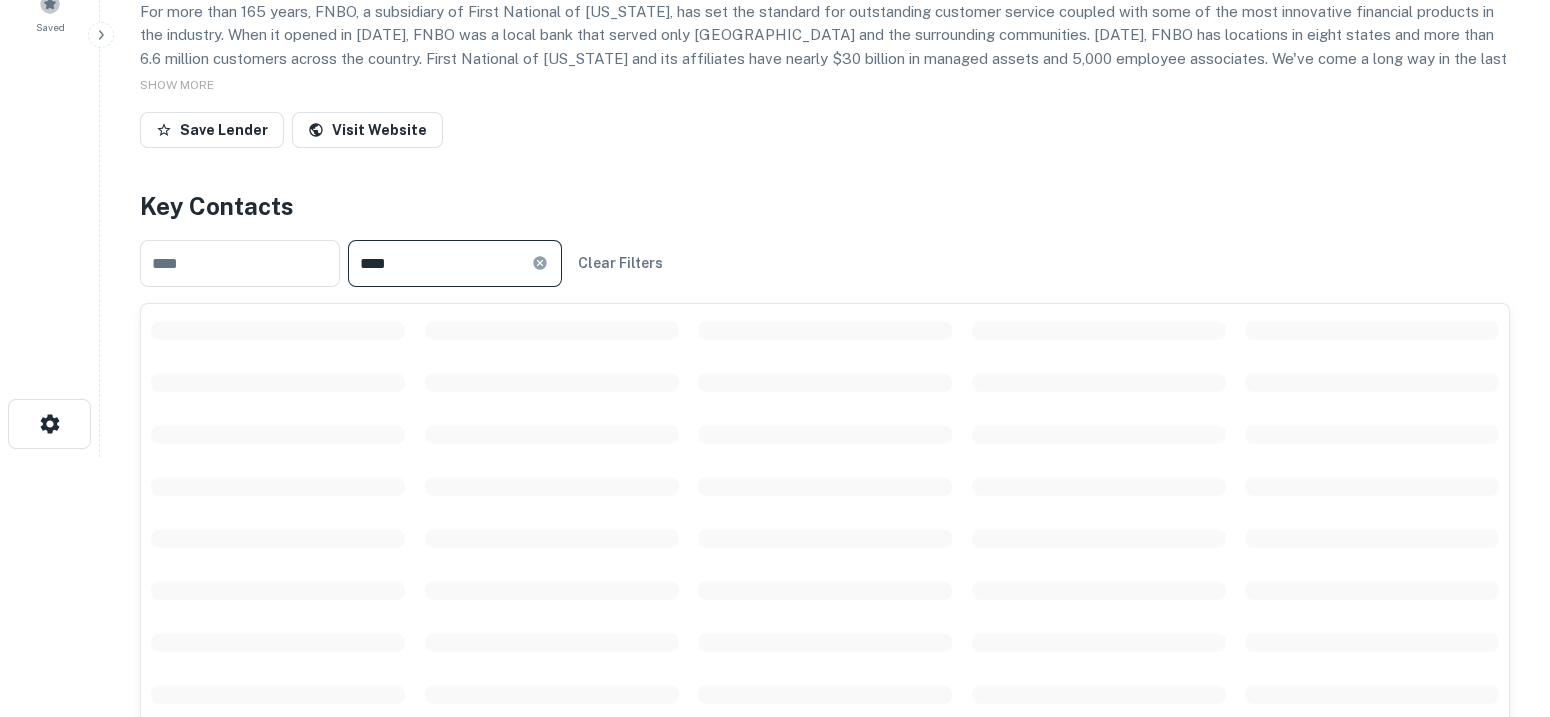scroll, scrollTop: 375, scrollLeft: 0, axis: vertical 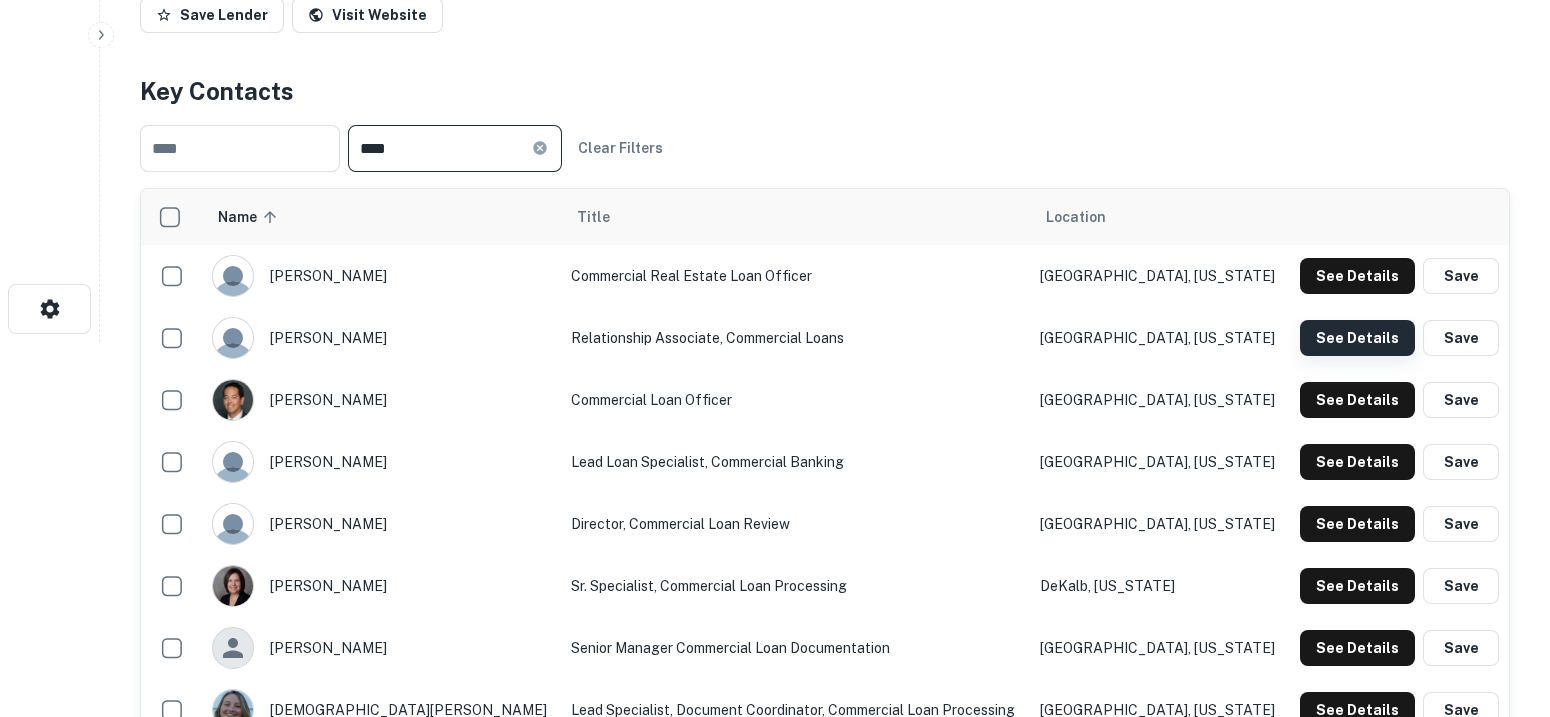 type on "****" 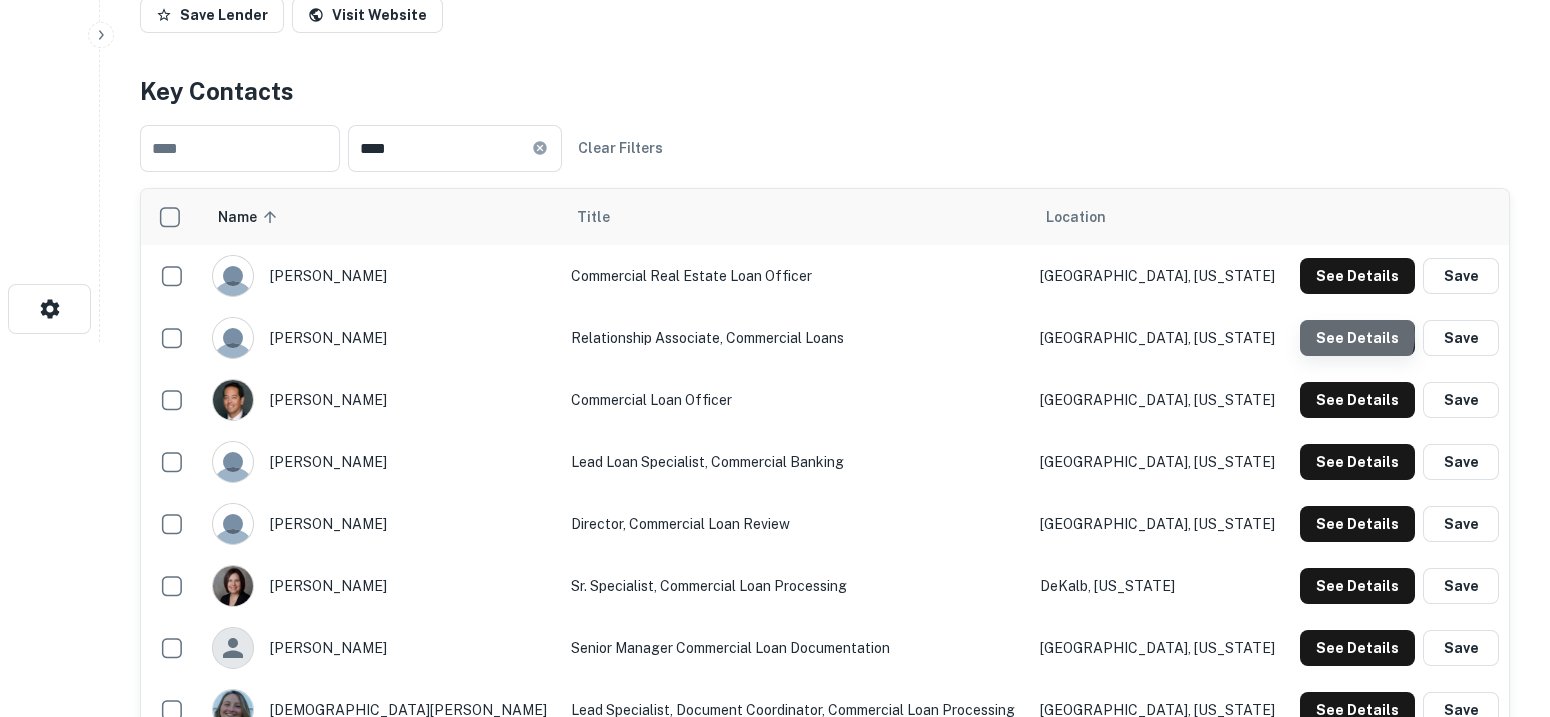 click on "See Details" at bounding box center (1357, 276) 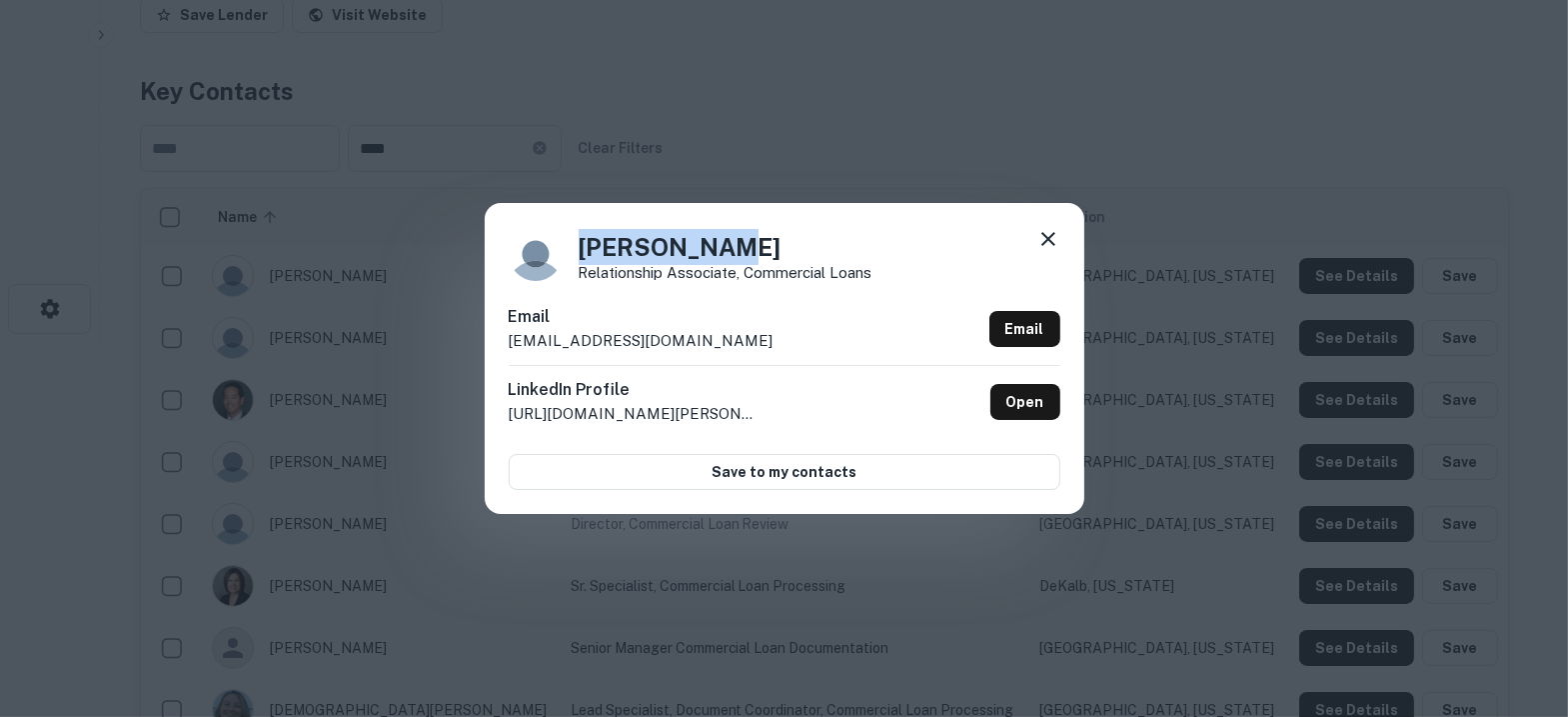 drag, startPoint x: 710, startPoint y: 244, endPoint x: 504, endPoint y: 243, distance: 206.00243 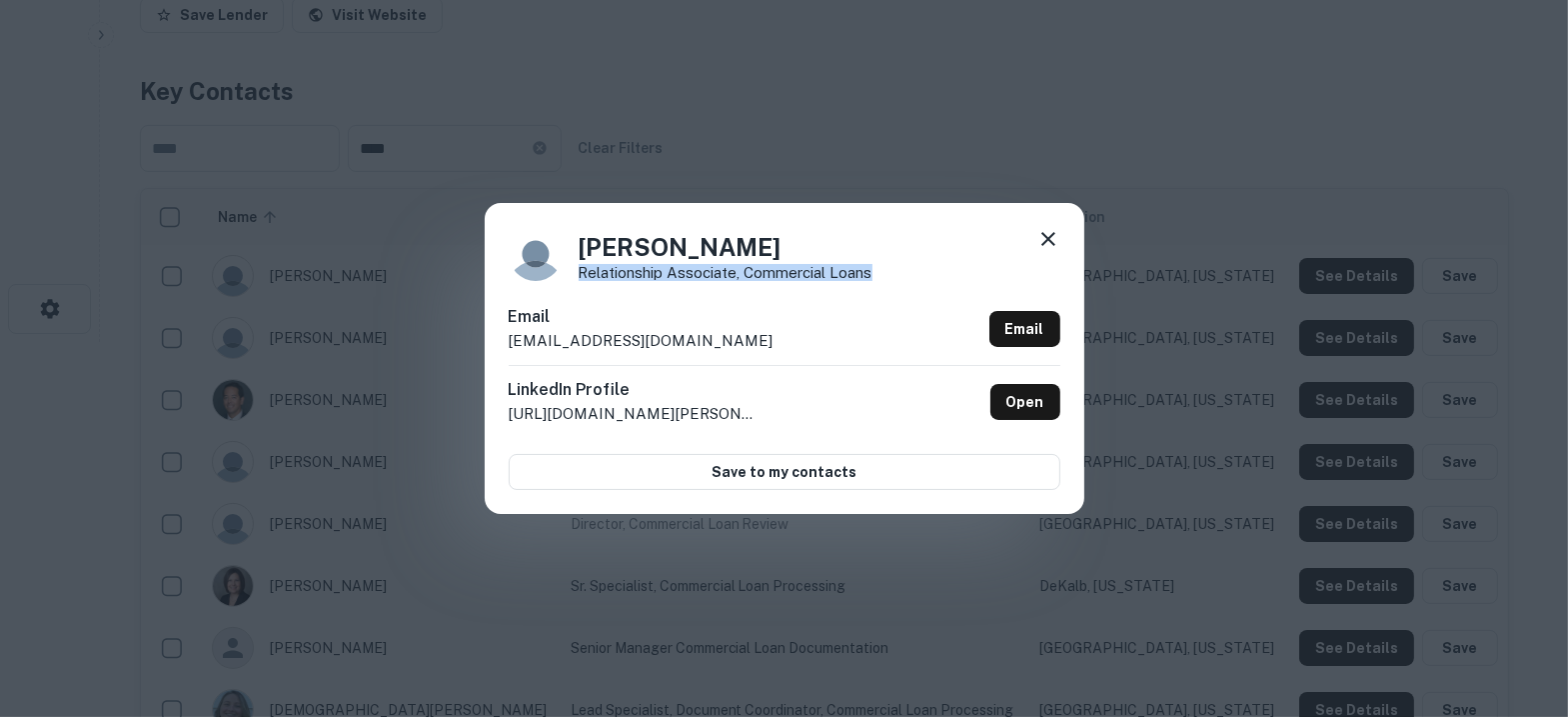 drag, startPoint x: 872, startPoint y: 274, endPoint x: 576, endPoint y: 267, distance: 296.0828 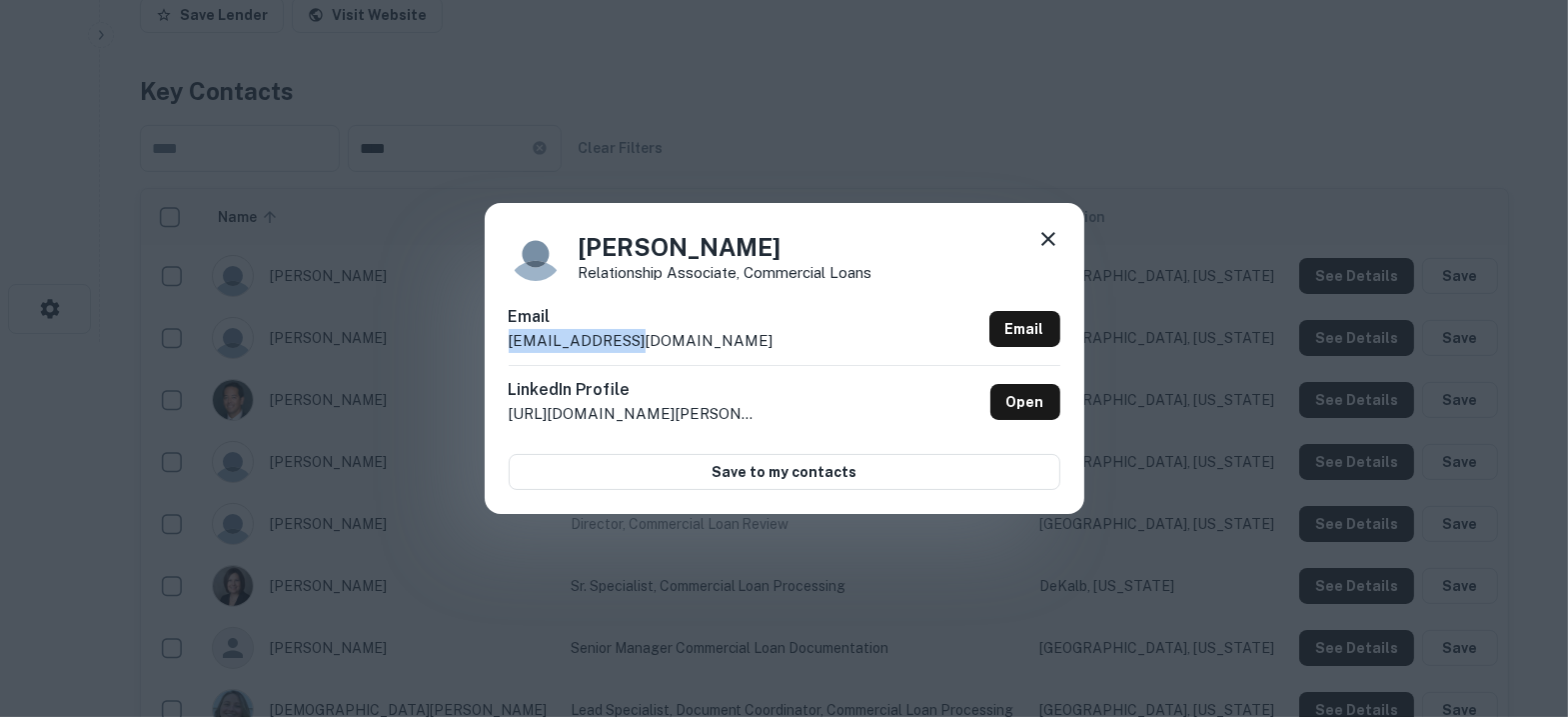 drag, startPoint x: 638, startPoint y: 341, endPoint x: 496, endPoint y: 334, distance: 142.17243 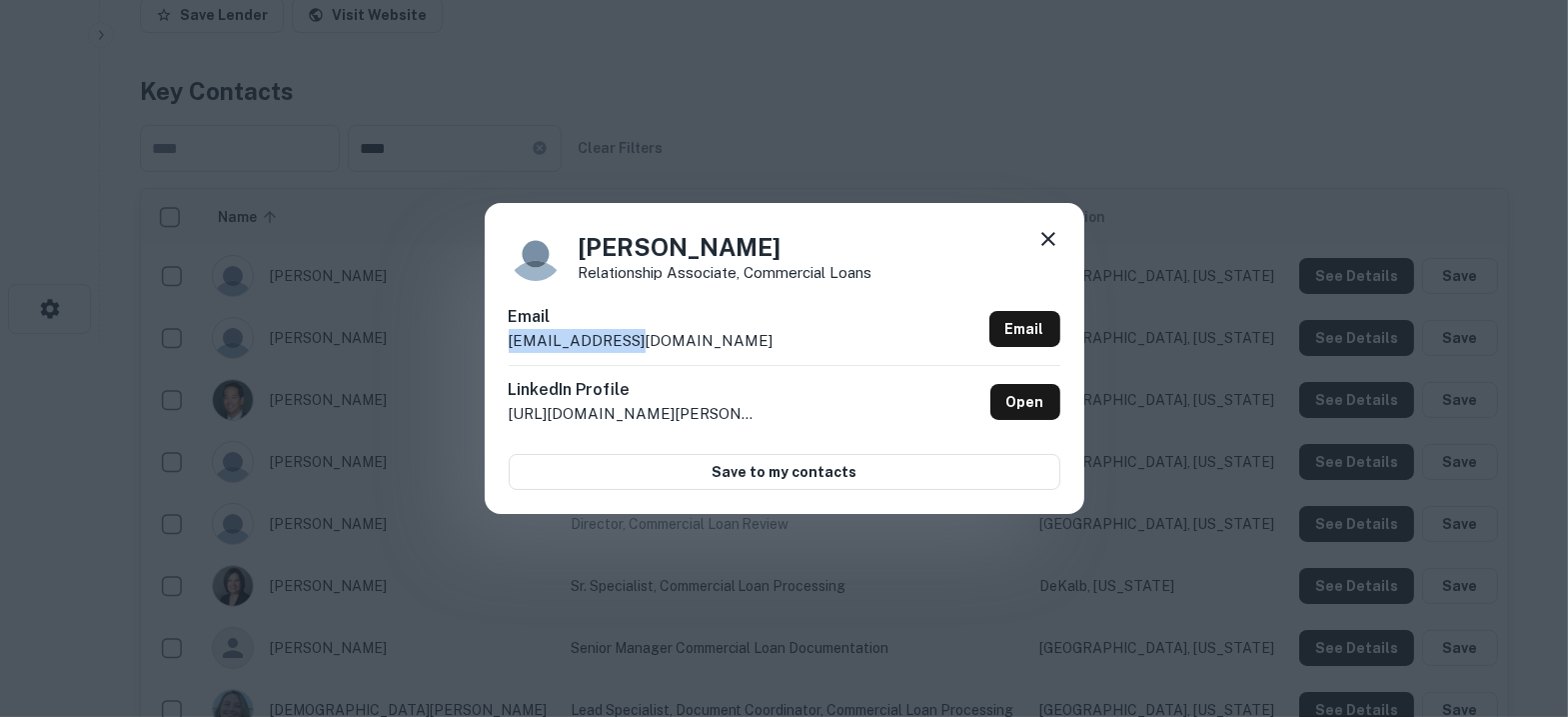 click 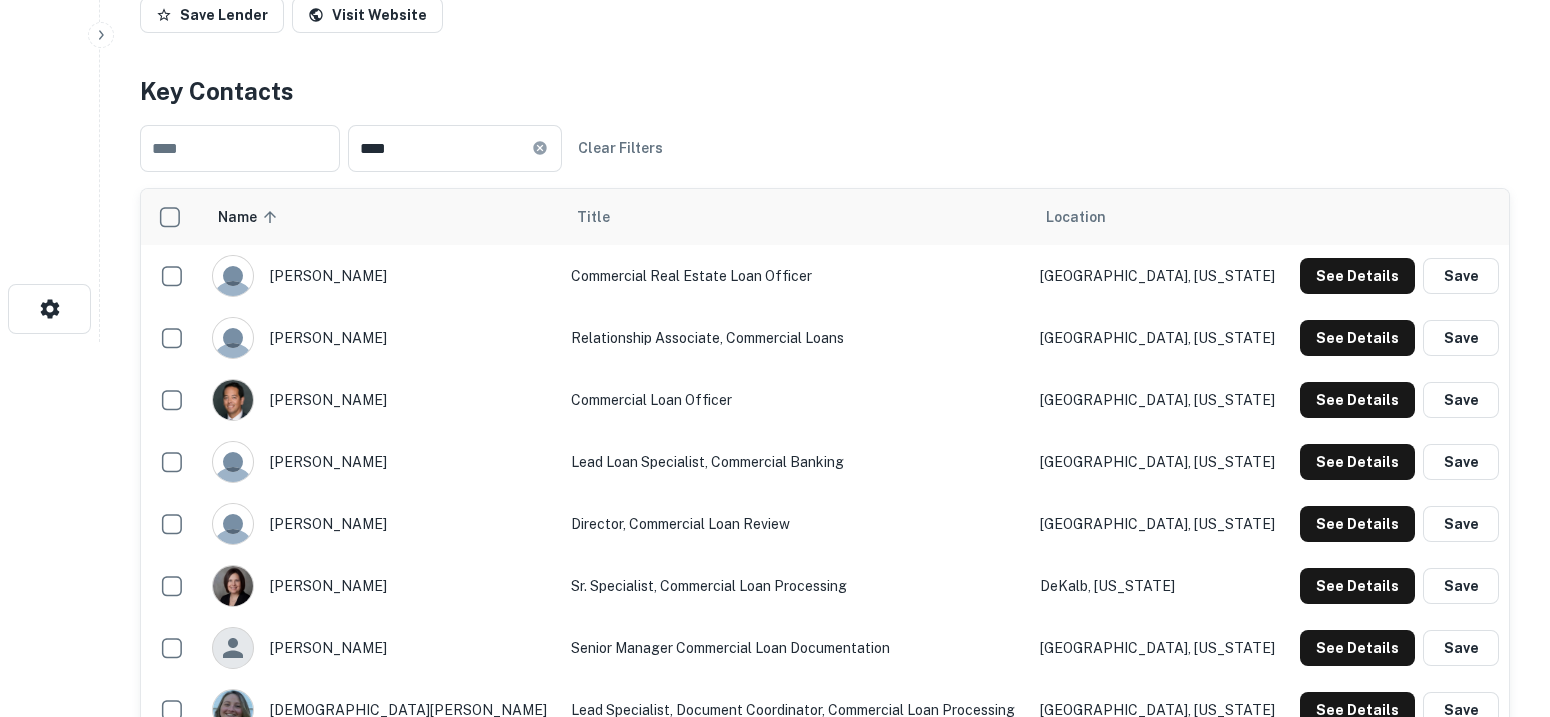type 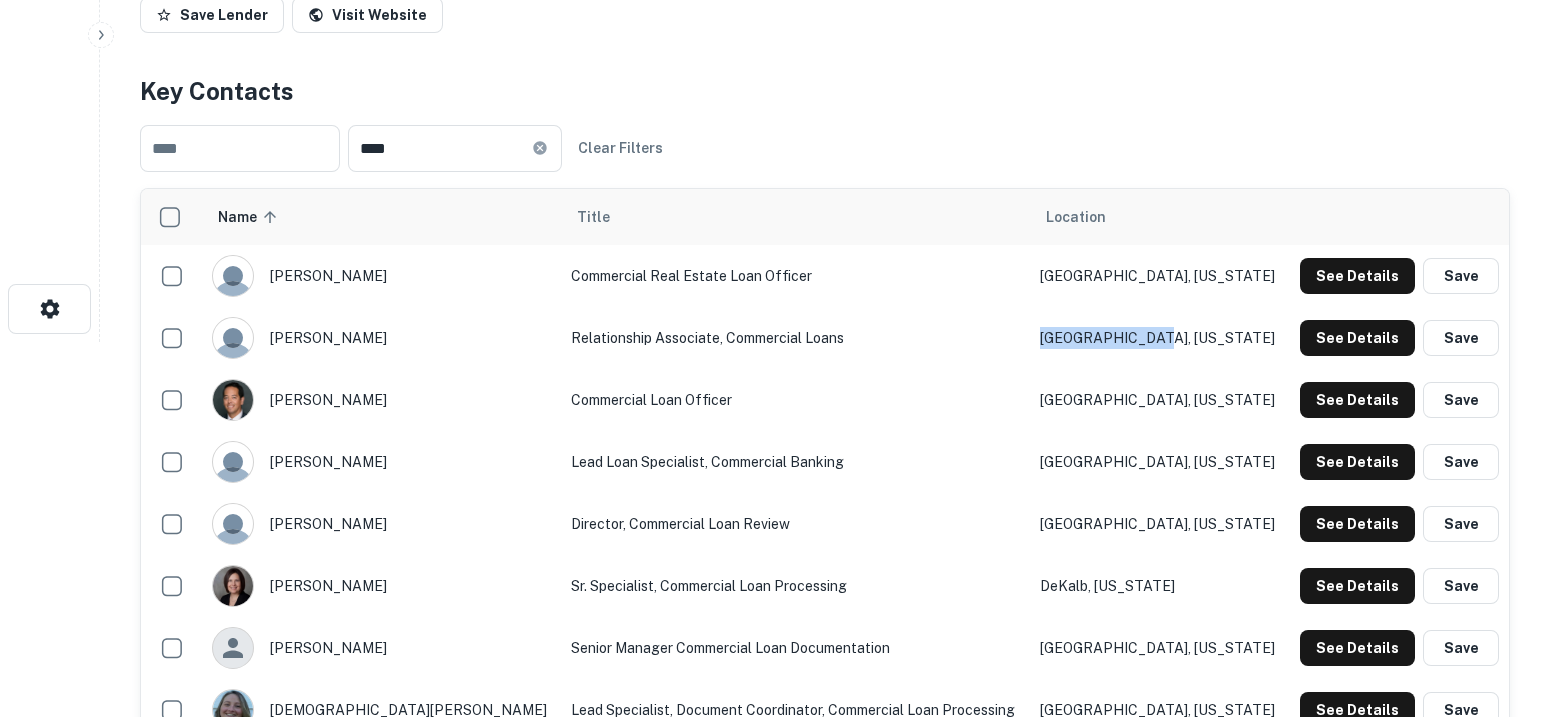 drag, startPoint x: 1175, startPoint y: 332, endPoint x: 1034, endPoint y: 332, distance: 141 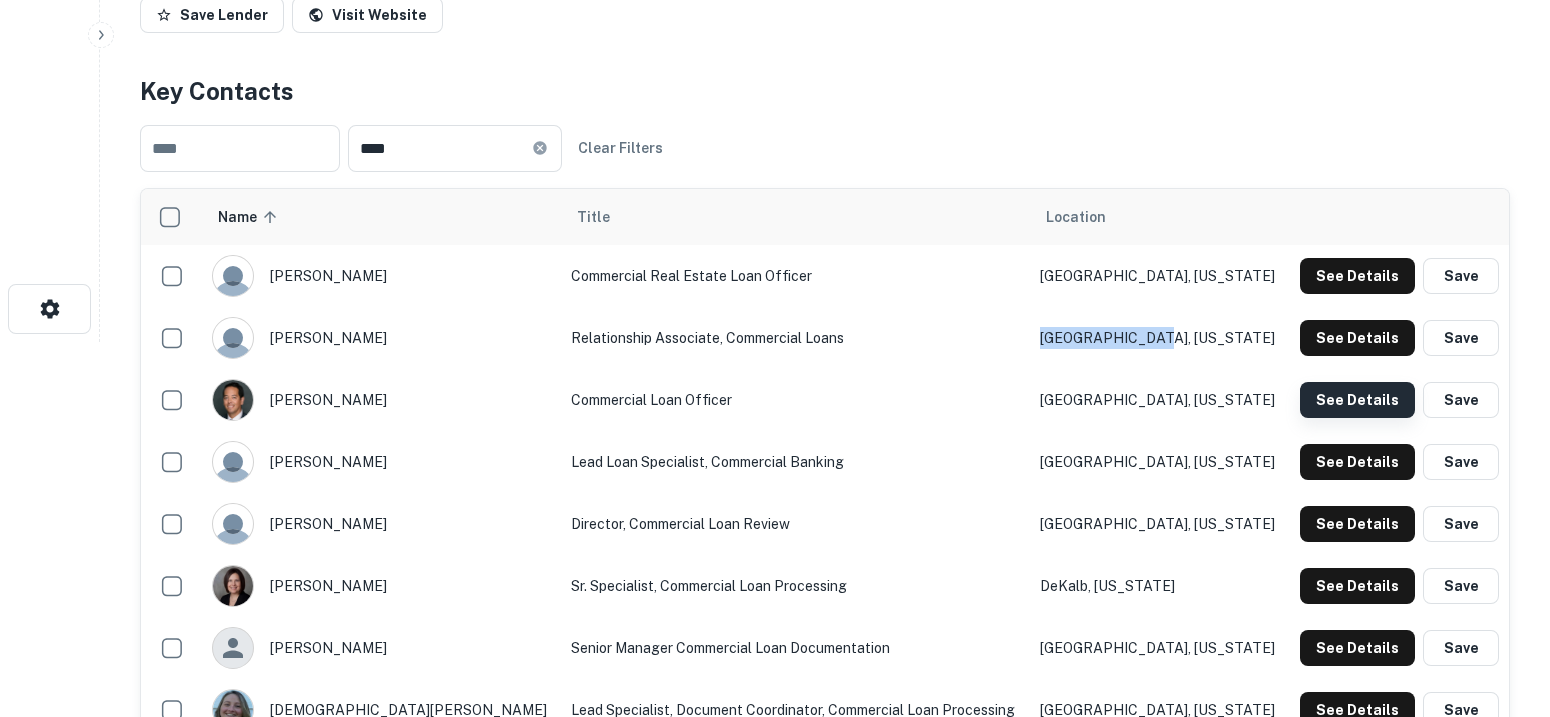 click on "See Details" at bounding box center [1357, 276] 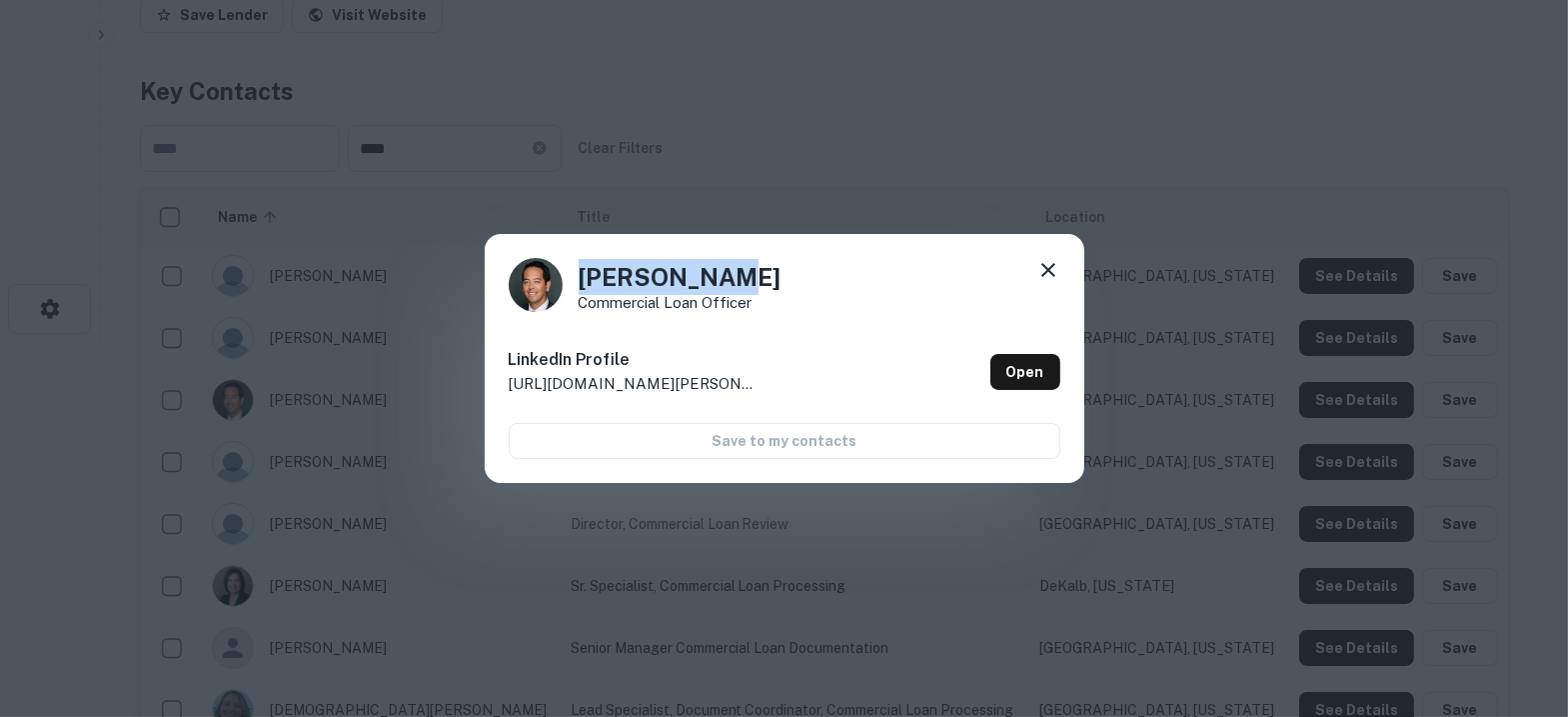 drag, startPoint x: 794, startPoint y: 272, endPoint x: 557, endPoint y: 290, distance: 237.6826 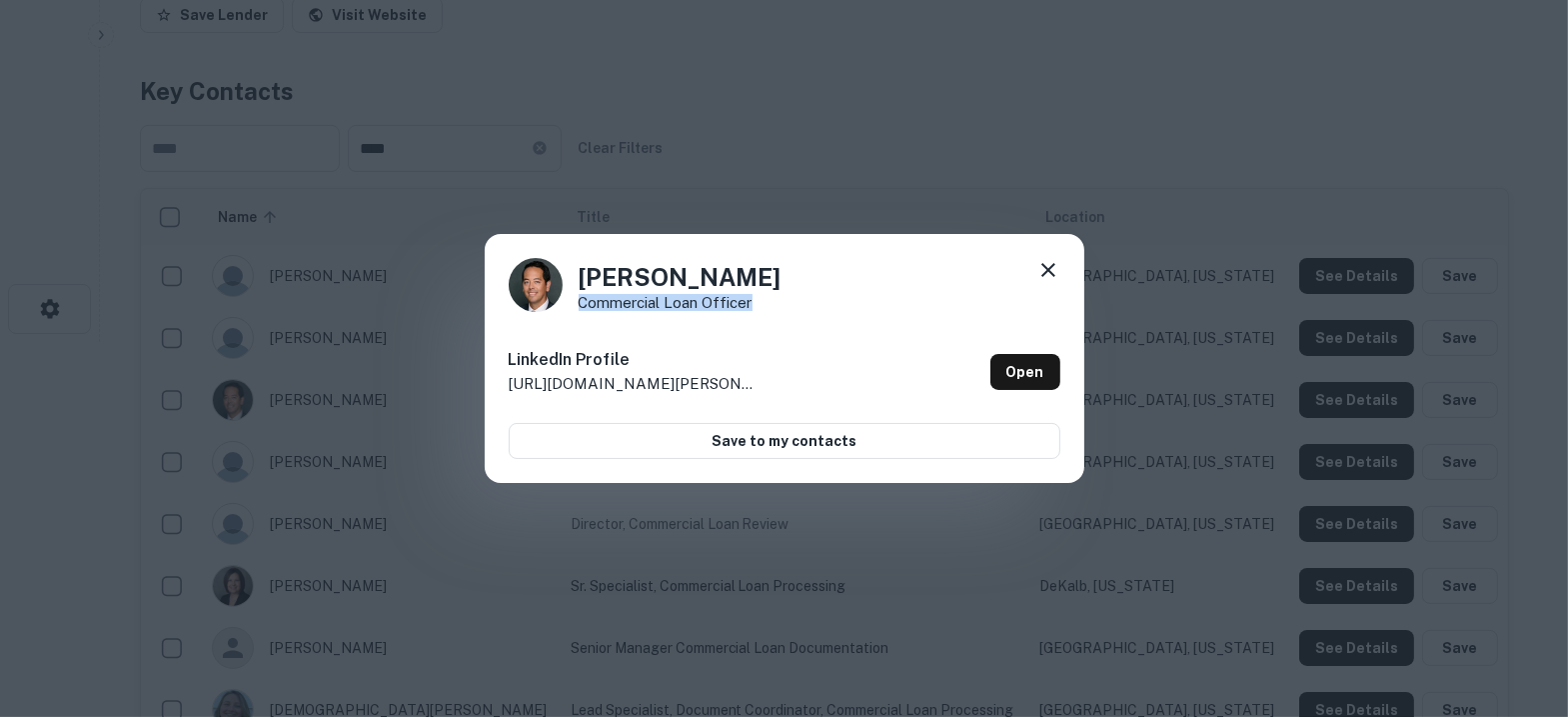 drag, startPoint x: 785, startPoint y: 312, endPoint x: 578, endPoint y: 307, distance: 207.06038 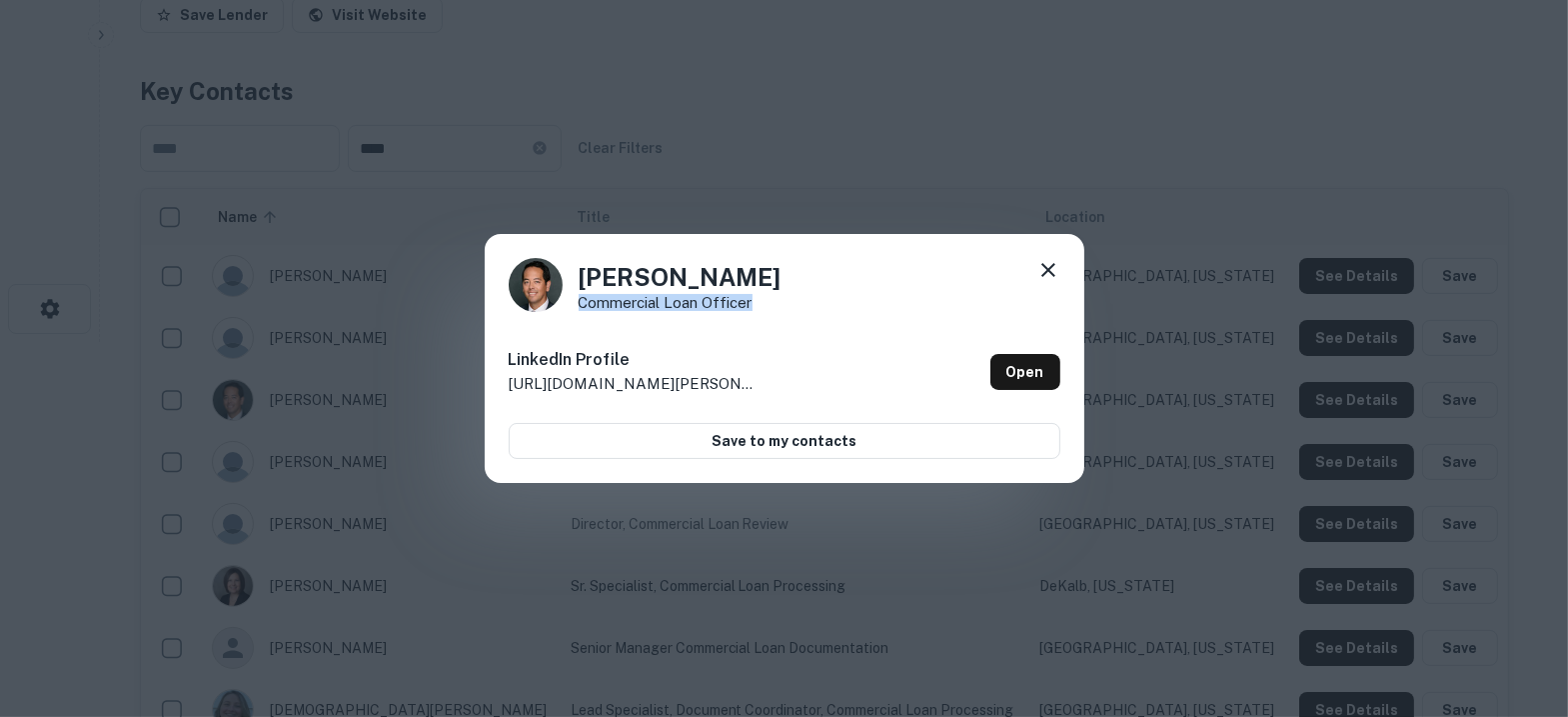 click 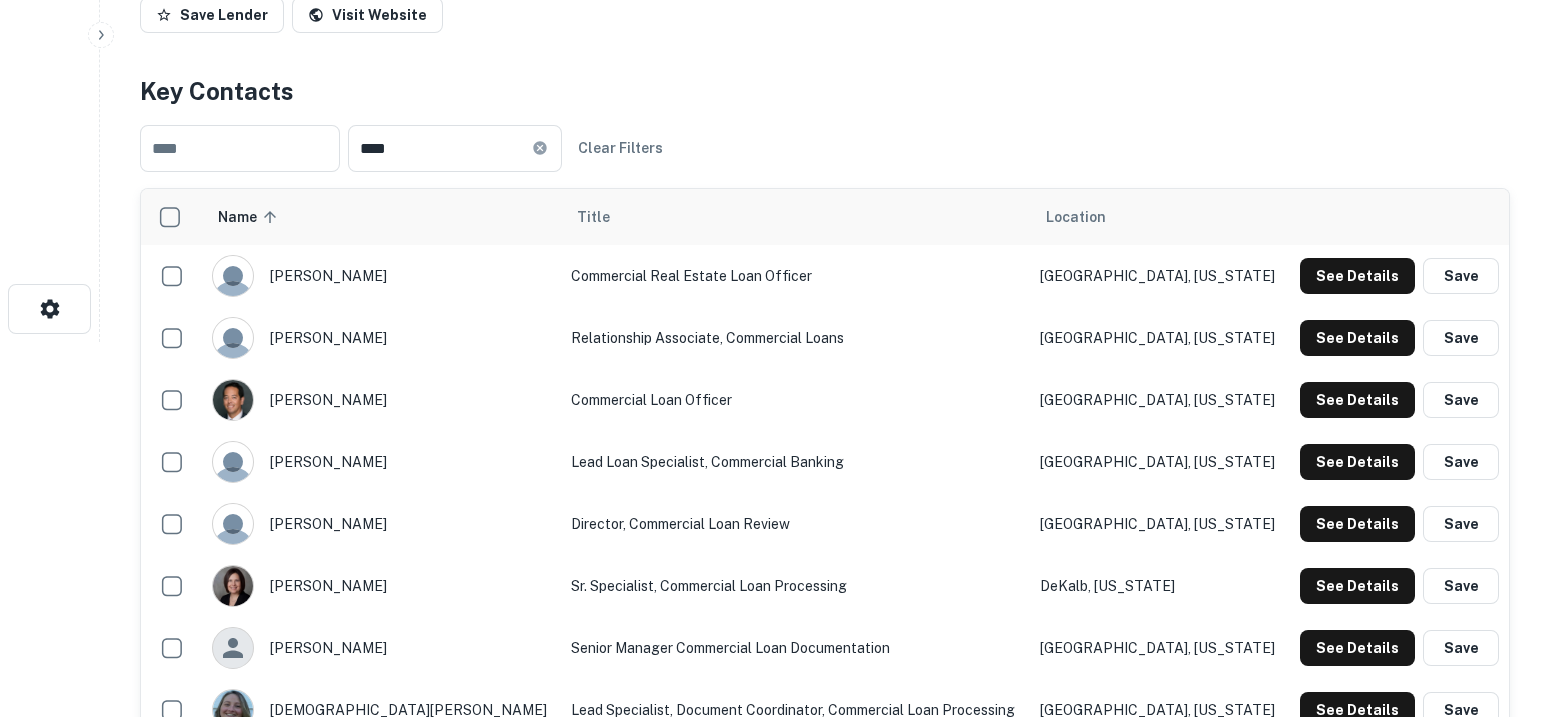 type 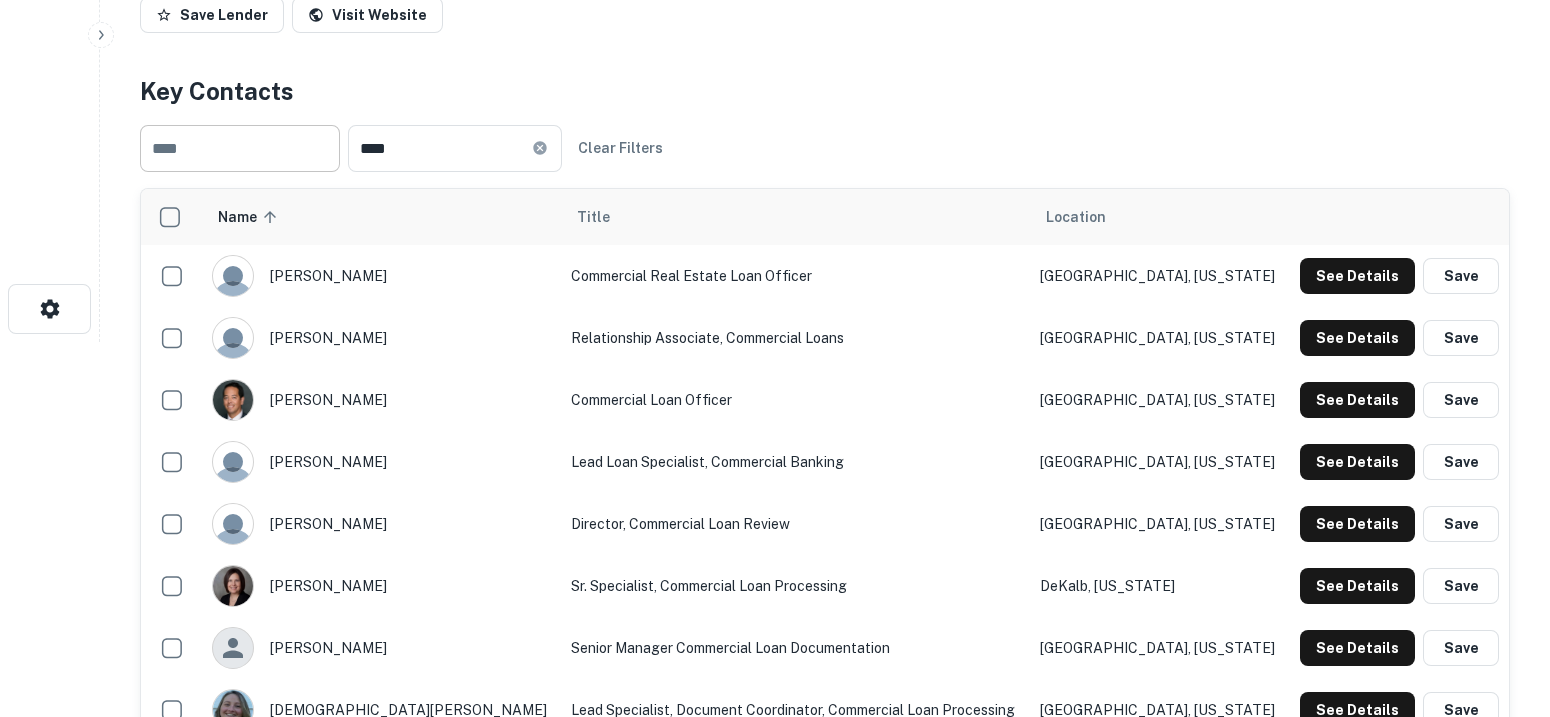 click at bounding box center [240, 148] 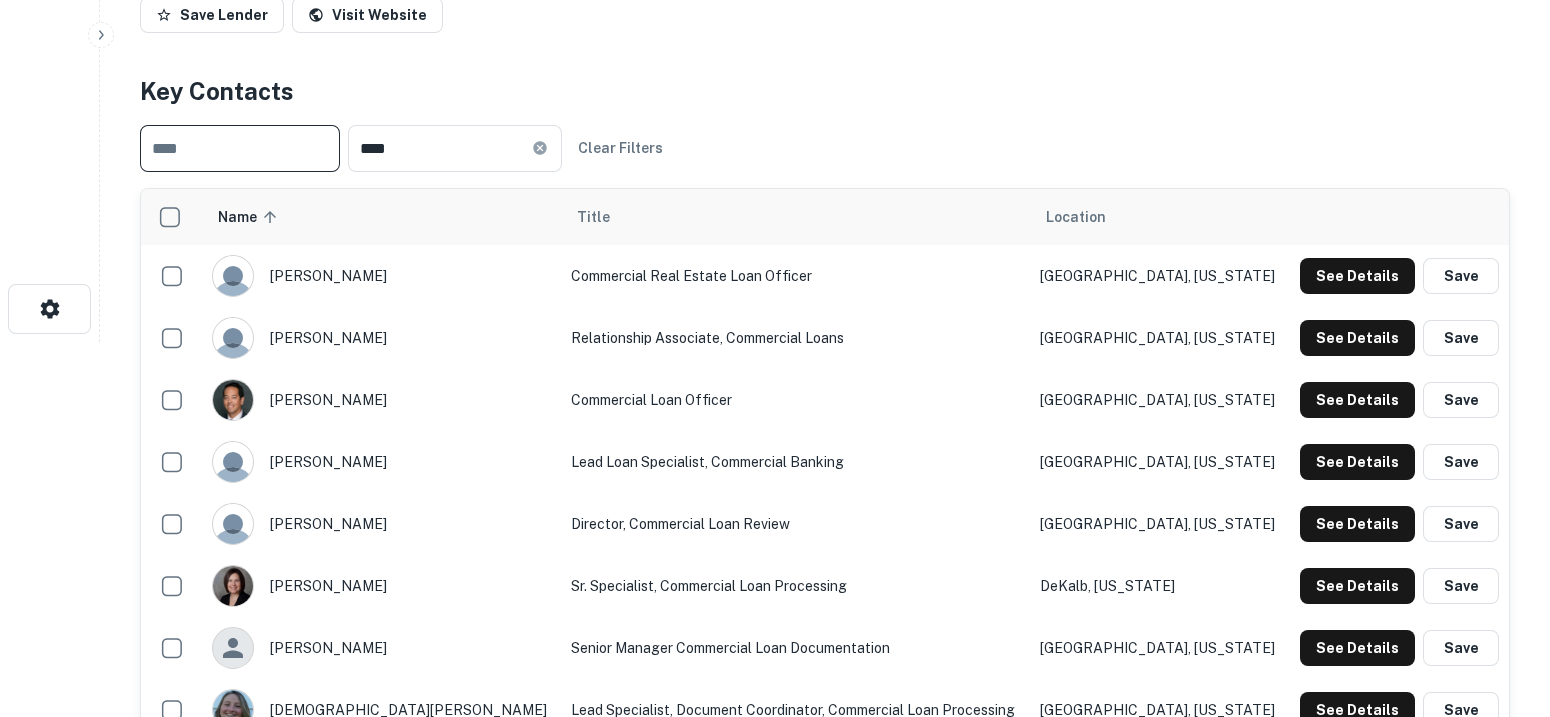 paste on "*********" 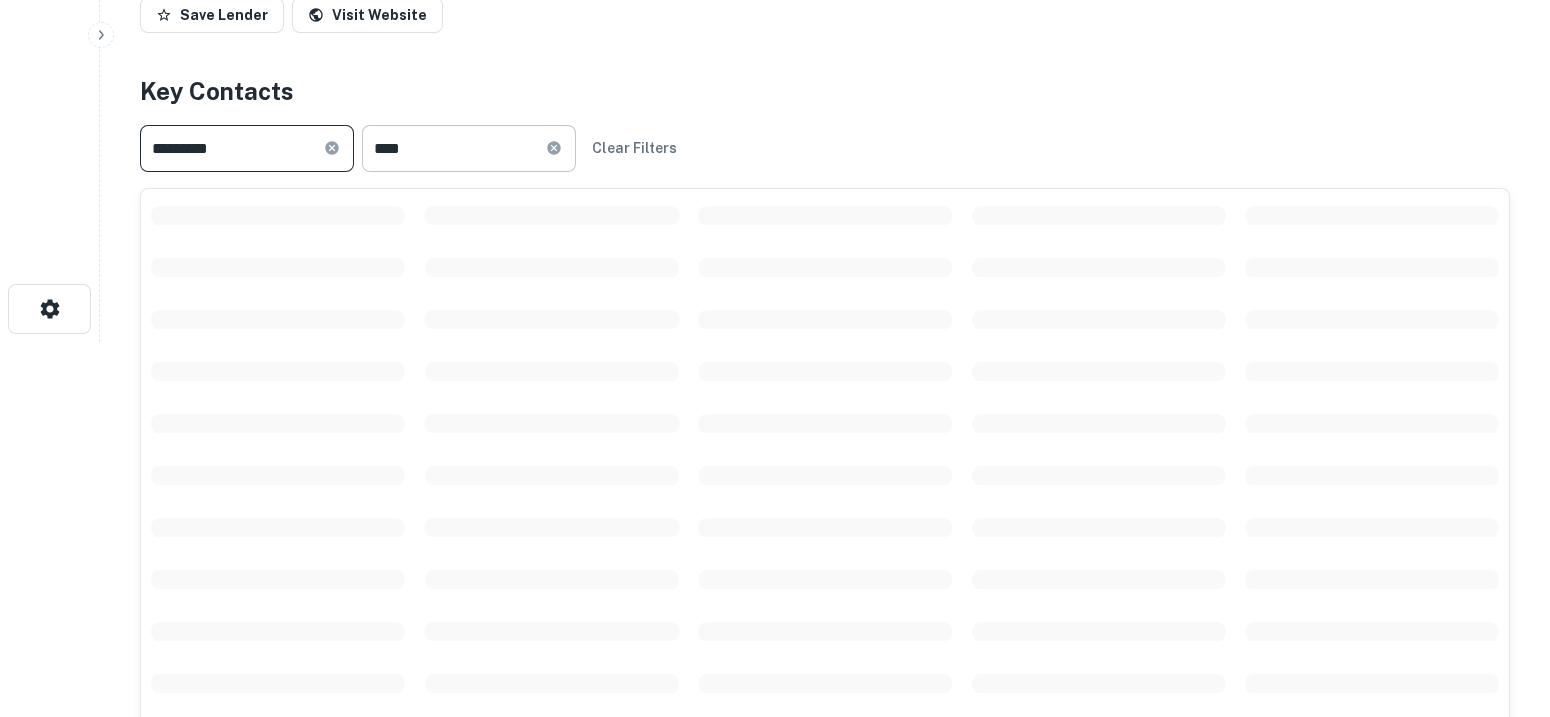 type on "*********" 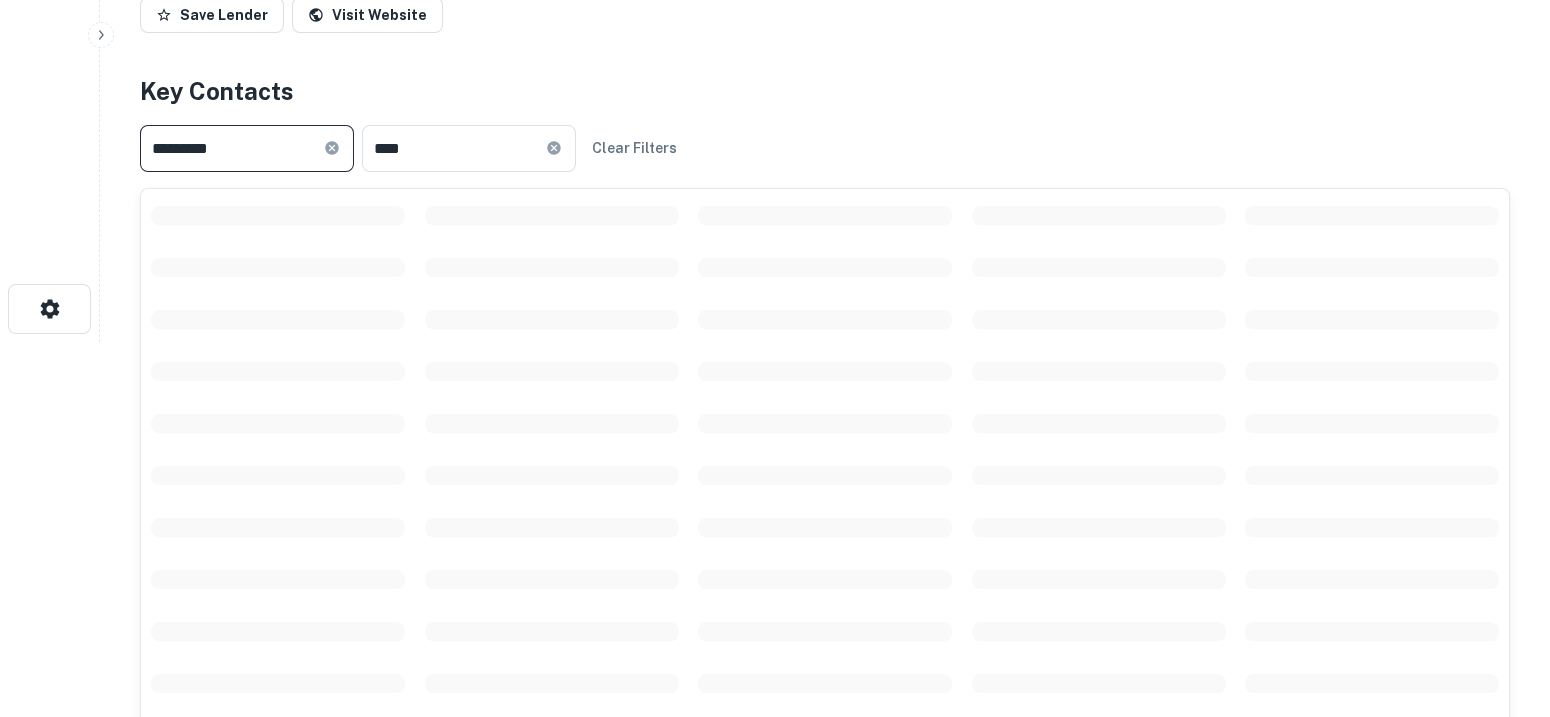 type 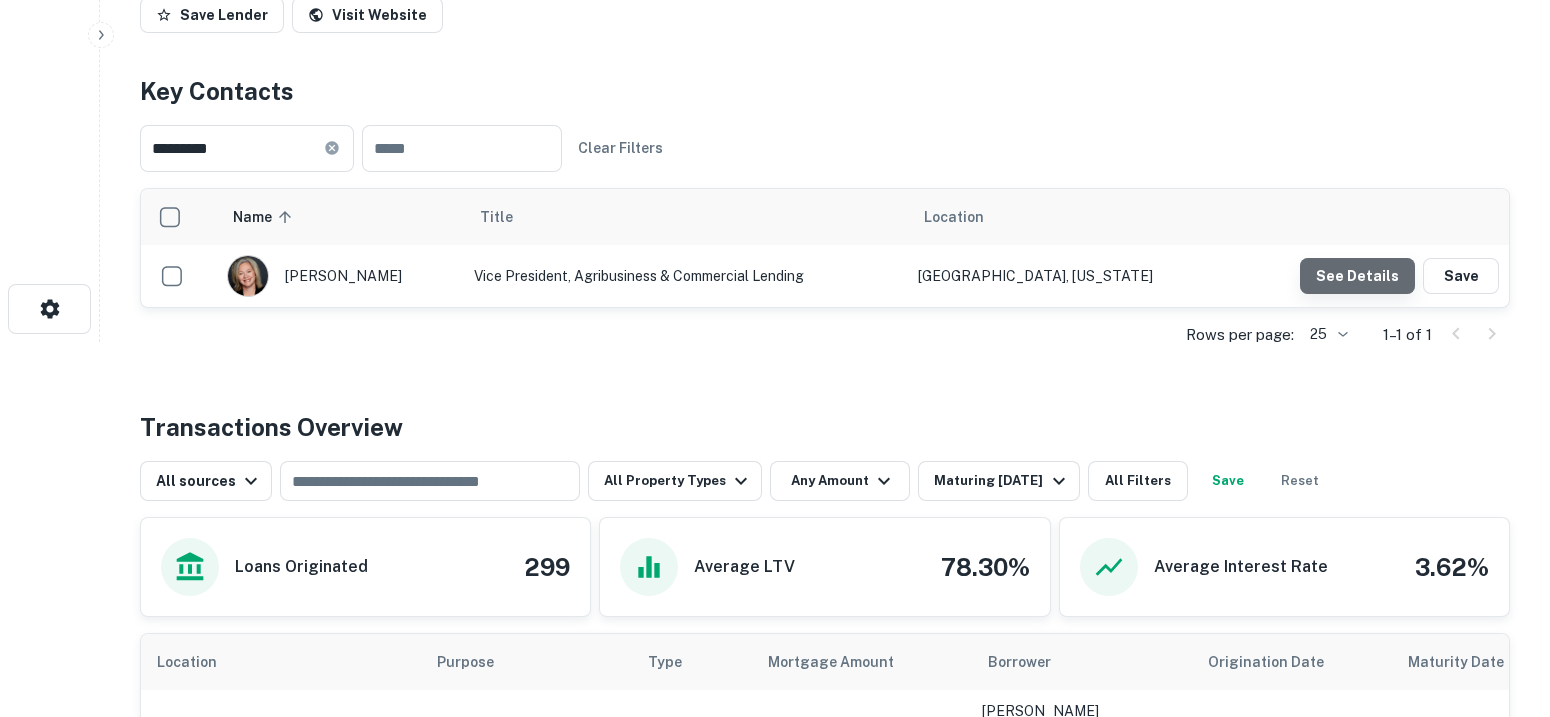 click on "See Details" at bounding box center (1357, 276) 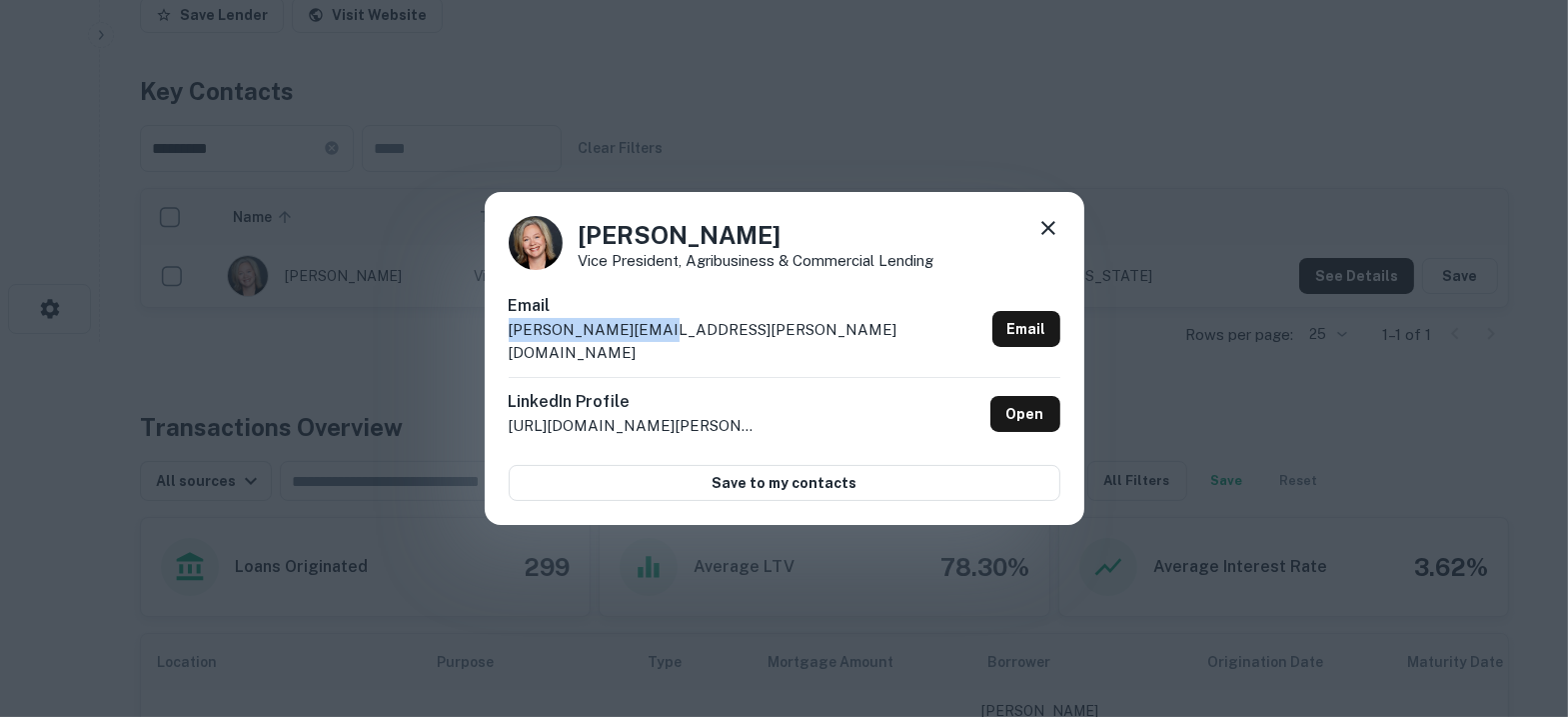 drag, startPoint x: 733, startPoint y: 349, endPoint x: 512, endPoint y: 346, distance: 221.02036 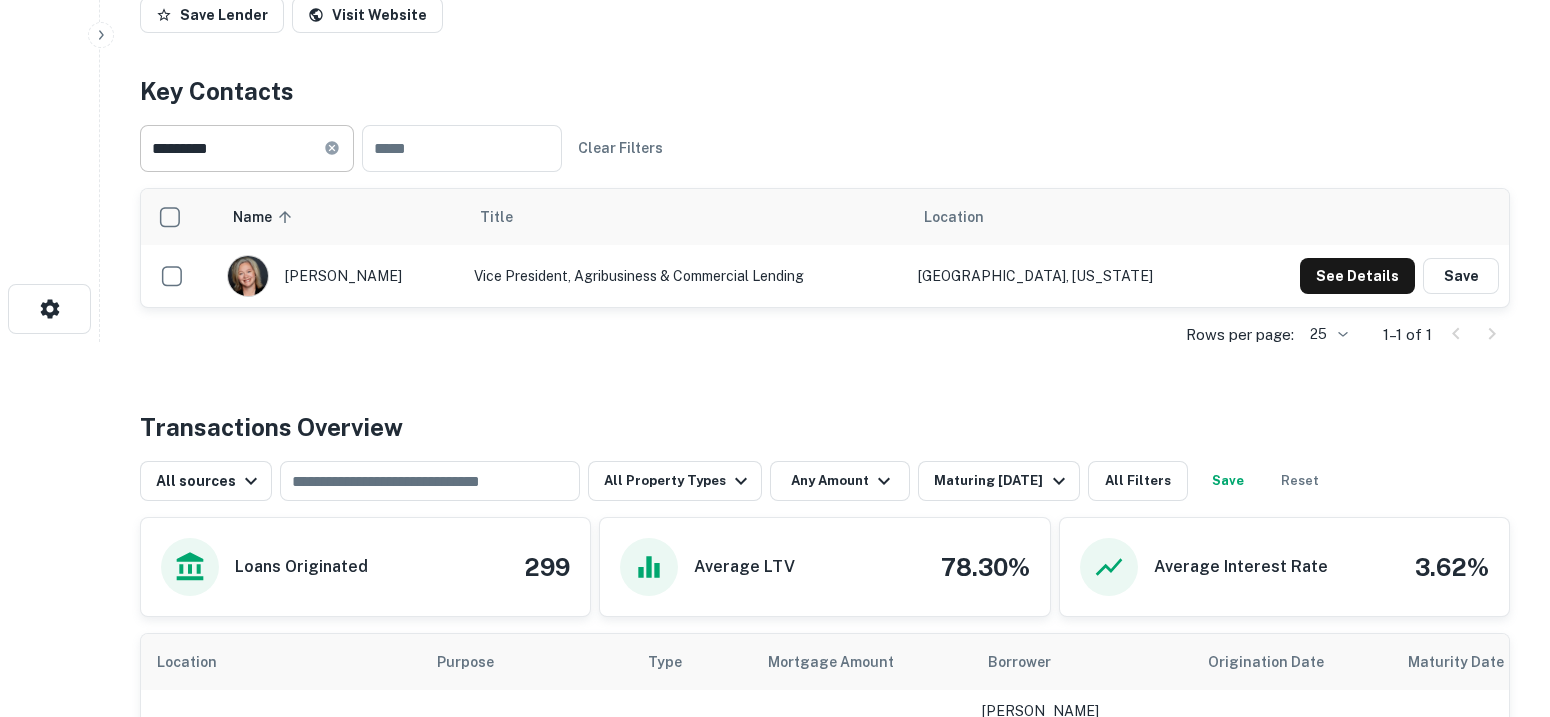 click 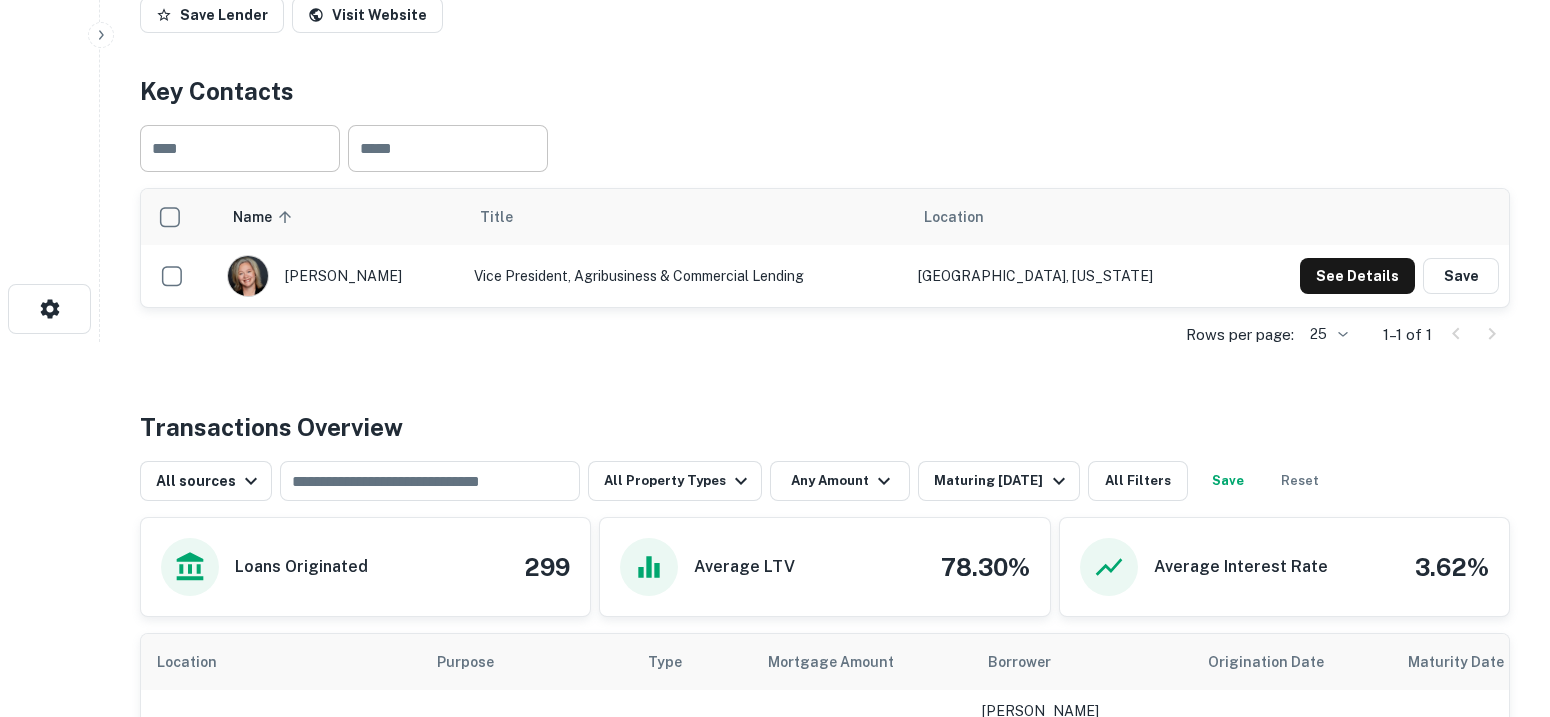 click at bounding box center [448, 148] 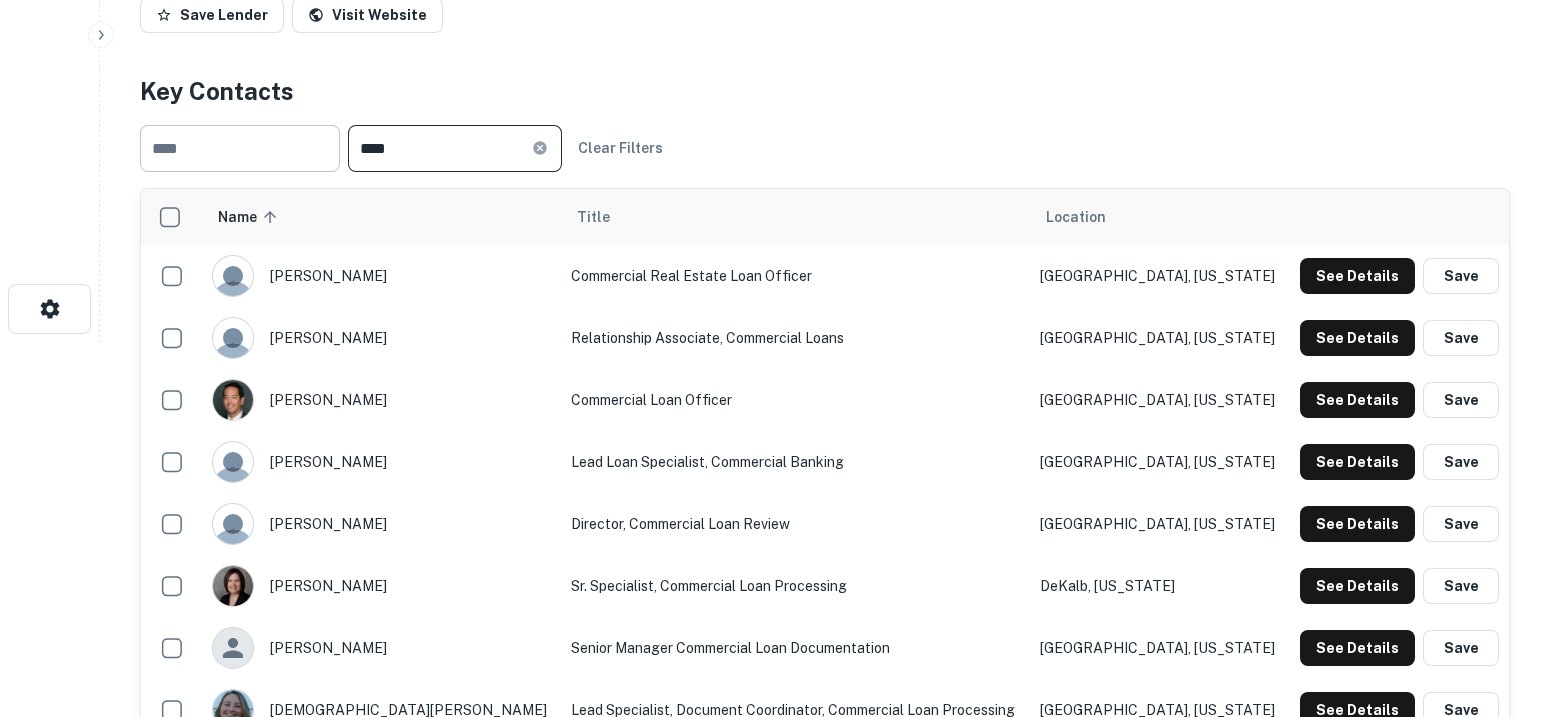 type on "****" 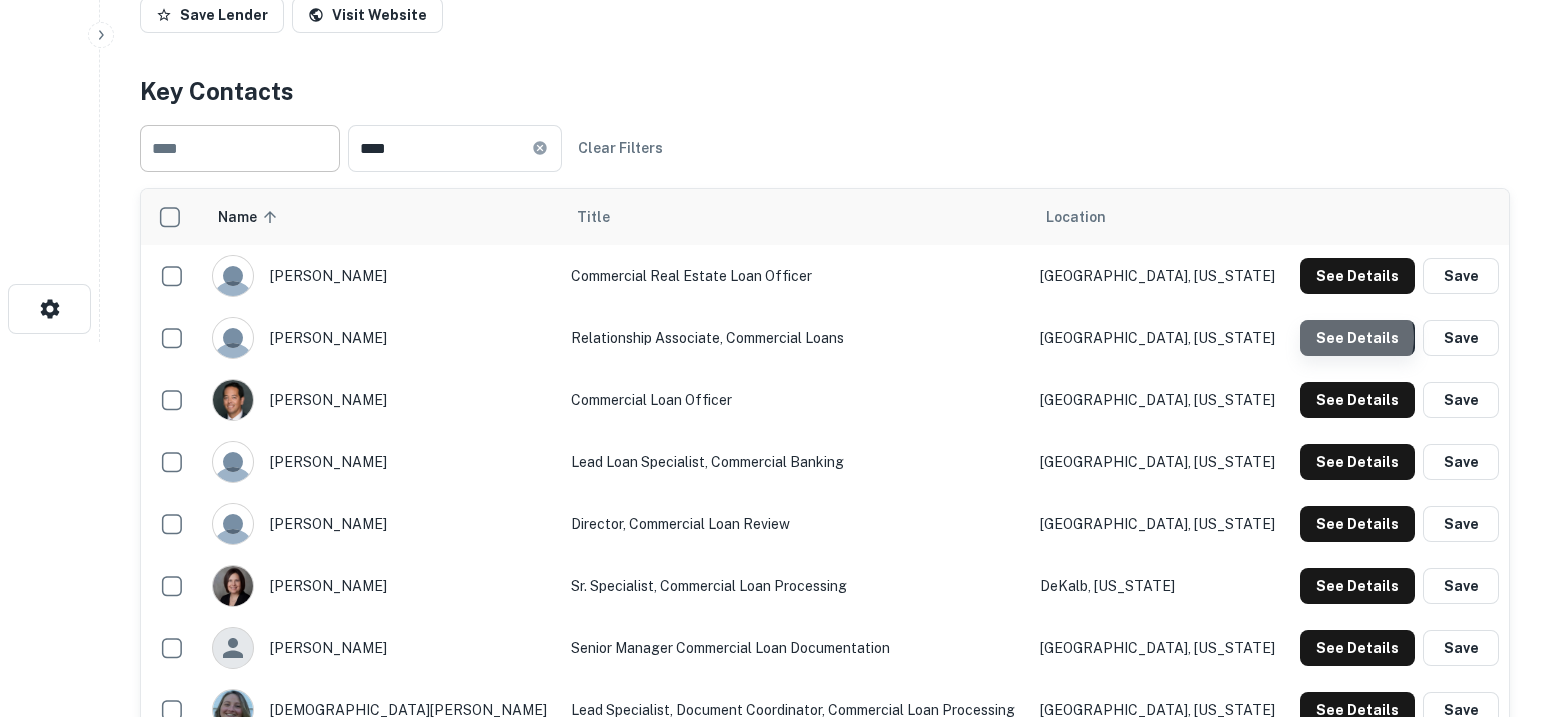 click on "See Details" at bounding box center [1357, 276] 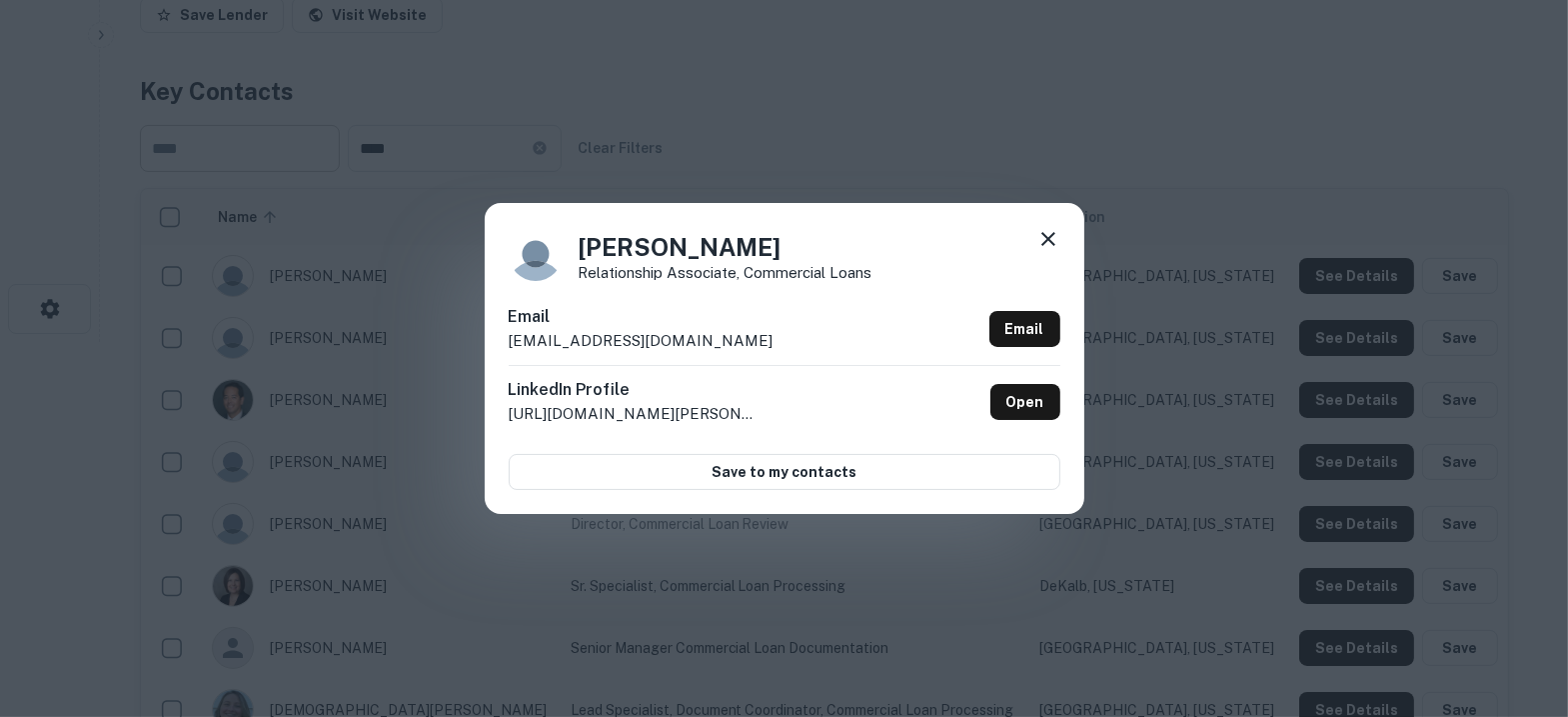 click 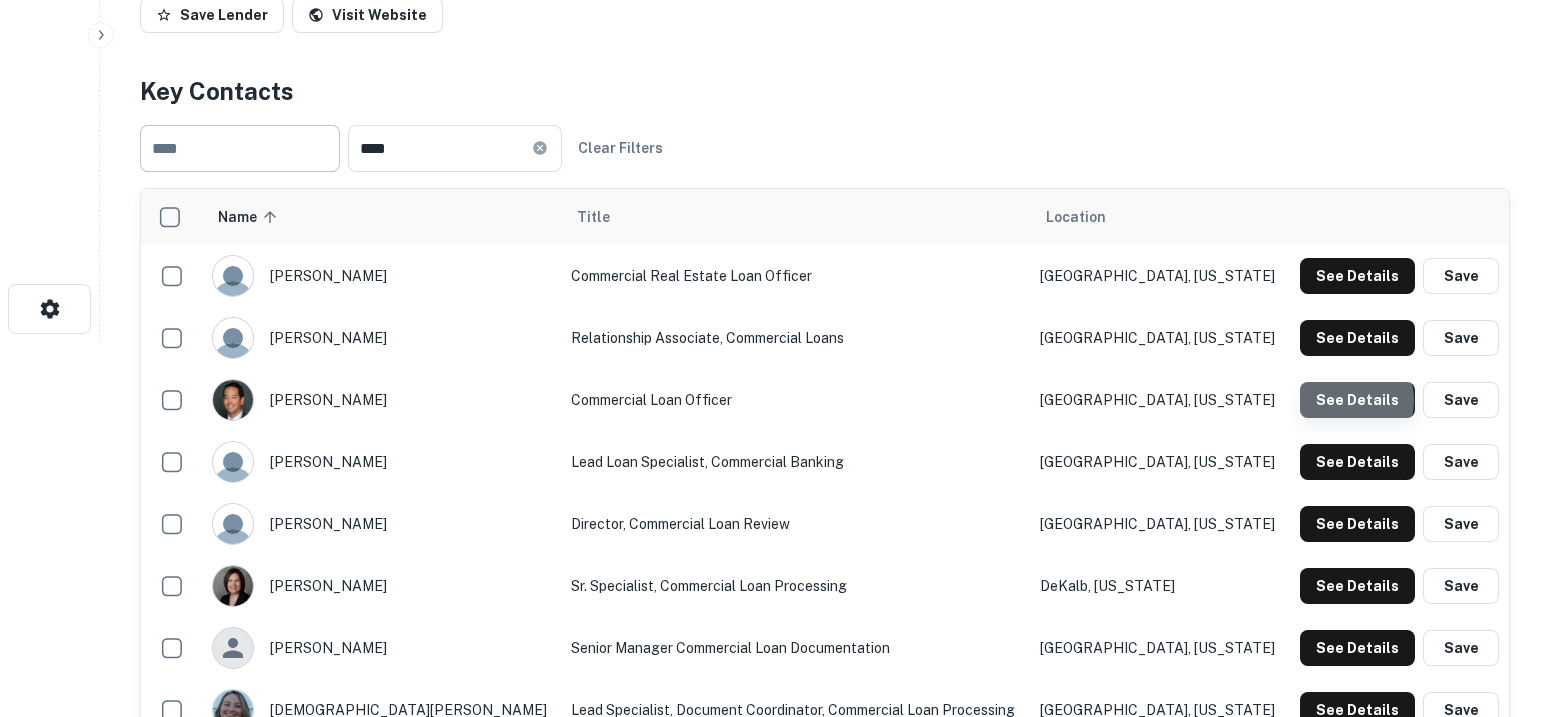 click on "See Details" at bounding box center [1357, 276] 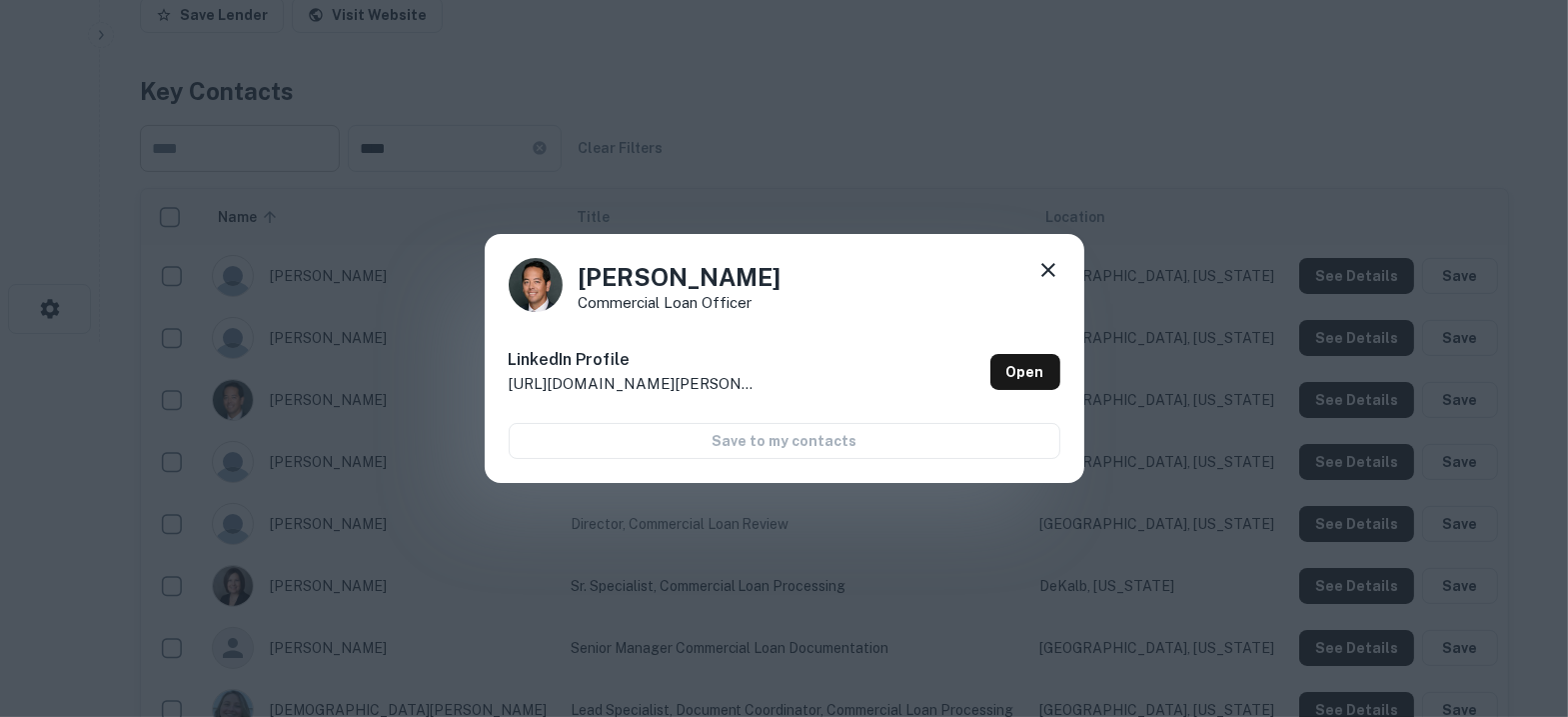 click 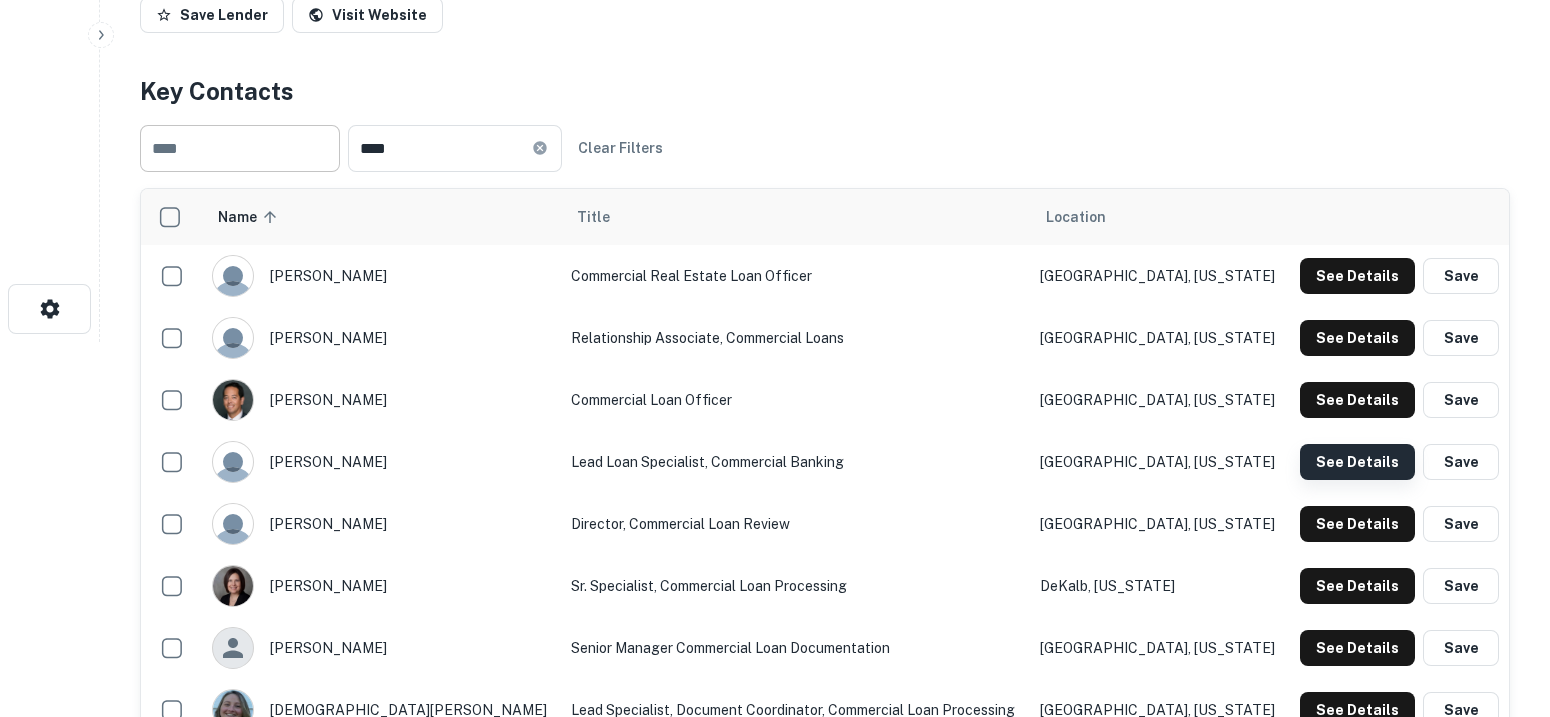 click on "See Details" at bounding box center [1357, 276] 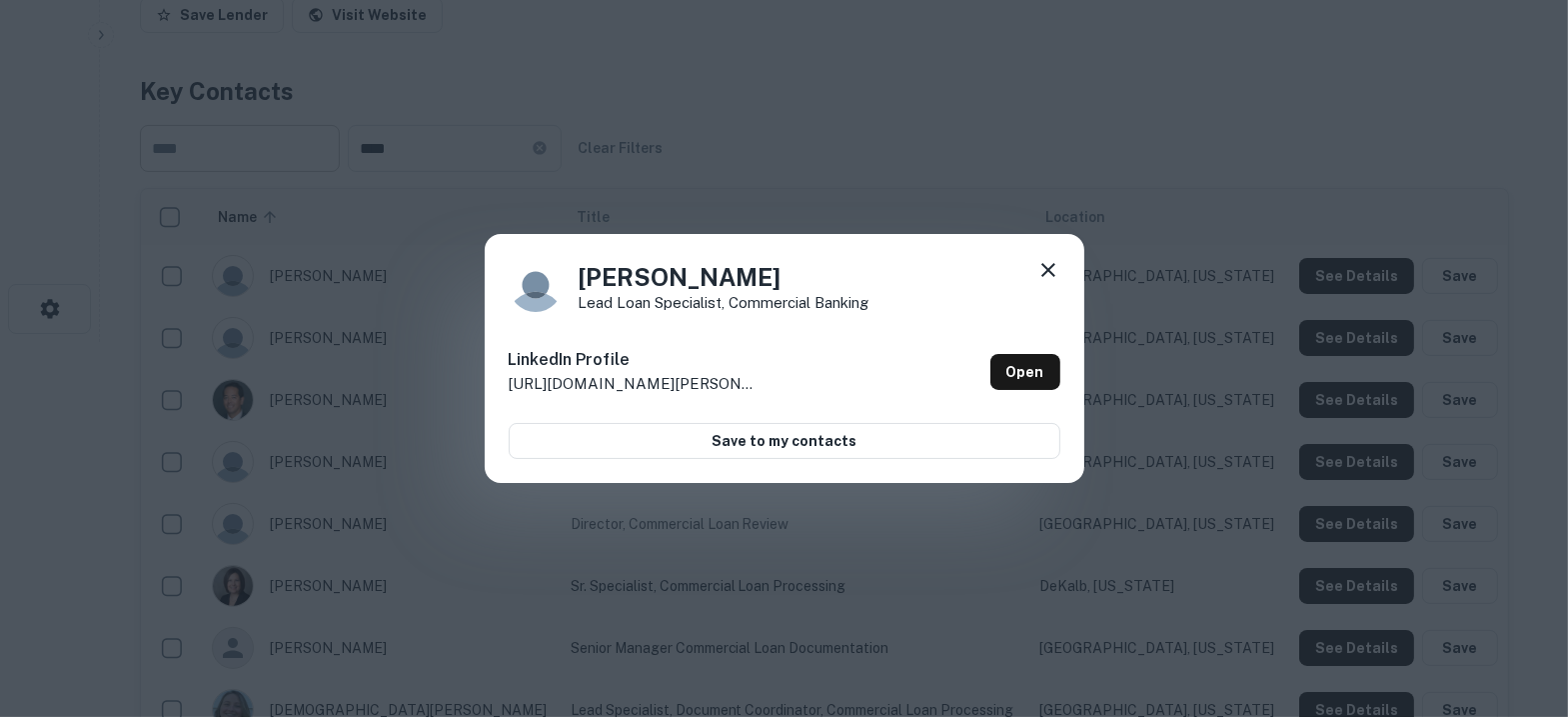 click 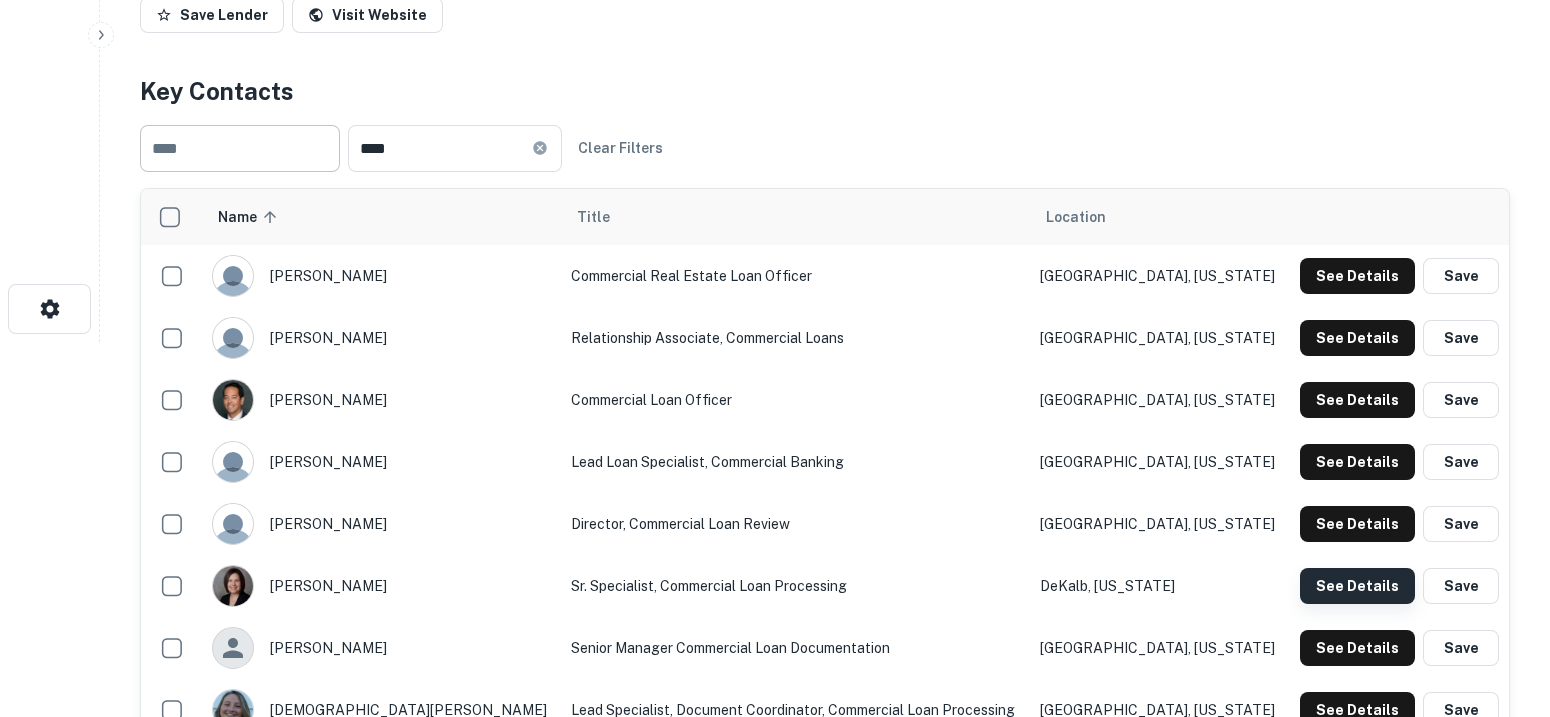 click on "See Details" at bounding box center (1357, 276) 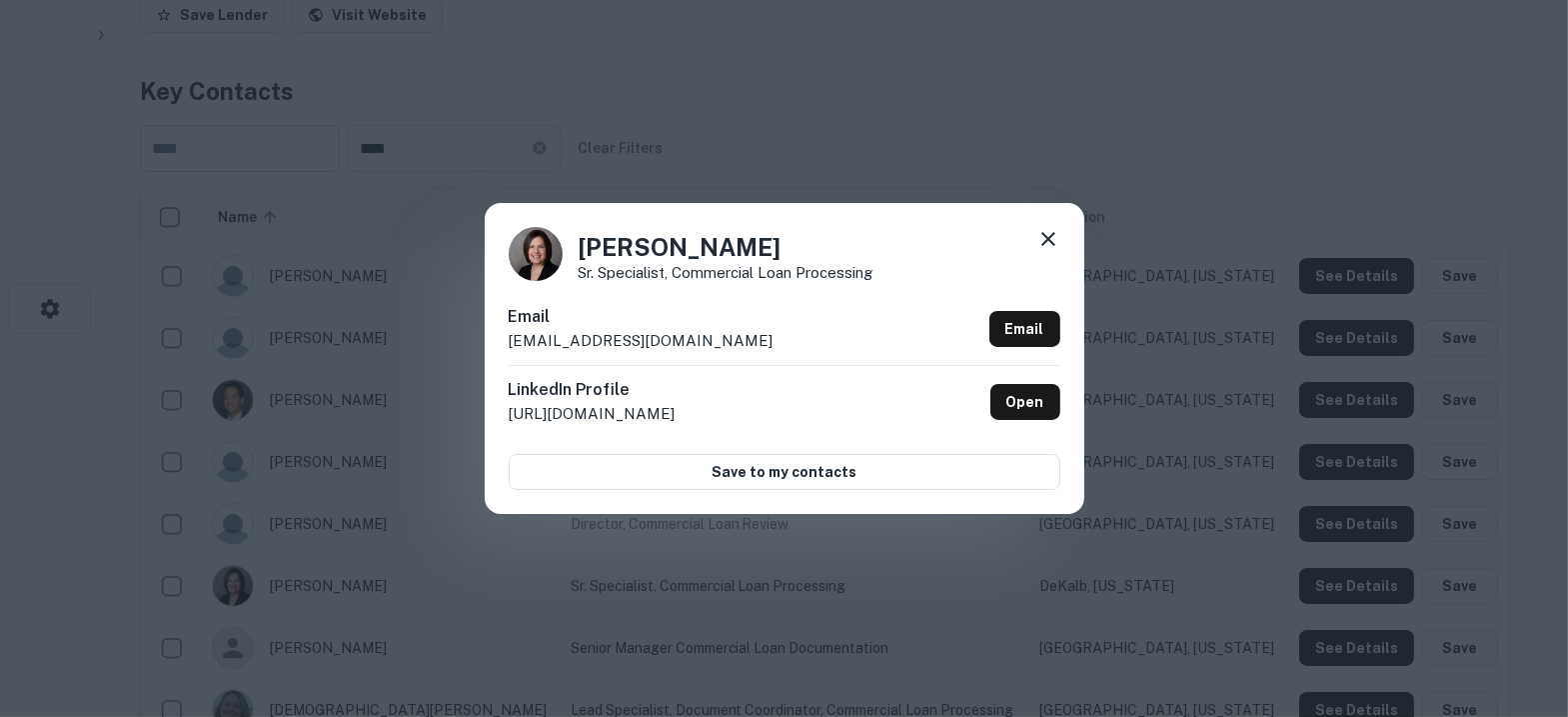drag, startPoint x: 790, startPoint y: 254, endPoint x: 522, endPoint y: 259, distance: 268.04664 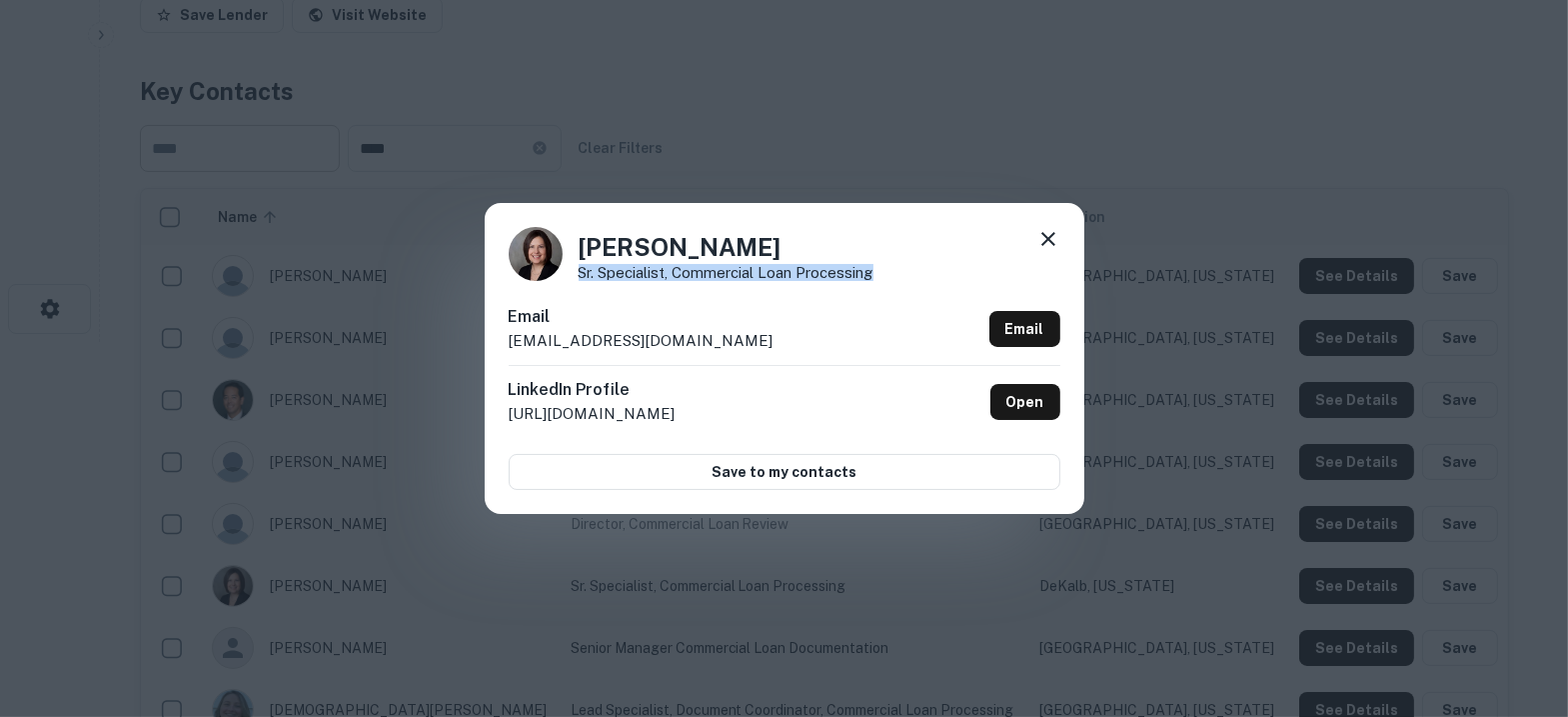 drag, startPoint x: 879, startPoint y: 277, endPoint x: 574, endPoint y: 275, distance: 305.00656 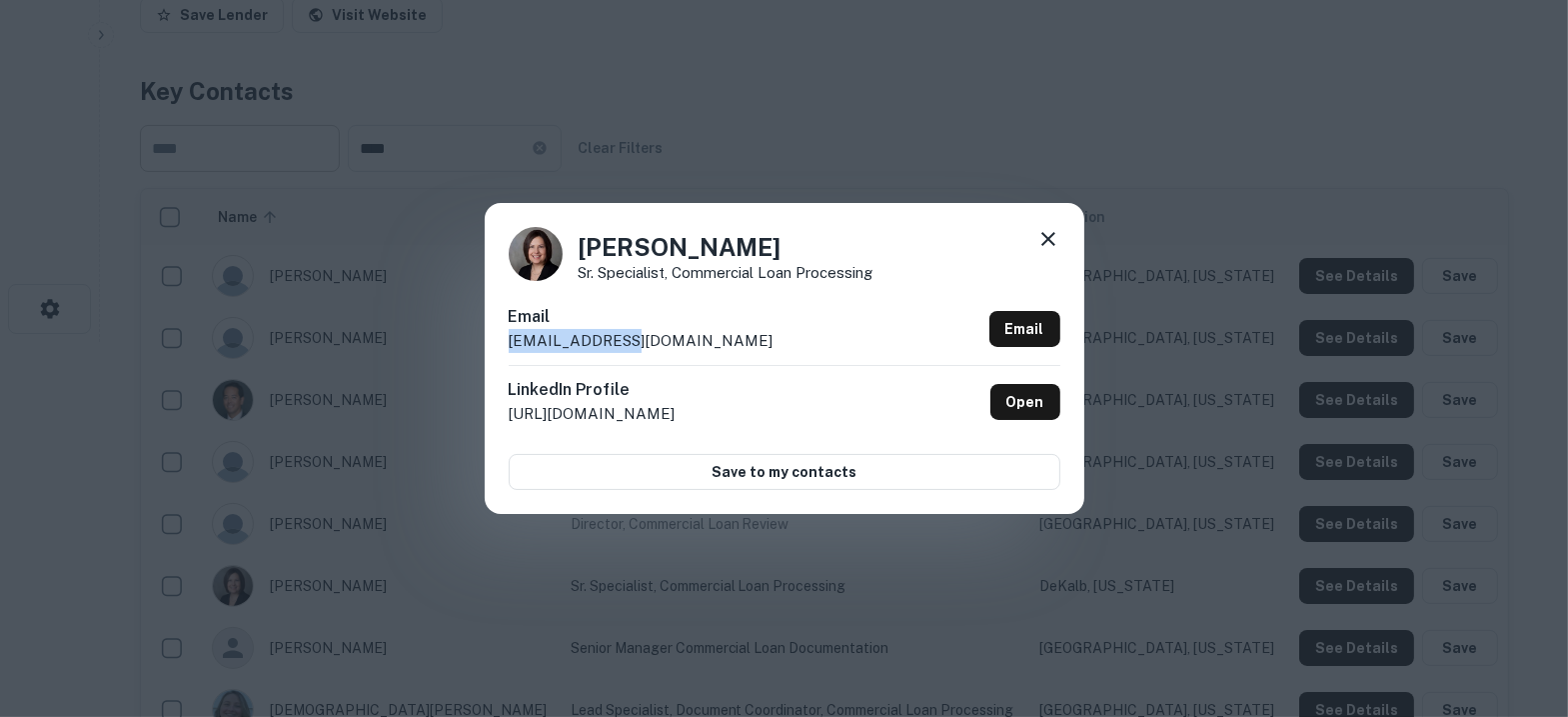 drag, startPoint x: 663, startPoint y: 342, endPoint x: 504, endPoint y: 337, distance: 159.0786 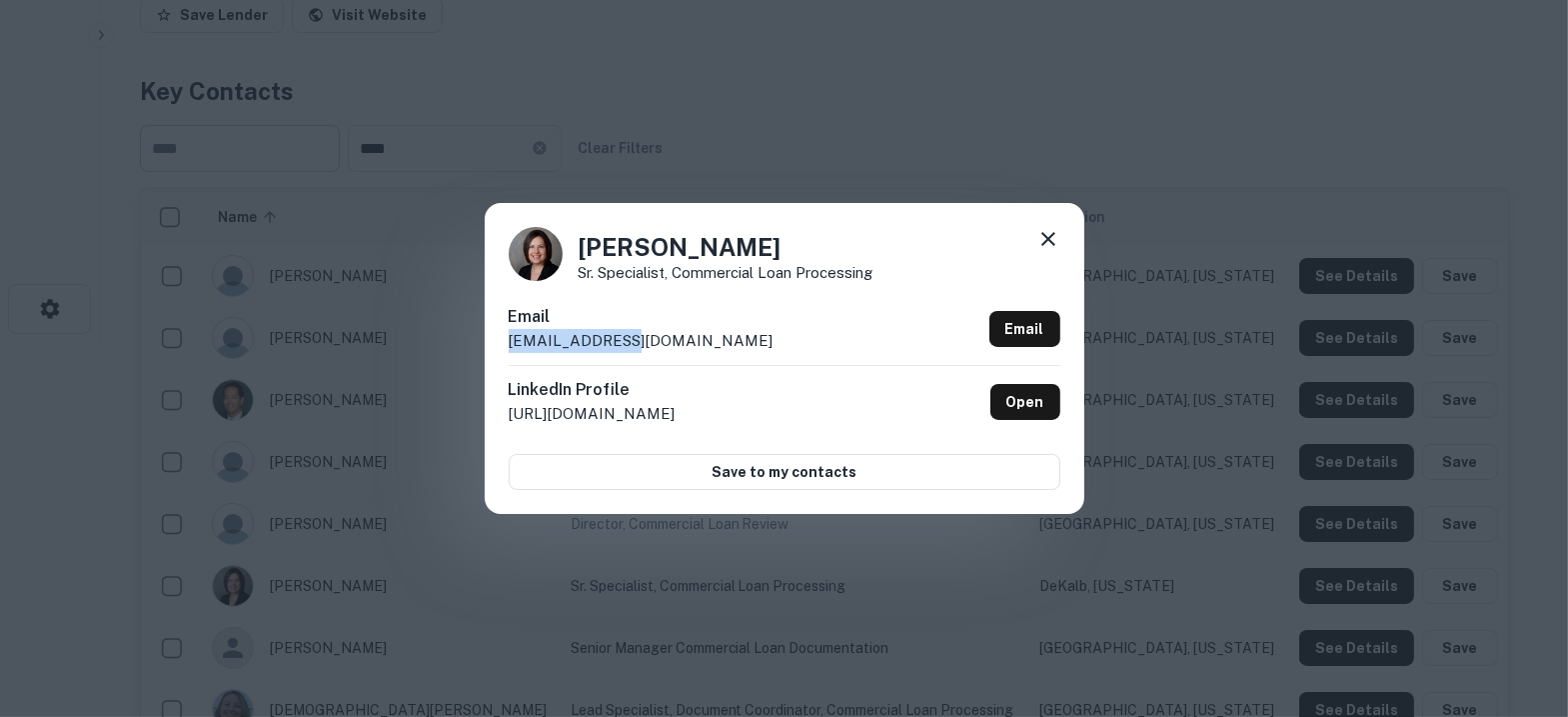 click 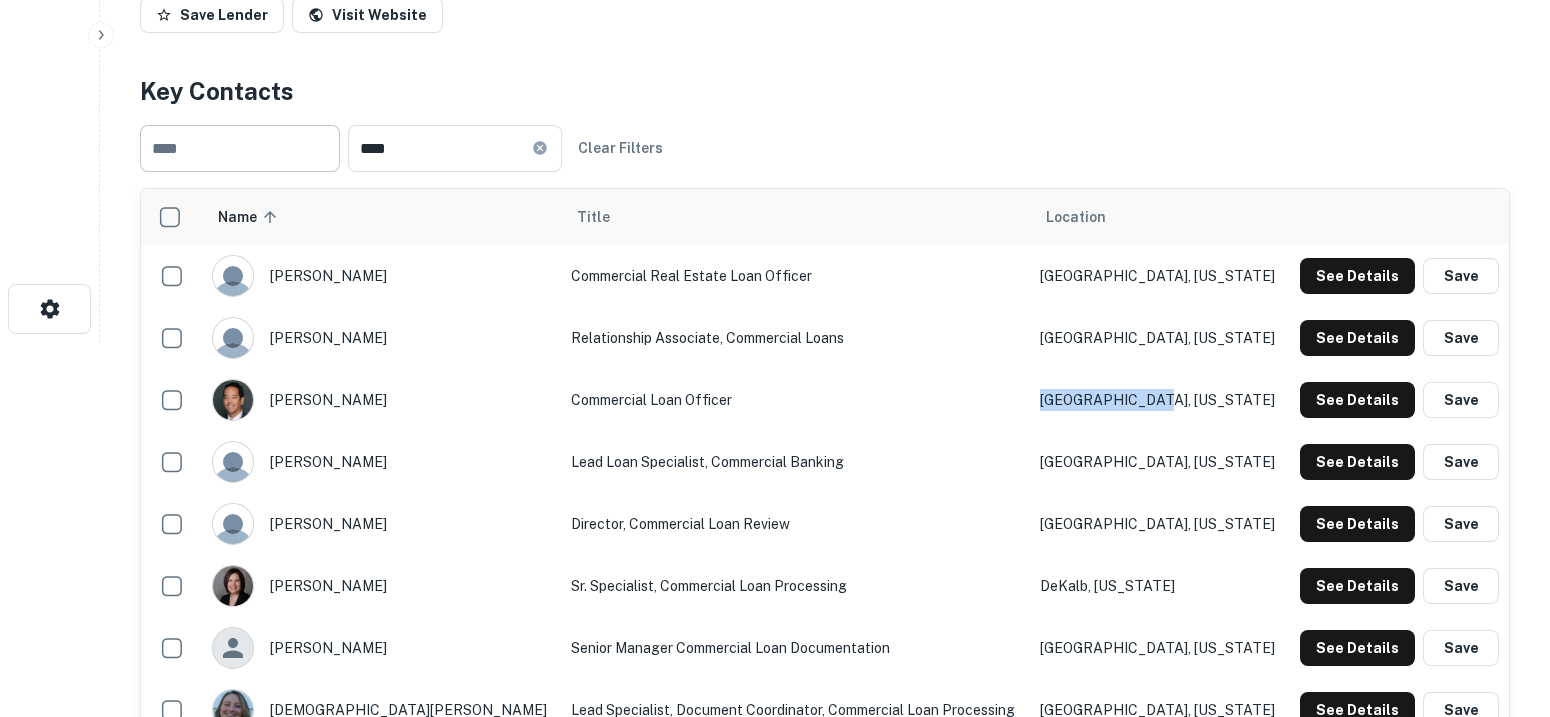 drag, startPoint x: 1171, startPoint y: 395, endPoint x: 1041, endPoint y: 395, distance: 130 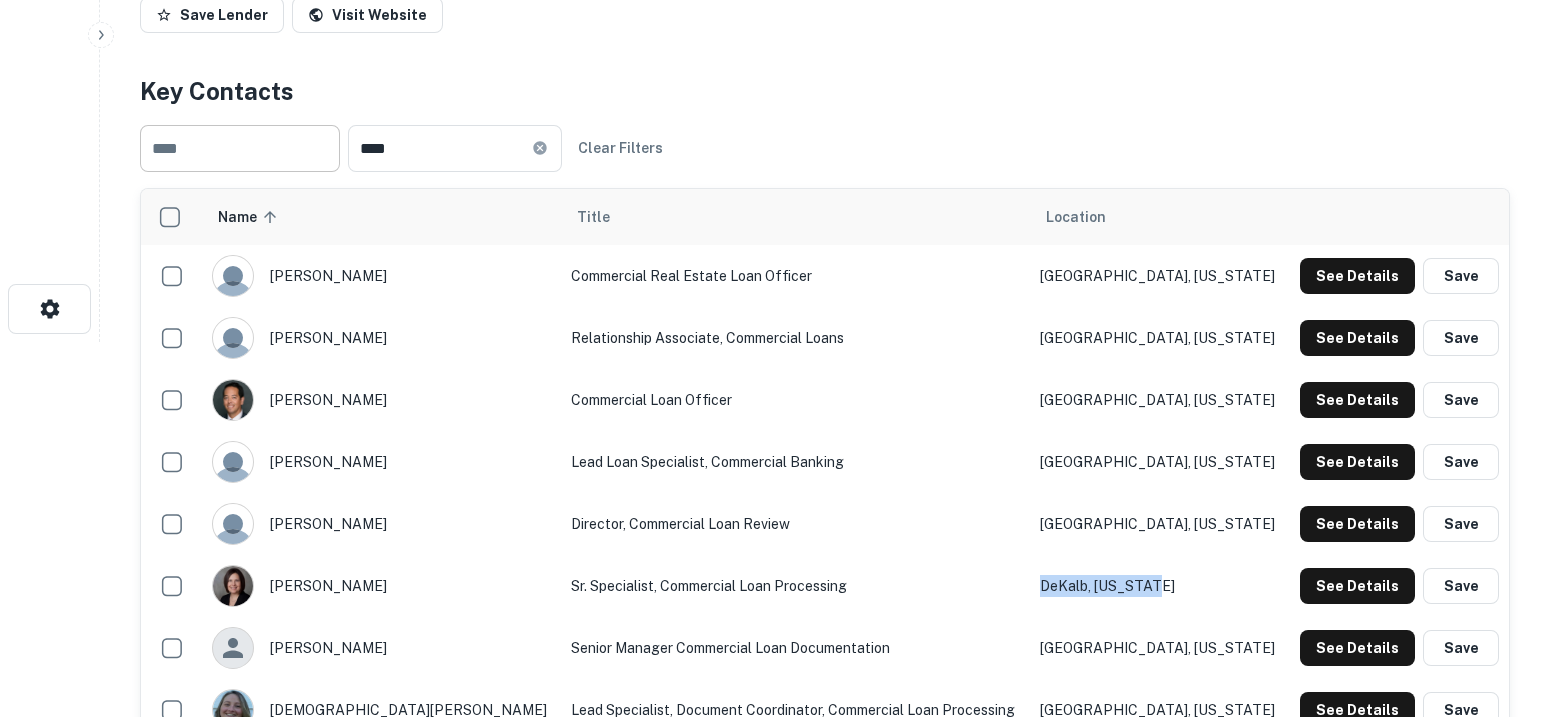 drag, startPoint x: 1162, startPoint y: 573, endPoint x: 1015, endPoint y: 582, distance: 147.27525 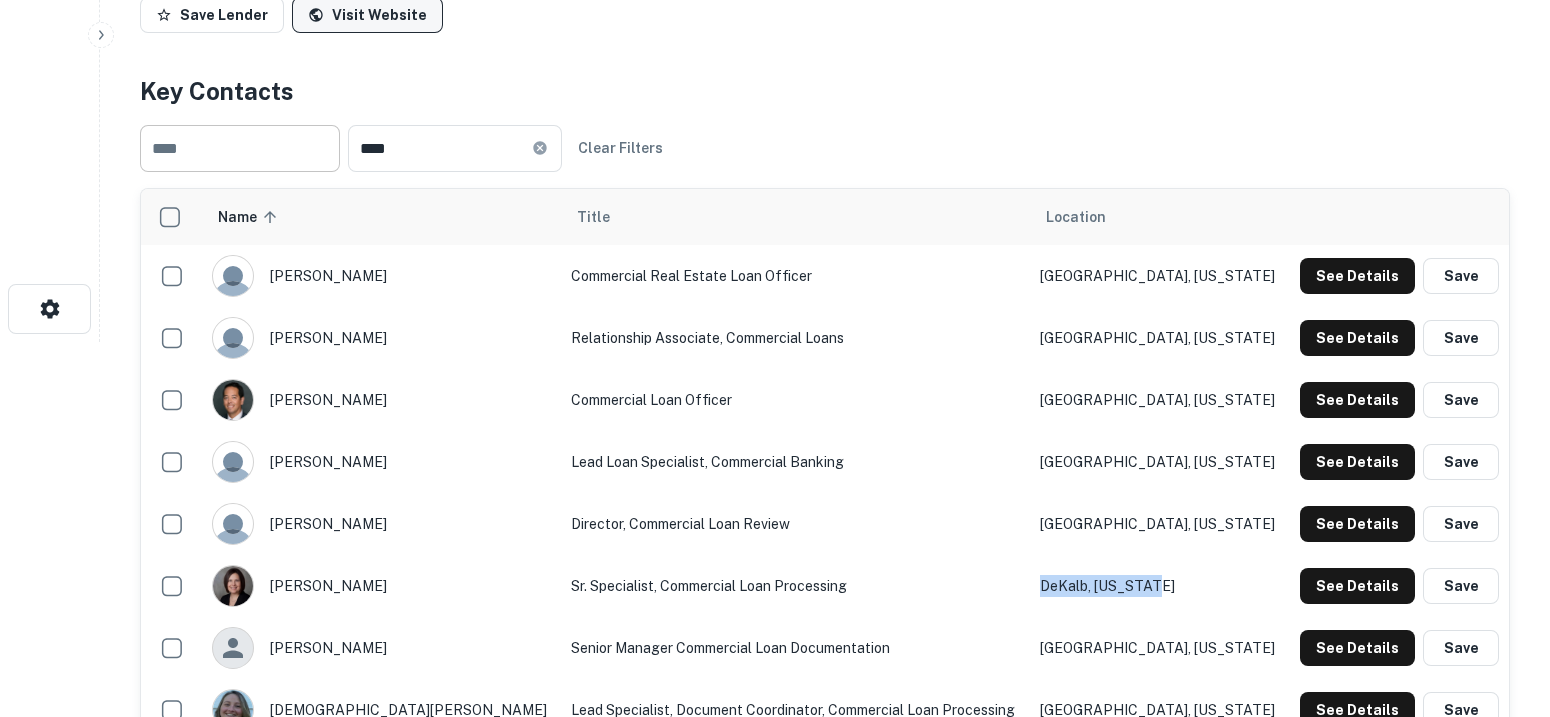 click on "Visit Website" at bounding box center [367, 15] 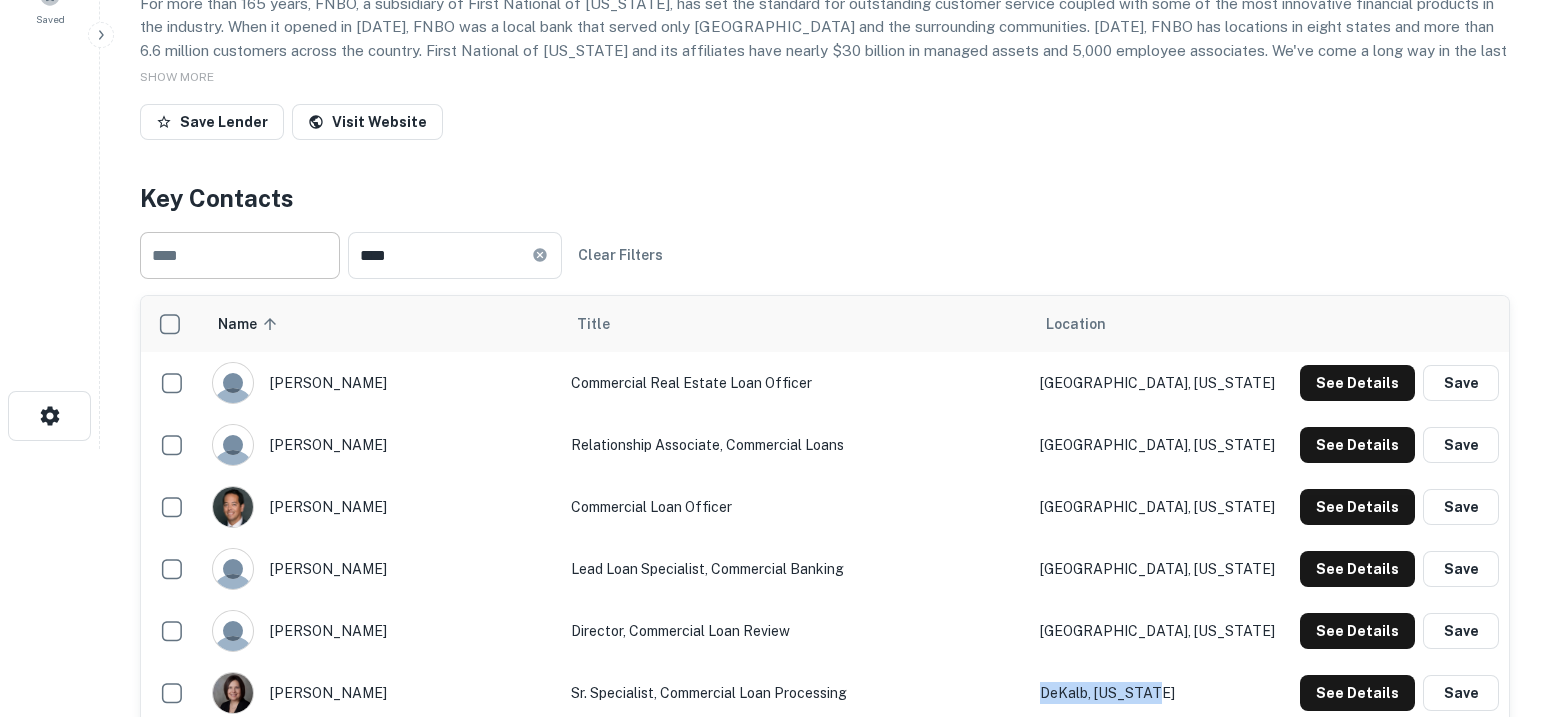 scroll, scrollTop: 124, scrollLeft: 0, axis: vertical 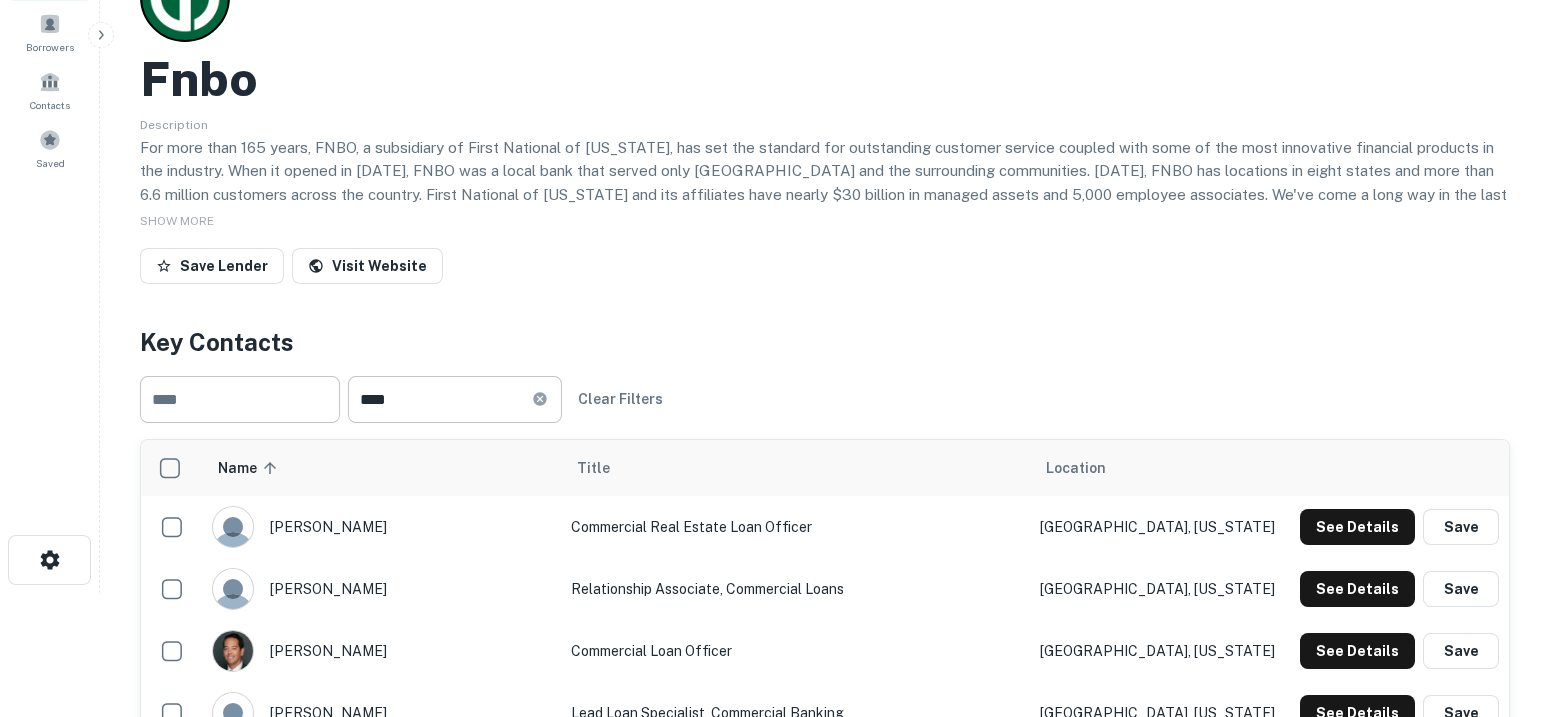 click on "**** ​" at bounding box center (455, 399) 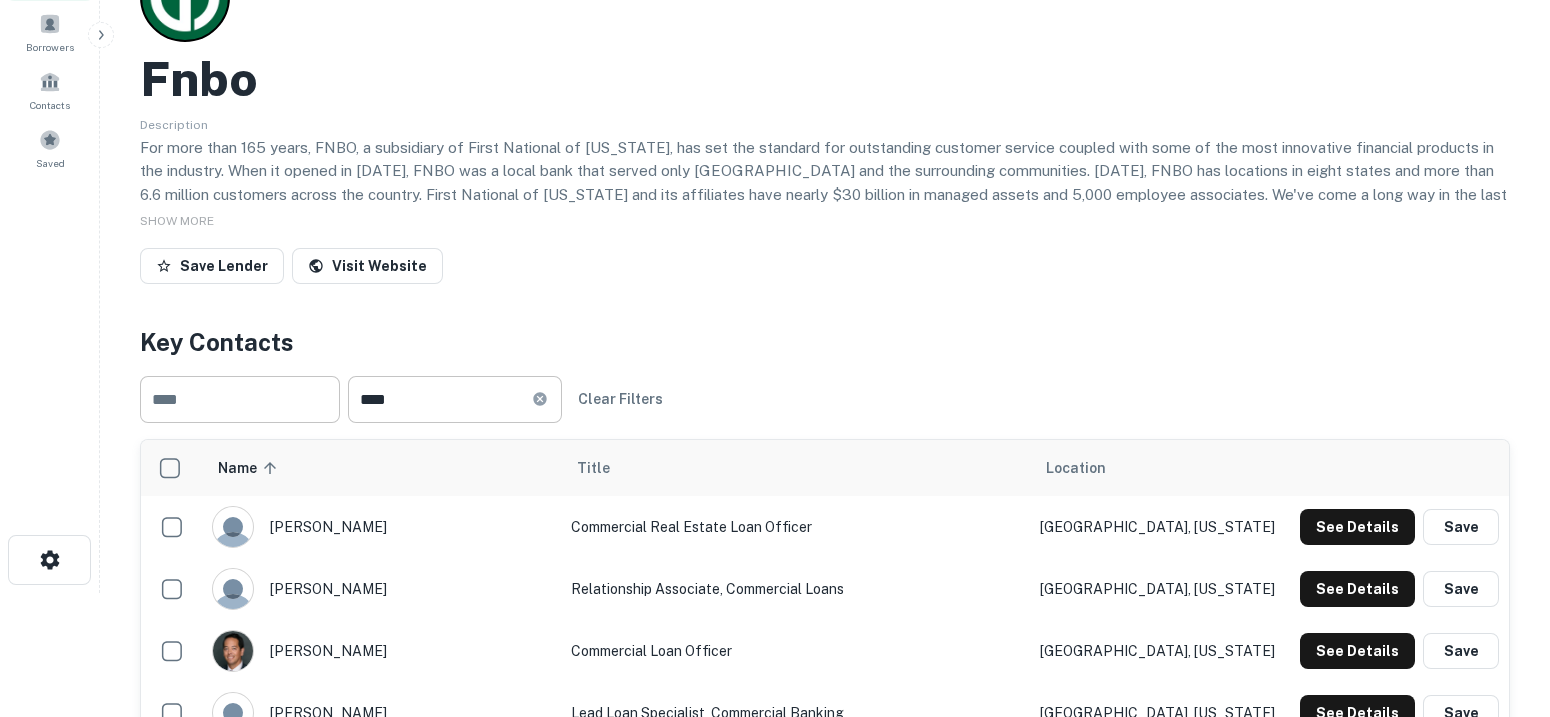 click on "****" at bounding box center (440, 399) 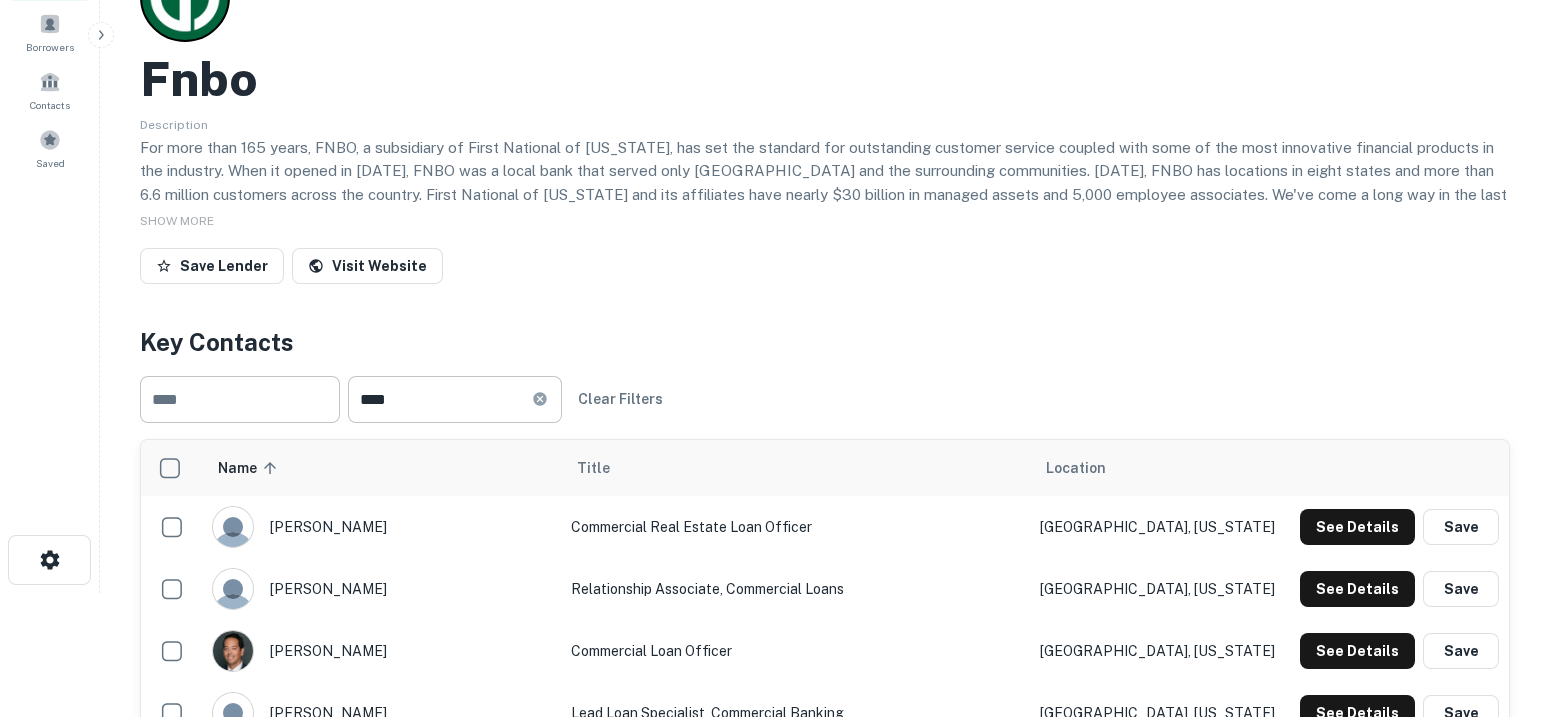 click 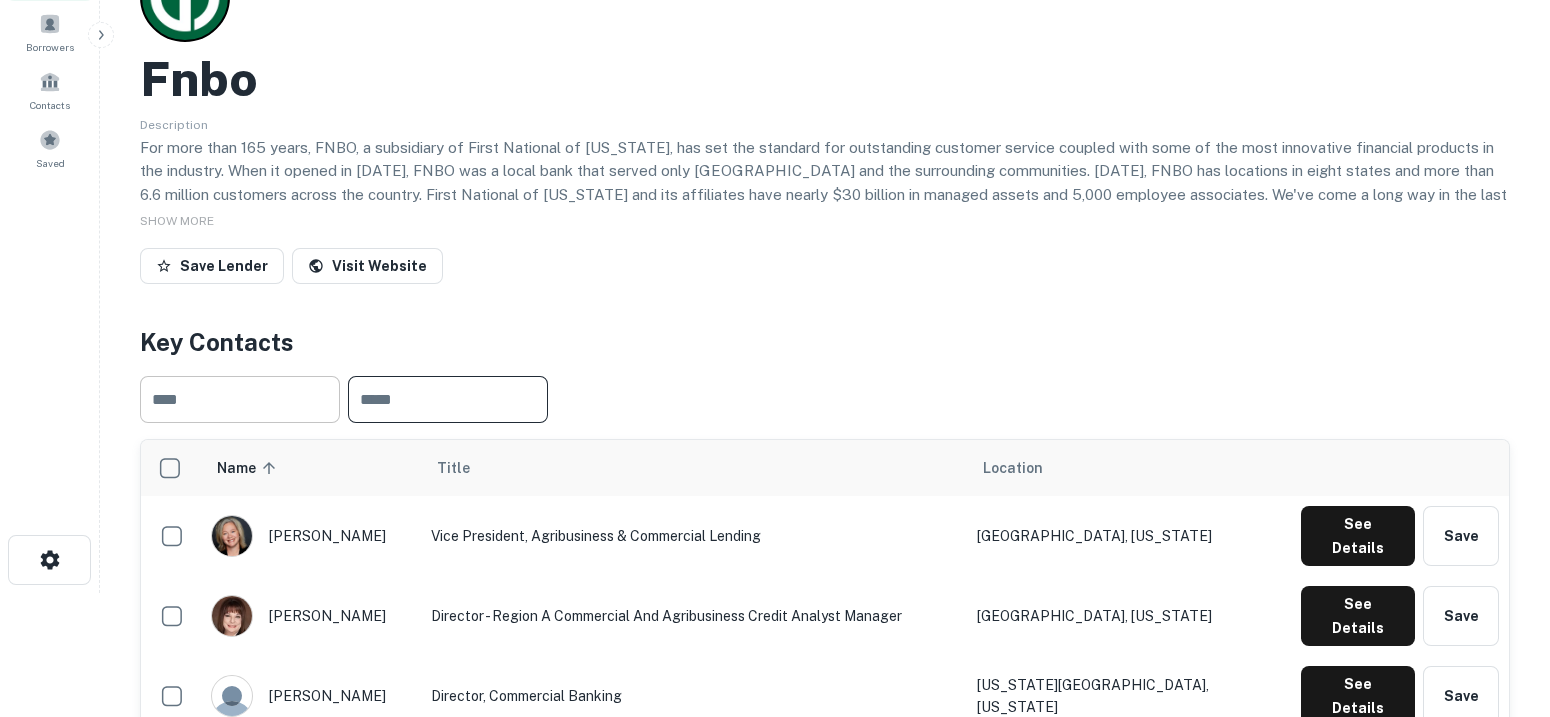 click at bounding box center [448, 399] 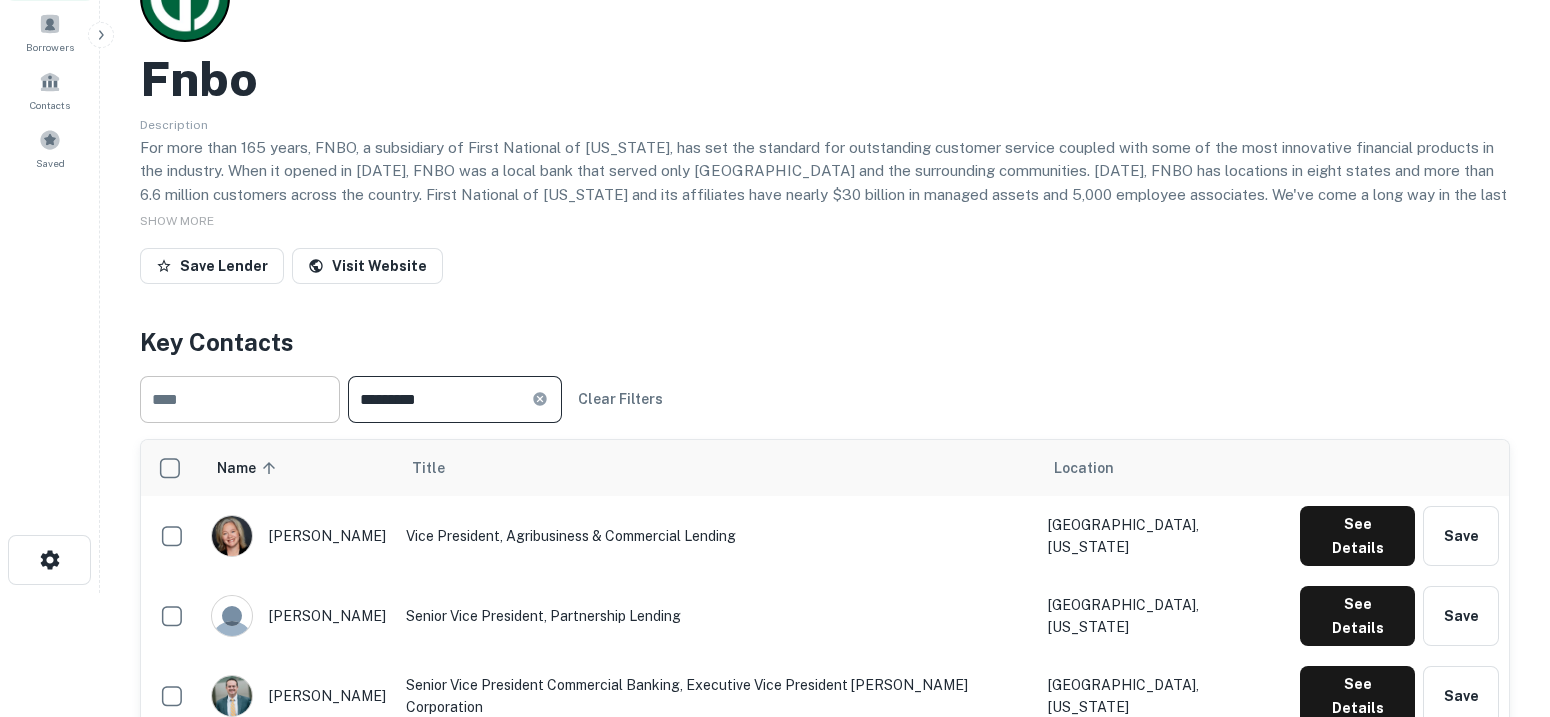 scroll, scrollTop: 249, scrollLeft: 0, axis: vertical 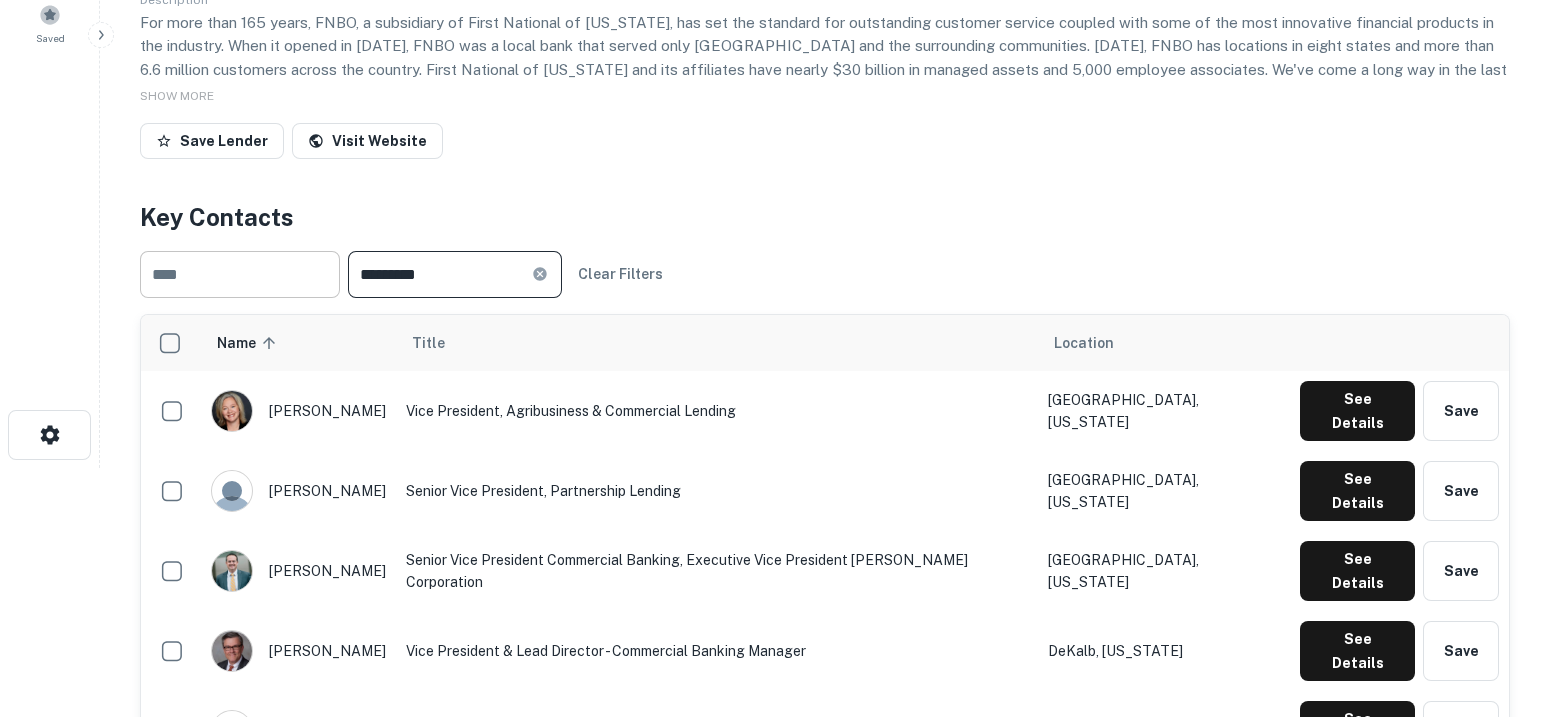 type on "*********" 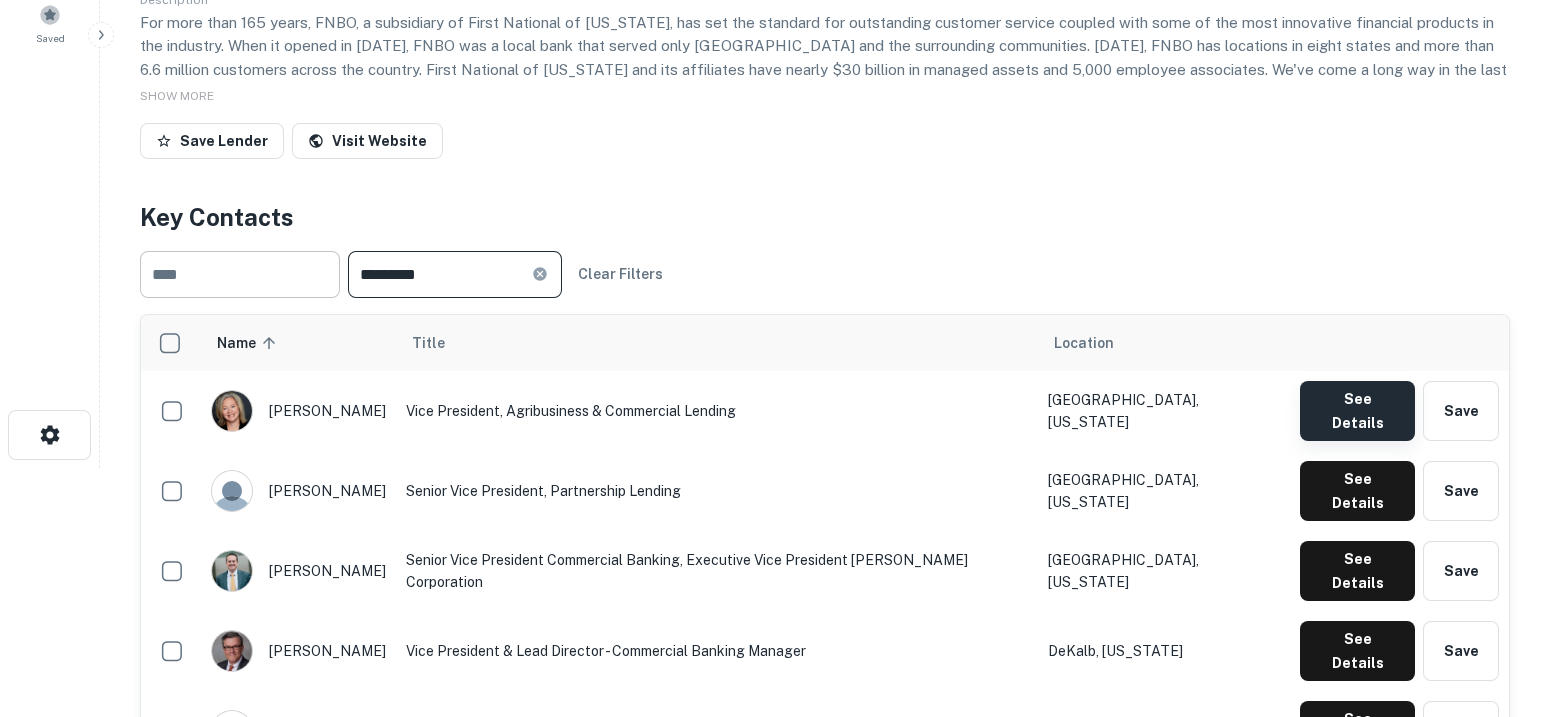 click on "See Details" at bounding box center (1357, 411) 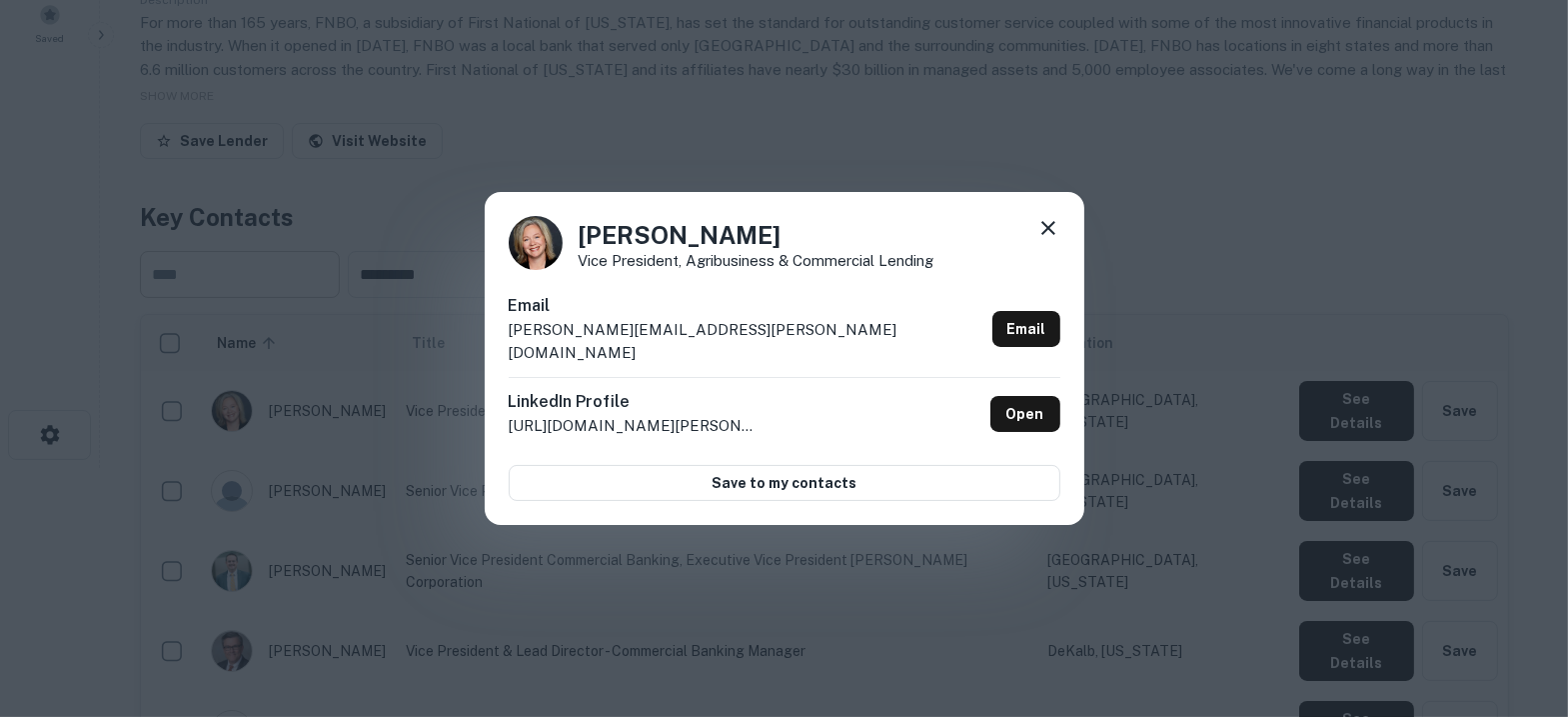 click 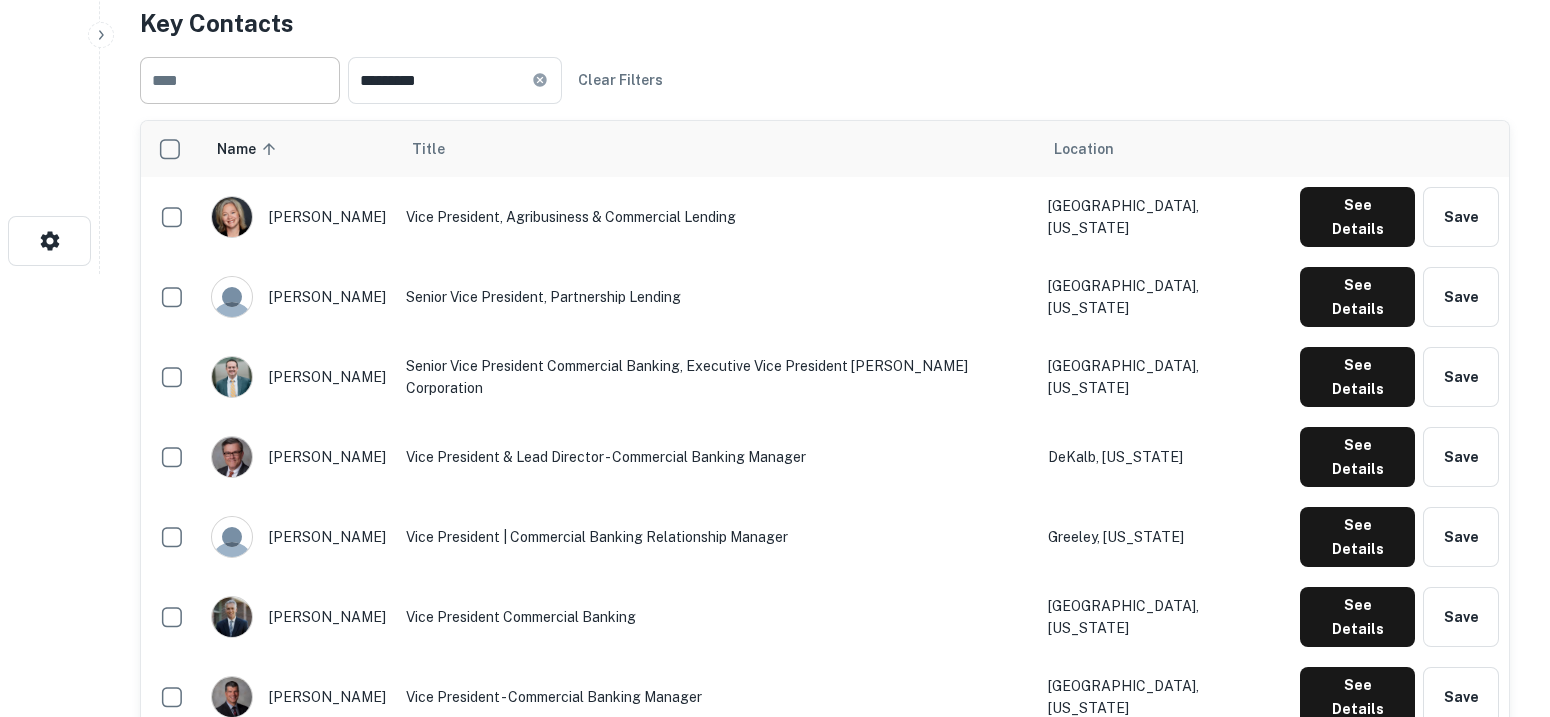 scroll, scrollTop: 499, scrollLeft: 0, axis: vertical 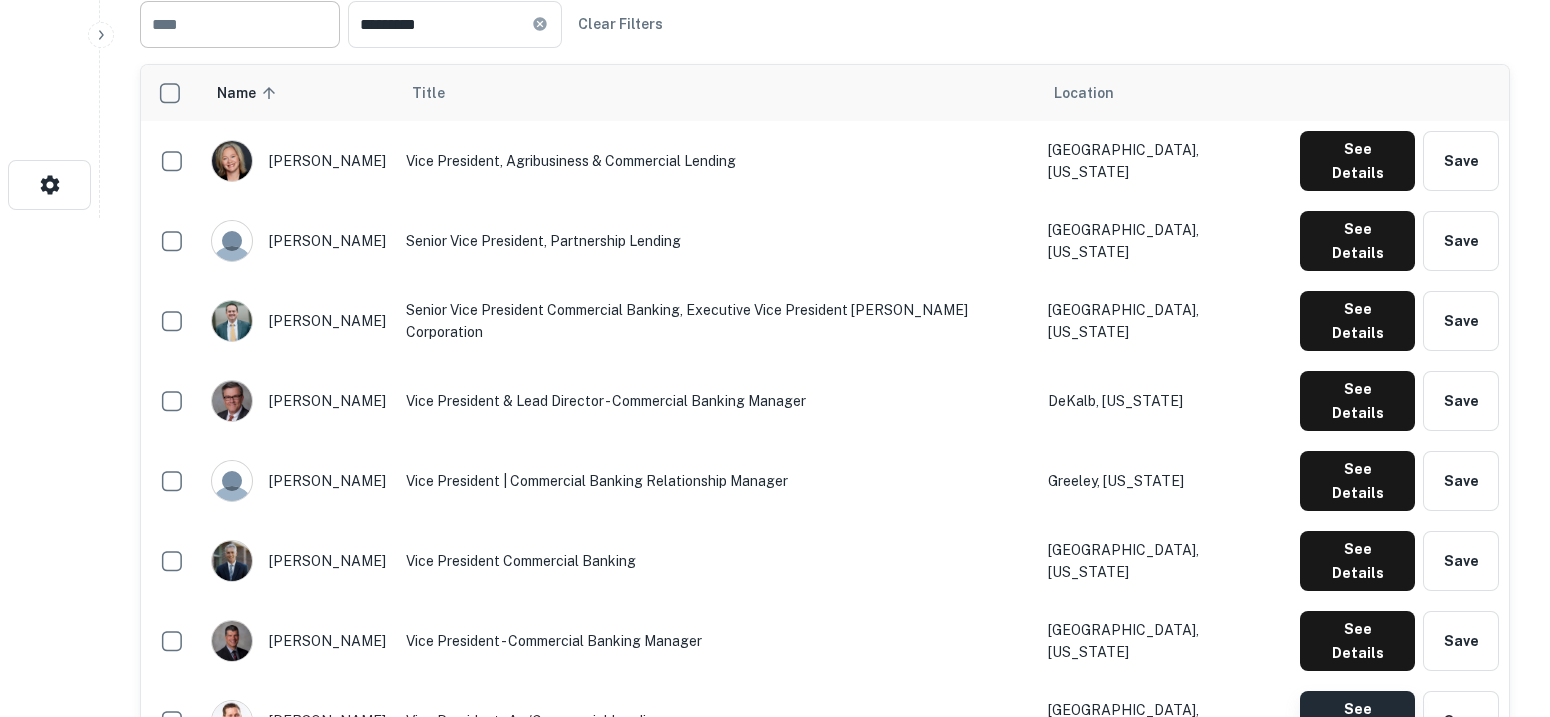 click on "See Details" at bounding box center [1357, 161] 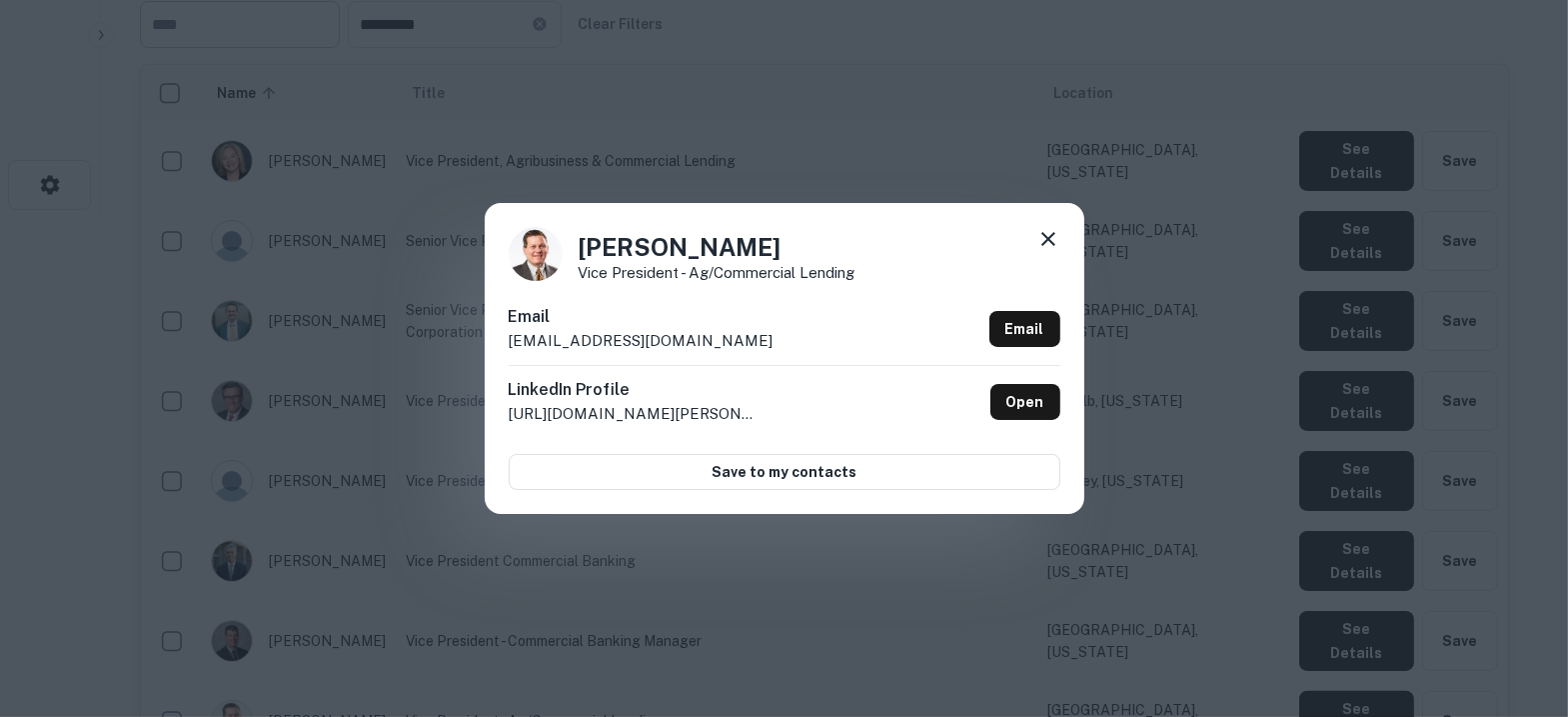 click 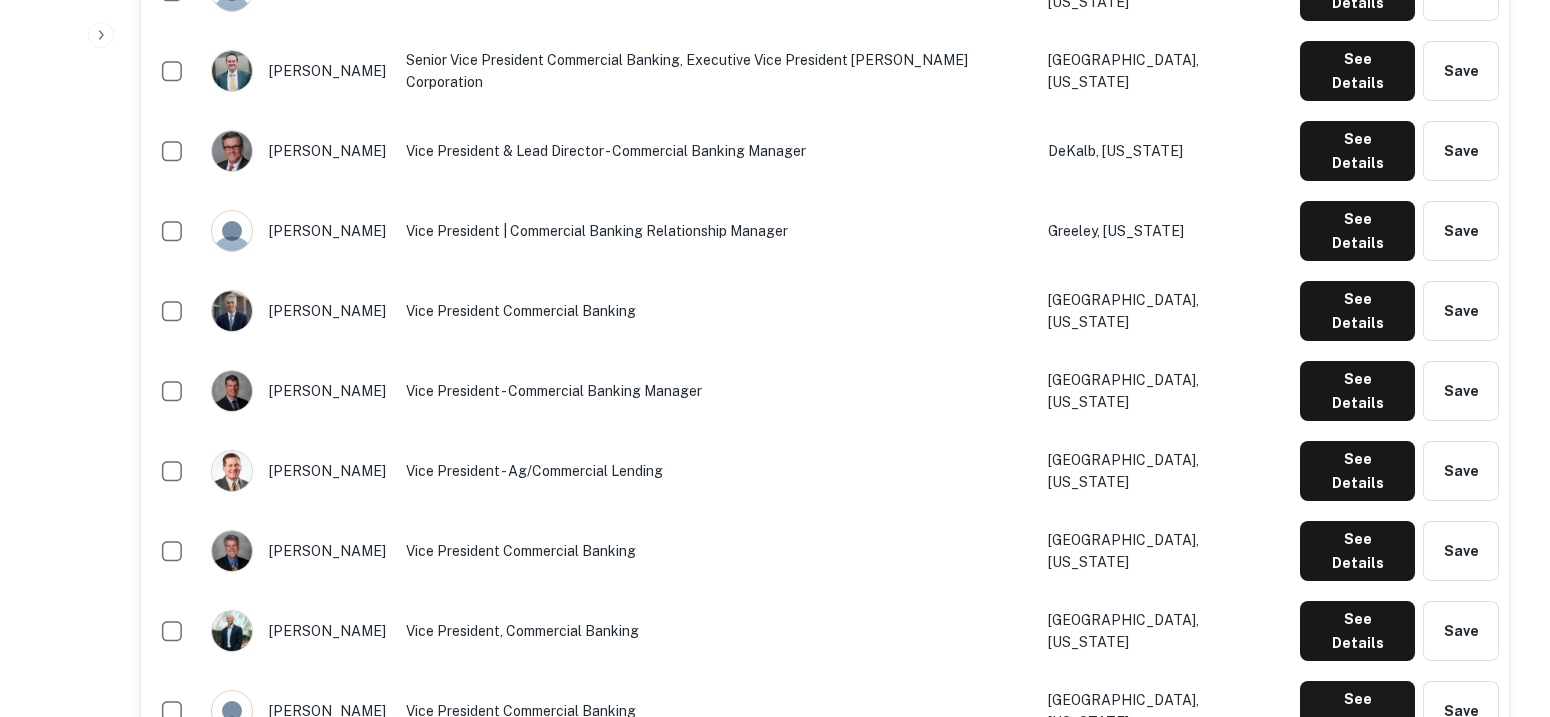 scroll, scrollTop: 750, scrollLeft: 0, axis: vertical 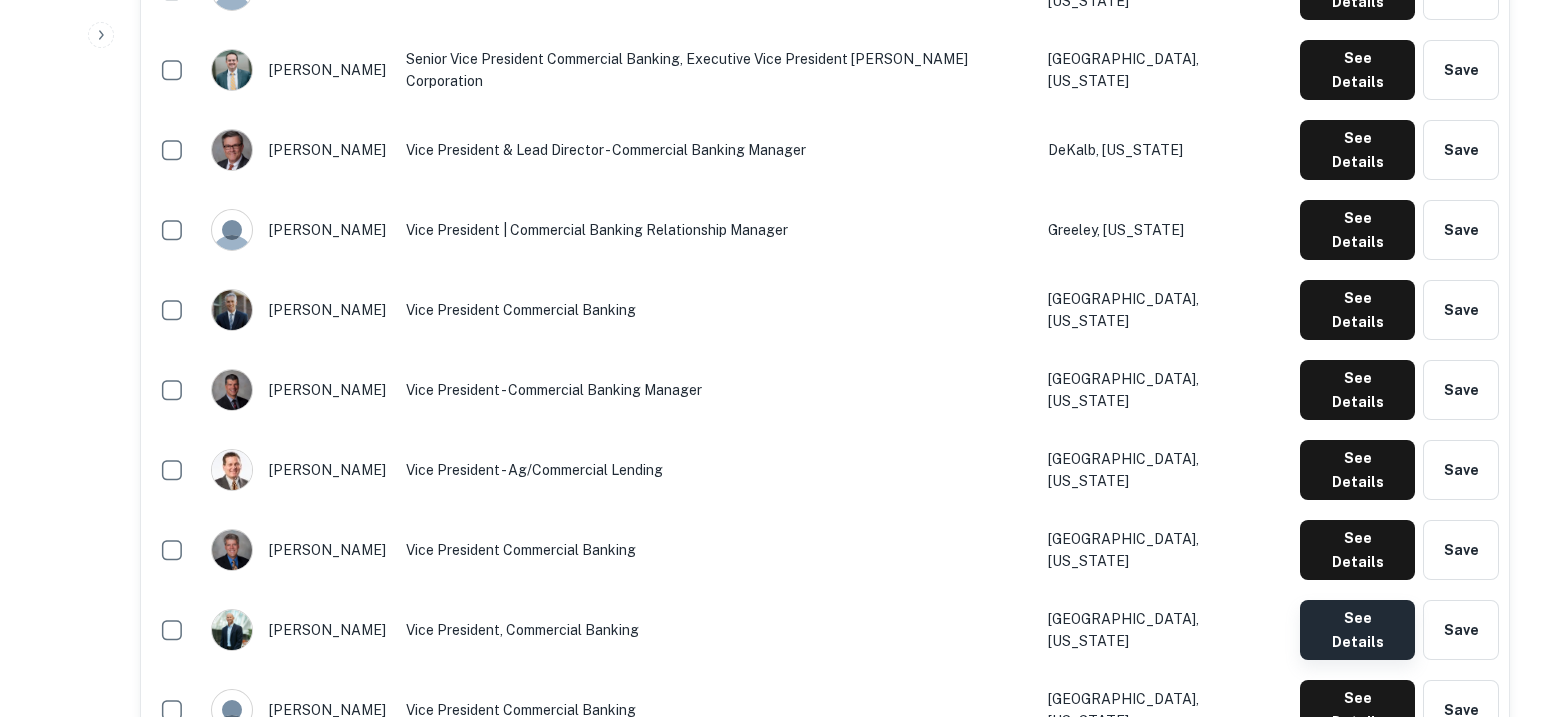 click on "See Details" at bounding box center [1357, -90] 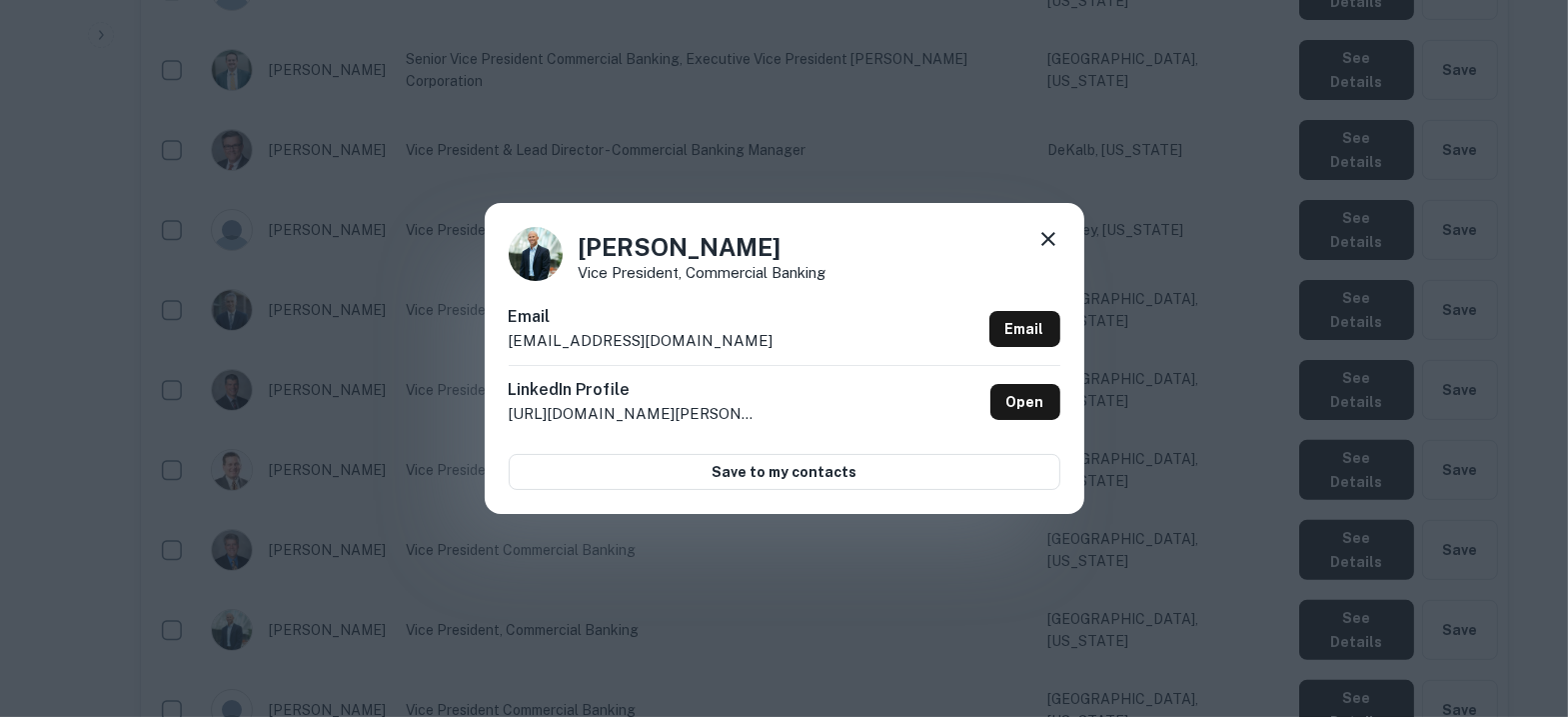 drag, startPoint x: 745, startPoint y: 249, endPoint x: 557, endPoint y: 242, distance: 188.13027 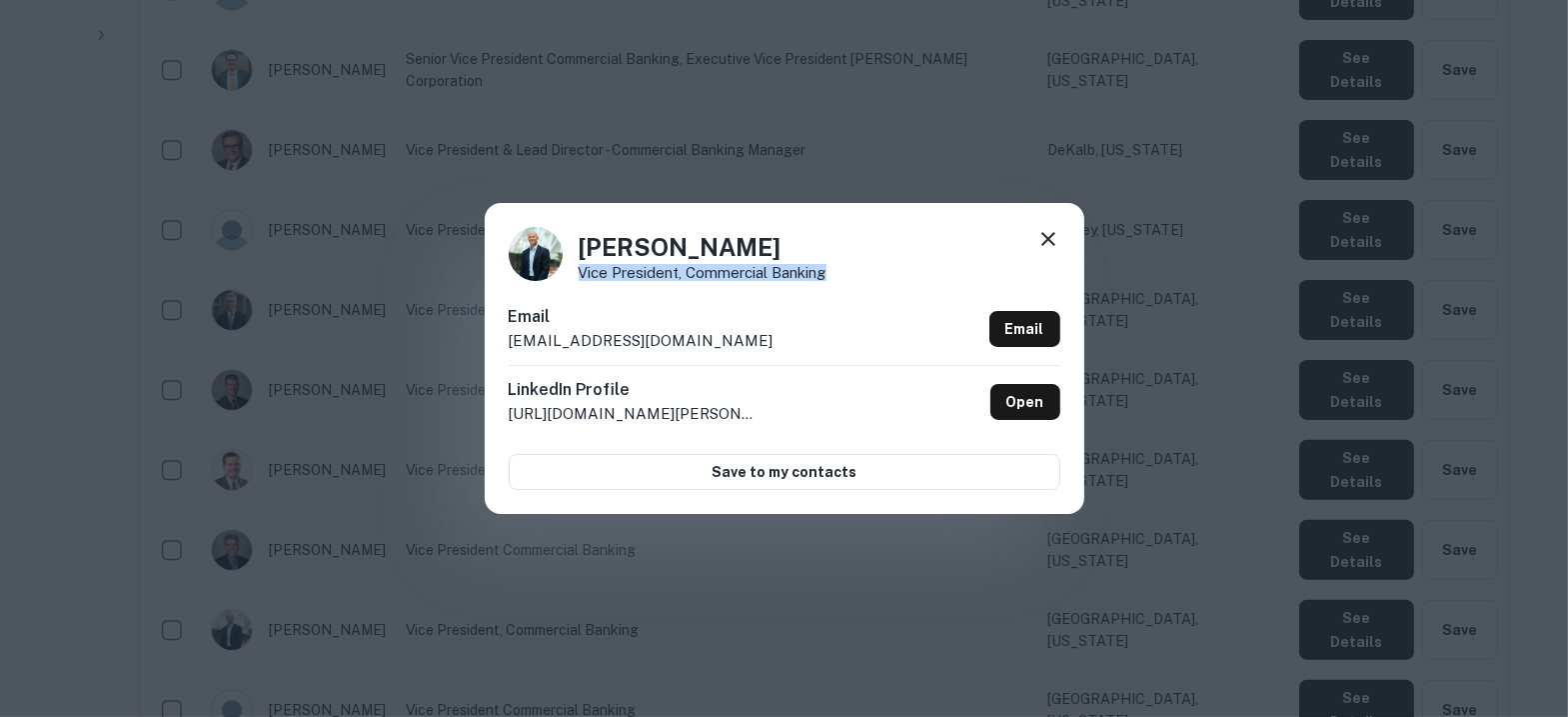 drag, startPoint x: 855, startPoint y: 276, endPoint x: 577, endPoint y: 277, distance: 278.0018 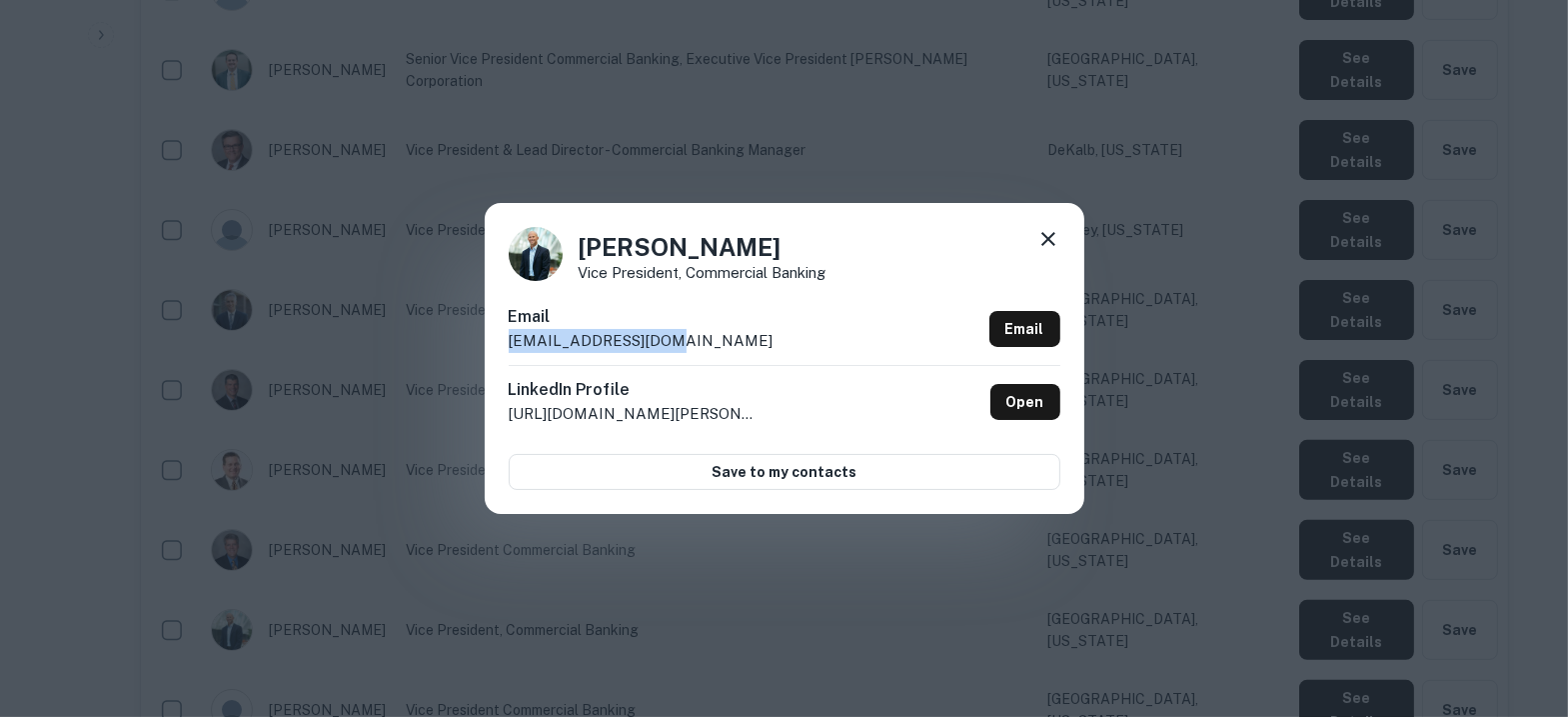 drag, startPoint x: 705, startPoint y: 331, endPoint x: 510, endPoint y: 343, distance: 195.36888 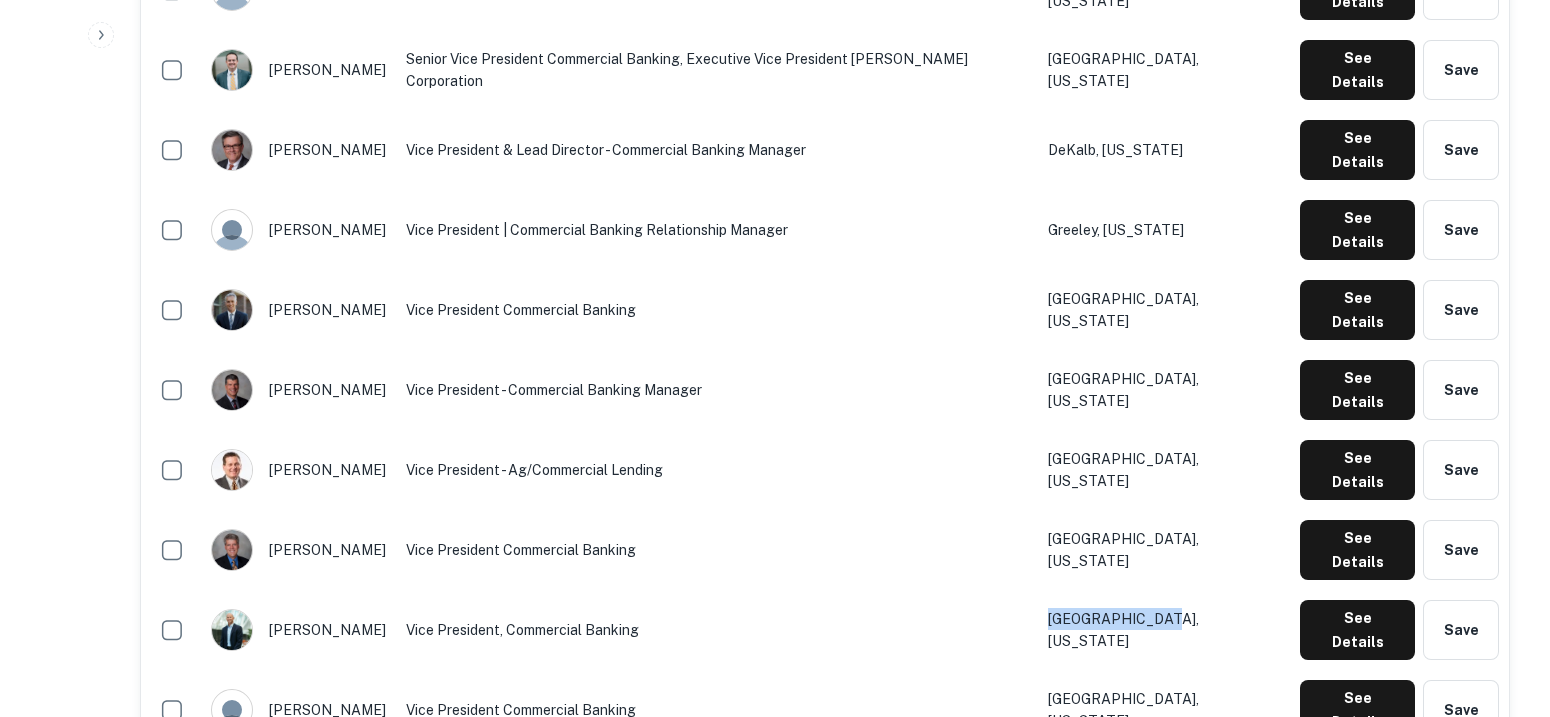 drag, startPoint x: 1221, startPoint y: 455, endPoint x: 1076, endPoint y: 467, distance: 145.4957 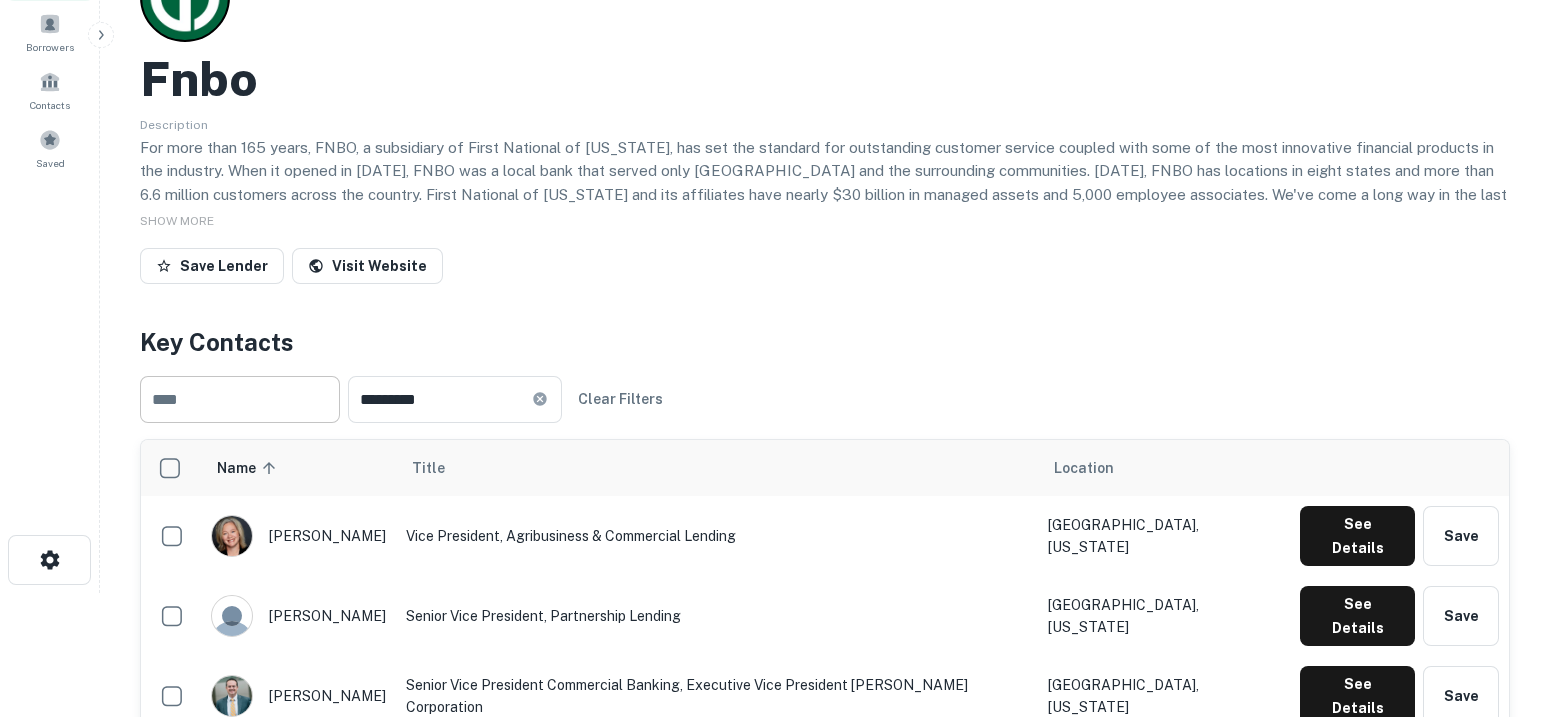 scroll, scrollTop: 0, scrollLeft: 0, axis: both 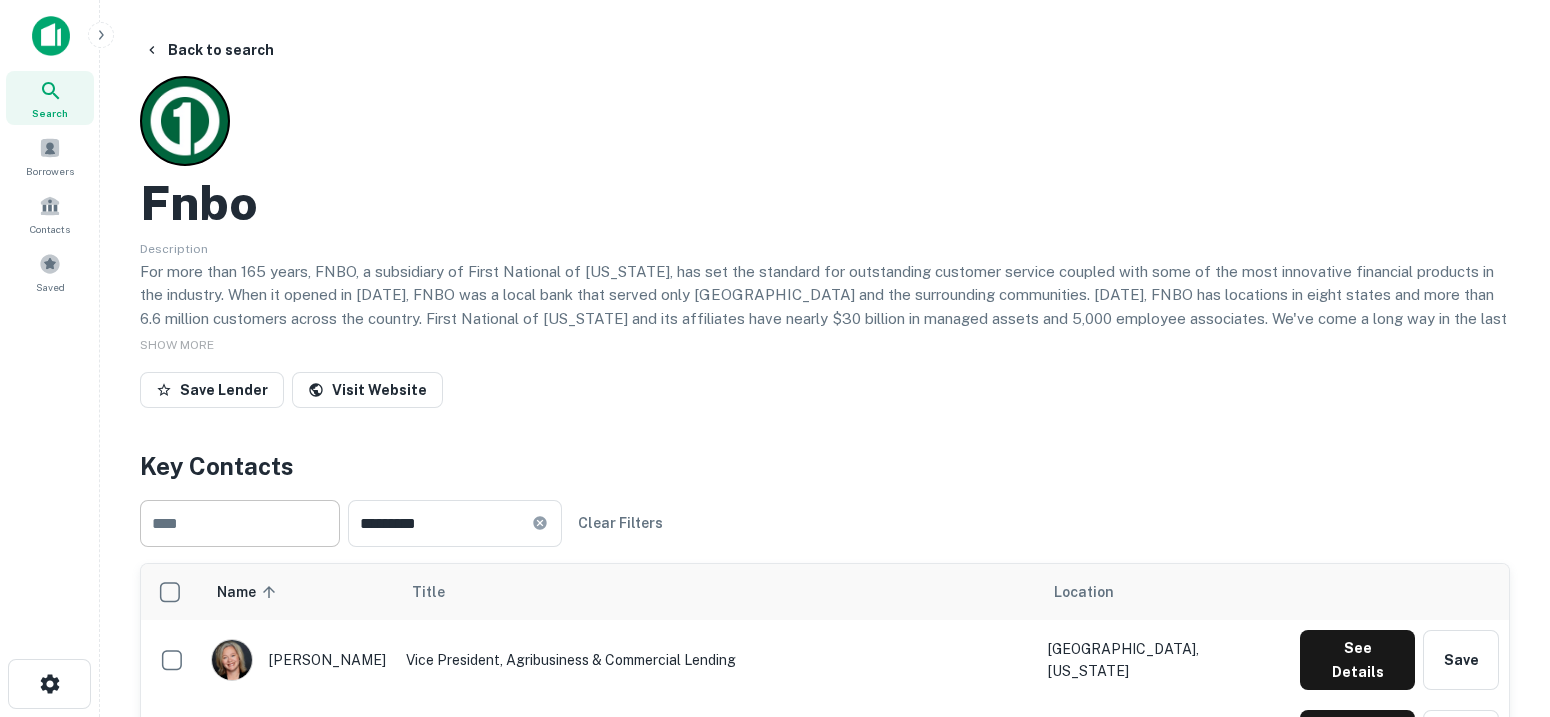 click on "Fnbo" at bounding box center (199, 203) 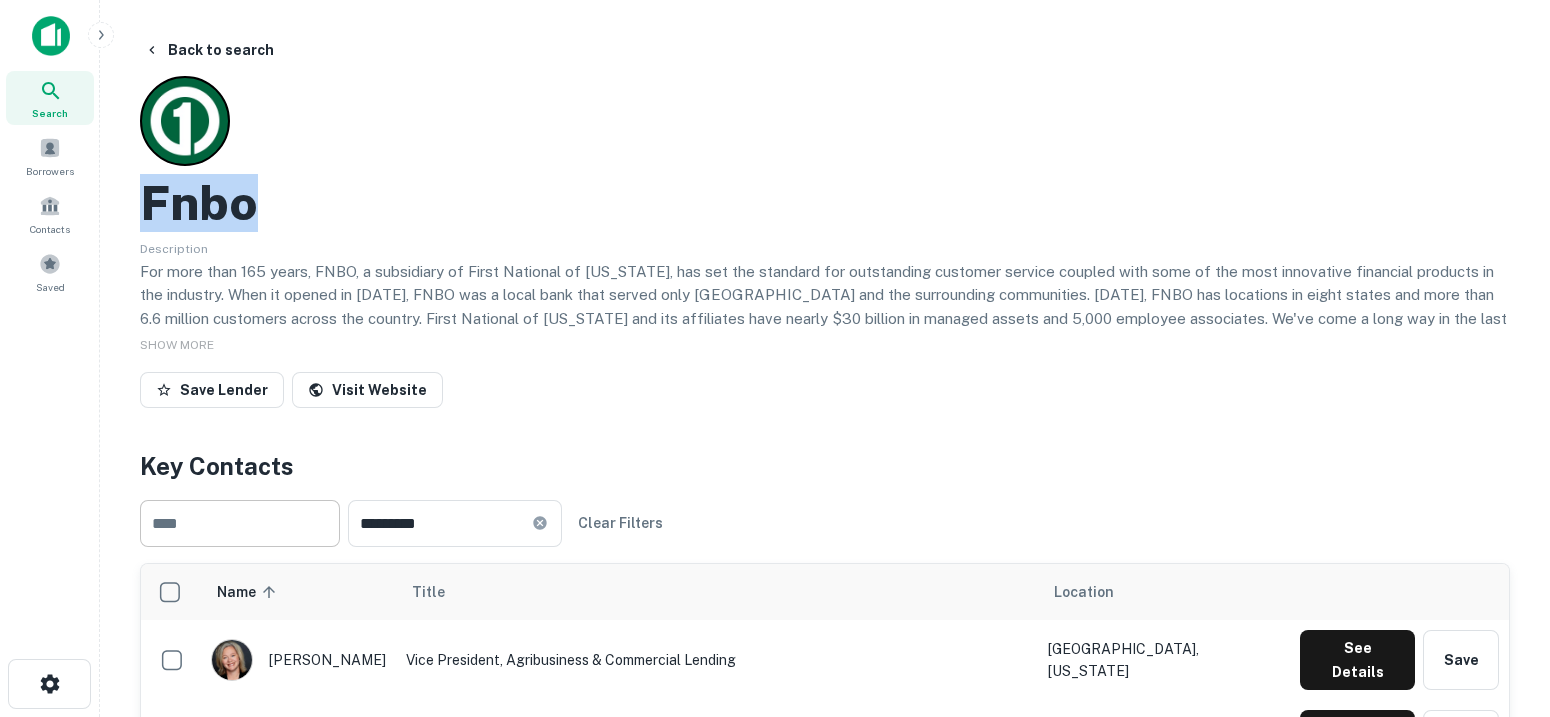 click on "Fnbo" at bounding box center (199, 203) 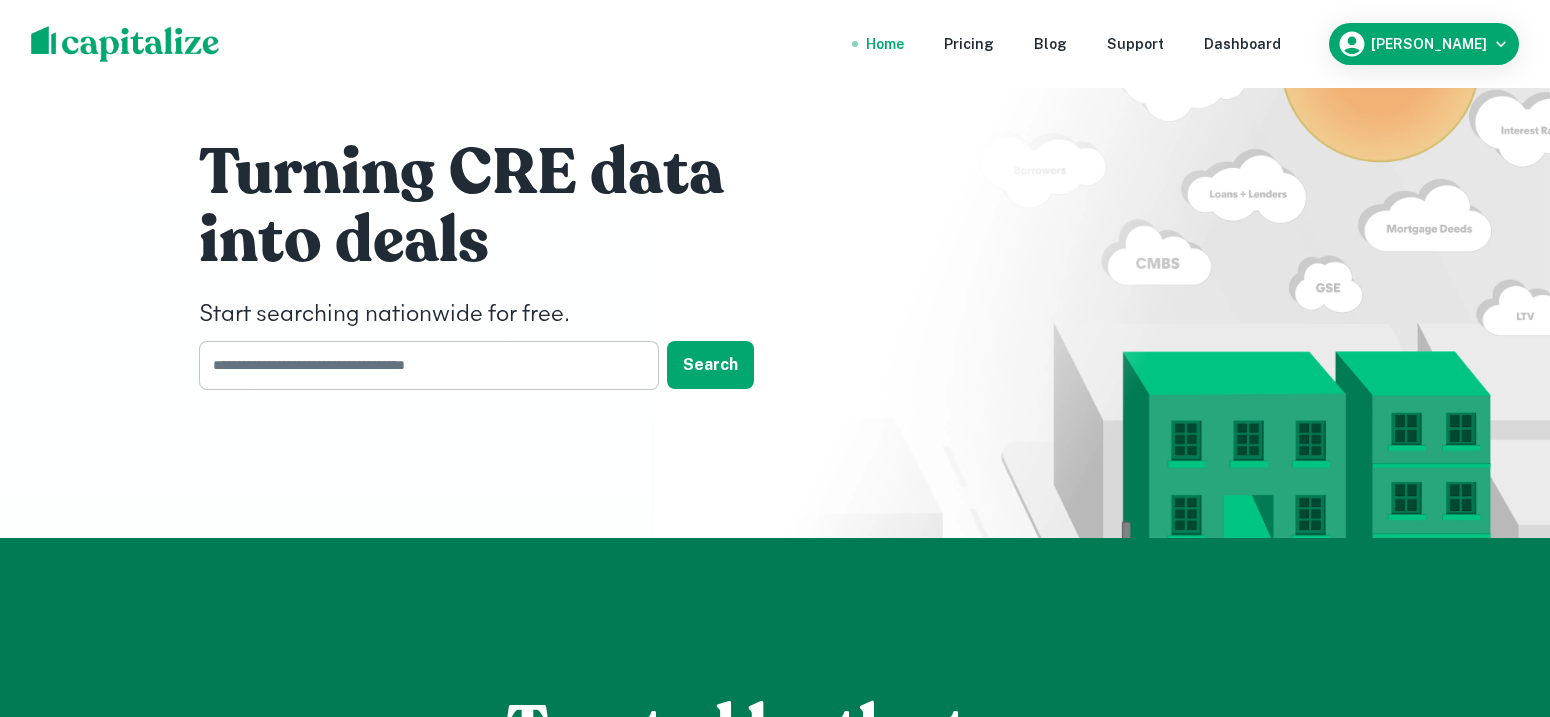 click at bounding box center [422, 365] 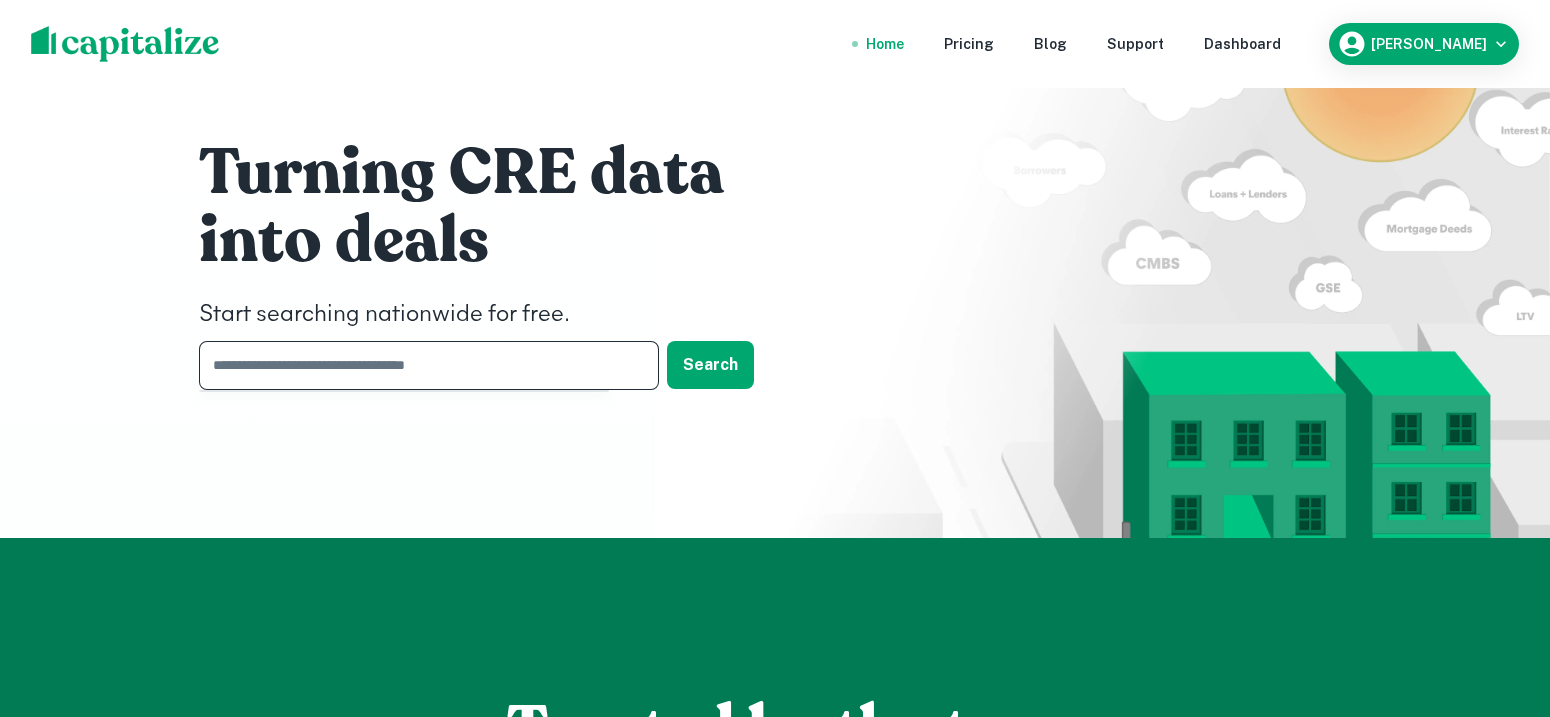 paste on "**********" 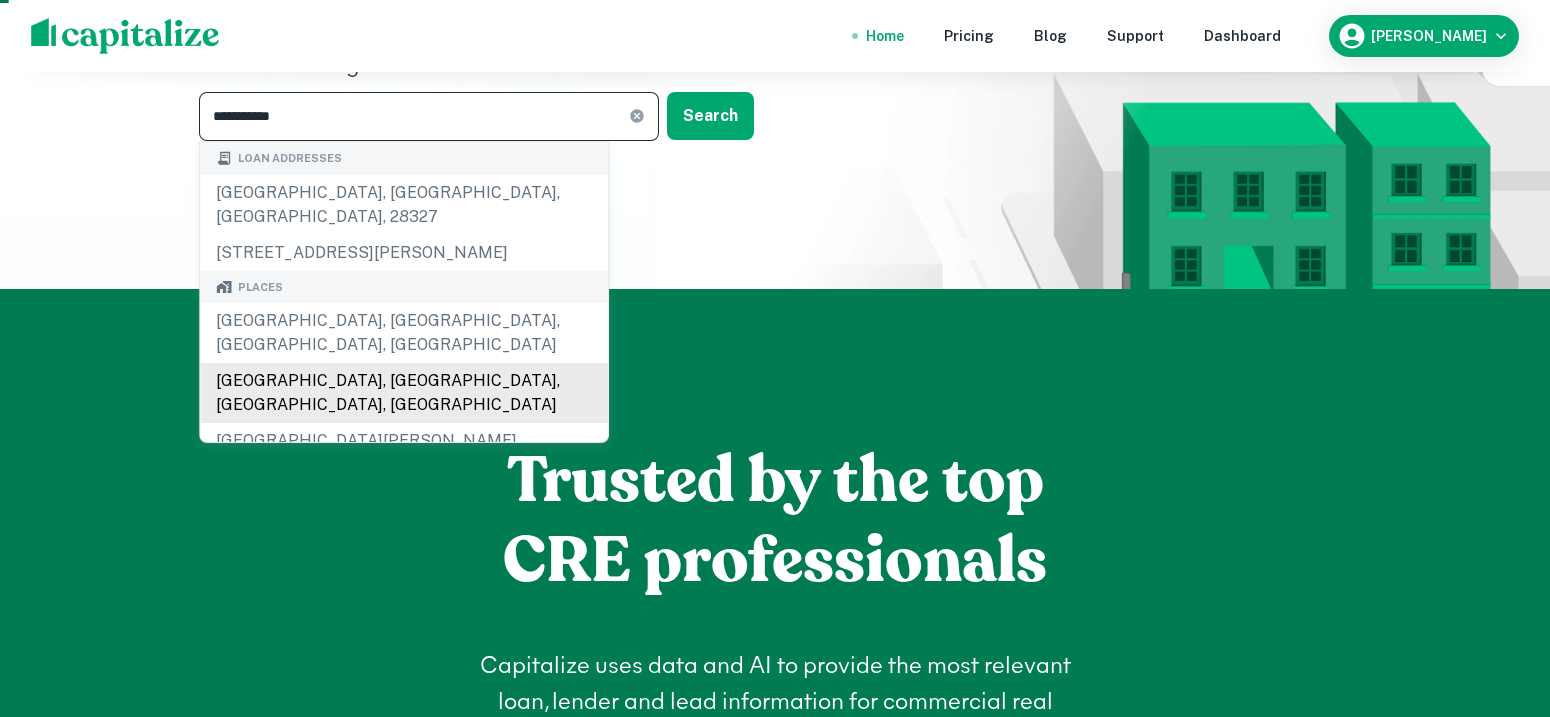 scroll, scrollTop: 249, scrollLeft: 0, axis: vertical 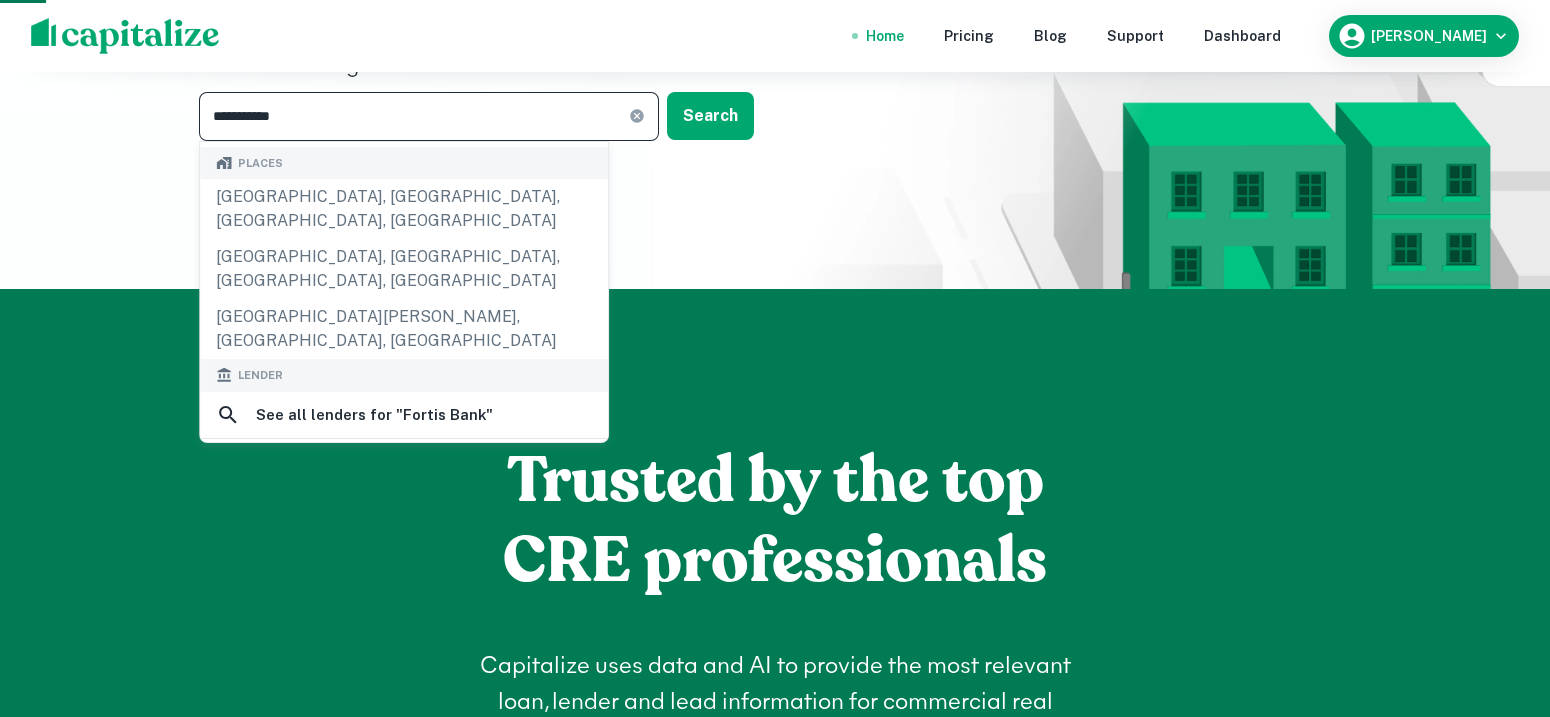 type on "**********" 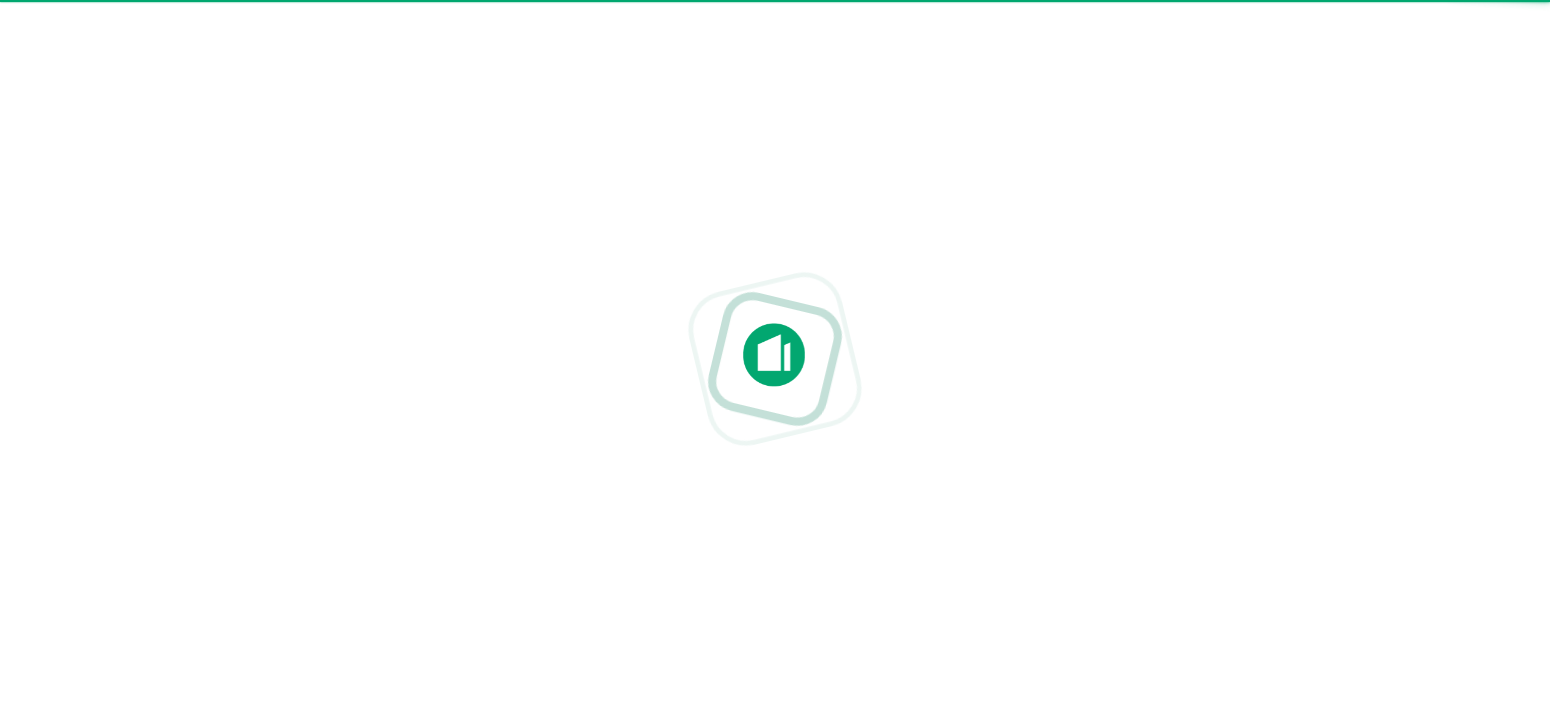 scroll, scrollTop: 0, scrollLeft: 0, axis: both 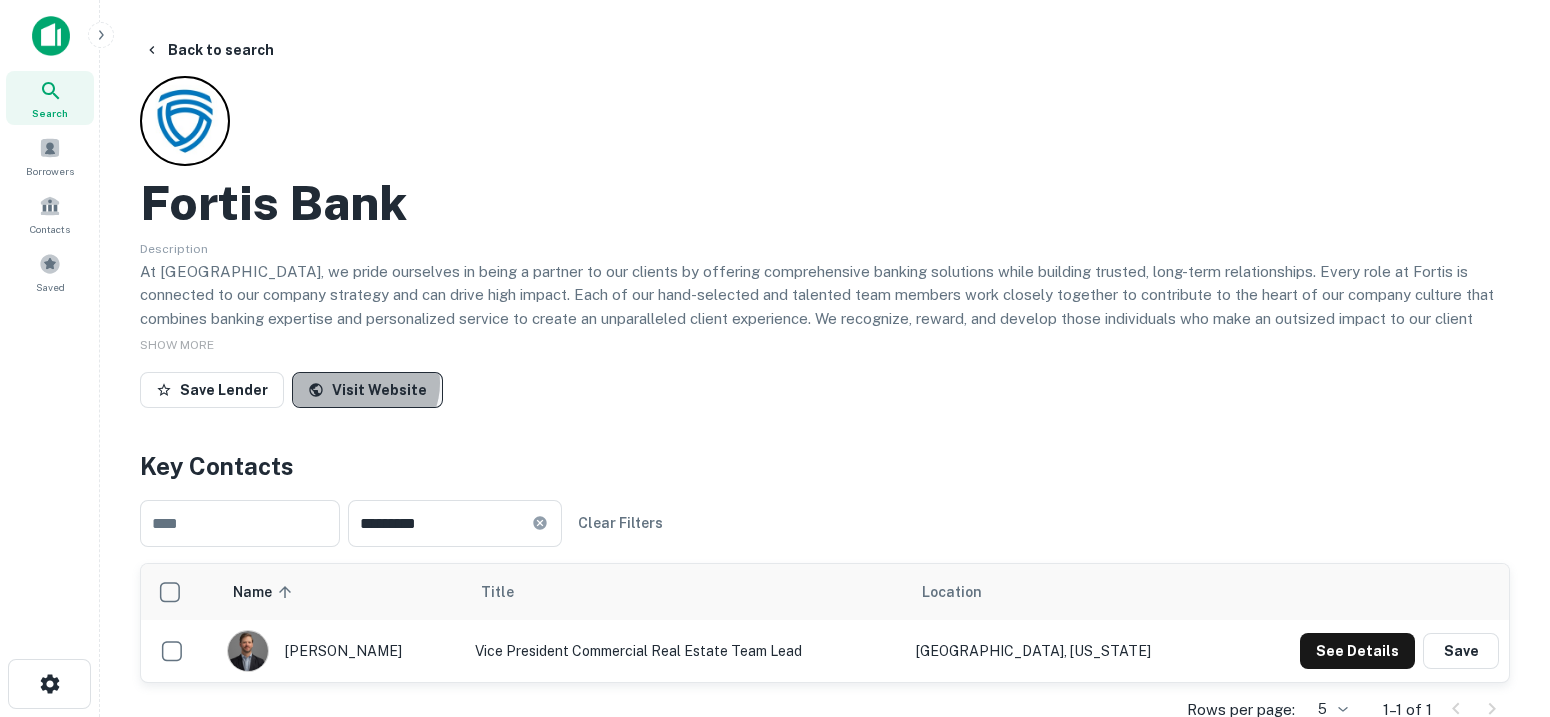 click on "Visit Website" at bounding box center (367, 390) 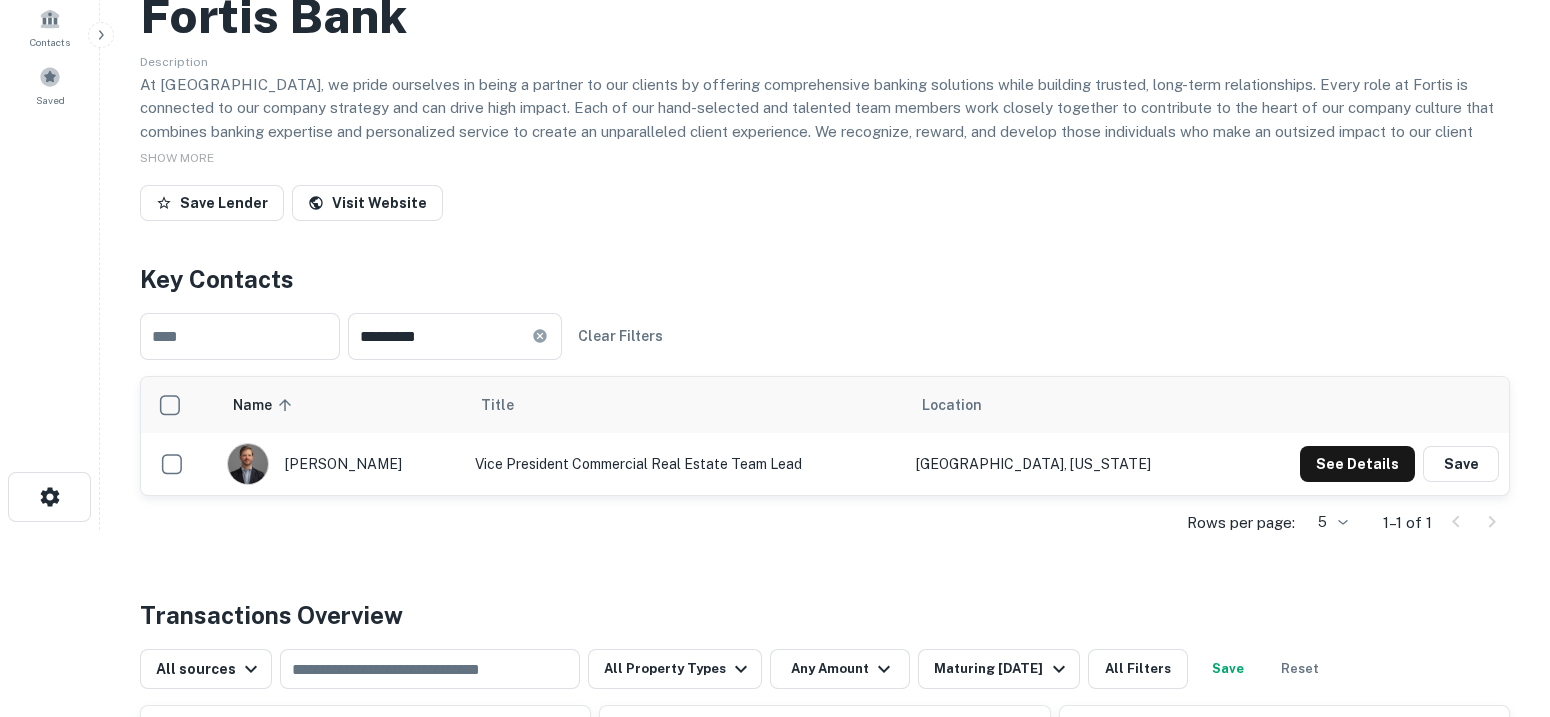 scroll, scrollTop: 375, scrollLeft: 0, axis: vertical 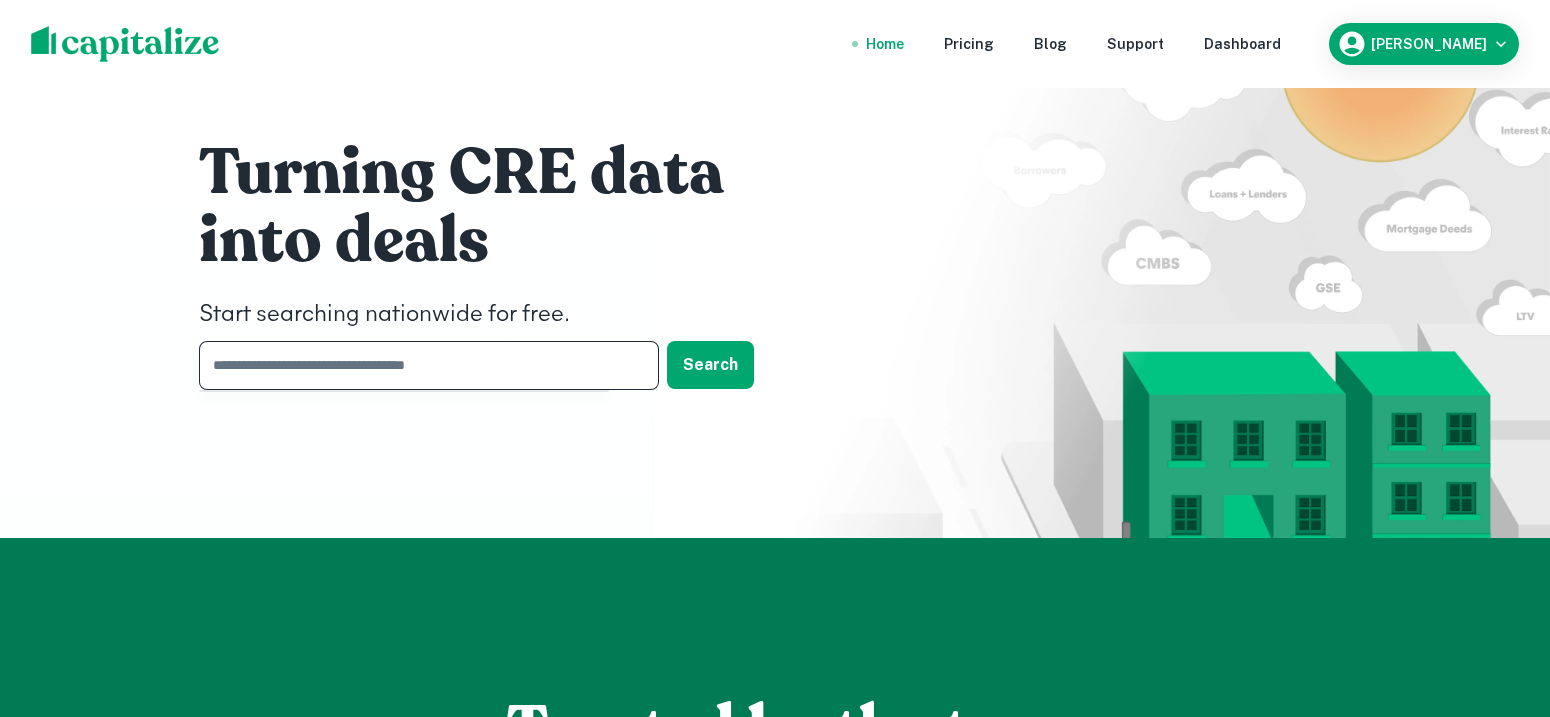 click at bounding box center (422, 365) 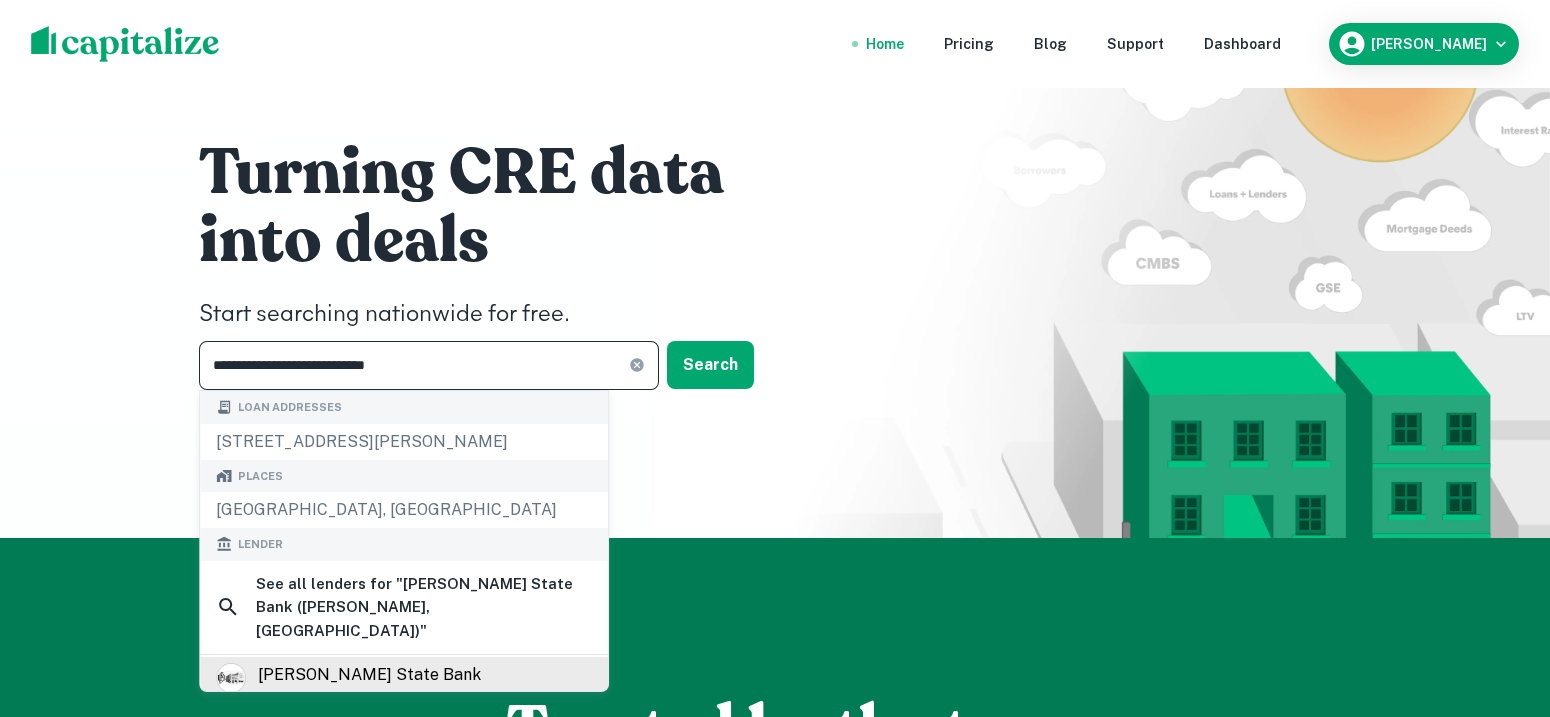 type on "**********" 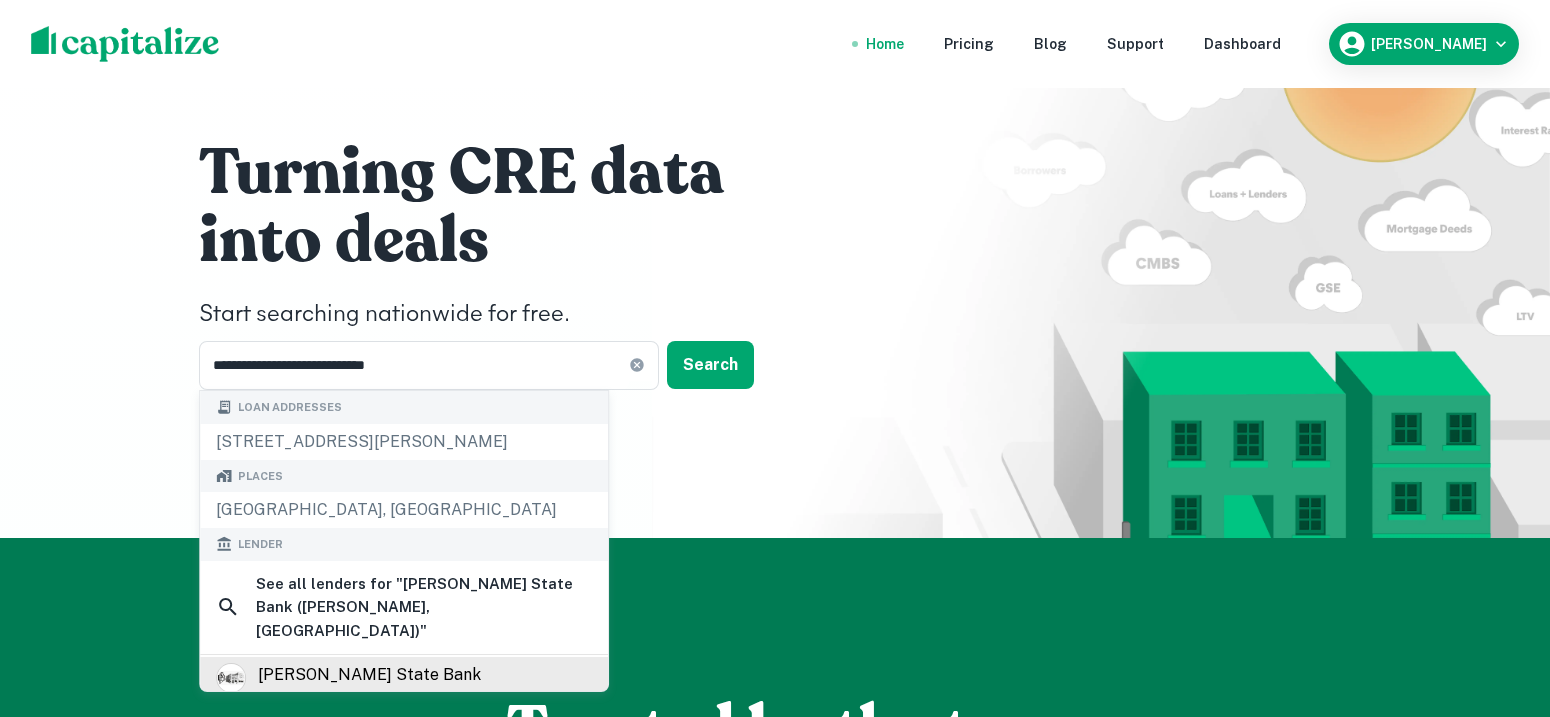 click on "fowler state bank (fowler, co)" at bounding box center [425, 687] 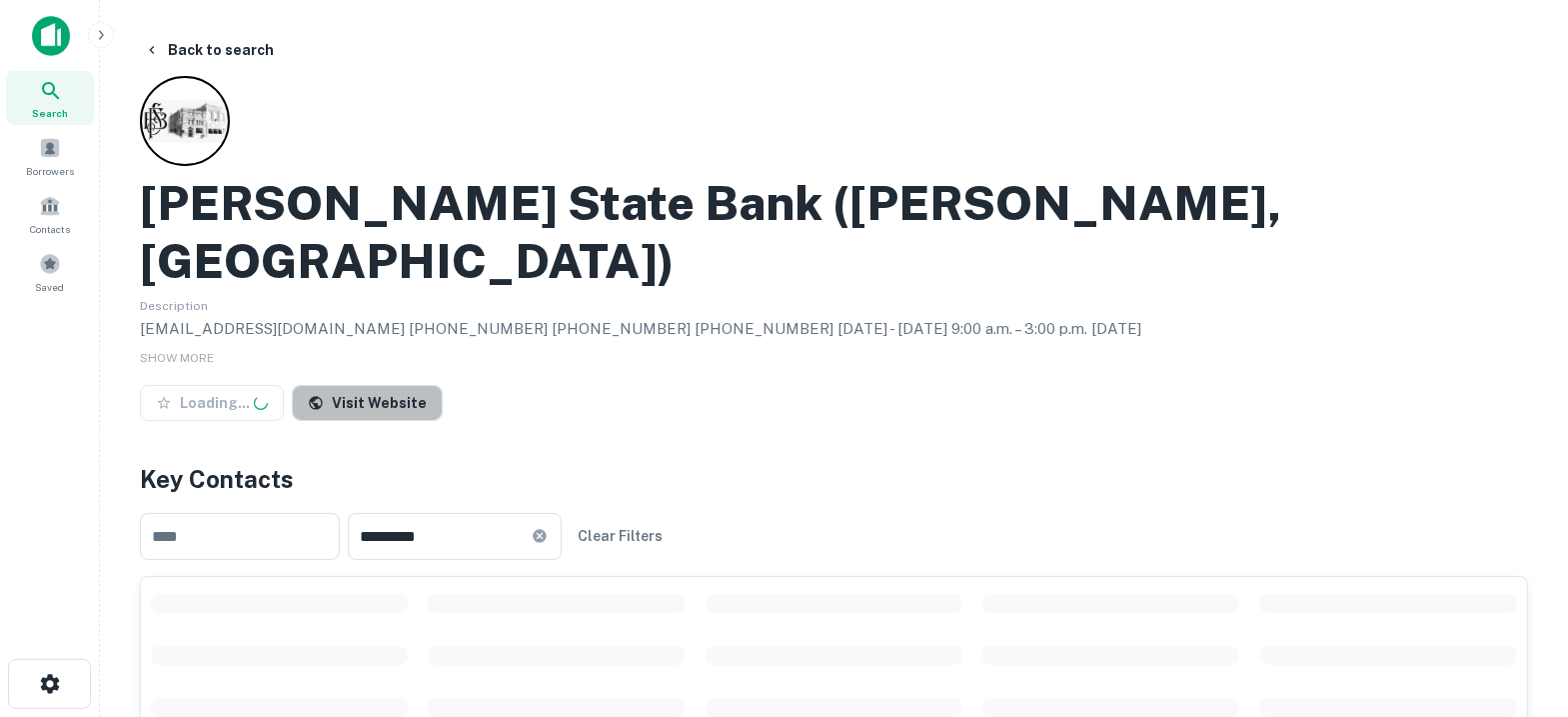 click on "Visit Website" at bounding box center [367, 403] 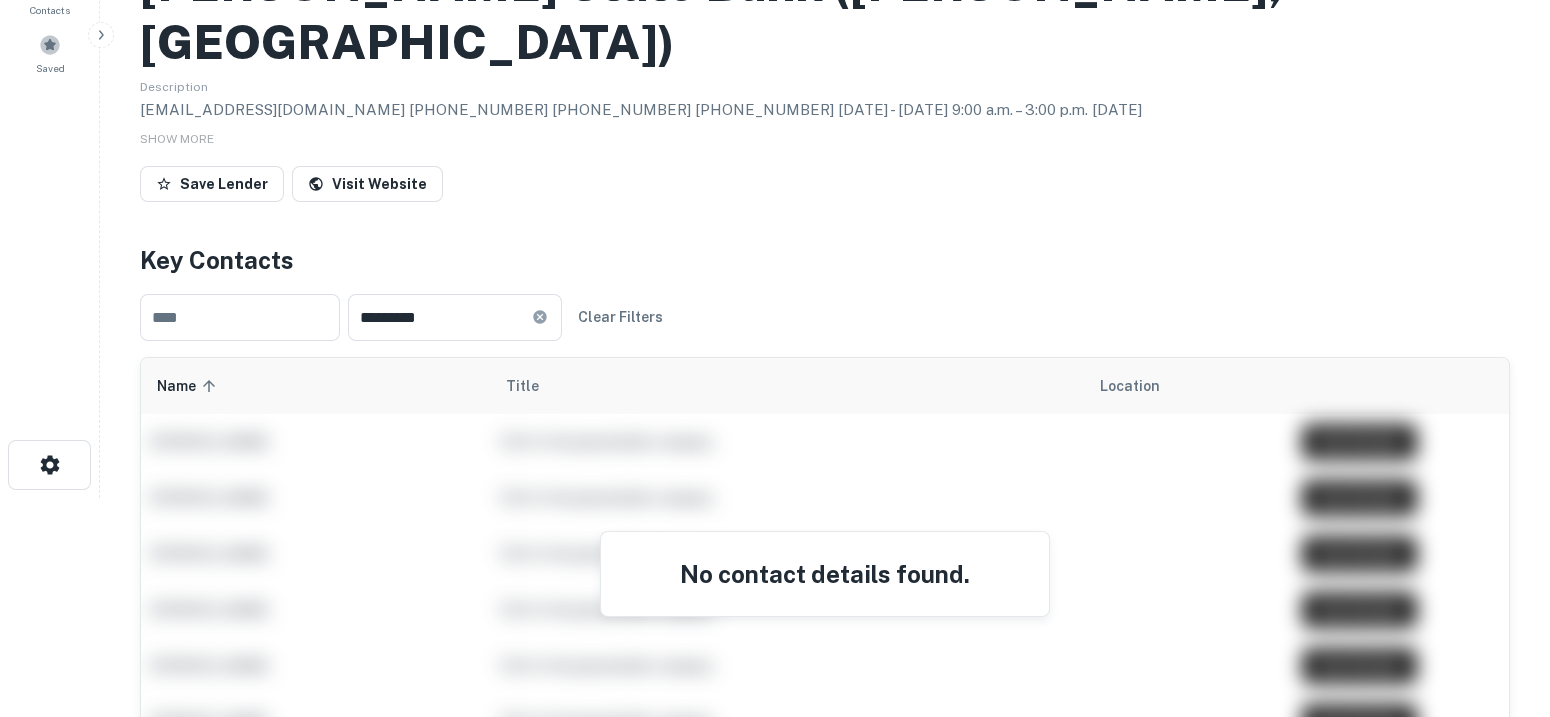 scroll, scrollTop: 249, scrollLeft: 0, axis: vertical 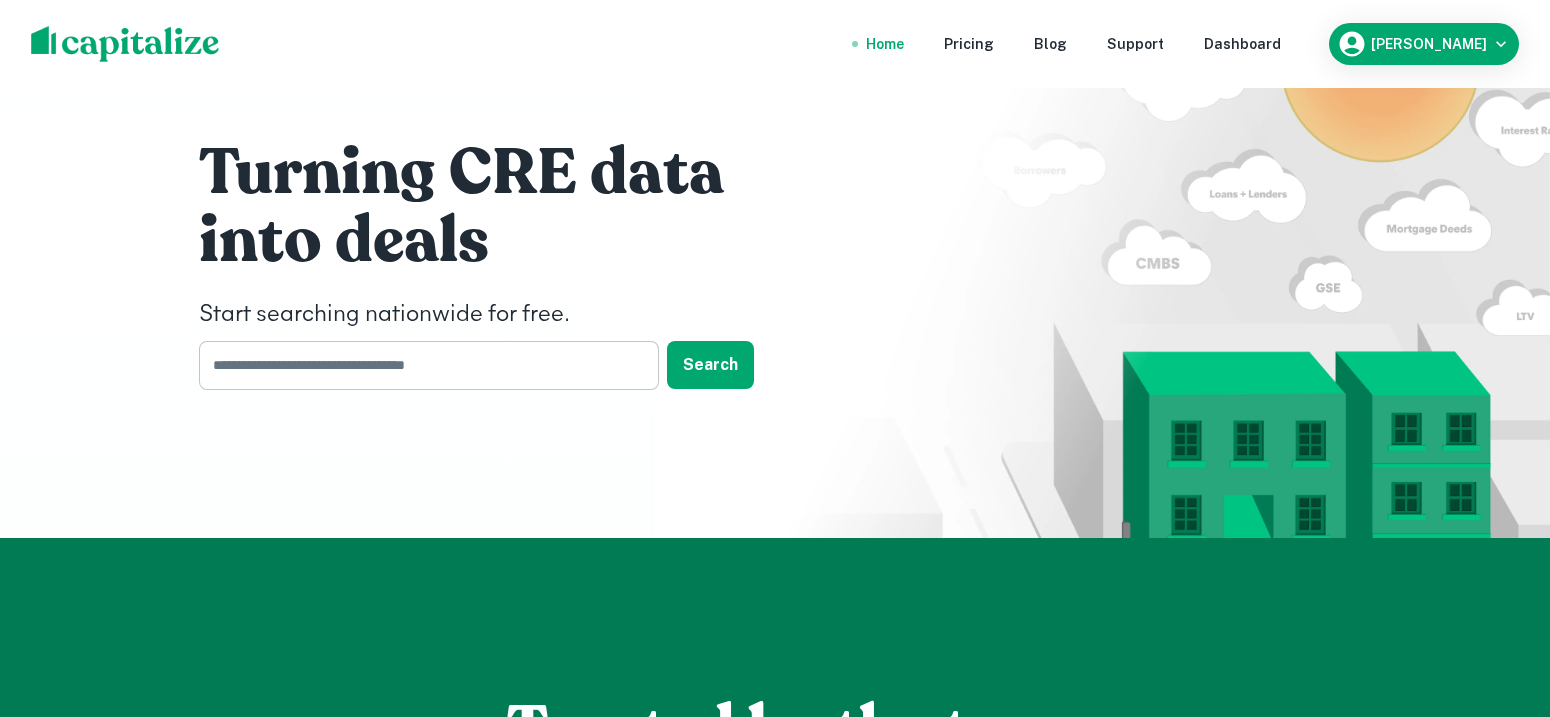 click at bounding box center (422, 365) 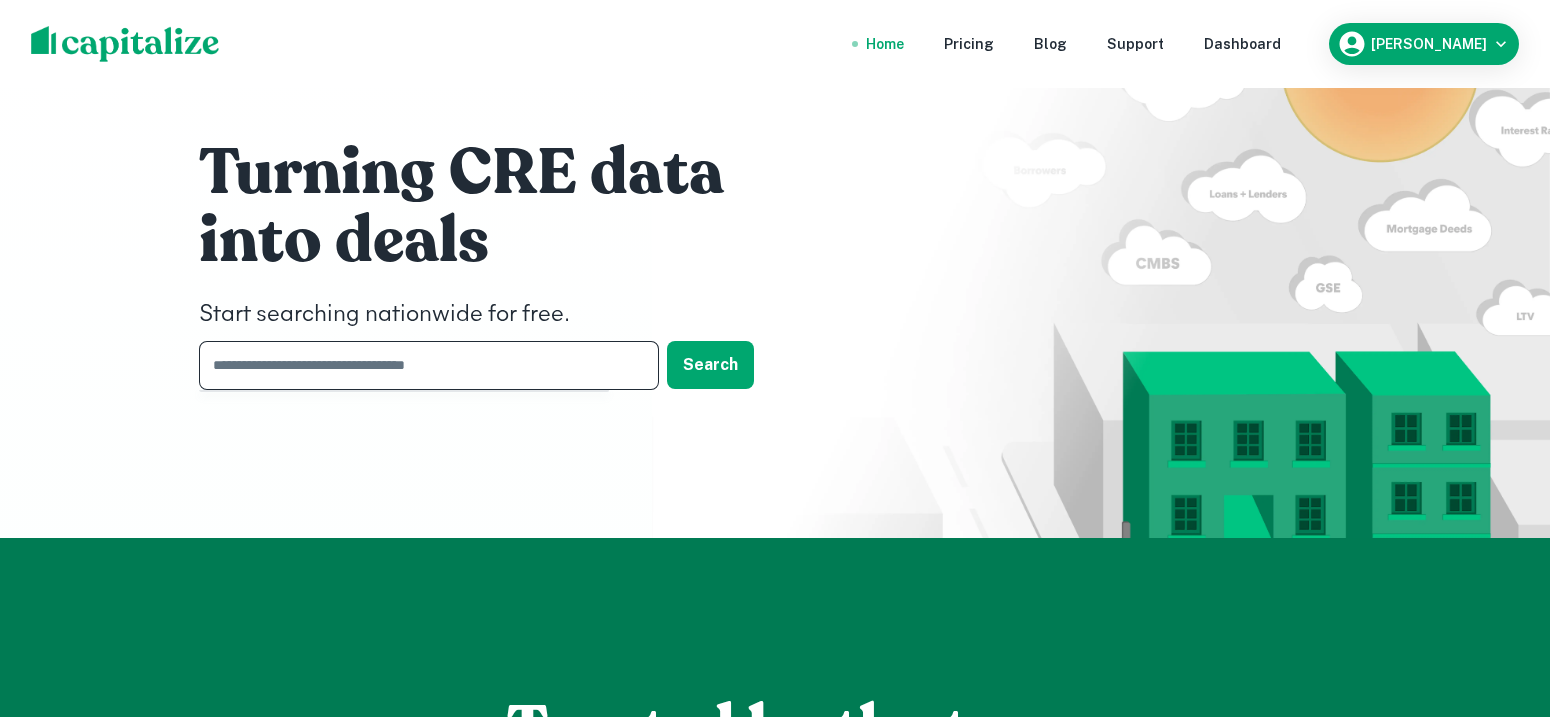 paste on "**********" 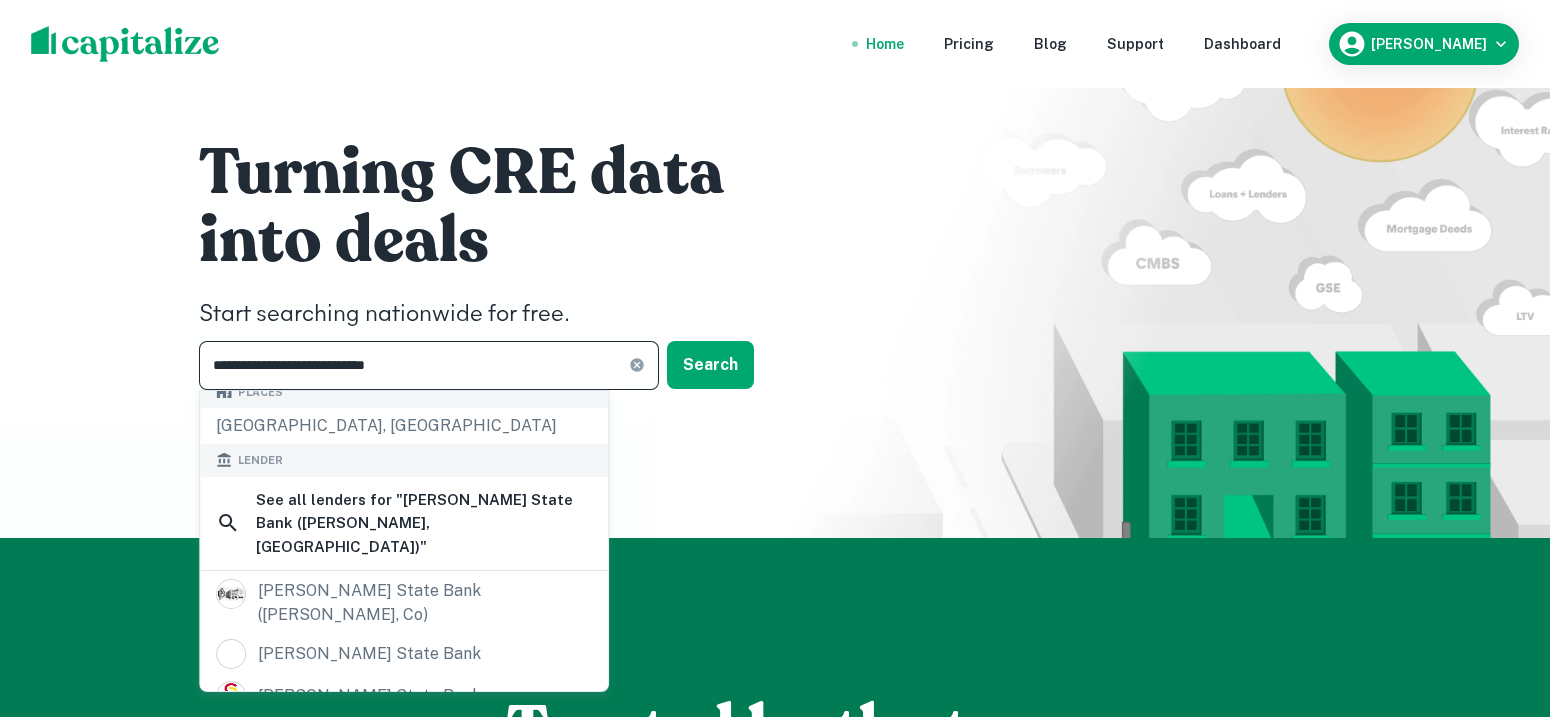 scroll, scrollTop: 124, scrollLeft: 0, axis: vertical 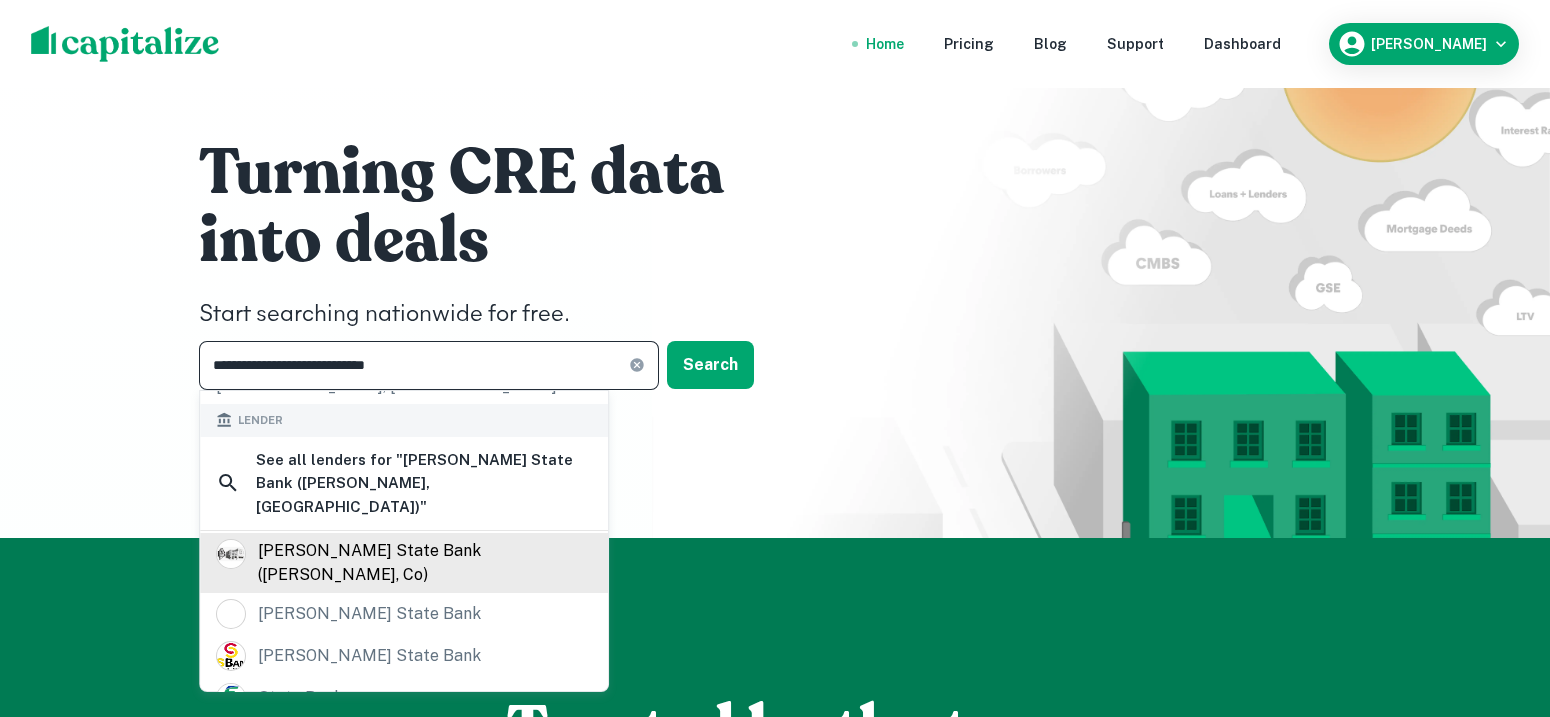 type on "**********" 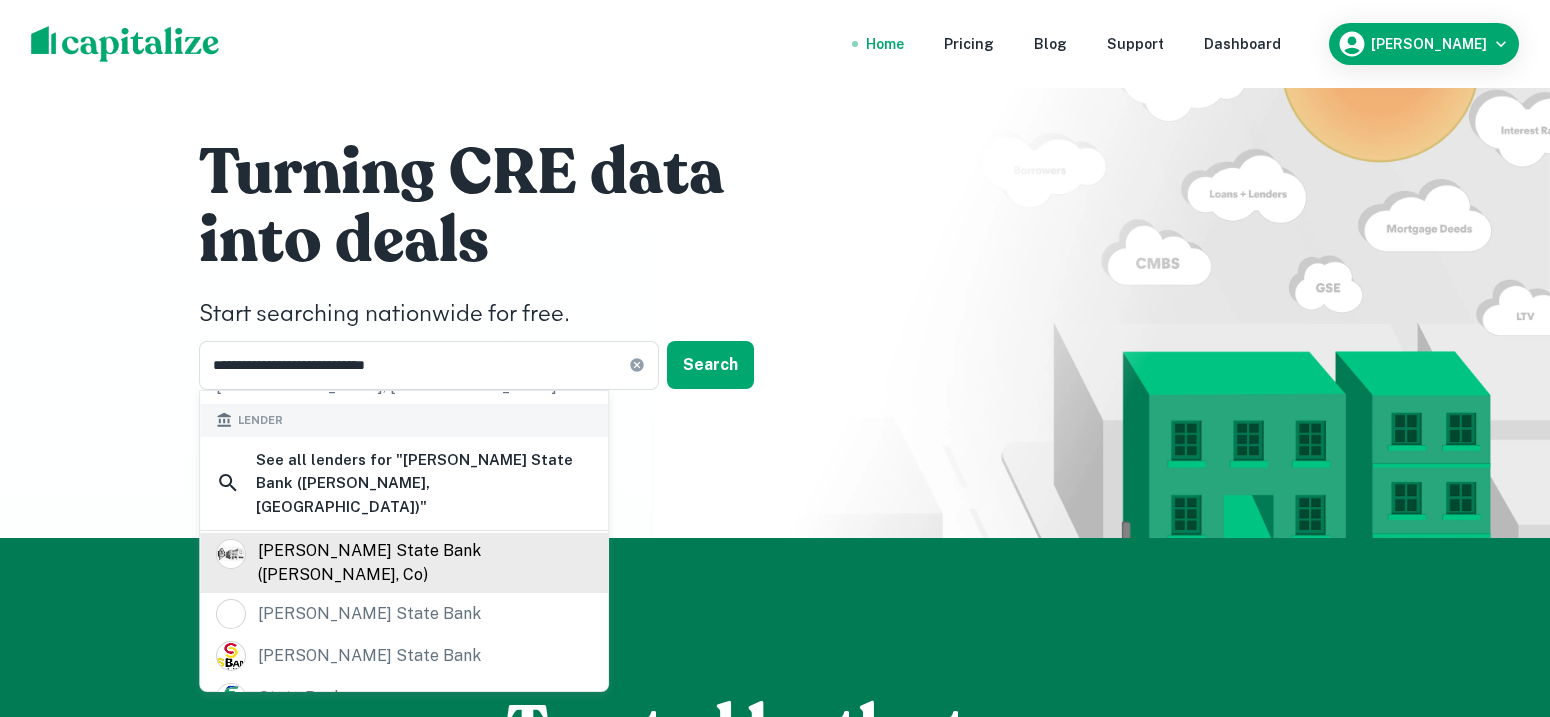 click on "fowler state bank (fowler, co)" at bounding box center (404, 563) 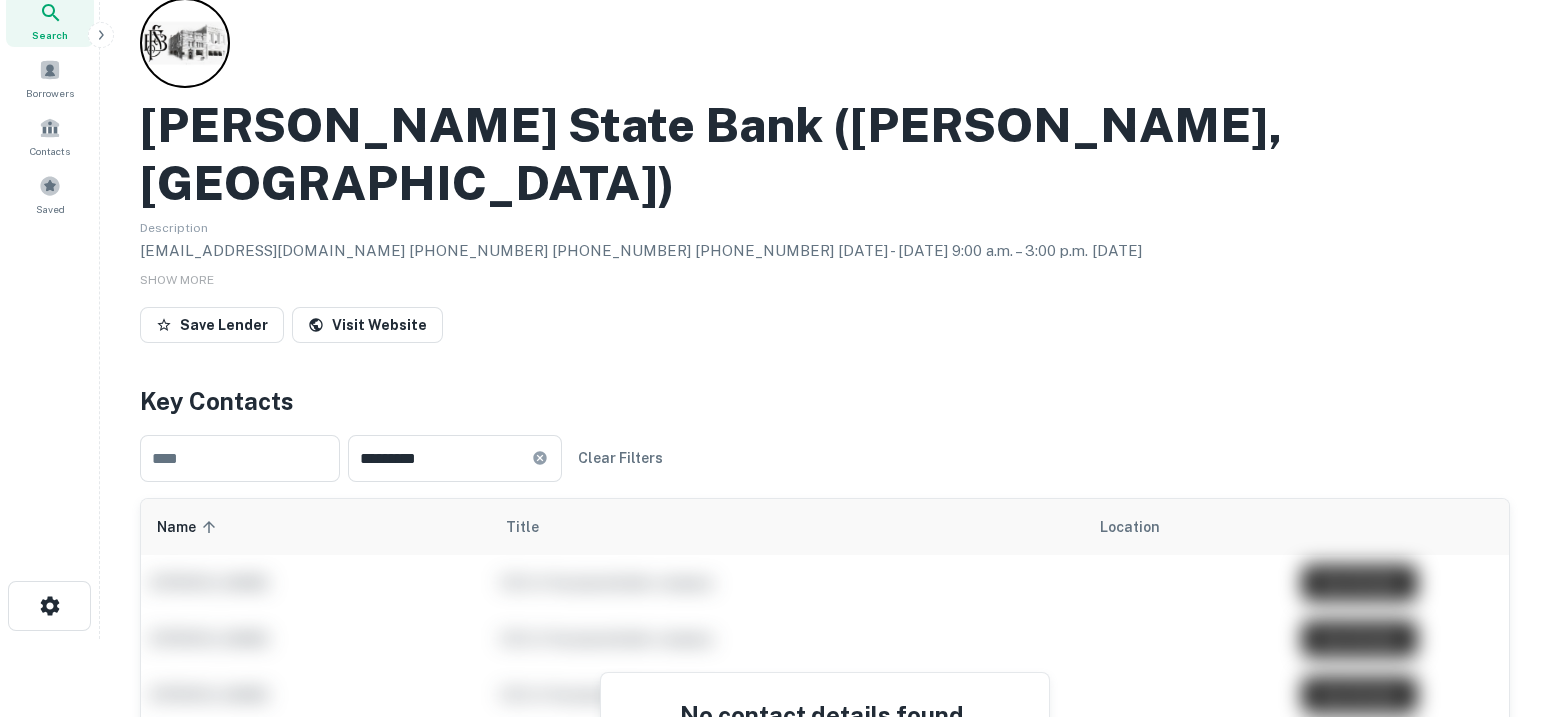 scroll, scrollTop: 124, scrollLeft: 0, axis: vertical 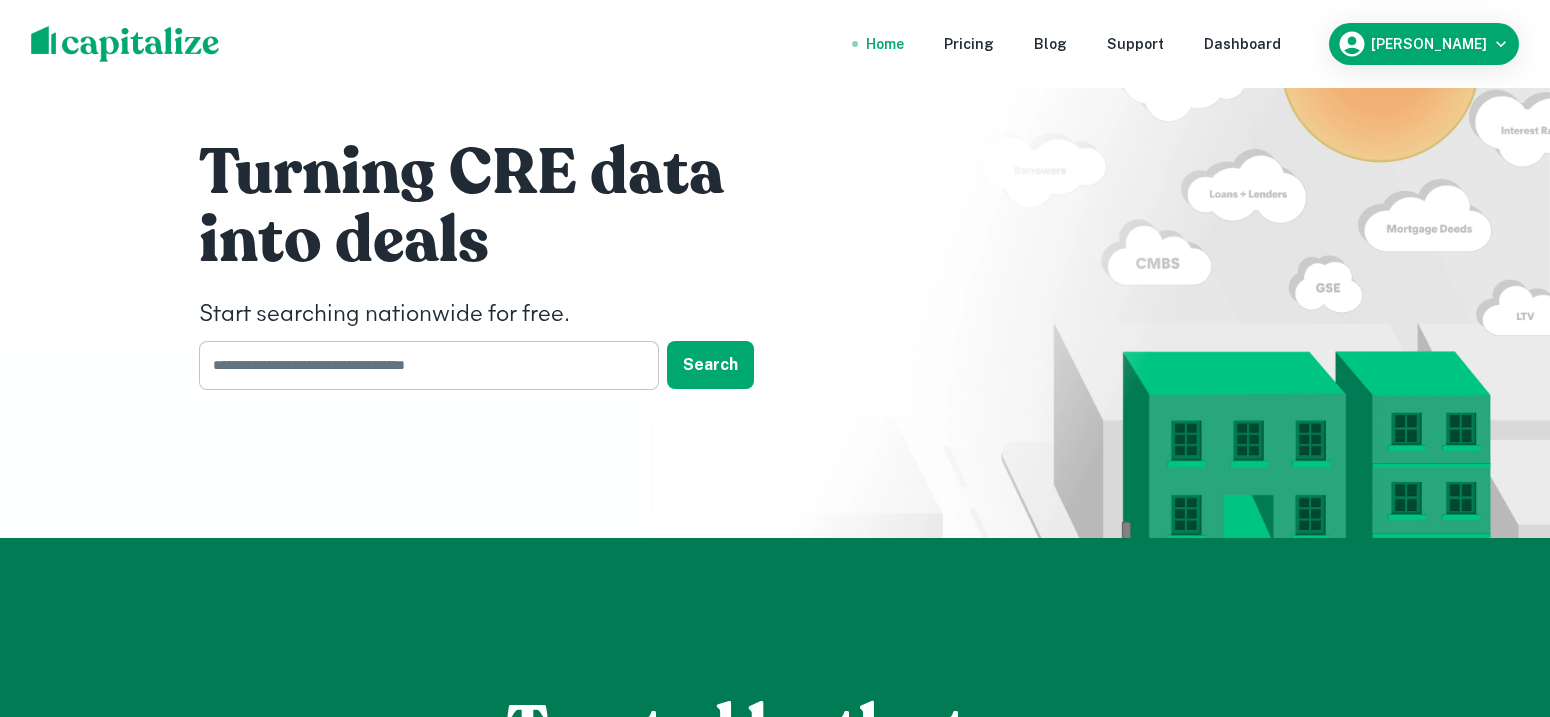click at bounding box center [422, 365] 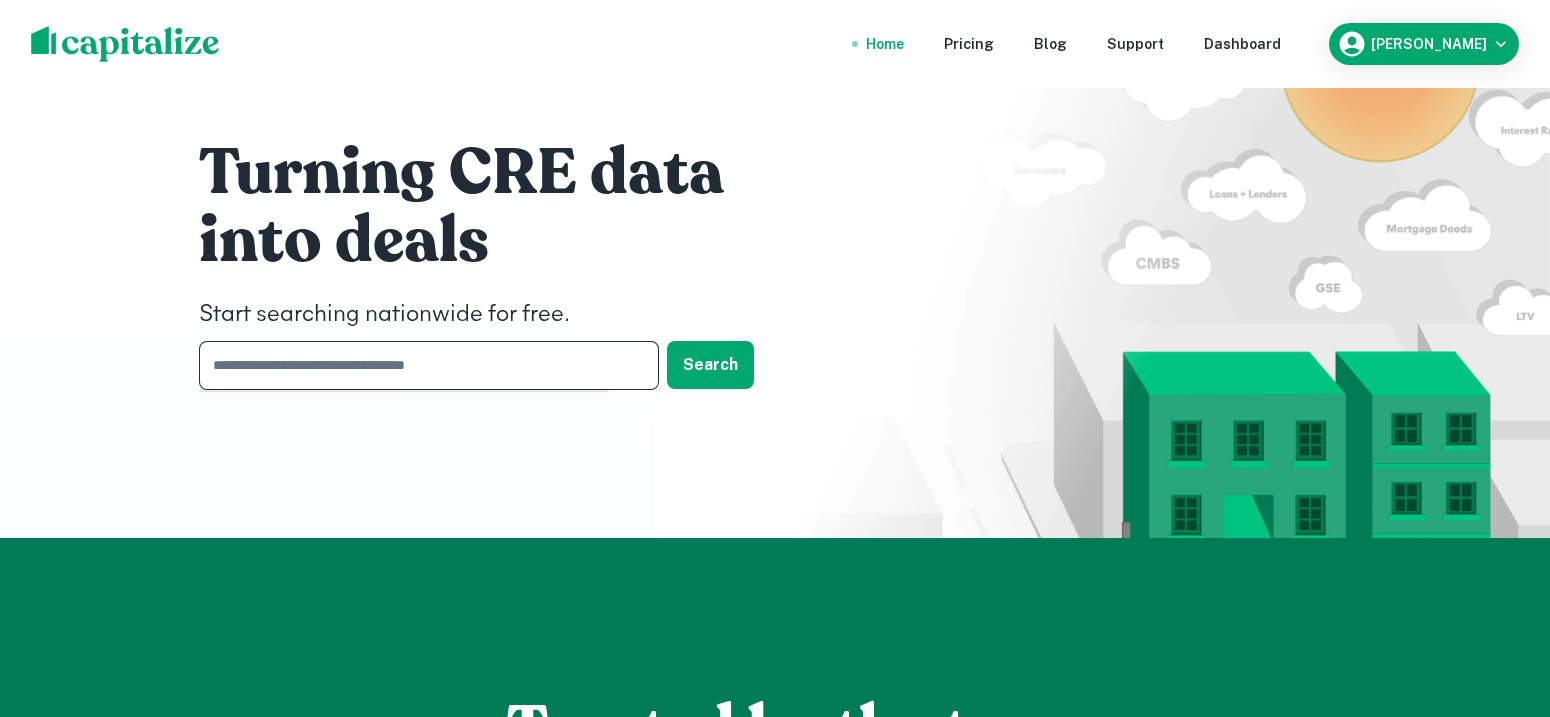 paste on "**********" 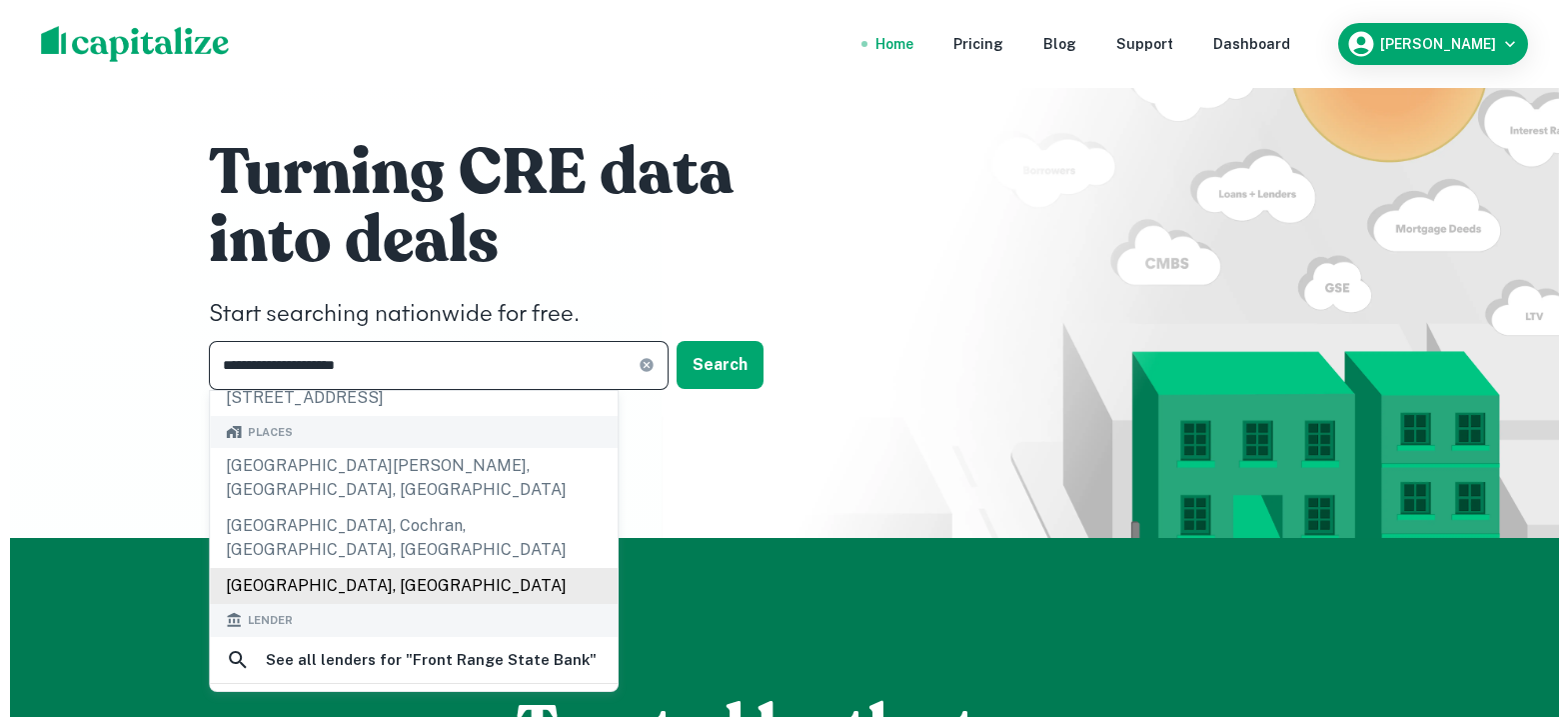 scroll, scrollTop: 124, scrollLeft: 0, axis: vertical 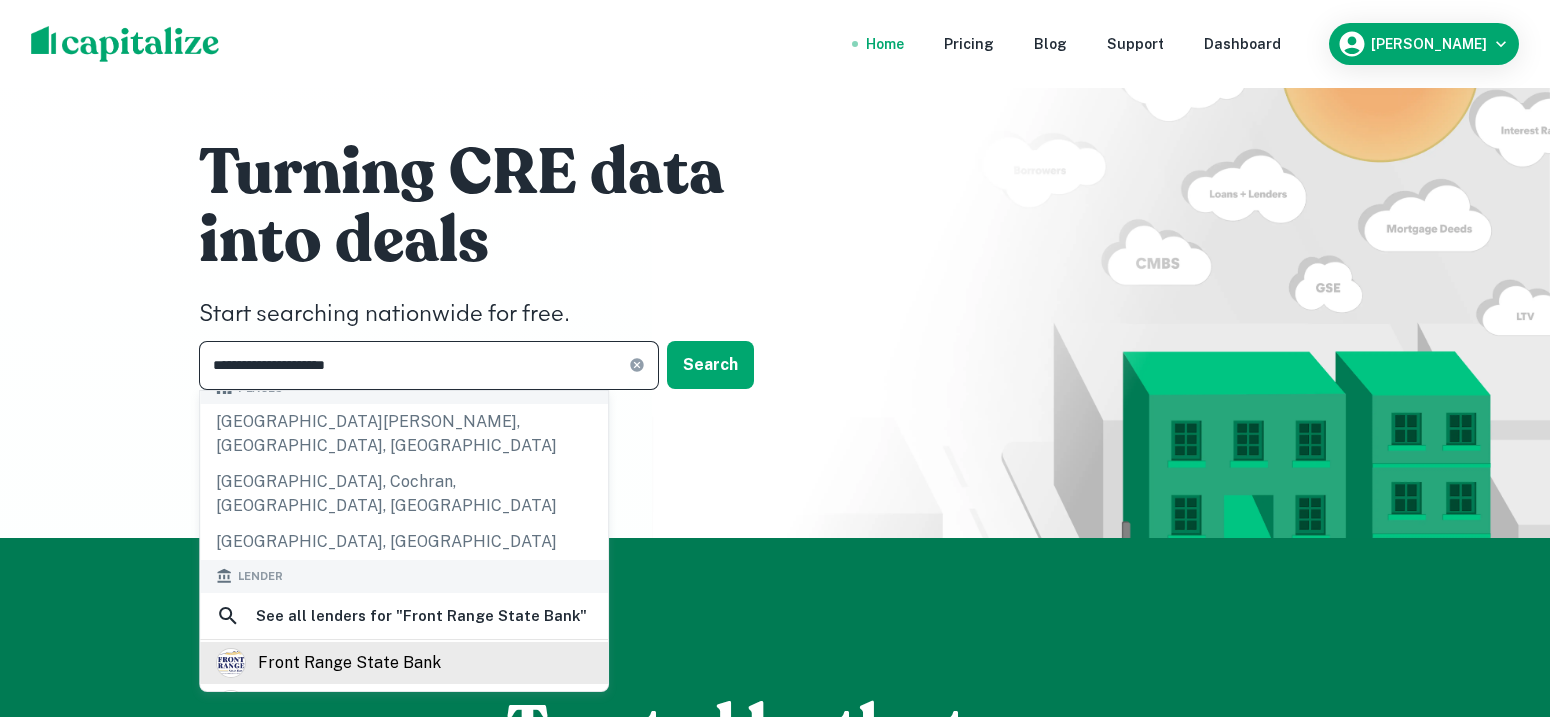 type on "**********" 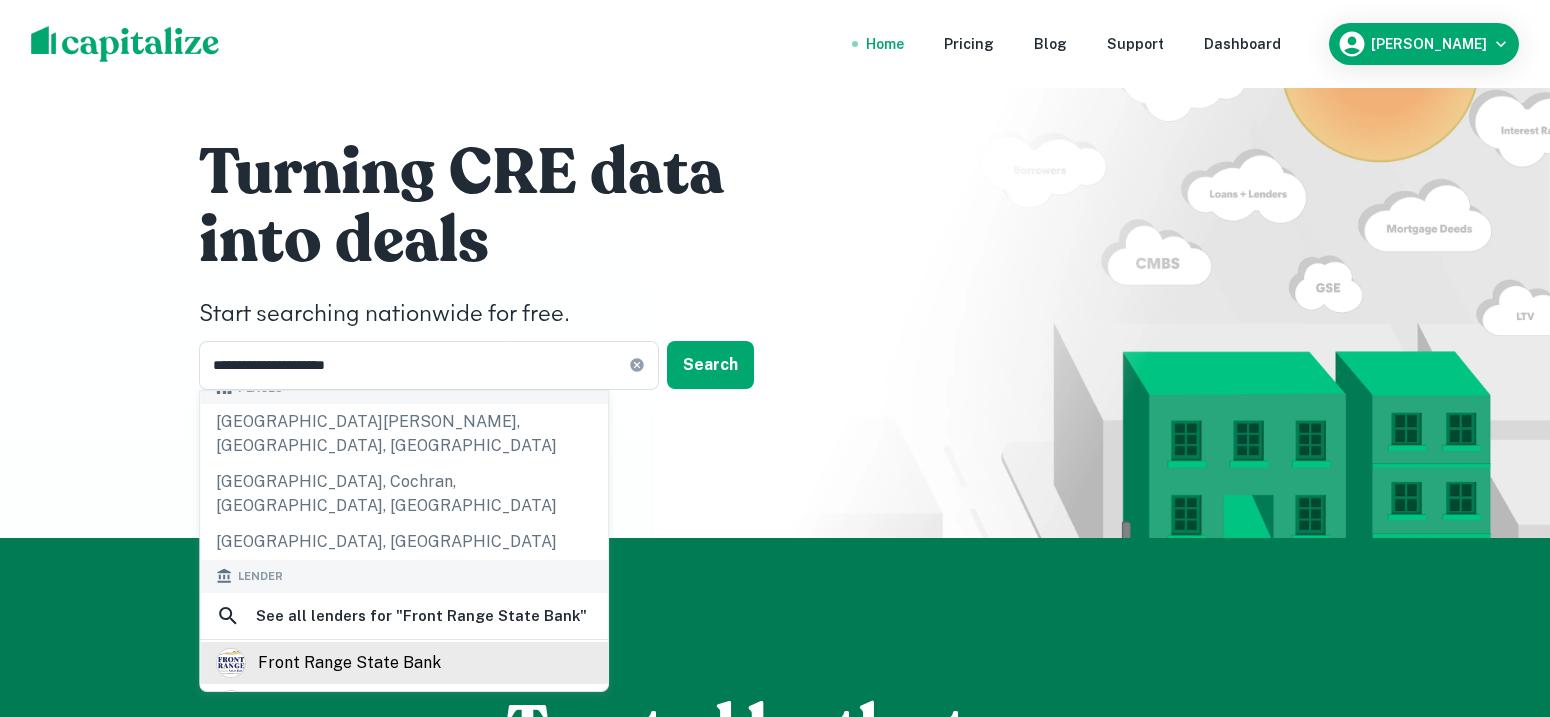 click on "front range state bank" at bounding box center [349, 663] 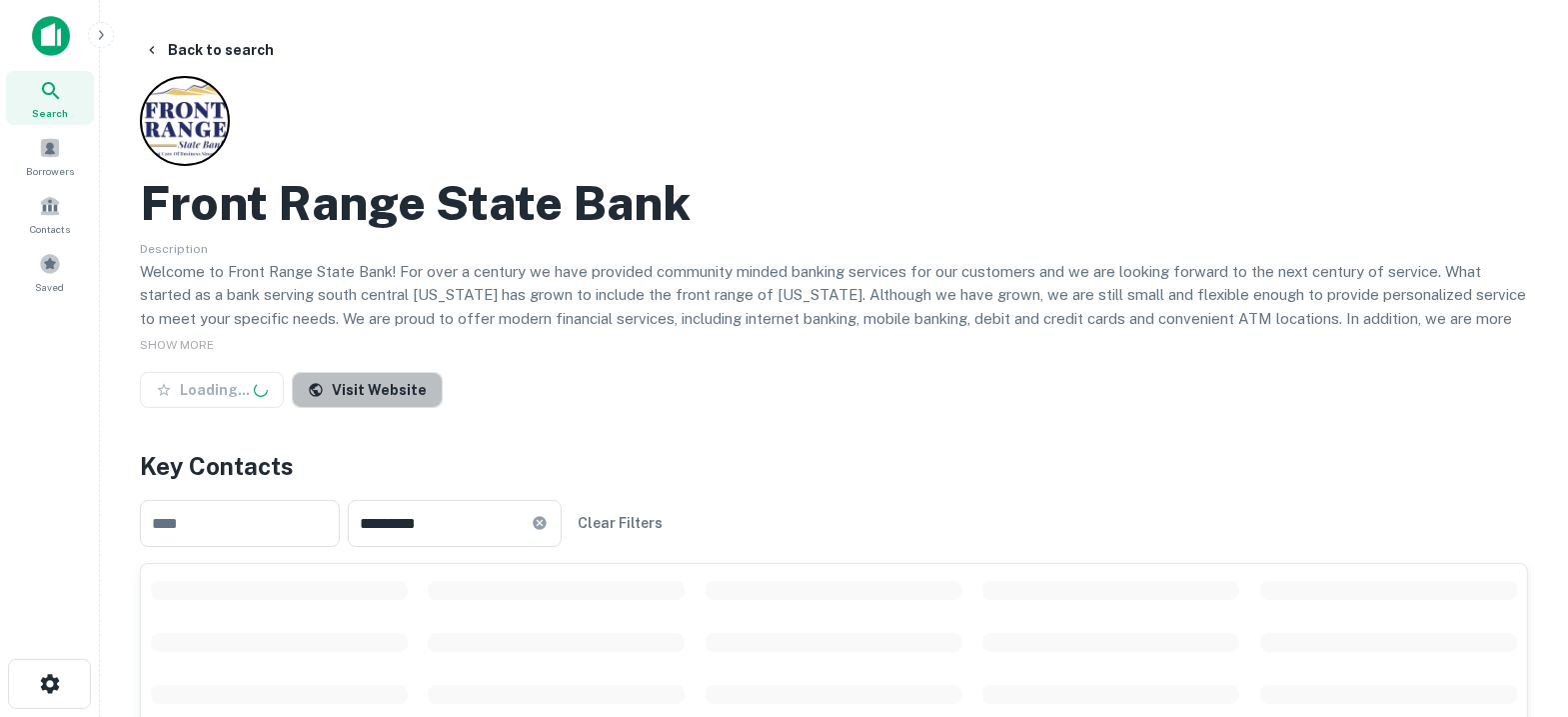 click on "Visit Website" at bounding box center [367, 390] 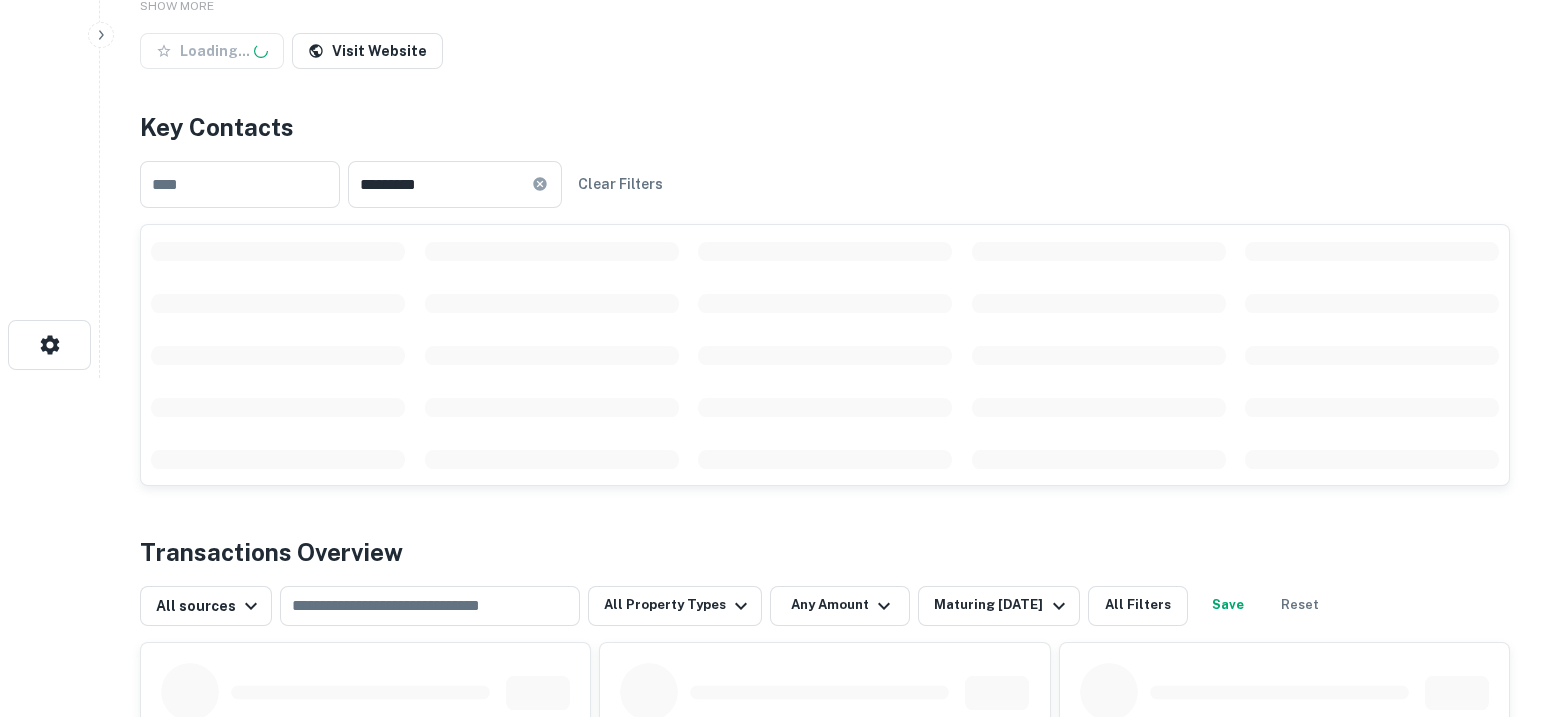 scroll, scrollTop: 375, scrollLeft: 0, axis: vertical 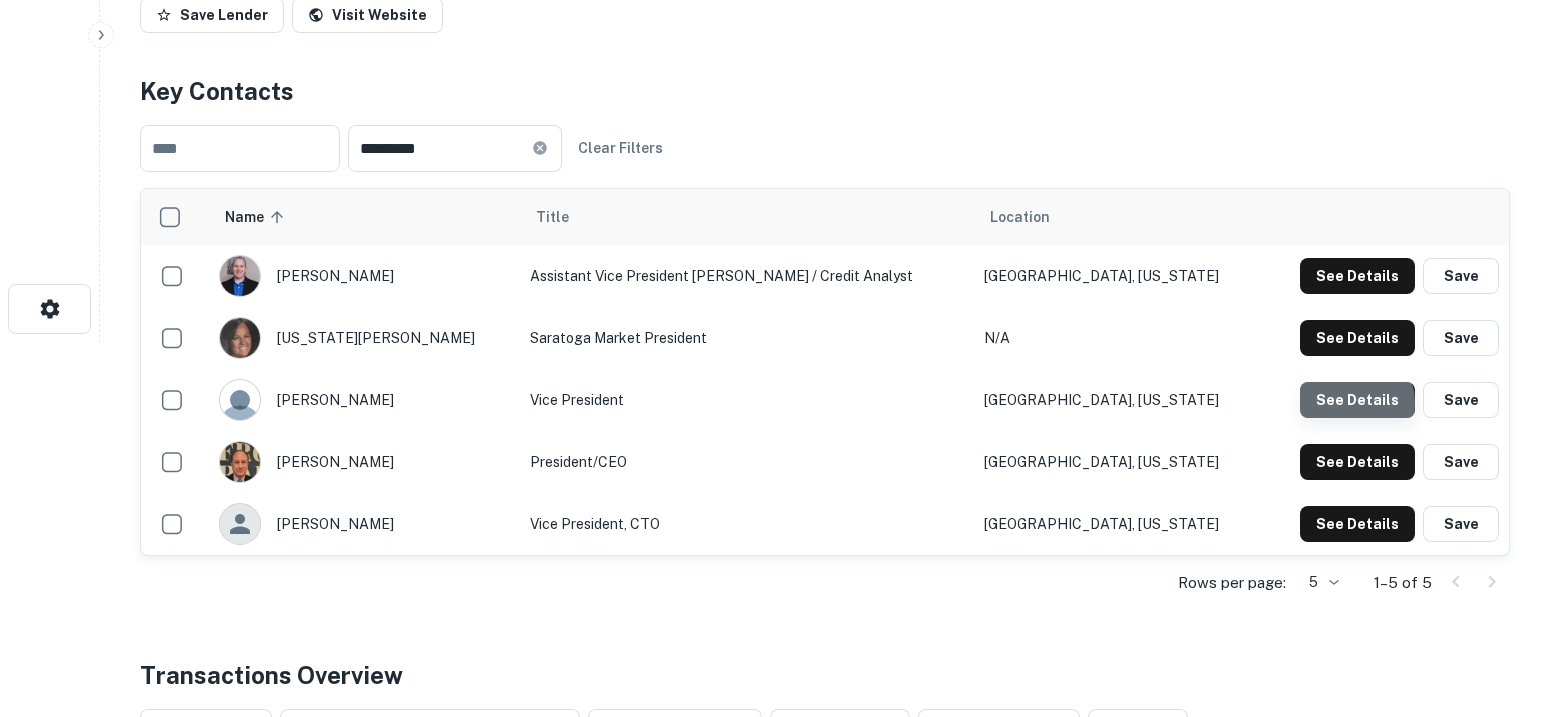 click on "See Details" at bounding box center (1357, 276) 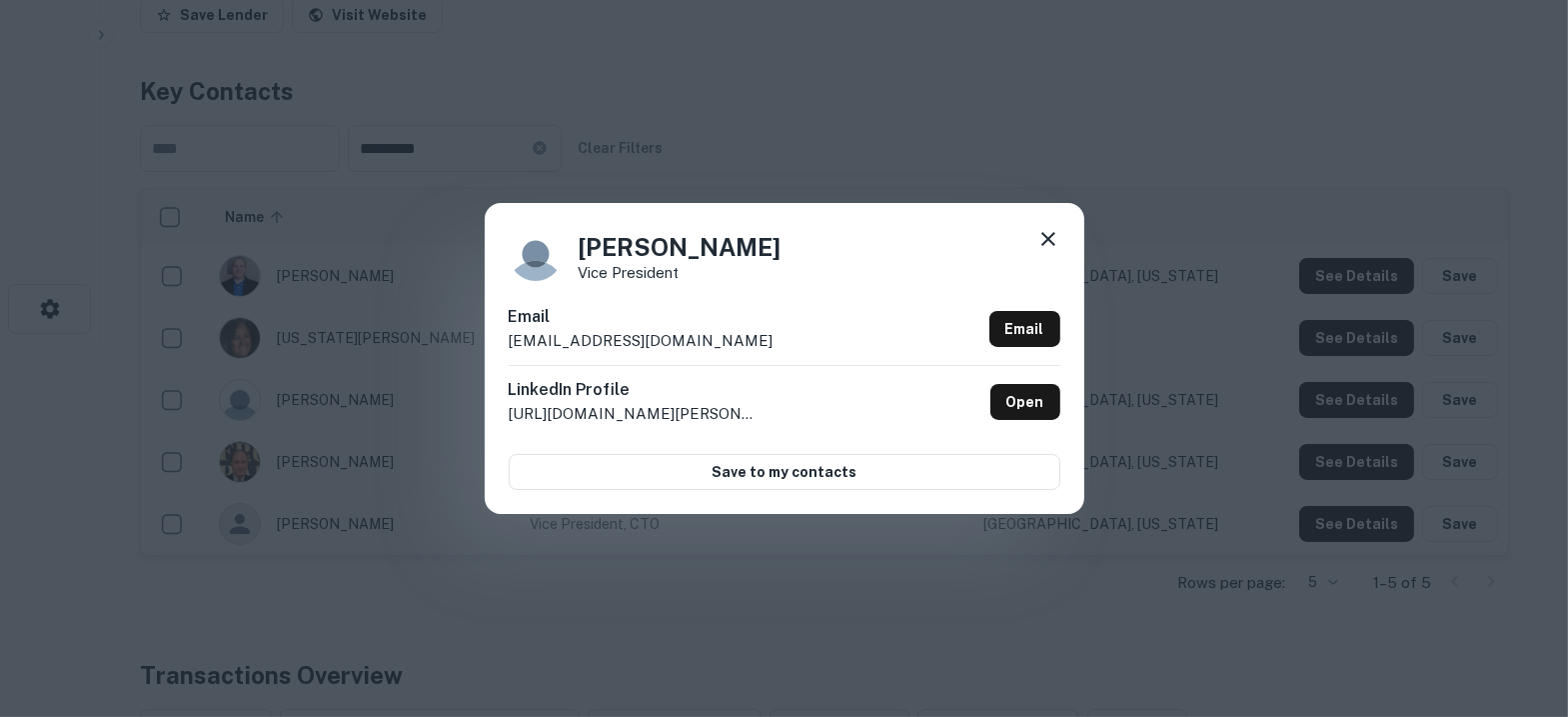 click 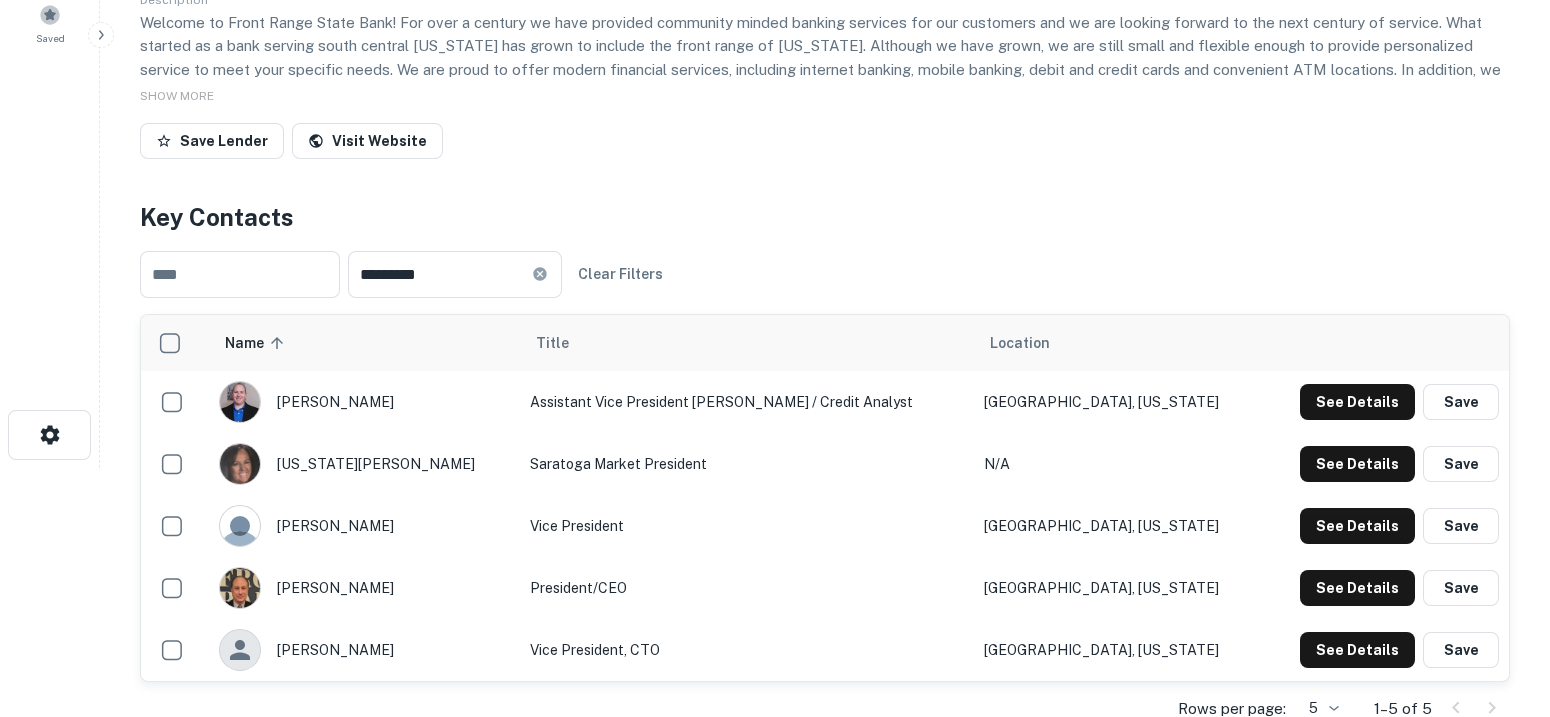 scroll, scrollTop: 249, scrollLeft: 0, axis: vertical 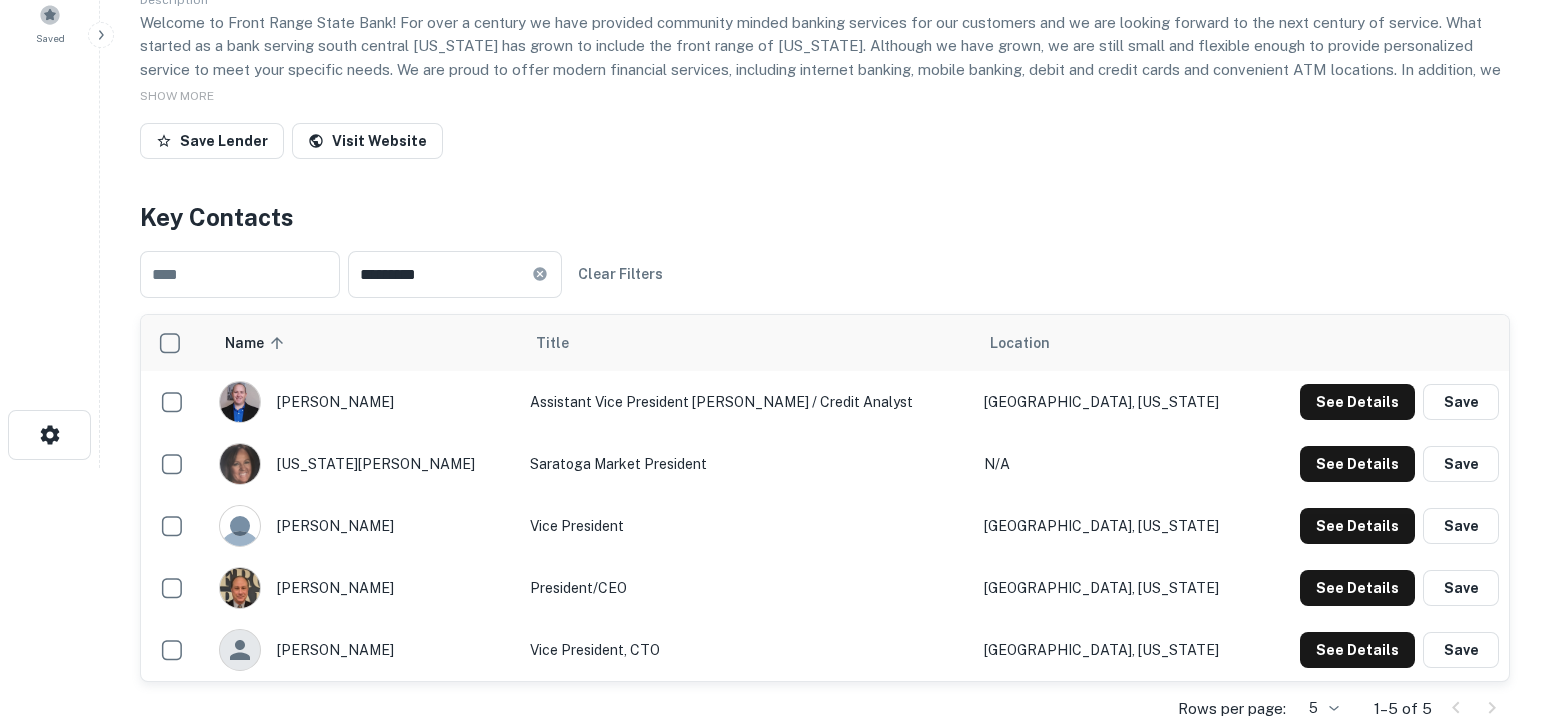 type 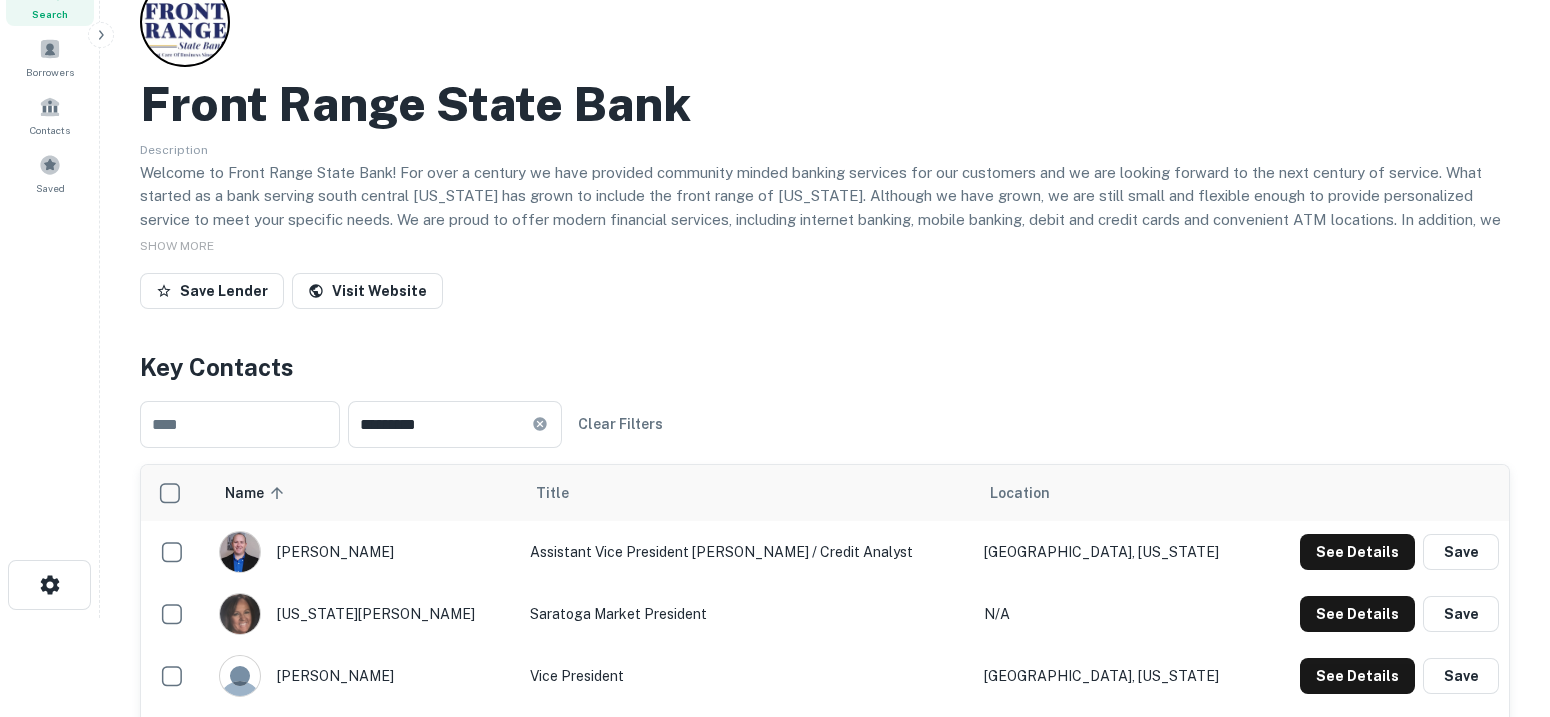 scroll, scrollTop: 0, scrollLeft: 0, axis: both 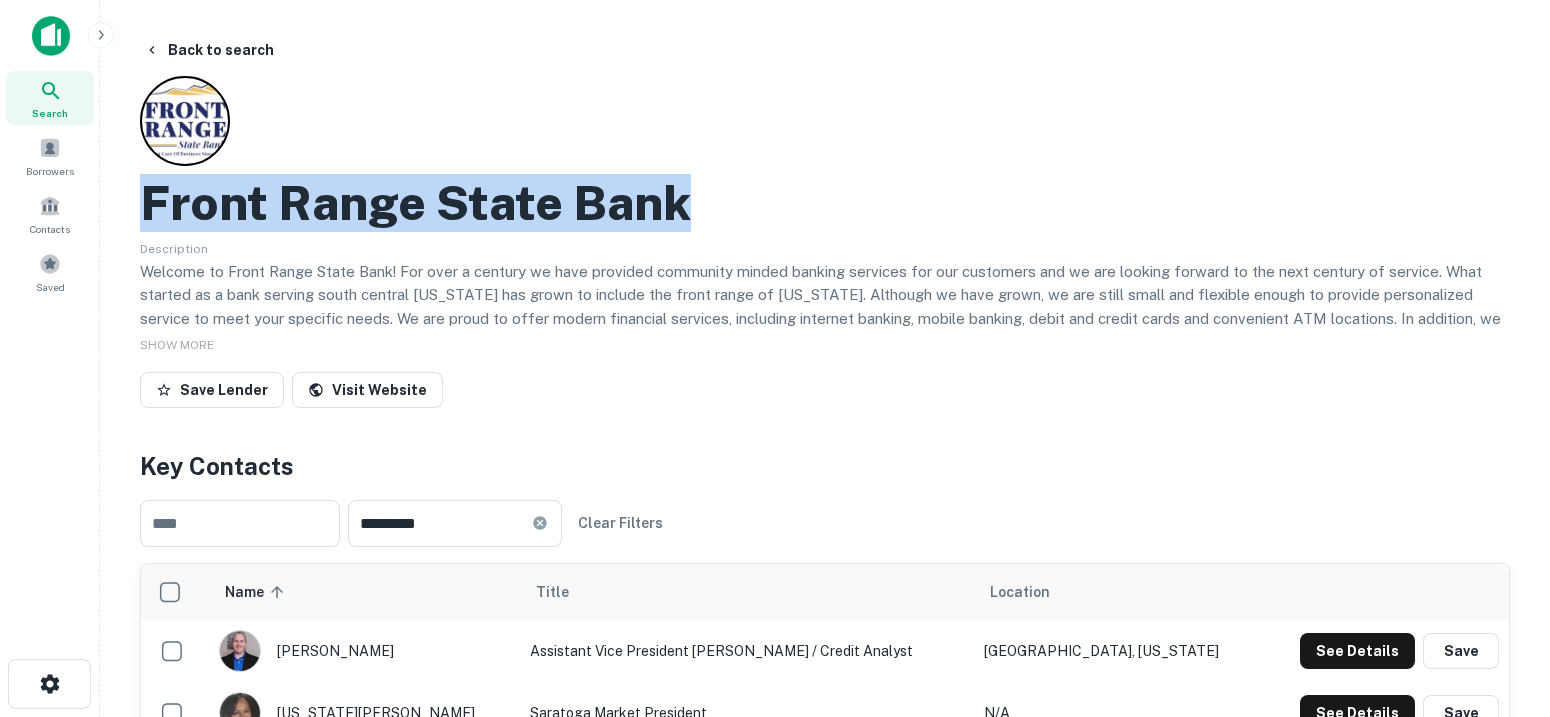 drag, startPoint x: 720, startPoint y: 210, endPoint x: 142, endPoint y: 212, distance: 578.0035 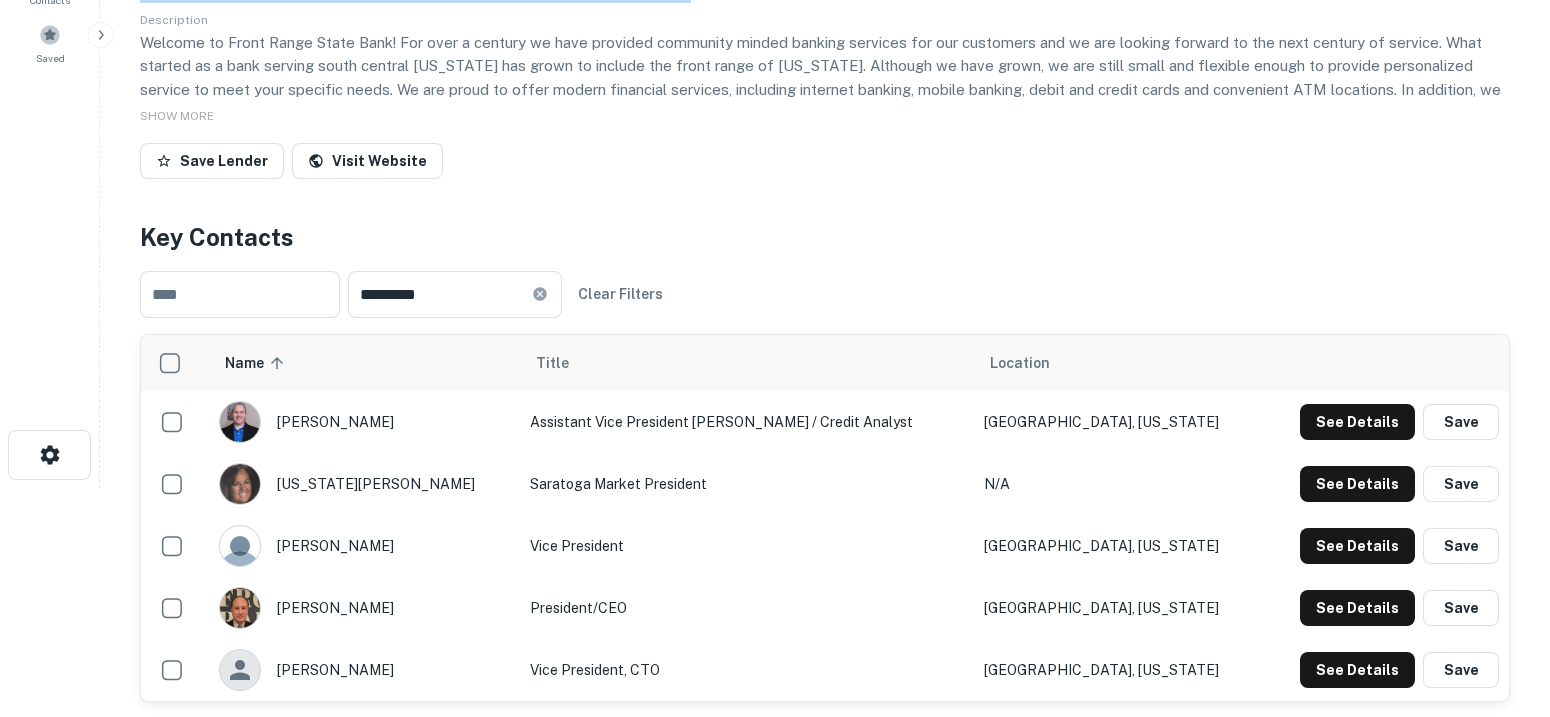 scroll, scrollTop: 375, scrollLeft: 0, axis: vertical 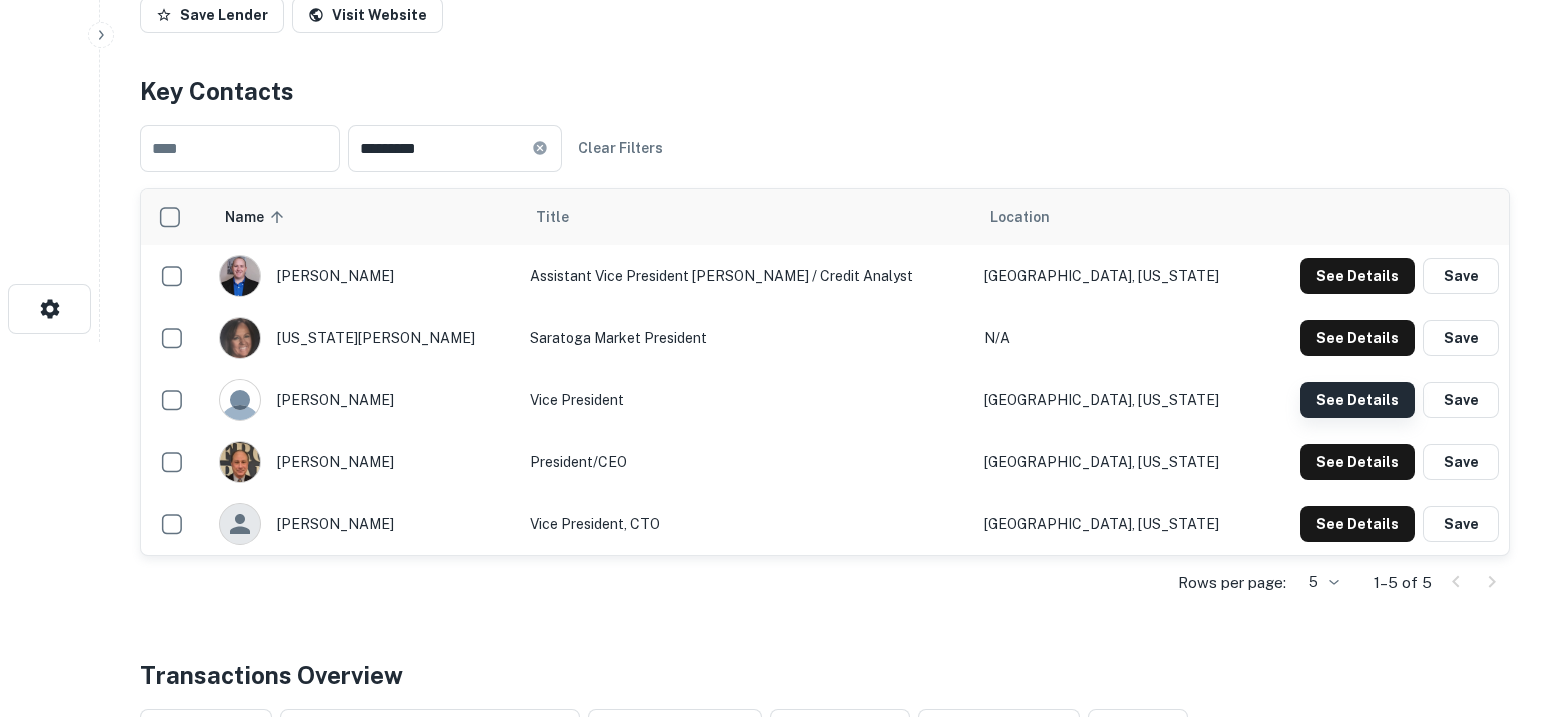 click on "See Details" at bounding box center [1357, 276] 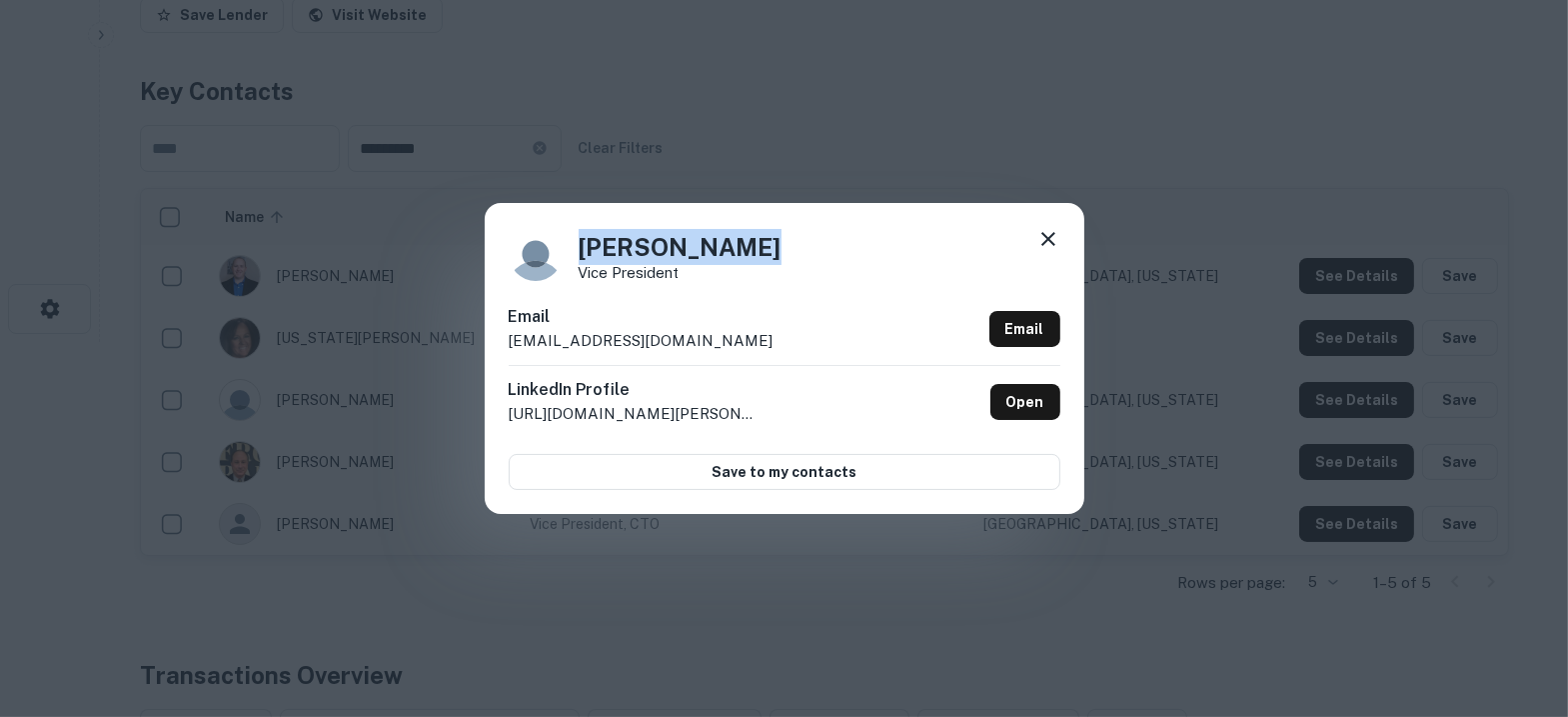 drag, startPoint x: 772, startPoint y: 246, endPoint x: 573, endPoint y: 242, distance: 199.0402 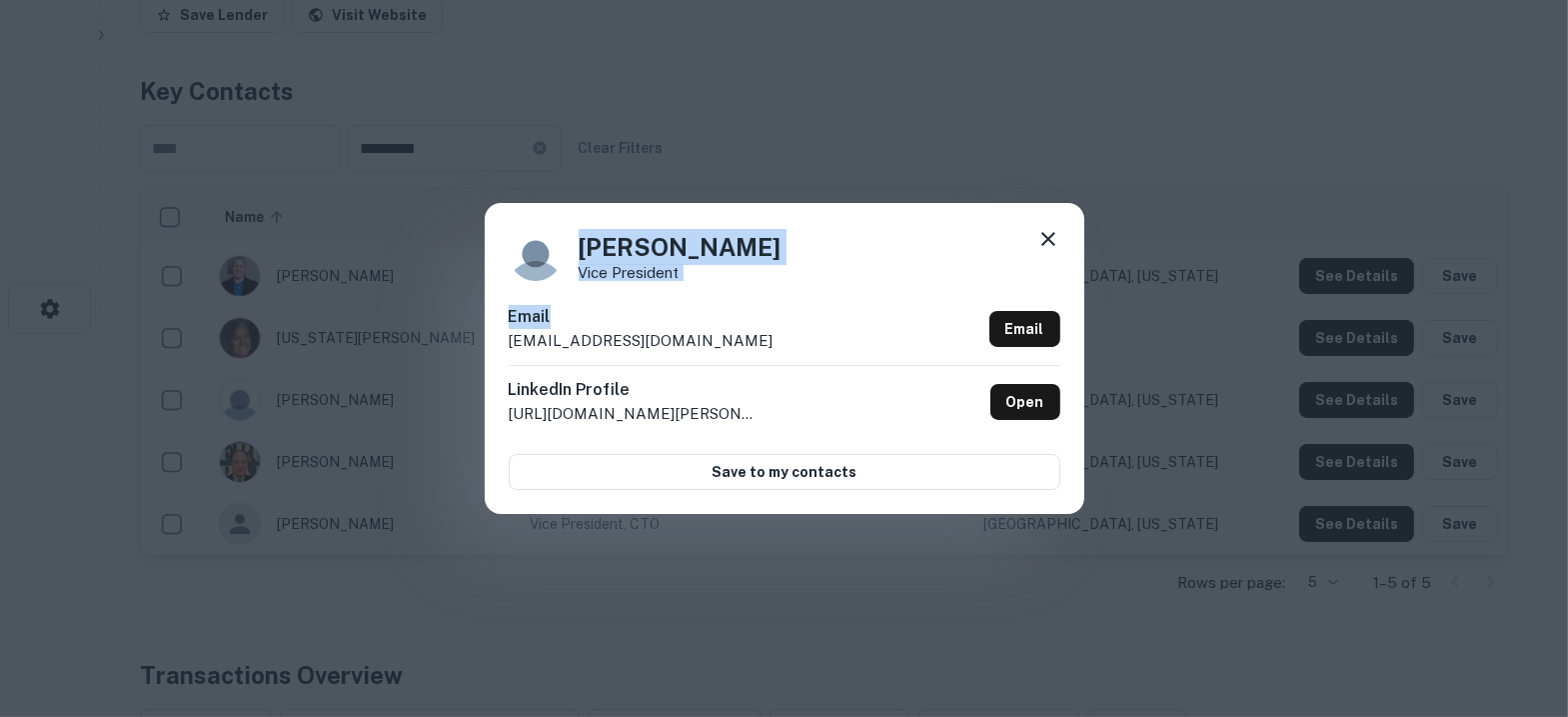 drag, startPoint x: 730, startPoint y: 281, endPoint x: 585, endPoint y: 276, distance: 145.08618 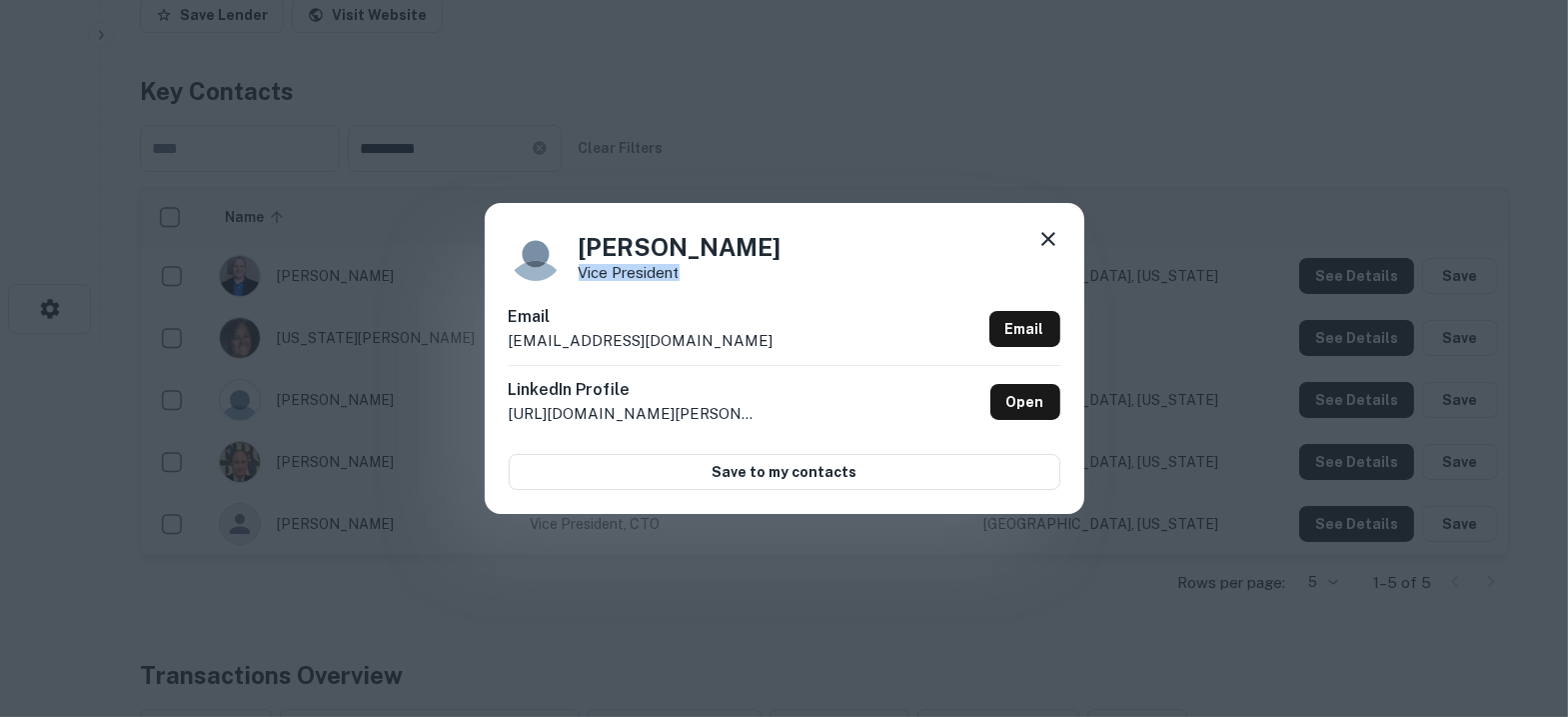 drag, startPoint x: 696, startPoint y: 278, endPoint x: 580, endPoint y: 267, distance: 116.520384 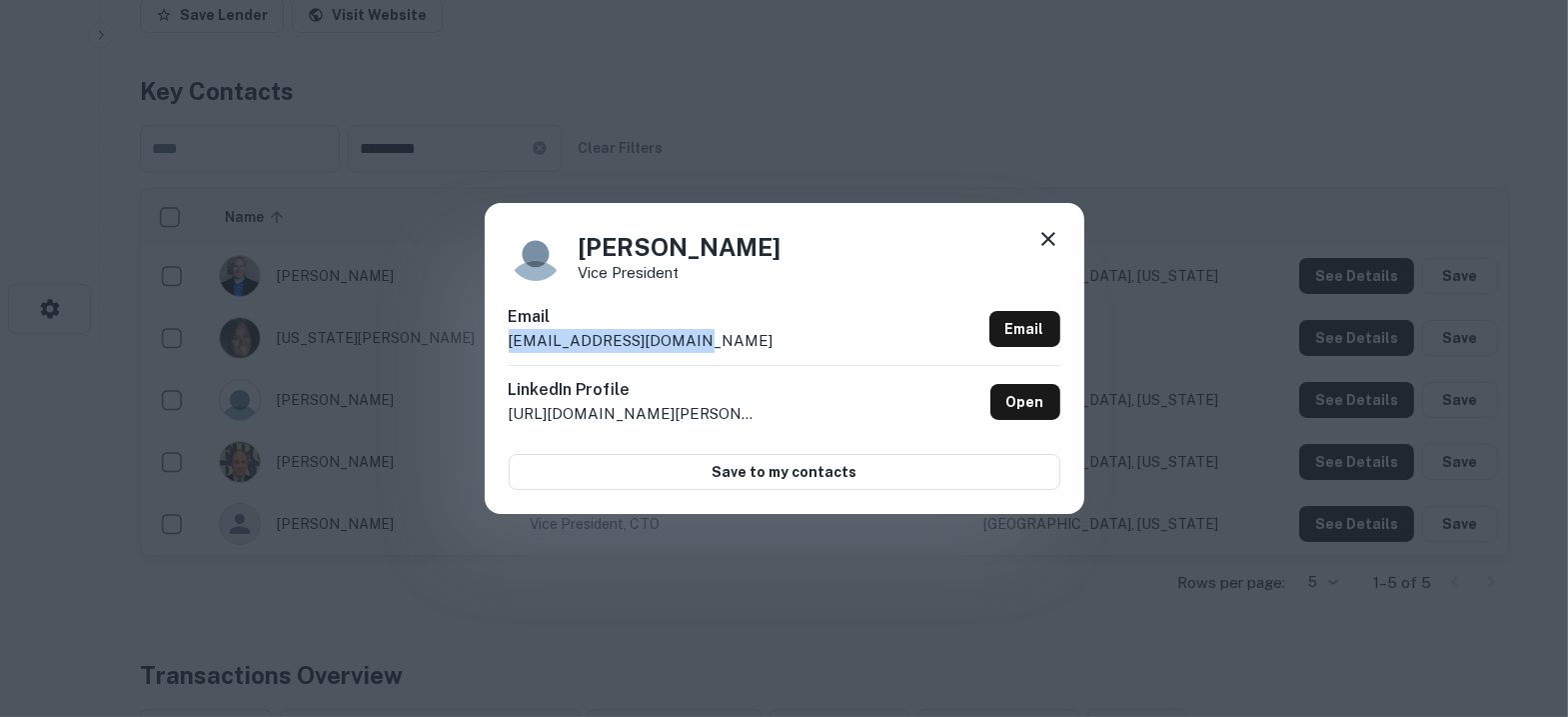 drag, startPoint x: 714, startPoint y: 337, endPoint x: 507, endPoint y: 341, distance: 207.03864 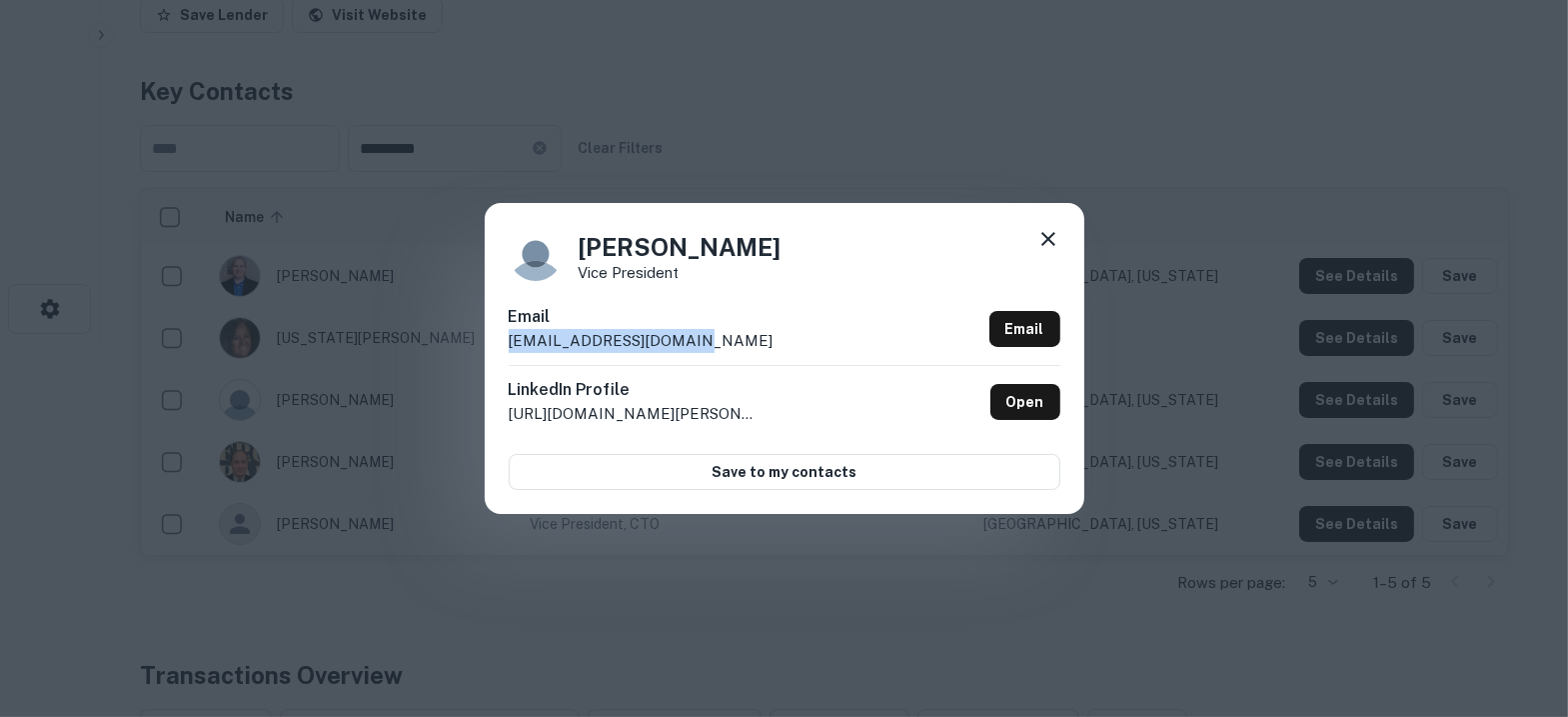 click 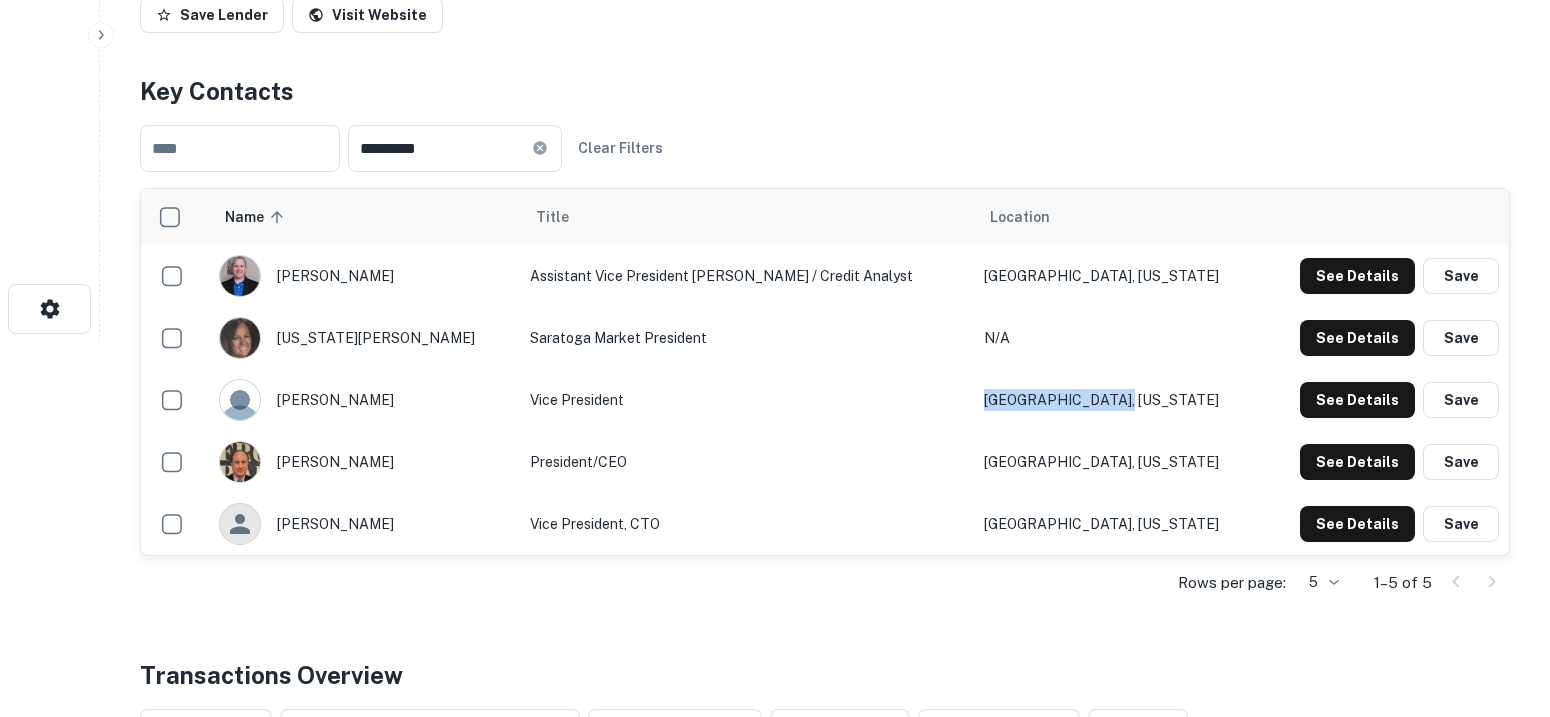 drag, startPoint x: 1115, startPoint y: 397, endPoint x: 966, endPoint y: 403, distance: 149.12076 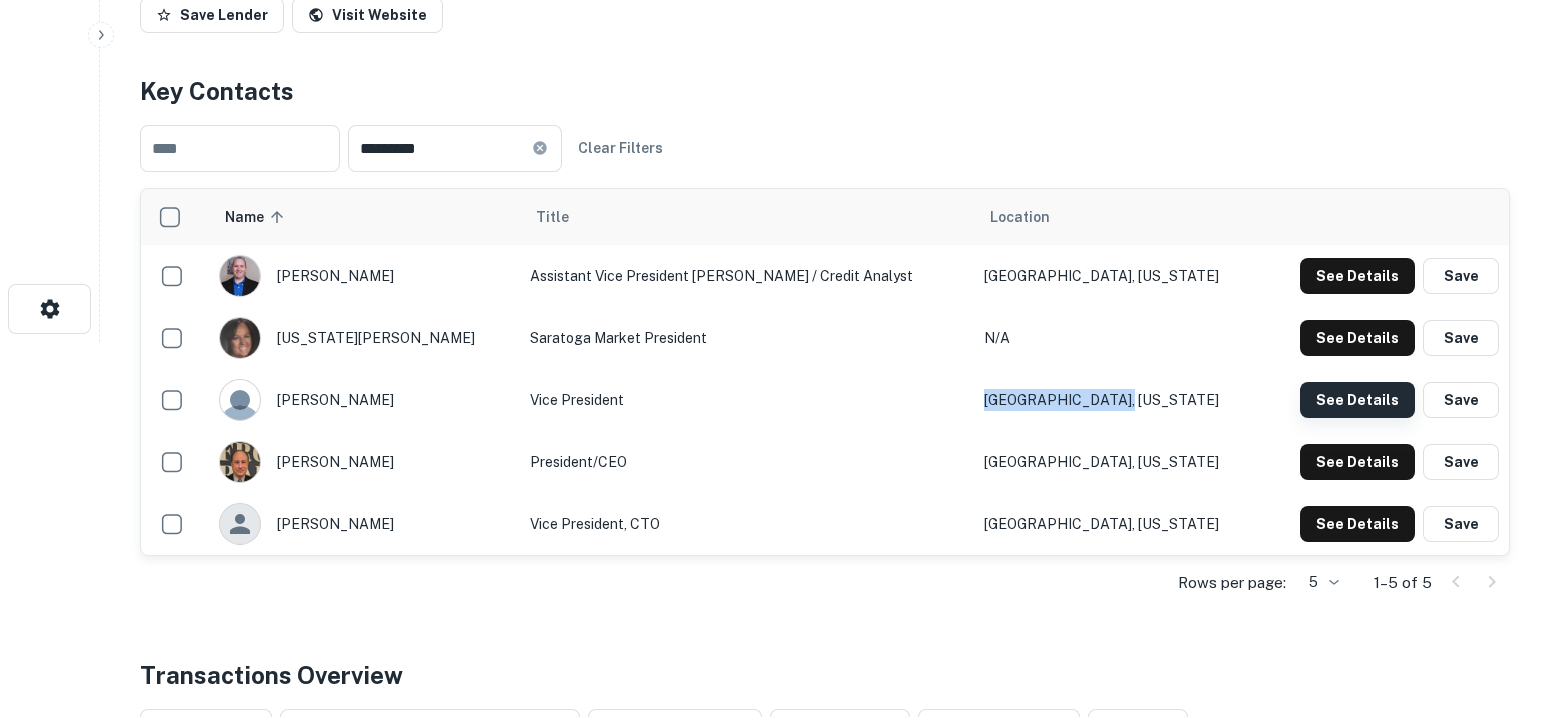click on "See Details" at bounding box center [1357, 276] 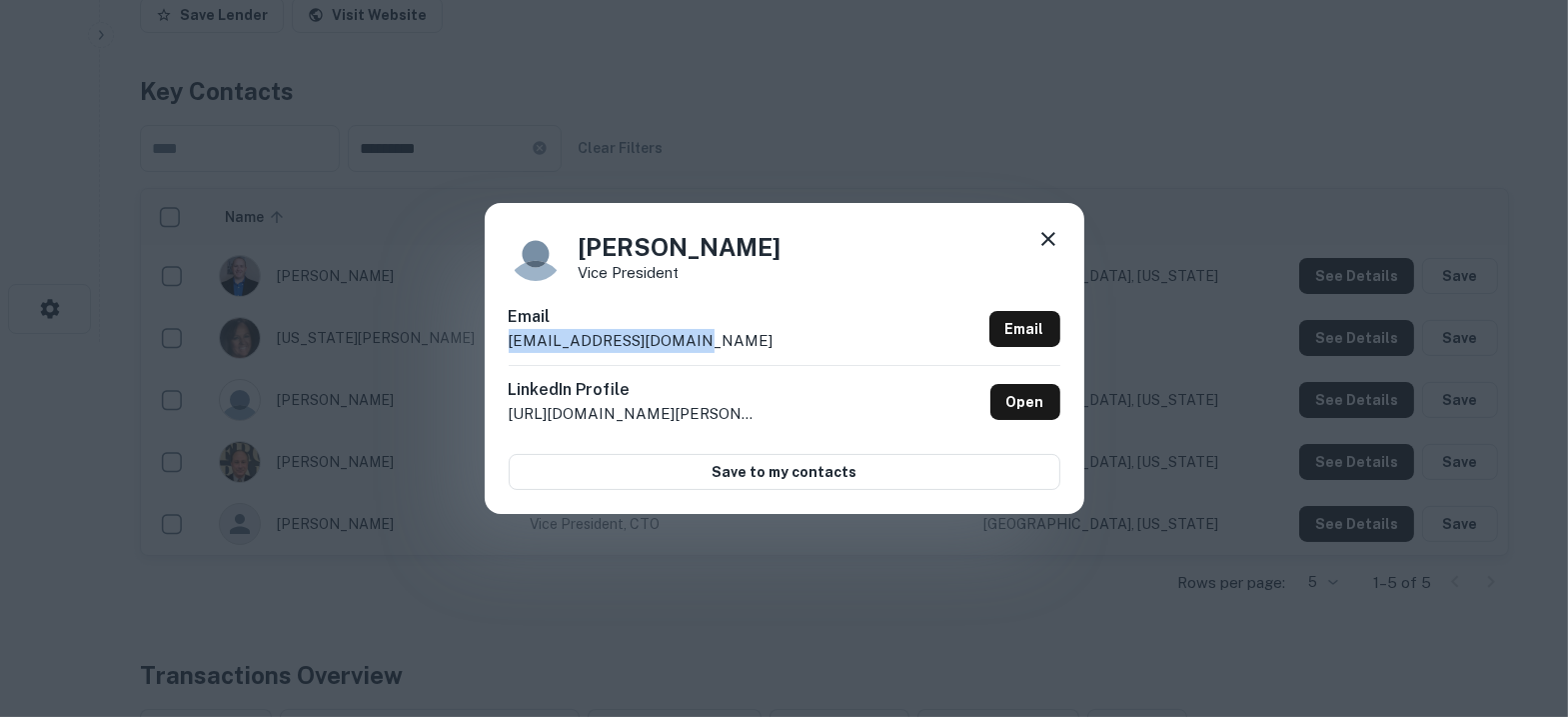 drag, startPoint x: 698, startPoint y: 334, endPoint x: 470, endPoint y: 331, distance: 228.01974 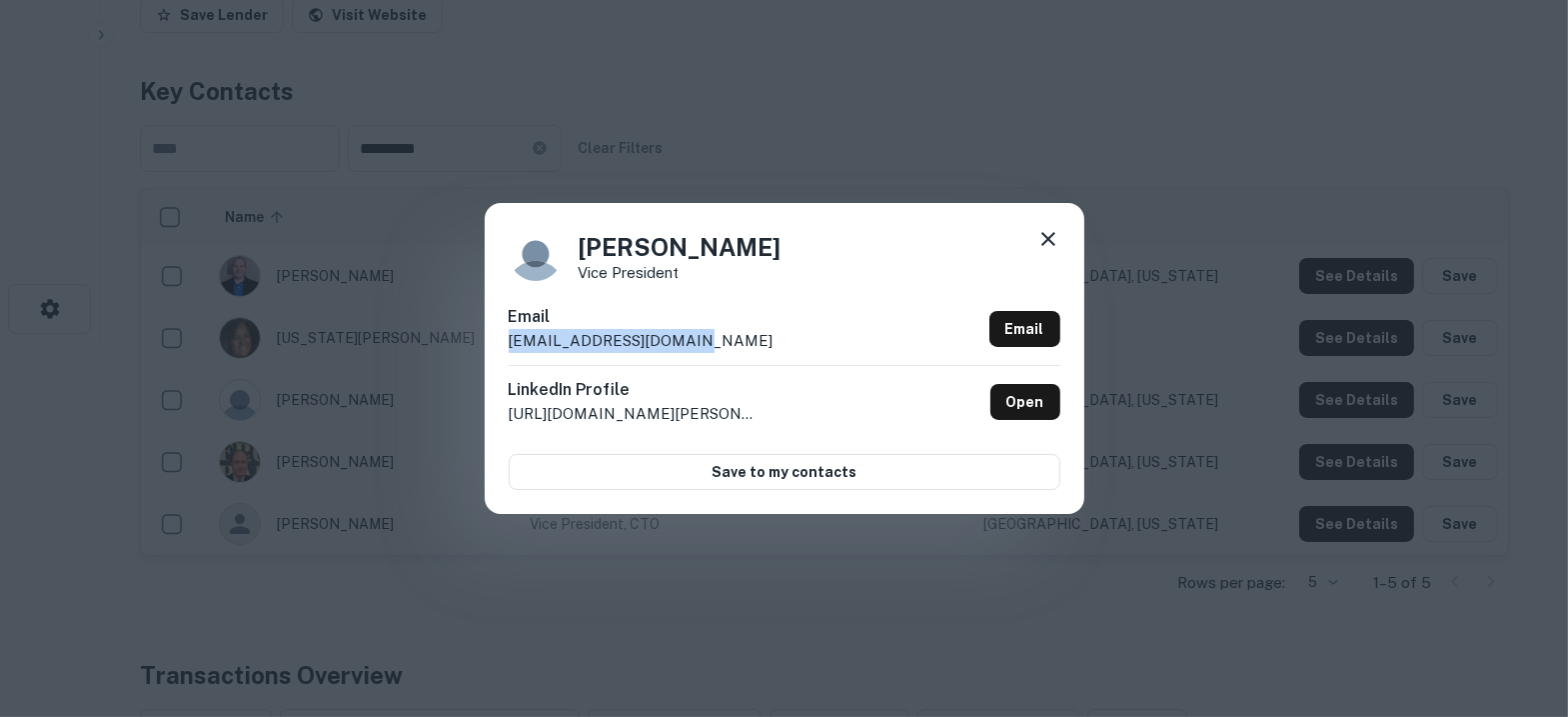 click 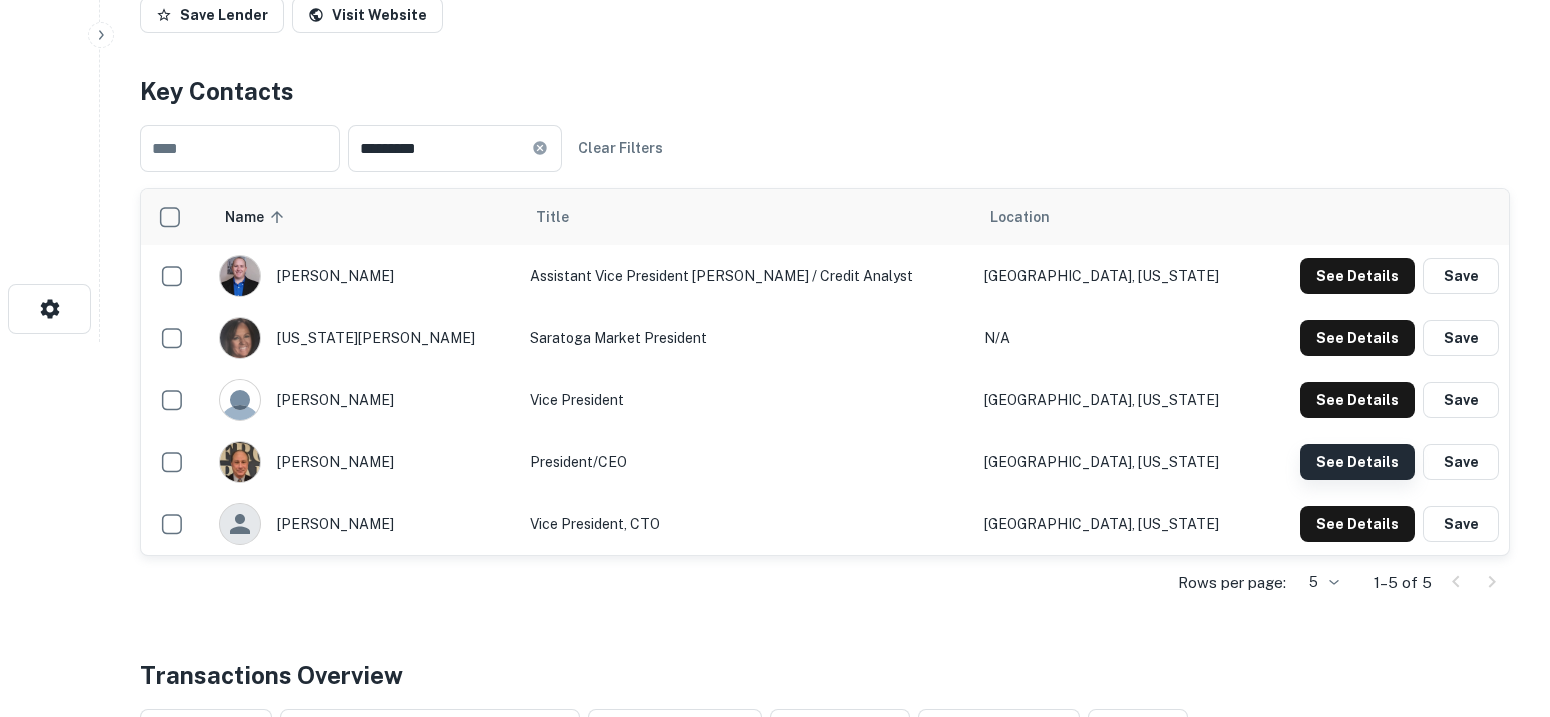 click on "See Details" at bounding box center [1357, 276] 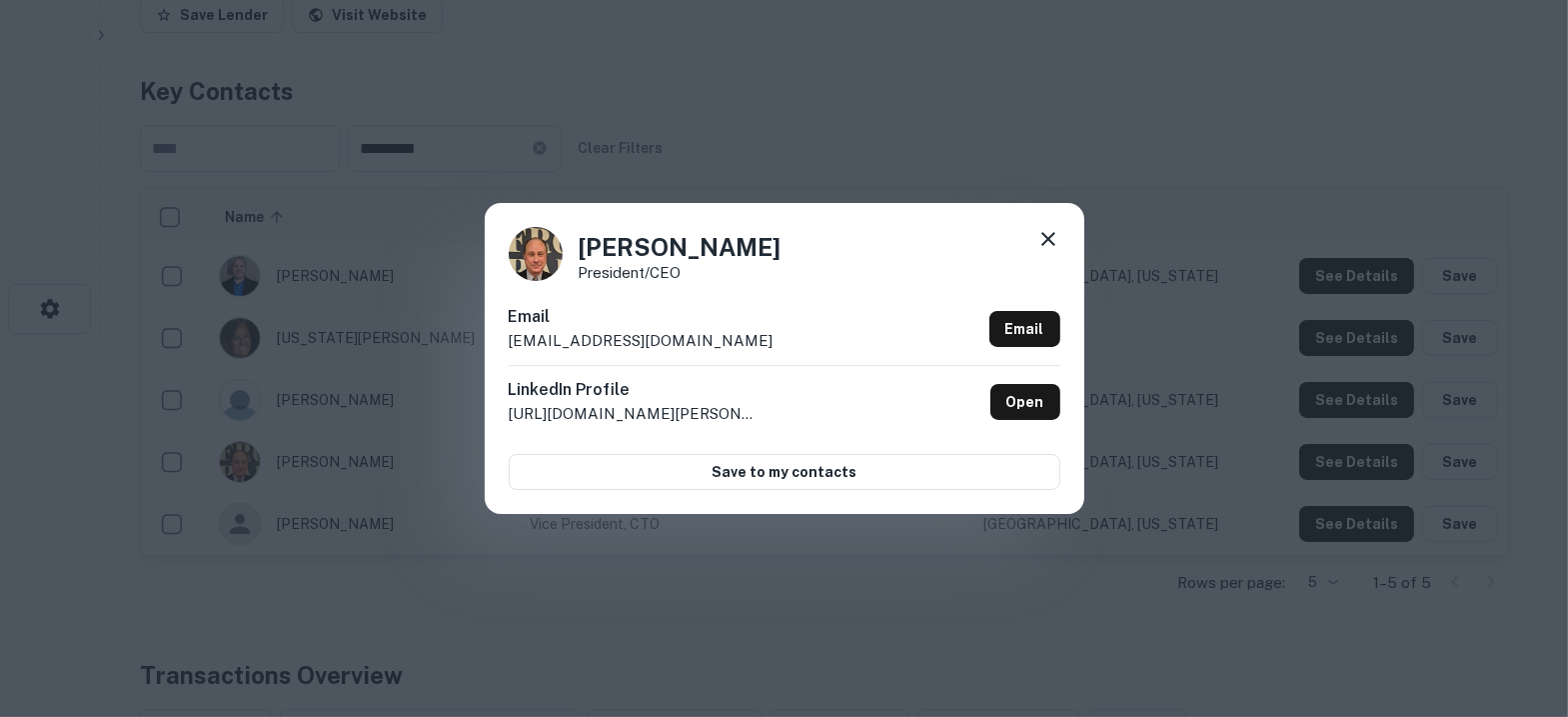 drag, startPoint x: 526, startPoint y: 248, endPoint x: 460, endPoint y: 242, distance: 66.27217 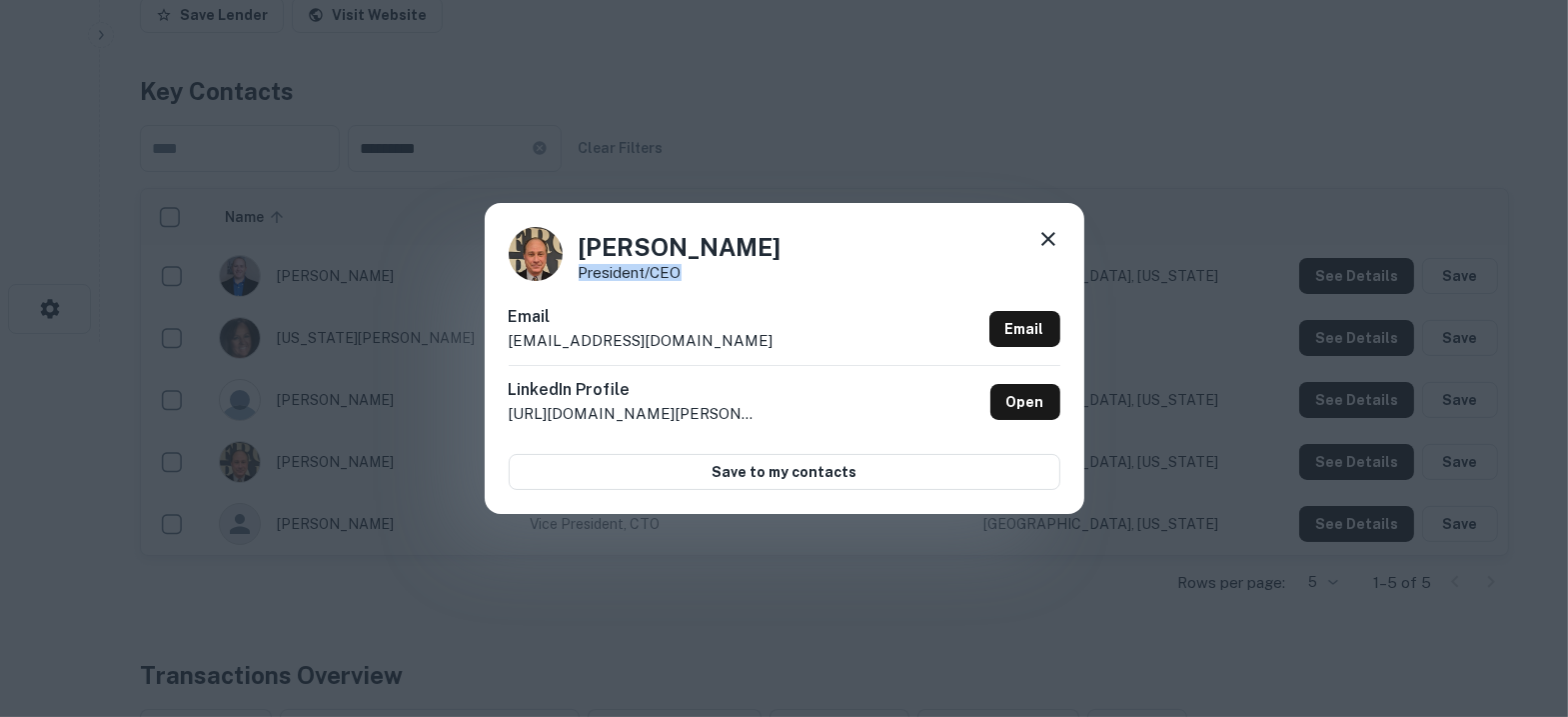 drag, startPoint x: 708, startPoint y: 277, endPoint x: 571, endPoint y: 276, distance: 137.00365 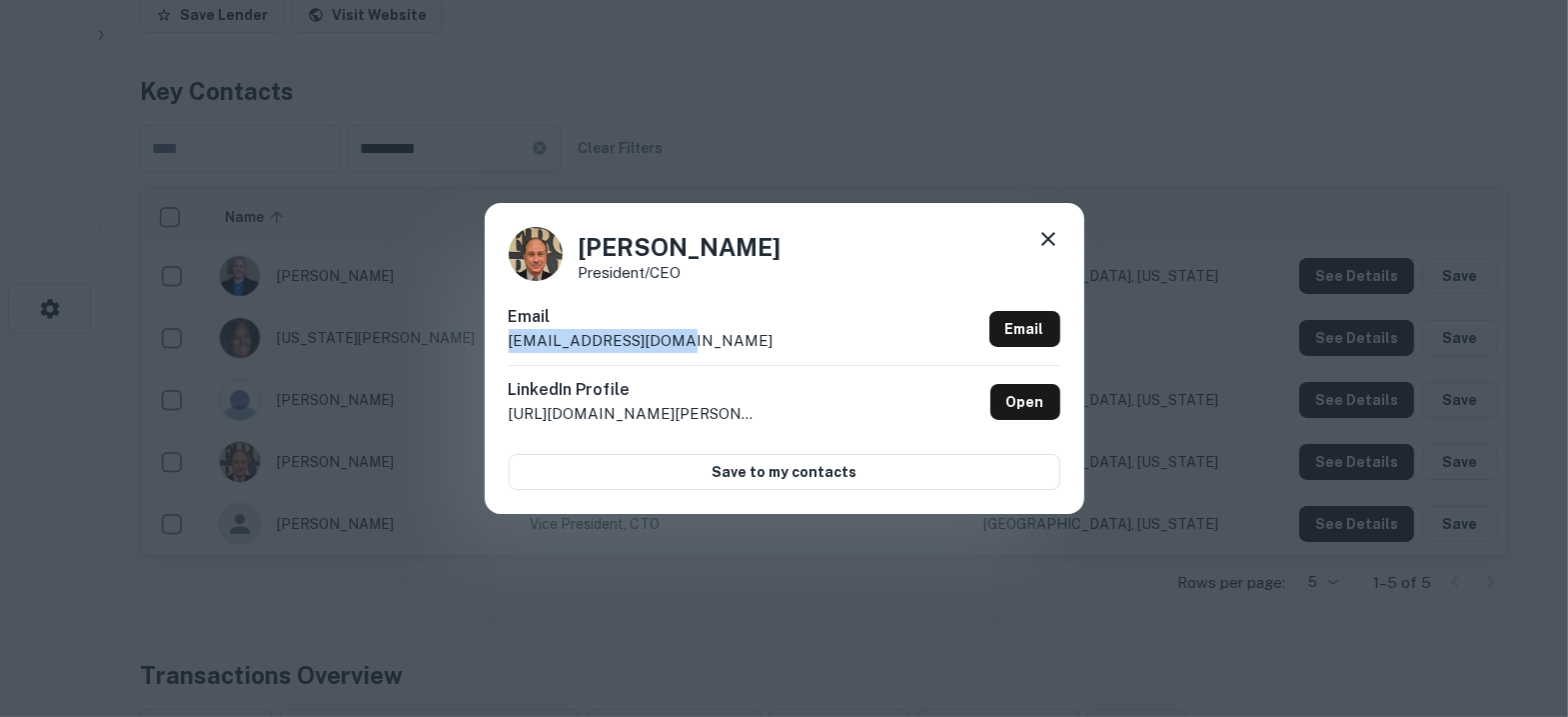 drag, startPoint x: 686, startPoint y: 345, endPoint x: 499, endPoint y: 342, distance: 187.02406 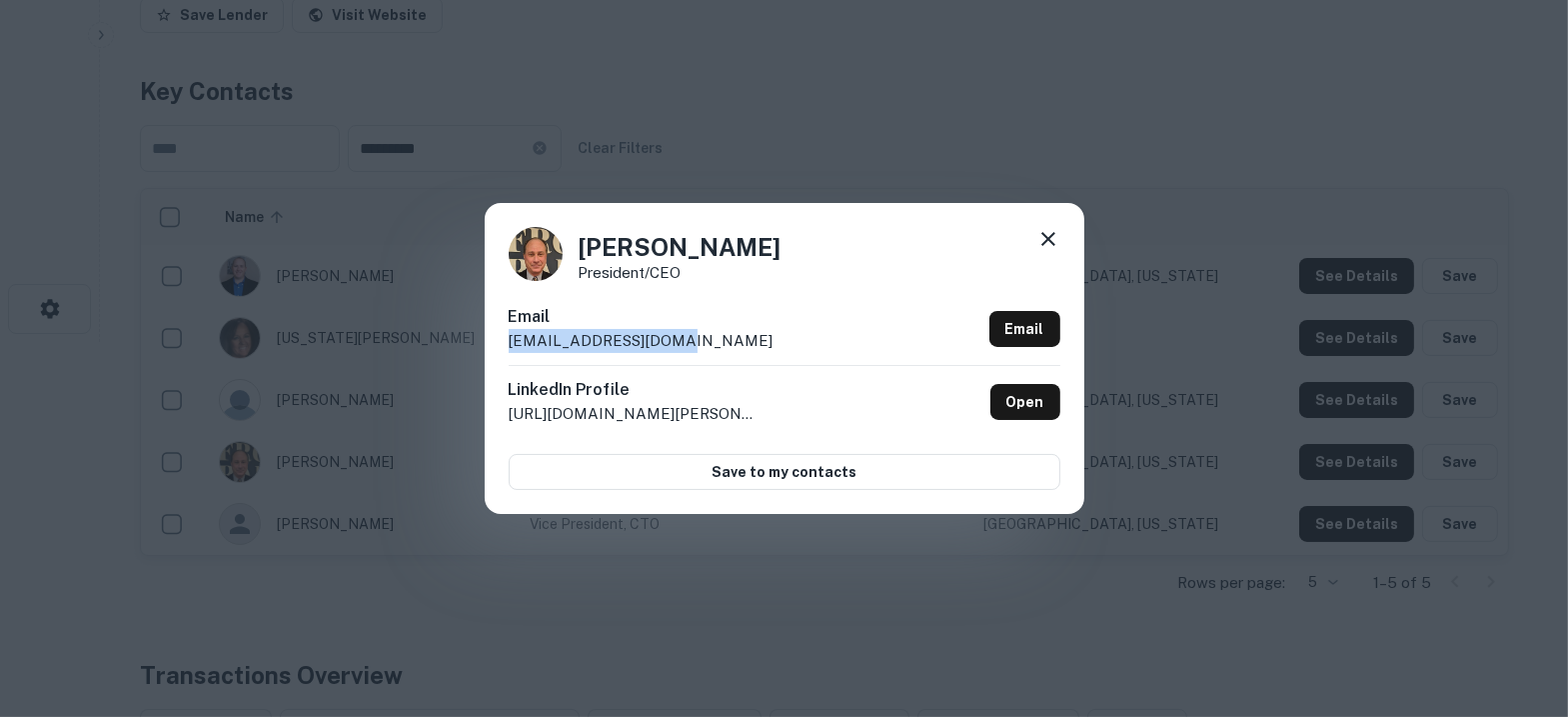 click 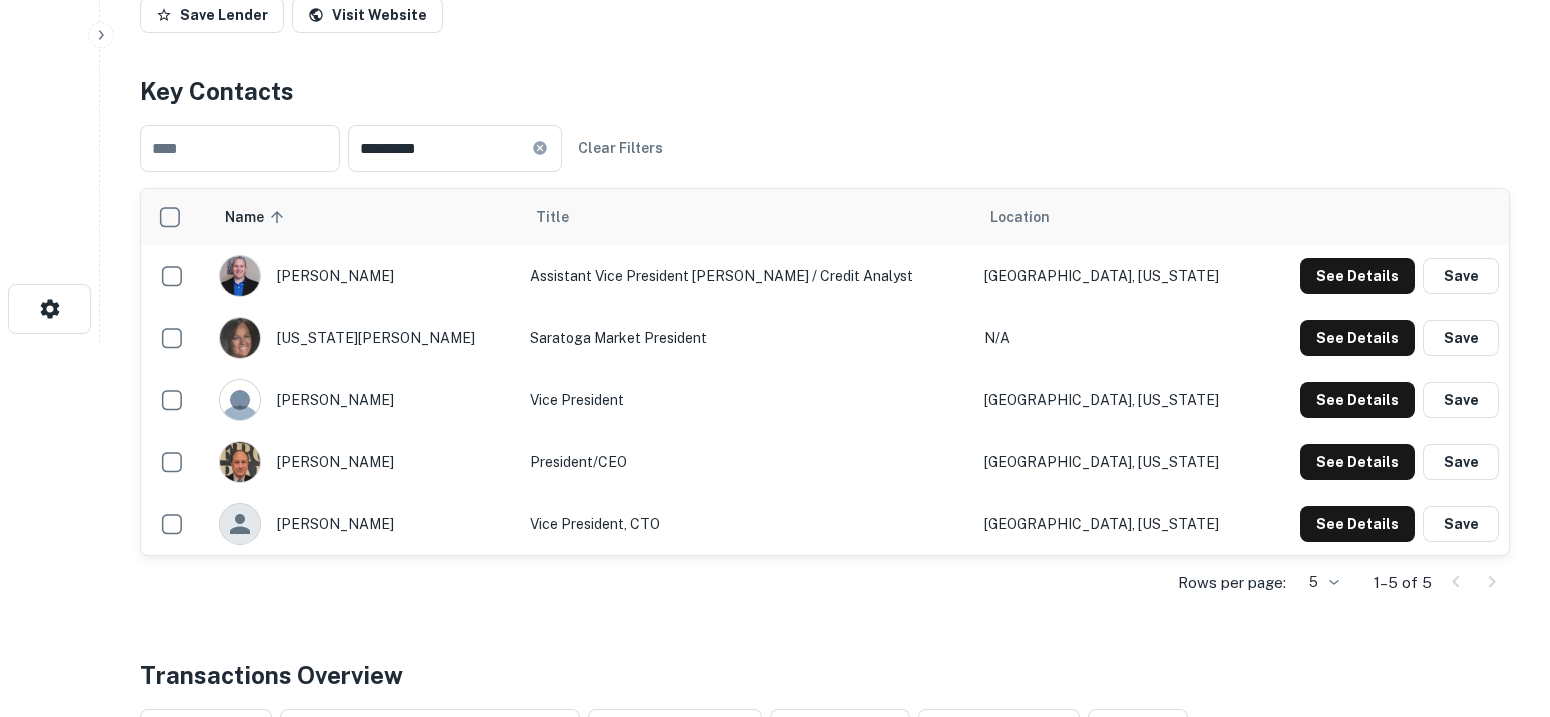 type 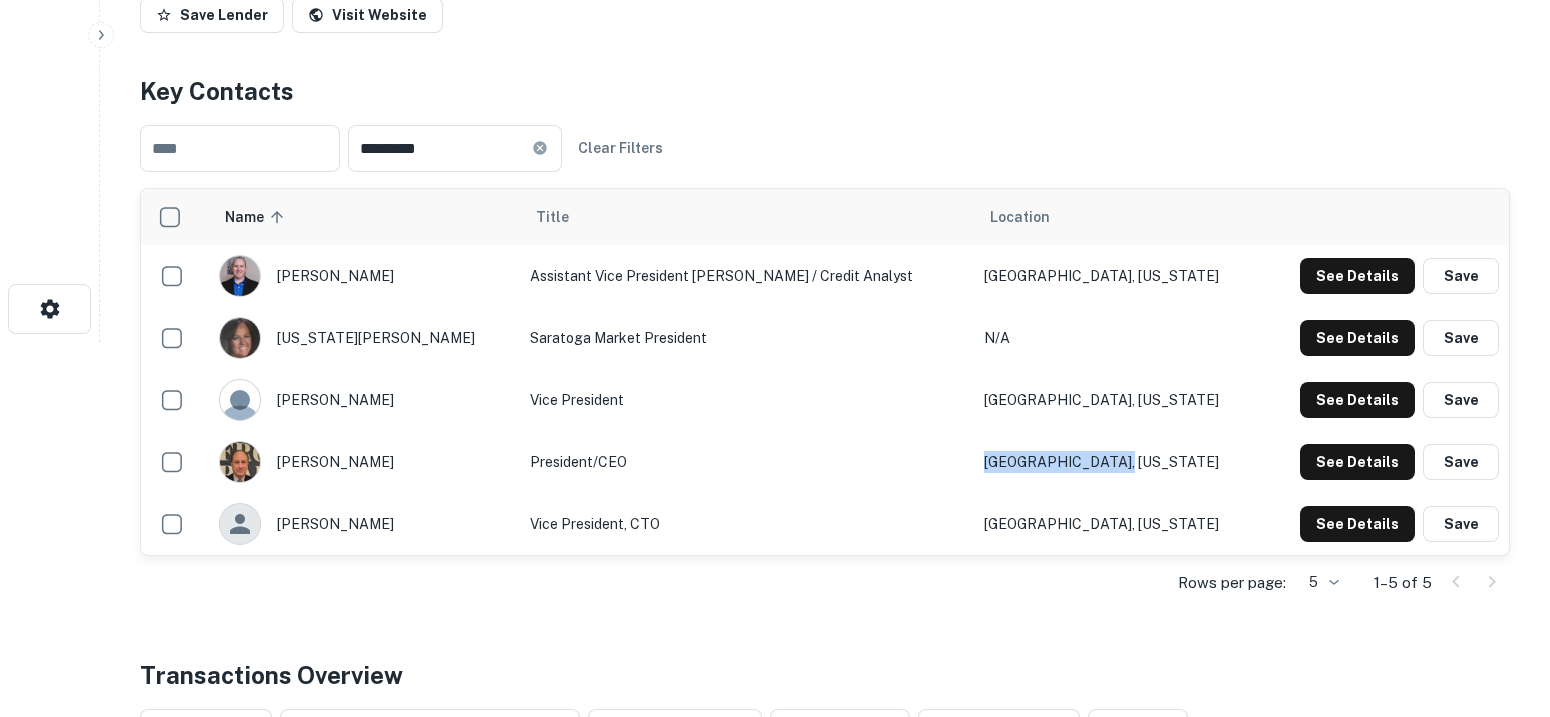 drag, startPoint x: 1032, startPoint y: 463, endPoint x: 953, endPoint y: 463, distance: 79 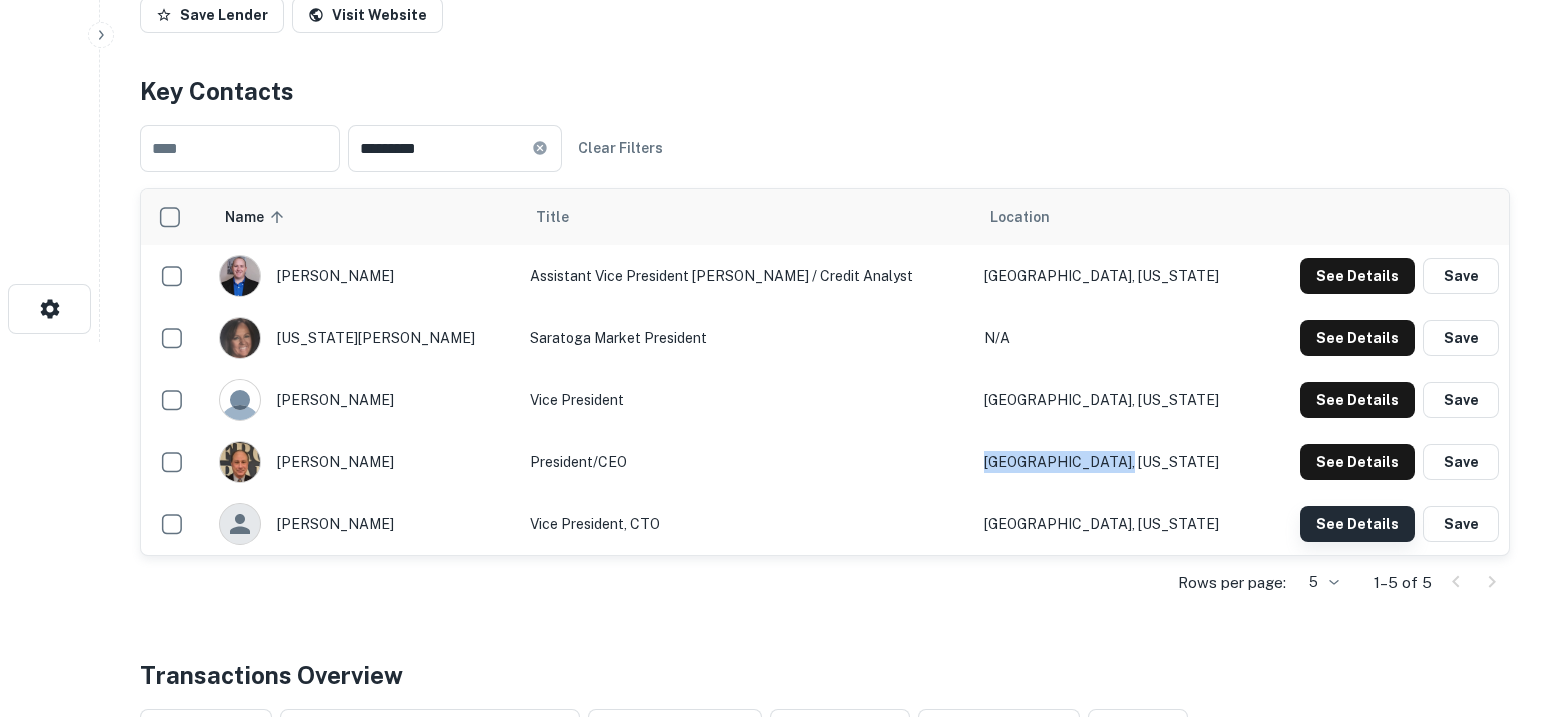 click on "See Details" at bounding box center [1357, 276] 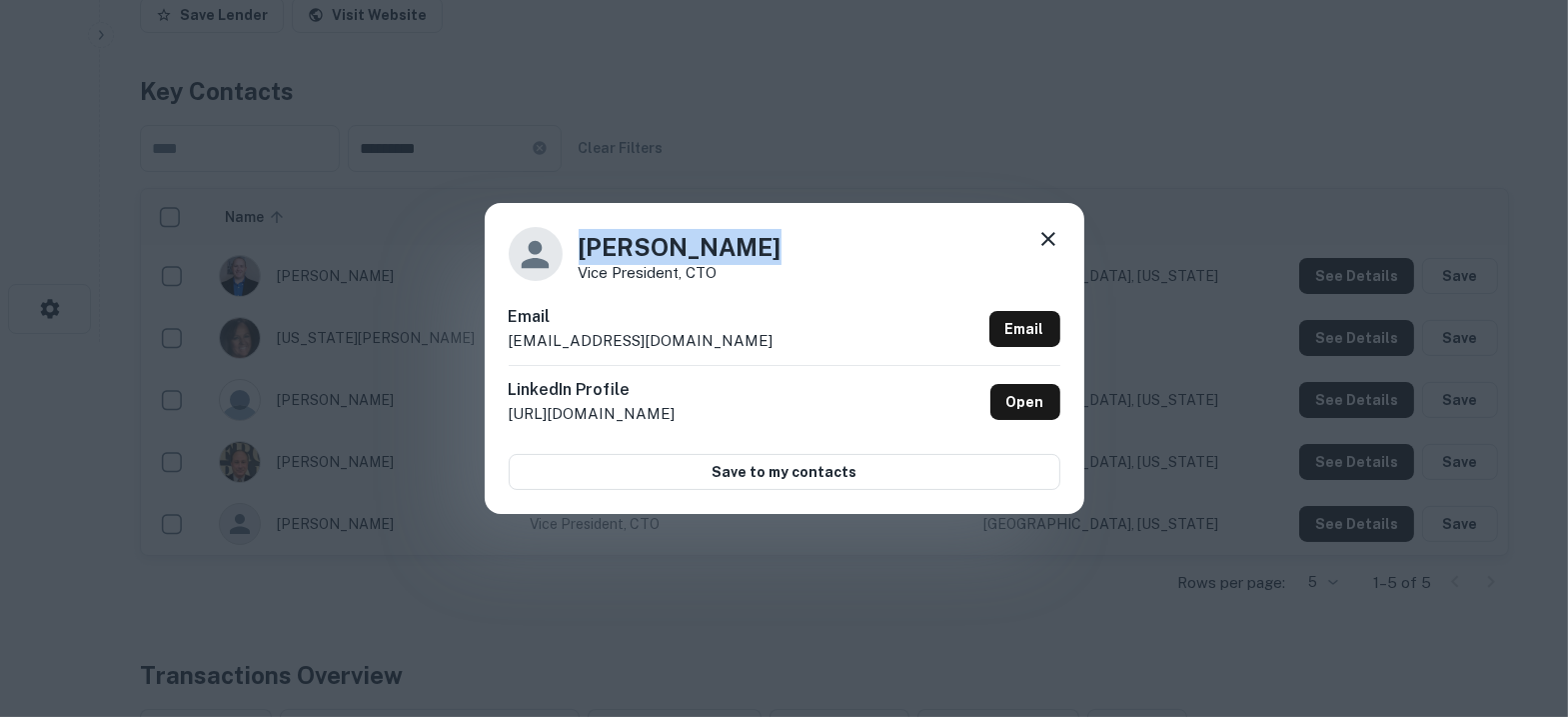 drag, startPoint x: 770, startPoint y: 252, endPoint x: 568, endPoint y: 262, distance: 202.24737 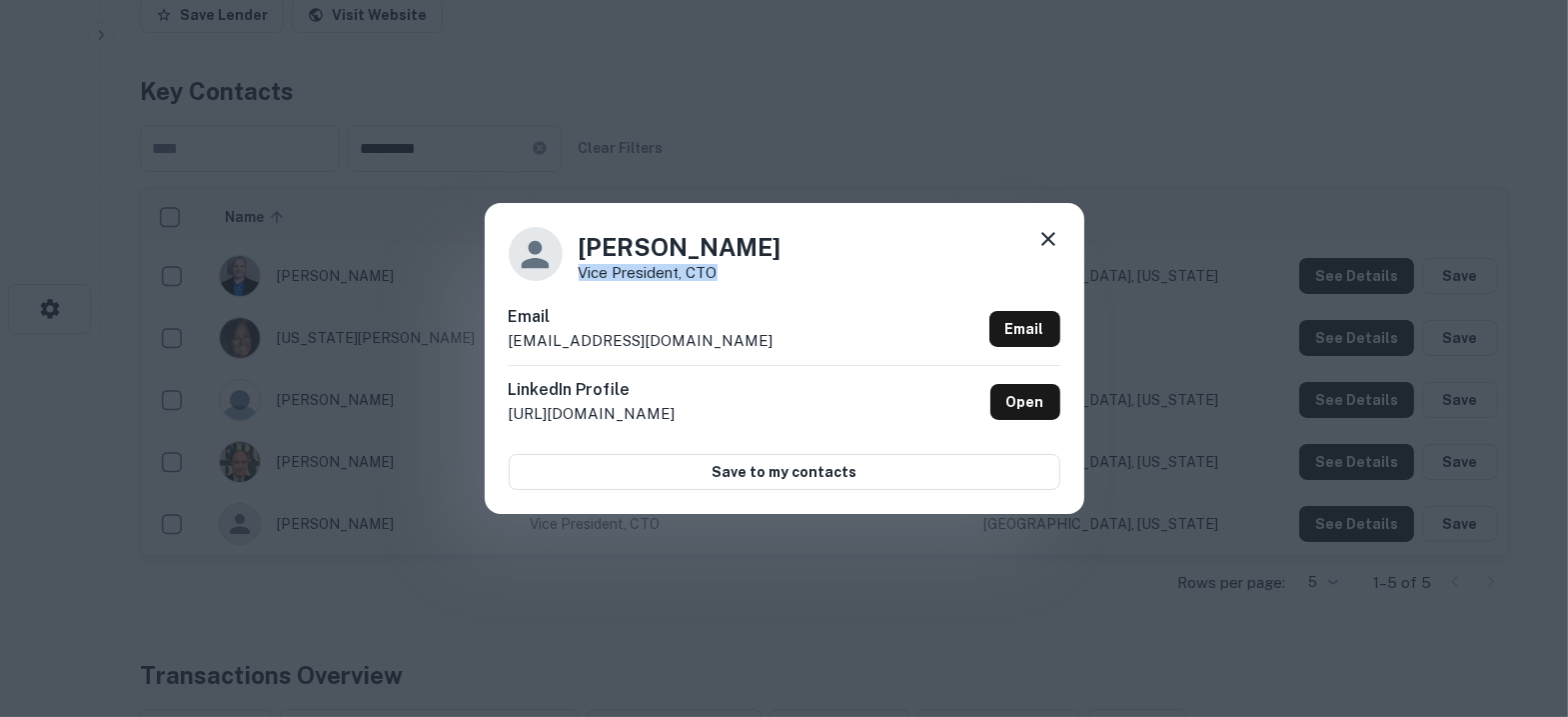 drag, startPoint x: 744, startPoint y: 272, endPoint x: 582, endPoint y: 272, distance: 162 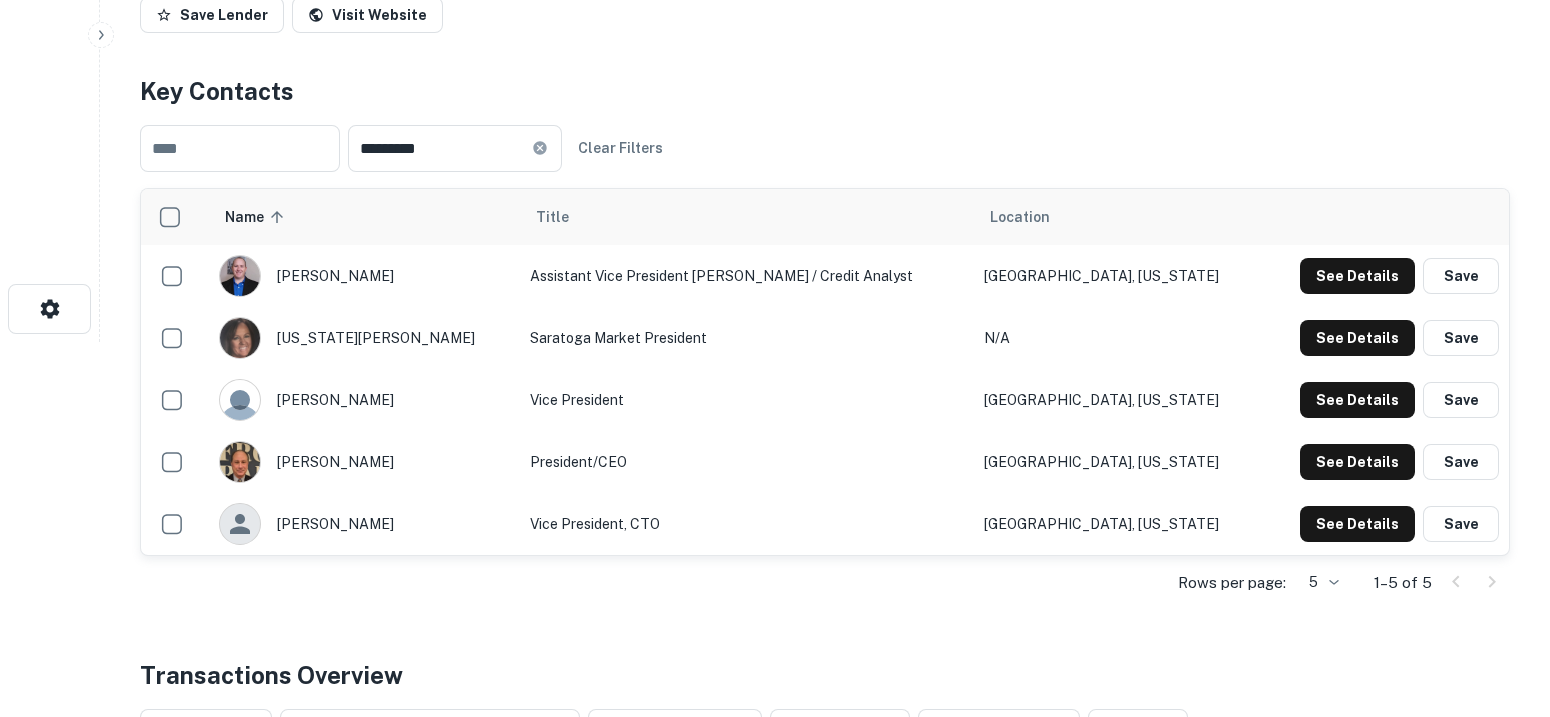 type 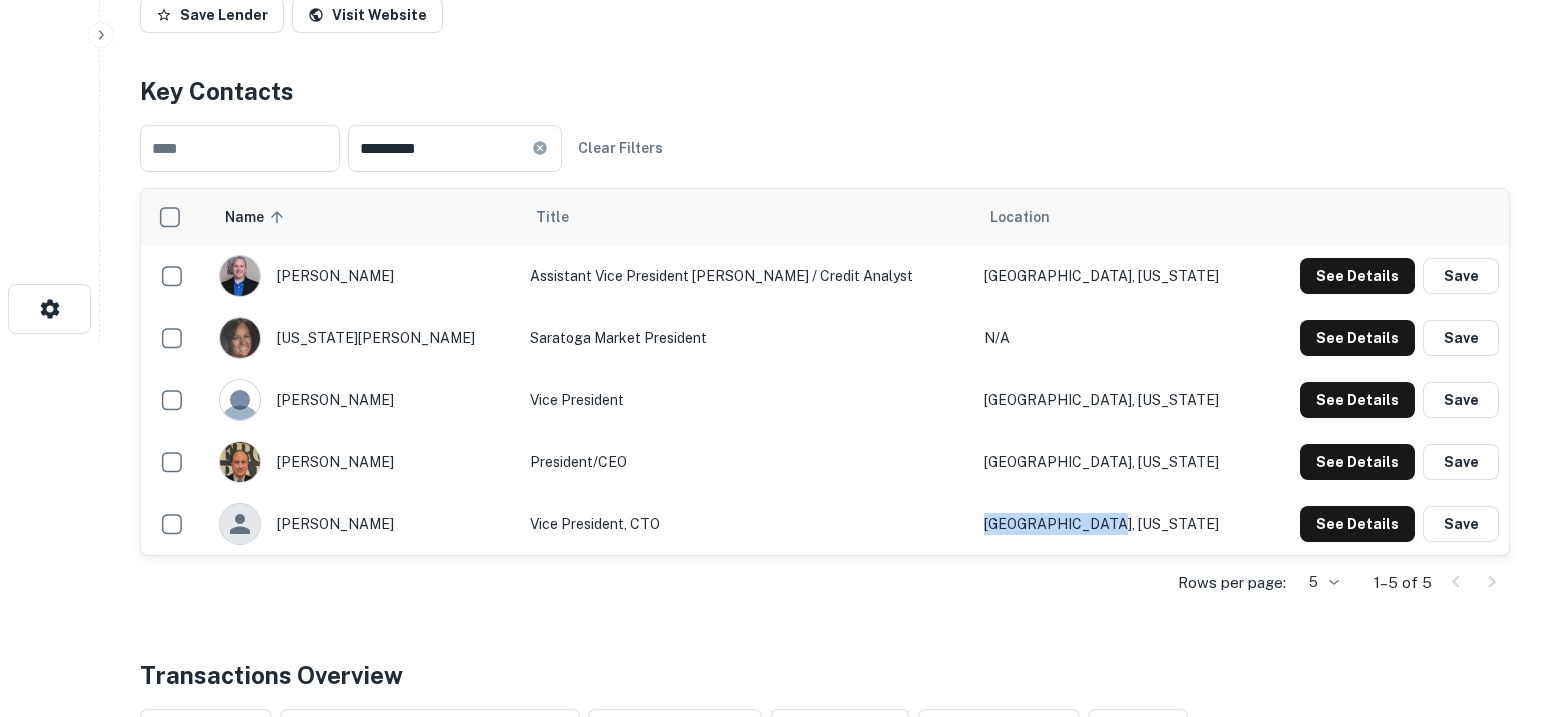 drag, startPoint x: 1124, startPoint y: 519, endPoint x: 979, endPoint y: 529, distance: 145.34442 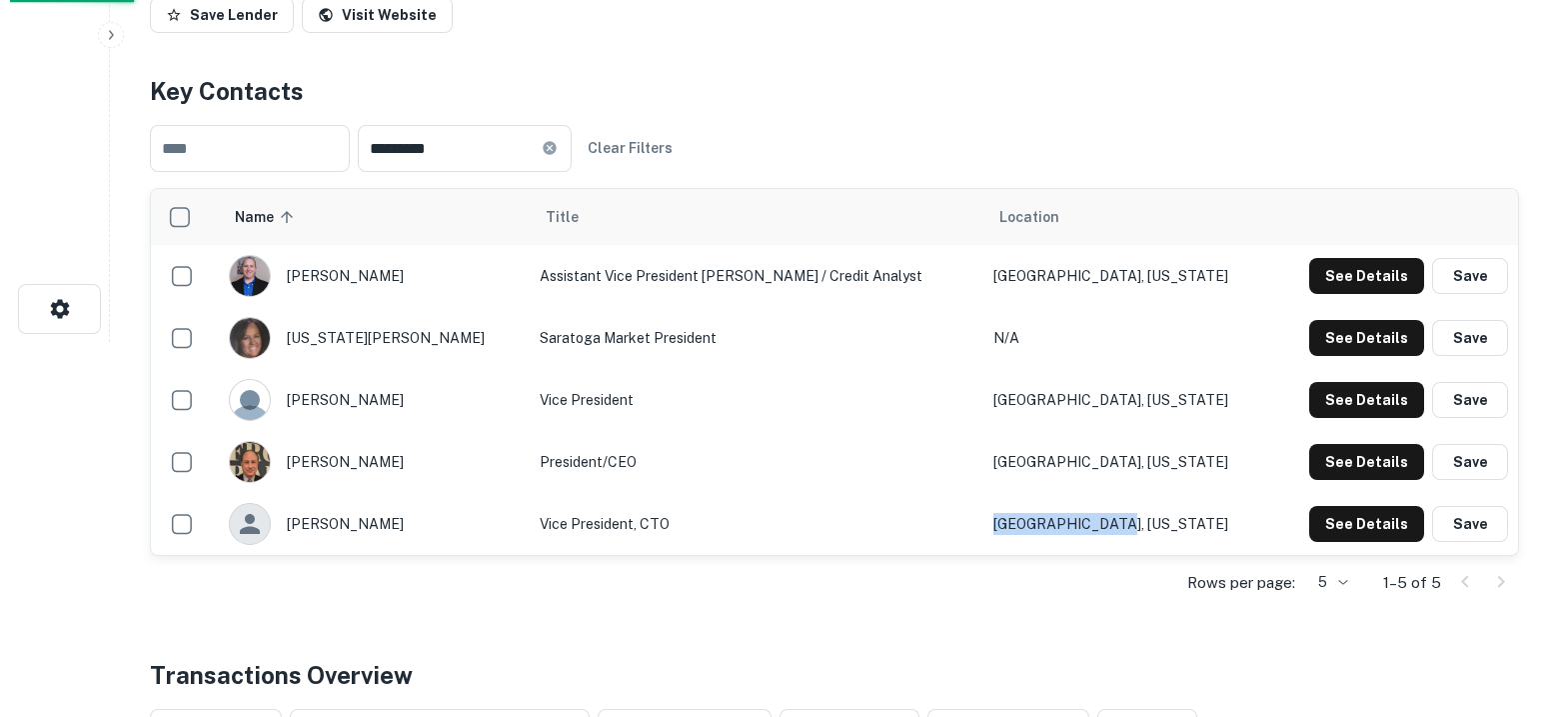 scroll, scrollTop: 0, scrollLeft: 0, axis: both 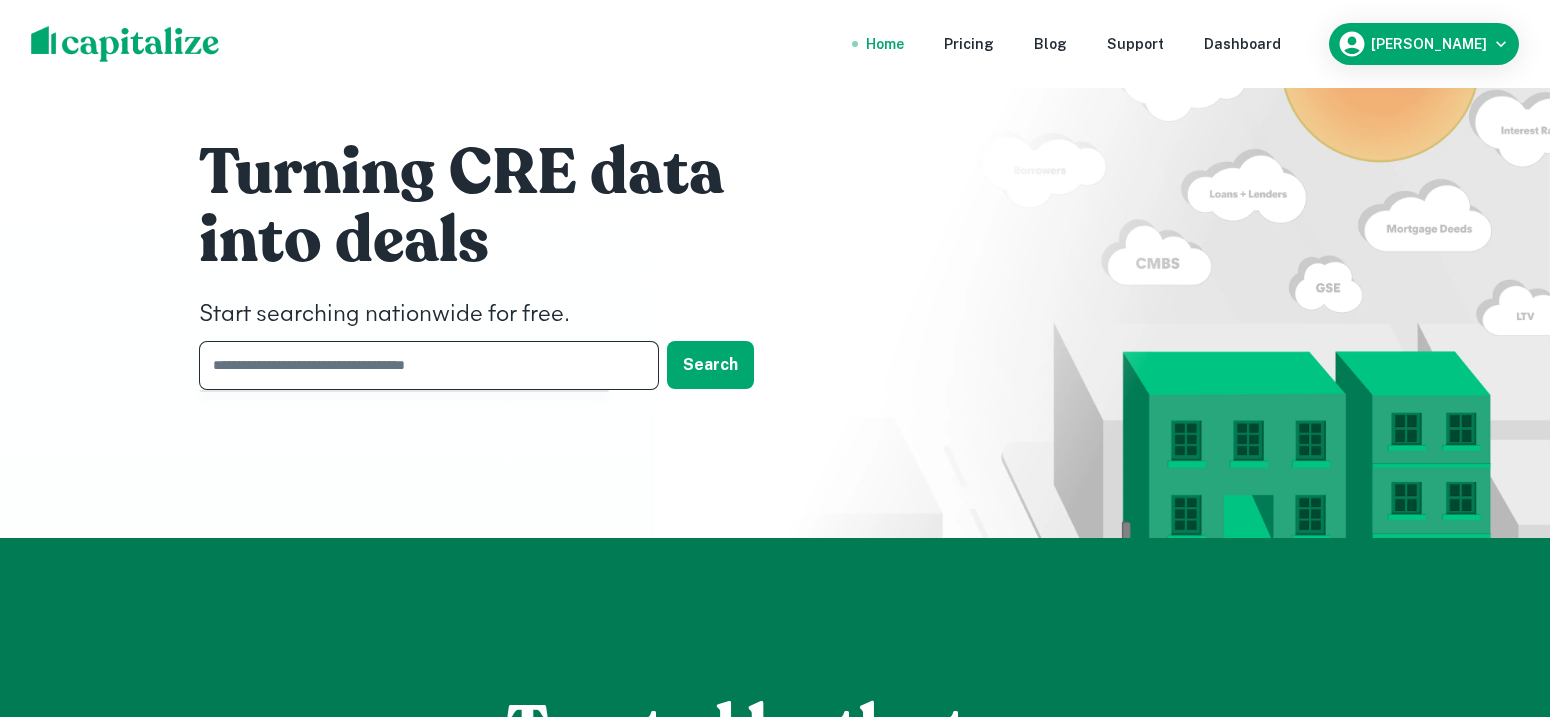 click at bounding box center (422, 365) 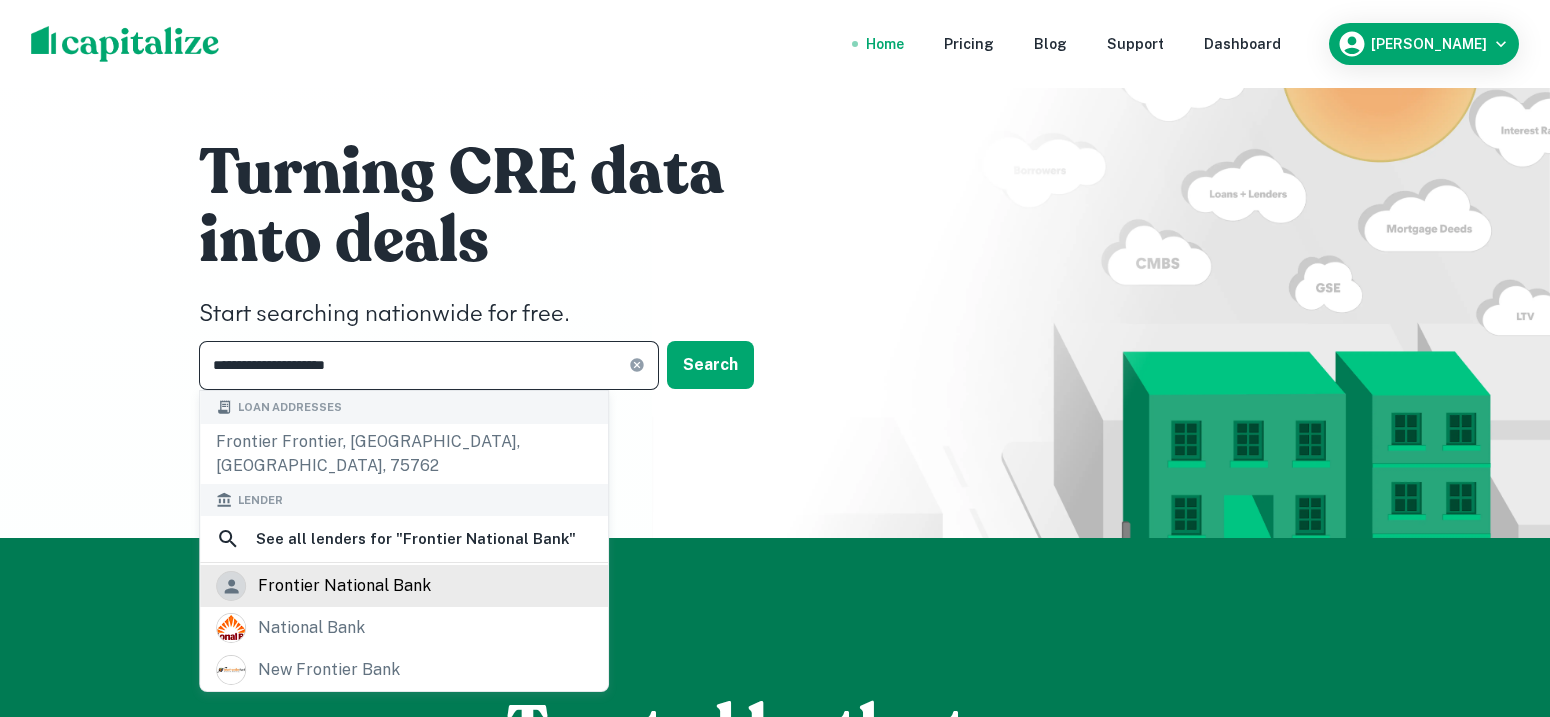 type on "**********" 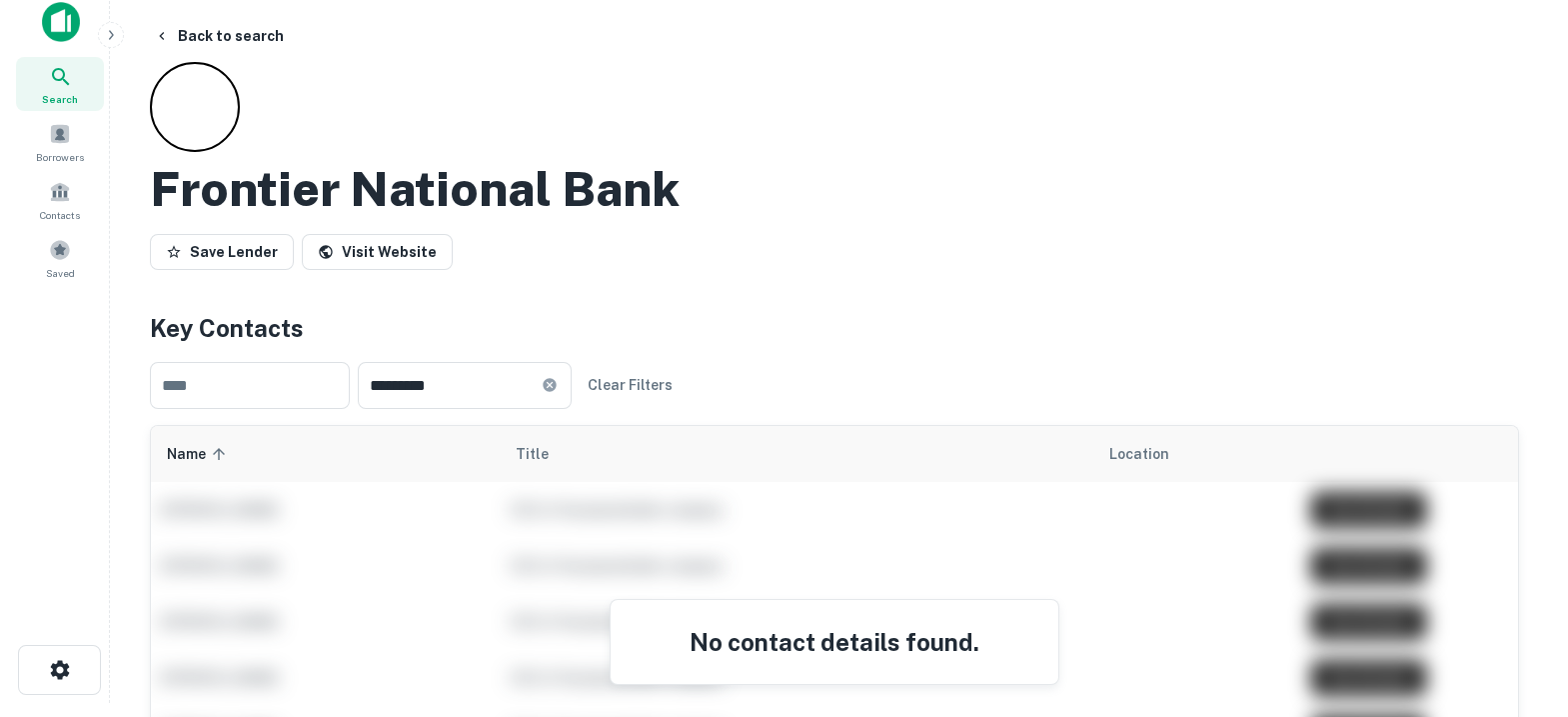 scroll, scrollTop: 0, scrollLeft: 0, axis: both 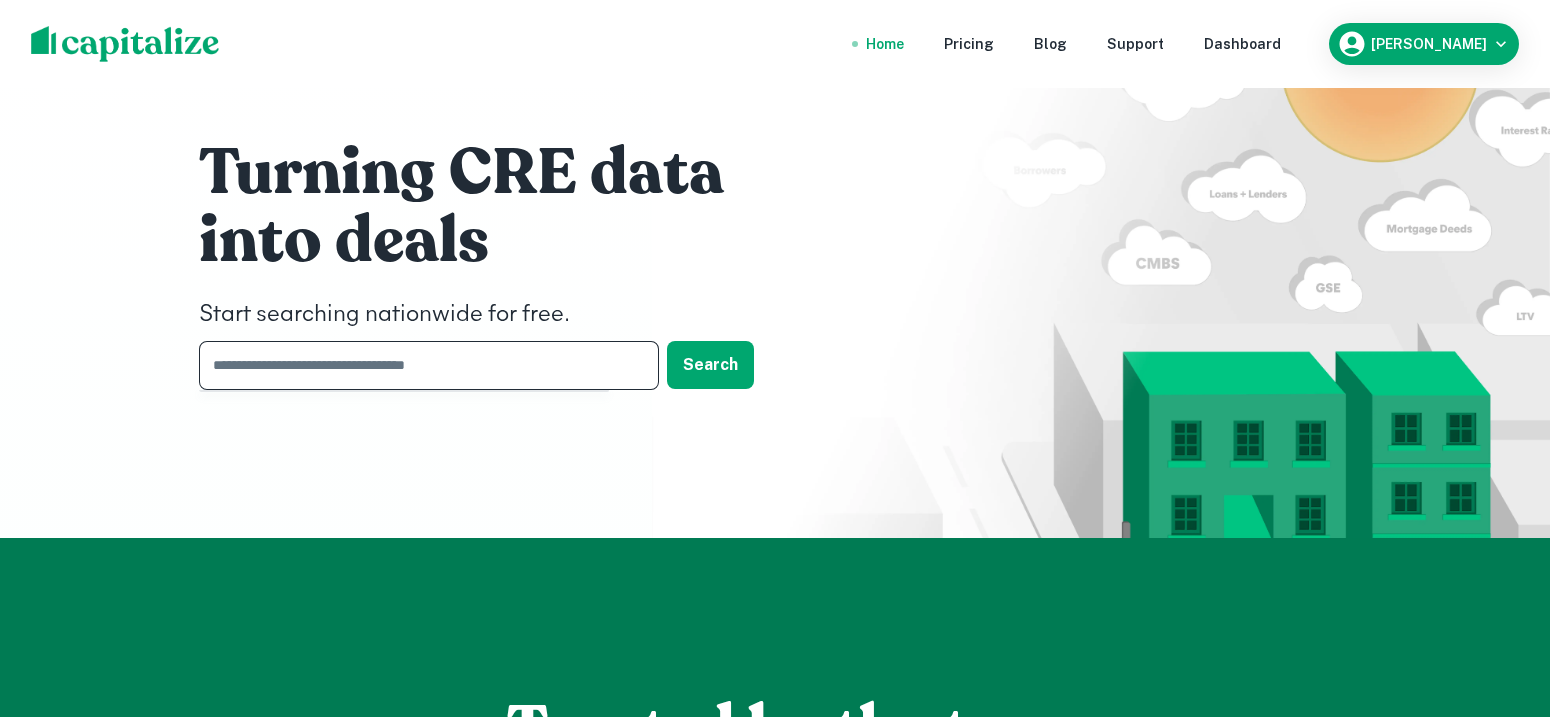 click at bounding box center [422, 365] 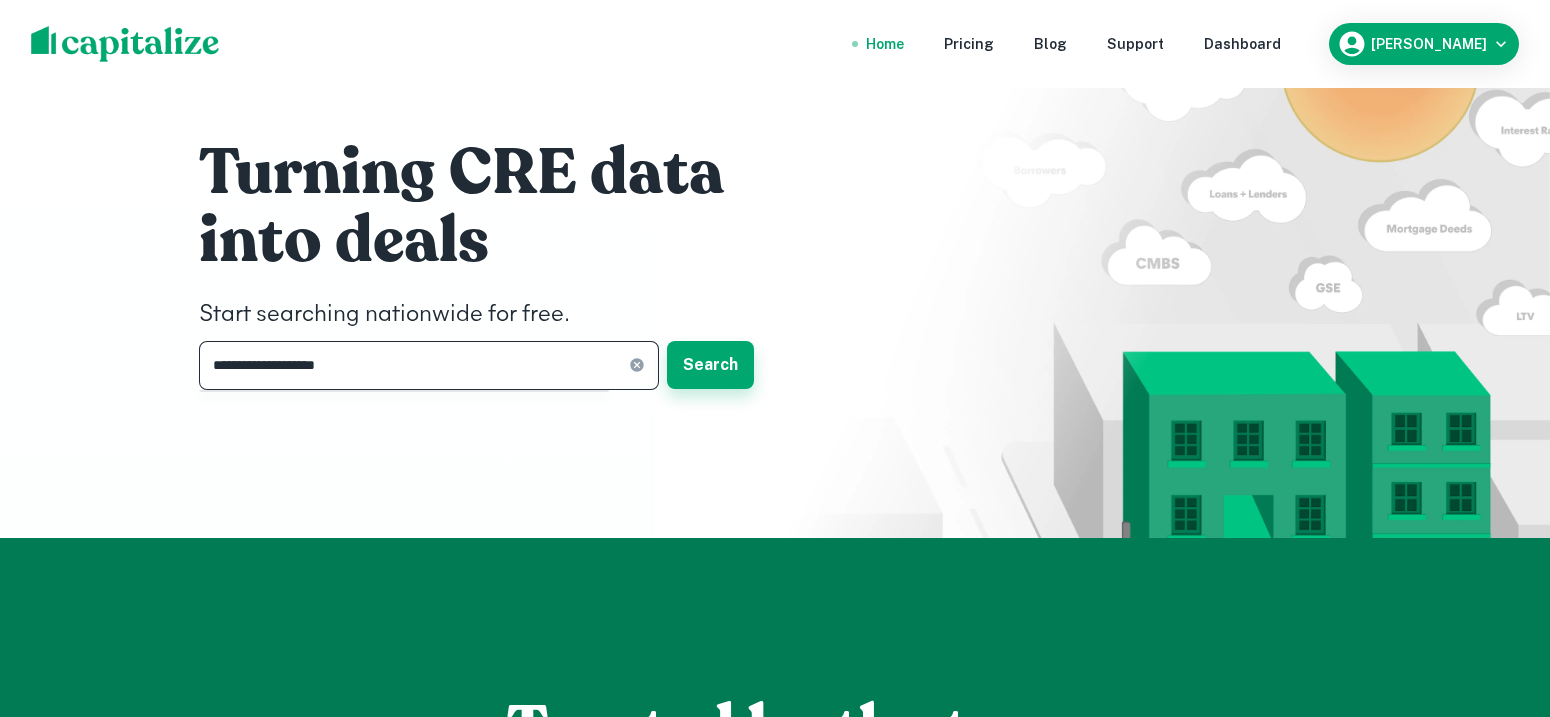 type on "**********" 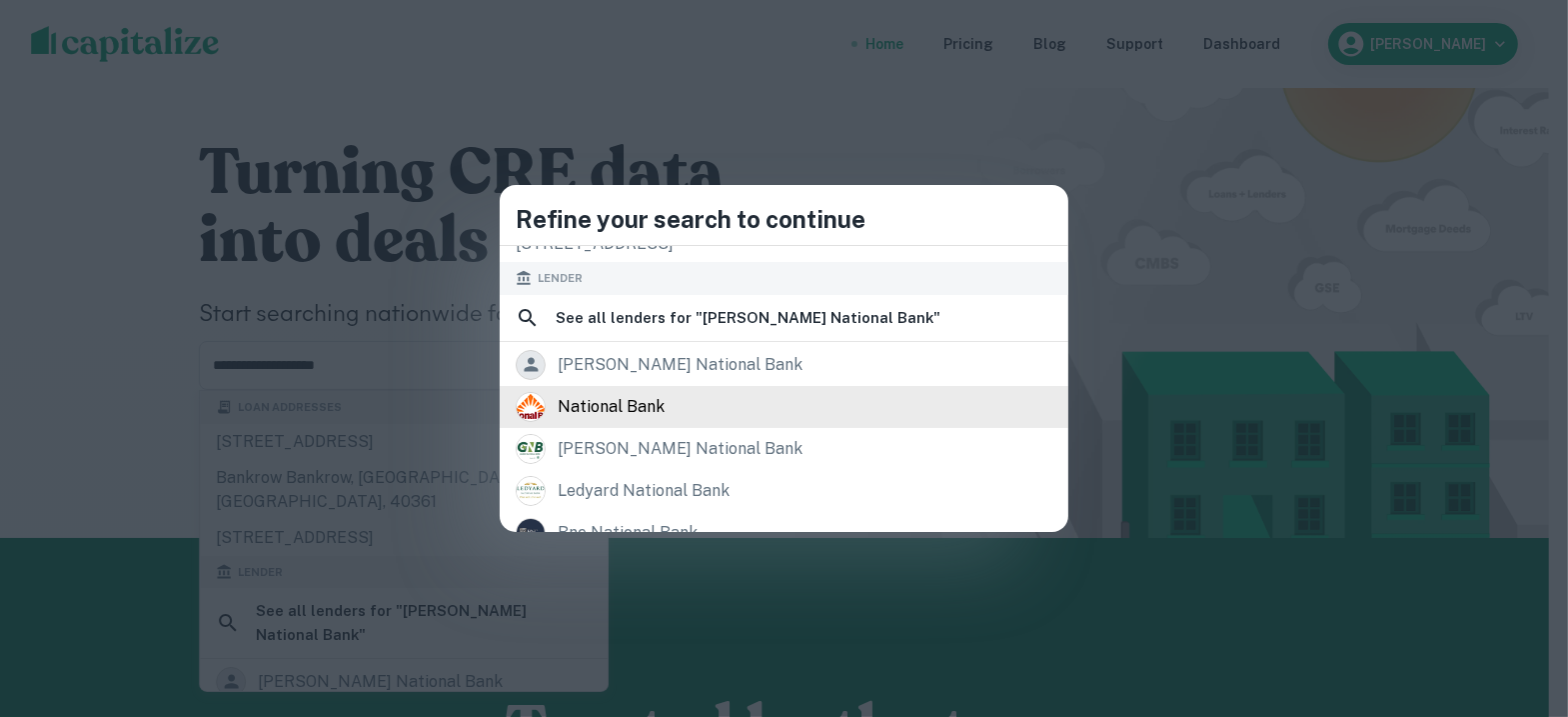 scroll, scrollTop: 124, scrollLeft: 0, axis: vertical 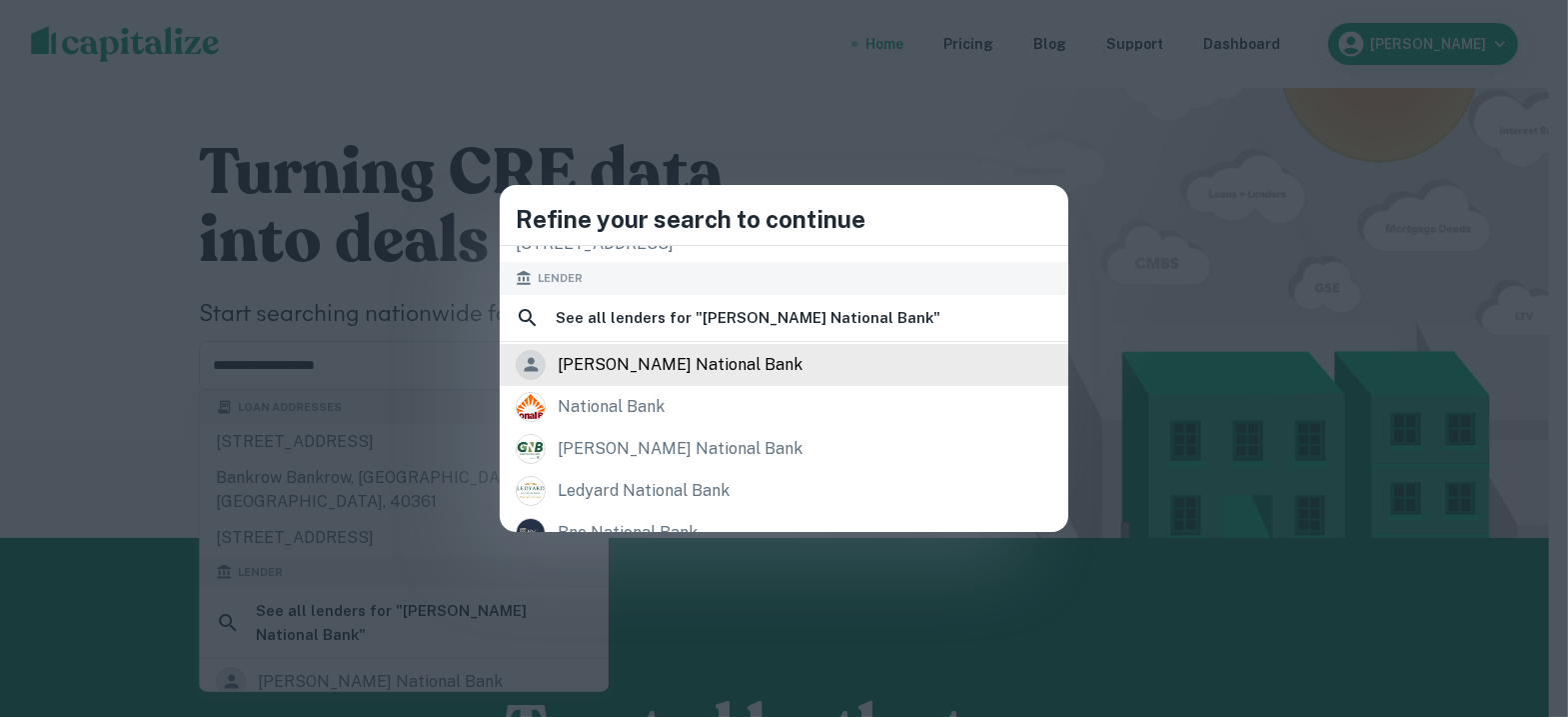 click on "girard national bank" at bounding box center (680, 365) 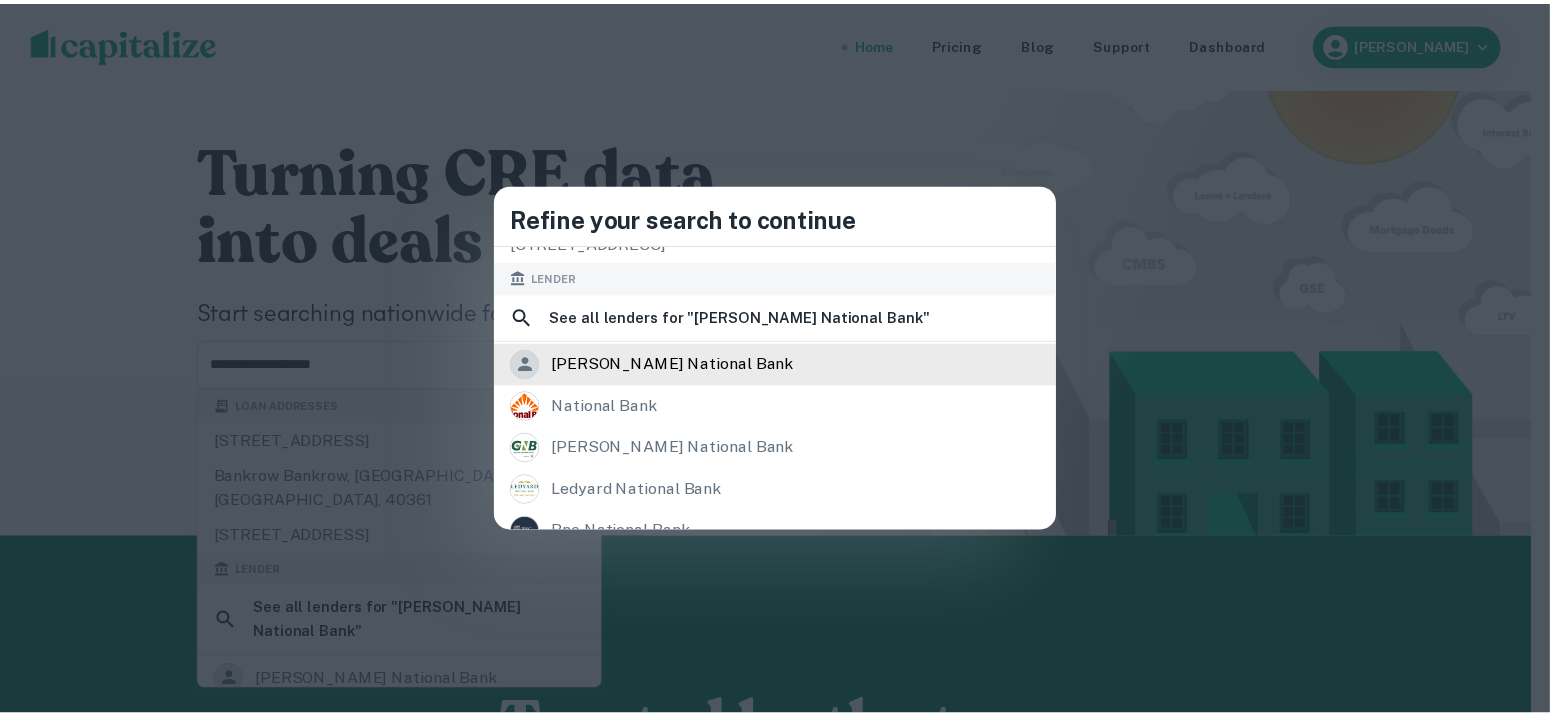 scroll, scrollTop: 0, scrollLeft: 0, axis: both 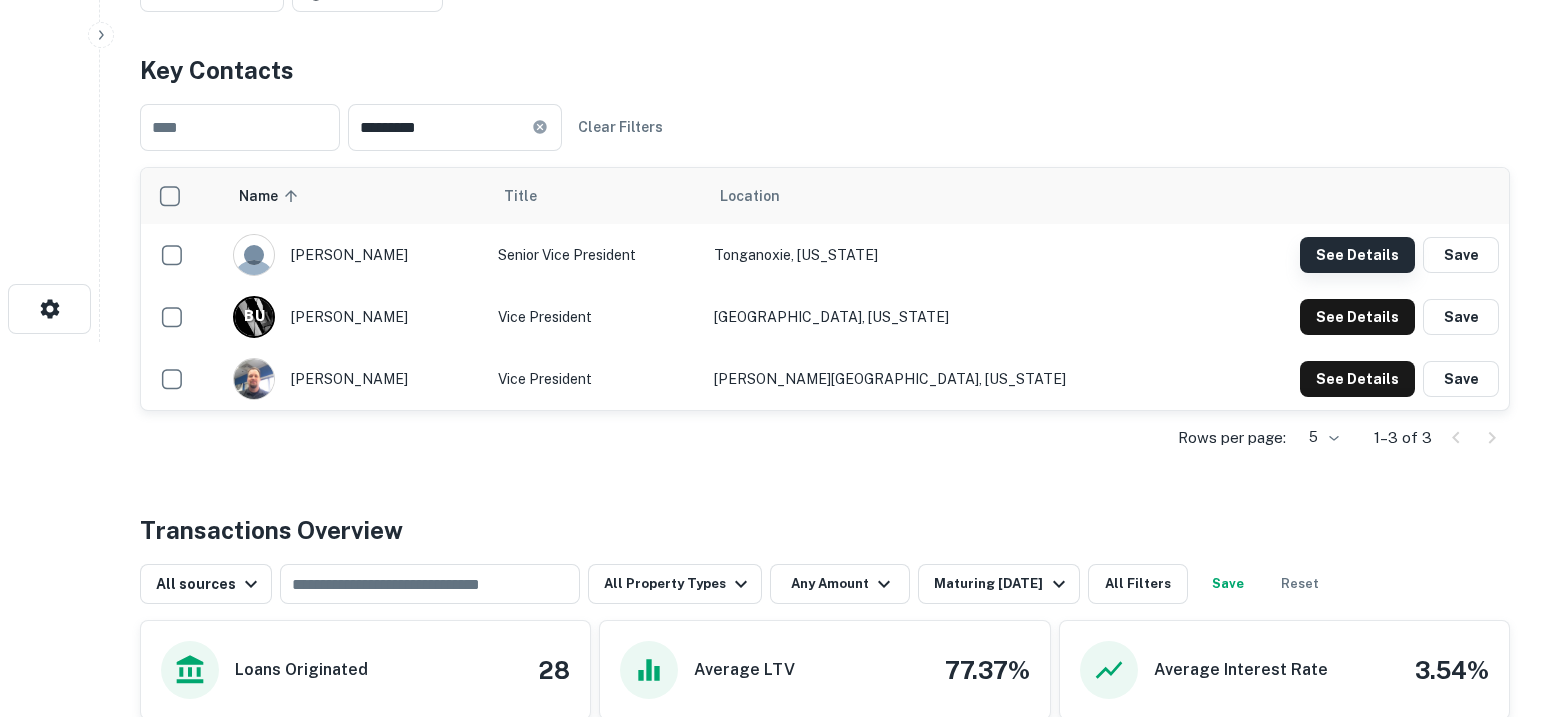 click on "See Details" at bounding box center [1357, 255] 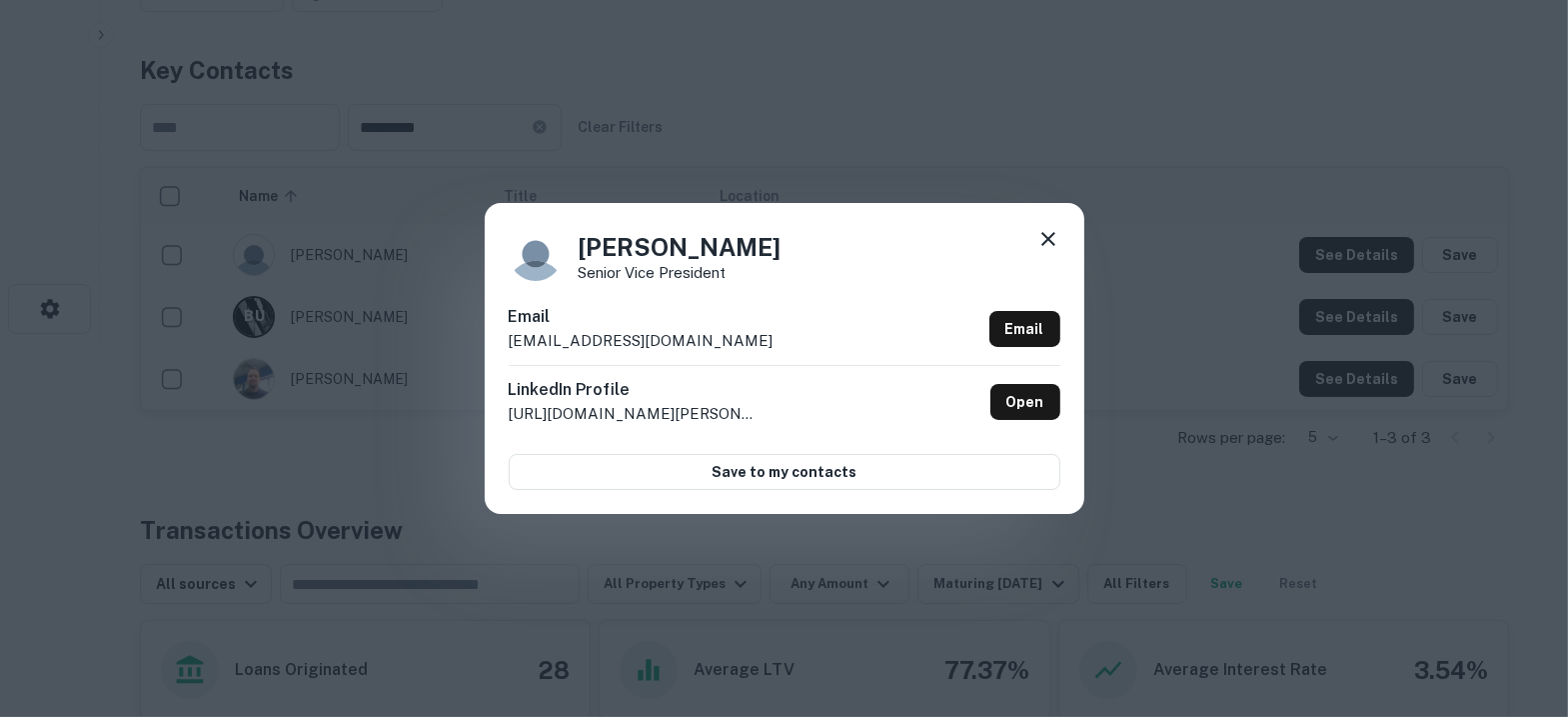 click 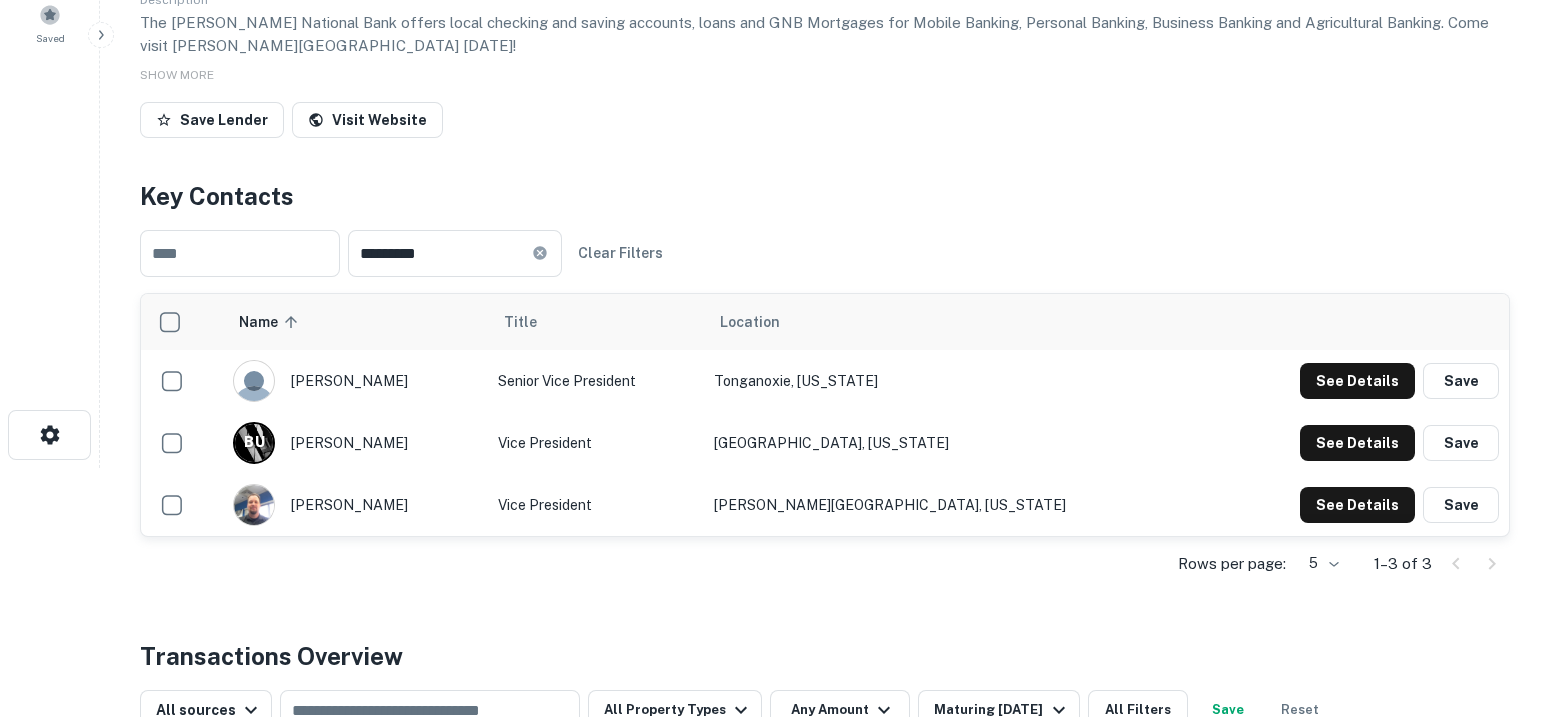 scroll, scrollTop: 0, scrollLeft: 0, axis: both 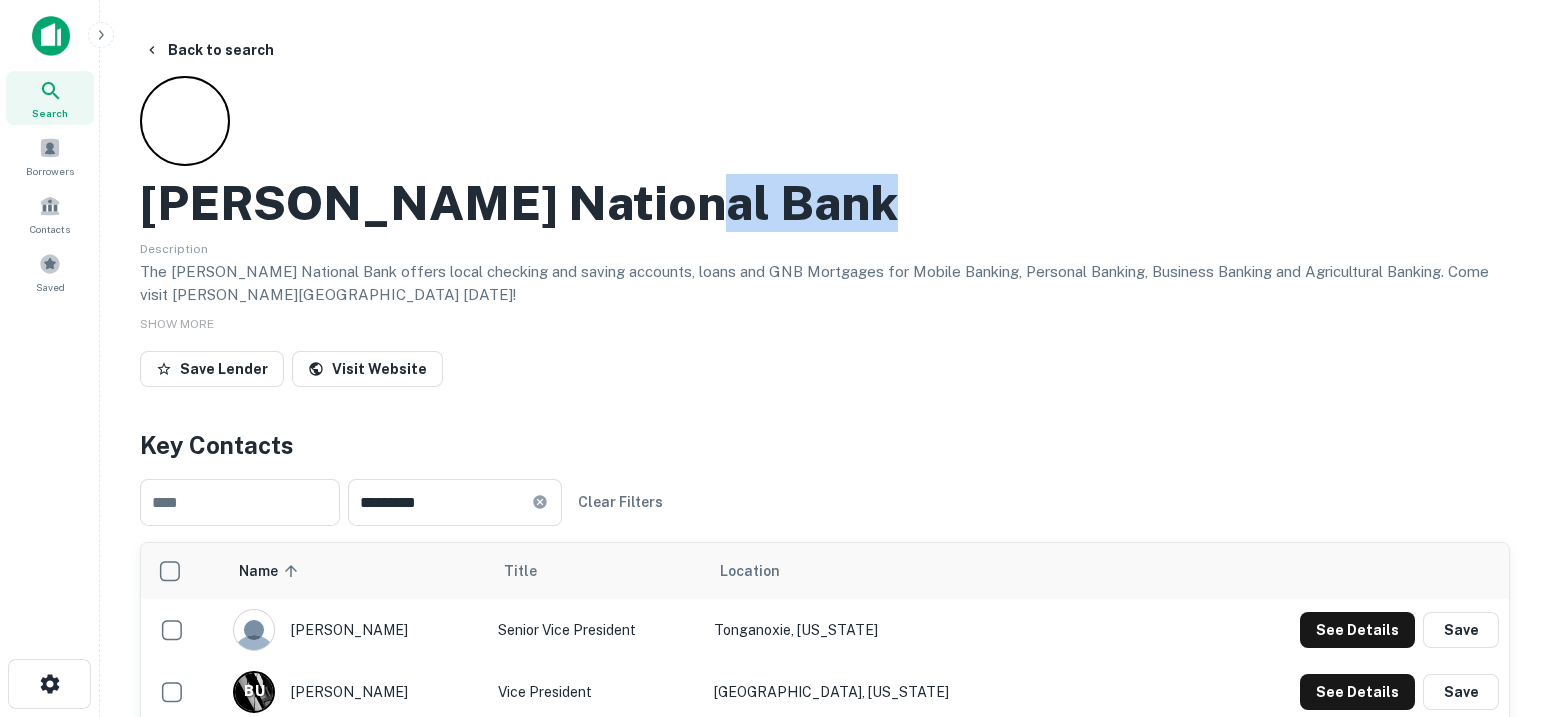 drag, startPoint x: 624, startPoint y: 217, endPoint x: 116, endPoint y: 234, distance: 508.28436 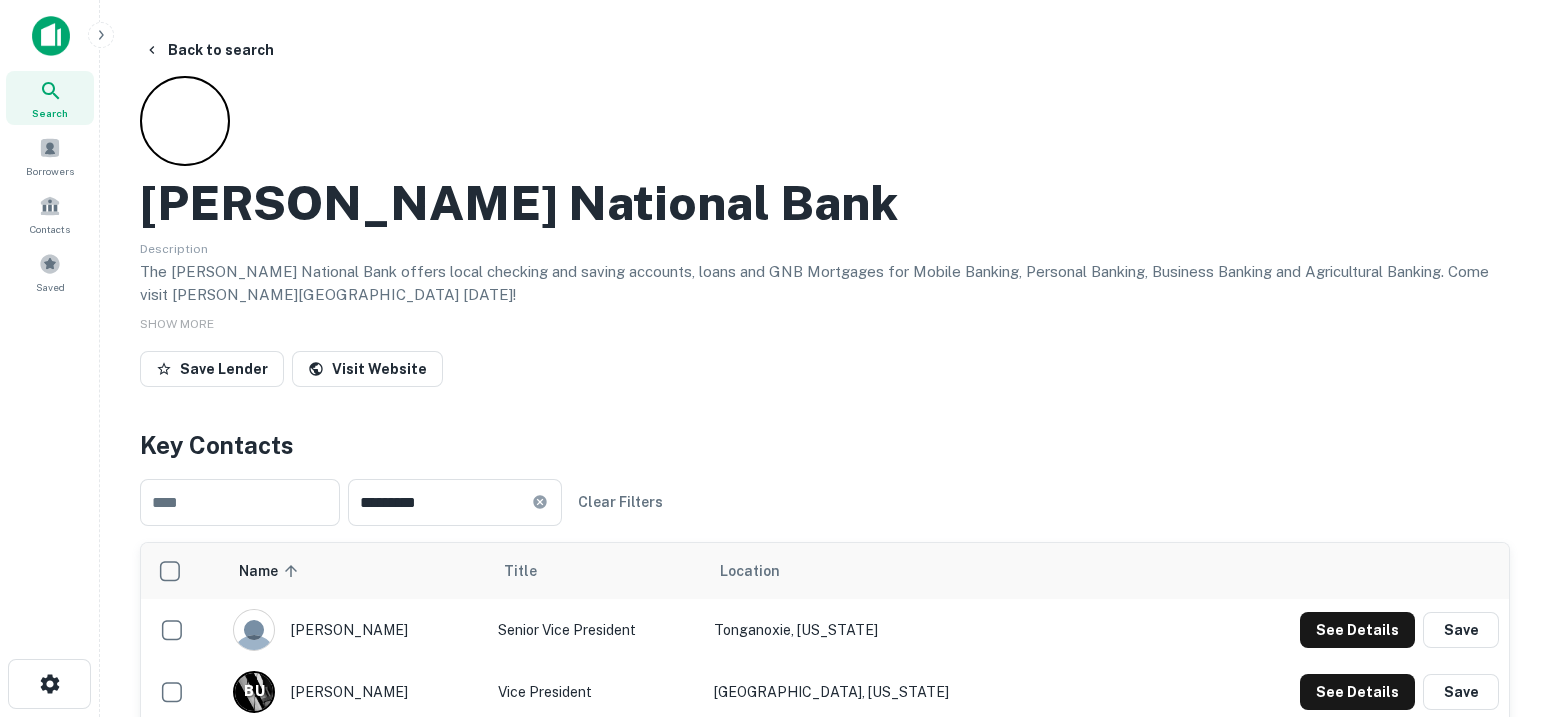 click on "Girard National Bank" at bounding box center (519, 203) 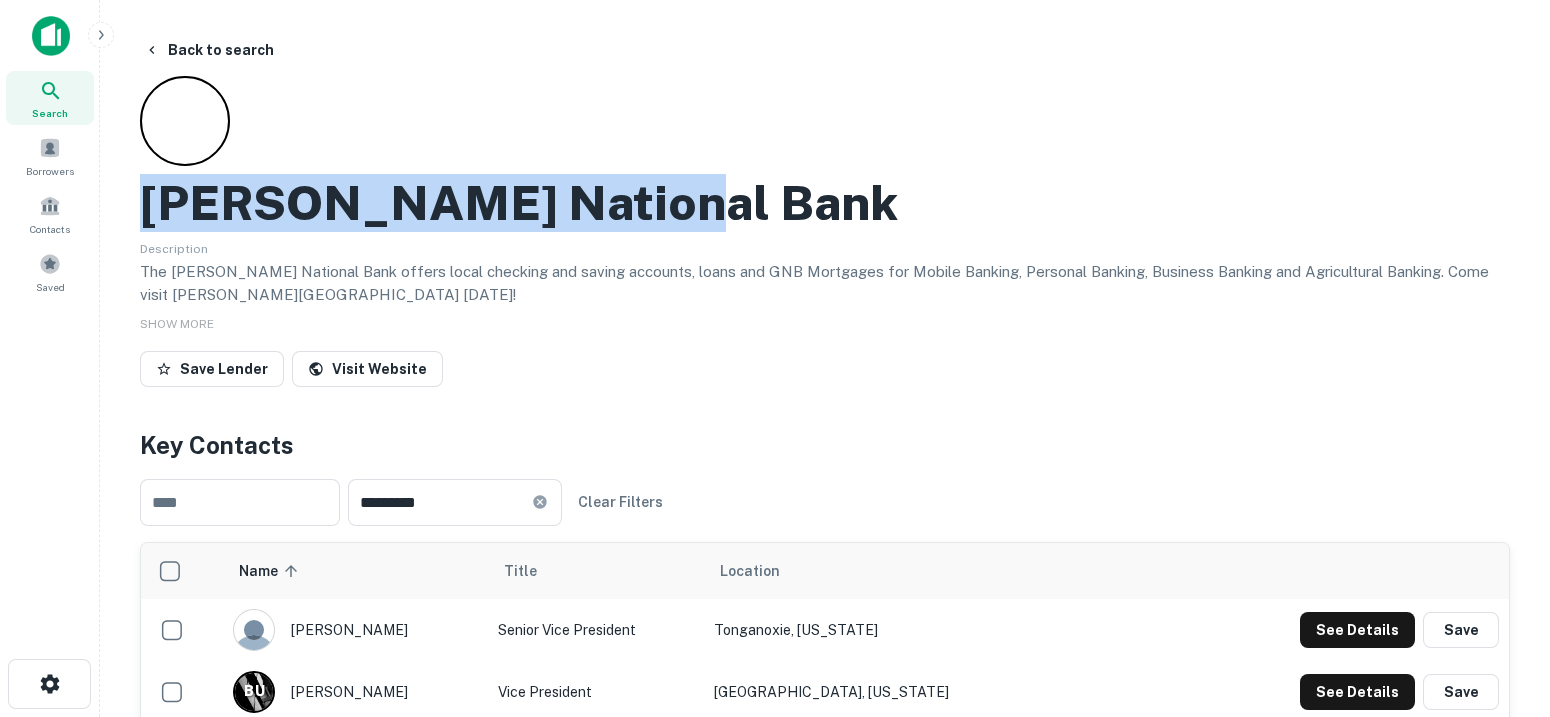 drag, startPoint x: 625, startPoint y: 206, endPoint x: 126, endPoint y: 175, distance: 499.962 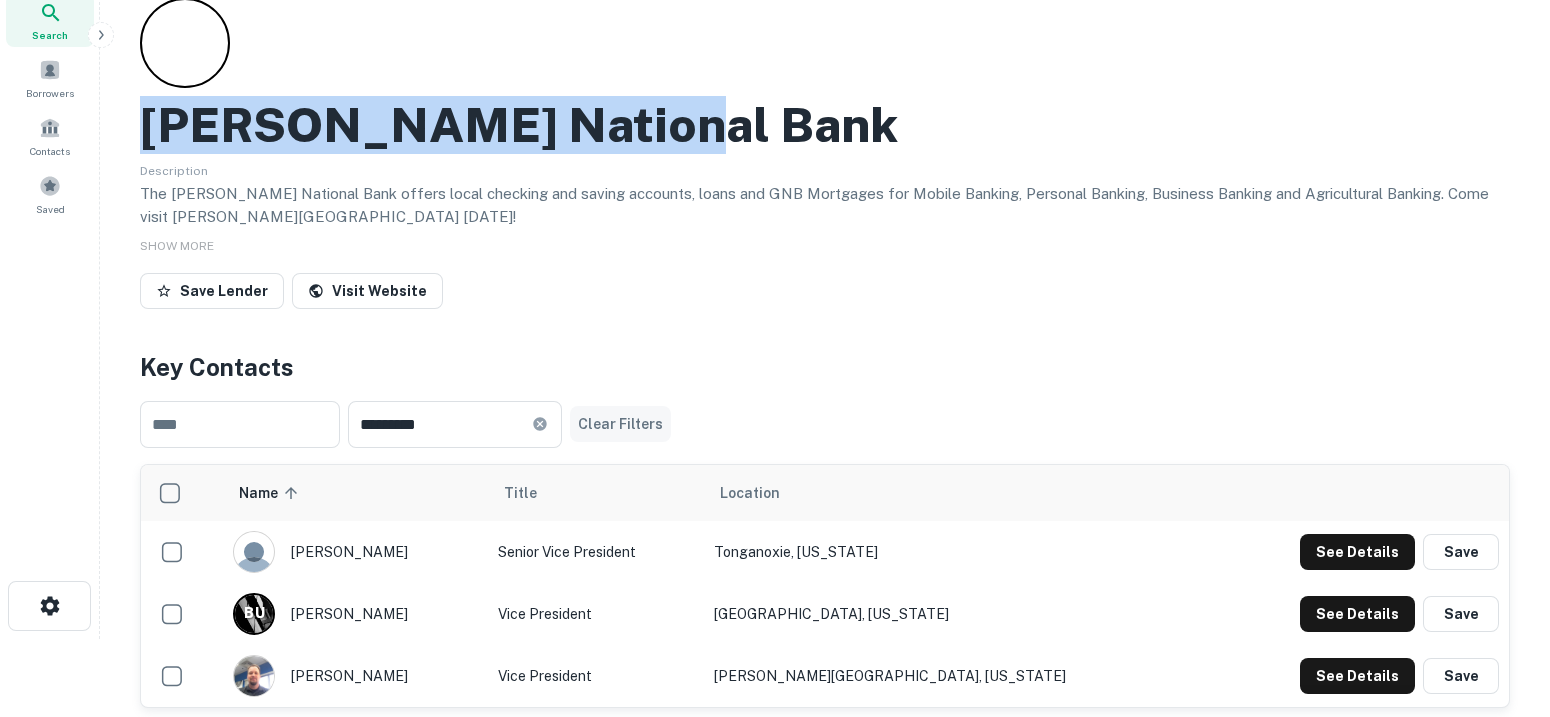 scroll, scrollTop: 124, scrollLeft: 0, axis: vertical 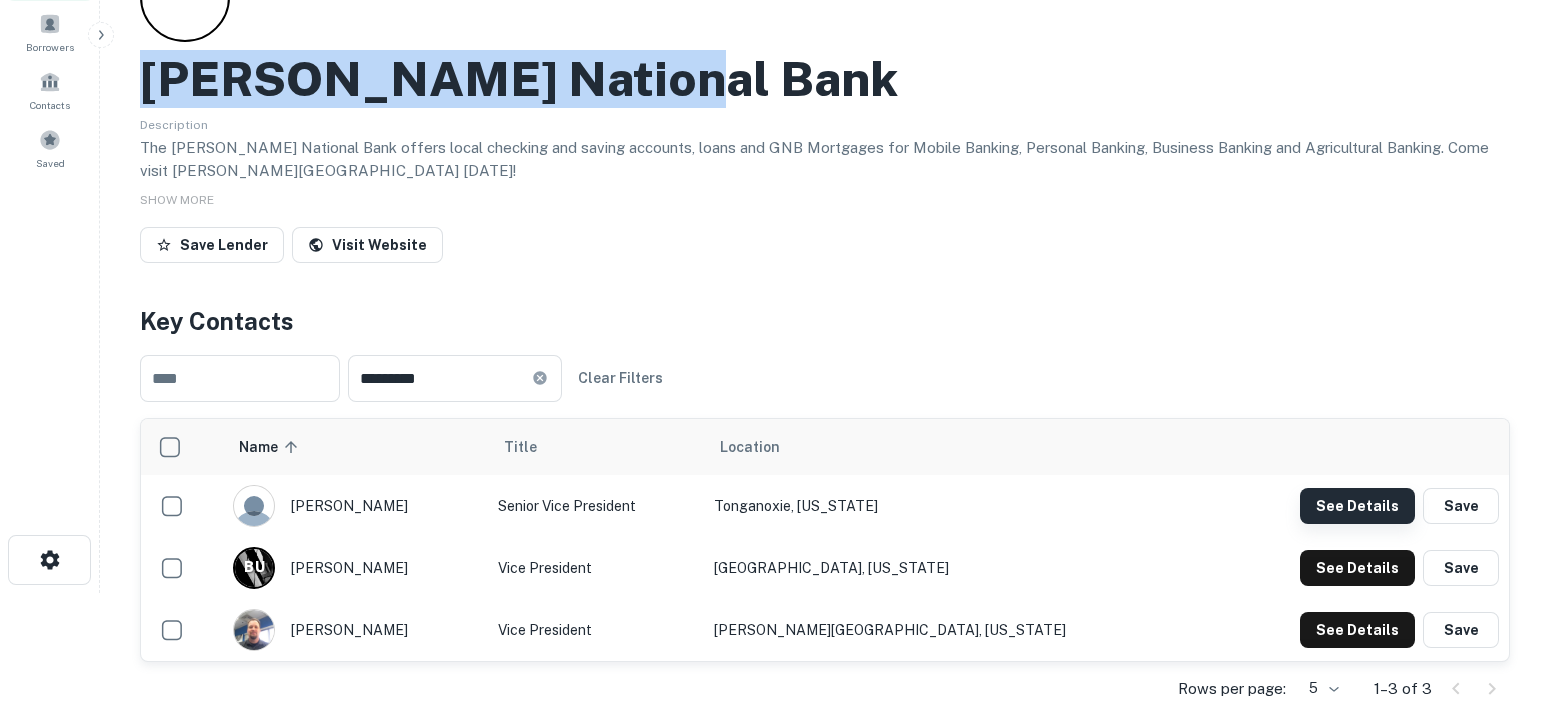 click on "See Details" at bounding box center [1357, 506] 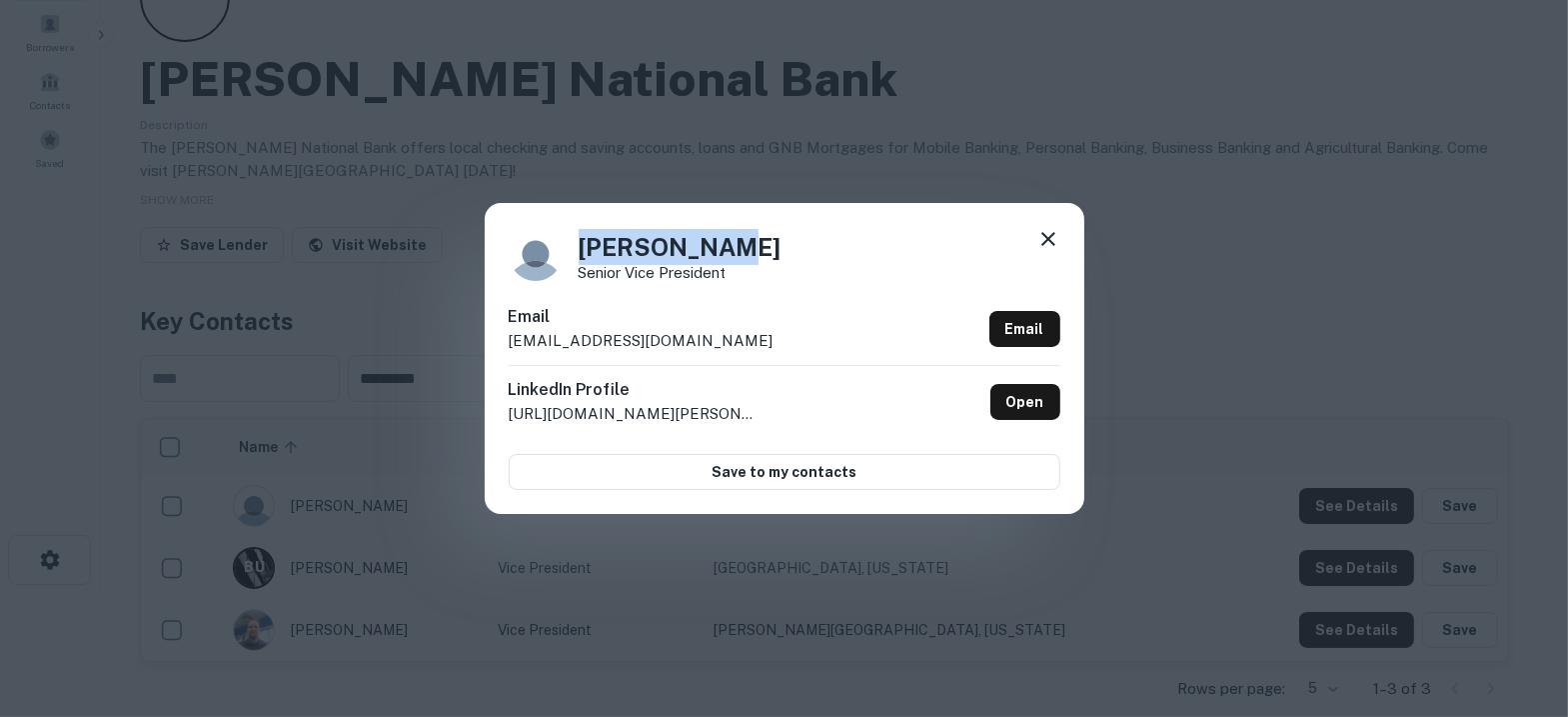 drag, startPoint x: 727, startPoint y: 247, endPoint x: 569, endPoint y: 251, distance: 158.05062 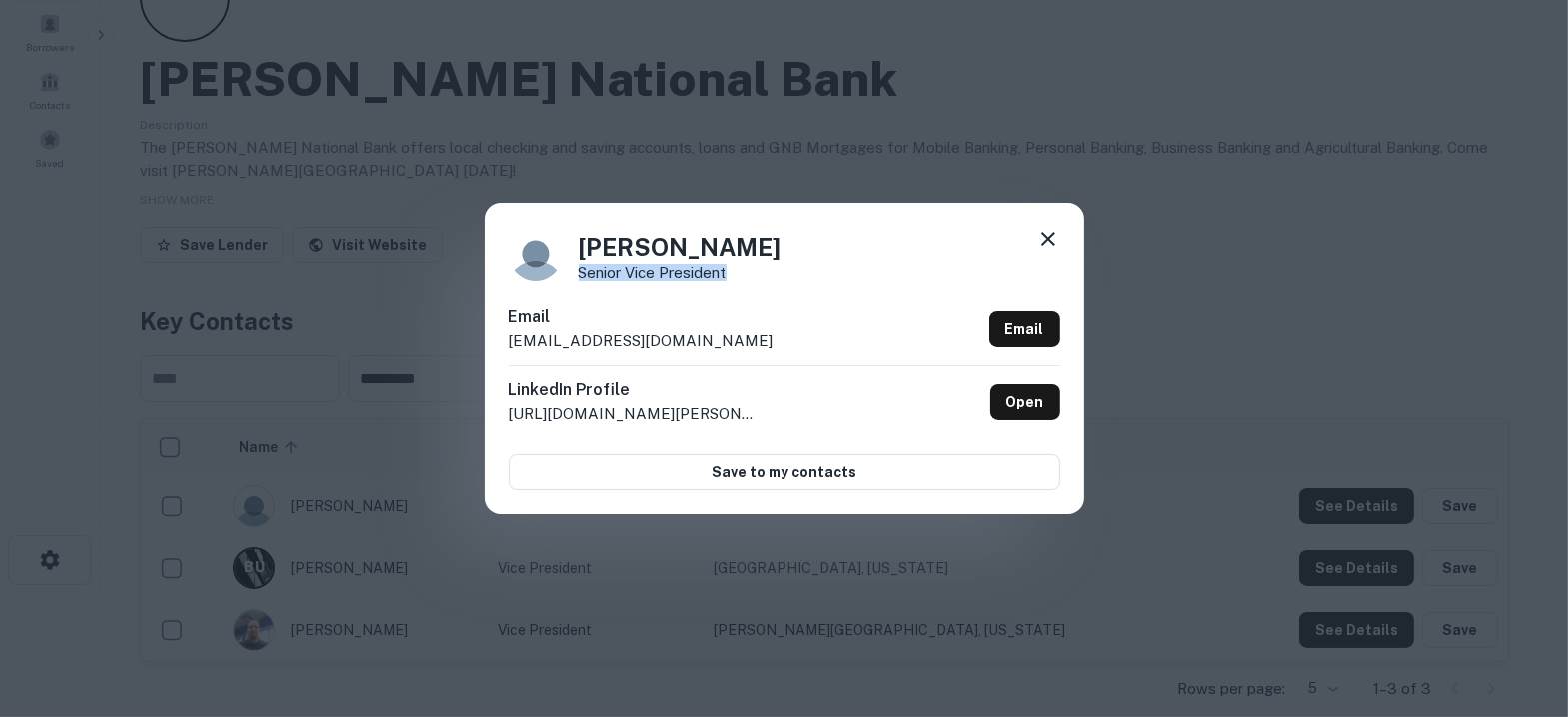 drag, startPoint x: 749, startPoint y: 265, endPoint x: 571, endPoint y: 275, distance: 178.28068 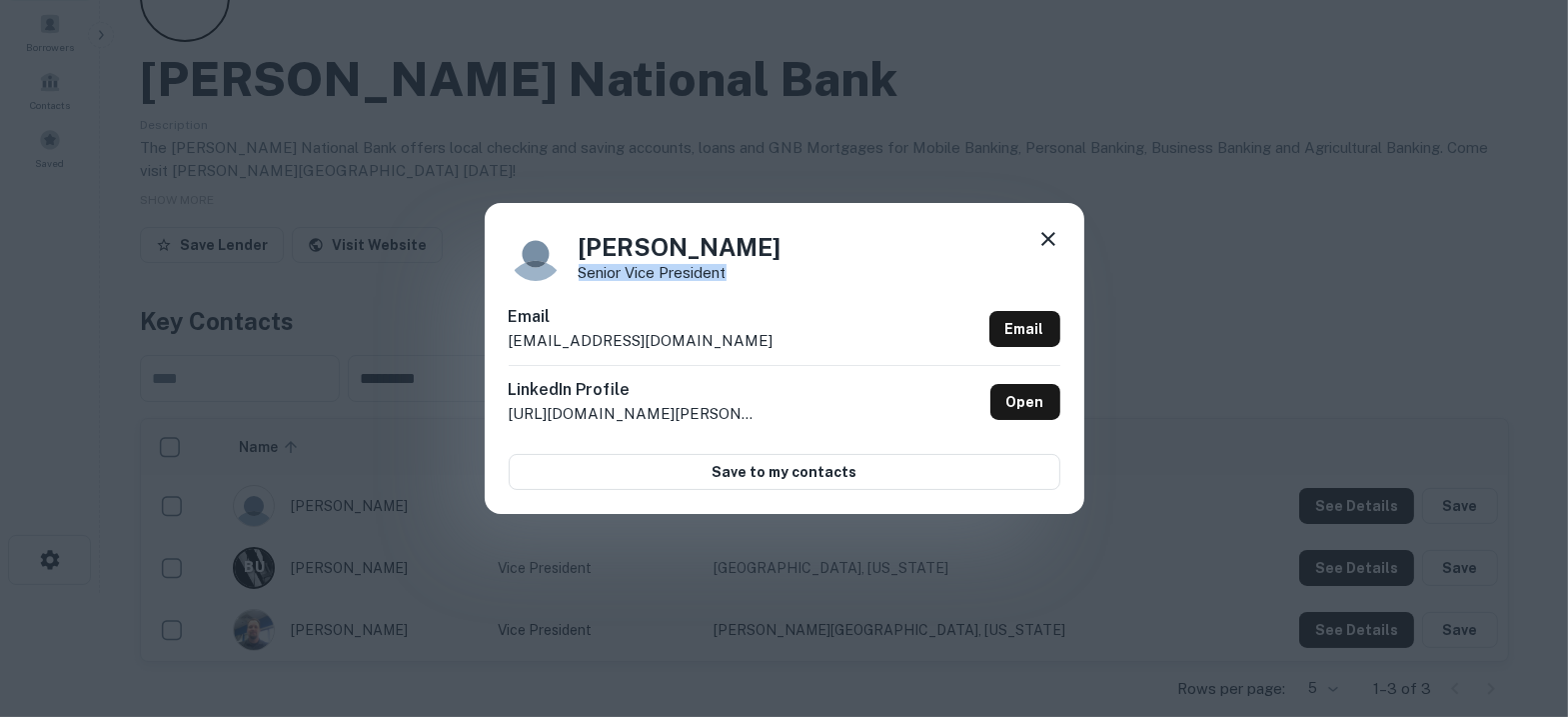 drag, startPoint x: 804, startPoint y: 352, endPoint x: 501, endPoint y: 342, distance: 303.16497 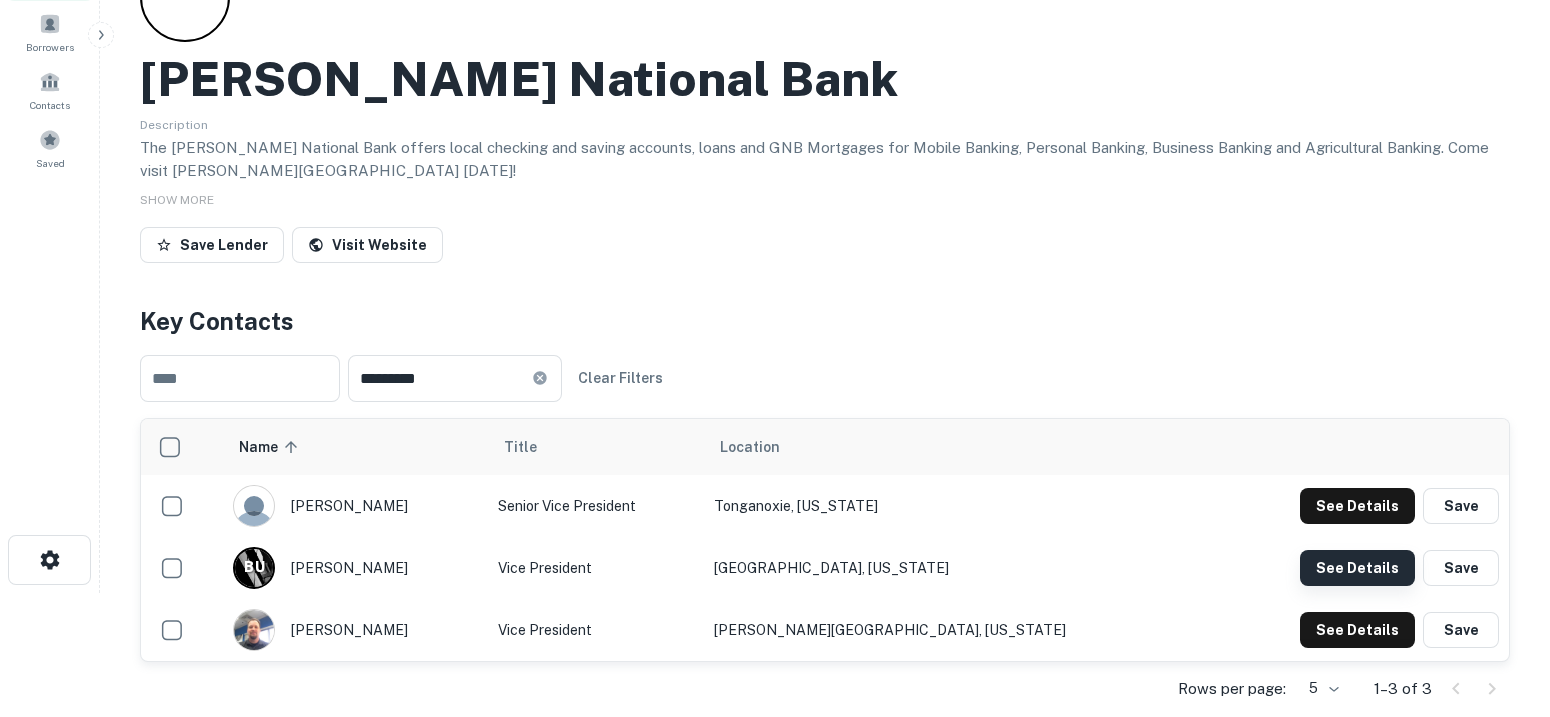 click on "See Details" at bounding box center [1357, 506] 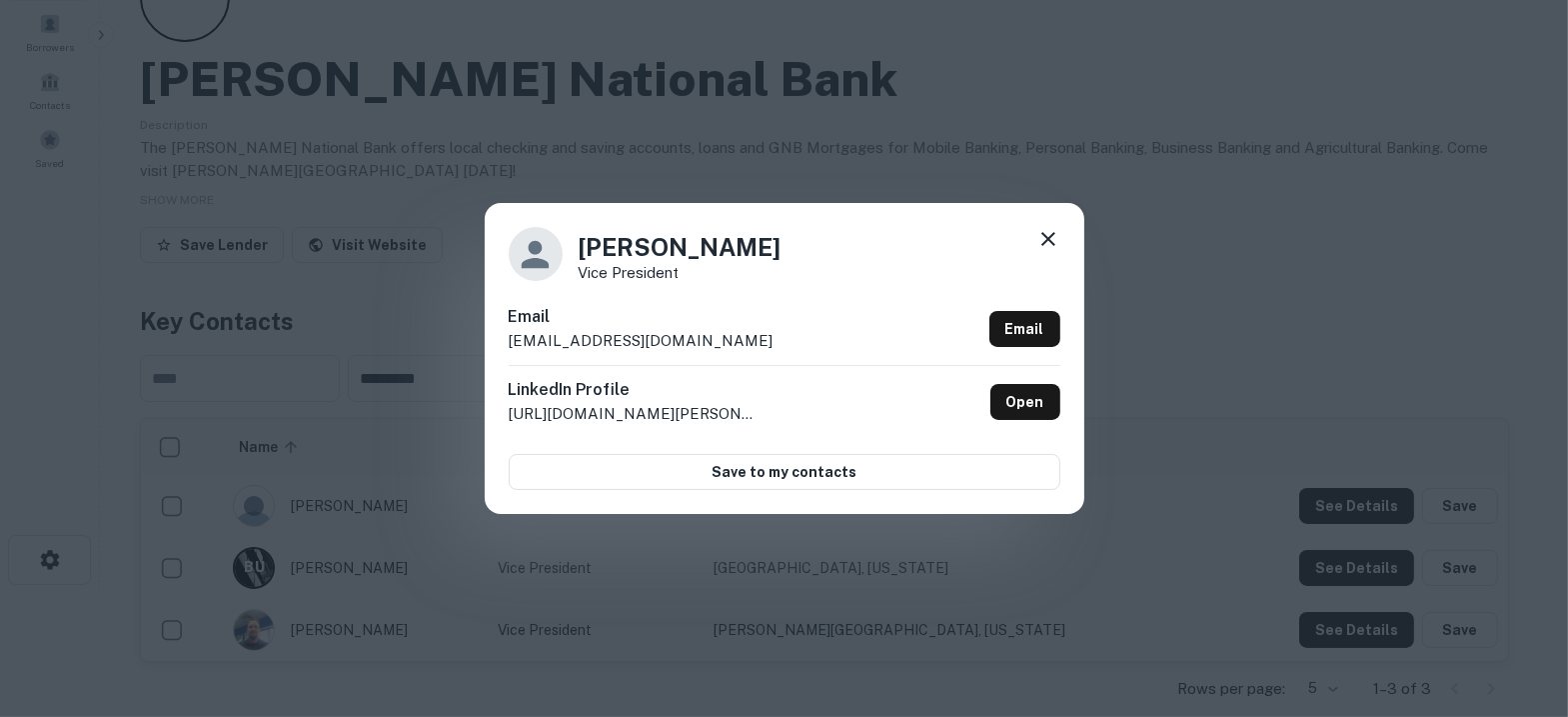drag, startPoint x: 763, startPoint y: 258, endPoint x: 574, endPoint y: 236, distance: 190.27612 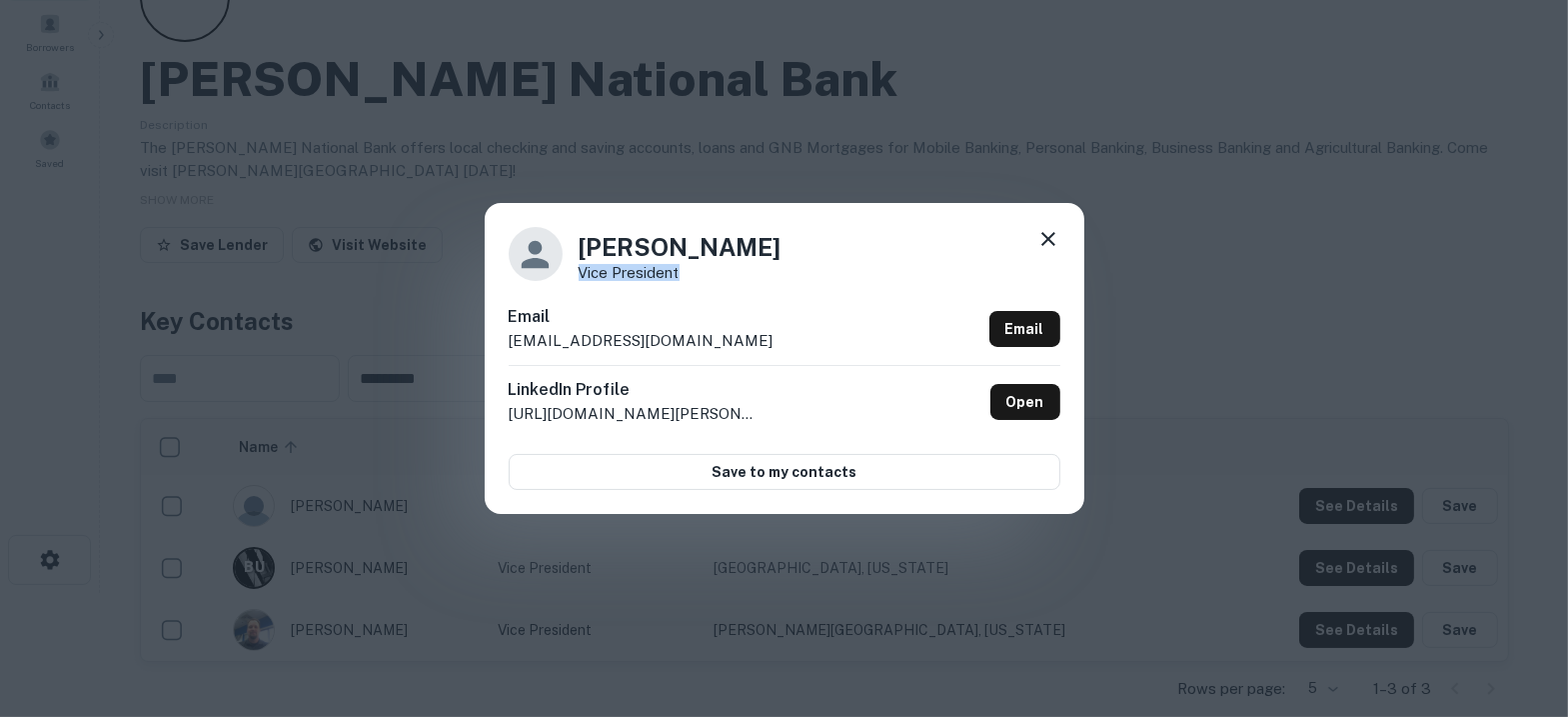 drag, startPoint x: 725, startPoint y: 281, endPoint x: 579, endPoint y: 274, distance: 146.16771 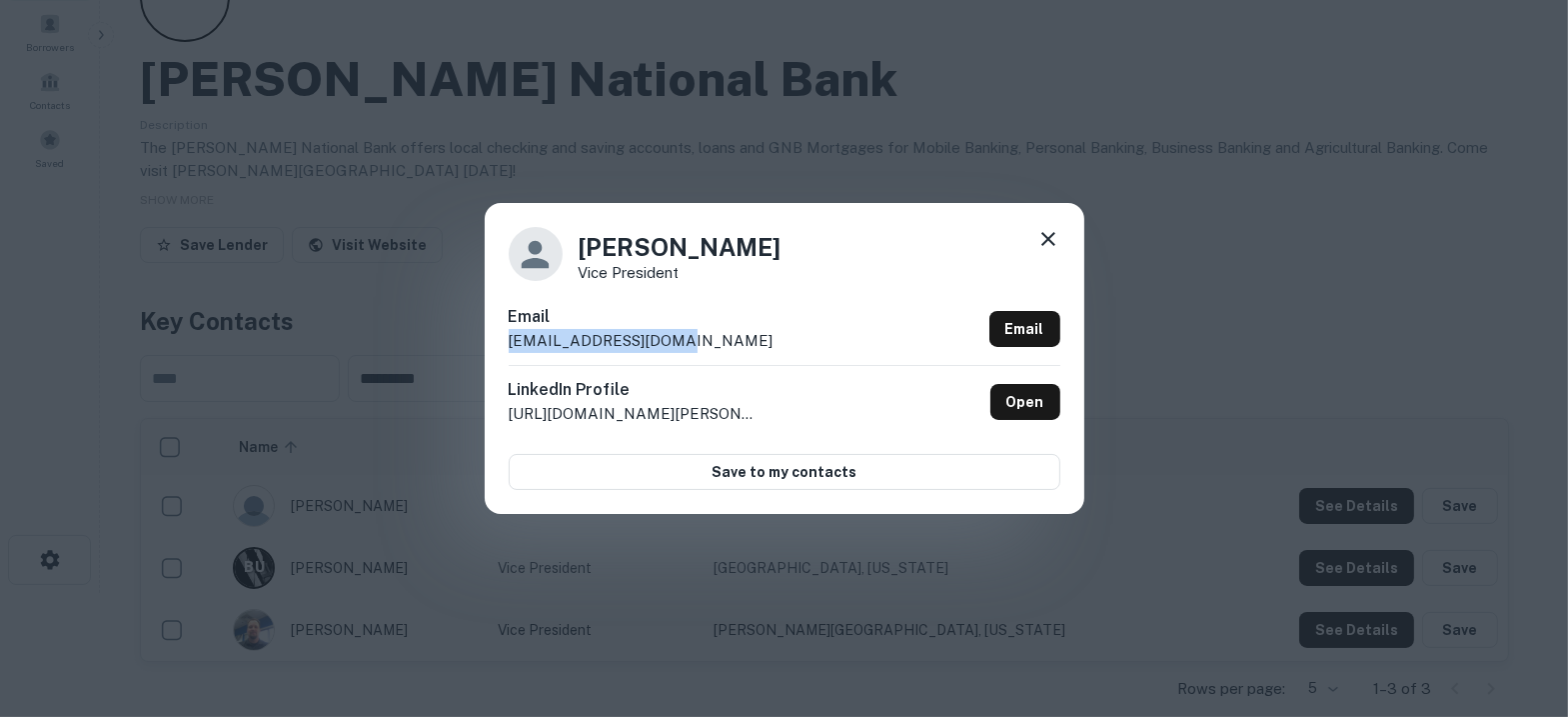 drag, startPoint x: 719, startPoint y: 341, endPoint x: 495, endPoint y: 348, distance: 224.10935 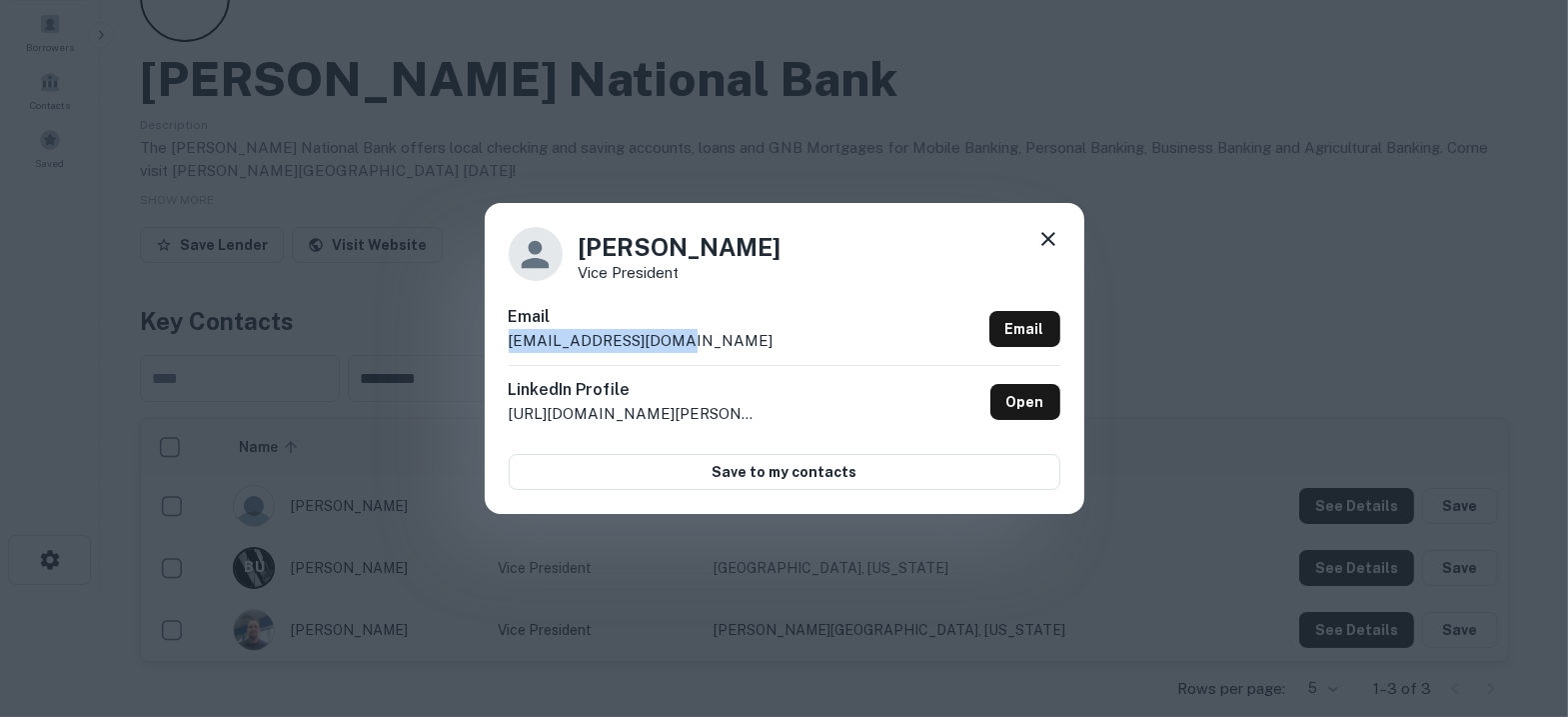 click 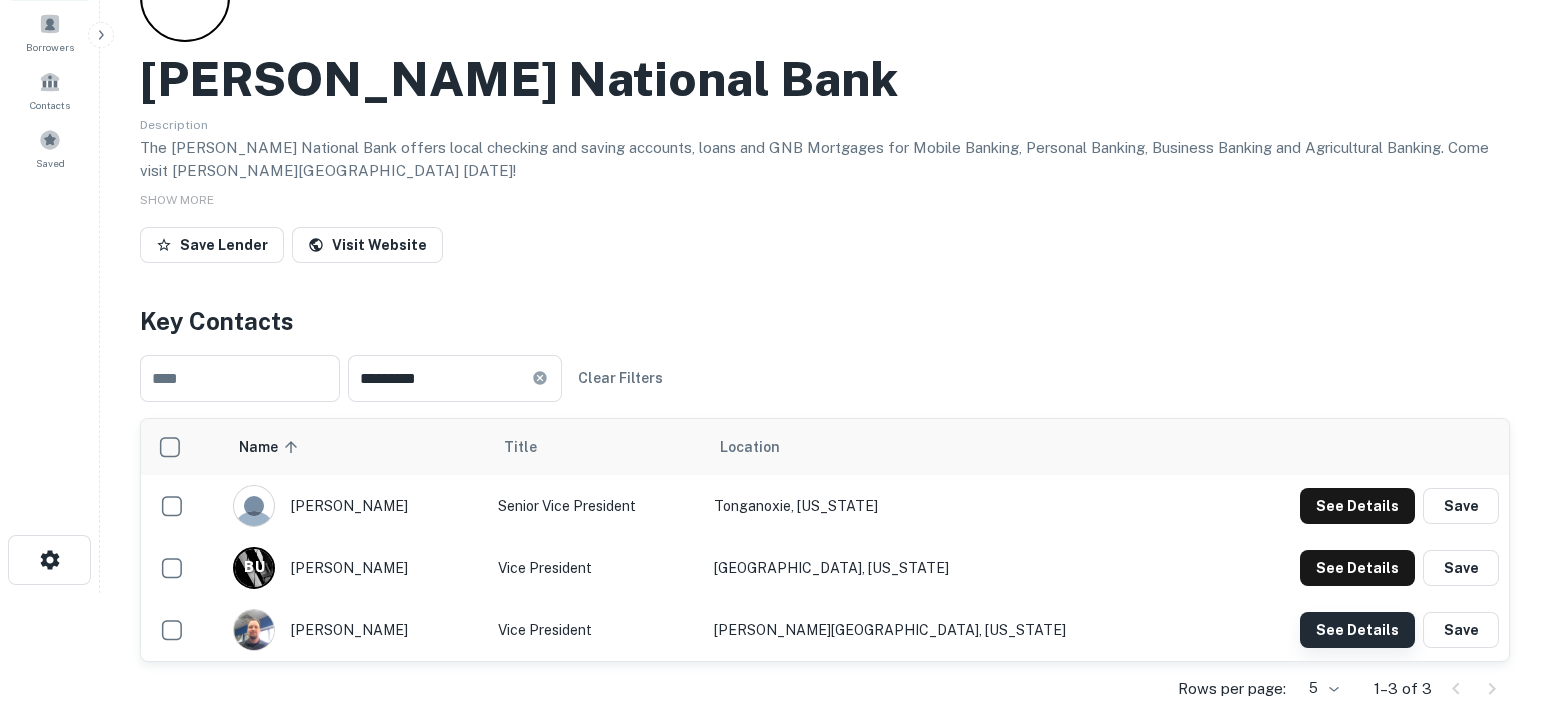 click on "See Details" at bounding box center (1357, 506) 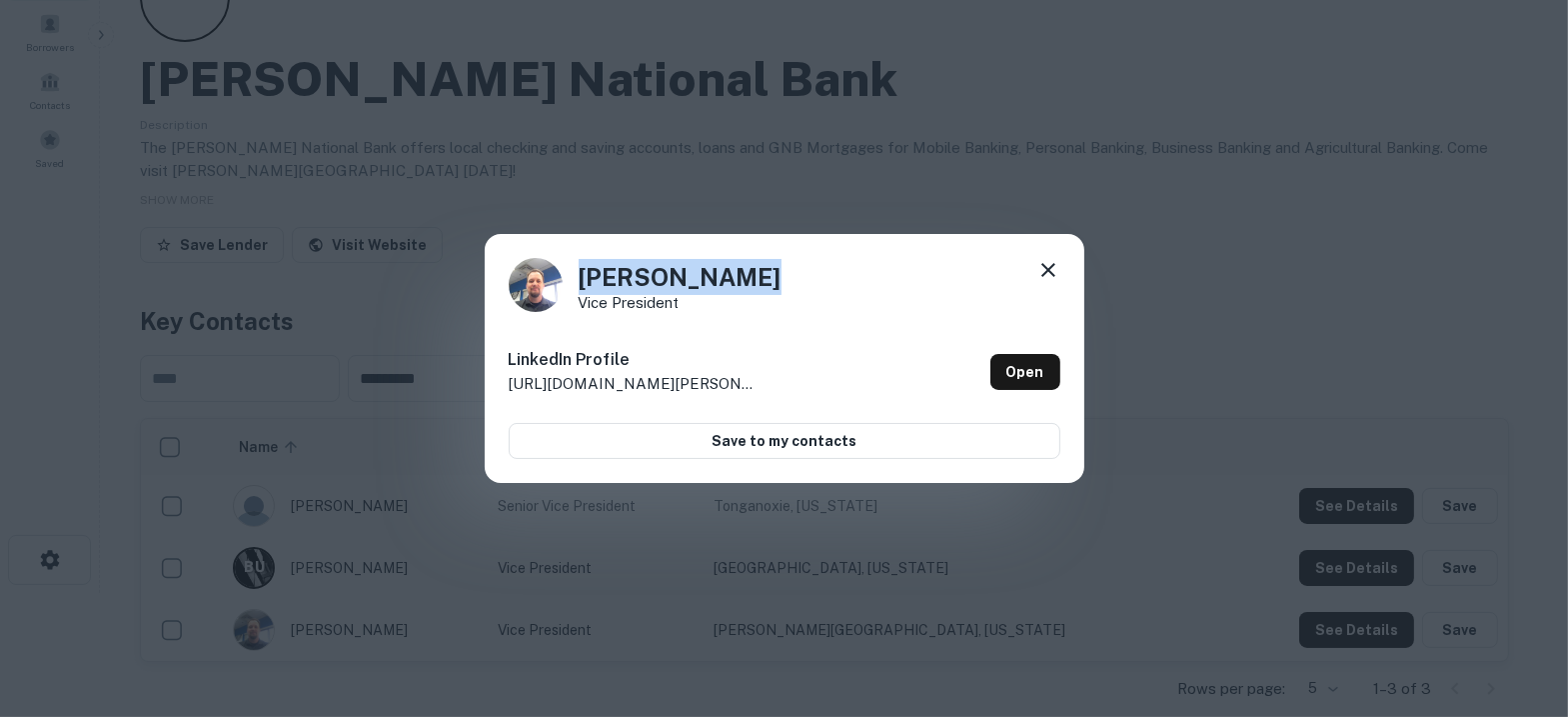 drag, startPoint x: 750, startPoint y: 269, endPoint x: 560, endPoint y: 281, distance: 190.37857 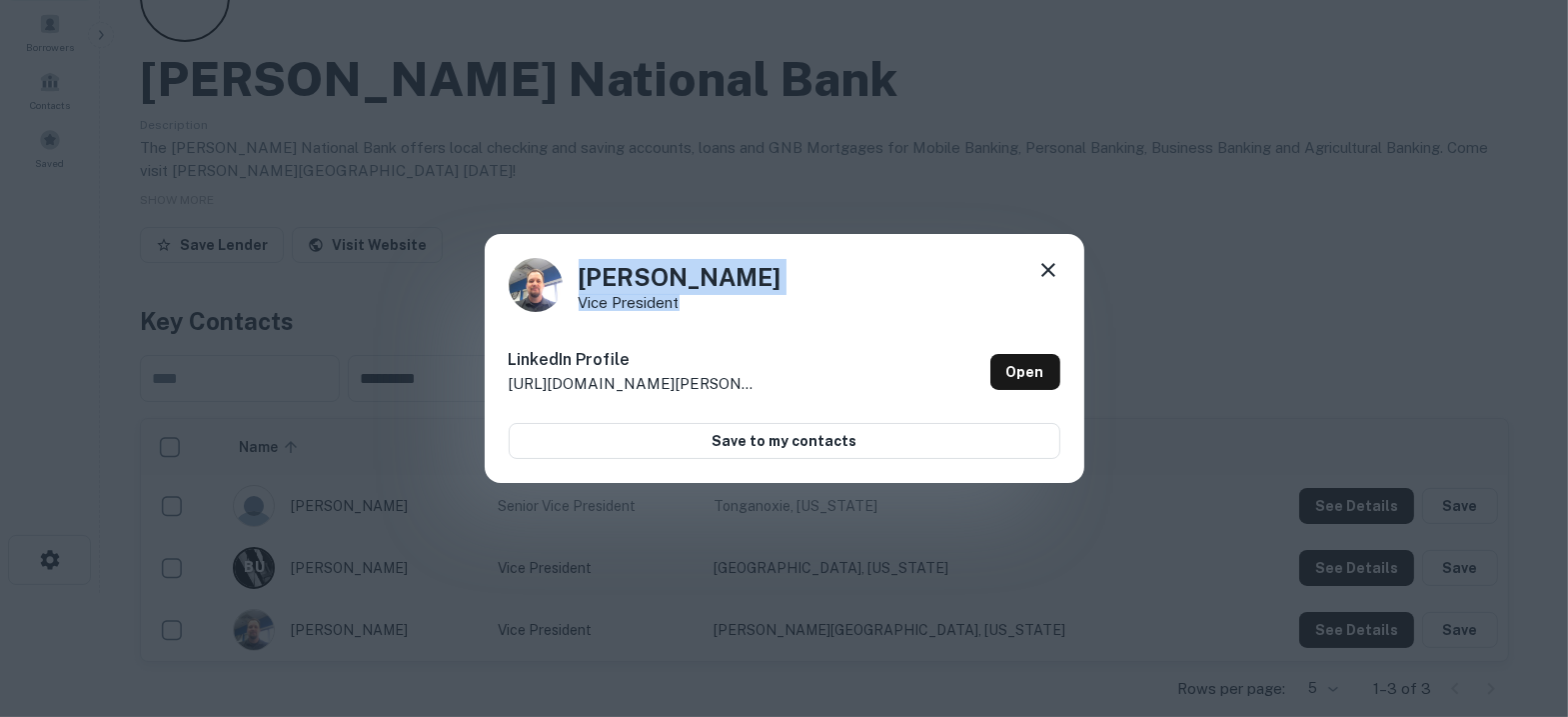 drag, startPoint x: 729, startPoint y: 297, endPoint x: 565, endPoint y: 297, distance: 164 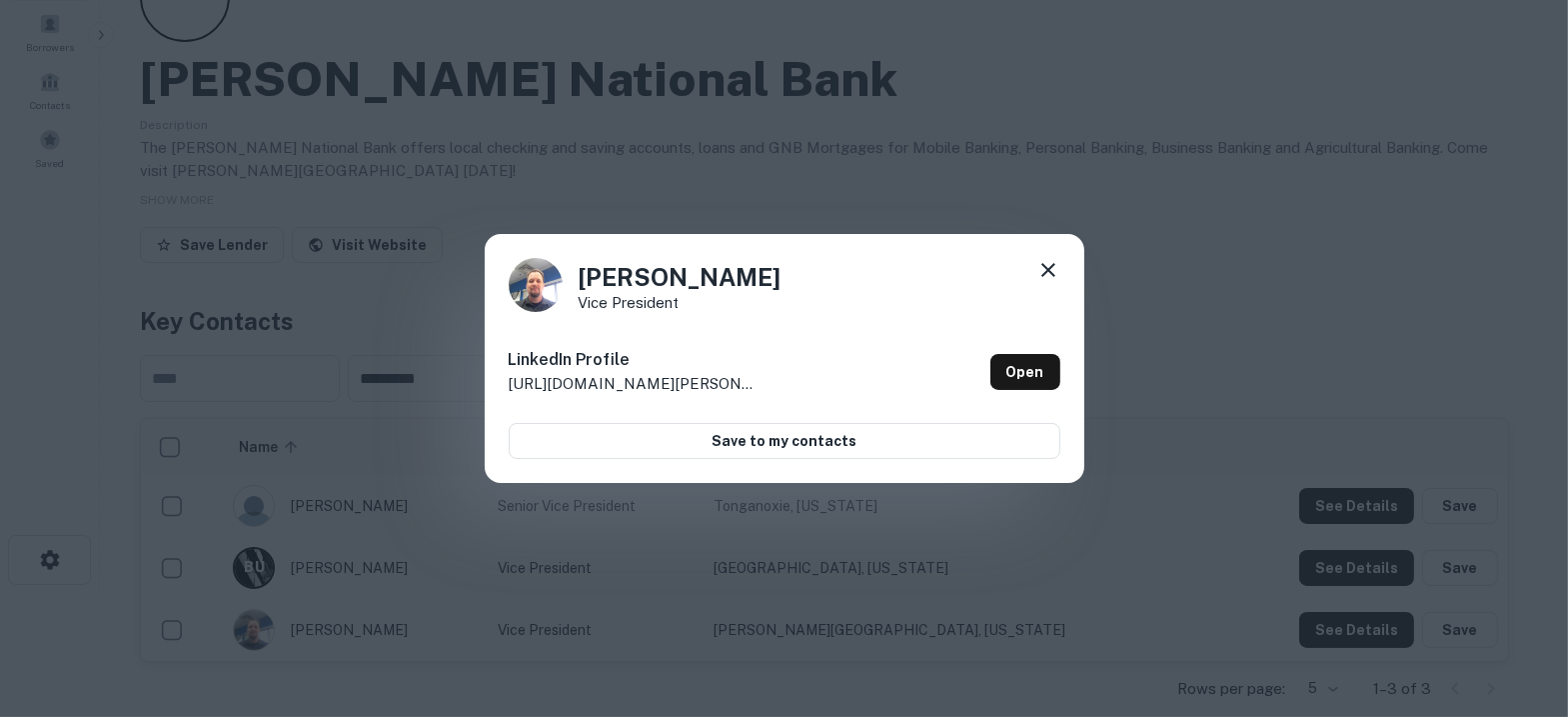 click on "Jason Collins Vice President LinkedIn Profile http://www.linkedin.com/in/jason-collins-5669a532 Open Save to my contacts" at bounding box center (784, 359) 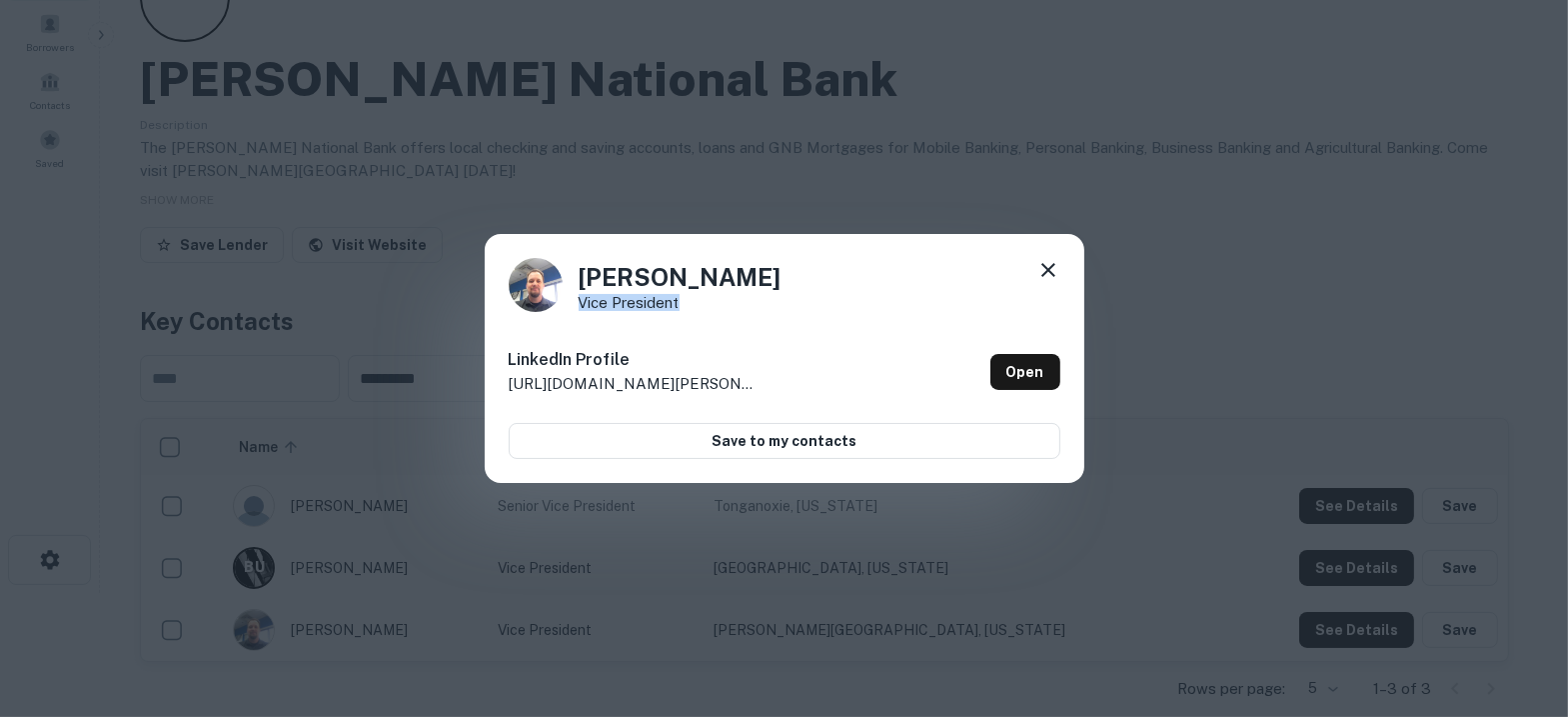drag, startPoint x: 704, startPoint y: 305, endPoint x: 579, endPoint y: 301, distance: 125.06398 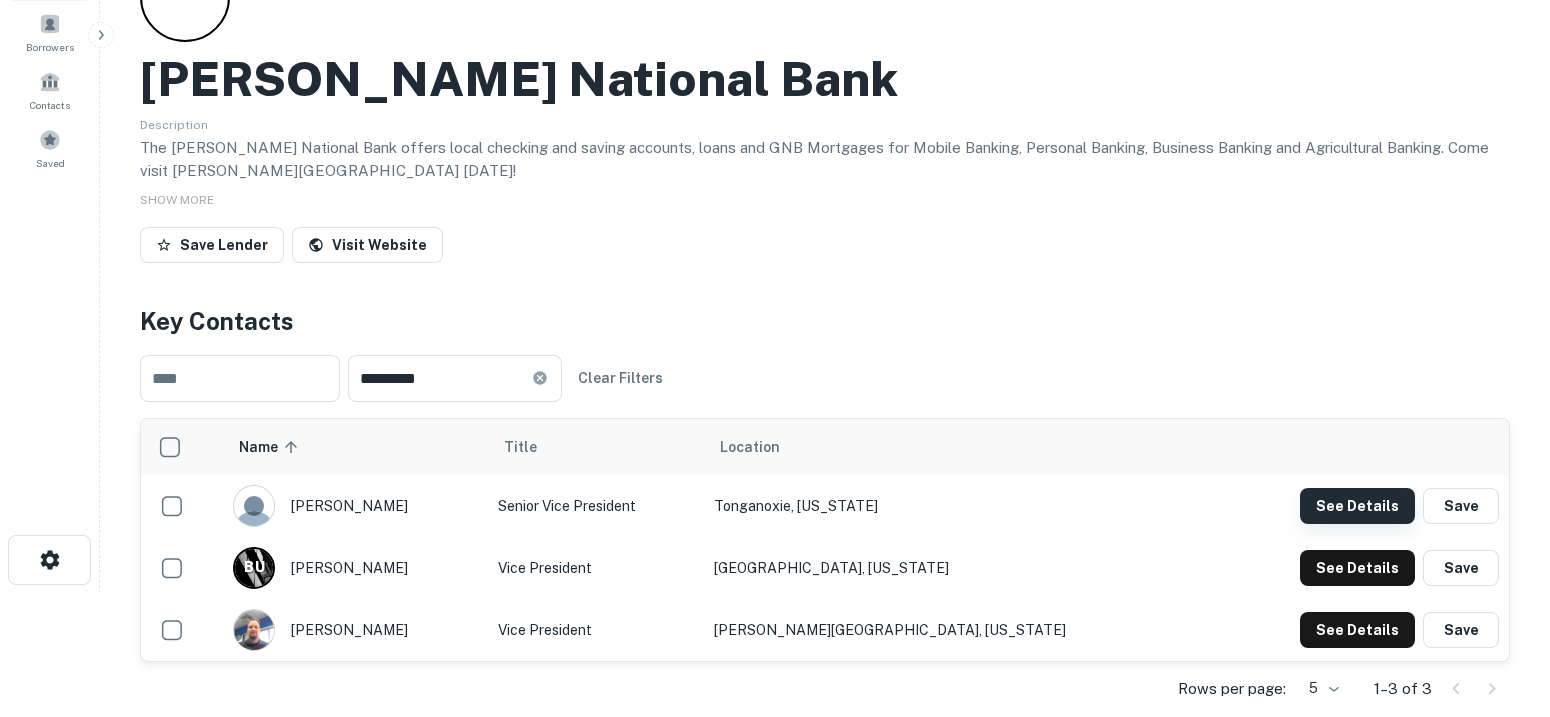click on "See Details" at bounding box center (1357, 506) 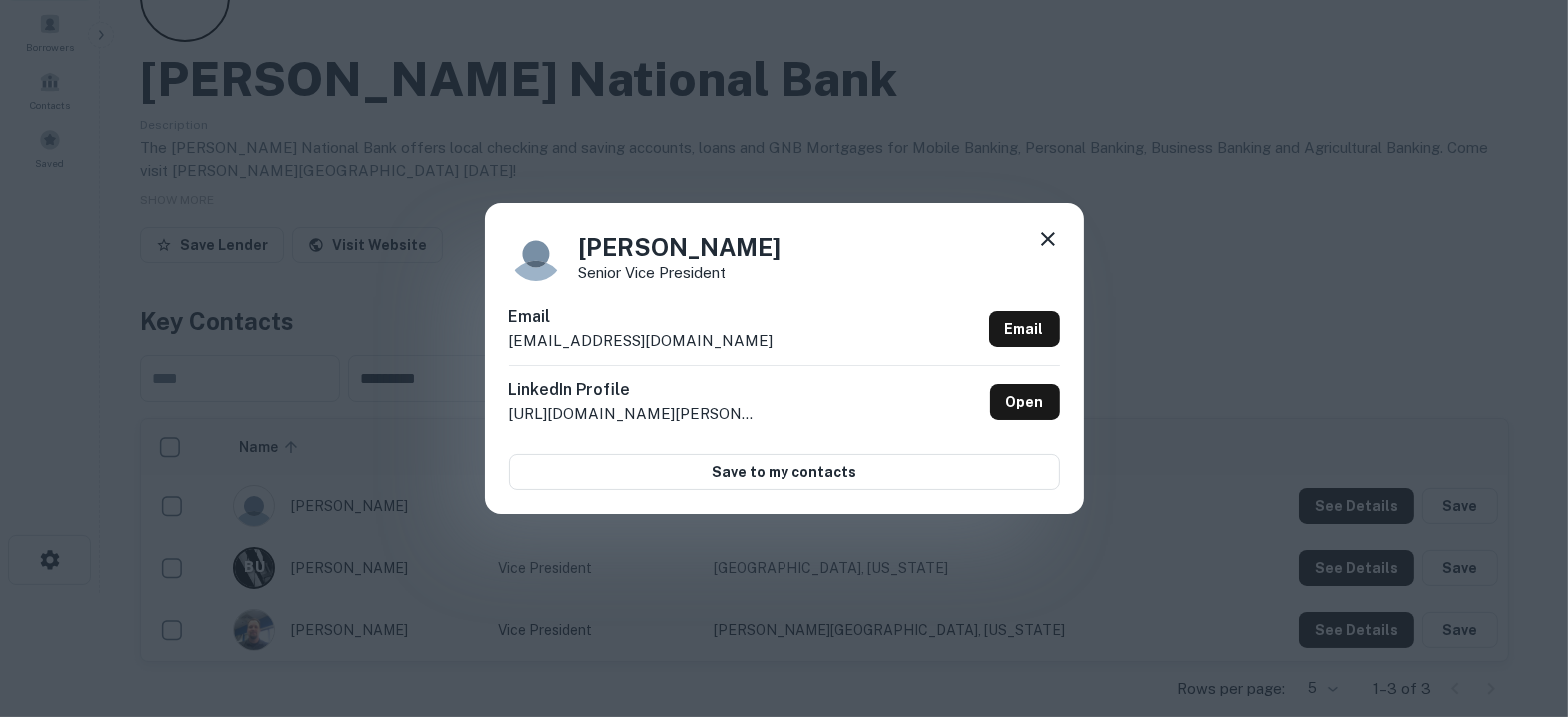 click 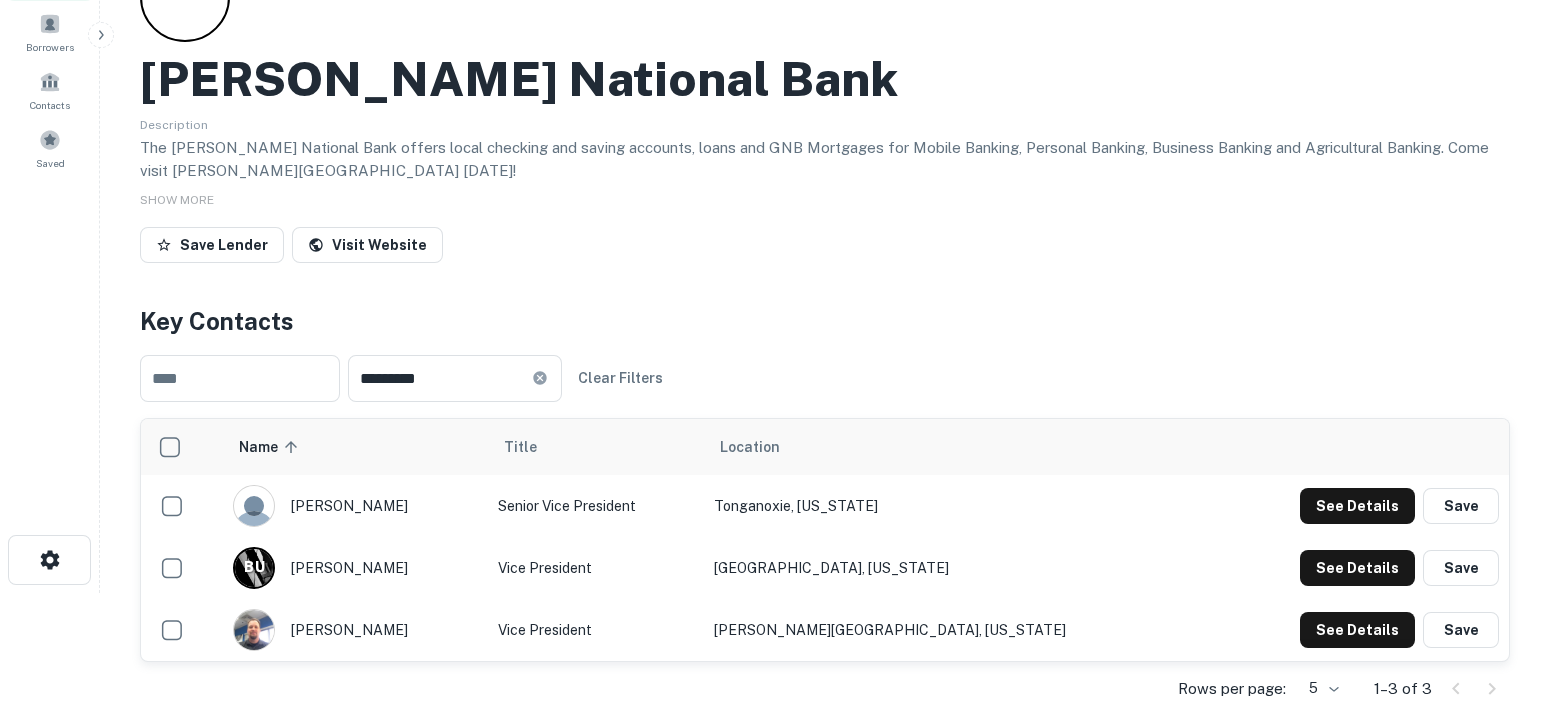 type 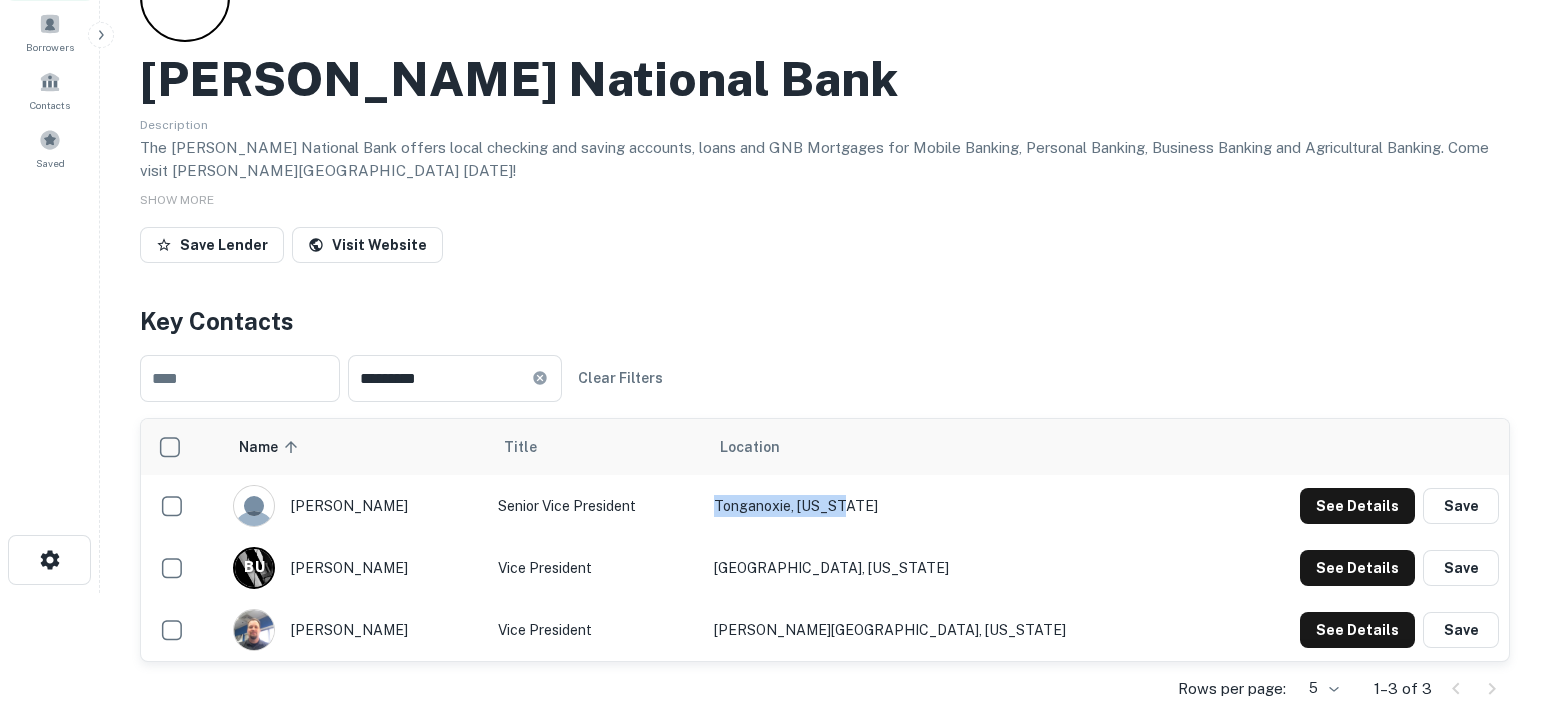 drag, startPoint x: 986, startPoint y: 505, endPoint x: 857, endPoint y: 493, distance: 129.55693 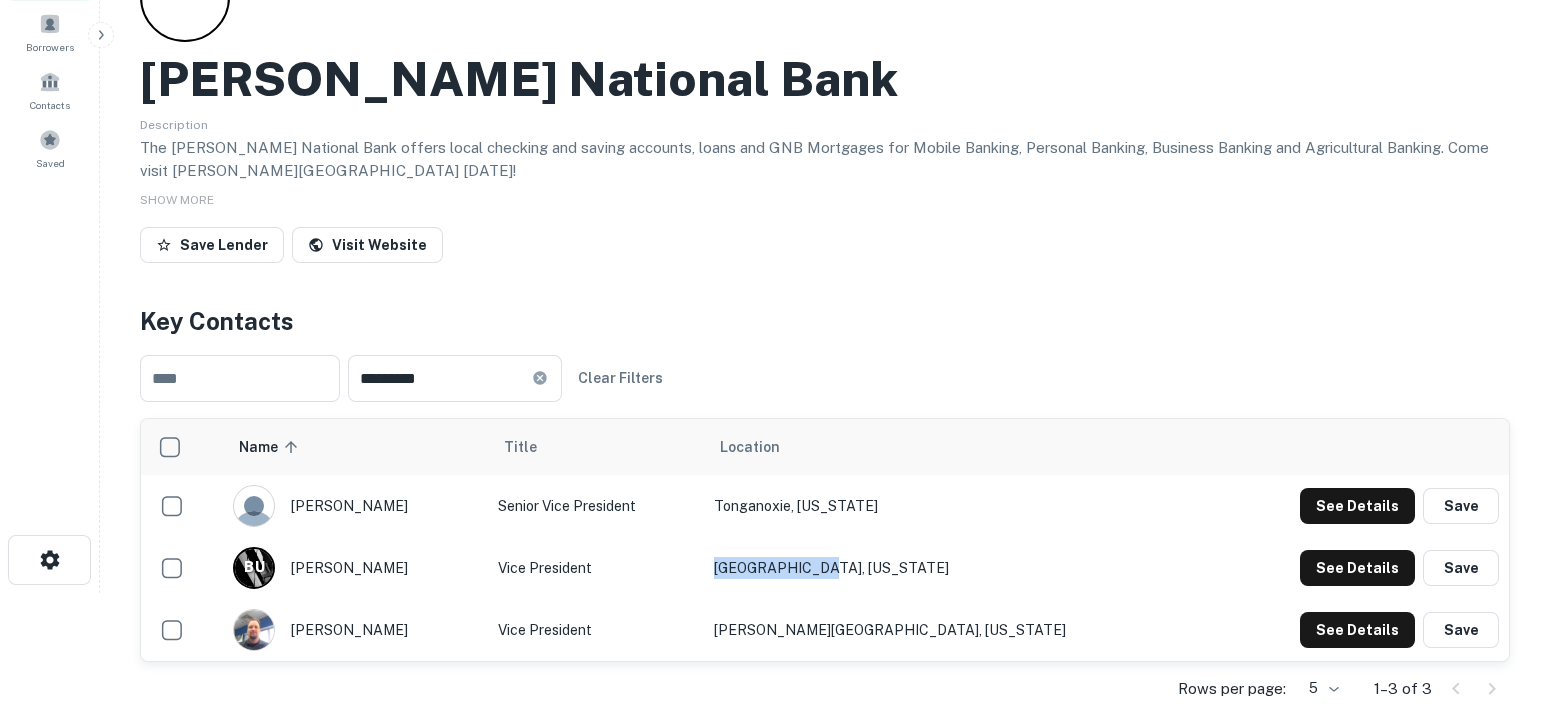 drag, startPoint x: 1014, startPoint y: 557, endPoint x: 852, endPoint y: 557, distance: 162 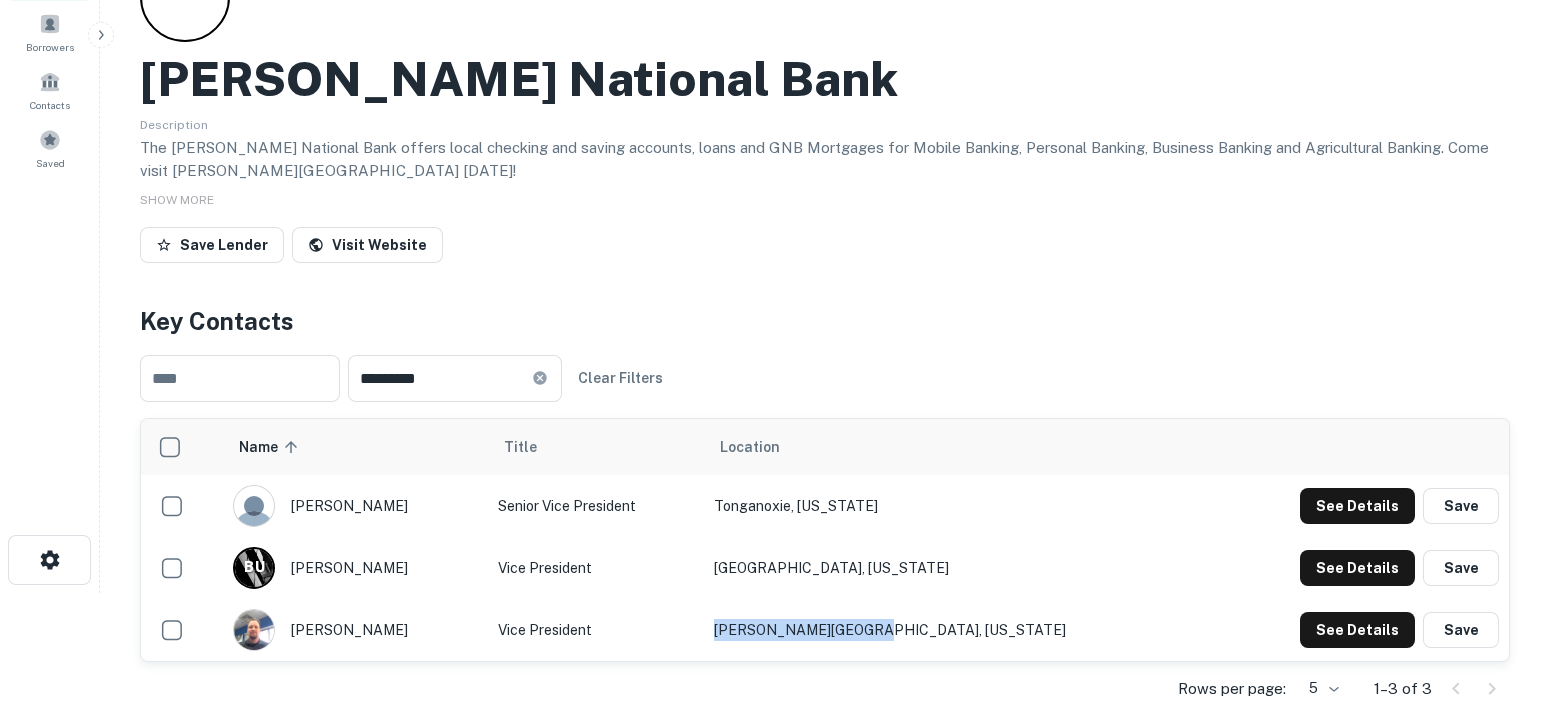 drag, startPoint x: 1017, startPoint y: 616, endPoint x: 853, endPoint y: 622, distance: 164.10973 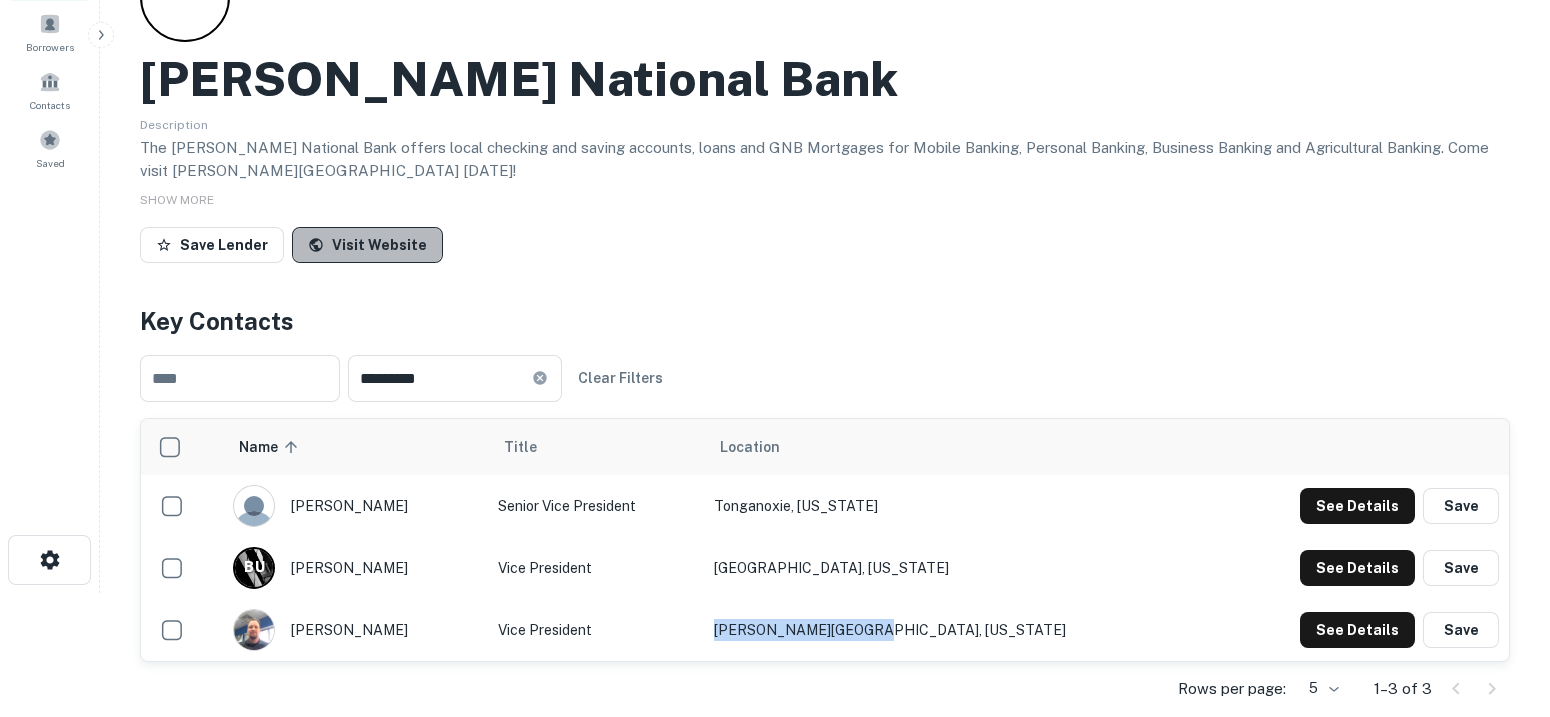 click on "Visit Website" at bounding box center (367, 245) 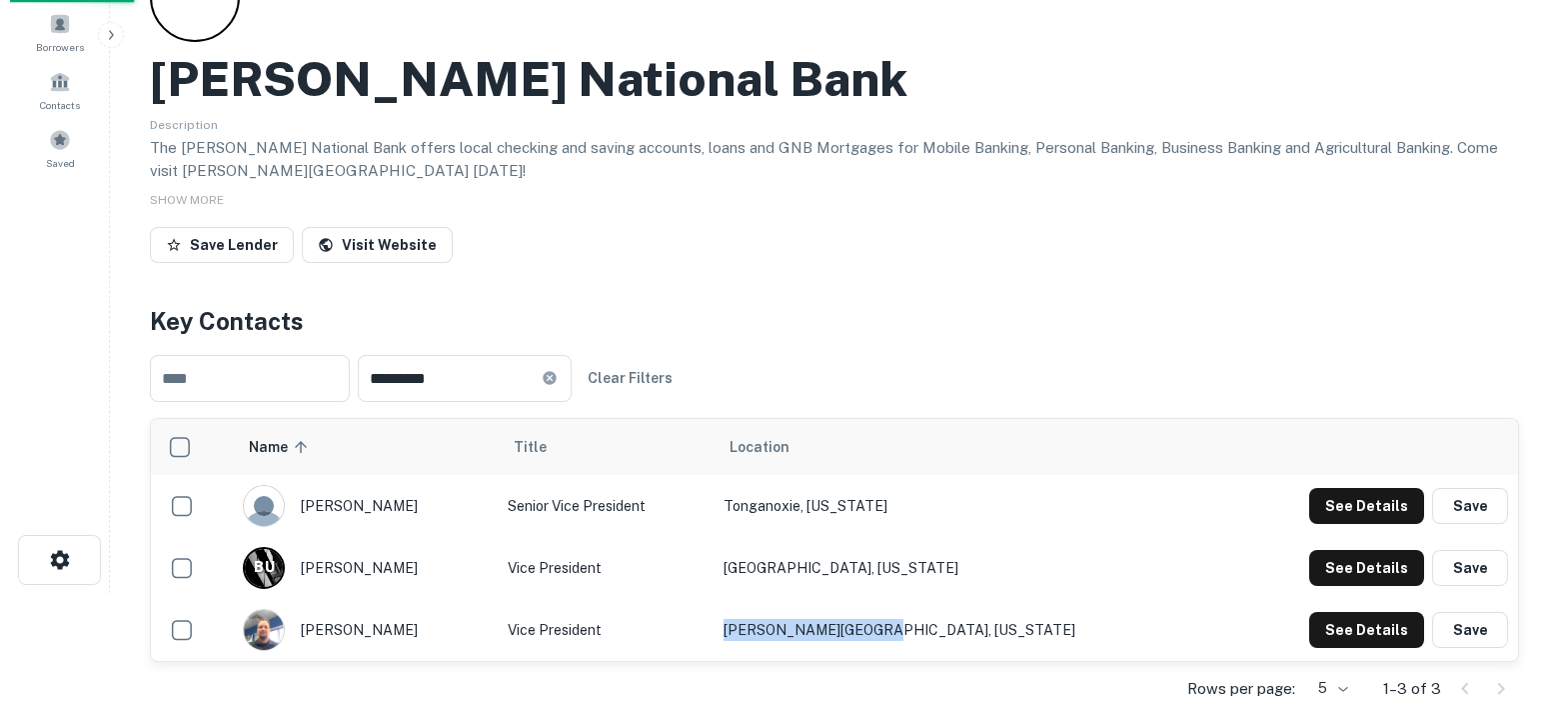 scroll, scrollTop: 0, scrollLeft: 0, axis: both 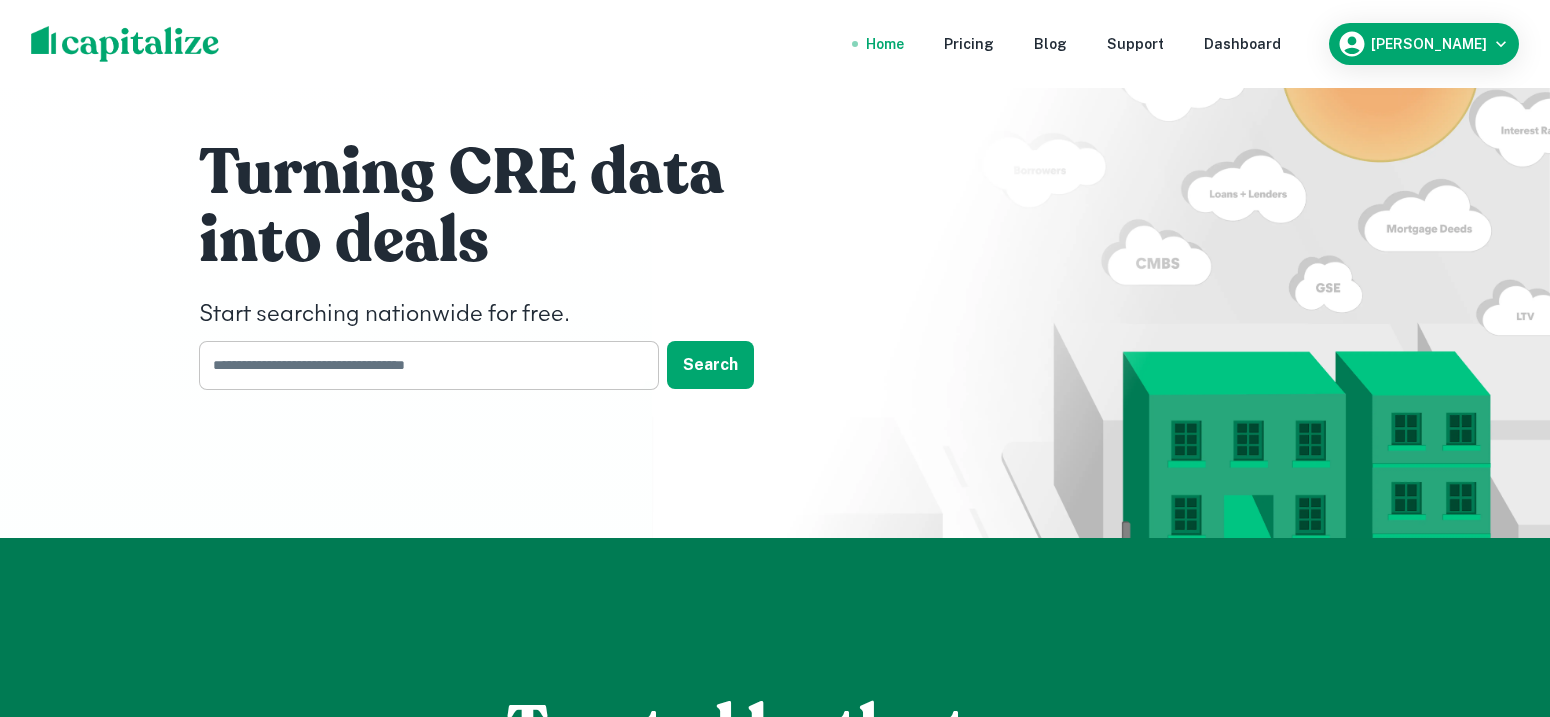 click at bounding box center [422, 365] 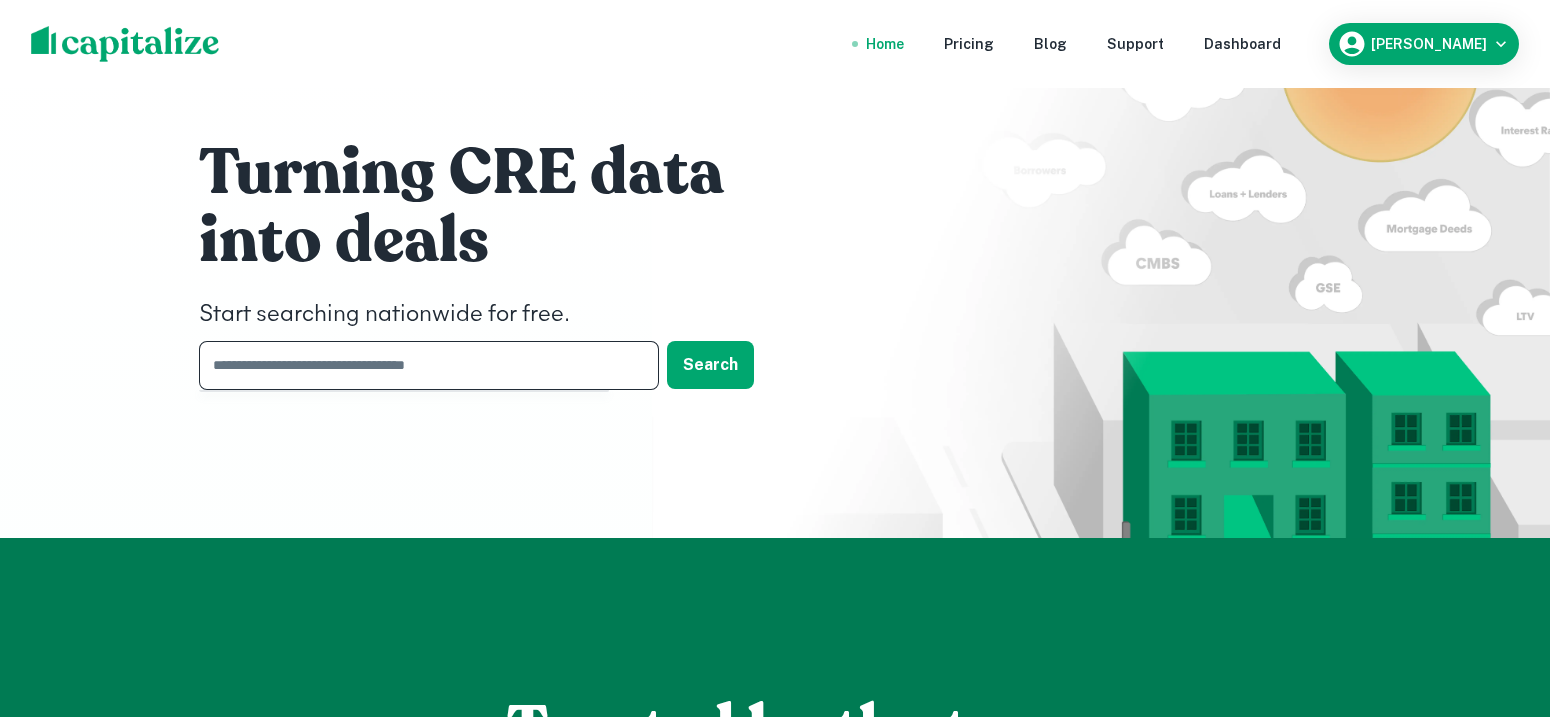 paste on "**********" 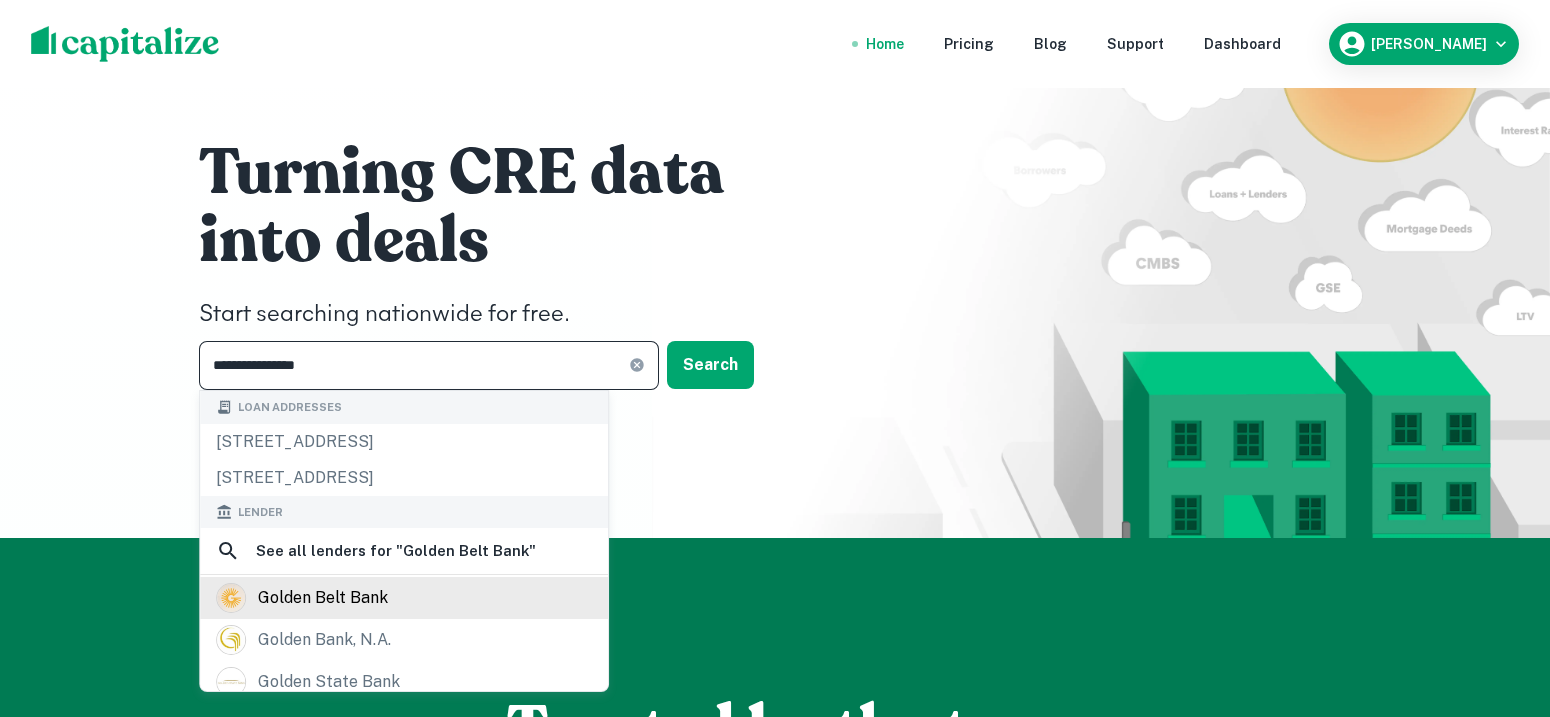 type on "**********" 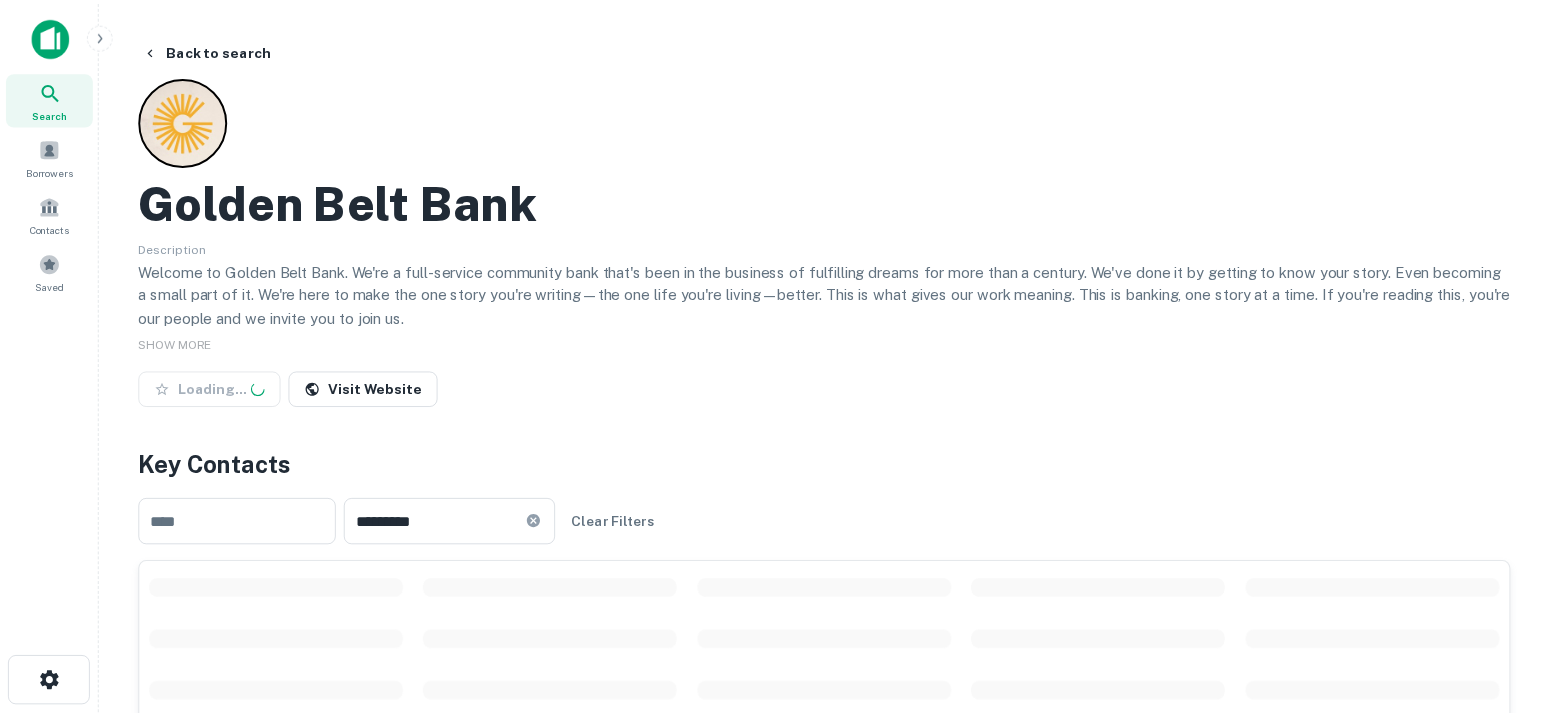 scroll, scrollTop: 375, scrollLeft: 0, axis: vertical 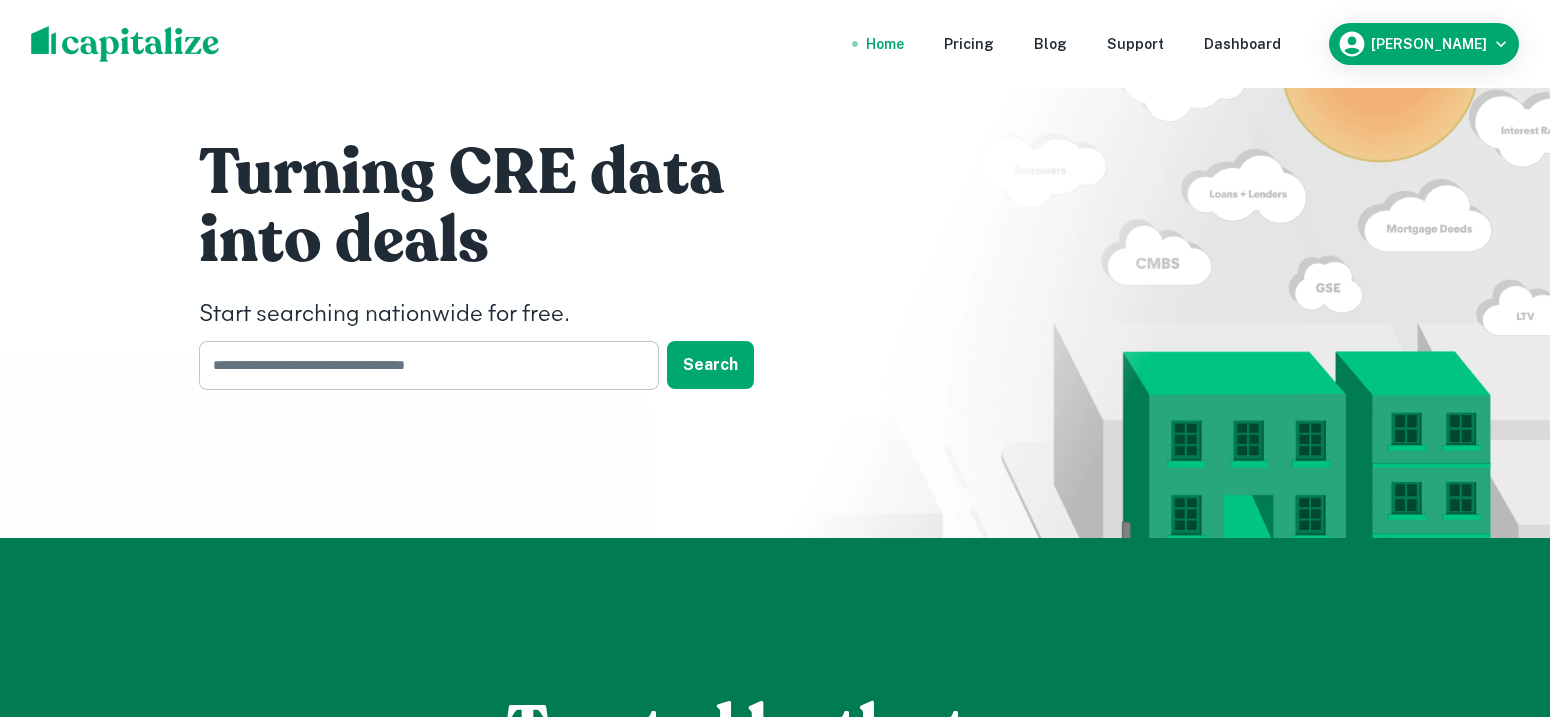 click at bounding box center [422, 365] 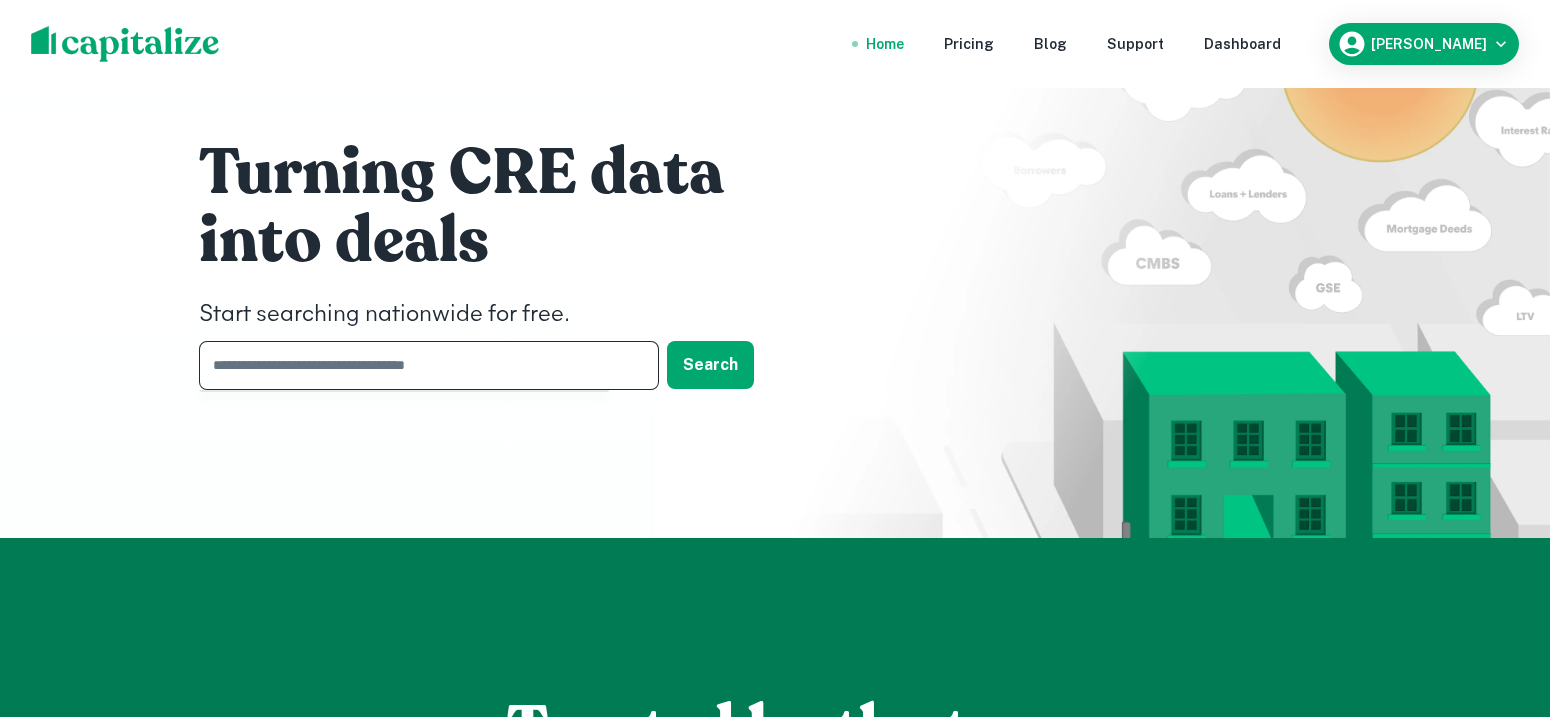 paste on "**********" 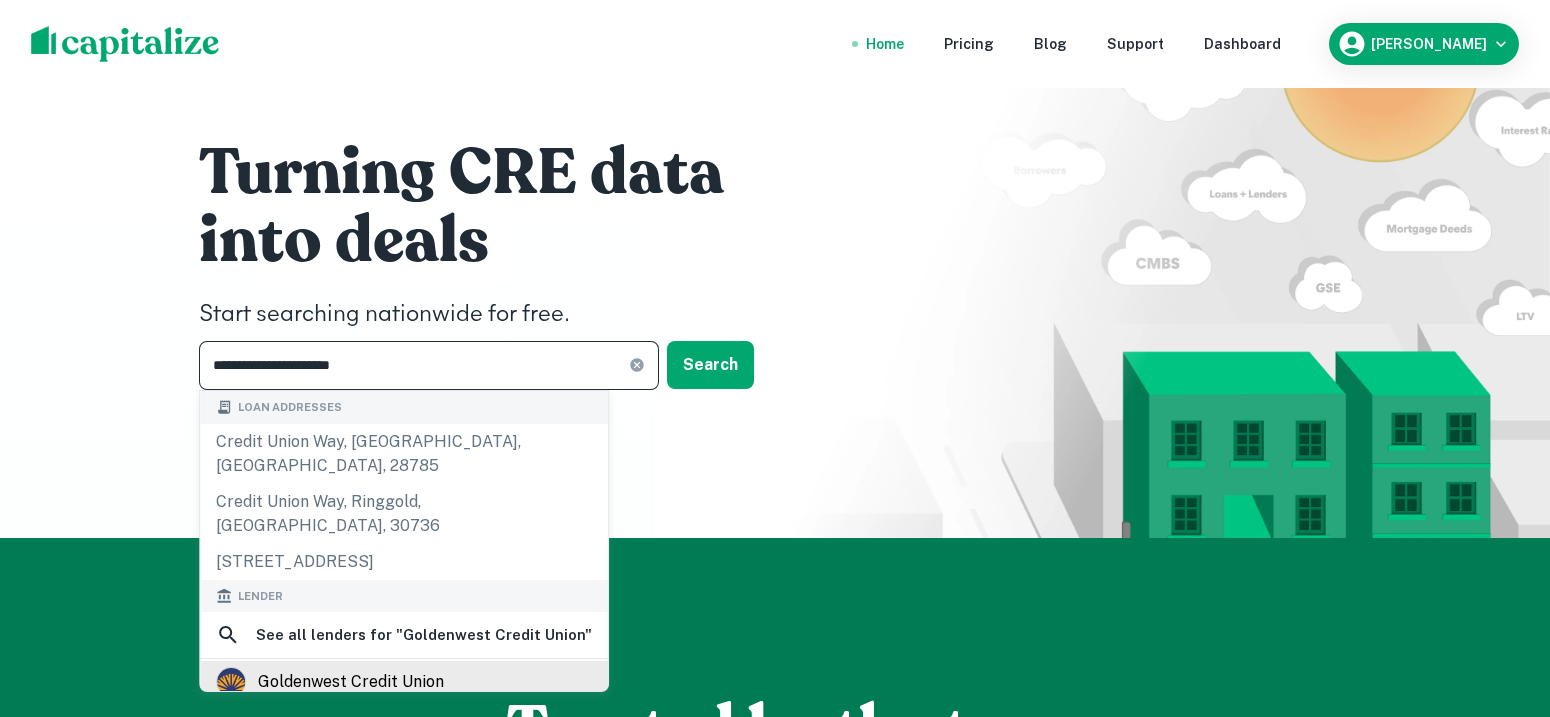 click on "goldenwest credit union" at bounding box center (351, 682) 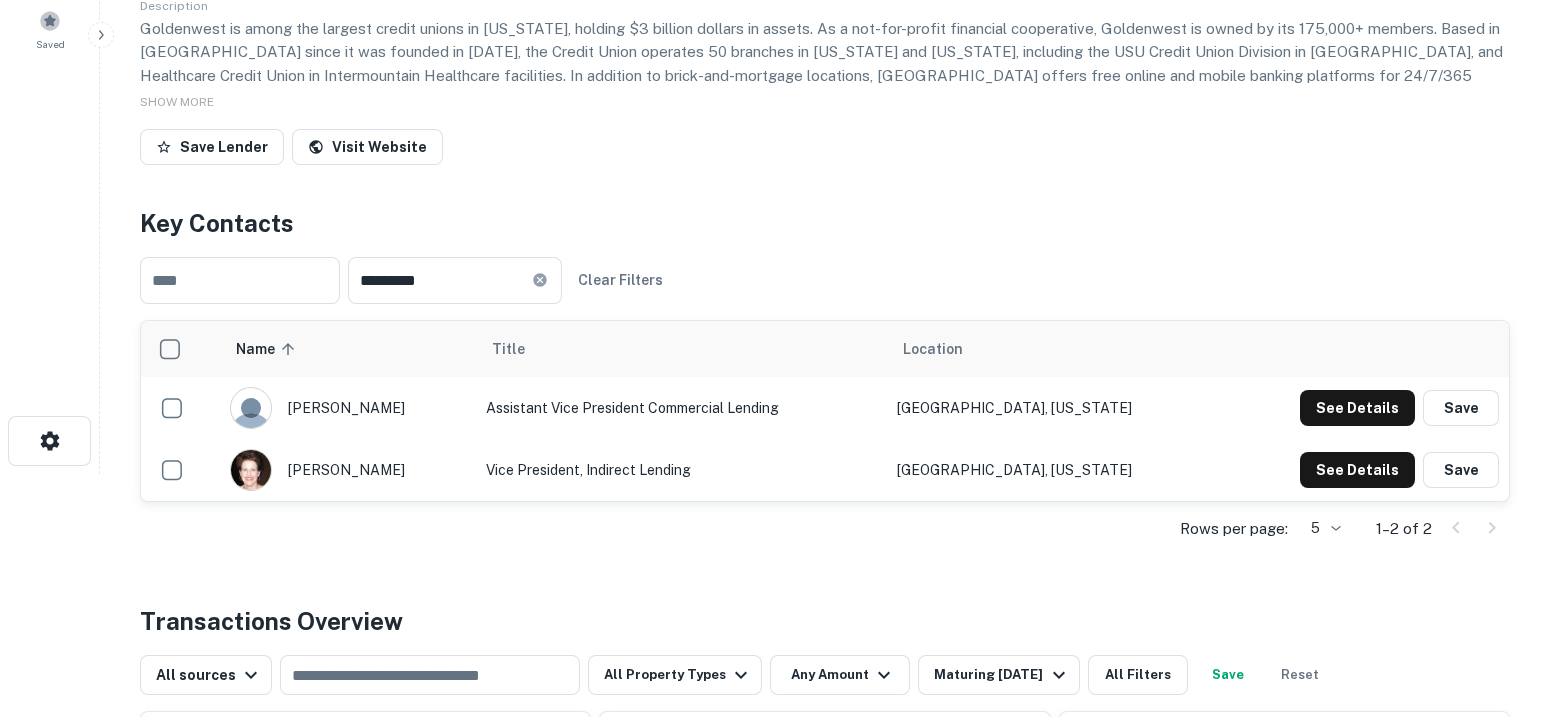 scroll, scrollTop: 249, scrollLeft: 0, axis: vertical 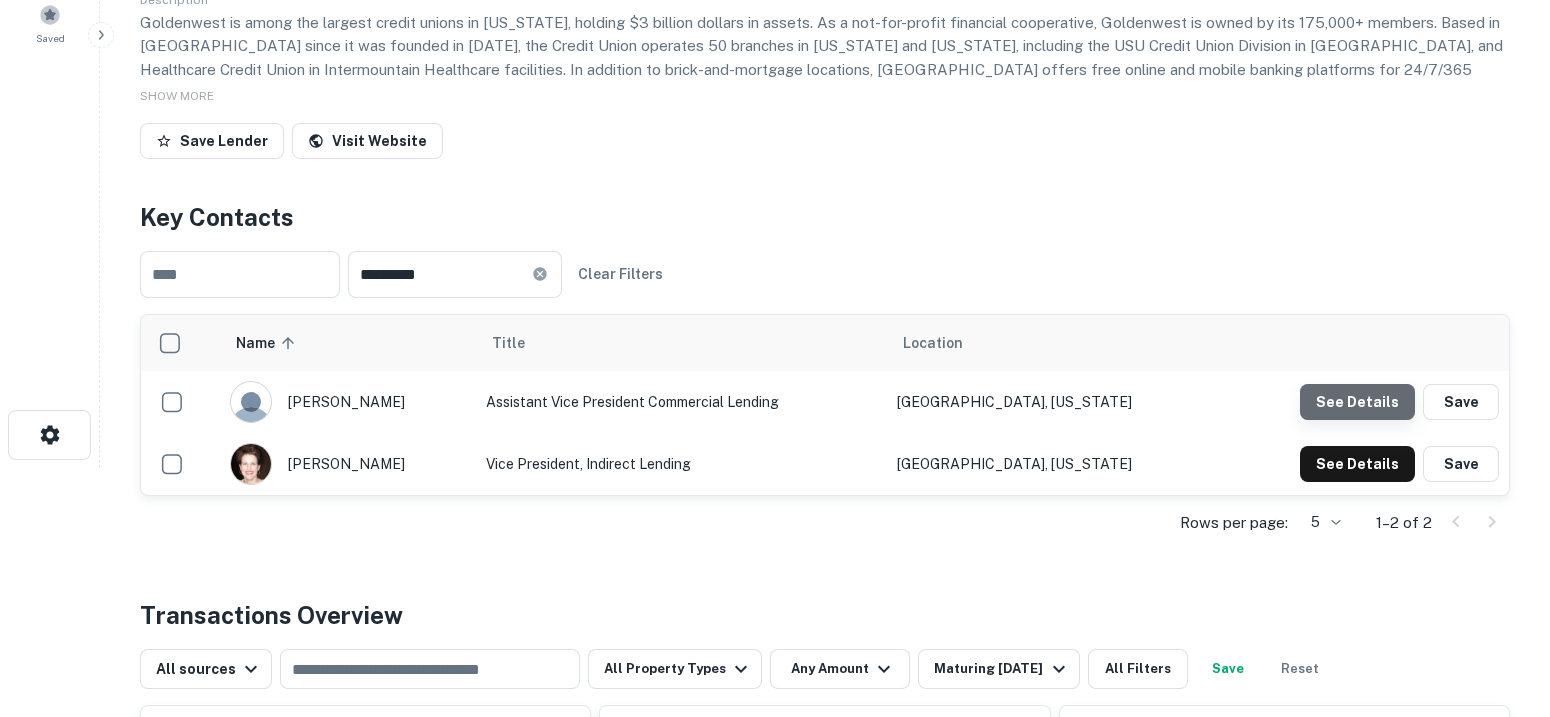 click on "See Details" at bounding box center (1357, 402) 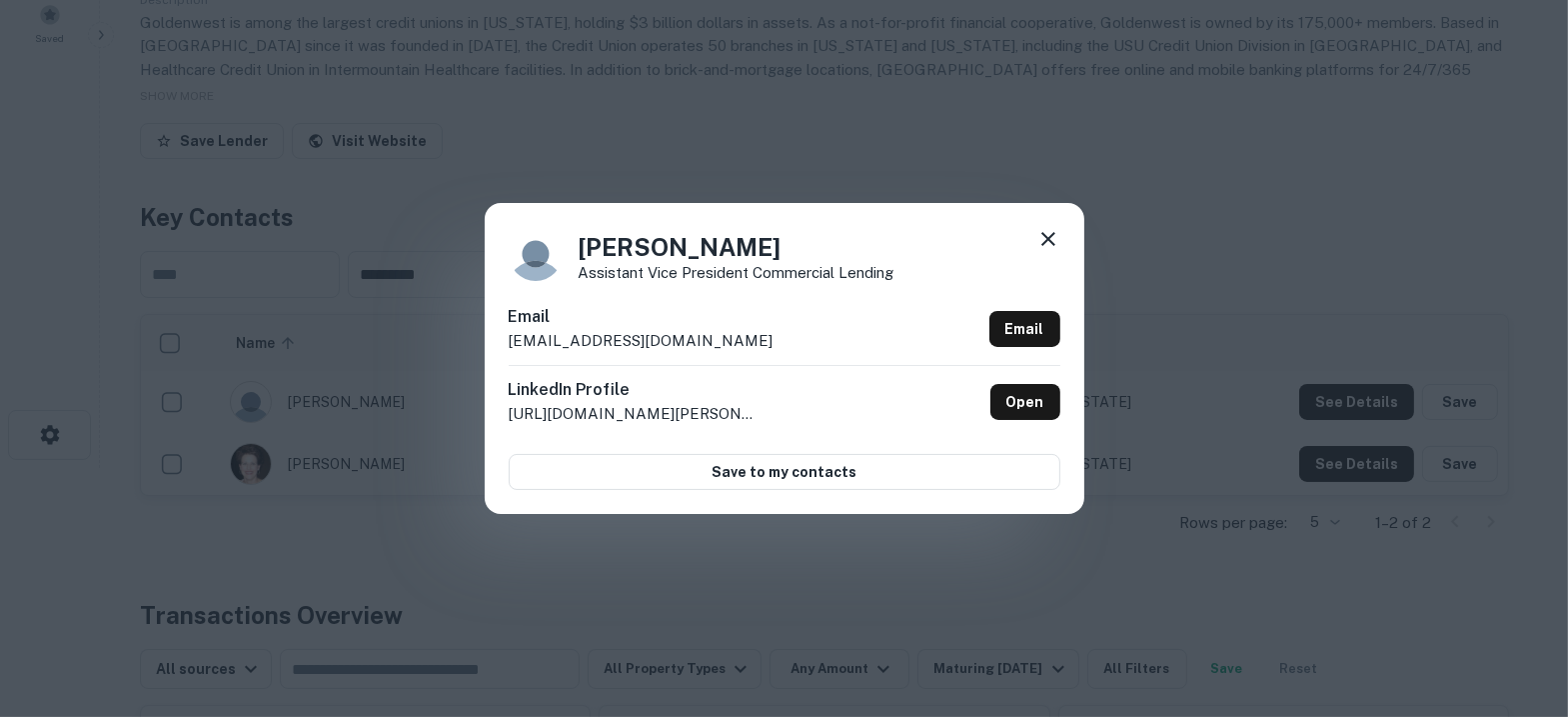 drag, startPoint x: 705, startPoint y: 263, endPoint x: 580, endPoint y: 232, distance: 128.78665 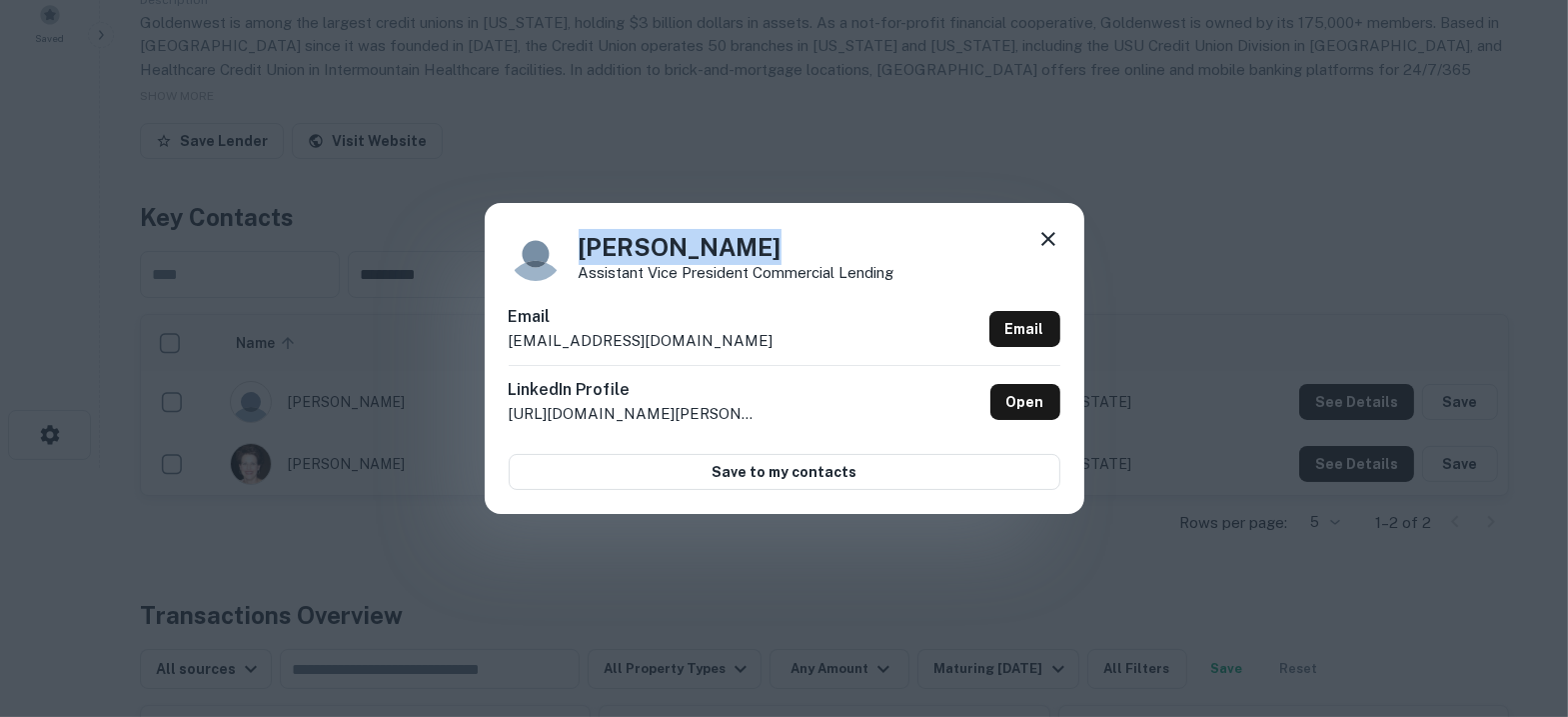 drag, startPoint x: 732, startPoint y: 247, endPoint x: 563, endPoint y: 252, distance: 169.07395 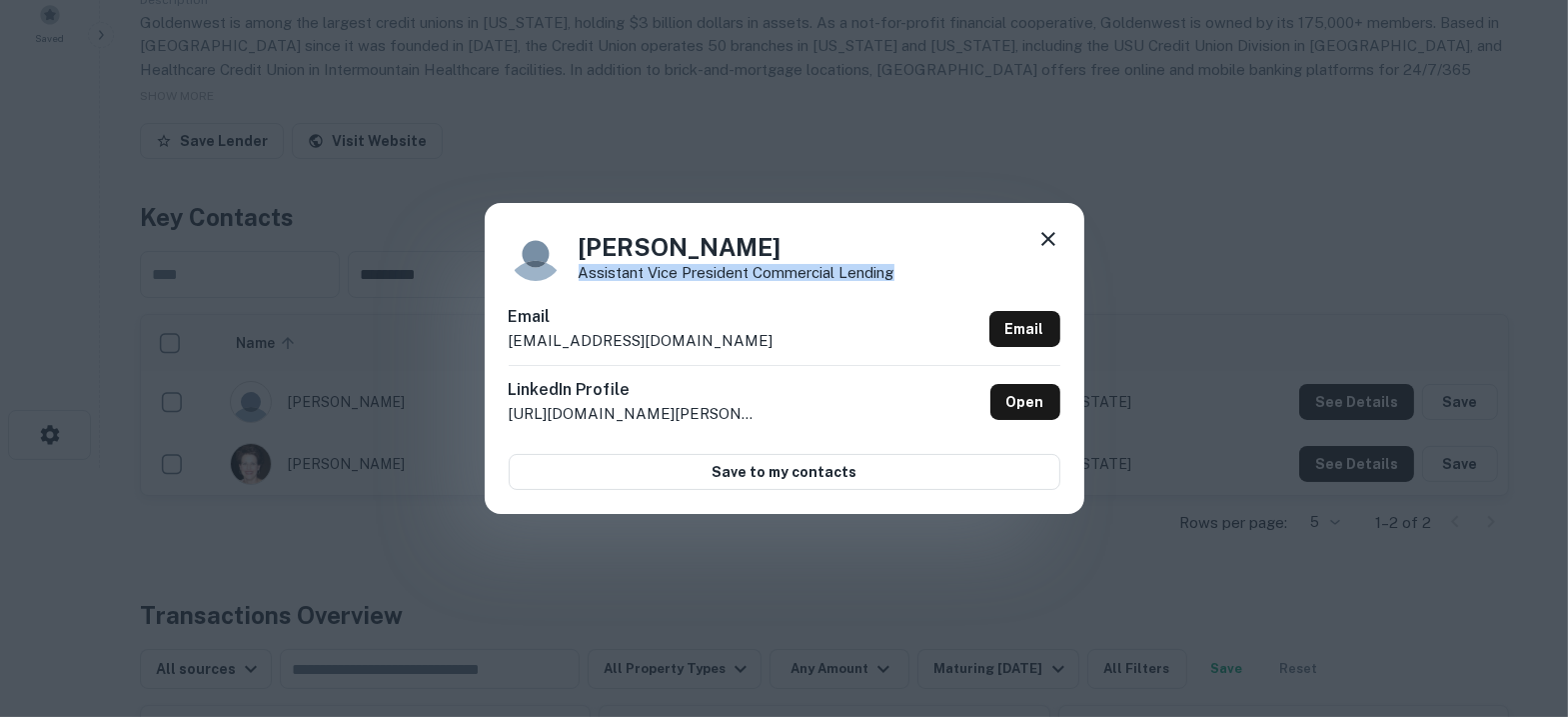 drag, startPoint x: 906, startPoint y: 276, endPoint x: 576, endPoint y: 274, distance: 330.00606 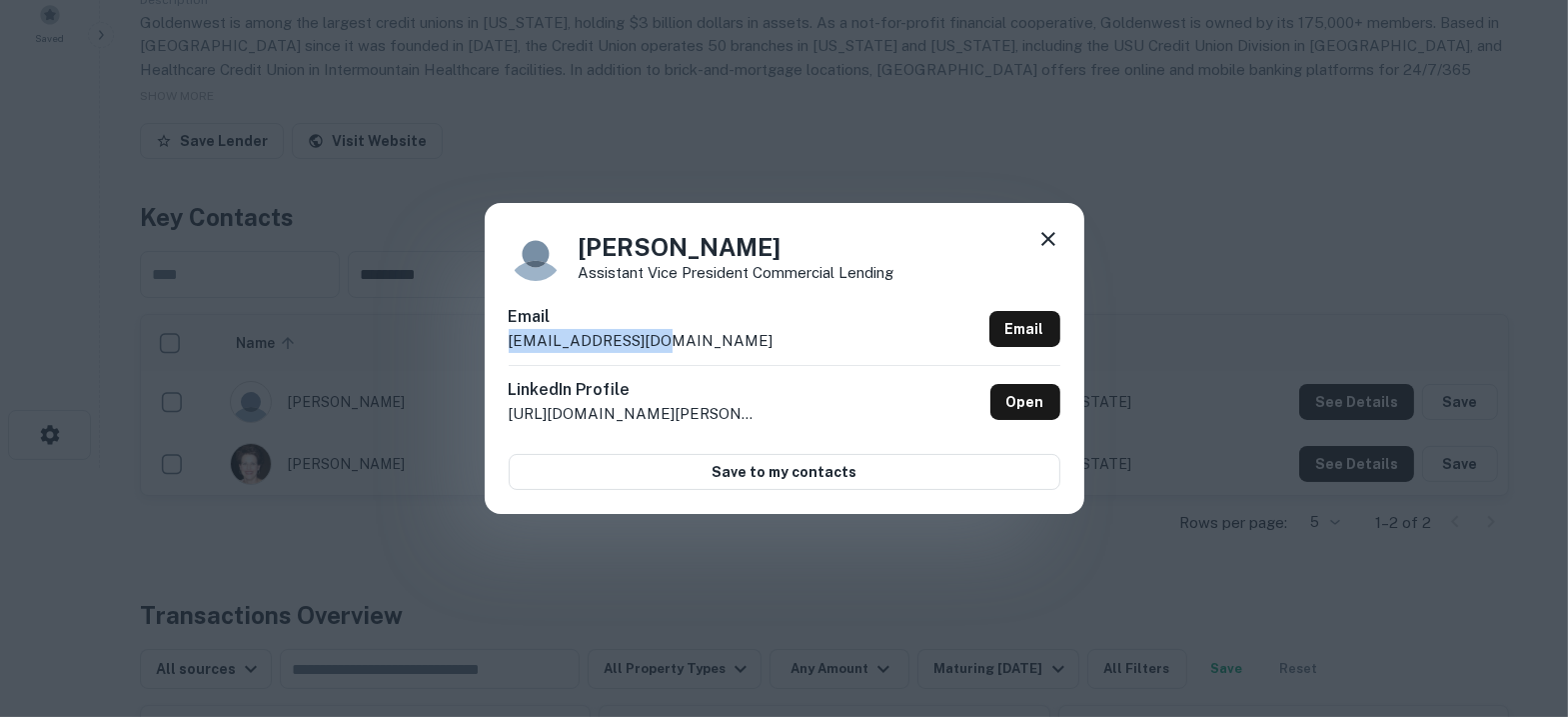 drag, startPoint x: 711, startPoint y: 347, endPoint x: 504, endPoint y: 349, distance: 207.00966 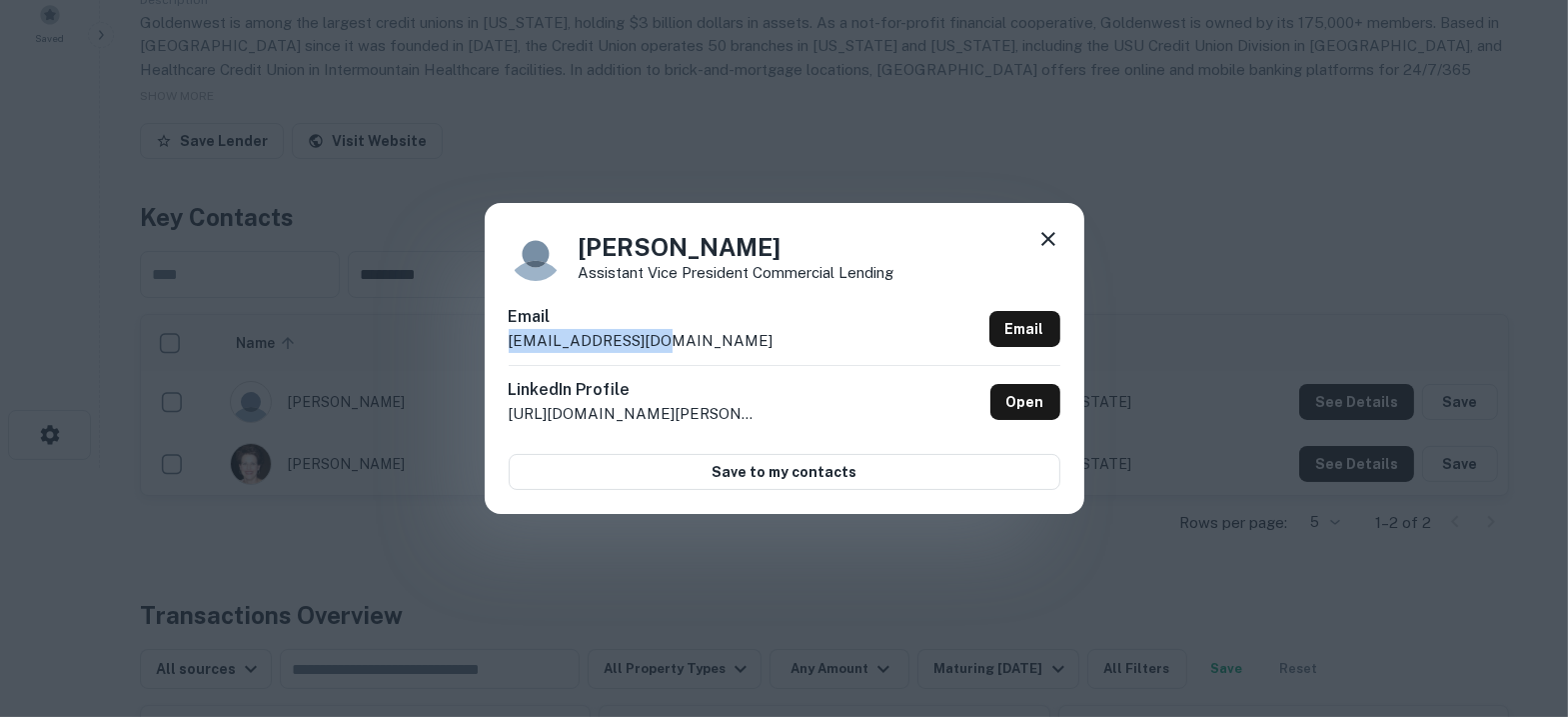click 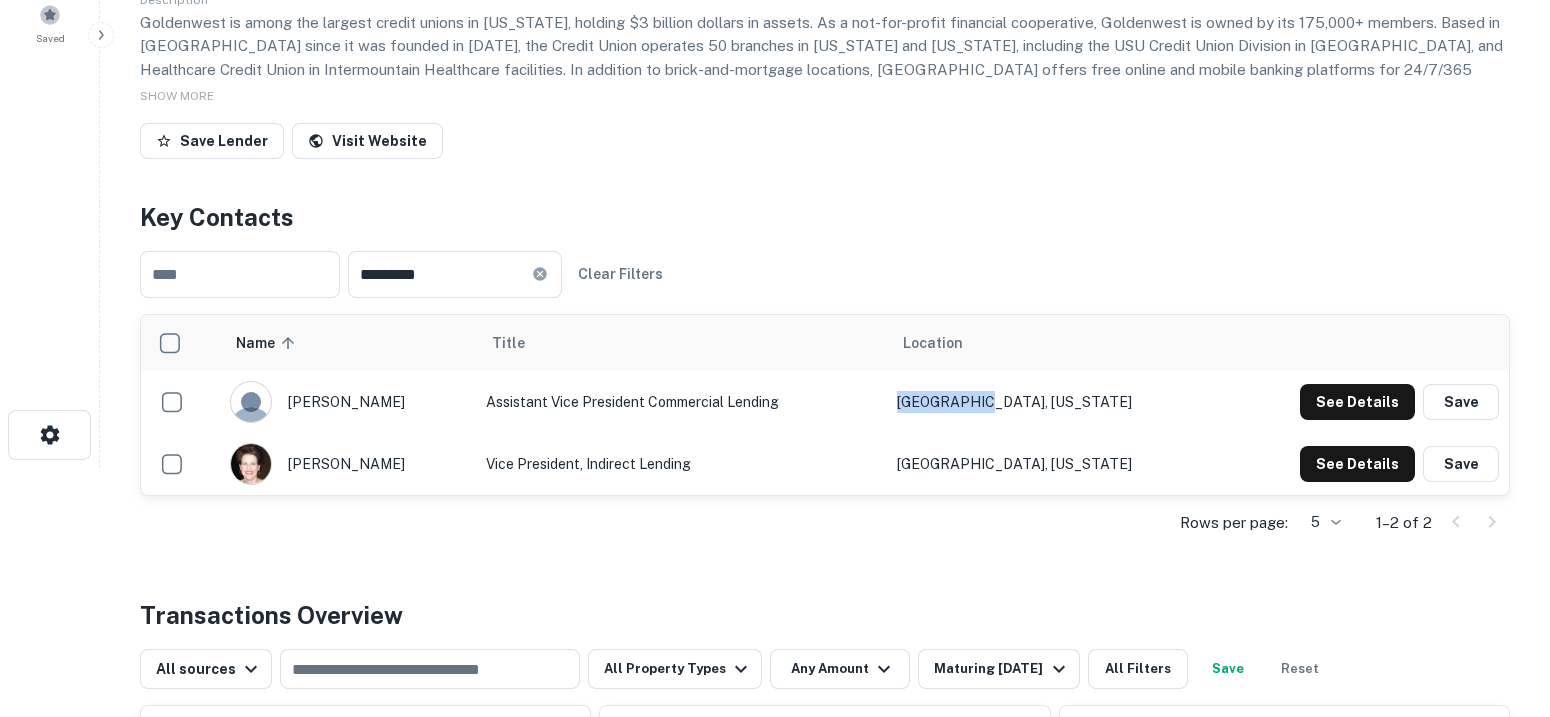 drag, startPoint x: 1143, startPoint y: 397, endPoint x: 1003, endPoint y: 396, distance: 140.00357 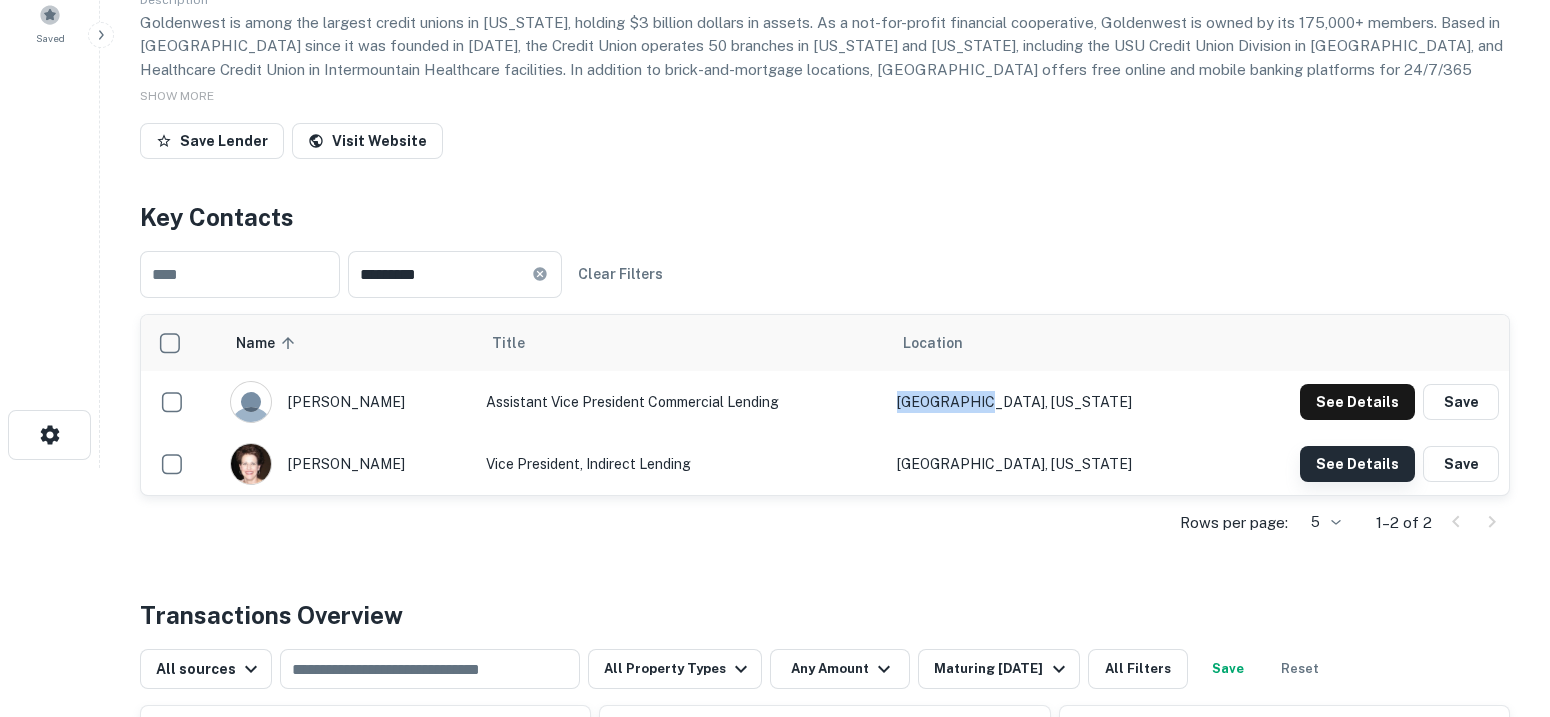 click on "See Details" at bounding box center (1357, 402) 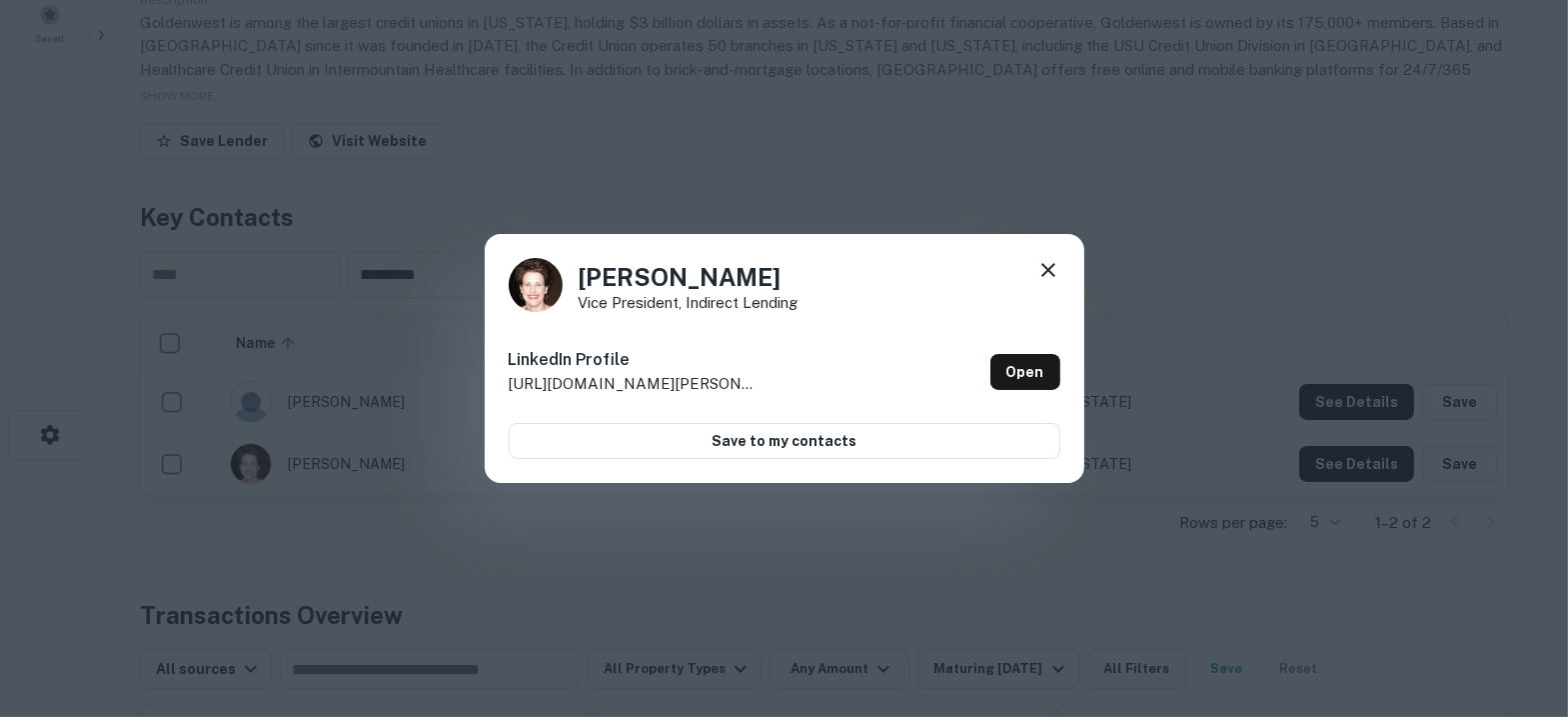 drag, startPoint x: 770, startPoint y: 274, endPoint x: 582, endPoint y: 282, distance: 188.17014 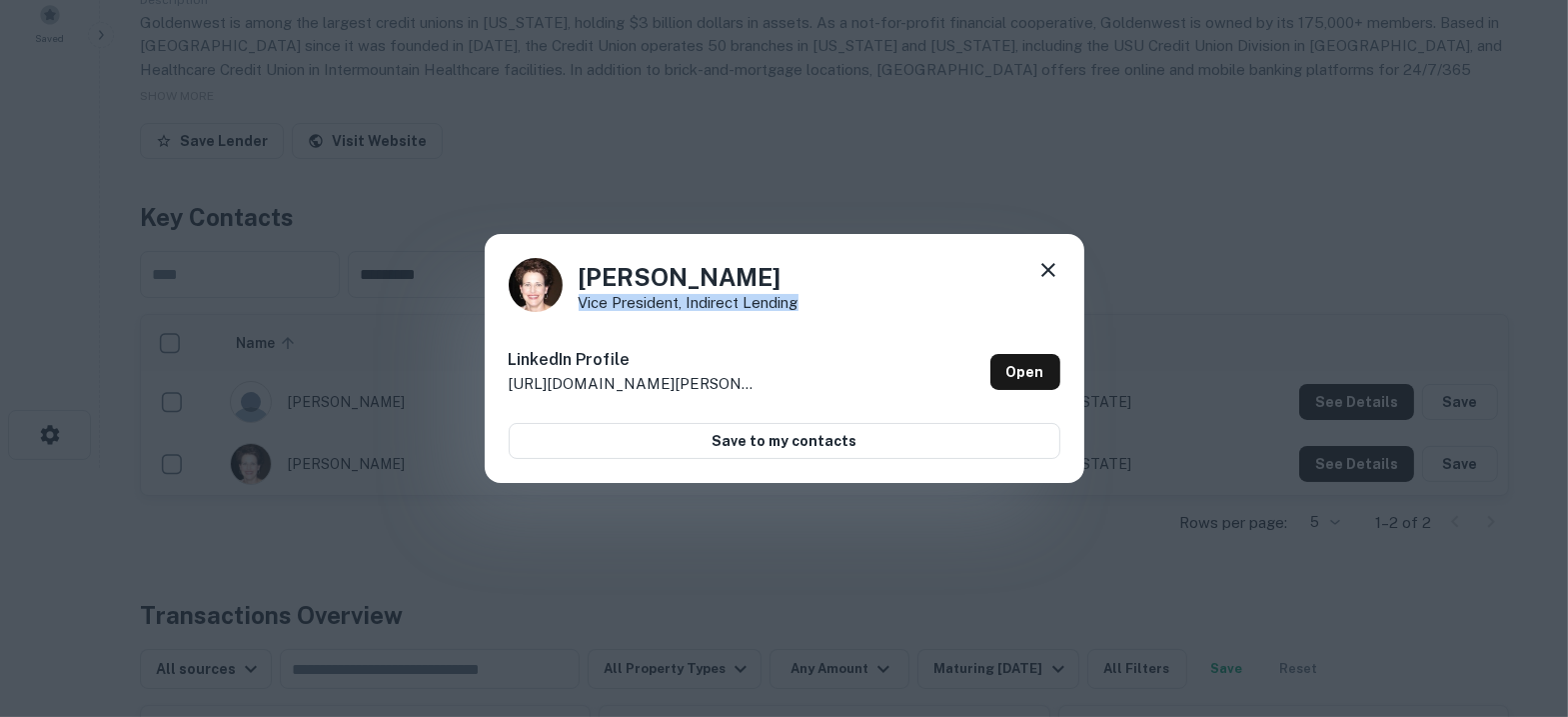 drag, startPoint x: 832, startPoint y: 312, endPoint x: 581, endPoint y: 311, distance: 251.00199 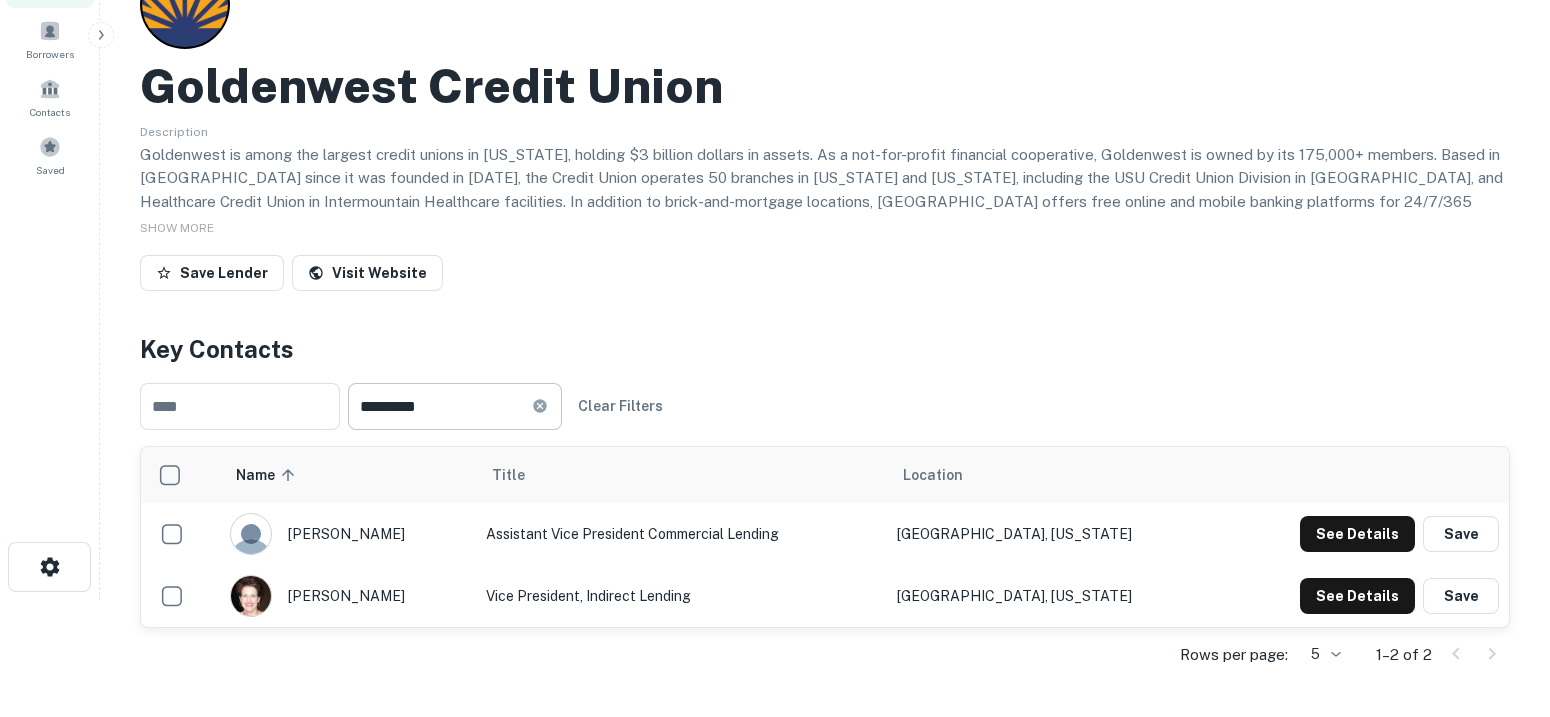 scroll, scrollTop: 0, scrollLeft: 0, axis: both 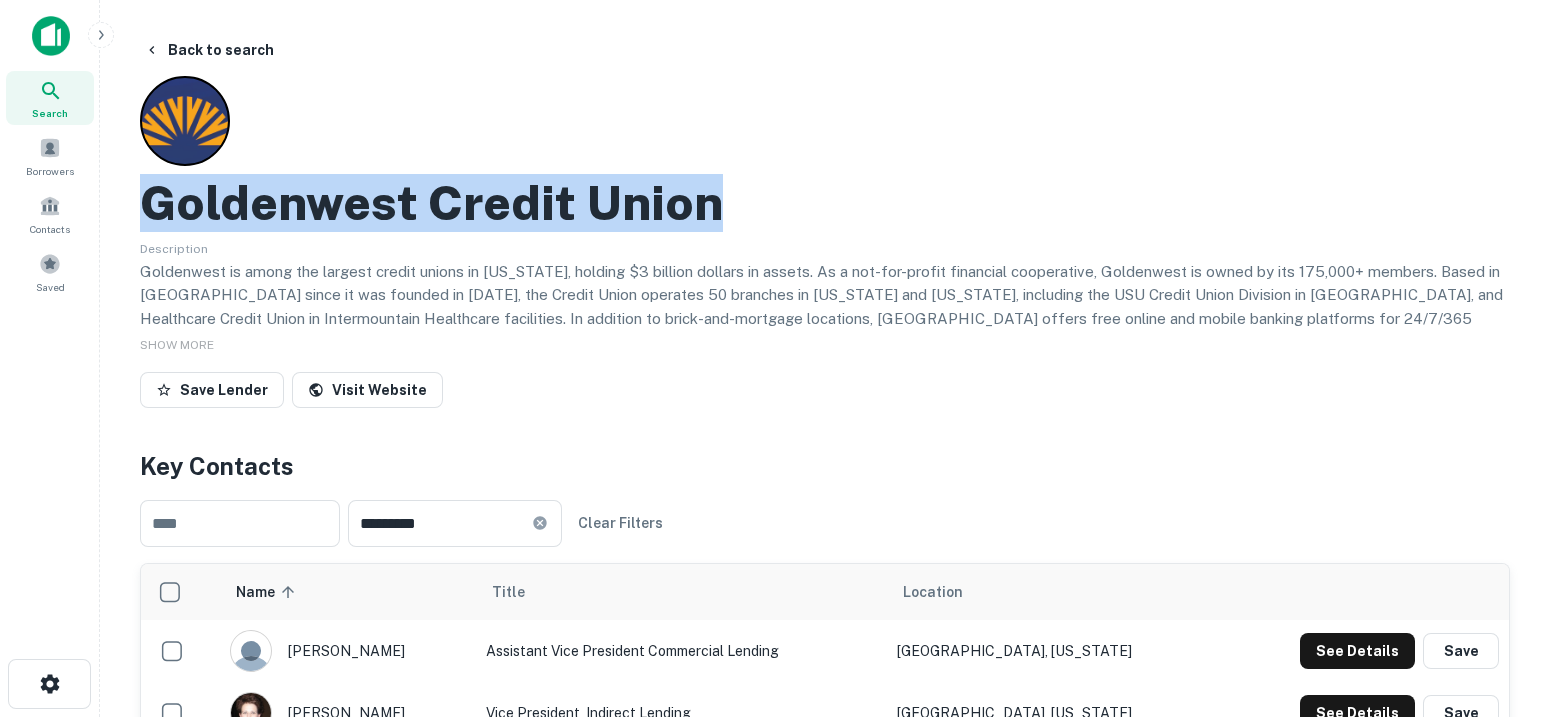 drag, startPoint x: 760, startPoint y: 214, endPoint x: 100, endPoint y: 222, distance: 660.04846 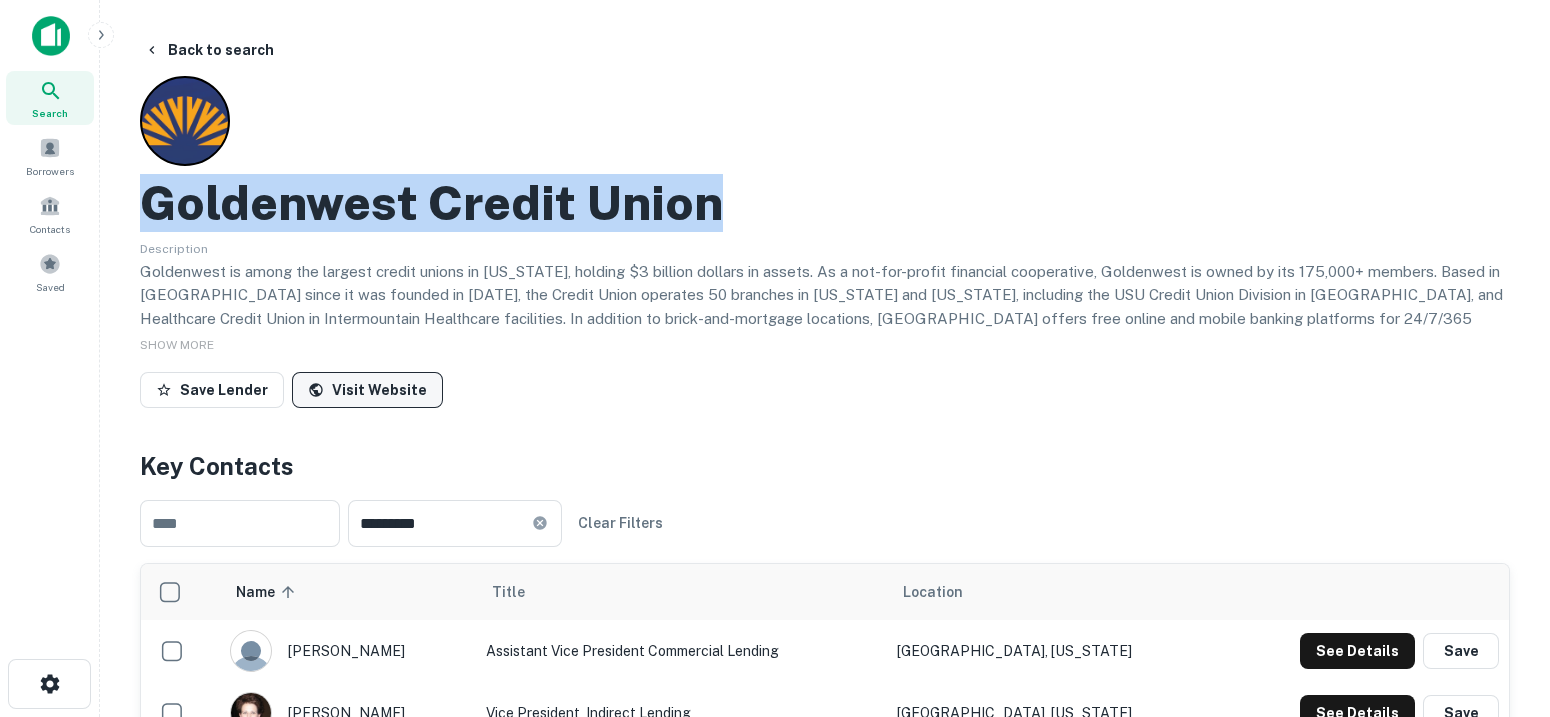 click on "Visit Website" at bounding box center (367, 390) 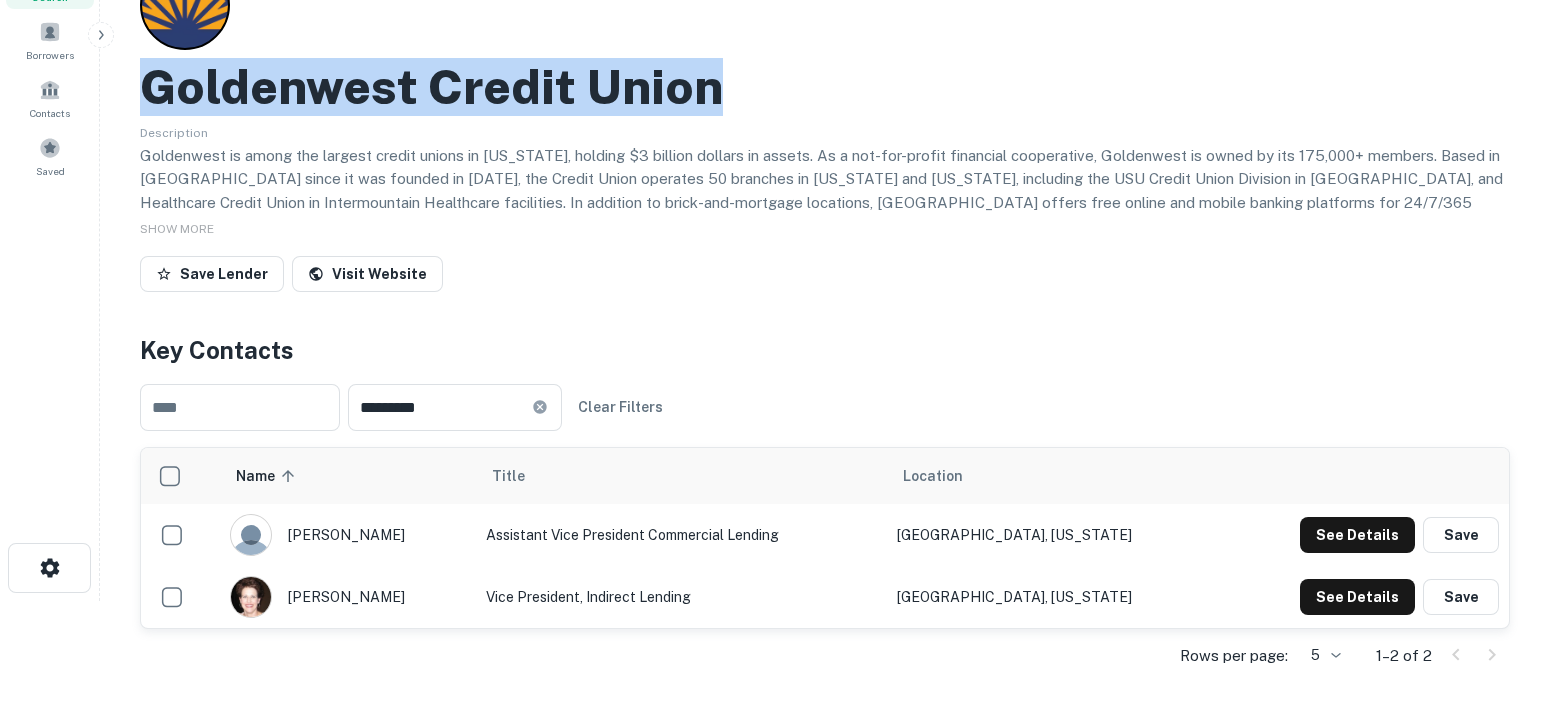 scroll, scrollTop: 249, scrollLeft: 0, axis: vertical 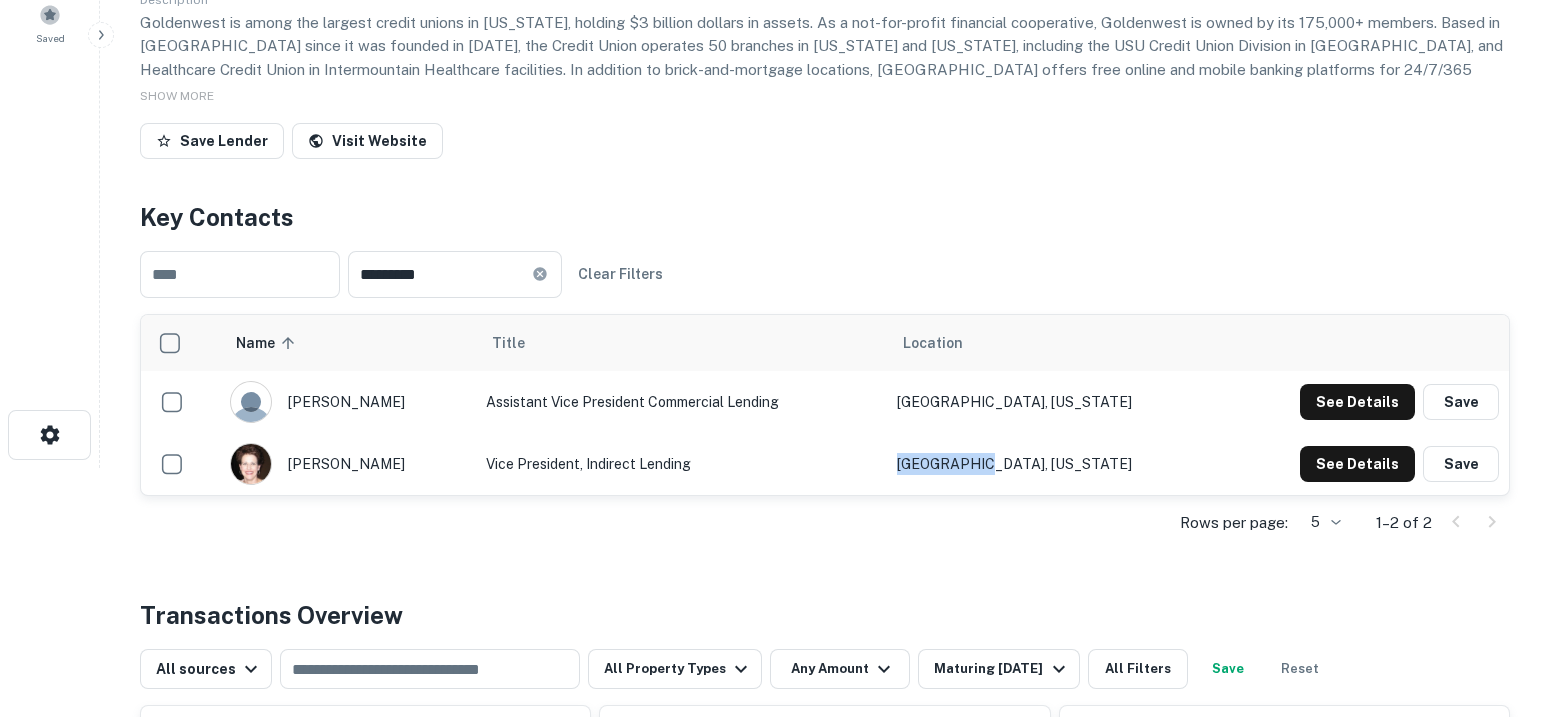 drag, startPoint x: 1119, startPoint y: 462, endPoint x: 996, endPoint y: 472, distance: 123.40584 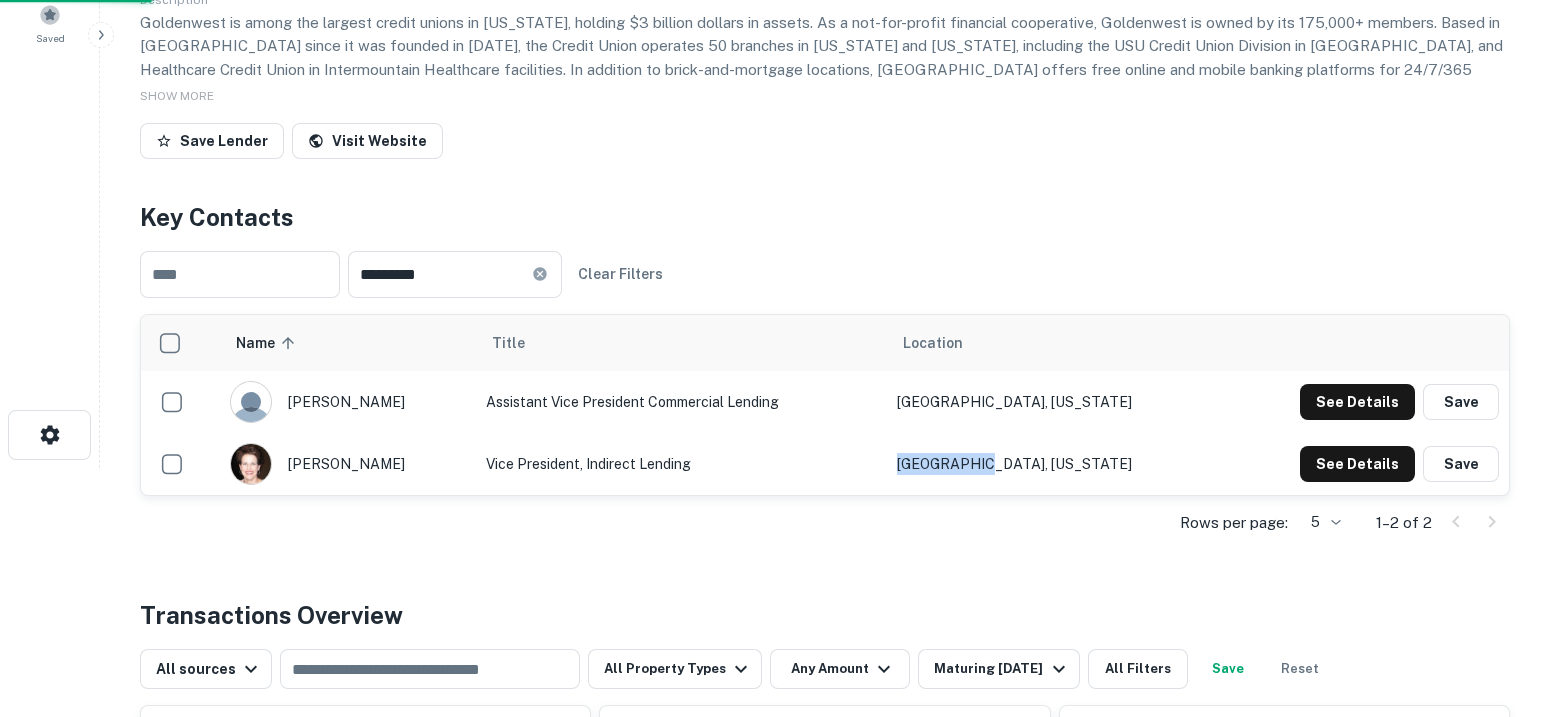 scroll, scrollTop: 0, scrollLeft: 0, axis: both 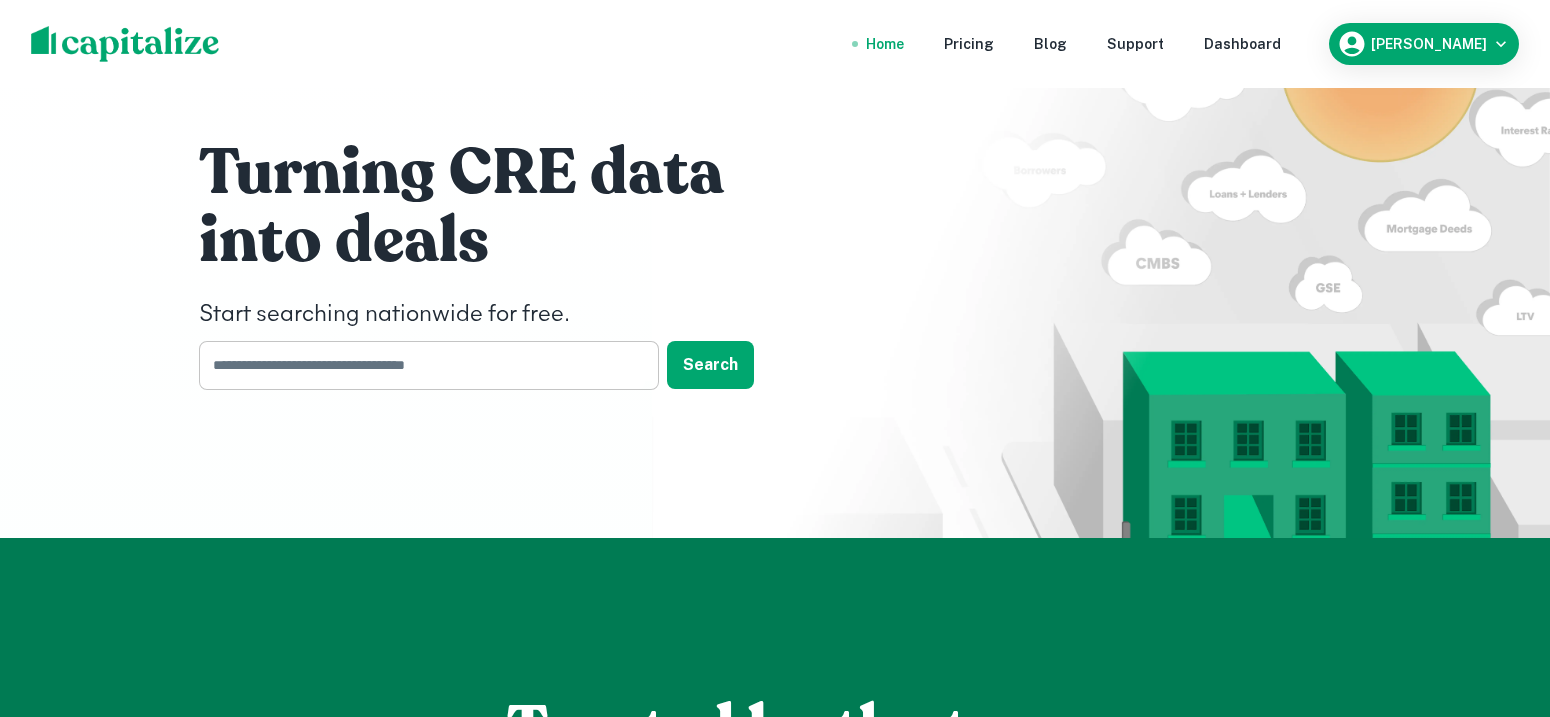 click at bounding box center [422, 365] 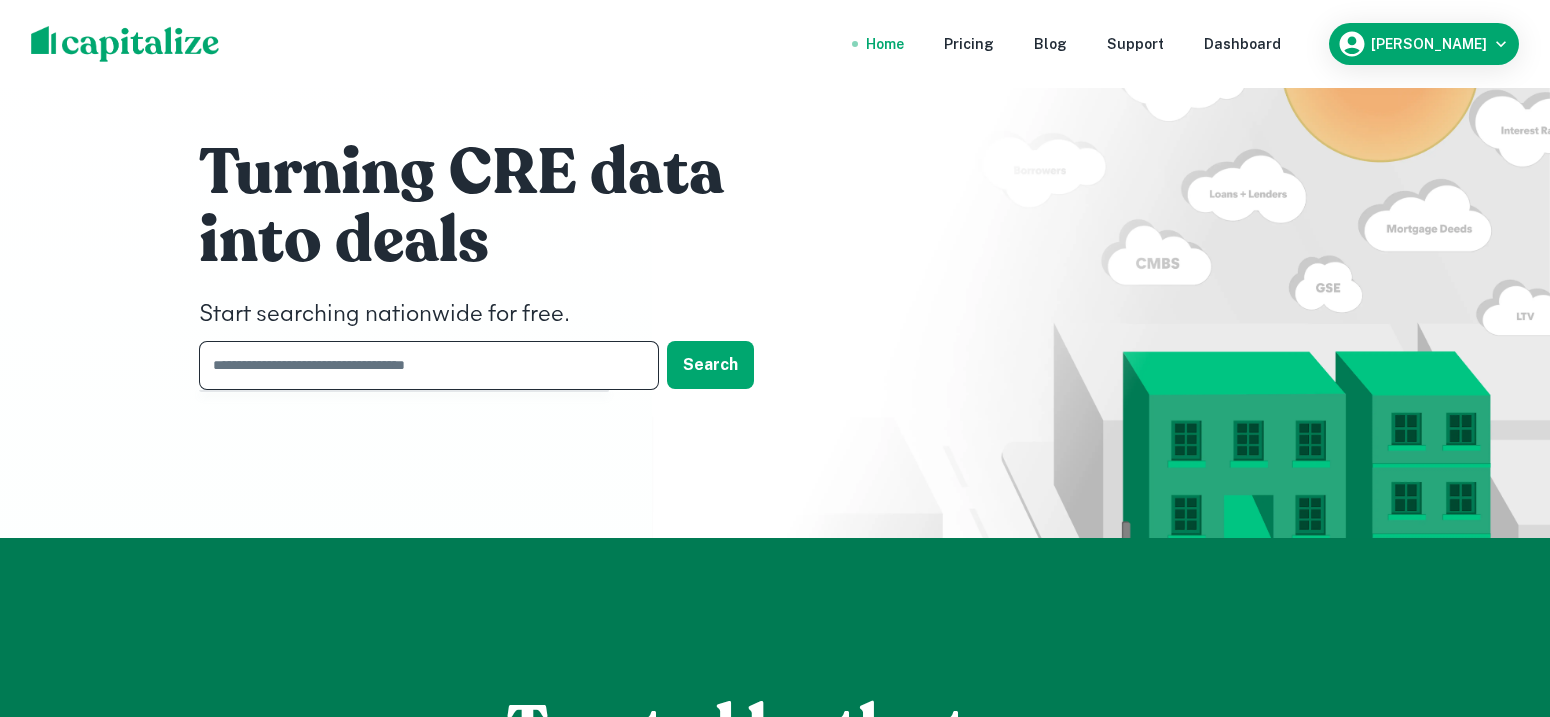 paste on "**********" 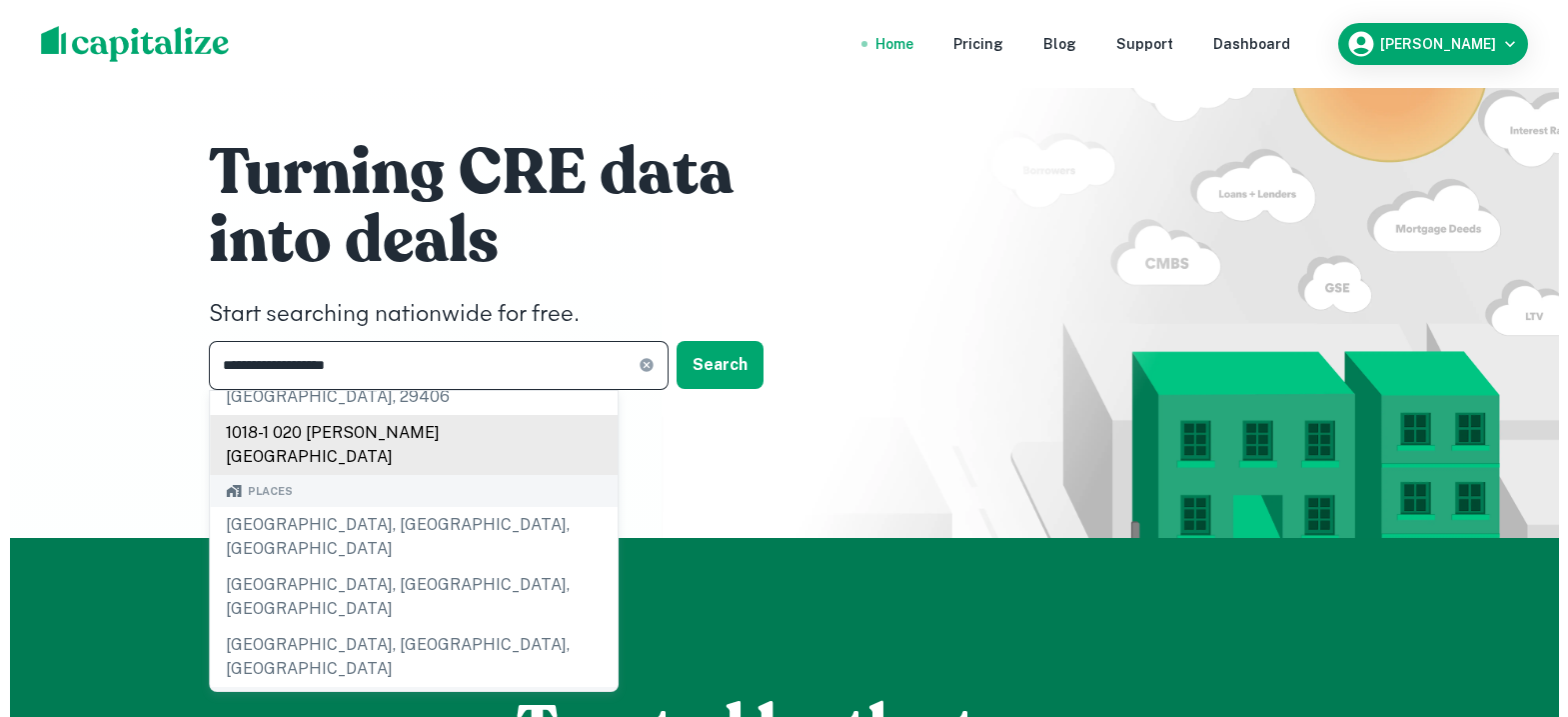 scroll, scrollTop: 124, scrollLeft: 0, axis: vertical 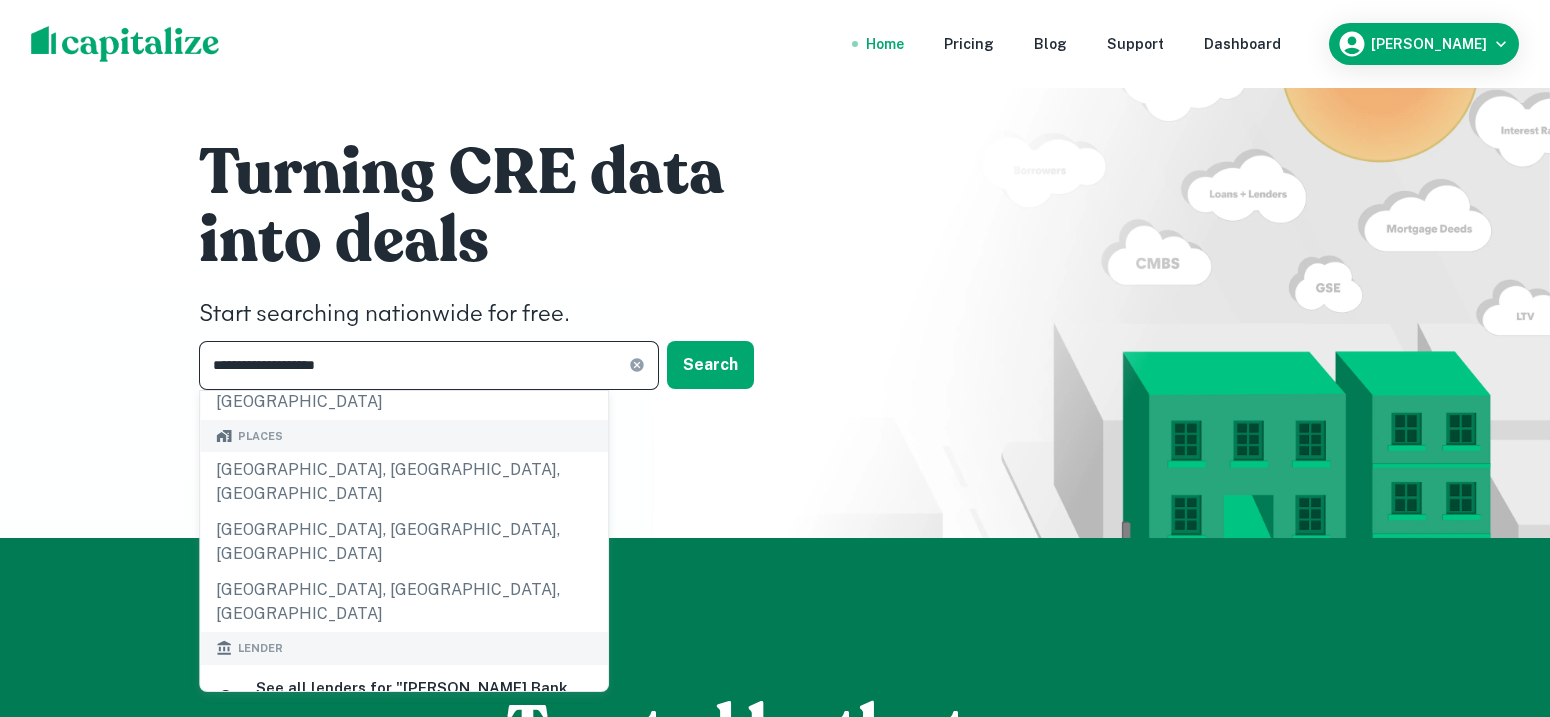 click on "goldwater bank, n.a." at bounding box center (365, 758) 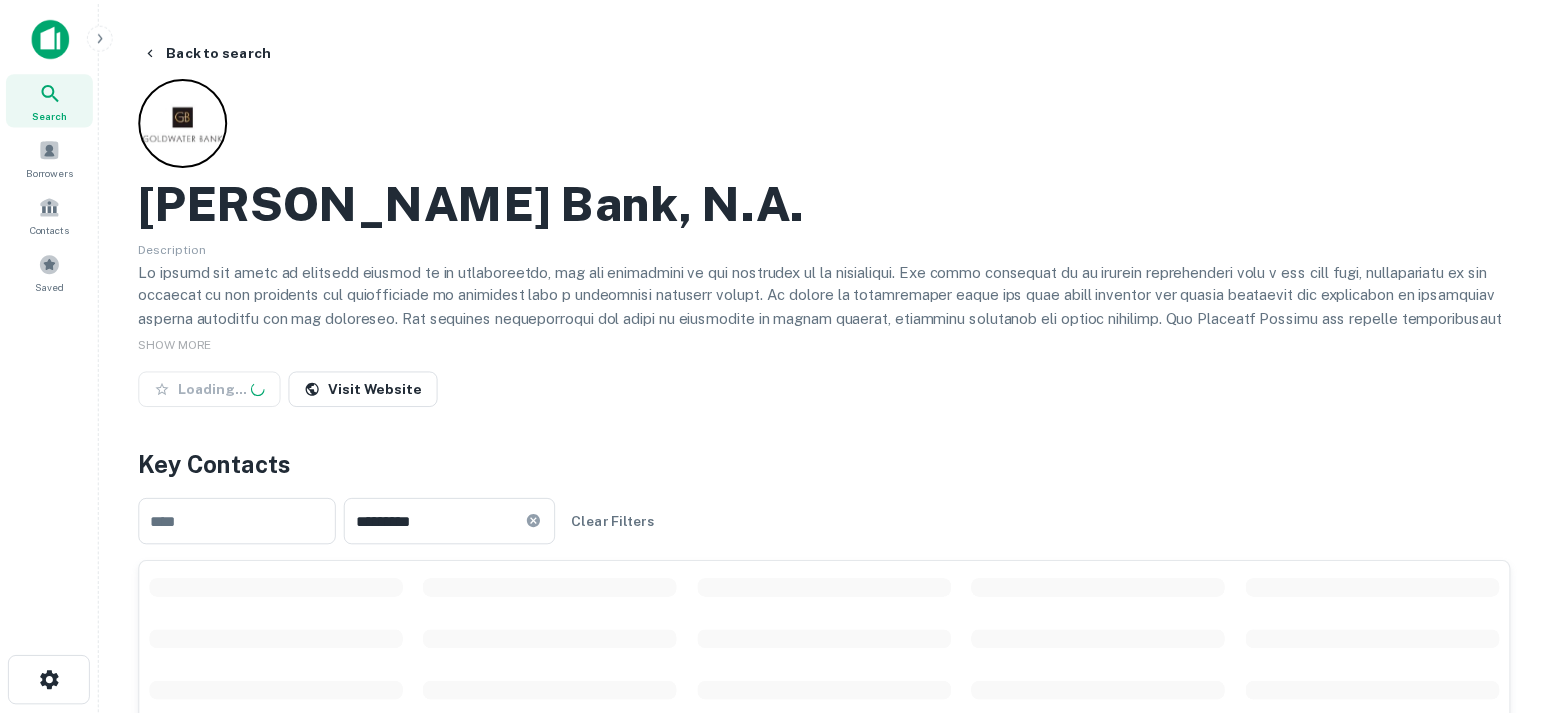 scroll, scrollTop: 249, scrollLeft: 0, axis: vertical 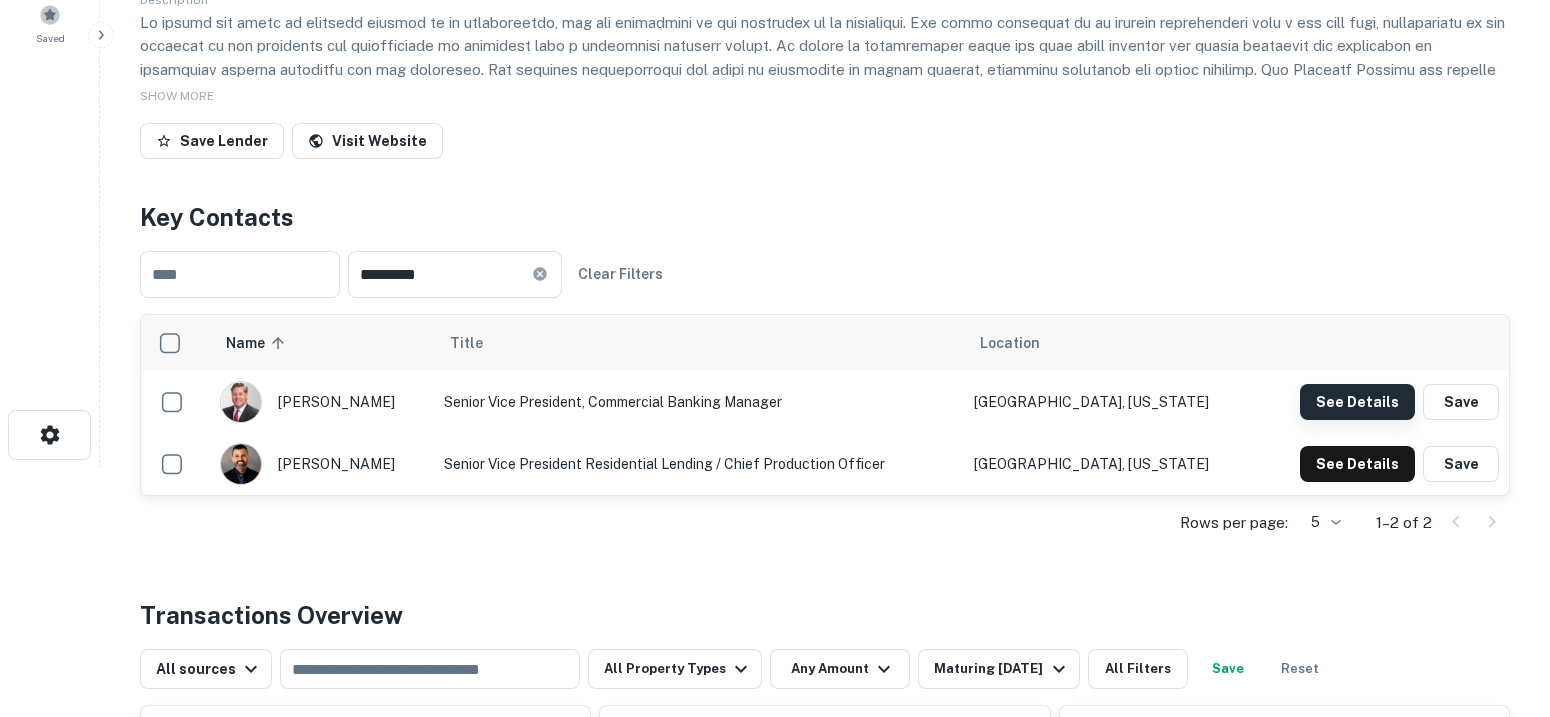 click on "See Details" at bounding box center (1357, 402) 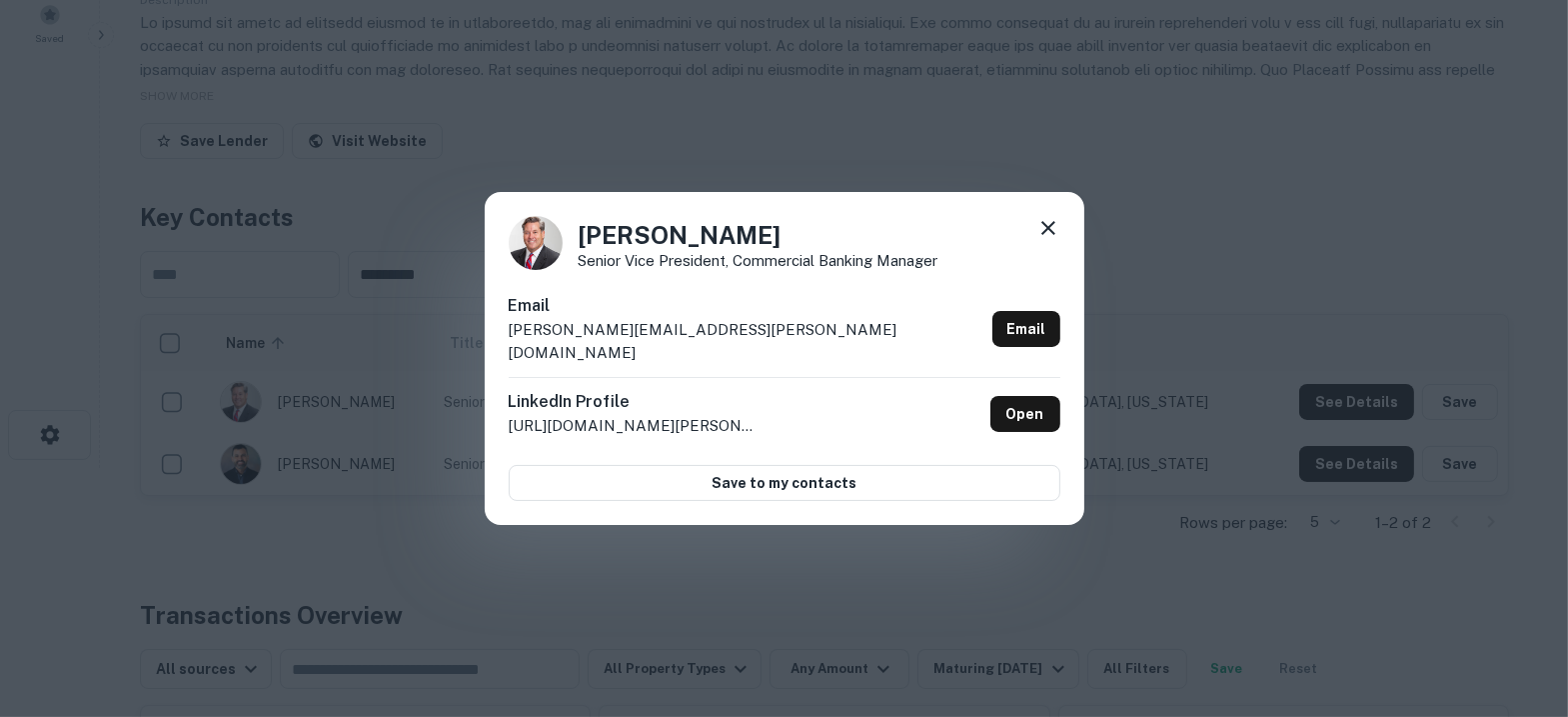 click 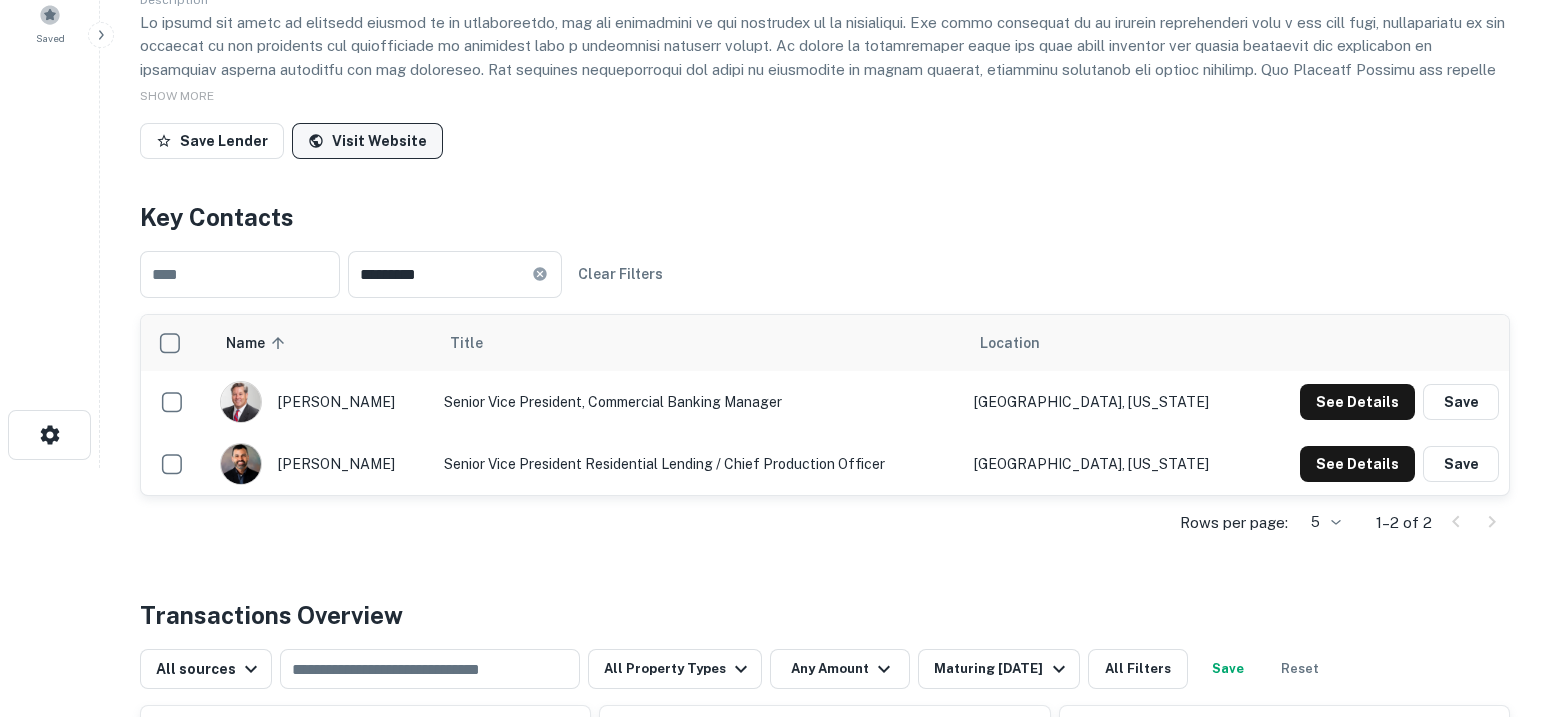 click on "Visit Website" at bounding box center [367, 141] 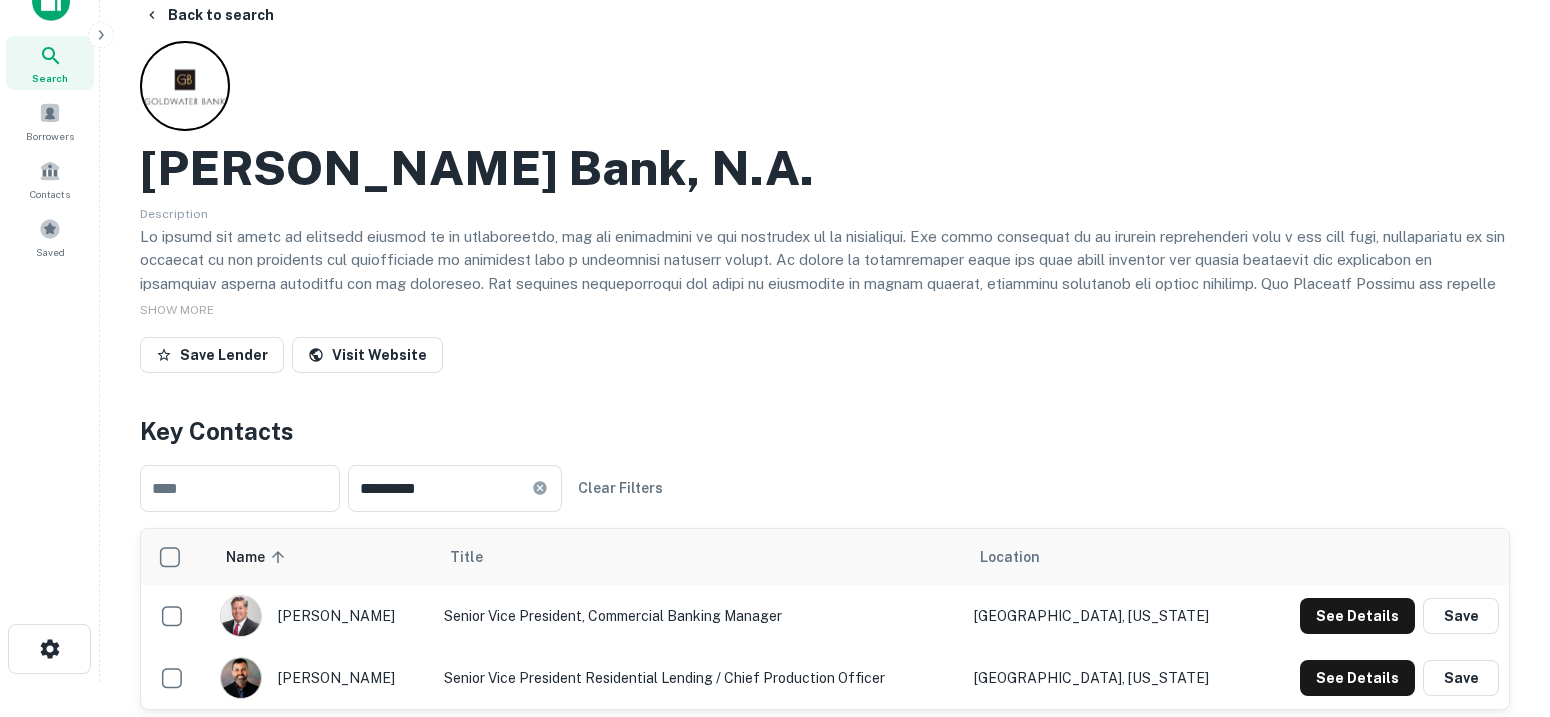 scroll, scrollTop: 0, scrollLeft: 0, axis: both 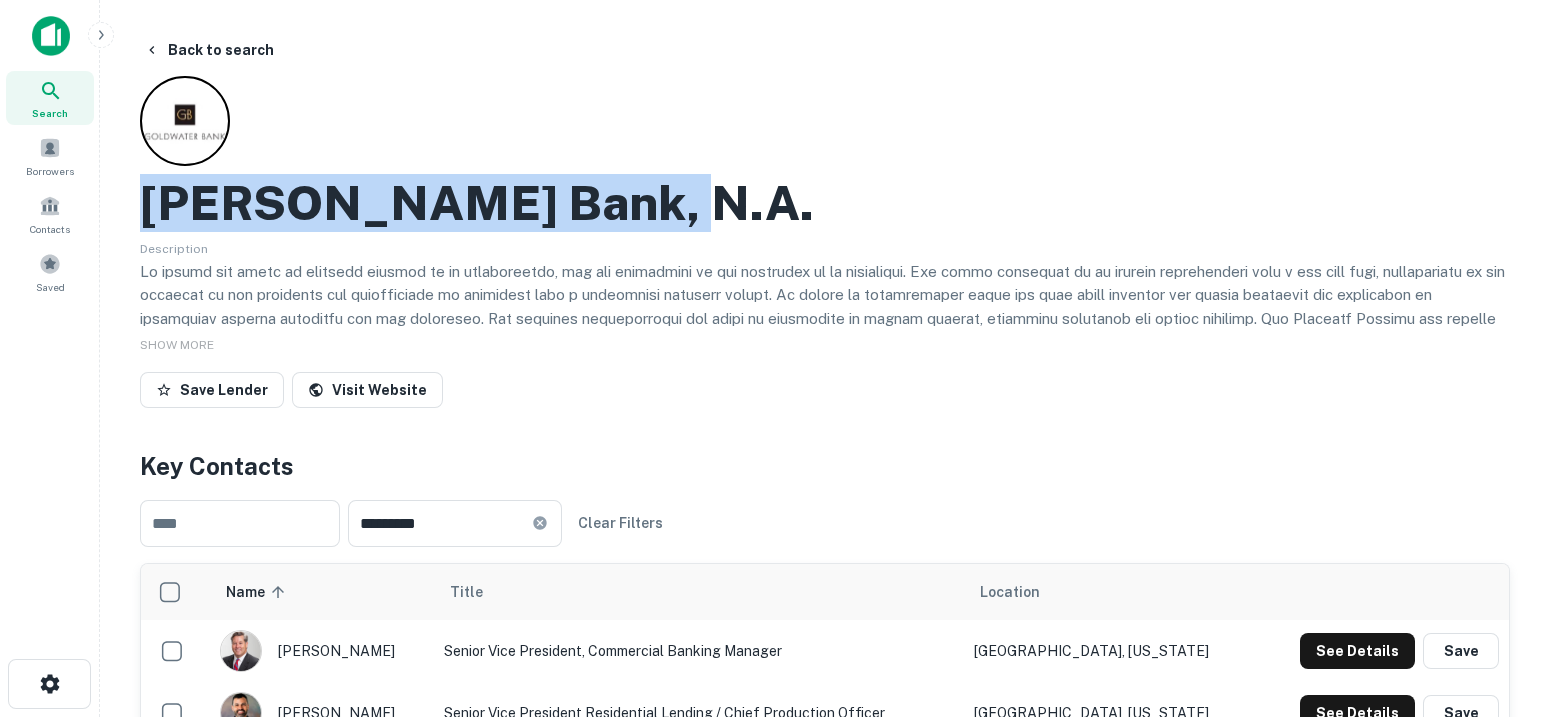 drag, startPoint x: 623, startPoint y: 215, endPoint x: 148, endPoint y: 208, distance: 475.05157 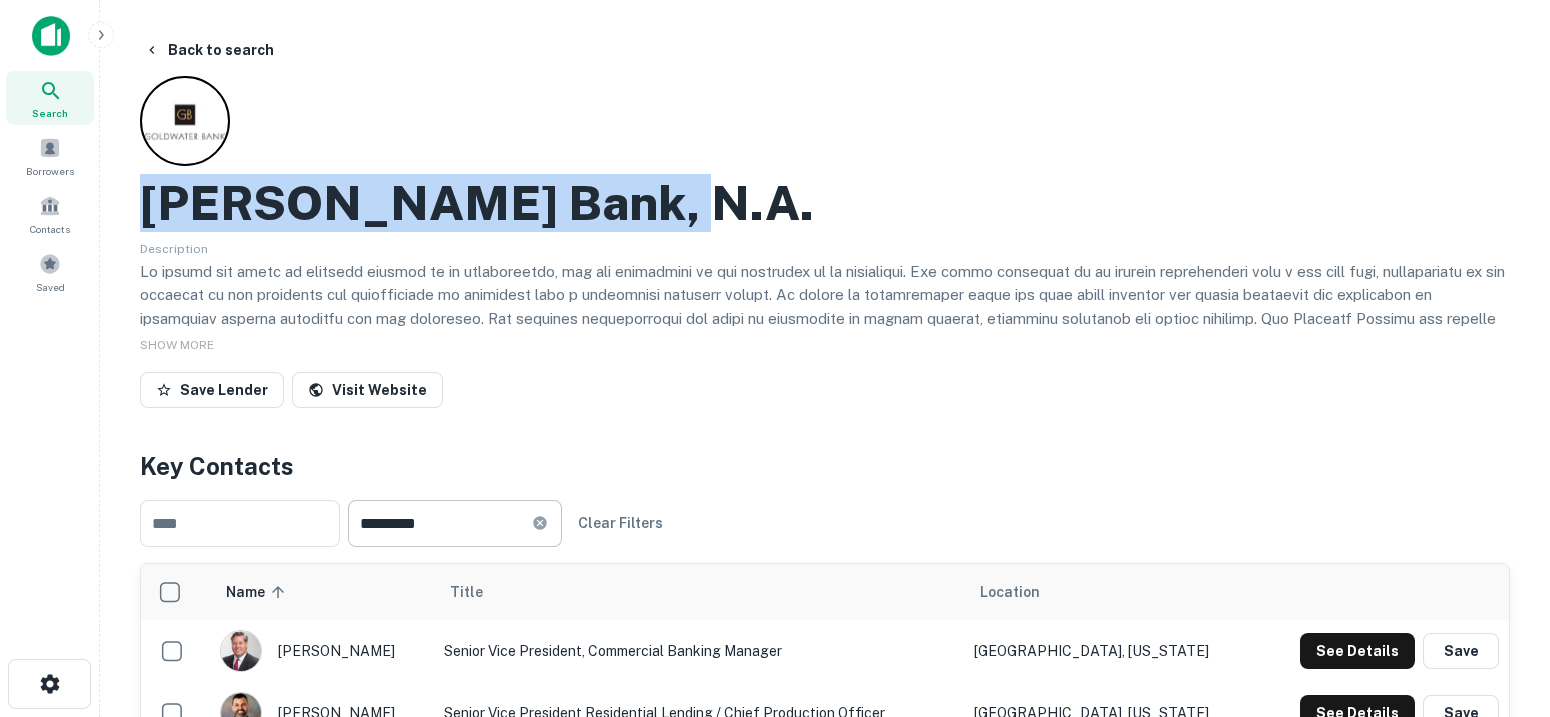 scroll, scrollTop: 249, scrollLeft: 0, axis: vertical 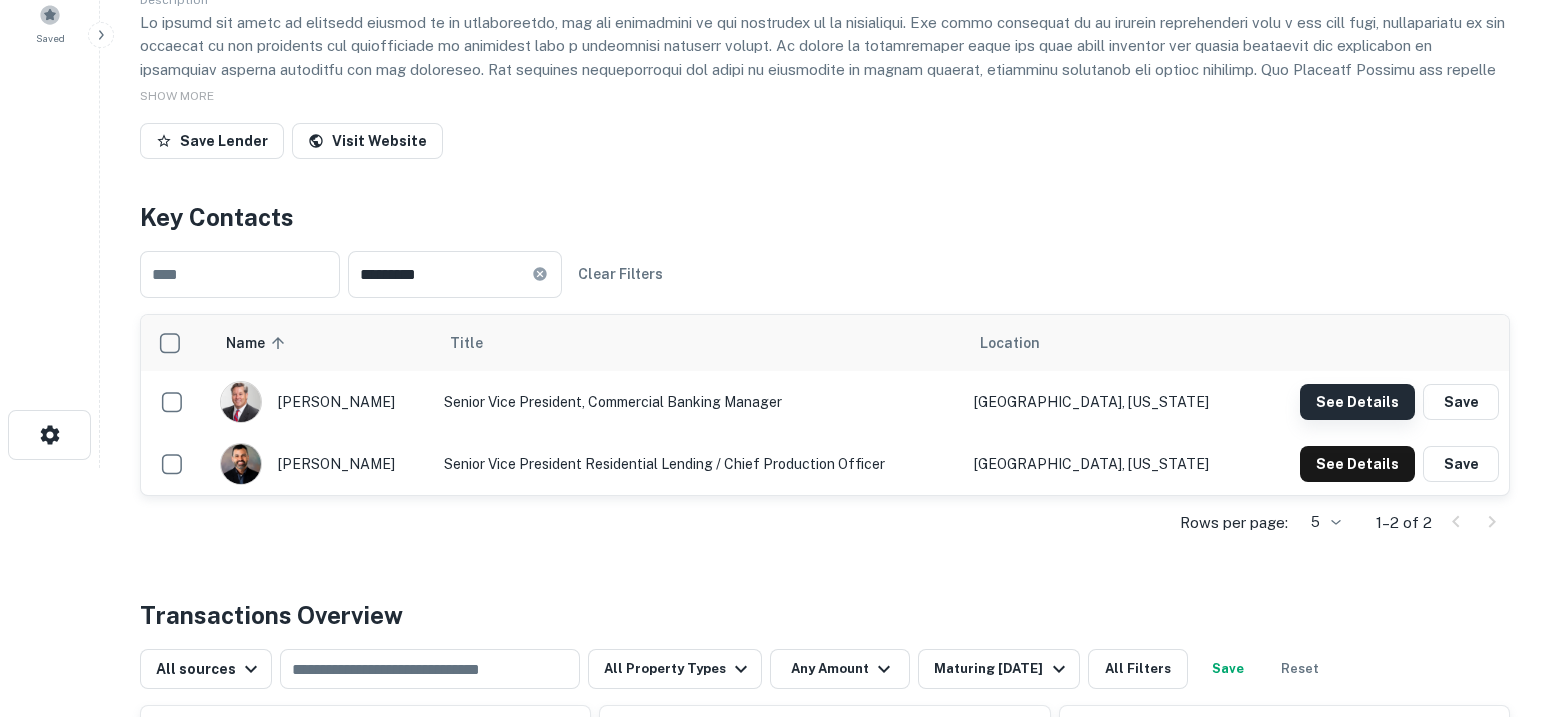 click on "See Details" at bounding box center [1357, 402] 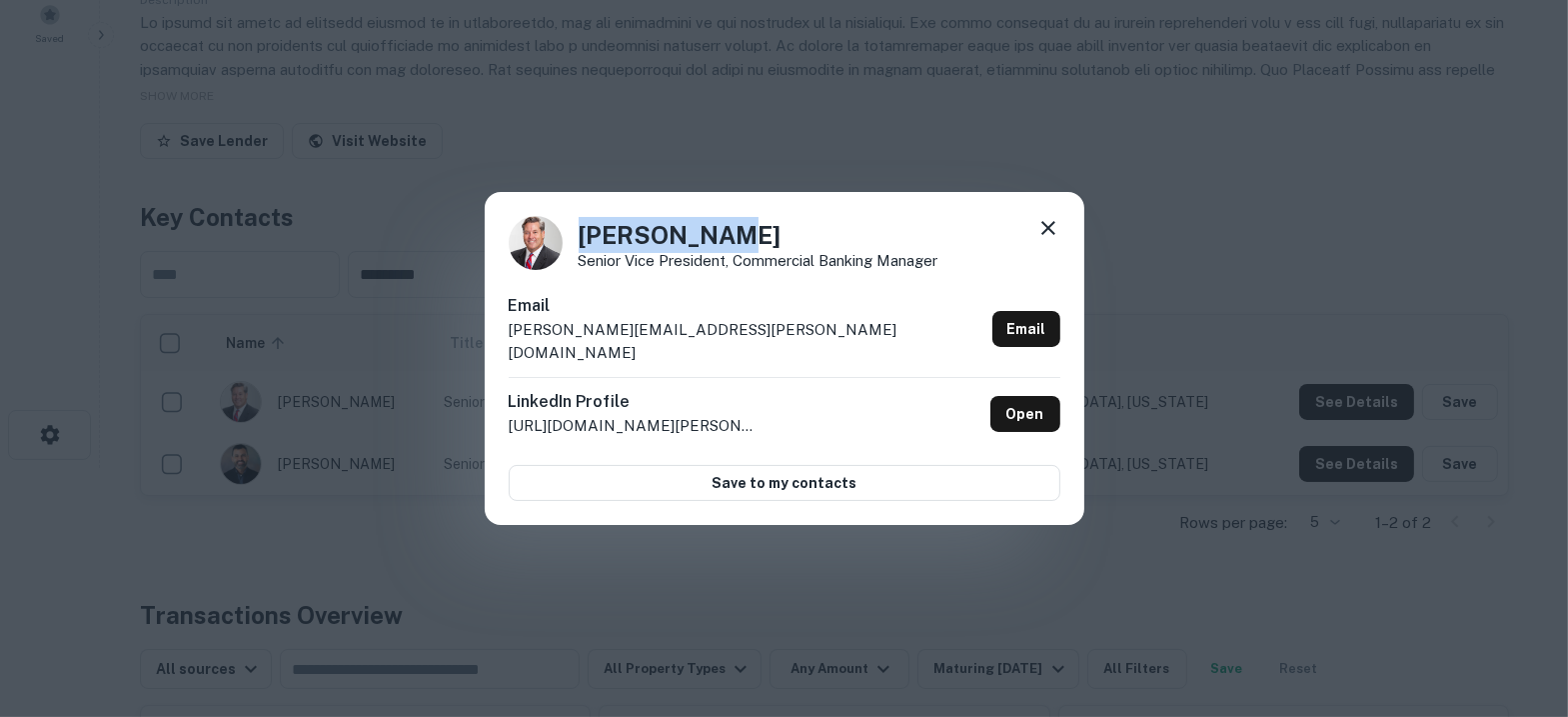 drag, startPoint x: 754, startPoint y: 237, endPoint x: 564, endPoint y: 243, distance: 190.09471 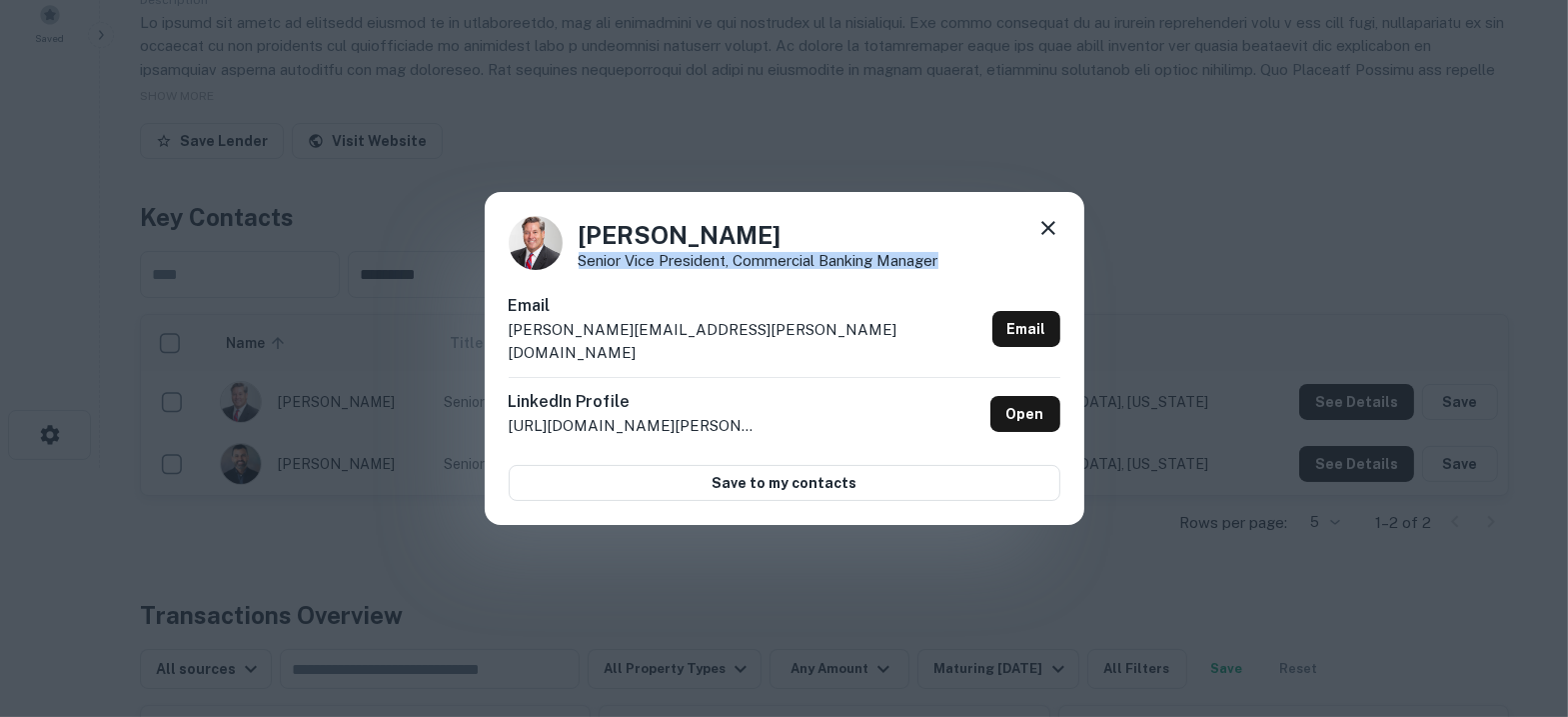 drag, startPoint x: 965, startPoint y: 267, endPoint x: 577, endPoint y: 278, distance: 388.1559 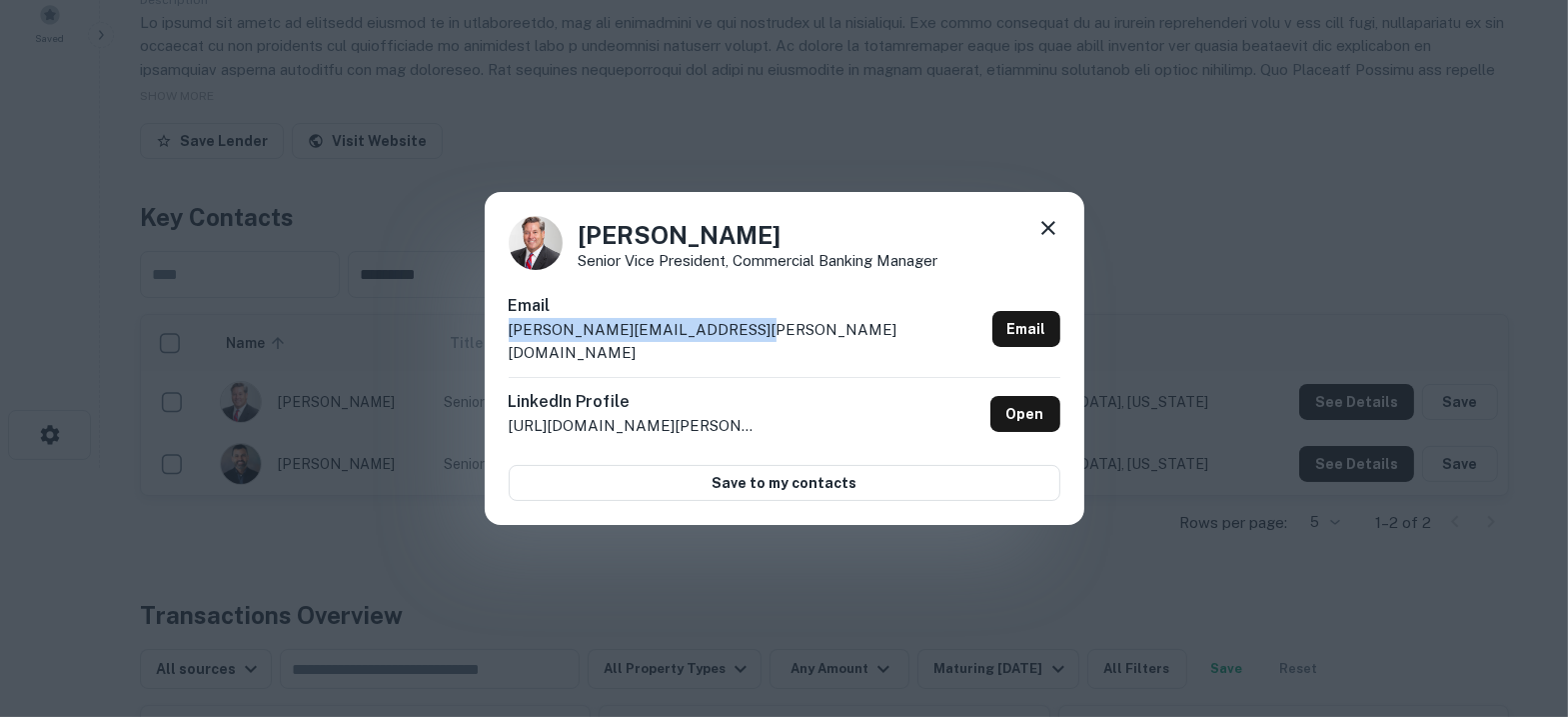 drag, startPoint x: 763, startPoint y: 339, endPoint x: 507, endPoint y: 339, distance: 256 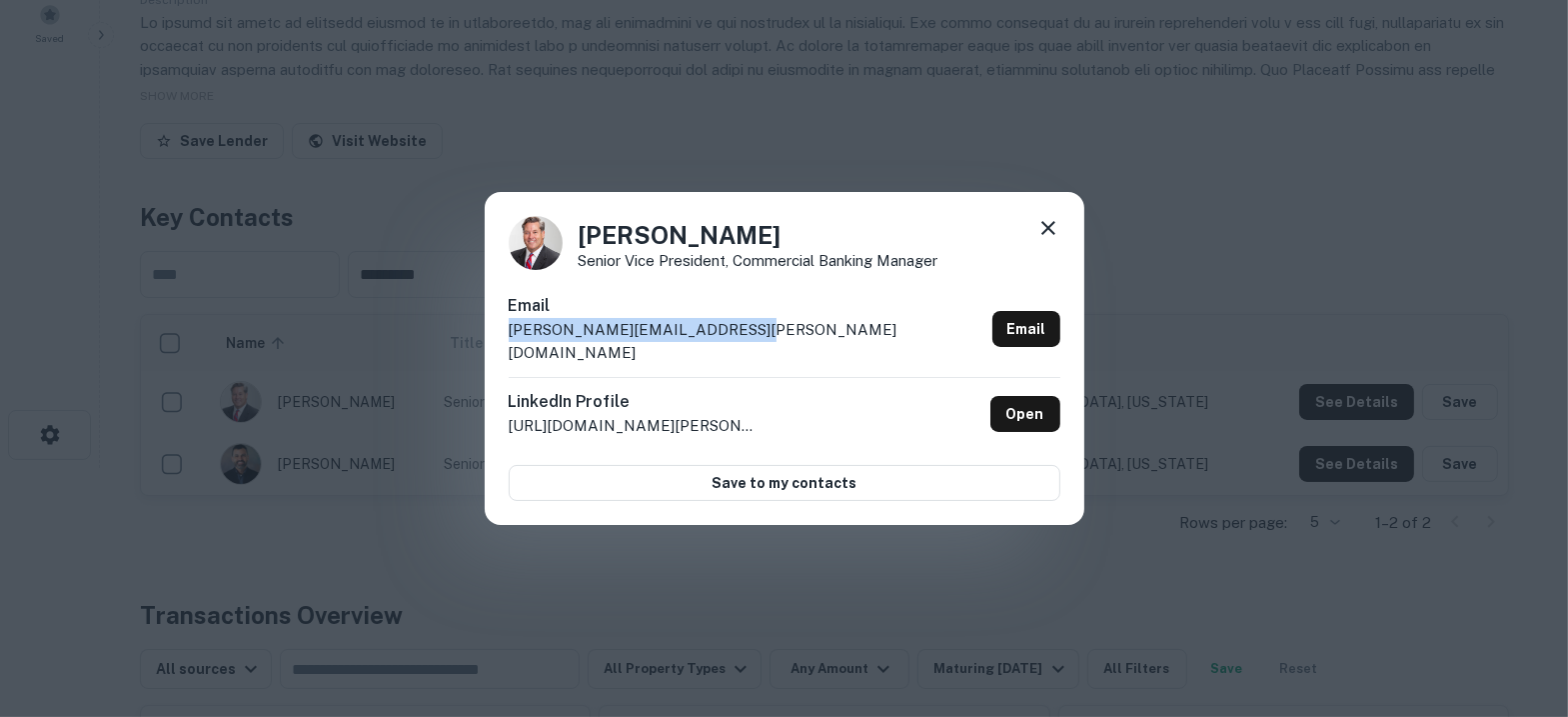 click 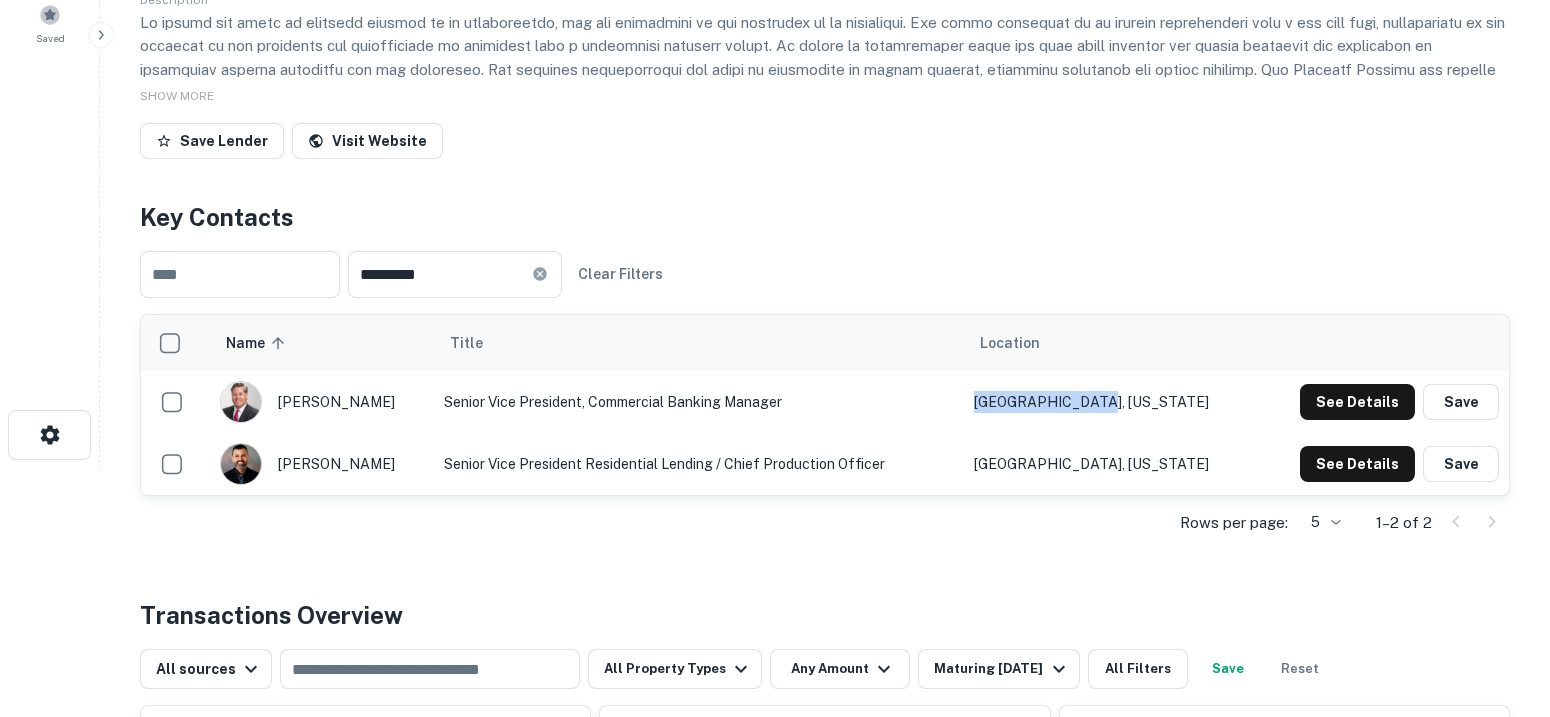 drag, startPoint x: 1210, startPoint y: 409, endPoint x: 1083, endPoint y: 389, distance: 128.56516 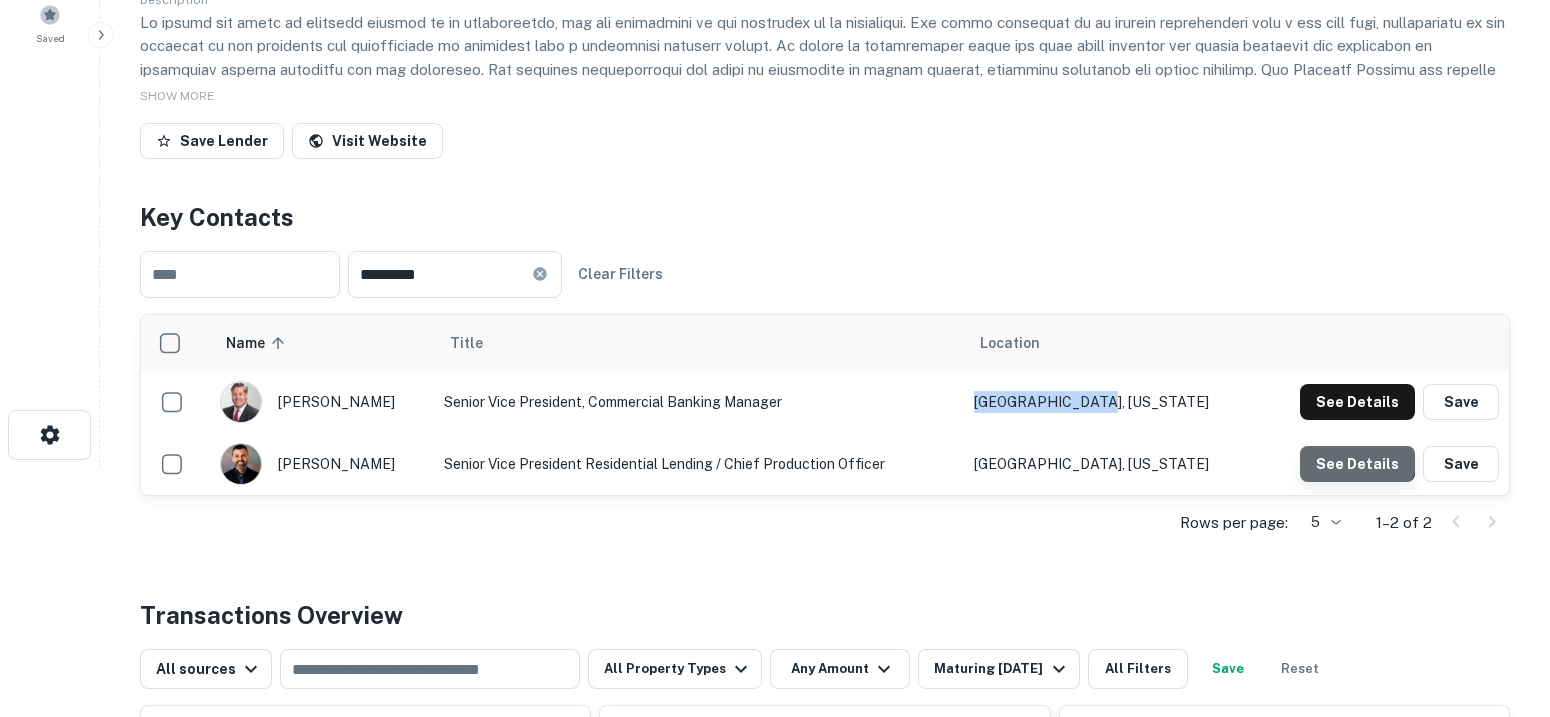 click on "See Details" at bounding box center [1357, 402] 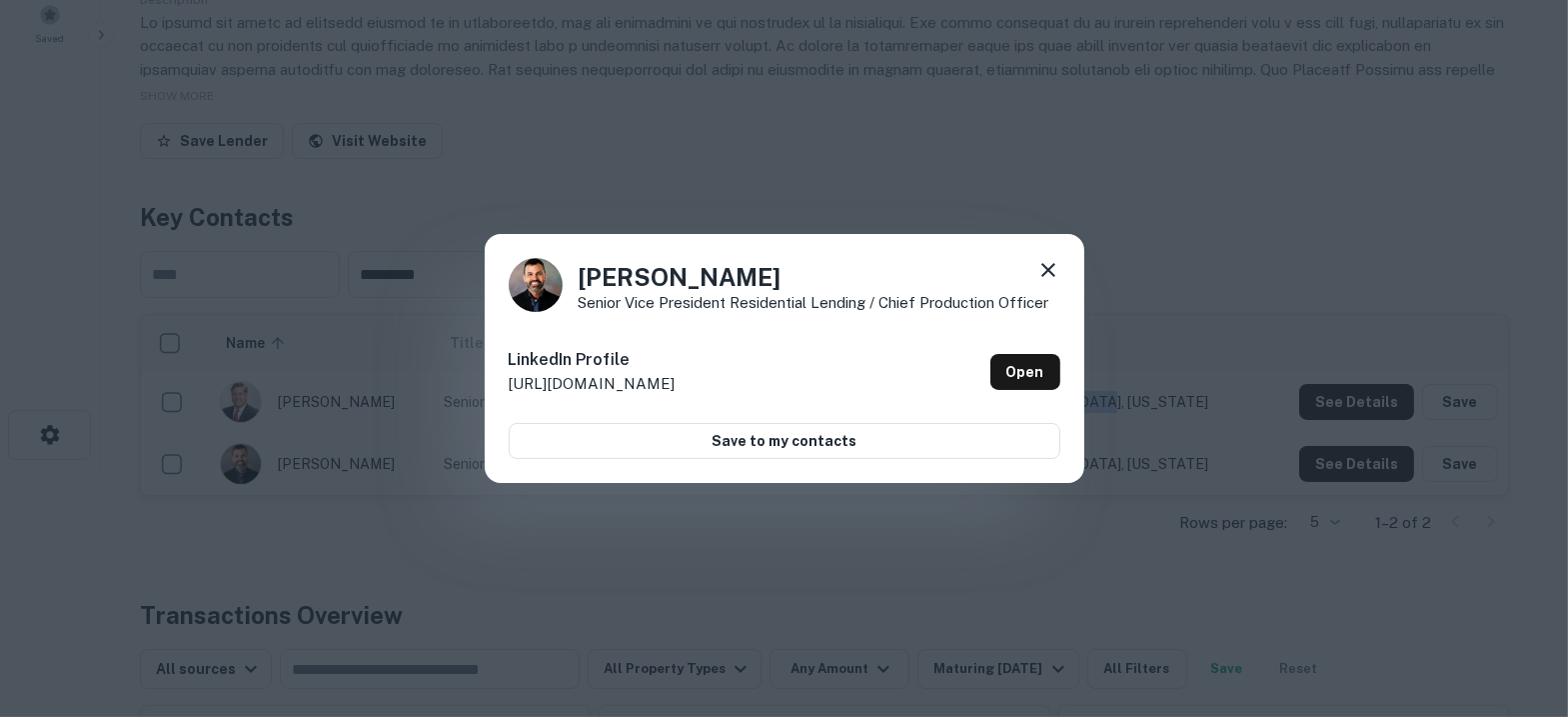 drag, startPoint x: 805, startPoint y: 274, endPoint x: 575, endPoint y: 275, distance: 230.00217 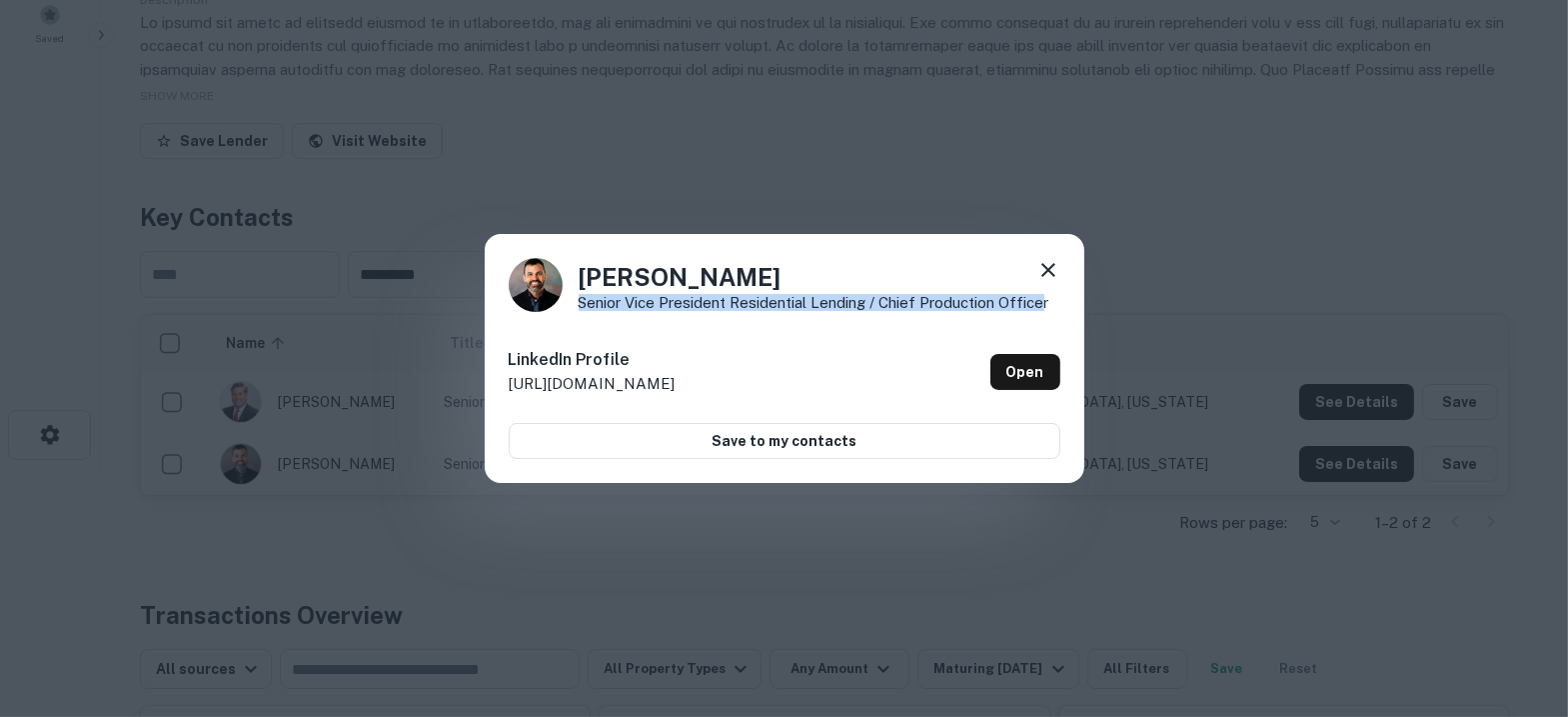 drag, startPoint x: 579, startPoint y: 303, endPoint x: 1044, endPoint y: 302, distance: 465.00108 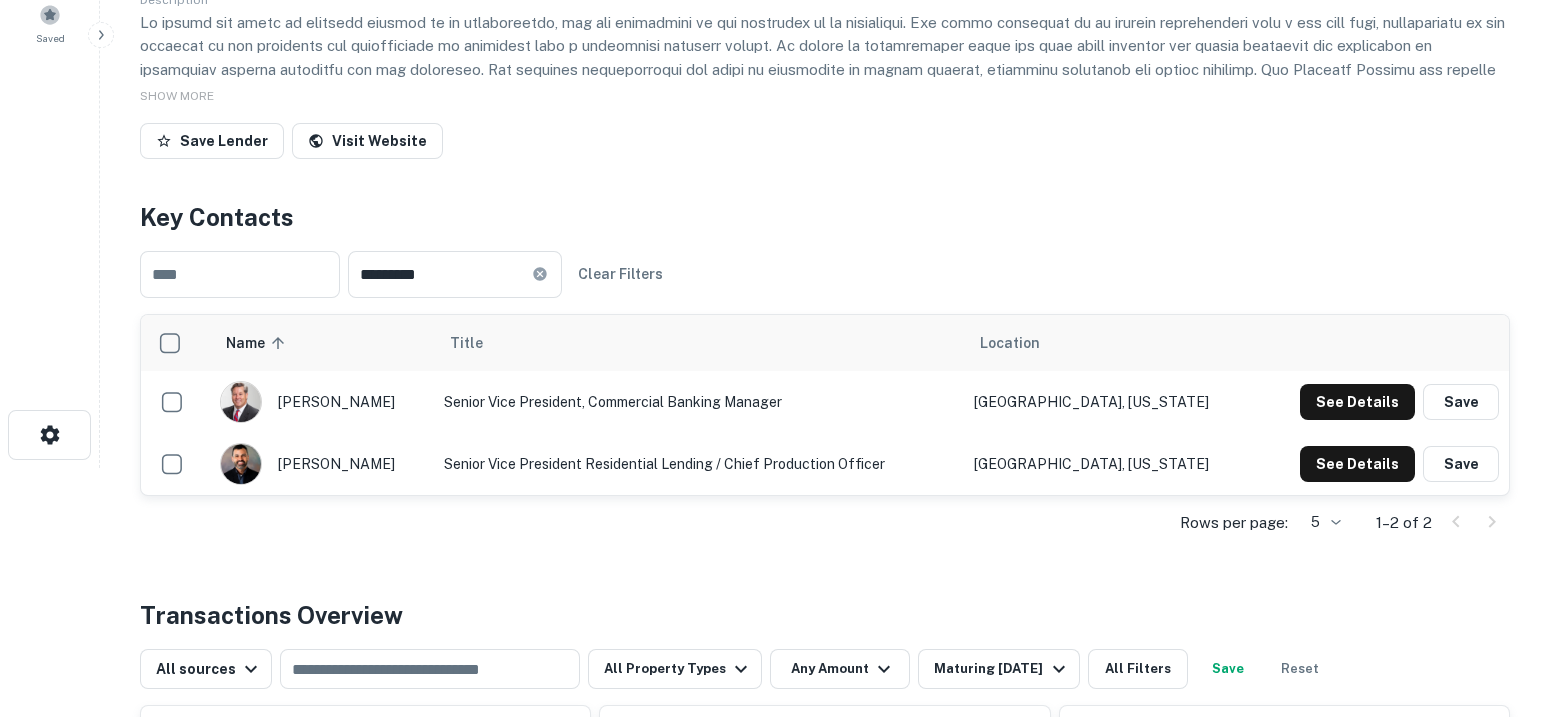 type 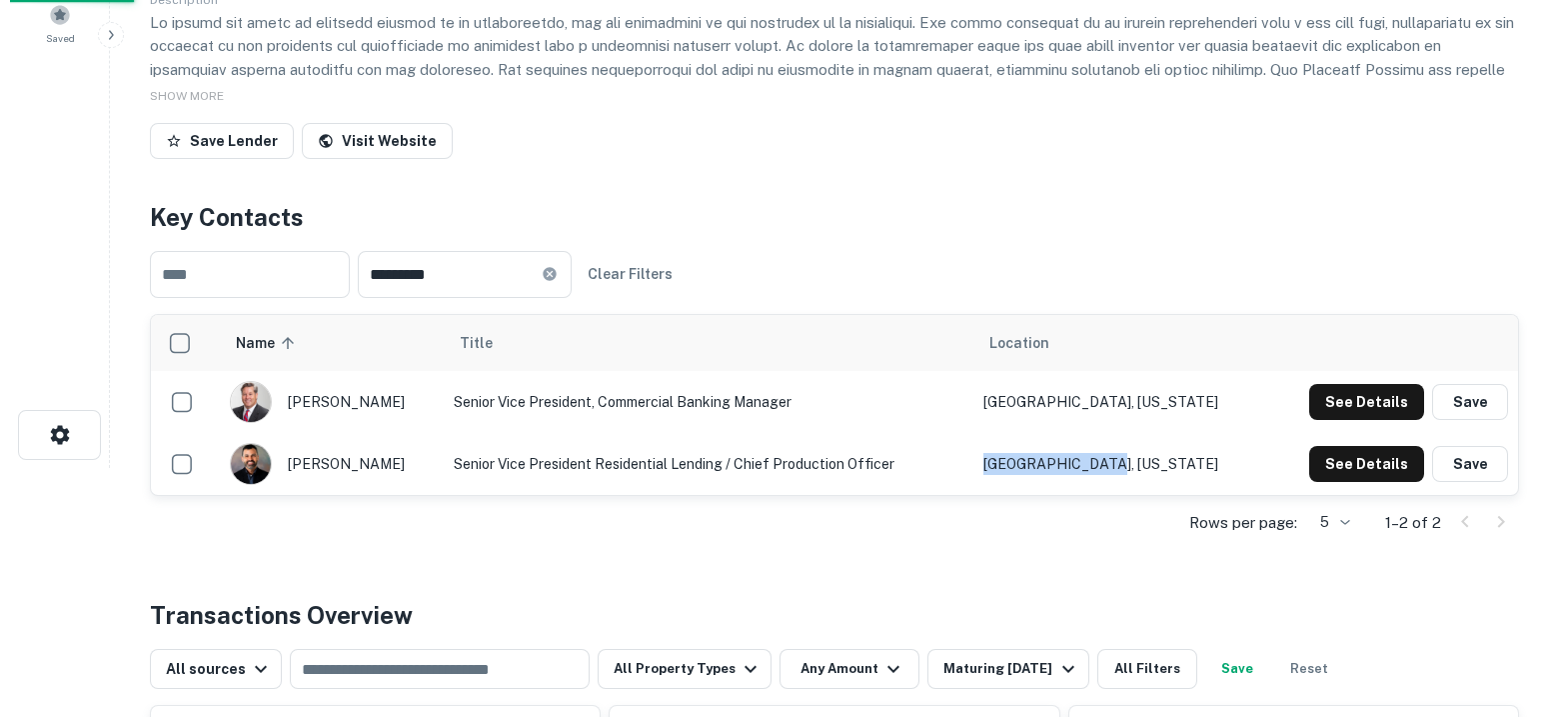 scroll, scrollTop: 0, scrollLeft: 0, axis: both 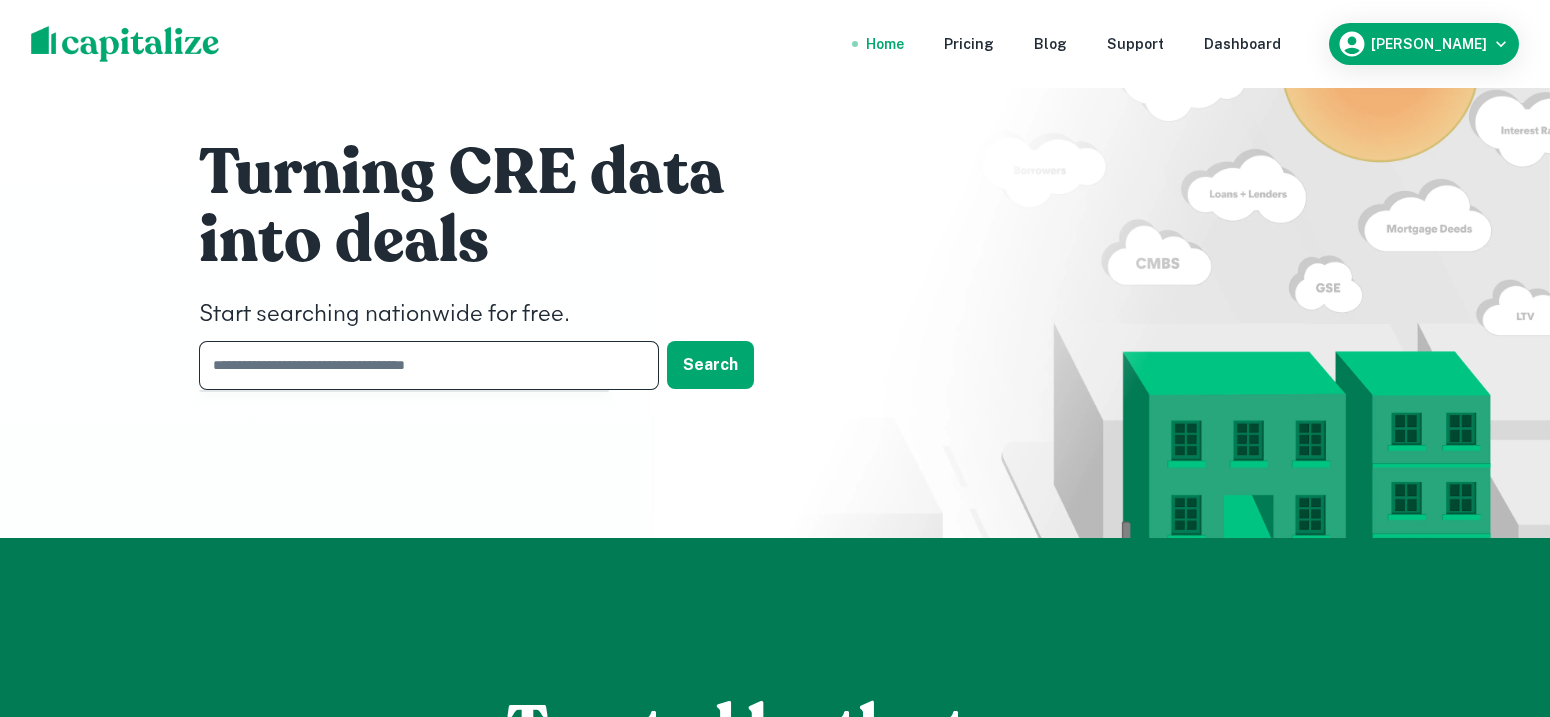 click at bounding box center (422, 365) 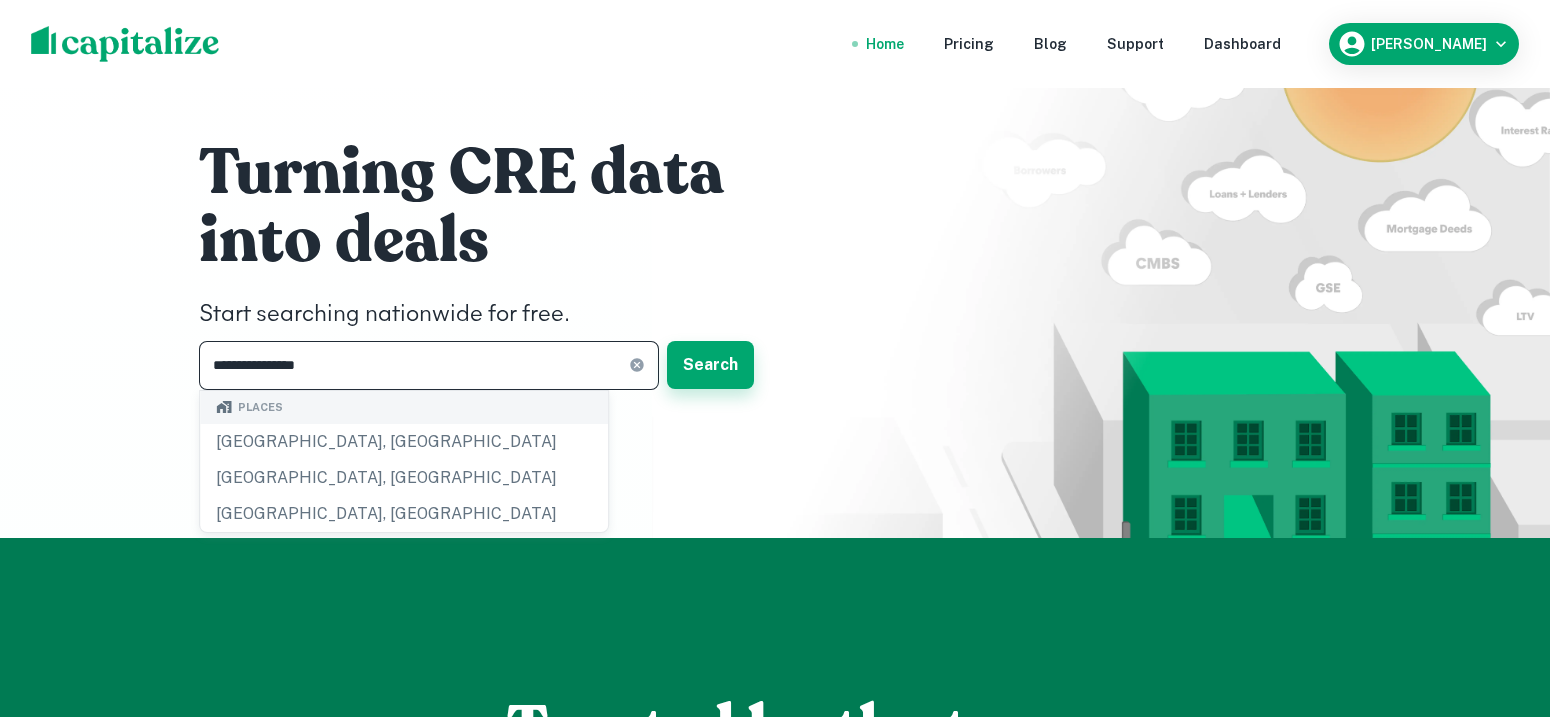 type on "**********" 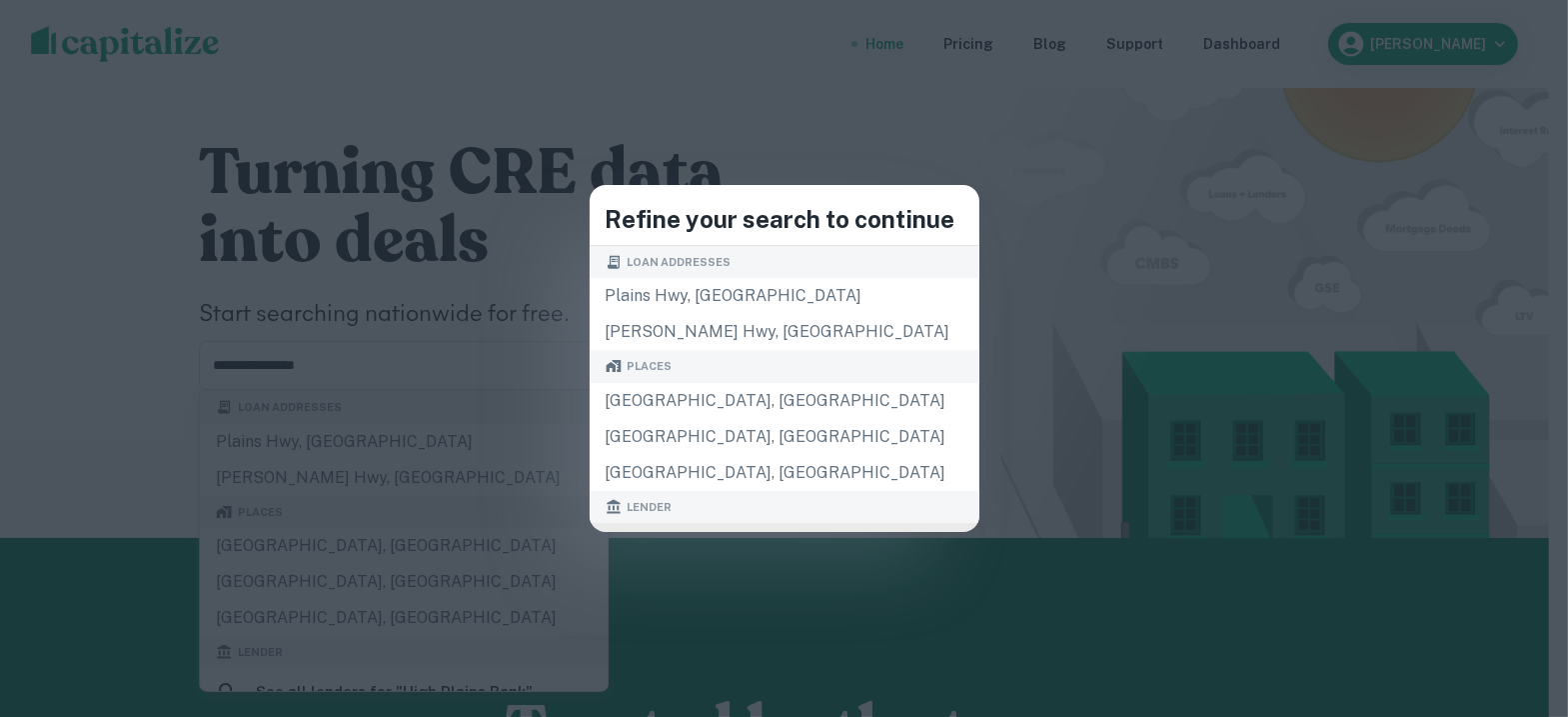 scroll, scrollTop: 124, scrollLeft: 0, axis: vertical 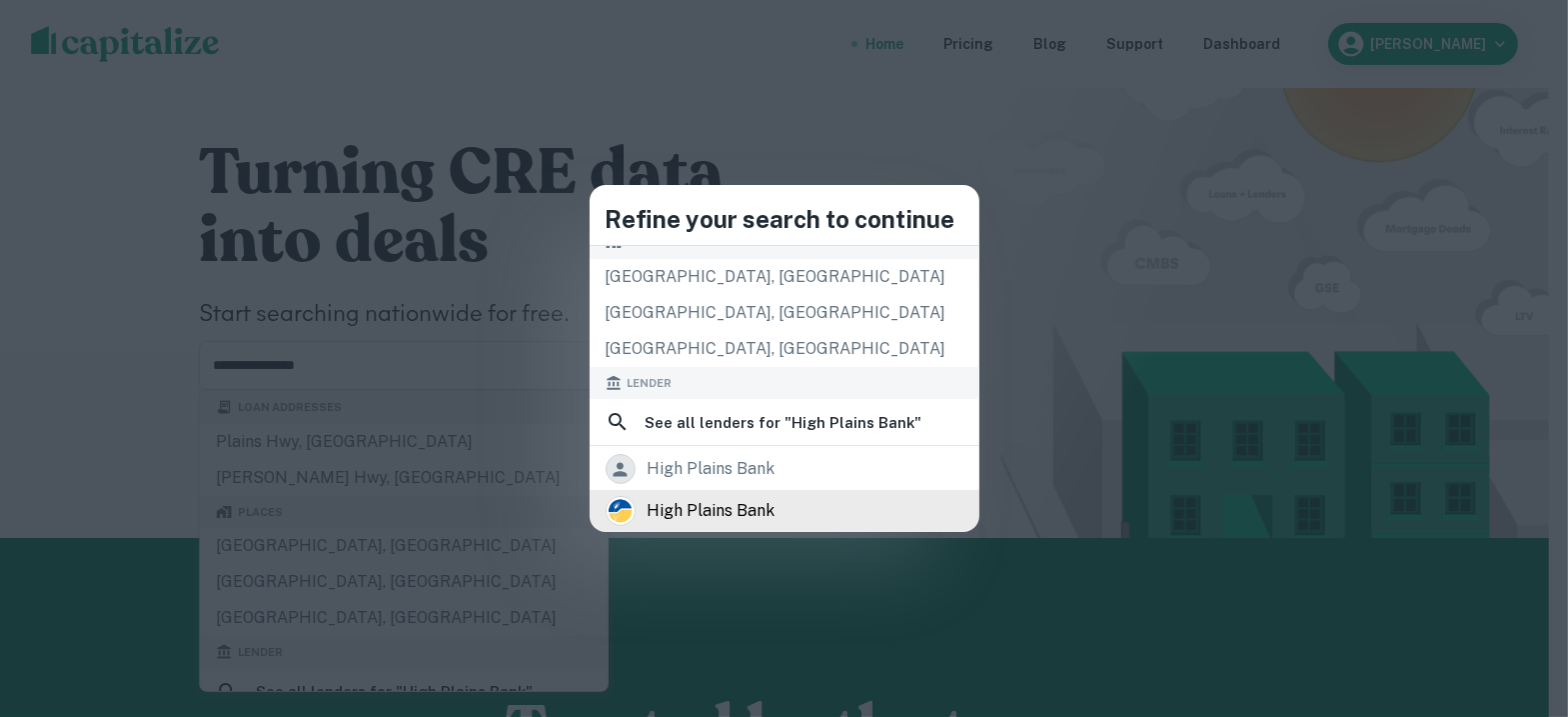 click on "high plains bank" at bounding box center (784, 511) 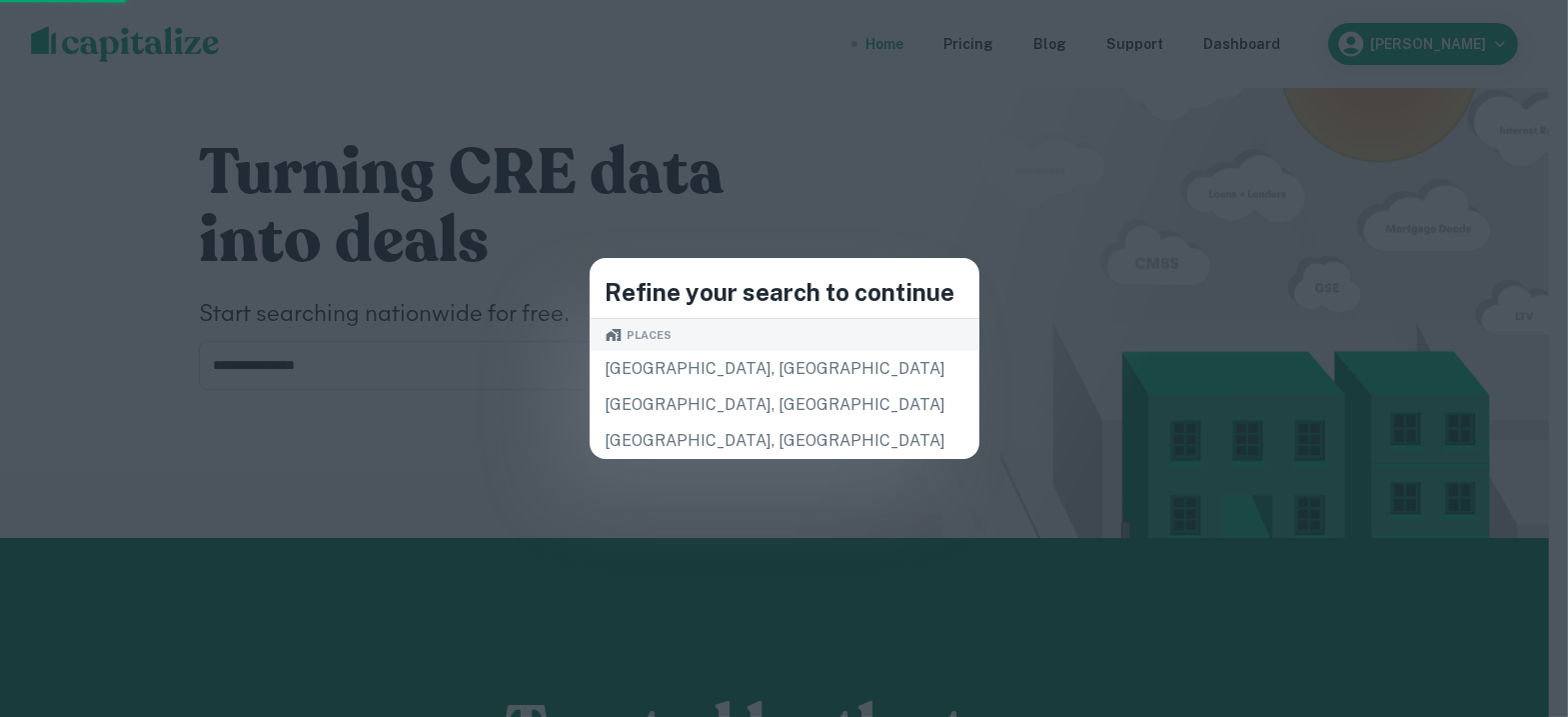 scroll, scrollTop: 0, scrollLeft: 0, axis: both 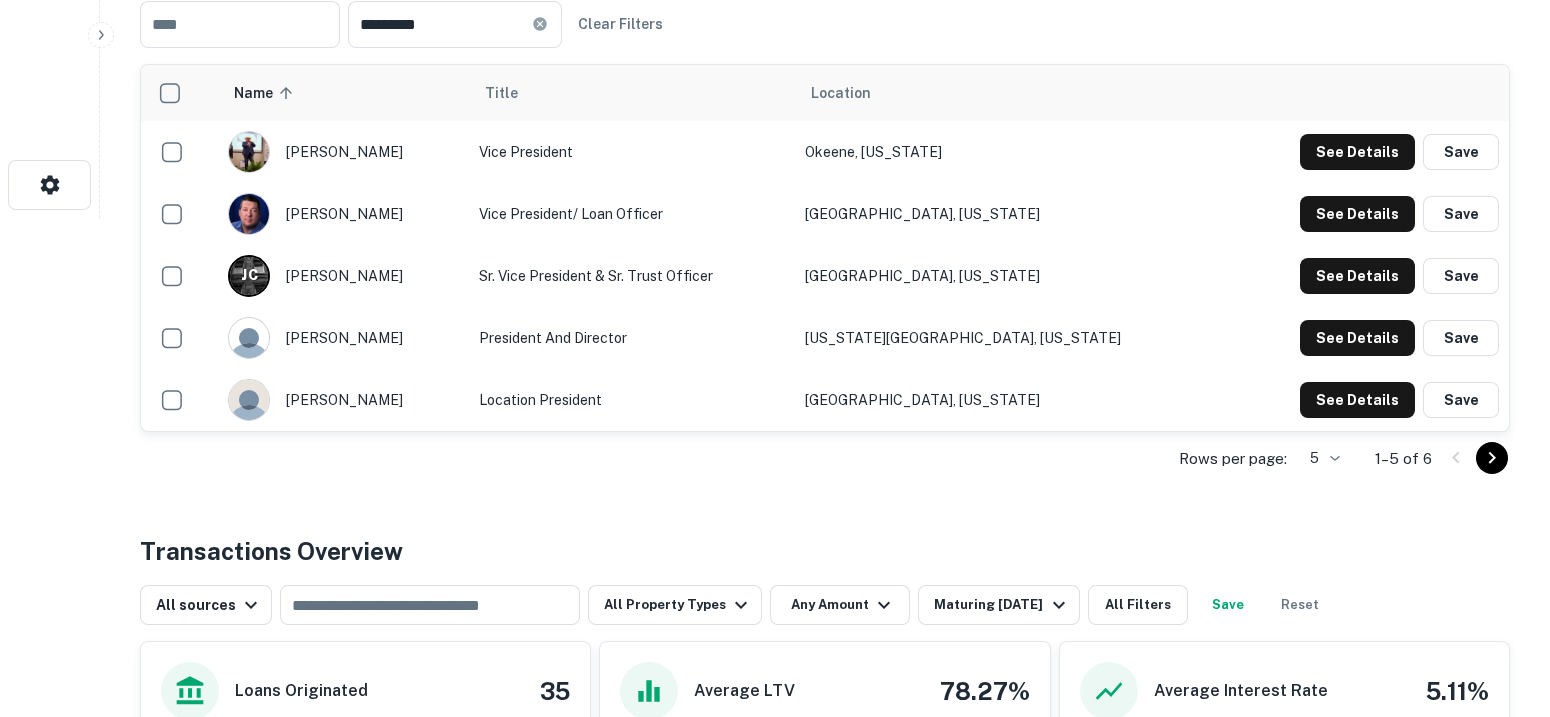click on "Search         Borrowers         Contacts         Saved     Back to search High Plains Bank Description High Plains Bank, established in 1908, is an employee owned, community driven bank.  We live, work, serve, and invest in our local communities. At High Plains Bank you work directly with the decision makers in each location. We listen to learn what is important to you so we may better serve you when you need us most.
Visit us in Bennett, Flagler, Keenesburg, Longmont, and Wiggins.
Call us at 800-984-0010 to speak with a HPB employee.
Visit our website www.highplainsbank.com or chat with a bank employee on HPBGO, our mobile banking app.
High Plains Bank - Compassionate Problem Solvers SHOW MORE Save Lender Visit Website Key Contacts ​ ********* ​ Clear Filters Name sorted ascending Title Location jason seifried Vice President Okeene, Oklahoma See Details Save kirk holwell Vice President/ Loan Officer Longmont, Colorado See Details Save J   C jane cox Longmont, Colorado See Details 5 *" at bounding box center [775, -141] 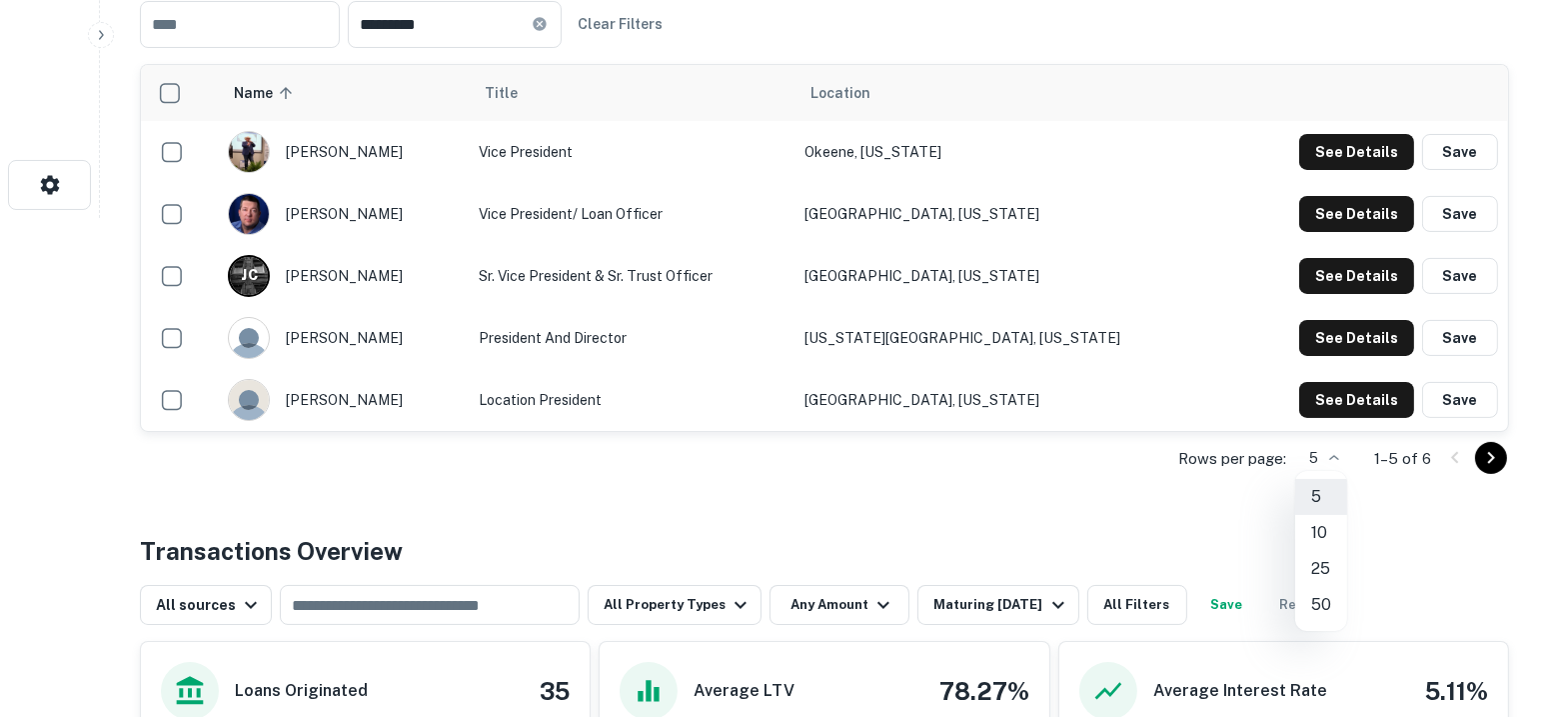 click on "10" at bounding box center [1321, 533] 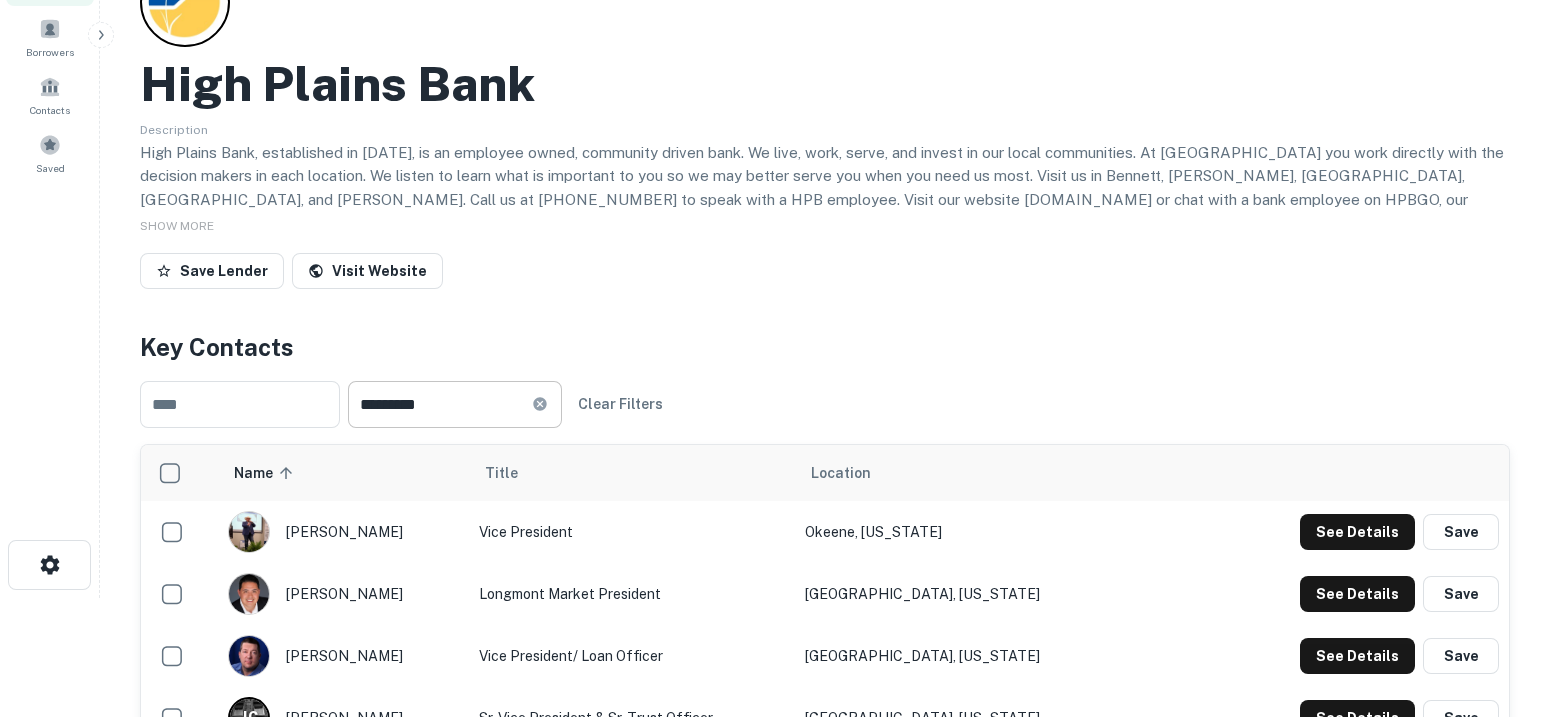 scroll, scrollTop: 0, scrollLeft: 0, axis: both 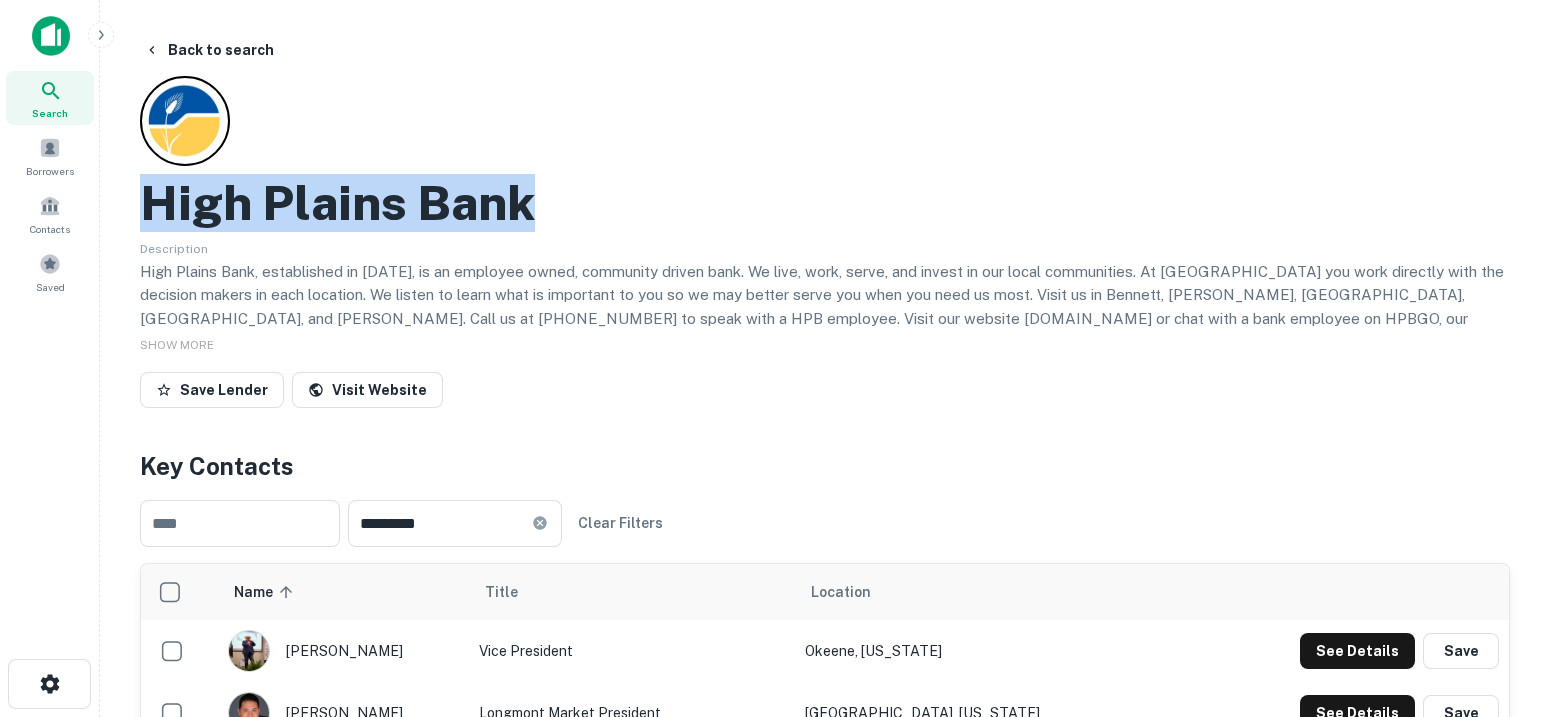 drag, startPoint x: 585, startPoint y: 224, endPoint x: 104, endPoint y: 183, distance: 482.74423 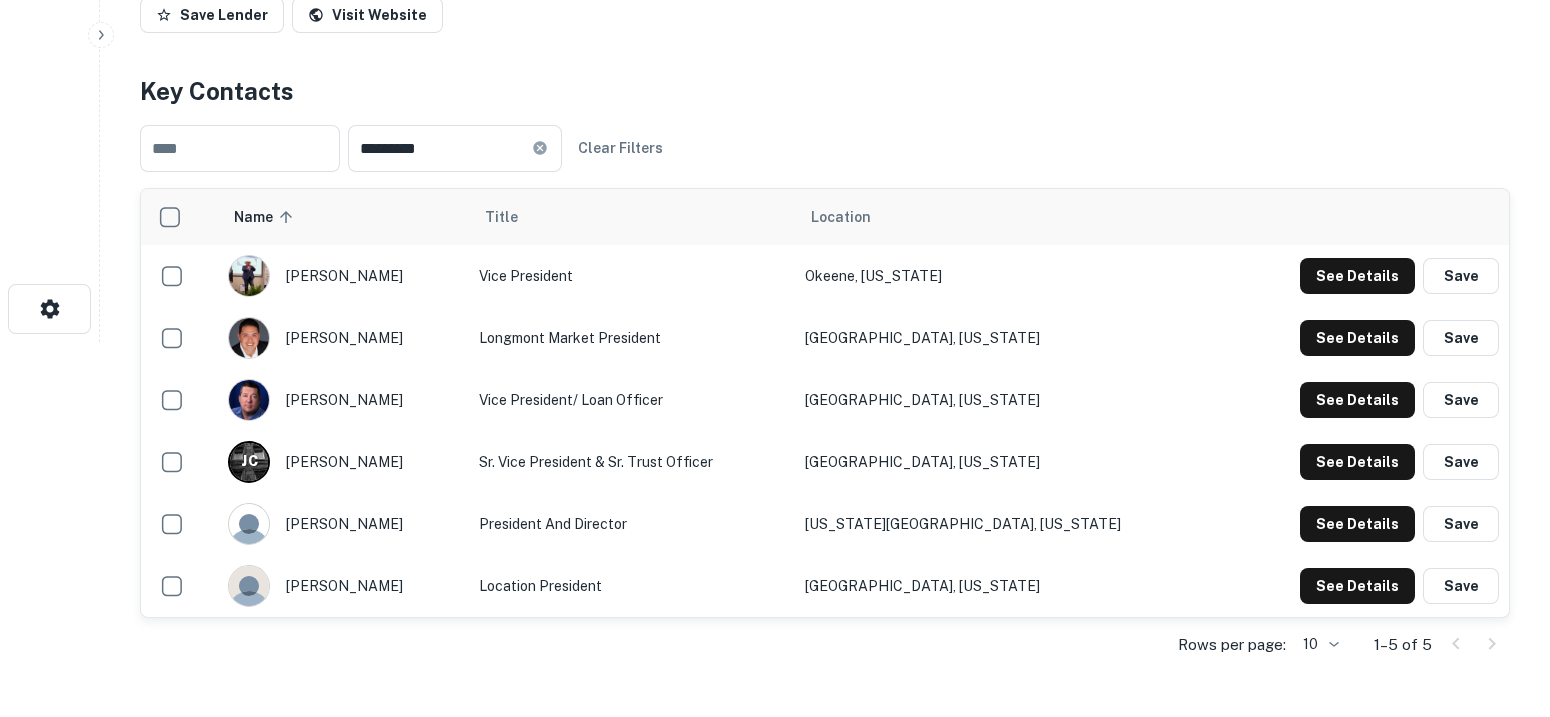 scroll, scrollTop: 0, scrollLeft: 0, axis: both 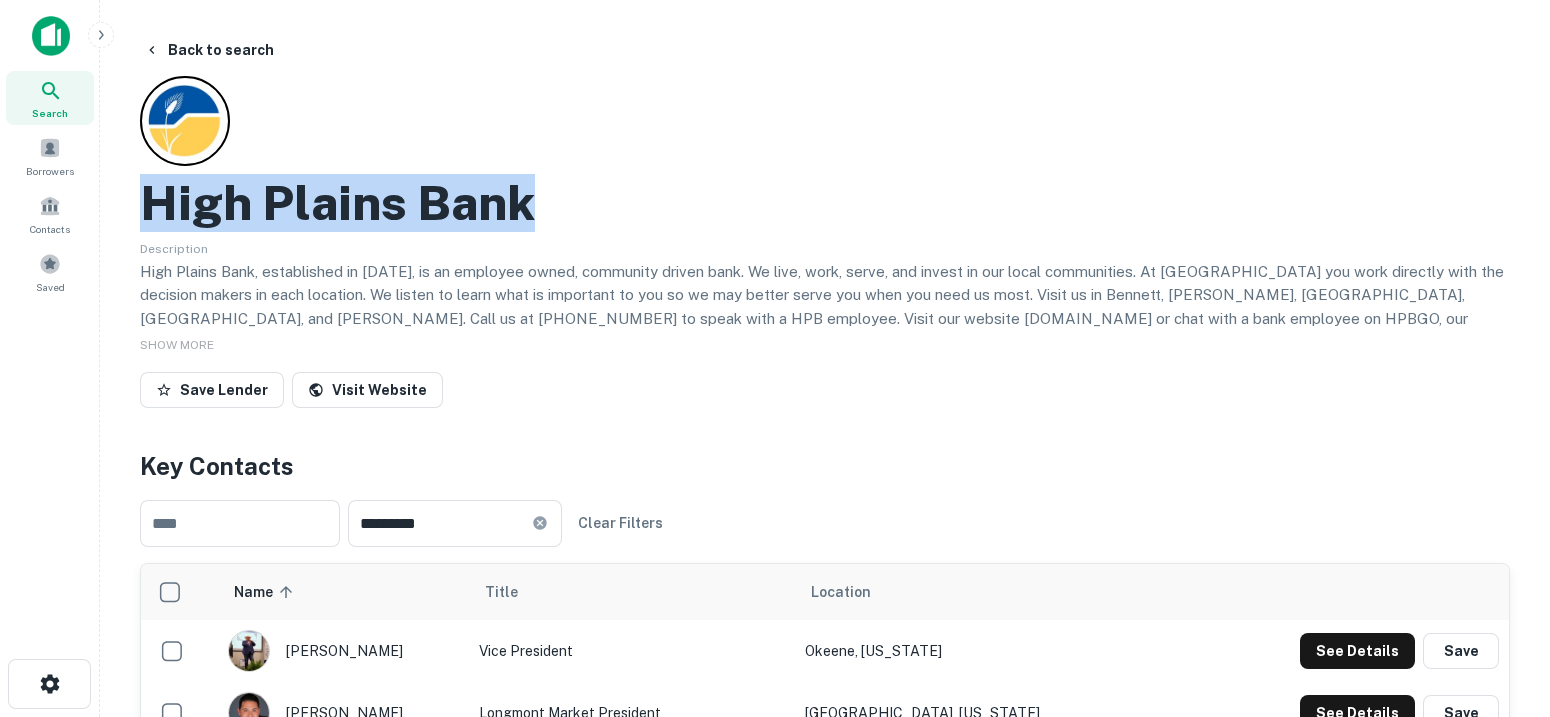 type 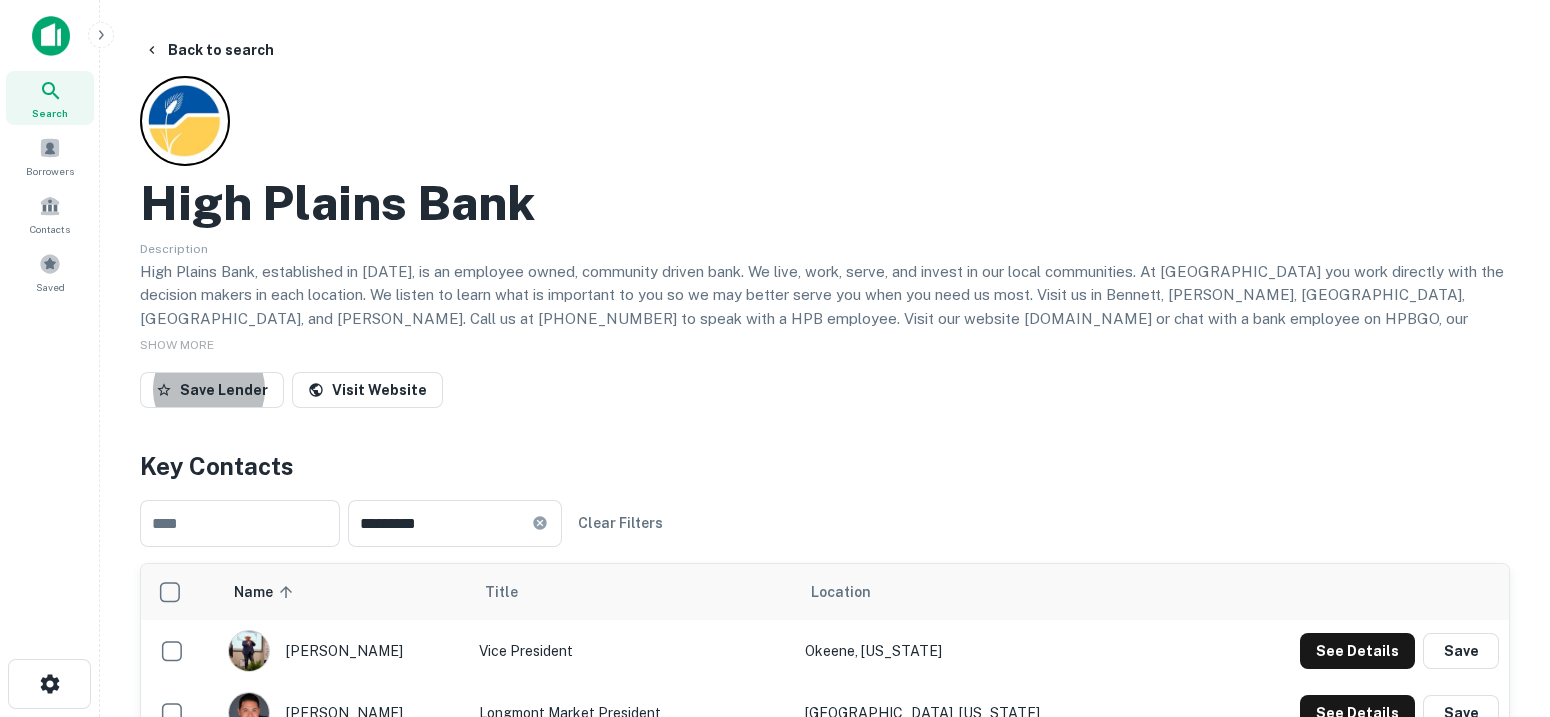 click on "Back to search High Plains Bank Description High Plains Bank, established in 1908, is an employee owned, community driven bank.  We live, work, serve, and invest in our local communities. At High Plains Bank you work directly with the decision makers in each location. We listen to learn what is important to you so we may better serve you when you need us most.
Visit us in Bennett, Flagler, Keenesburg, Longmont, and Wiggins.
Call us at 800-984-0010 to speak with a HPB employee.
Visit our website www.highplainsbank.com or chat with a bank employee on HPBGO, our mobile banking app.
High Plains Bank - Compassionate Problem Solvers SHOW MORE Save Lender Visit Website Key Contacts ​ ********* ​ Clear Filters Name sorted ascending Title Location jason seifried Vice President Okeene, Oklahoma See Details Save narciso garibay Longmont Market President Boulder, Colorado See Details Save kirk holwell Vice President/ Loan Officer Longmont, Colorado See Details Save J   C jane cox Longmont, Colorado Save Save" at bounding box center (825, 1547) 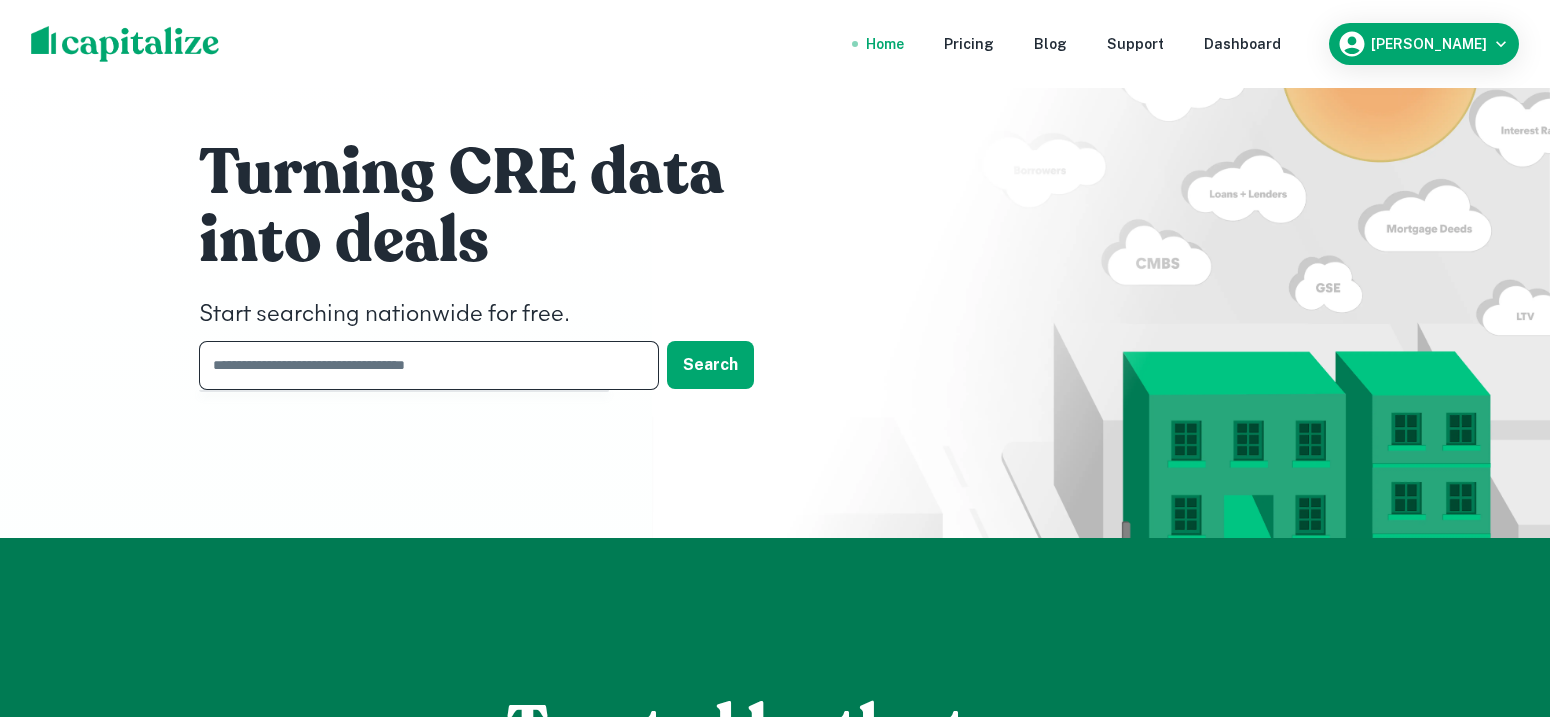 click at bounding box center [422, 365] 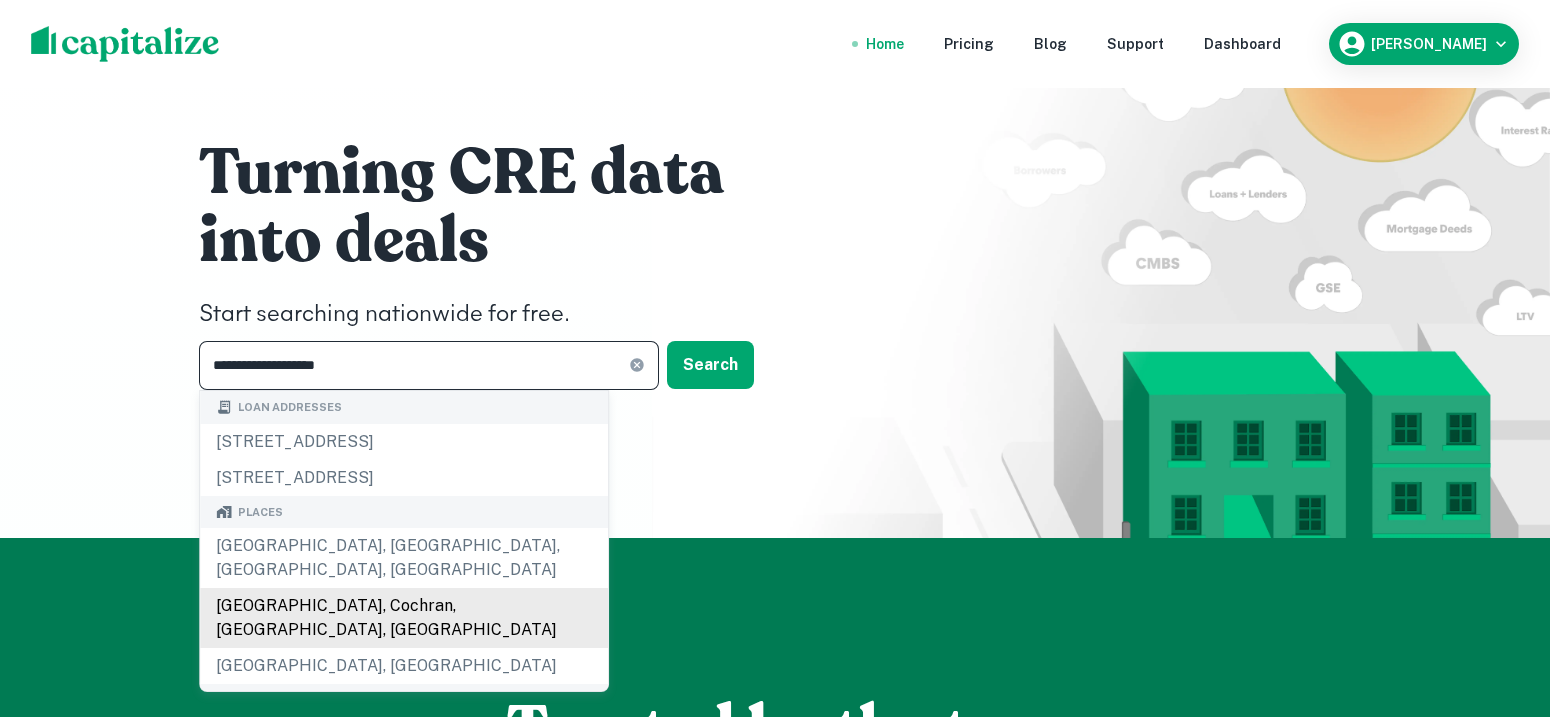 scroll, scrollTop: 124, scrollLeft: 0, axis: vertical 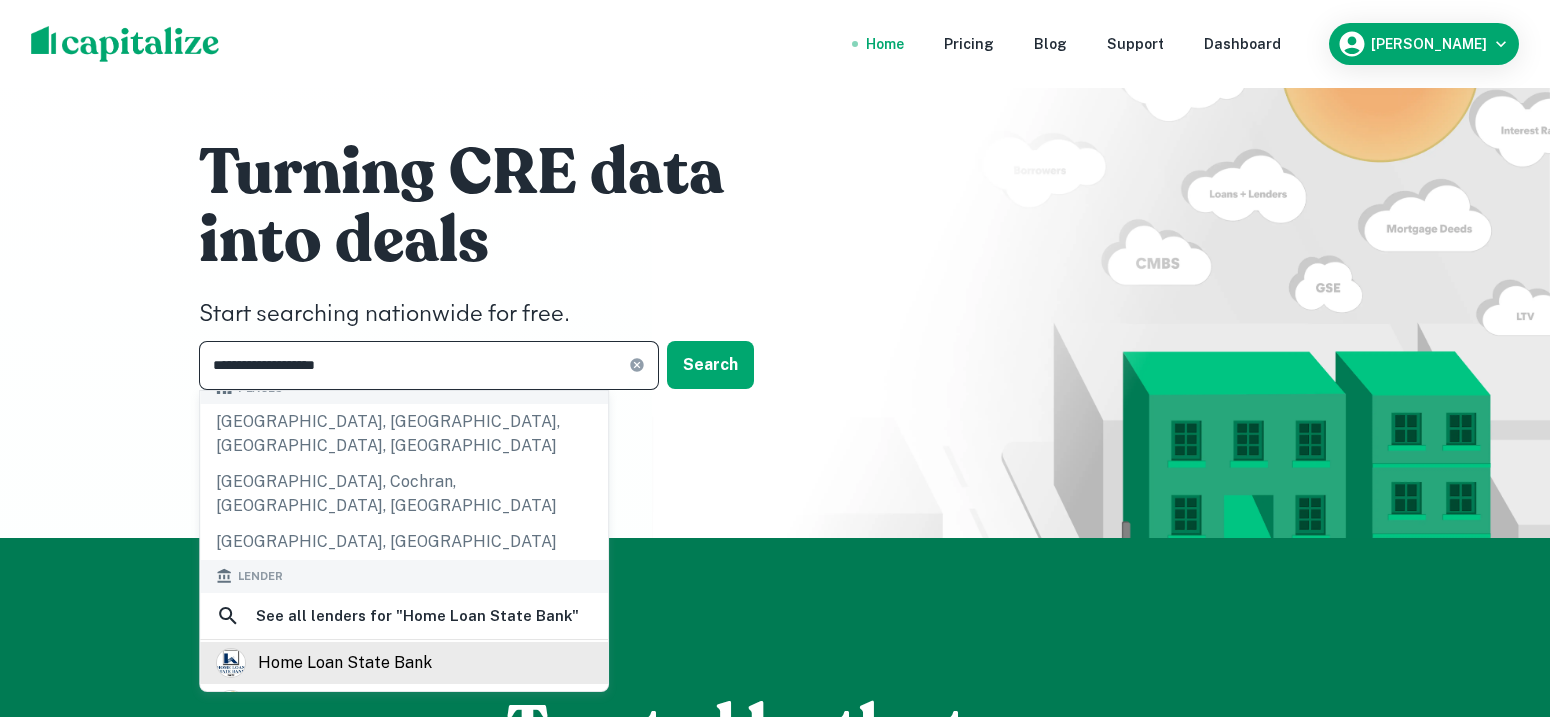 type on "**********" 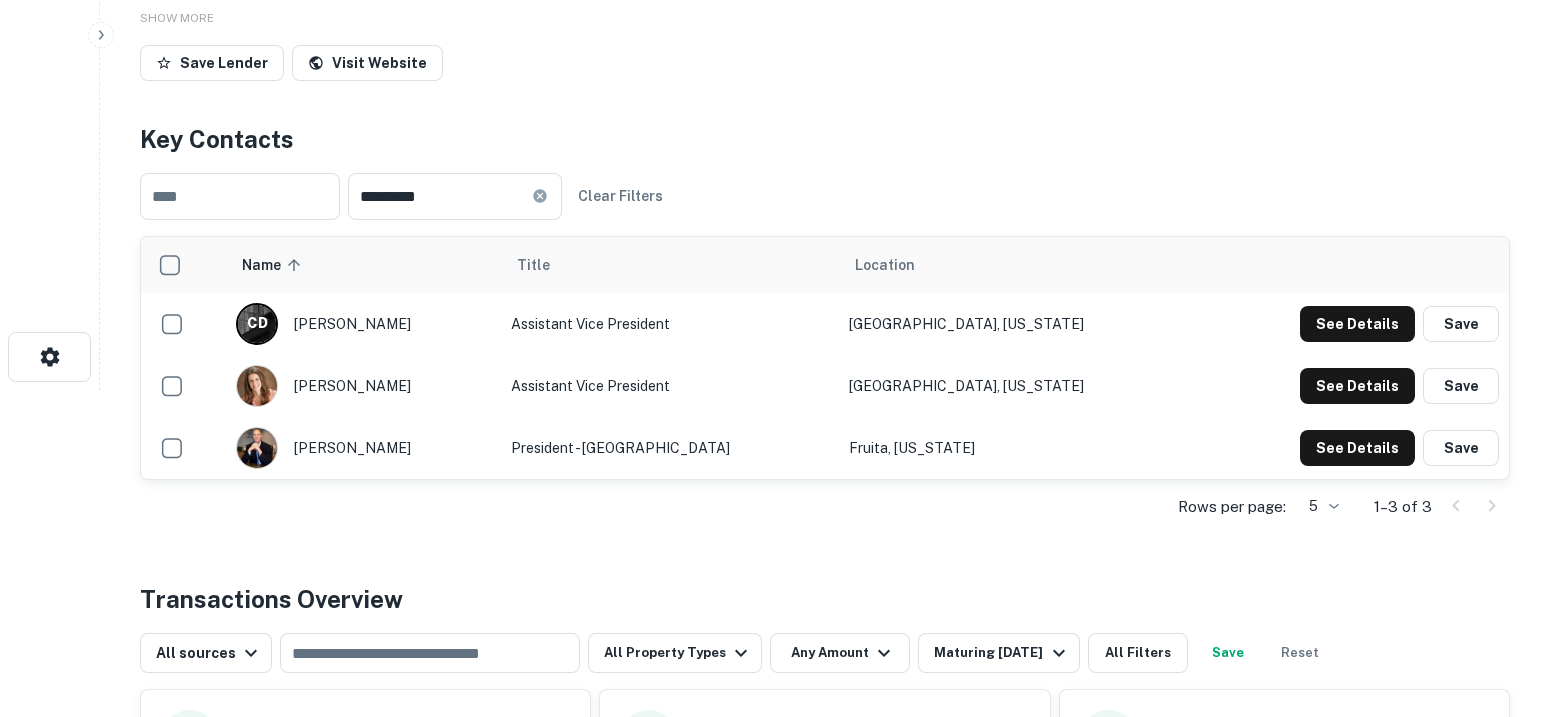 scroll, scrollTop: 375, scrollLeft: 0, axis: vertical 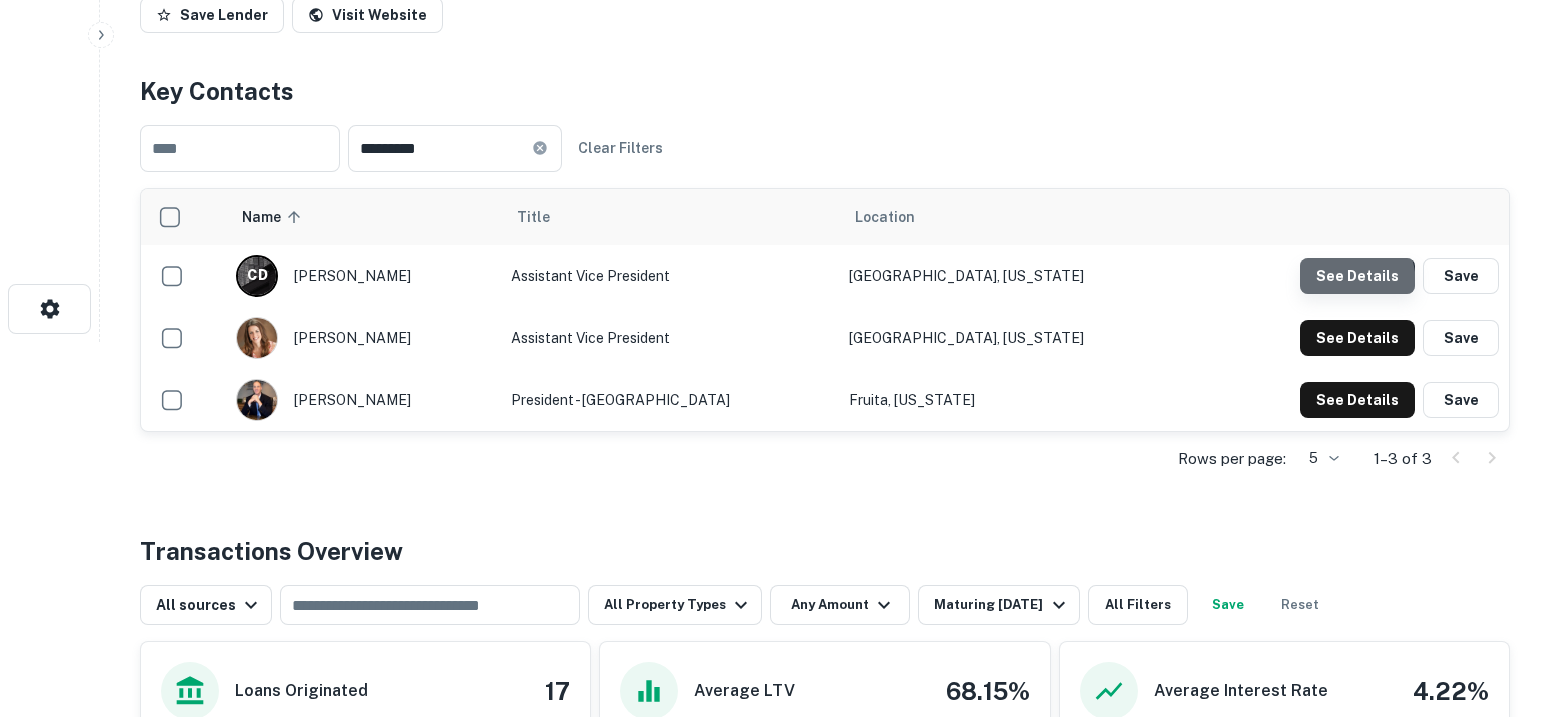 click on "See Details" at bounding box center (1357, 276) 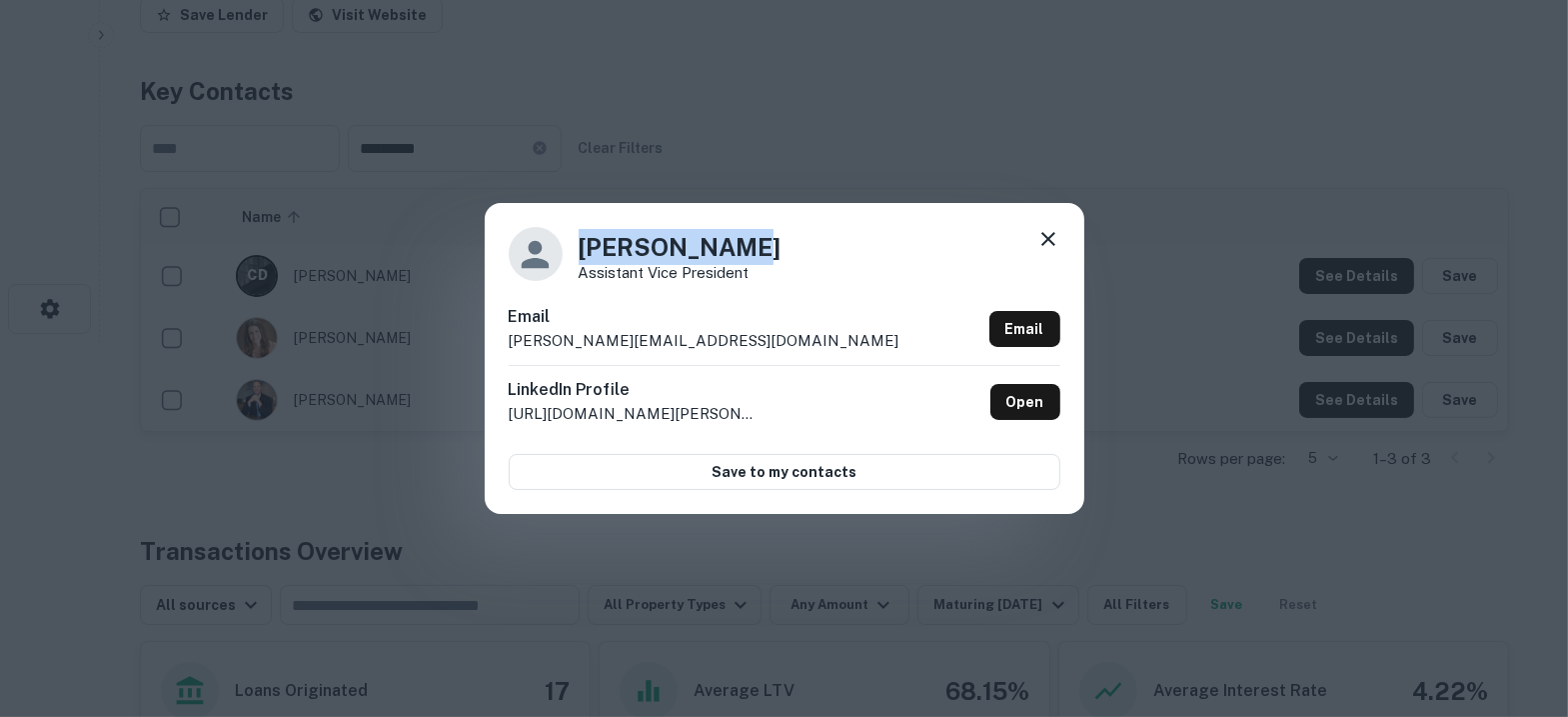 drag, startPoint x: 720, startPoint y: 240, endPoint x: 557, endPoint y: 250, distance: 163.30646 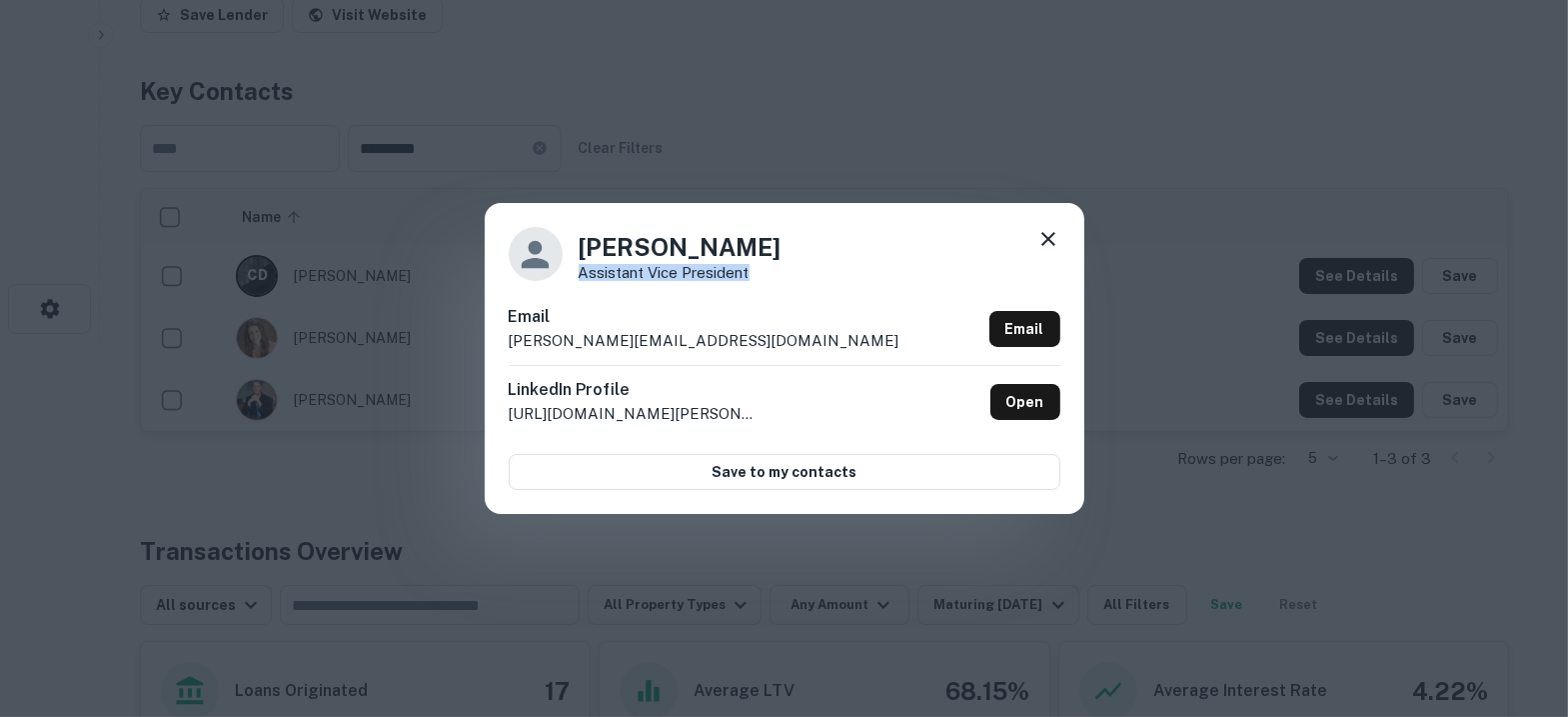 drag, startPoint x: 762, startPoint y: 278, endPoint x: 575, endPoint y: 281, distance: 187.02406 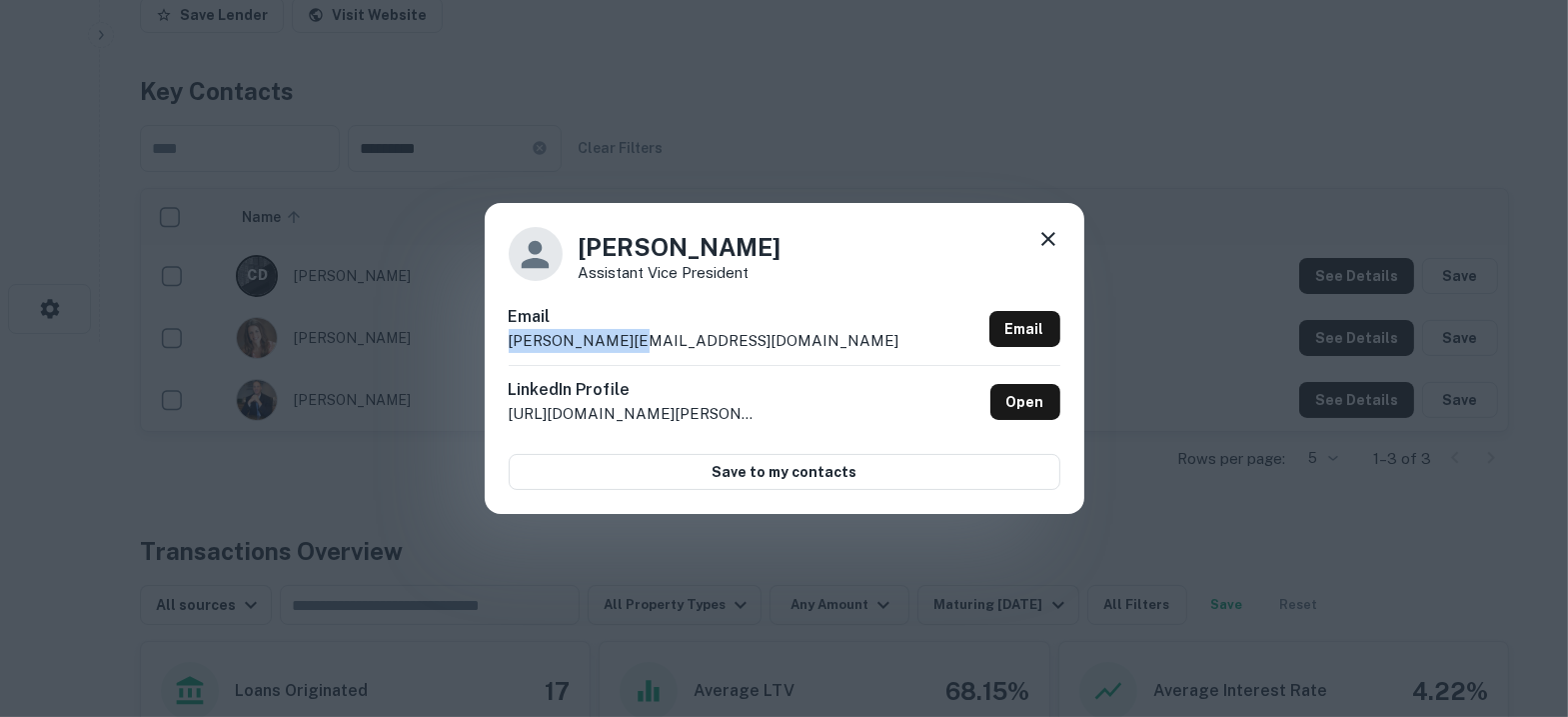 drag, startPoint x: 649, startPoint y: 332, endPoint x: 643, endPoint y: 354, distance: 22.803509 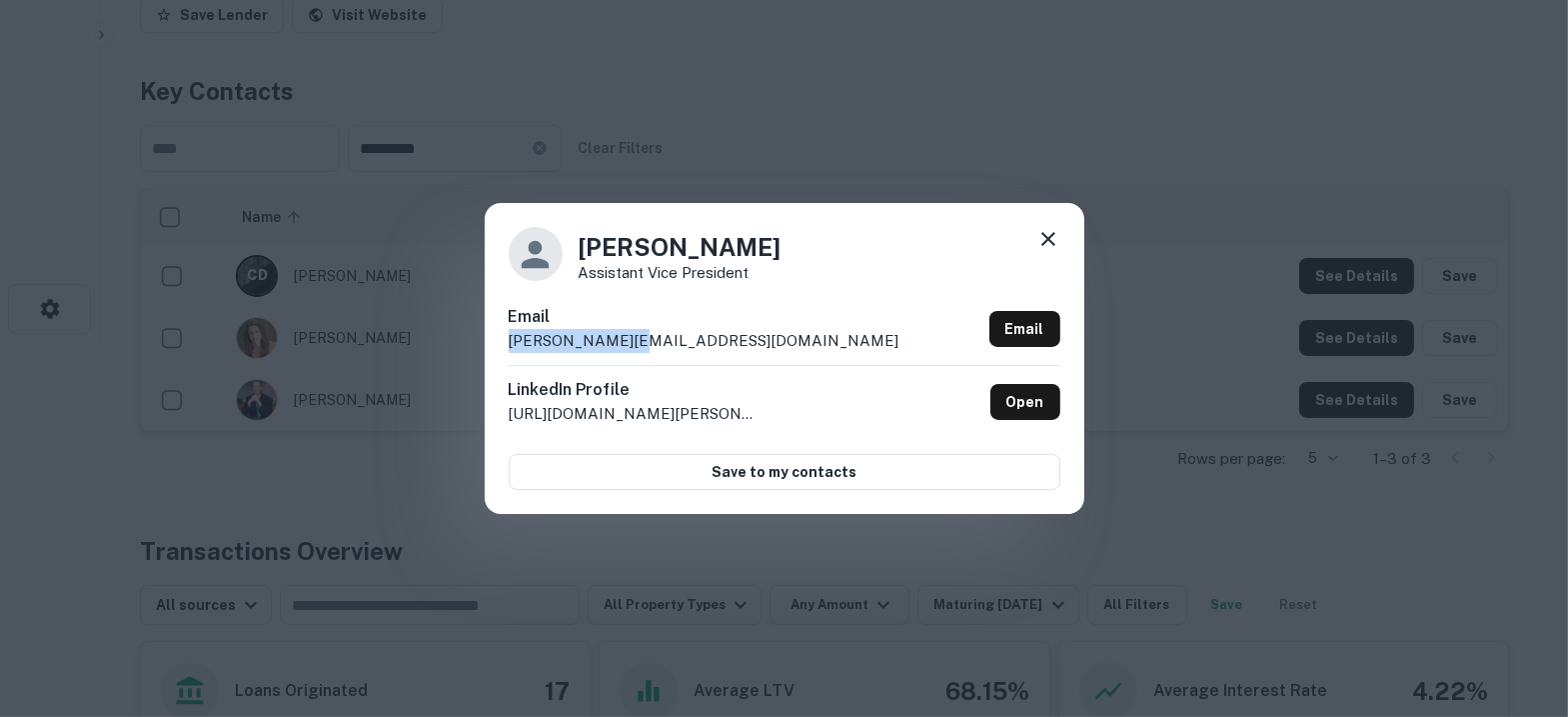 click 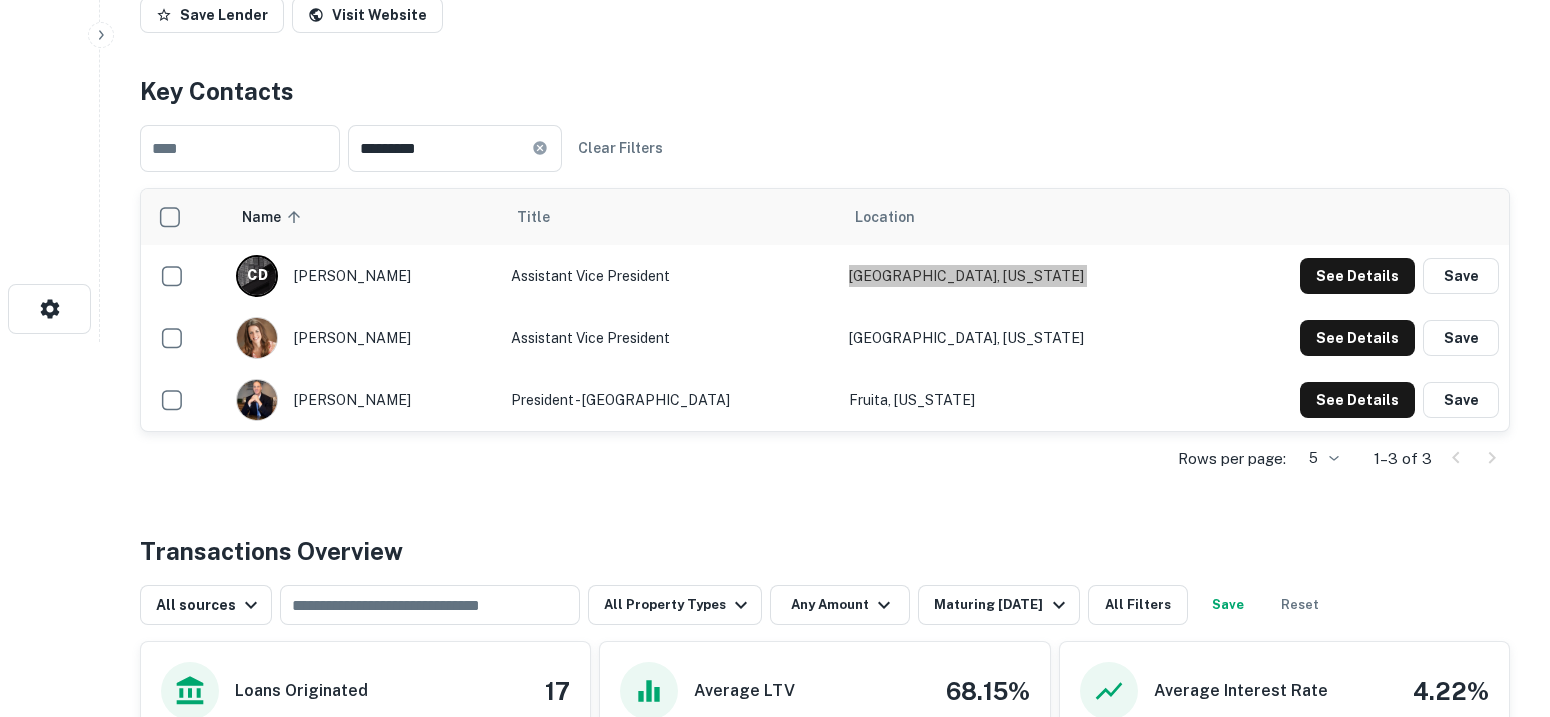 drag, startPoint x: 1175, startPoint y: 281, endPoint x: 886, endPoint y: 287, distance: 289.0623 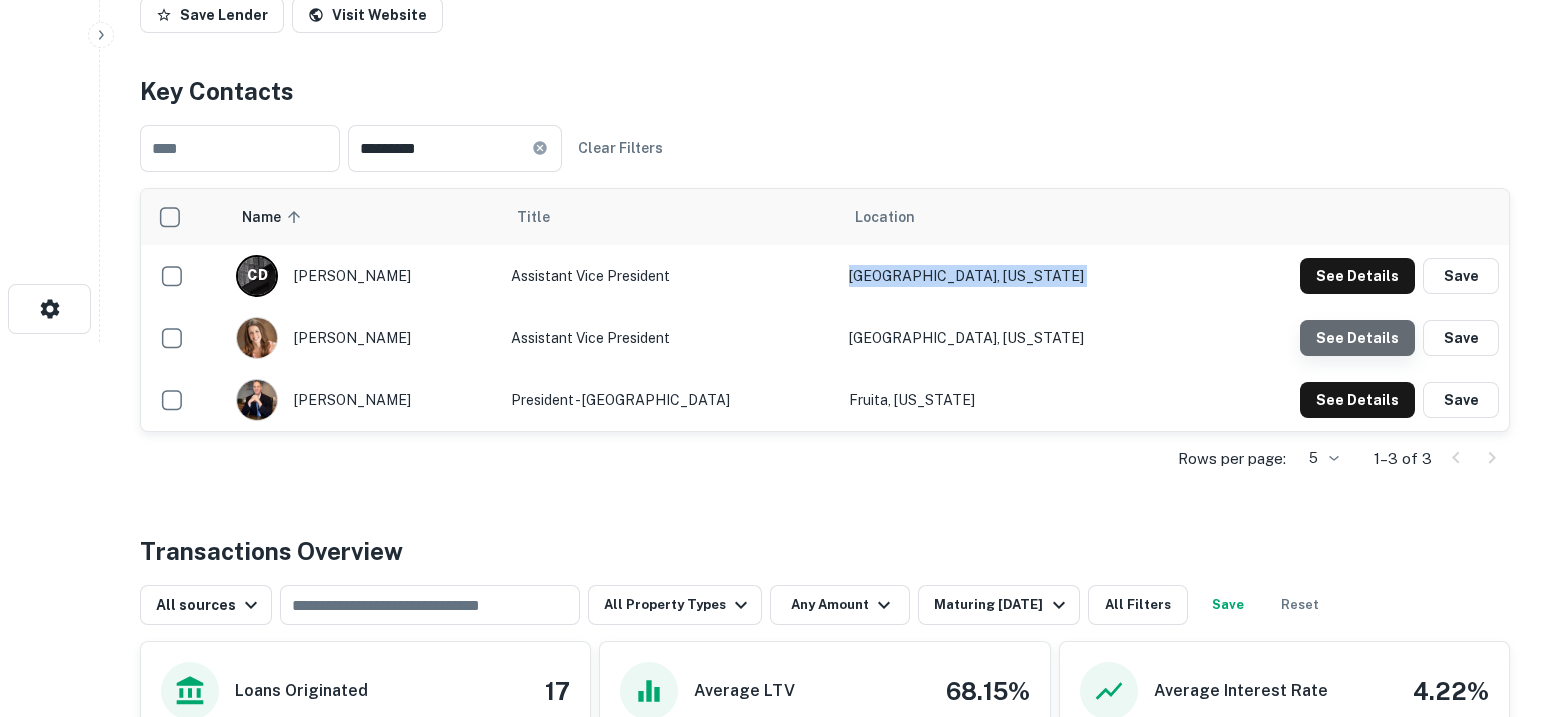 click on "See Details" at bounding box center (1357, 276) 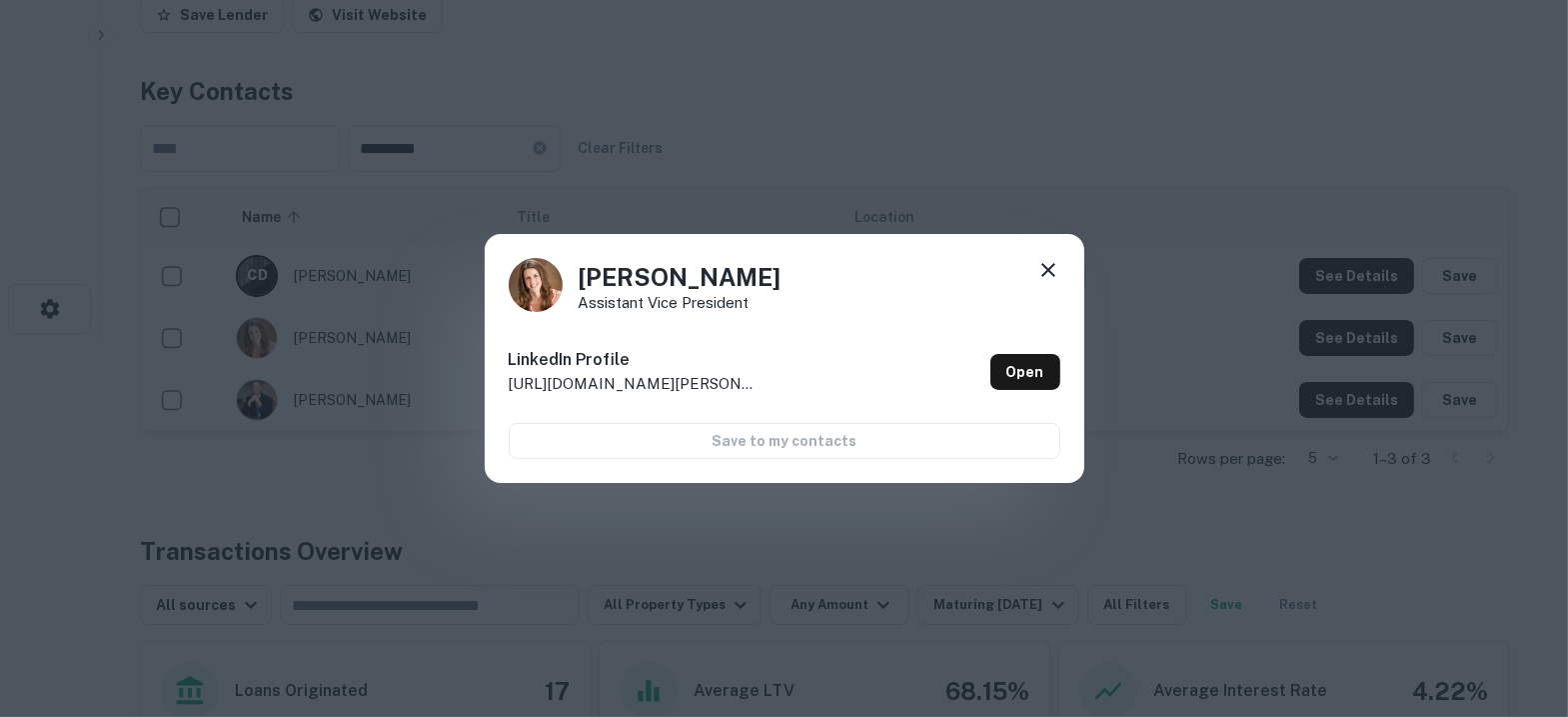drag, startPoint x: 753, startPoint y: 291, endPoint x: 546, endPoint y: 280, distance: 207.29206 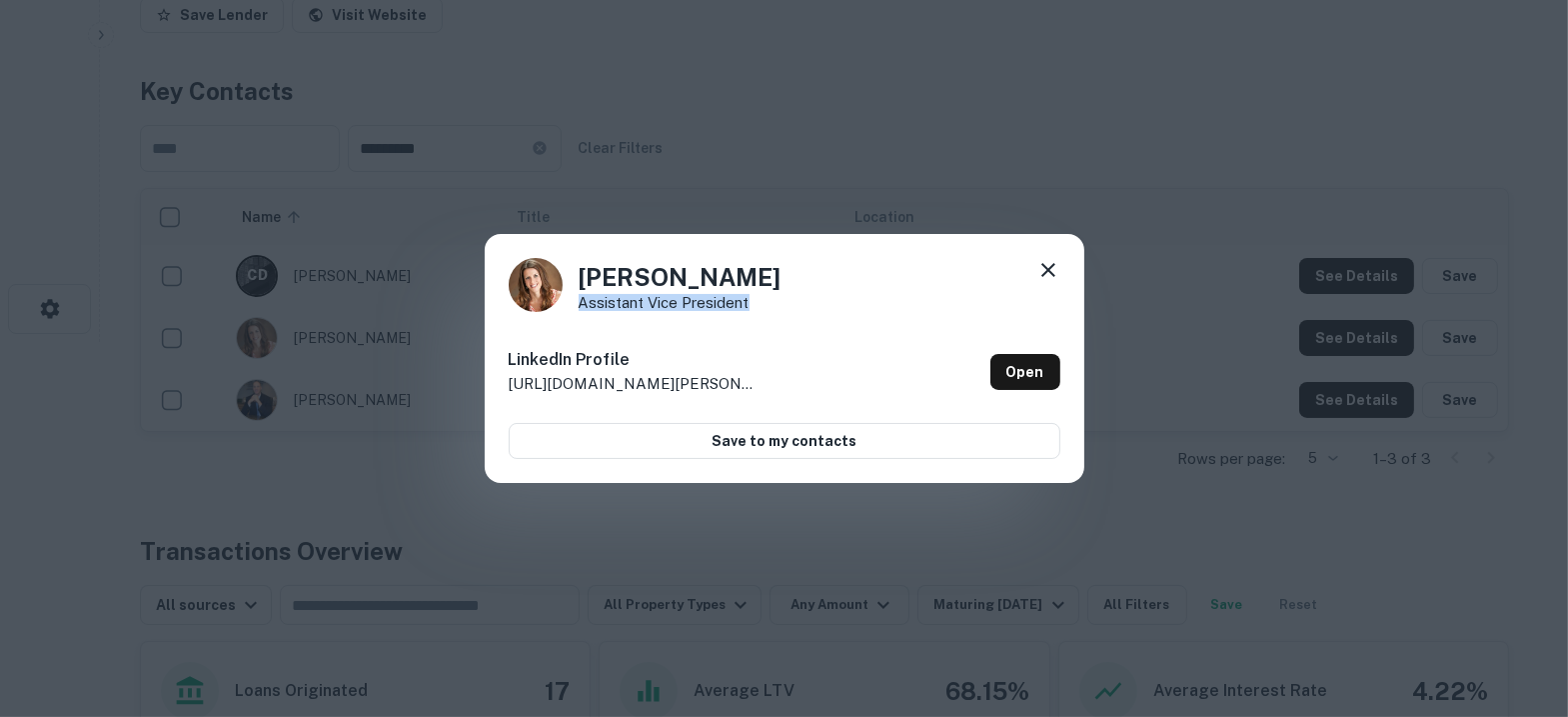 drag, startPoint x: 778, startPoint y: 302, endPoint x: 578, endPoint y: 302, distance: 200 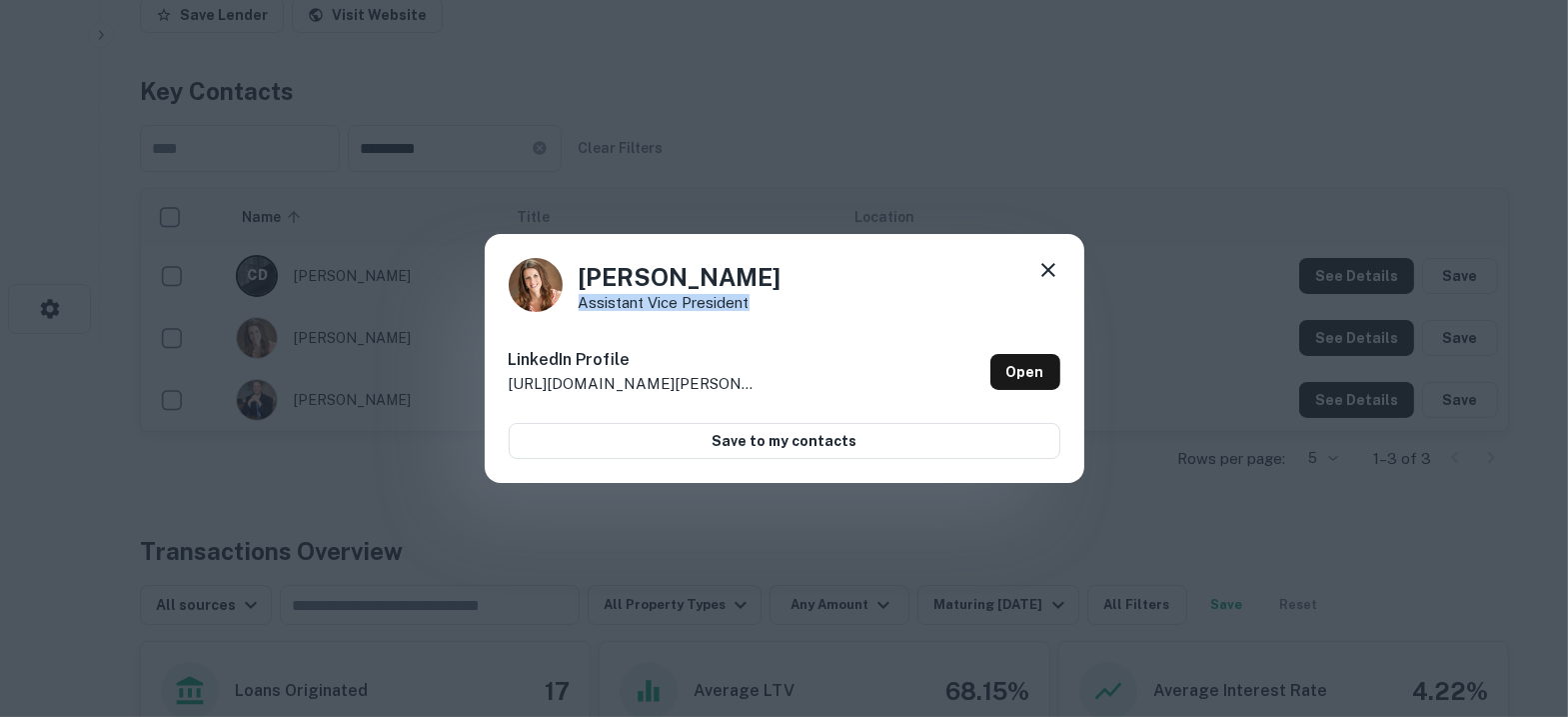 click 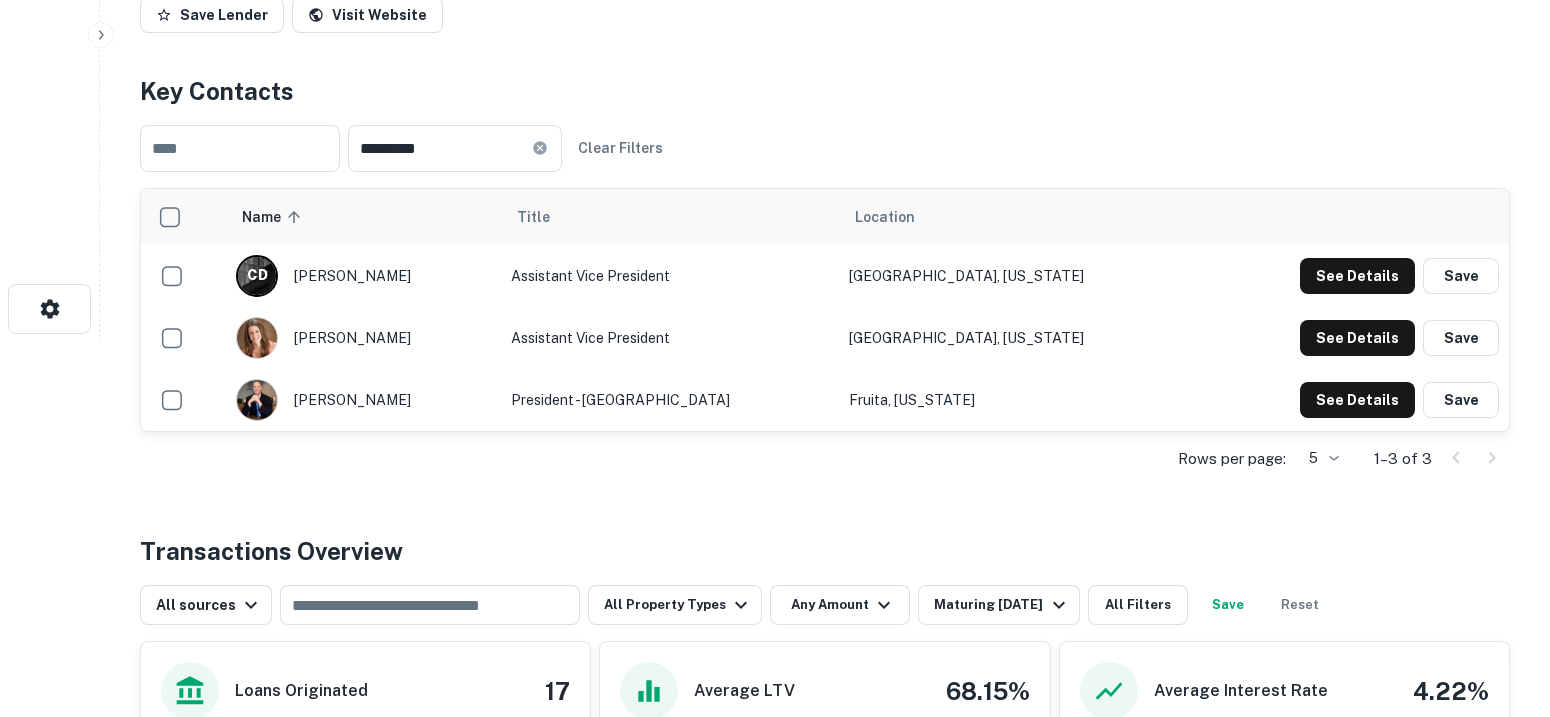 type 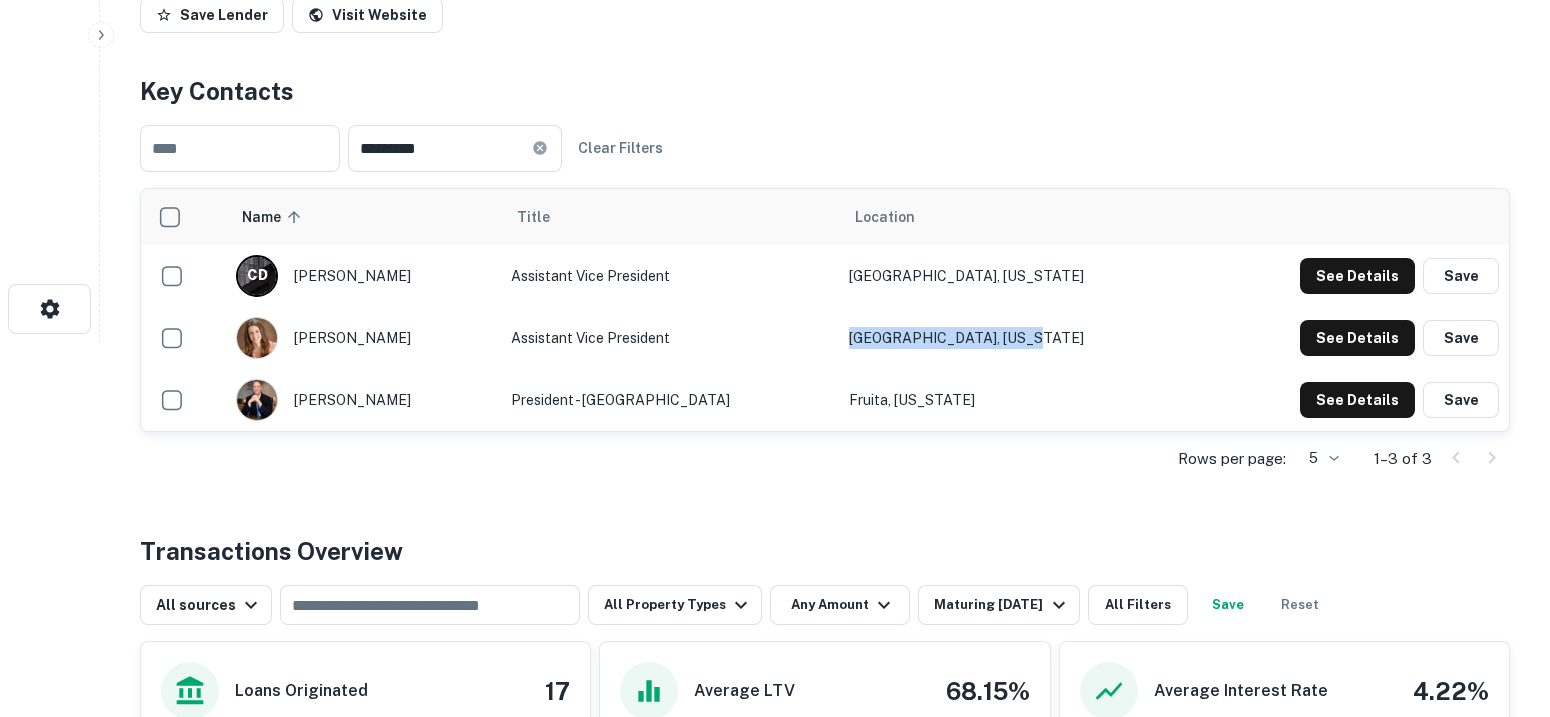 drag, startPoint x: 1089, startPoint y: 332, endPoint x: 886, endPoint y: 342, distance: 203.24615 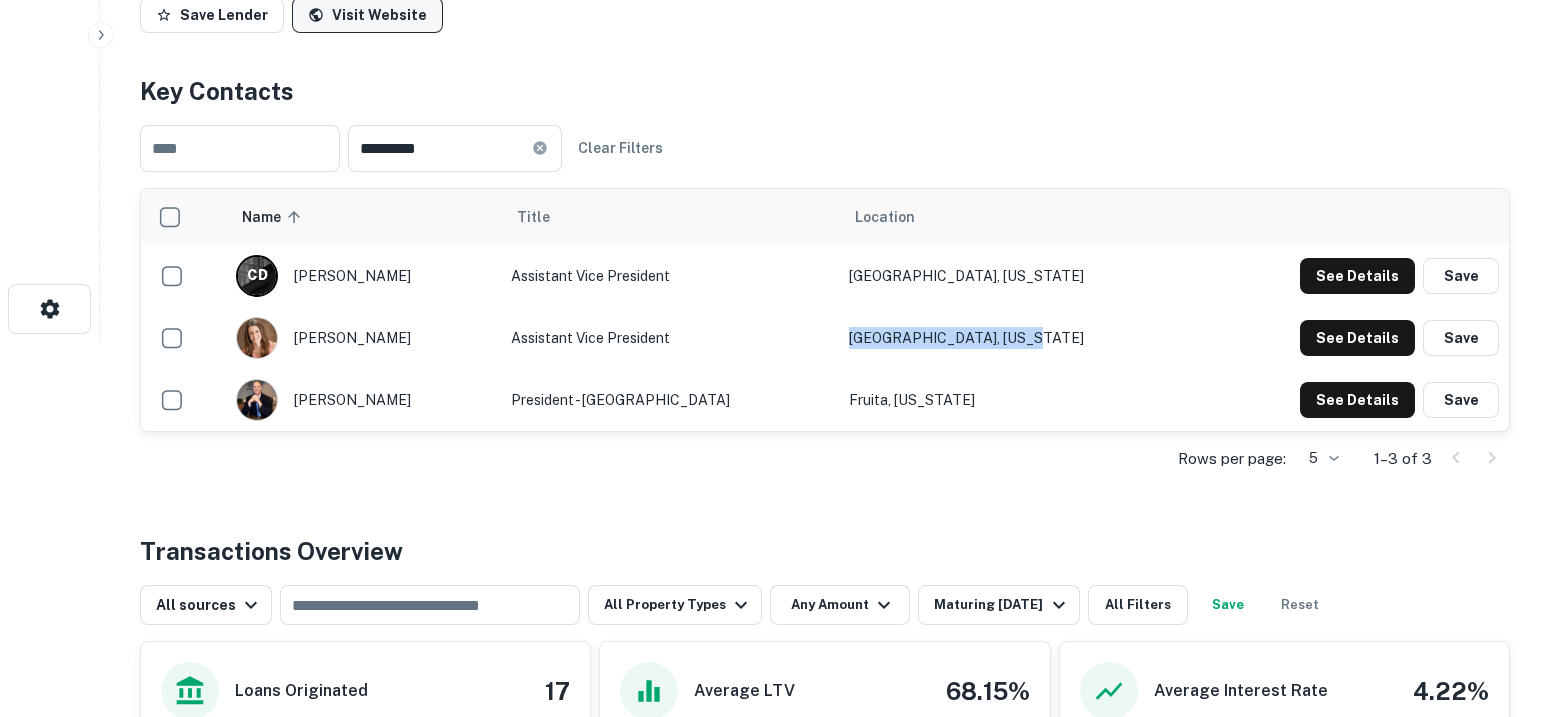 click on "Visit Website" at bounding box center (367, 15) 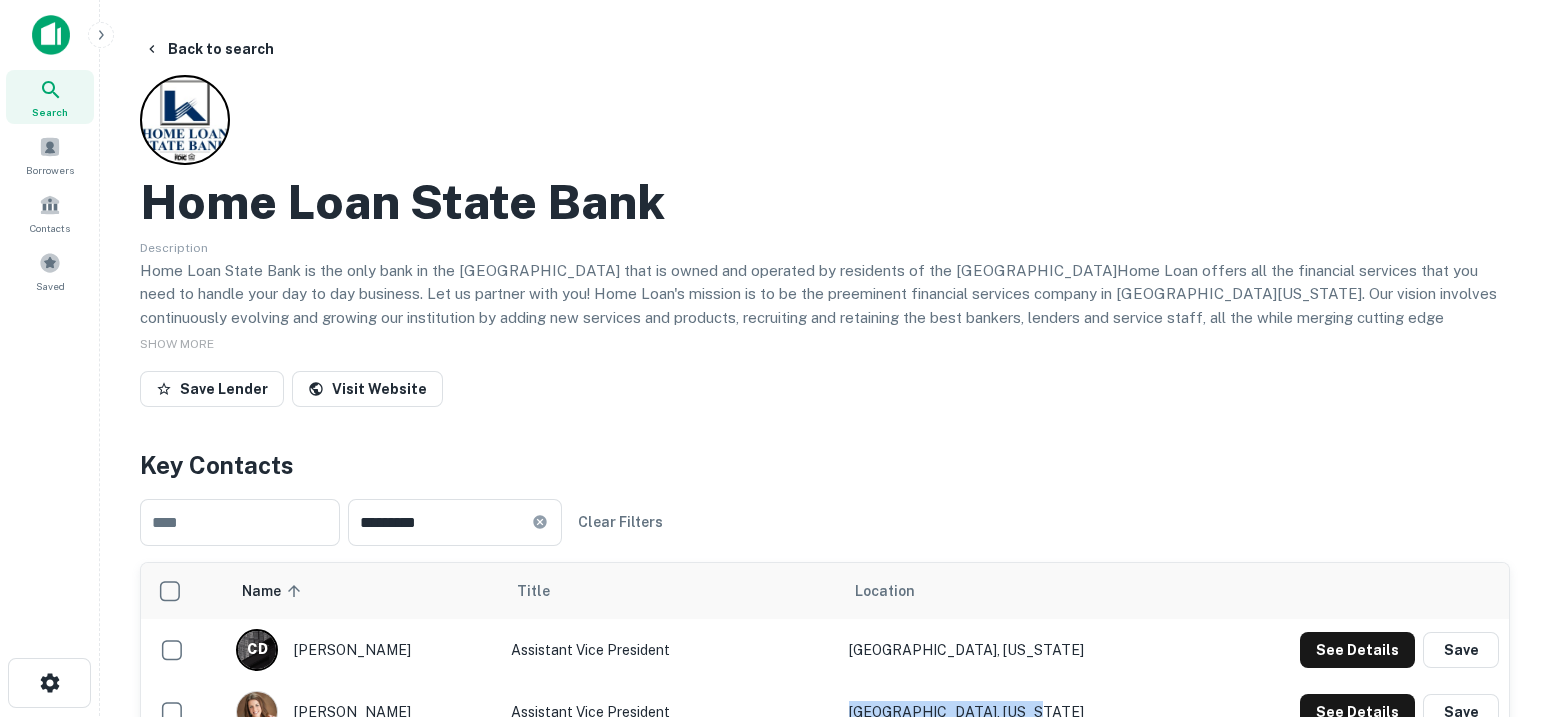 scroll, scrollTop: 0, scrollLeft: 0, axis: both 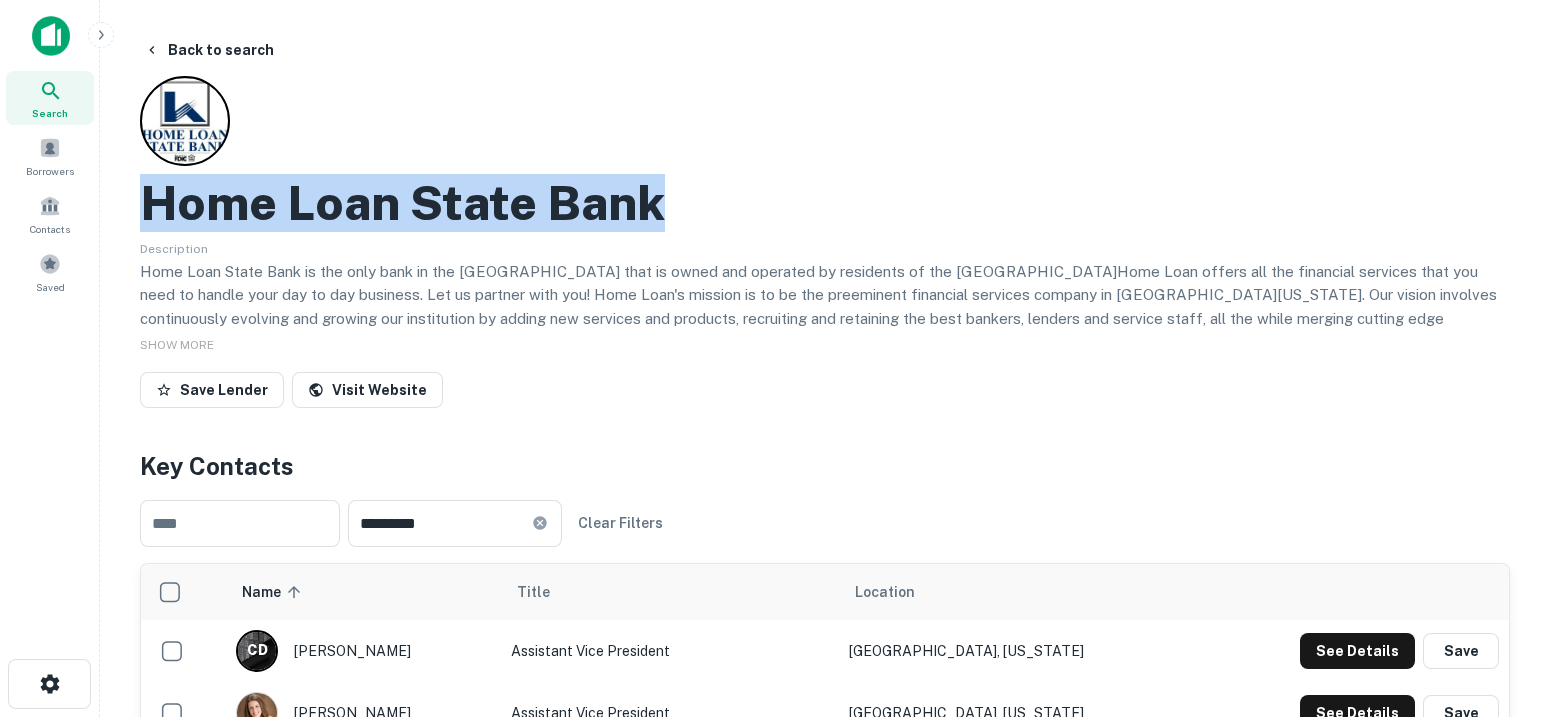 drag, startPoint x: 728, startPoint y: 185, endPoint x: 110, endPoint y: 198, distance: 618.1367 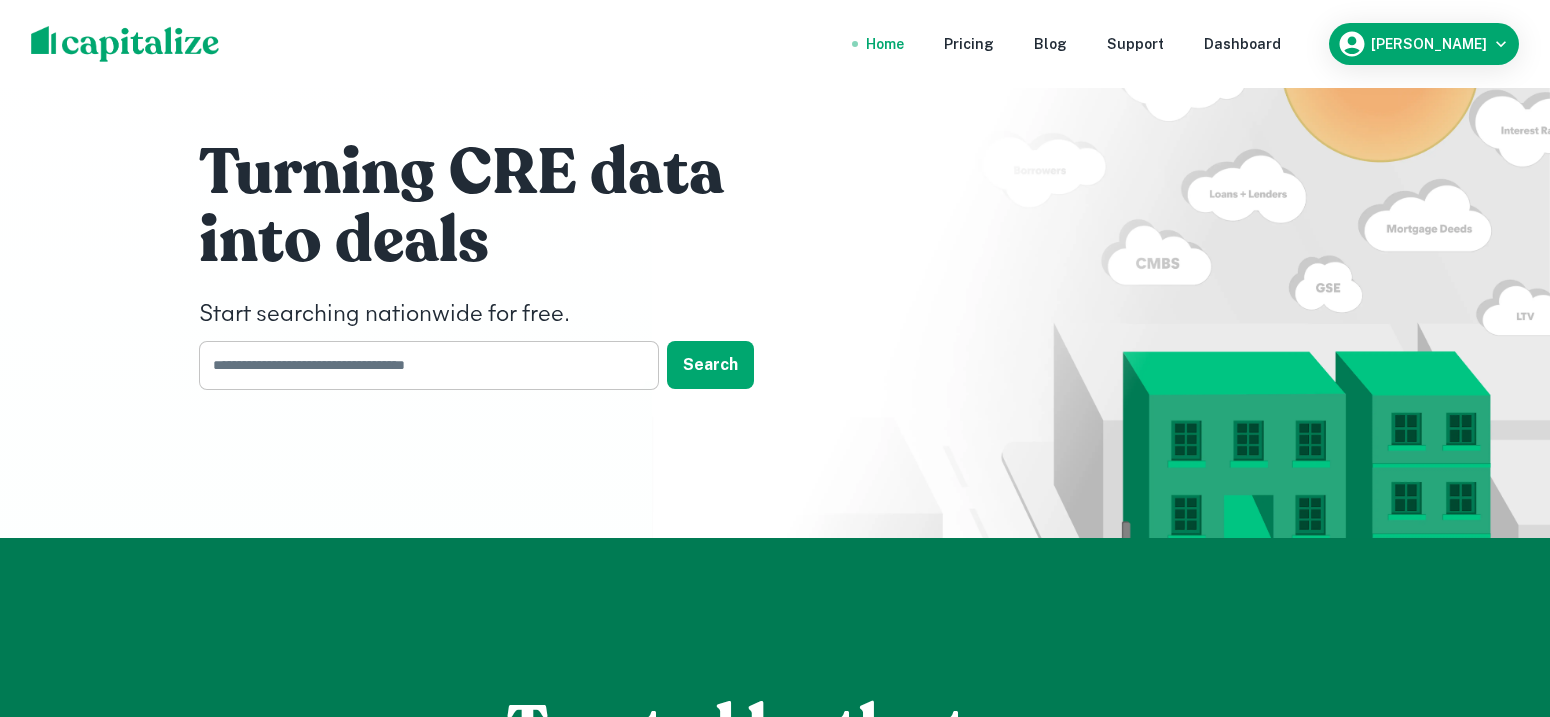 click at bounding box center (422, 365) 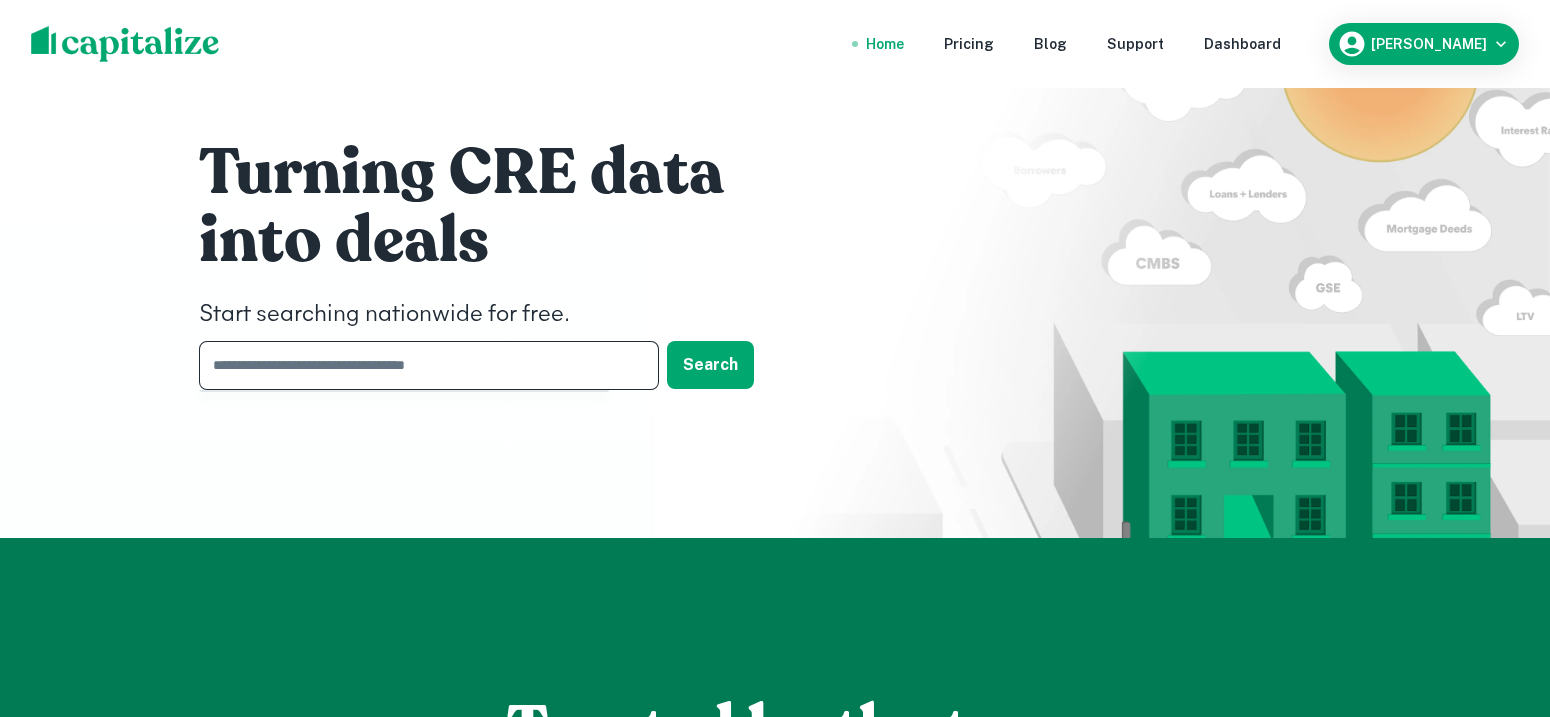 paste on "**********" 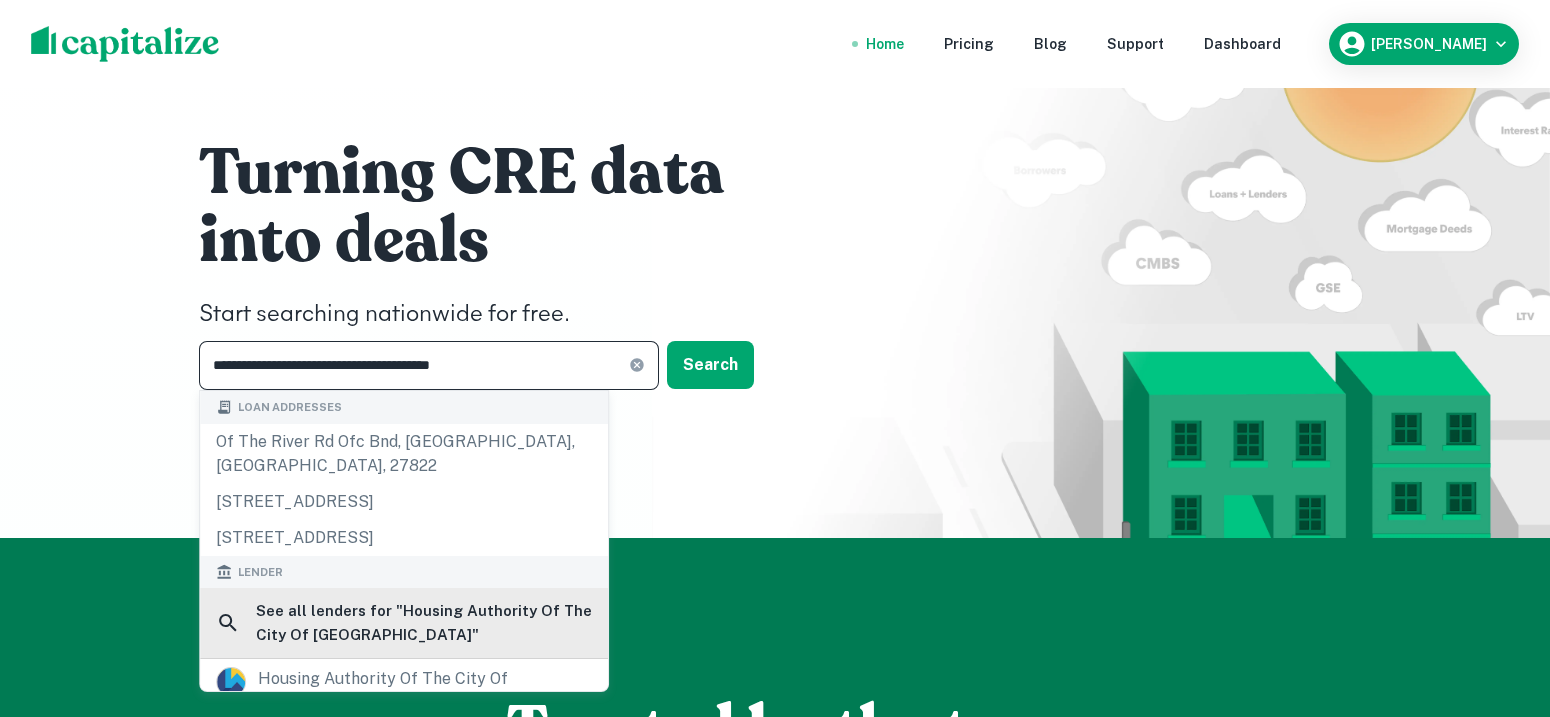 scroll, scrollTop: 124, scrollLeft: 0, axis: vertical 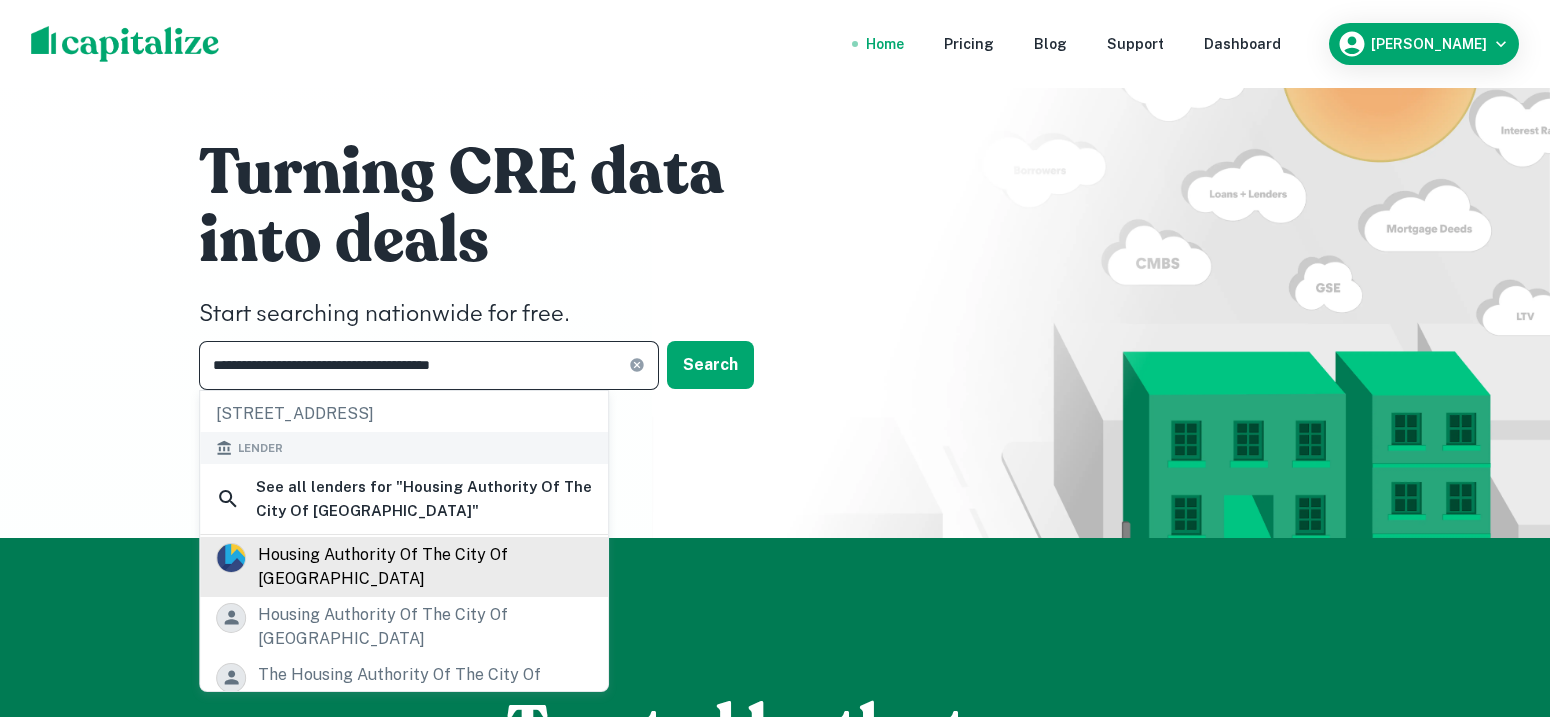 type on "**********" 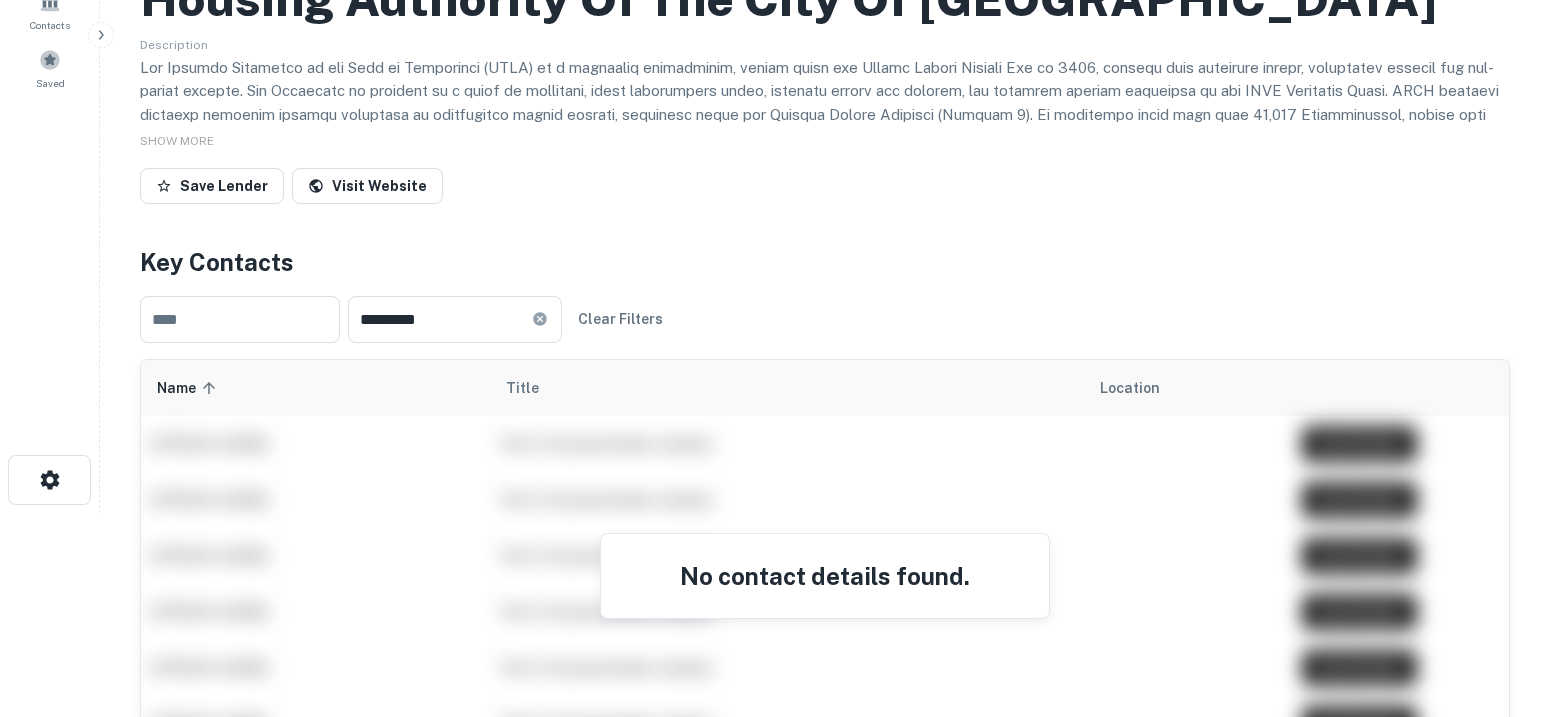 scroll, scrollTop: 0, scrollLeft: 0, axis: both 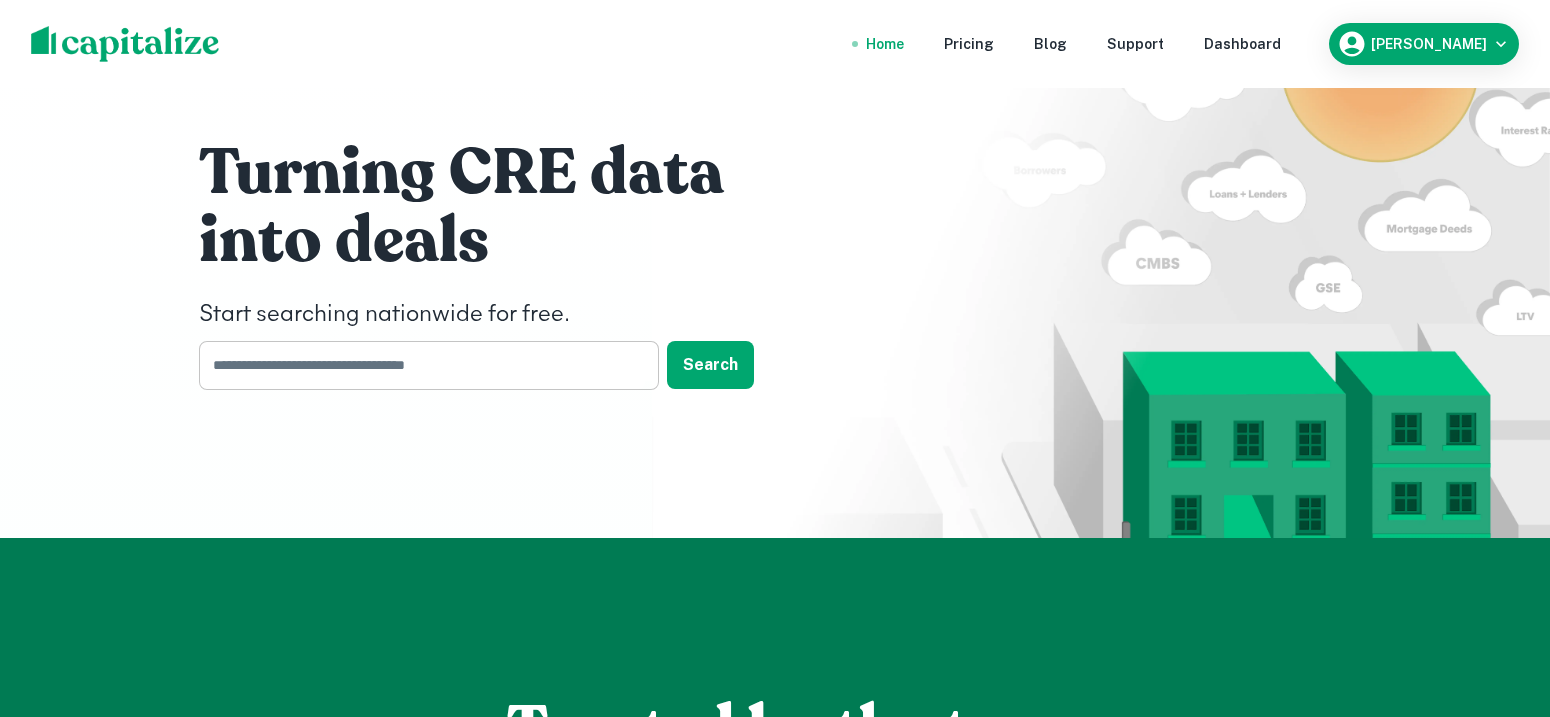 click at bounding box center [422, 365] 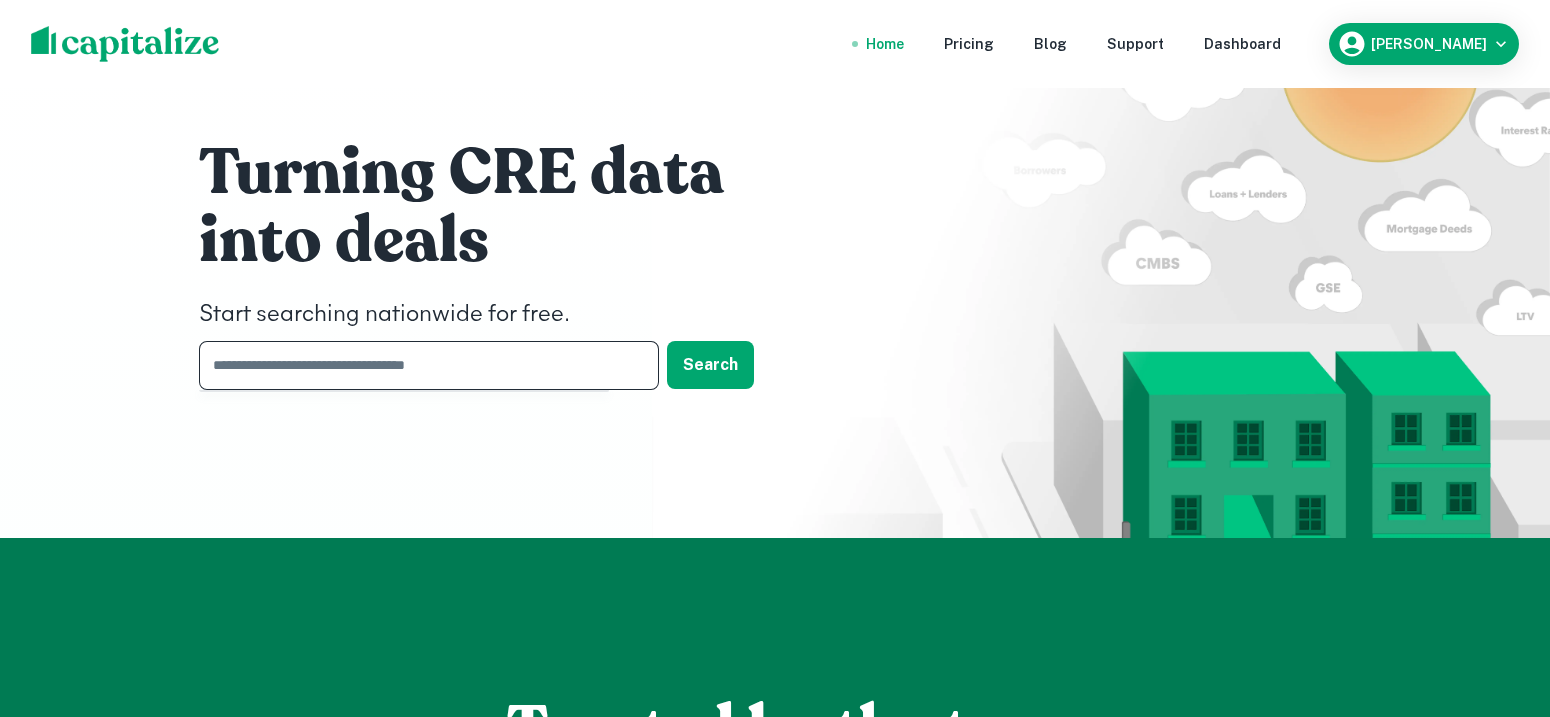 paste on "**********" 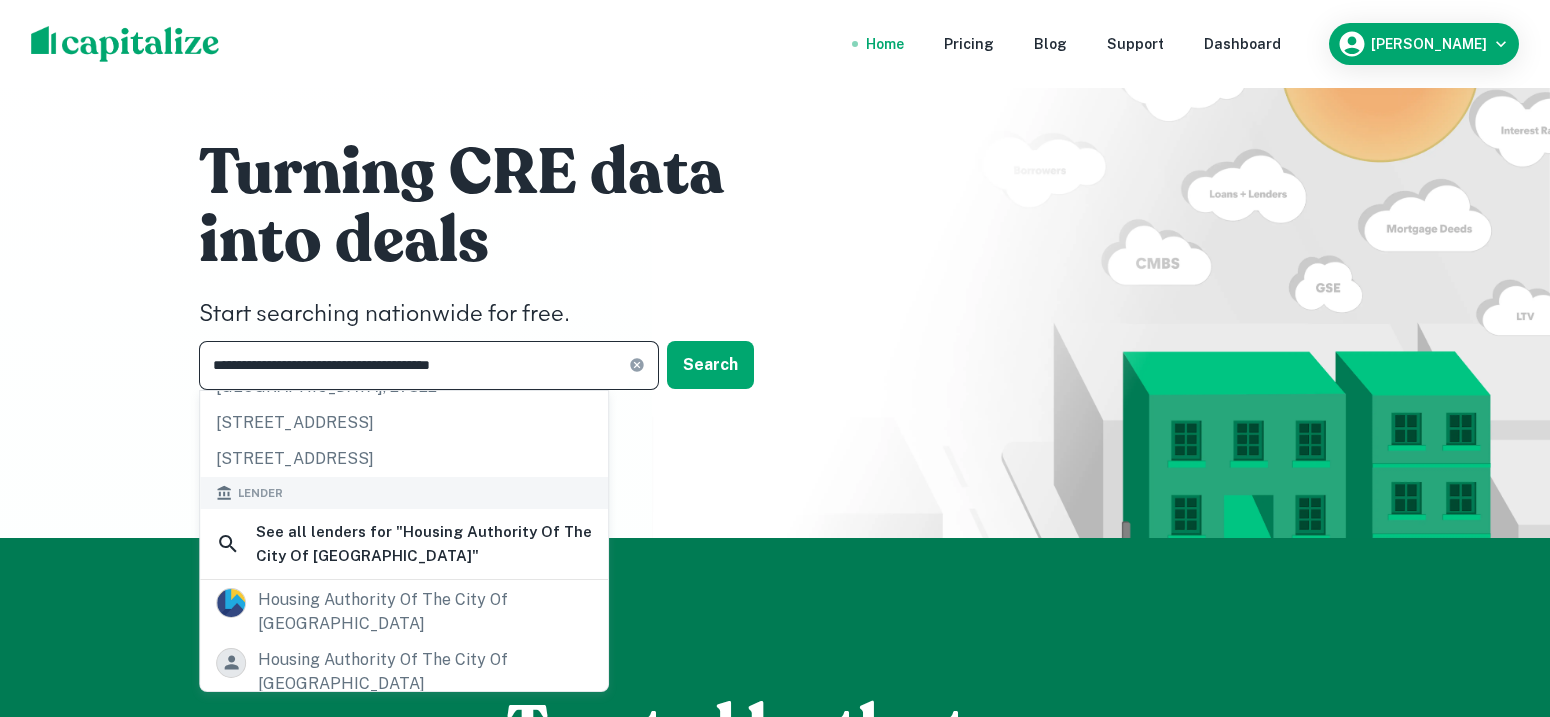 scroll, scrollTop: 124, scrollLeft: 0, axis: vertical 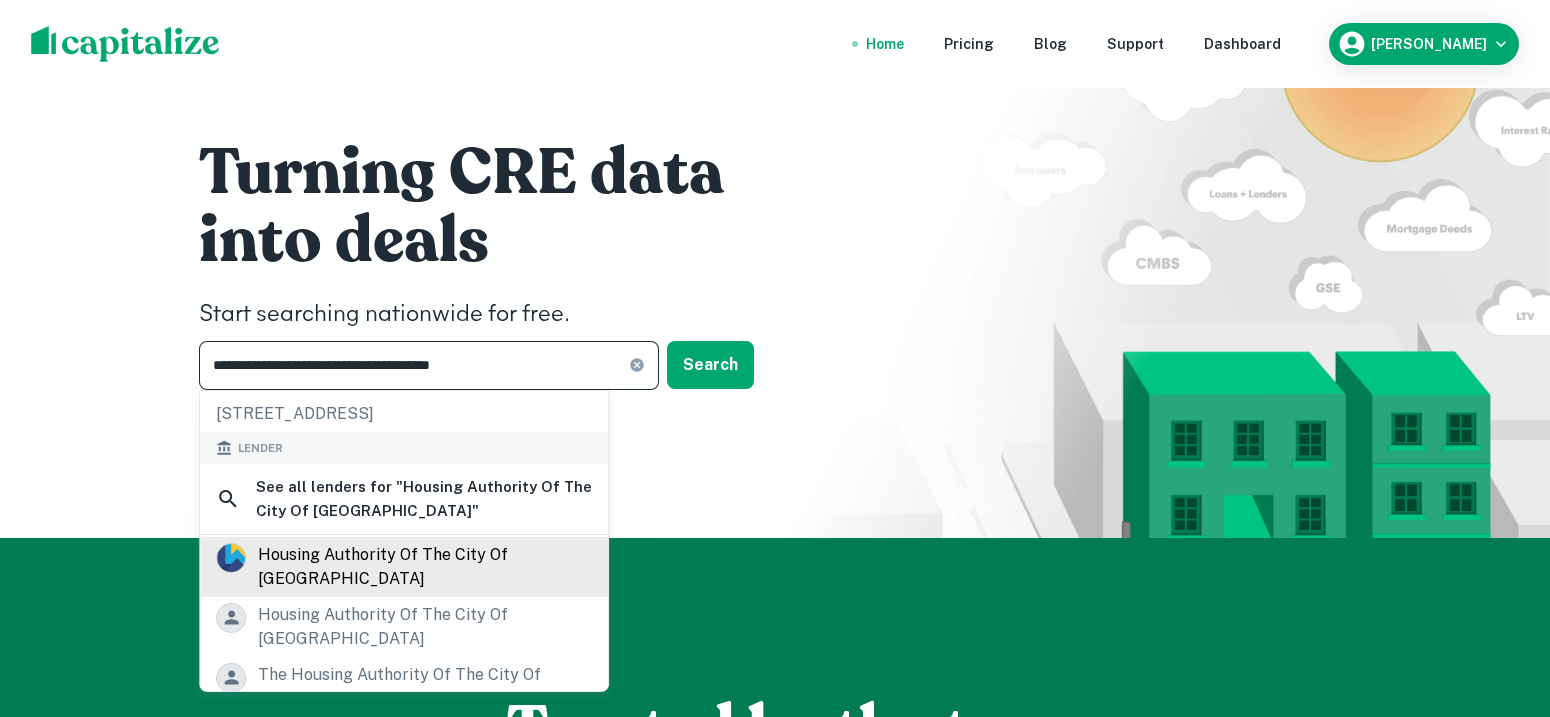 type on "**********" 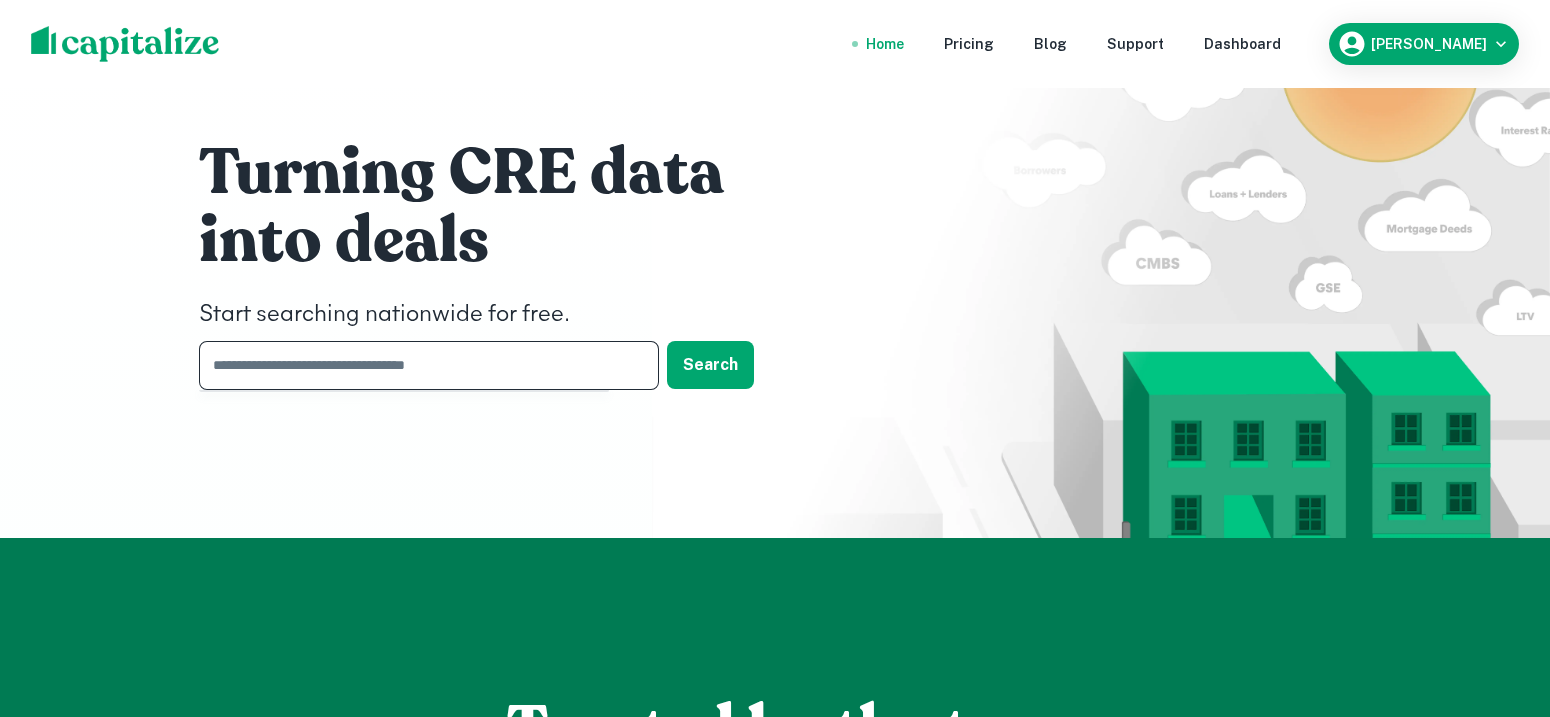 click at bounding box center [422, 365] 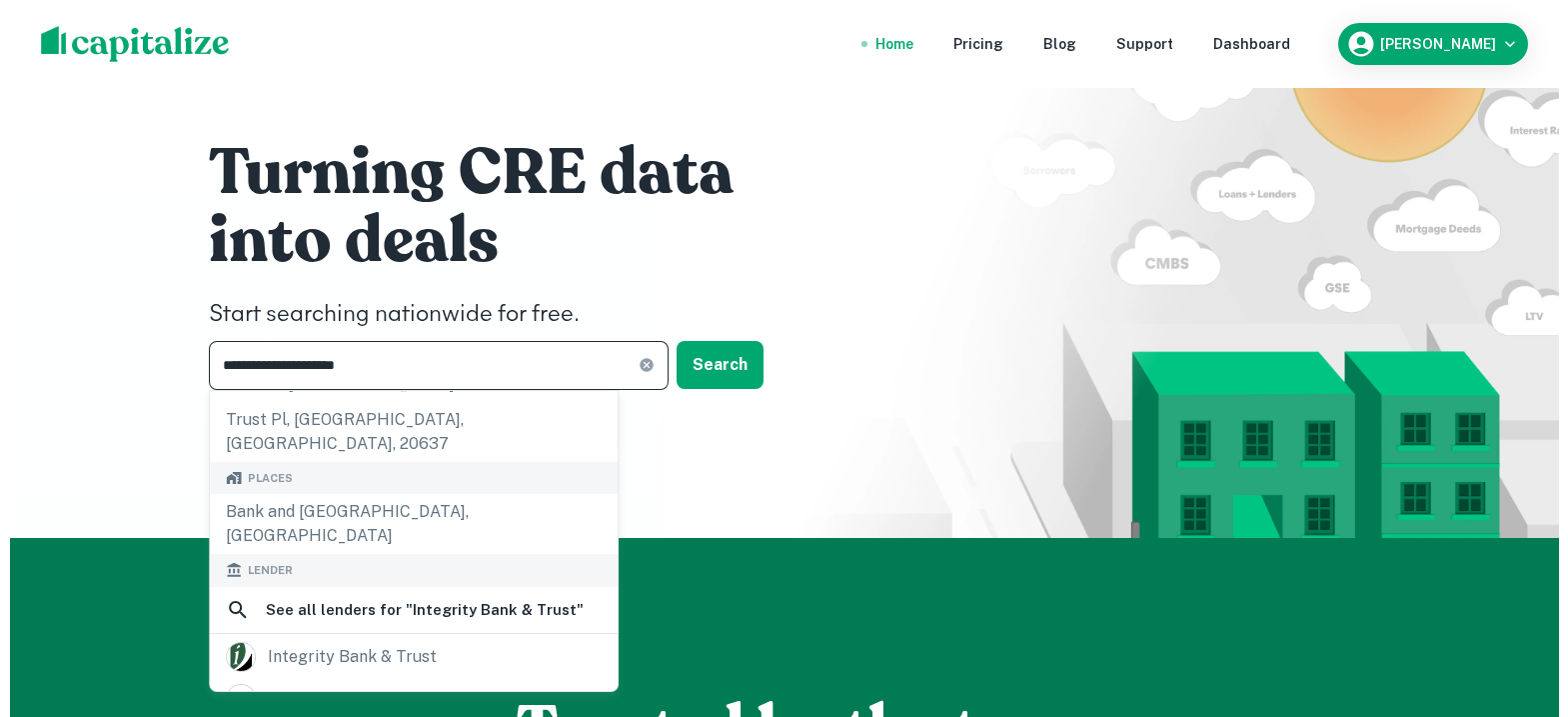 scroll, scrollTop: 124, scrollLeft: 0, axis: vertical 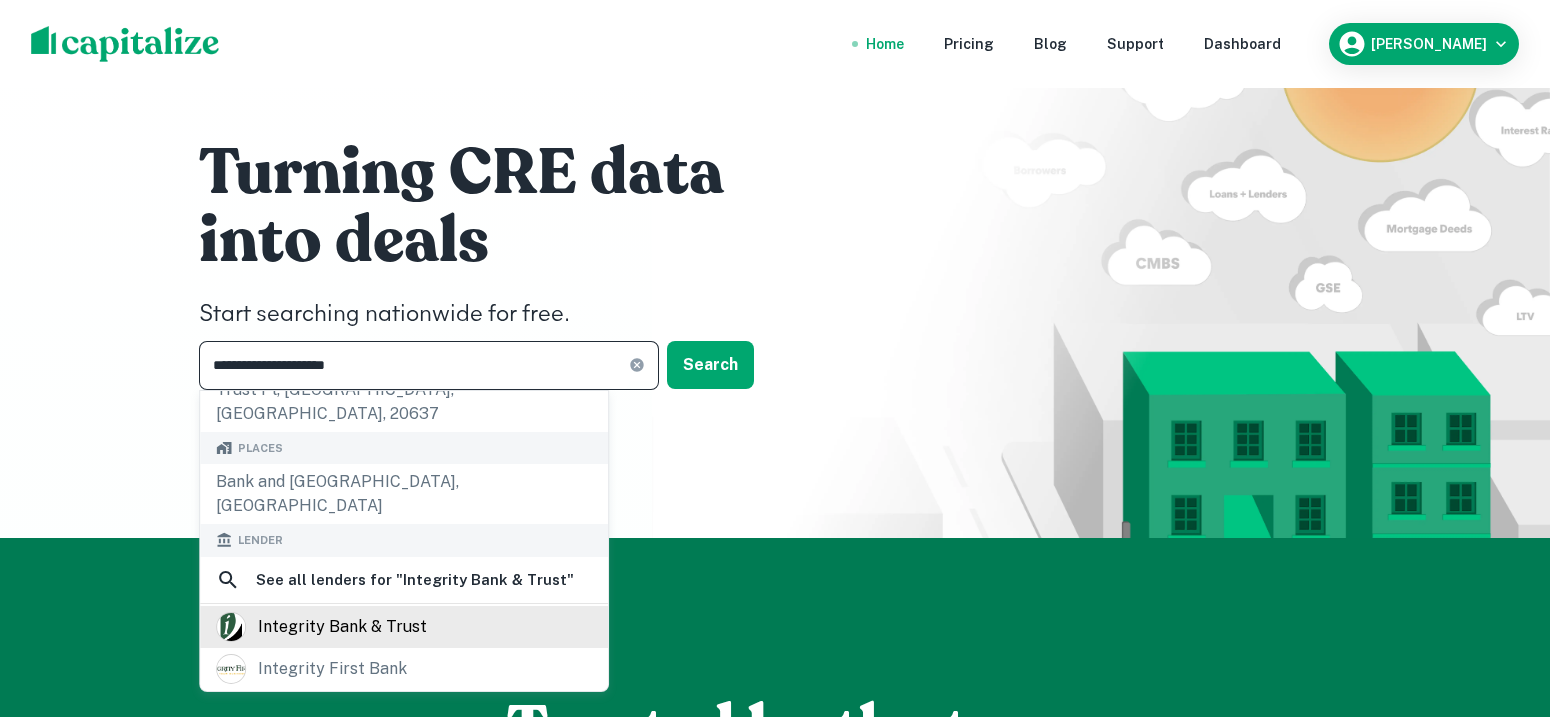 type on "**********" 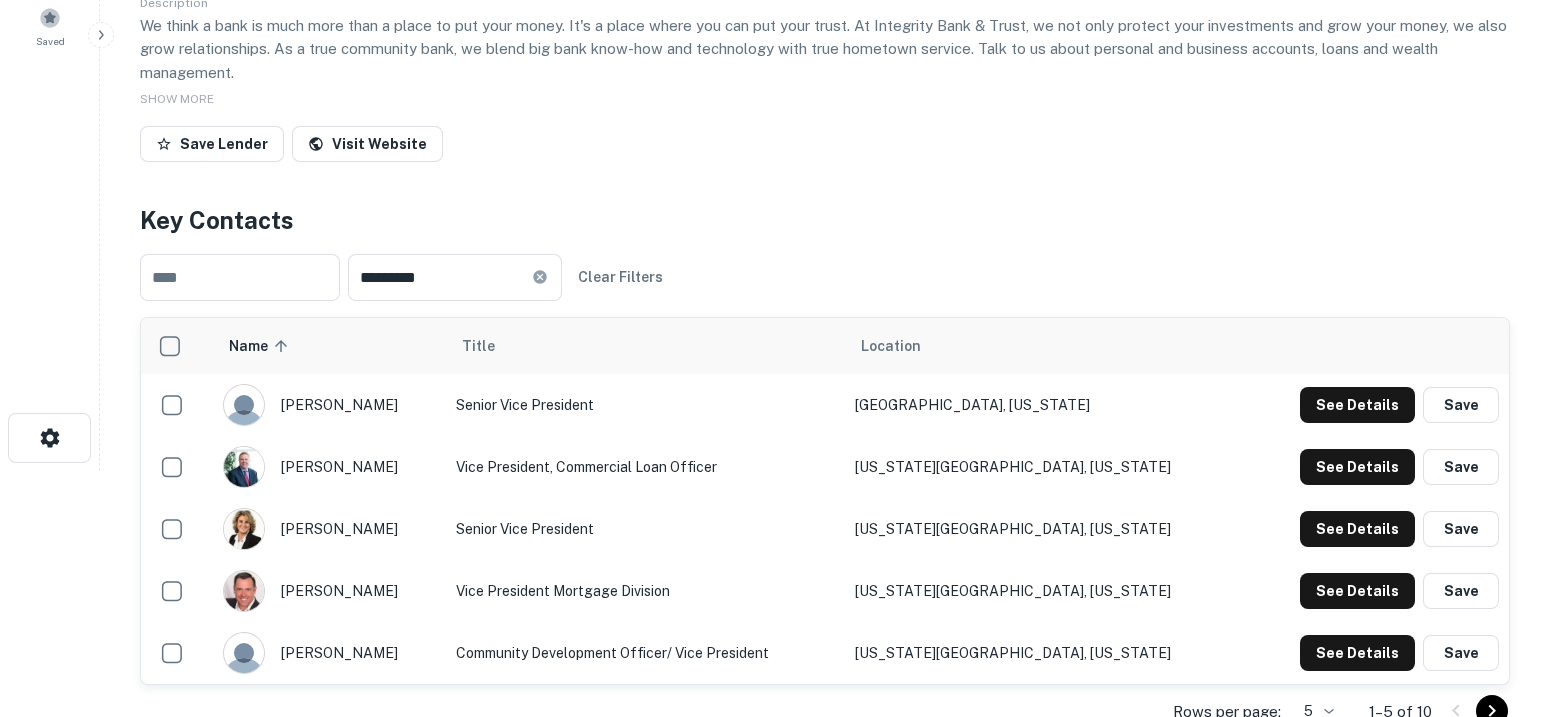scroll, scrollTop: 499, scrollLeft: 0, axis: vertical 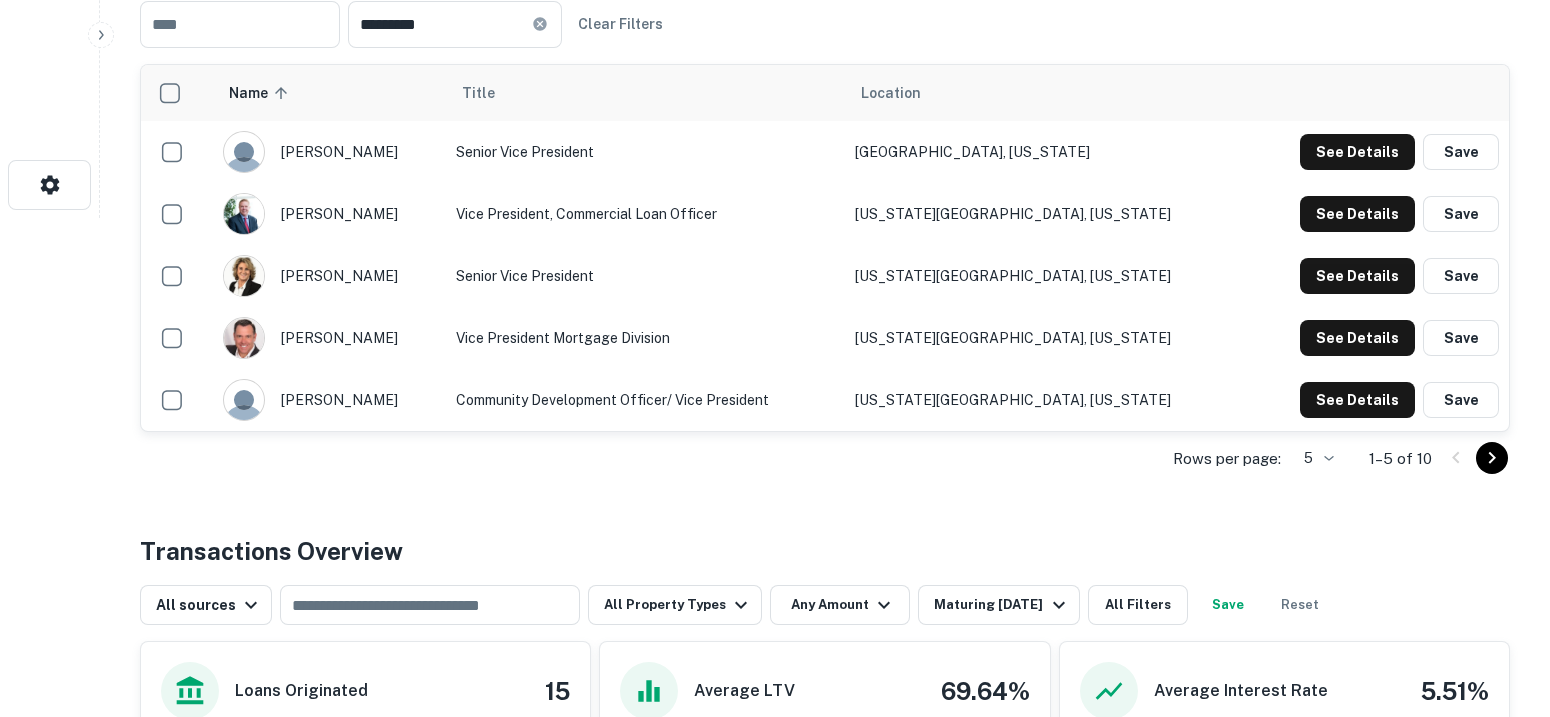 click on "Search         Borrowers         Contacts         Saved     Back to search Integrity Bank & Trust Description We think a bank is much more than a place to put your money. It's a place where you can put your trust. At Integrity Bank & Trust, we not only protect your investments and grow your money, we also grow relationships.
As a true community bank, we blend big bank know-how and technology with true hometown service.
Talk to us about personal and business accounts, loans and wealth management. SHOW MORE Save Lender Visit Website Key Contacts ​ ********* ​ Clear Filters Name sorted ascending Title Location barry mcmahan Senior Vice President Houston, Texas See Details Save bill darnell Vice President, Commercial Loan Officer Colorado Springs, Colorado See Details Save jackie gonzalez Senior Vice President Colorado Springs, Colorado See Details Save kevin stevenson Vice President Mortgage Division Colorado Springs, Colorado See Details Save lindy d. Colorado Springs, Colorado See Details 5 *" at bounding box center [775, -141] 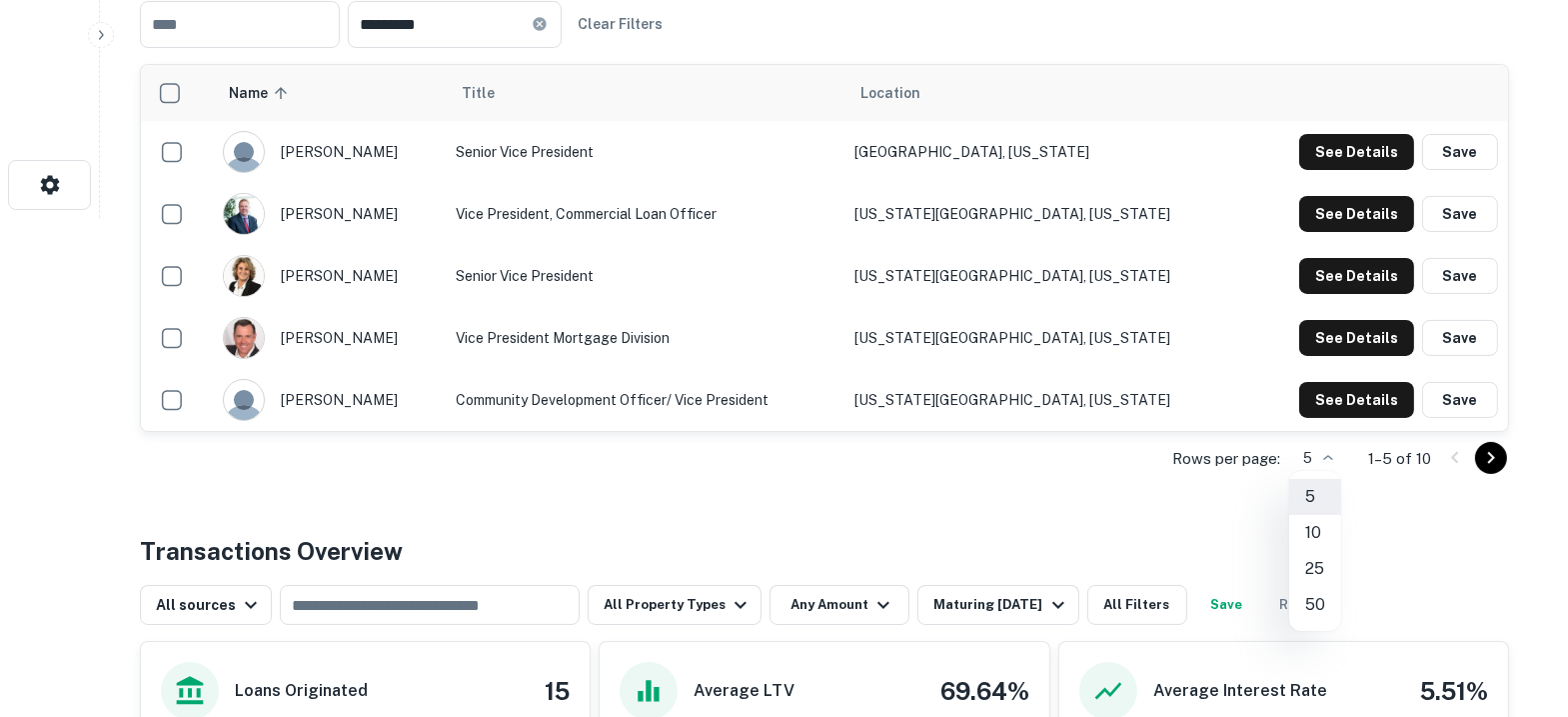 click on "10" at bounding box center [1315, 533] 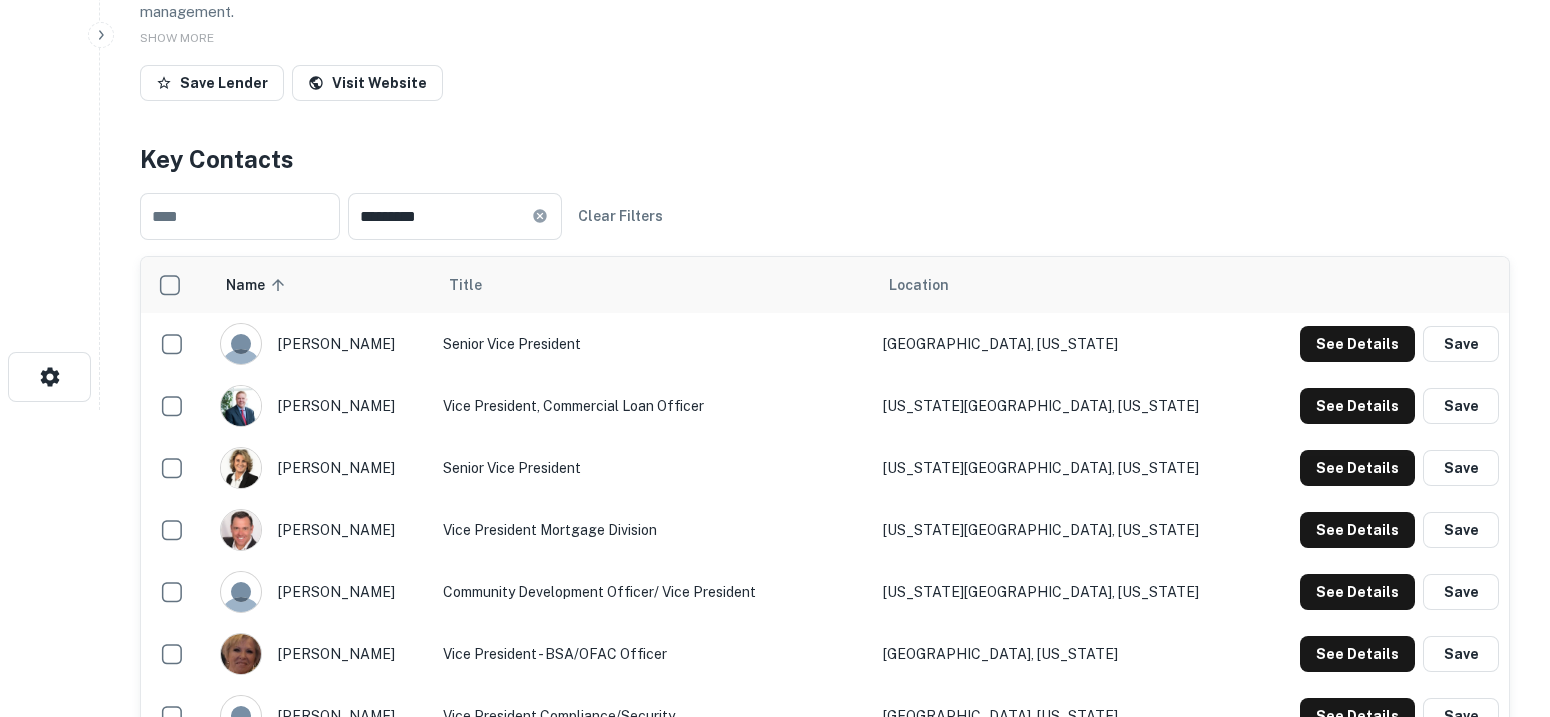 scroll, scrollTop: 124, scrollLeft: 0, axis: vertical 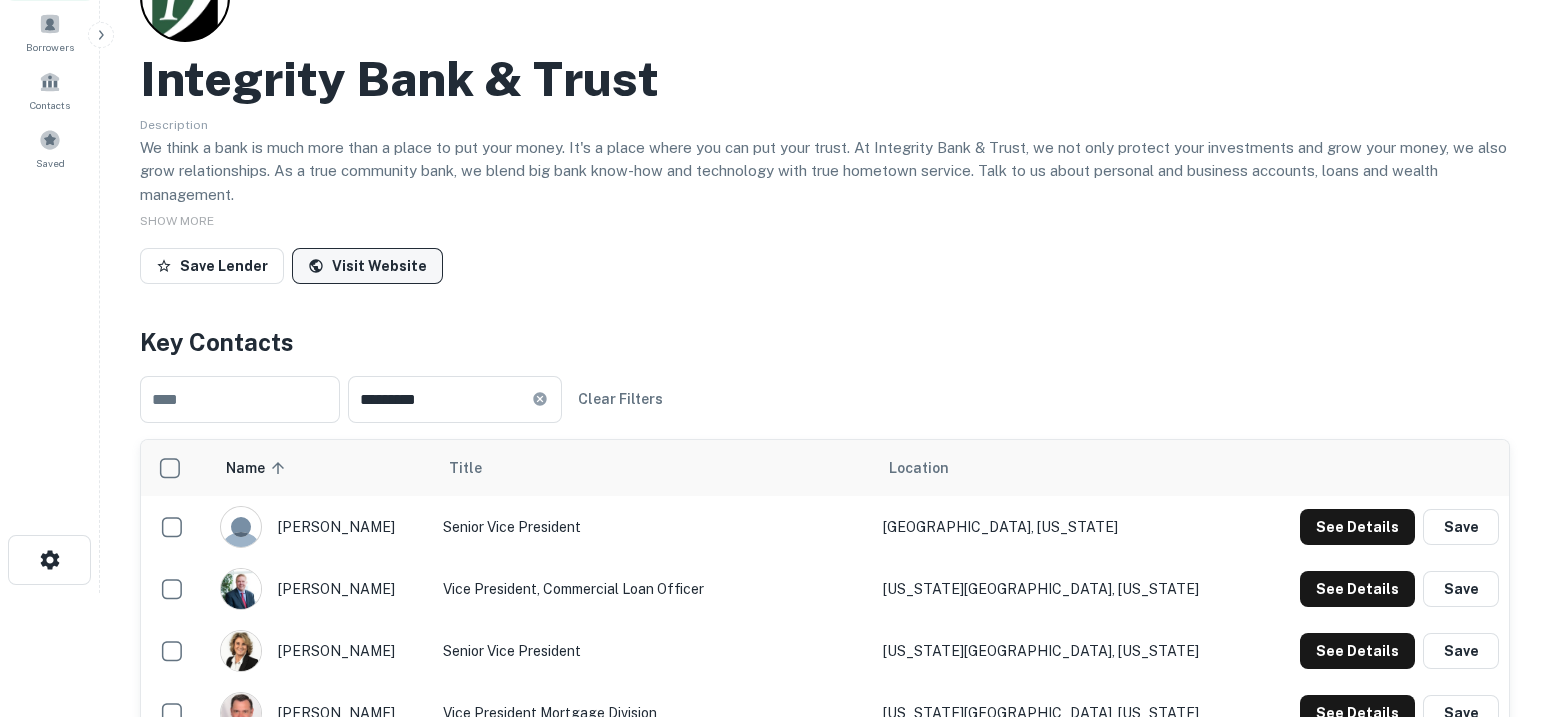 click on "Visit Website" at bounding box center [367, 266] 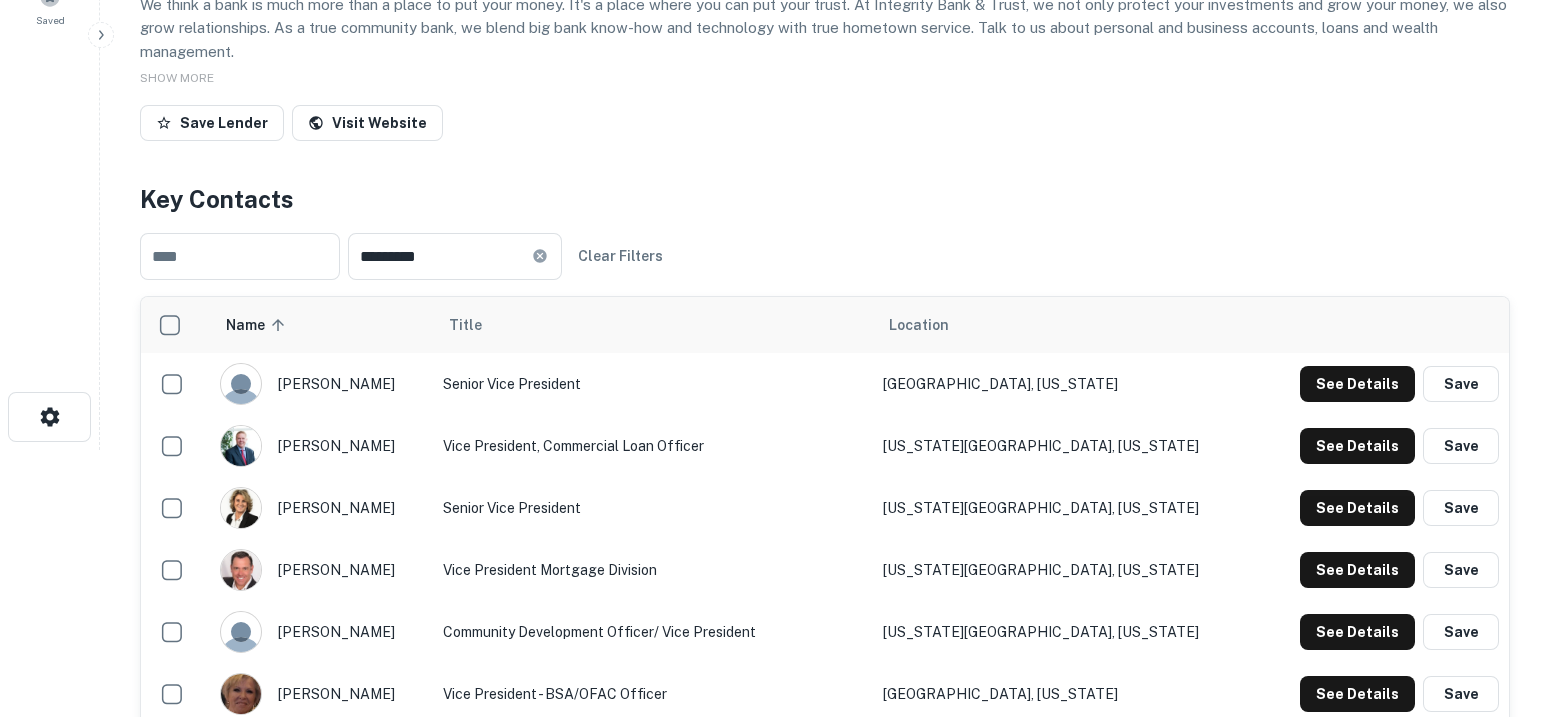 scroll, scrollTop: 375, scrollLeft: 0, axis: vertical 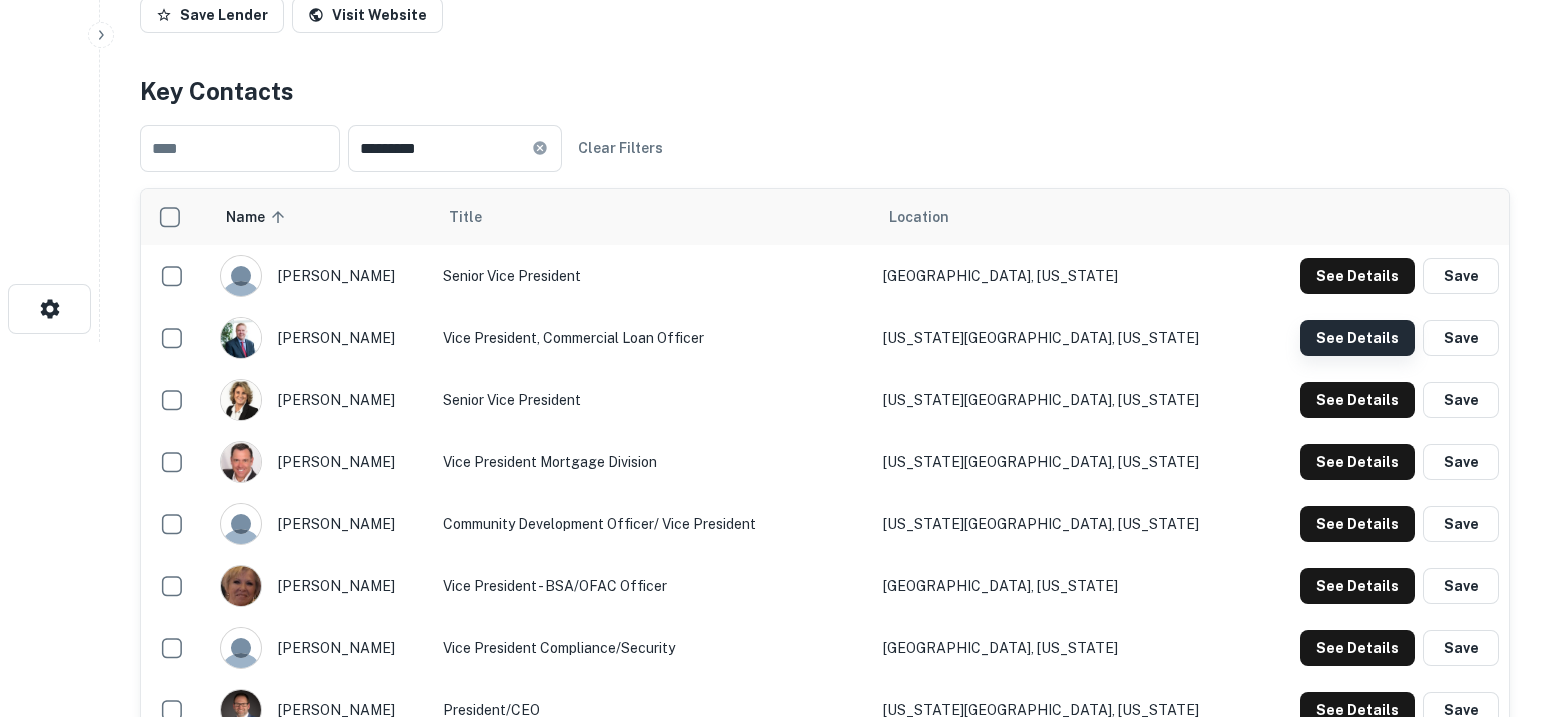 click on "See Details" at bounding box center [1357, 276] 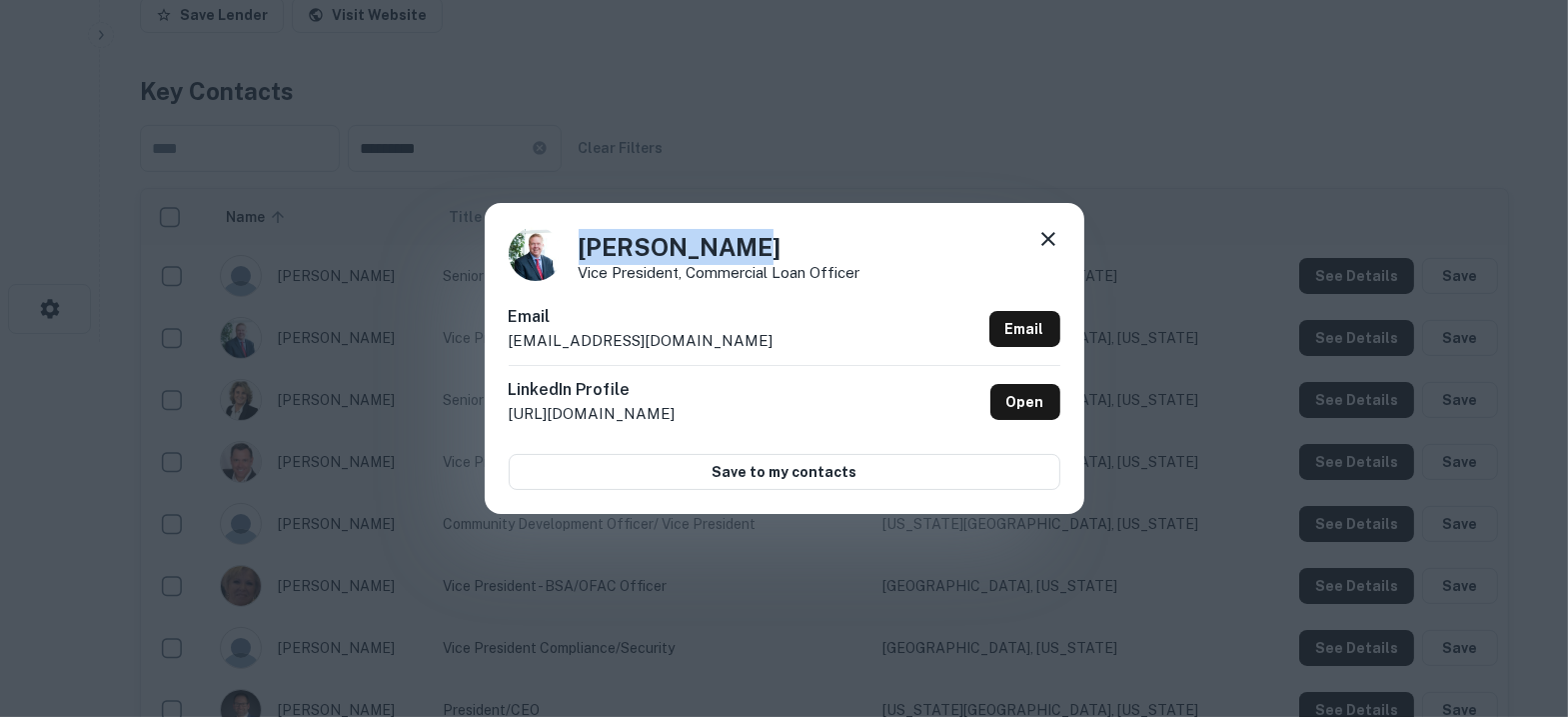 drag, startPoint x: 714, startPoint y: 246, endPoint x: 580, endPoint y: 243, distance: 134.03358 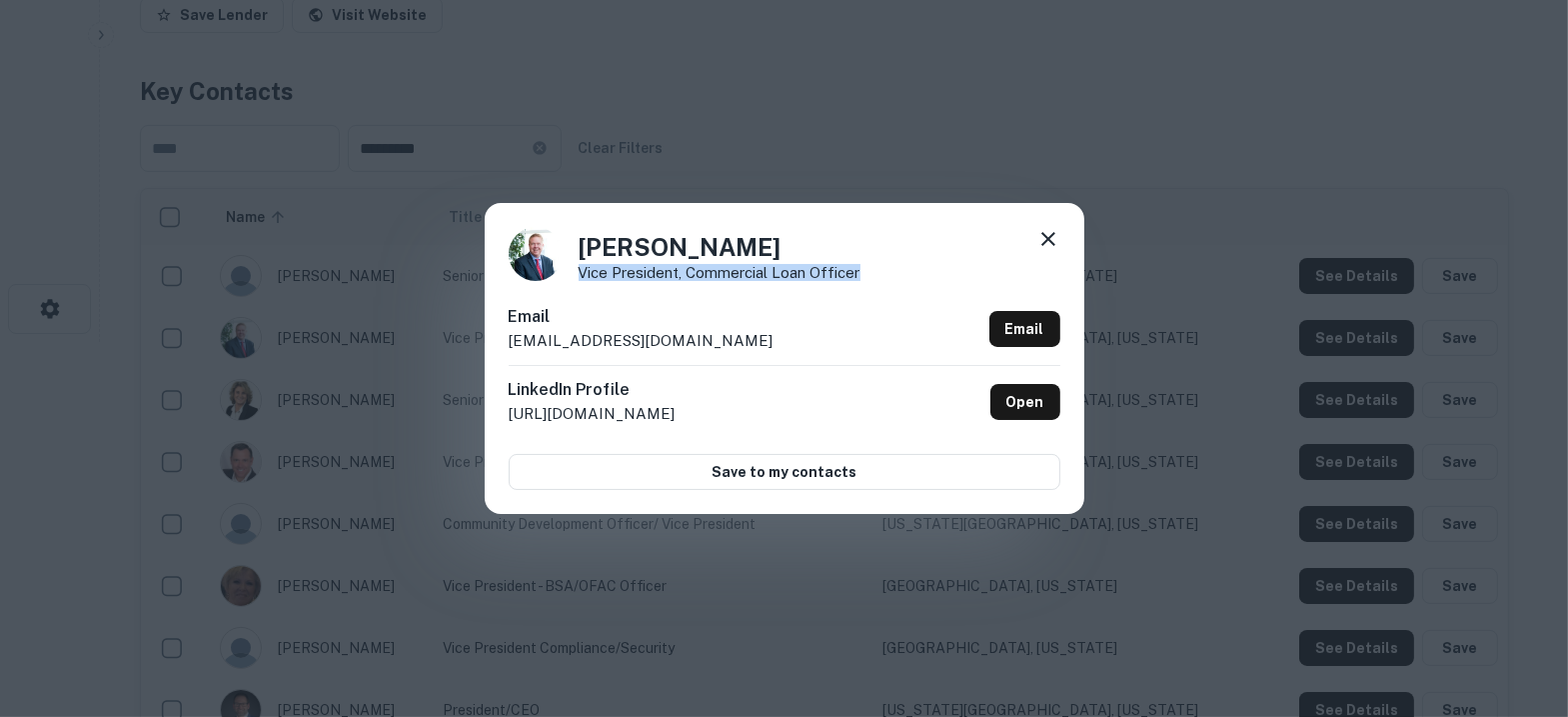 drag, startPoint x: 879, startPoint y: 272, endPoint x: 576, endPoint y: 276, distance: 303.0264 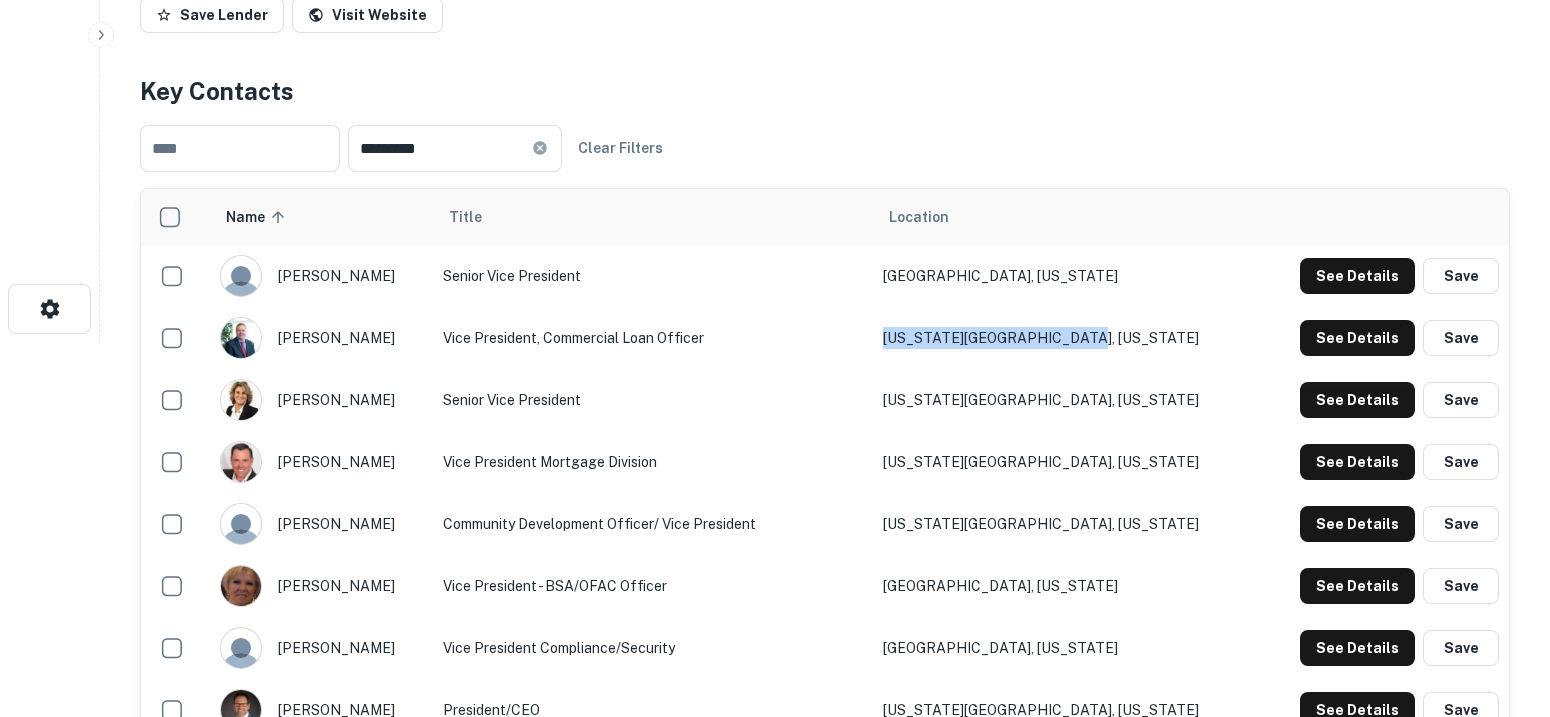 drag, startPoint x: 1201, startPoint y: 339, endPoint x: 960, endPoint y: 347, distance: 241.13274 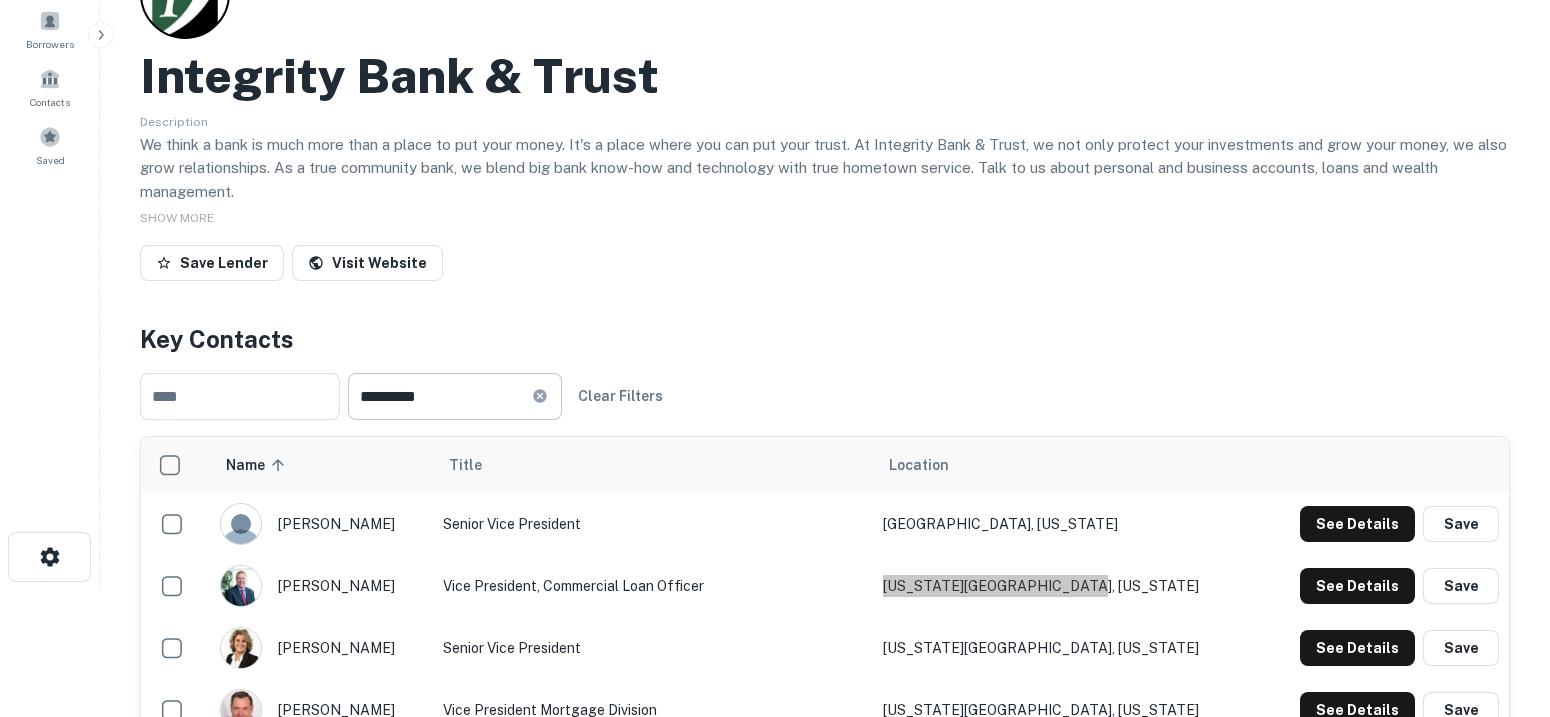 scroll, scrollTop: 0, scrollLeft: 0, axis: both 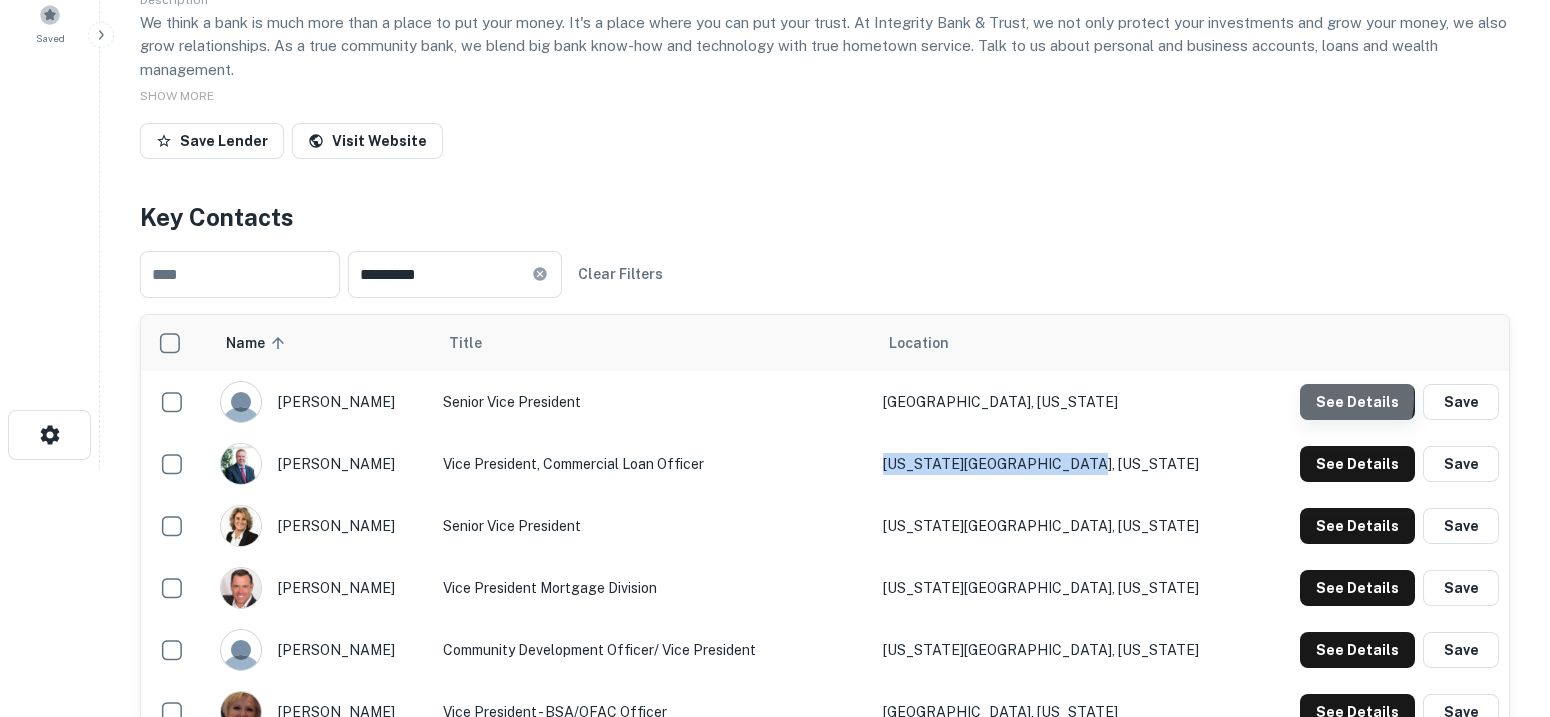 click on "See Details" at bounding box center [1357, 402] 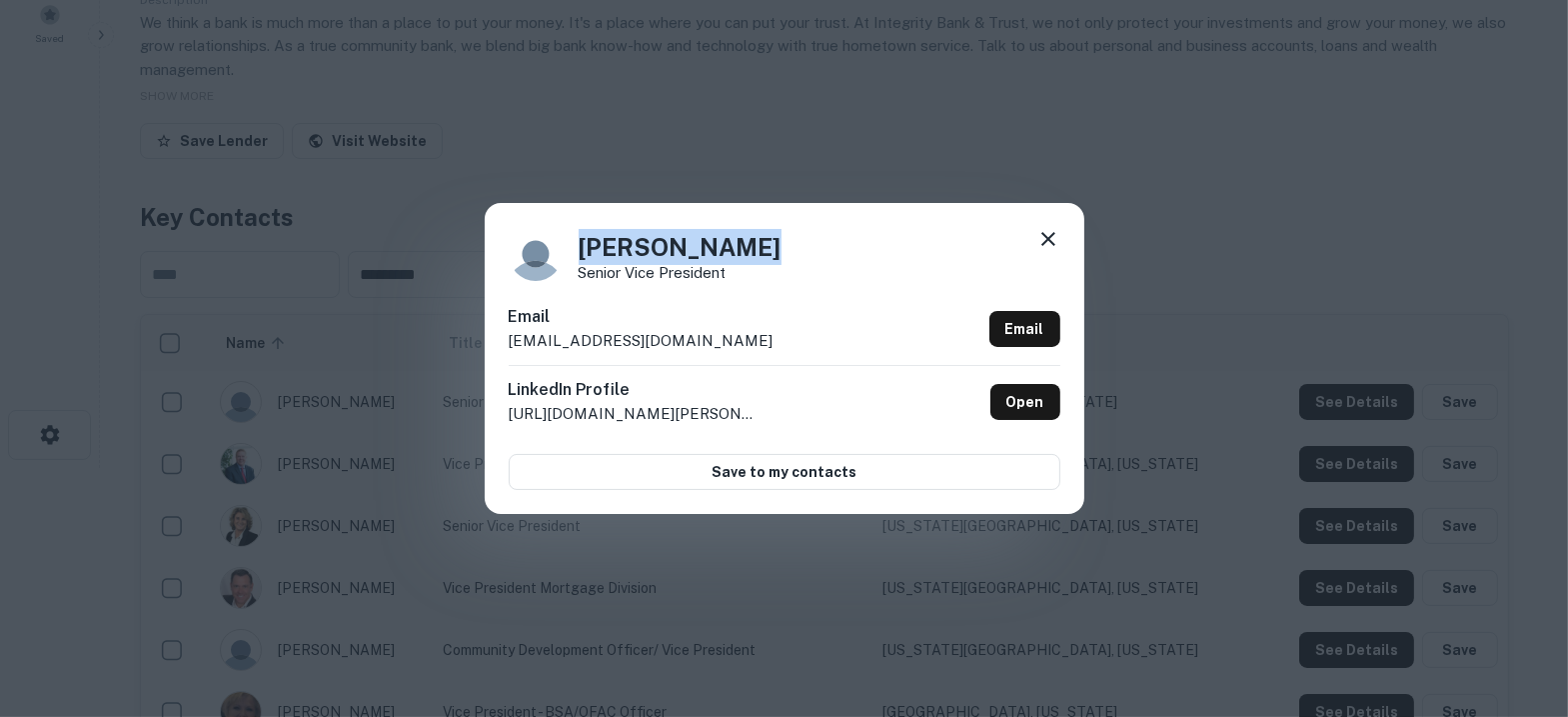 drag, startPoint x: 777, startPoint y: 244, endPoint x: 528, endPoint y: 243, distance: 249.00201 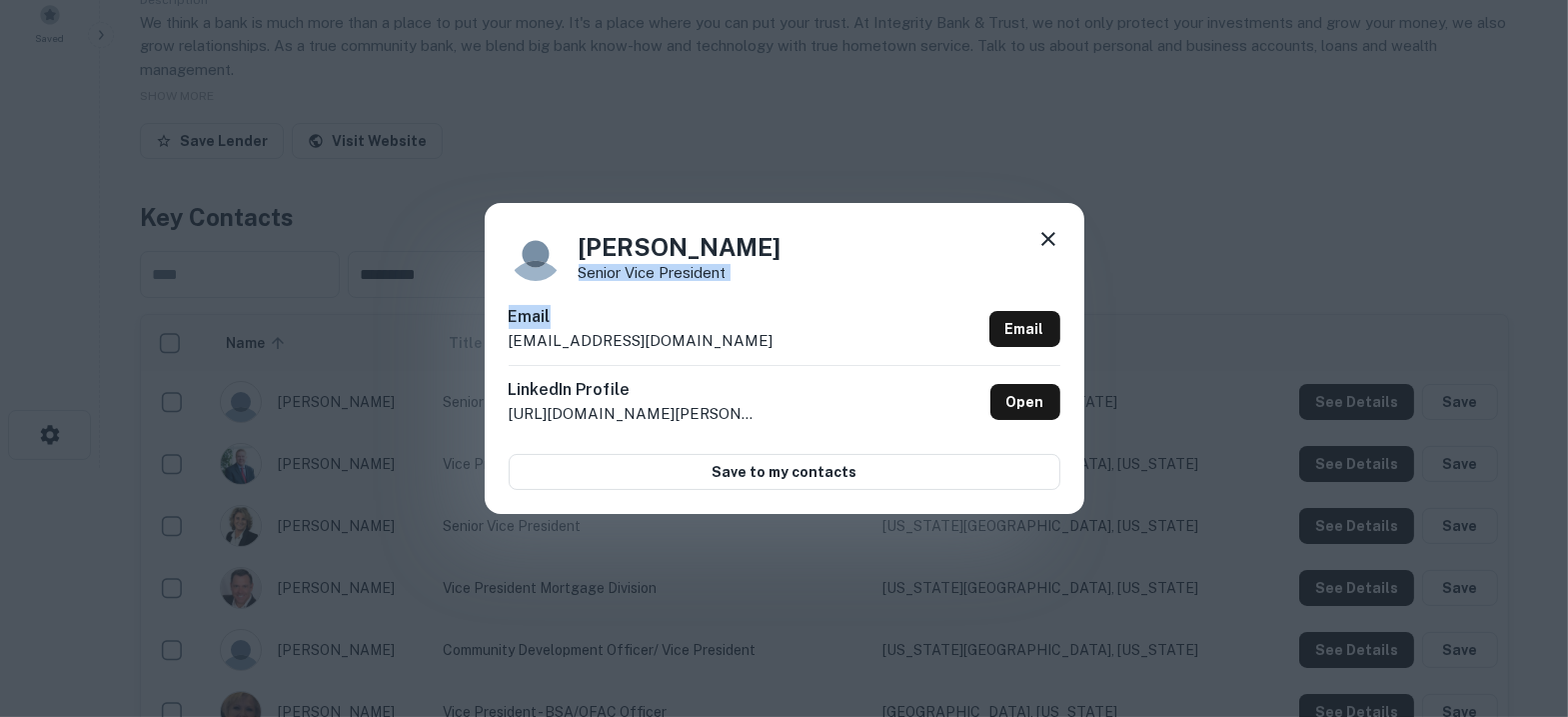 drag, startPoint x: 752, startPoint y: 284, endPoint x: 580, endPoint y: 267, distance: 172.83807 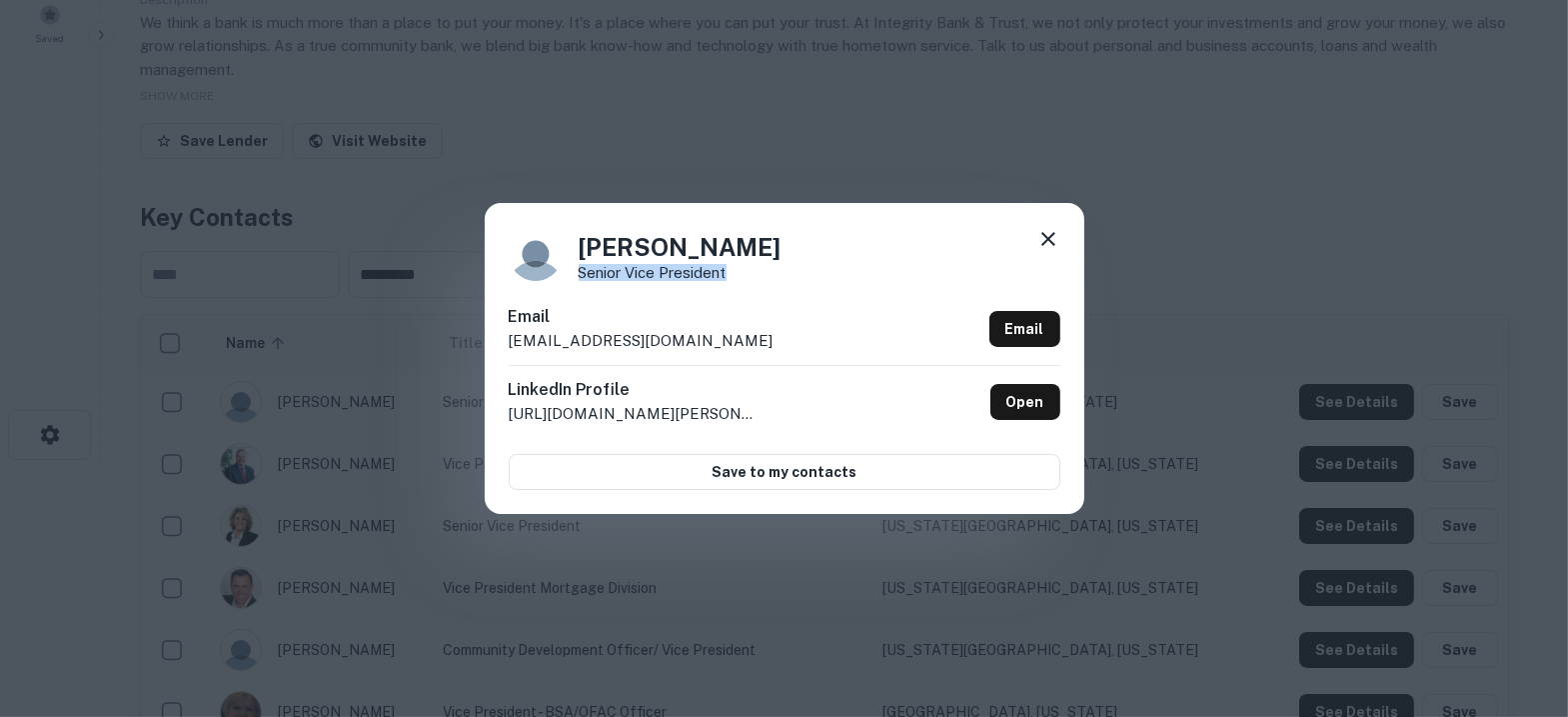 drag, startPoint x: 745, startPoint y: 276, endPoint x: 575, endPoint y: 274, distance: 170.01176 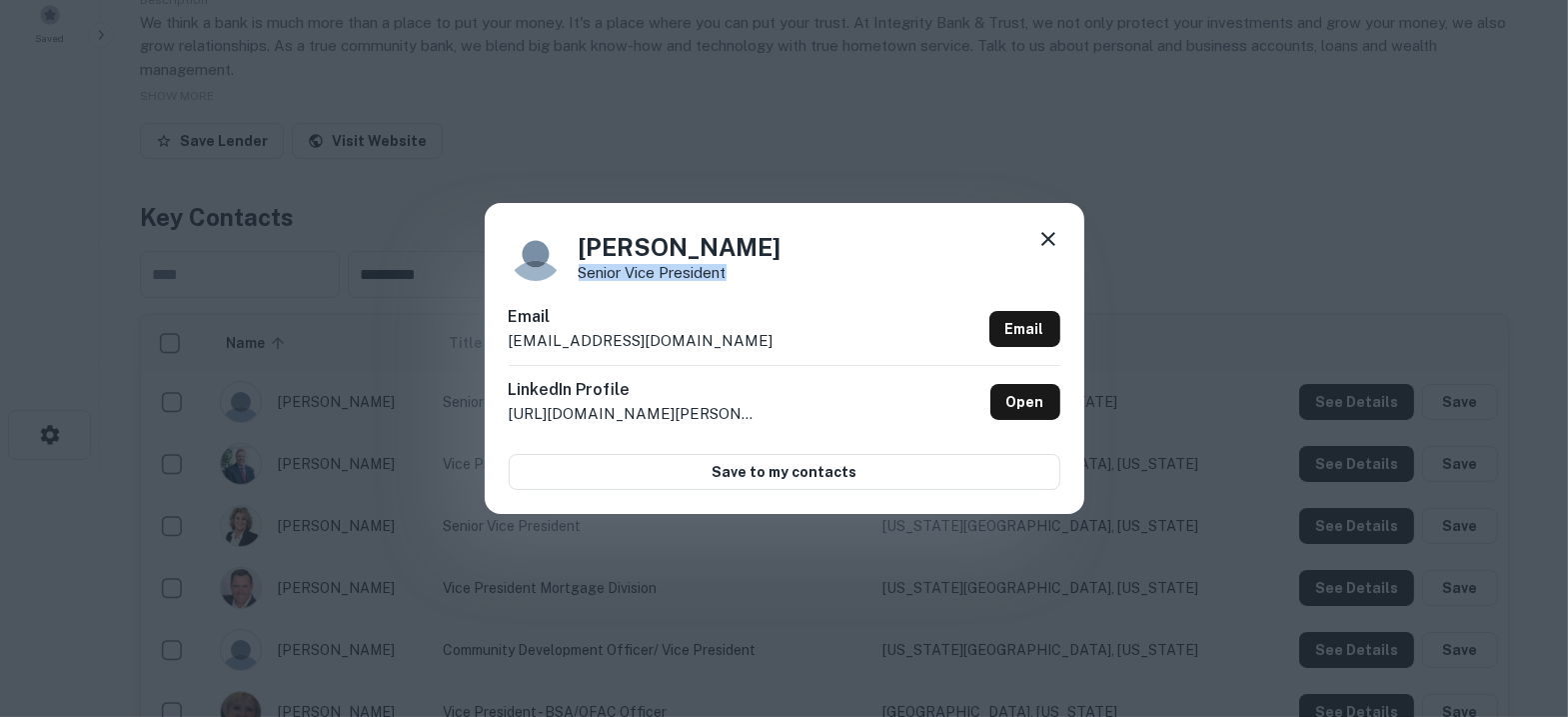 drag, startPoint x: 854, startPoint y: 347, endPoint x: 496, endPoint y: 342, distance: 358.03491 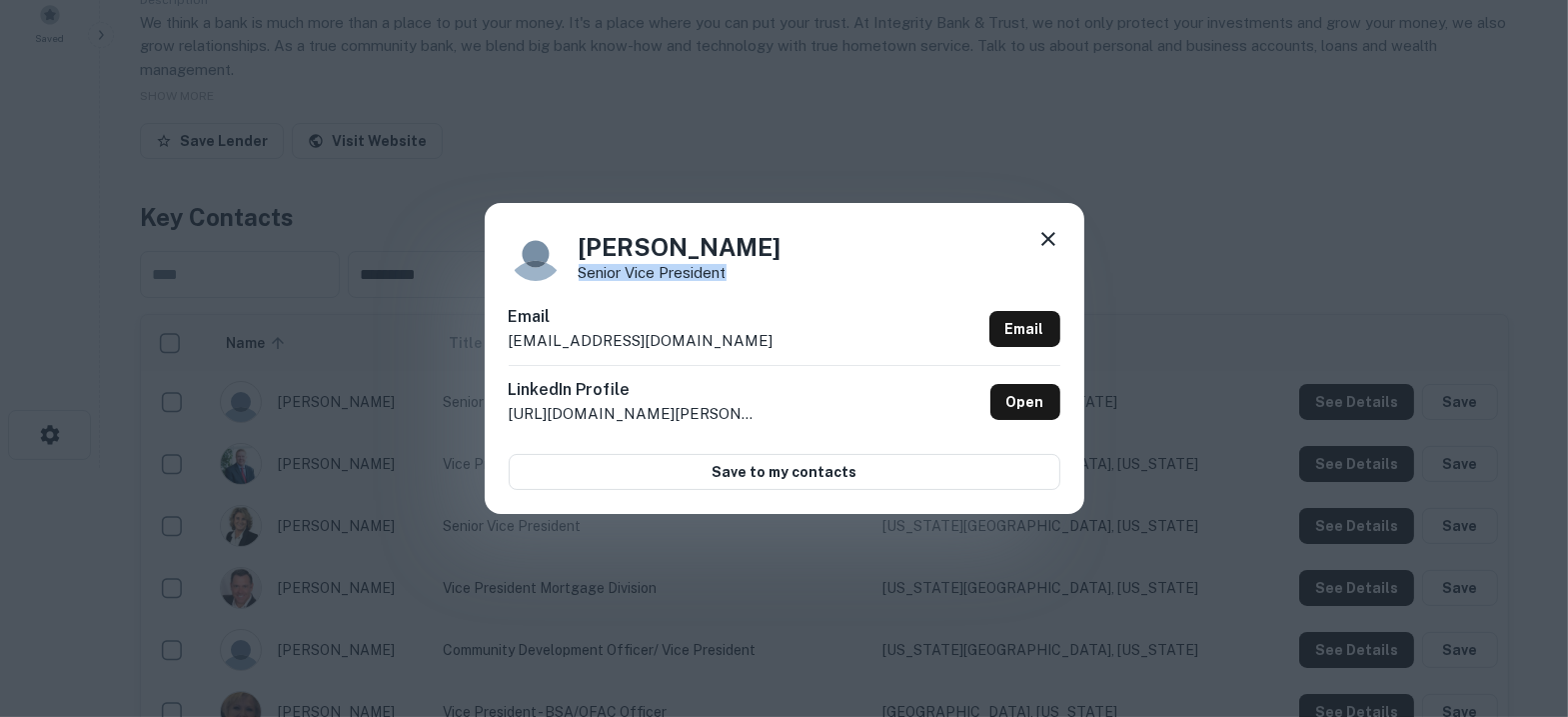 click 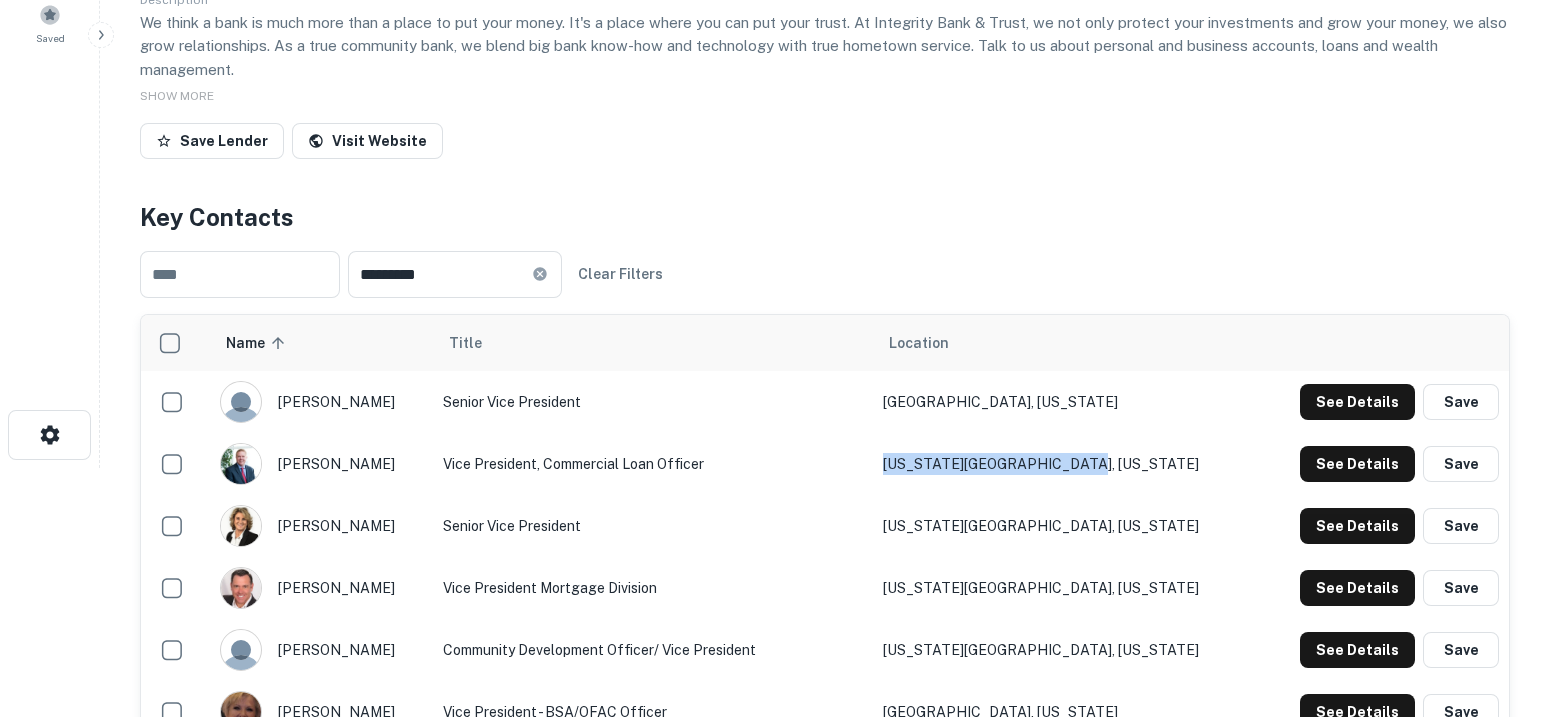 drag, startPoint x: 1185, startPoint y: 452, endPoint x: 941, endPoint y: 456, distance: 244.03279 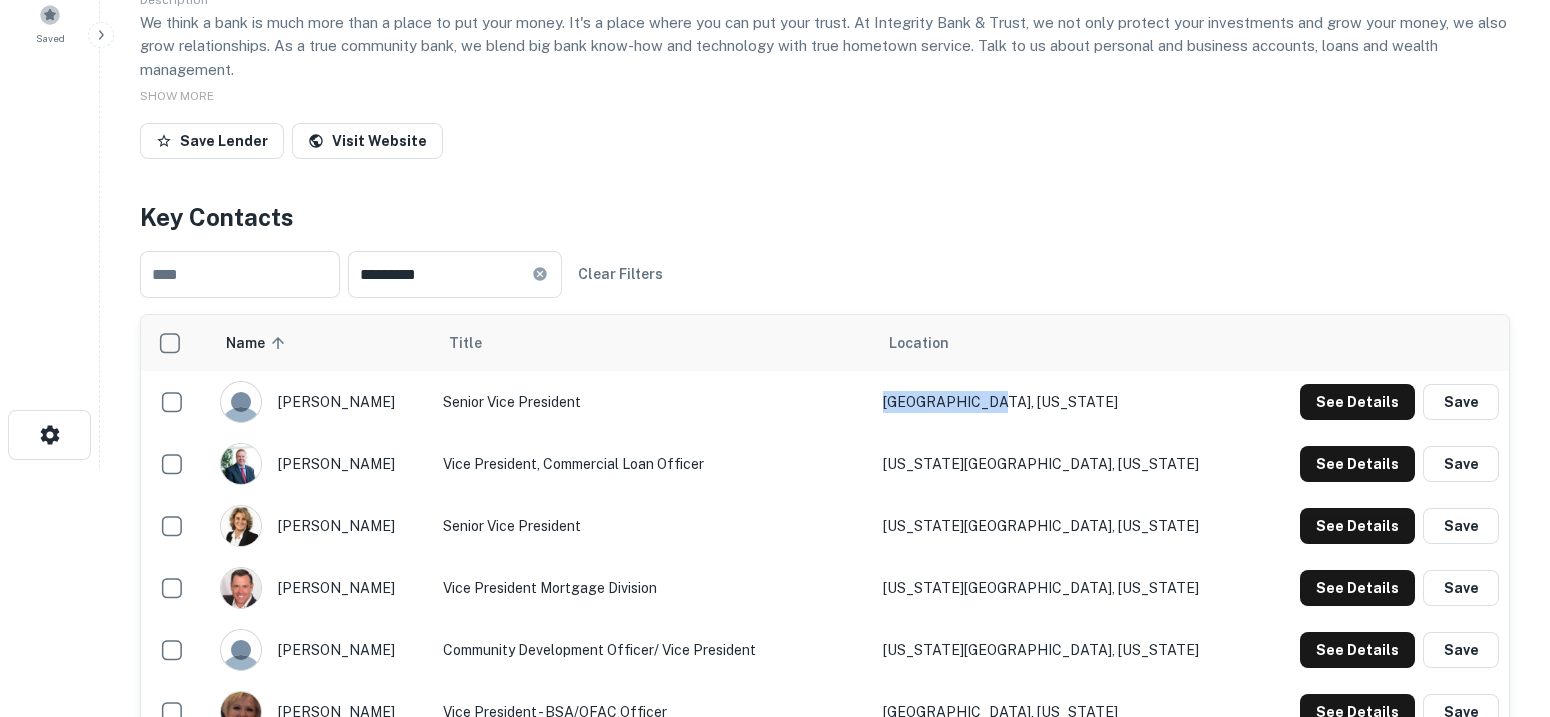 drag, startPoint x: 1107, startPoint y: 397, endPoint x: 970, endPoint y: 396, distance: 137.00365 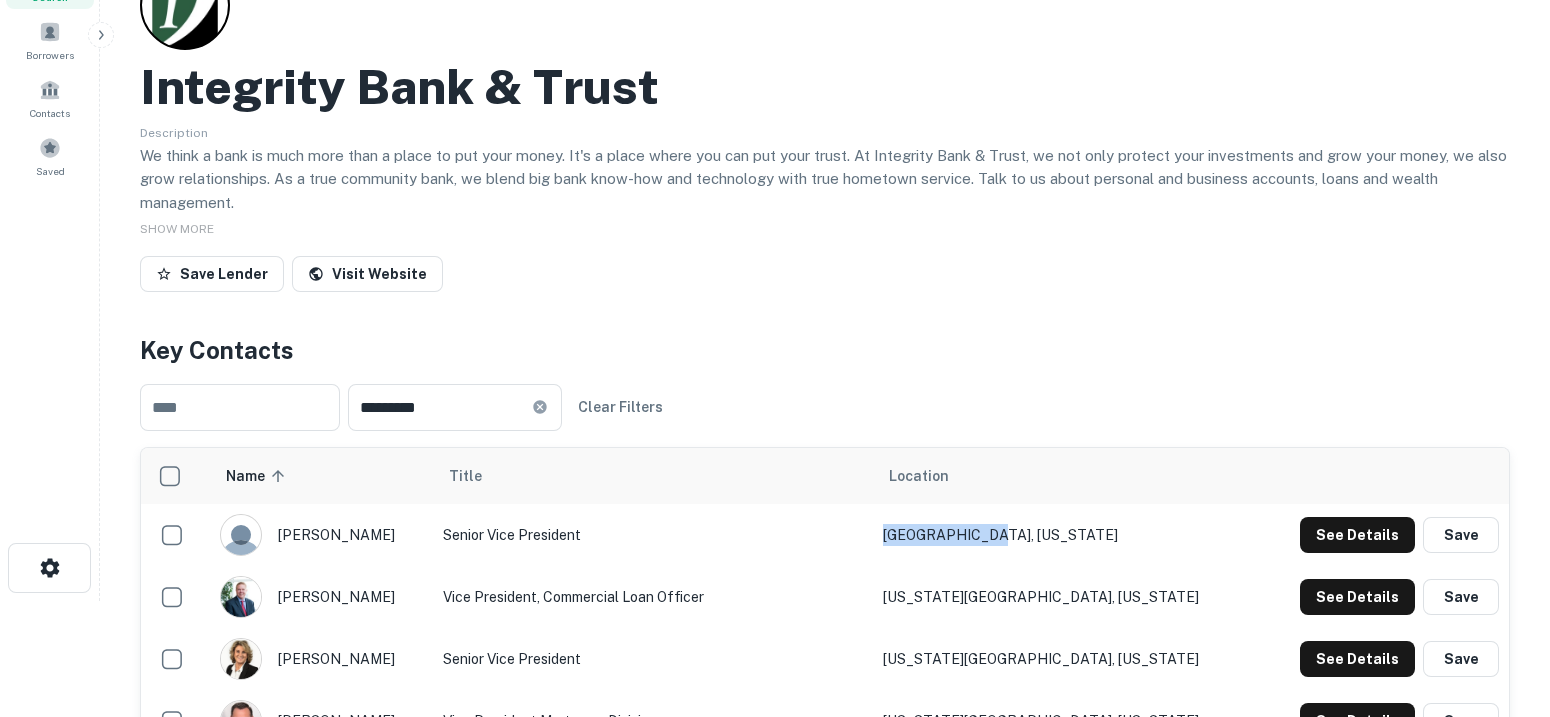 scroll, scrollTop: 0, scrollLeft: 0, axis: both 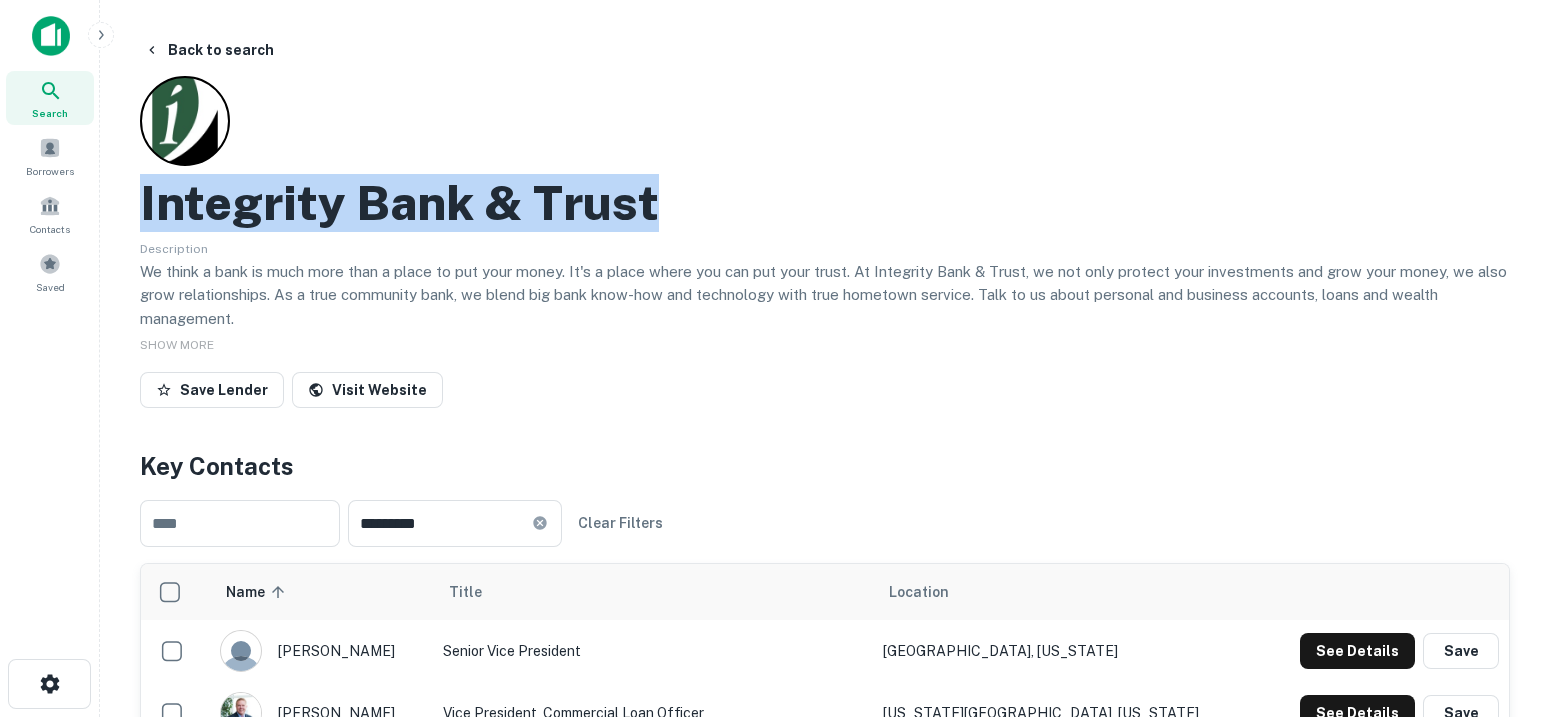 drag, startPoint x: 650, startPoint y: 202, endPoint x: 144, endPoint y: 197, distance: 506.0247 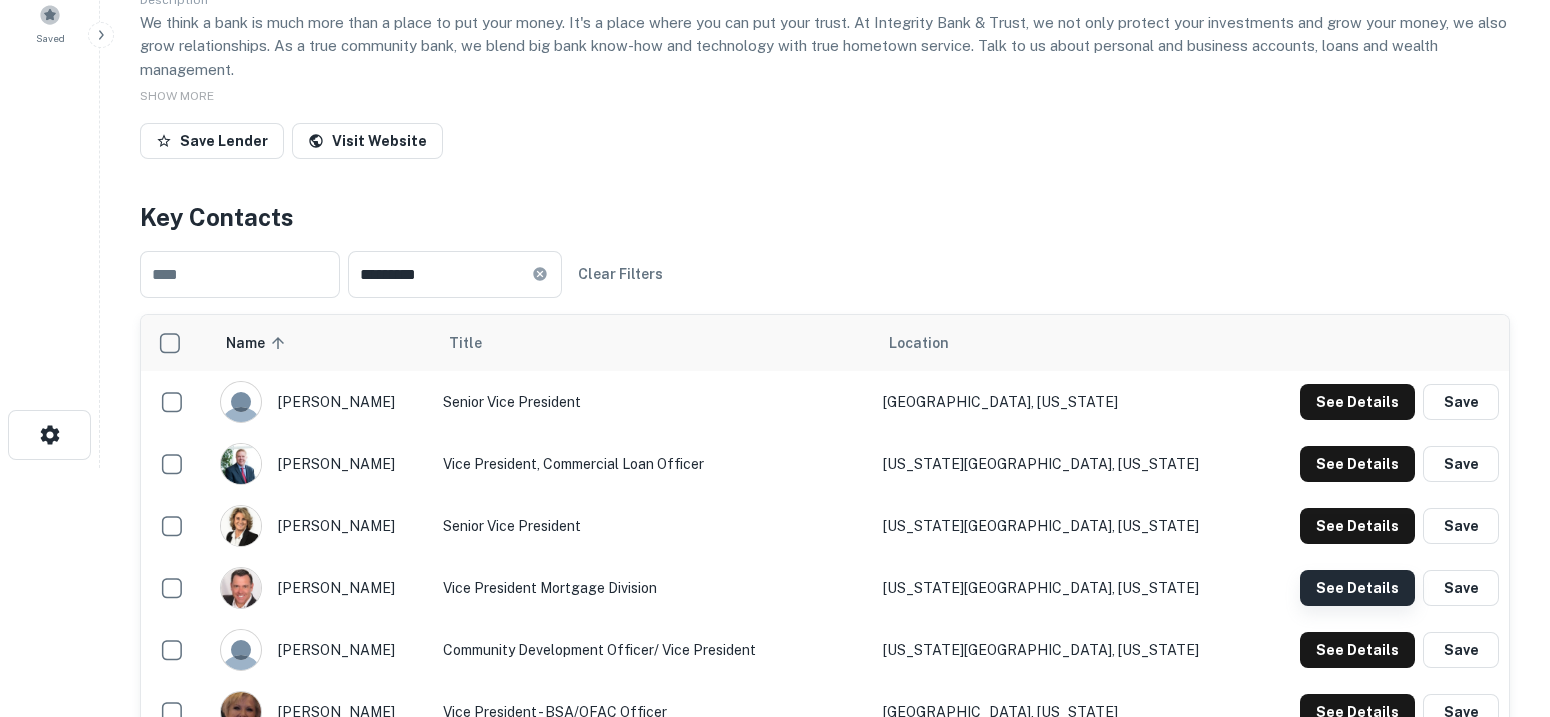 click on "See Details" at bounding box center [1357, 402] 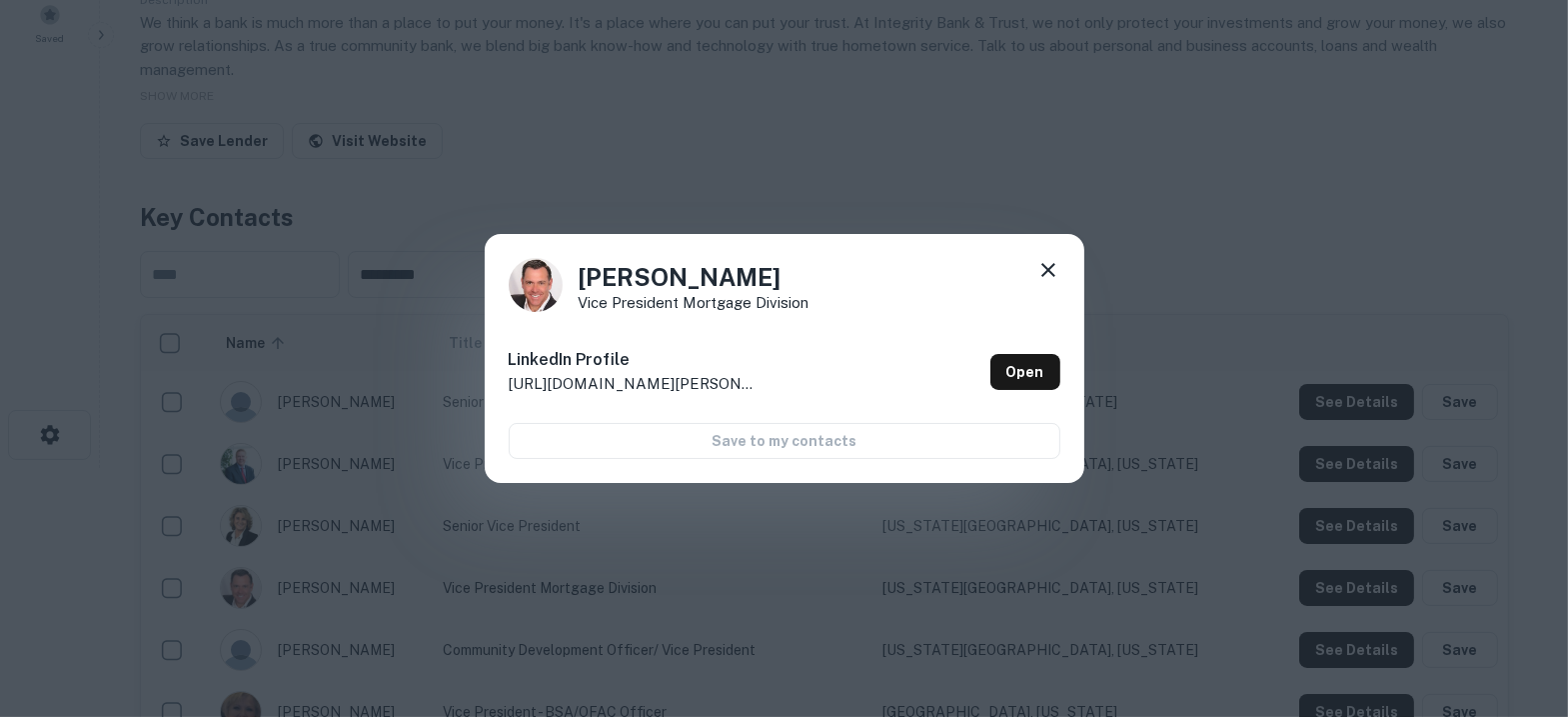 drag, startPoint x: 820, startPoint y: 272, endPoint x: 570, endPoint y: 274, distance: 250.008 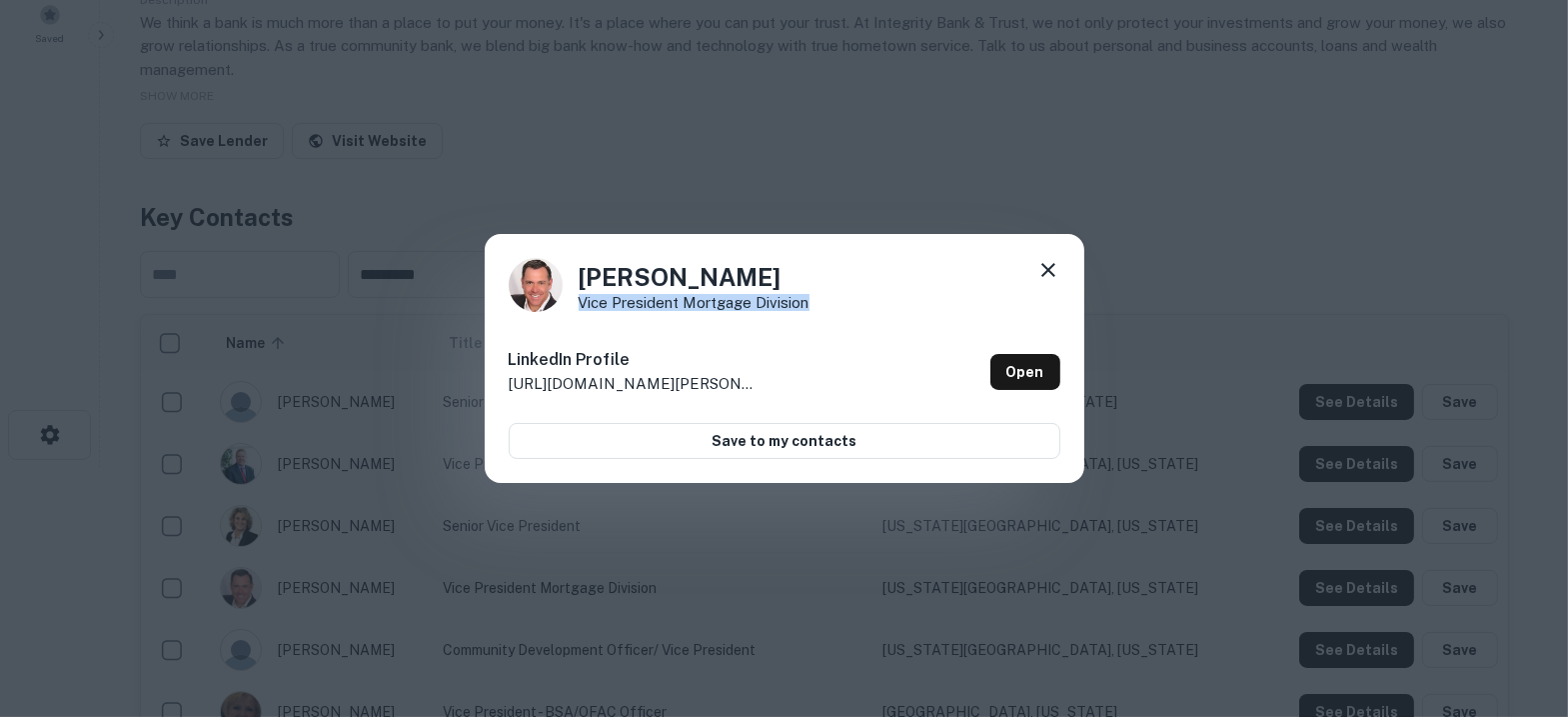 drag, startPoint x: 816, startPoint y: 301, endPoint x: 570, endPoint y: 304, distance: 246.01829 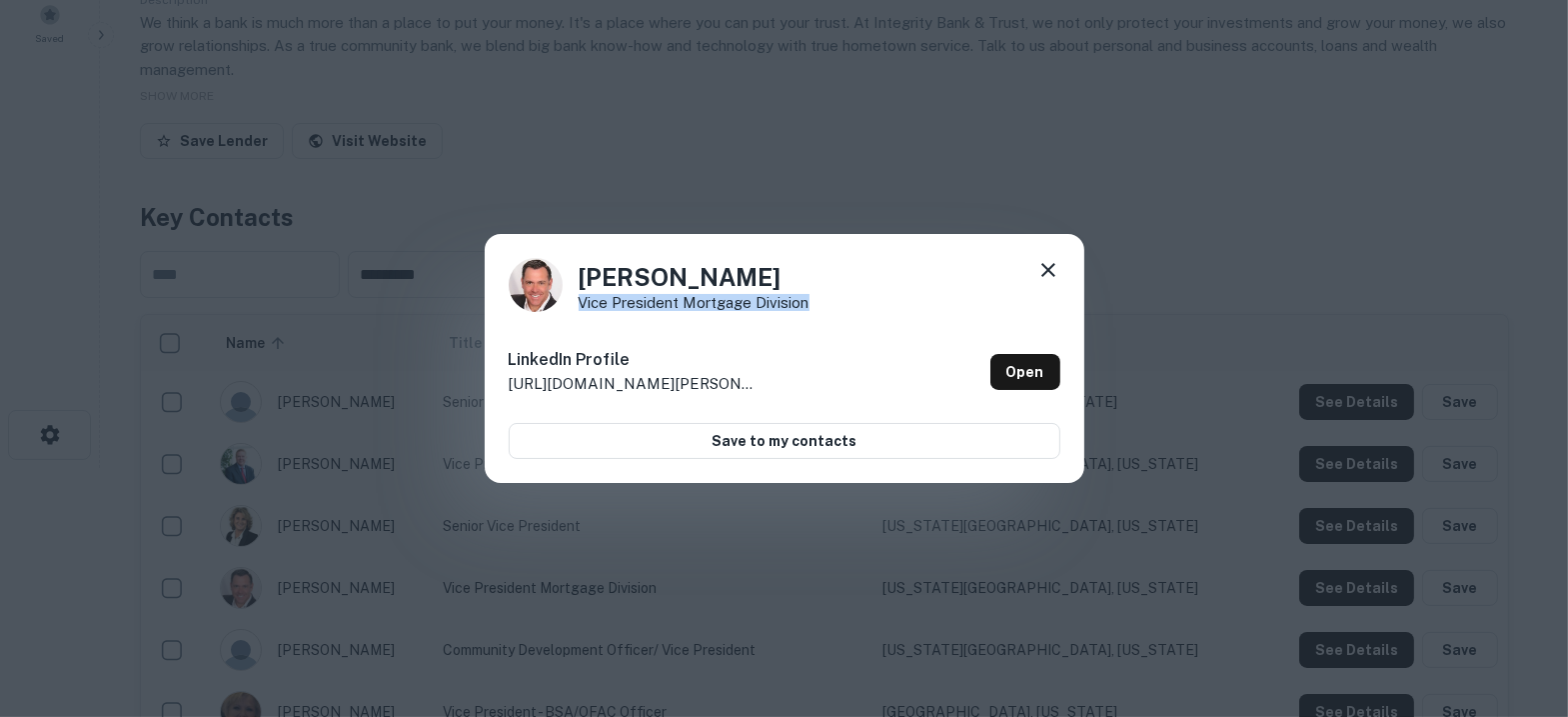 click 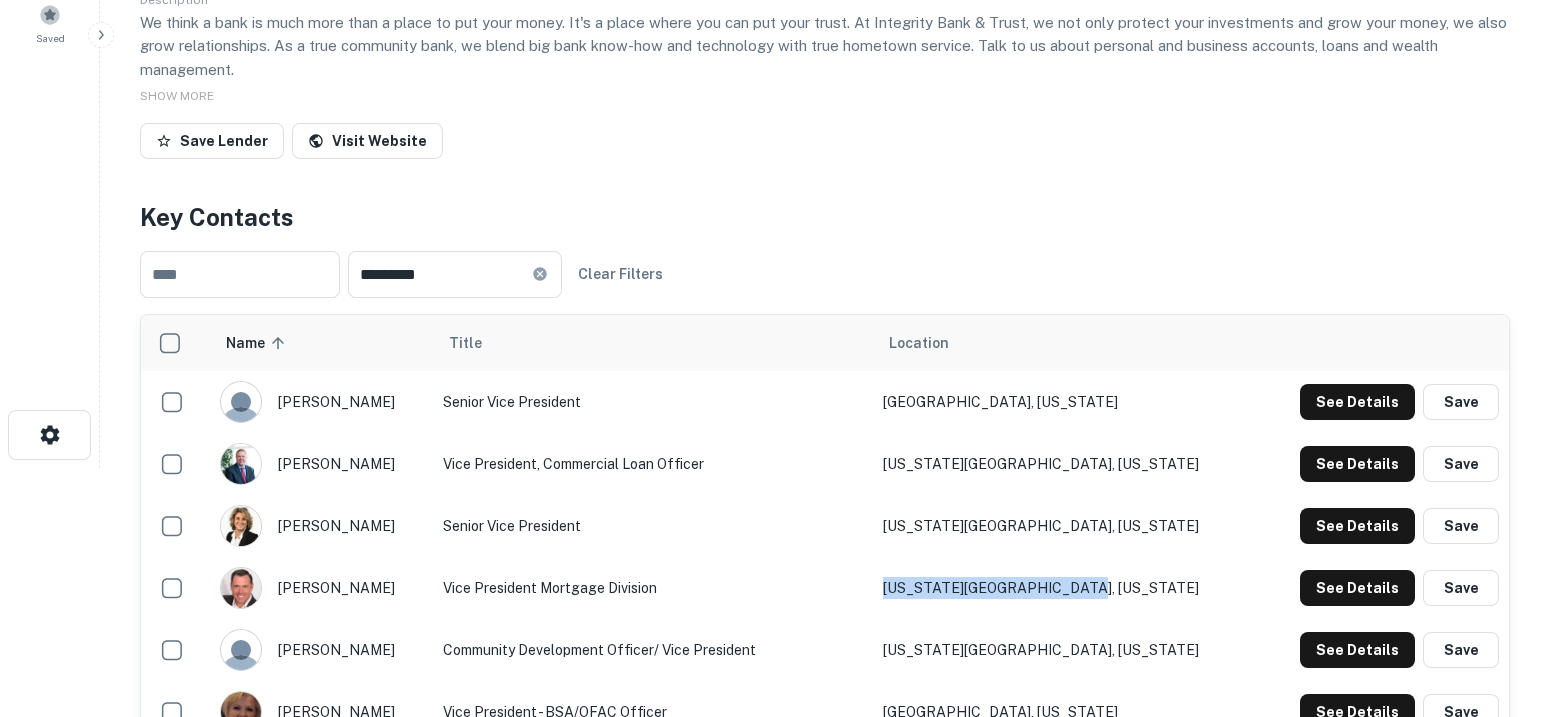 drag, startPoint x: 1214, startPoint y: 573, endPoint x: 975, endPoint y: 588, distance: 239.47025 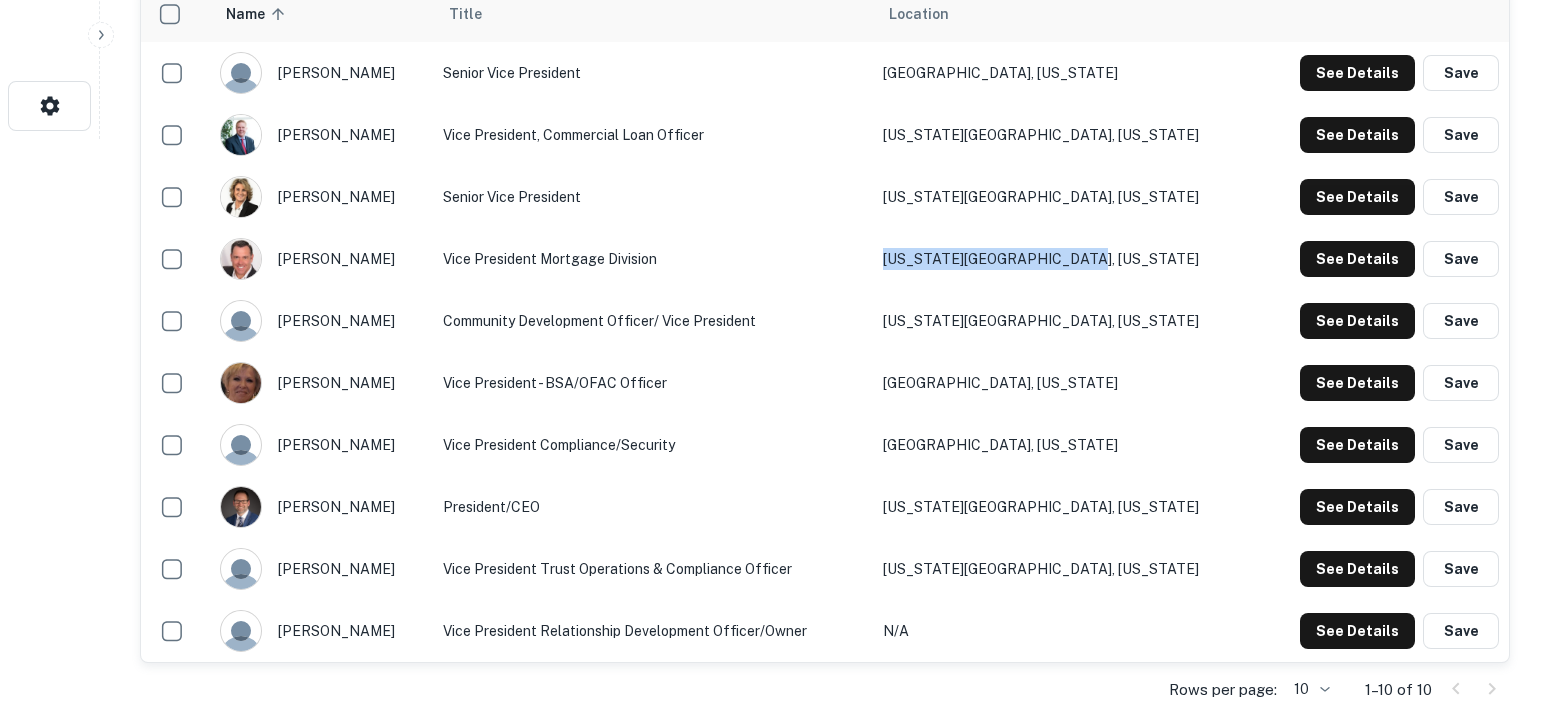 scroll, scrollTop: 625, scrollLeft: 0, axis: vertical 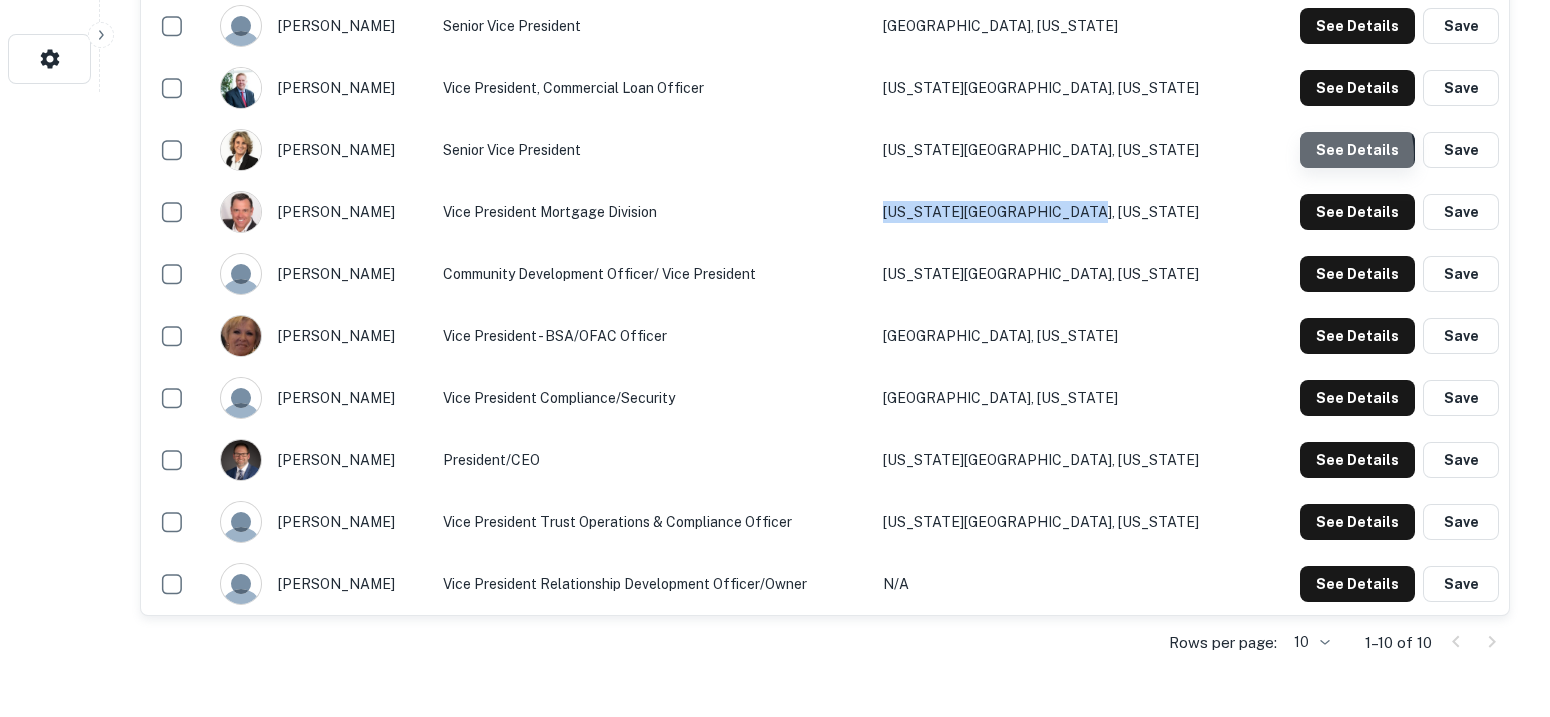 click on "See Details" at bounding box center (1357, 26) 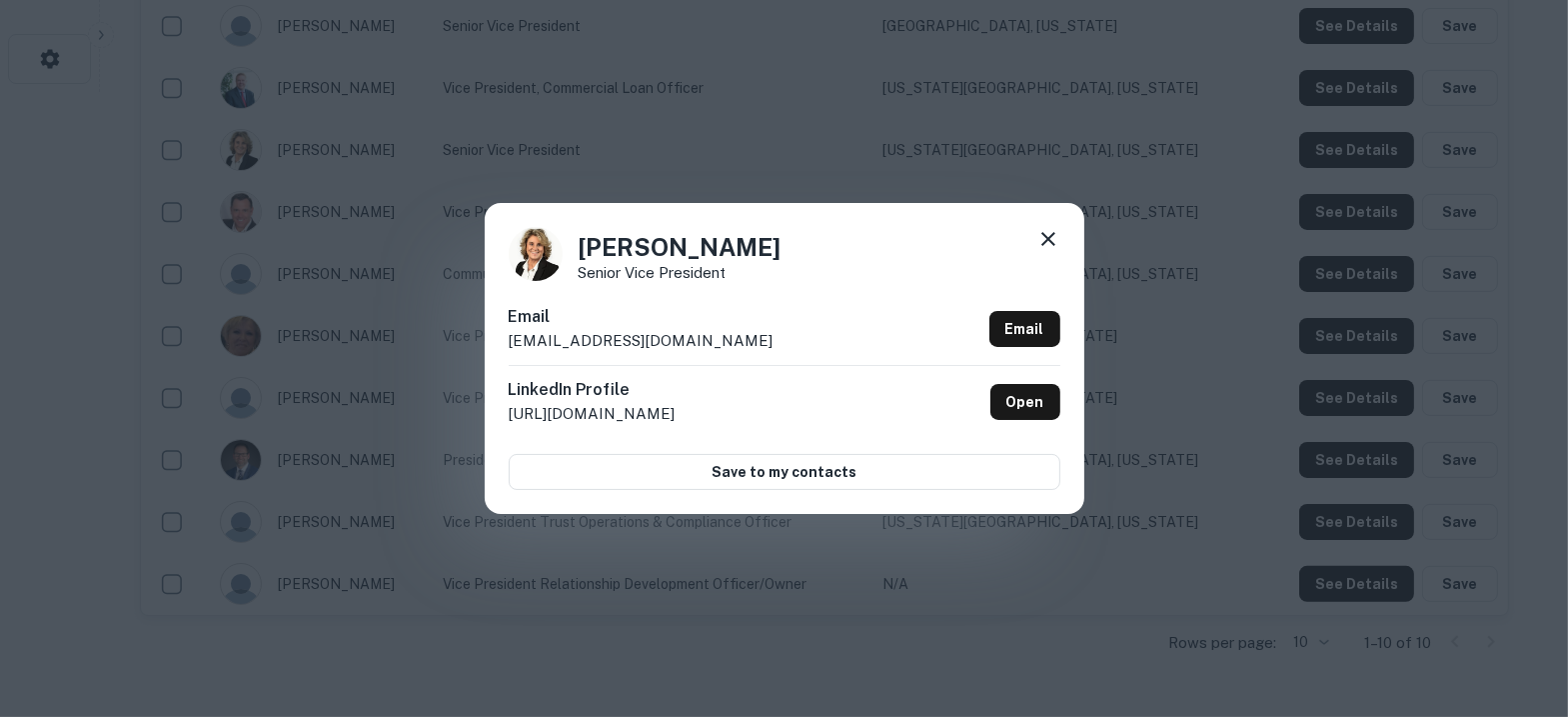click on "Jackie Gonzalez Senior Vice President" at bounding box center [784, 254] 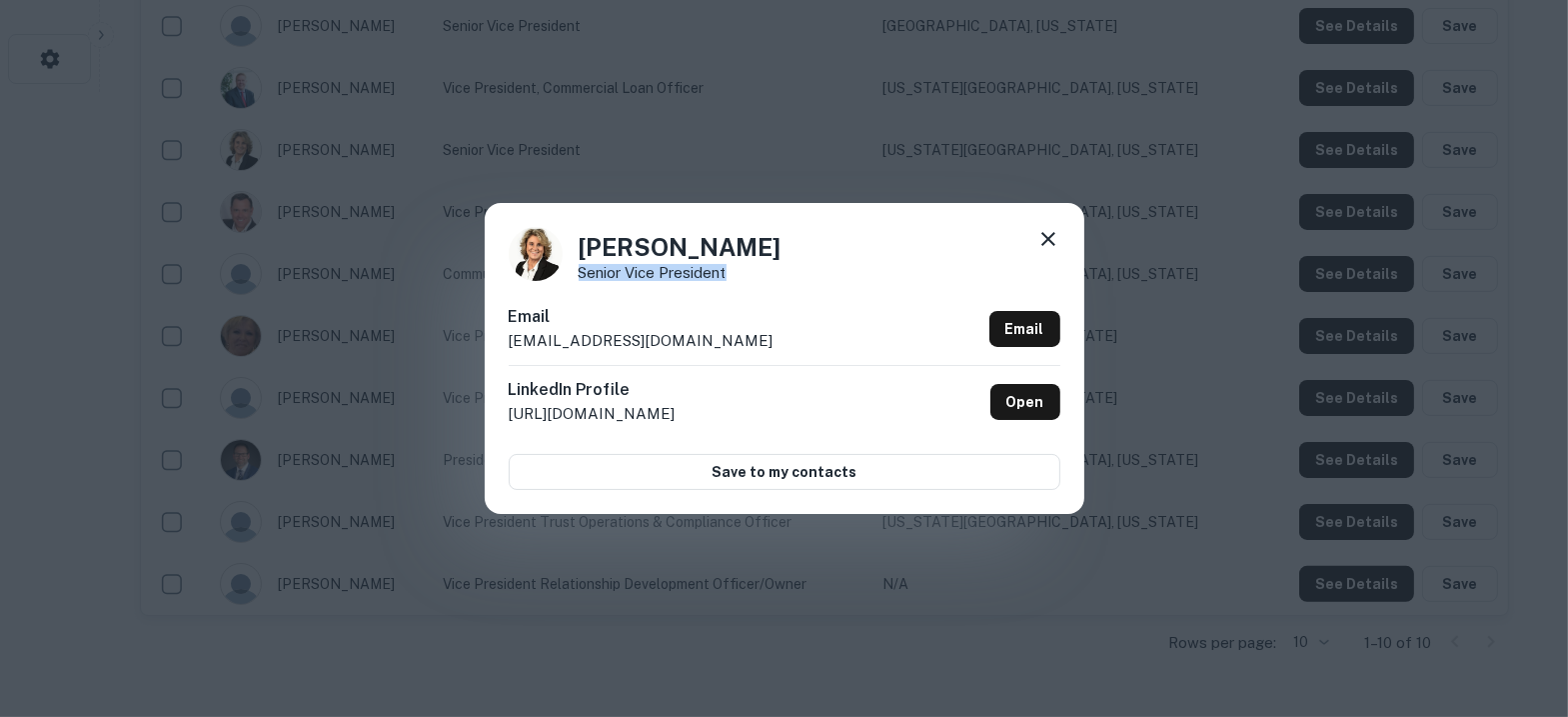 drag, startPoint x: 664, startPoint y: 262, endPoint x: 575, endPoint y: 272, distance: 89.560036 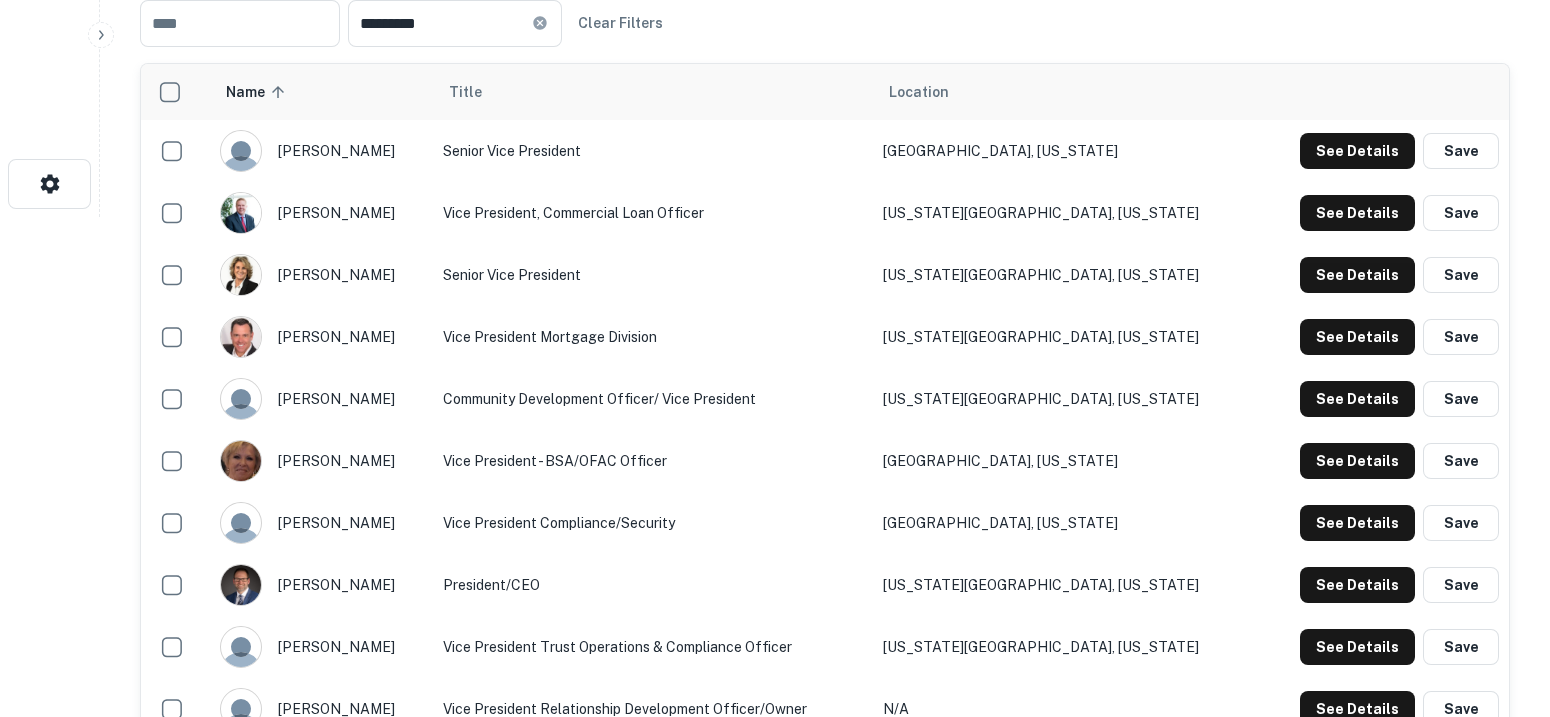 scroll, scrollTop: 499, scrollLeft: 0, axis: vertical 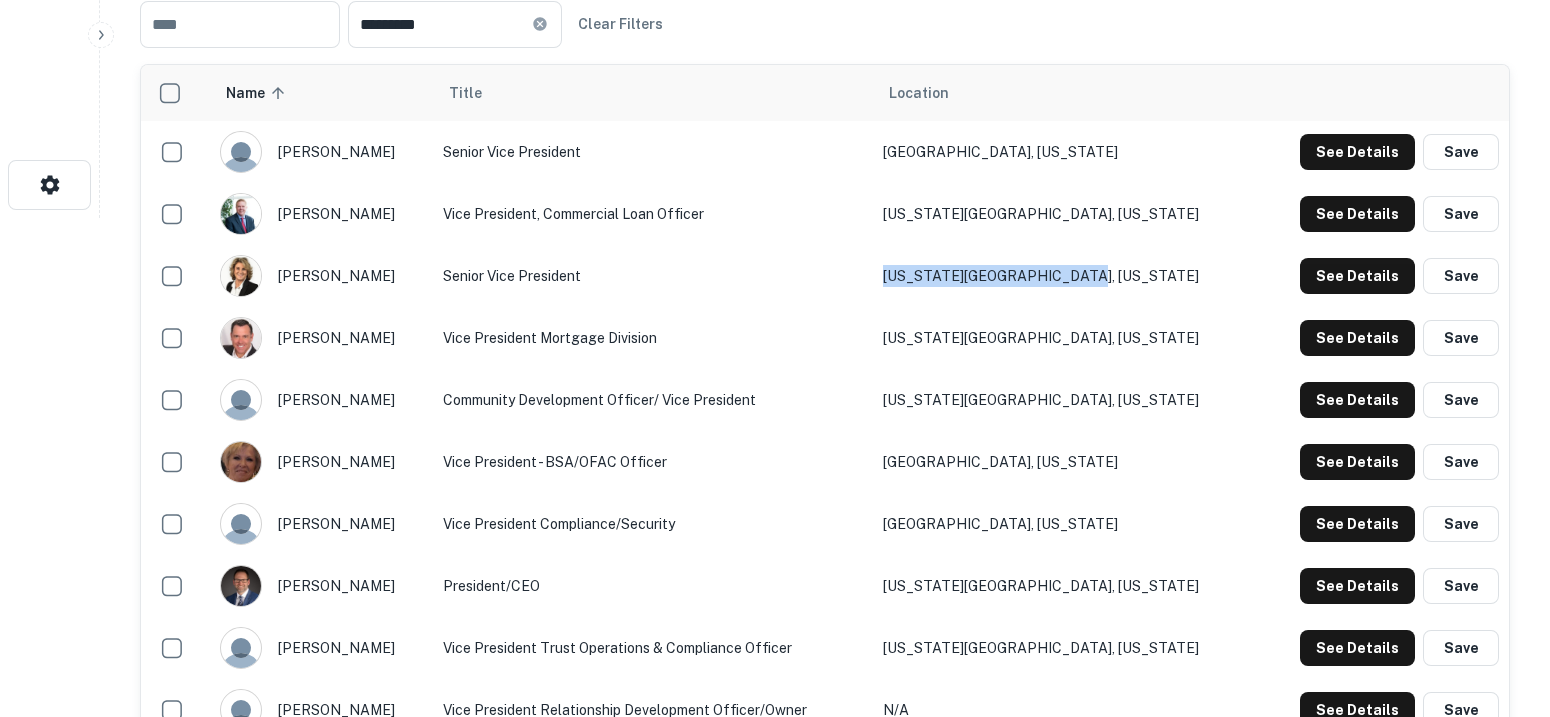 drag, startPoint x: 1159, startPoint y: 273, endPoint x: 943, endPoint y: 267, distance: 216.08331 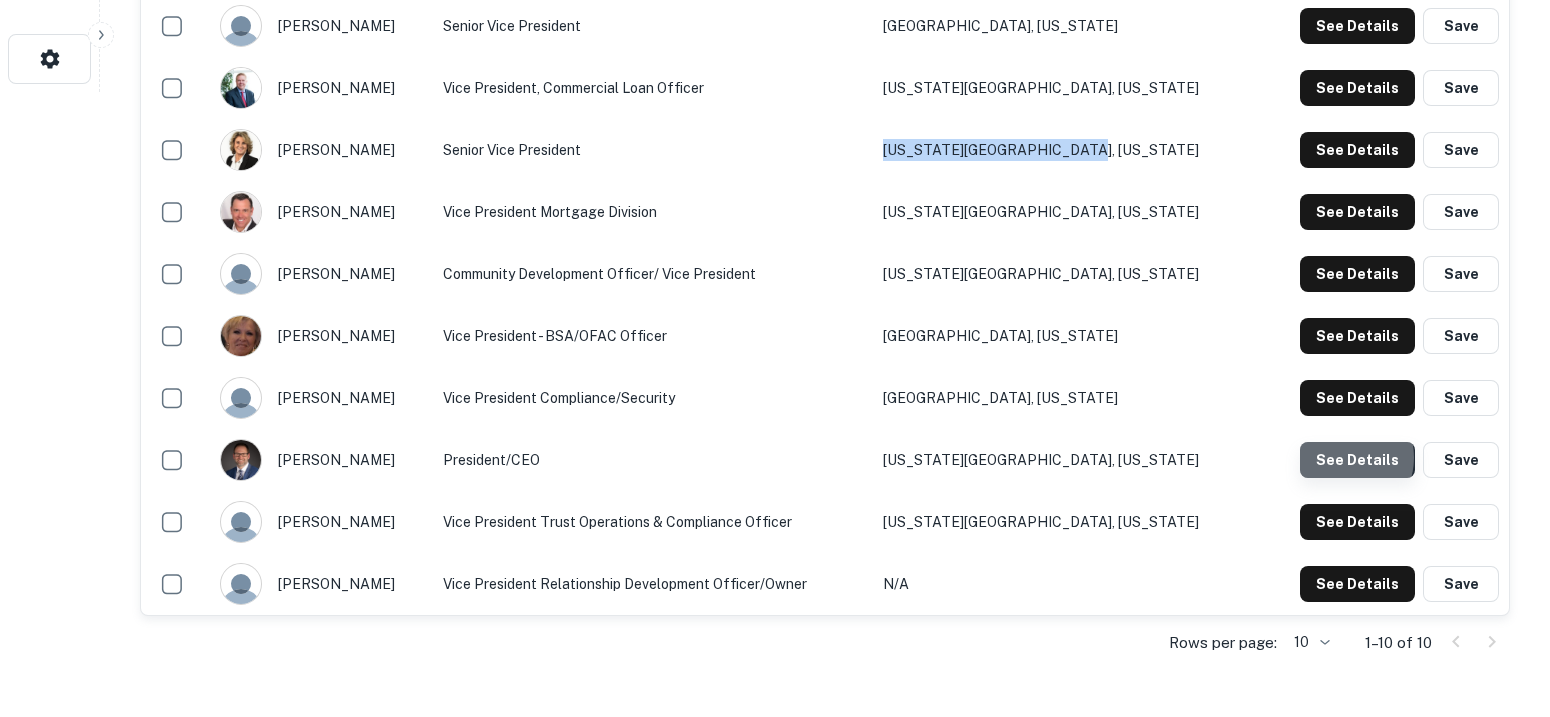 click on "See Details" at bounding box center [1357, 26] 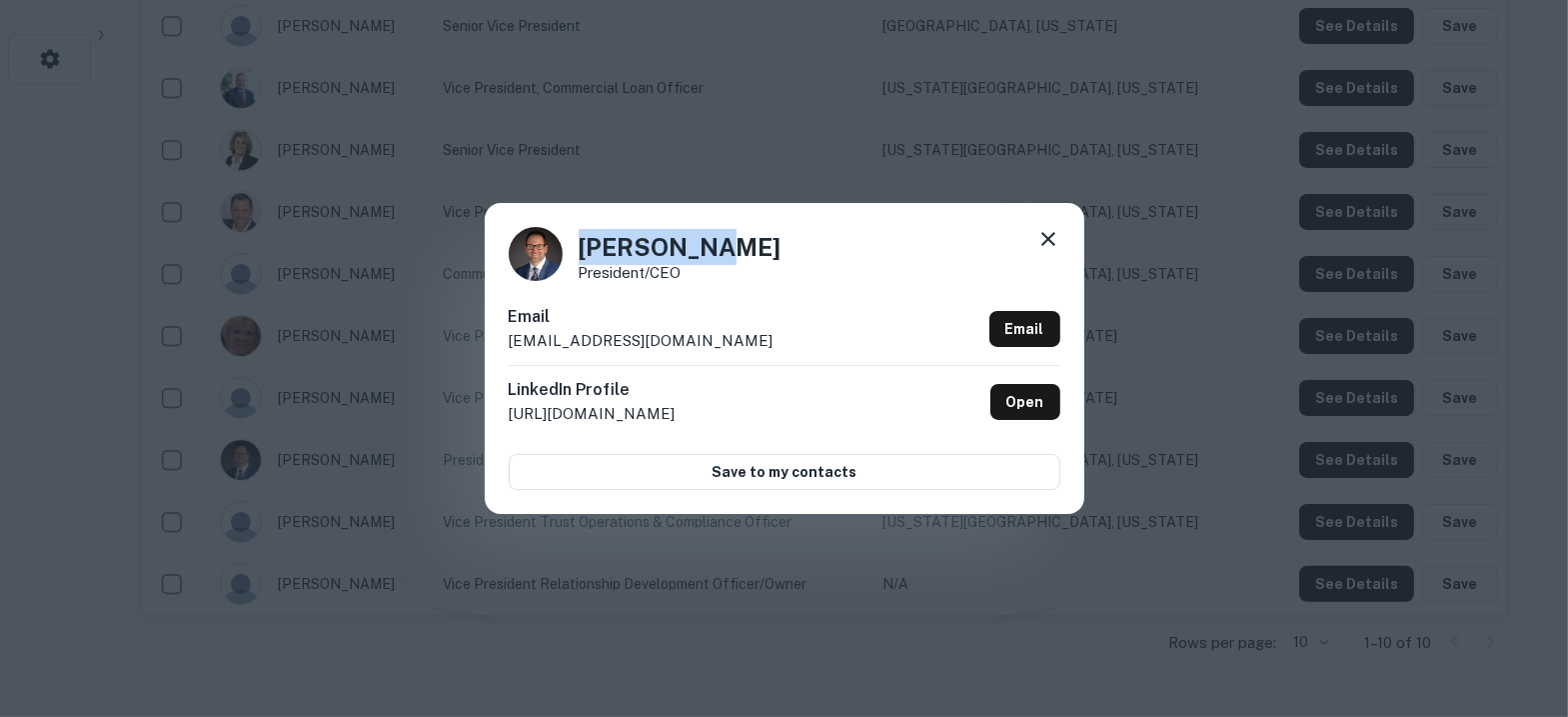 drag, startPoint x: 665, startPoint y: 242, endPoint x: 543, endPoint y: 242, distance: 122 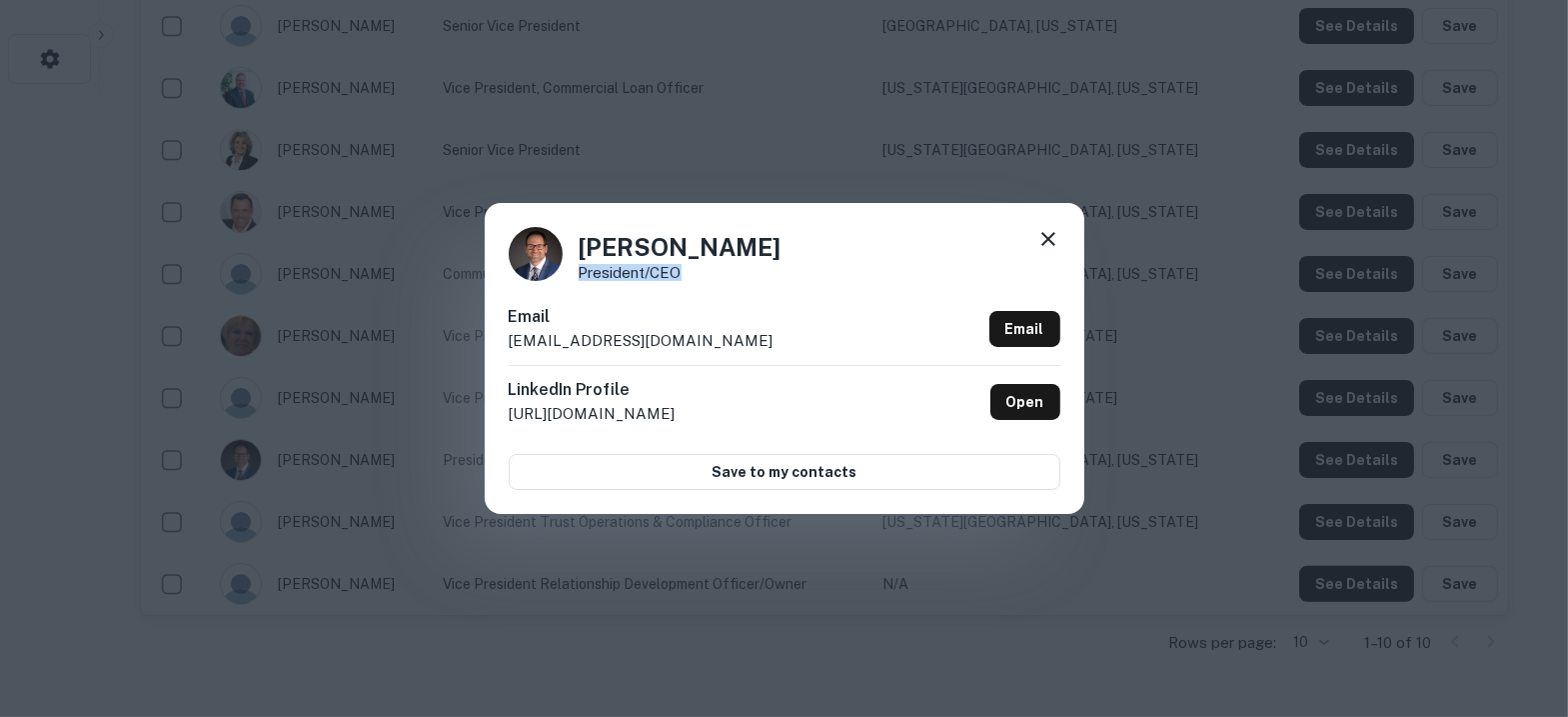 drag, startPoint x: 702, startPoint y: 277, endPoint x: 575, endPoint y: 272, distance: 127.09839 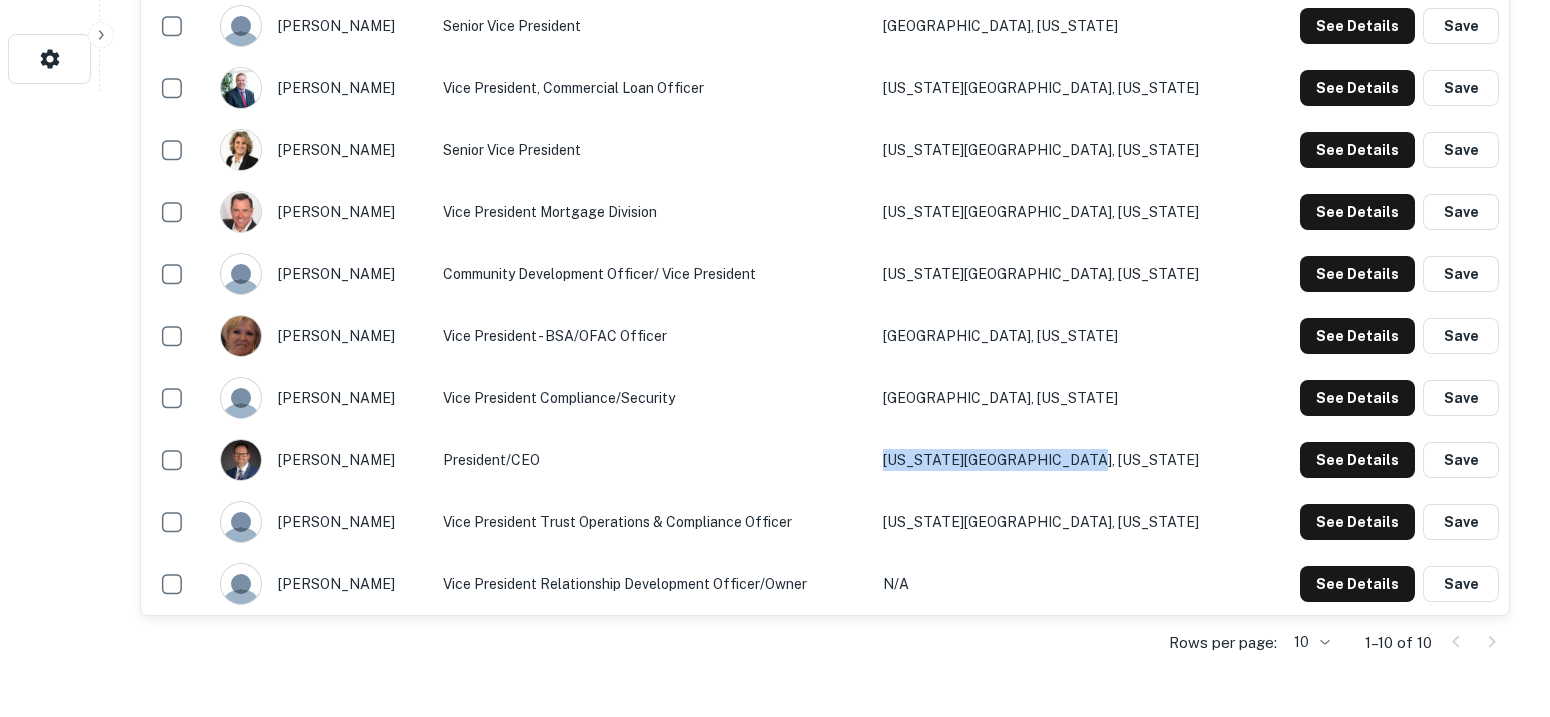 drag, startPoint x: 1175, startPoint y: 446, endPoint x: 954, endPoint y: 456, distance: 221.22614 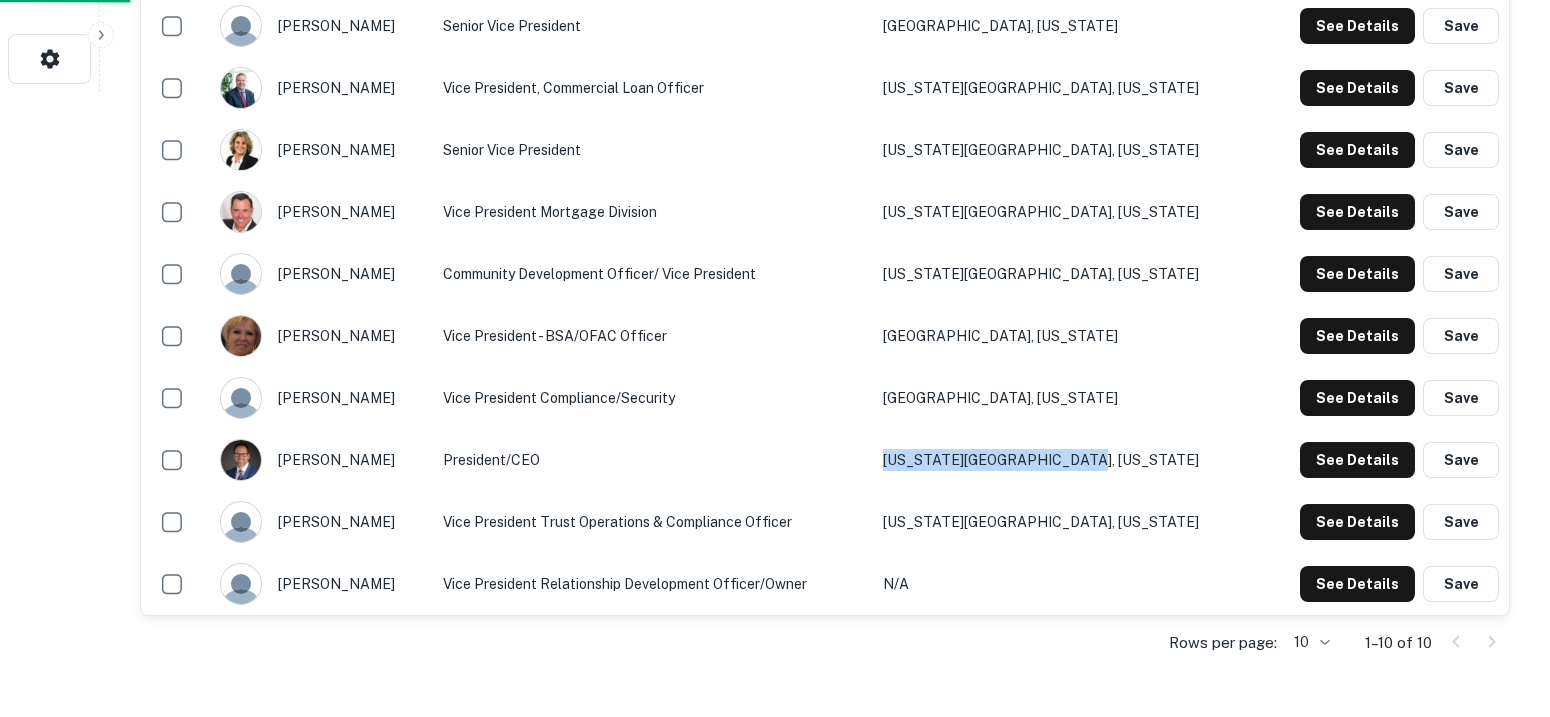 scroll, scrollTop: 0, scrollLeft: 0, axis: both 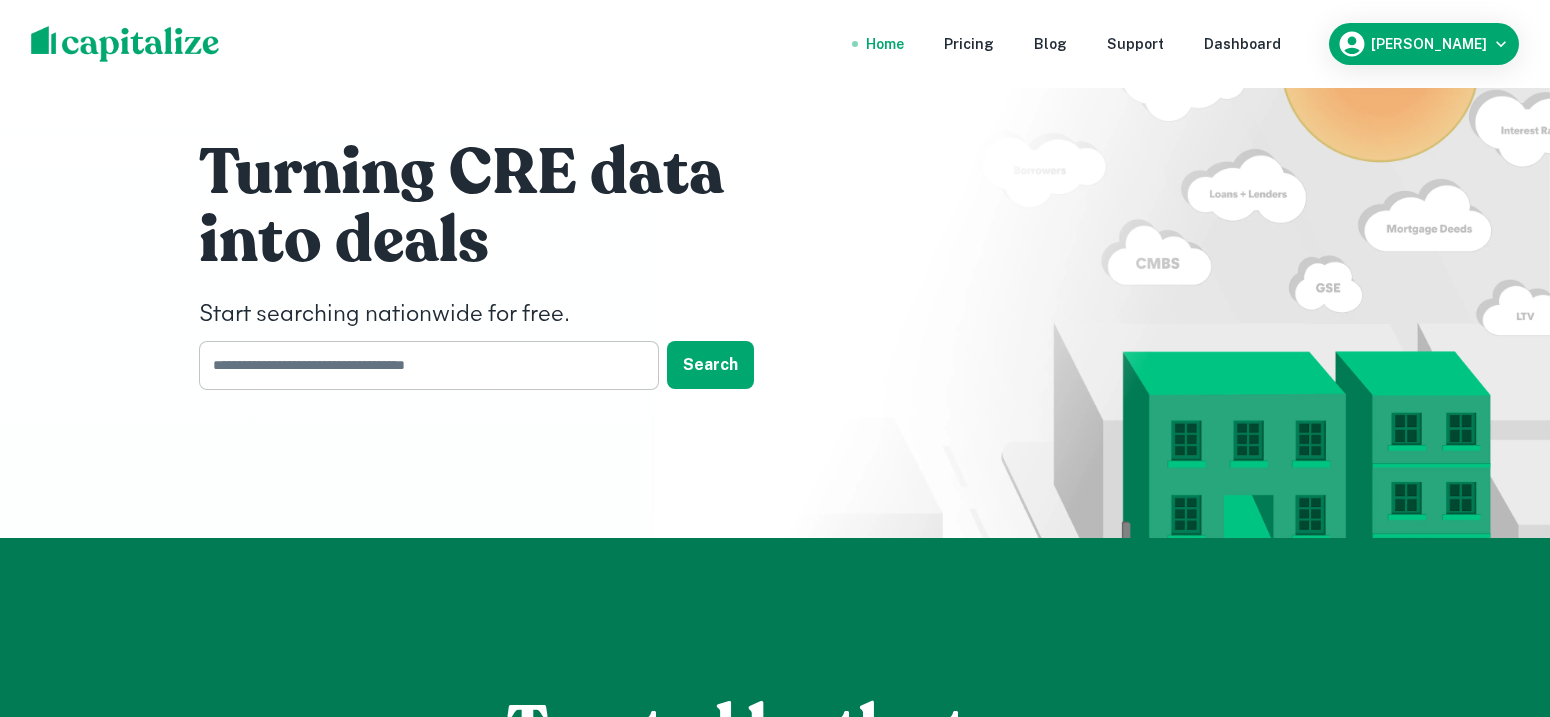 click at bounding box center (422, 365) 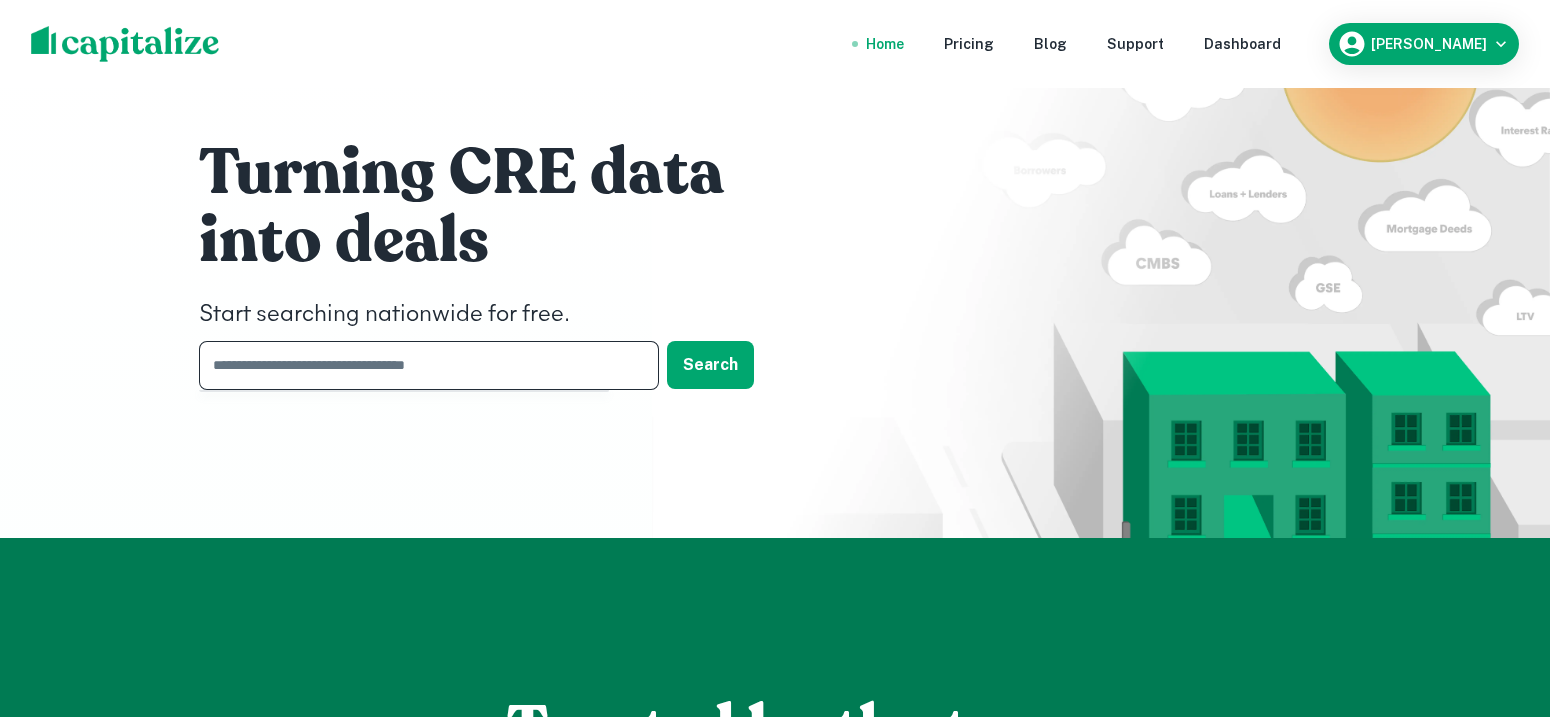 paste on "**********" 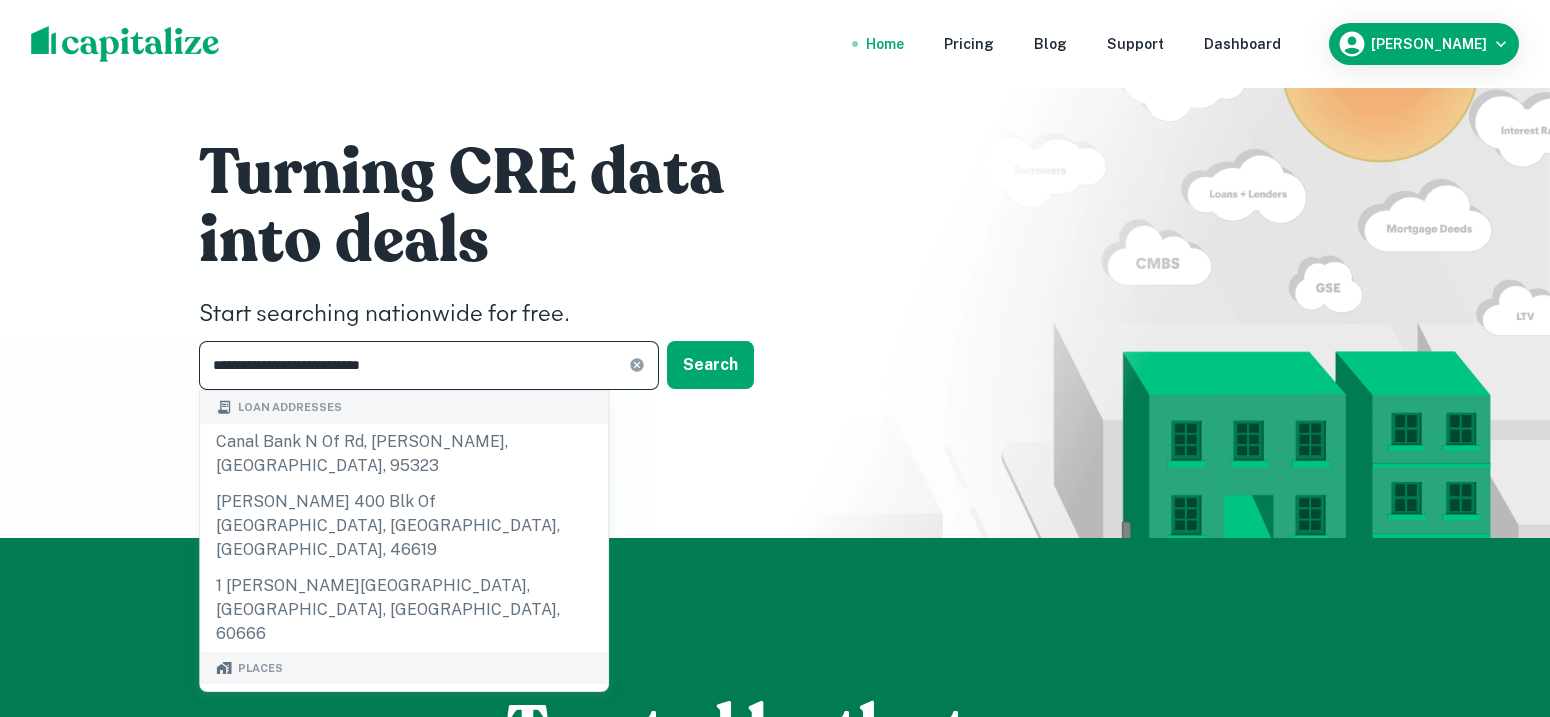 scroll, scrollTop: 124, scrollLeft: 0, axis: vertical 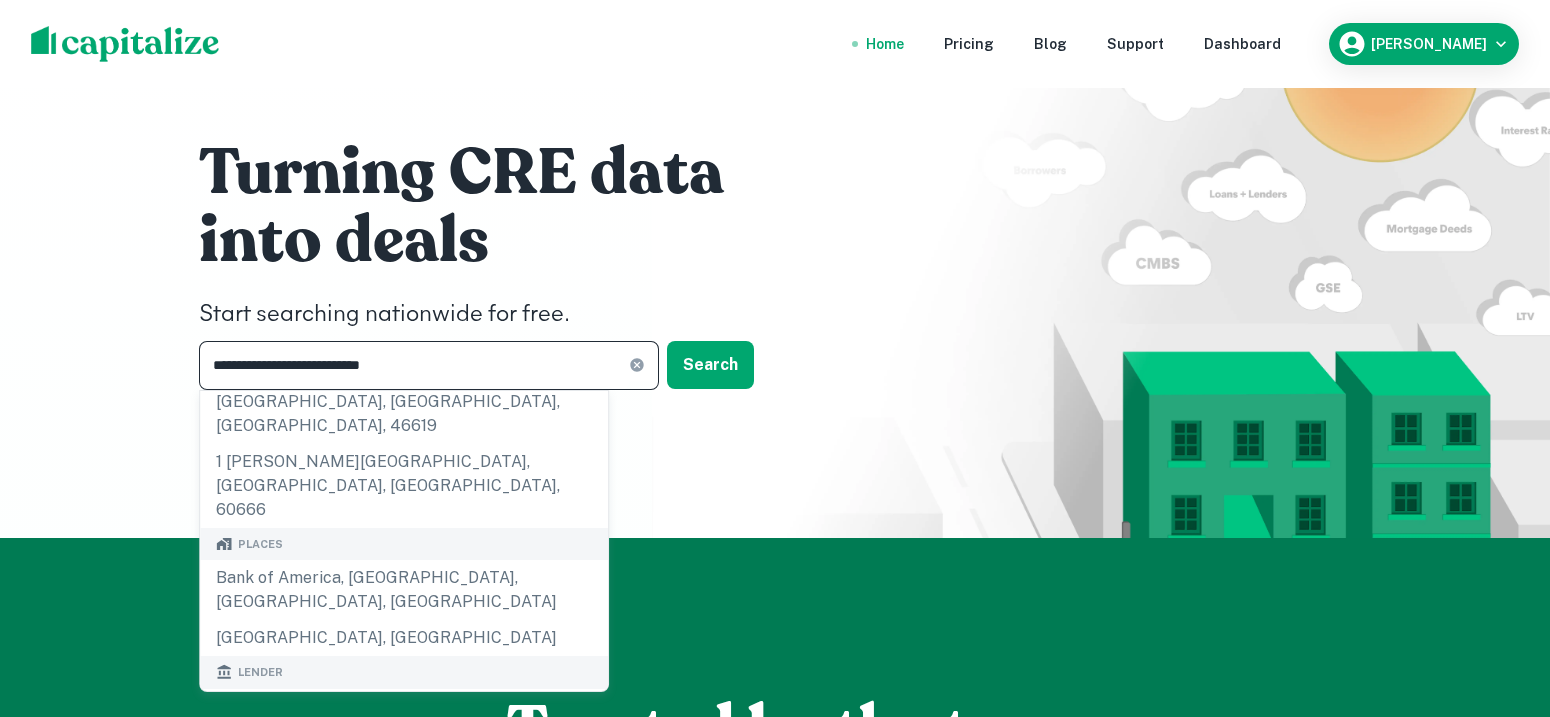 click on "international bank of chicago" at bounding box center (371, 782) 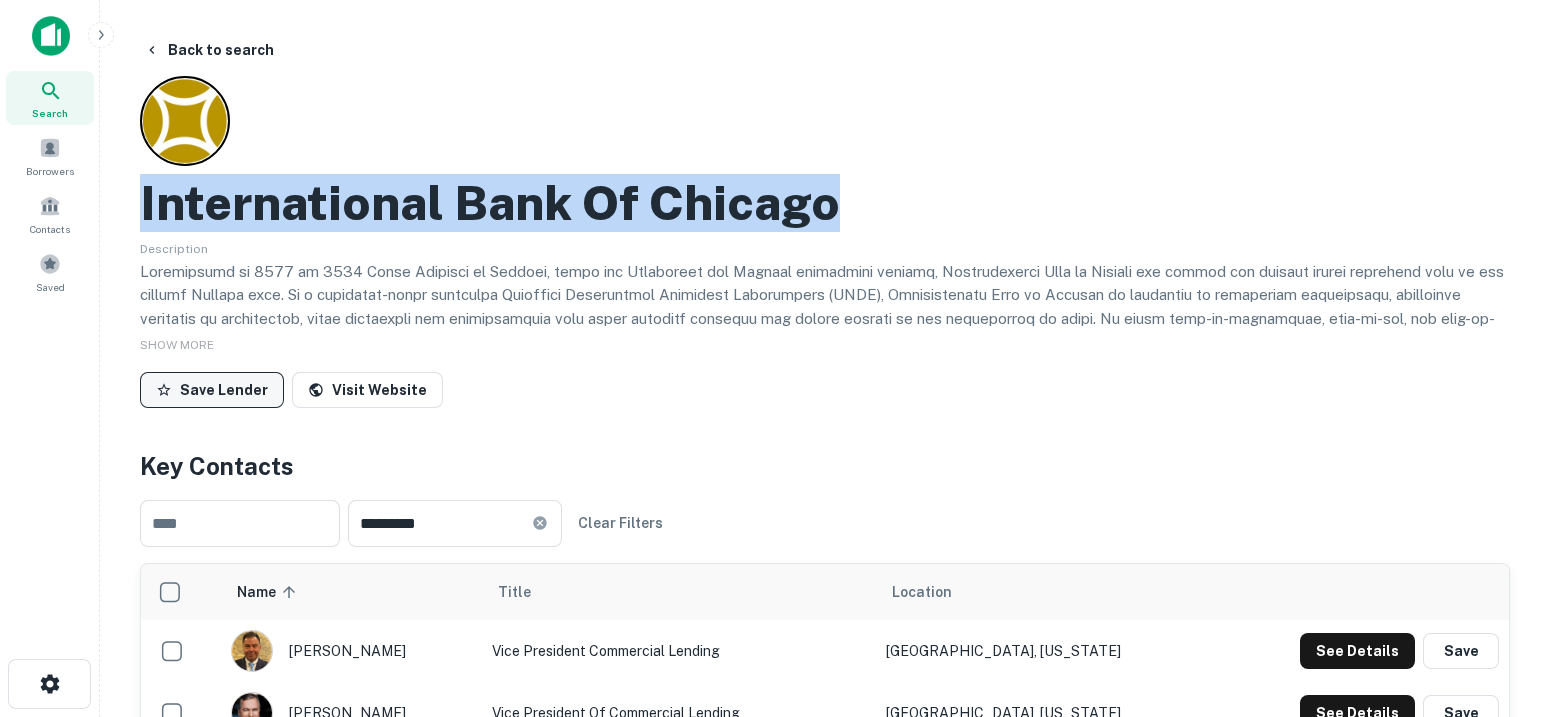 drag, startPoint x: 434, startPoint y: 219, endPoint x: 196, endPoint y: 399, distance: 298.4024 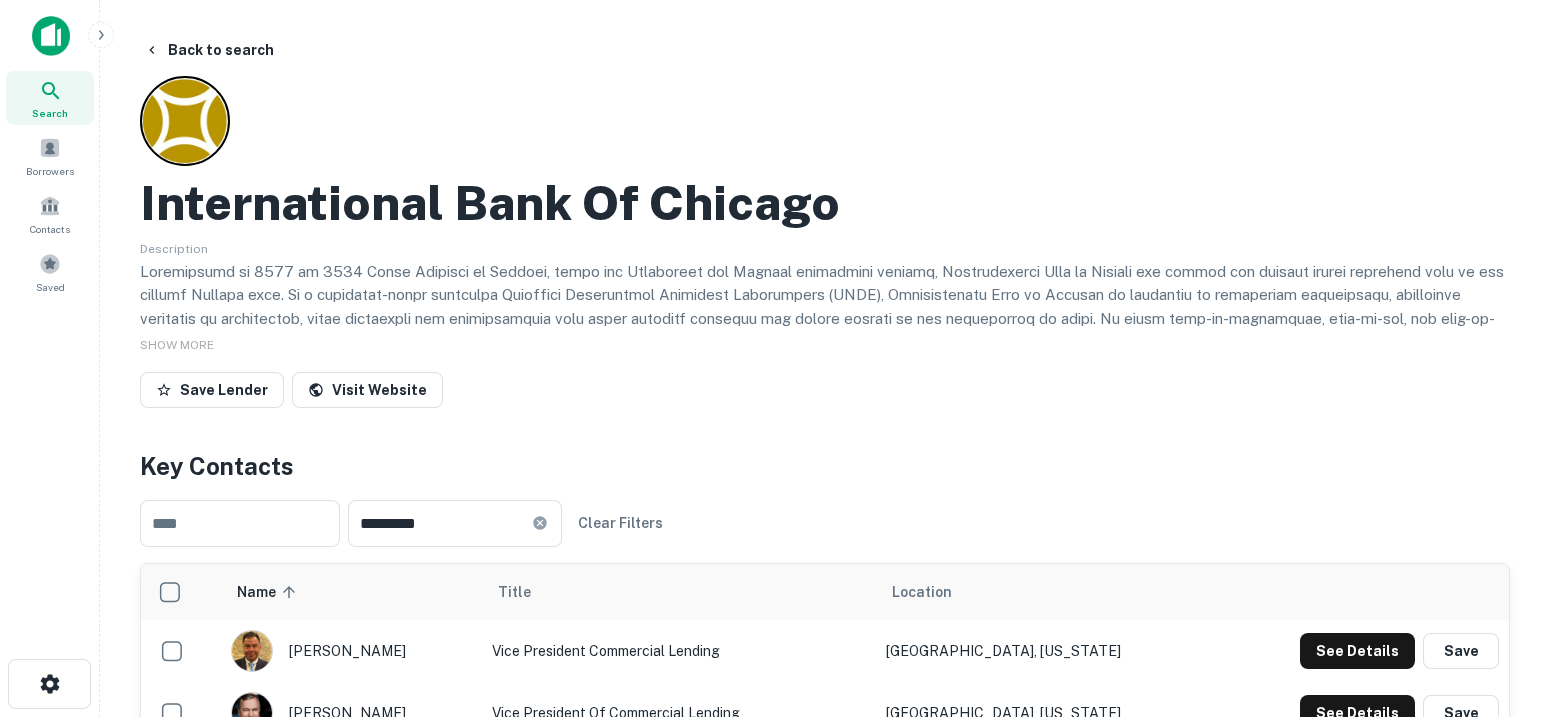click on "Chicago, Illinois" at bounding box center [1046, 651] 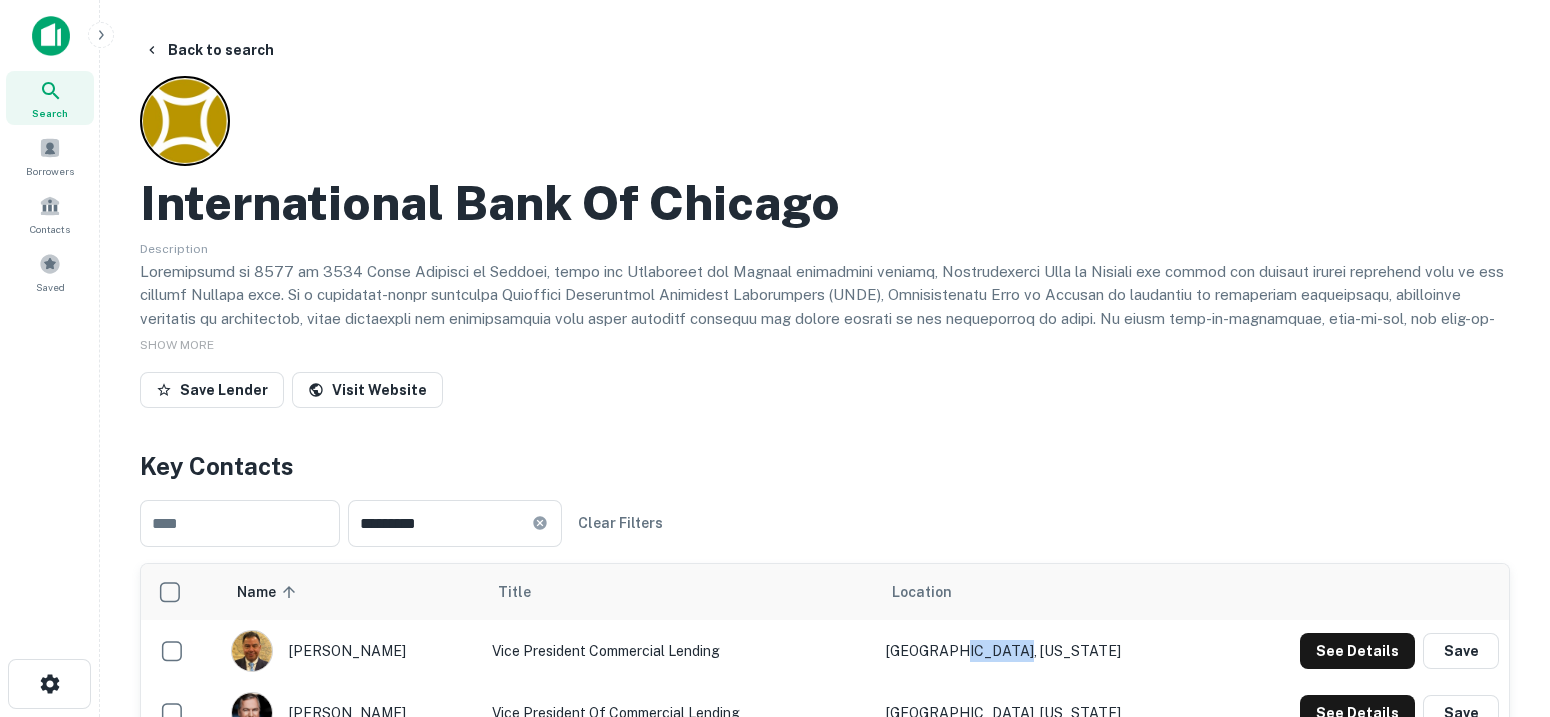 click on "Chicago, Illinois" at bounding box center [1046, 651] 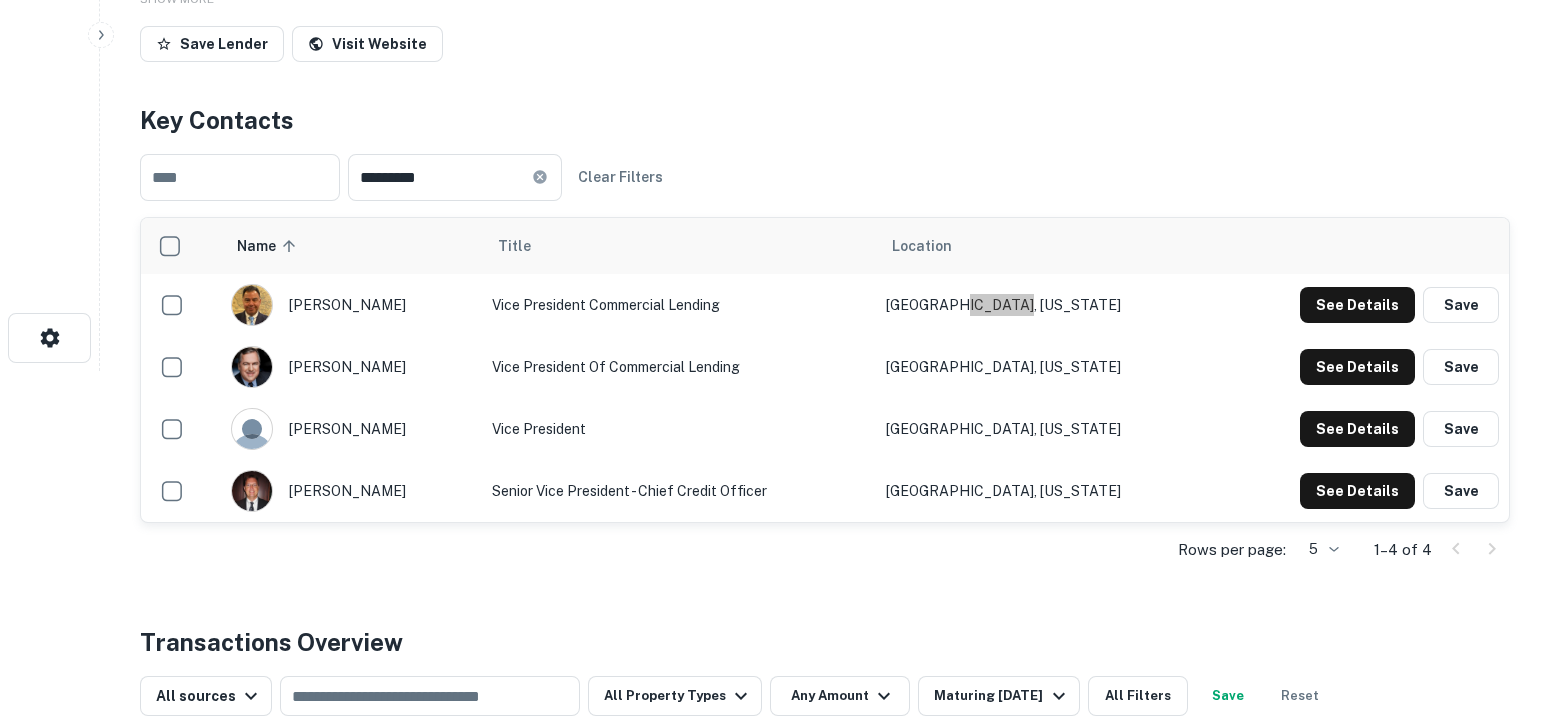 scroll, scrollTop: 375, scrollLeft: 0, axis: vertical 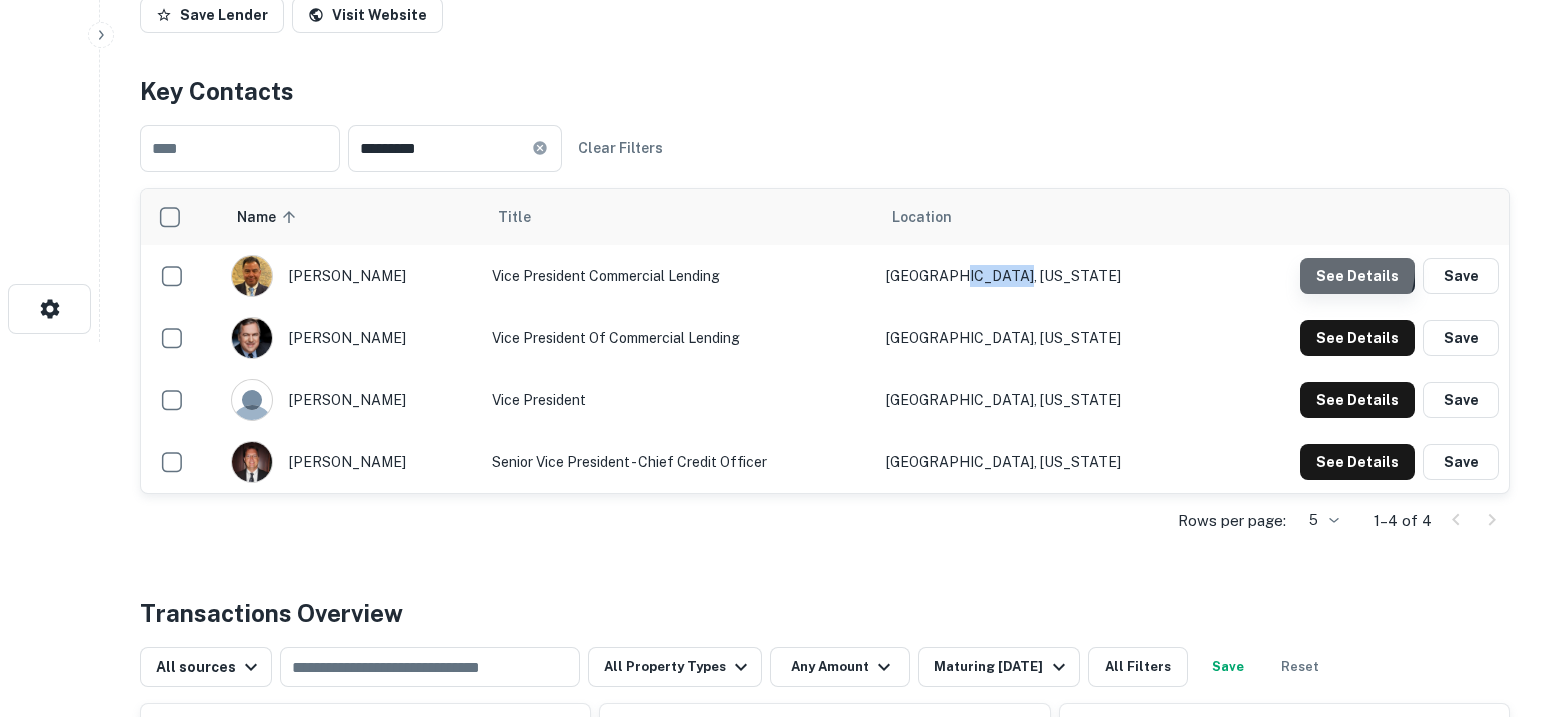 click on "See Details" at bounding box center [1357, 276] 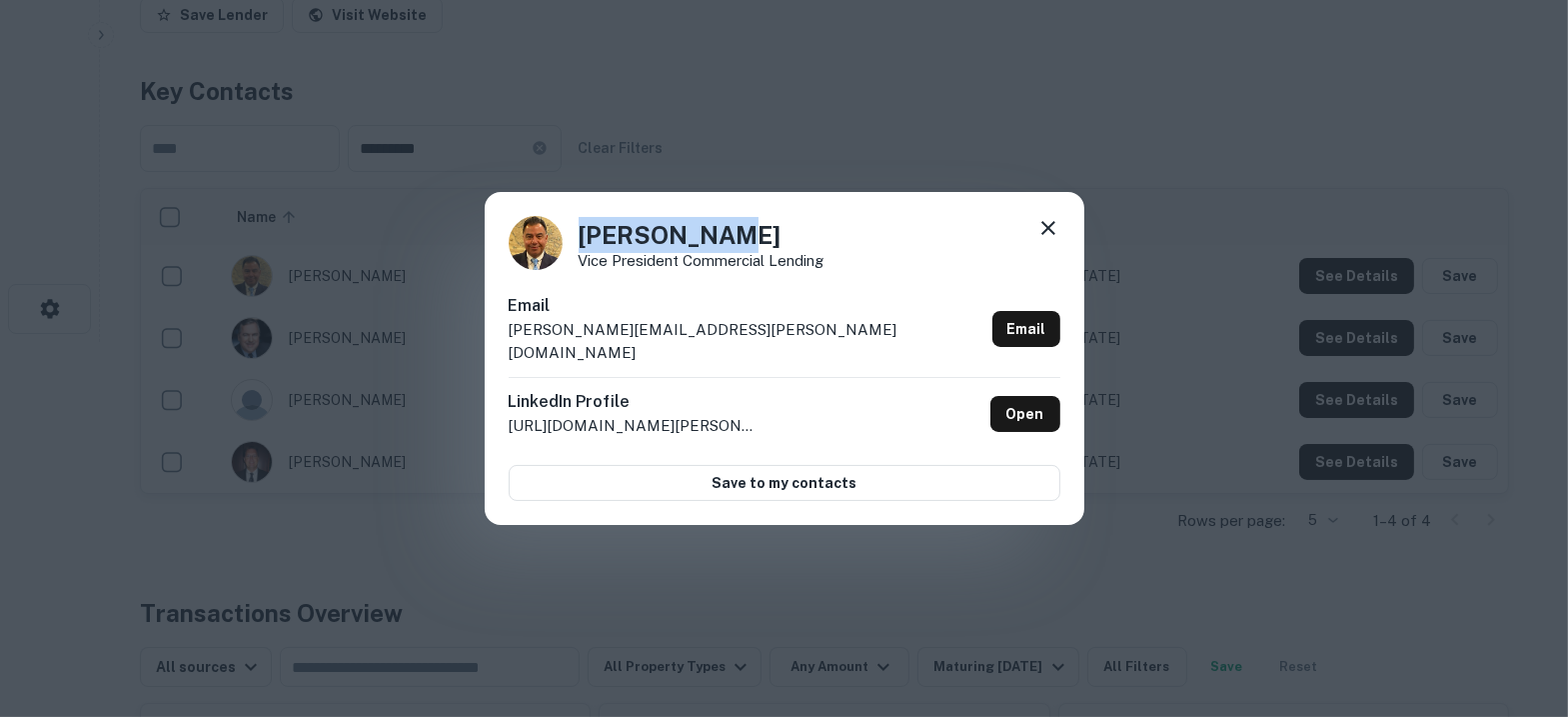 drag, startPoint x: 768, startPoint y: 241, endPoint x: 562, endPoint y: 257, distance: 206.62042 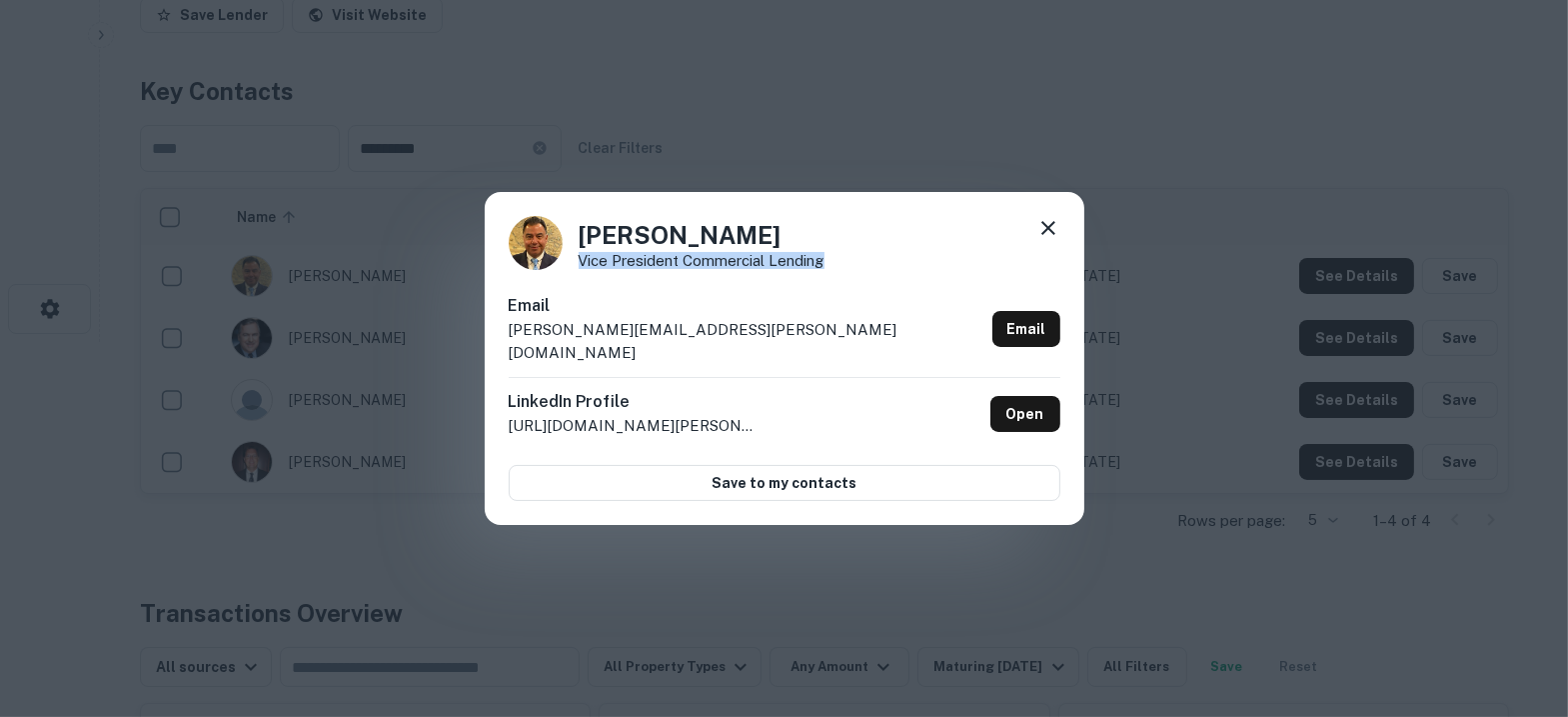 drag, startPoint x: 852, startPoint y: 270, endPoint x: 580, endPoint y: 269, distance: 272.00184 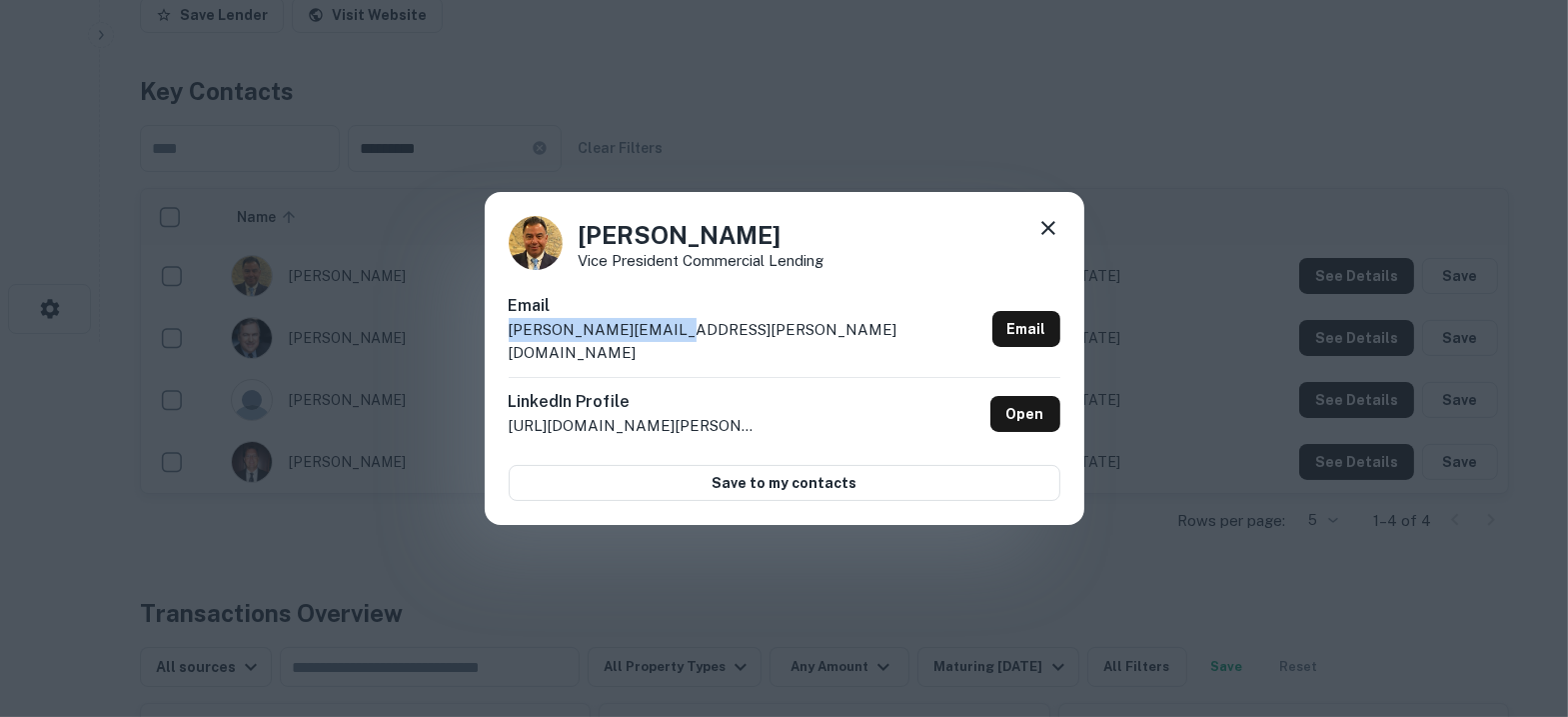 drag, startPoint x: 715, startPoint y: 338, endPoint x: 482, endPoint y: 346, distance: 233.1373 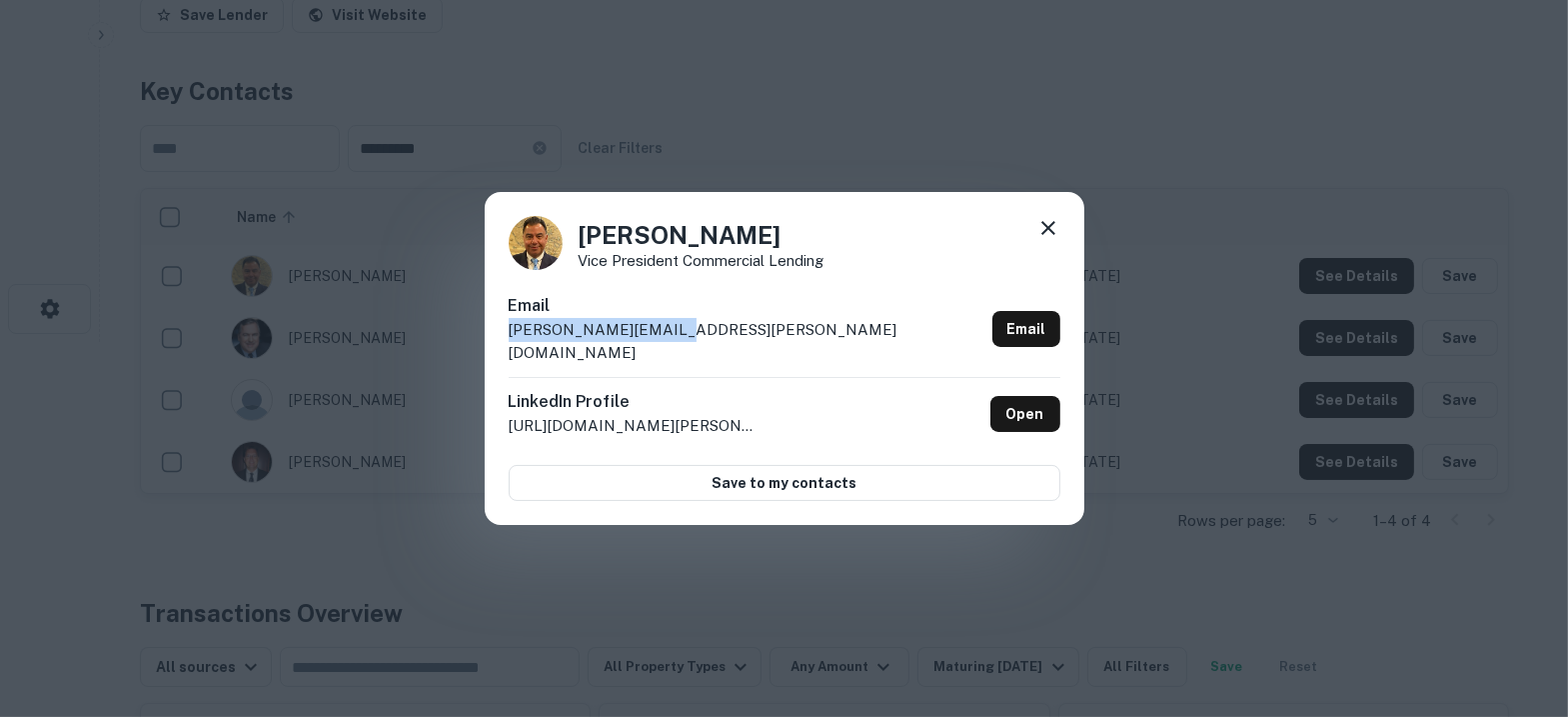 click 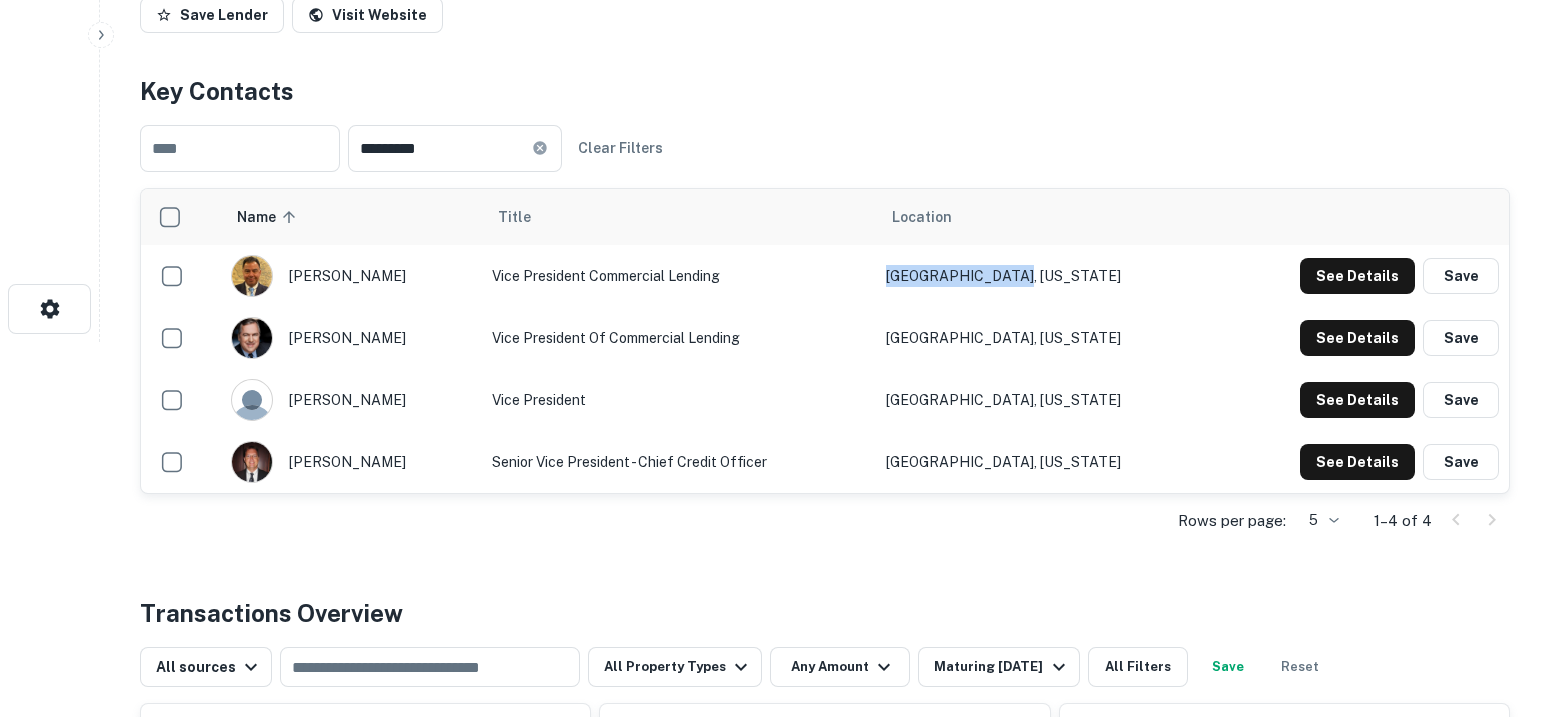 drag, startPoint x: 1120, startPoint y: 277, endPoint x: 984, endPoint y: 277, distance: 136 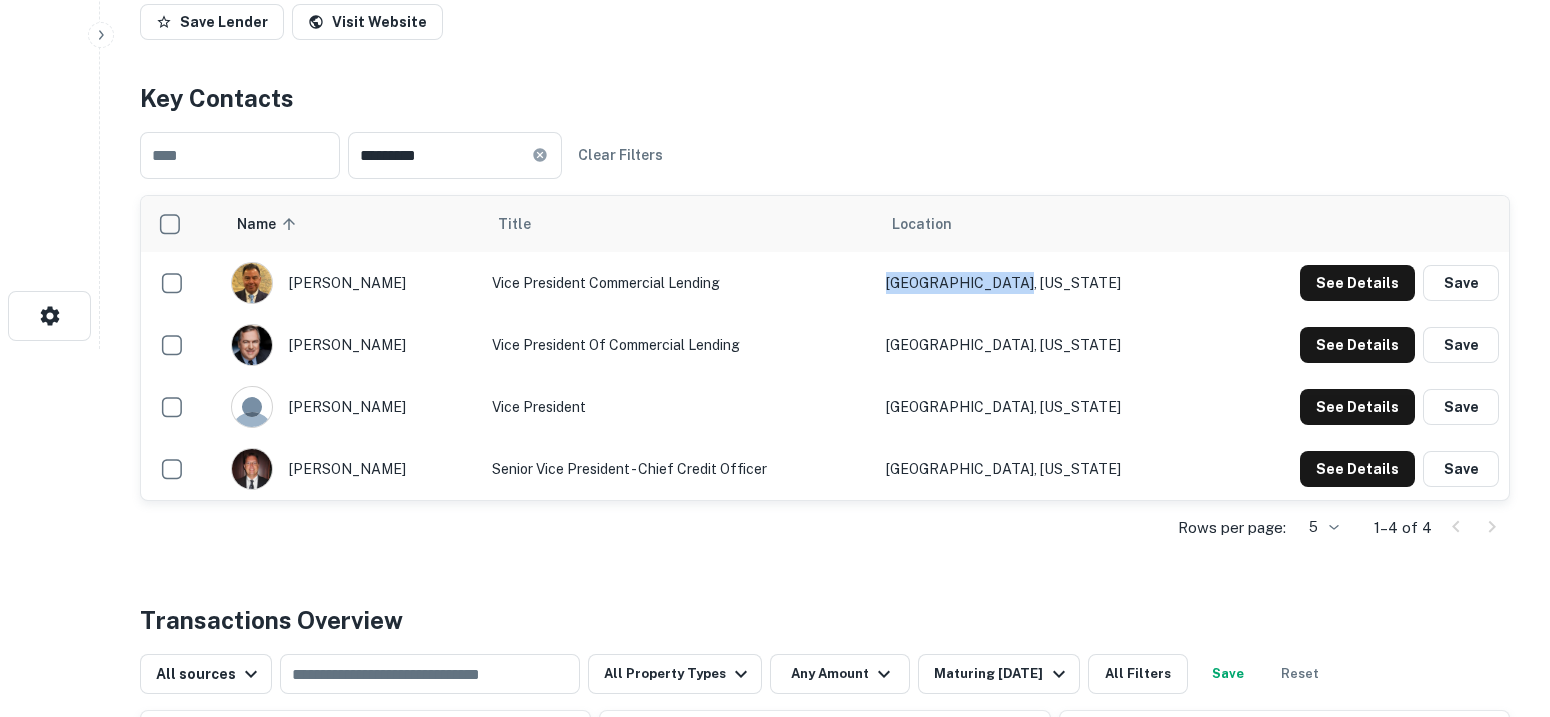 scroll, scrollTop: 0, scrollLeft: 0, axis: both 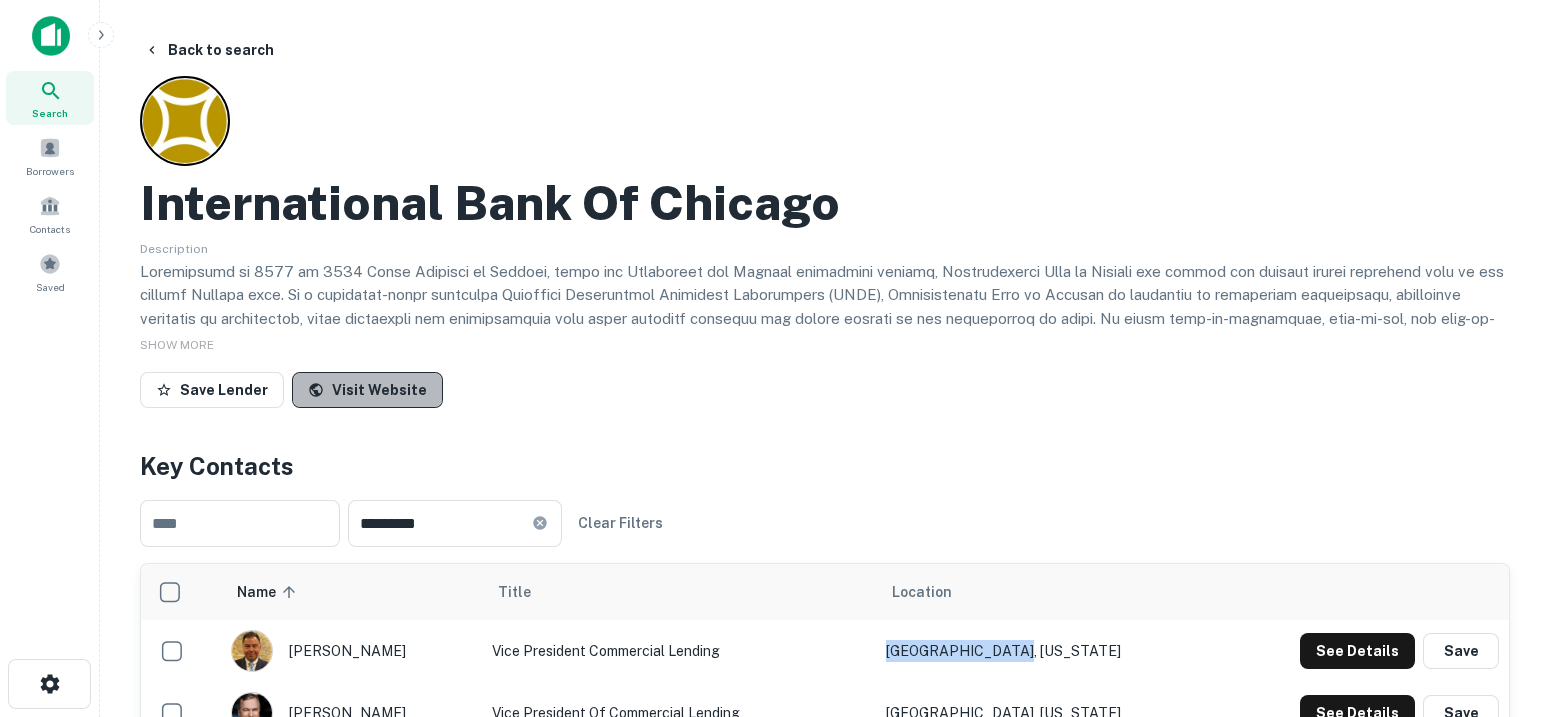 click on "Visit Website" at bounding box center [367, 390] 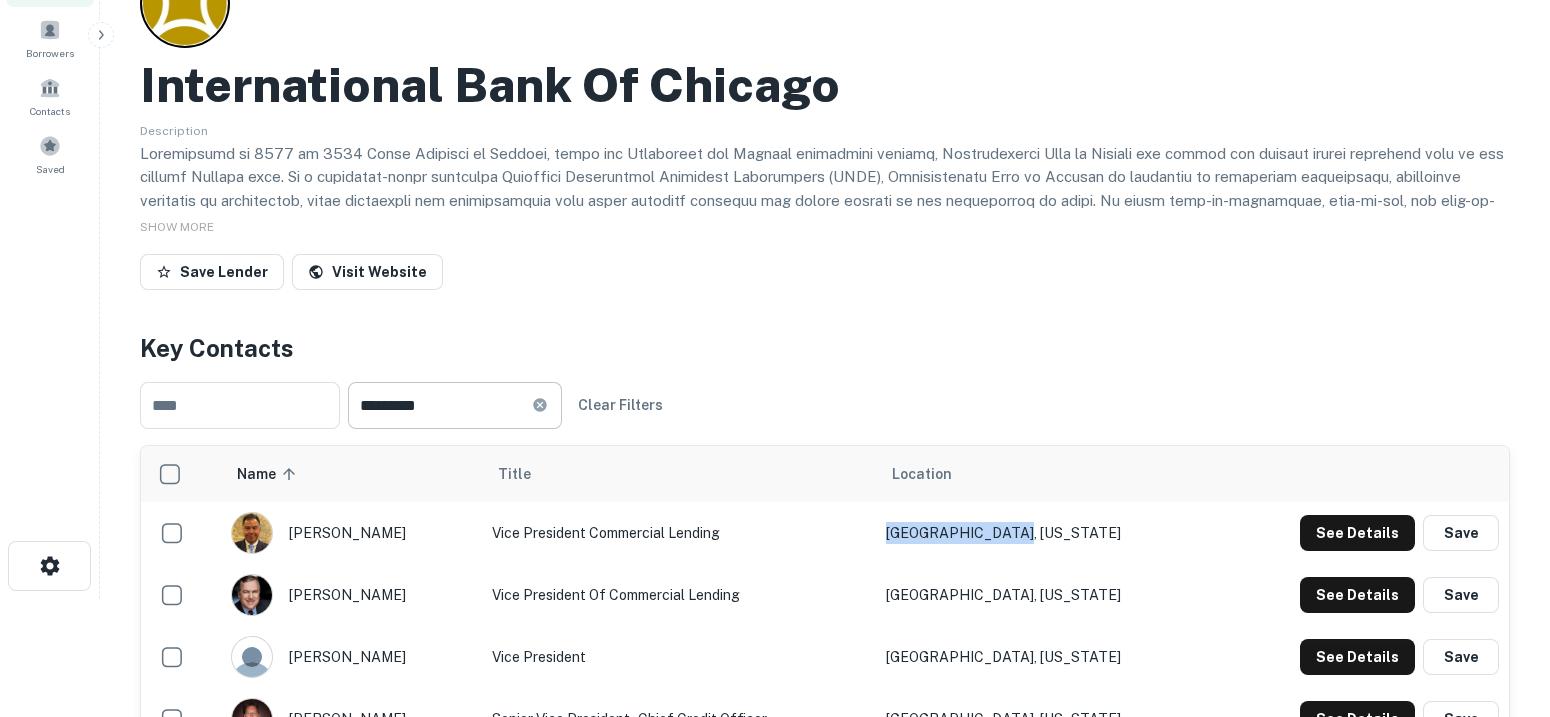 scroll, scrollTop: 249, scrollLeft: 0, axis: vertical 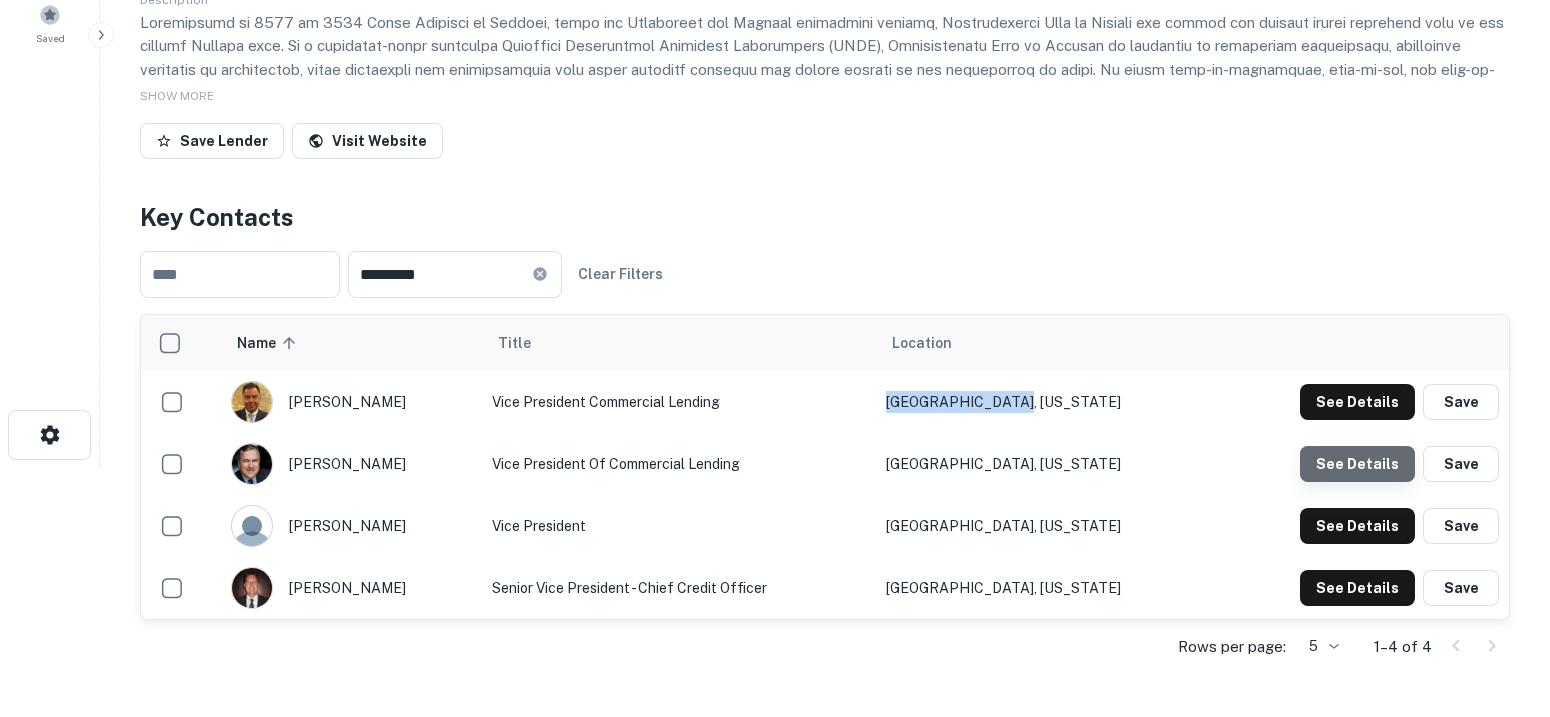 click on "See Details" at bounding box center (1357, 402) 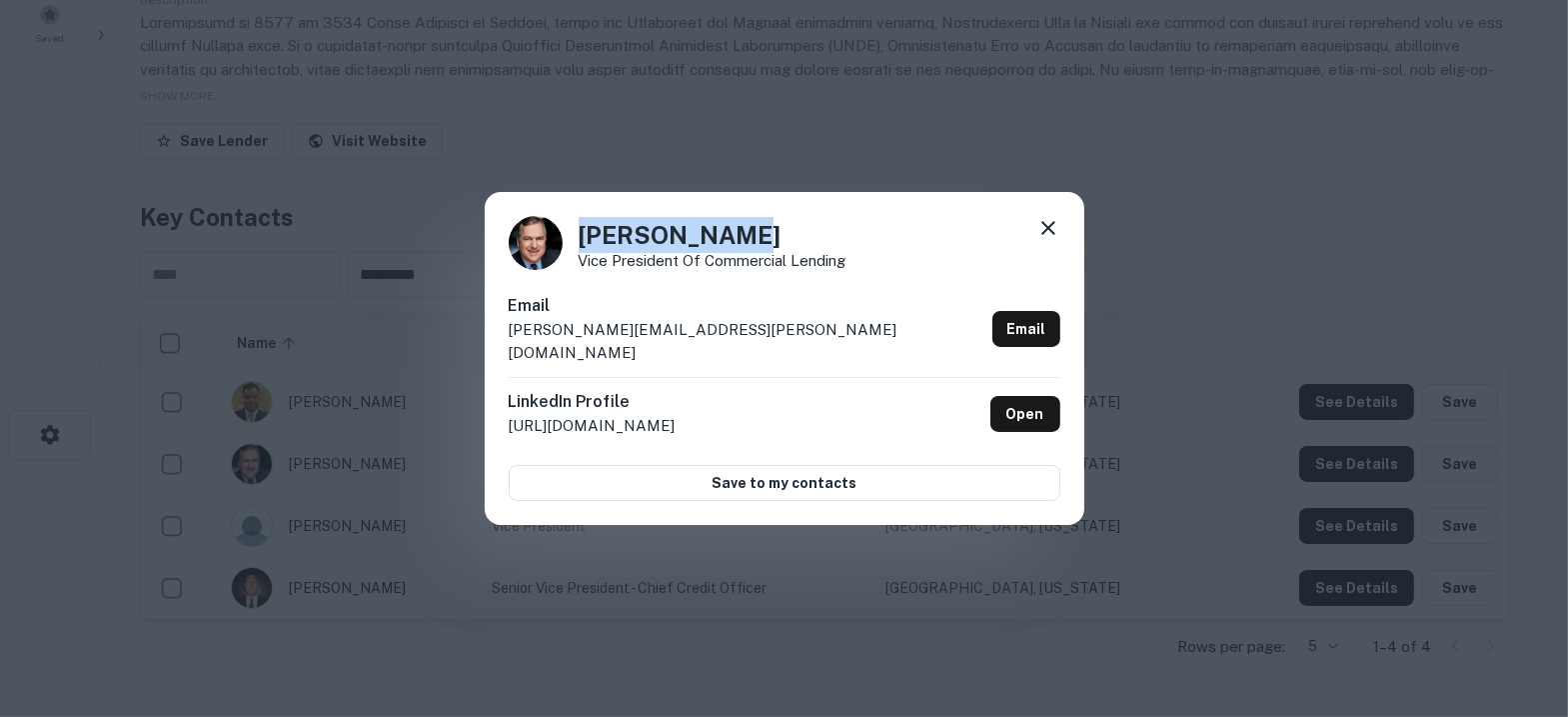 drag, startPoint x: 803, startPoint y: 255, endPoint x: 509, endPoint y: 227, distance: 295.33032 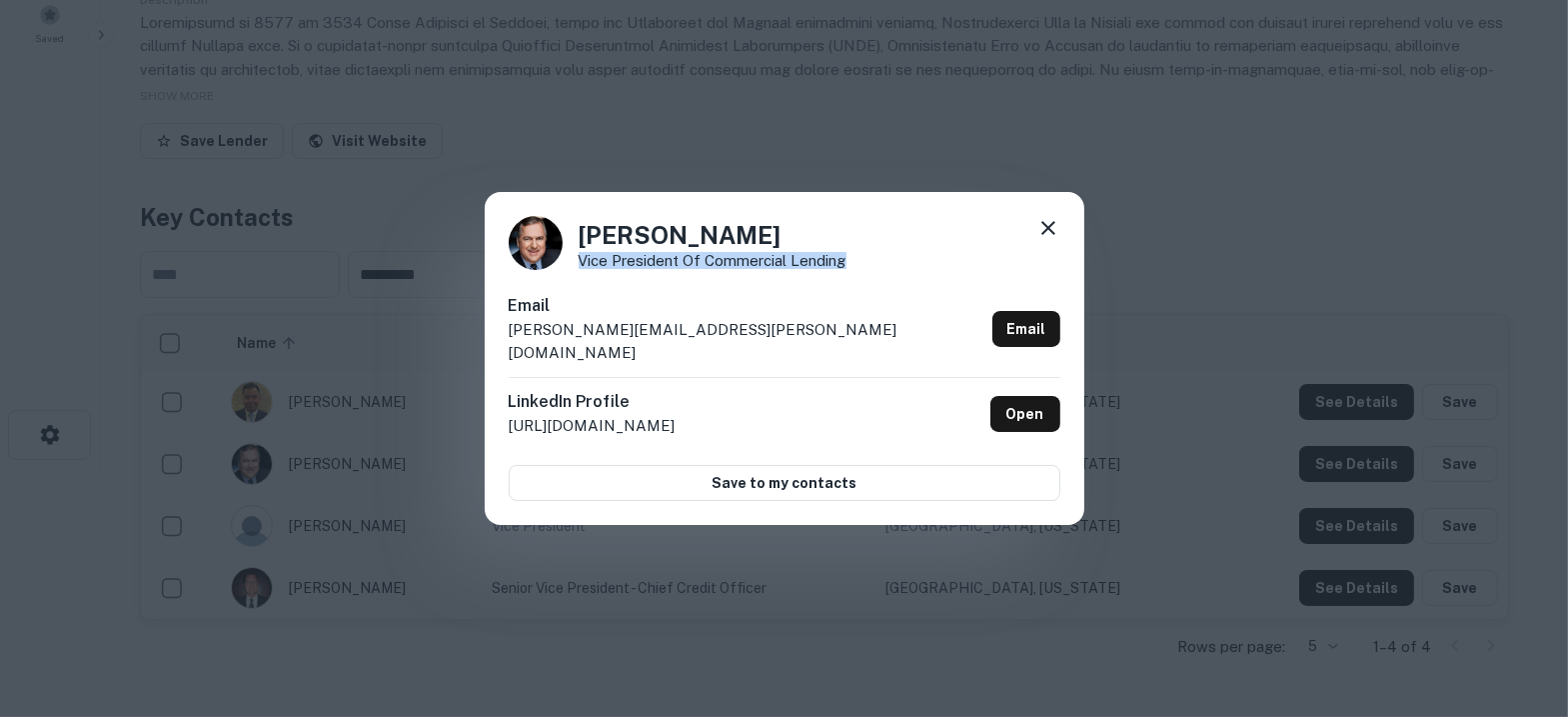 drag, startPoint x: 870, startPoint y: 274, endPoint x: 579, endPoint y: 275, distance: 291.0017 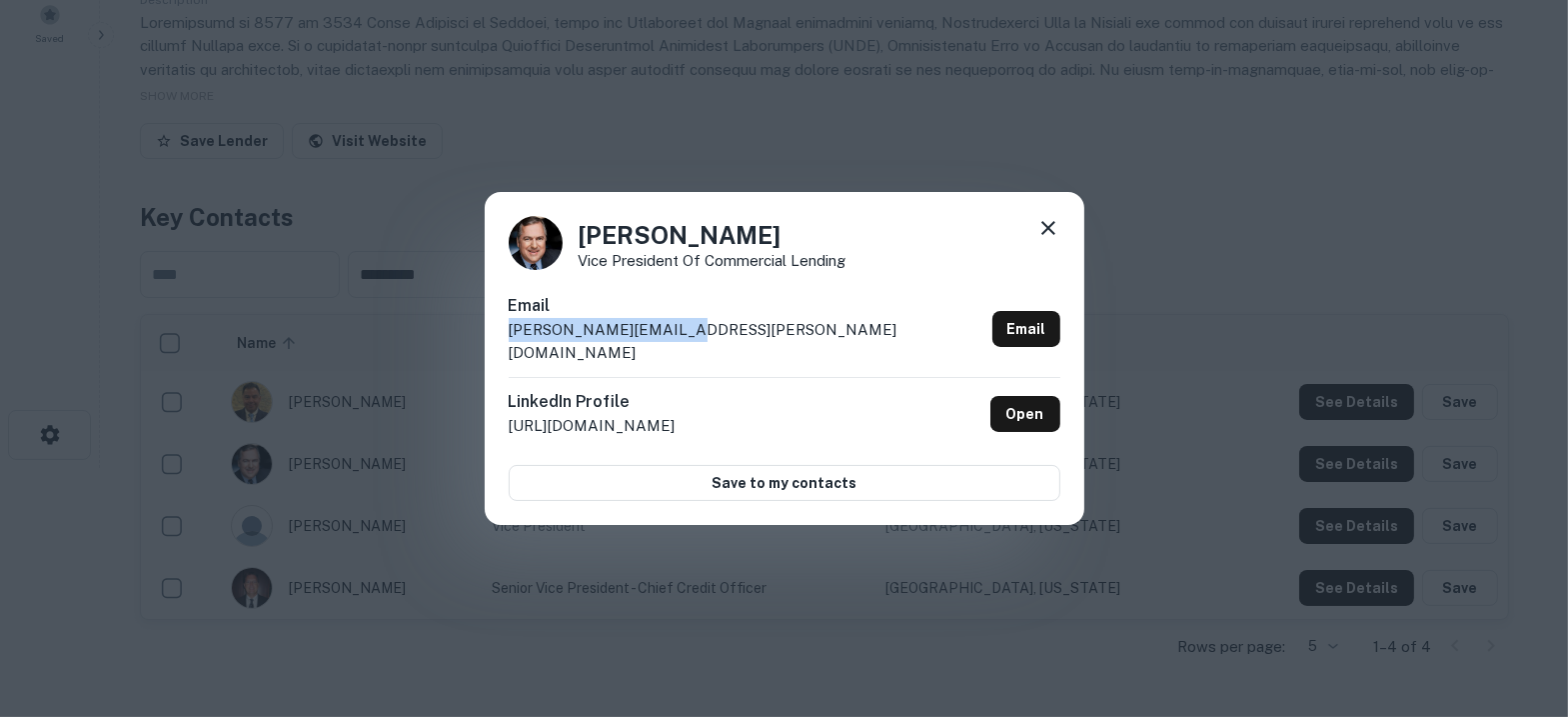 drag, startPoint x: 694, startPoint y: 343, endPoint x: 503, endPoint y: 344, distance: 191.00262 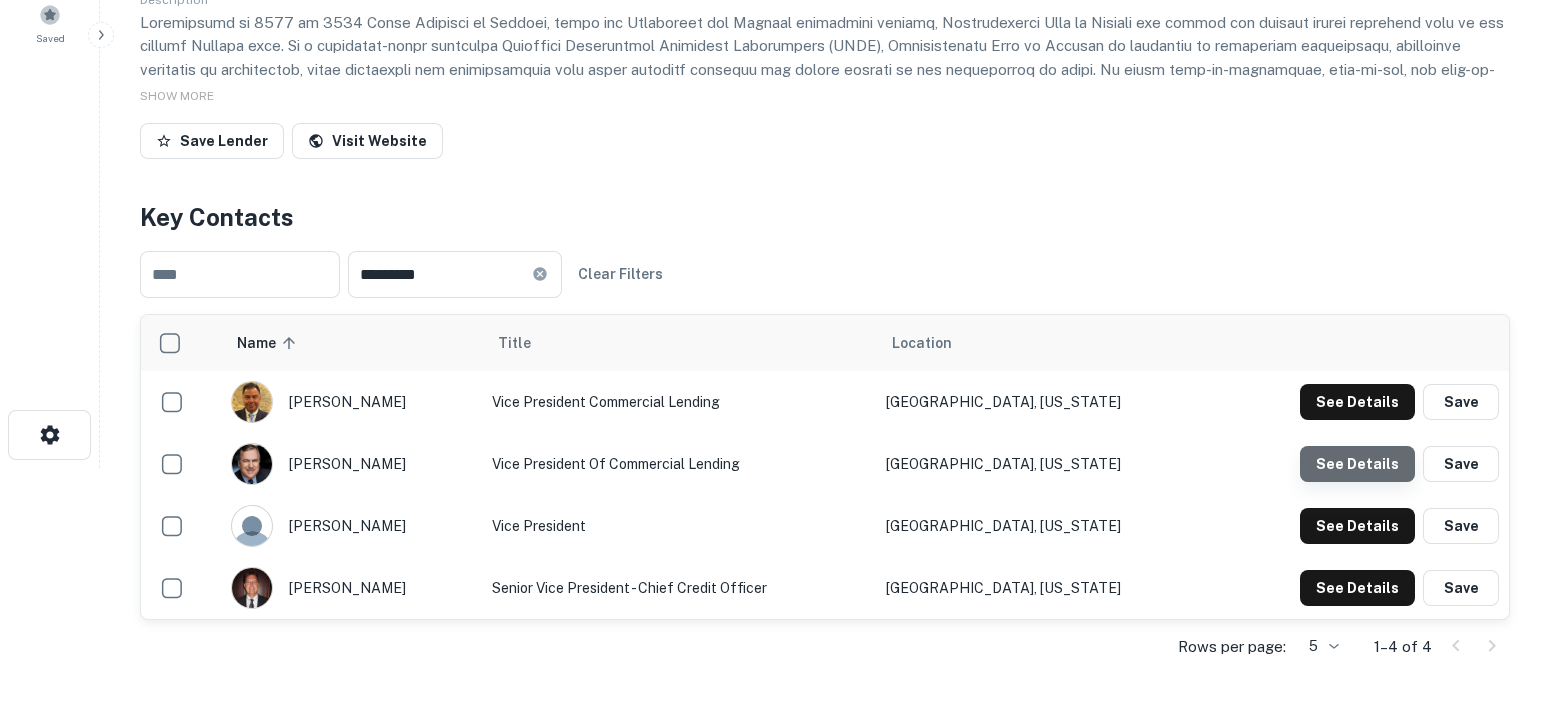 click on "See Details" at bounding box center (1357, 402) 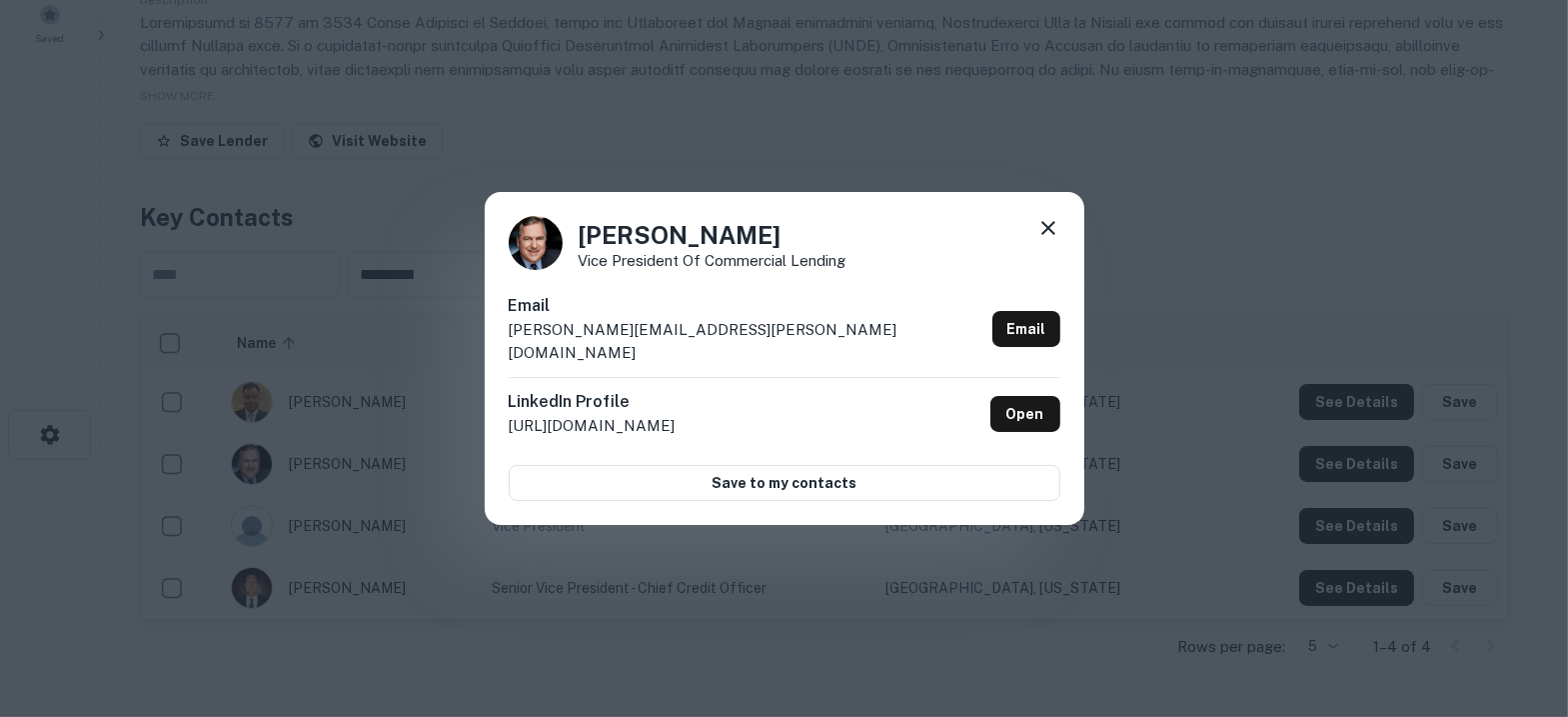 click 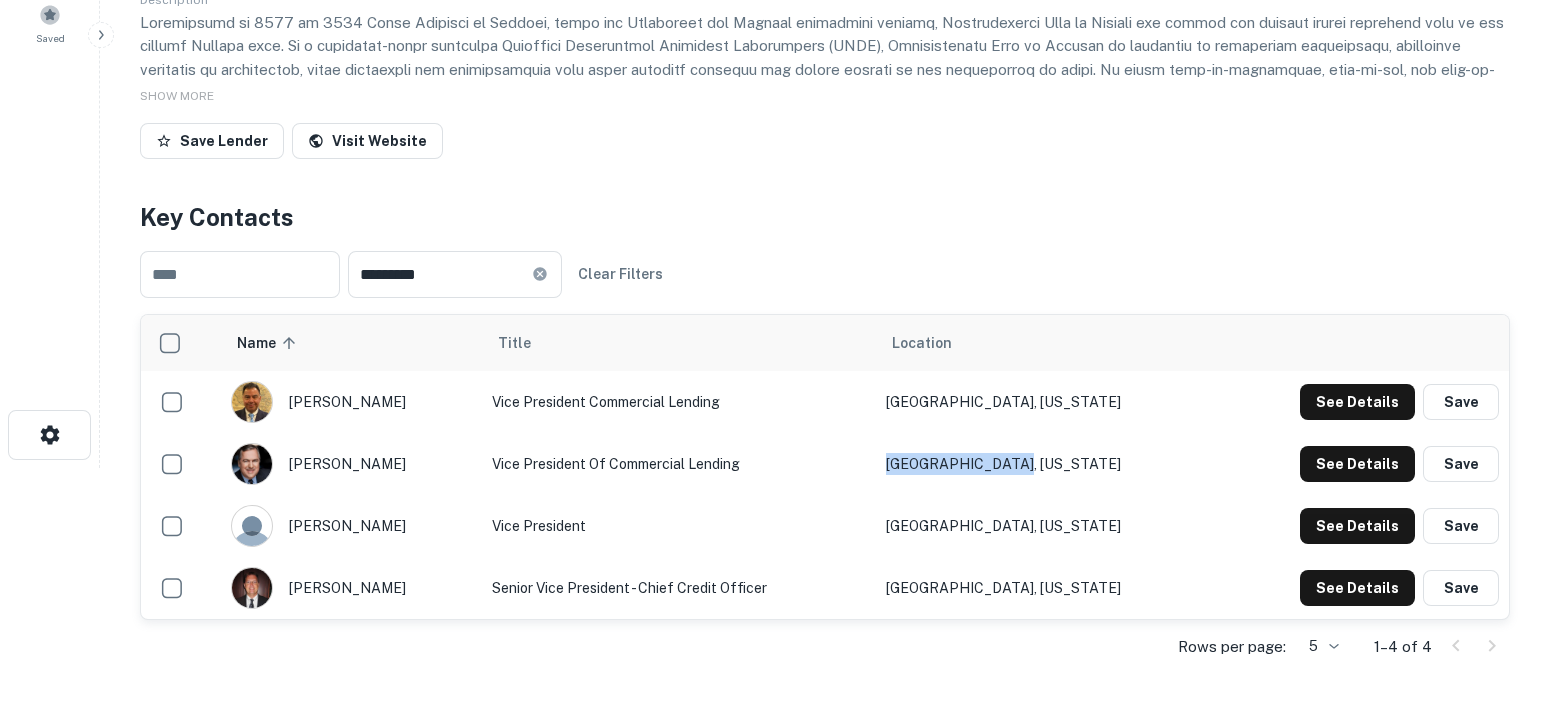 drag, startPoint x: 1060, startPoint y: 456, endPoint x: 955, endPoint y: 456, distance: 105 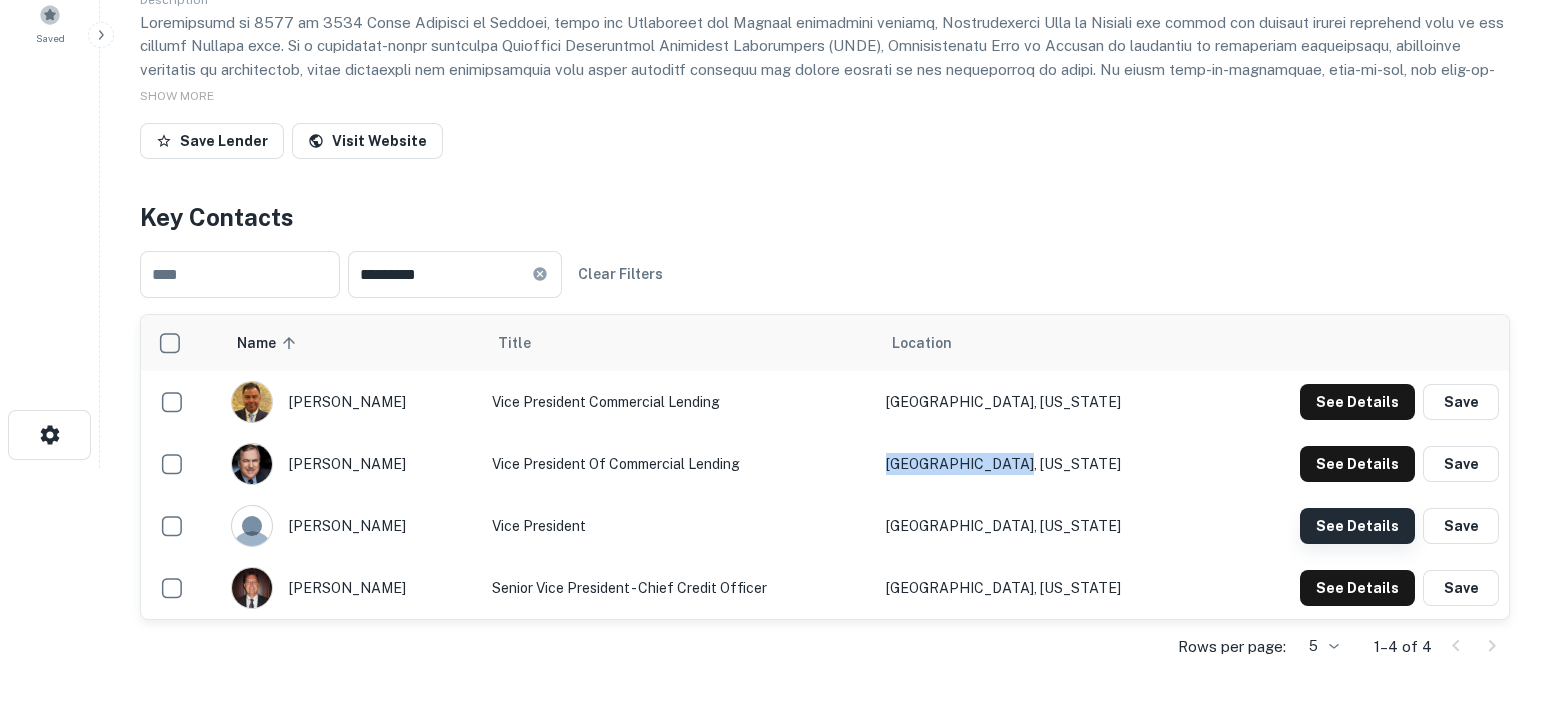 click on "See Details" at bounding box center (1357, 402) 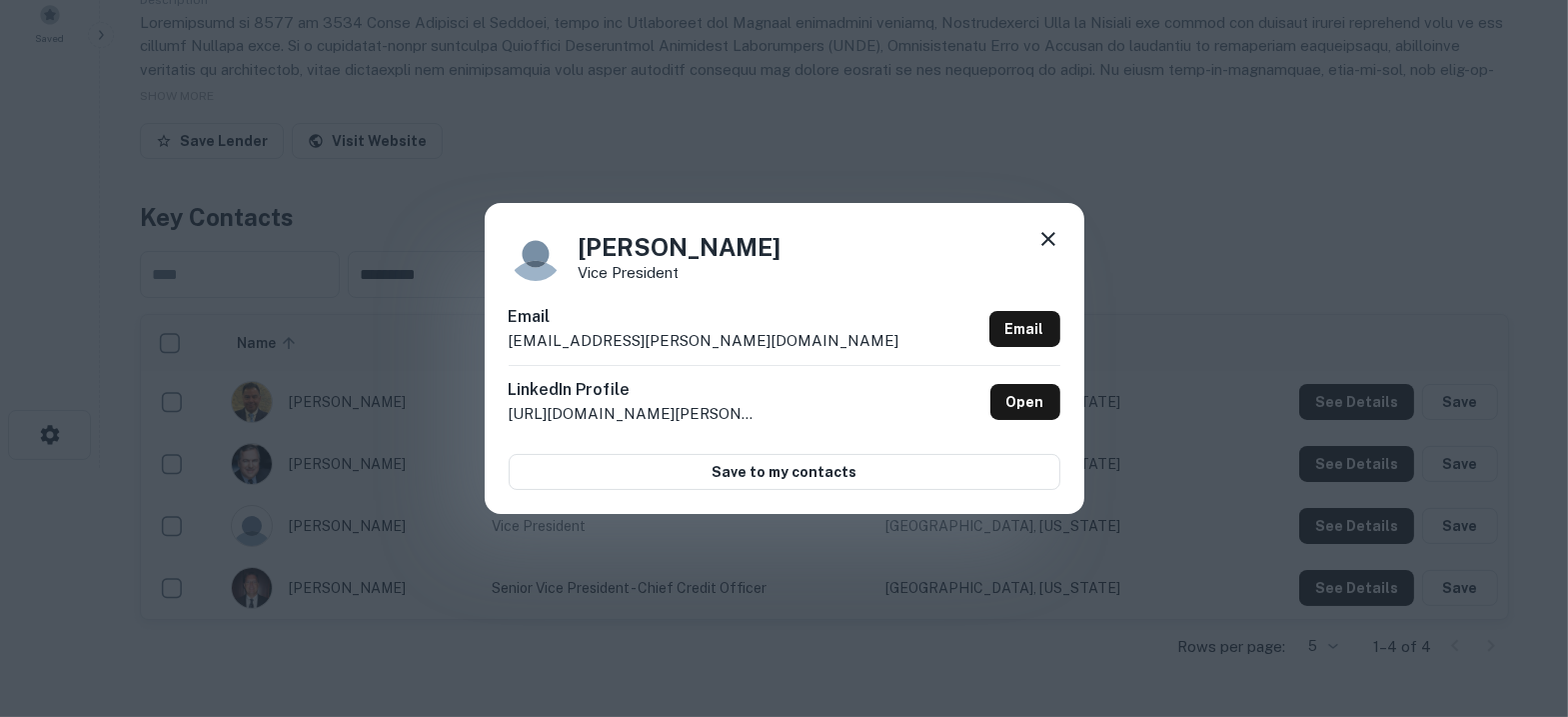 drag, startPoint x: 783, startPoint y: 232, endPoint x: 814, endPoint y: 534, distance: 303.58689 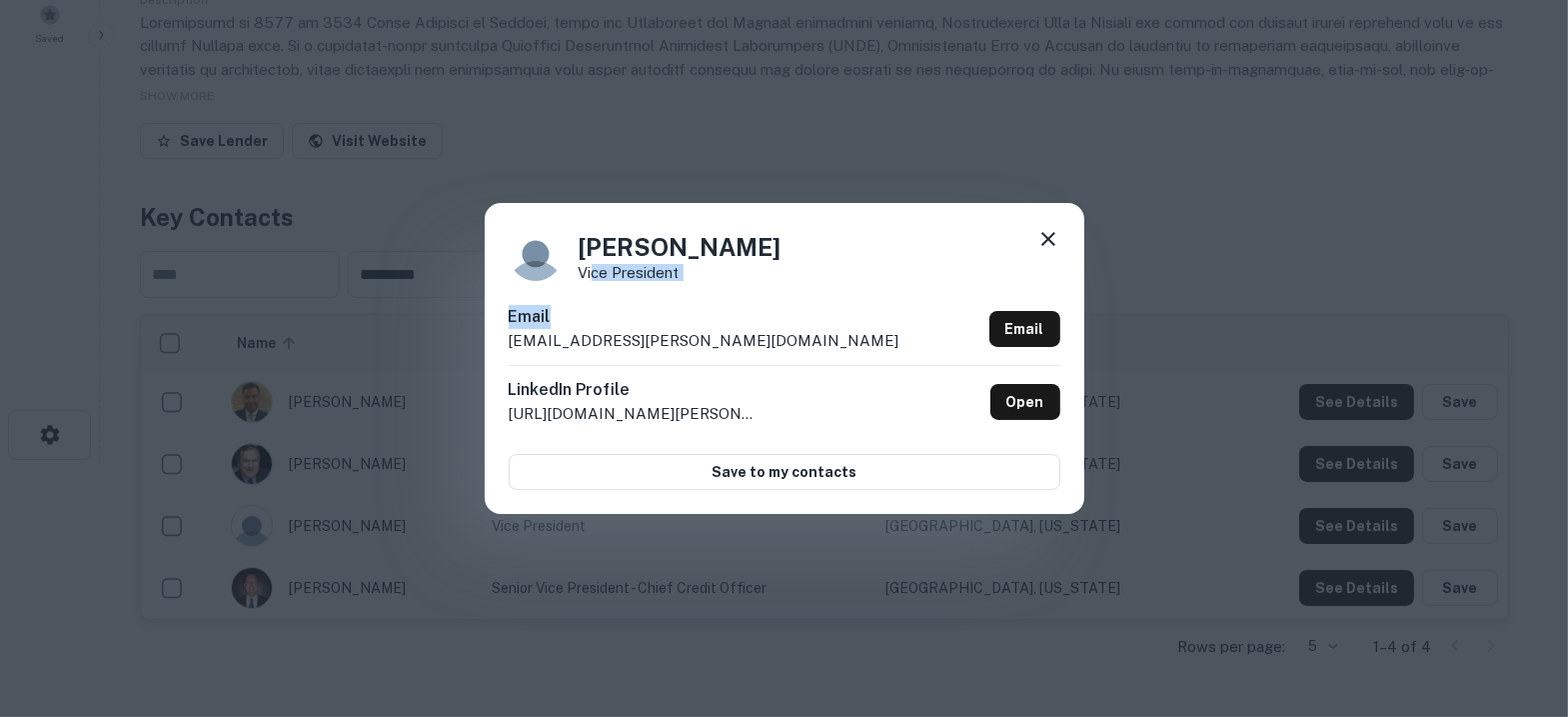 drag, startPoint x: 684, startPoint y: 281, endPoint x: 591, endPoint y: 272, distance: 93.43447 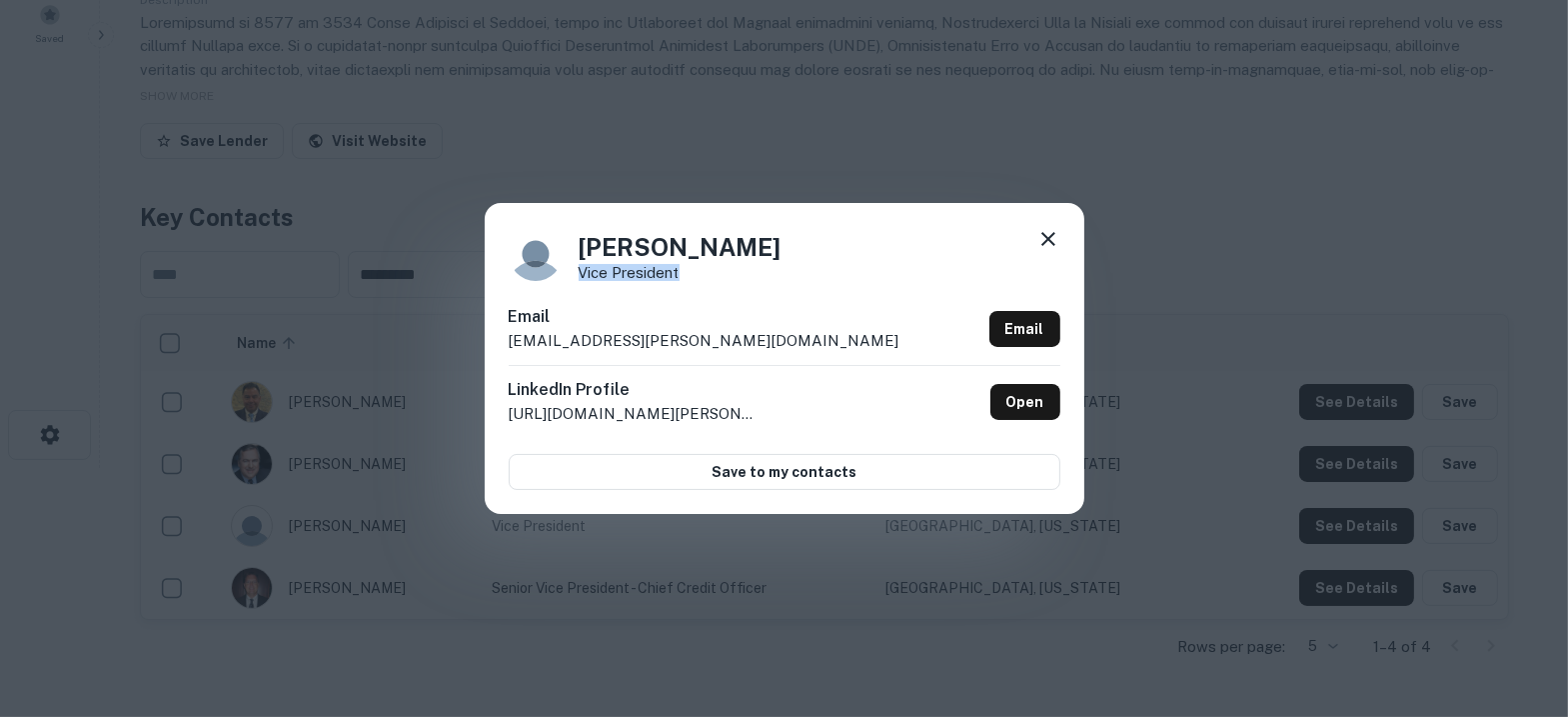 drag, startPoint x: 692, startPoint y: 268, endPoint x: 579, endPoint y: 277, distance: 113.35784 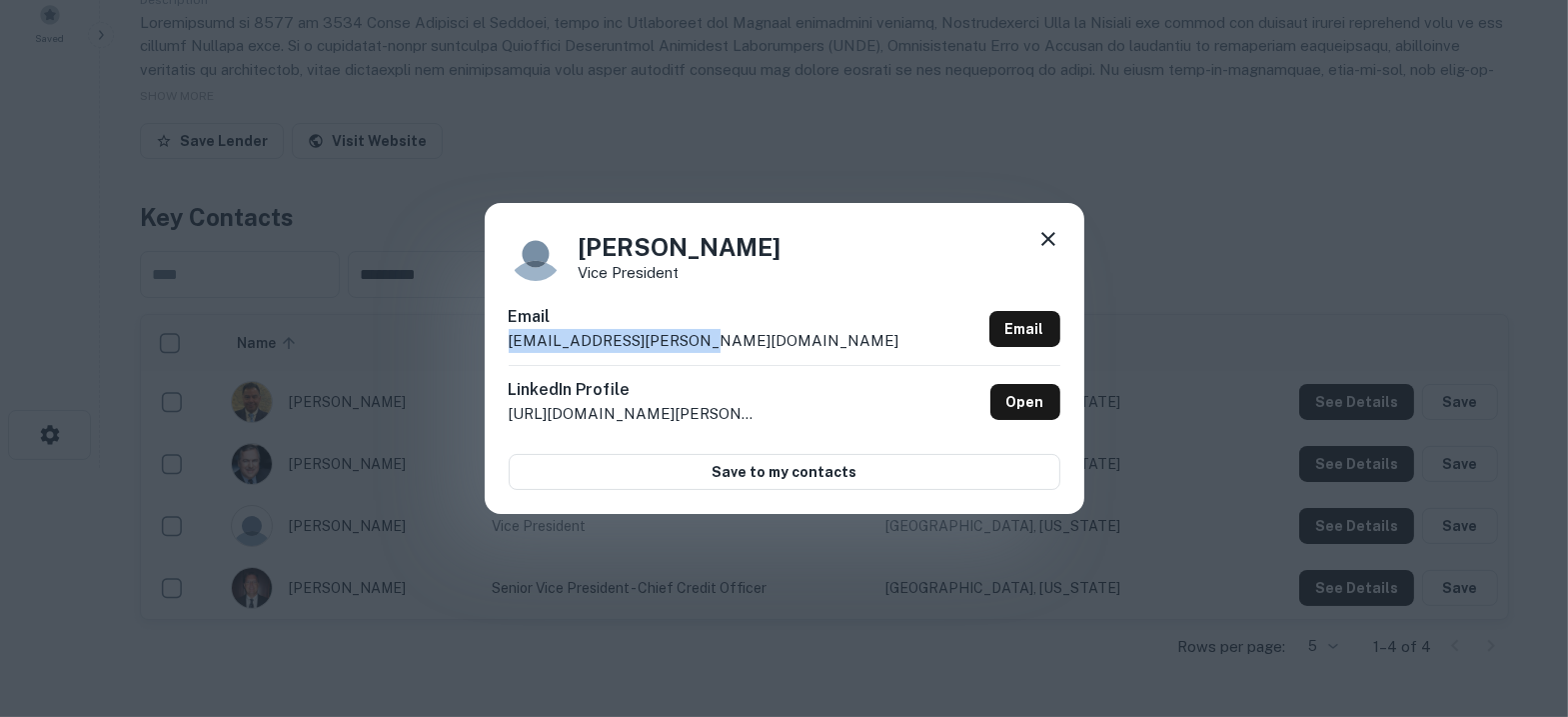 drag, startPoint x: 706, startPoint y: 345, endPoint x: 497, endPoint y: 341, distance: 209.03827 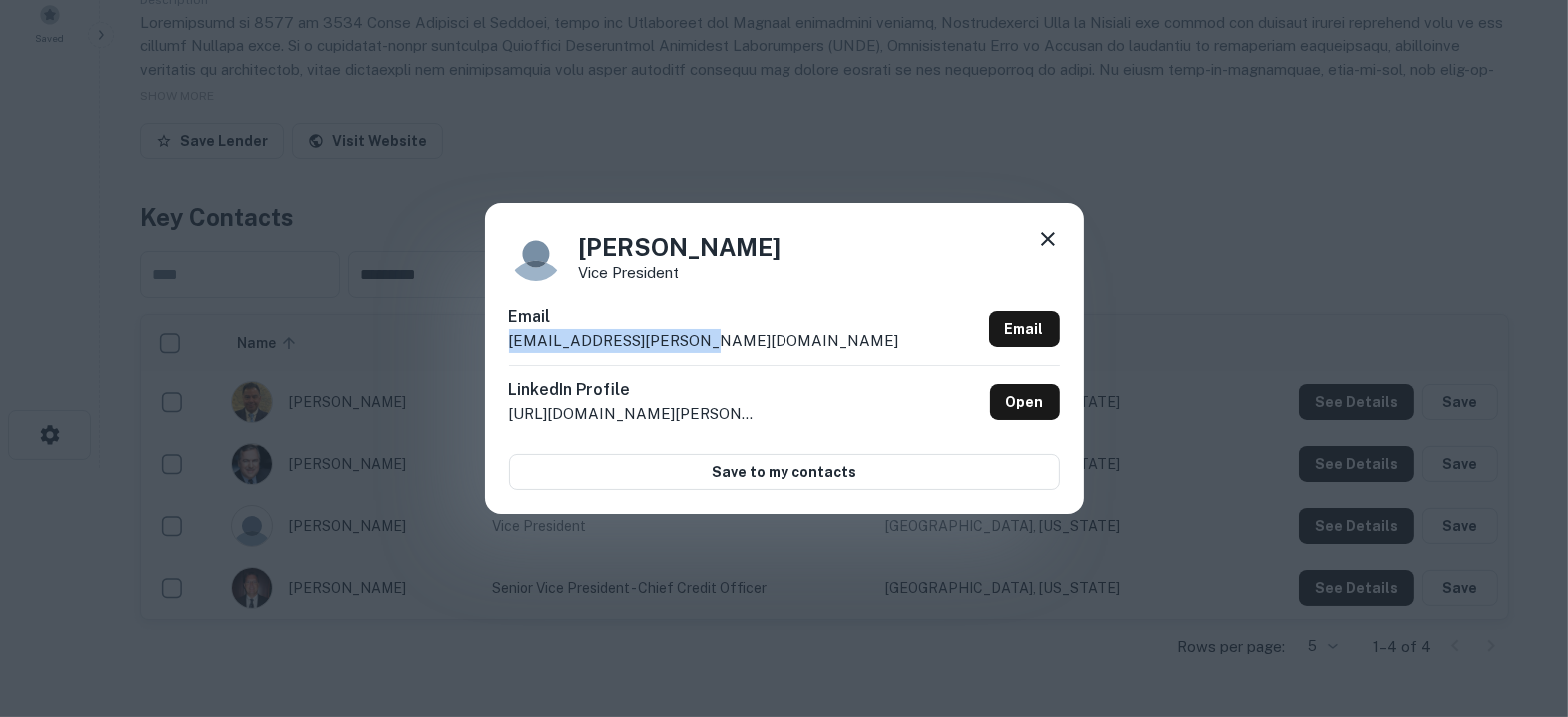 click 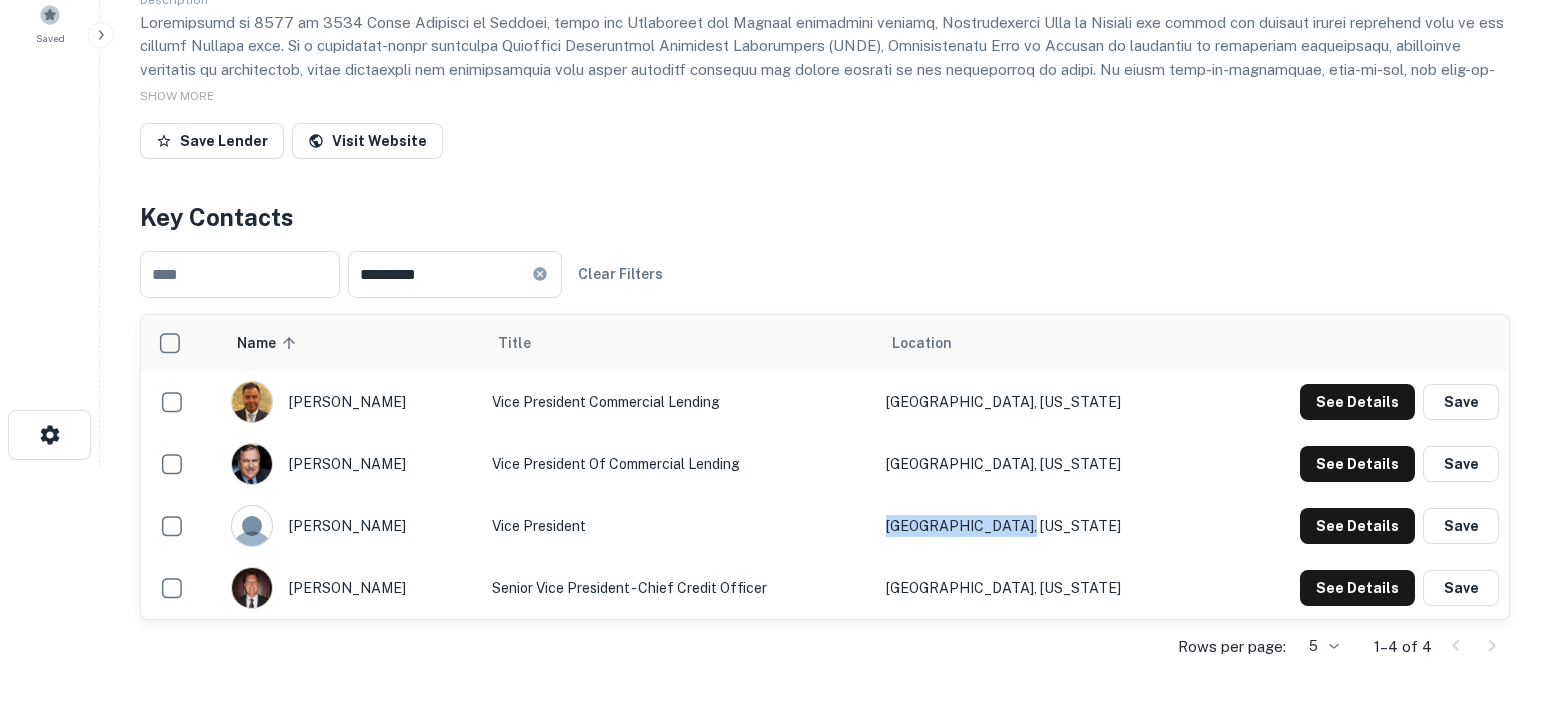 drag, startPoint x: 1117, startPoint y: 513, endPoint x: 953, endPoint y: 513, distance: 164 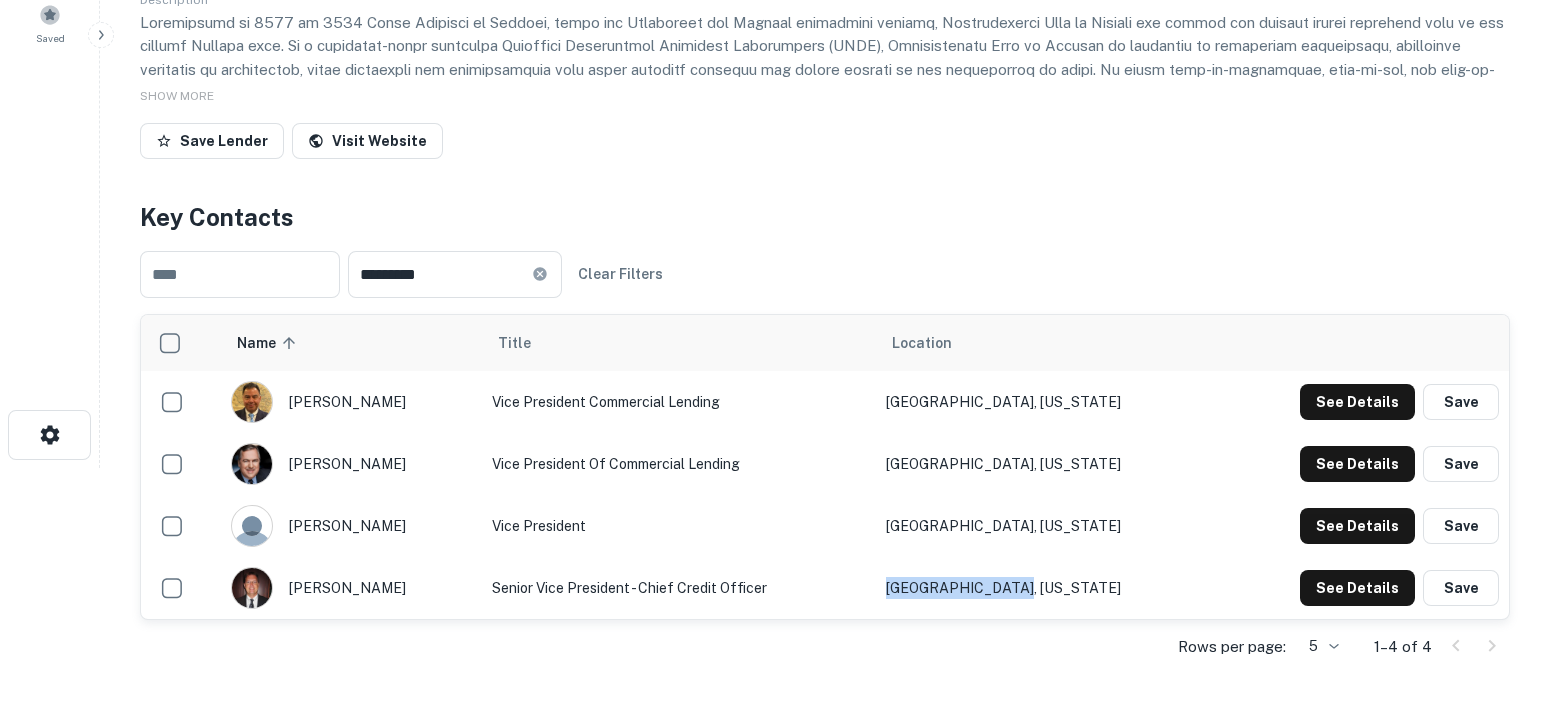 drag, startPoint x: 1105, startPoint y: 586, endPoint x: 976, endPoint y: 572, distance: 129.75746 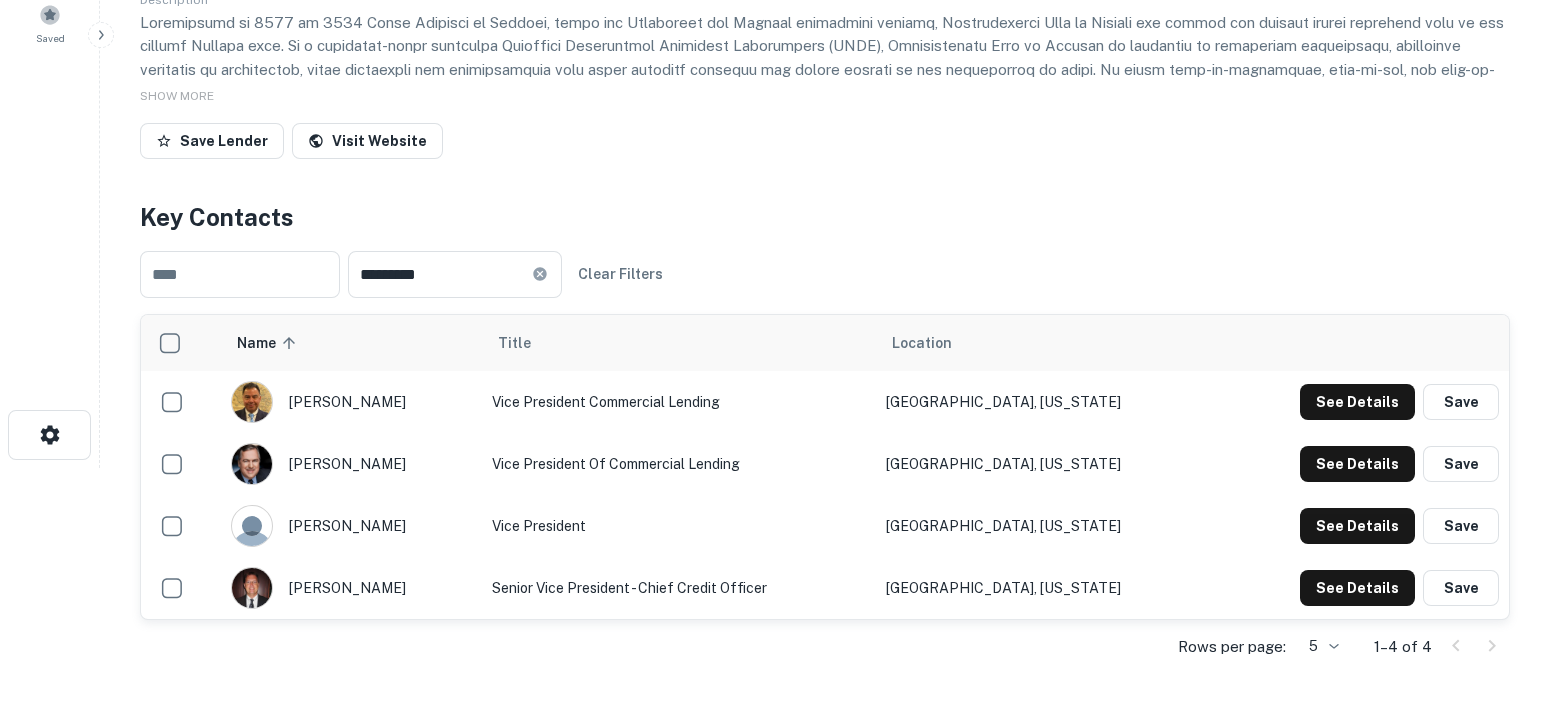 click on "See Details Save" at bounding box center [1362, 588] 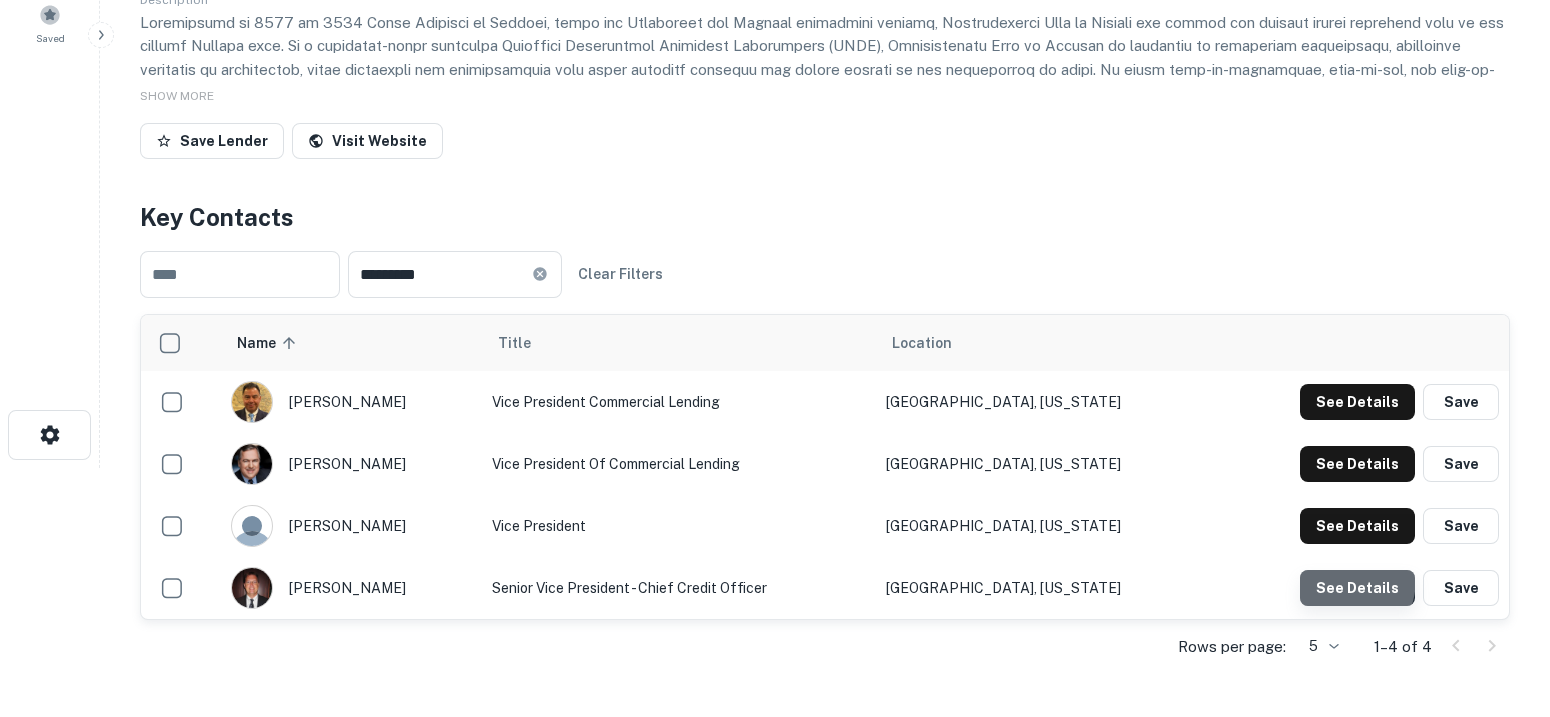 click on "See Details" at bounding box center (1357, 402) 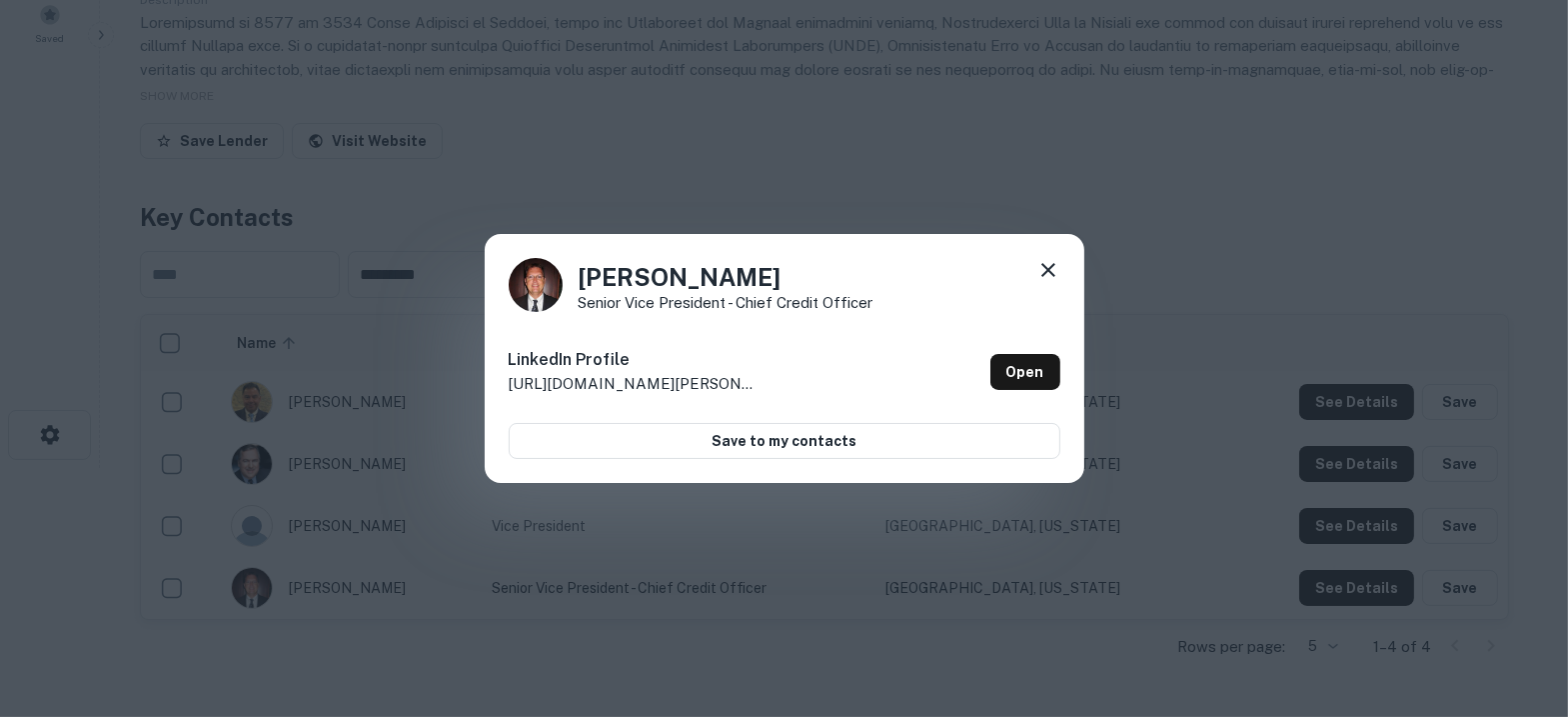 drag, startPoint x: 765, startPoint y: 278, endPoint x: 564, endPoint y: 272, distance: 201.08953 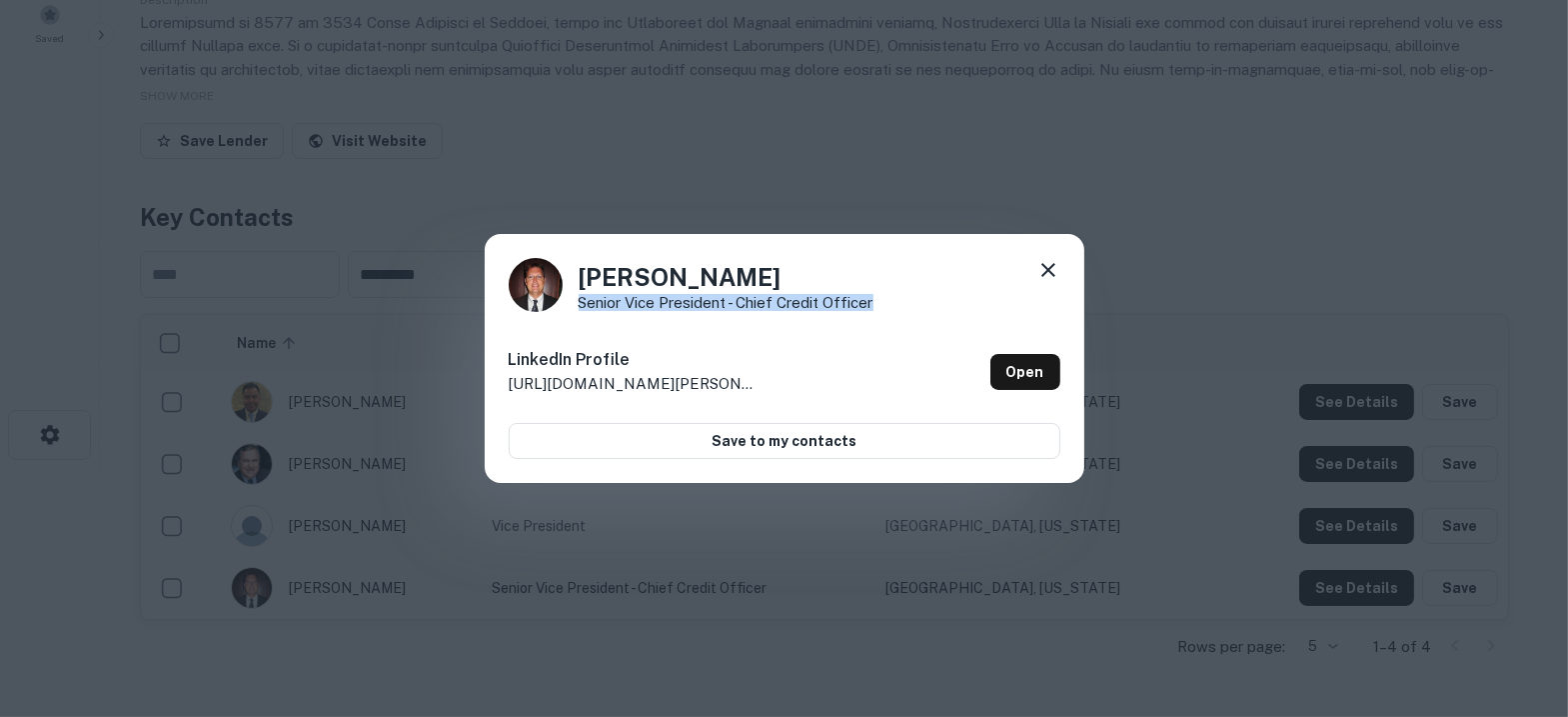 drag, startPoint x: 805, startPoint y: 302, endPoint x: 575, endPoint y: 308, distance: 230.07825 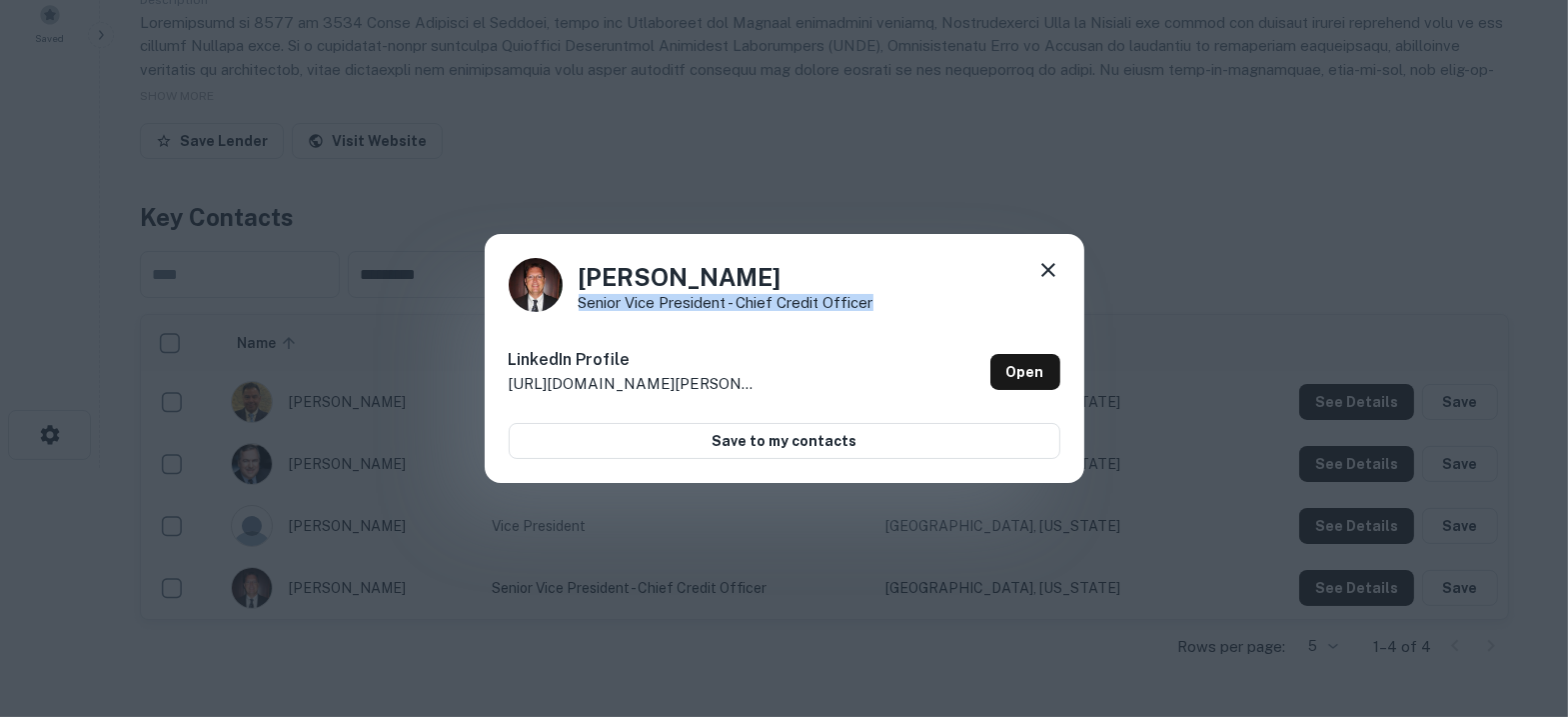 click 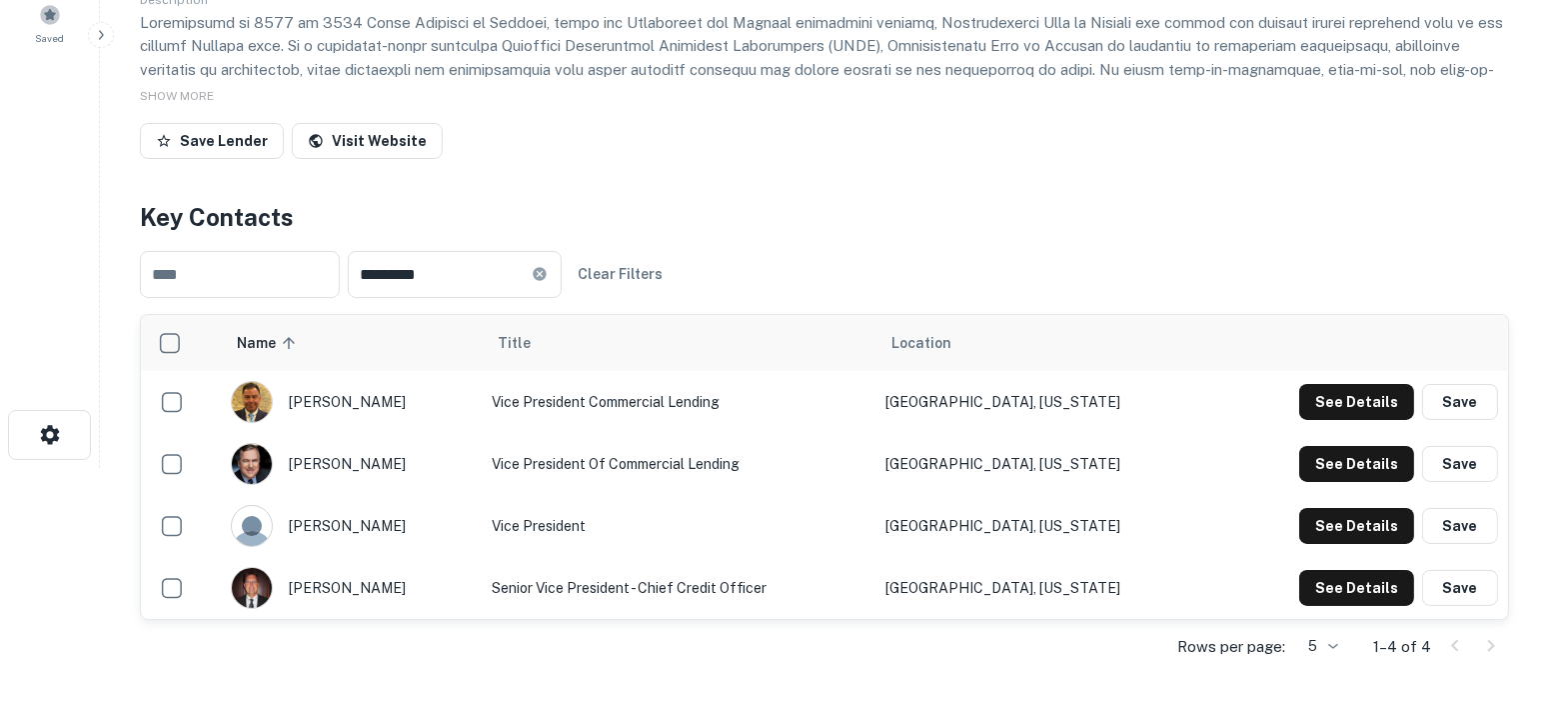 type 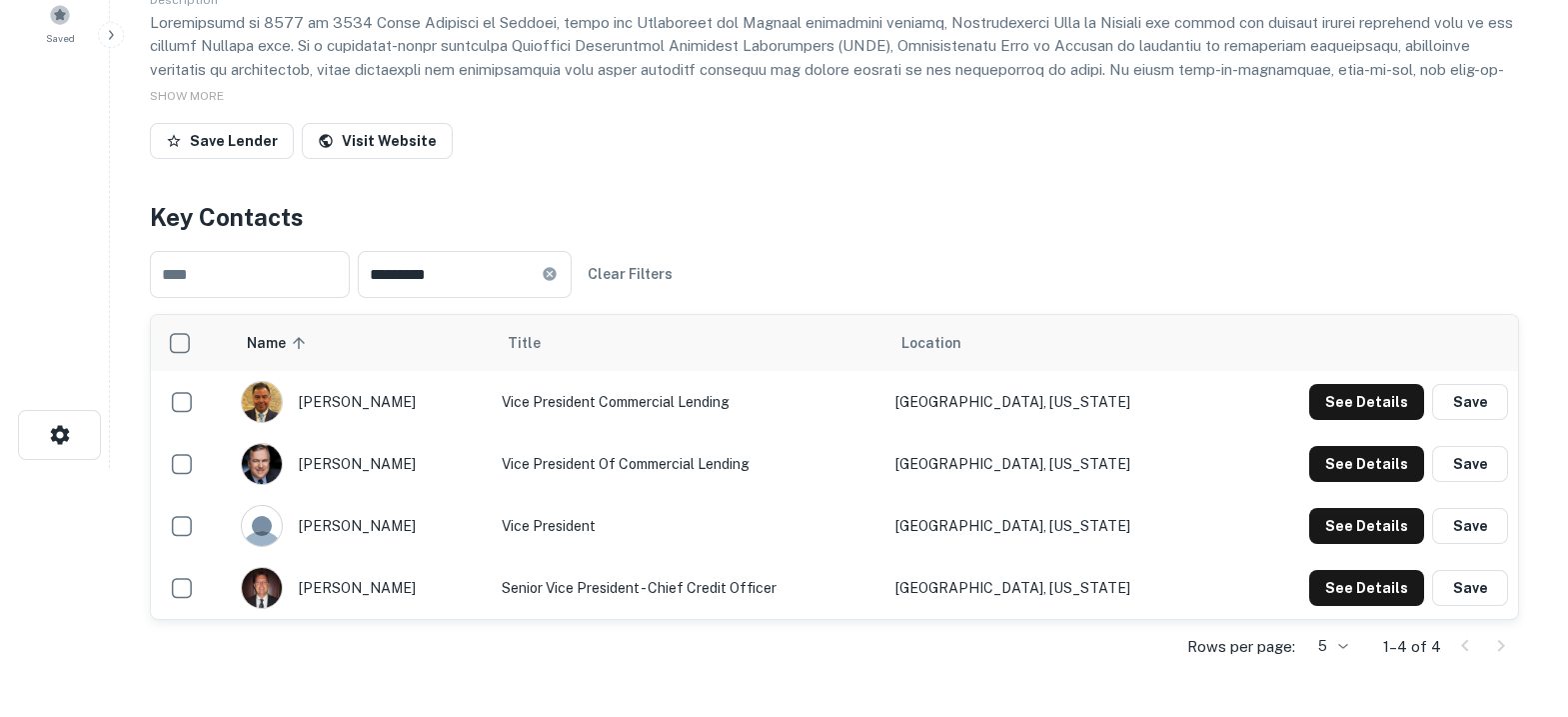 scroll, scrollTop: 0, scrollLeft: 0, axis: both 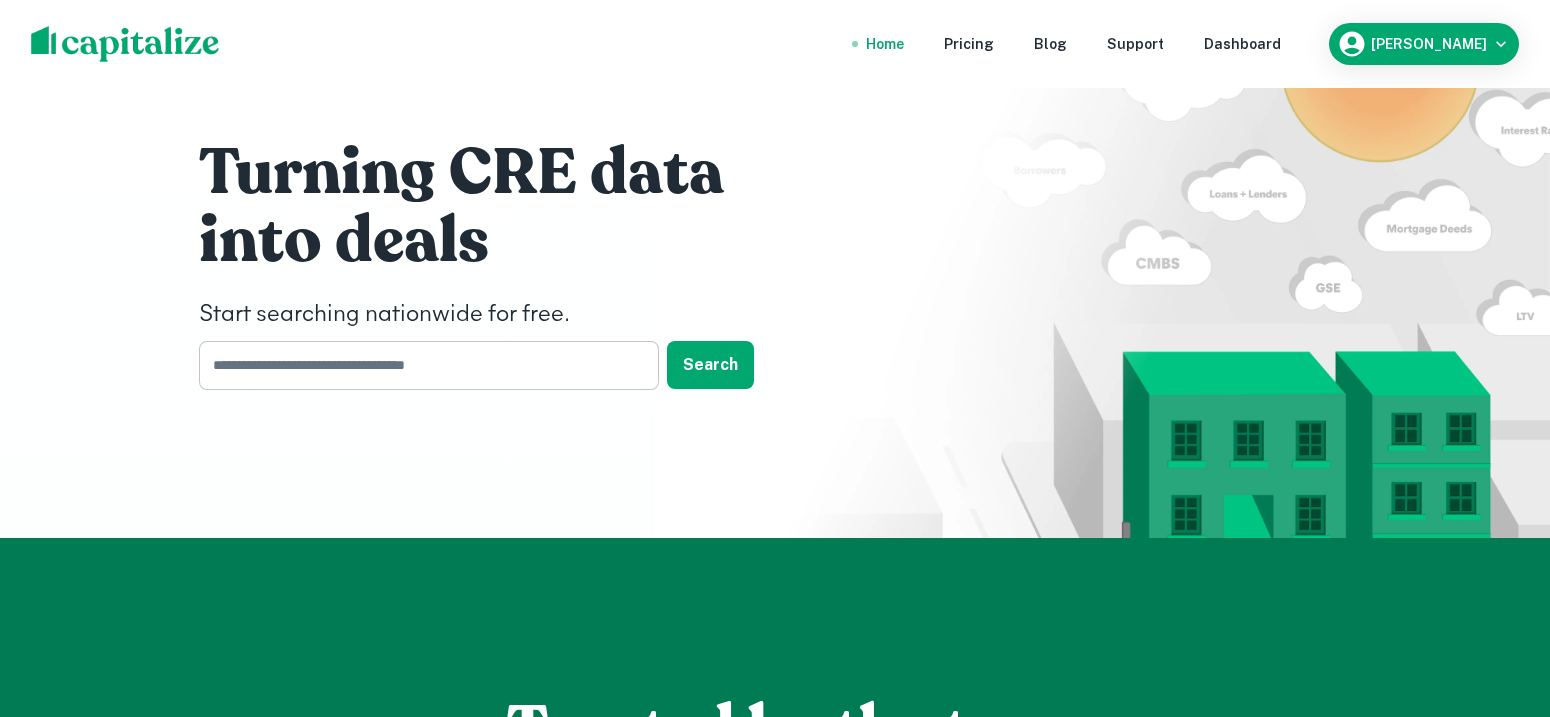 click at bounding box center [422, 365] 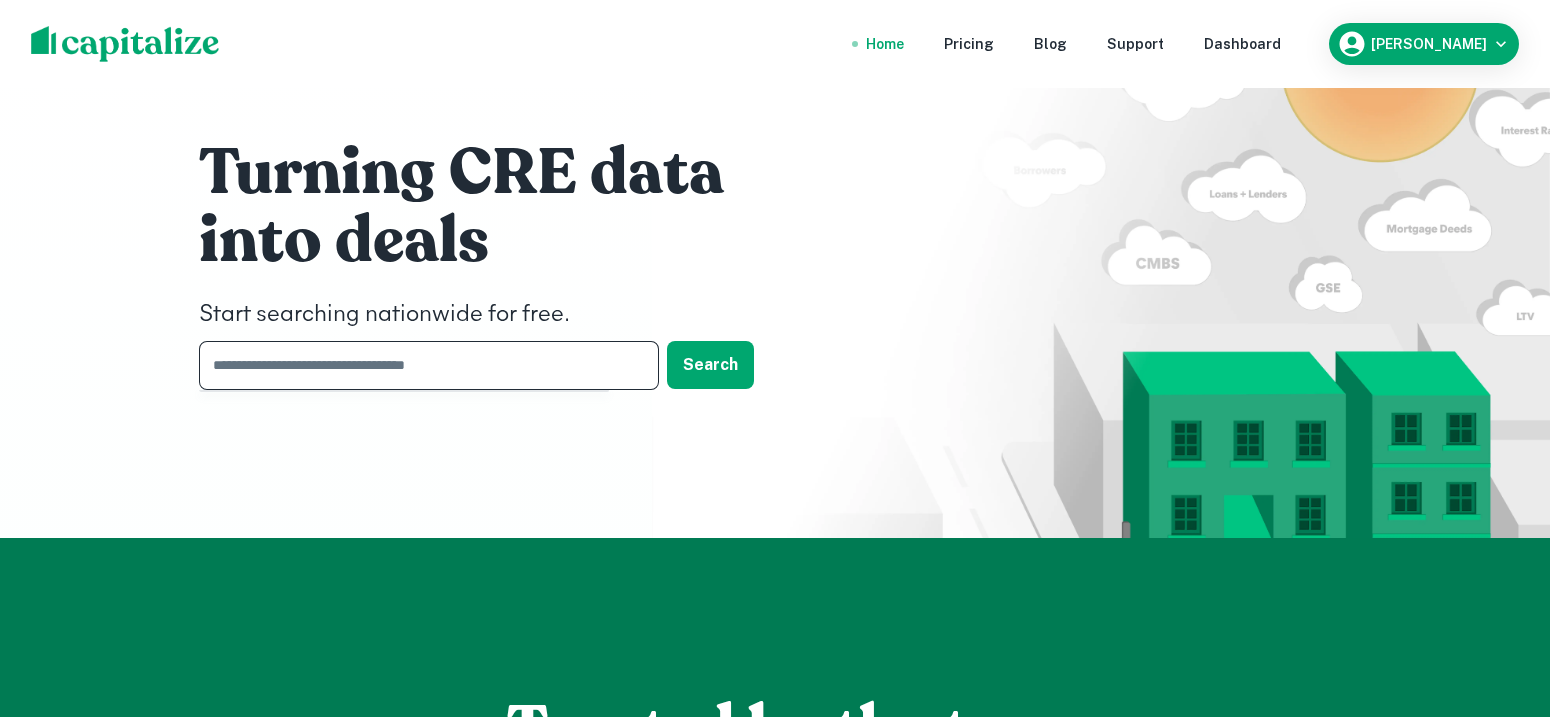 paste on "**********" 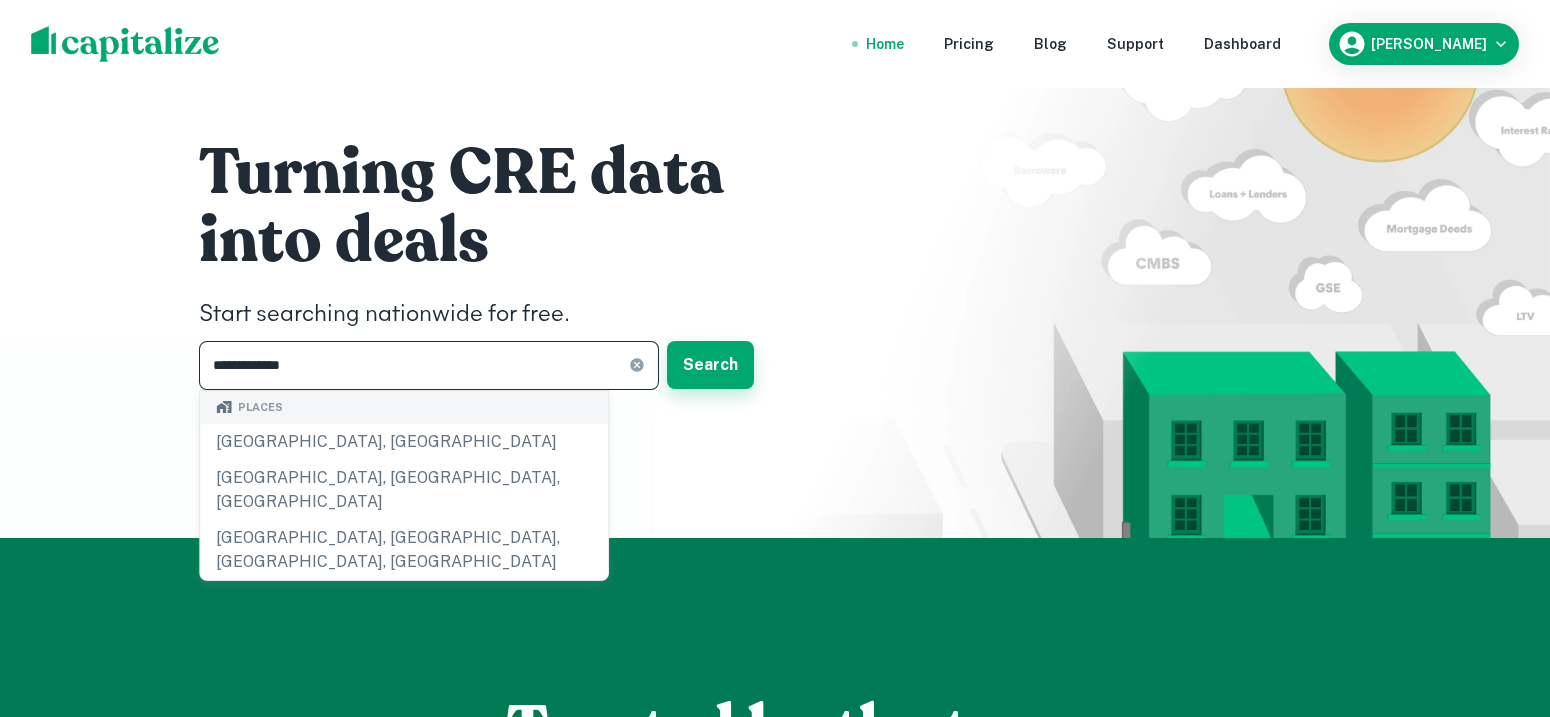 type on "**********" 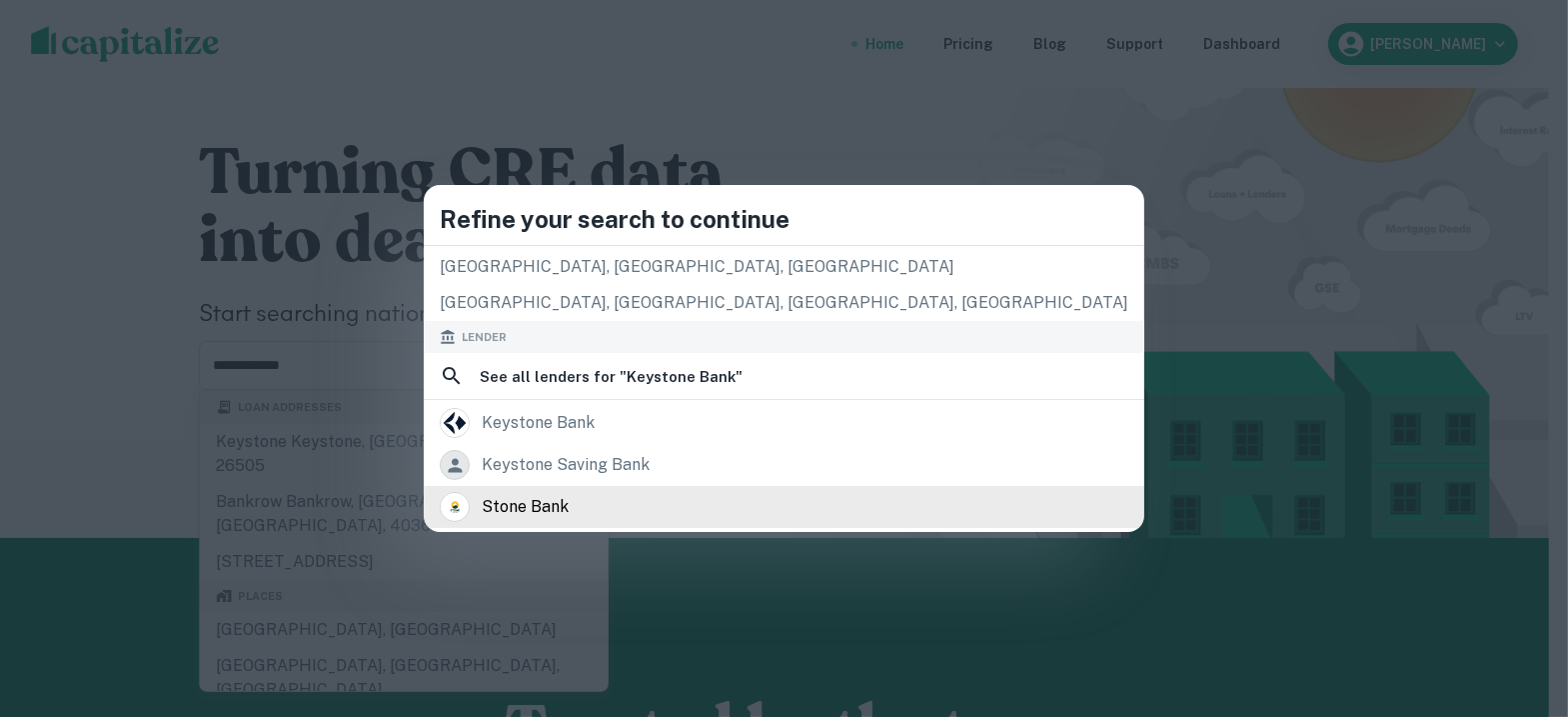 scroll, scrollTop: 249, scrollLeft: 0, axis: vertical 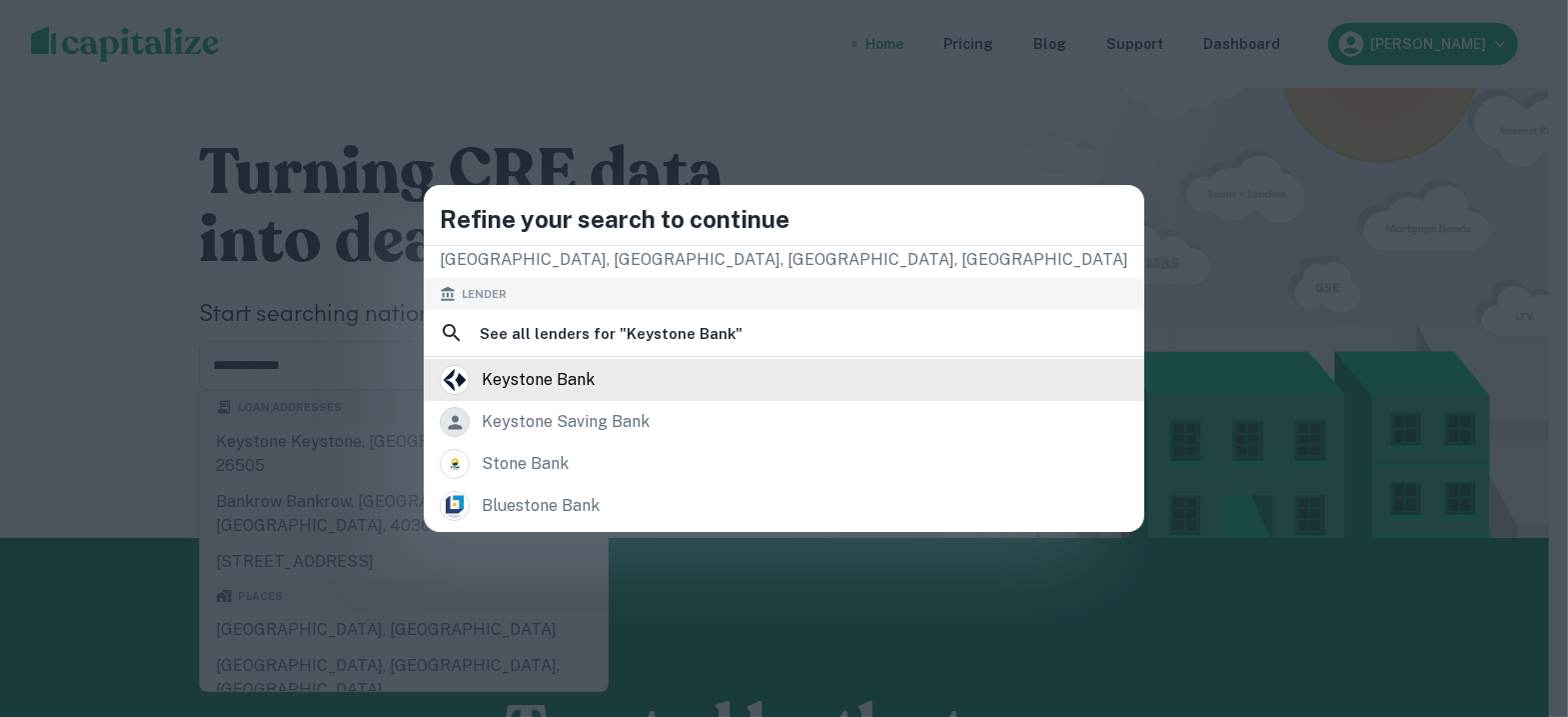 click on "keystone bank" at bounding box center [784, 380] 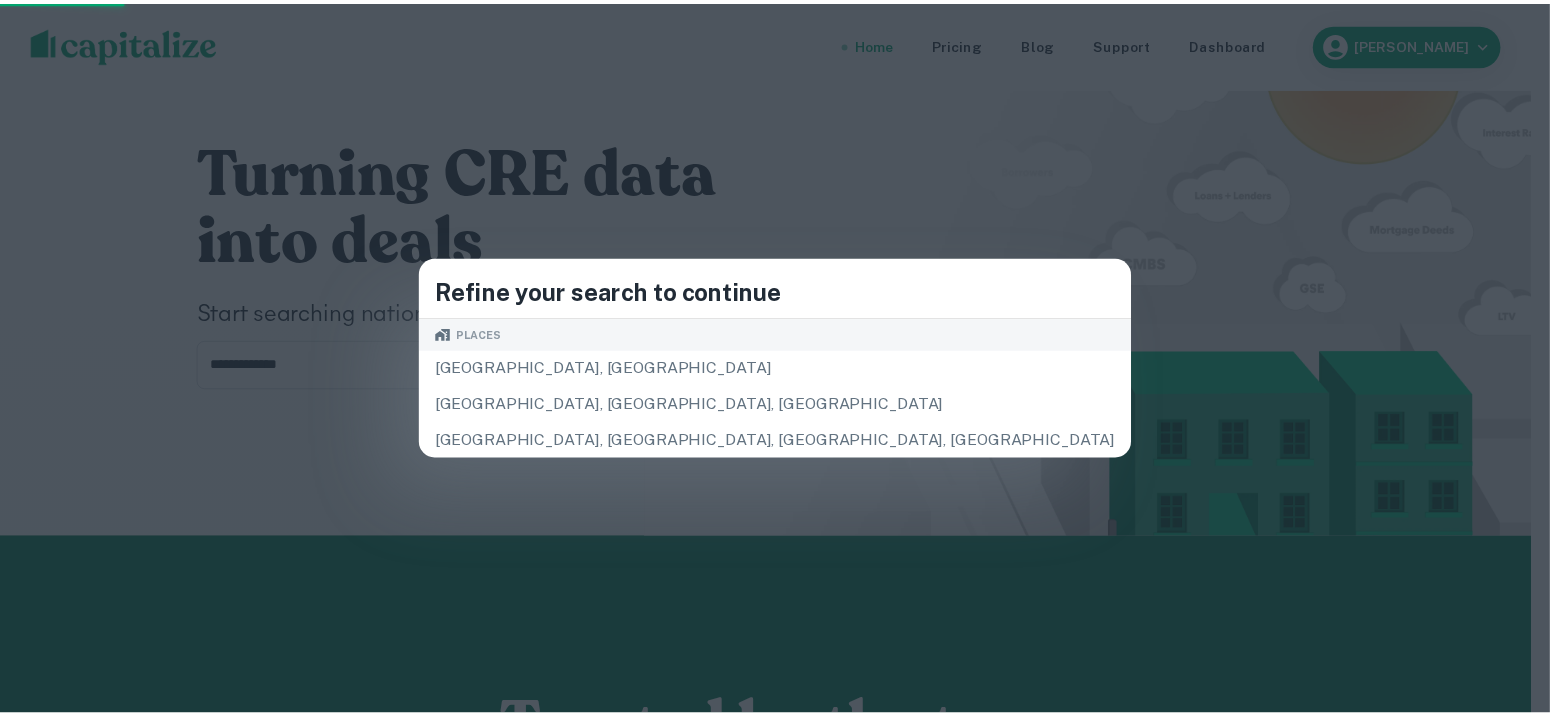 scroll, scrollTop: 0, scrollLeft: 0, axis: both 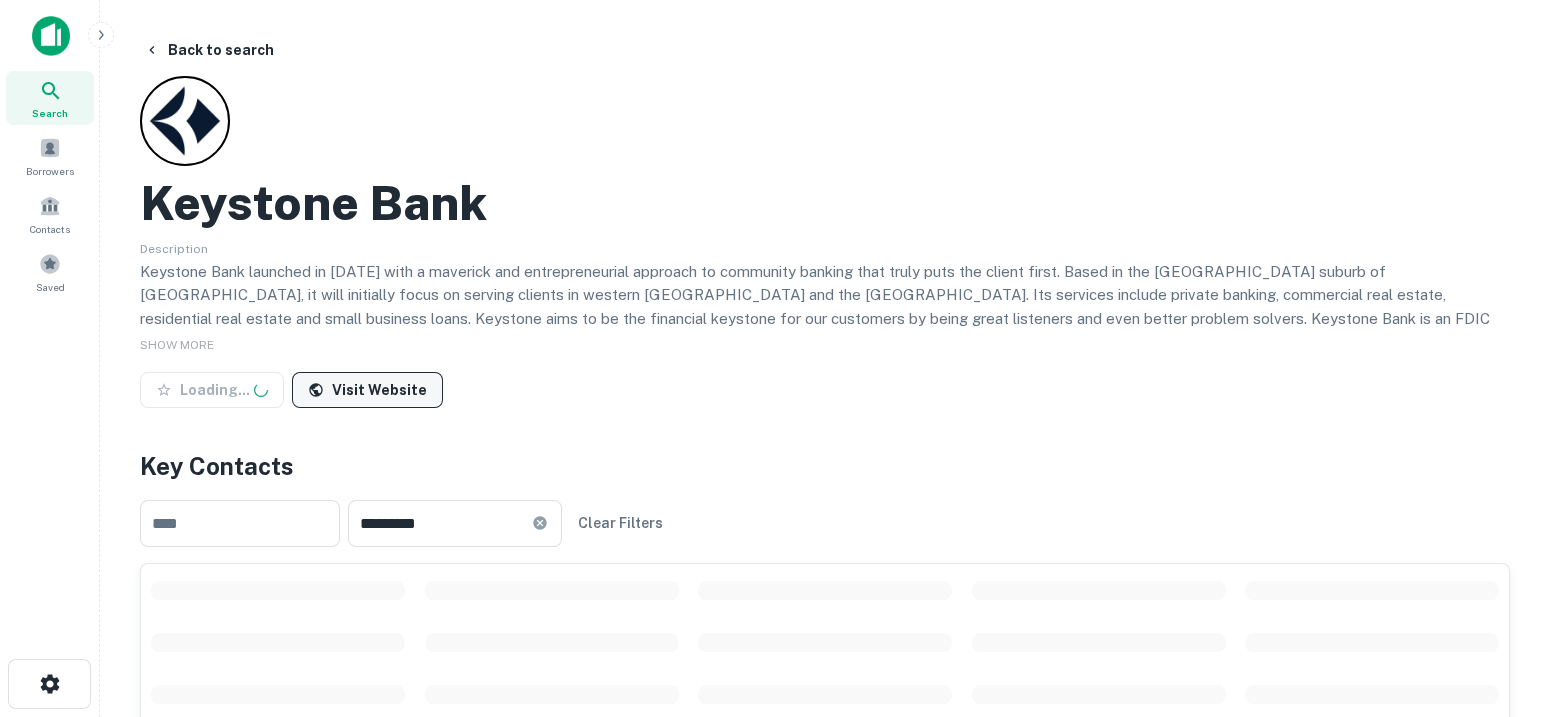 click on "Visit Website" at bounding box center (367, 390) 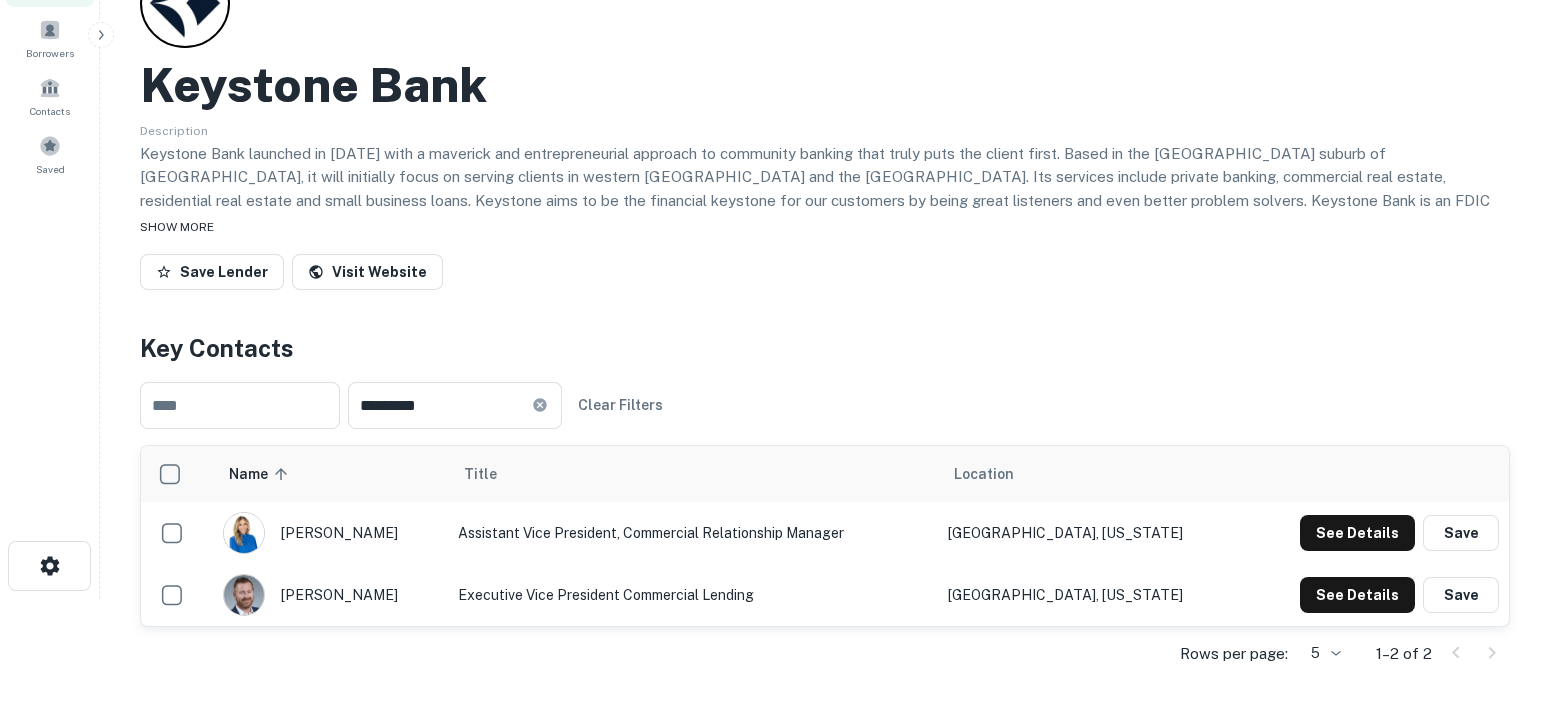 scroll, scrollTop: 249, scrollLeft: 0, axis: vertical 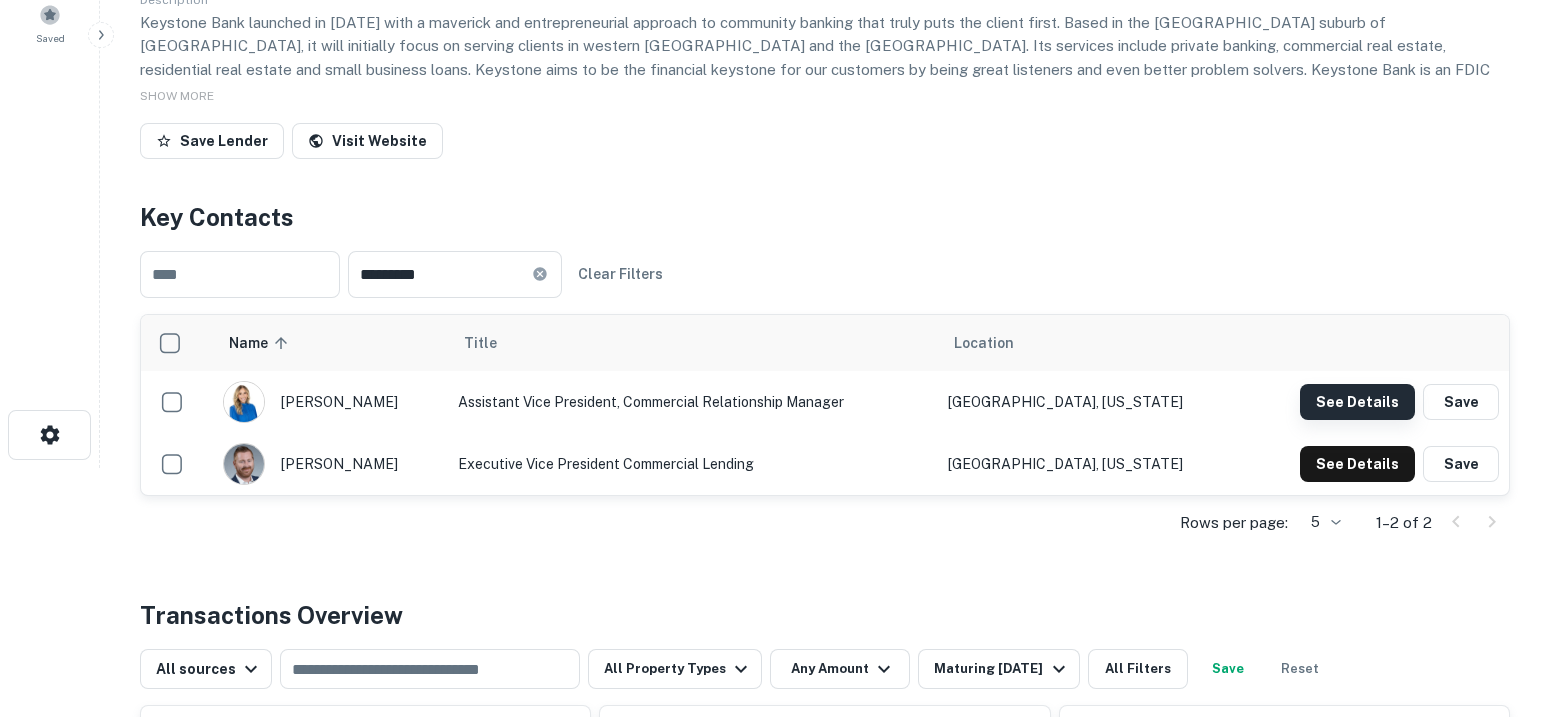 click on "See Details" at bounding box center [1357, 402] 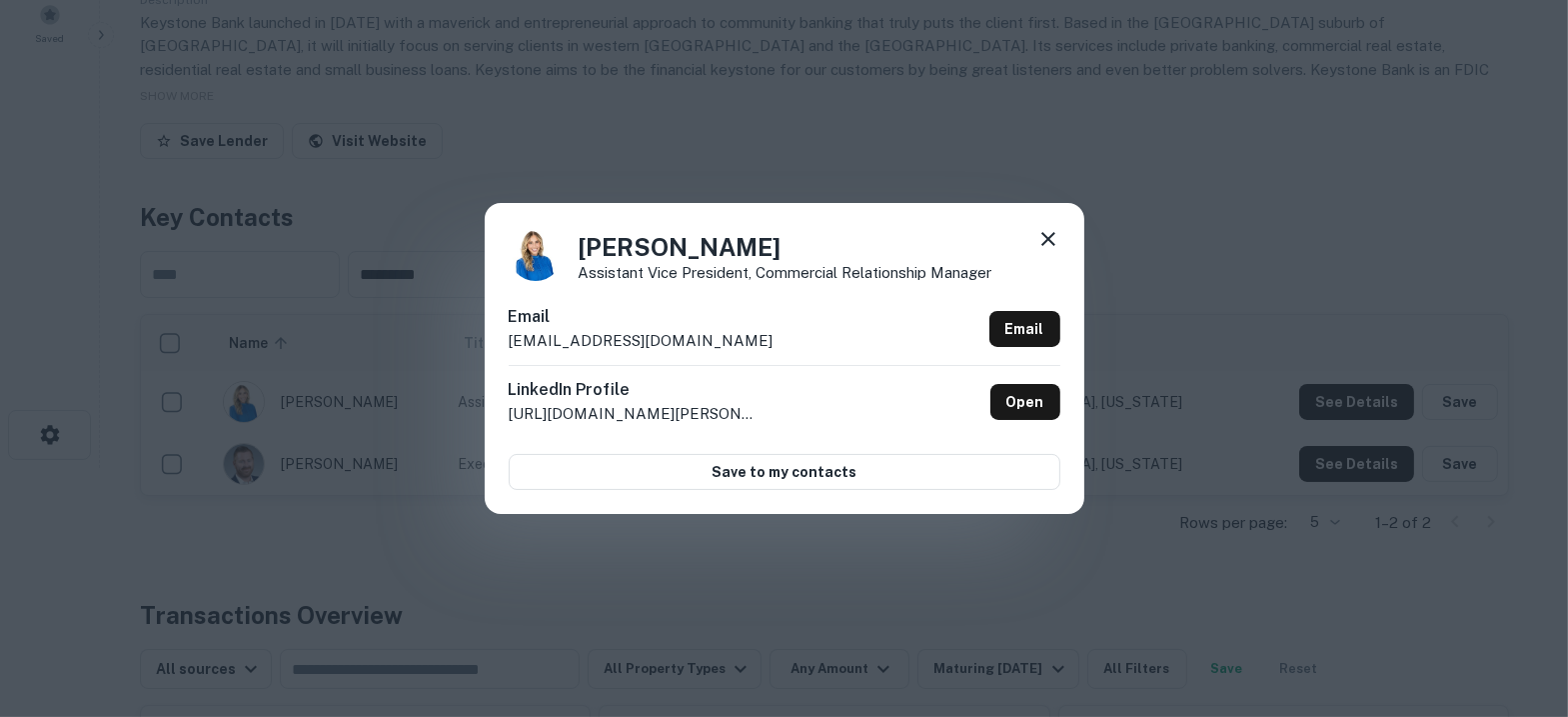 drag, startPoint x: 755, startPoint y: 247, endPoint x: 555, endPoint y: 259, distance: 200.35968 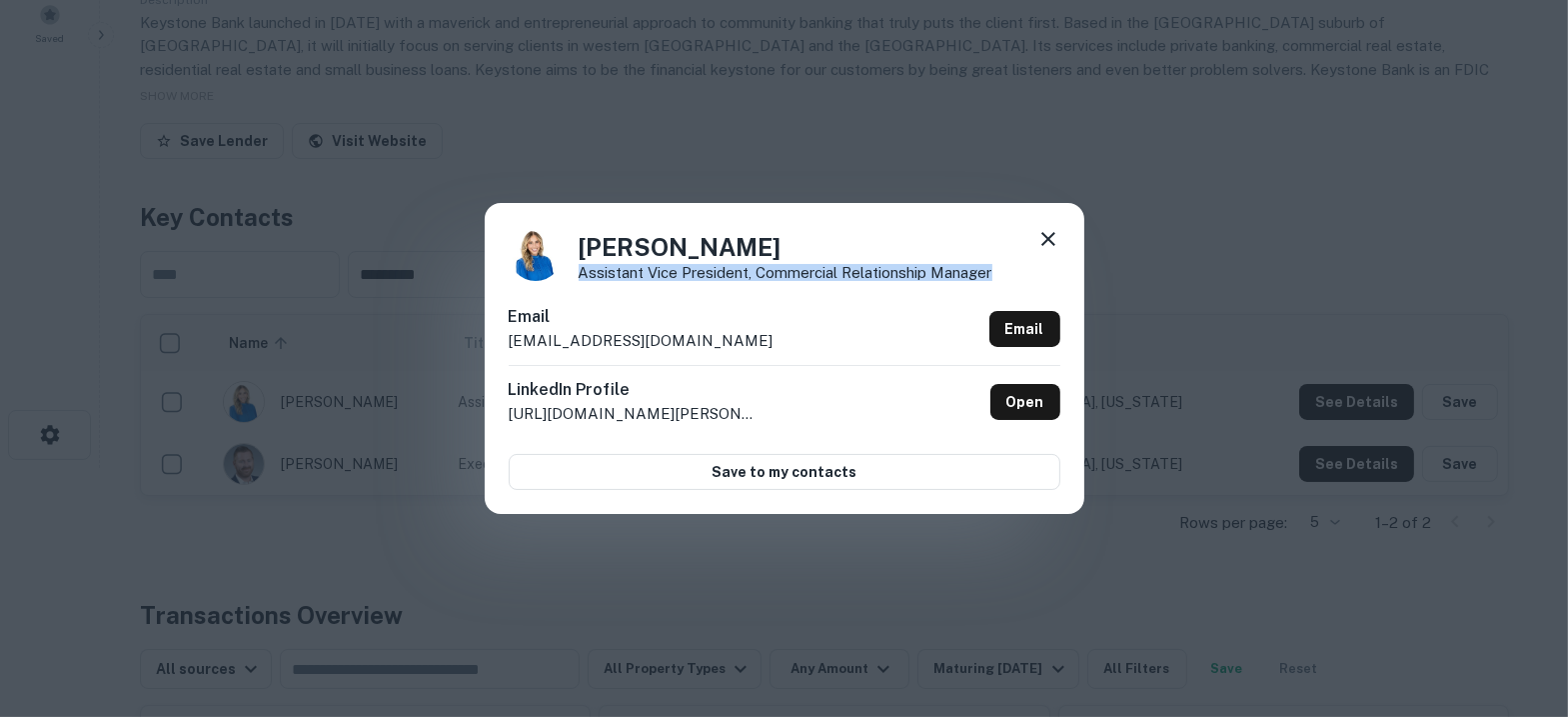 drag, startPoint x: 999, startPoint y: 279, endPoint x: 580, endPoint y: 278, distance: 419.0012 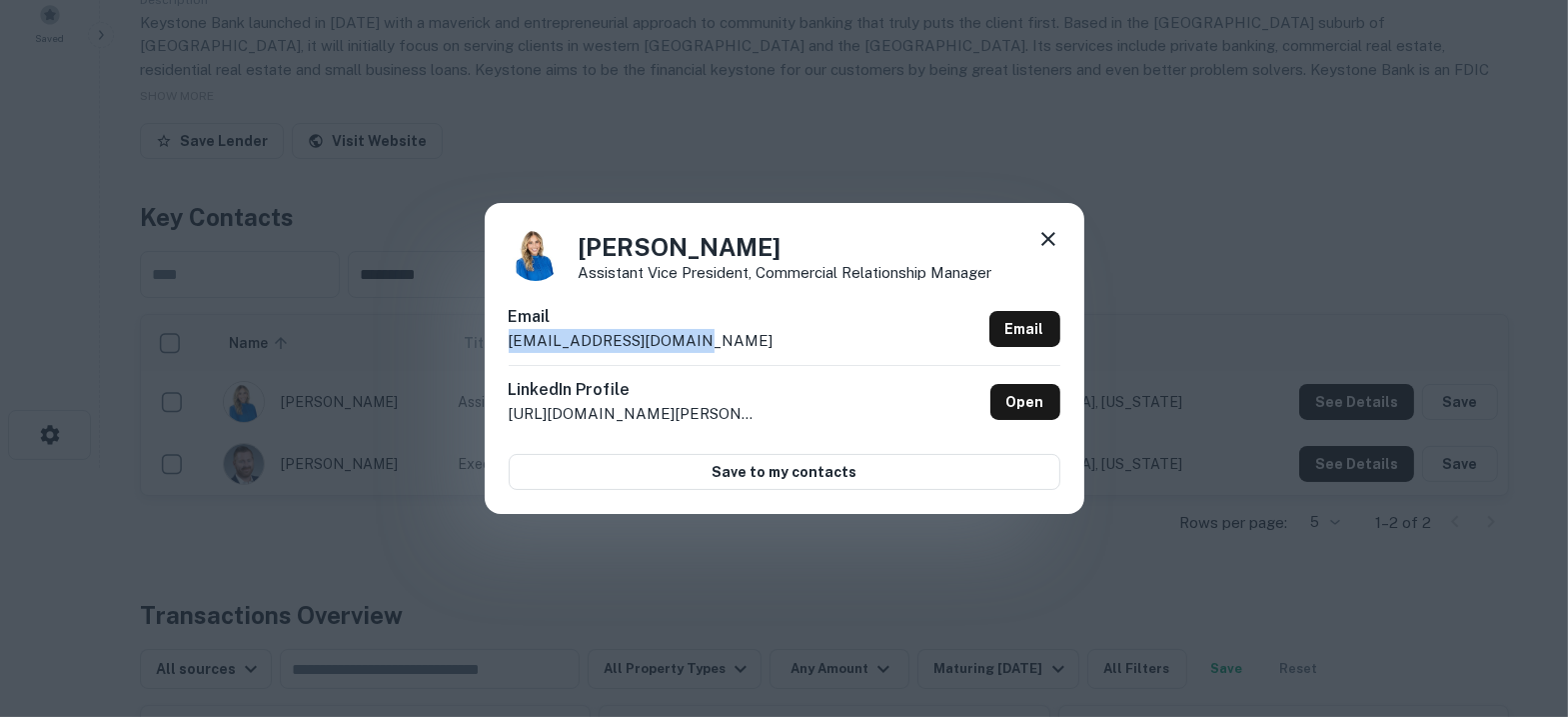 drag, startPoint x: 598, startPoint y: 349, endPoint x: 501, endPoint y: 349, distance: 97 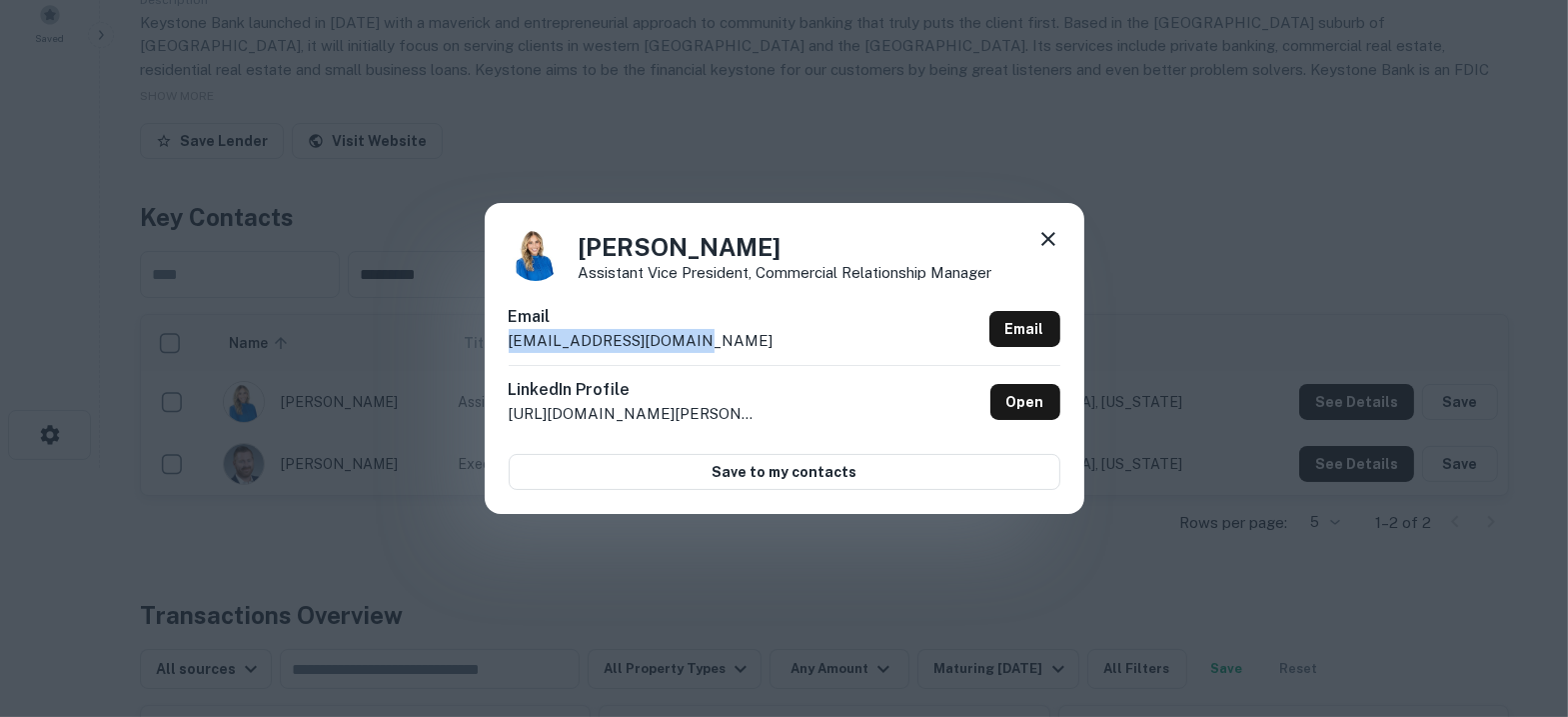 click 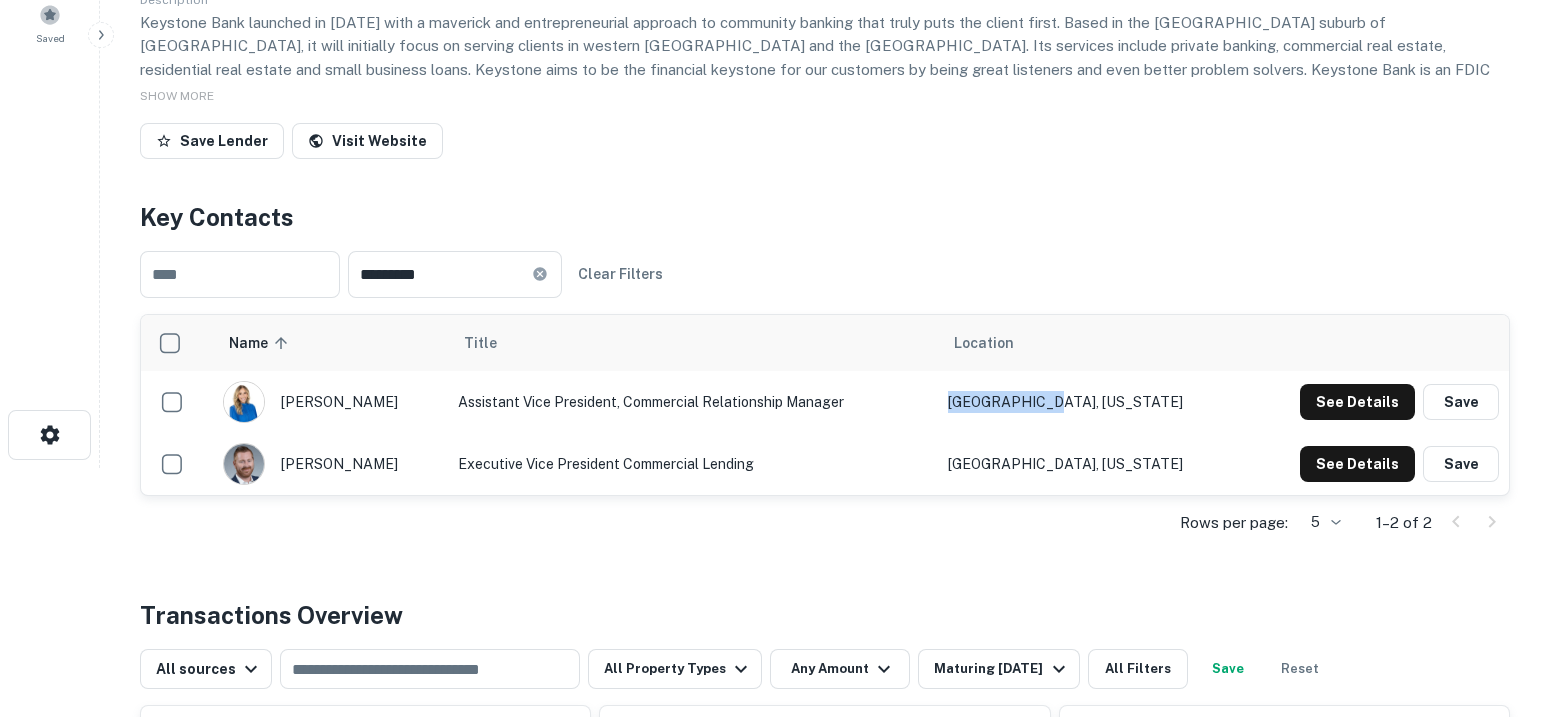 drag, startPoint x: 1162, startPoint y: 400, endPoint x: 1055, endPoint y: 390, distance: 107.46627 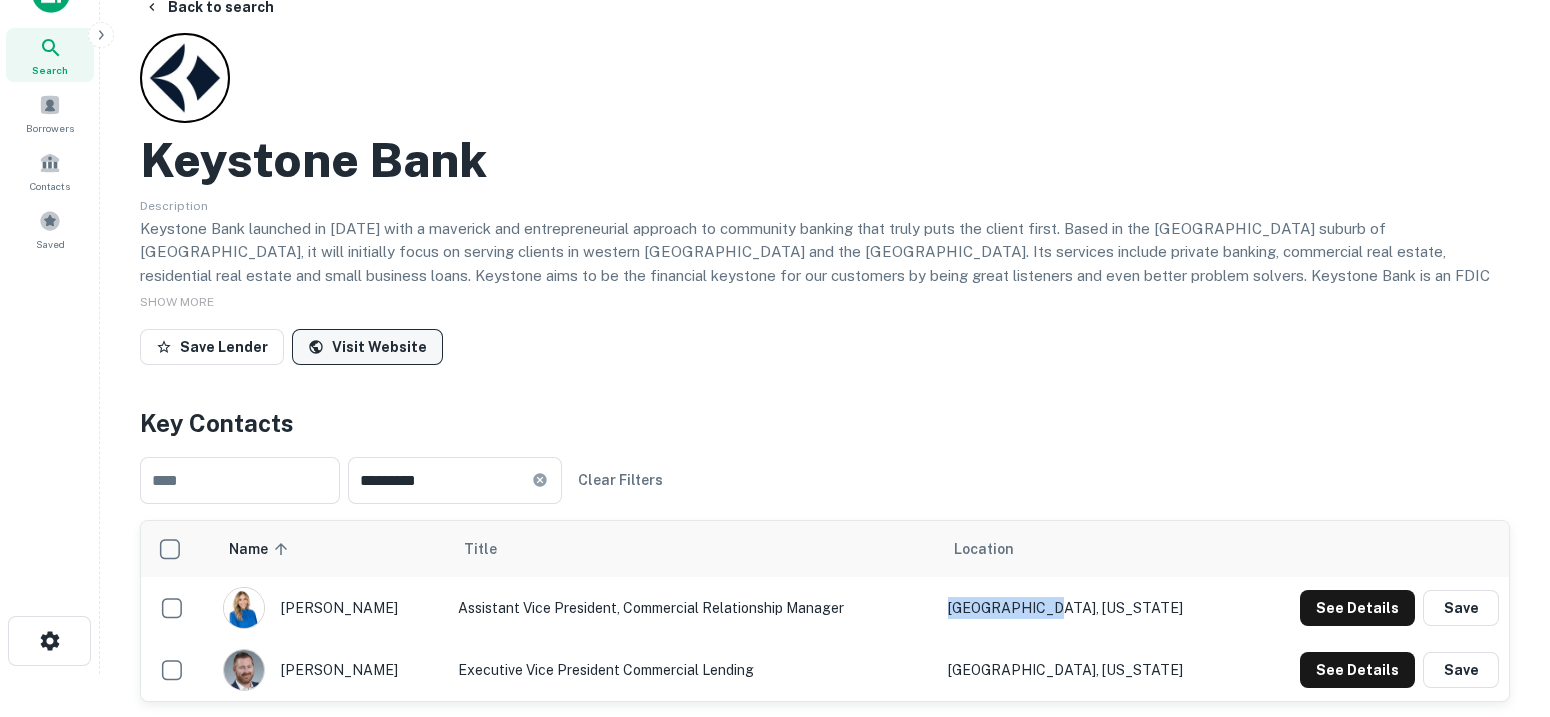 scroll, scrollTop: 0, scrollLeft: 0, axis: both 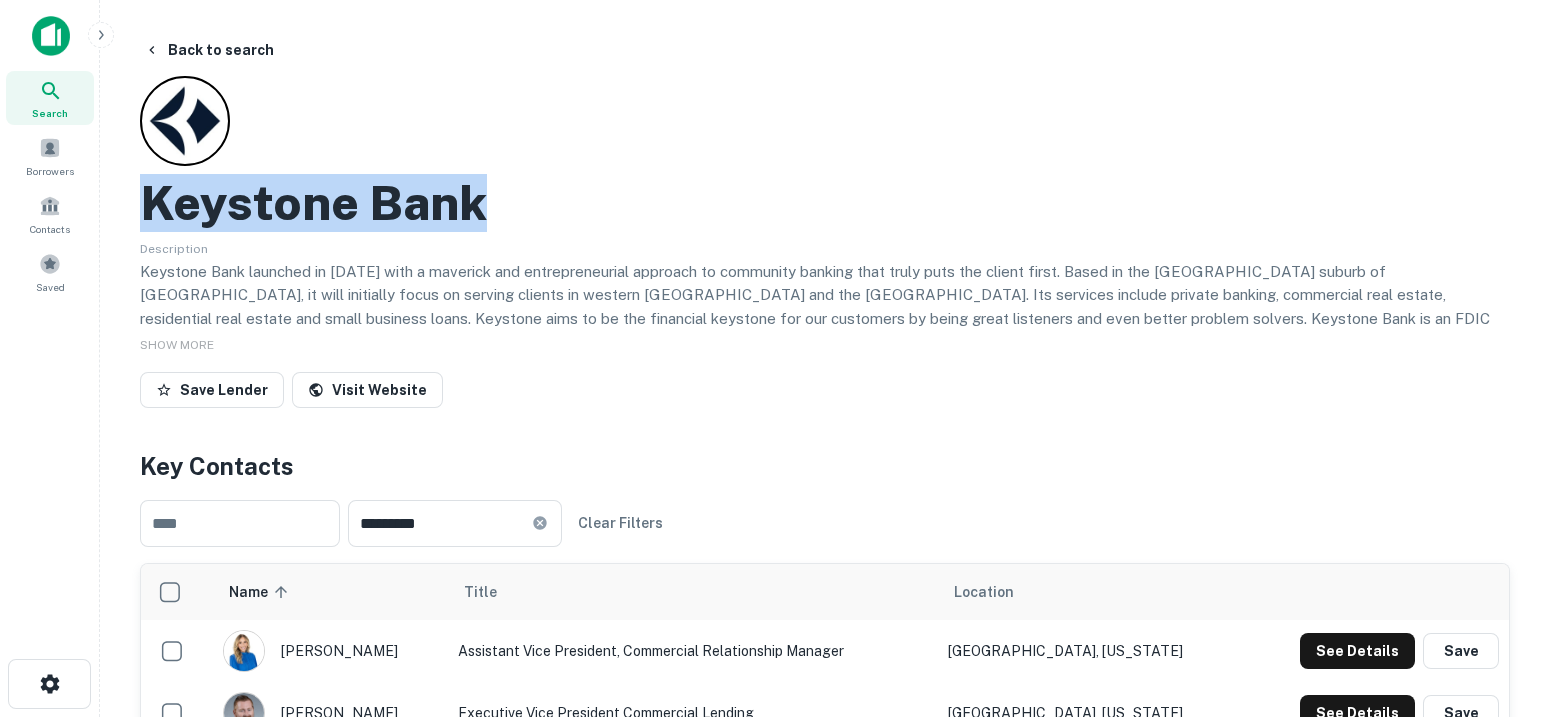 drag, startPoint x: 513, startPoint y: 208, endPoint x: 108, endPoint y: 215, distance: 405.0605 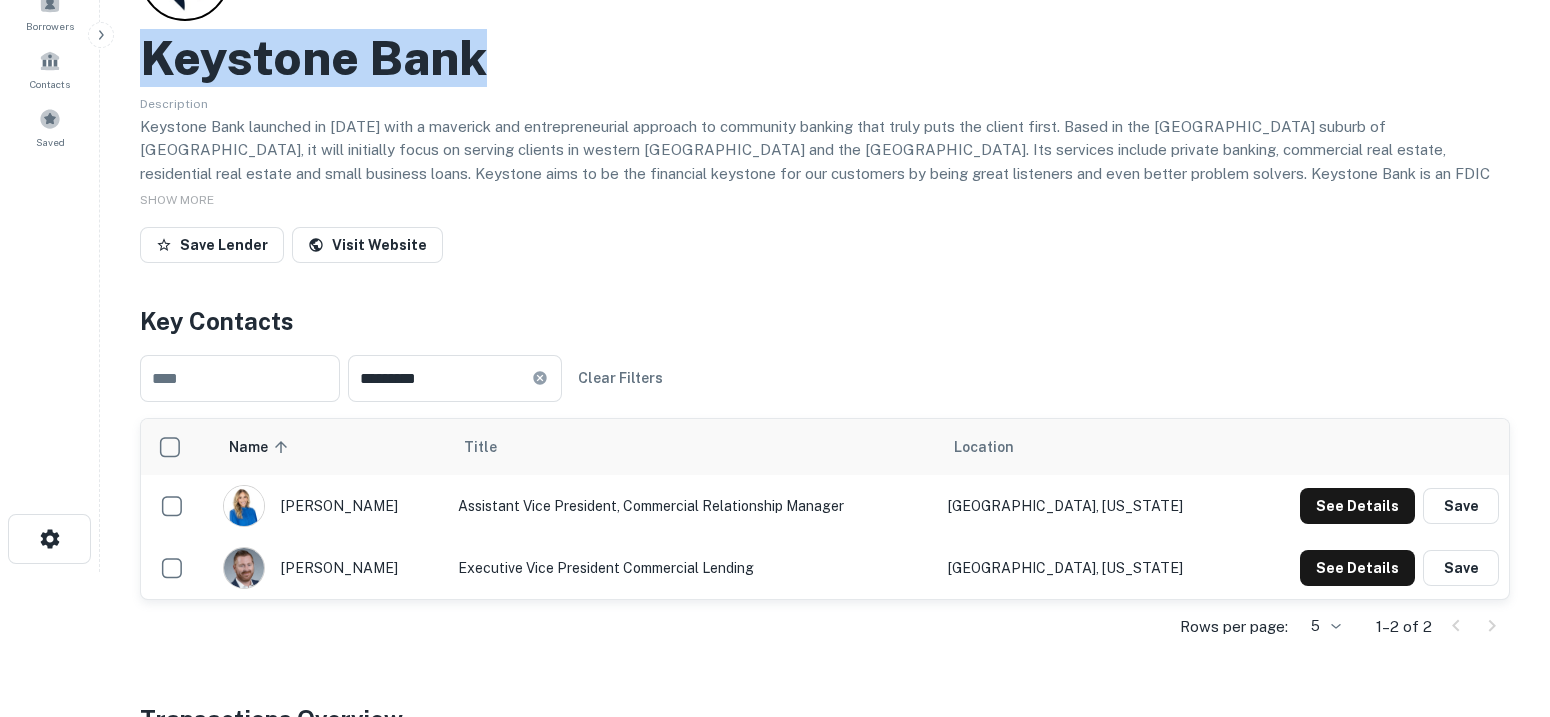 scroll, scrollTop: 249, scrollLeft: 0, axis: vertical 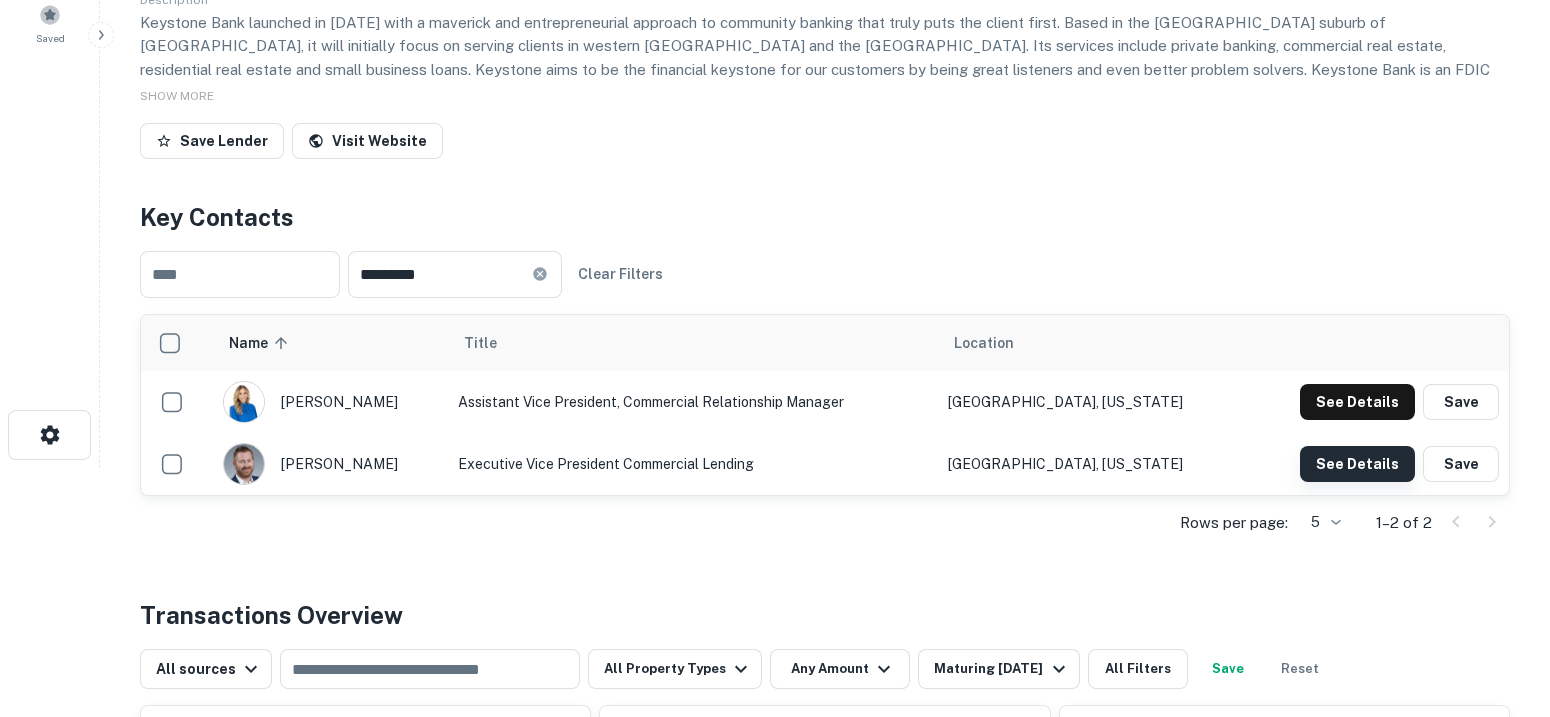 click on "See Details" at bounding box center (1357, 402) 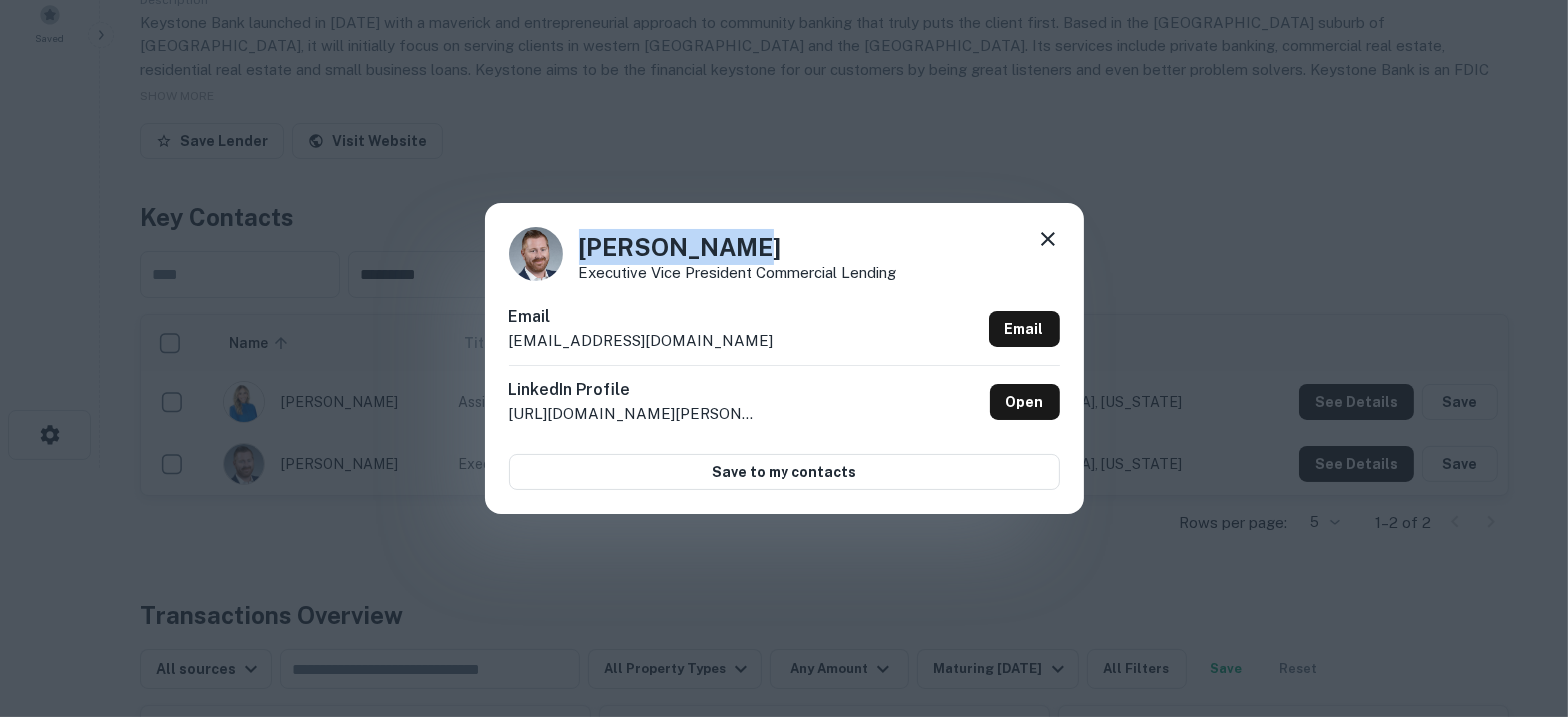 drag, startPoint x: 745, startPoint y: 250, endPoint x: 426, endPoint y: 233, distance: 319.45266 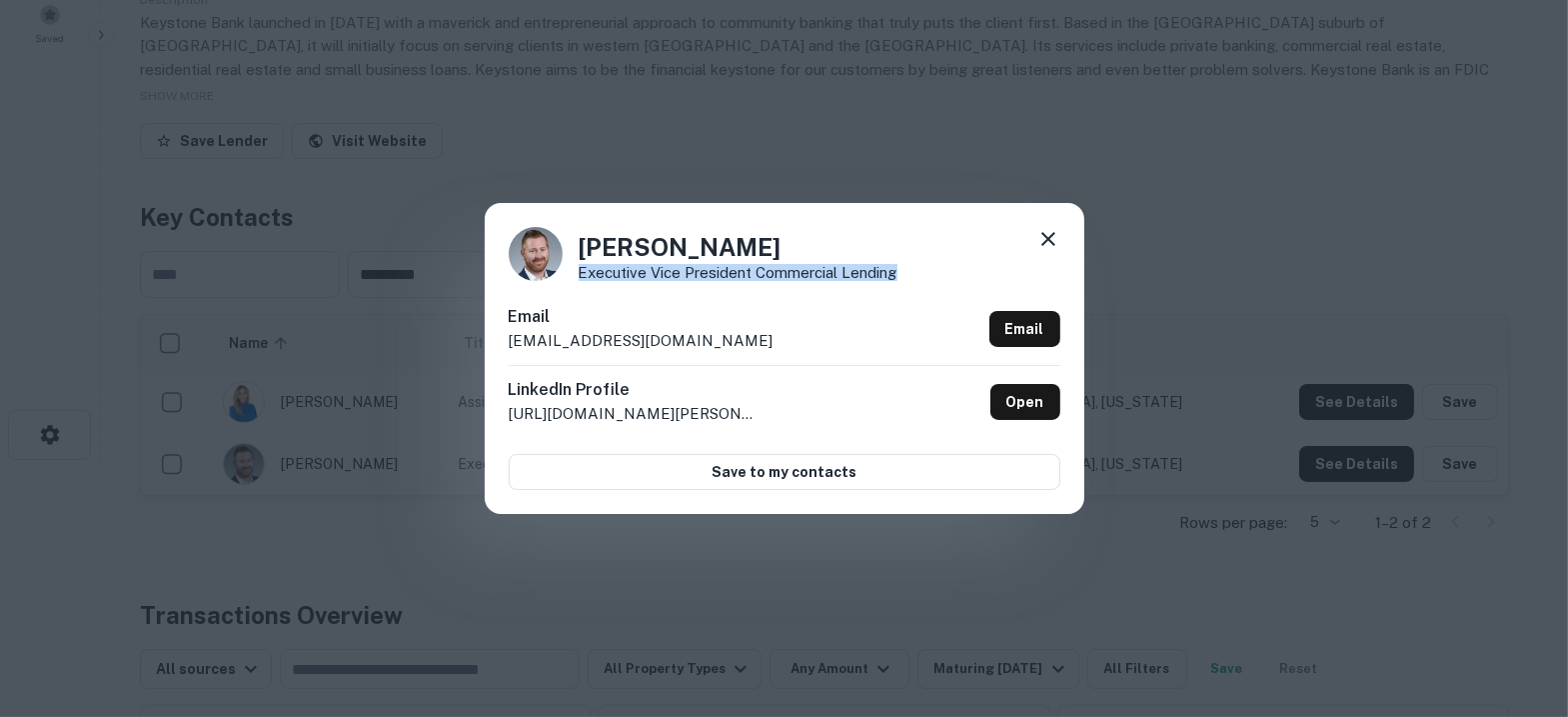 drag, startPoint x: 919, startPoint y: 271, endPoint x: 578, endPoint y: 278, distance: 341.07184 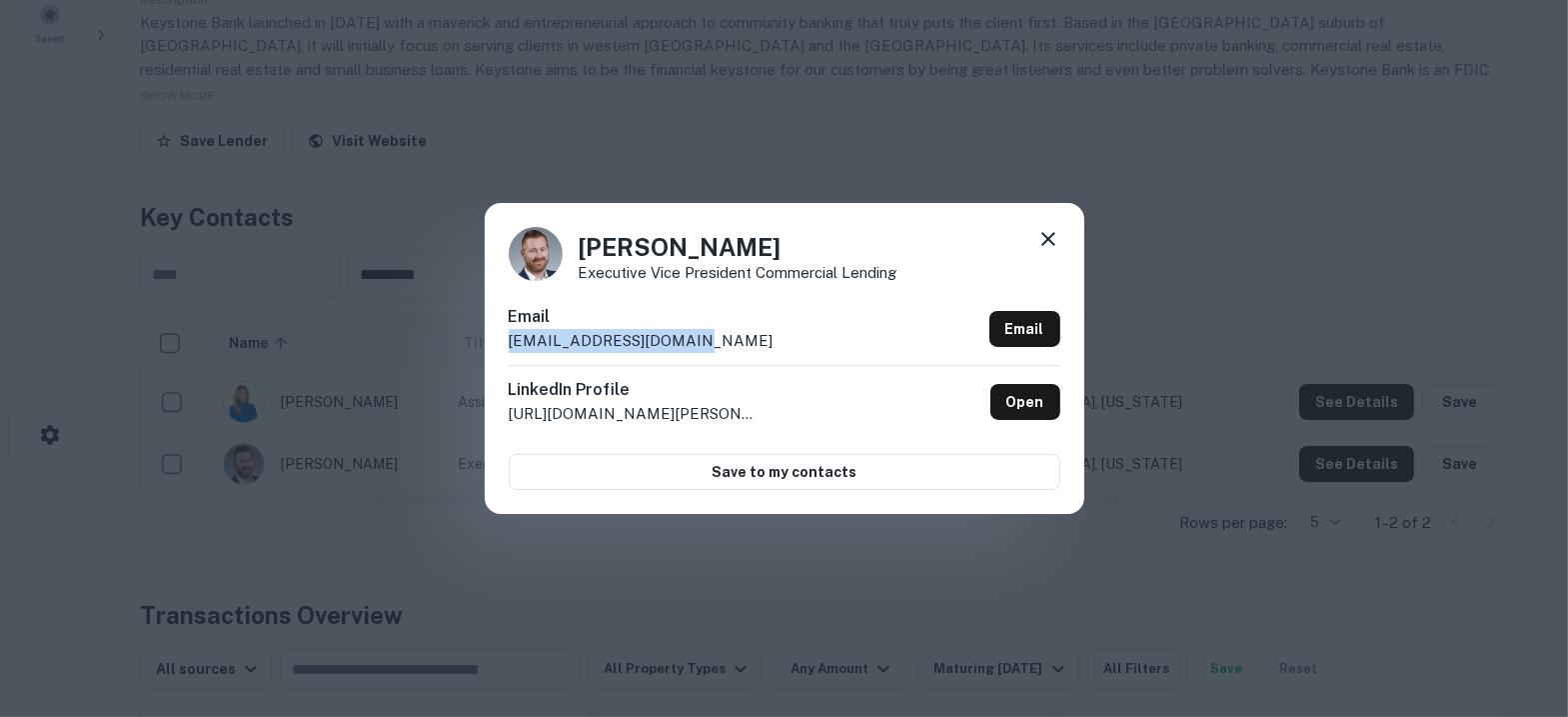 drag, startPoint x: 704, startPoint y: 337, endPoint x: 485, endPoint y: 348, distance: 219.27608 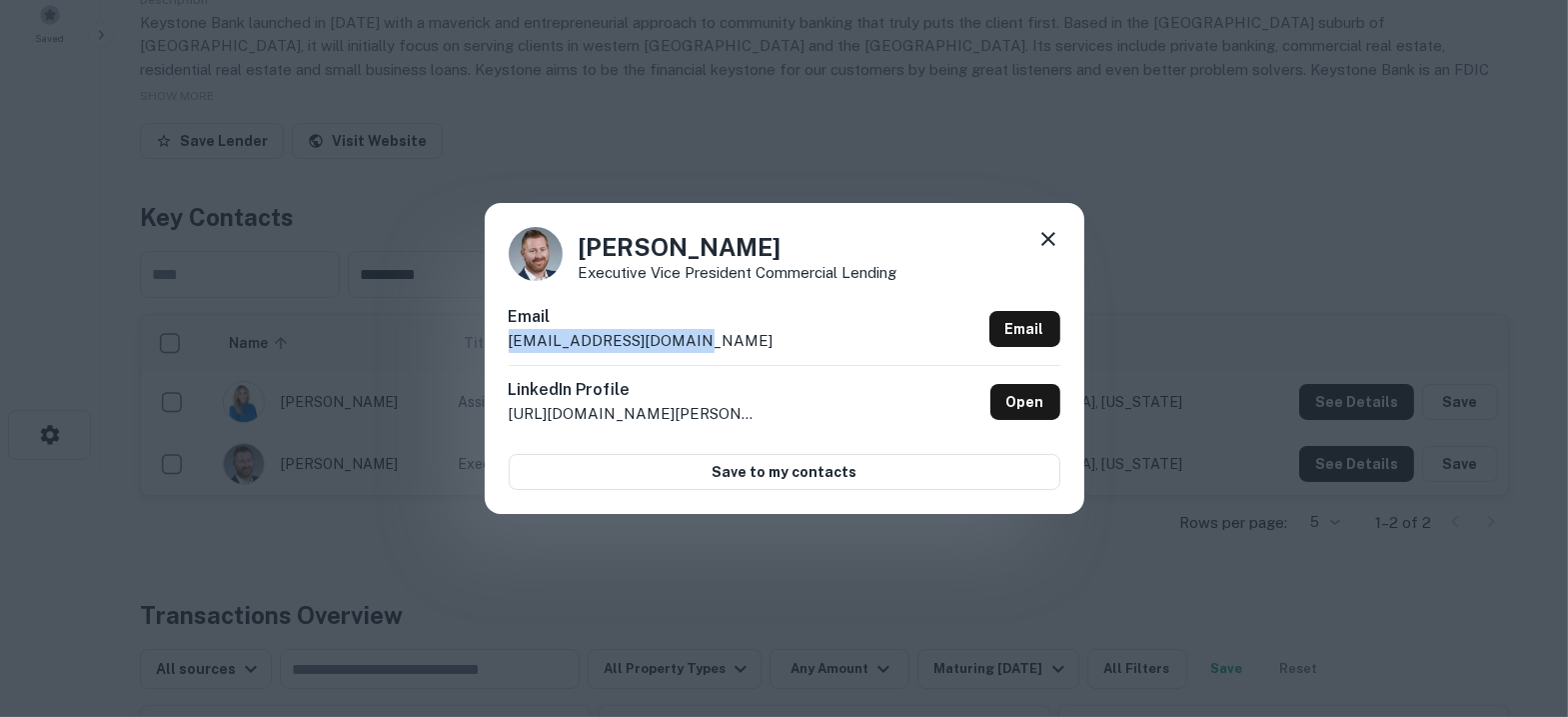 click 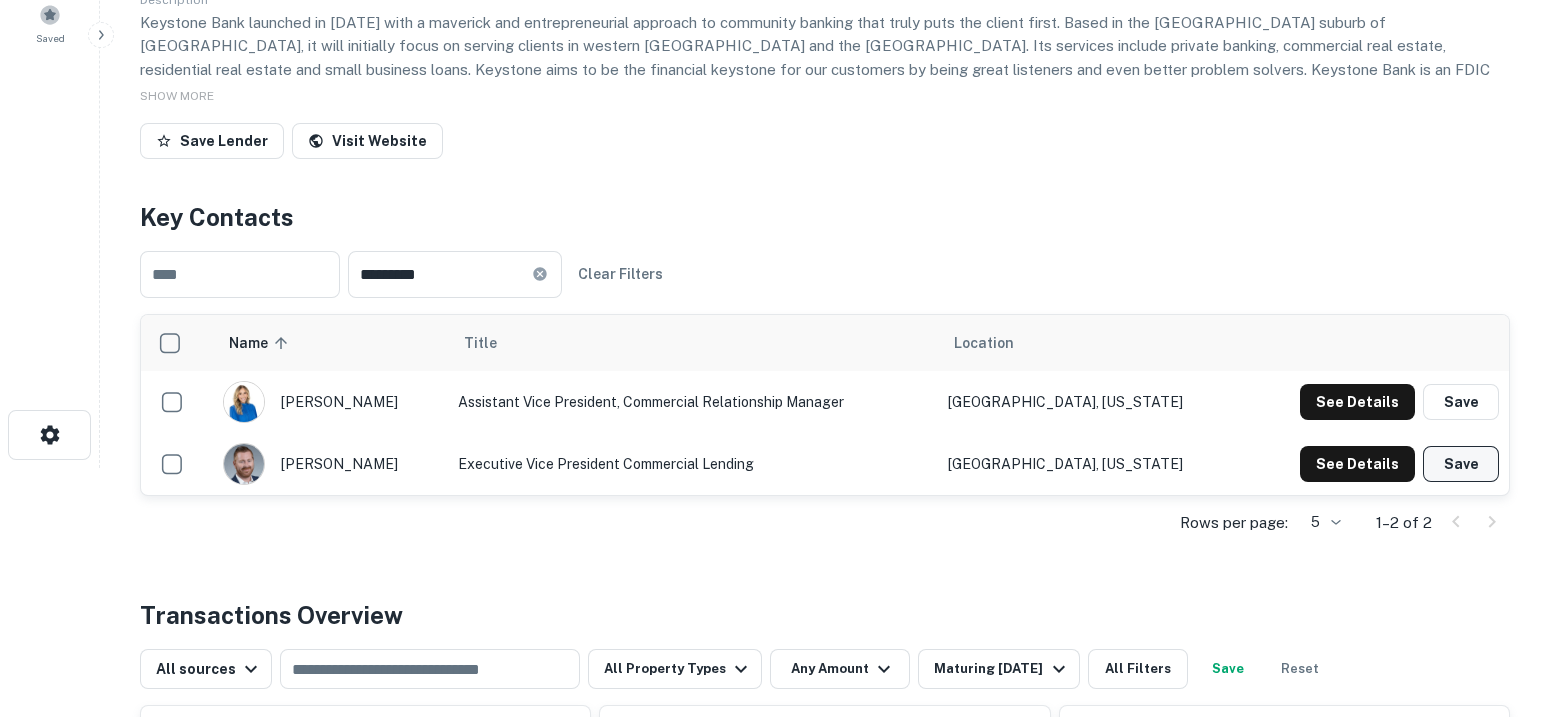 type 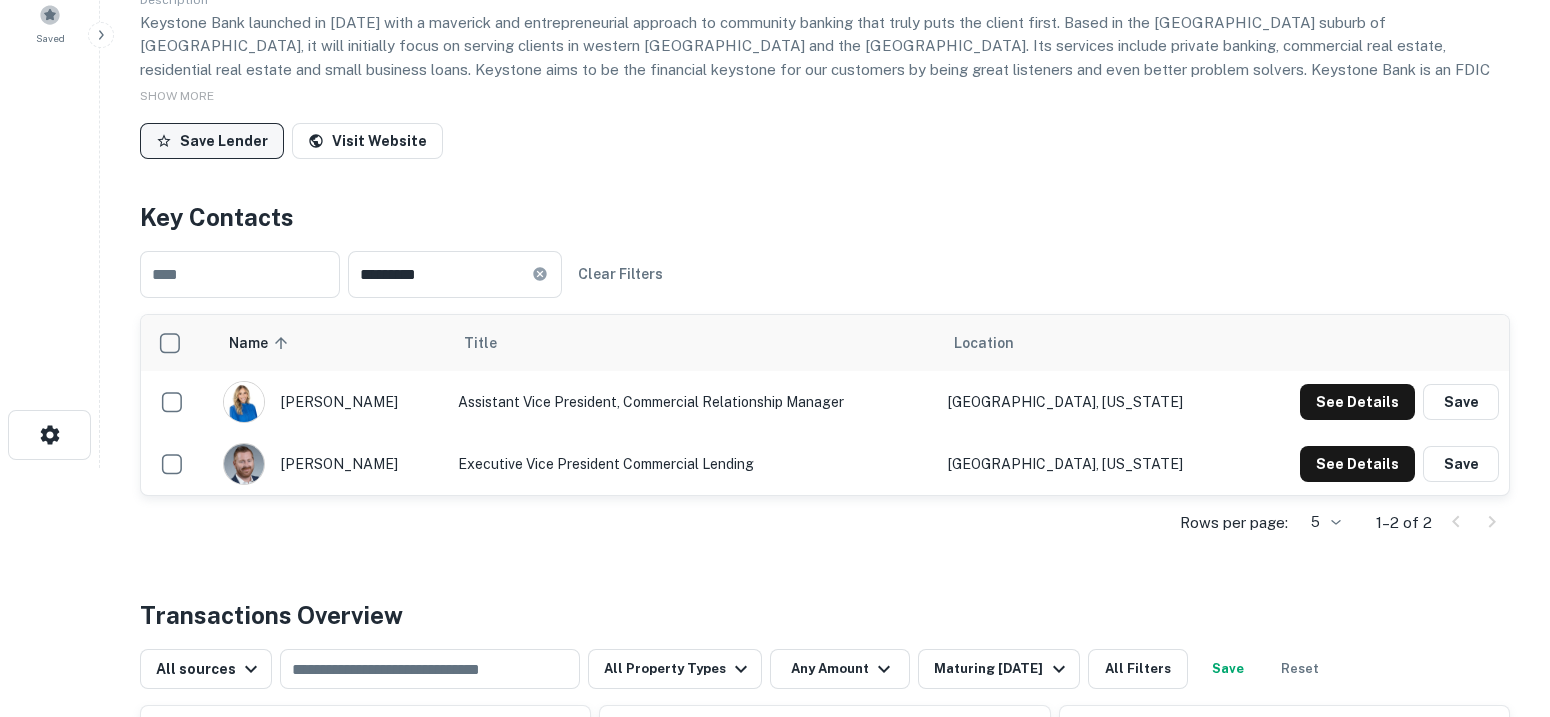 scroll, scrollTop: 0, scrollLeft: 0, axis: both 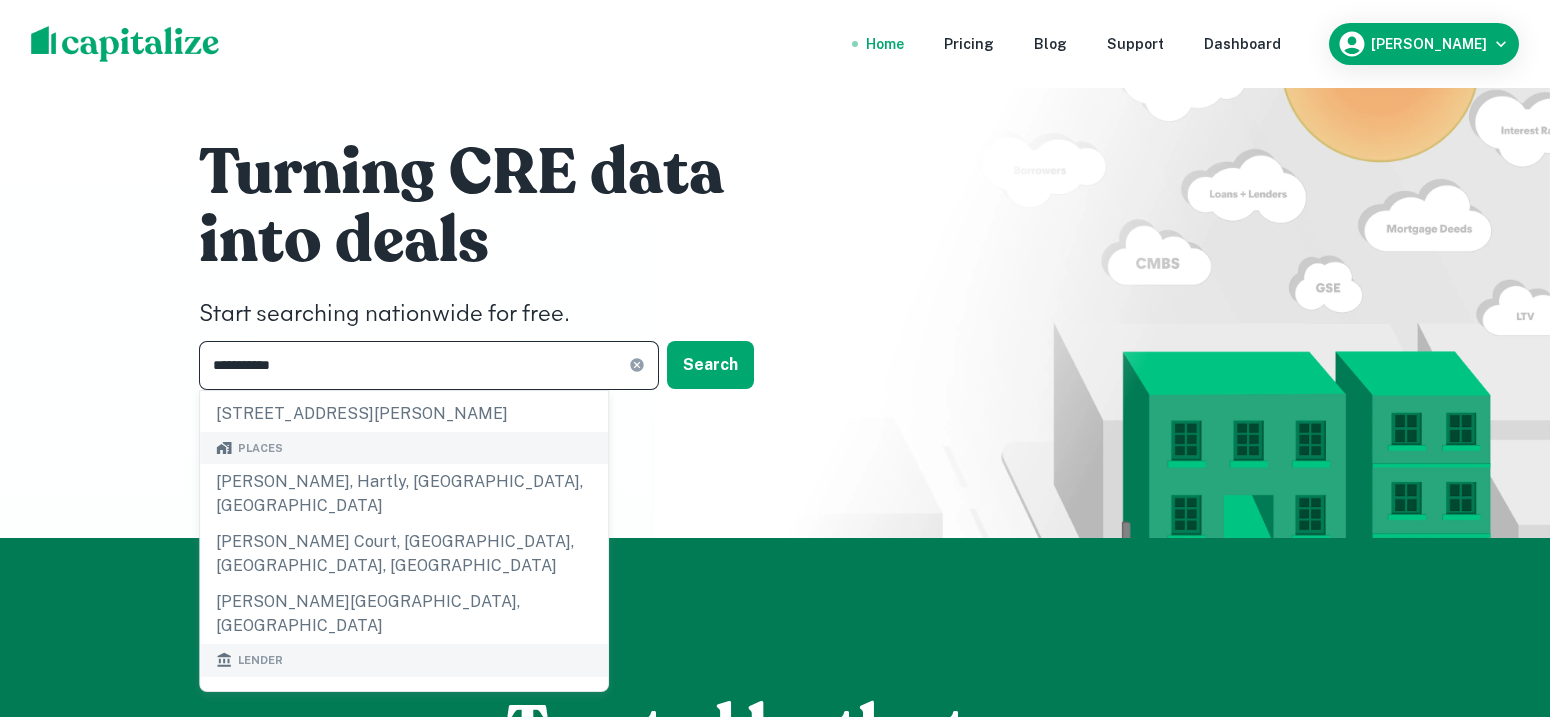 type on "**********" 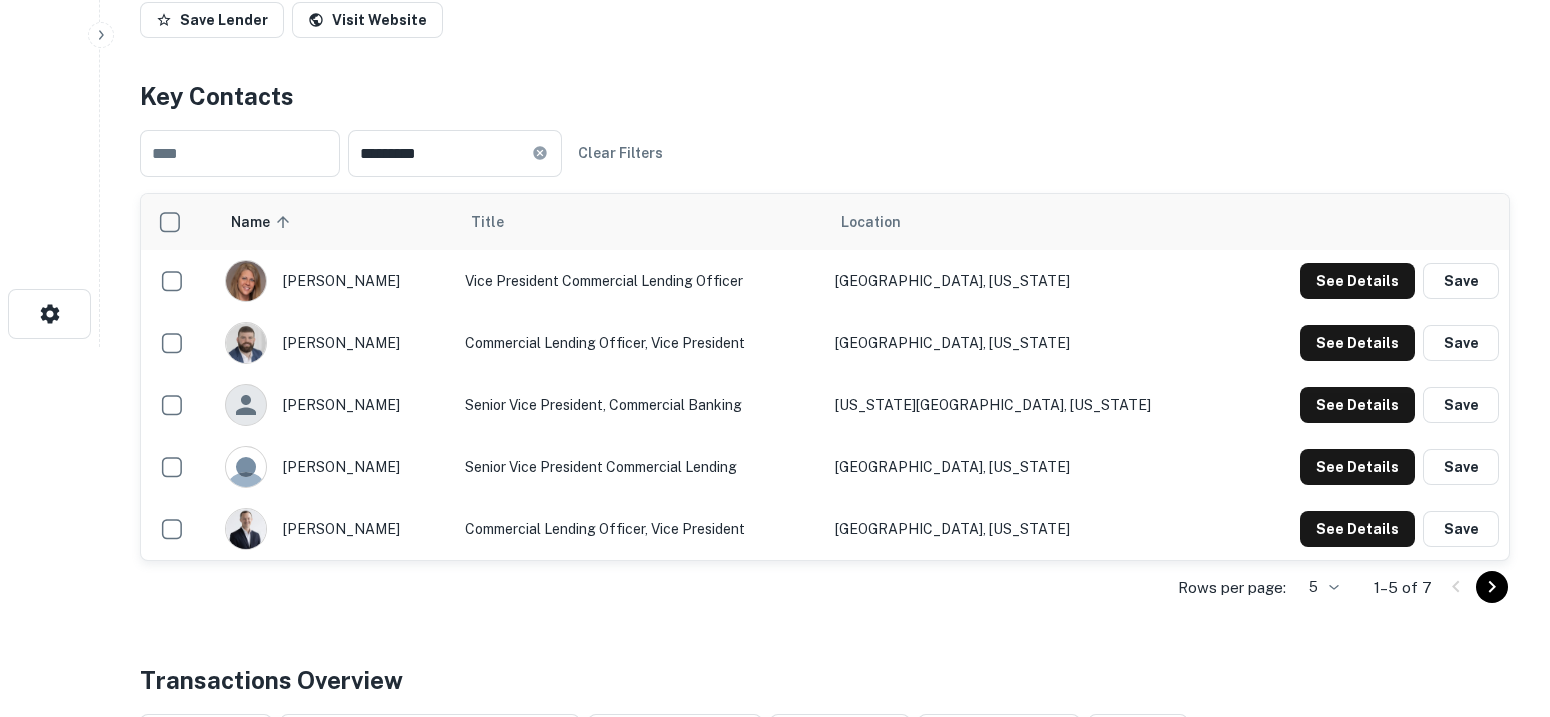 scroll, scrollTop: 375, scrollLeft: 0, axis: vertical 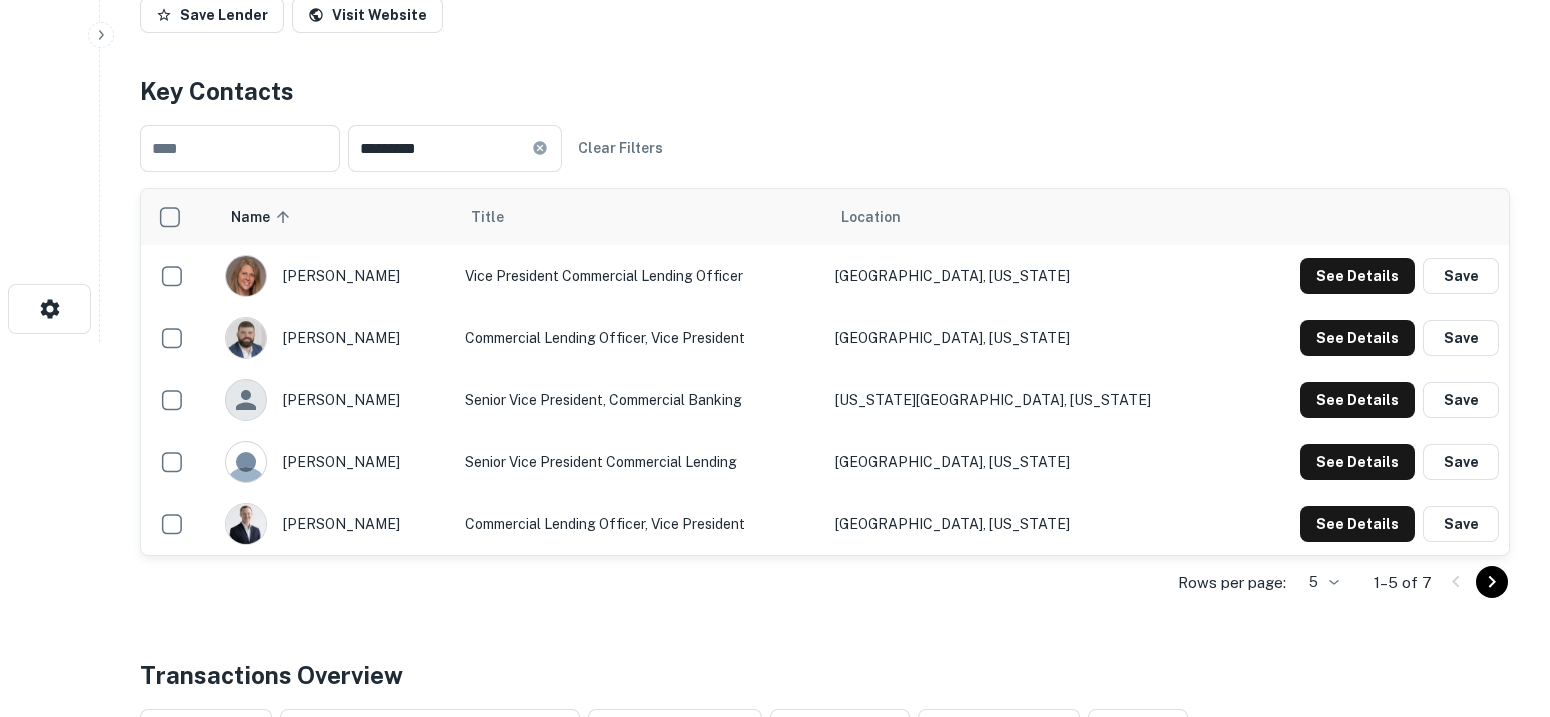 click on "Search         Borrowers         Contacts         Saved     Back to search Mabrey Bank Description SHOW MORE Save Lender Visit Website Key Contacts ​ ********* ​ Clear Filters Name sorted ascending Title Location caitlin lierly Vice President Commercial Lending Officer Tulsa, Oklahoma See Details Save cody wilson Commercial Lending Officer, Vice President Tulsa, Oklahoma See Details Save daniel weintraub Senior Vice President, Commercial Banking Oklahoma City, Oklahoma See Details Save matthew hill Senior Vice President Commercial Lending Tulsa, Oklahoma See Details Save robert bresnahan Commercial Lending Officer, Vice President Tulsa, Oklahoma See Details Save Rows per page: 5 * 1–5 of 7 Transactions Overview All sources ​ All Property Types Any Amount Maturing In 1 Year All Filters Save Reset Loans Originated 78 Average LTV 71.66% Average Interest Rate 4.14% Location Purpose Type Mortgage Amount Borrower Origination Date Maturity Date Lender Type Sale Amount LTV Year Built Unit Count -" at bounding box center [775, -17] 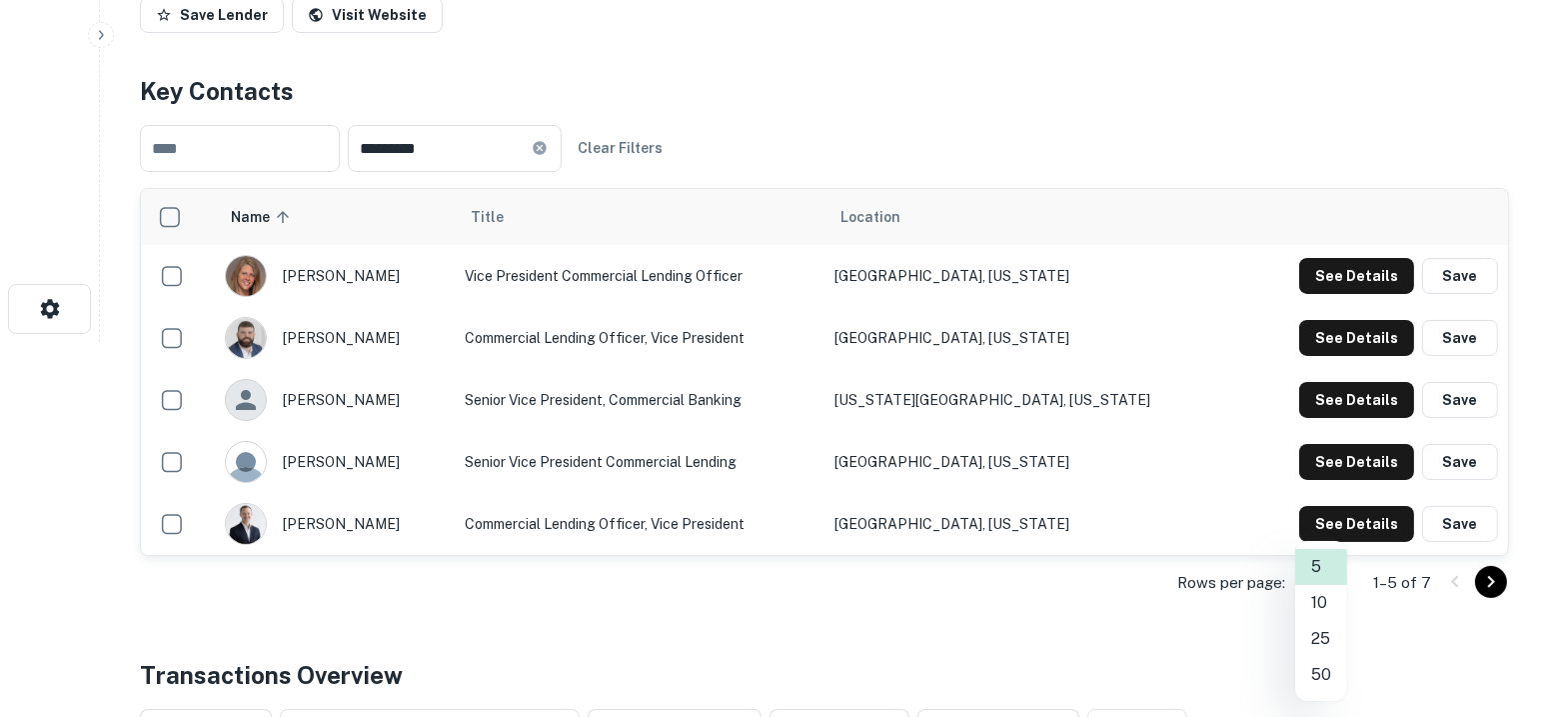 click on "10" at bounding box center (1321, 603) 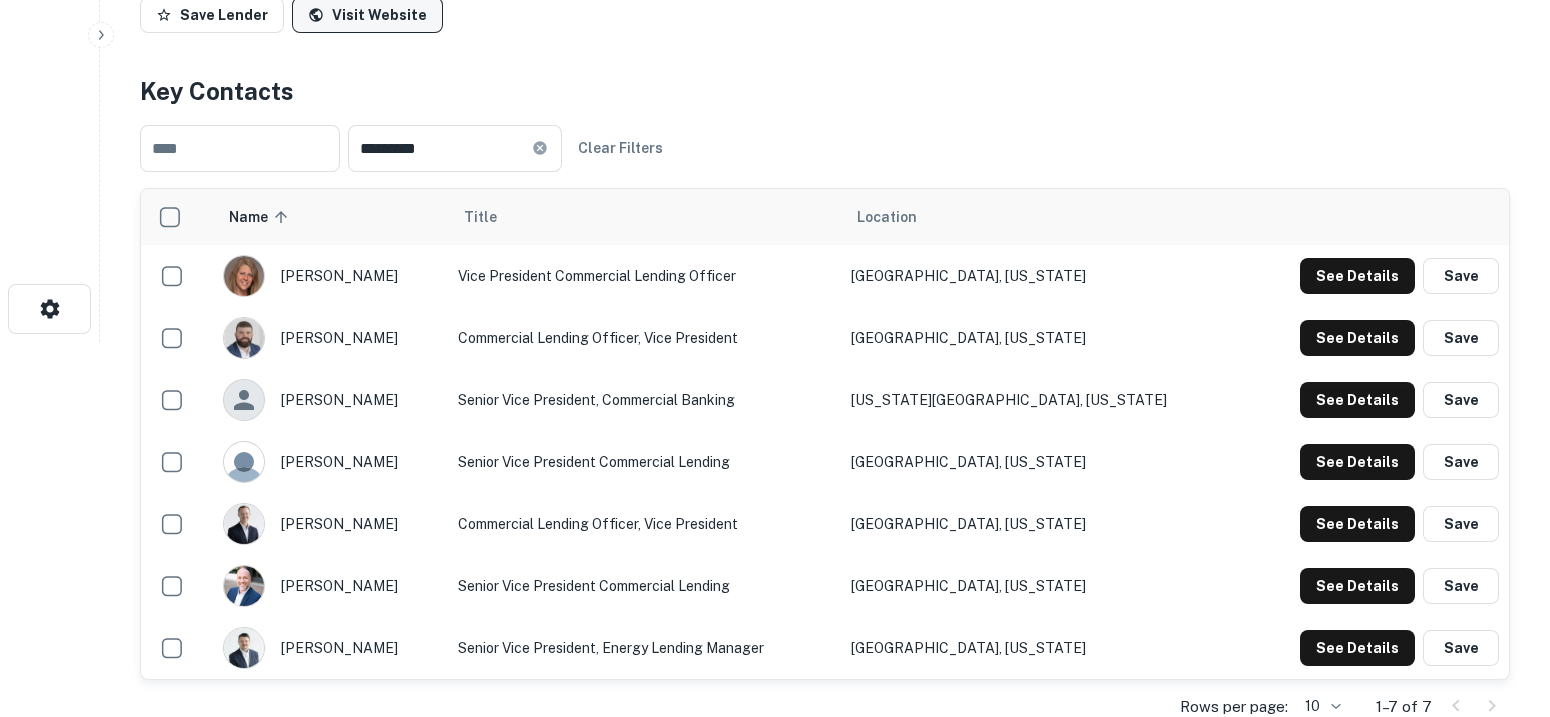 click on "Visit Website" at bounding box center [367, 15] 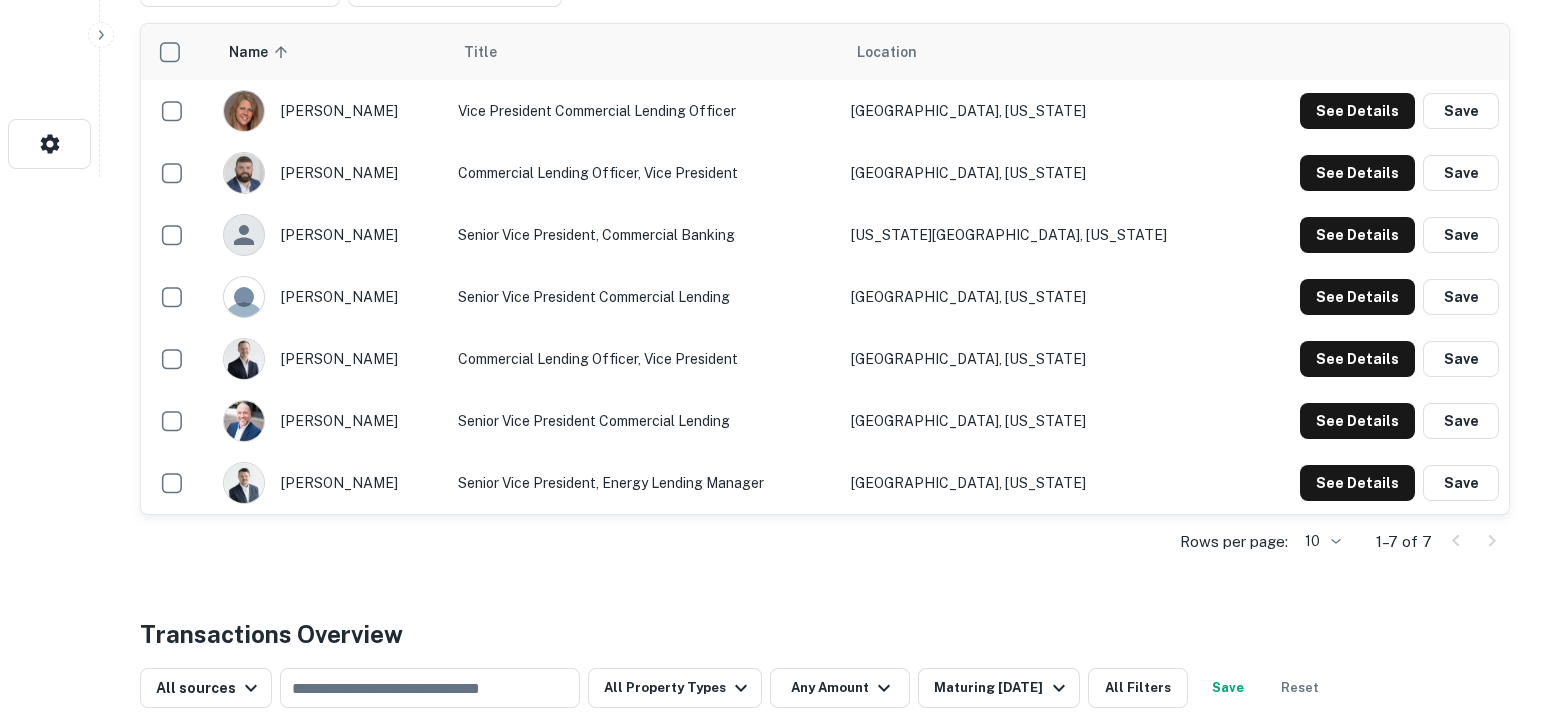 scroll, scrollTop: 499, scrollLeft: 0, axis: vertical 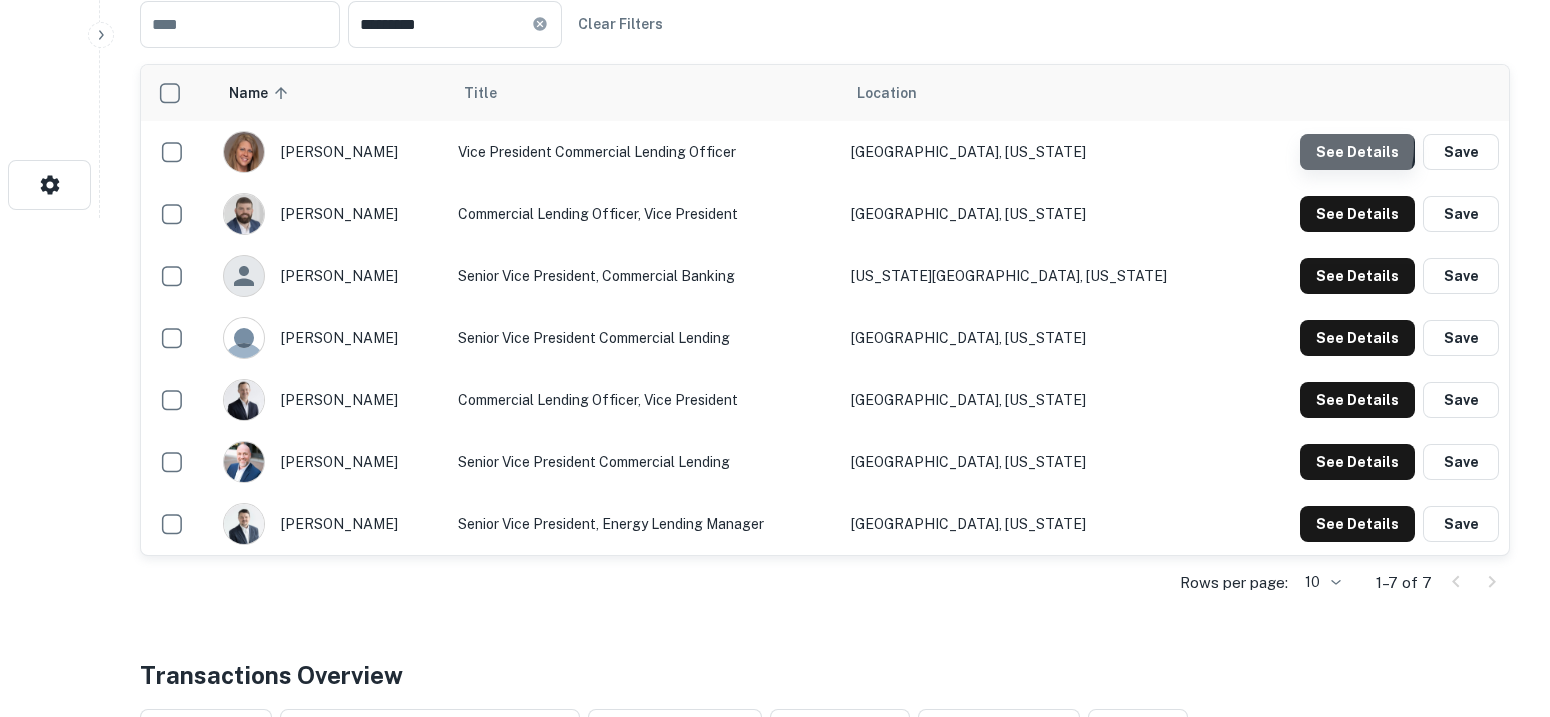 click on "See Details" at bounding box center (1357, 152) 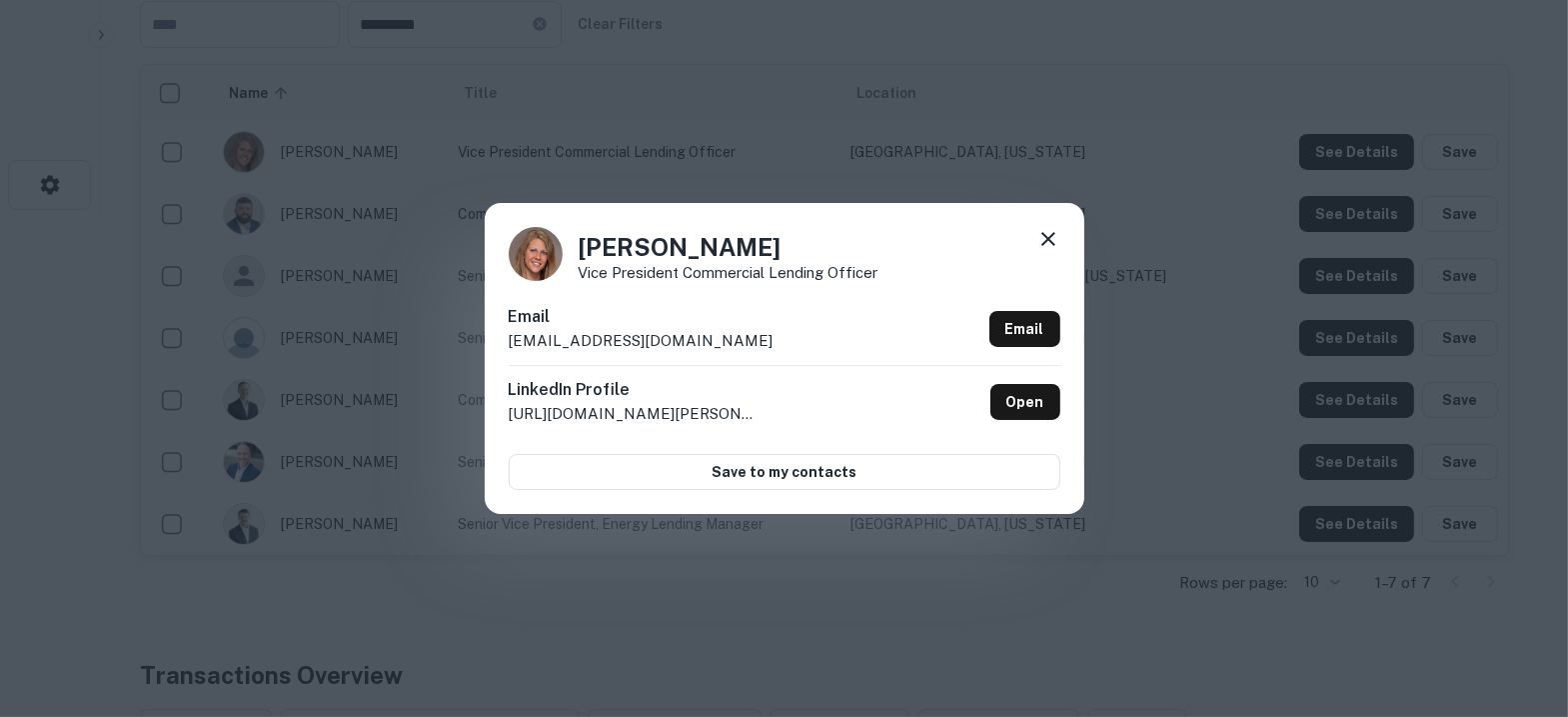 click 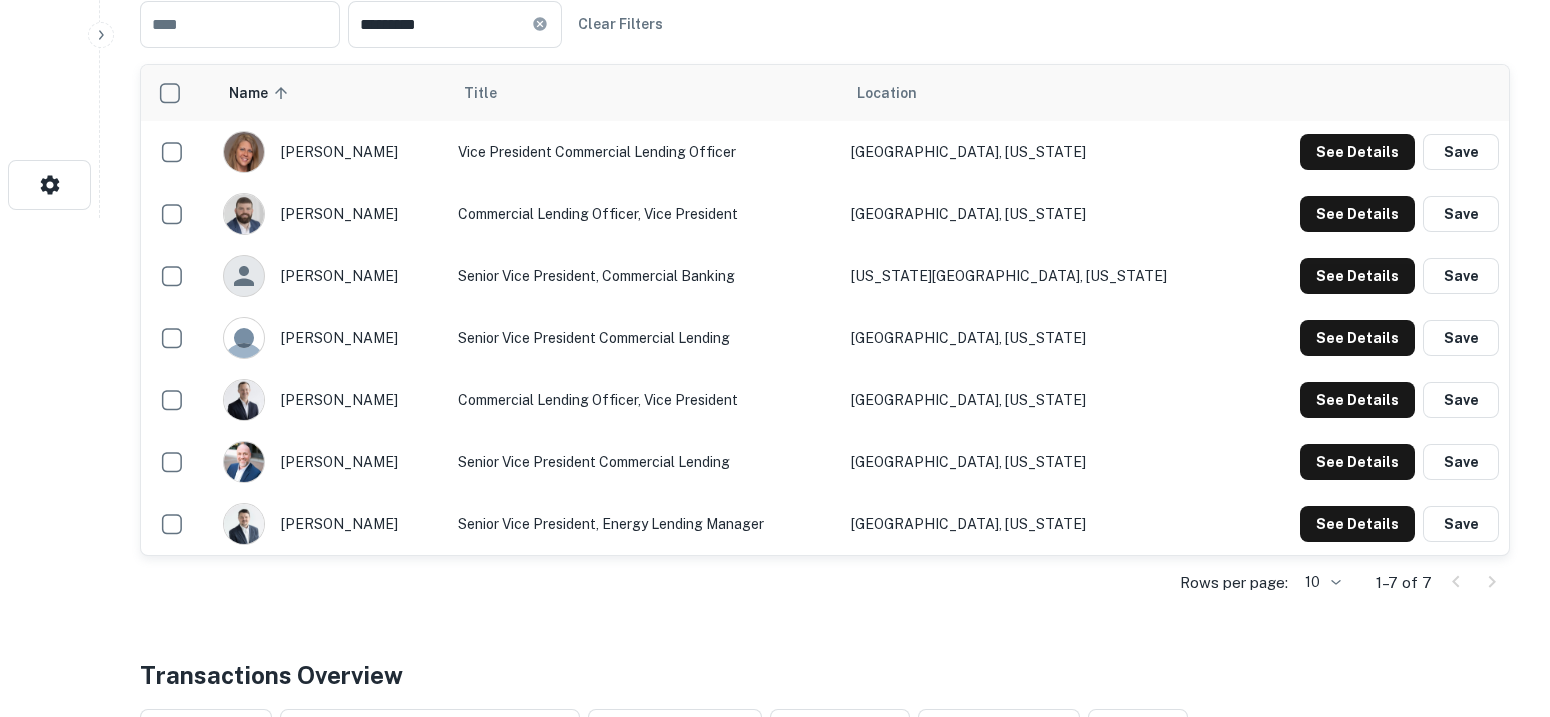 type 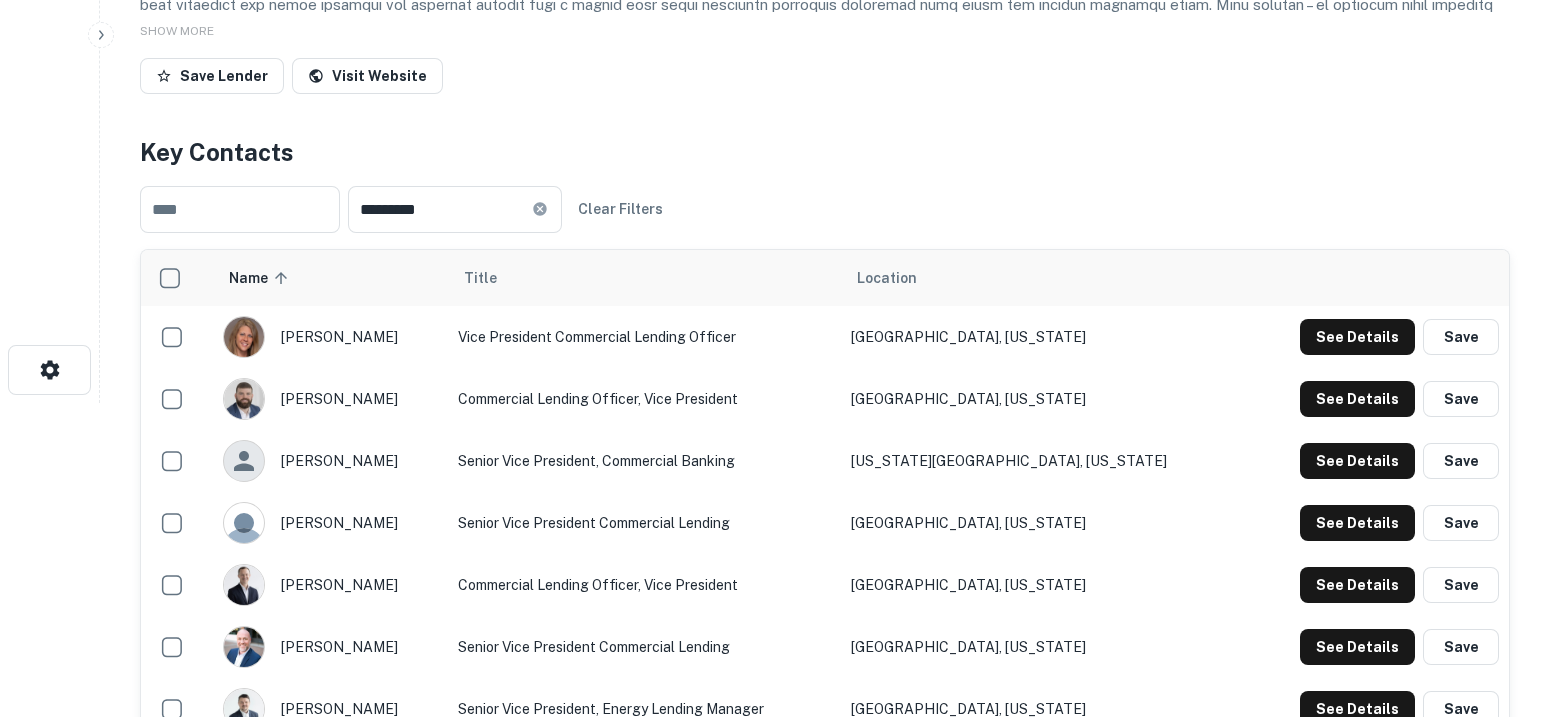 scroll, scrollTop: 0, scrollLeft: 0, axis: both 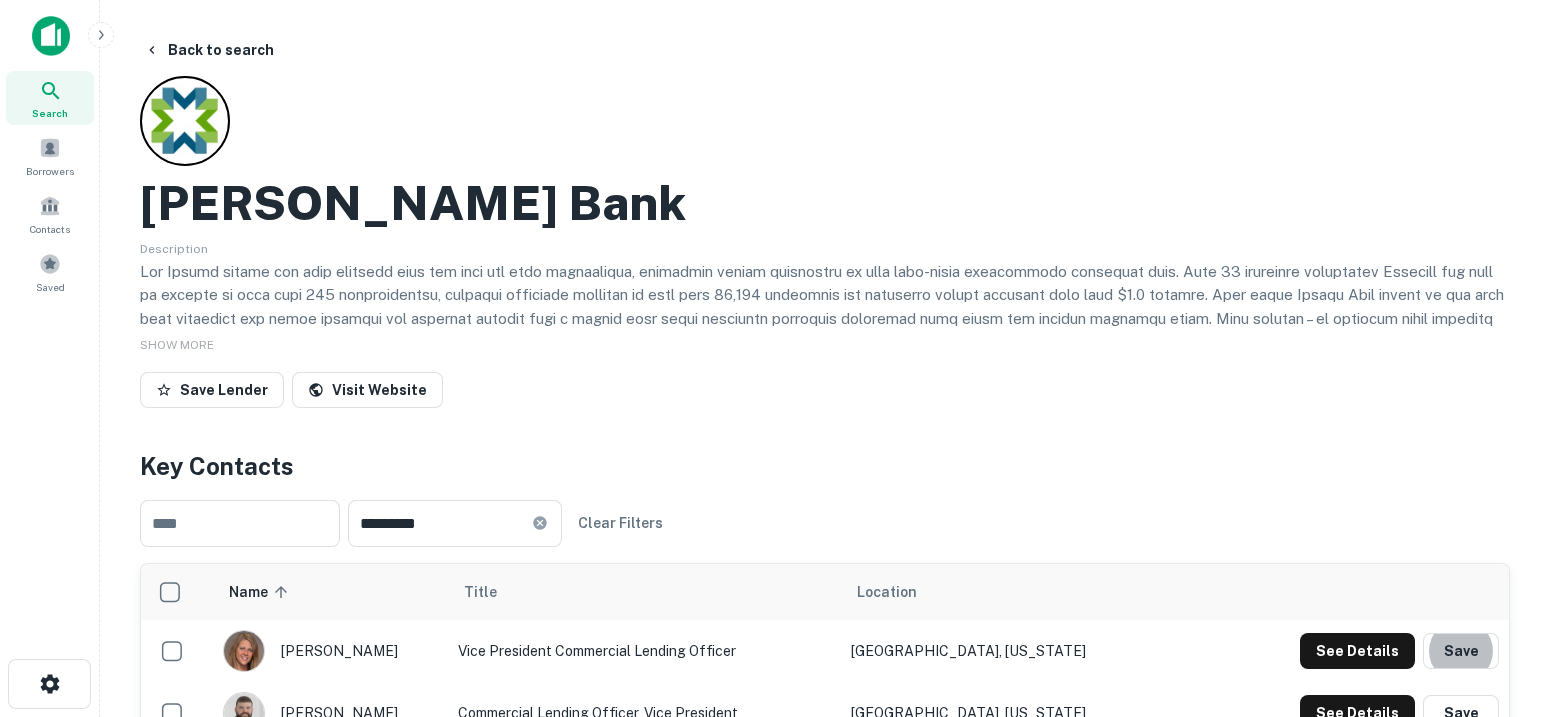 type 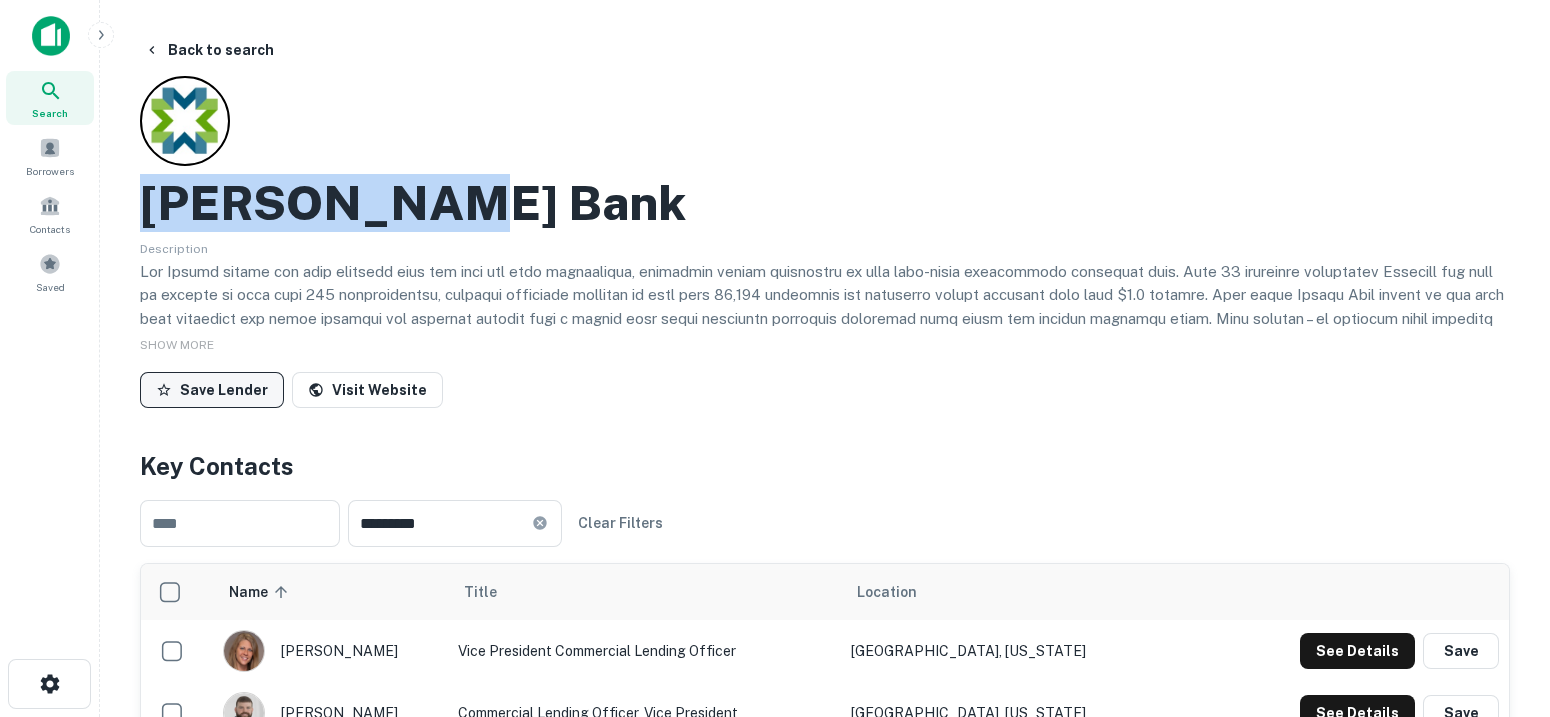 drag, startPoint x: 484, startPoint y: 212, endPoint x: 273, endPoint y: 390, distance: 276.05252 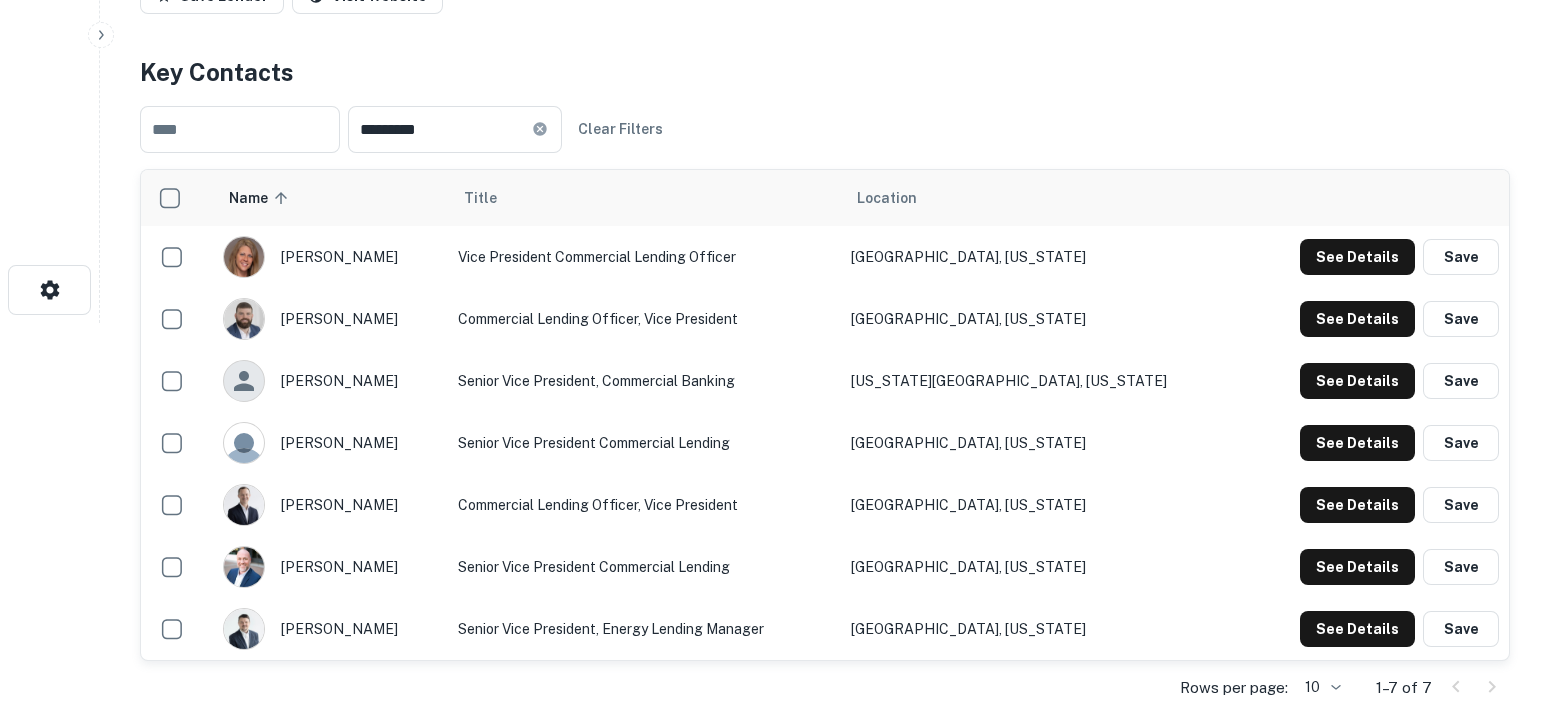 scroll, scrollTop: 499, scrollLeft: 0, axis: vertical 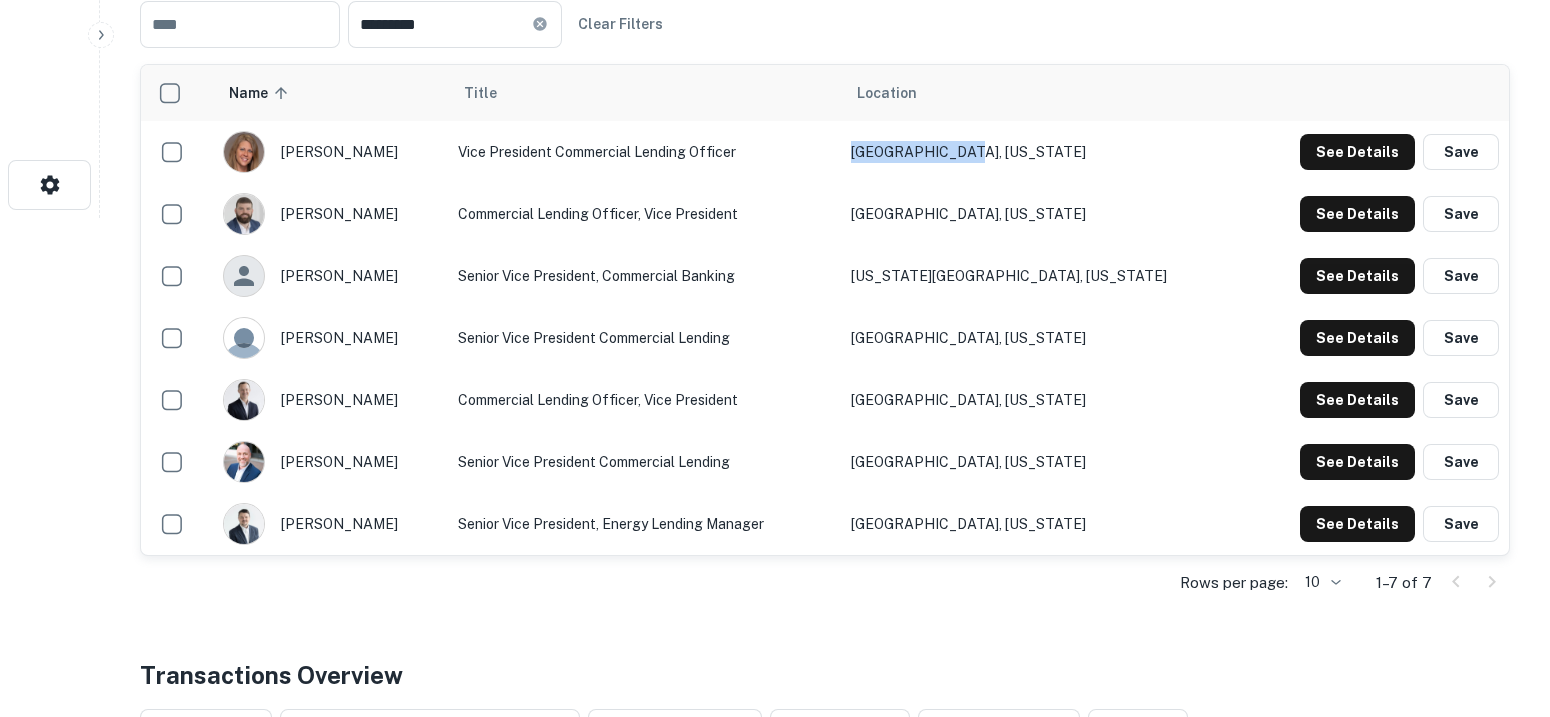 drag, startPoint x: 1113, startPoint y: 153, endPoint x: 944, endPoint y: 143, distance: 169.2956 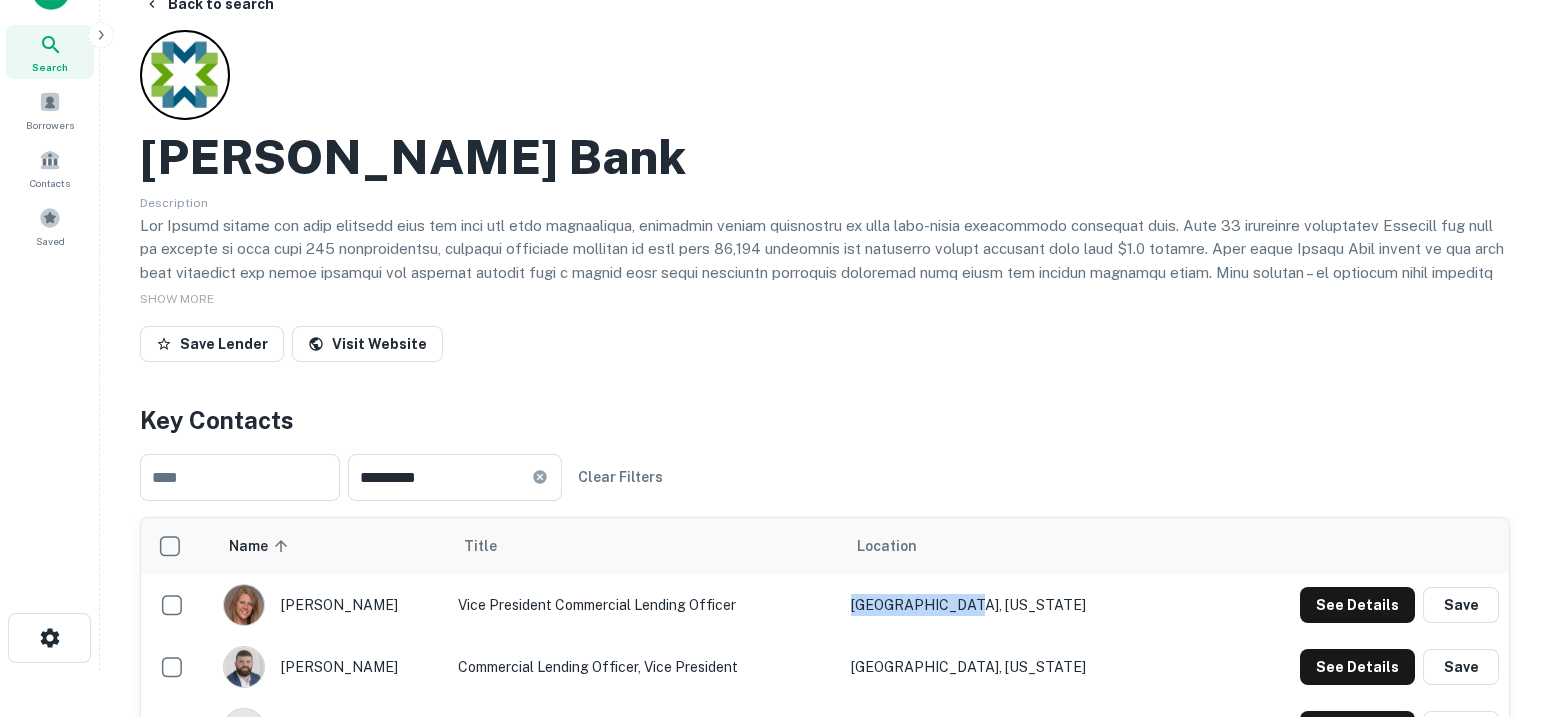 scroll, scrollTop: 0, scrollLeft: 0, axis: both 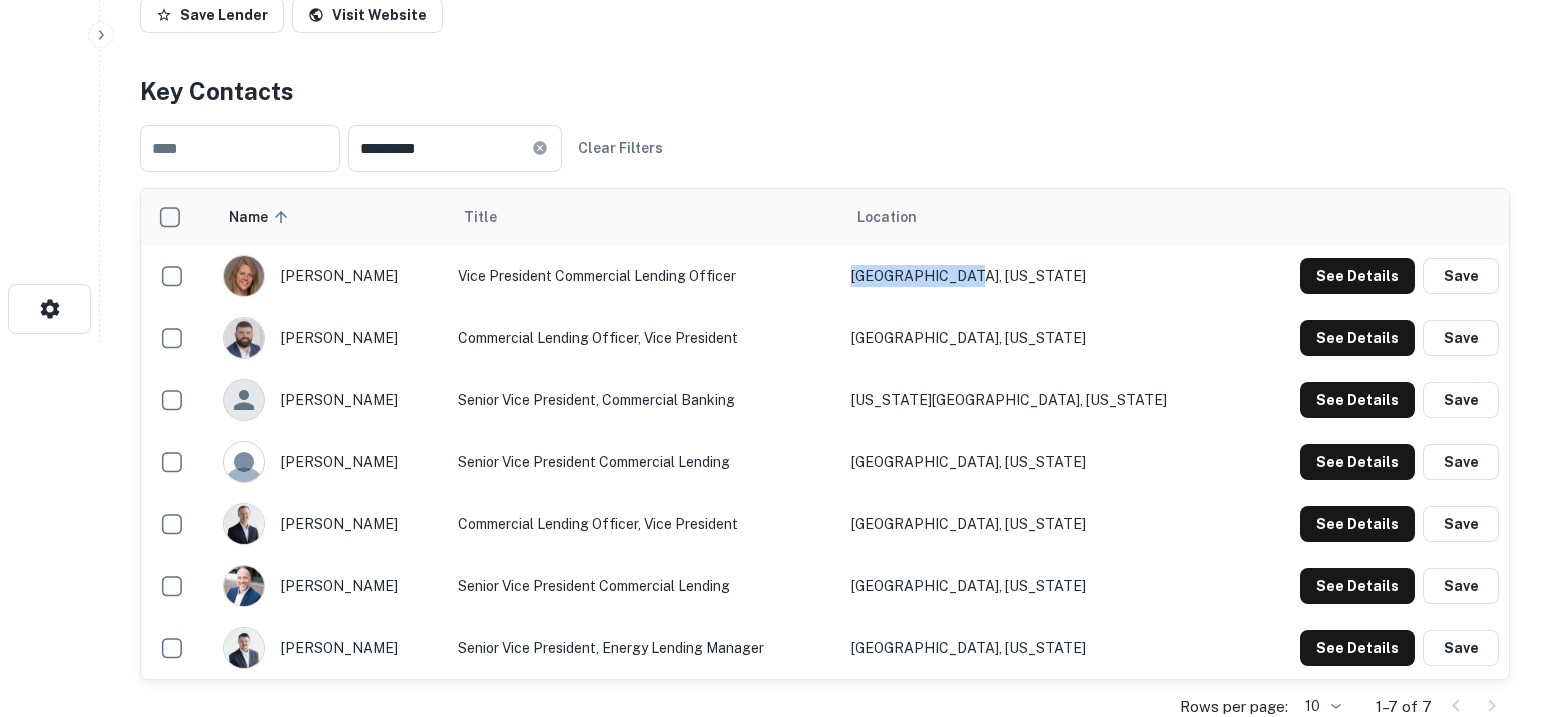 copy on "[GEOGRAPHIC_DATA], [US_STATE]" 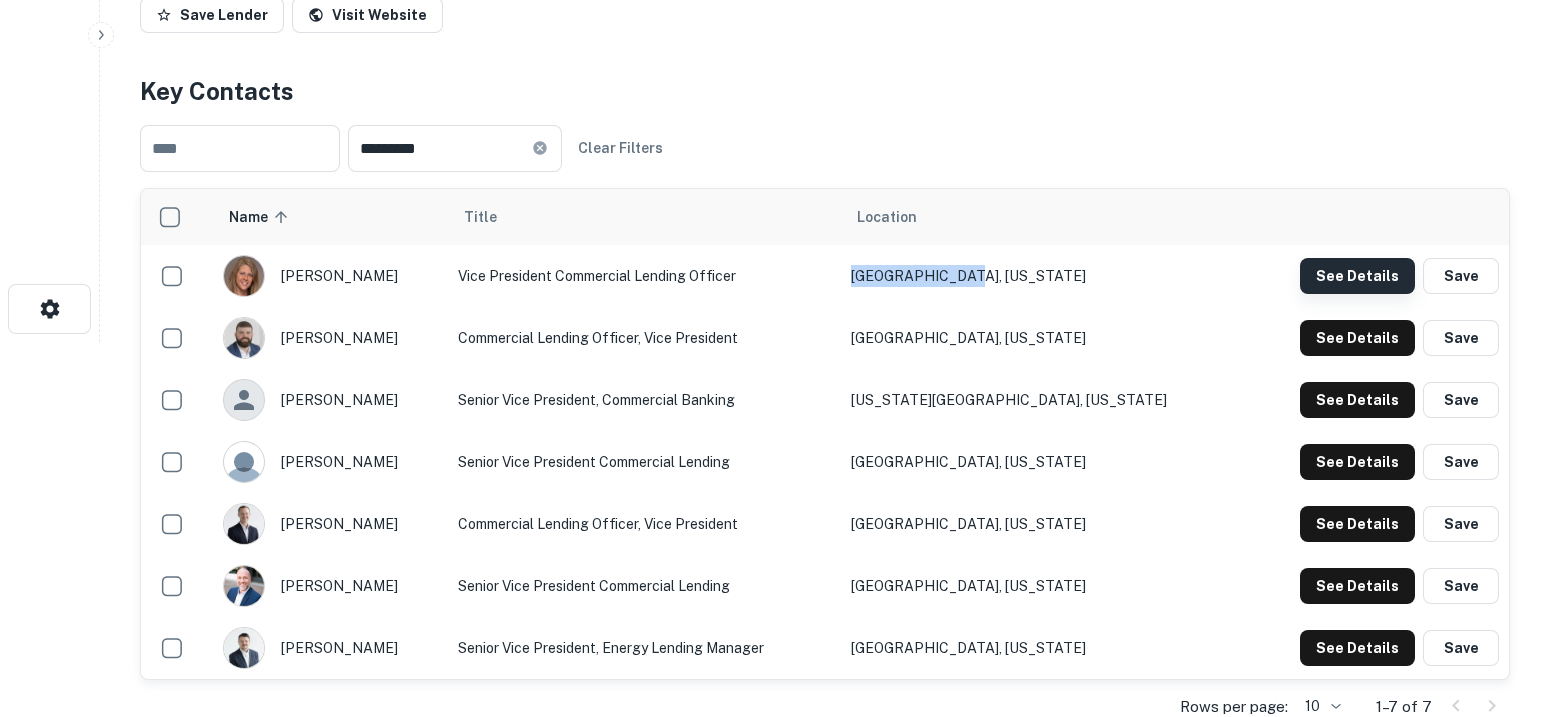 click on "See Details" at bounding box center (1357, 276) 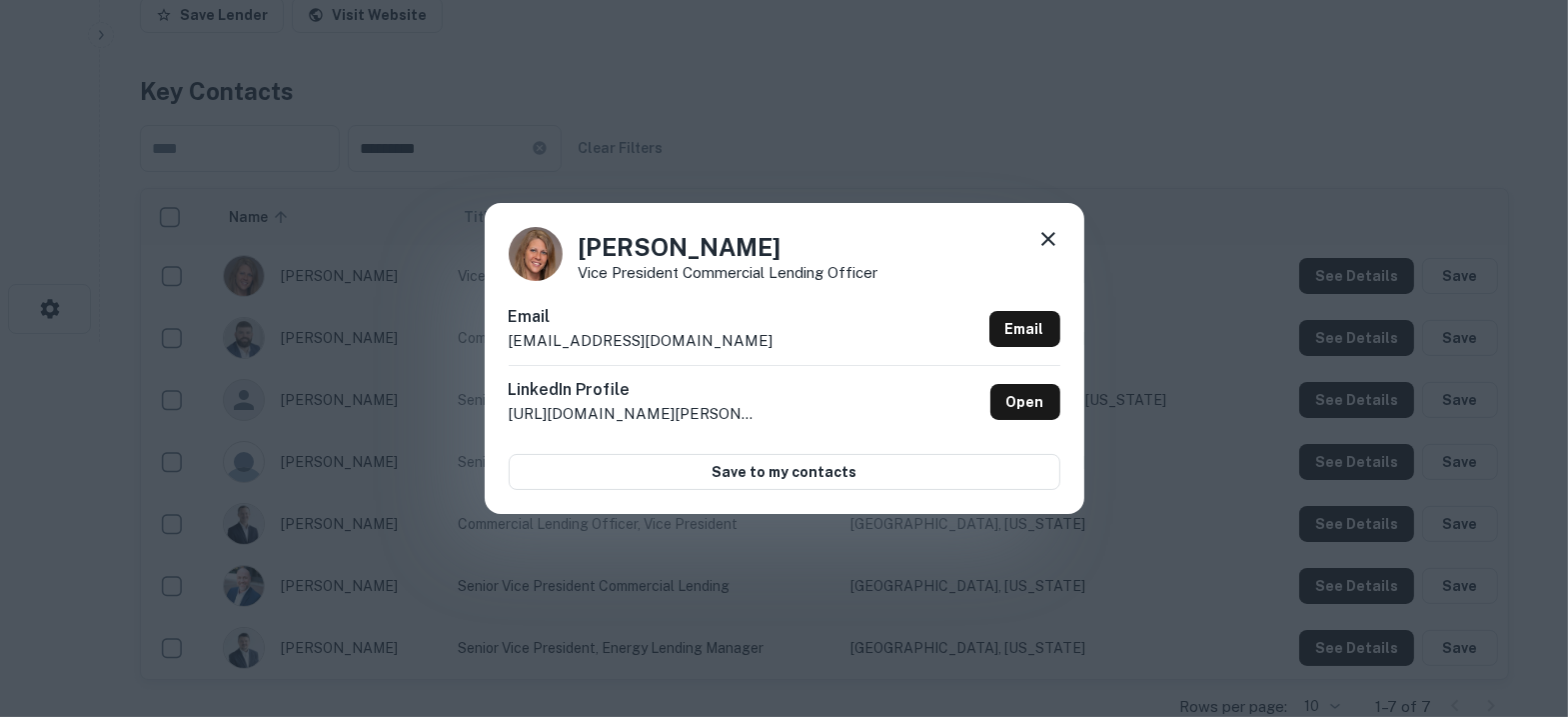 drag, startPoint x: 763, startPoint y: 248, endPoint x: 502, endPoint y: 215, distance: 263.07794 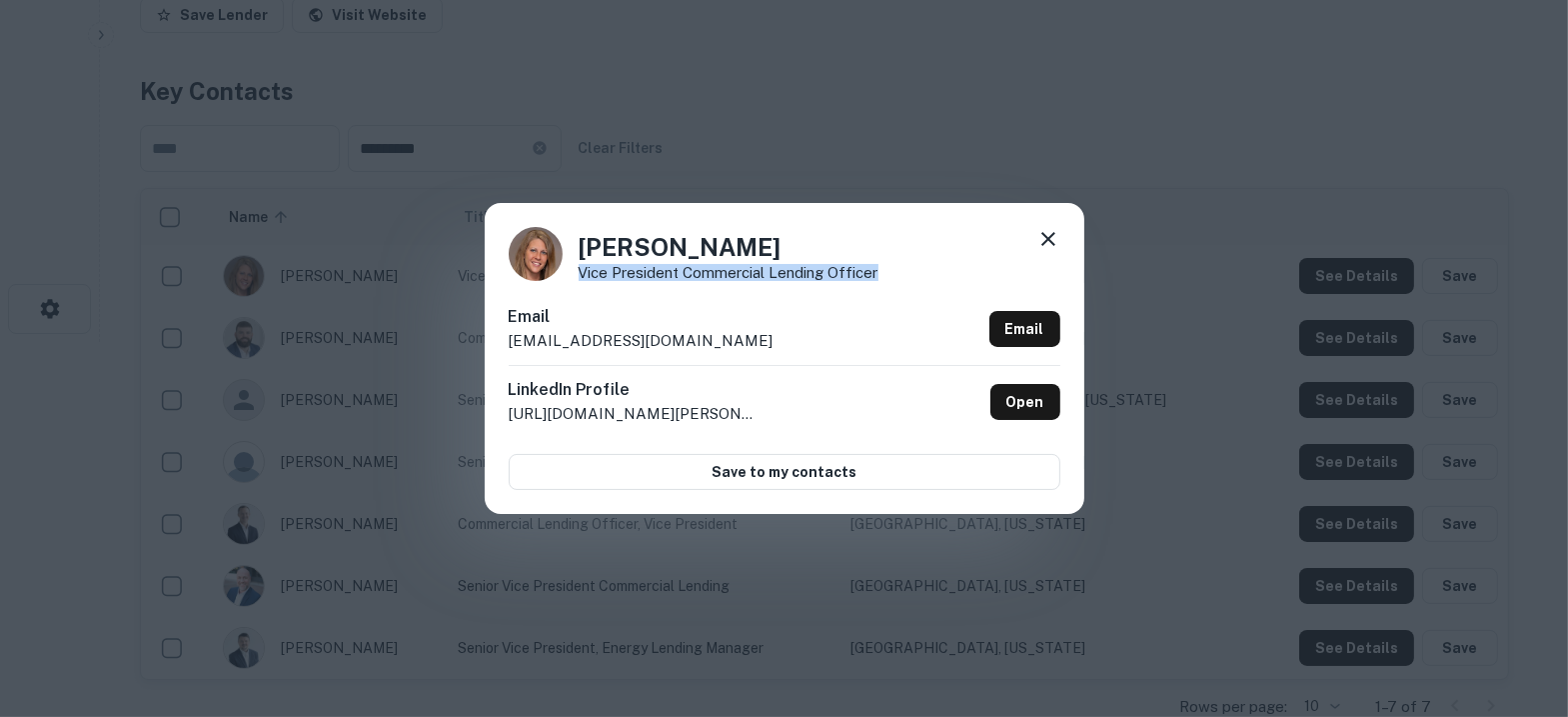 drag, startPoint x: 875, startPoint y: 271, endPoint x: 575, endPoint y: 272, distance: 300.00167 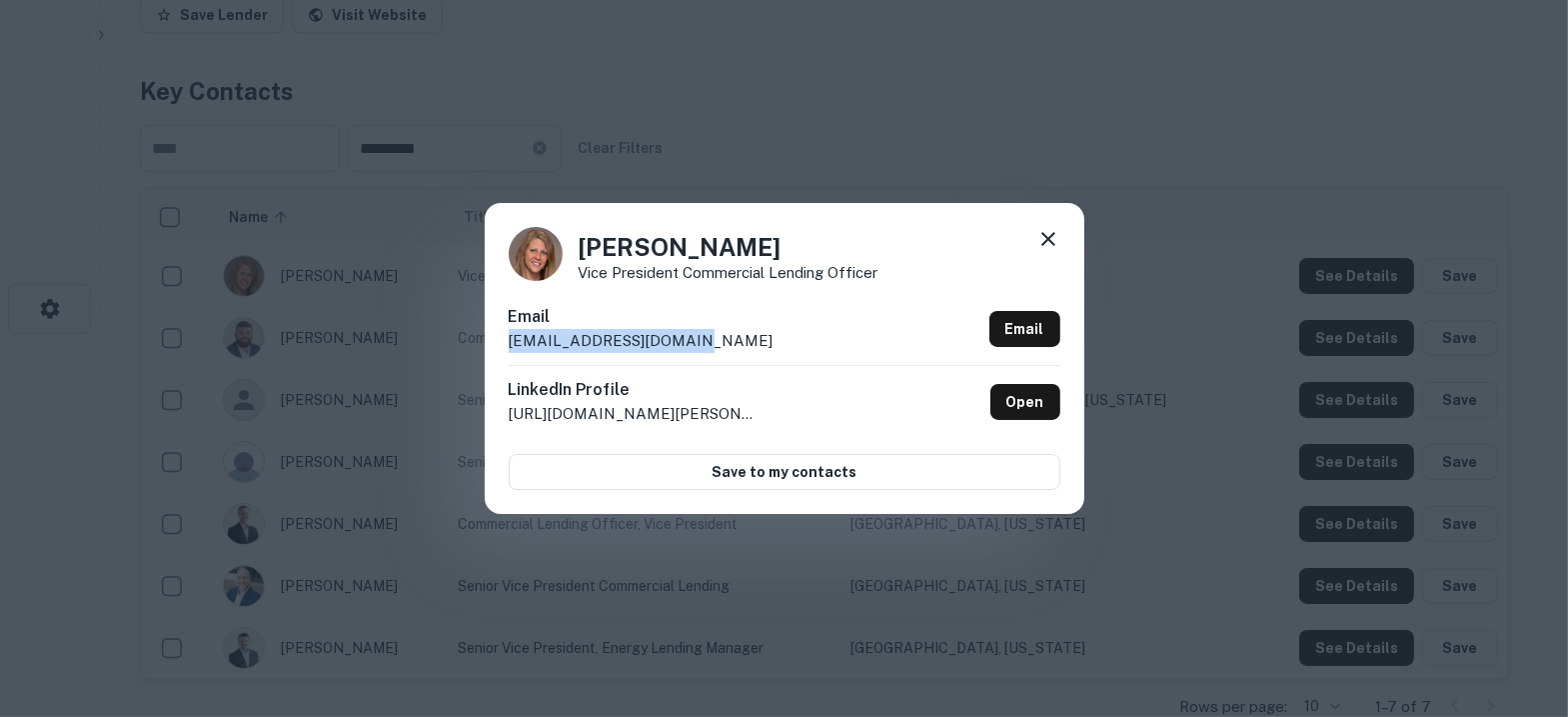 drag, startPoint x: 706, startPoint y: 342, endPoint x: 503, endPoint y: 338, distance: 203.0394 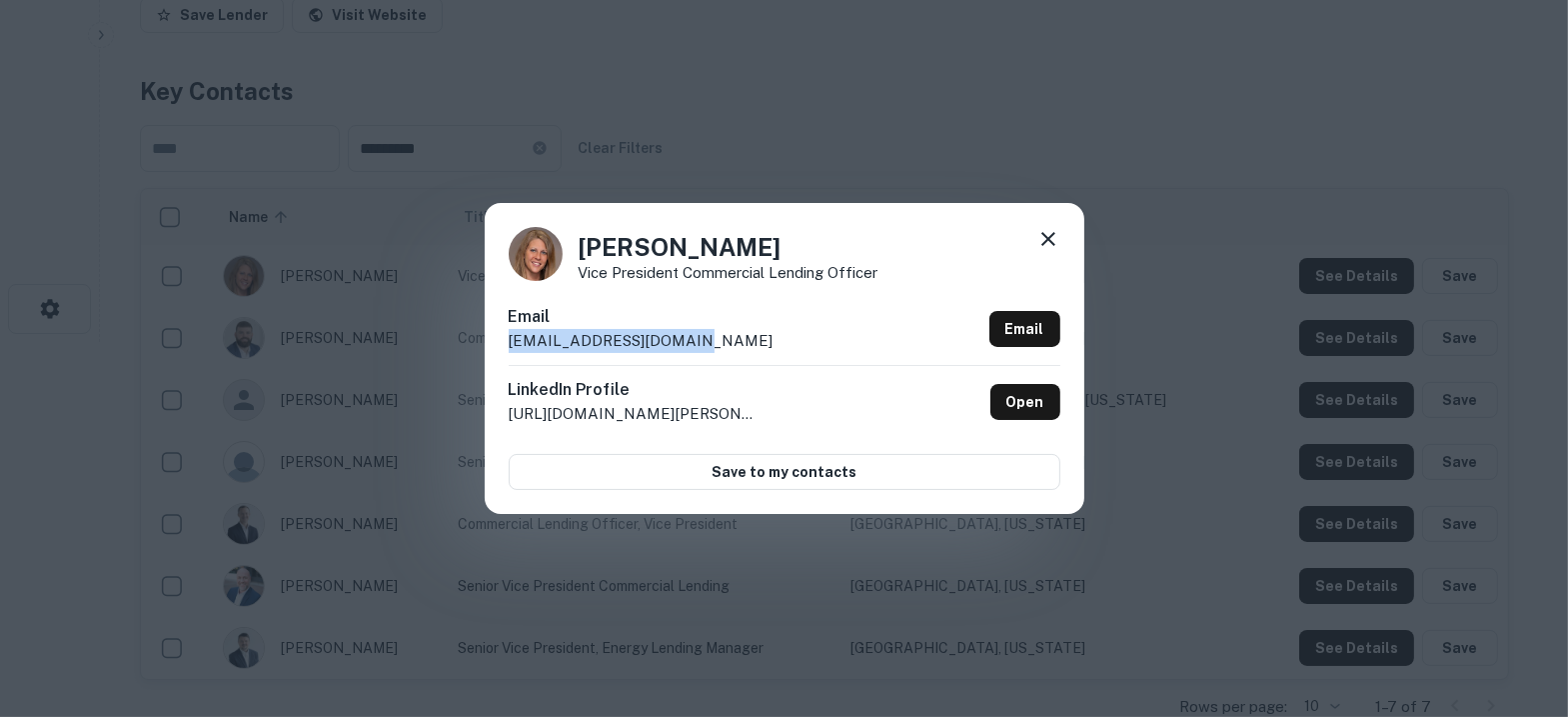 click 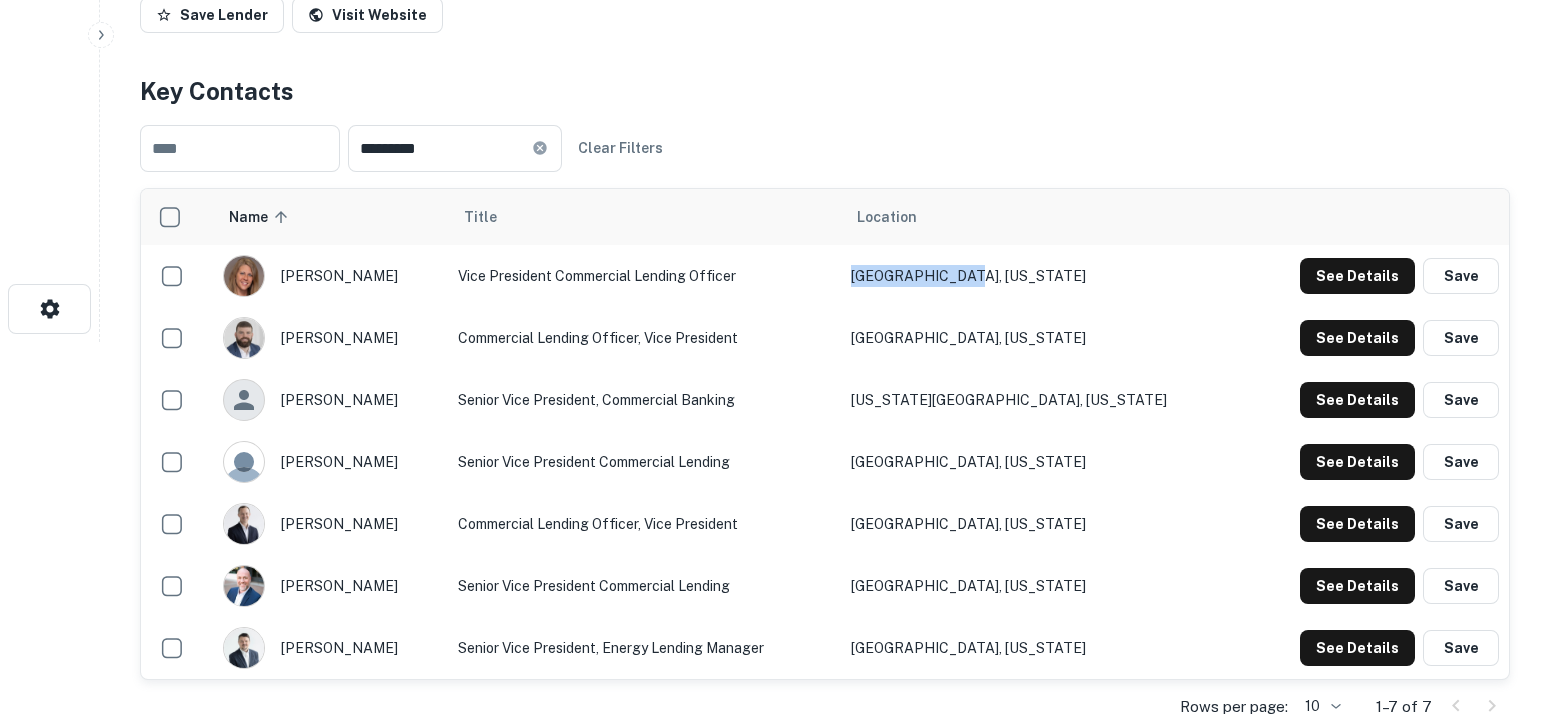 drag, startPoint x: 1105, startPoint y: 287, endPoint x: 922, endPoint y: 283, distance: 183.04372 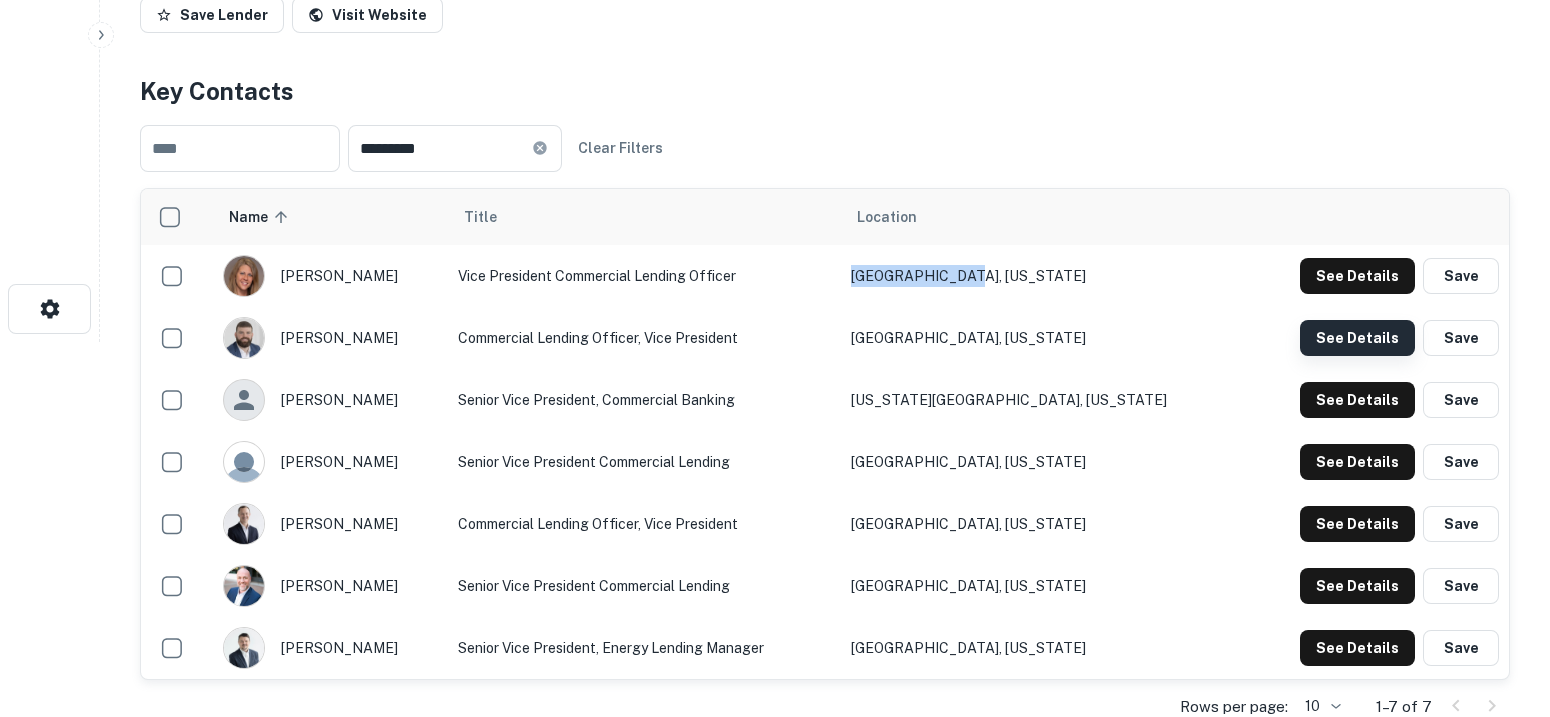 click on "See Details" at bounding box center [1357, 276] 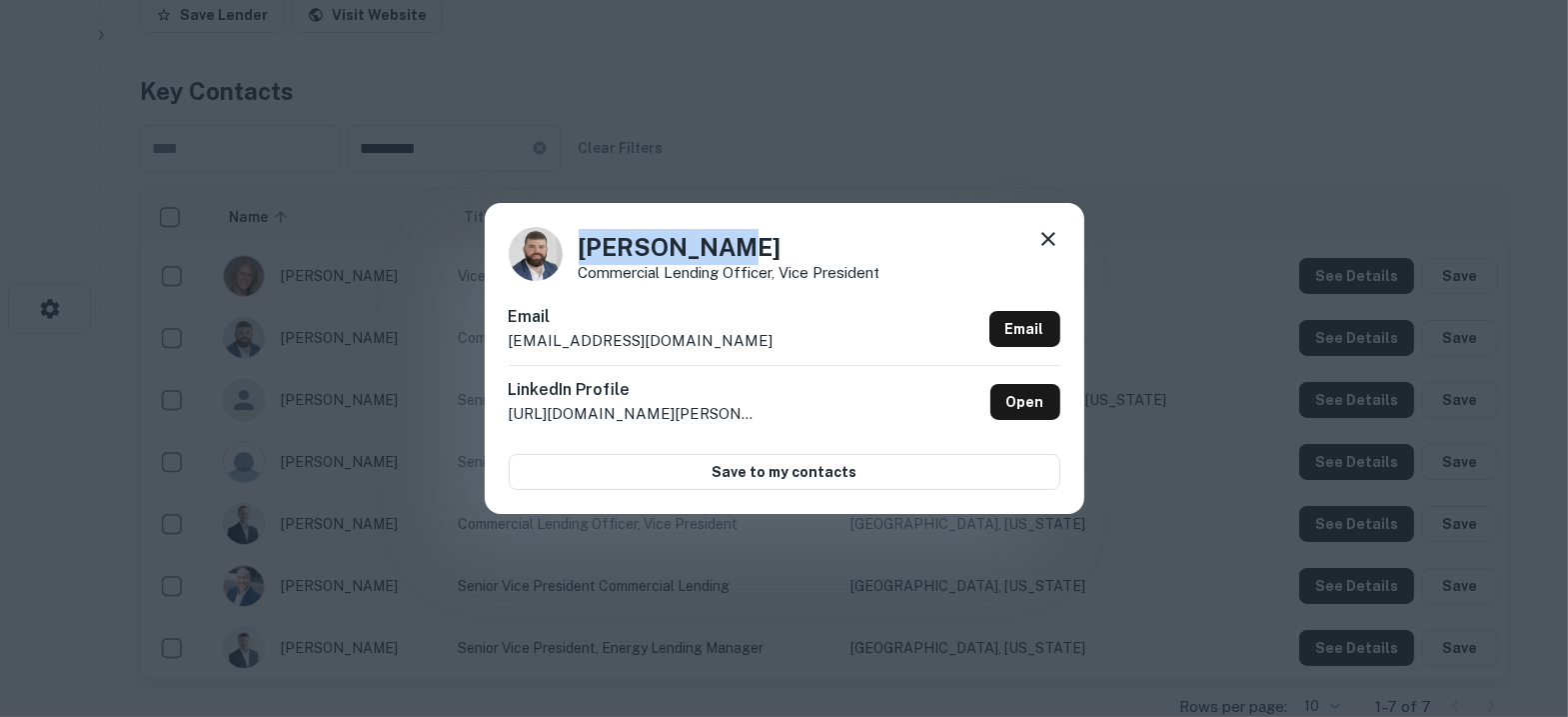 drag, startPoint x: 794, startPoint y: 245, endPoint x: 513, endPoint y: 242, distance: 281.01601 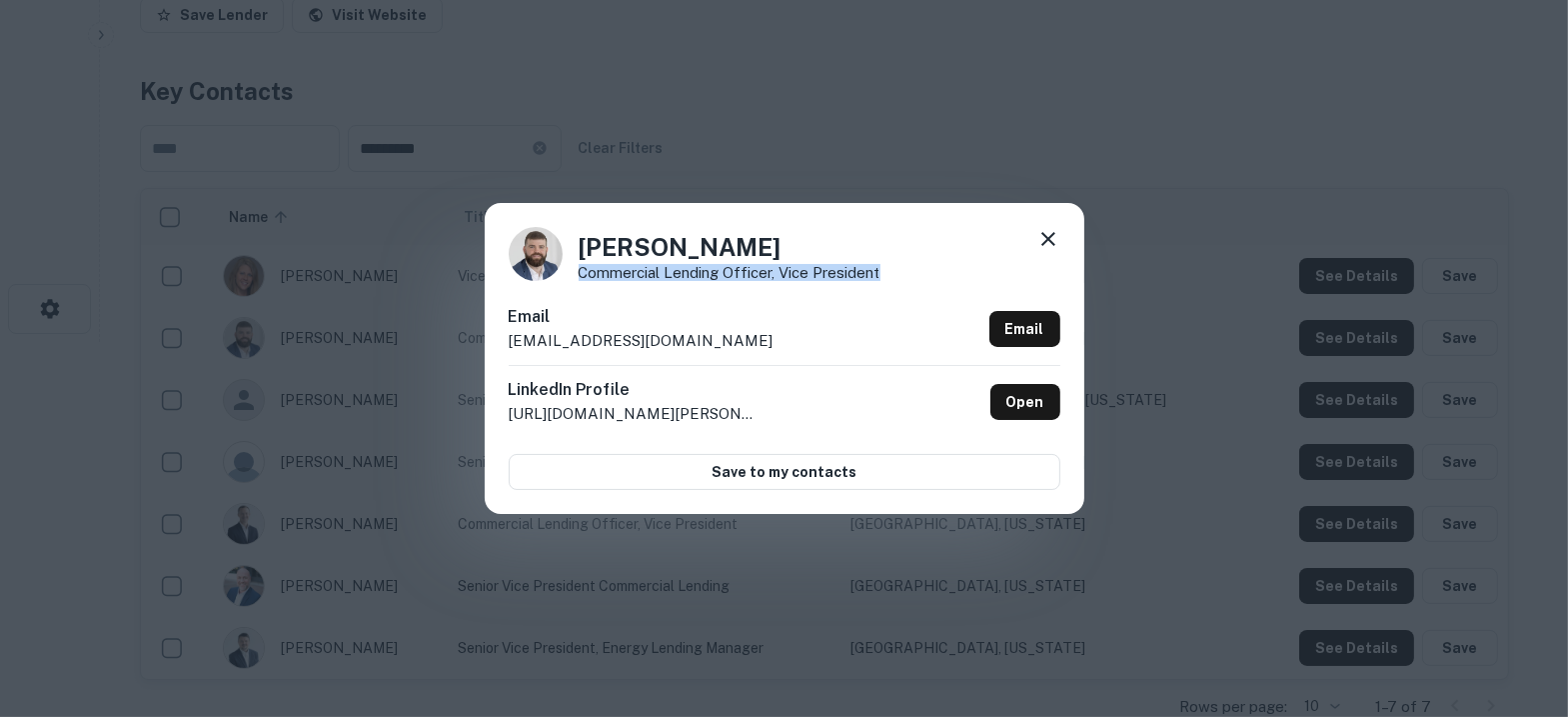 drag, startPoint x: 895, startPoint y: 277, endPoint x: 575, endPoint y: 267, distance: 320.15621 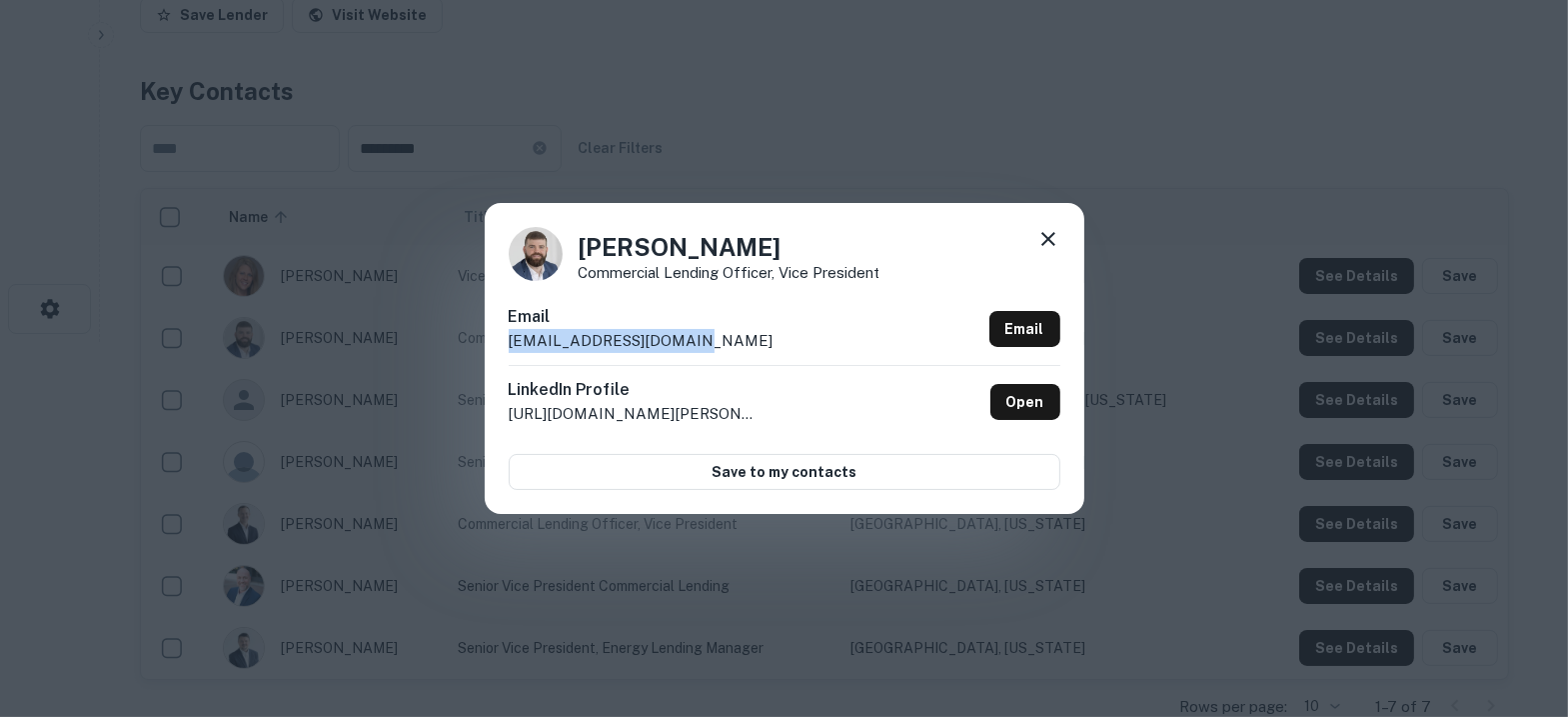 drag, startPoint x: 698, startPoint y: 335, endPoint x: 500, endPoint y: 344, distance: 198.20444 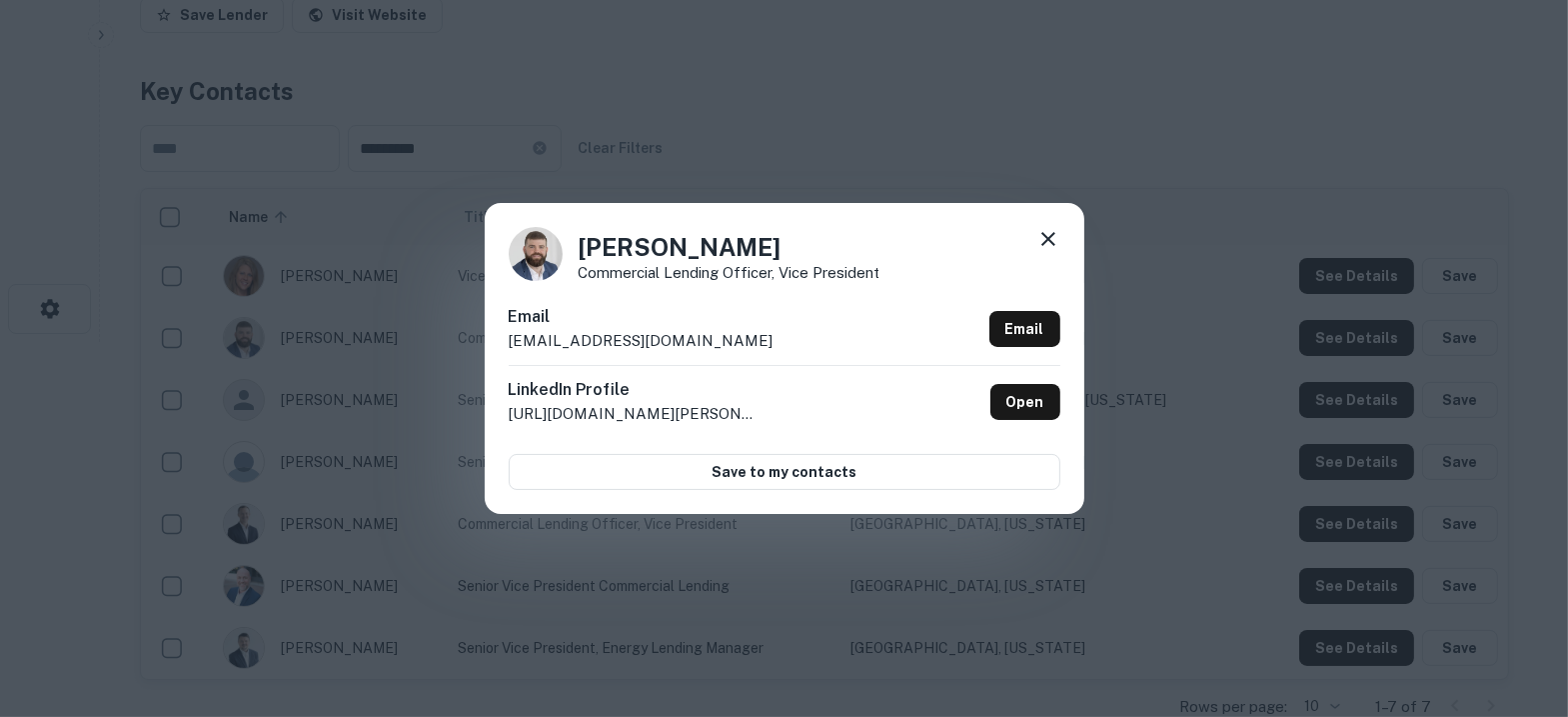 click at bounding box center (1048, 242) 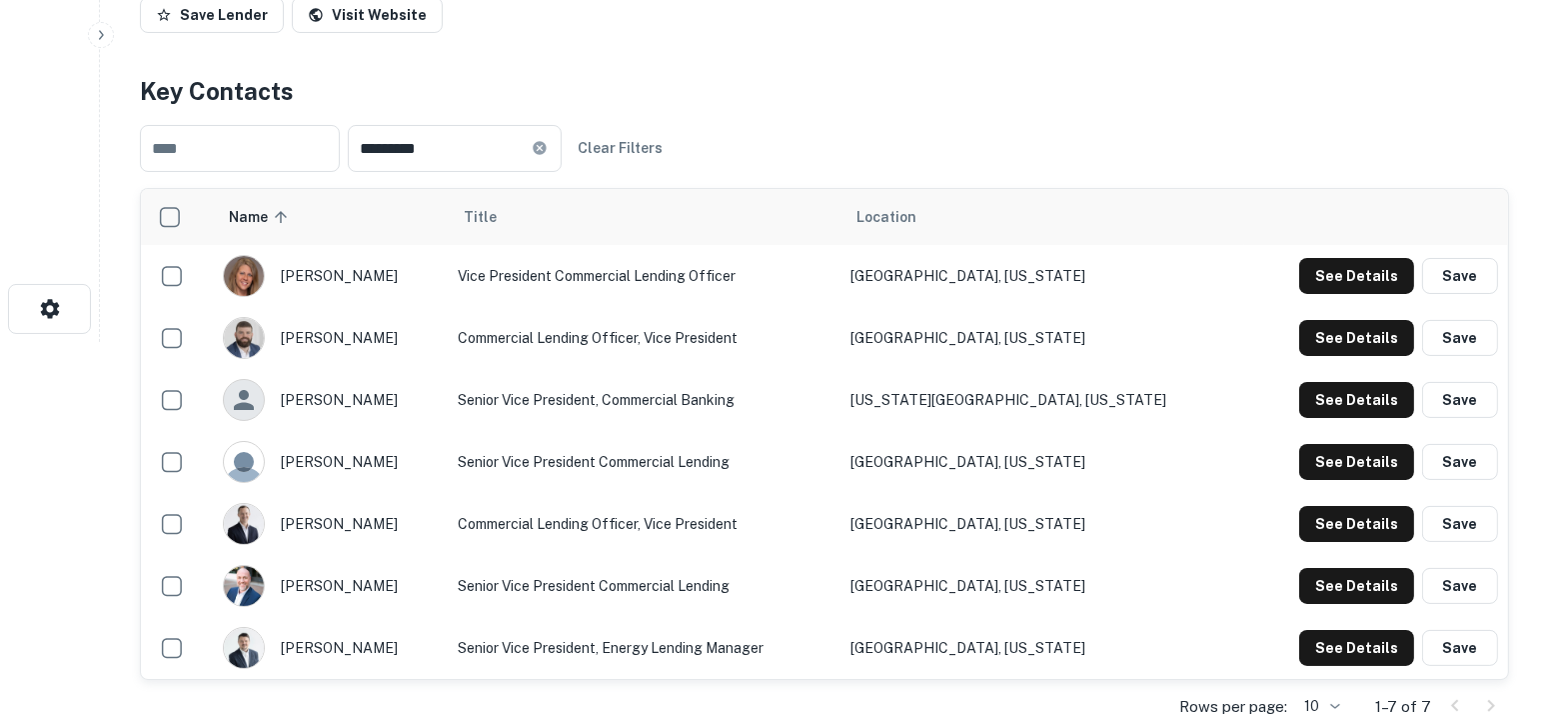 type 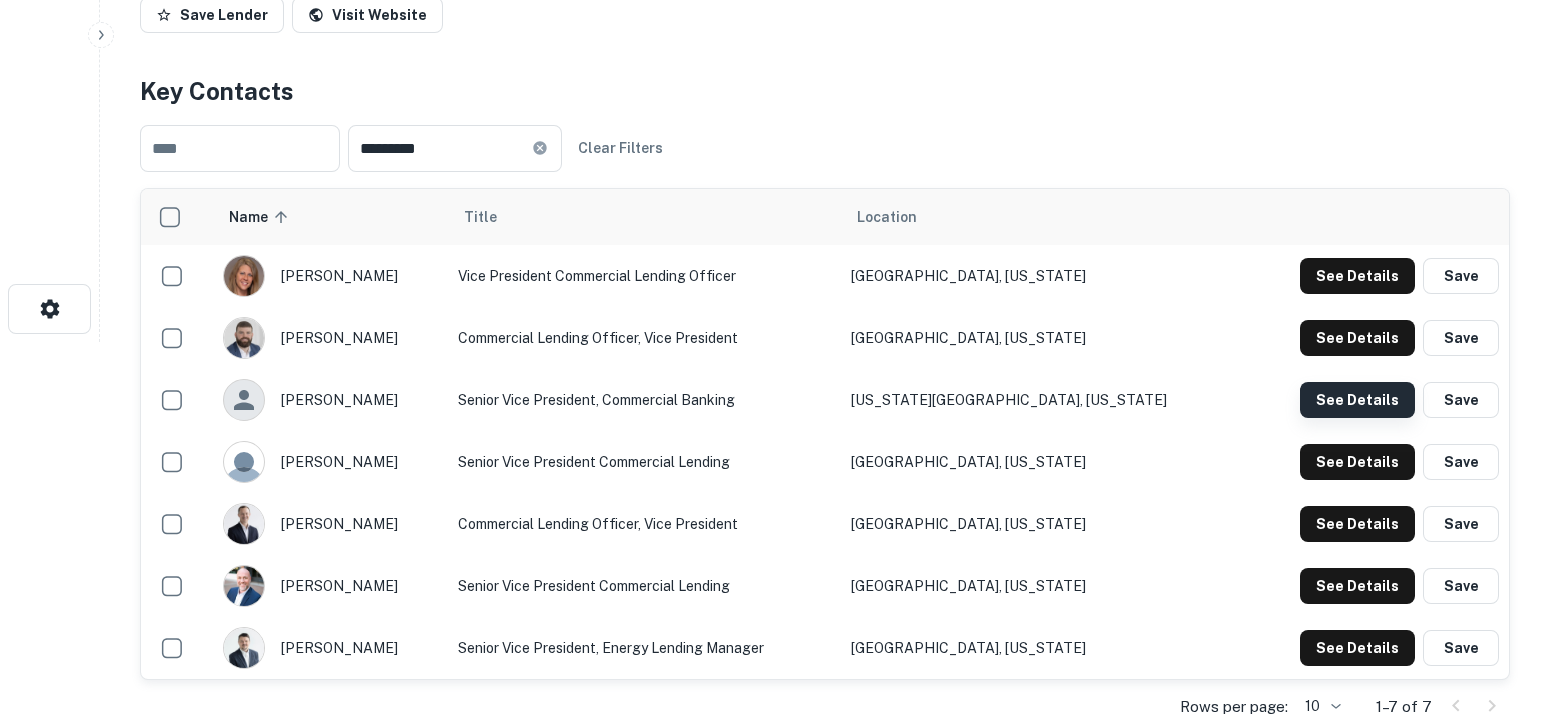 click on "See Details" at bounding box center (1357, 276) 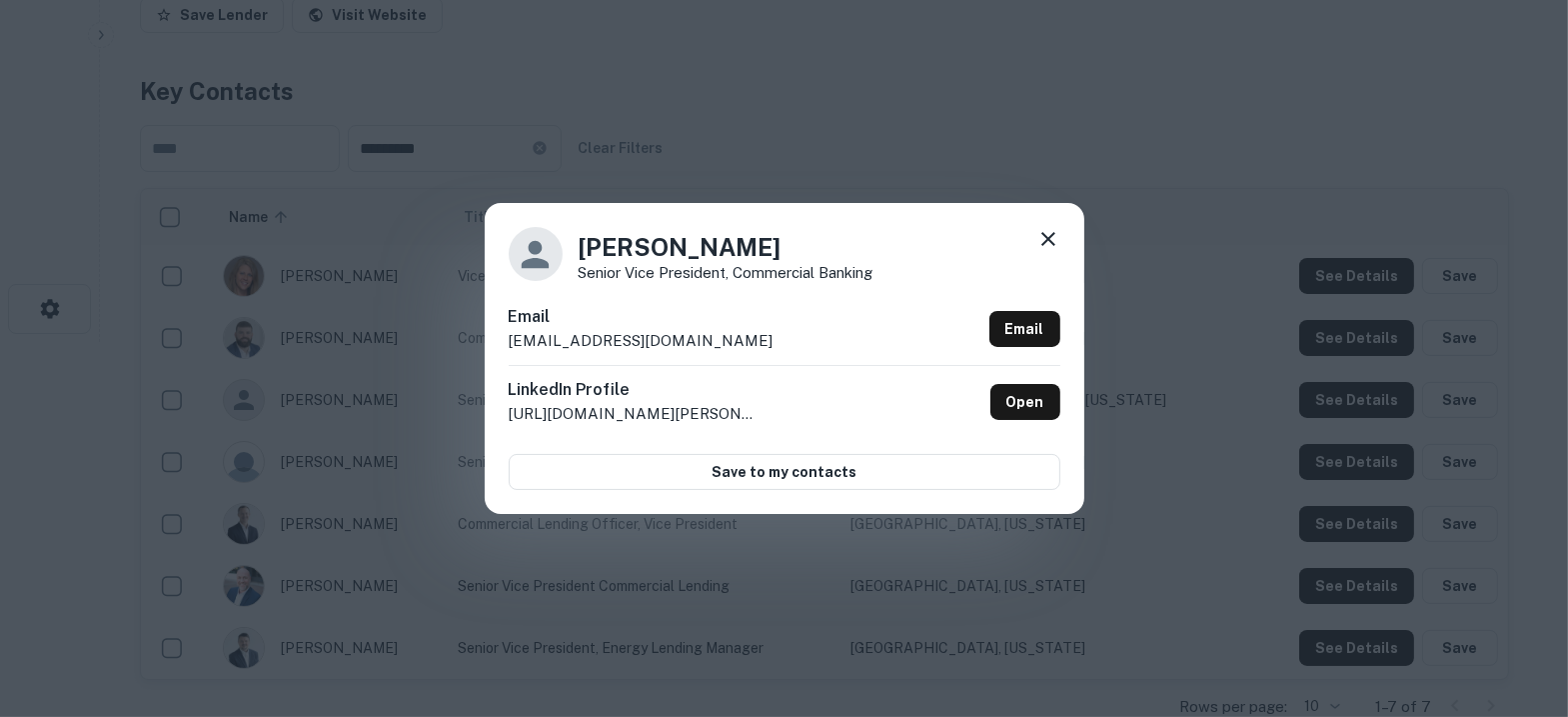 drag, startPoint x: 788, startPoint y: 247, endPoint x: 562, endPoint y: 243, distance: 226.0354 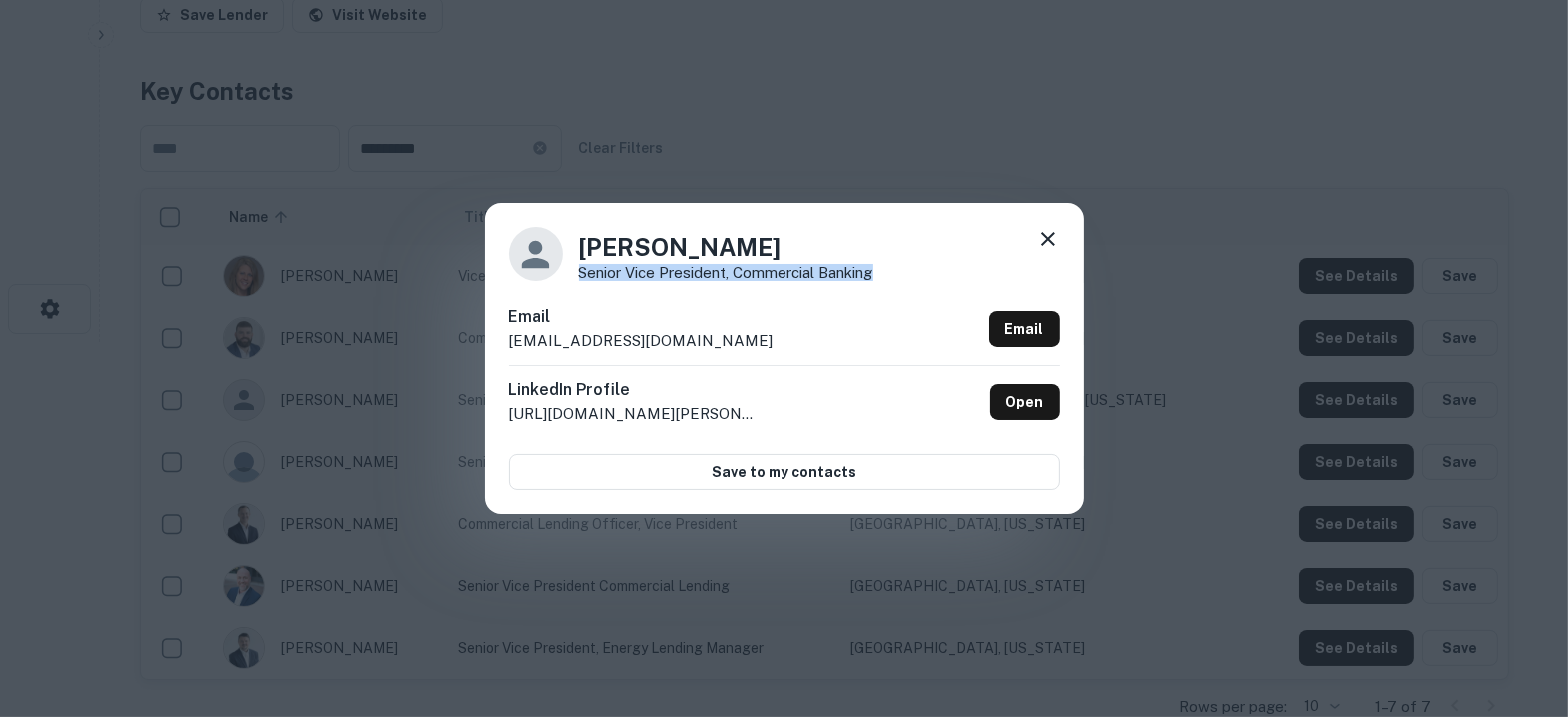 drag, startPoint x: 889, startPoint y: 270, endPoint x: 576, endPoint y: 273, distance: 313.01438 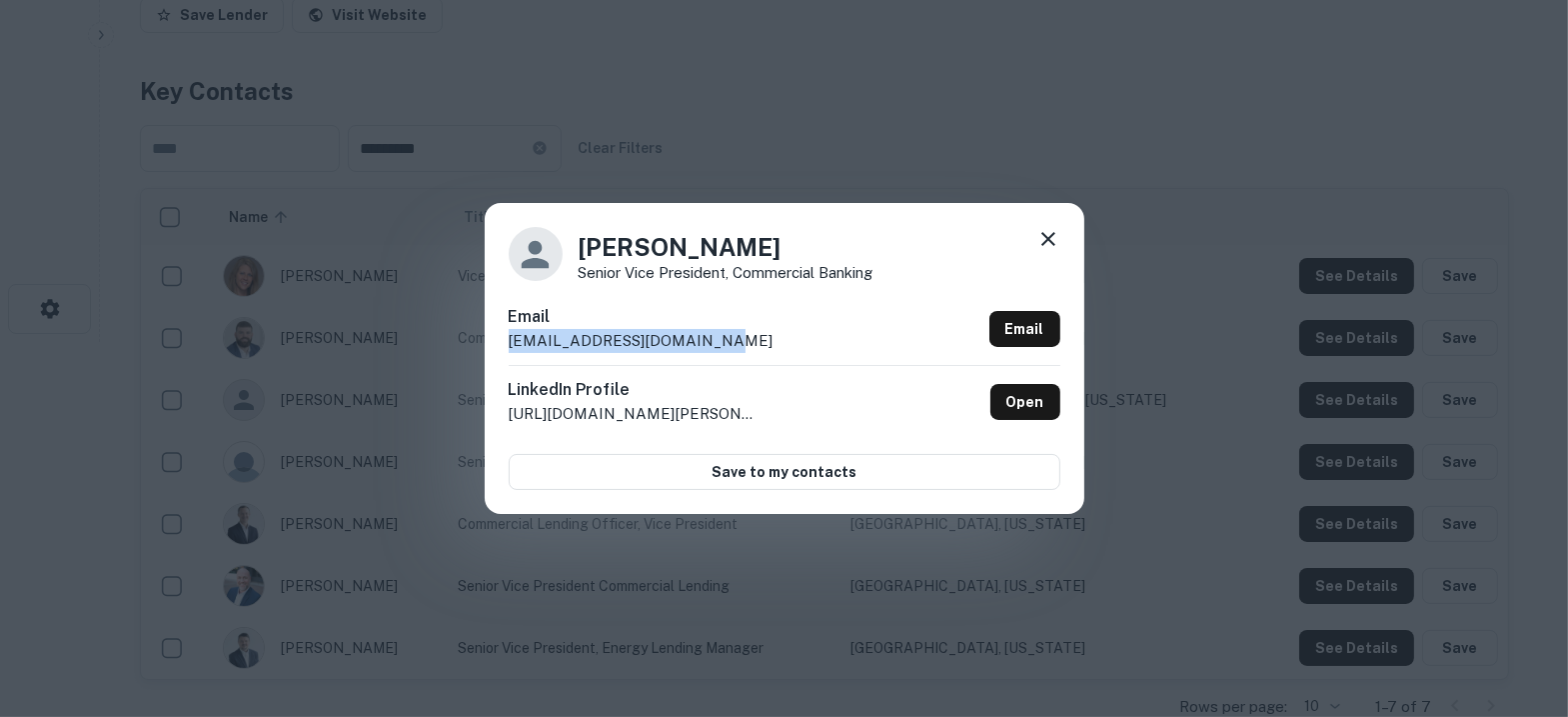 drag, startPoint x: 731, startPoint y: 343, endPoint x: 506, endPoint y: 330, distance: 225.37524 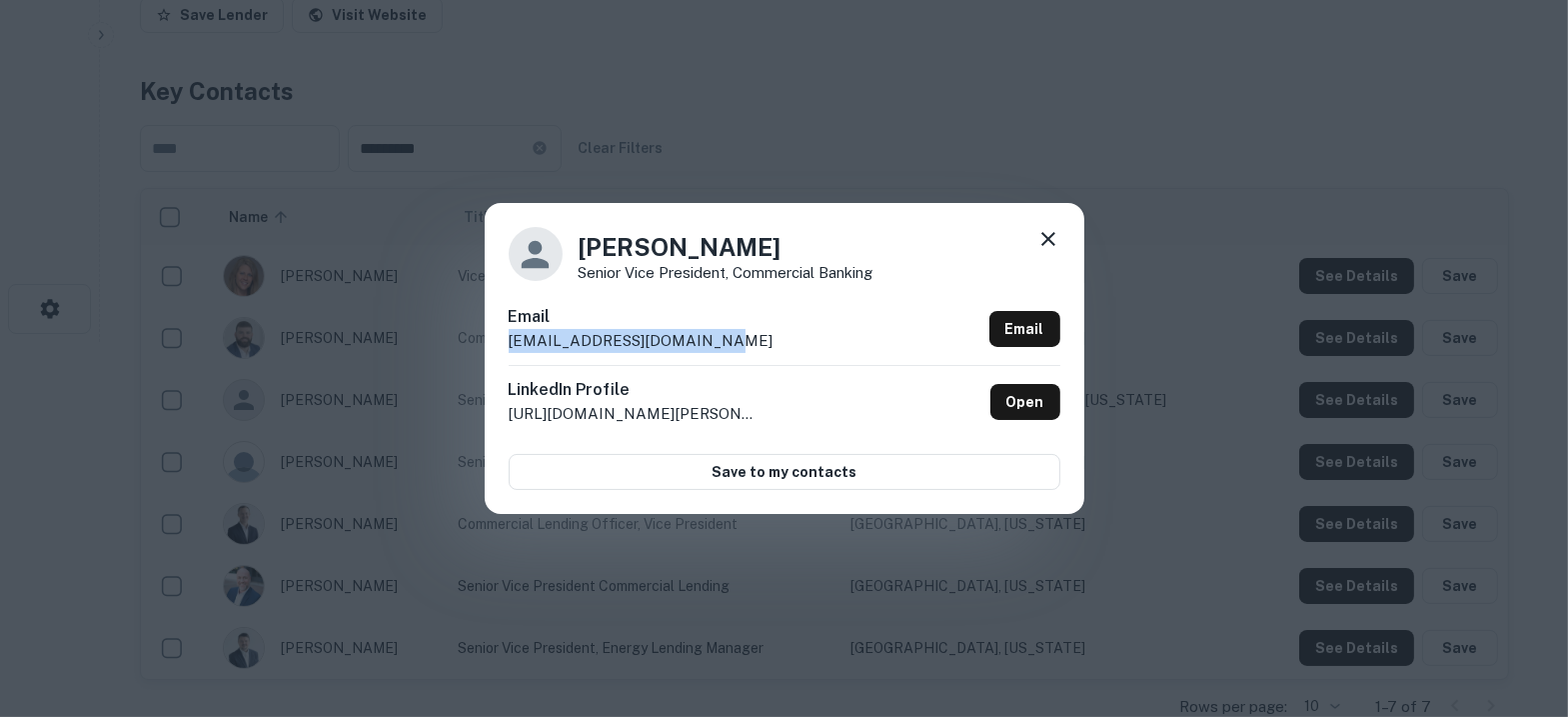 click 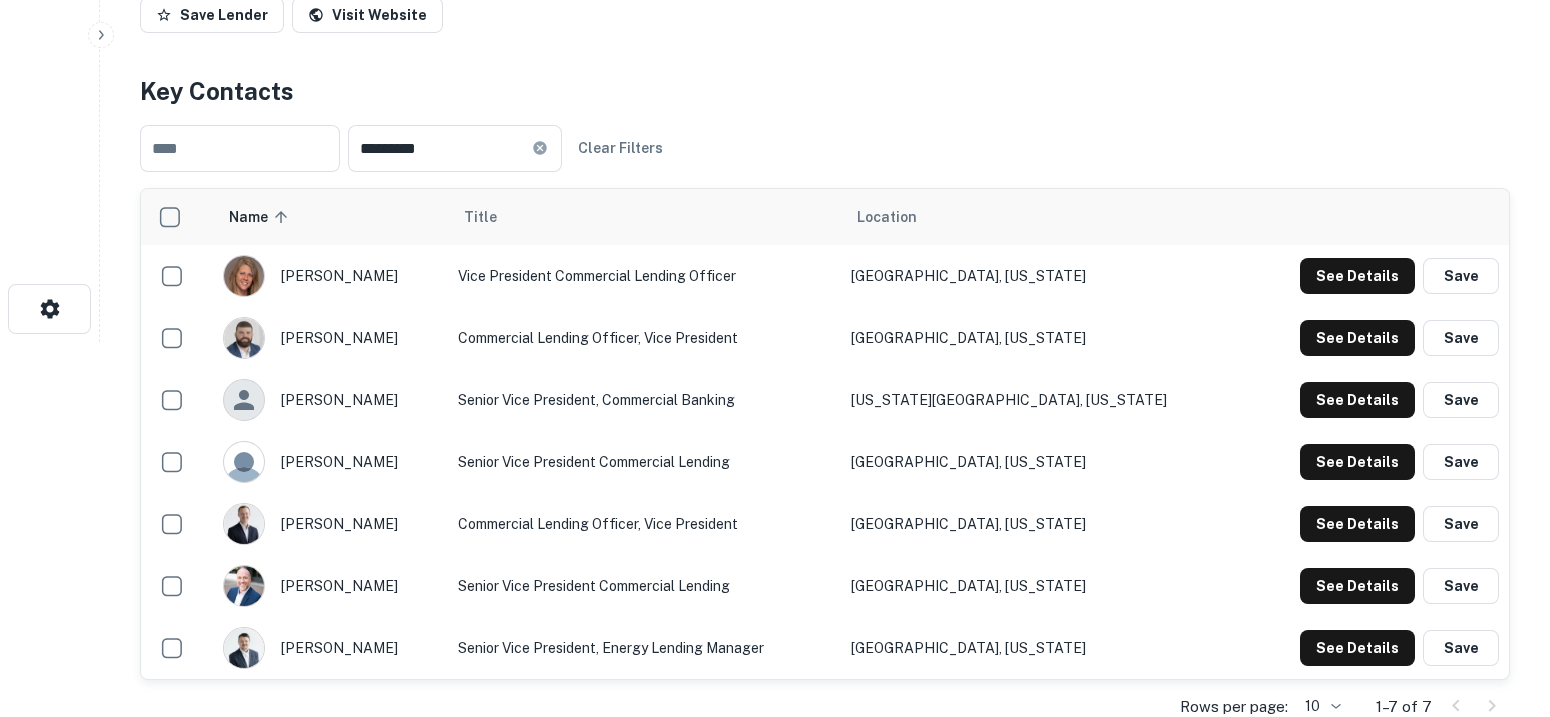 type 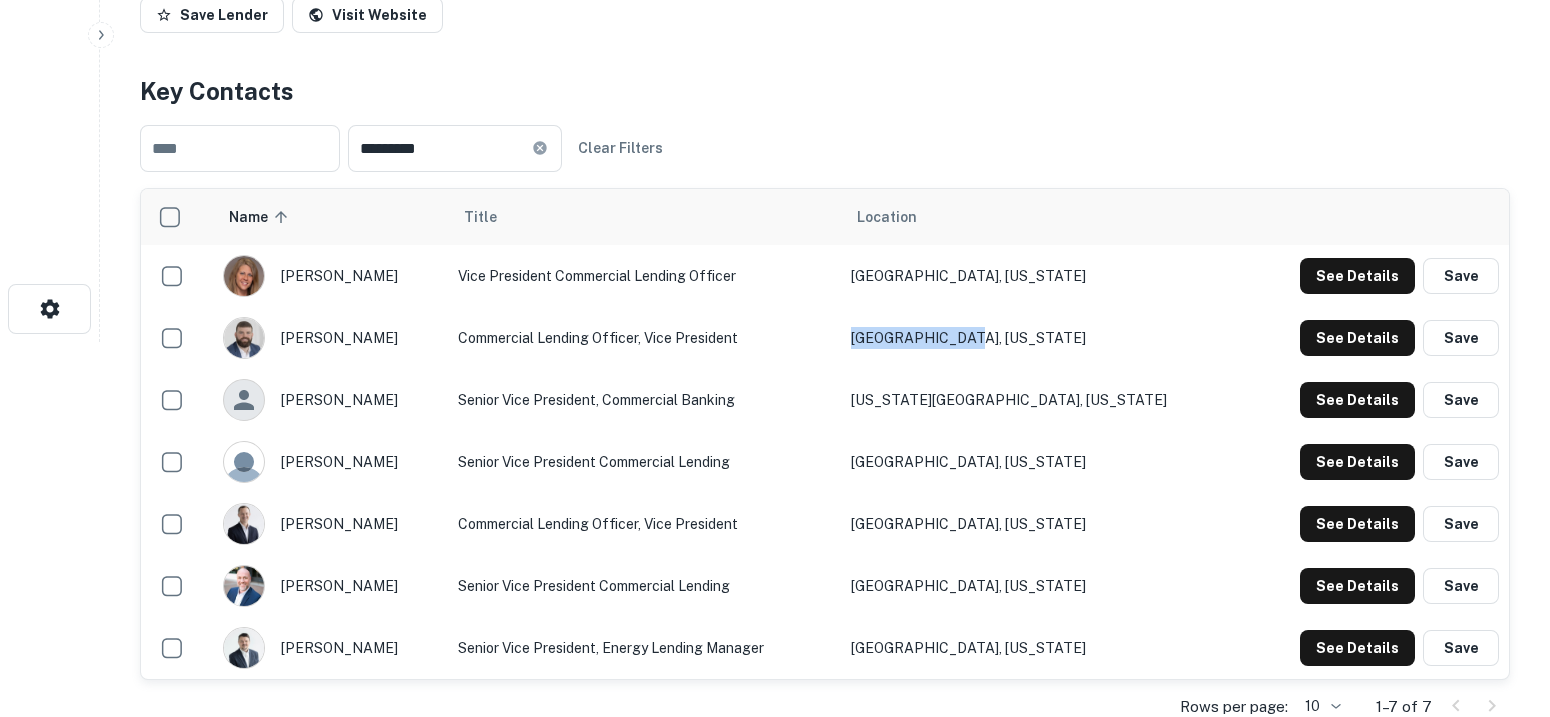 drag, startPoint x: 1104, startPoint y: 347, endPoint x: 950, endPoint y: 335, distance: 154.46683 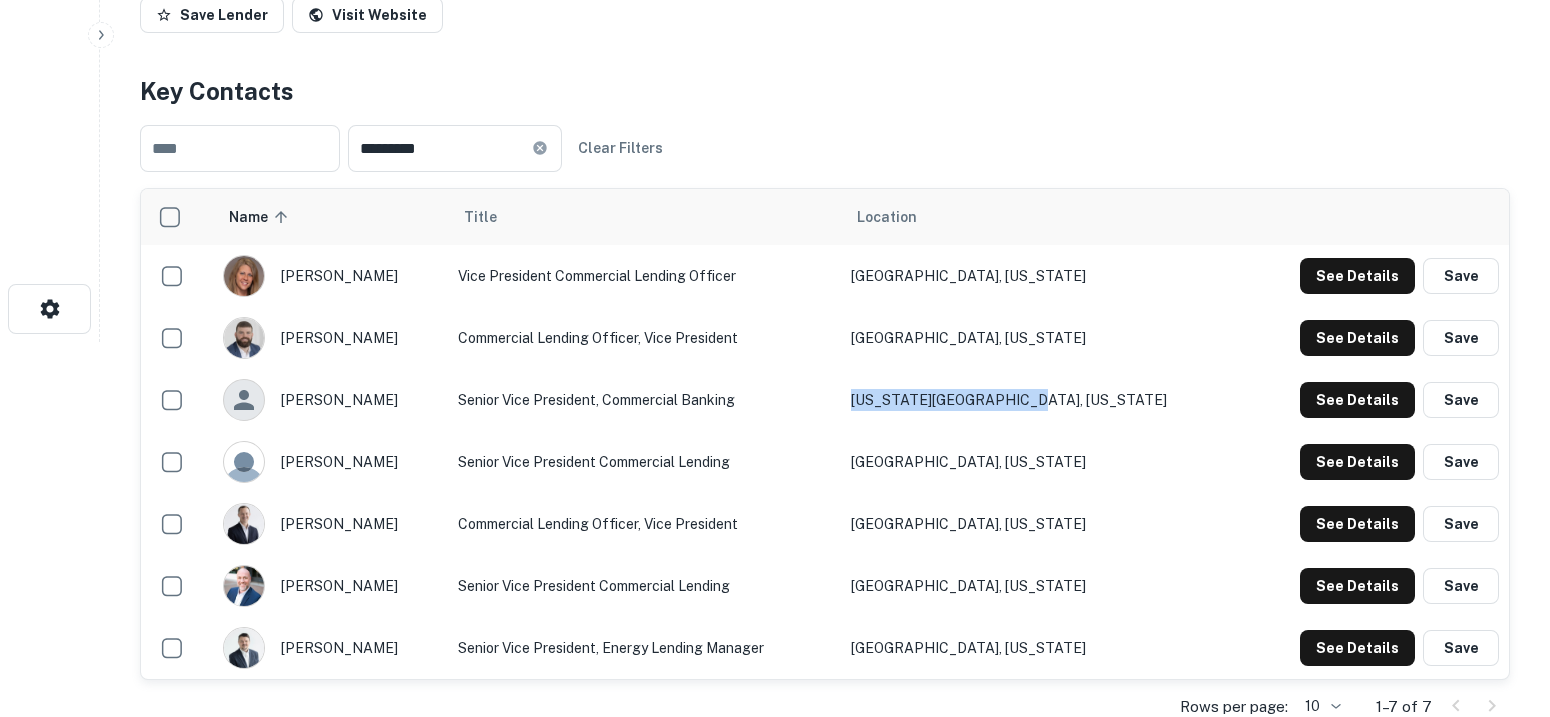 drag, startPoint x: 1144, startPoint y: 393, endPoint x: 949, endPoint y: 397, distance: 195.04102 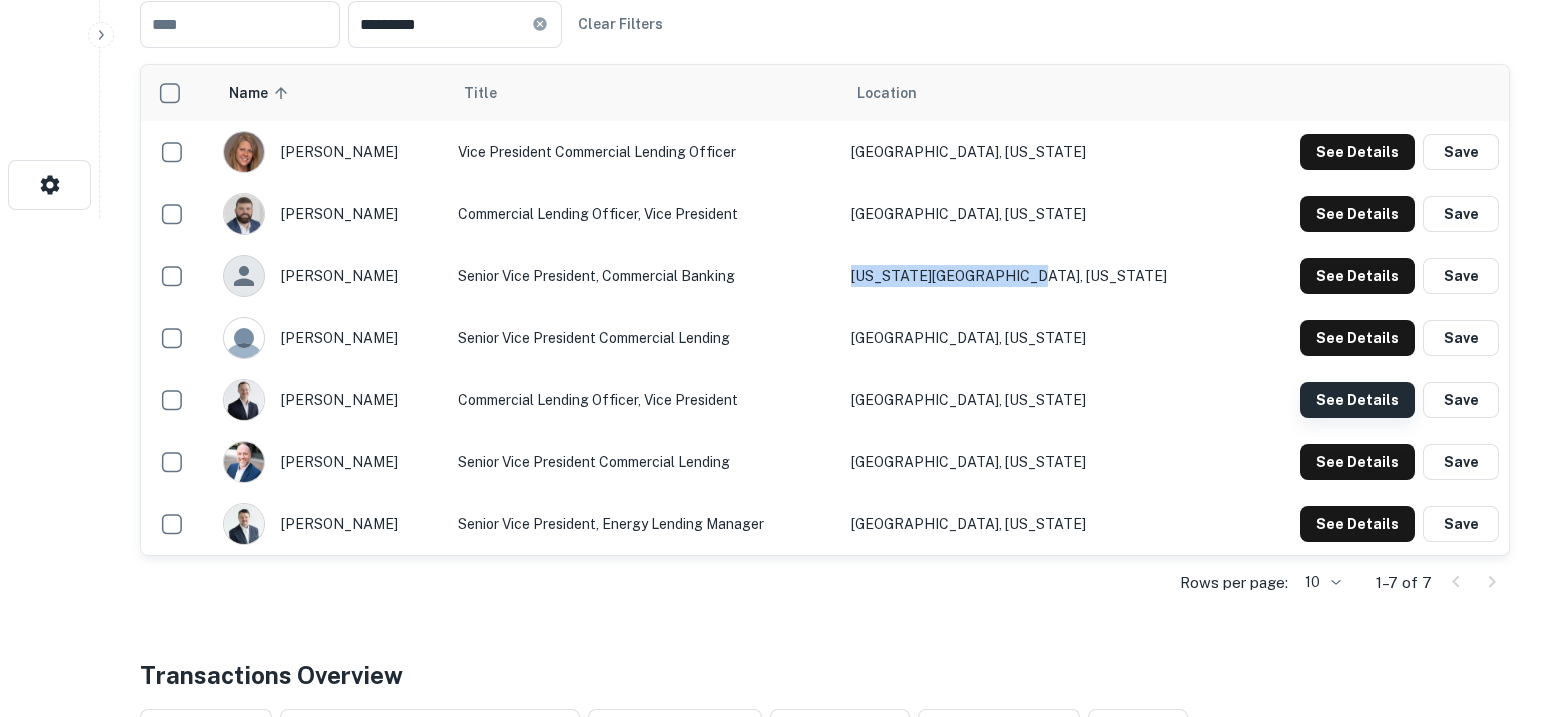 click on "See Details" at bounding box center [1357, 152] 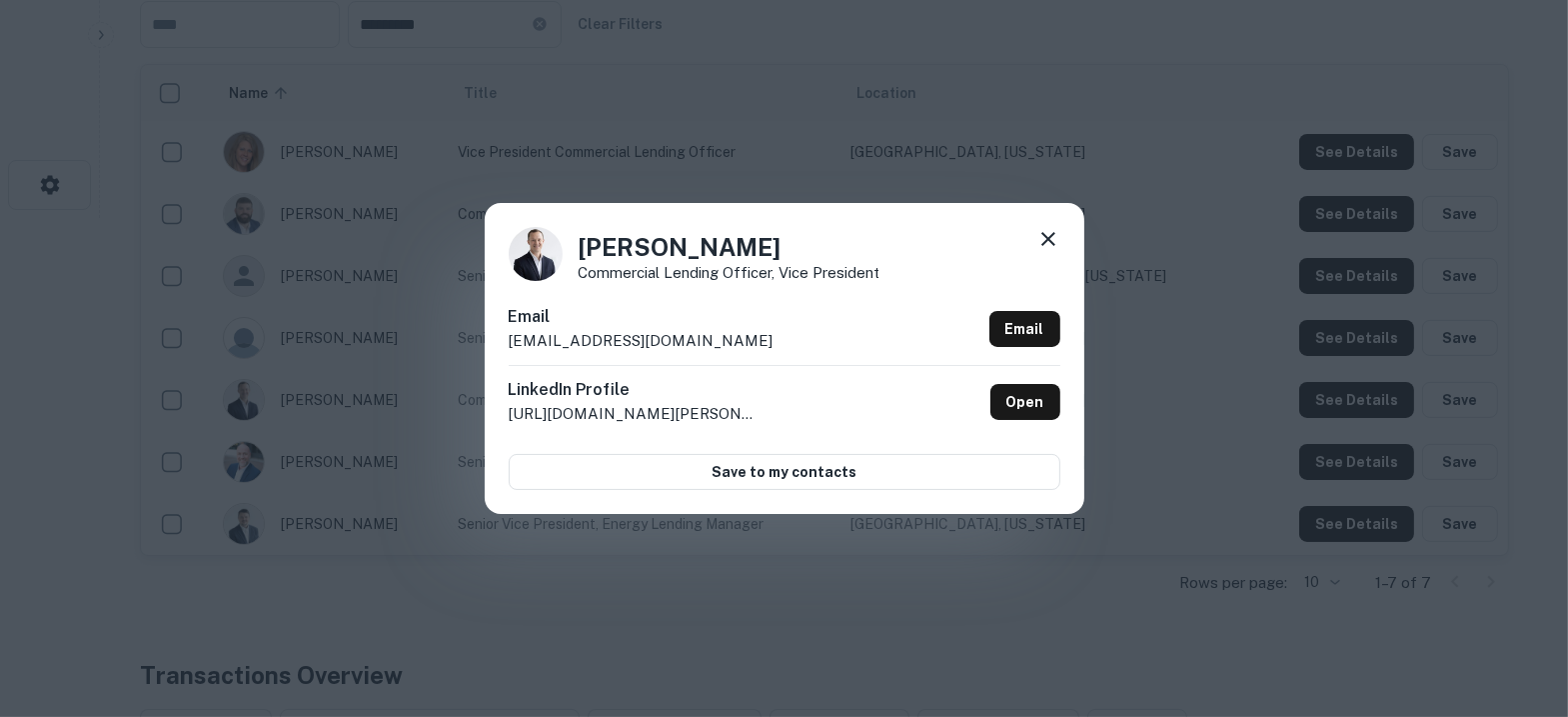 drag, startPoint x: 804, startPoint y: 243, endPoint x: 569, endPoint y: 244, distance: 235.00213 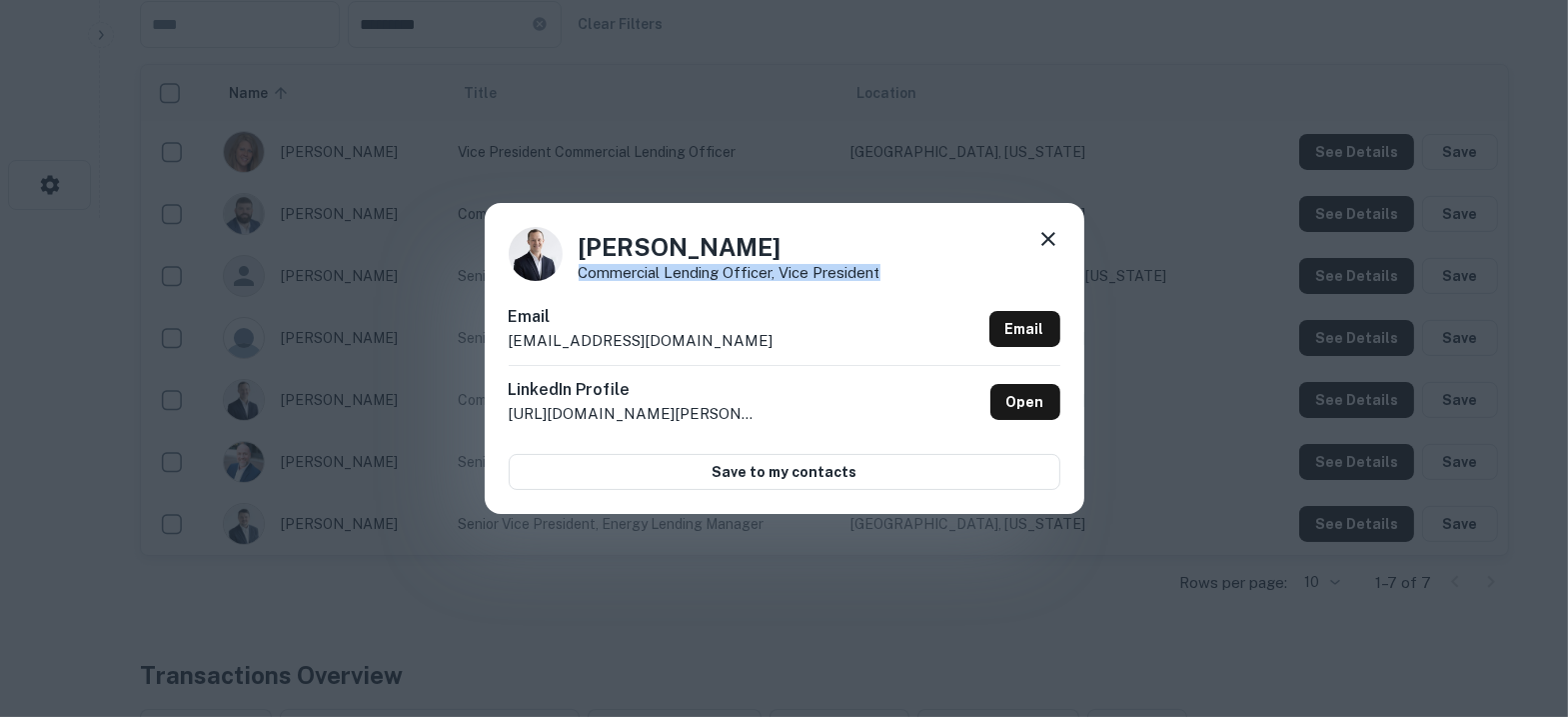 drag, startPoint x: 898, startPoint y: 270, endPoint x: 570, endPoint y: 284, distance: 328.29864 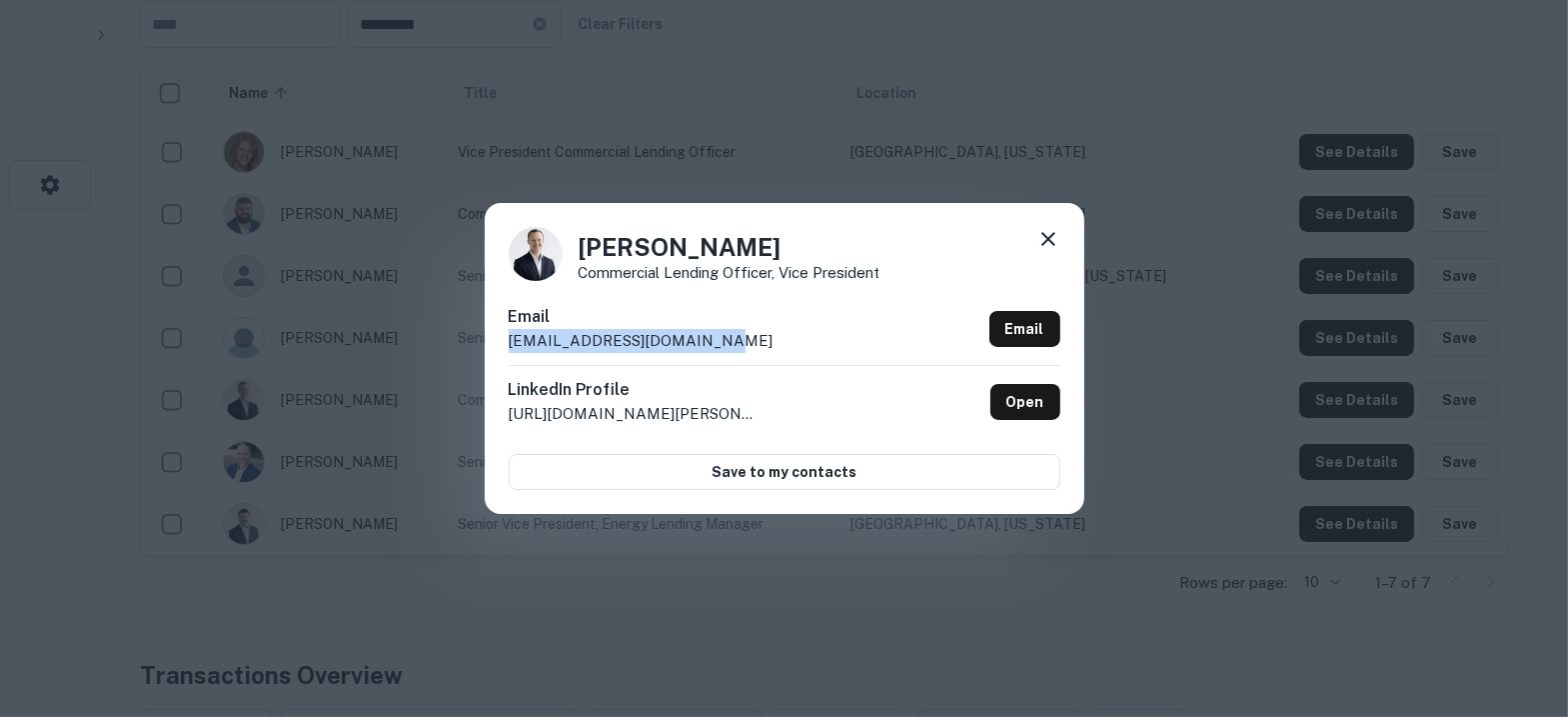 drag, startPoint x: 771, startPoint y: 339, endPoint x: 498, endPoint y: 331, distance: 273.1172 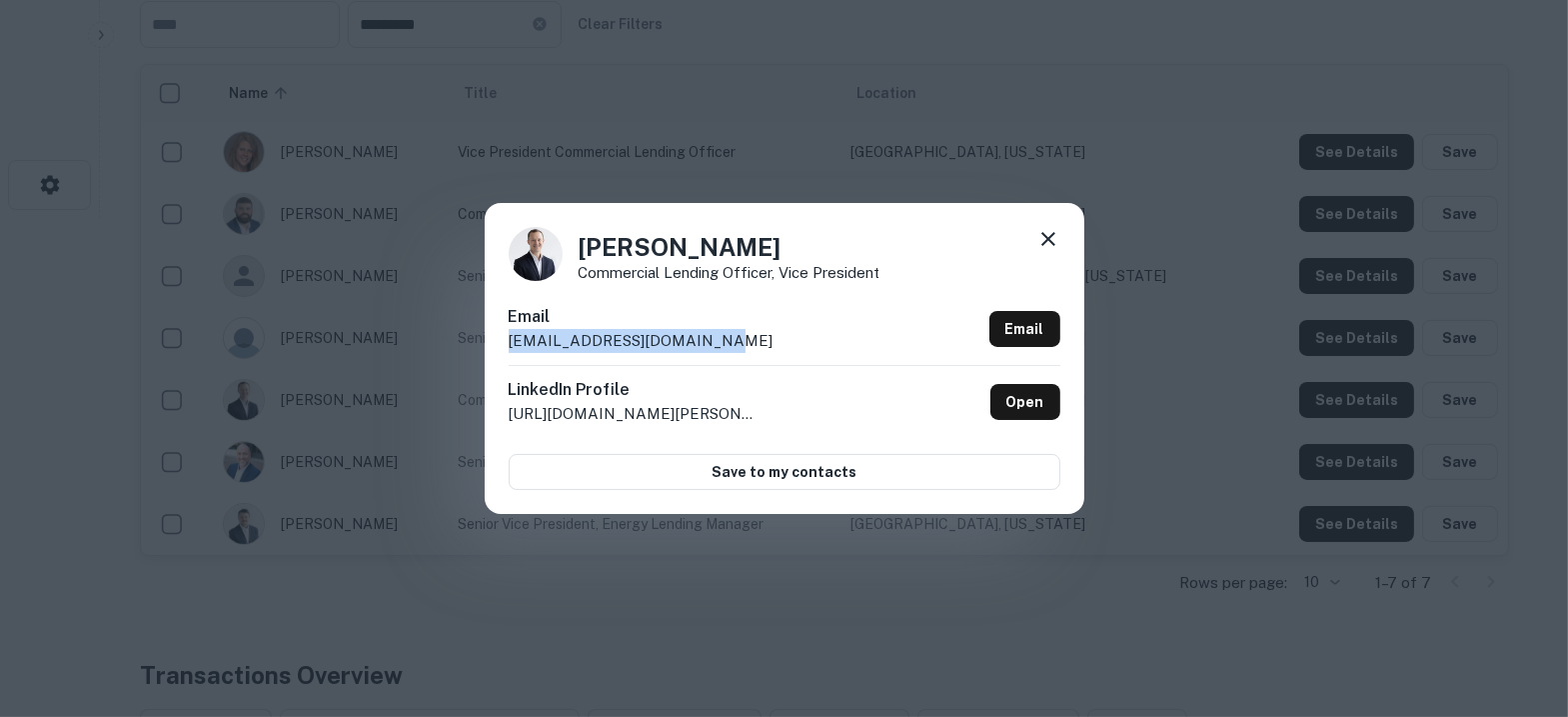click 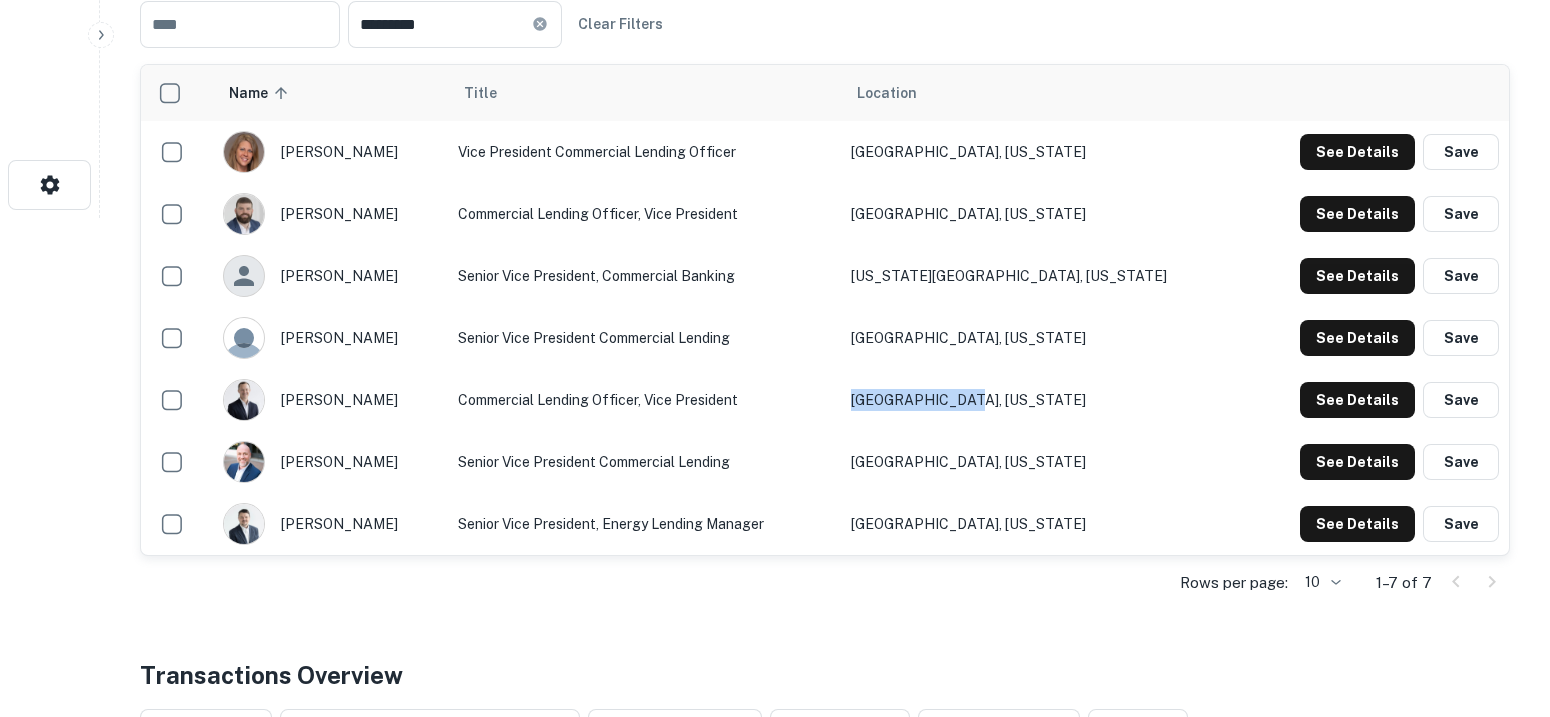 drag, startPoint x: 923, startPoint y: 402, endPoint x: 896, endPoint y: 402, distance: 27 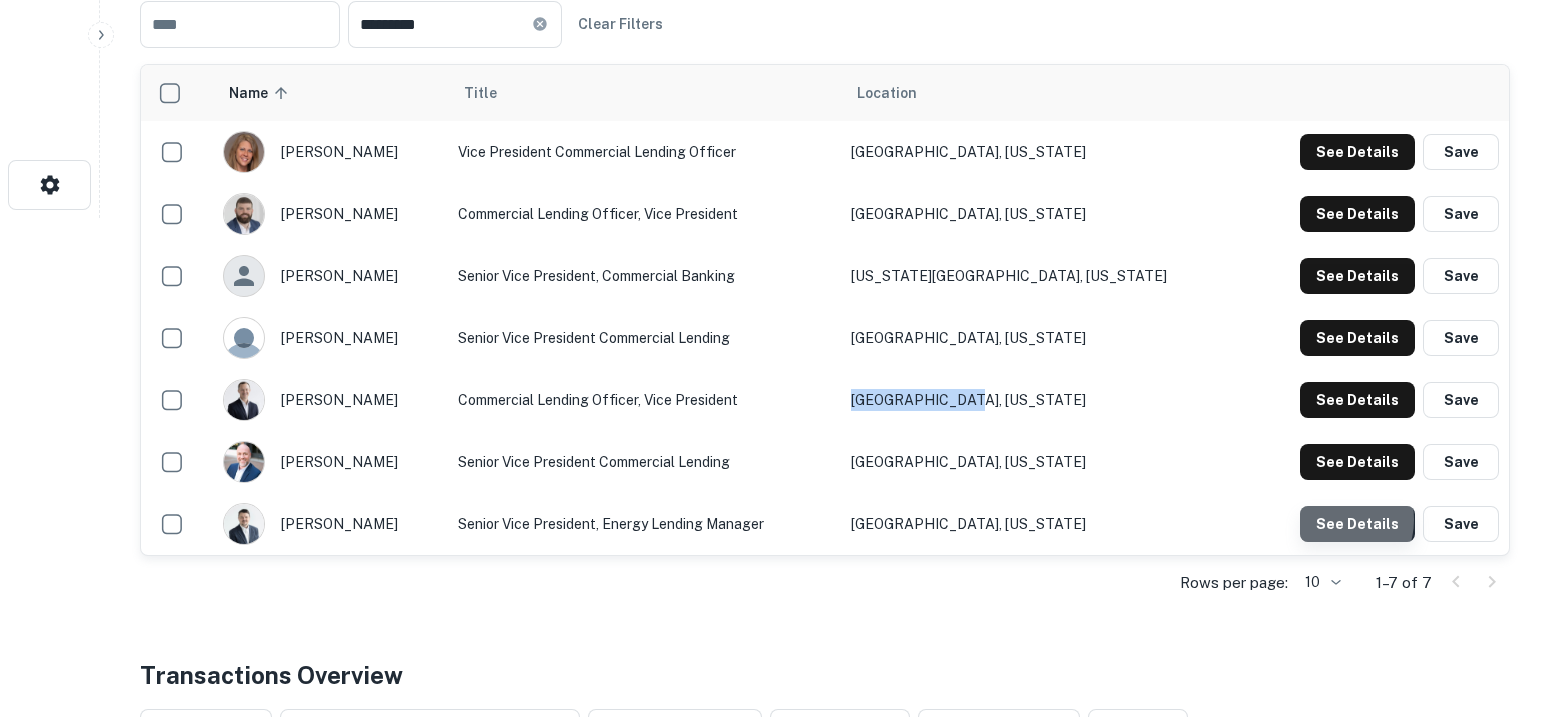 click on "See Details" at bounding box center (1357, 152) 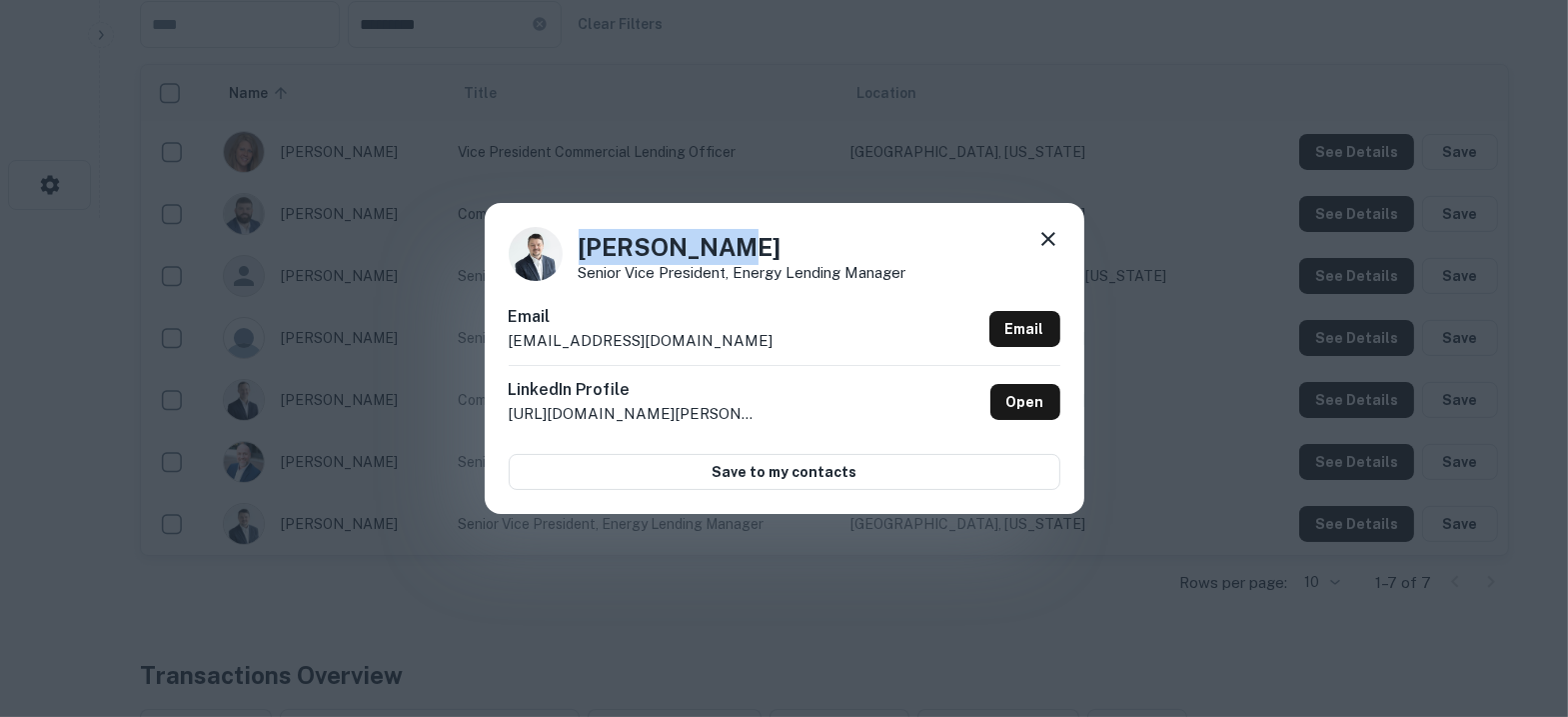 drag, startPoint x: 740, startPoint y: 250, endPoint x: 527, endPoint y: 217, distance: 215.54118 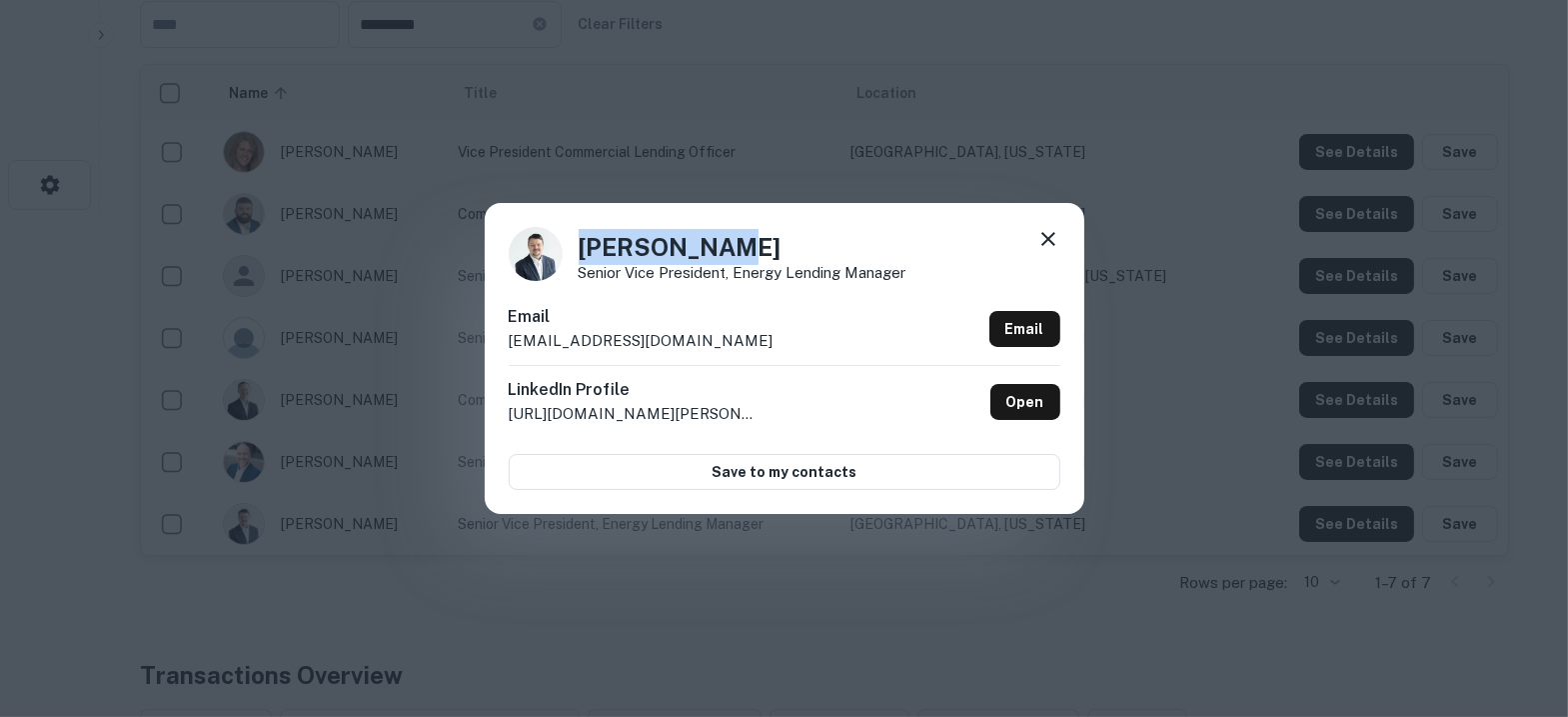 click 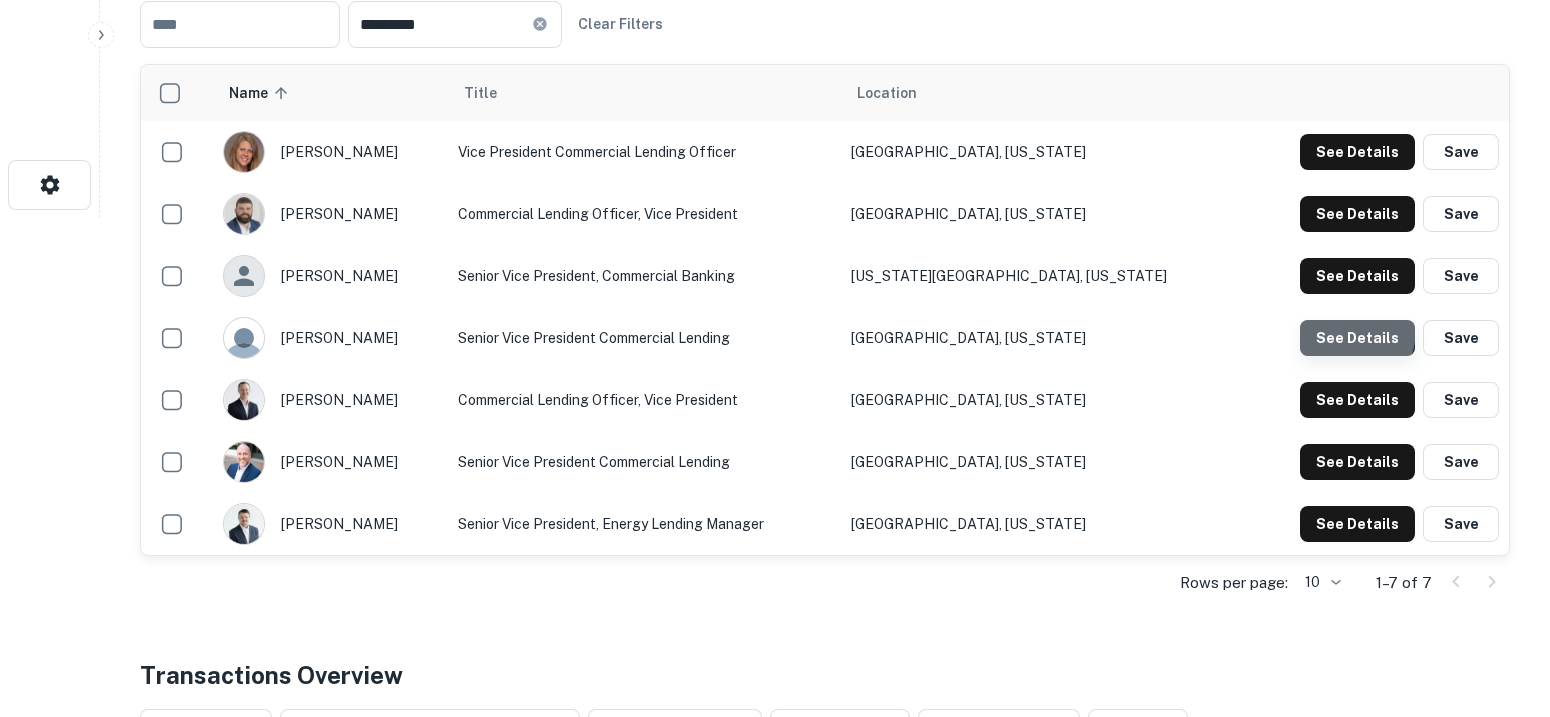 click on "See Details" at bounding box center (1357, 152) 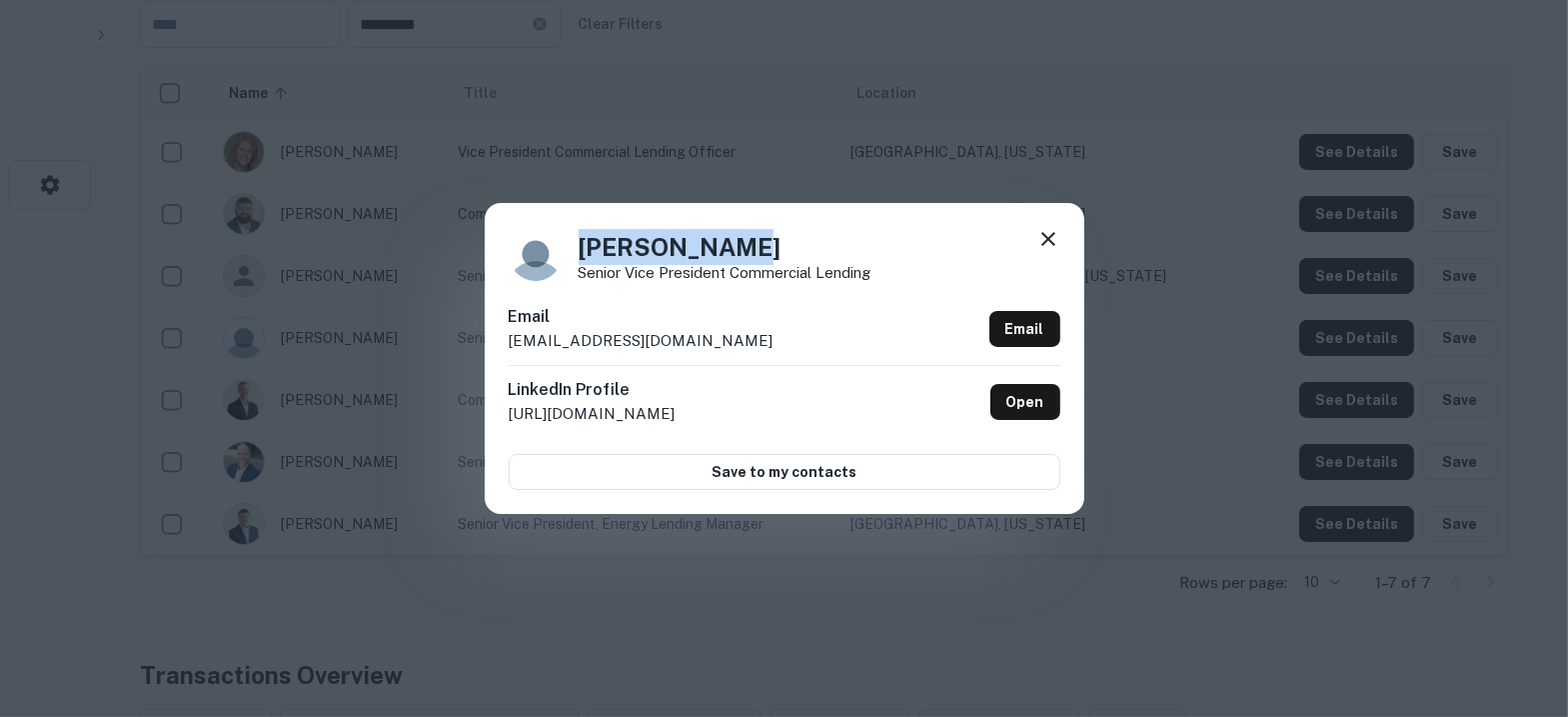 drag, startPoint x: 740, startPoint y: 252, endPoint x: 490, endPoint y: 237, distance: 250.4496 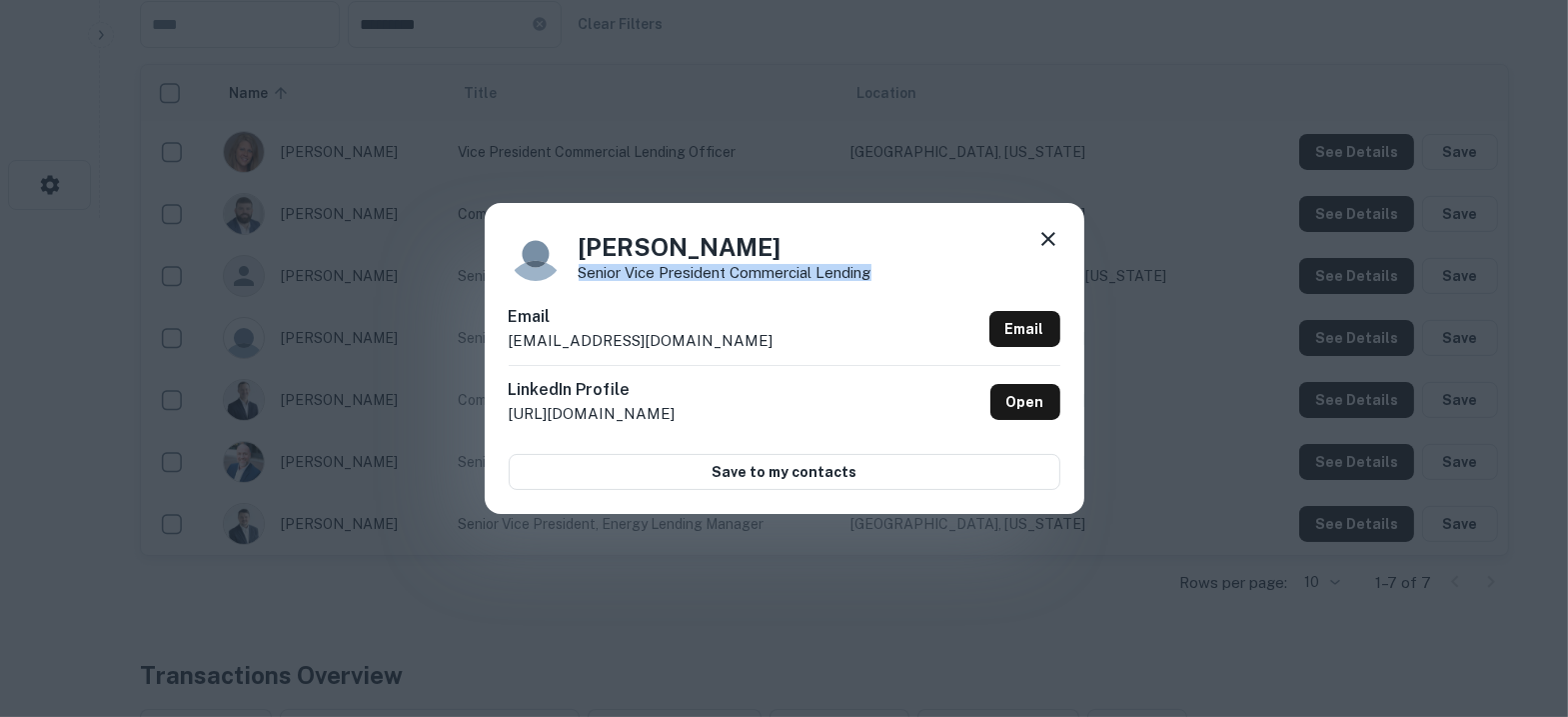 drag, startPoint x: 902, startPoint y: 275, endPoint x: 579, endPoint y: 270, distance: 323.0387 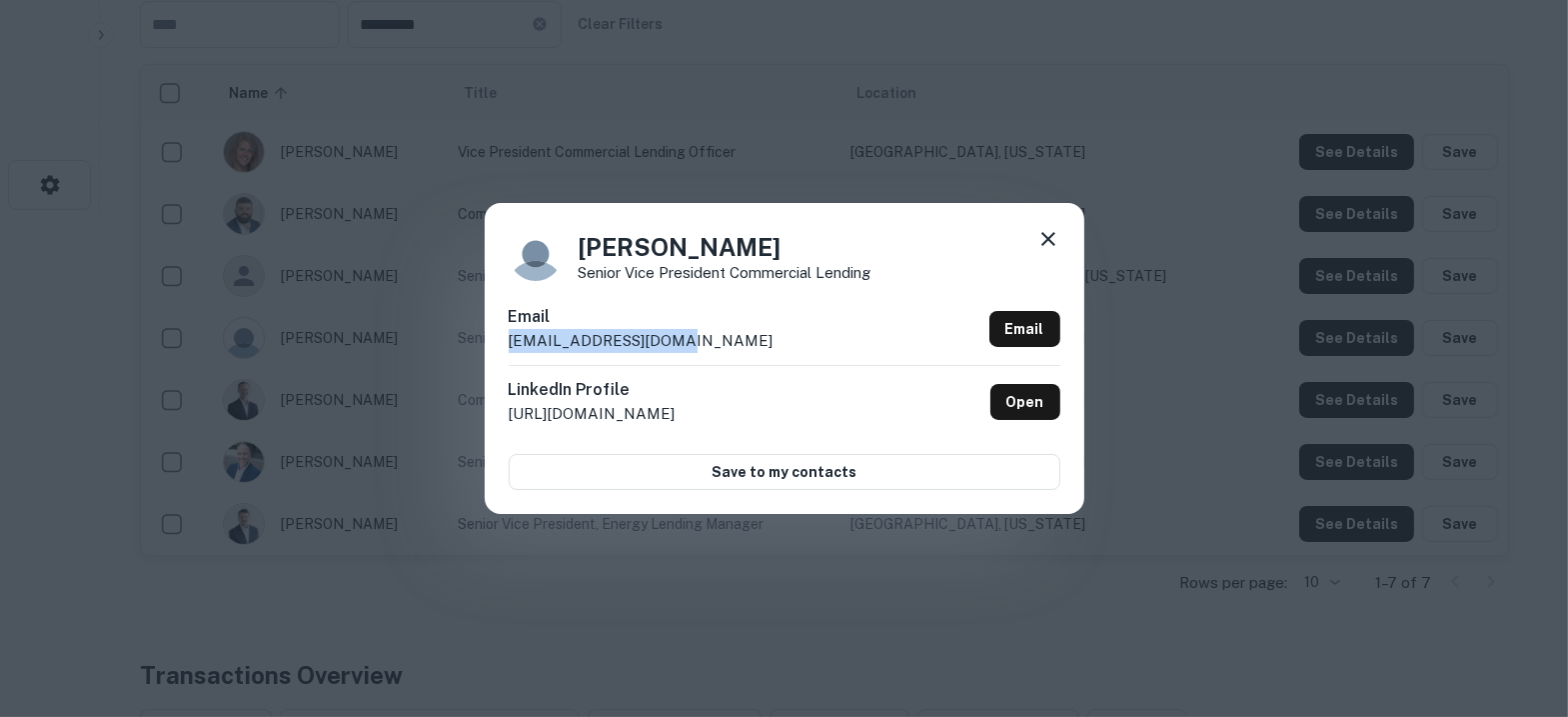drag, startPoint x: 689, startPoint y: 337, endPoint x: 493, endPoint y: 347, distance: 196.25494 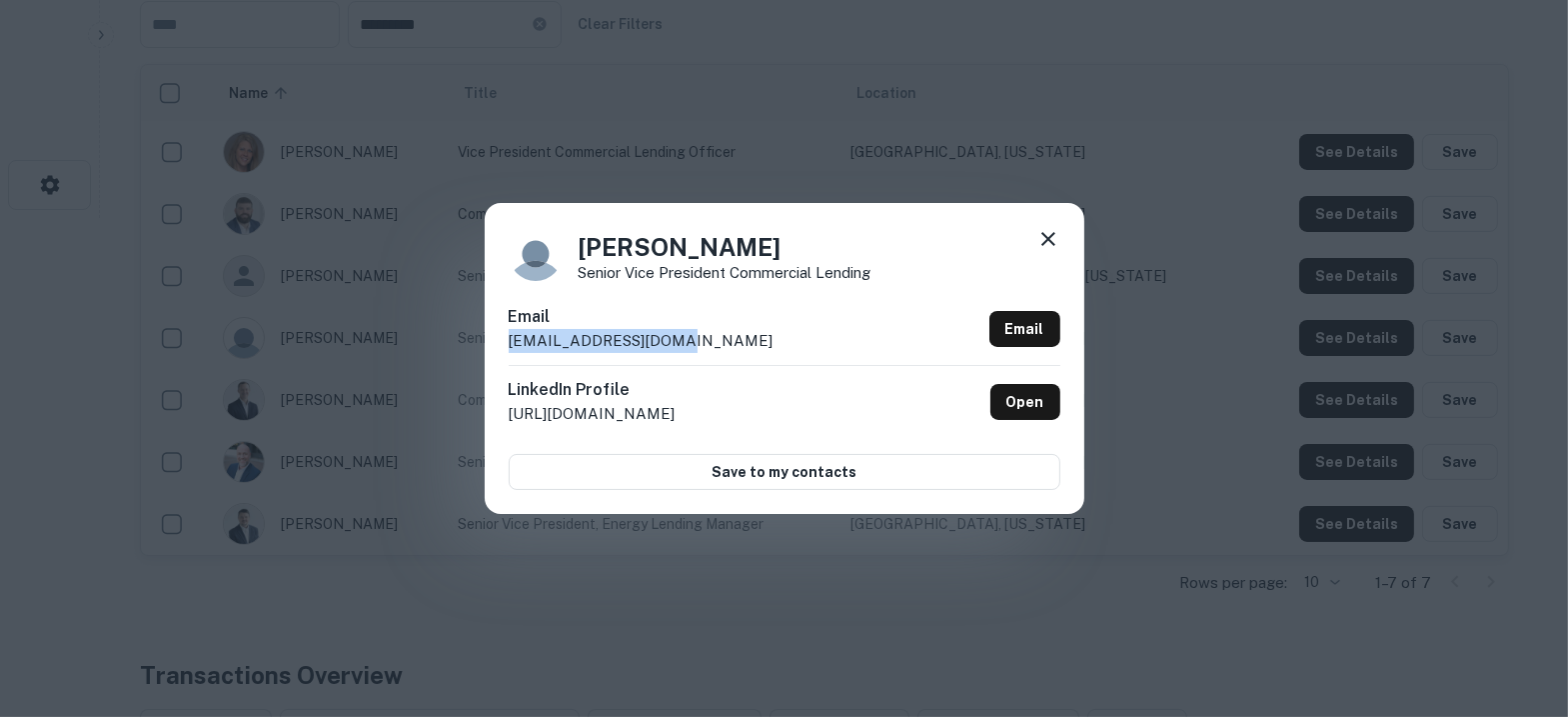 click 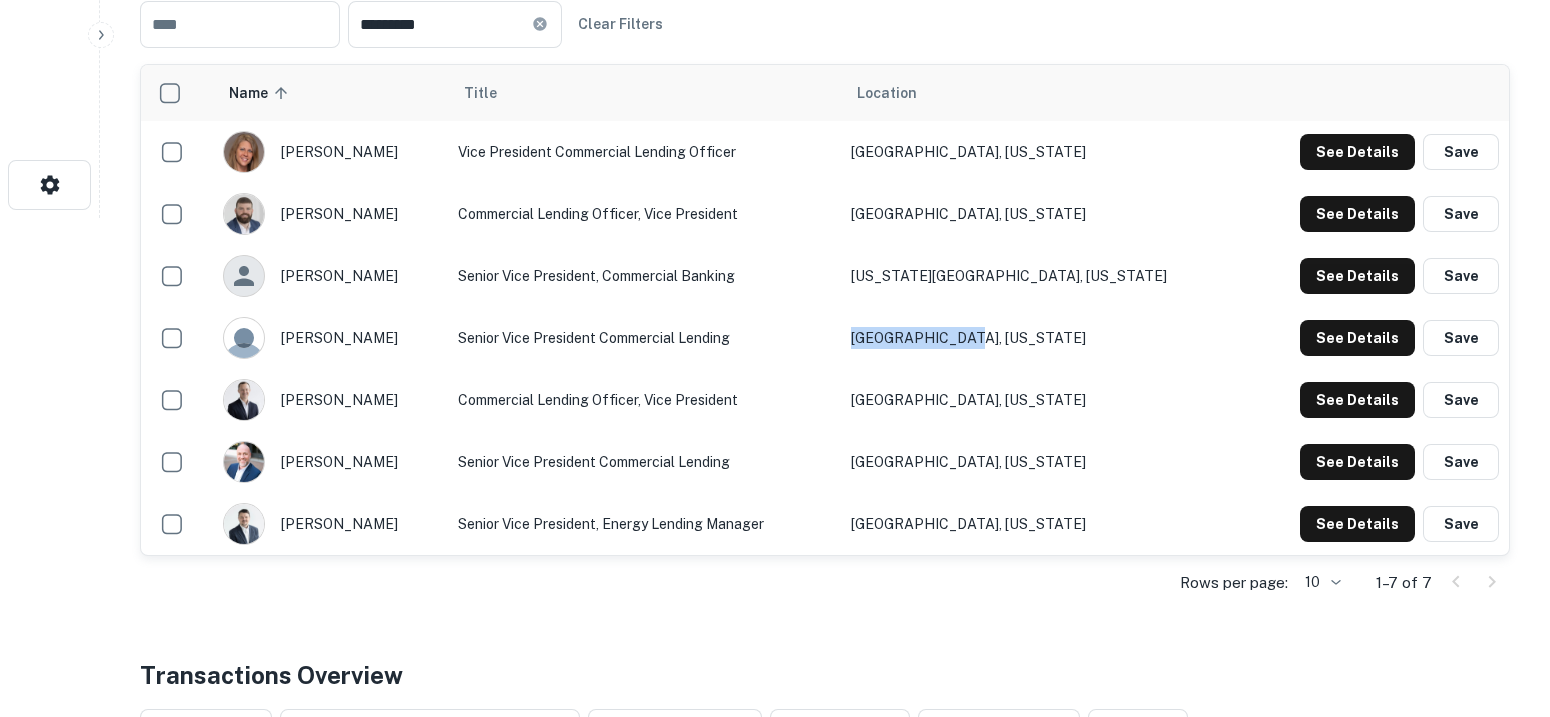 drag, startPoint x: 1139, startPoint y: 332, endPoint x: 827, endPoint y: 327, distance: 312.04007 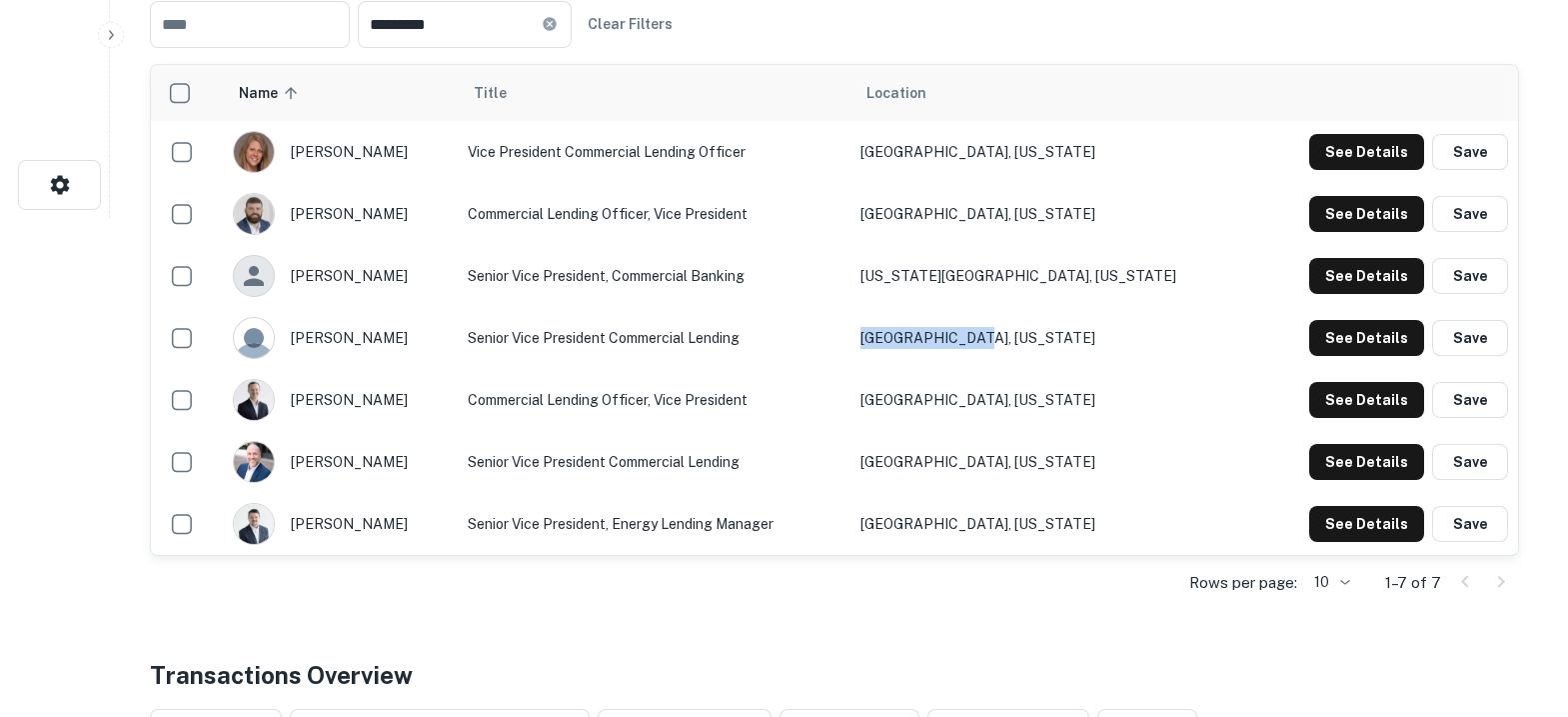 scroll, scrollTop: 0, scrollLeft: 0, axis: both 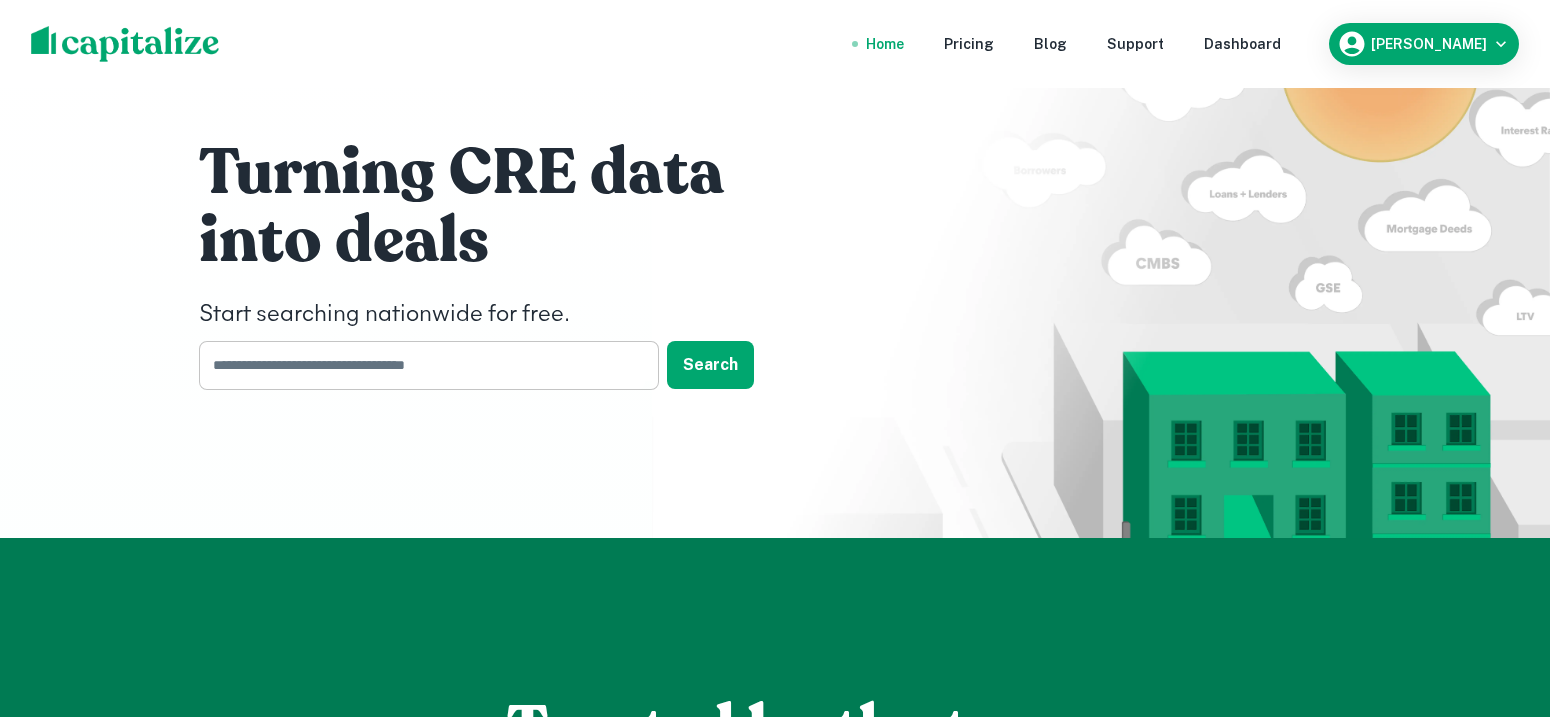 click at bounding box center (422, 365) 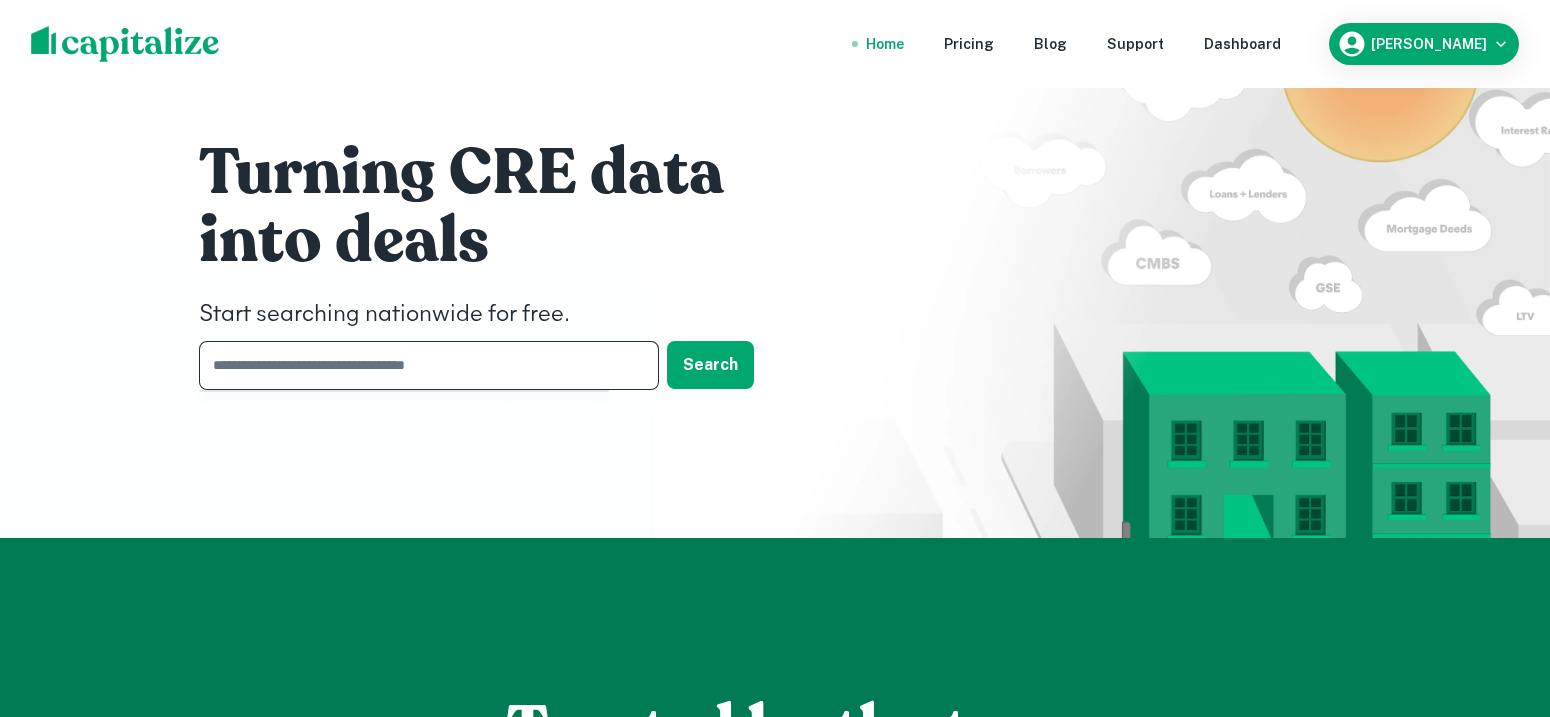 paste on "**********" 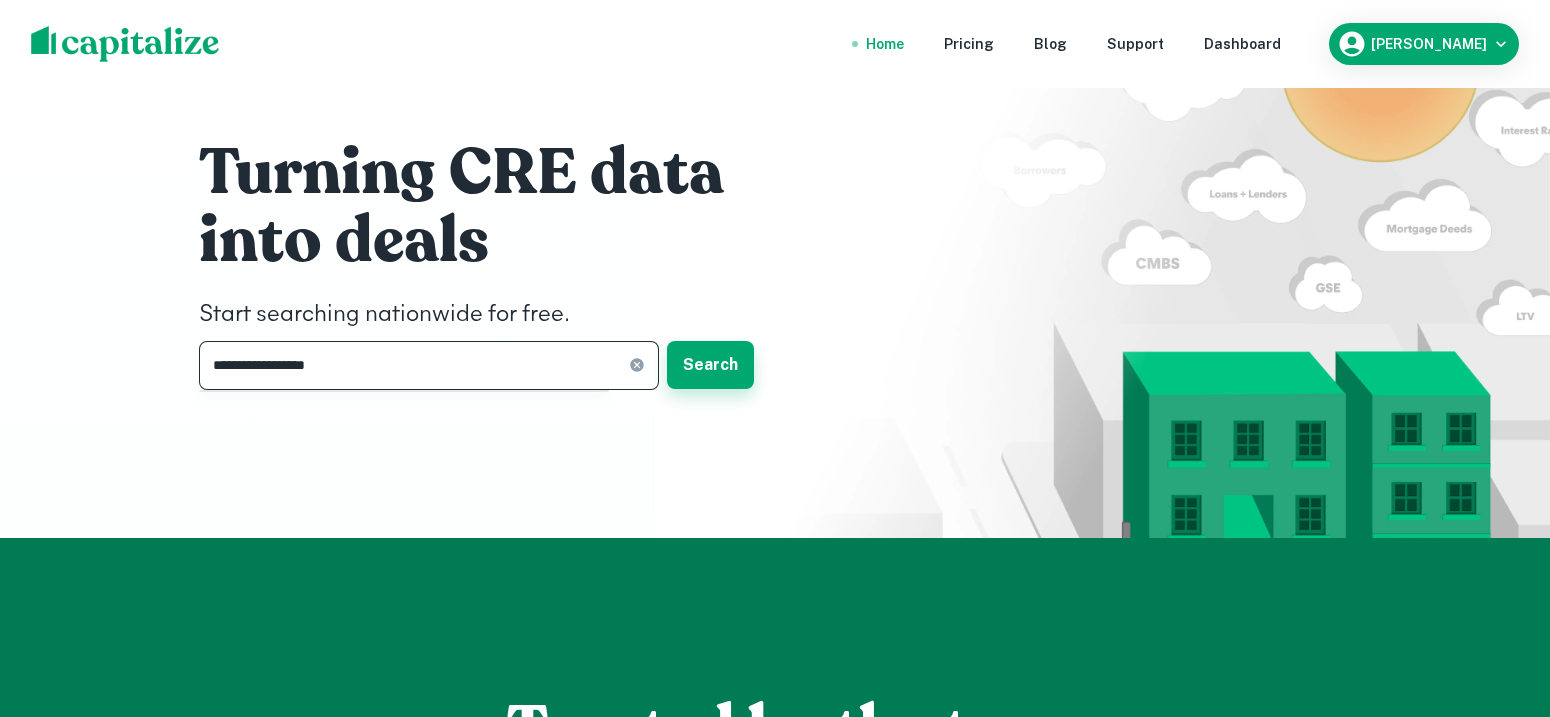 type on "**********" 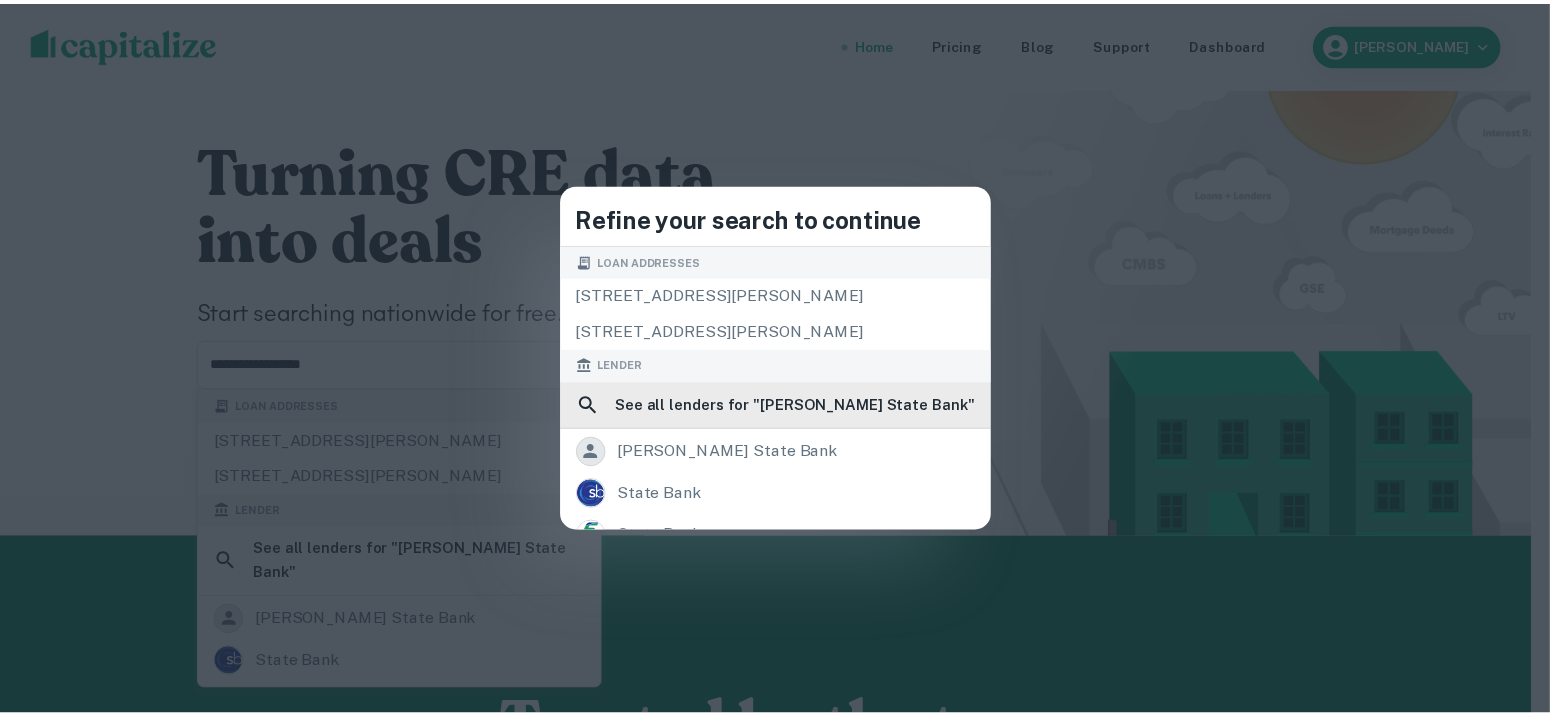 scroll, scrollTop: 124, scrollLeft: 0, axis: vertical 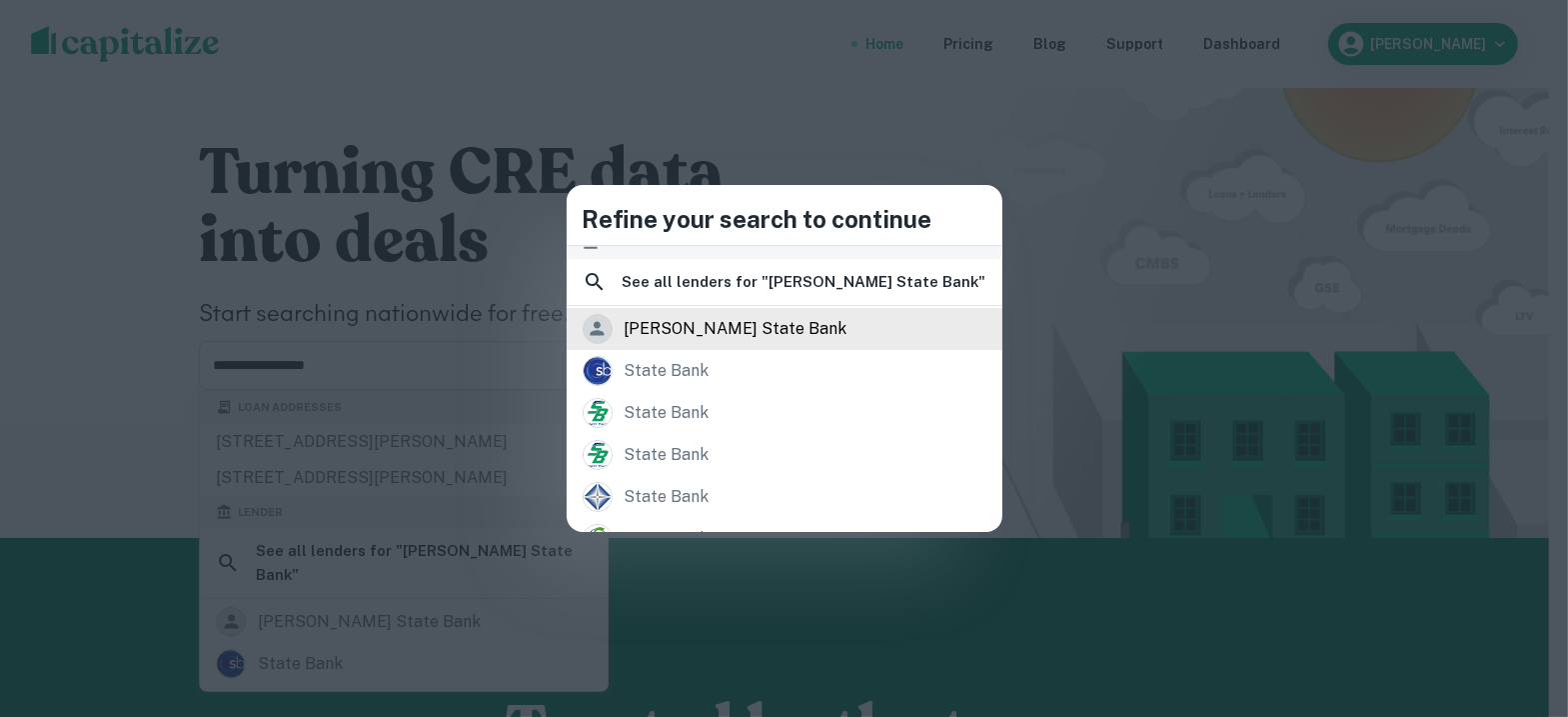 click on "mcclave state bank" at bounding box center [736, 329] 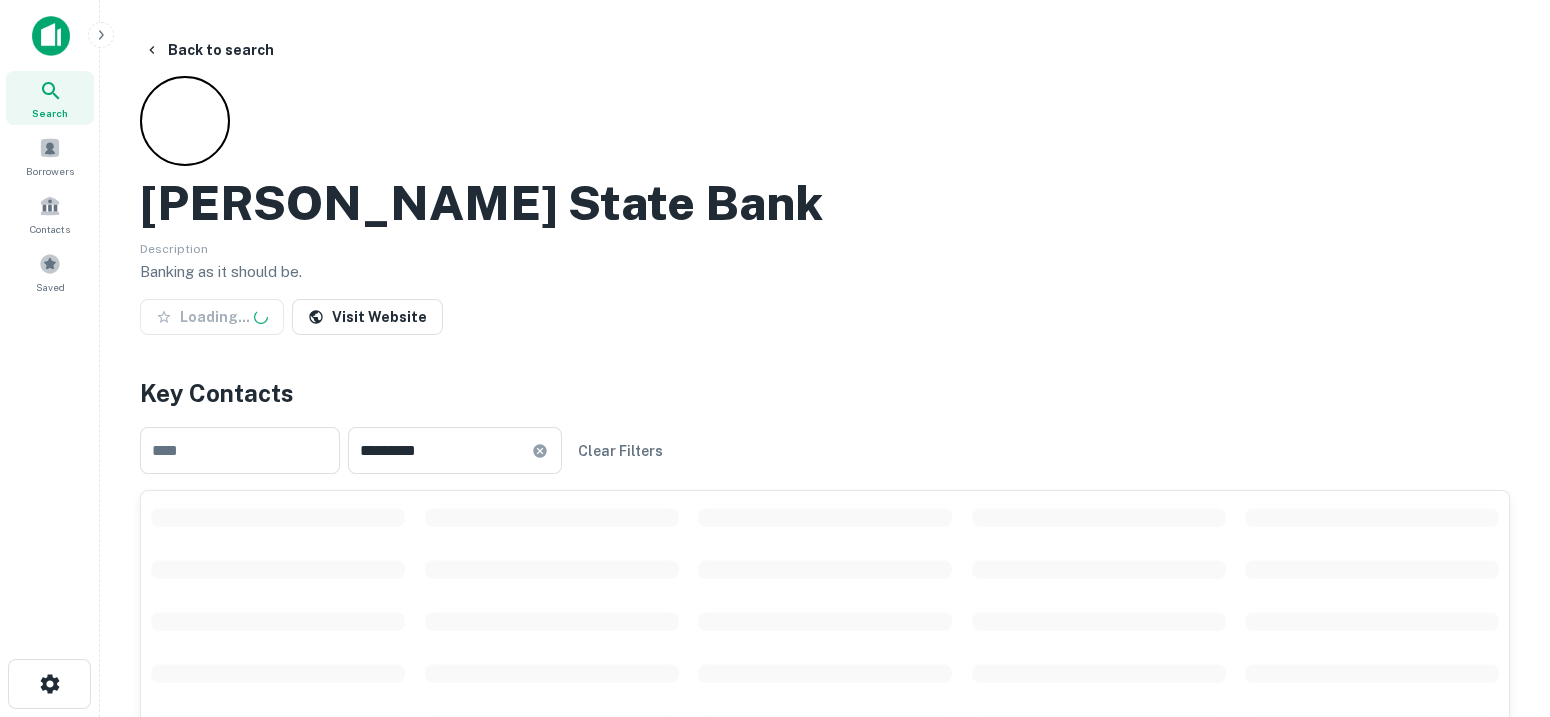 scroll, scrollTop: 124, scrollLeft: 0, axis: vertical 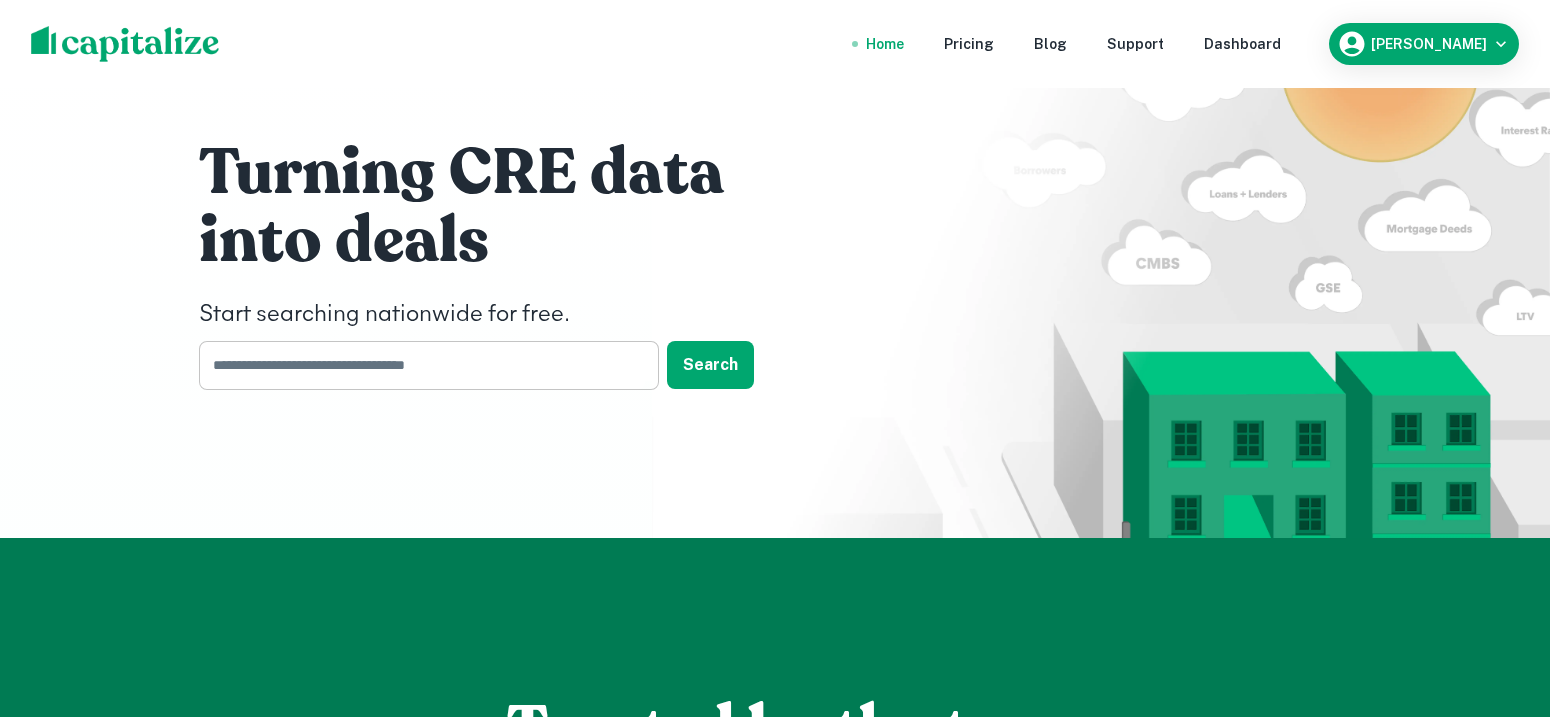 click at bounding box center (422, 365) 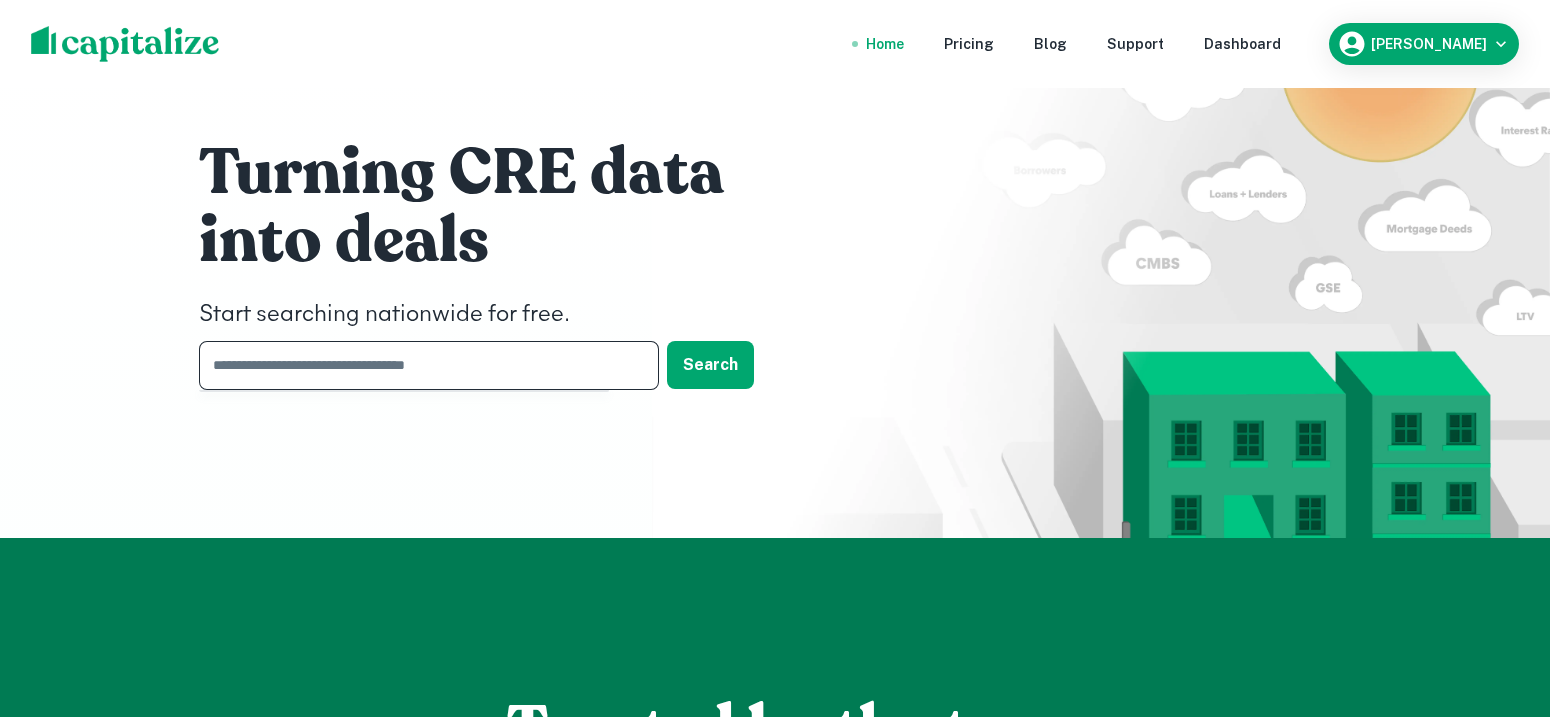 paste on "**********" 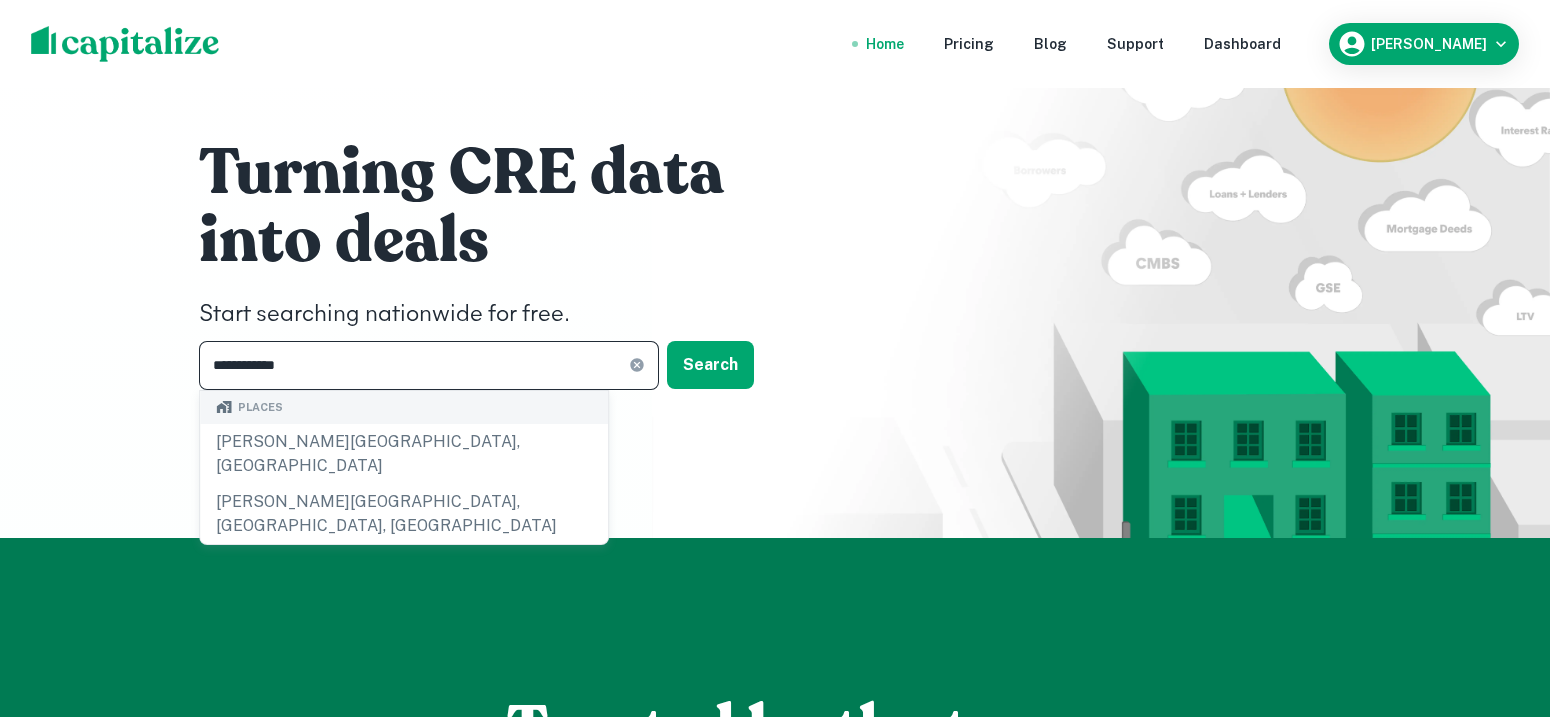 type on "**********" 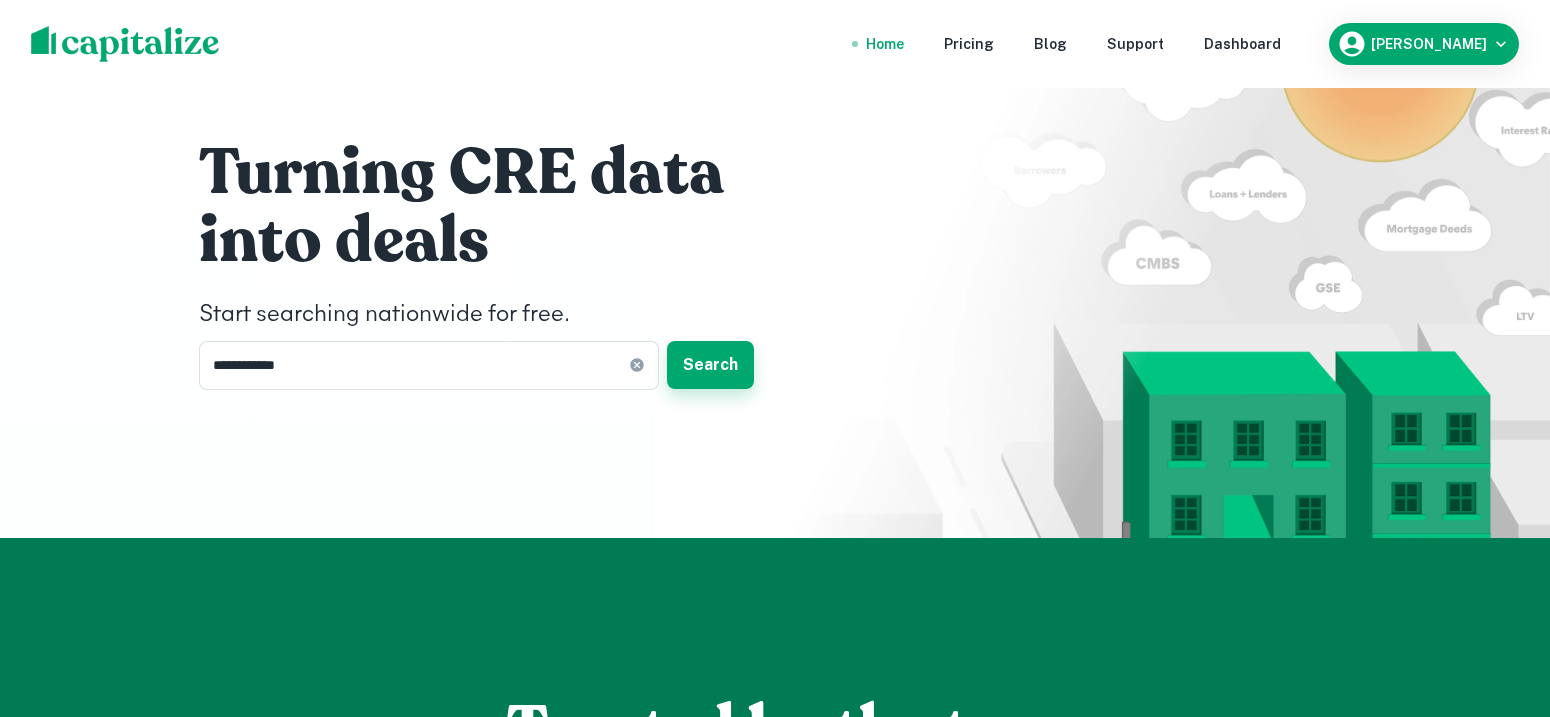 click on "Search" at bounding box center [710, 365] 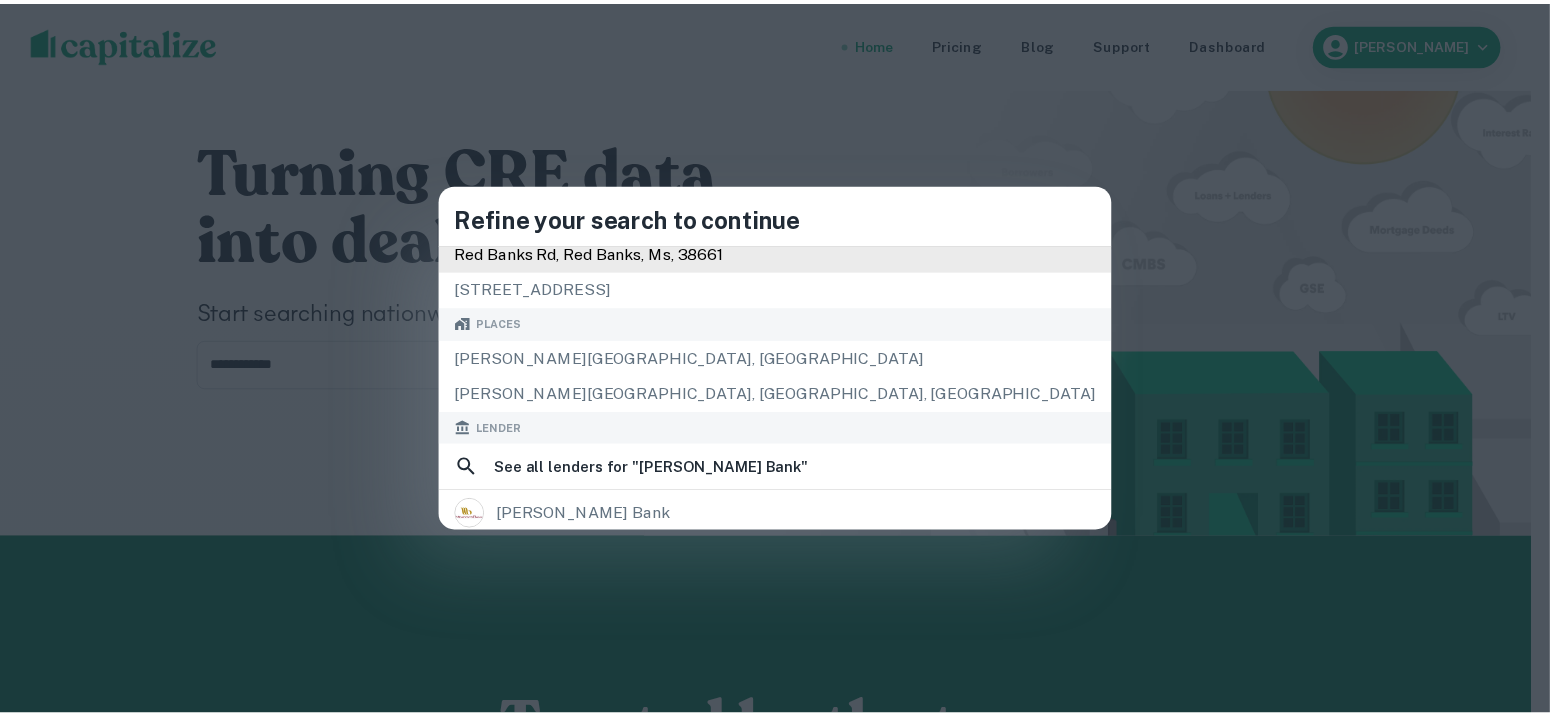 scroll, scrollTop: 124, scrollLeft: 0, axis: vertical 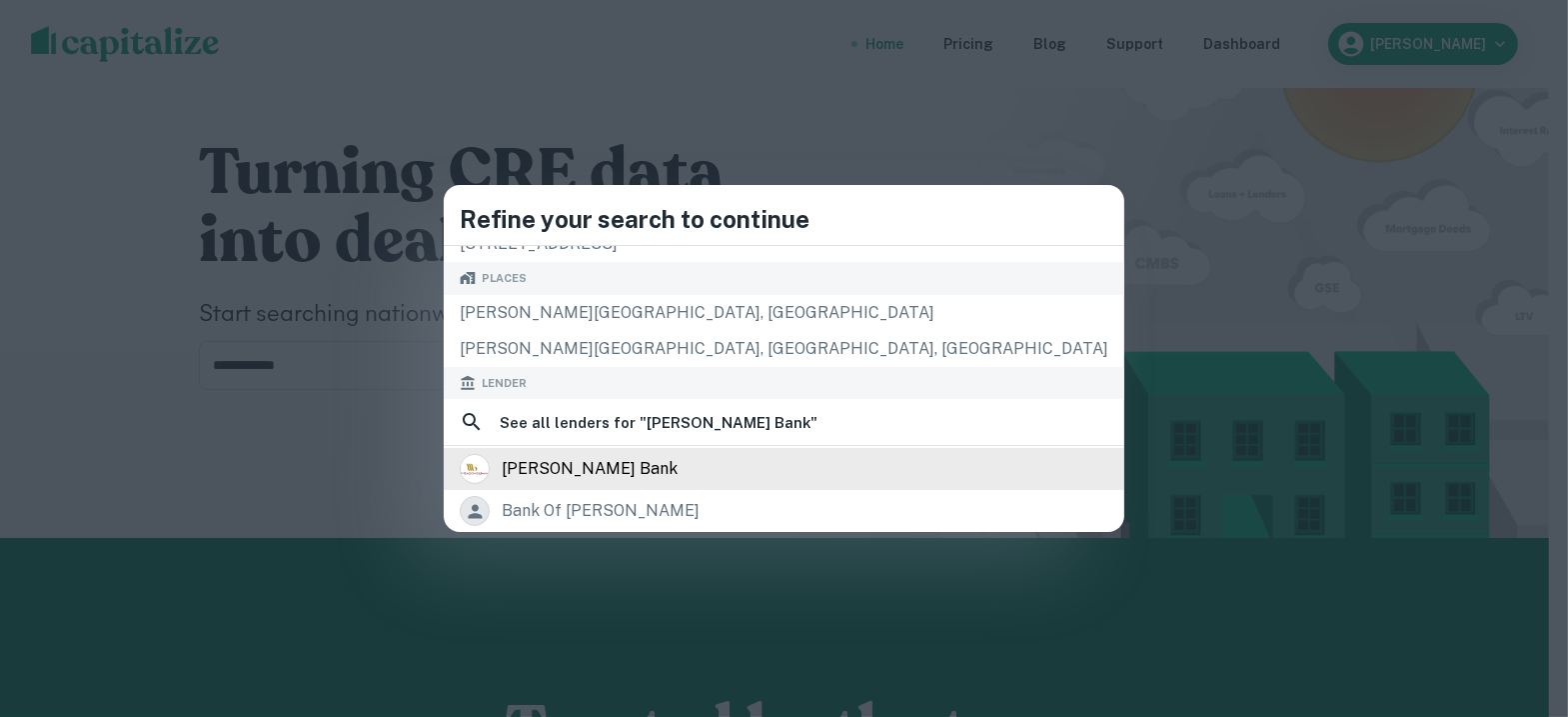 click on "meadows bank" at bounding box center (784, 469) 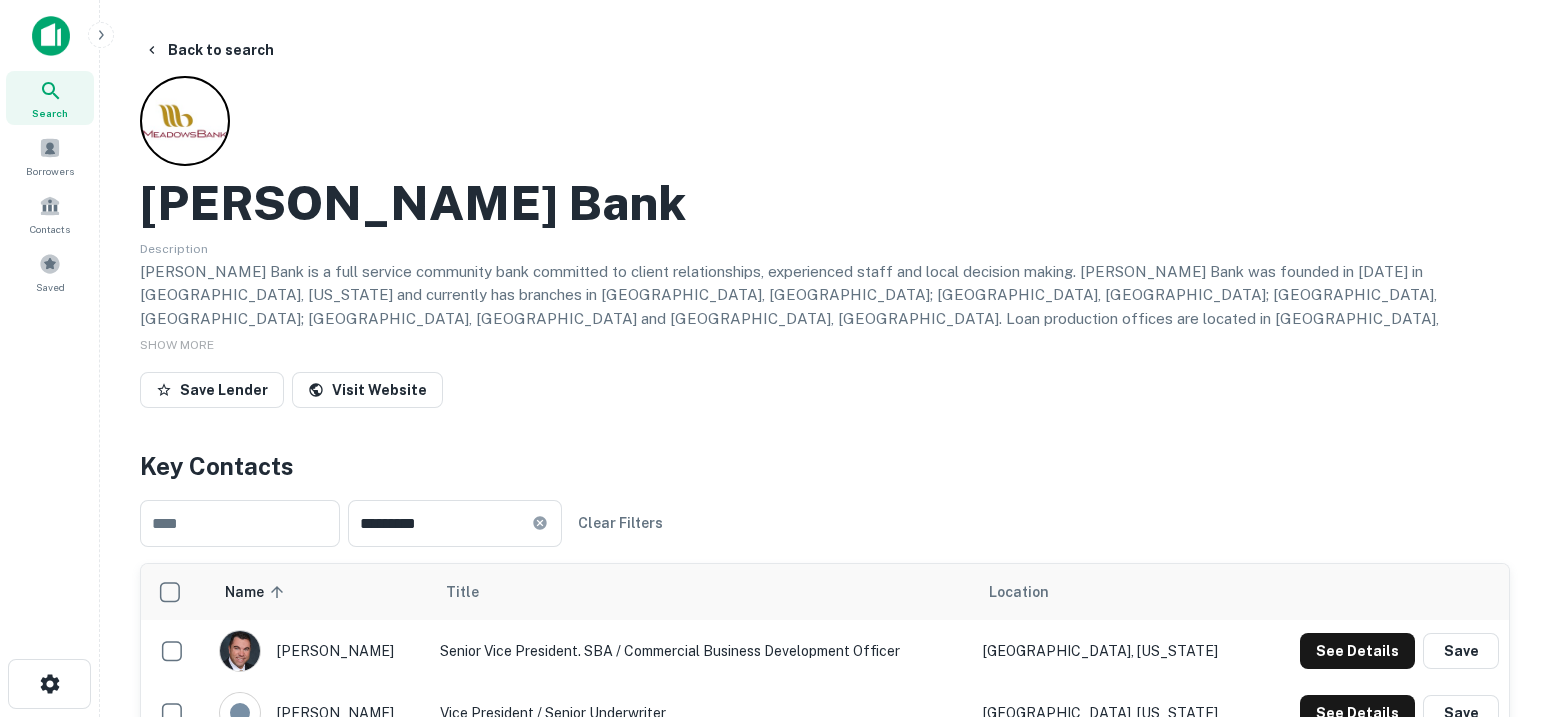 scroll, scrollTop: 375, scrollLeft: 0, axis: vertical 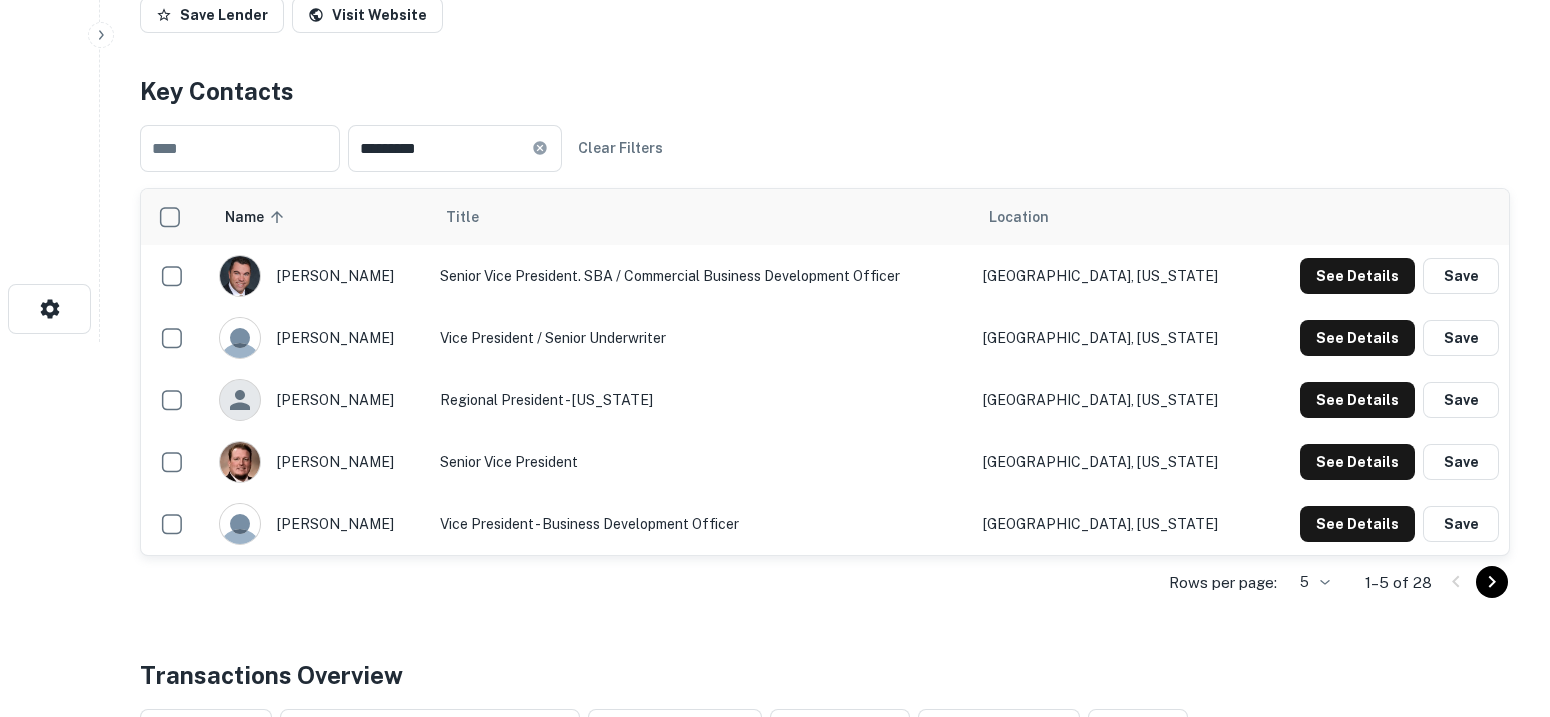 click on "Search         Borrowers         Contacts         Saved     Back to search Meadows Bank Description Meadows Bank is a full service community bank committed to client relationships, experienced staff and local decision making.  Meadows Bank was founded in 2008 in Las Vegas, Nevada and currently has branches in Las Vegas, NV; Henderson, NV; Reno, NV; Pahrump, NV and Phoenix, AZ.  Loan production offices are located in Salt Lake City, UT; Phoenix, AZ; Denver, CO; Sacramento, CA; Dallas, TX; Ridgefield, WA and Portland, OR. For more information on the bank and its products and services please visit our website at www.meadowsbank.bank. SHOW MORE Save Lender Visit Website Key Contacts ​ ********* ​ Clear Filters Name sorted ascending Title Location aaron holas Senior Vice President. SBA / Commercial Business Development Officer Phoenix, Arizona See Details Save amy brown Vice President / Senior Underwriter Phoenix, Arizona See Details Save david scott Regional President - Arizona Mesa, Arizona Save" at bounding box center (775, -17) 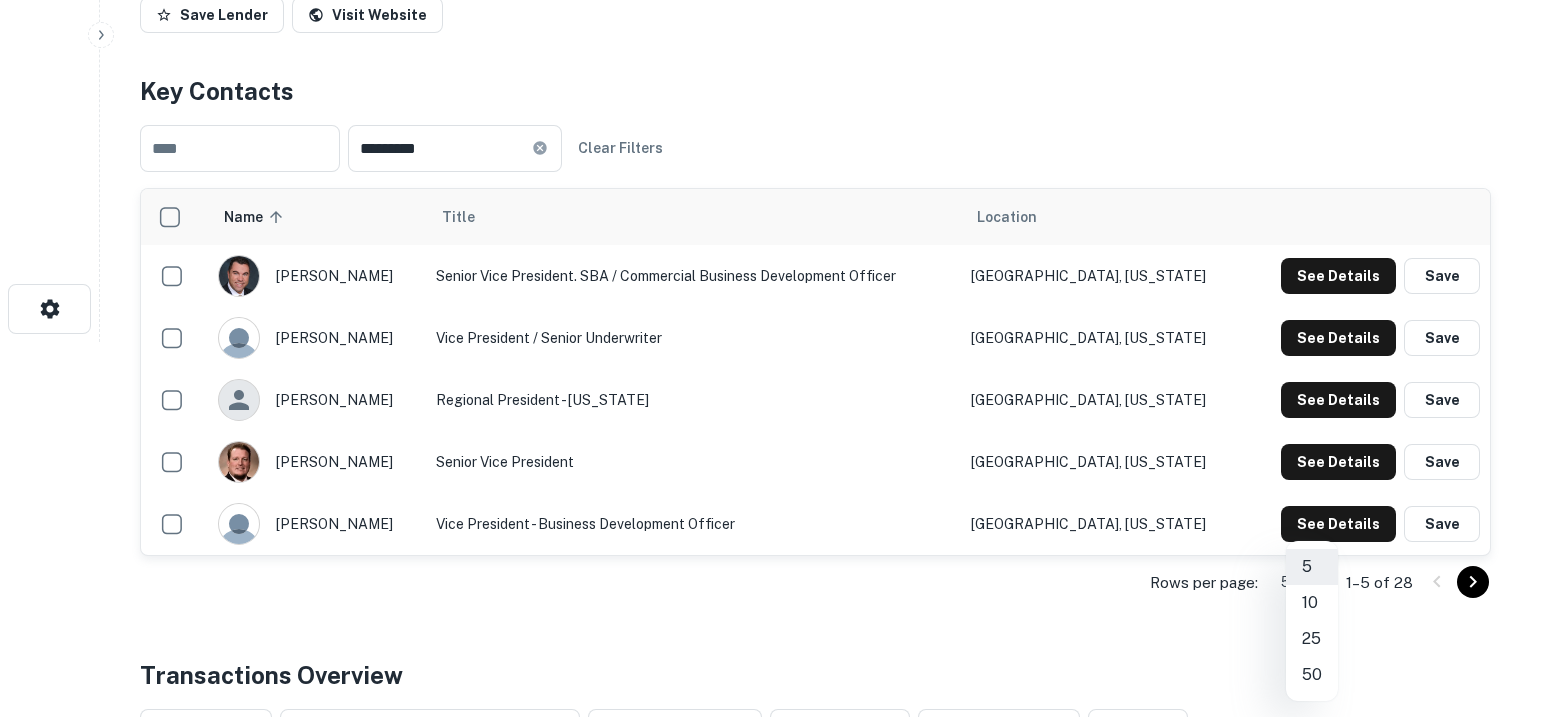 drag, startPoint x: 1335, startPoint y: 582, endPoint x: 1315, endPoint y: 618, distance: 41.18252 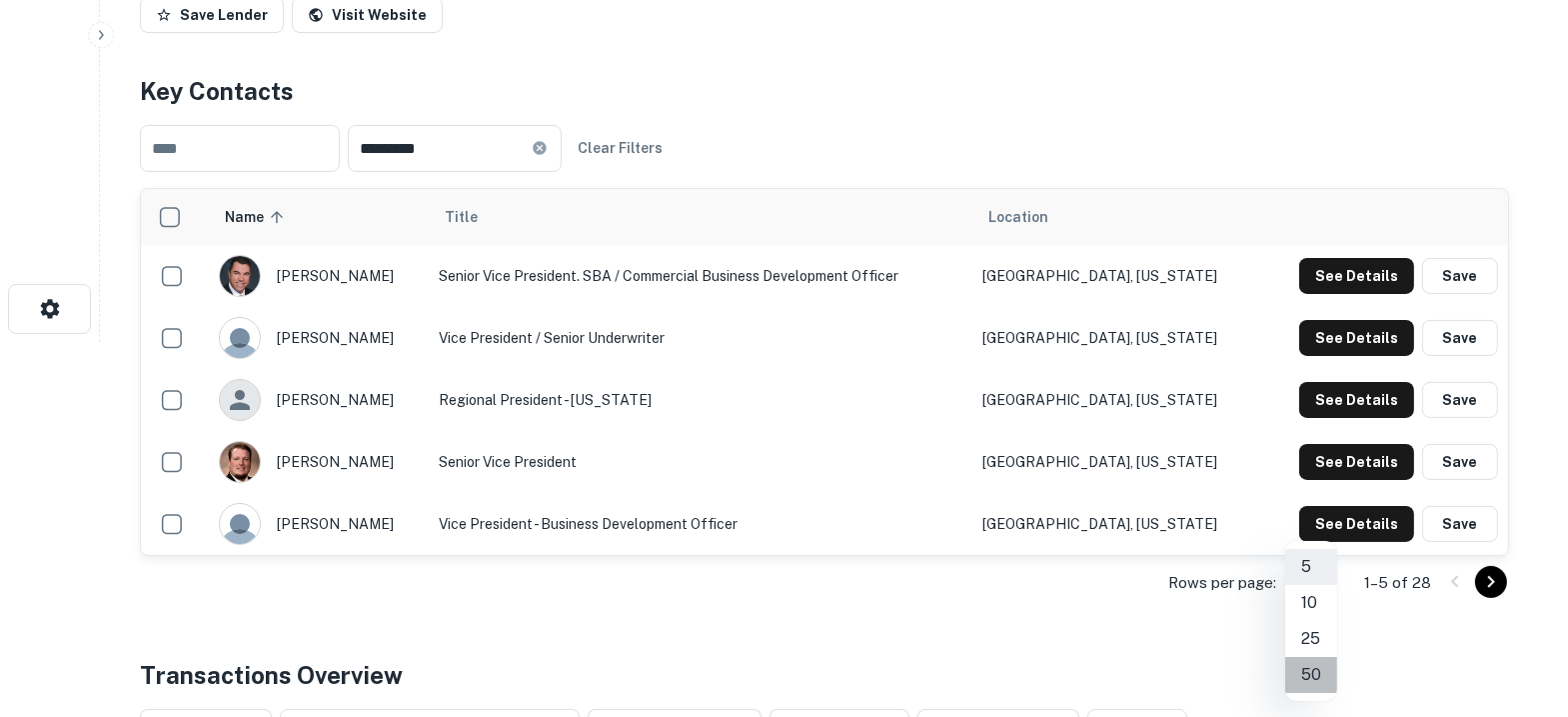 click on "50" at bounding box center [1311, 675] 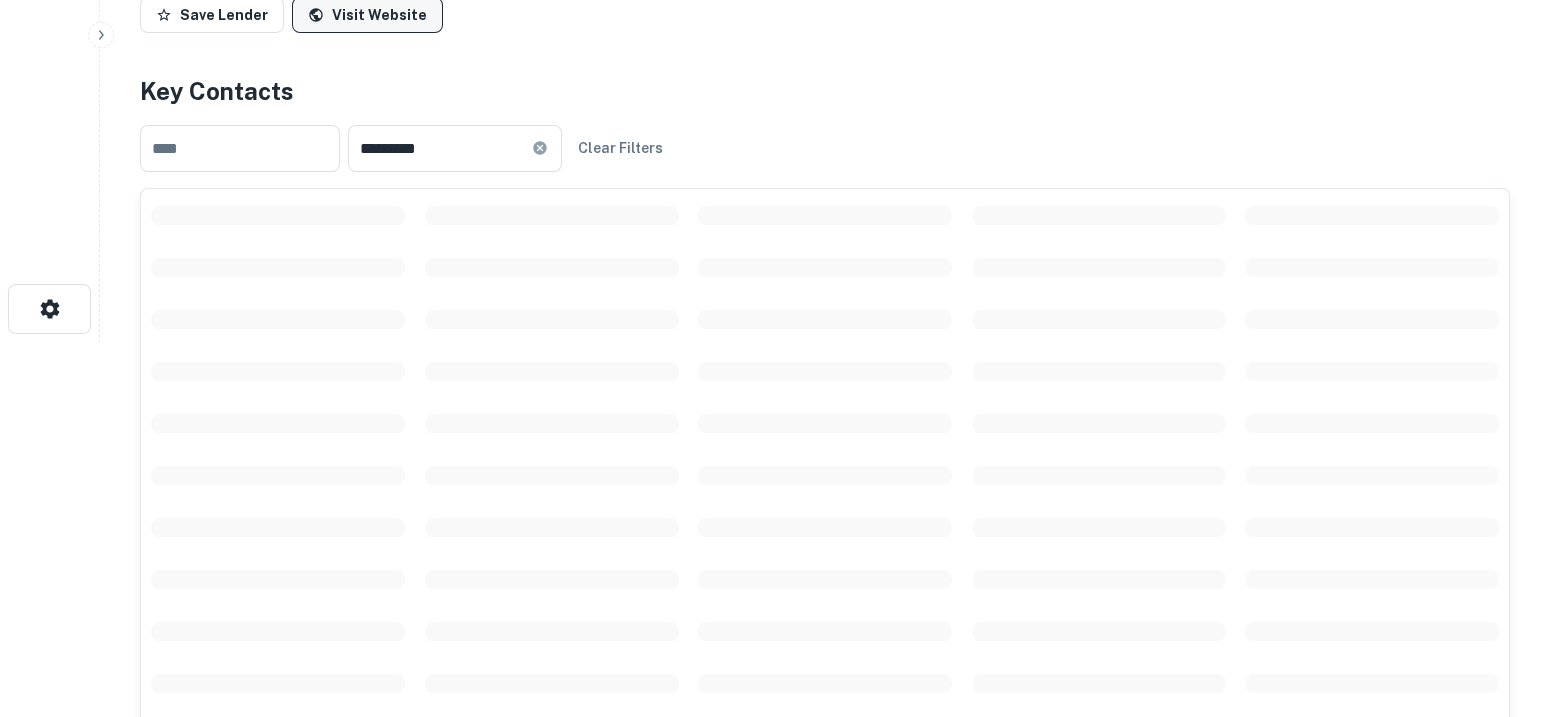 click on "Visit Website" at bounding box center (367, 15) 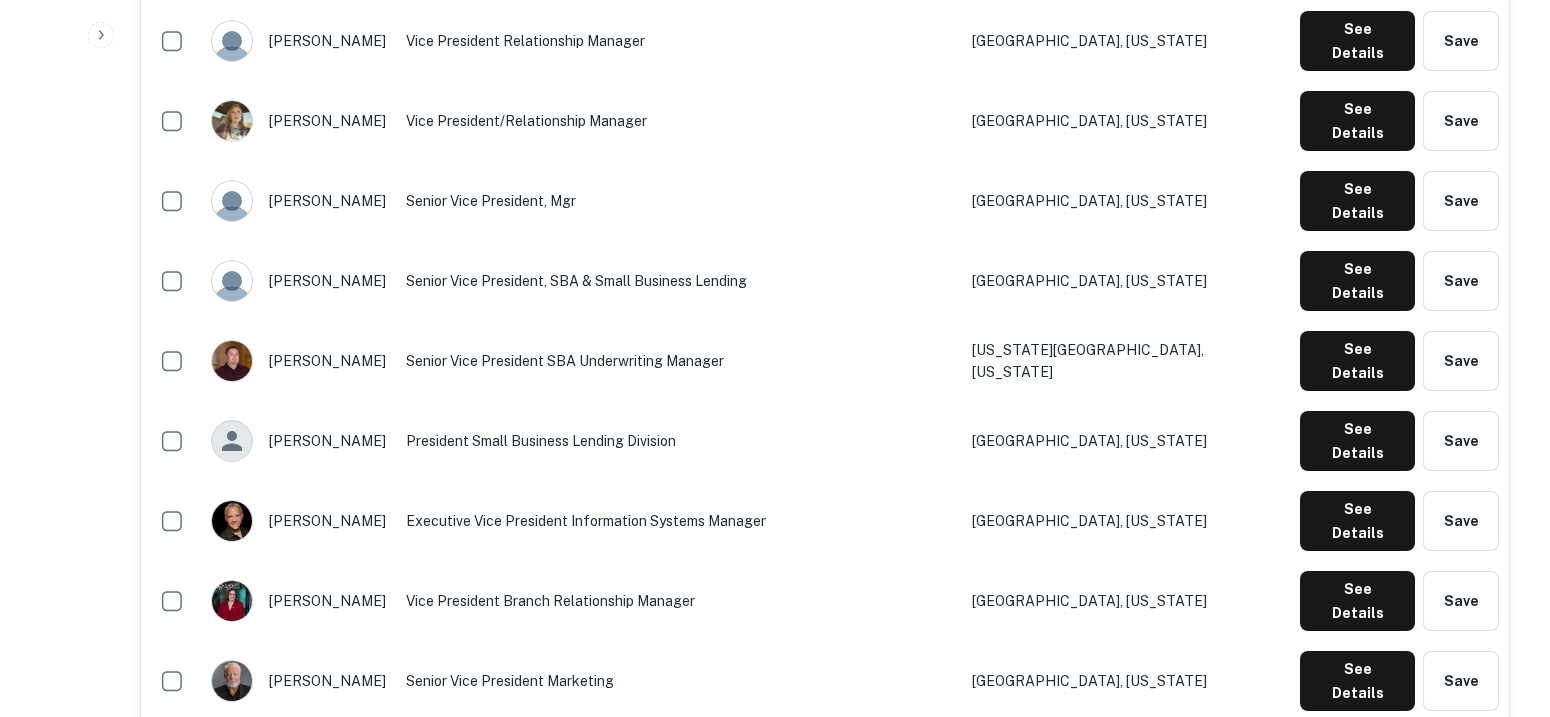 scroll, scrollTop: 1500, scrollLeft: 0, axis: vertical 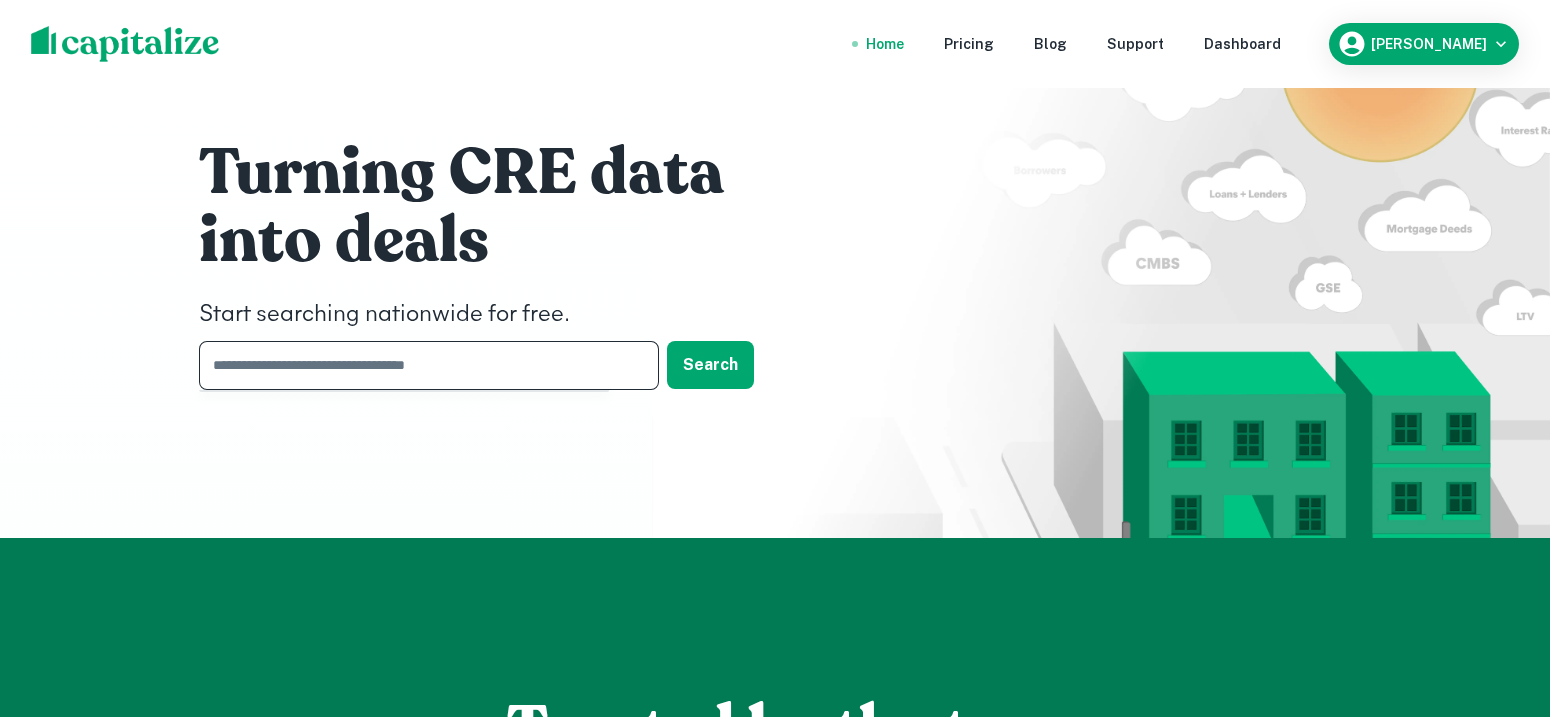click at bounding box center [422, 365] 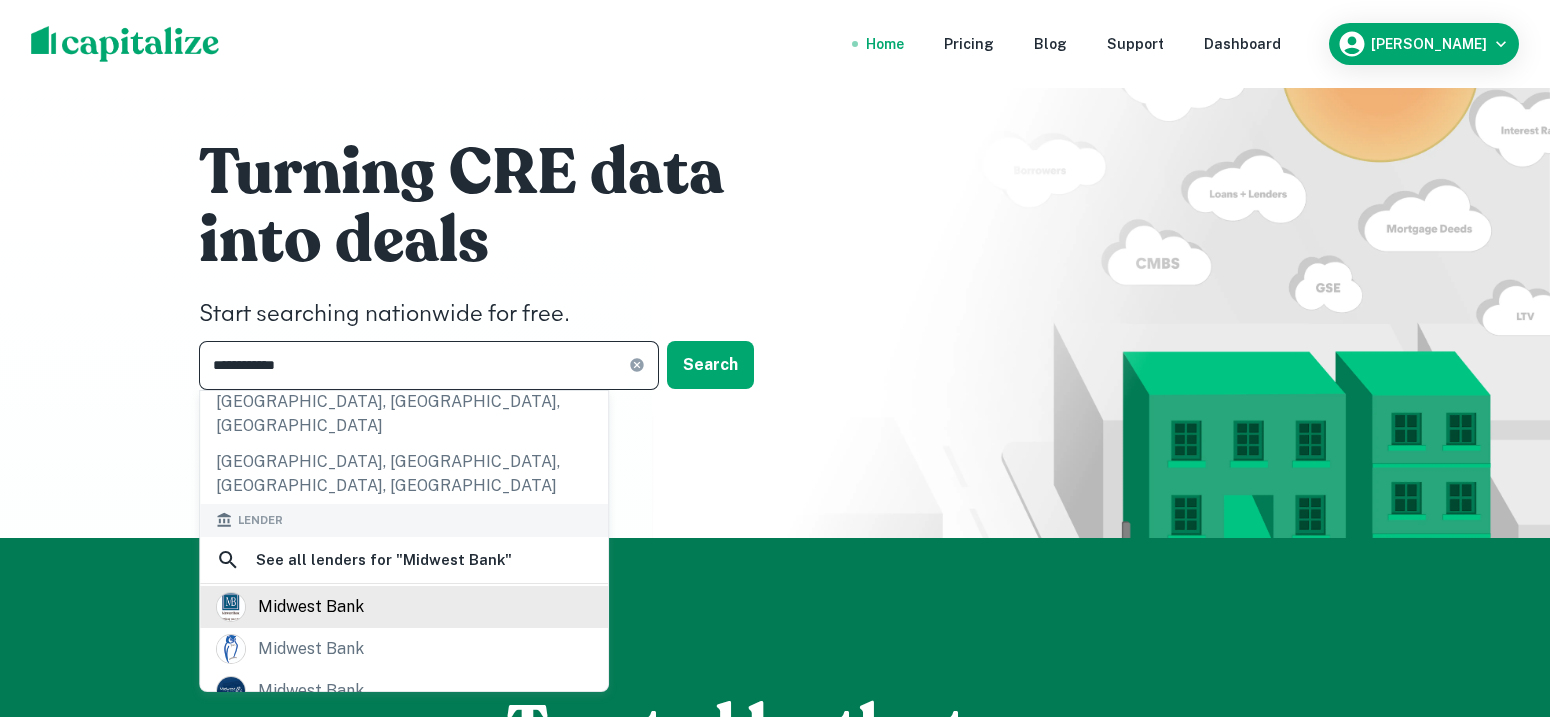 scroll, scrollTop: 249, scrollLeft: 0, axis: vertical 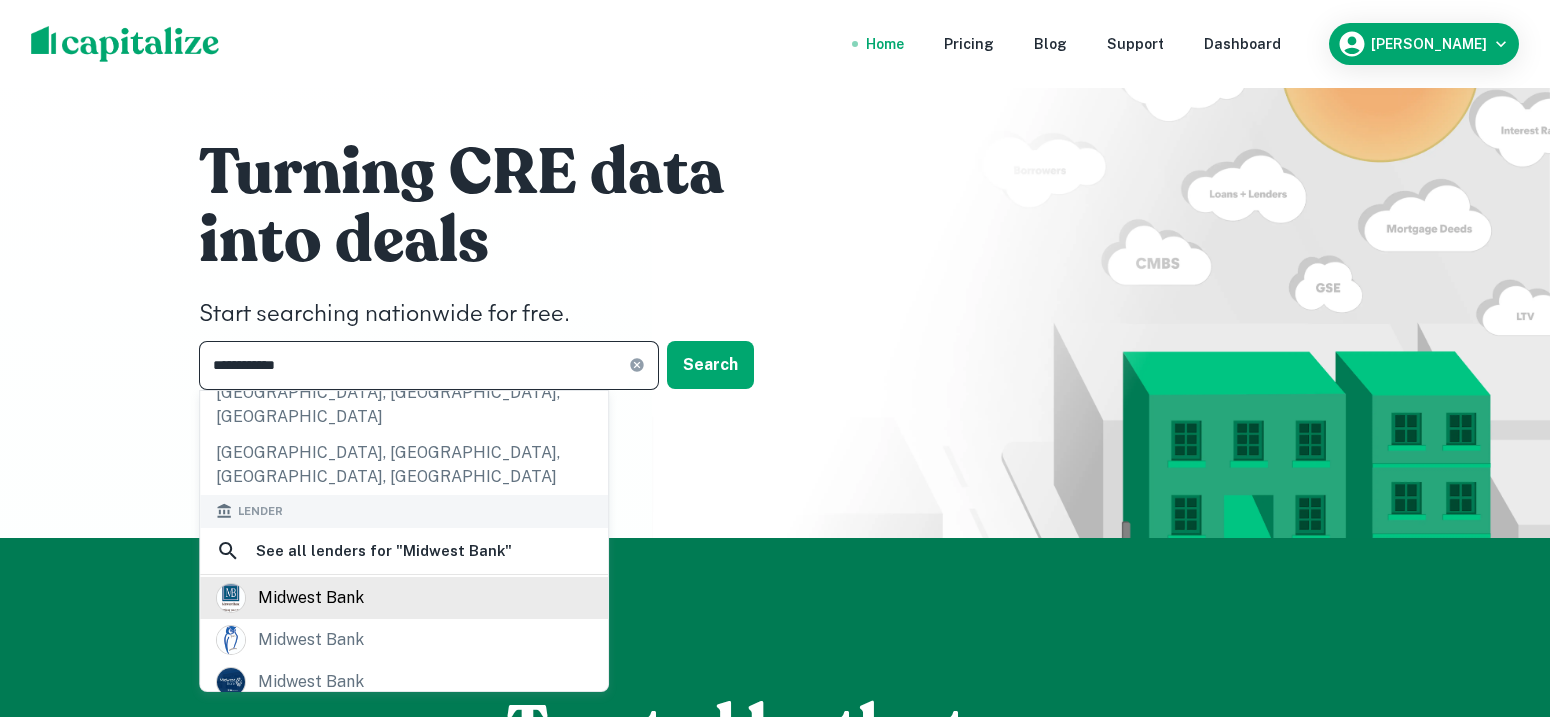 type on "**********" 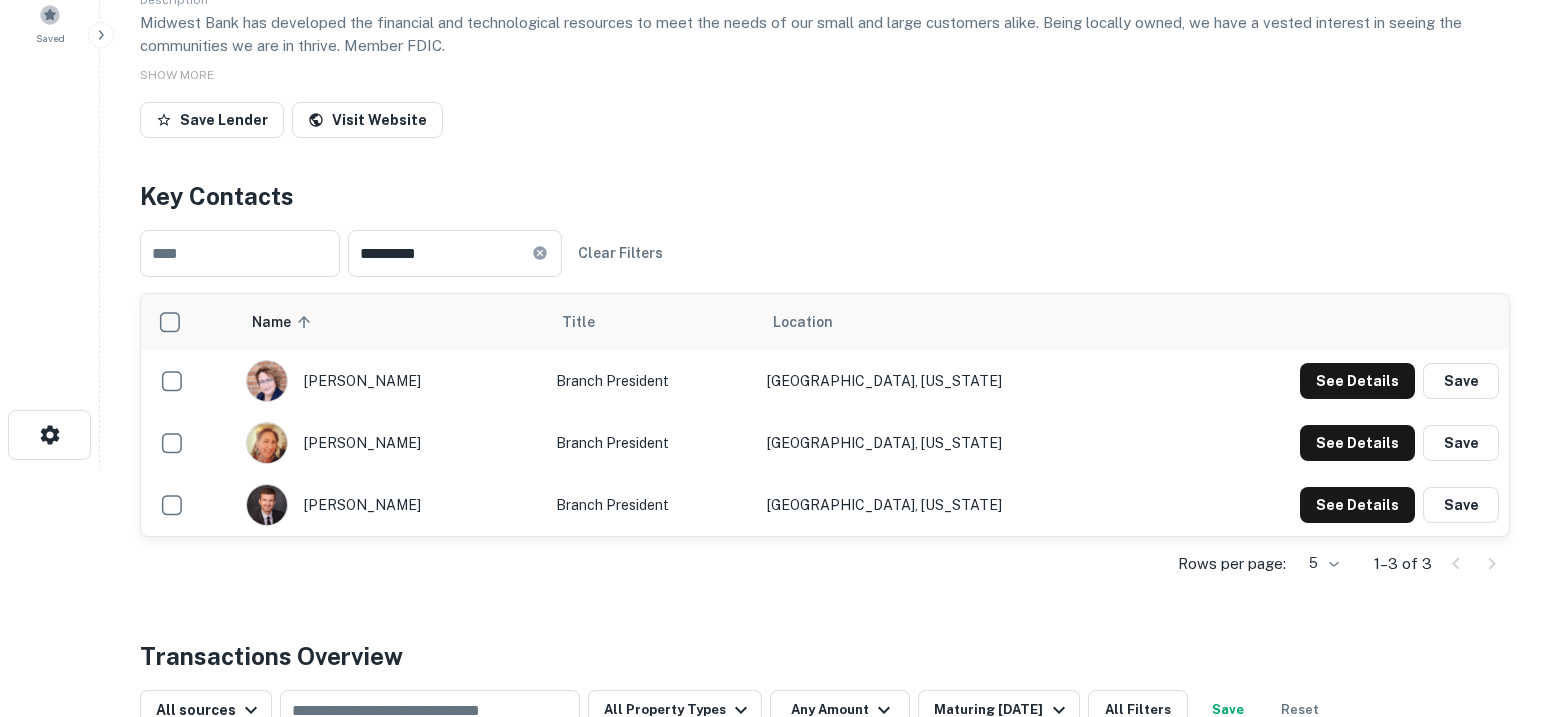 scroll, scrollTop: 249, scrollLeft: 0, axis: vertical 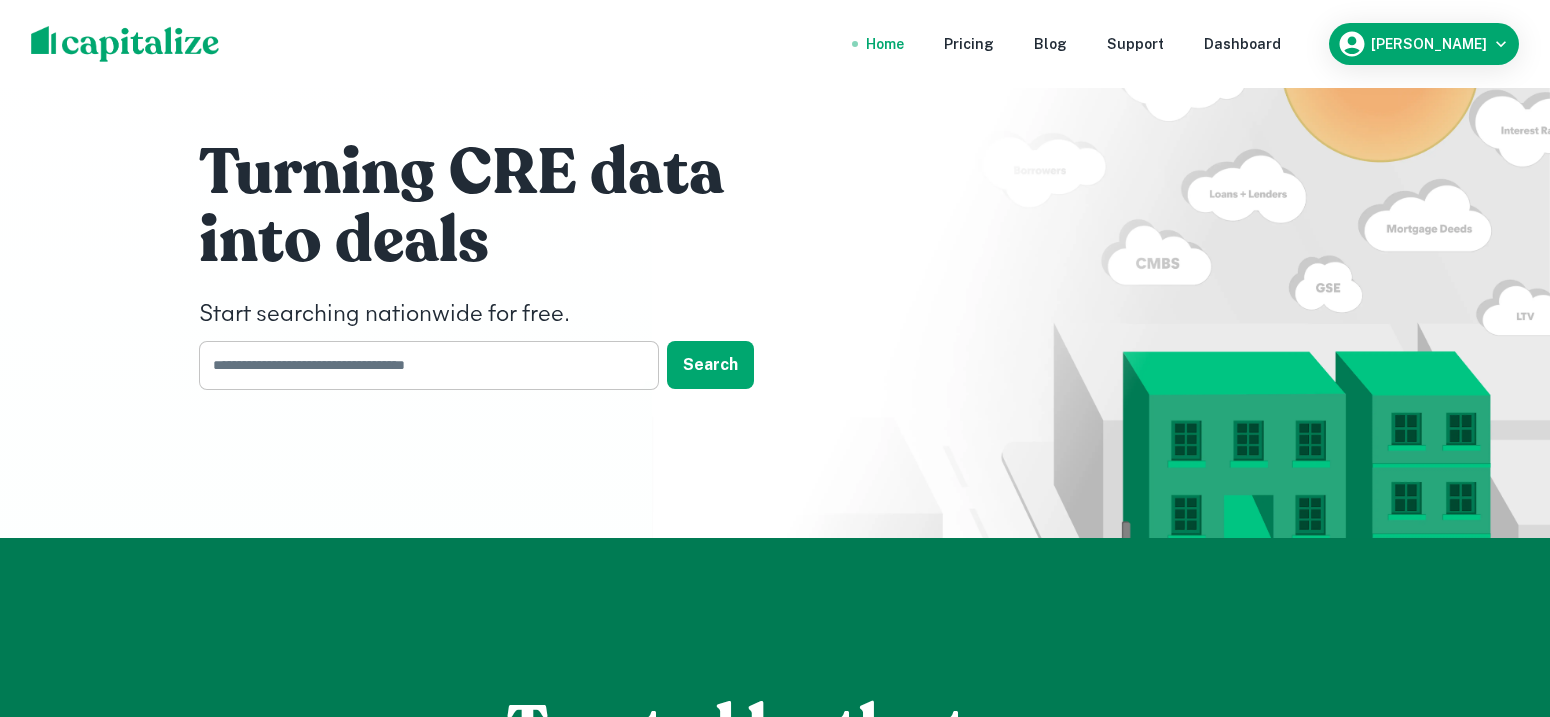 click at bounding box center [422, 365] 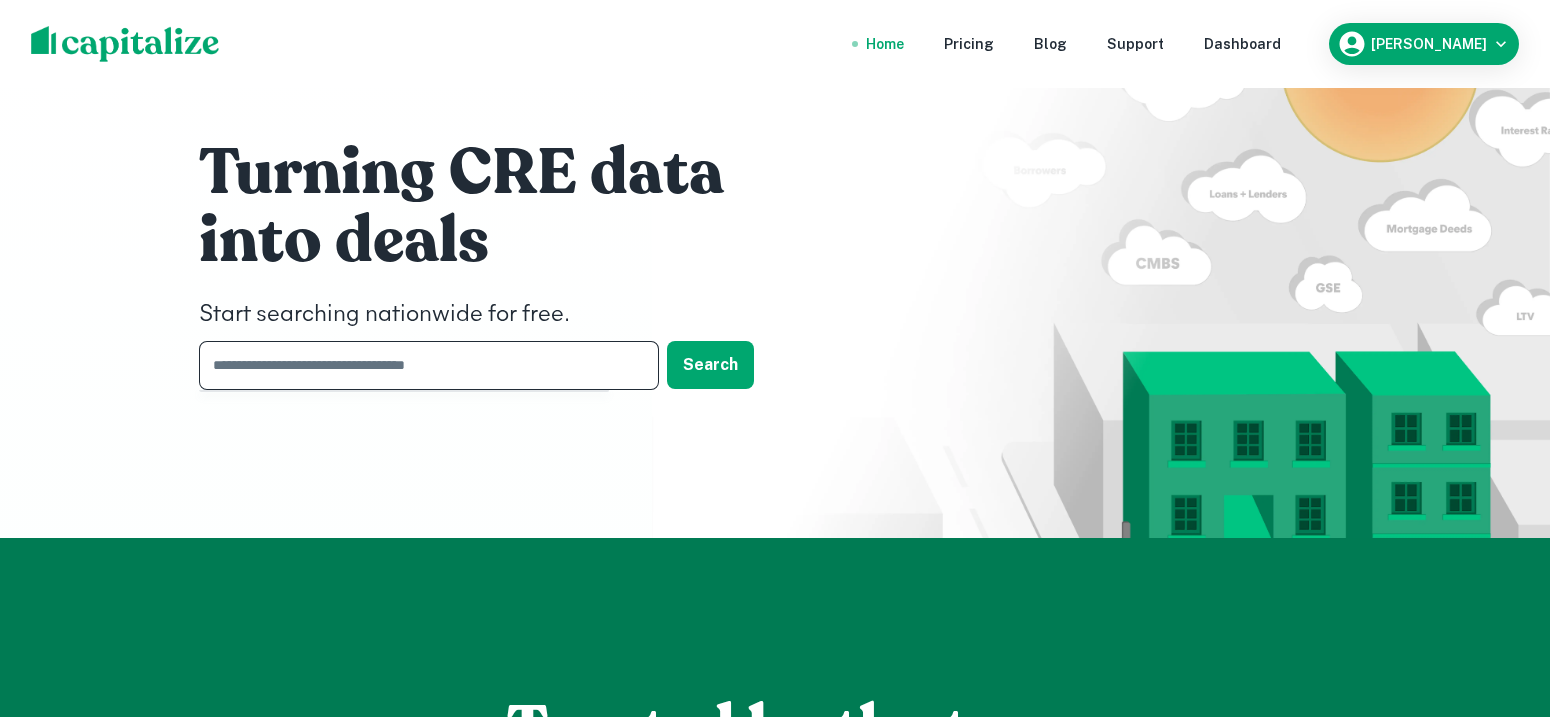 paste on "**********" 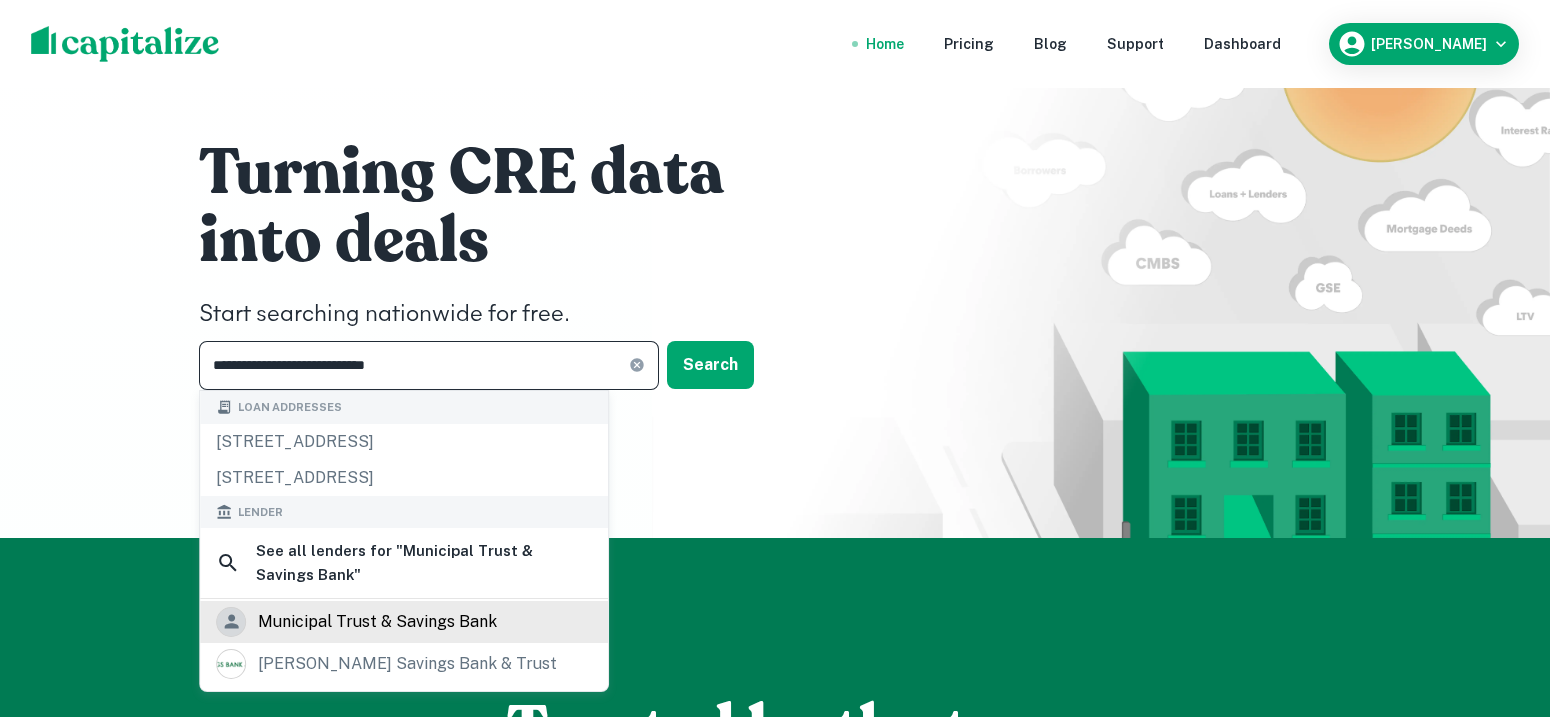 type on "**********" 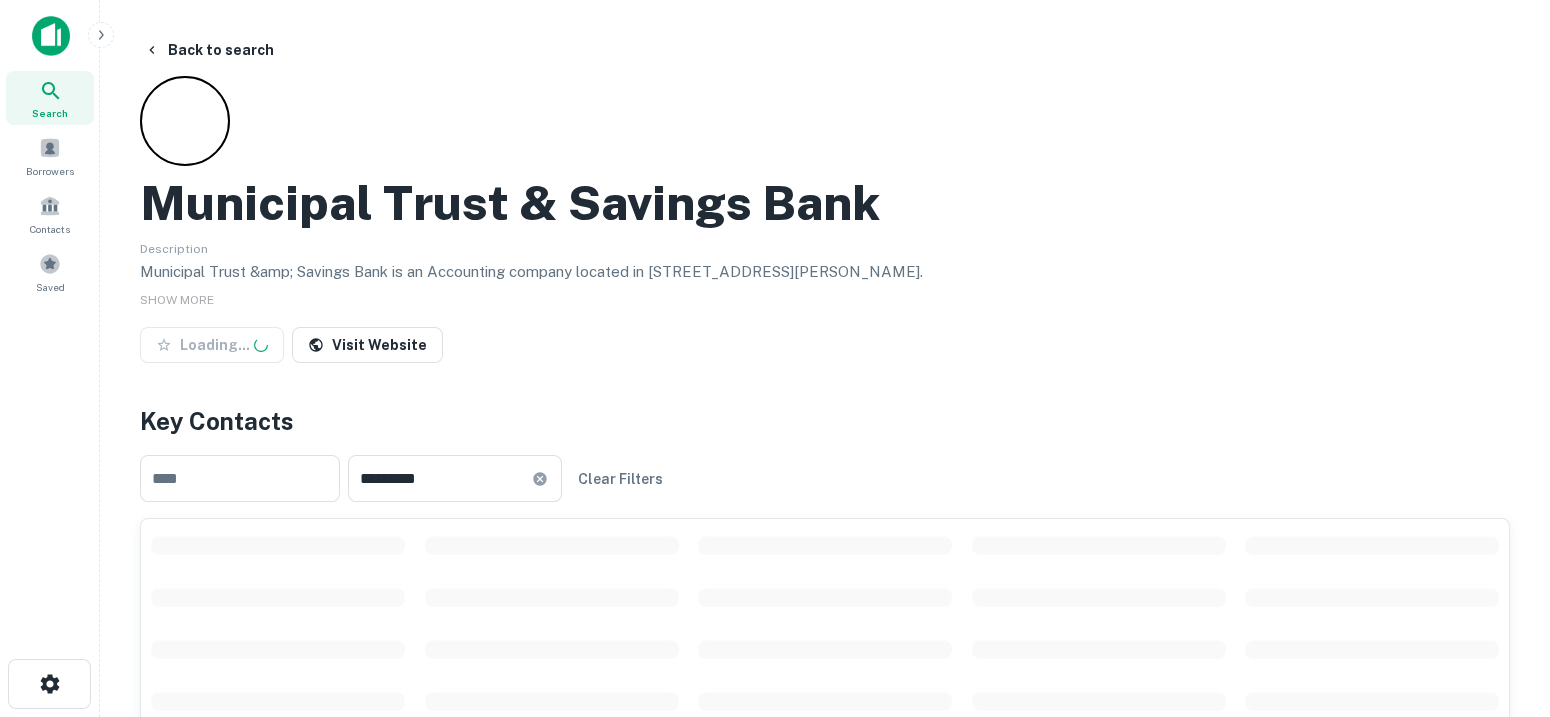 scroll, scrollTop: 375, scrollLeft: 0, axis: vertical 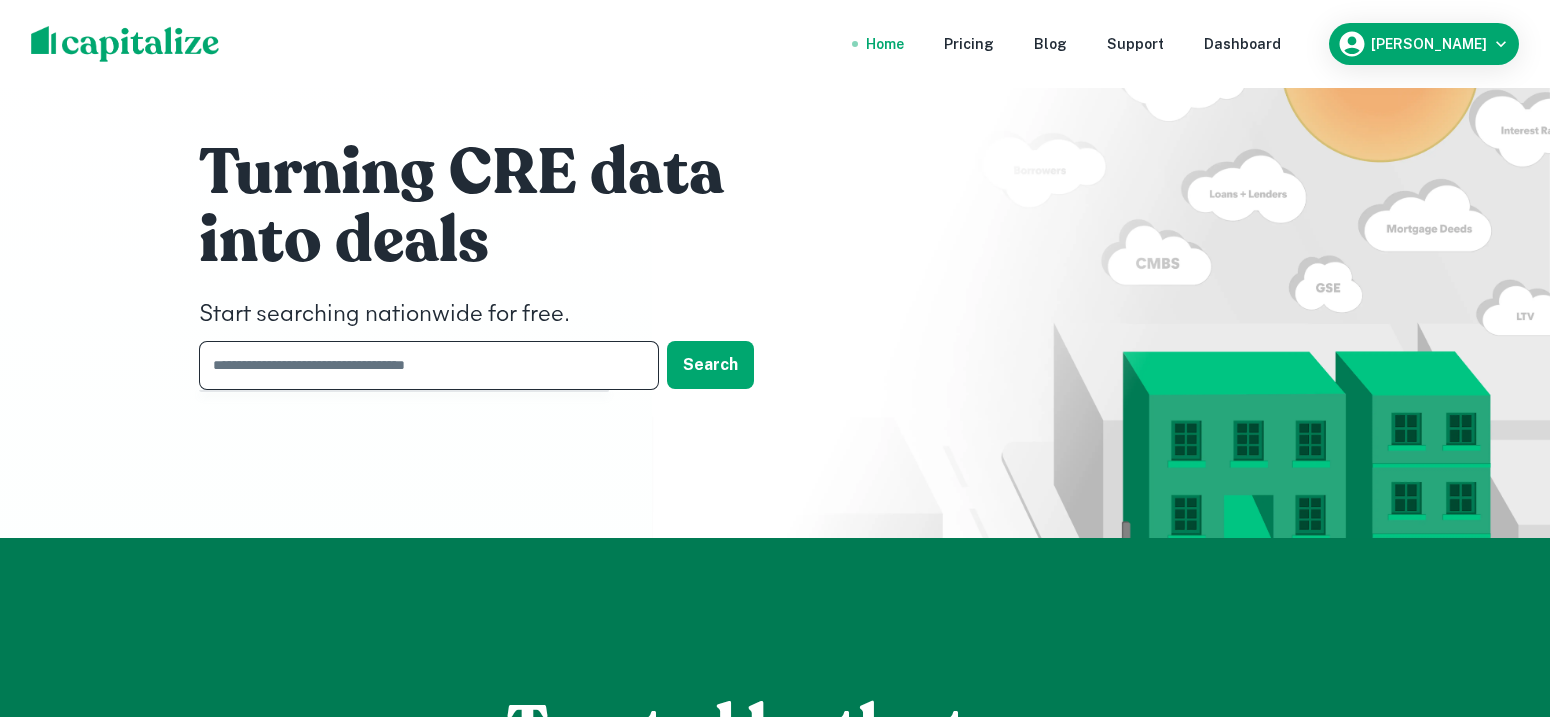 click at bounding box center [422, 365] 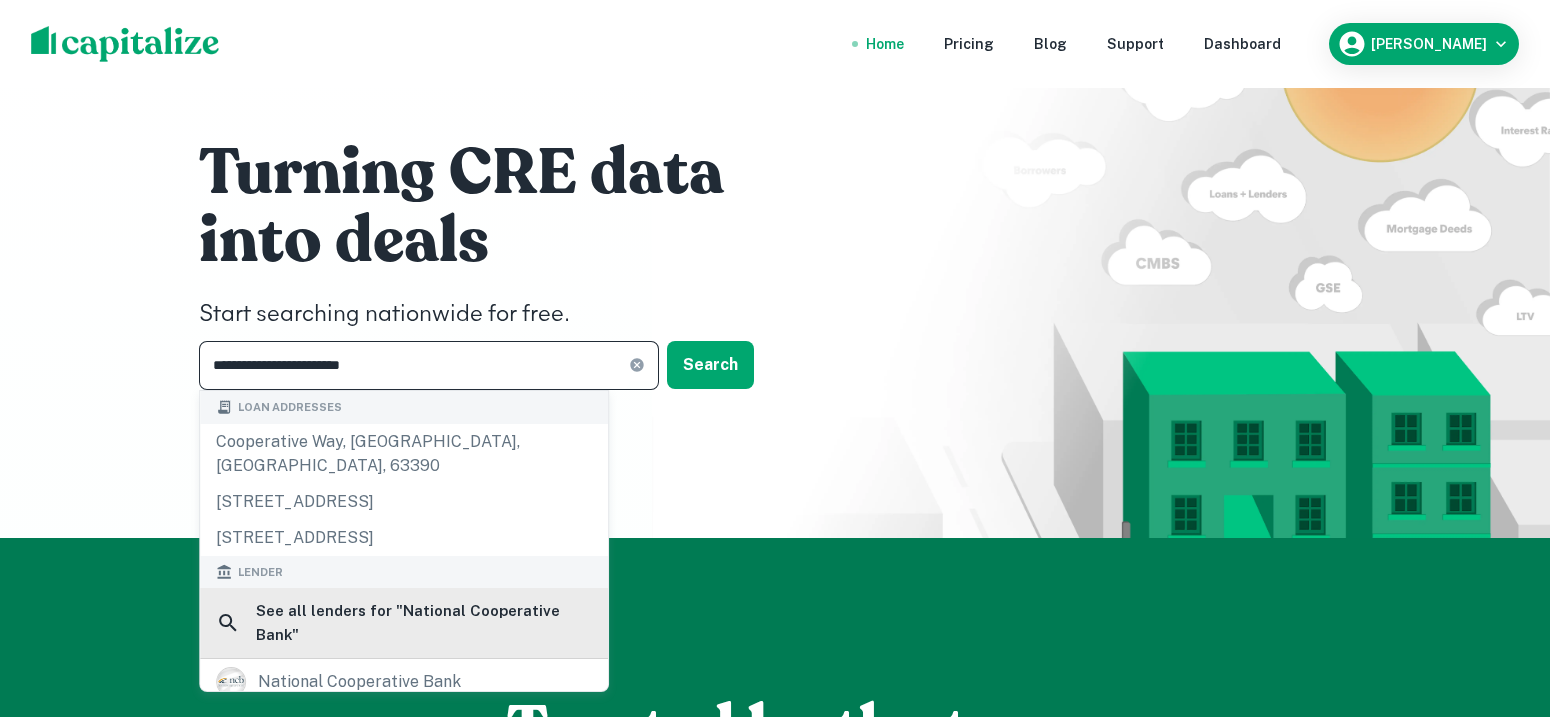 scroll, scrollTop: 124, scrollLeft: 0, axis: vertical 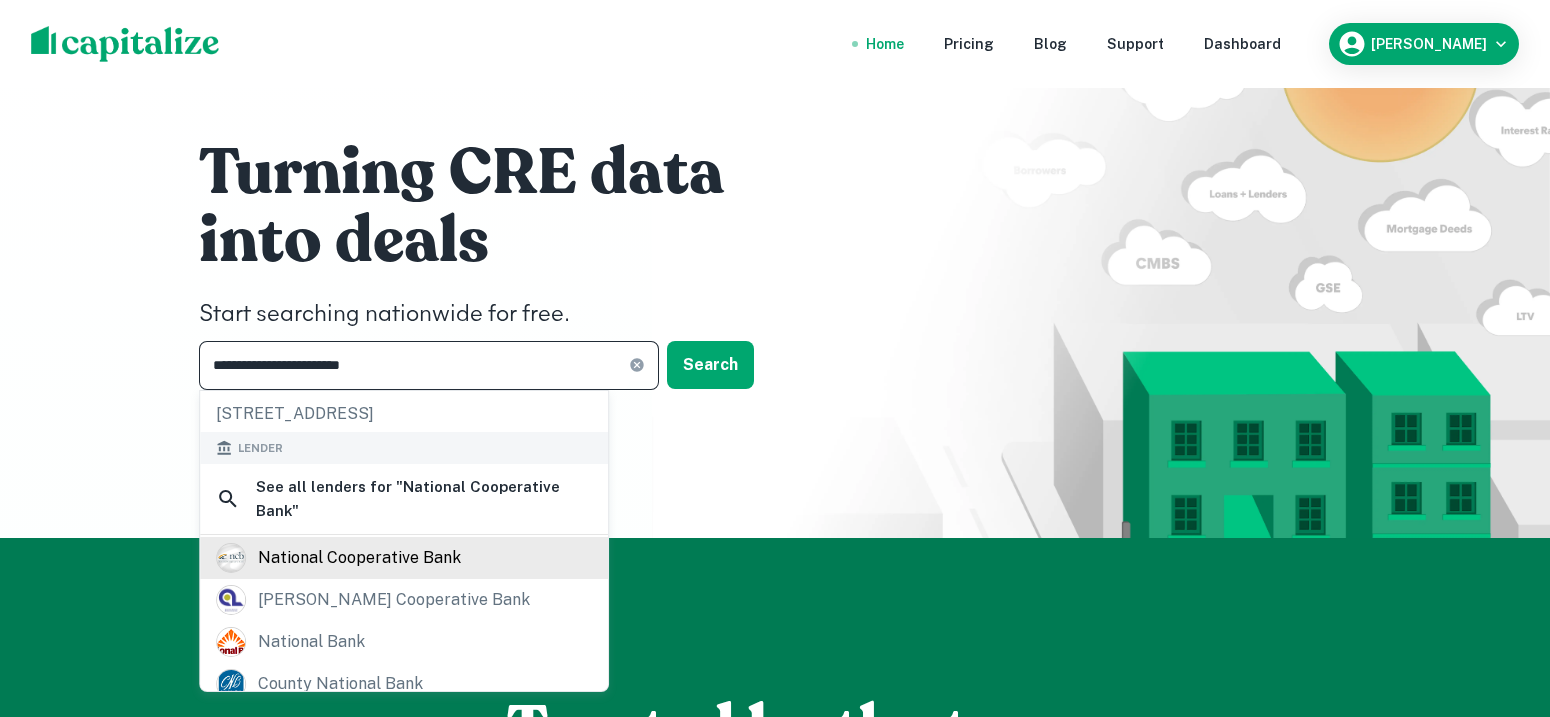 type on "**********" 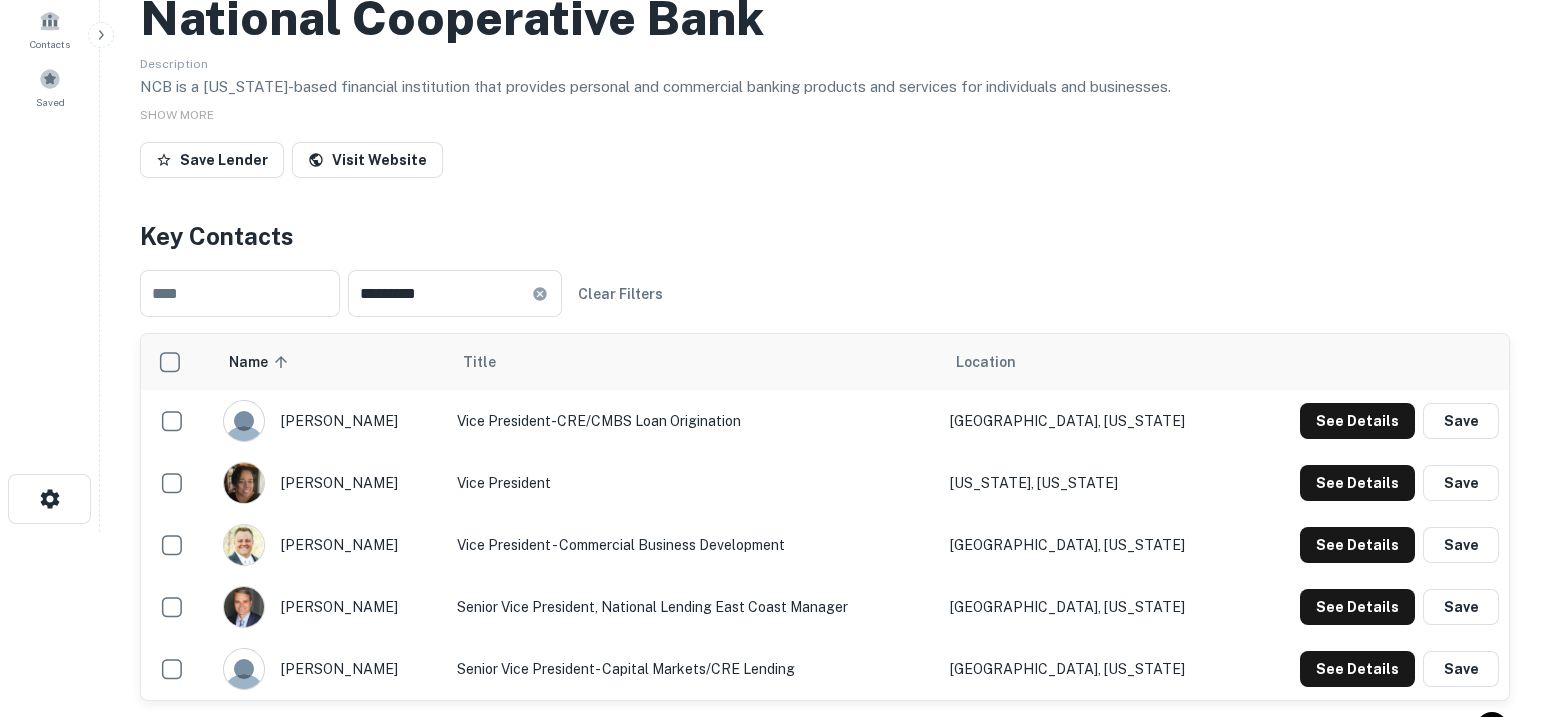scroll, scrollTop: 249, scrollLeft: 0, axis: vertical 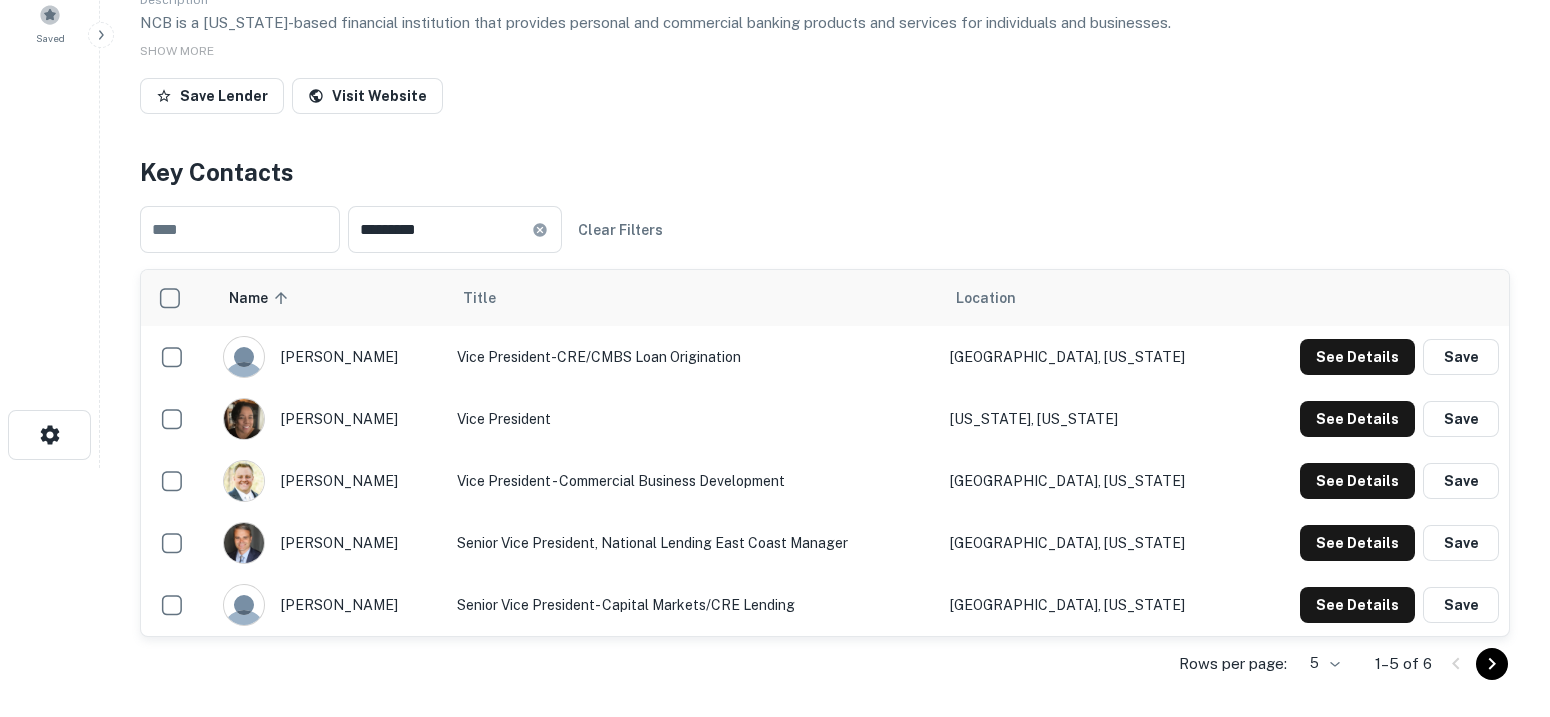 click on "Search         Borrowers         Contacts         Saved     Back to search National Cooperative Bank Description NCB is a Virginia-based financial institution that provides personal and commercial banking products and services for individuals and businesses. SHOW MORE Save Lender Visit Website Key Contacts ​ ********* ​ Clear Filters Name sorted ascending Title Location bob bernstein Vice President-CRE/CMBS Loan Origination Atlanta, Georgia See Details Save dorisa reyes Vice President New York, New York See Details Save eric hight Vice President - Commercial Business Development Nashville, Tennessee See Details Save george greer Senior Vice President, National Lending East Coast Manager Hillsboro, Ohio See Details Save stacy patrick Senior Vice President- Capital Markets/CRE Lending Baltimore, Maryland See Details Save Rows per page: 5 * 1–5 of 6 Transactions Overview All sources ​ All Property Types Any Amount Maturing In 1 Year All Filters Save Reset Loans Originated 86 Average LTV 3.23%" at bounding box center [775, 109] 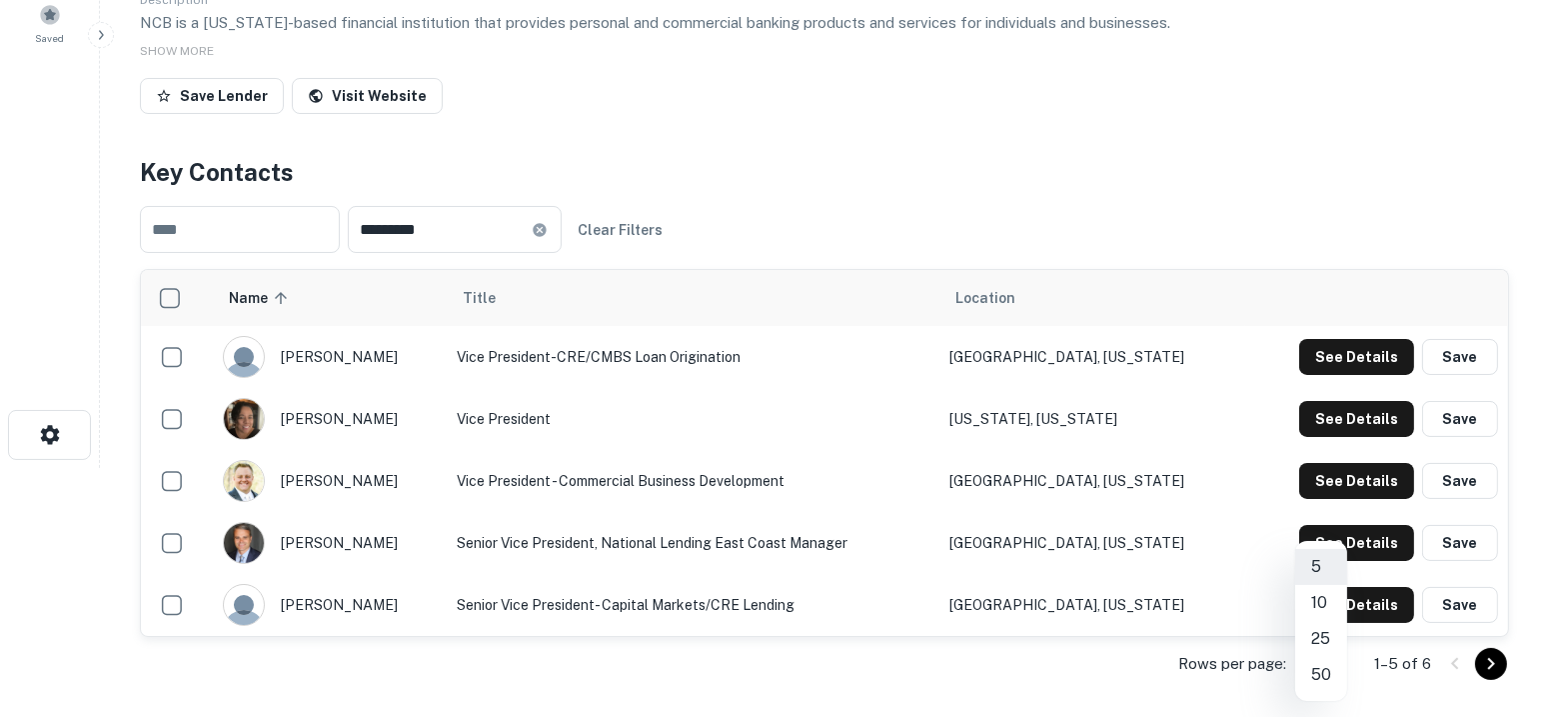 click on "10" at bounding box center [1321, 603] 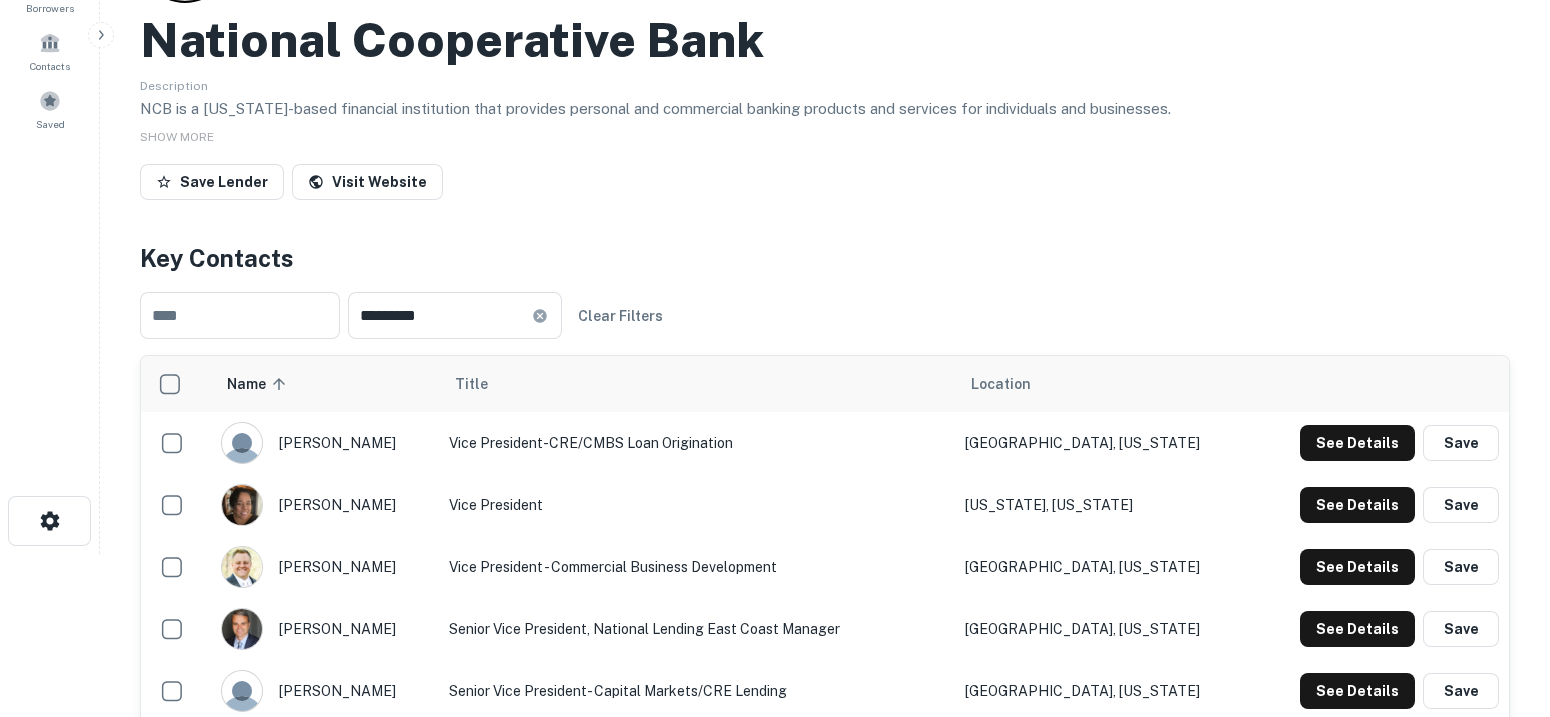 scroll, scrollTop: 249, scrollLeft: 0, axis: vertical 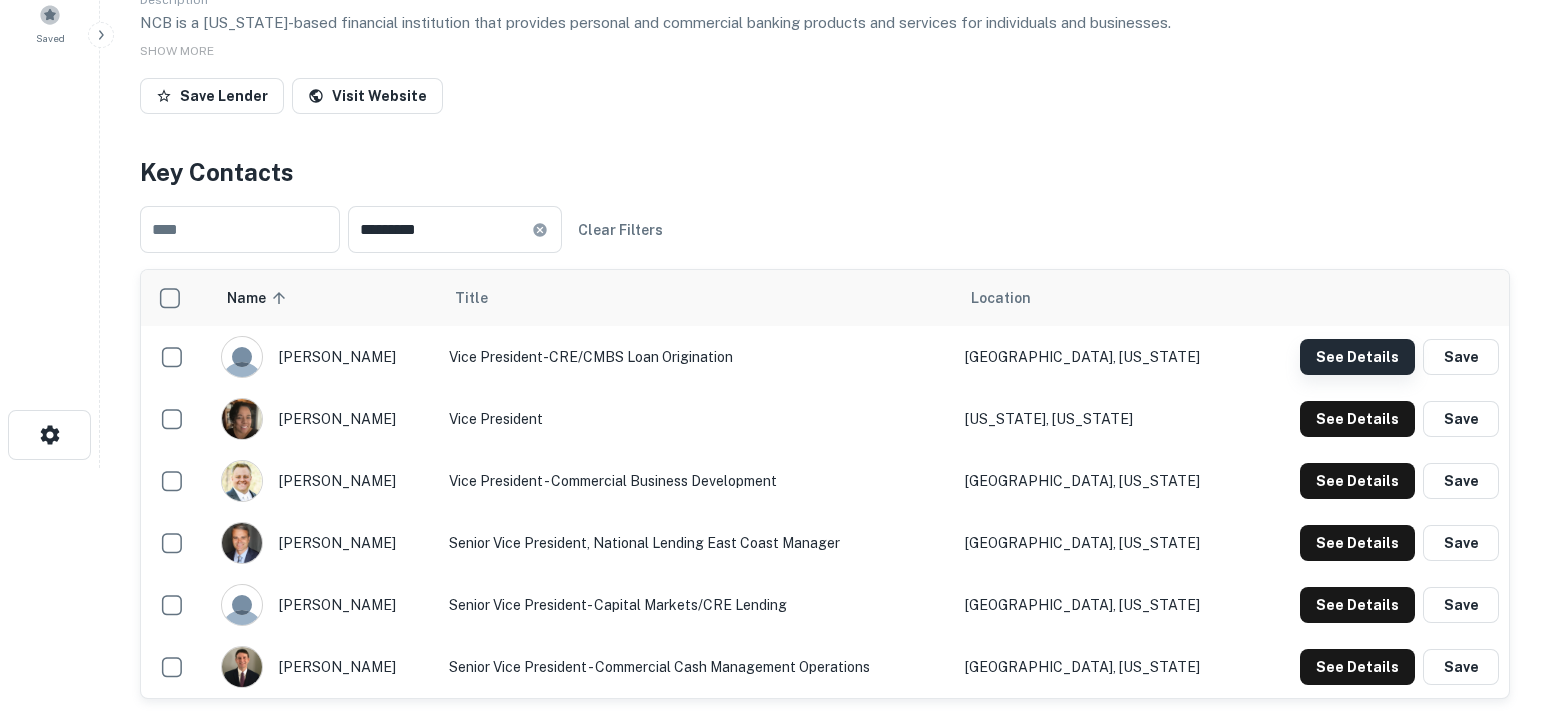 click on "See Details" at bounding box center [1357, 357] 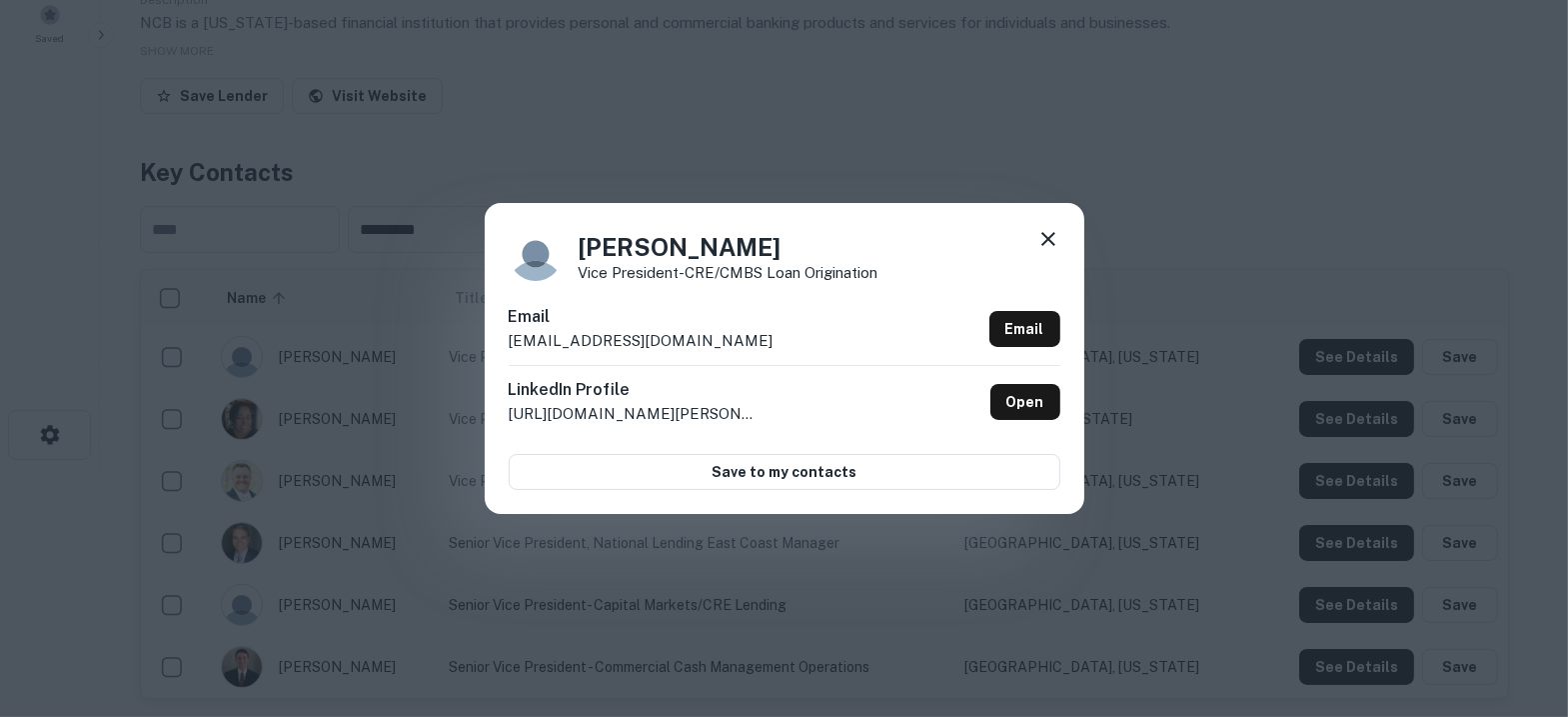 click 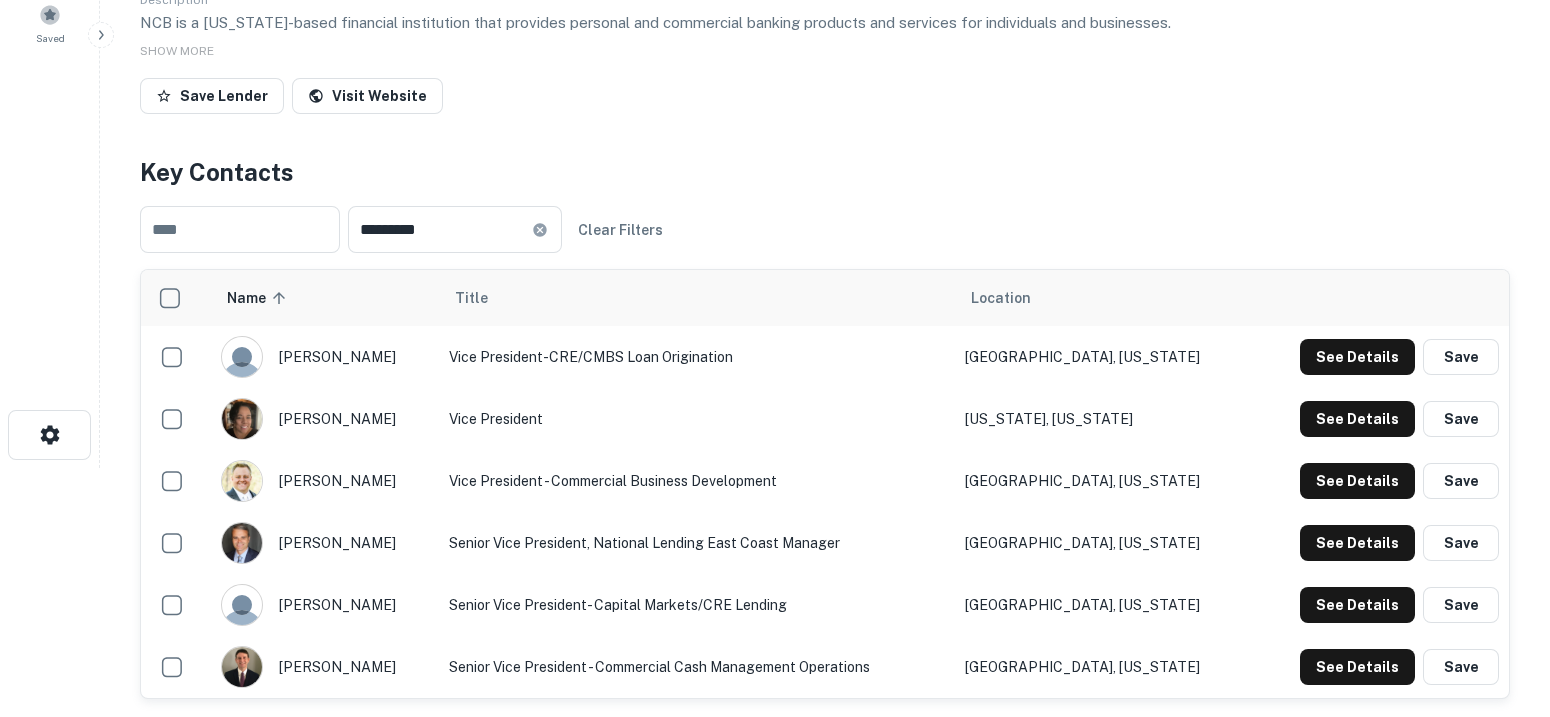 type 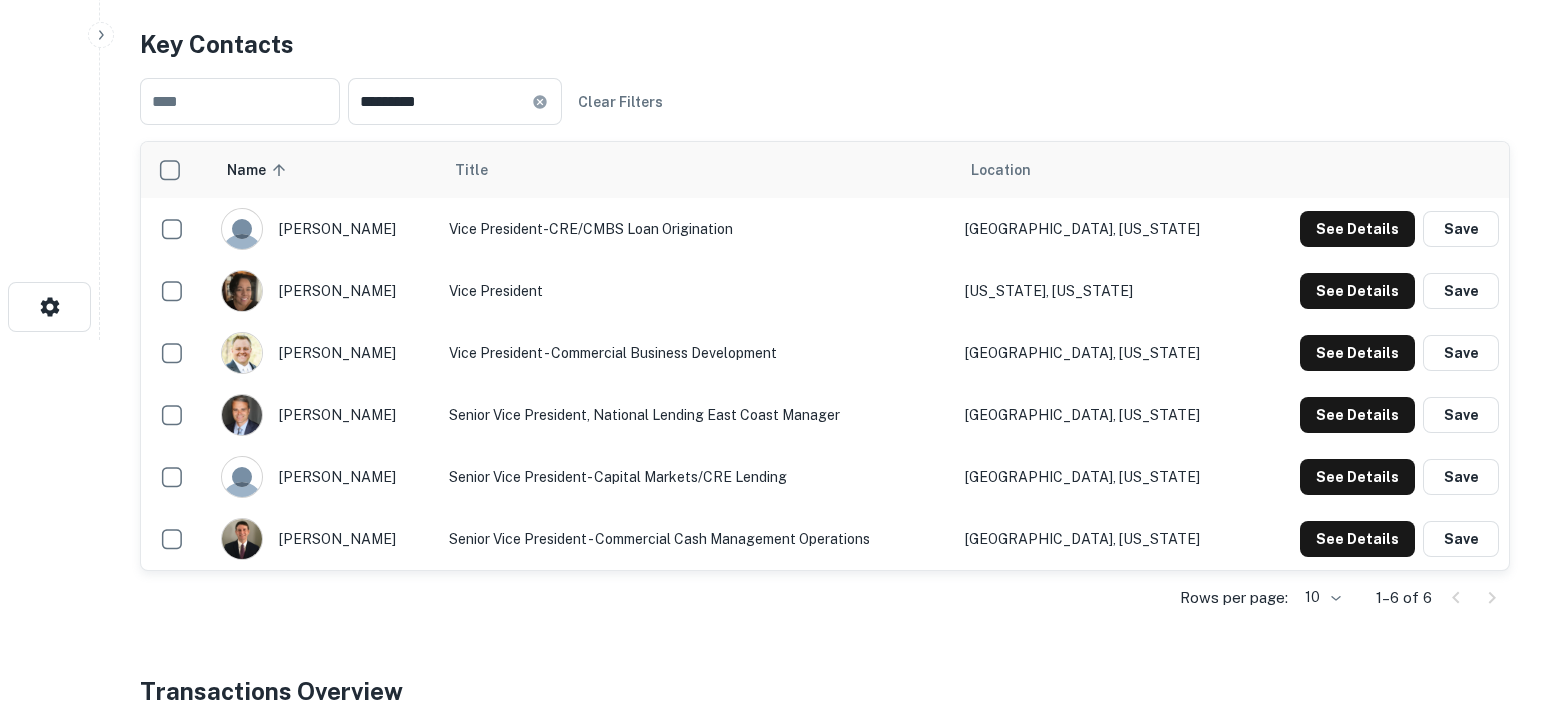 scroll, scrollTop: 499, scrollLeft: 0, axis: vertical 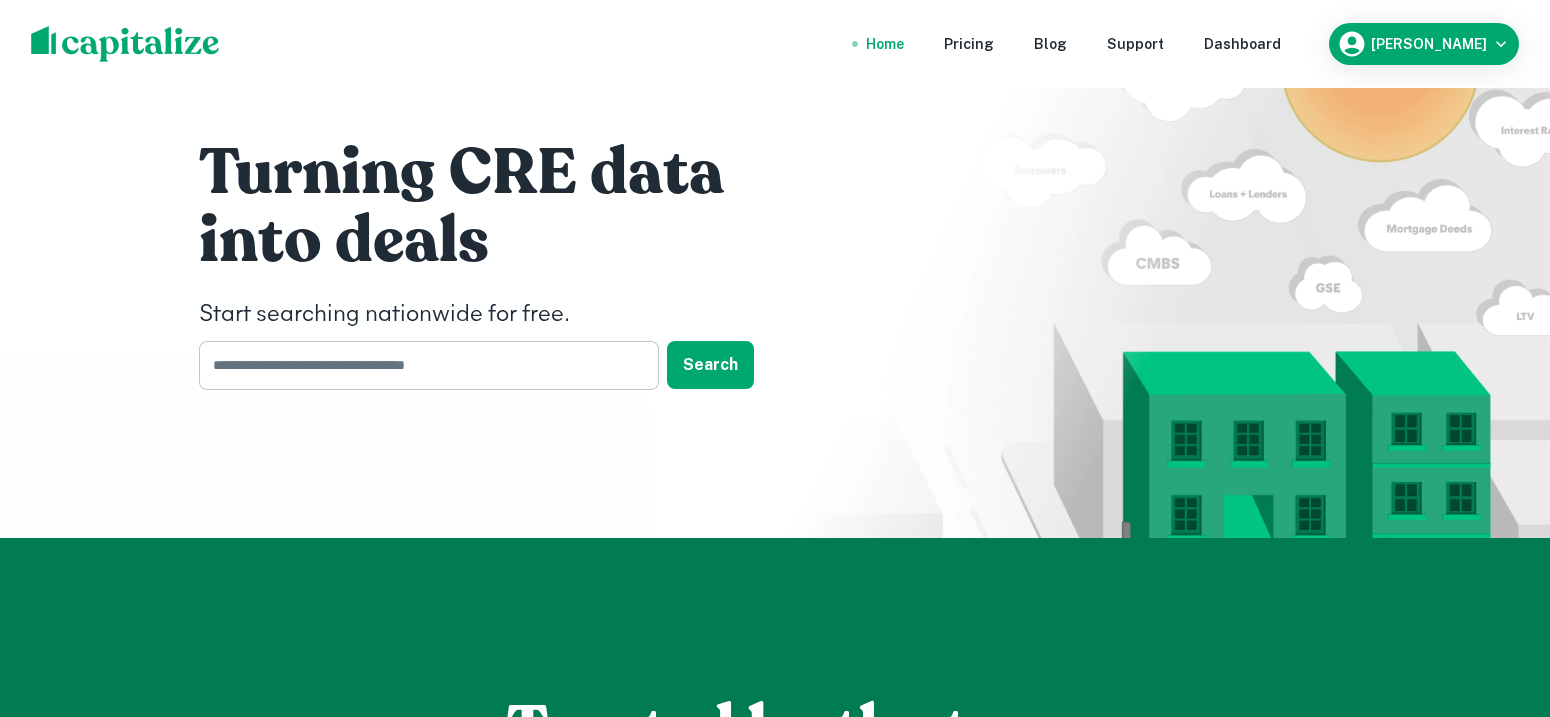 click at bounding box center (422, 365) 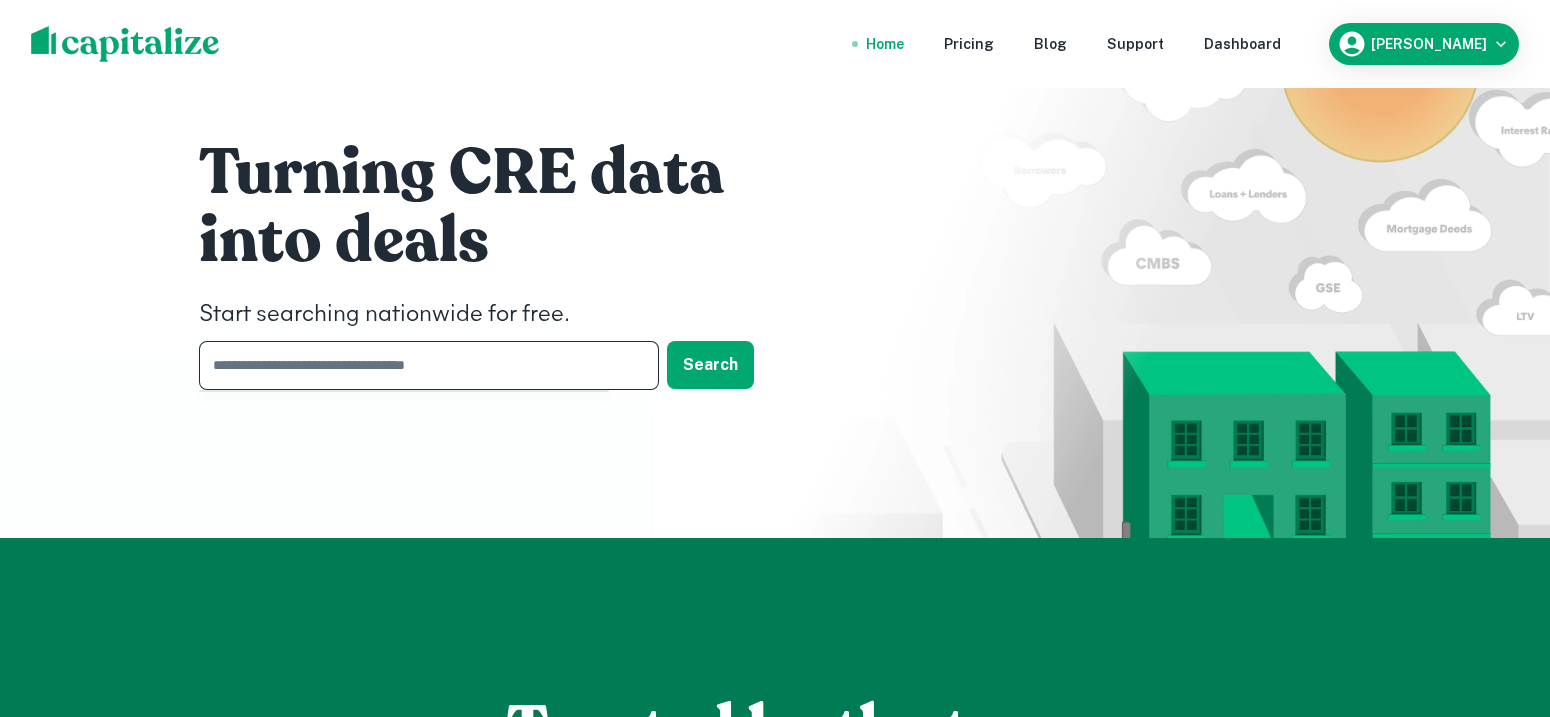 click at bounding box center (422, 365) 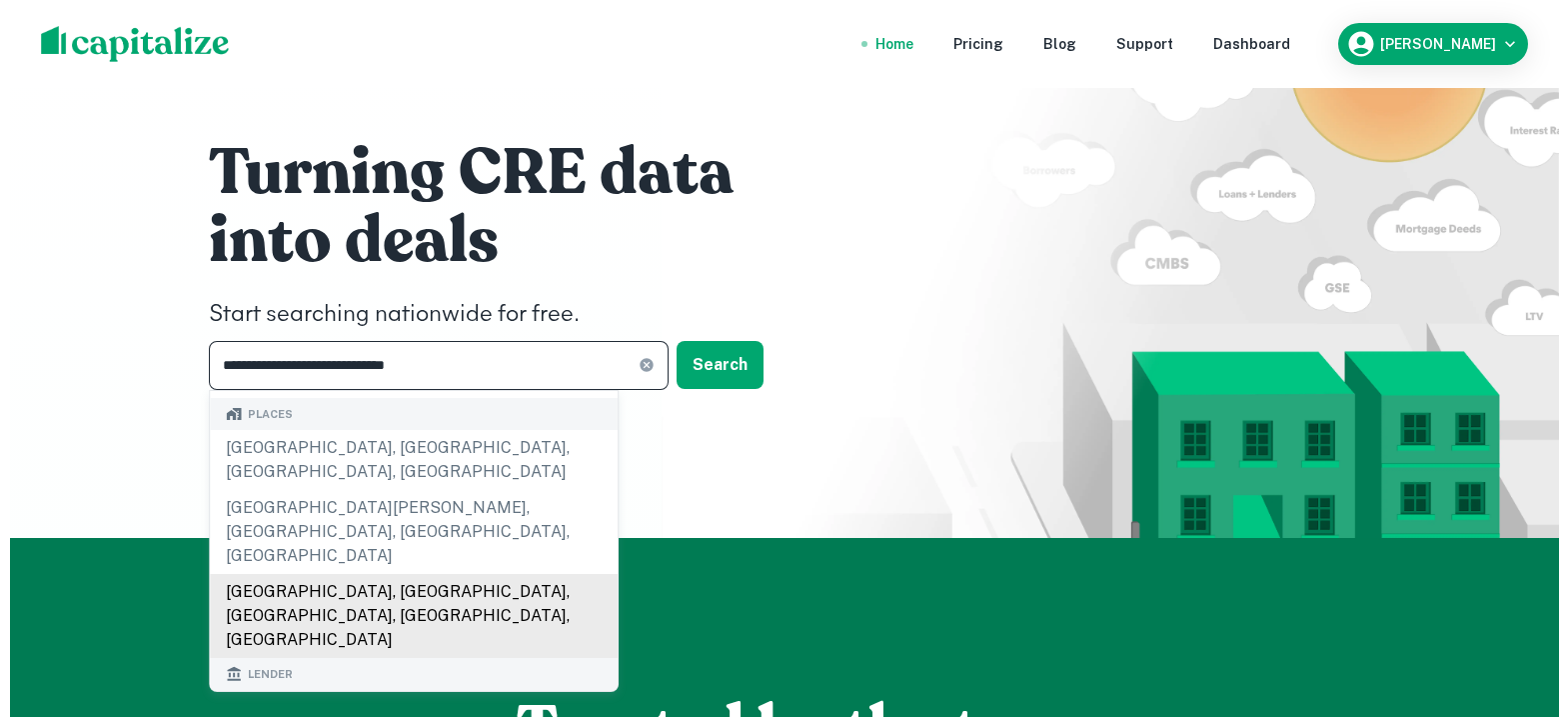 scroll, scrollTop: 249, scrollLeft: 0, axis: vertical 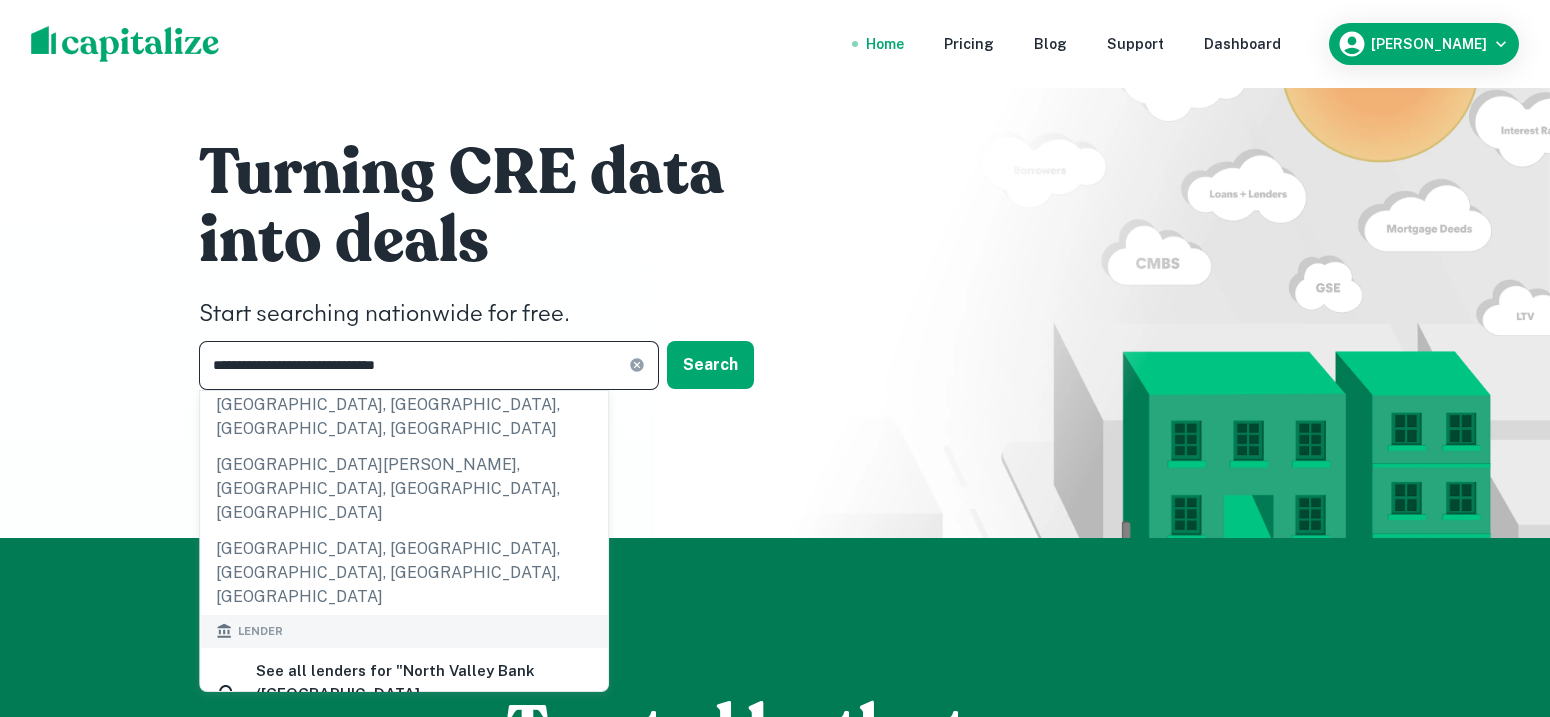 type on "**********" 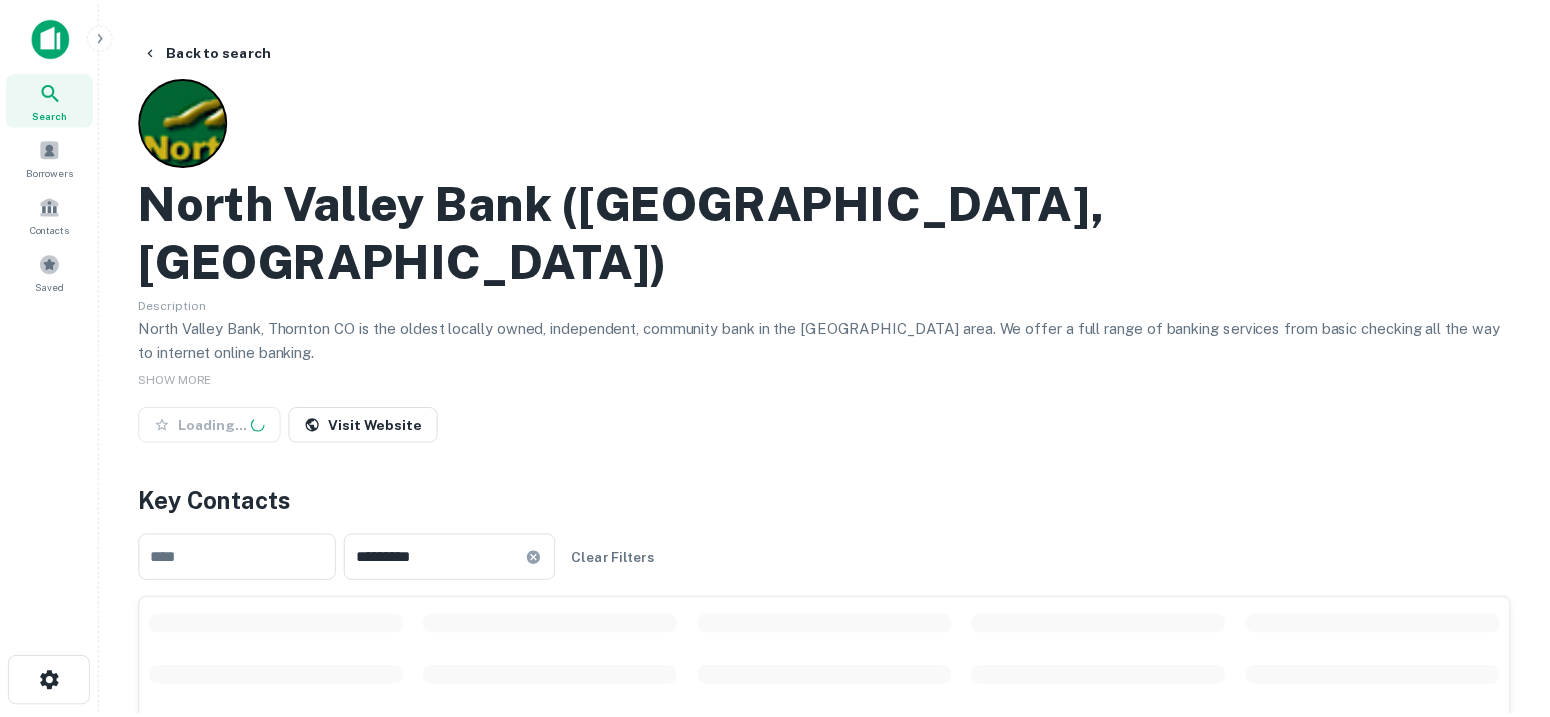 scroll, scrollTop: 375, scrollLeft: 0, axis: vertical 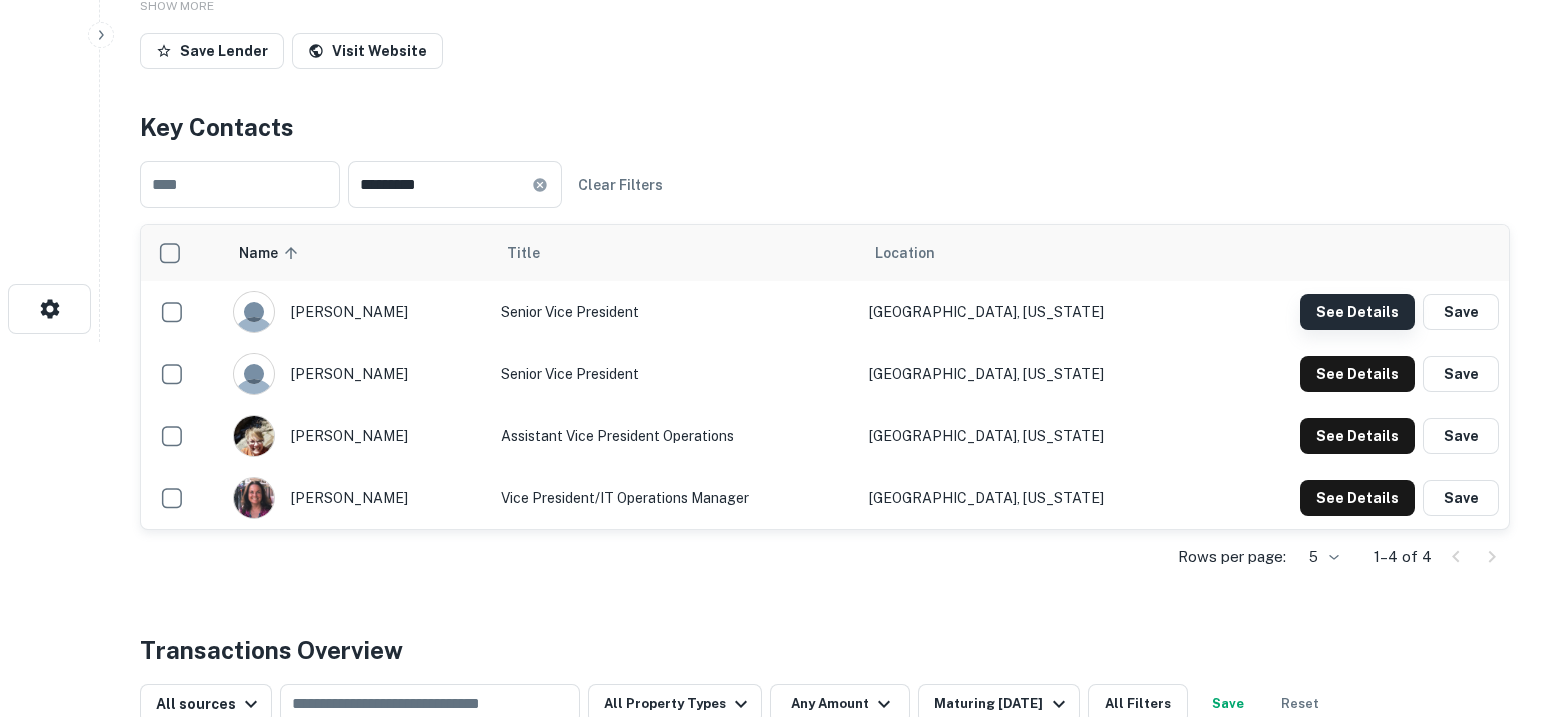 click on "See Details" at bounding box center [1357, 312] 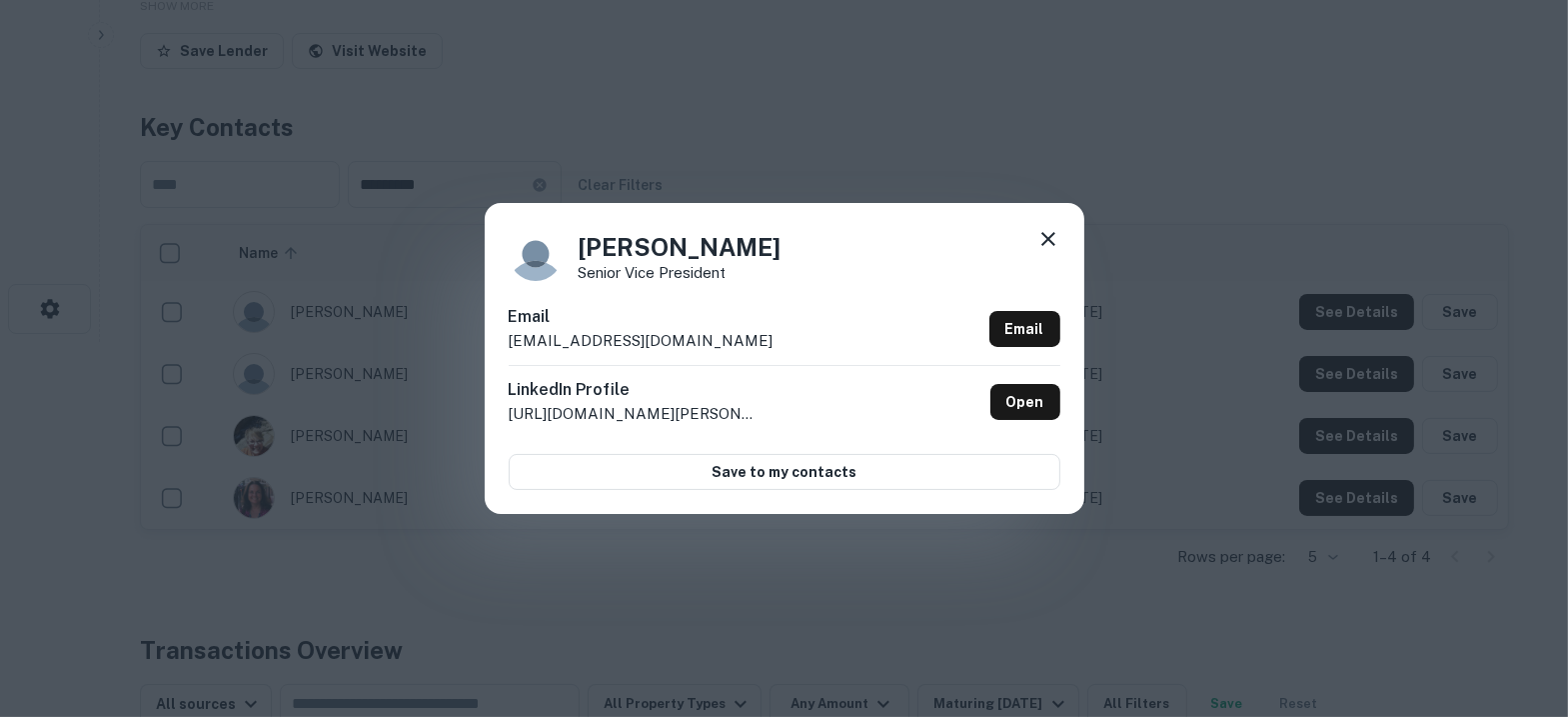 click 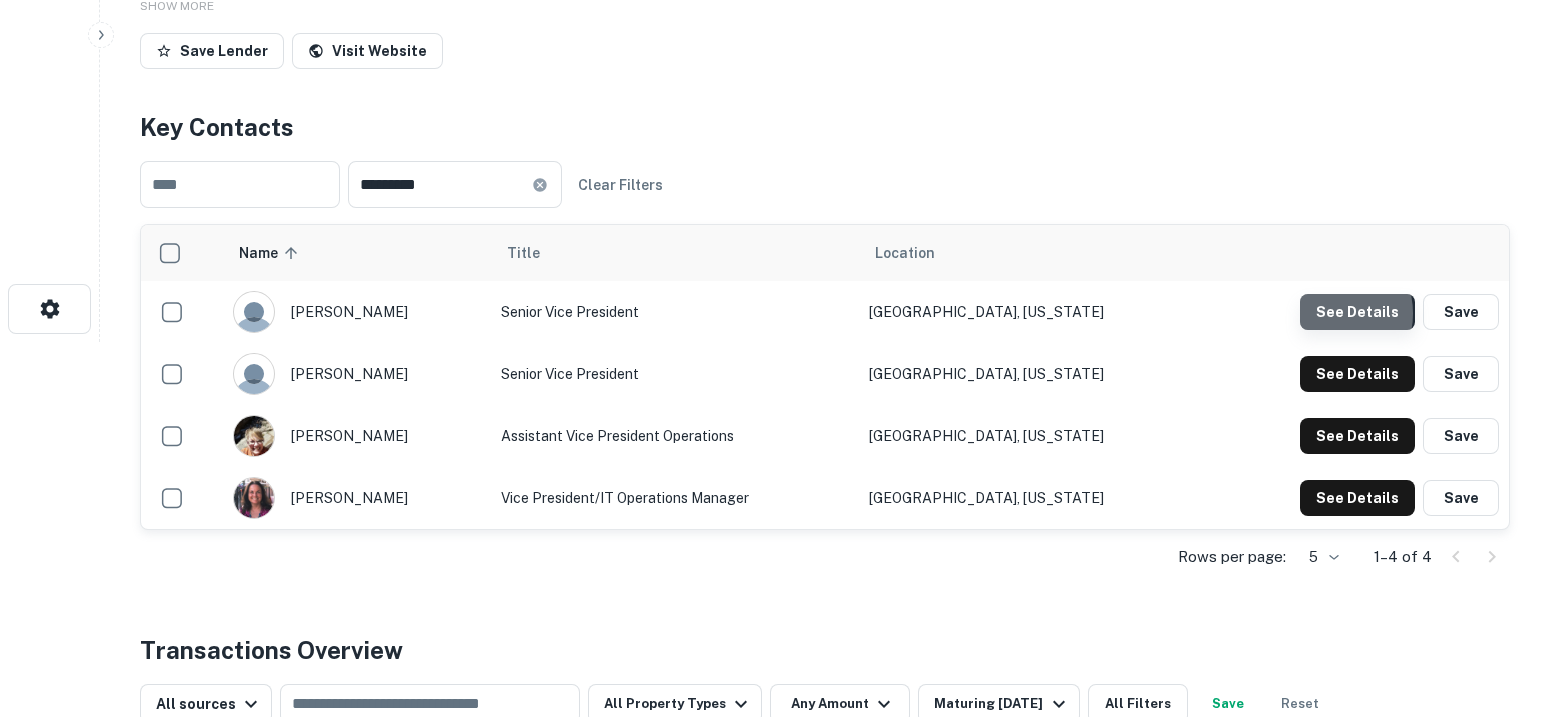 click on "See Details" at bounding box center [1357, 312] 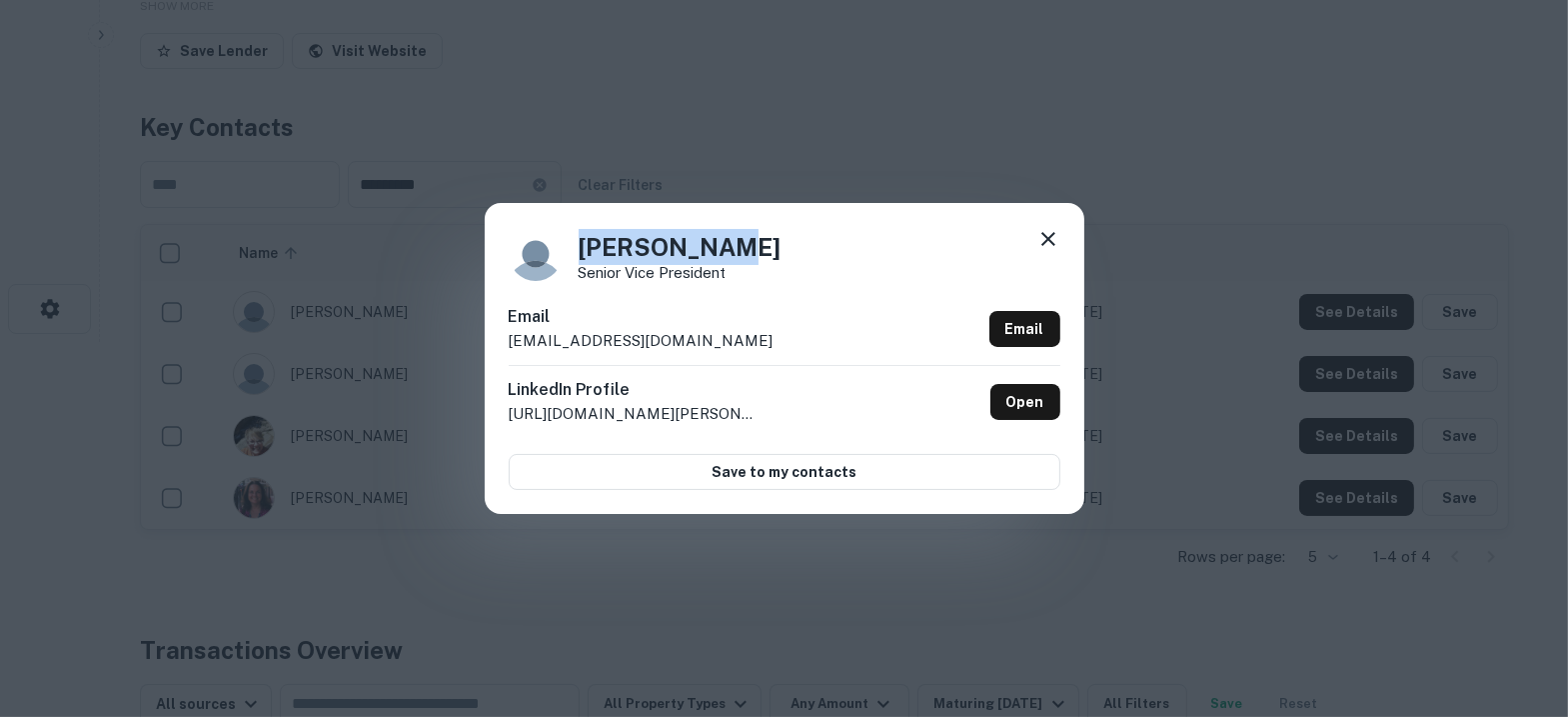 drag, startPoint x: 784, startPoint y: 252, endPoint x: 495, endPoint y: 213, distance: 291.61962 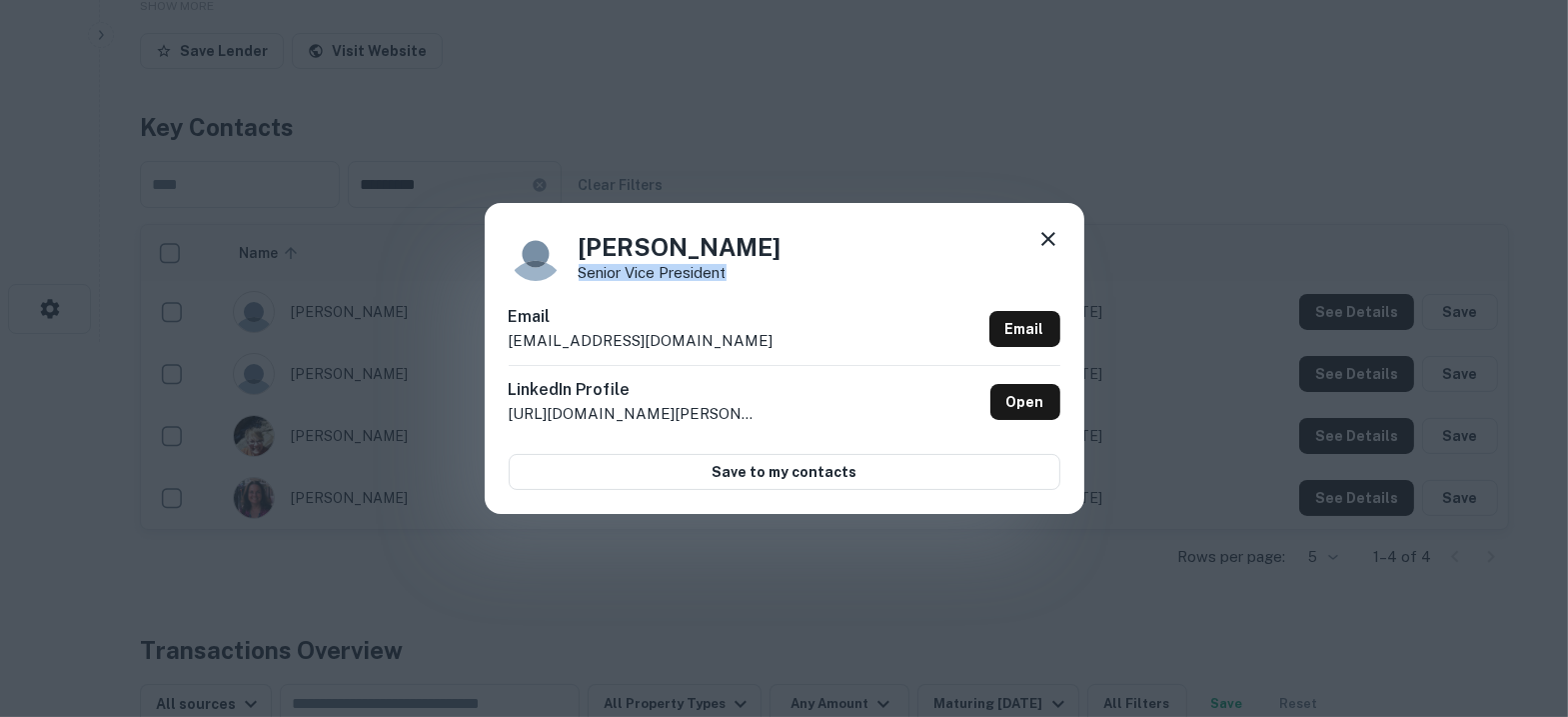 drag, startPoint x: 746, startPoint y: 281, endPoint x: 581, endPoint y: 277, distance: 165.04848 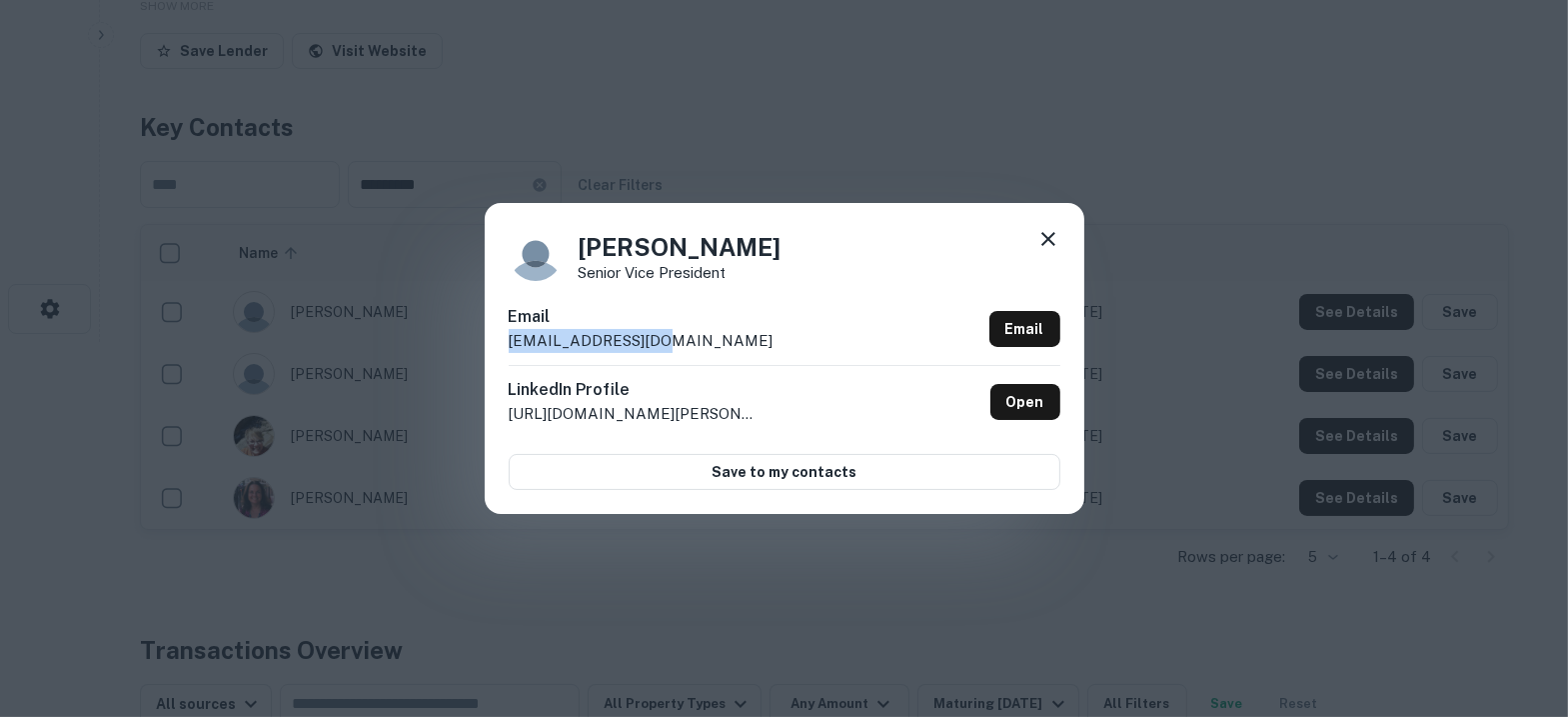 drag, startPoint x: 772, startPoint y: 353, endPoint x: 510, endPoint y: 345, distance: 262.1221 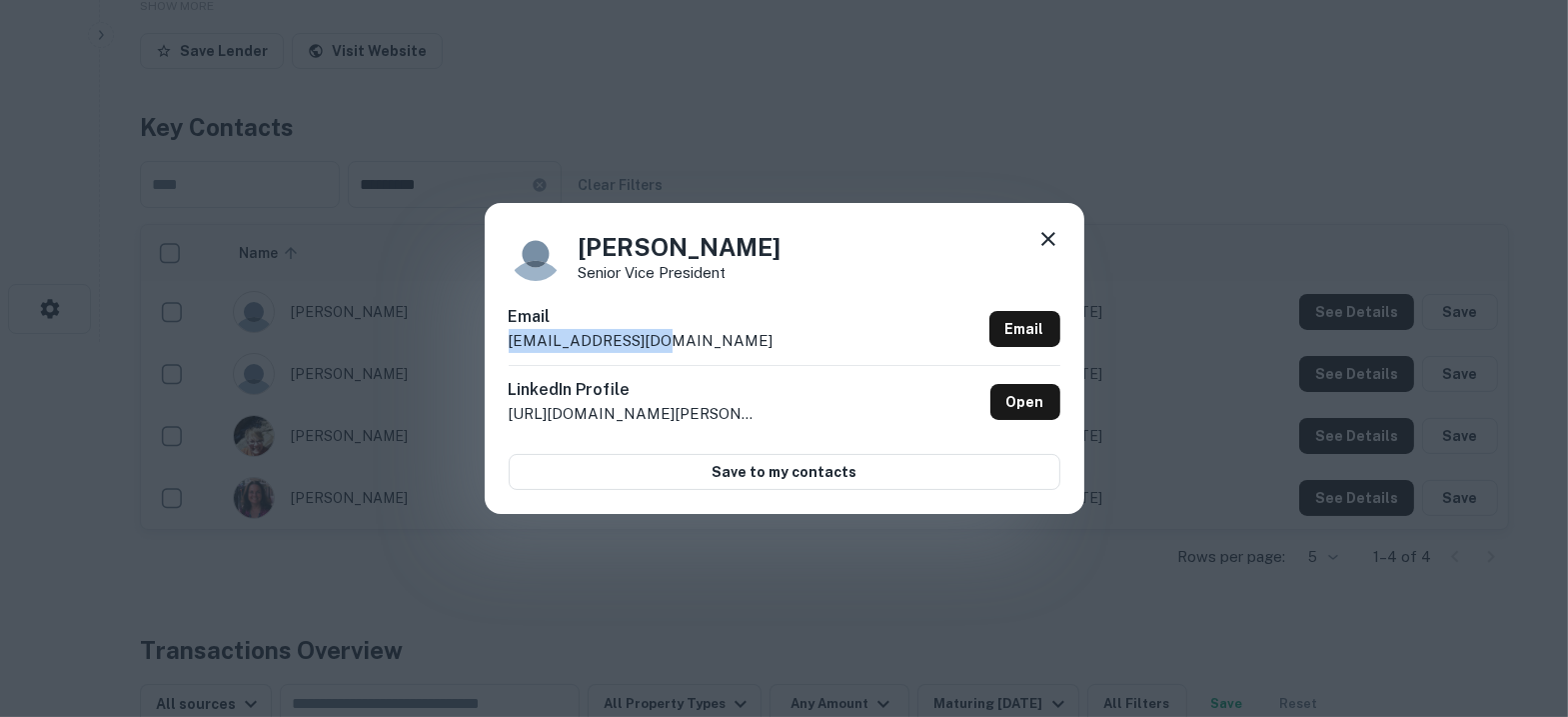 click 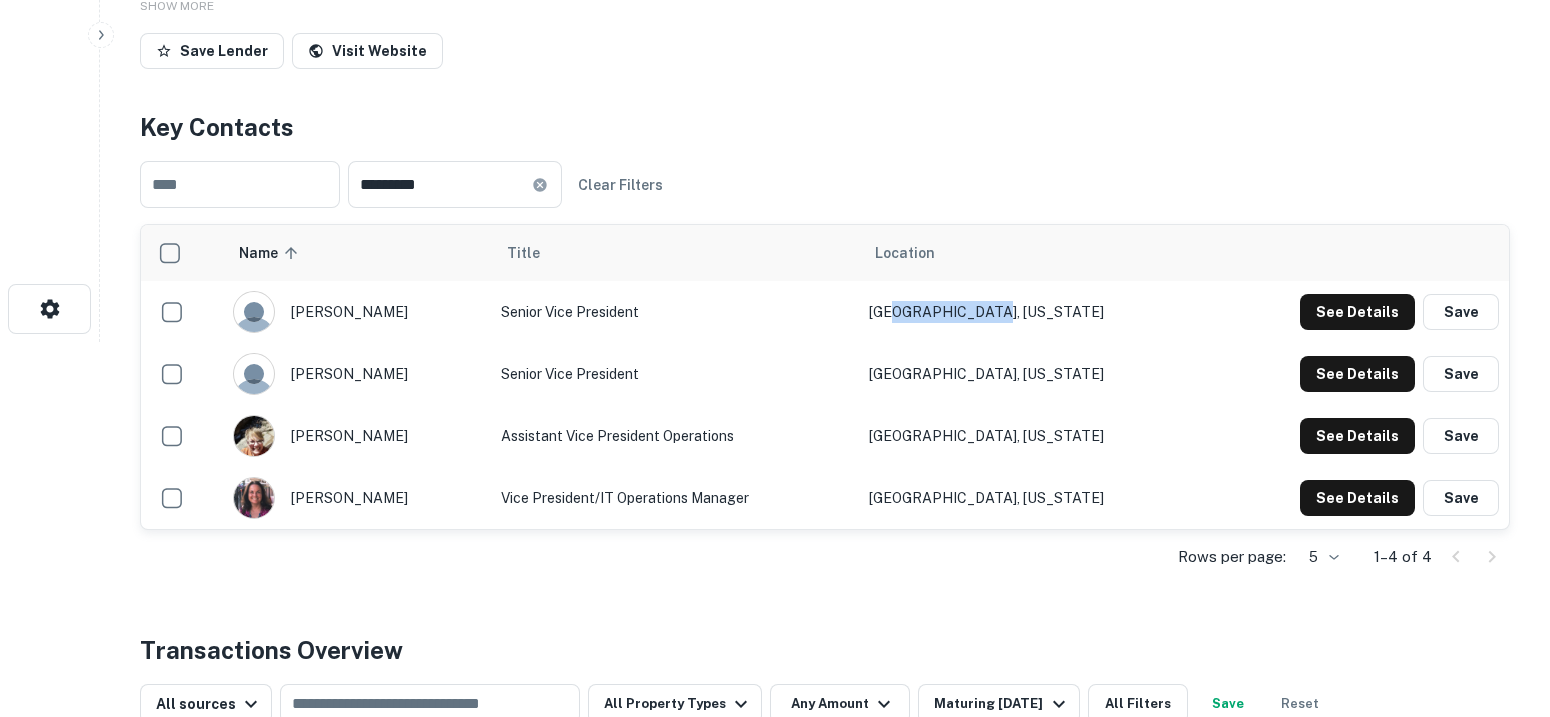 drag, startPoint x: 1122, startPoint y: 248, endPoint x: 955, endPoint y: 258, distance: 167.29913 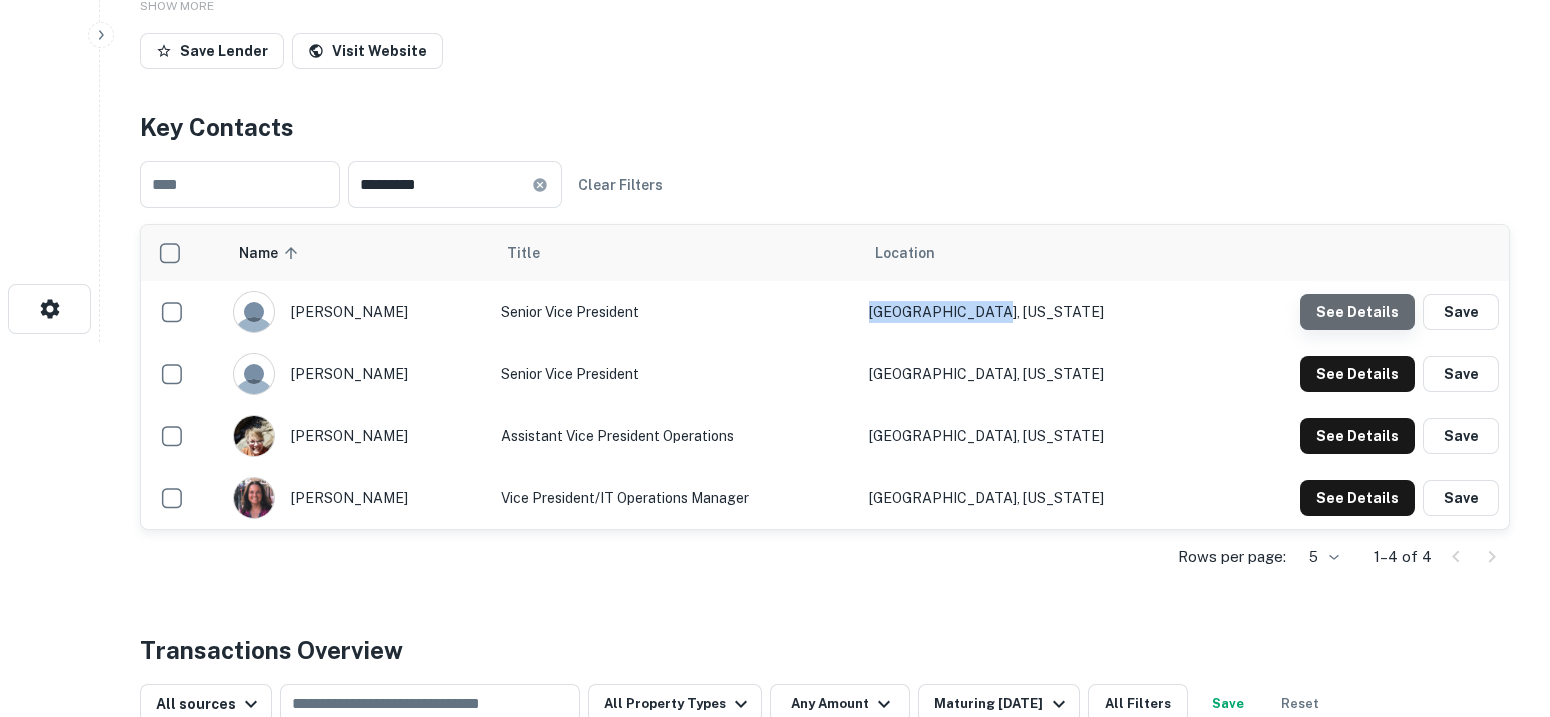 click on "See Details" at bounding box center (1357, 312) 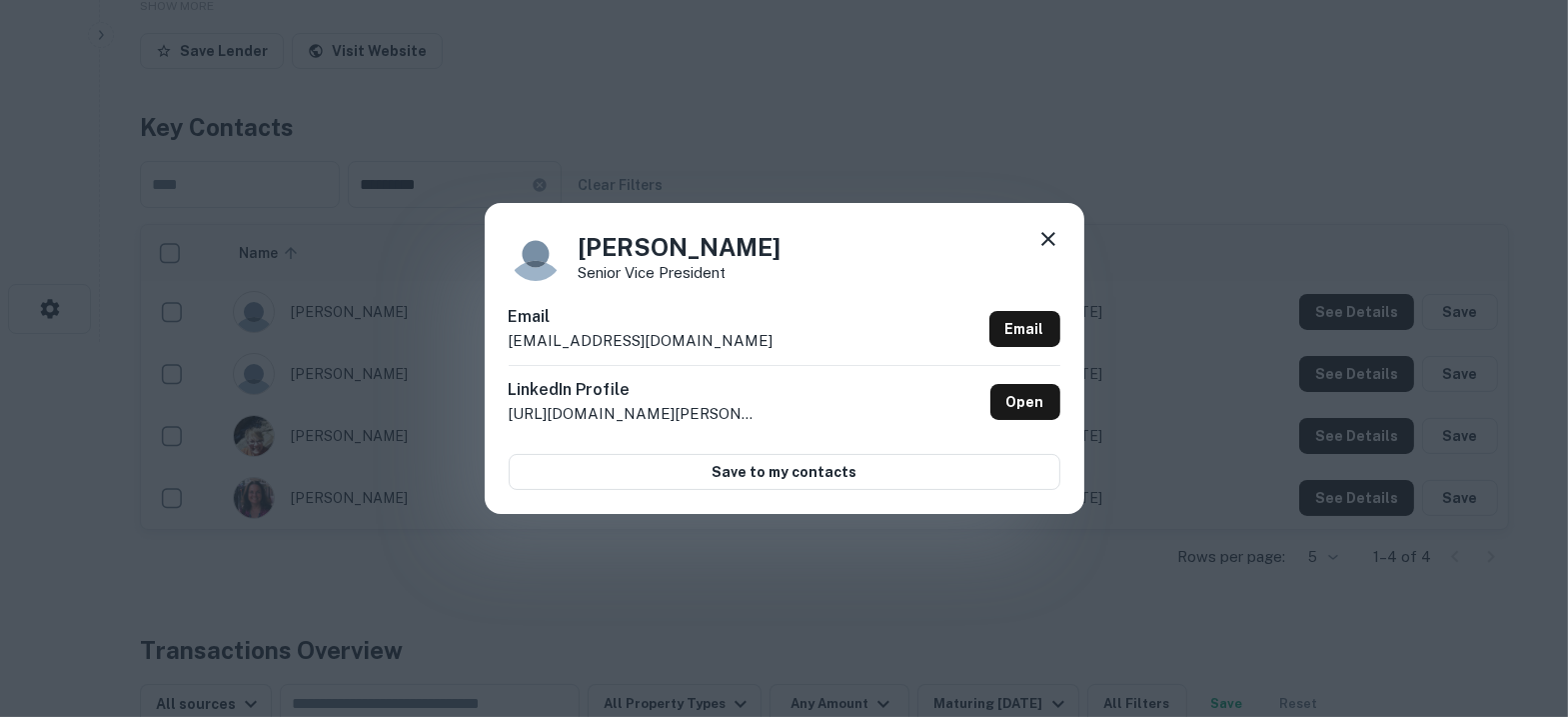 click 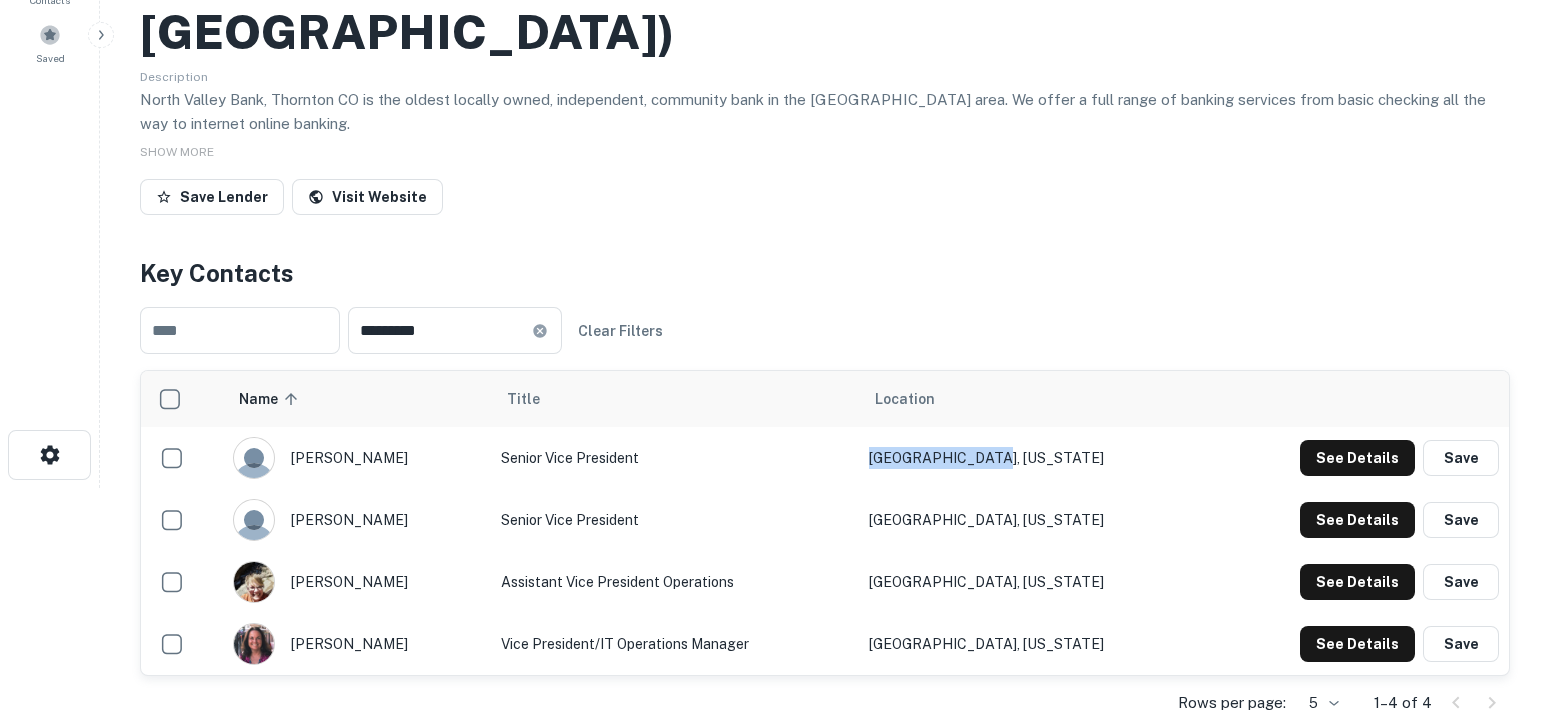 scroll, scrollTop: 124, scrollLeft: 0, axis: vertical 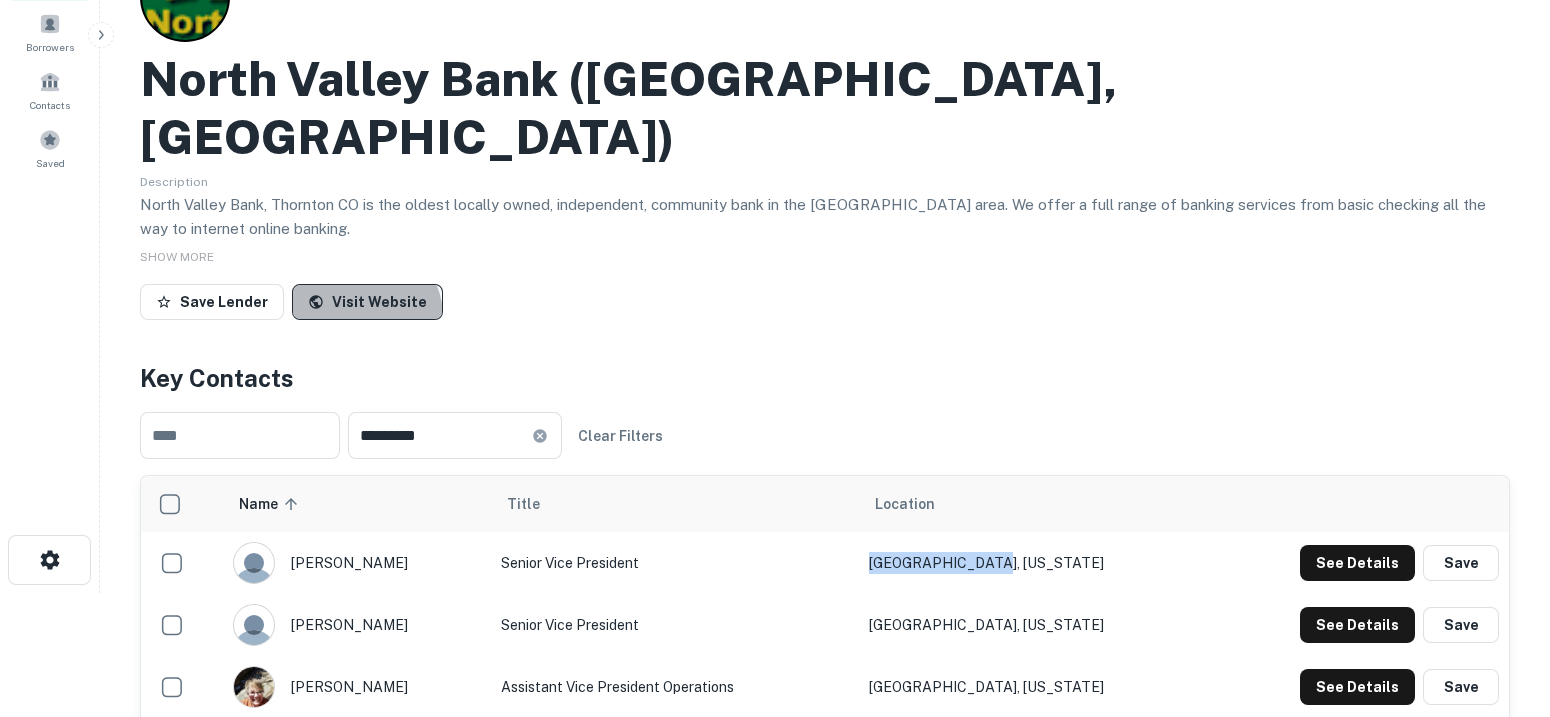 click on "Visit Website" at bounding box center [367, 302] 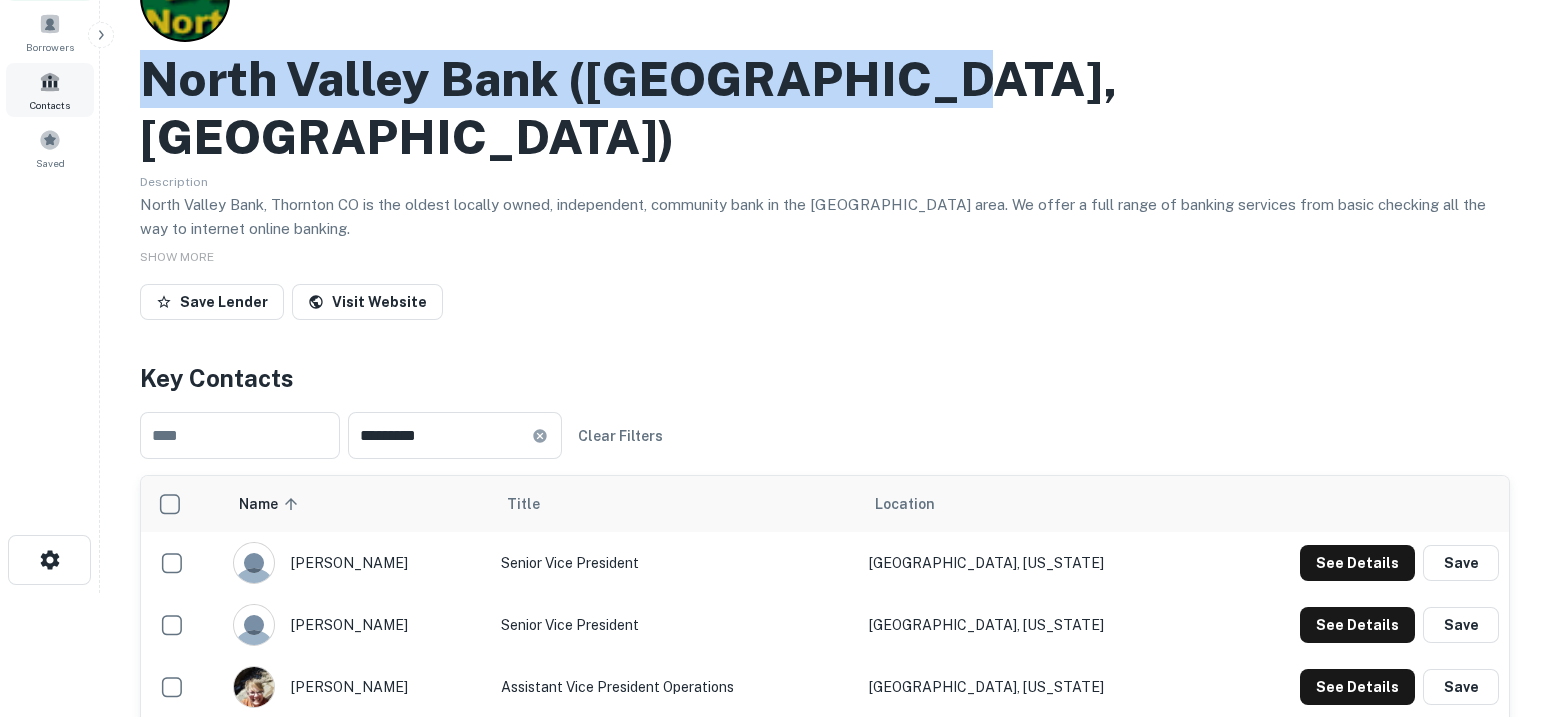 drag, startPoint x: 936, startPoint y: 88, endPoint x: 85, endPoint y: 82, distance: 851.0212 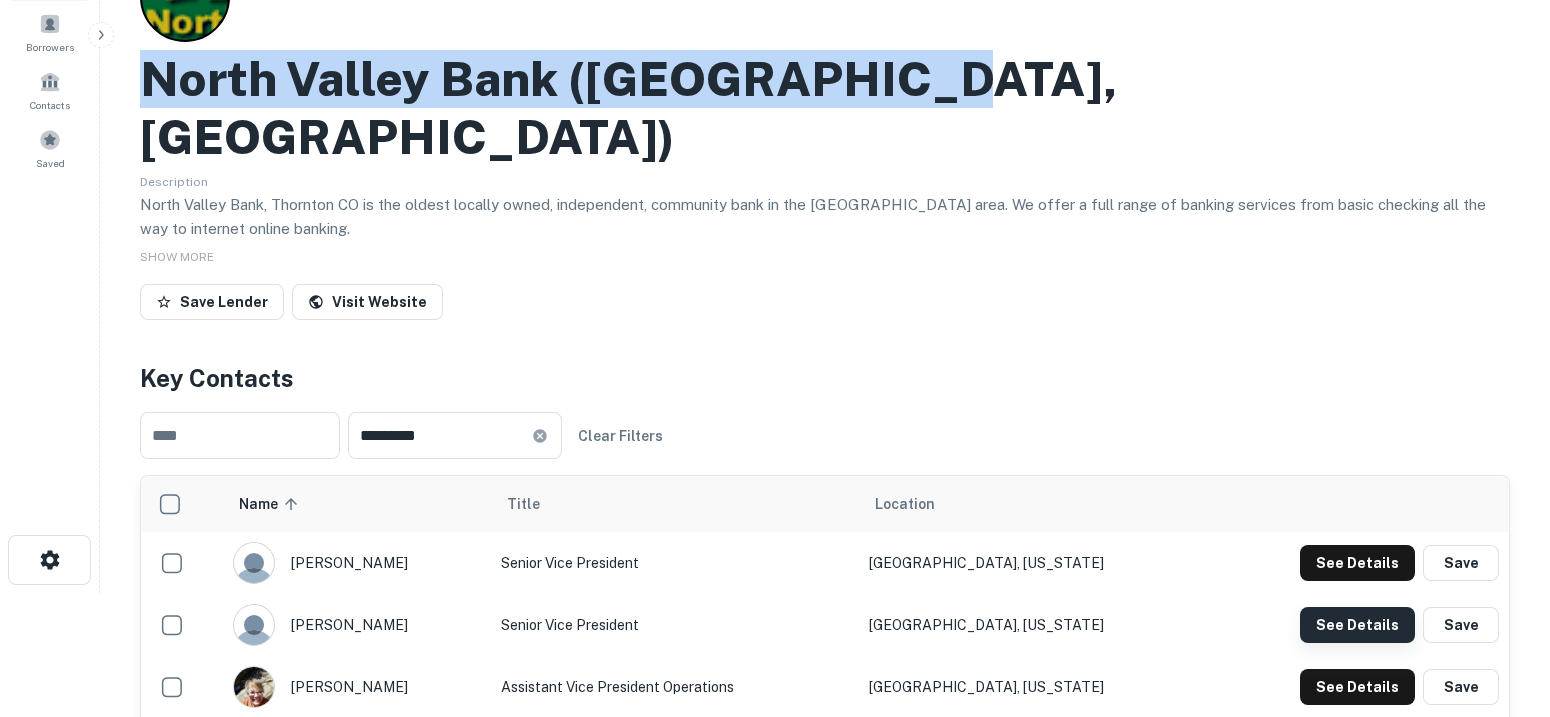 click on "See Details" at bounding box center [1357, 563] 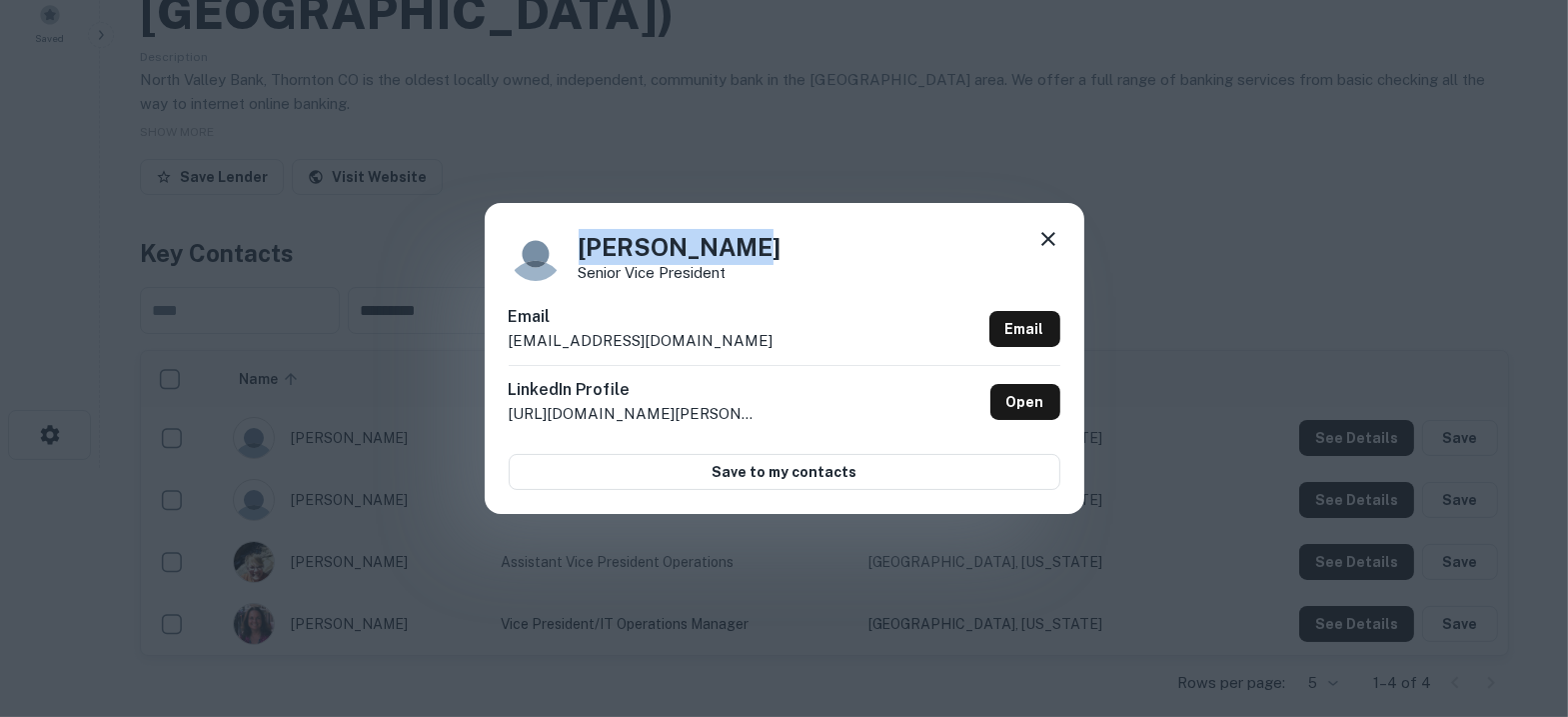 drag, startPoint x: 680, startPoint y: 247, endPoint x: 561, endPoint y: 257, distance: 119.419429 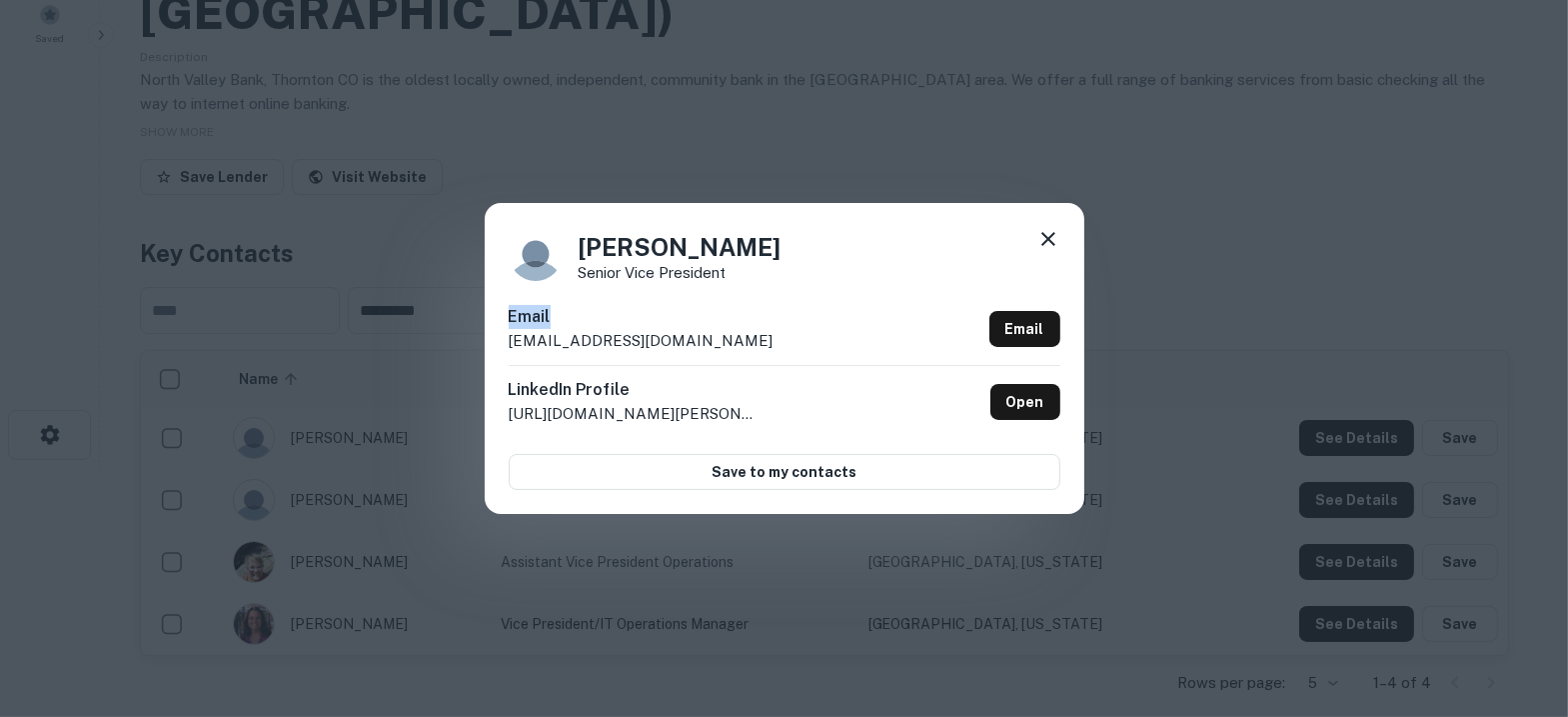 drag, startPoint x: 768, startPoint y: 274, endPoint x: 610, endPoint y: 288, distance: 158.61904 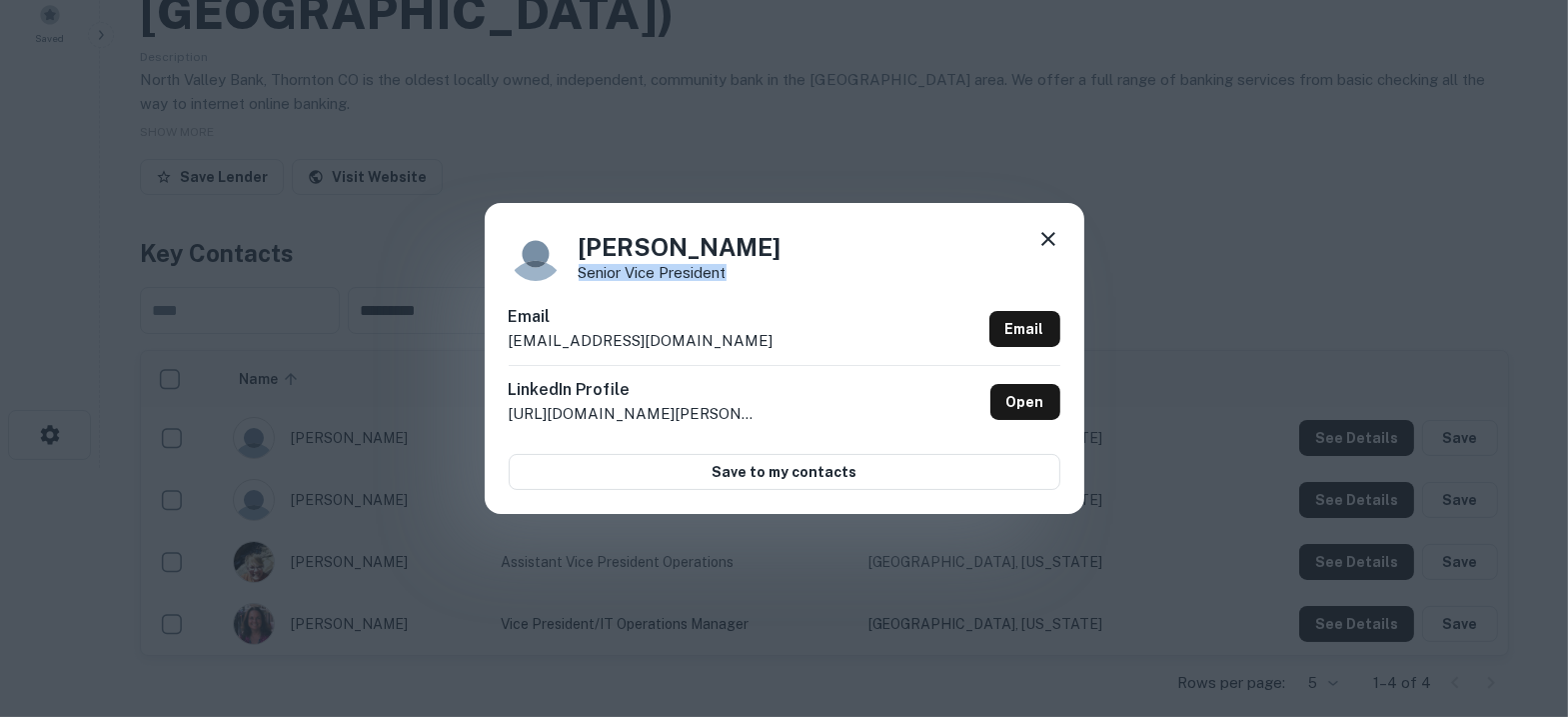 drag, startPoint x: 735, startPoint y: 272, endPoint x: 577, endPoint y: 279, distance: 158.15499 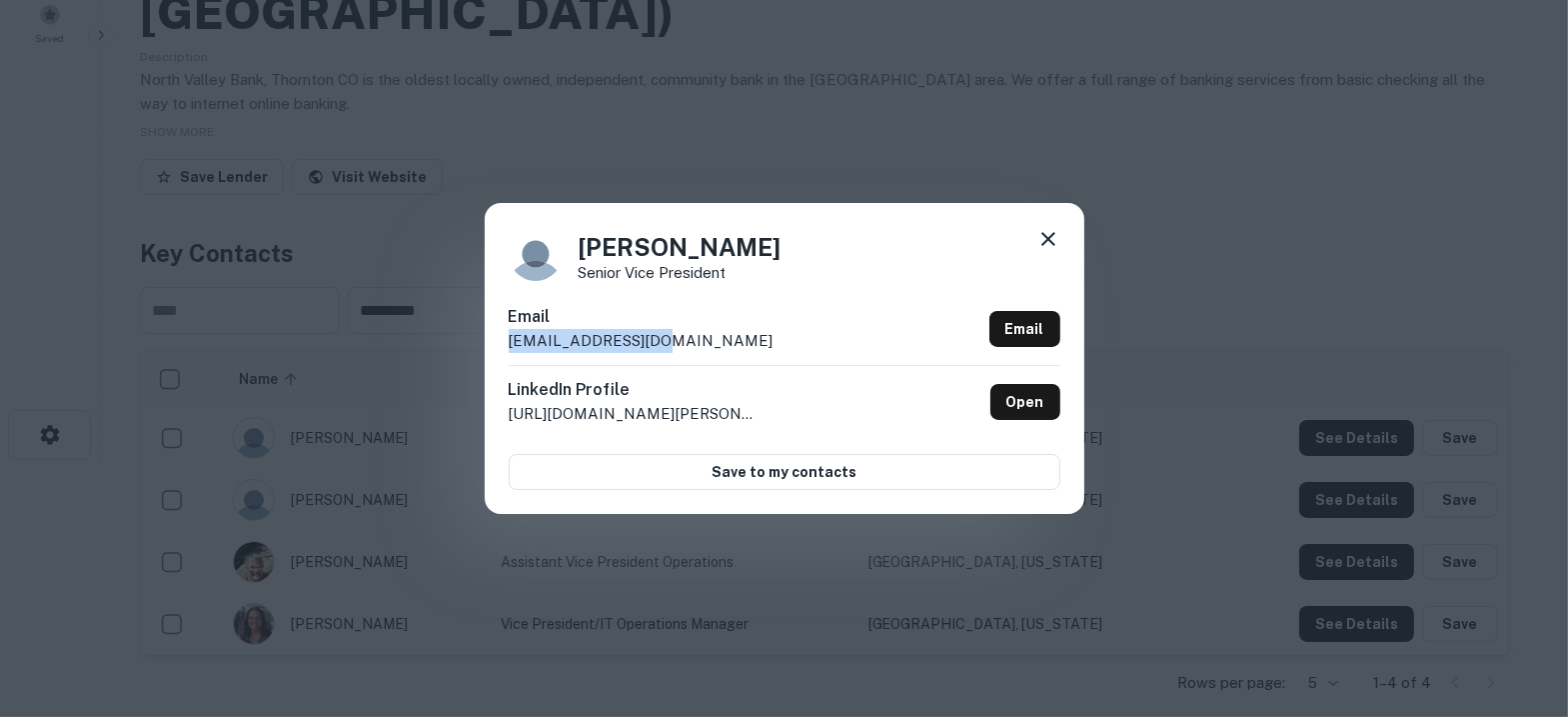 drag, startPoint x: 691, startPoint y: 332, endPoint x: 499, endPoint y: 342, distance: 192.26024 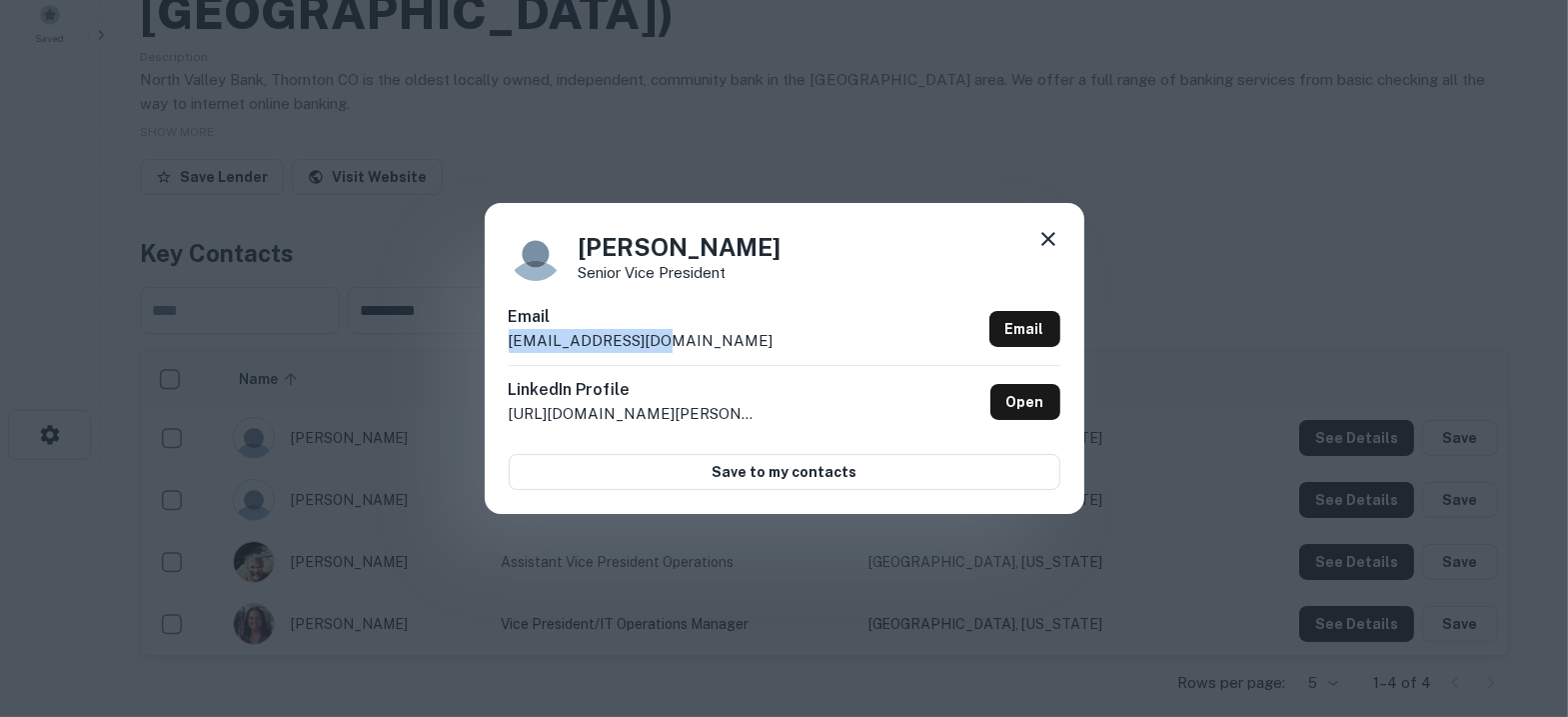 click 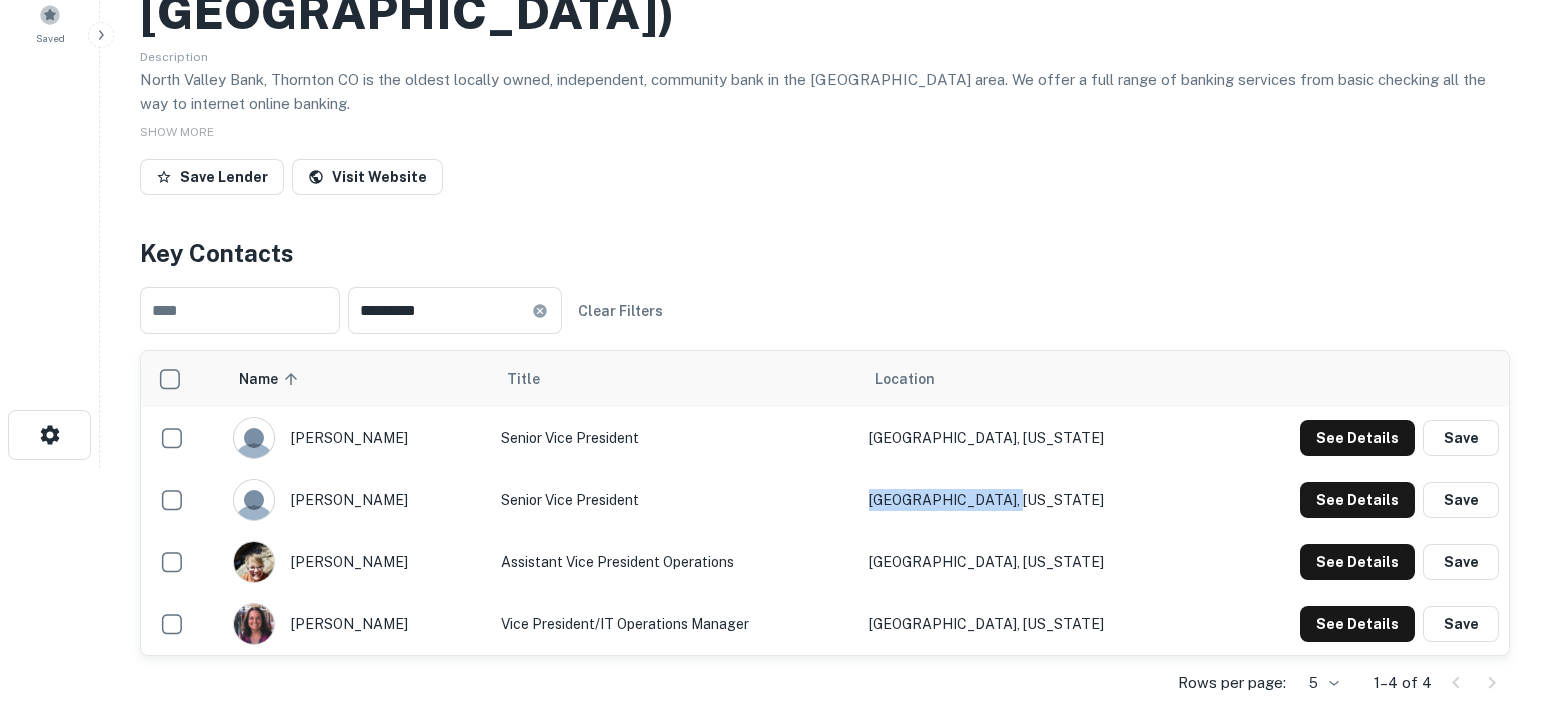 drag, startPoint x: 1129, startPoint y: 432, endPoint x: 949, endPoint y: 427, distance: 180.06943 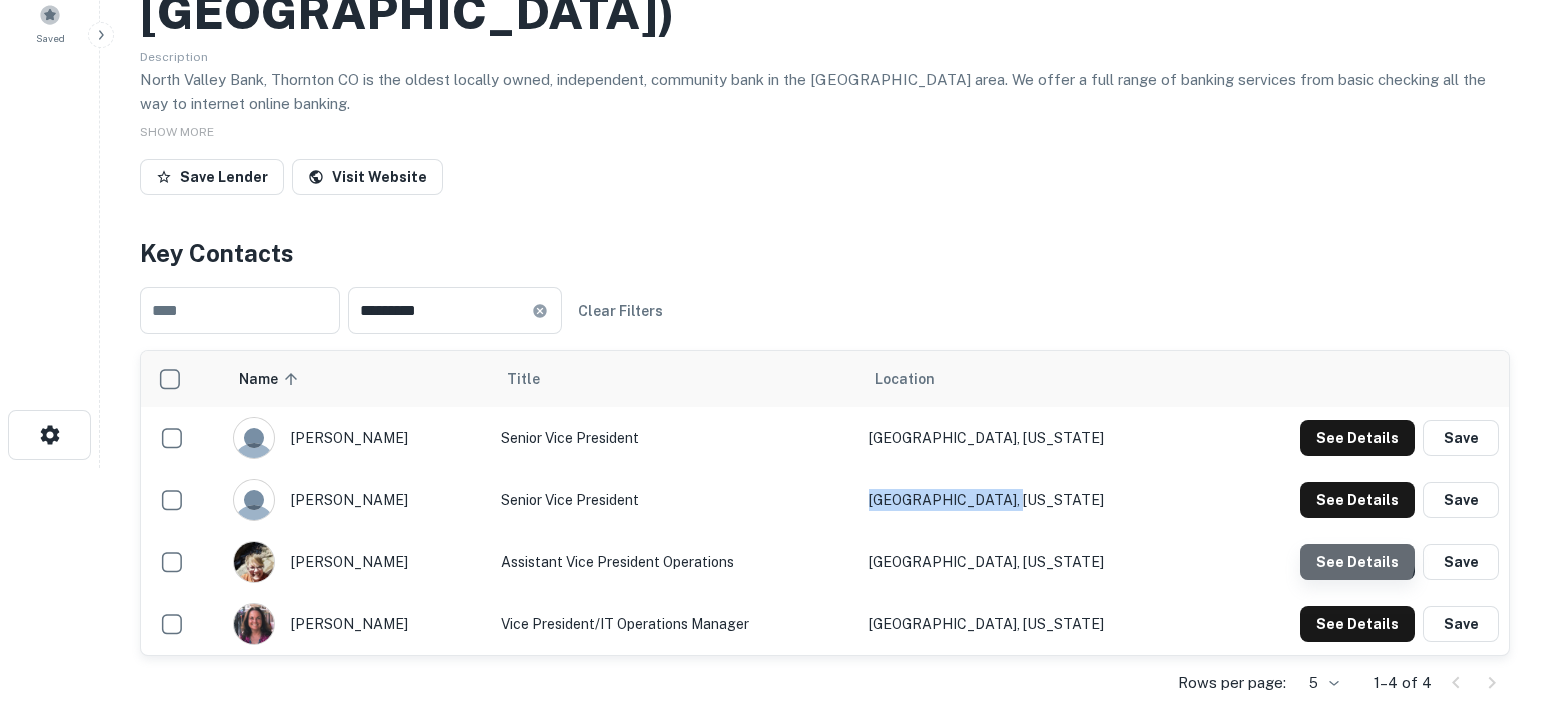 click on "See Details" at bounding box center (1357, 438) 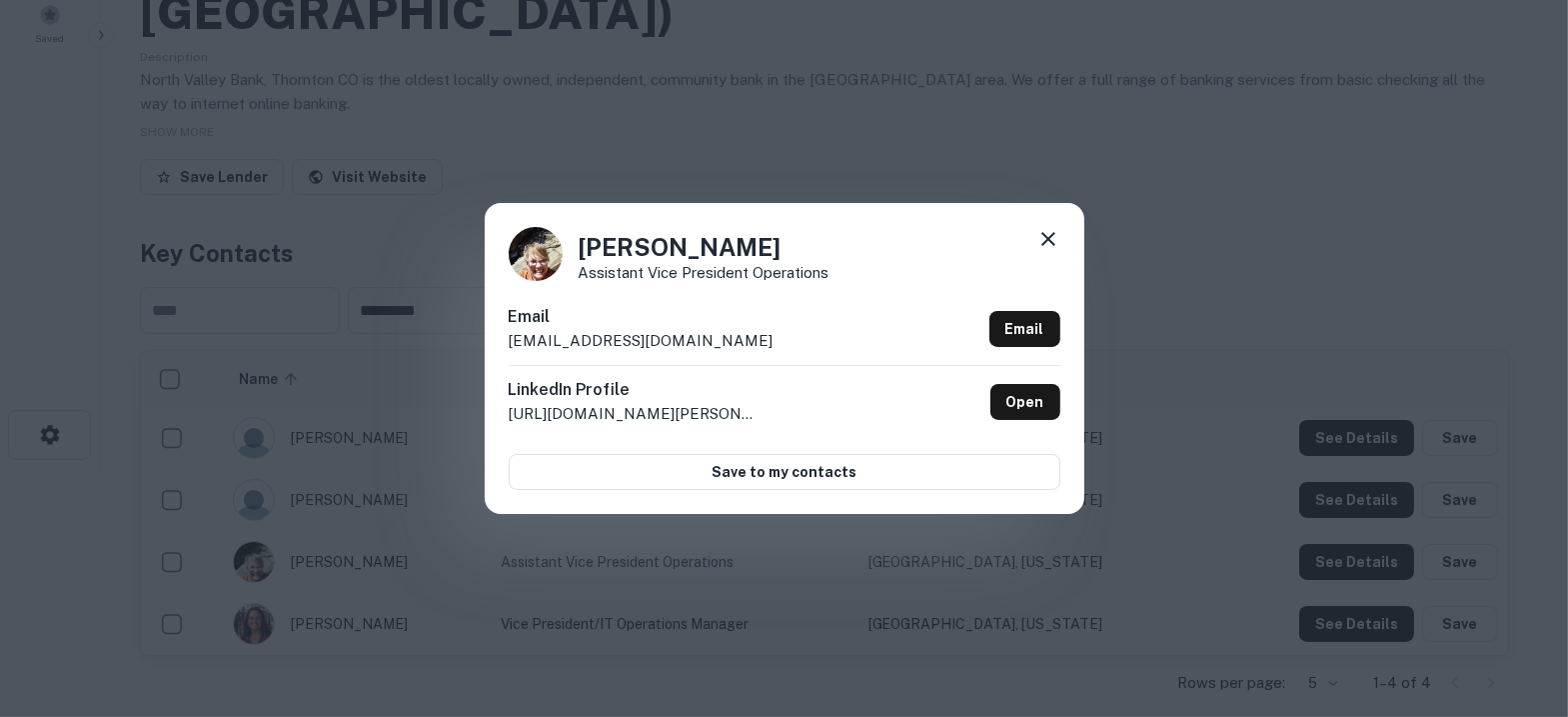 drag, startPoint x: 836, startPoint y: 249, endPoint x: 562, endPoint y: 245, distance: 274.0292 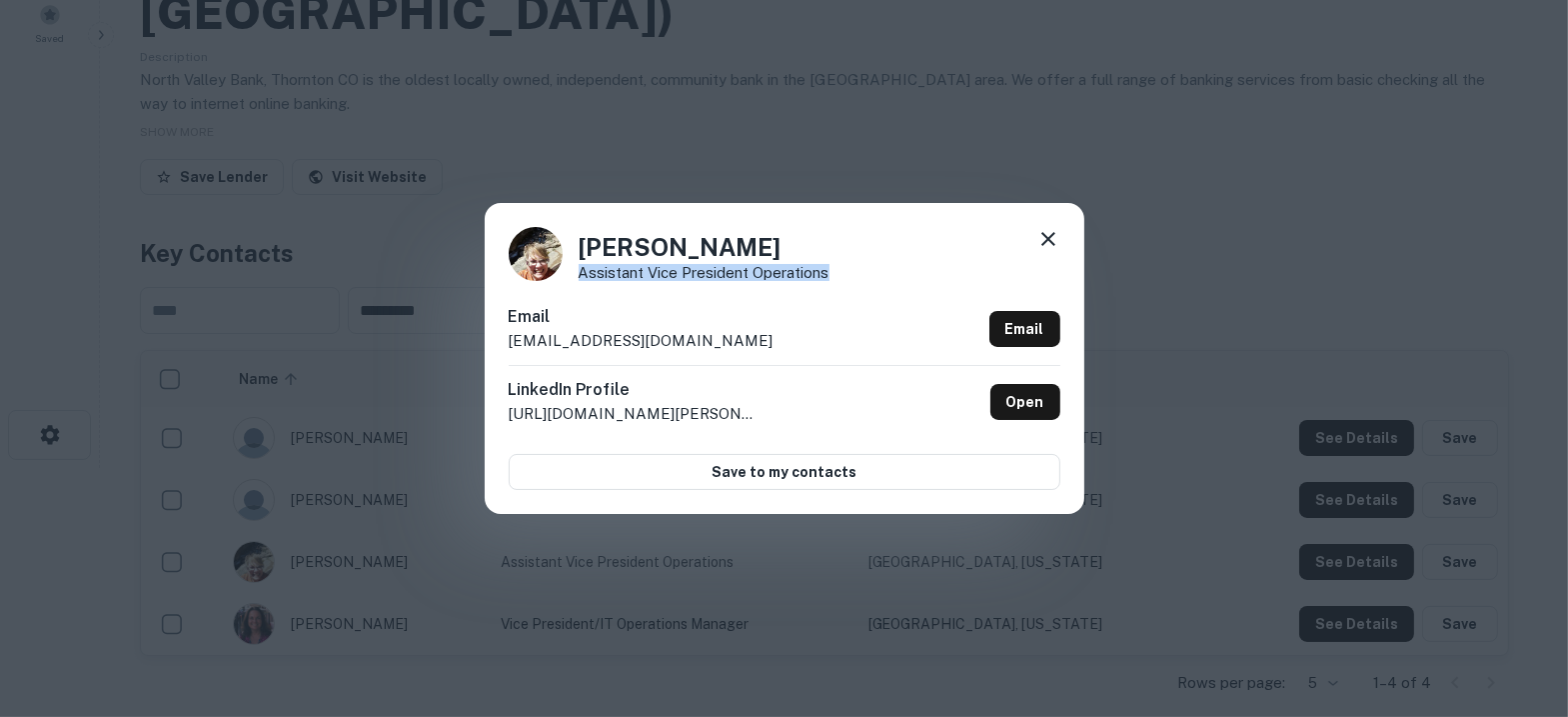 drag, startPoint x: 862, startPoint y: 269, endPoint x: 579, endPoint y: 277, distance: 283.11305 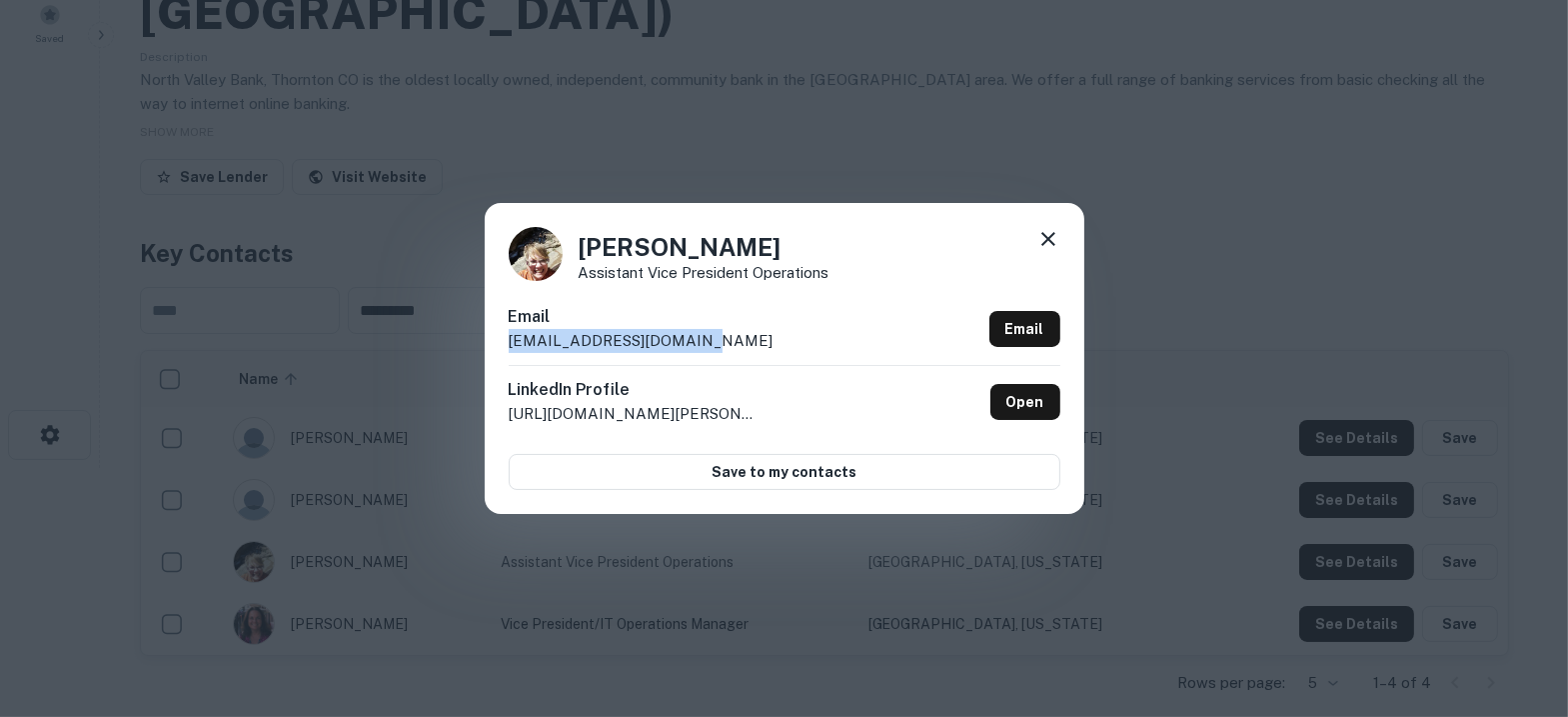 drag, startPoint x: 760, startPoint y: 343, endPoint x: 492, endPoint y: 337, distance: 268.06716 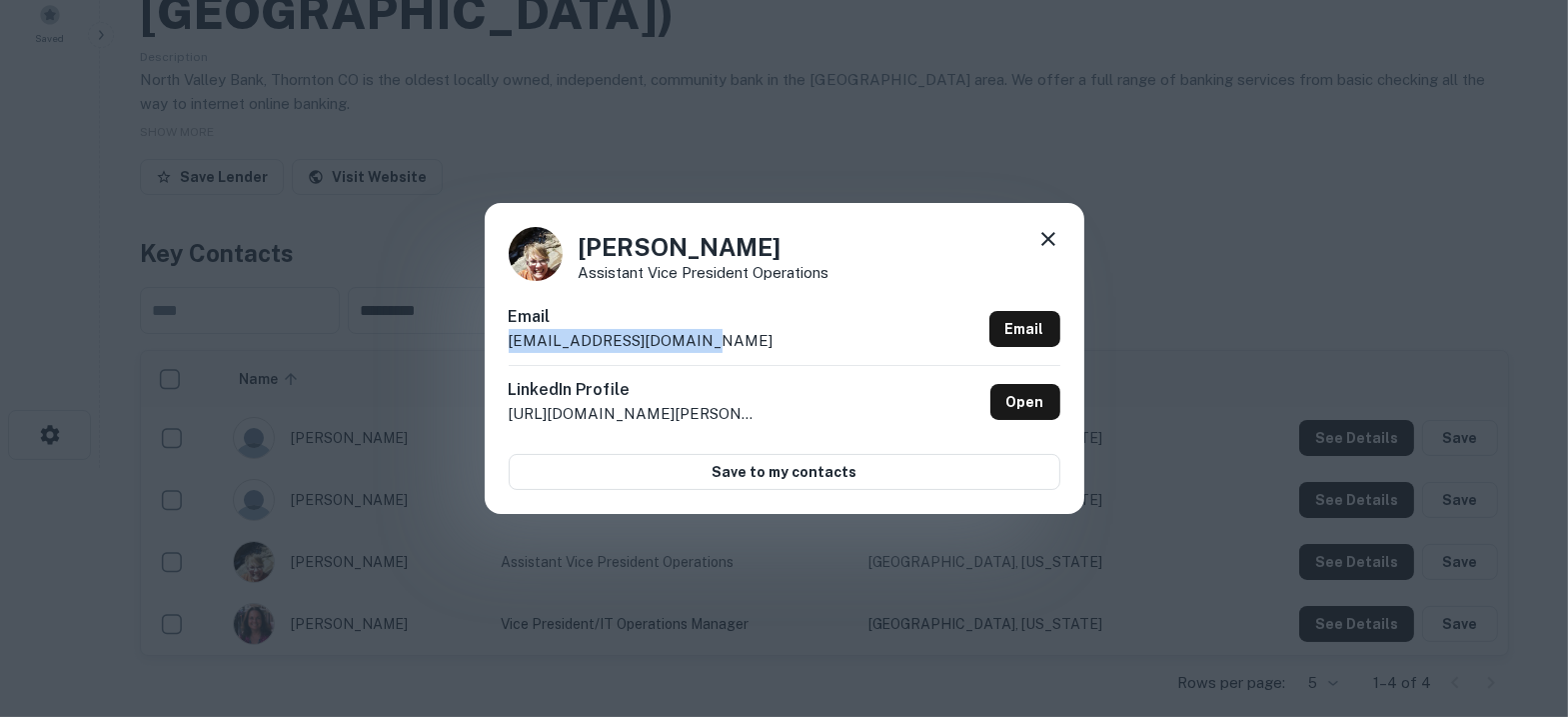 click 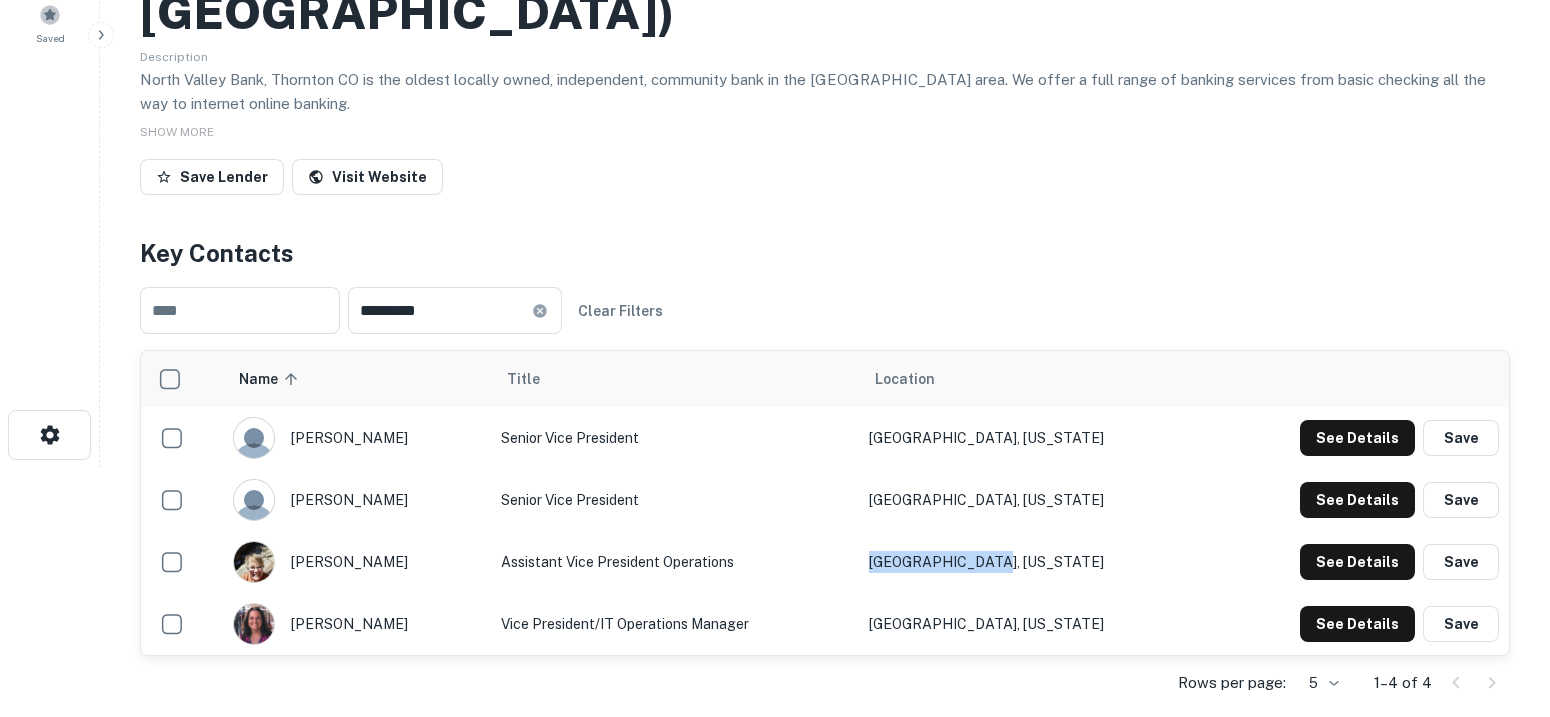 drag, startPoint x: 1103, startPoint y: 495, endPoint x: 942, endPoint y: 508, distance: 161.52399 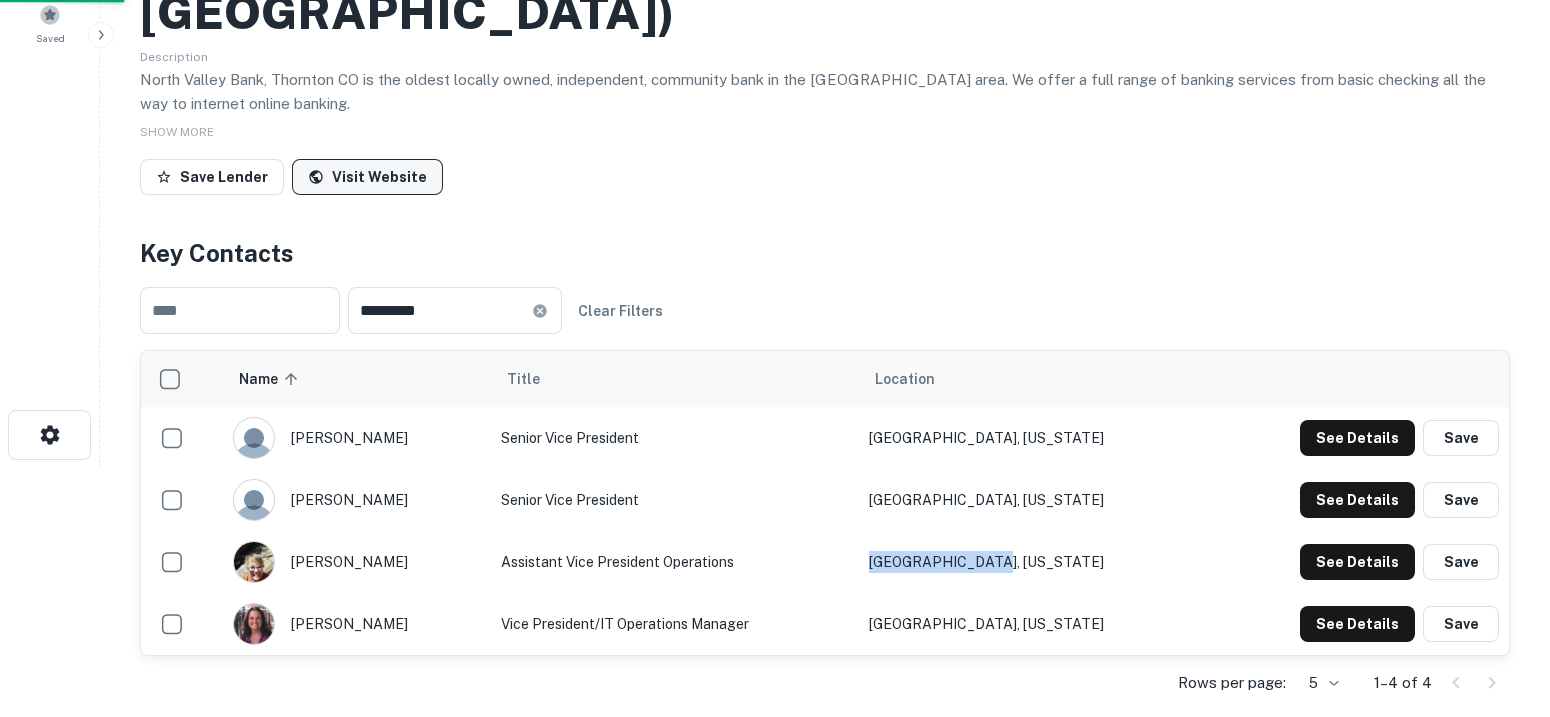 scroll, scrollTop: 0, scrollLeft: 0, axis: both 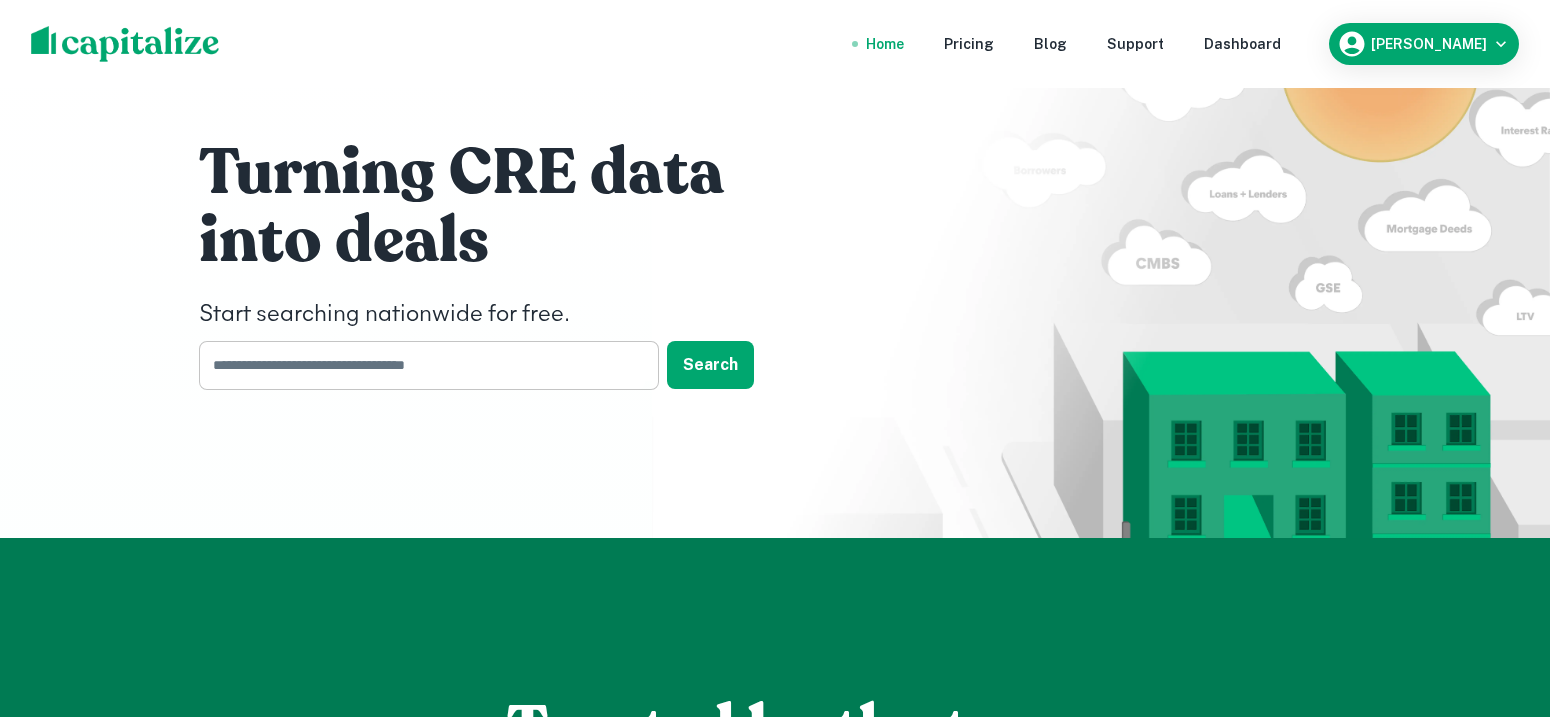 click at bounding box center (422, 365) 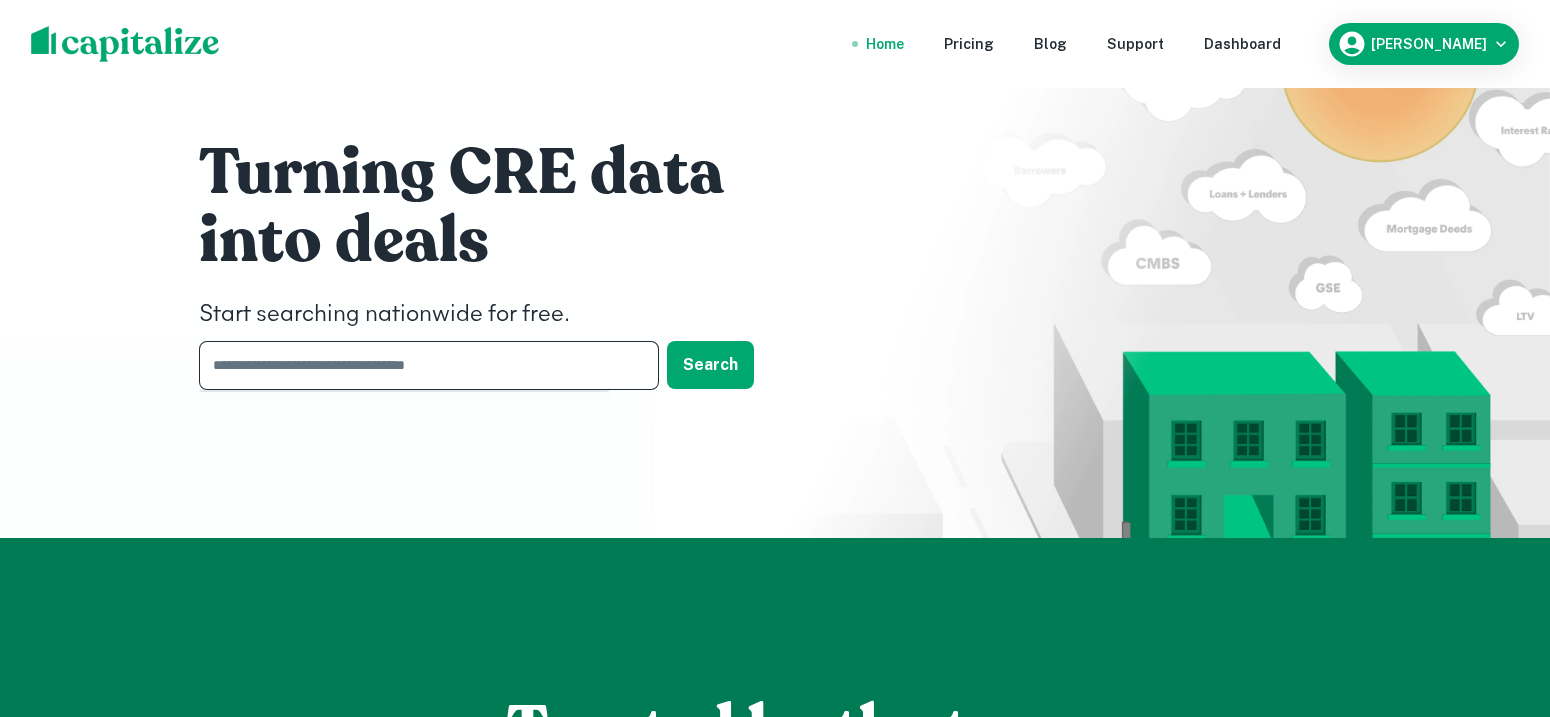 paste on "**********" 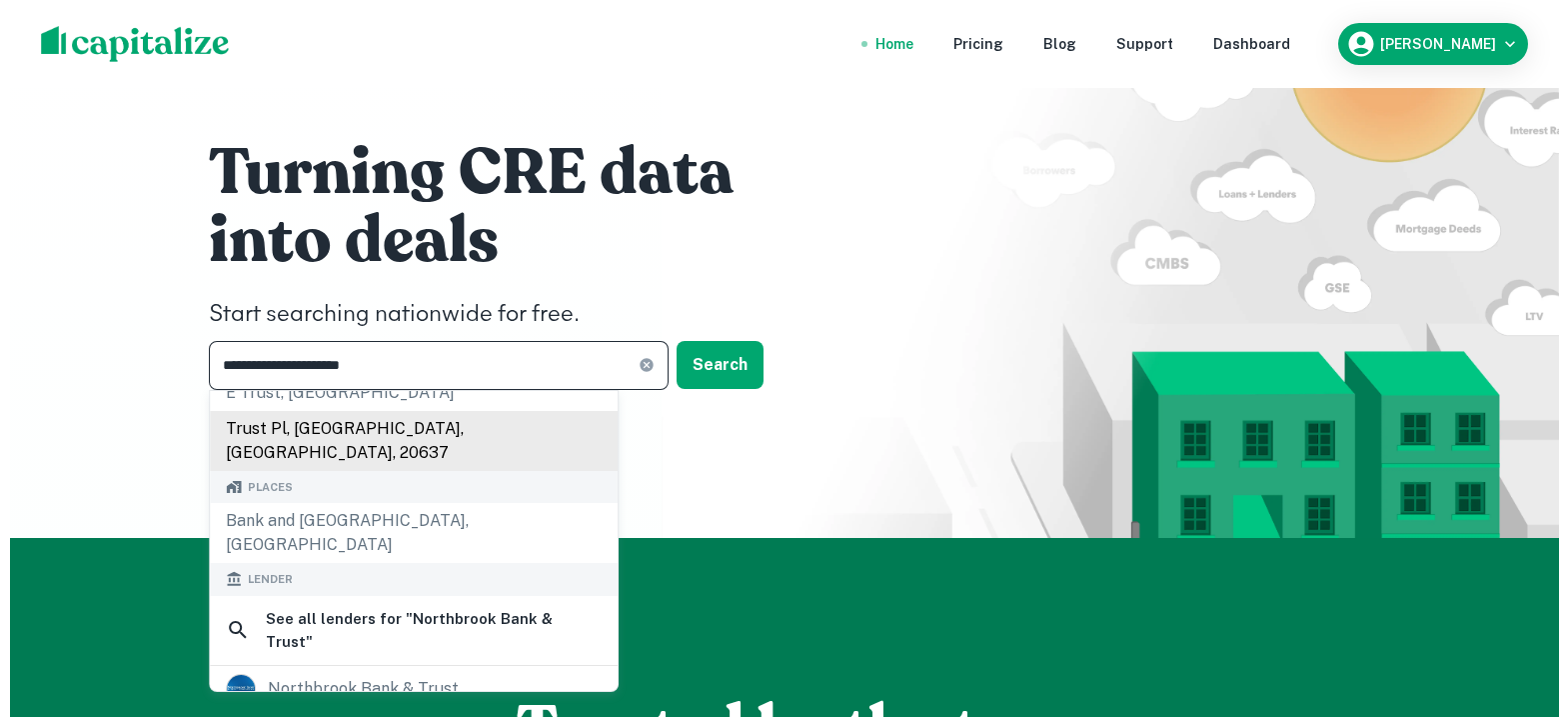 scroll, scrollTop: 249, scrollLeft: 0, axis: vertical 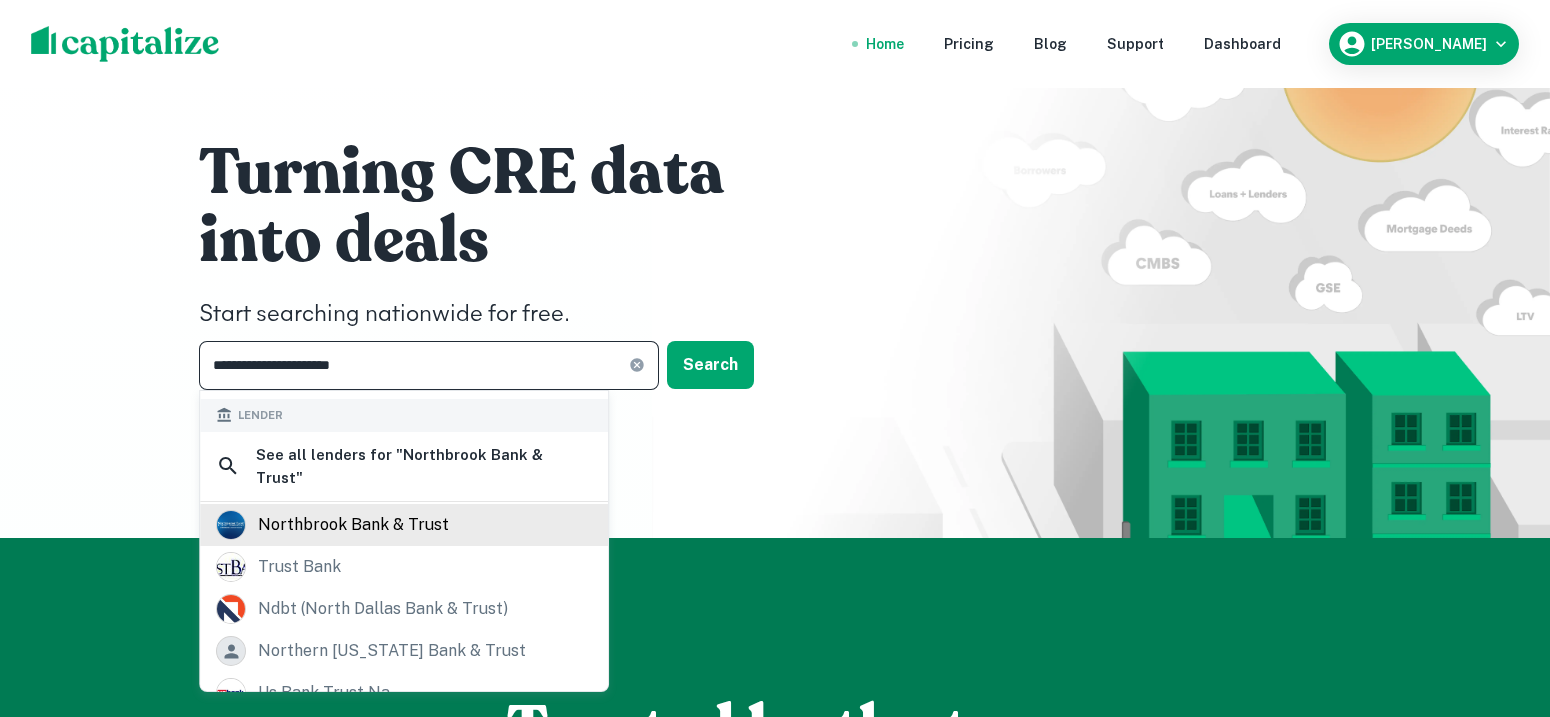 click on "northbrook bank & trust" at bounding box center [404, 525] 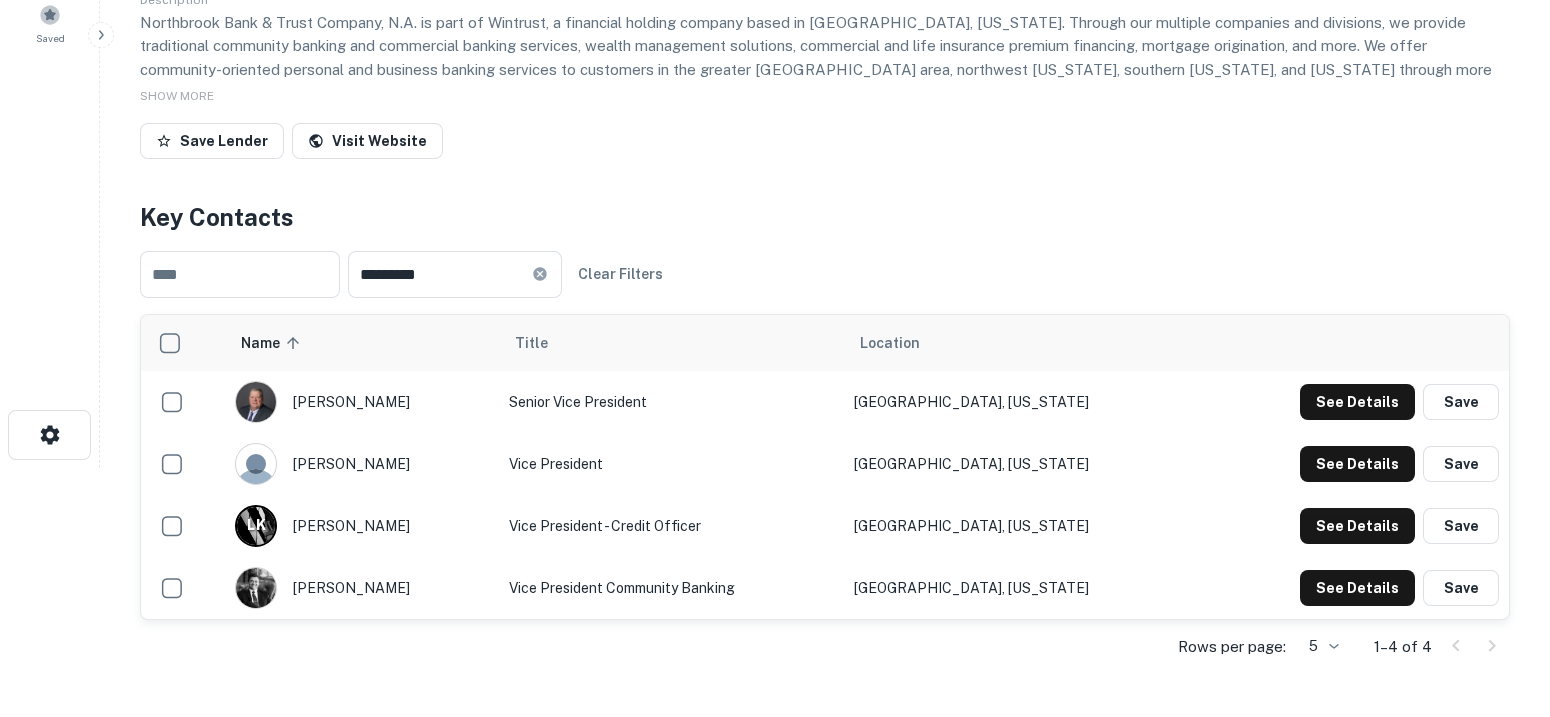 scroll, scrollTop: 0, scrollLeft: 0, axis: both 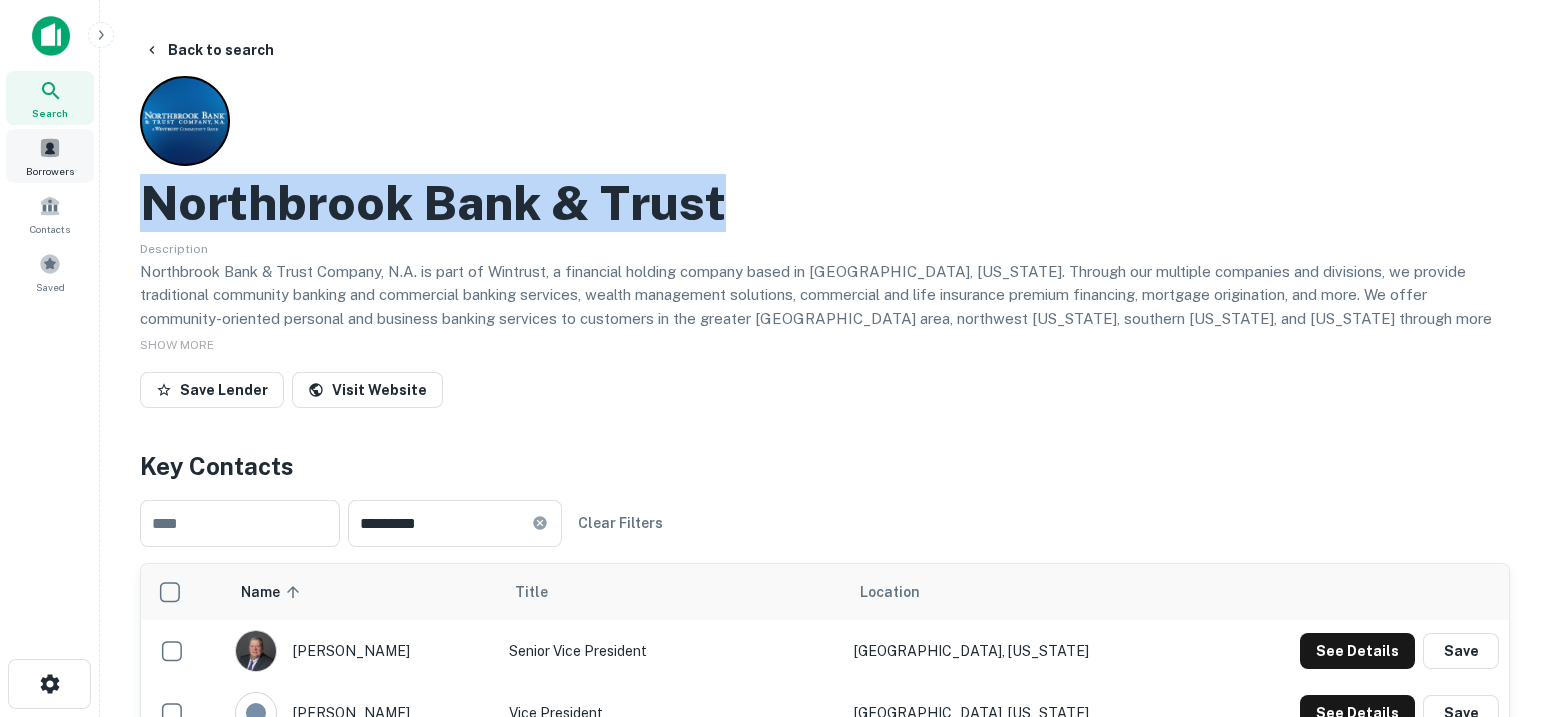 drag, startPoint x: 737, startPoint y: 217, endPoint x: 35, endPoint y: 140, distance: 706.2103 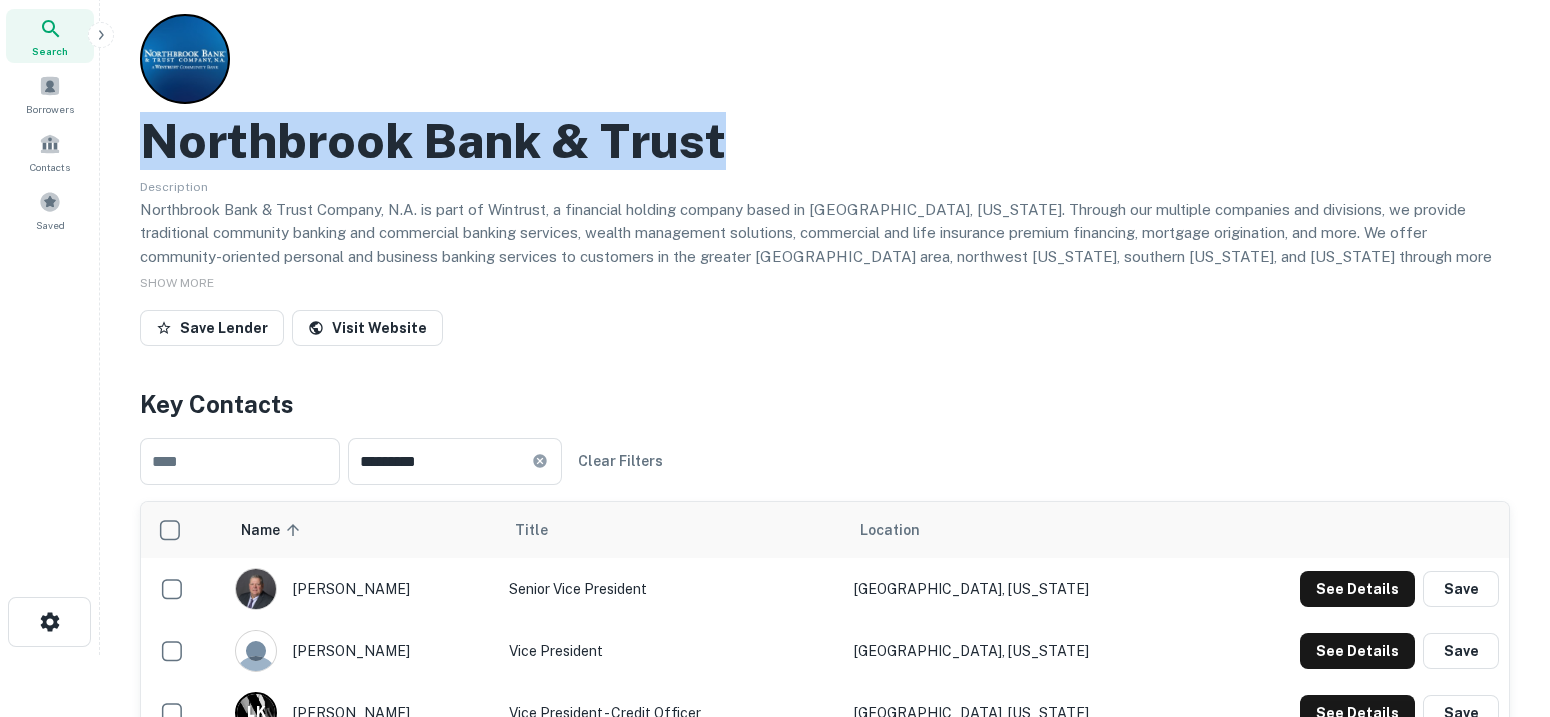 scroll, scrollTop: 249, scrollLeft: 0, axis: vertical 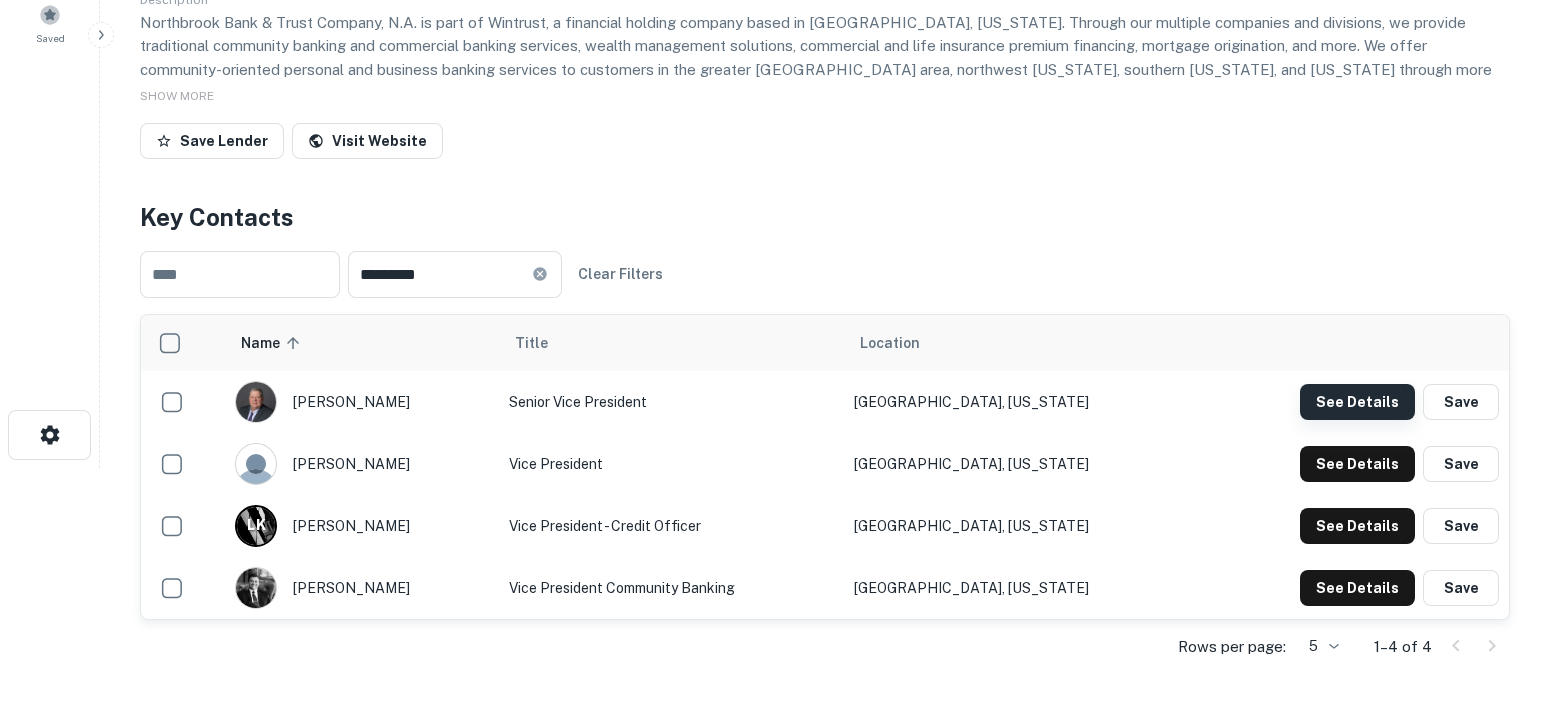 click on "See Details" at bounding box center (1357, 402) 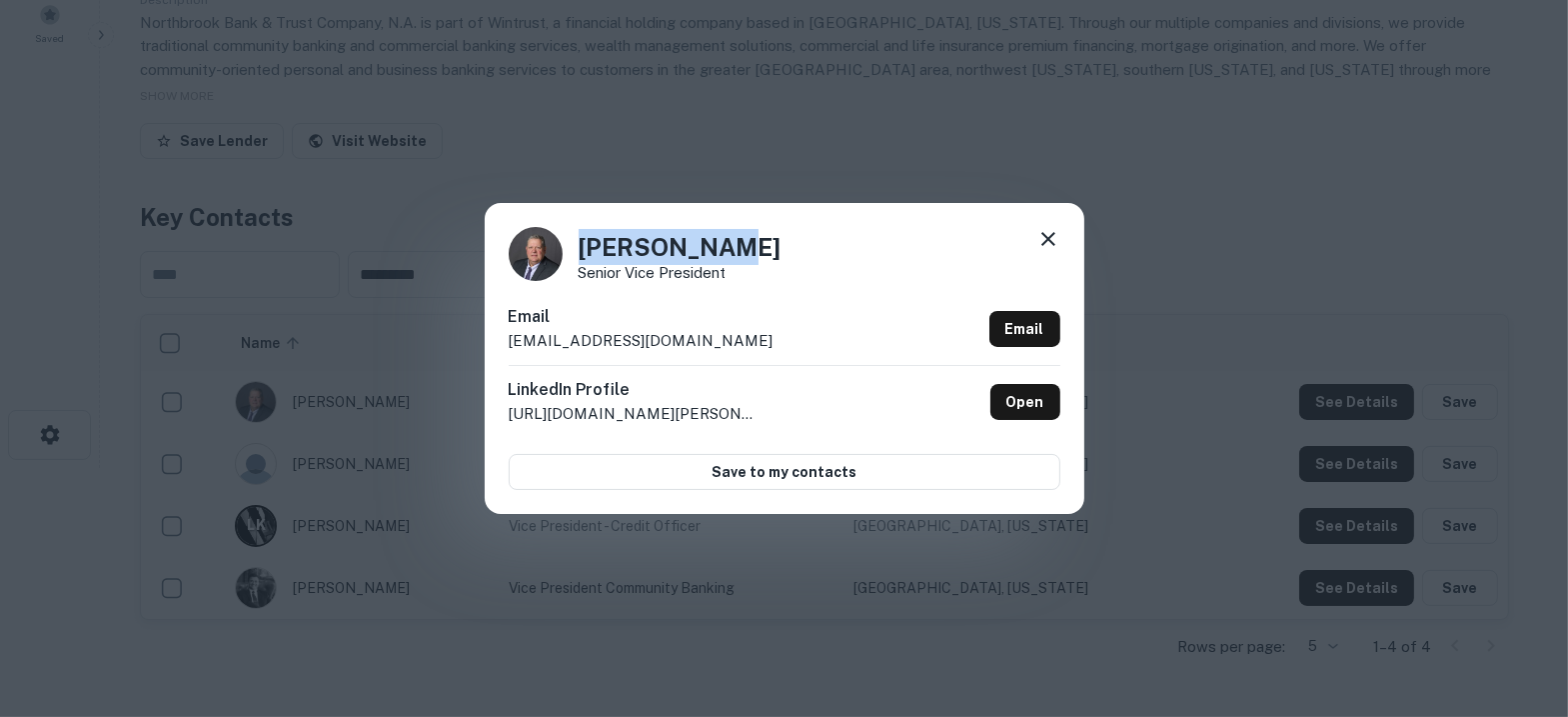 drag, startPoint x: 715, startPoint y: 246, endPoint x: 500, endPoint y: 245, distance: 215.00233 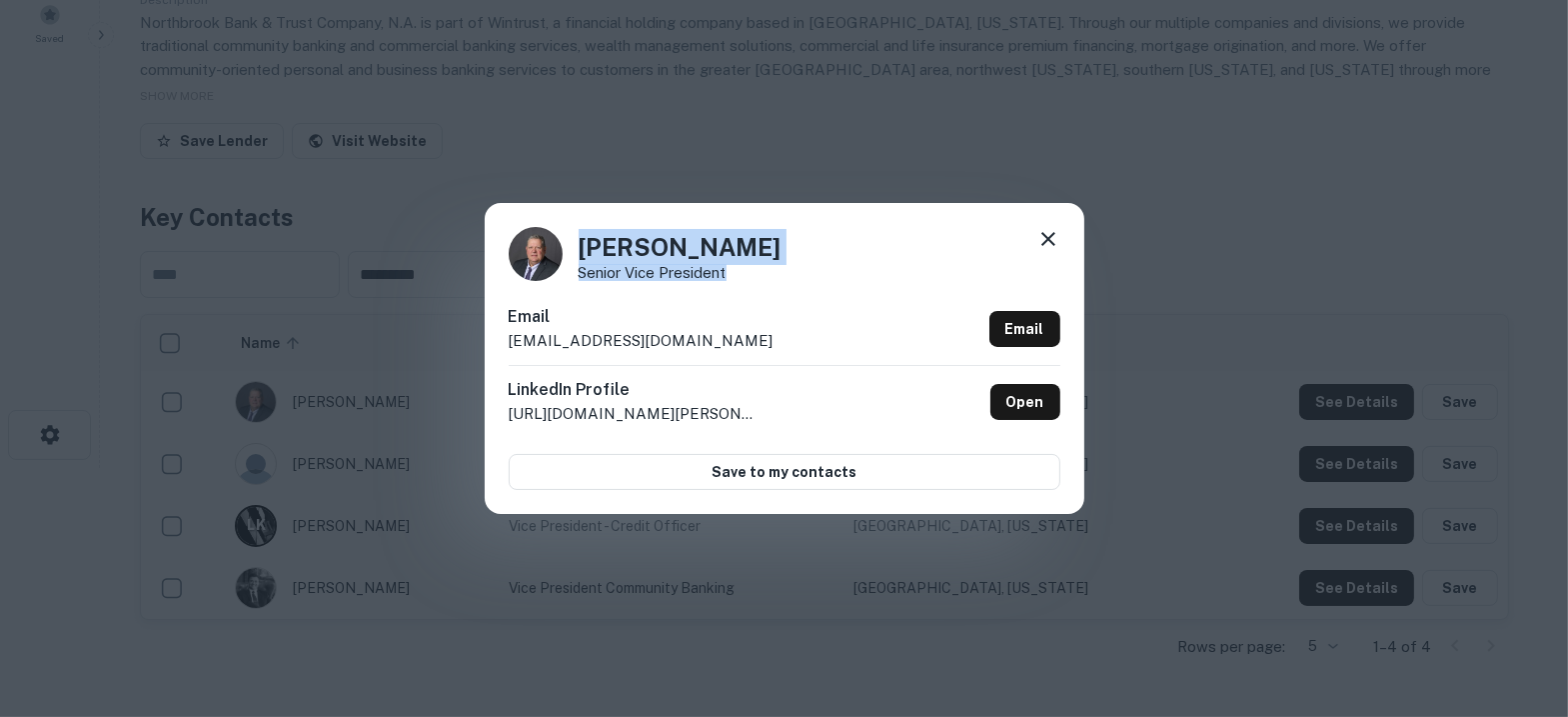 drag, startPoint x: 739, startPoint y: 274, endPoint x: 562, endPoint y: 281, distance: 177.13836 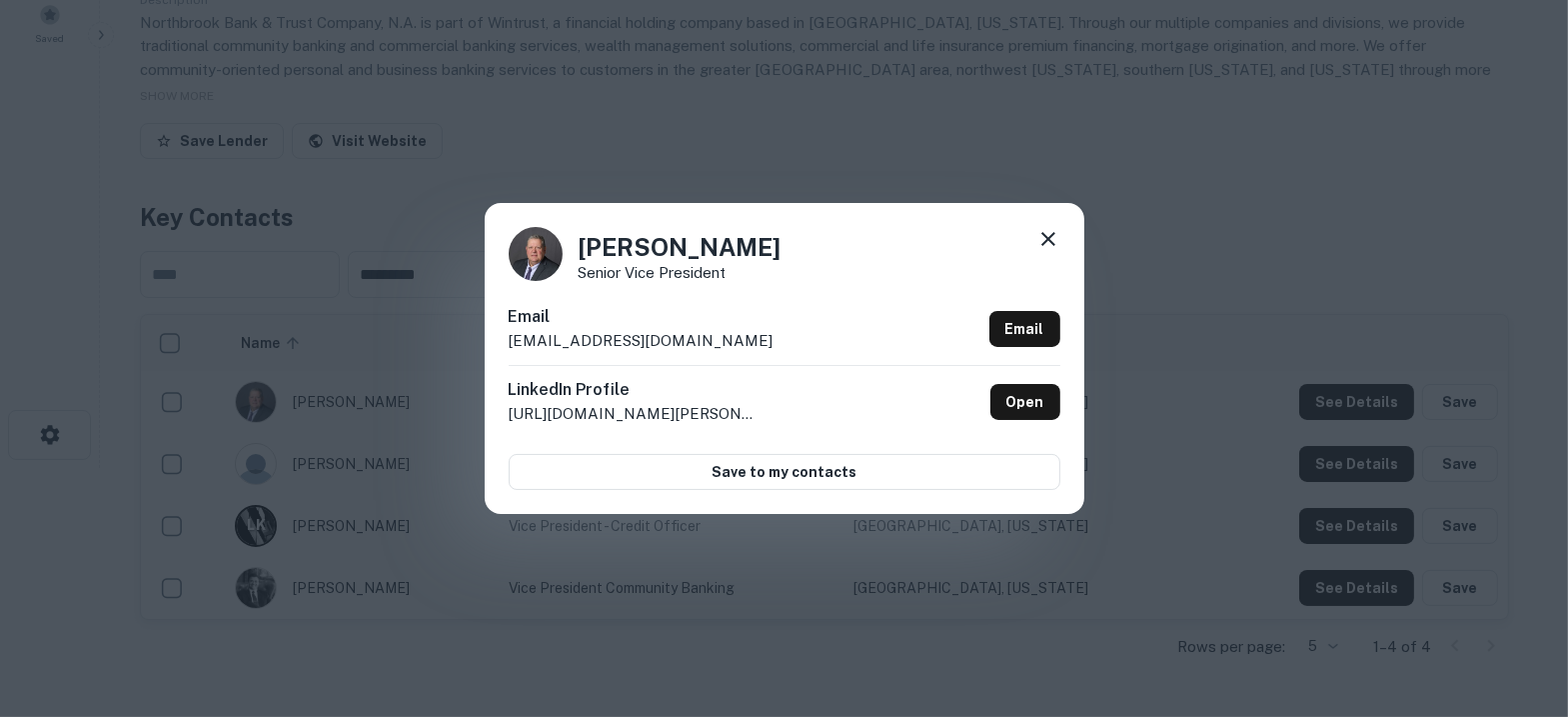 click on "Mark Babicz Senior Vice President" at bounding box center [784, 254] 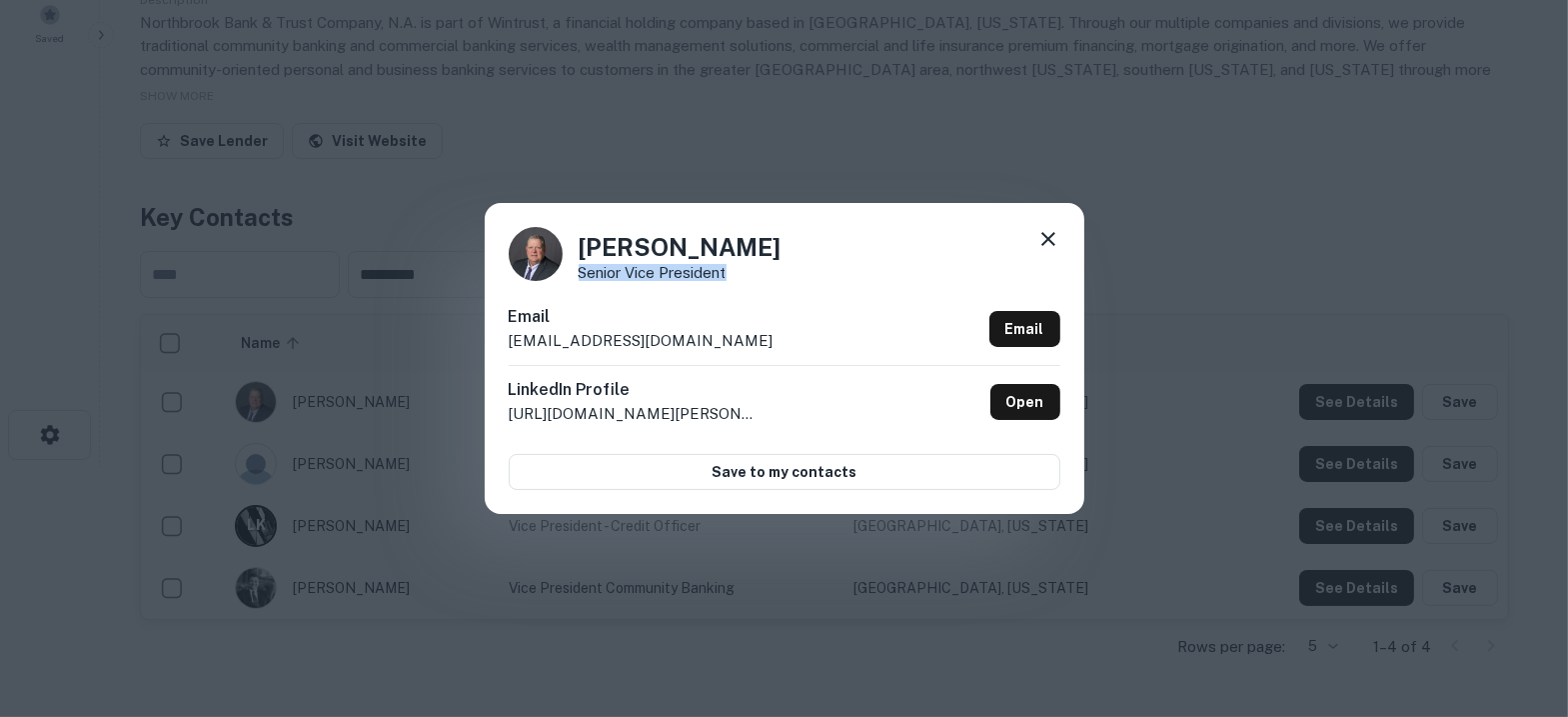 drag, startPoint x: 736, startPoint y: 271, endPoint x: 580, endPoint y: 280, distance: 156.2594 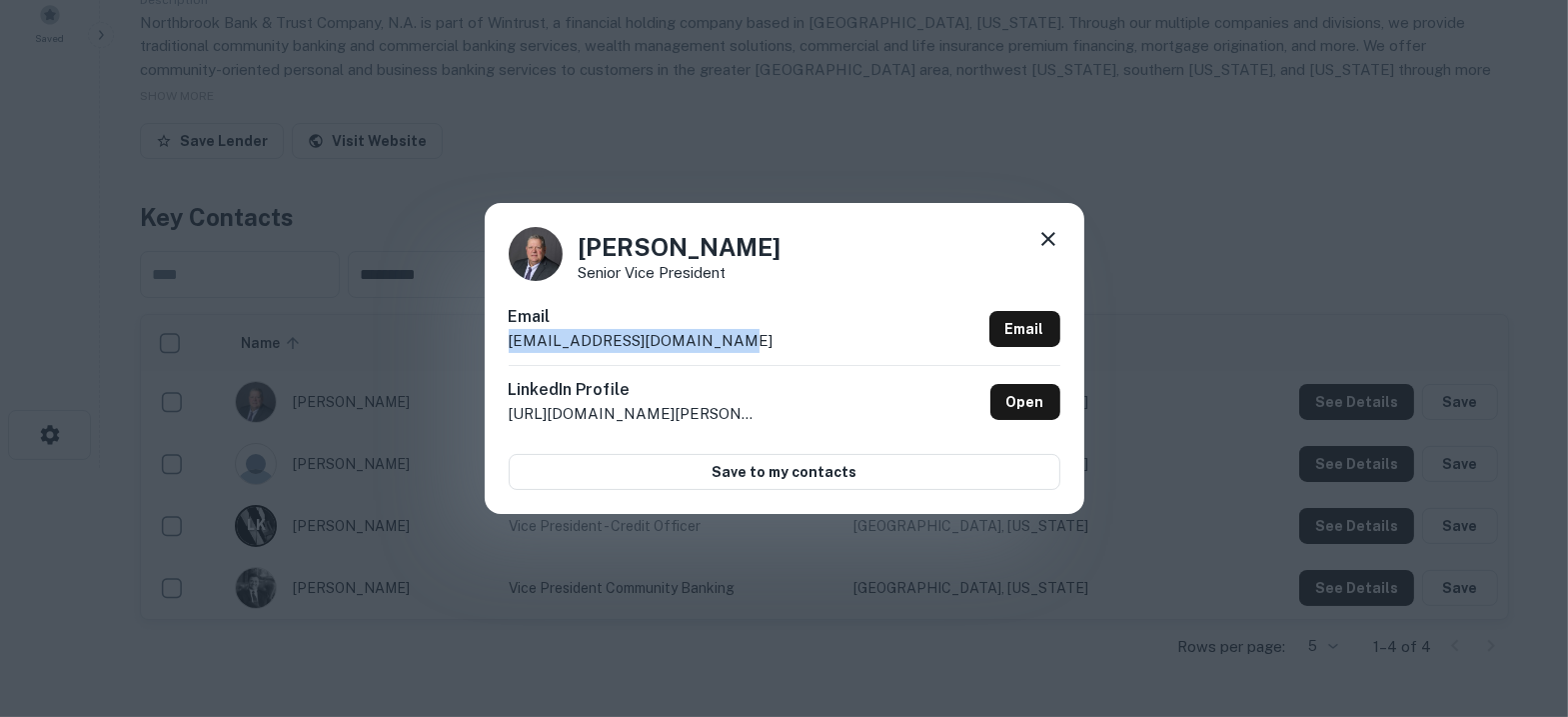 drag, startPoint x: 546, startPoint y: 348, endPoint x: 453, endPoint y: 348, distance: 93 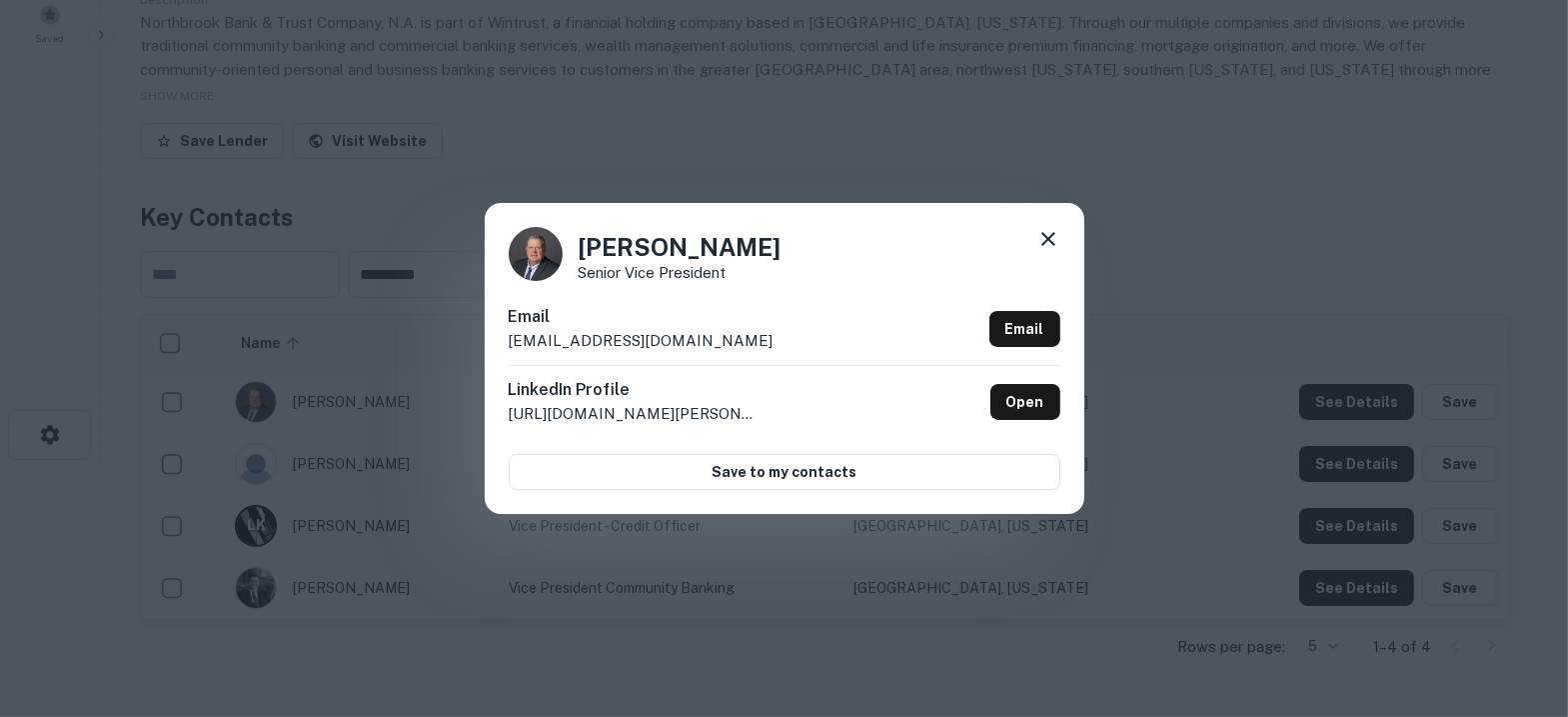 click on "Mark Babicz Senior Vice President Email mbabicz@northbrookbank.com Email LinkedIn Profile http://www.linkedin.com/in/mark-babicz-436b616 Open Save to my contacts" at bounding box center [784, 358] 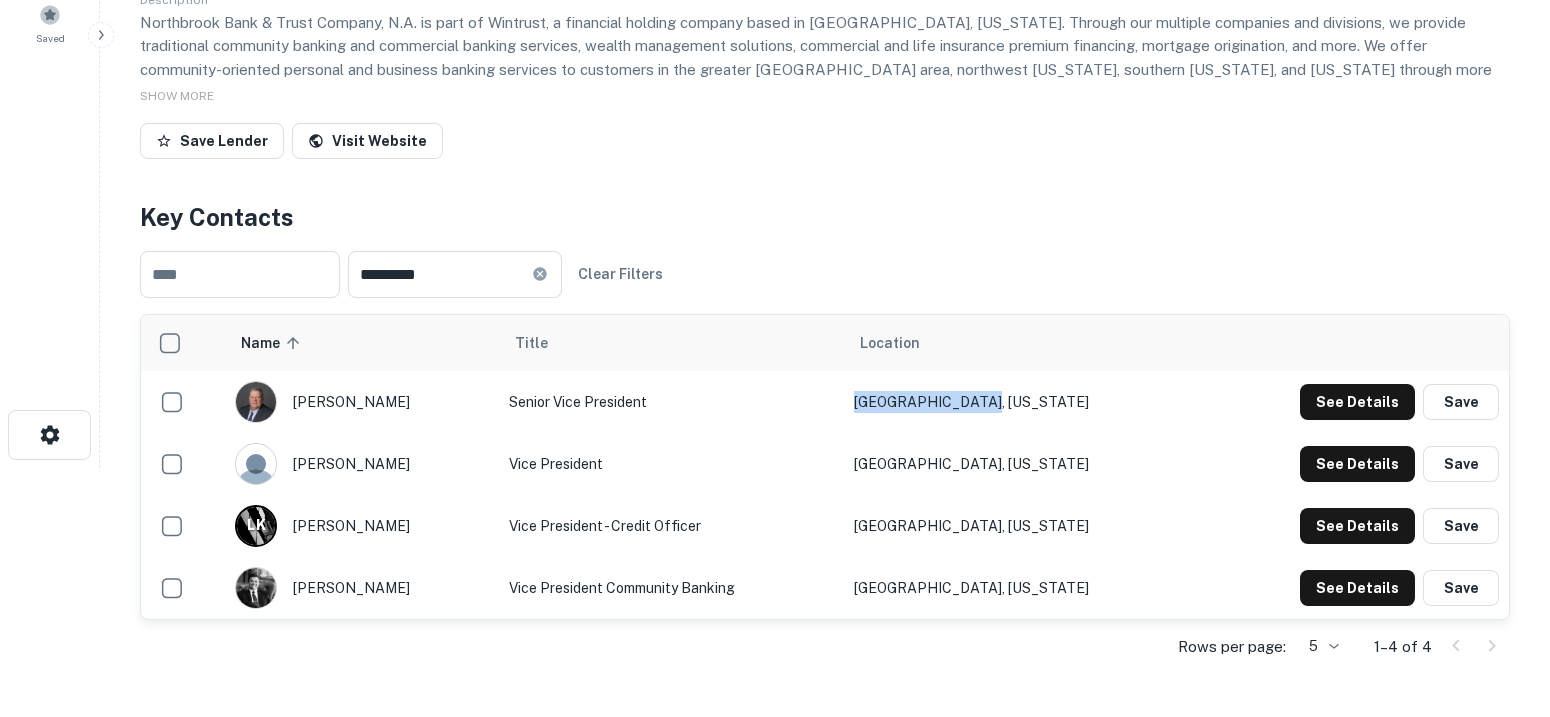 drag, startPoint x: 1114, startPoint y: 394, endPoint x: 934, endPoint y: 400, distance: 180.09998 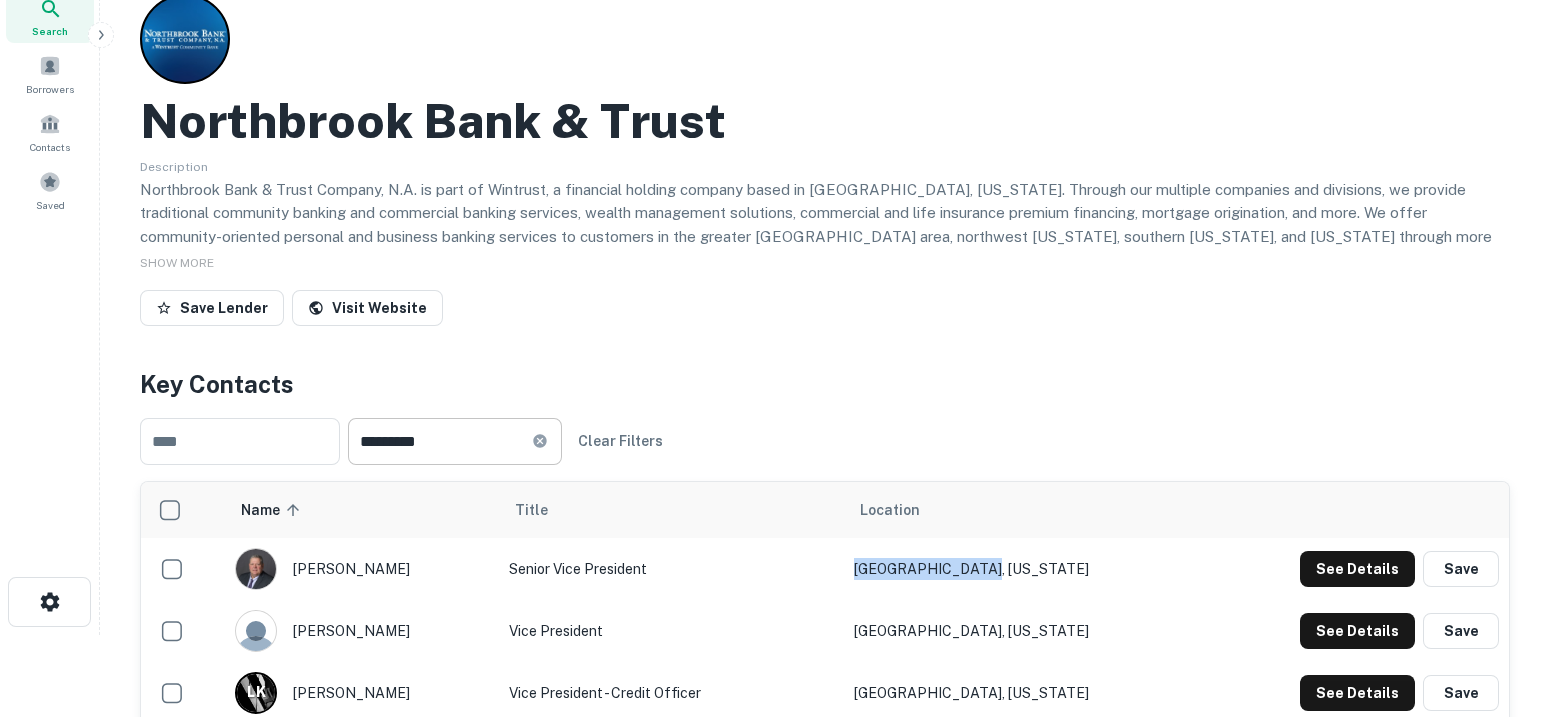 scroll, scrollTop: 0, scrollLeft: 0, axis: both 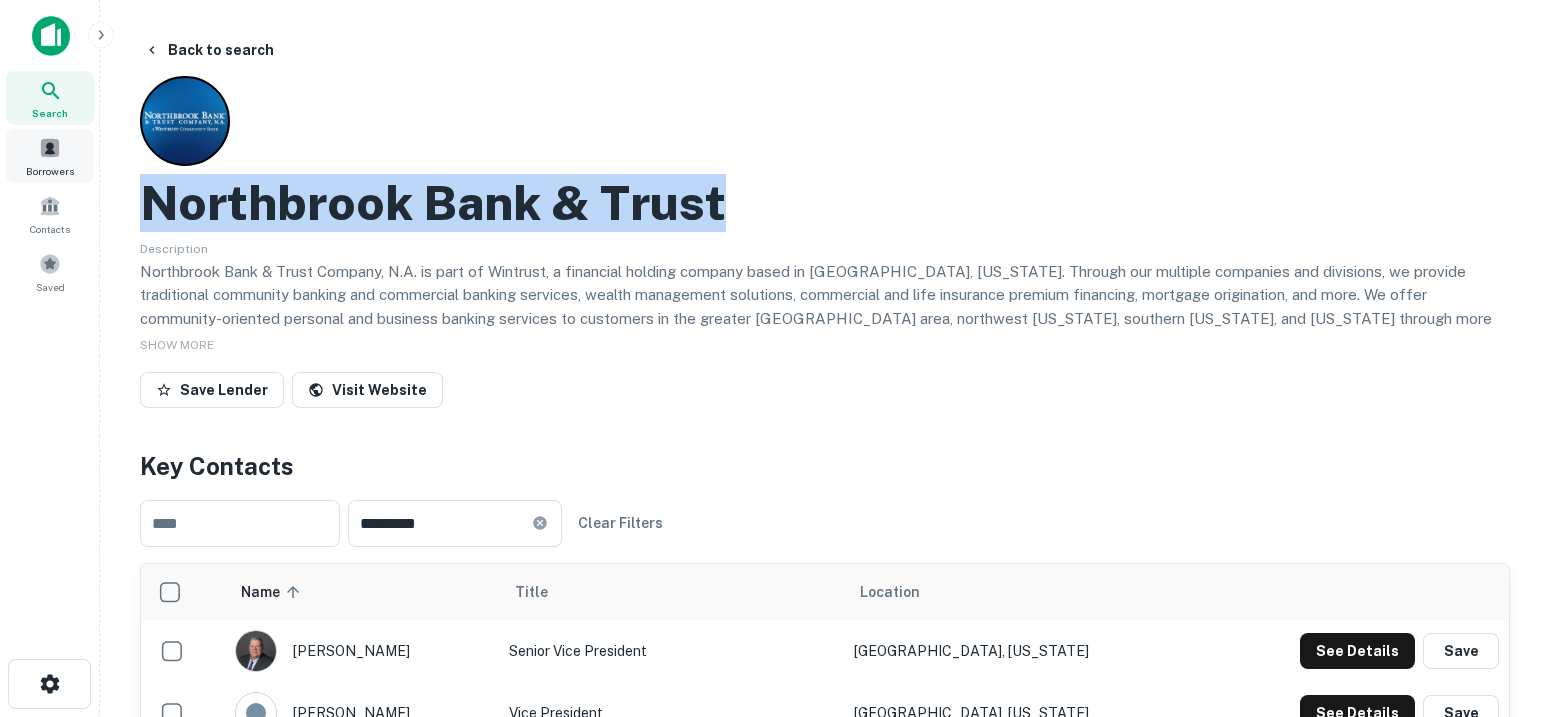 drag, startPoint x: 739, startPoint y: 197, endPoint x: 59, endPoint y: 182, distance: 680.1654 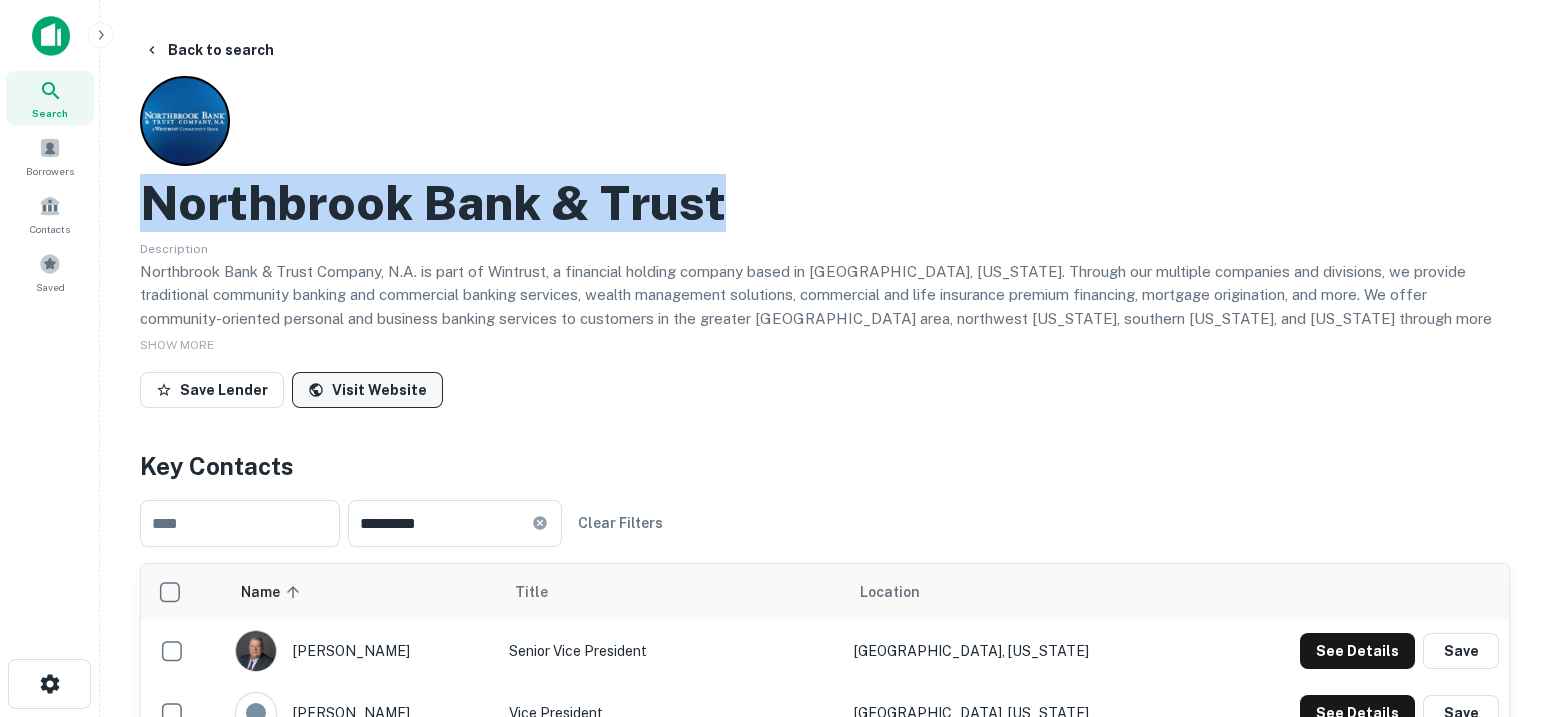click on "Visit Website" at bounding box center (367, 390) 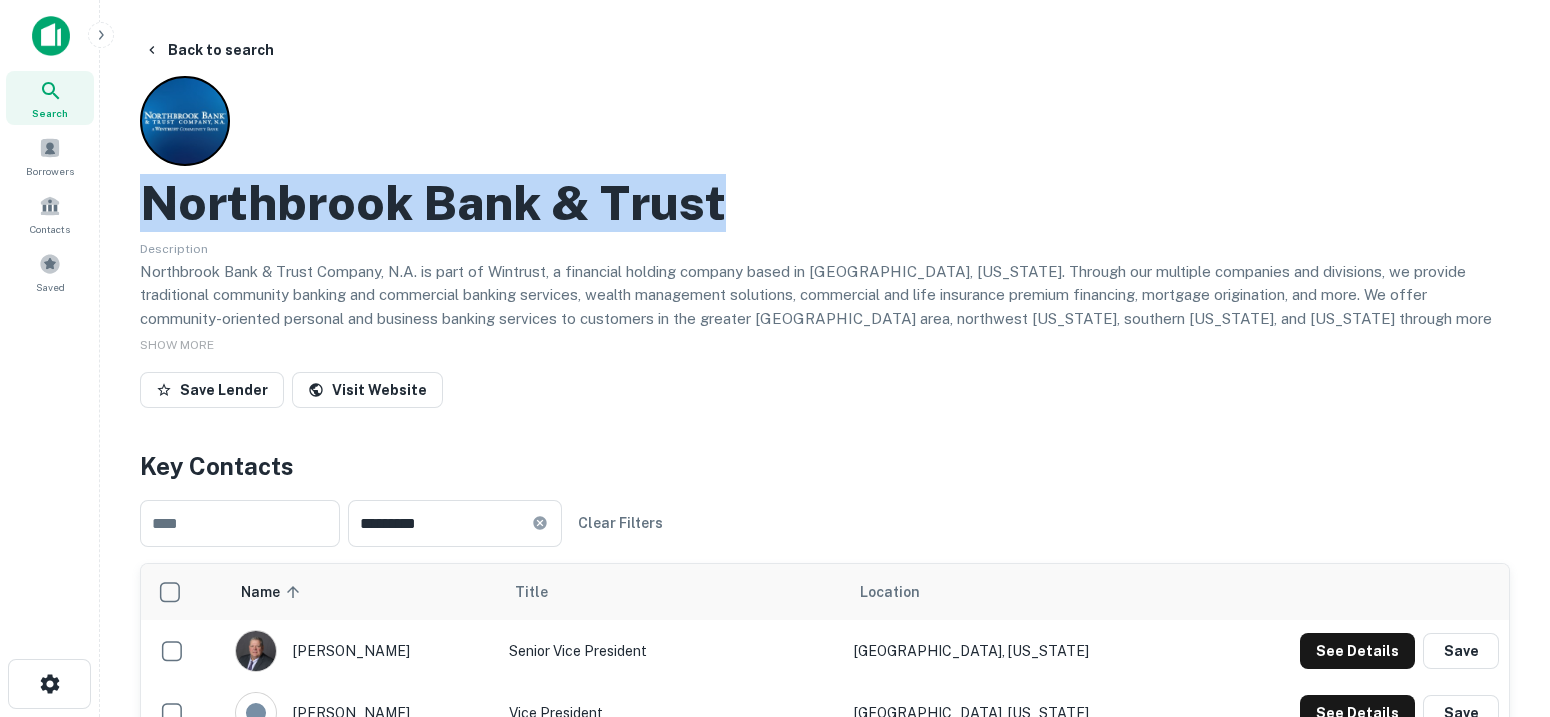scroll, scrollTop: 249, scrollLeft: 0, axis: vertical 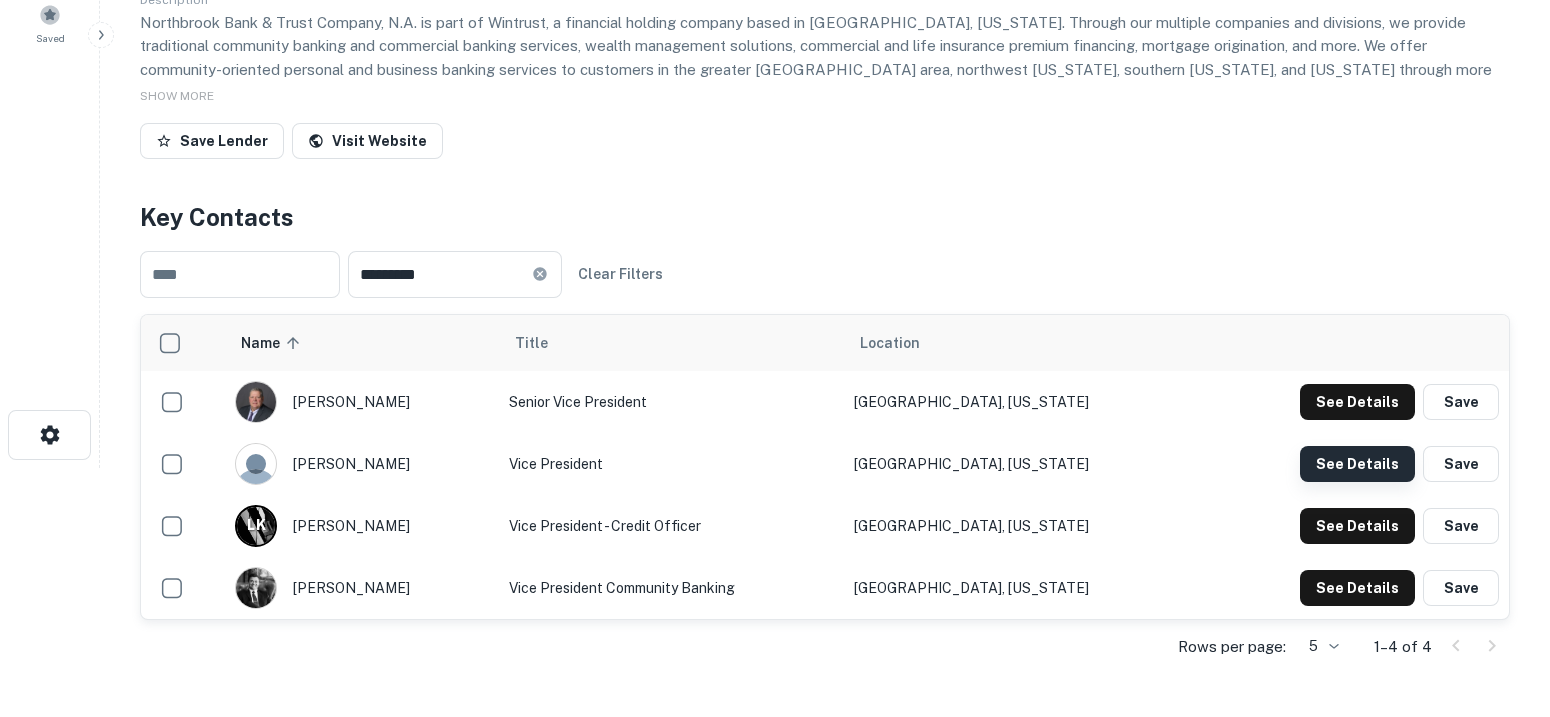 click on "See Details" at bounding box center (1357, 402) 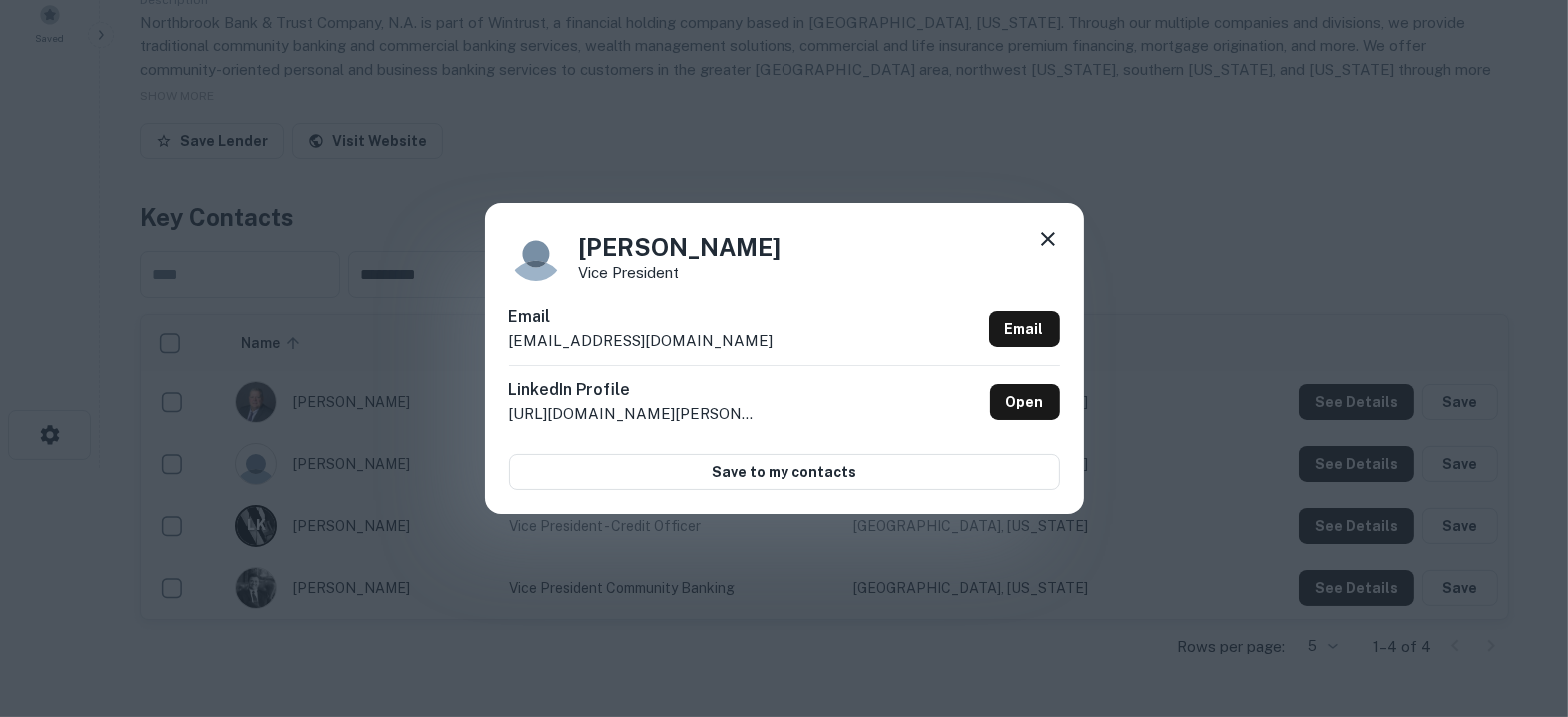 drag, startPoint x: 822, startPoint y: 261, endPoint x: 585, endPoint y: 242, distance: 237.7604 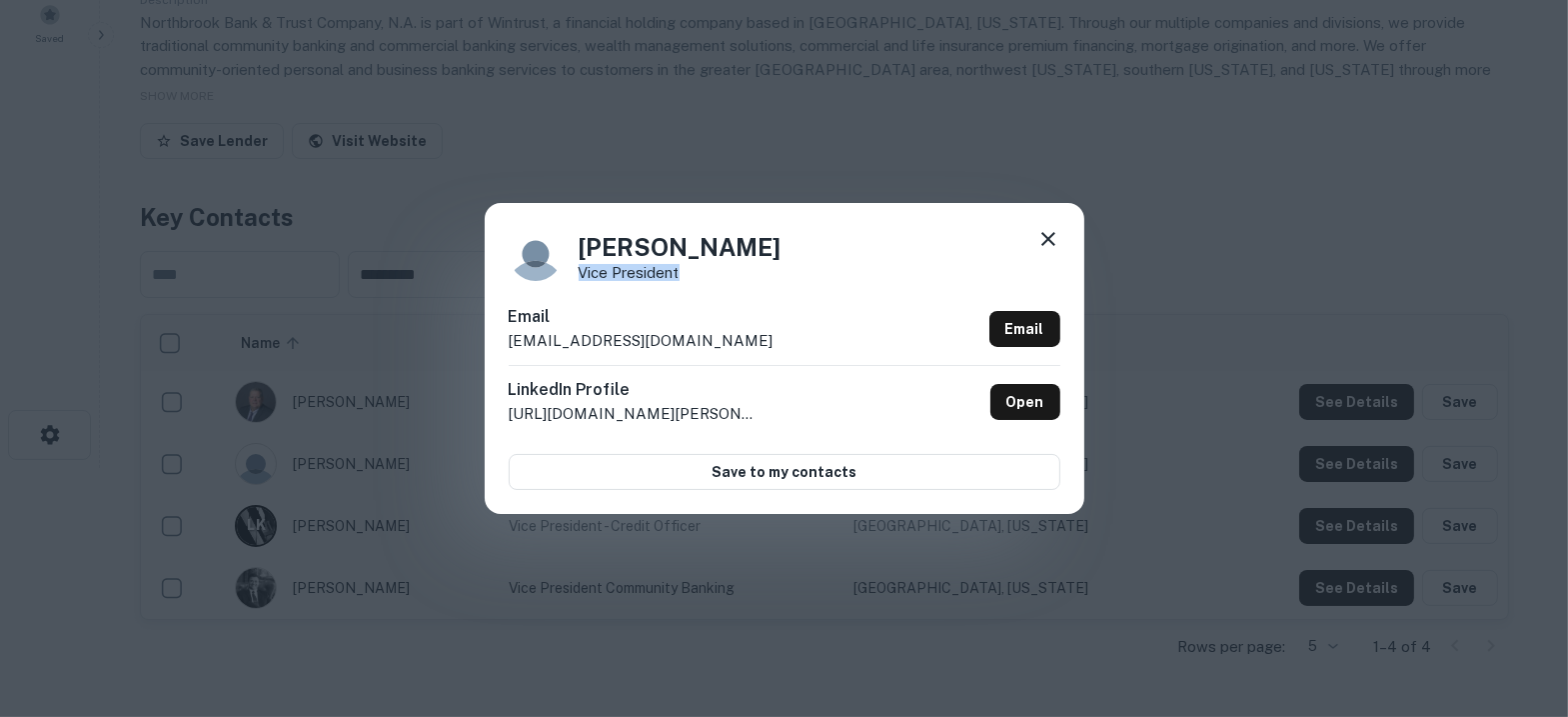 drag, startPoint x: 720, startPoint y: 282, endPoint x: 578, endPoint y: 279, distance: 142.0317 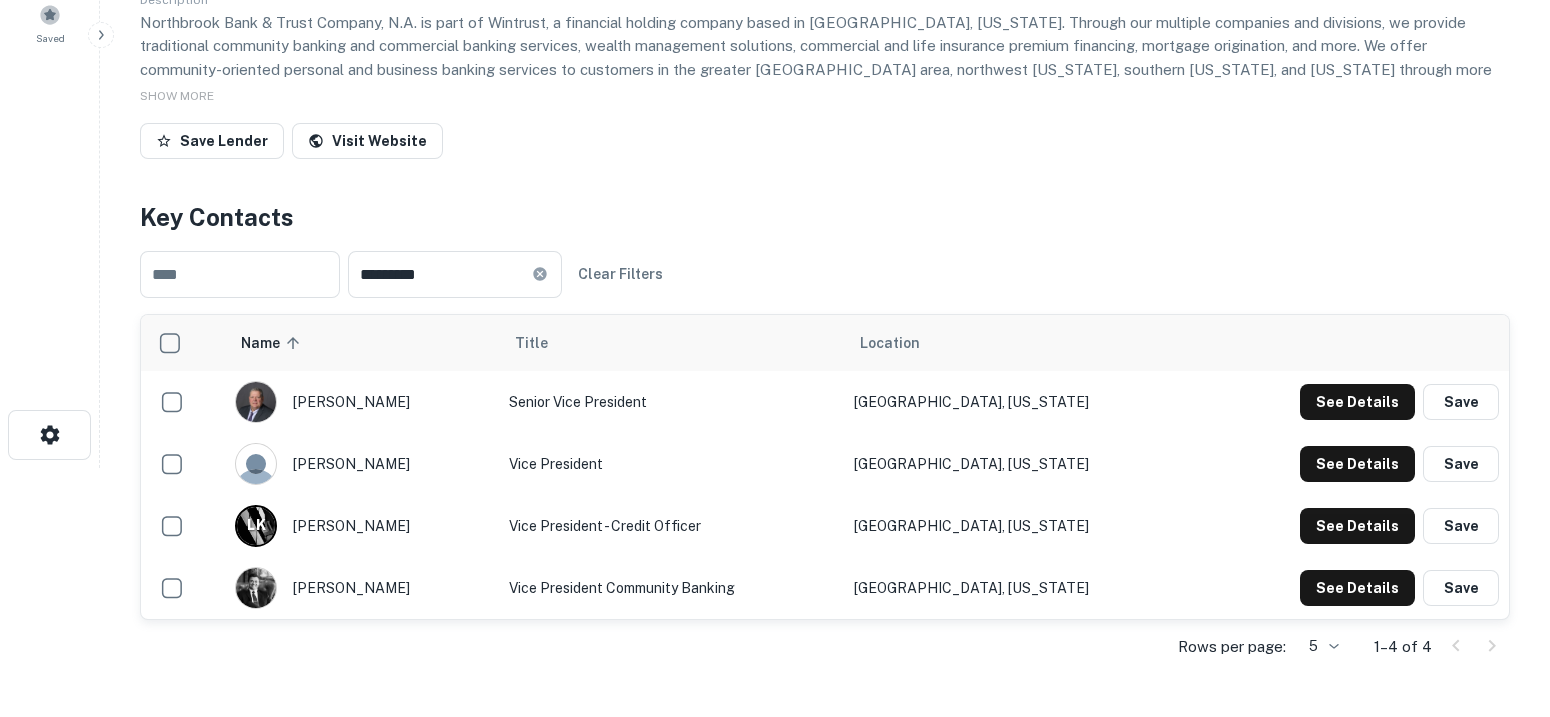 click on "Northbrook, Illinois" at bounding box center (1023, 464) 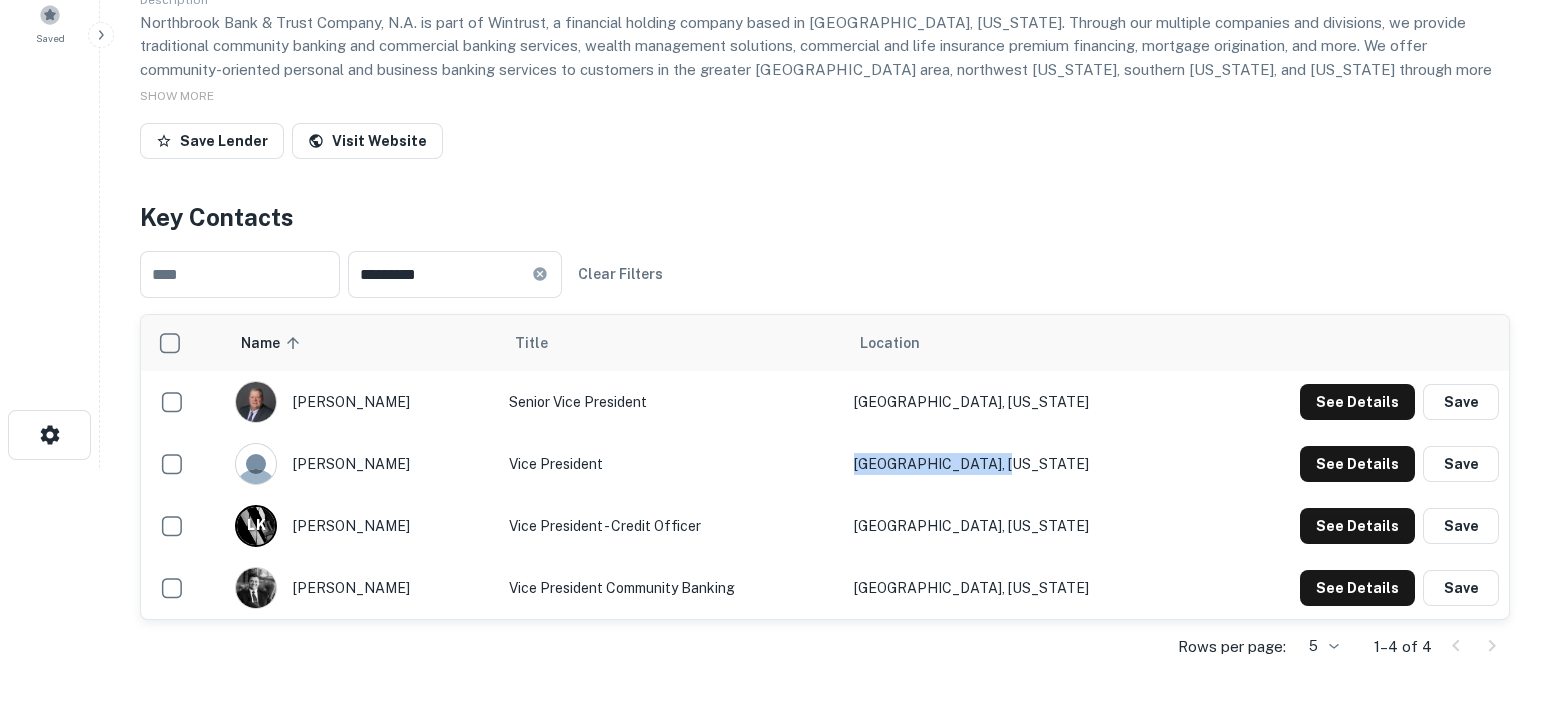 drag, startPoint x: 1085, startPoint y: 453, endPoint x: 893, endPoint y: 461, distance: 192.1666 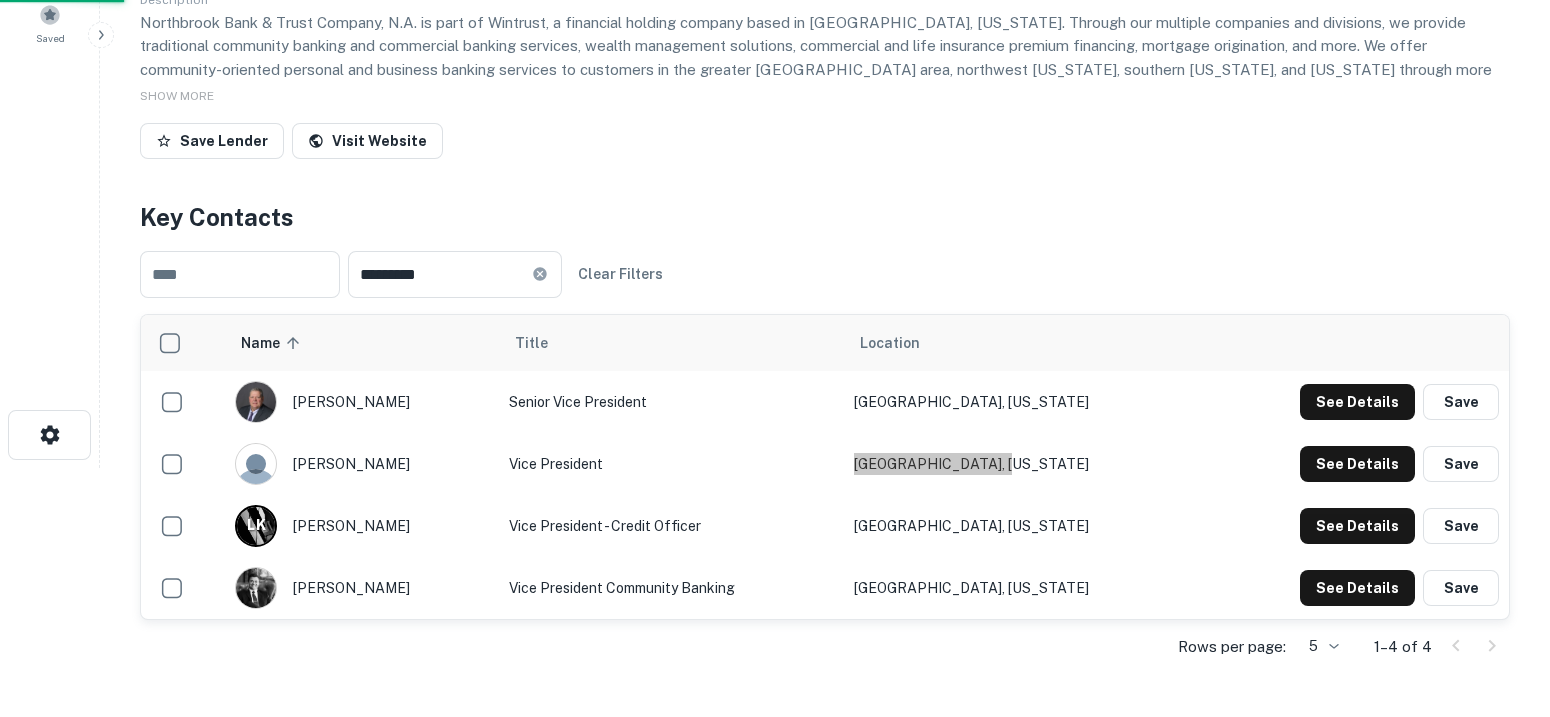 scroll, scrollTop: 0, scrollLeft: 0, axis: both 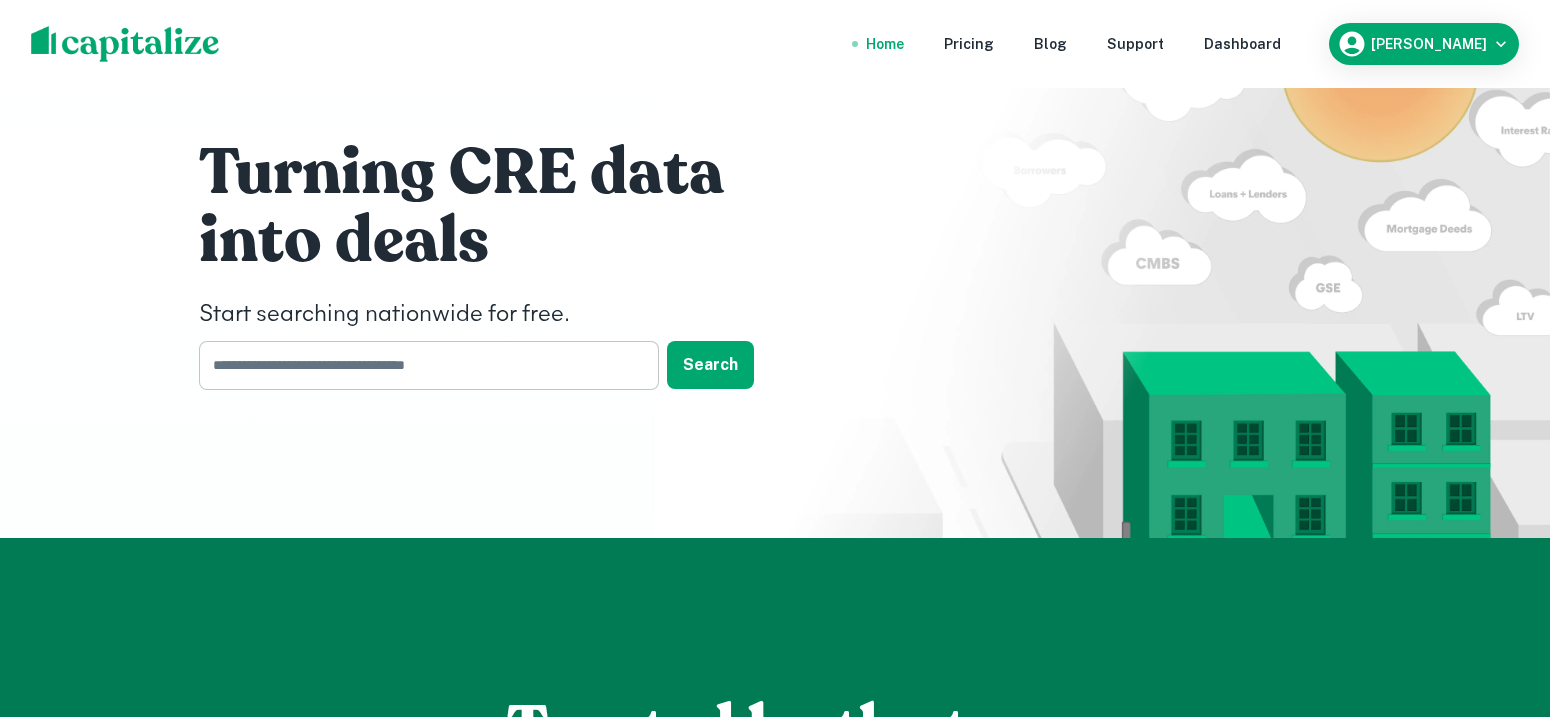 click at bounding box center (422, 365) 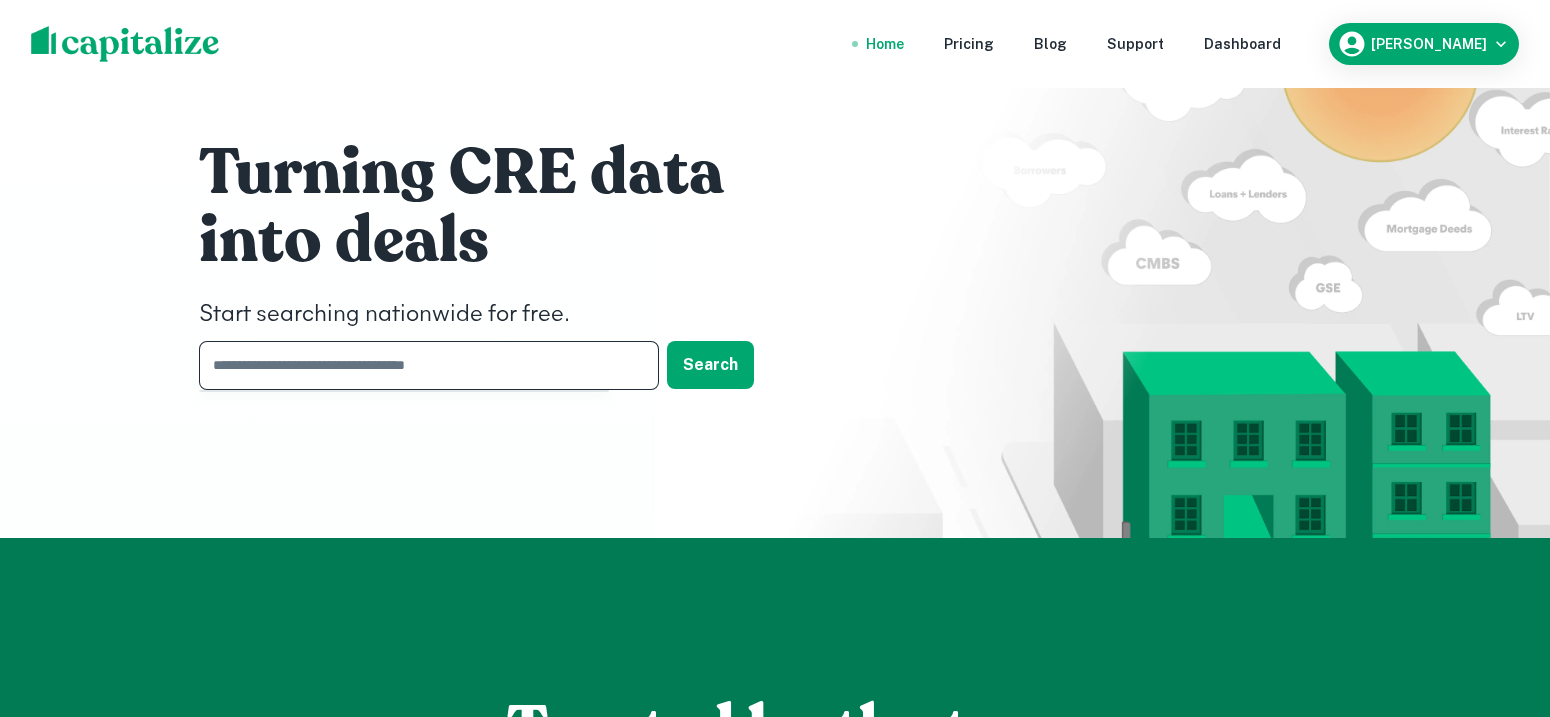 paste on "**********" 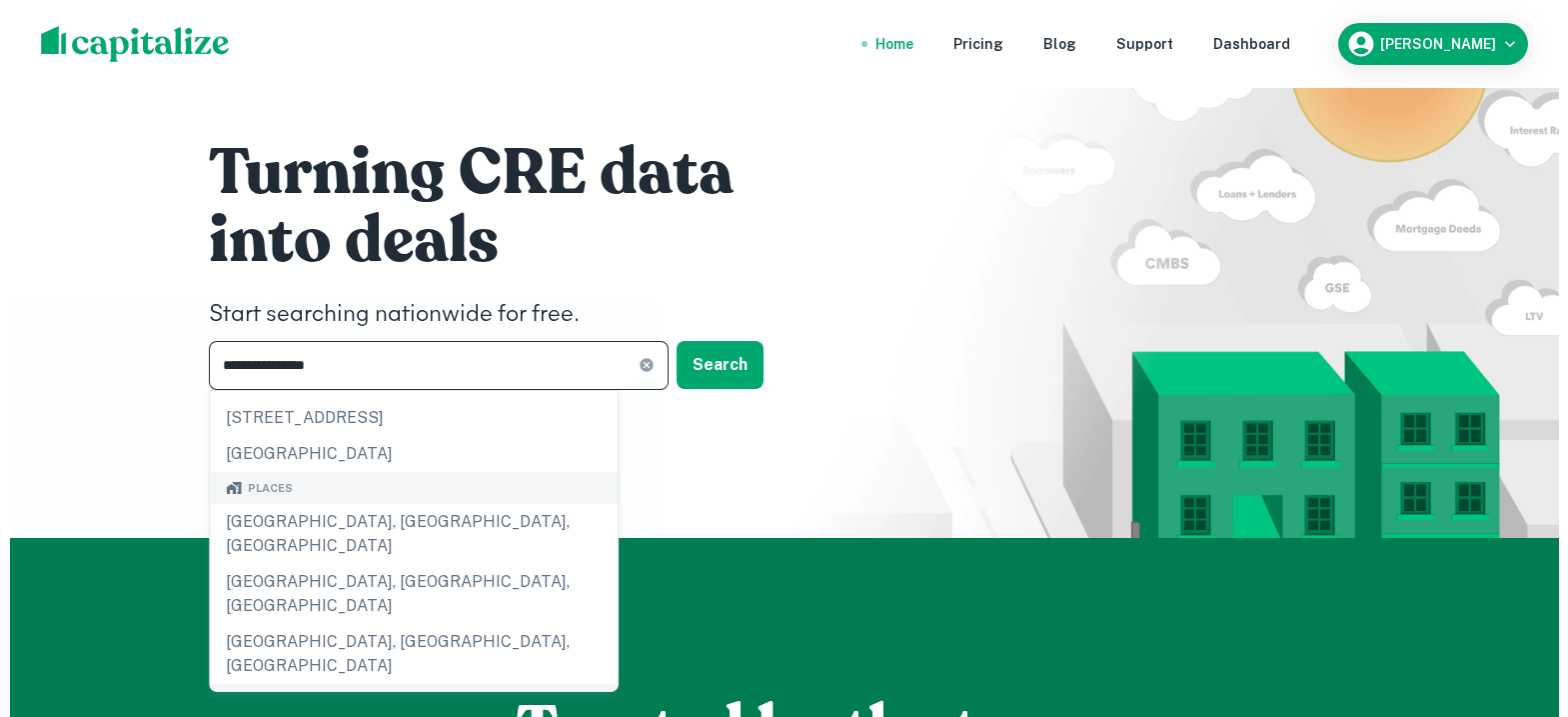 scroll, scrollTop: 124, scrollLeft: 0, axis: vertical 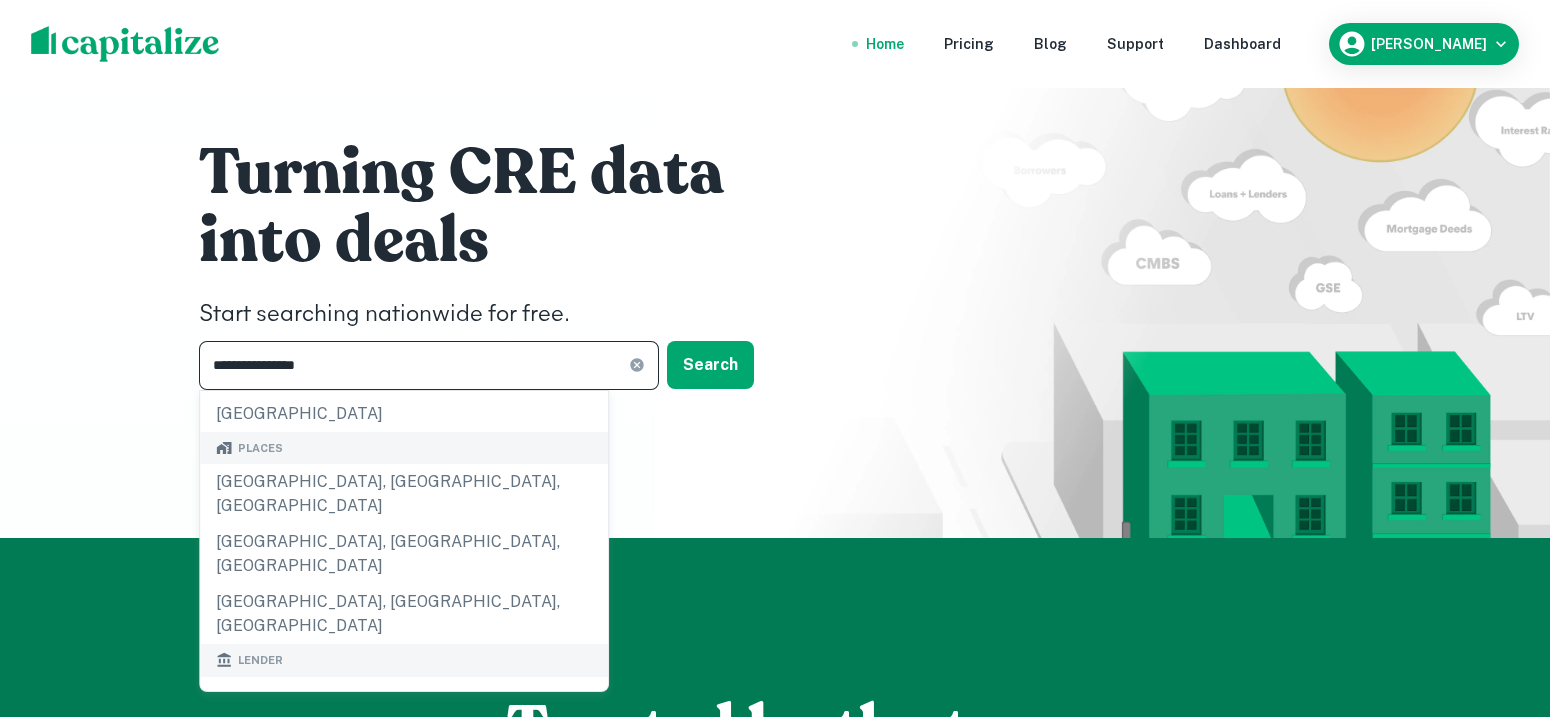 type on "**********" 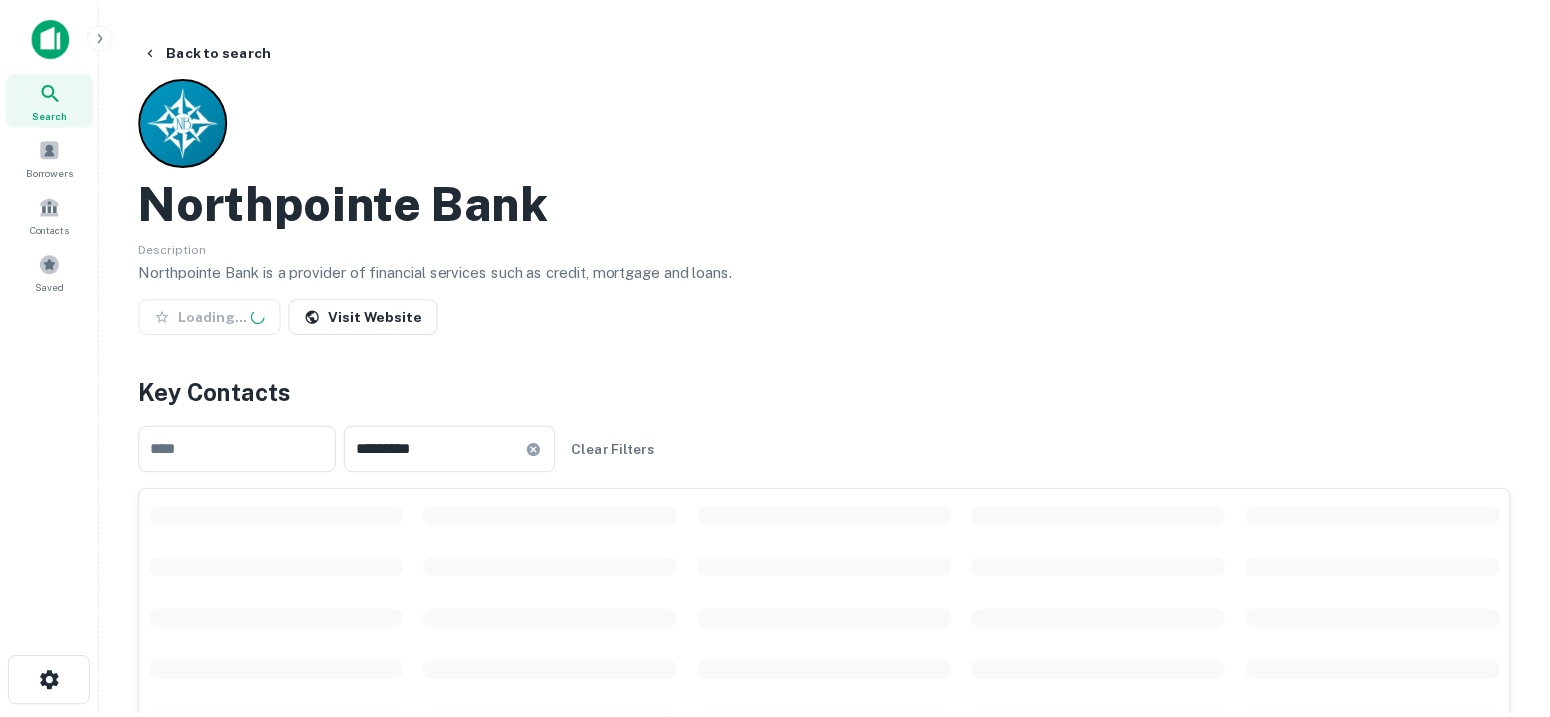 scroll, scrollTop: 124, scrollLeft: 0, axis: vertical 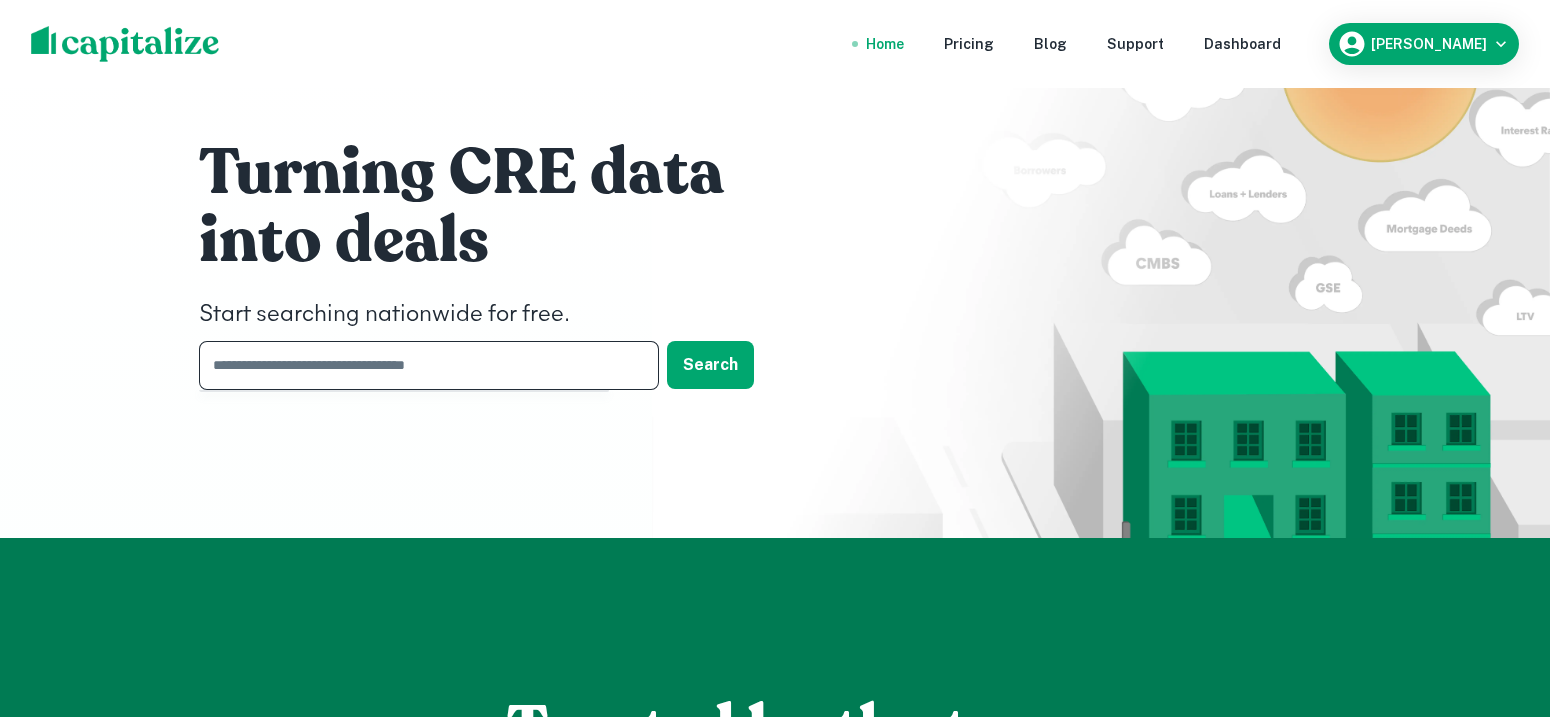 click at bounding box center [422, 365] 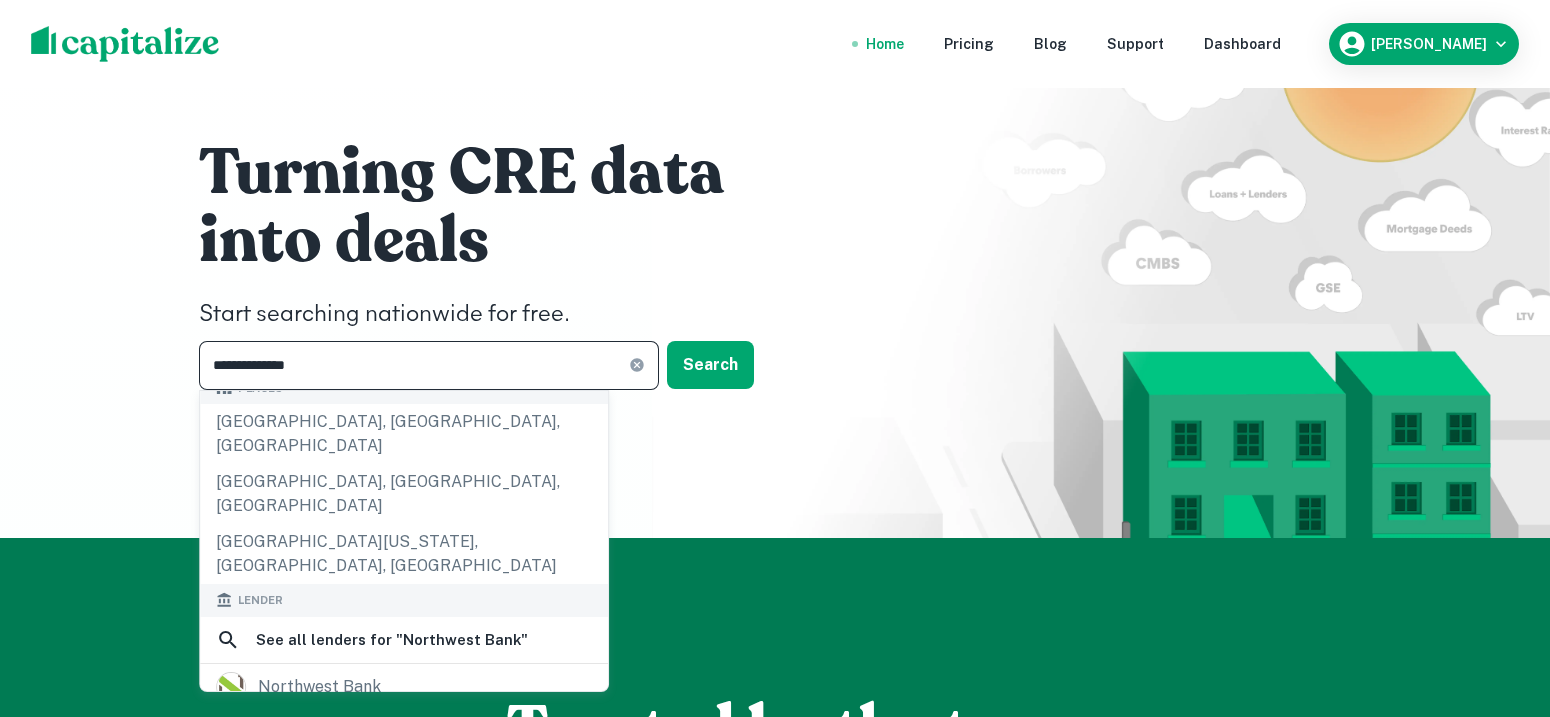 scroll, scrollTop: 249, scrollLeft: 0, axis: vertical 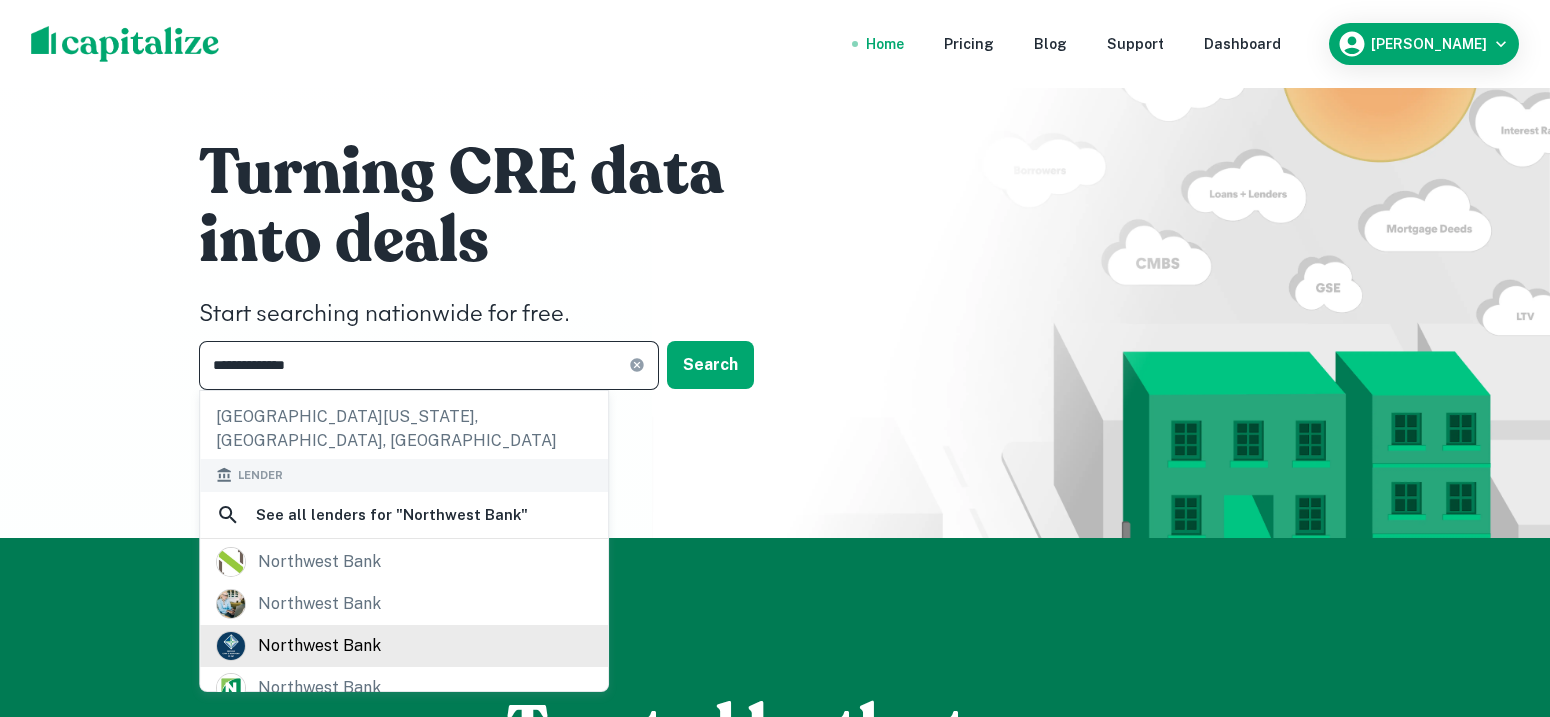 type on "**********" 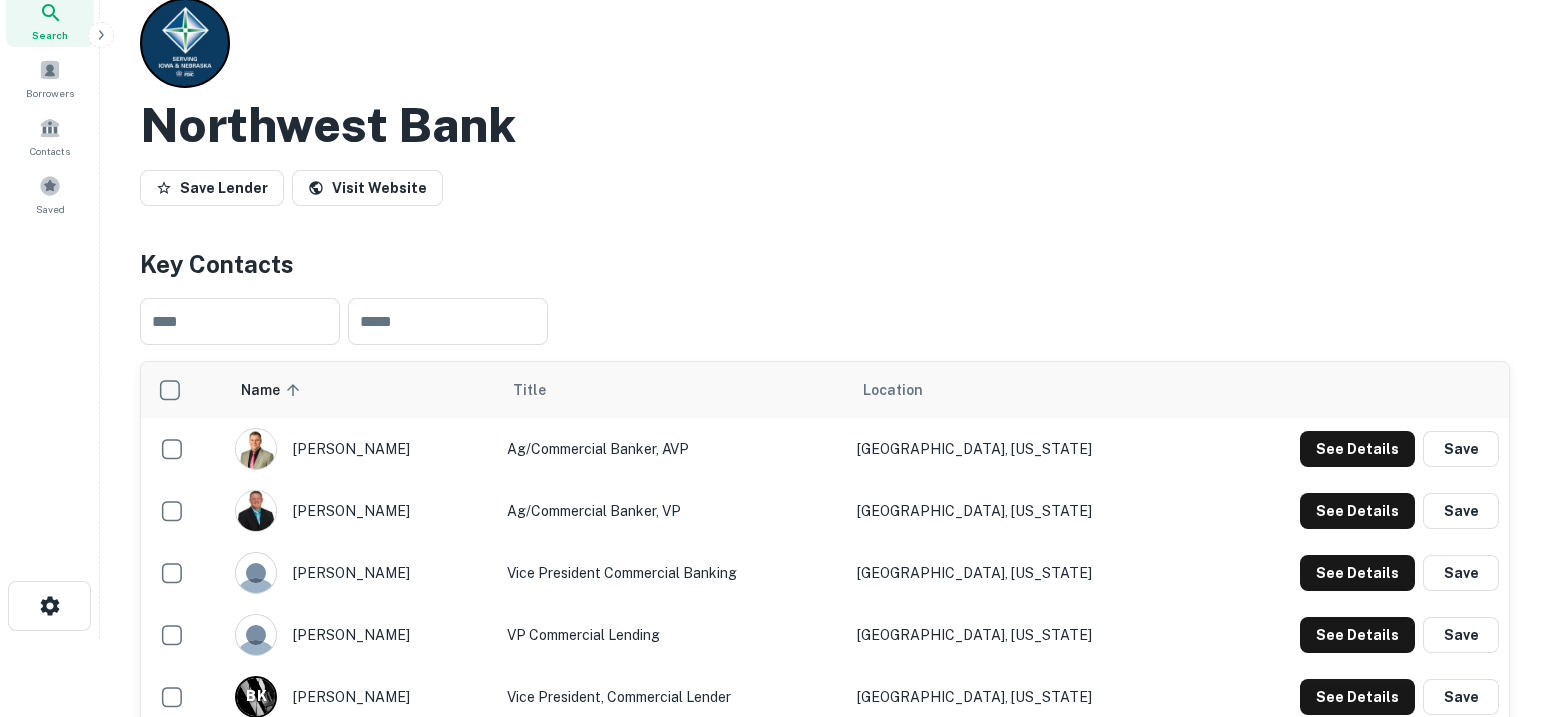 scroll, scrollTop: 124, scrollLeft: 0, axis: vertical 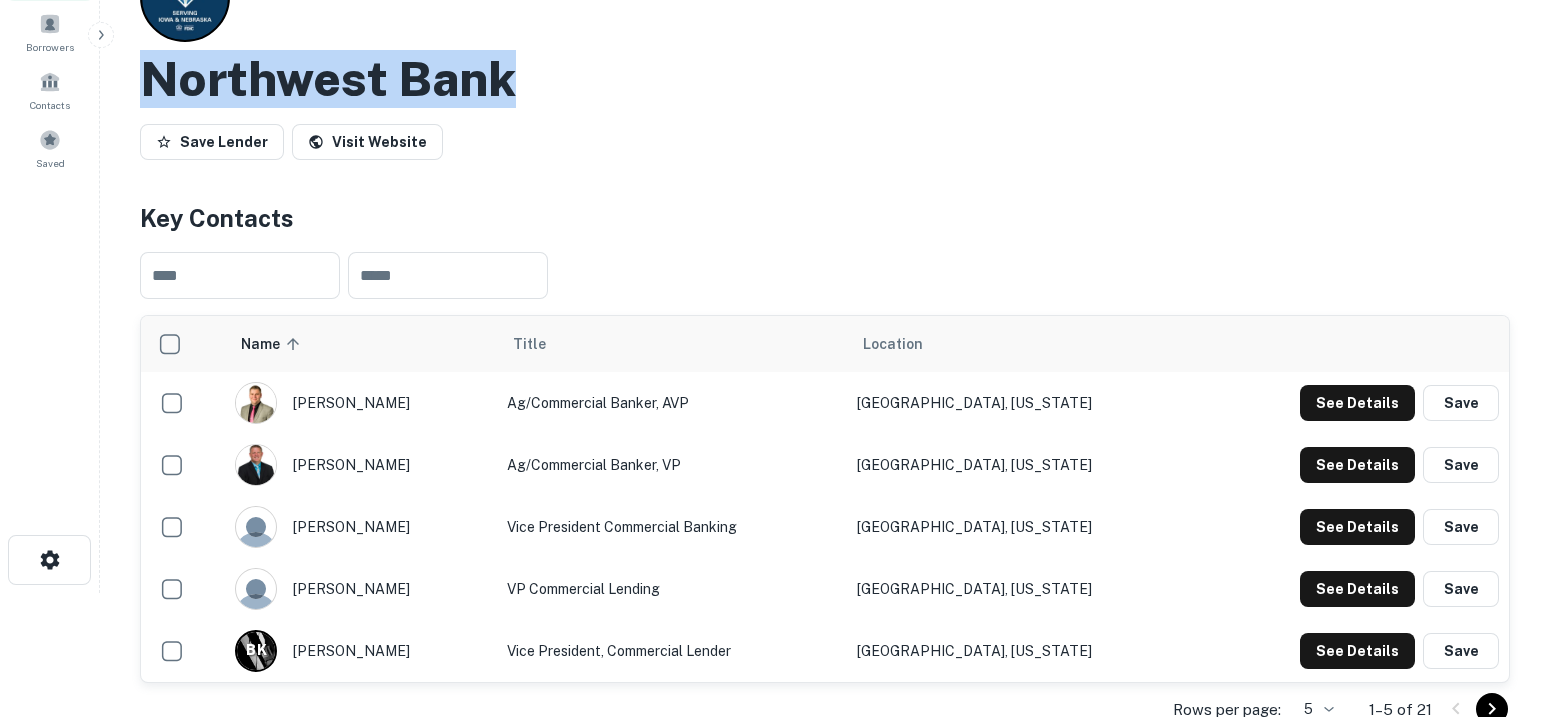 drag, startPoint x: 538, startPoint y: 77, endPoint x: 132, endPoint y: 104, distance: 406.8968 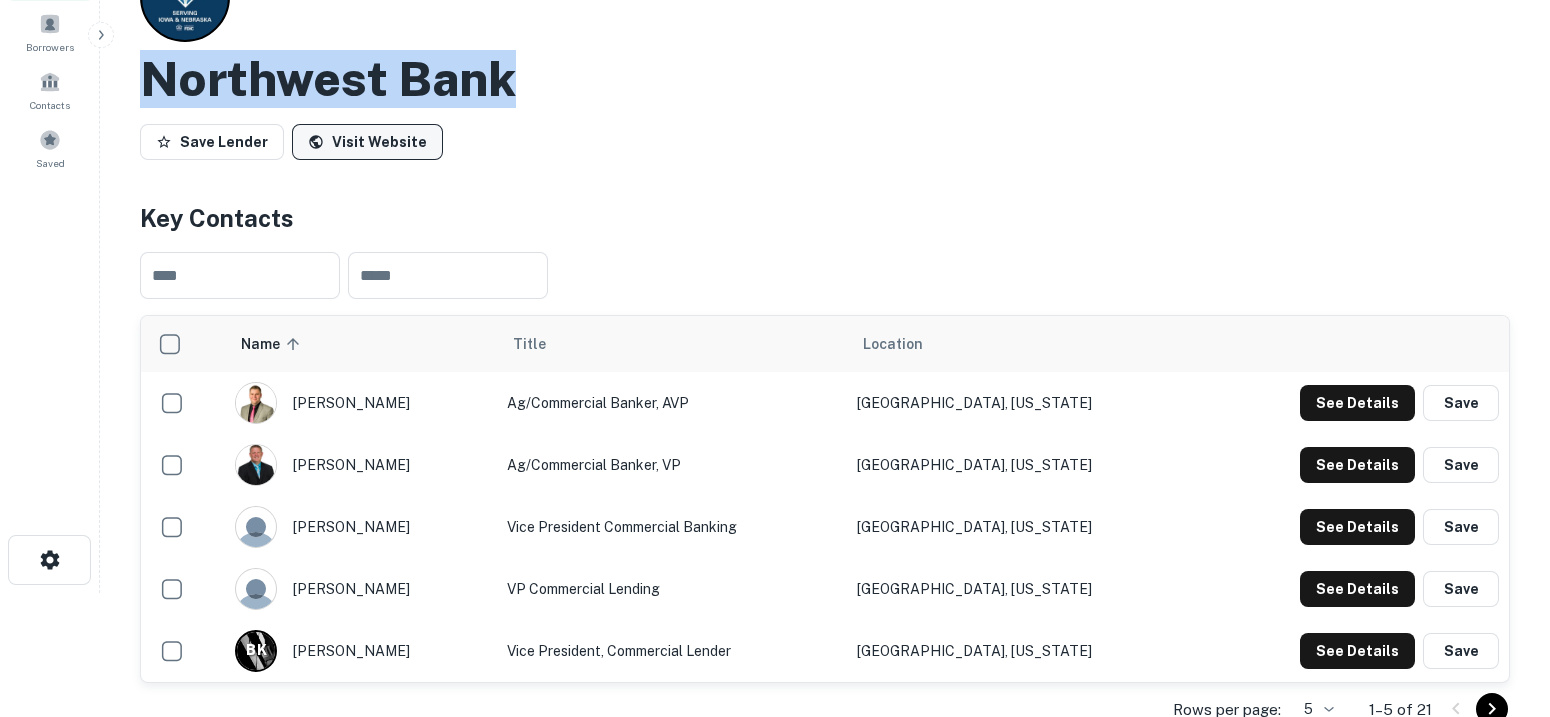 click on "Visit Website" at bounding box center (367, 142) 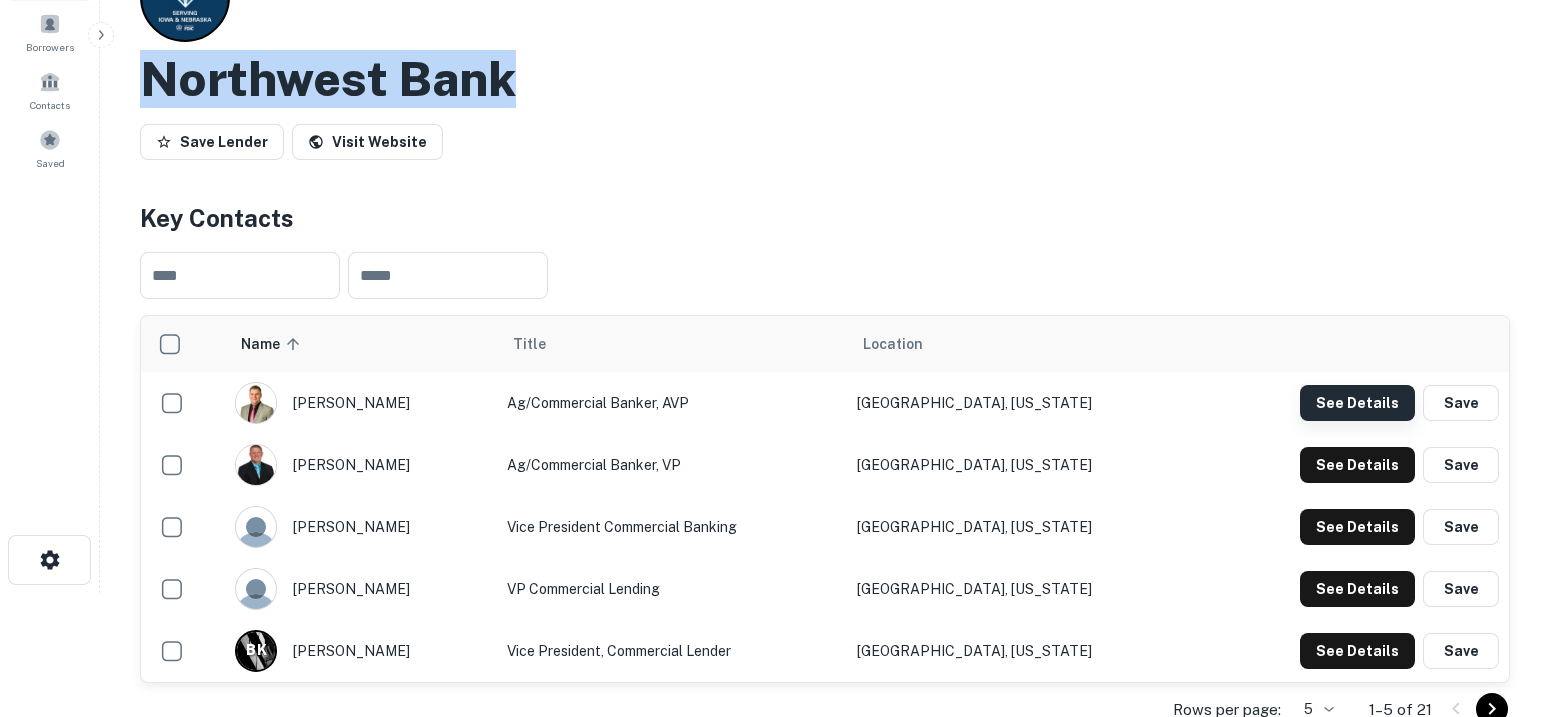 click on "See Details" at bounding box center [1357, 403] 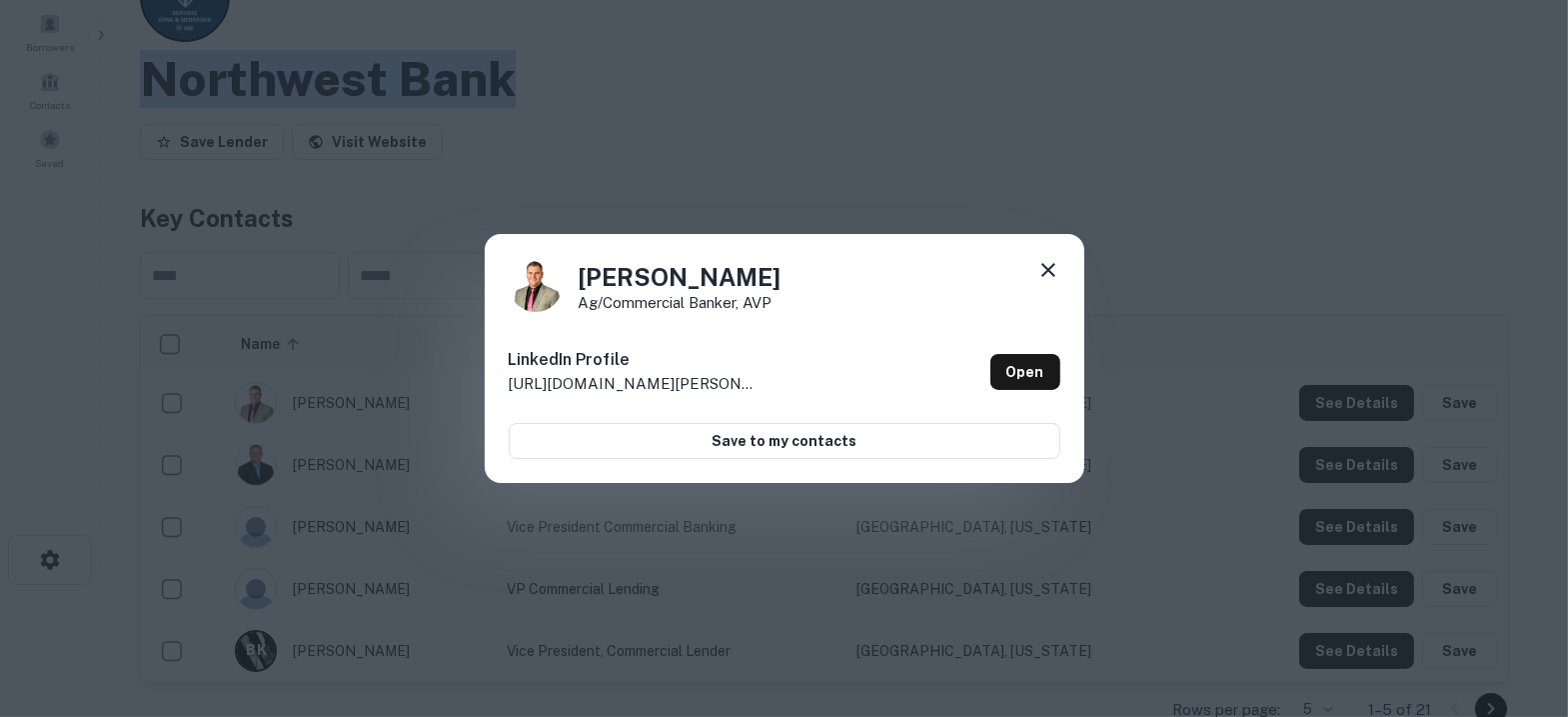 click 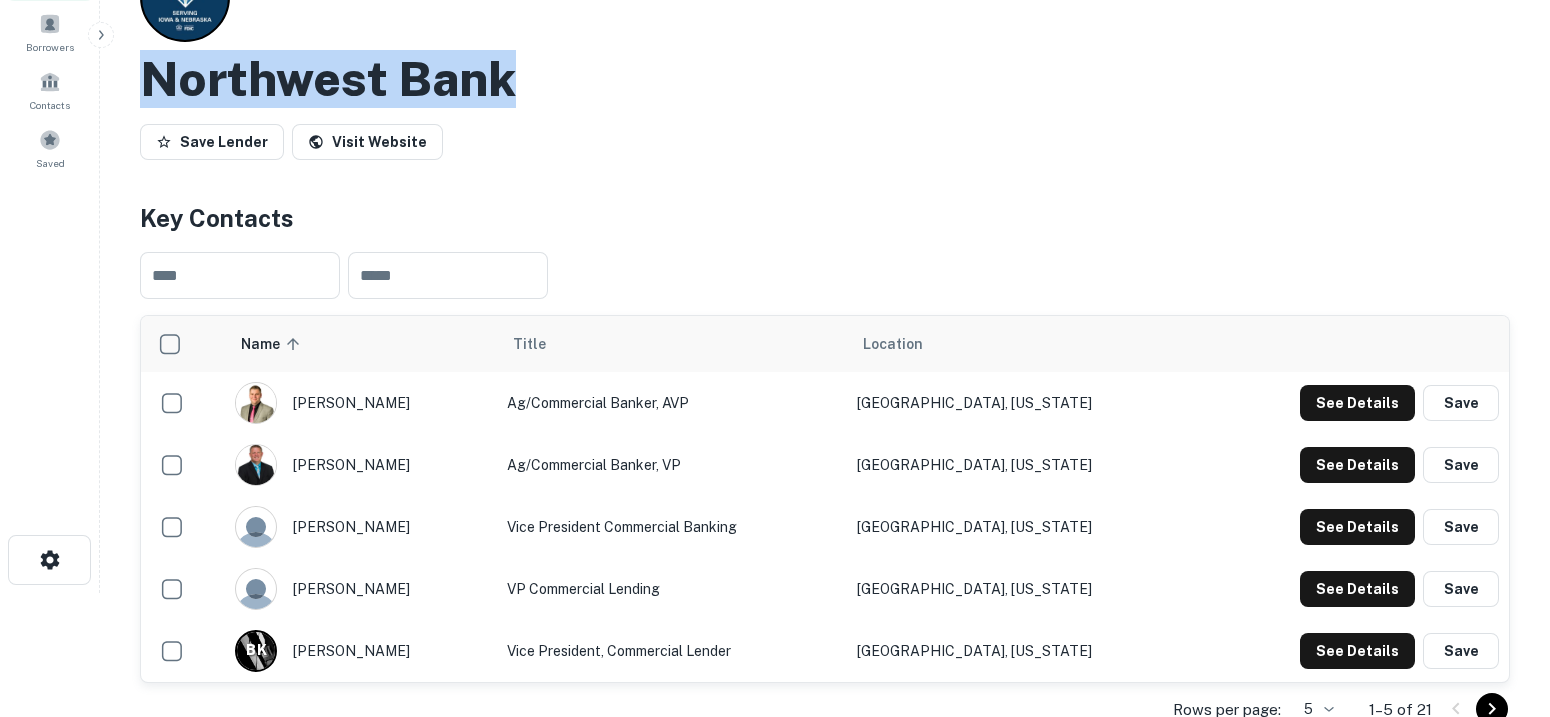 scroll, scrollTop: 375, scrollLeft: 0, axis: vertical 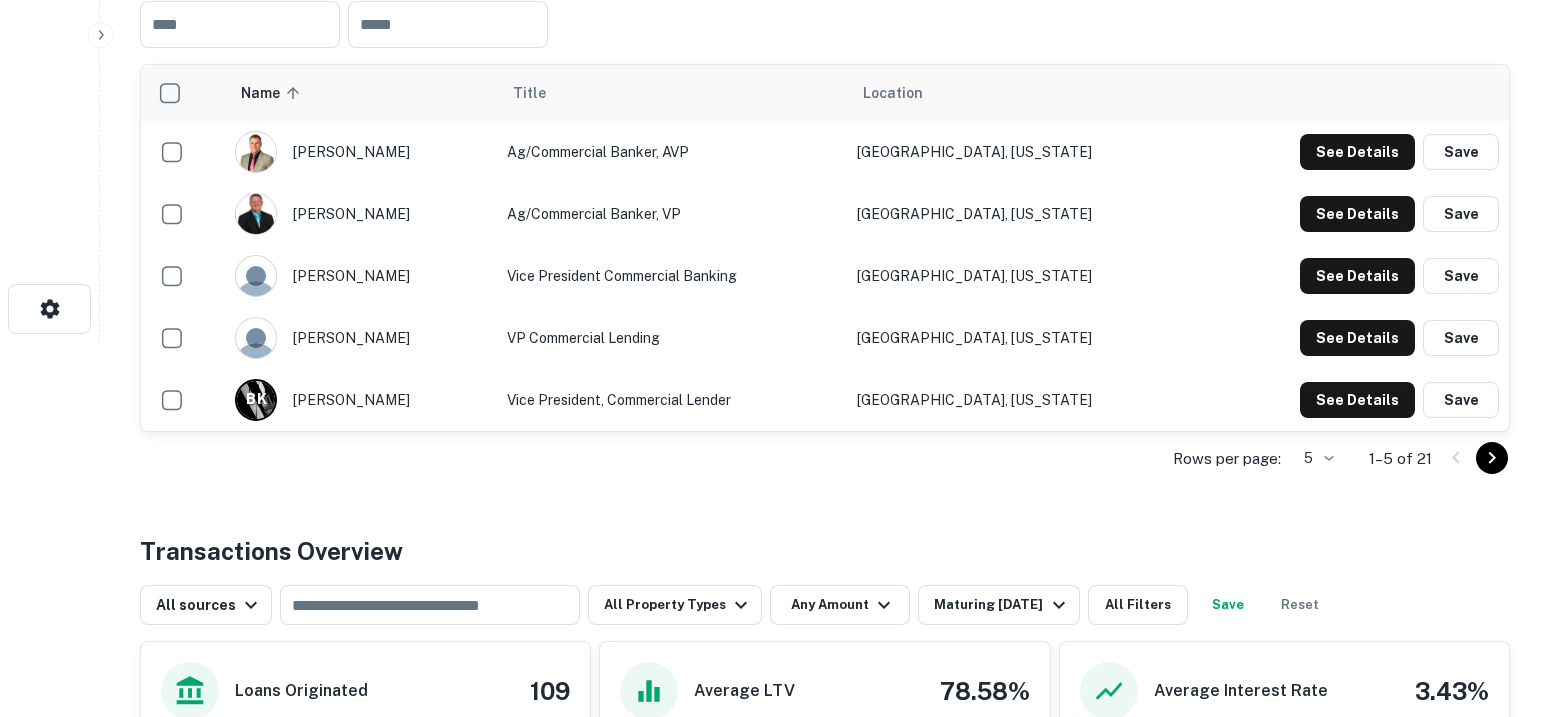 click on "Search         Borrowers         Contacts         Saved     Back to search Northwest Bank Save Lender Visit Website Key Contacts ​ ​ Name sorted ascending Title Location [PERSON_NAME] Ag/Commercial Banker, AVP [GEOGRAPHIC_DATA], [US_STATE] See Details Save [PERSON_NAME] Ag/Commercial Banker, VP [GEOGRAPHIC_DATA], [US_STATE] See Details Save [PERSON_NAME] Vice President Commercial Banking [GEOGRAPHIC_DATA], [US_STATE] See Details Save [PERSON_NAME] VP Commercial Lending [GEOGRAPHIC_DATA], [US_STATE] See Details Save B   K [PERSON_NAME] Vice President, Commercial [PERSON_NAME], [US_STATE] See Details Save Rows per page: 5 * 1–5 of 21 Transactions Overview All sources ​ All Property Types Any Amount Maturing [DATE] All Filters Save Reset Loans Originated 109 Average LTV 78.58% Average Interest Rate 3.43% Location Purpose Type Mortgage Amount Borrower Origination Date Maturity Date Lender Type Sale Amount LTV Year Built Unit Count [STREET_ADDRESS]  Construction Retail $1.3M 3525 & [STREET_ADDRESS] LLC Request Borrower Info Bank N/A" at bounding box center (775, -17) 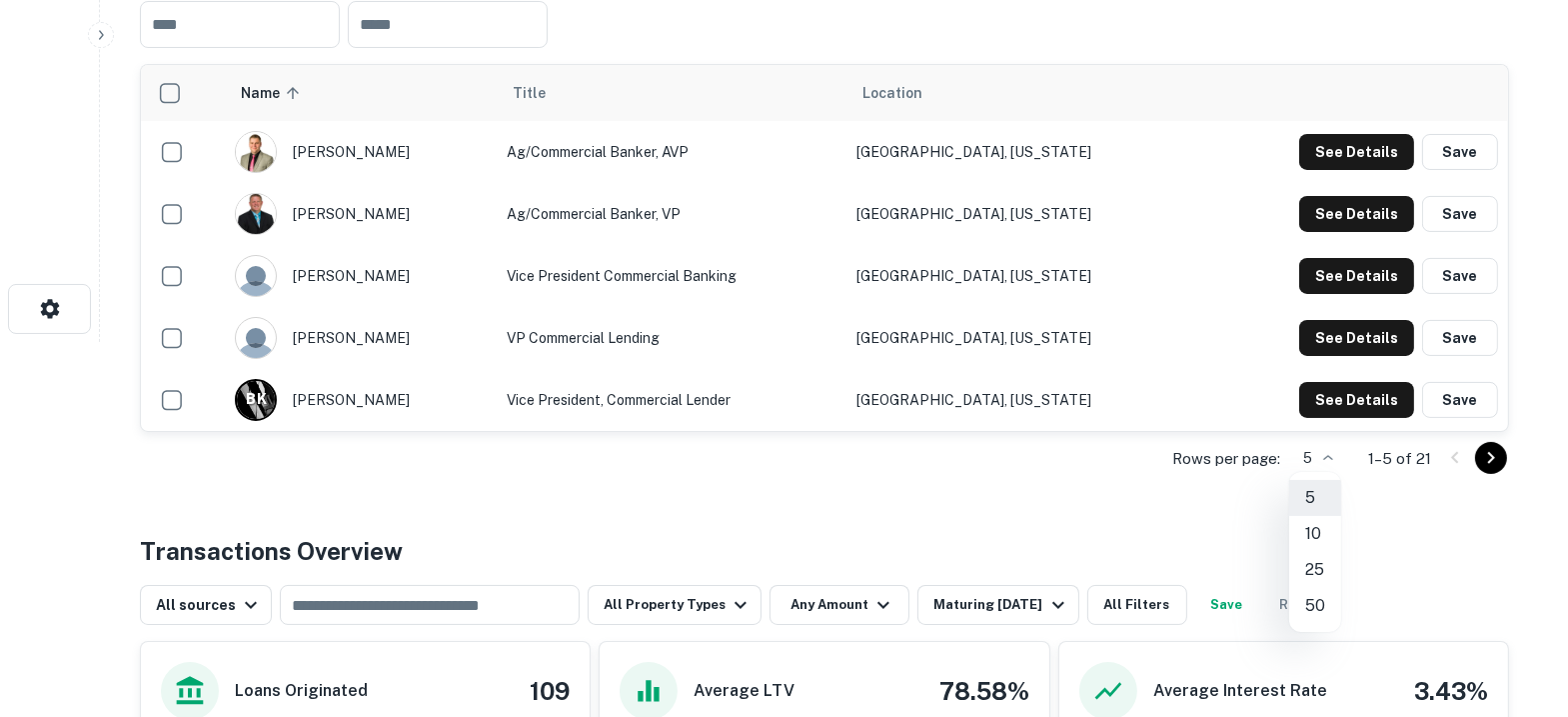 click at bounding box center (784, 358) 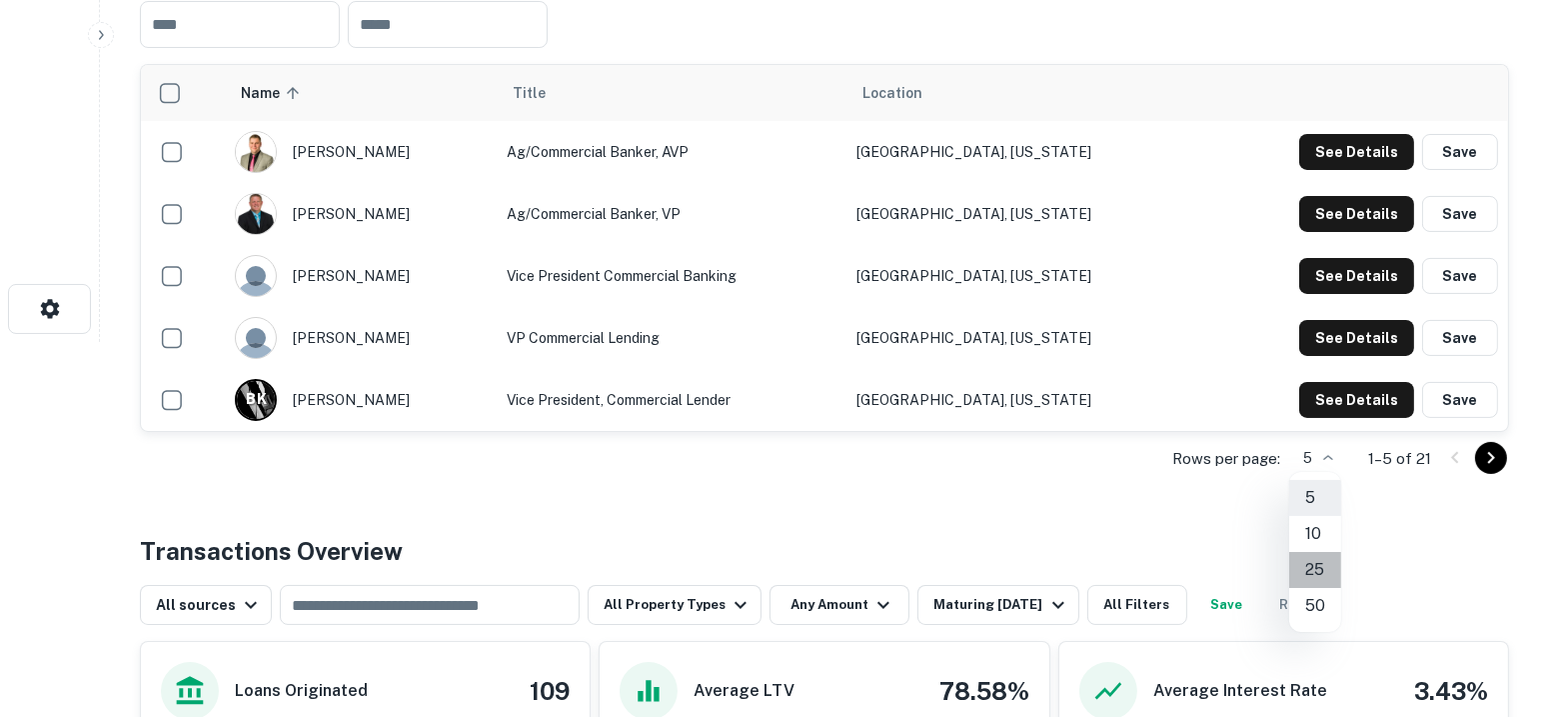 click on "25" at bounding box center [1315, 570] 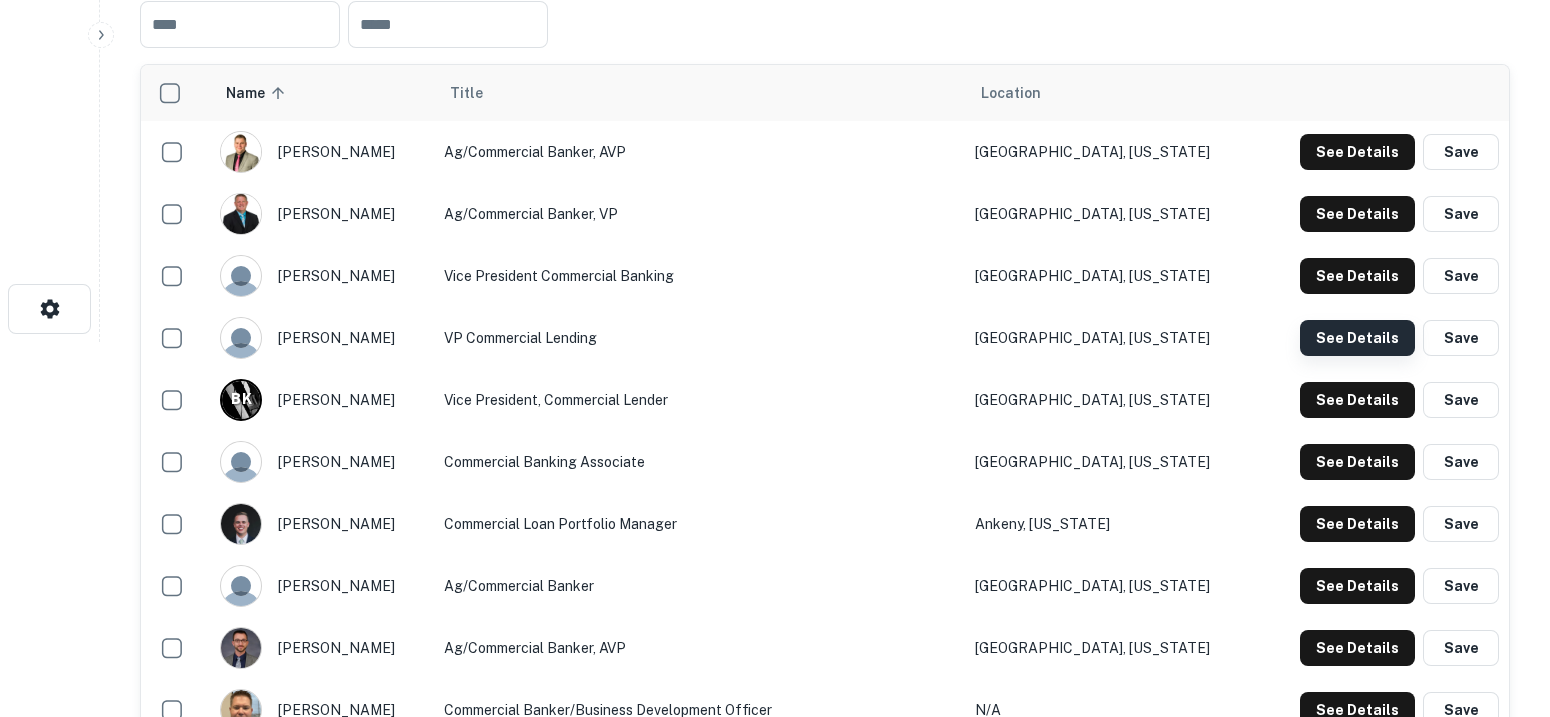 click on "See Details" at bounding box center (1357, 152) 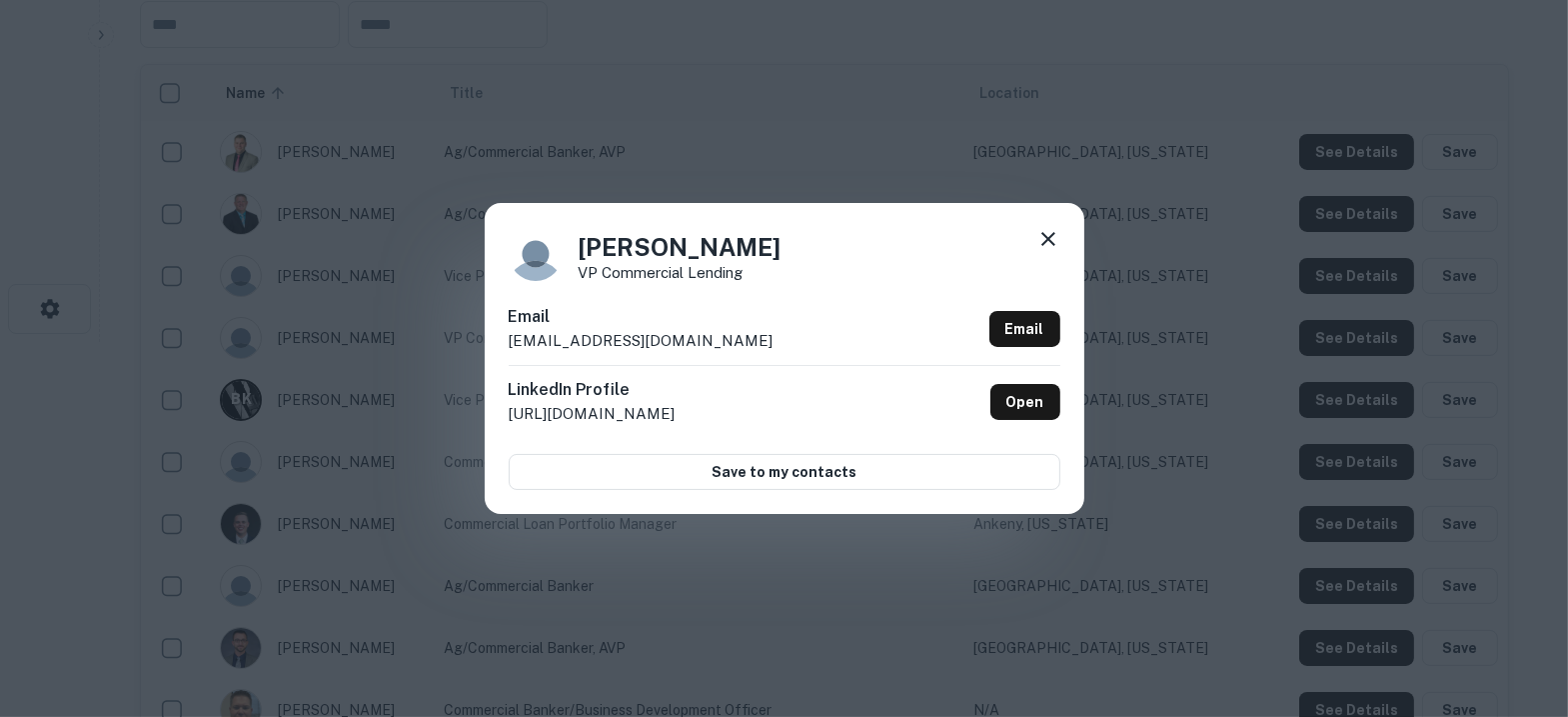 drag, startPoint x: 805, startPoint y: 230, endPoint x: 569, endPoint y: 248, distance: 236.68545 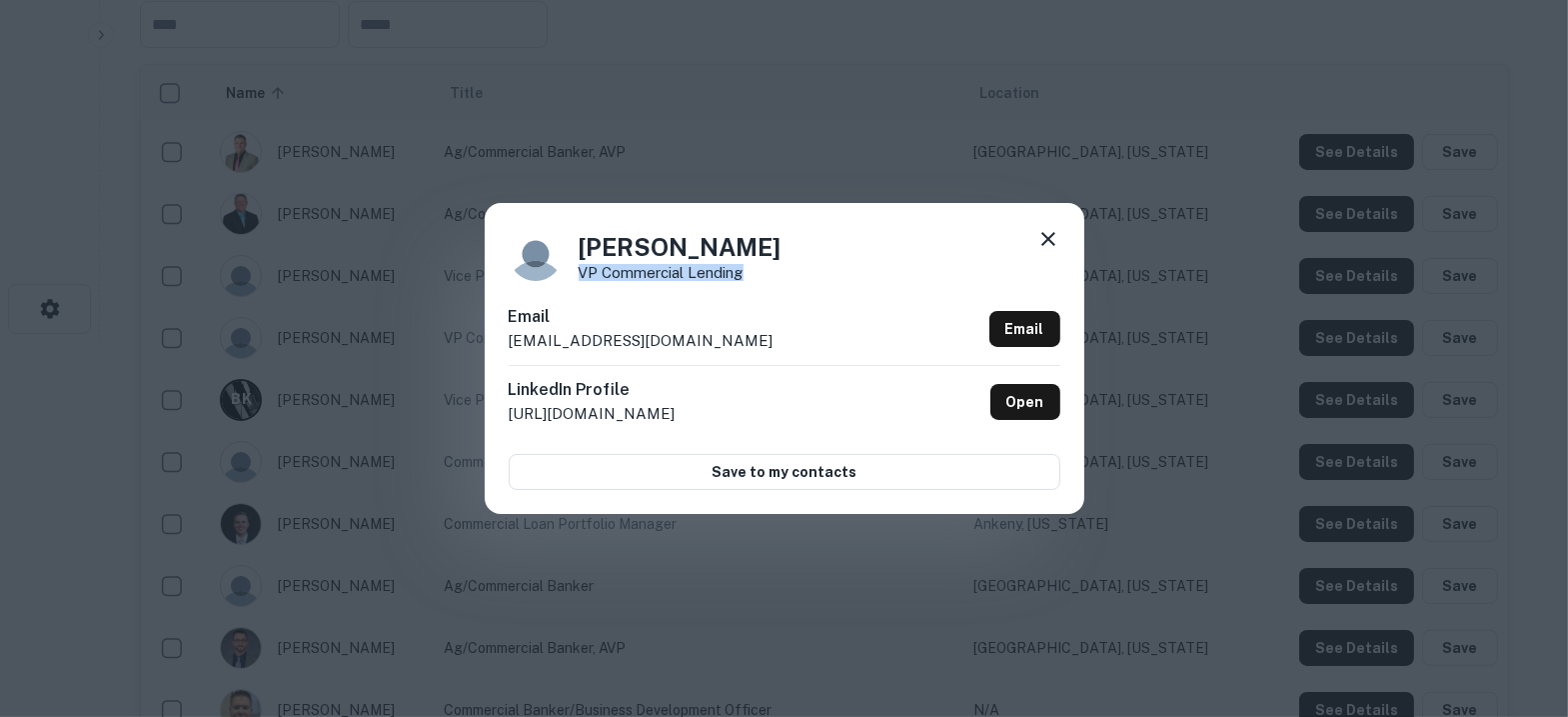drag, startPoint x: 765, startPoint y: 278, endPoint x: 575, endPoint y: 267, distance: 190.31815 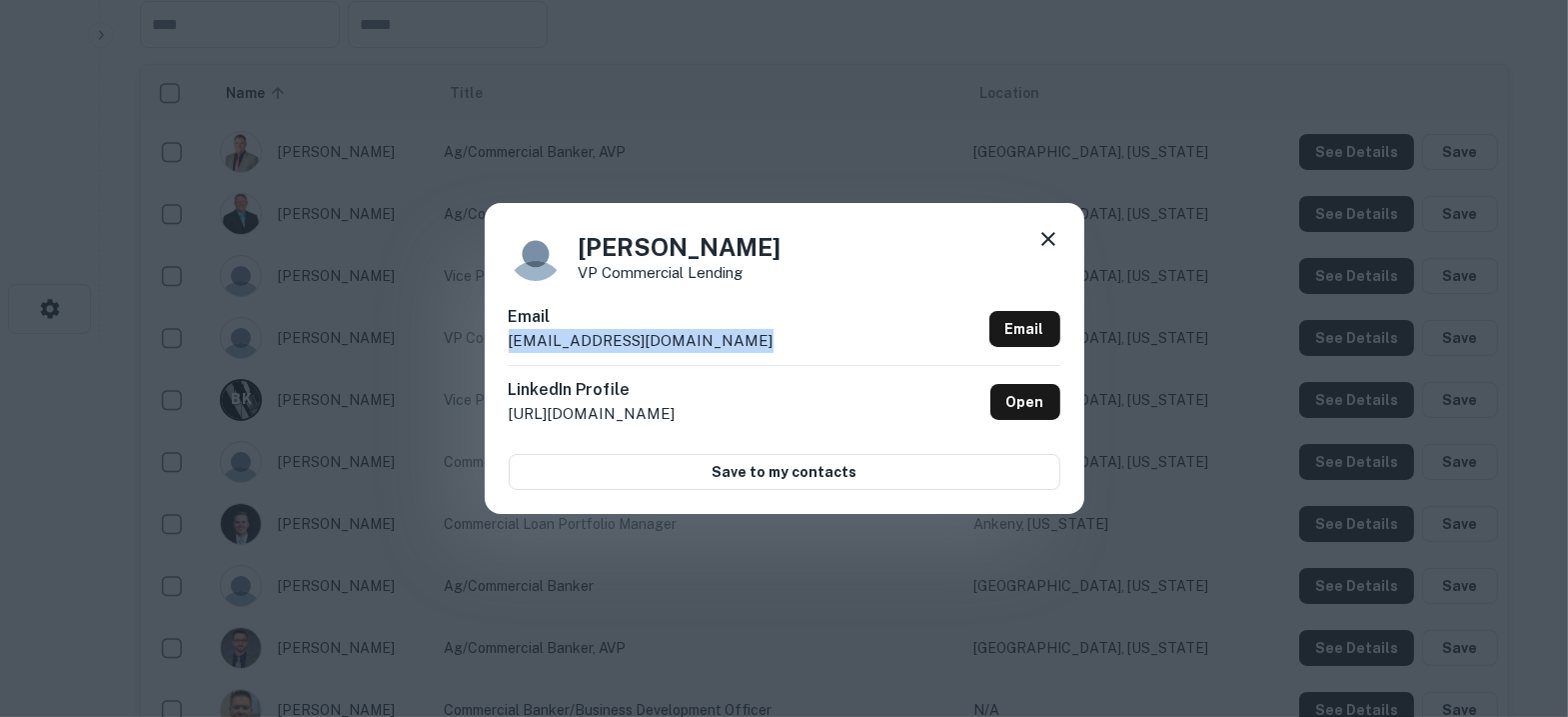 drag, startPoint x: 734, startPoint y: 344, endPoint x: 509, endPoint y: 336, distance: 225.14218 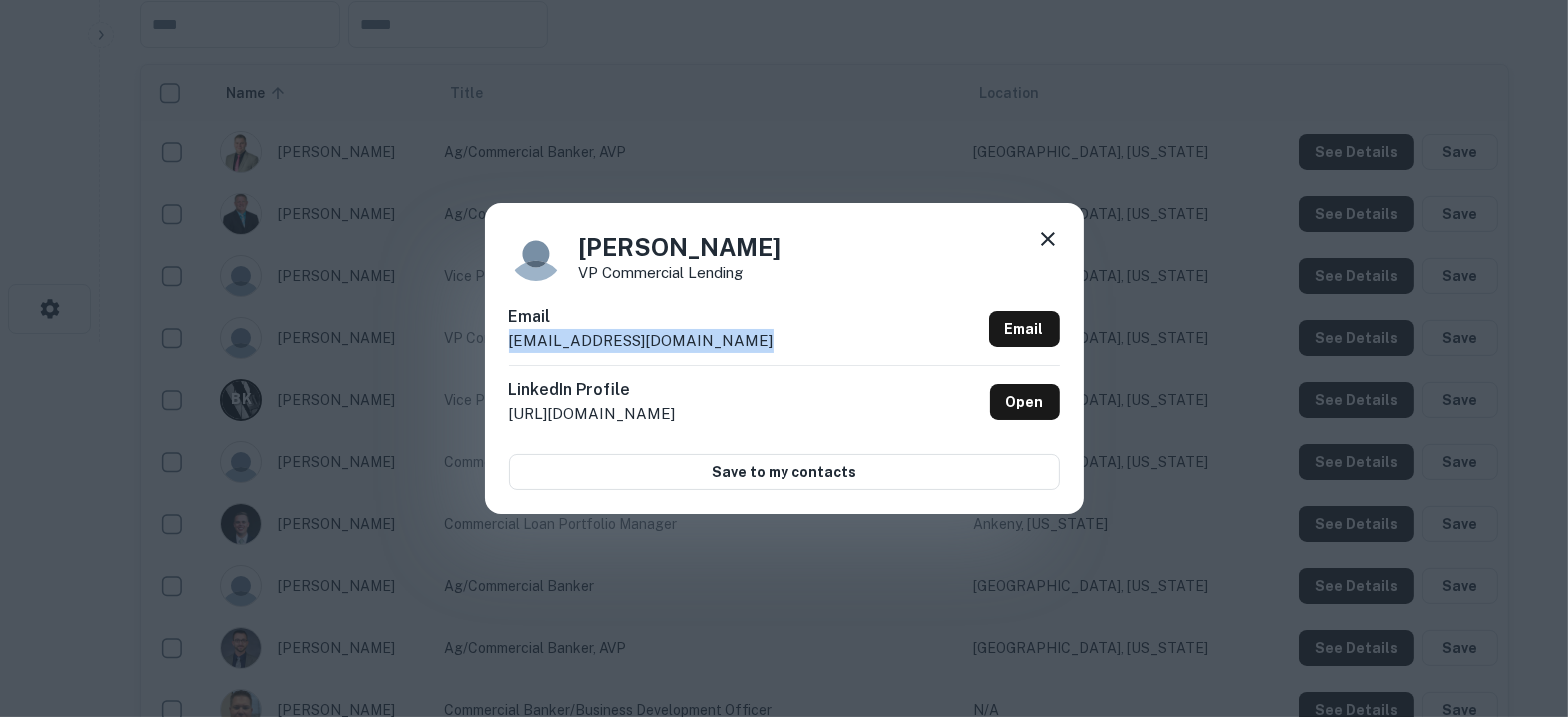 click 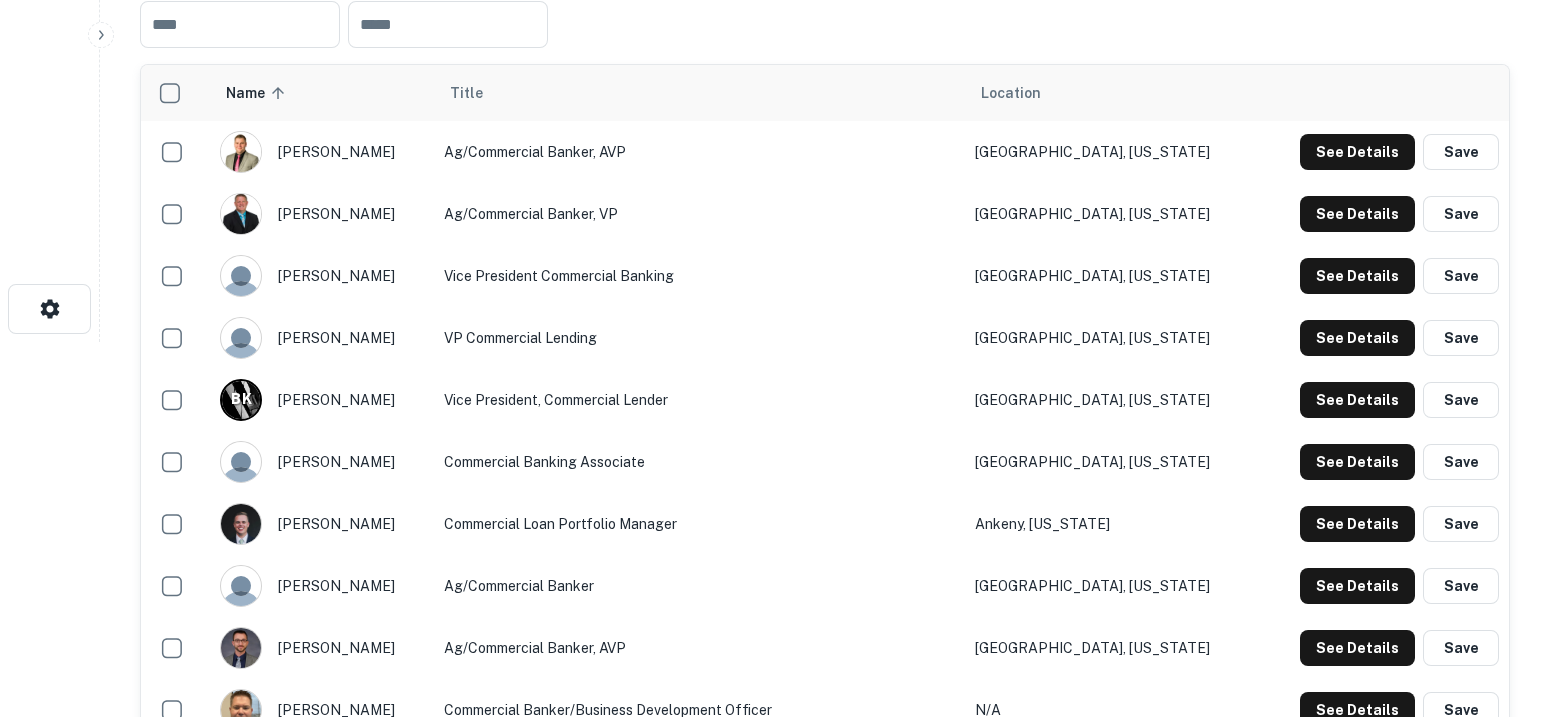 type 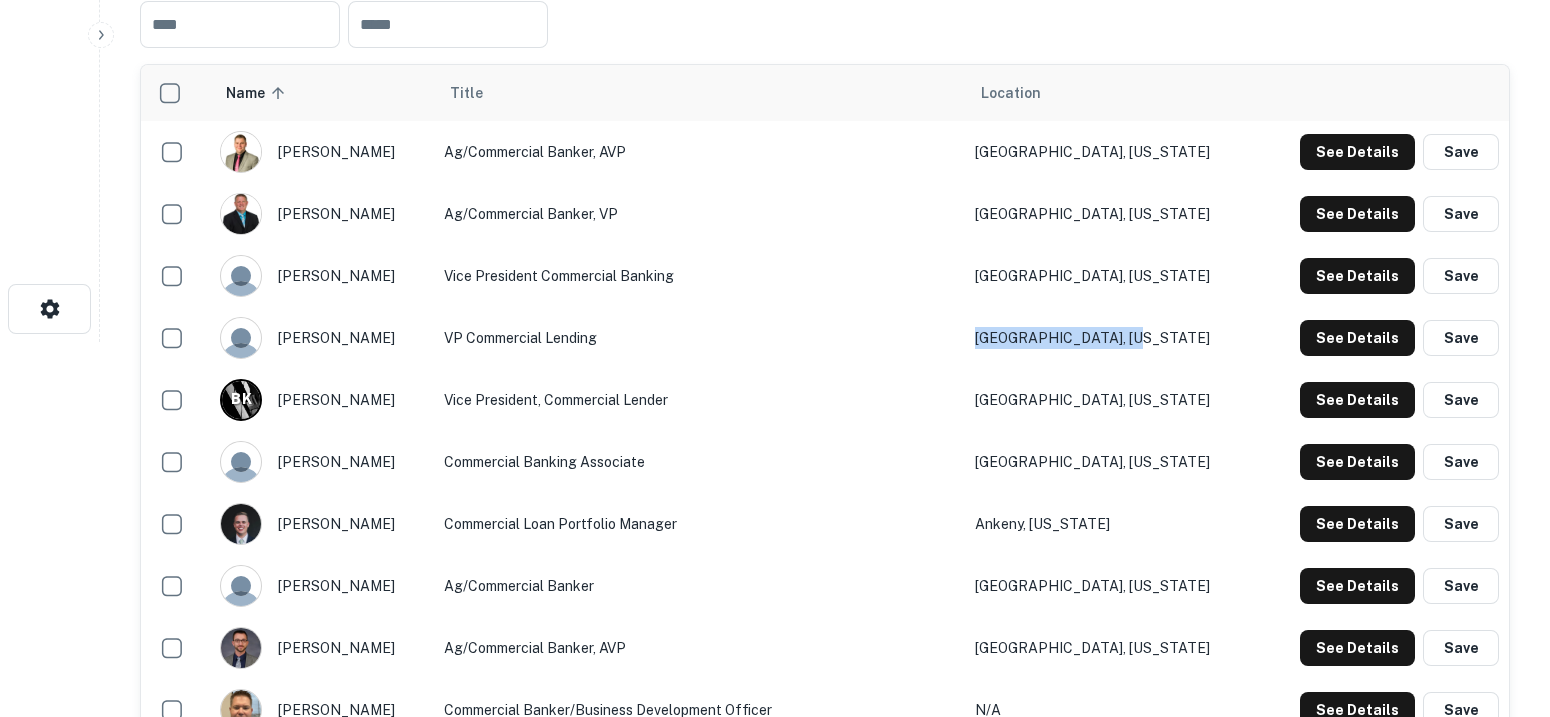 drag, startPoint x: 1237, startPoint y: 345, endPoint x: 1020, endPoint y: 337, distance: 217.14742 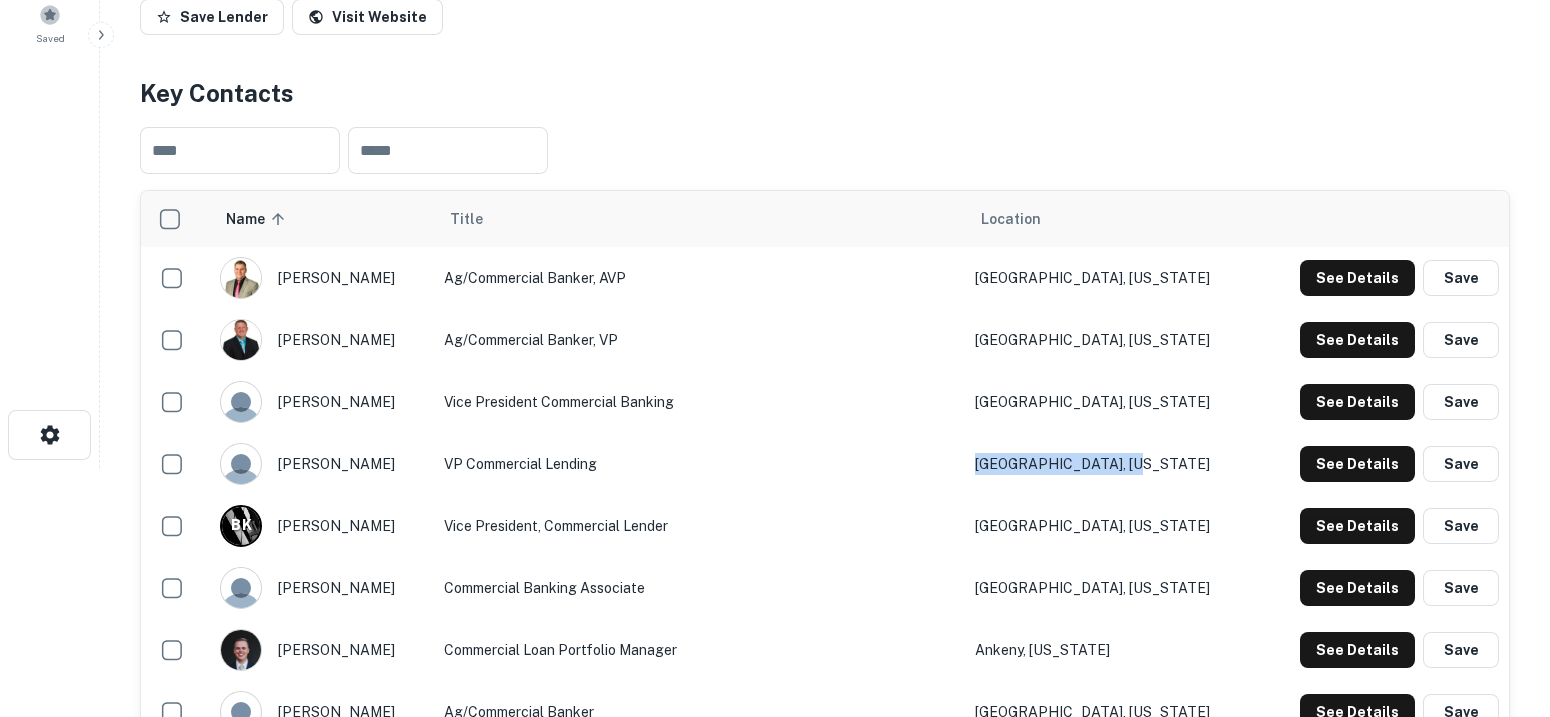 scroll, scrollTop: 375, scrollLeft: 0, axis: vertical 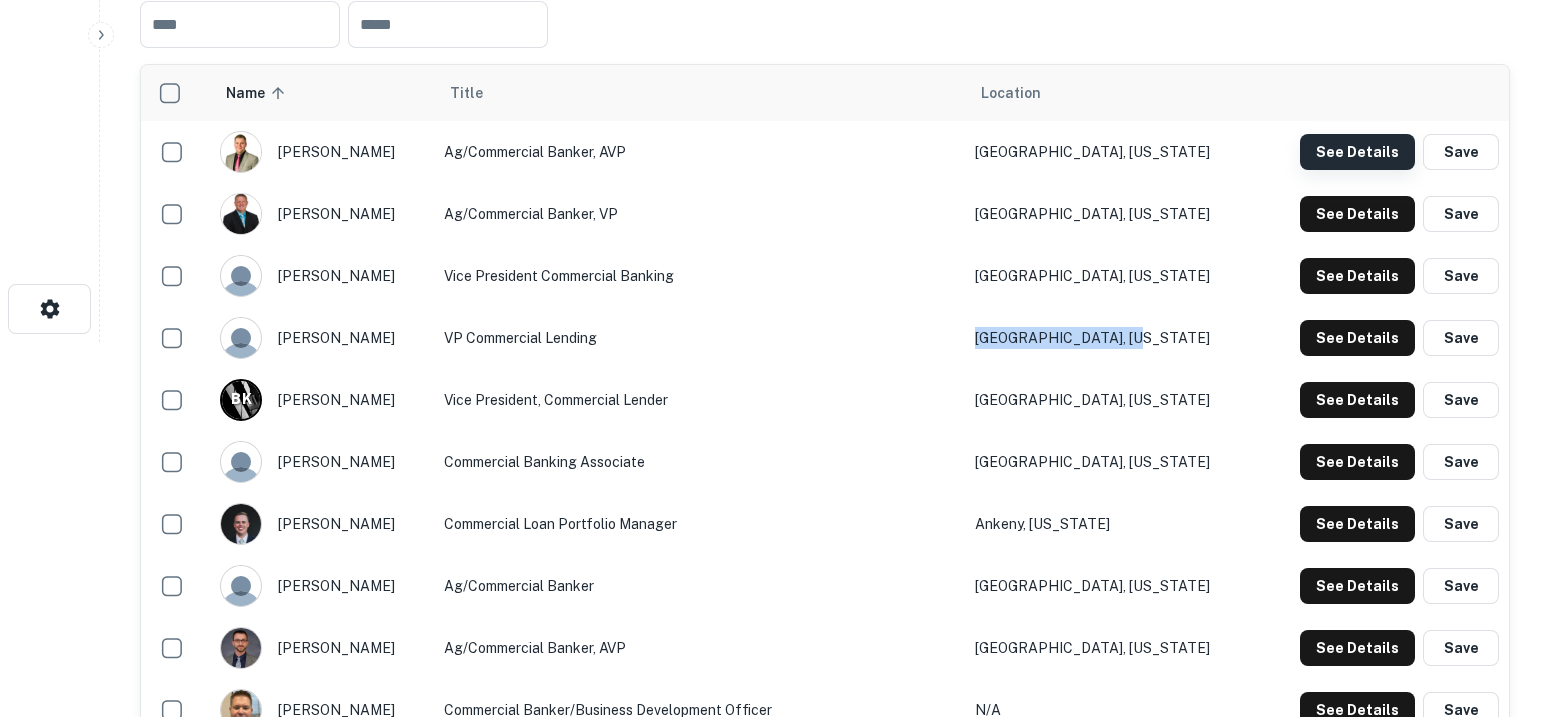 click on "See Details" at bounding box center (1357, 152) 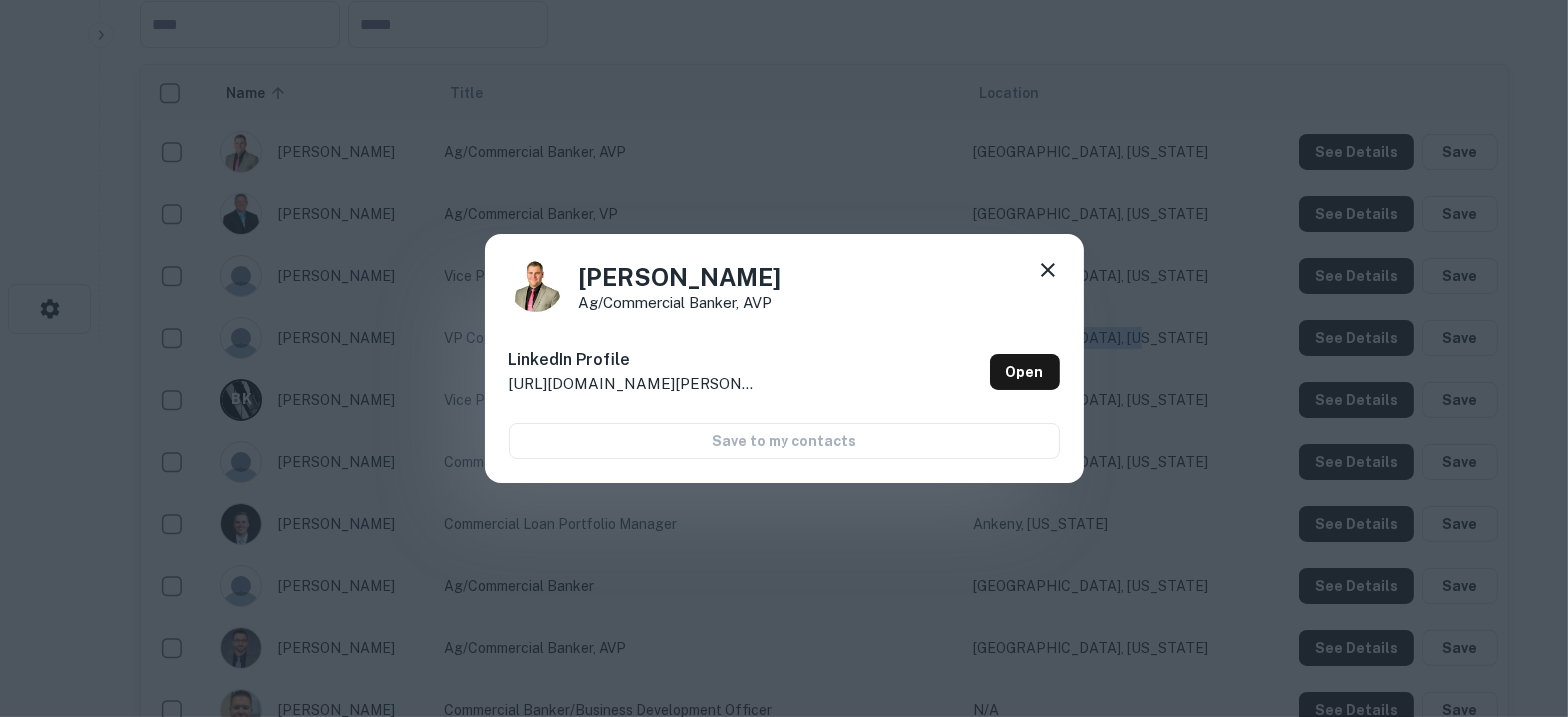 click 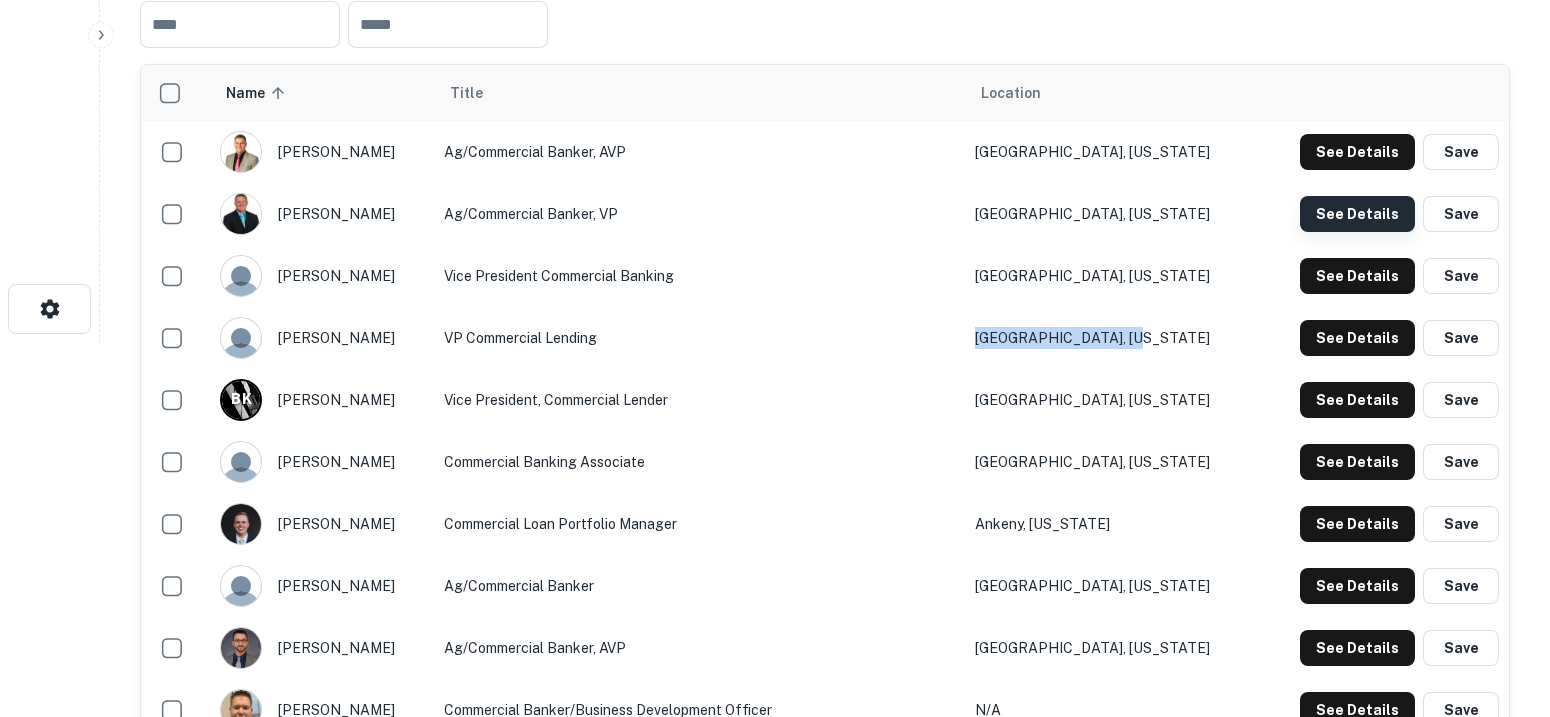 click on "See Details" at bounding box center (1357, 152) 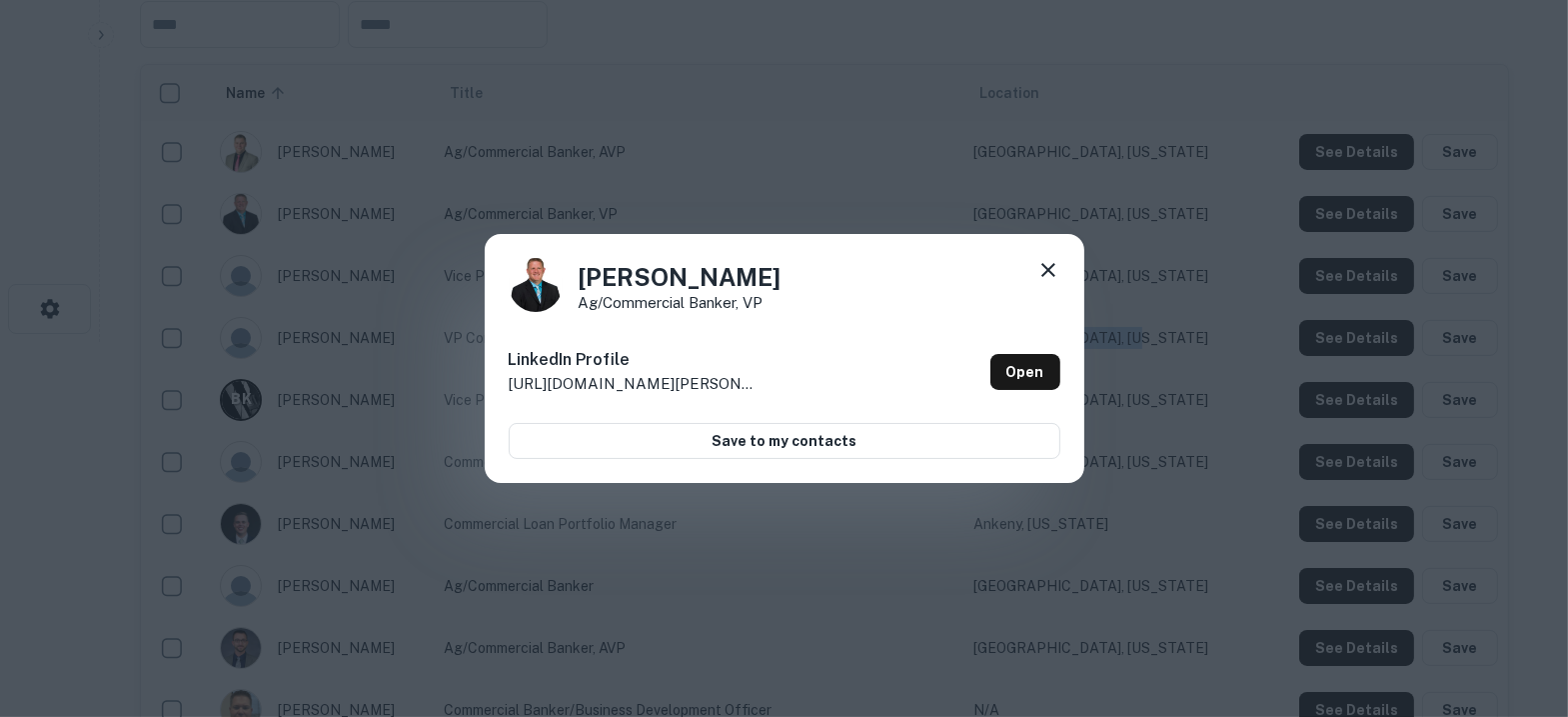 click 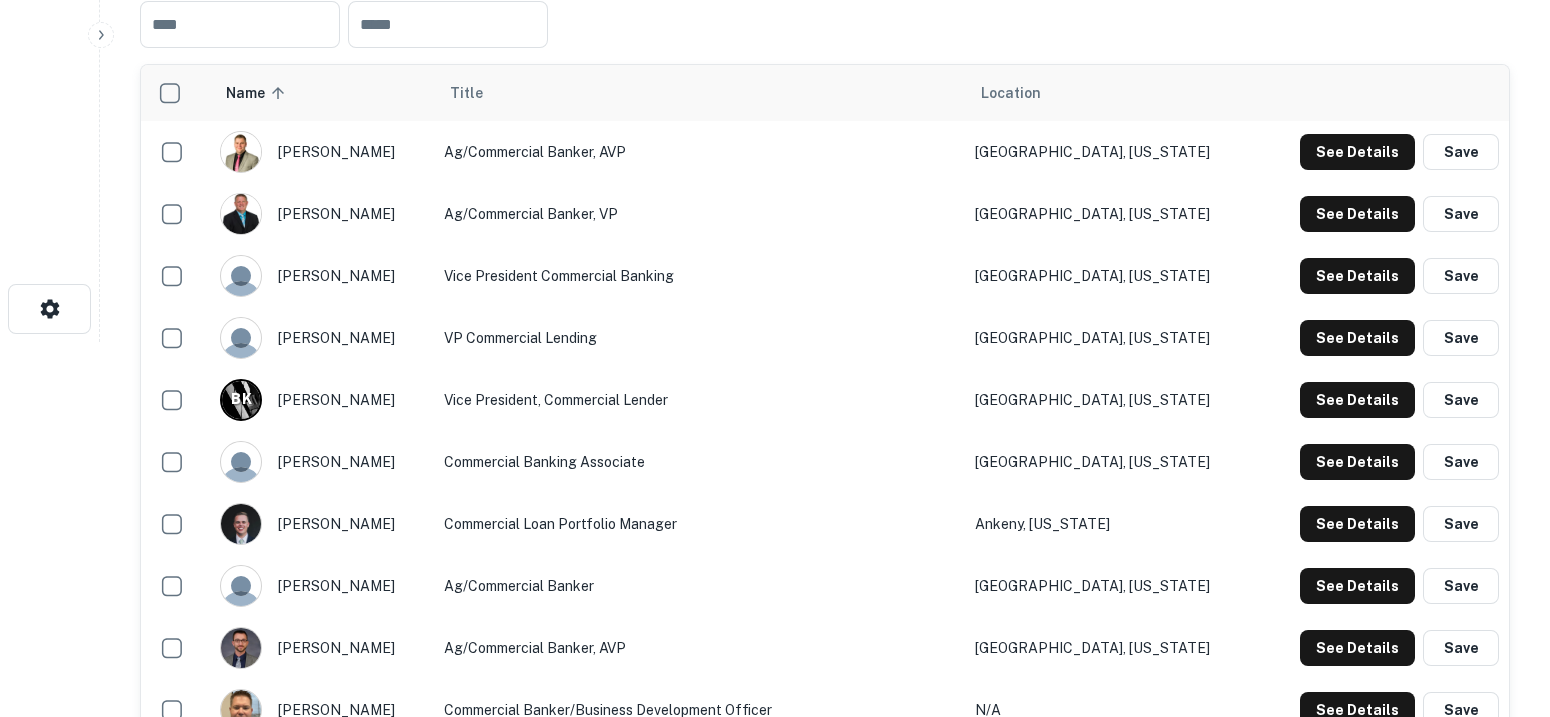 click on "See Details Save" at bounding box center (1383, 276) 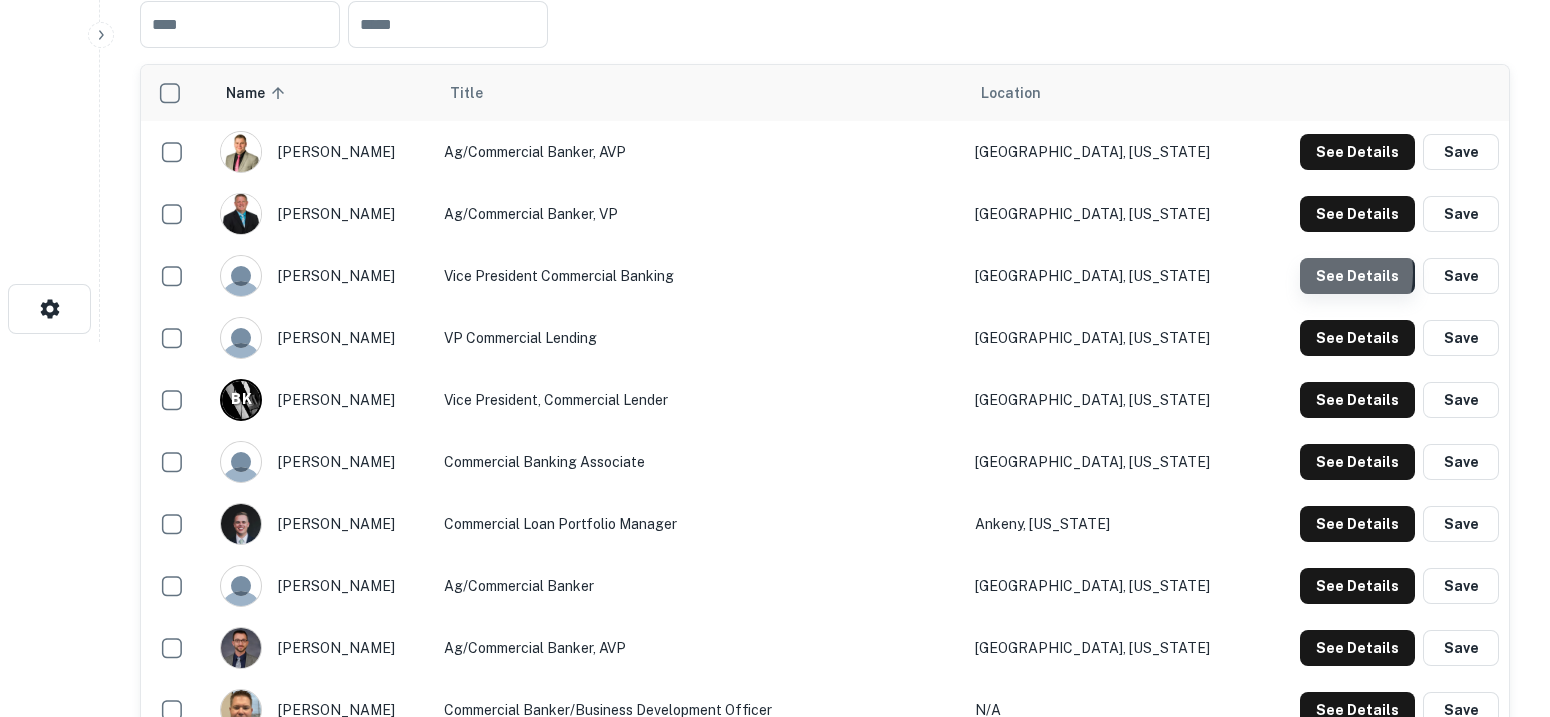 click on "See Details" at bounding box center (1357, 152) 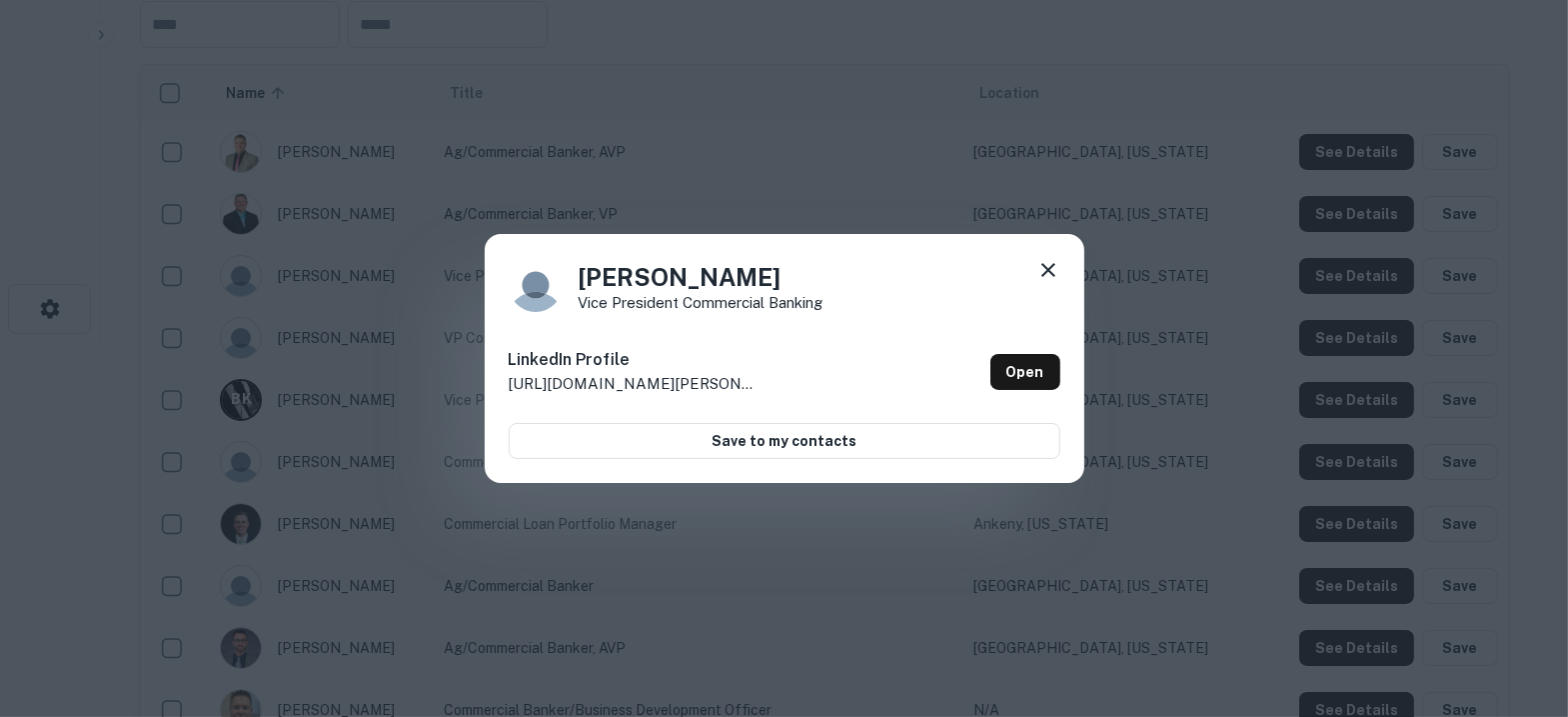 click 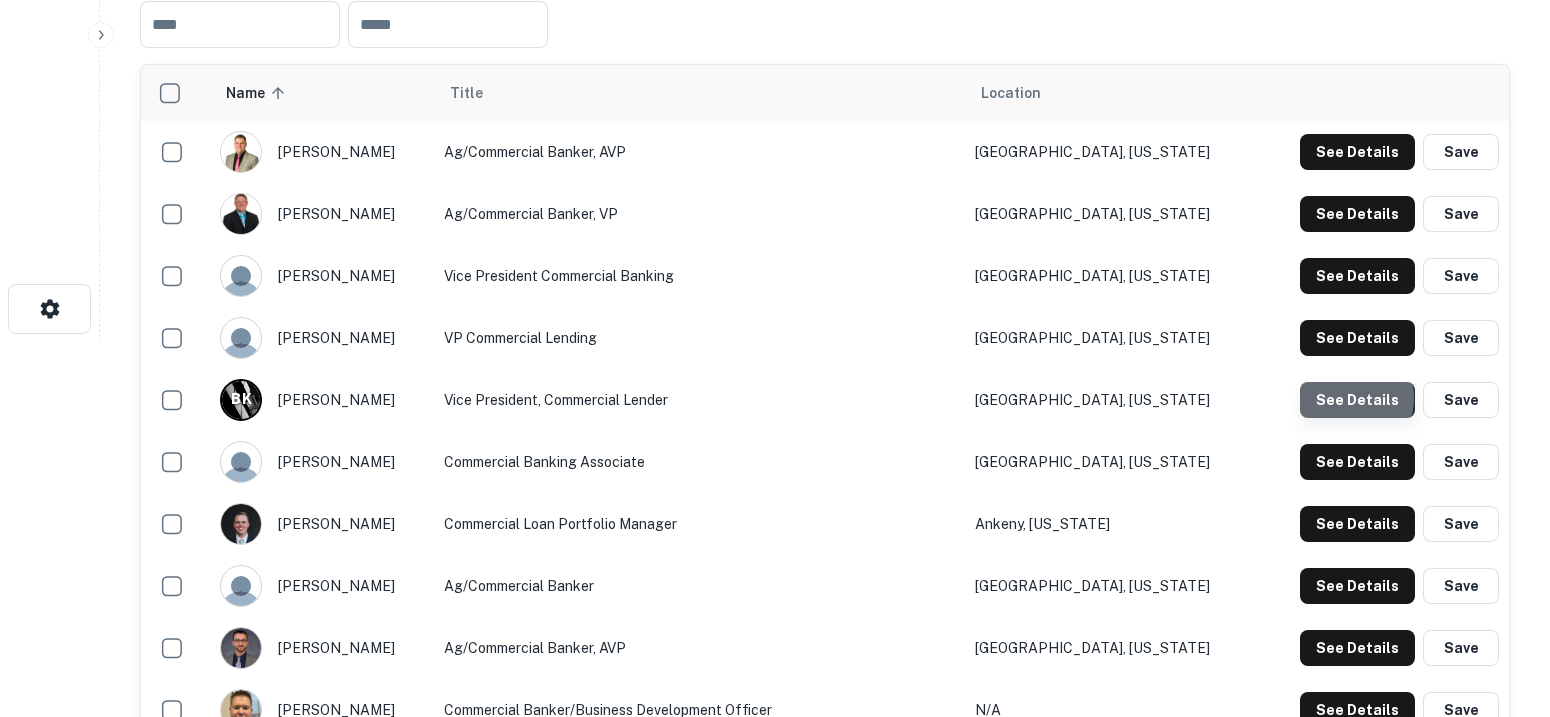 click on "See Details" at bounding box center (1357, 152) 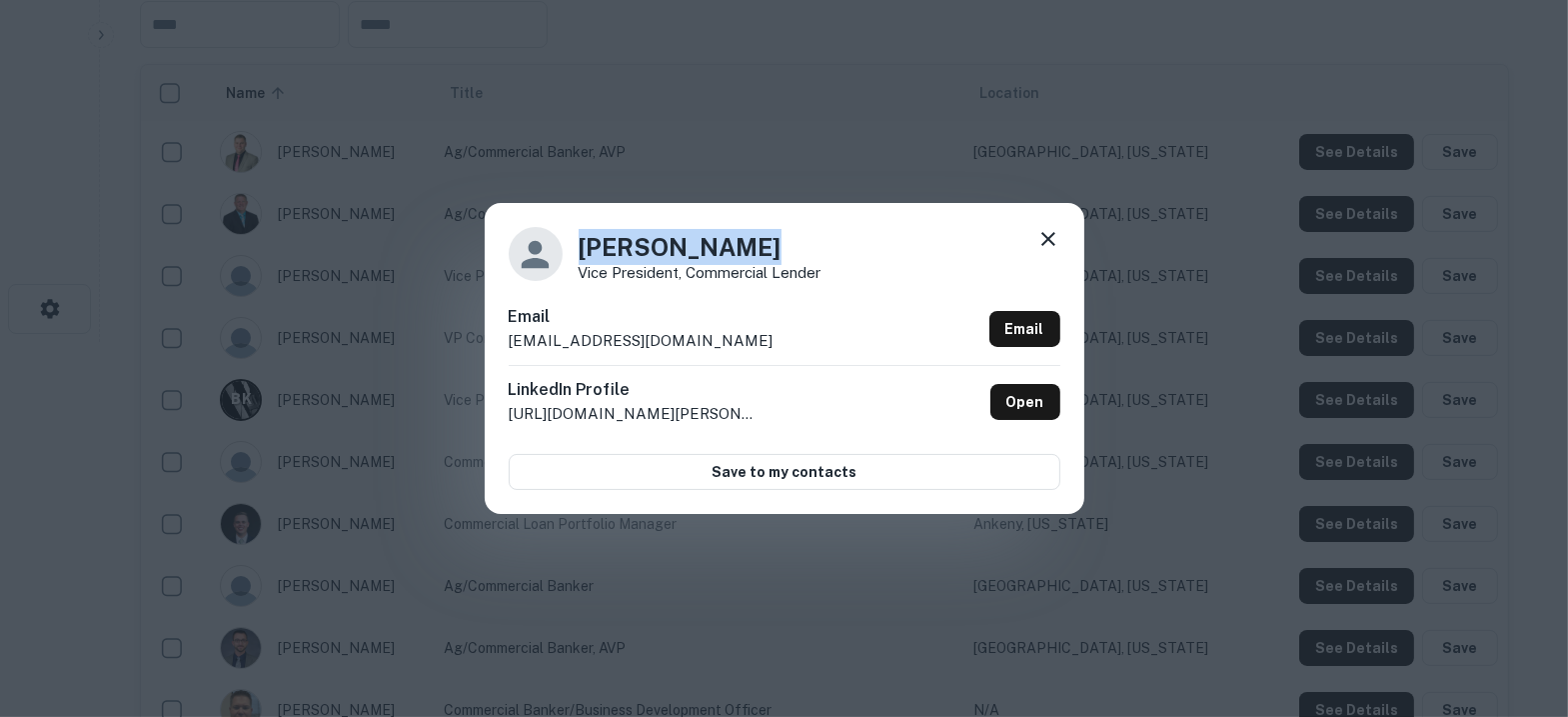 drag, startPoint x: 754, startPoint y: 238, endPoint x: 585, endPoint y: 238, distance: 169 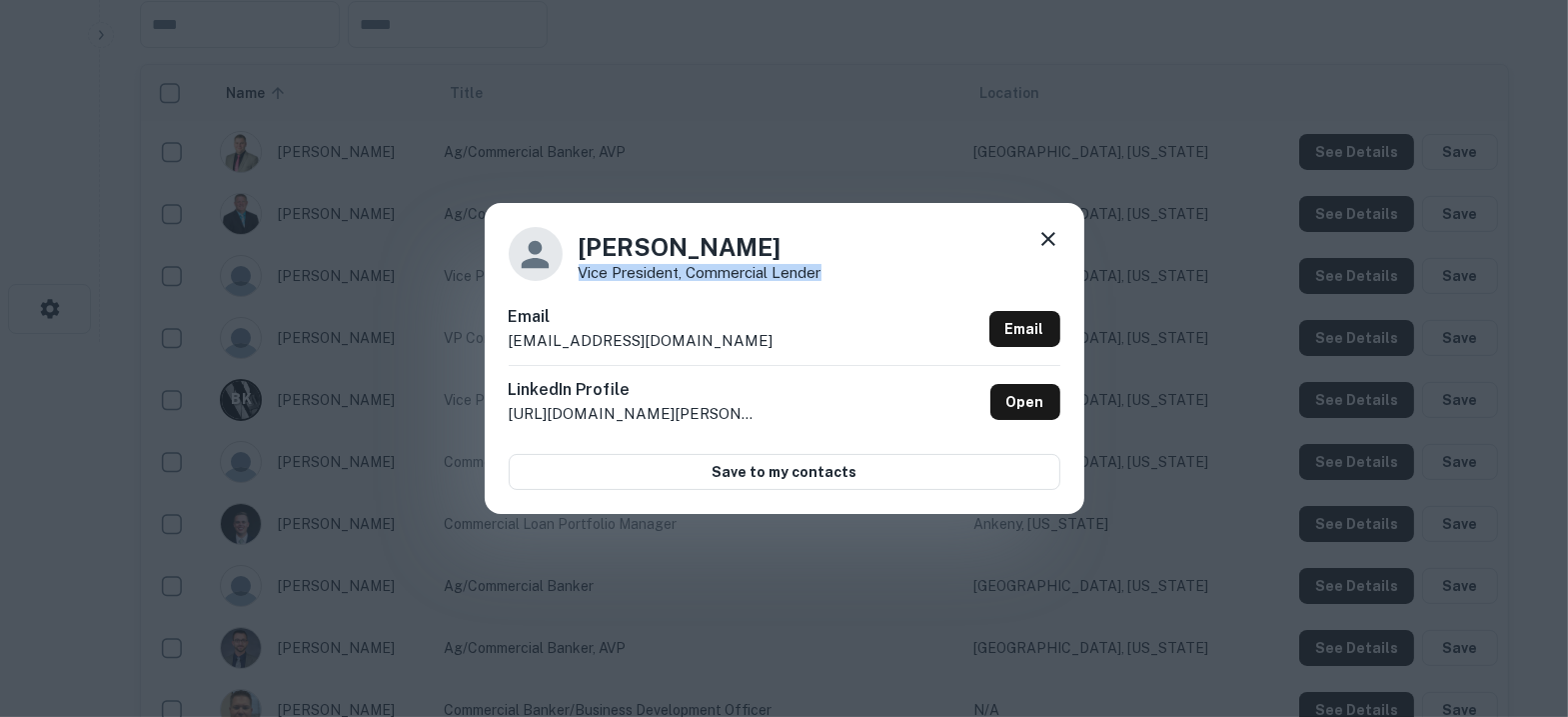 drag, startPoint x: 832, startPoint y: 271, endPoint x: 576, endPoint y: 277, distance: 256.0703 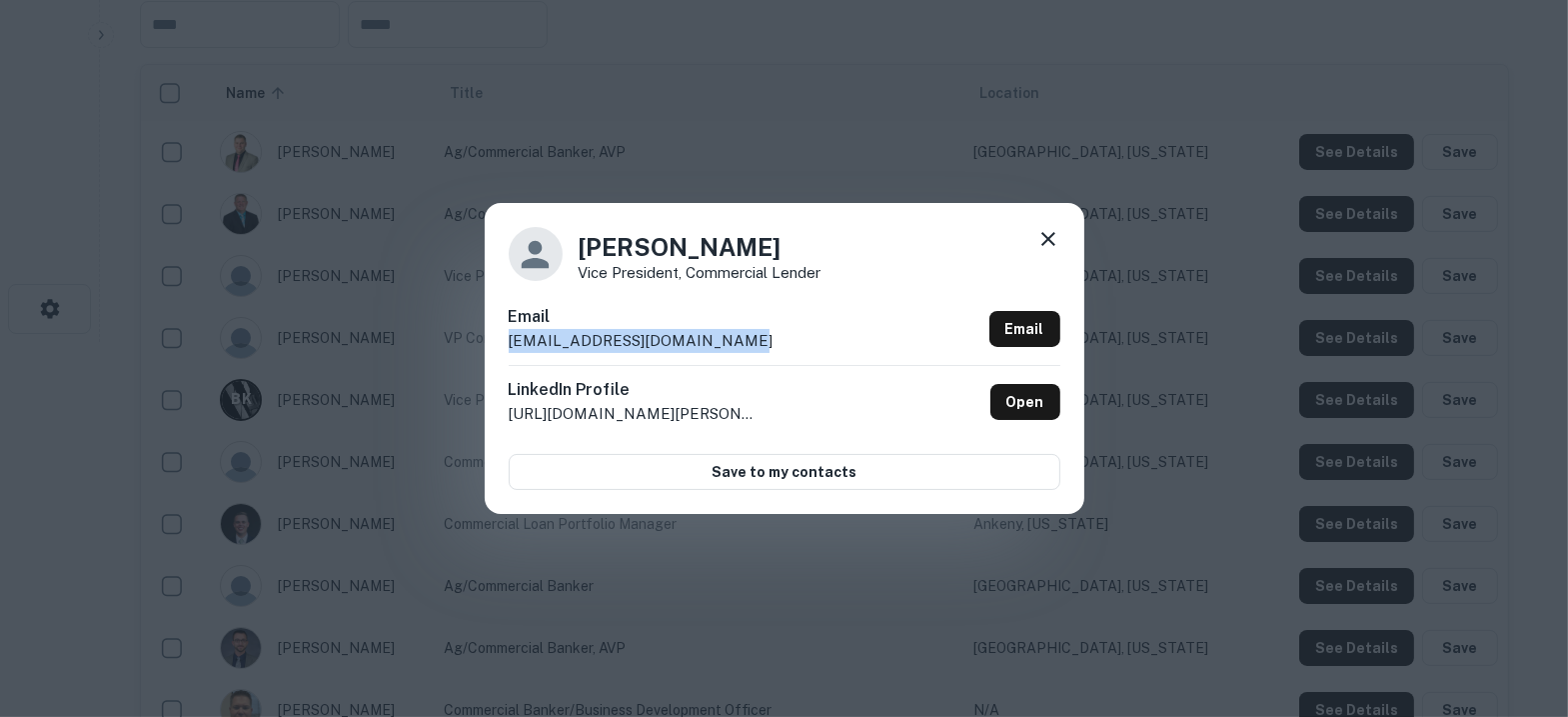 drag, startPoint x: 756, startPoint y: 339, endPoint x: 505, endPoint y: 355, distance: 251.50944 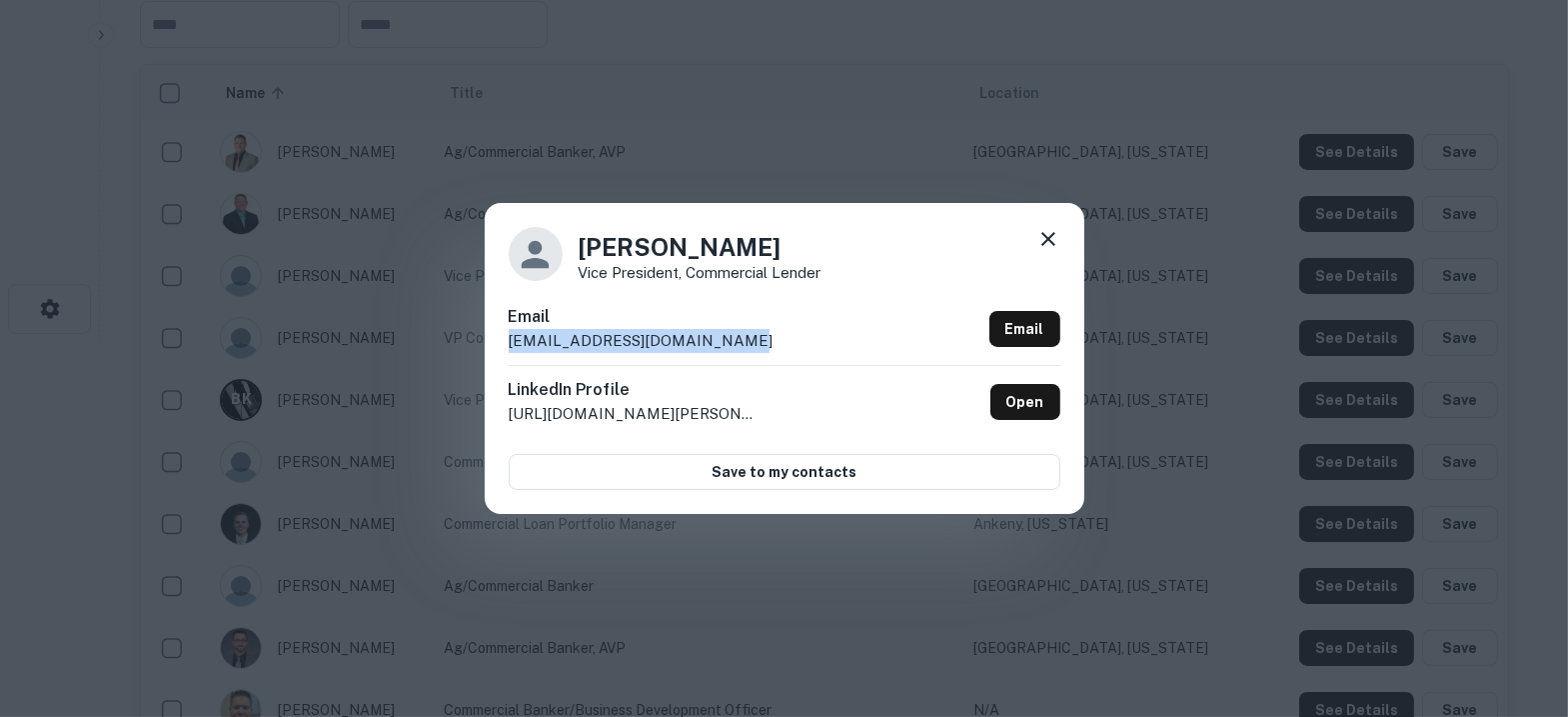 click 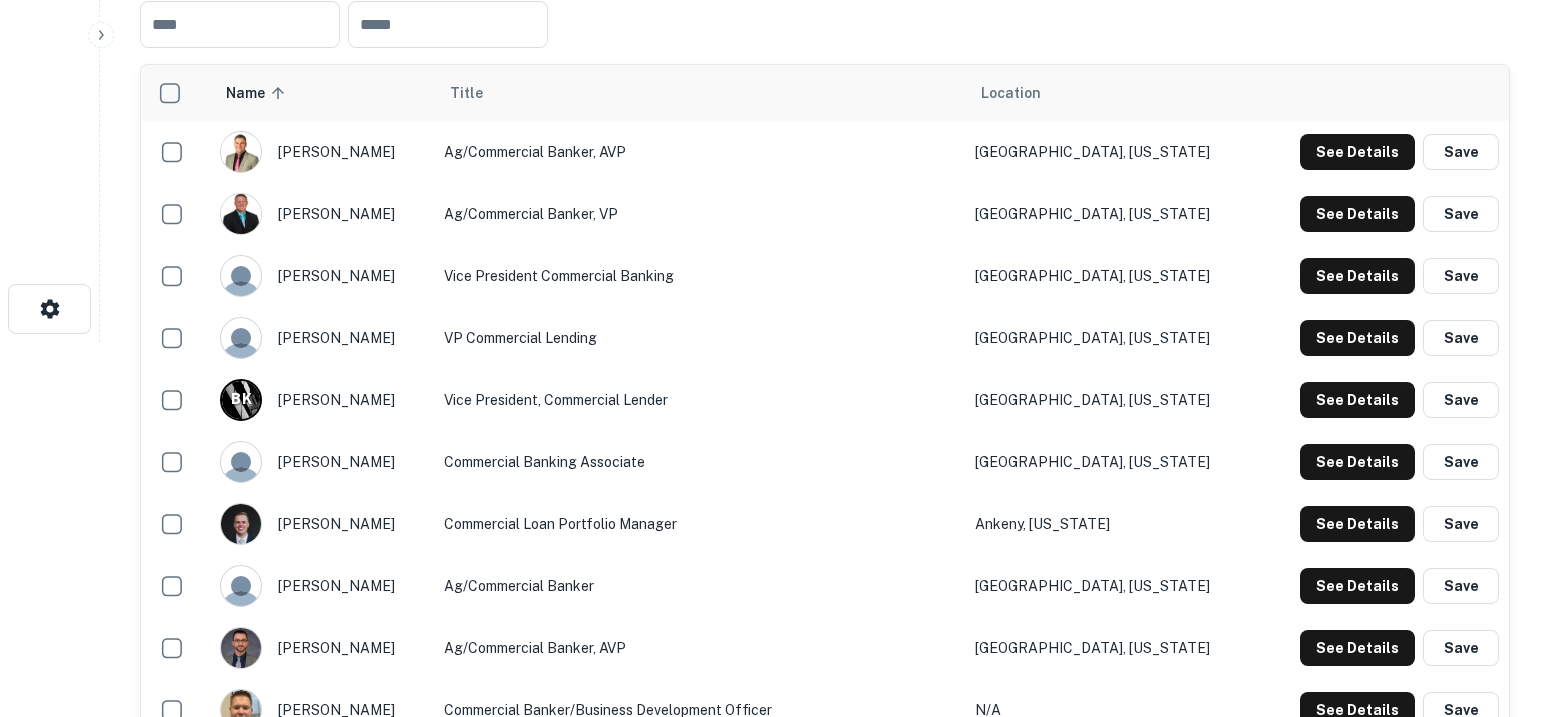 type 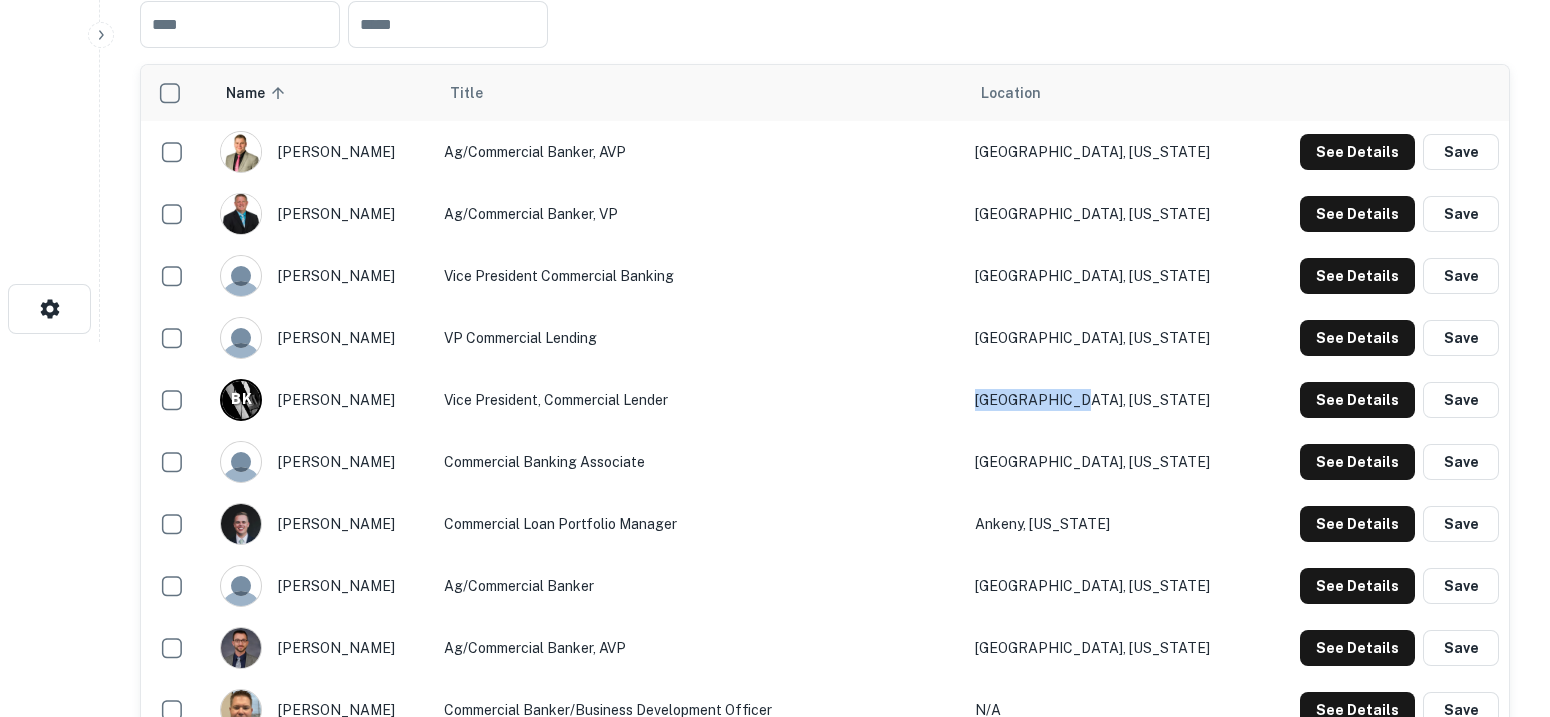 drag, startPoint x: 1162, startPoint y: 392, endPoint x: 1041, endPoint y: 403, distance: 121.49897 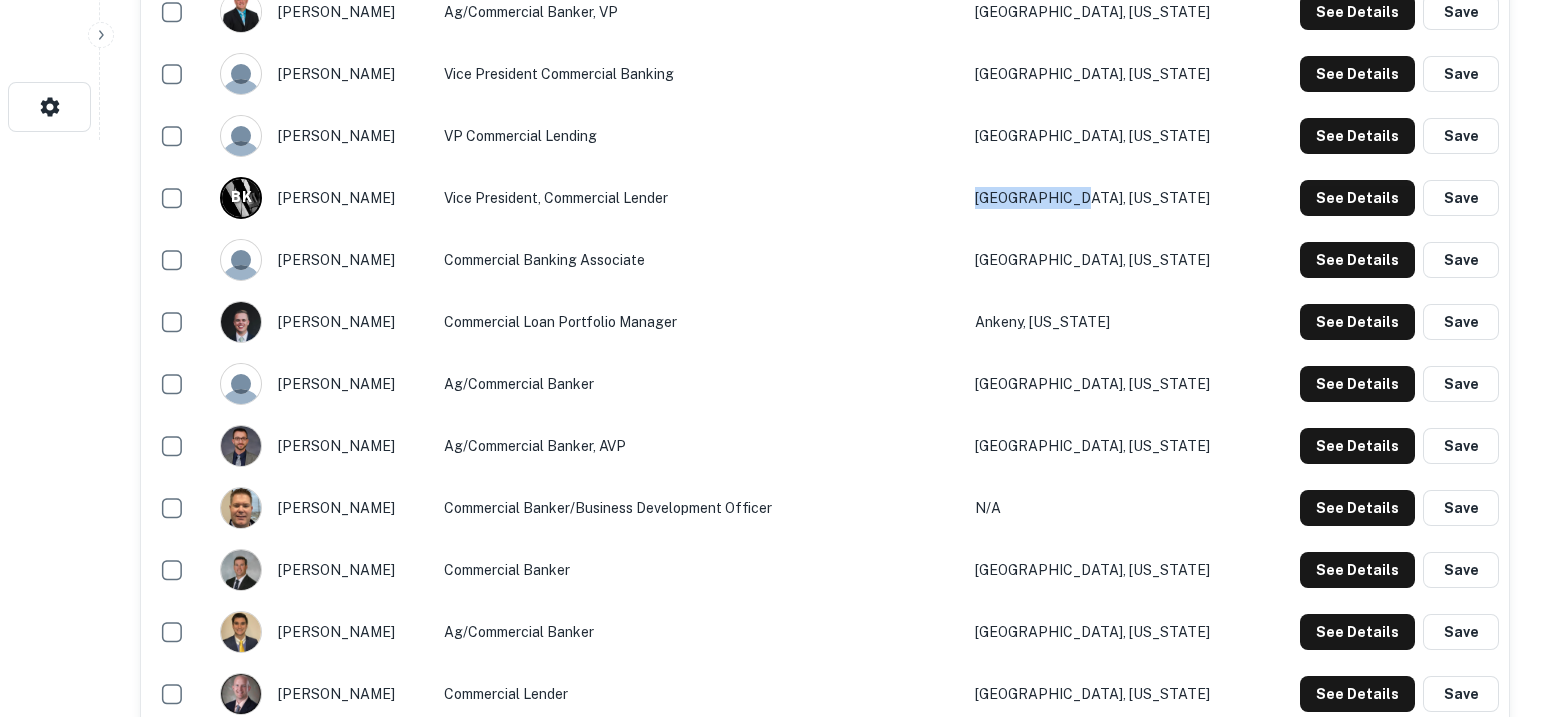 scroll, scrollTop: 625, scrollLeft: 0, axis: vertical 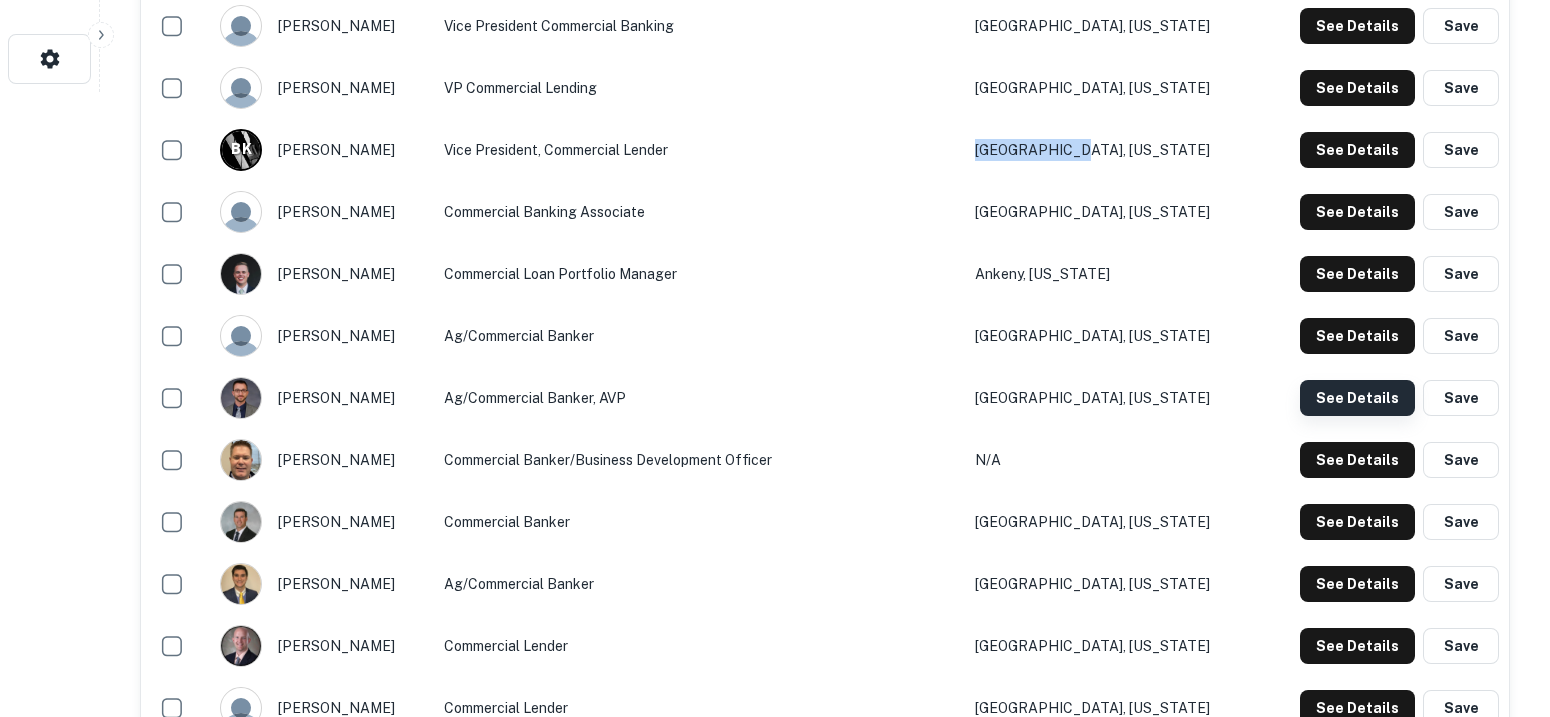 click on "See Details" at bounding box center (1357, -98) 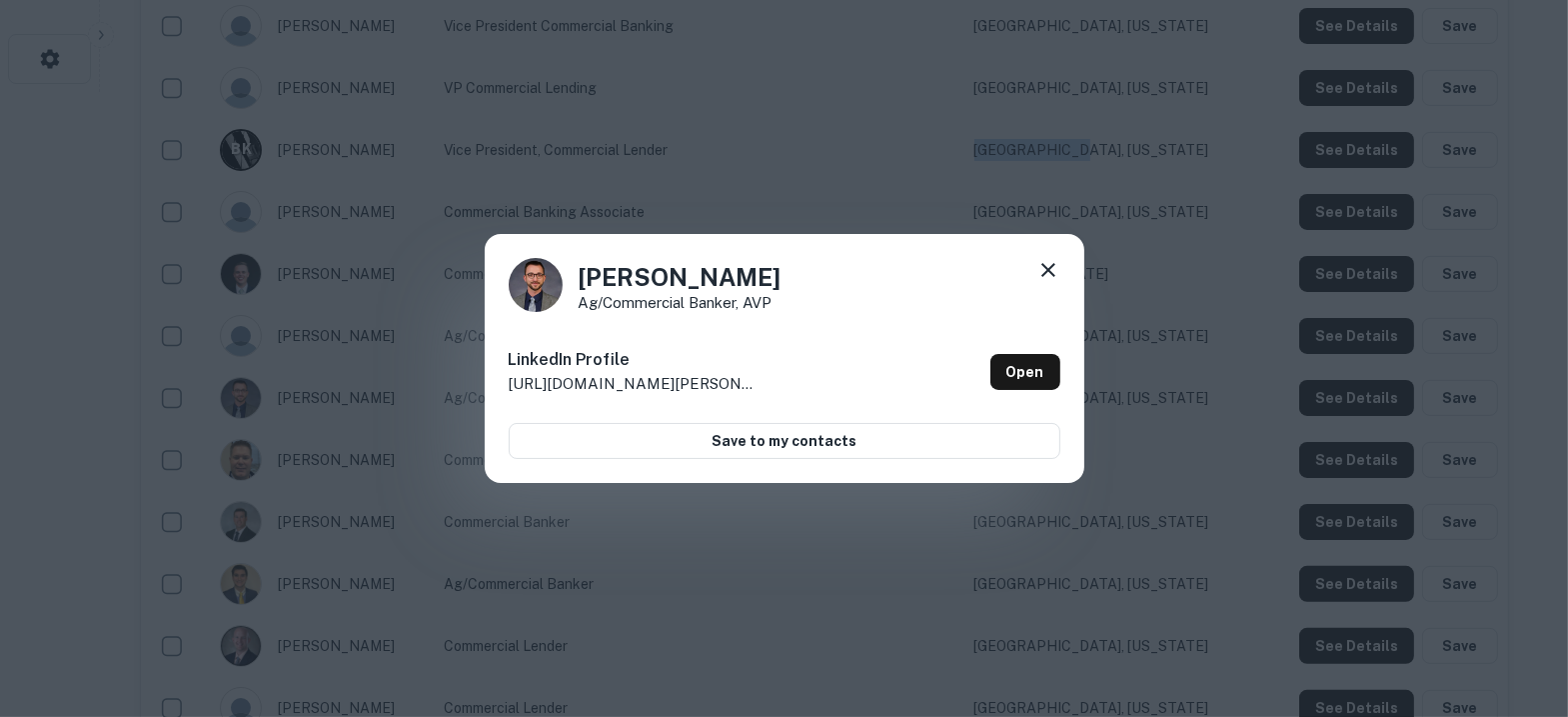 click 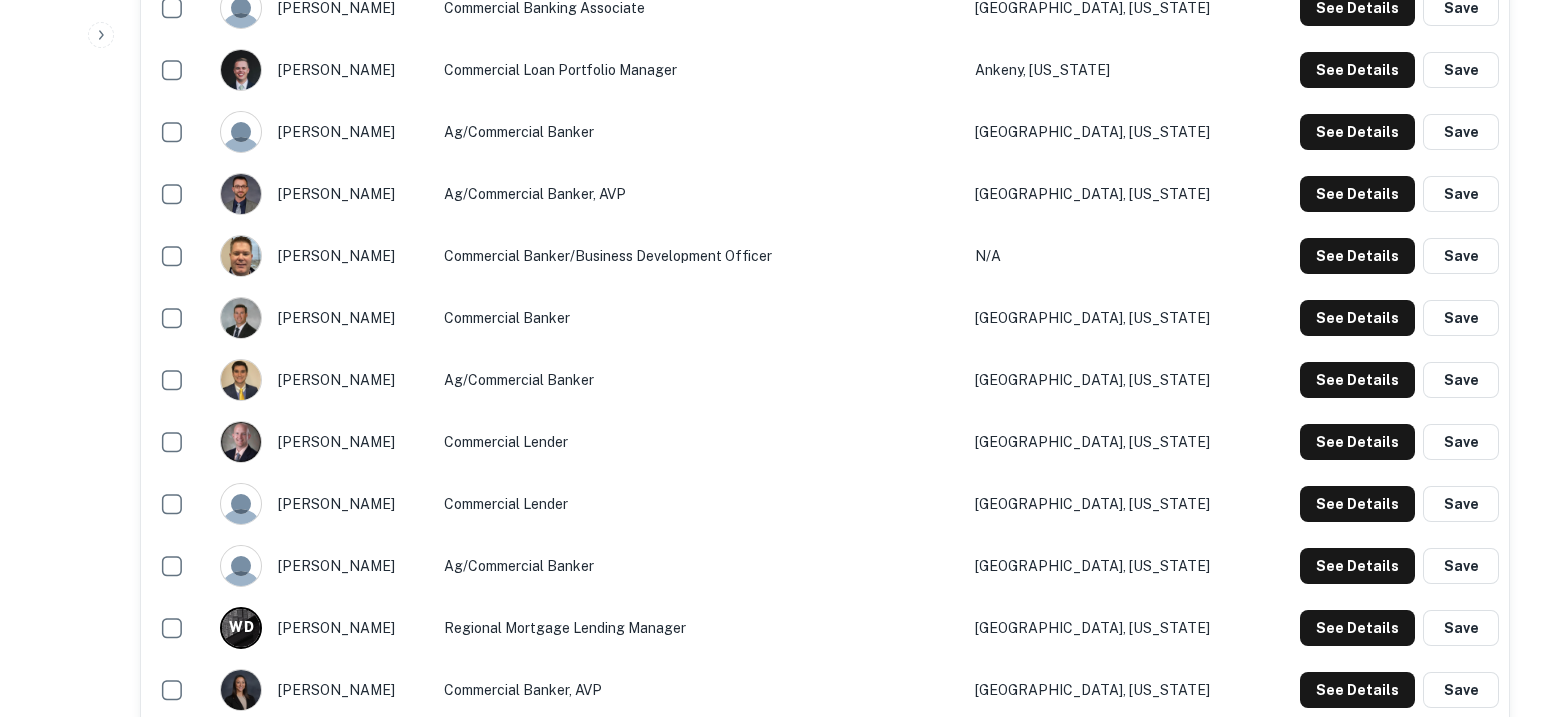 scroll, scrollTop: 874, scrollLeft: 0, axis: vertical 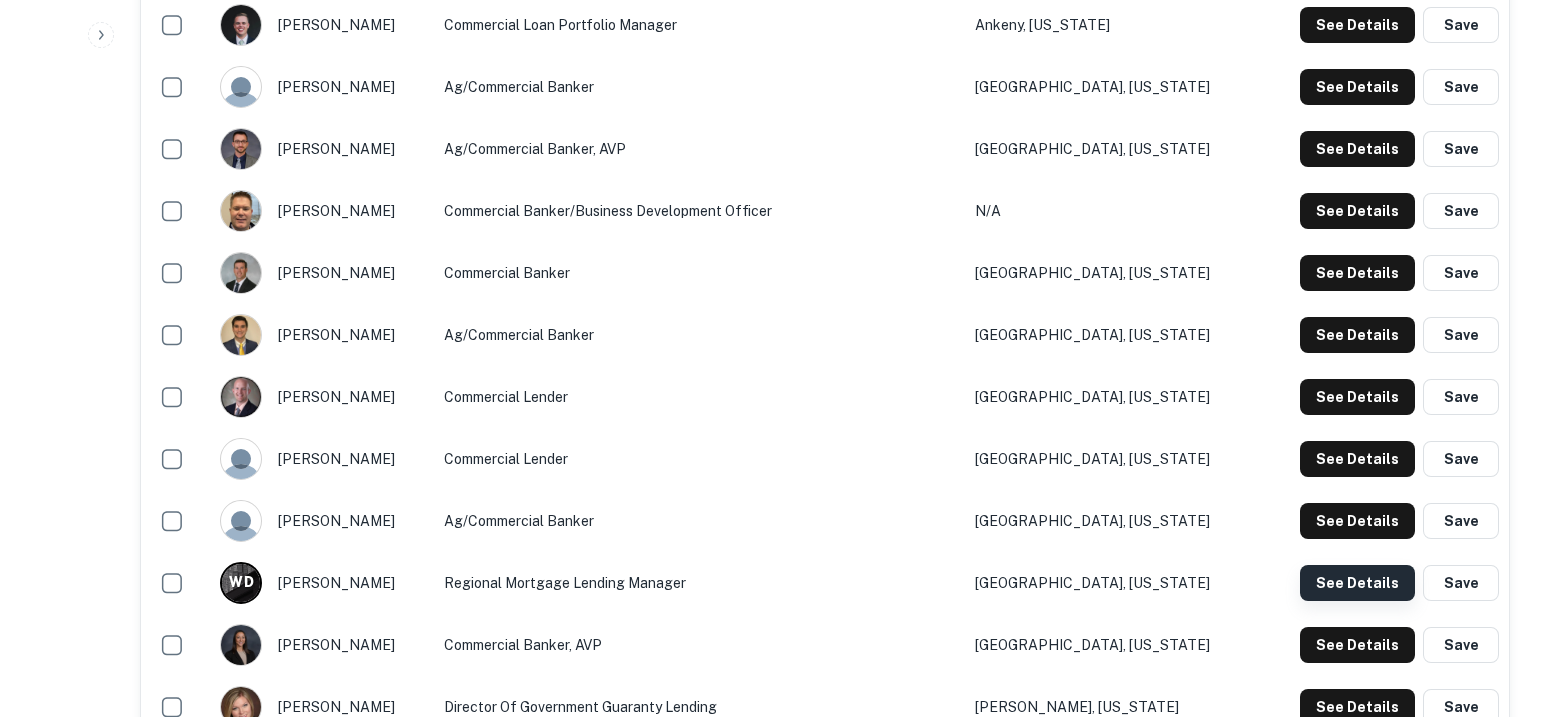 click on "See Details" at bounding box center [1357, -347] 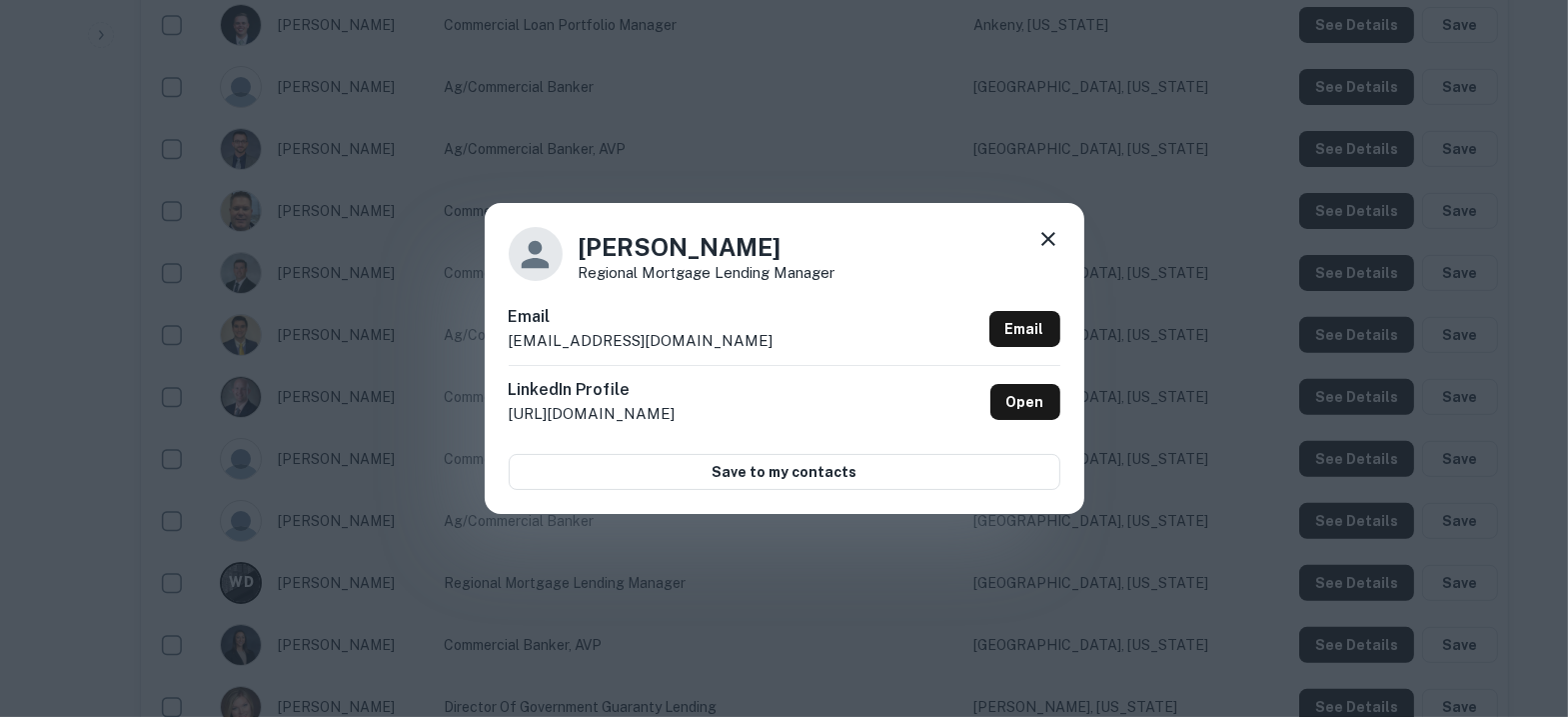 drag, startPoint x: 796, startPoint y: 239, endPoint x: 572, endPoint y: 247, distance: 224.14281 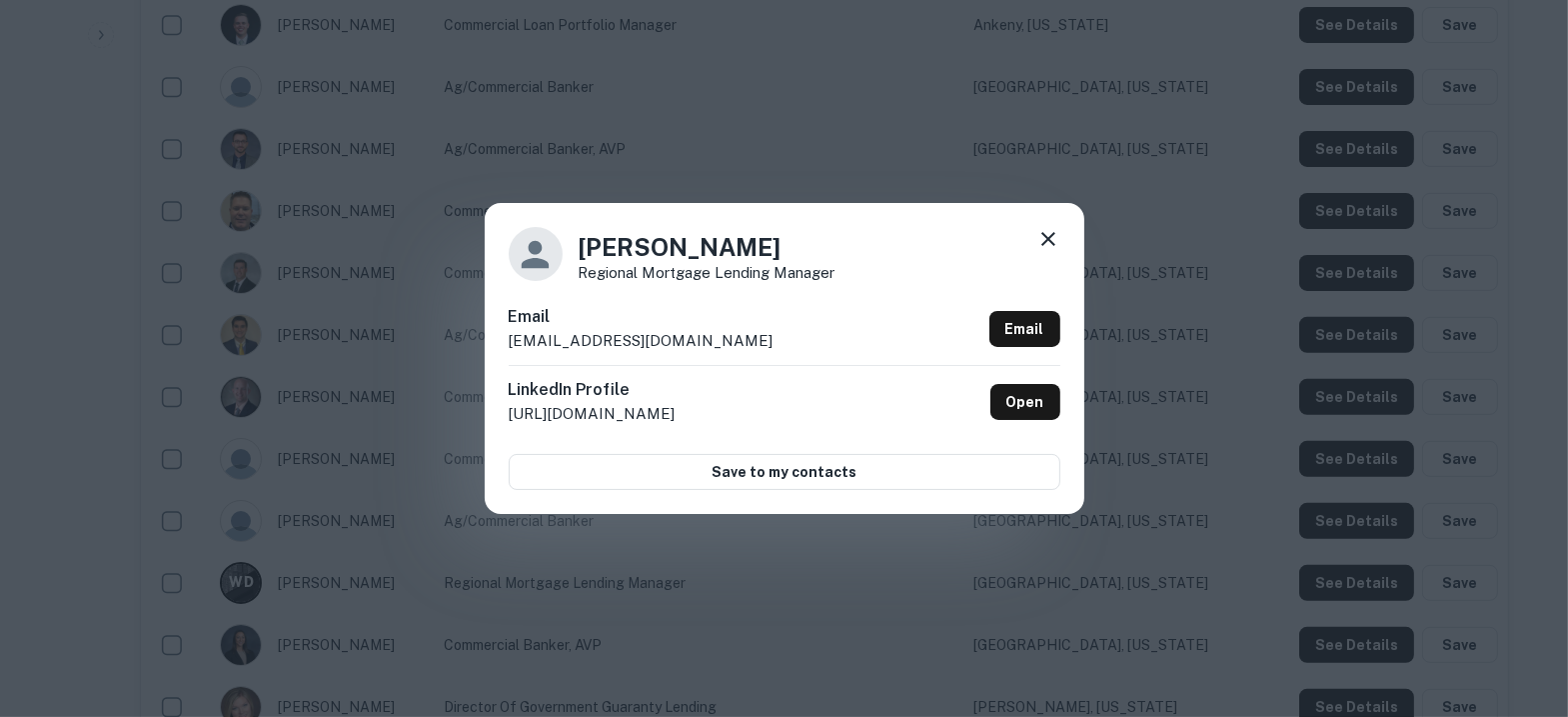 click on "[PERSON_NAME] Regional Mortgage Lending Manager Email [EMAIL_ADDRESS][DOMAIN_NAME] Email LinkedIn Profile [URL][DOMAIN_NAME] Open Save to my contacts" at bounding box center (784, 358) 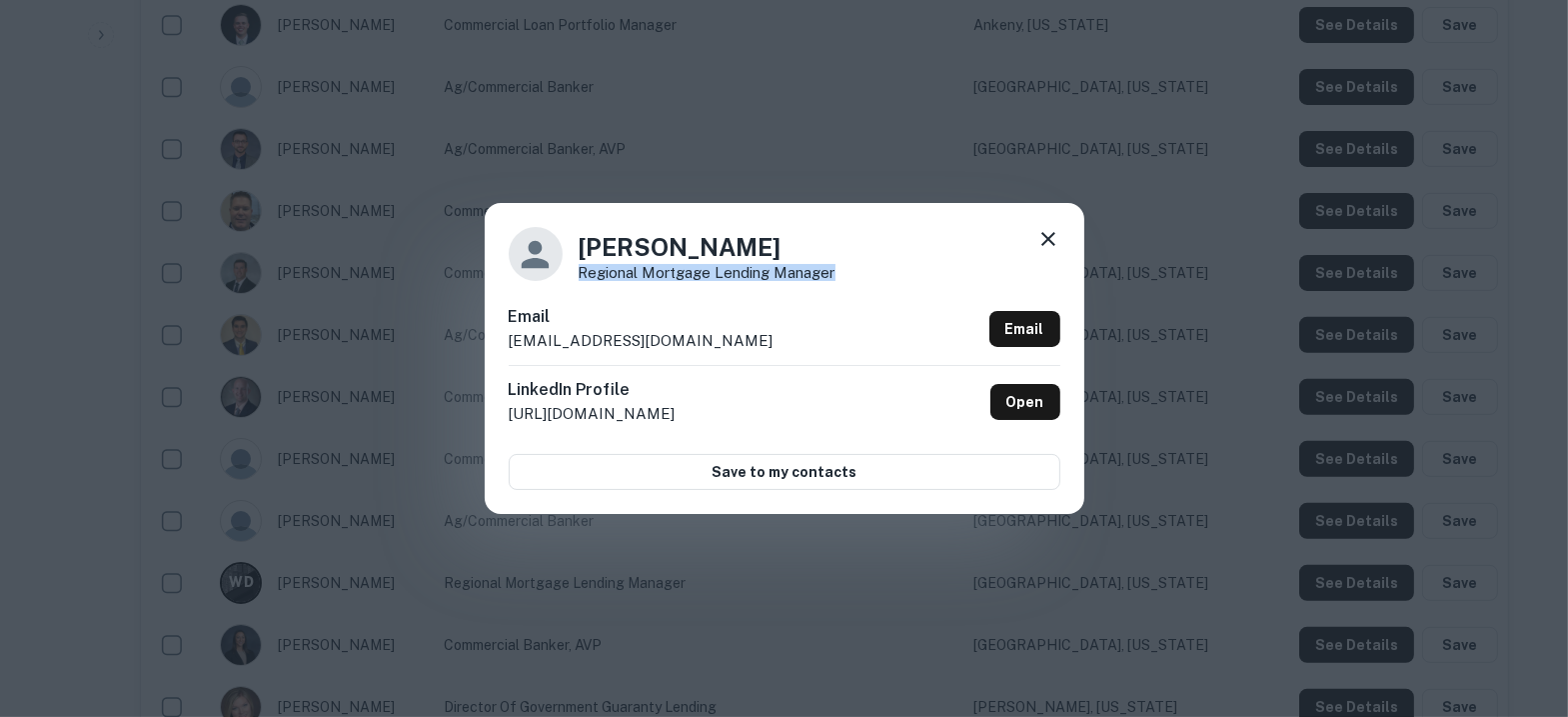 drag, startPoint x: 860, startPoint y: 267, endPoint x: 572, endPoint y: 275, distance: 288.11109 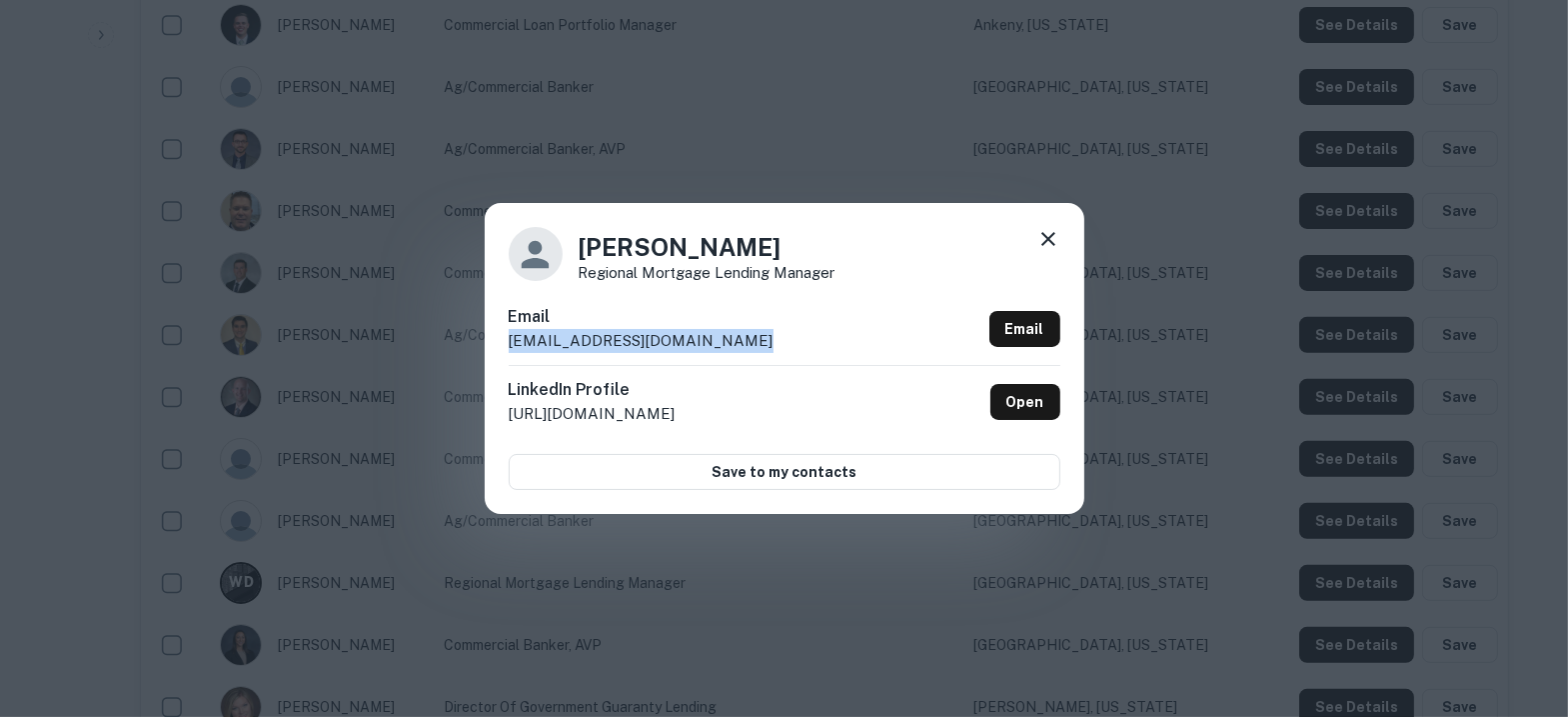 drag, startPoint x: 748, startPoint y: 346, endPoint x: 482, endPoint y: 346, distance: 266 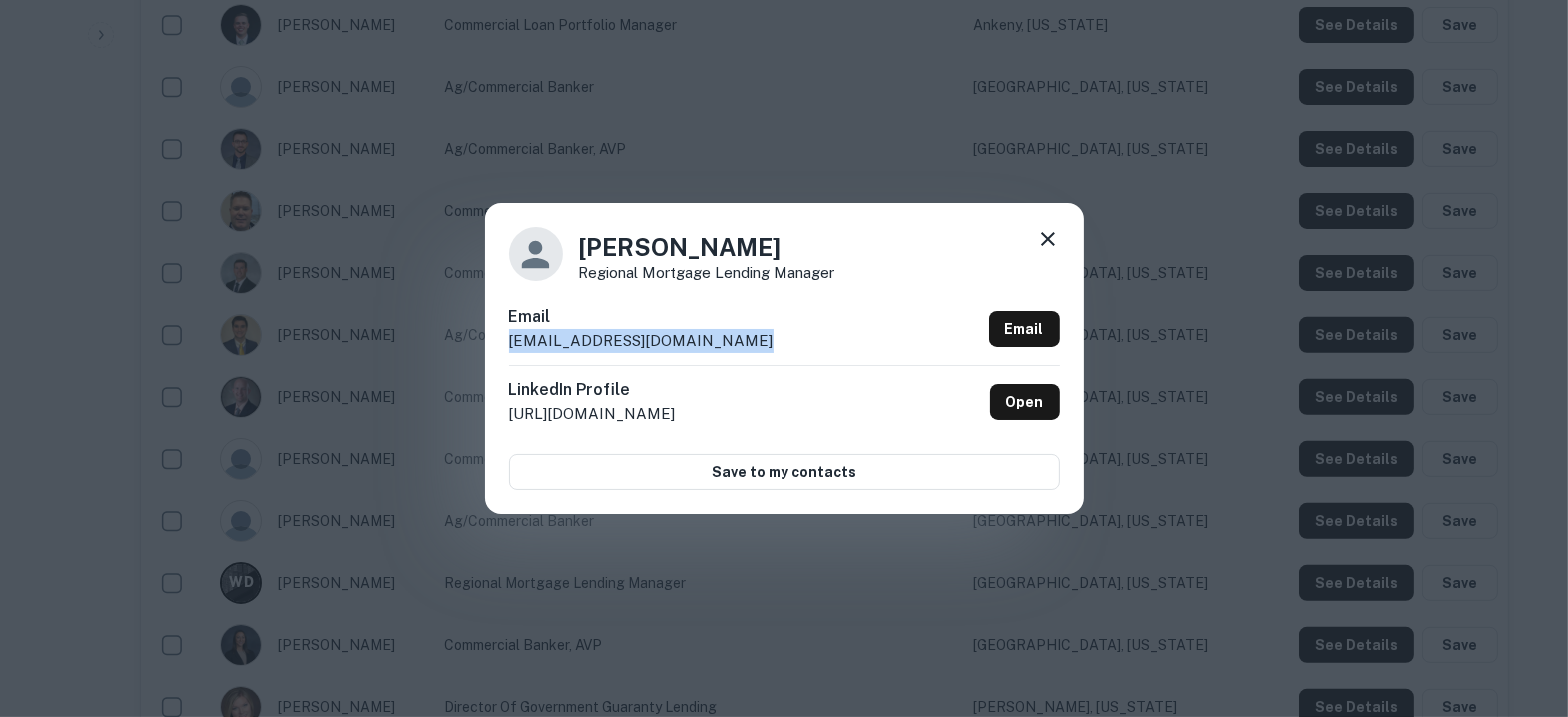 click 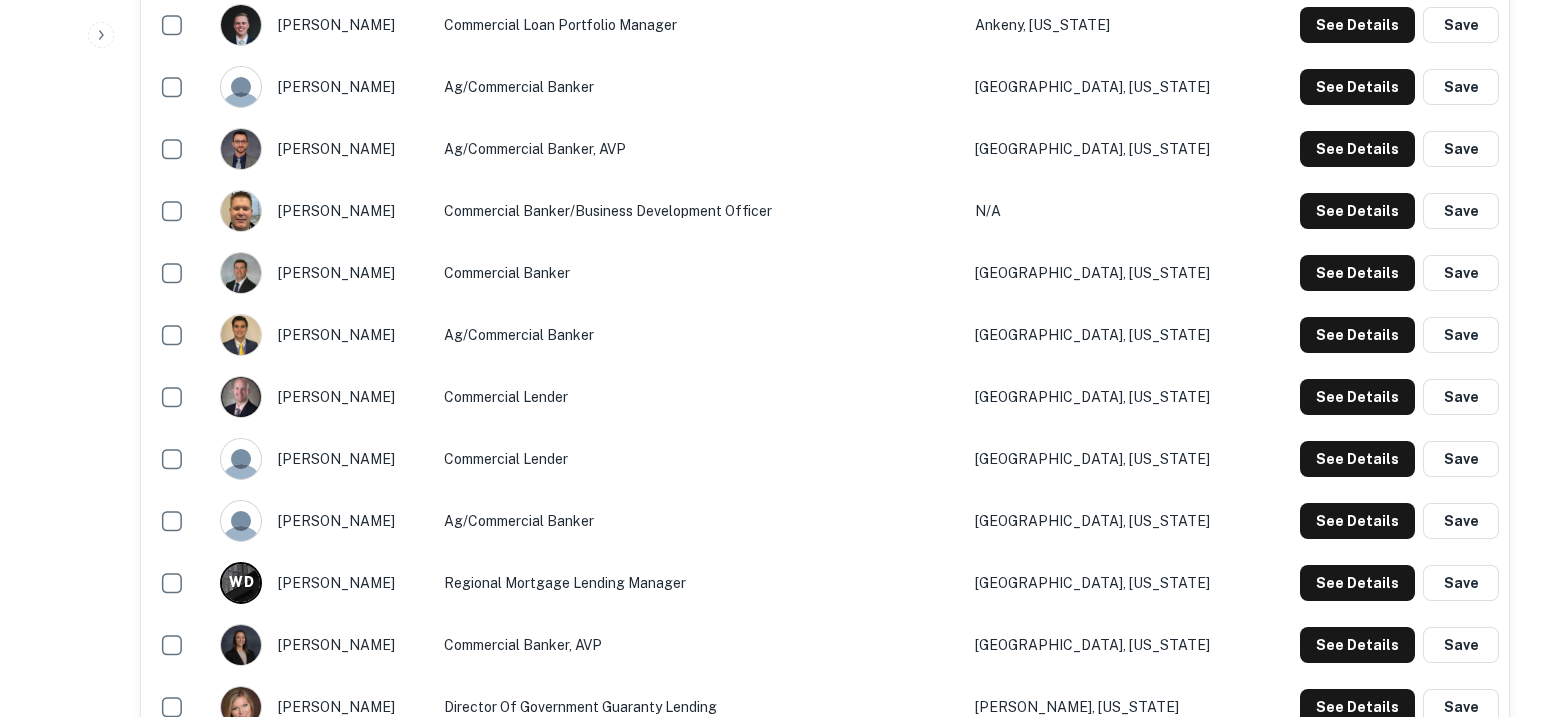 type 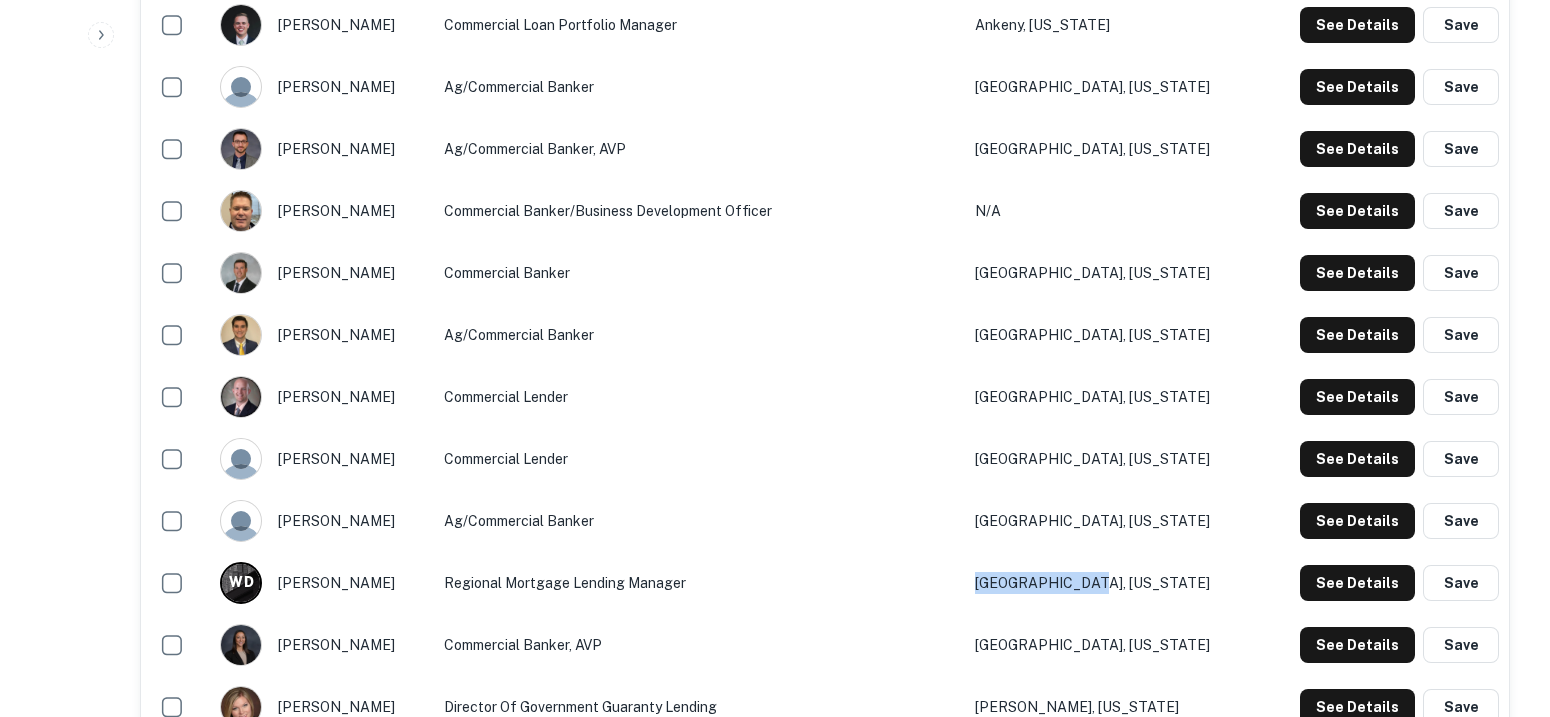 drag, startPoint x: 1183, startPoint y: 577, endPoint x: 1025, endPoint y: 579, distance: 158.01266 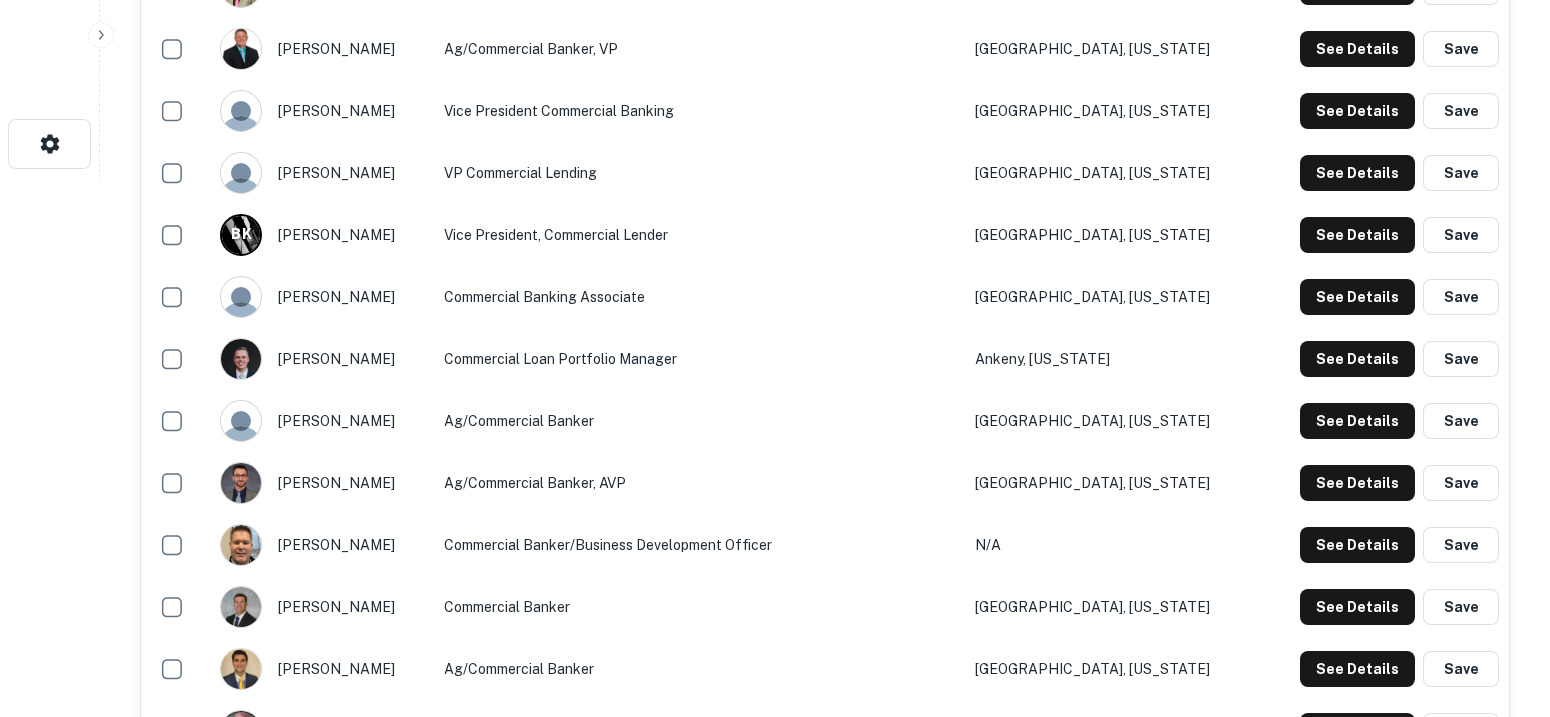 scroll, scrollTop: 499, scrollLeft: 0, axis: vertical 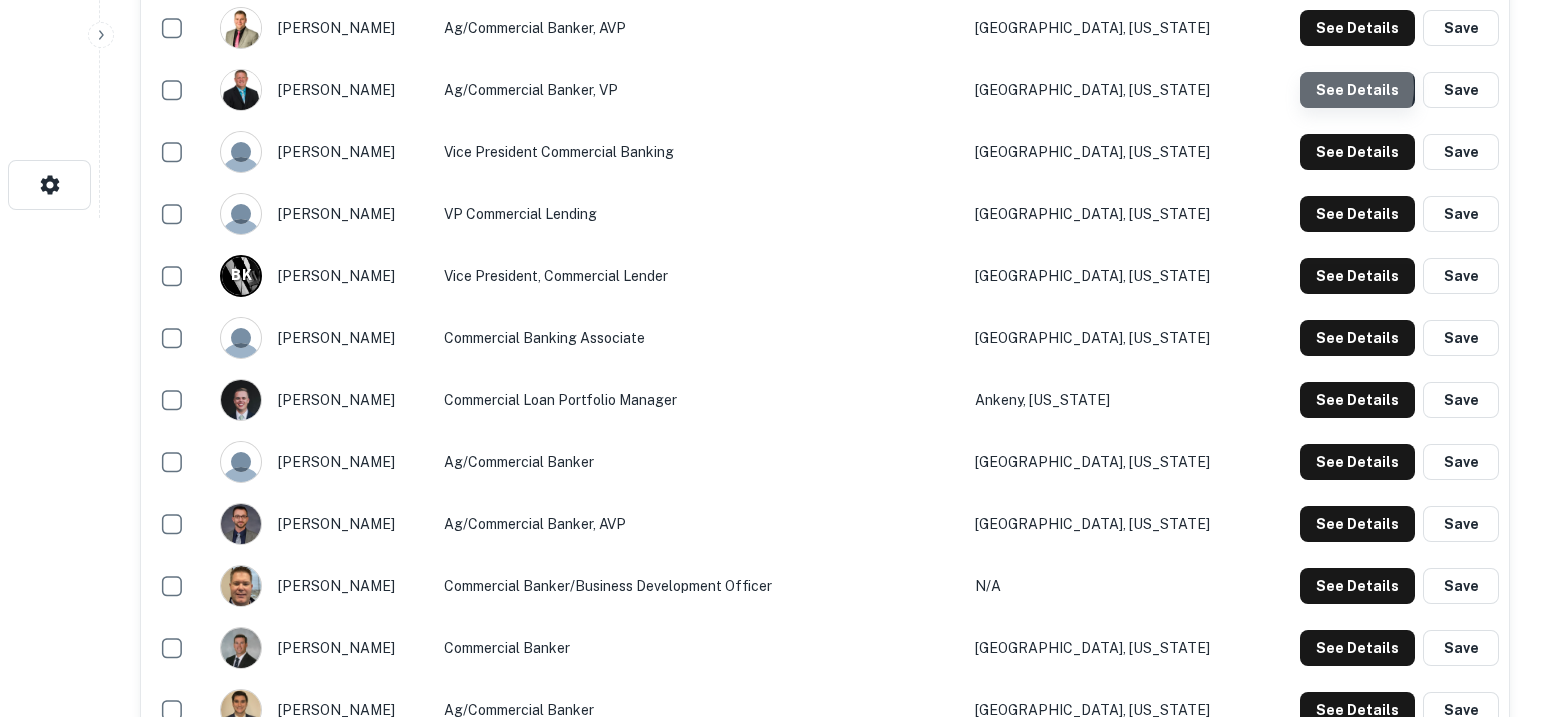 click on "See Details" at bounding box center [1357, 28] 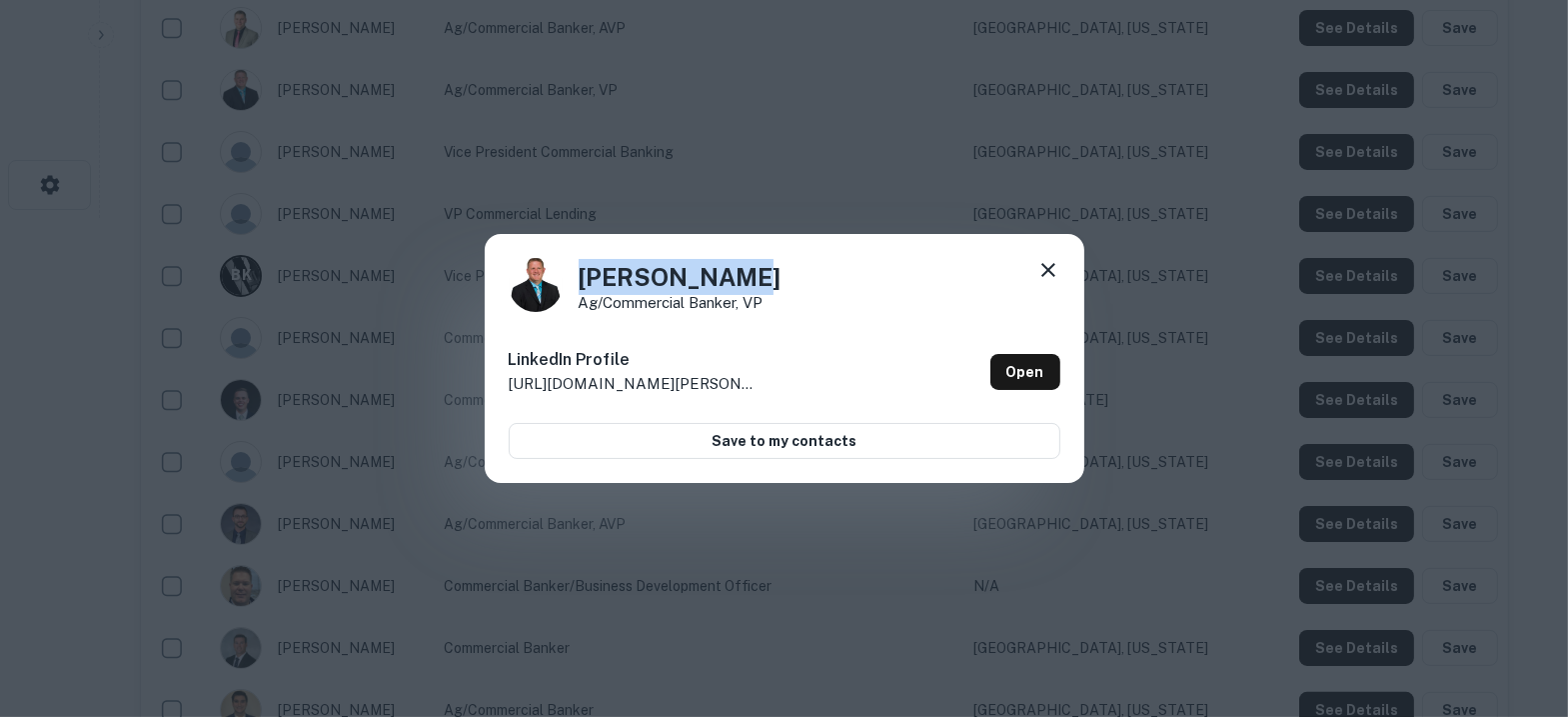 drag, startPoint x: 777, startPoint y: 280, endPoint x: 575, endPoint y: 274, distance: 202.0891 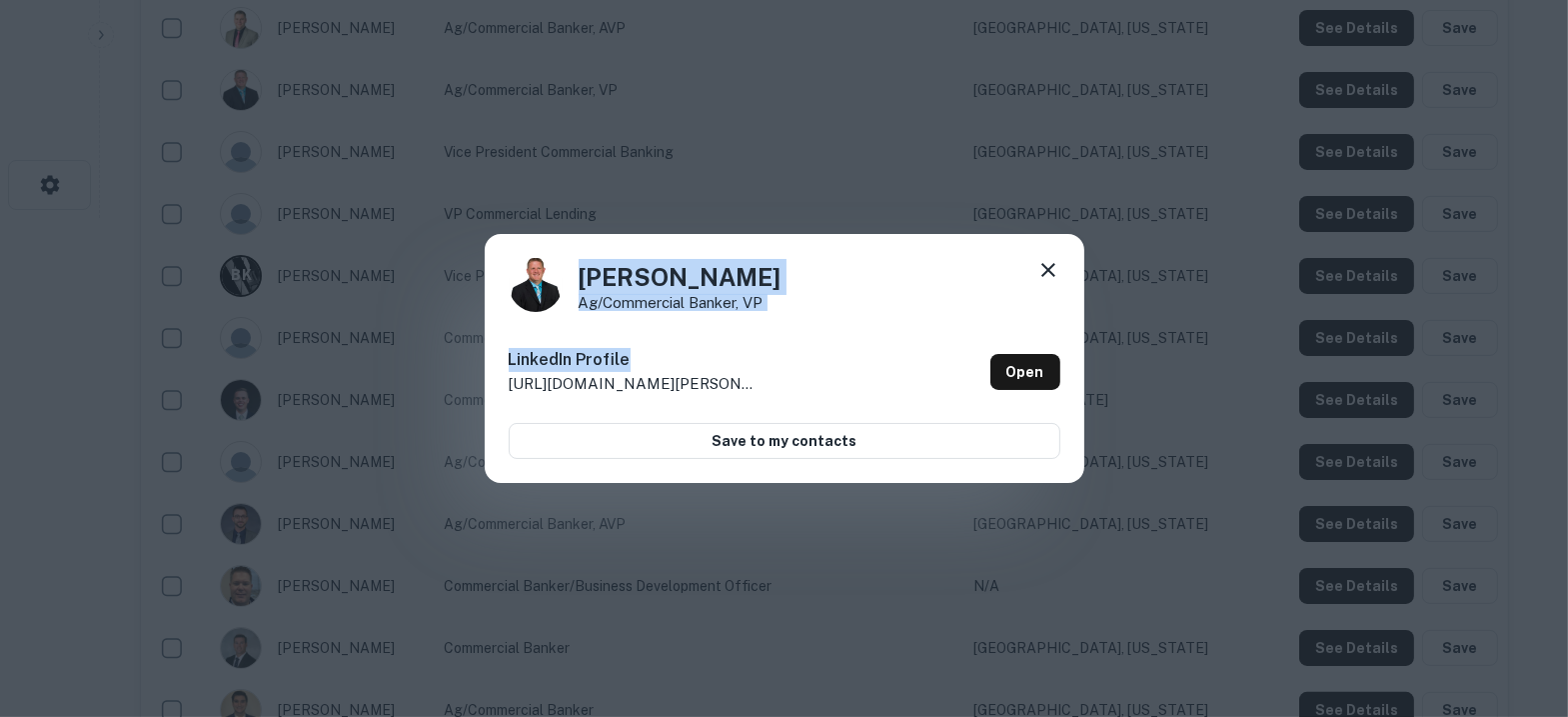 drag, startPoint x: 779, startPoint y: 312, endPoint x: 573, endPoint y: 292, distance: 206.9686 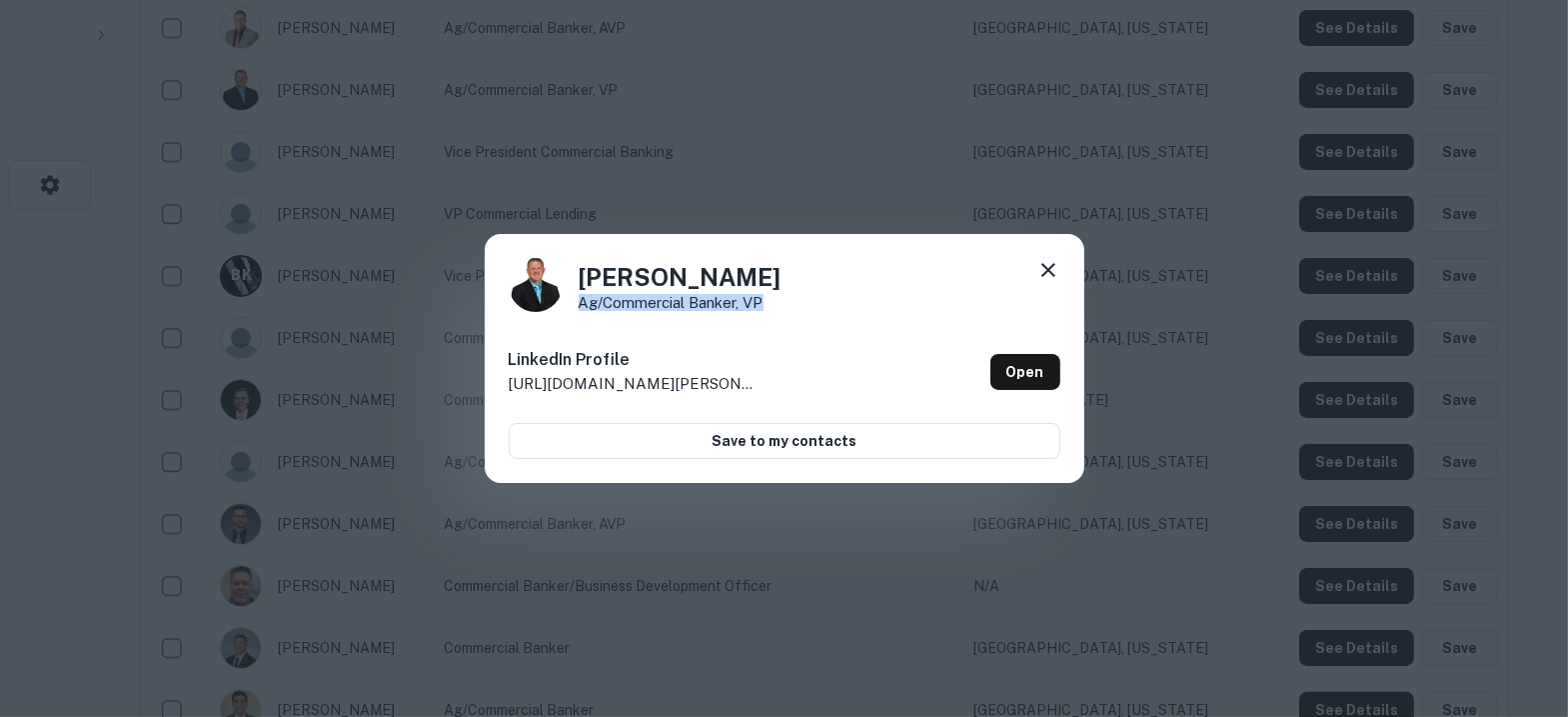drag, startPoint x: 780, startPoint y: 303, endPoint x: 583, endPoint y: 298, distance: 197.06344 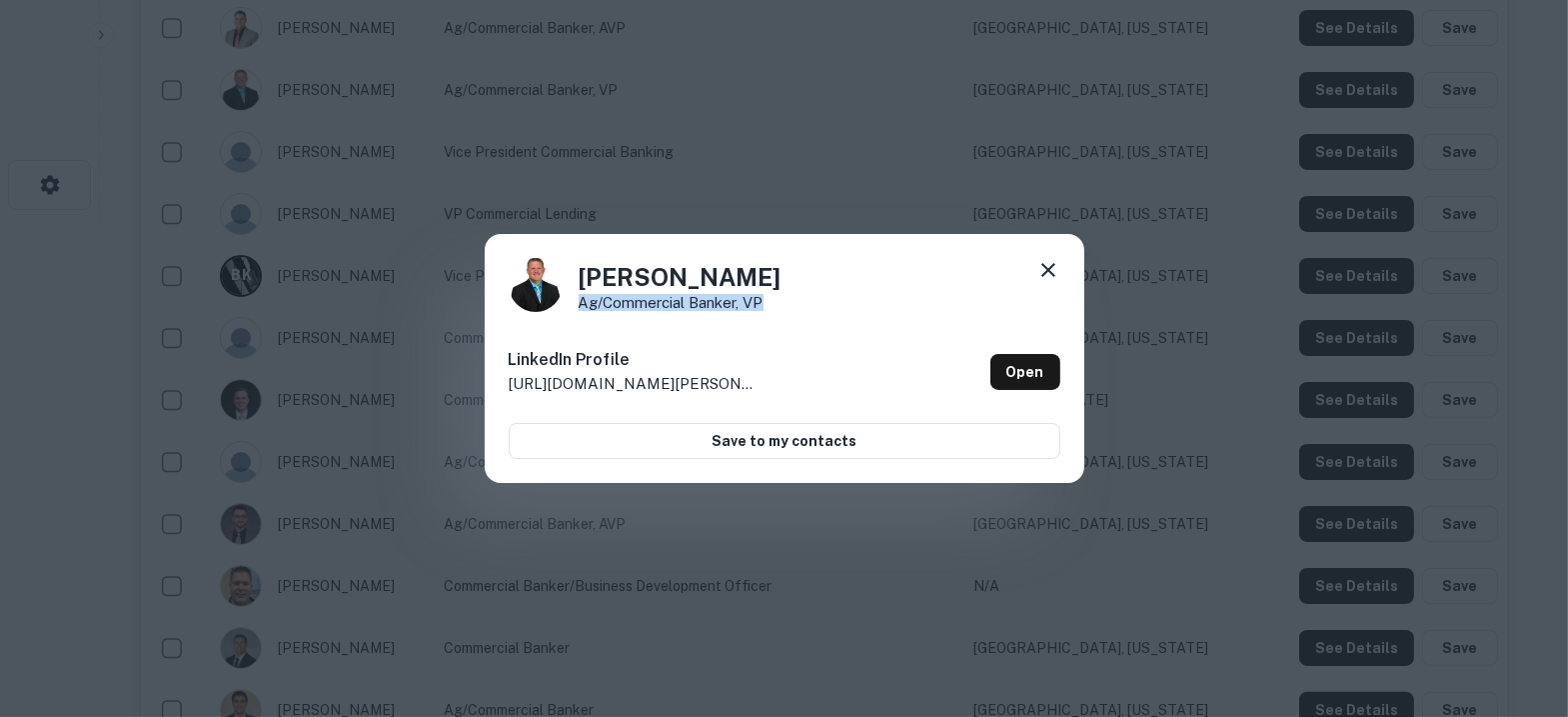 click 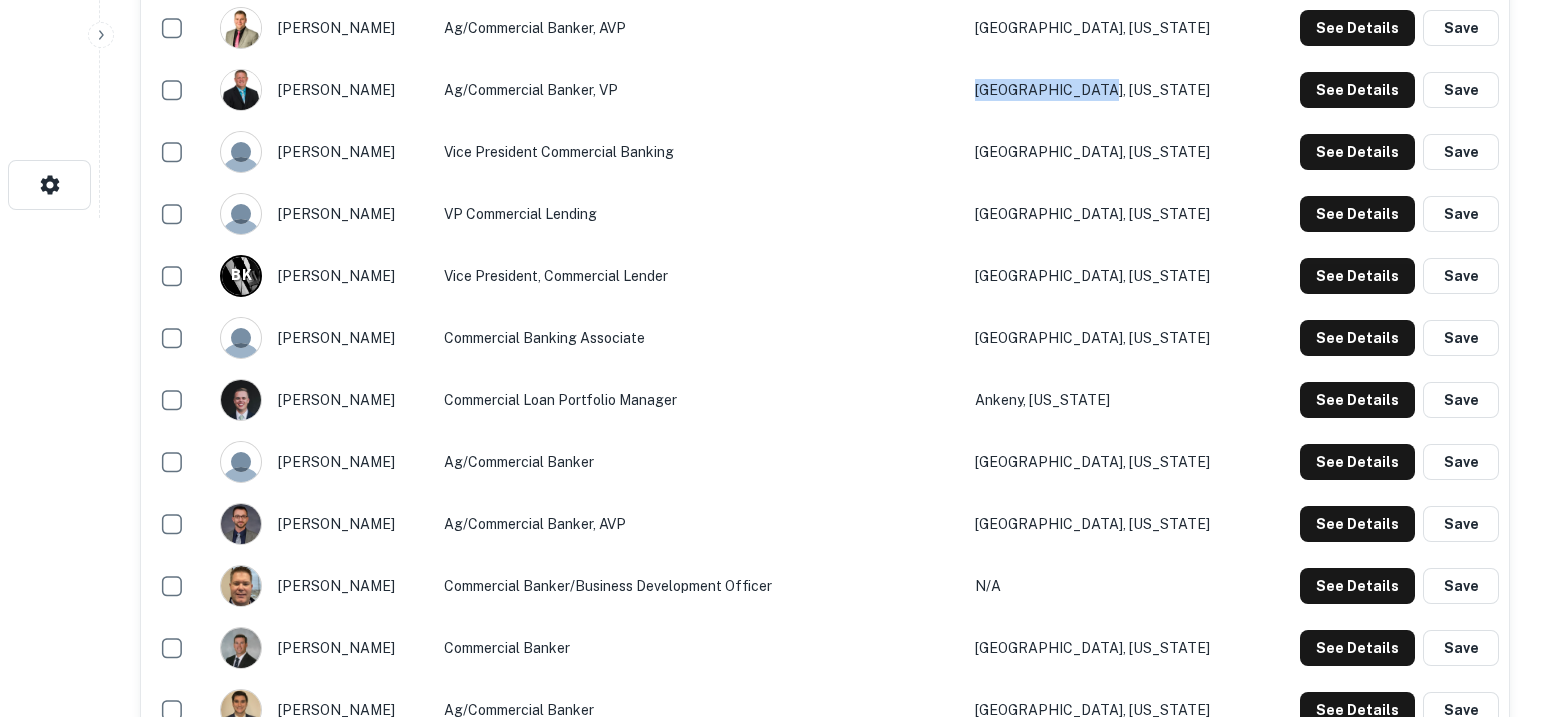 drag, startPoint x: 1186, startPoint y: 92, endPoint x: 1041, endPoint y: 86, distance: 145.12408 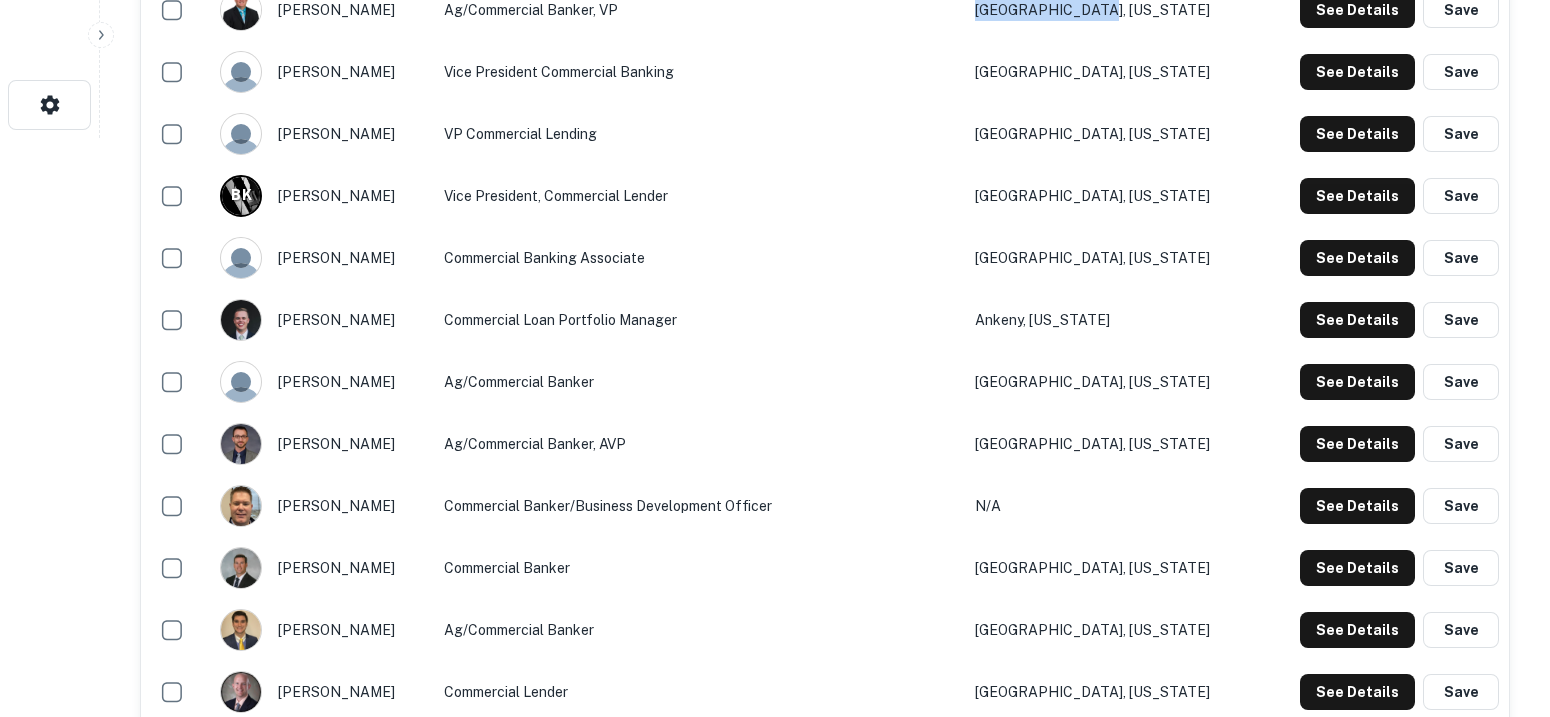 scroll, scrollTop: 625, scrollLeft: 0, axis: vertical 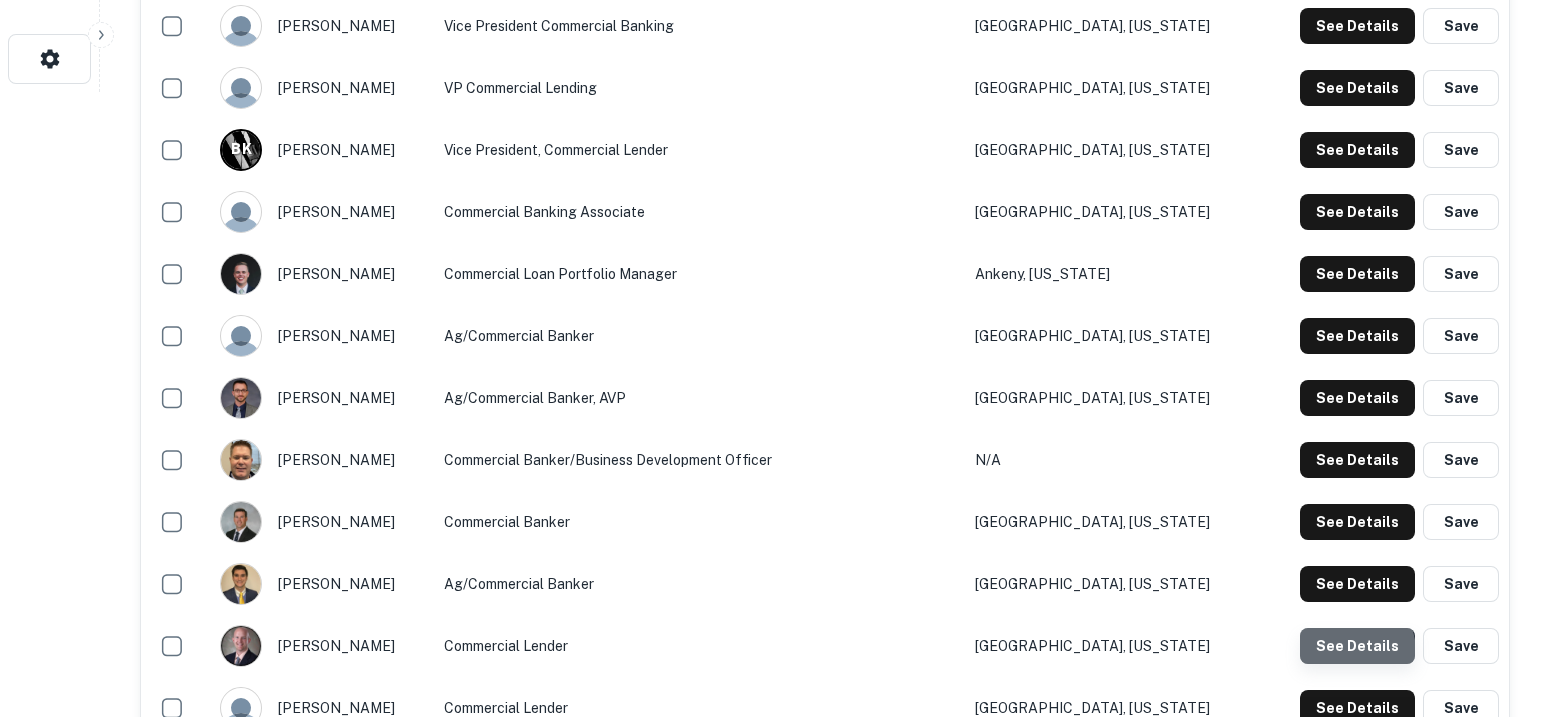 click on "See Details" at bounding box center (1357, -98) 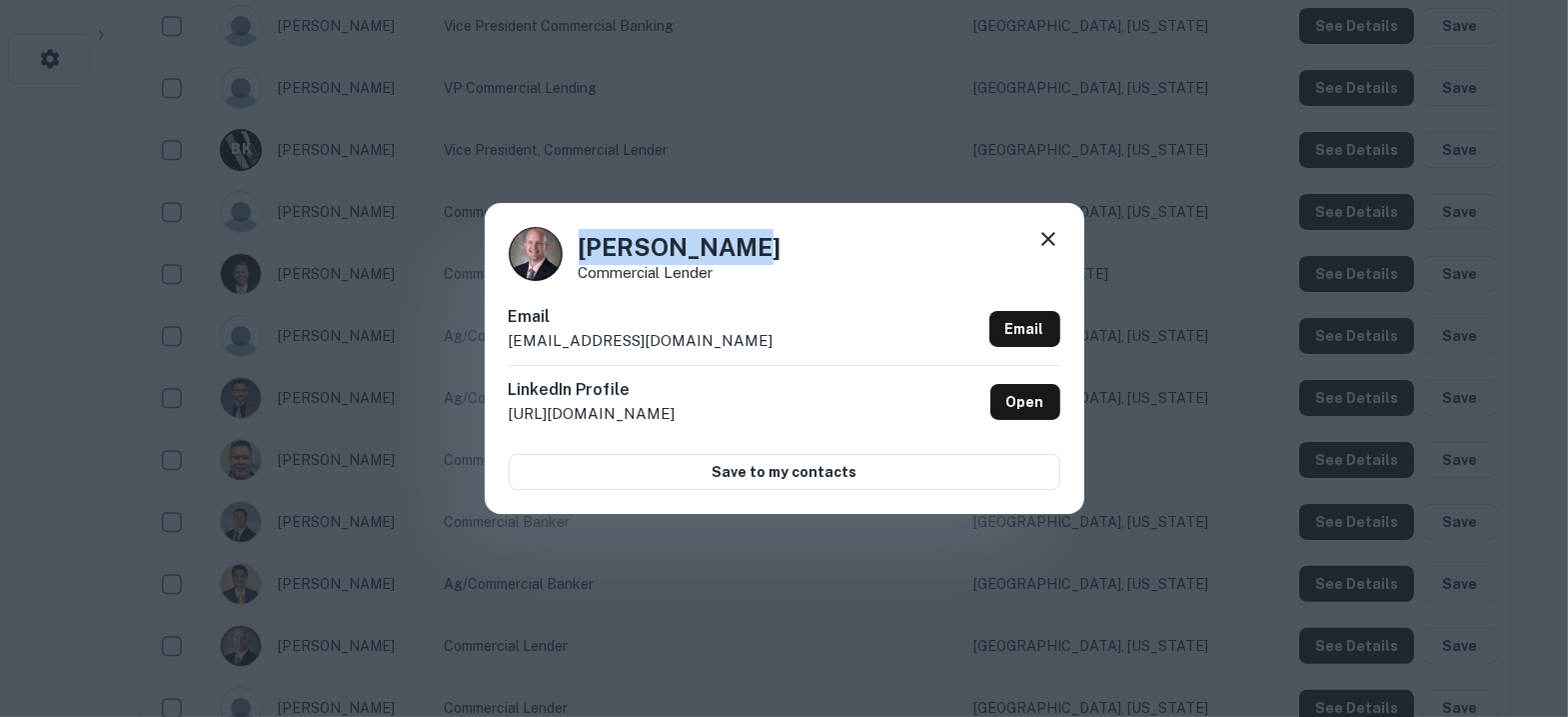 drag, startPoint x: 759, startPoint y: 237, endPoint x: 560, endPoint y: 251, distance: 199.49185 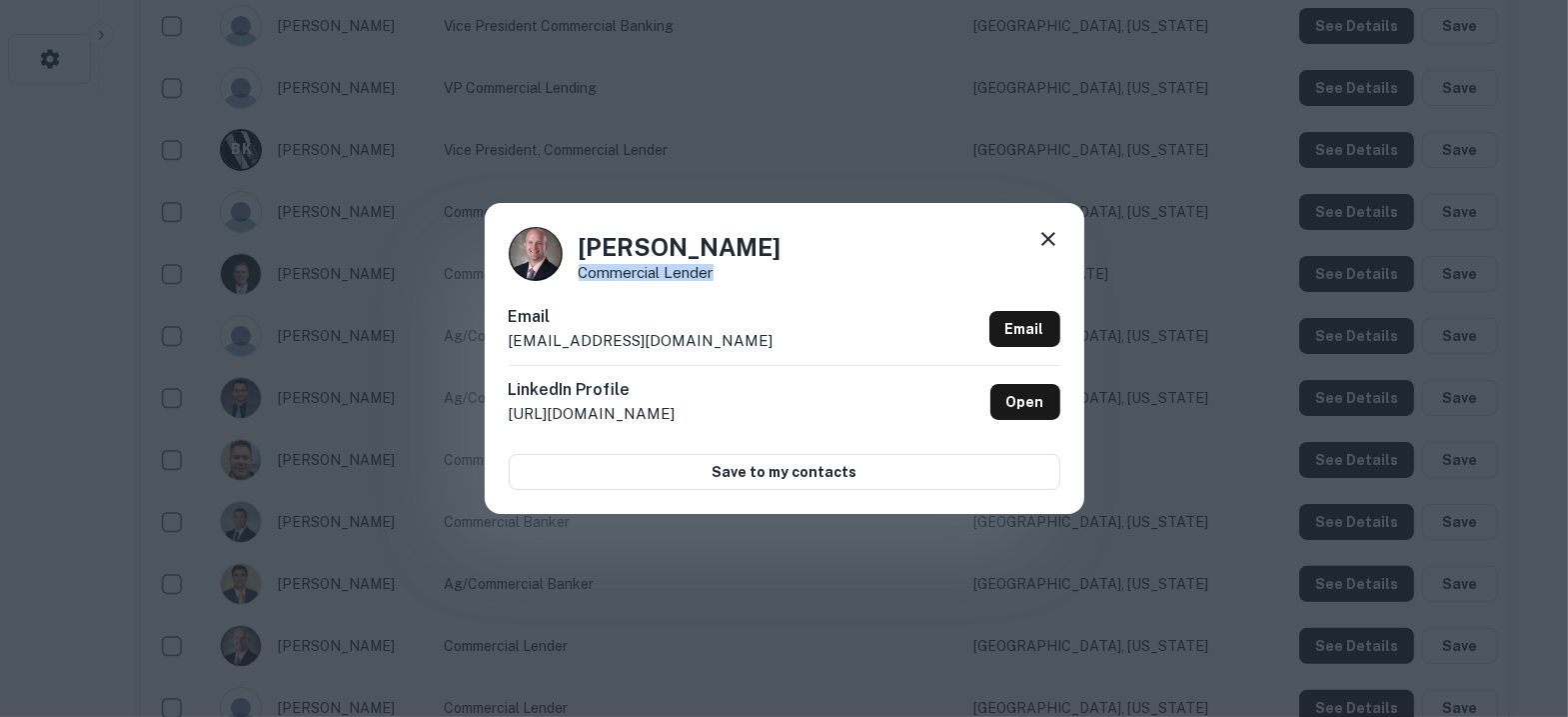 drag, startPoint x: 751, startPoint y: 276, endPoint x: 572, endPoint y: 268, distance: 179.17868 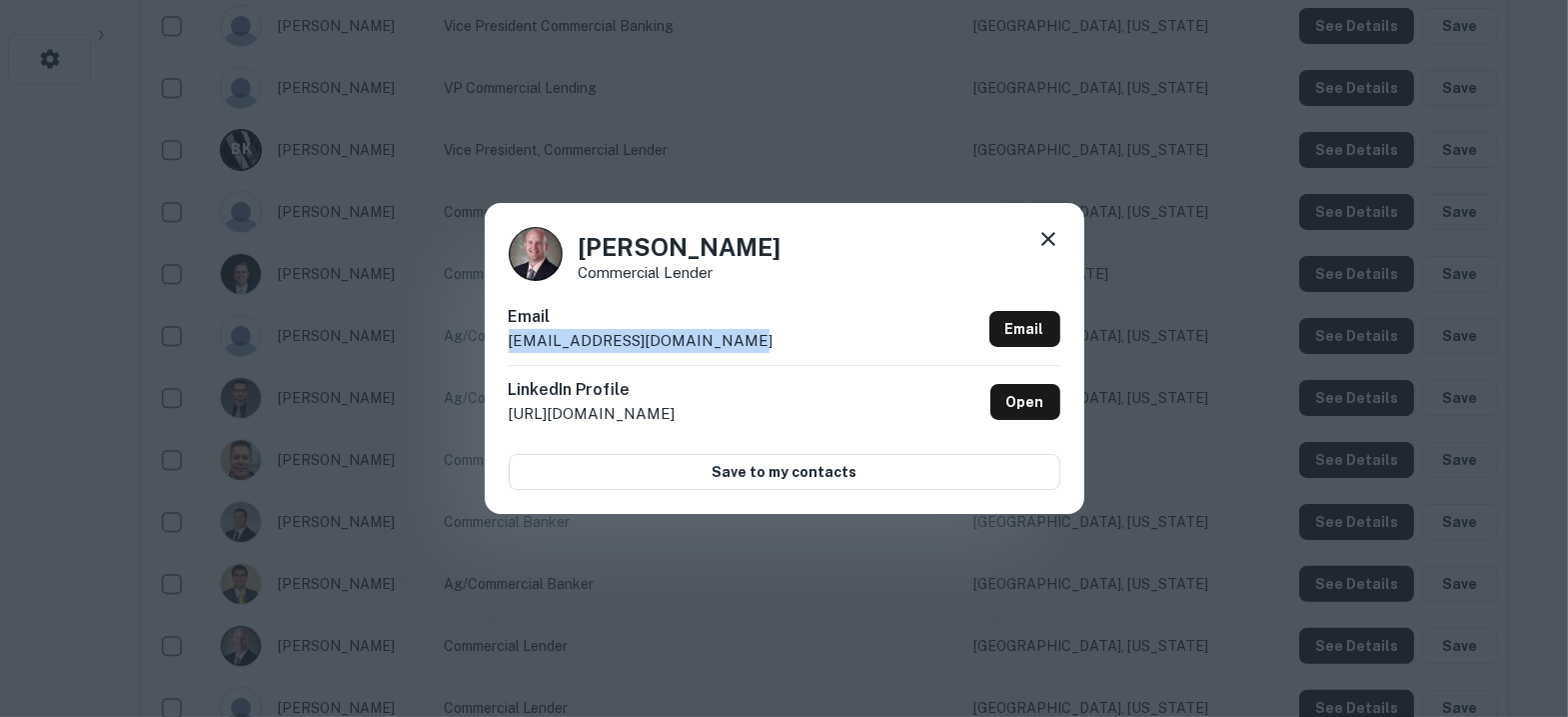 drag, startPoint x: 787, startPoint y: 332, endPoint x: 501, endPoint y: 338, distance: 286.0629 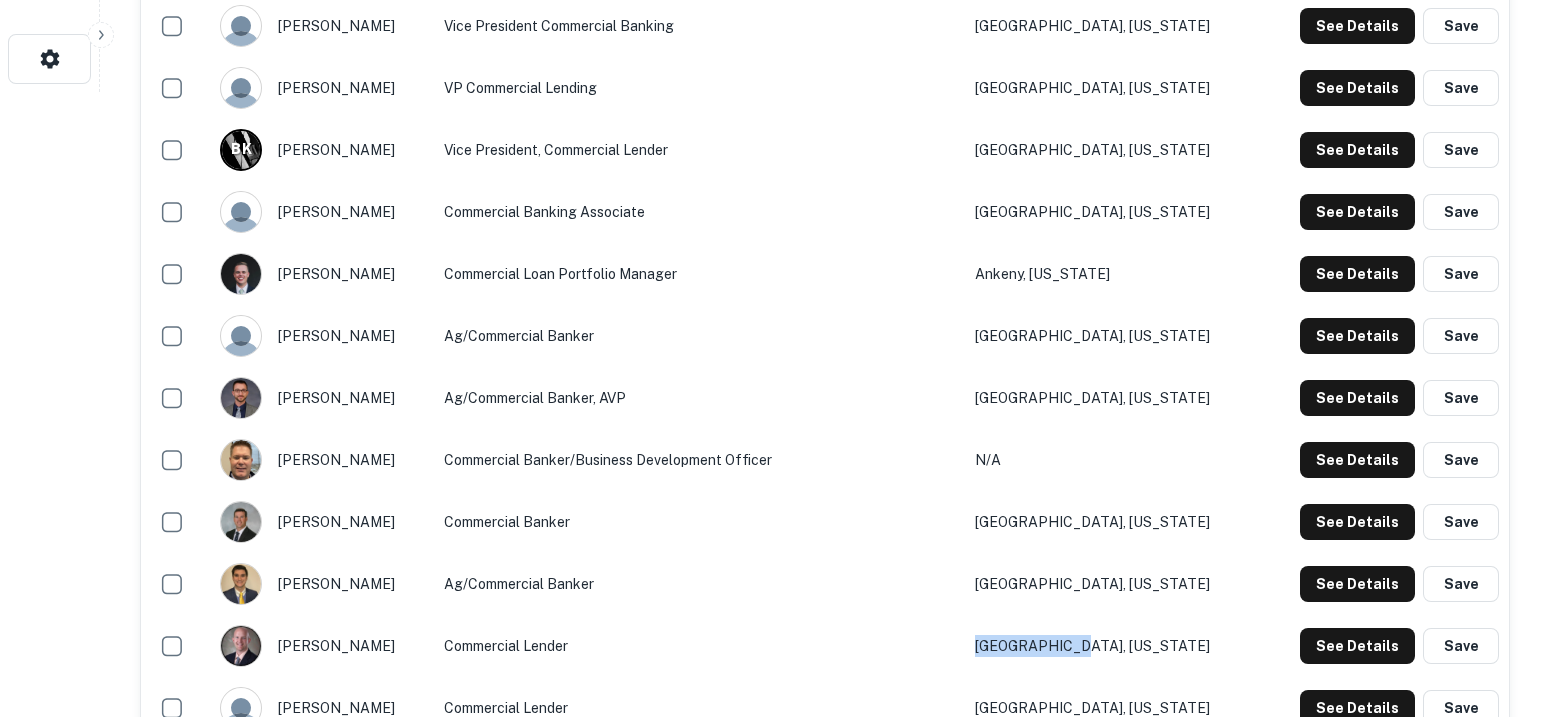 drag, startPoint x: 1214, startPoint y: 642, endPoint x: 1020, endPoint y: 642, distance: 194 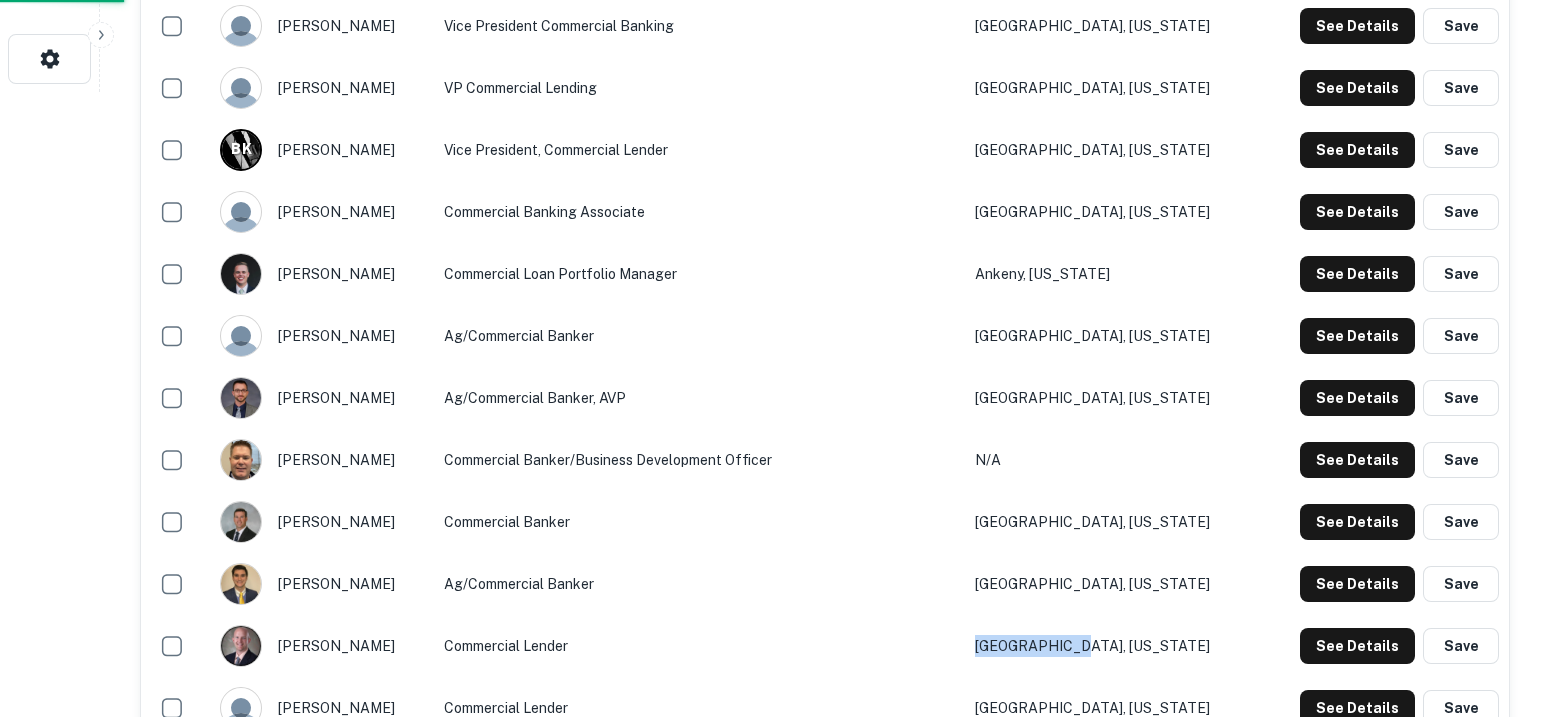 scroll, scrollTop: 0, scrollLeft: 0, axis: both 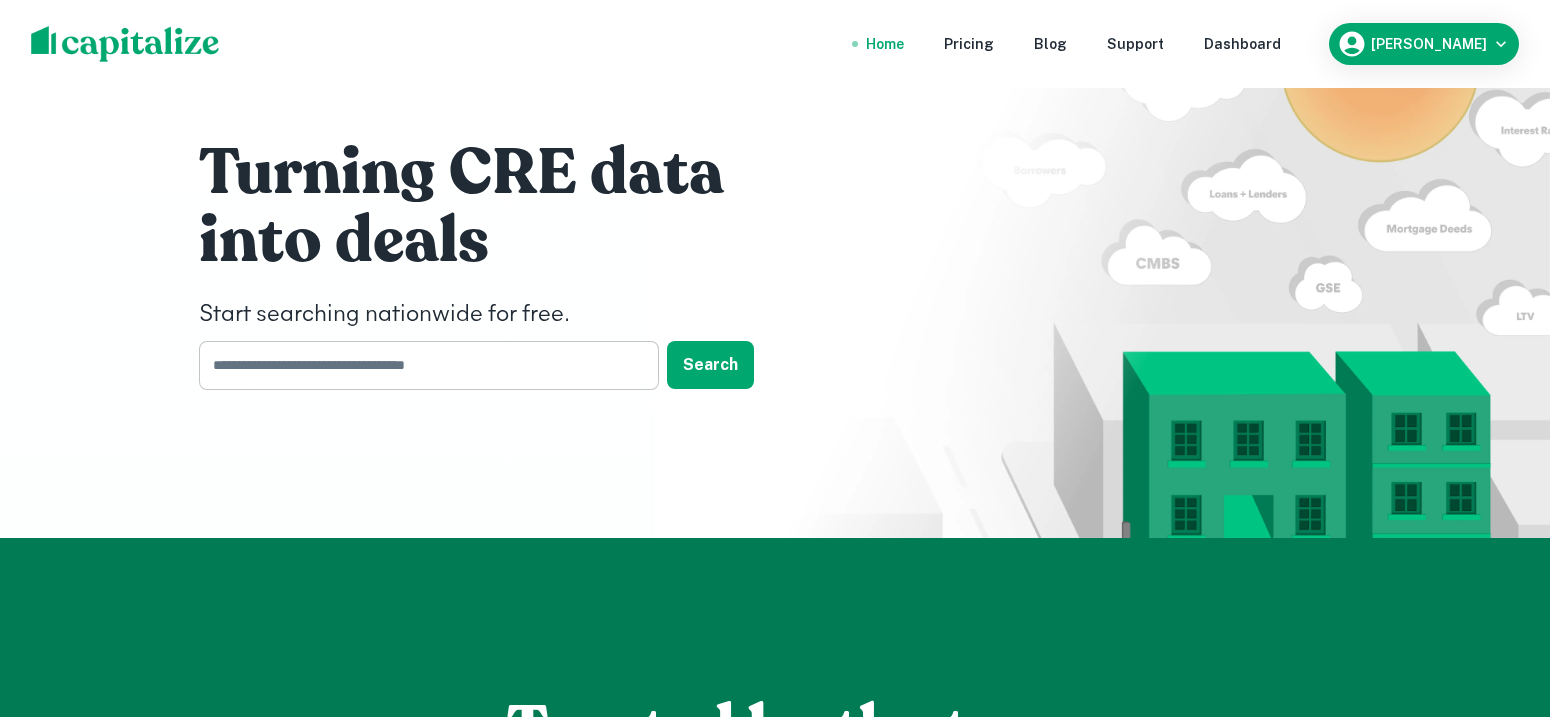 click at bounding box center (422, 365) 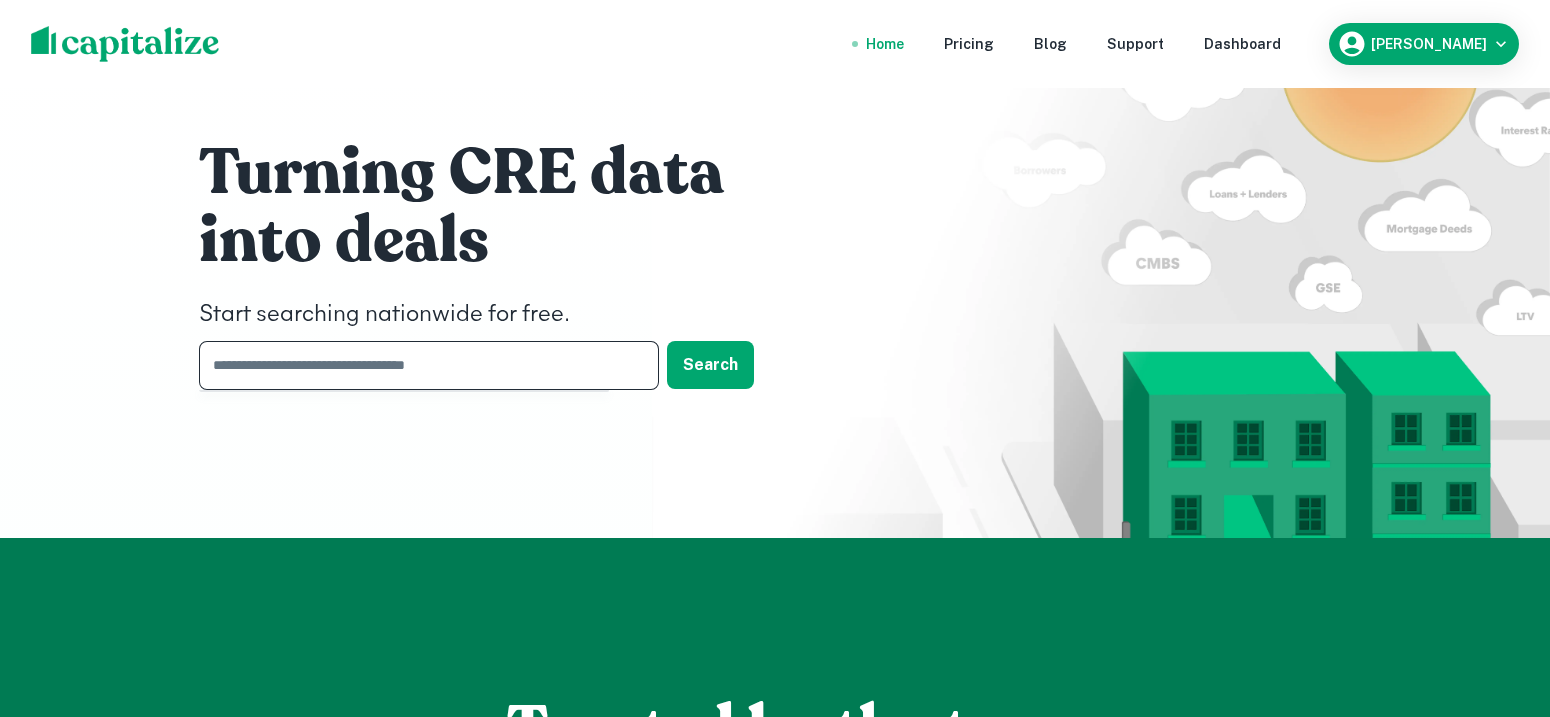paste on "**********" 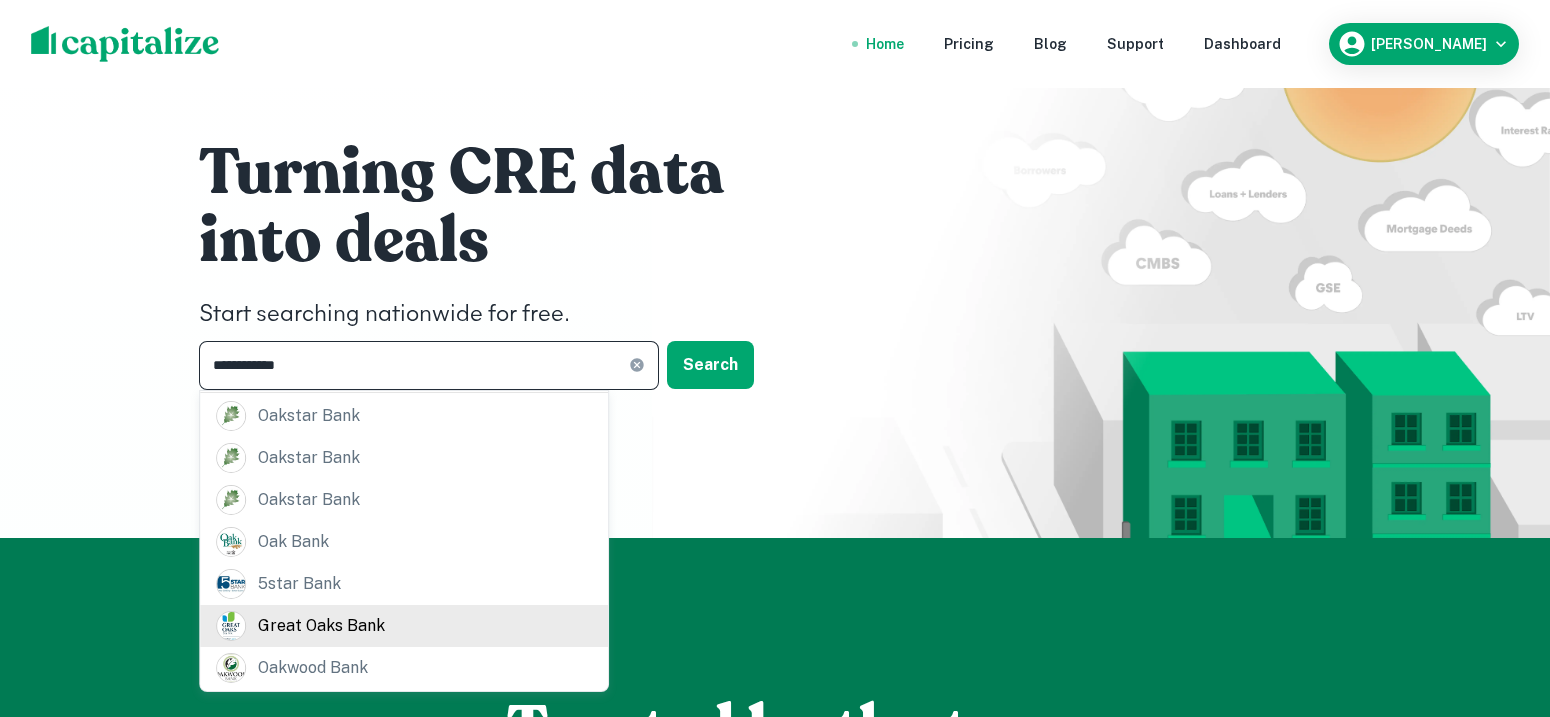 scroll, scrollTop: 249, scrollLeft: 0, axis: vertical 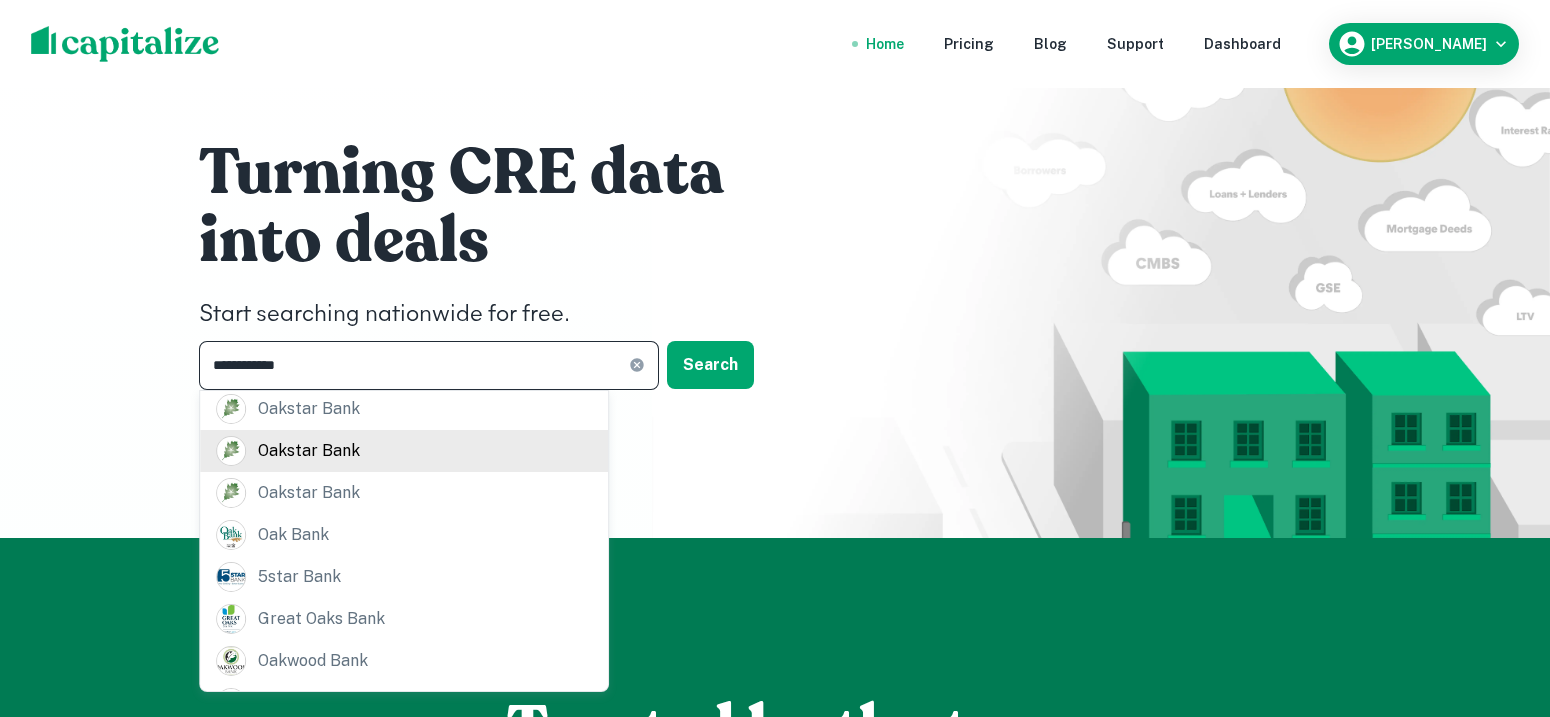 type on "**********" 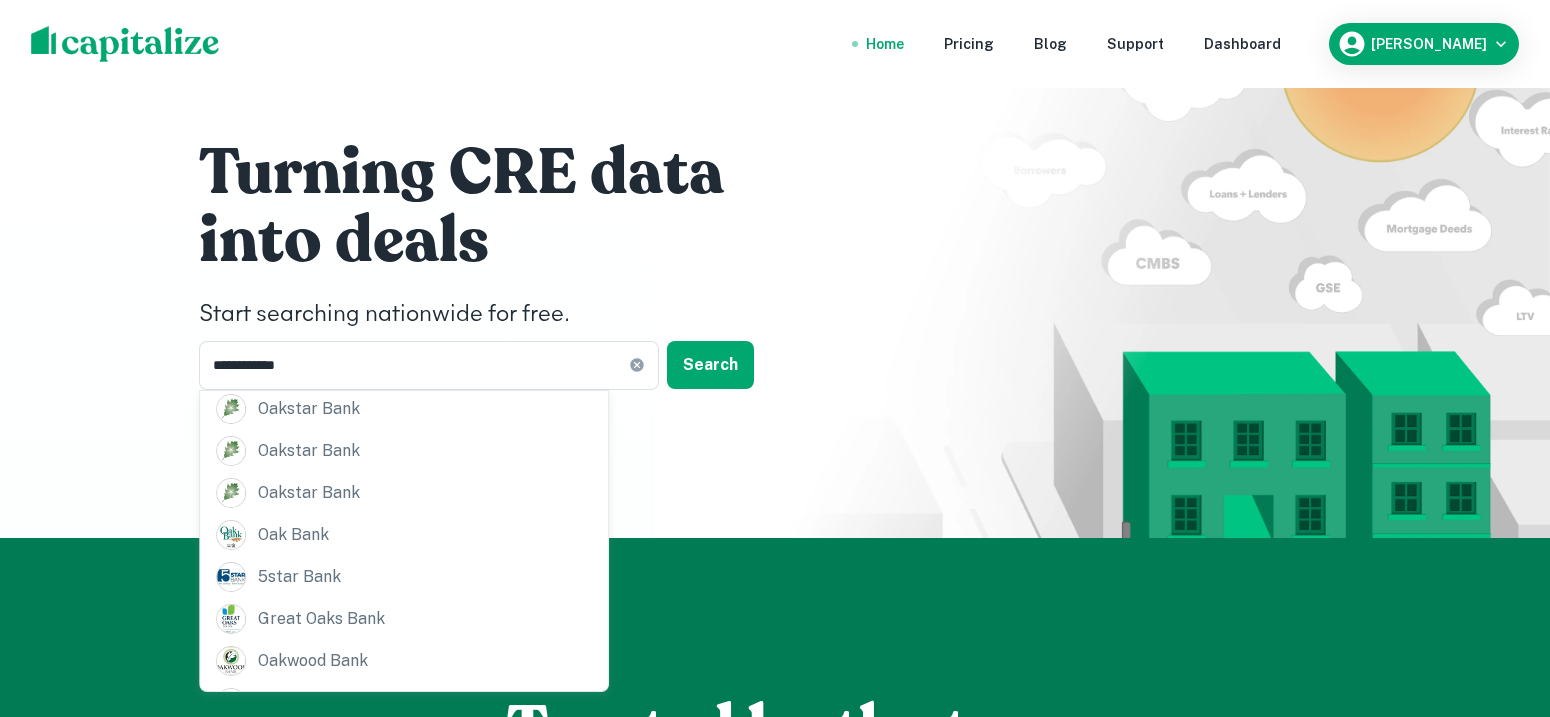 click on "oakstar bank" at bounding box center (404, 451) 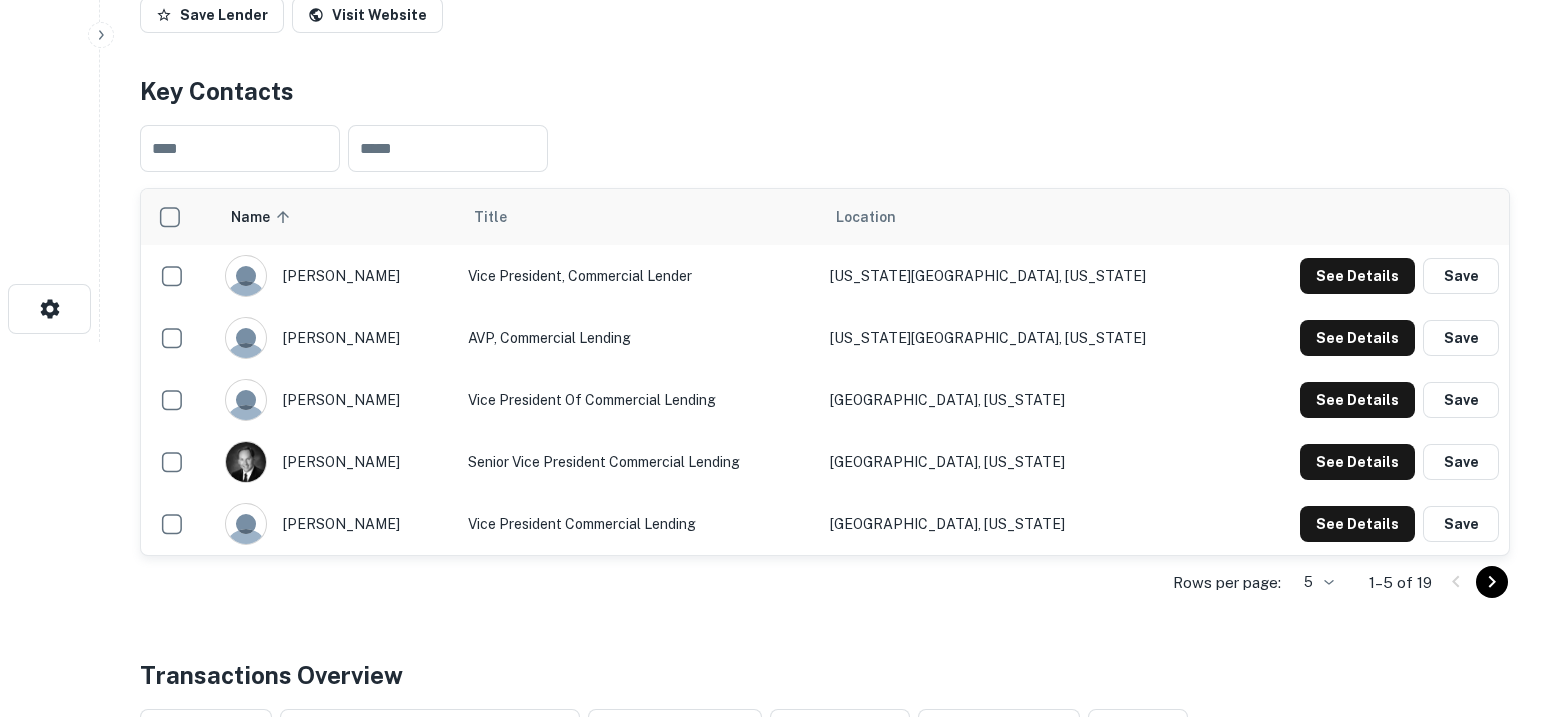 scroll, scrollTop: 124, scrollLeft: 0, axis: vertical 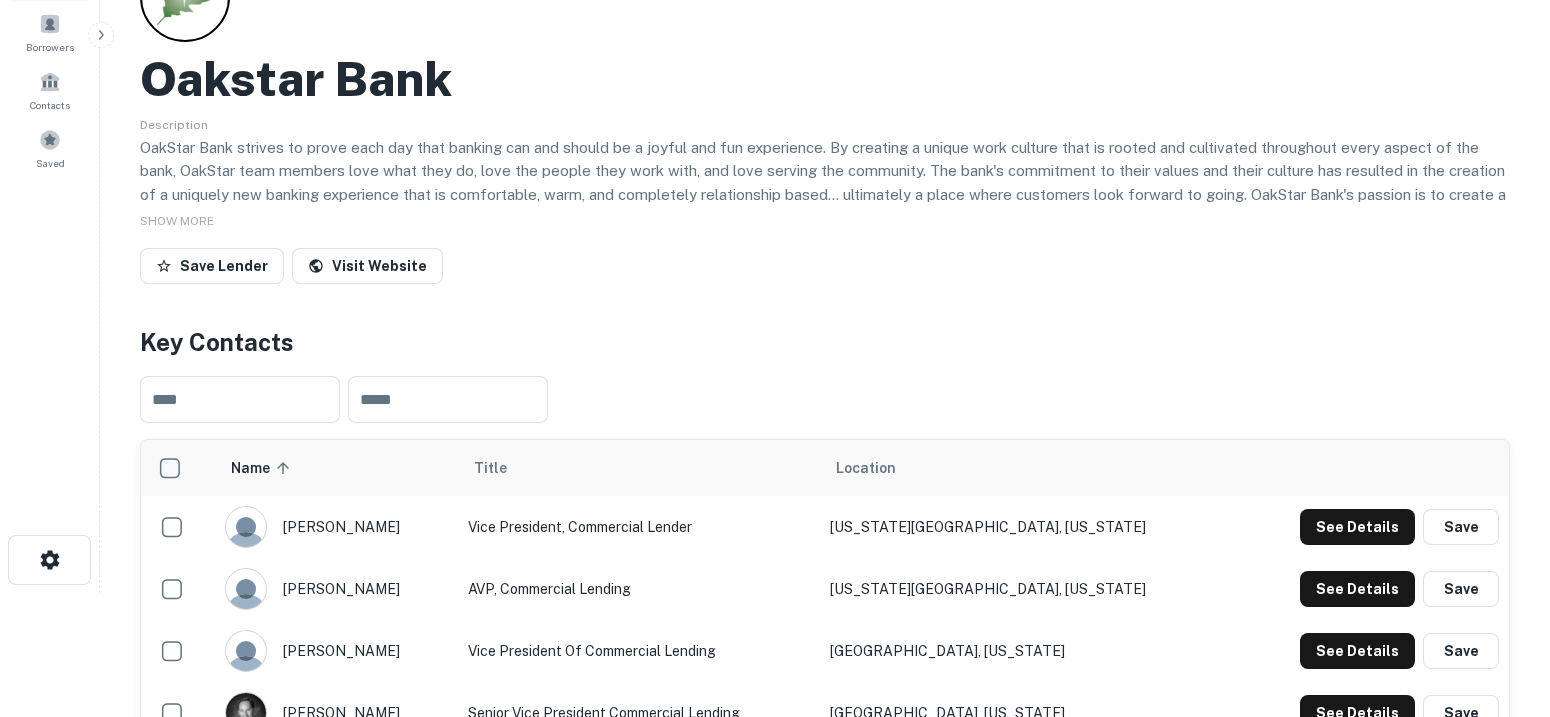 type 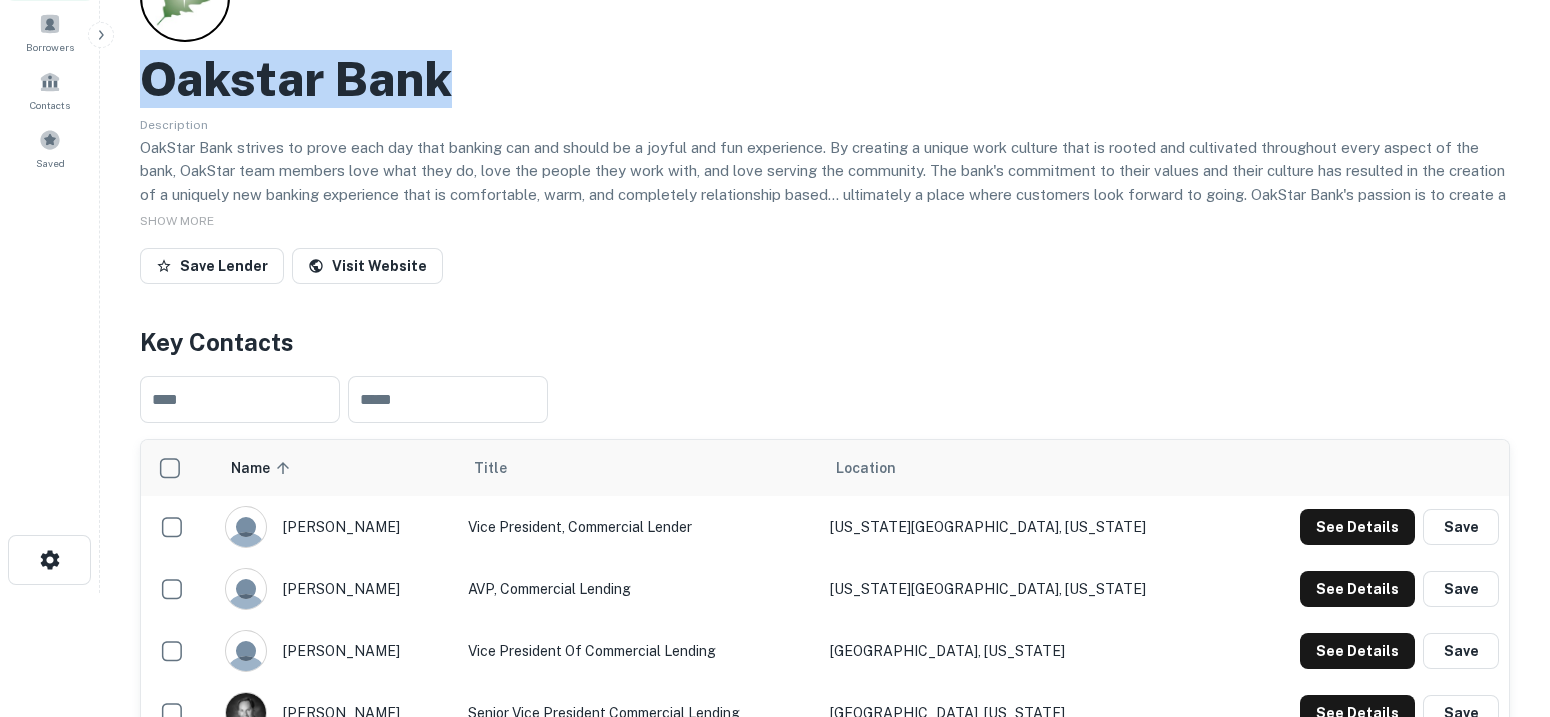 drag, startPoint x: 479, startPoint y: 84, endPoint x: 102, endPoint y: 79, distance: 377.03314 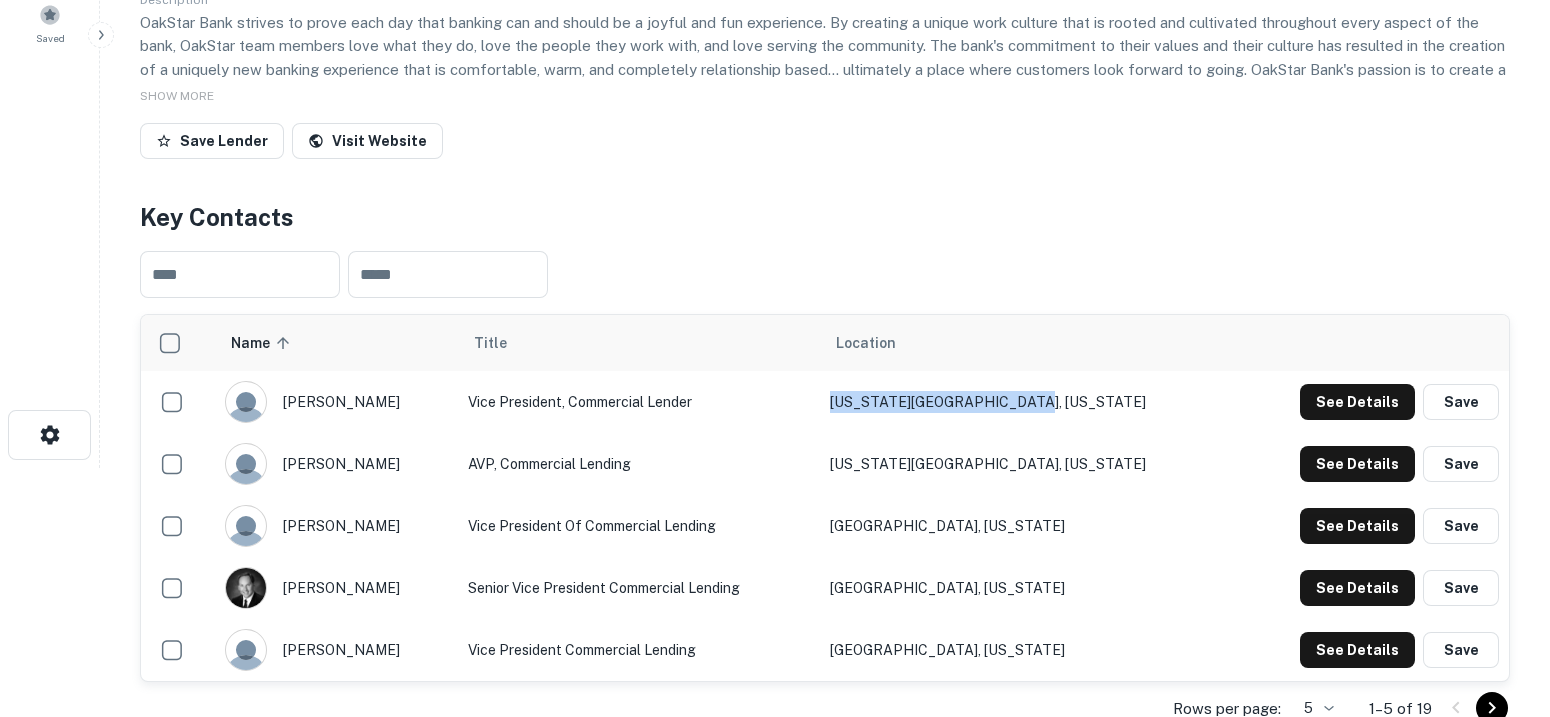 drag, startPoint x: 1104, startPoint y: 403, endPoint x: 905, endPoint y: 407, distance: 199.04019 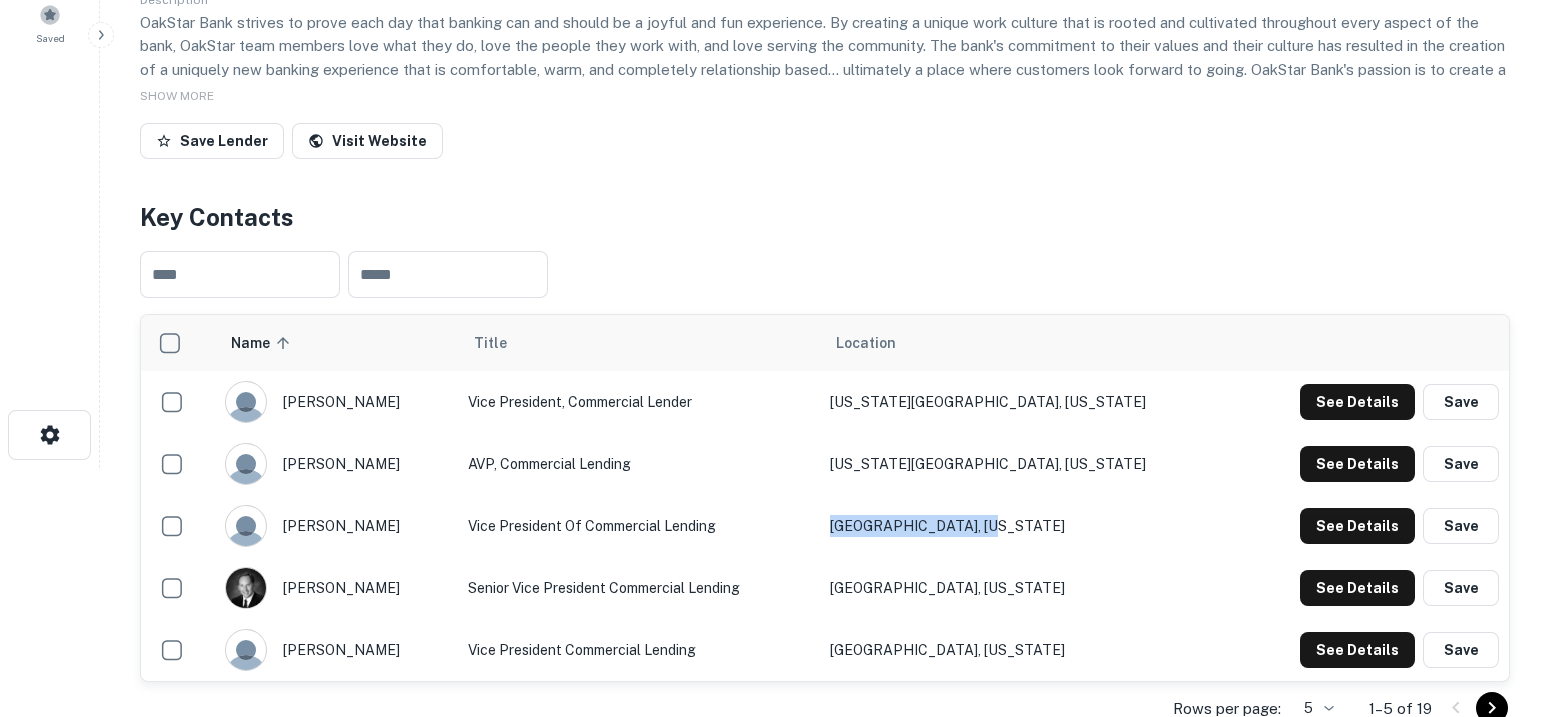 drag, startPoint x: 1092, startPoint y: 519, endPoint x: 932, endPoint y: 521, distance: 160.0125 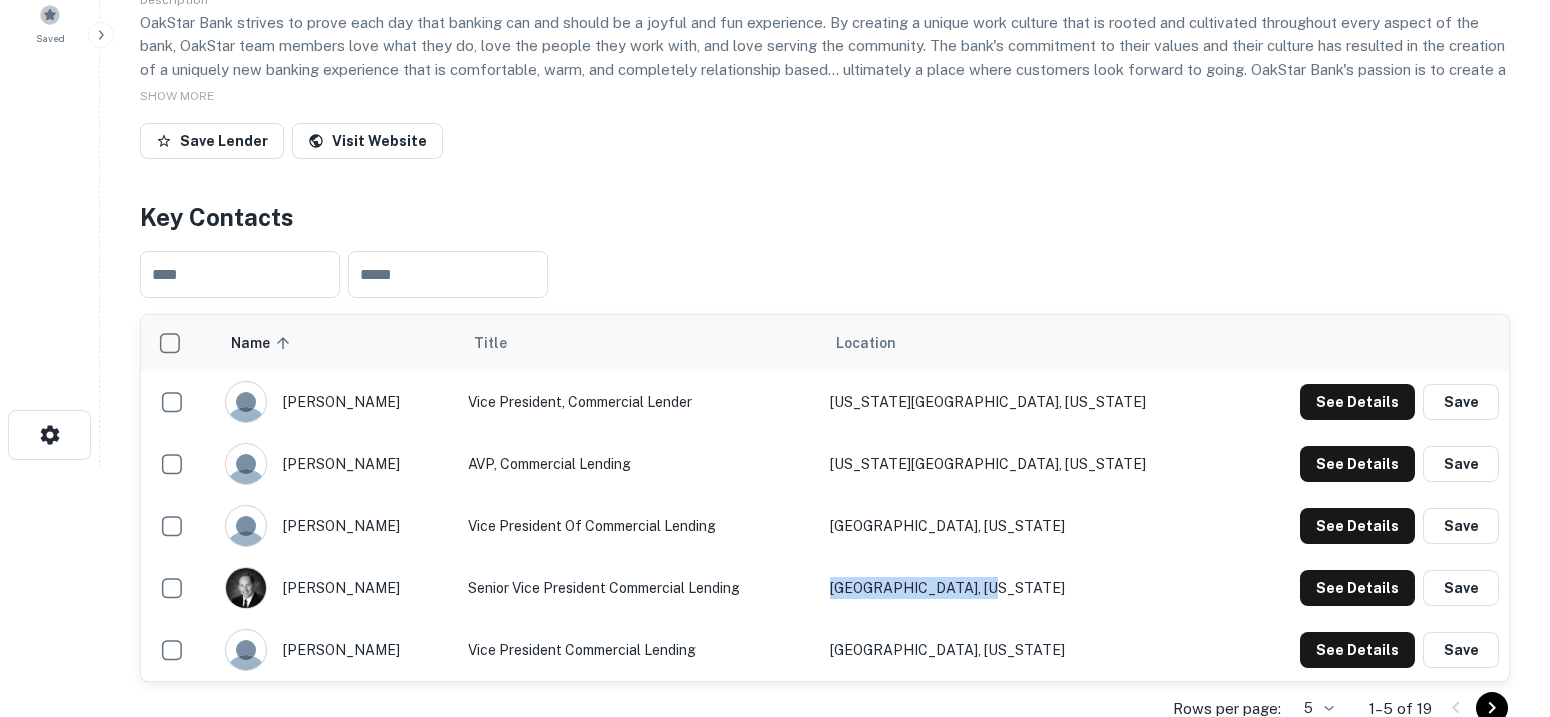 drag, startPoint x: 1100, startPoint y: 575, endPoint x: 929, endPoint y: 582, distance: 171.14322 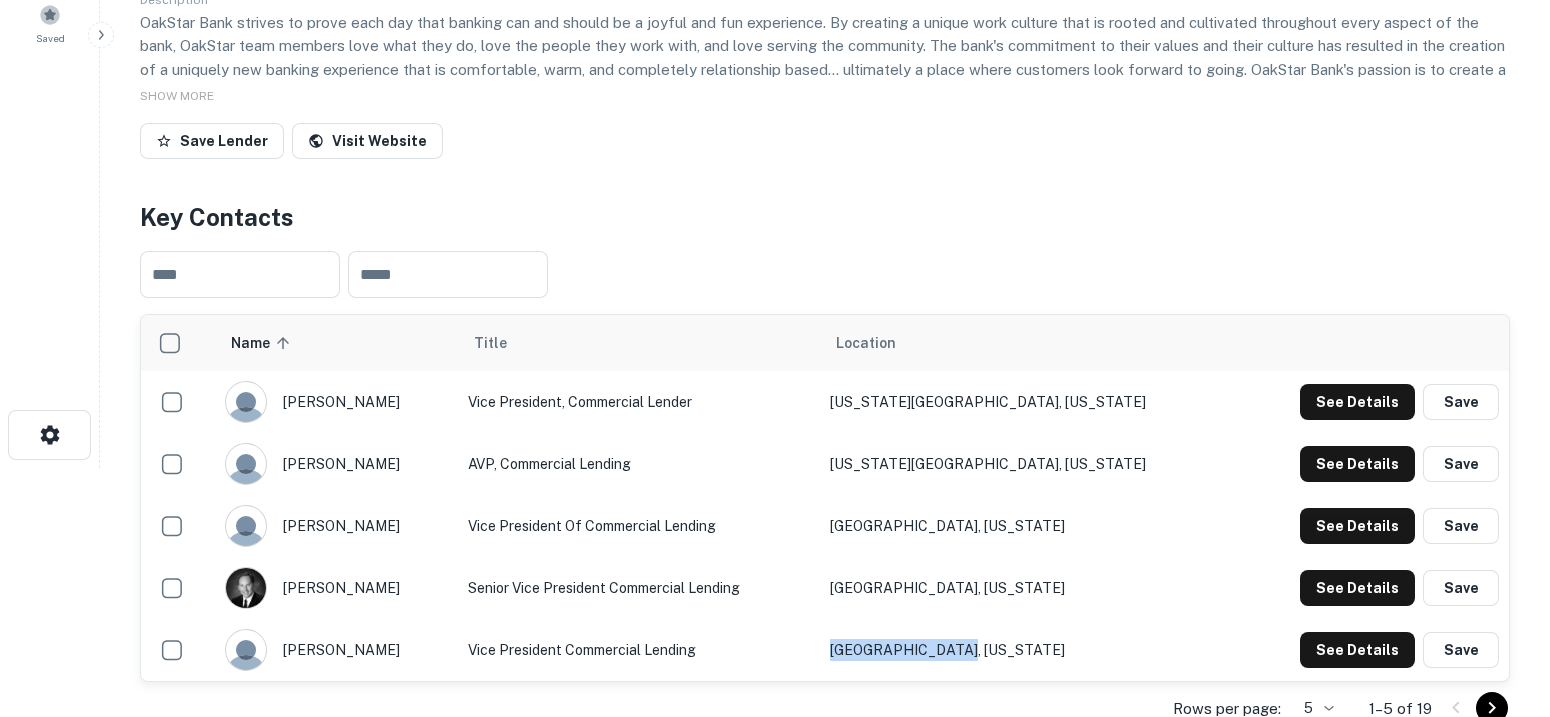 drag, startPoint x: 1060, startPoint y: 647, endPoint x: 922, endPoint y: 649, distance: 138.0145 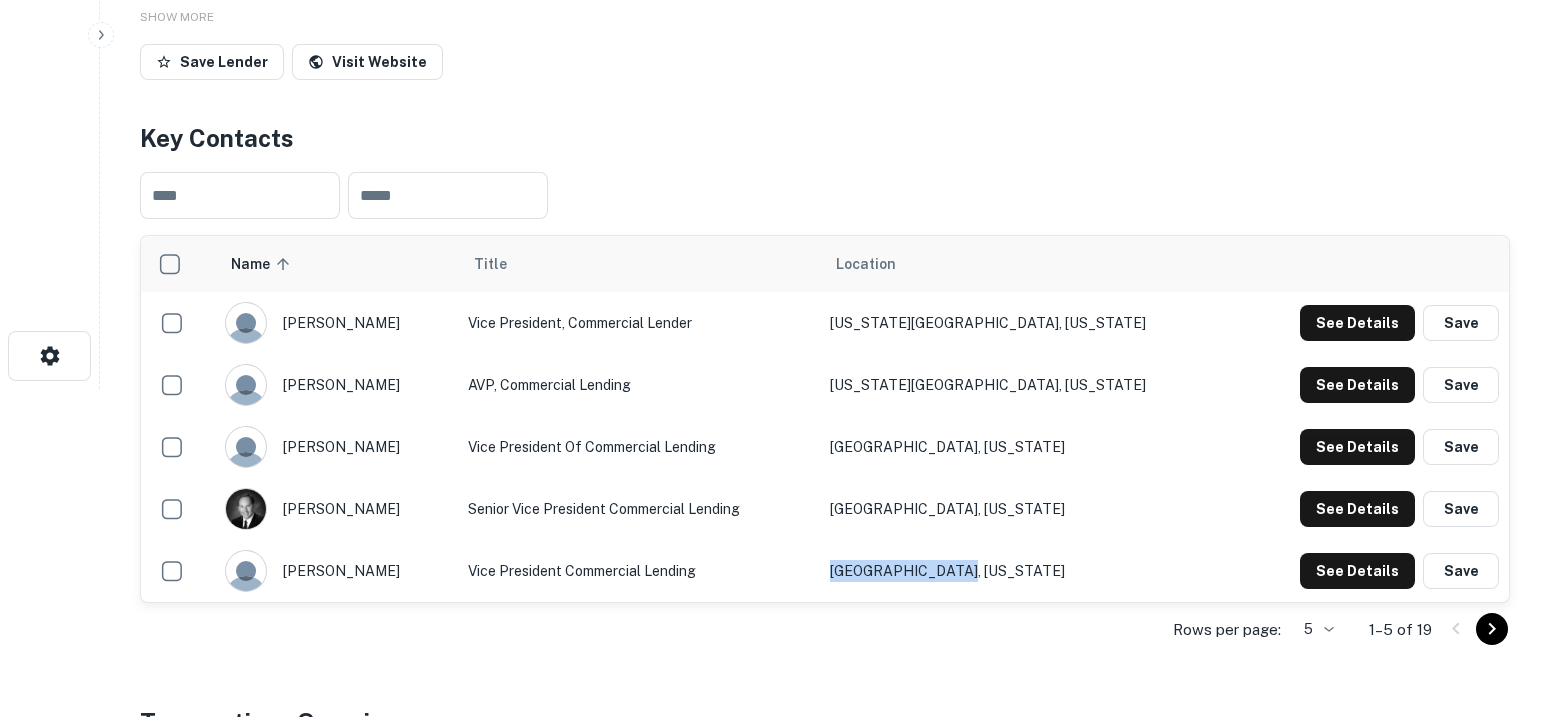 scroll, scrollTop: 375, scrollLeft: 0, axis: vertical 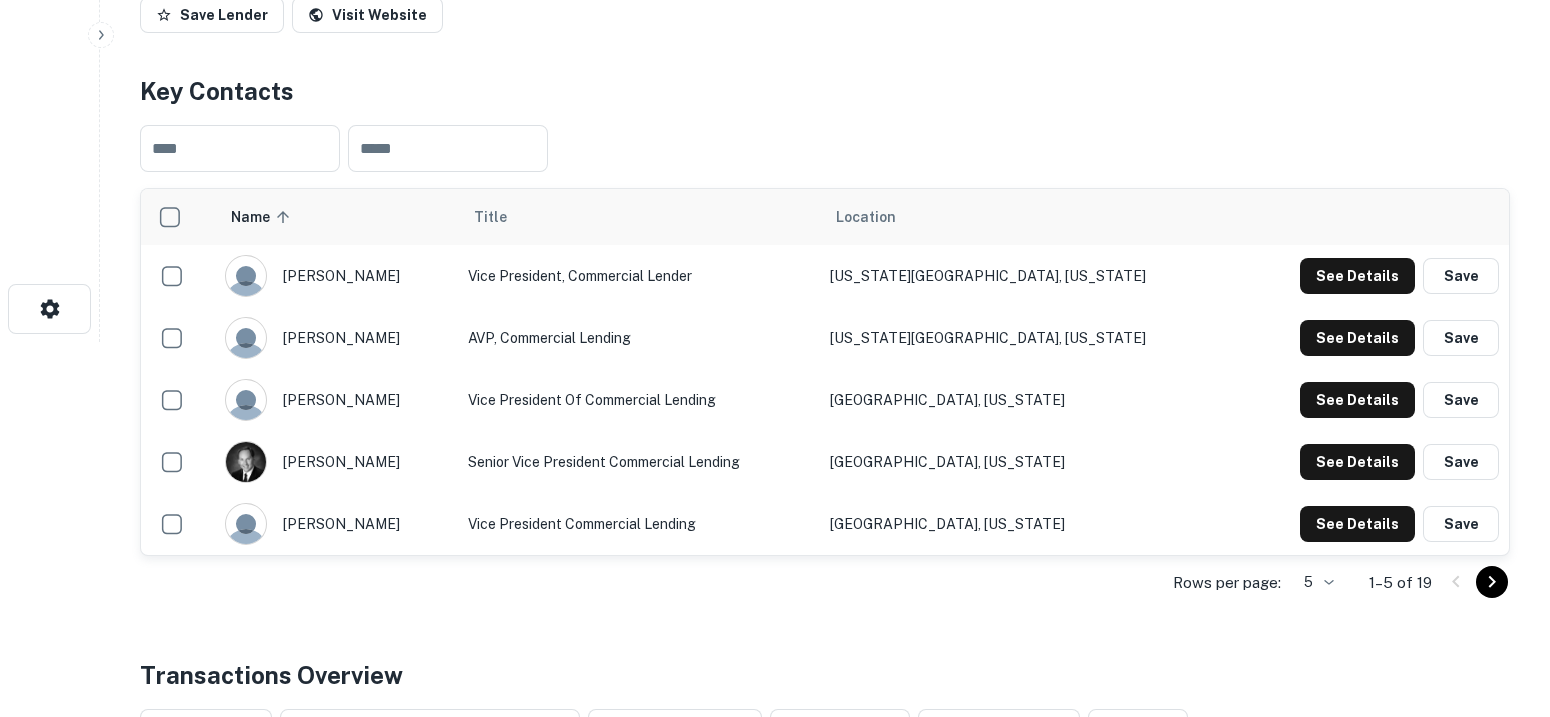 drag, startPoint x: 305, startPoint y: 277, endPoint x: 294, endPoint y: 277, distance: 11 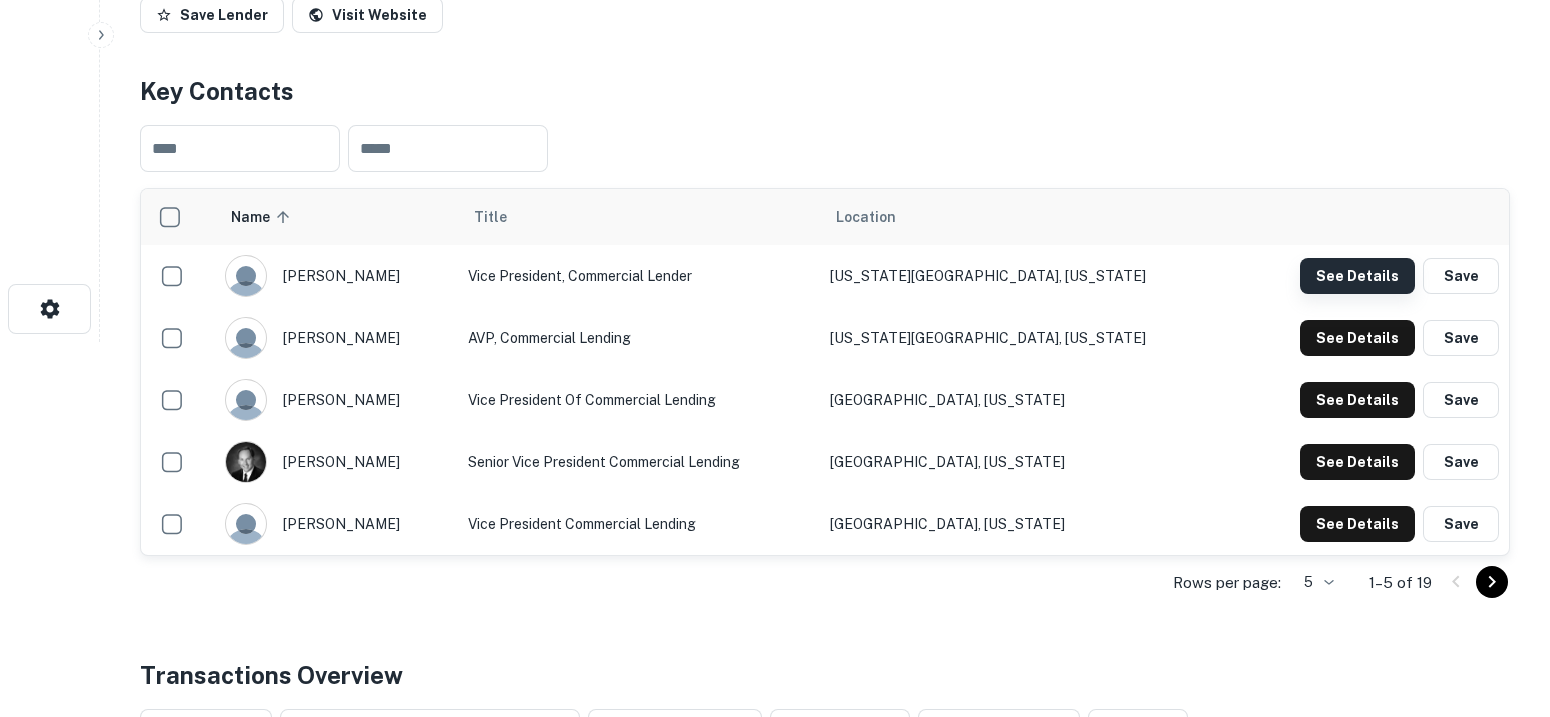 click on "See Details" at bounding box center [1357, 276] 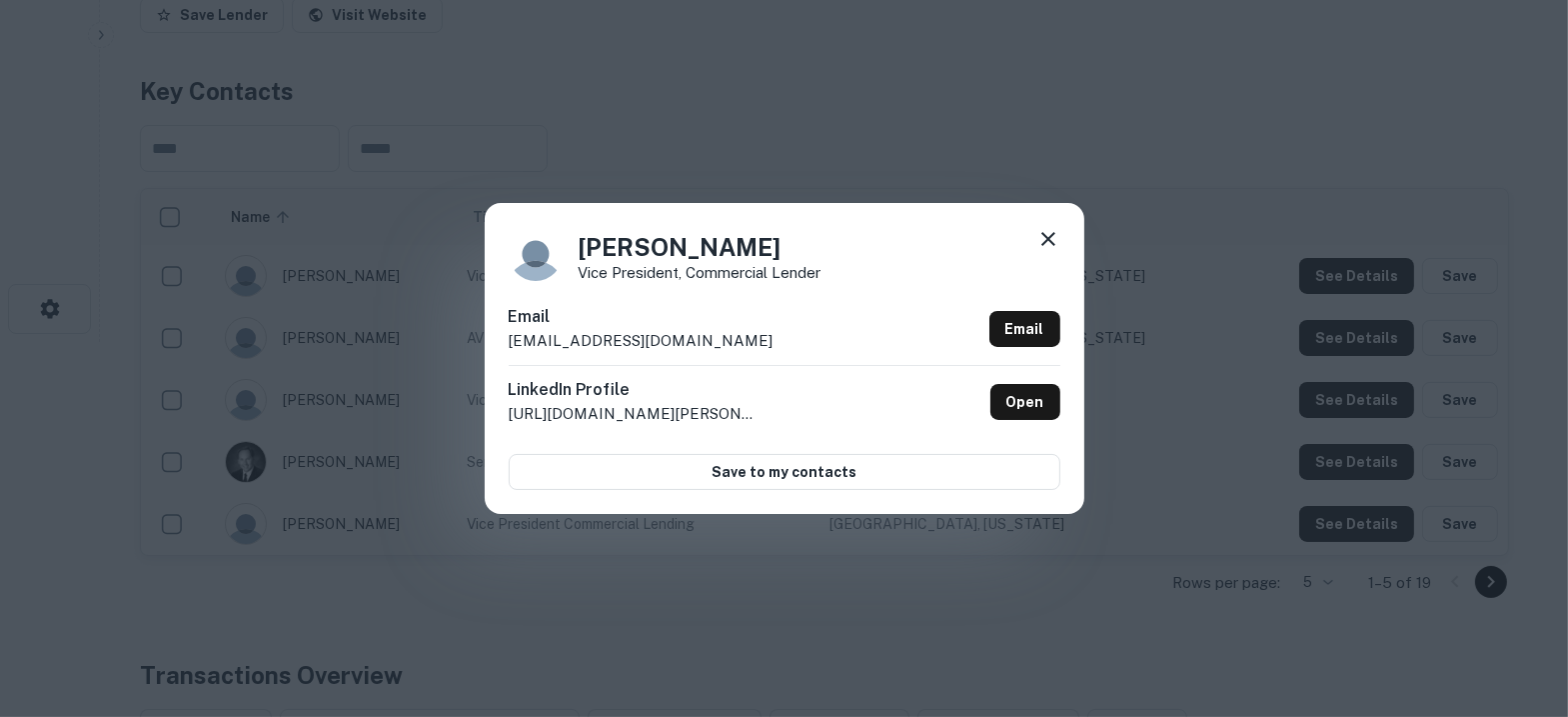drag, startPoint x: 758, startPoint y: 243, endPoint x: 571, endPoint y: 237, distance: 187.09623 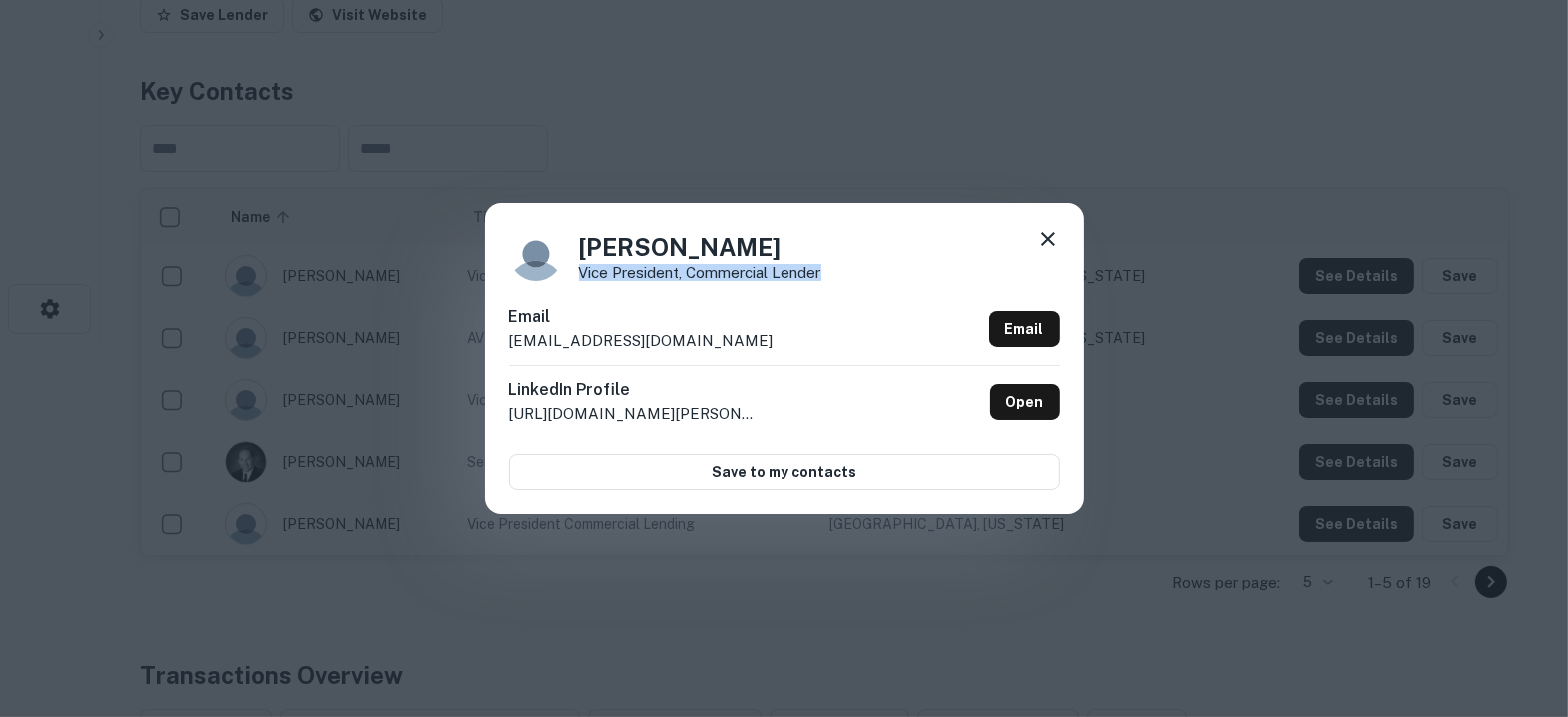 drag, startPoint x: 833, startPoint y: 279, endPoint x: 580, endPoint y: 277, distance: 253.00791 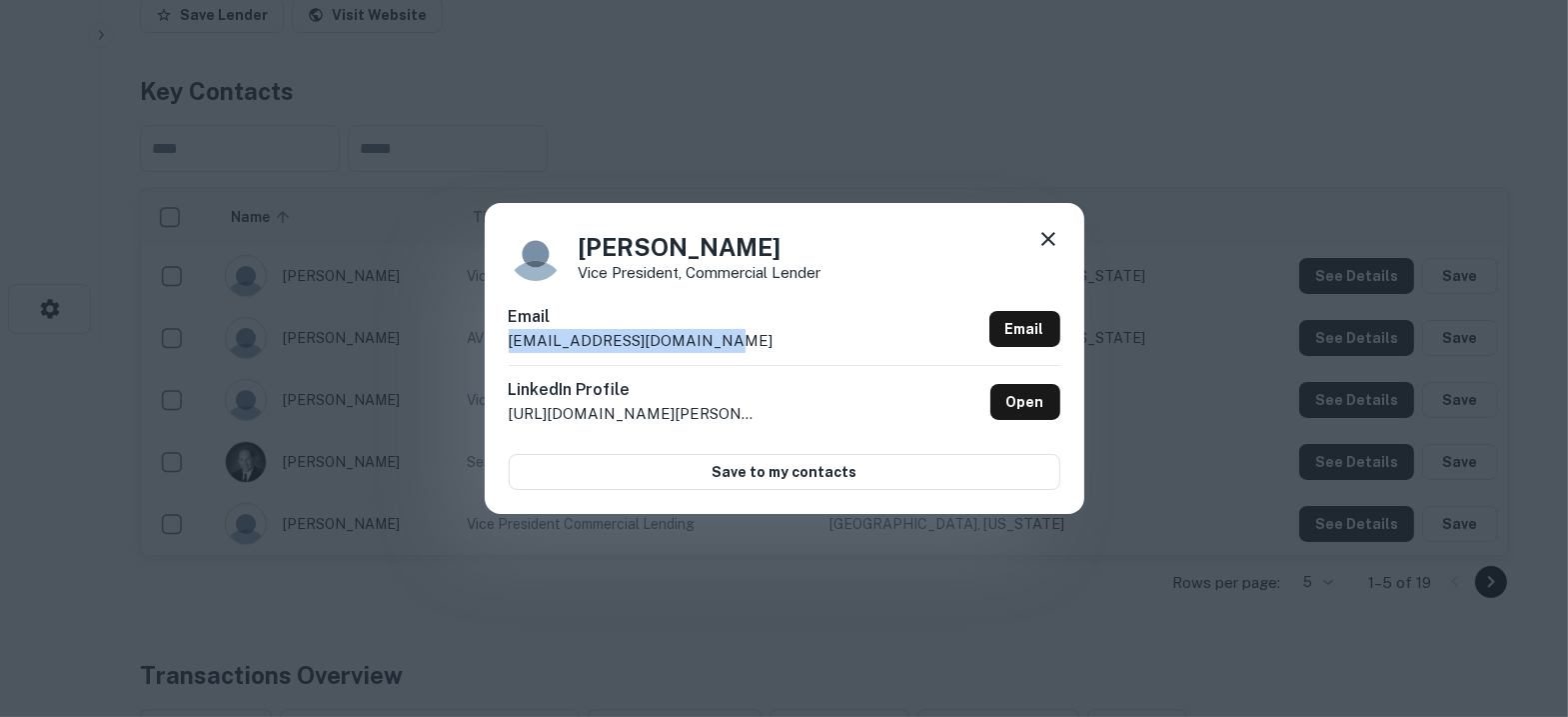 drag, startPoint x: 730, startPoint y: 332, endPoint x: 507, endPoint y: 353, distance: 223.9866 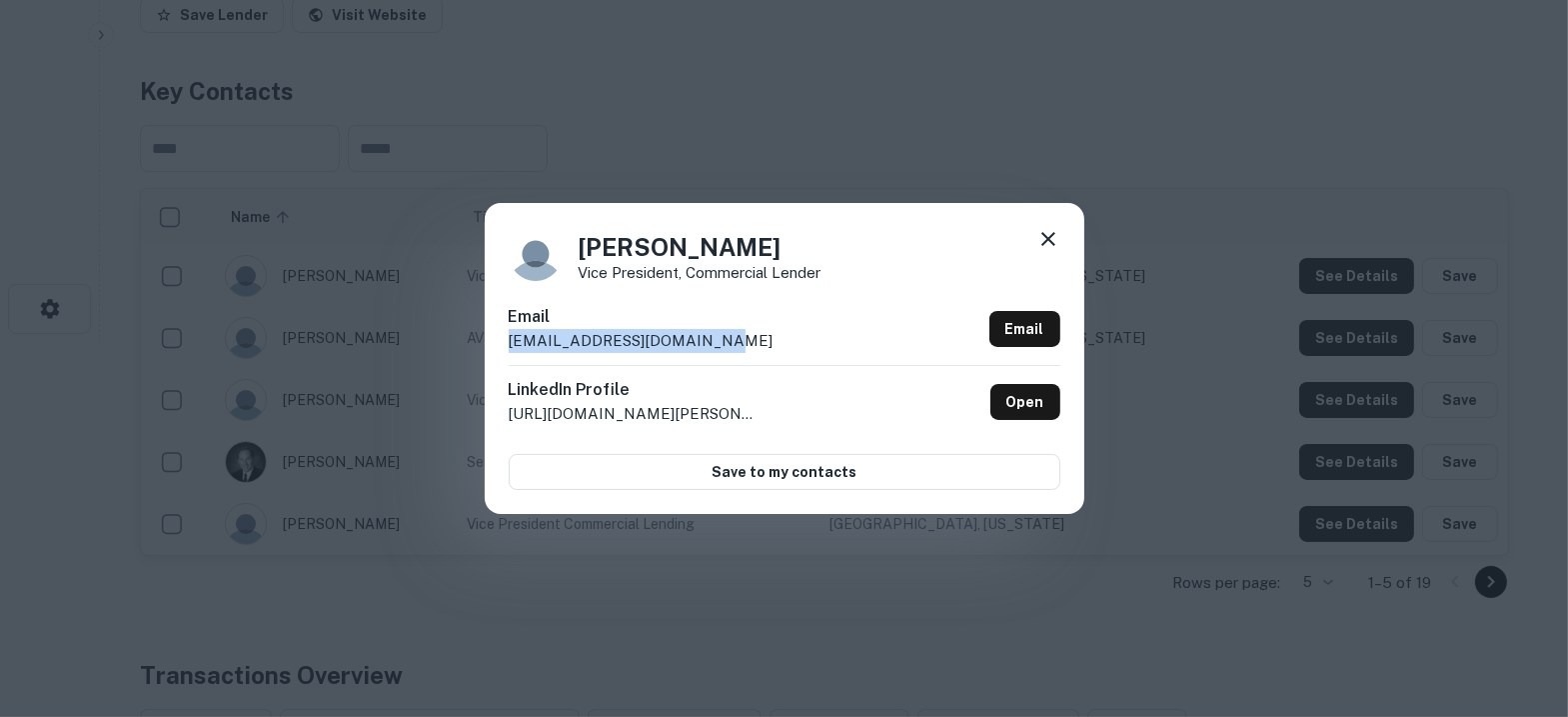 click 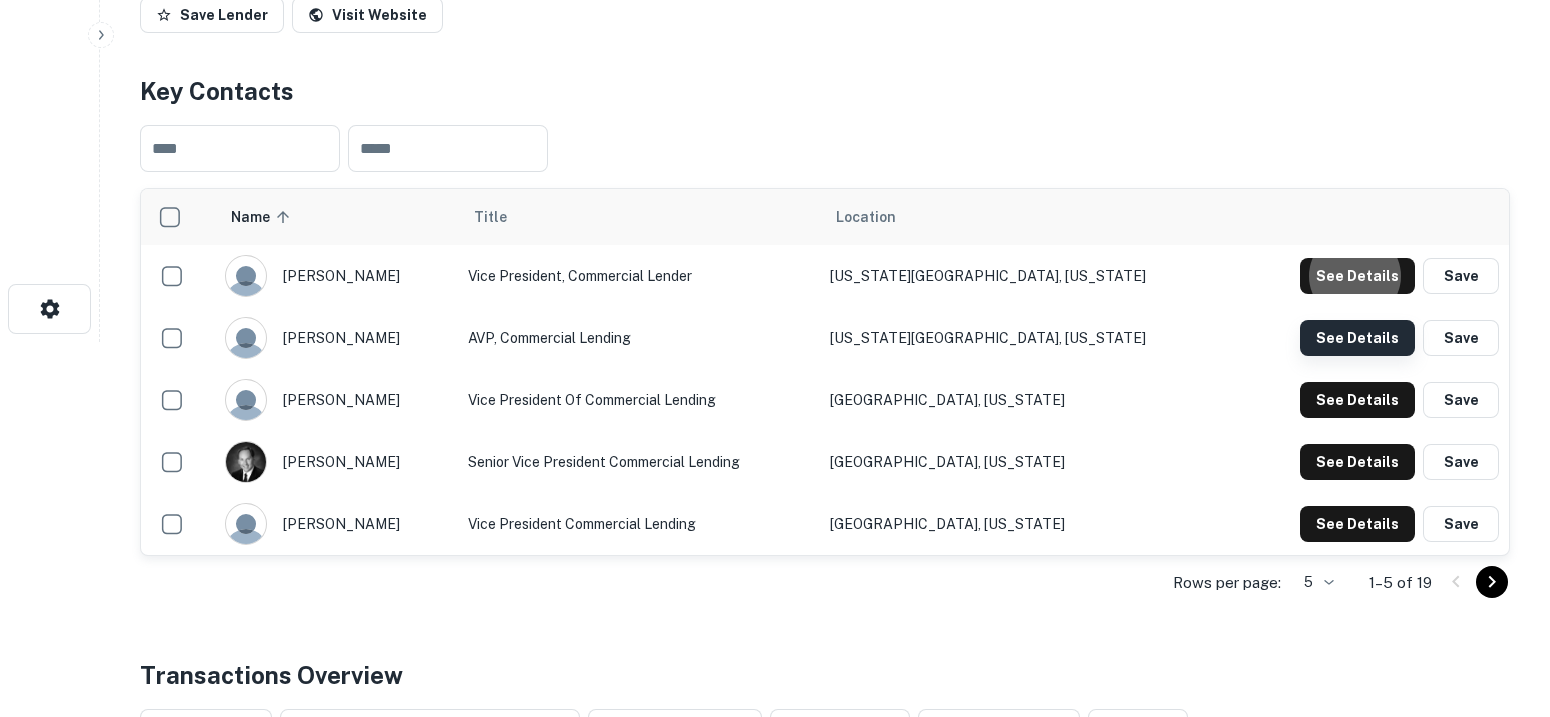 click on "See Details" at bounding box center (1357, 276) 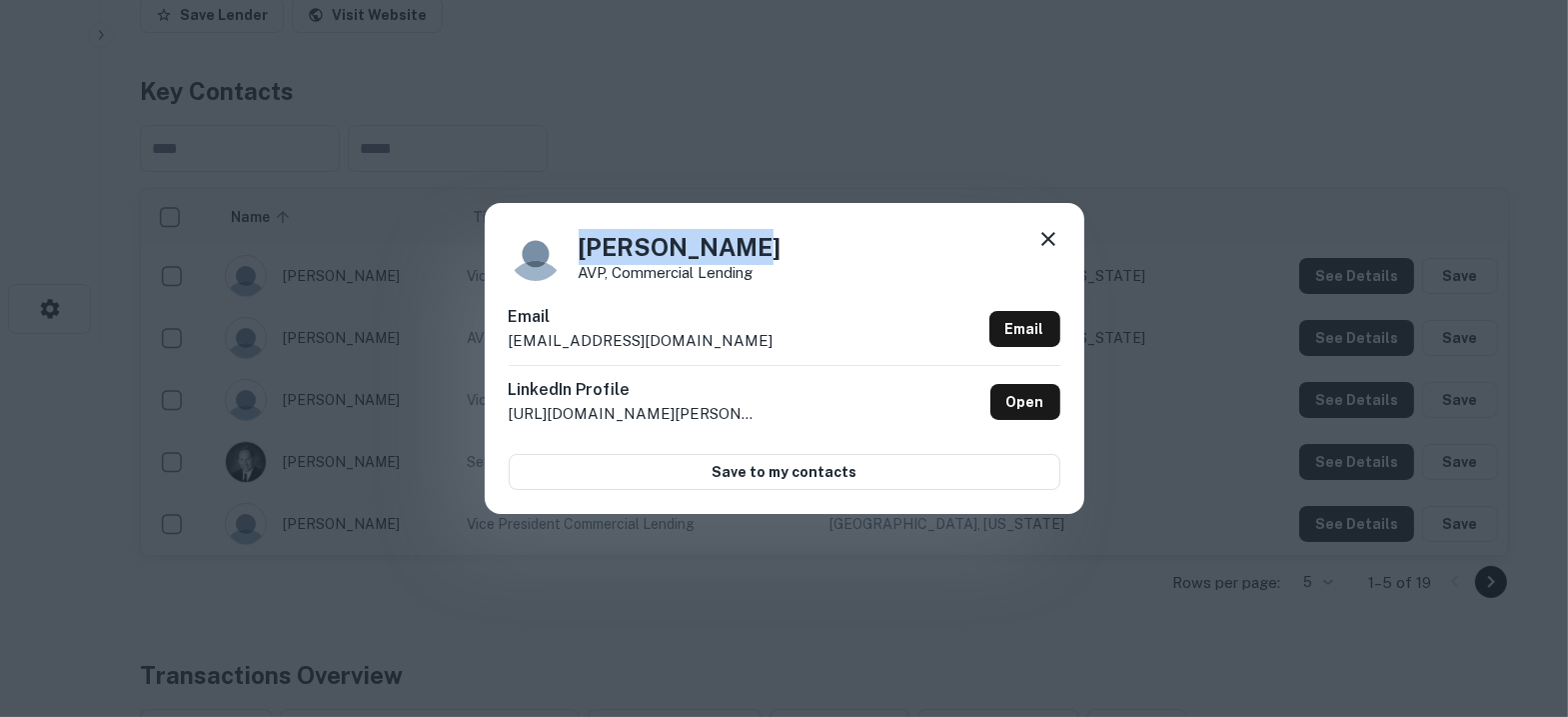 drag, startPoint x: 744, startPoint y: 242, endPoint x: 583, endPoint y: 242, distance: 161 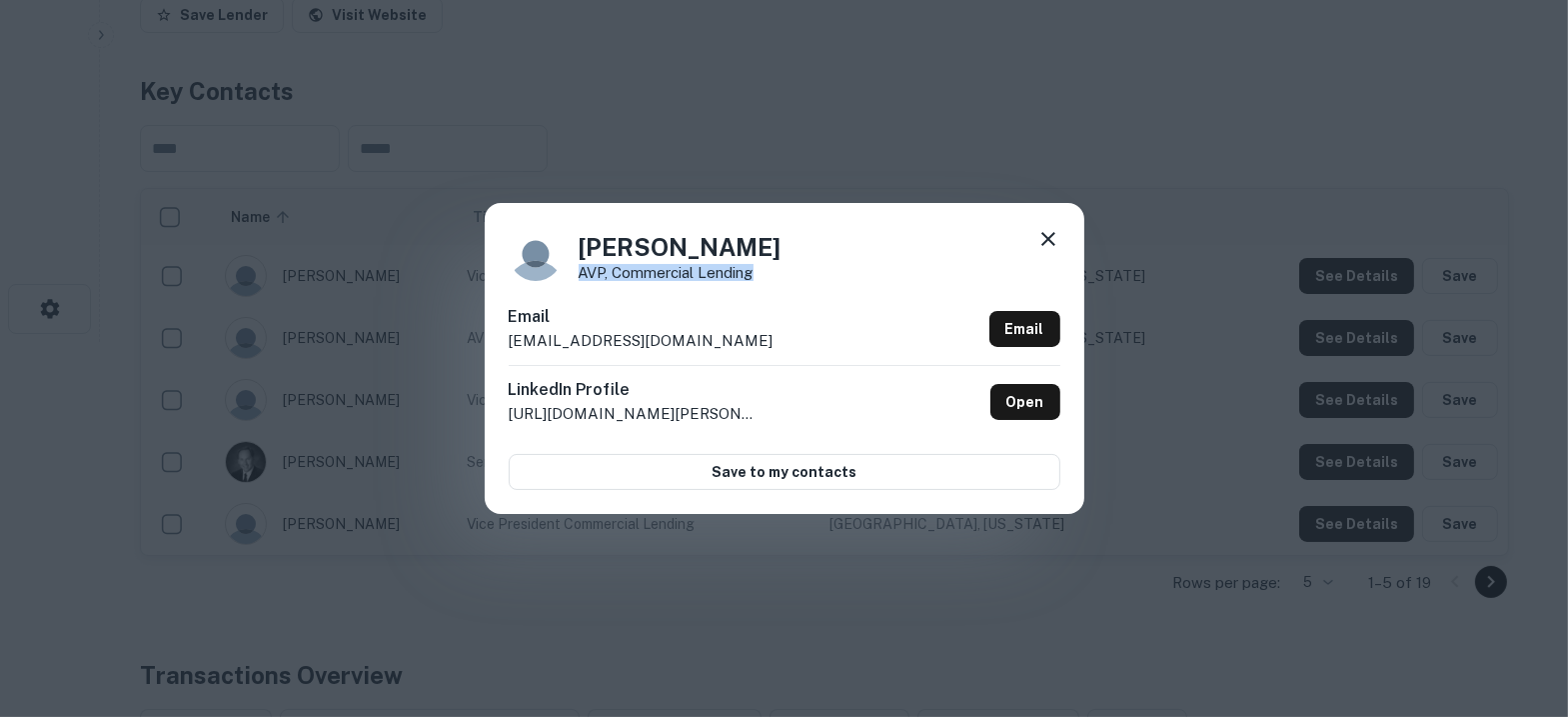 drag, startPoint x: 752, startPoint y: 277, endPoint x: 575, endPoint y: 277, distance: 177 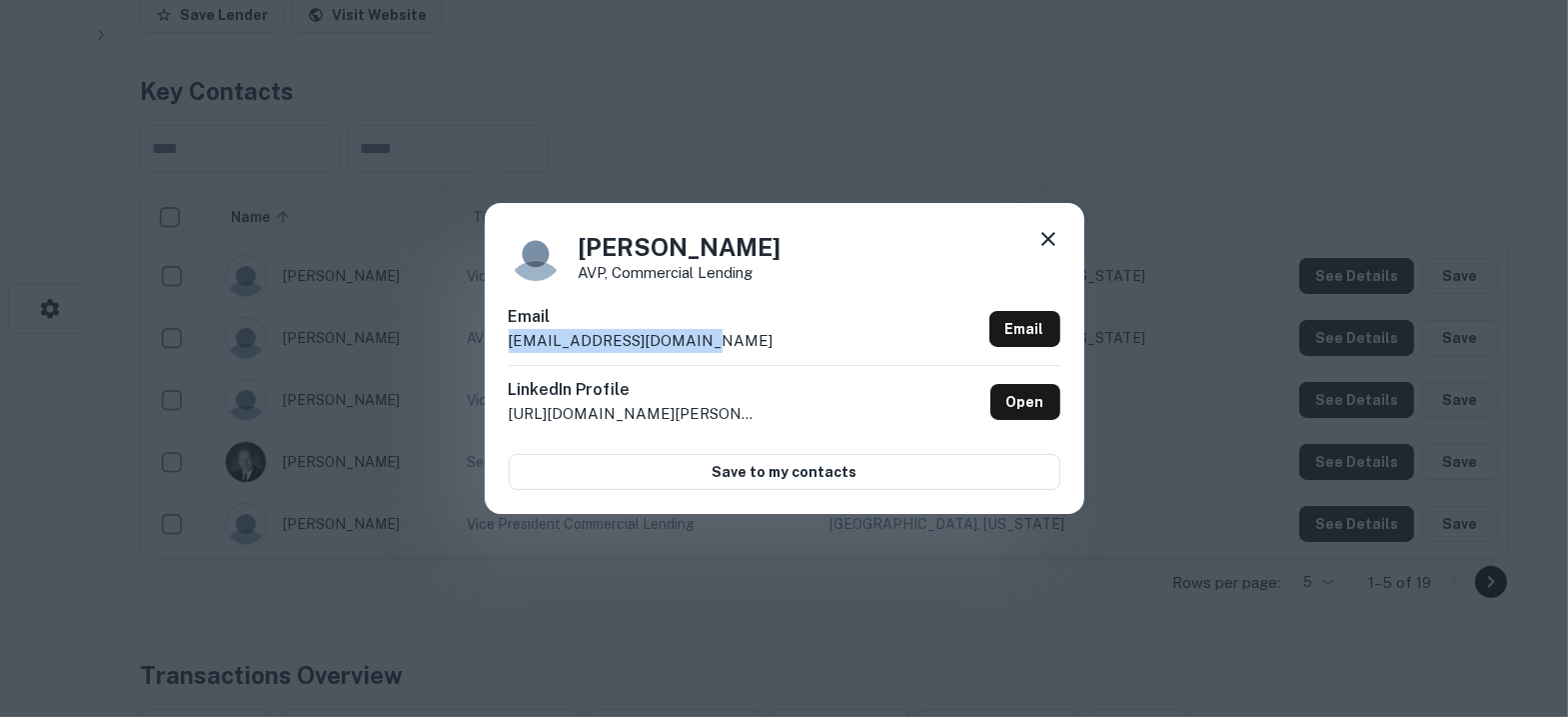 drag, startPoint x: 707, startPoint y: 338, endPoint x: 502, endPoint y: 337, distance: 205.00244 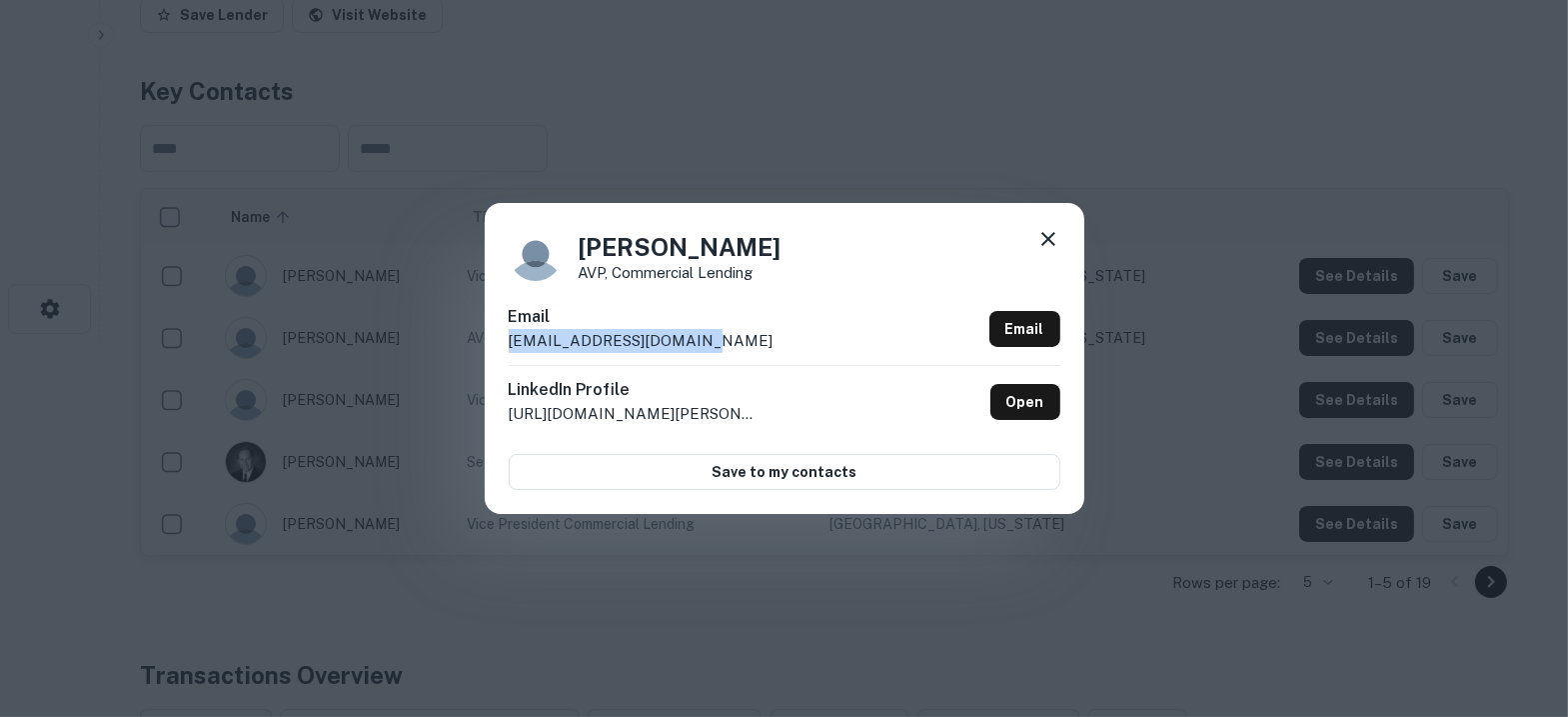 click 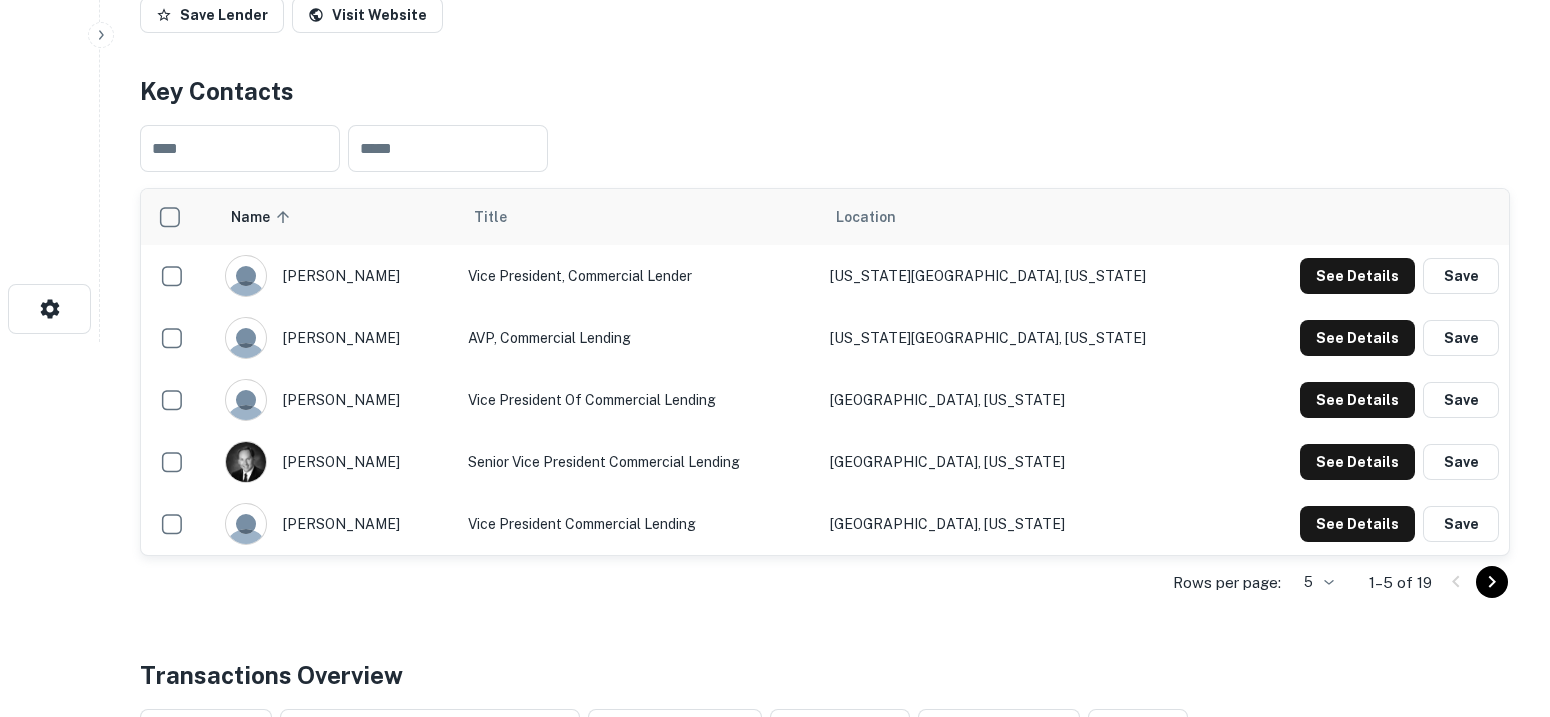 type 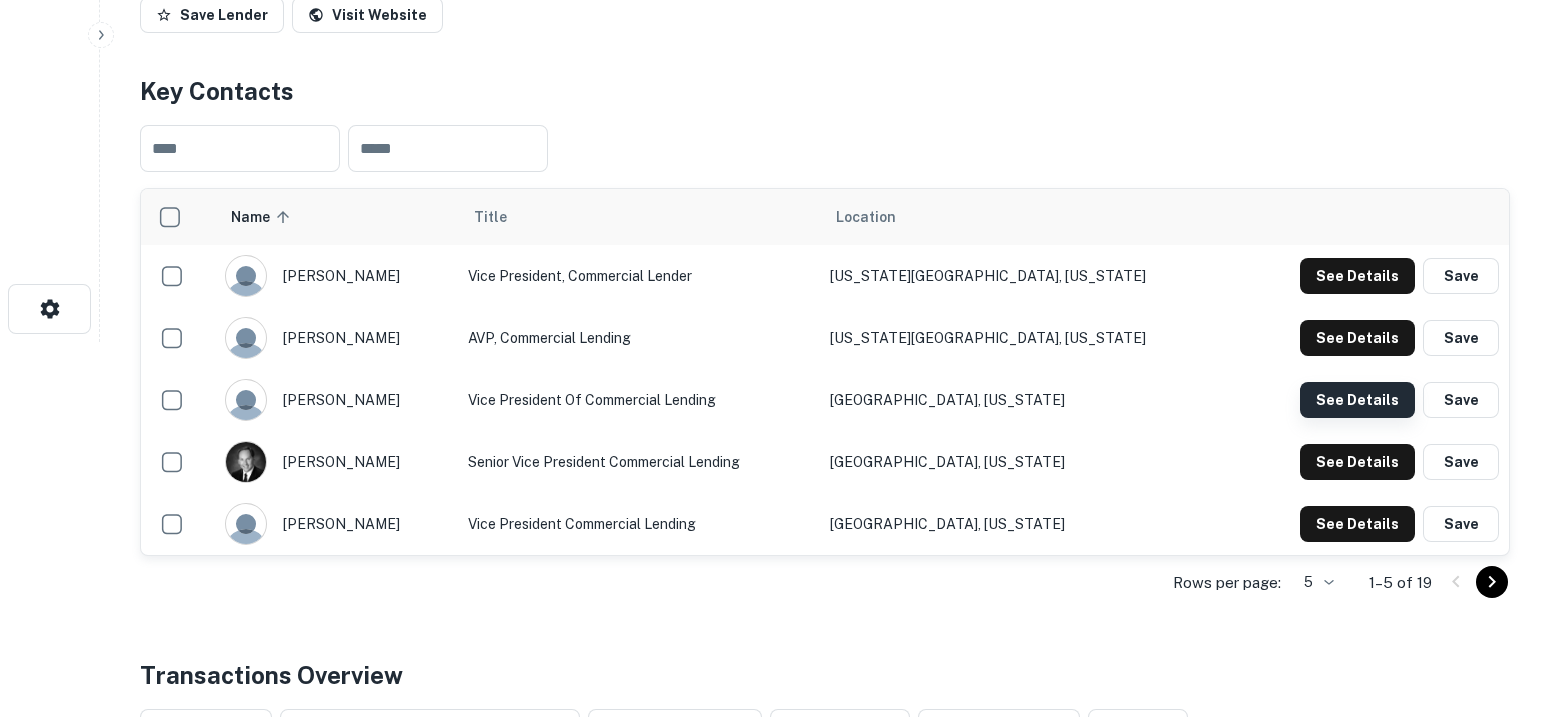 click on "See Details" at bounding box center (1357, 276) 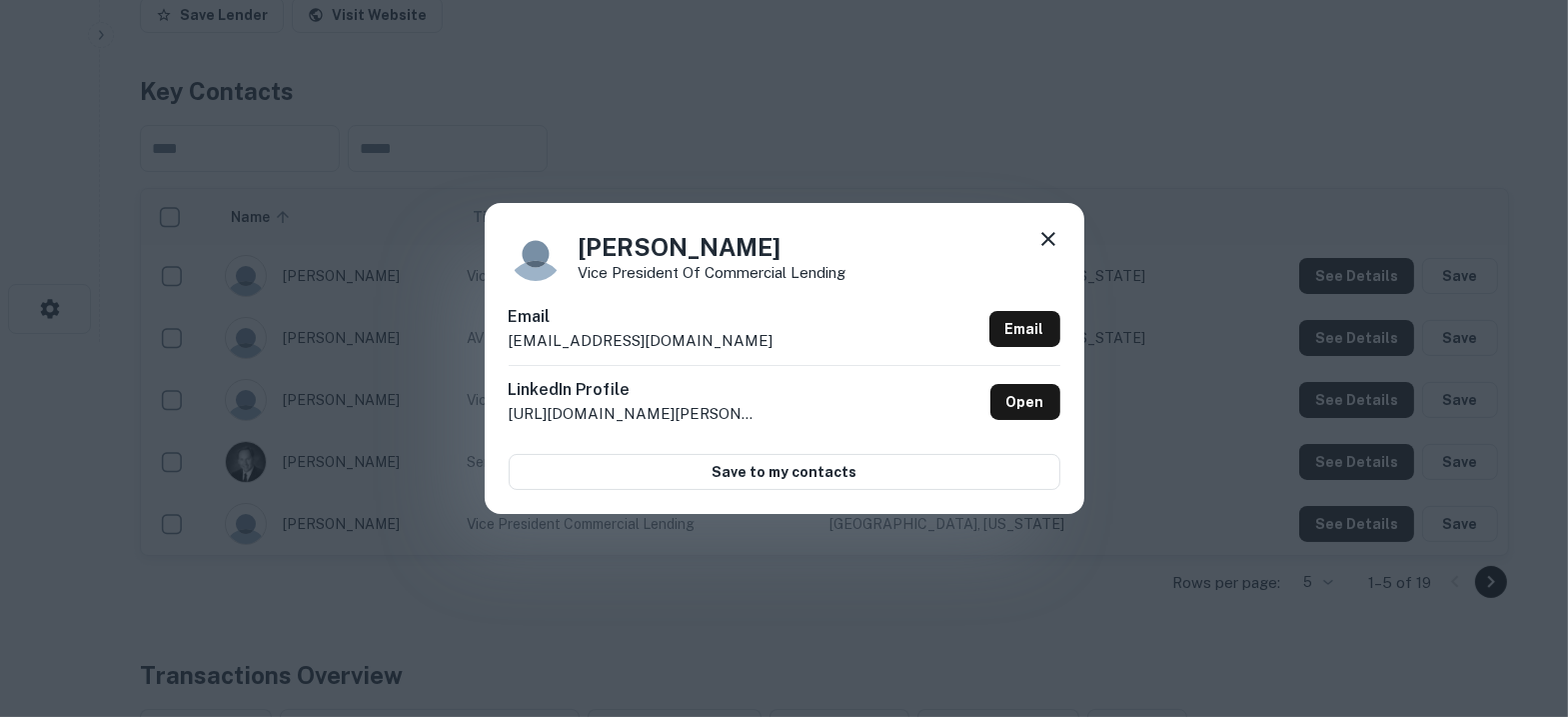 drag, startPoint x: 807, startPoint y: 237, endPoint x: 565, endPoint y: 244, distance: 242.1012 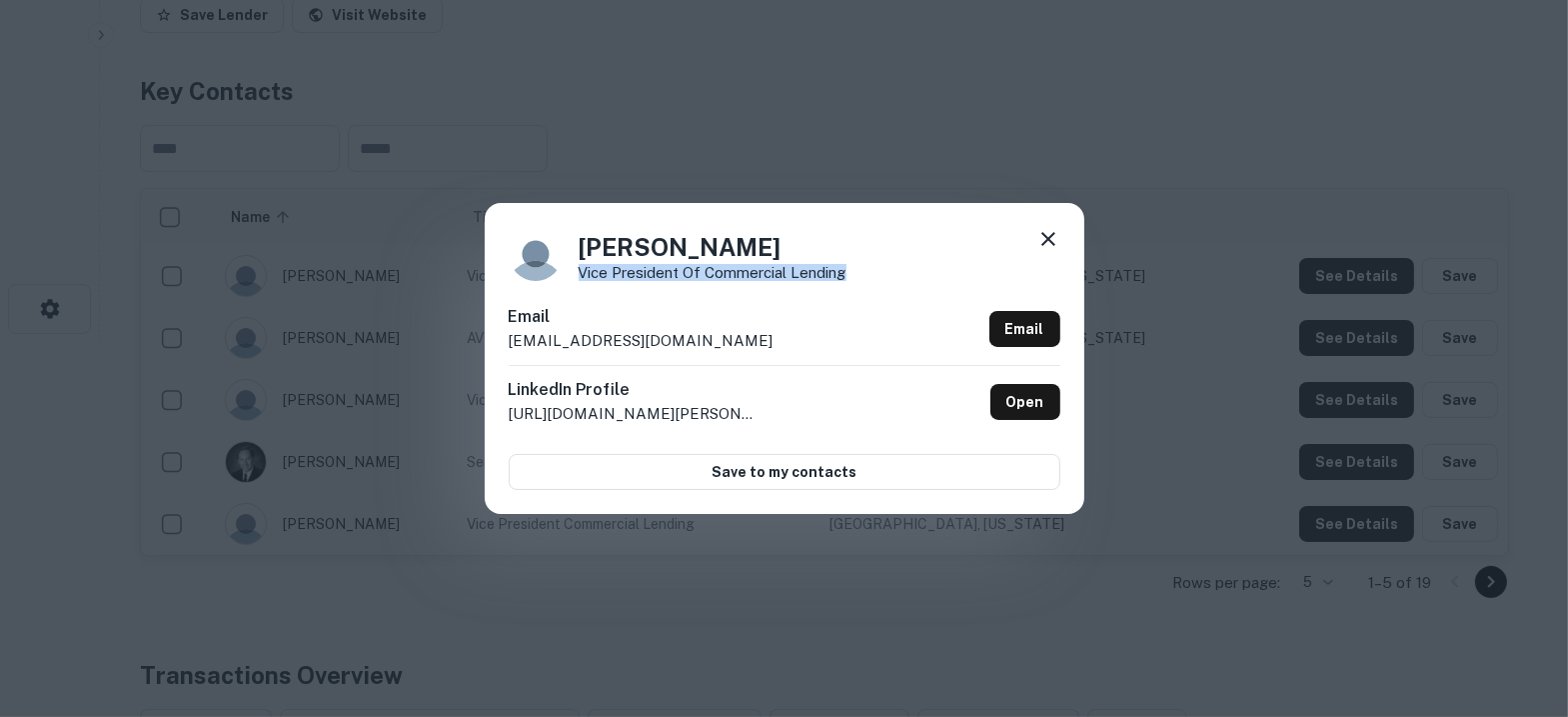 drag, startPoint x: 835, startPoint y: 271, endPoint x: 580, endPoint y: 275, distance: 255.03137 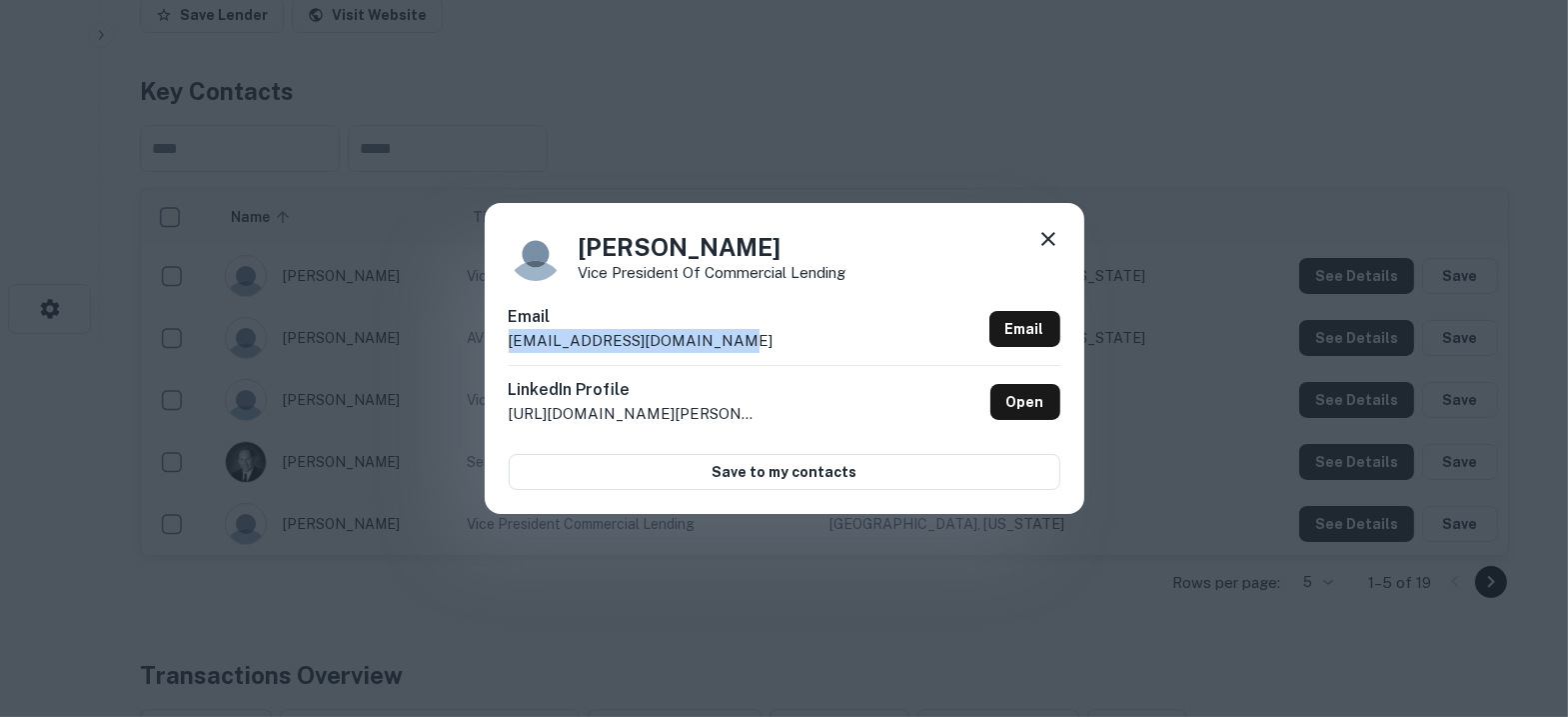 drag, startPoint x: 741, startPoint y: 328, endPoint x: 726, endPoint y: 338, distance: 18.027756 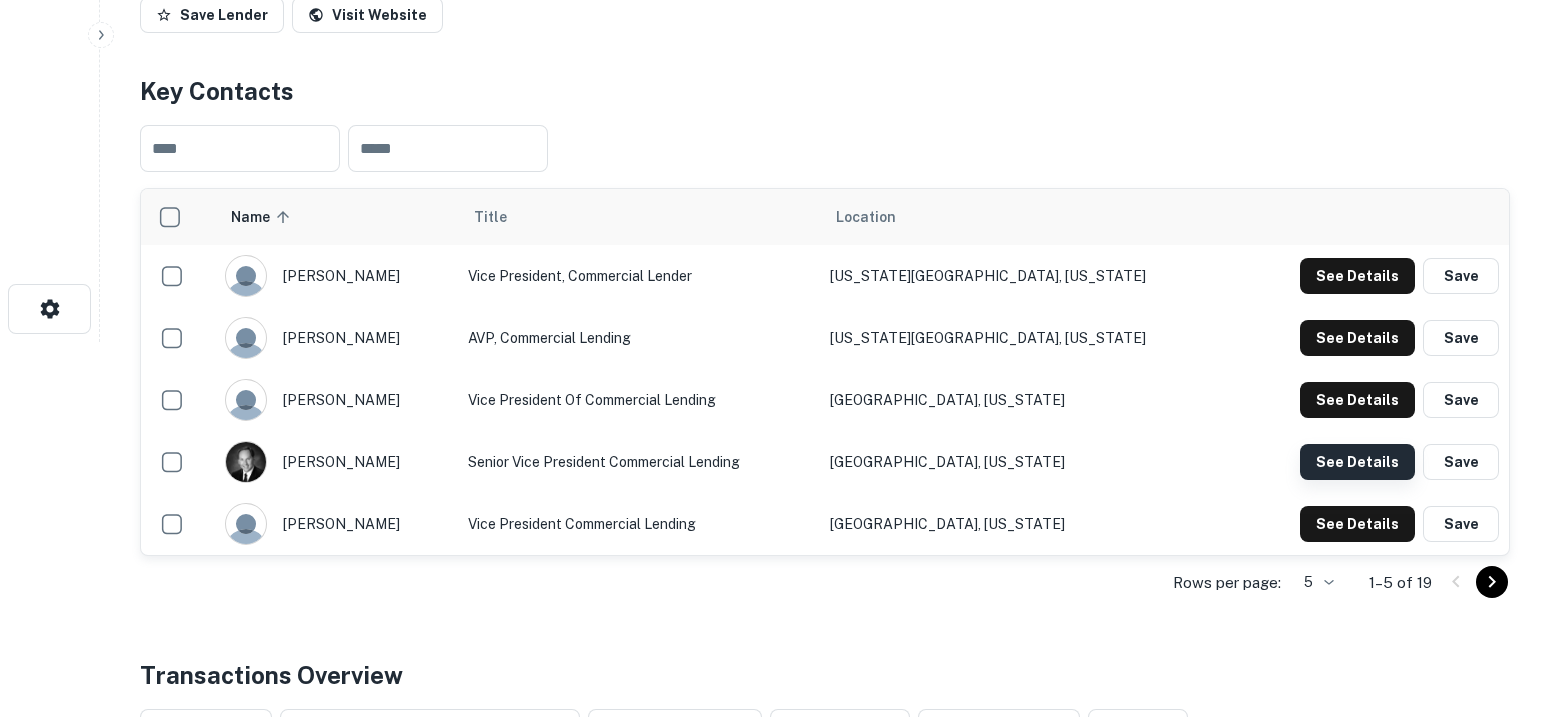 click on "See Details" at bounding box center [1357, 276] 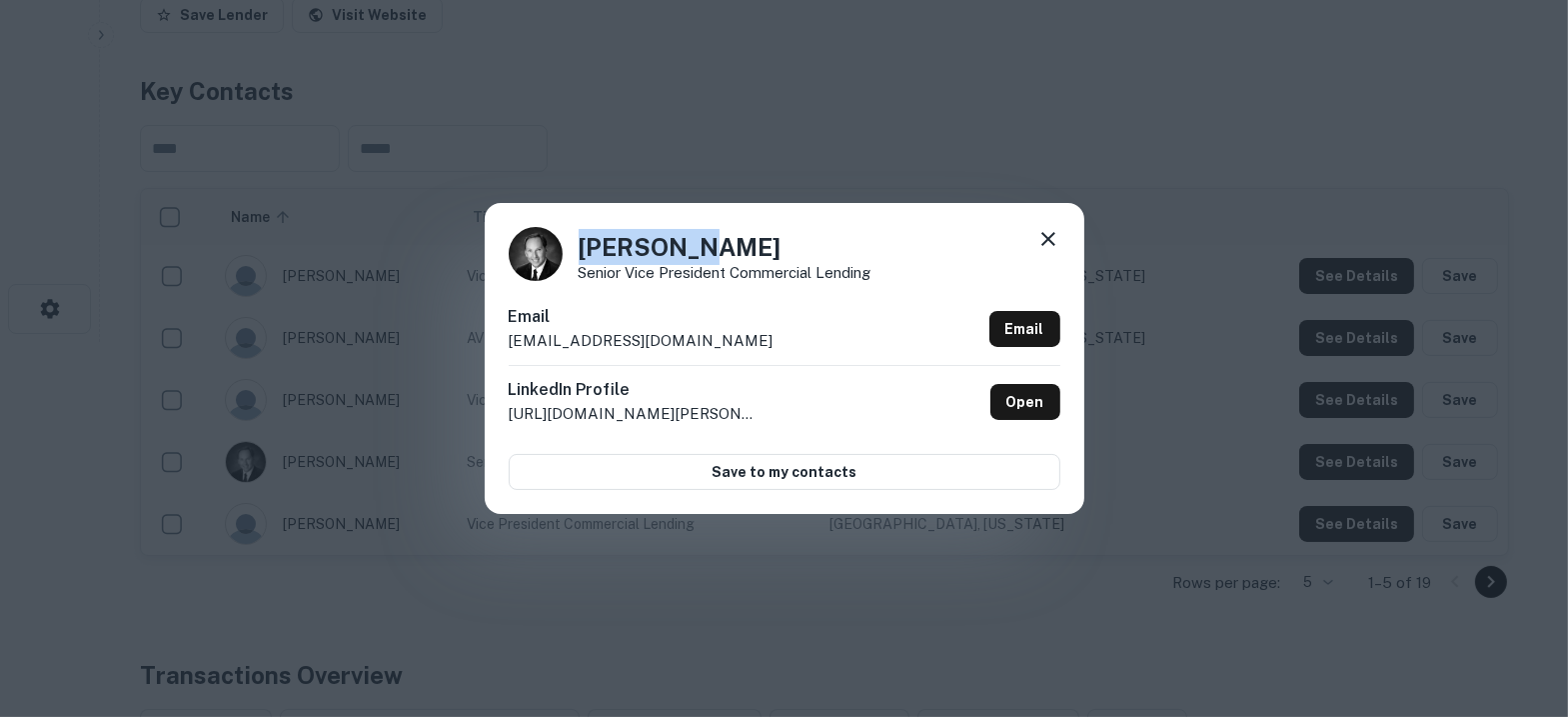 drag, startPoint x: 772, startPoint y: 250, endPoint x: 579, endPoint y: 260, distance: 193.2589 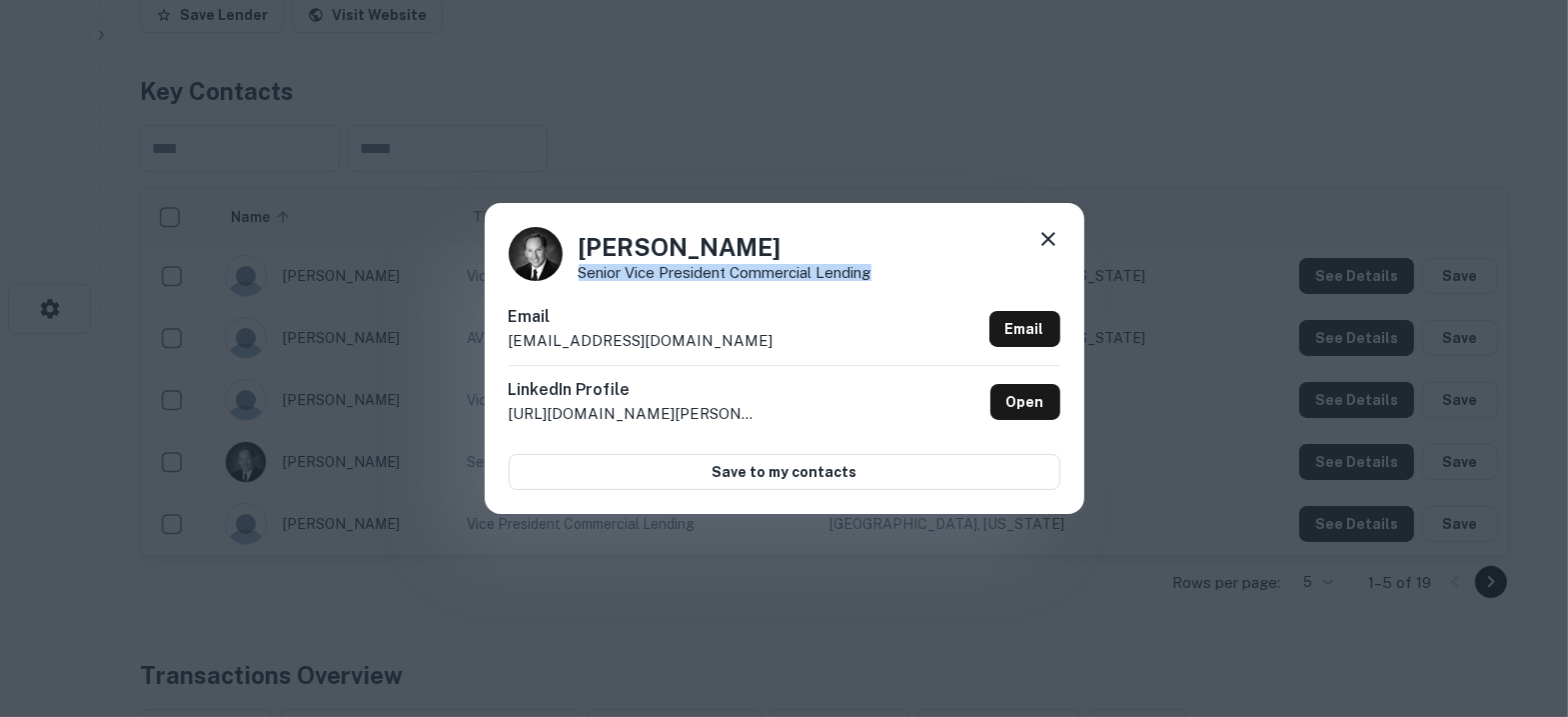drag, startPoint x: 903, startPoint y: 268, endPoint x: 582, endPoint y: 277, distance: 321.12614 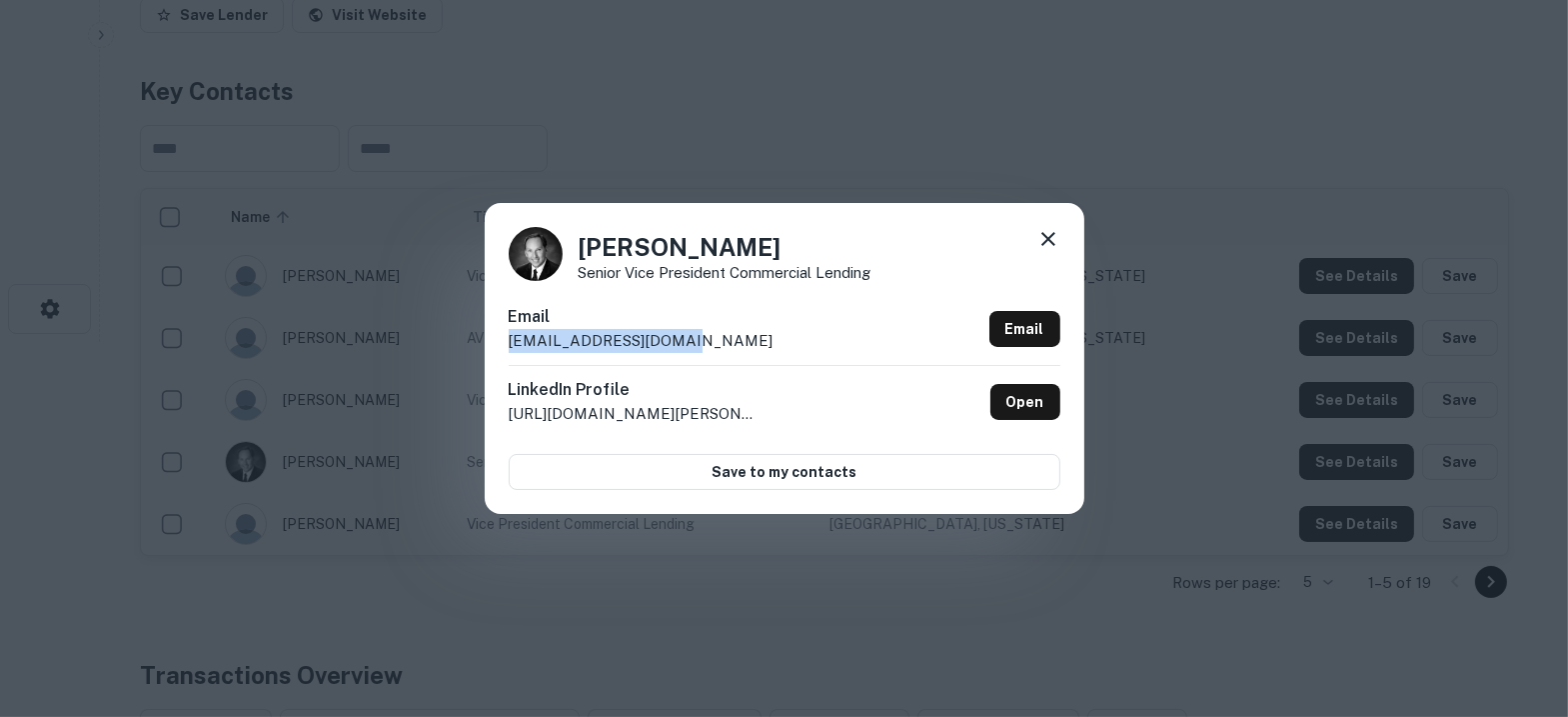 drag, startPoint x: 740, startPoint y: 337, endPoint x: 498, endPoint y: 339, distance: 242.00826 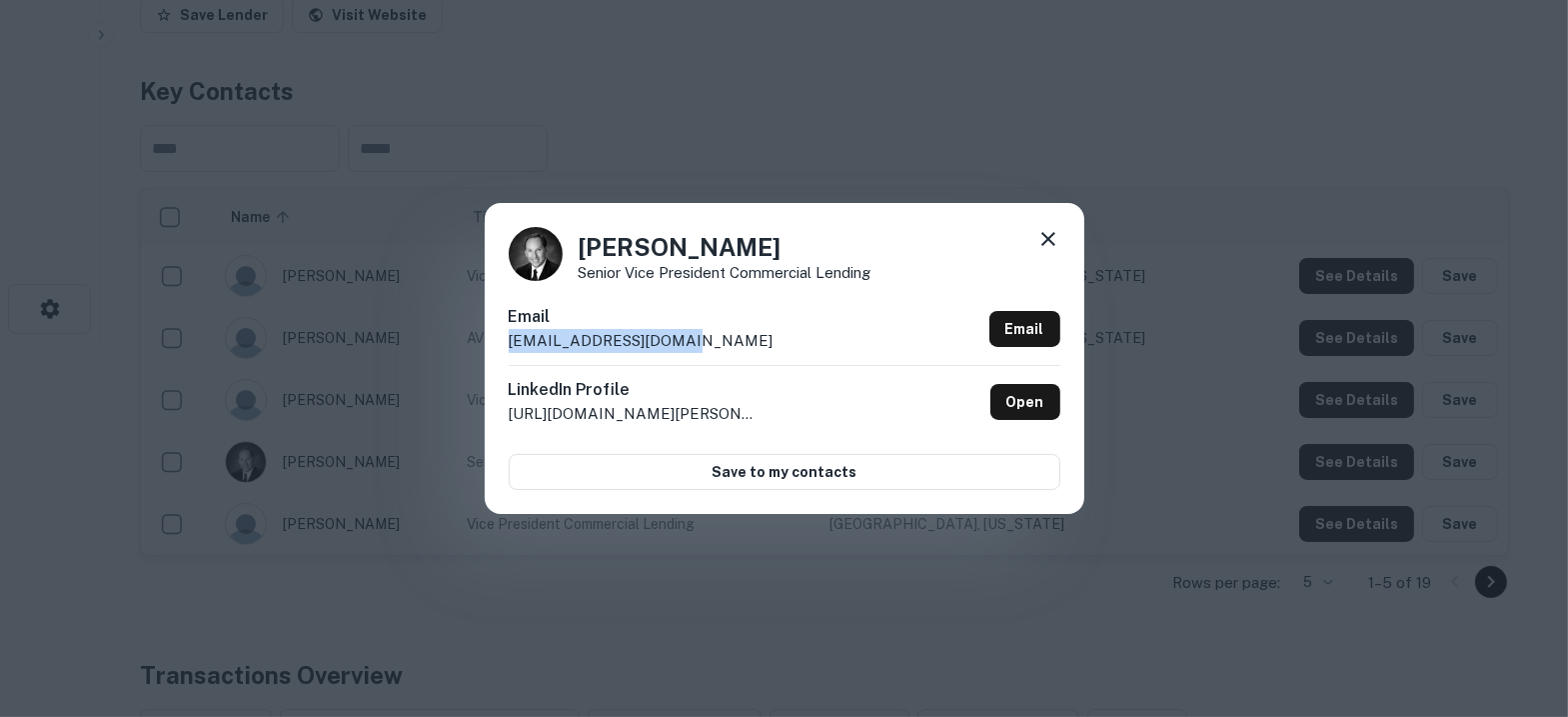 click 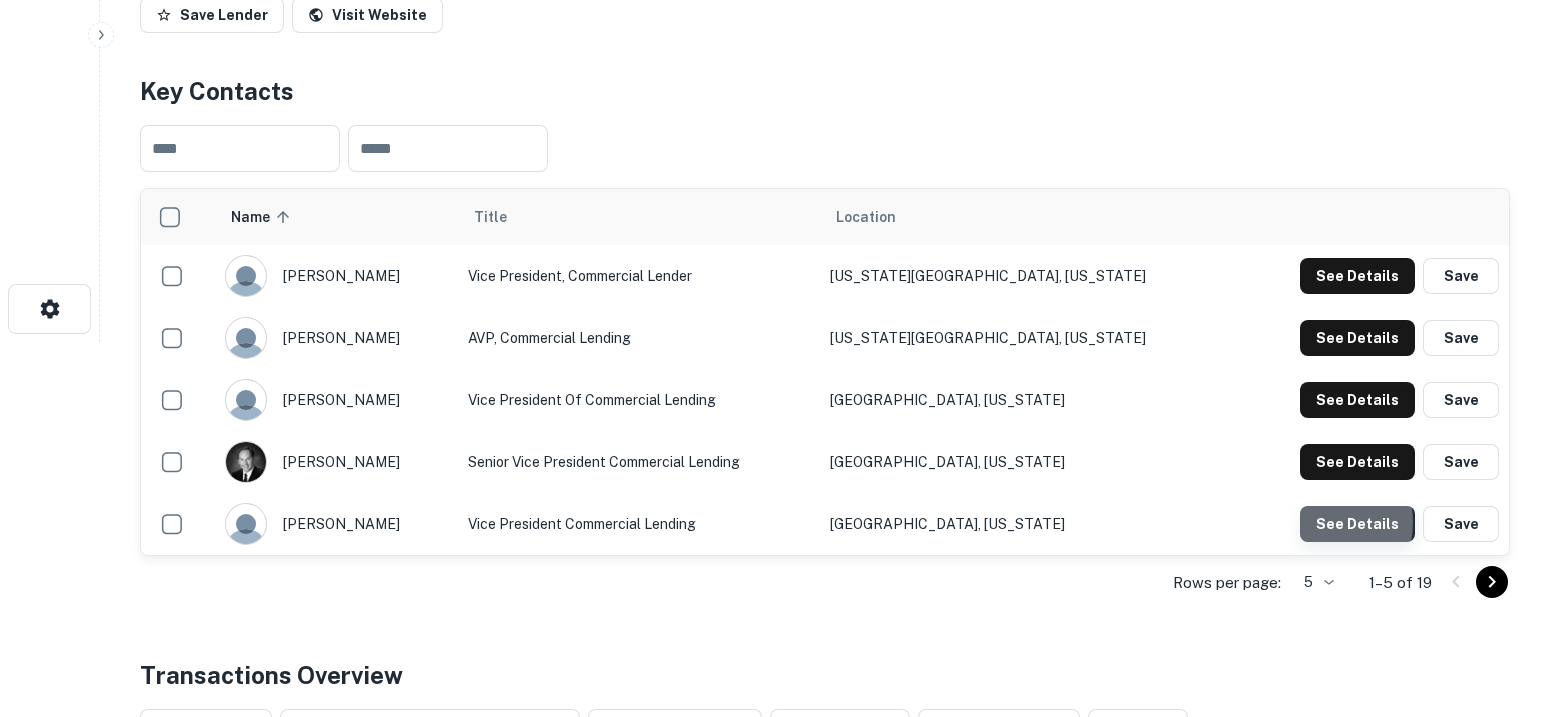 click on "See Details" at bounding box center [1357, 276] 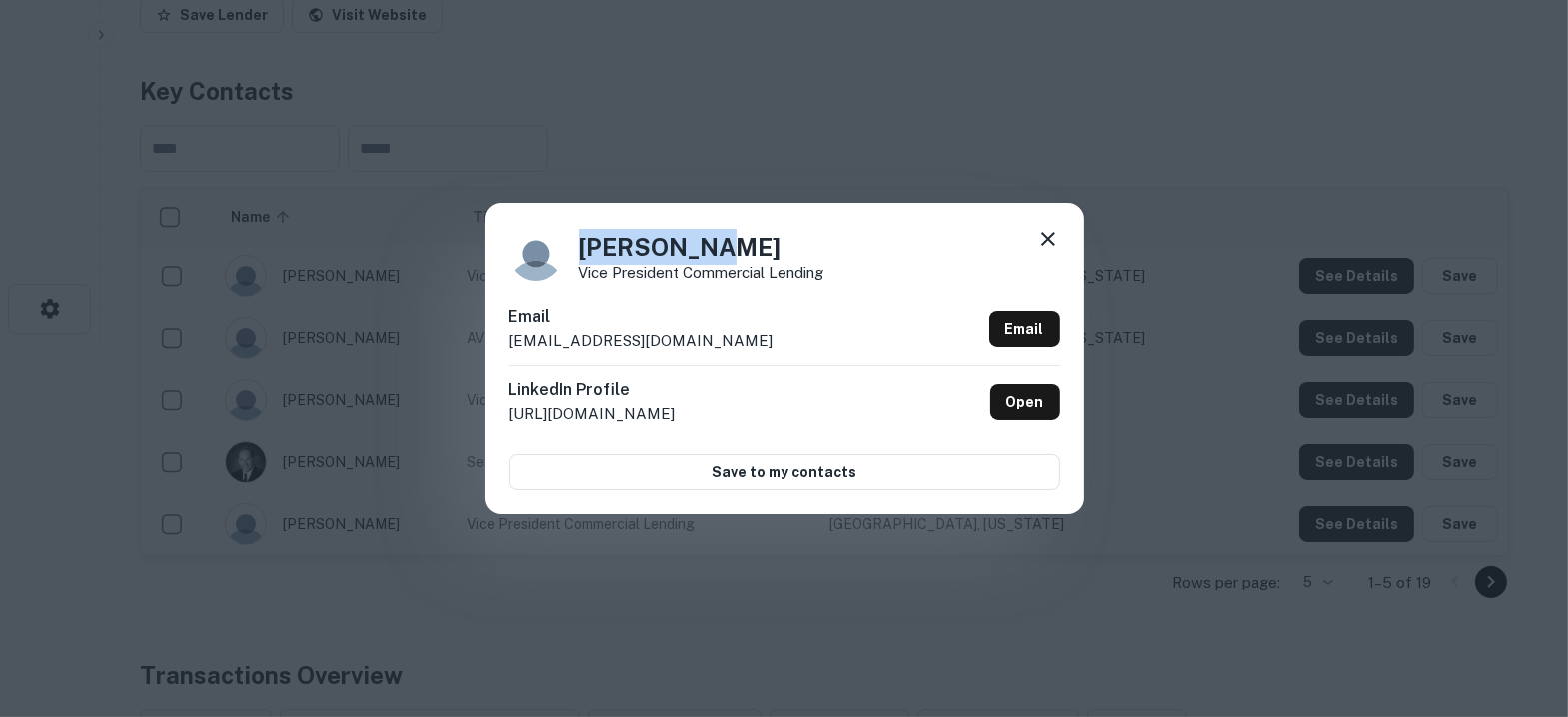 drag, startPoint x: 728, startPoint y: 247, endPoint x: 573, endPoint y: 251, distance: 155.0516 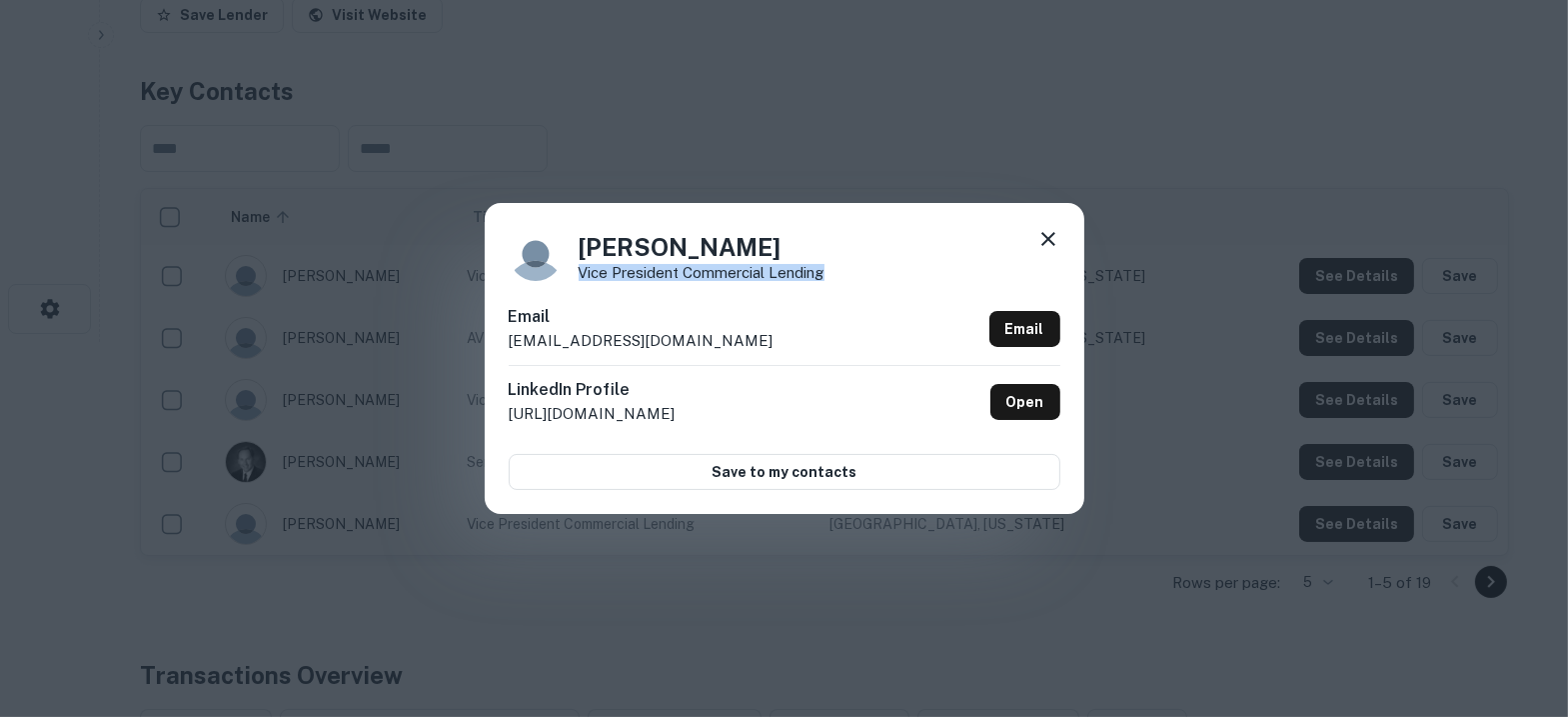 drag, startPoint x: 853, startPoint y: 280, endPoint x: 578, endPoint y: 272, distance: 275.1163 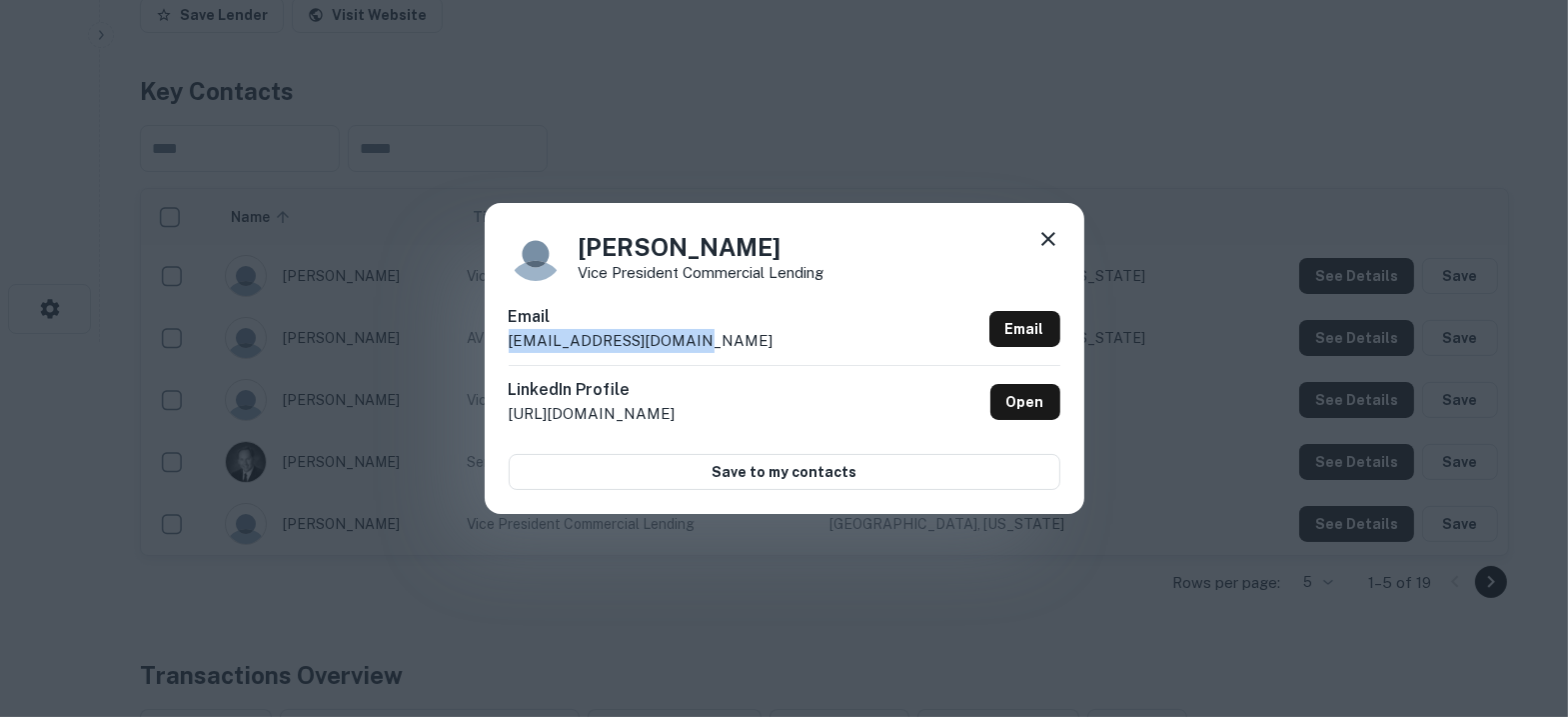 drag, startPoint x: 726, startPoint y: 339, endPoint x: 509, endPoint y: 339, distance: 217 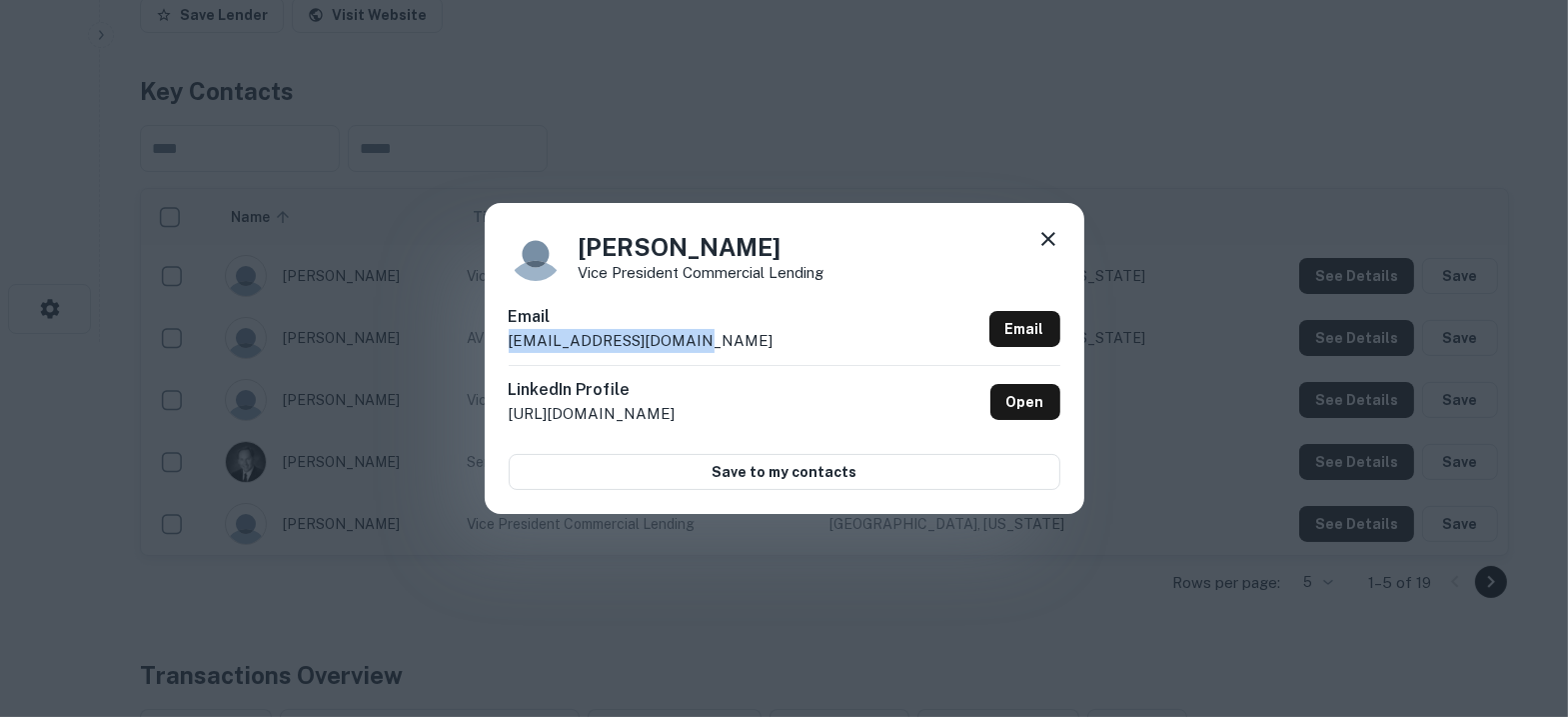 click 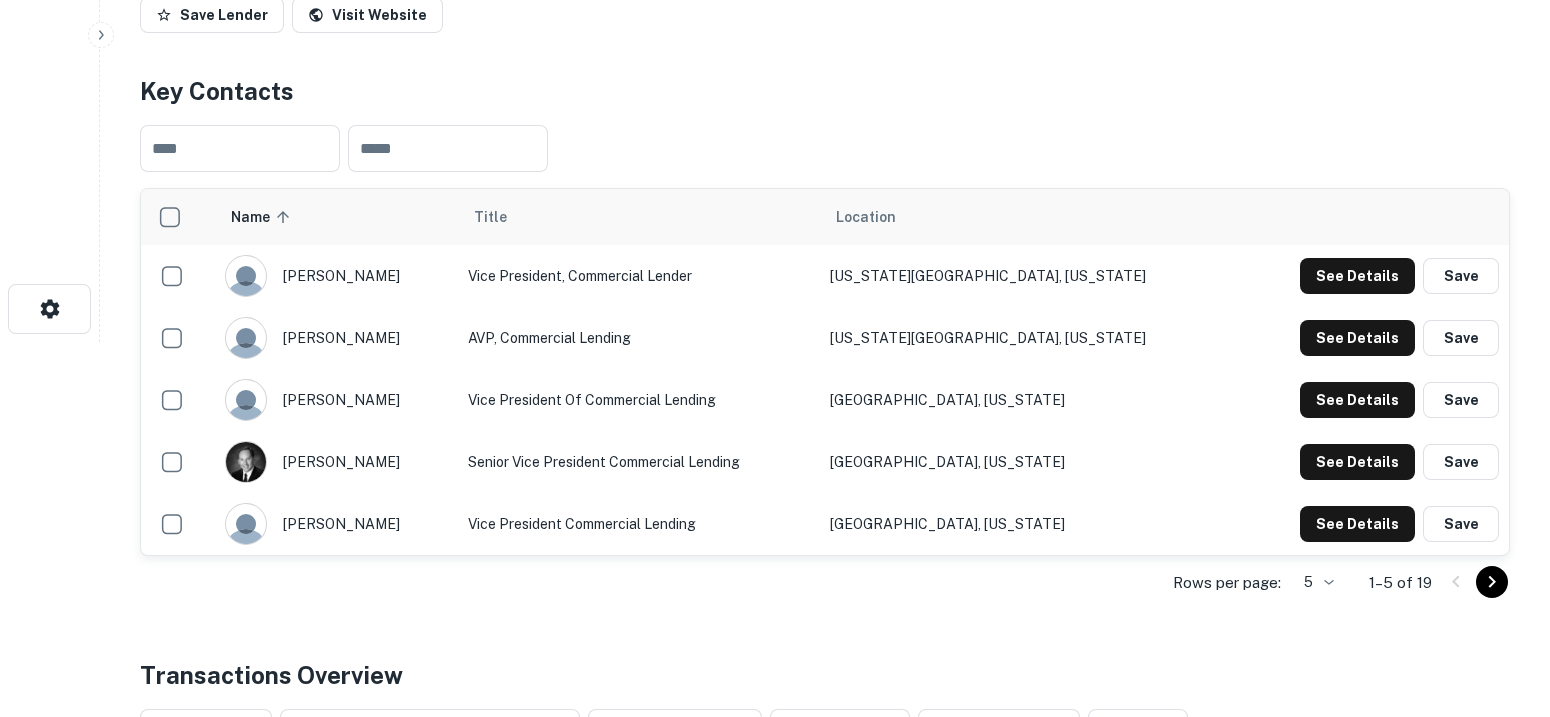 scroll, scrollTop: 499, scrollLeft: 0, axis: vertical 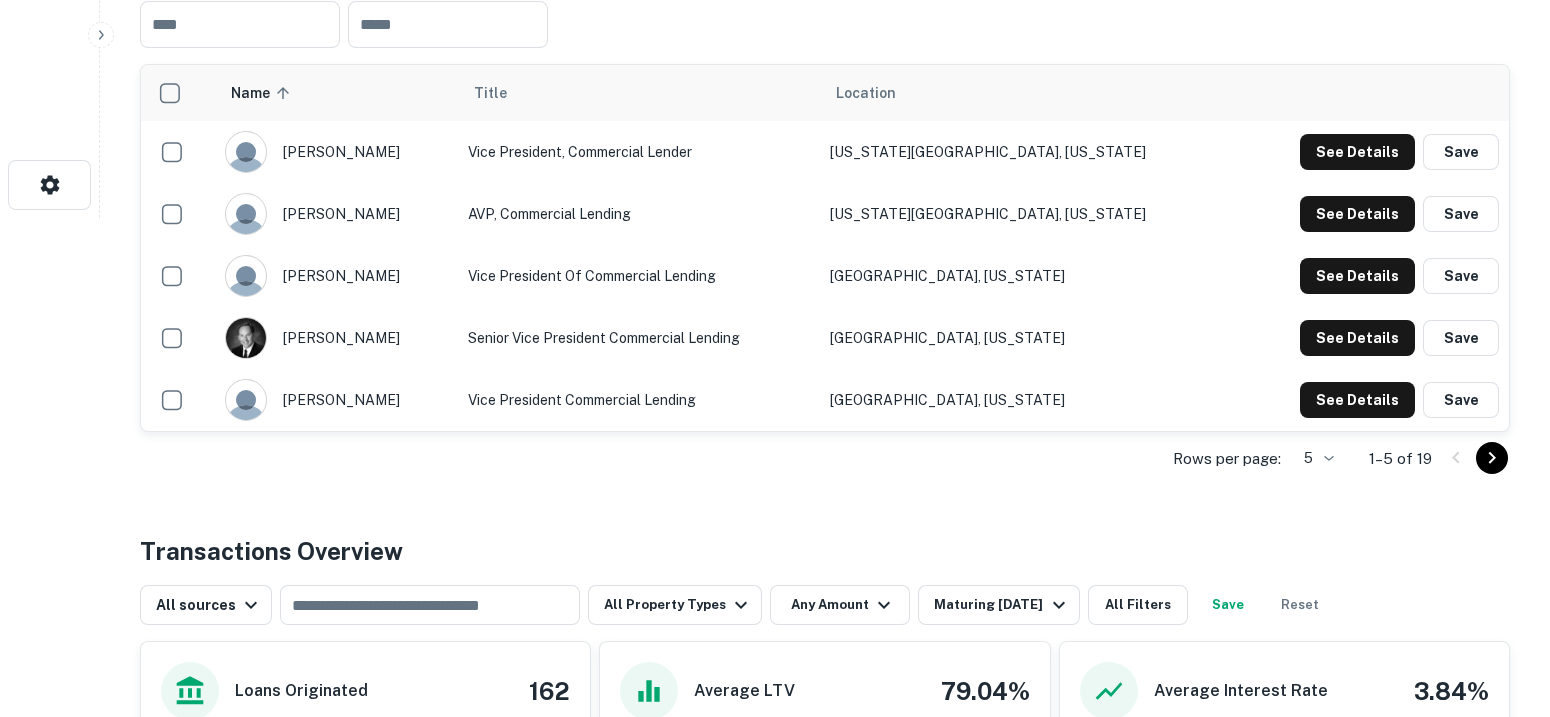 click on "Search         Borrowers         Contacts         Saved     Back to search Oakstar Bank Description OakStar Bank strives to prove each day that banking can and should be a joyful and fun experience. By creating a unique work culture that is rooted and cultivated throughout every aspect of the bank, OakStar team members love what they do, love the people they work with, and love serving the community. The bank's commitment to their values and their culture has resulted in the creation of a uniquely new banking experience that is comfortable, warm, and completely relationship based… ultimately a place where customers look forward to going.
OakStar Bank's passion is to create a positive difference for its customers and leave a long-lasting legacy in the community. SHOW MORE Save Lender Visit Website Key Contacts ​ ​ Name sorted ascending Title Location [PERSON_NAME] Vice President, Commercial Lender [US_STATE][GEOGRAPHIC_DATA], [US_STATE] See Details Save [PERSON_NAME] AVP, Commercial Lending See Details 5" at bounding box center (775, -141) 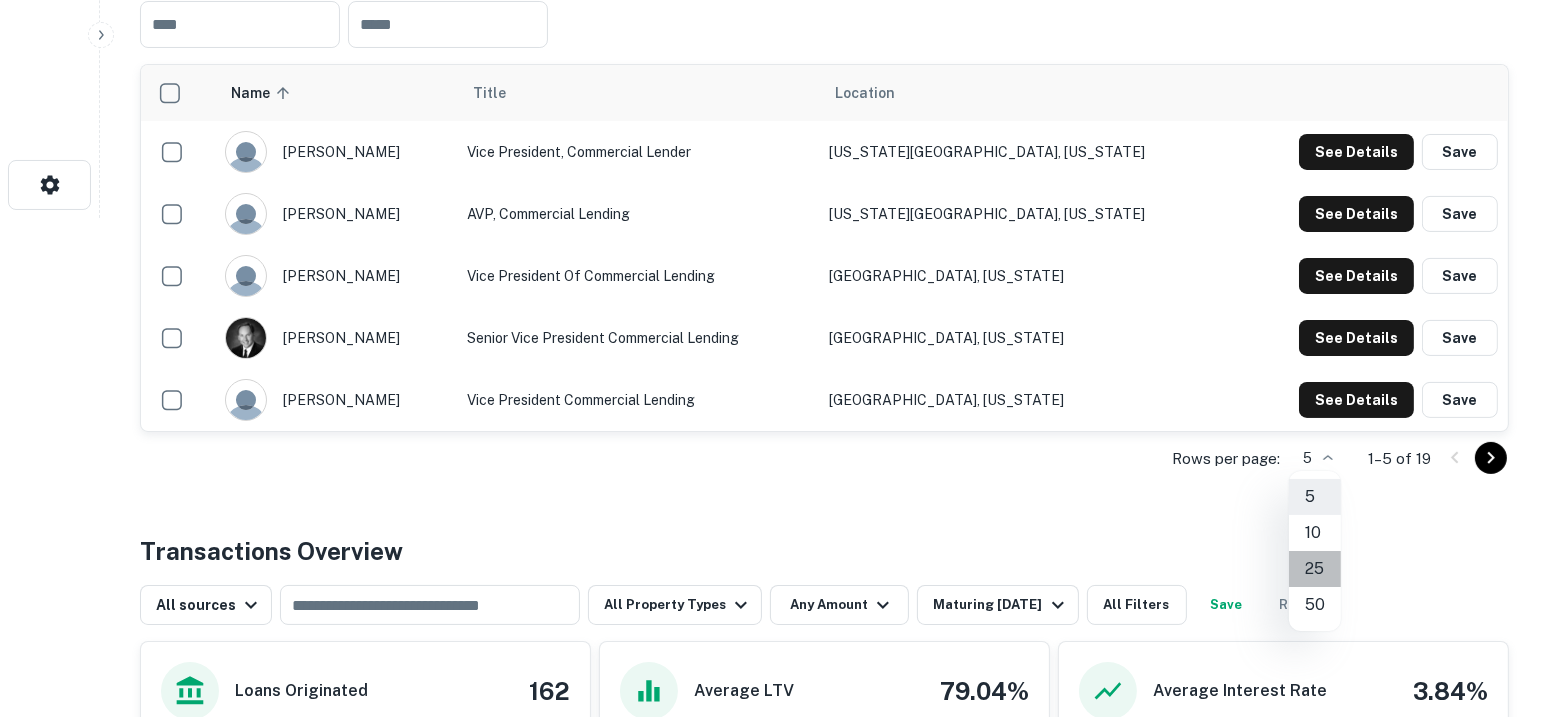 click on "25" at bounding box center (1315, 569) 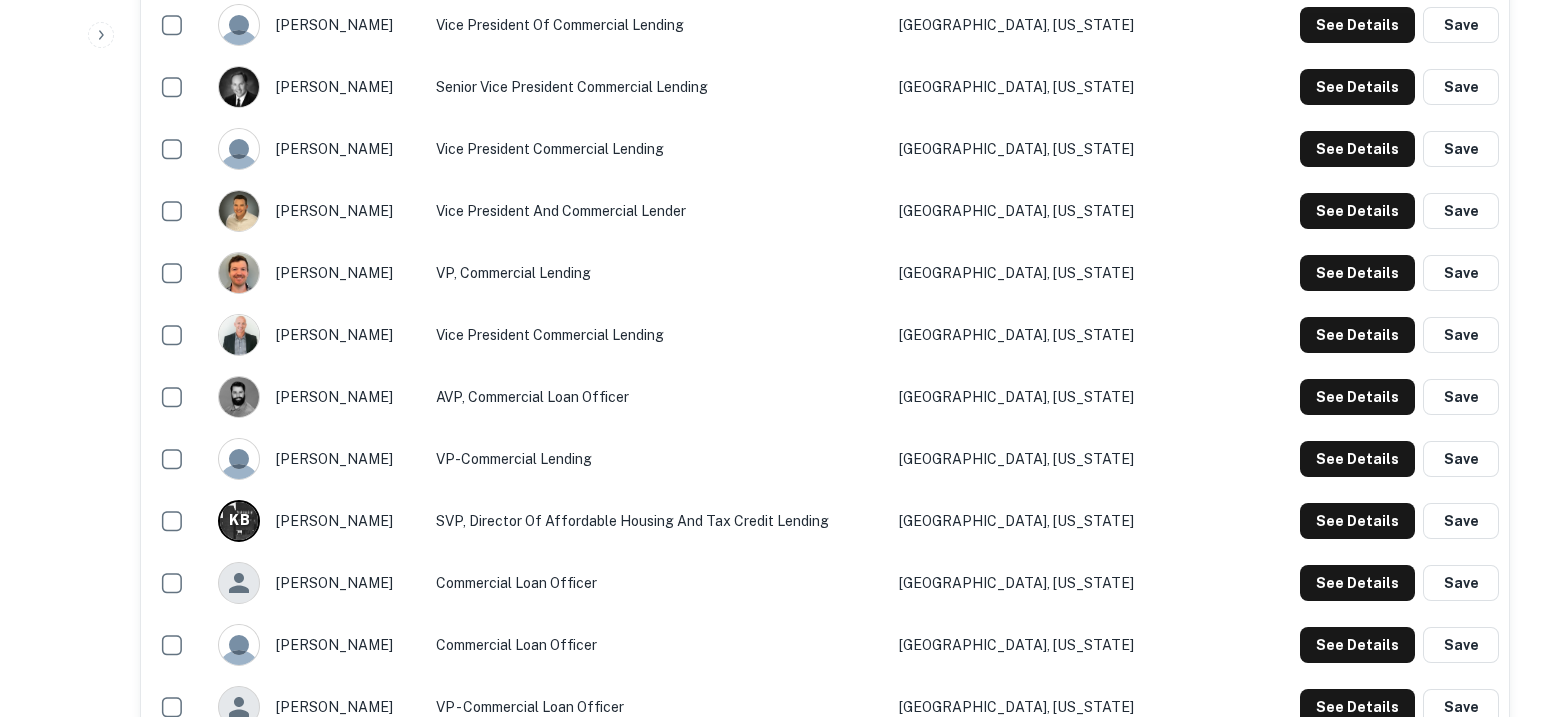 scroll, scrollTop: 874, scrollLeft: 0, axis: vertical 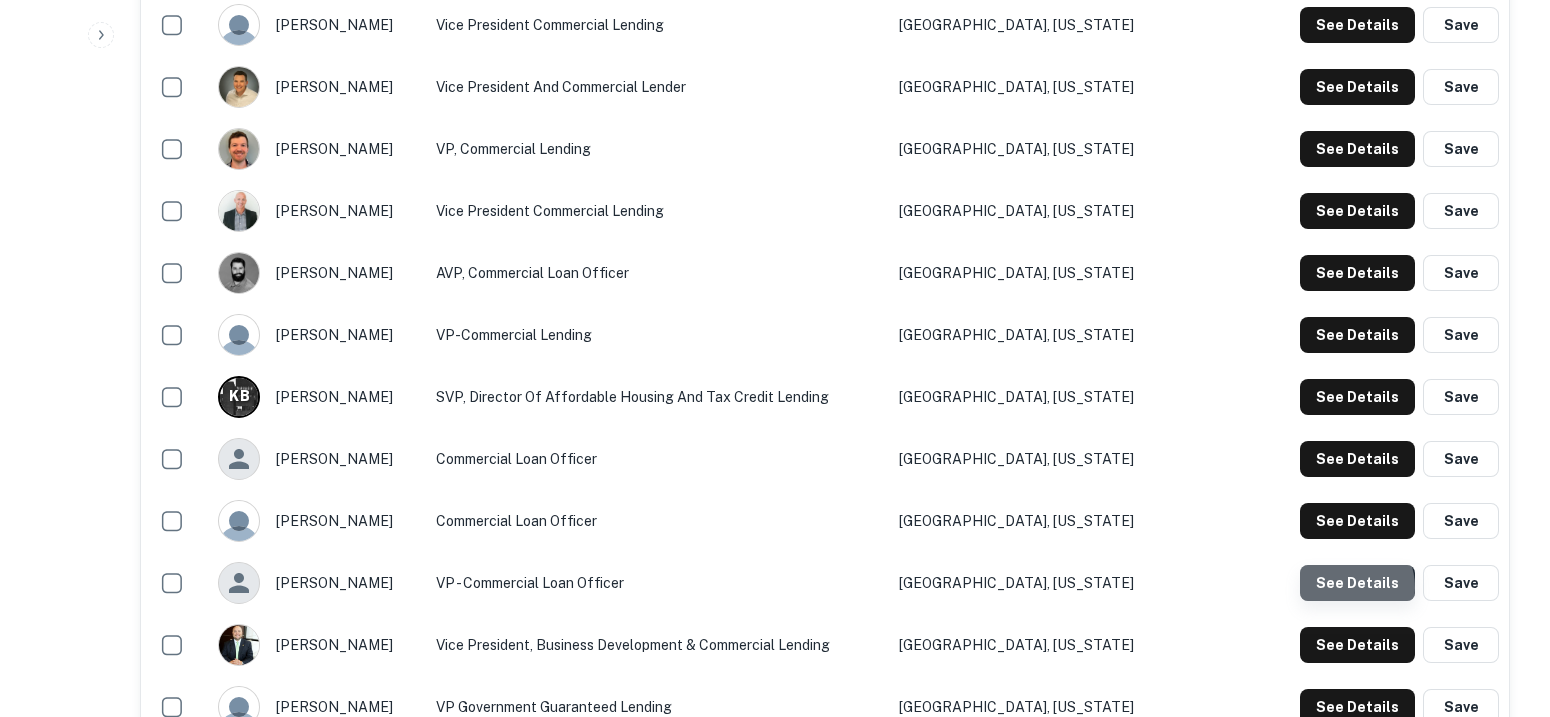 click on "See Details" at bounding box center [1357, -223] 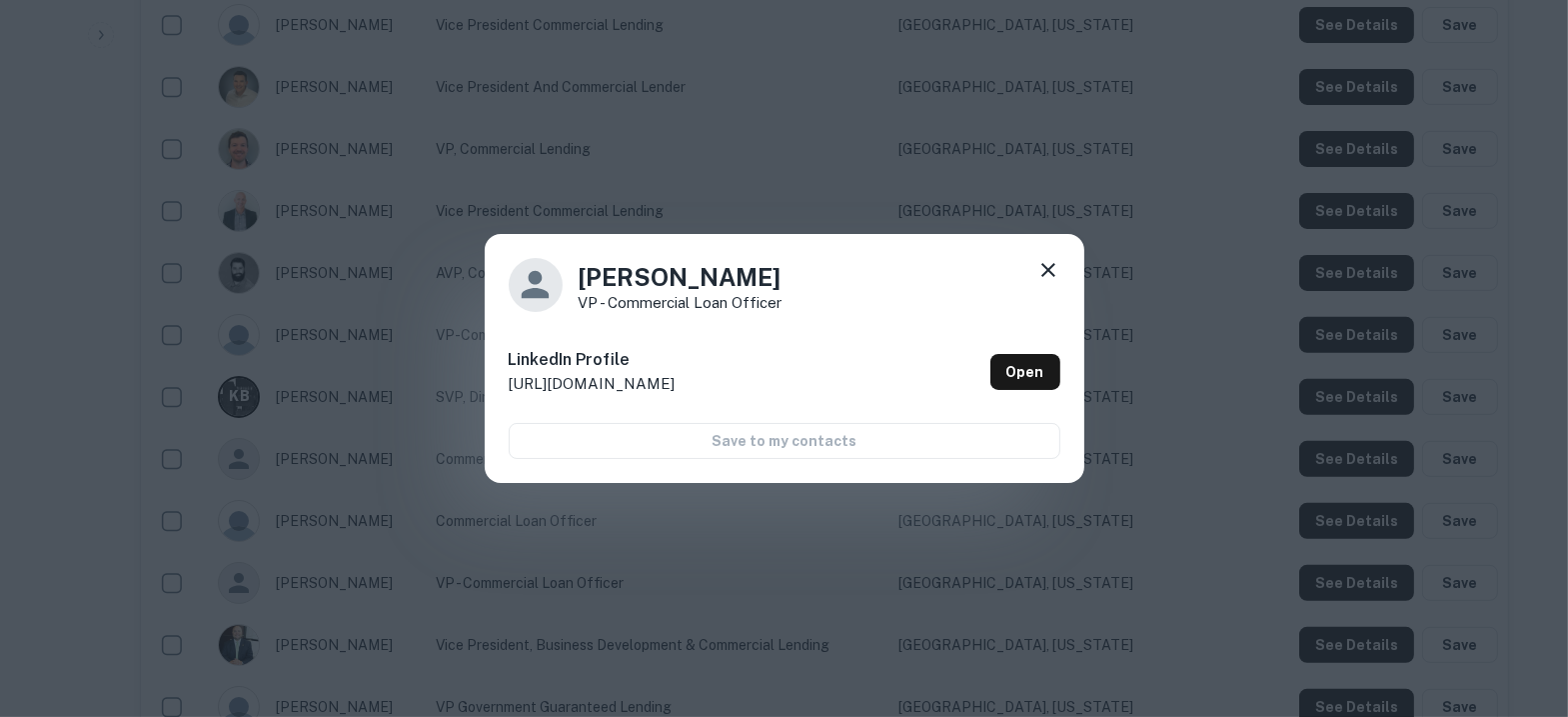 drag, startPoint x: 1049, startPoint y: 268, endPoint x: 1203, endPoint y: 368, distance: 183.61917 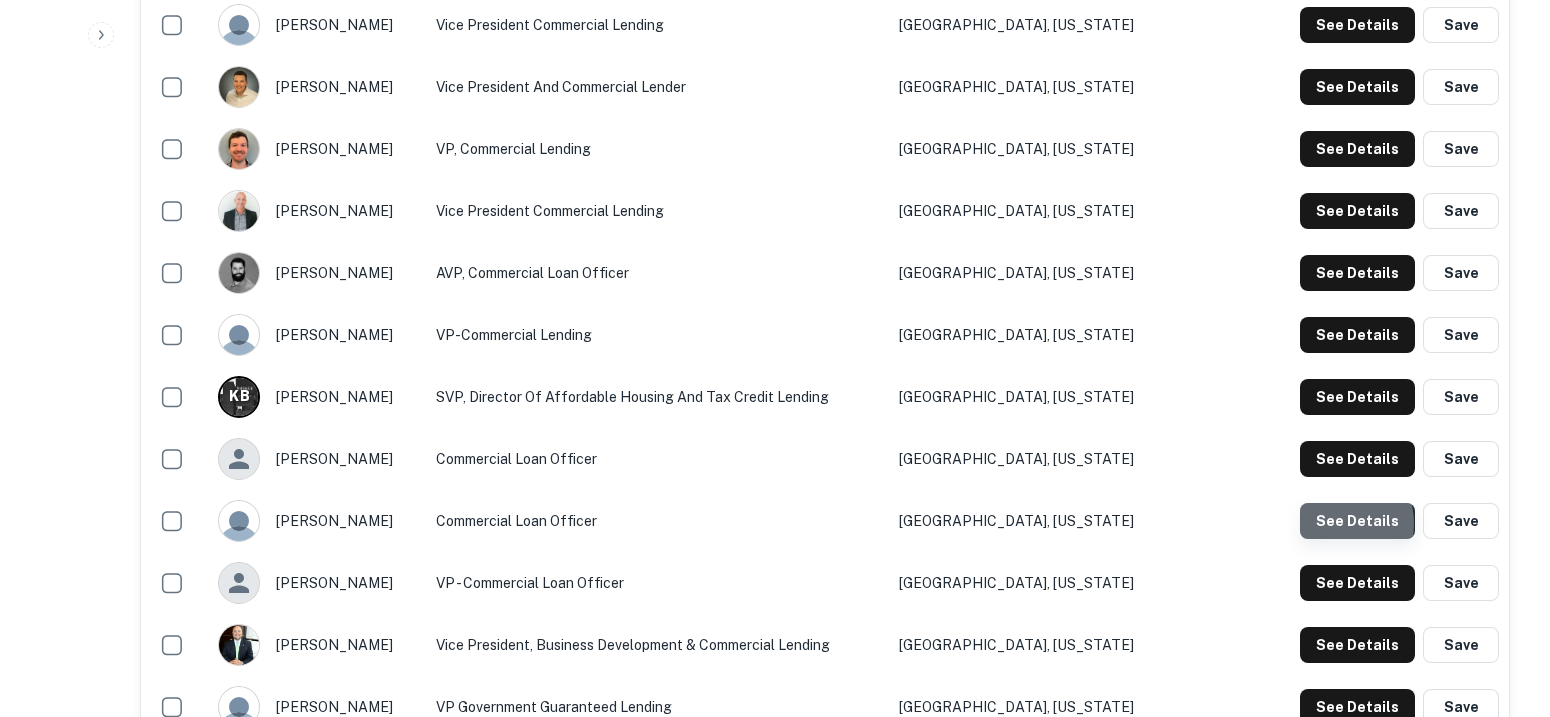 click on "See Details" at bounding box center [1357, -223] 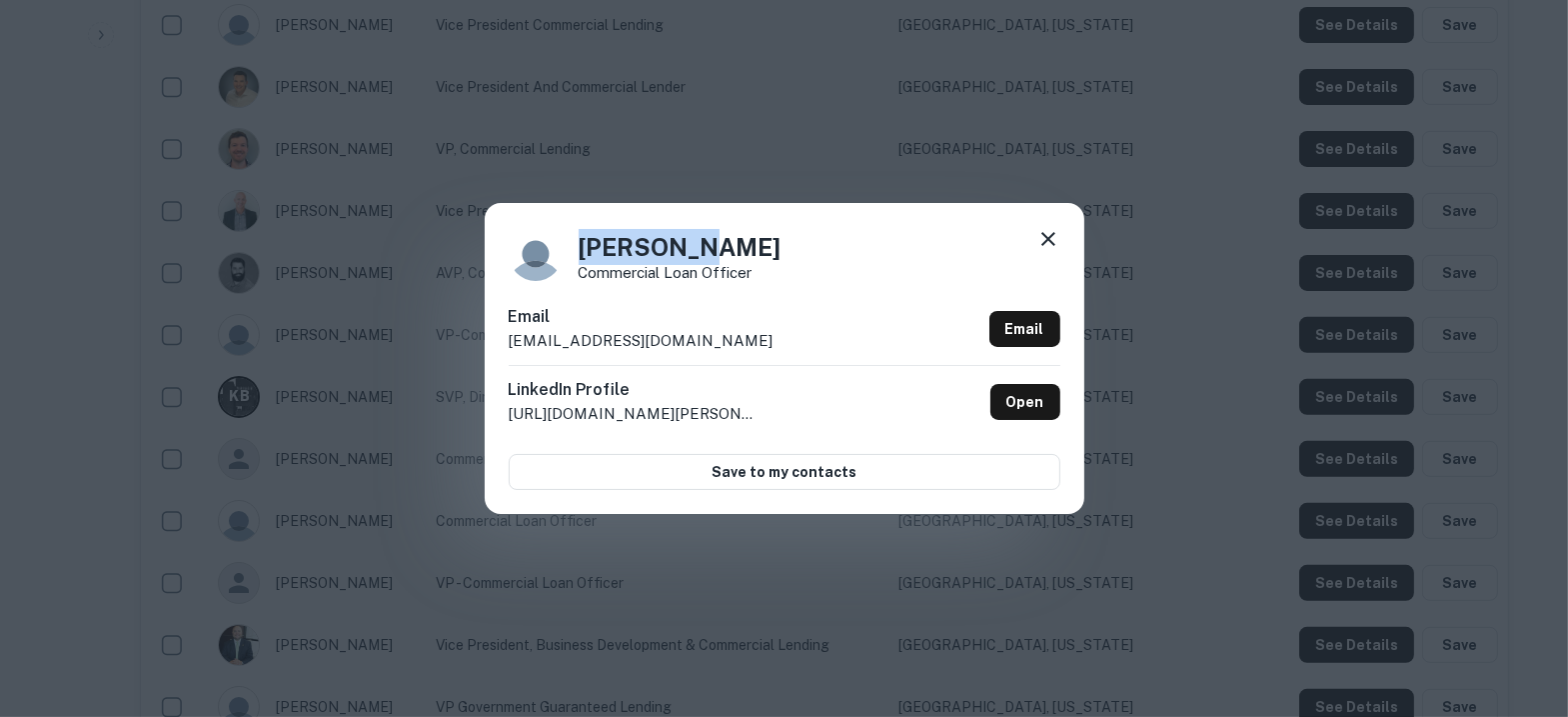 drag, startPoint x: 715, startPoint y: 241, endPoint x: 558, endPoint y: 242, distance: 157.00318 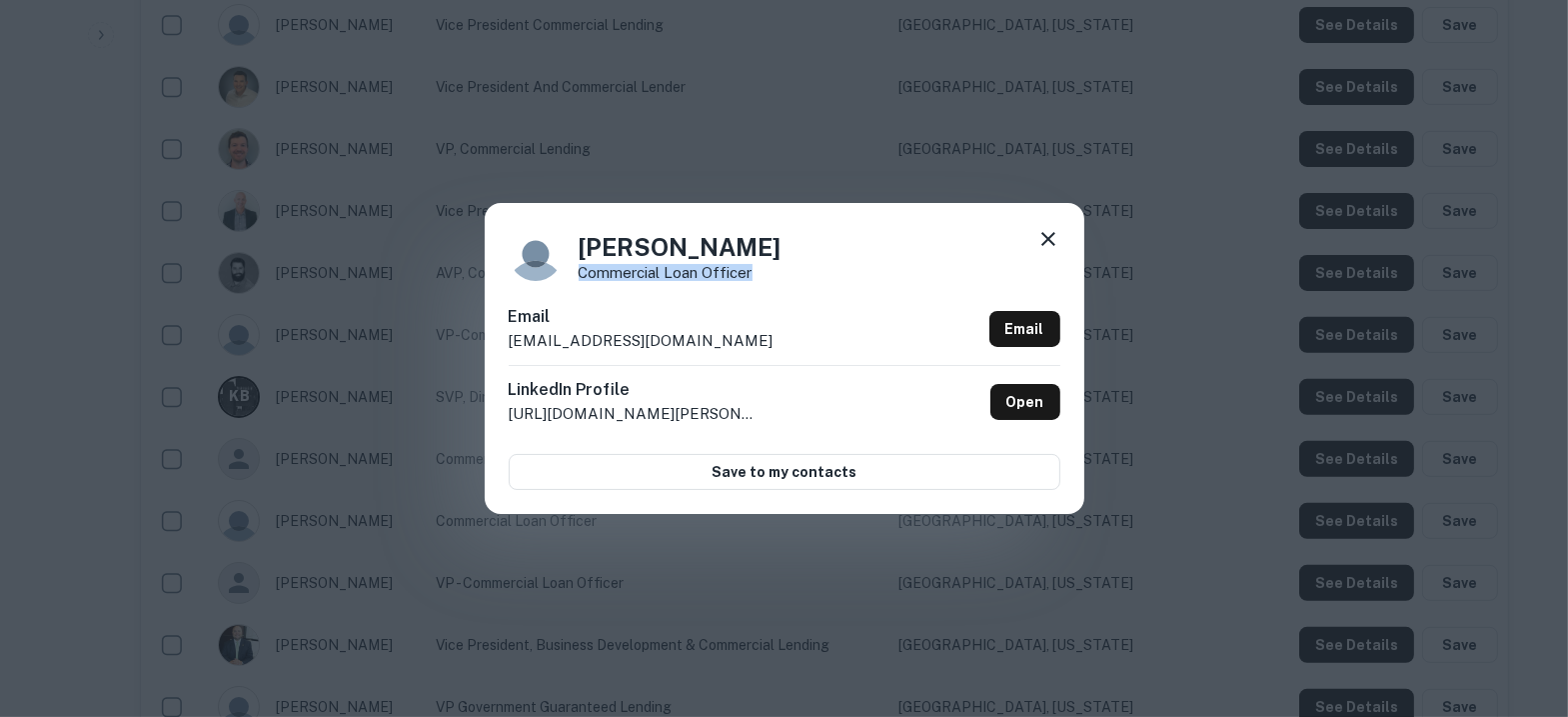 drag, startPoint x: 771, startPoint y: 272, endPoint x: 582, endPoint y: 281, distance: 189.21416 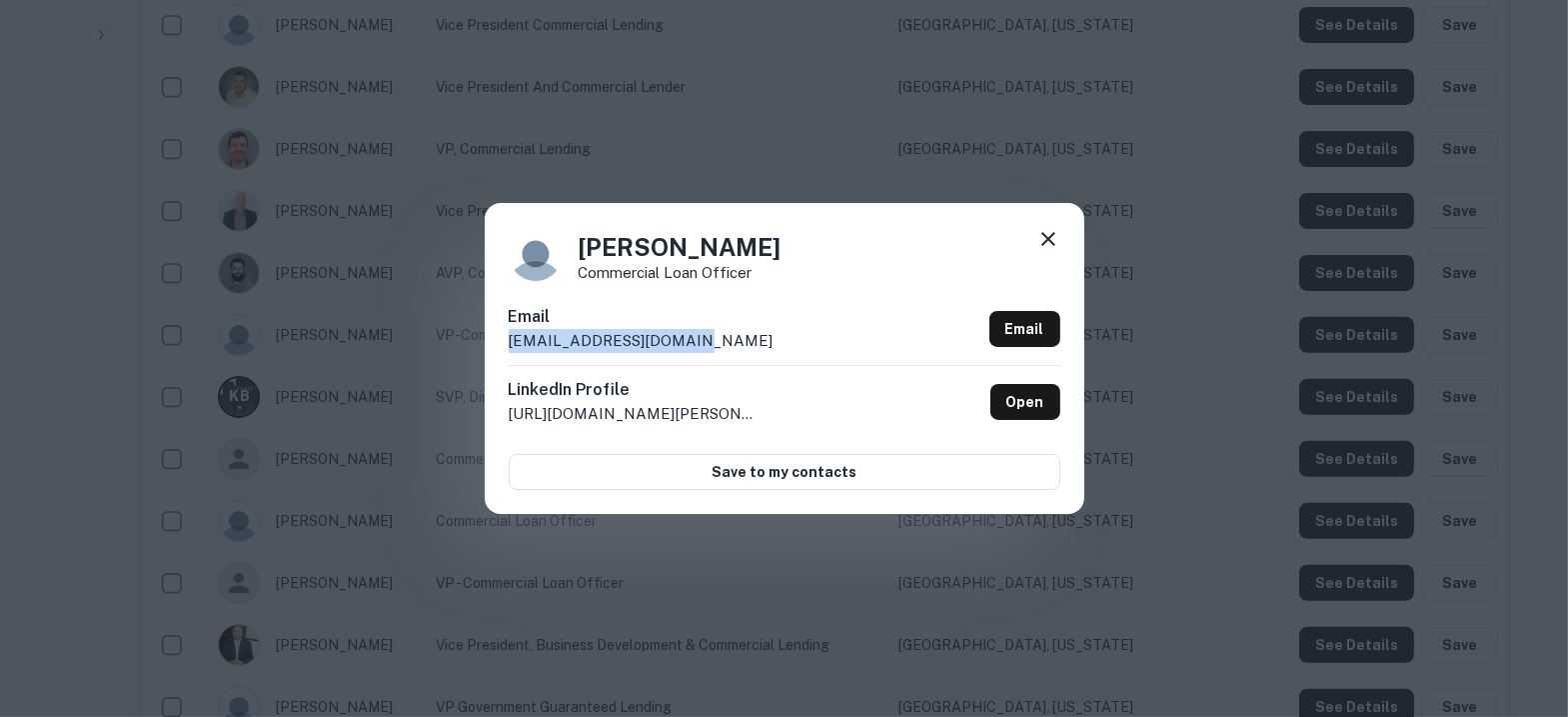 drag, startPoint x: 743, startPoint y: 331, endPoint x: 460, endPoint y: 341, distance: 283.17662 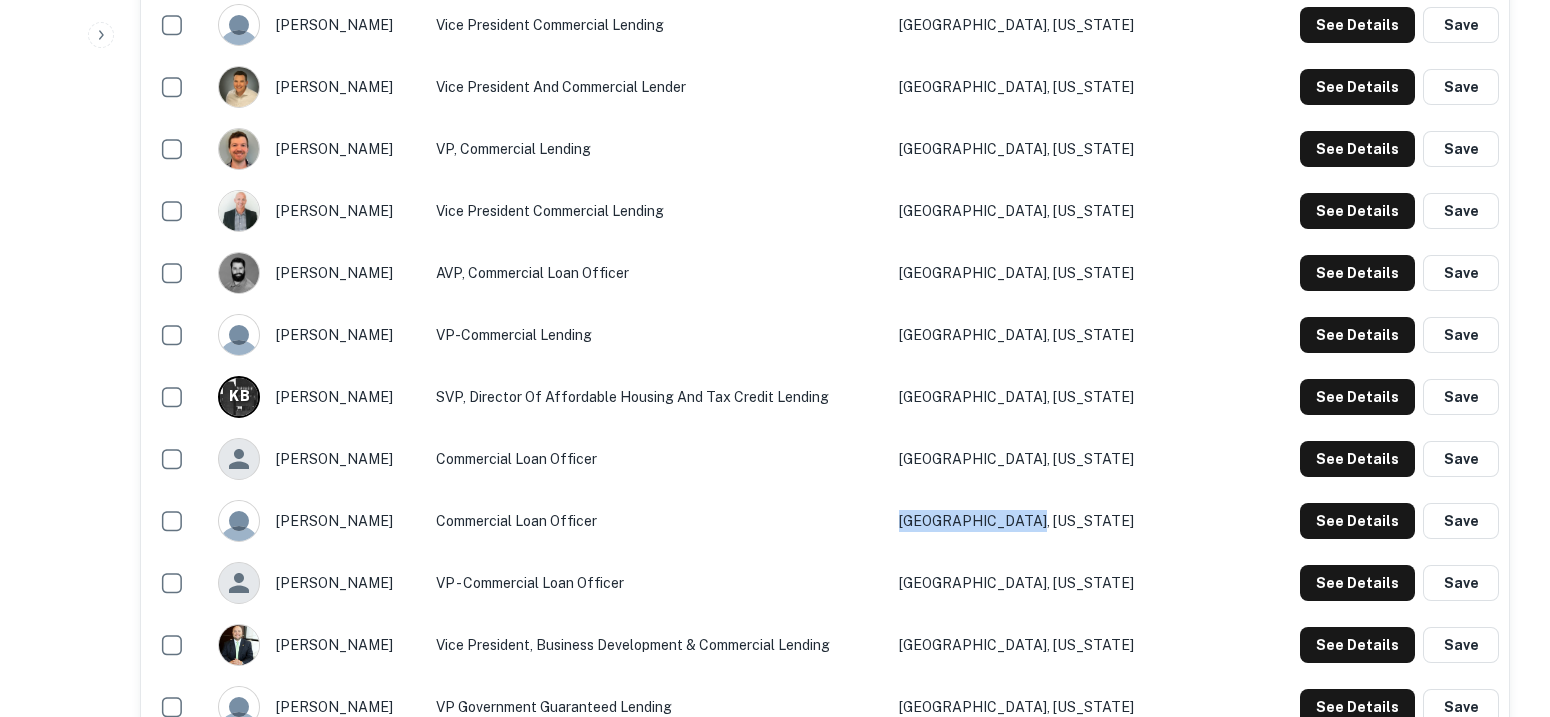 drag, startPoint x: 1122, startPoint y: 513, endPoint x: 975, endPoint y: 502, distance: 147.411 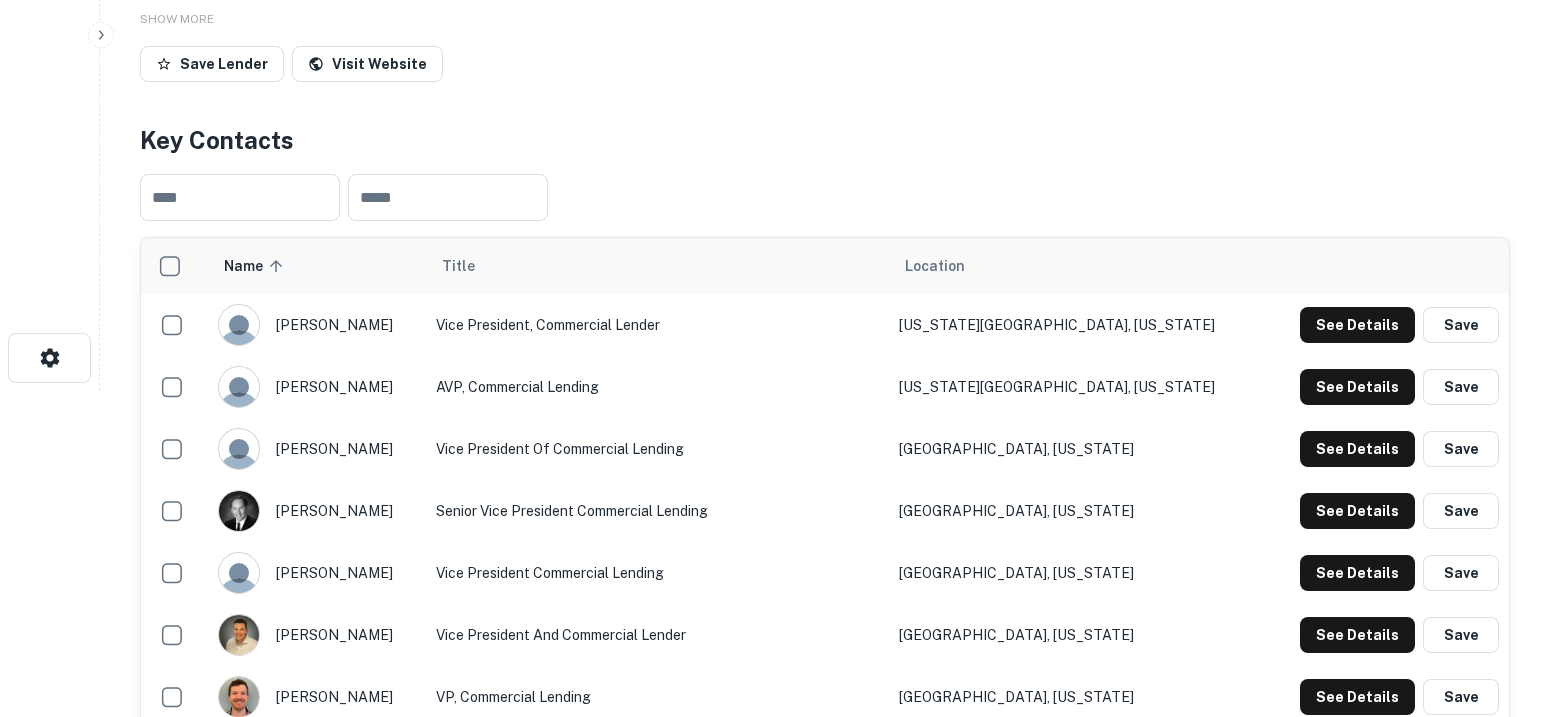 scroll, scrollTop: 0, scrollLeft: 0, axis: both 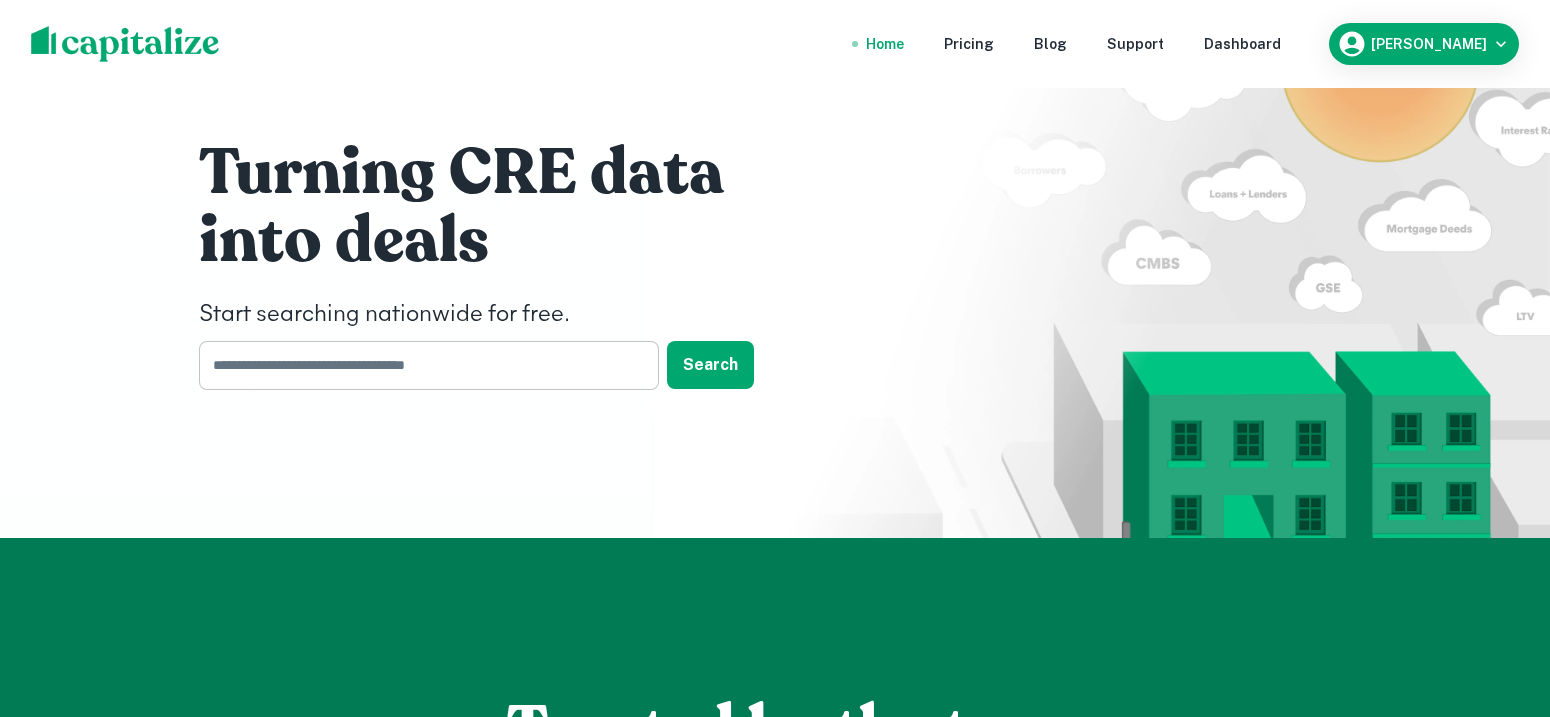 click at bounding box center (422, 365) 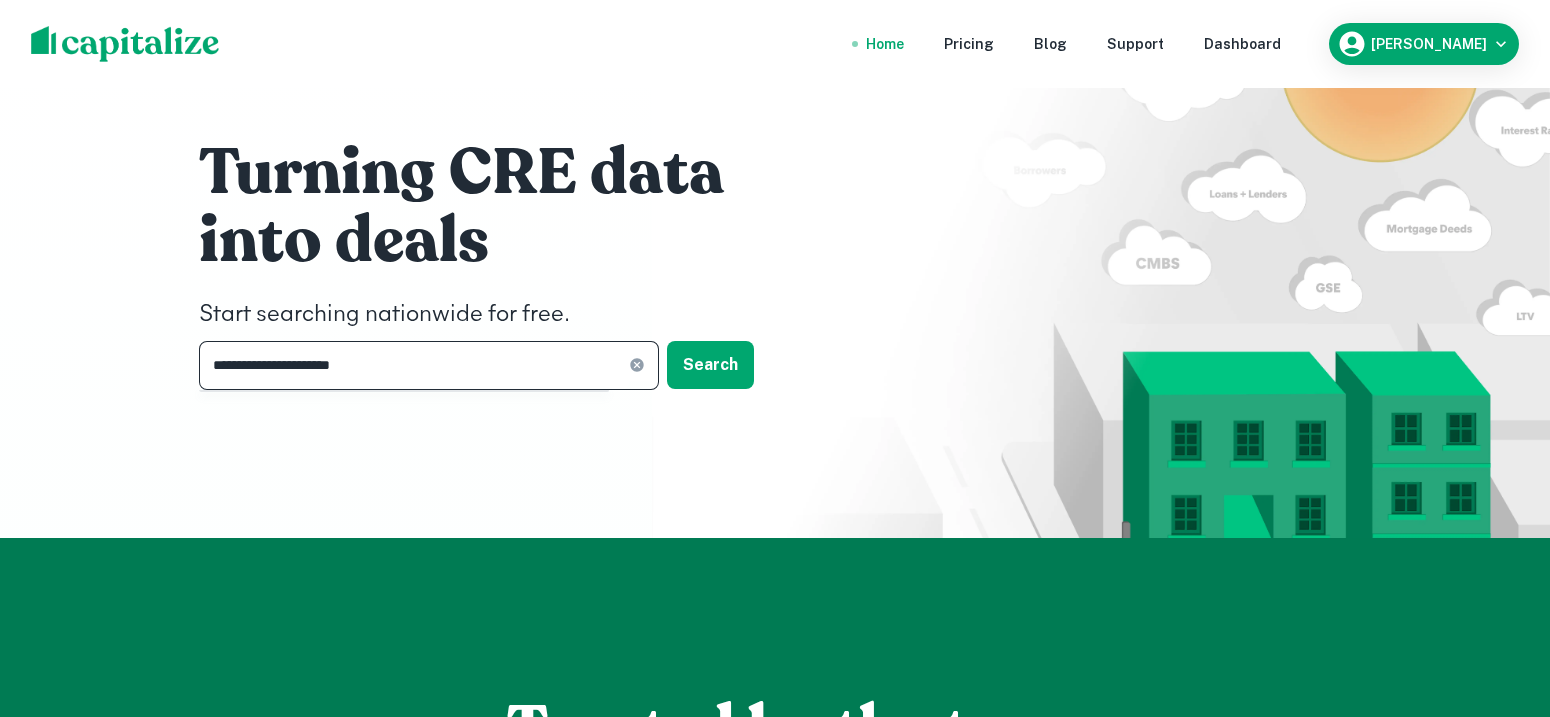type on "**********" 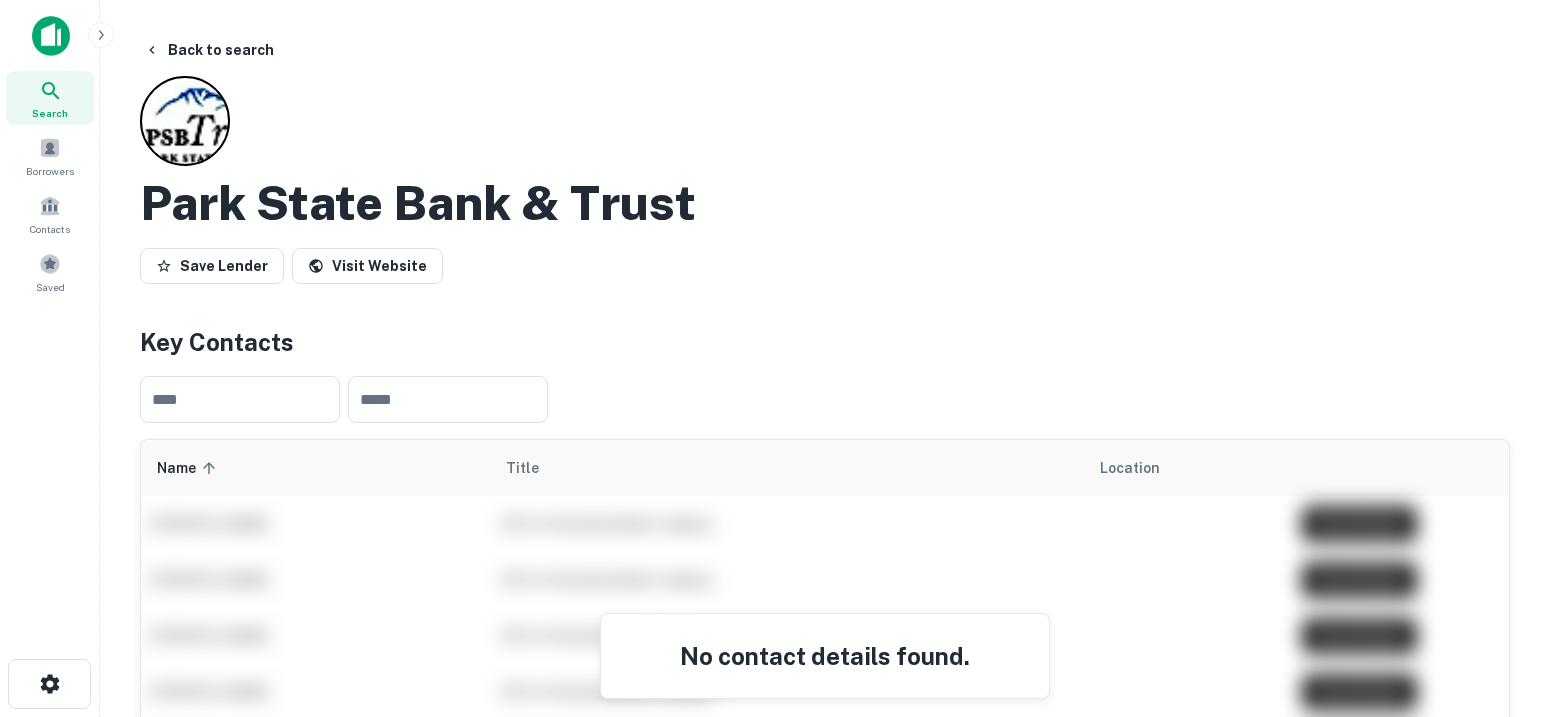 scroll, scrollTop: 0, scrollLeft: 0, axis: both 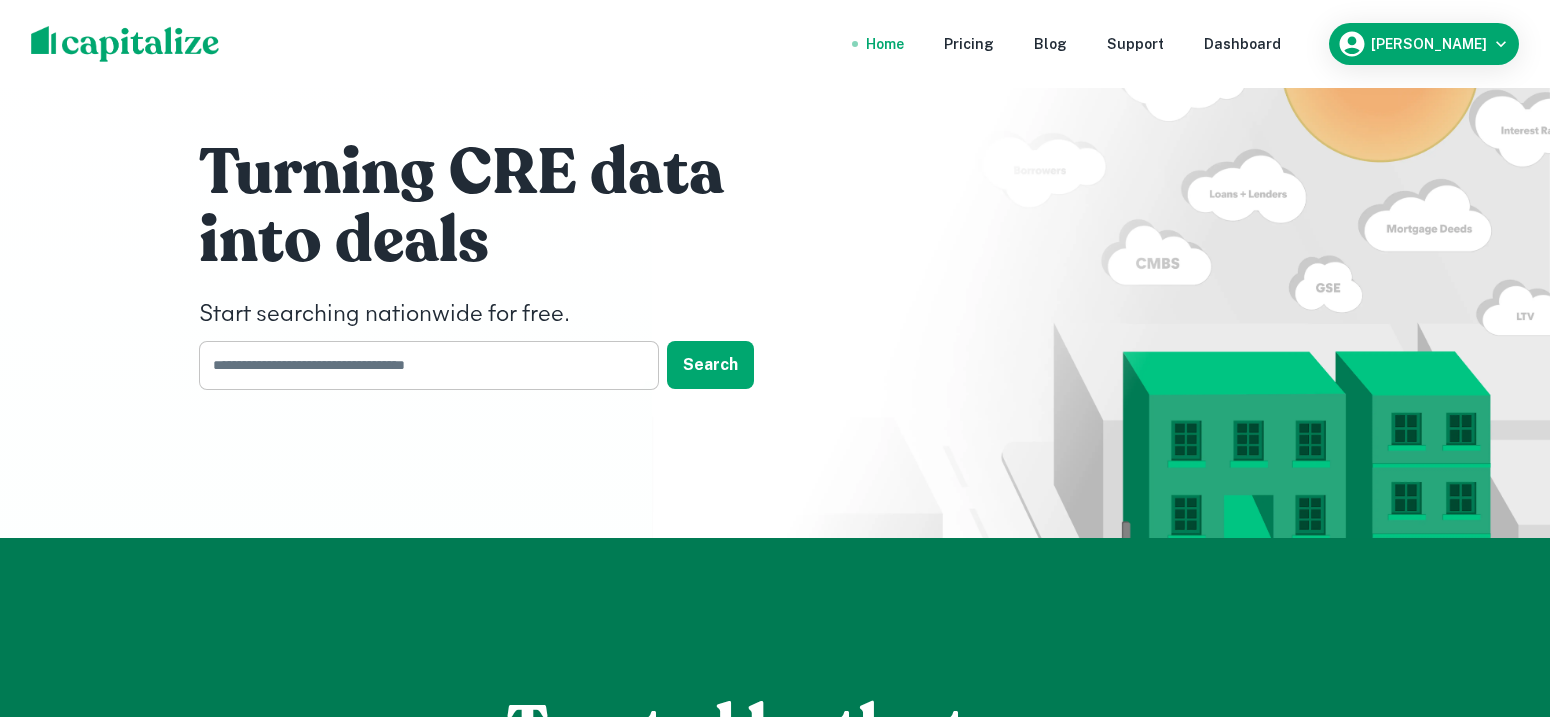 click at bounding box center (422, 365) 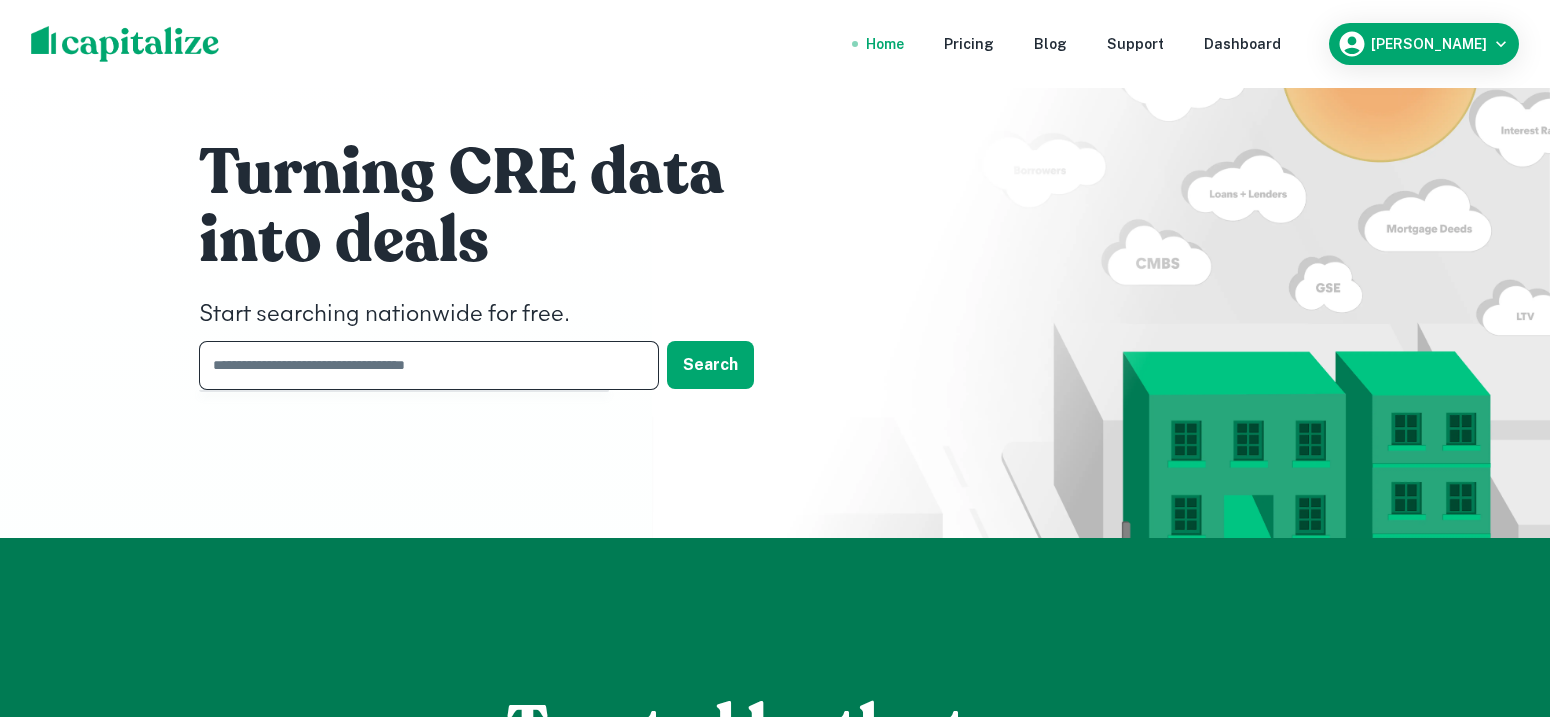 paste on "**********" 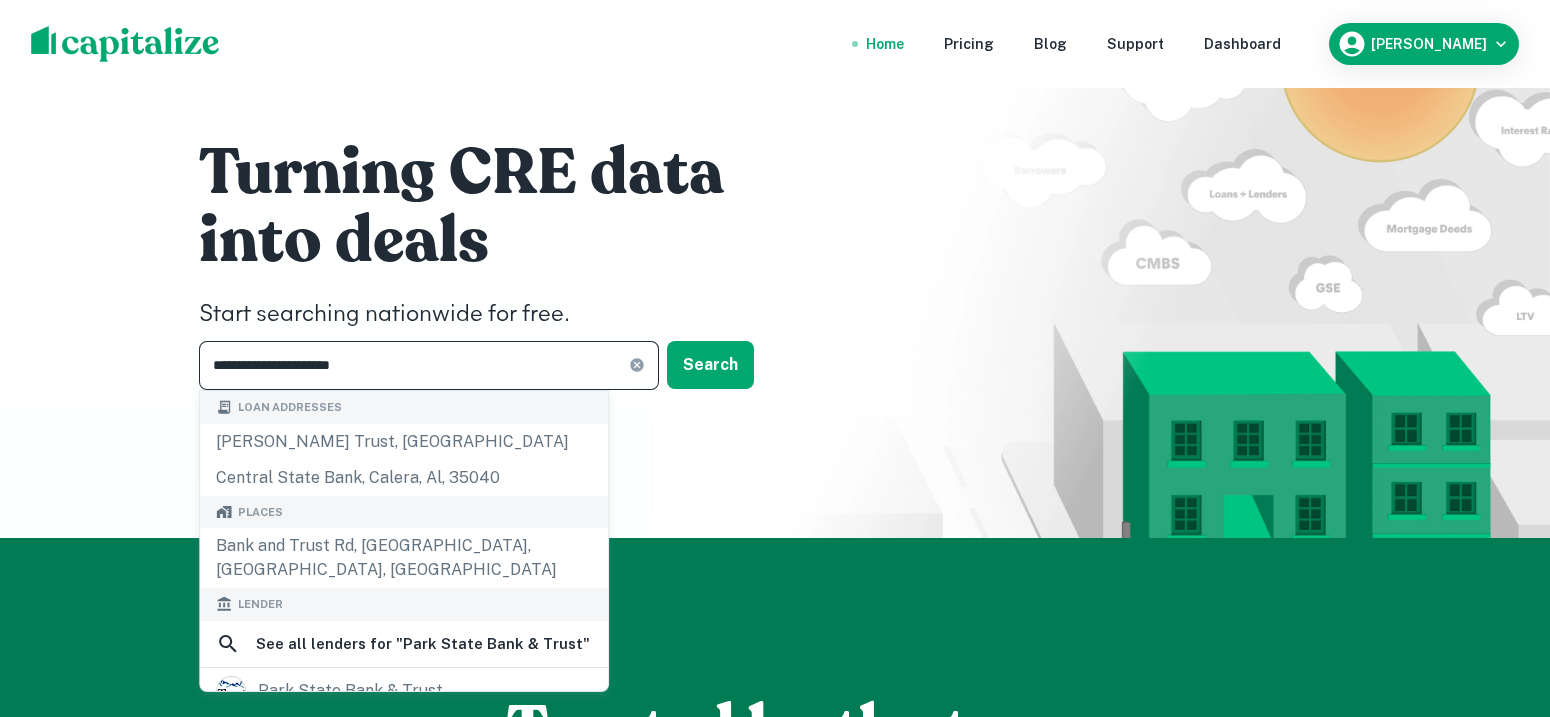 scroll, scrollTop: 124, scrollLeft: 0, axis: vertical 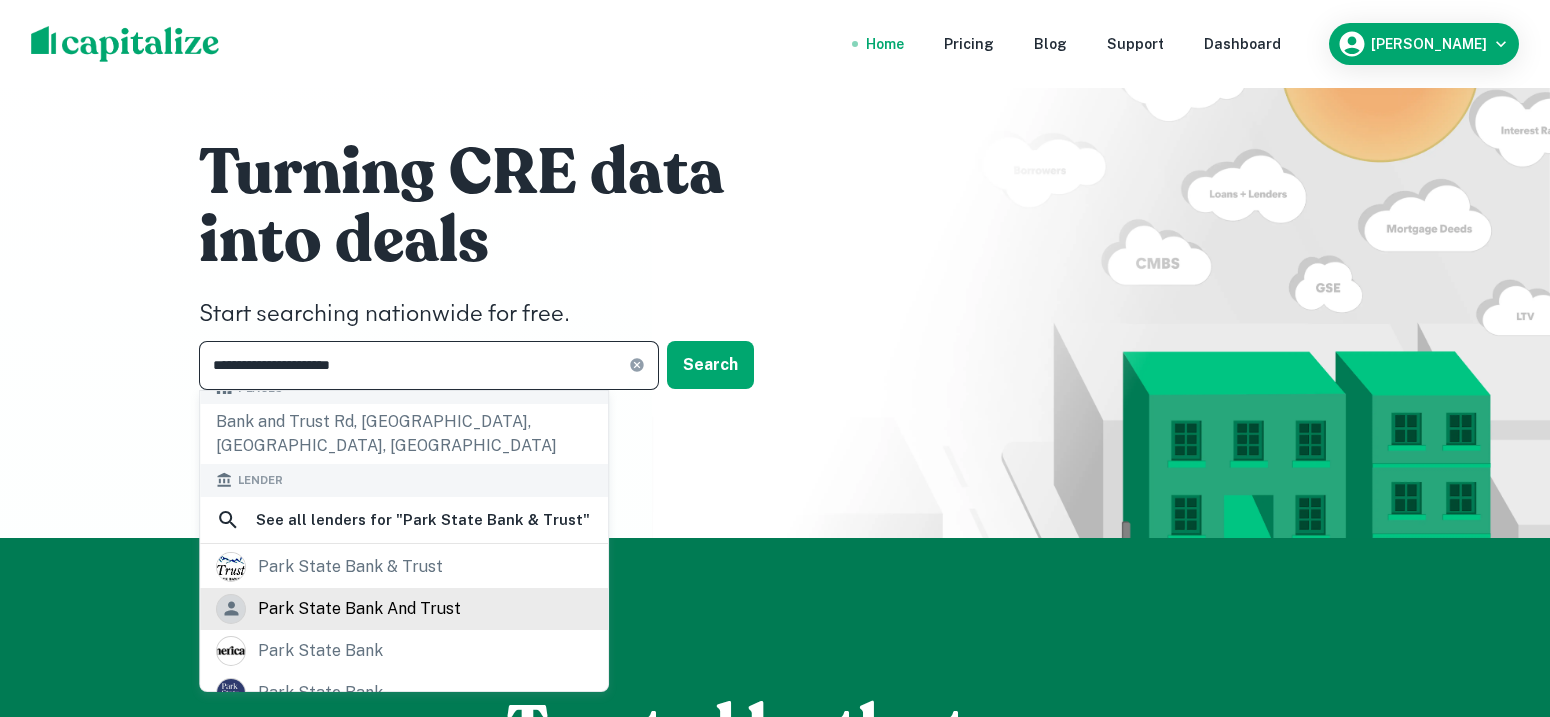 type on "**********" 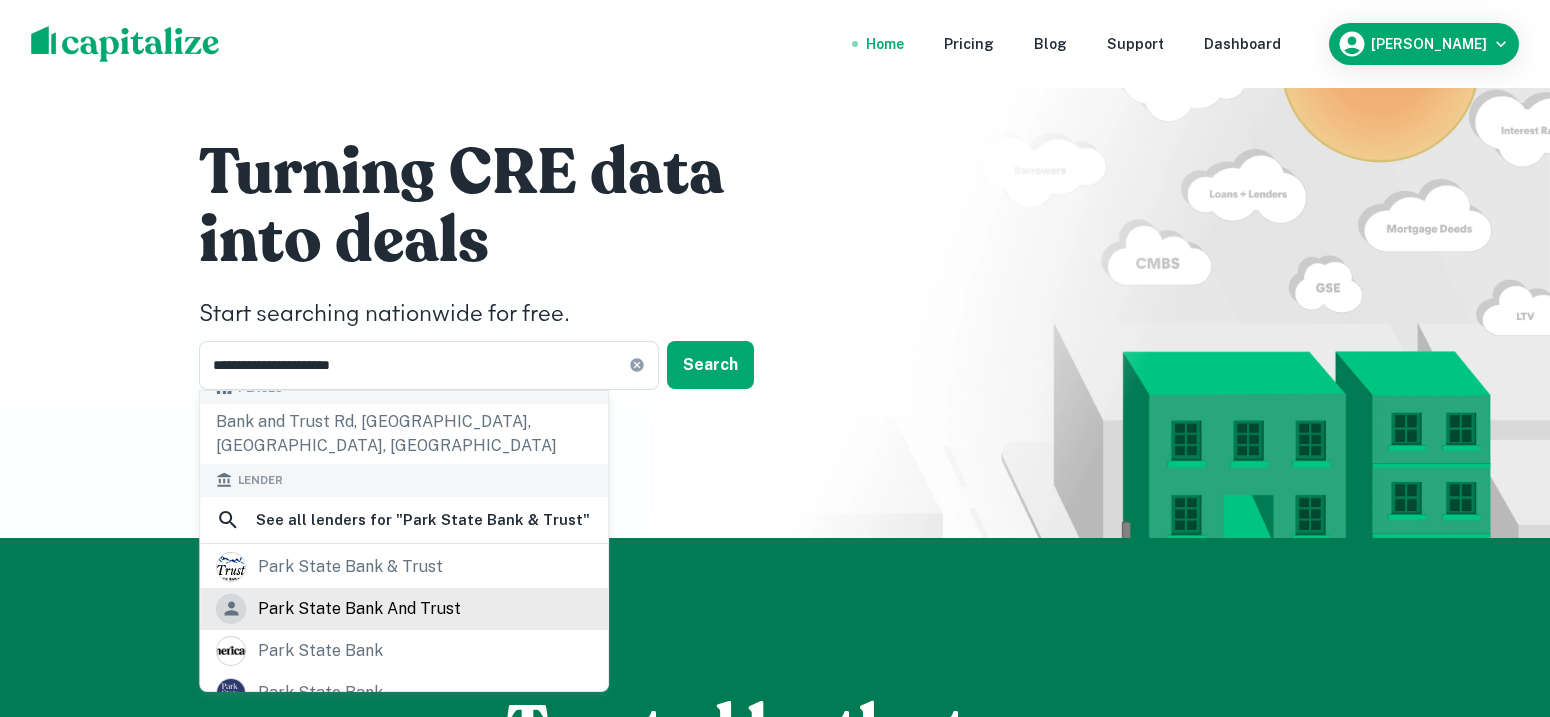 click on "park state bank and trust" at bounding box center [359, 609] 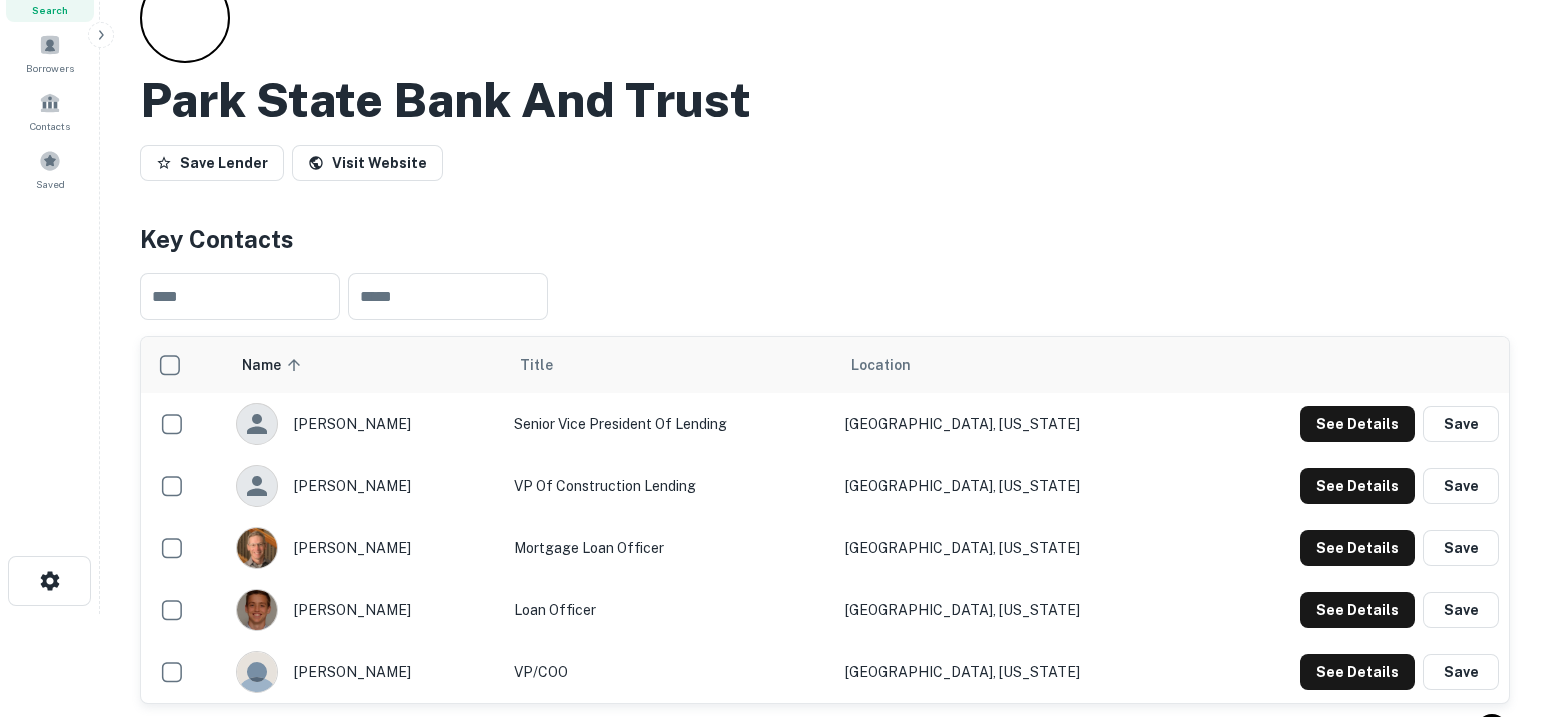 scroll, scrollTop: 249, scrollLeft: 0, axis: vertical 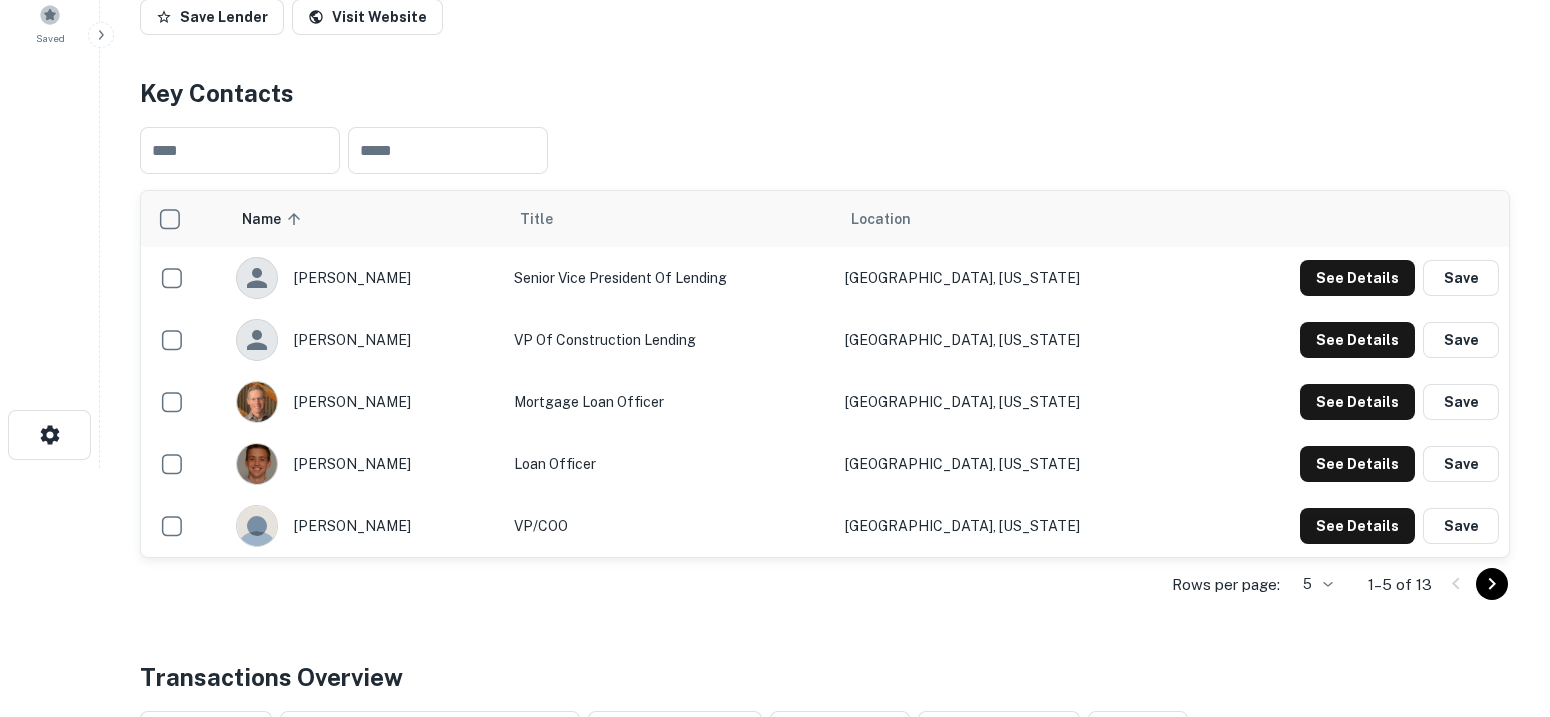 click on "Search         Borrowers         Contacts         Saved     Back to search Park State Bank And Trust Save Lender Visit Website Key Contacts ​ ​ Name sorted ascending Title Location [PERSON_NAME] Senior Vice President of Lending [GEOGRAPHIC_DATA], [US_STATE] See Details Save [PERSON_NAME] VP of Construction [GEOGRAPHIC_DATA], [US_STATE] See Details Save [PERSON_NAME] Mortgage Loan Officer [GEOGRAPHIC_DATA], [US_STATE] See Details Save [PERSON_NAME] Loan Officer [GEOGRAPHIC_DATA], [US_STATE] See Details Save [PERSON_NAME] VP/[GEOGRAPHIC_DATA], [US_STATE] See Details Save Rows per page: 5 * 1–5 of 13 Transactions Overview All sources ​ All Property Types Any Amount Maturing [DATE] All Filters Save Reset Loans Originated 0 Average LTV N/A Average Interest Rate N/A Location Purpose Type Mortgage Amount Borrower Origination Date Maturity Date Lender Type Sale Amount LTV Year Built Unit Count No Transactions. Export" at bounding box center (775, 109) 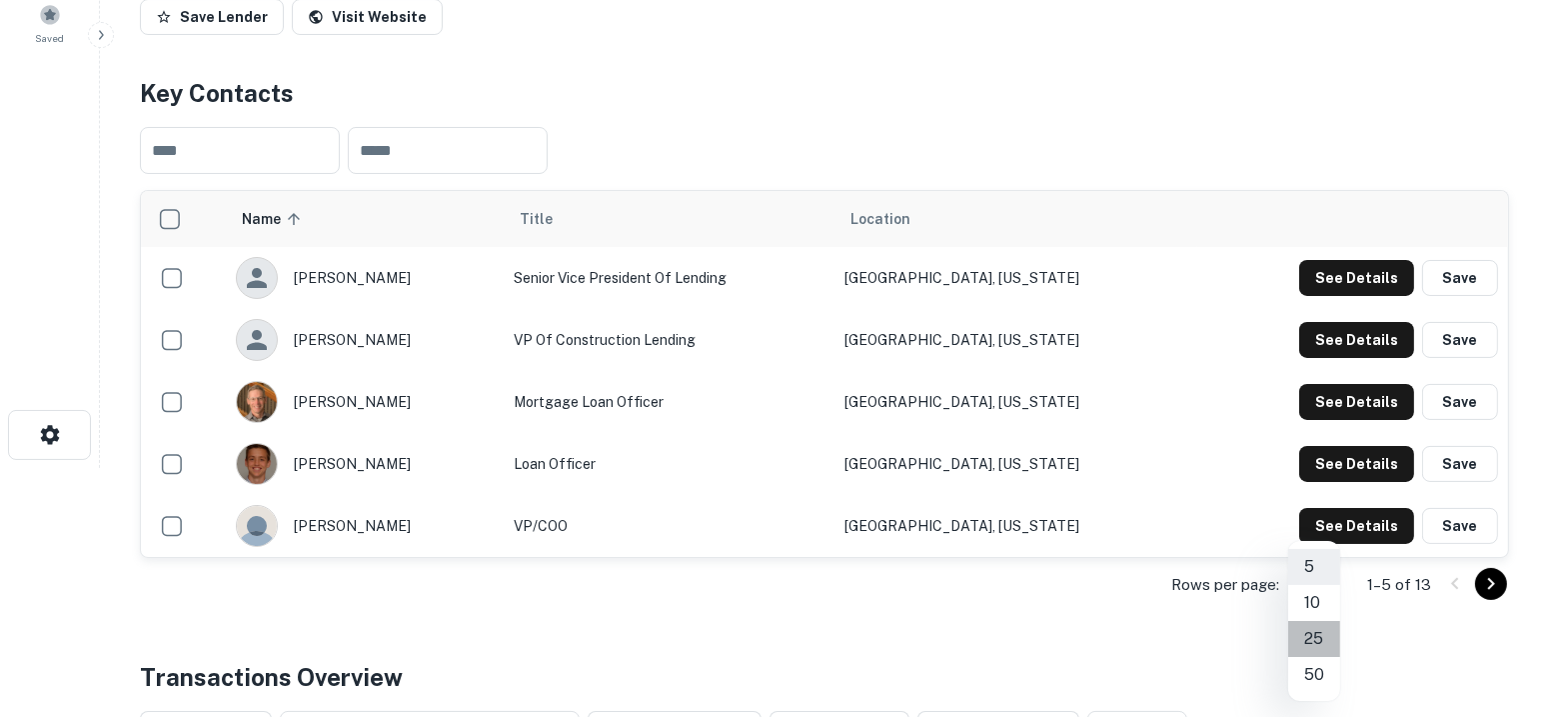 click on "25" at bounding box center (1314, 639) 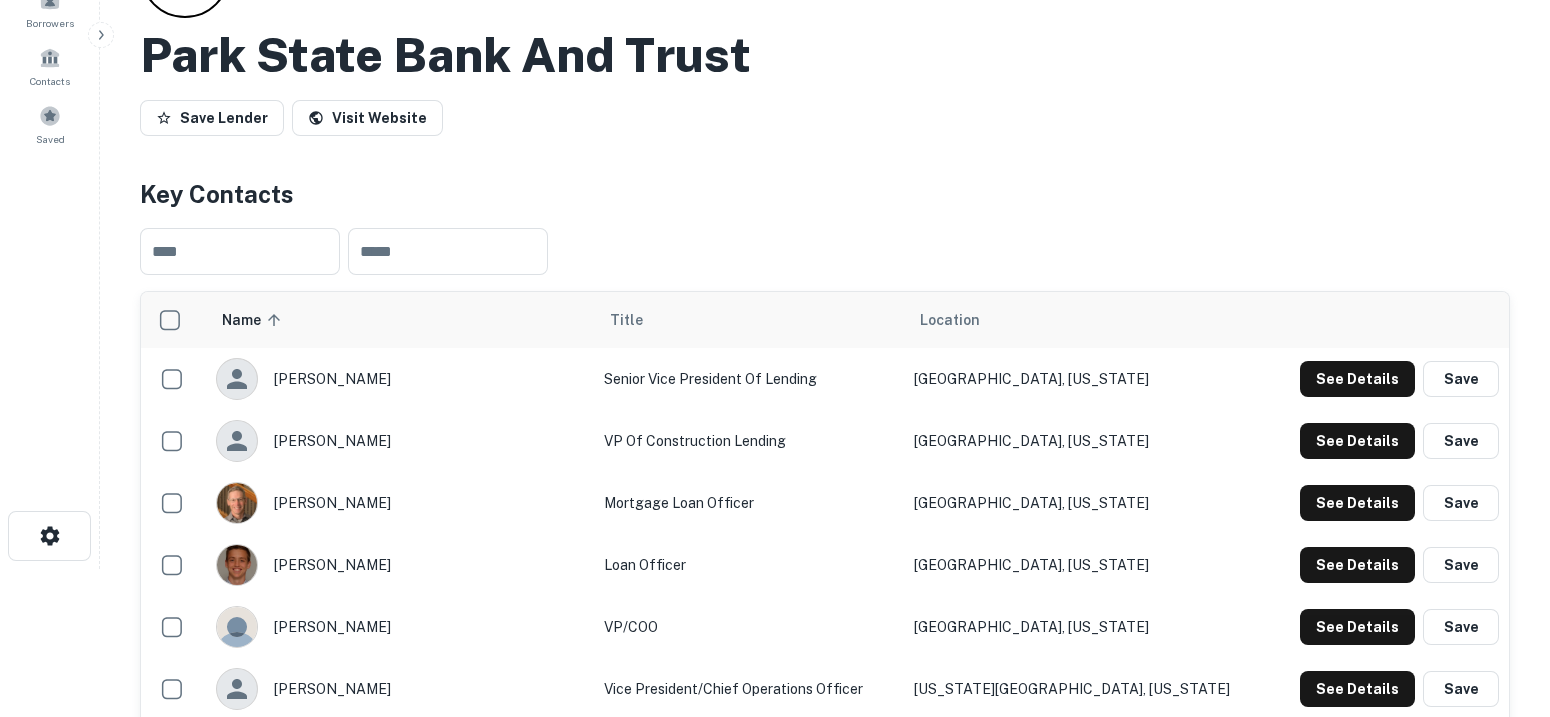 scroll, scrollTop: 0, scrollLeft: 0, axis: both 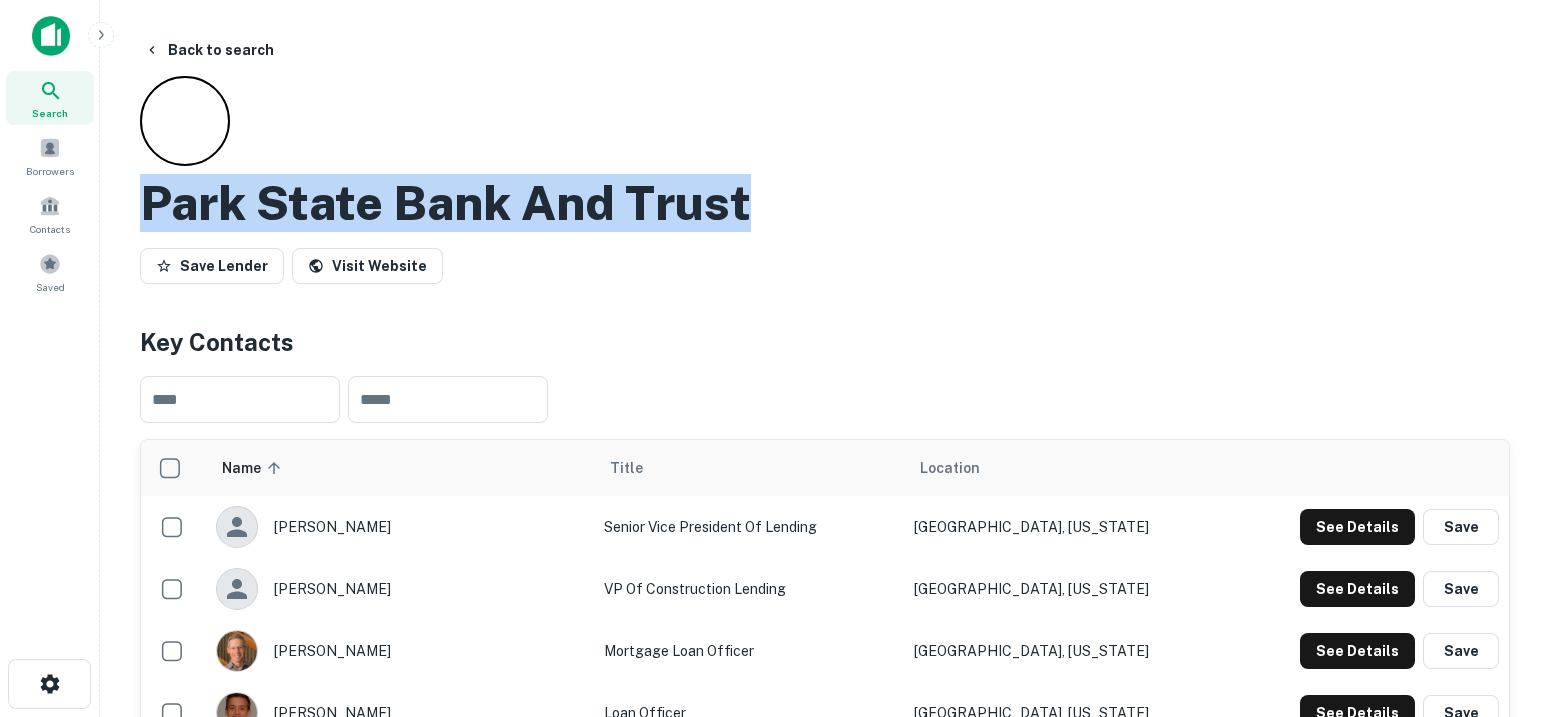 drag, startPoint x: 753, startPoint y: 195, endPoint x: 150, endPoint y: 204, distance: 603.06714 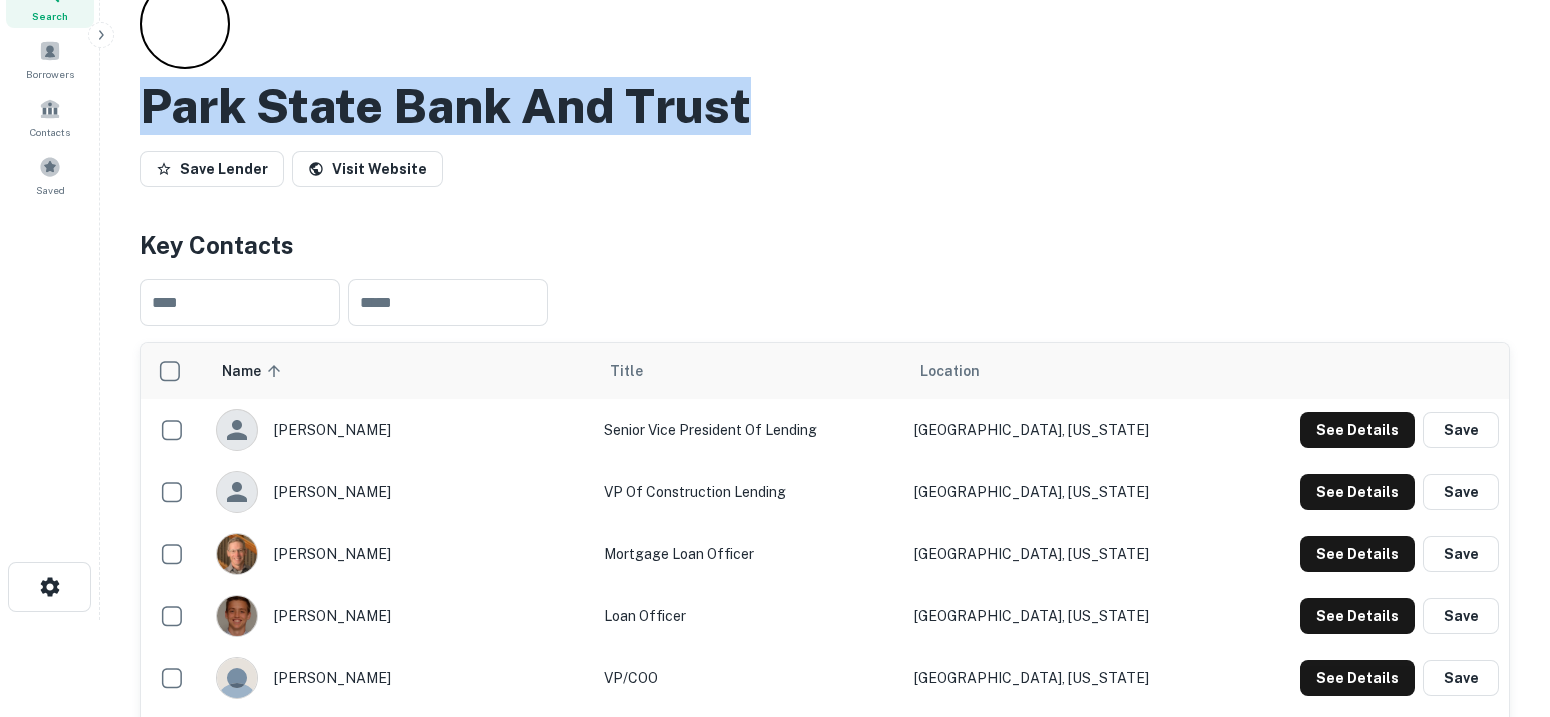 scroll, scrollTop: 249, scrollLeft: 0, axis: vertical 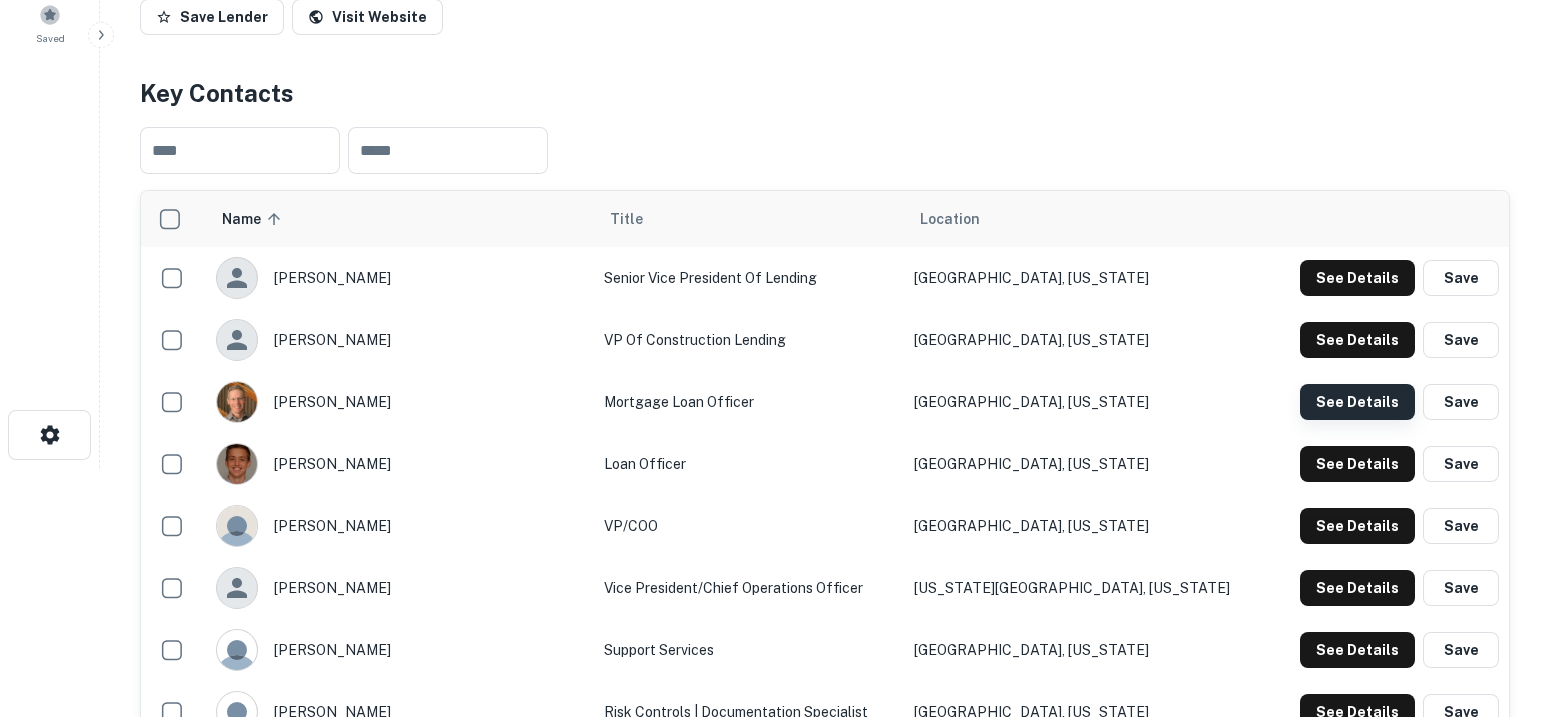 click on "See Details" at bounding box center [1357, 278] 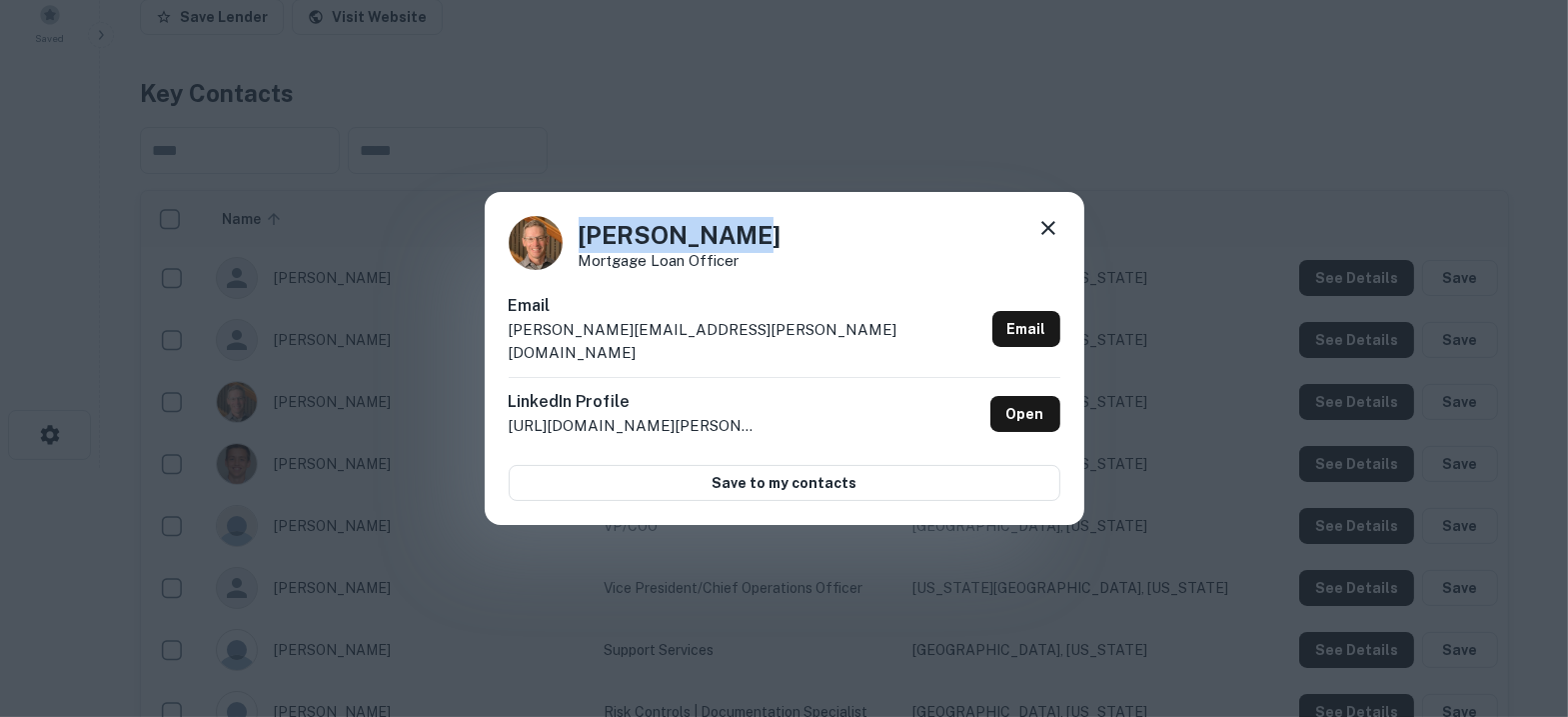 drag, startPoint x: 729, startPoint y: 249, endPoint x: 555, endPoint y: 231, distance: 174.92856 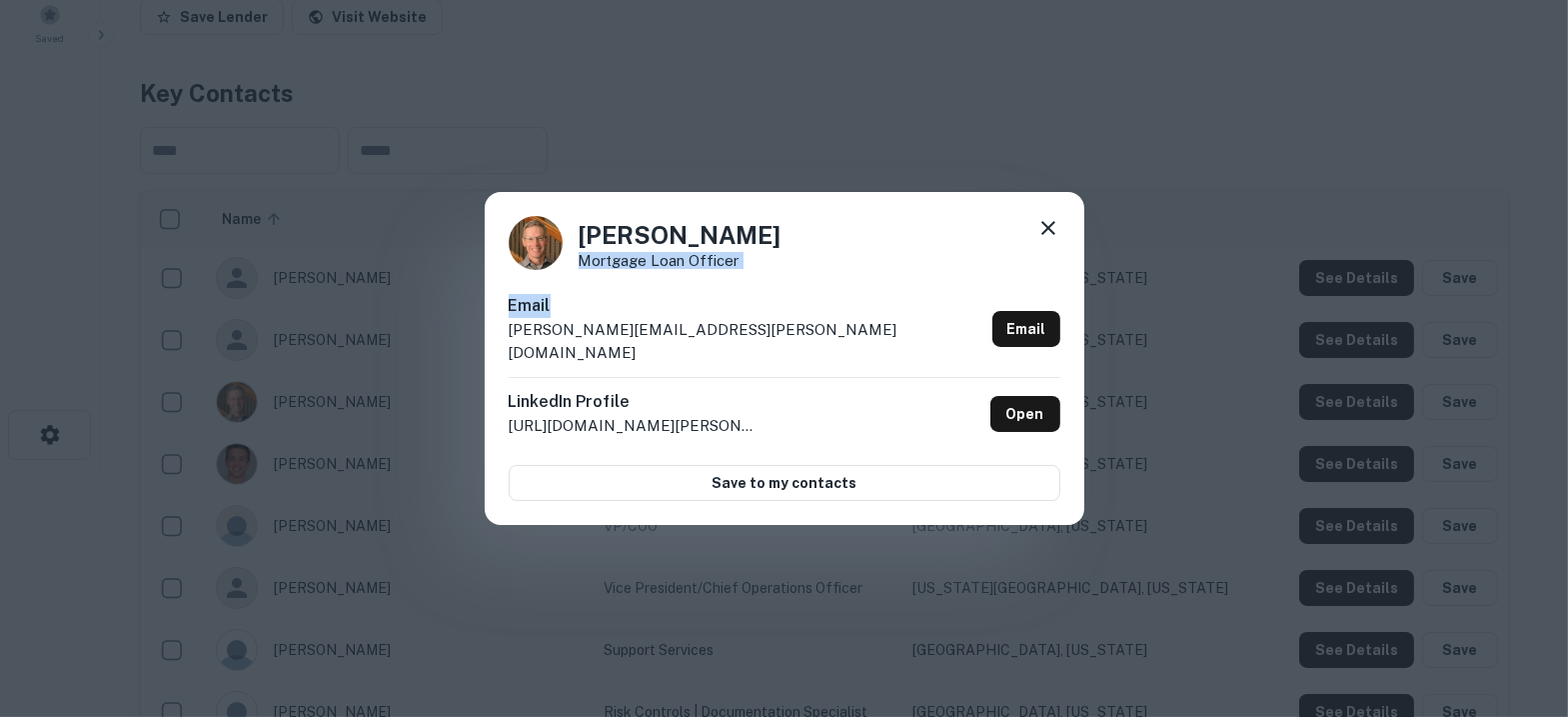 drag, startPoint x: 784, startPoint y: 285, endPoint x: 575, endPoint y: 267, distance: 209.77369 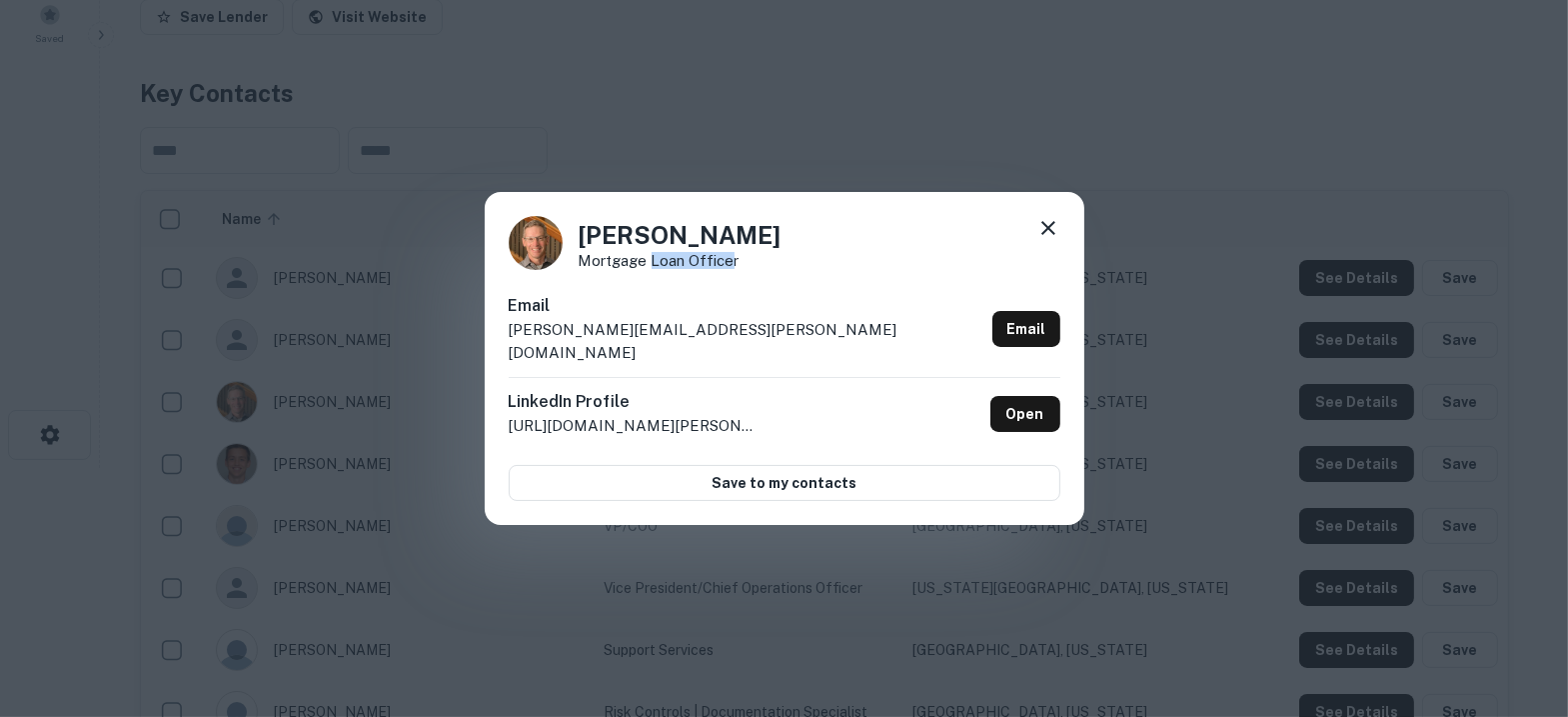 drag, startPoint x: 731, startPoint y: 279, endPoint x: 649, endPoint y: 267, distance: 82.8734 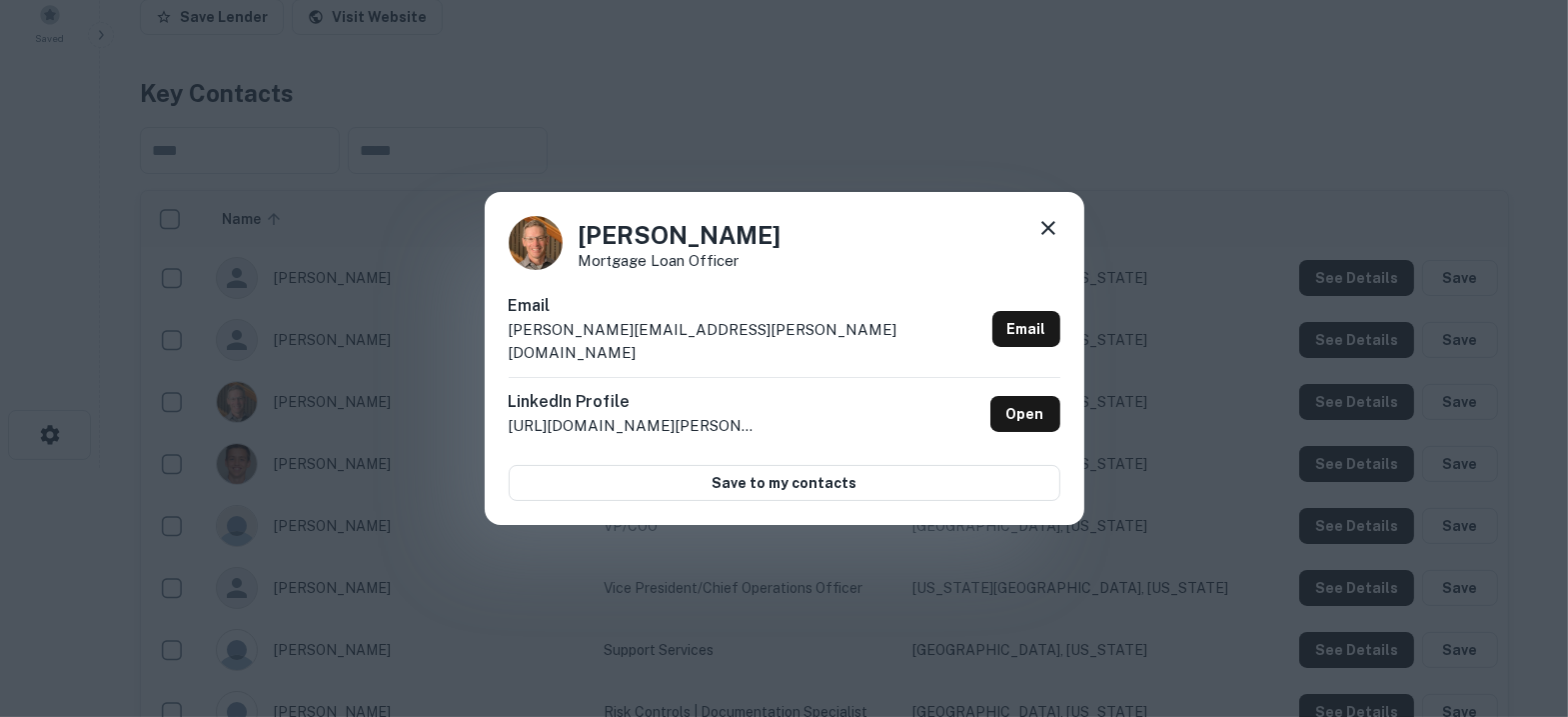 click on "[PERSON_NAME] Mortgage Loan Officer Email [PERSON_NAME][EMAIL_ADDRESS][PERSON_NAME][DOMAIN_NAME] Email LinkedIn Profile [URL][DOMAIN_NAME][PERSON_NAME] Open Save to my contacts" at bounding box center (784, 359) 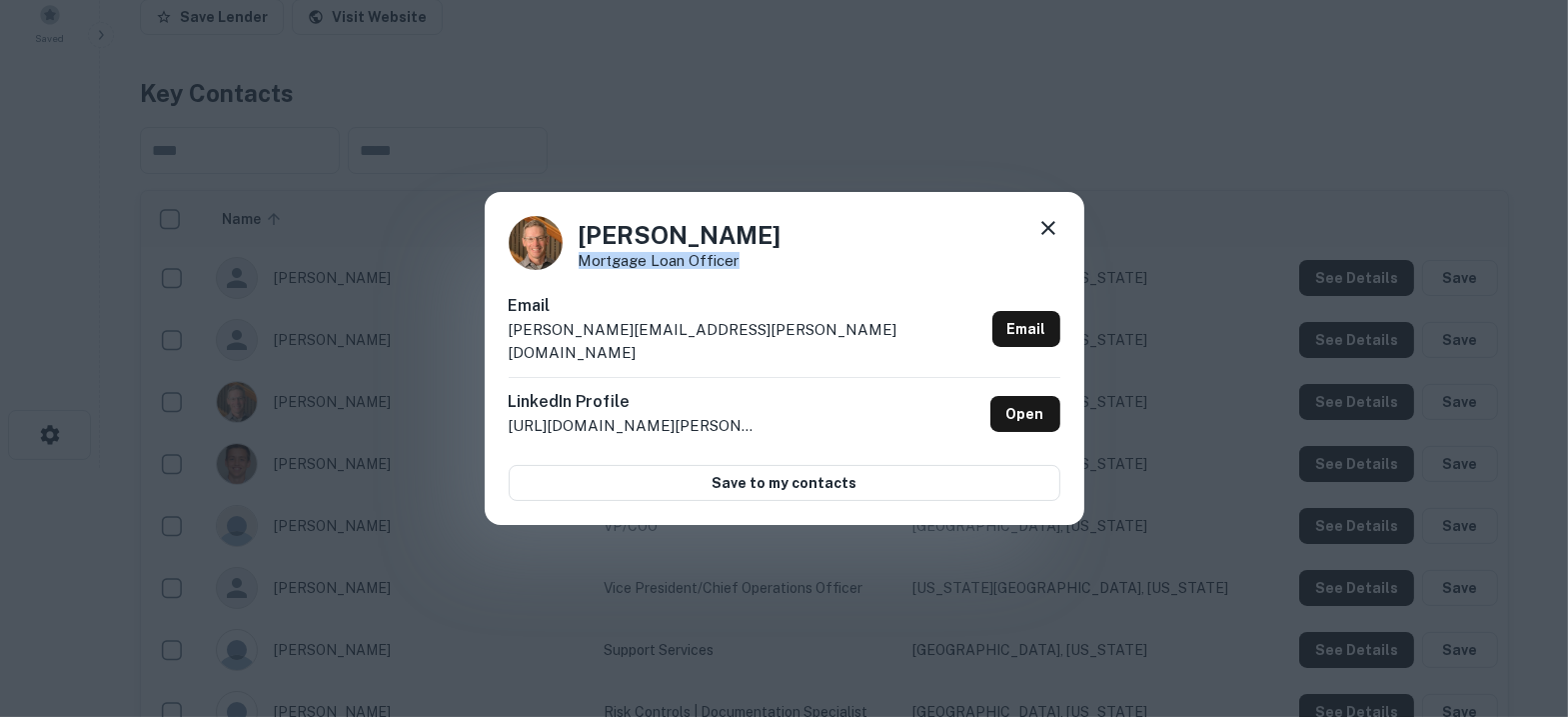 drag, startPoint x: 736, startPoint y: 277, endPoint x: 577, endPoint y: 275, distance: 159.01258 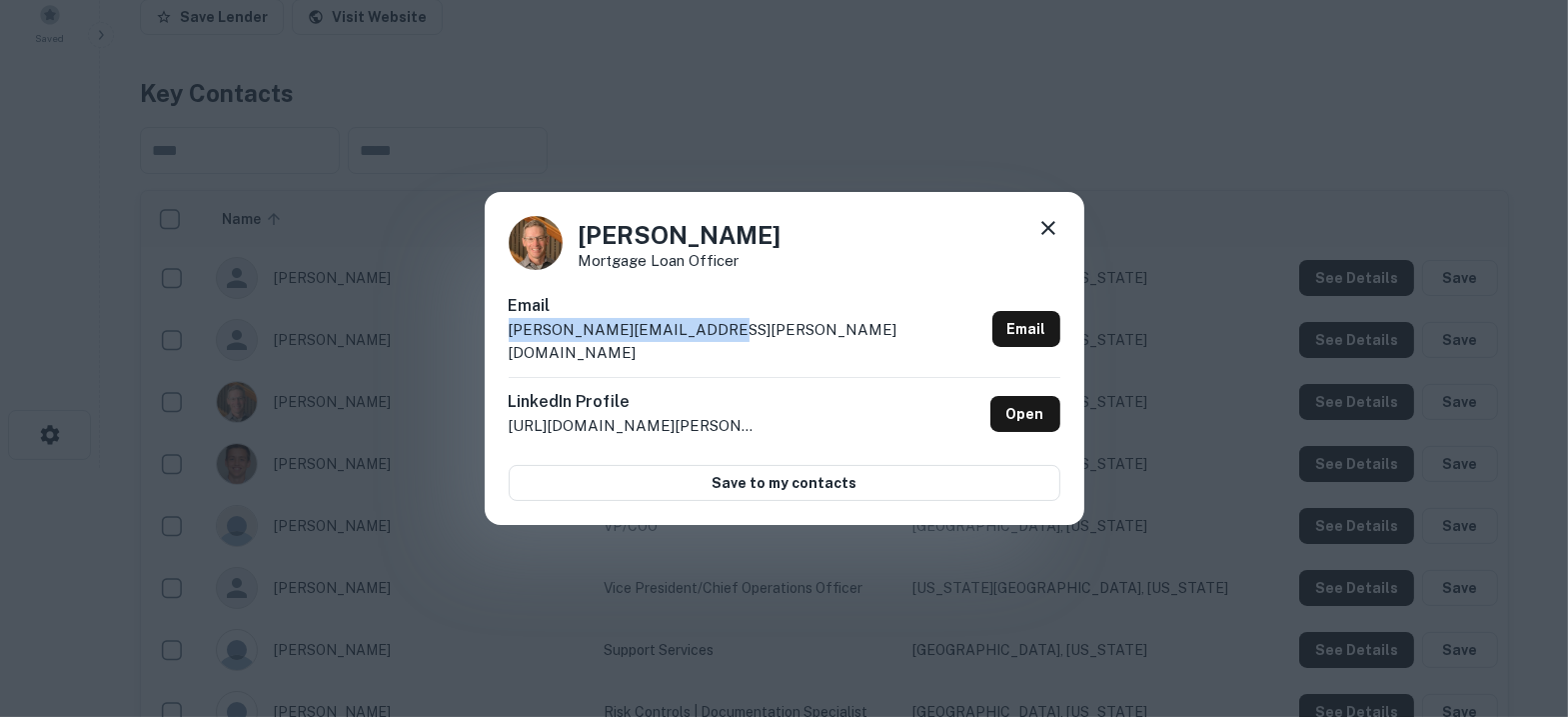 drag, startPoint x: 762, startPoint y: 327, endPoint x: 729, endPoint y: 342, distance: 36.249138 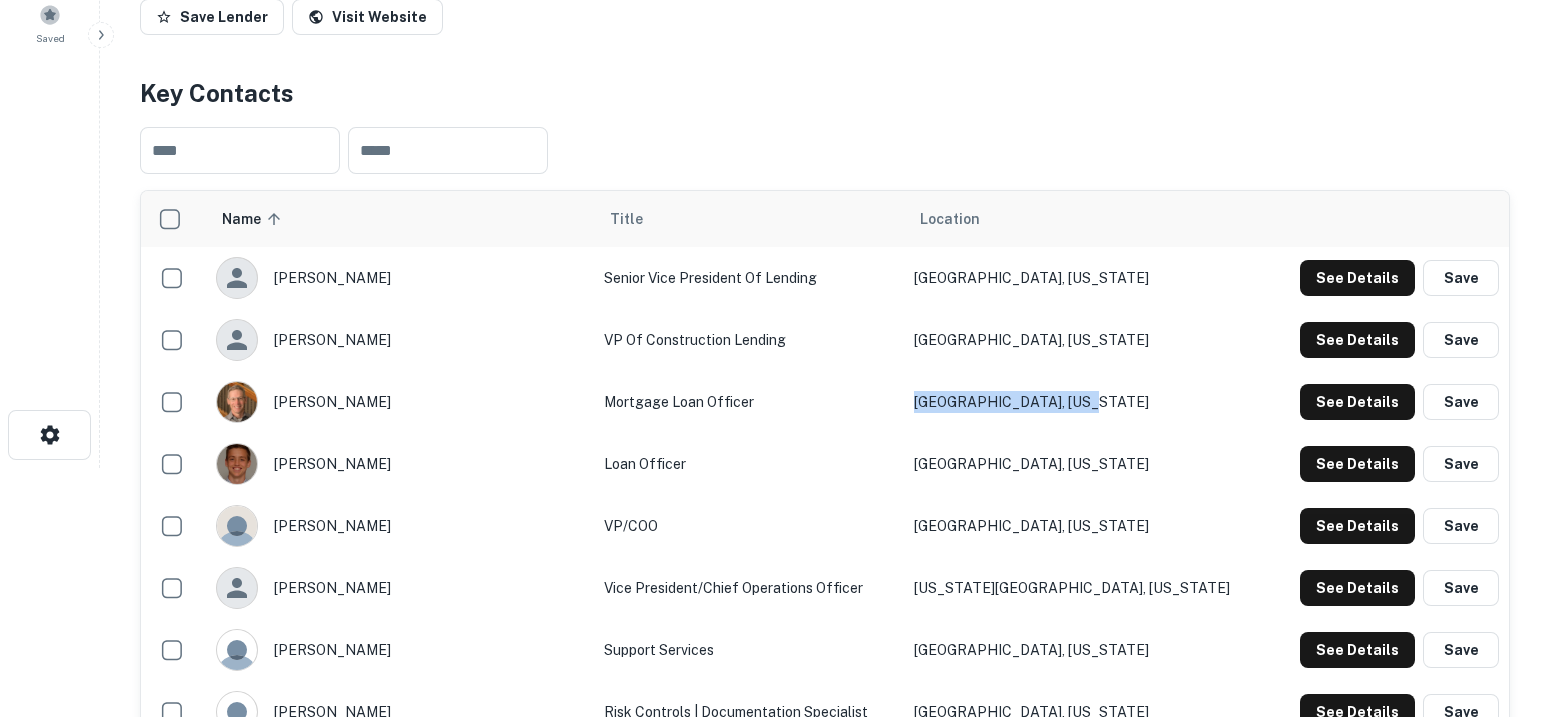 drag, startPoint x: 1120, startPoint y: 402, endPoint x: 935, endPoint y: 397, distance: 185.06755 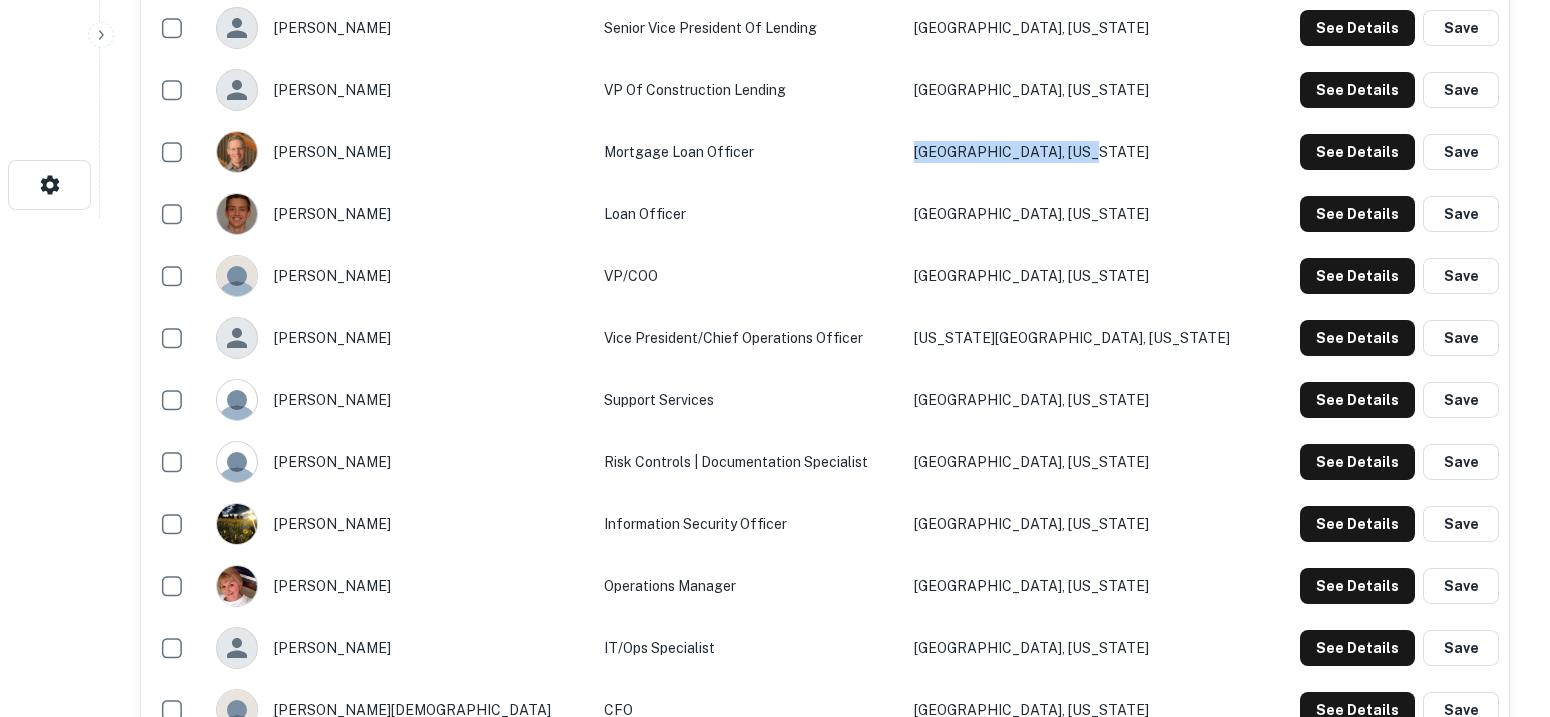 scroll, scrollTop: 375, scrollLeft: 0, axis: vertical 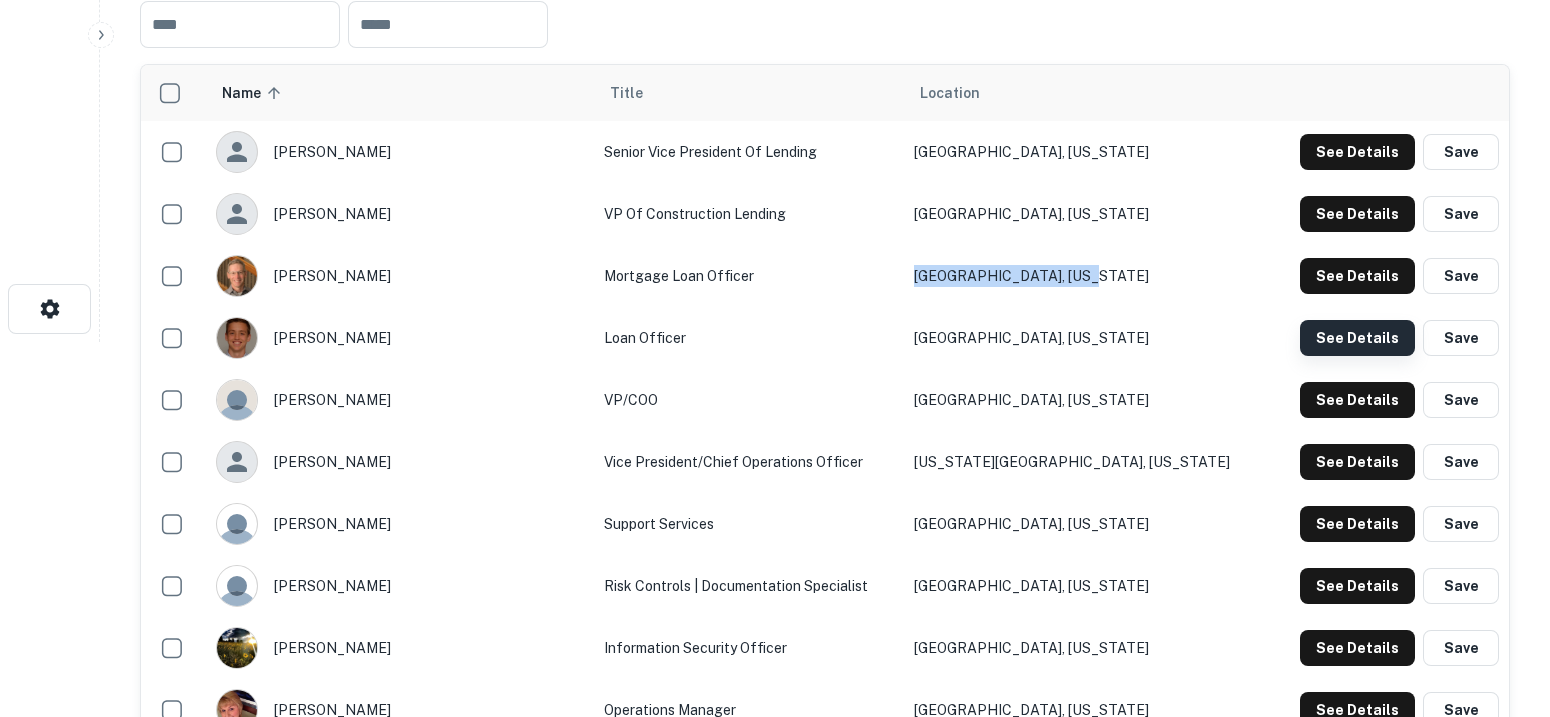 click on "See Details" at bounding box center (1357, 152) 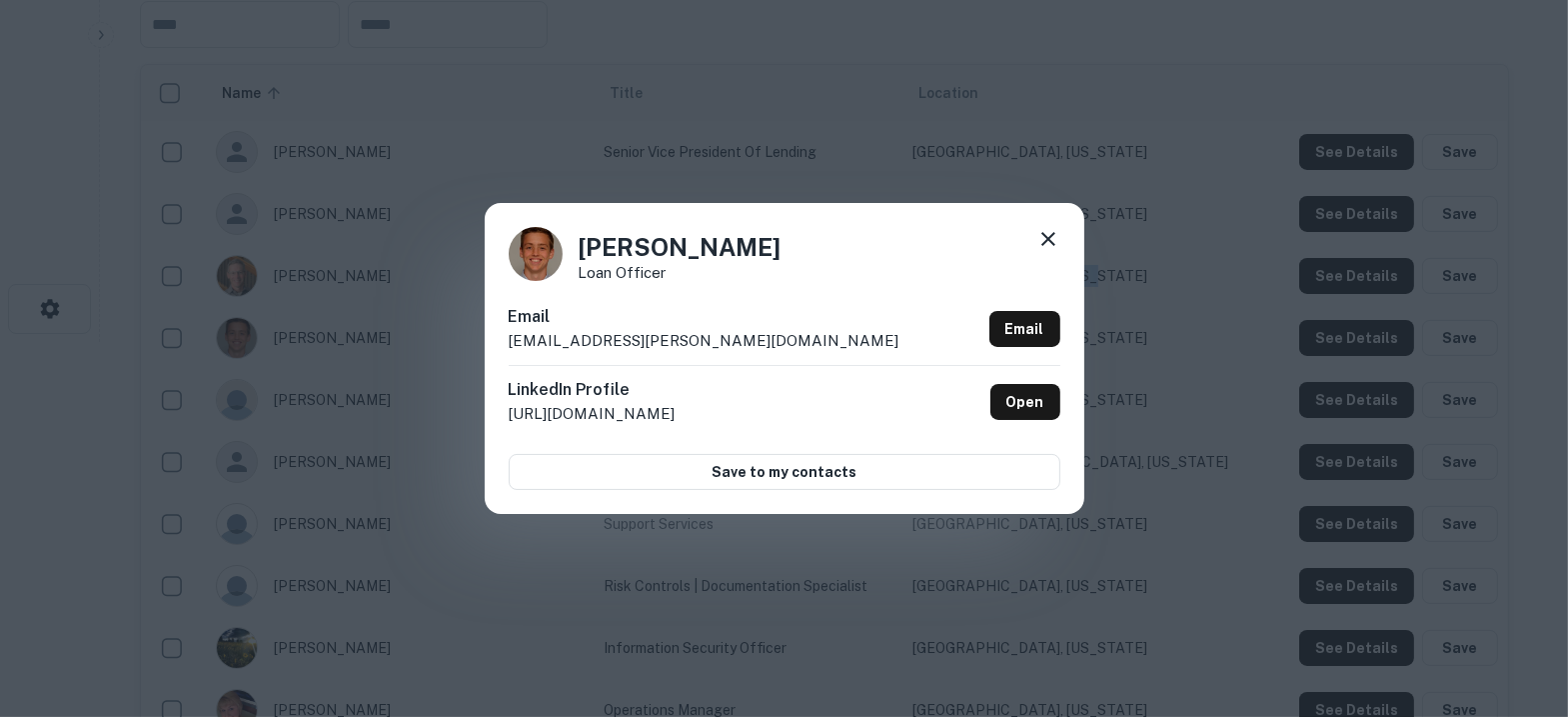 drag, startPoint x: 775, startPoint y: 258, endPoint x: 578, endPoint y: 228, distance: 199.27117 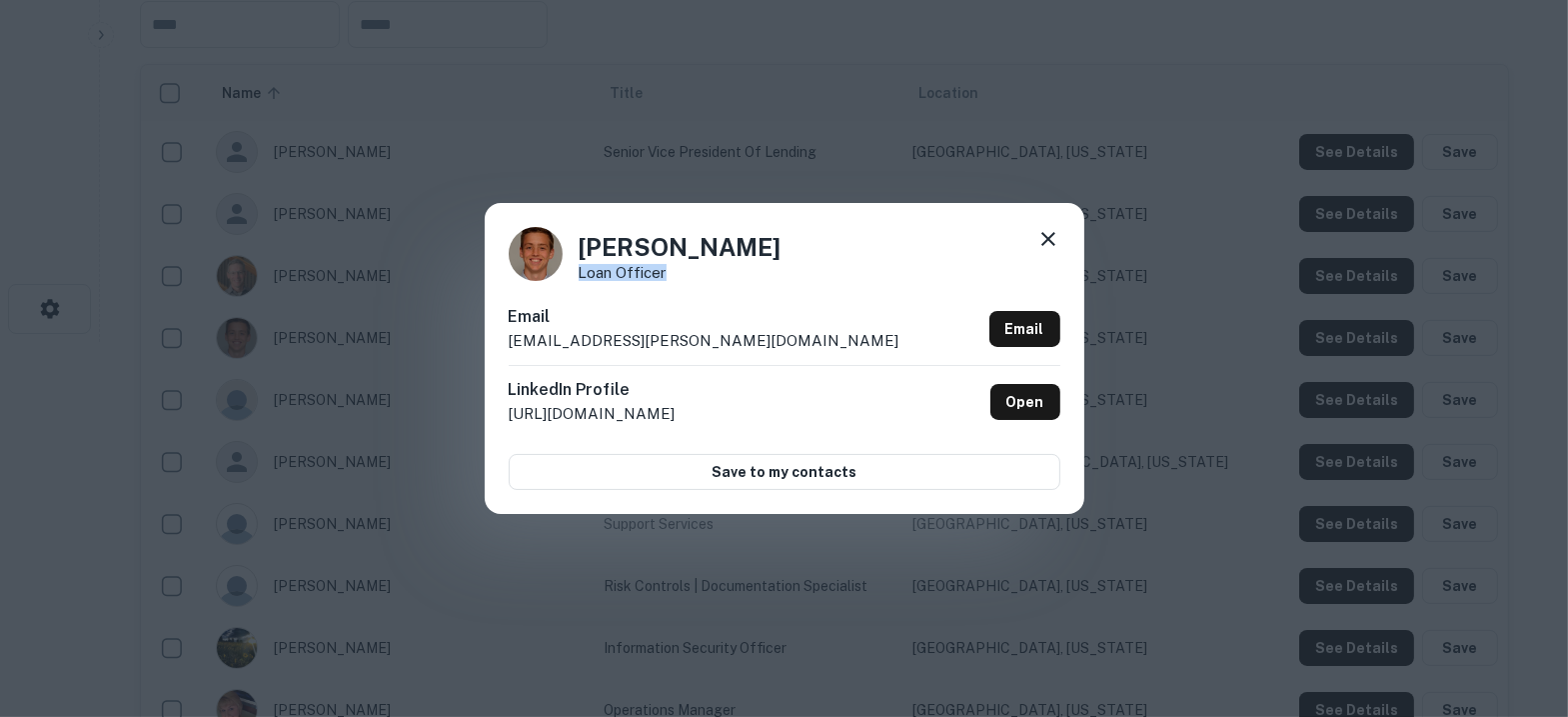drag, startPoint x: 647, startPoint y: 267, endPoint x: 573, endPoint y: 272, distance: 74.168727 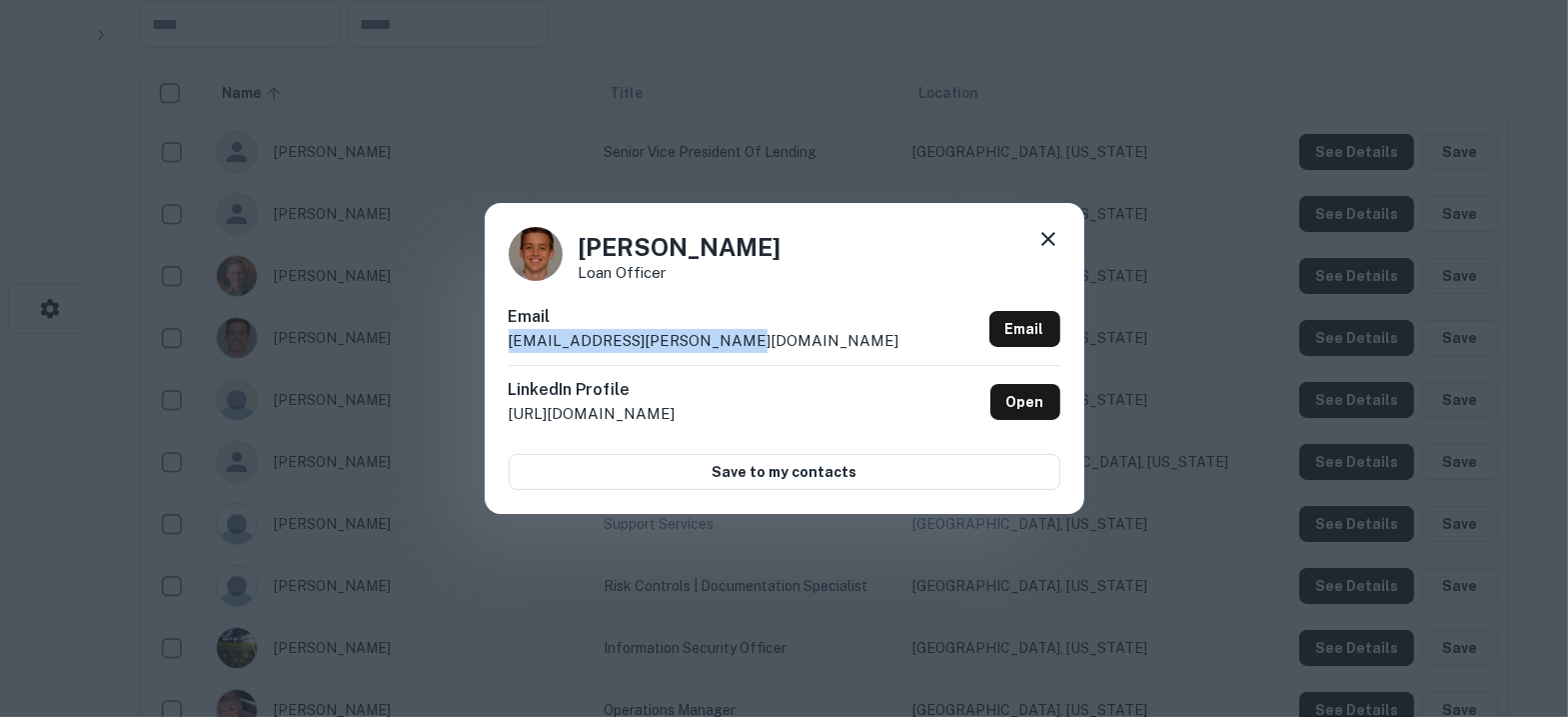 drag, startPoint x: 749, startPoint y: 336, endPoint x: 448, endPoint y: 341, distance: 301.04153 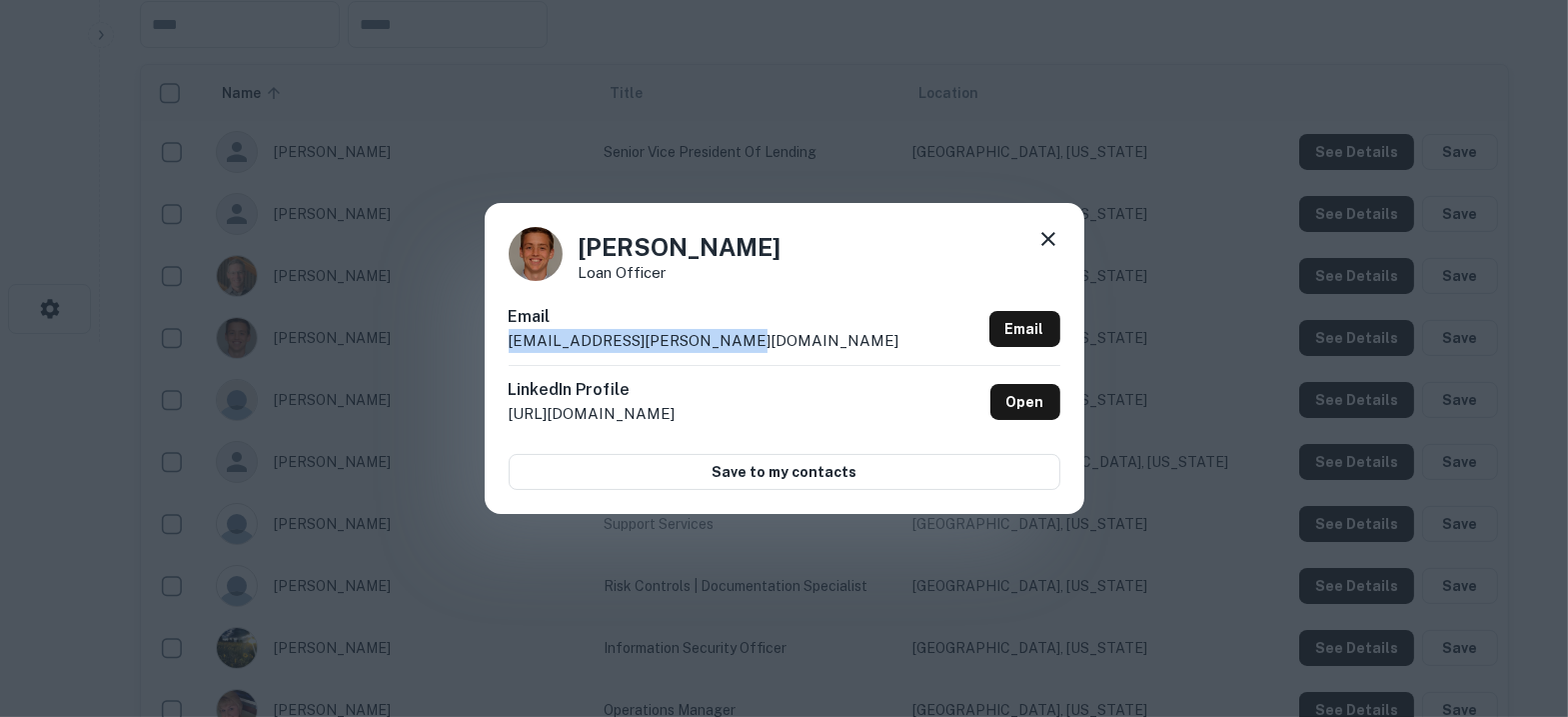click 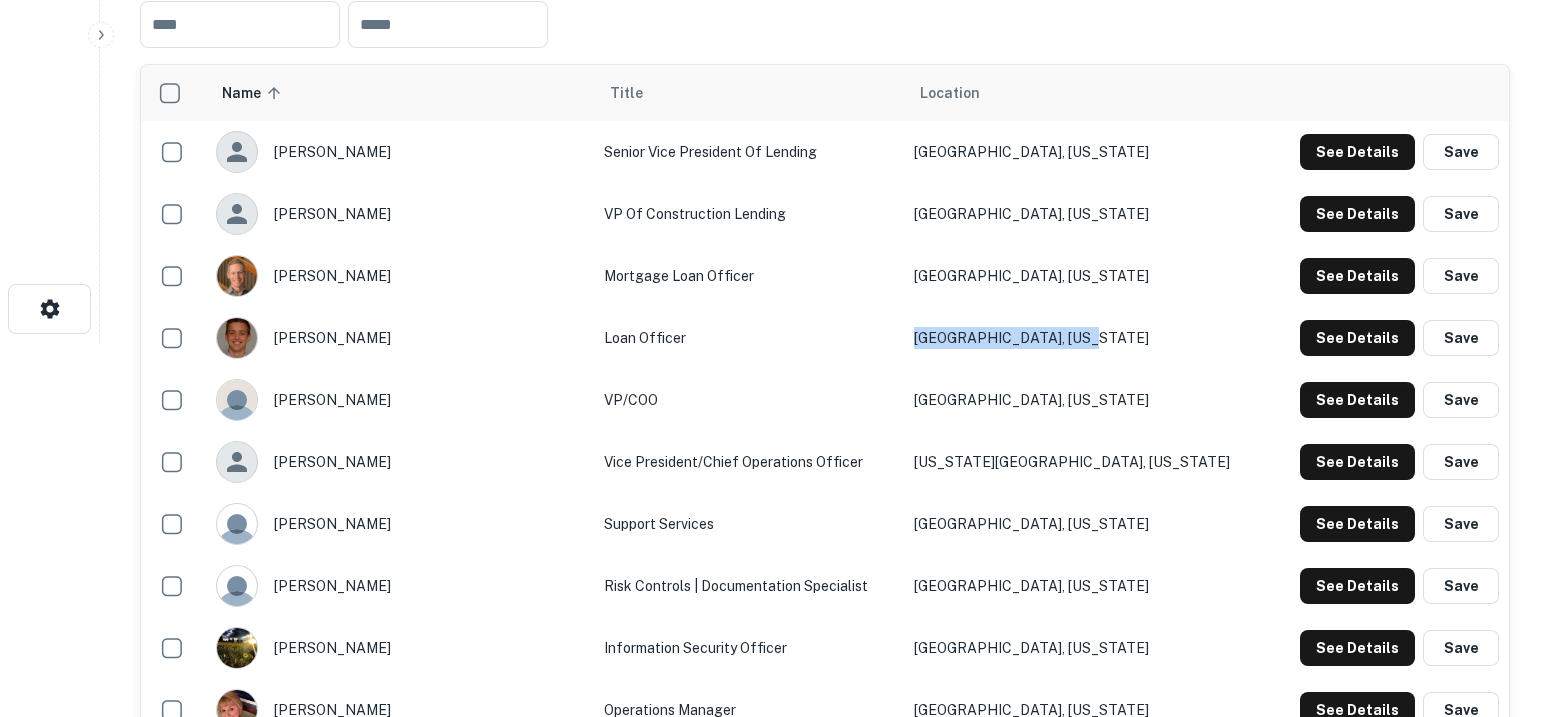 drag, startPoint x: 1146, startPoint y: 337, endPoint x: 935, endPoint y: 333, distance: 211.03792 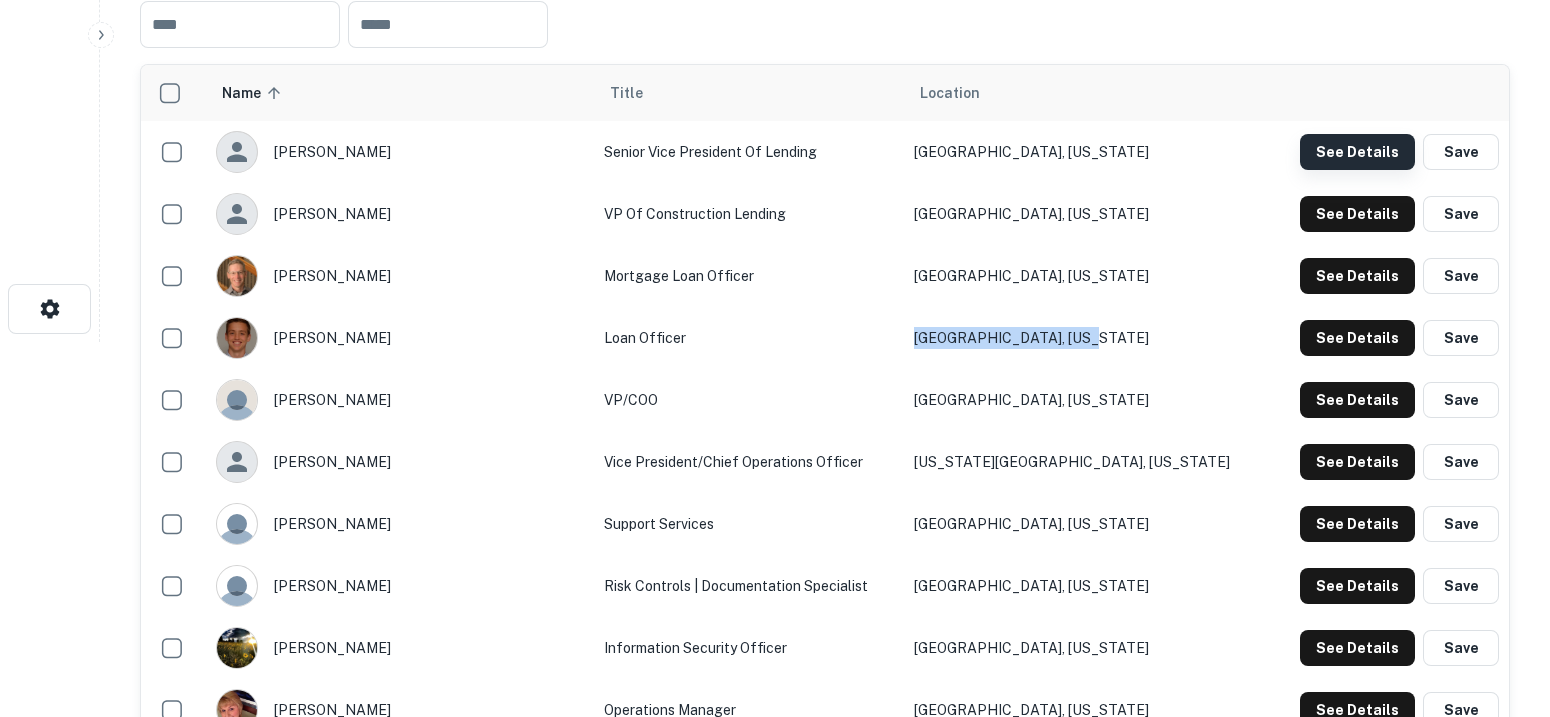 click on "See Details" at bounding box center (1357, 152) 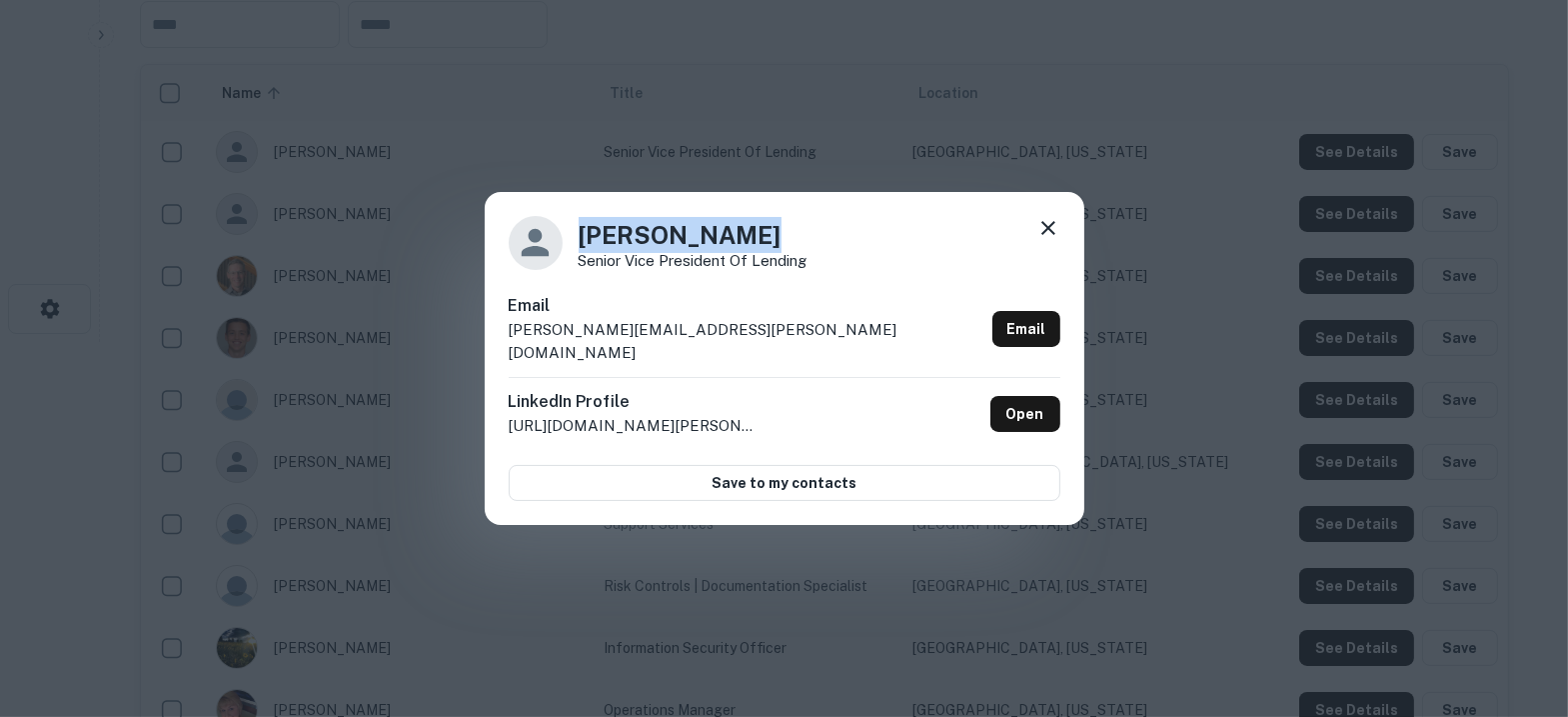 drag, startPoint x: 765, startPoint y: 242, endPoint x: 543, endPoint y: 243, distance: 222.00225 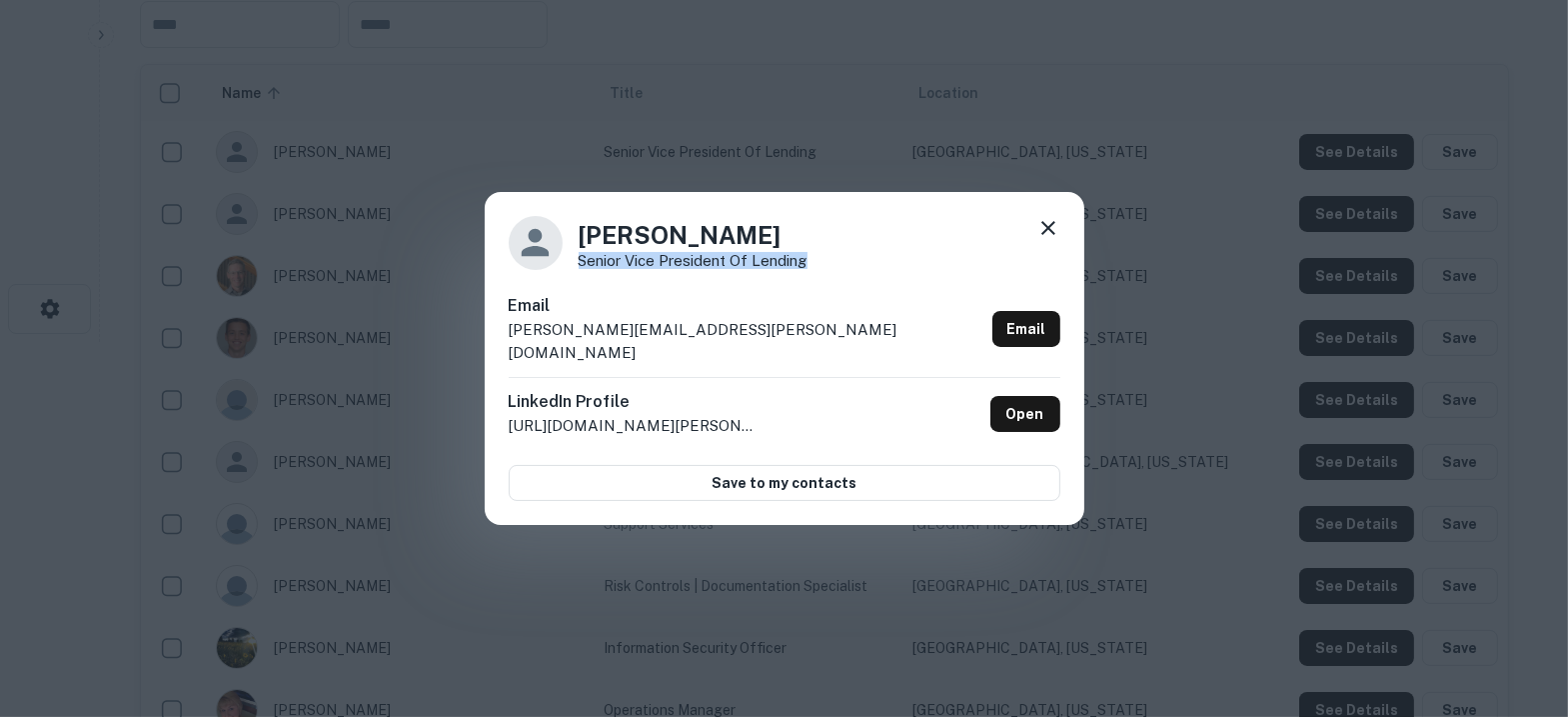 drag, startPoint x: 839, startPoint y: 272, endPoint x: 575, endPoint y: 273, distance: 264.0019 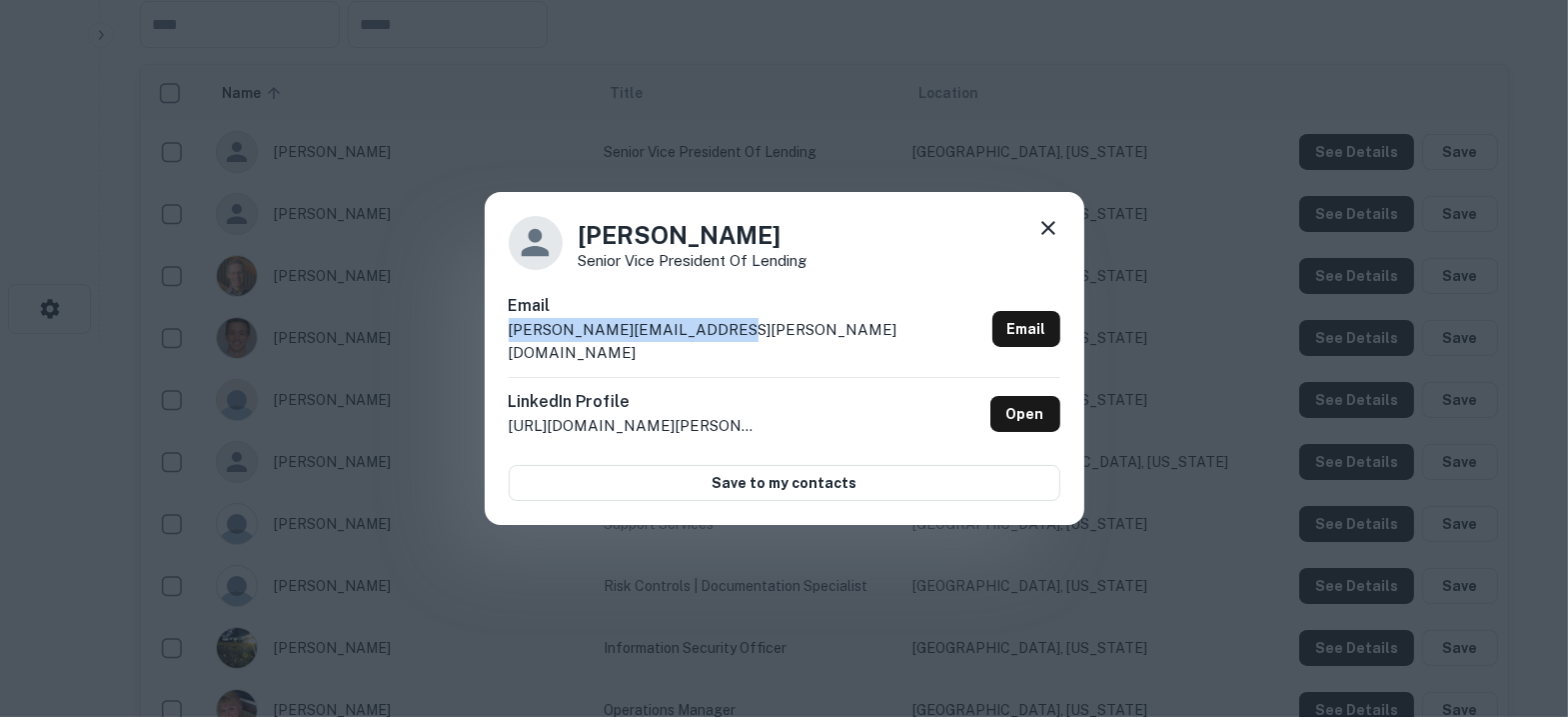 drag, startPoint x: 730, startPoint y: 344, endPoint x: 510, endPoint y: 346, distance: 220.0091 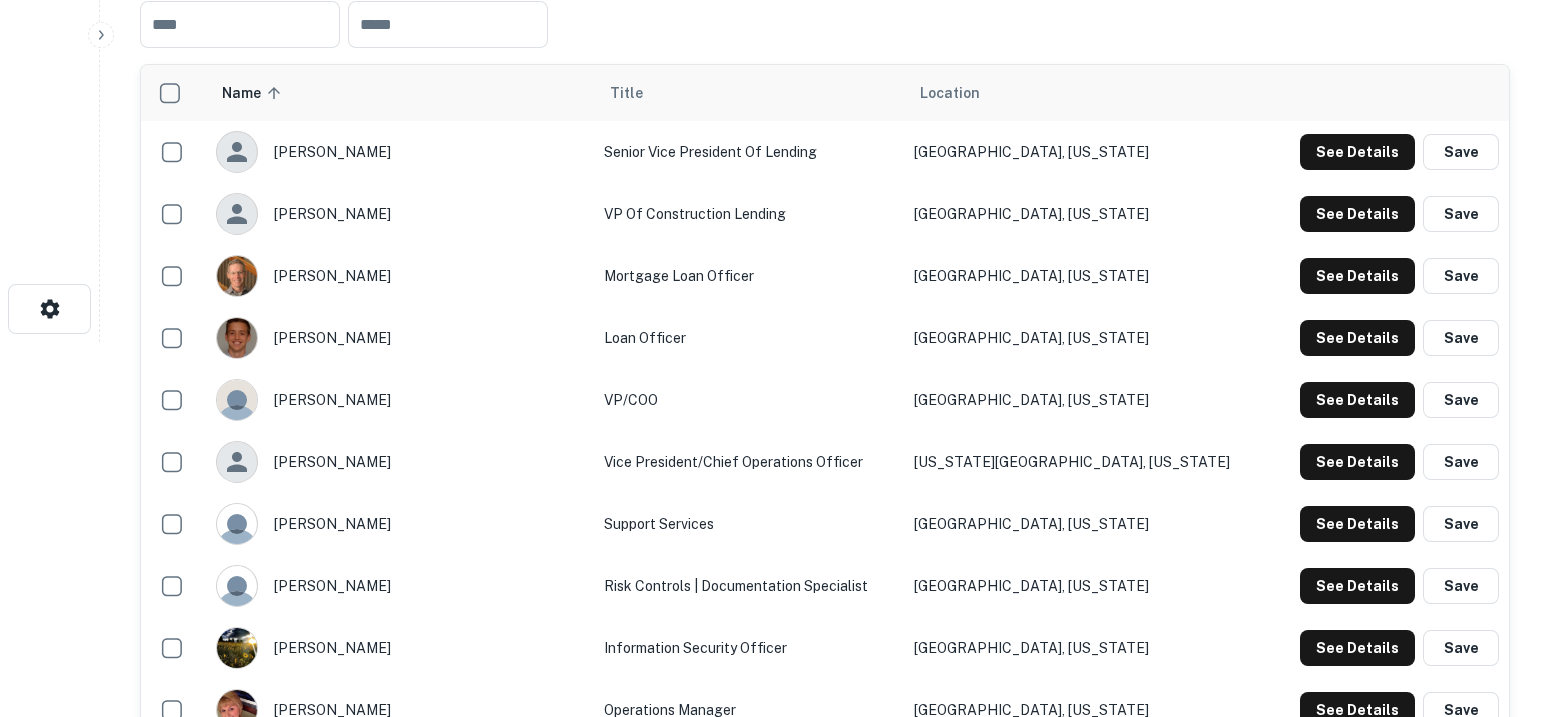 type 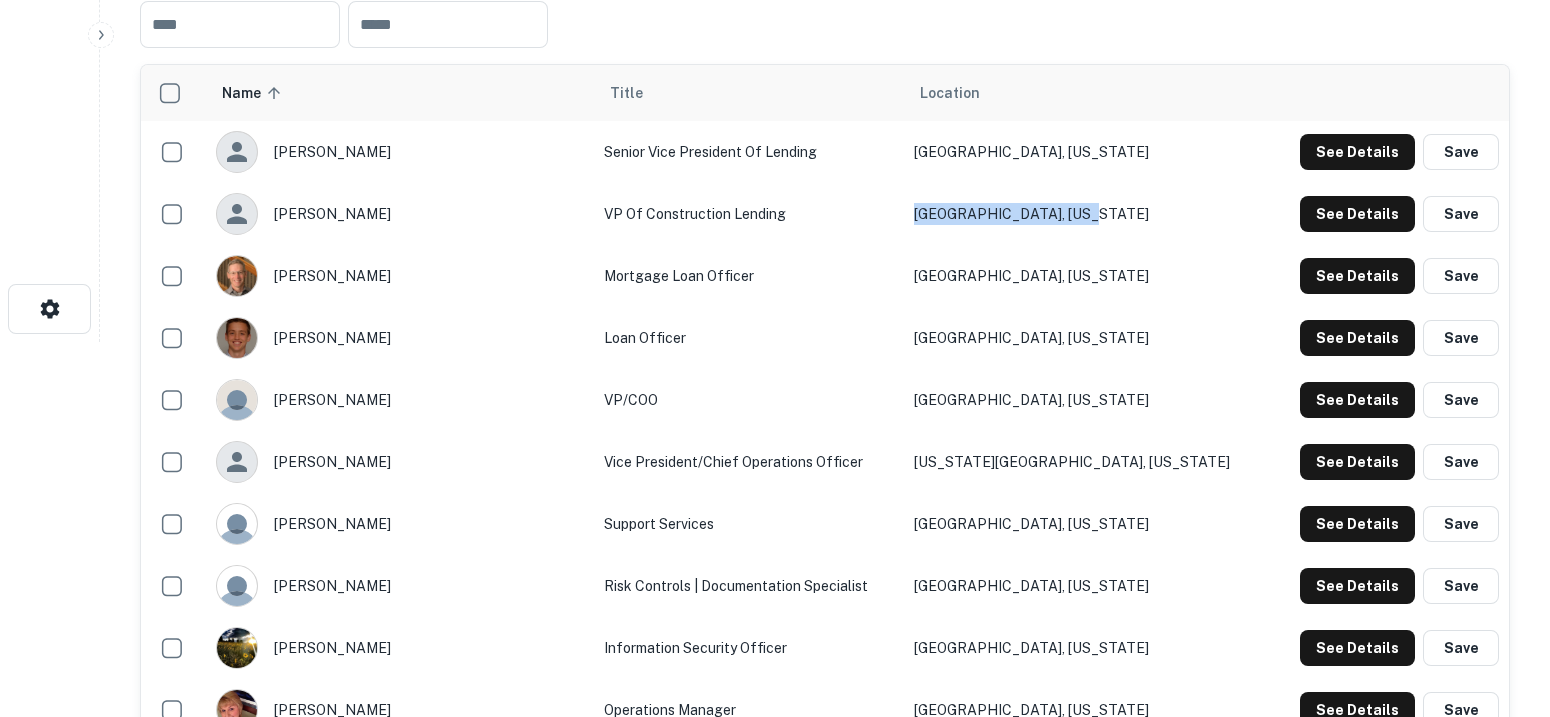 drag, startPoint x: 1127, startPoint y: 208, endPoint x: 935, endPoint y: 212, distance: 192.04166 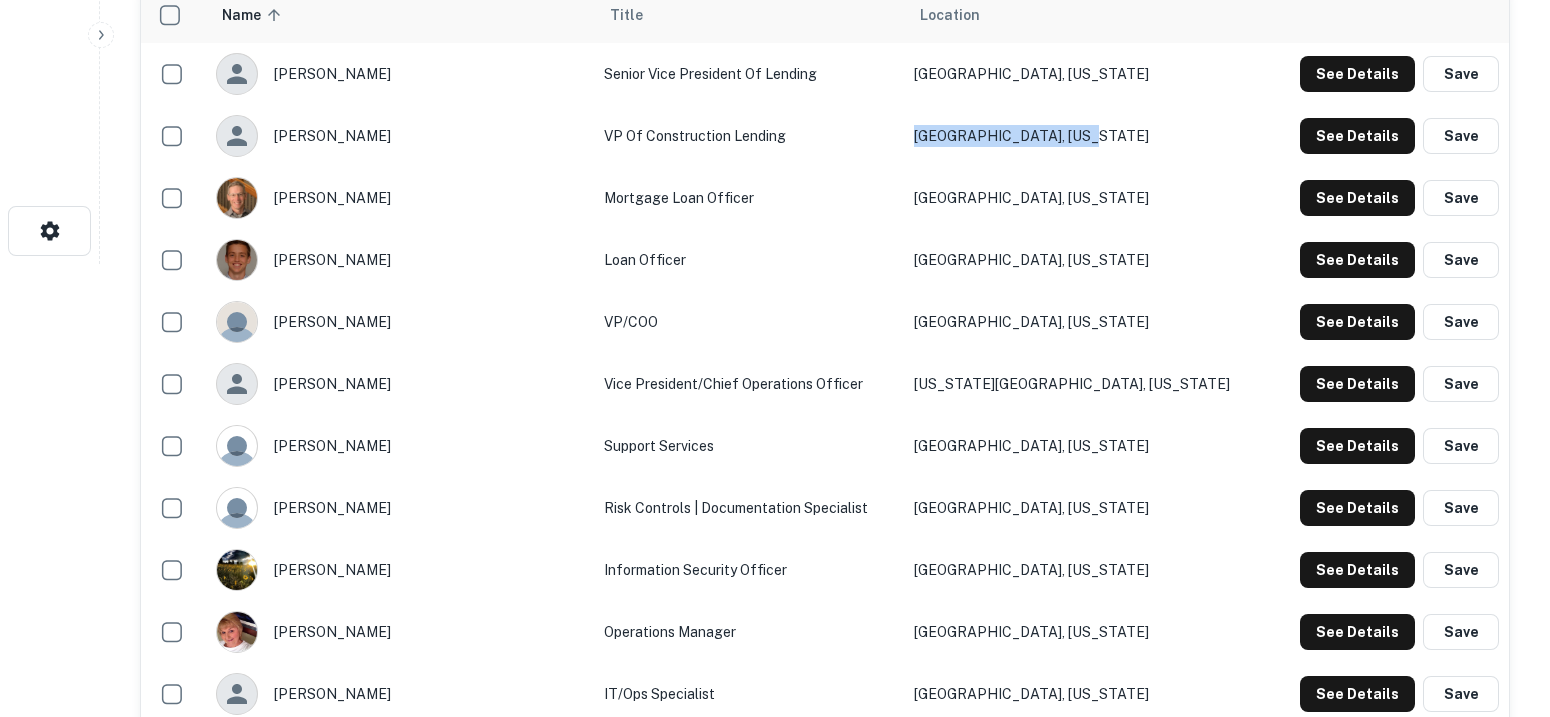 scroll, scrollTop: 499, scrollLeft: 0, axis: vertical 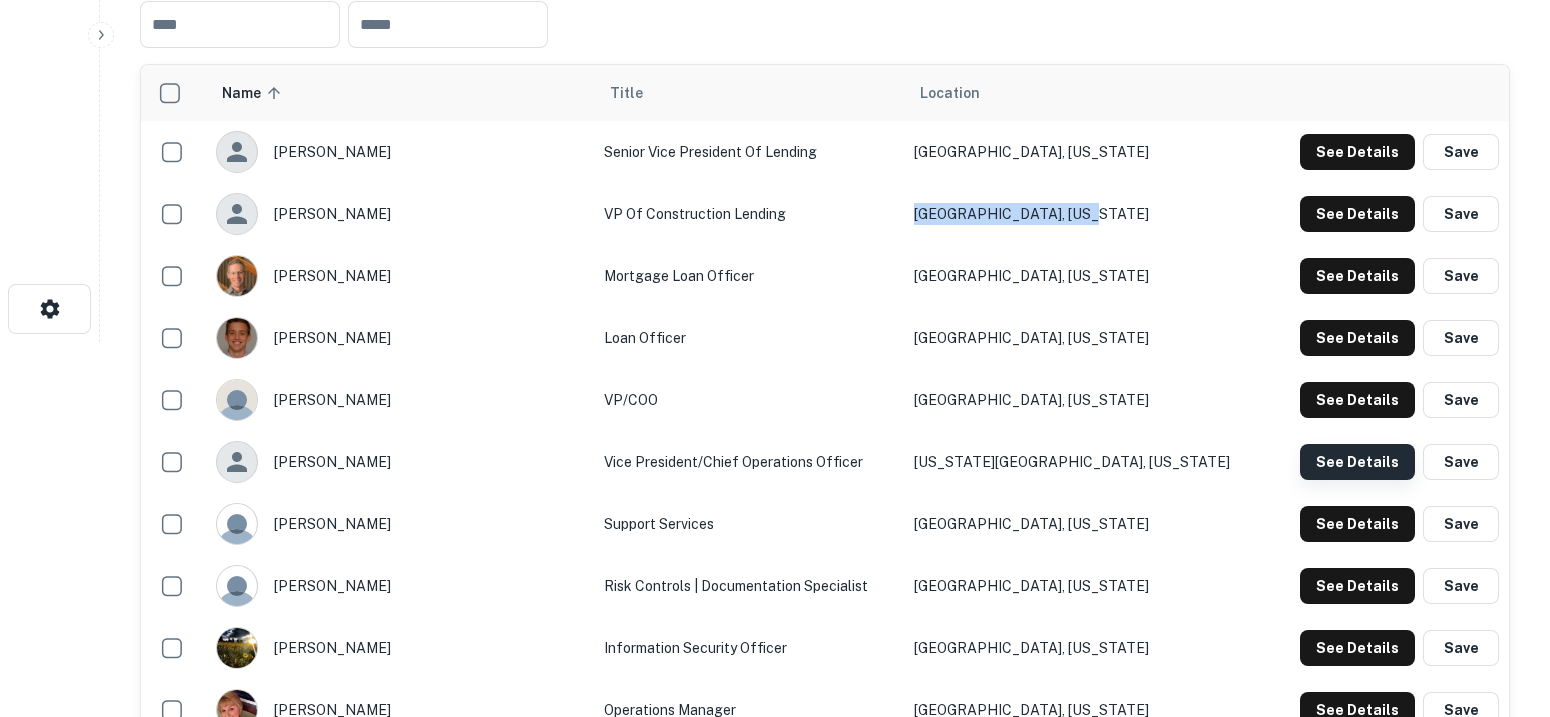 click on "See Details" at bounding box center (1357, 152) 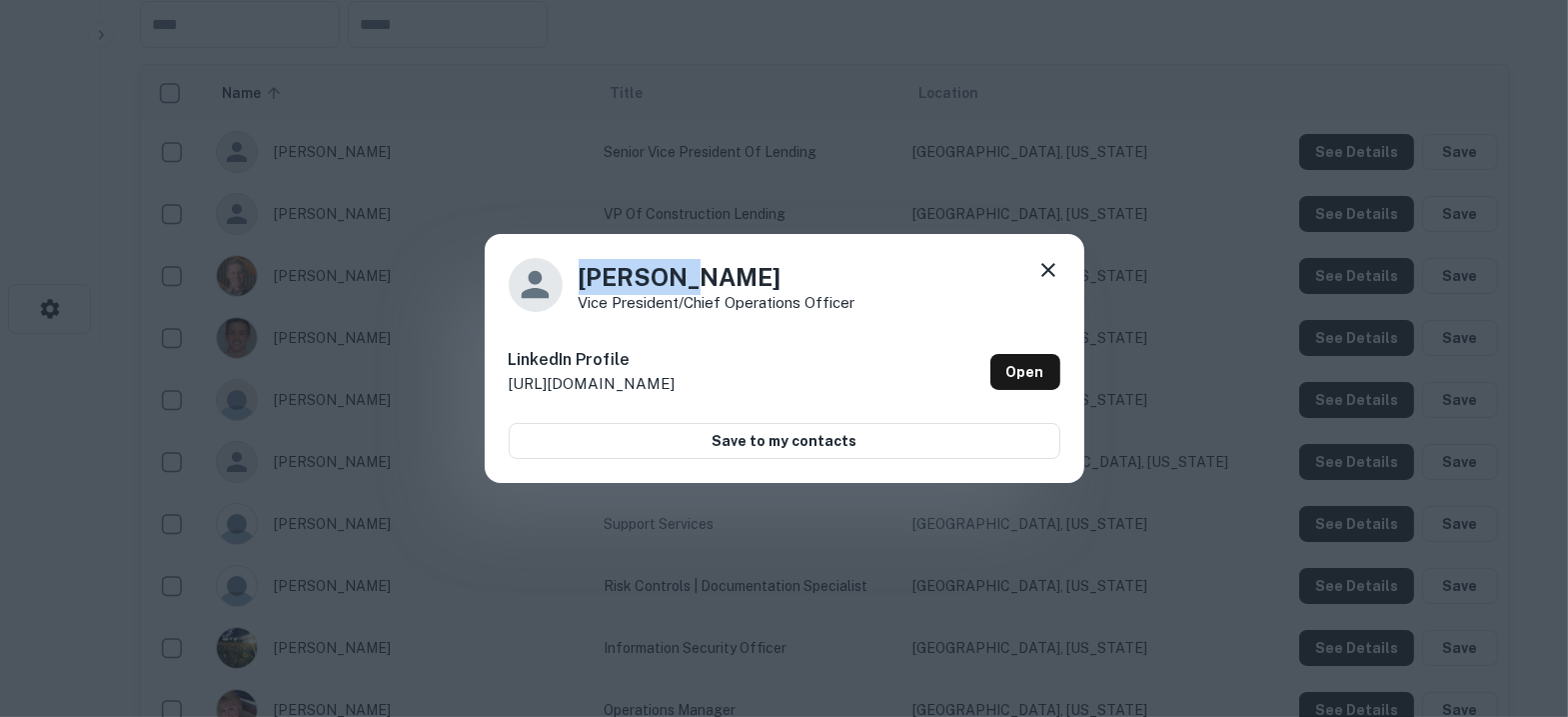 drag, startPoint x: 700, startPoint y: 272, endPoint x: 580, endPoint y: 282, distance: 120.41595 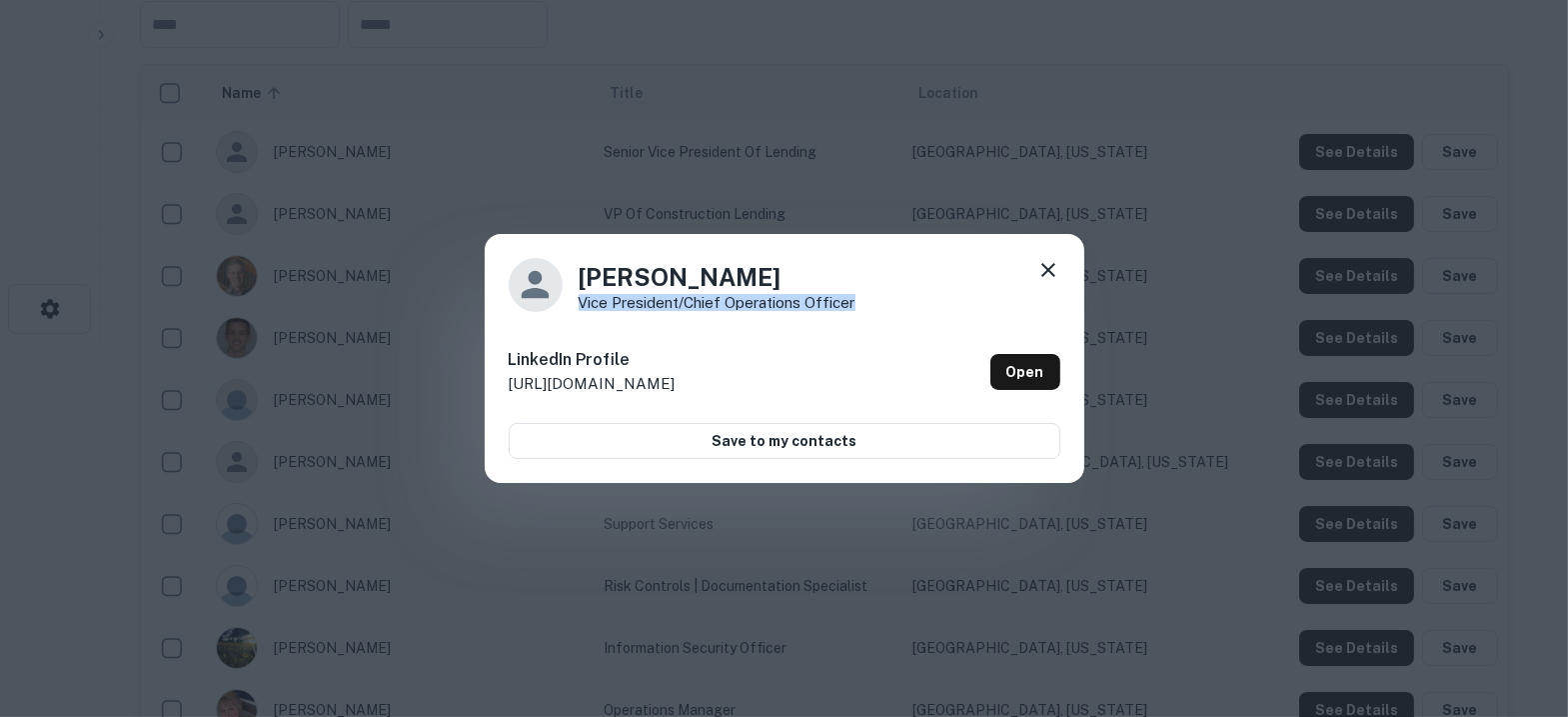 drag, startPoint x: 888, startPoint y: 310, endPoint x: 573, endPoint y: 302, distance: 315.10157 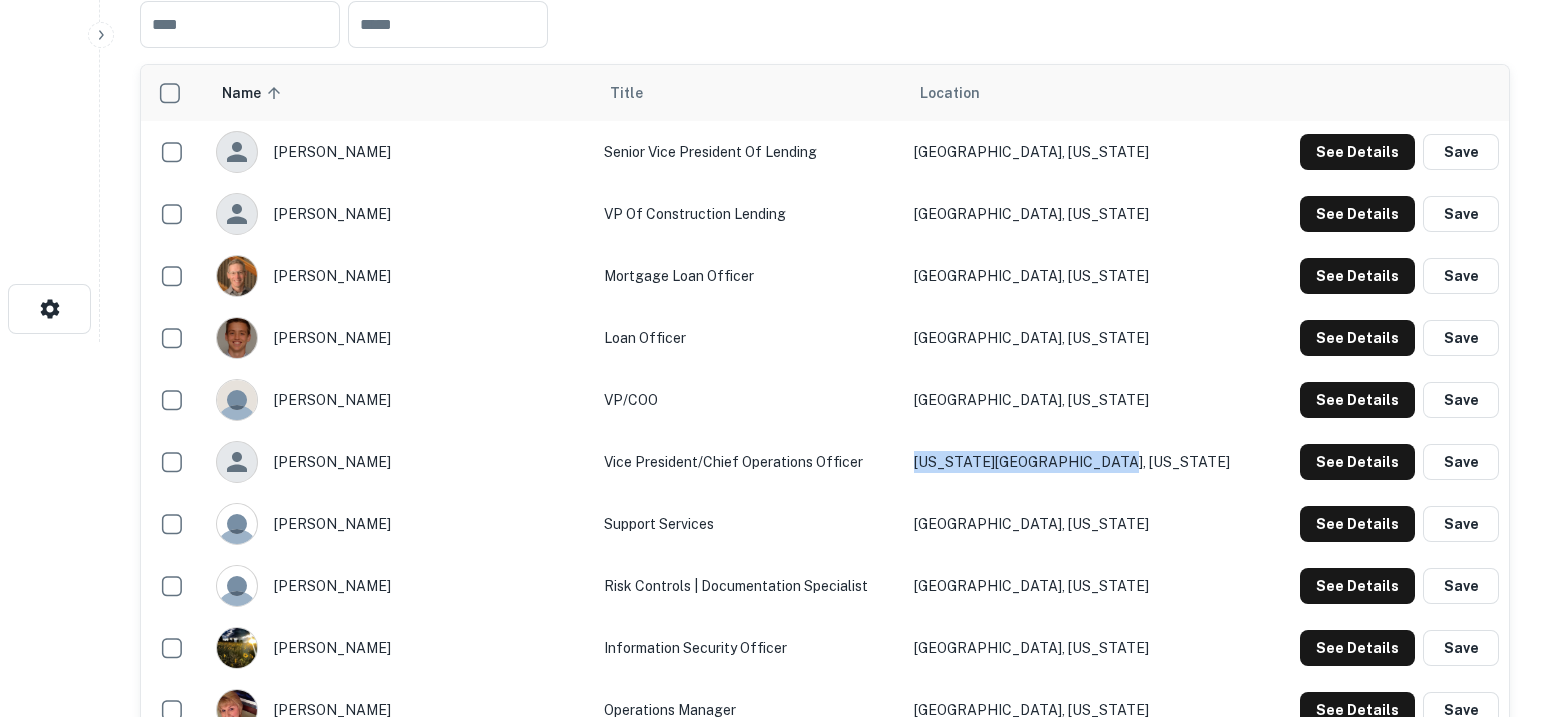 drag, startPoint x: 1151, startPoint y: 446, endPoint x: 945, endPoint y: 452, distance: 206.08736 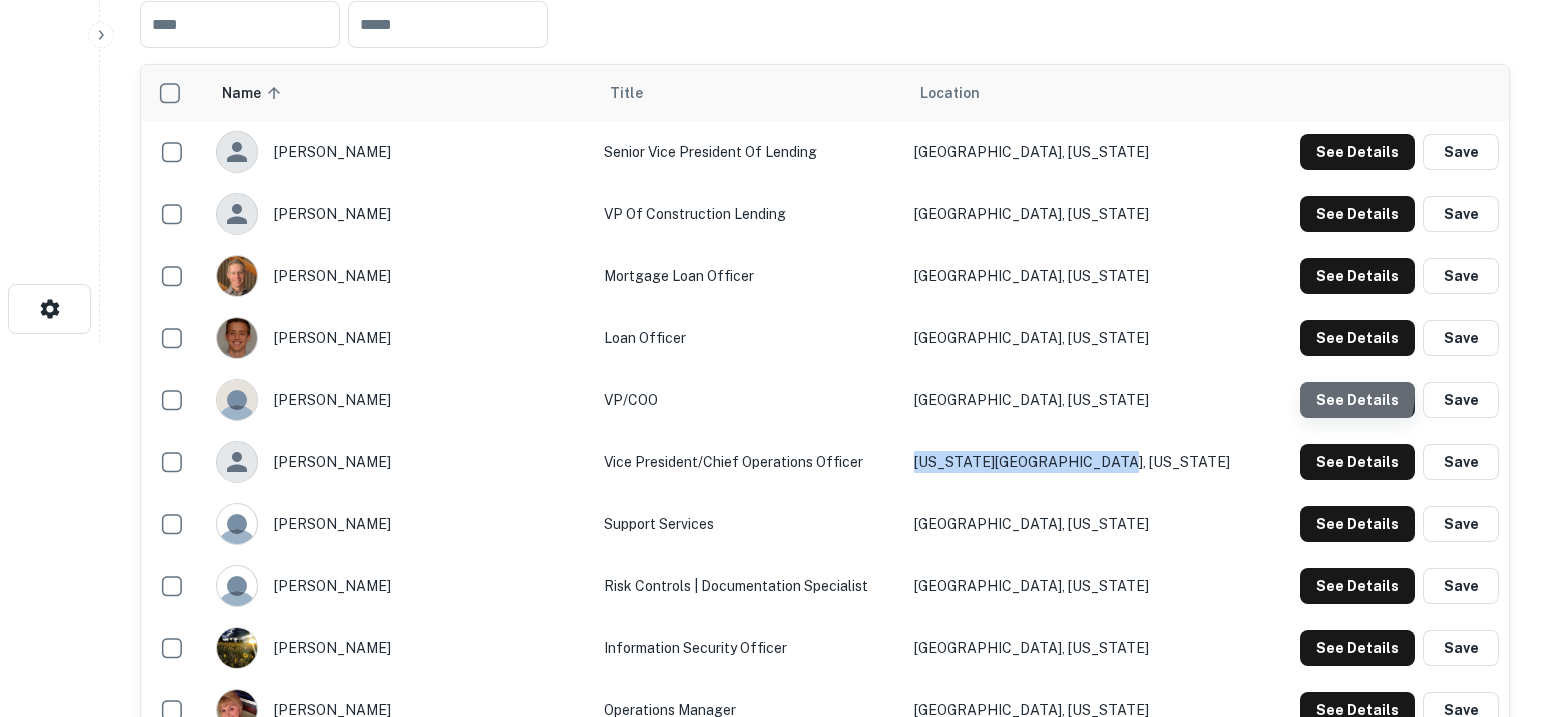 click on "See Details" at bounding box center [1357, 152] 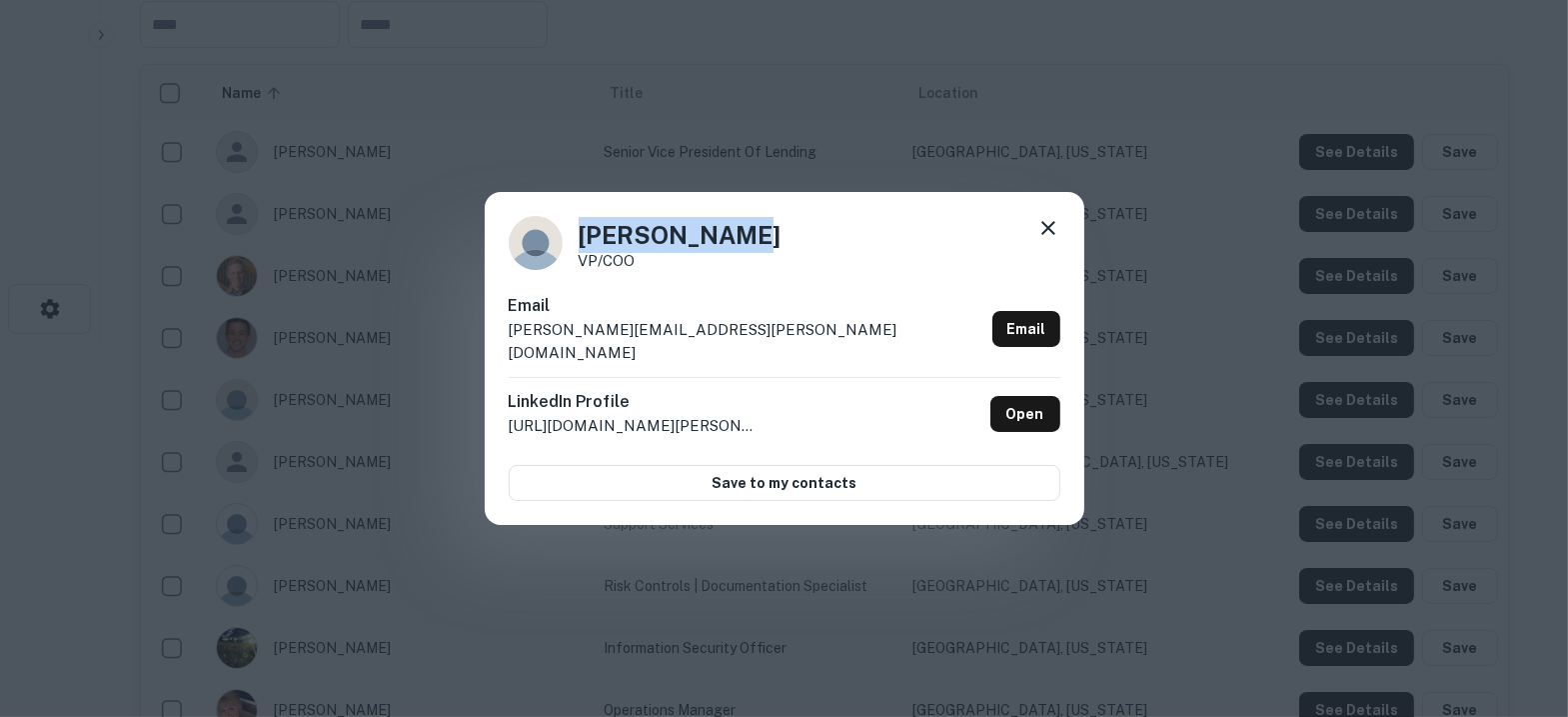 drag, startPoint x: 710, startPoint y: 247, endPoint x: 501, endPoint y: 222, distance: 210.4899 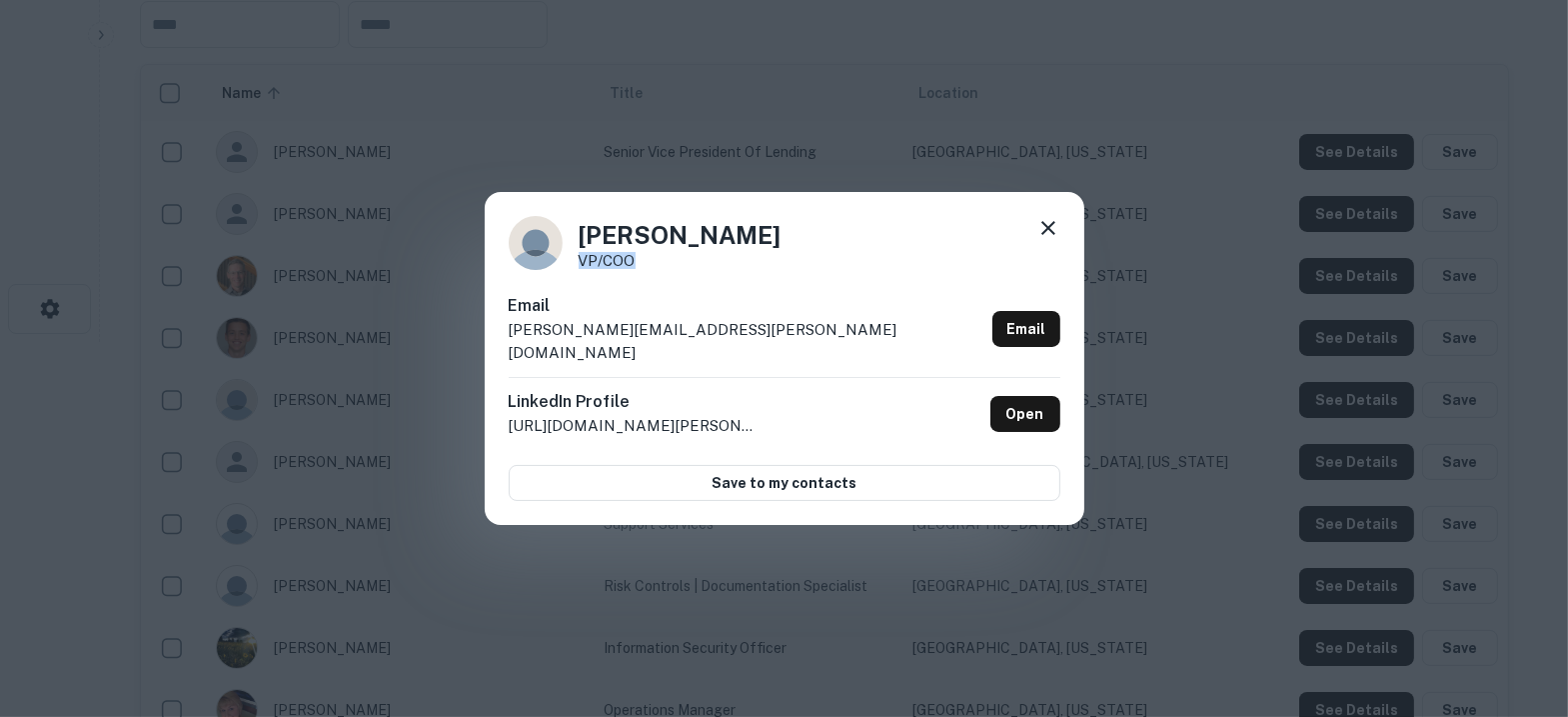 drag, startPoint x: 657, startPoint y: 277, endPoint x: 581, endPoint y: 269, distance: 76.41989 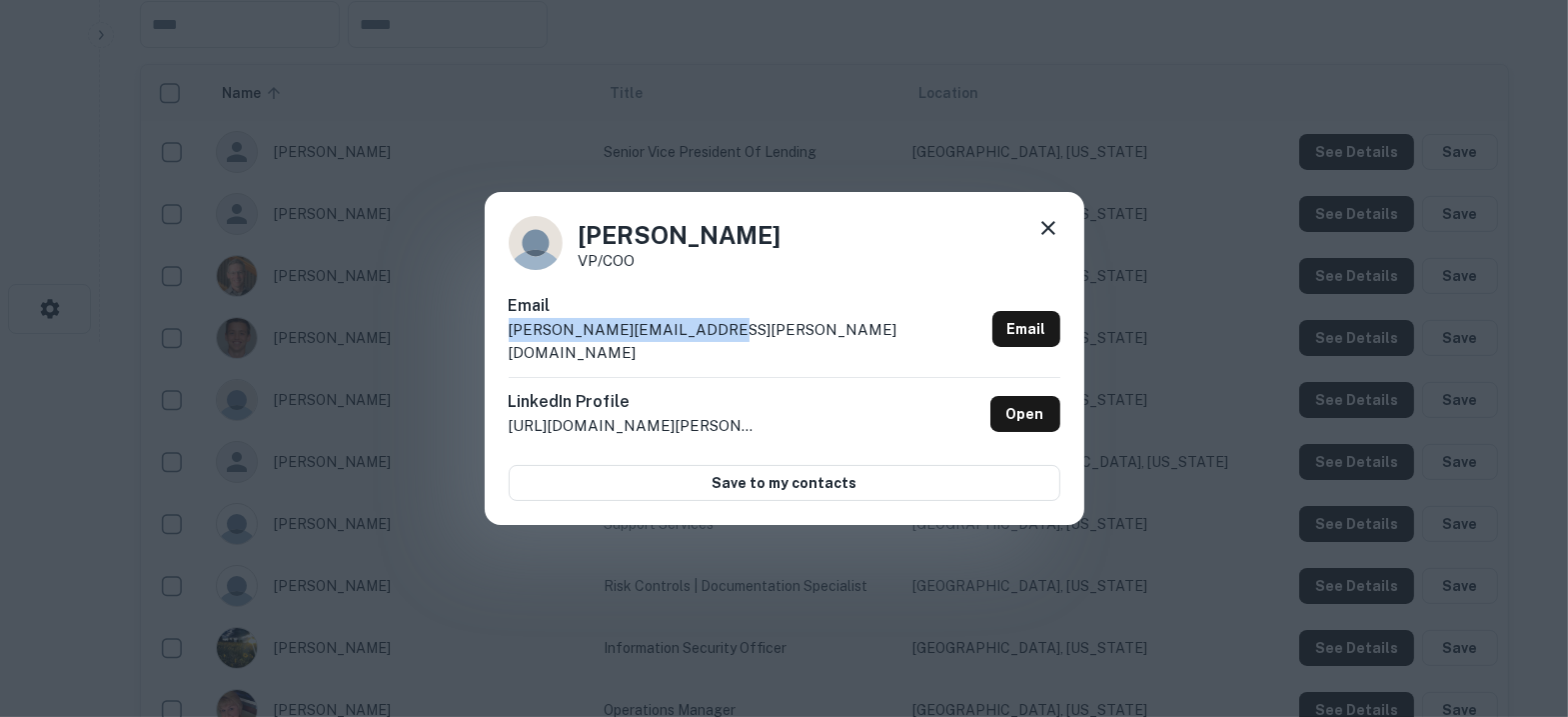 drag, startPoint x: 735, startPoint y: 342, endPoint x: 500, endPoint y: 335, distance: 235.10423 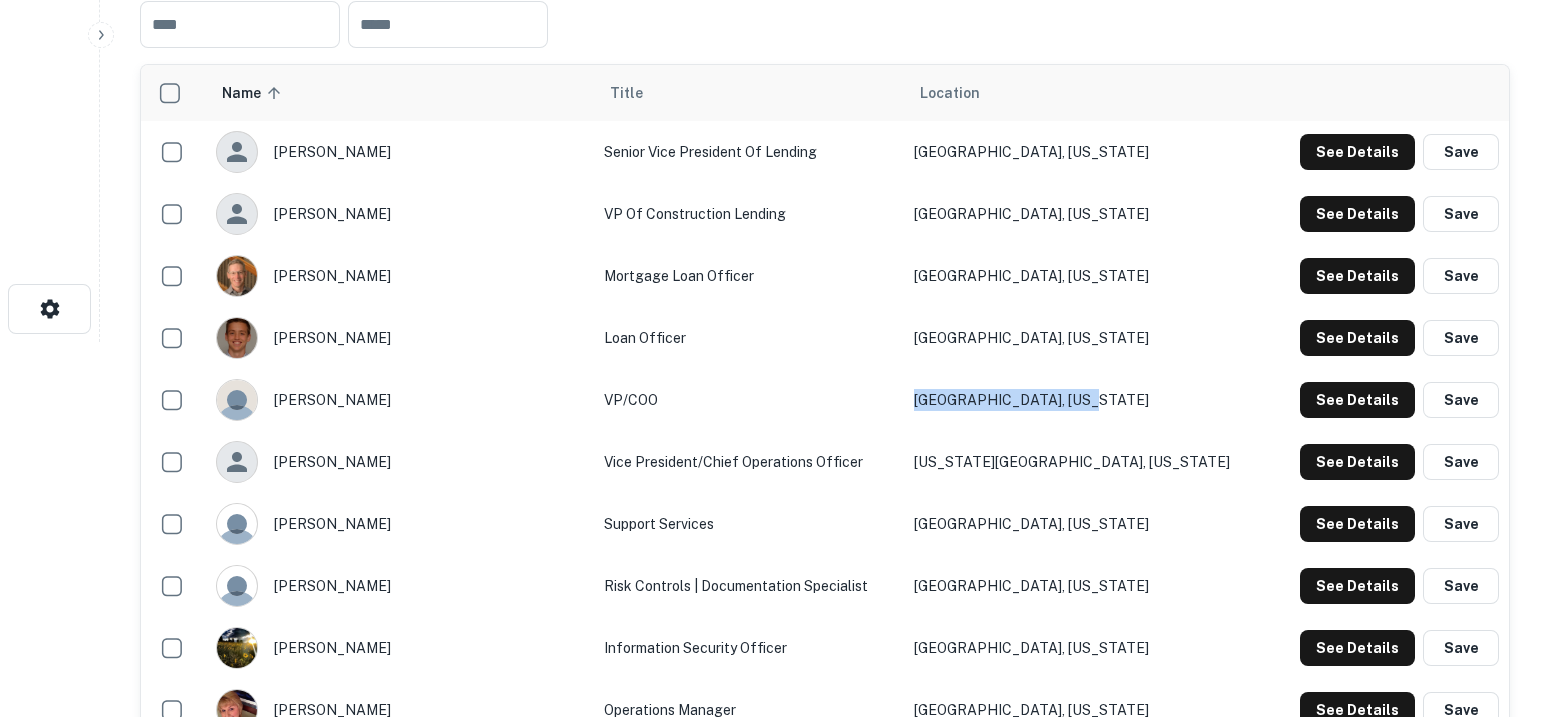 drag, startPoint x: 1157, startPoint y: 407, endPoint x: 940, endPoint y: 390, distance: 217.66489 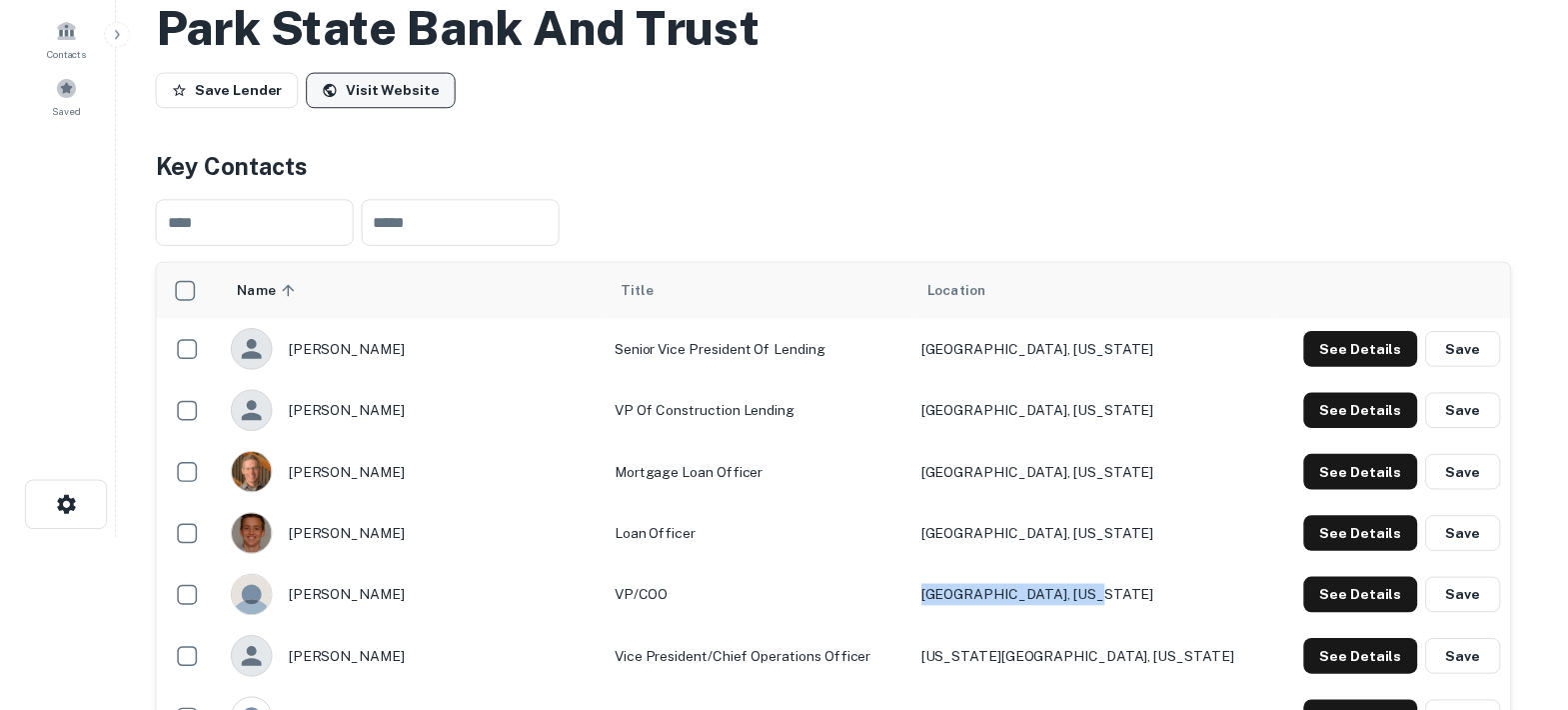 scroll, scrollTop: 0, scrollLeft: 0, axis: both 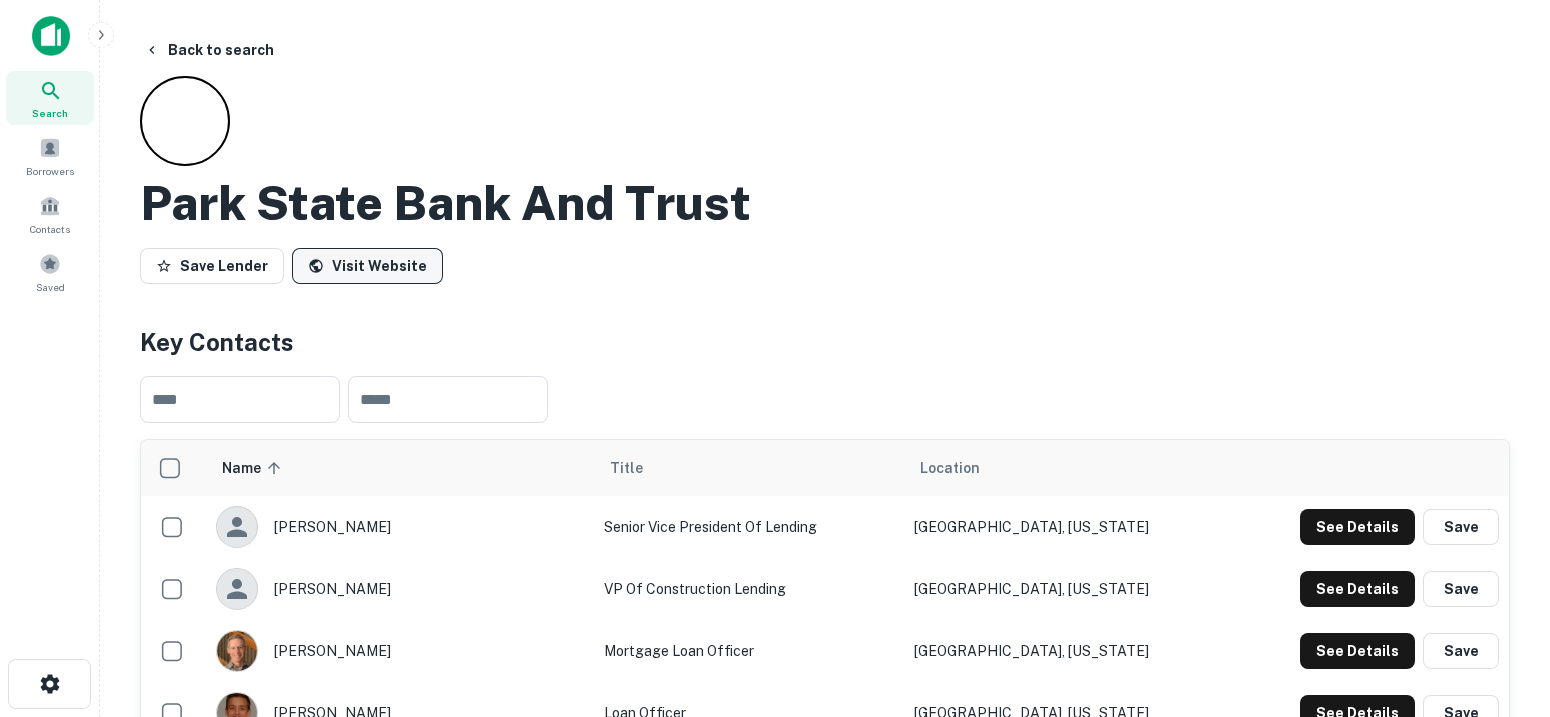 click on "Visit Website" at bounding box center [367, 266] 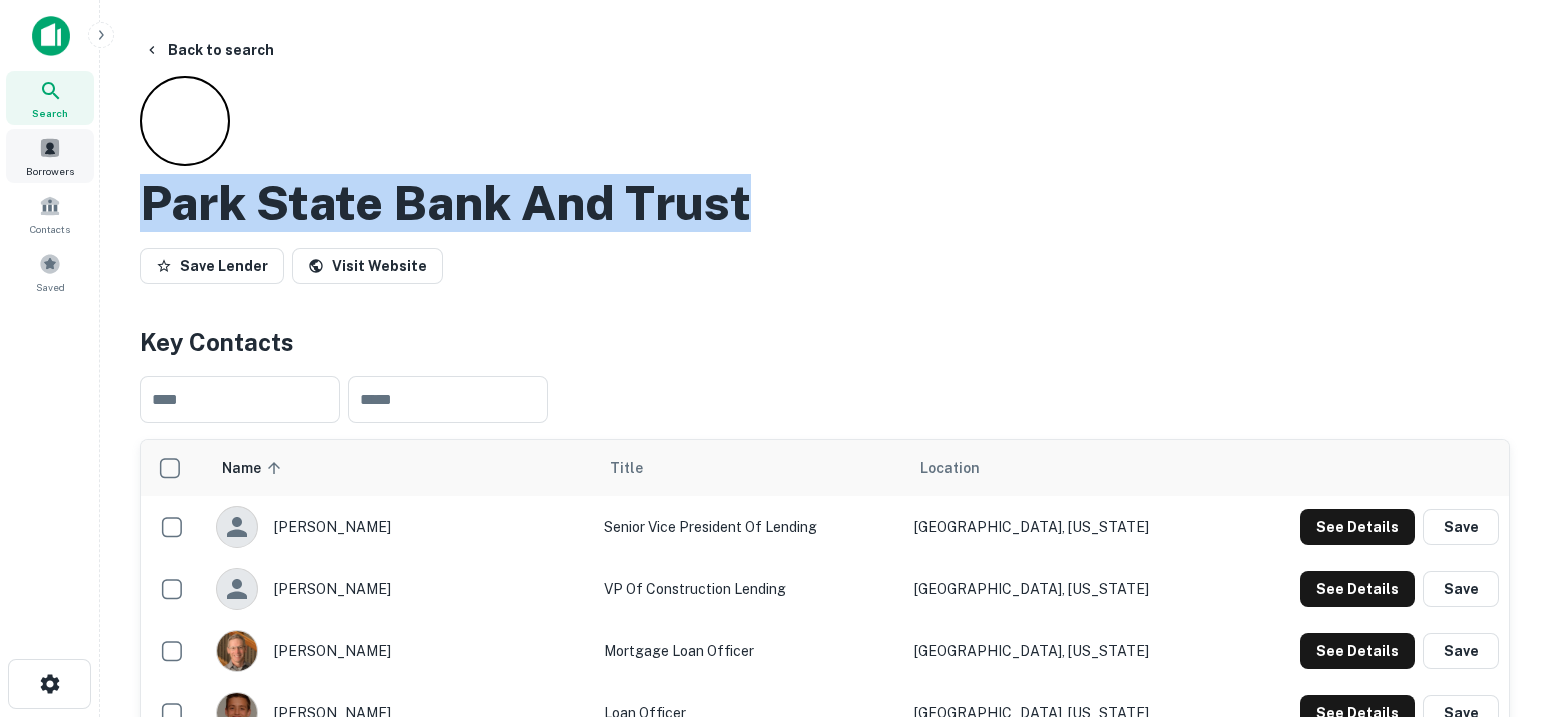 drag, startPoint x: 780, startPoint y: 214, endPoint x: 40, endPoint y: 147, distance: 743.0269 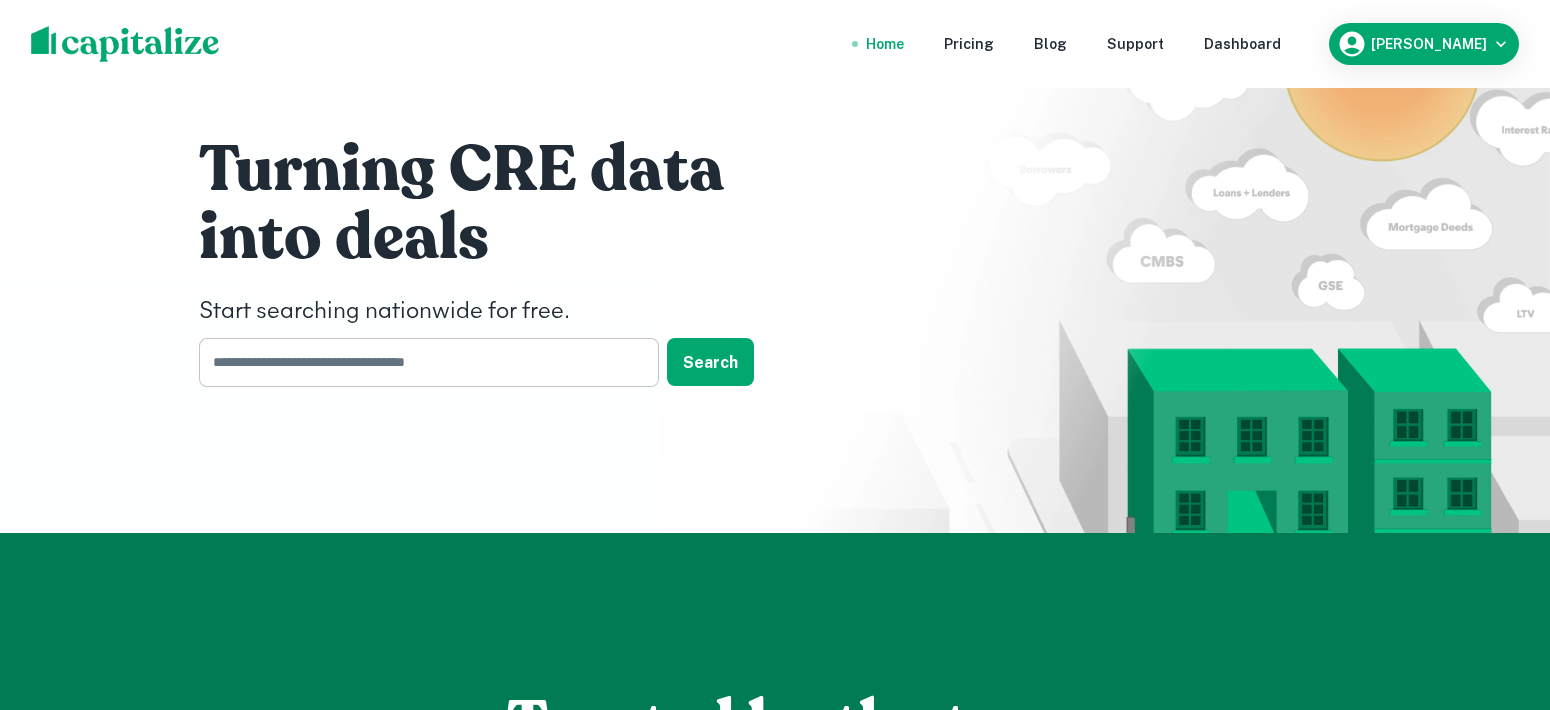 click at bounding box center (422, 362) 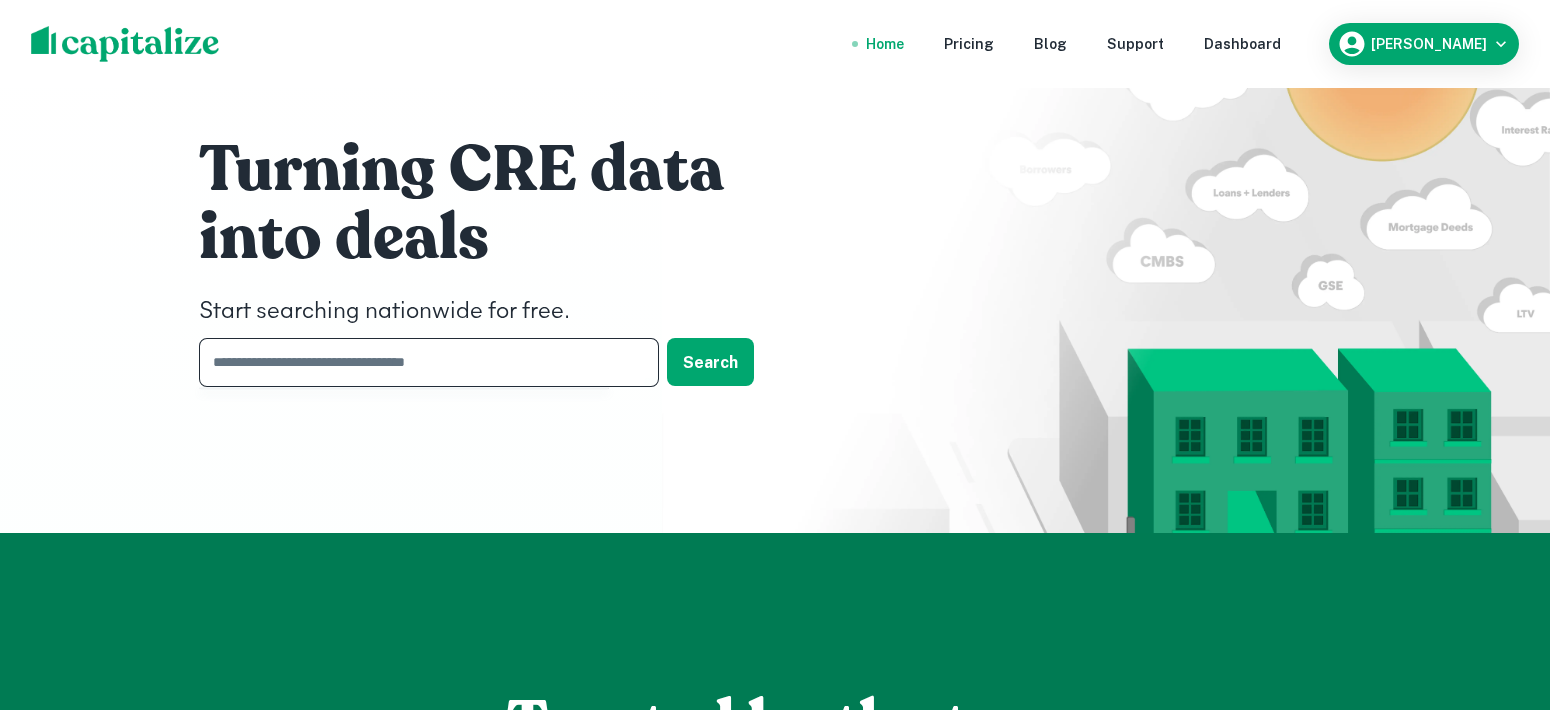 paste on "**********" 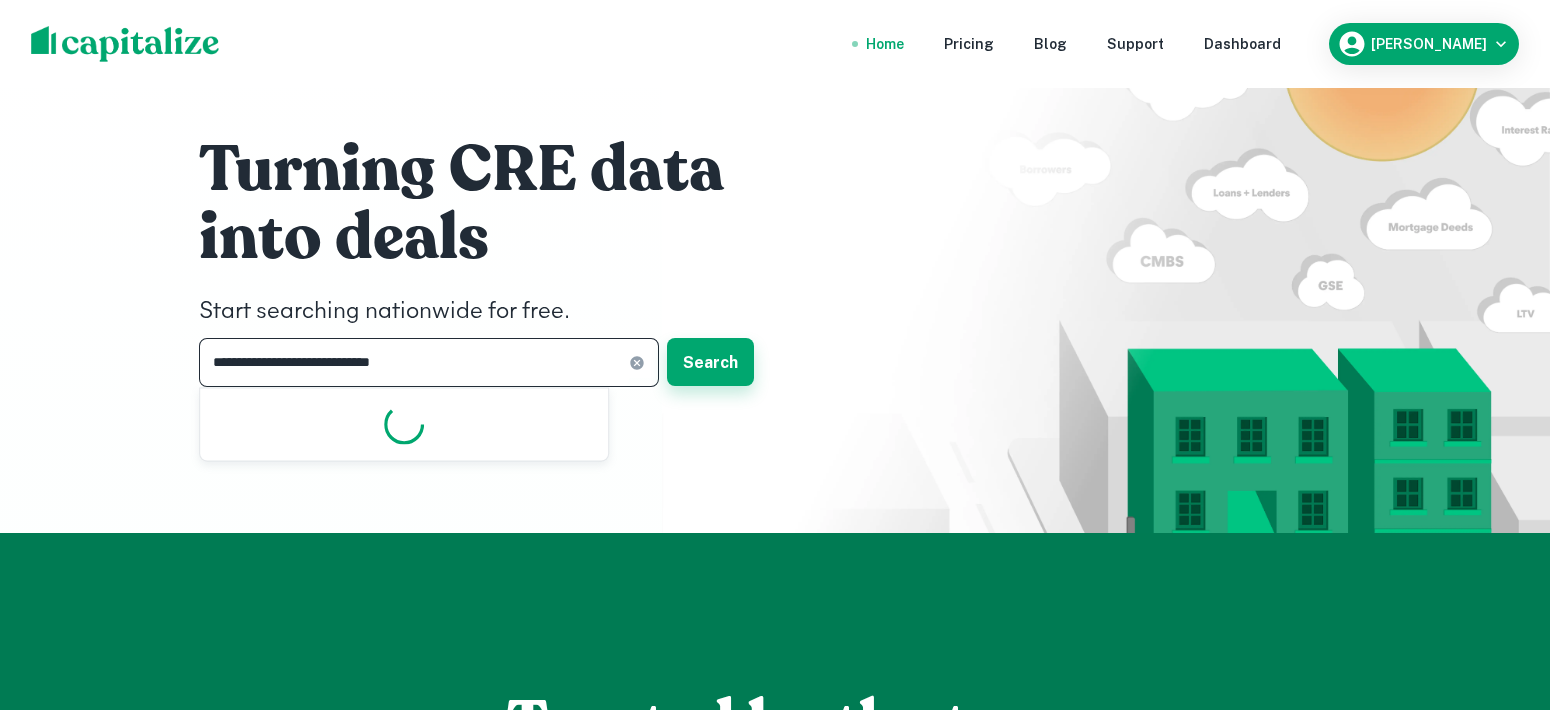 type on "**********" 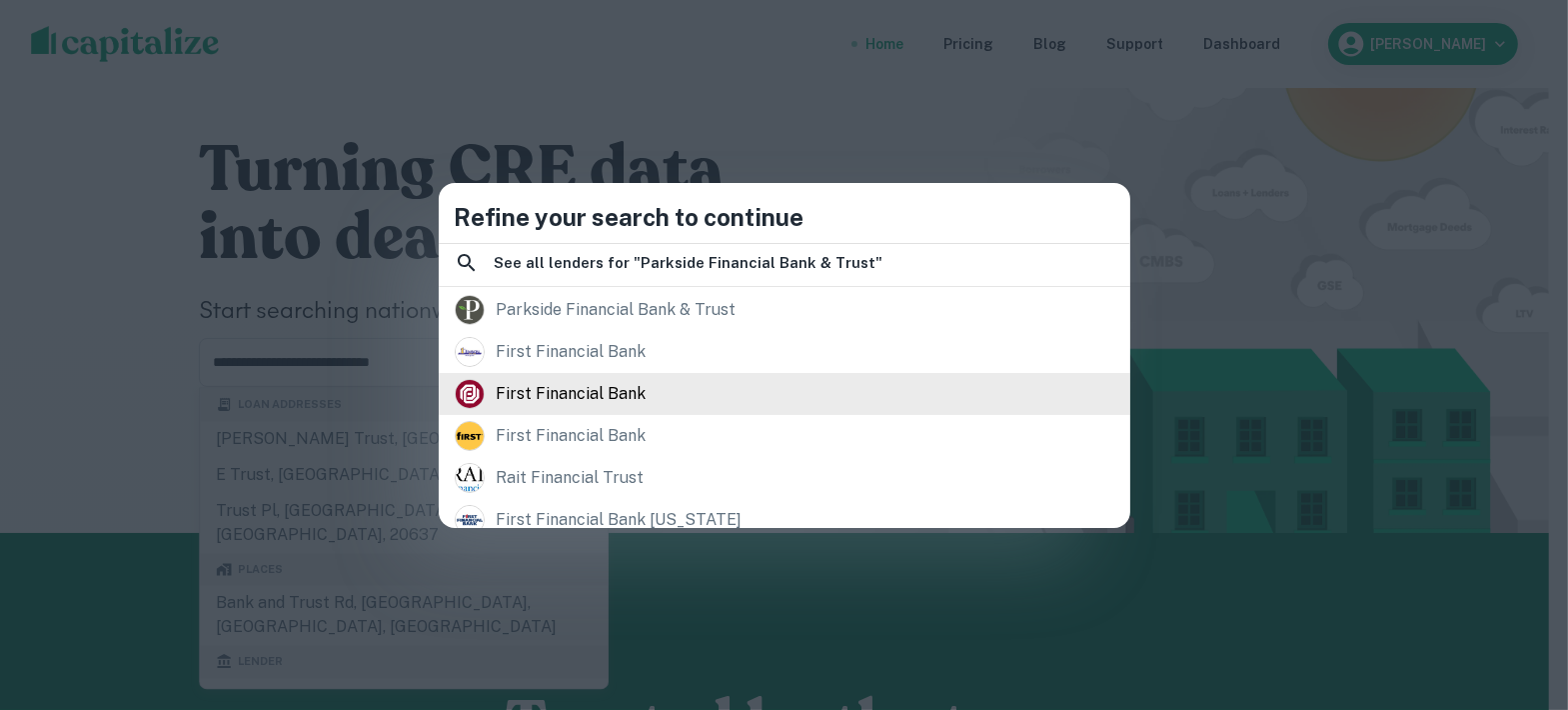 scroll, scrollTop: 249, scrollLeft: 0, axis: vertical 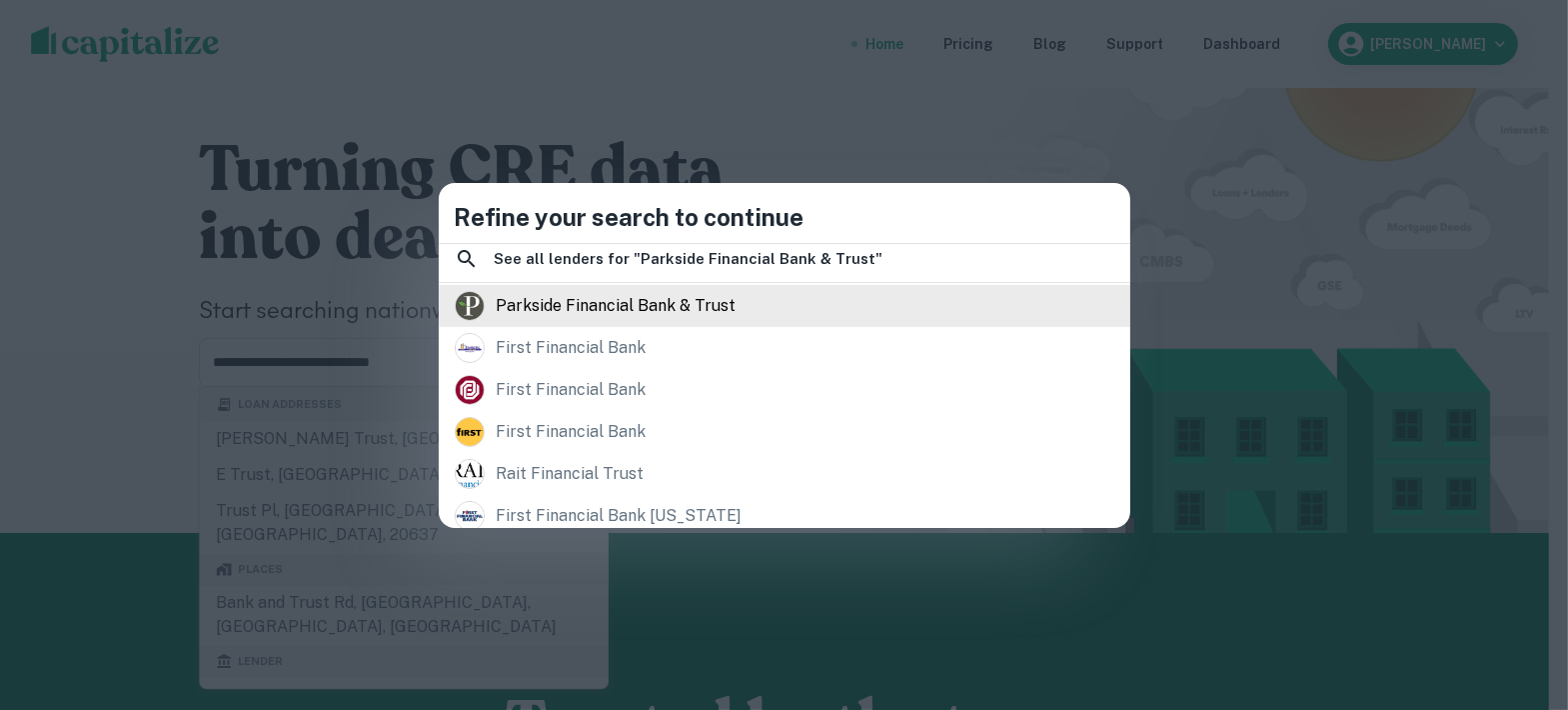 click on "parkside financial bank & trust" at bounding box center [617, 306] 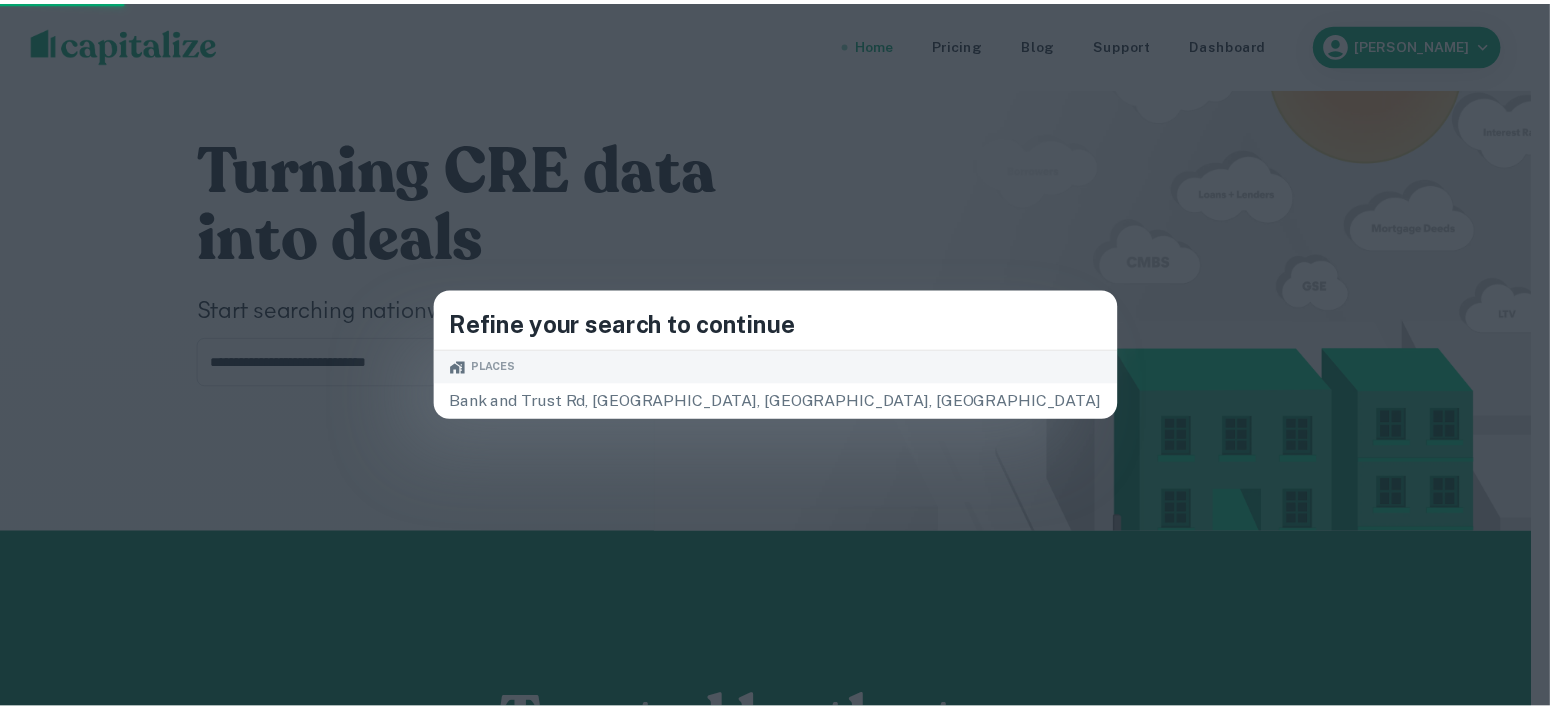scroll, scrollTop: 0, scrollLeft: 0, axis: both 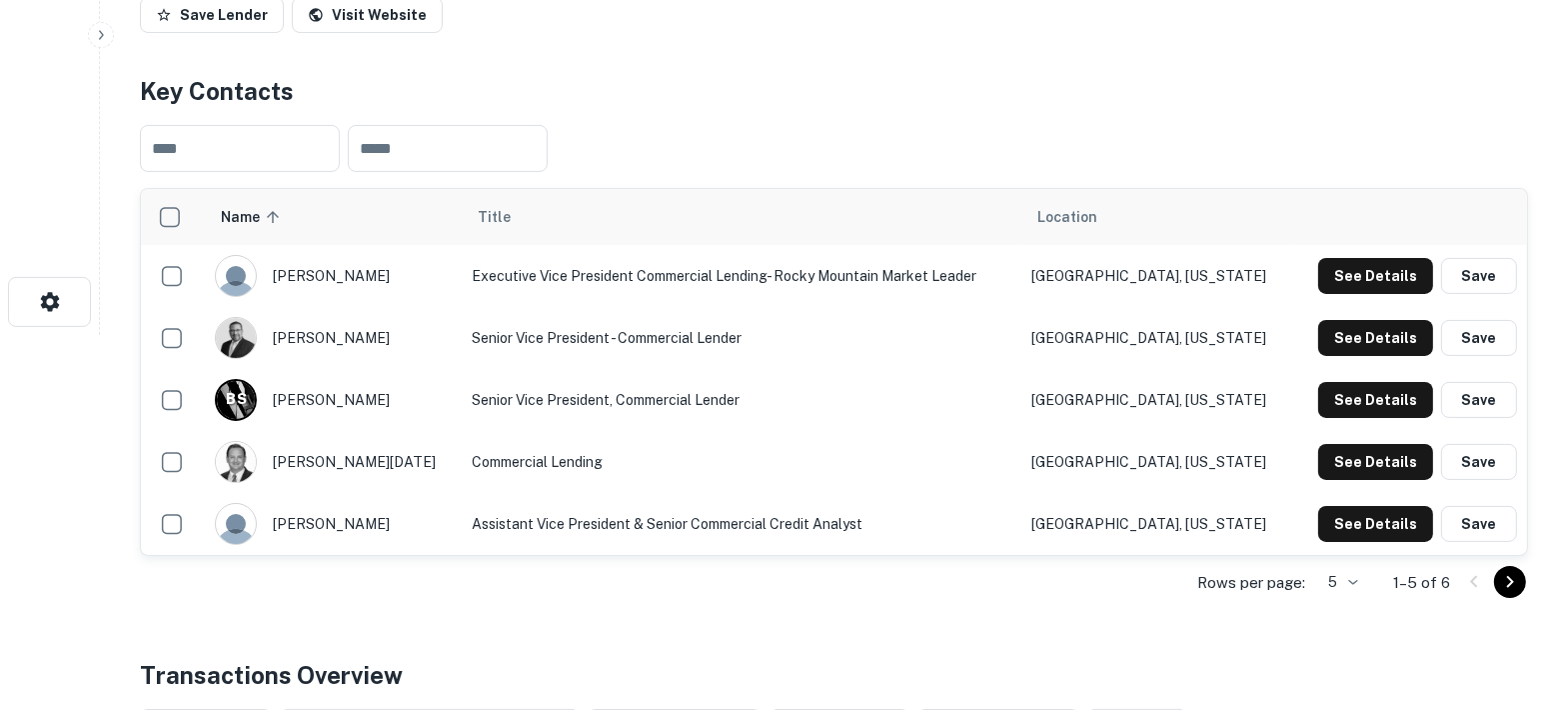 click on "Search         Borrowers         Contacts         Saved     Back to search Parkside Financial Bank & Trust Description Commercial Banking | Family Office Services | Trust Services | 401(k) Plan Services
Parkside Financial Bank & Trust is a privately-held institution with a uniquely fresh perspective on banking, commercial lending, trust, and family office services – one focused on creating unparalleled simplicity in [DATE] increasingly complex financial environment.
As a dedicated financial partner, we go above and beyond to provide our clients strategic, efficient, and well-designed solutions. This interactive partnership drives success, builds legacies, transforms businesses and reveals infinite possibilities.
This is what matters most to us.
And this is what makes ours an uncommon partnership.
Member FDIC. Equal Housing Lender.
Investments are not insured by the FDIC or any federal government agency, provide no bank guarantee, are not a deposit and may lose value. SHOW MORE ​ ​ B" at bounding box center (784, -20) 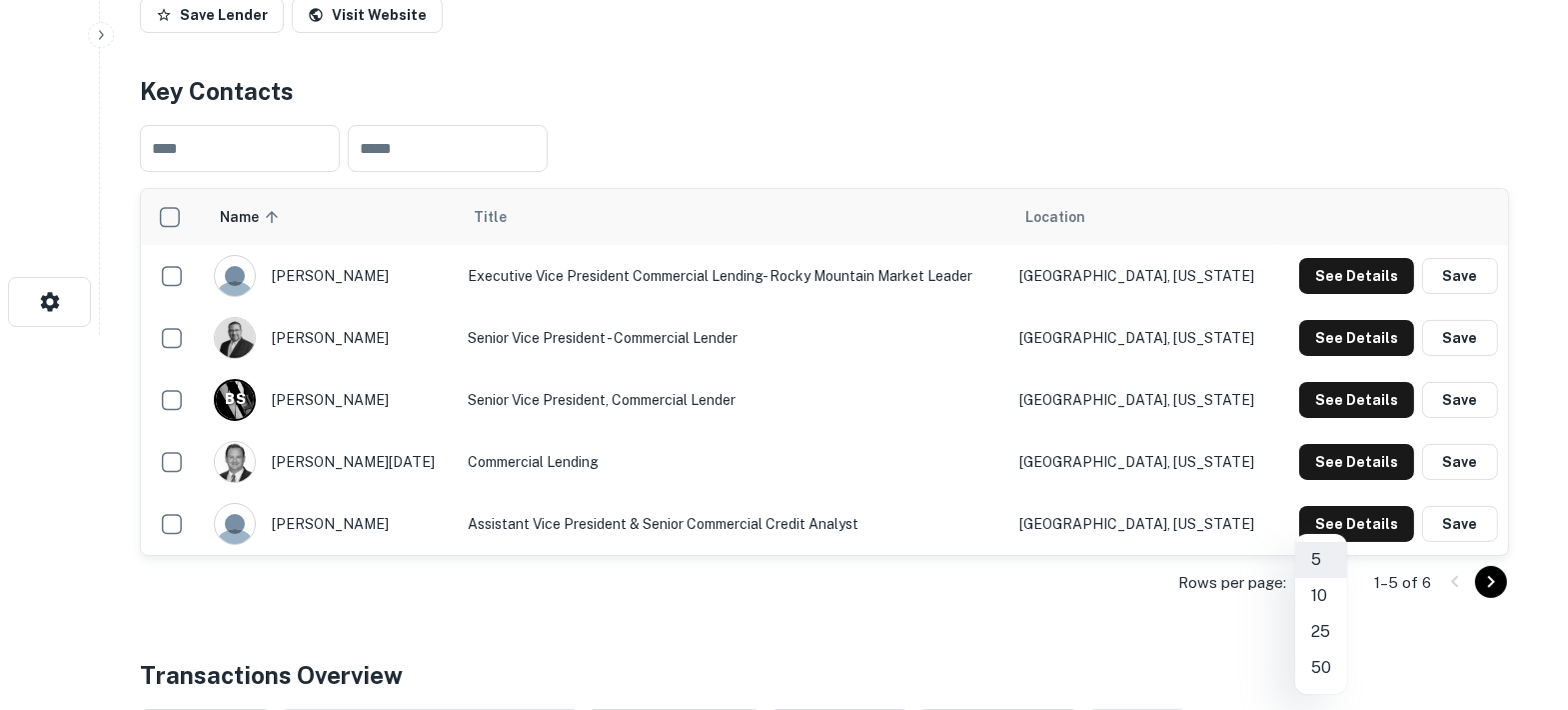 click on "10" at bounding box center [1321, 596] 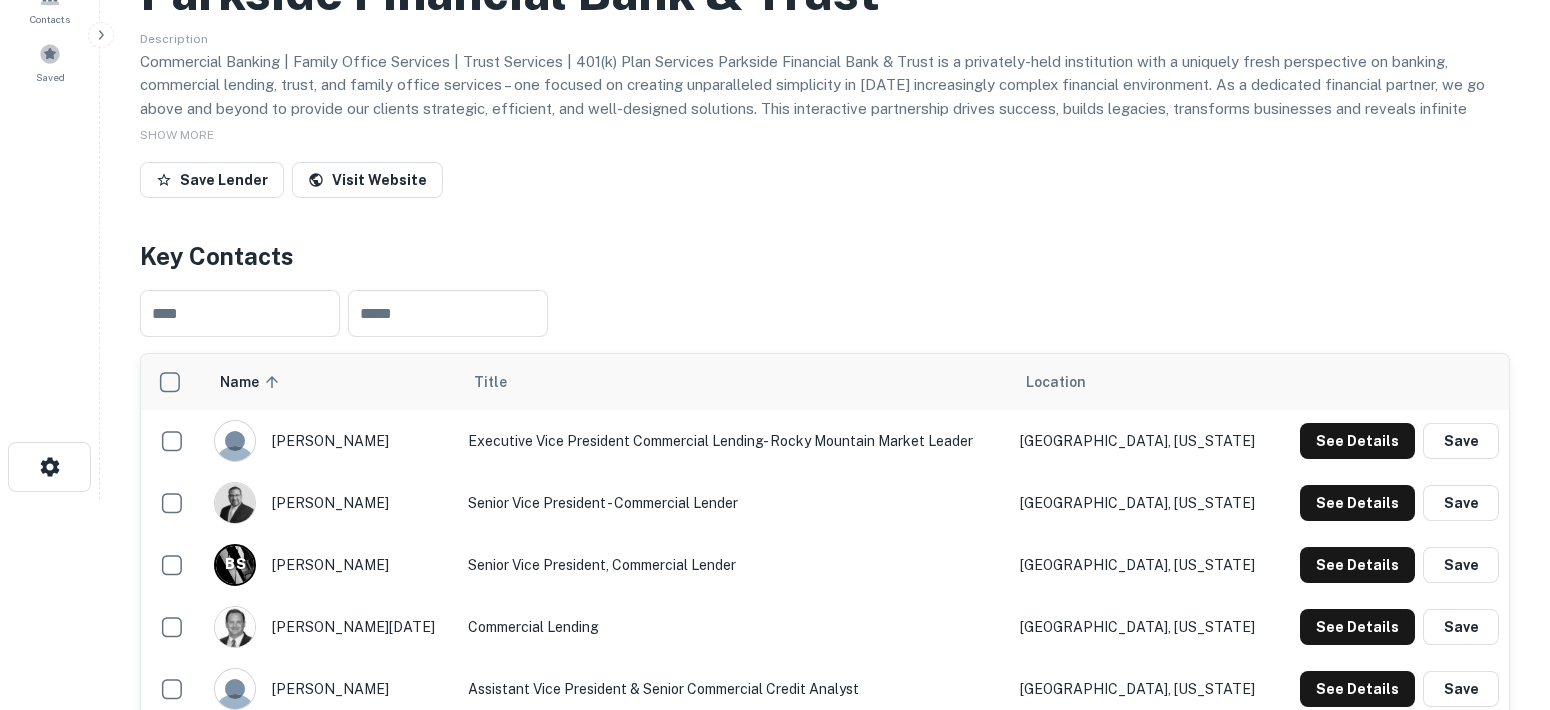 scroll, scrollTop: 0, scrollLeft: 0, axis: both 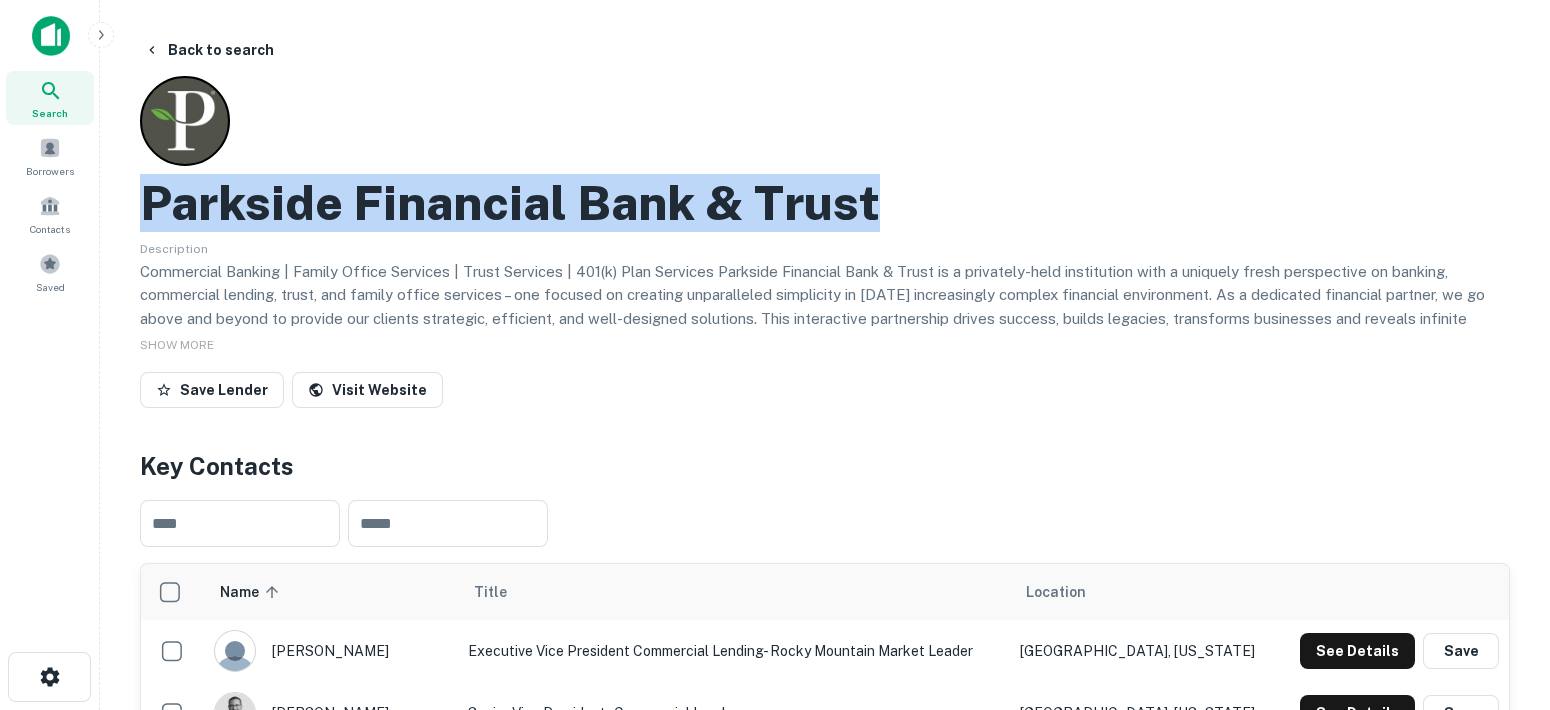 drag, startPoint x: 847, startPoint y: 195, endPoint x: 191, endPoint y: 150, distance: 657.5416 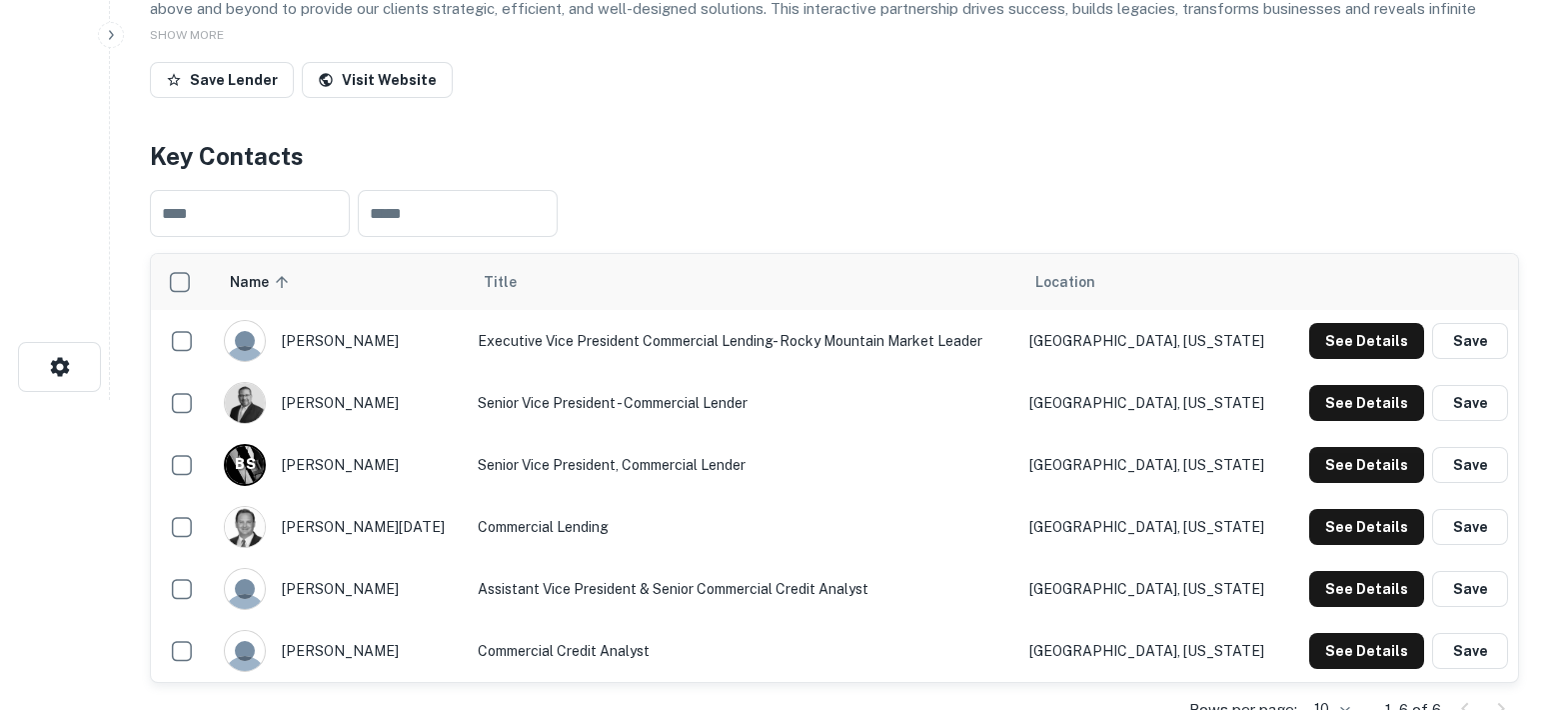 scroll, scrollTop: 375, scrollLeft: 0, axis: vertical 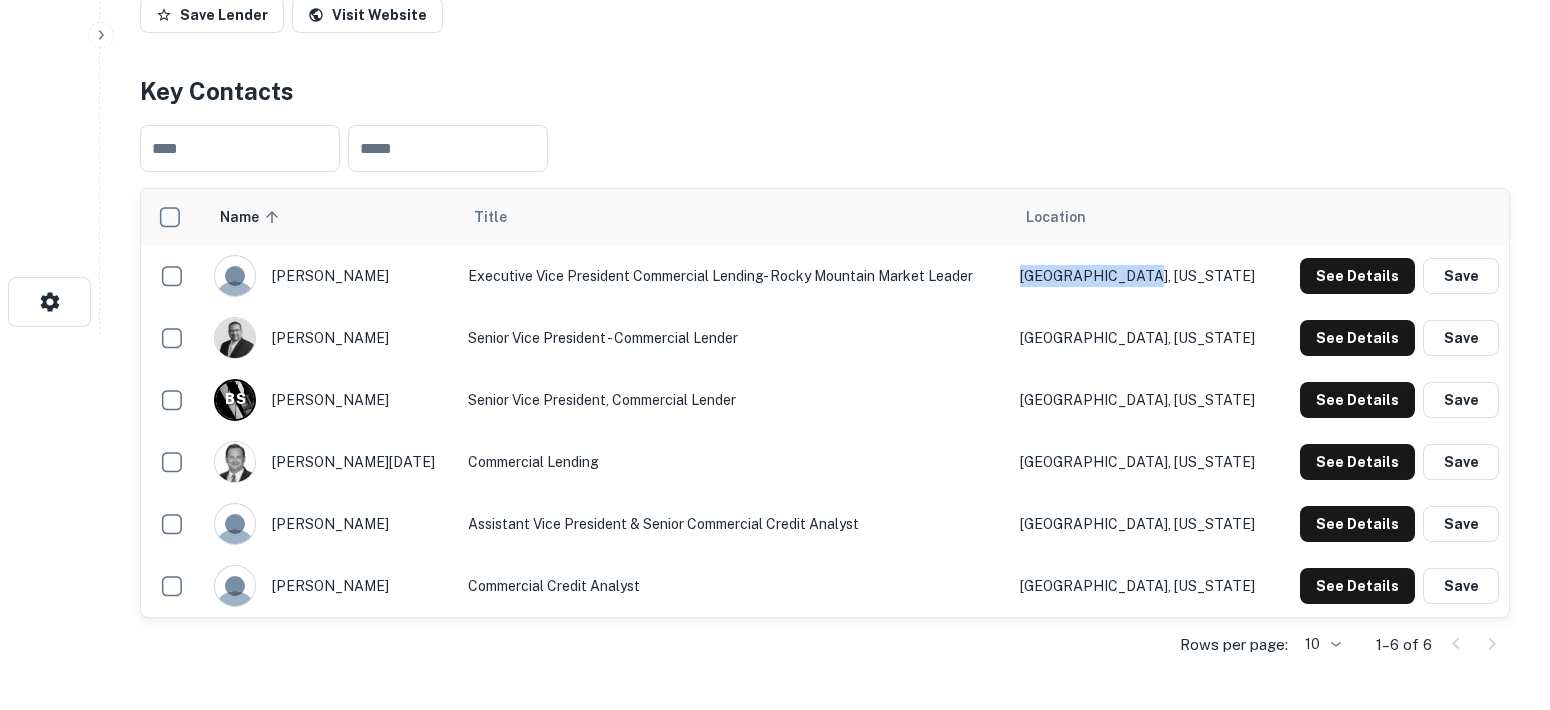 drag, startPoint x: 1235, startPoint y: 275, endPoint x: 1050, endPoint y: 264, distance: 185.32674 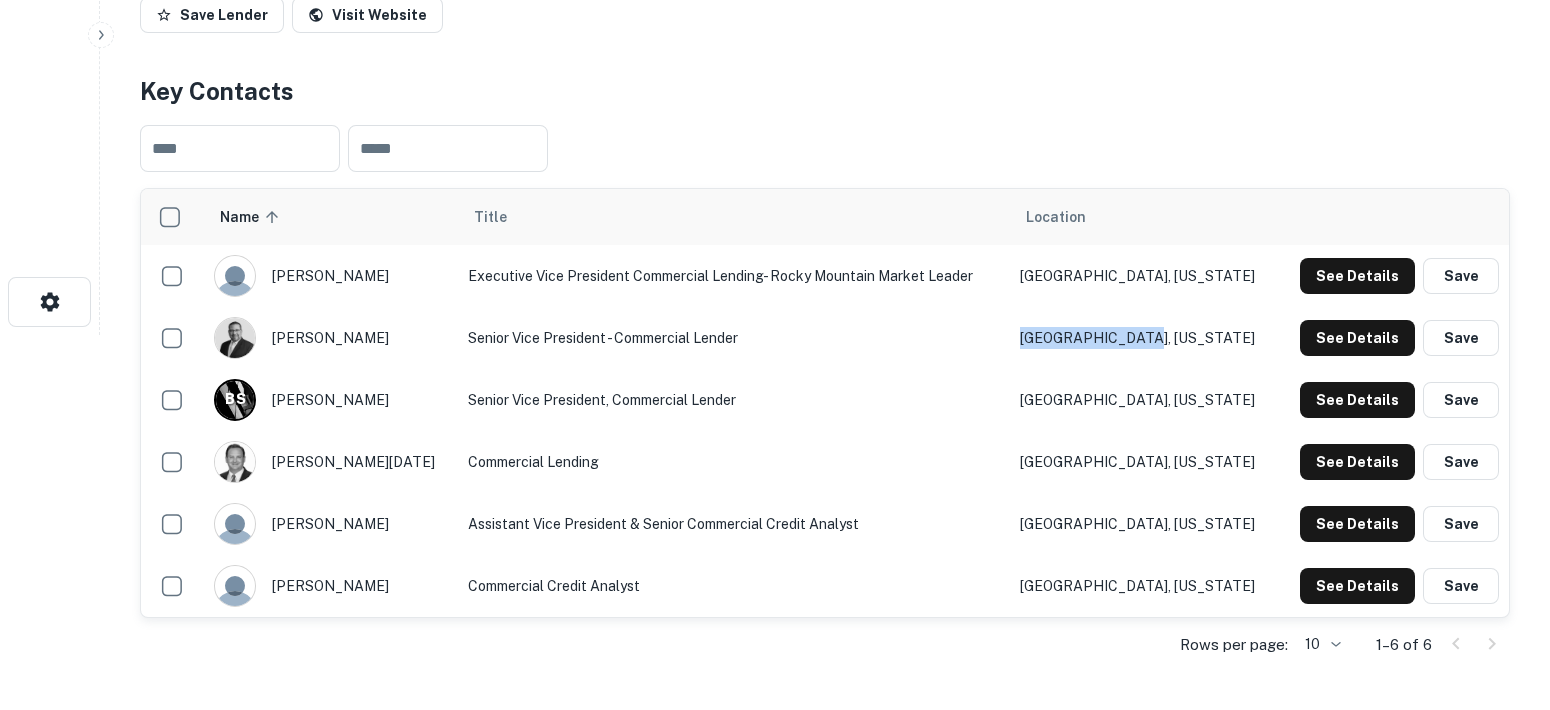 drag, startPoint x: 1229, startPoint y: 314, endPoint x: 1055, endPoint y: 335, distance: 175.26266 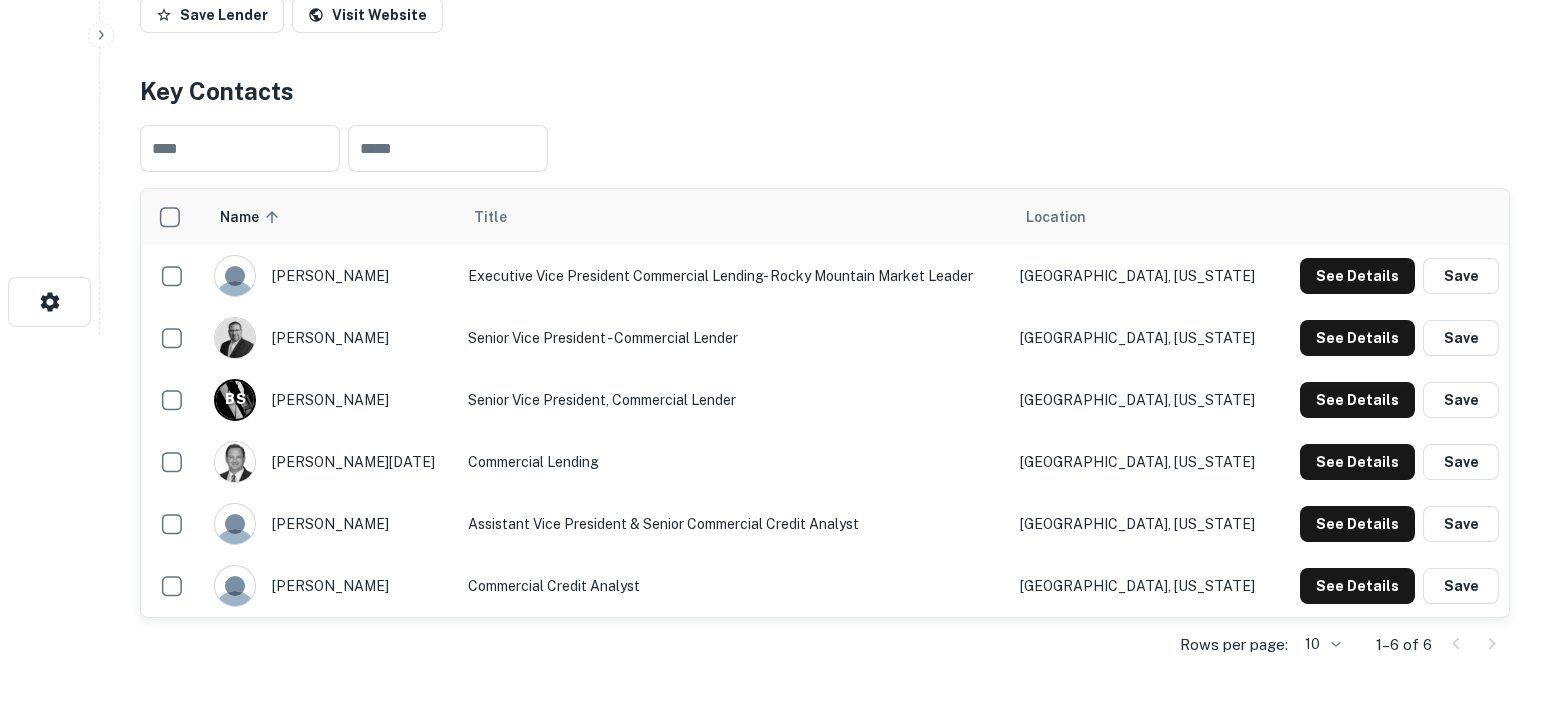 click on "[GEOGRAPHIC_DATA], [US_STATE]" at bounding box center [1144, 400] 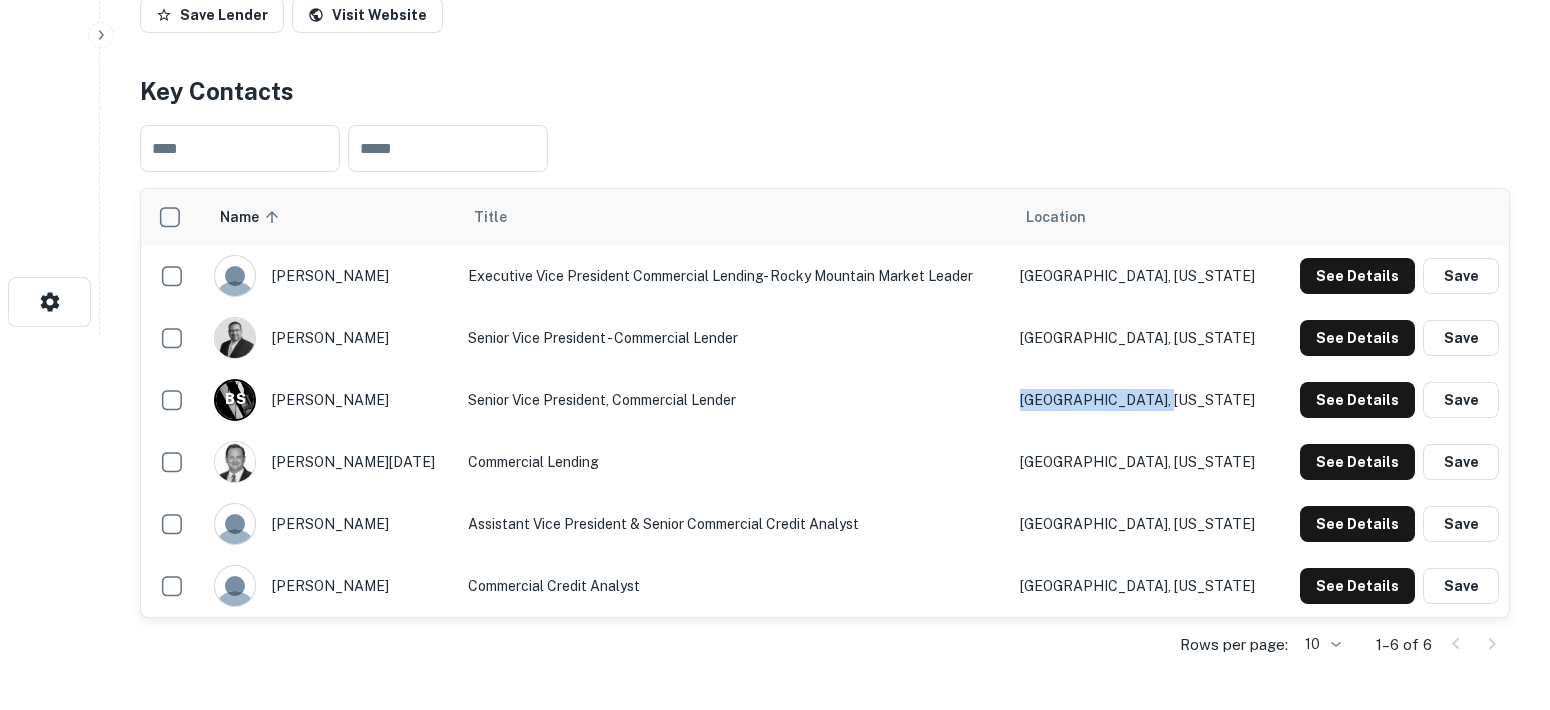drag, startPoint x: 1202, startPoint y: 387, endPoint x: 1045, endPoint y: 391, distance: 157.05095 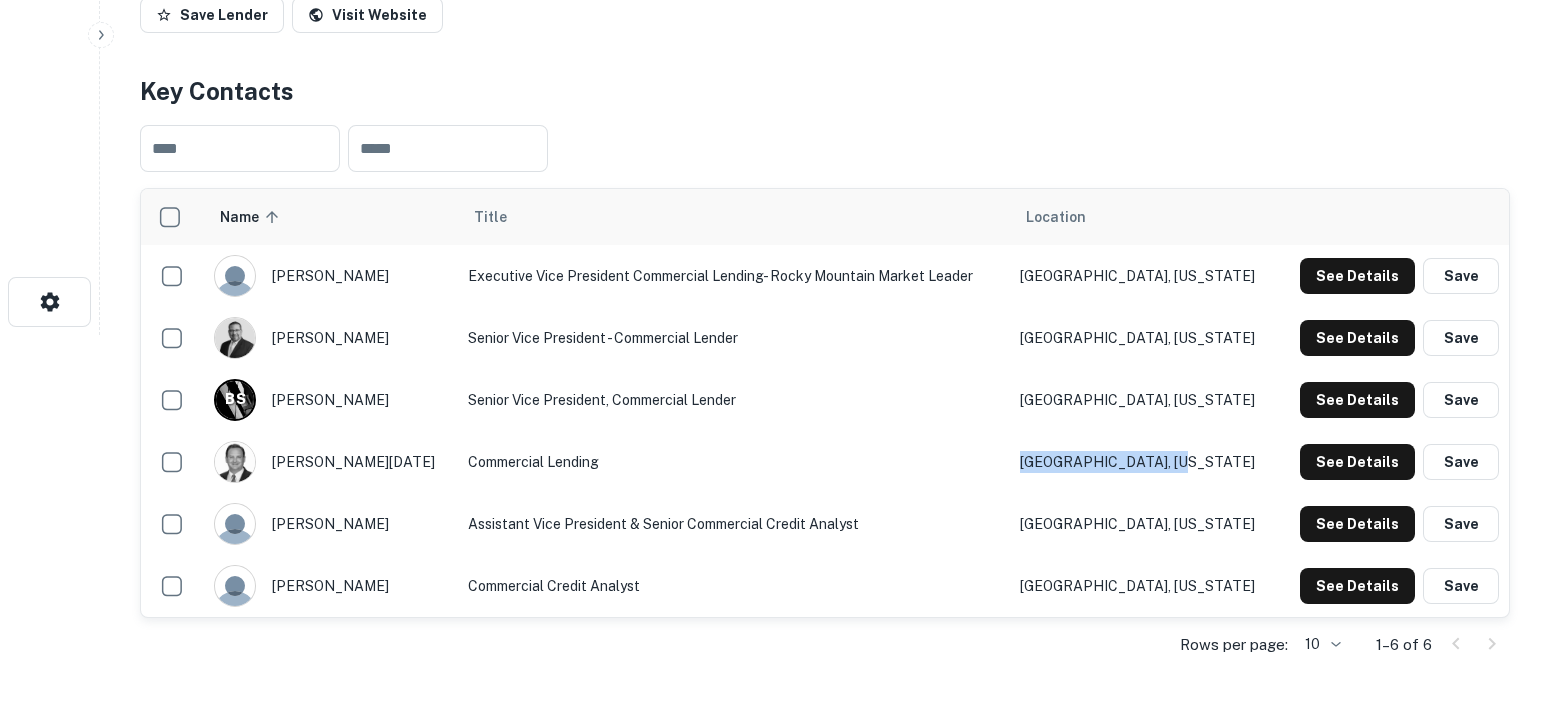 drag, startPoint x: 1217, startPoint y: 450, endPoint x: 1060, endPoint y: 459, distance: 157.25775 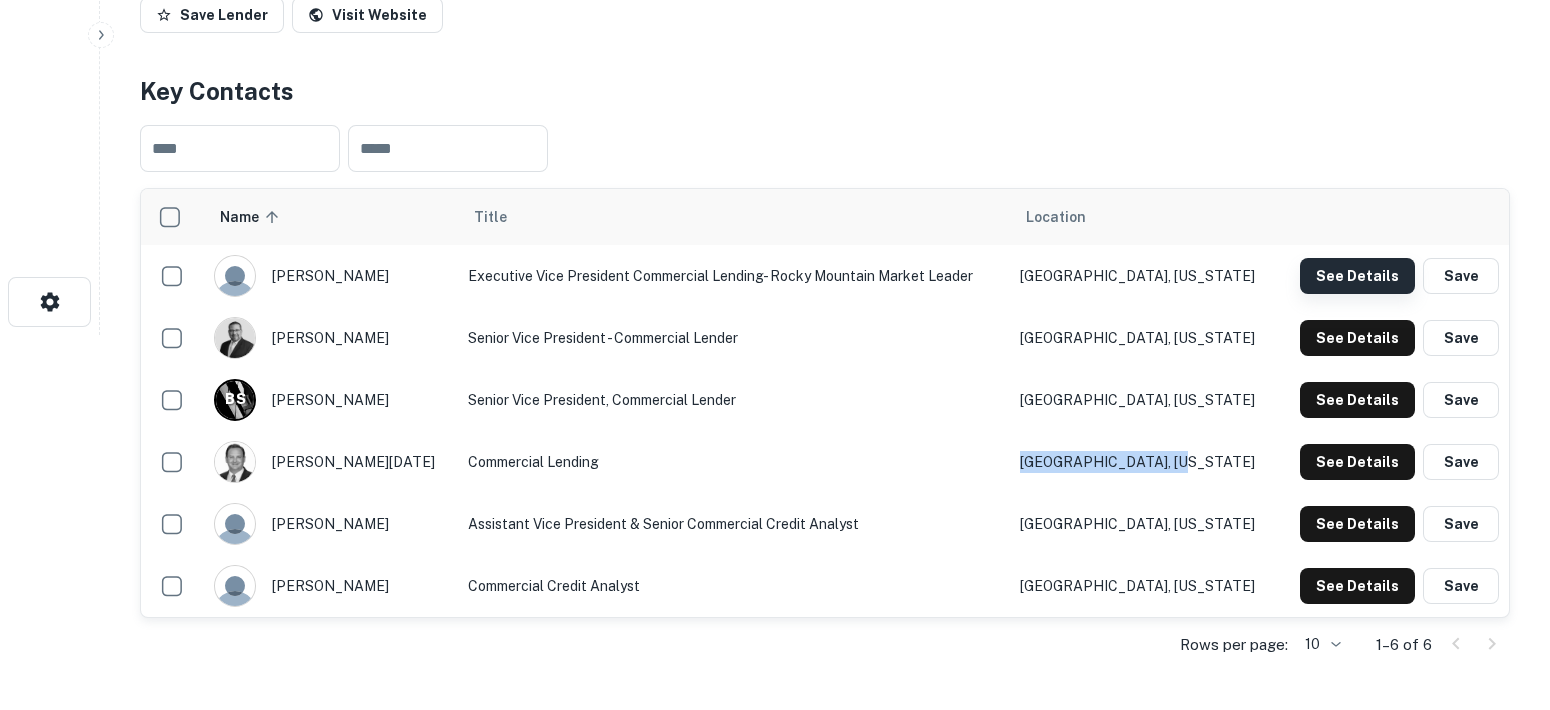 click on "See Details" at bounding box center (1357, 276) 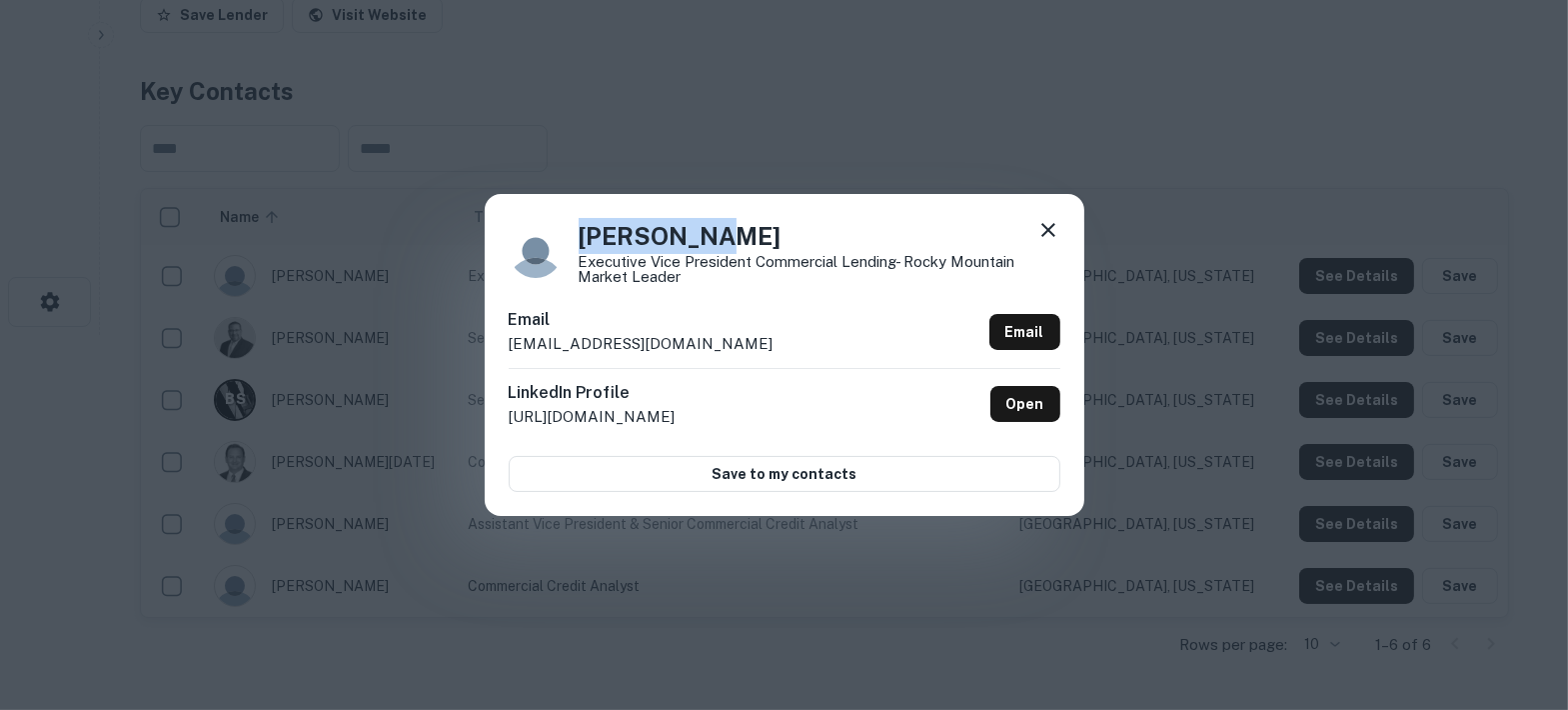 drag, startPoint x: 724, startPoint y: 234, endPoint x: 559, endPoint y: 232, distance: 165.01212 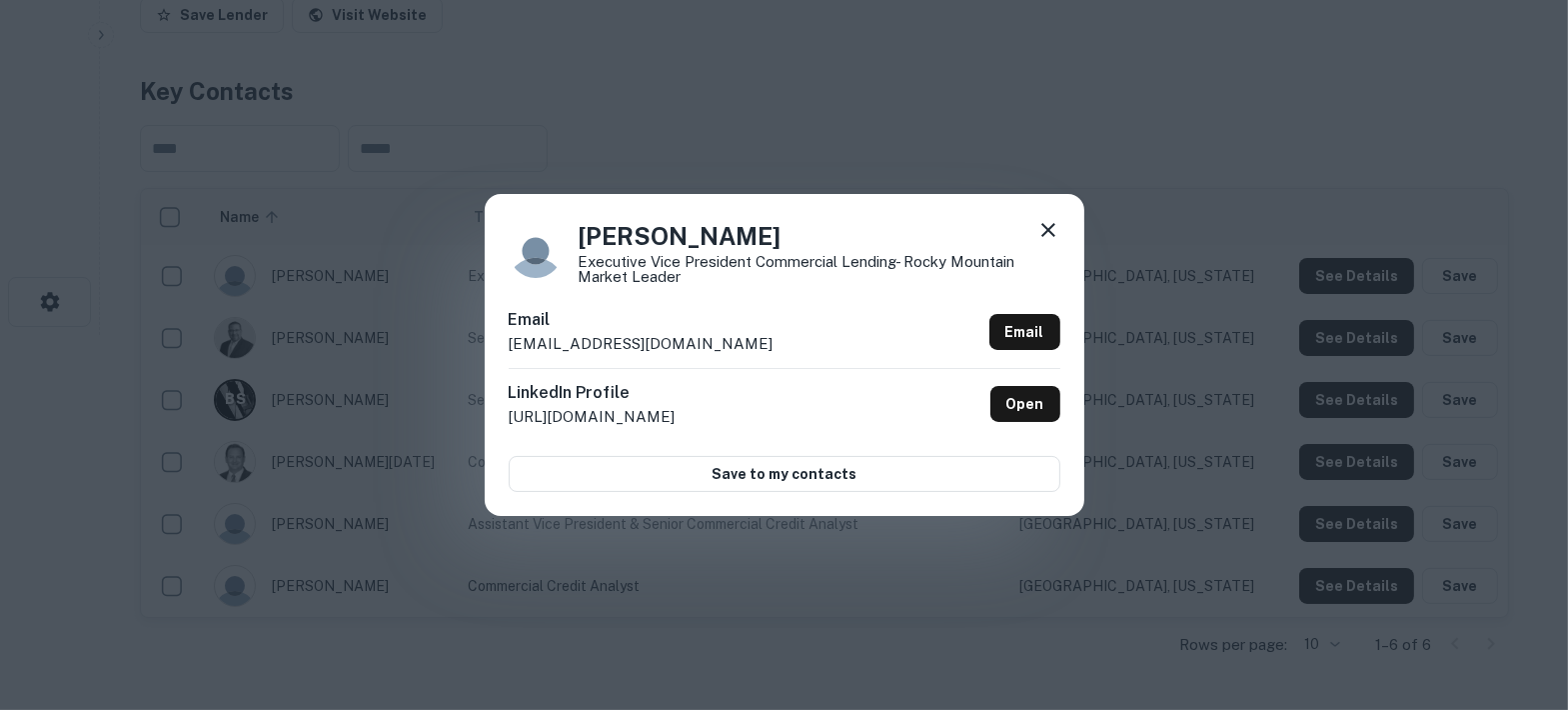 click on "Executive Vice President Commercial Lending- Rocky Mountain Market Leader" at bounding box center [819, 269] 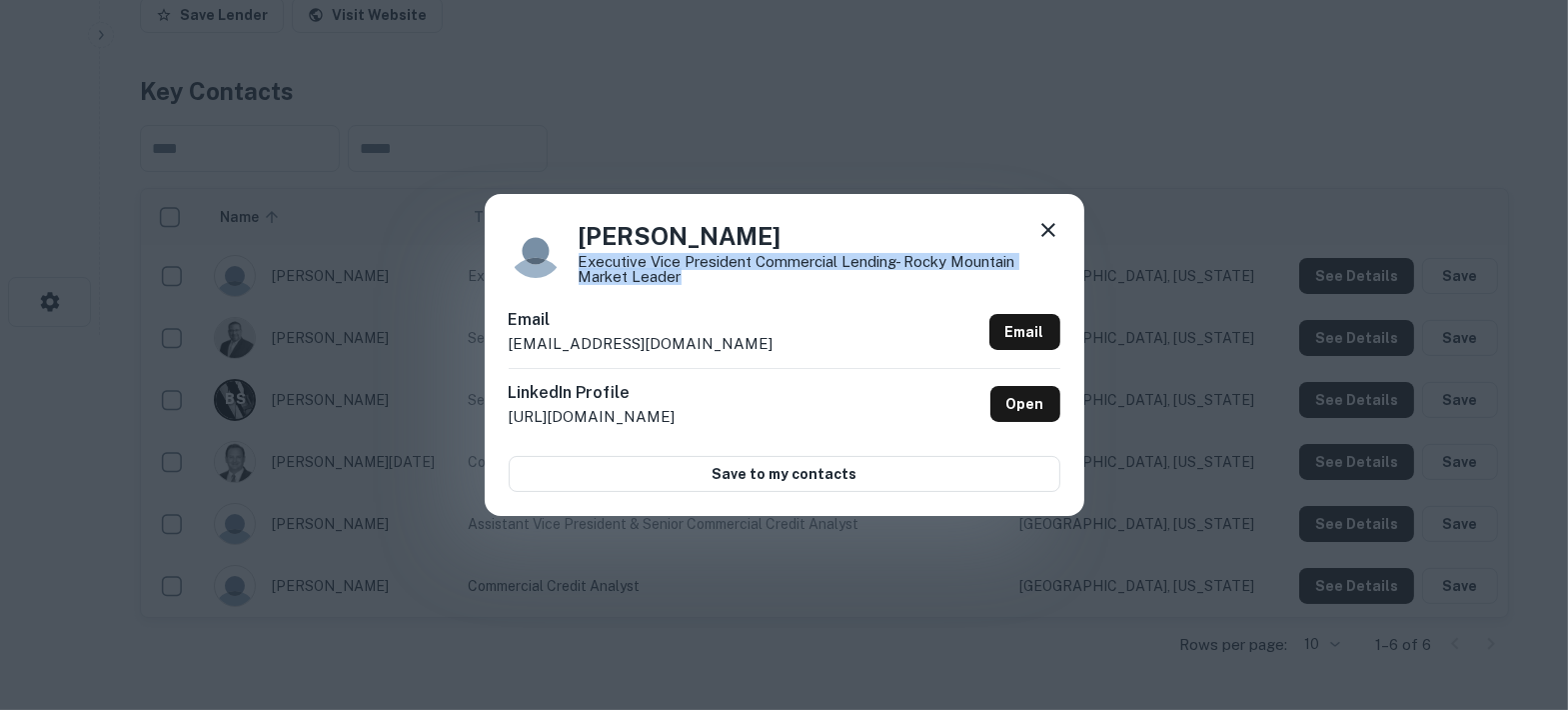 drag, startPoint x: 705, startPoint y: 275, endPoint x: 571, endPoint y: 263, distance: 134.53624 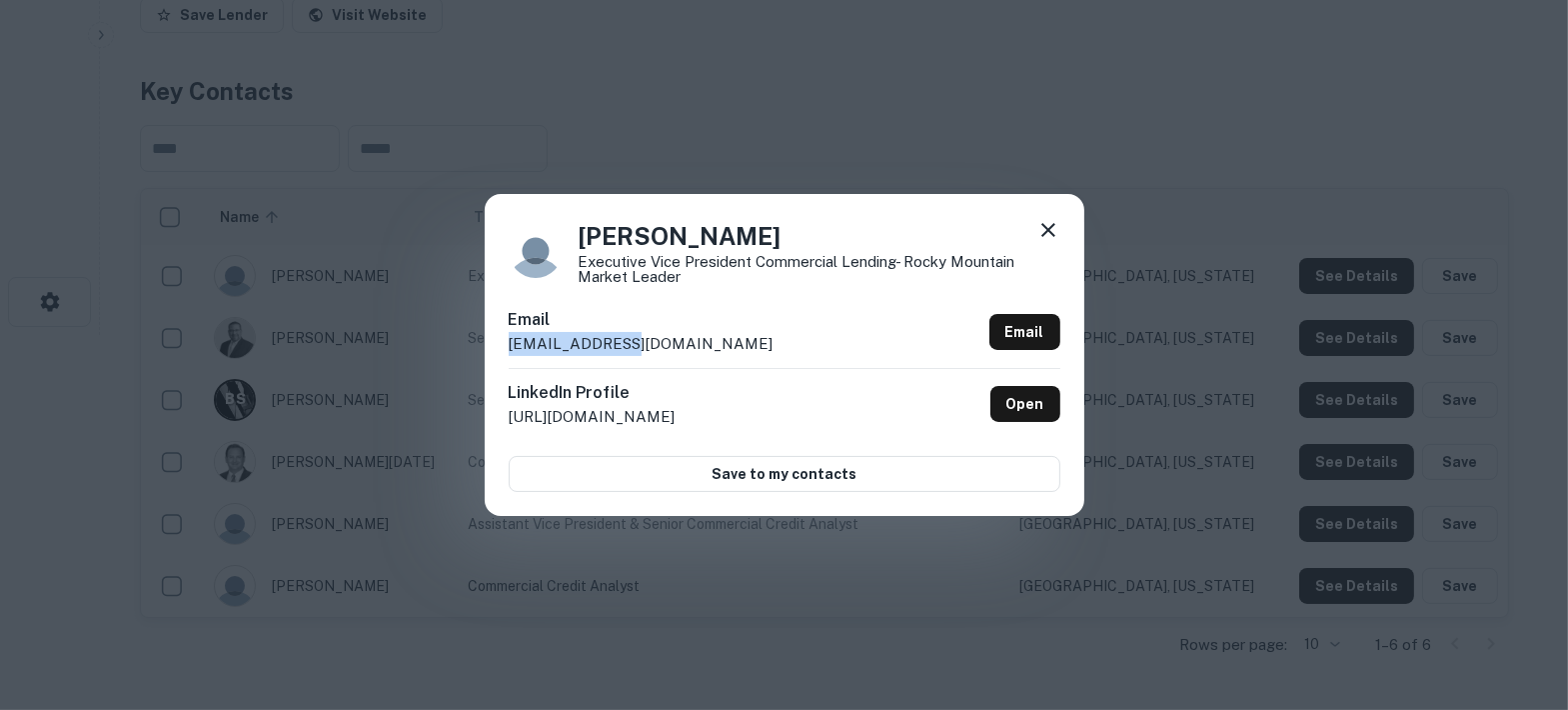 drag, startPoint x: 637, startPoint y: 342, endPoint x: 505, endPoint y: 351, distance: 132.30646 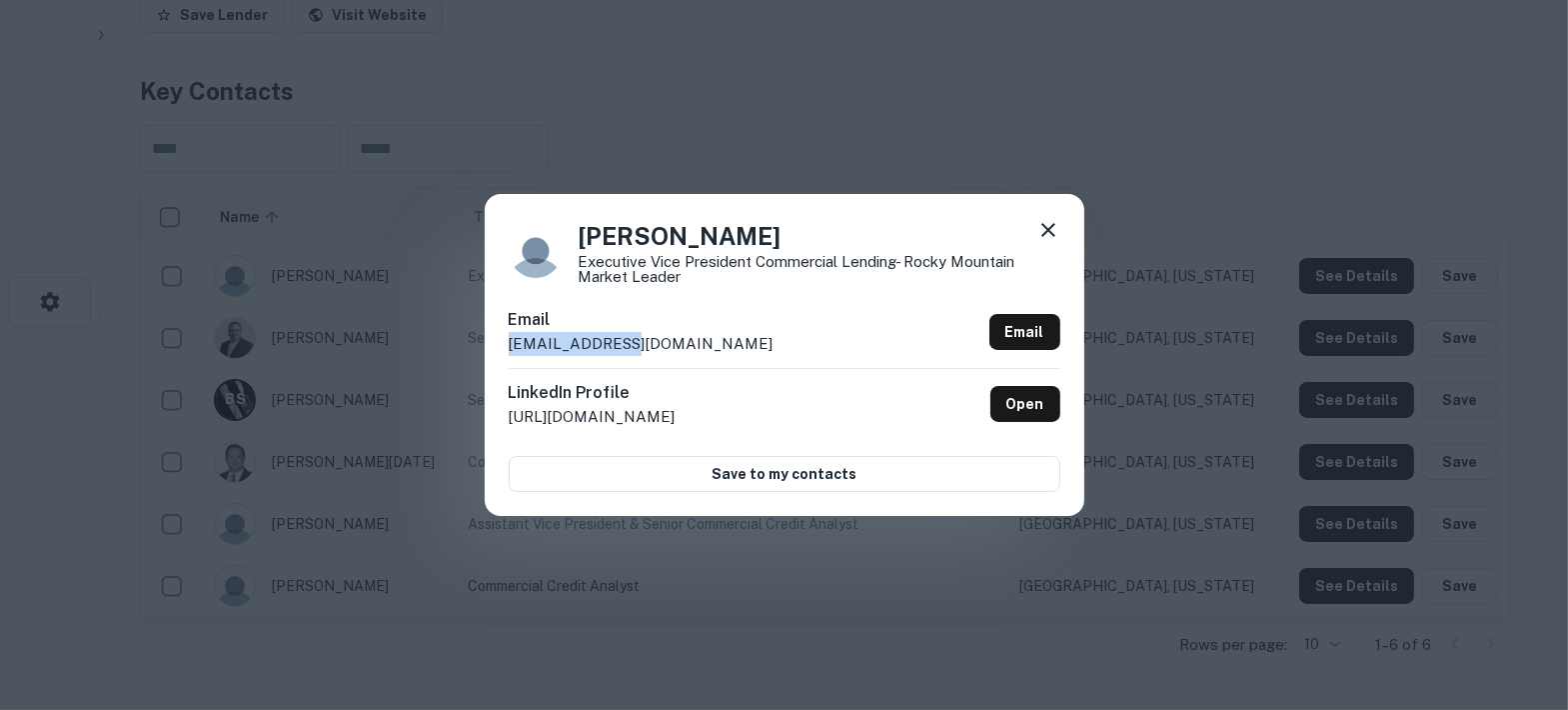 click 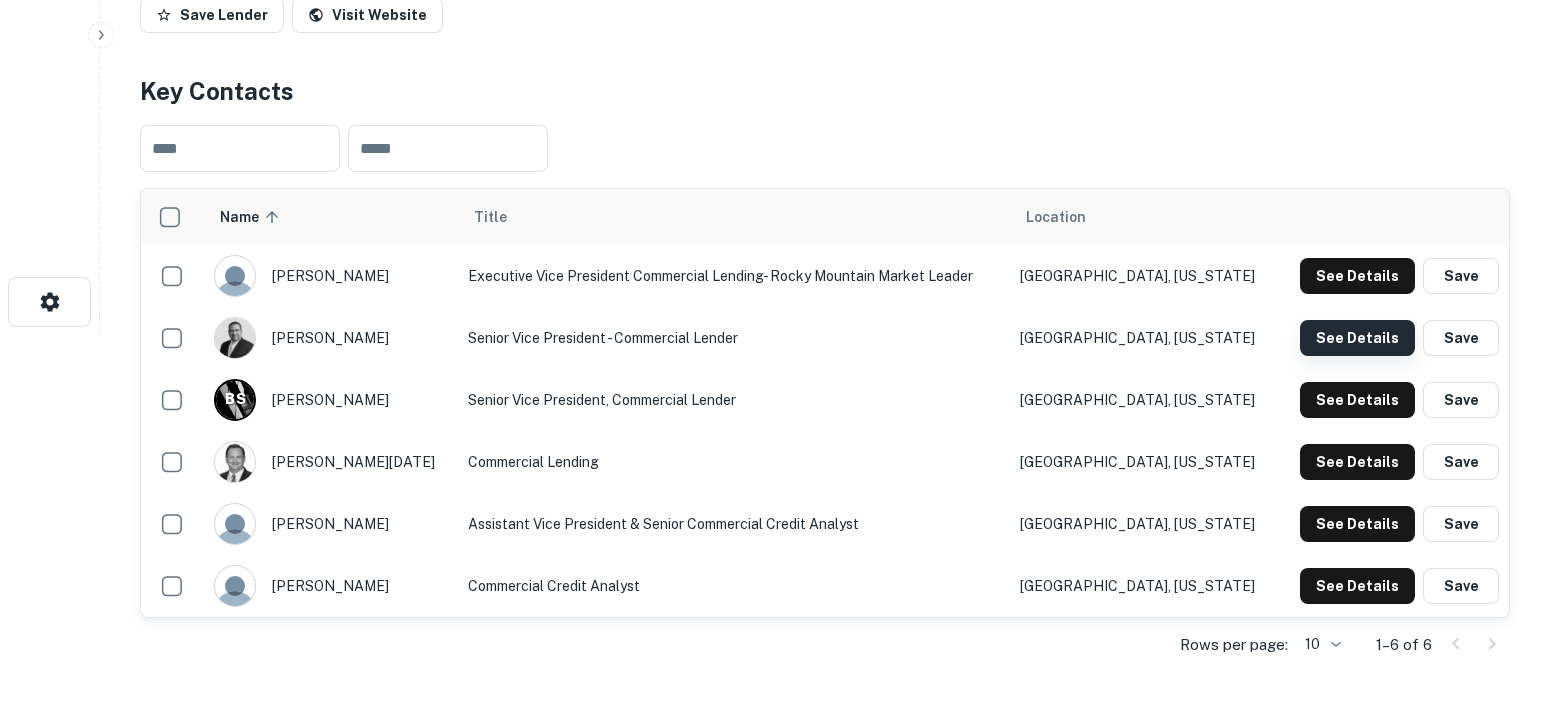 click on "See Details" at bounding box center [1357, 276] 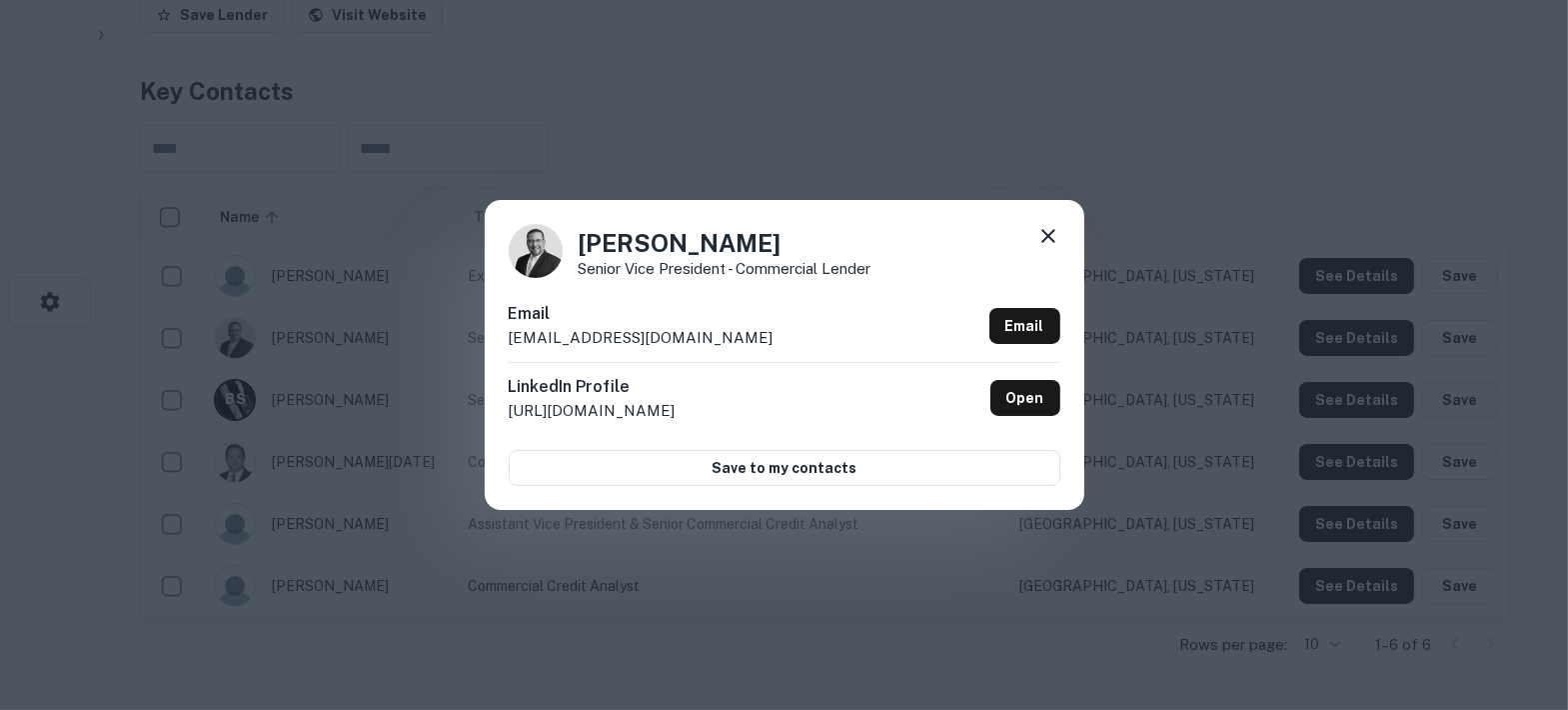 drag, startPoint x: 755, startPoint y: 239, endPoint x: 553, endPoint y: 227, distance: 202.35612 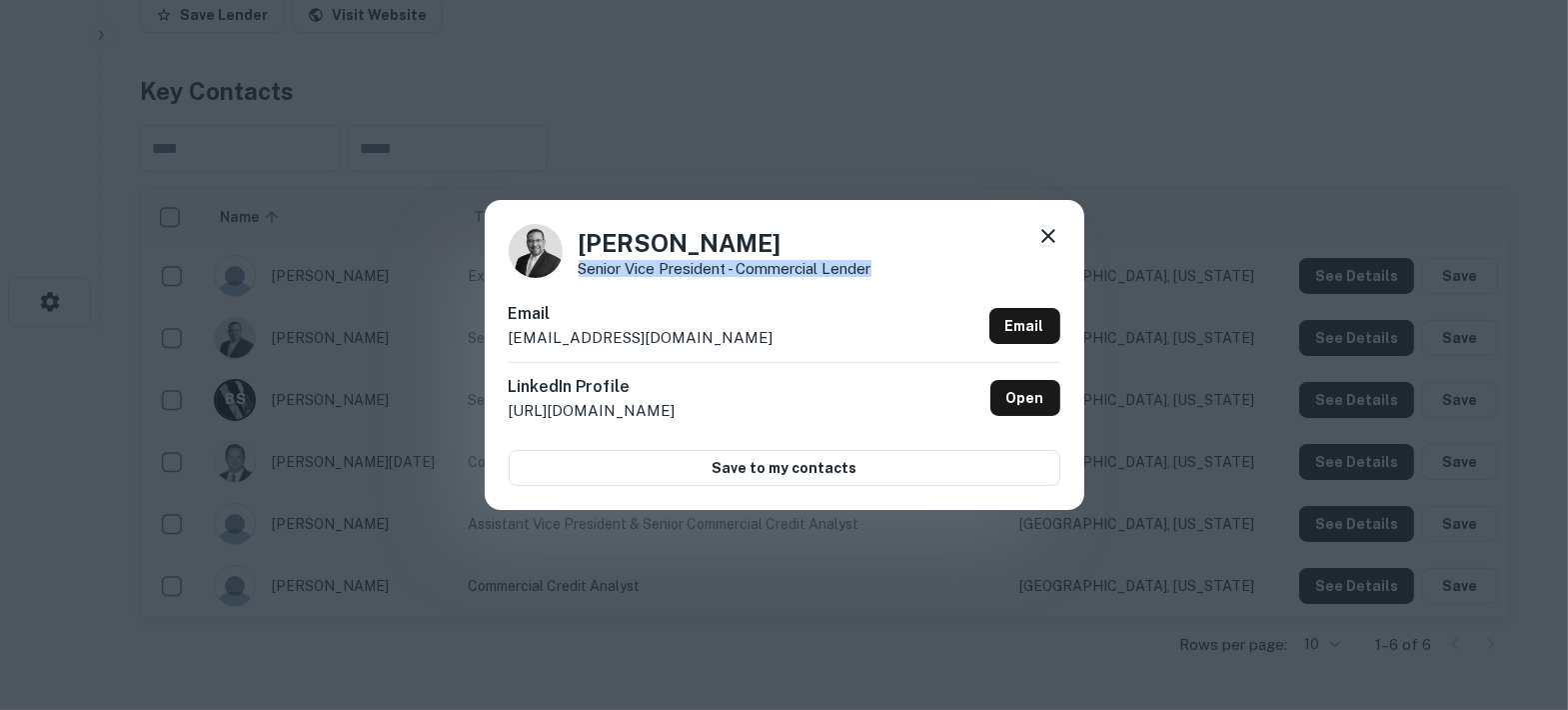 drag, startPoint x: 889, startPoint y: 265, endPoint x: 579, endPoint y: 268, distance: 310.01452 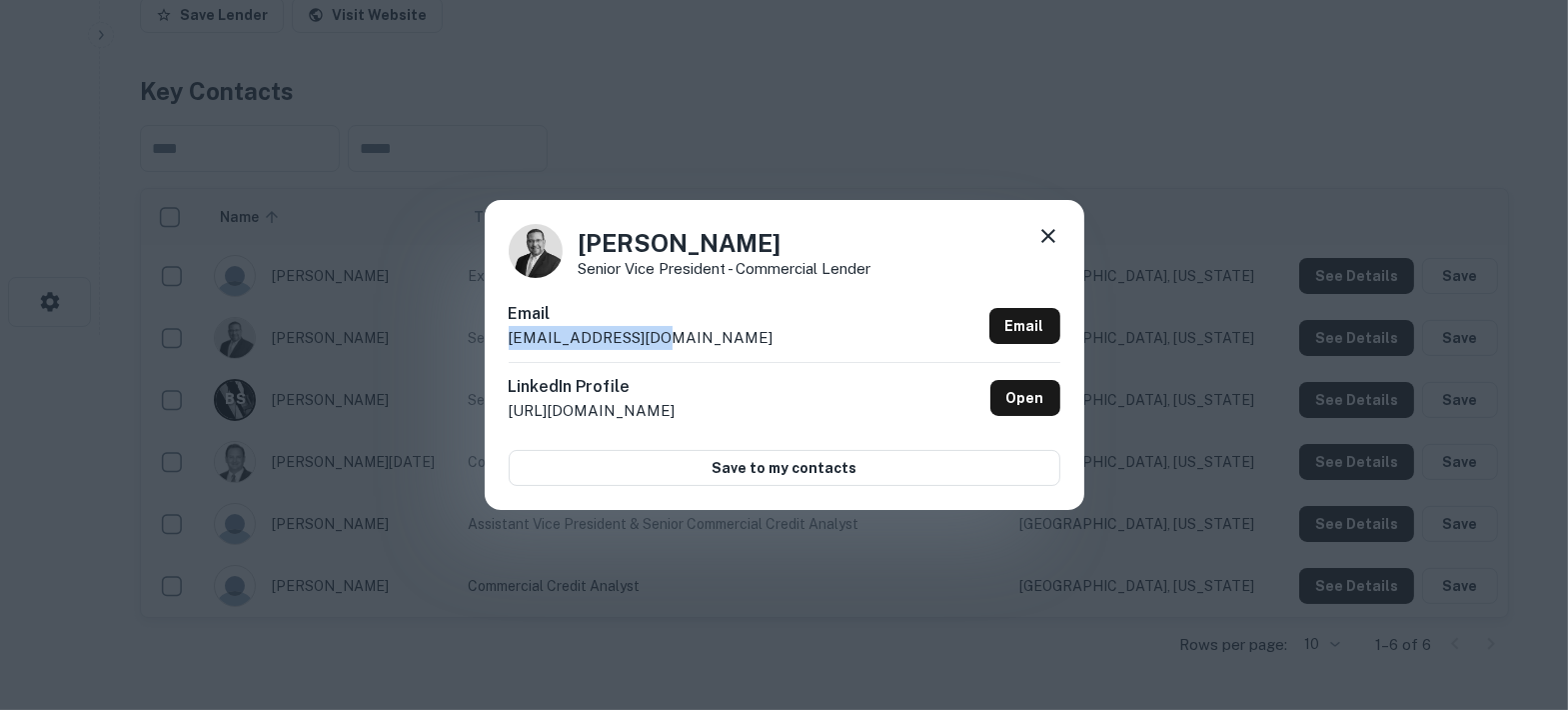 drag, startPoint x: 663, startPoint y: 332, endPoint x: 505, endPoint y: 334, distance: 158.01266 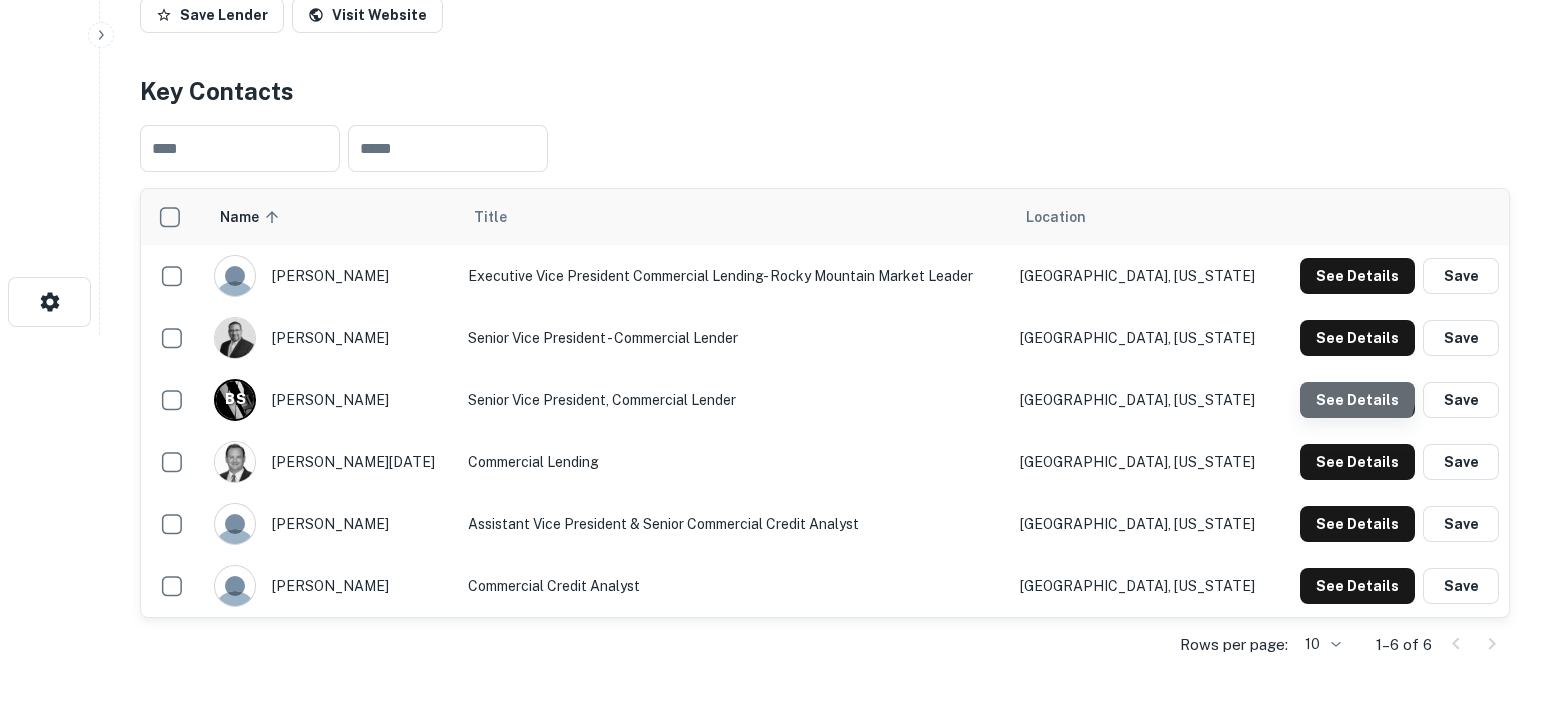 click on "See Details" at bounding box center (1357, 276) 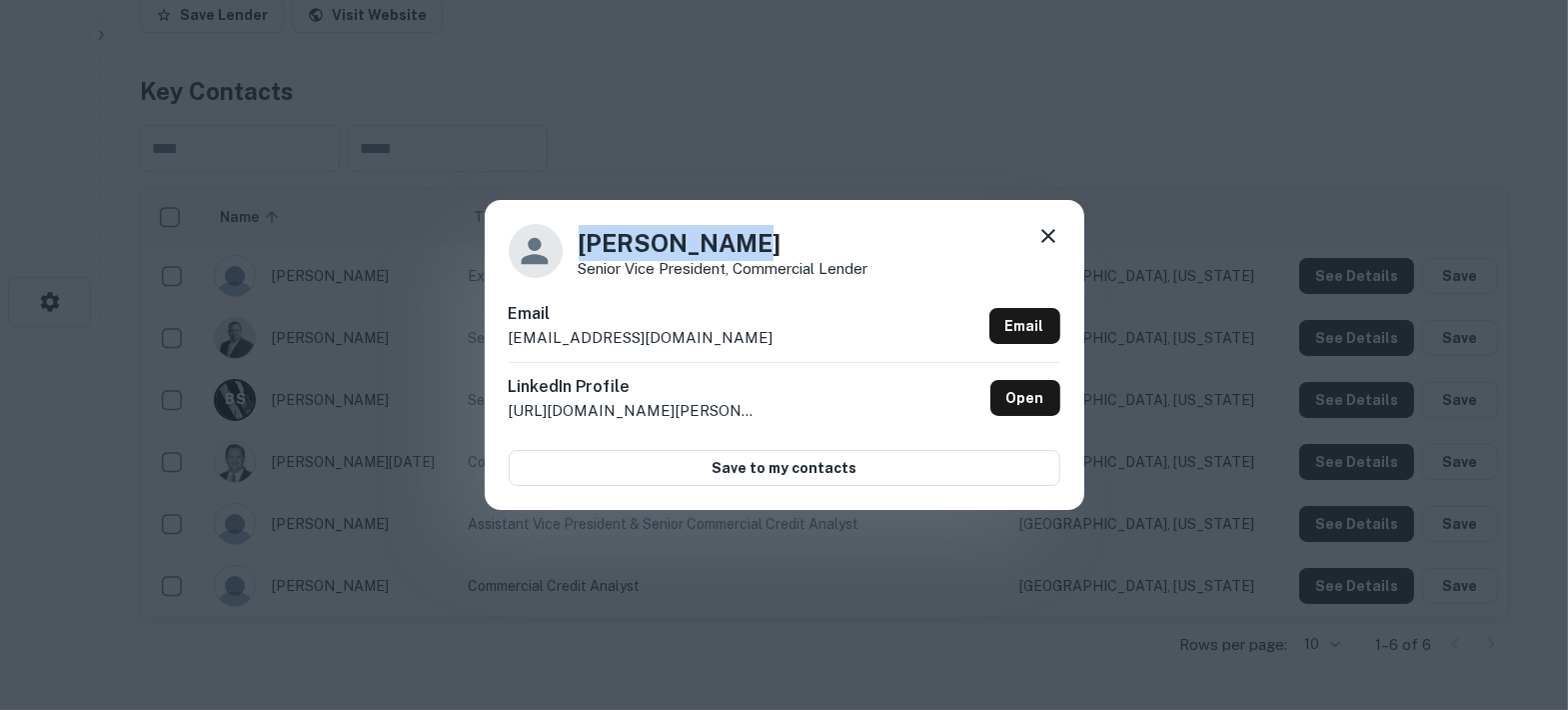 drag, startPoint x: 793, startPoint y: 243, endPoint x: 558, endPoint y: 211, distance: 237.1687 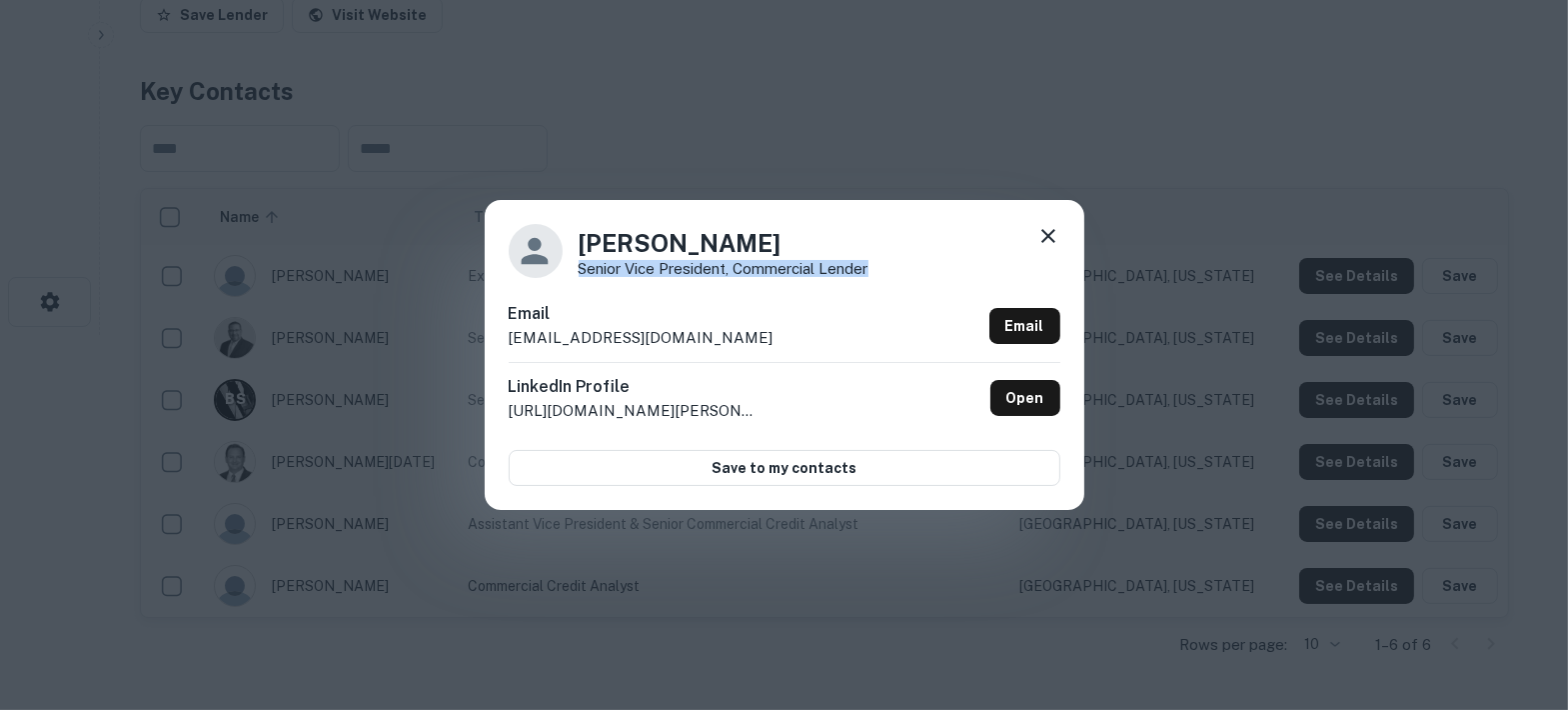 drag, startPoint x: 879, startPoint y: 272, endPoint x: 575, endPoint y: 263, distance: 304.13319 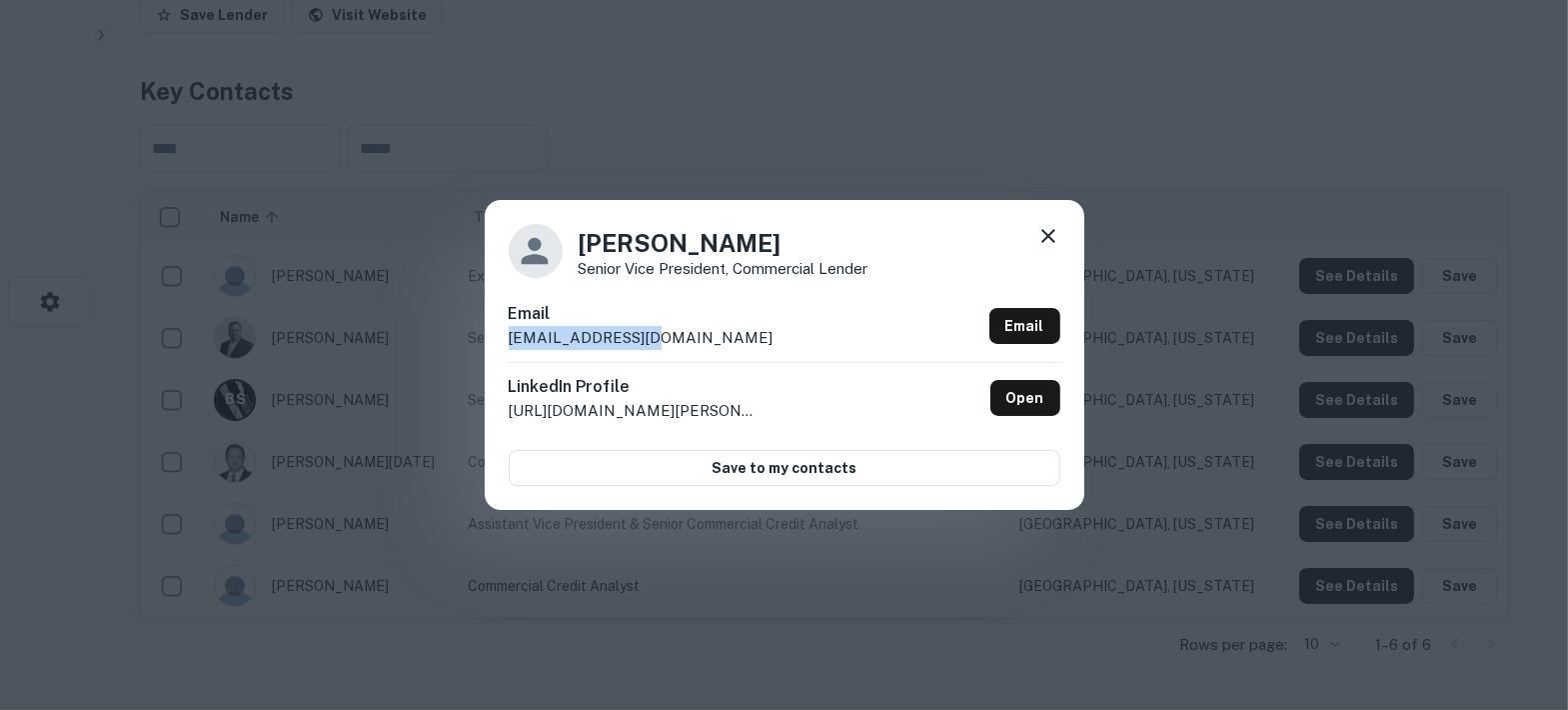 drag, startPoint x: 670, startPoint y: 342, endPoint x: 507, endPoint y: 342, distance: 163 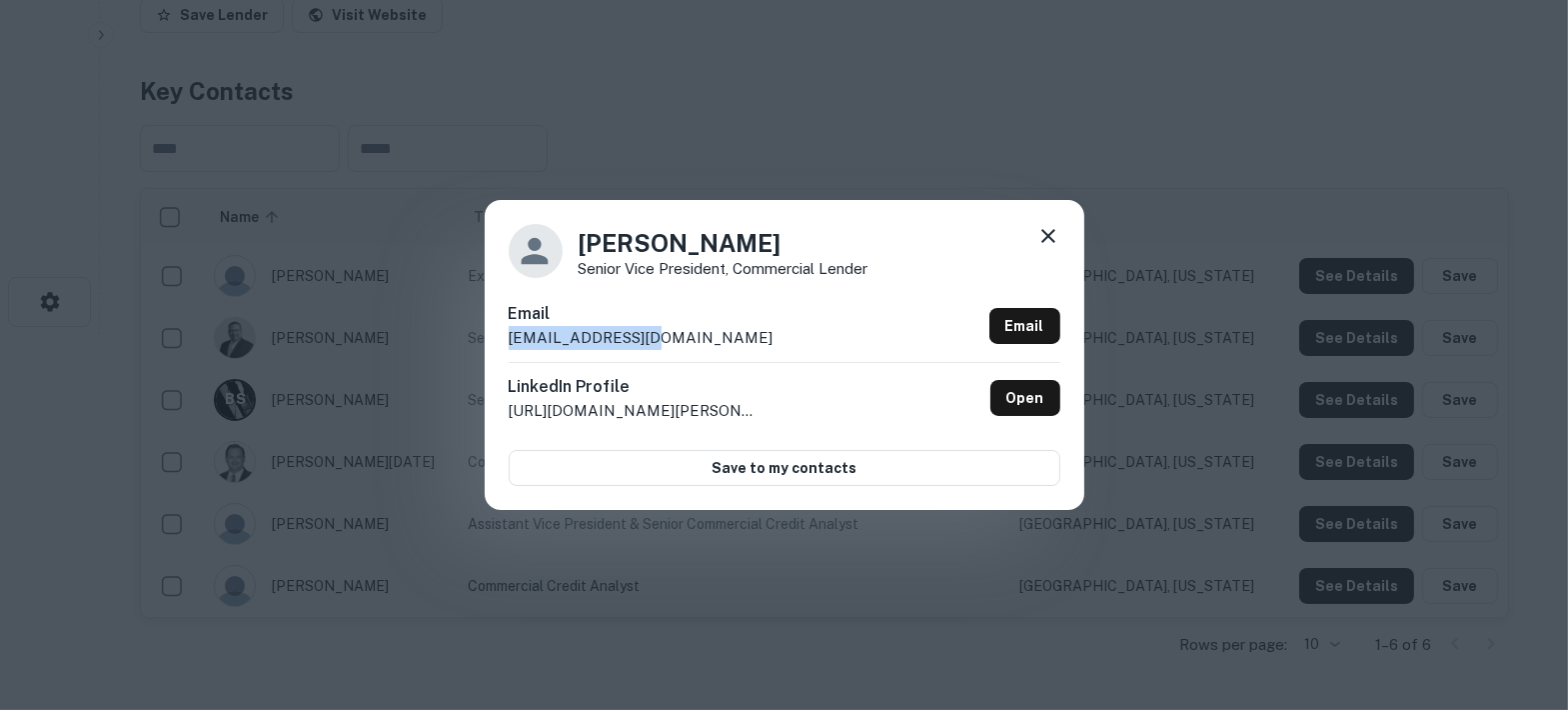 click 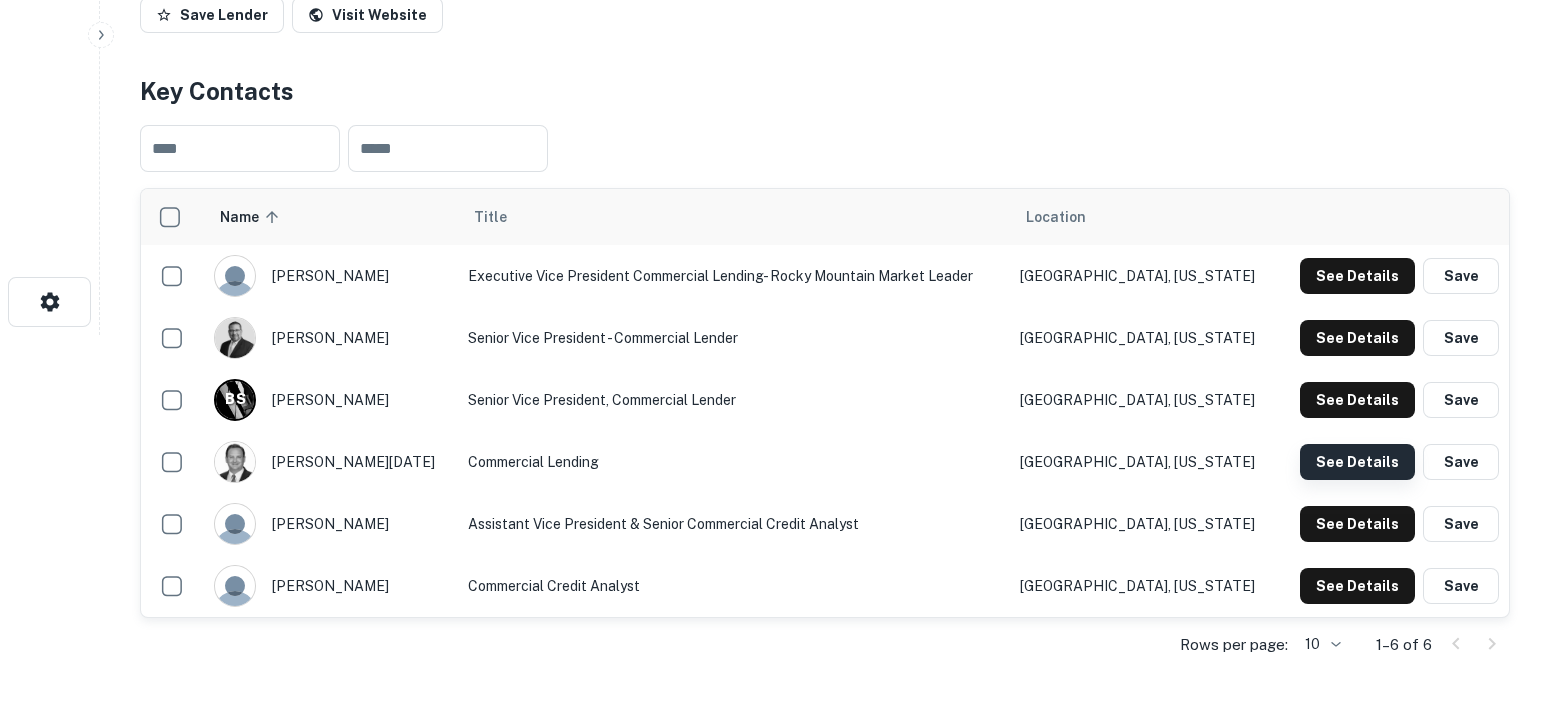 click on "See Details" at bounding box center [1357, 276] 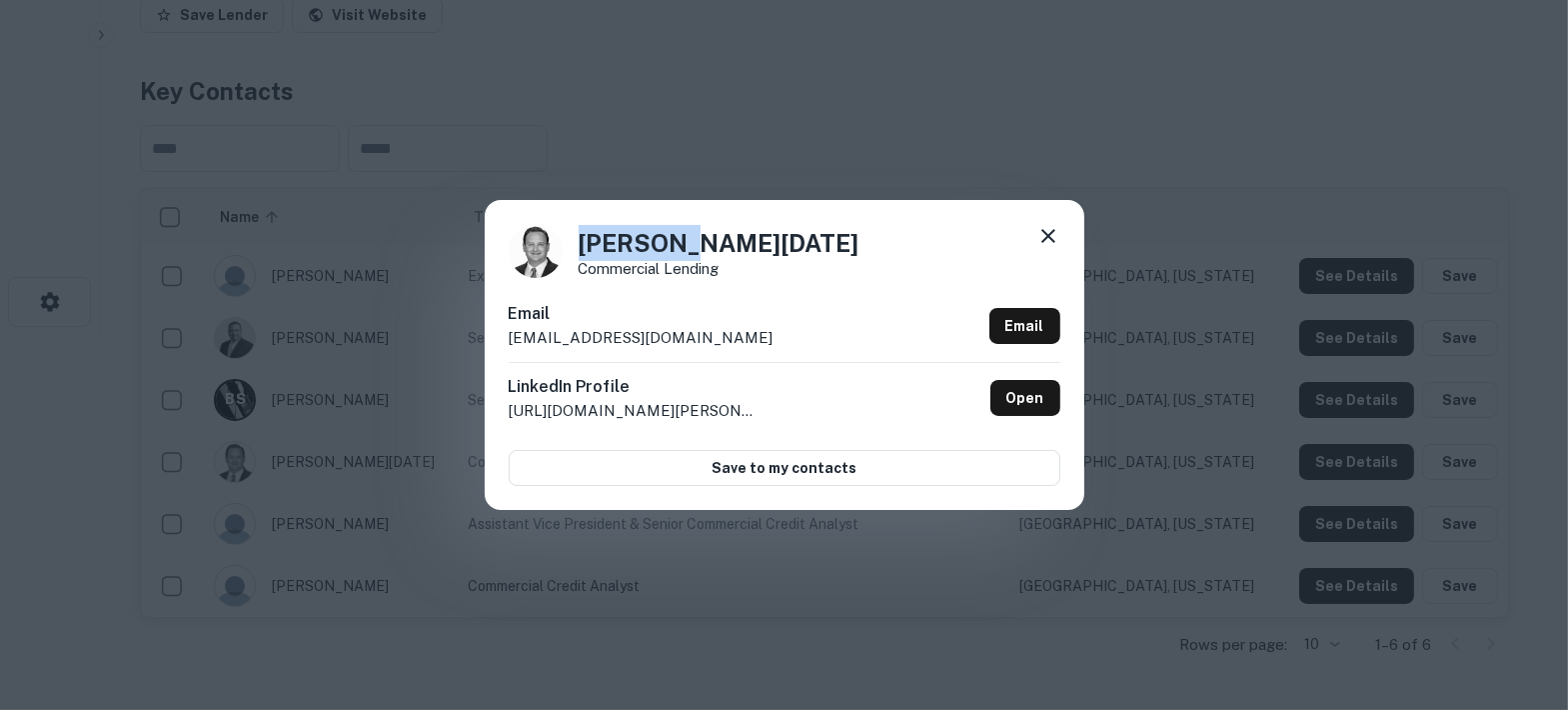drag, startPoint x: 685, startPoint y: 232, endPoint x: 550, endPoint y: 240, distance: 135.23683 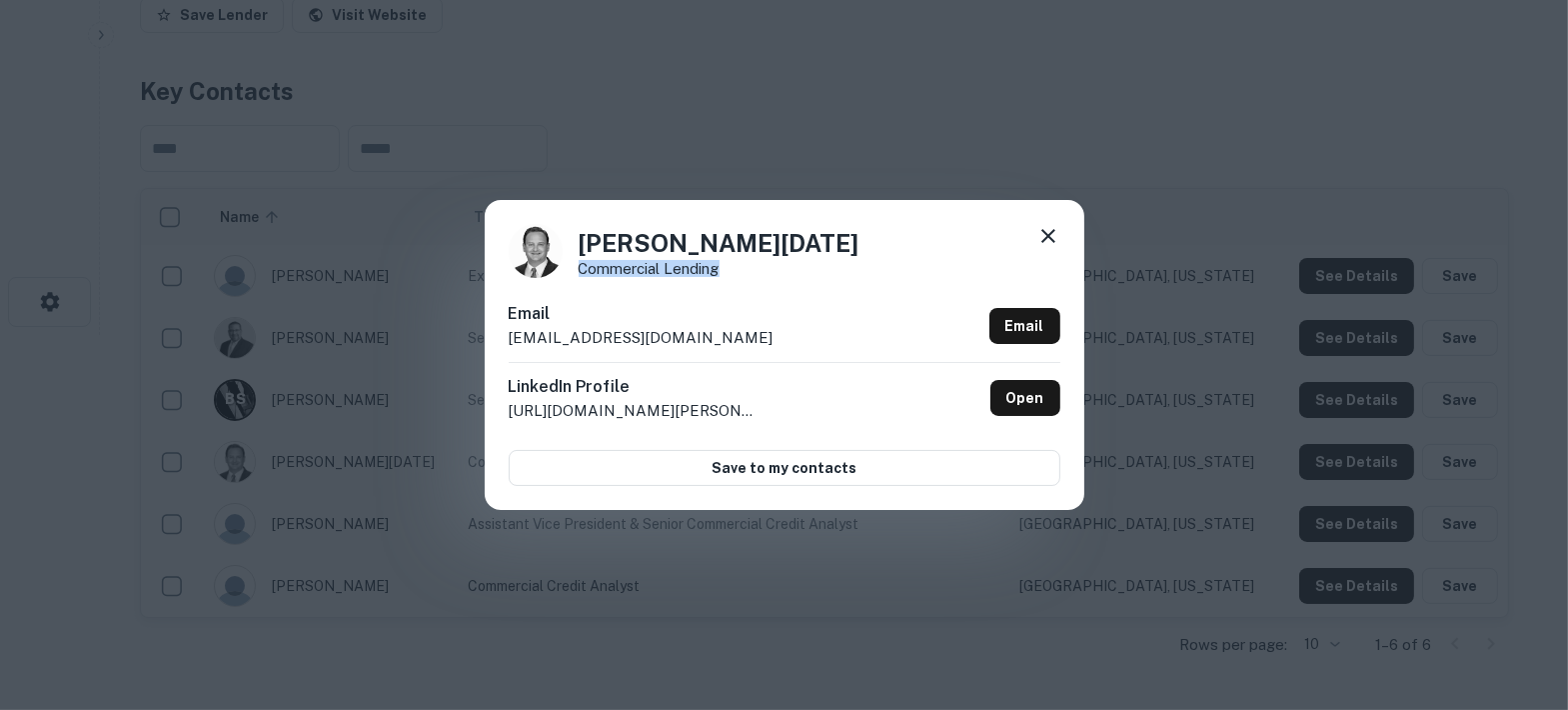 drag, startPoint x: 741, startPoint y: 270, endPoint x: 576, endPoint y: 273, distance: 165.02727 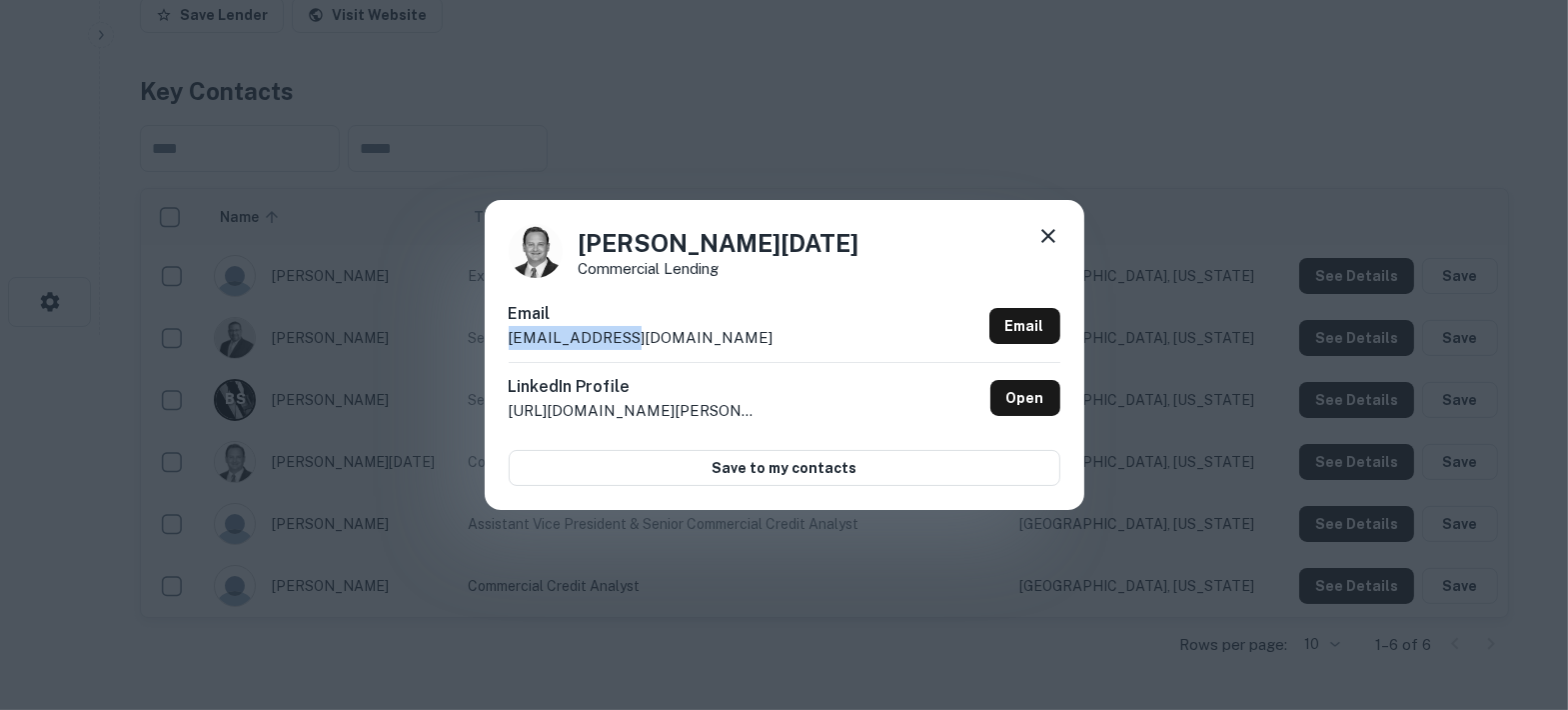 drag, startPoint x: 690, startPoint y: 348, endPoint x: 501, endPoint y: 334, distance: 189.5178 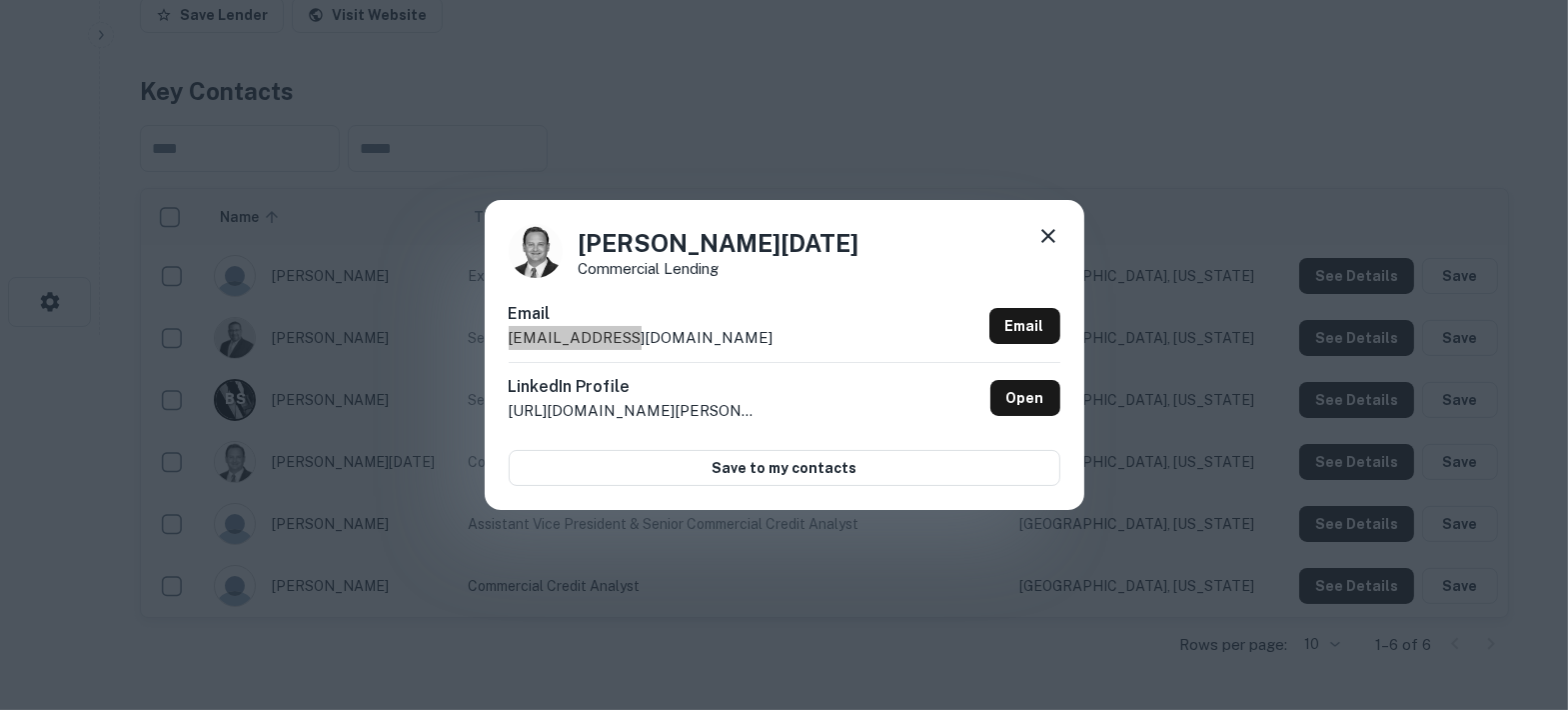 scroll, scrollTop: 0, scrollLeft: 0, axis: both 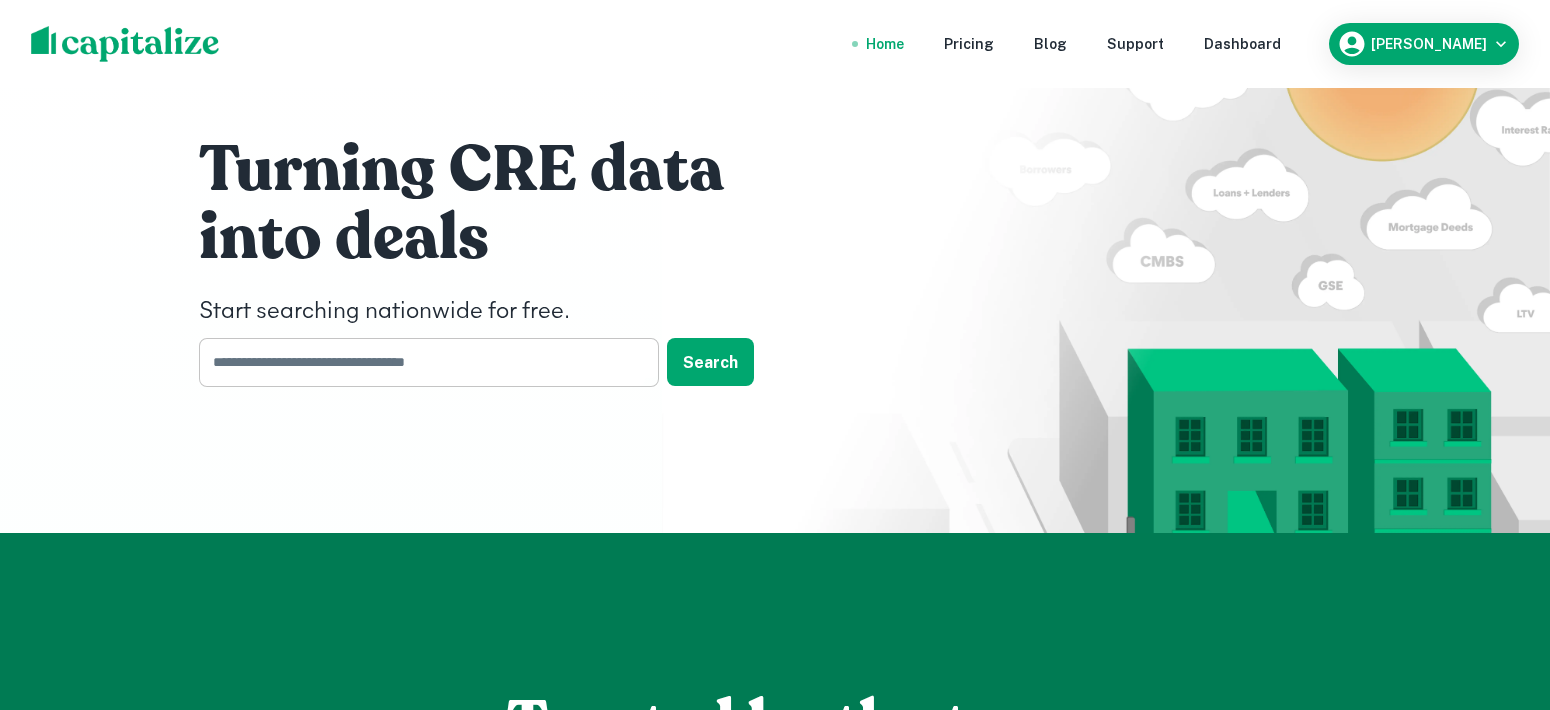 click at bounding box center [422, 362] 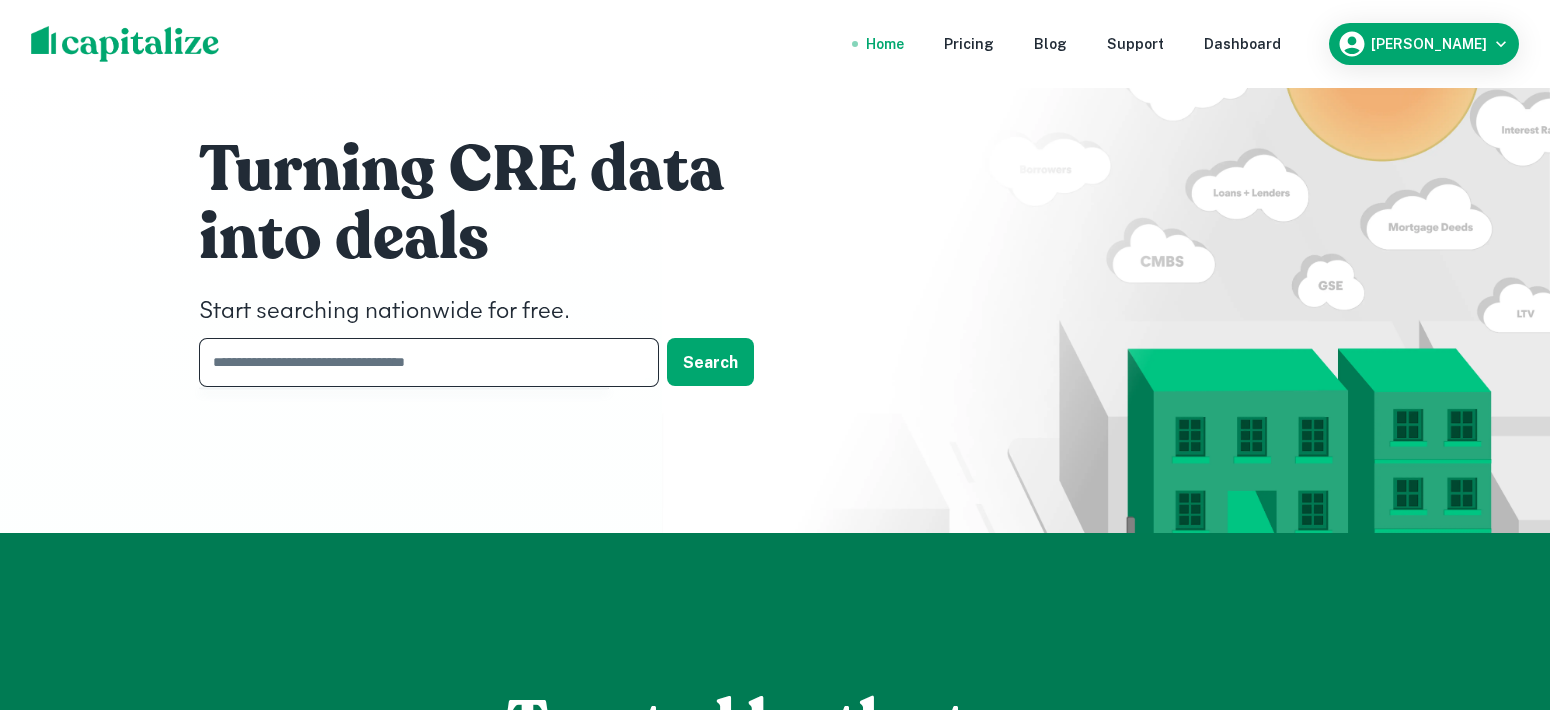 paste on "**********" 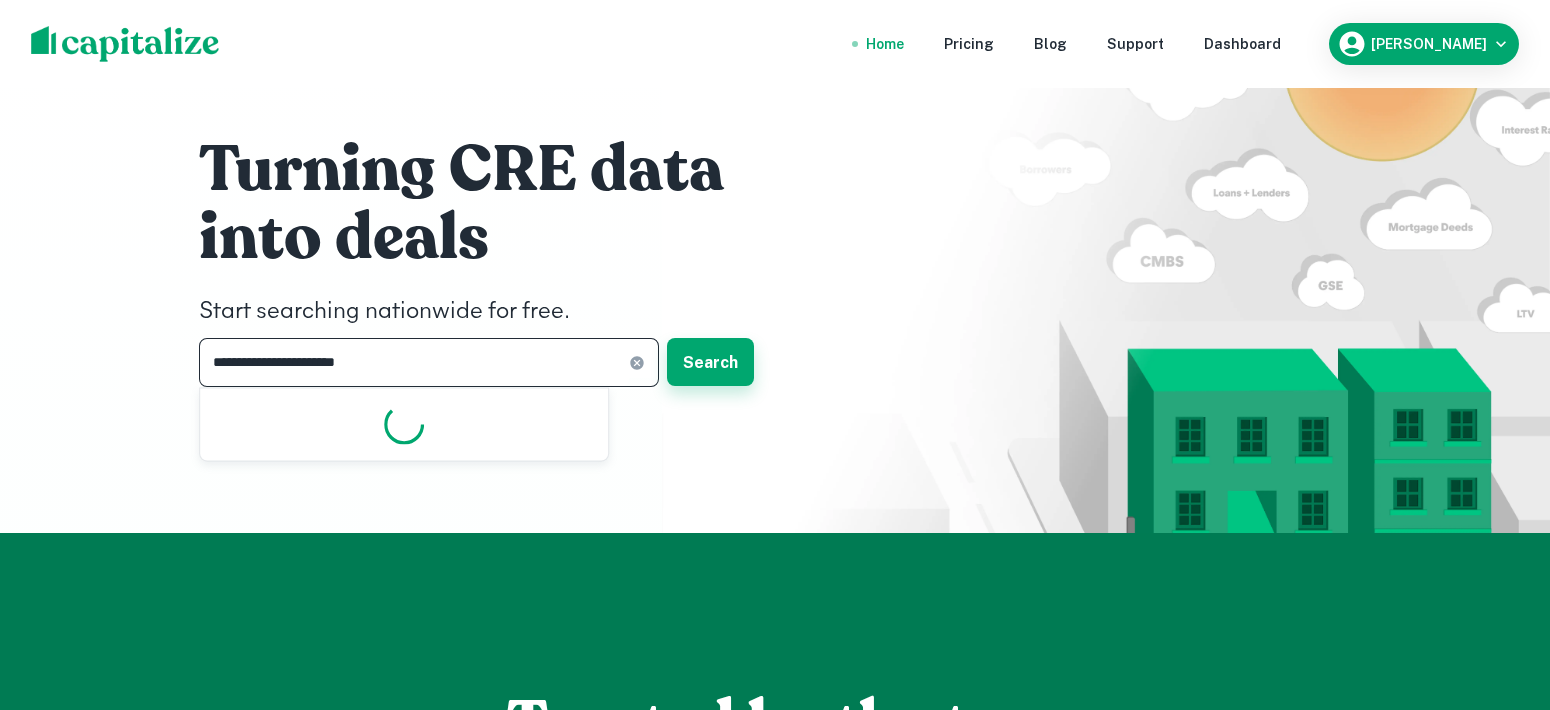 type on "**********" 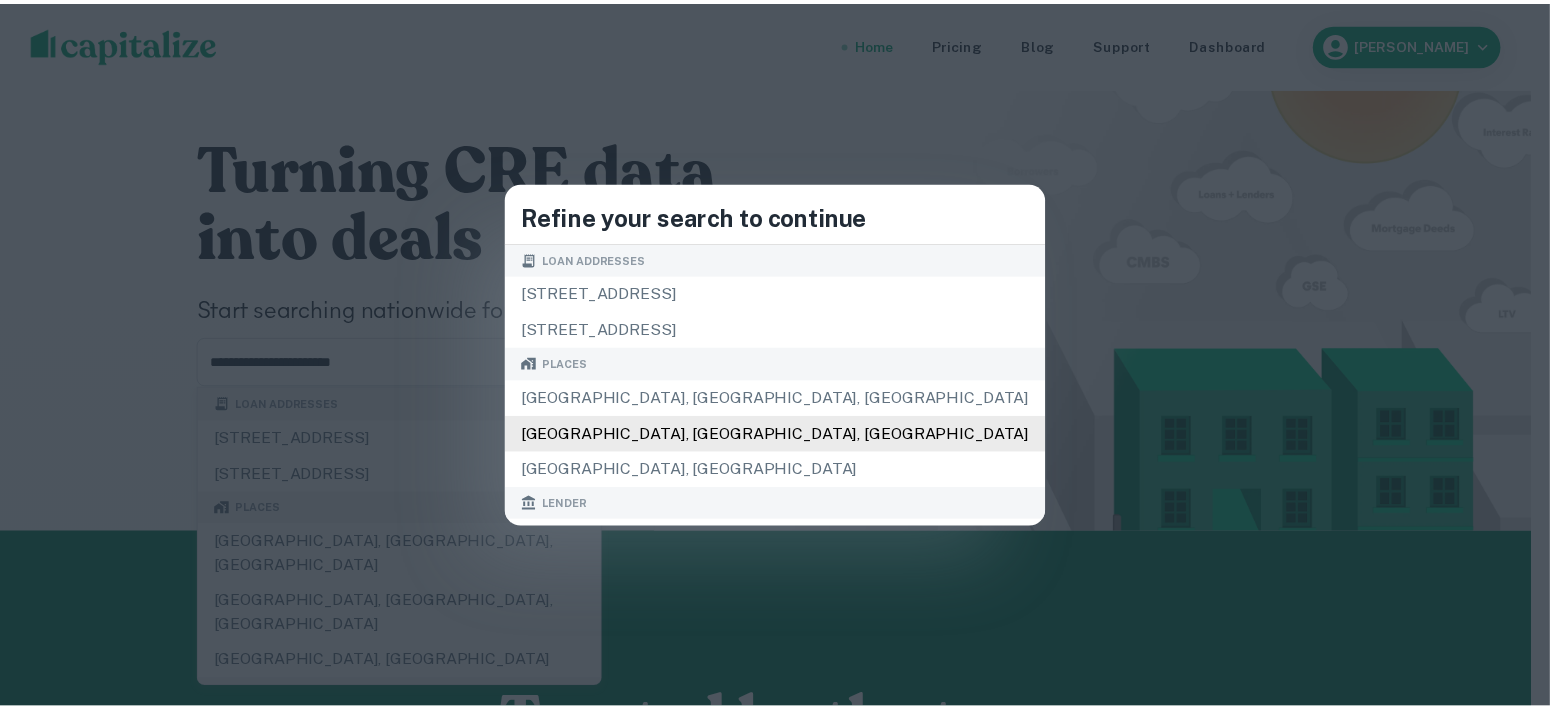 scroll, scrollTop: 124, scrollLeft: 0, axis: vertical 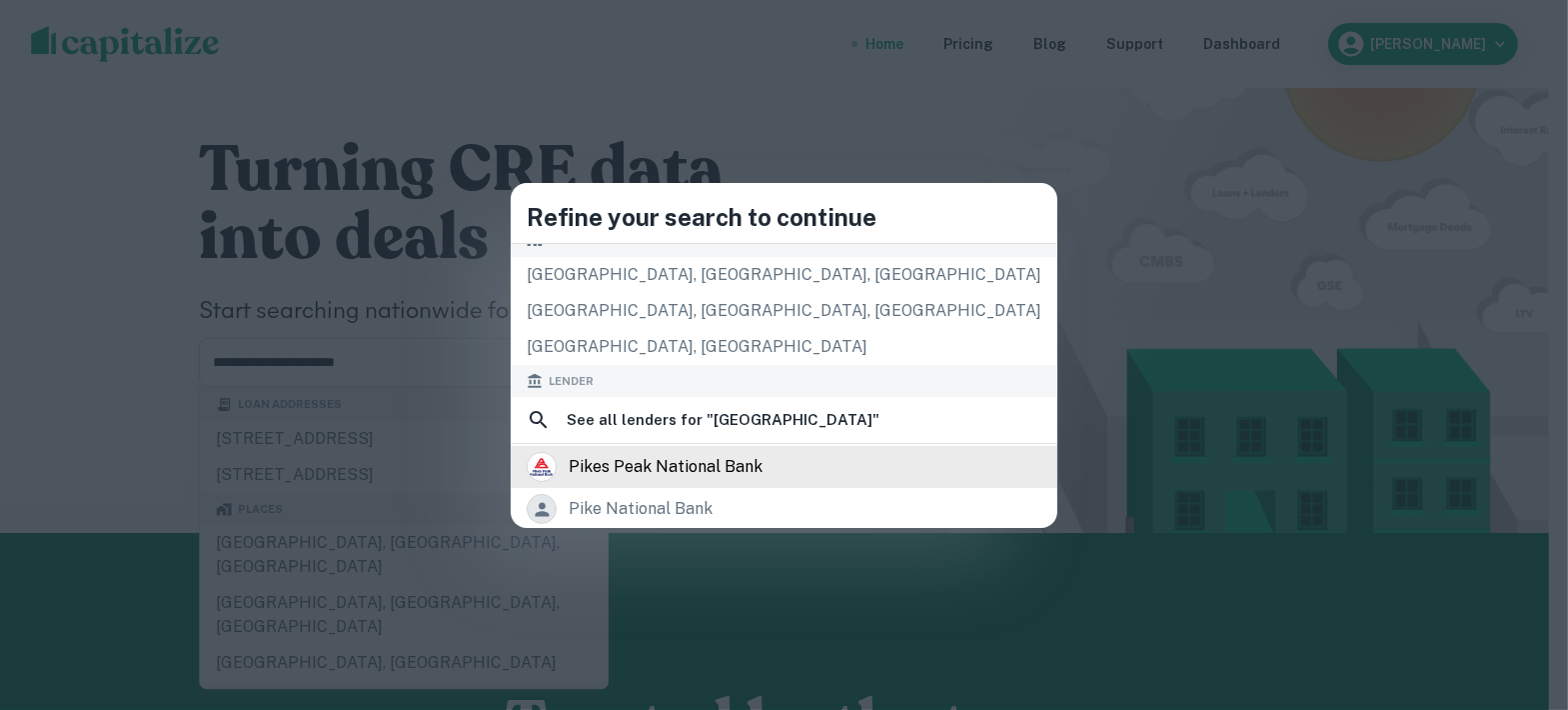 click on "pikes peak national bank" at bounding box center (666, 467) 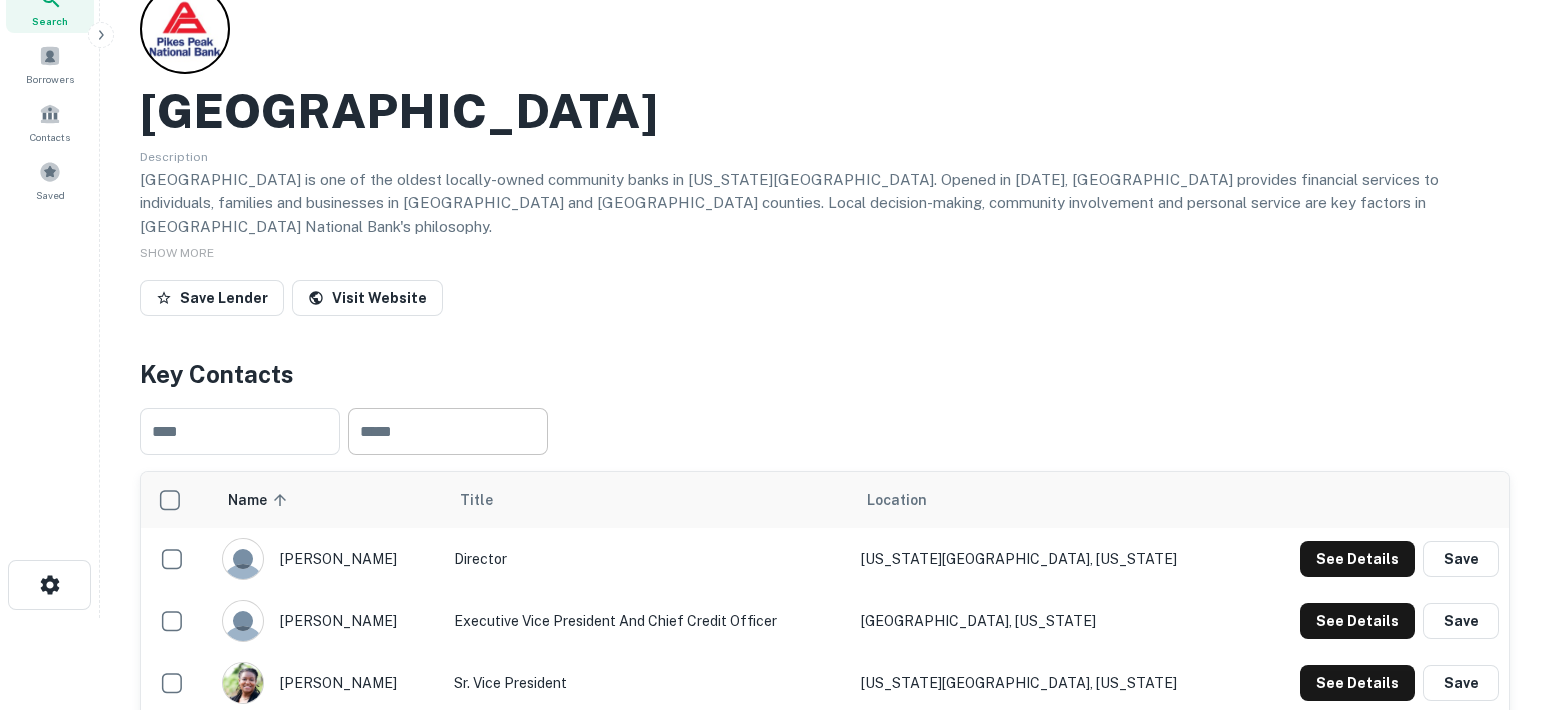 scroll, scrollTop: 0, scrollLeft: 0, axis: both 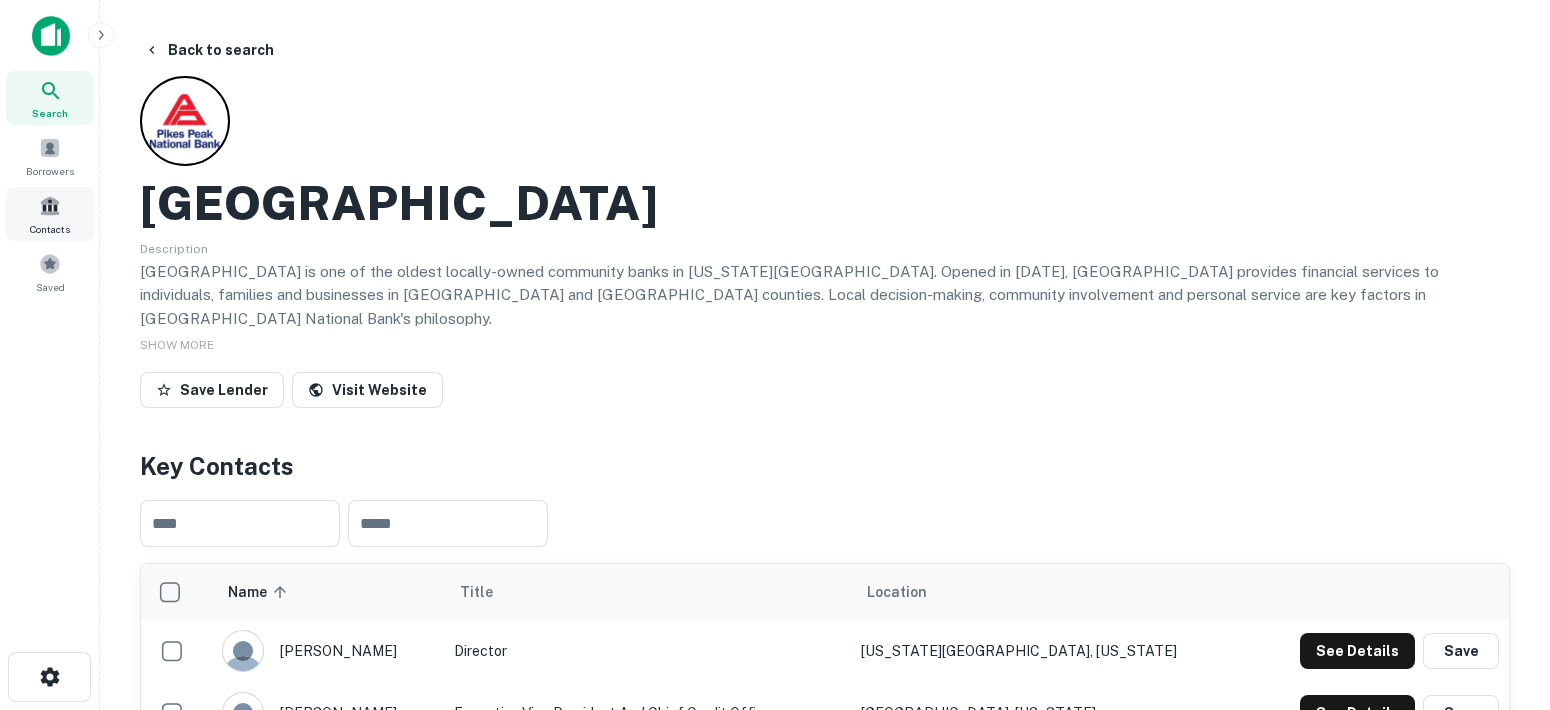 drag, startPoint x: 744, startPoint y: 201, endPoint x: 87, endPoint y: 205, distance: 657.01215 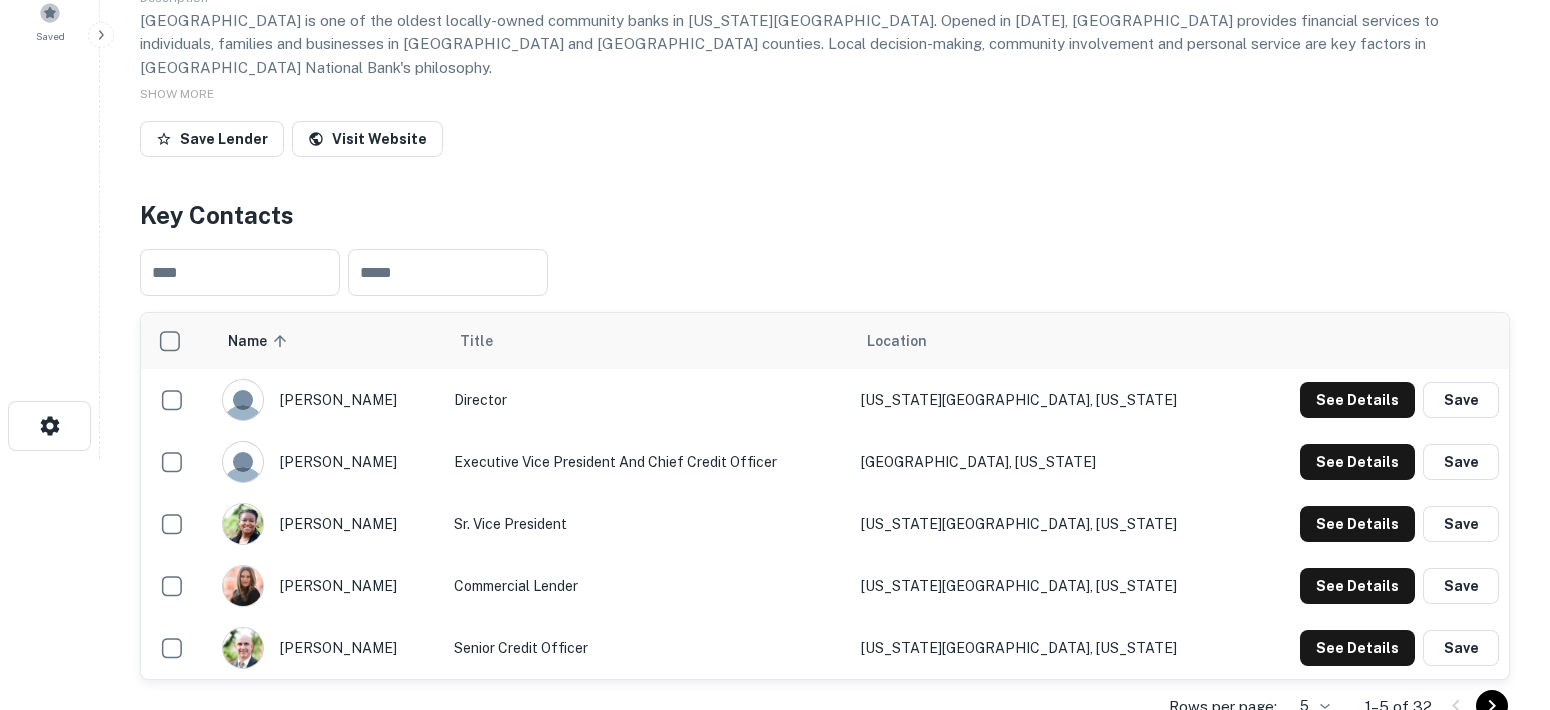 scroll, scrollTop: 375, scrollLeft: 0, axis: vertical 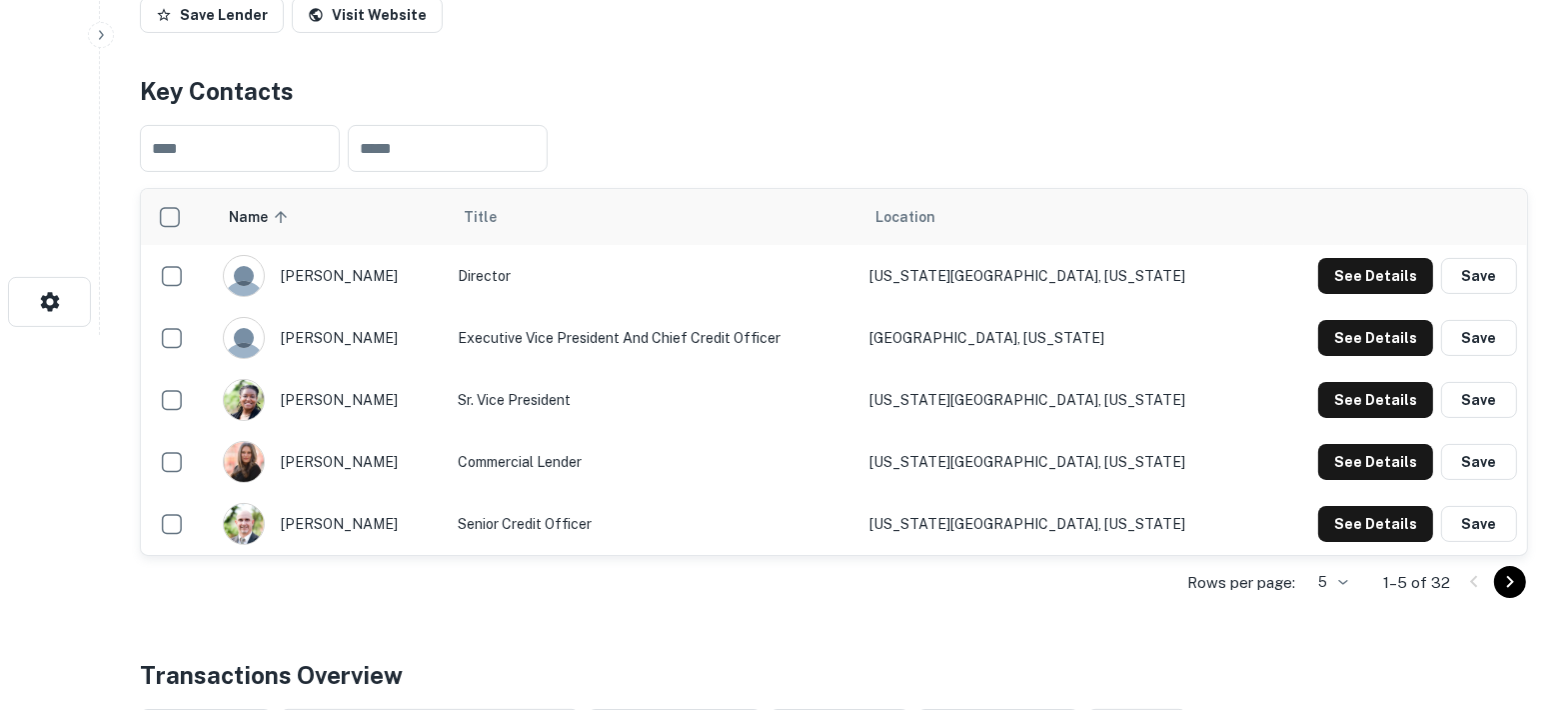 click on "Search         Borrowers         Contacts         Saved     Back to search [GEOGRAPHIC_DATA] Description [GEOGRAPHIC_DATA] is one of the oldest locally-owned community banks in [US_STATE][GEOGRAPHIC_DATA].  Opened in [DATE], [GEOGRAPHIC_DATA] provides financial services to individuals, families and businesses in [GEOGRAPHIC_DATA] and [GEOGRAPHIC_DATA] counties.  Local decision-making, community involvement and personal service are key factors in [GEOGRAPHIC_DATA] National Bank's philosophy. SHOW MORE Save Lender Visit Website Key Contacts ​ ​ Name sorted ascending Title Location [PERSON_NAME] Director [US_STATE][GEOGRAPHIC_DATA], [US_STATE] See Details Save [PERSON_NAME] Executive Vice President and Chief Credit Officer [GEOGRAPHIC_DATA], [US_STATE] See Details Save [PERSON_NAME] Vice President [US_STATE][GEOGRAPHIC_DATA], [US_STATE] See Details Save [PERSON_NAME] Commercial Lender [US_STATE][GEOGRAPHIC_DATA], [US_STATE] See Details Save [PERSON_NAME] Senior Credit Officer [US_STATE][GEOGRAPHIC_DATA], [US_STATE] See Details Save Rows per page: 5 * 1–5 of 32" at bounding box center [784, -20] 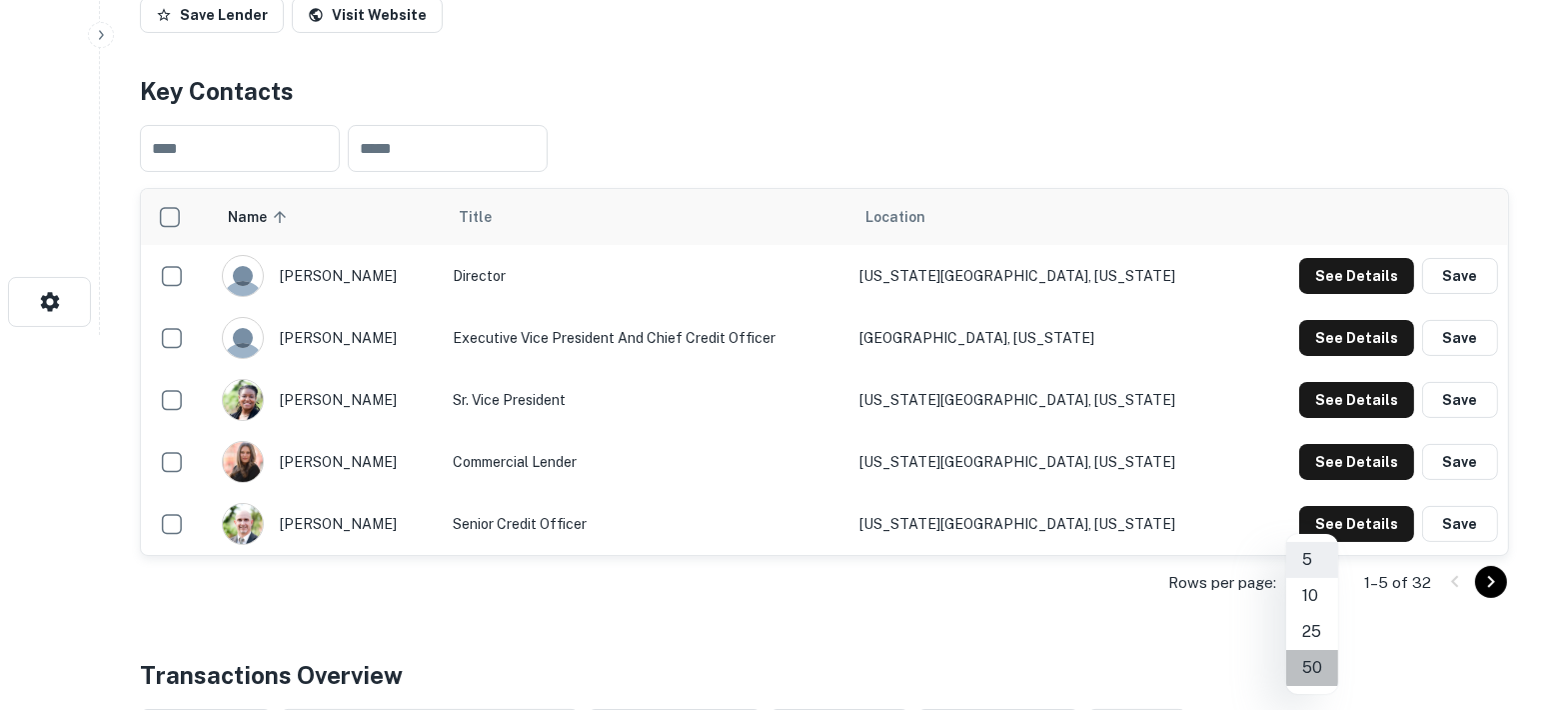click on "50" at bounding box center (1312, 668) 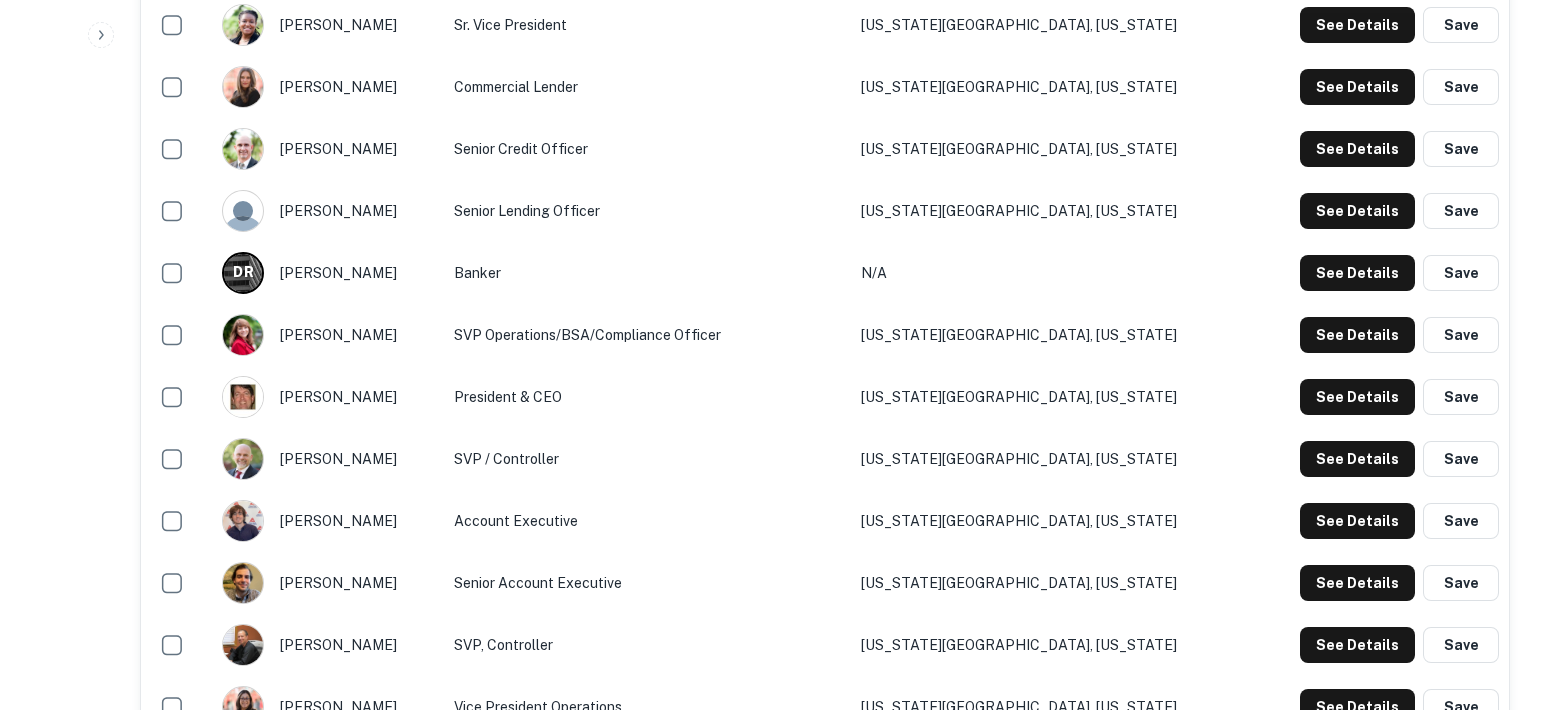 scroll, scrollTop: 375, scrollLeft: 0, axis: vertical 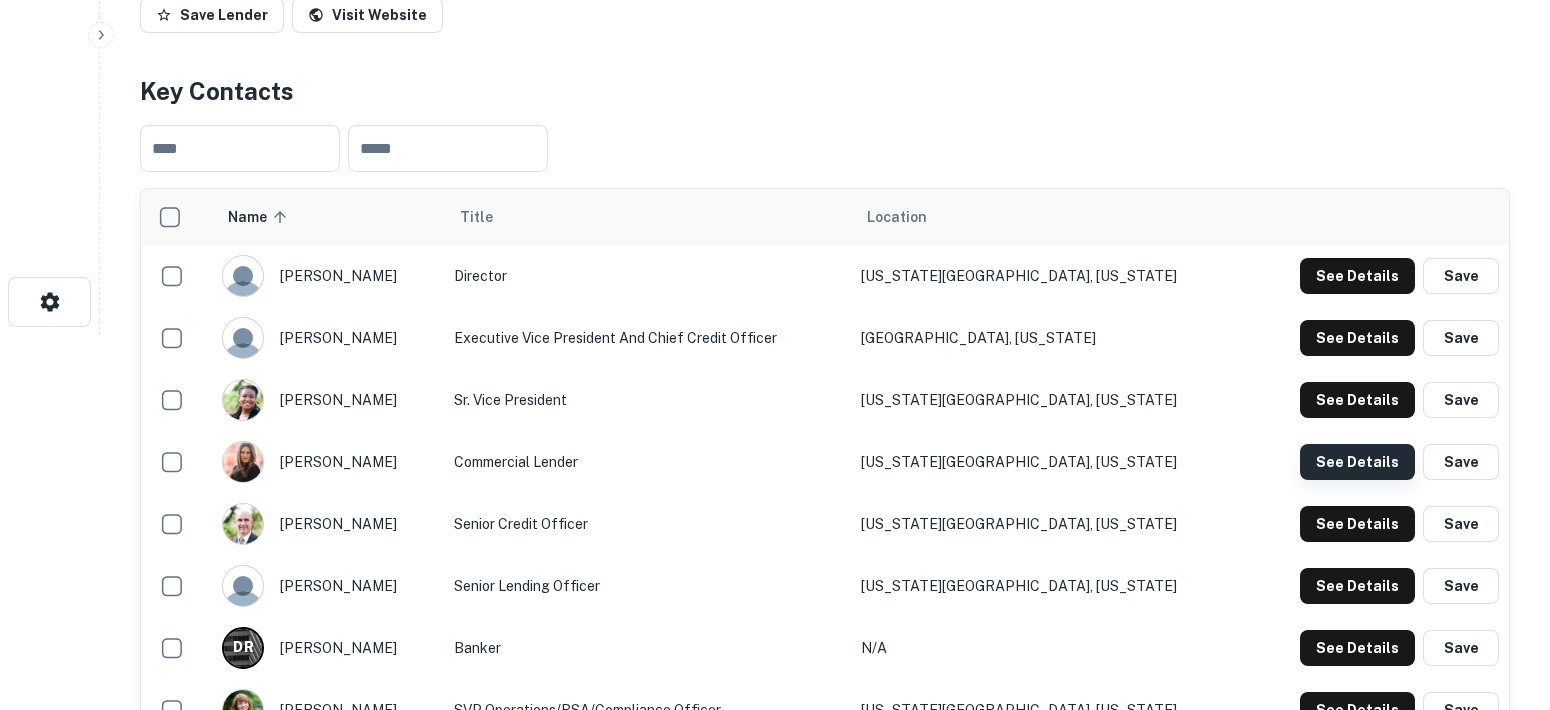 click on "See Details" at bounding box center [1357, 276] 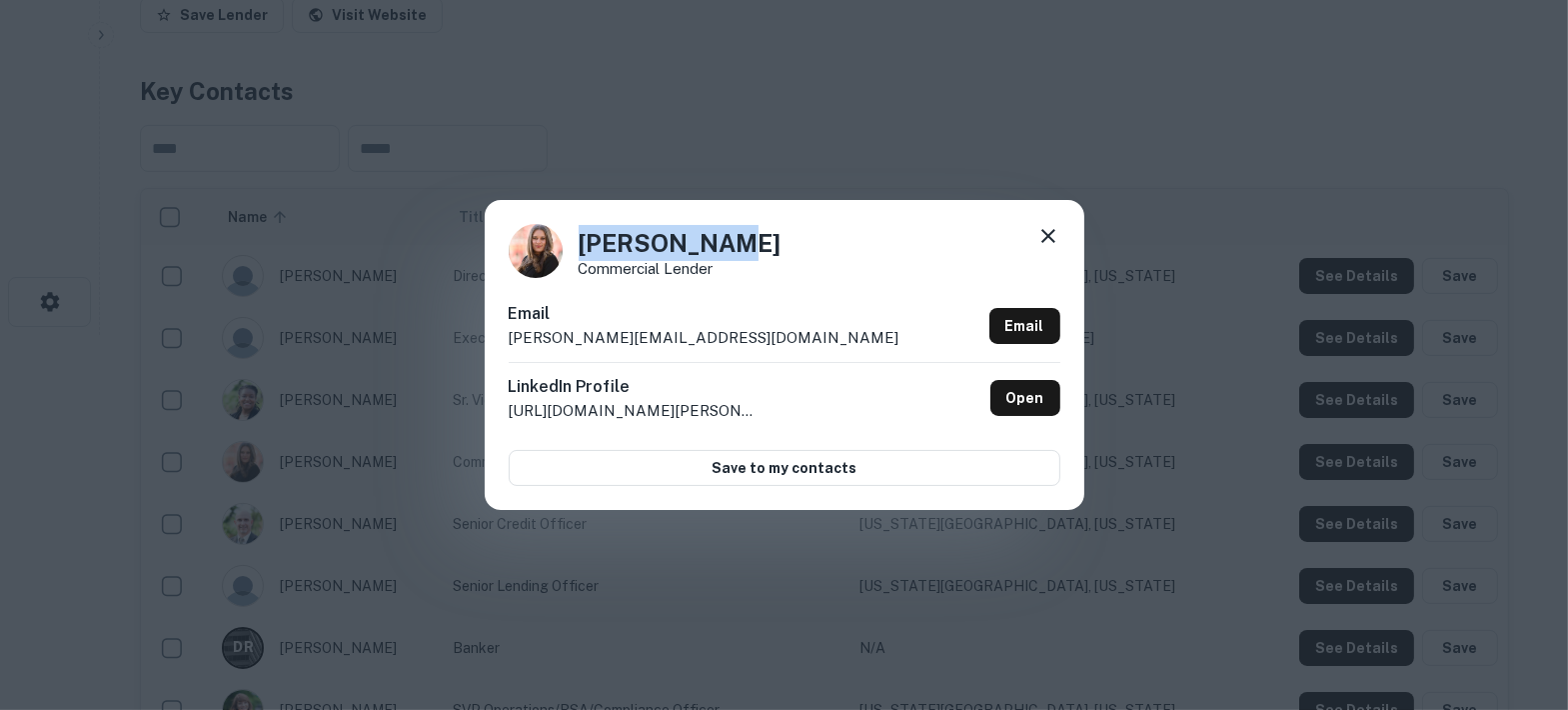 drag, startPoint x: 800, startPoint y: 242, endPoint x: 560, endPoint y: 233, distance: 240.16869 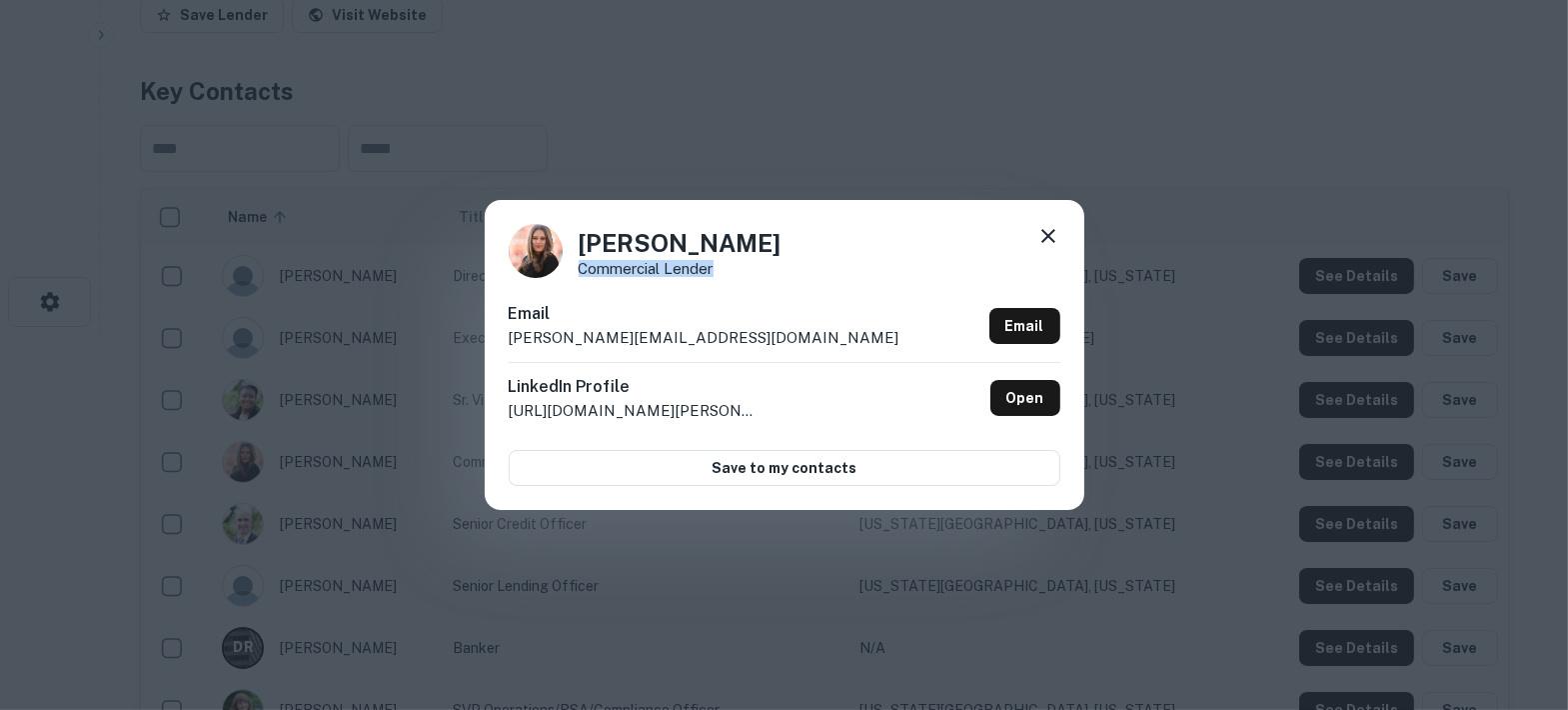 drag, startPoint x: 753, startPoint y: 267, endPoint x: 575, endPoint y: 268, distance: 178.0028 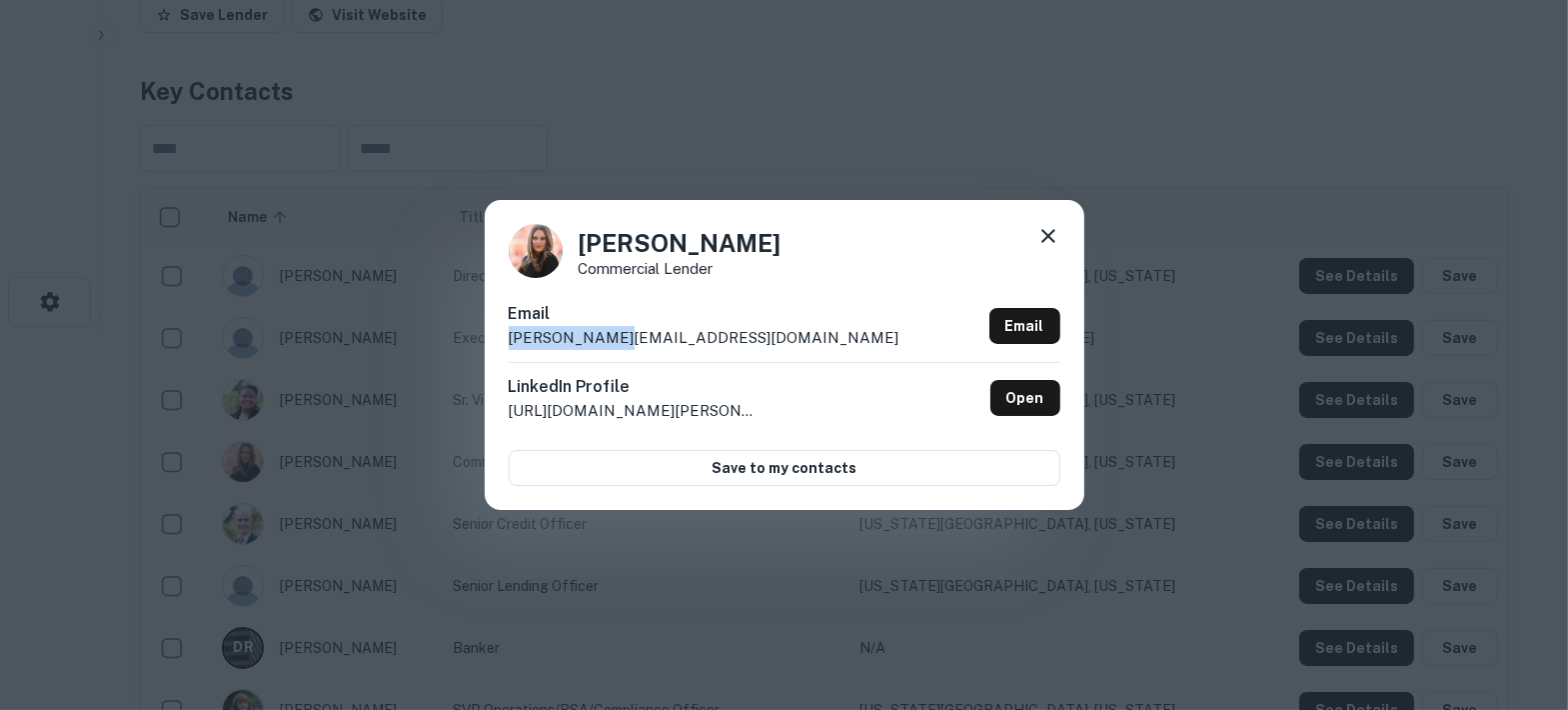 drag, startPoint x: 655, startPoint y: 328, endPoint x: 509, endPoint y: 336, distance: 146.21901 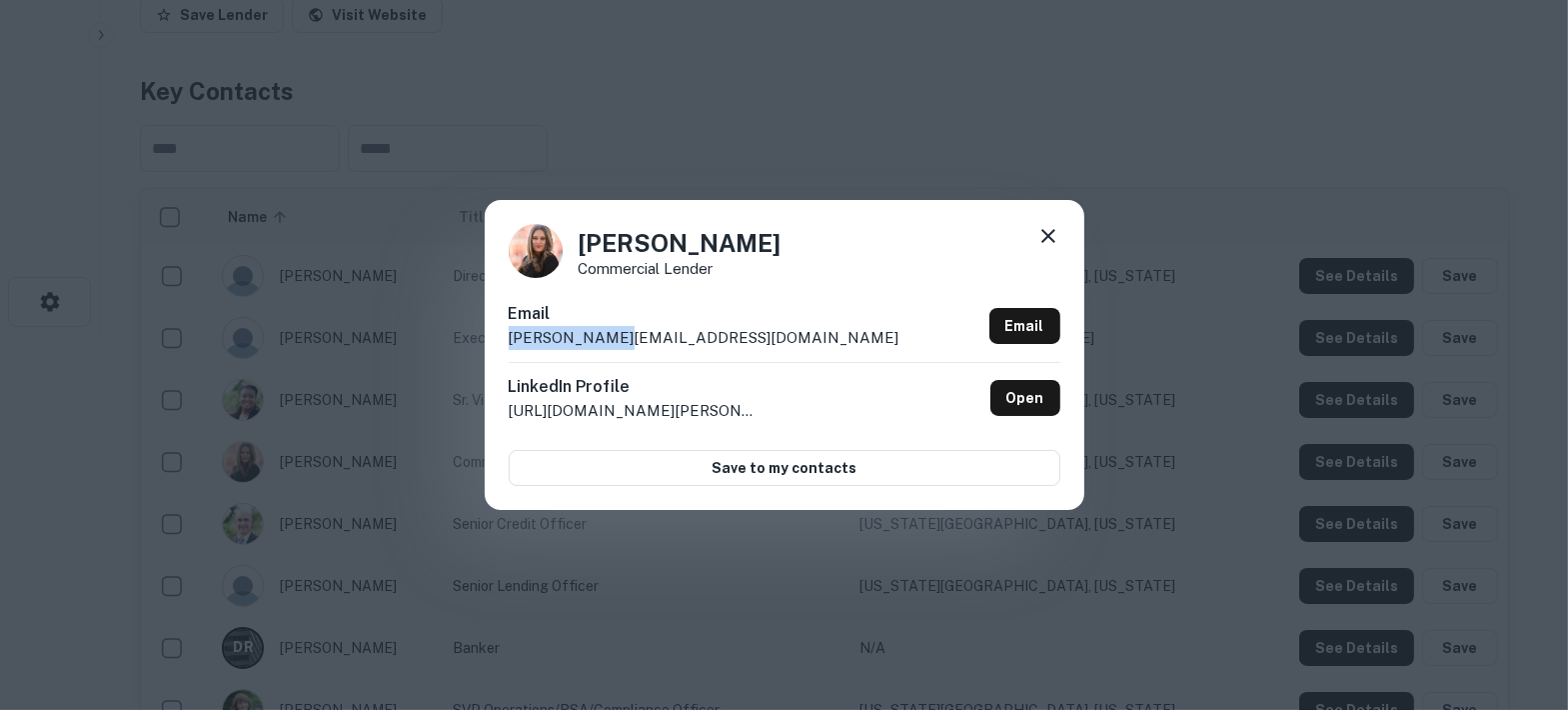 click 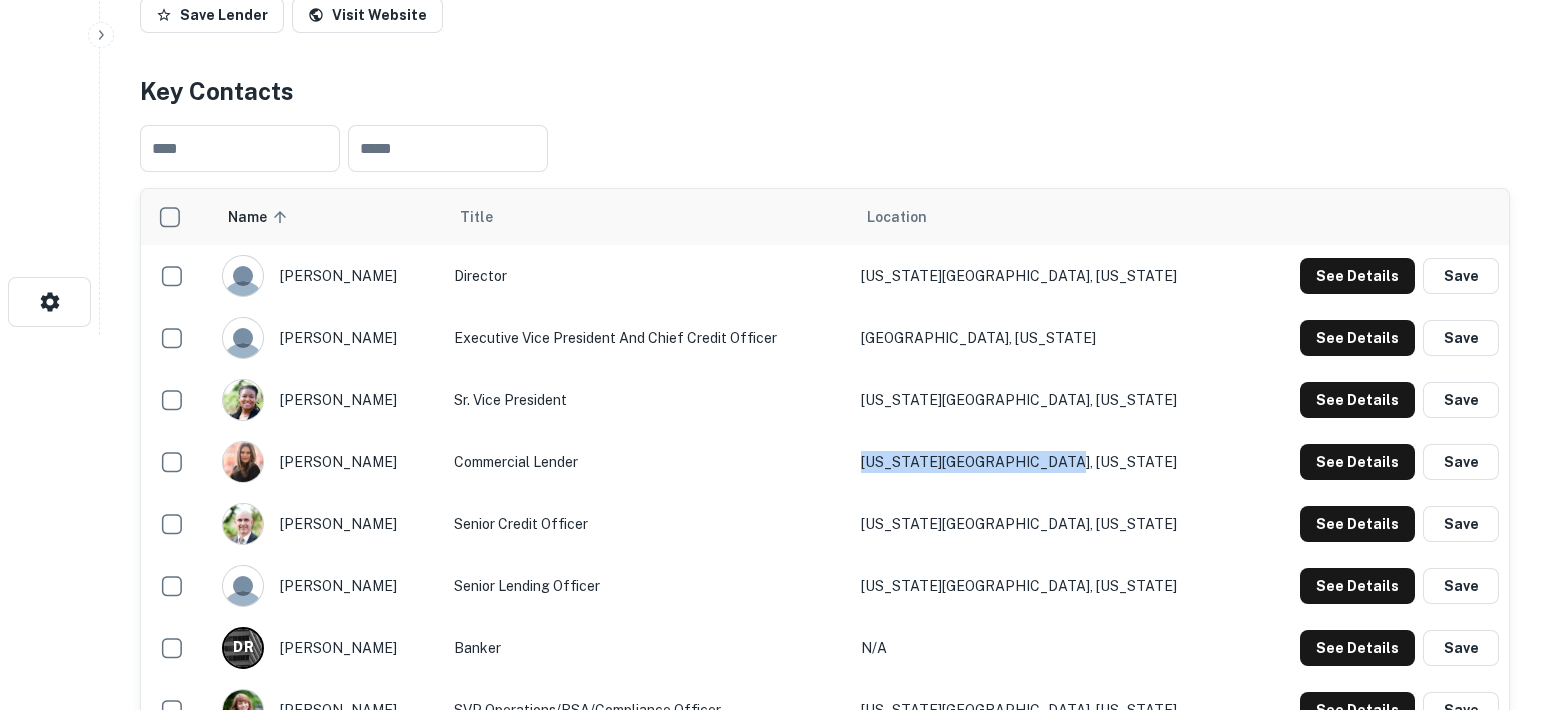 drag, startPoint x: 1162, startPoint y: 431, endPoint x: 942, endPoint y: 432, distance: 220.00227 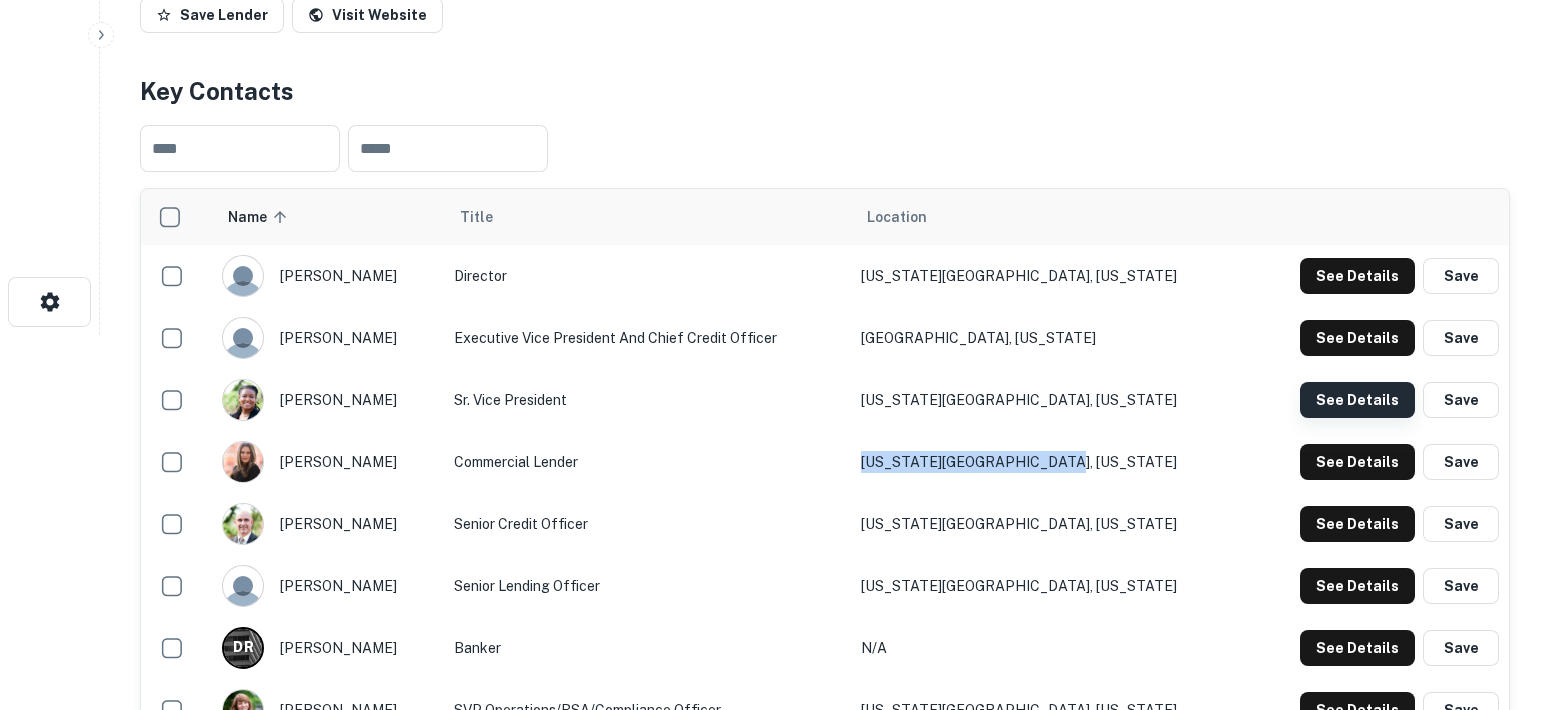 click on "See Details" at bounding box center [1357, 276] 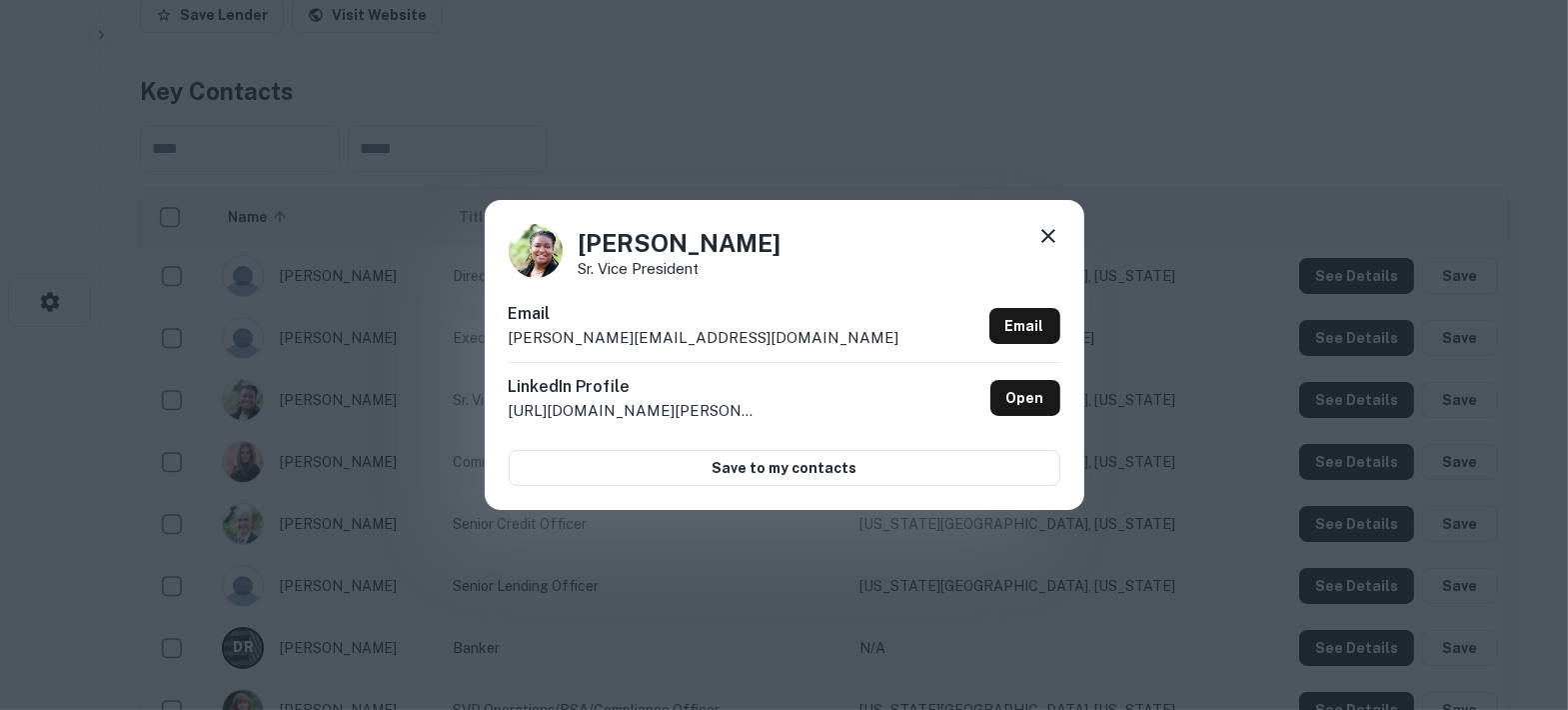 drag, startPoint x: 772, startPoint y: 240, endPoint x: 541, endPoint y: 246, distance: 231.07791 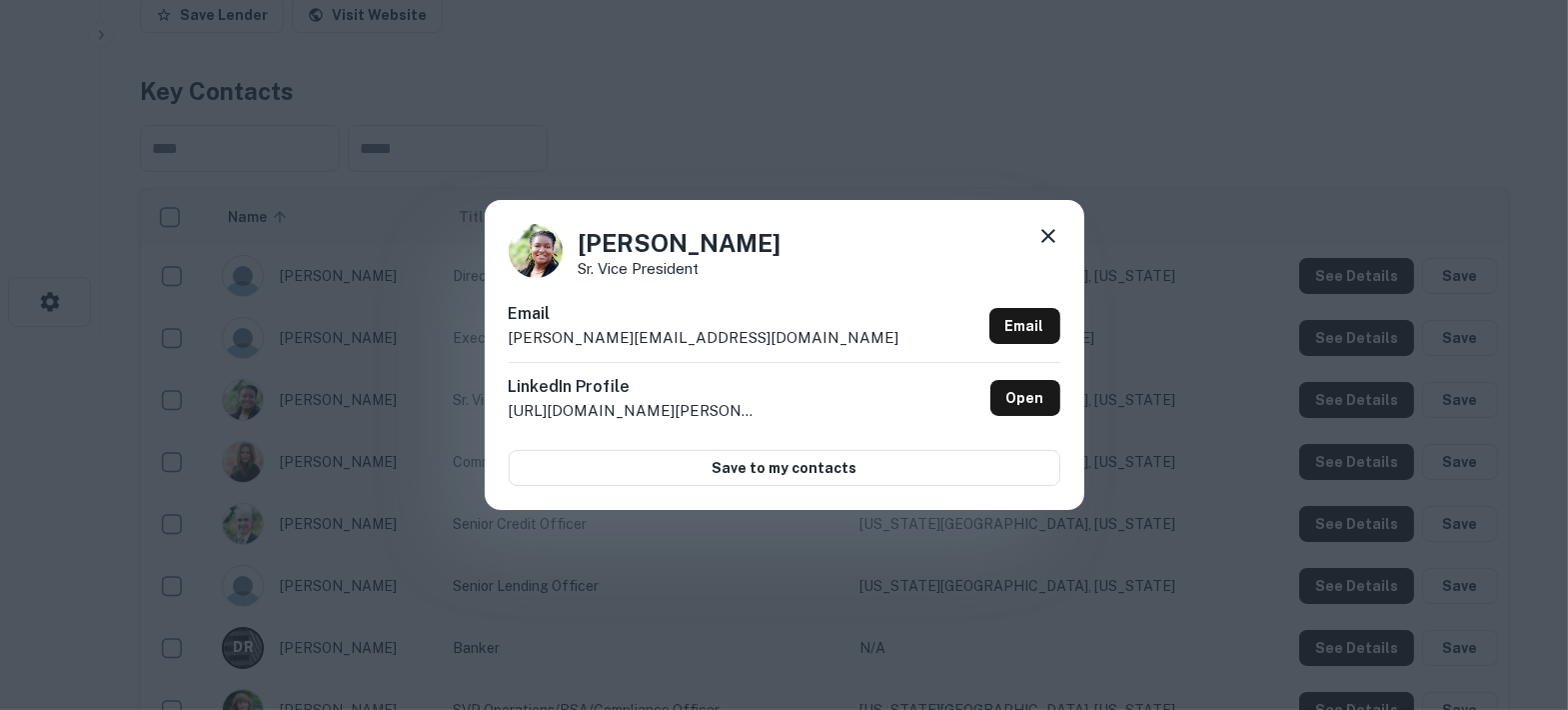 click on "Sr. Vice President" at bounding box center (680, 268) 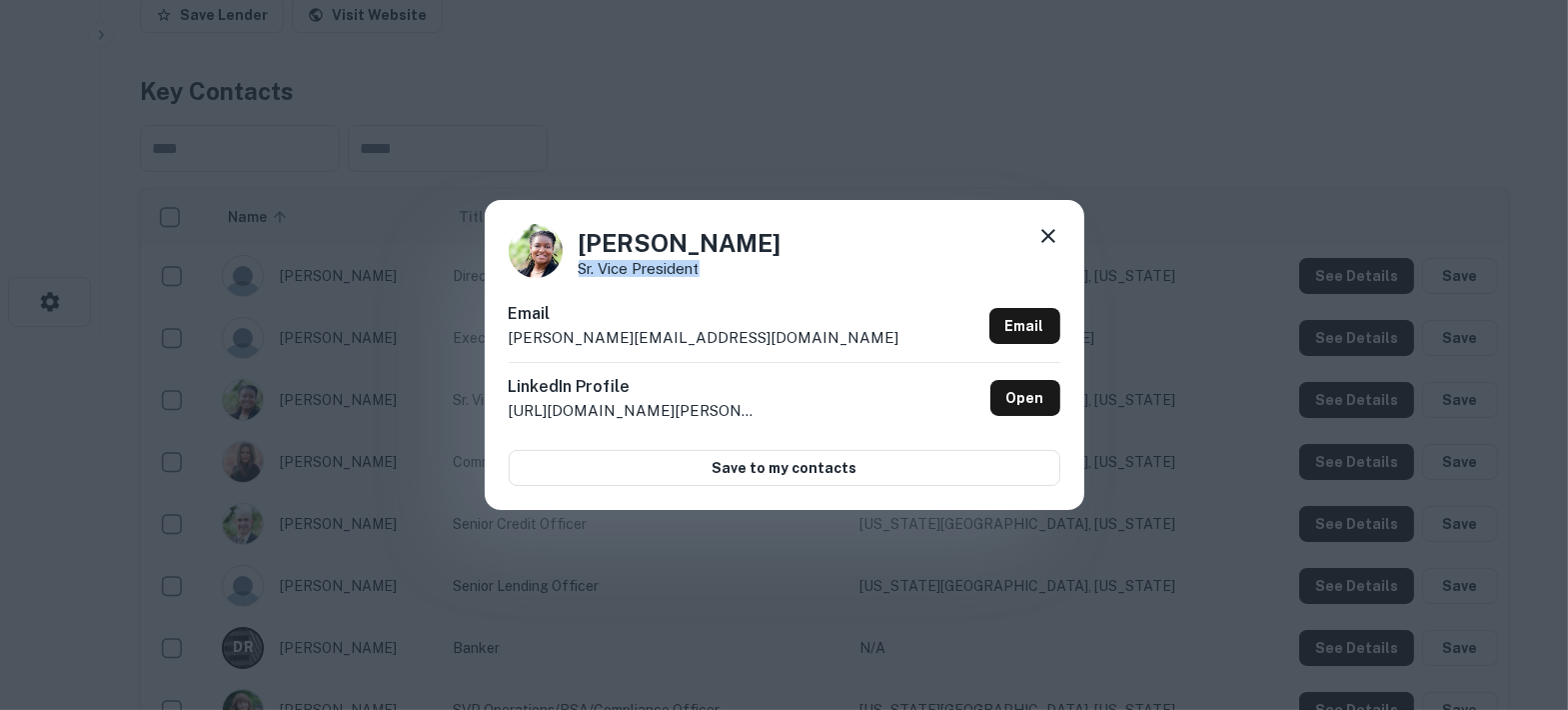 drag, startPoint x: 700, startPoint y: 268, endPoint x: 576, endPoint y: 264, distance: 124.0645 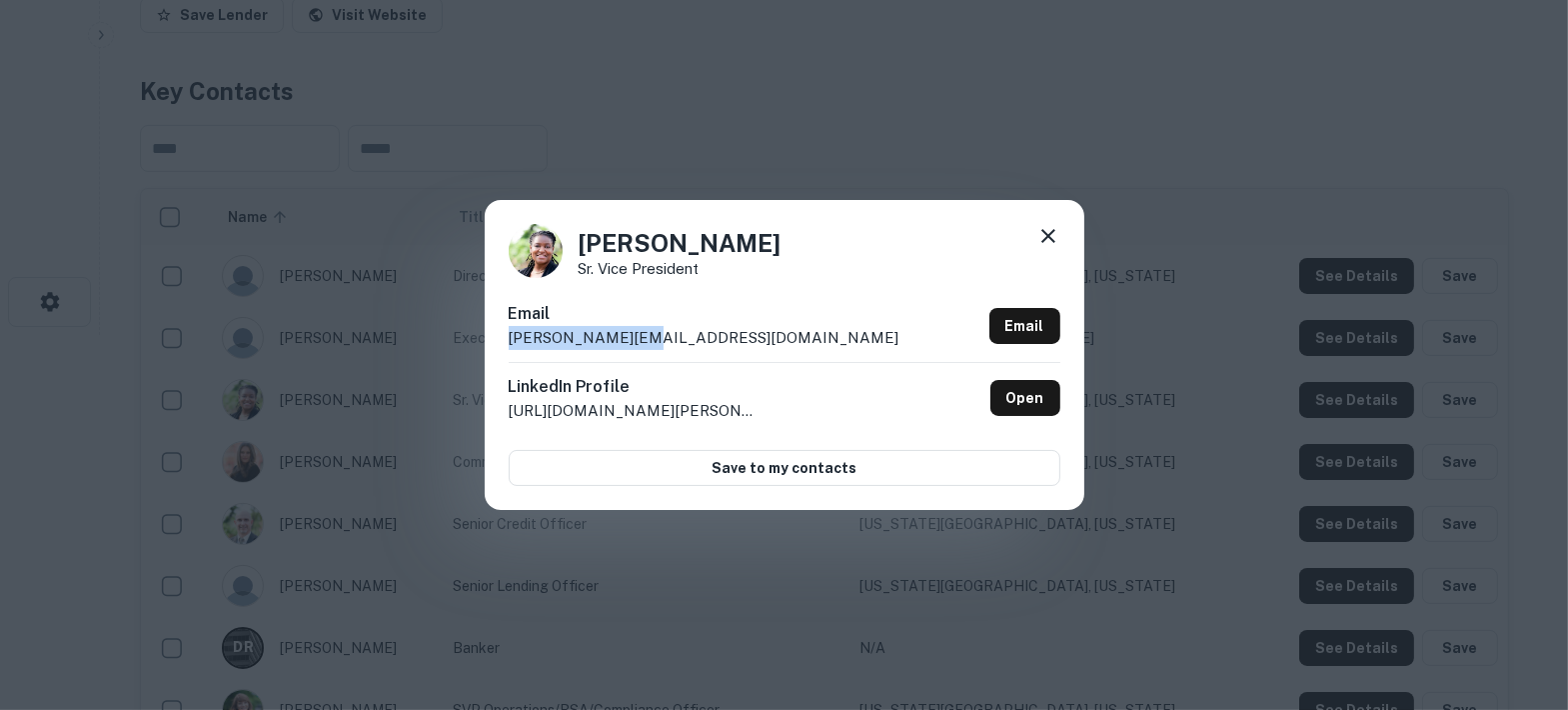 drag, startPoint x: 661, startPoint y: 341, endPoint x: 509, endPoint y: 342, distance: 152.0033 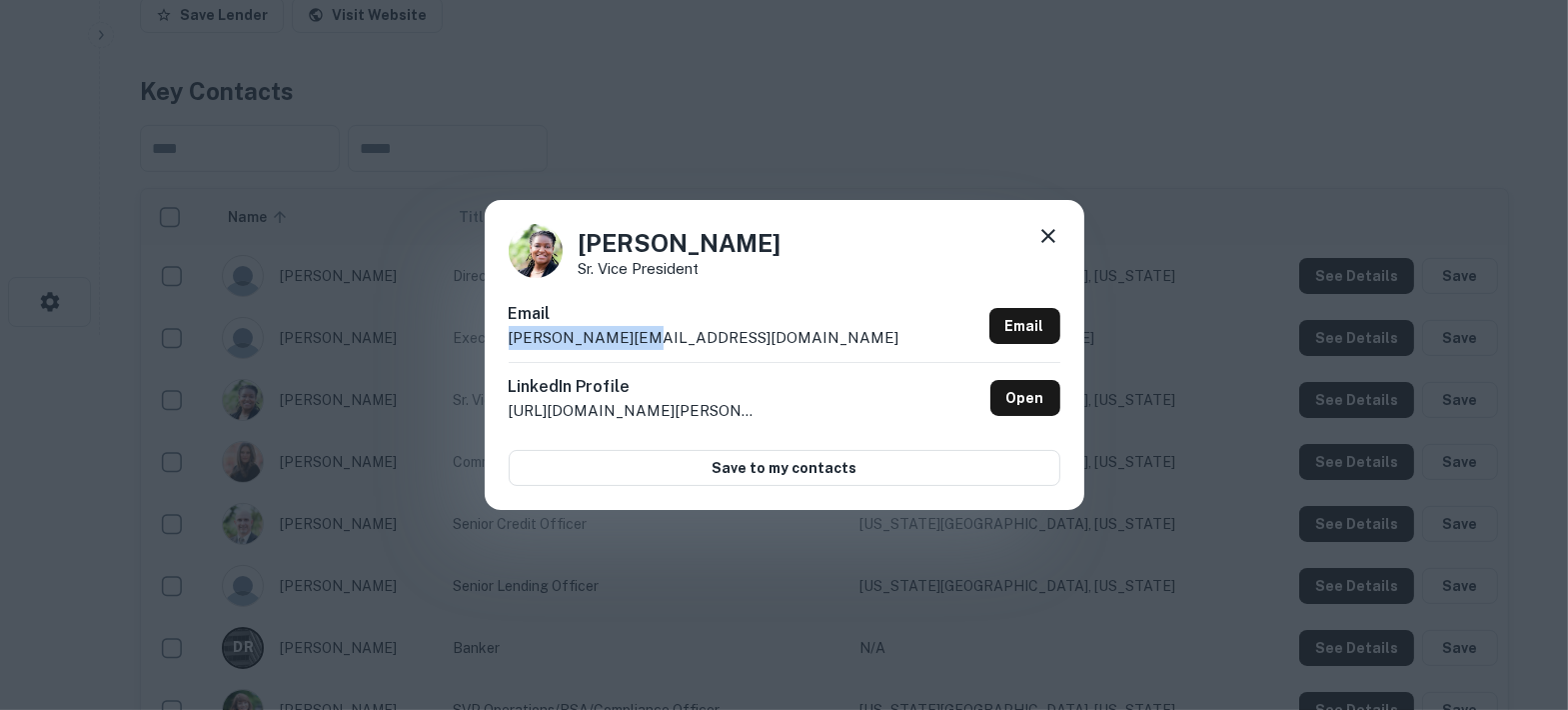 click 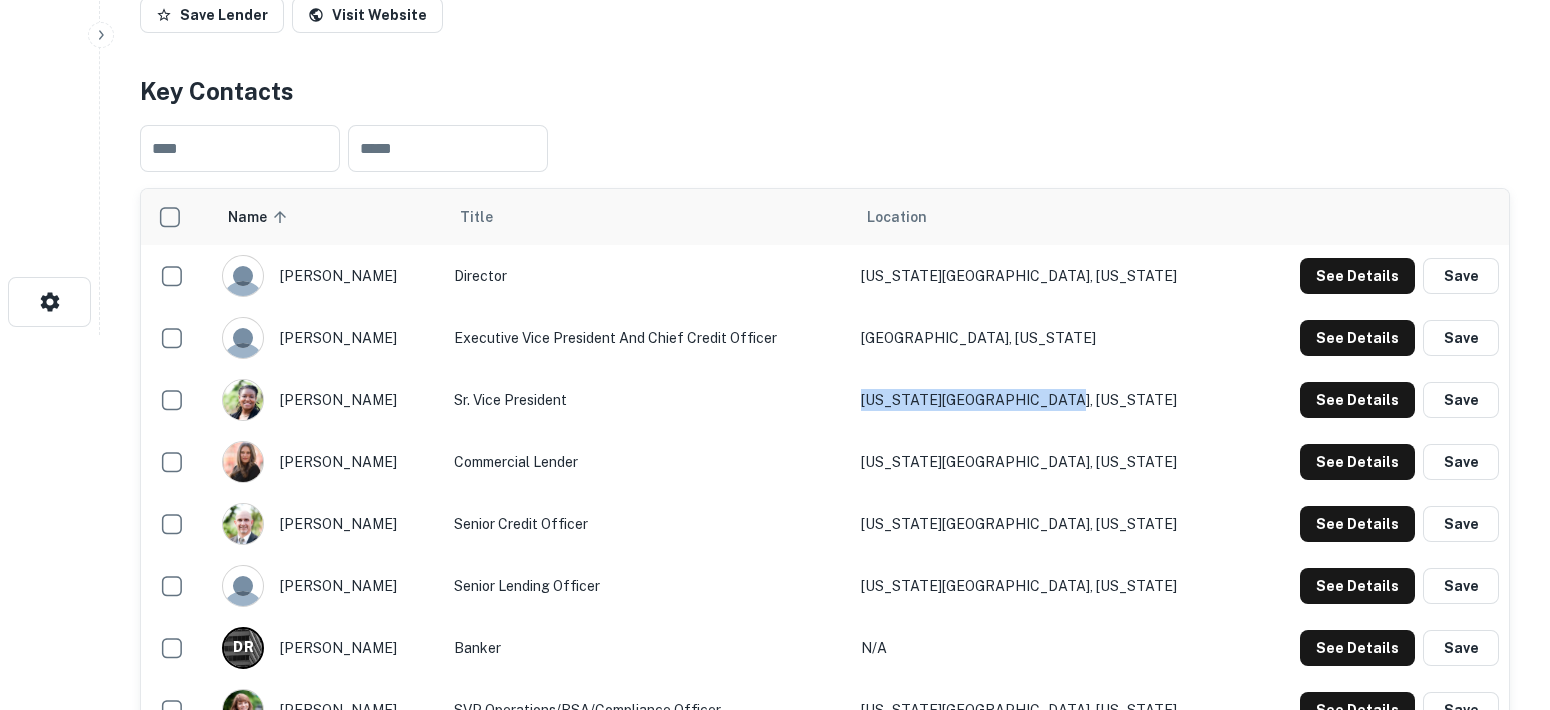 drag, startPoint x: 1190, startPoint y: 379, endPoint x: 946, endPoint y: 373, distance: 244.07376 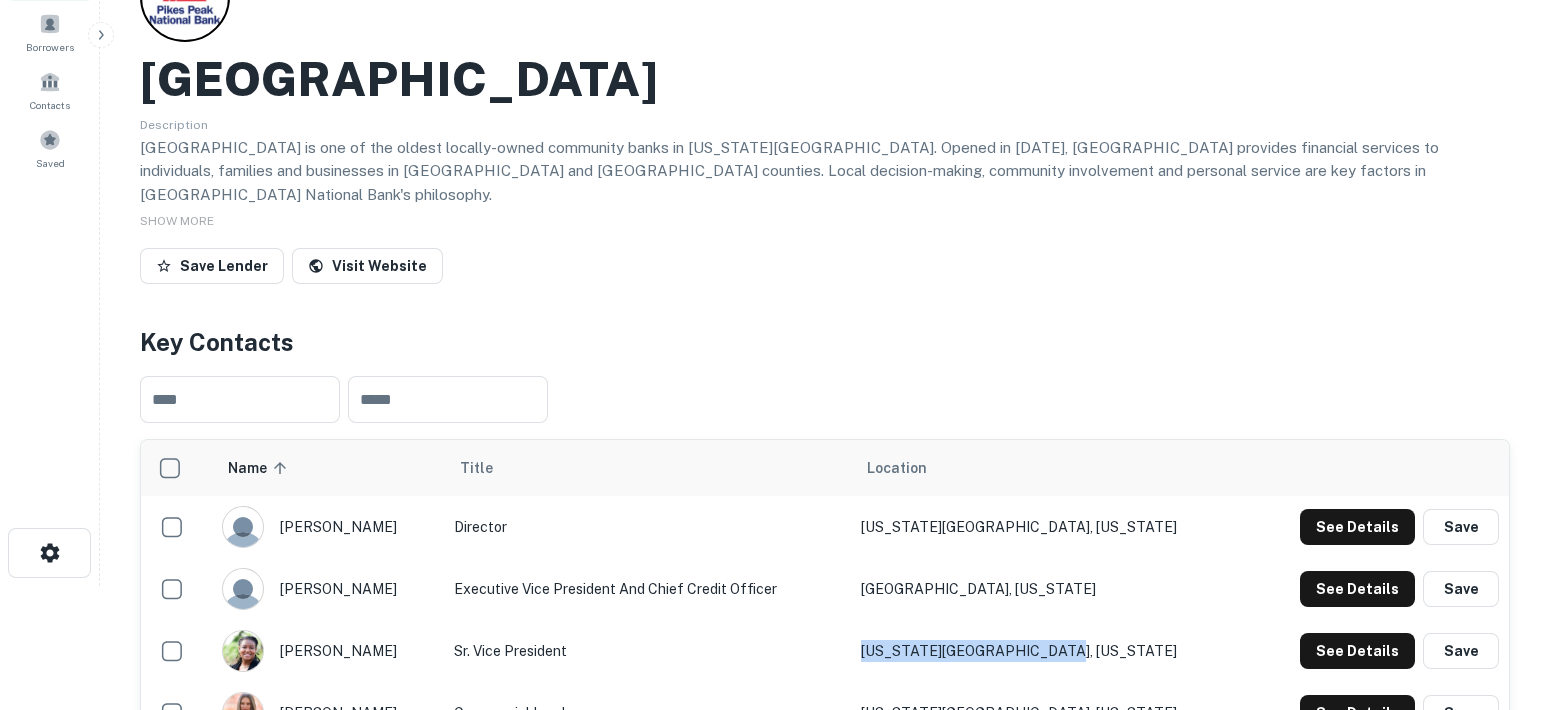scroll, scrollTop: 375, scrollLeft: 0, axis: vertical 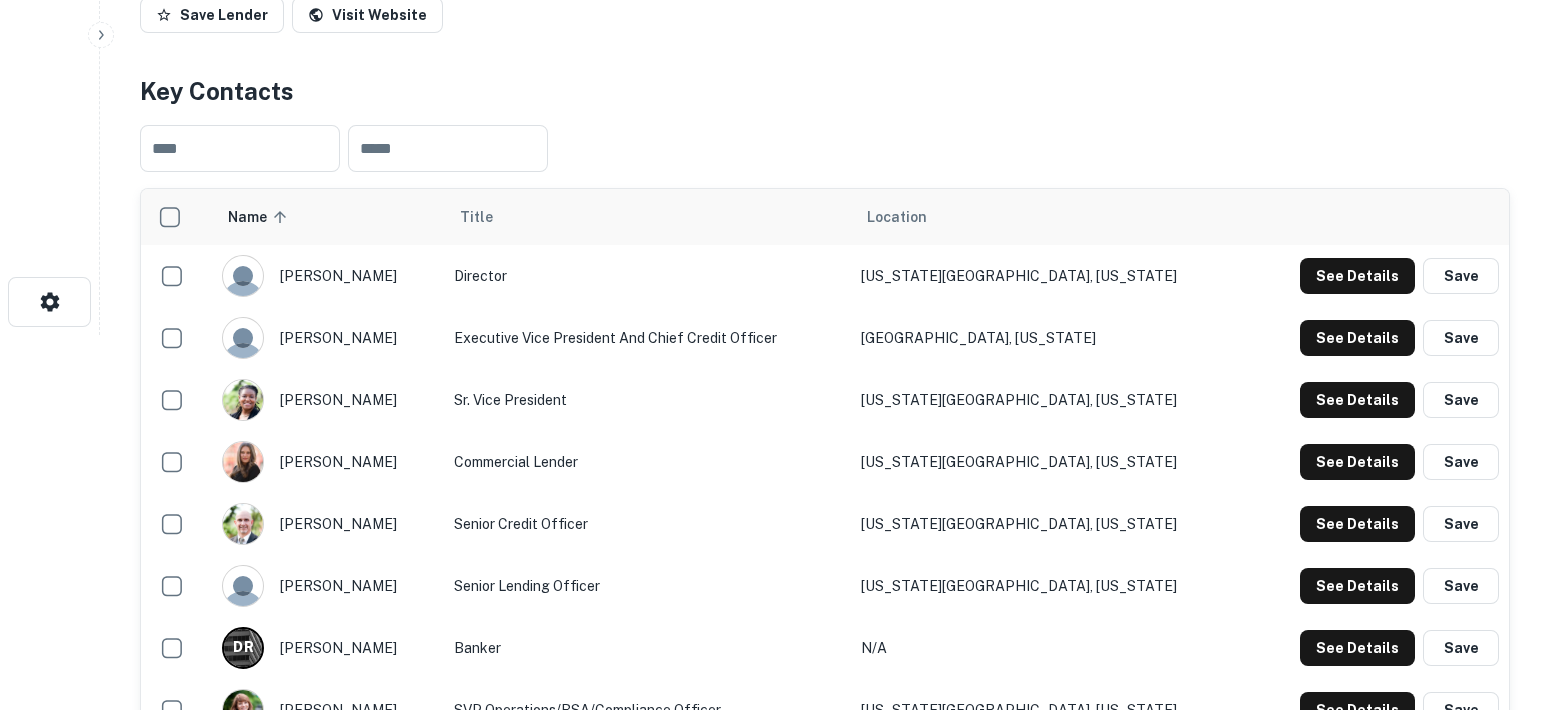 click on "See Details Save" at bounding box center [1379, 338] 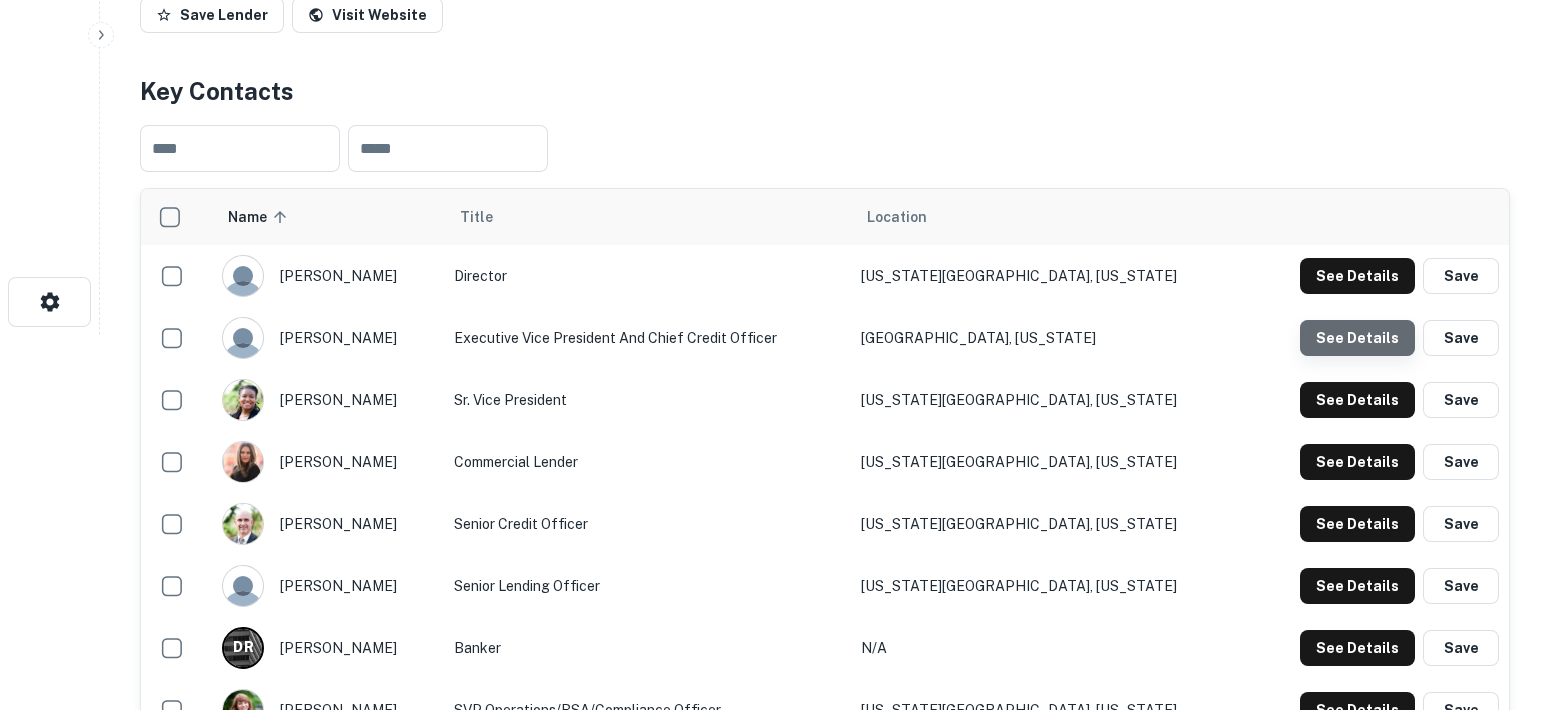 click on "See Details" at bounding box center [1357, 276] 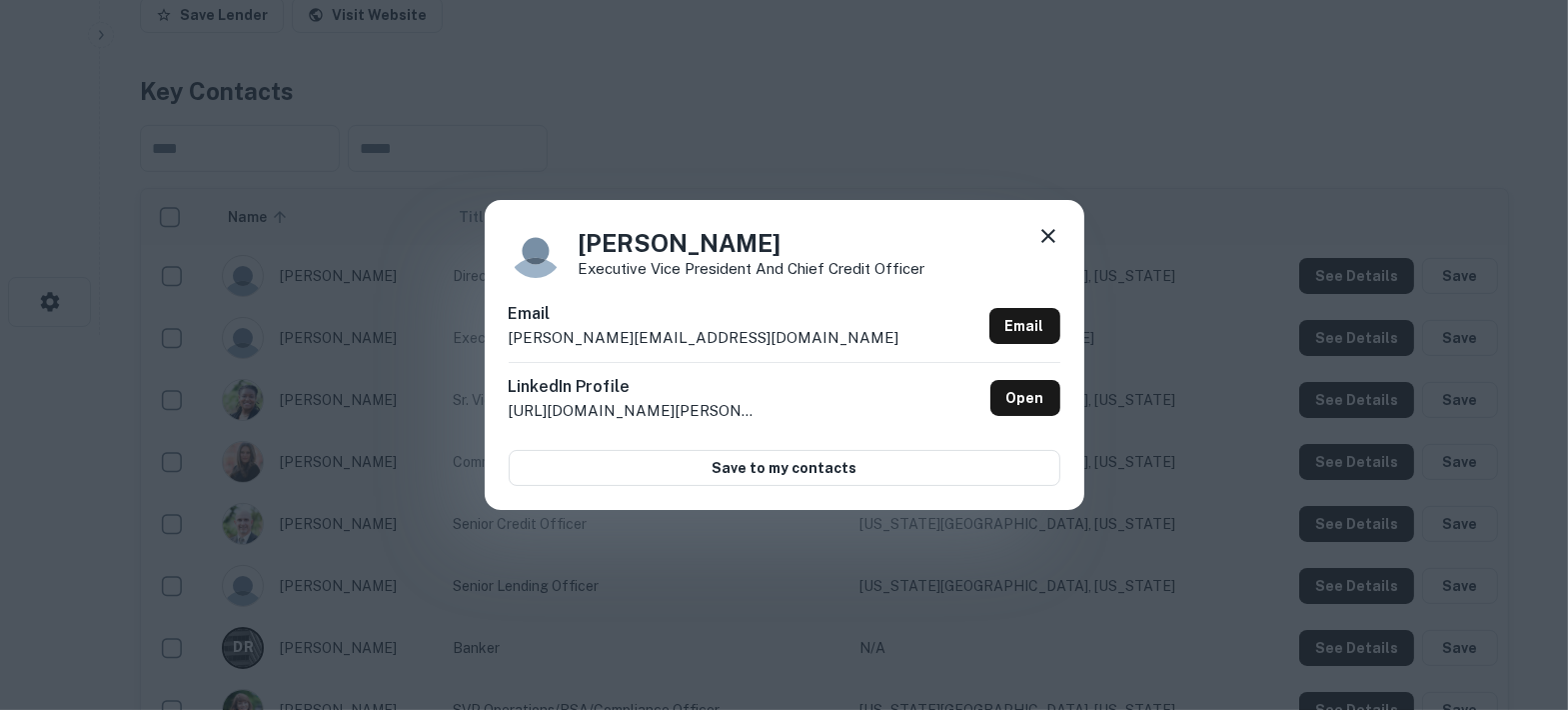 drag, startPoint x: 777, startPoint y: 242, endPoint x: 573, endPoint y: 258, distance: 204.6265 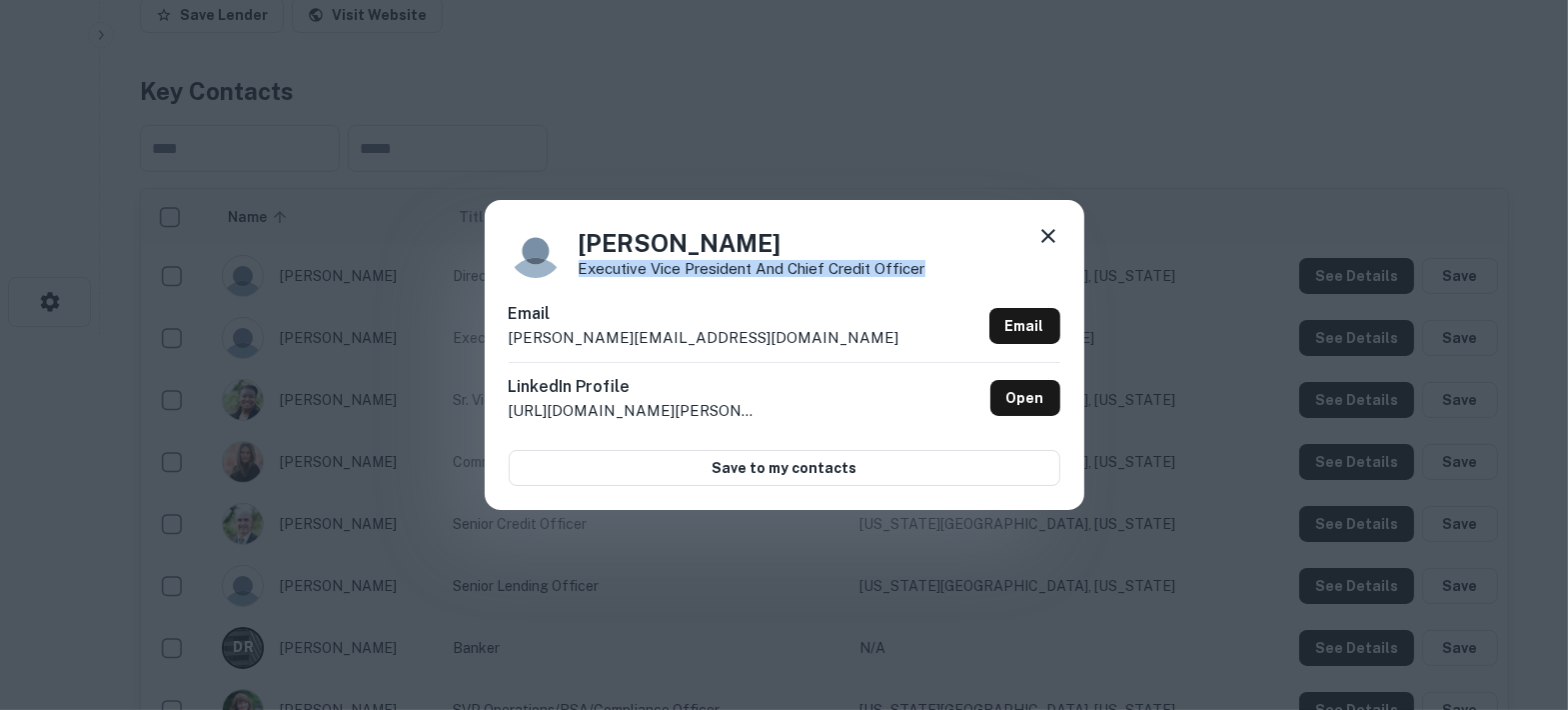 drag, startPoint x: 933, startPoint y: 272, endPoint x: 579, endPoint y: 269, distance: 354.01271 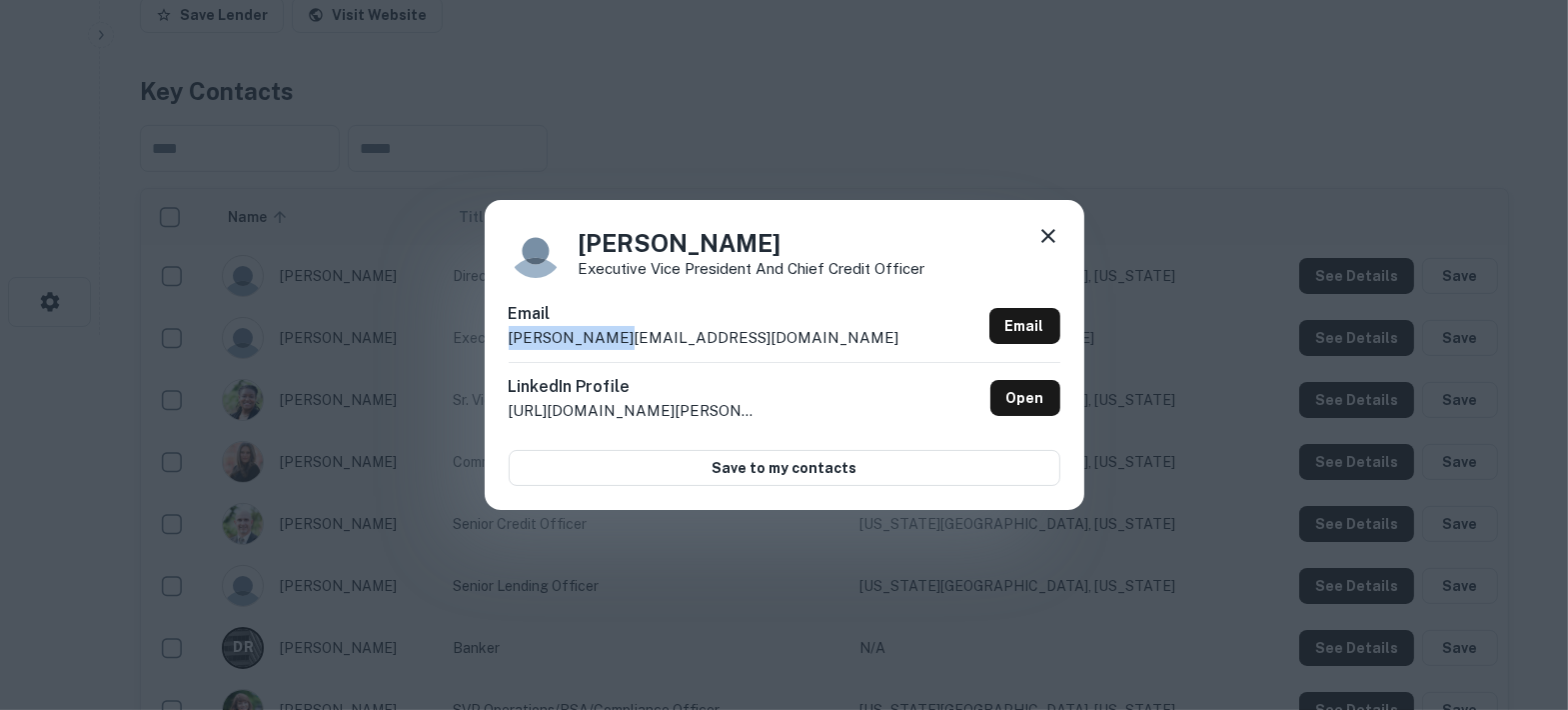 drag, startPoint x: 638, startPoint y: 334, endPoint x: 494, endPoint y: 341, distance: 144.17004 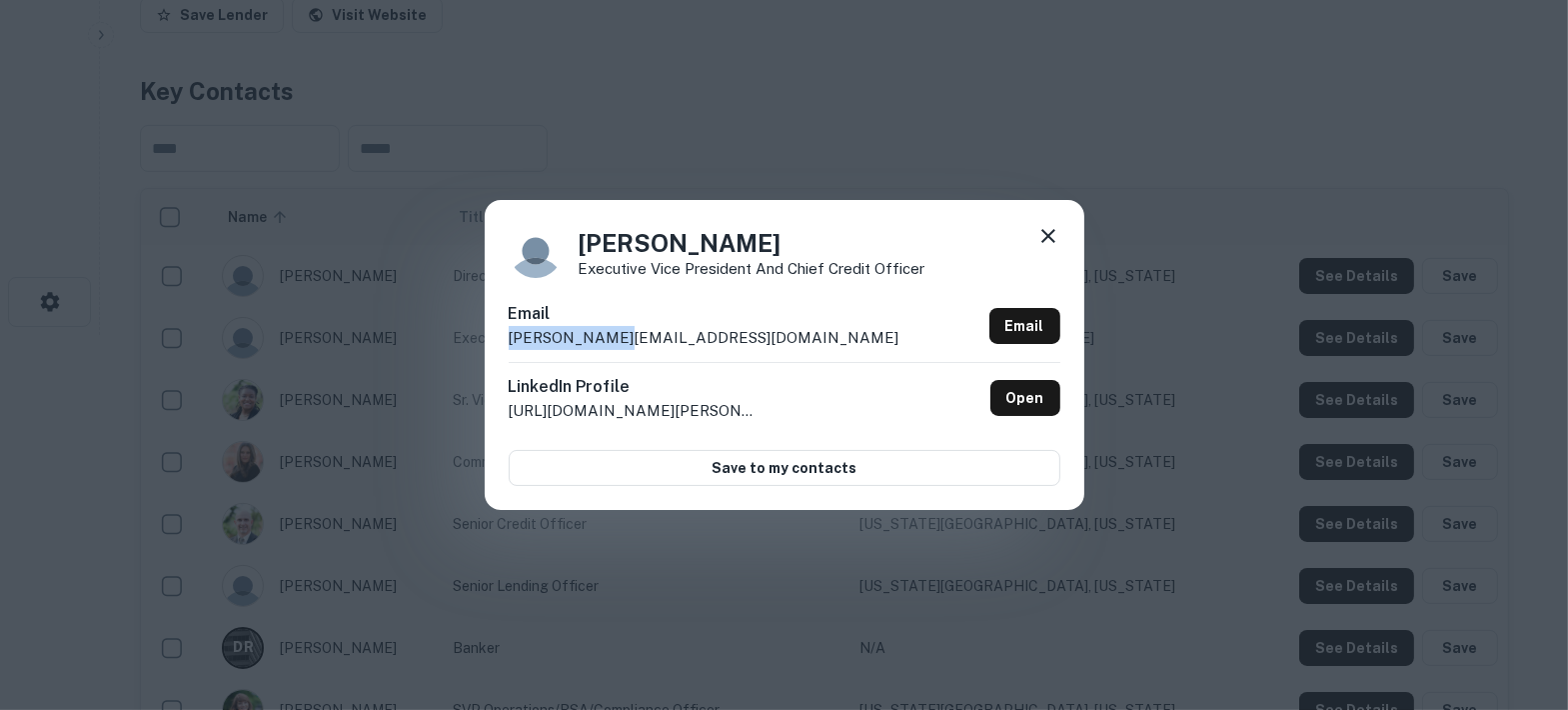 click 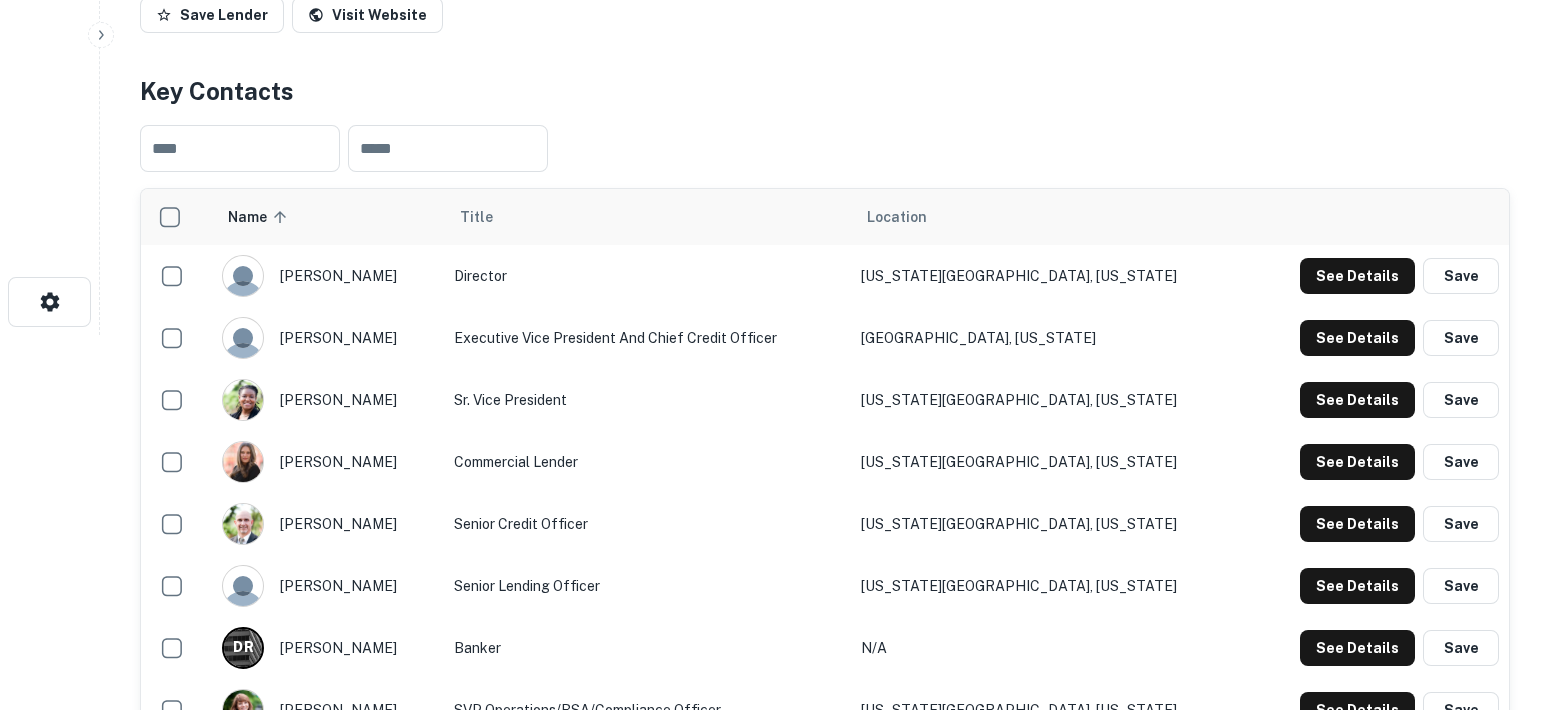 drag, startPoint x: 1184, startPoint y: 320, endPoint x: 949, endPoint y: 332, distance: 235.30618 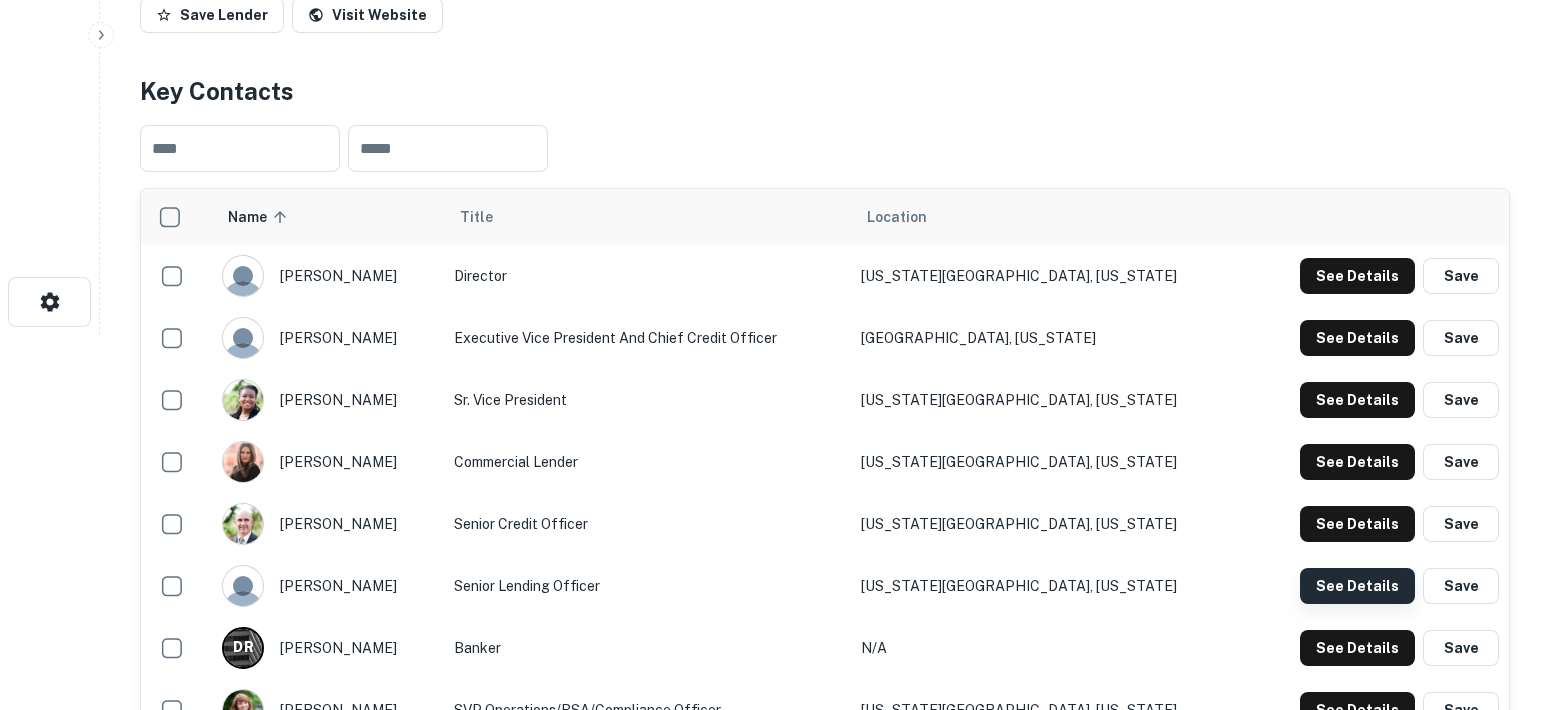 click on "See Details" at bounding box center (1357, 276) 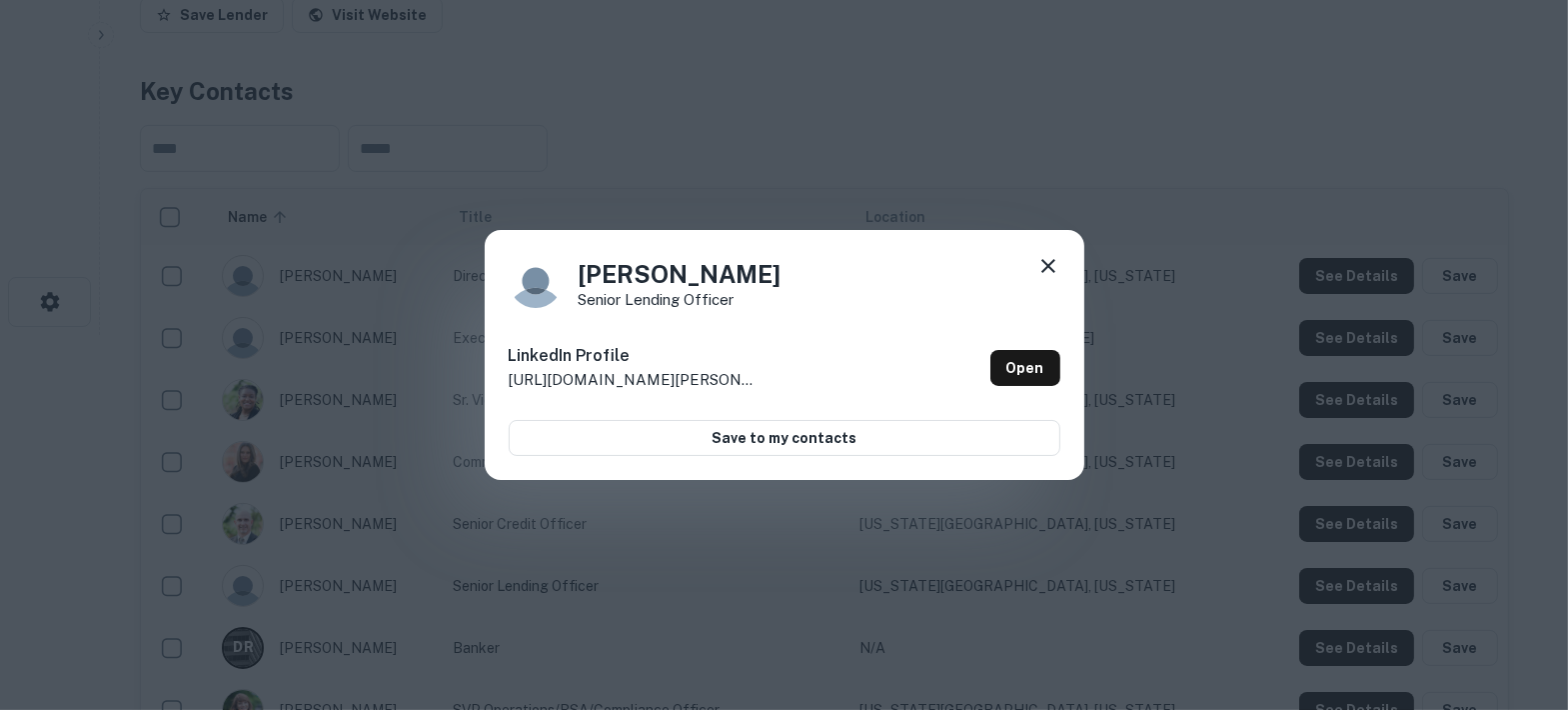 drag, startPoint x: 675, startPoint y: 268, endPoint x: 575, endPoint y: 281, distance: 100.84146 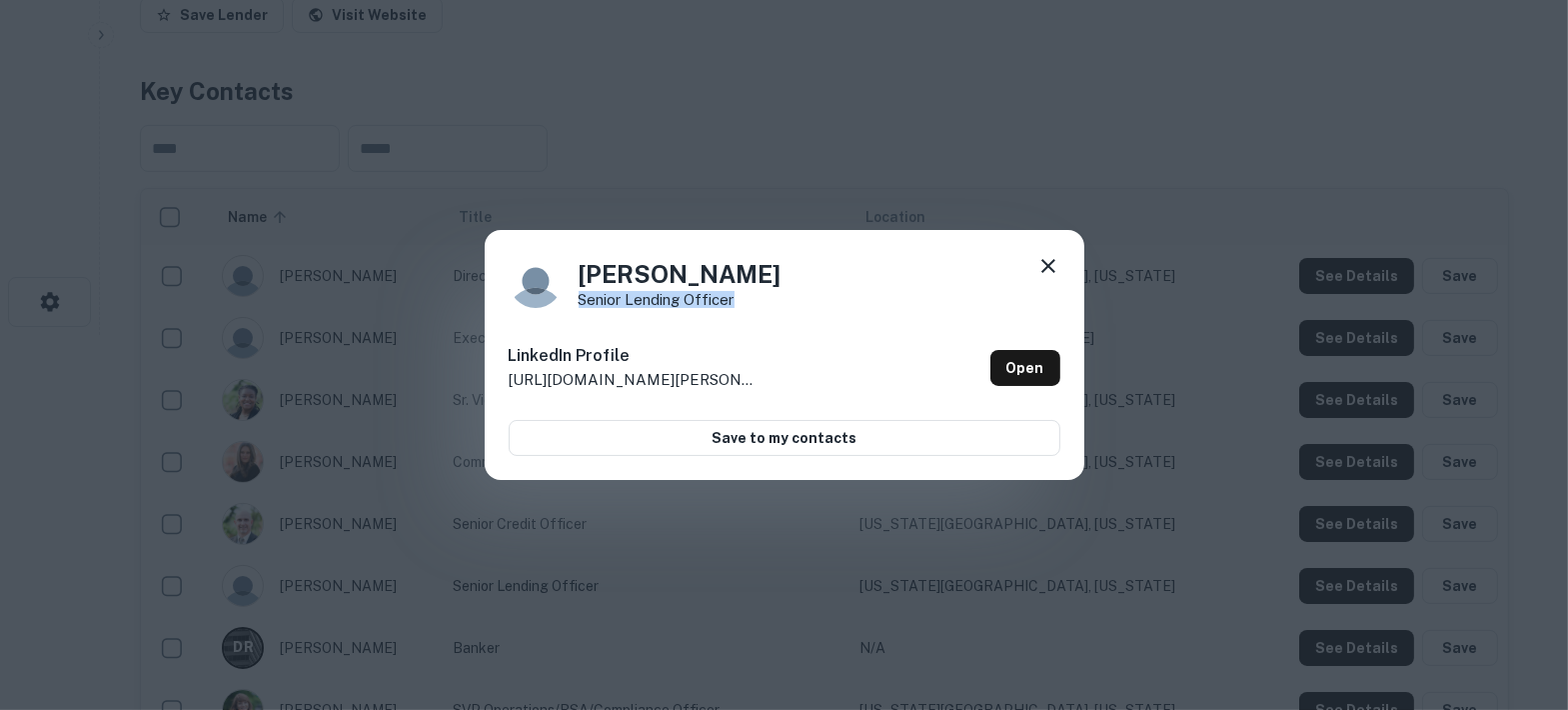 drag, startPoint x: 757, startPoint y: 307, endPoint x: 570, endPoint y: 304, distance: 187.02406 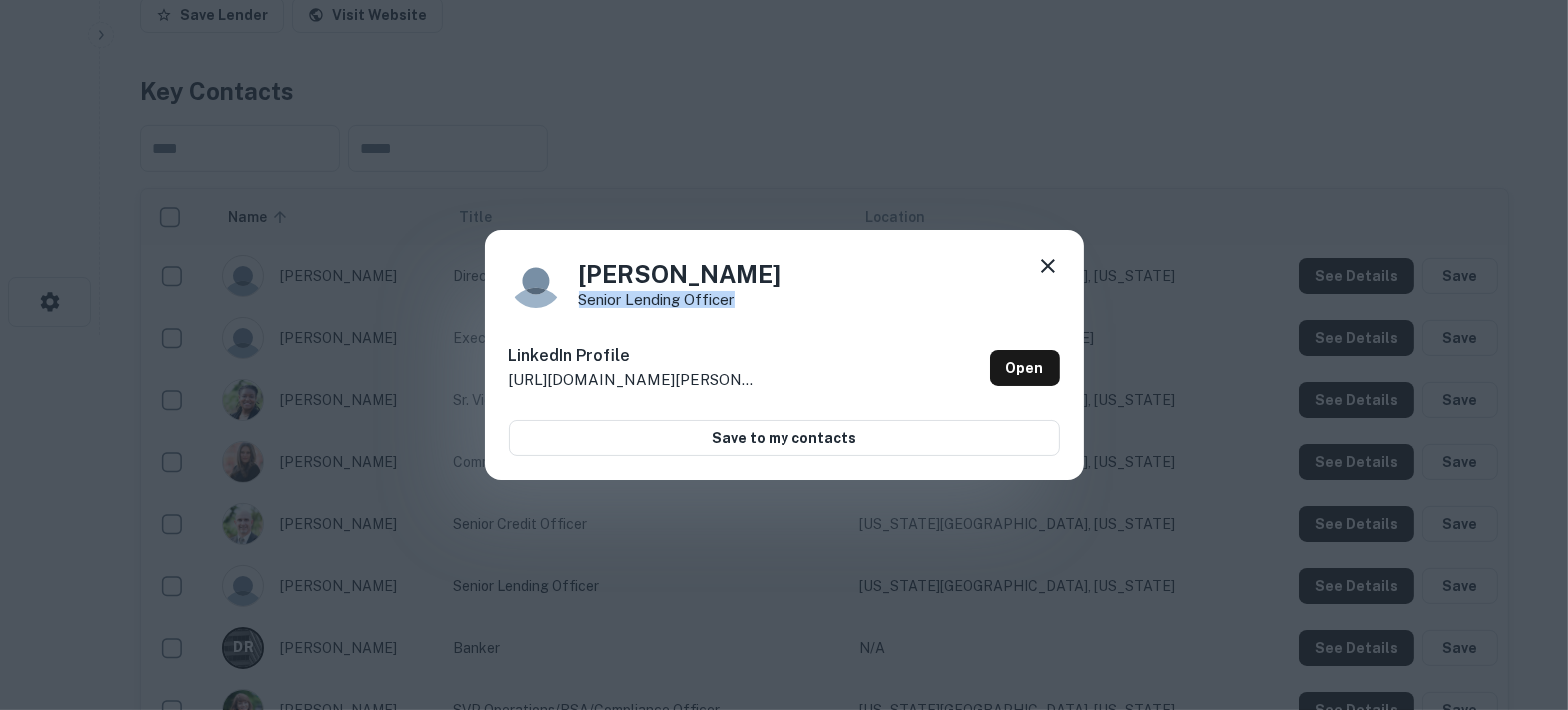 click 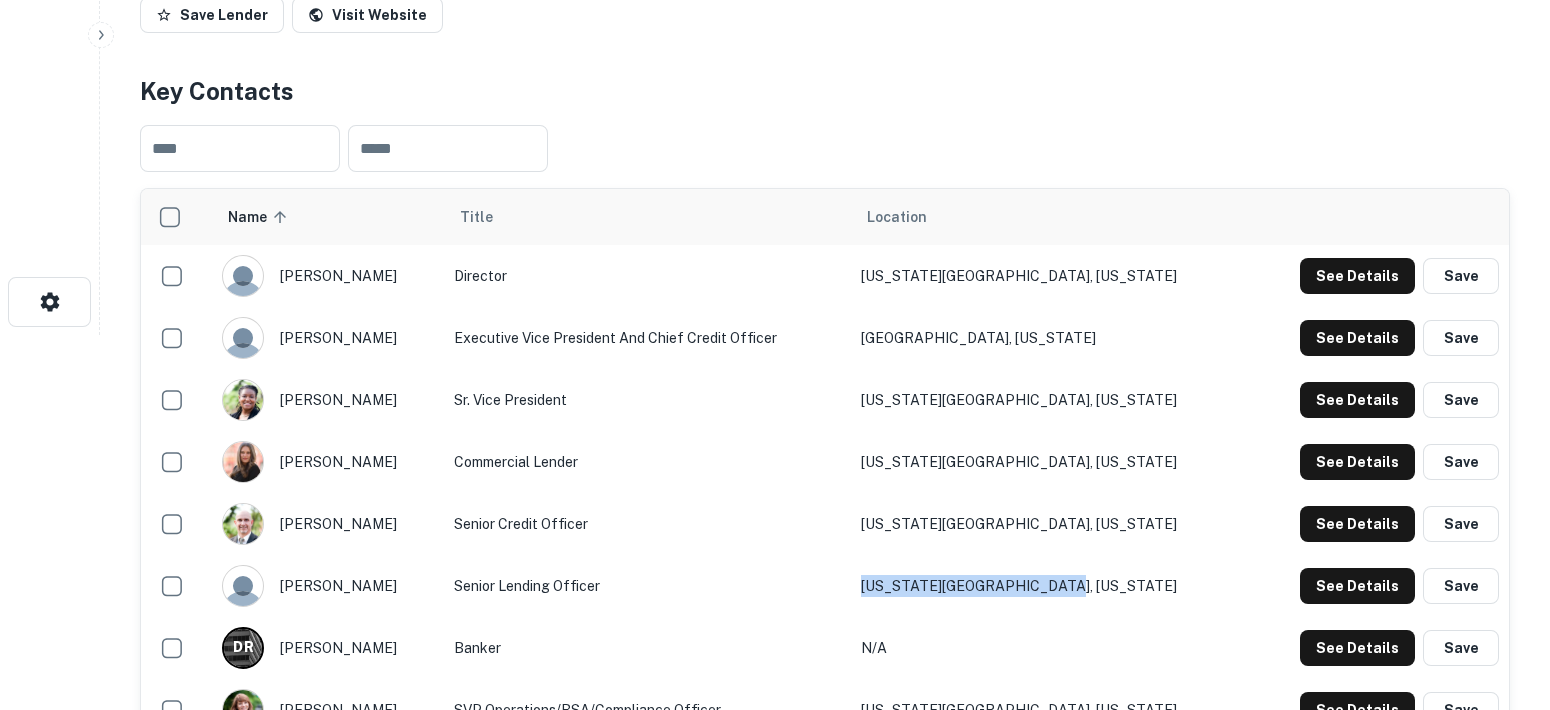 drag, startPoint x: 1149, startPoint y: 561, endPoint x: 956, endPoint y: 566, distance: 193.06476 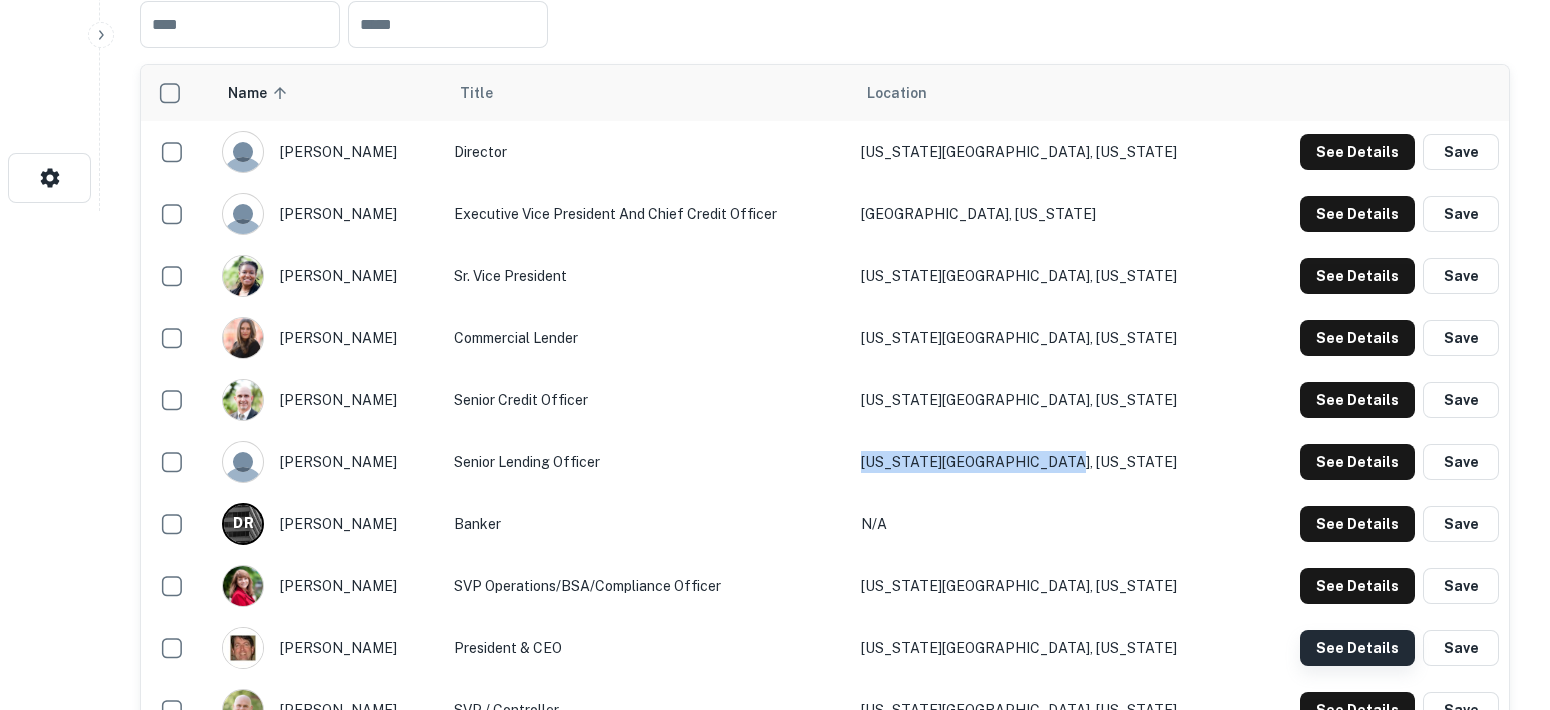 click on "See Details" at bounding box center [1357, 152] 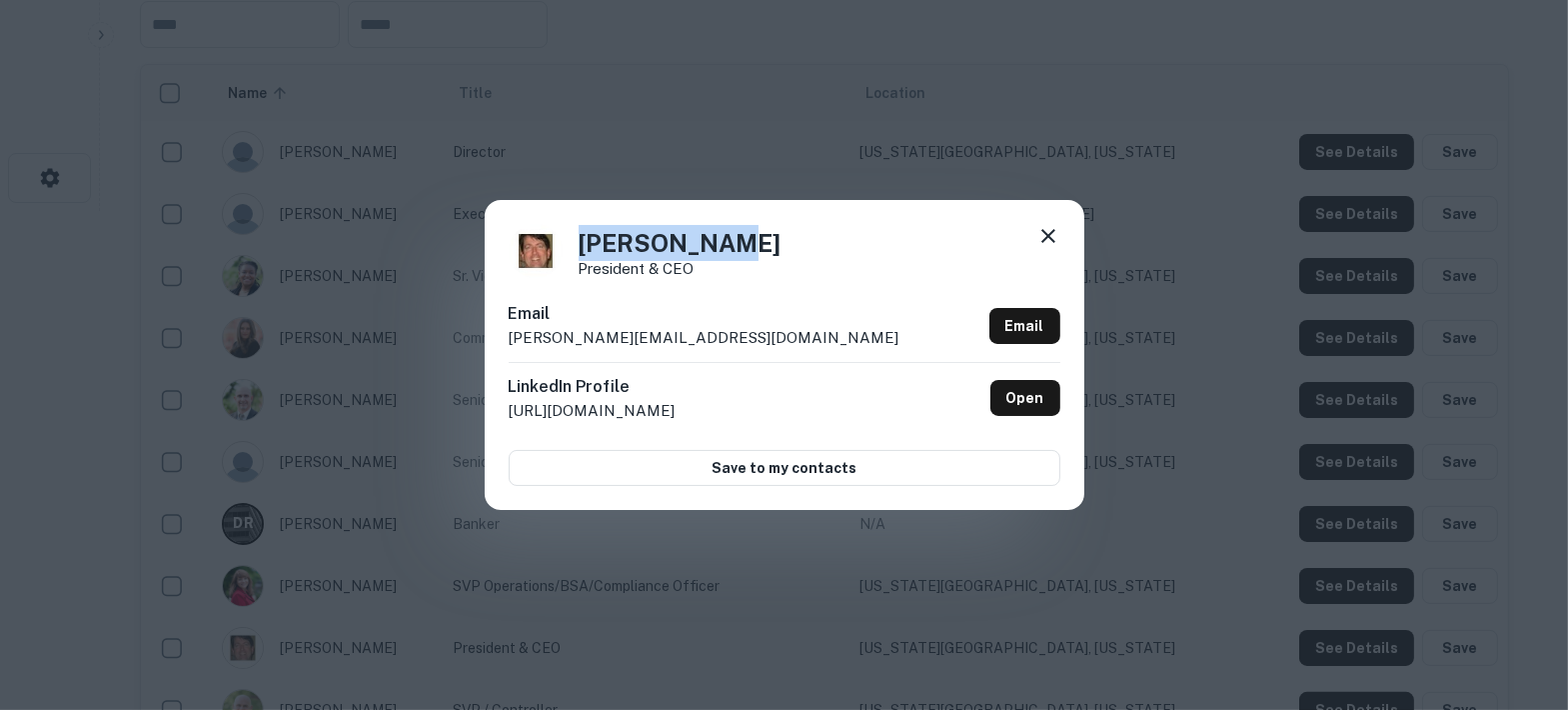 drag, startPoint x: 740, startPoint y: 242, endPoint x: 552, endPoint y: 239, distance: 188.02393 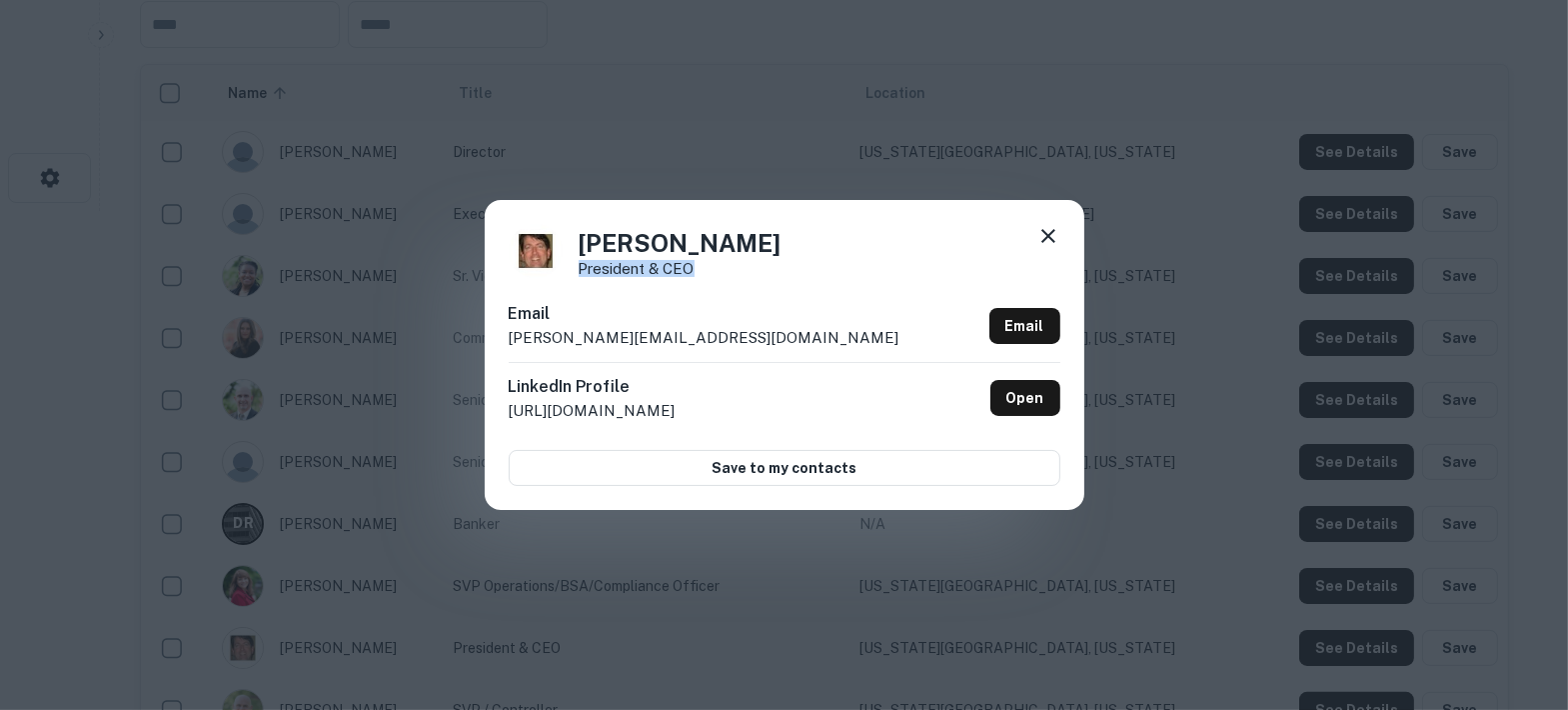 drag, startPoint x: 710, startPoint y: 264, endPoint x: 580, endPoint y: 267, distance: 130.0346 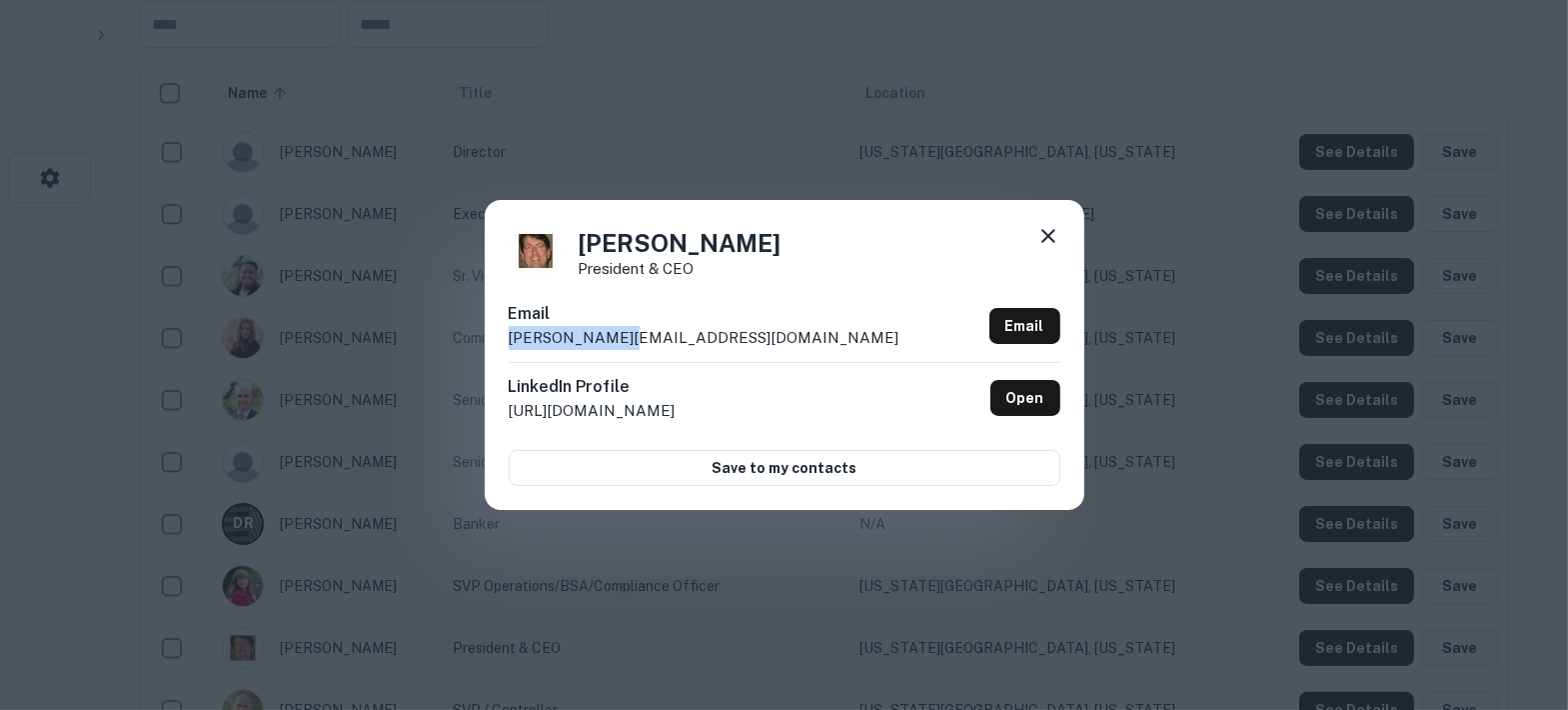 drag, startPoint x: 600, startPoint y: 350, endPoint x: 510, endPoint y: 337, distance: 90.934042 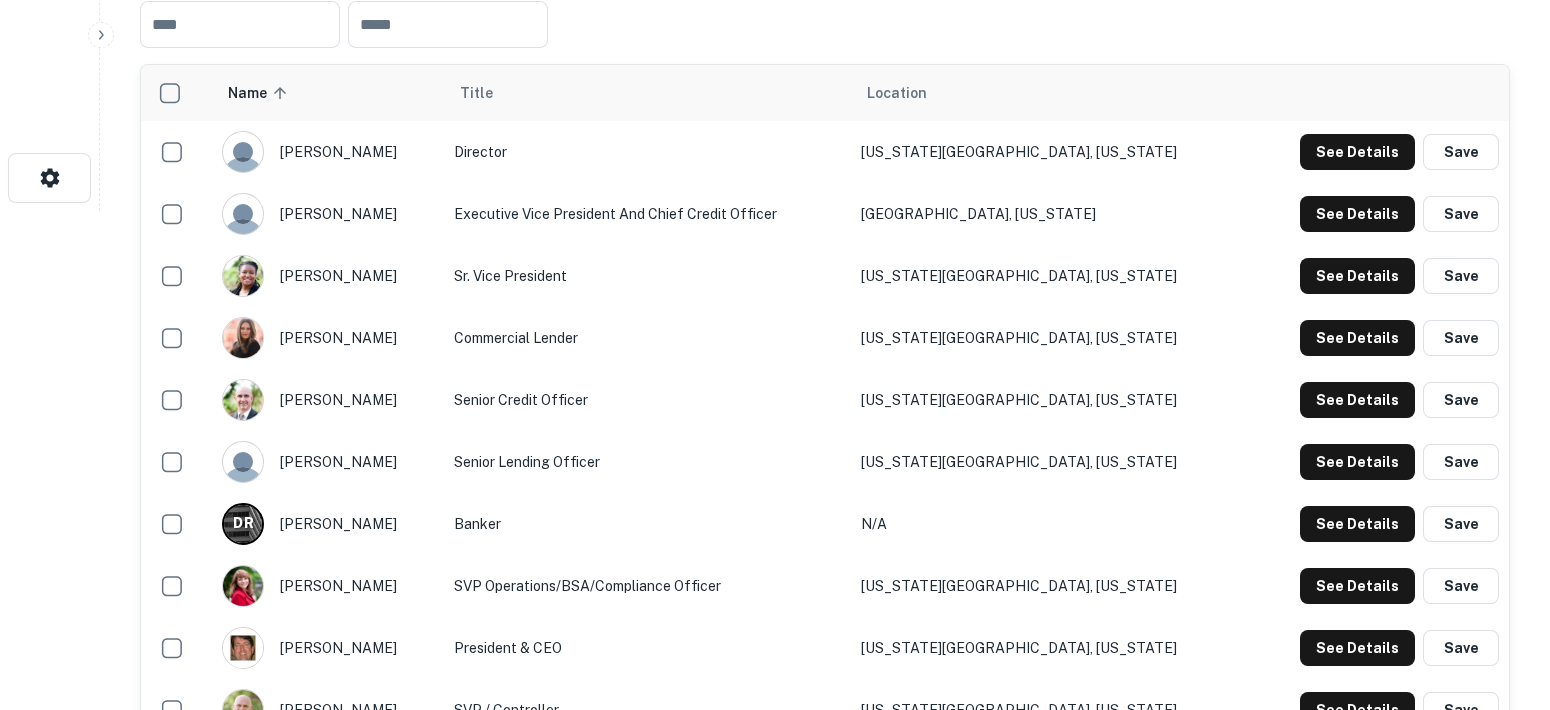 type 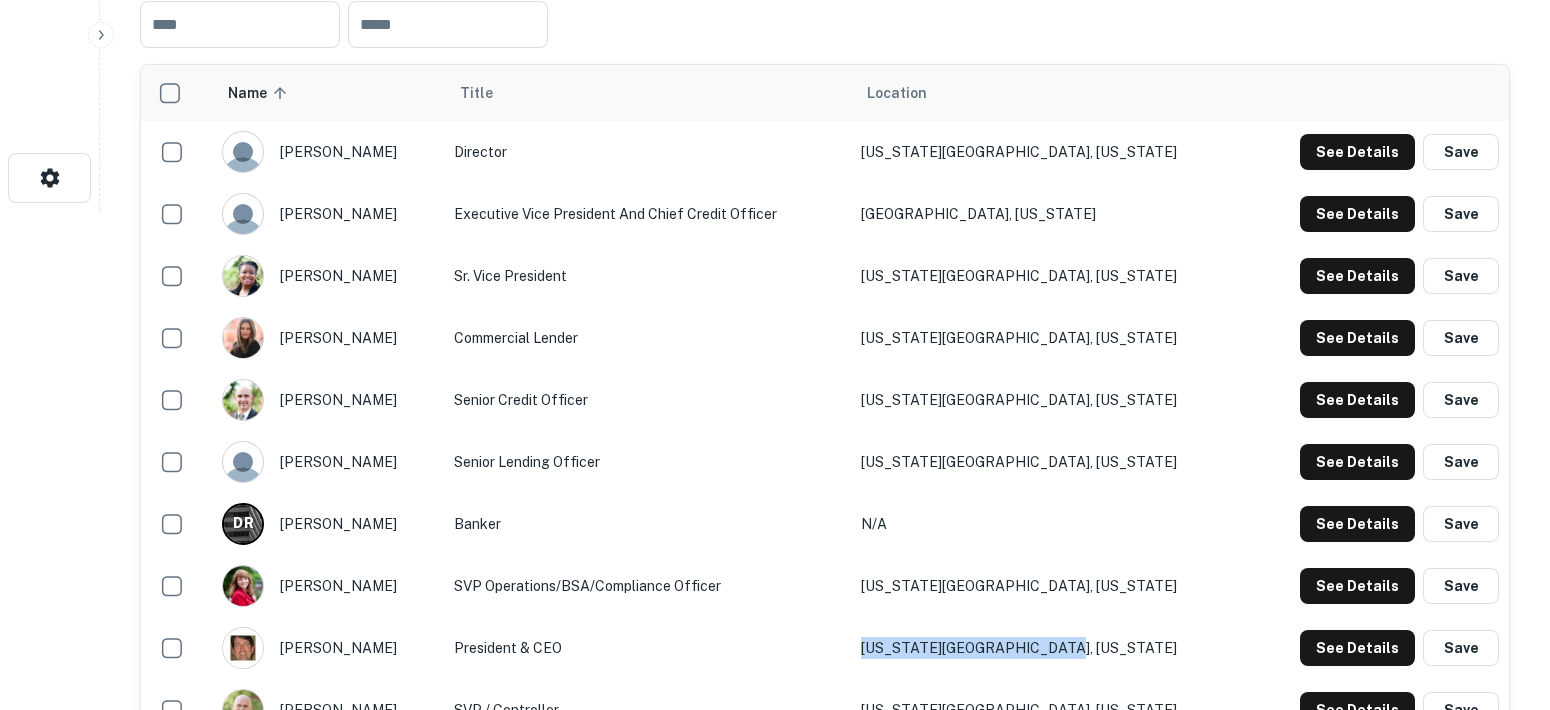 drag, startPoint x: 1136, startPoint y: 624, endPoint x: 949, endPoint y: 630, distance: 187.09624 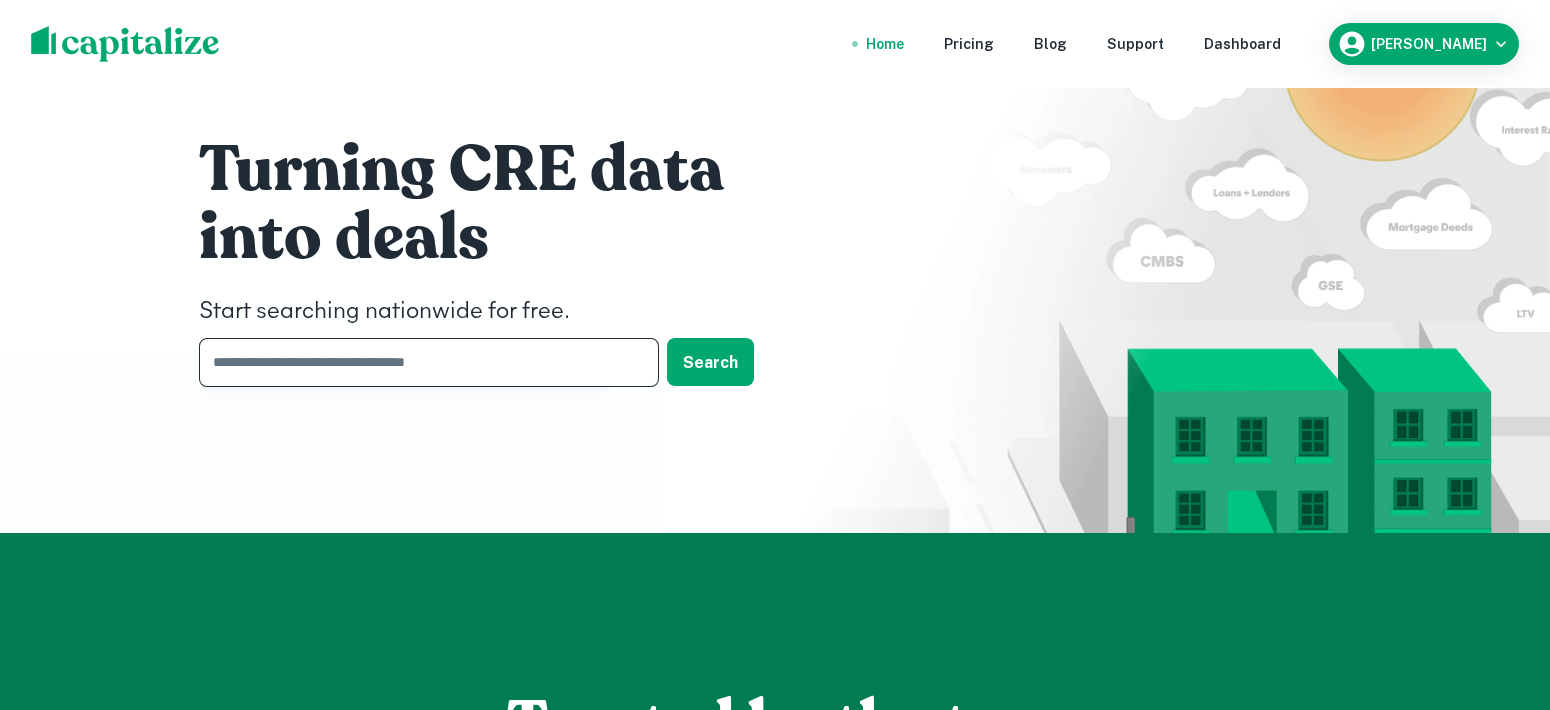 click at bounding box center (422, 362) 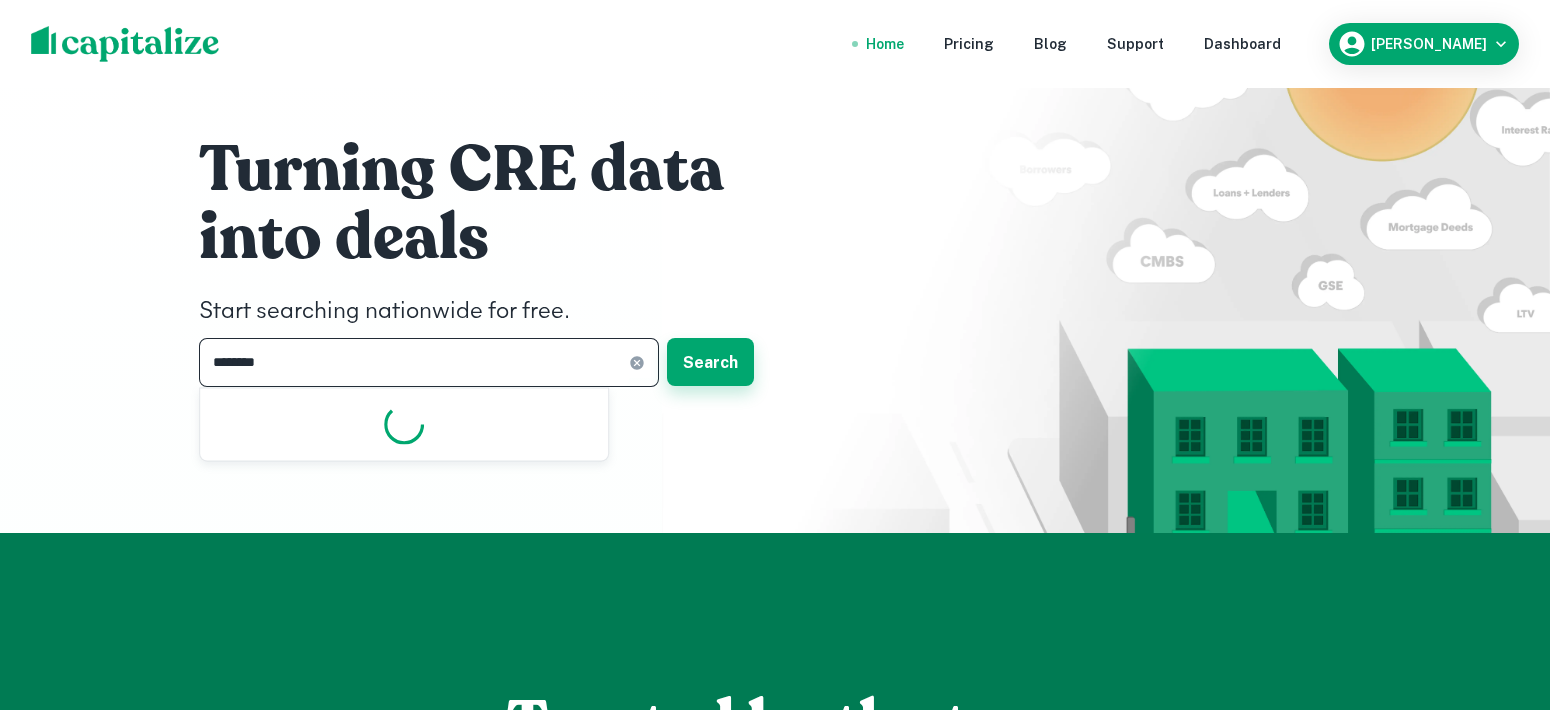 type on "********" 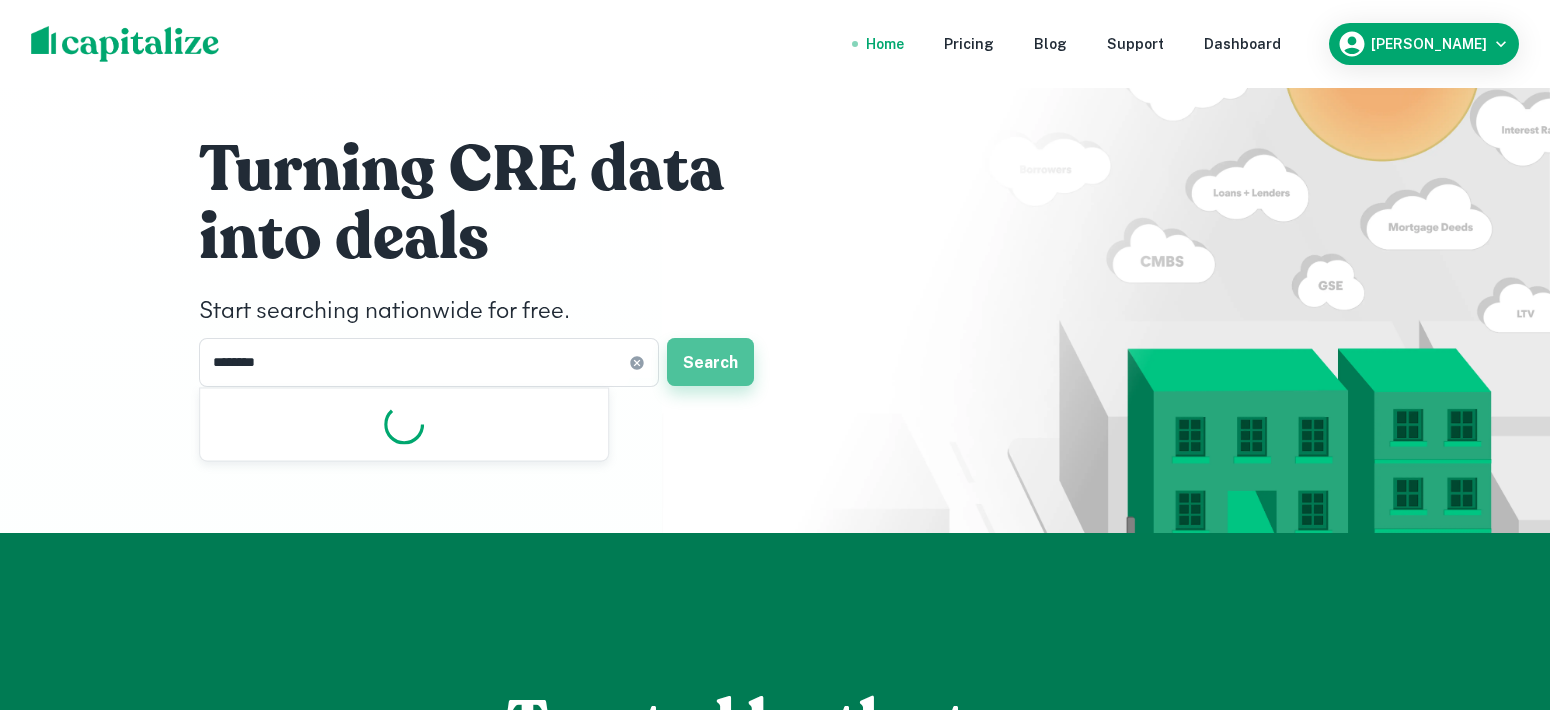 click on "Search" at bounding box center [710, 362] 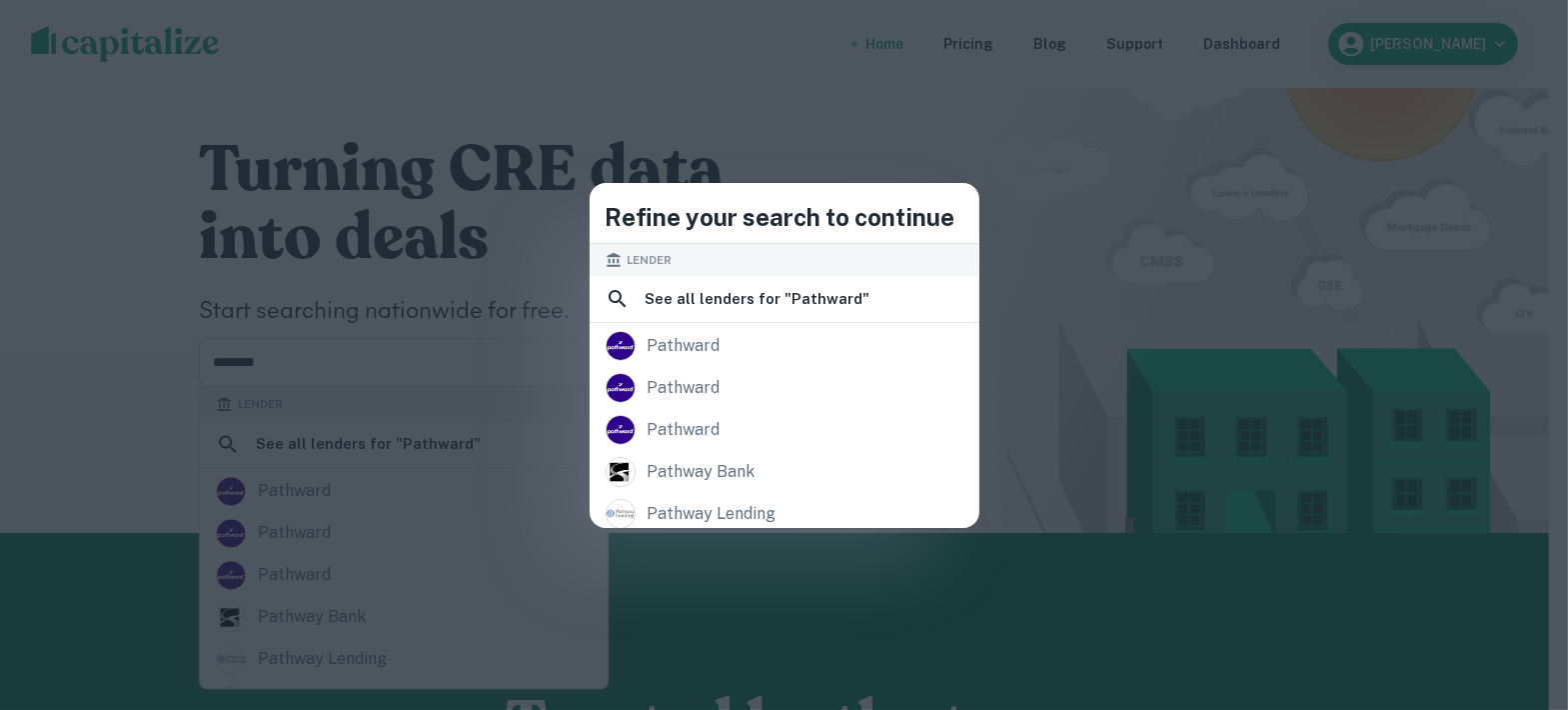 drag, startPoint x: 703, startPoint y: 340, endPoint x: 725, endPoint y: 347, distance: 23.086793 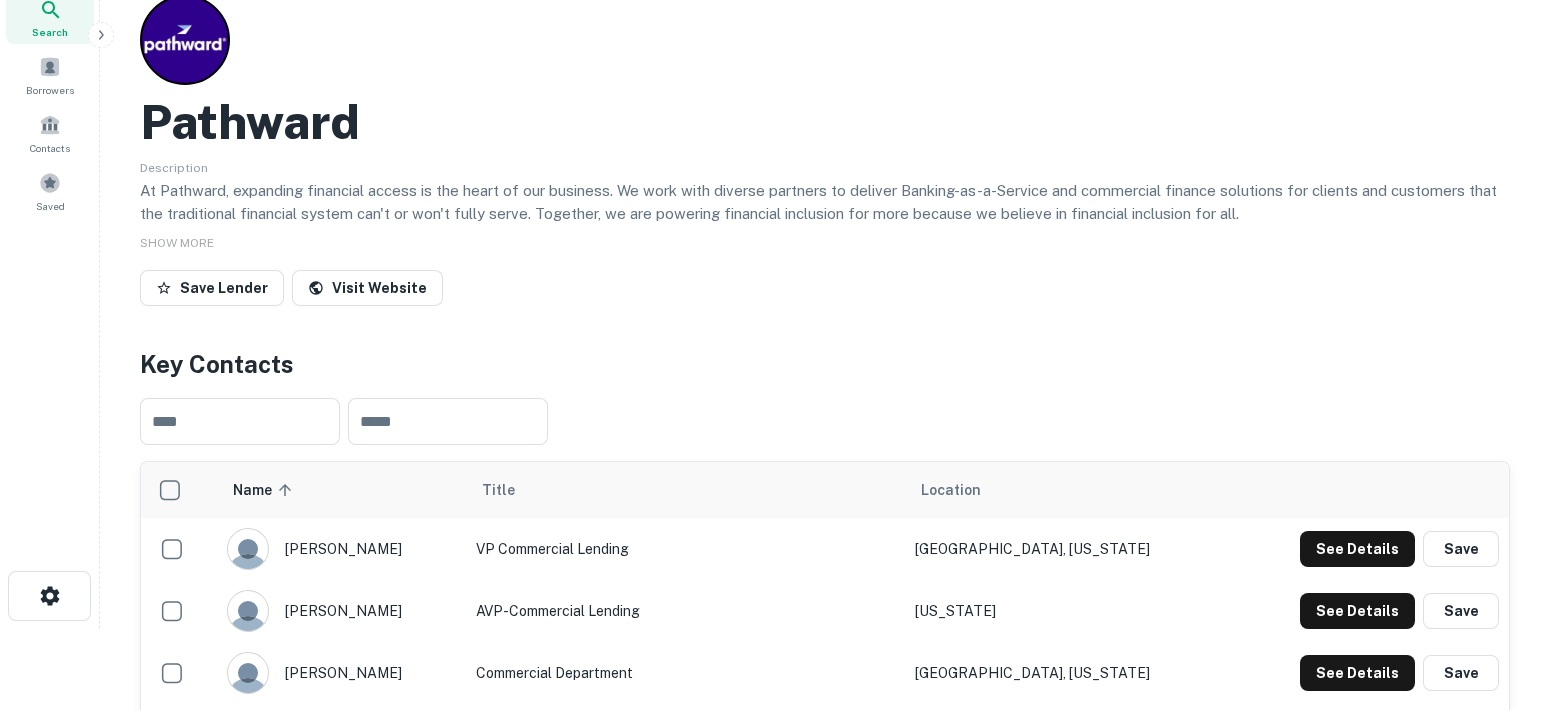 scroll, scrollTop: 124, scrollLeft: 0, axis: vertical 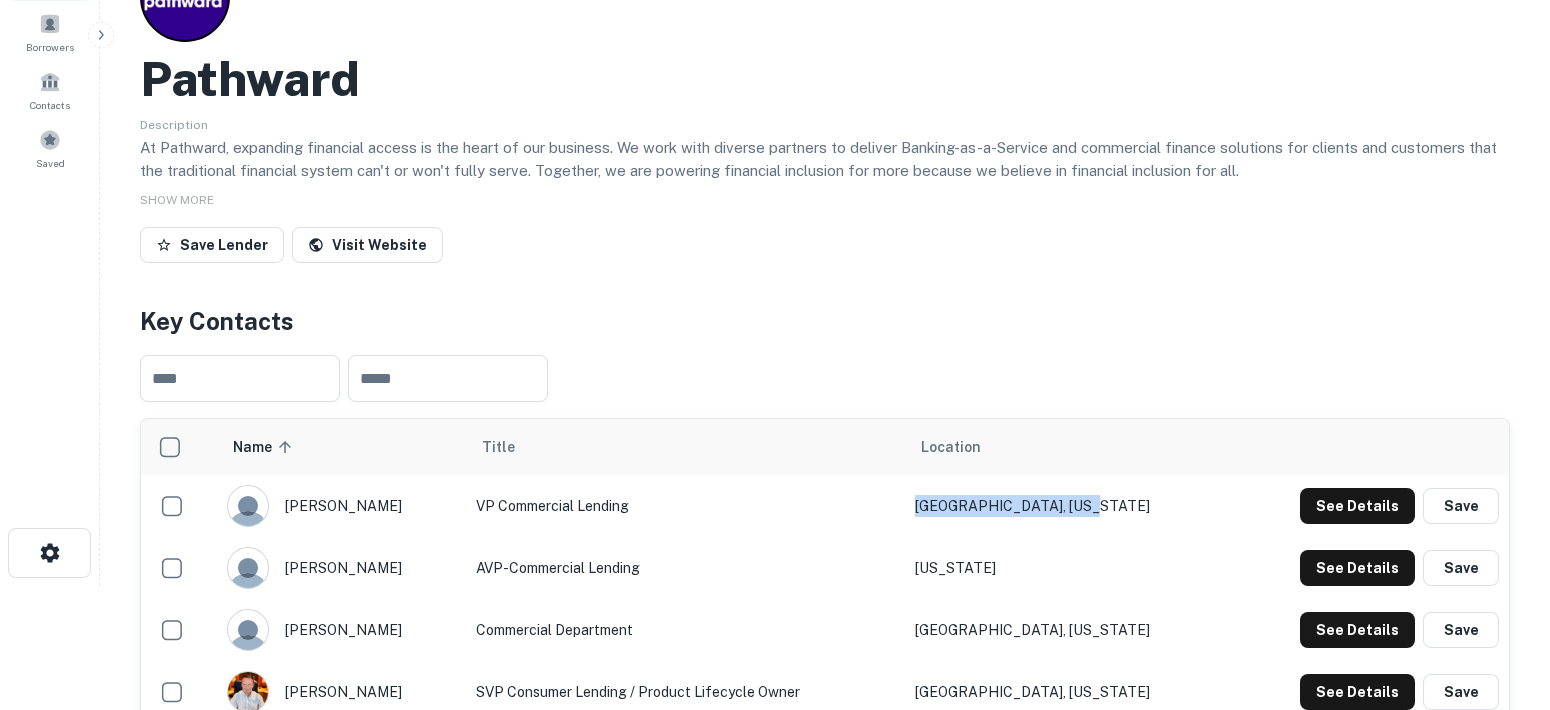 drag, startPoint x: 1195, startPoint y: 501, endPoint x: 971, endPoint y: 487, distance: 224.43707 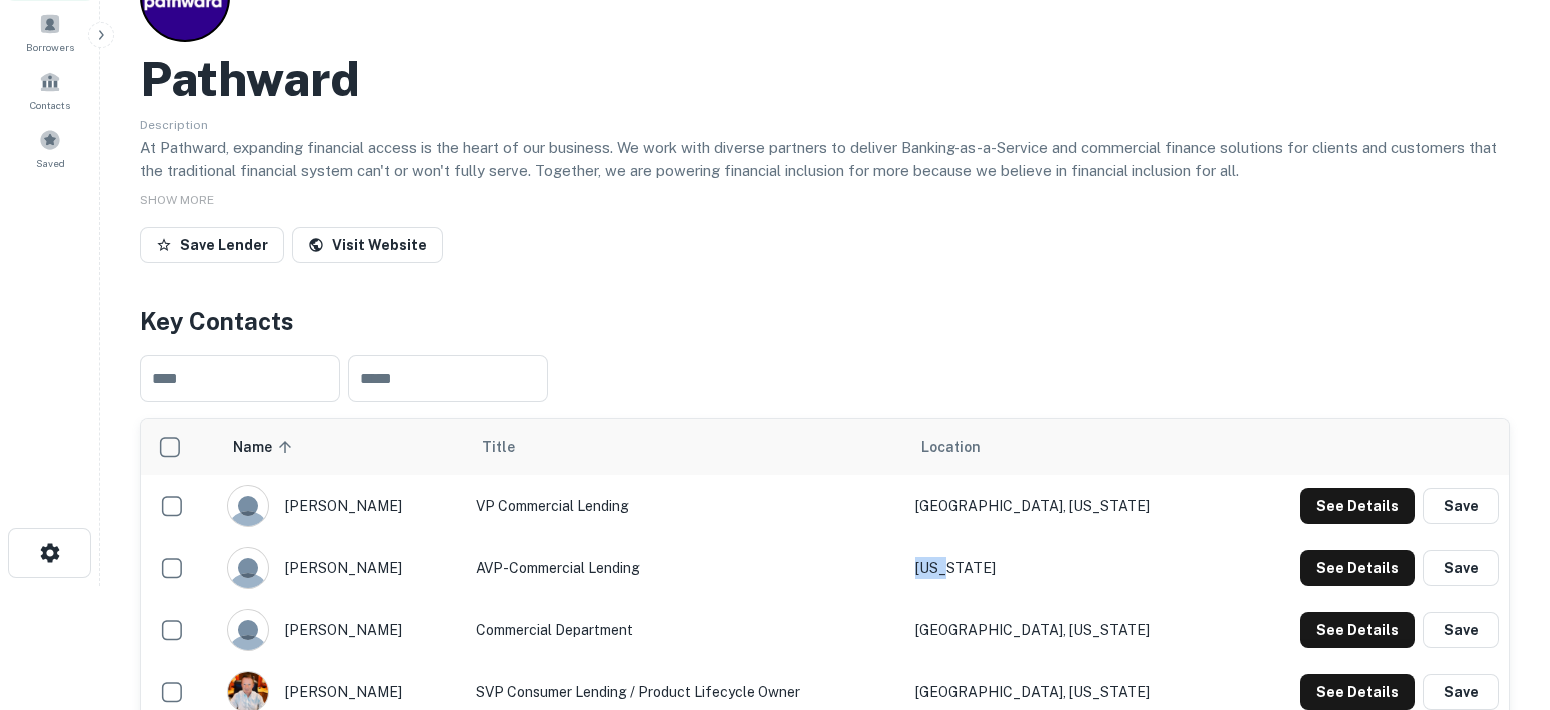 drag, startPoint x: 1083, startPoint y: 574, endPoint x: 975, endPoint y: 569, distance: 108.11568 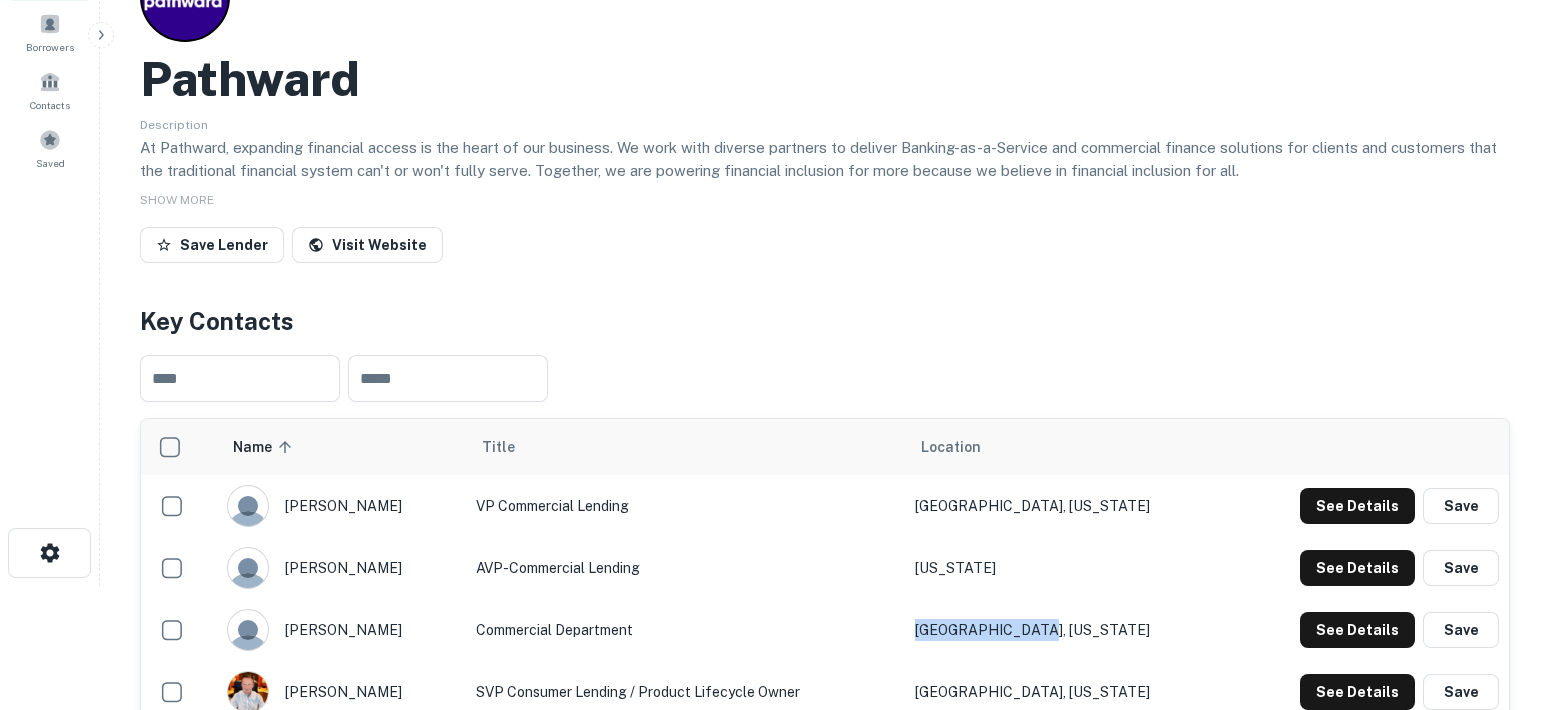 drag, startPoint x: 1095, startPoint y: 621, endPoint x: 983, endPoint y: 633, distance: 112.64102 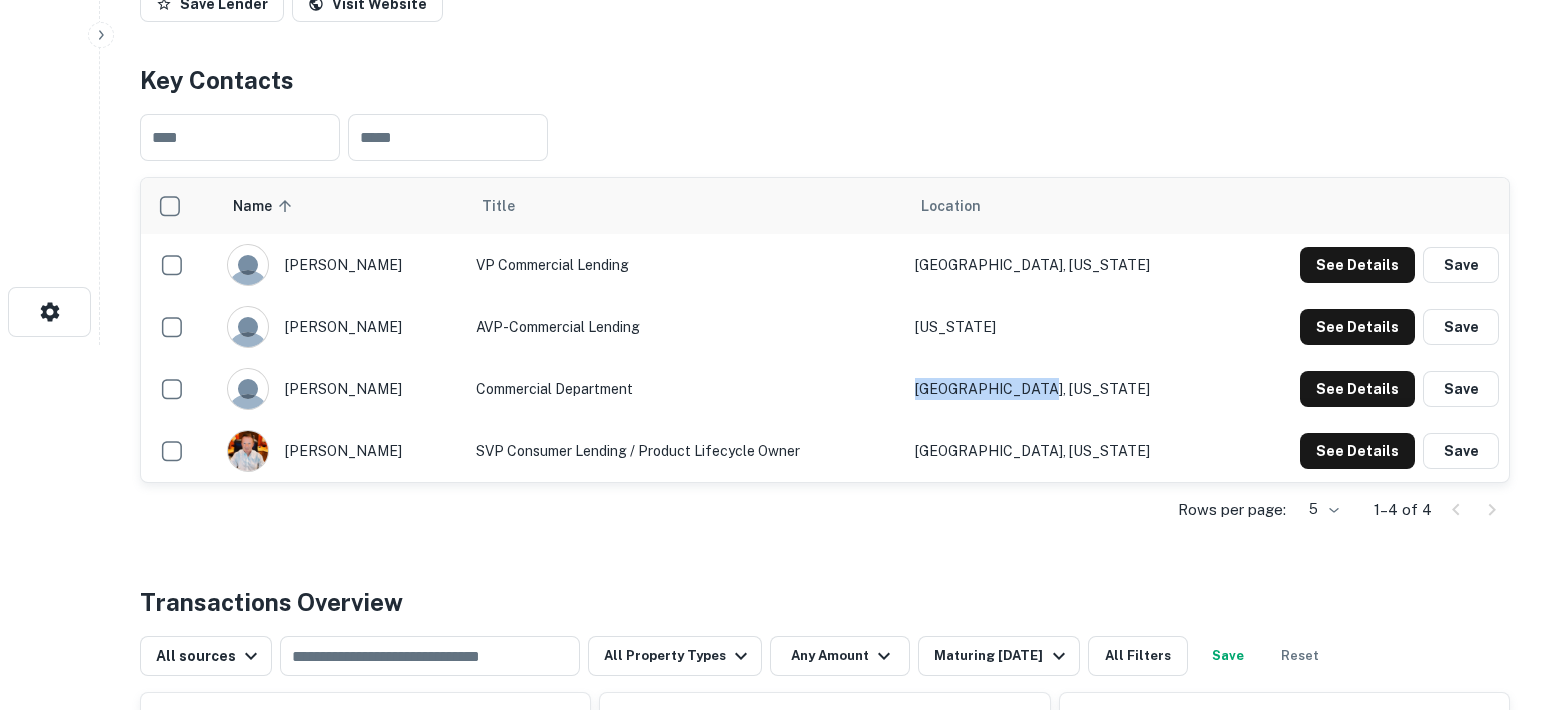scroll, scrollTop: 375, scrollLeft: 0, axis: vertical 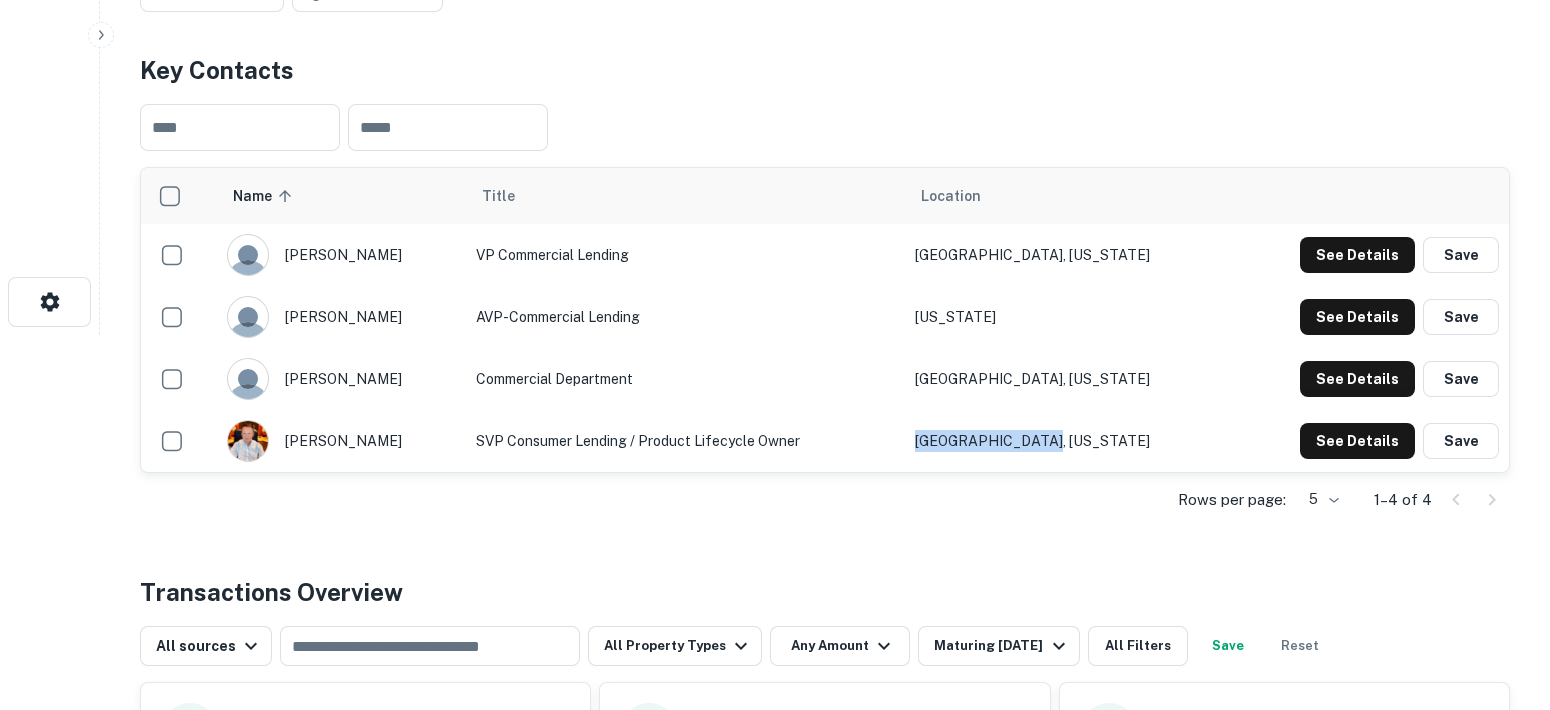 drag, startPoint x: 1129, startPoint y: 441, endPoint x: 983, endPoint y: 440, distance: 146.00342 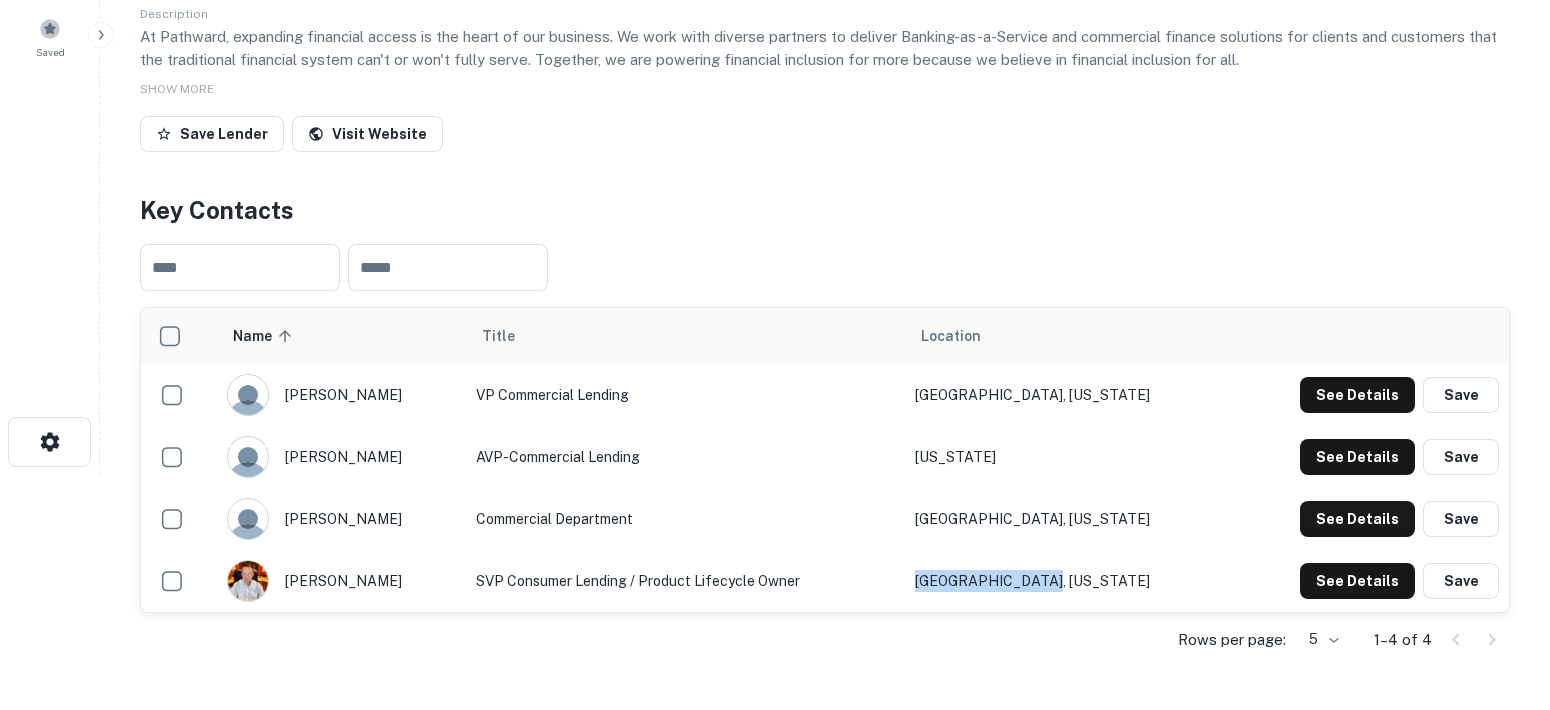 scroll, scrollTop: 124, scrollLeft: 0, axis: vertical 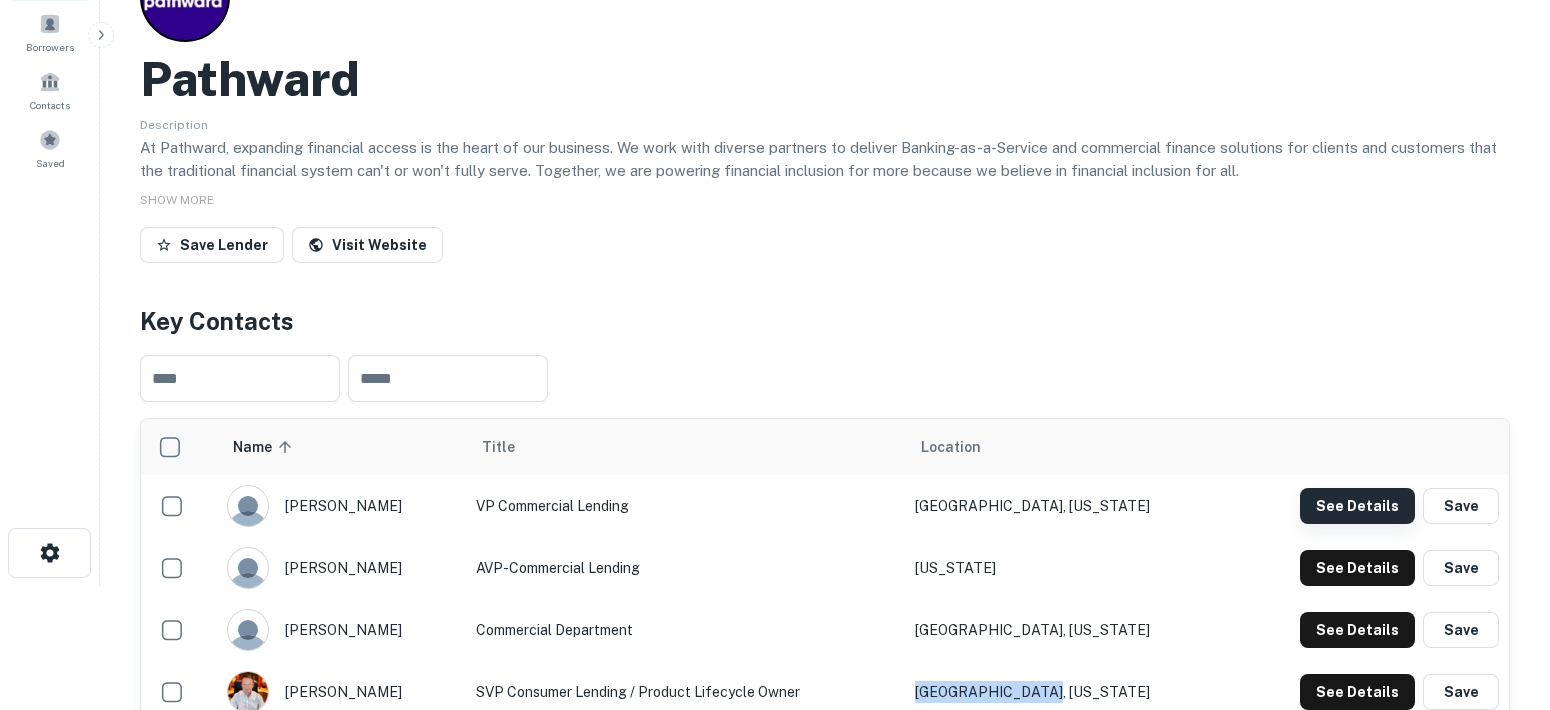 click on "See Details" at bounding box center [1357, 506] 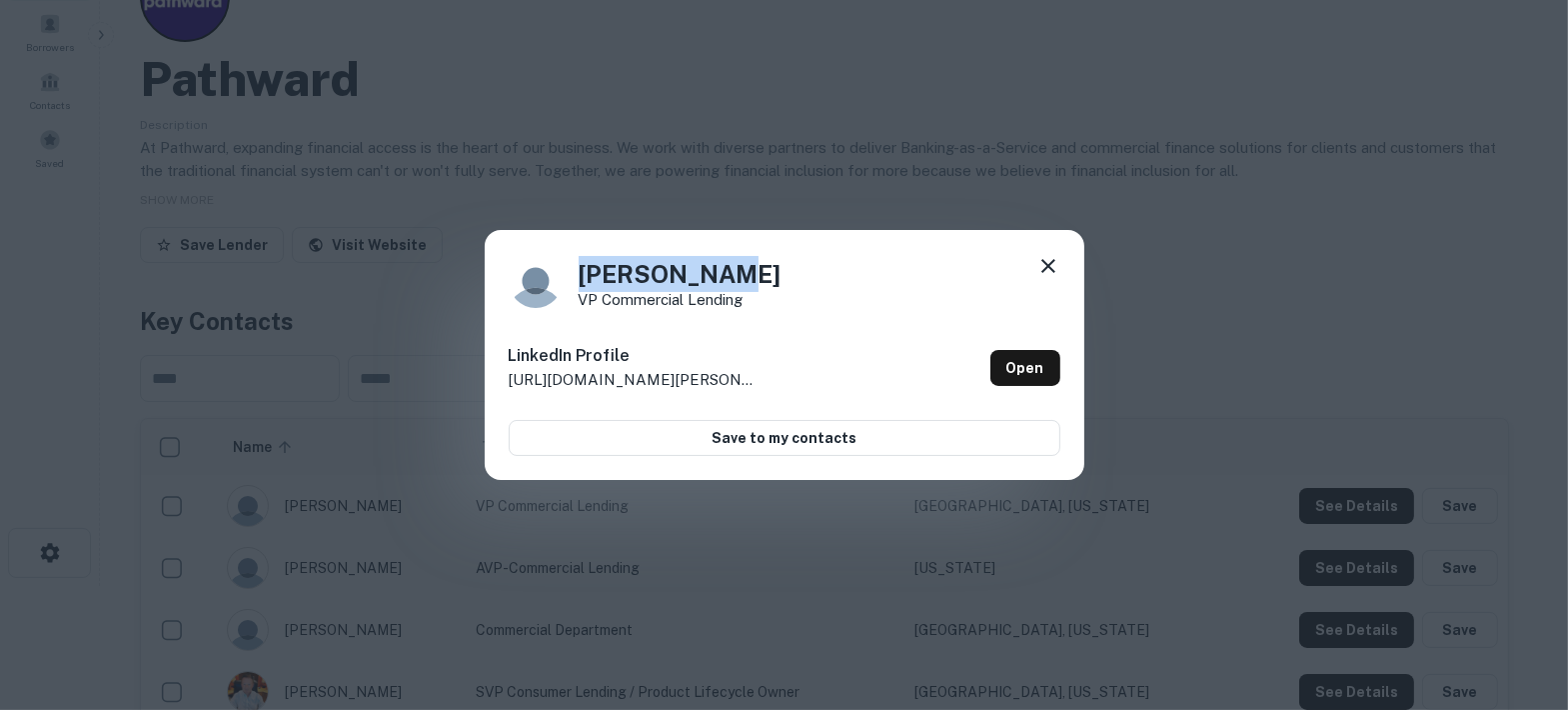 drag, startPoint x: 714, startPoint y: 257, endPoint x: 573, endPoint y: 273, distance: 141.9049 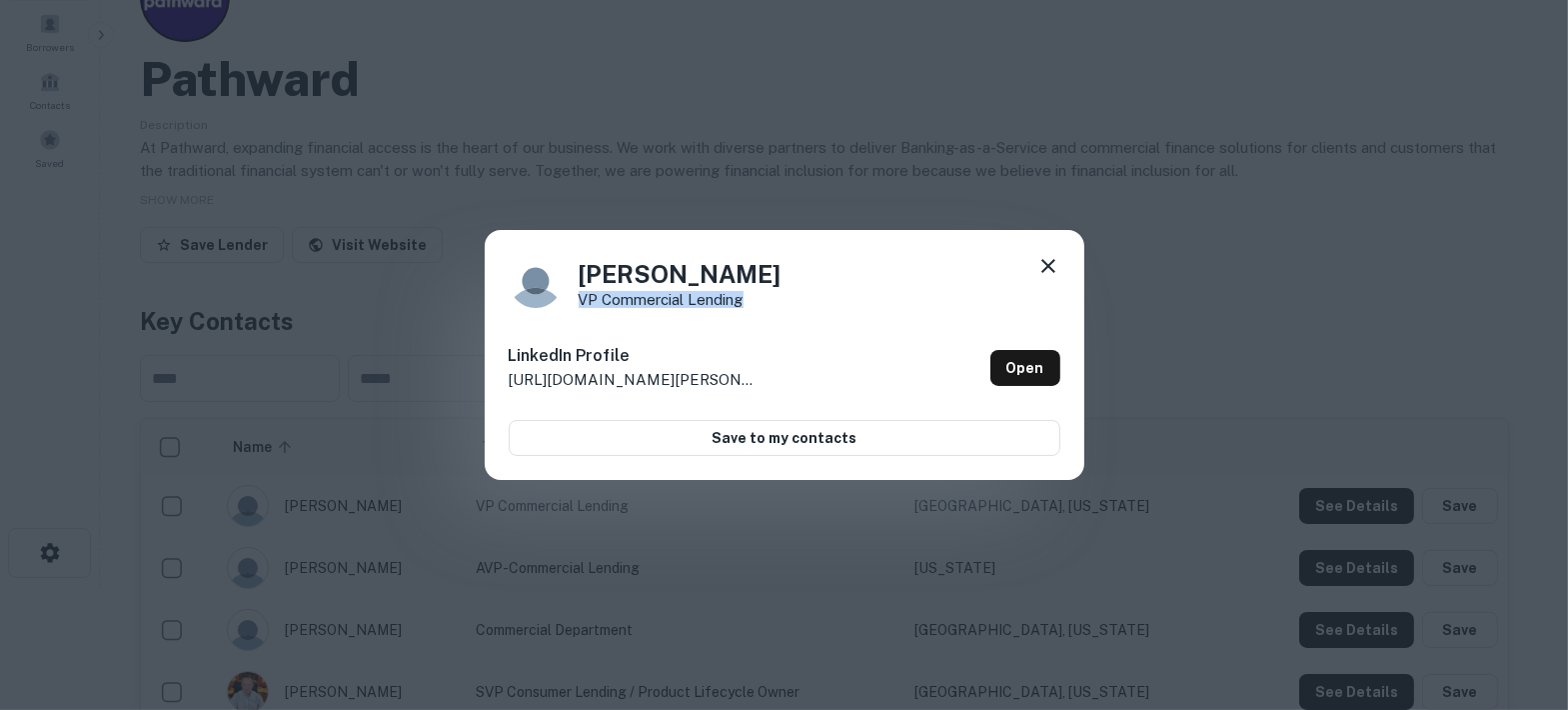 drag, startPoint x: 771, startPoint y: 293, endPoint x: 574, endPoint y: 301, distance: 197.16237 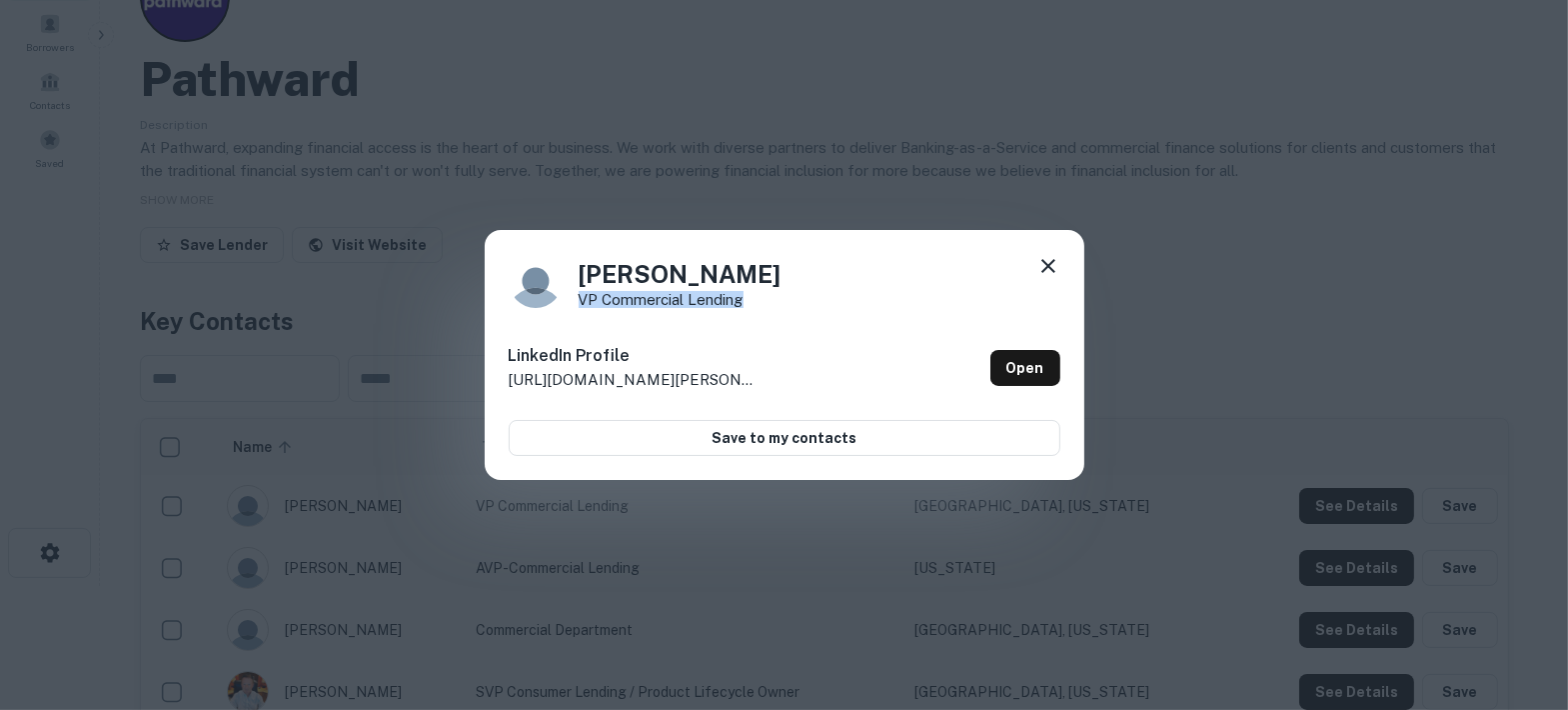 click 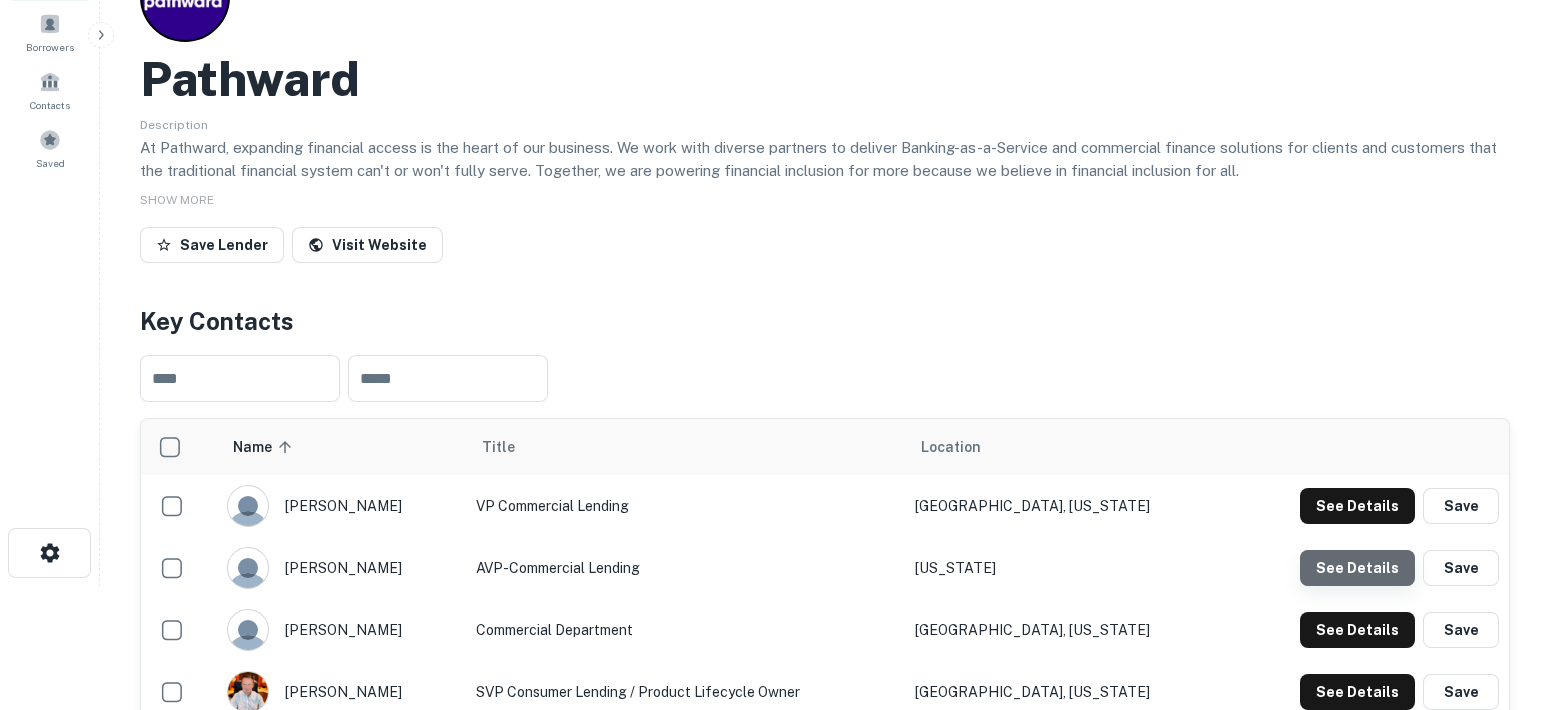 click on "See Details" at bounding box center (1357, 506) 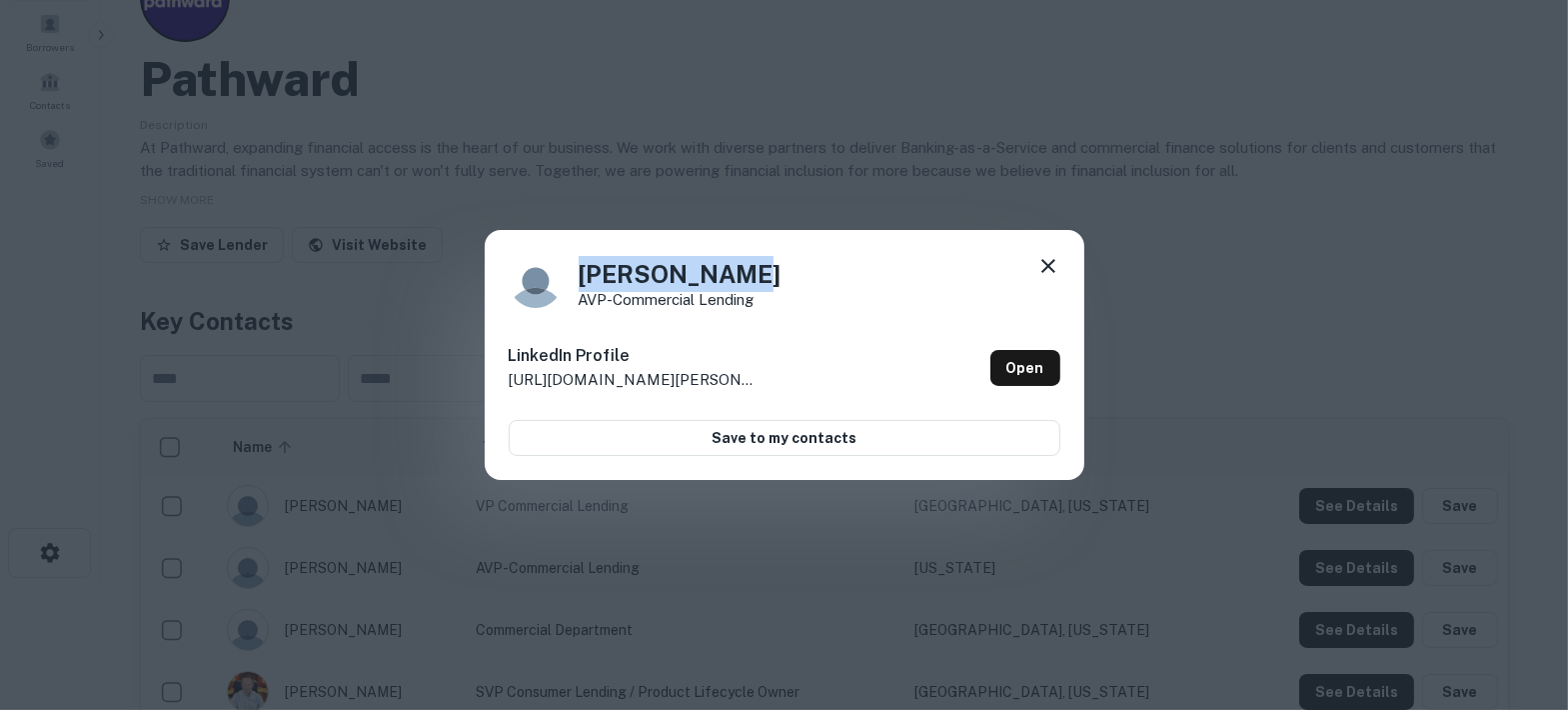 drag, startPoint x: 781, startPoint y: 283, endPoint x: 559, endPoint y: 273, distance: 222.22511 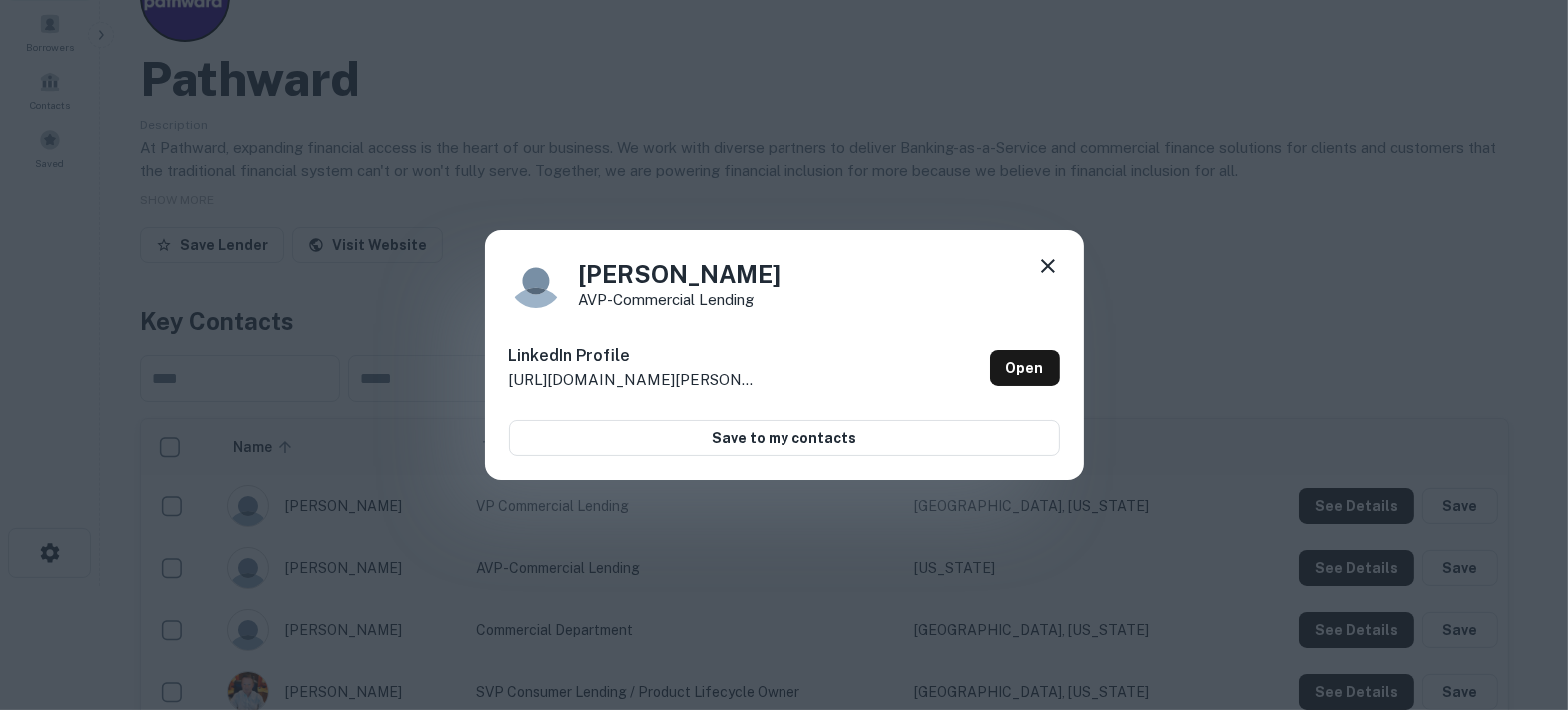 click on "AVP-Commercial Lending" at bounding box center (680, 299) 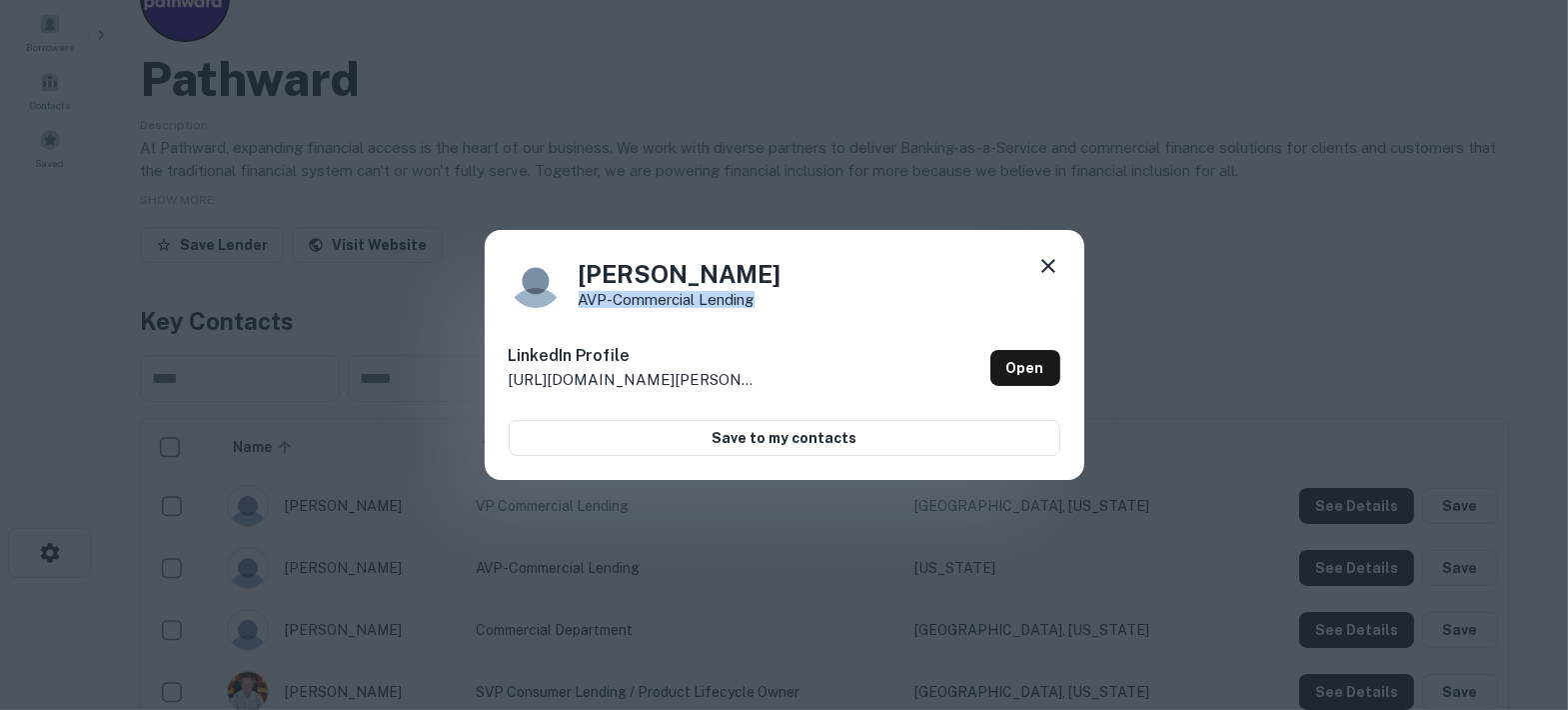 drag, startPoint x: 757, startPoint y: 303, endPoint x: 580, endPoint y: 301, distance: 177.0113 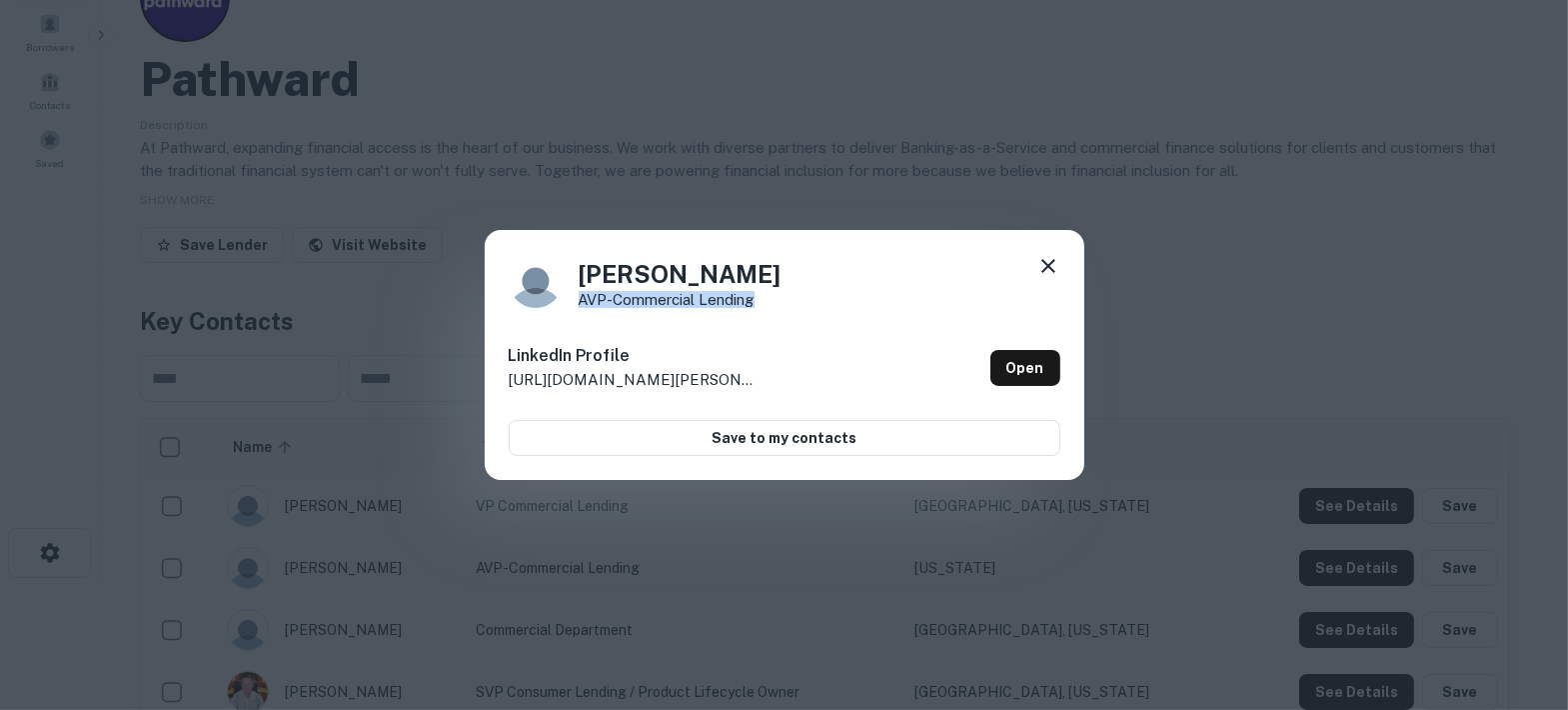 click 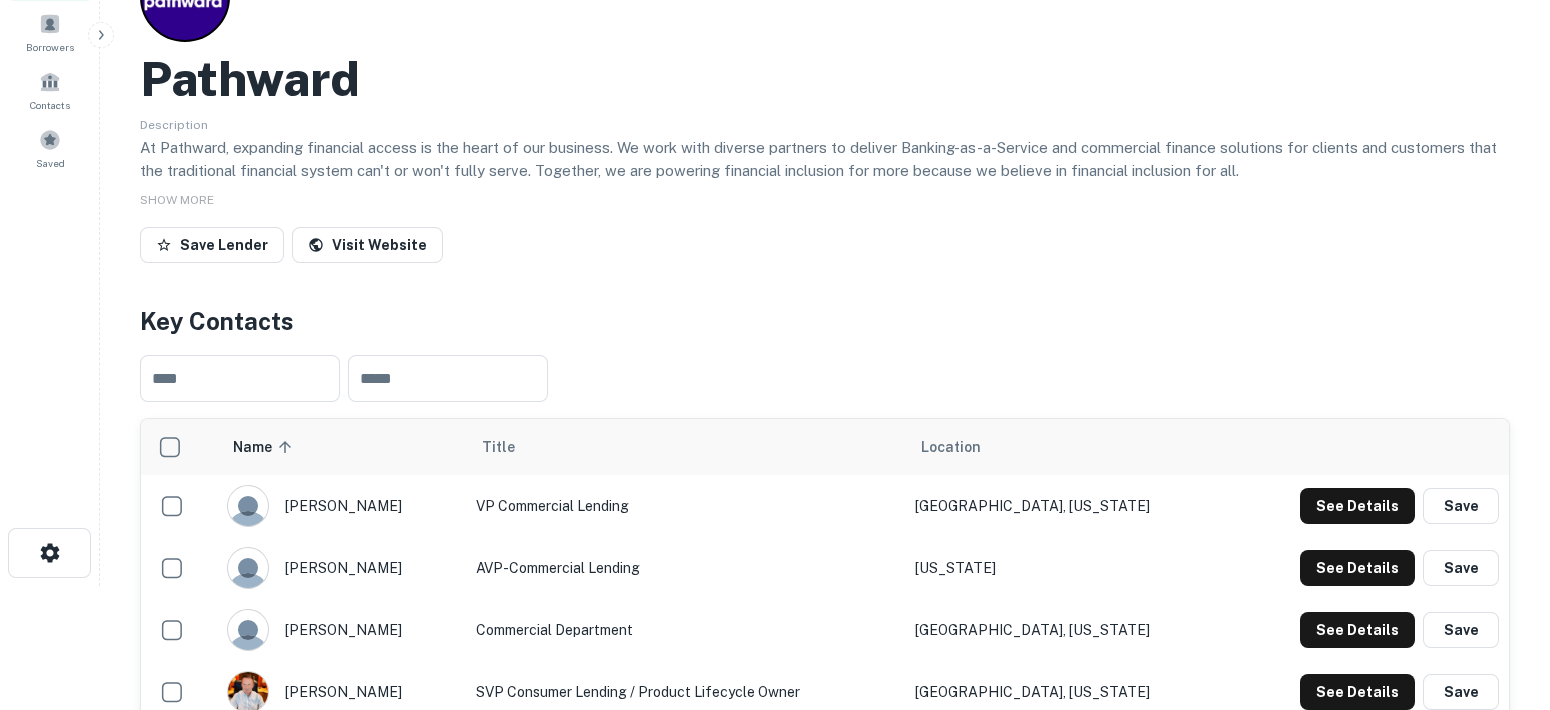 click on "See Details Save" at bounding box center (1369, 630) 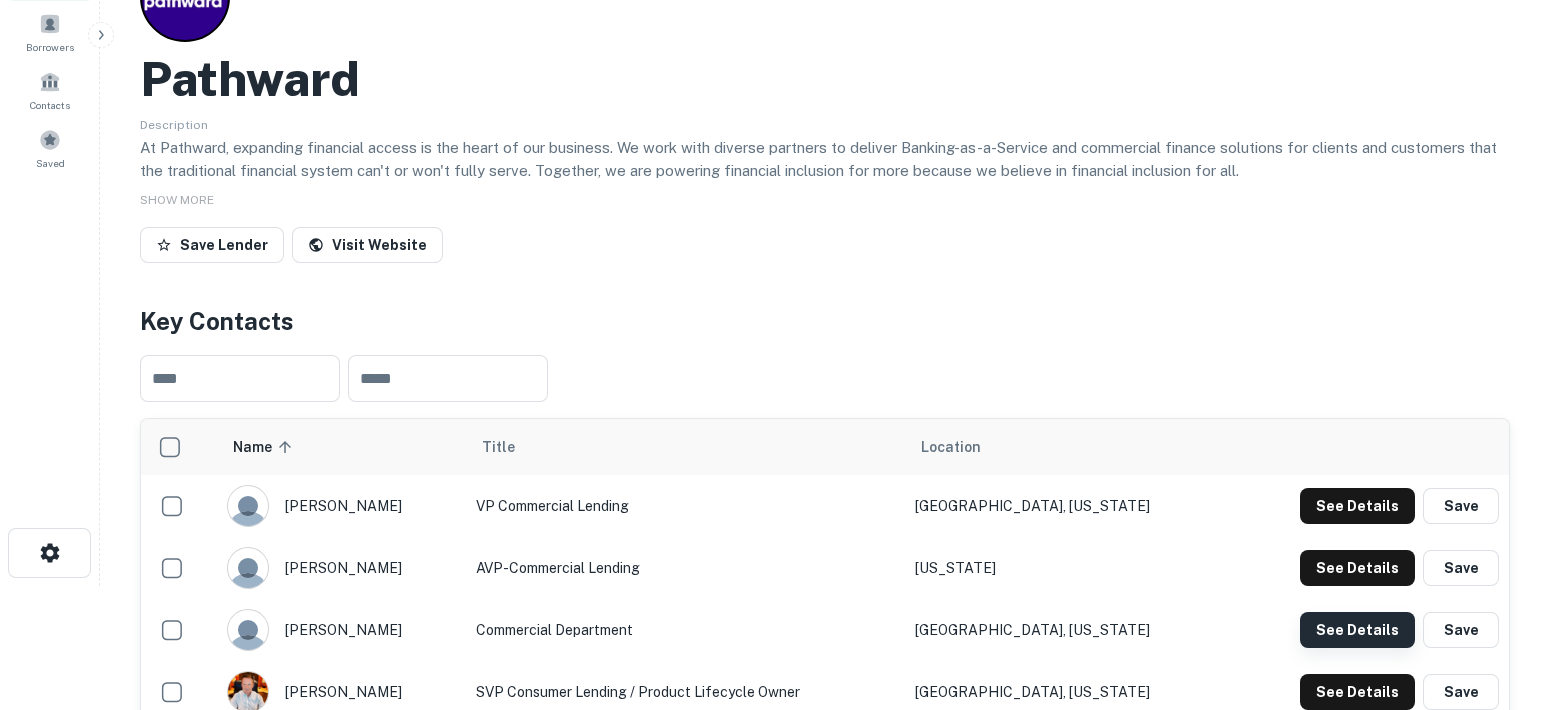click on "See Details" at bounding box center [1357, 506] 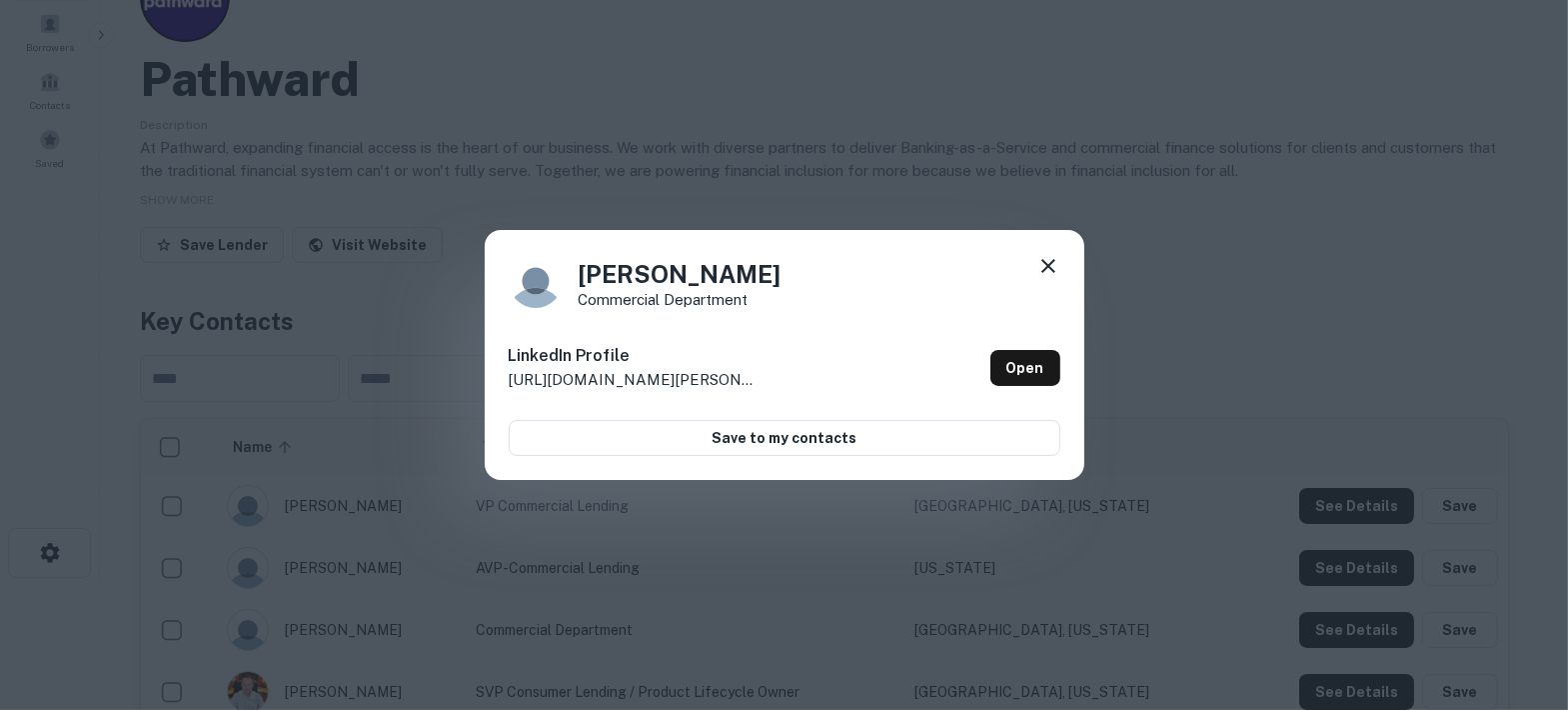 click 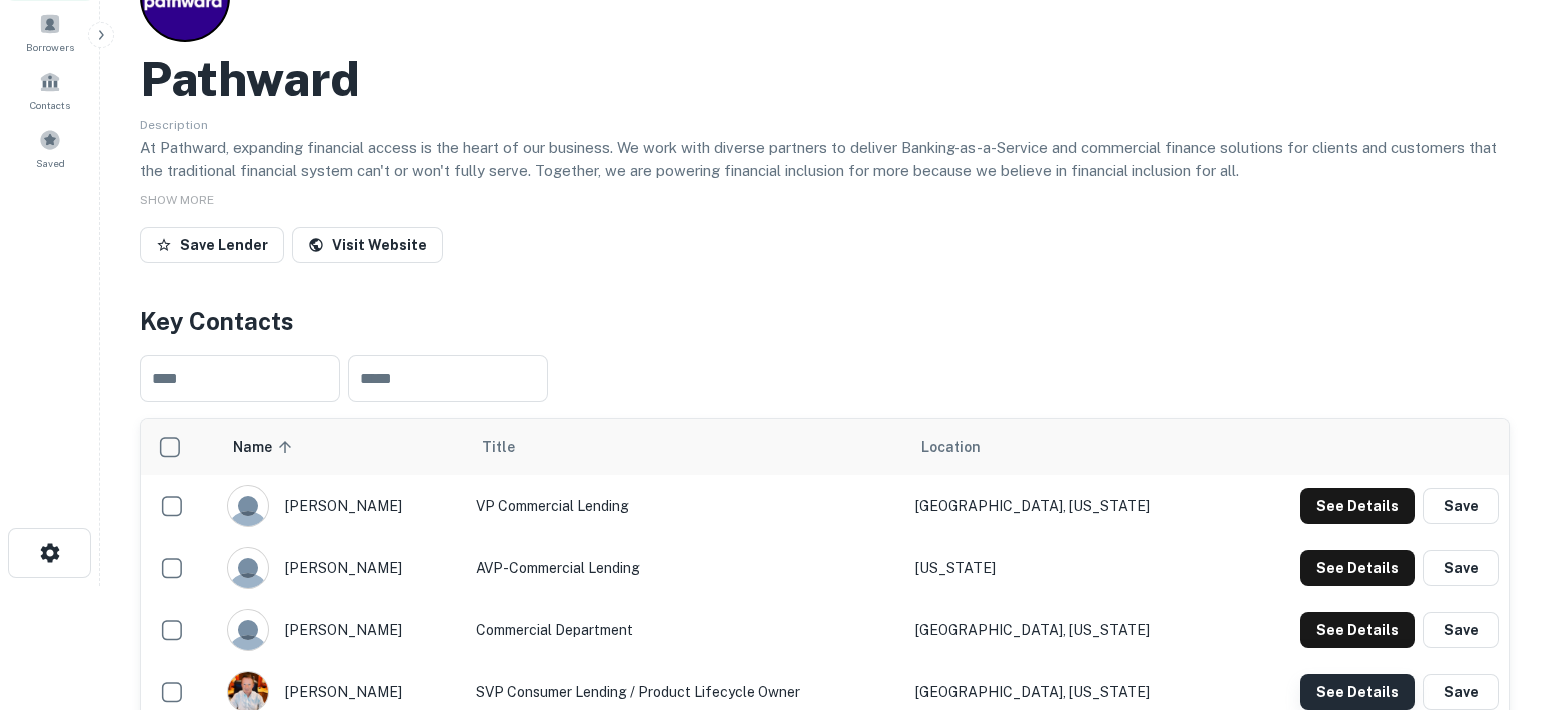 click on "See Details" at bounding box center (1357, 506) 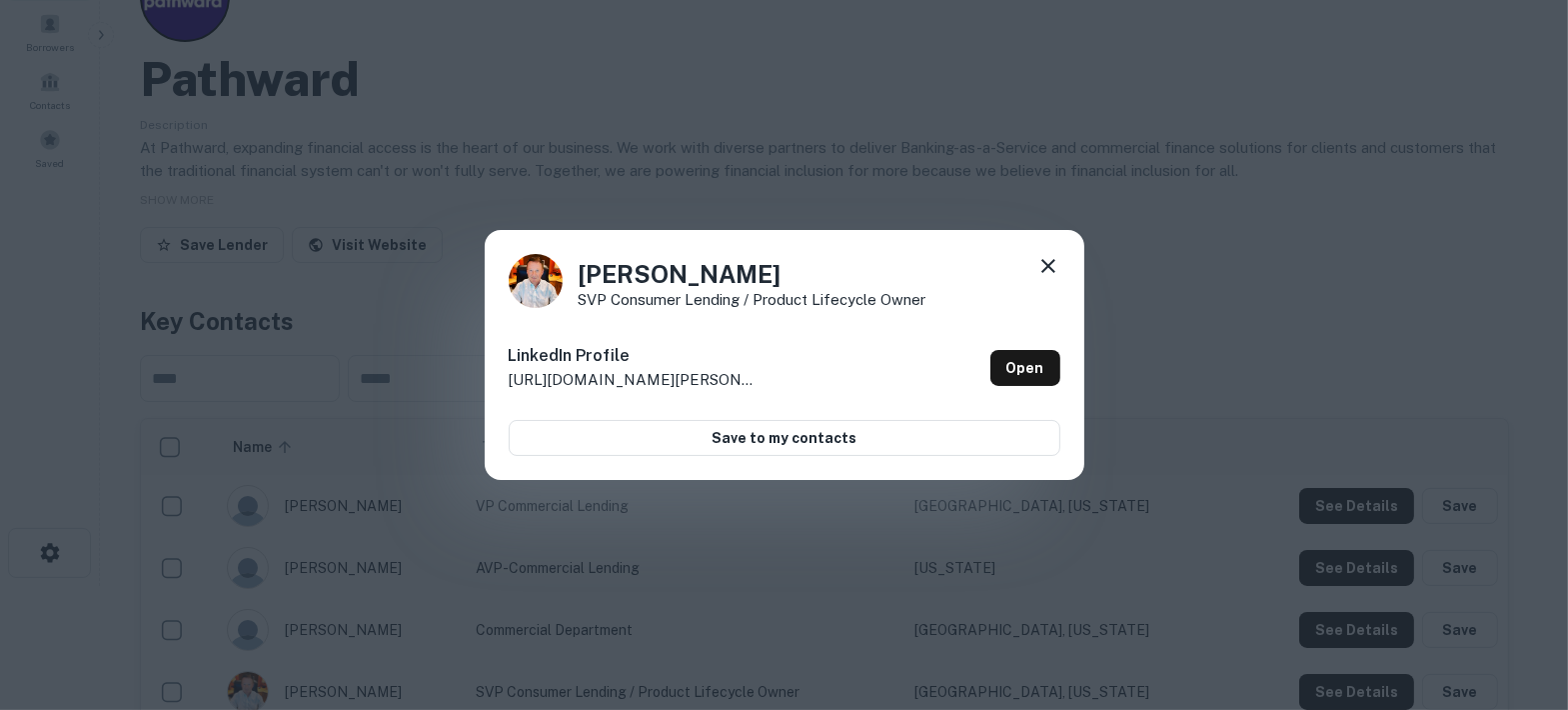 click 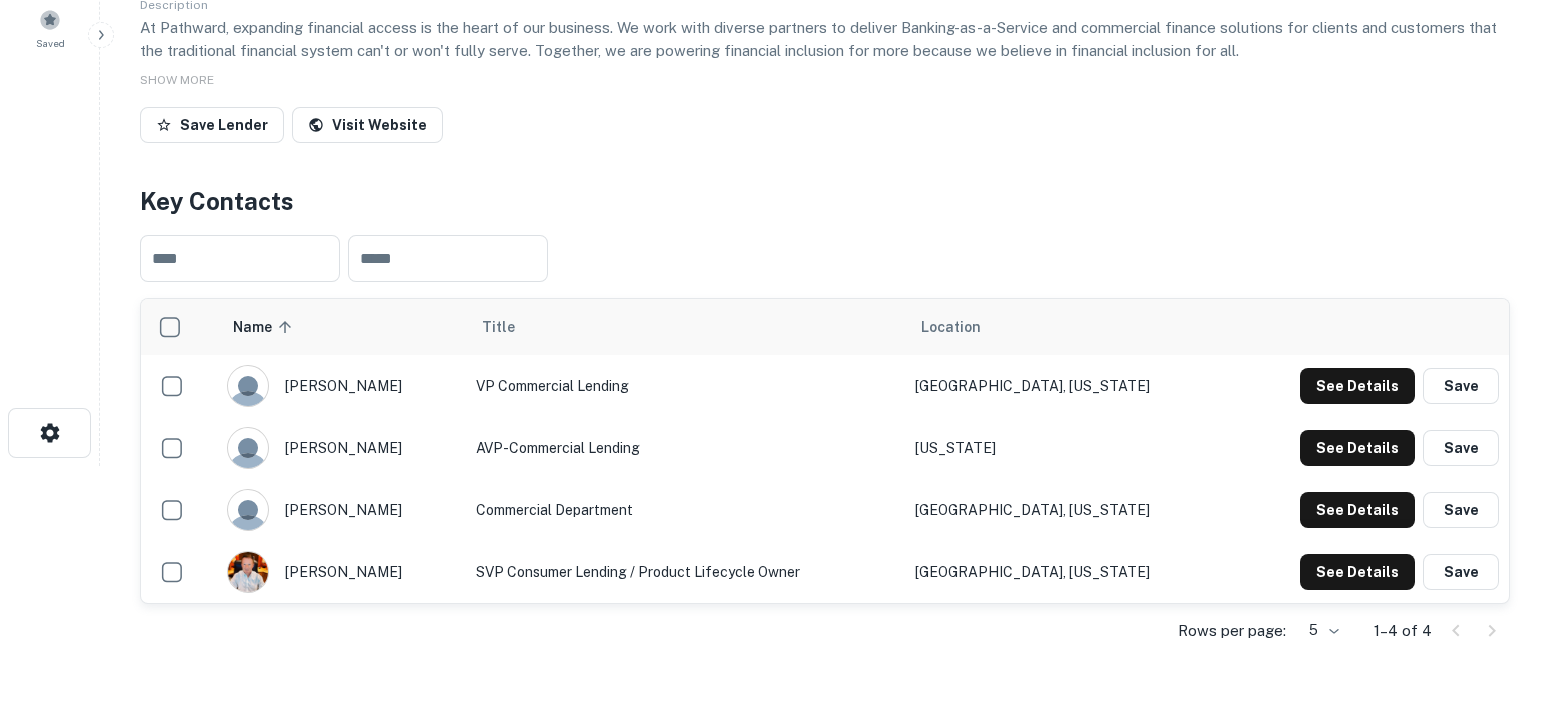 scroll, scrollTop: 375, scrollLeft: 0, axis: vertical 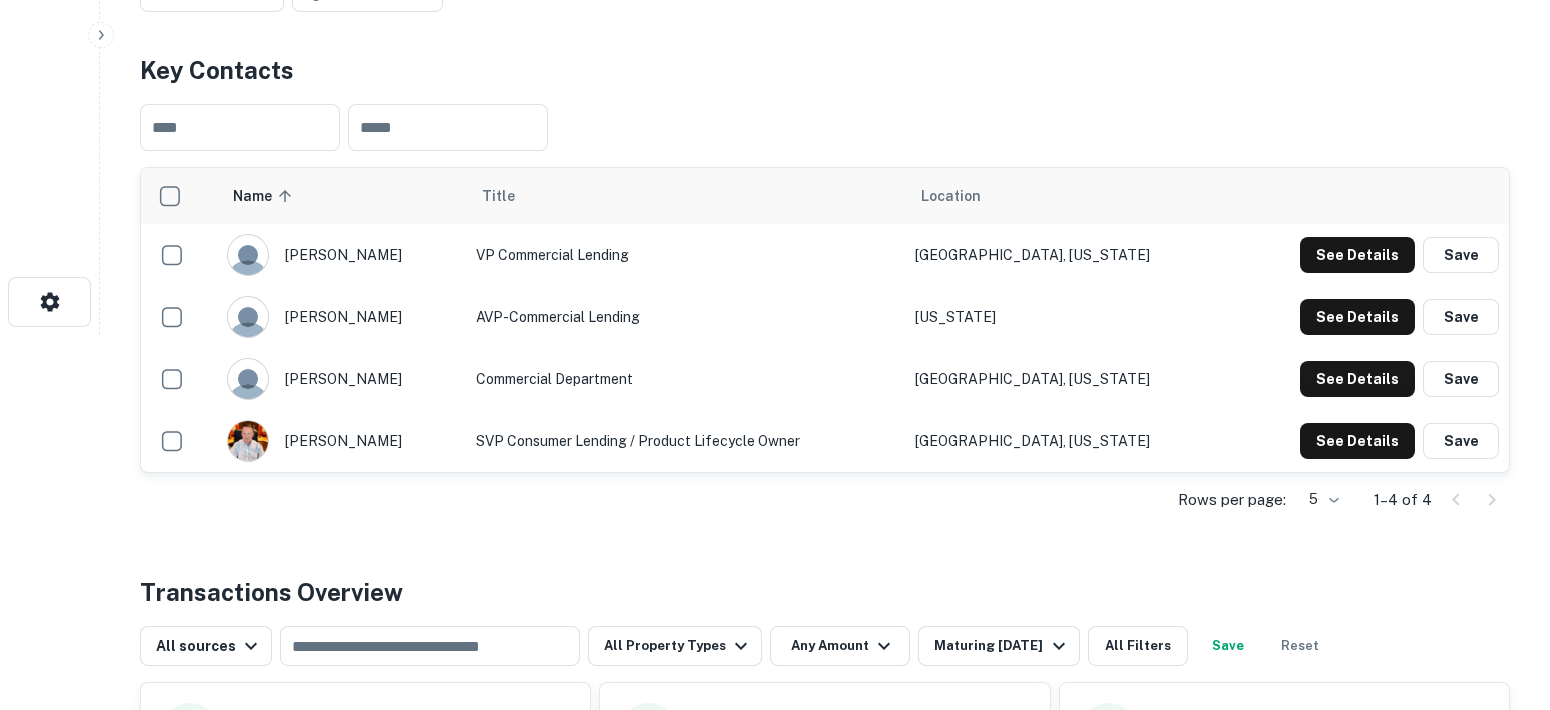 type 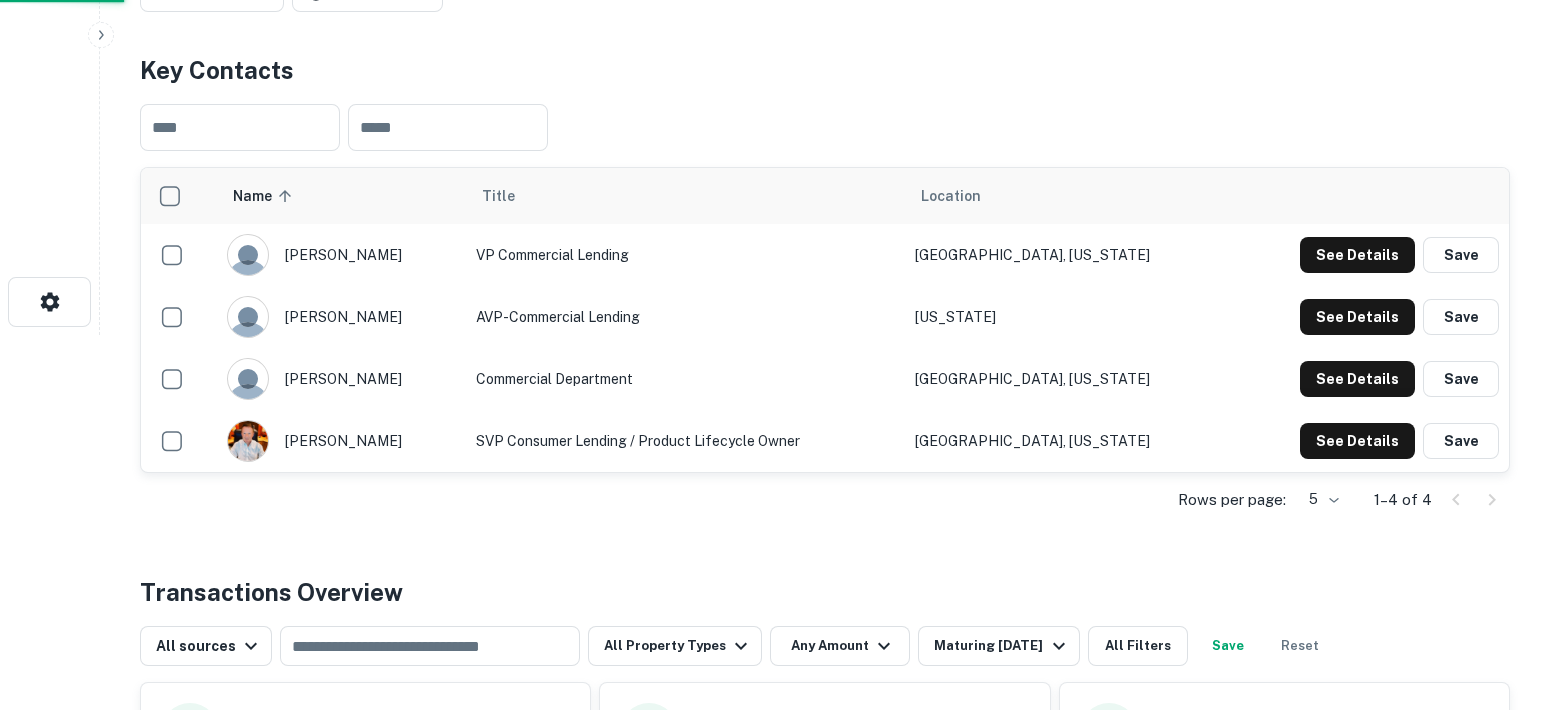 scroll, scrollTop: 0, scrollLeft: 0, axis: both 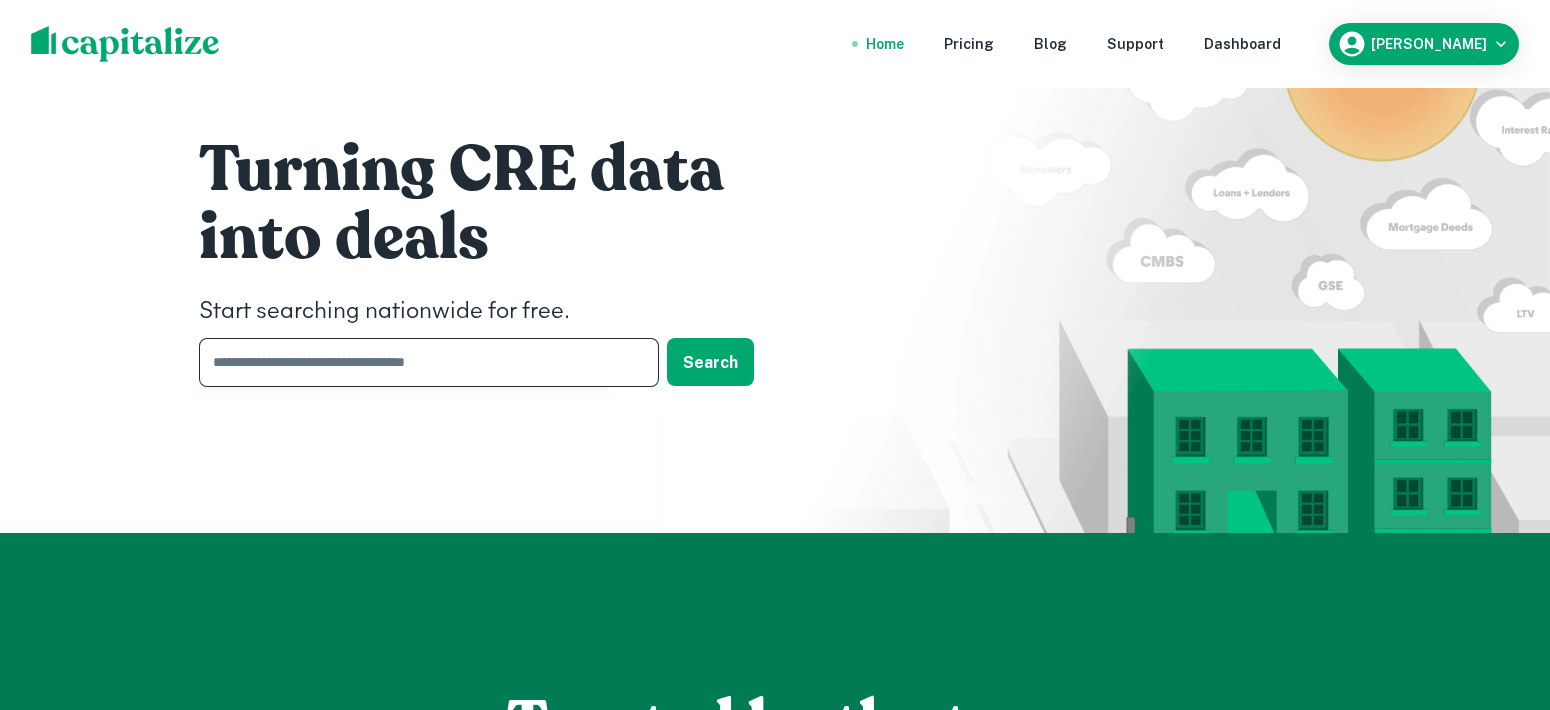 click at bounding box center (422, 362) 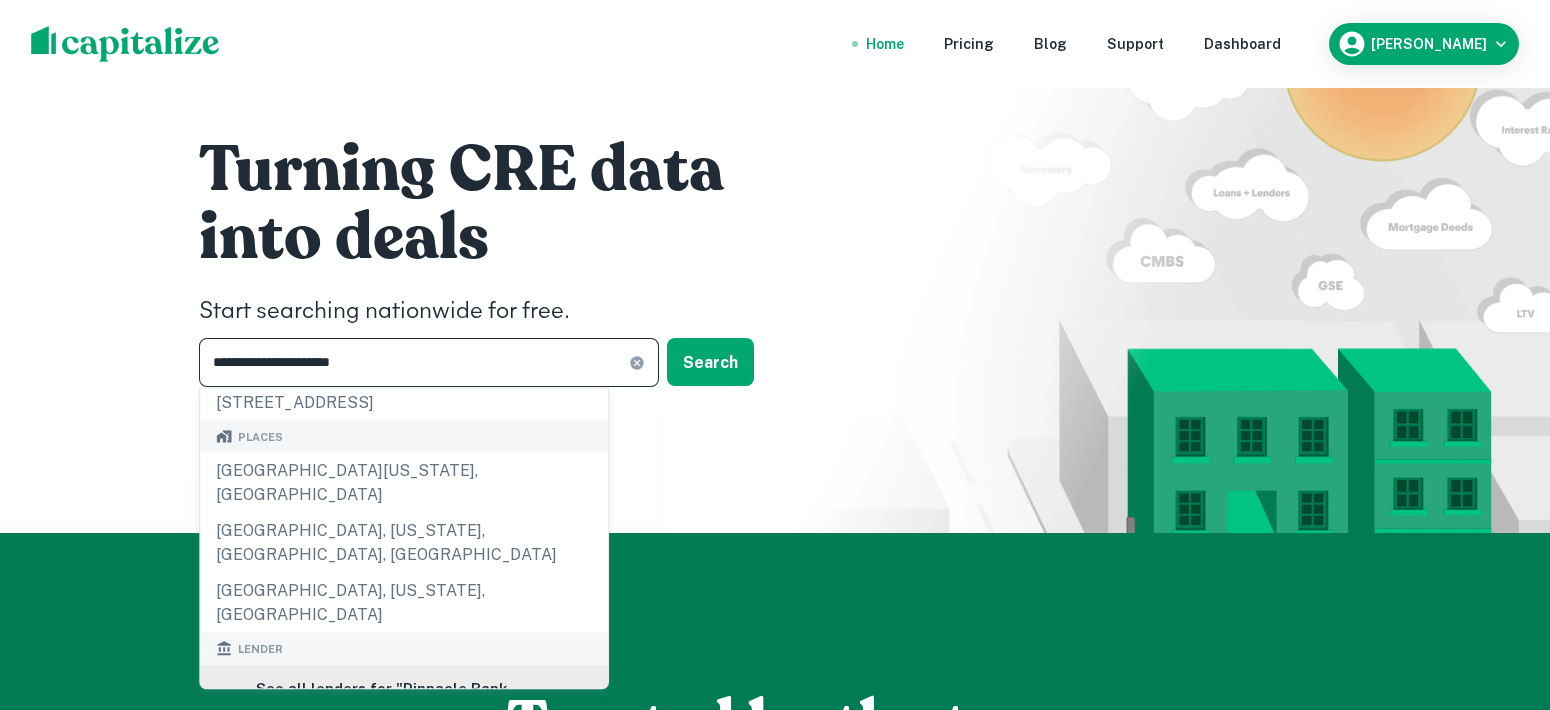 scroll, scrollTop: 249, scrollLeft: 0, axis: vertical 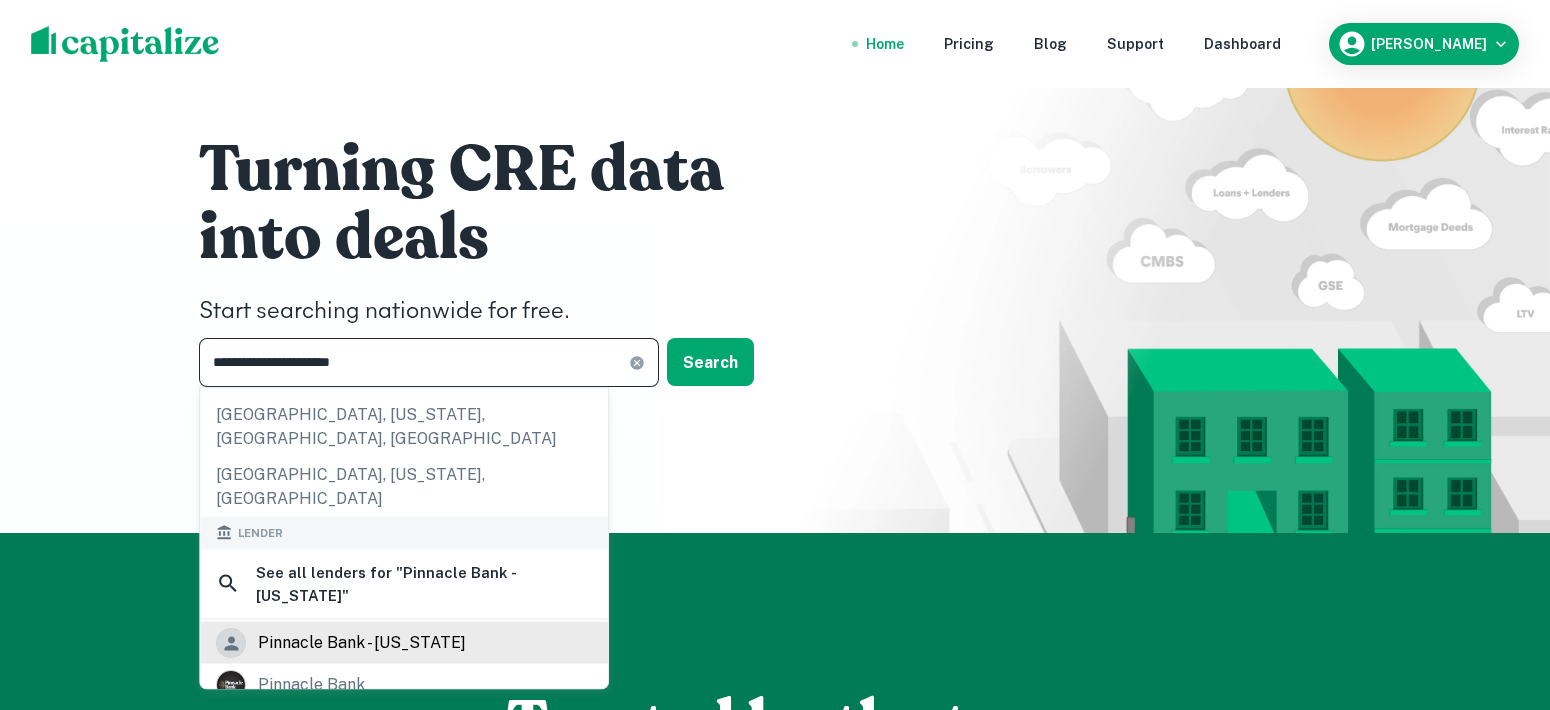 type on "**********" 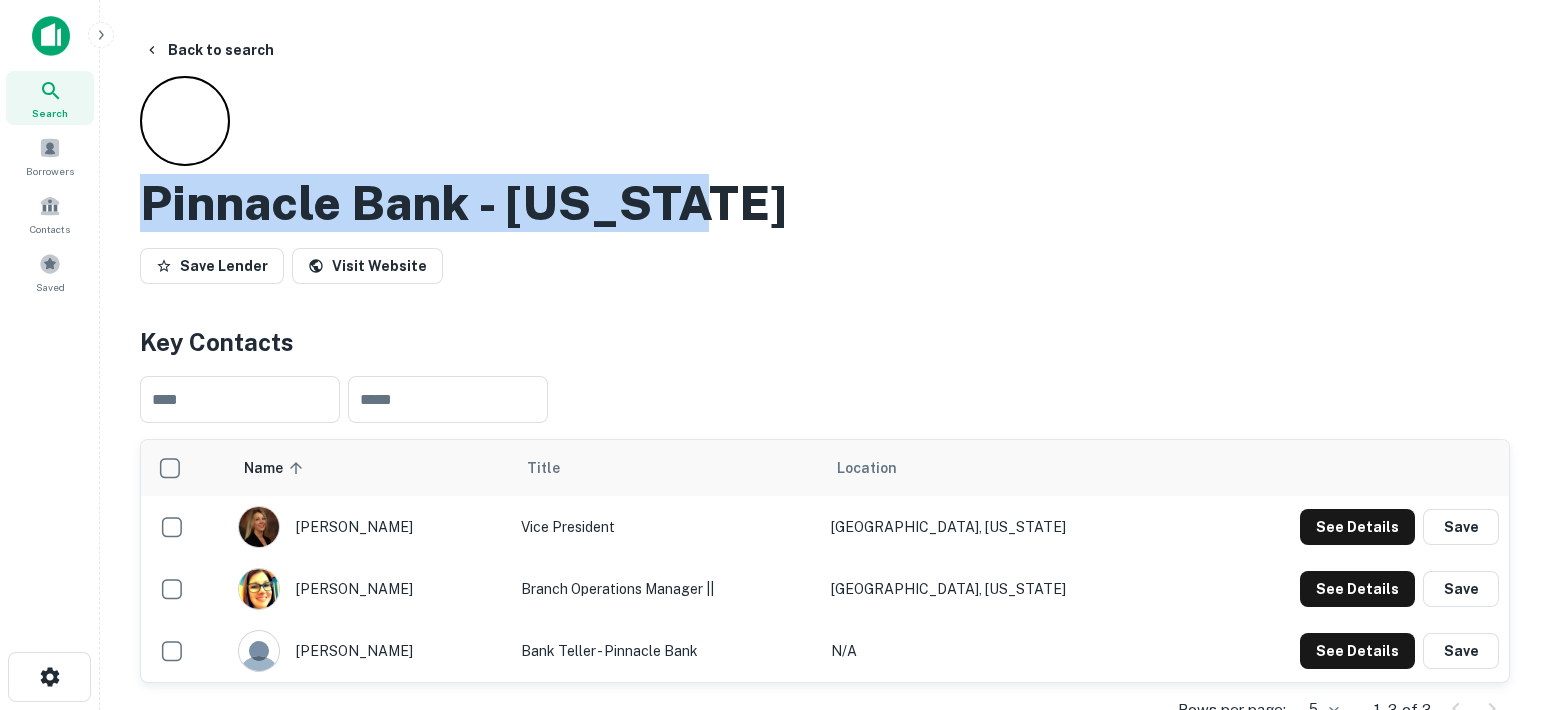 drag, startPoint x: 750, startPoint y: 201, endPoint x: 145, endPoint y: 197, distance: 605.01324 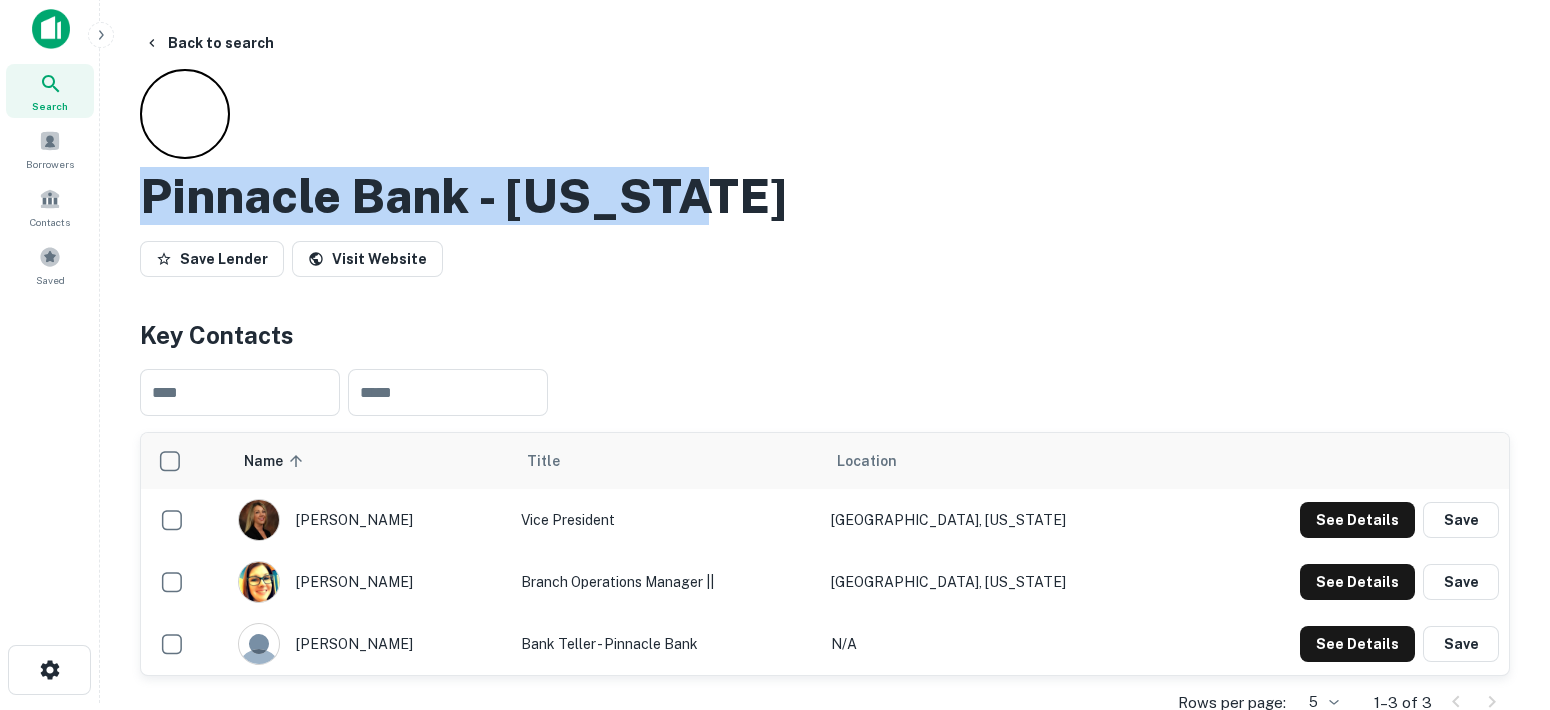 scroll, scrollTop: 249, scrollLeft: 0, axis: vertical 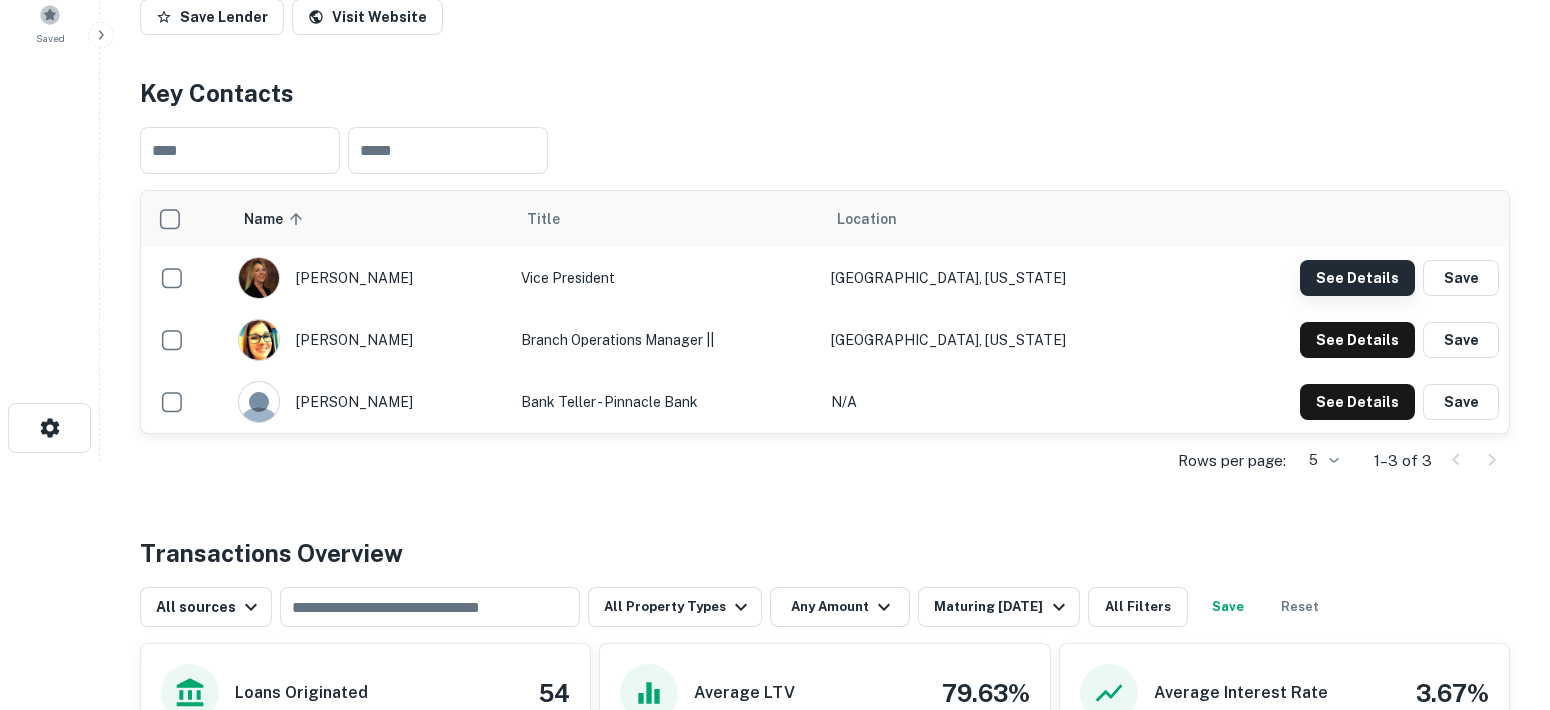 click on "See Details" at bounding box center [1357, 278] 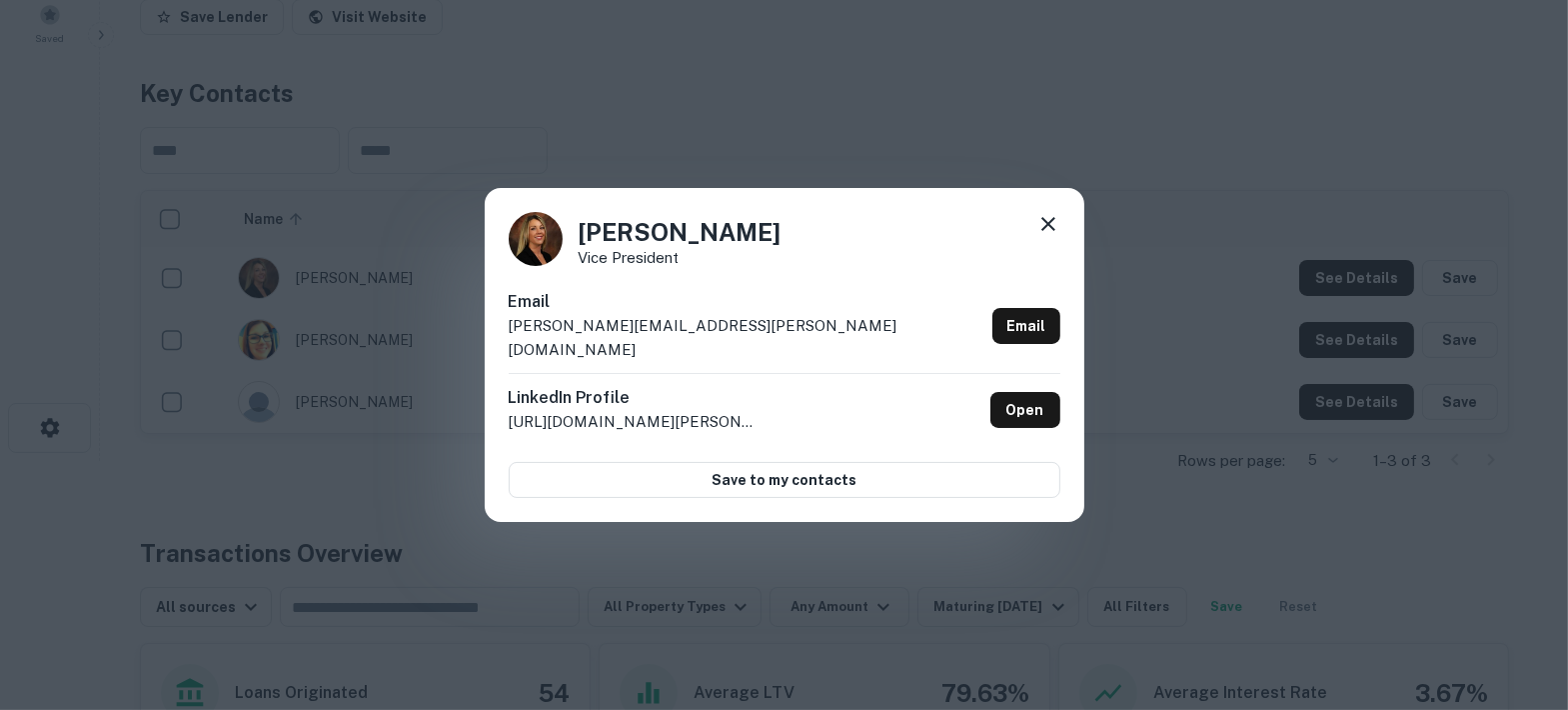 drag, startPoint x: 796, startPoint y: 233, endPoint x: 538, endPoint y: 224, distance: 258.1569 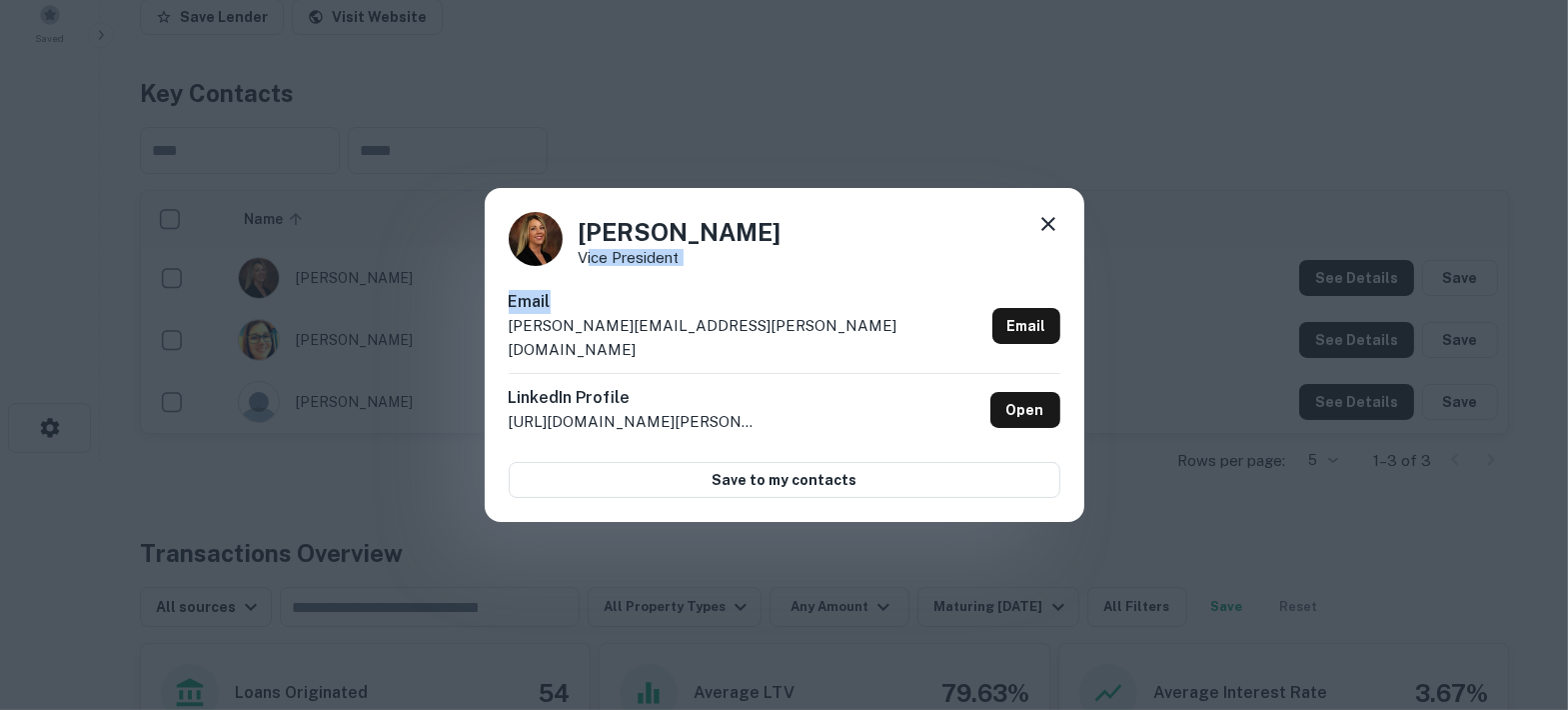 drag, startPoint x: 694, startPoint y: 280, endPoint x: 583, endPoint y: 267, distance: 111.75867 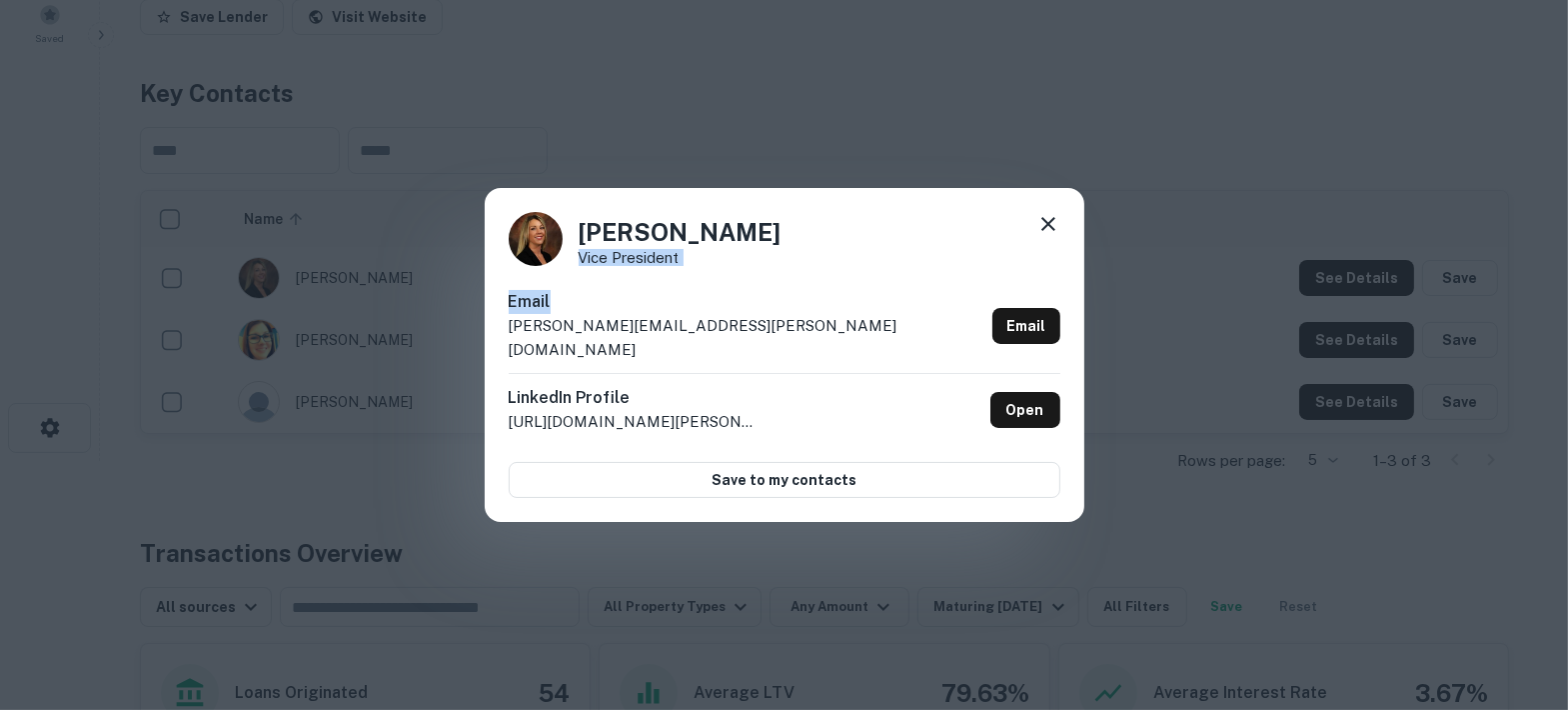 click on "[PERSON_NAME] Vice President Email [PERSON_NAME][EMAIL_ADDRESS][PERSON_NAME][DOMAIN_NAME] Email LinkedIn Profile [URL][DOMAIN_NAME][PERSON_NAME] Open Save to my contacts" at bounding box center [784, 355] 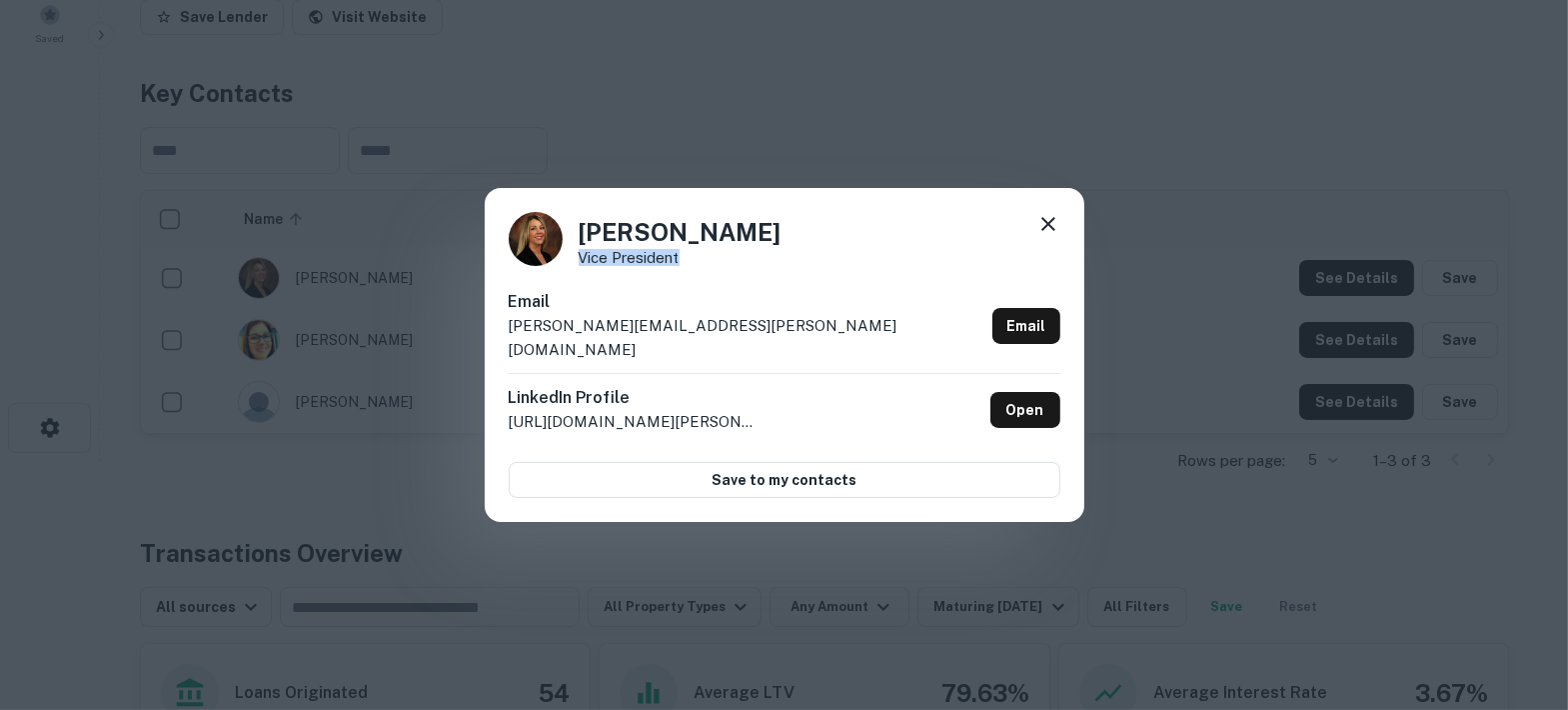 drag, startPoint x: 705, startPoint y: 263, endPoint x: 578, endPoint y: 274, distance: 127.47549 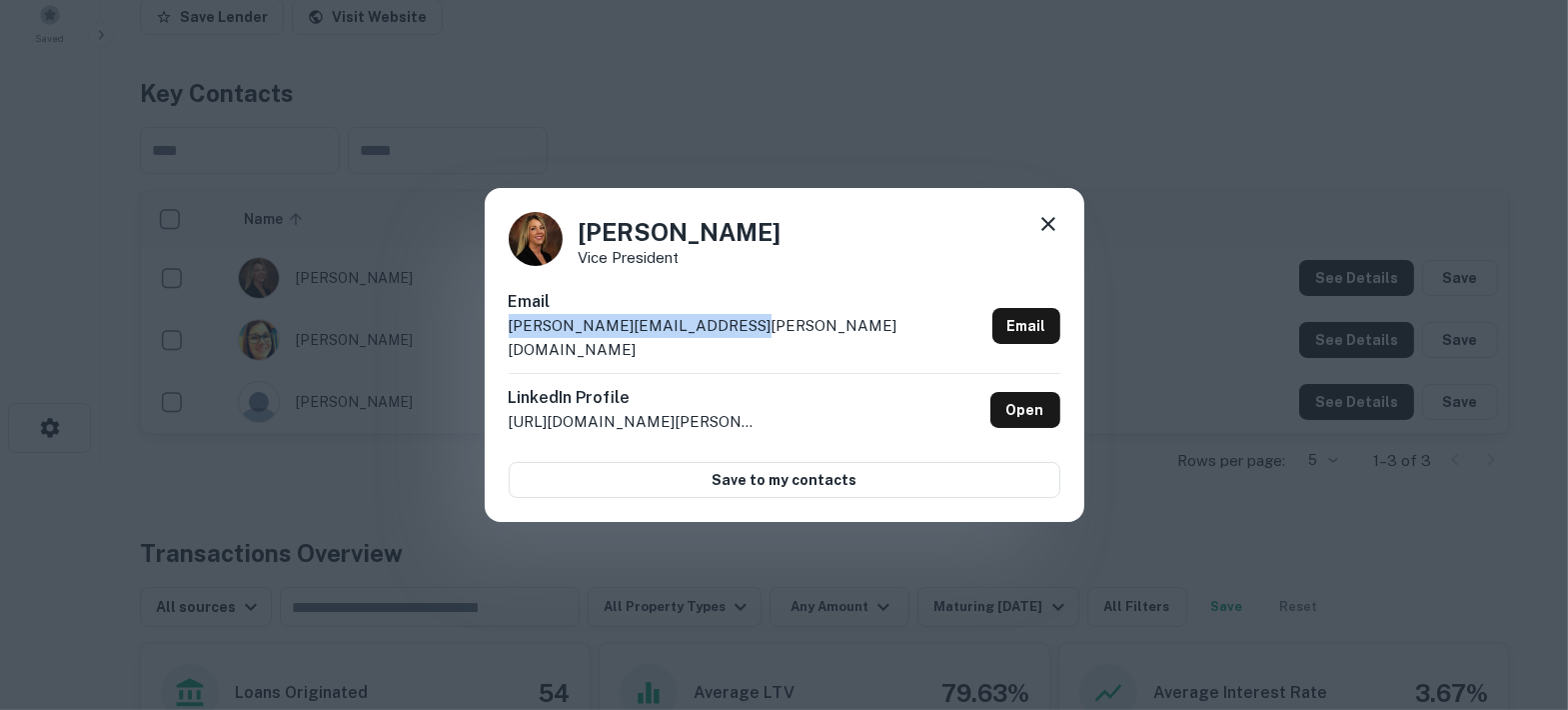 drag, startPoint x: 788, startPoint y: 343, endPoint x: 505, endPoint y: 343, distance: 283 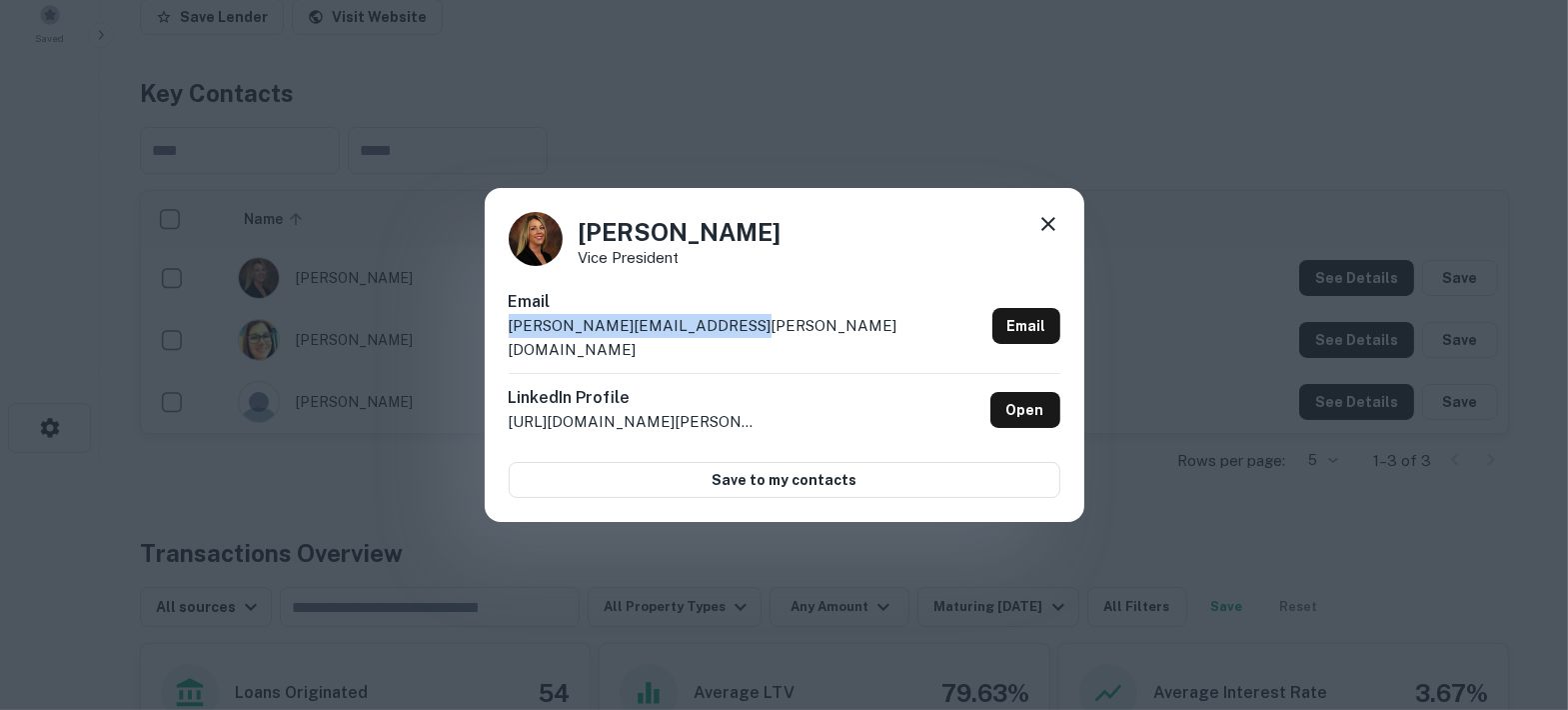 click 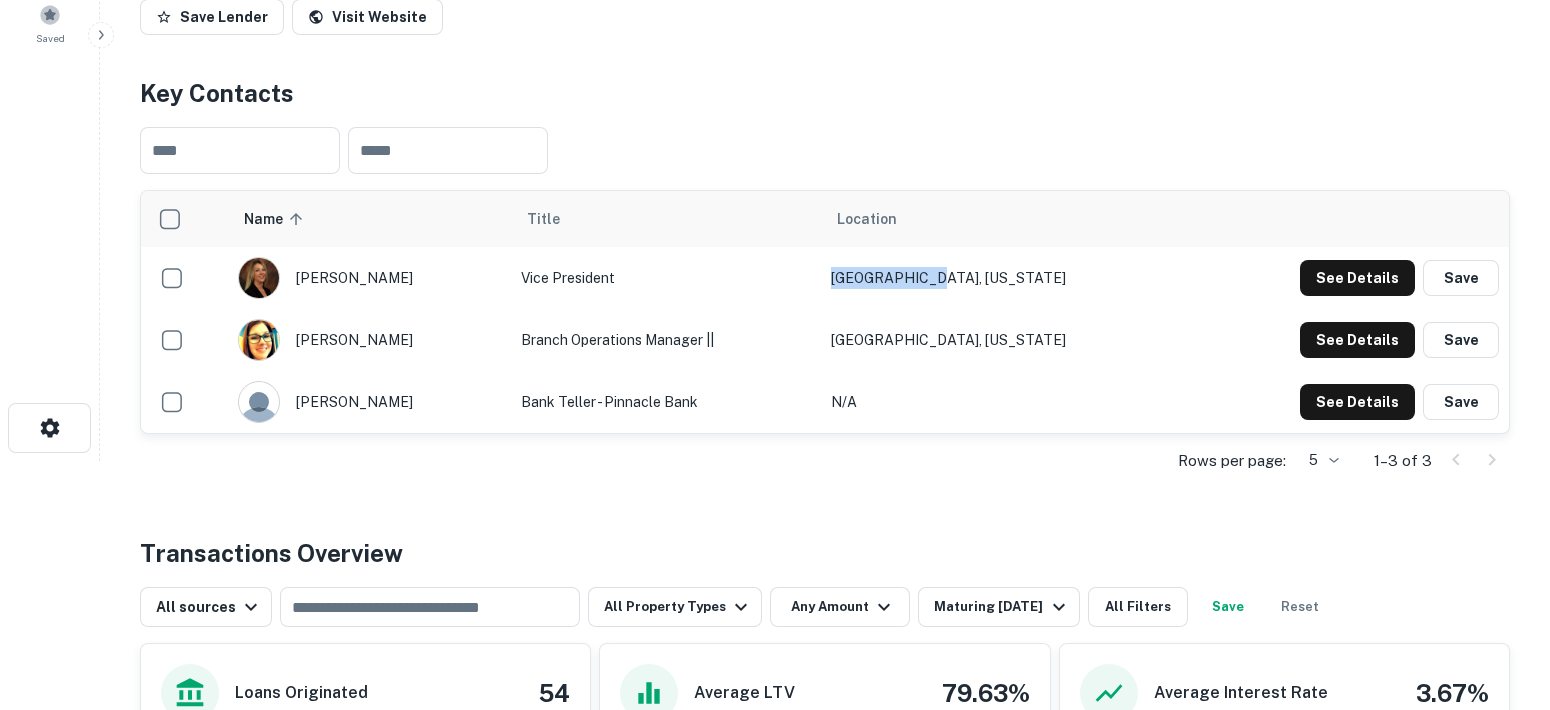 drag, startPoint x: 1050, startPoint y: 282, endPoint x: 931, endPoint y: 285, distance: 119.03781 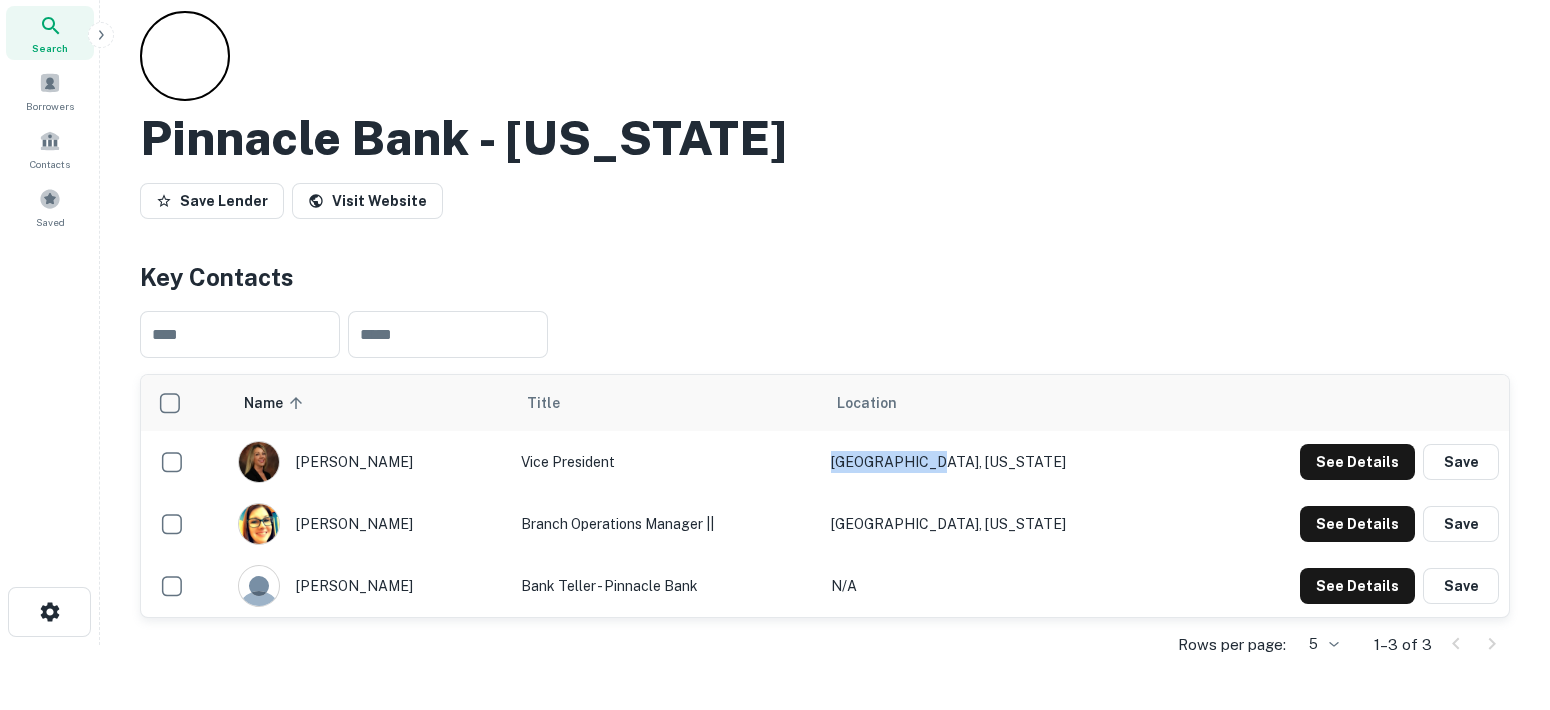 scroll, scrollTop: 0, scrollLeft: 0, axis: both 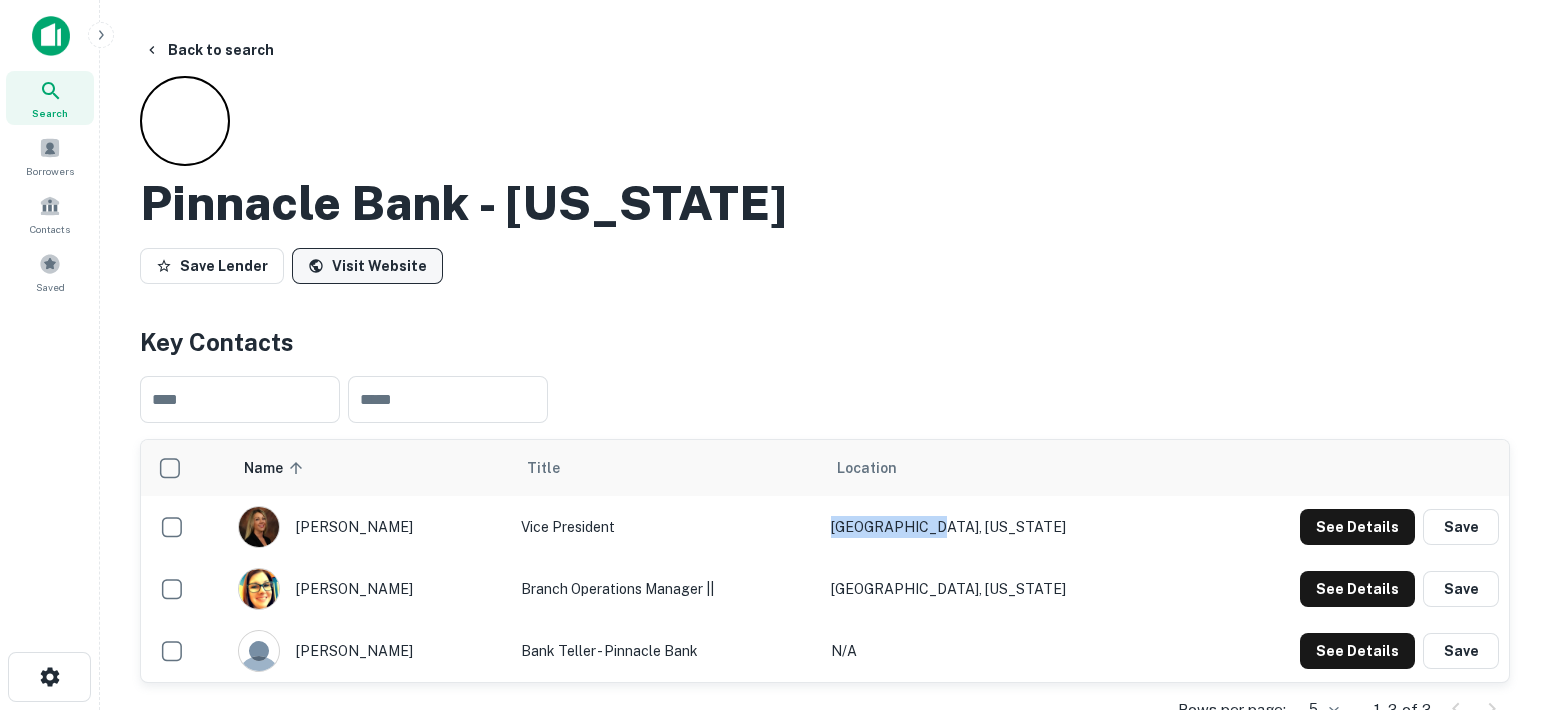 click on "Visit Website" at bounding box center (367, 266) 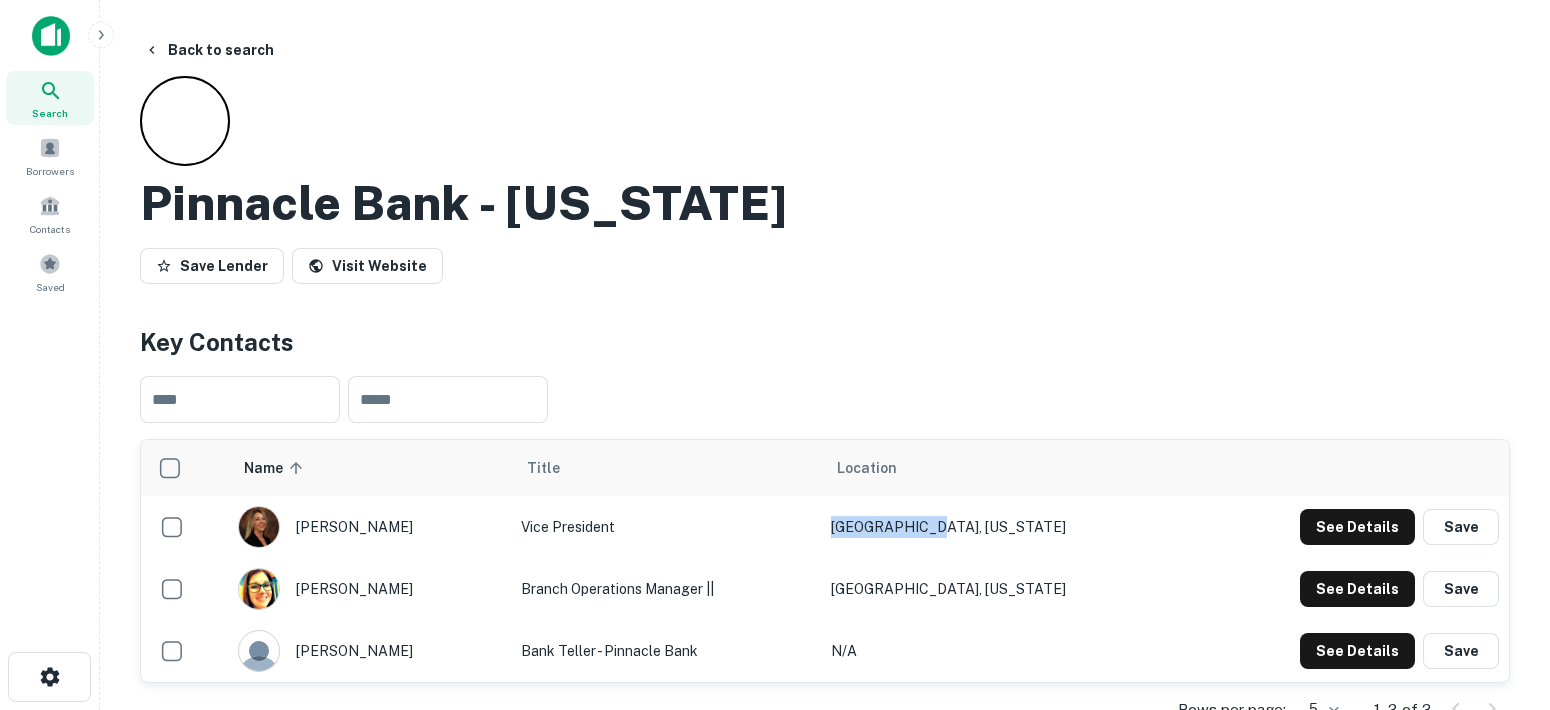 scroll, scrollTop: 124, scrollLeft: 0, axis: vertical 